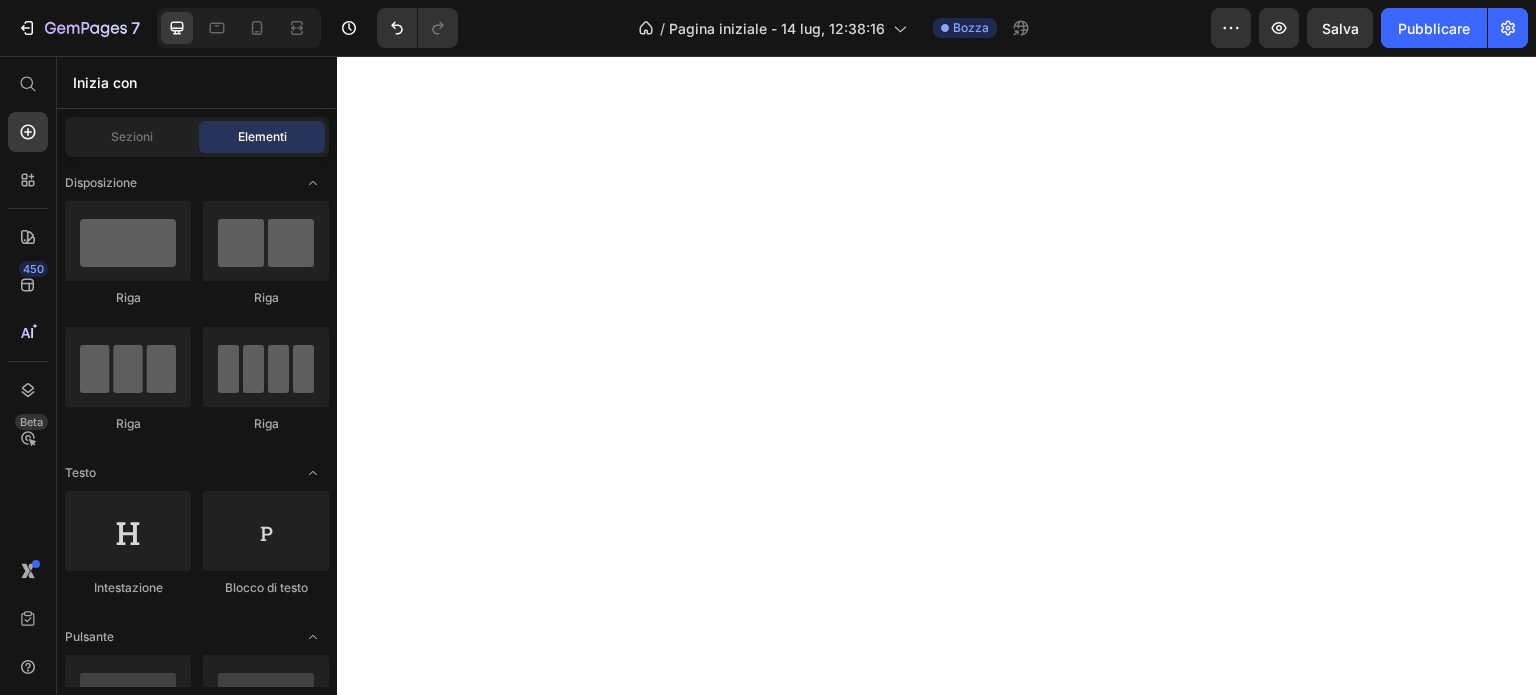 scroll, scrollTop: 0, scrollLeft: 0, axis: both 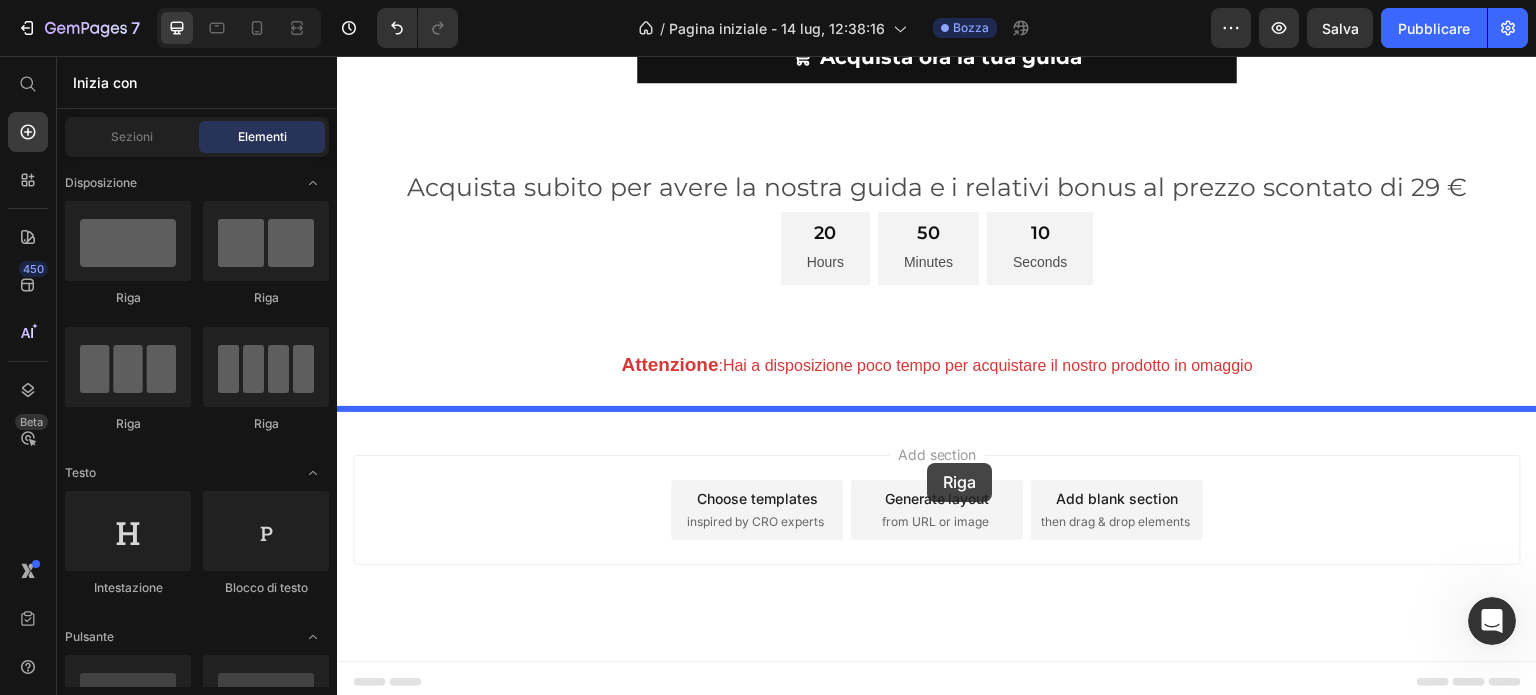drag, startPoint x: 538, startPoint y: 313, endPoint x: 928, endPoint y: 461, distance: 417.13788 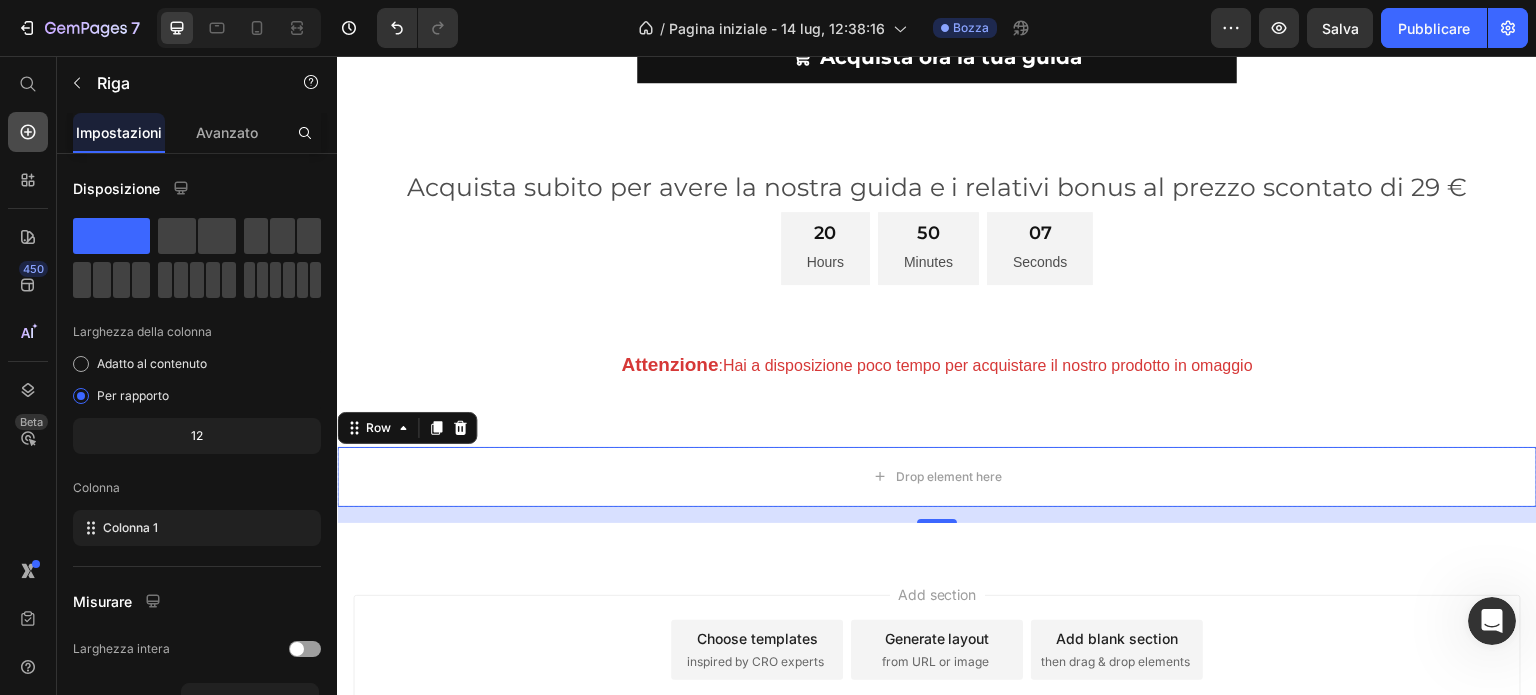 click 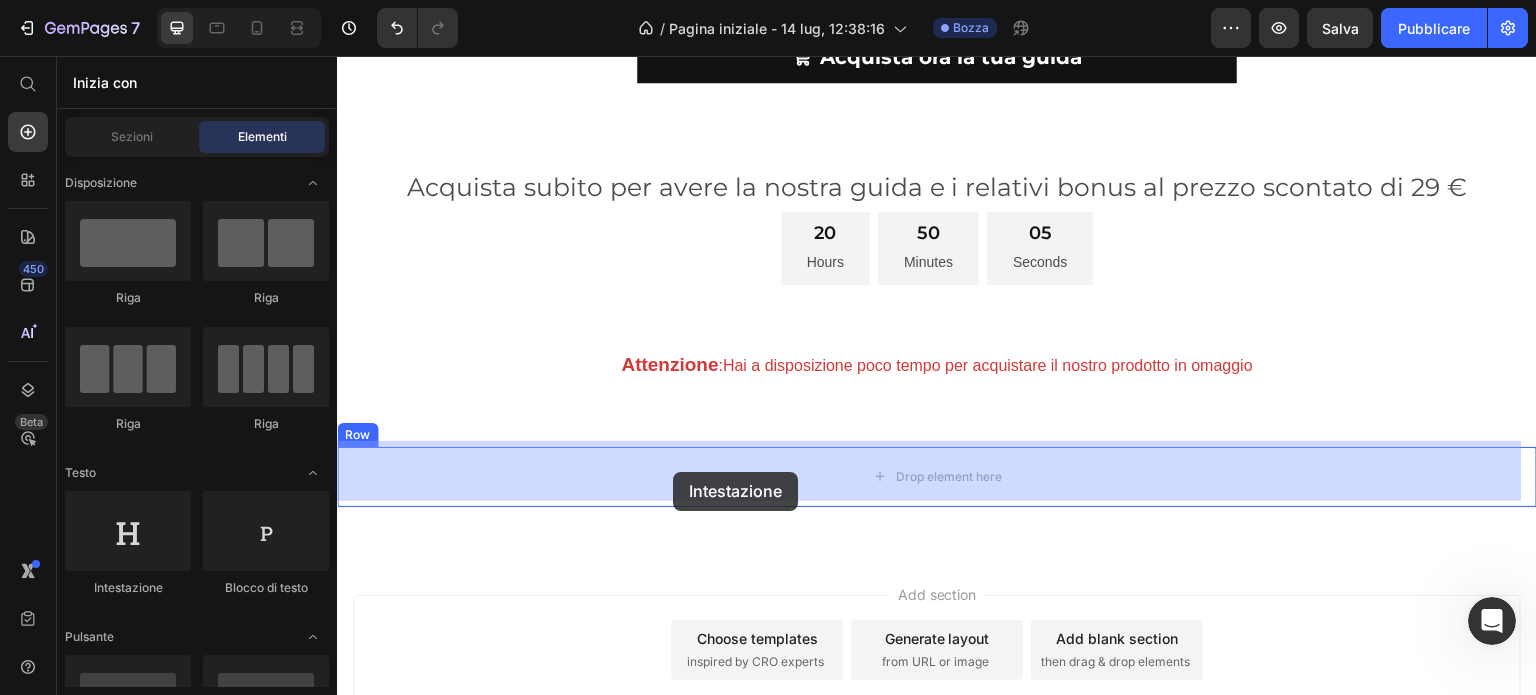 drag, startPoint x: 500, startPoint y: 574, endPoint x: 673, endPoint y: 472, distance: 200.83078 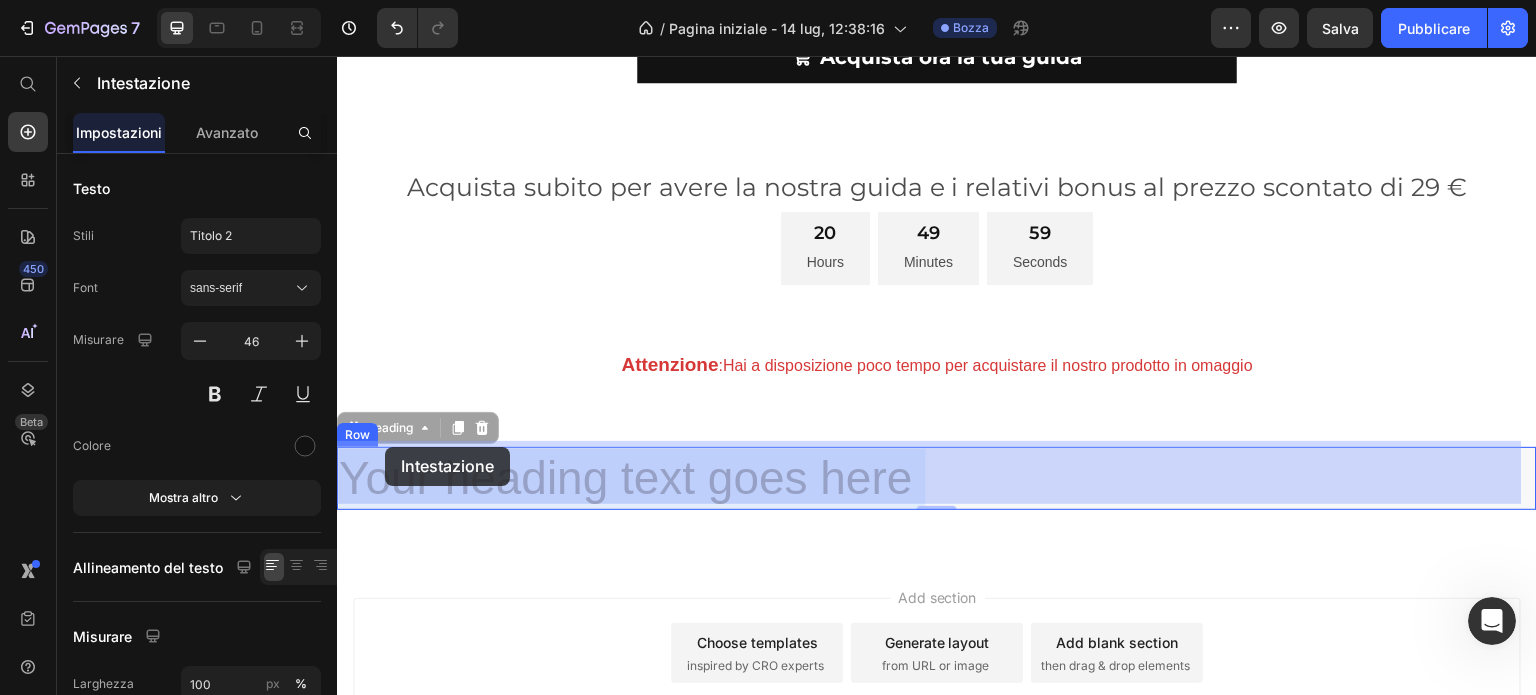 drag, startPoint x: 922, startPoint y: 479, endPoint x: 396, endPoint y: 448, distance: 526.9127 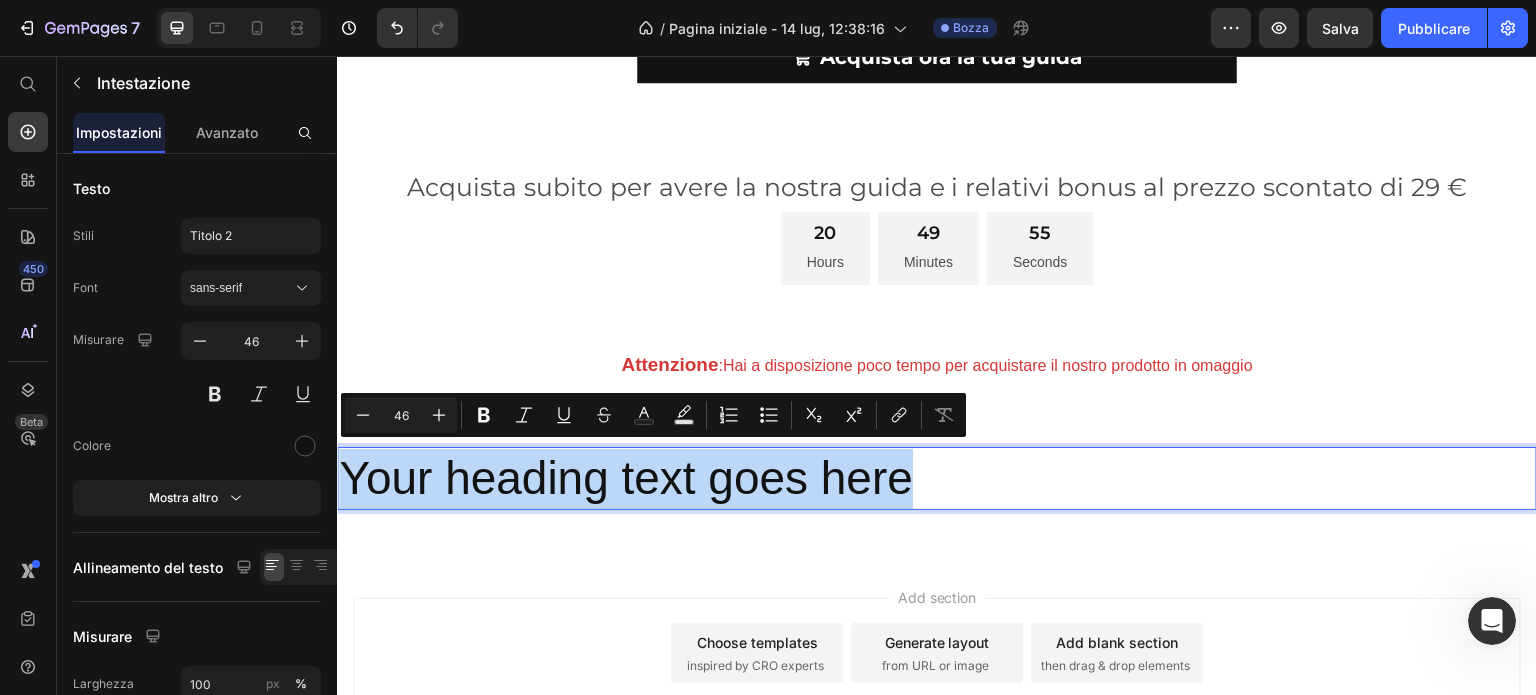drag, startPoint x: 856, startPoint y: 472, endPoint x: 337, endPoint y: 474, distance: 519.00385 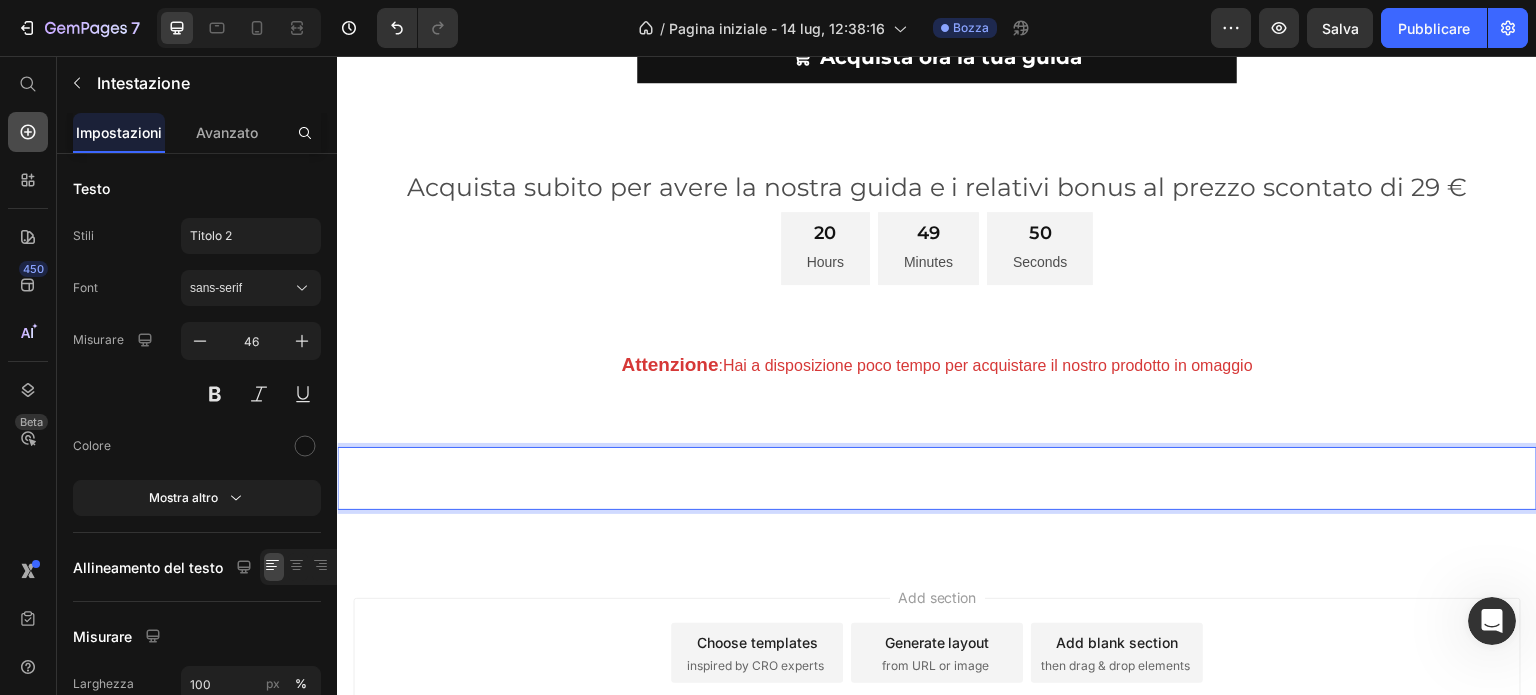 click 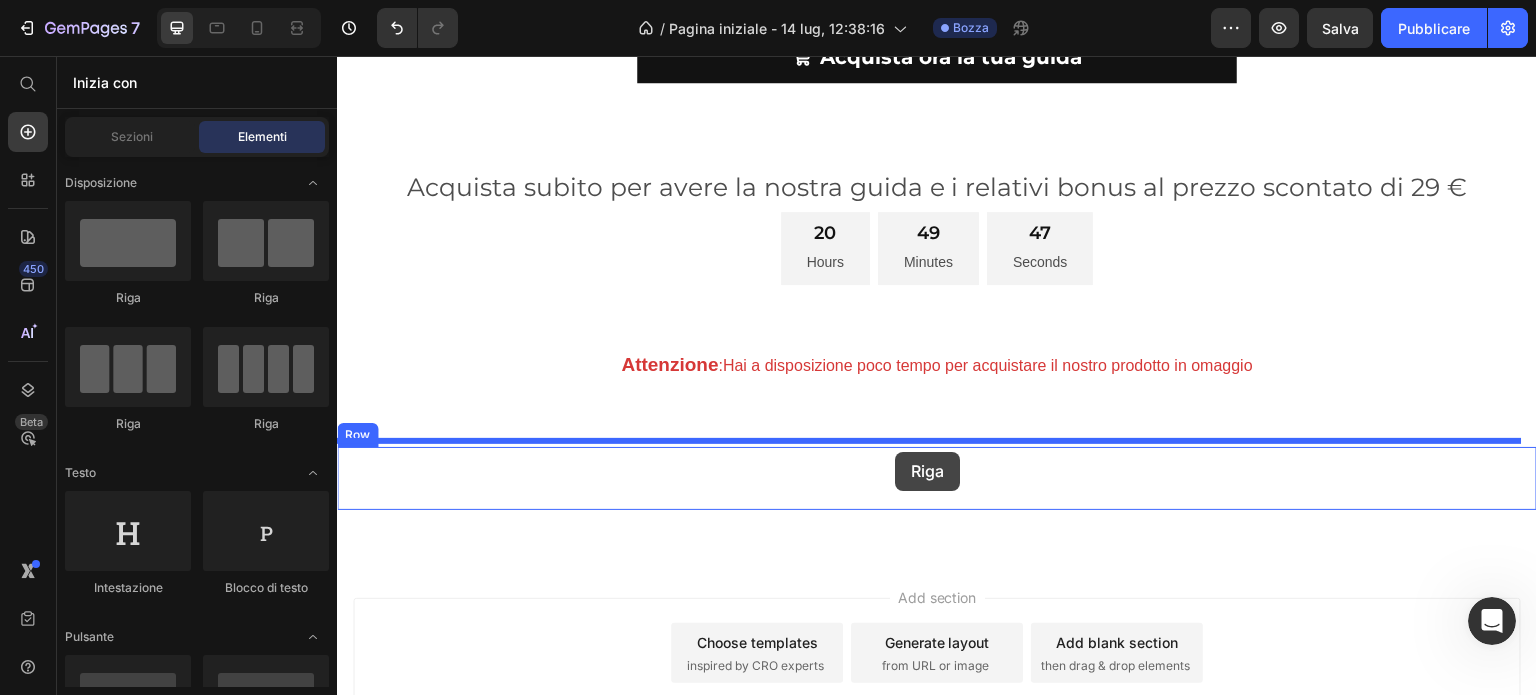 drag, startPoint x: 465, startPoint y: 309, endPoint x: 895, endPoint y: 452, distance: 453.1545 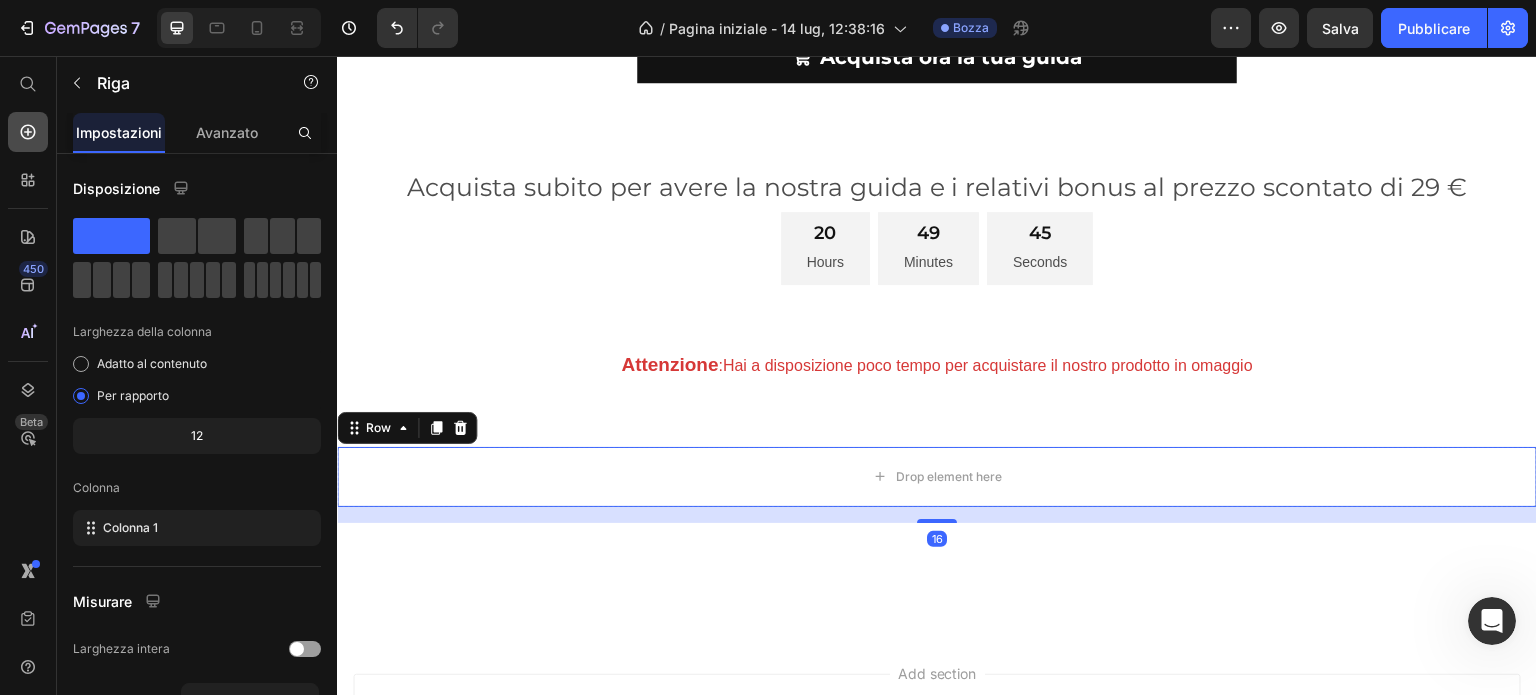 click 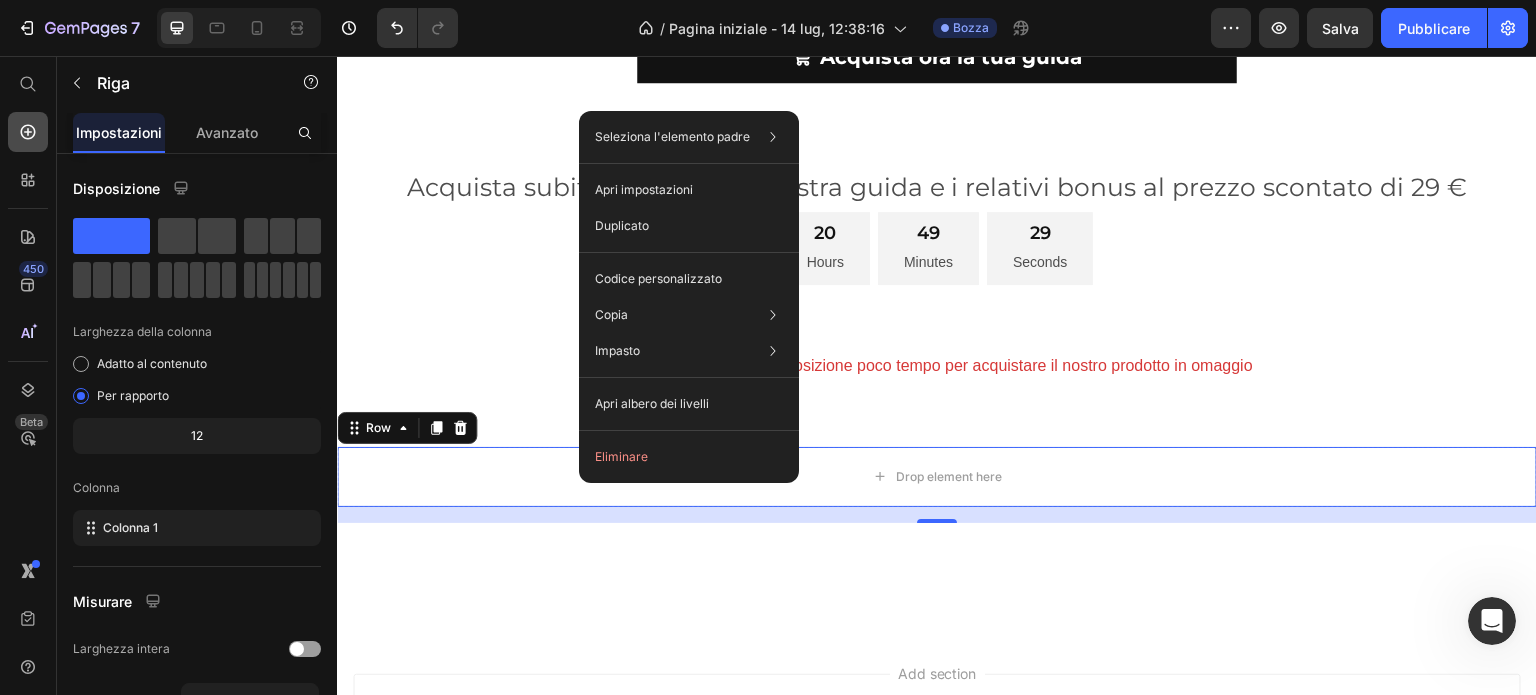 click 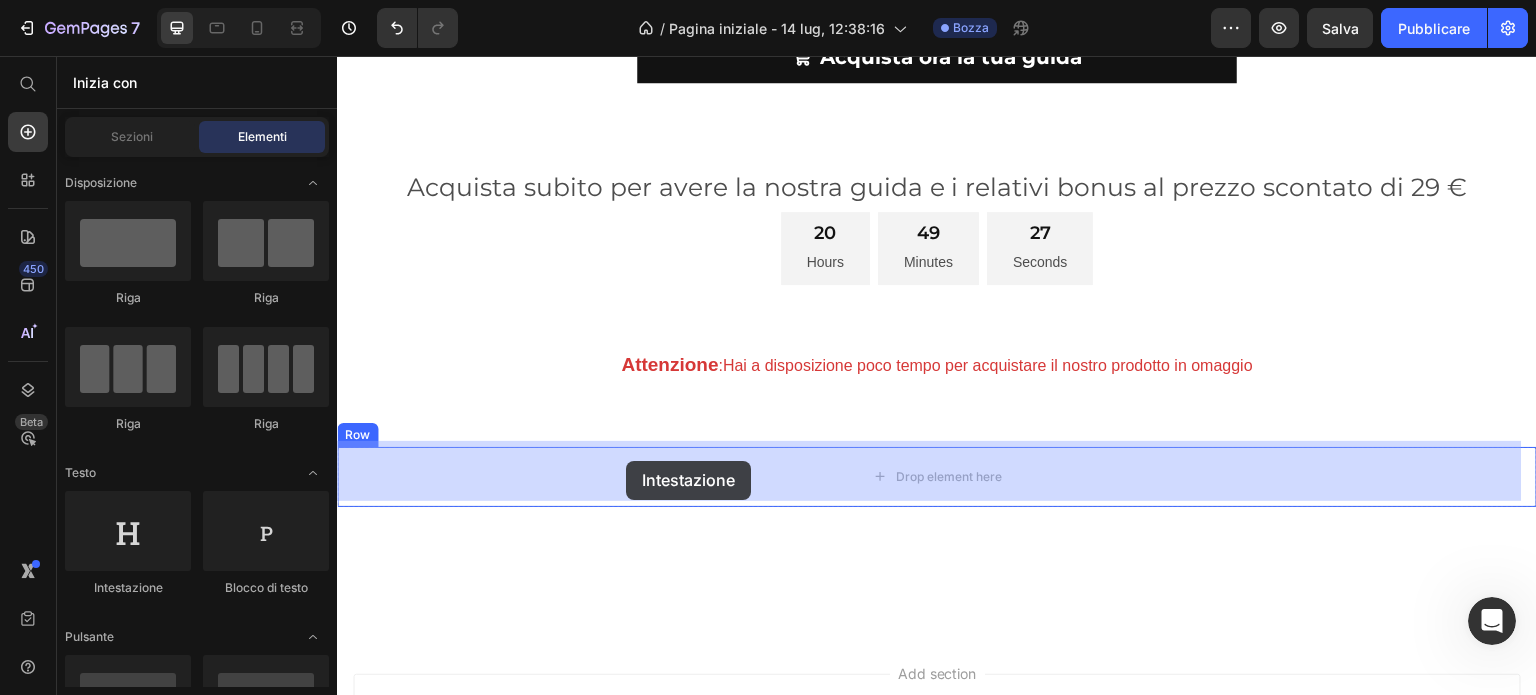 drag, startPoint x: 476, startPoint y: 586, endPoint x: 626, endPoint y: 461, distance: 195.25624 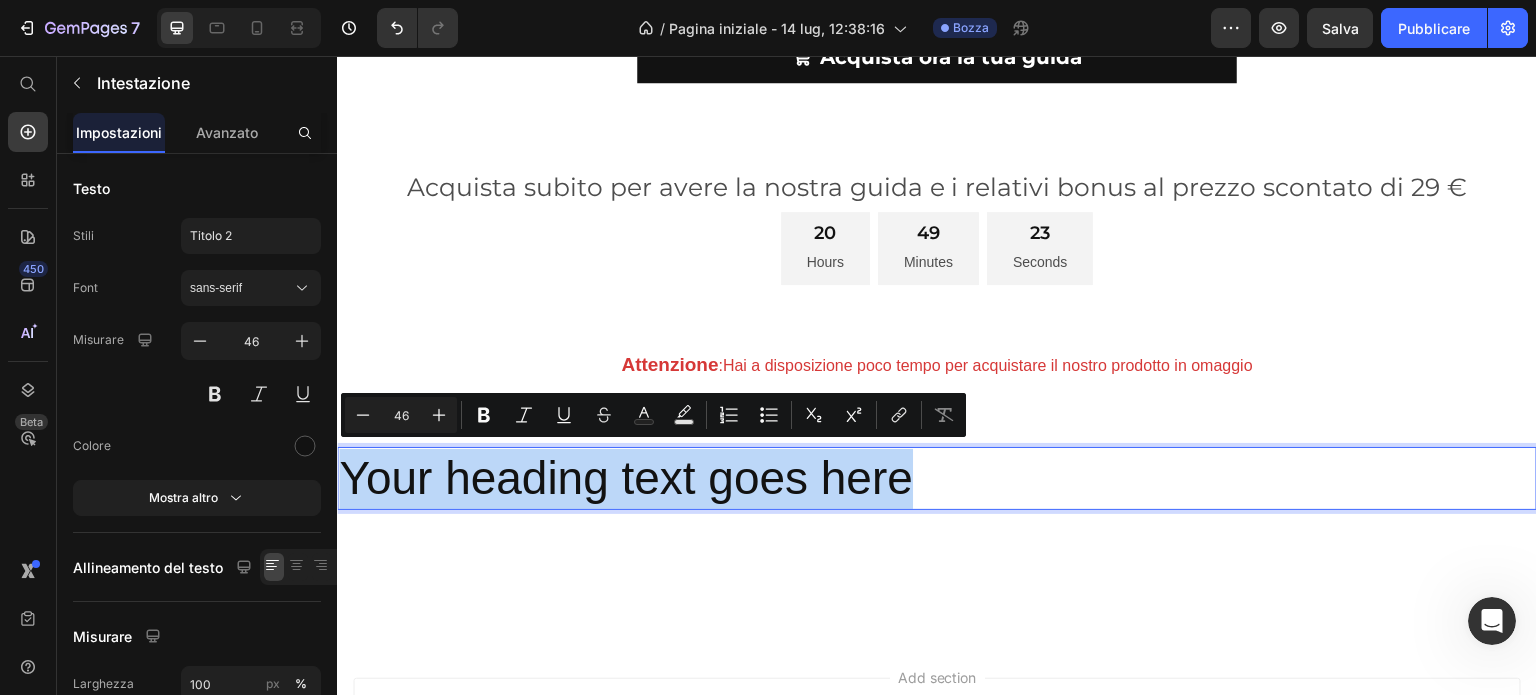 drag, startPoint x: 940, startPoint y: 482, endPoint x: 340, endPoint y: 481, distance: 600.00085 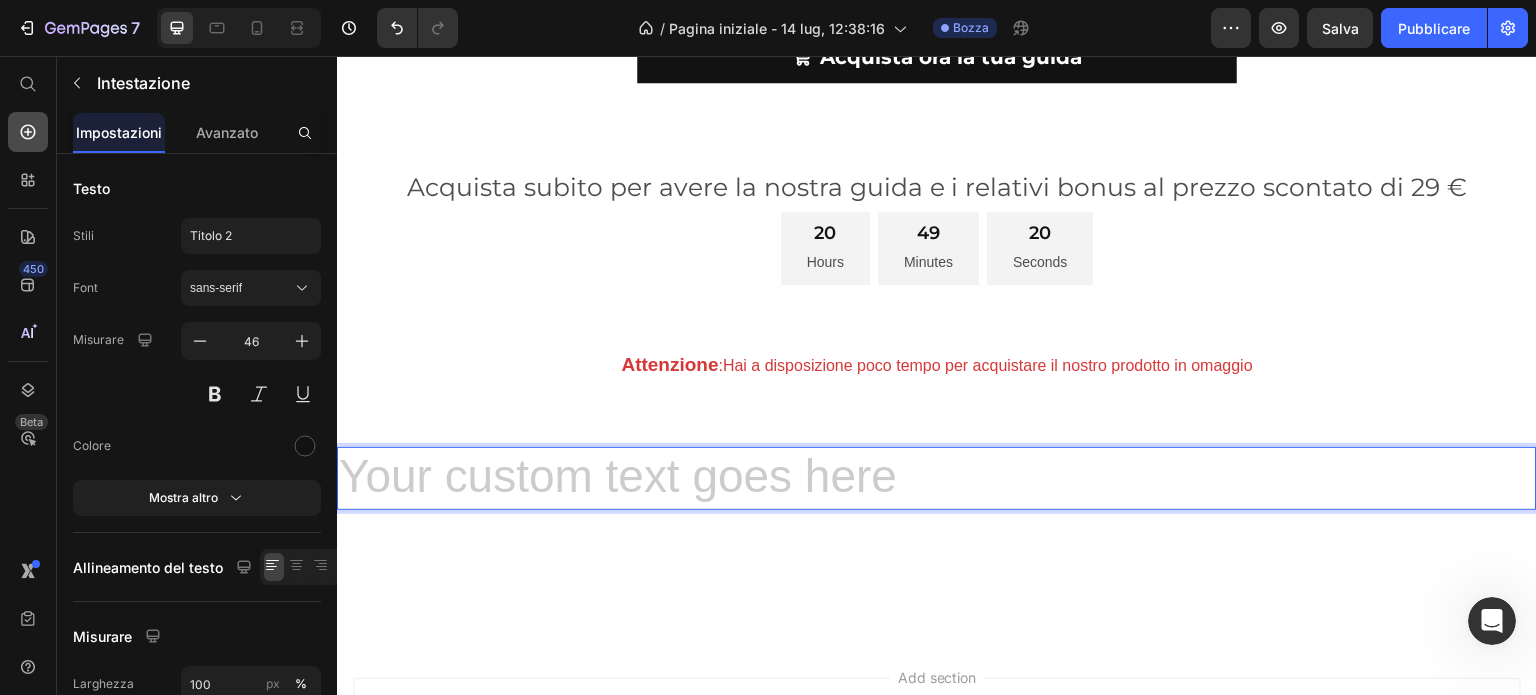 click 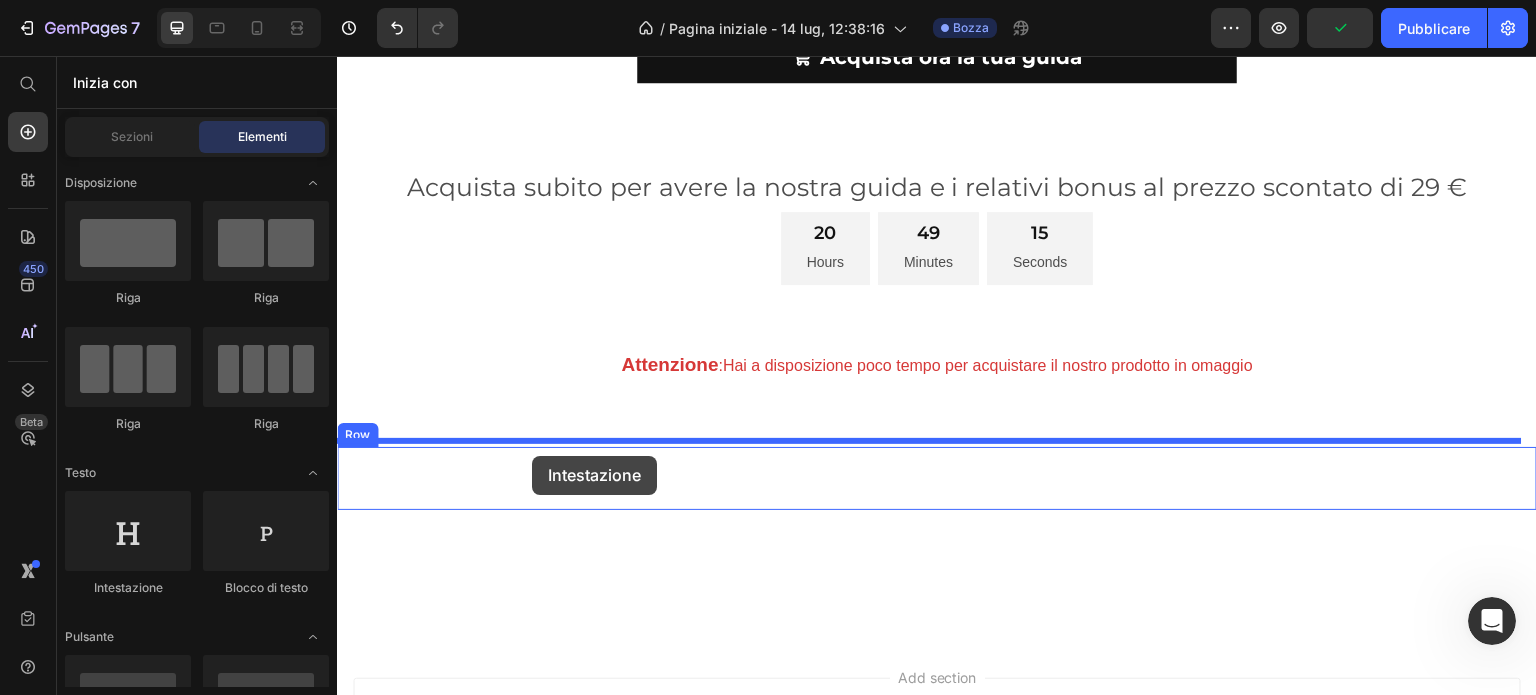 drag, startPoint x: 481, startPoint y: 585, endPoint x: 532, endPoint y: 456, distance: 138.71553 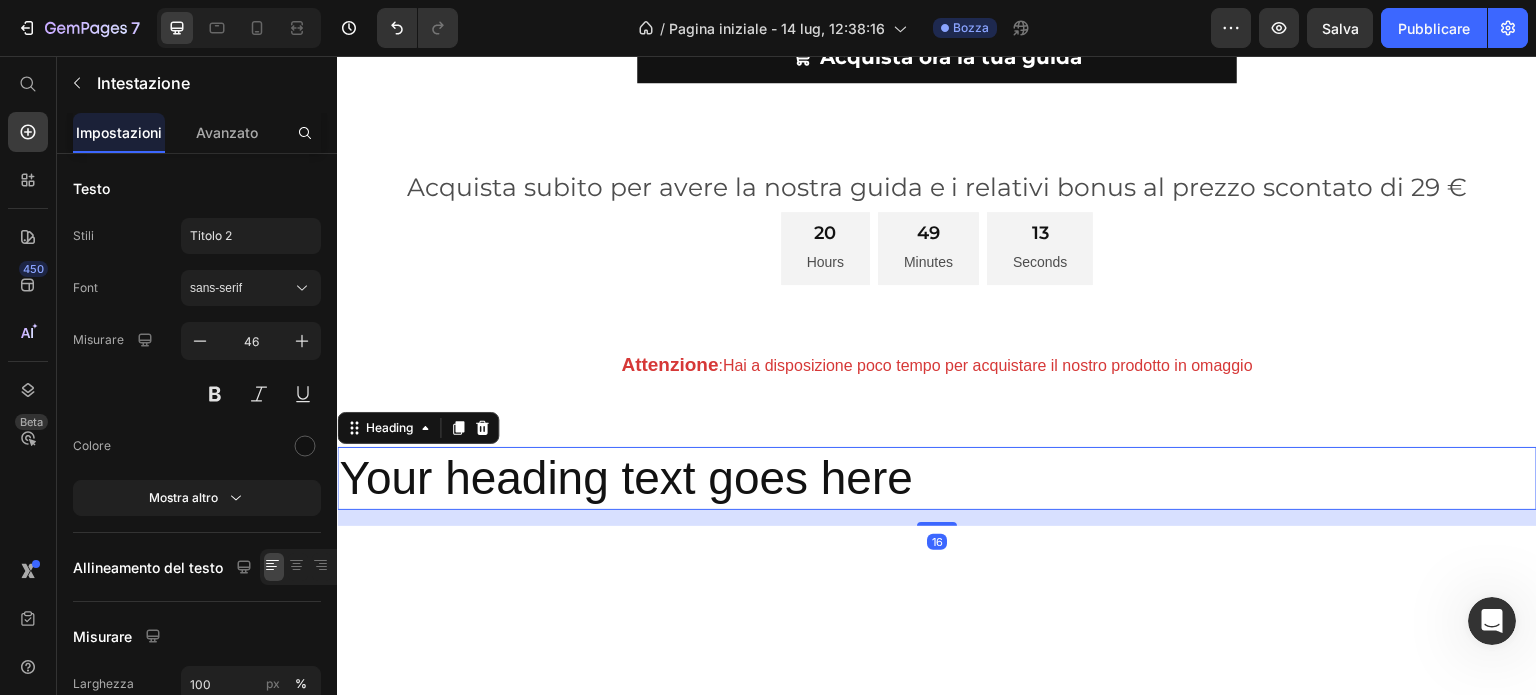 click on "Your heading text goes here" at bounding box center [937, 479] 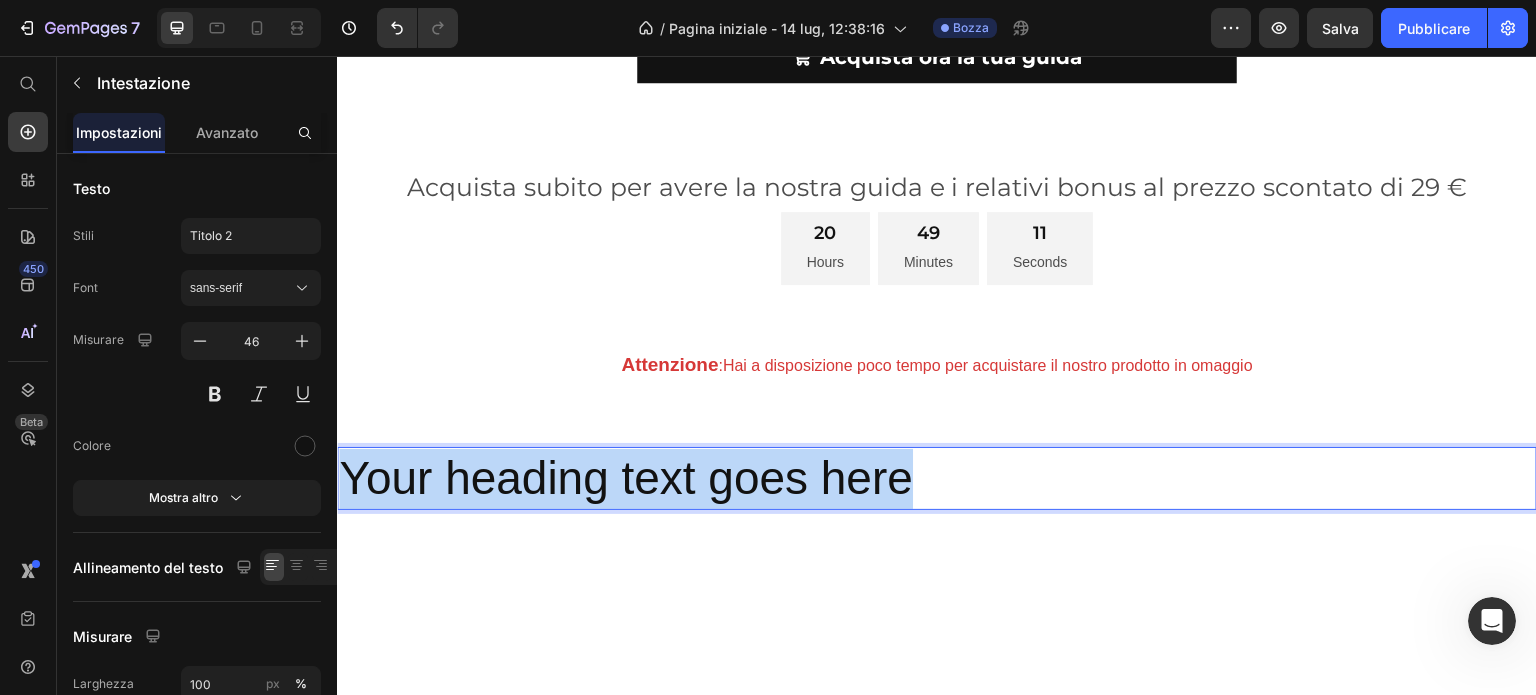 drag, startPoint x: 927, startPoint y: 483, endPoint x: 331, endPoint y: 507, distance: 596.48303 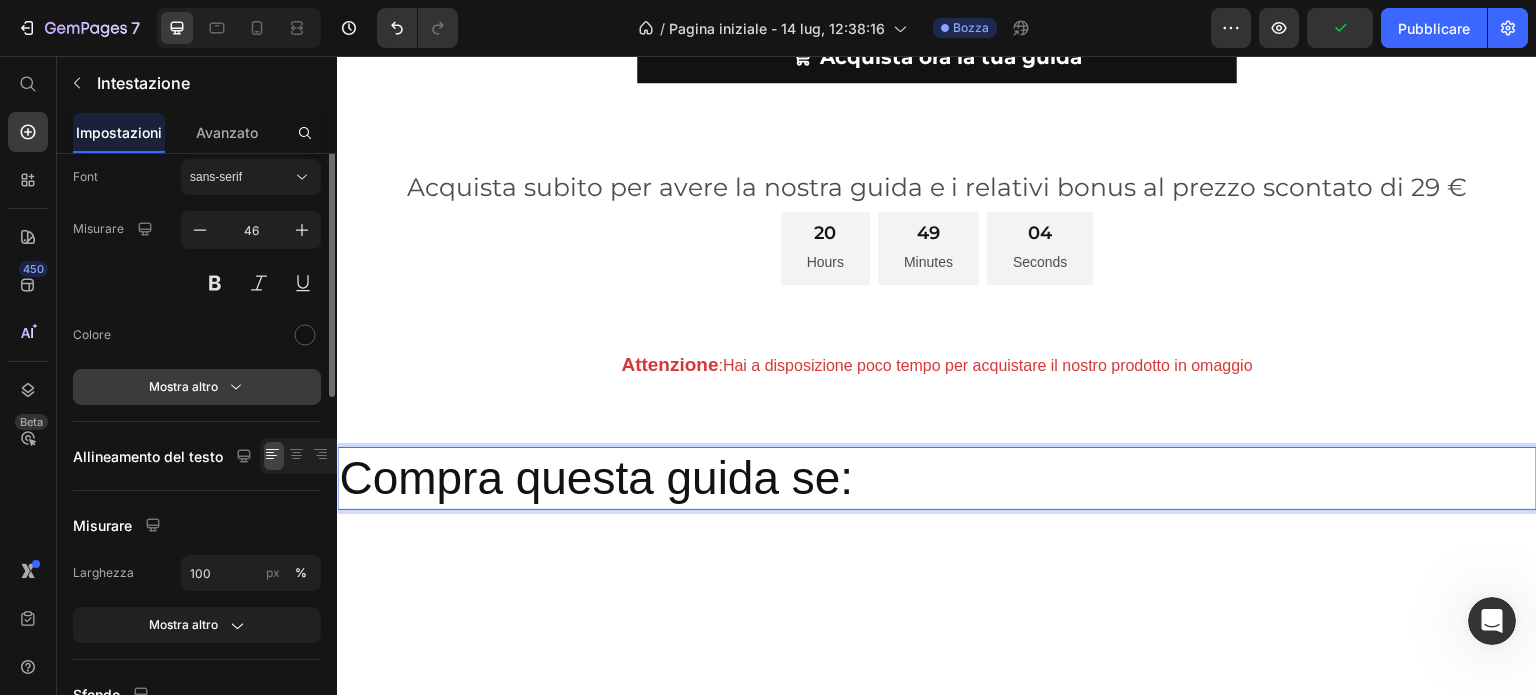 scroll, scrollTop: 0, scrollLeft: 0, axis: both 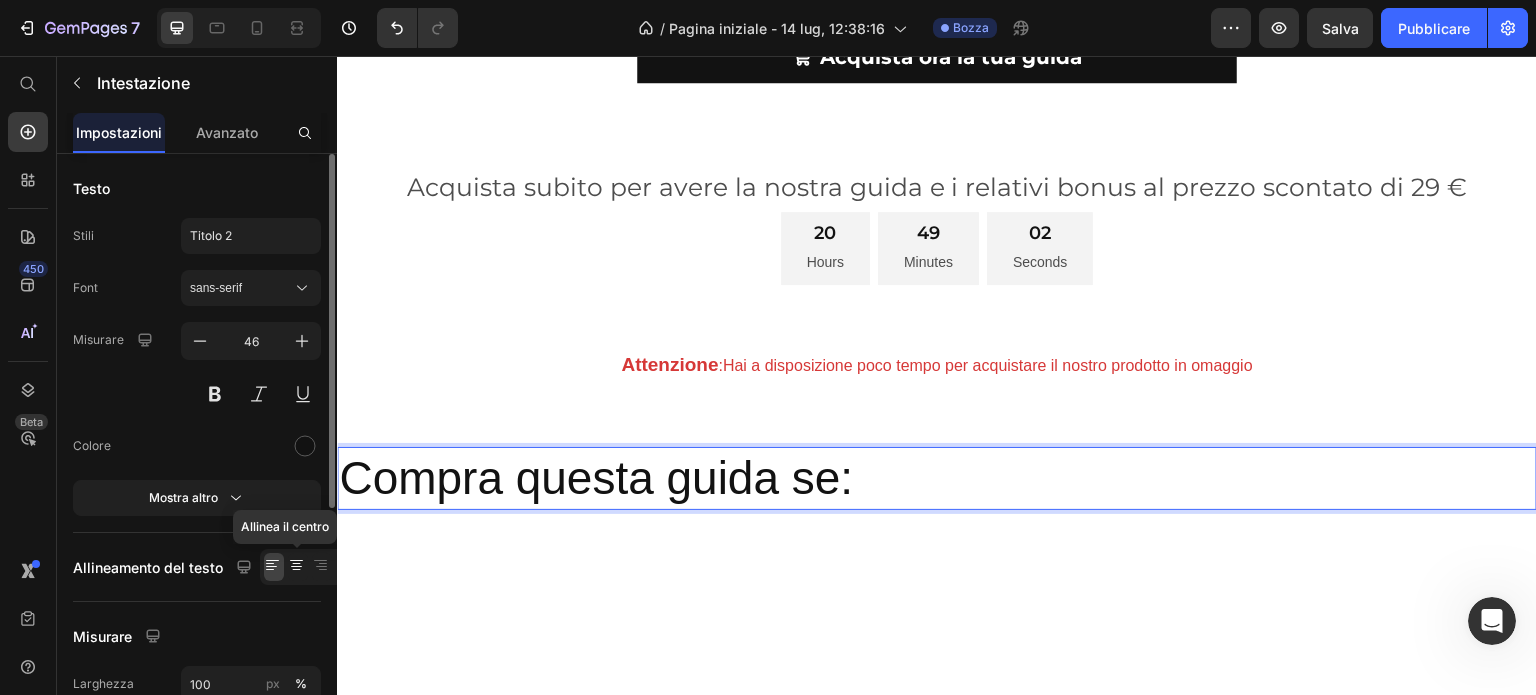 click 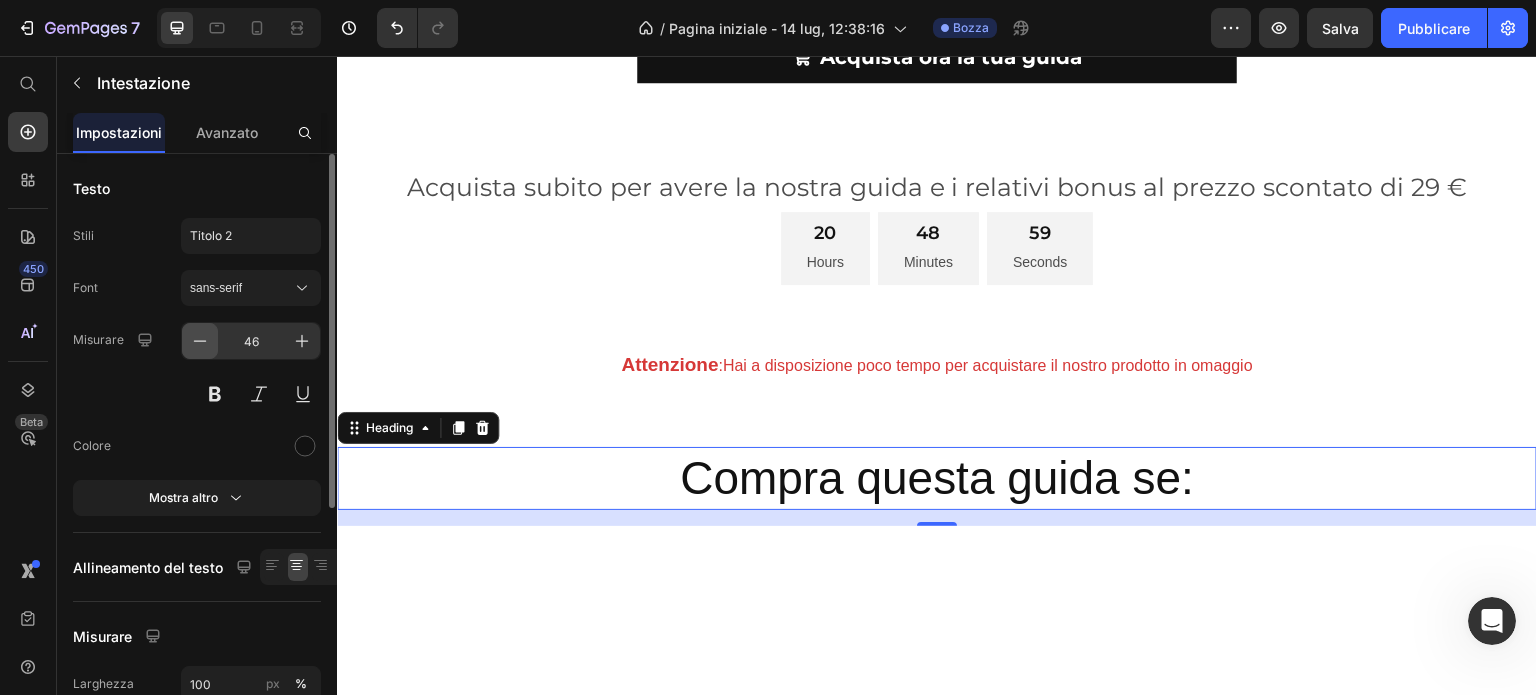 click 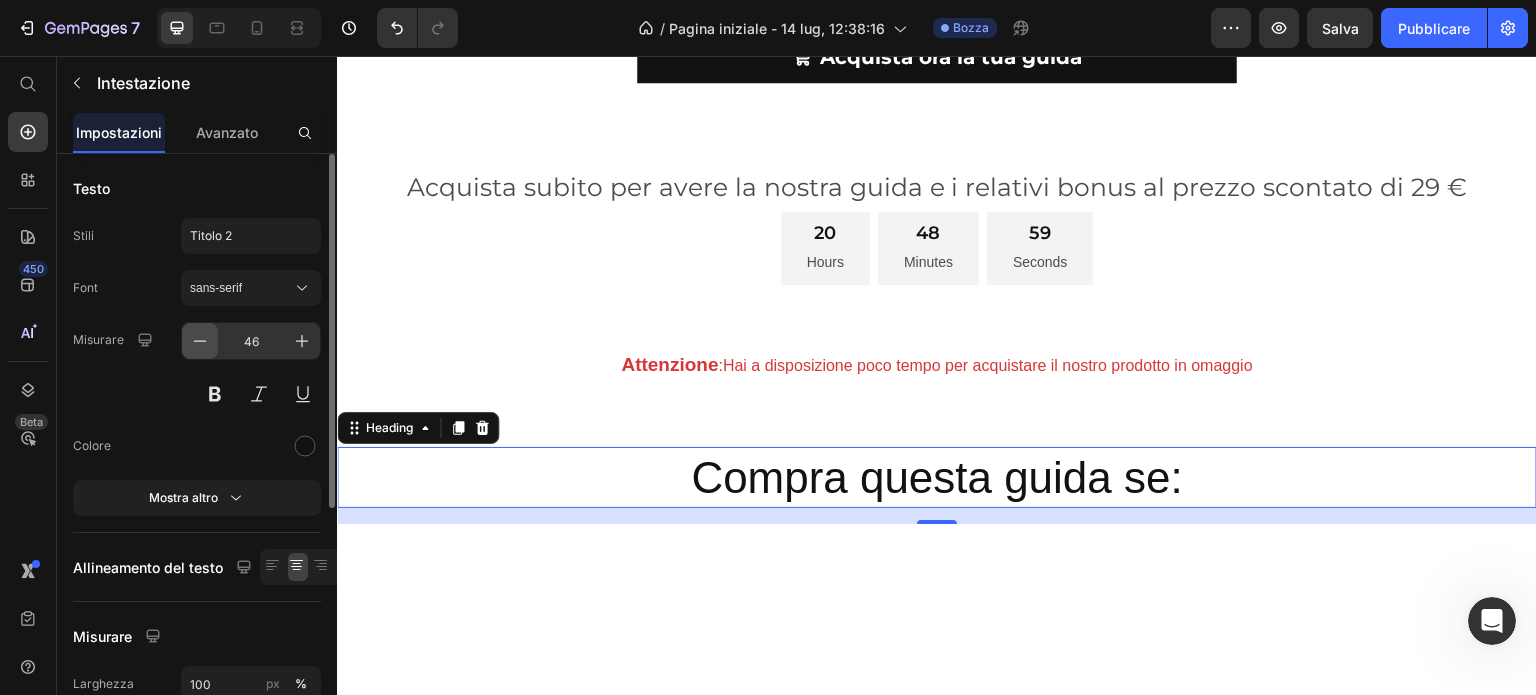 click 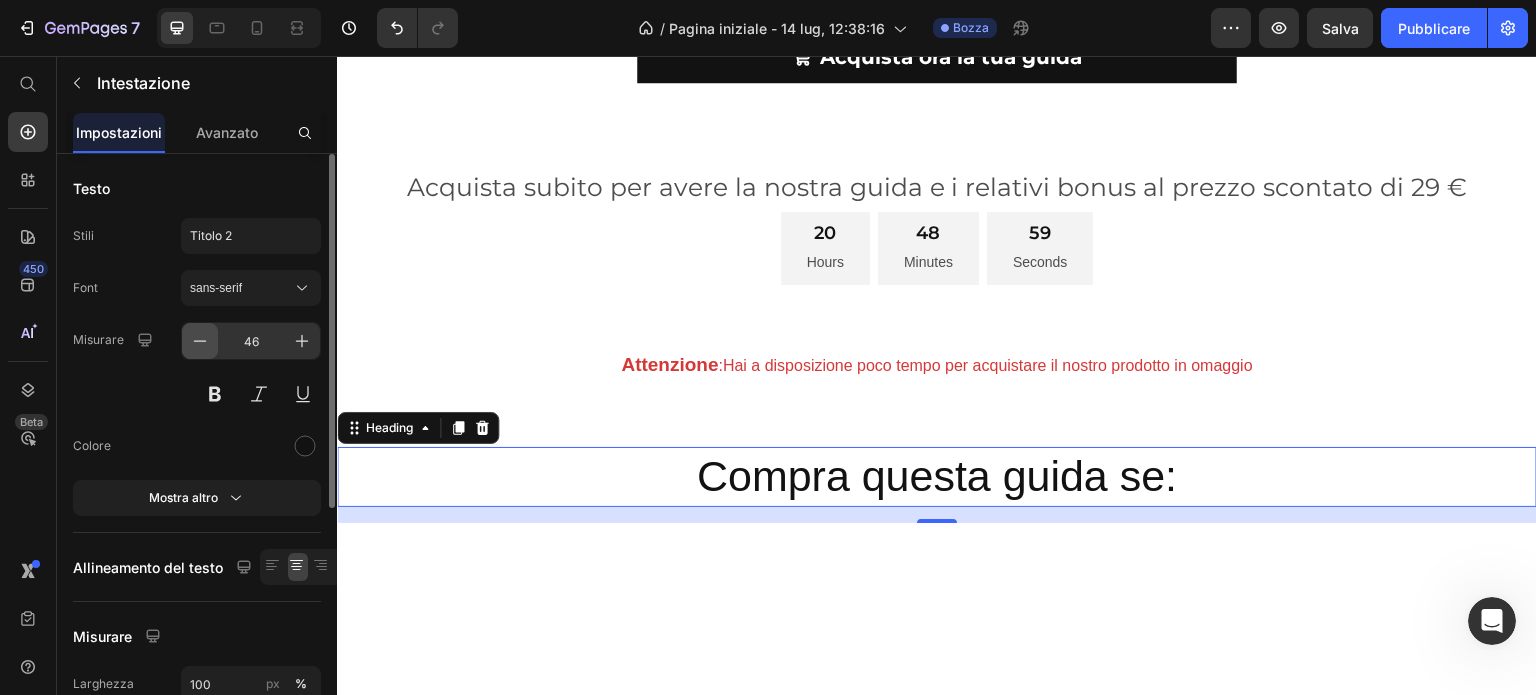click 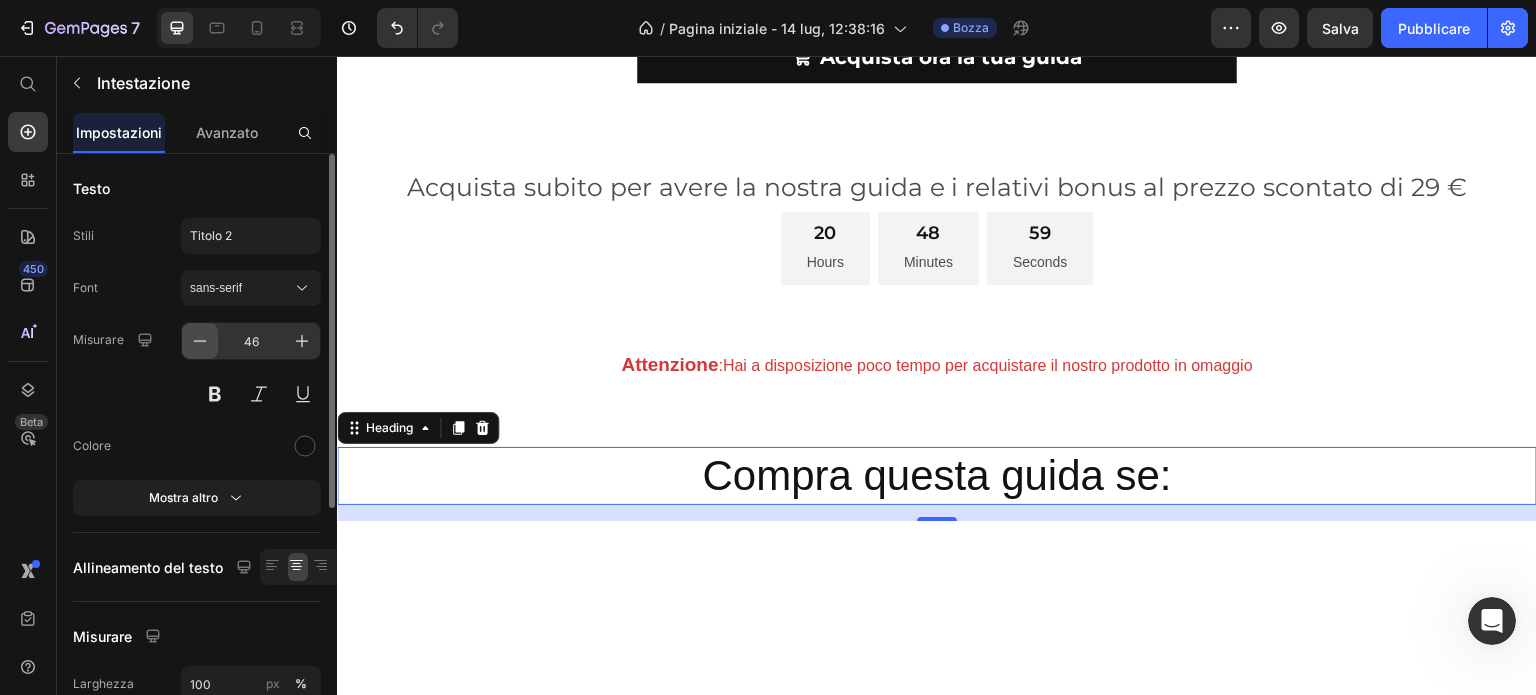 click 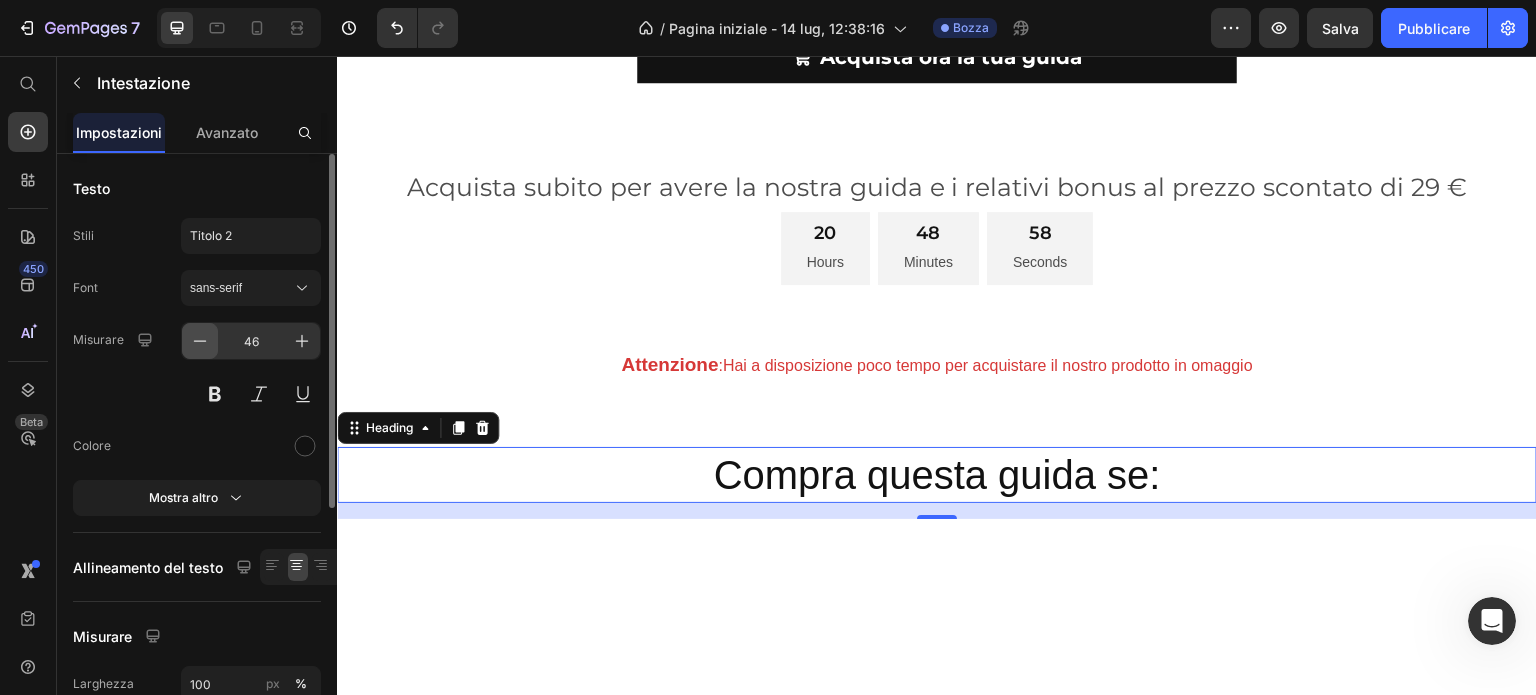 click 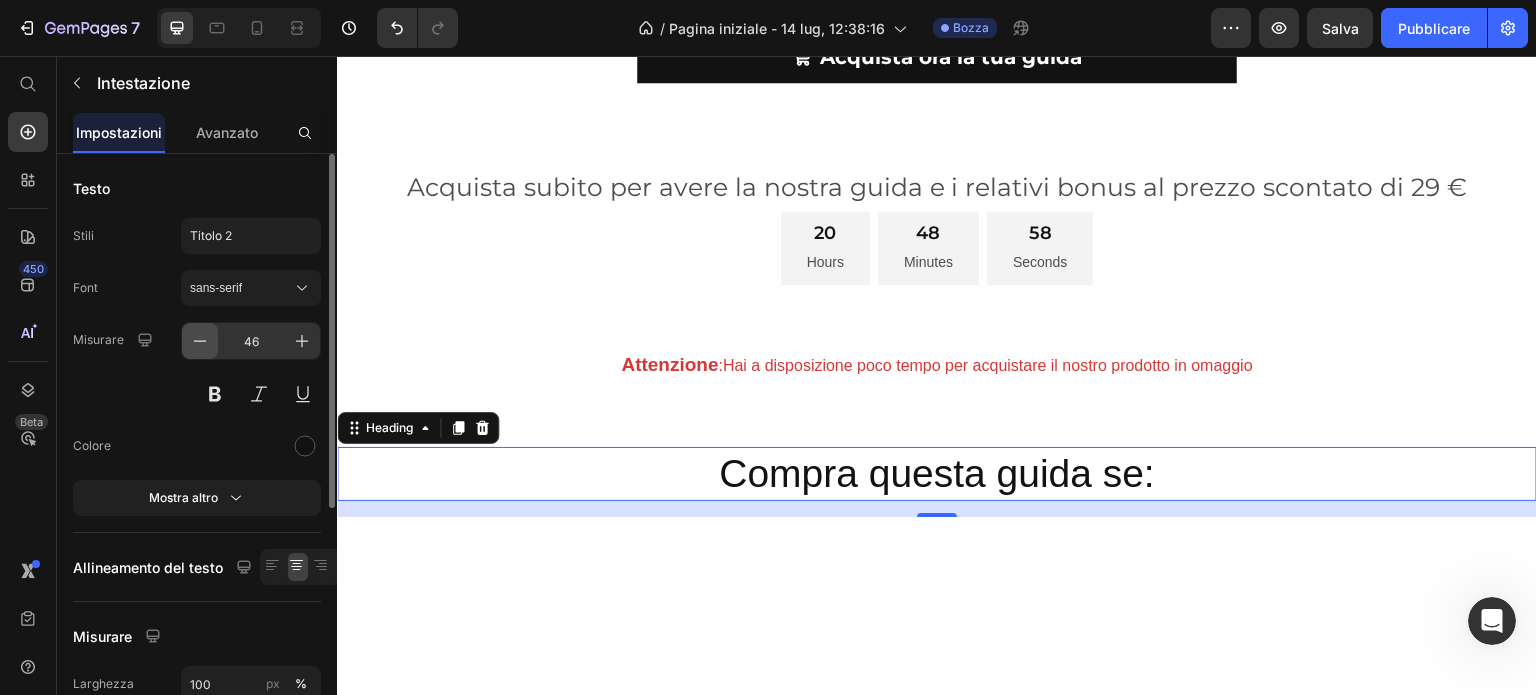 click 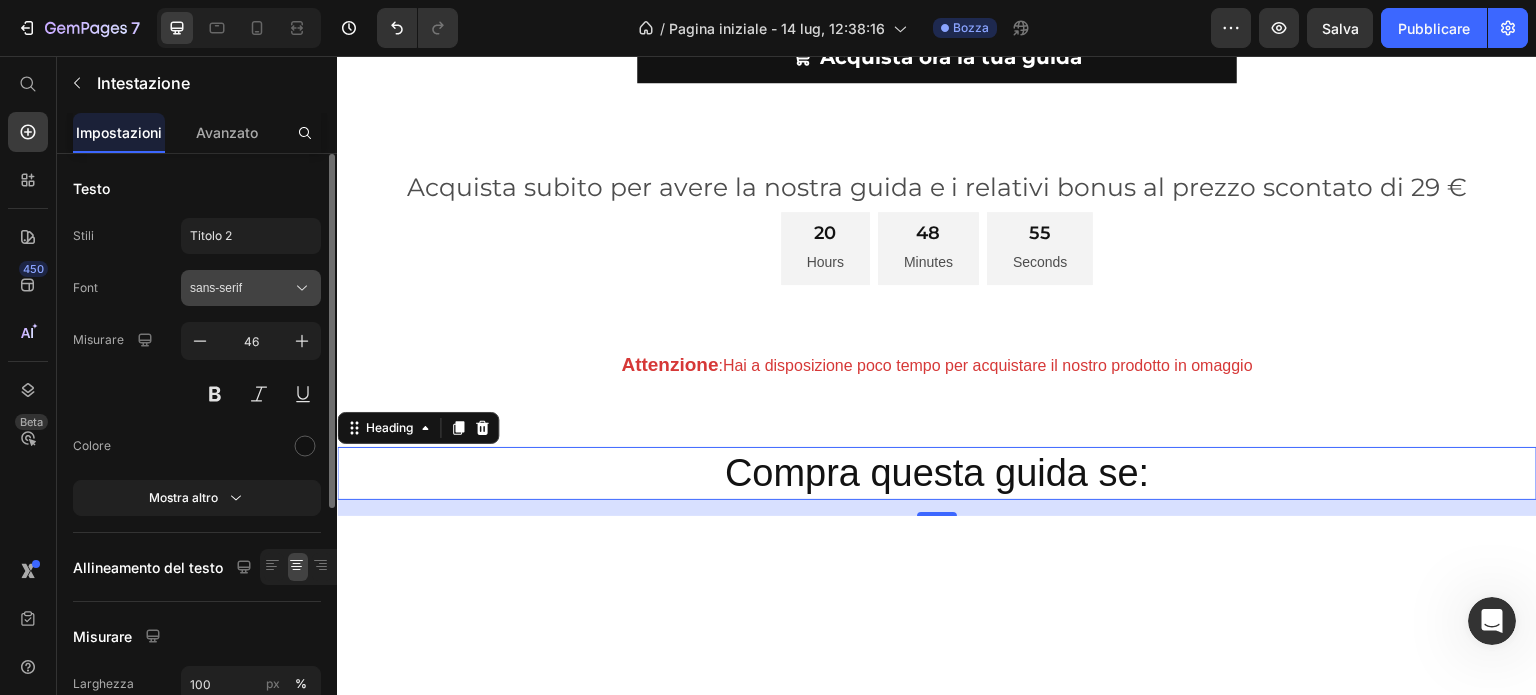 click on "sans-serif" at bounding box center [241, 288] 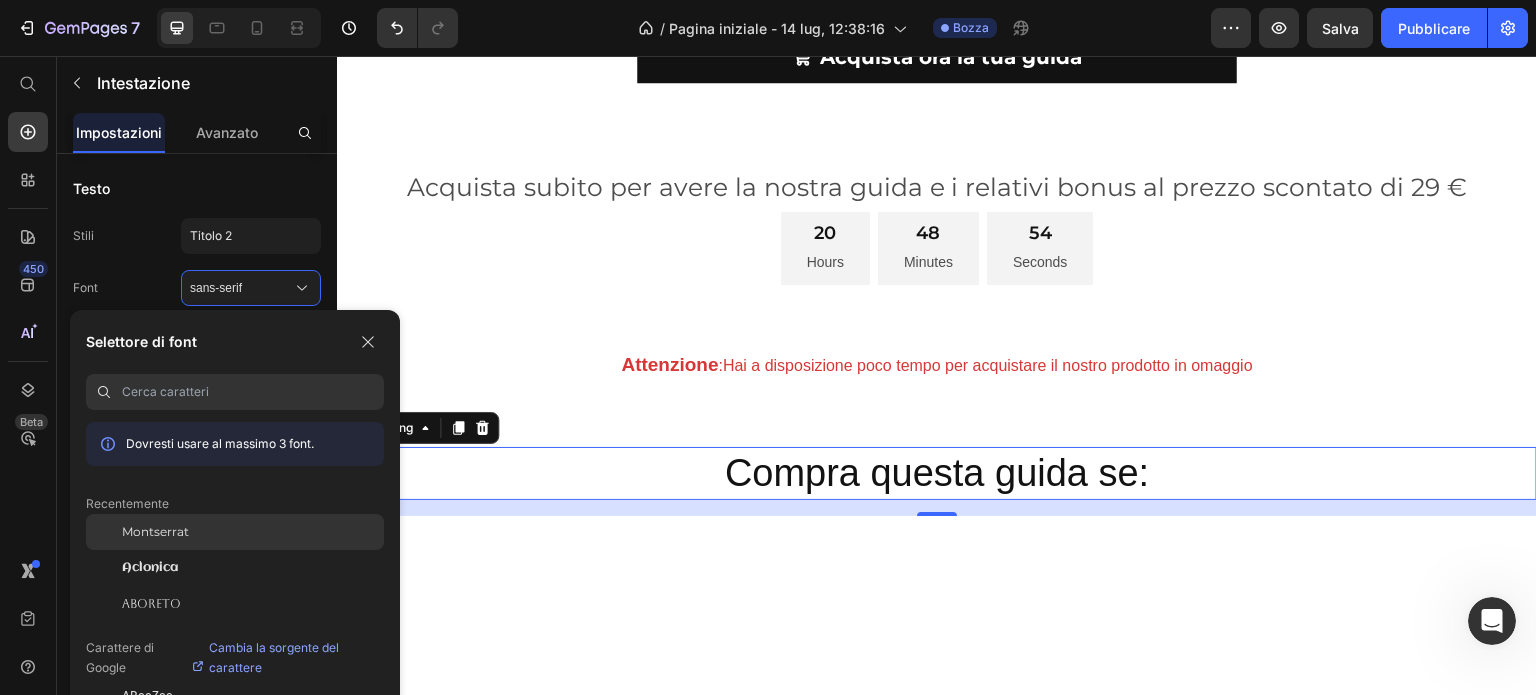 click on "Montserrat" 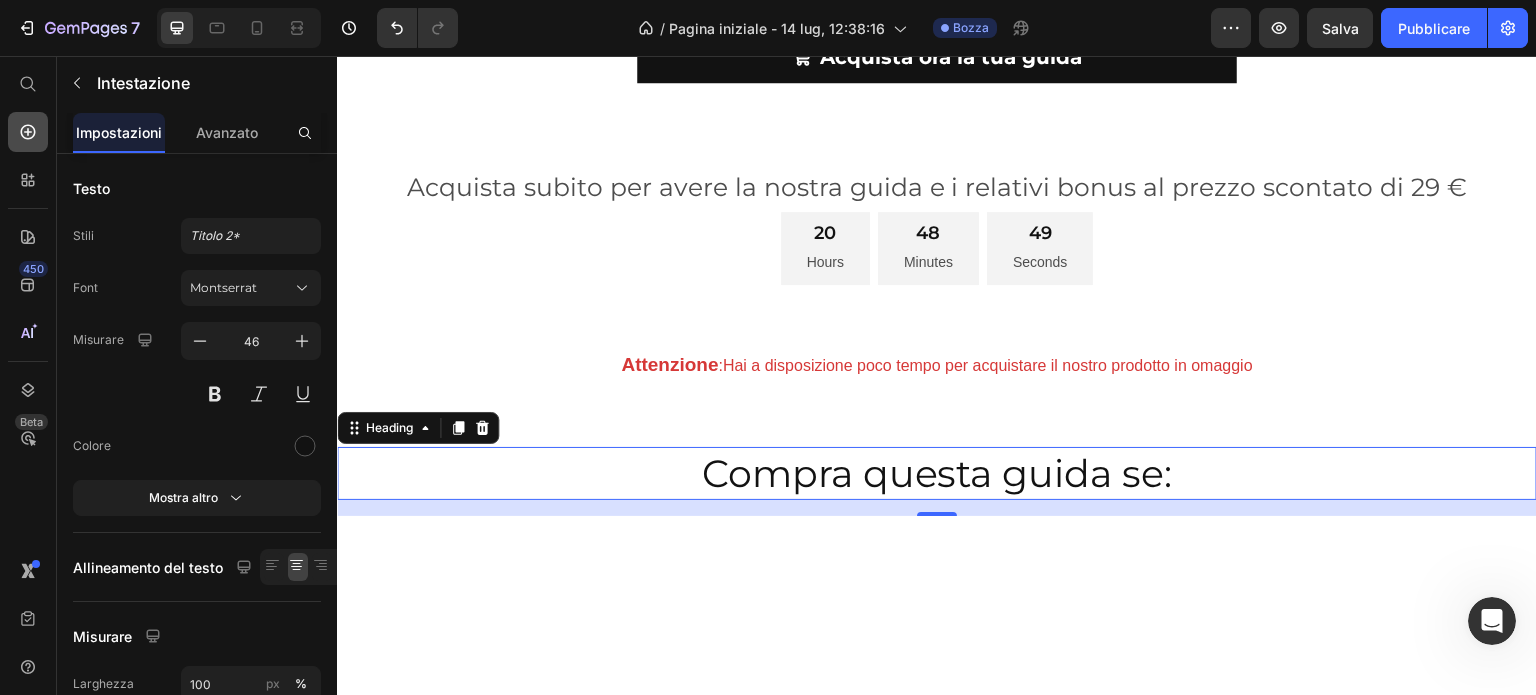 click 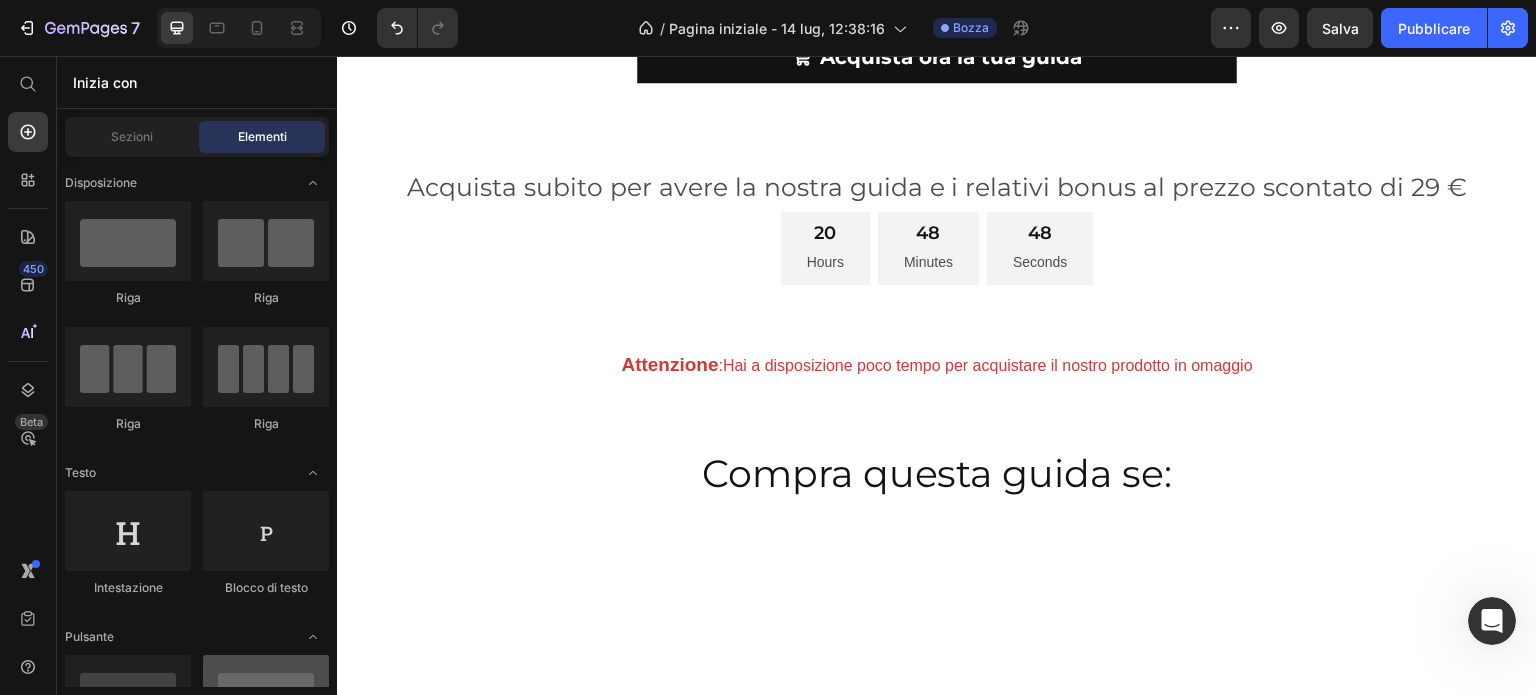 scroll, scrollTop: 200, scrollLeft: 0, axis: vertical 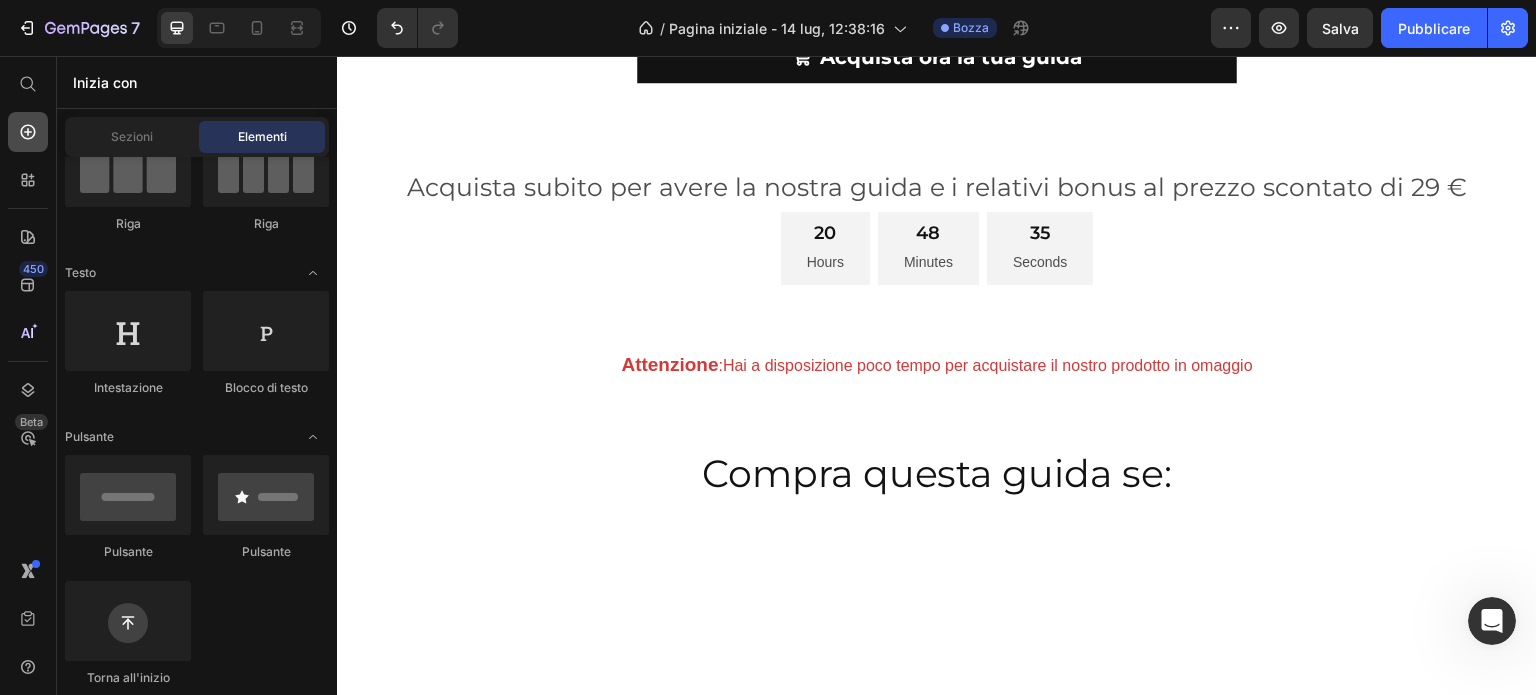 click 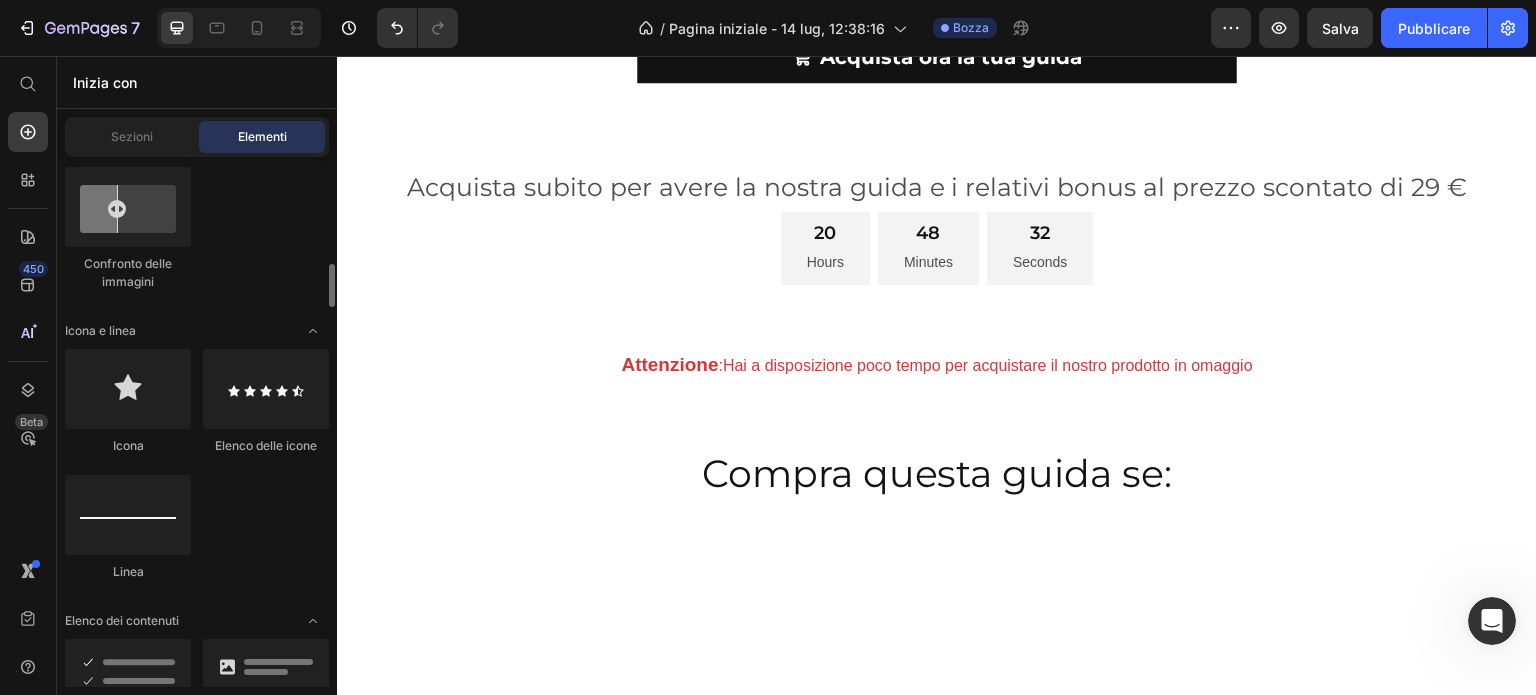 scroll, scrollTop: 1600, scrollLeft: 0, axis: vertical 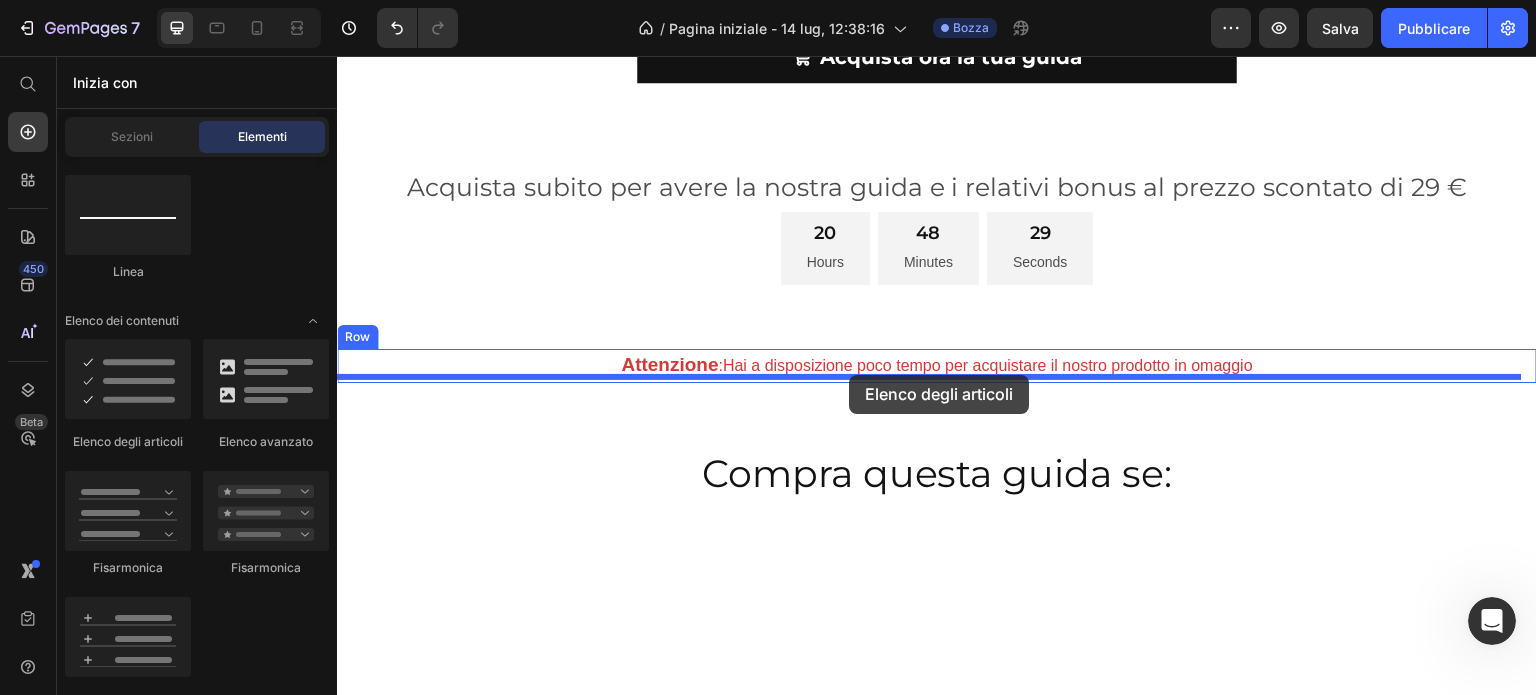 drag, startPoint x: 489, startPoint y: 442, endPoint x: 849, endPoint y: 375, distance: 366.18164 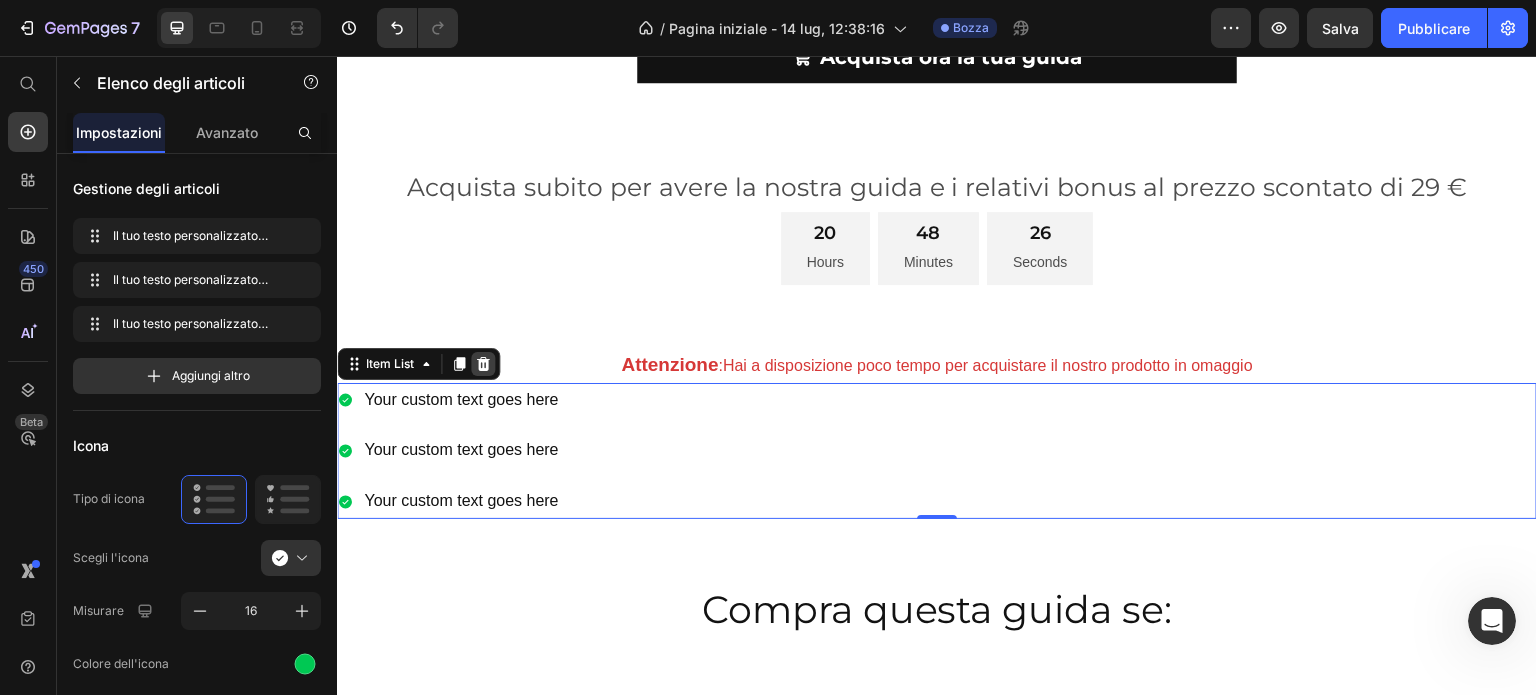 click 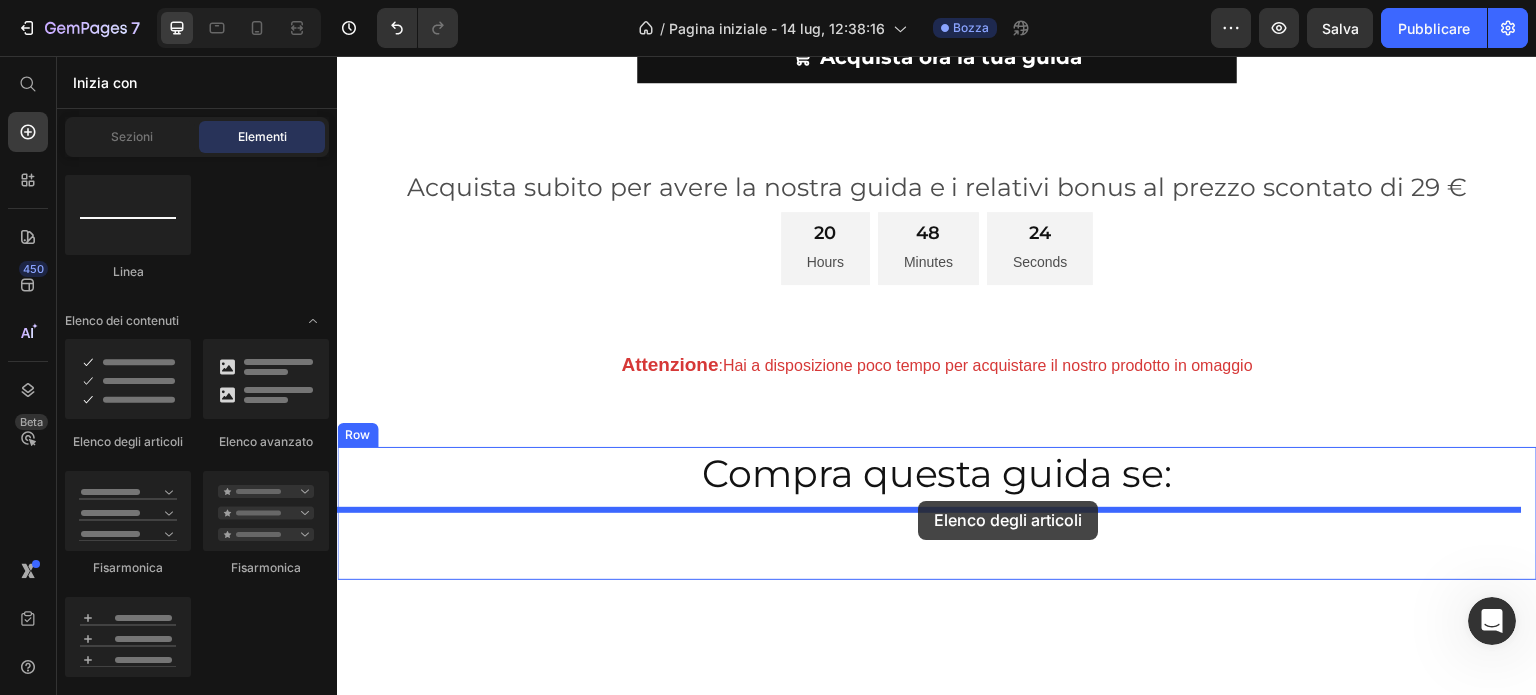 drag, startPoint x: 473, startPoint y: 438, endPoint x: 918, endPoint y: 501, distance: 449.43744 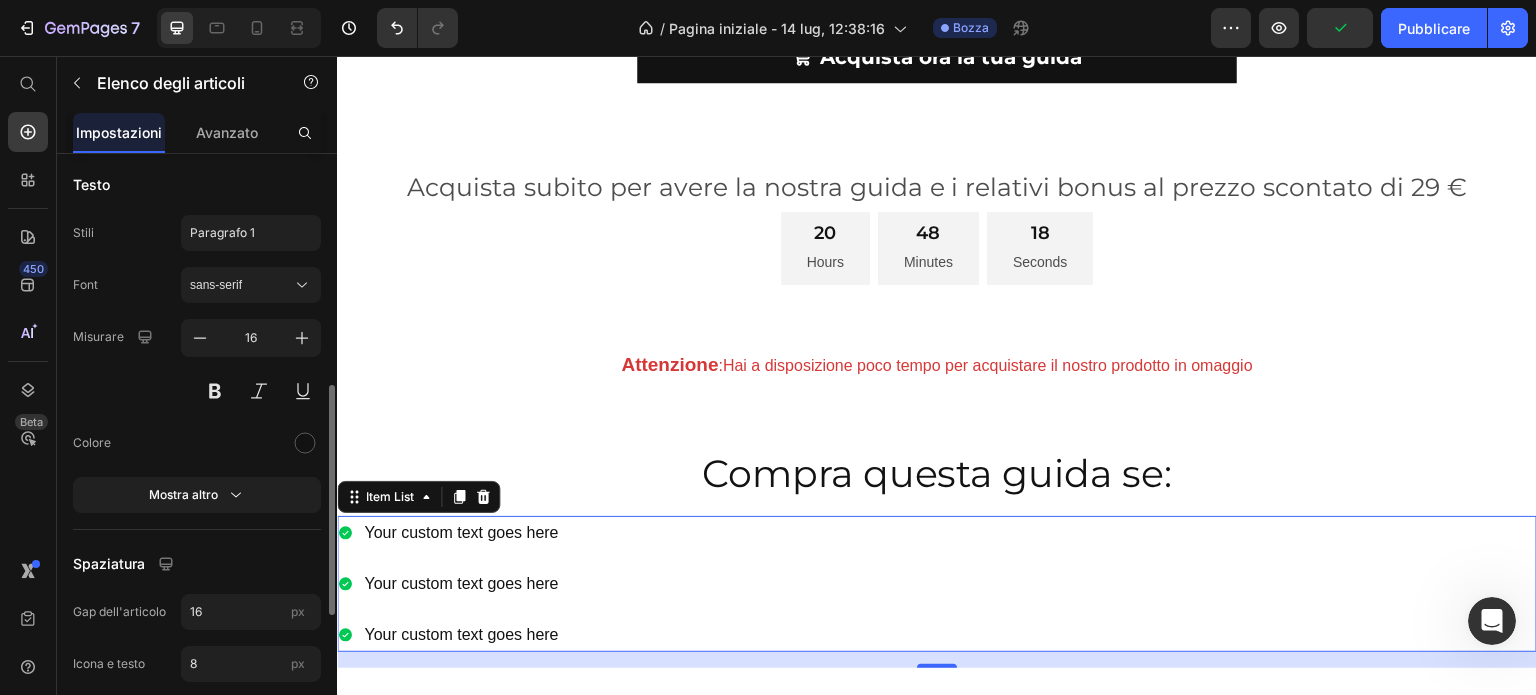 scroll, scrollTop: 800, scrollLeft: 0, axis: vertical 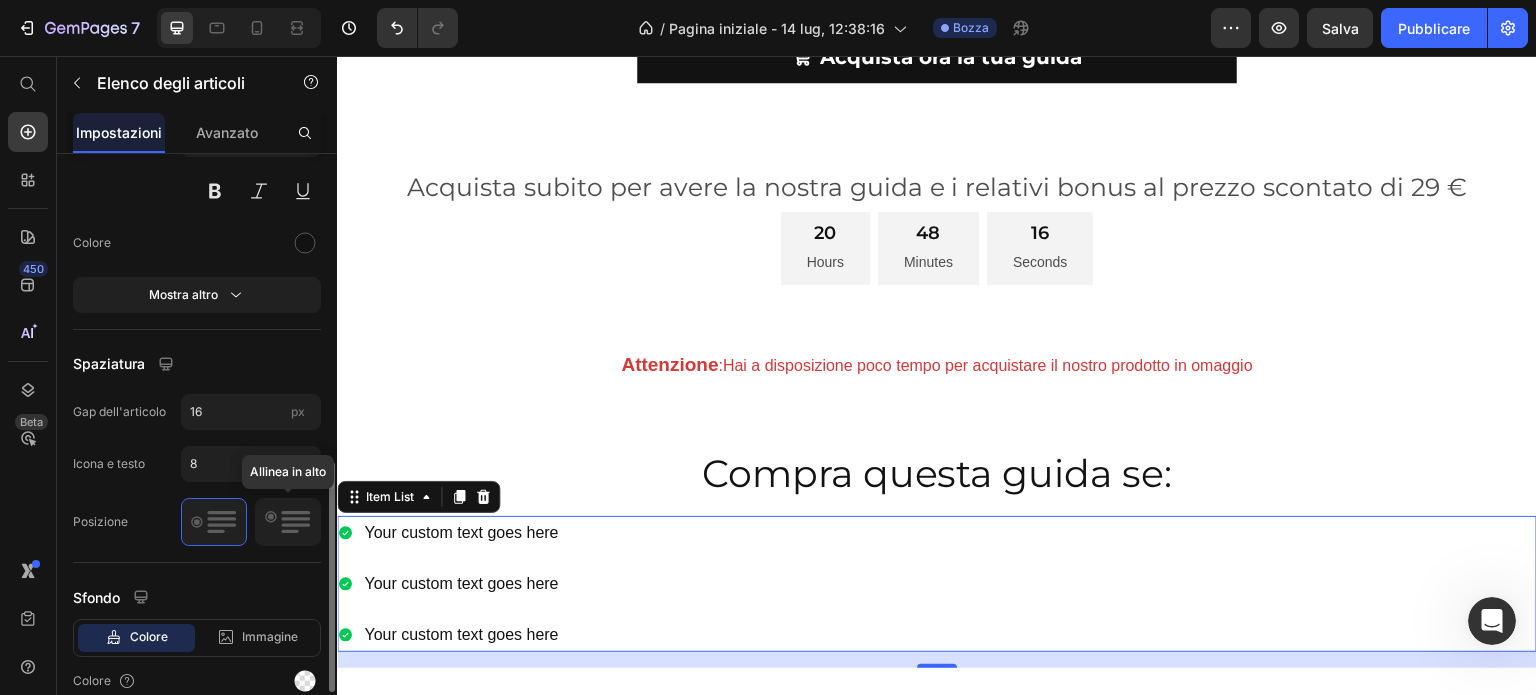 click 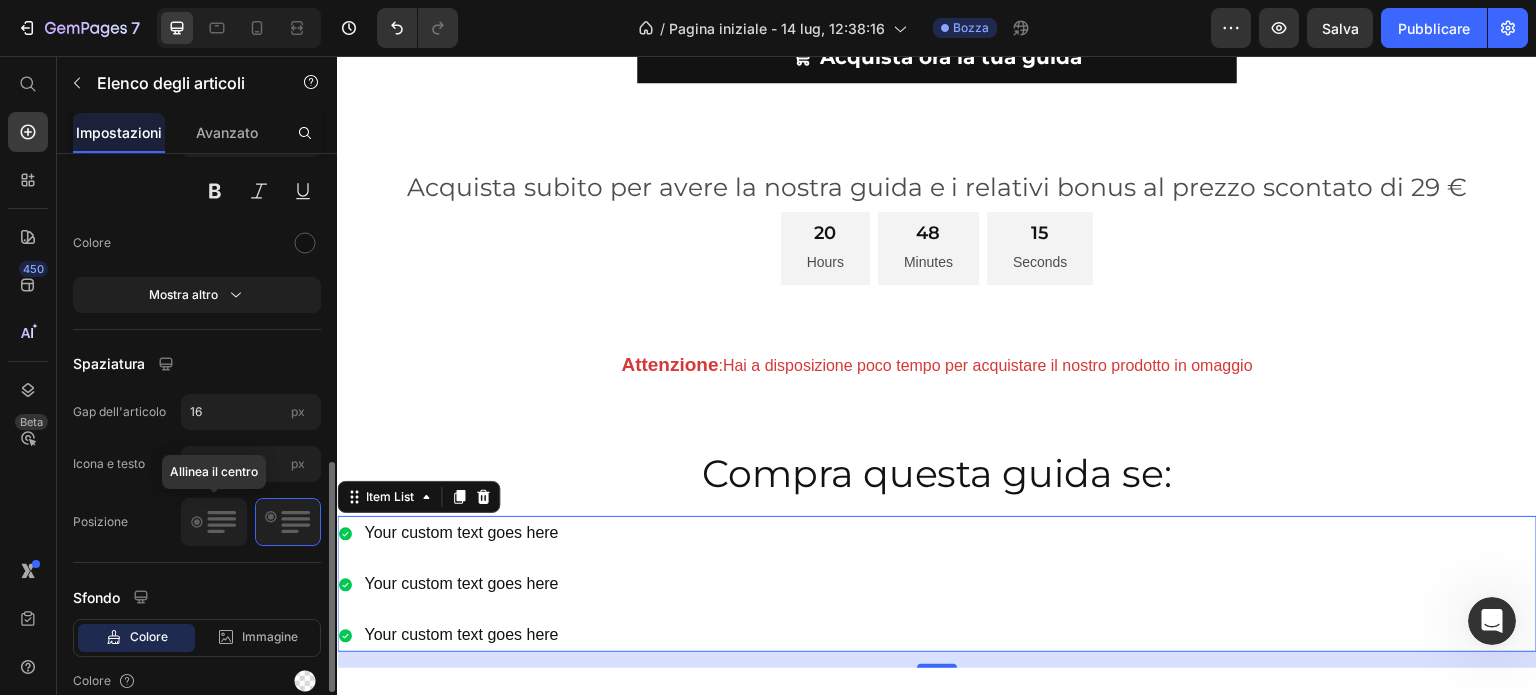 click 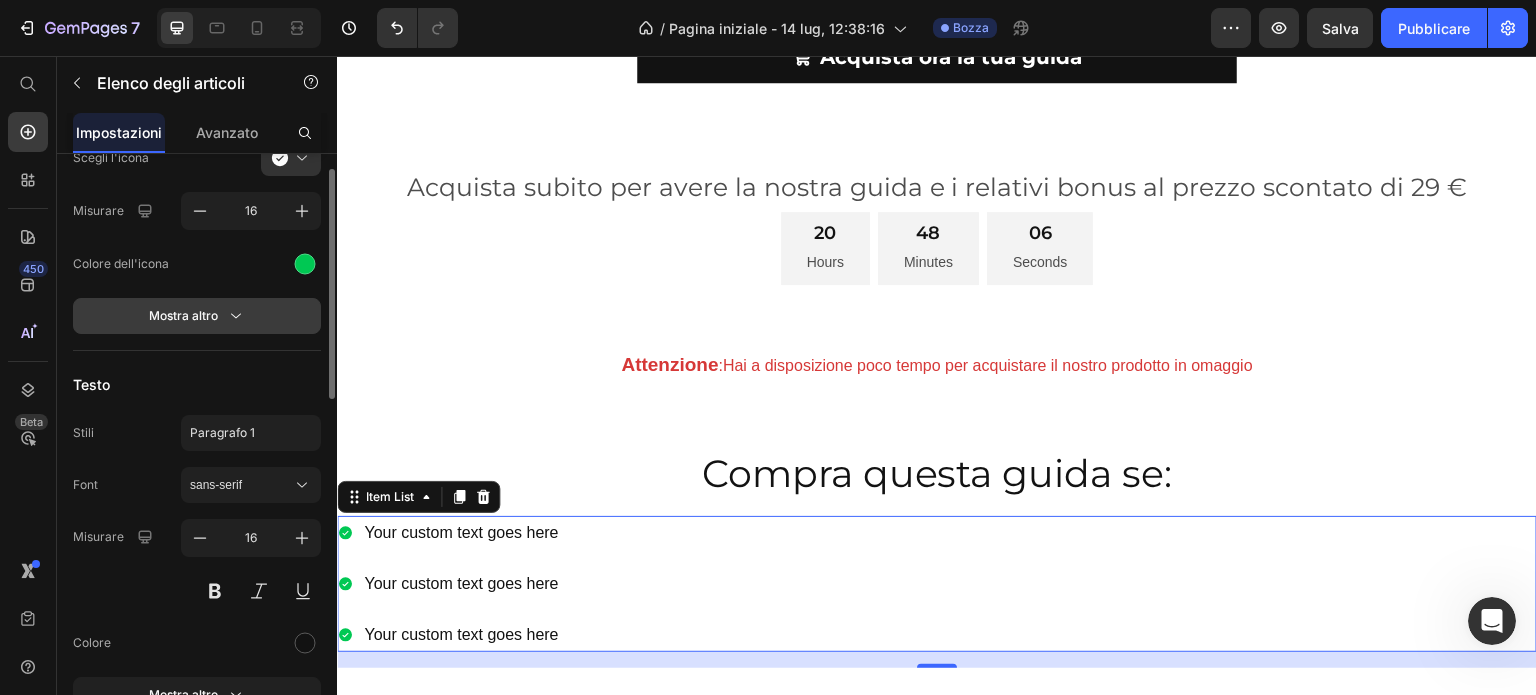 scroll, scrollTop: 200, scrollLeft: 0, axis: vertical 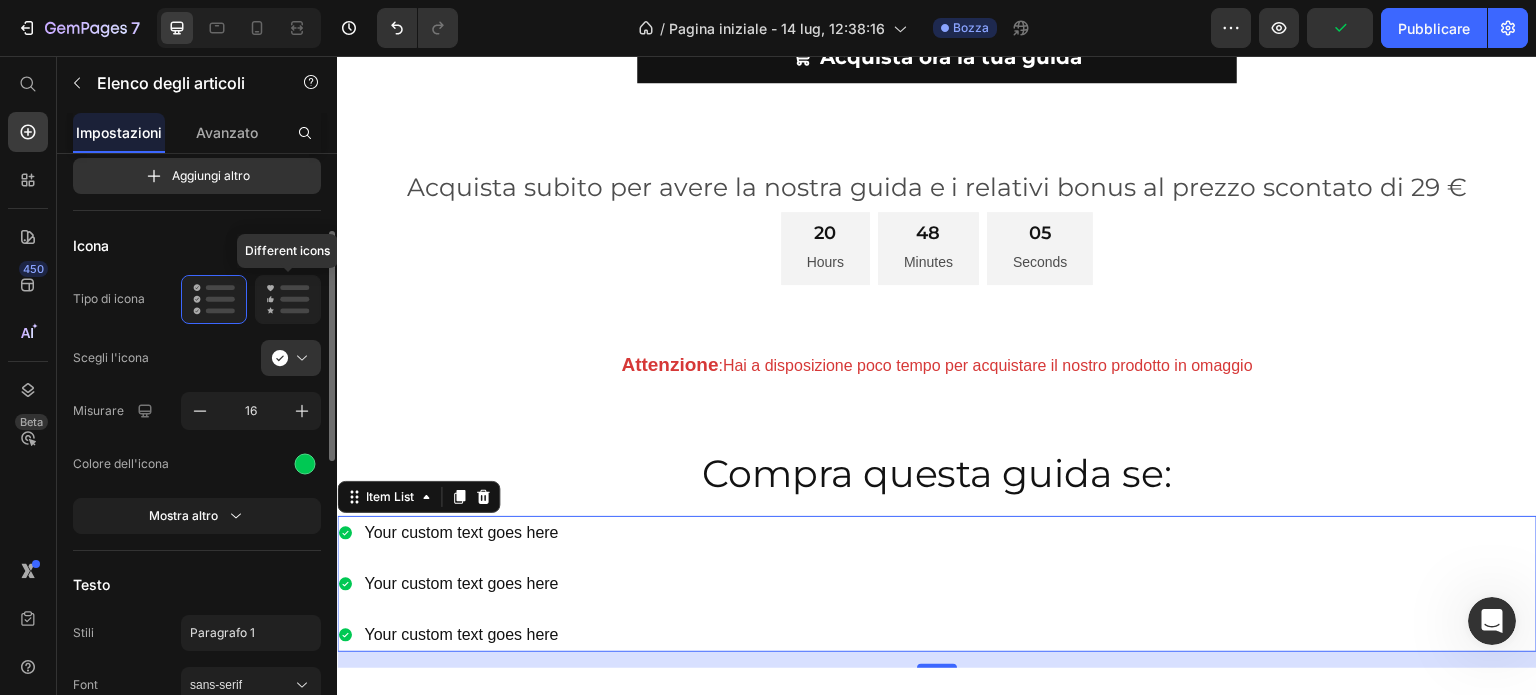 click 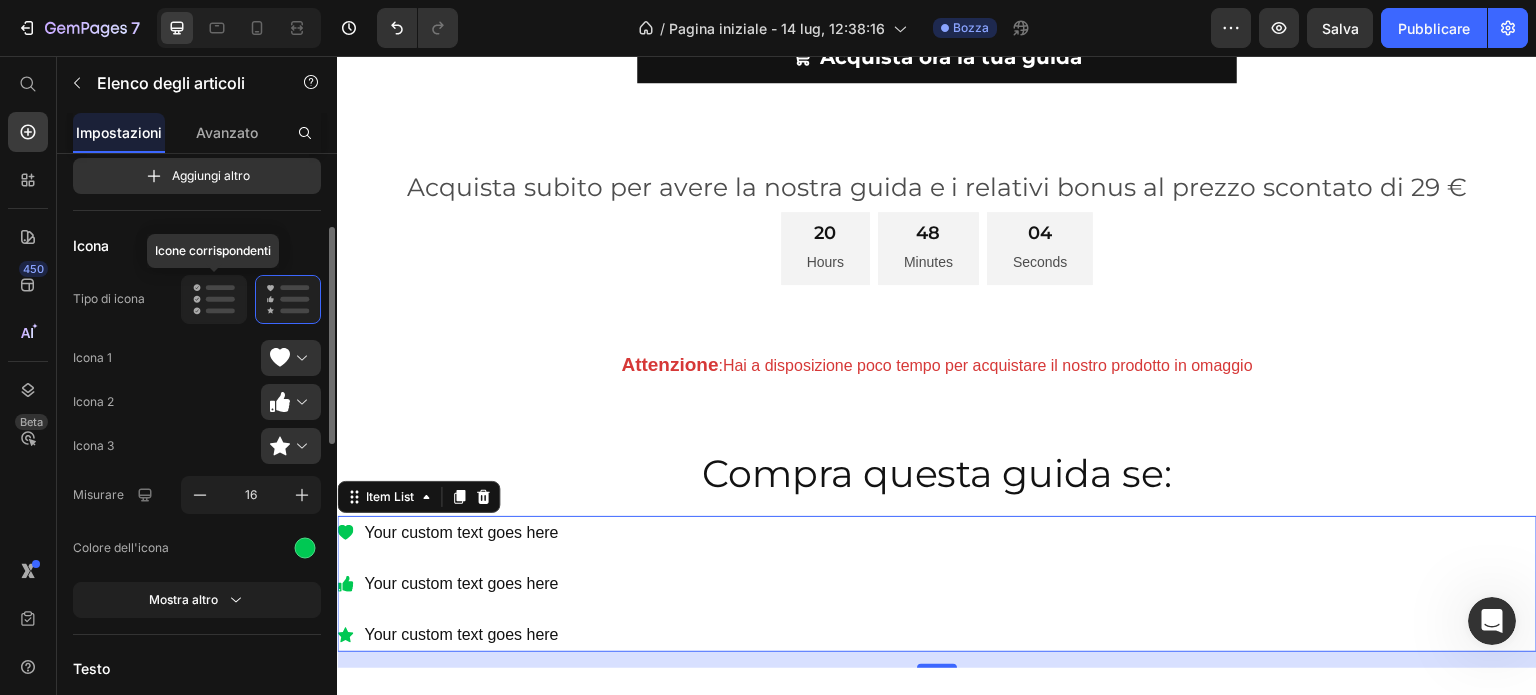 click 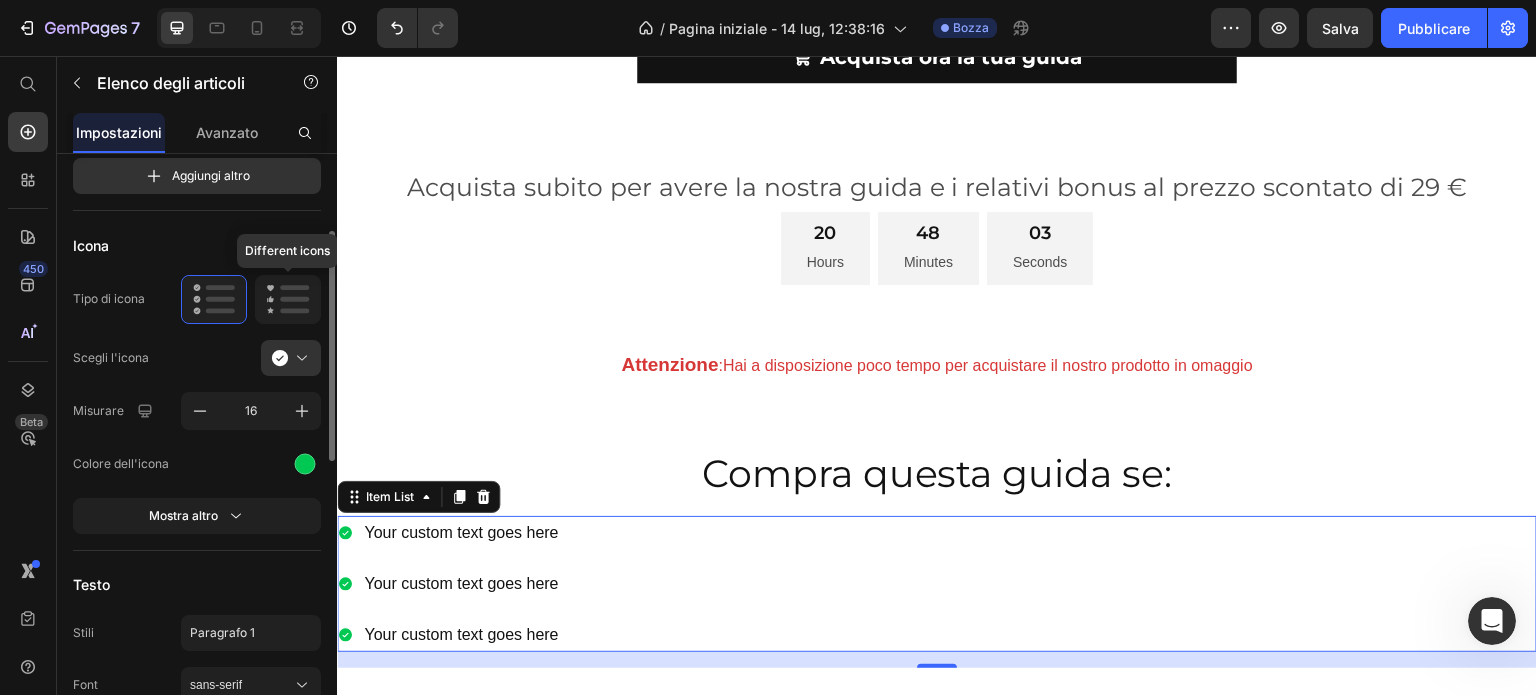 click 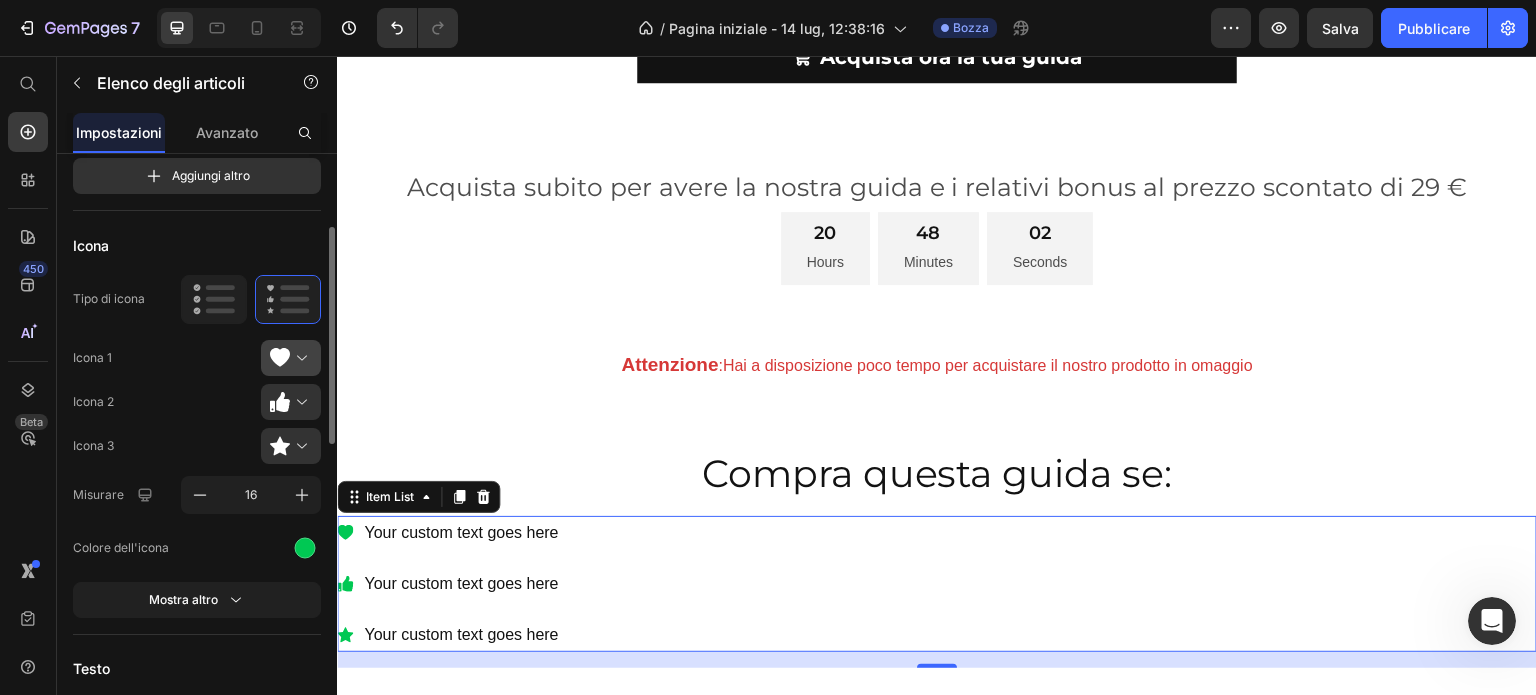 click at bounding box center [299, 358] 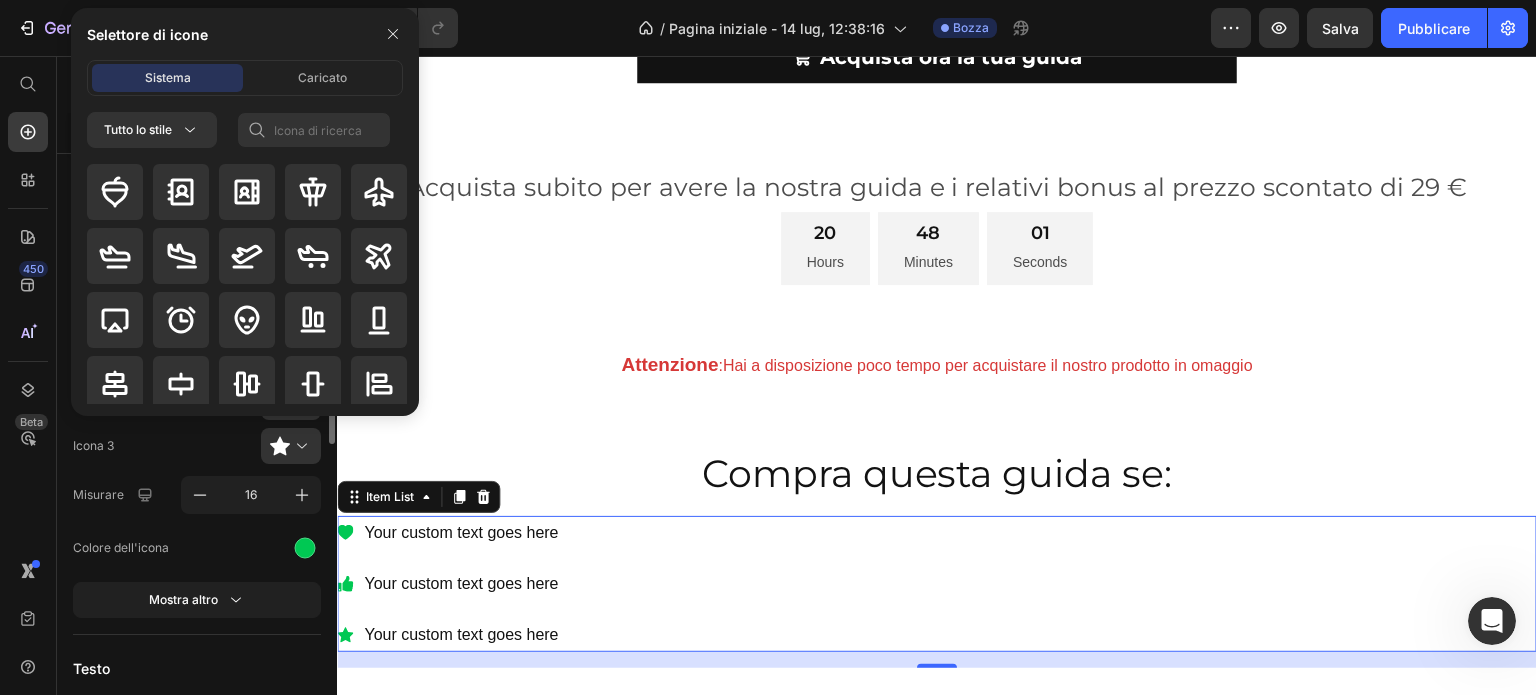 click on "Icona 3" 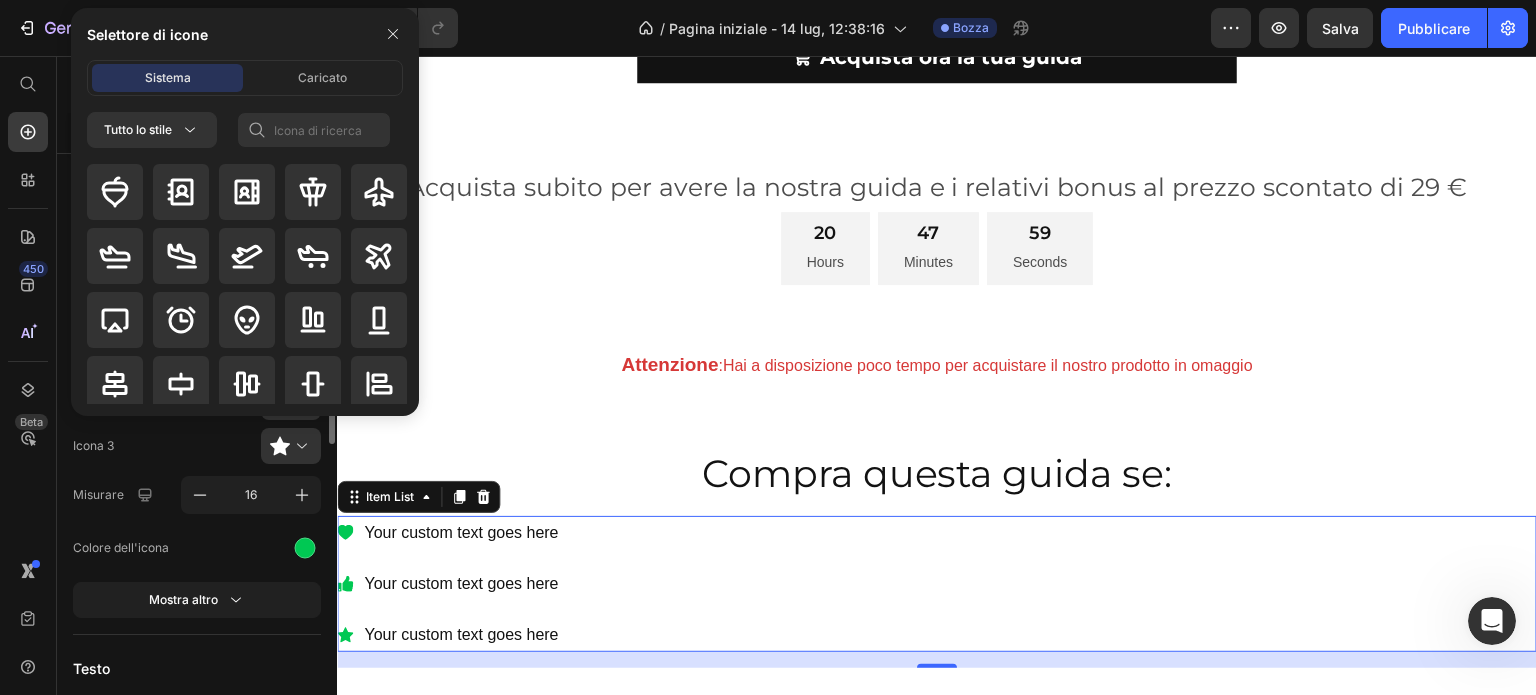 click on "Icona 3" 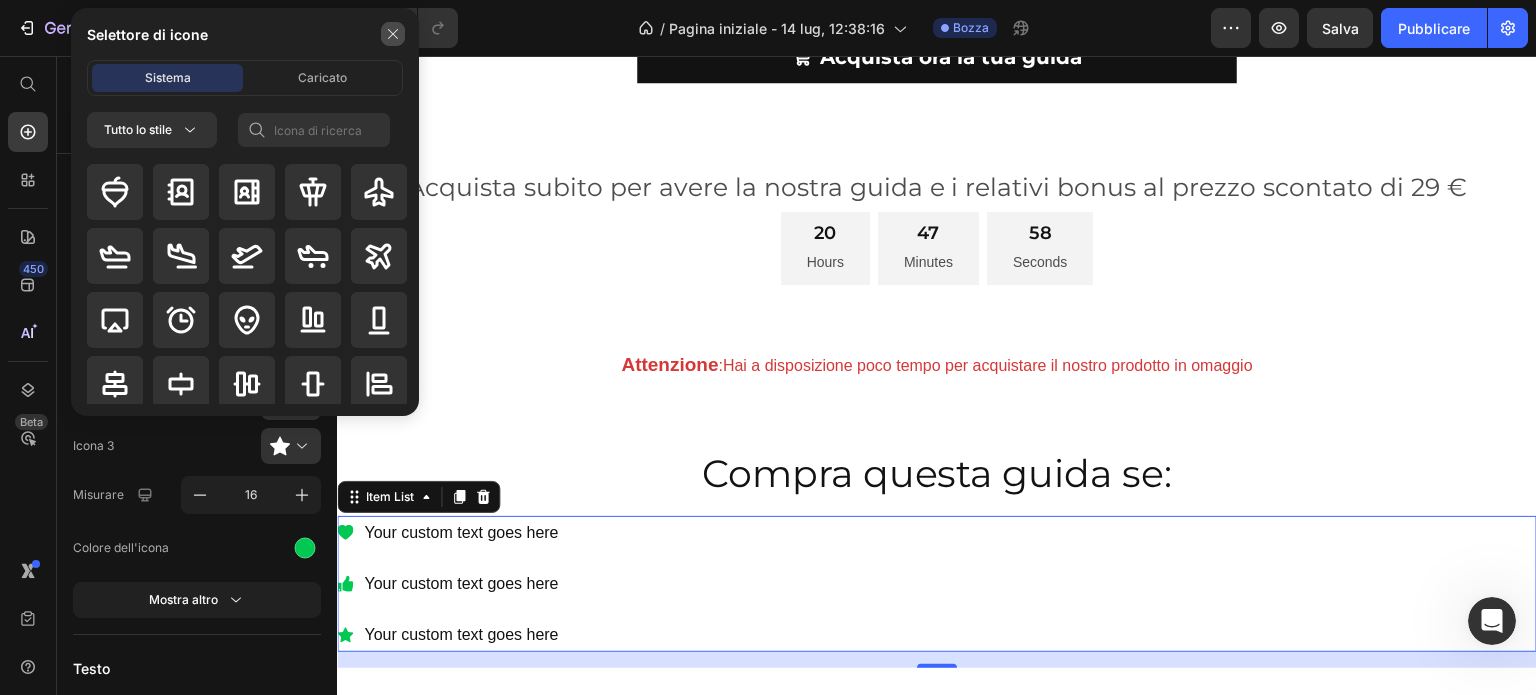 click at bounding box center [393, 34] 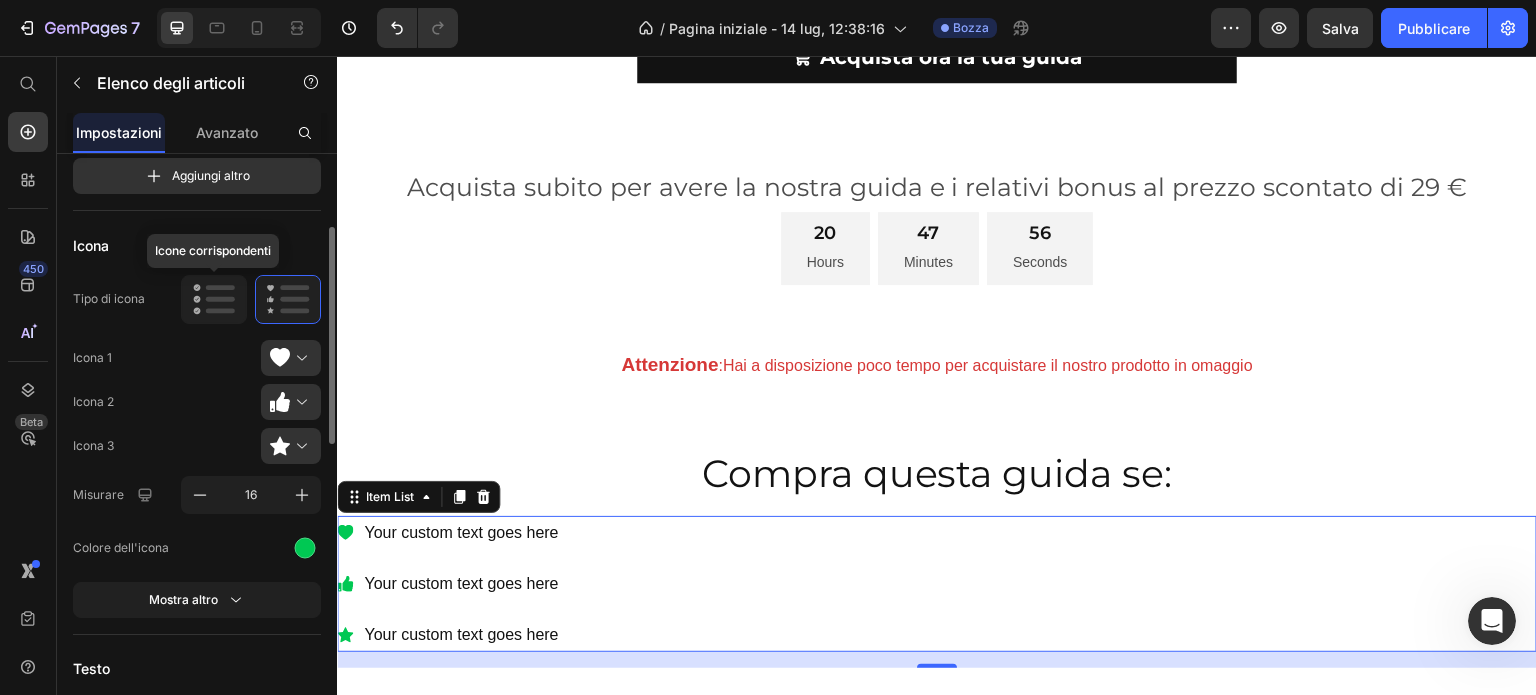 click 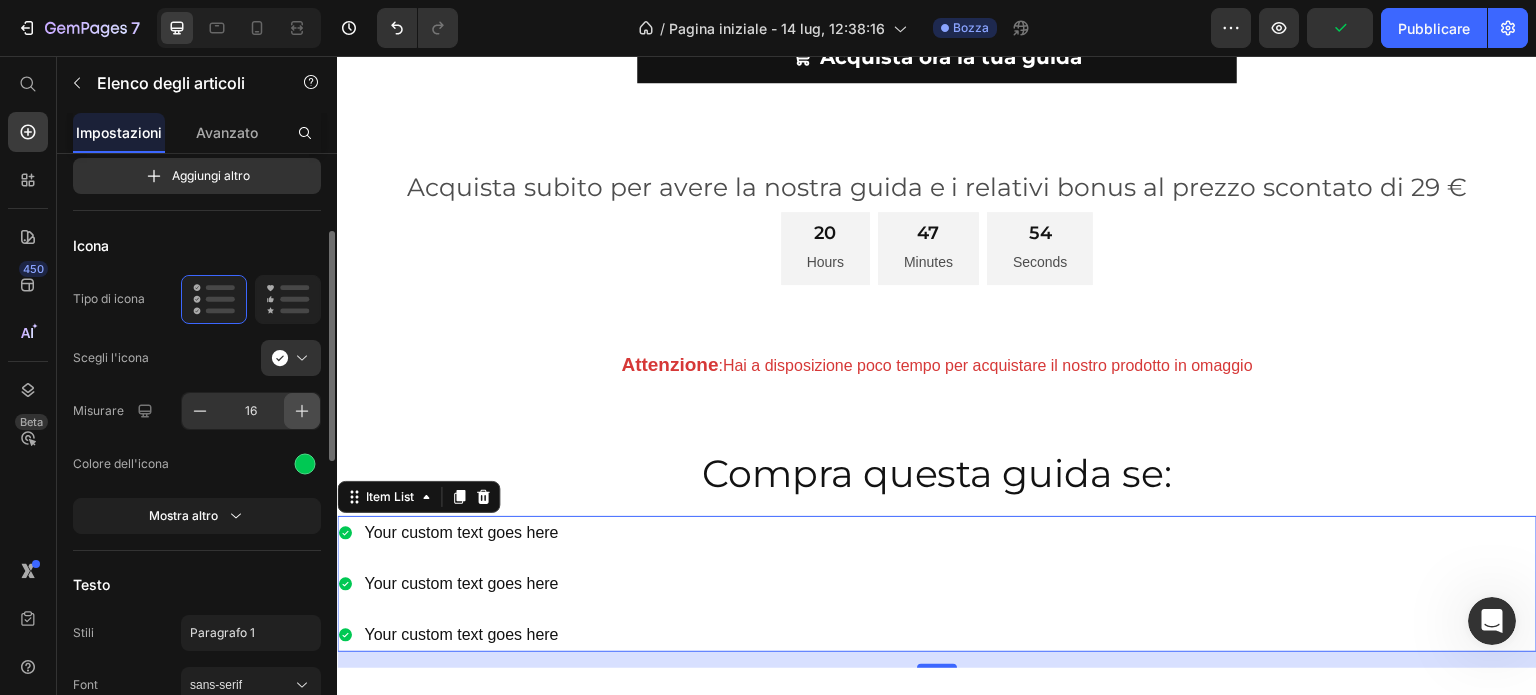 click 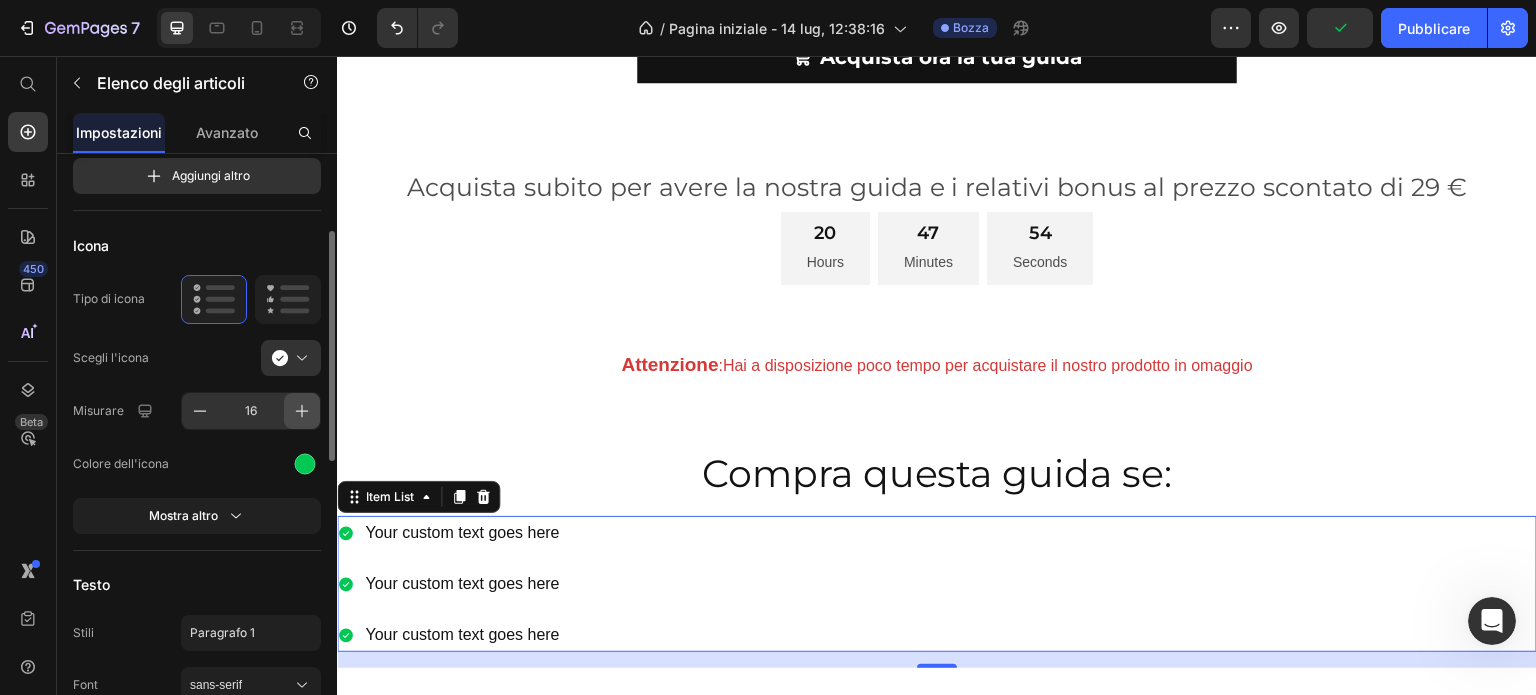 click 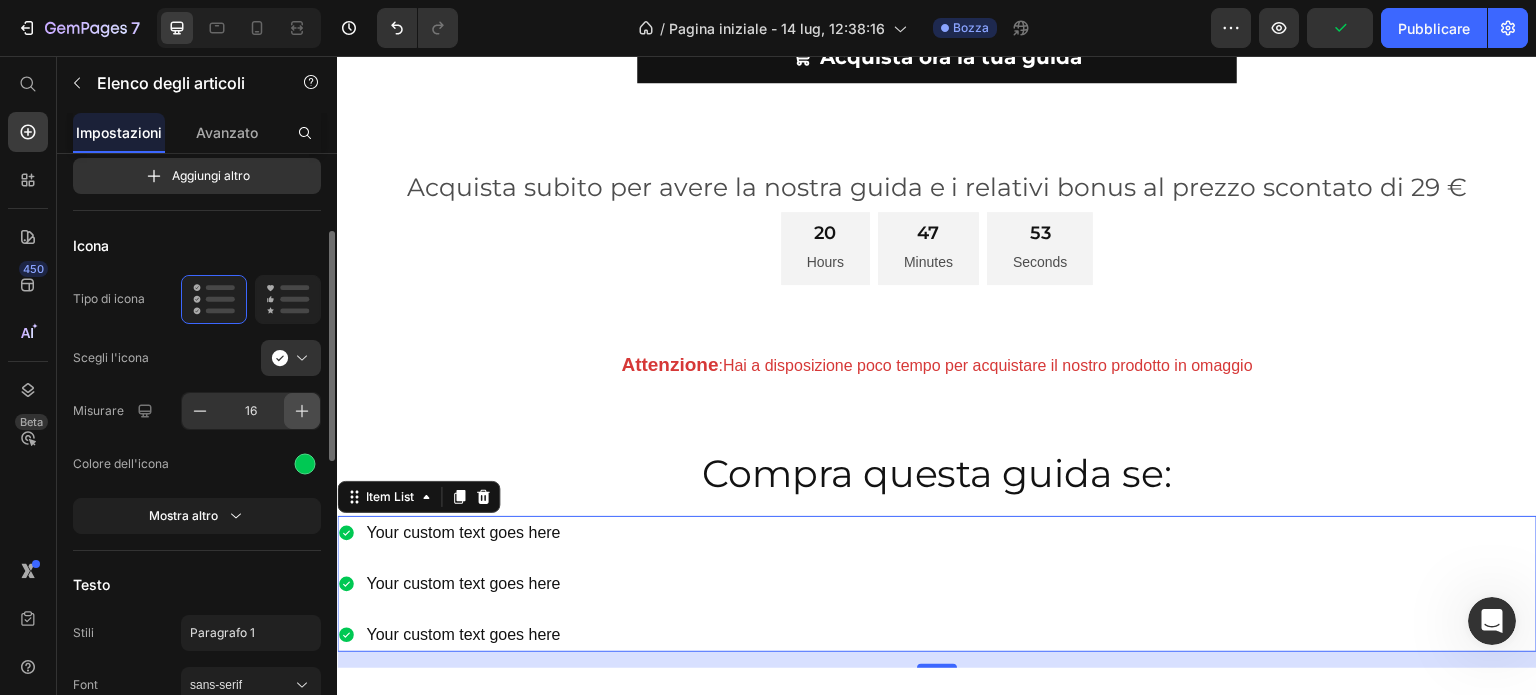 click 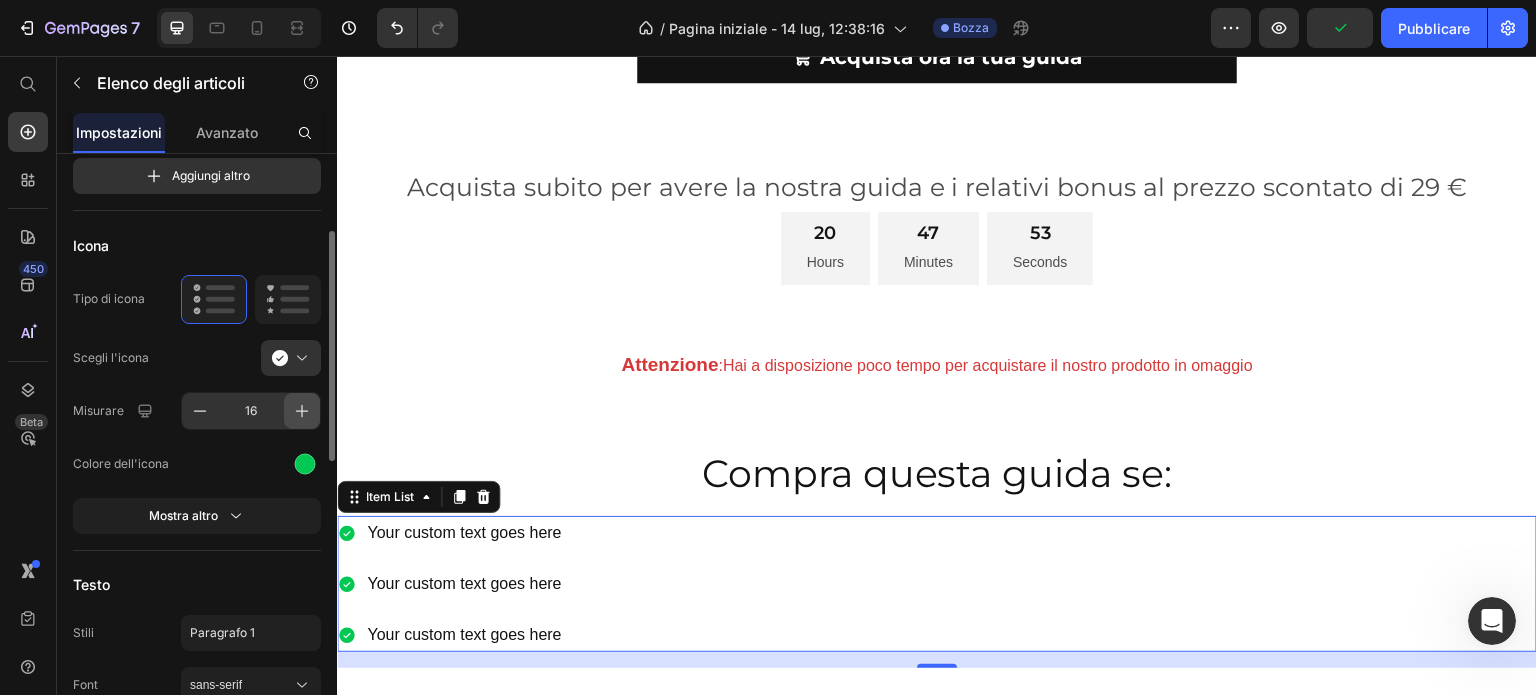 click 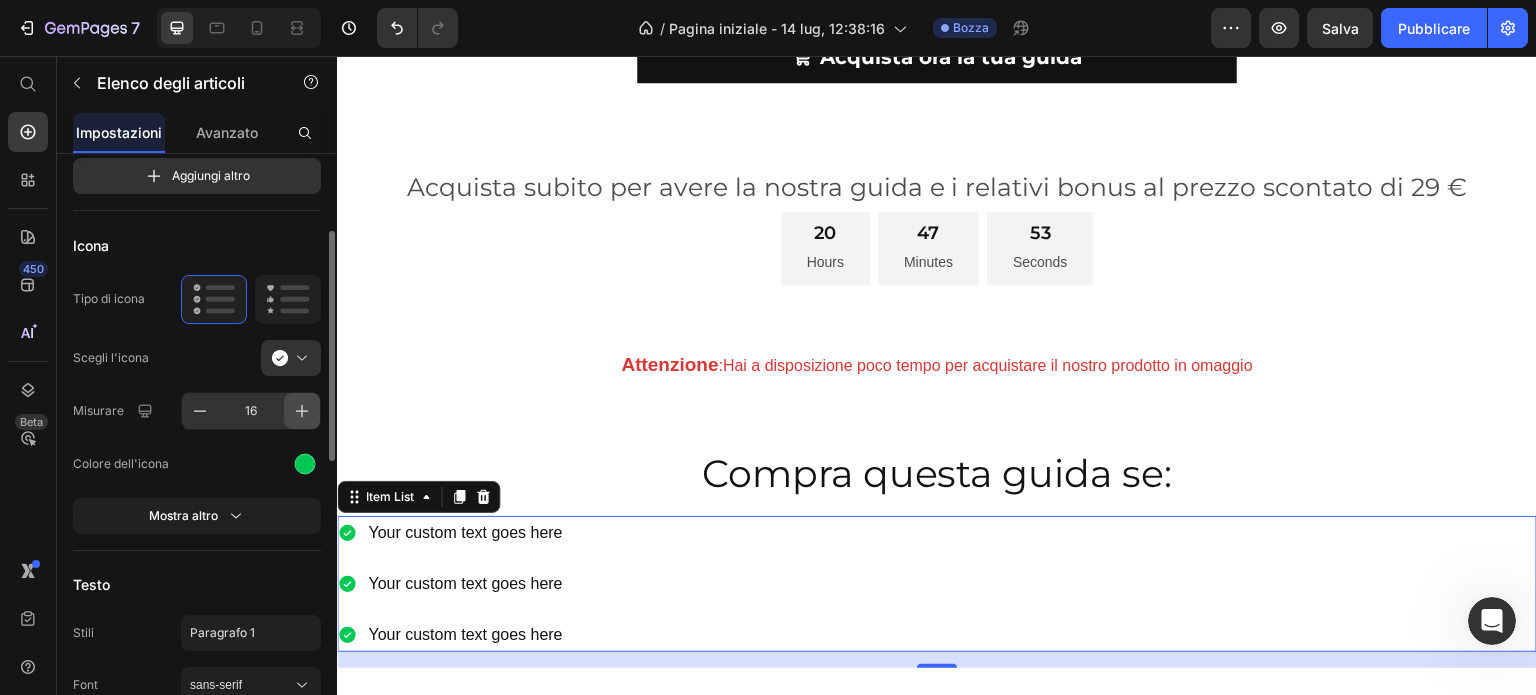 click 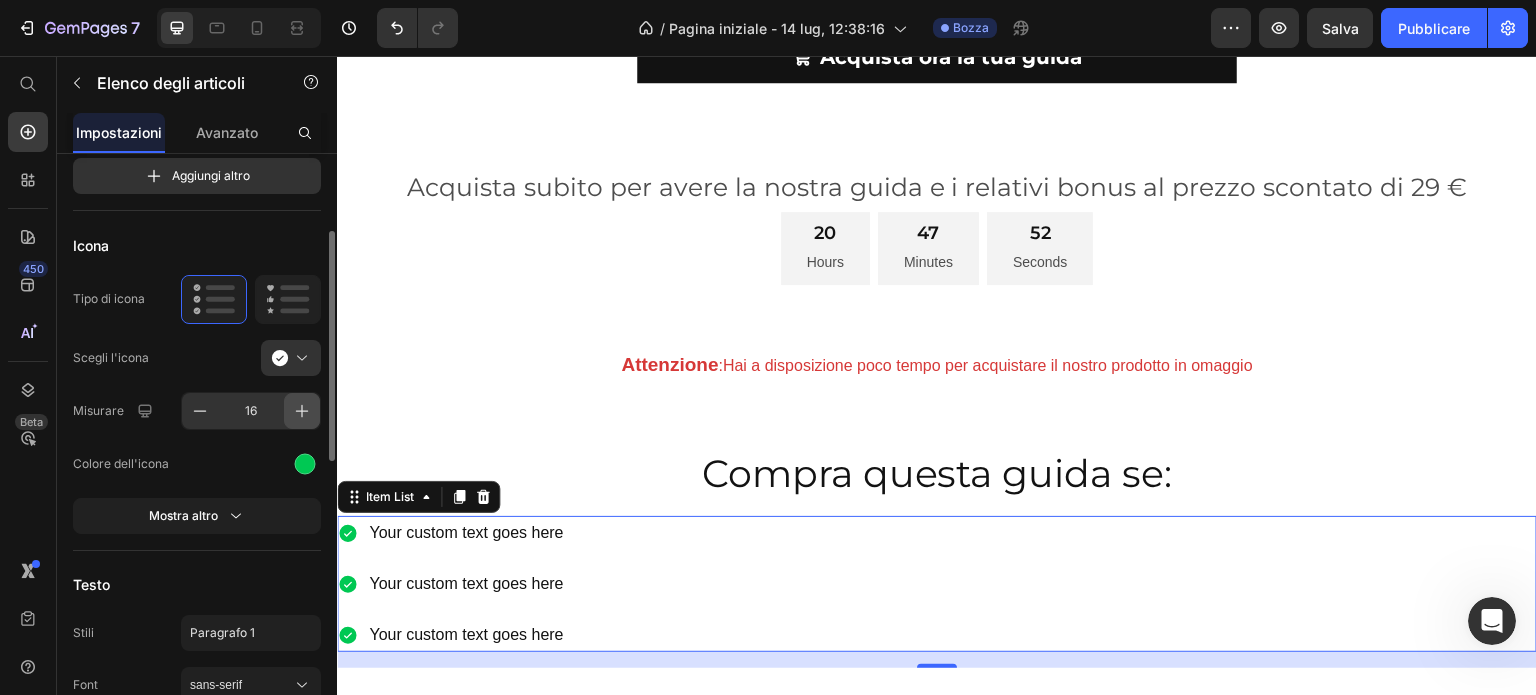 click 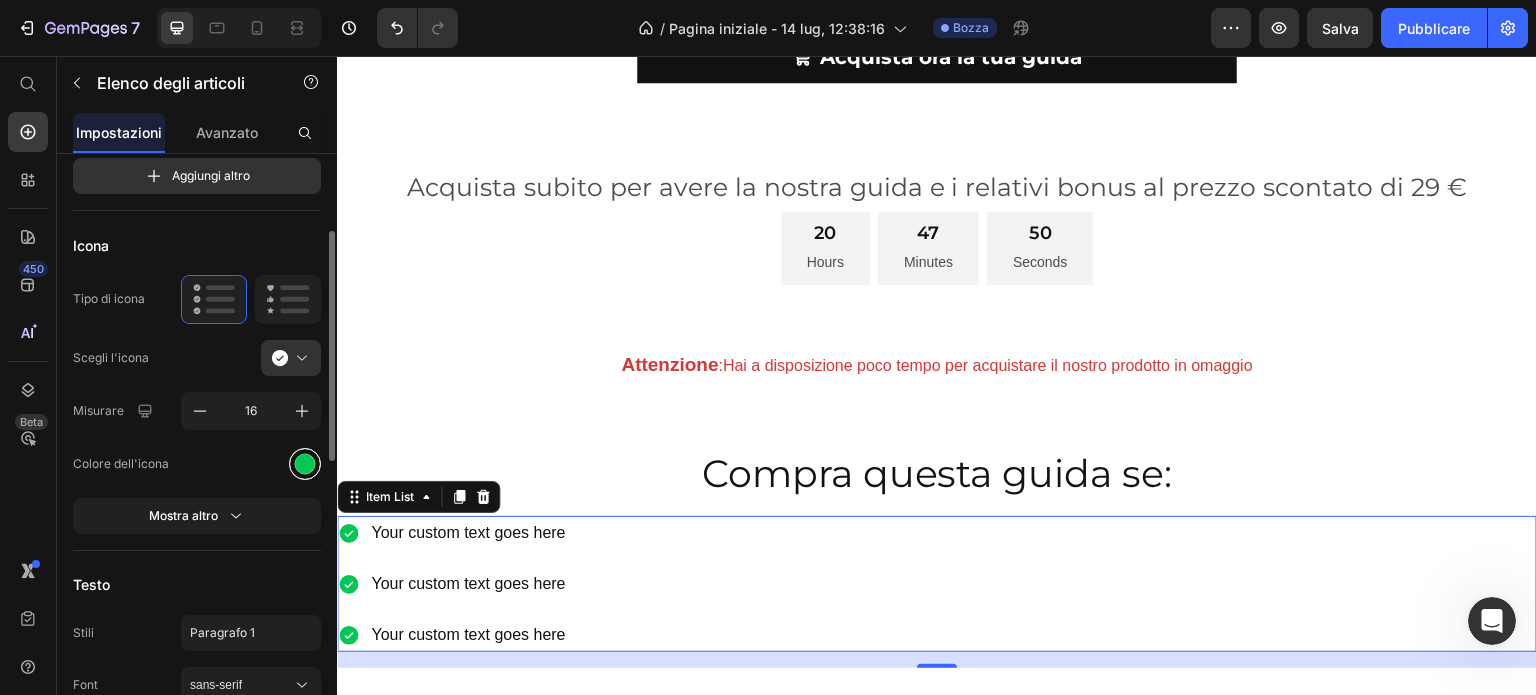 click at bounding box center [305, 463] 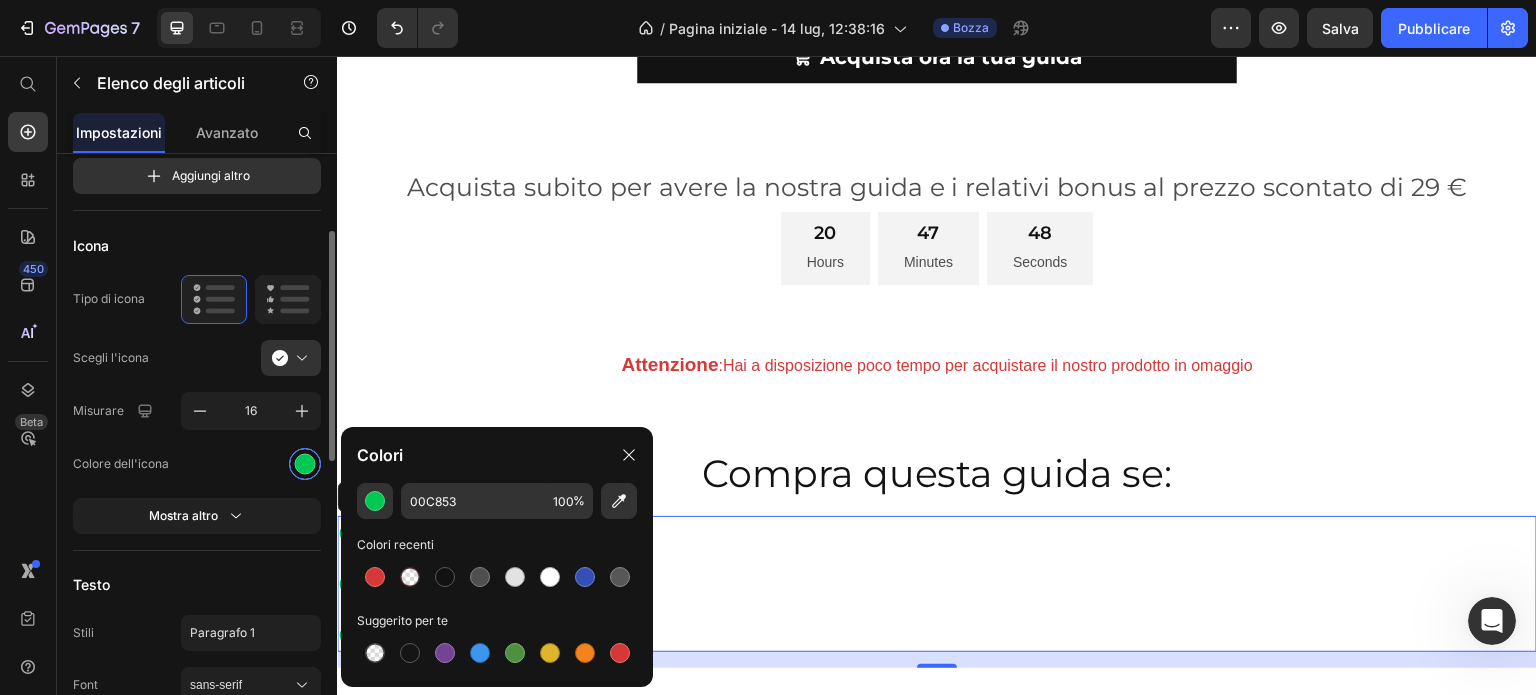 click at bounding box center [305, 463] 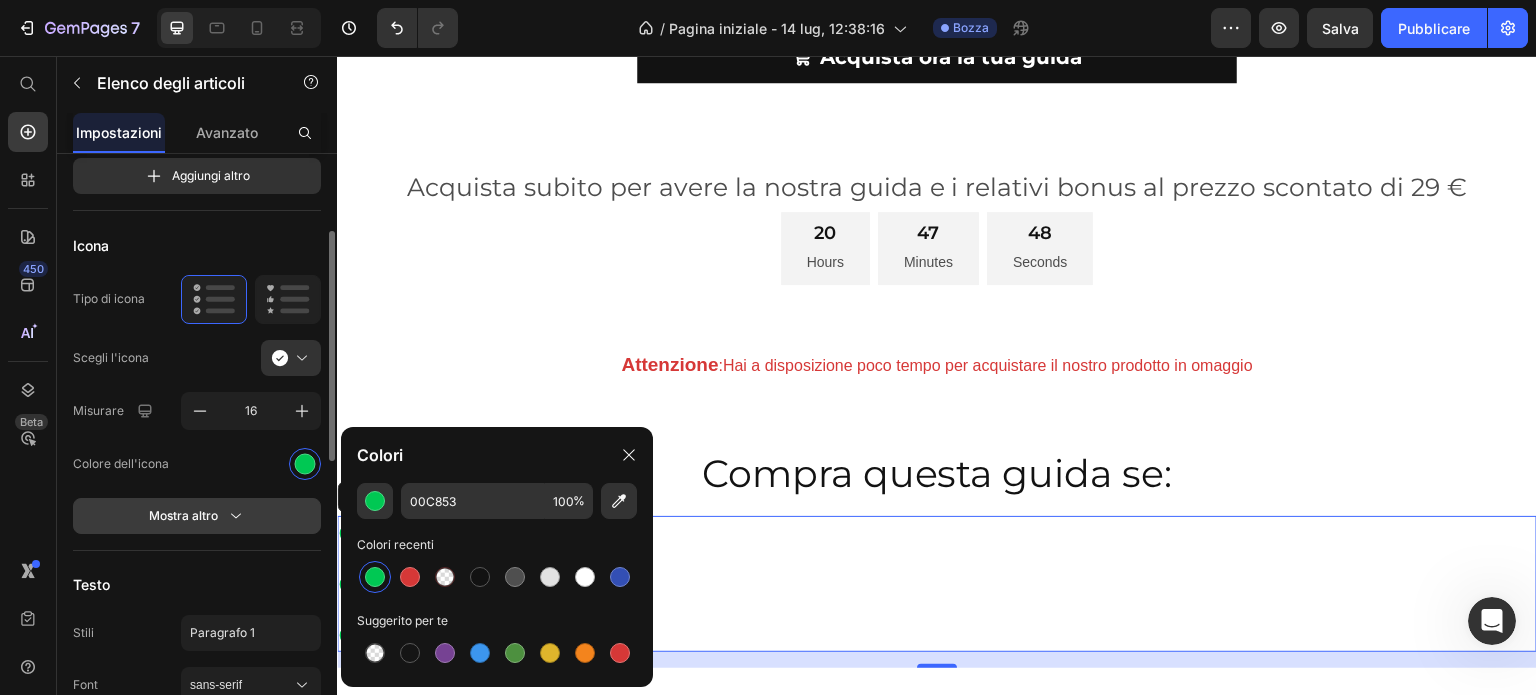 click on "Mostra altro" at bounding box center (197, 516) 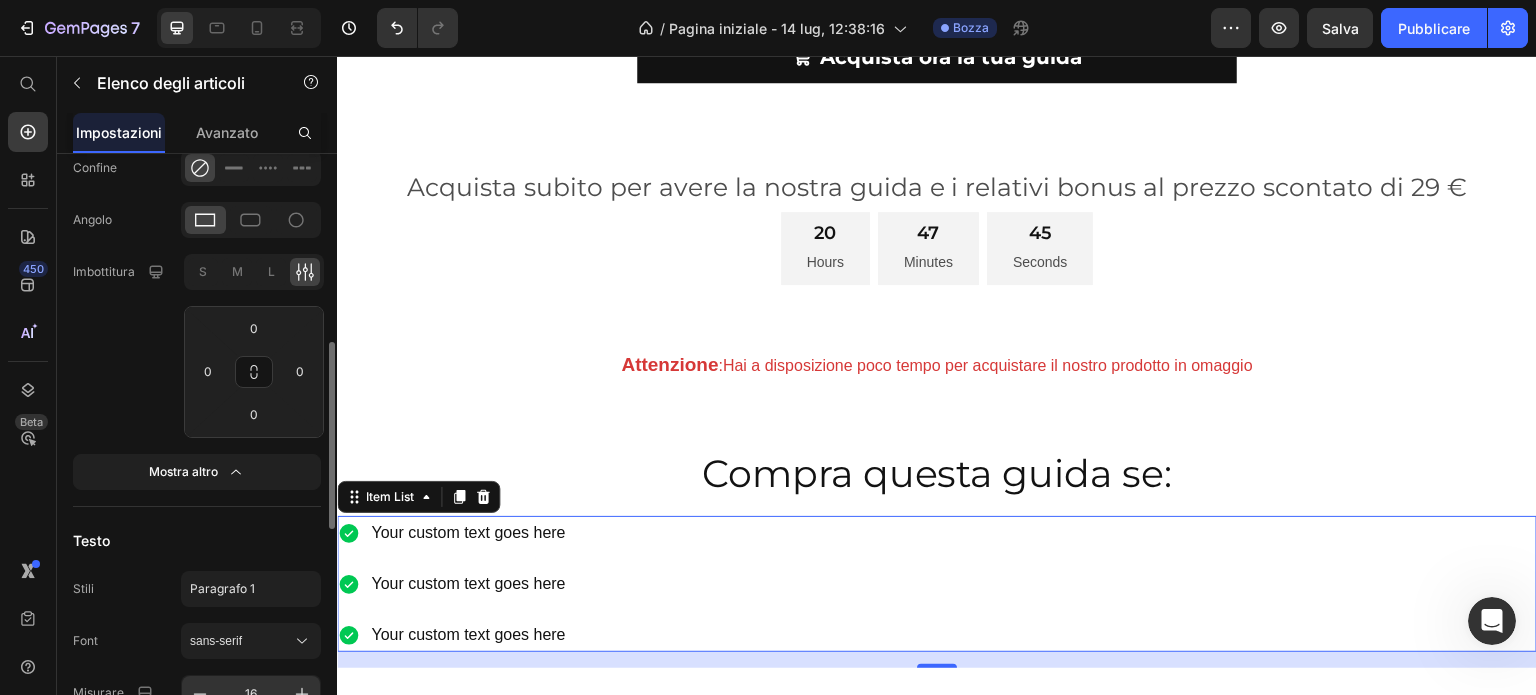 scroll, scrollTop: 800, scrollLeft: 0, axis: vertical 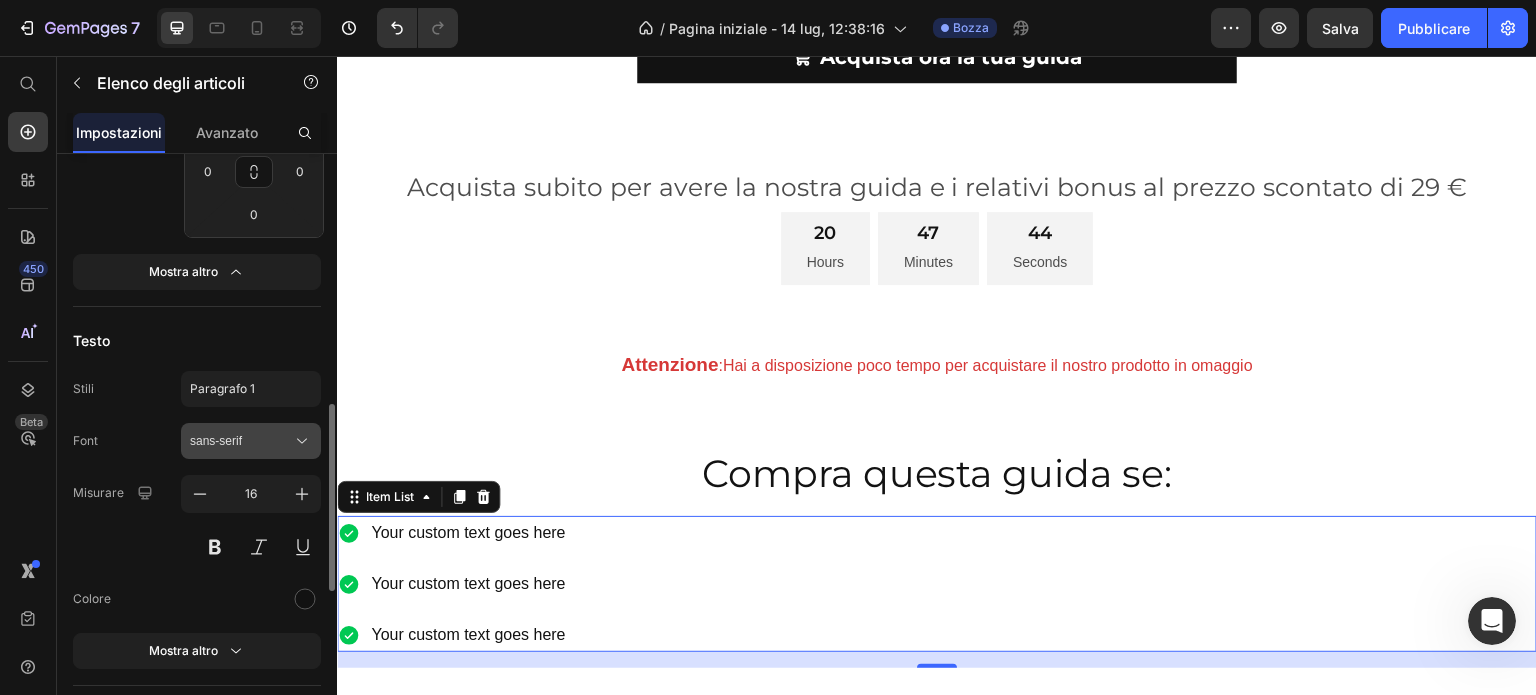 click on "sans-serif" at bounding box center [251, 441] 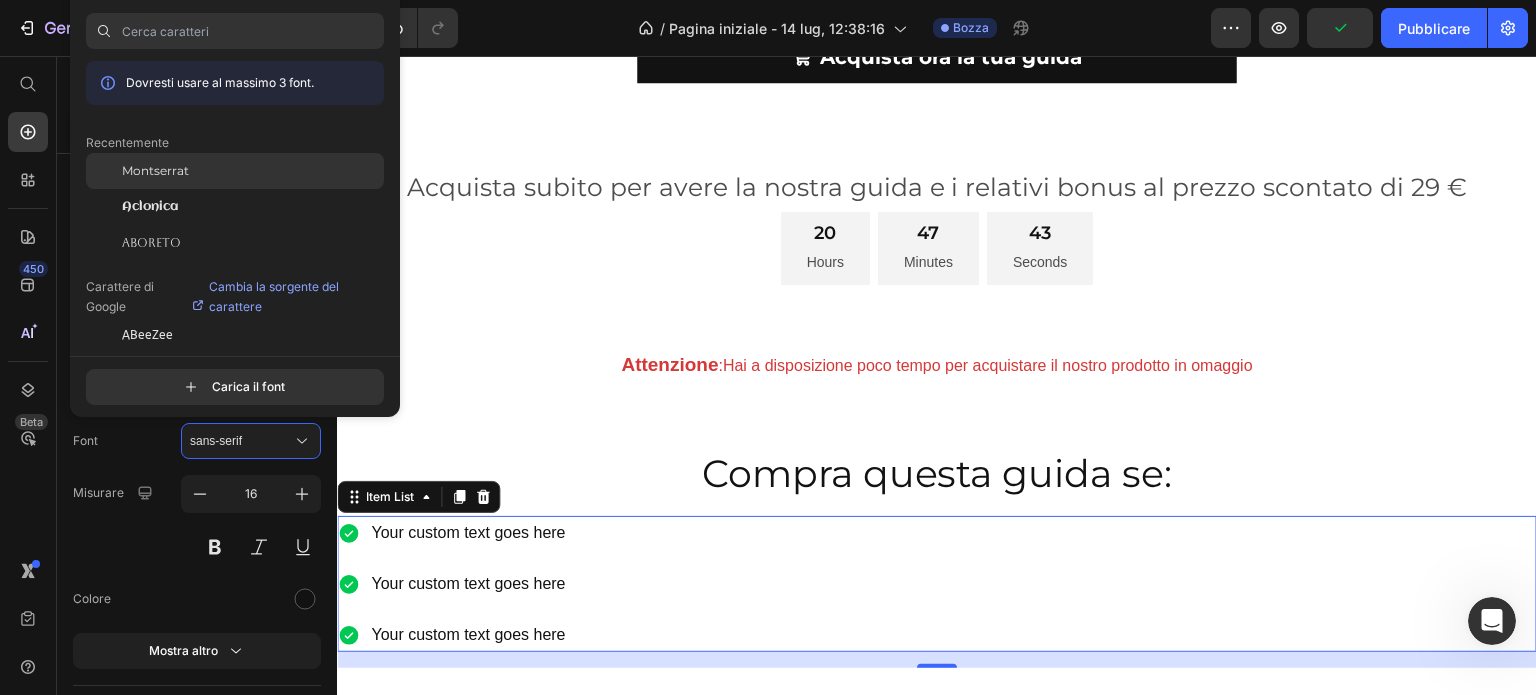 click on "Montserrat" 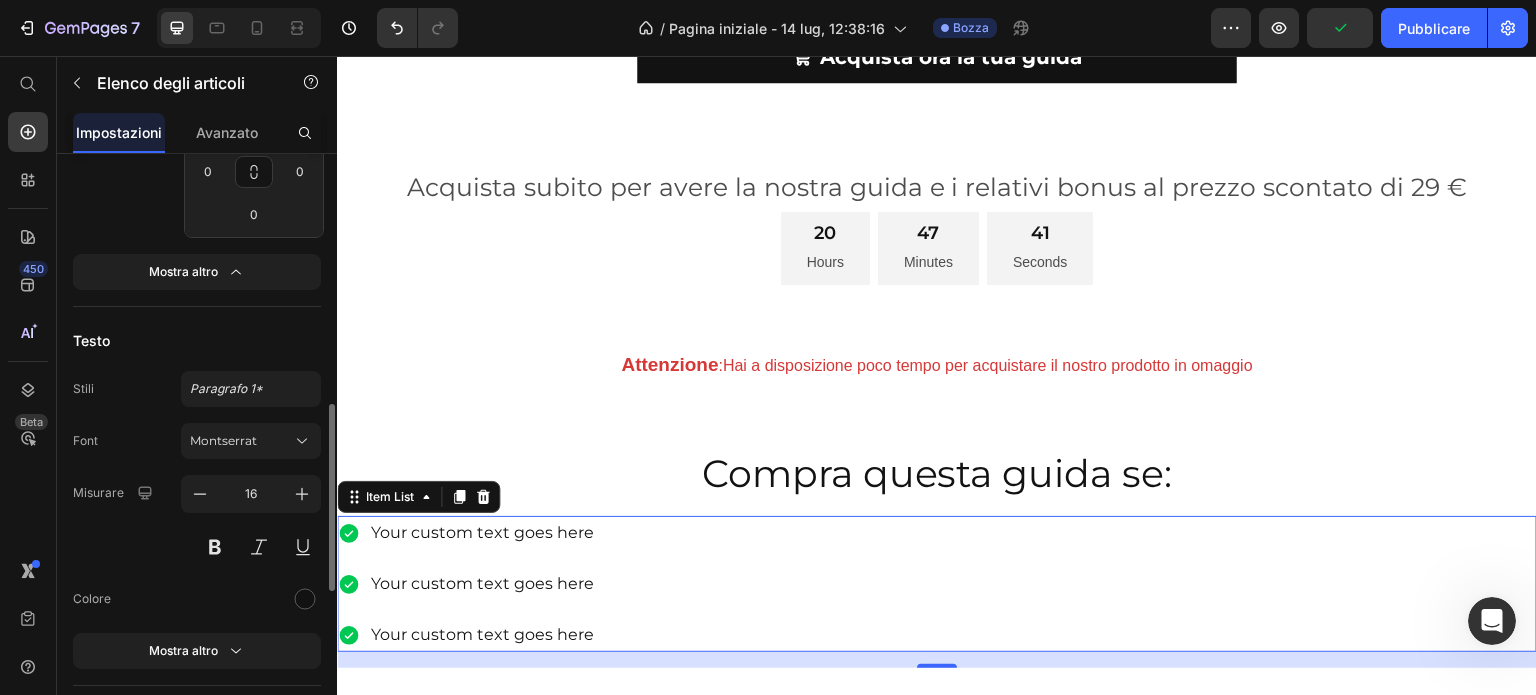 scroll, scrollTop: 1000, scrollLeft: 0, axis: vertical 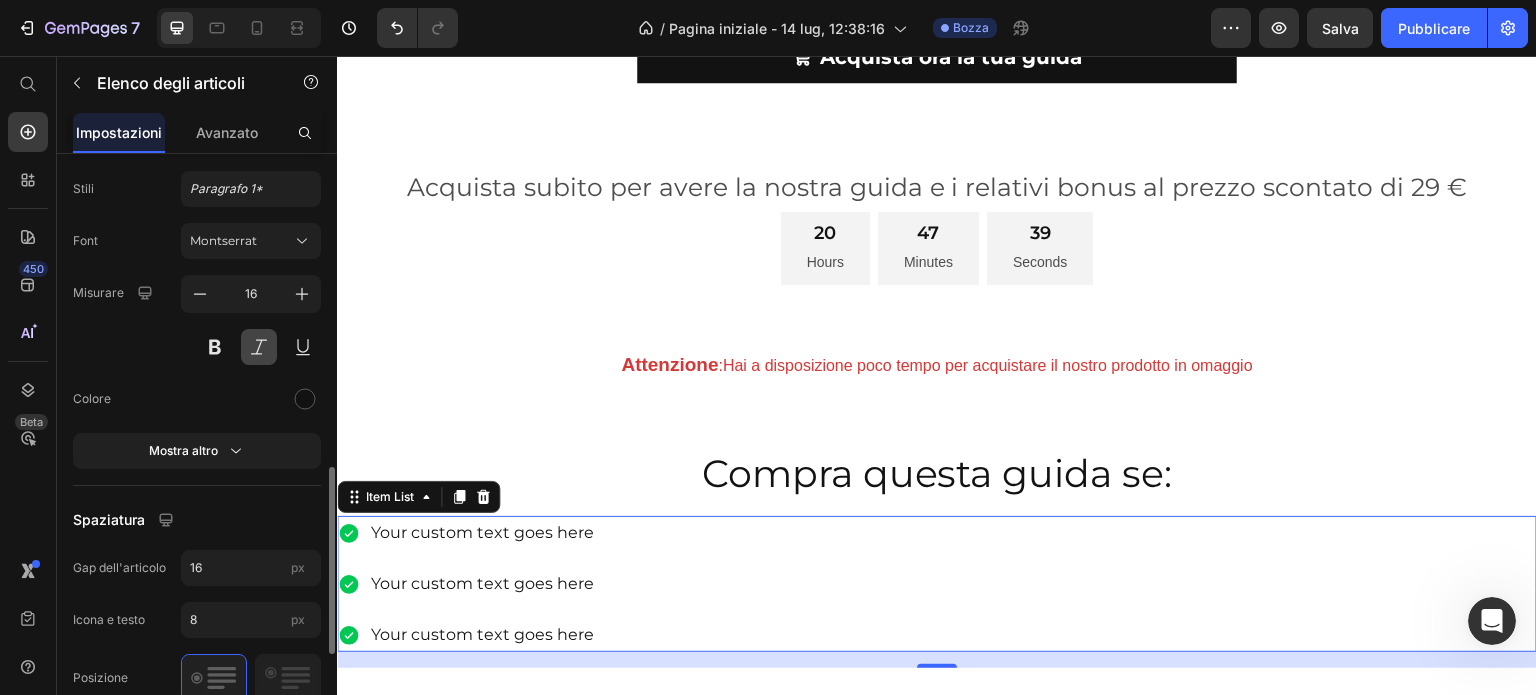click at bounding box center (259, 347) 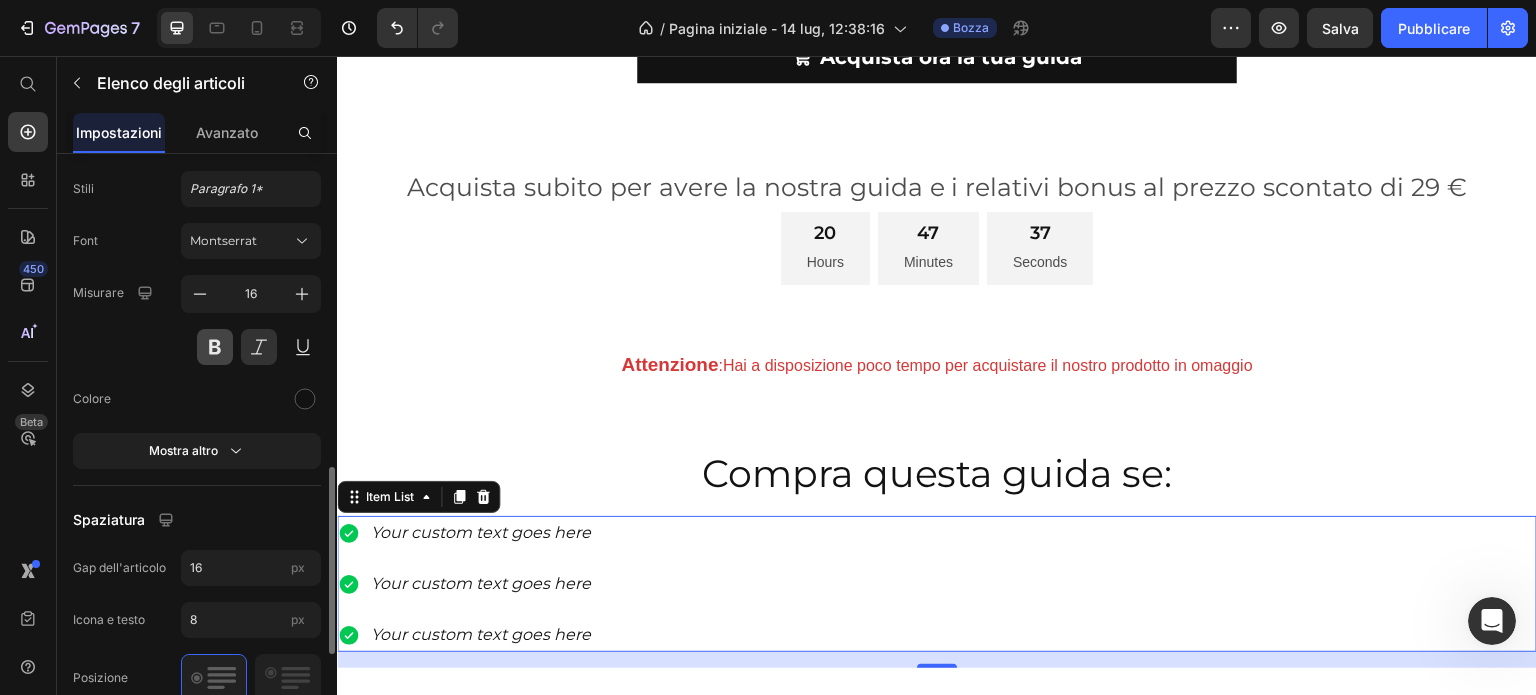 click at bounding box center [215, 347] 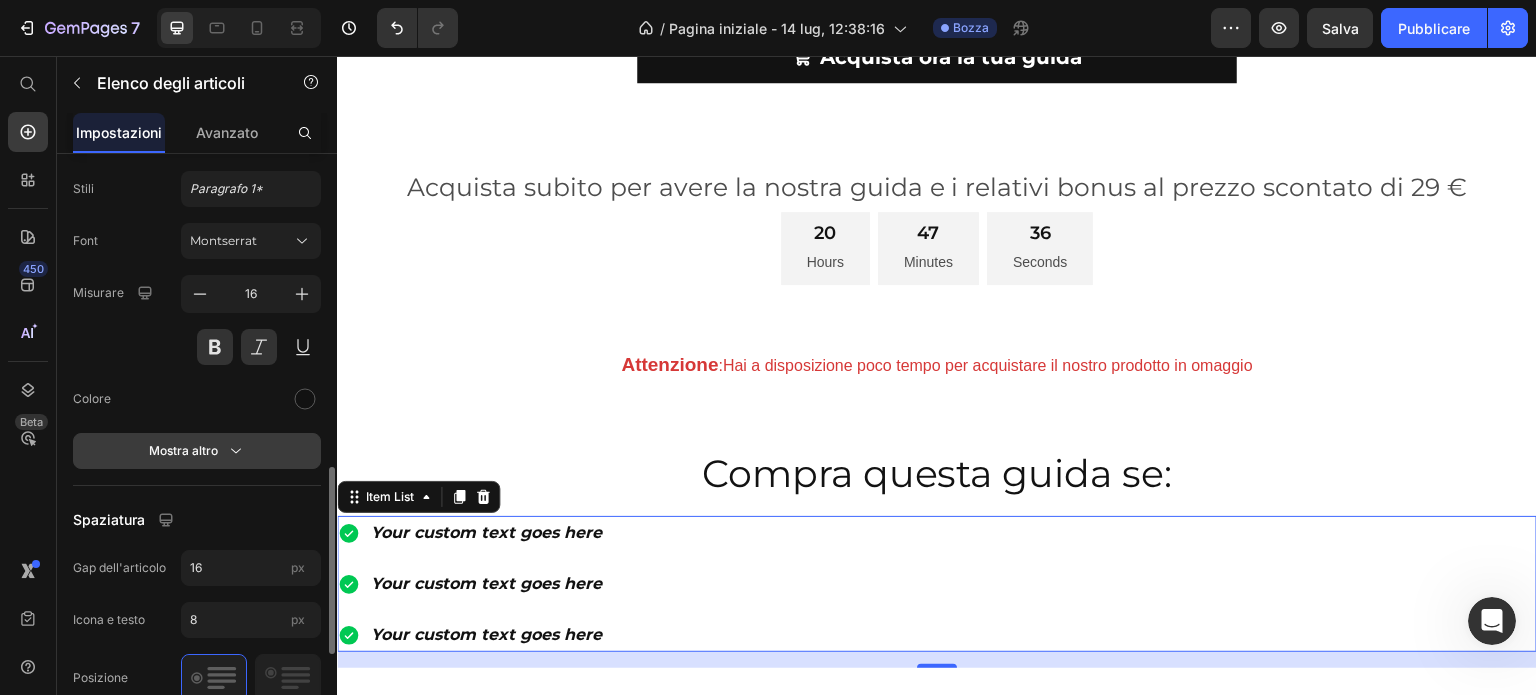 click on "Mostra altro" at bounding box center [197, 451] 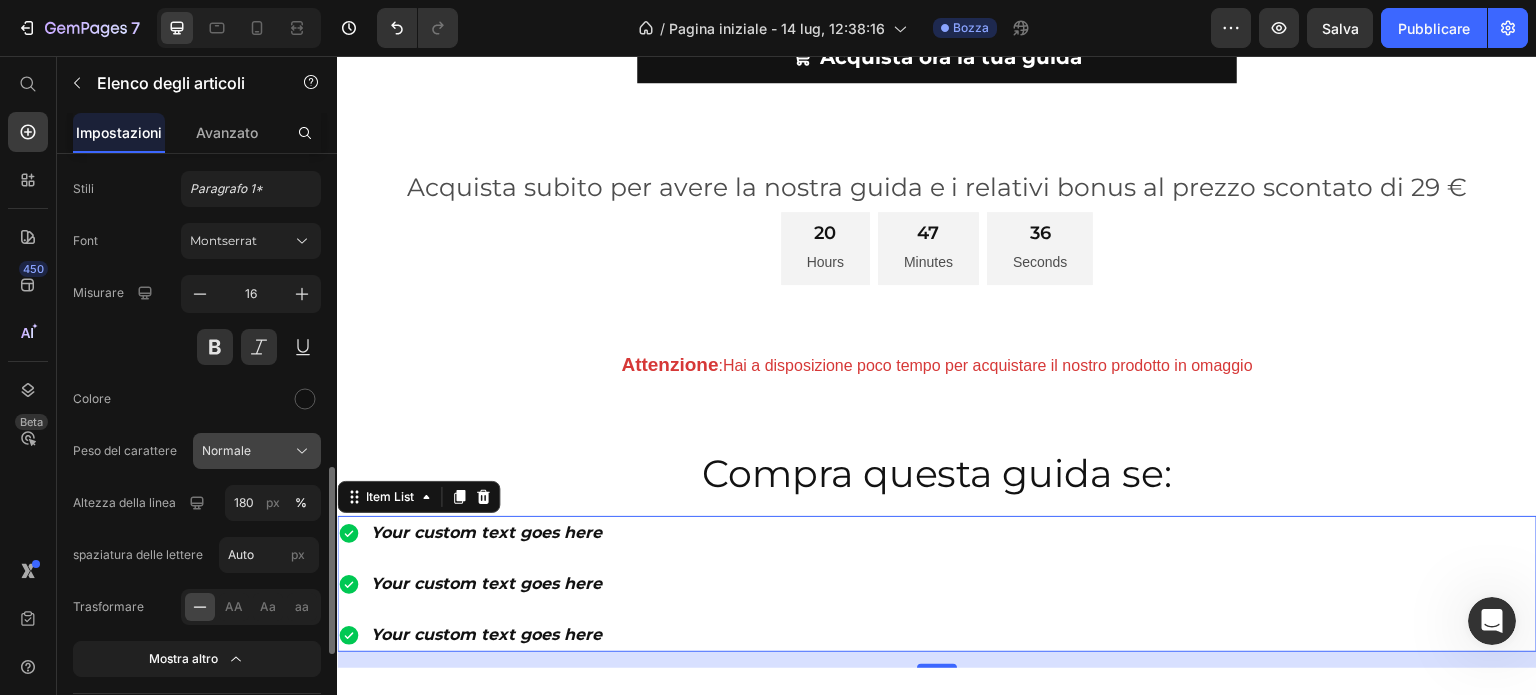 click on "Normale" 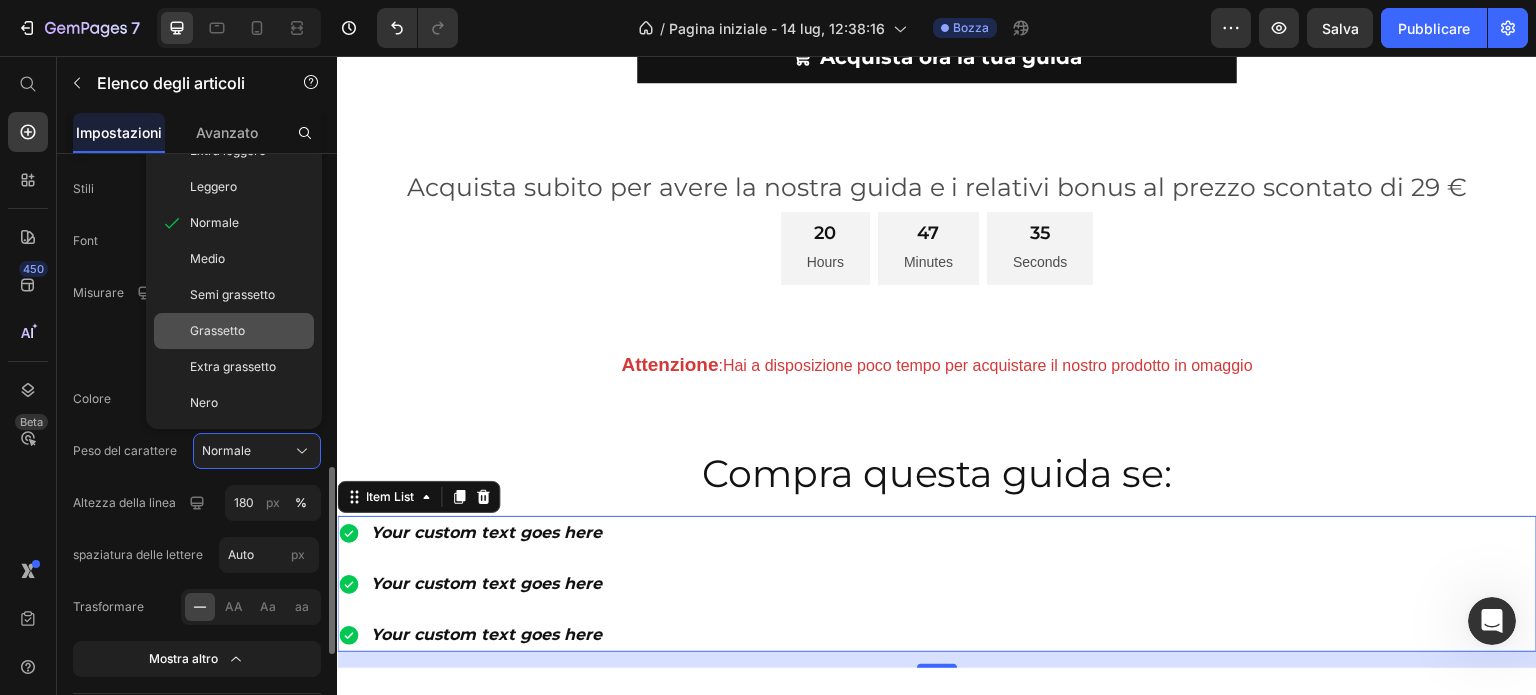 click on "Grassetto" 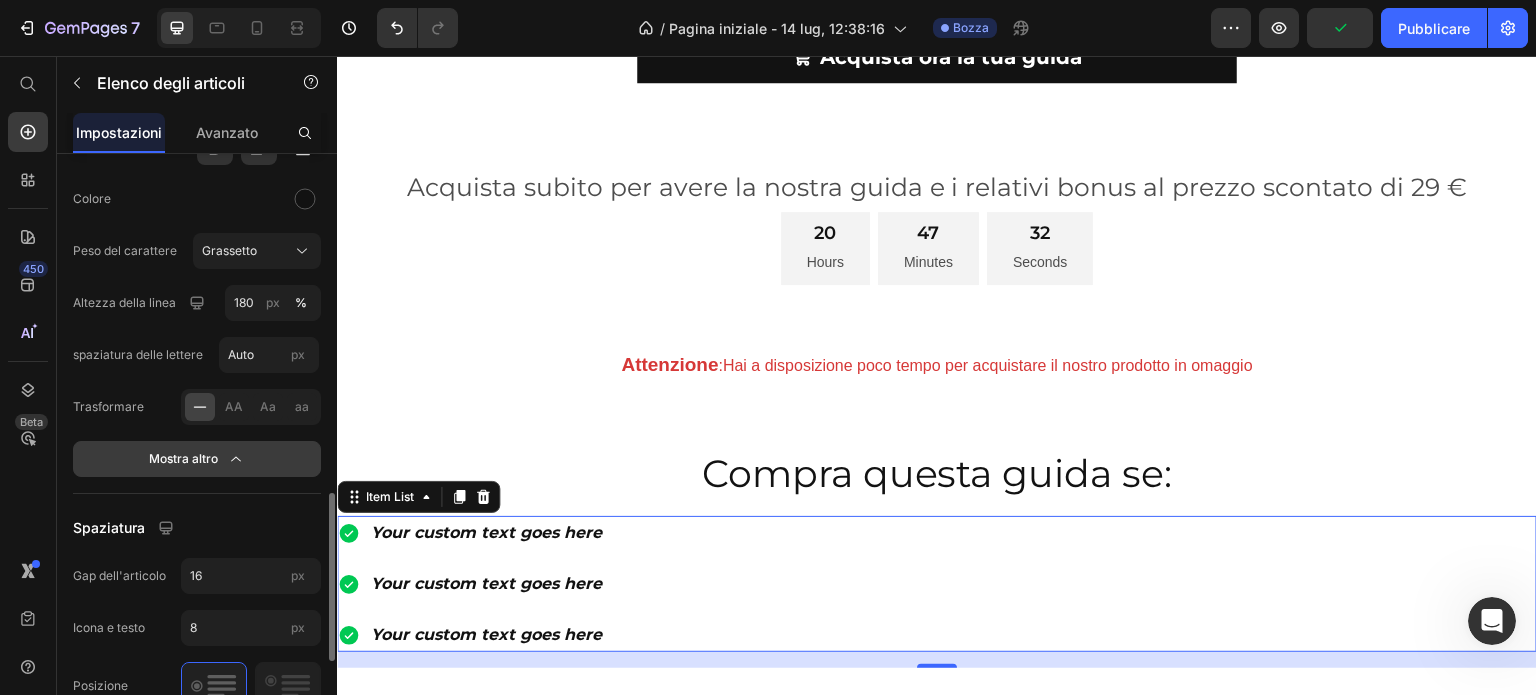 scroll, scrollTop: 1400, scrollLeft: 0, axis: vertical 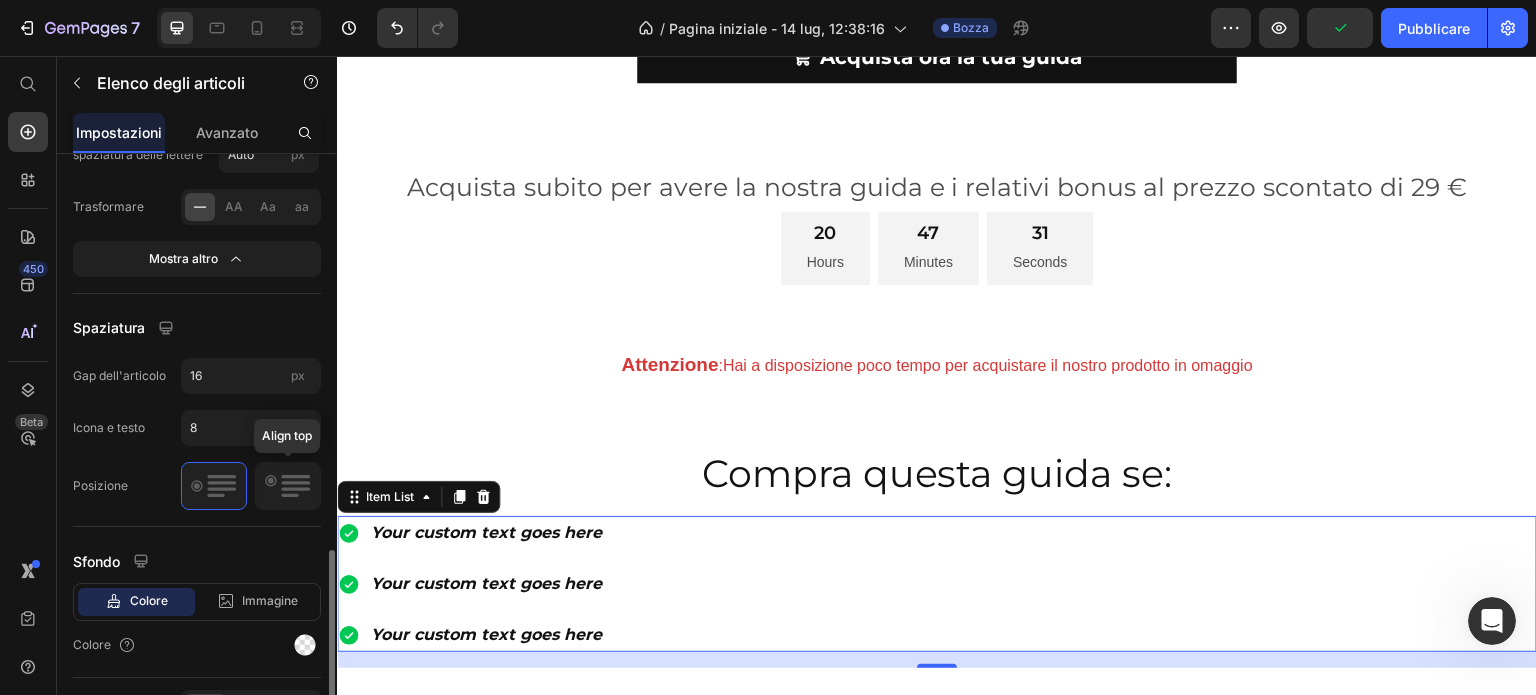 click 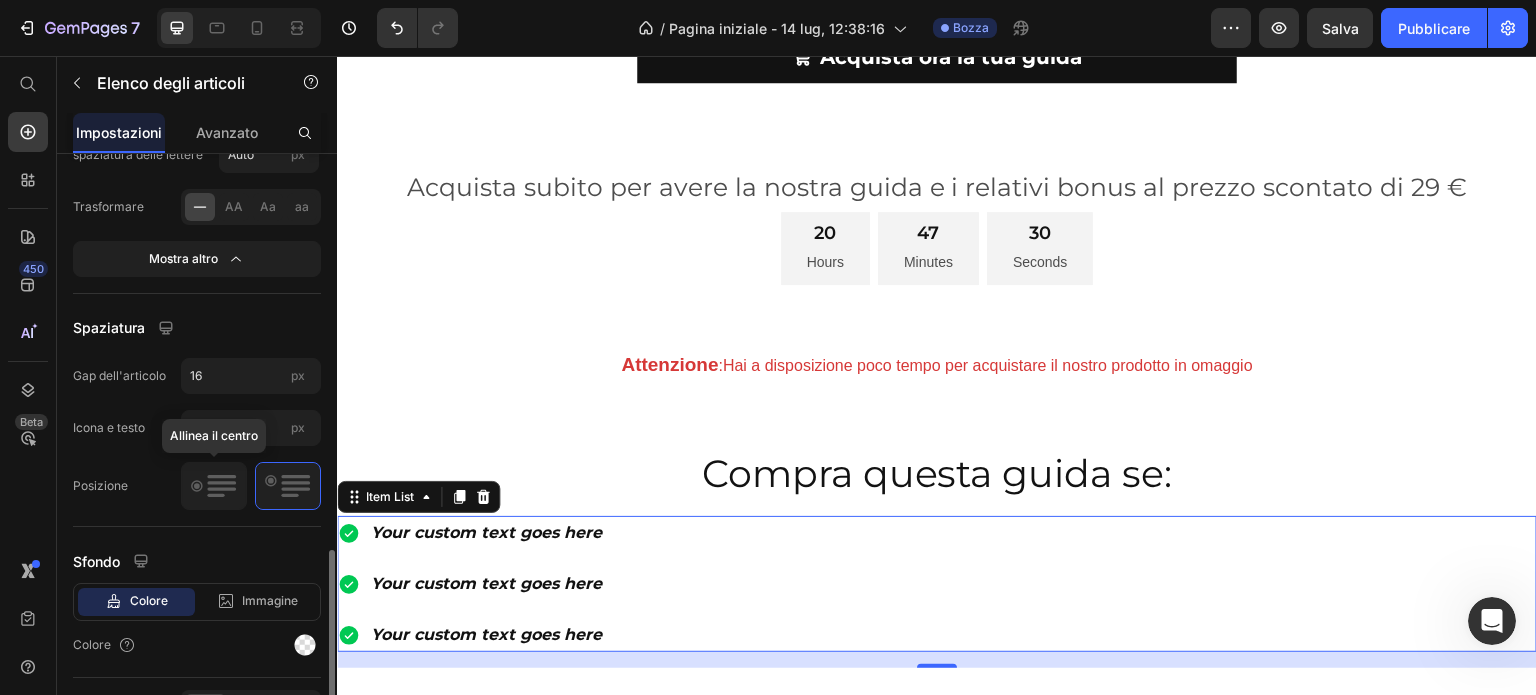click 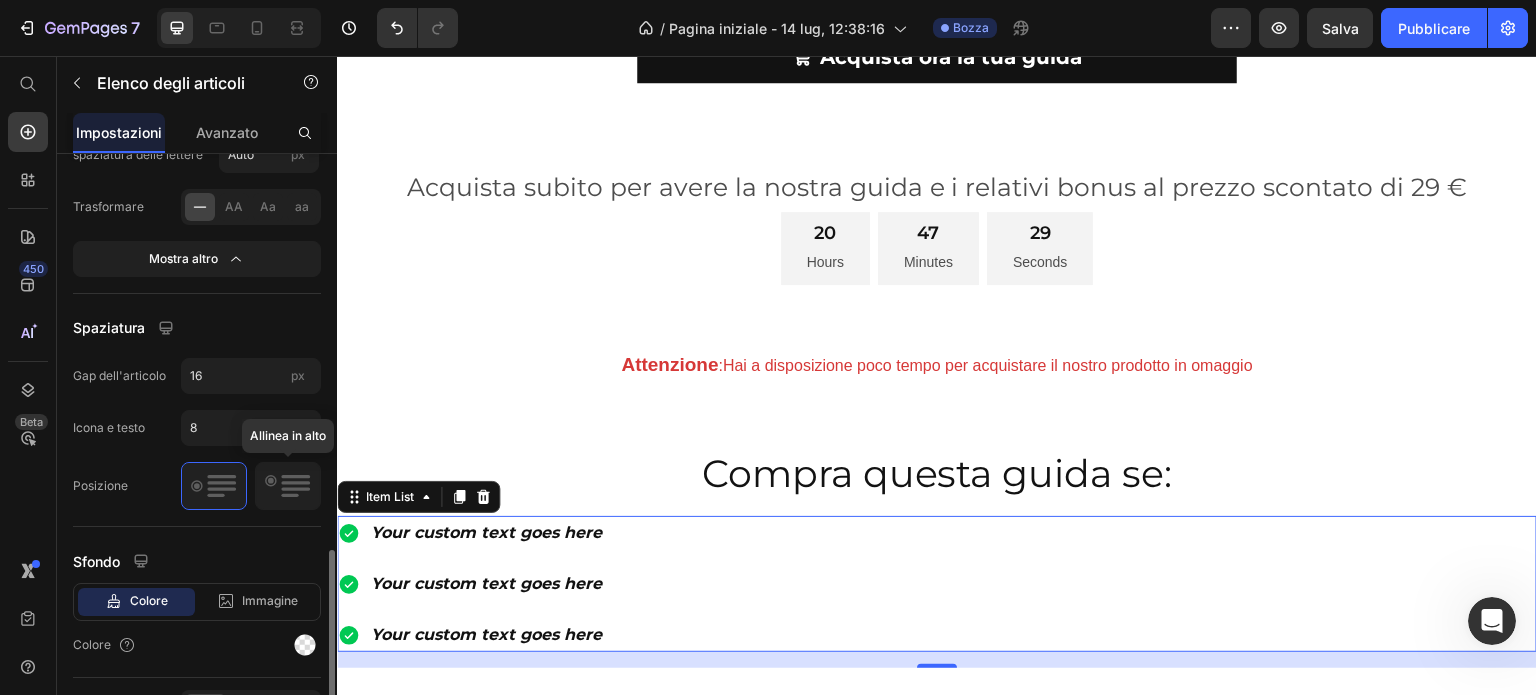 click 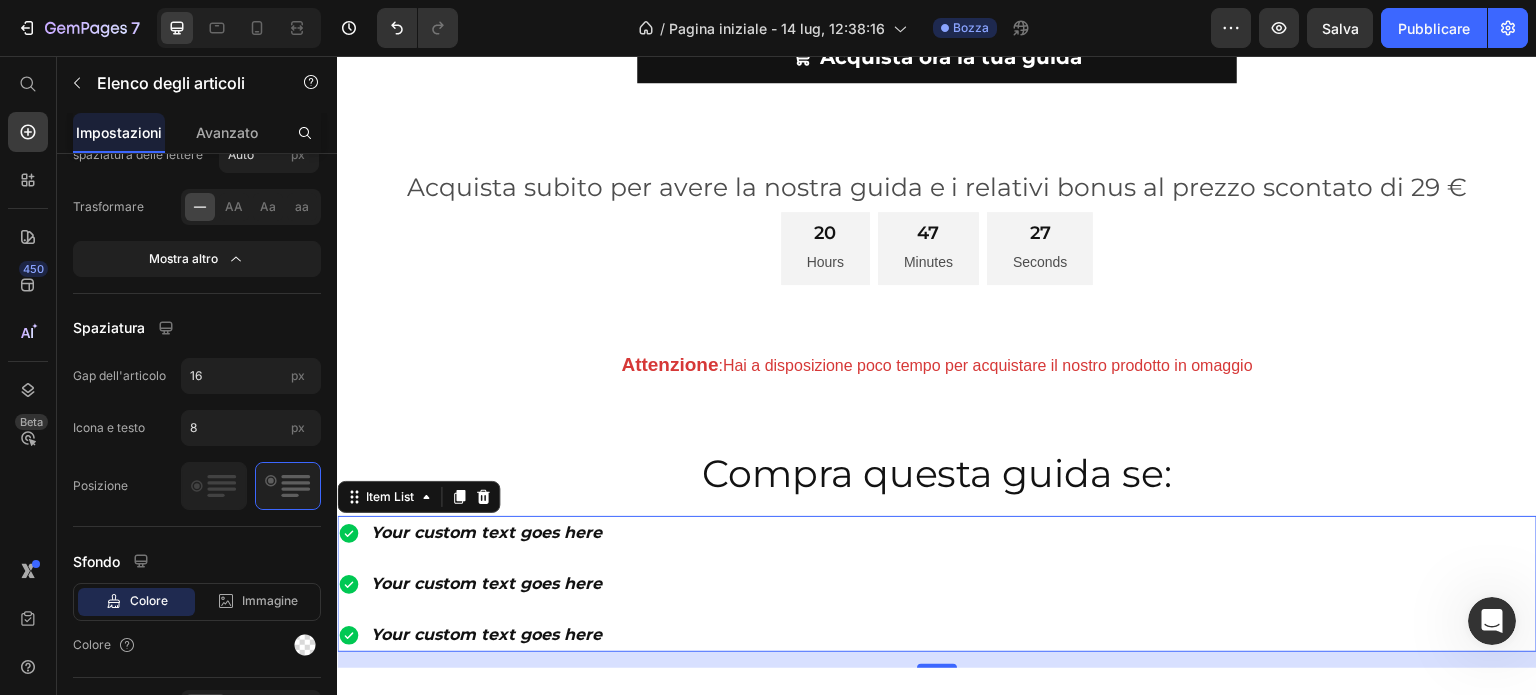 click on "Your custom text goes here Your custom text goes here Your custom text goes here" at bounding box center [937, 584] 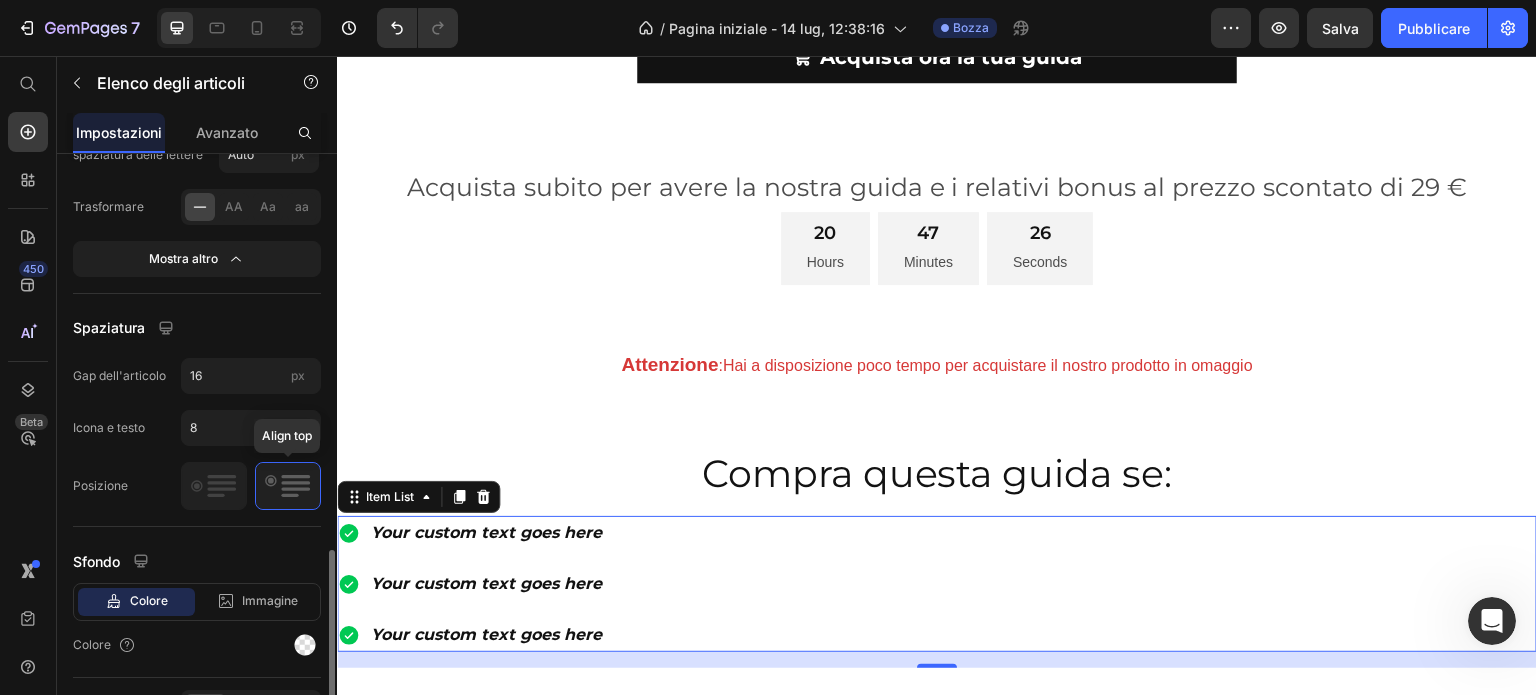 click 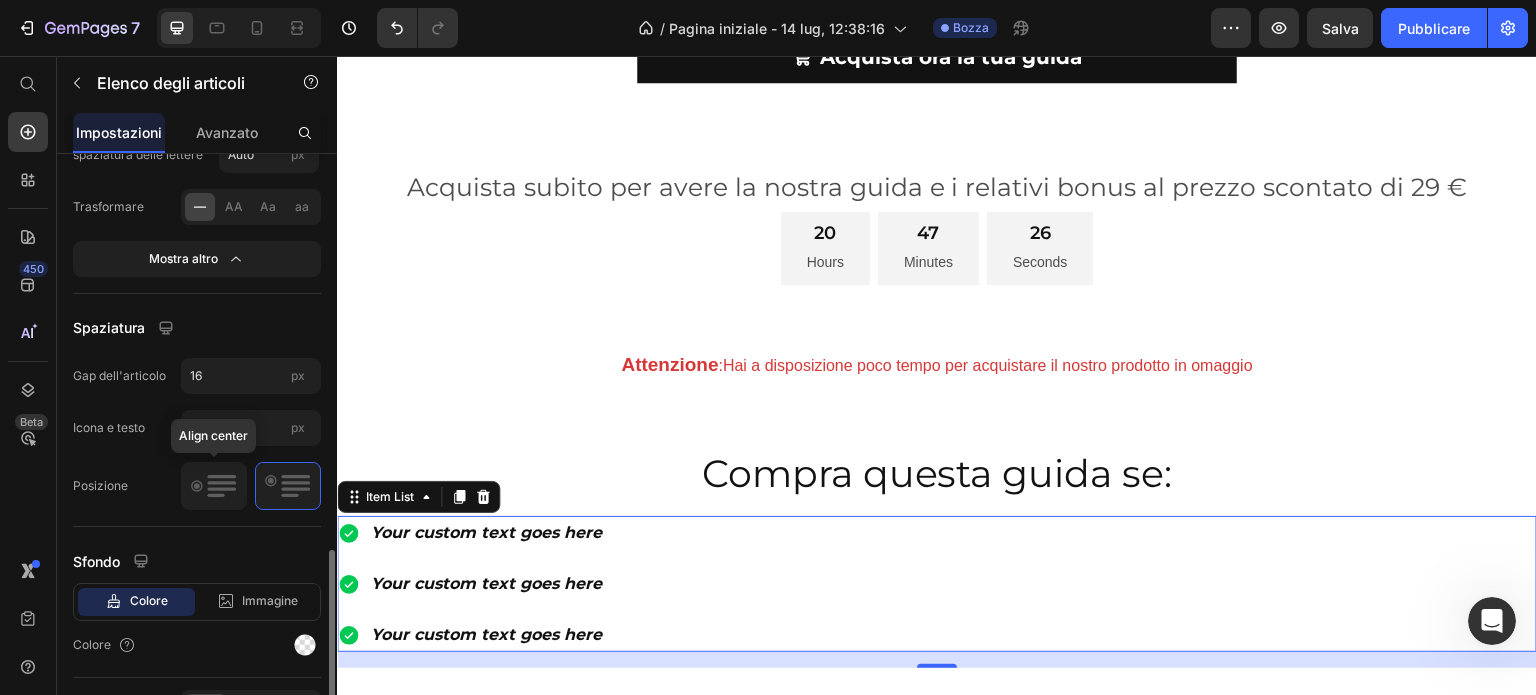 click 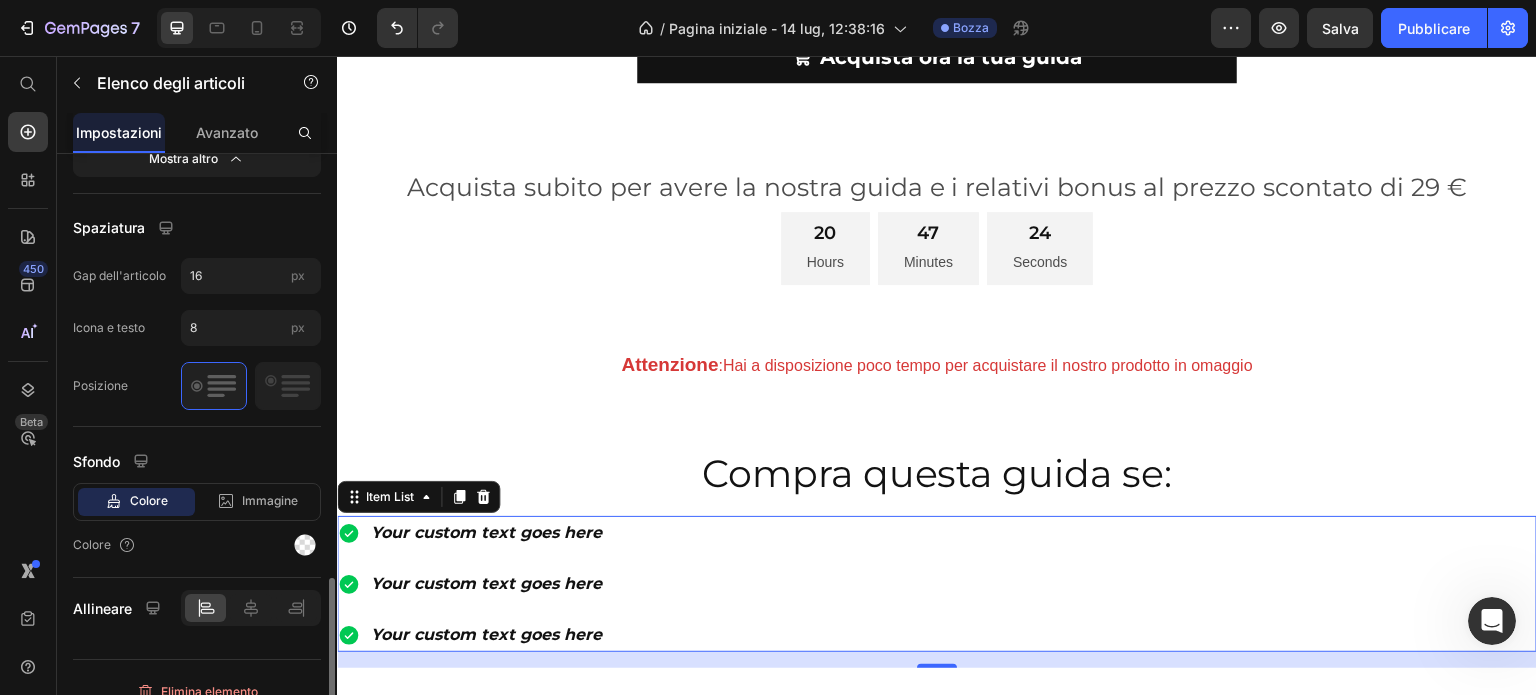 scroll, scrollTop: 1518, scrollLeft: 0, axis: vertical 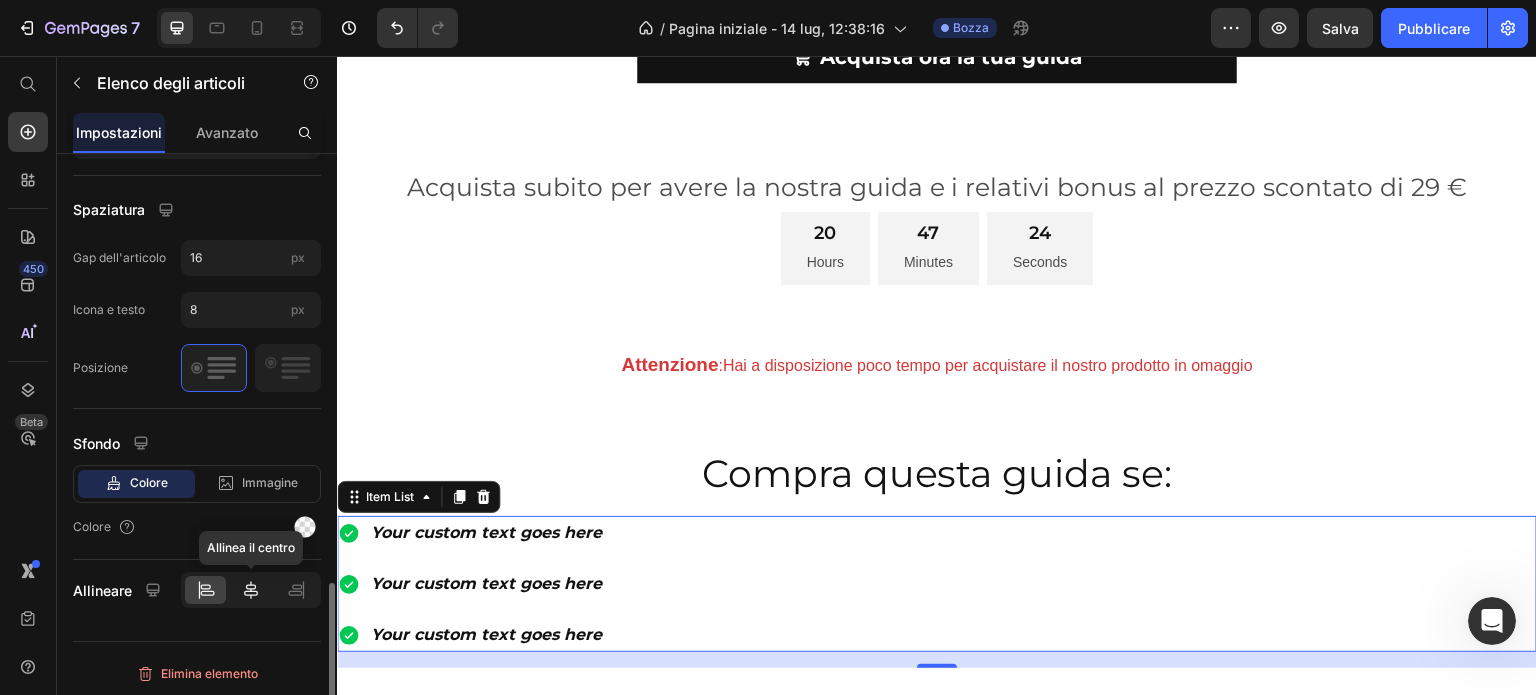 click 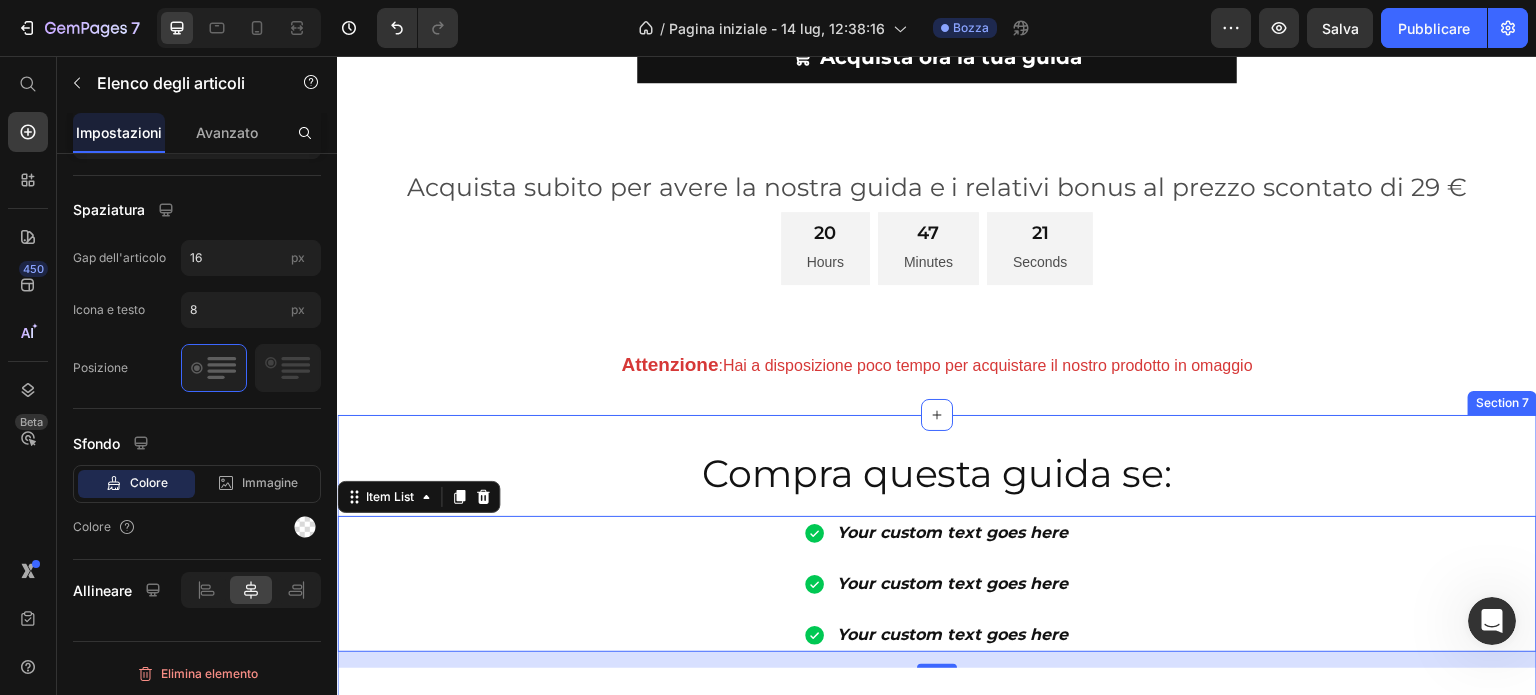 click on "Compra questa guida se: Heading Your custom text goes here Your custom text goes here Your custom text goes here Item List   16 Heading Row Heading Row Section 7" at bounding box center [937, 637] 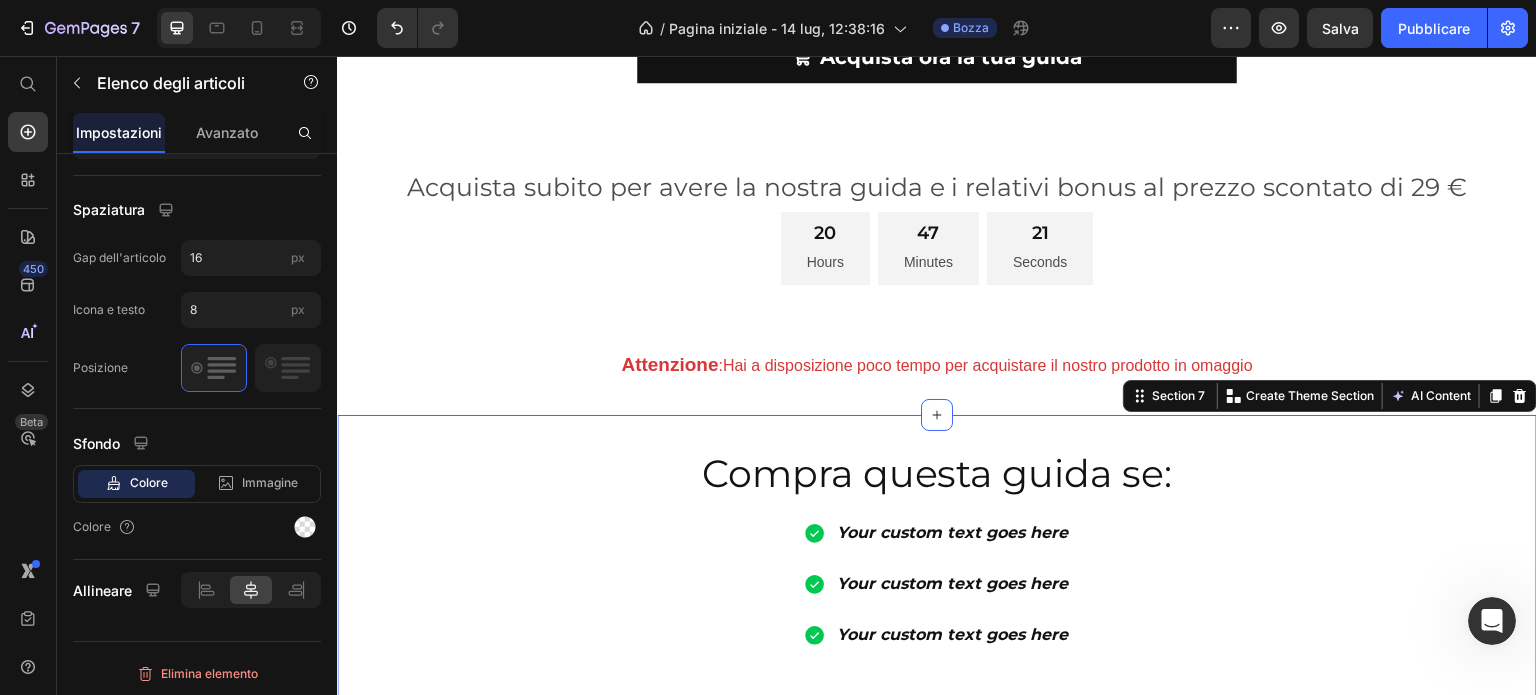 scroll, scrollTop: 0, scrollLeft: 0, axis: both 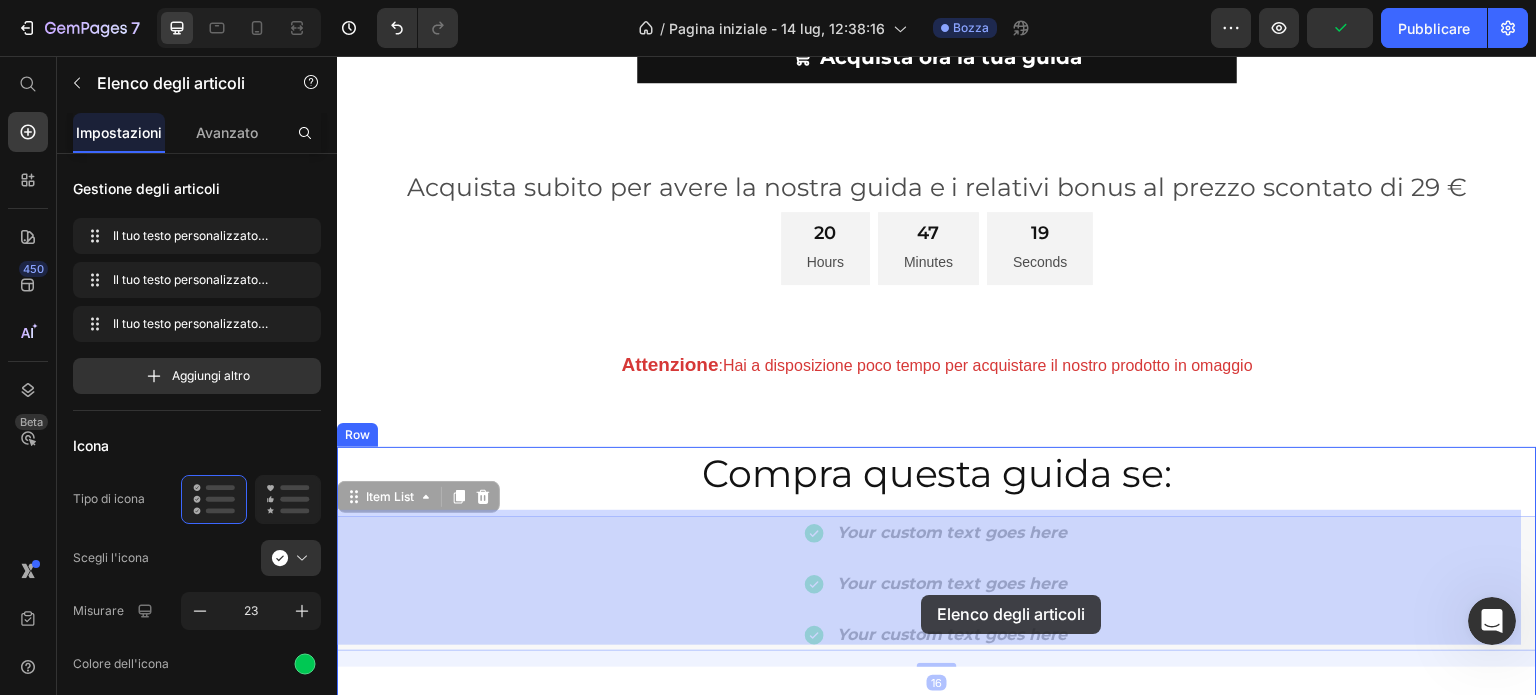 drag, startPoint x: 1079, startPoint y: 635, endPoint x: 921, endPoint y: 595, distance: 162.98466 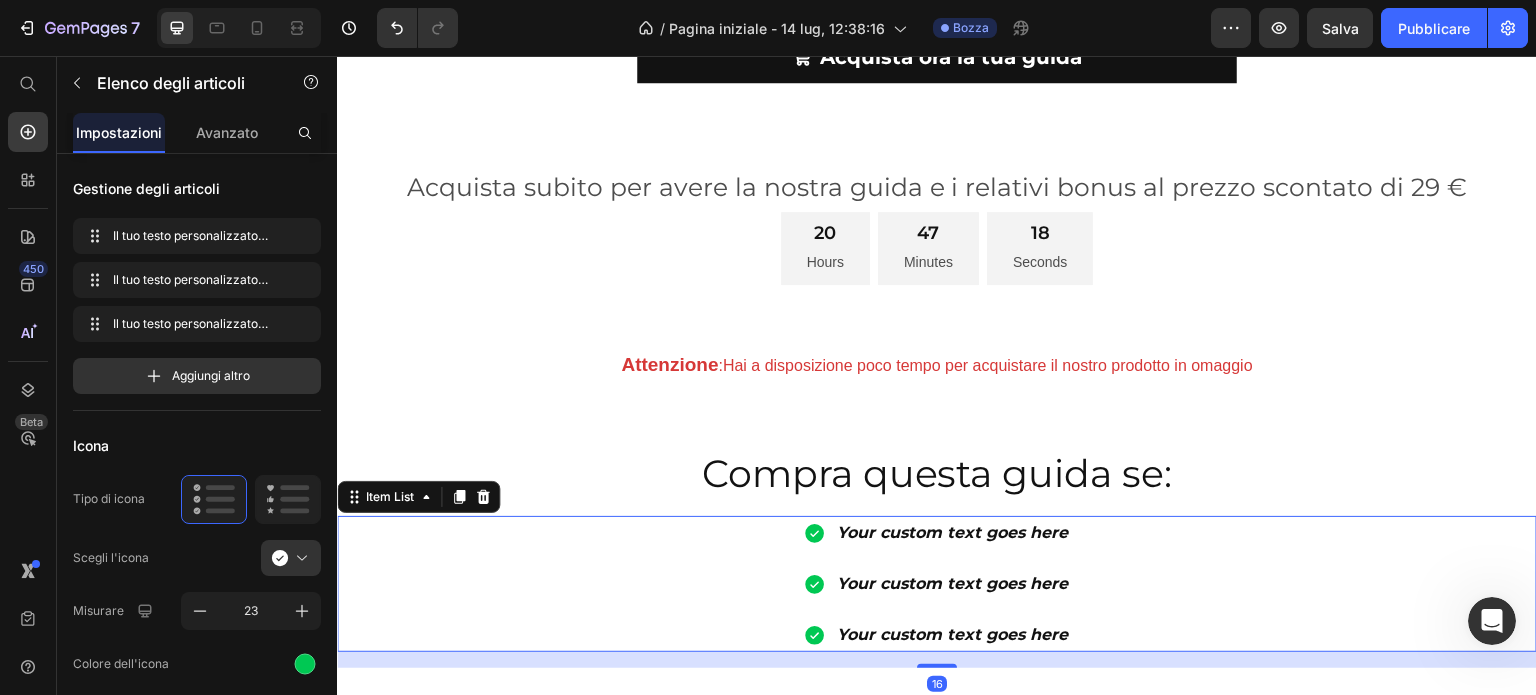 click on "Your custom text goes here Your custom text goes here Your custom text goes here" at bounding box center (937, 584) 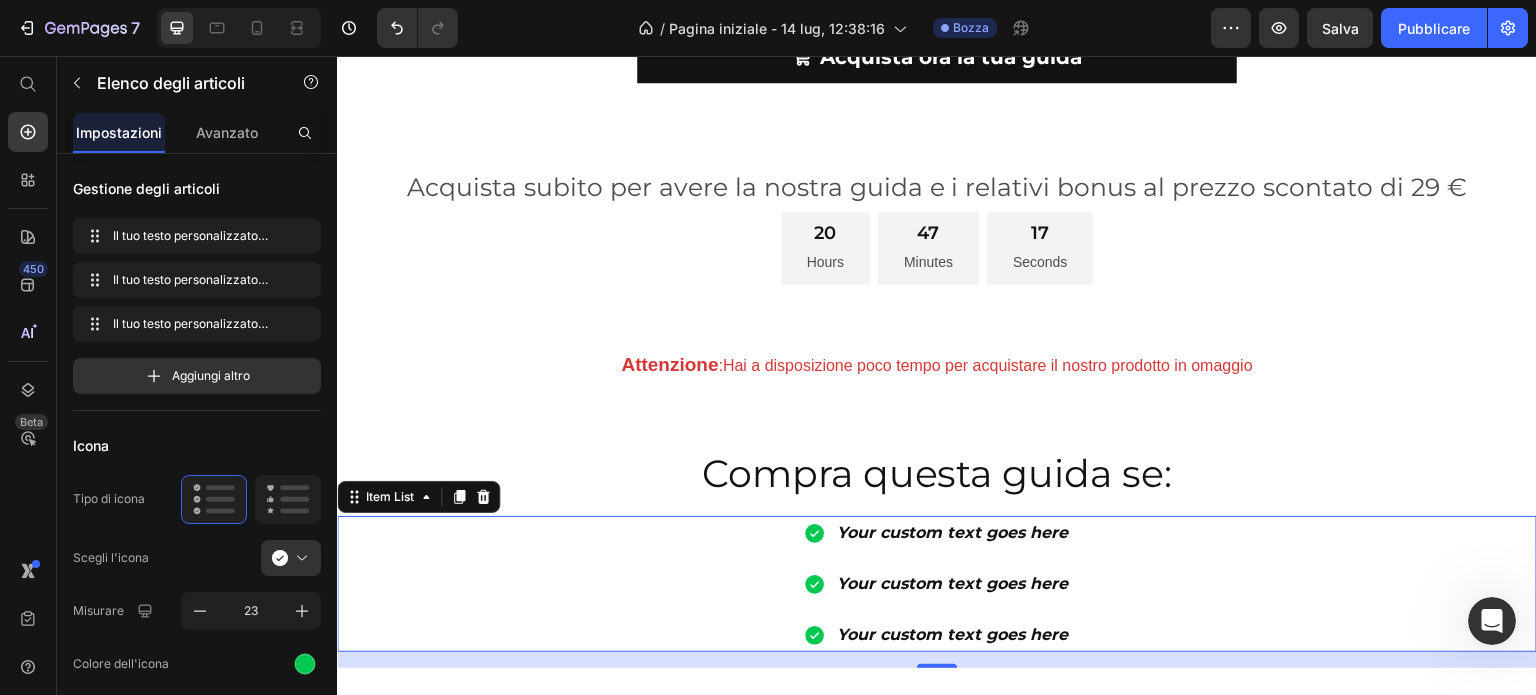 click on "Your custom text goes here" at bounding box center [952, 635] 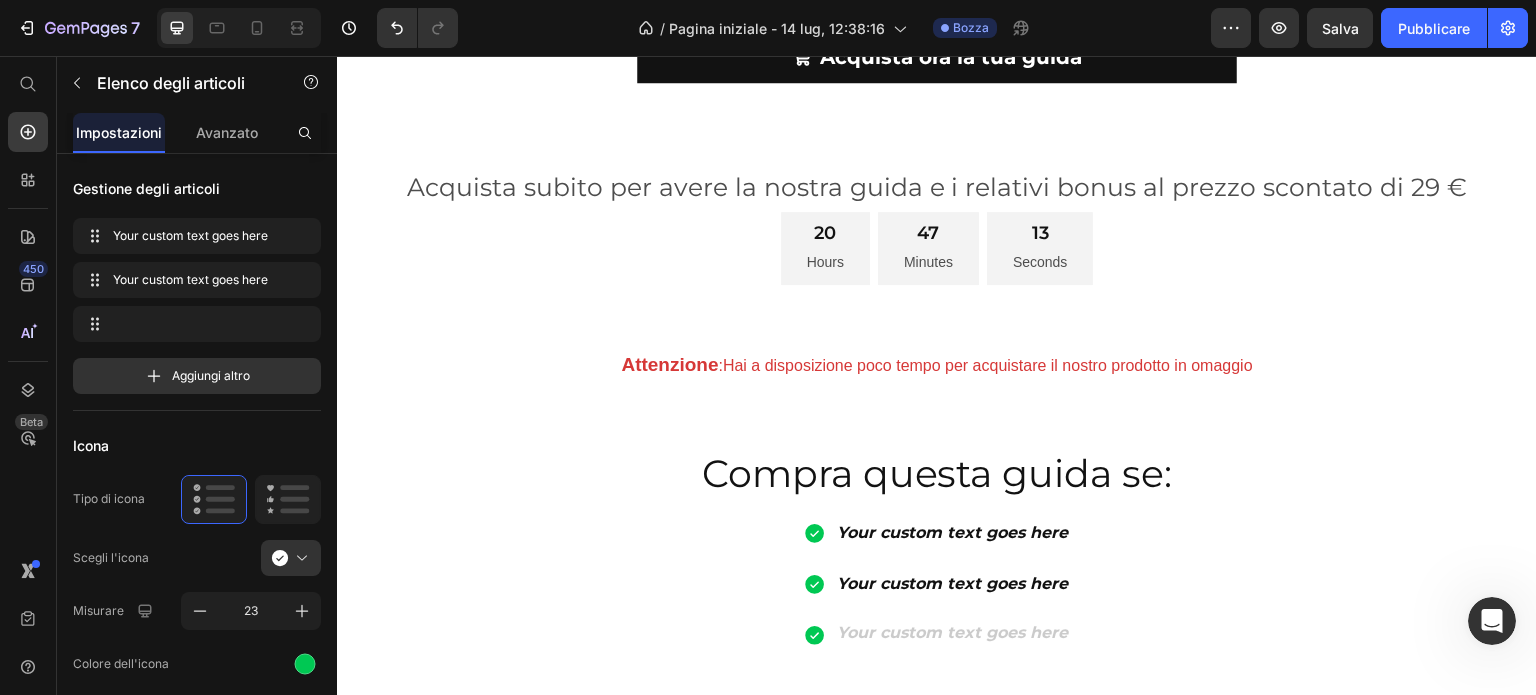 scroll, scrollTop: 972, scrollLeft: 0, axis: vertical 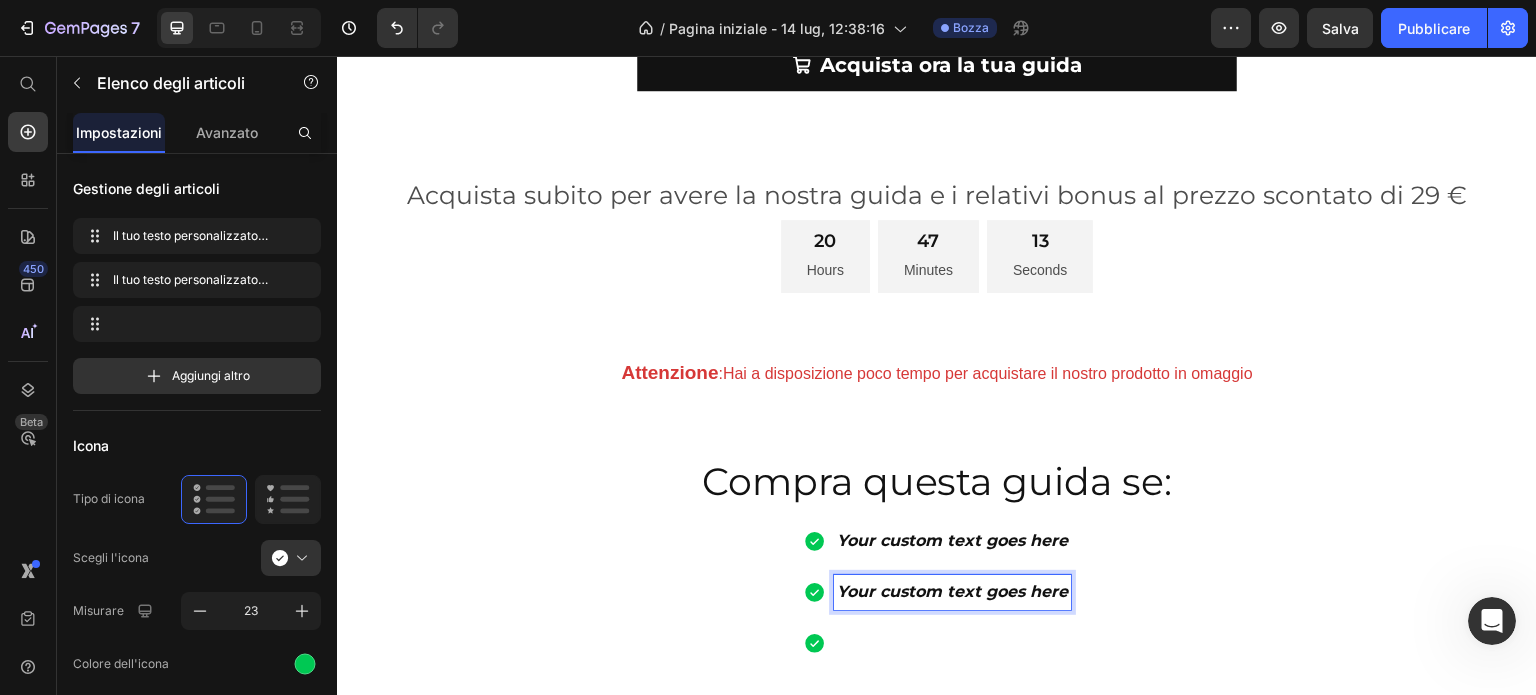 click on "Your custom text goes here" at bounding box center [952, 592] 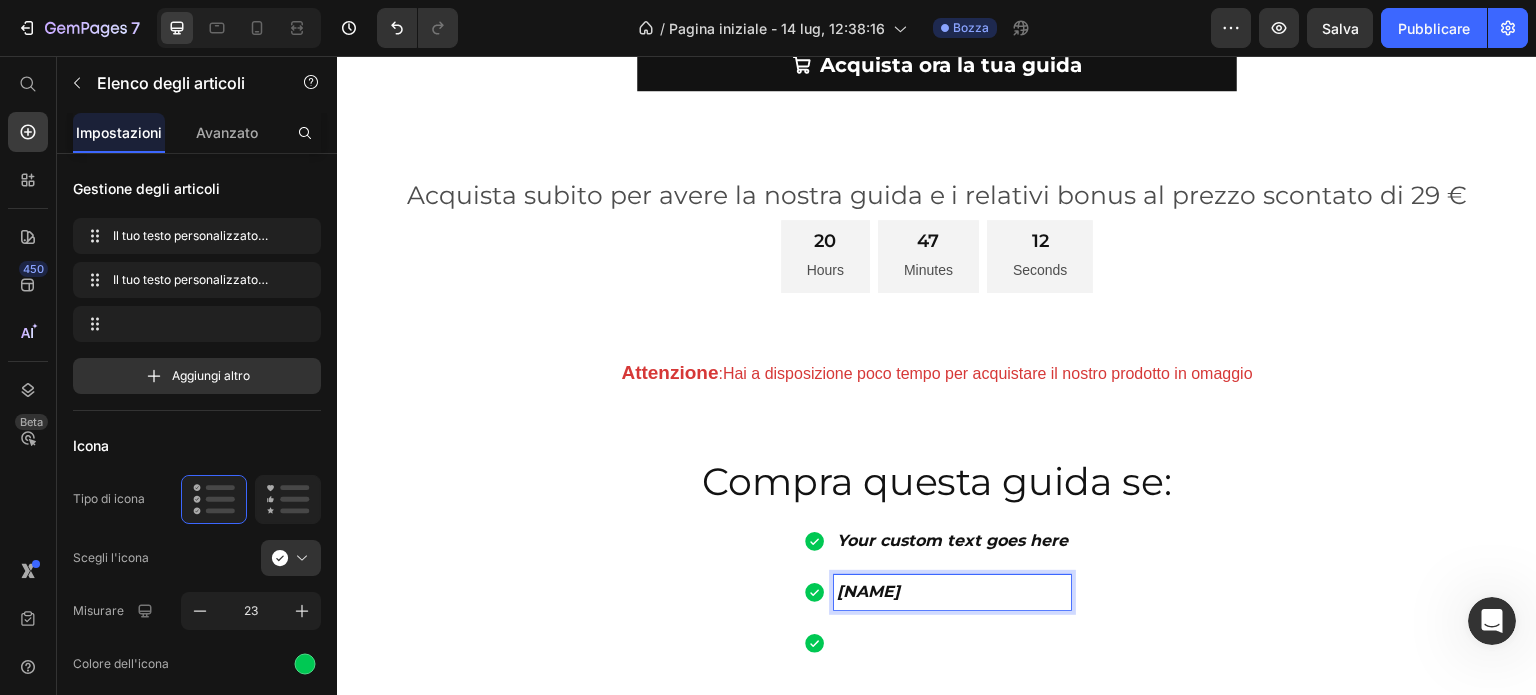 click on "Your custom text goes hre" at bounding box center (952, 592) 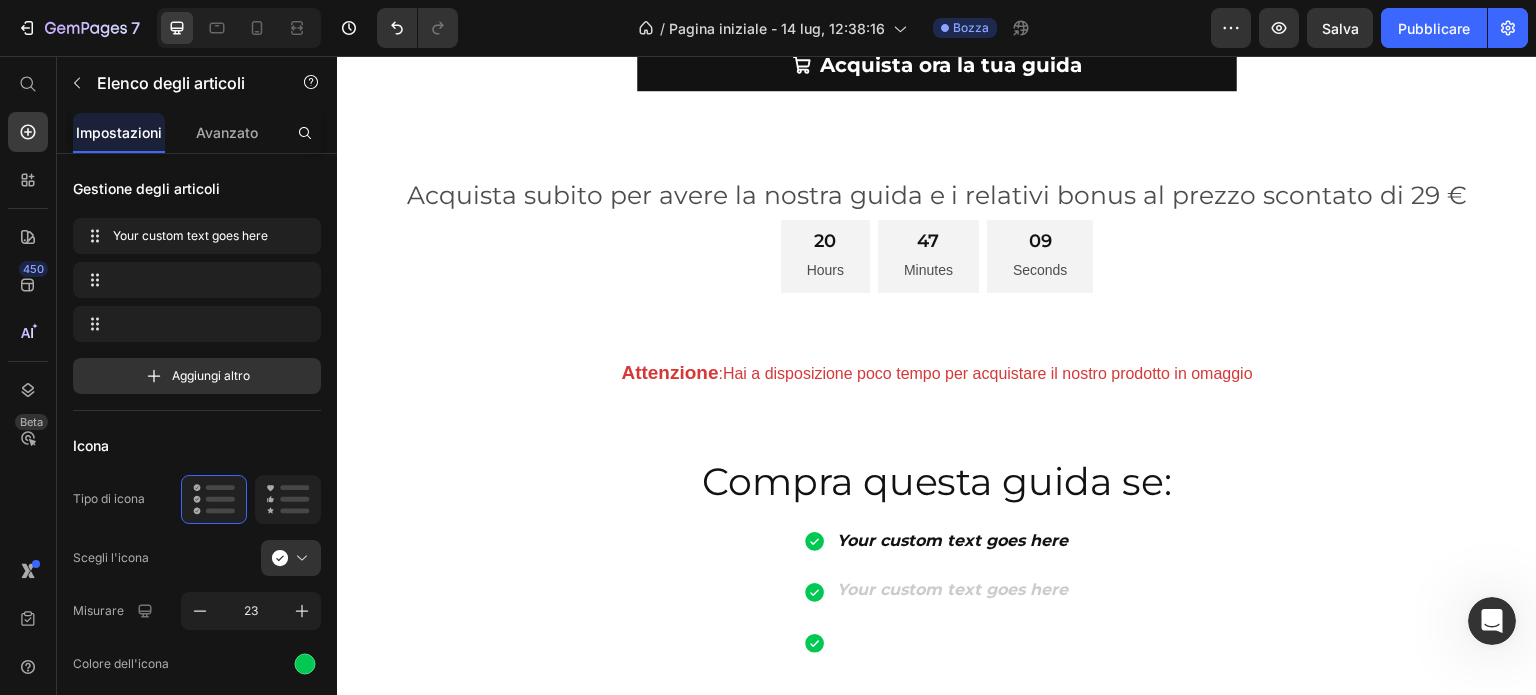 scroll, scrollTop: 963, scrollLeft: 0, axis: vertical 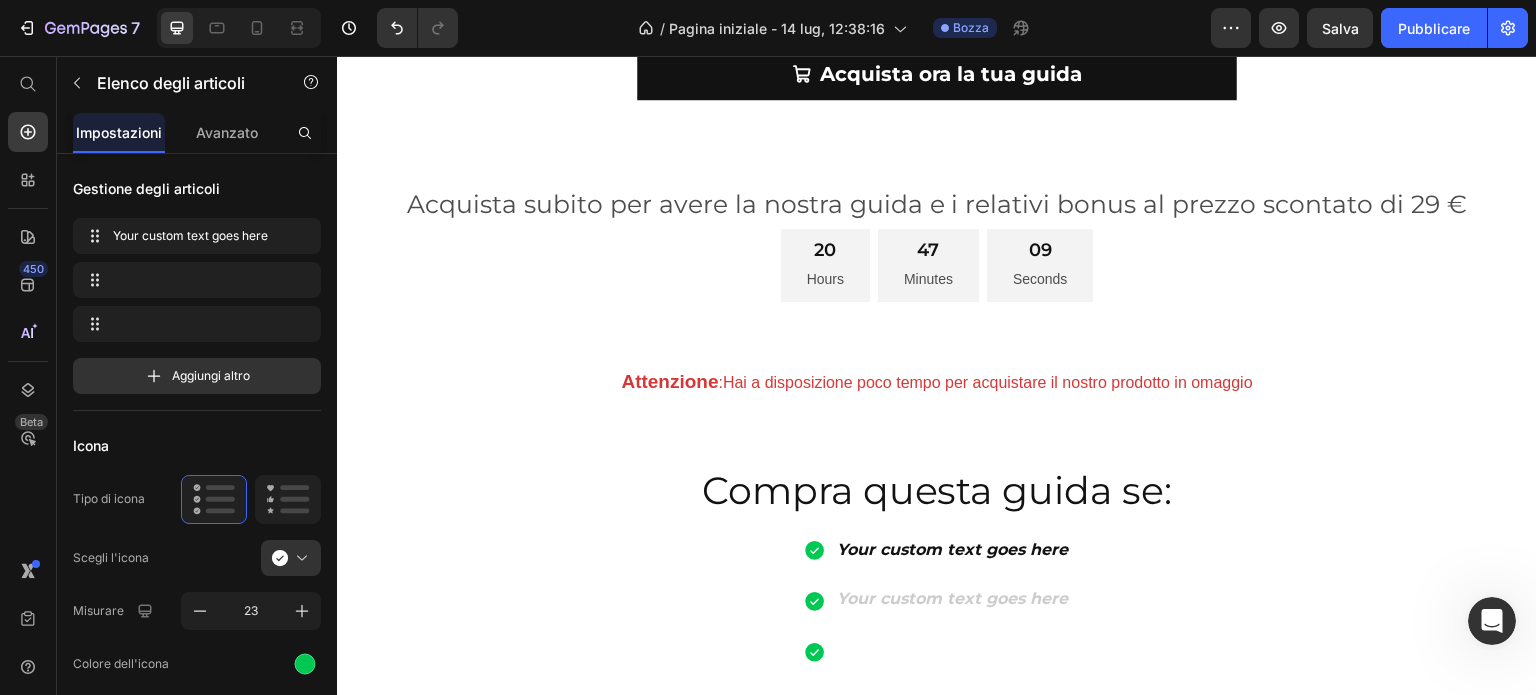 click on "Your custom text goes here" at bounding box center (952, 550) 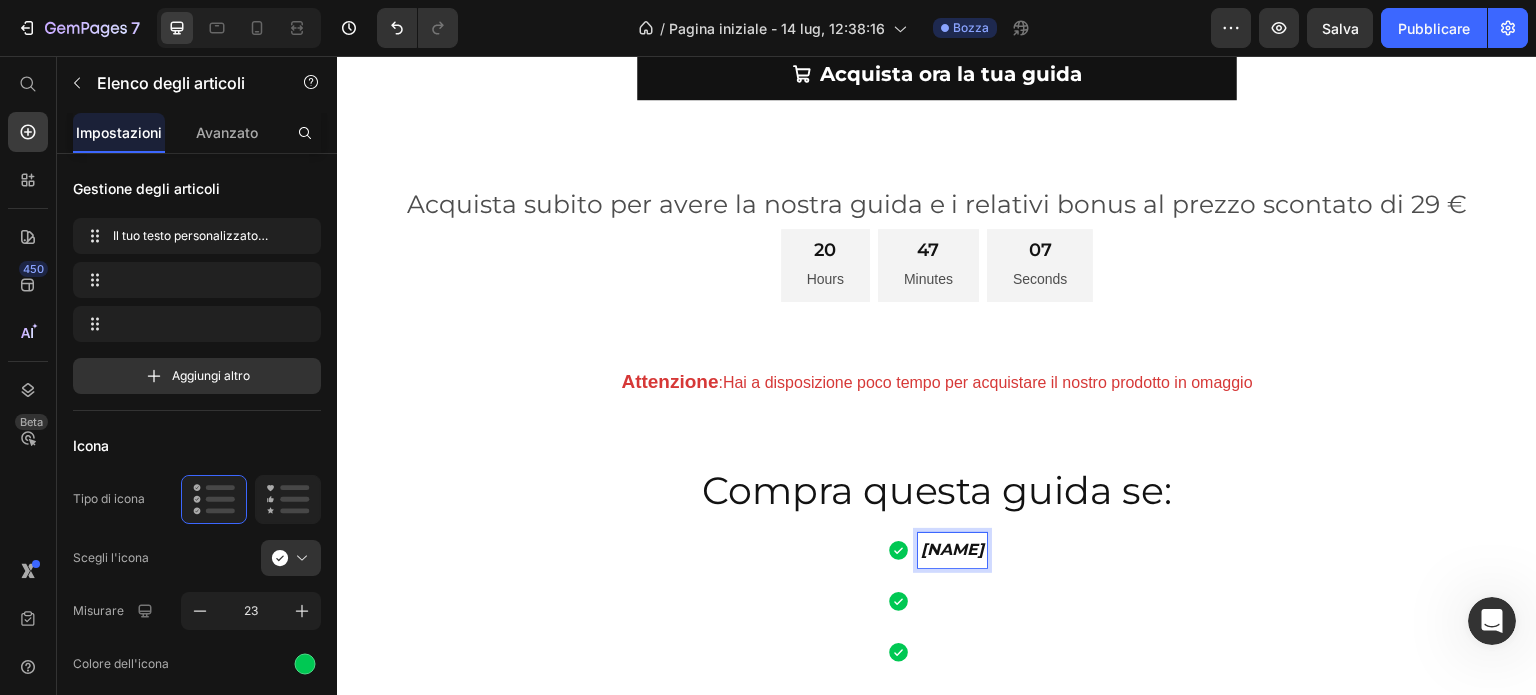 click on "Your custom text goes hre" at bounding box center (952, 550) 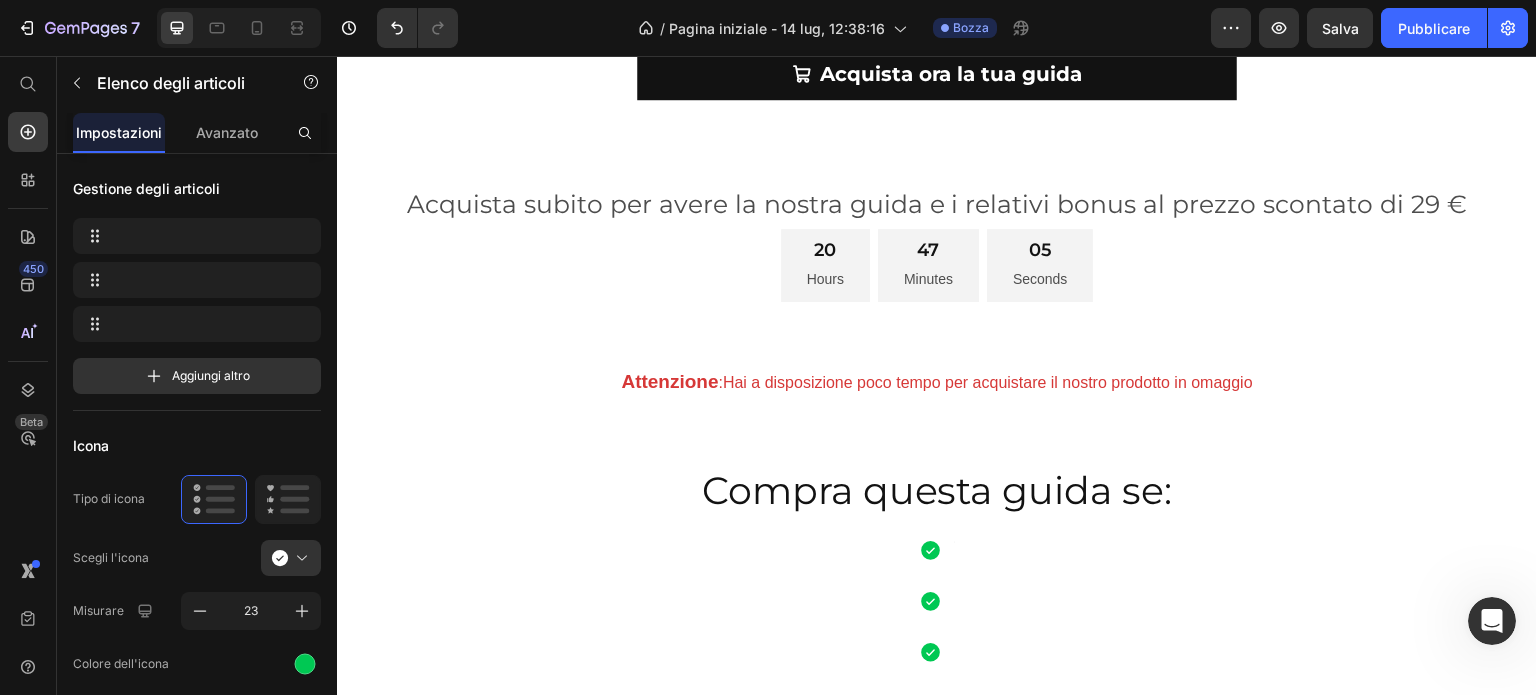 scroll, scrollTop: 954, scrollLeft: 0, axis: vertical 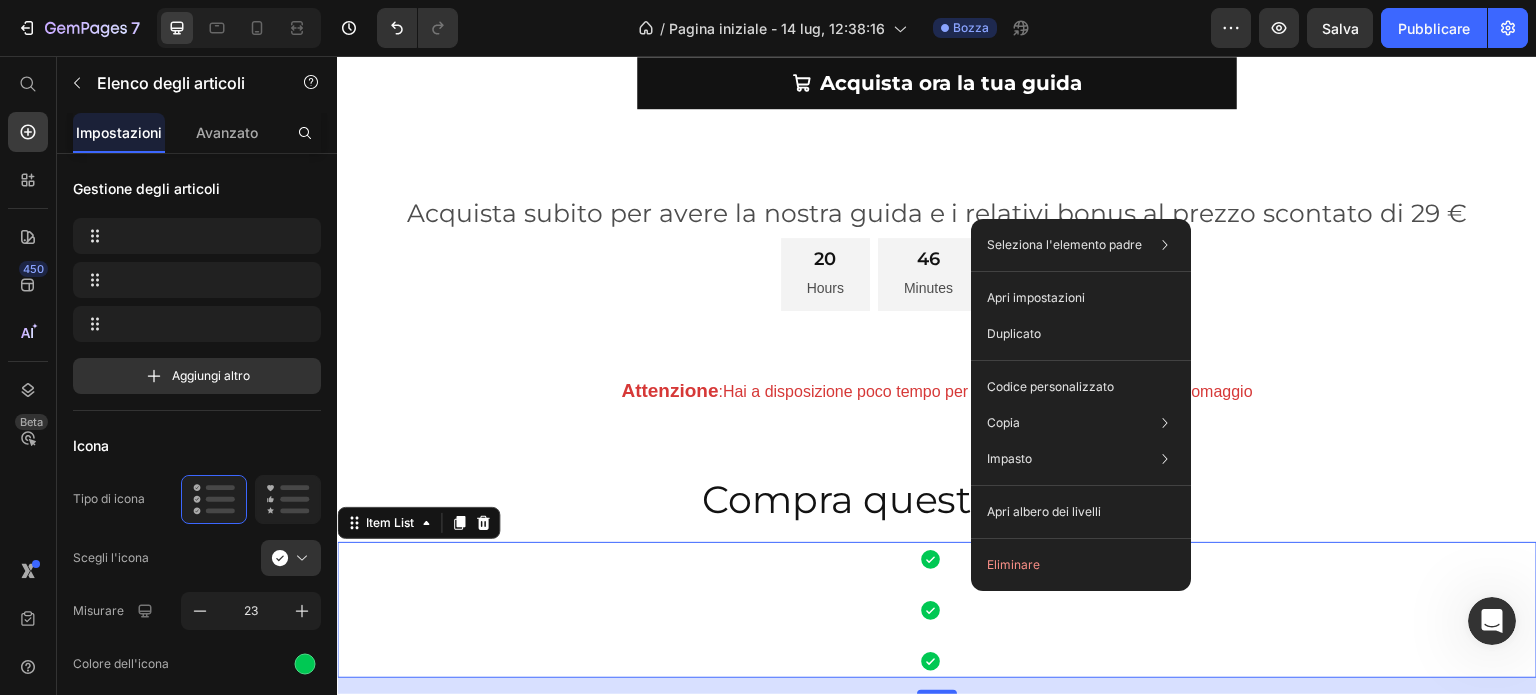 click at bounding box center (937, 610) 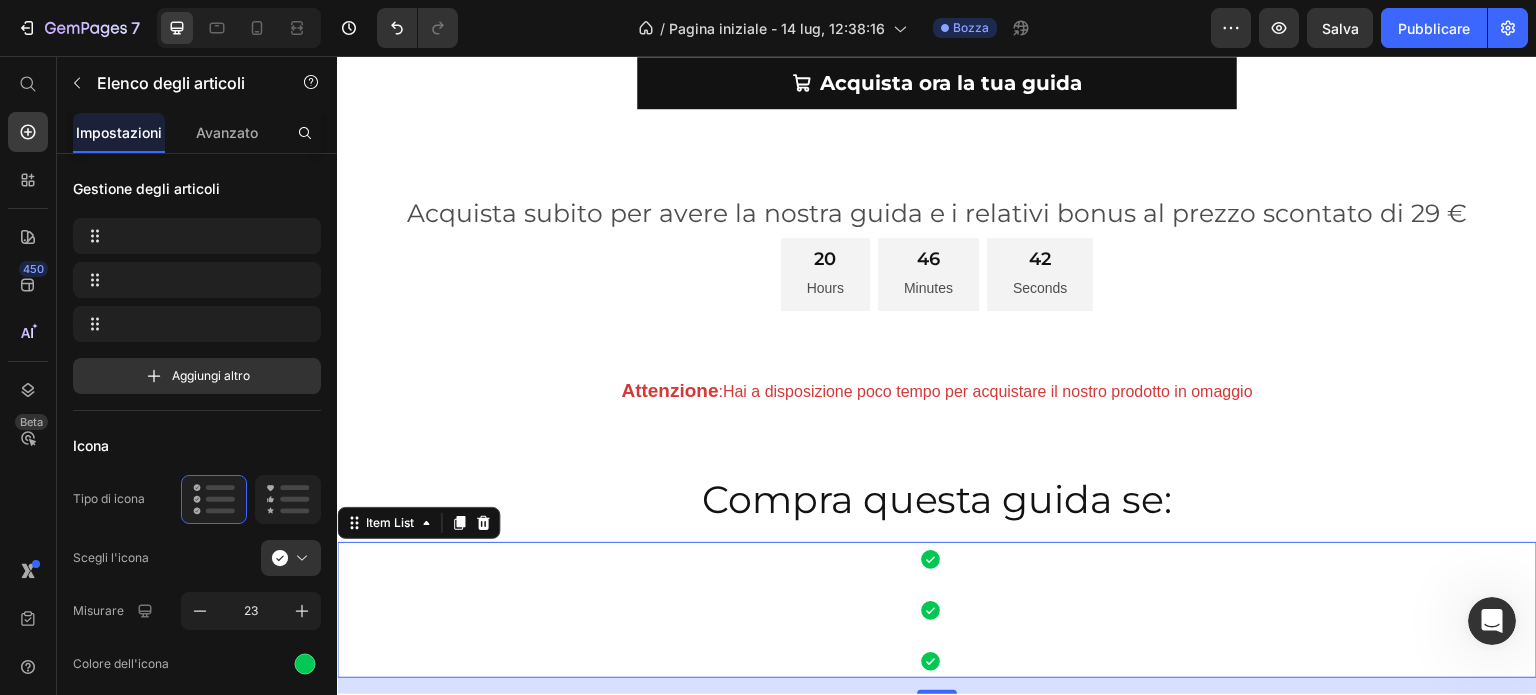 click at bounding box center (937, 610) 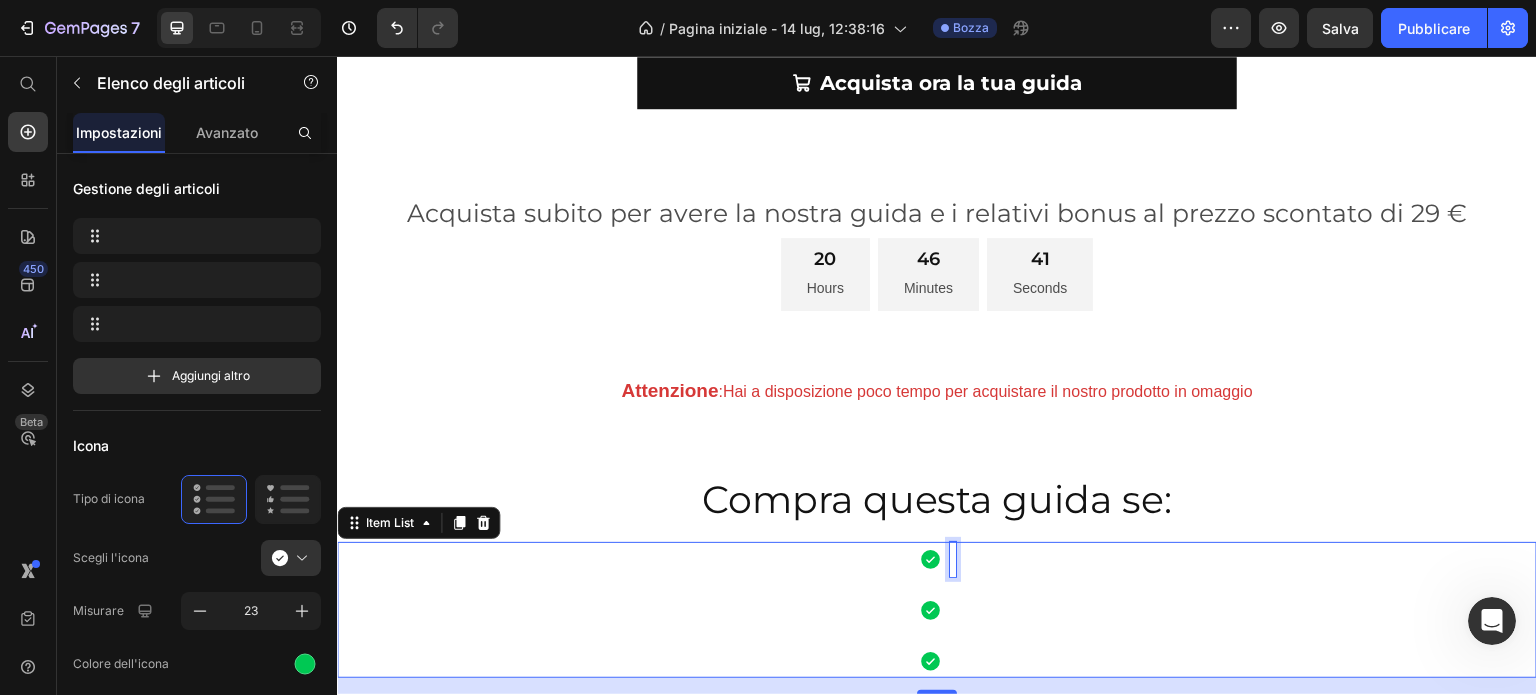click at bounding box center (953, 559) 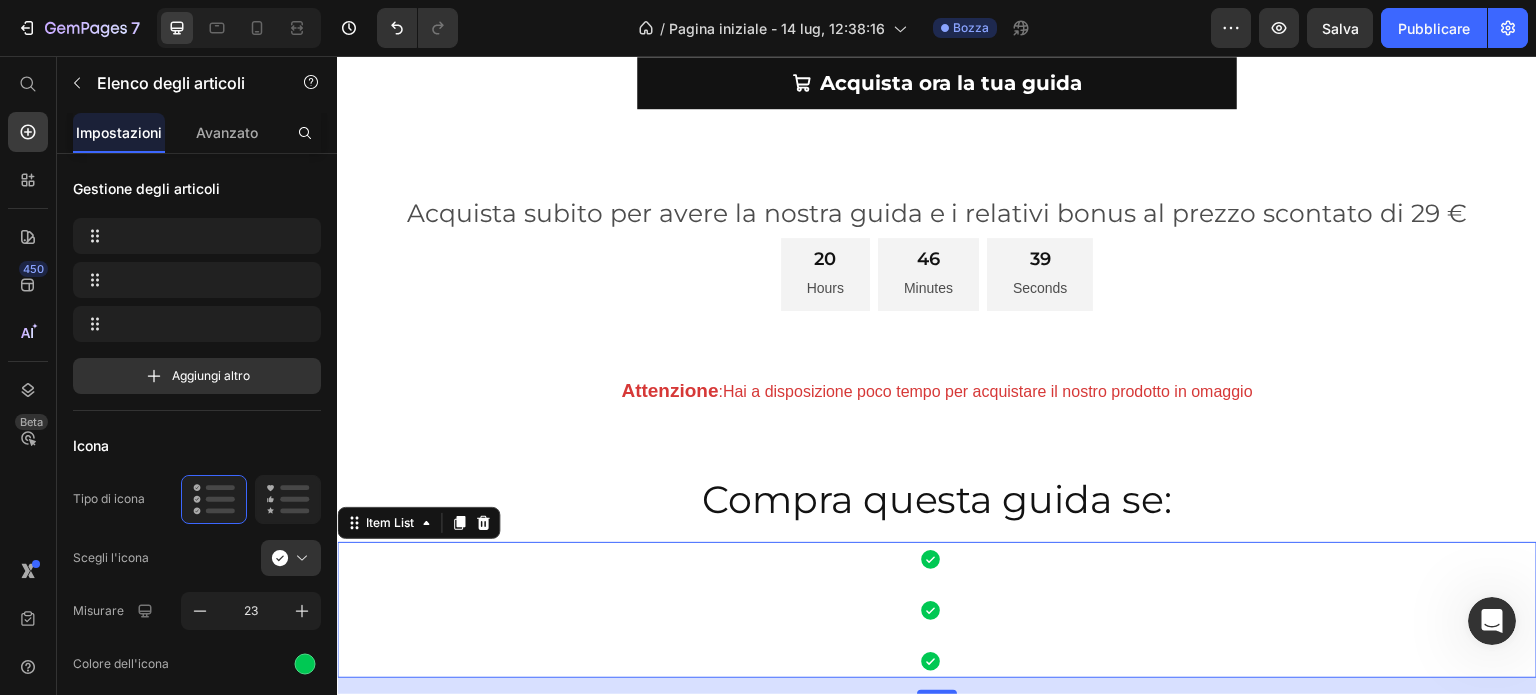 click at bounding box center (937, 559) 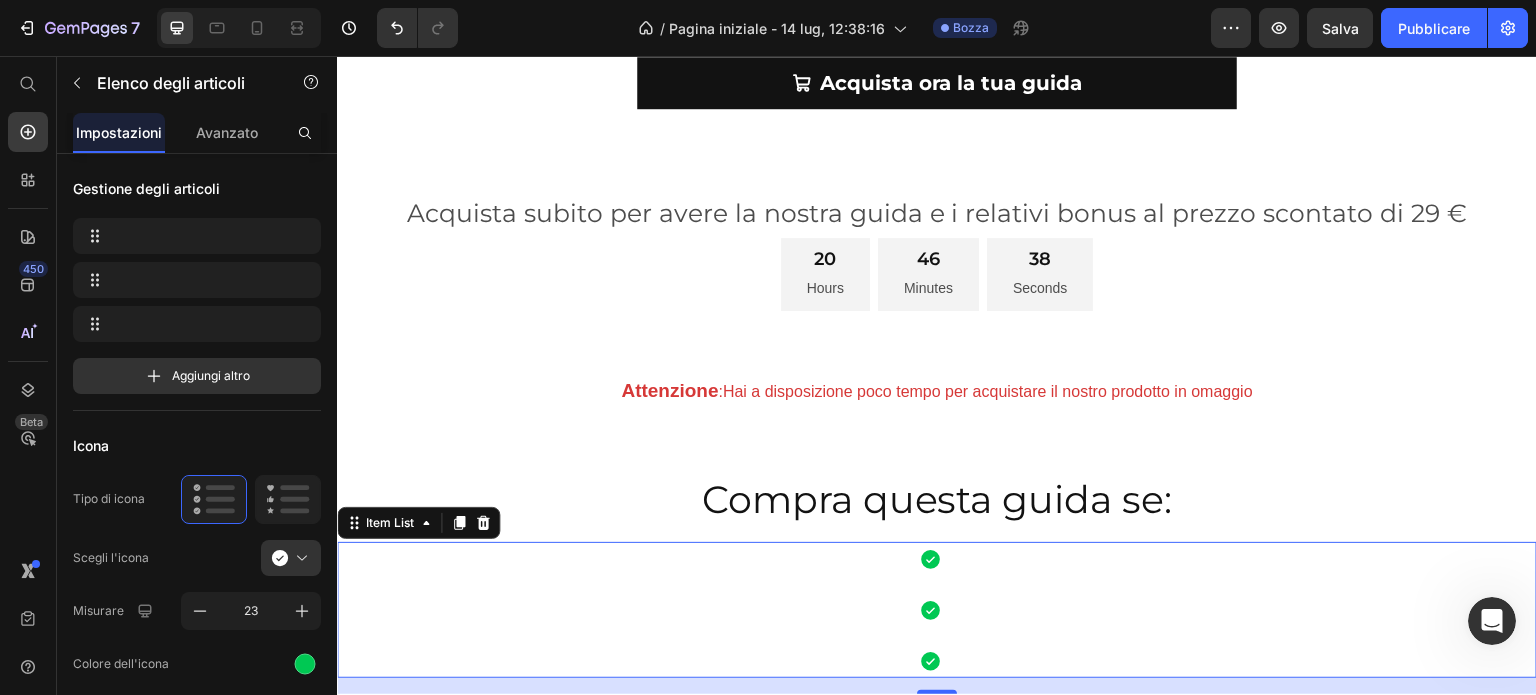 click at bounding box center [937, 559] 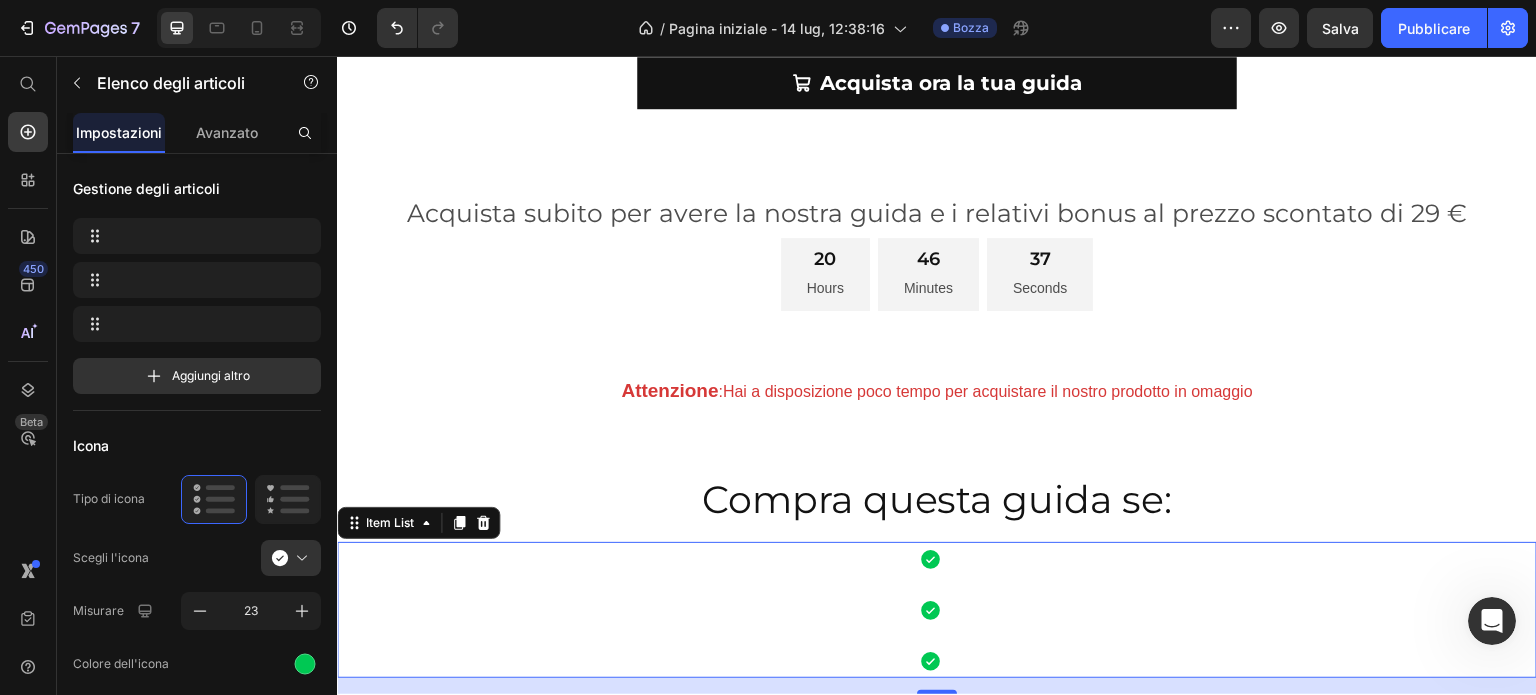 click at bounding box center [953, 559] 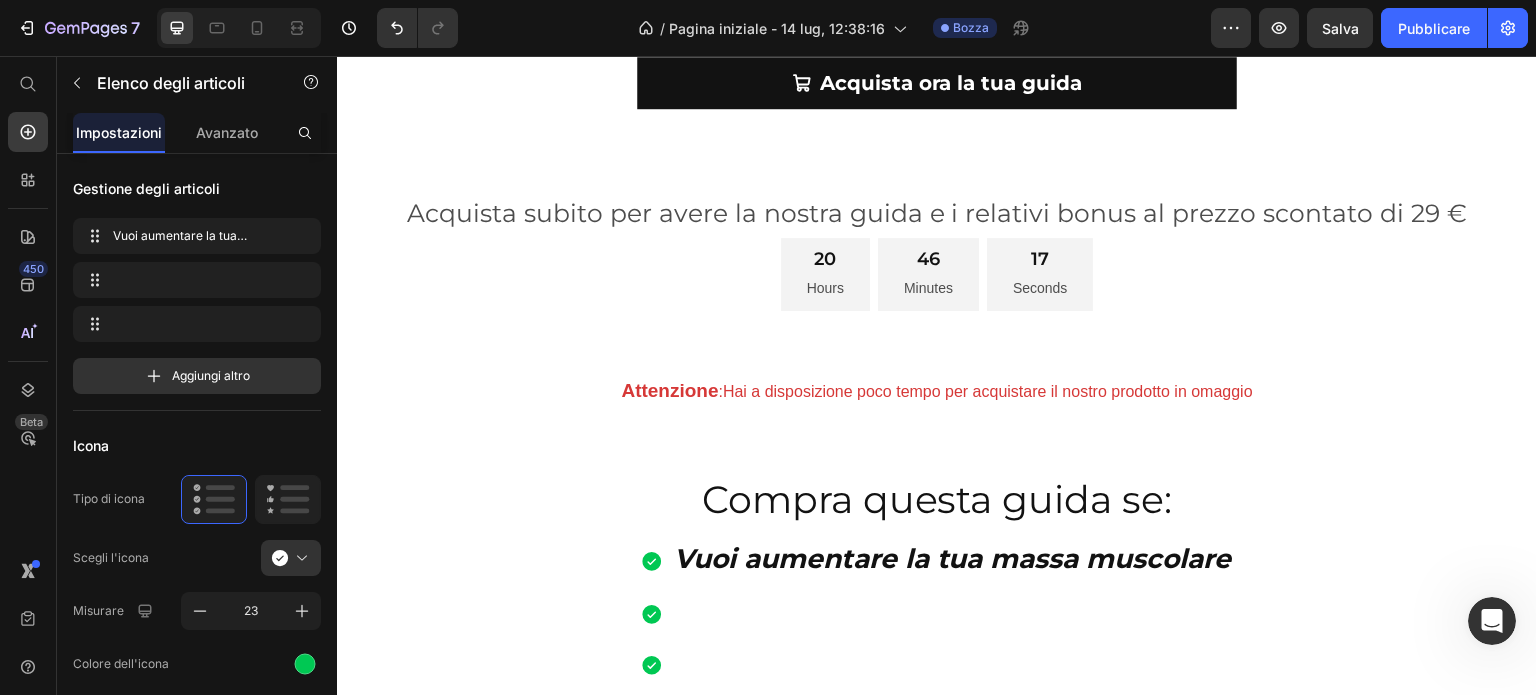 click at bounding box center (953, 614) 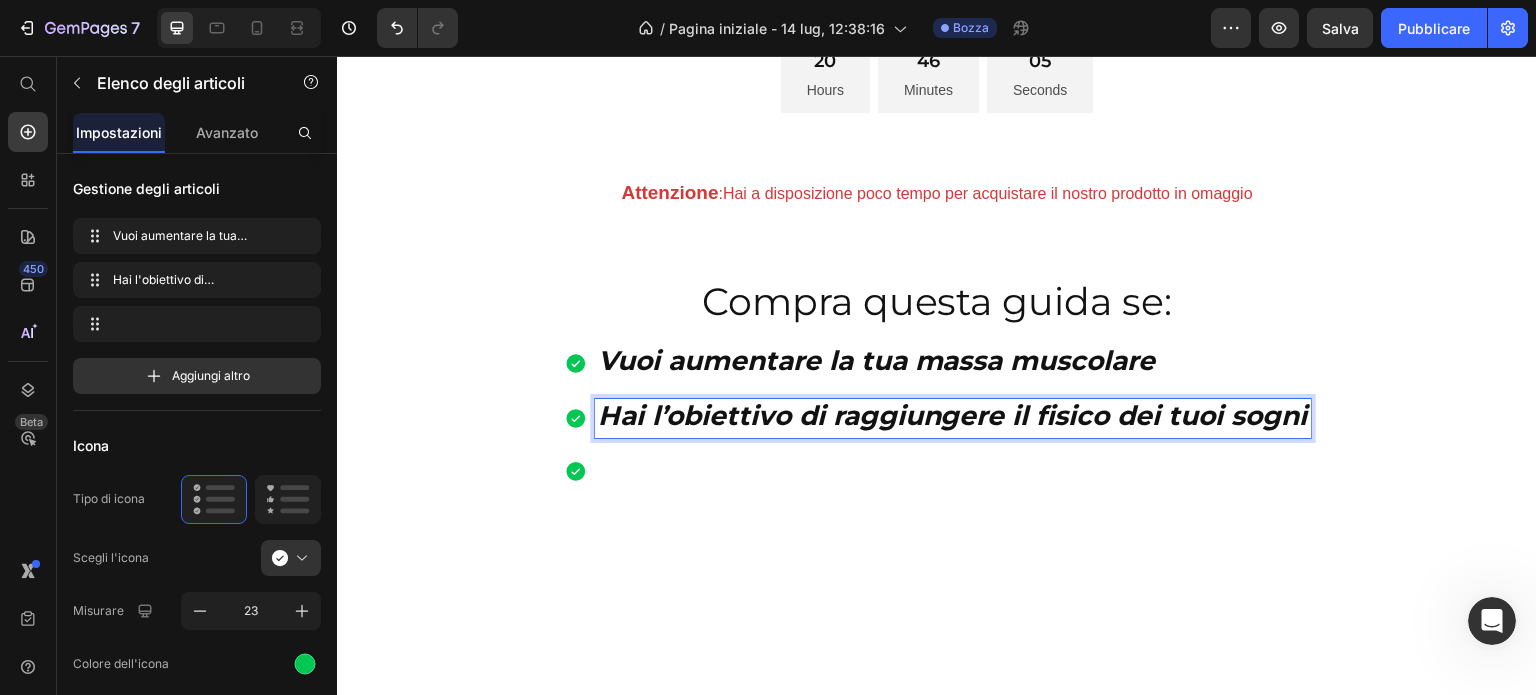 scroll, scrollTop: 1154, scrollLeft: 0, axis: vertical 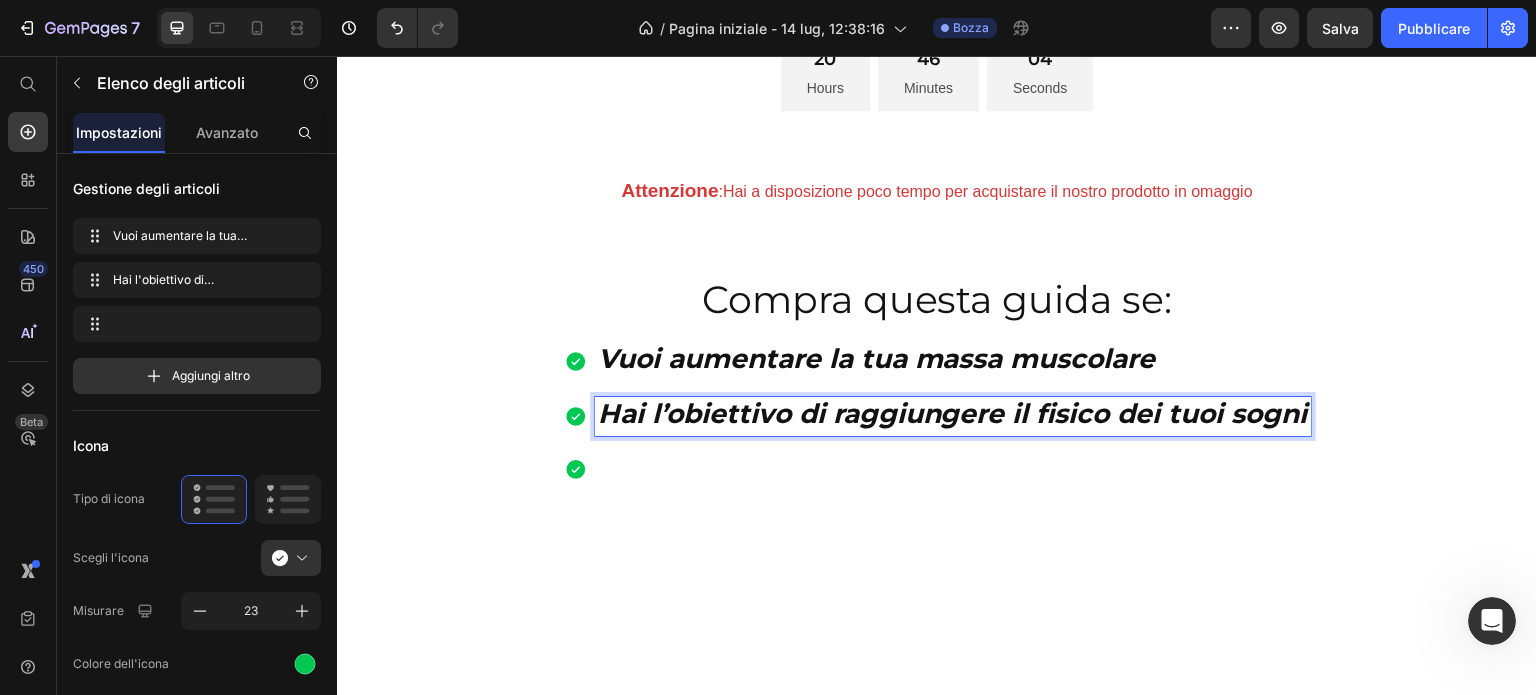click at bounding box center [953, 469] 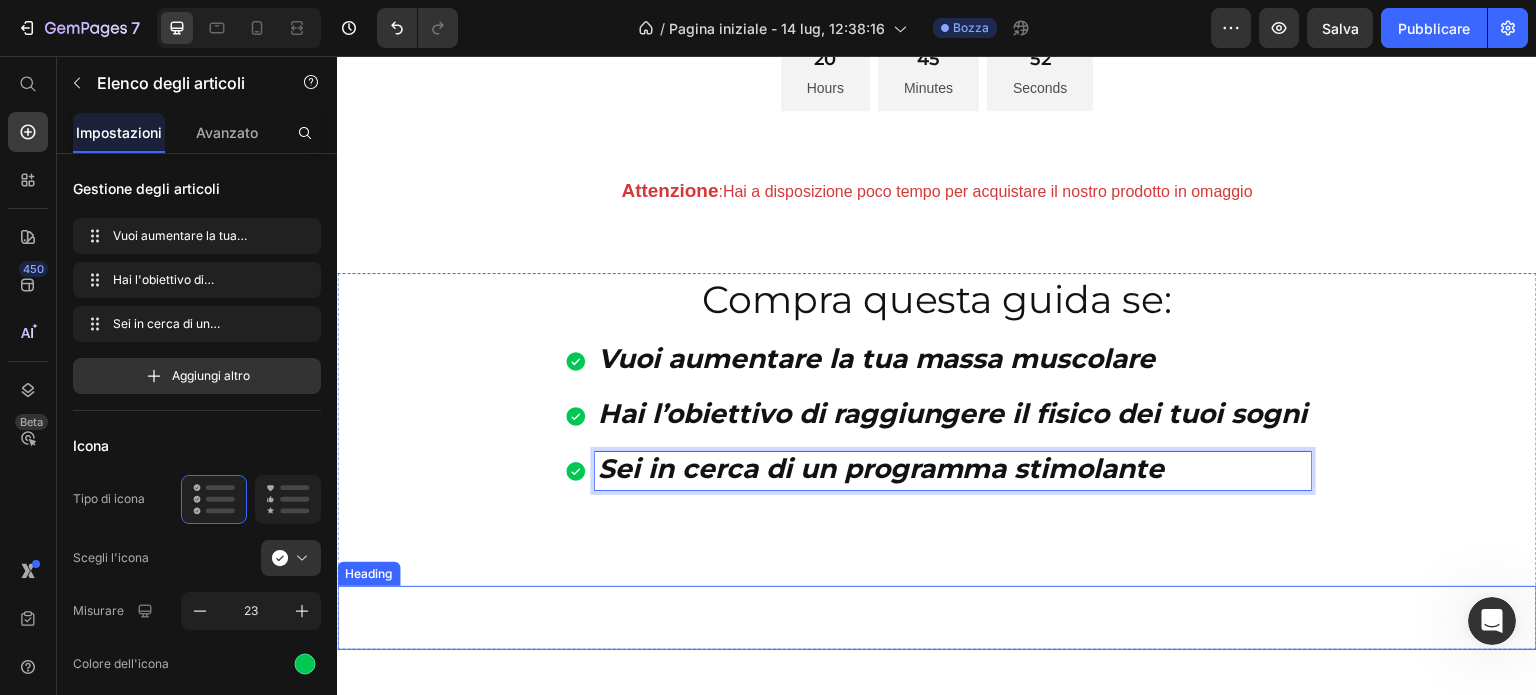 click on "Compra questa guida se: Heading Vuoi aumentare la tua massa muscolare Hai l’obiettivo di raggiungere il fisico dei tuoi sogni Sei in cerca di un programma stimolante  Item List   16 Heading Row Heading" at bounding box center [937, 461] 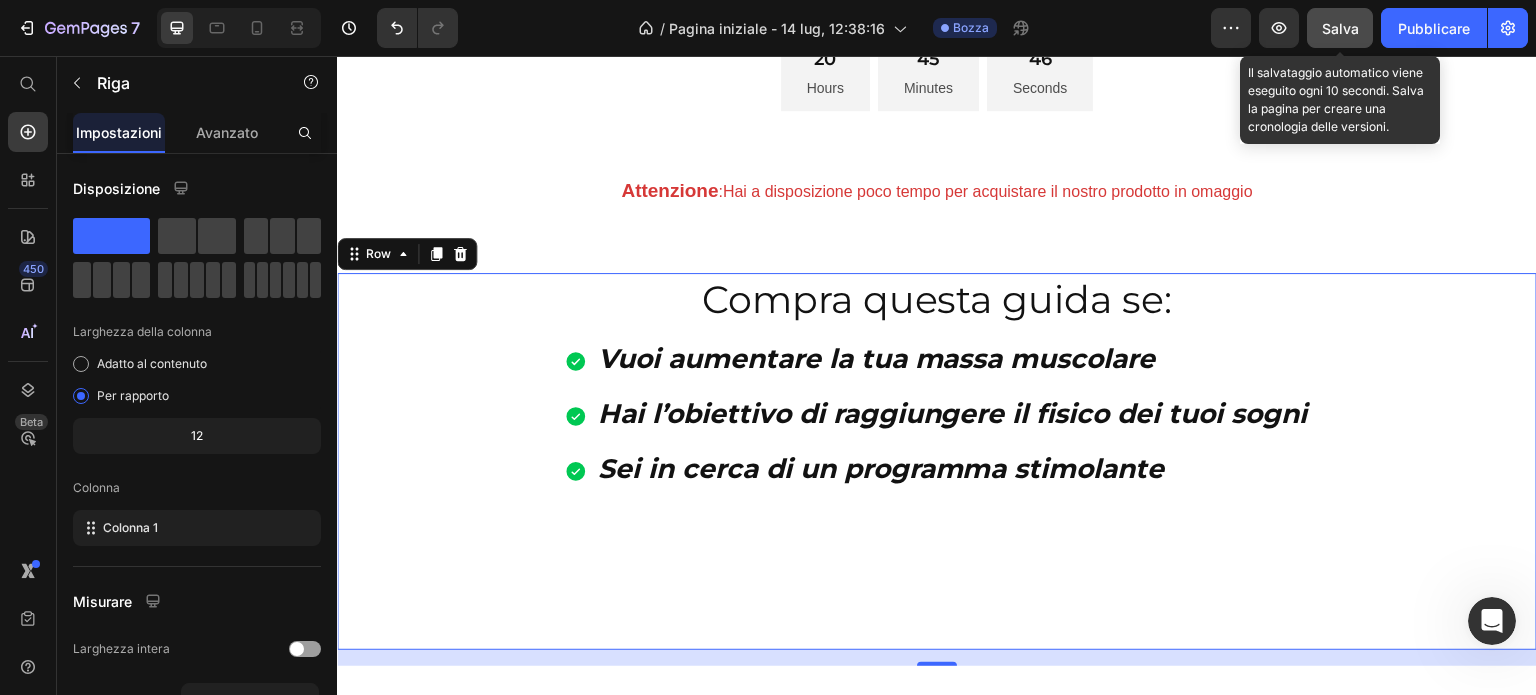 click on "Salva" at bounding box center [1340, 28] 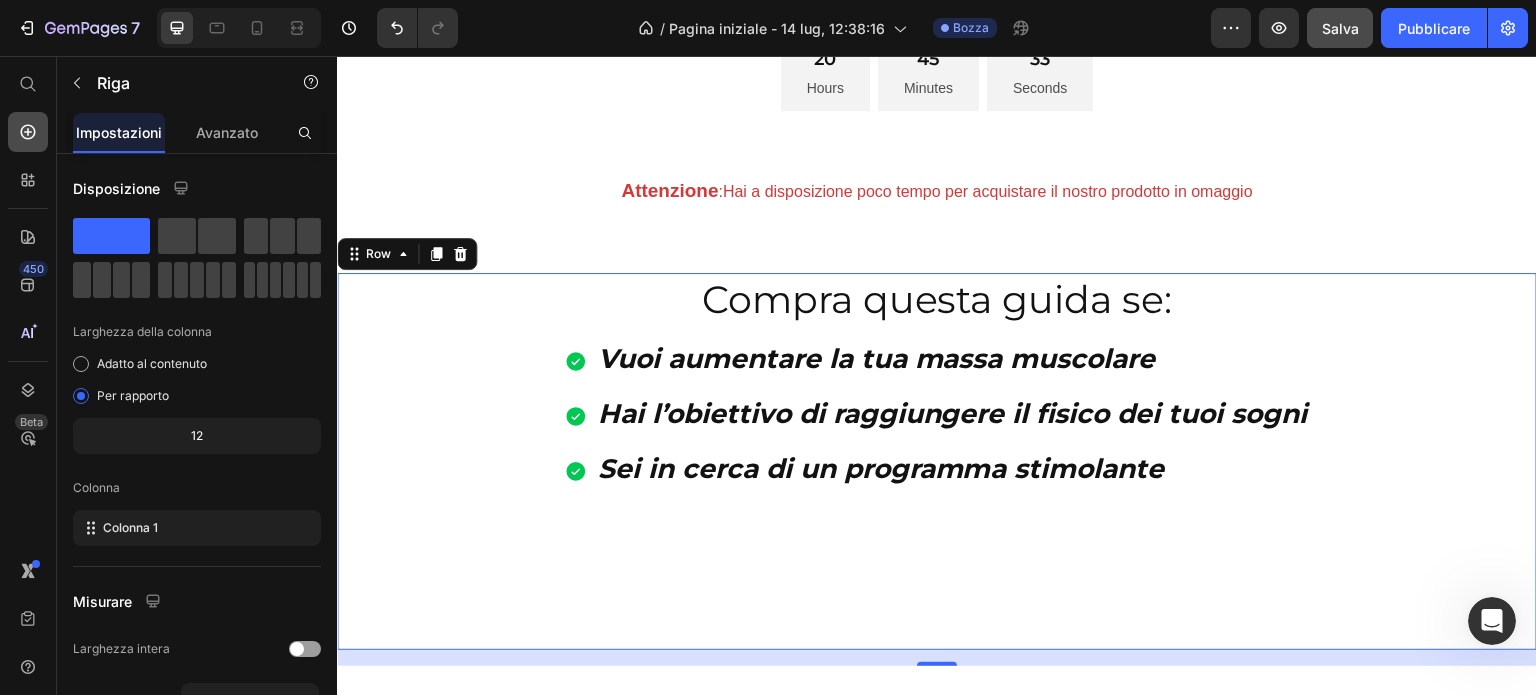 click 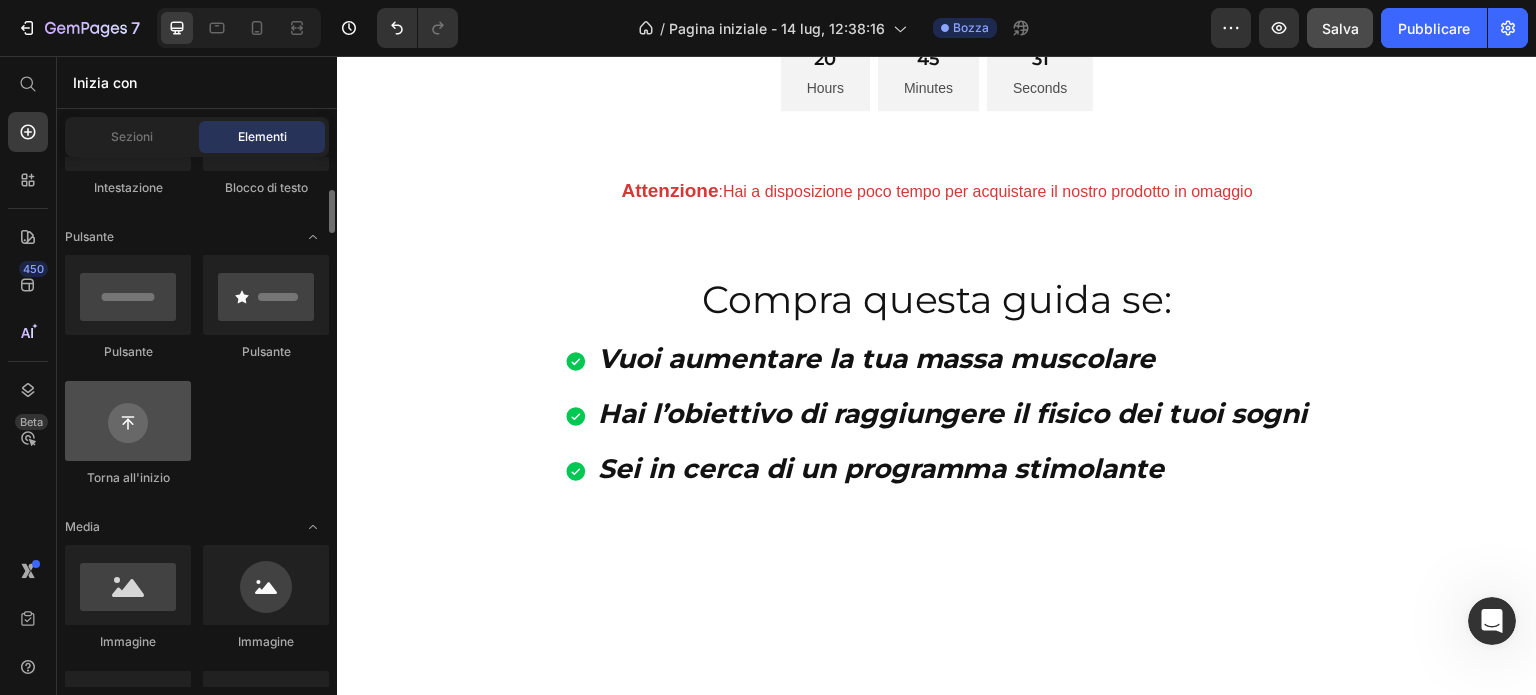 scroll, scrollTop: 0, scrollLeft: 0, axis: both 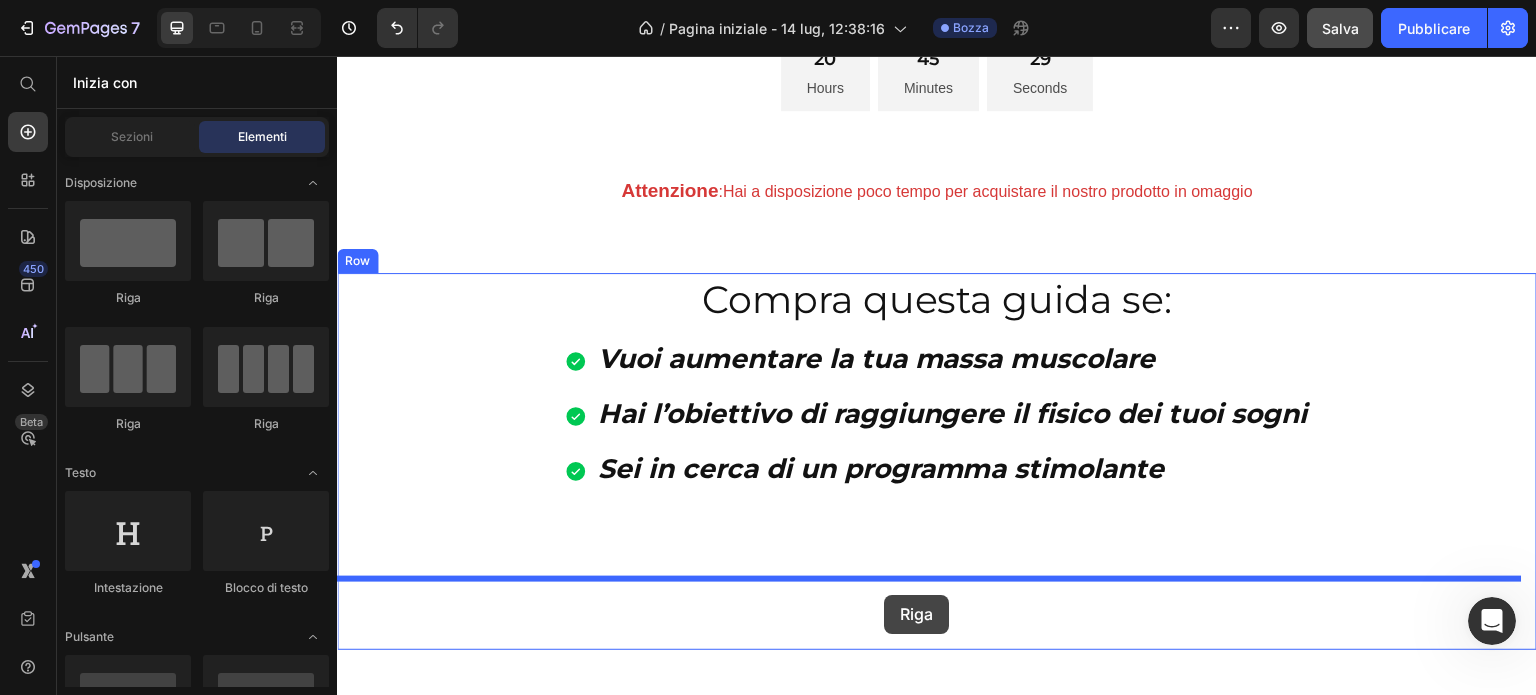 drag, startPoint x: 509, startPoint y: 323, endPoint x: 884, endPoint y: 595, distance: 463.2591 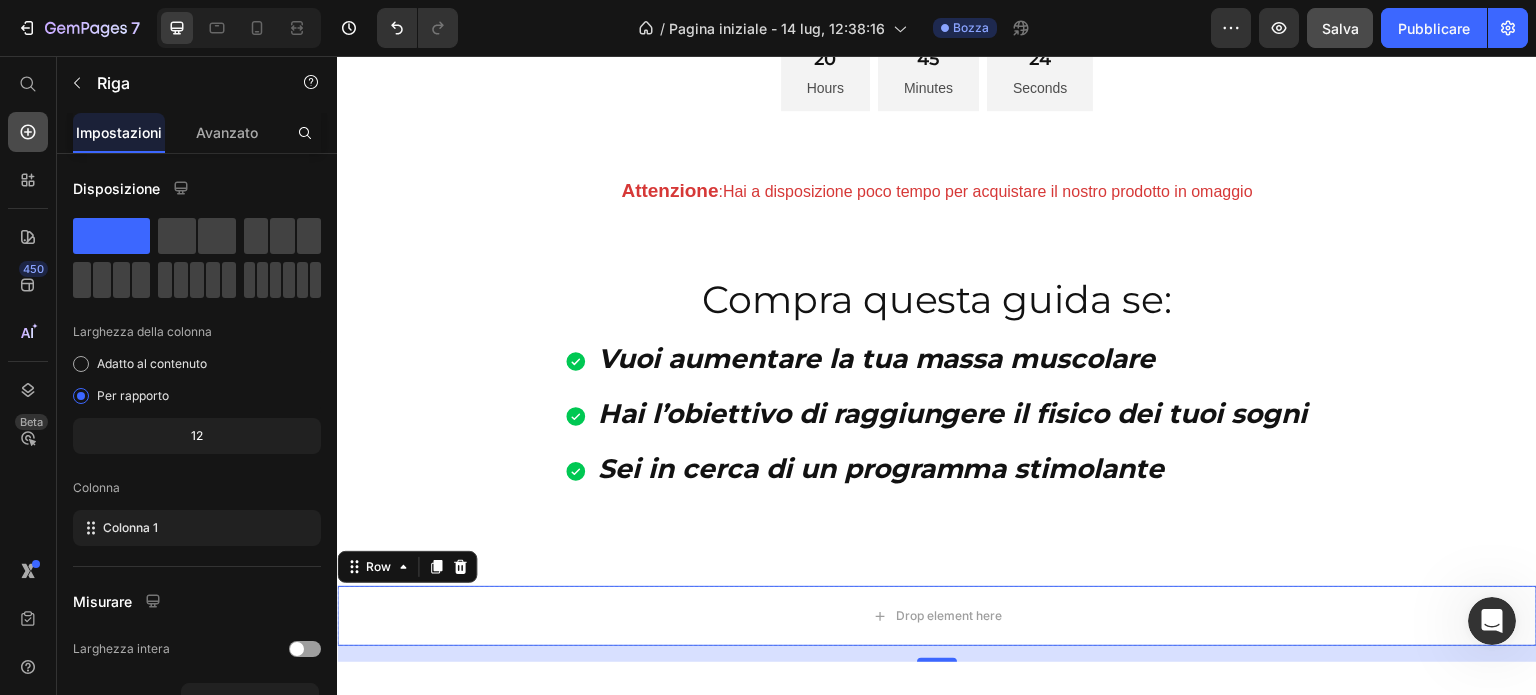 click 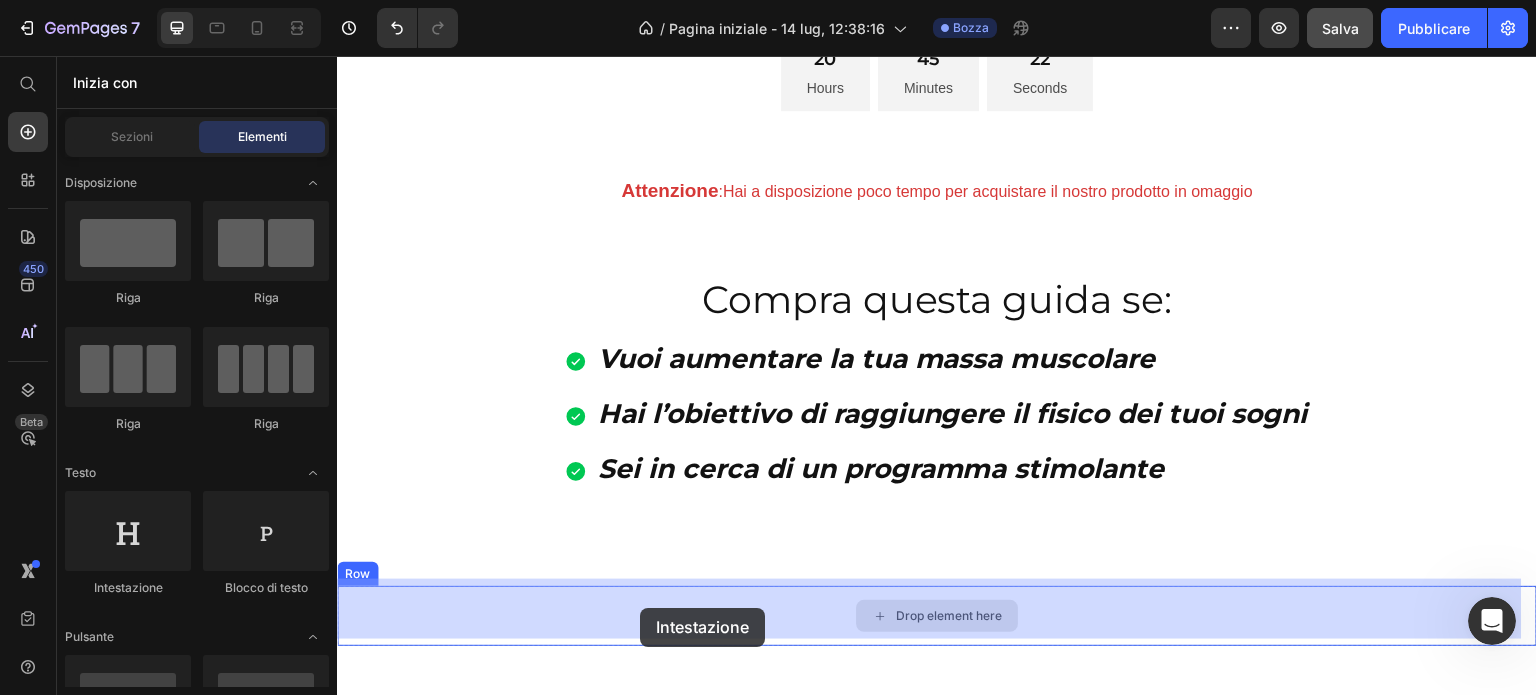 drag, startPoint x: 498, startPoint y: 615, endPoint x: 646, endPoint y: 605, distance: 148.33745 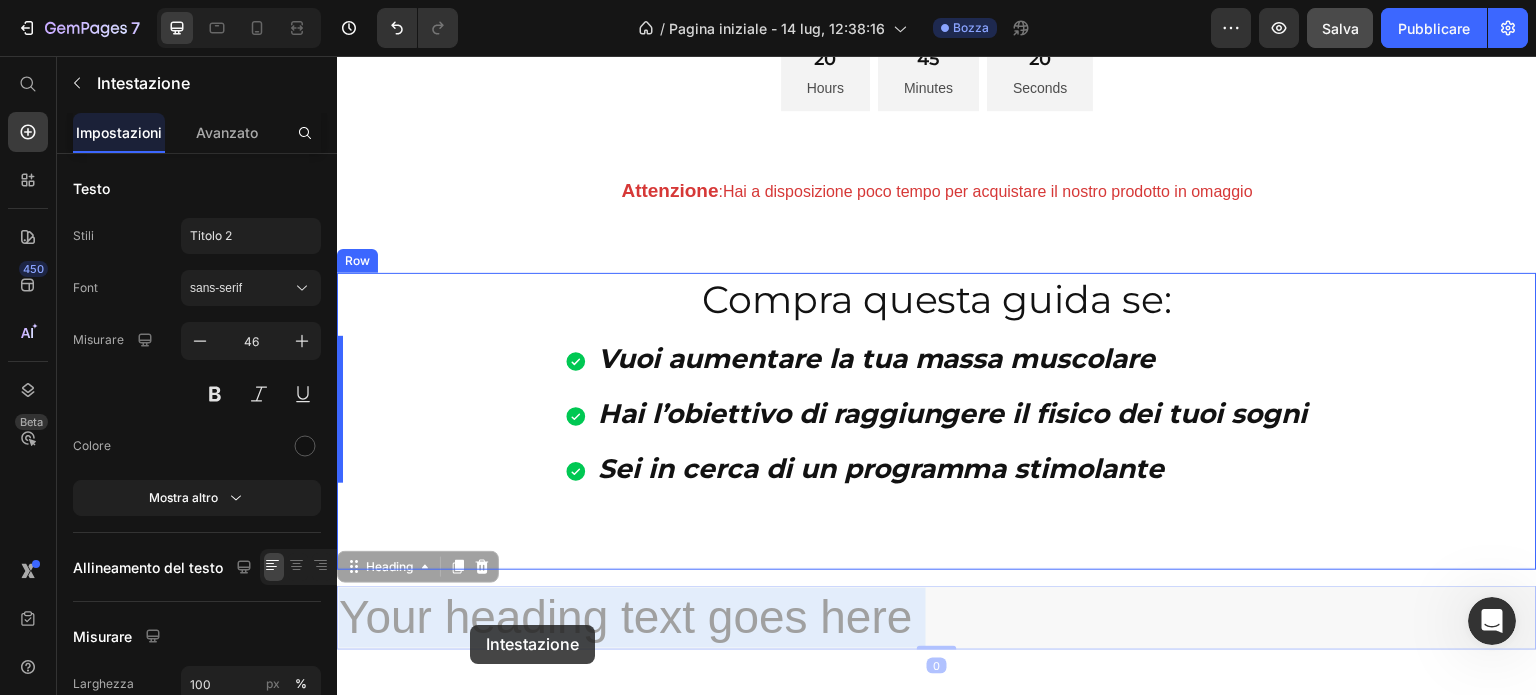 drag, startPoint x: 933, startPoint y: 613, endPoint x: 502, endPoint y: 625, distance: 431.16702 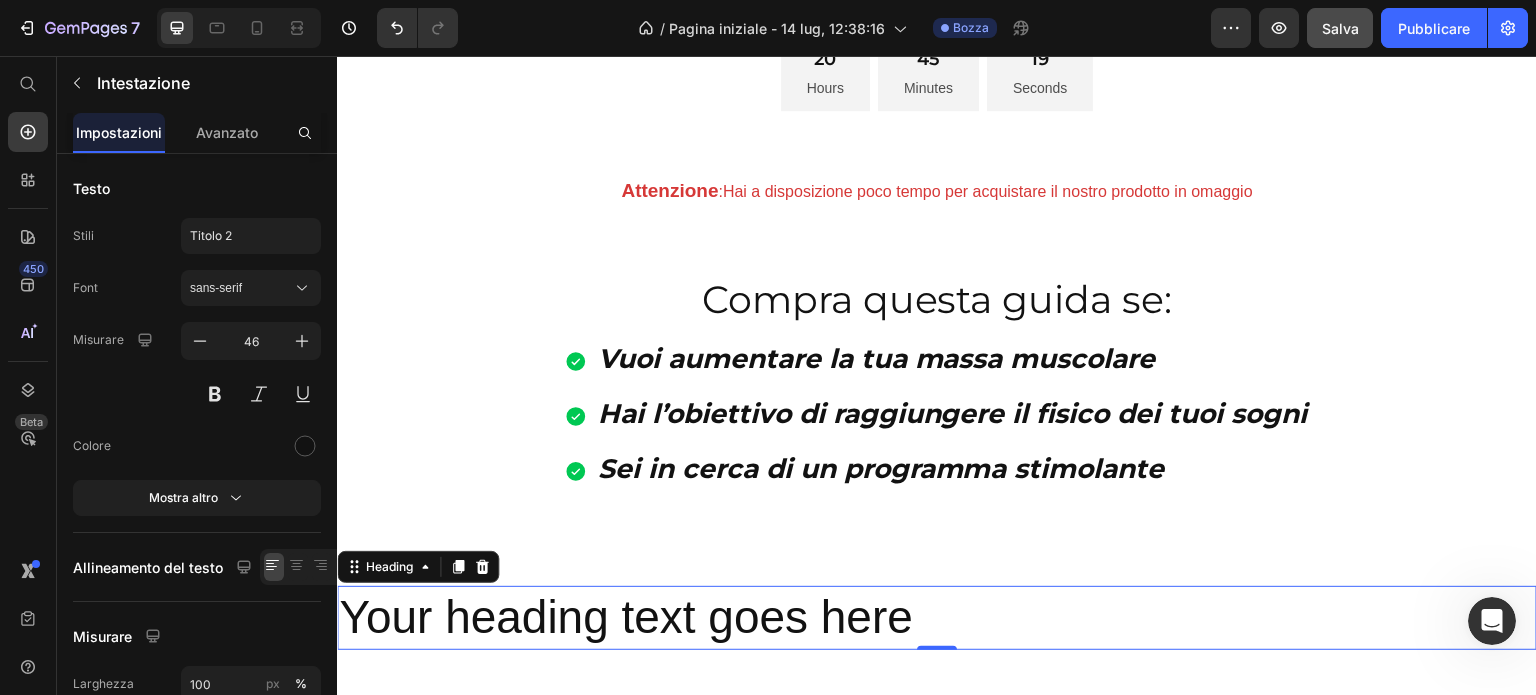 scroll, scrollTop: 1170, scrollLeft: 0, axis: vertical 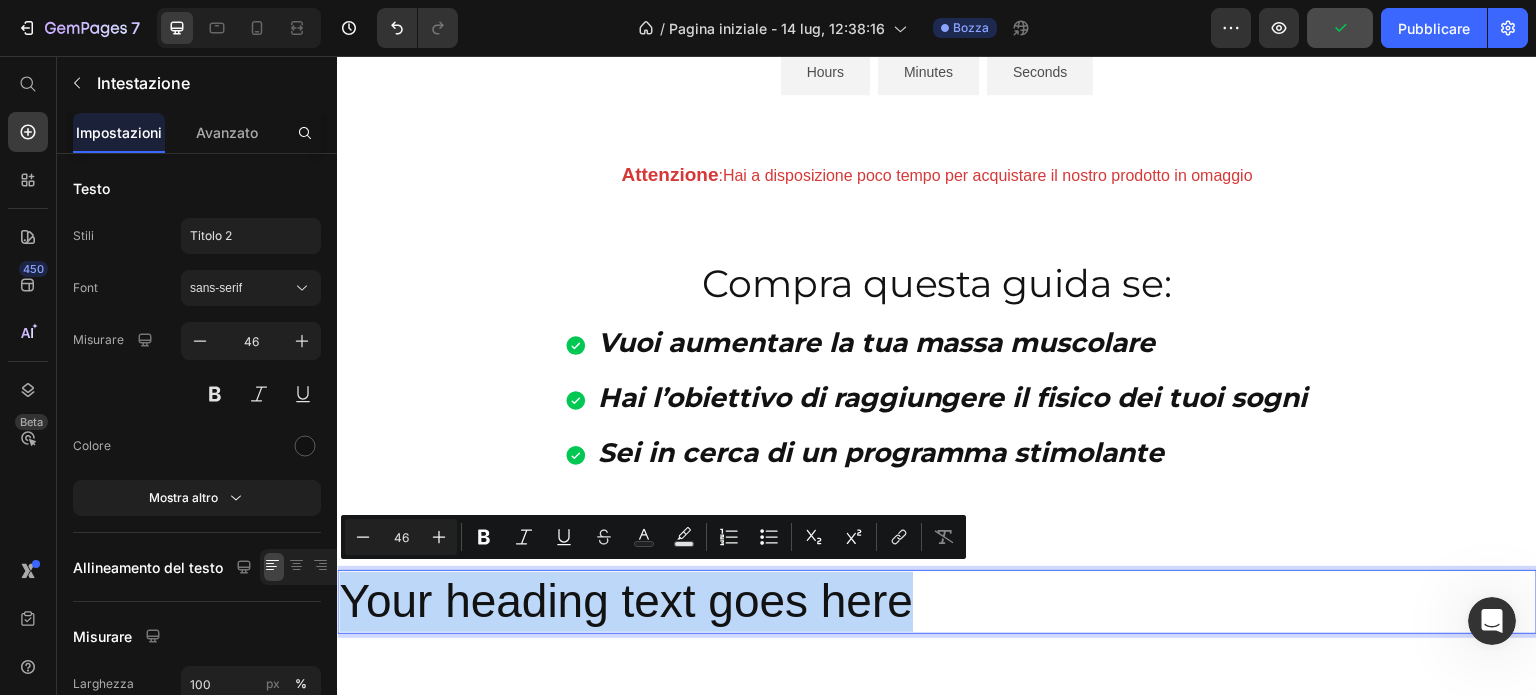 drag, startPoint x: 909, startPoint y: 605, endPoint x: 346, endPoint y: 605, distance: 563 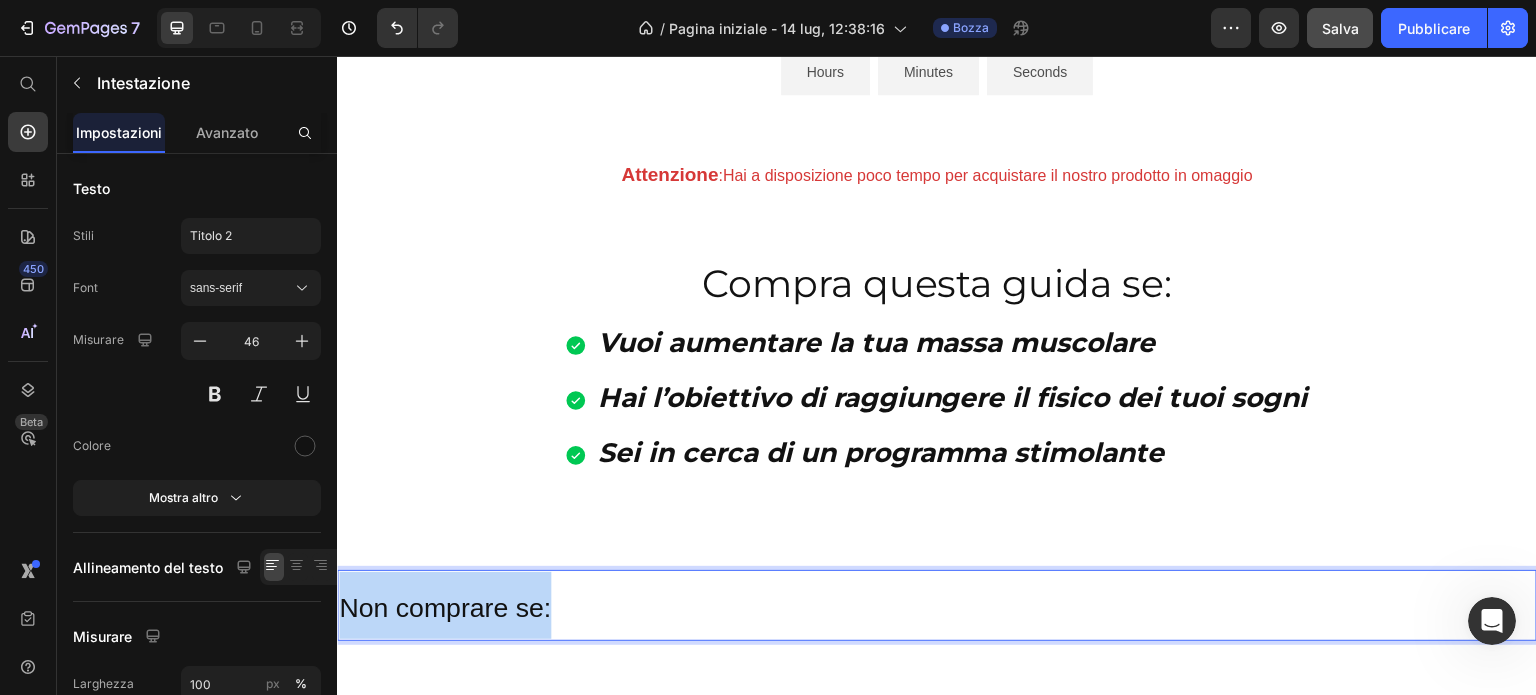 drag, startPoint x: 564, startPoint y: 611, endPoint x: 344, endPoint y: 615, distance: 220.03636 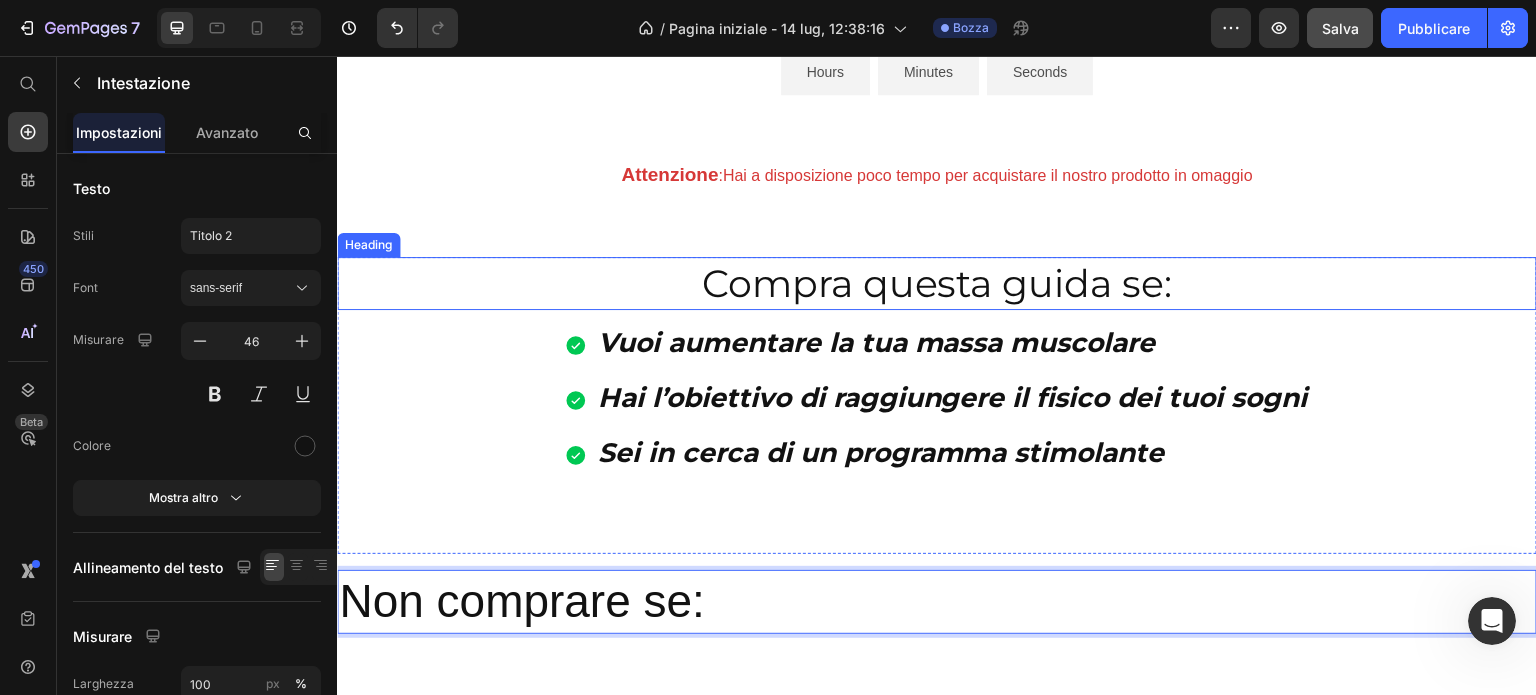 click on "Compra questa guida se:" at bounding box center [937, 283] 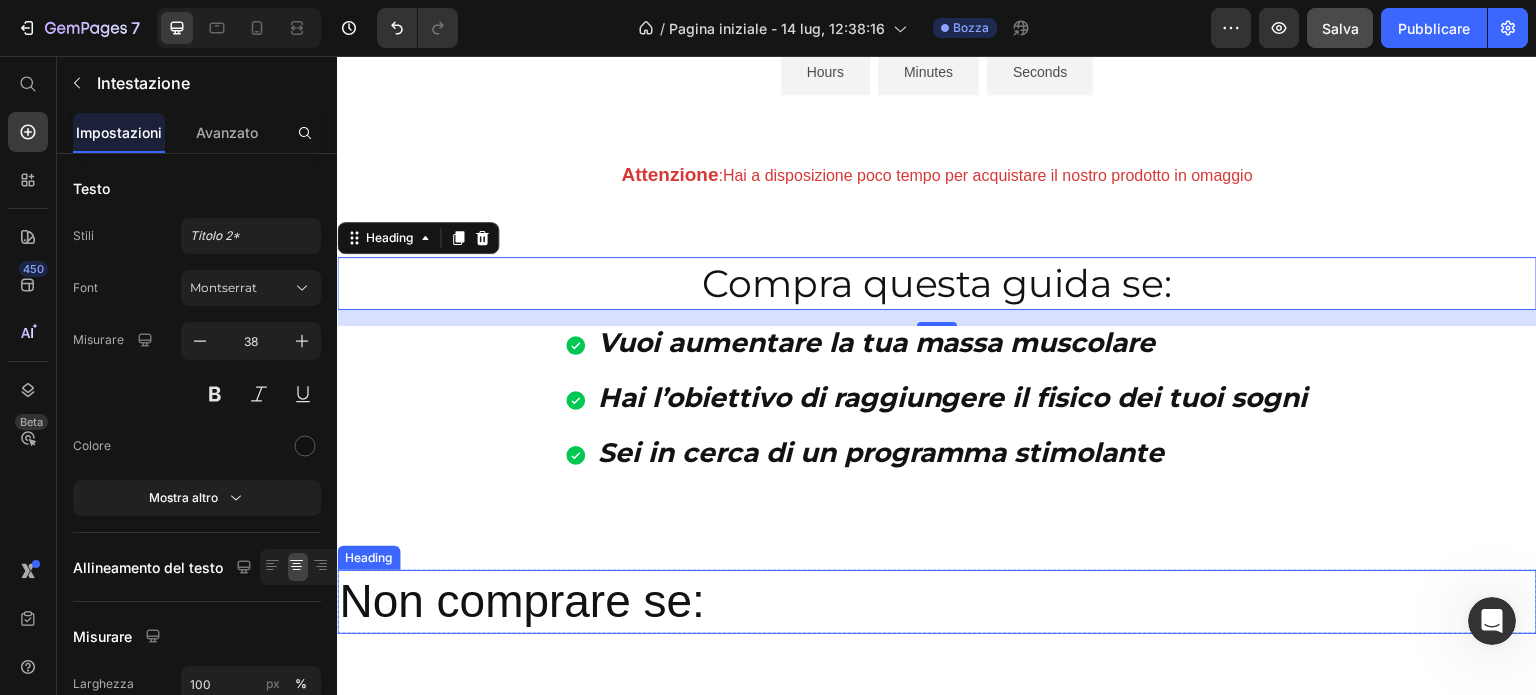 click on "Non comprare se:" at bounding box center (937, 602) 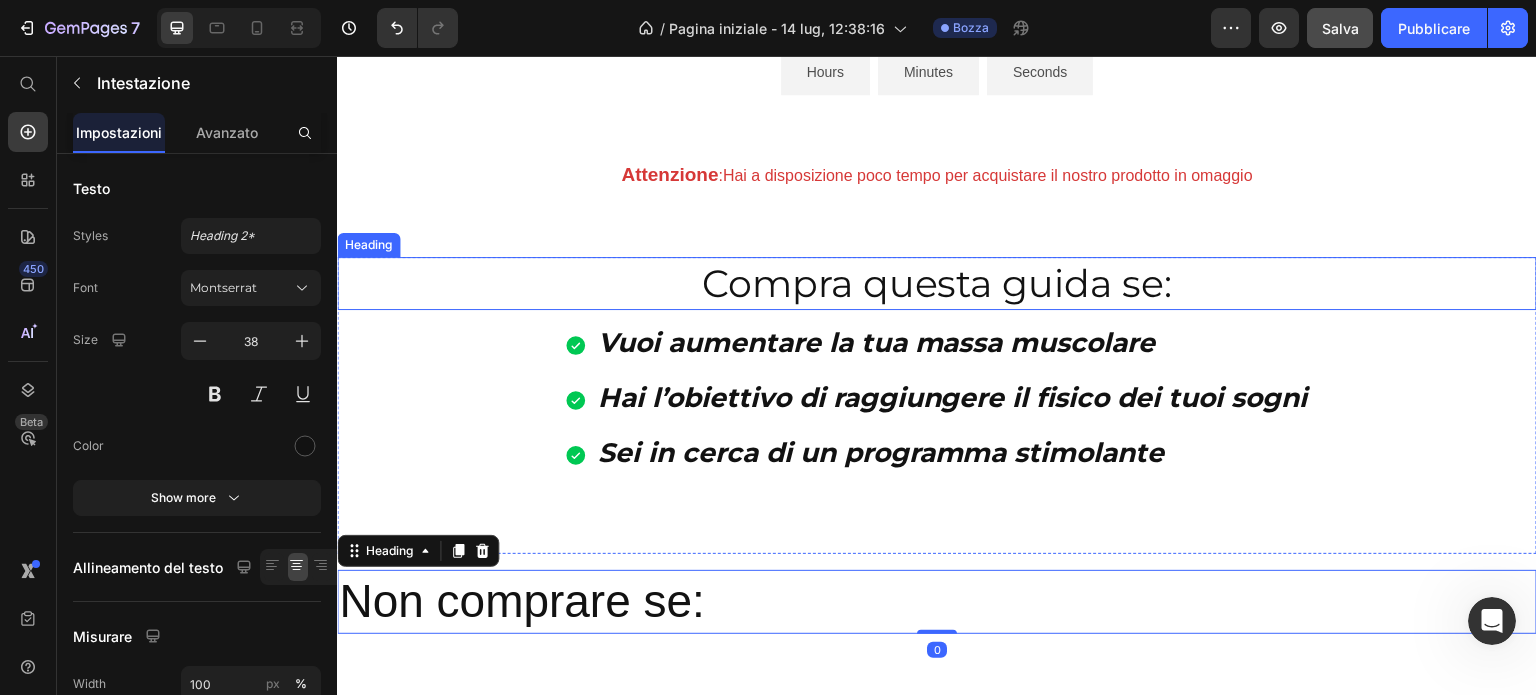 click on "Compra questa guida se:" at bounding box center [937, 283] 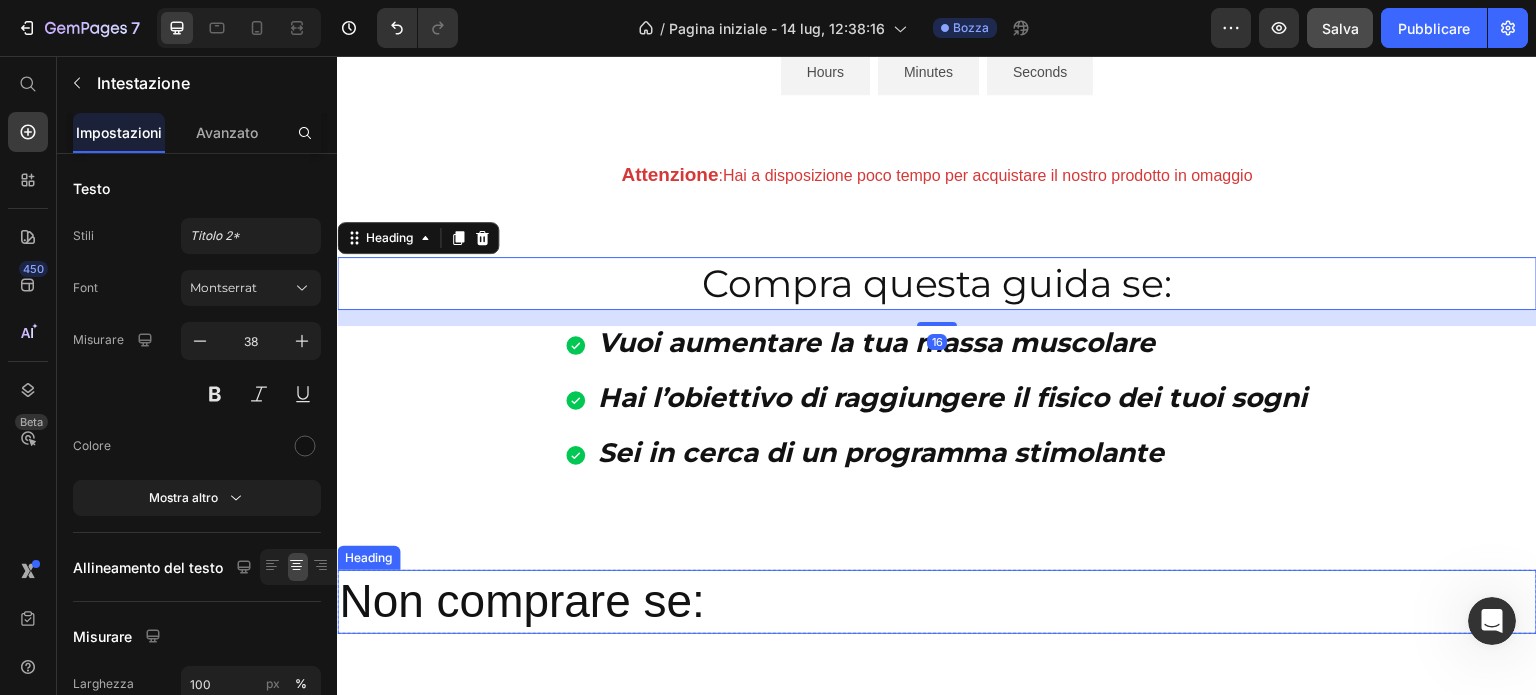 click on "Non comprare se:" at bounding box center [937, 602] 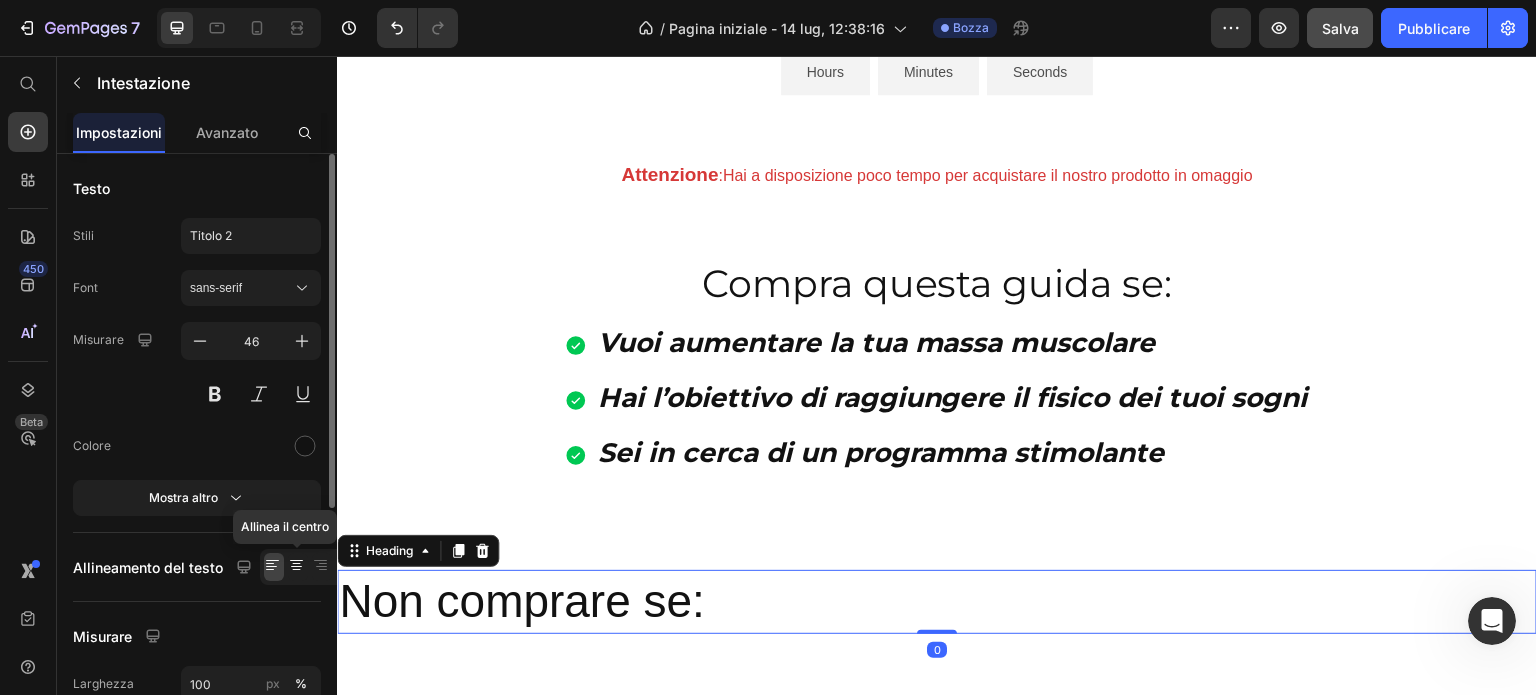 click 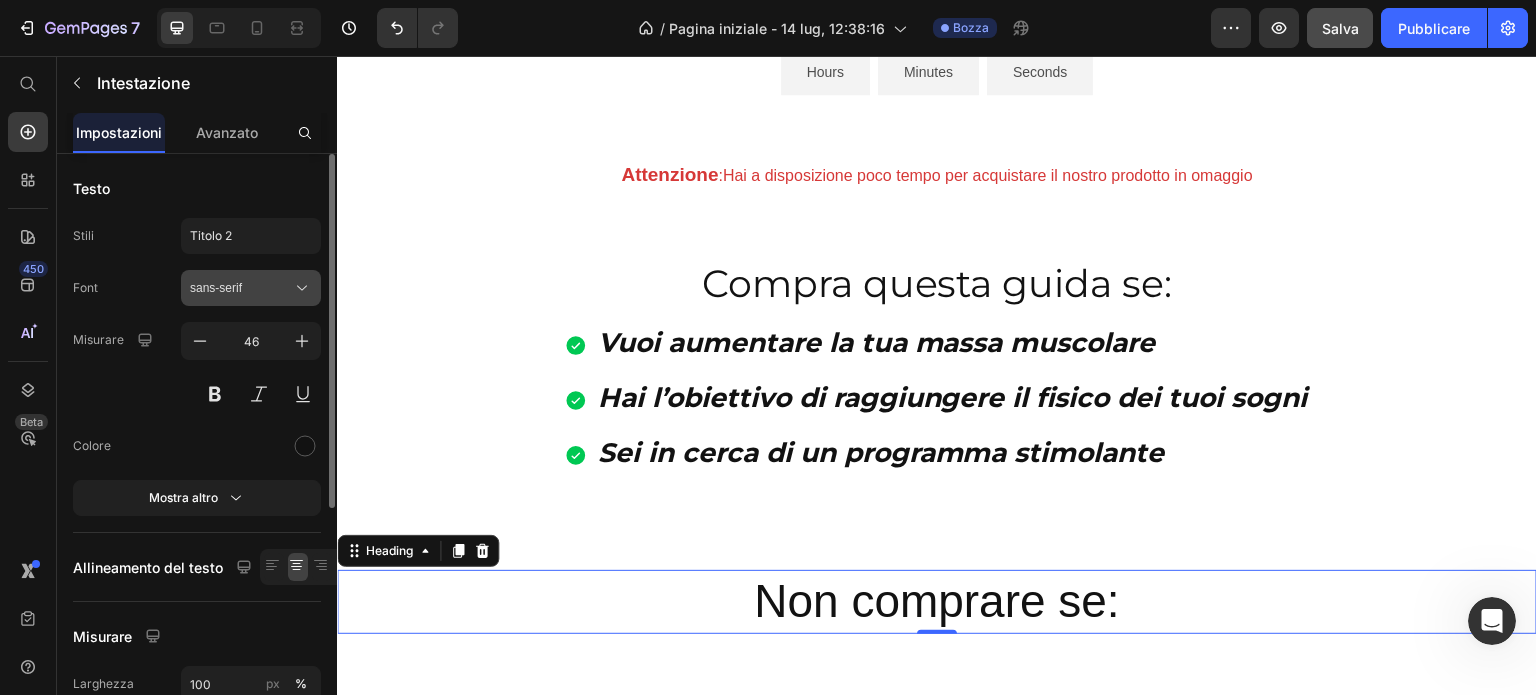 click 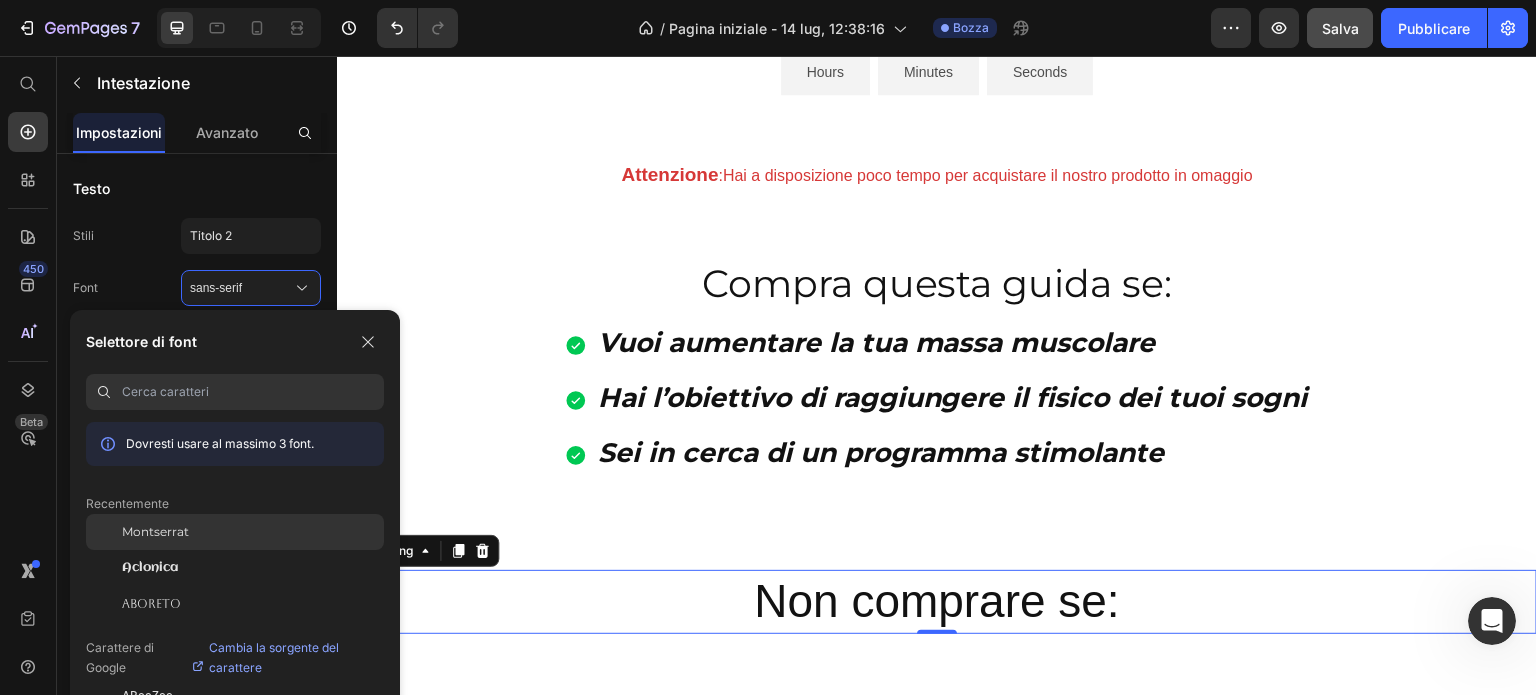 click on "Montserrat" 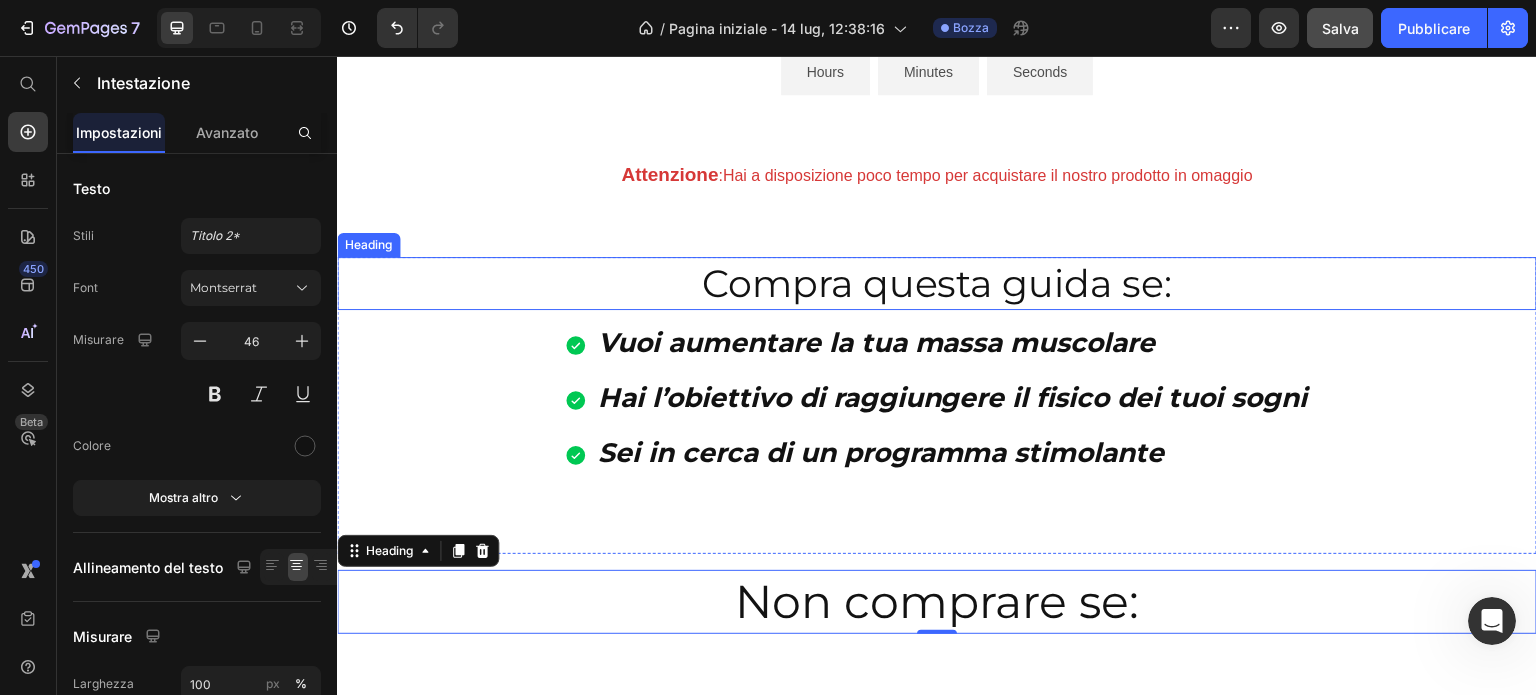 click on "Compra questa guida se:" at bounding box center [937, 283] 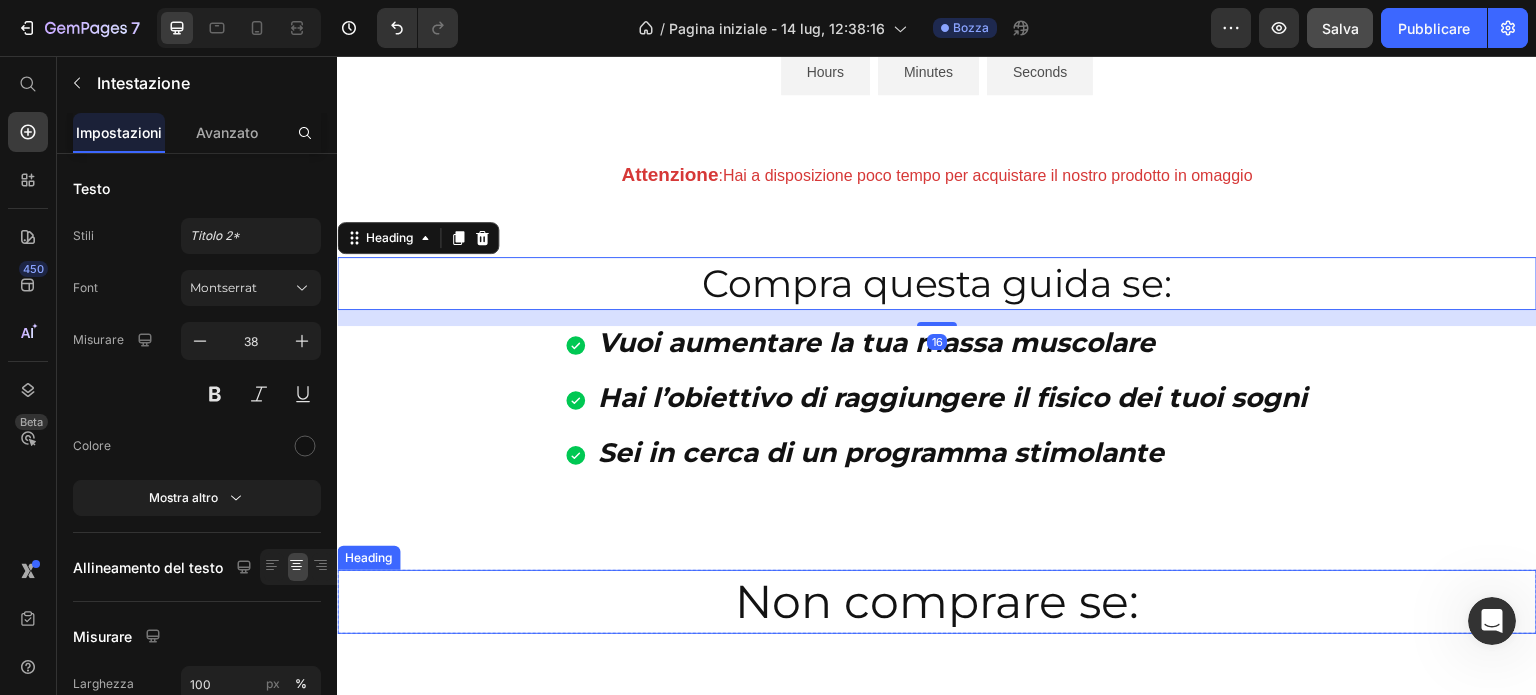 click on "Non comprare se:" at bounding box center (937, 602) 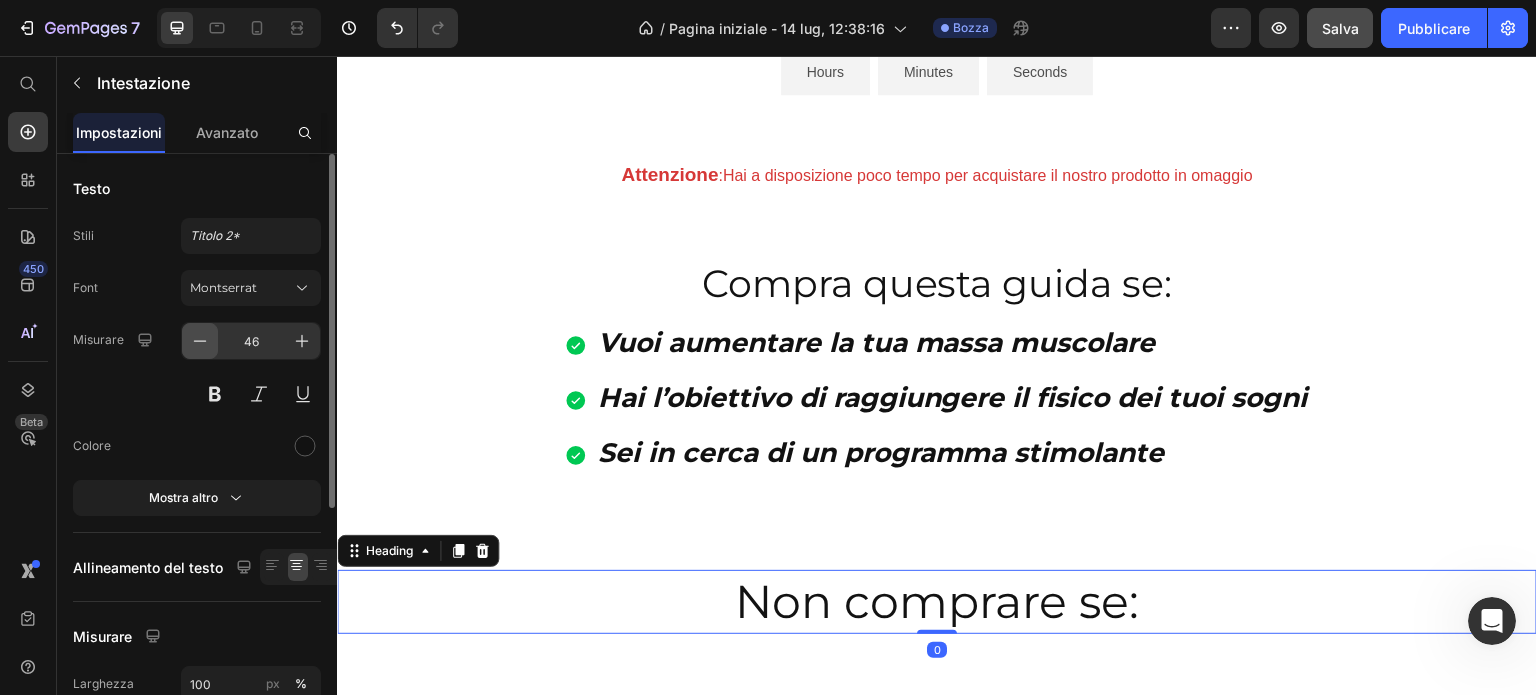 click 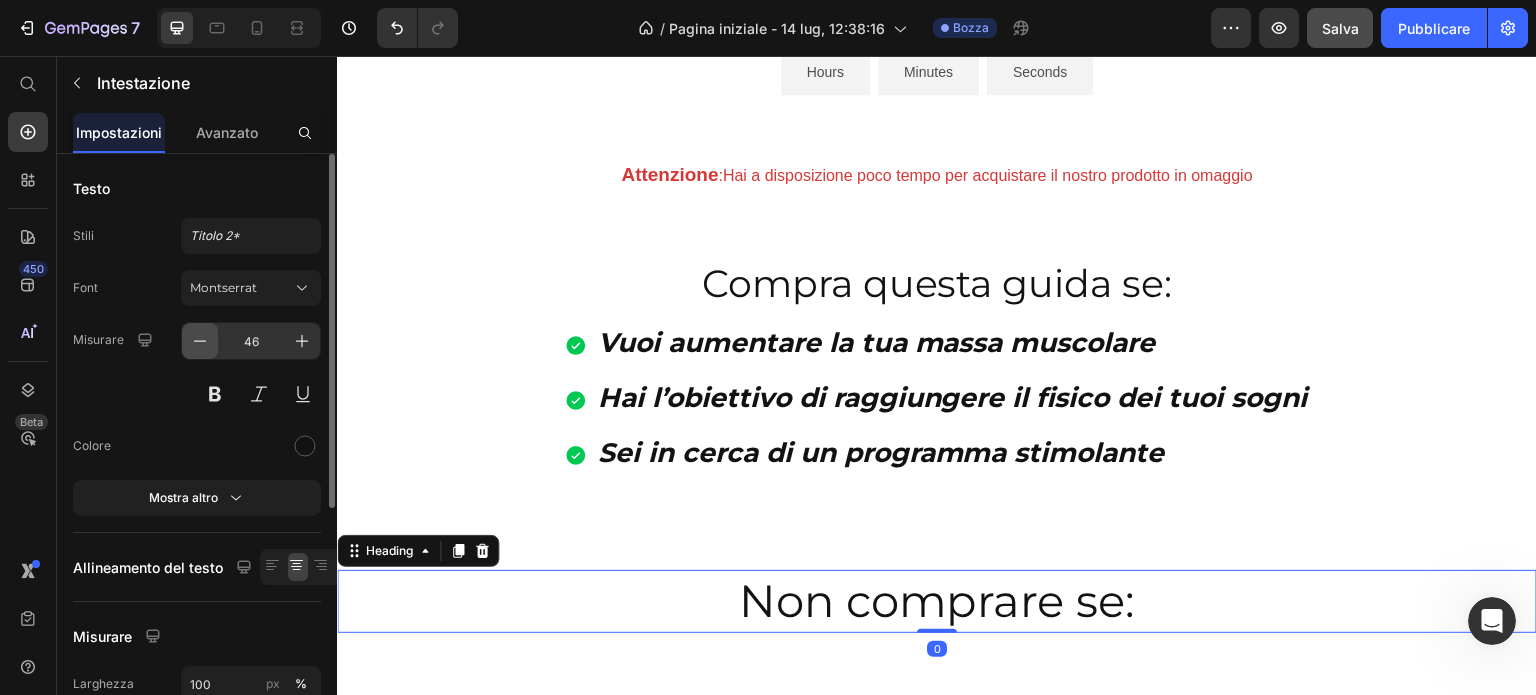 click 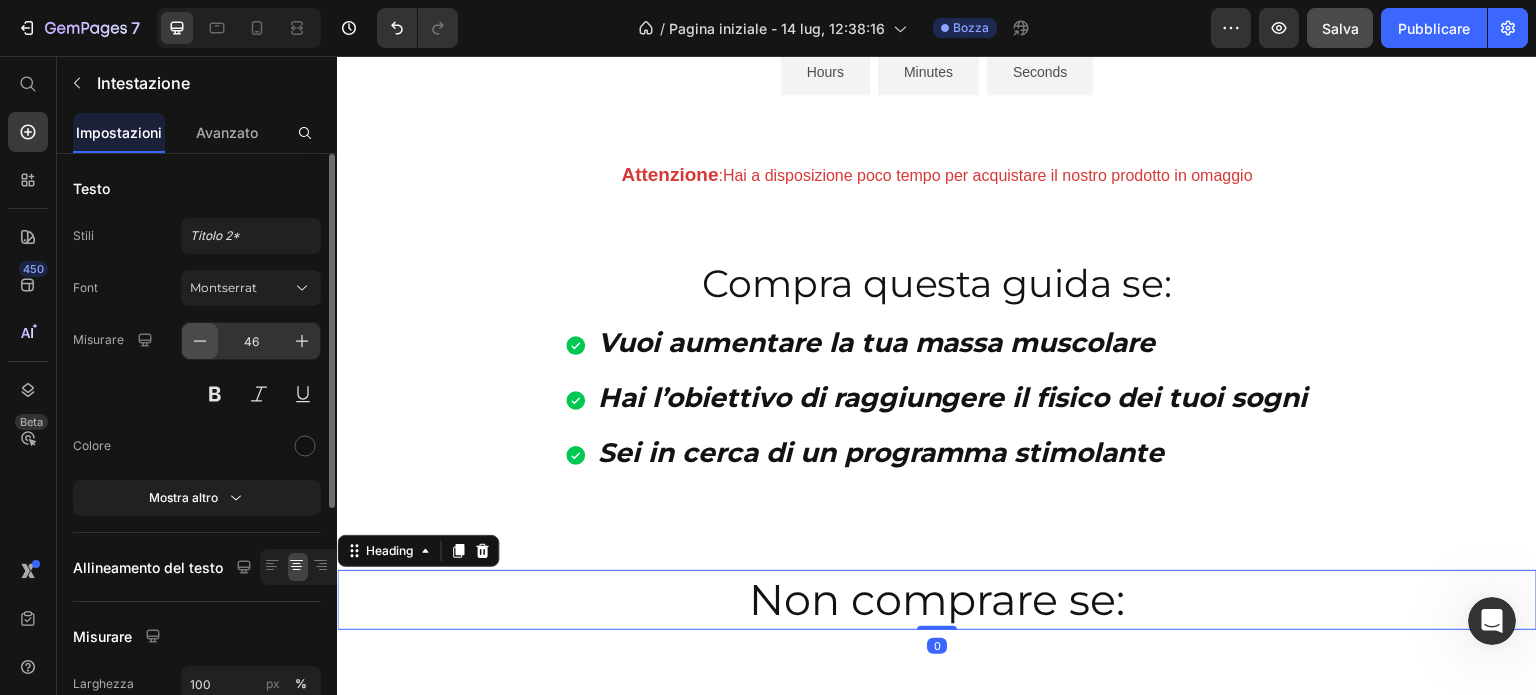 click 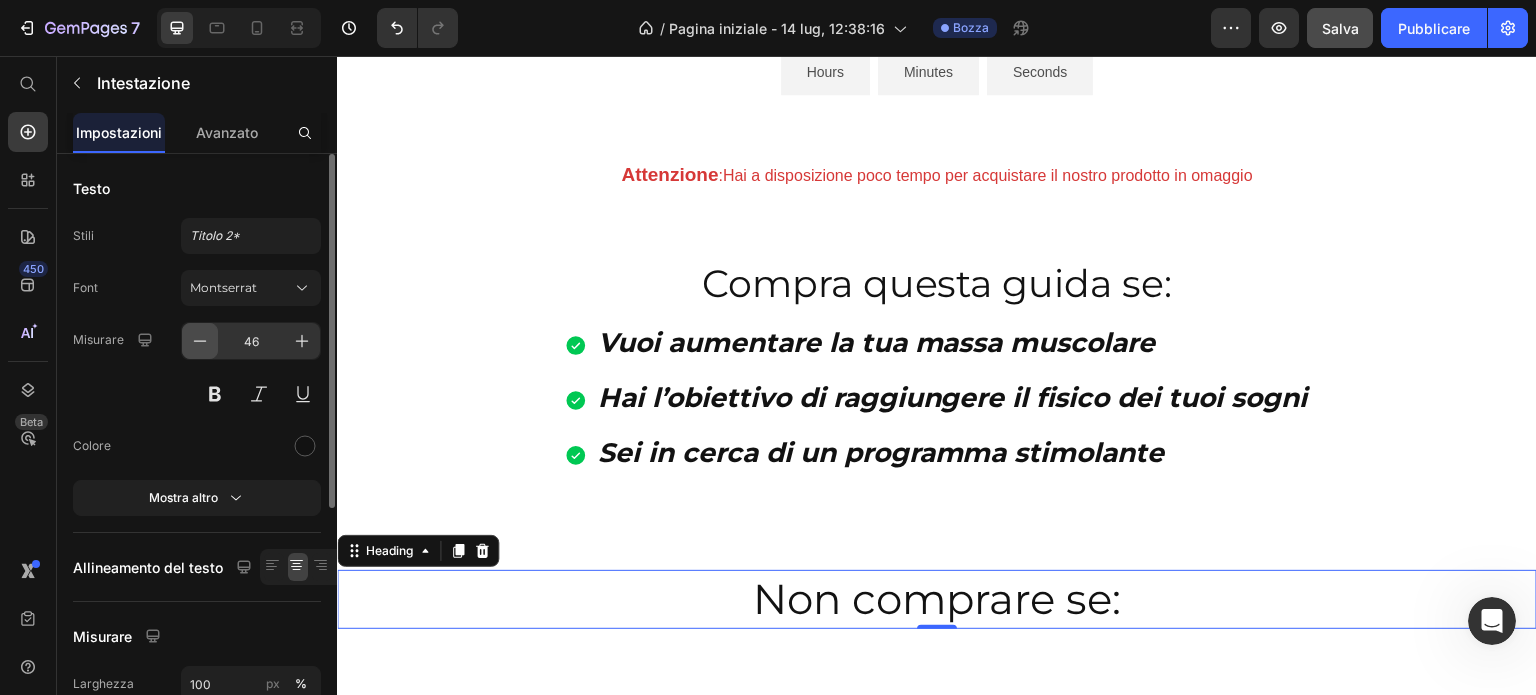 click 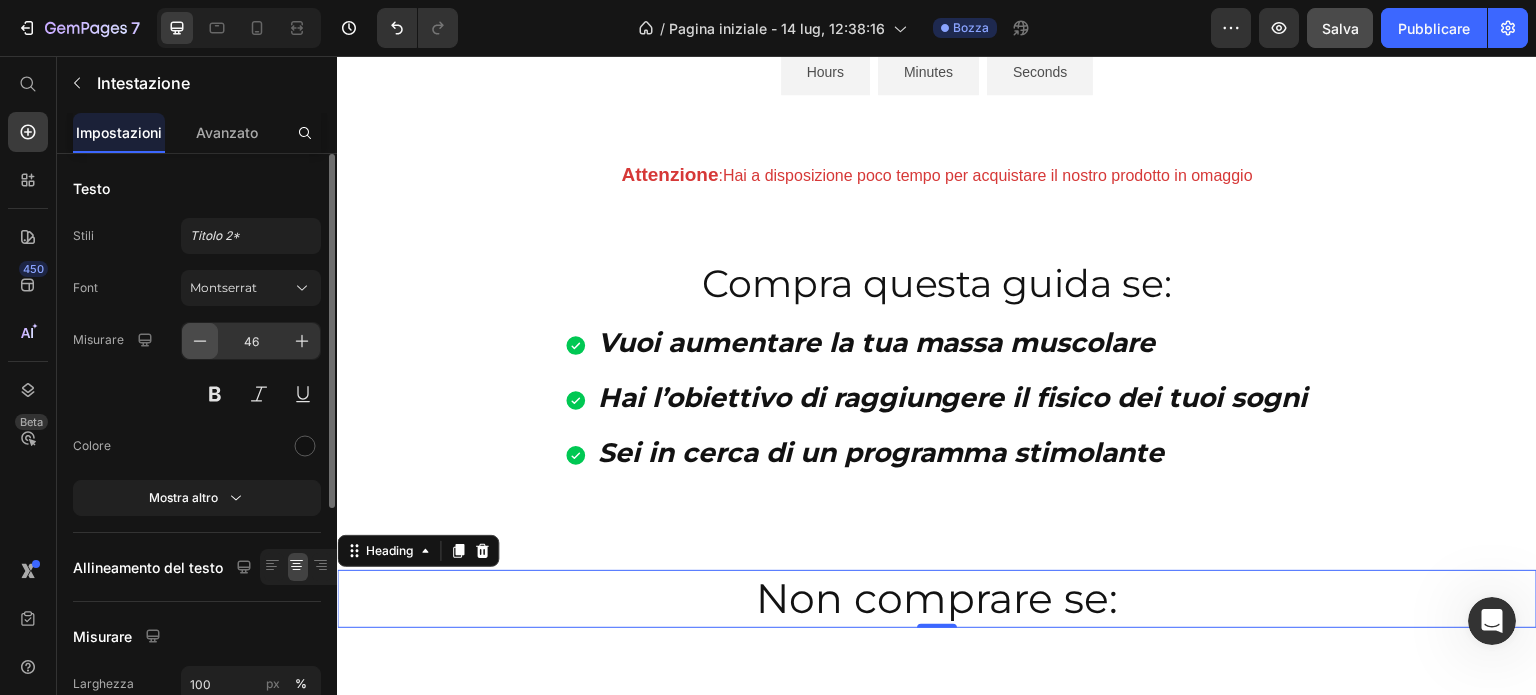 click 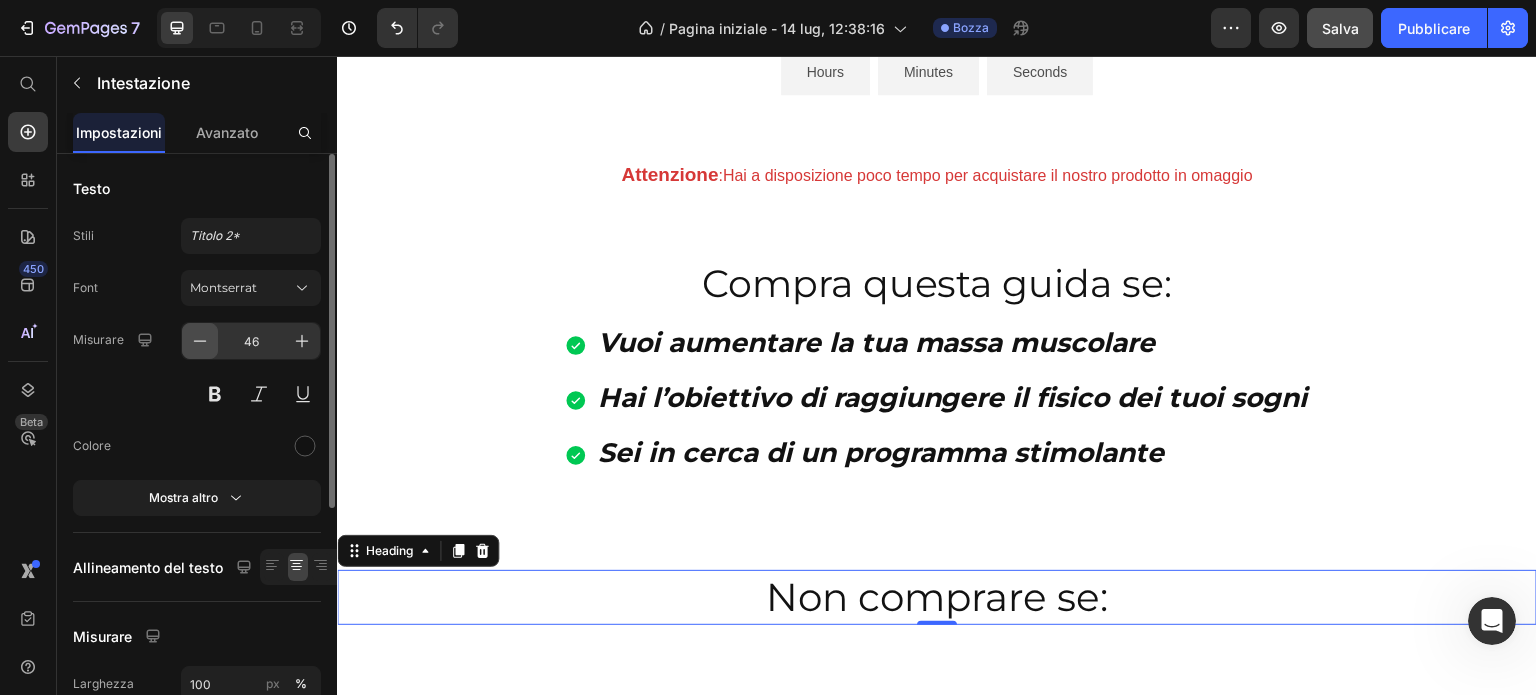 click 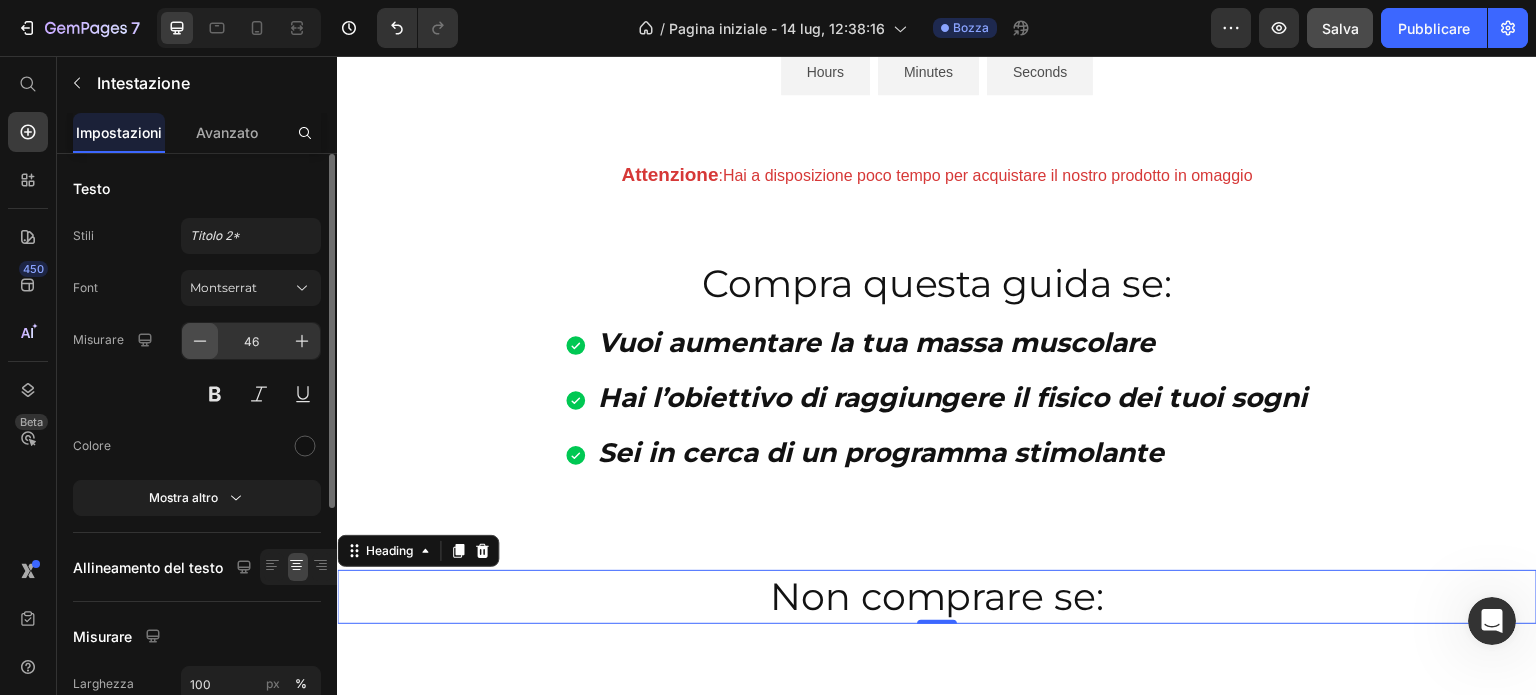 click 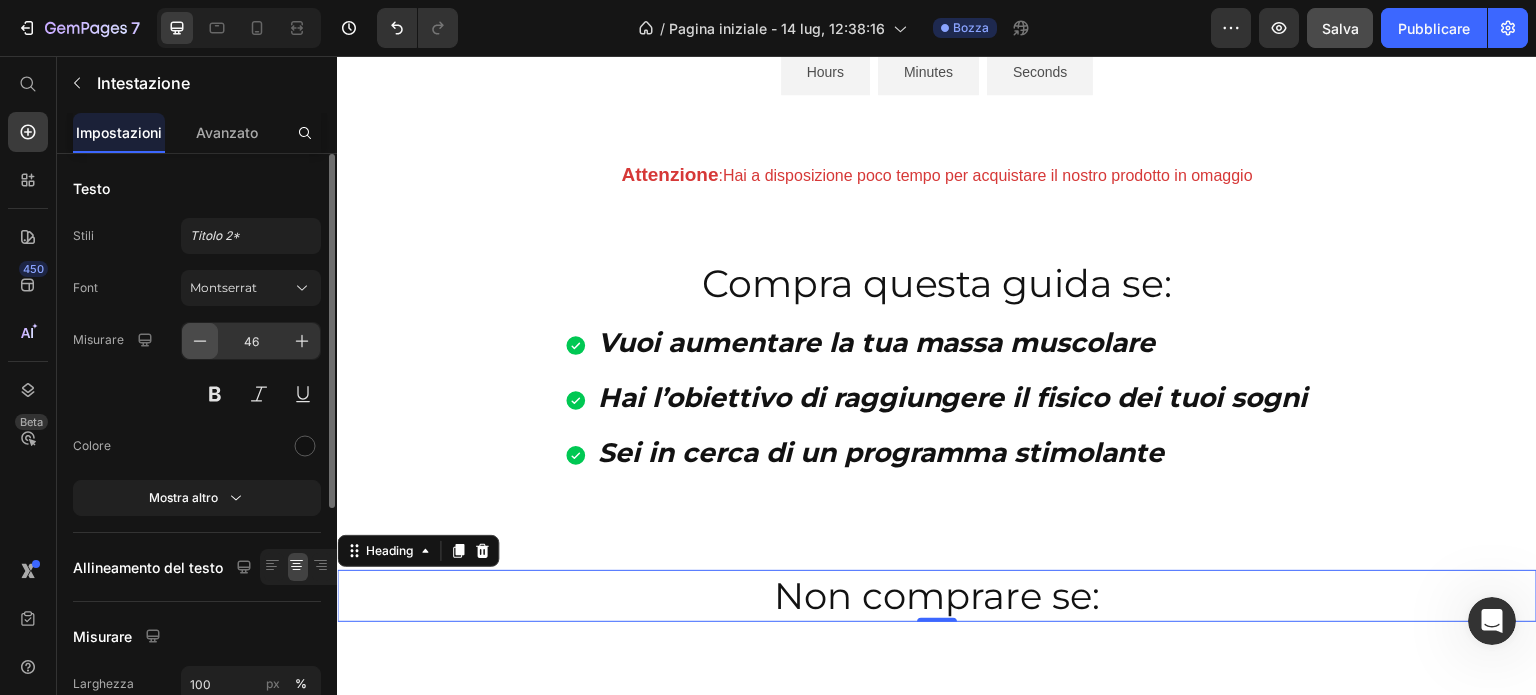 click 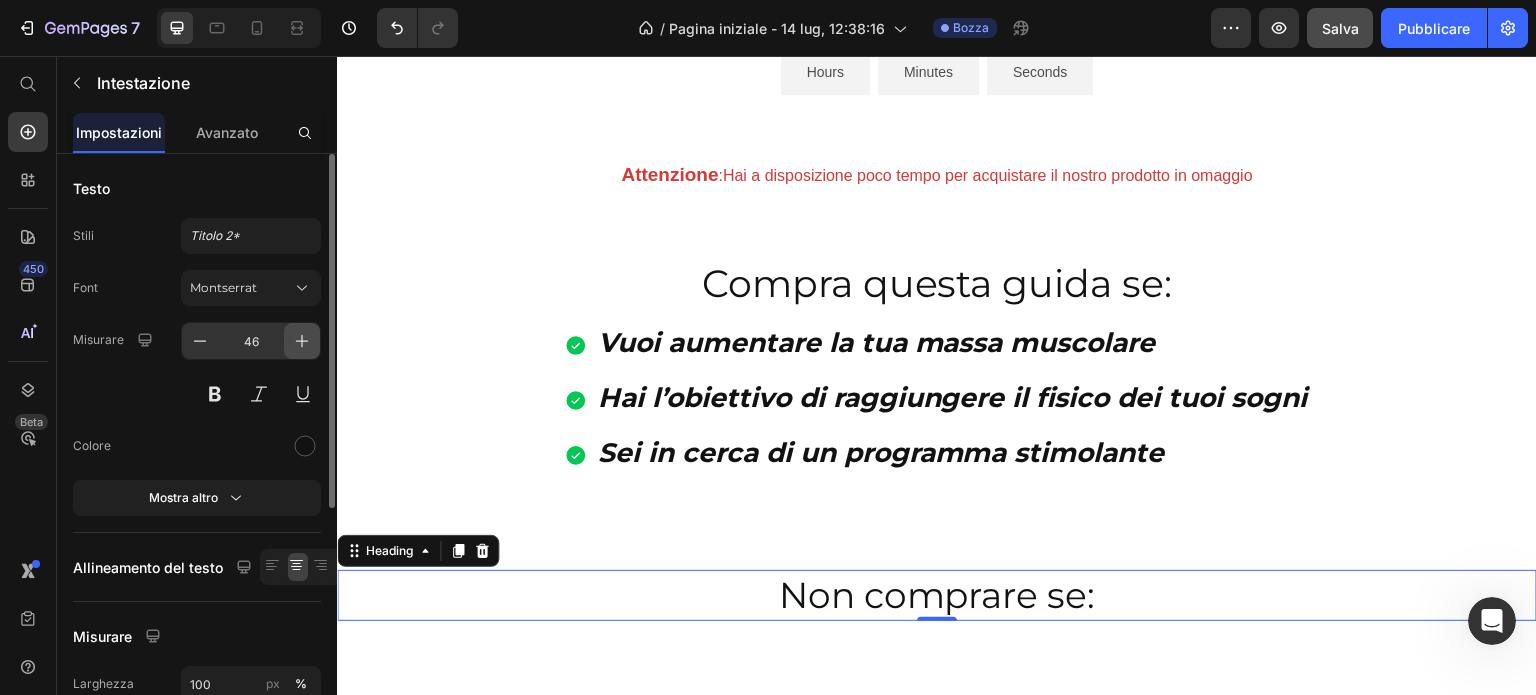 click 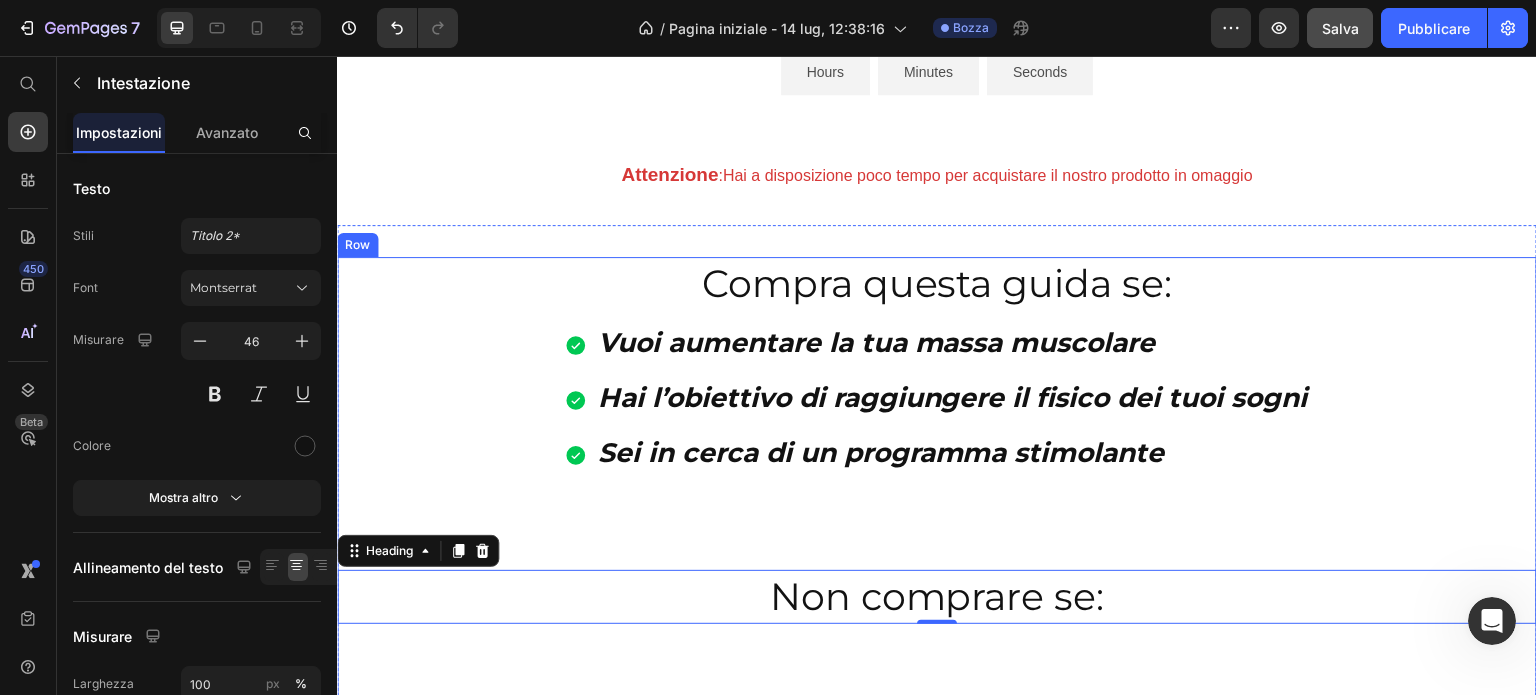 click at bounding box center (937, 672) 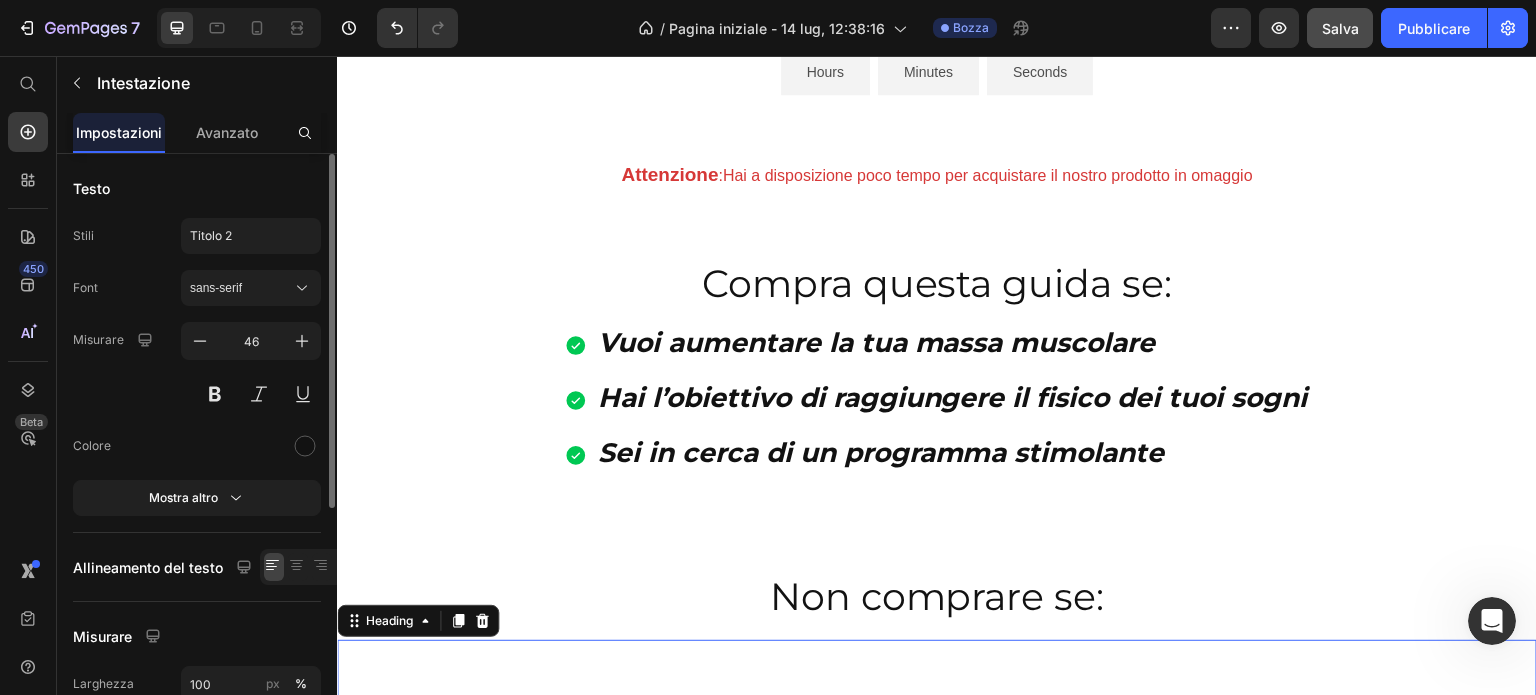 scroll, scrollTop: 400, scrollLeft: 0, axis: vertical 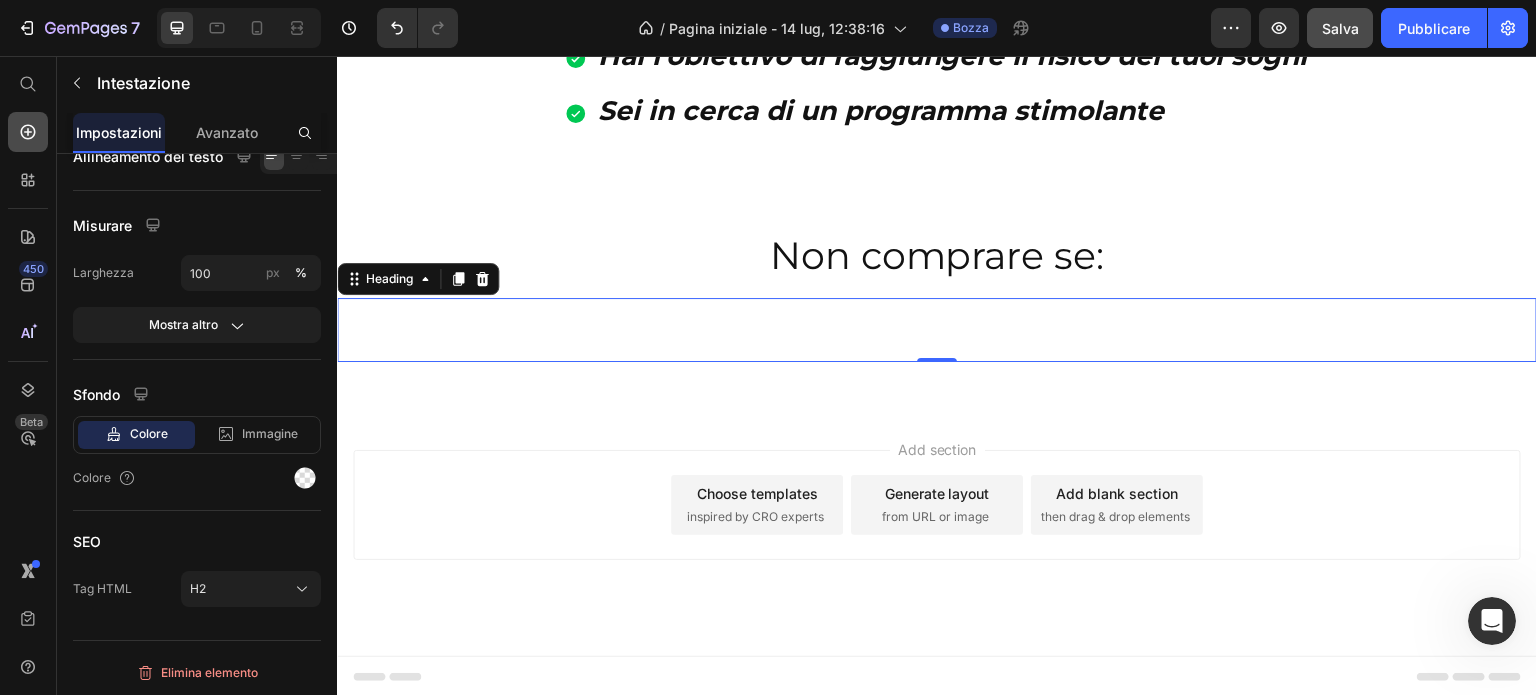 click 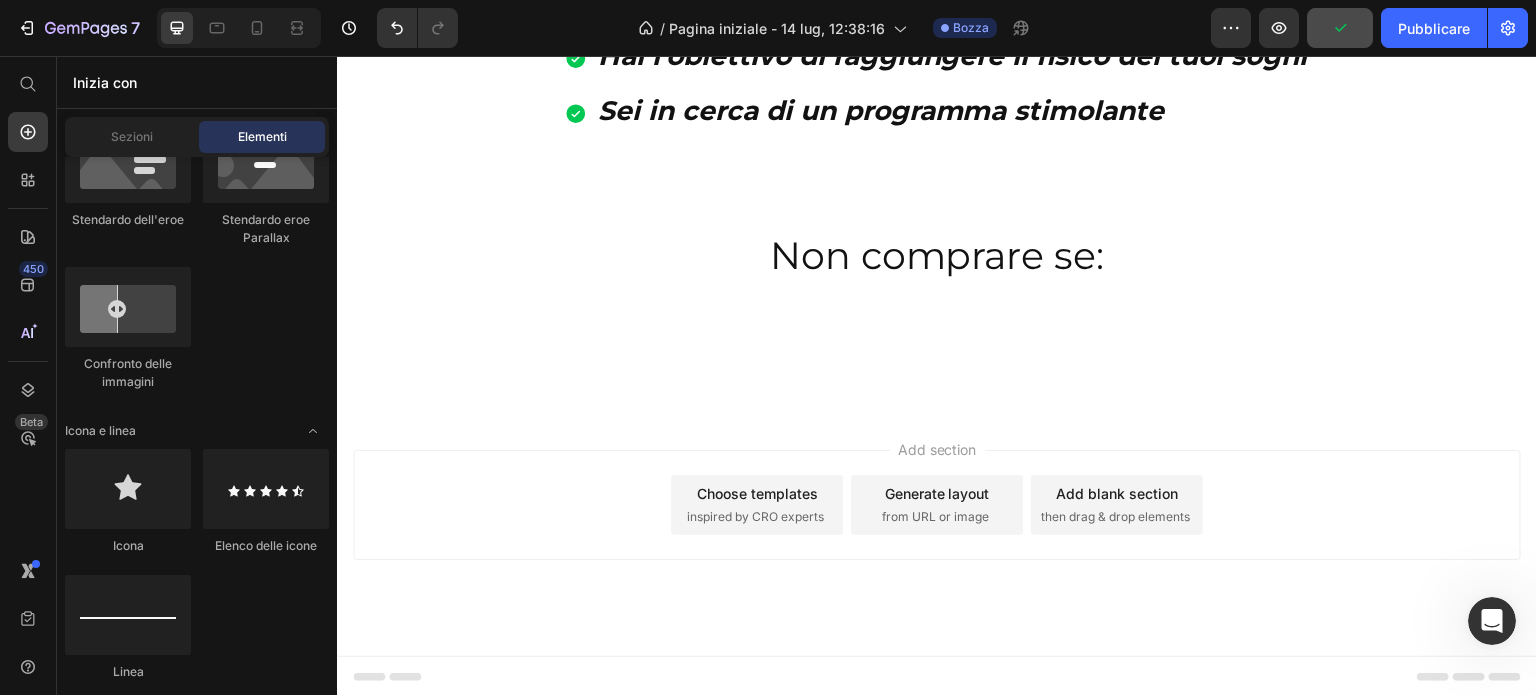 scroll, scrollTop: 1600, scrollLeft: 0, axis: vertical 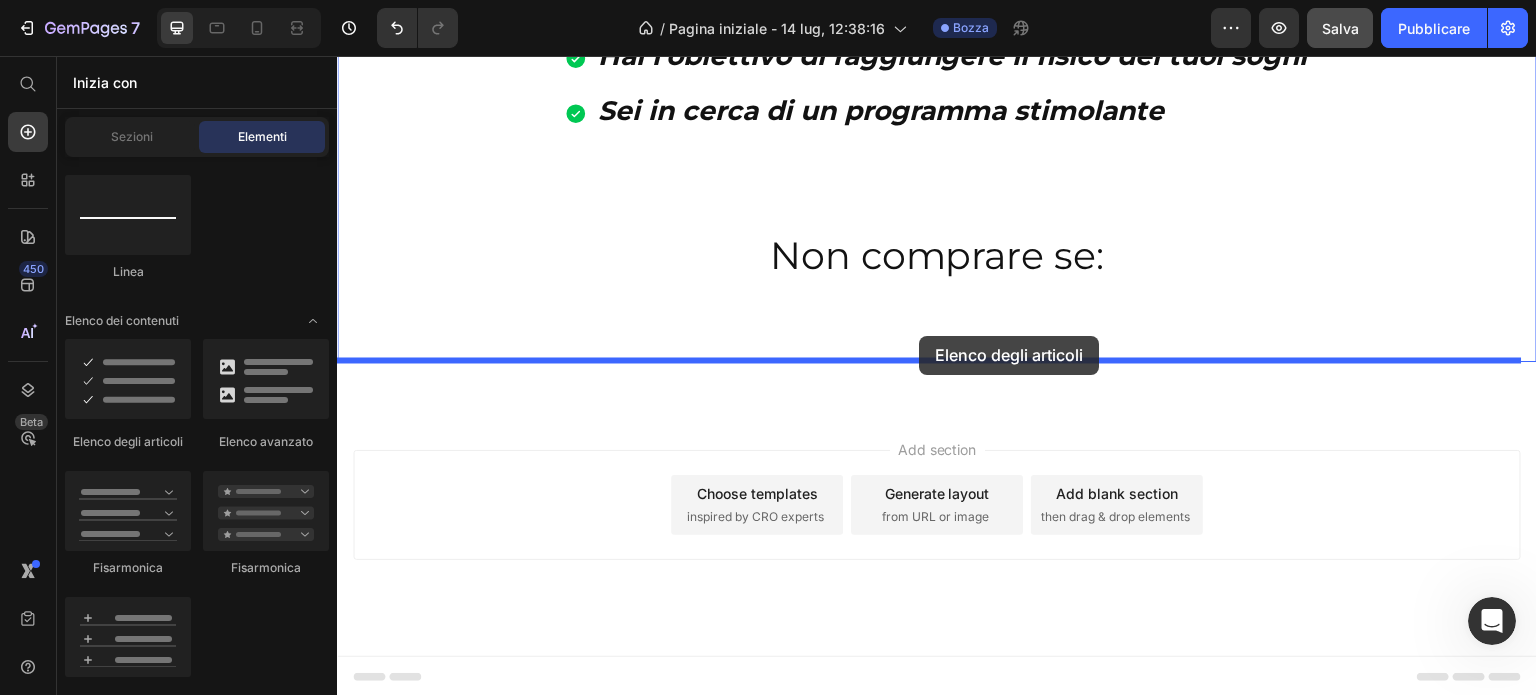 drag, startPoint x: 506, startPoint y: 465, endPoint x: 922, endPoint y: 336, distance: 435.5422 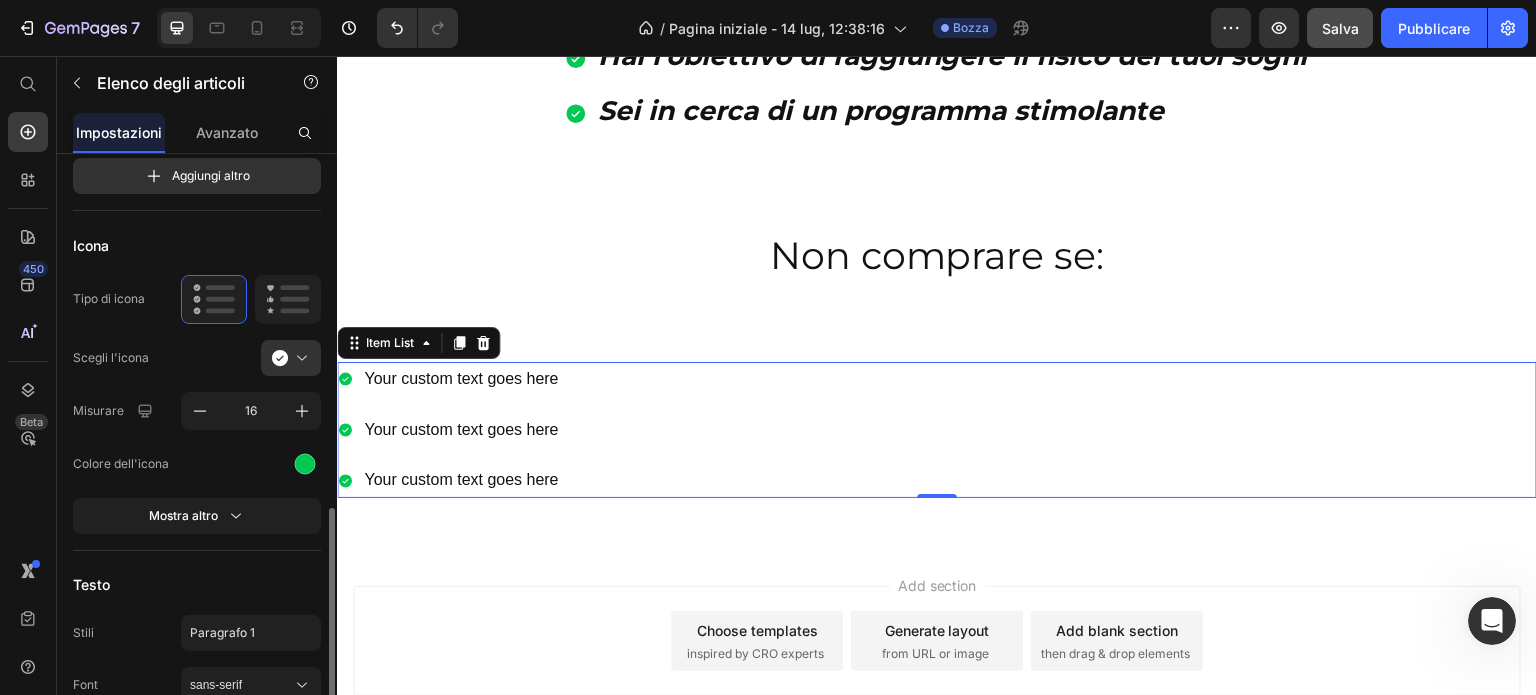 scroll, scrollTop: 400, scrollLeft: 0, axis: vertical 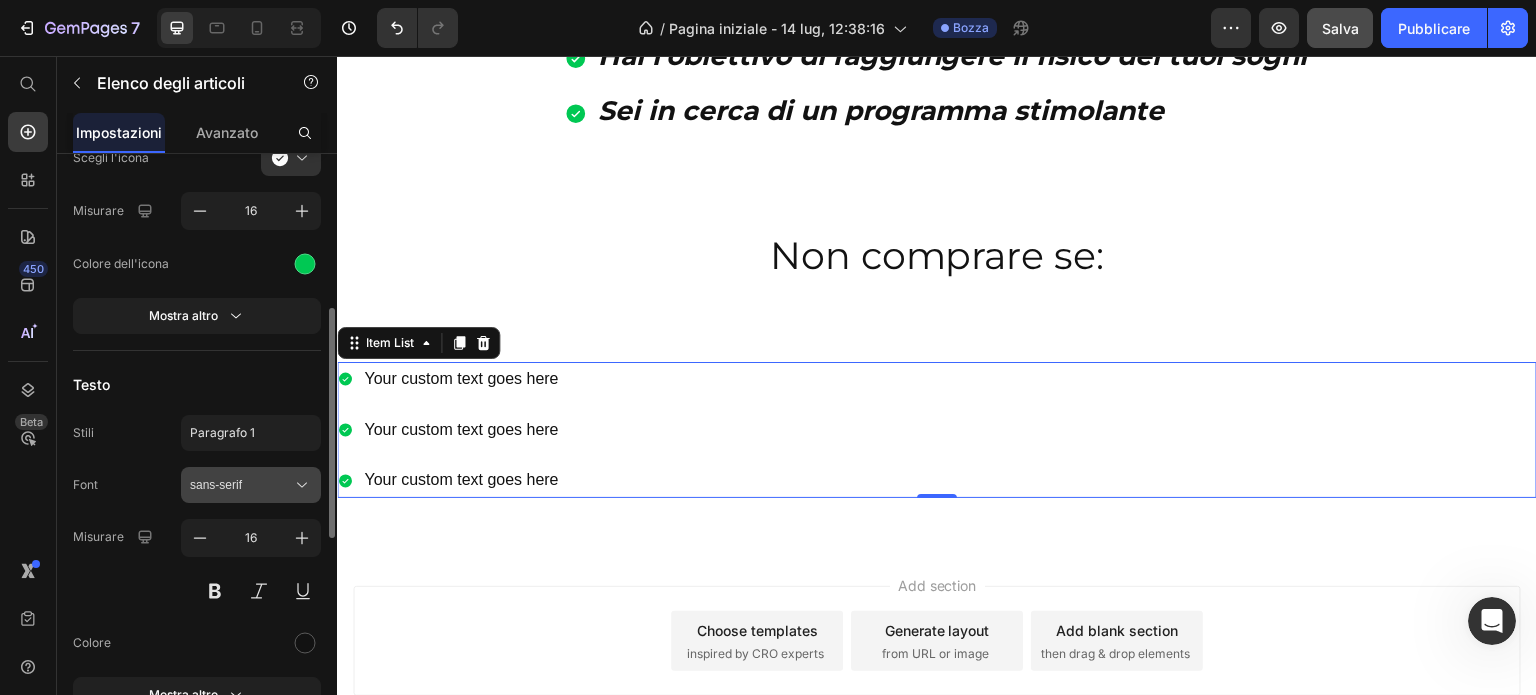 click on "sans-serif" at bounding box center (241, 485) 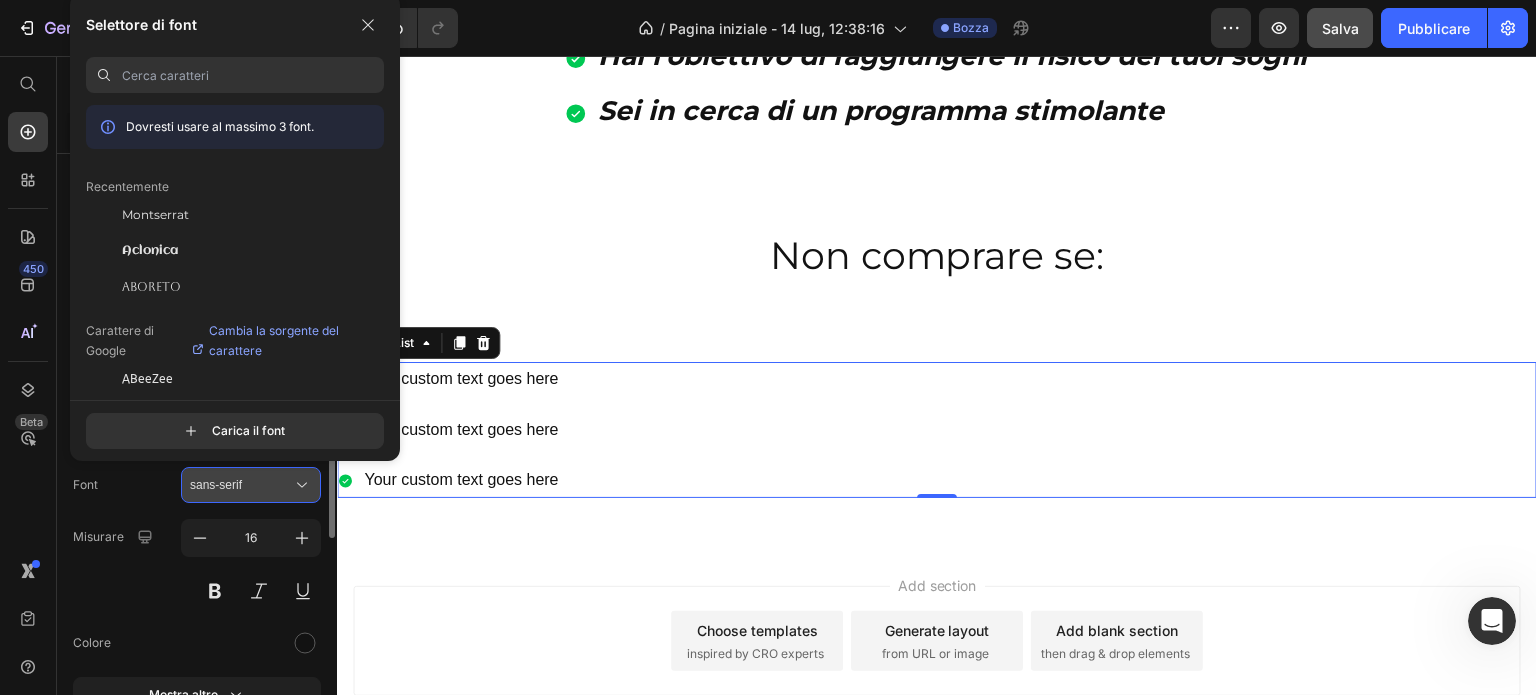 click on "sans-serif" at bounding box center [241, 485] 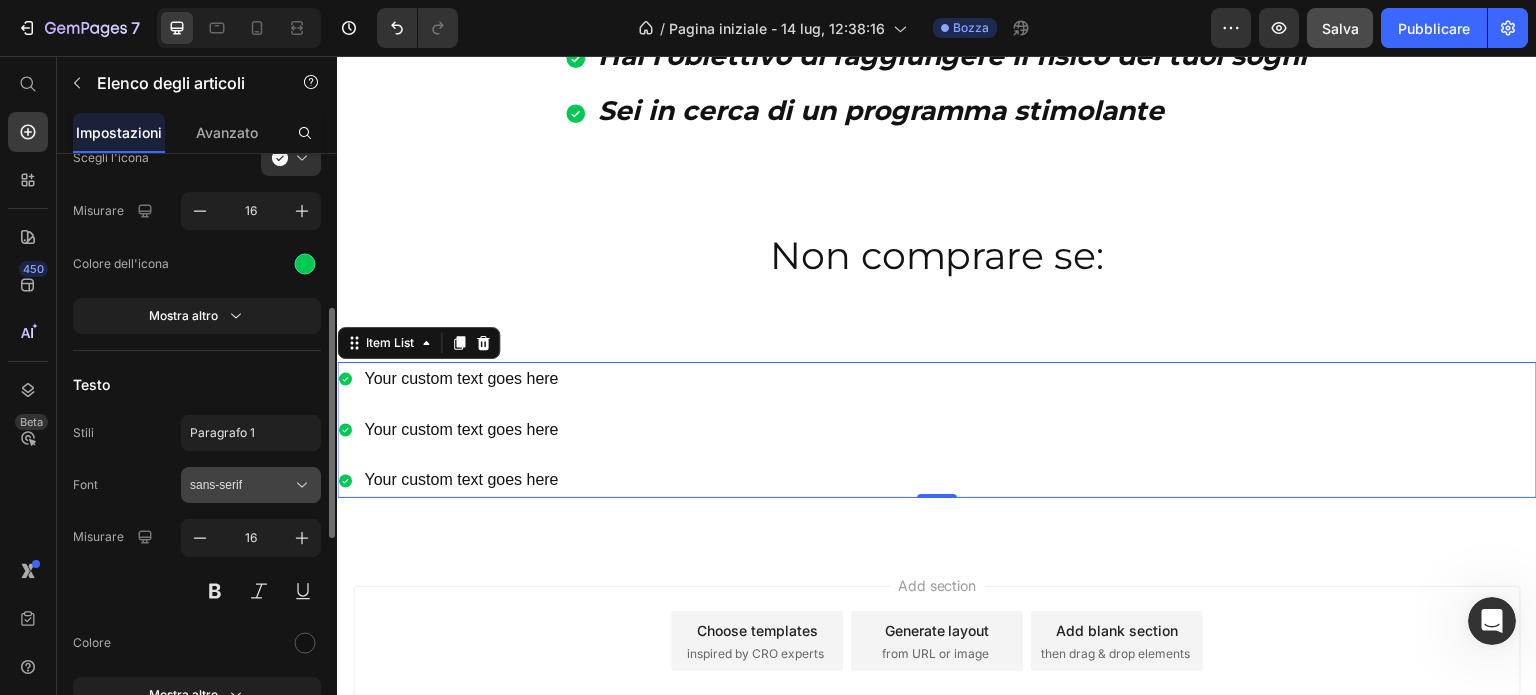 click on "sans-serif" at bounding box center [241, 485] 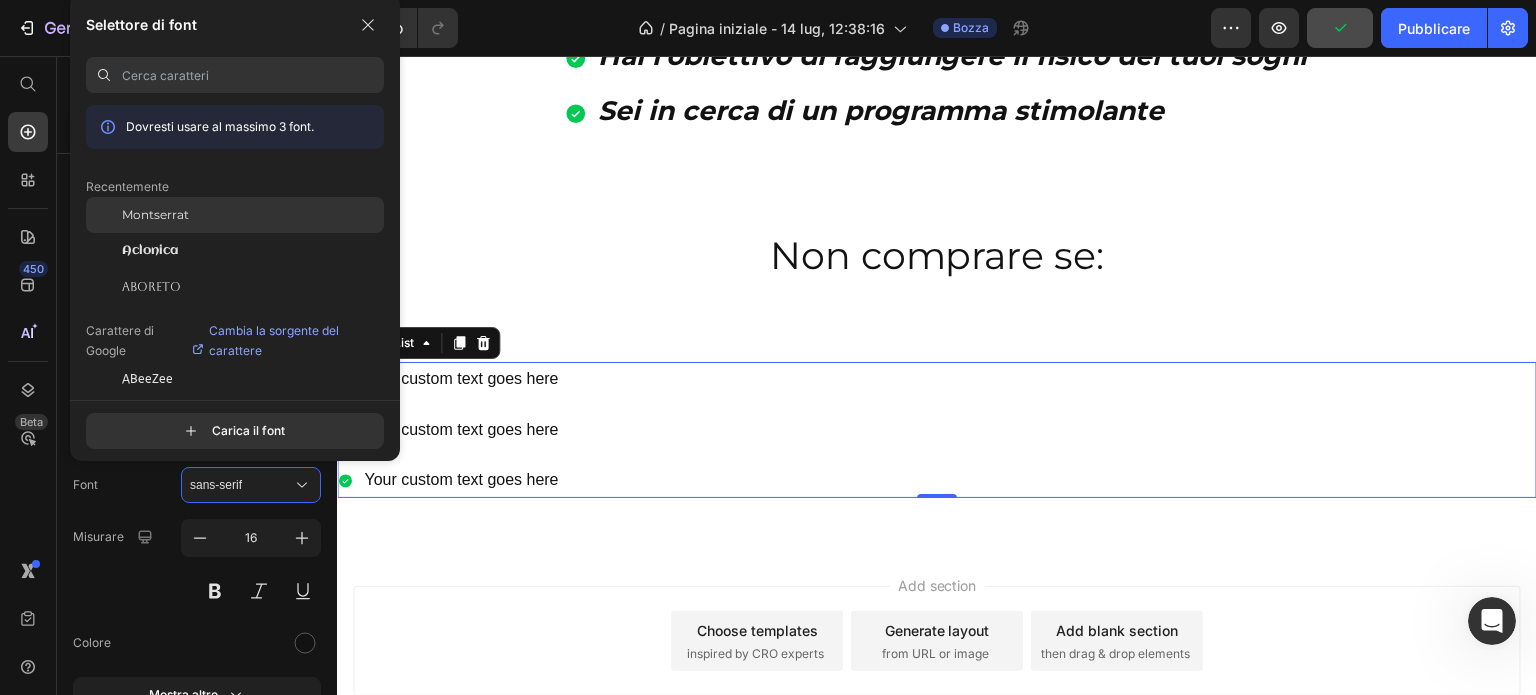 click on "Montserrat" at bounding box center (155, 214) 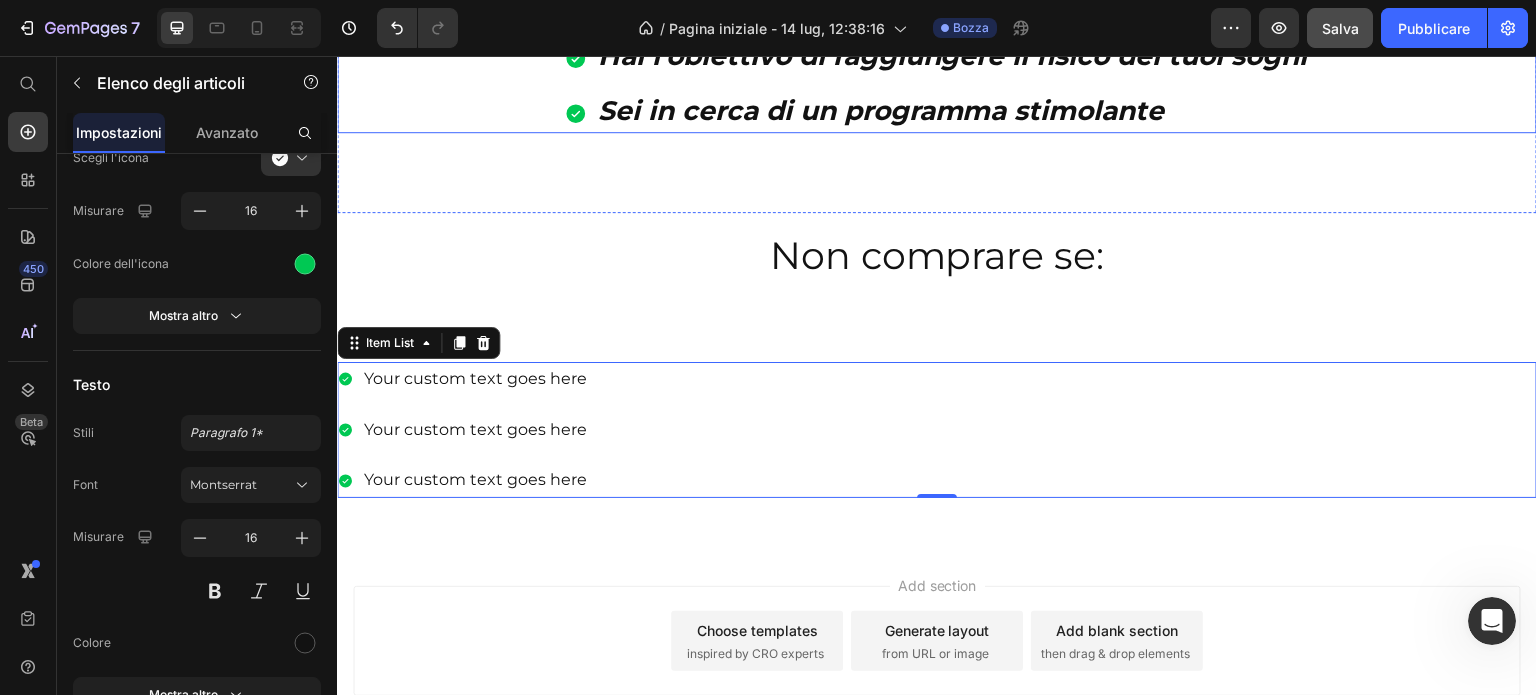 click on "Sei in cerca di un programma stimolante" at bounding box center [881, 110] 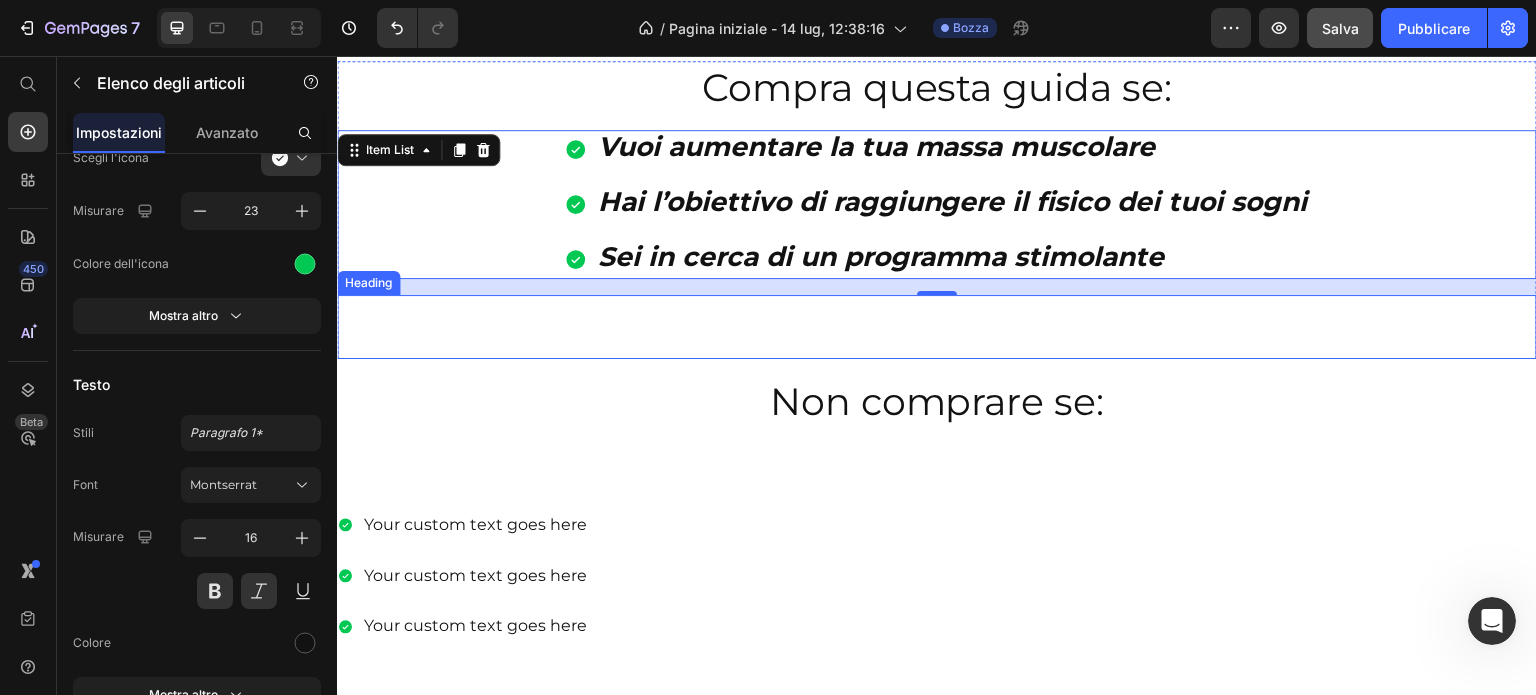 scroll, scrollTop: 1406, scrollLeft: 0, axis: vertical 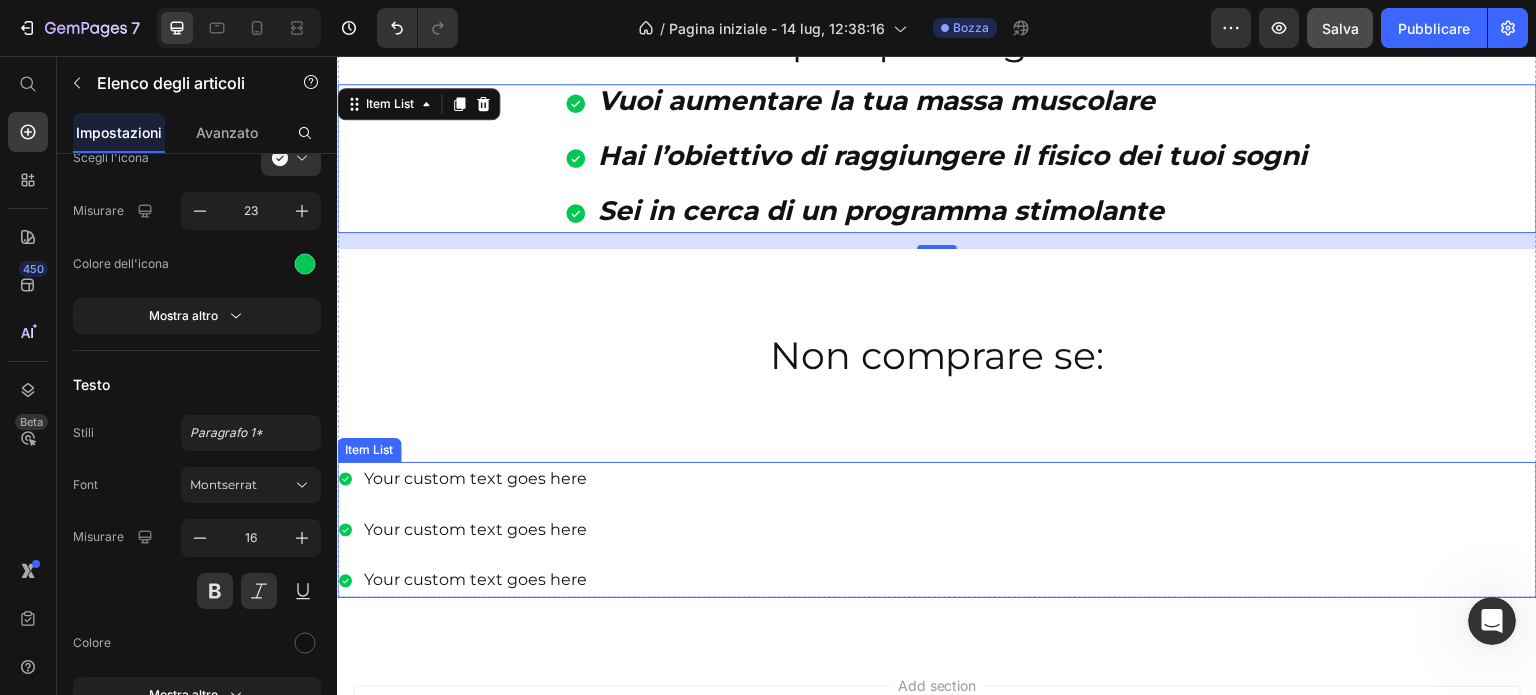 click on "Your custom text goes here" at bounding box center (475, 530) 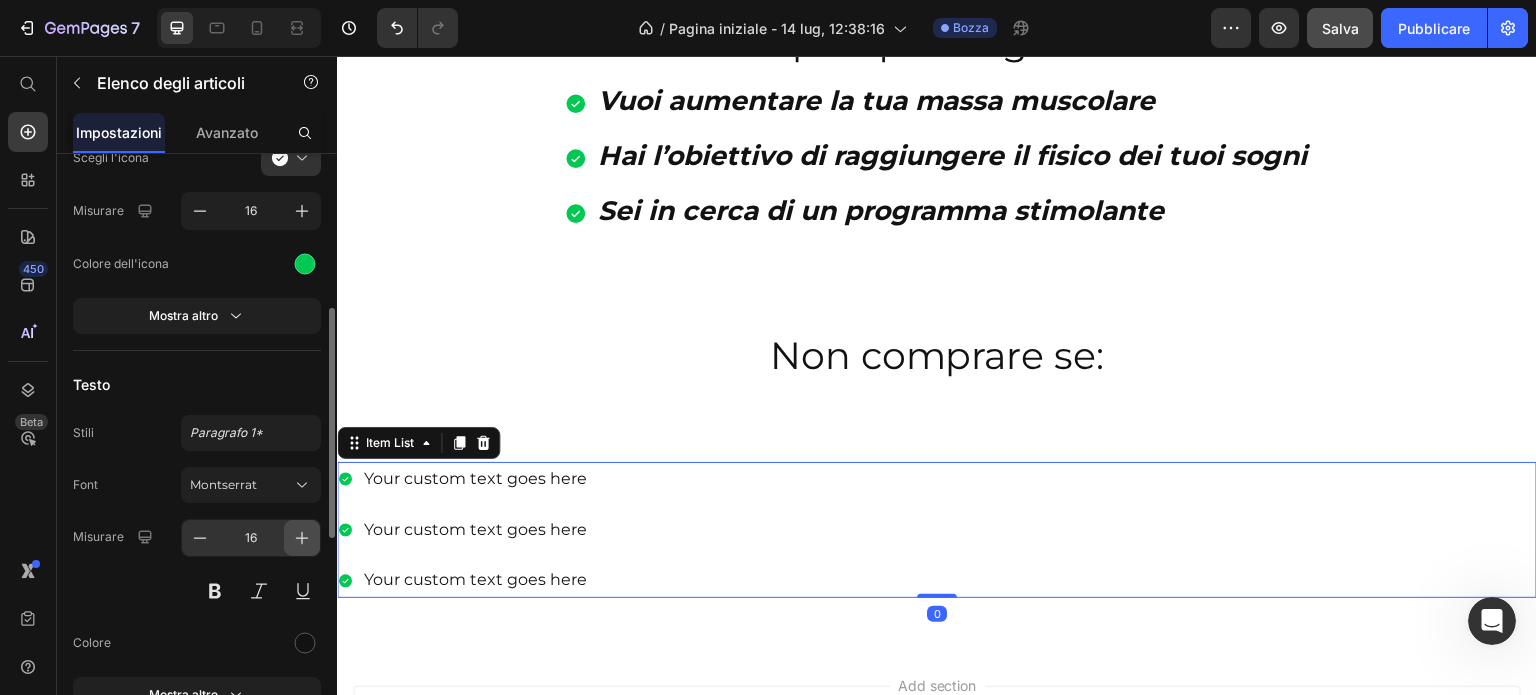 click at bounding box center (302, 538) 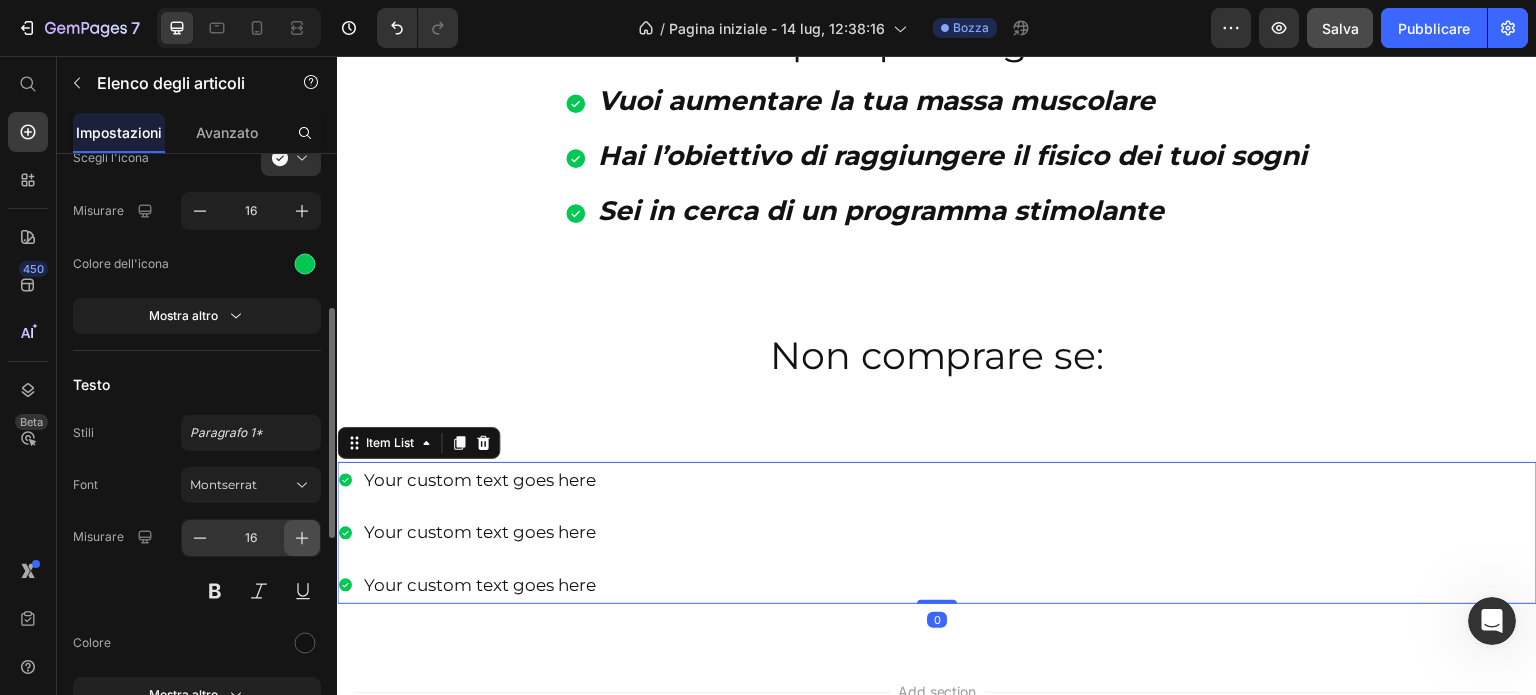 click at bounding box center [302, 538] 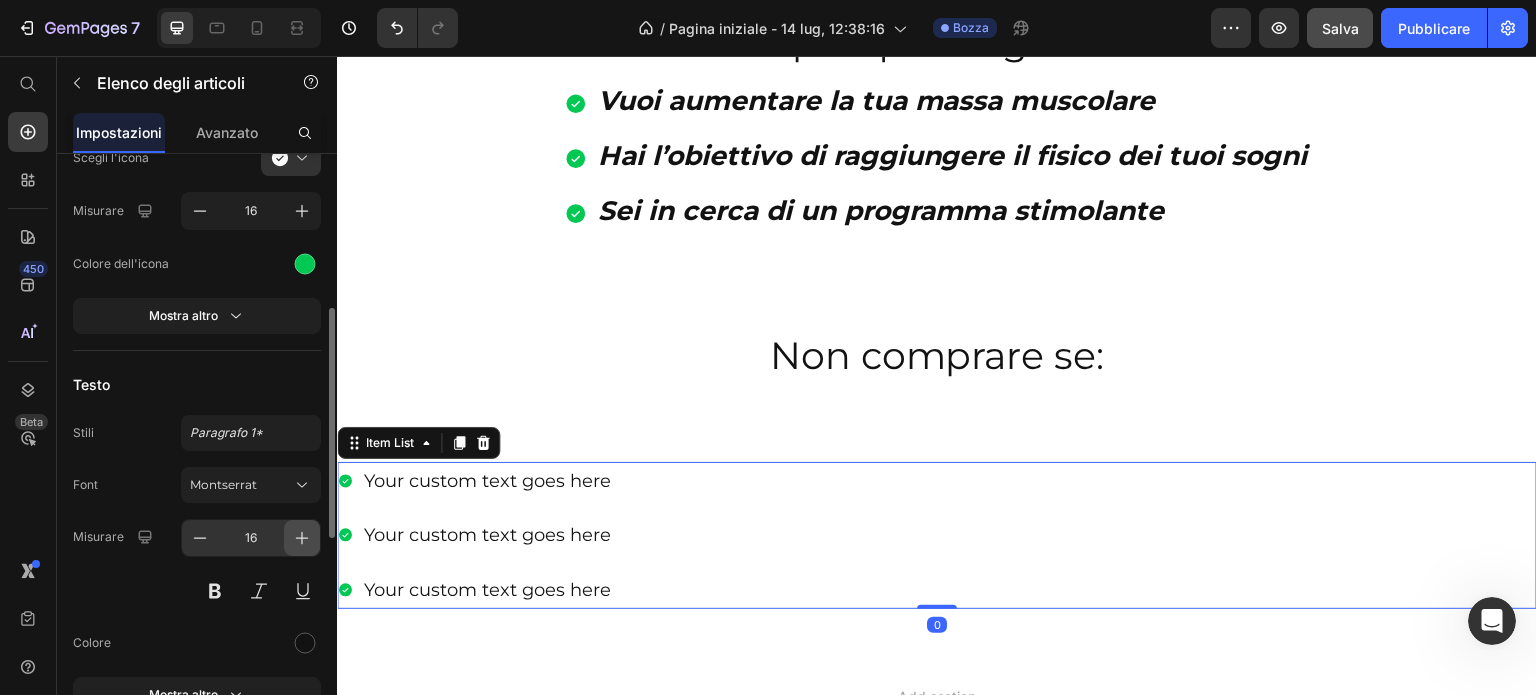 click at bounding box center [302, 538] 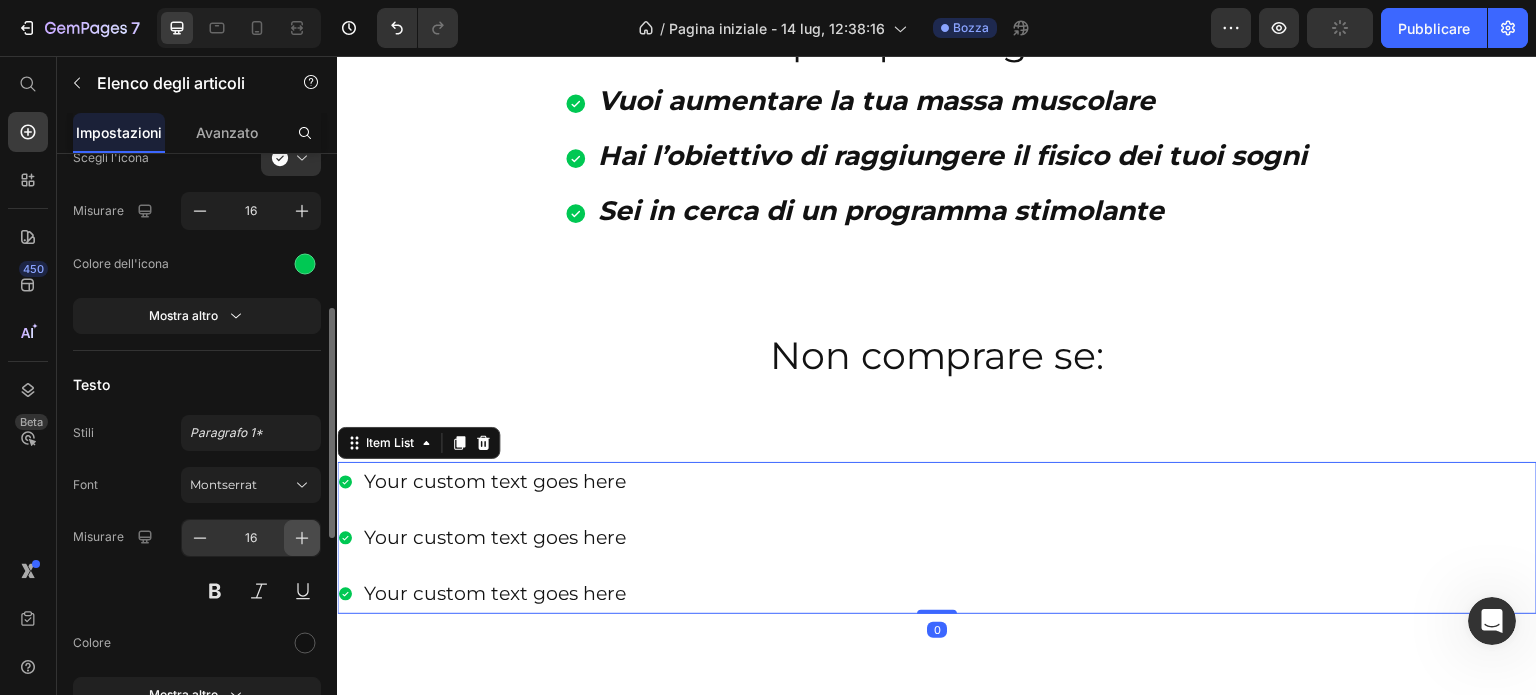 click at bounding box center (302, 538) 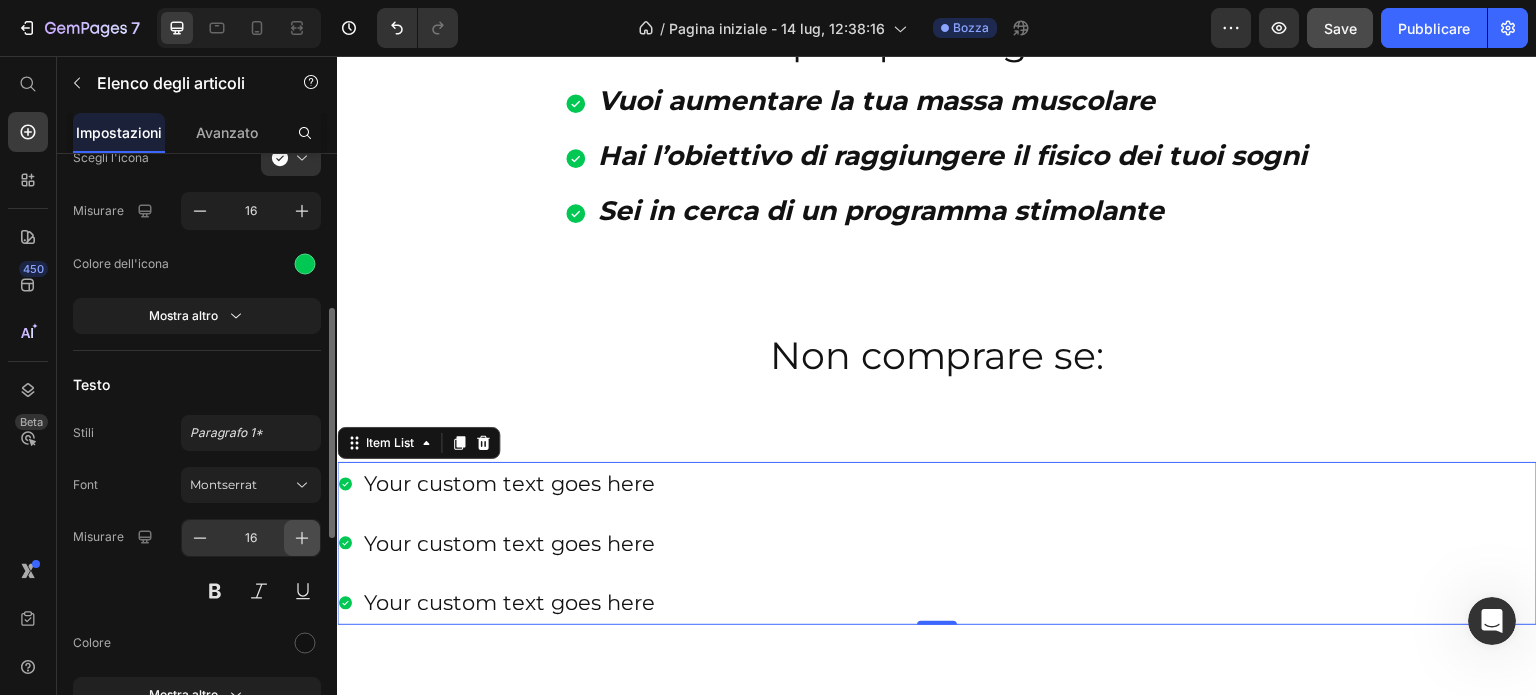 click 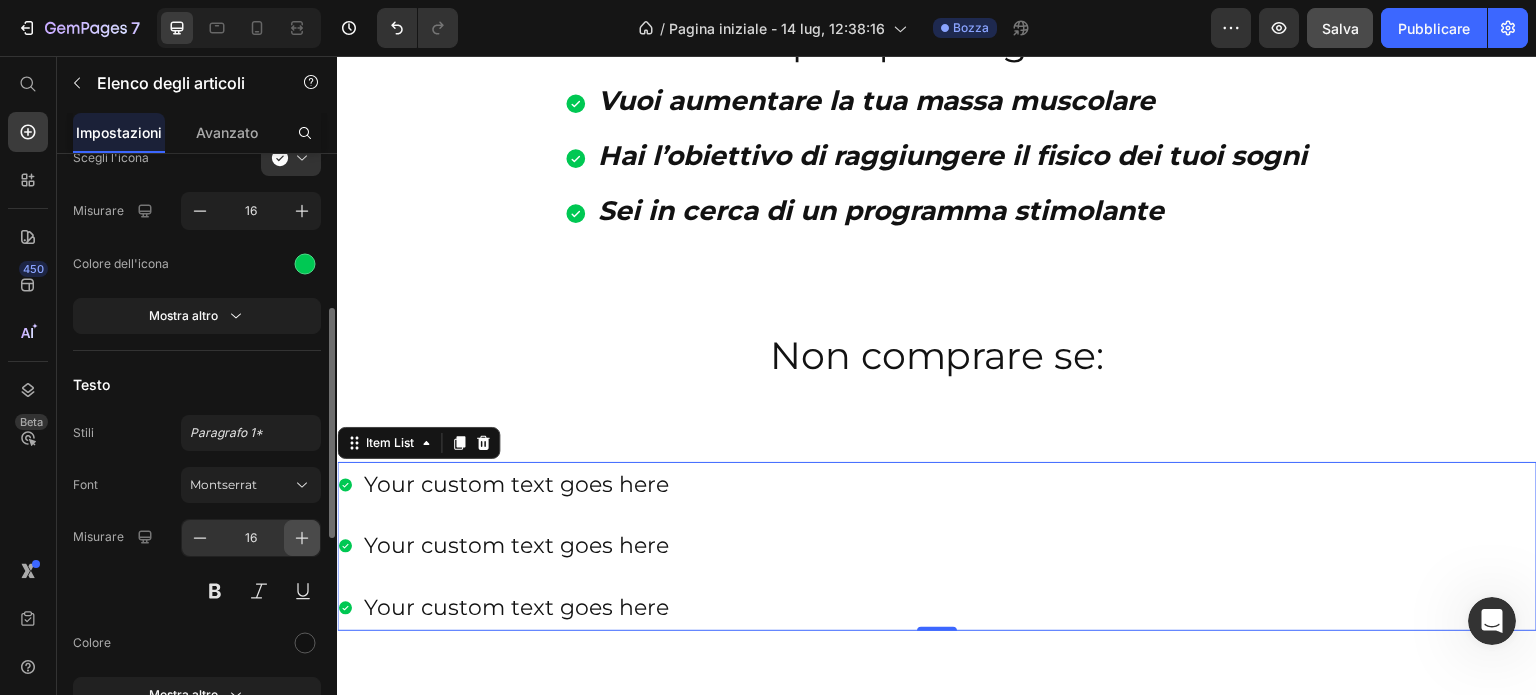 click 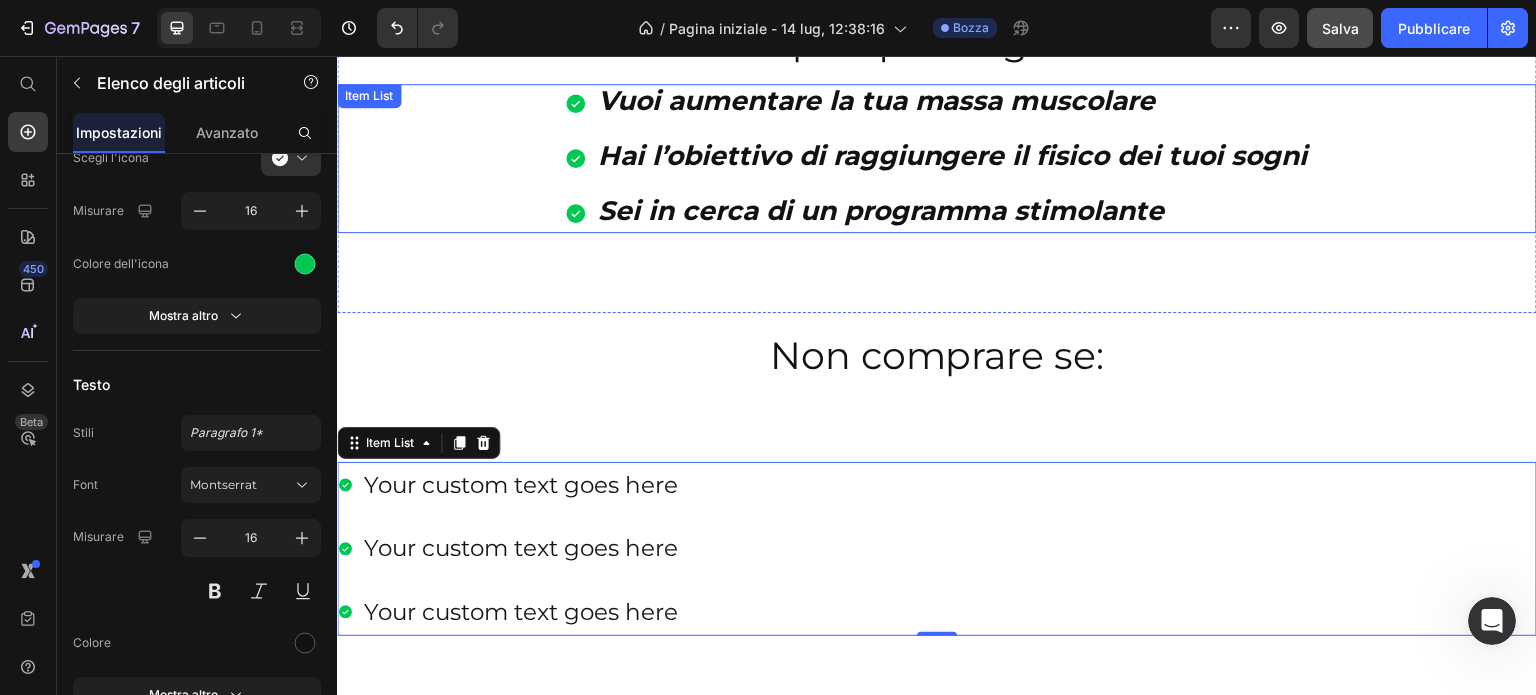 click on "Sei in cerca di un programma stimolante" at bounding box center [881, 210] 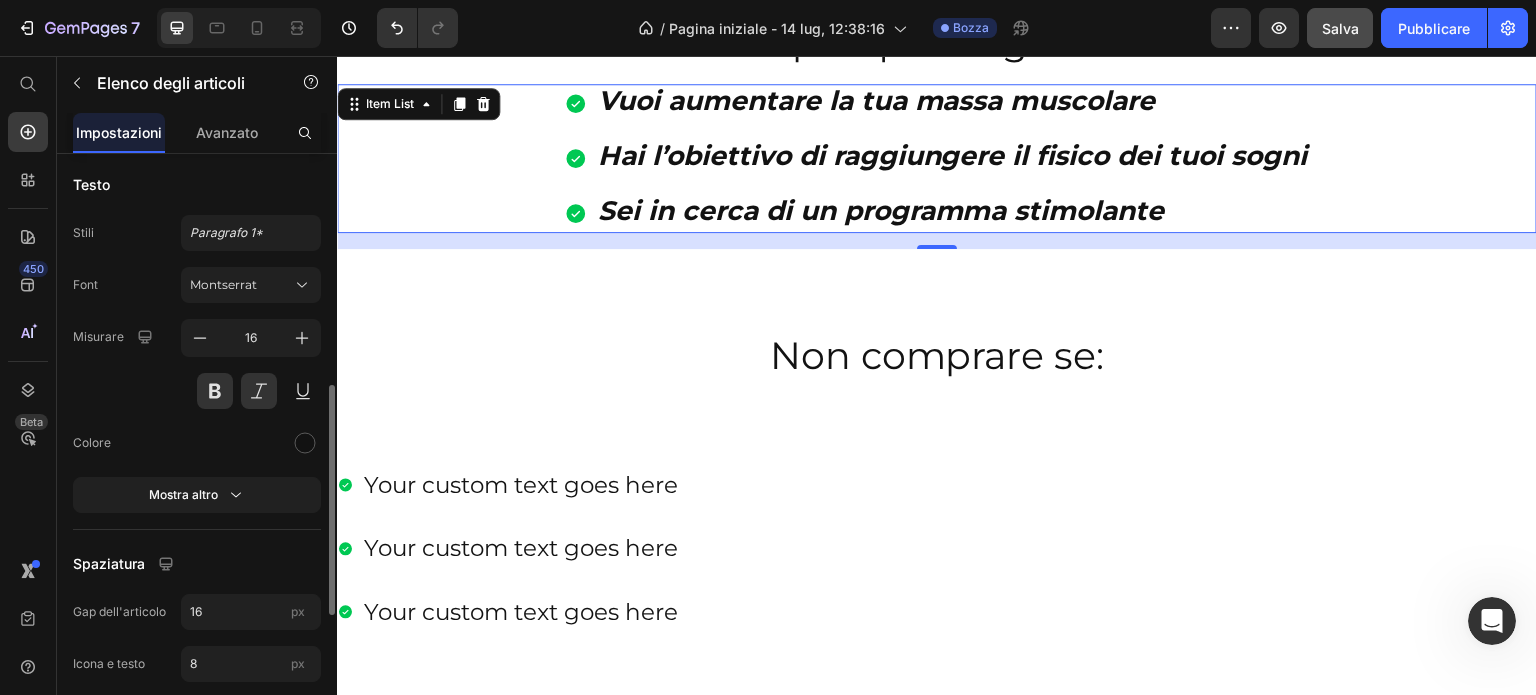 scroll, scrollTop: 800, scrollLeft: 0, axis: vertical 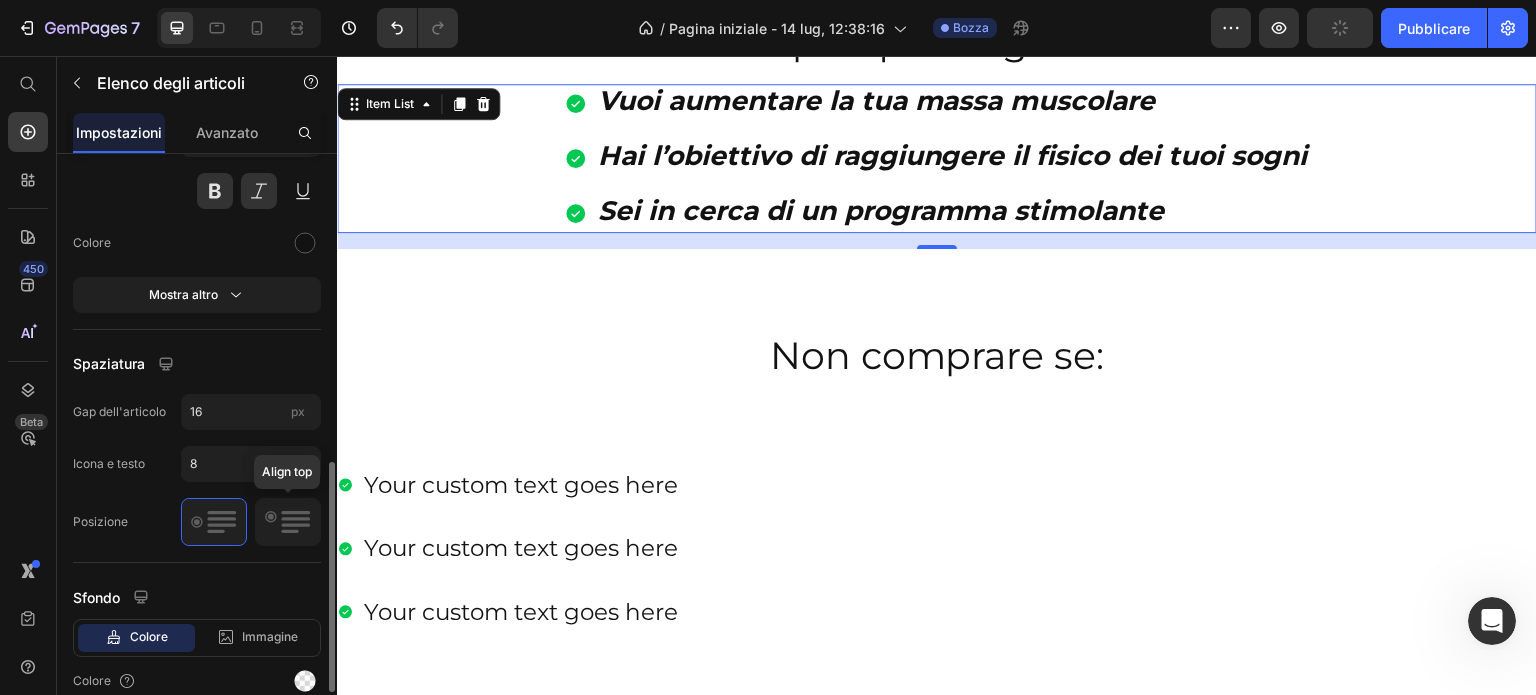 click 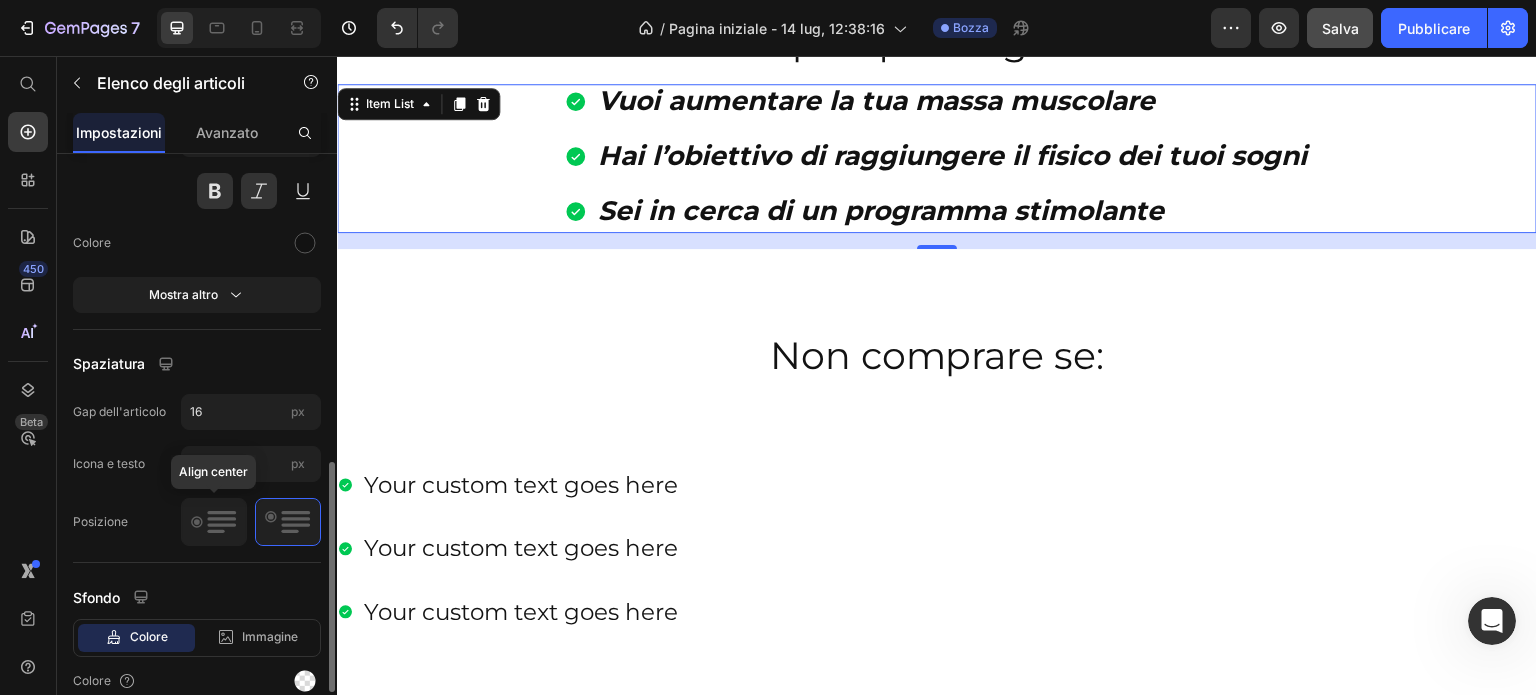 click 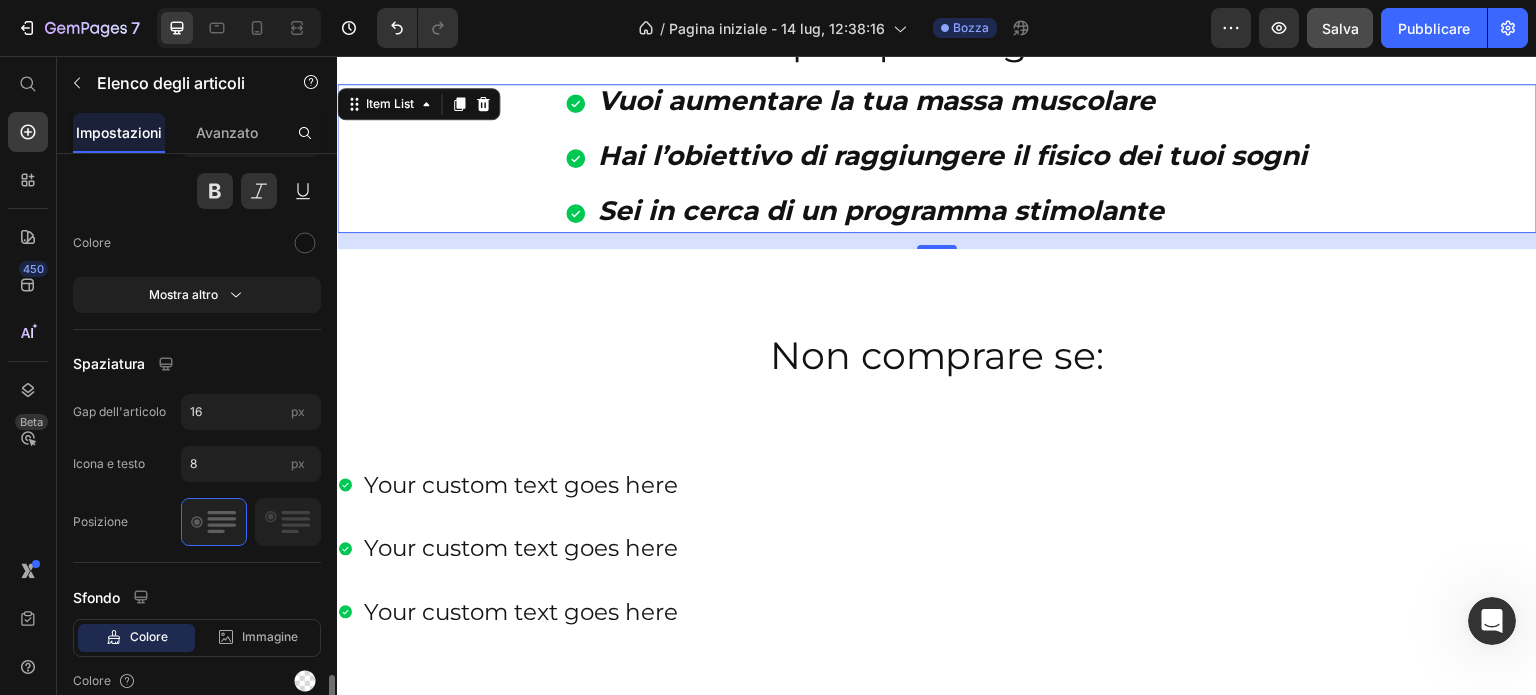scroll, scrollTop: 954, scrollLeft: 0, axis: vertical 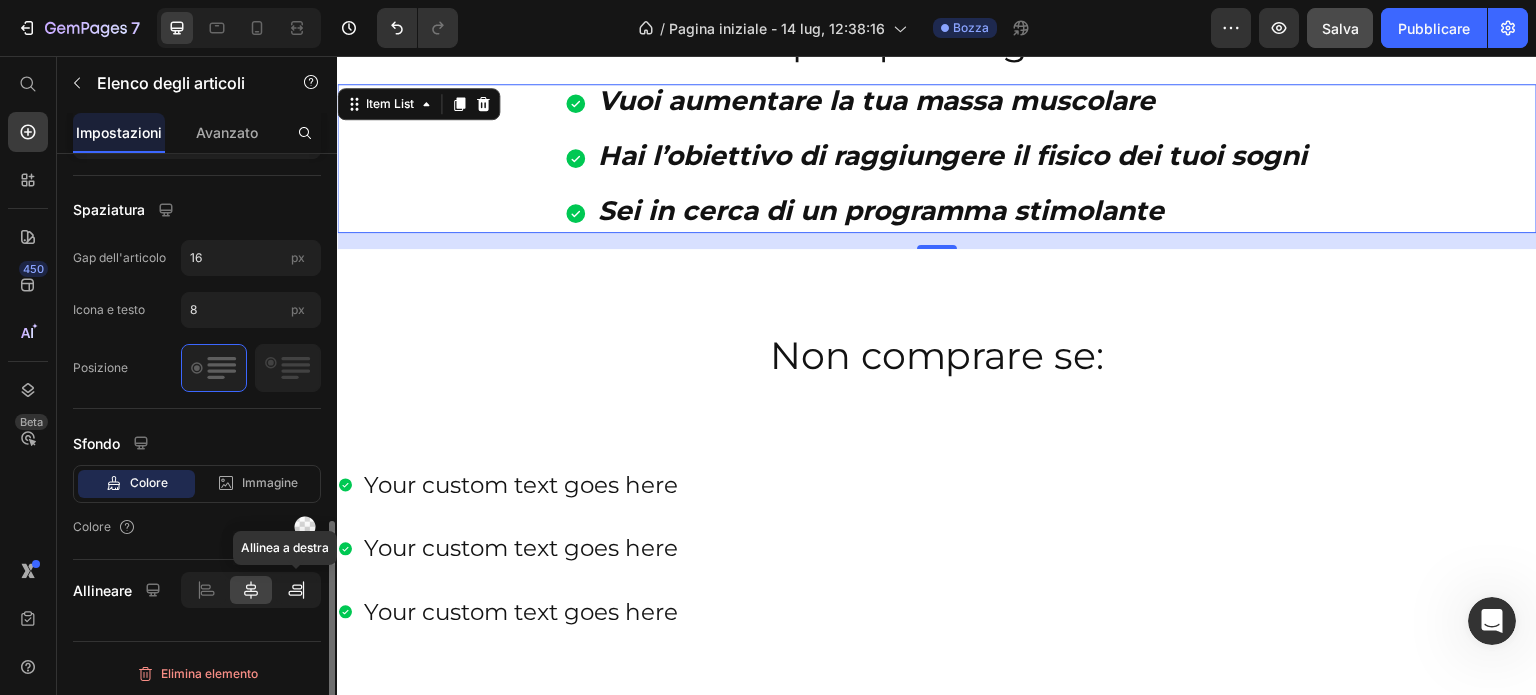 click 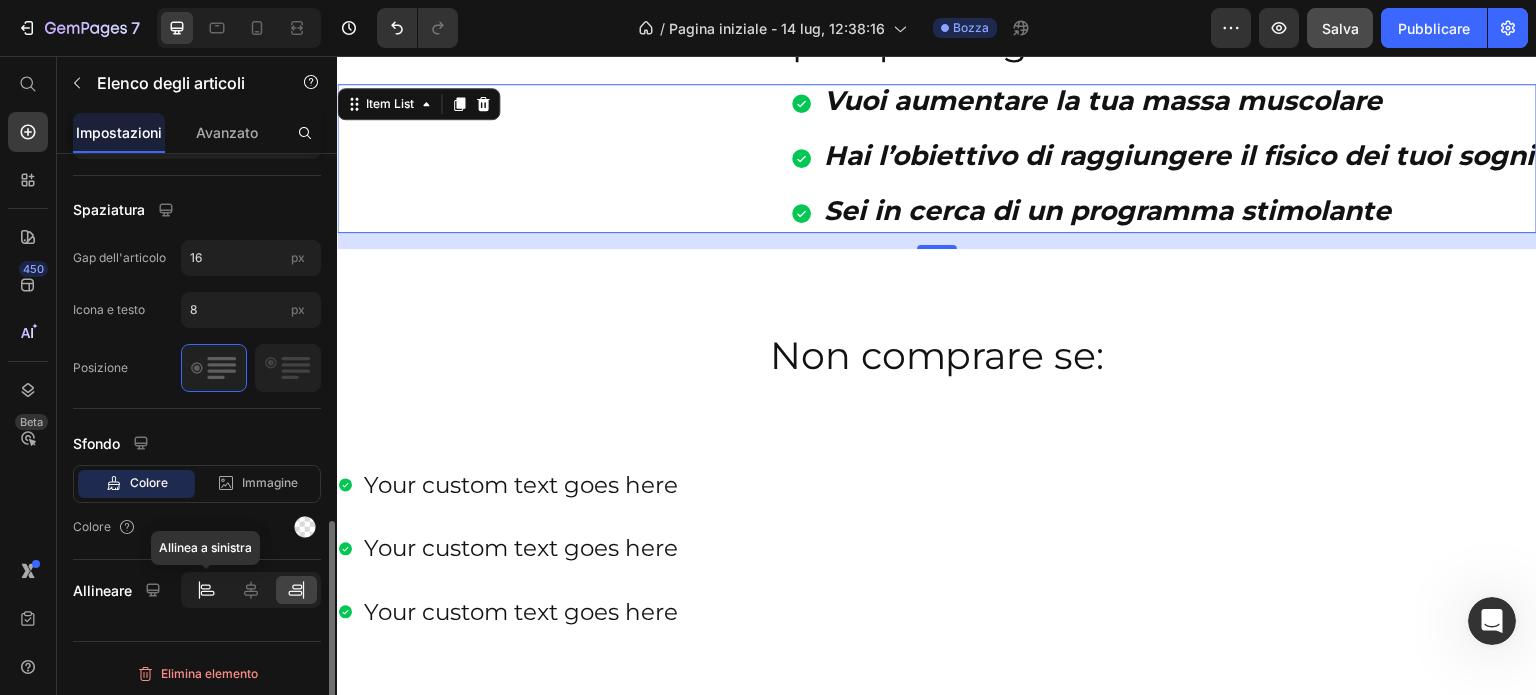 click 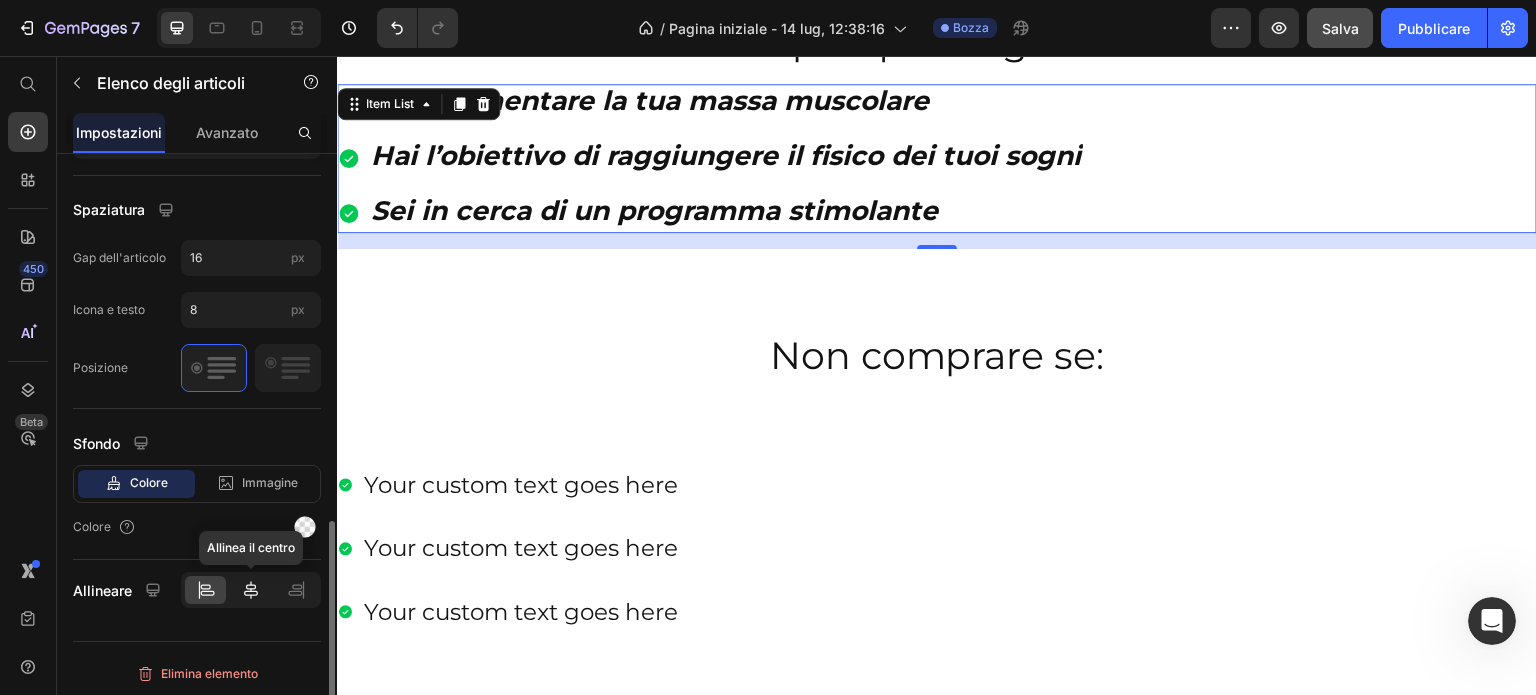 click 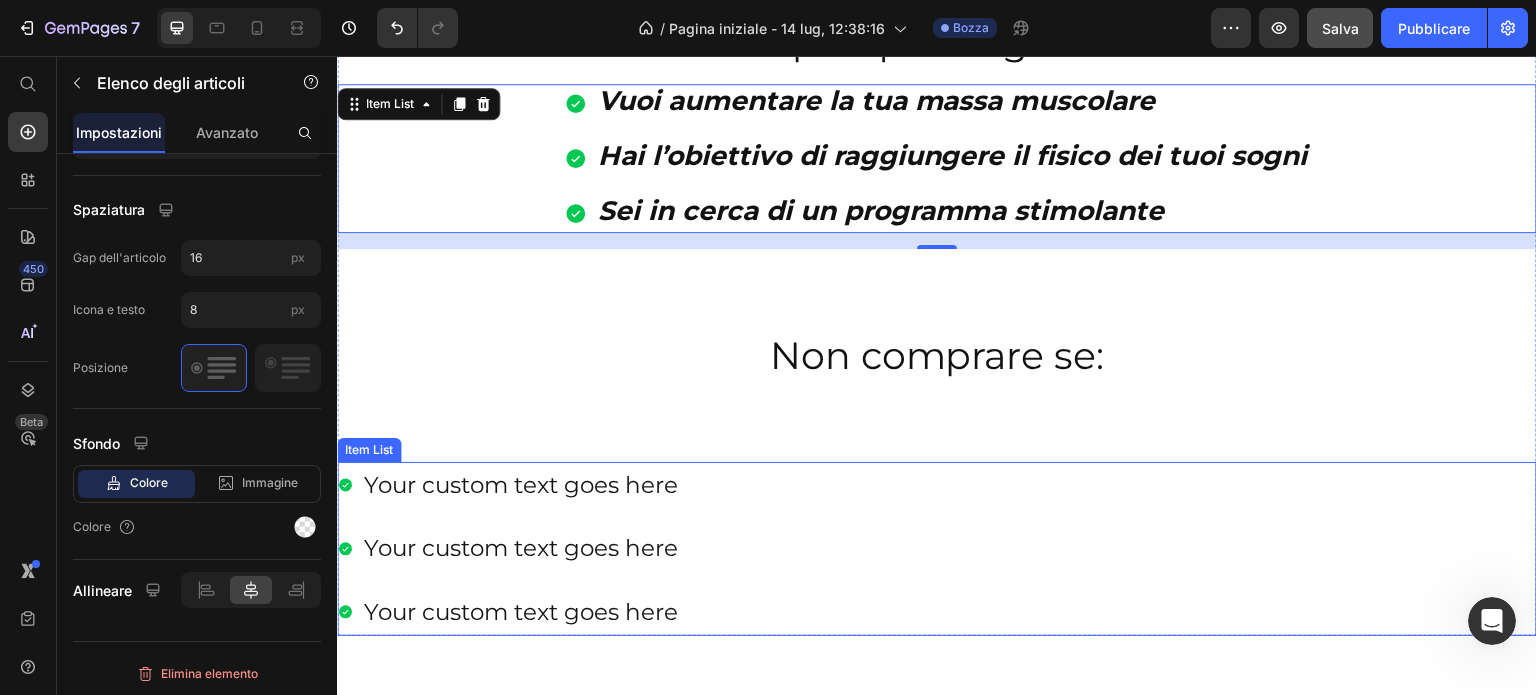 click on "Your custom text goes here Your custom text goes here Your custom text goes here" at bounding box center [937, 549] 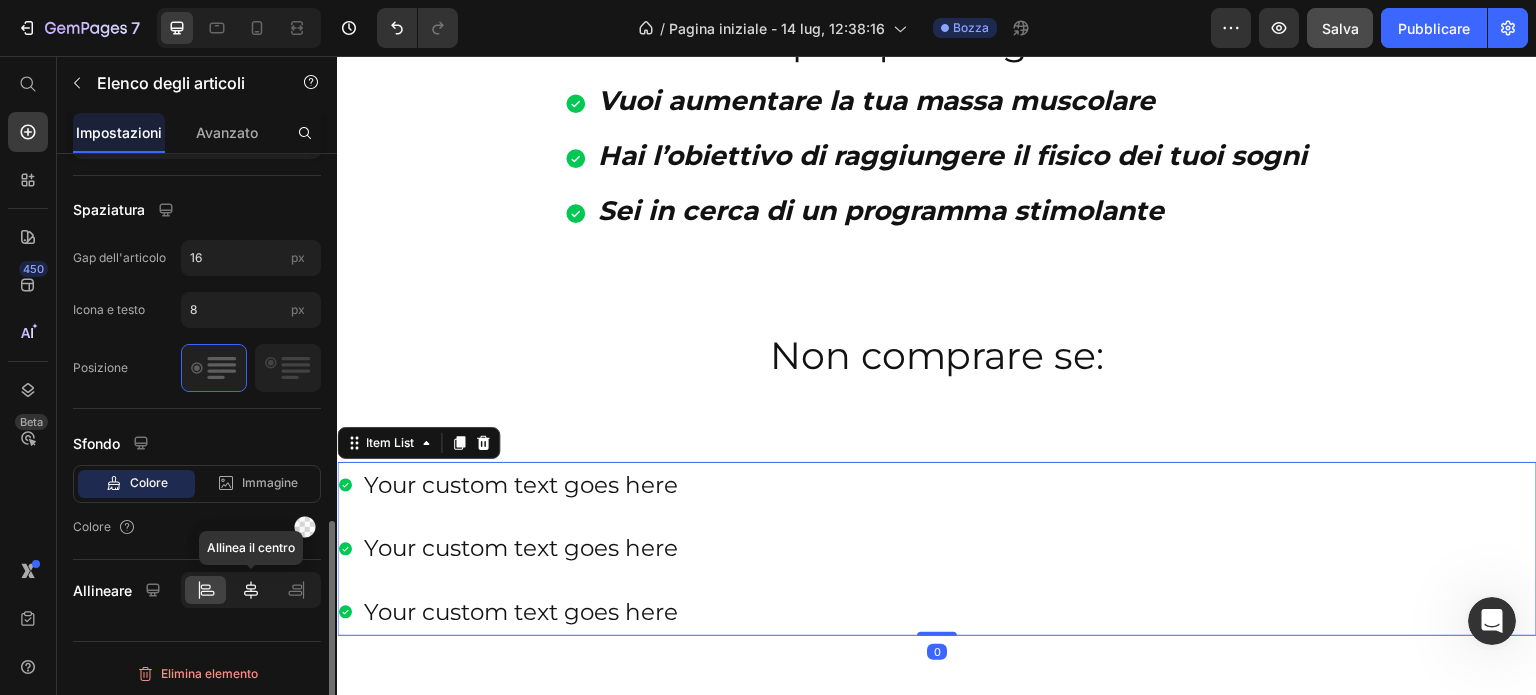 click 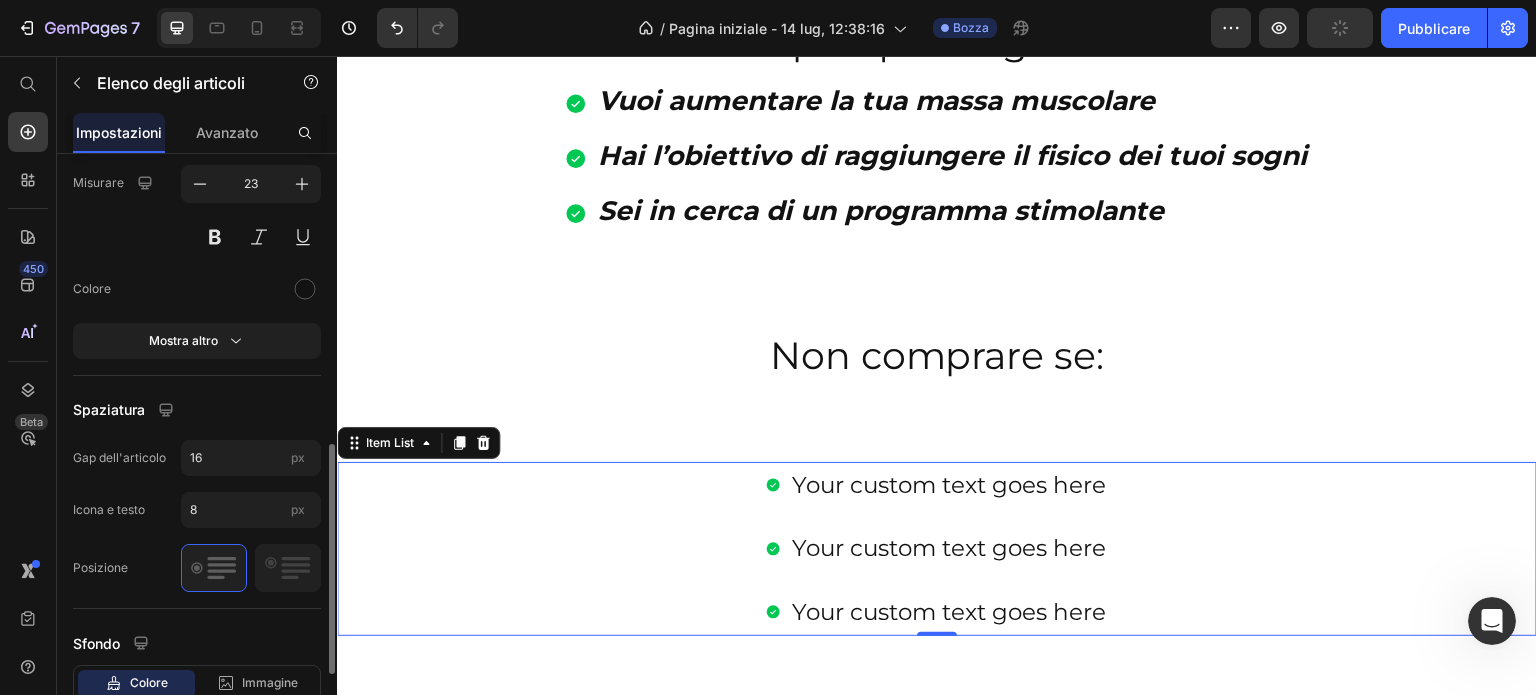 scroll, scrollTop: 654, scrollLeft: 0, axis: vertical 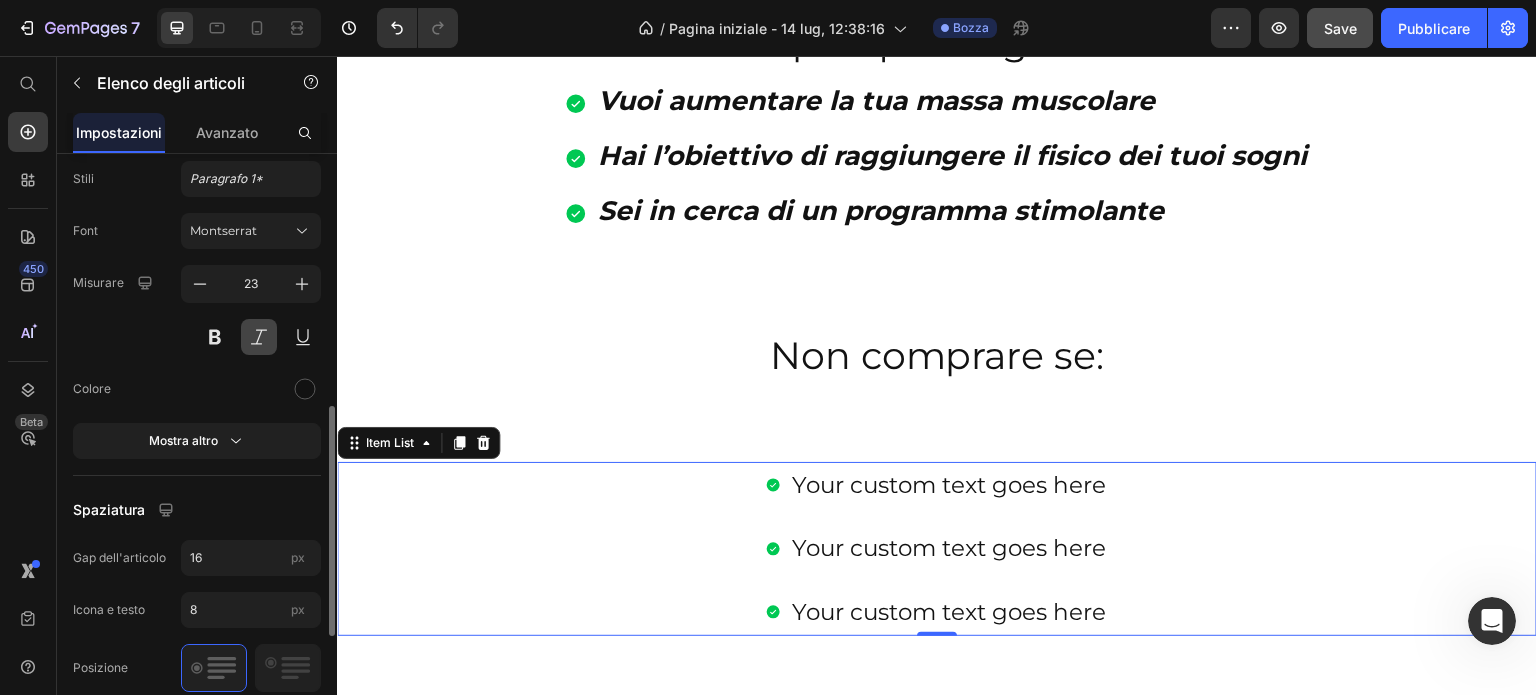 click at bounding box center [259, 337] 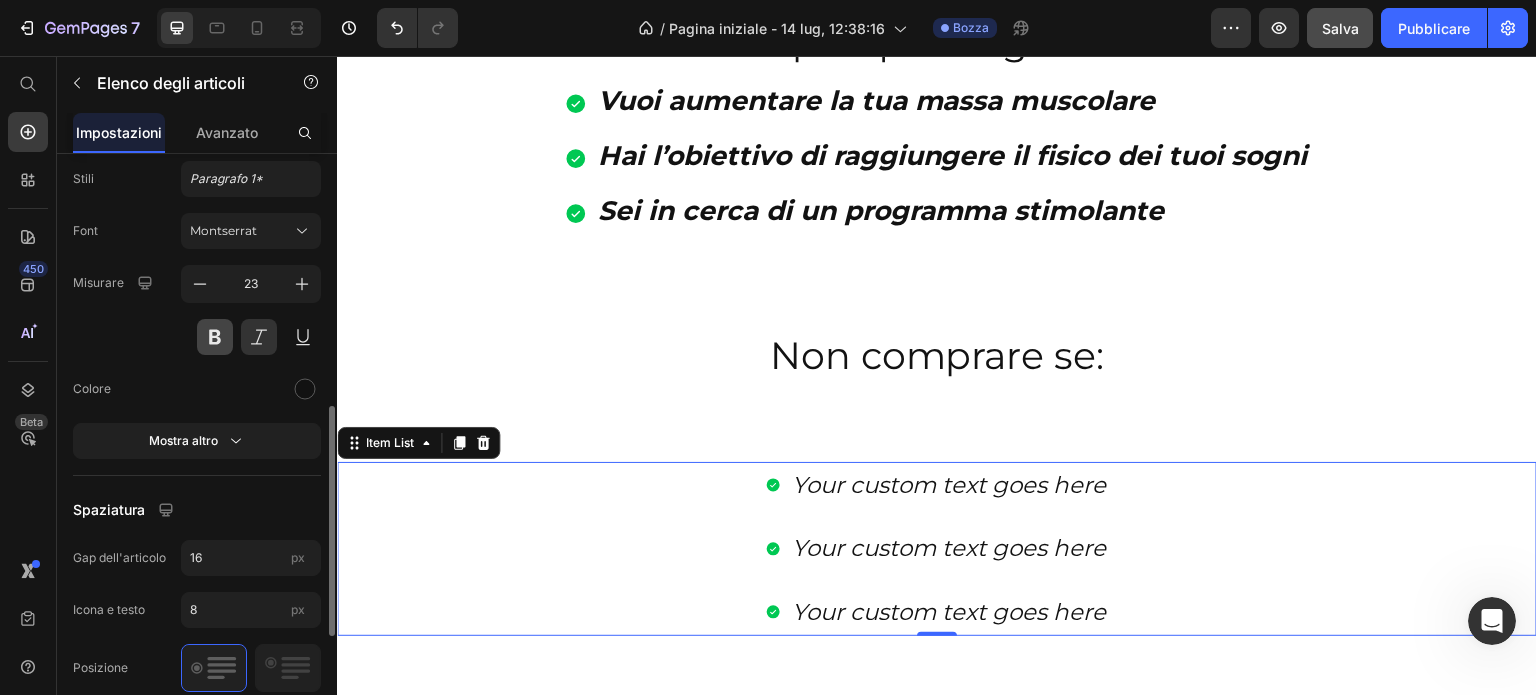 click at bounding box center (215, 337) 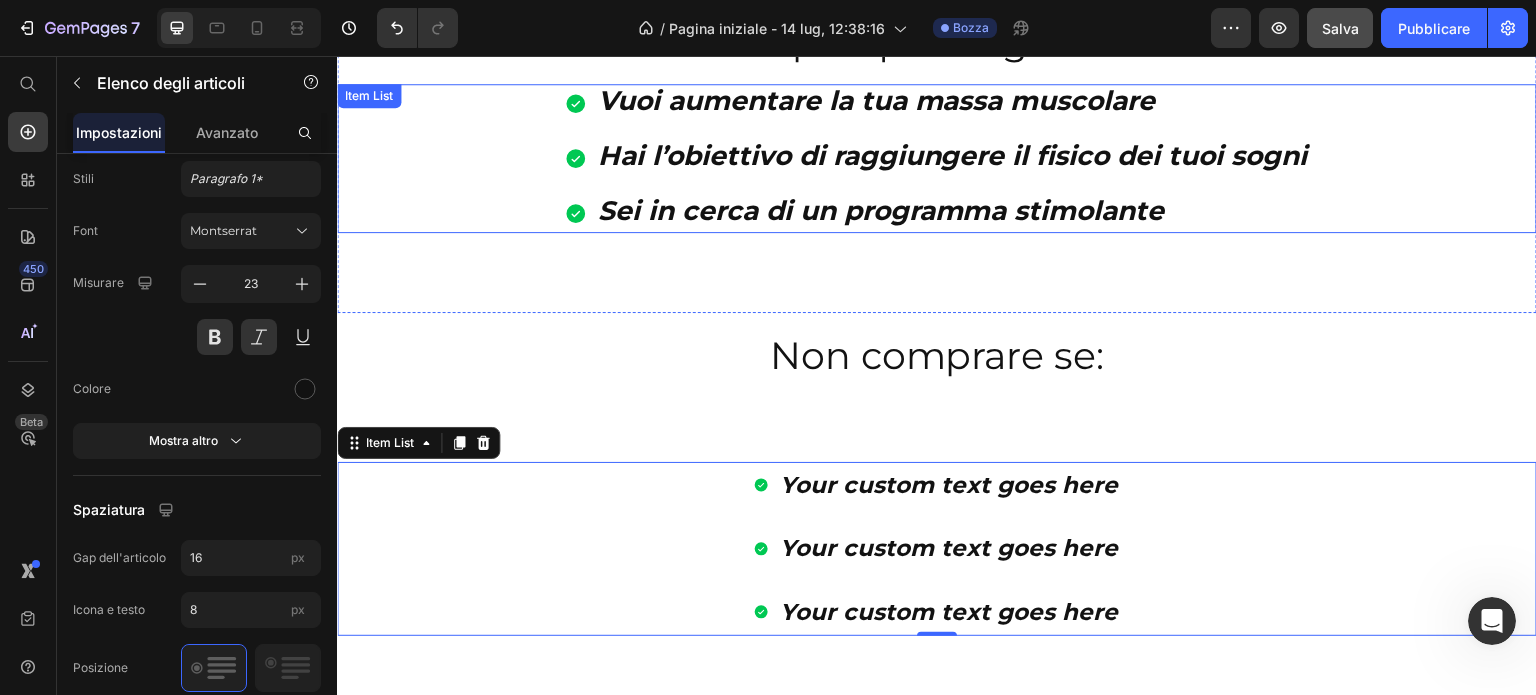 click on "Sei in cerca di un programma stimolante" at bounding box center (881, 210) 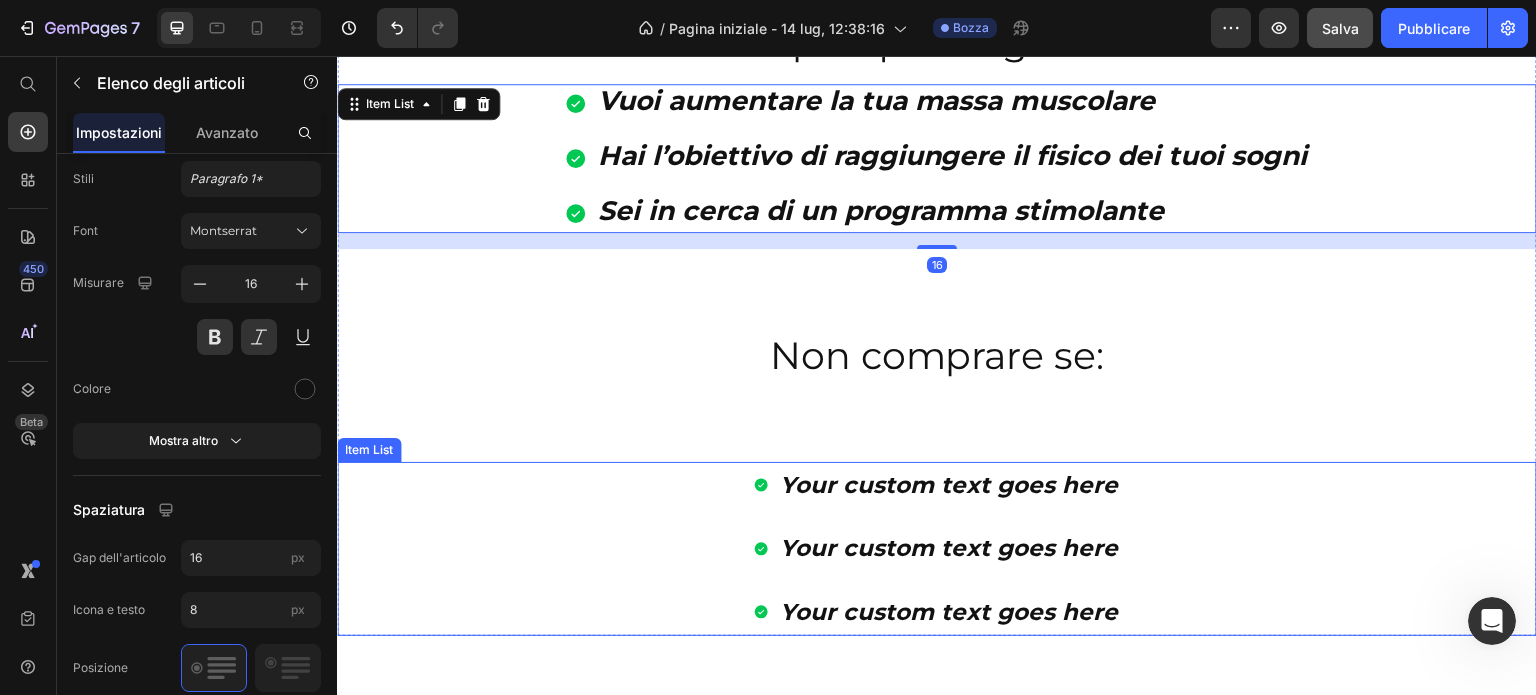 click on "Your custom text goes here" at bounding box center [949, 485] 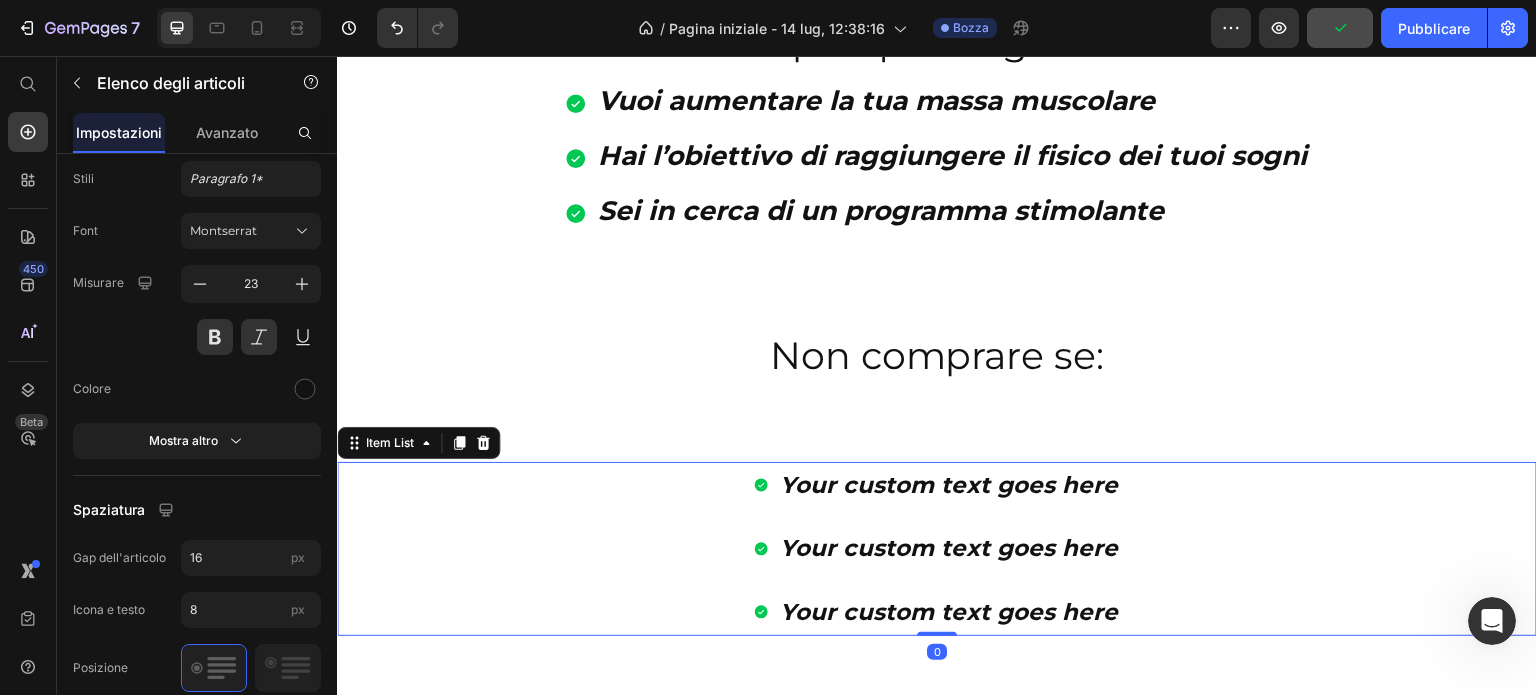 click on "Your custom text goes here" at bounding box center [949, 548] 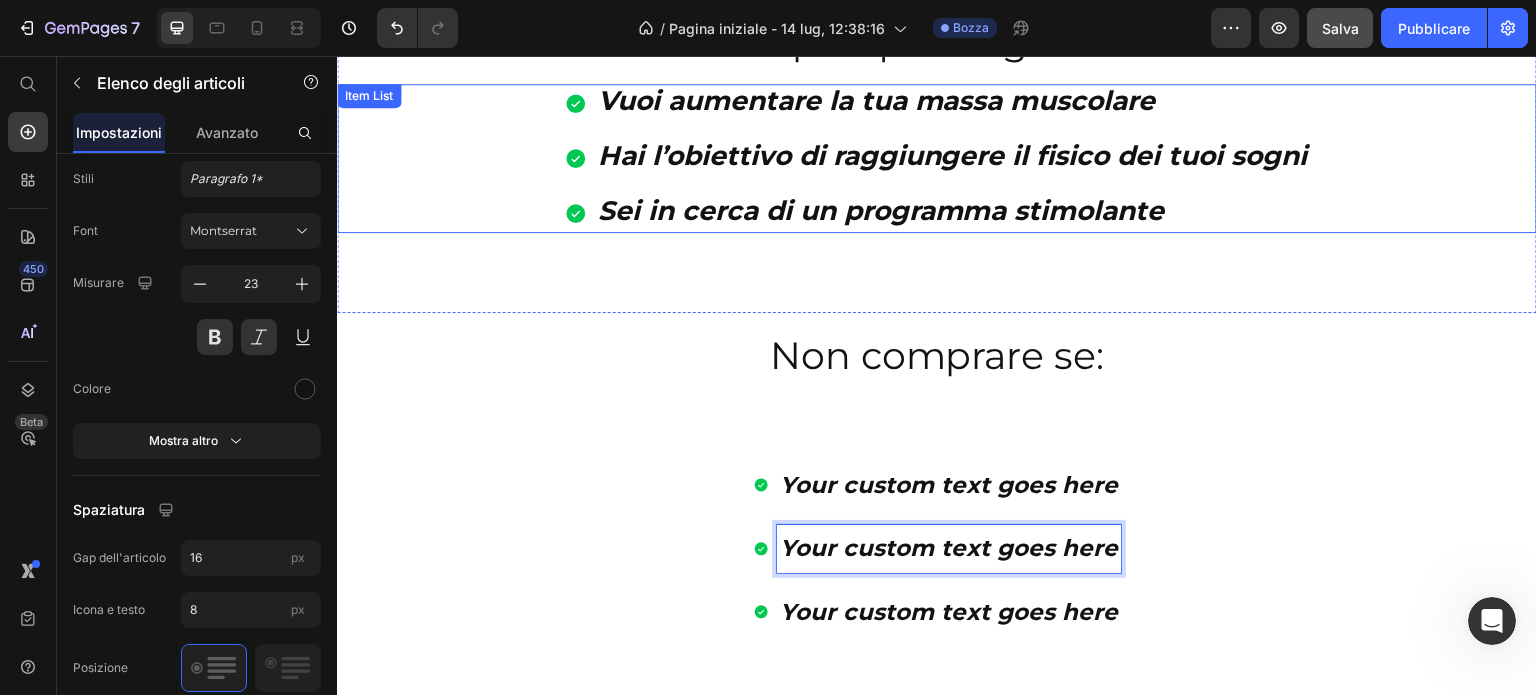 click on "Hai l’obiettivo di raggiungere il fisico dei tuoi sogni" at bounding box center [953, 155] 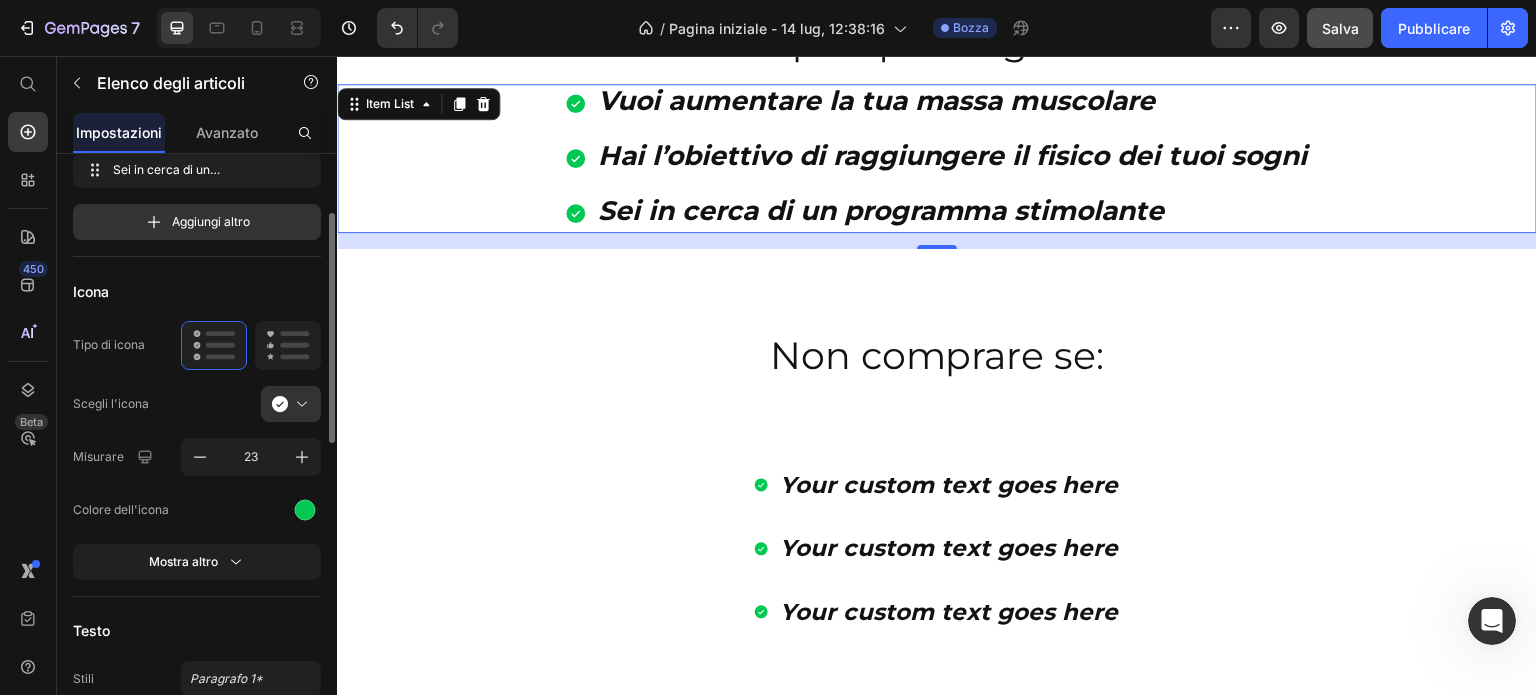 scroll, scrollTop: 0, scrollLeft: 0, axis: both 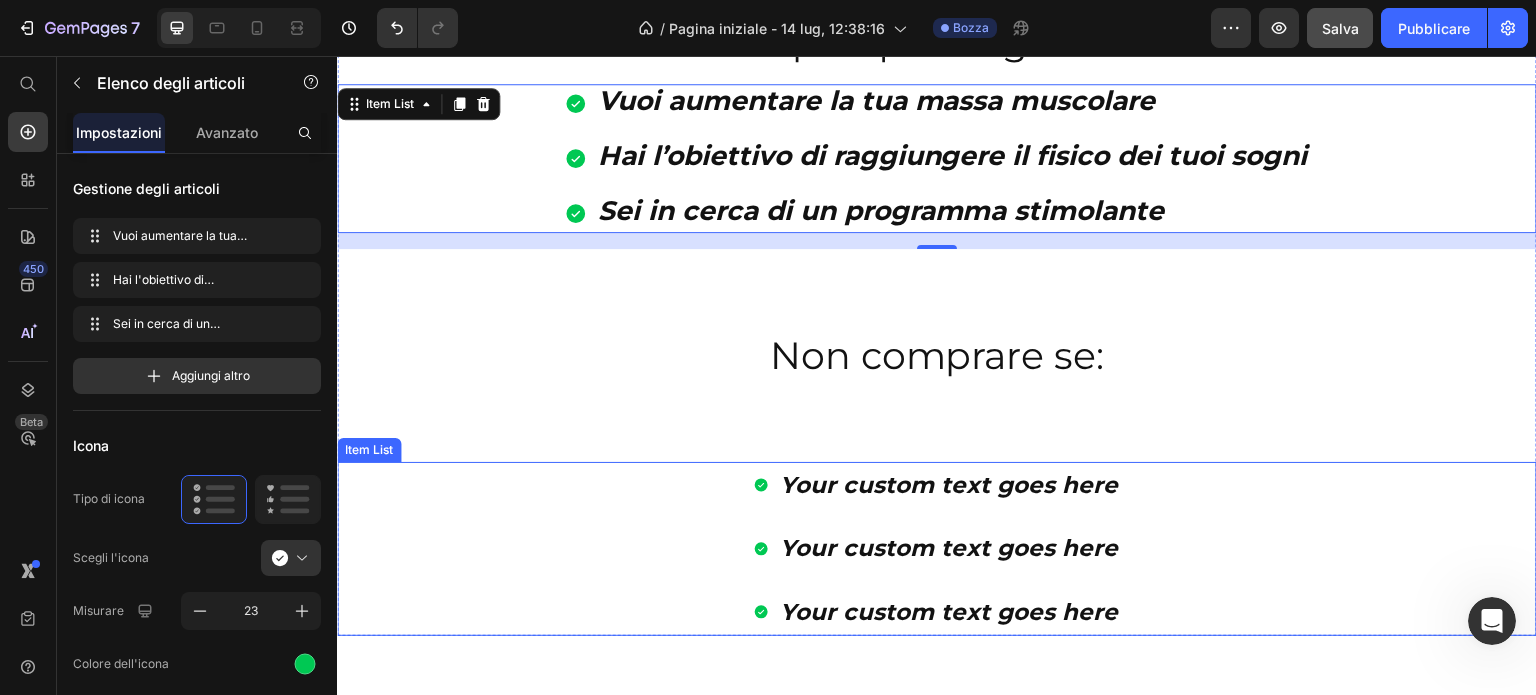 click on "Your custom text goes here" at bounding box center [949, 548] 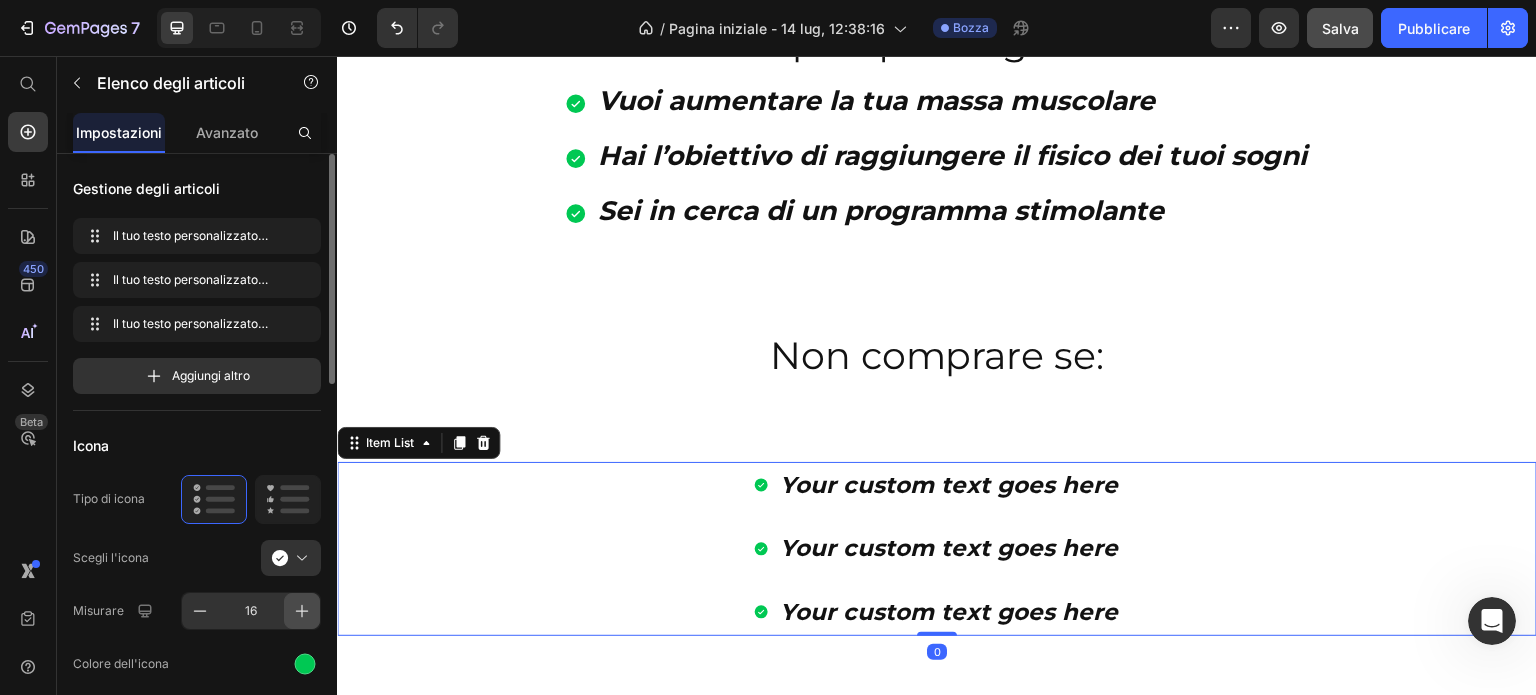 click 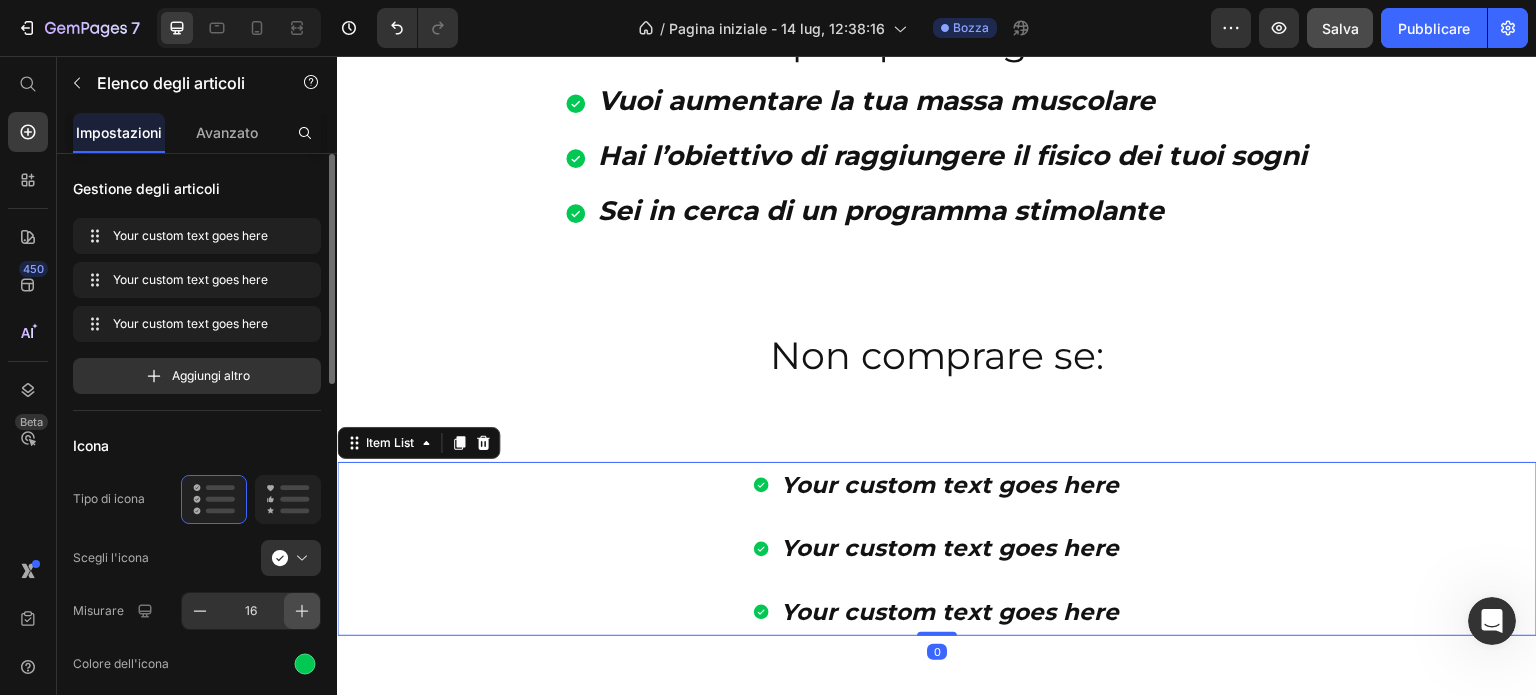 click 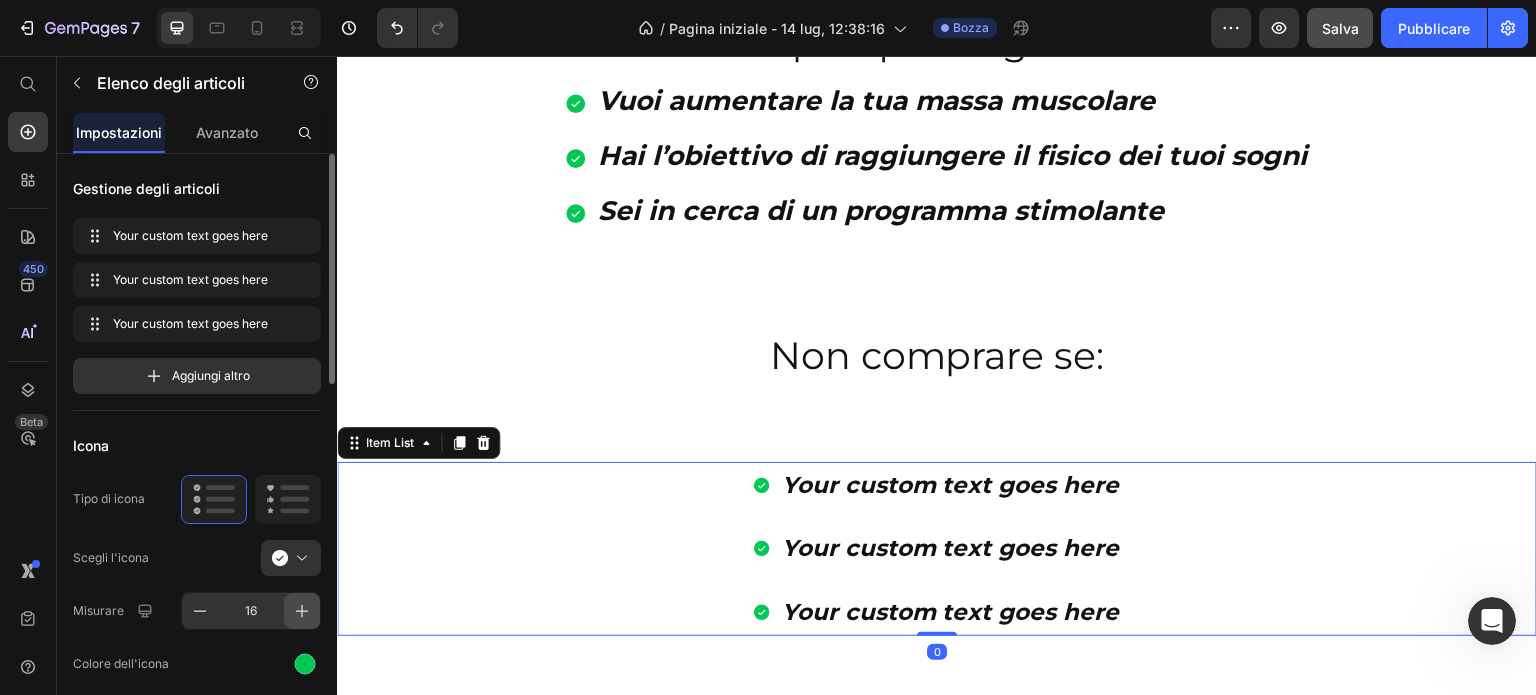 click 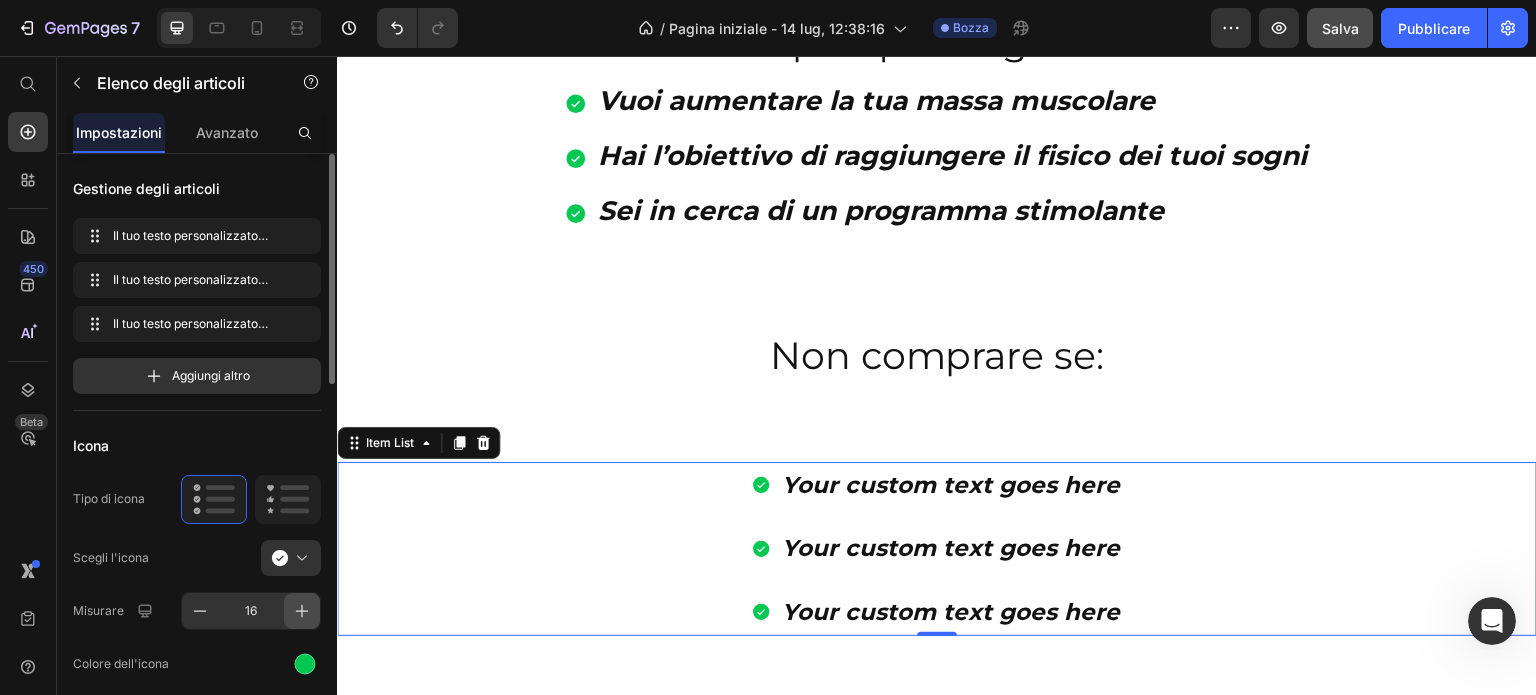click 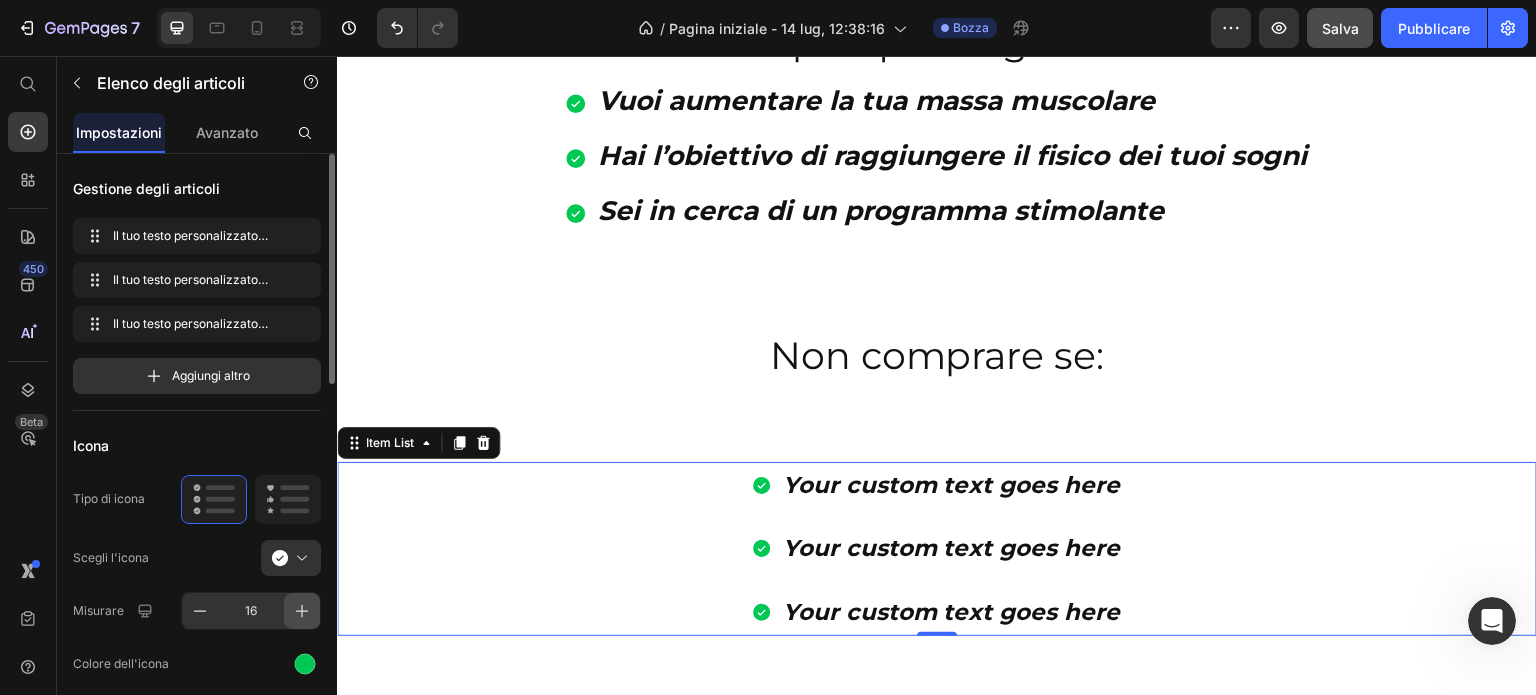 click 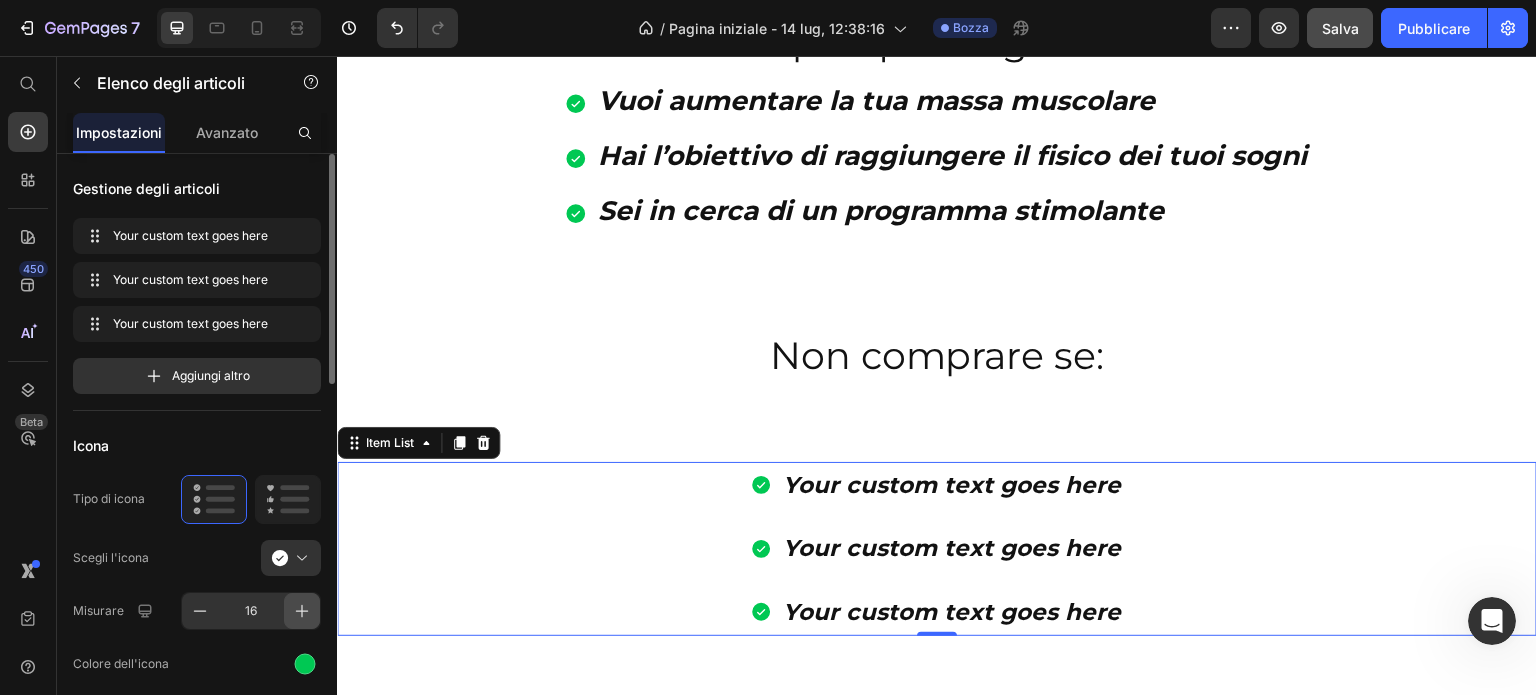 click 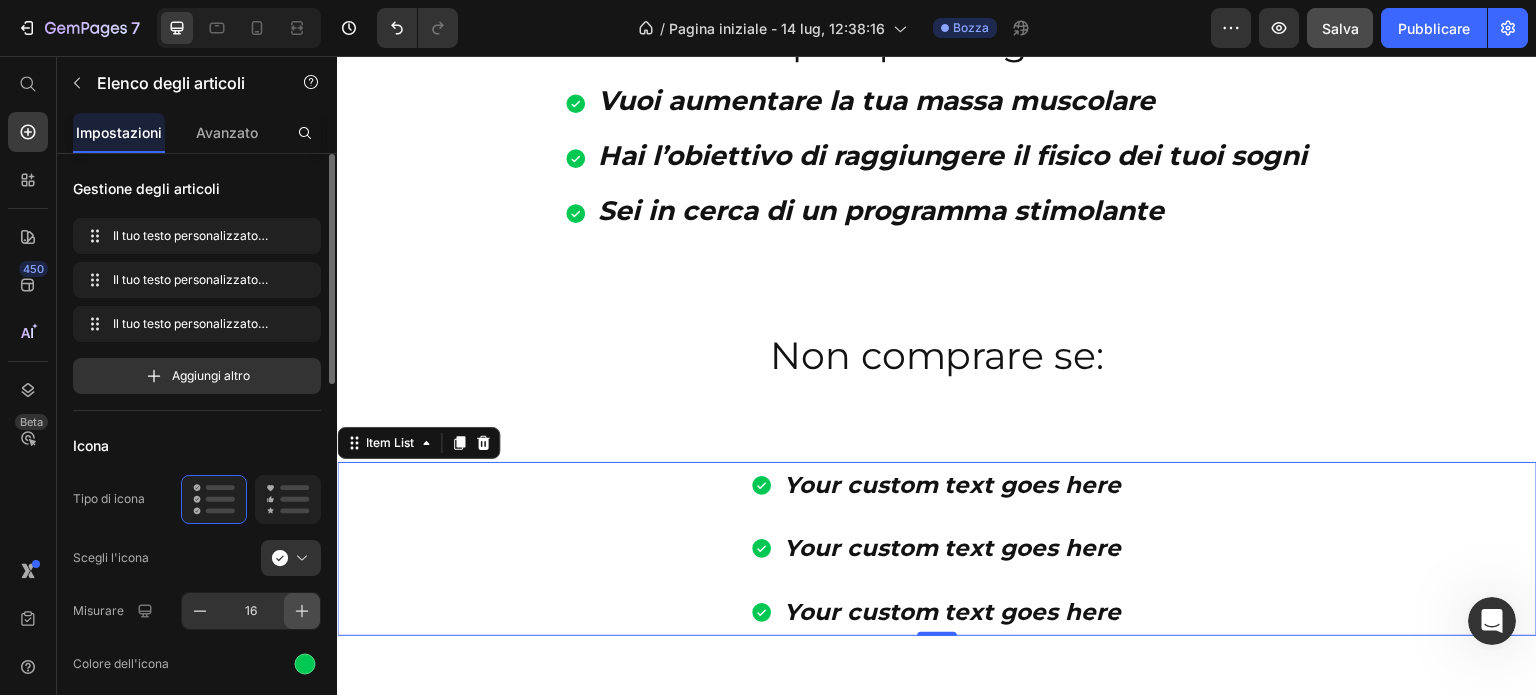 click 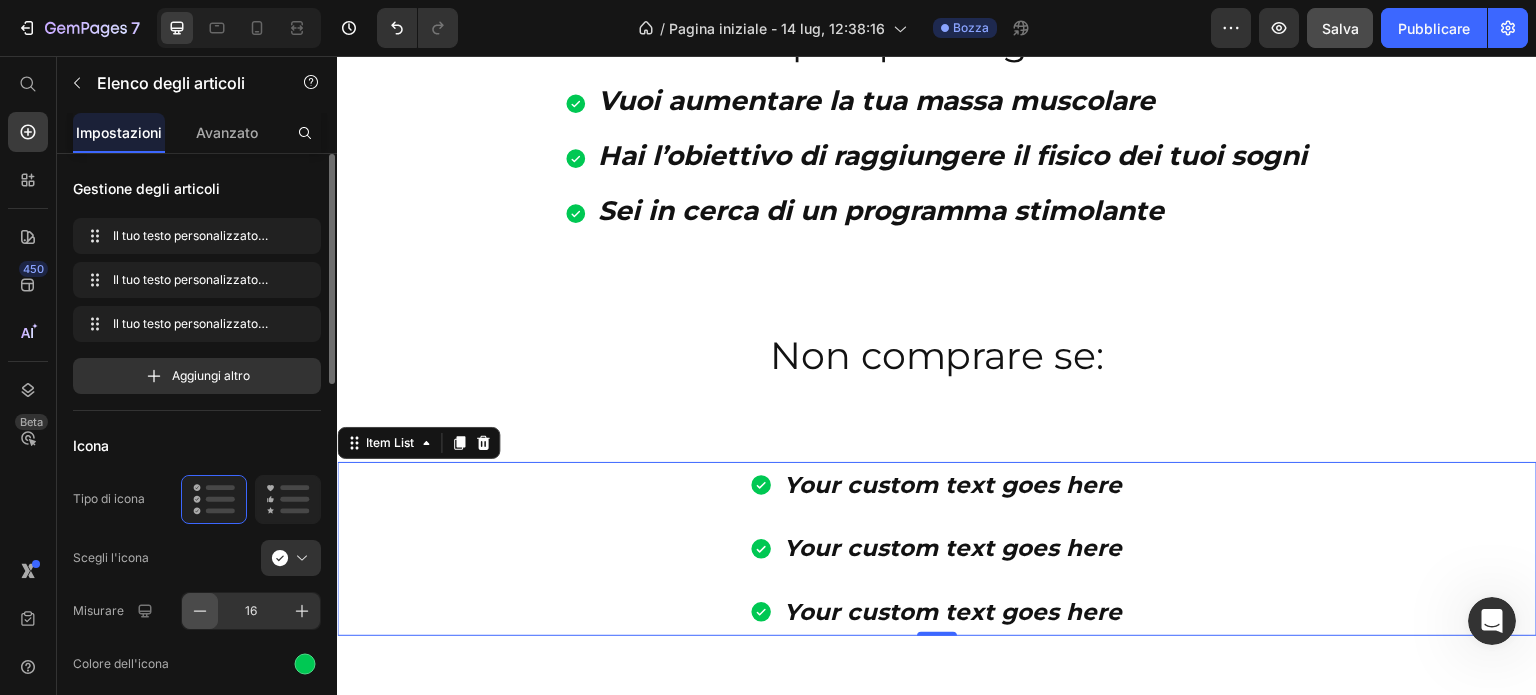 click at bounding box center (200, 611) 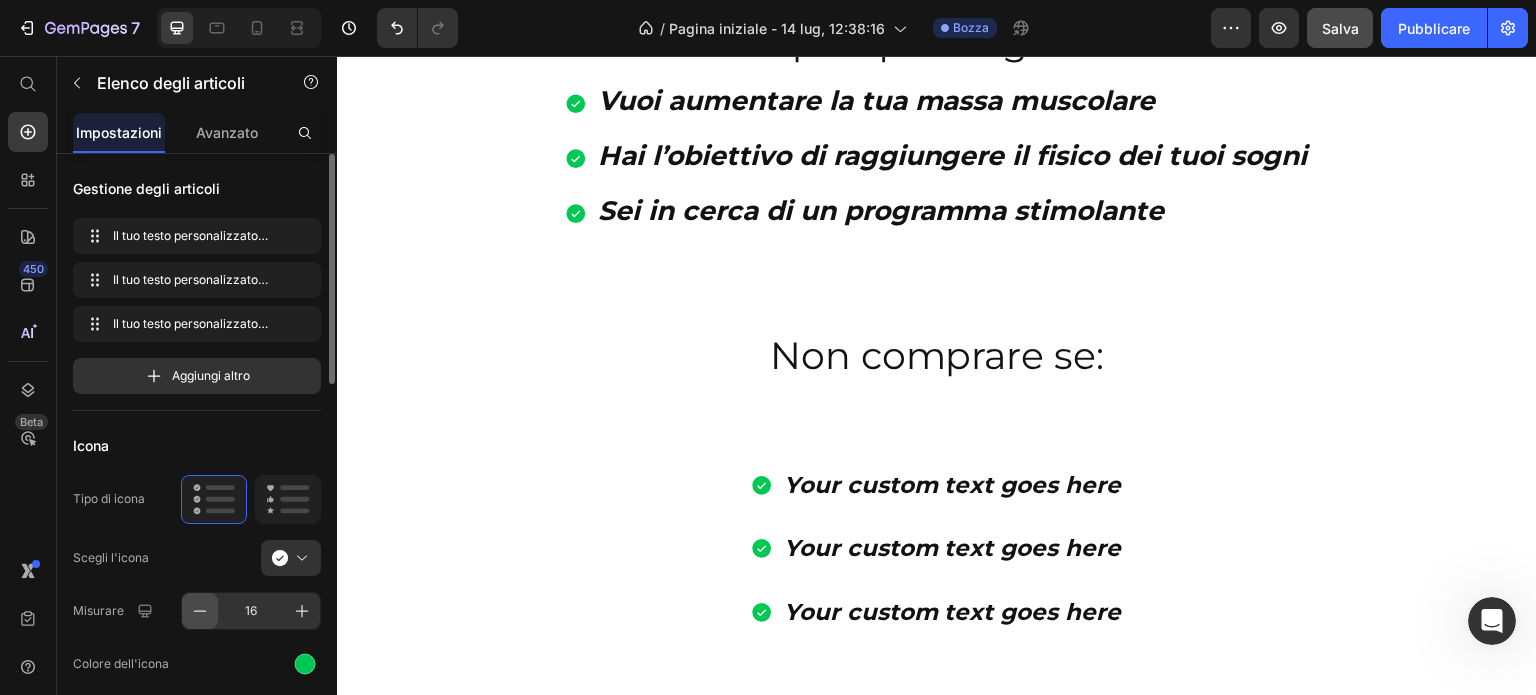 click 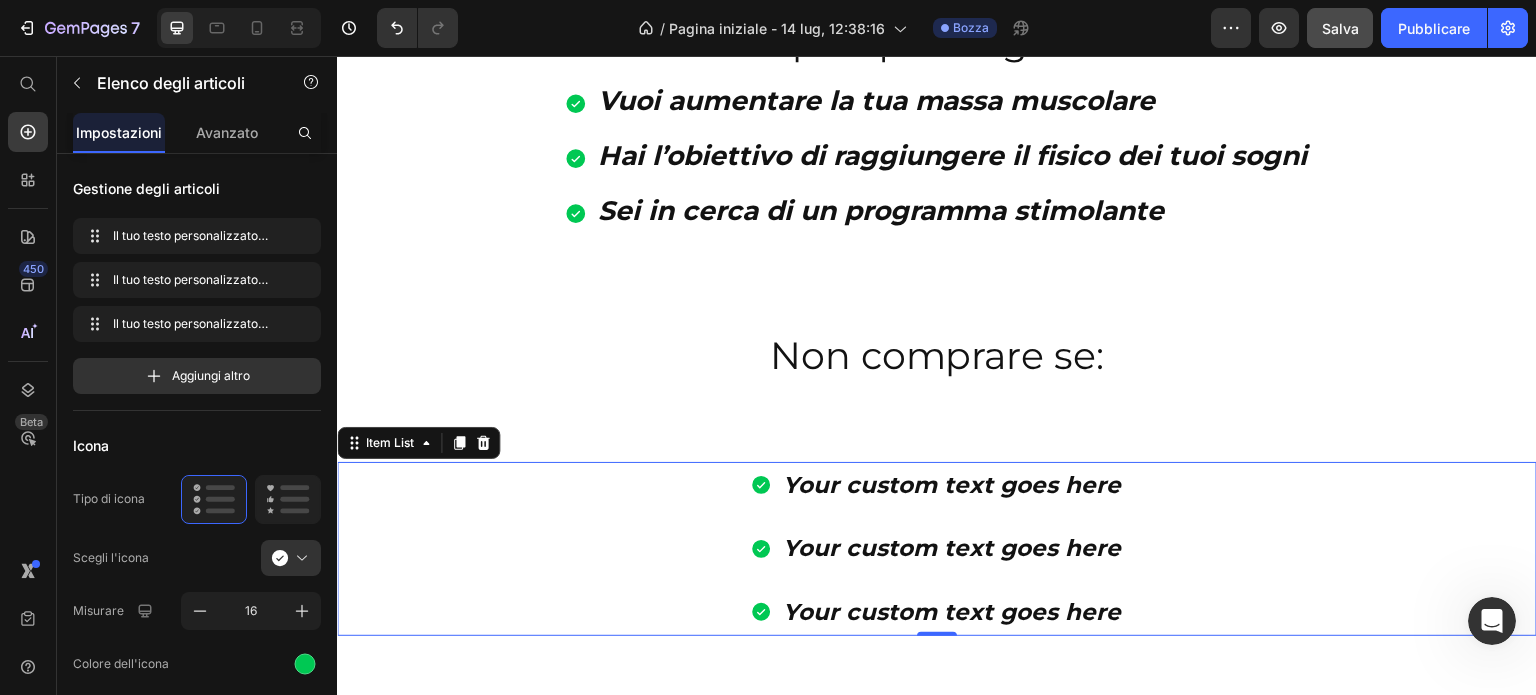 click on "Your custom text goes here" at bounding box center [952, 548] 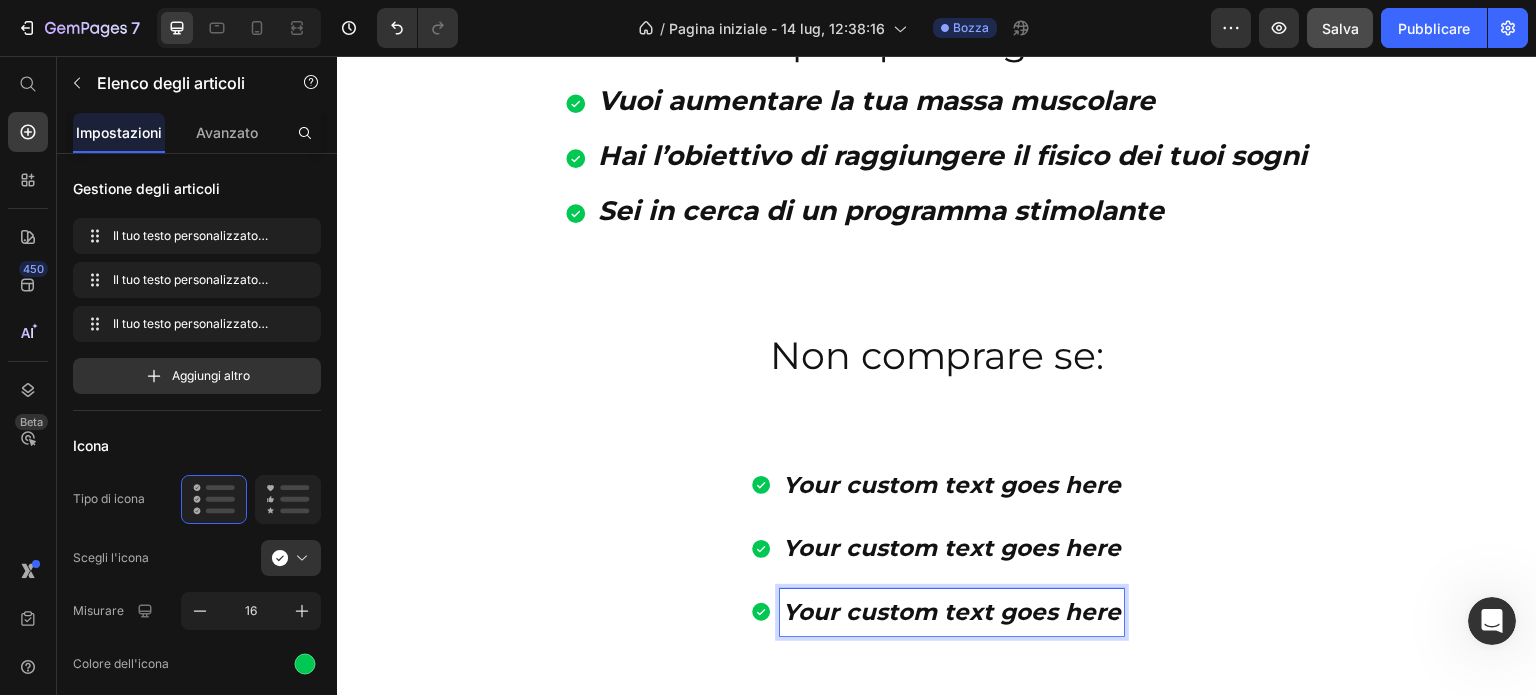 click on "Your custom text goes here" at bounding box center [952, 612] 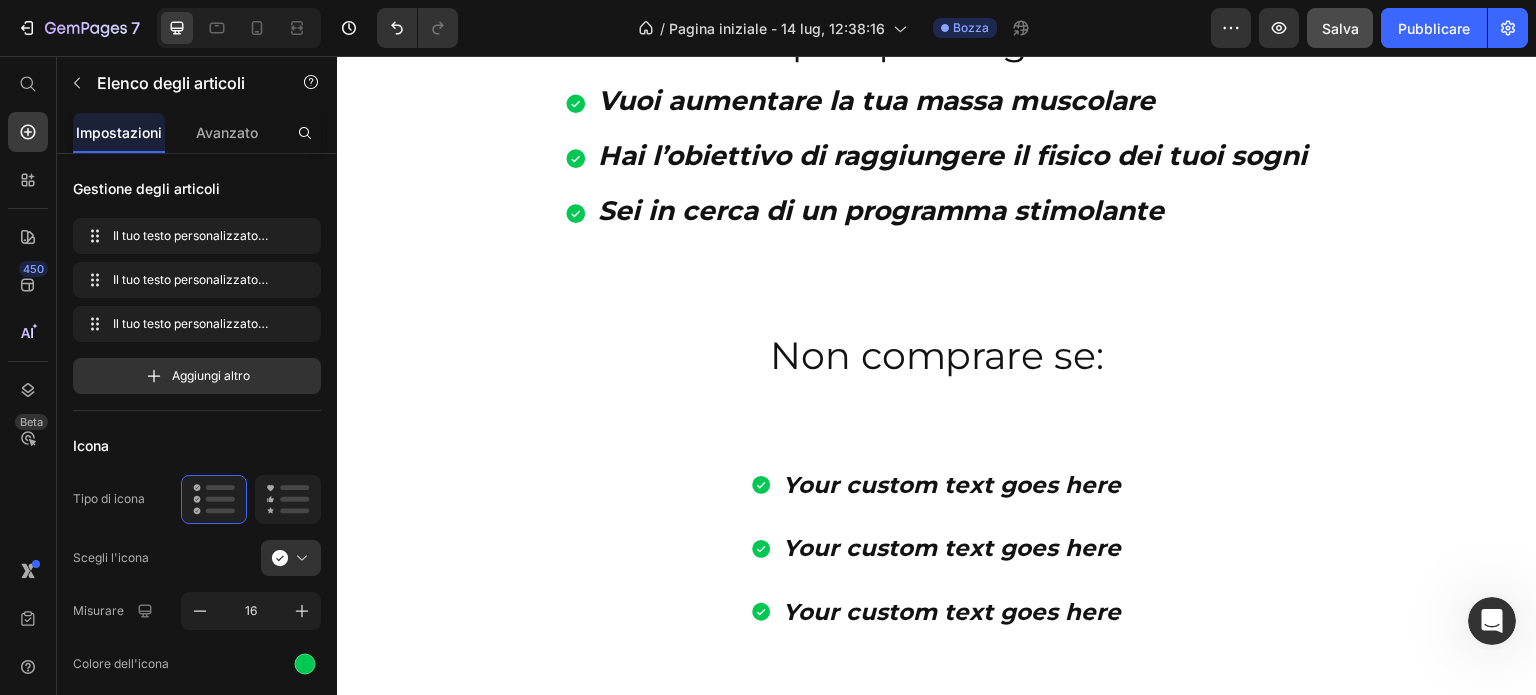 click 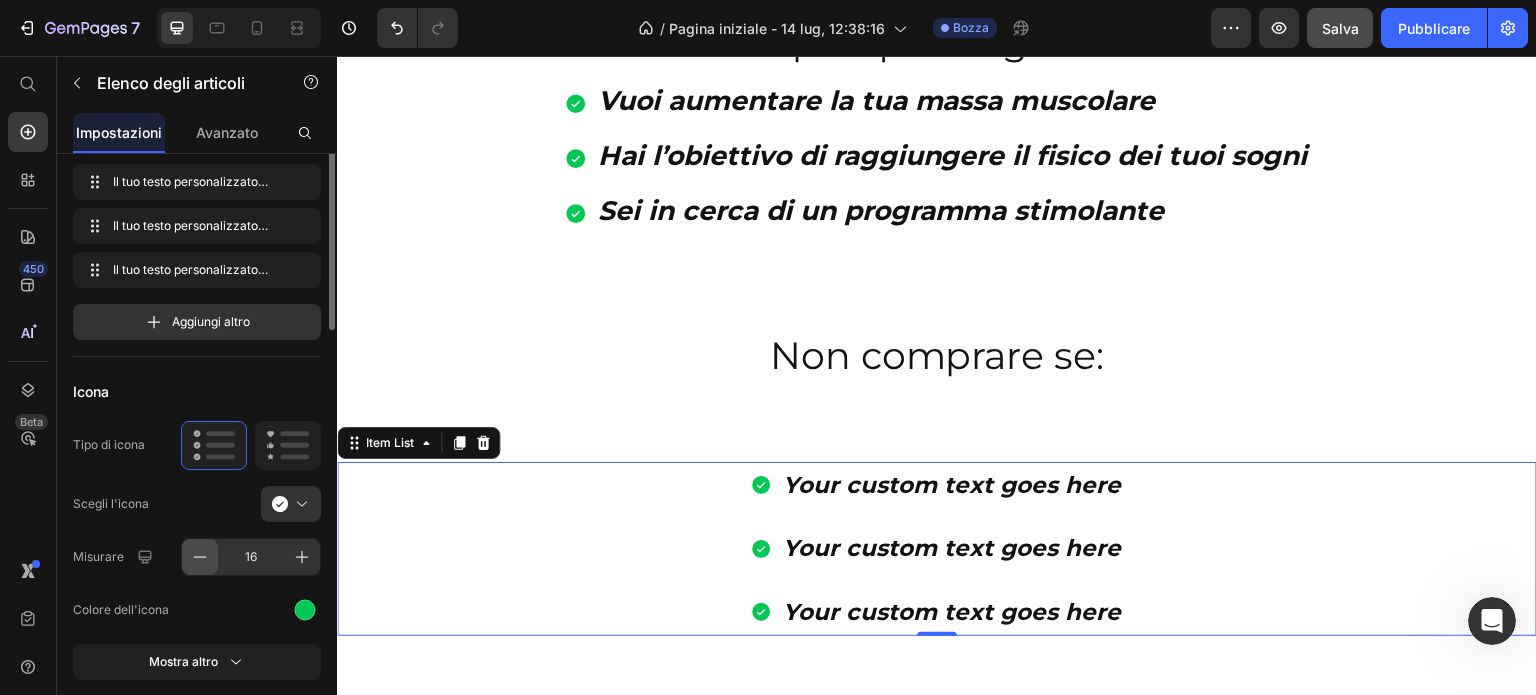 scroll, scrollTop: 0, scrollLeft: 0, axis: both 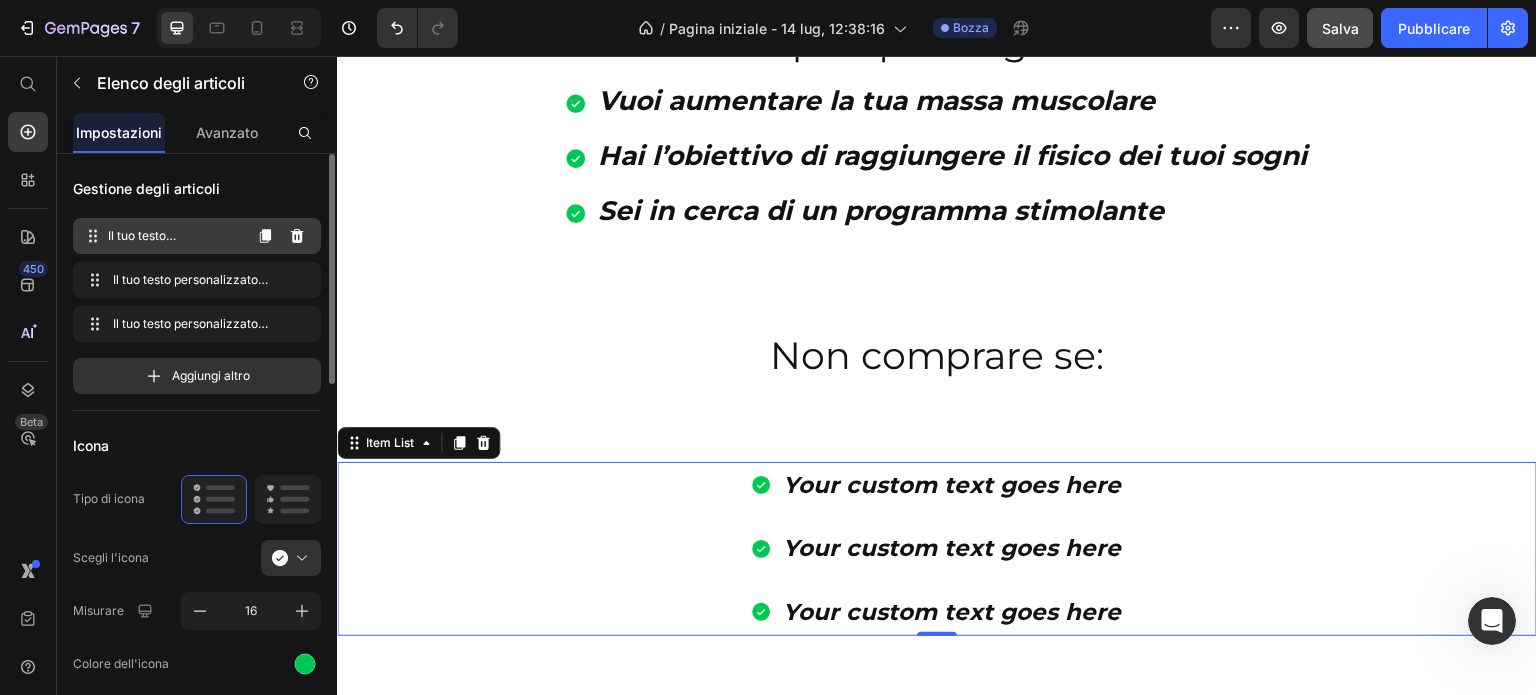 click on "Il tuo testo personalizzato va qui Your custom text goes here" at bounding box center (161, 236) 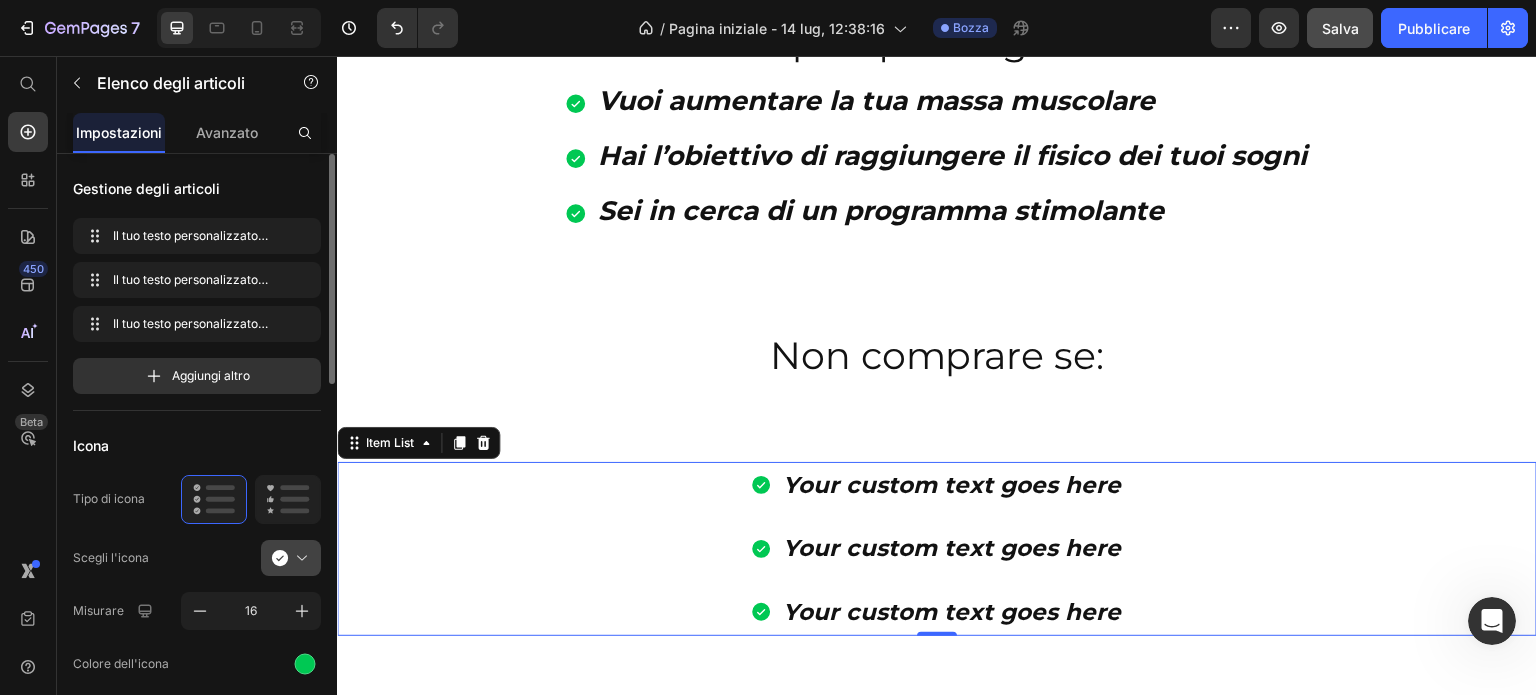 click at bounding box center (299, 558) 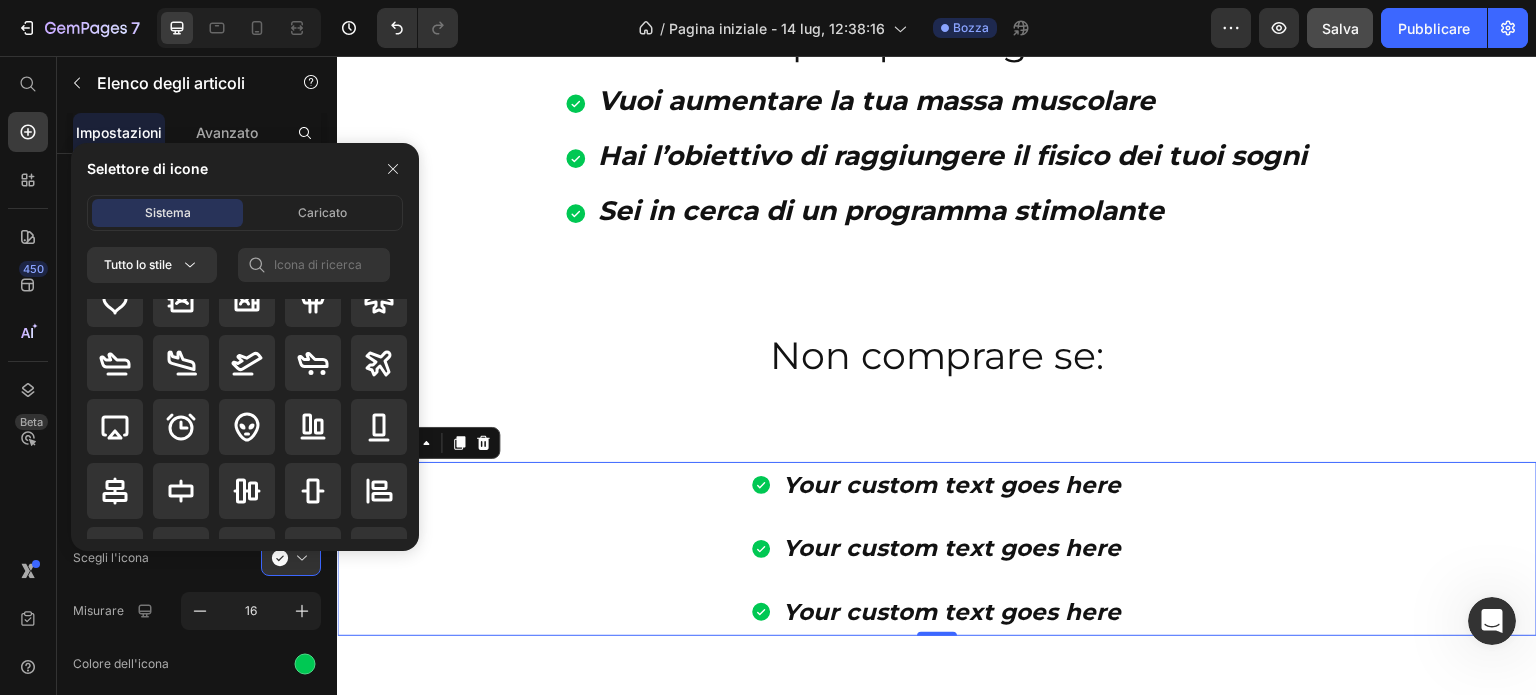 scroll, scrollTop: 0, scrollLeft: 0, axis: both 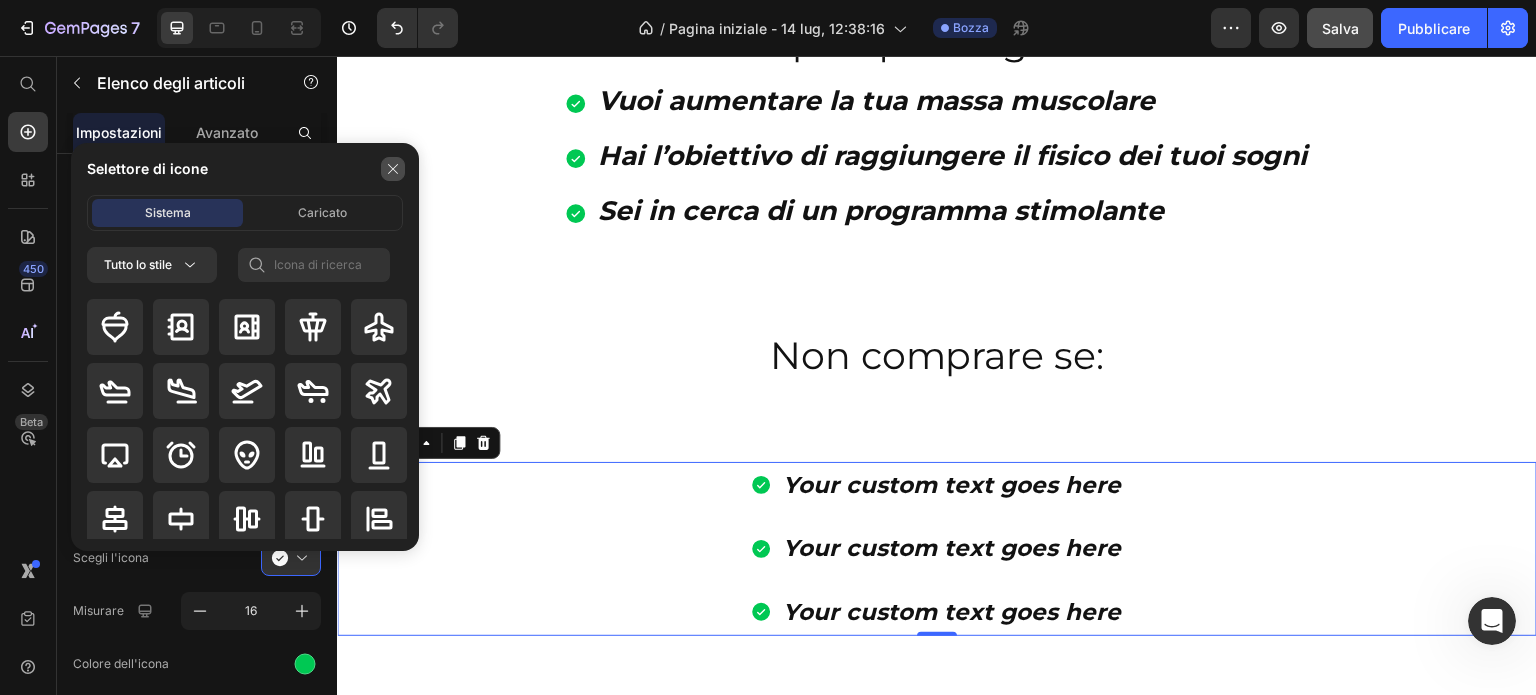 click 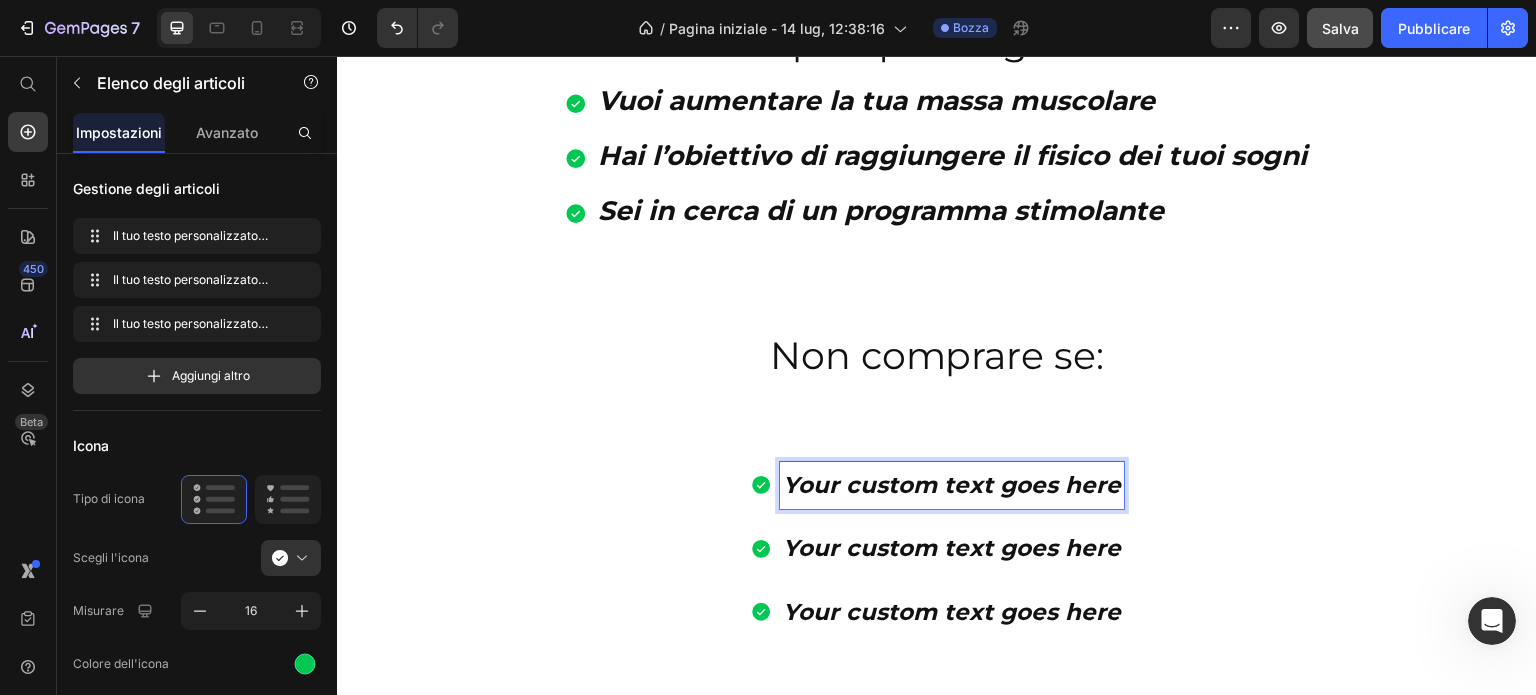 click on "Your custom text goes here Your custom text goes here Your custom text goes here" at bounding box center (937, 549) 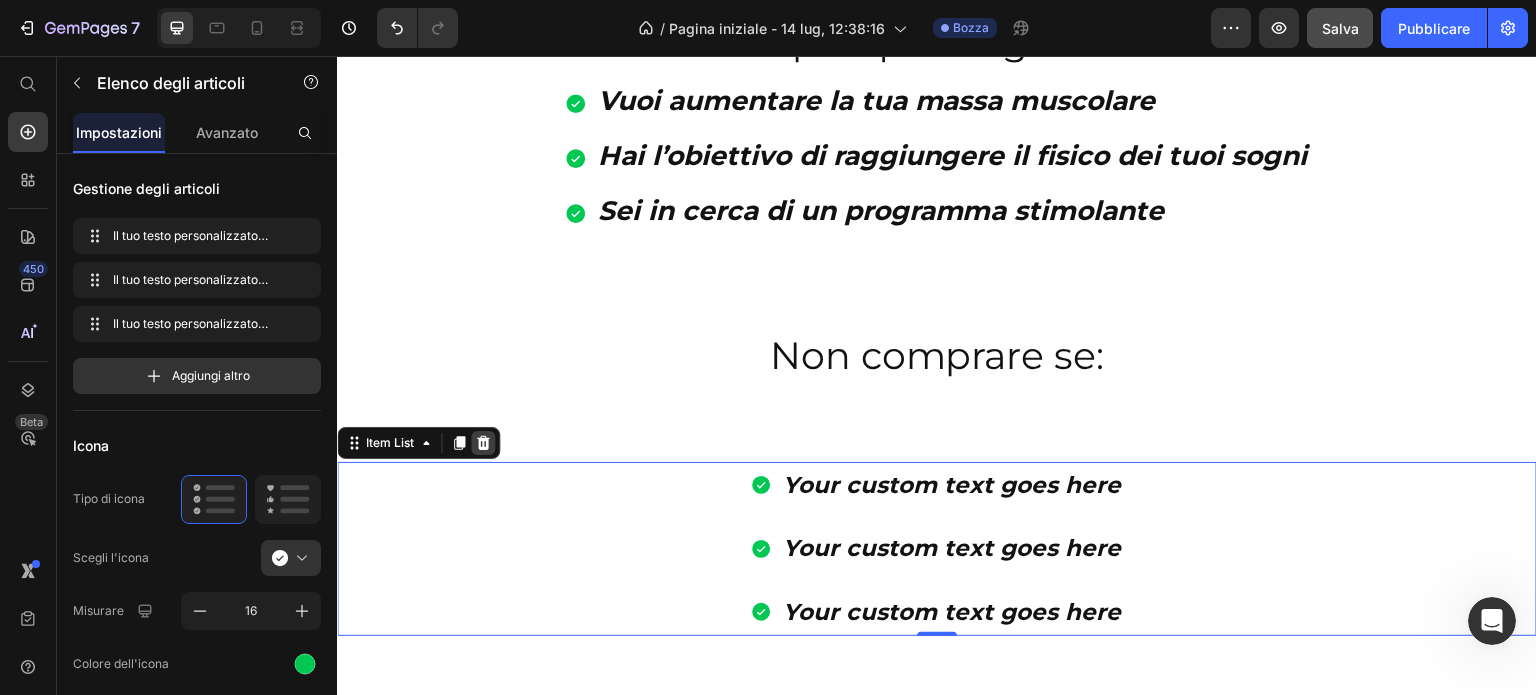 click 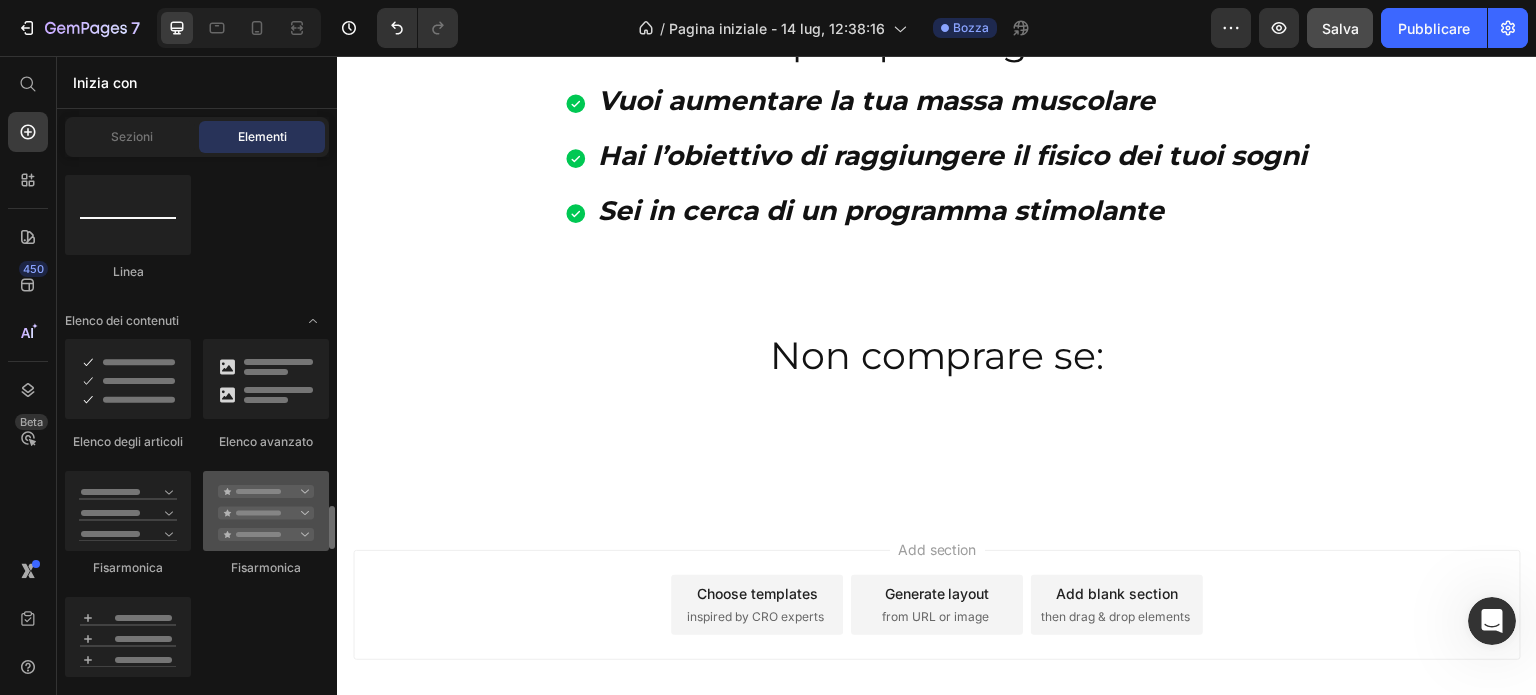 scroll, scrollTop: 1800, scrollLeft: 0, axis: vertical 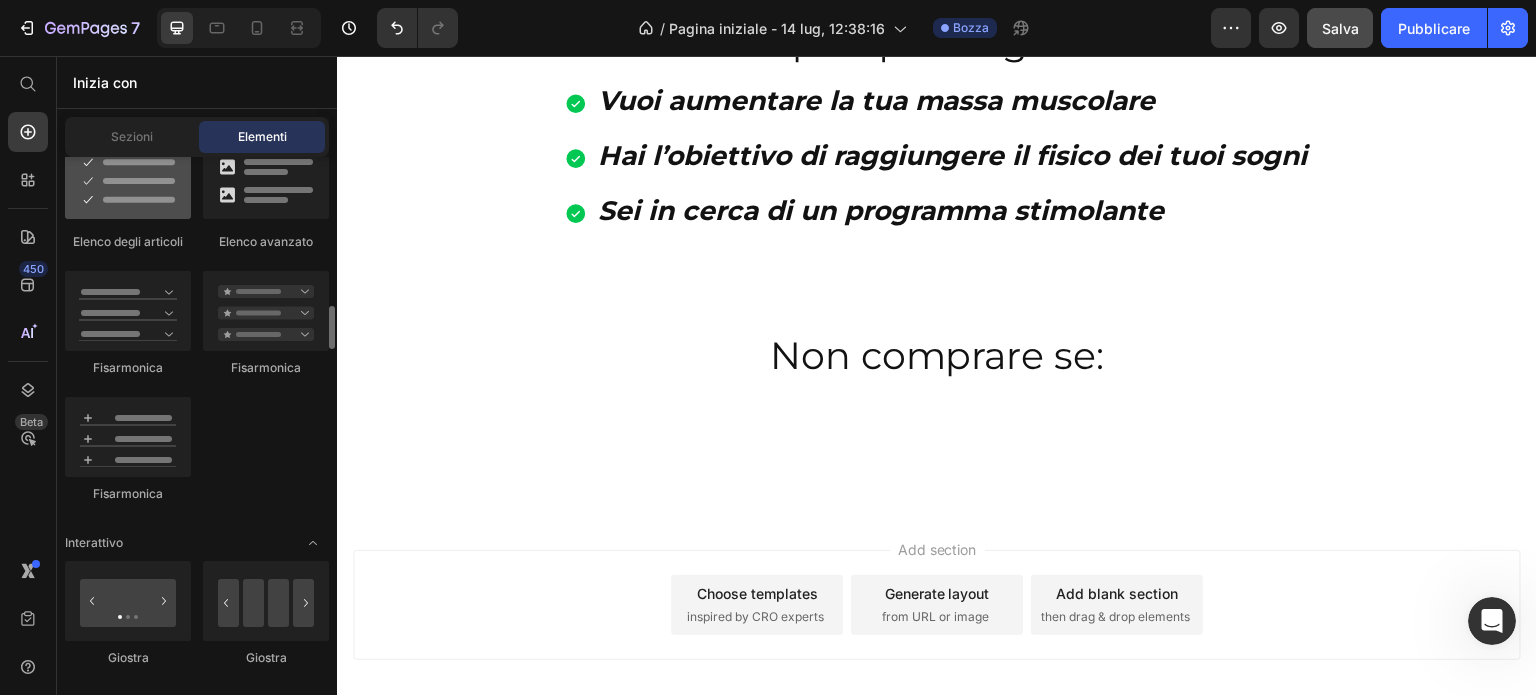 click at bounding box center [128, 179] 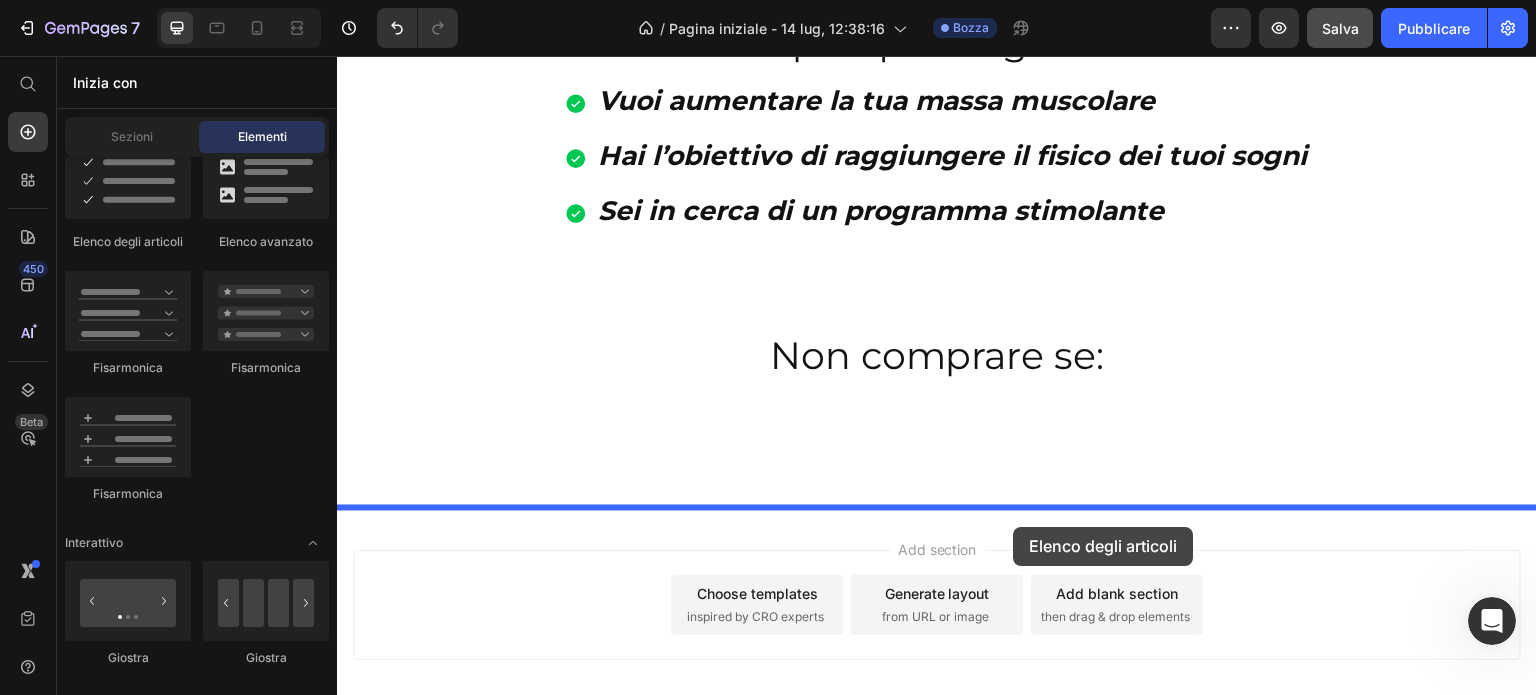drag, startPoint x: 481, startPoint y: 266, endPoint x: 998, endPoint y: 523, distance: 577.3543 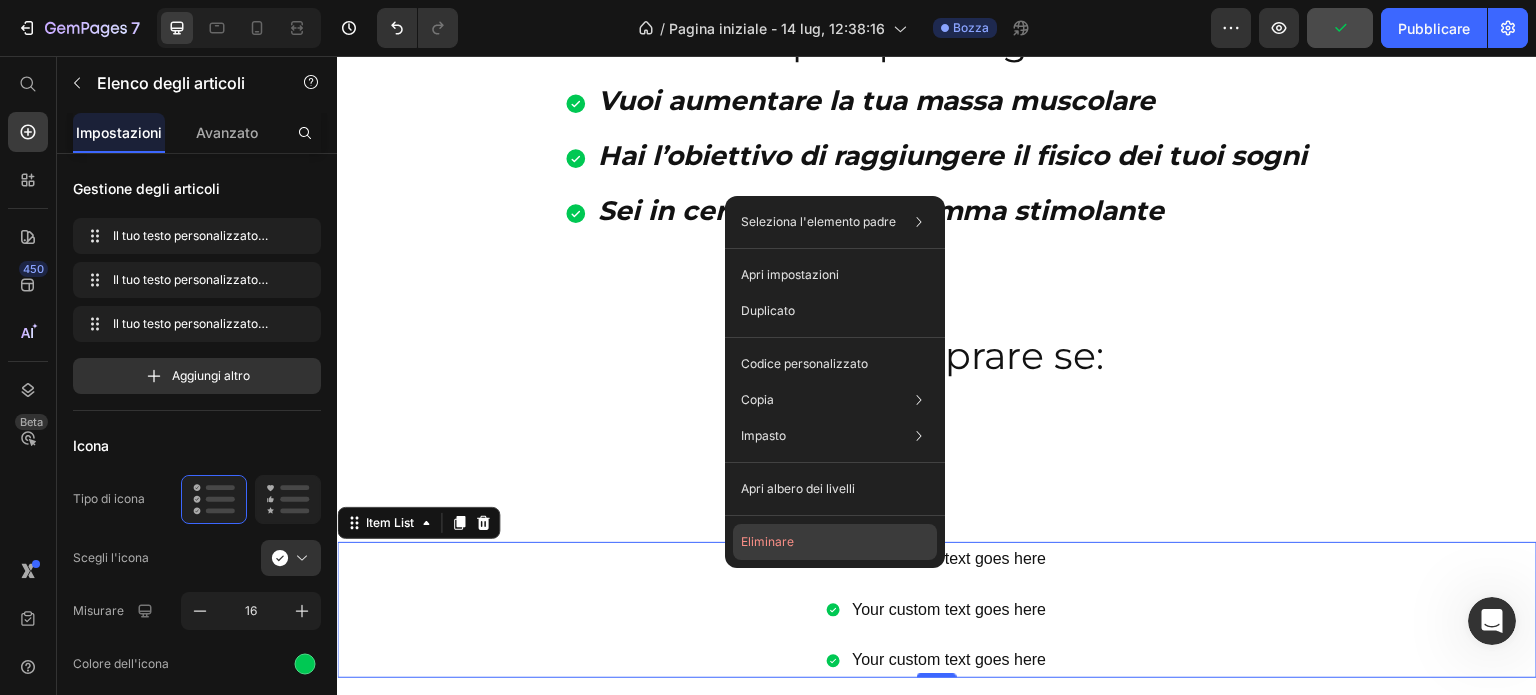 click on "Eliminare" 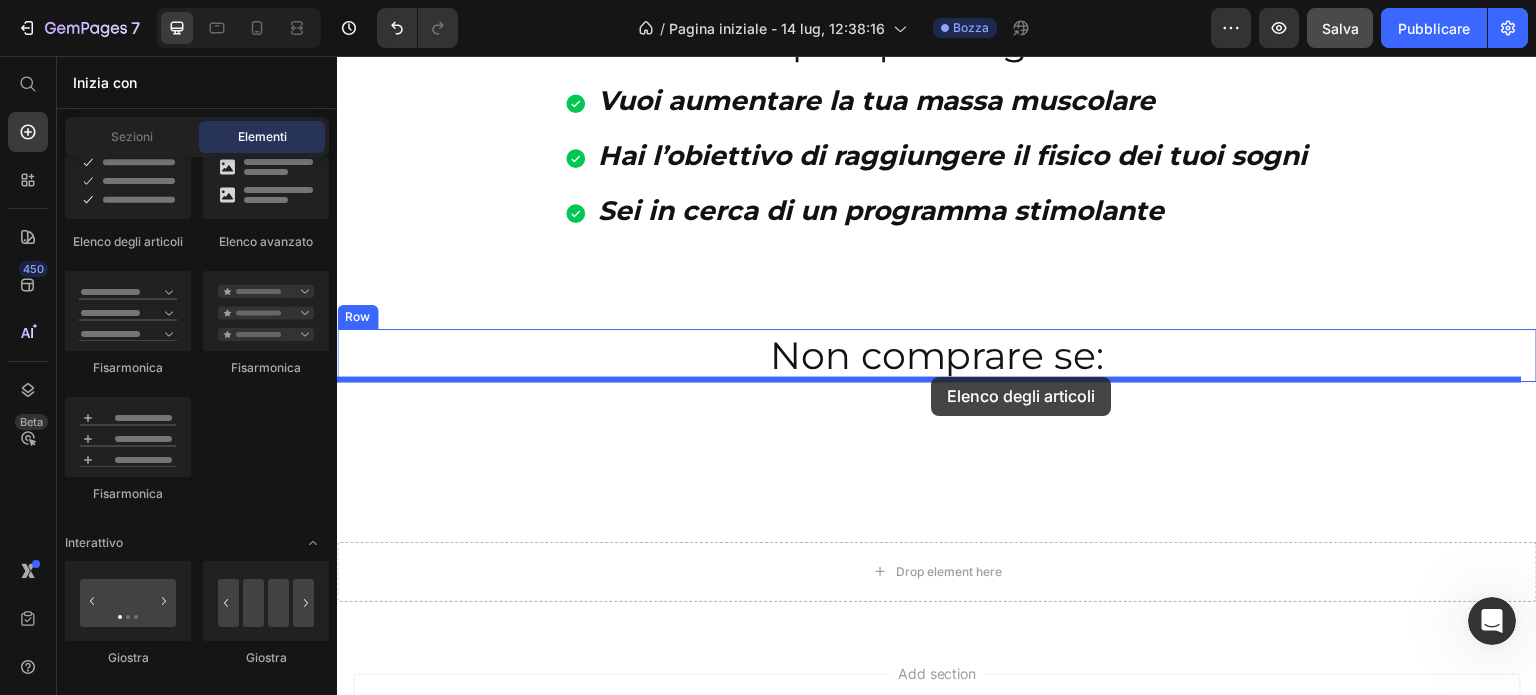 drag, startPoint x: 485, startPoint y: 270, endPoint x: 931, endPoint y: 377, distance: 458.65564 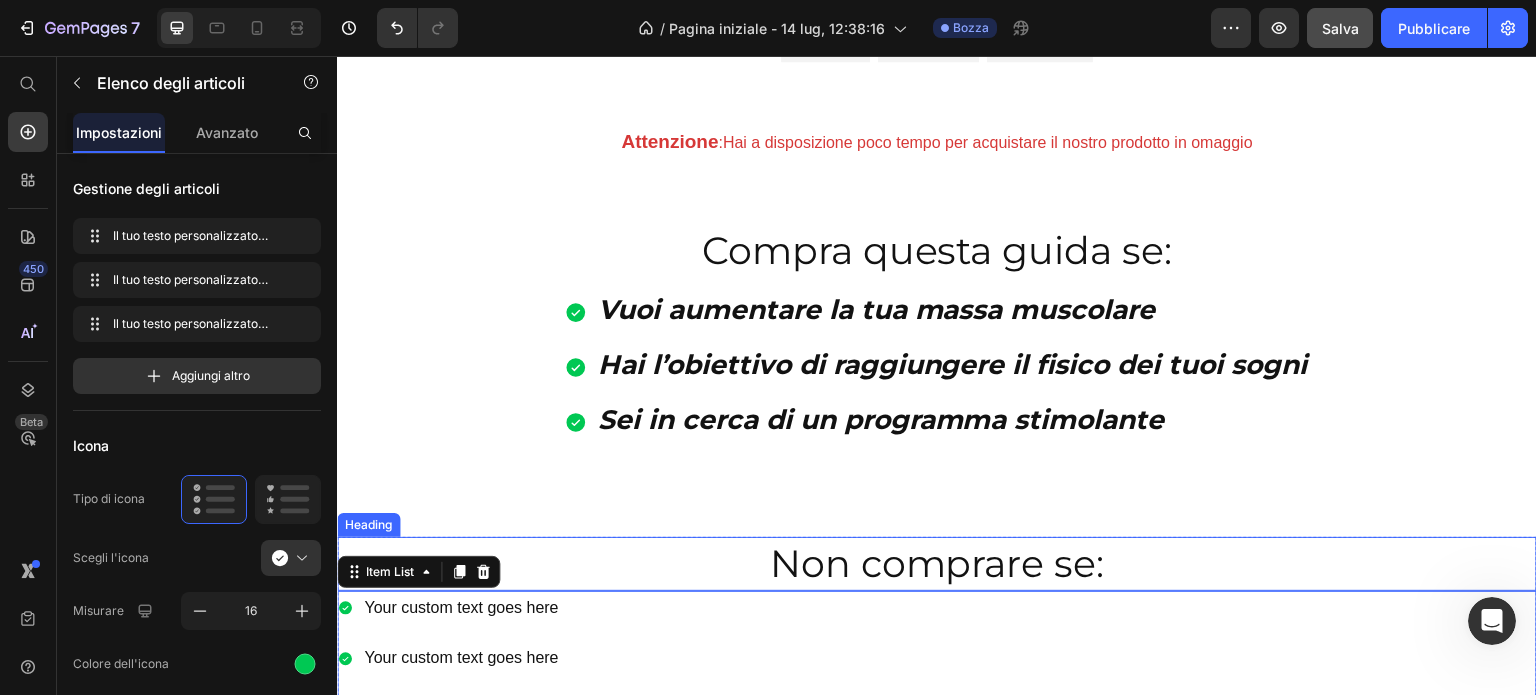 scroll, scrollTop: 1306, scrollLeft: 0, axis: vertical 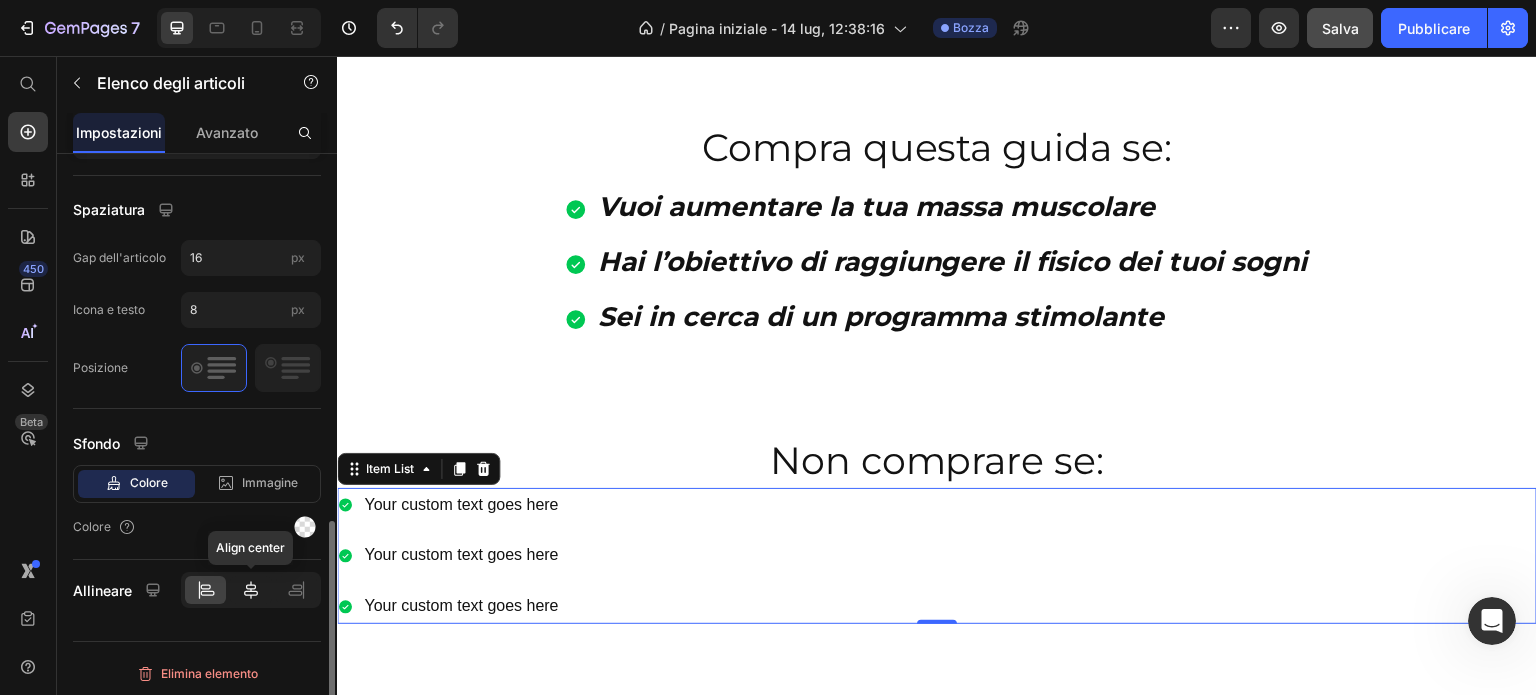 click 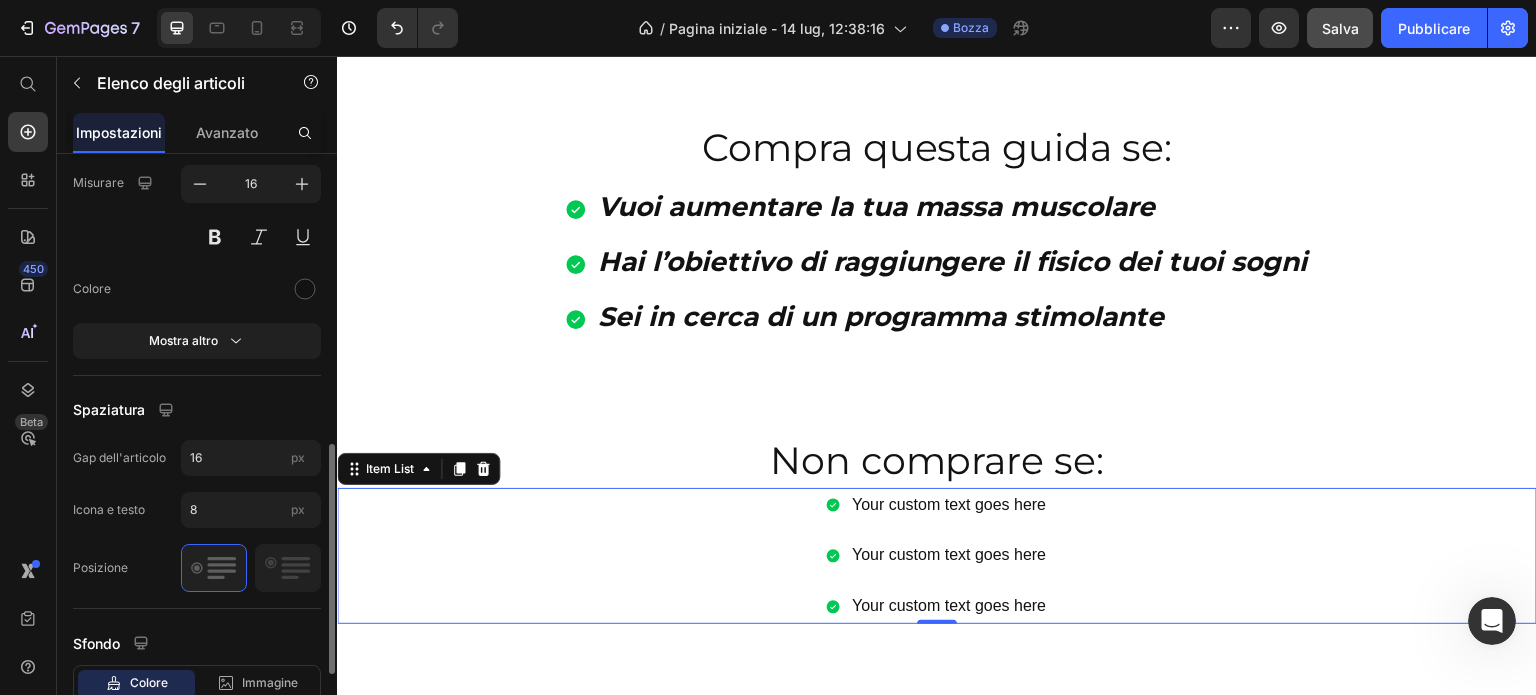 scroll, scrollTop: 454, scrollLeft: 0, axis: vertical 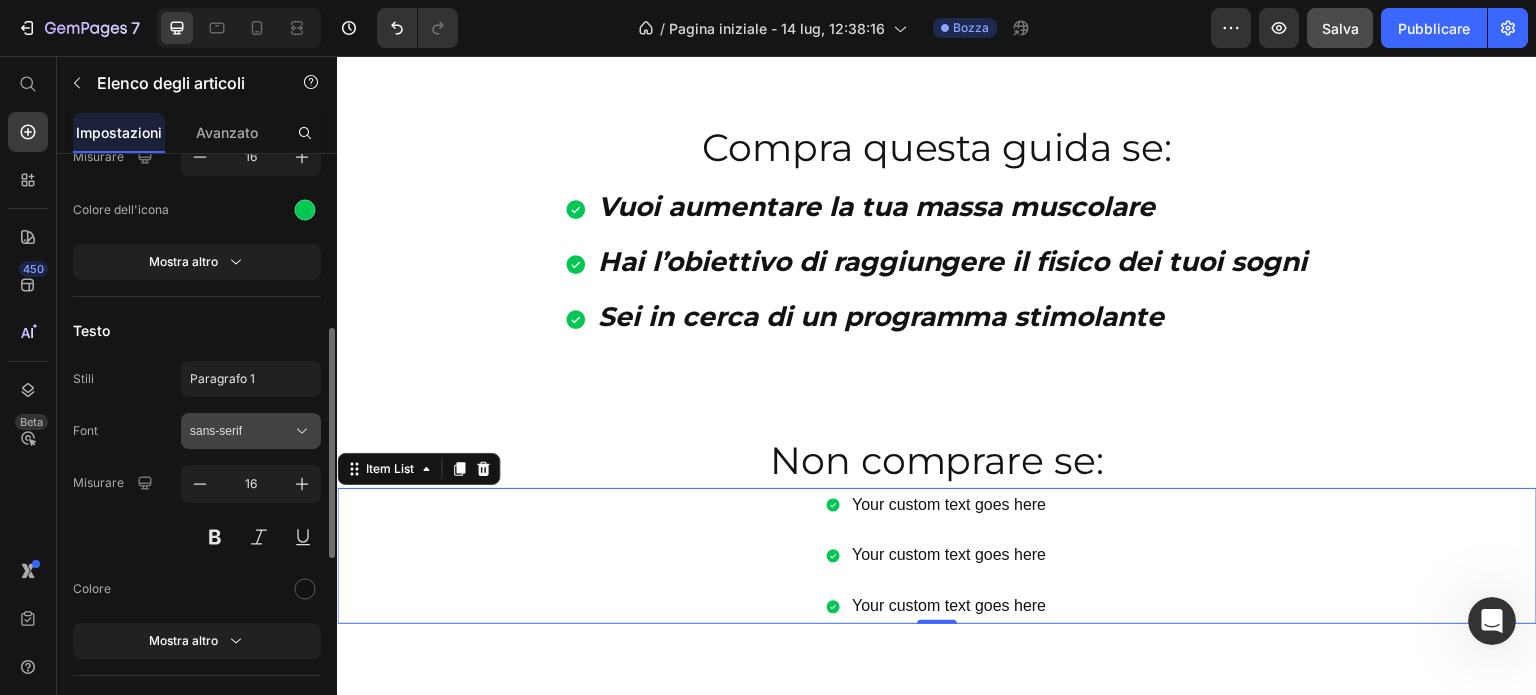 click on "sans-serif" at bounding box center [241, 431] 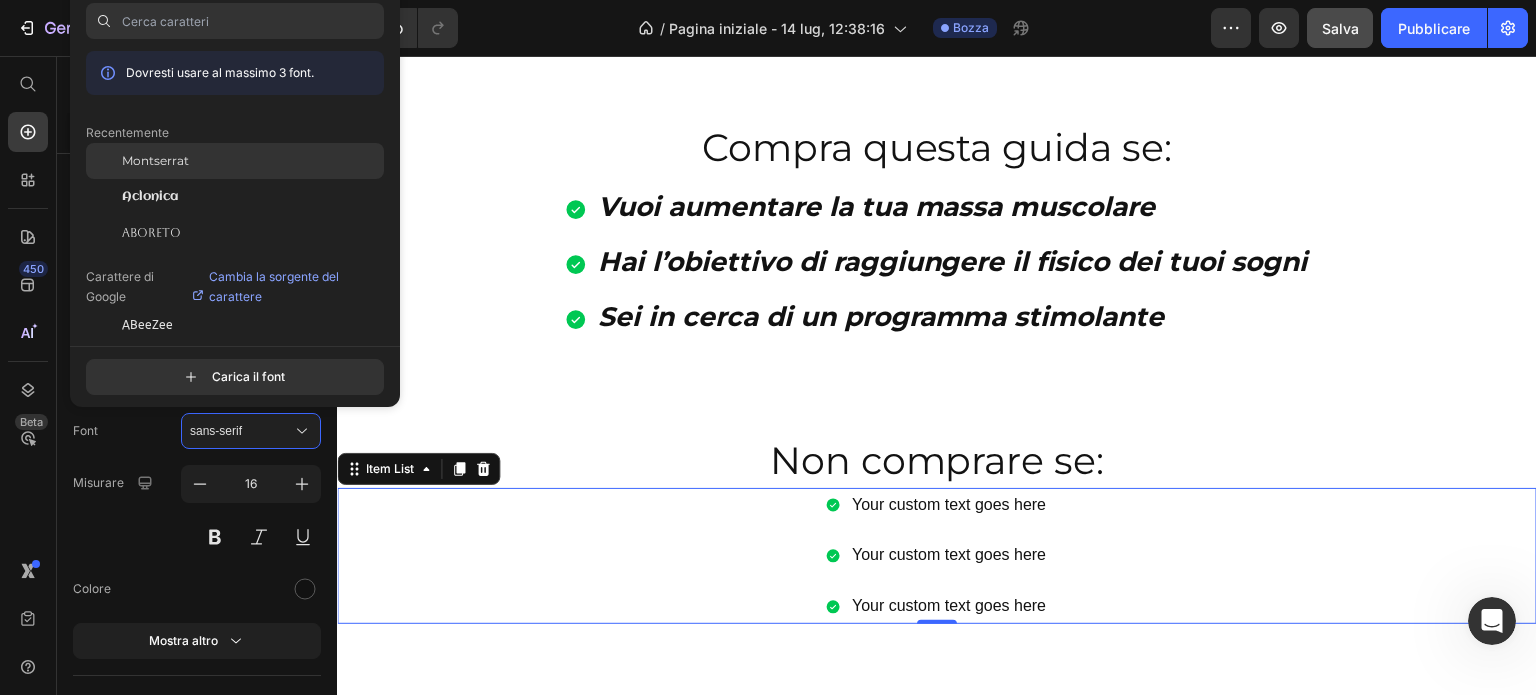 click on "Montserrat" 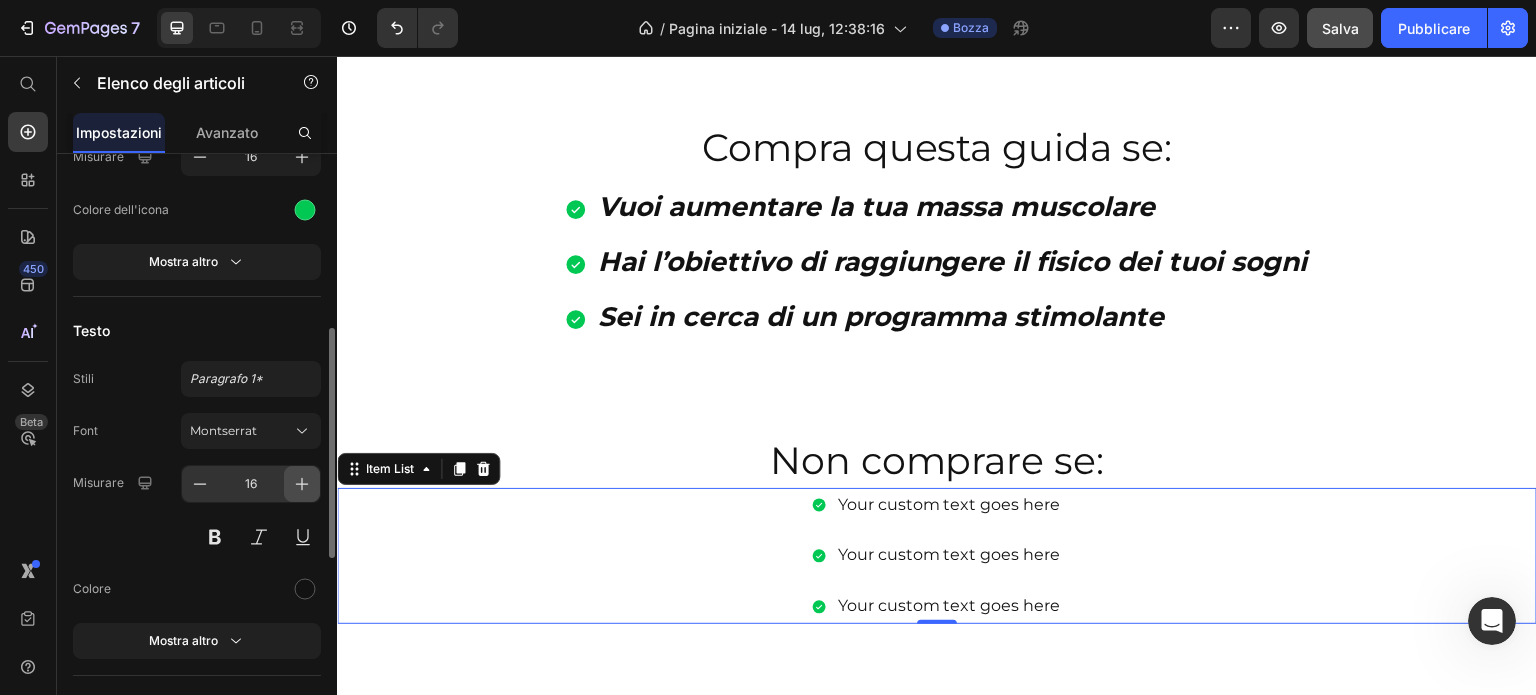 click at bounding box center (302, 484) 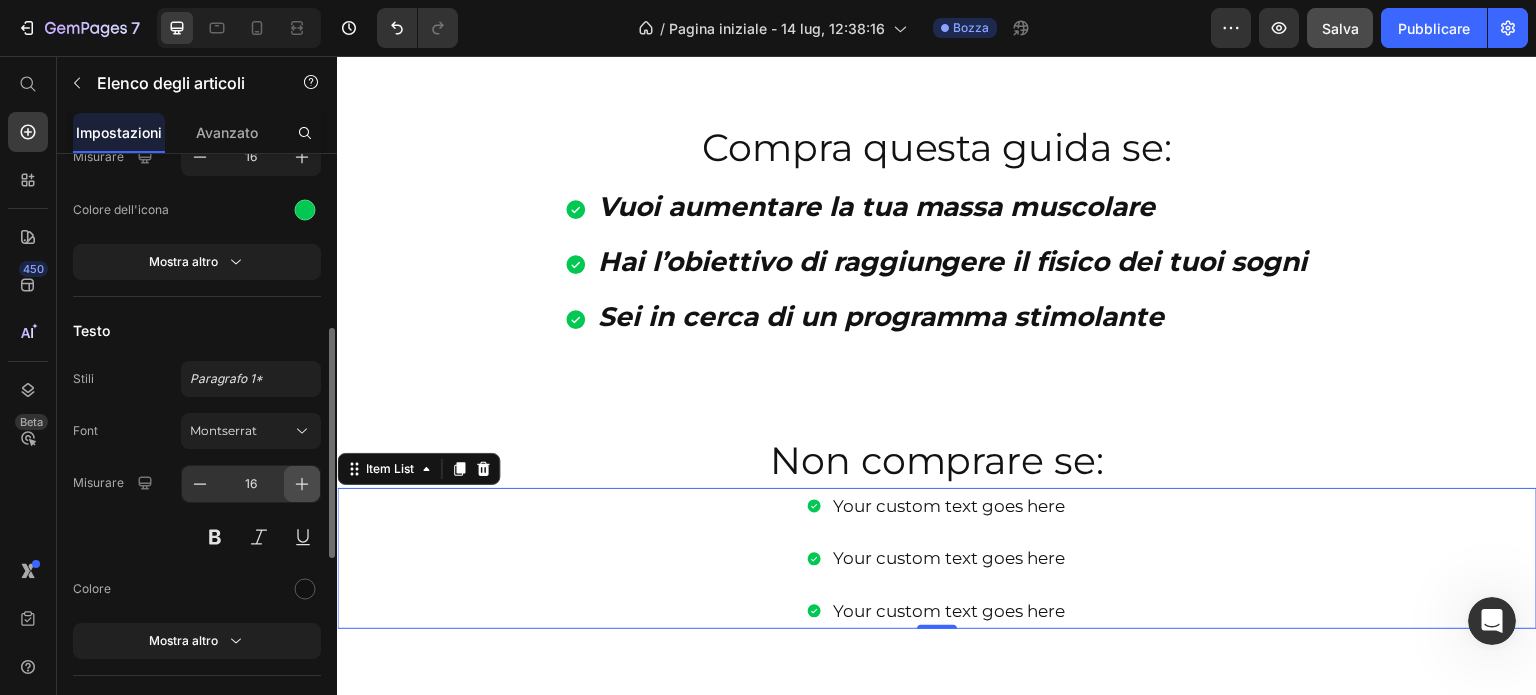 click at bounding box center [302, 484] 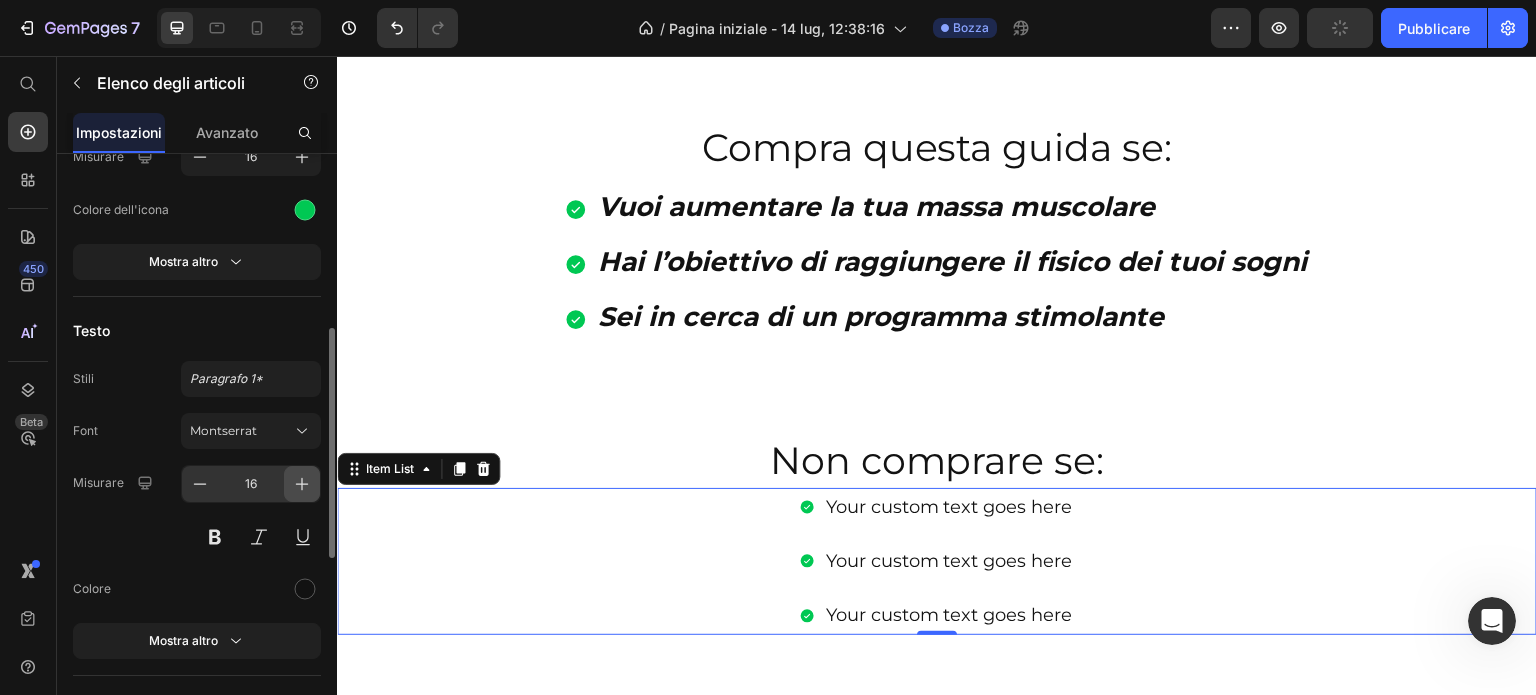 click at bounding box center (302, 484) 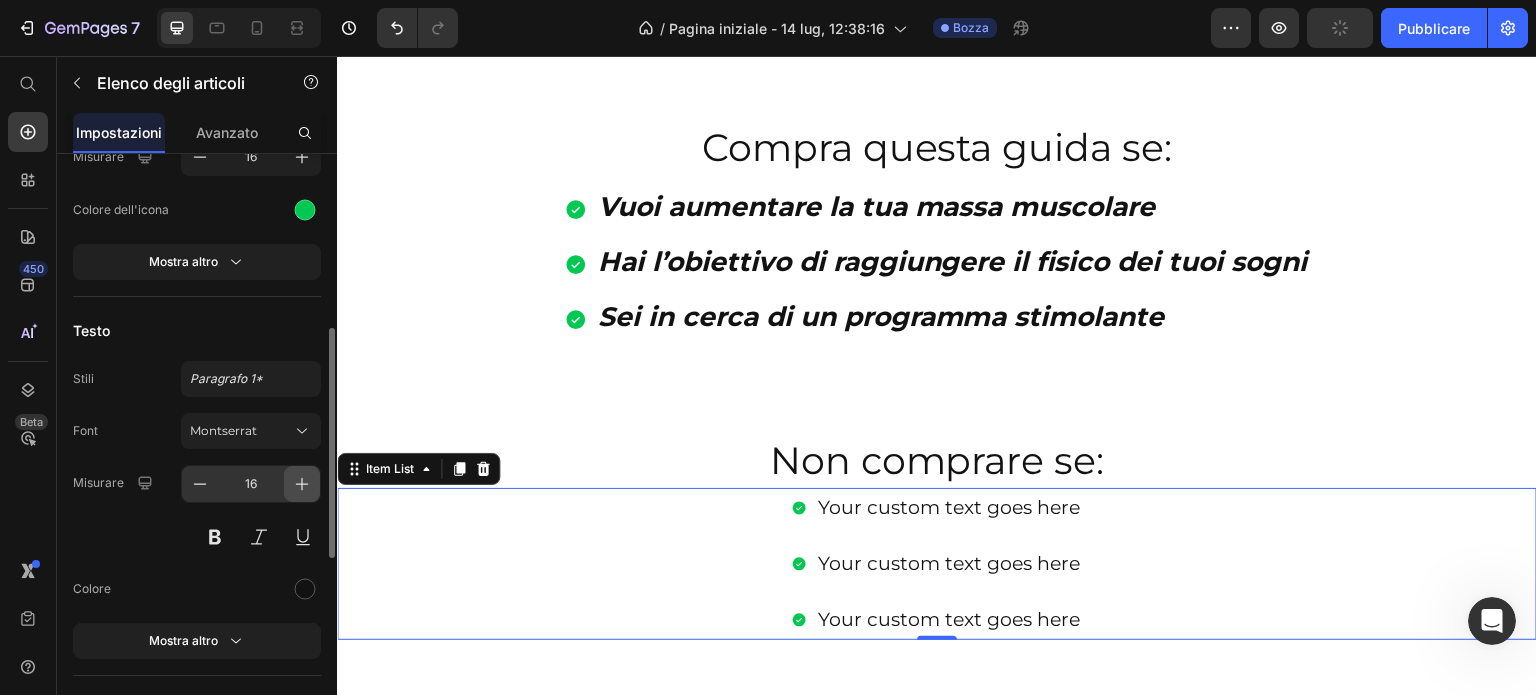 click at bounding box center (302, 484) 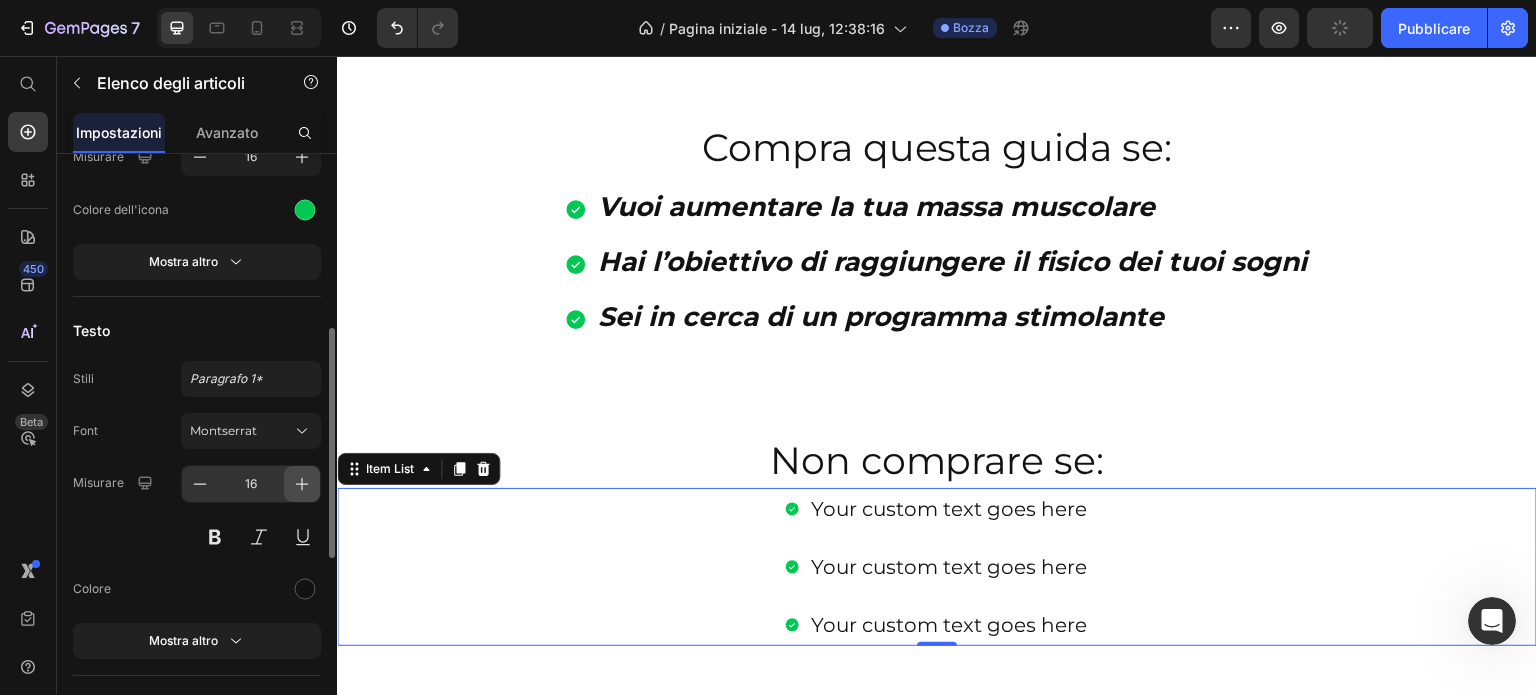 click at bounding box center (302, 484) 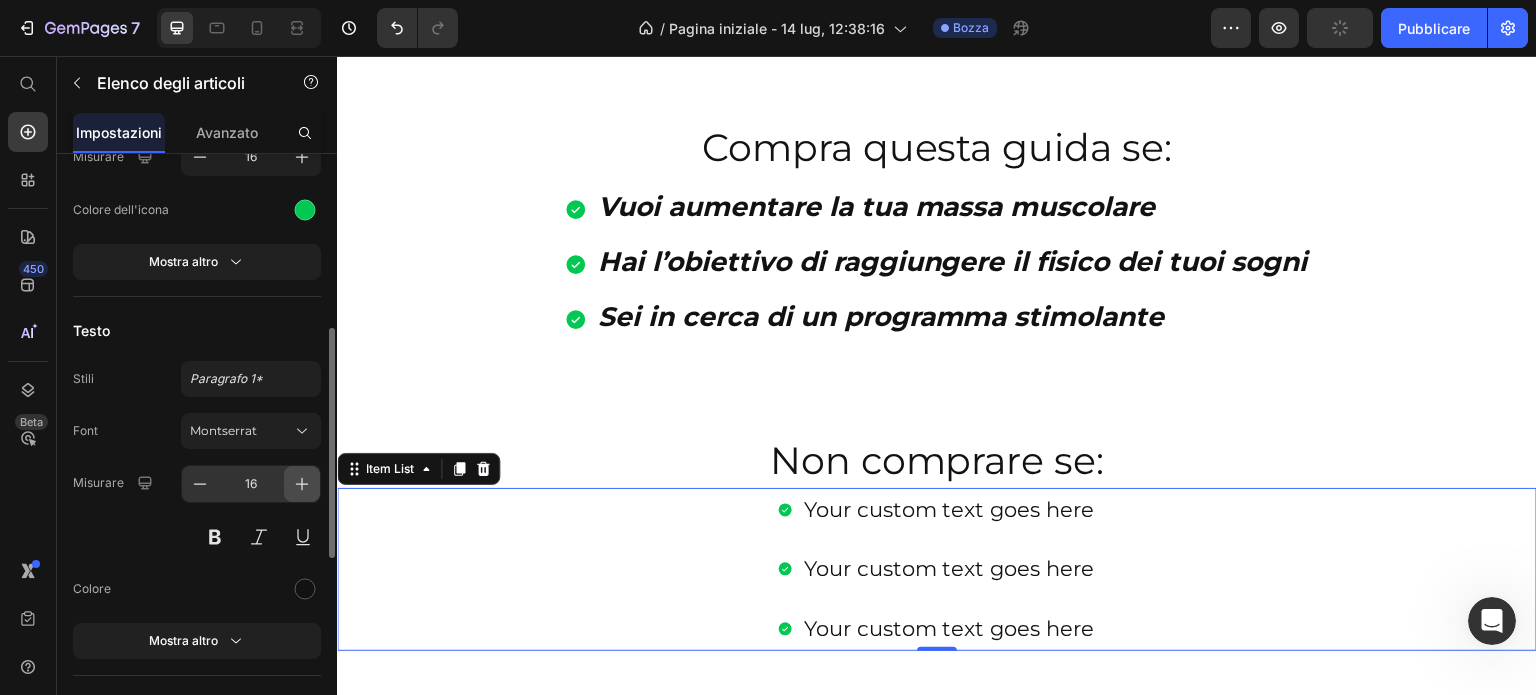 click at bounding box center (302, 484) 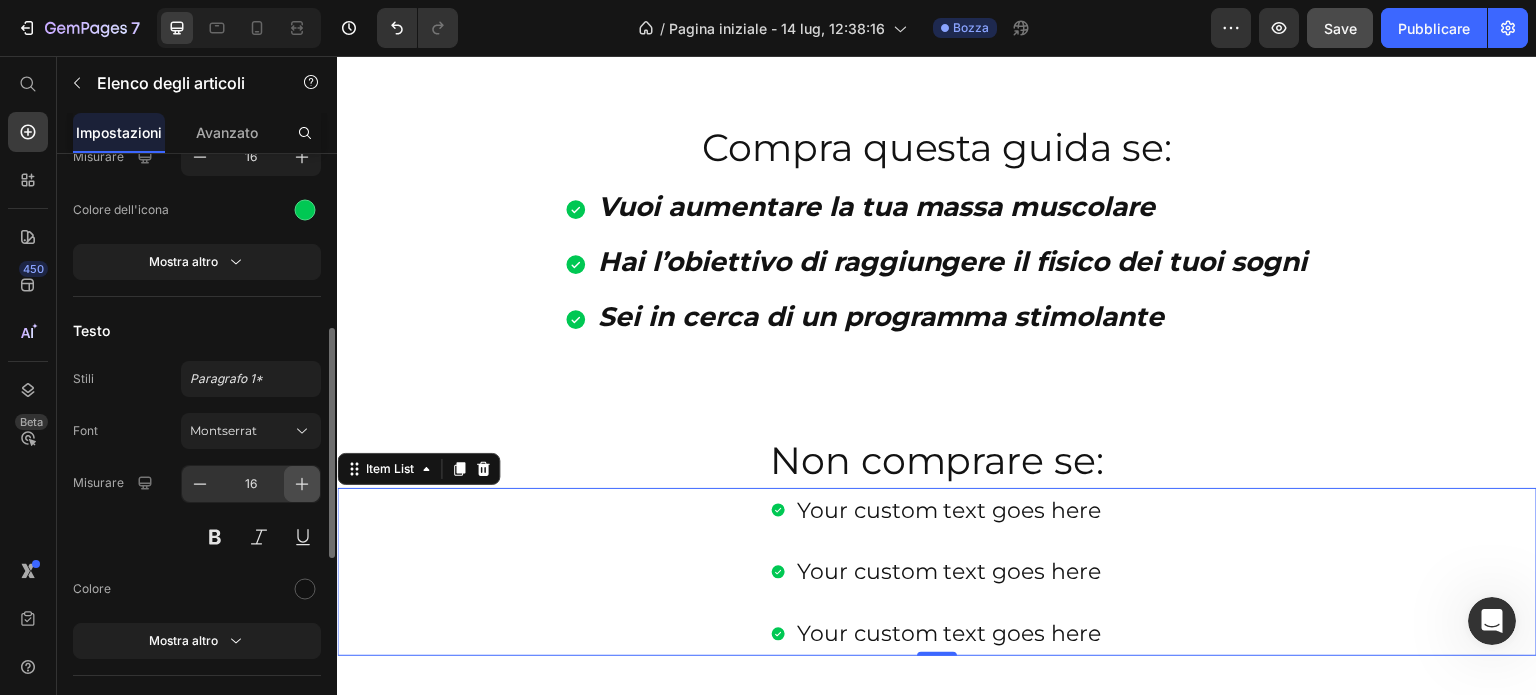 click at bounding box center [302, 484] 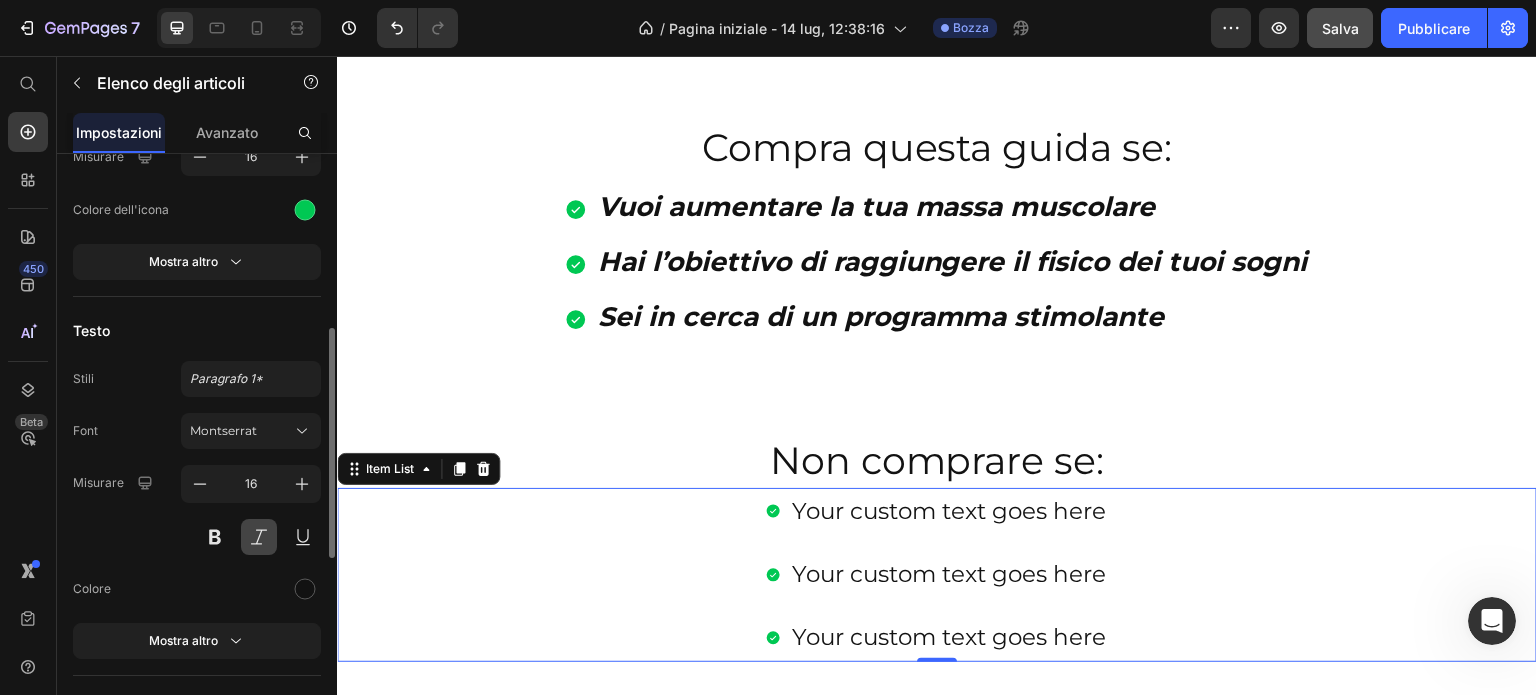 click at bounding box center (259, 537) 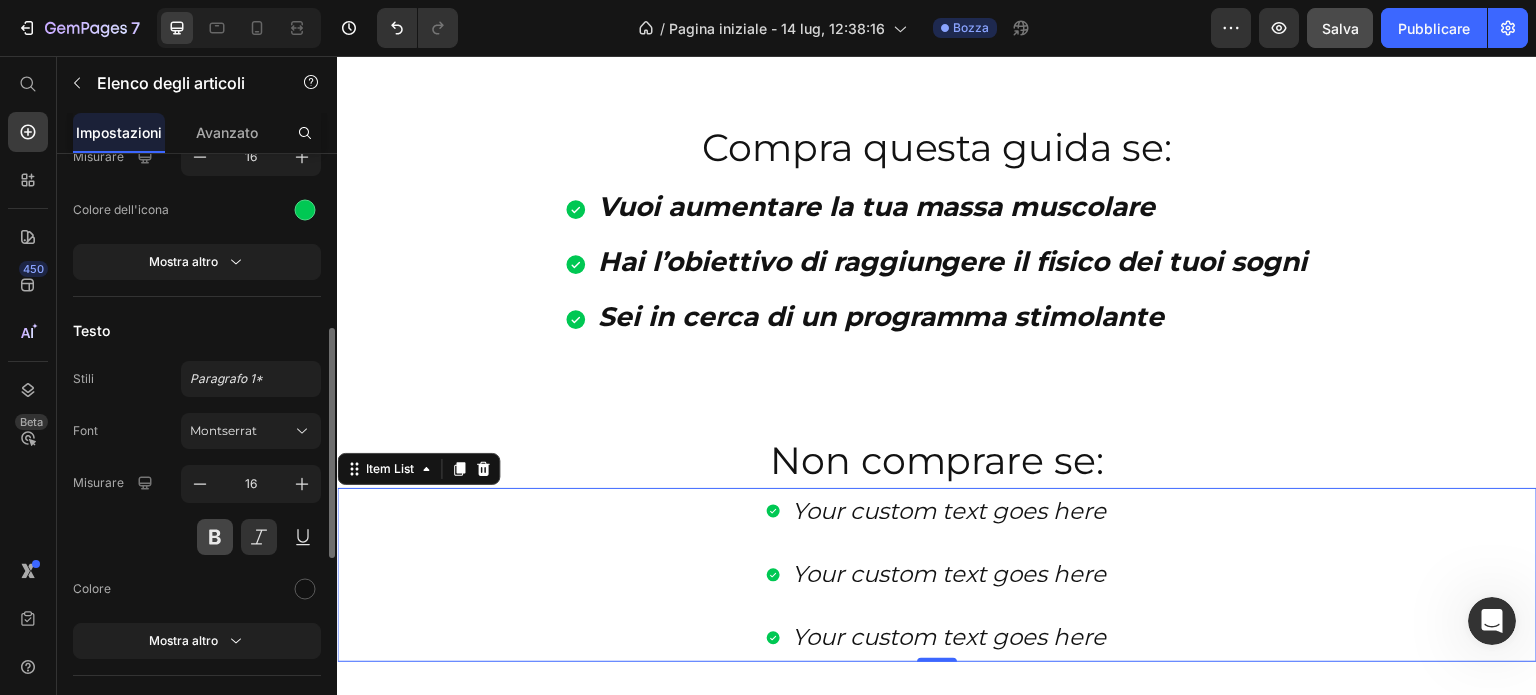 click at bounding box center (215, 537) 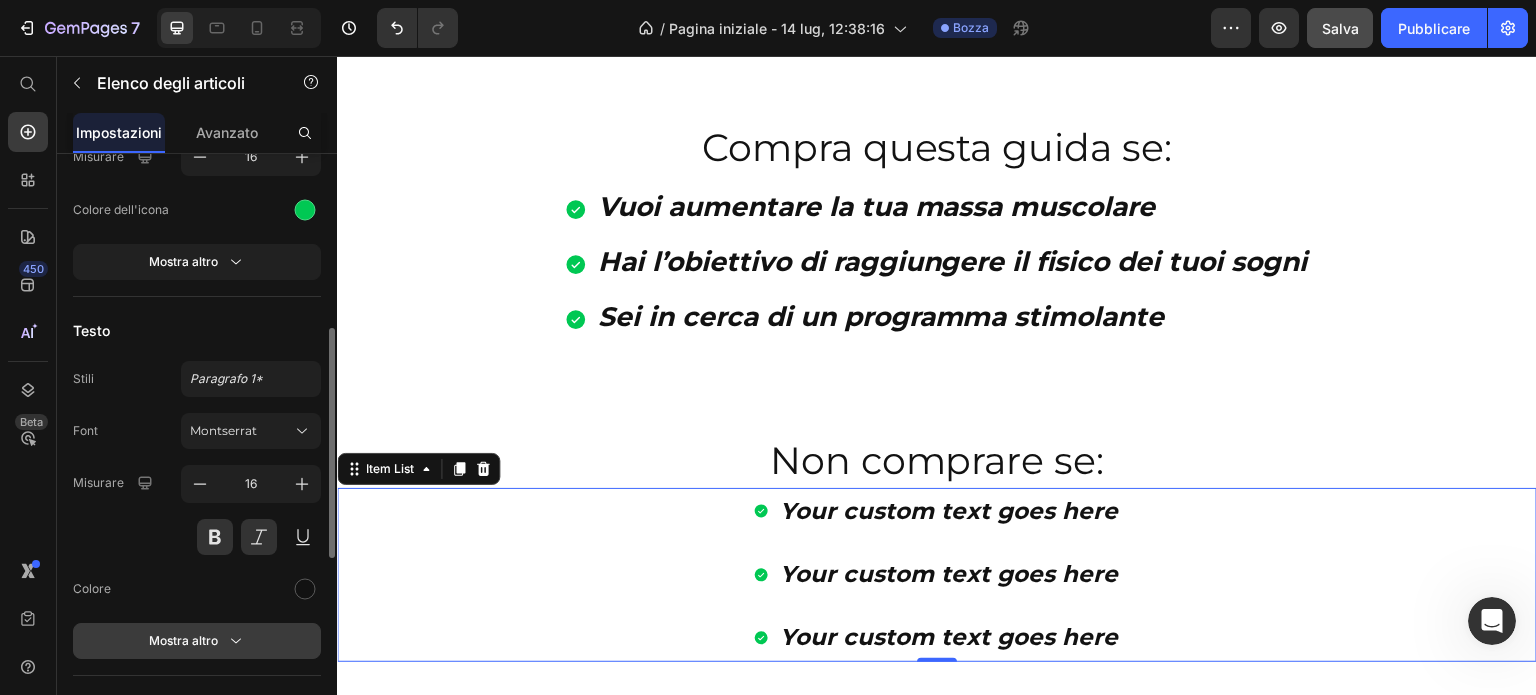 click 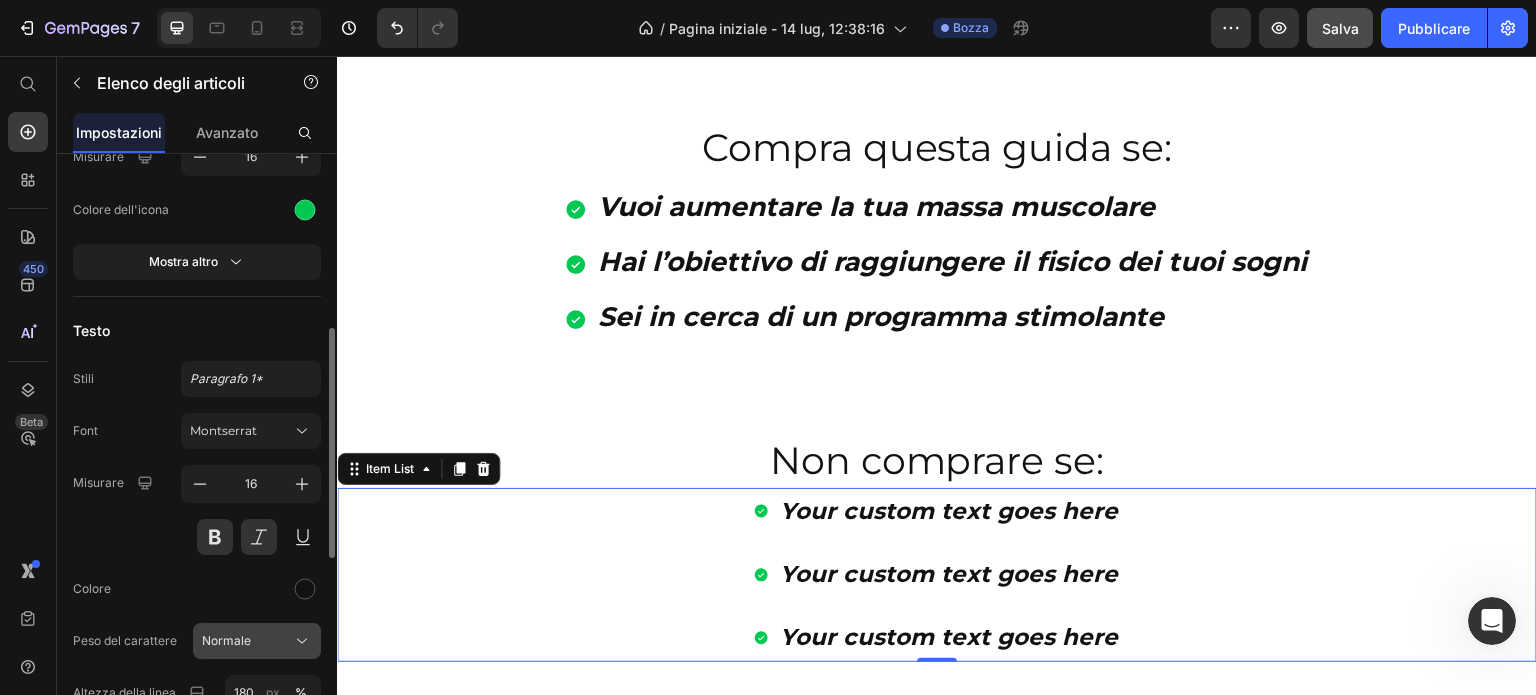 click on "Normale" at bounding box center (226, 640) 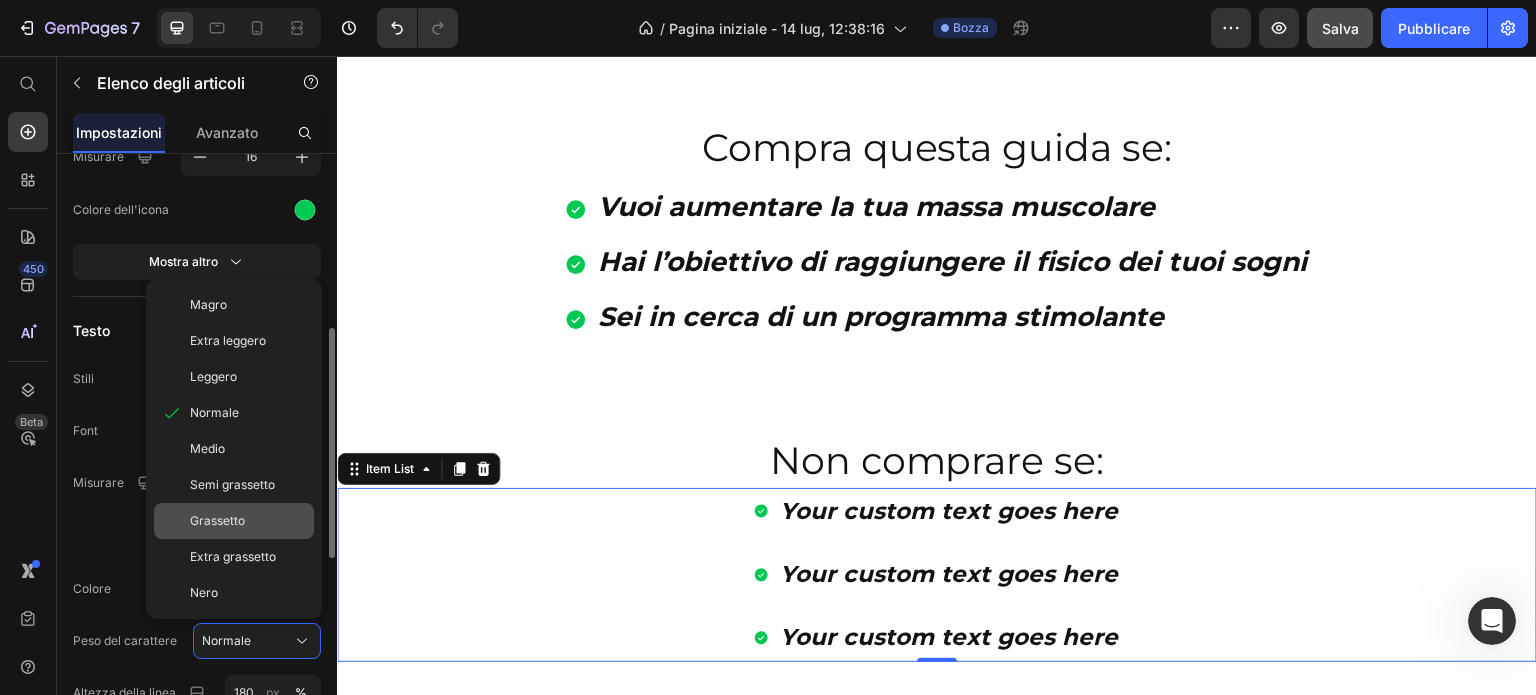 click on "Grassetto" at bounding box center [217, 520] 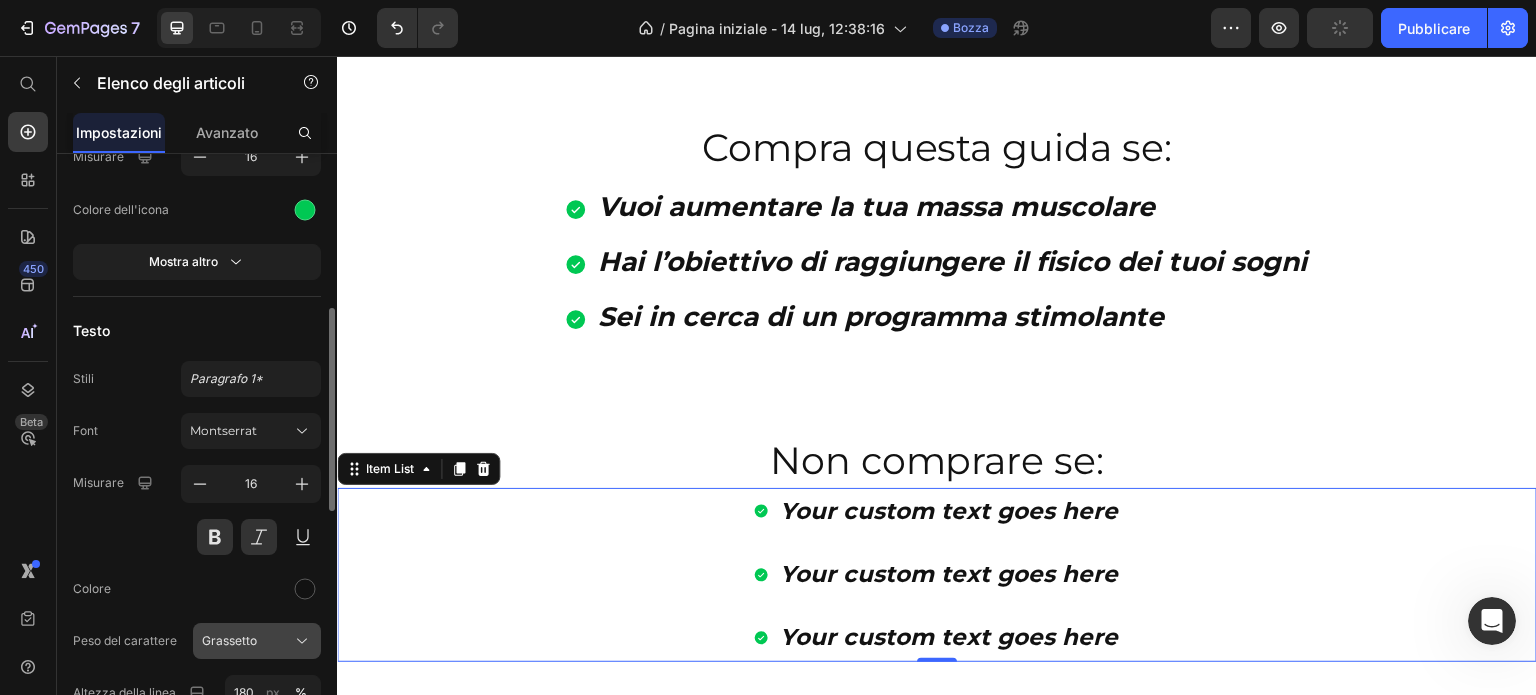 scroll, scrollTop: 554, scrollLeft: 0, axis: vertical 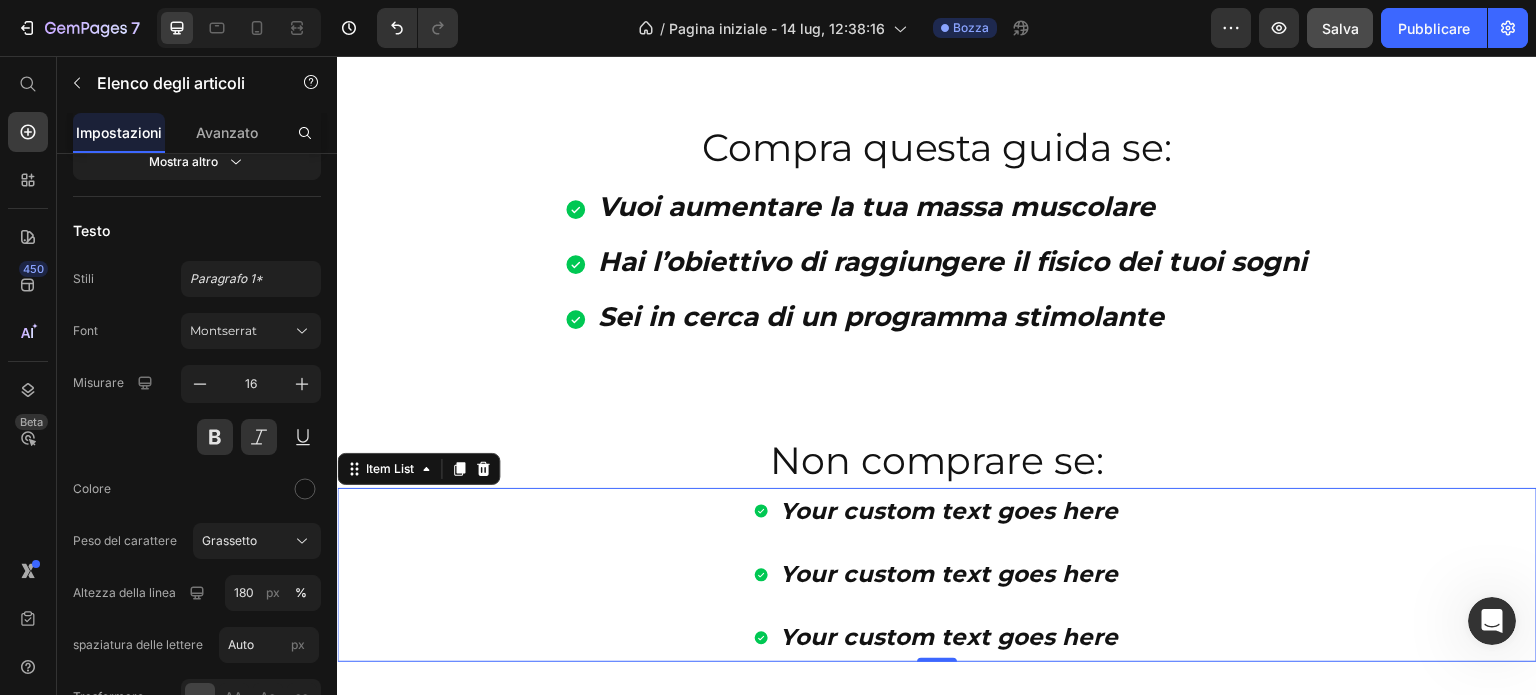 click 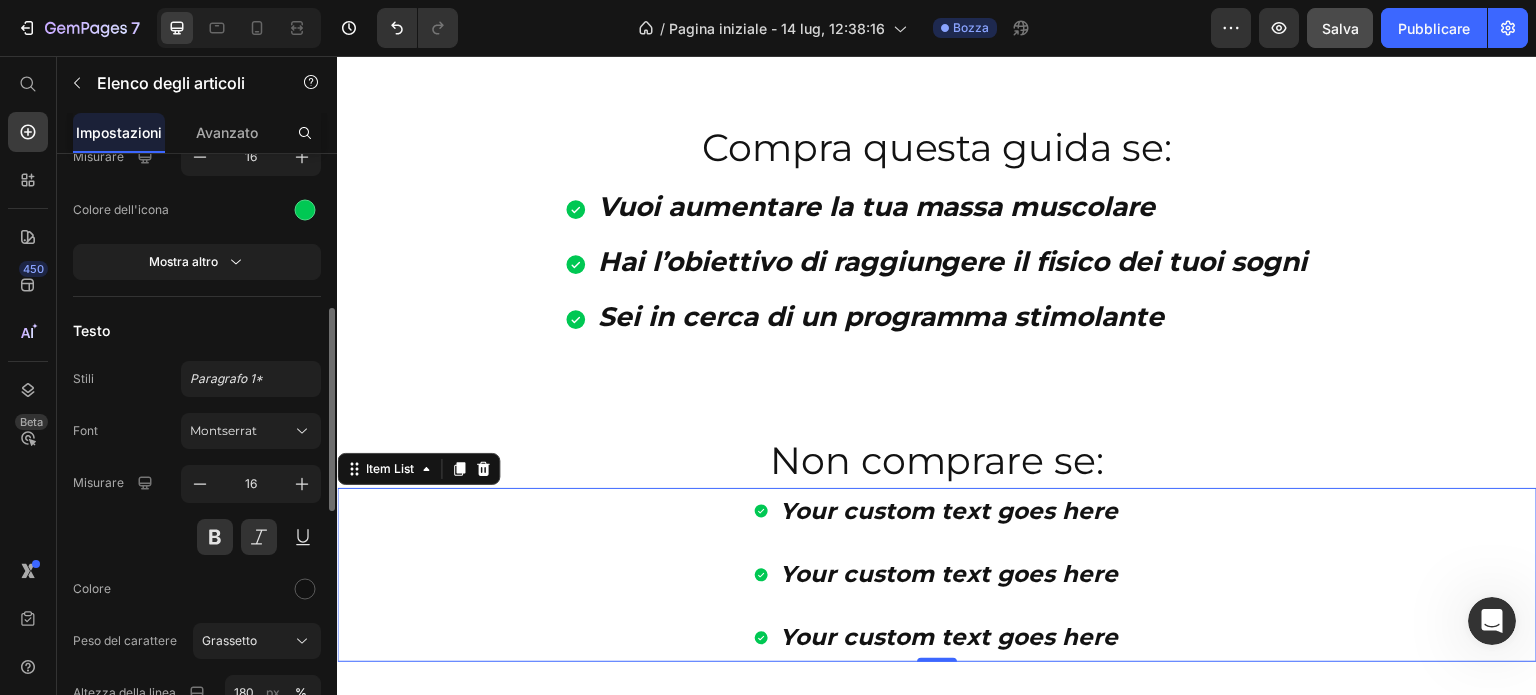 scroll, scrollTop: 154, scrollLeft: 0, axis: vertical 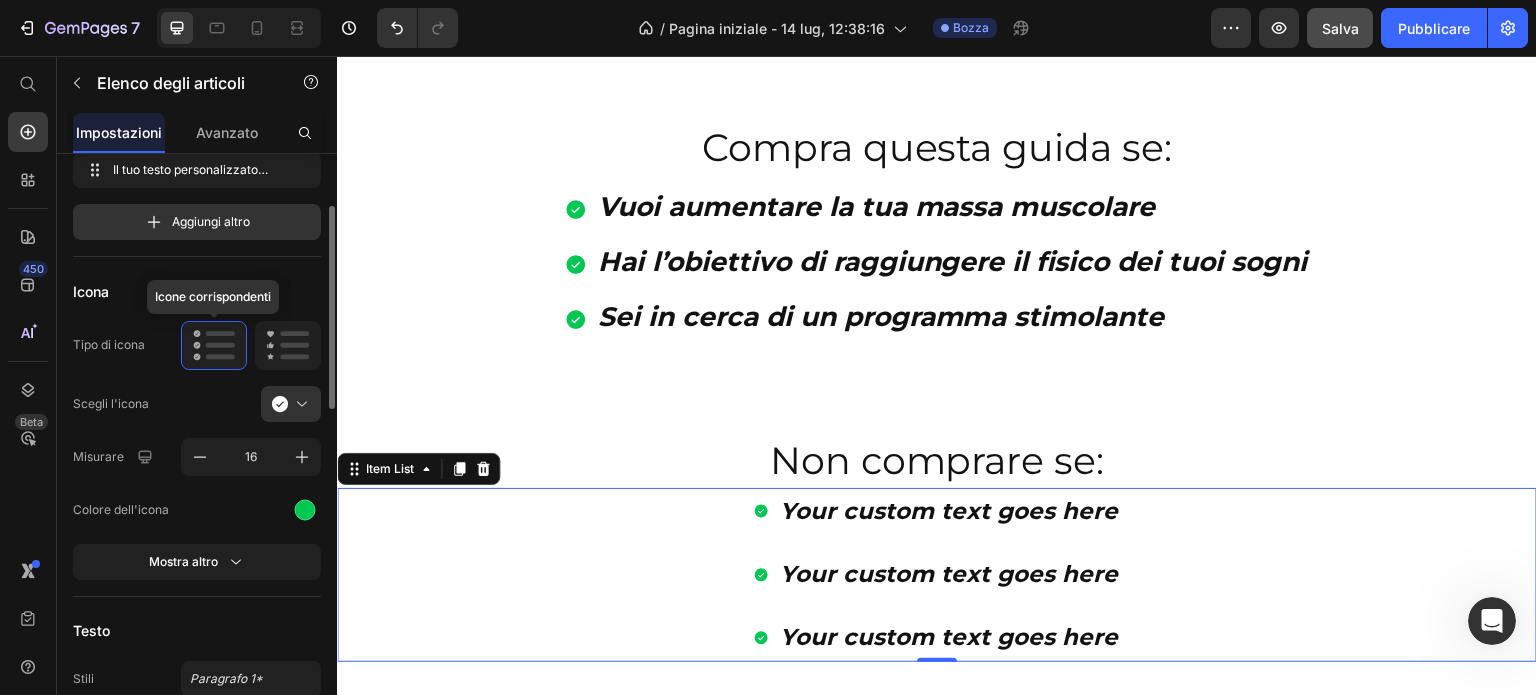click 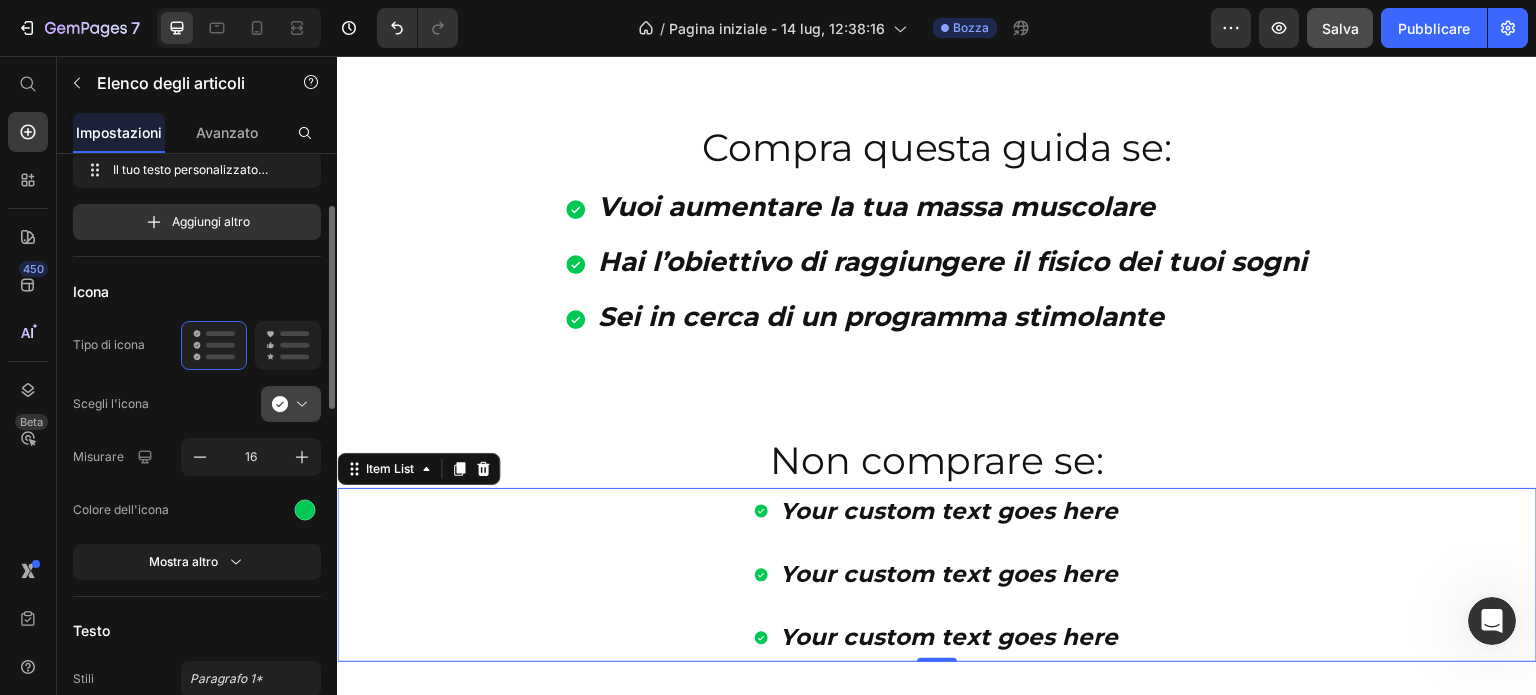 click at bounding box center [299, 404] 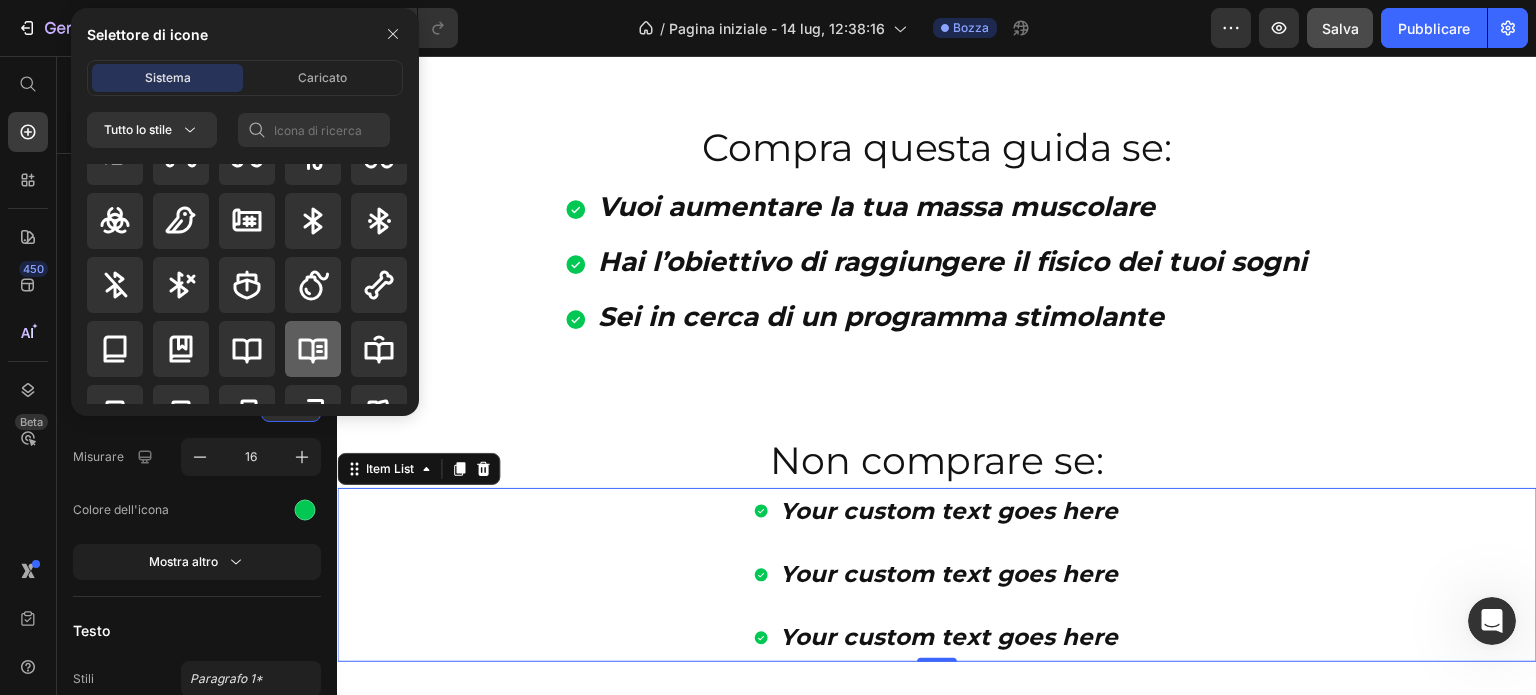 scroll, scrollTop: 2292, scrollLeft: 0, axis: vertical 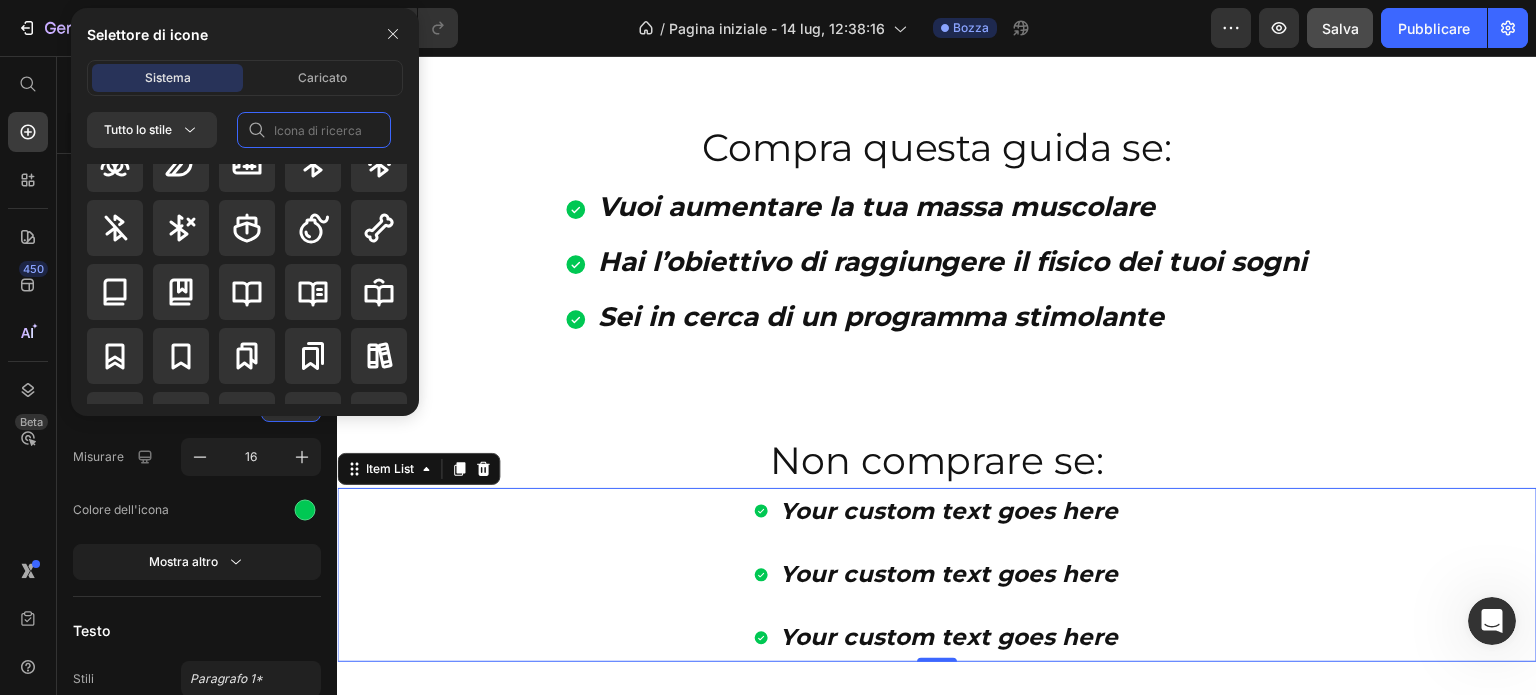 click 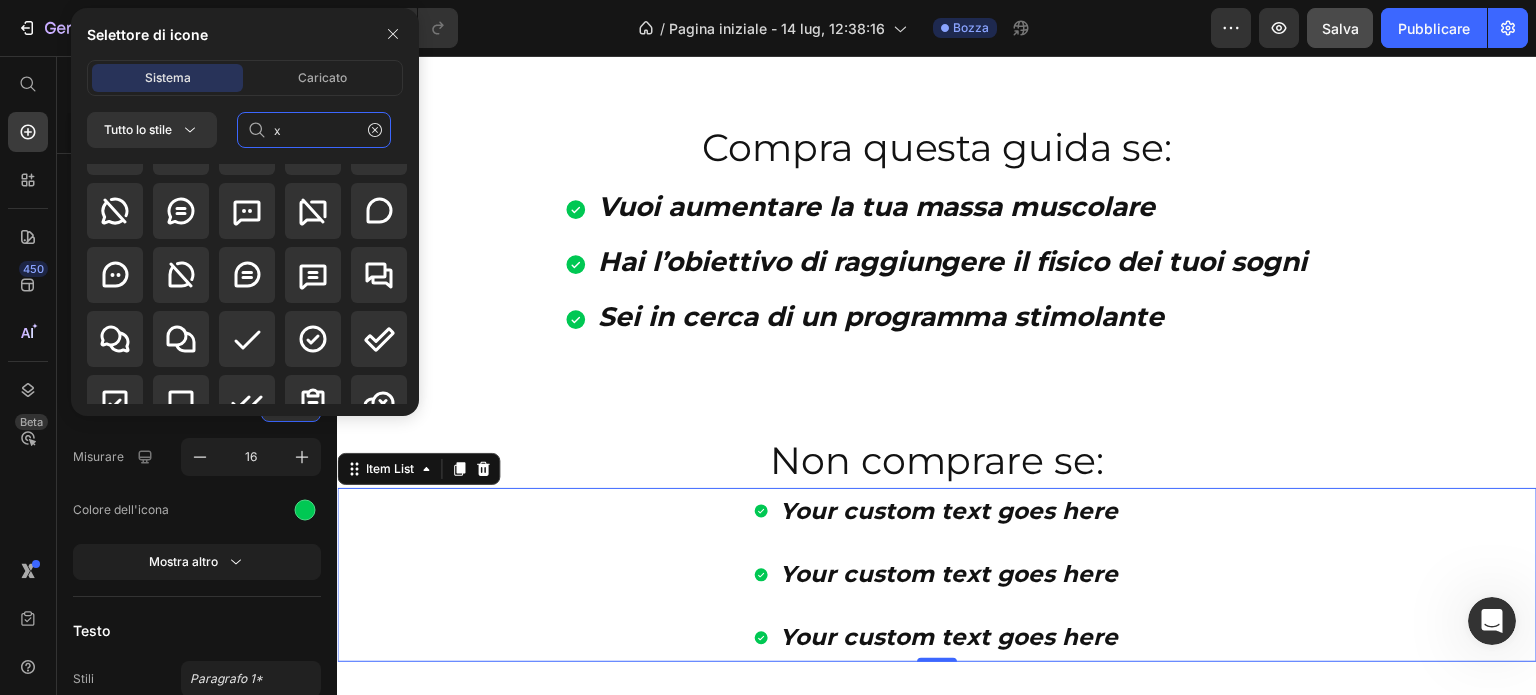 scroll, scrollTop: 328, scrollLeft: 0, axis: vertical 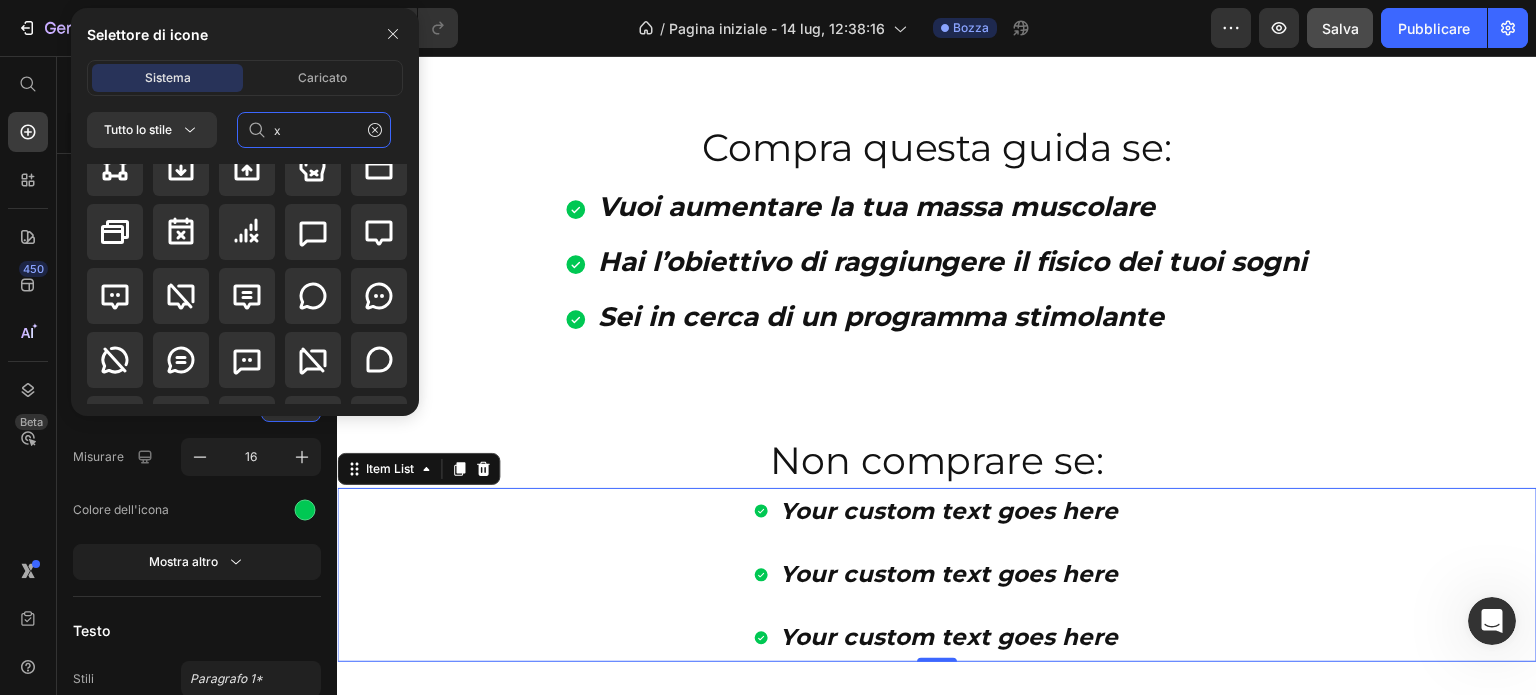 type on "x" 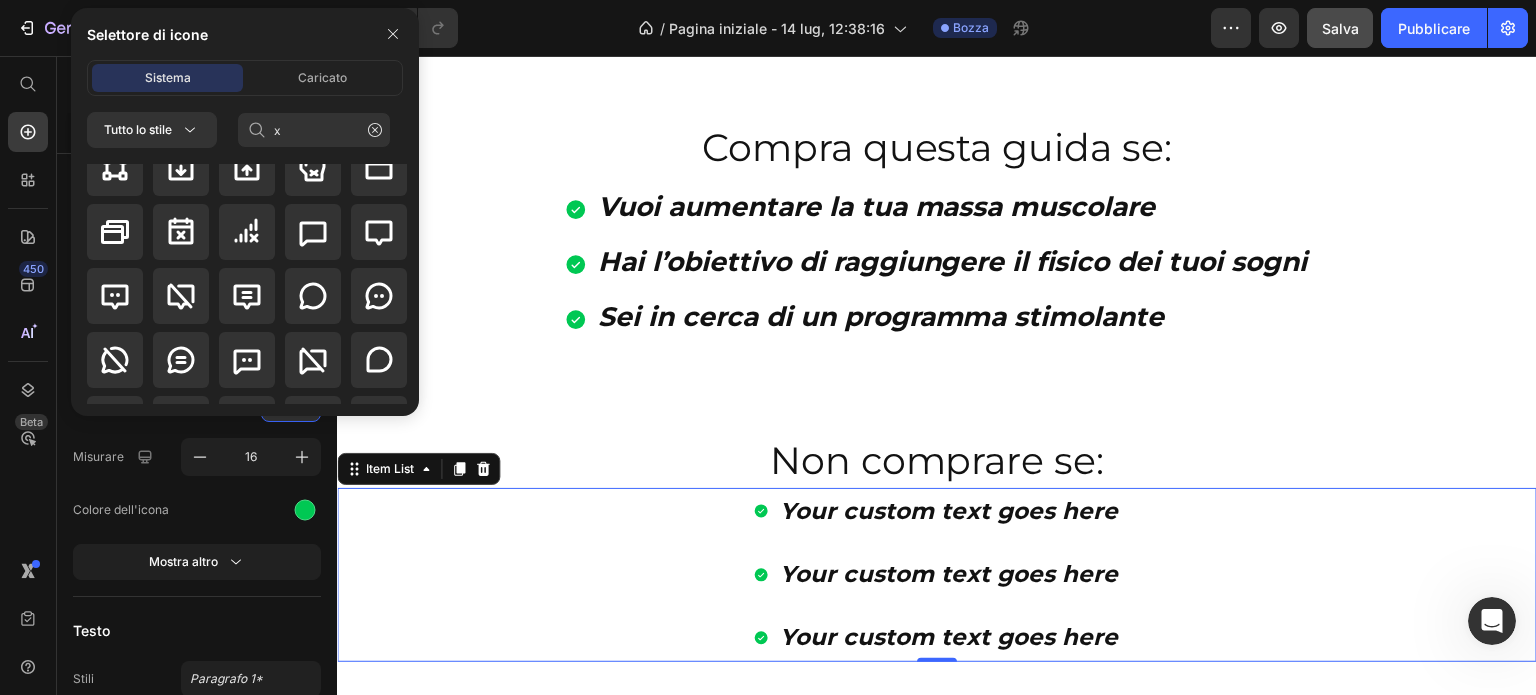 click 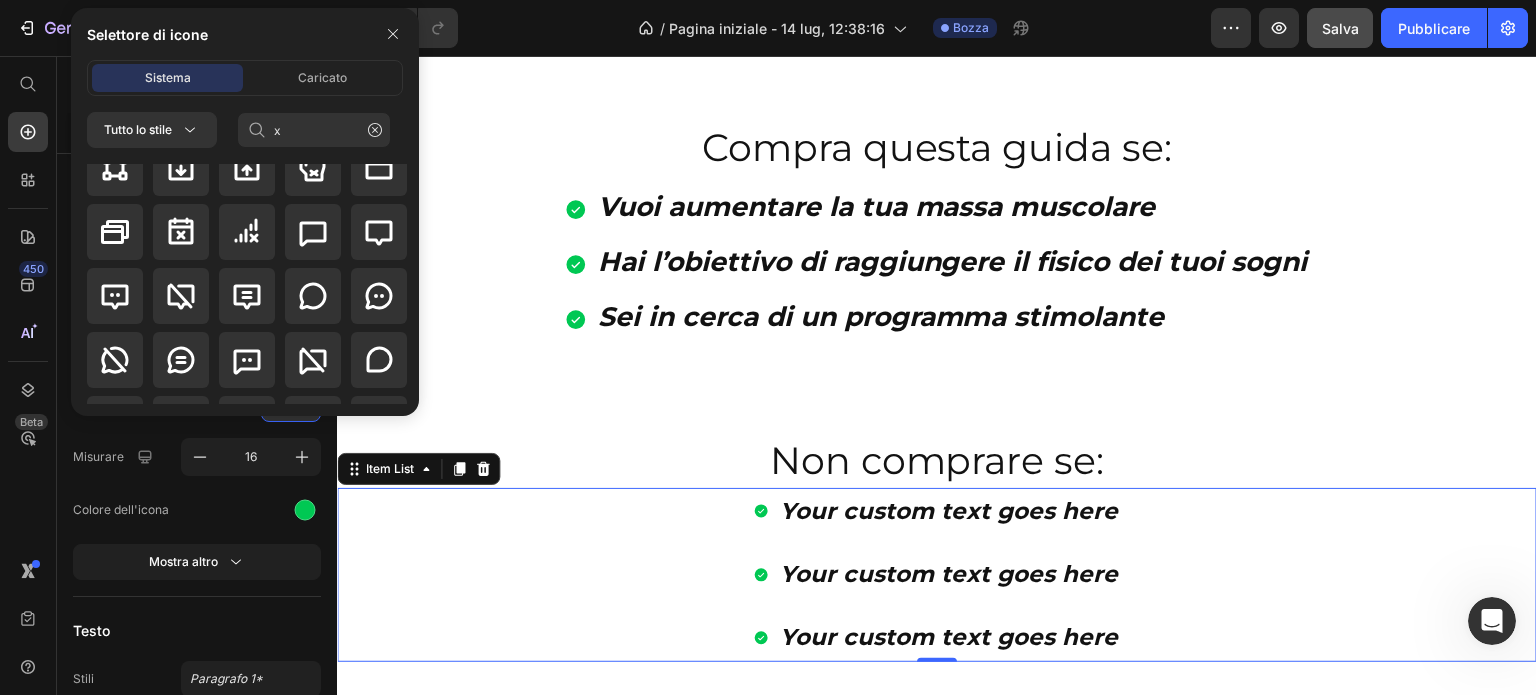 click at bounding box center [393, 34] 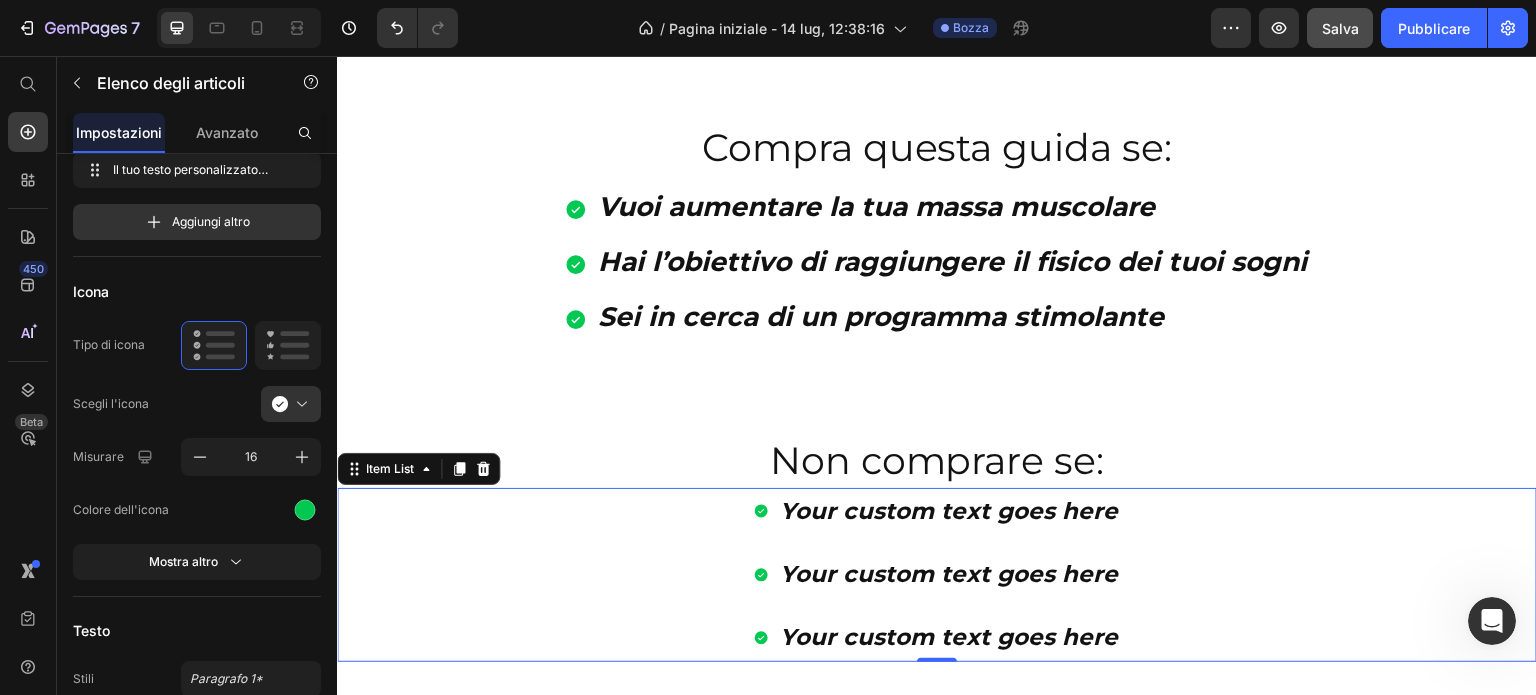 click 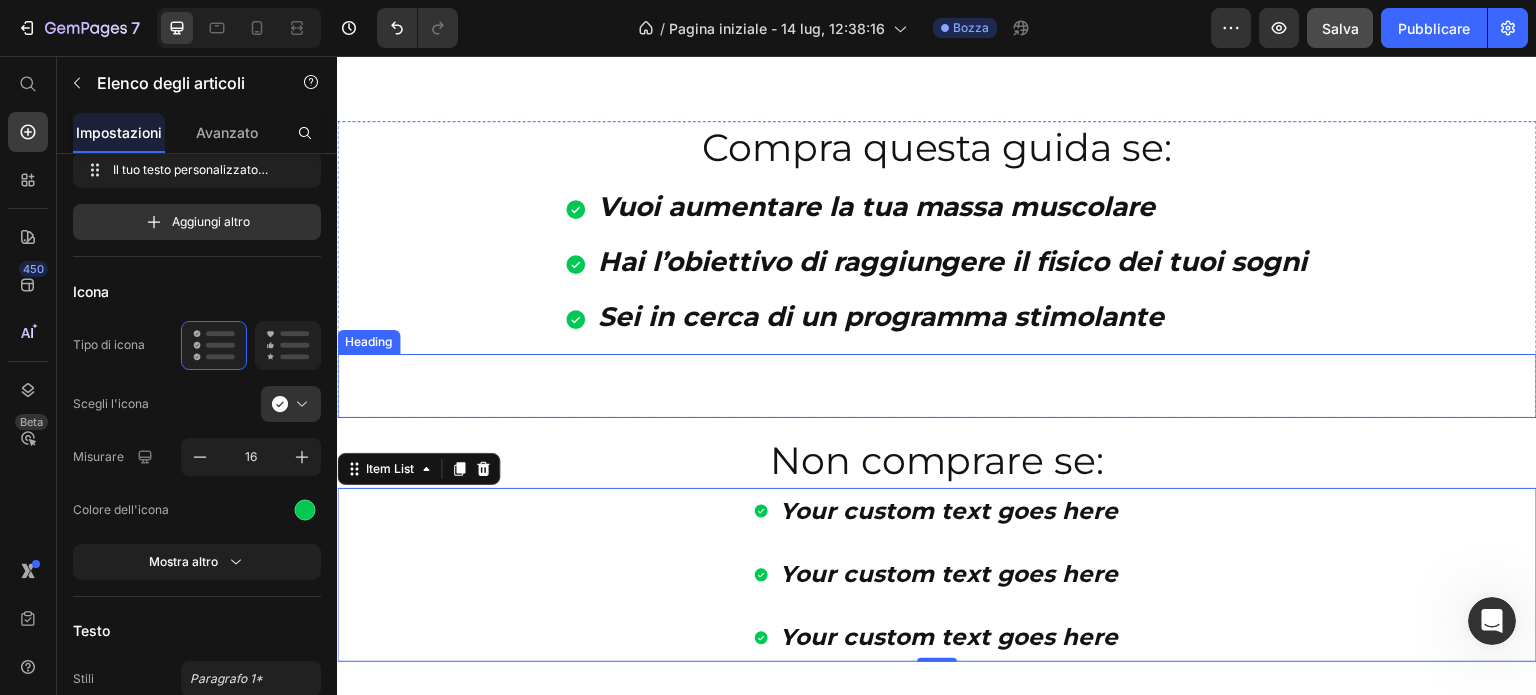 click at bounding box center [937, 386] 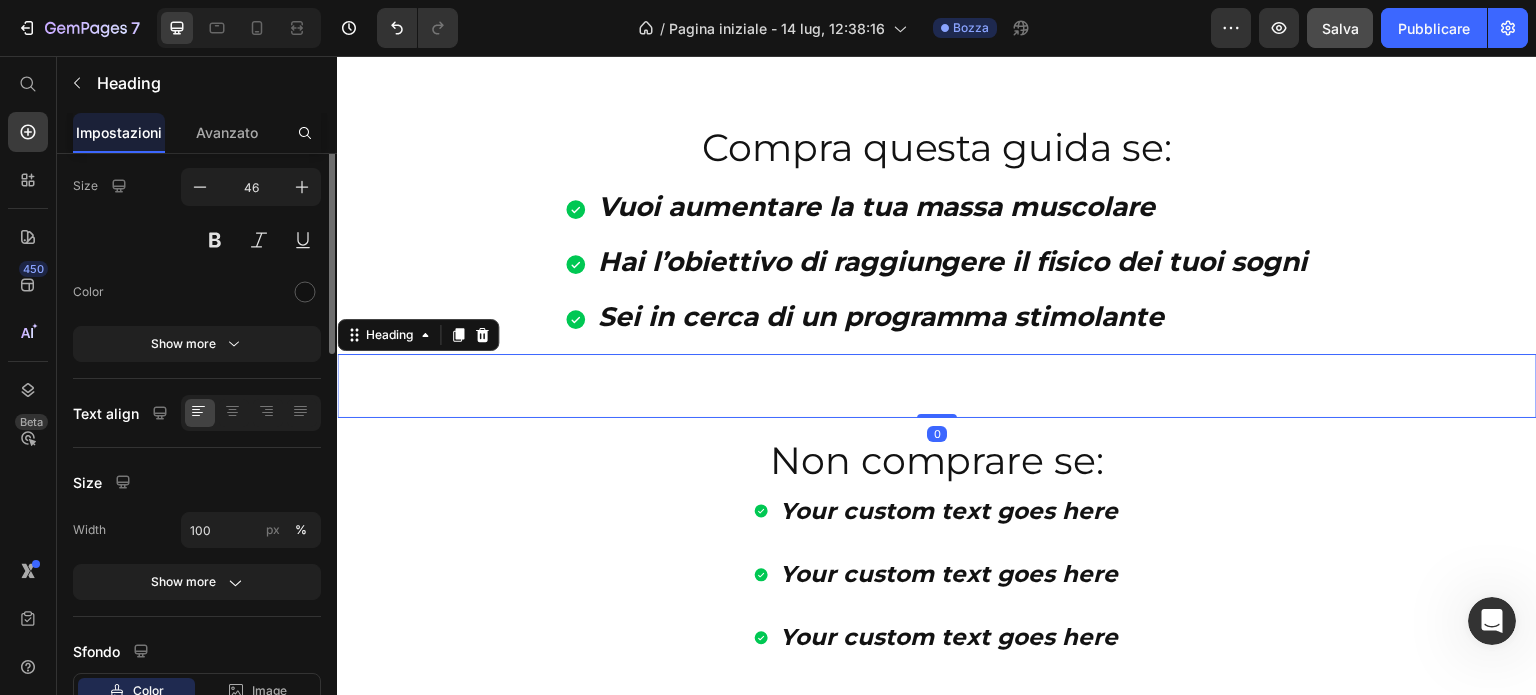 scroll, scrollTop: 0, scrollLeft: 0, axis: both 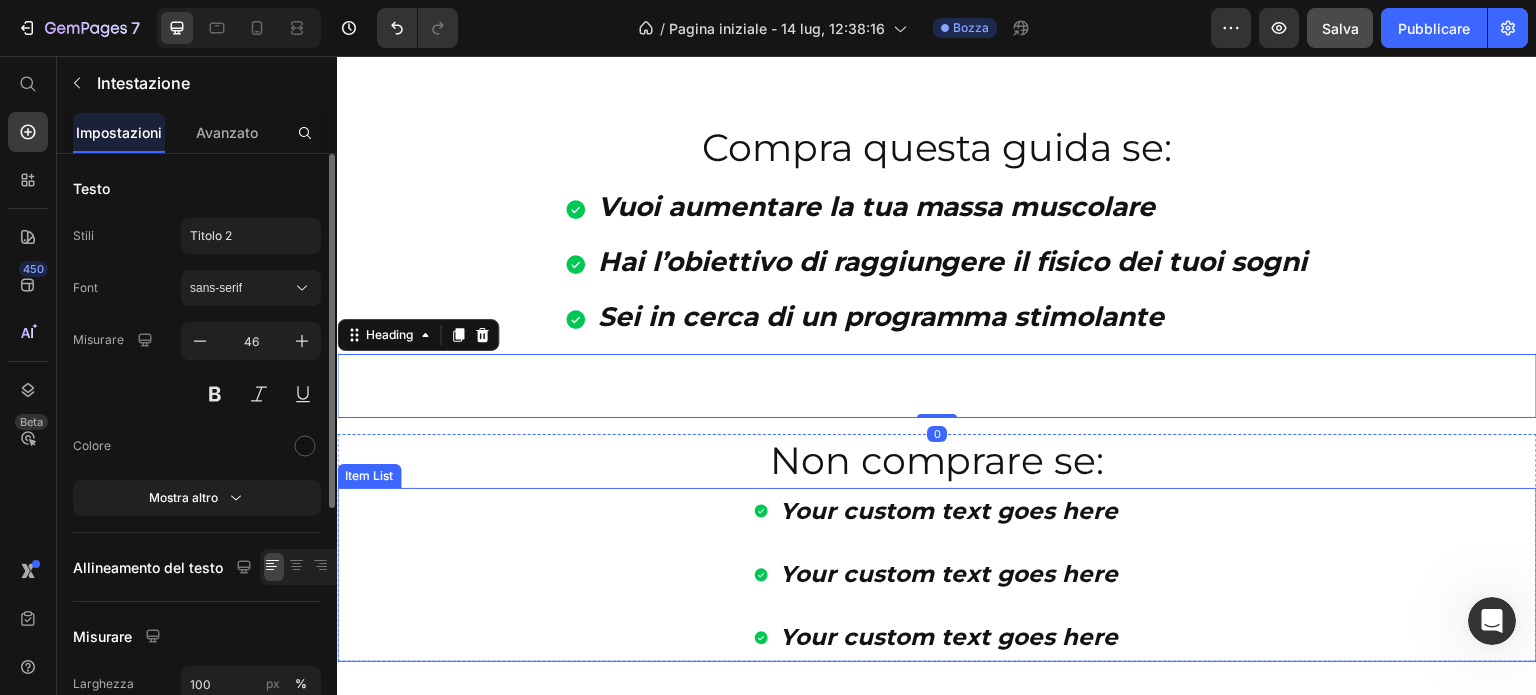 click on "Your custom text goes here Your custom text goes here Your custom text goes here" at bounding box center [937, 575] 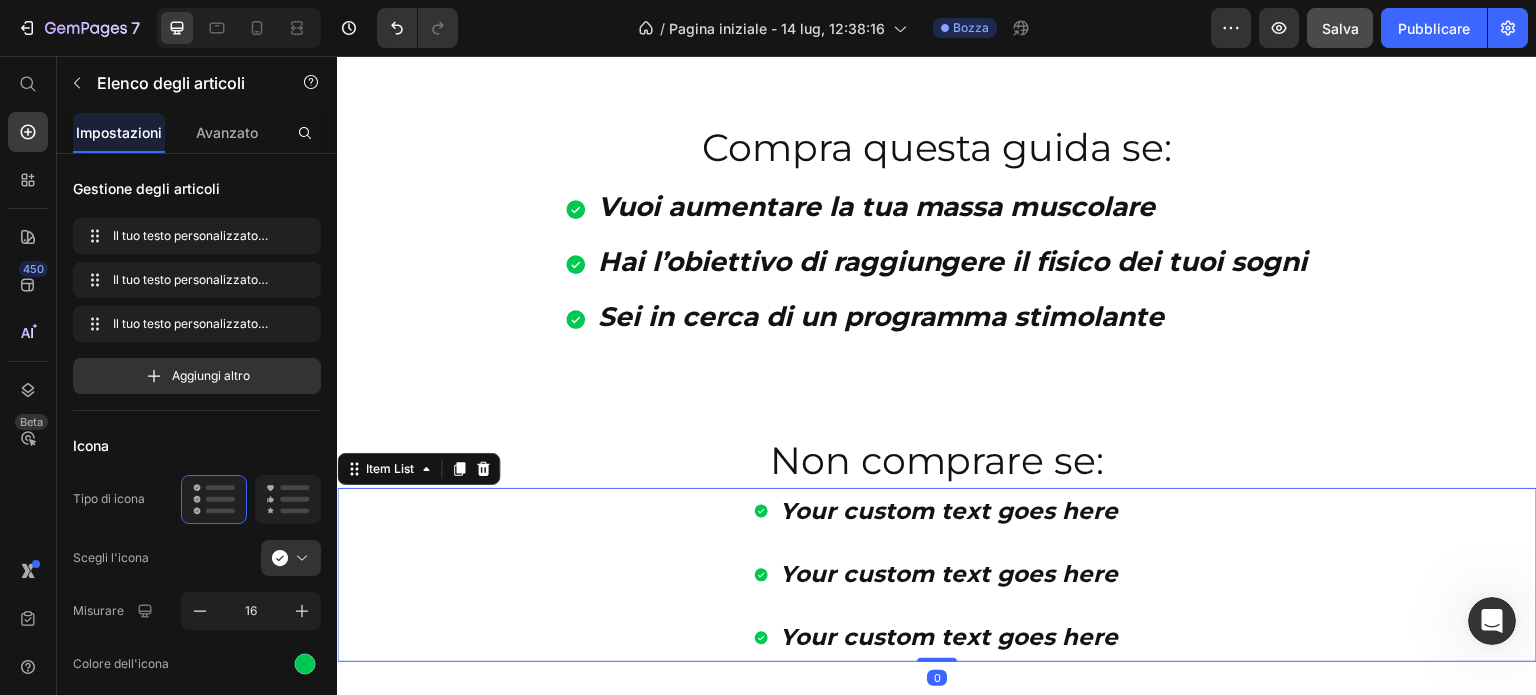 click 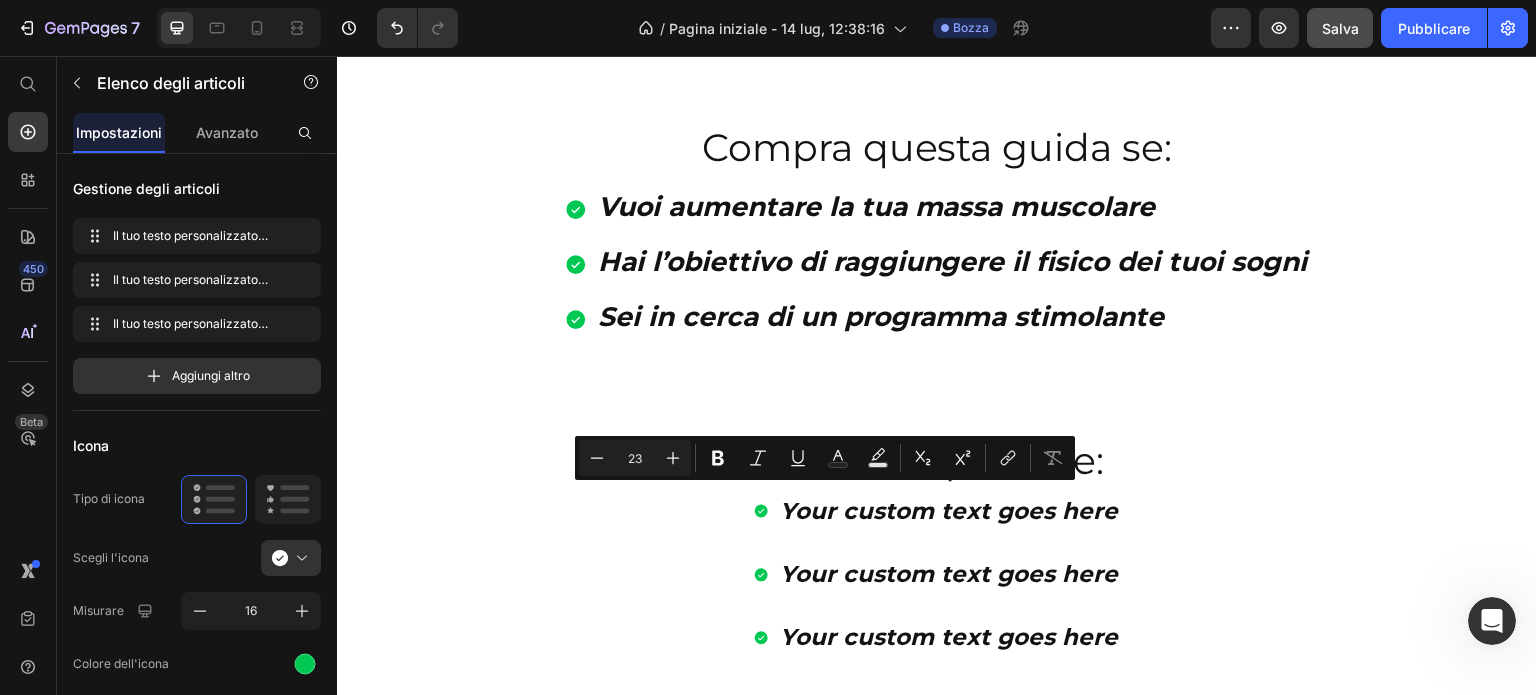 click 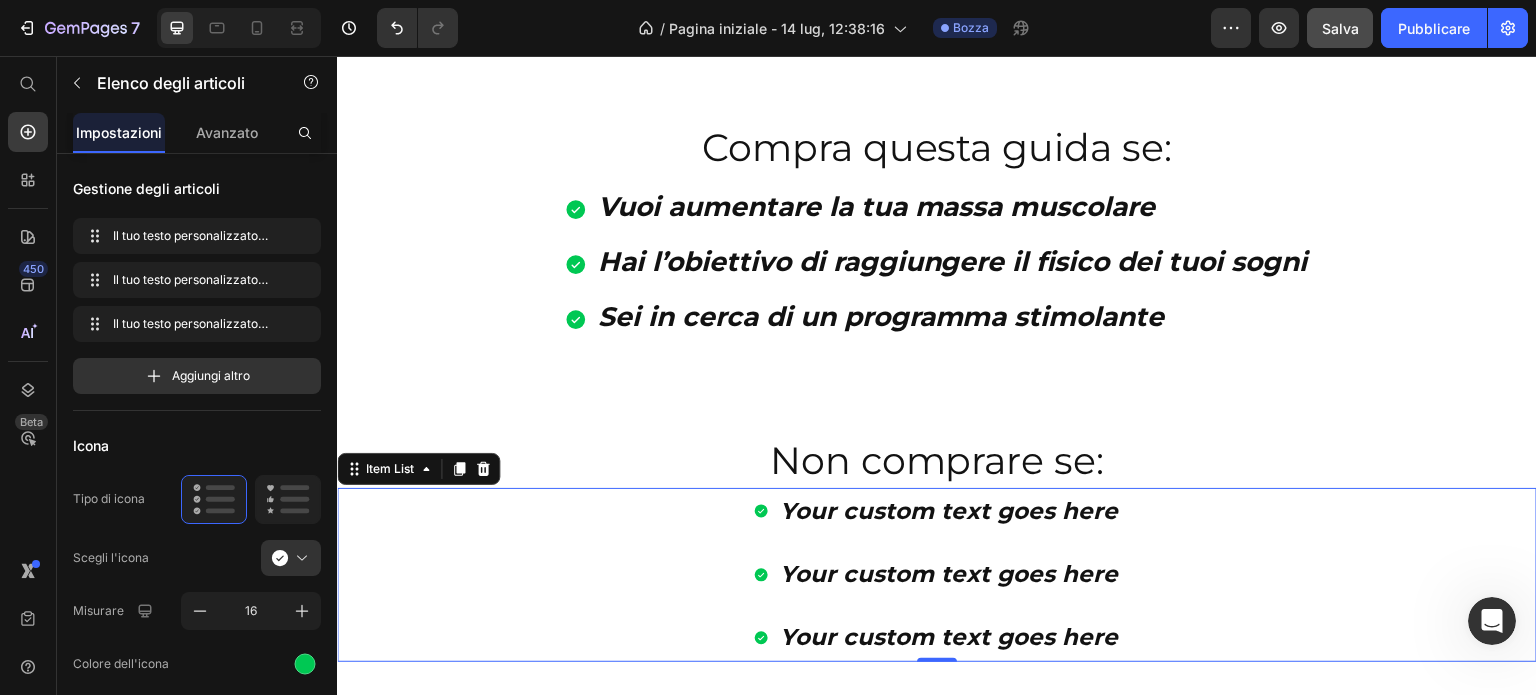 click 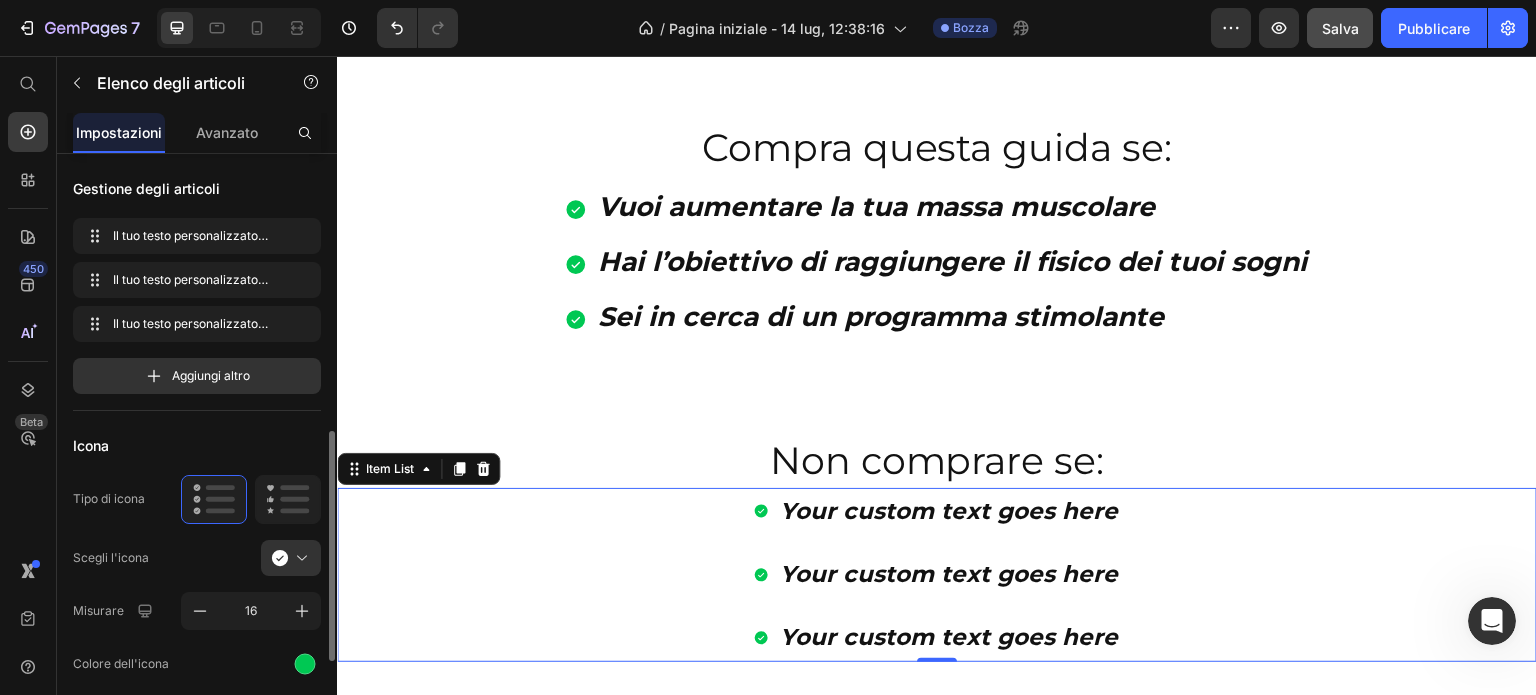 scroll, scrollTop: 200, scrollLeft: 0, axis: vertical 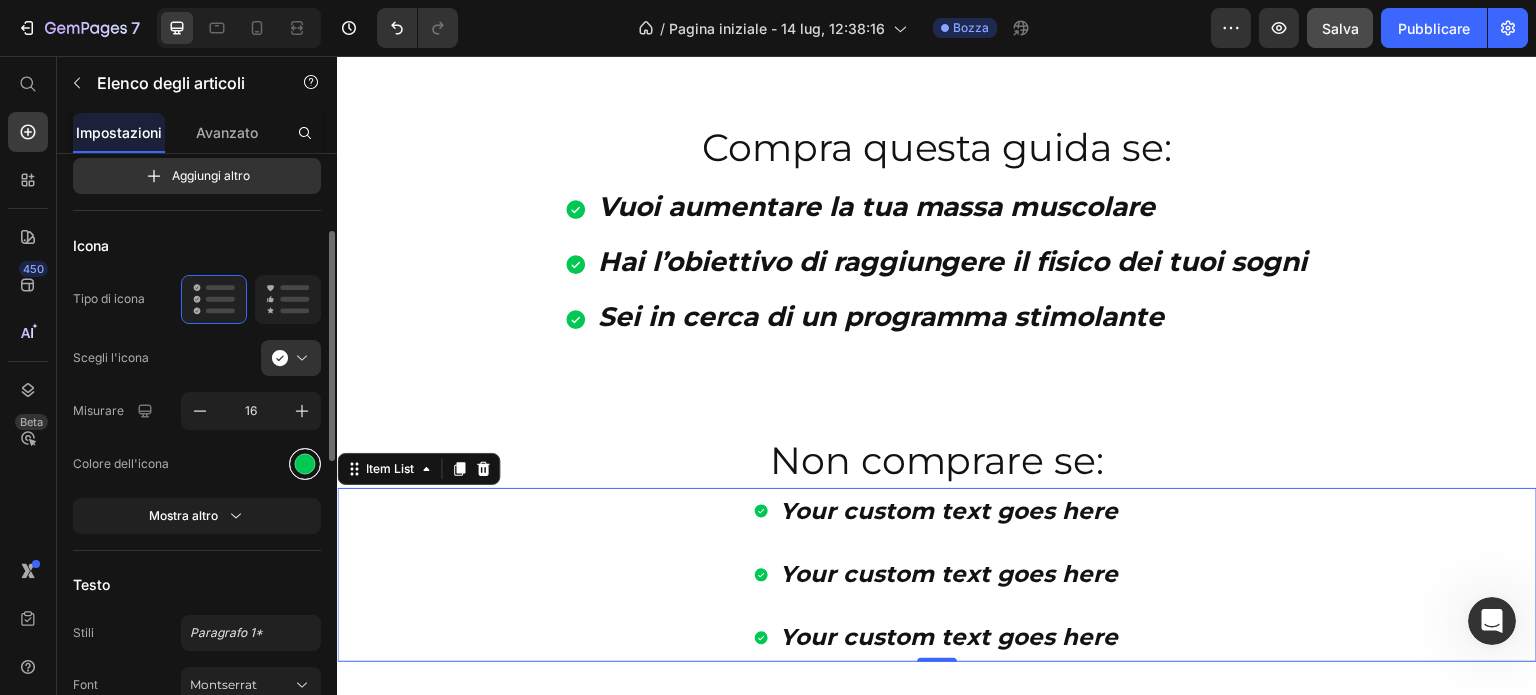 click at bounding box center (305, 463) 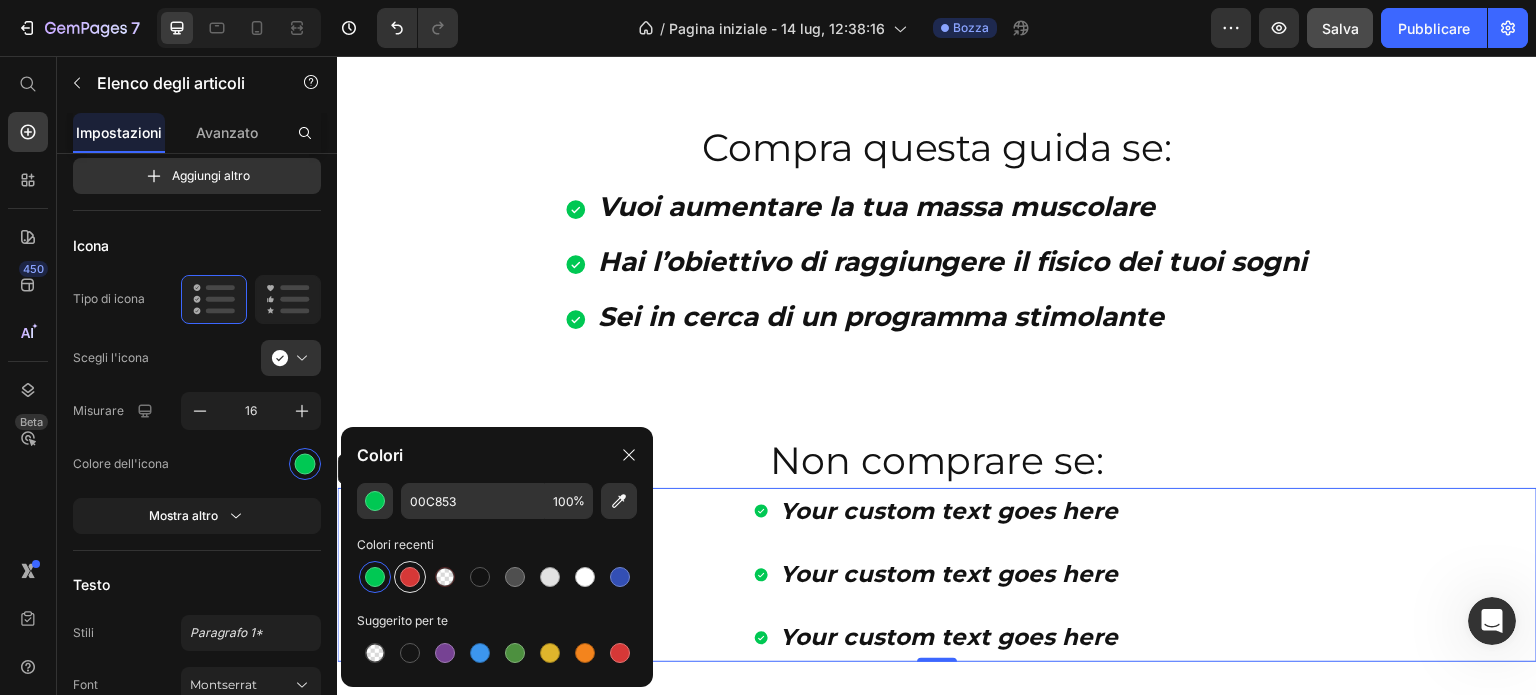 click at bounding box center [410, 577] 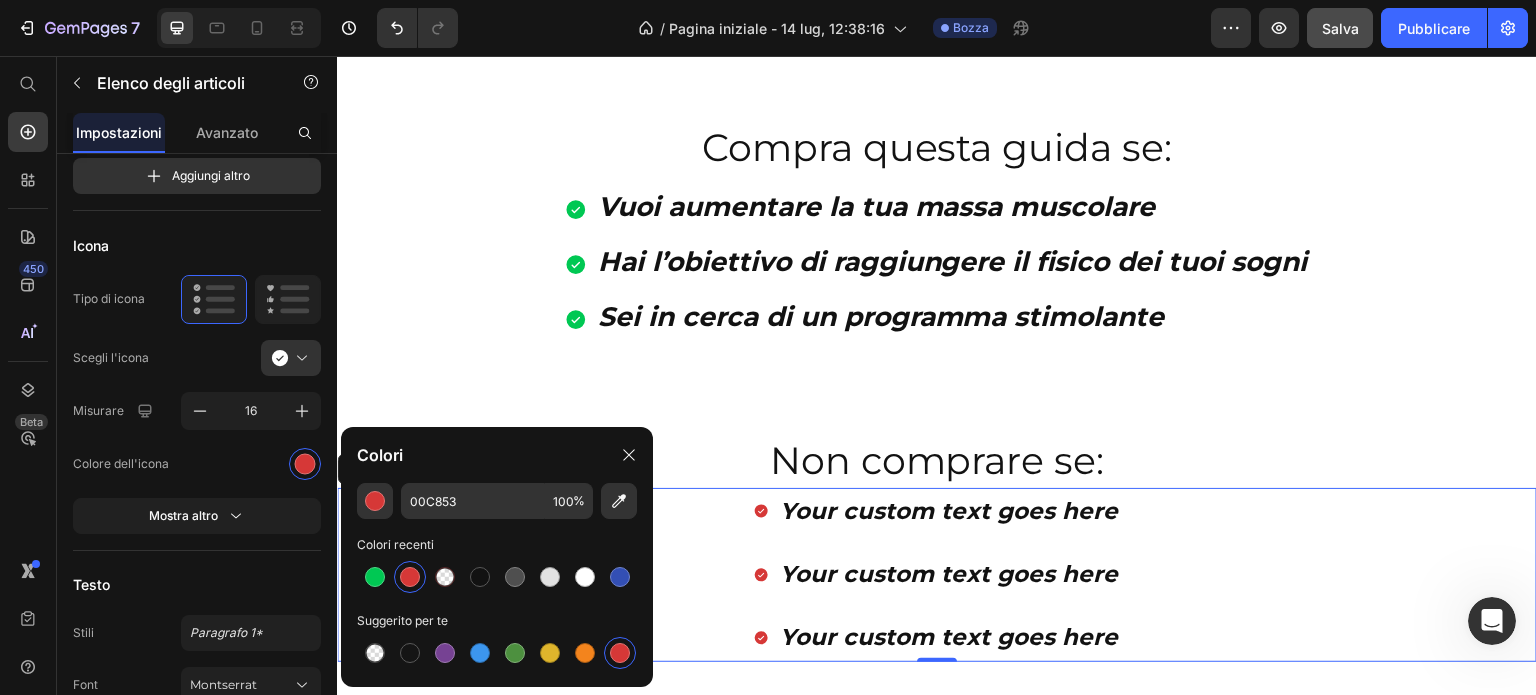 click on "Your custom text goes here Your custom text goes here Your custom text goes here" at bounding box center [937, 575] 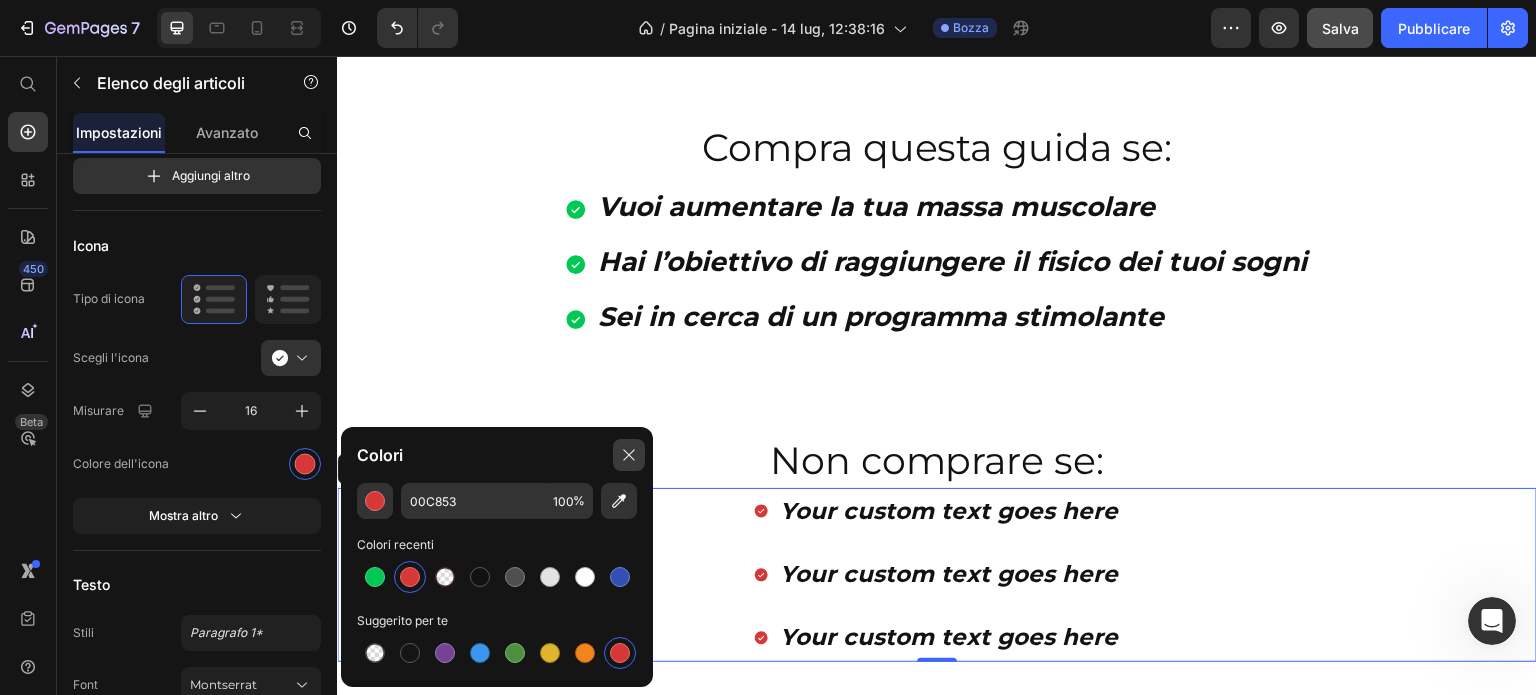 drag, startPoint x: 618, startPoint y: 455, endPoint x: 316, endPoint y: 416, distance: 304.5078 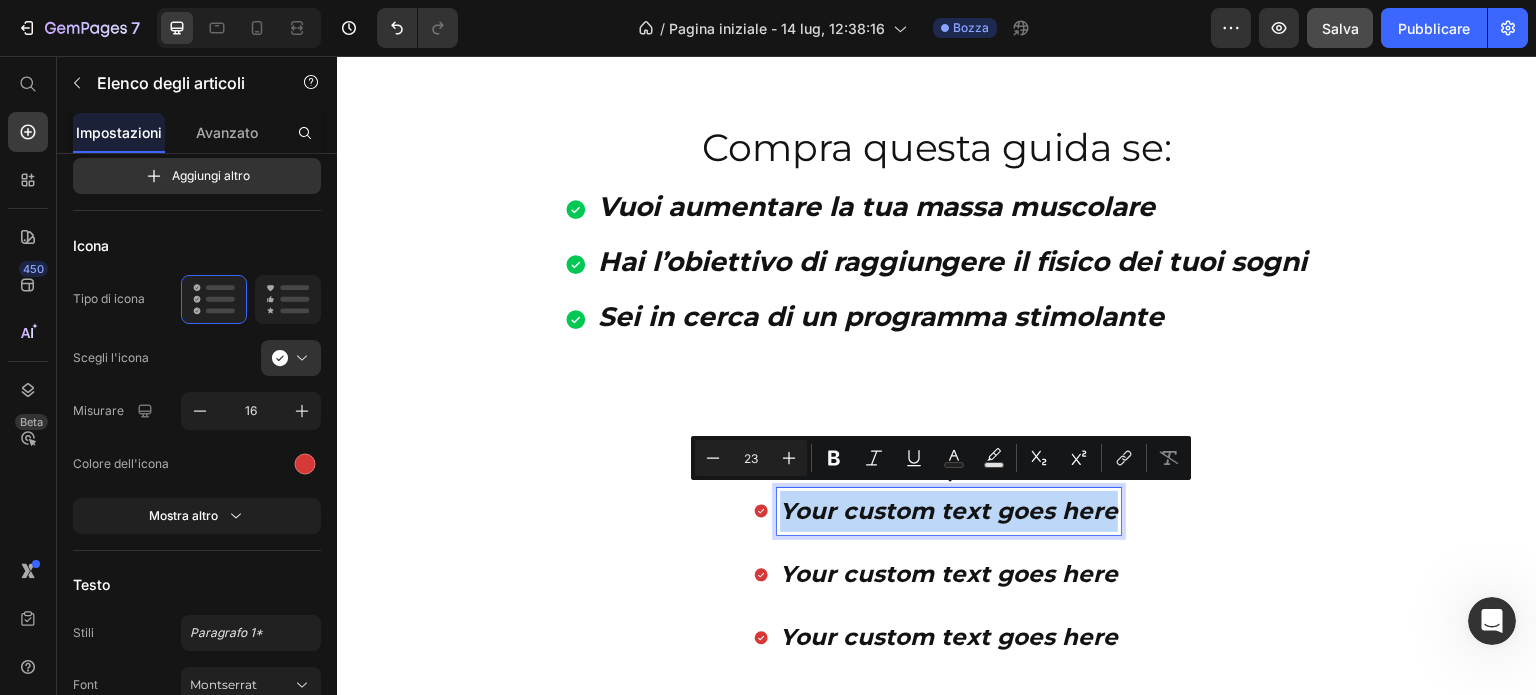 drag, startPoint x: 1107, startPoint y: 503, endPoint x: 778, endPoint y: 510, distance: 329.07446 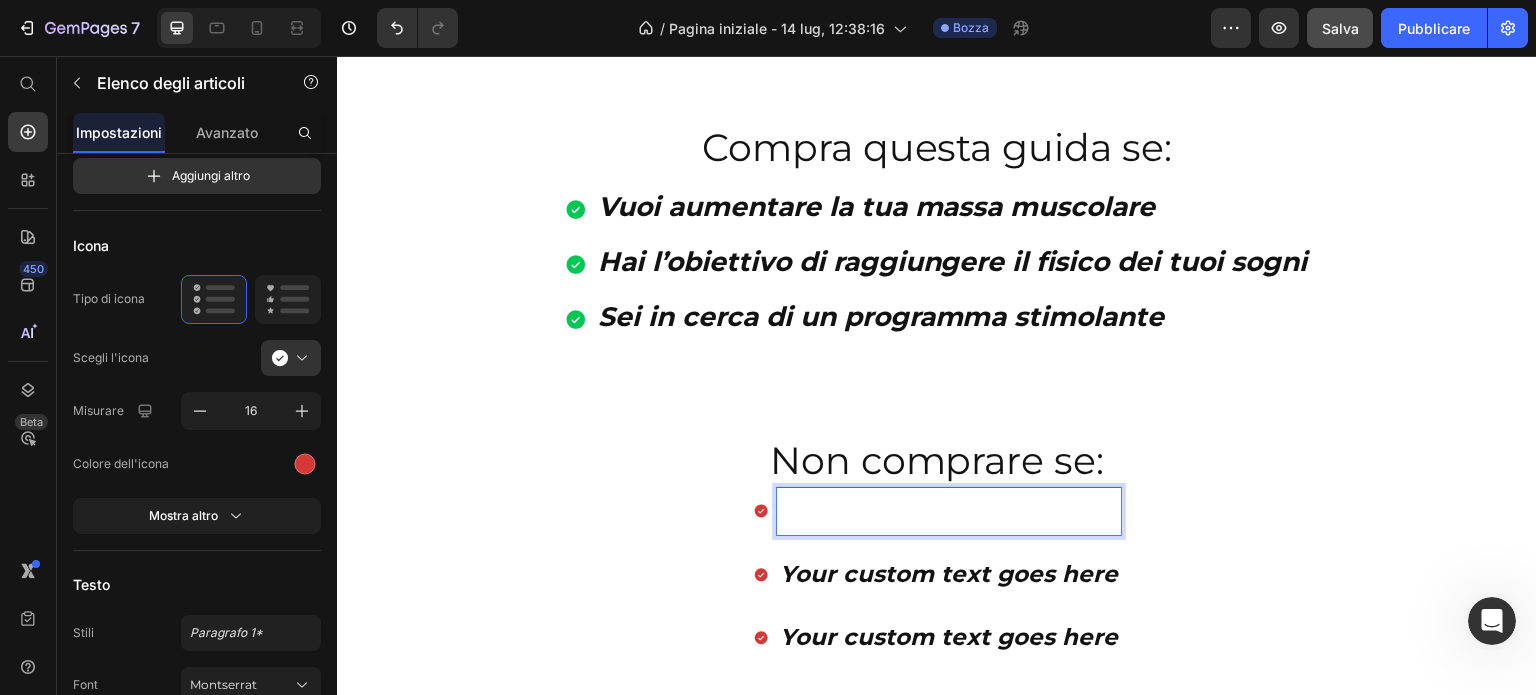 scroll, scrollTop: 1301, scrollLeft: 0, axis: vertical 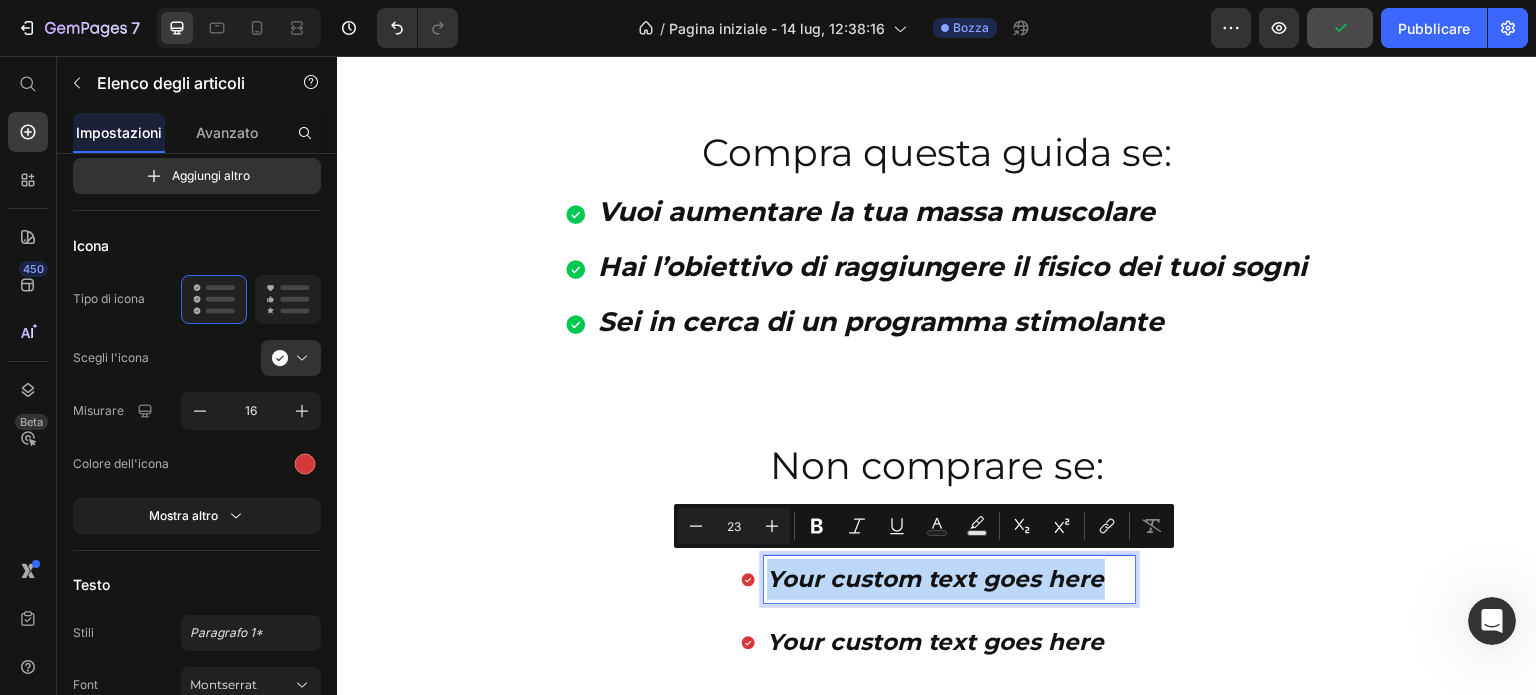 drag, startPoint x: 1095, startPoint y: 565, endPoint x: 761, endPoint y: 557, distance: 334.0958 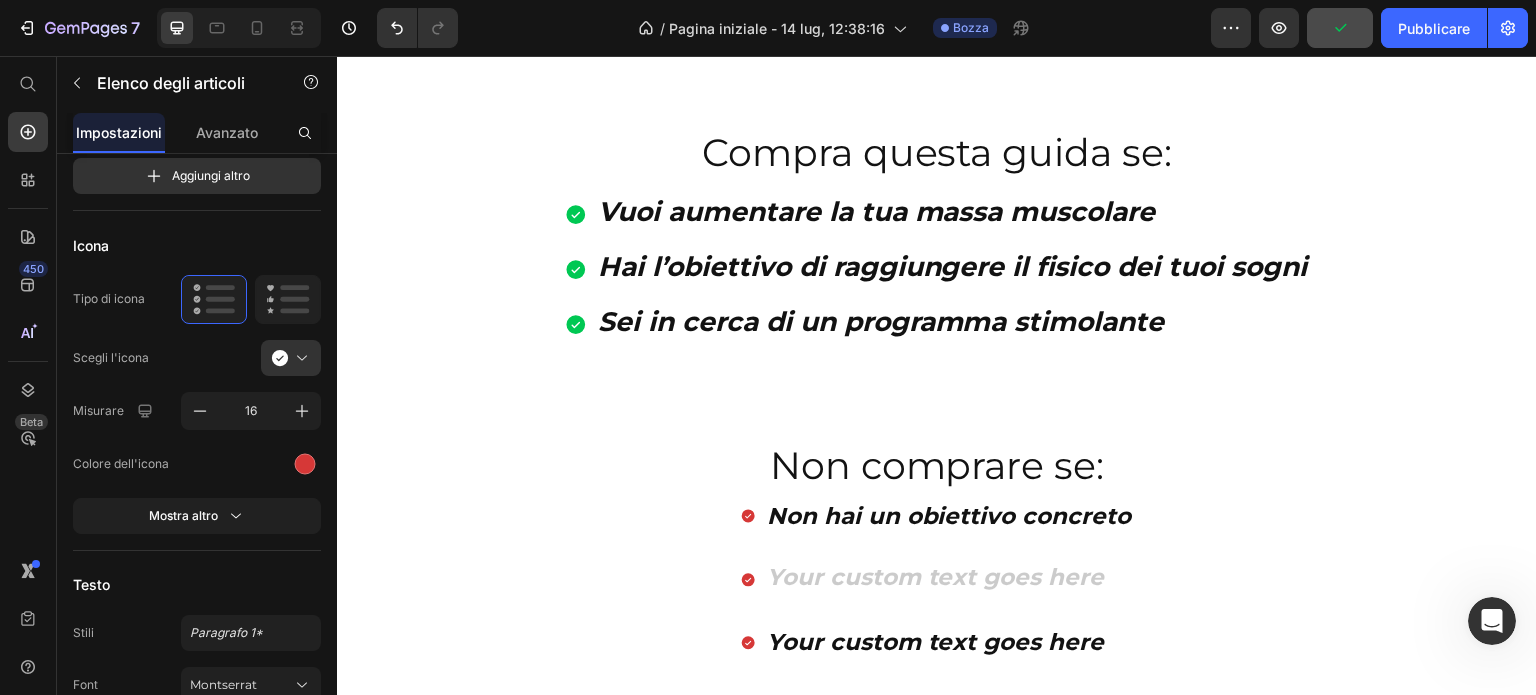 scroll, scrollTop: 1296, scrollLeft: 0, axis: vertical 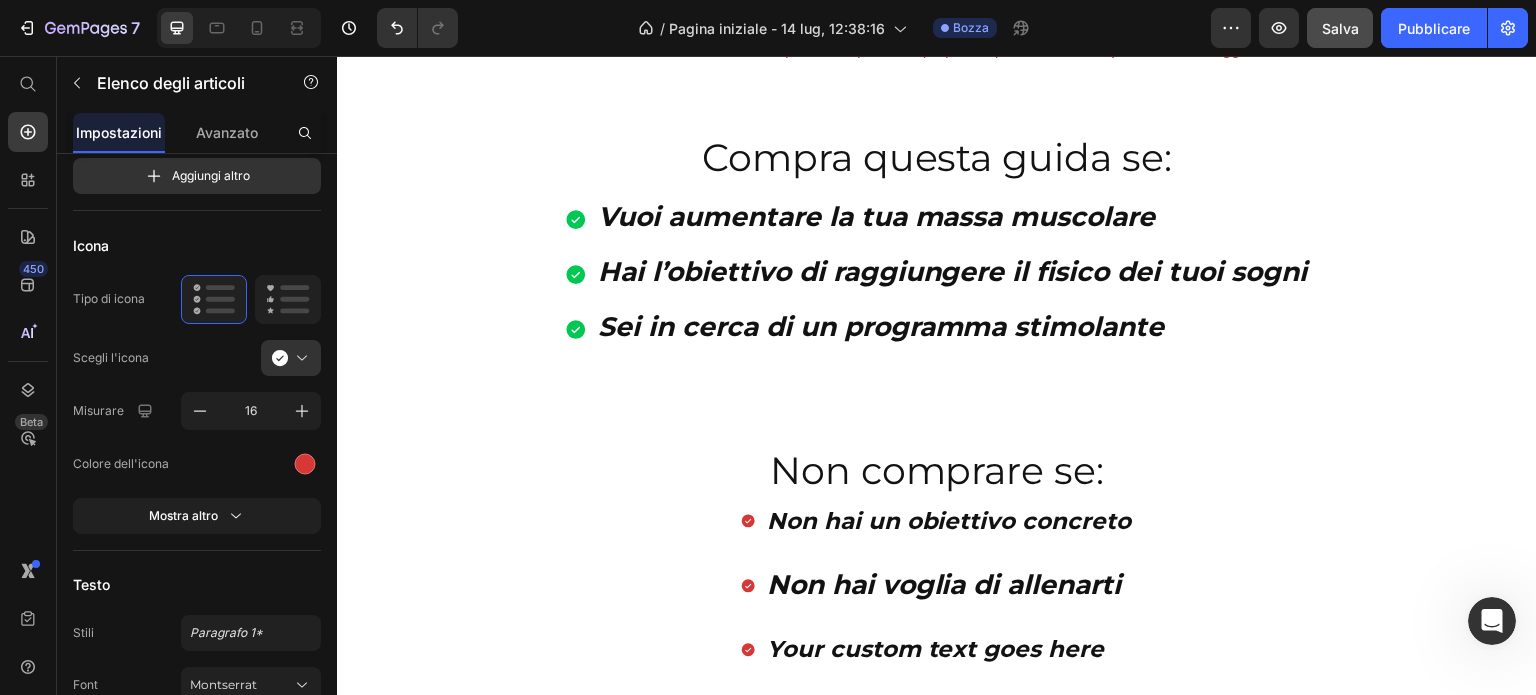 click on "Your custom text goes here" at bounding box center (949, 649) 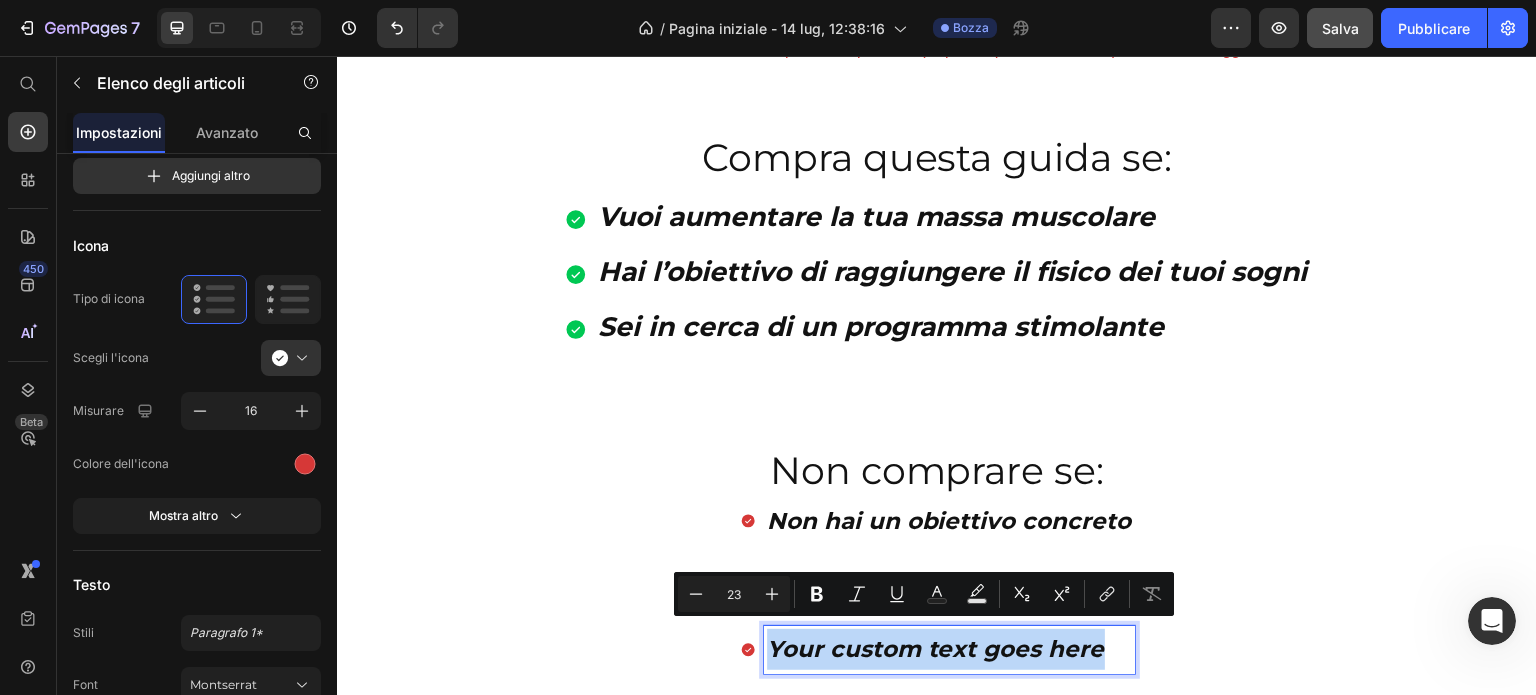 drag, startPoint x: 1094, startPoint y: 645, endPoint x: 757, endPoint y: 647, distance: 337.00592 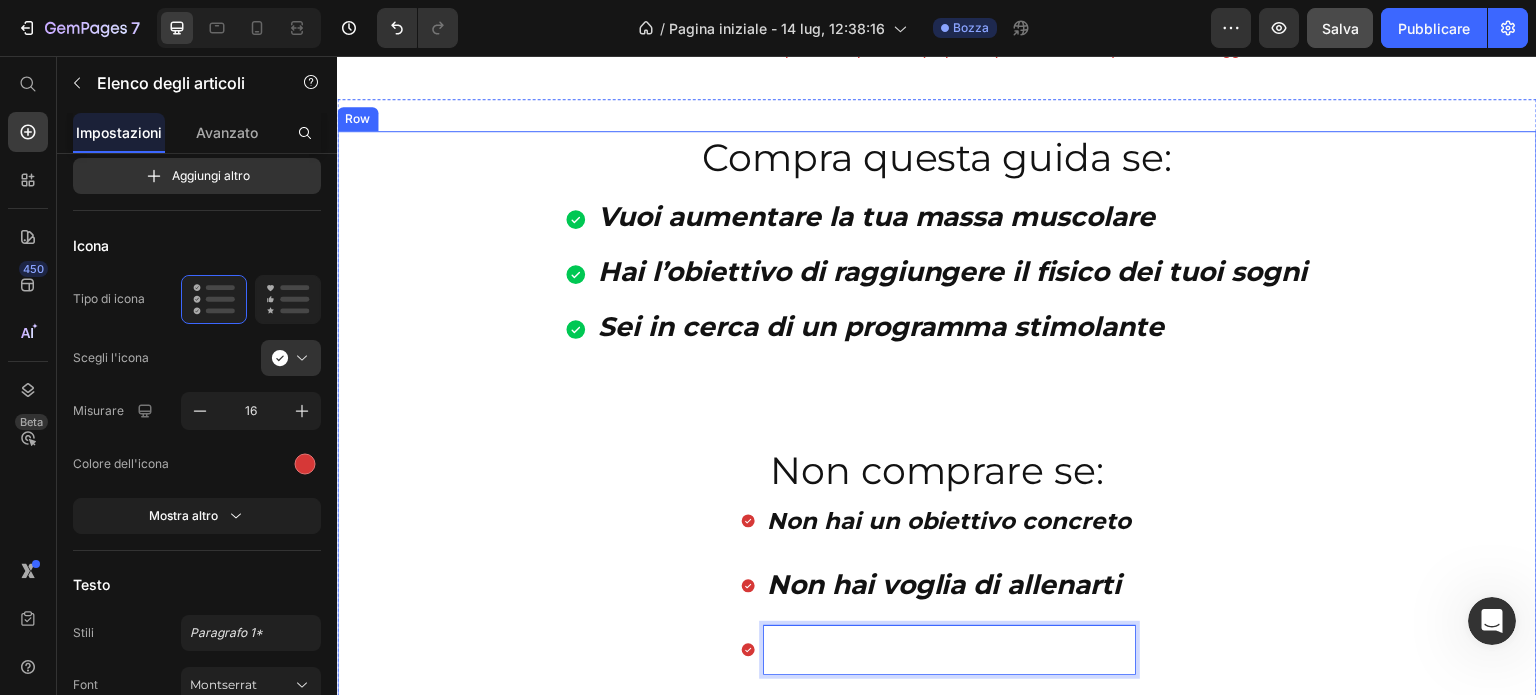 scroll, scrollTop: 1291, scrollLeft: 0, axis: vertical 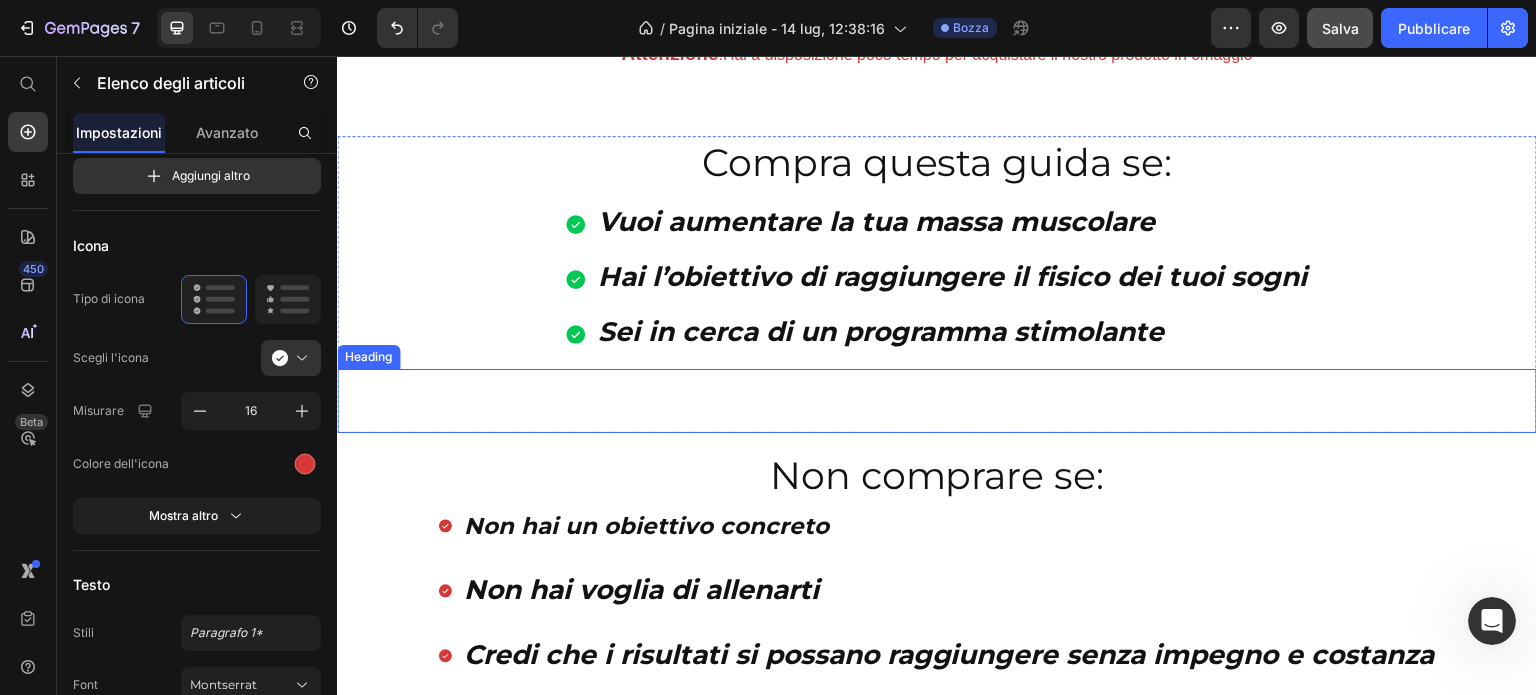 click at bounding box center [937, 401] 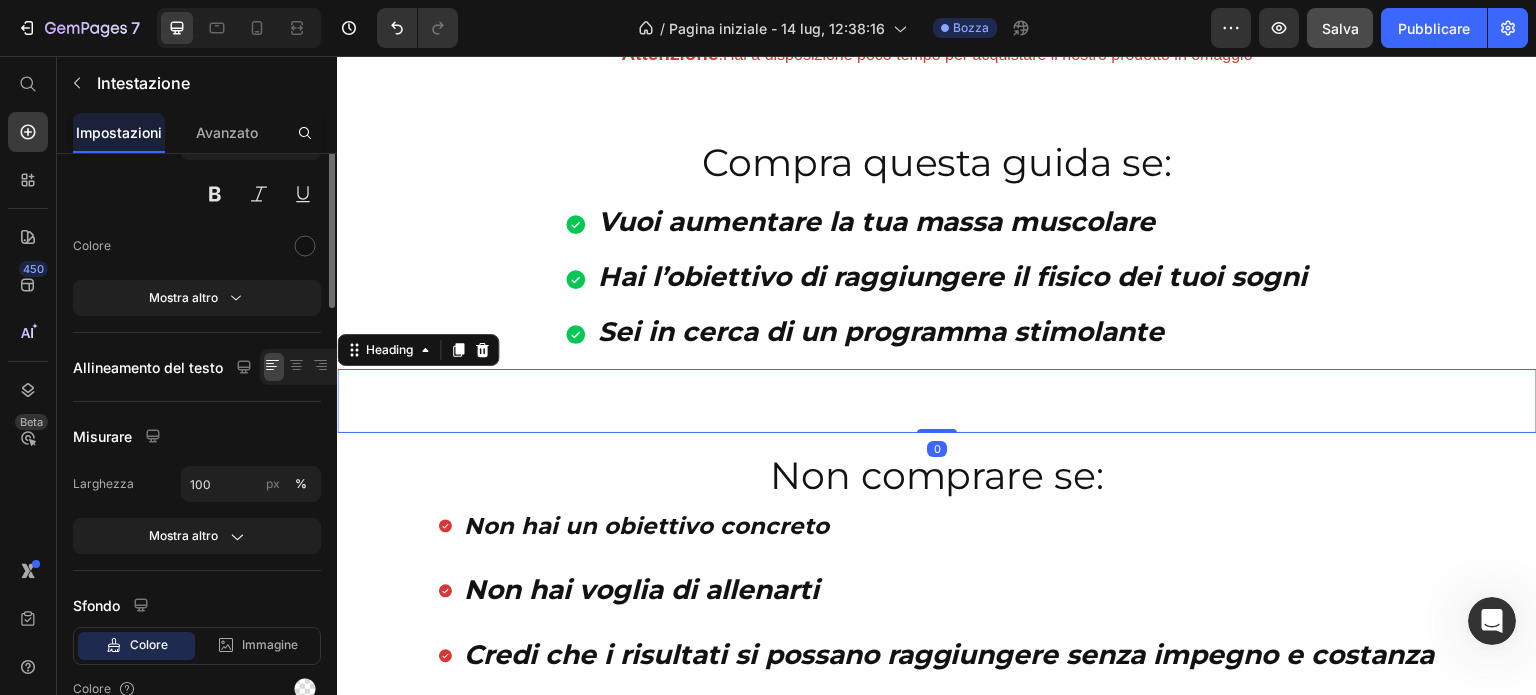 scroll, scrollTop: 0, scrollLeft: 0, axis: both 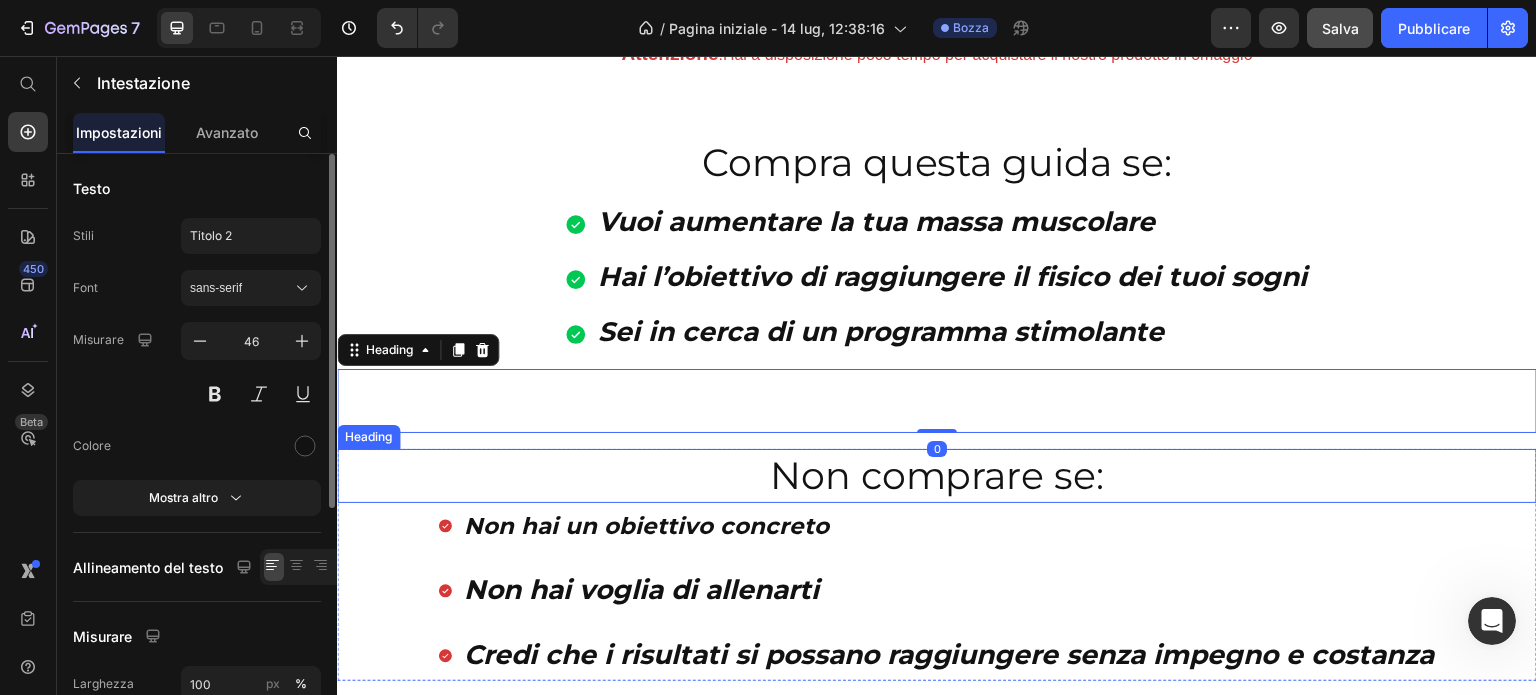 click on "Non comprare se:" at bounding box center (937, 475) 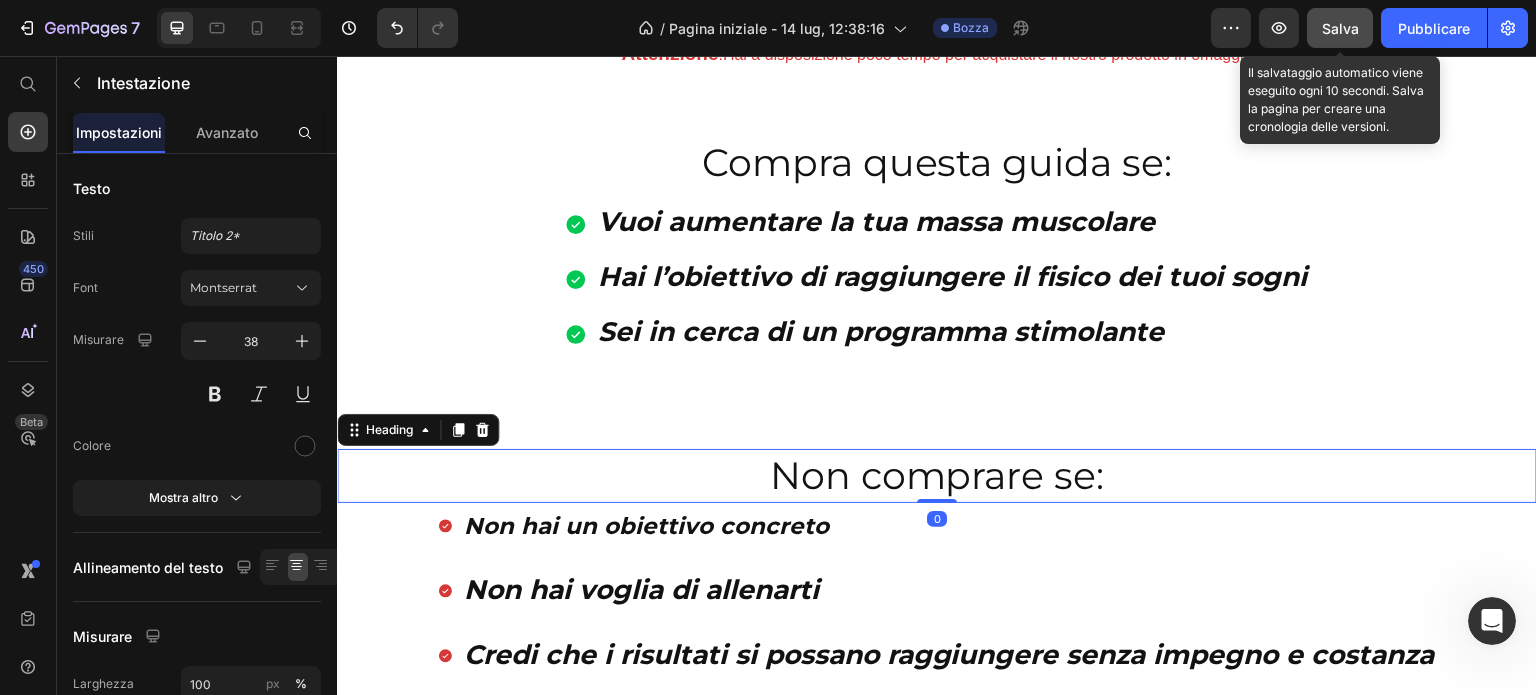 click on "Salva" at bounding box center (1340, 28) 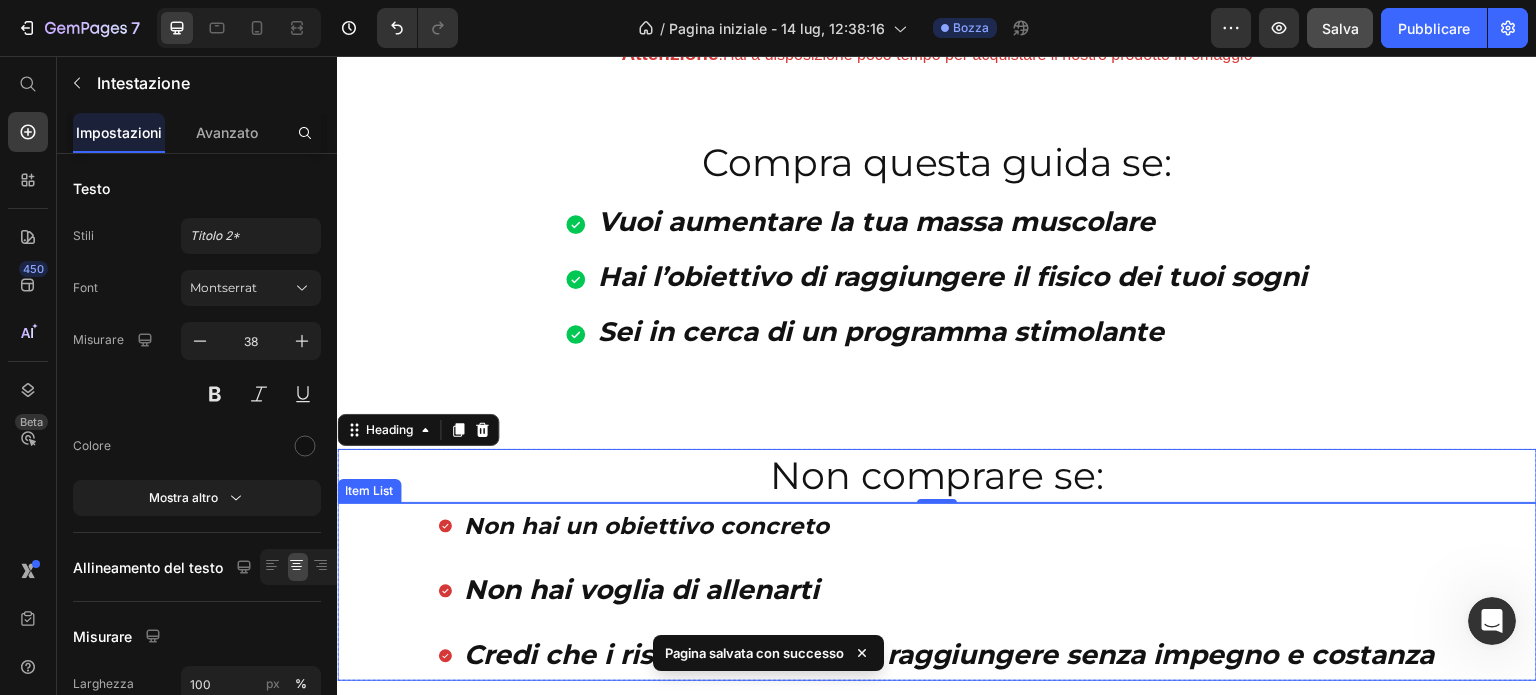 click on "Non hai un obiettivo concreto" at bounding box center [949, 526] 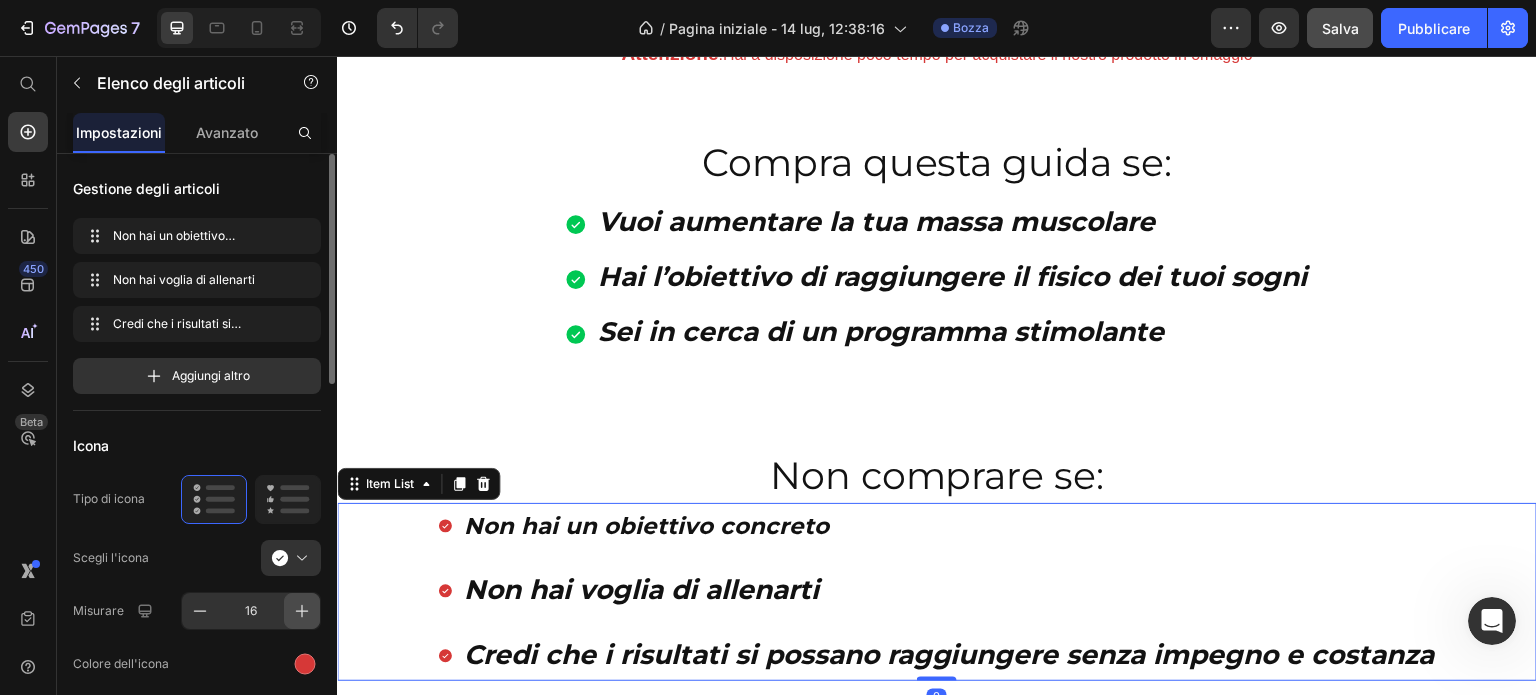 click 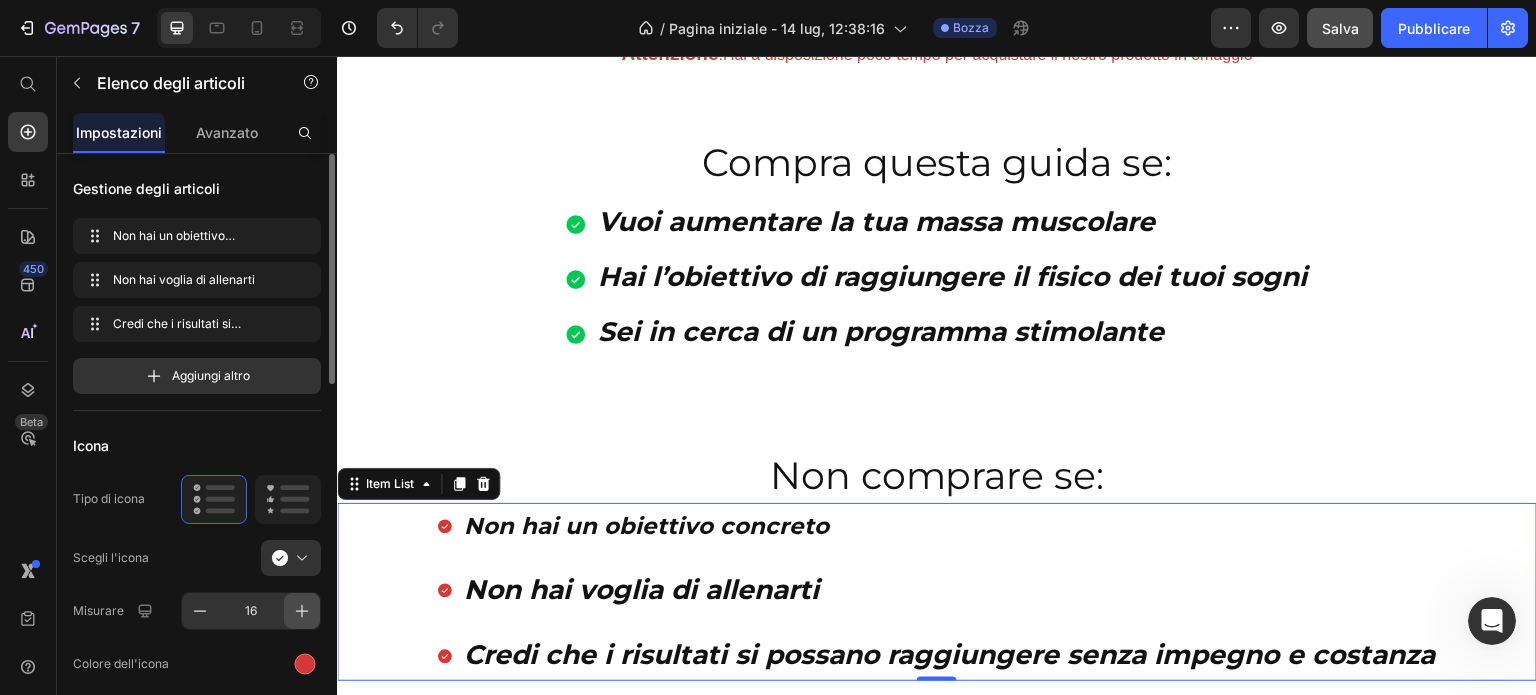 click 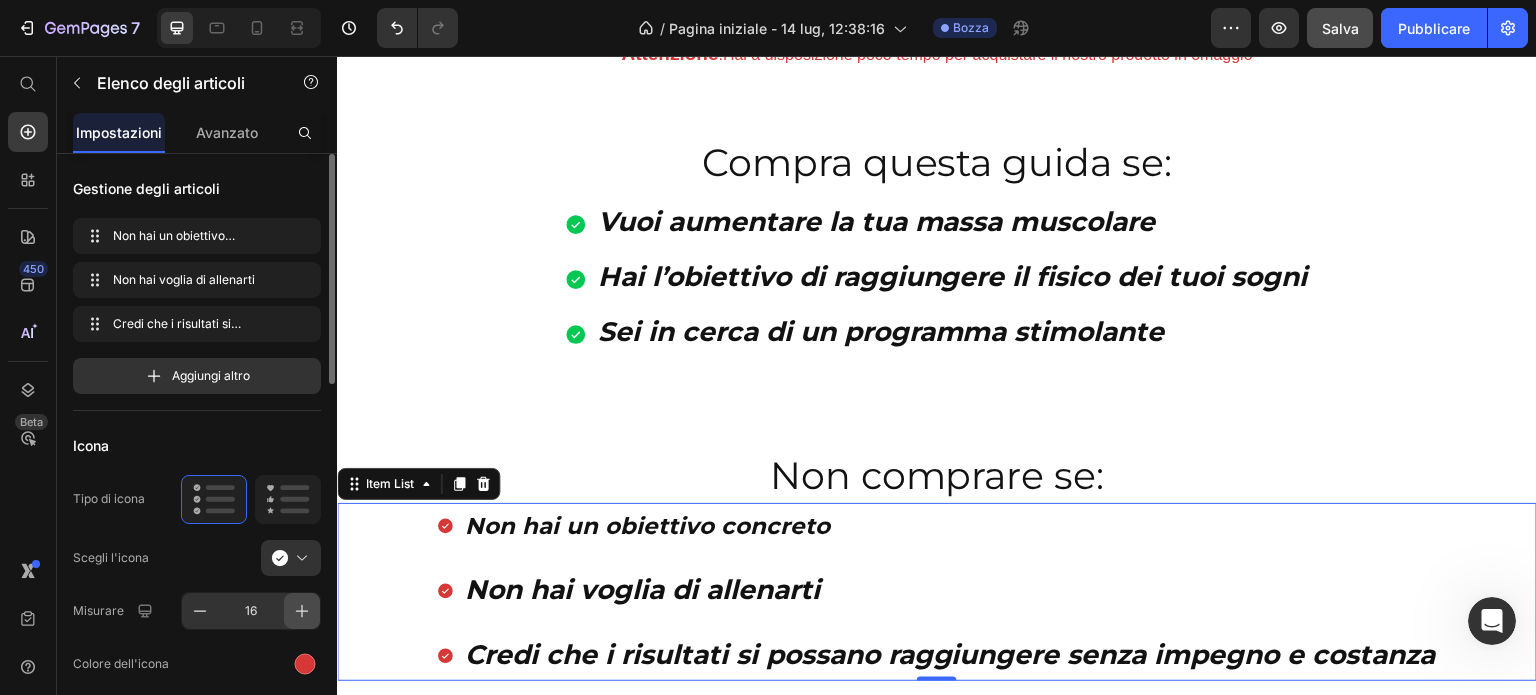 click 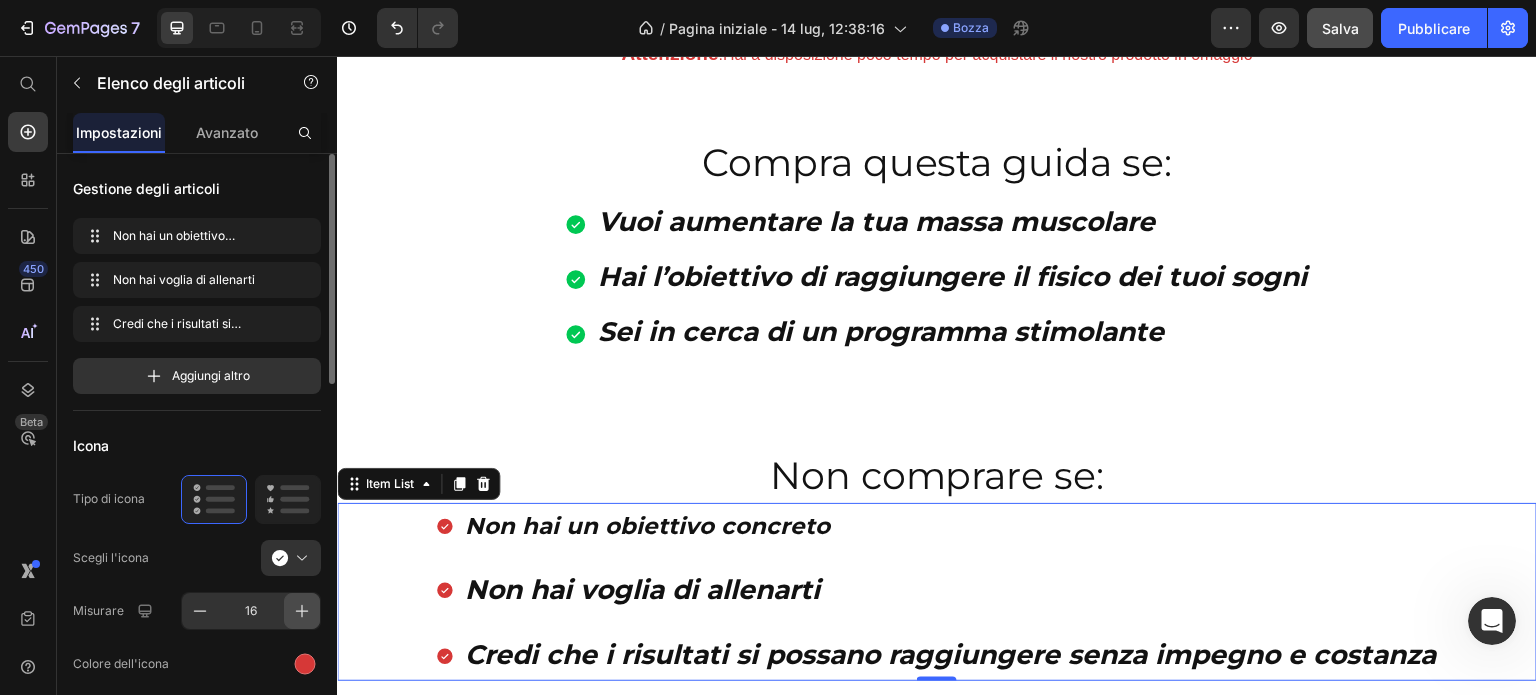 click 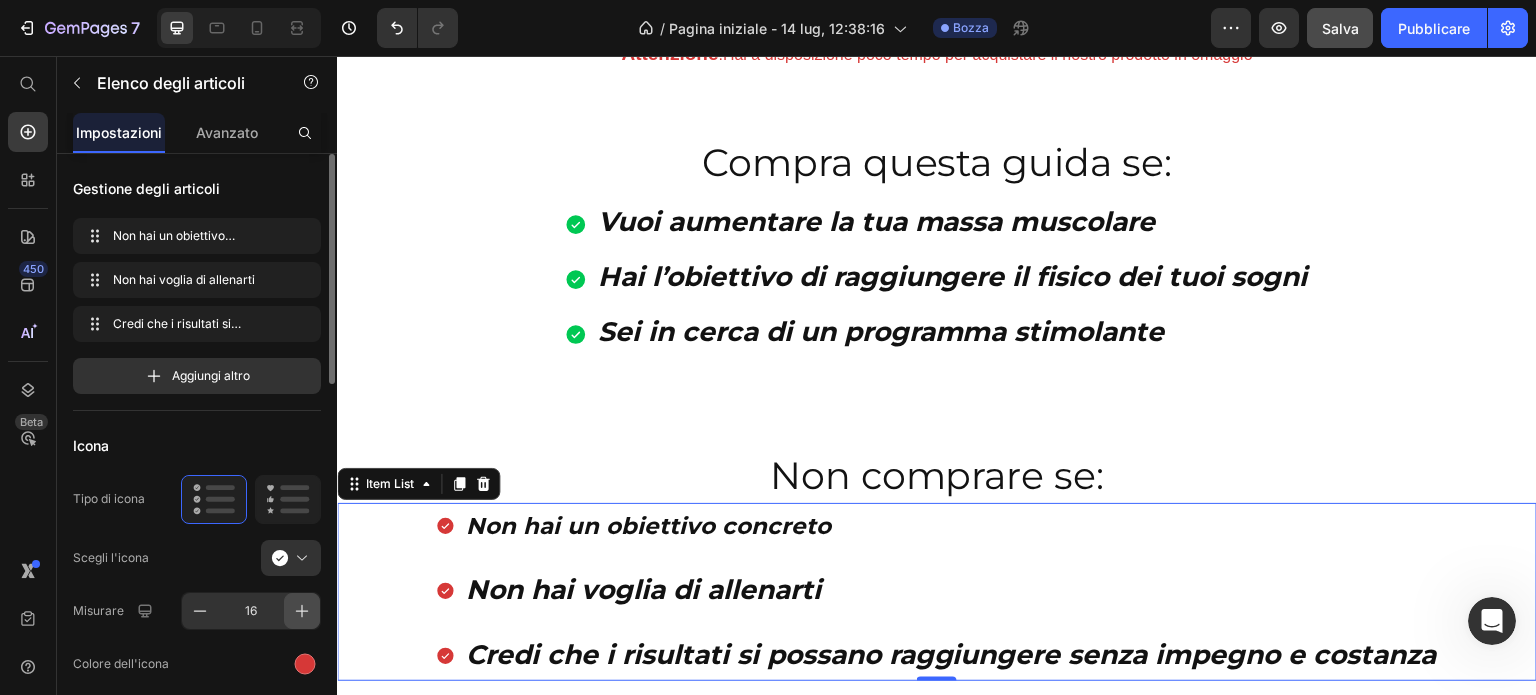 click 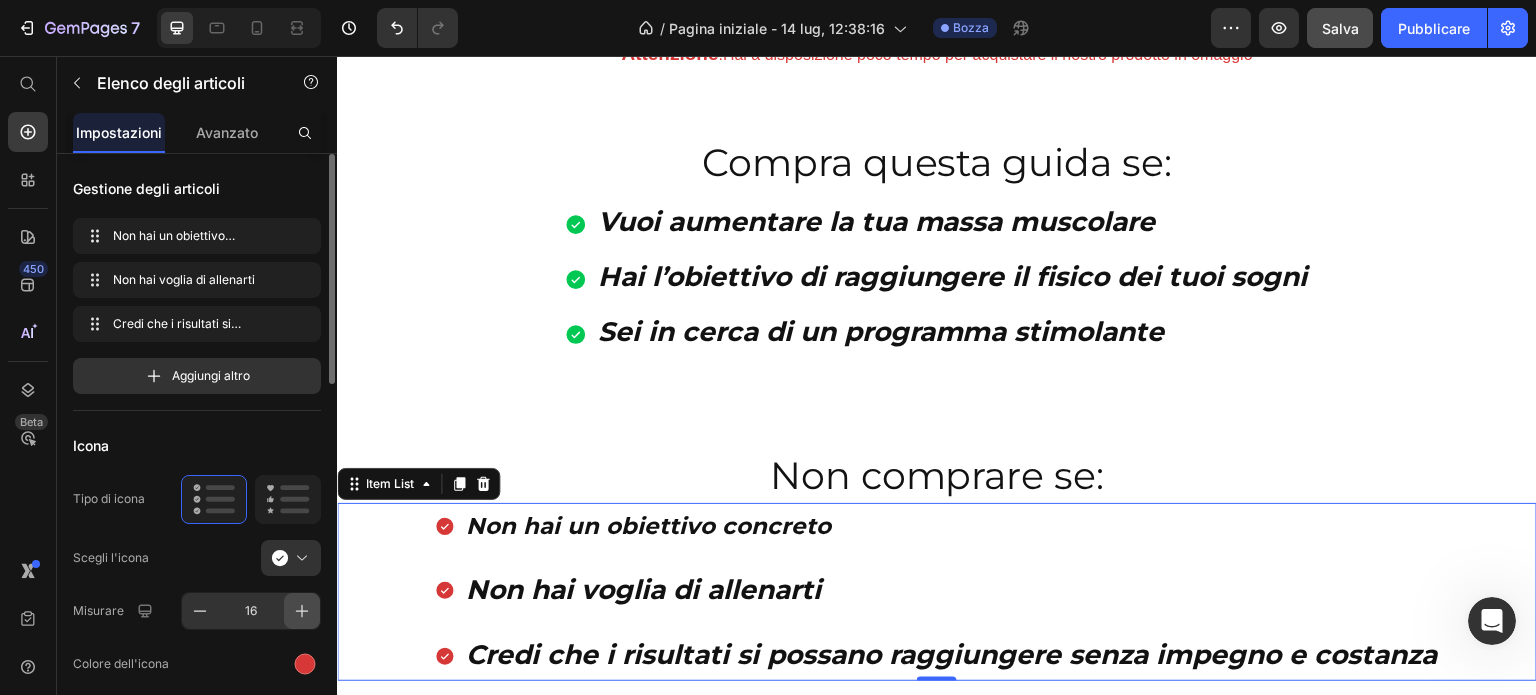 click 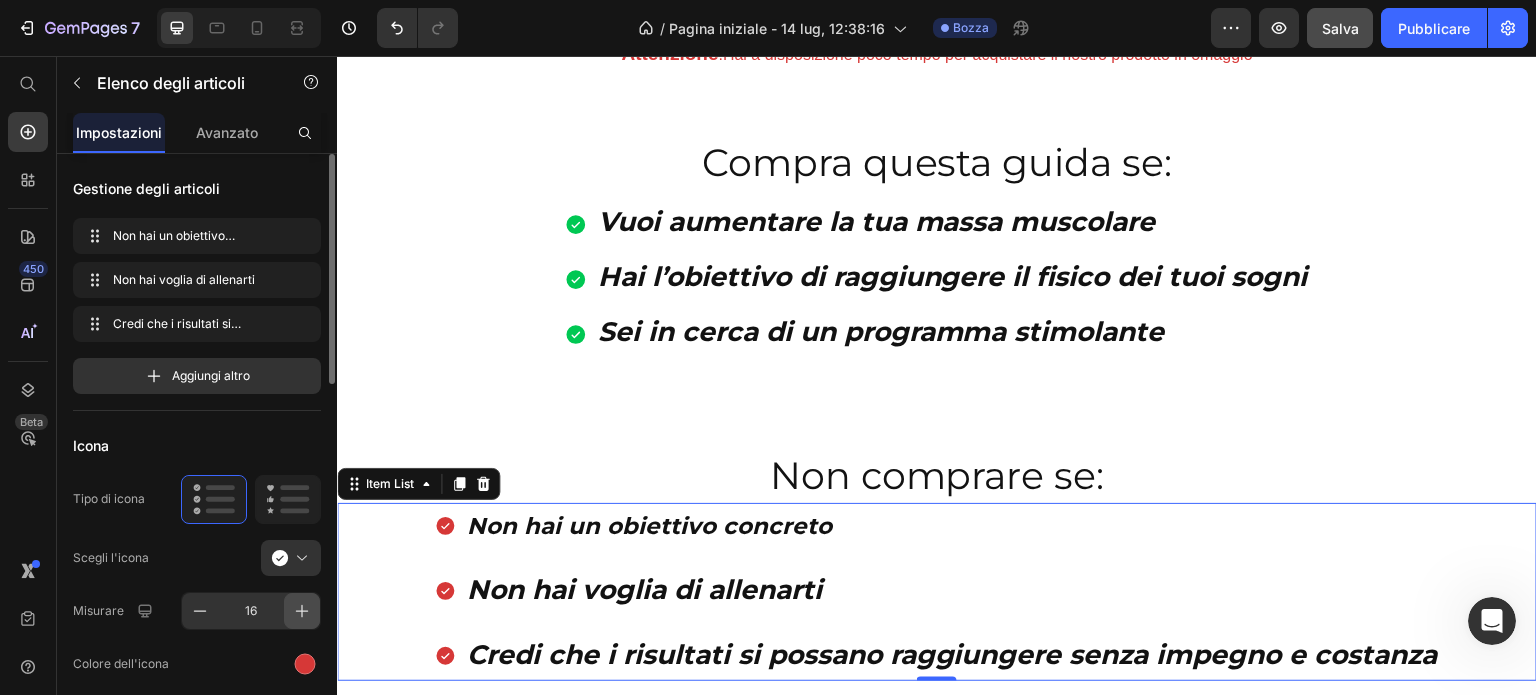click 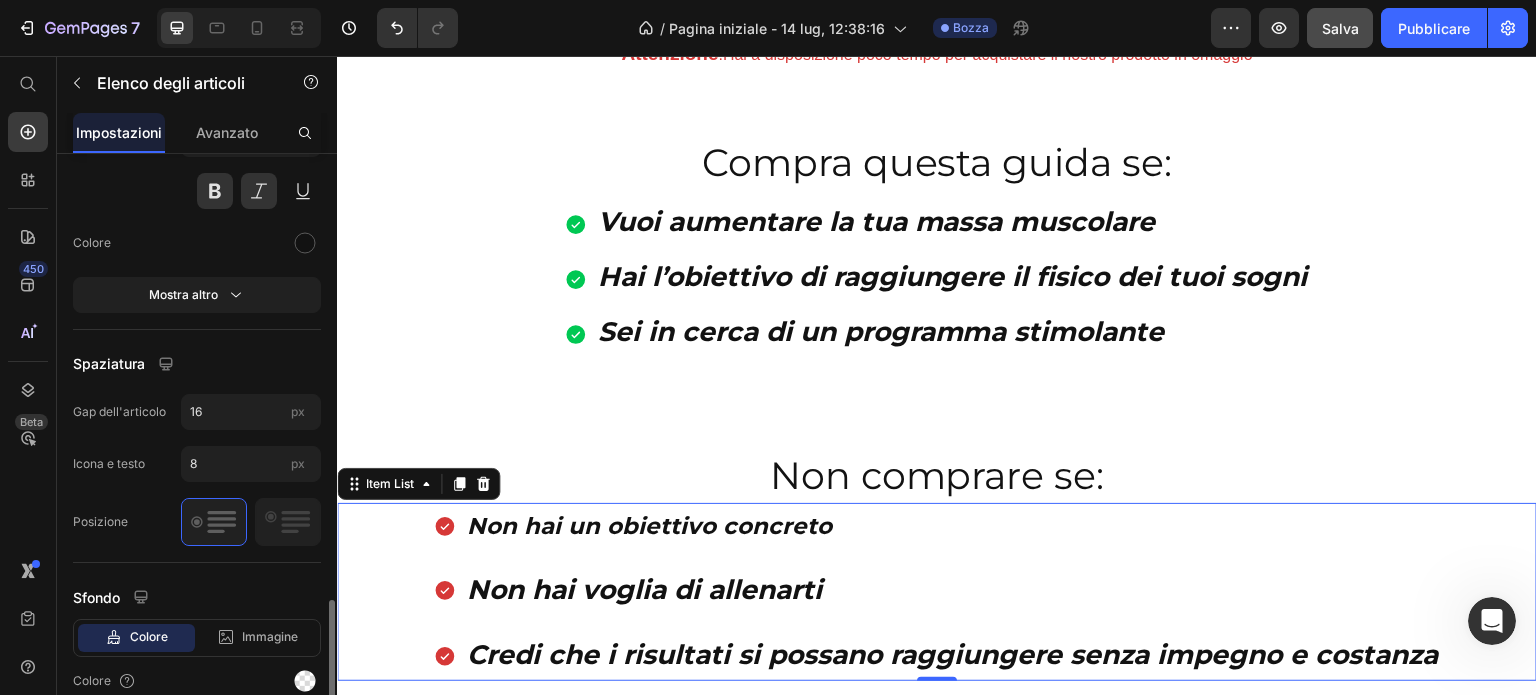 scroll, scrollTop: 954, scrollLeft: 0, axis: vertical 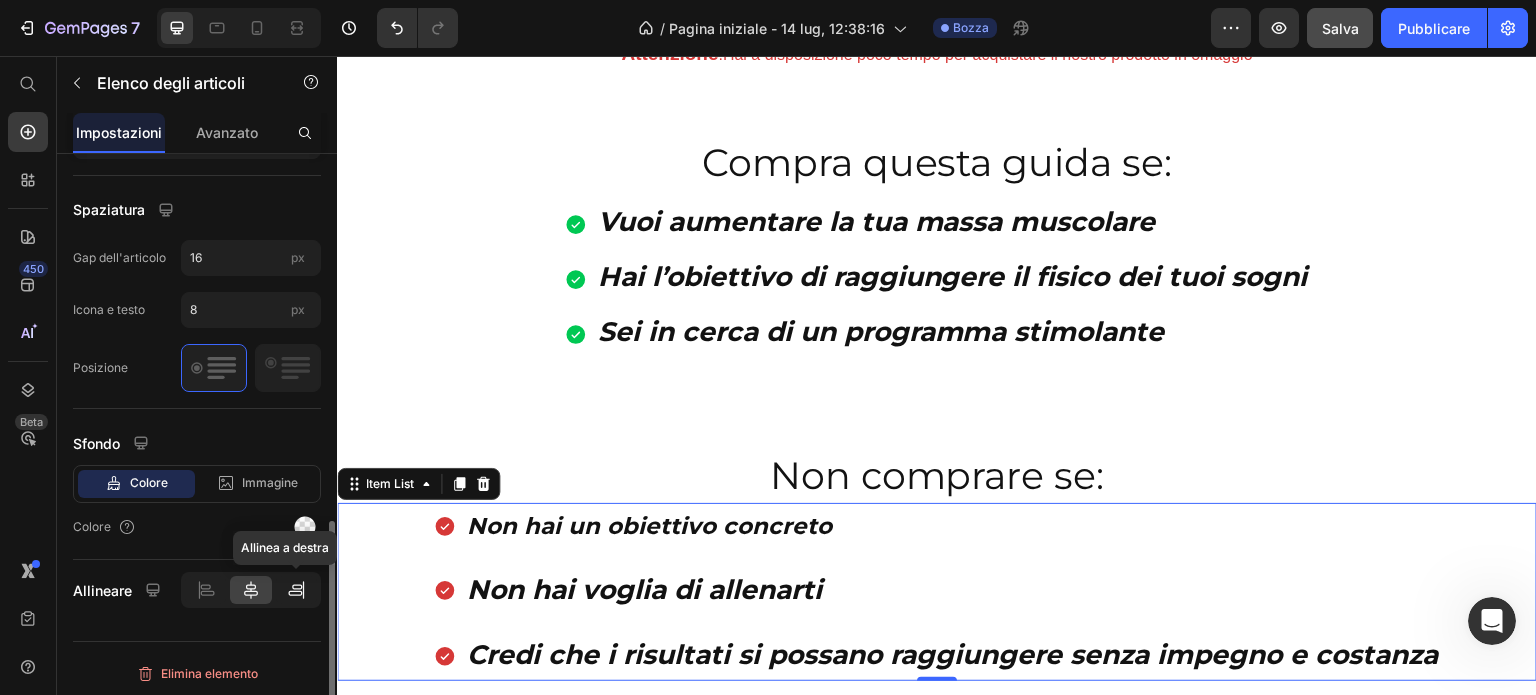 click 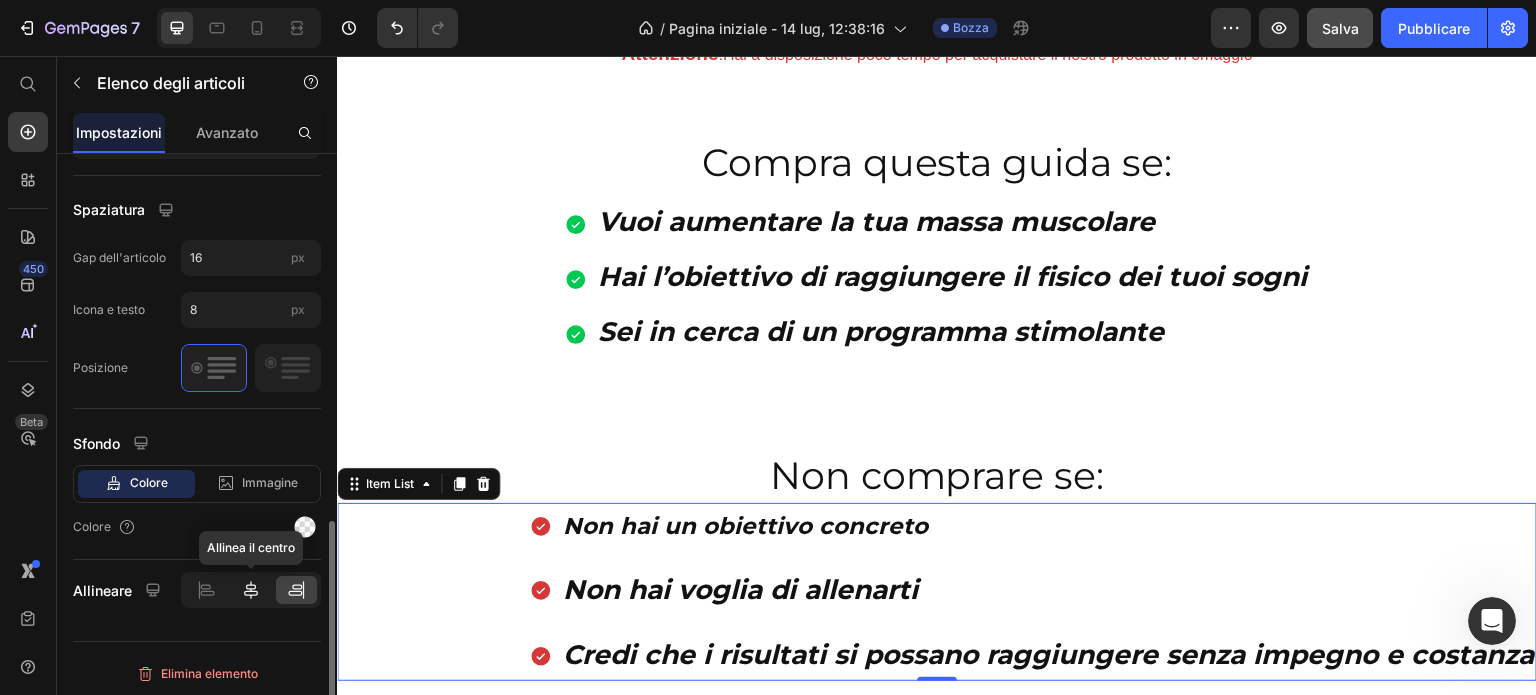 click 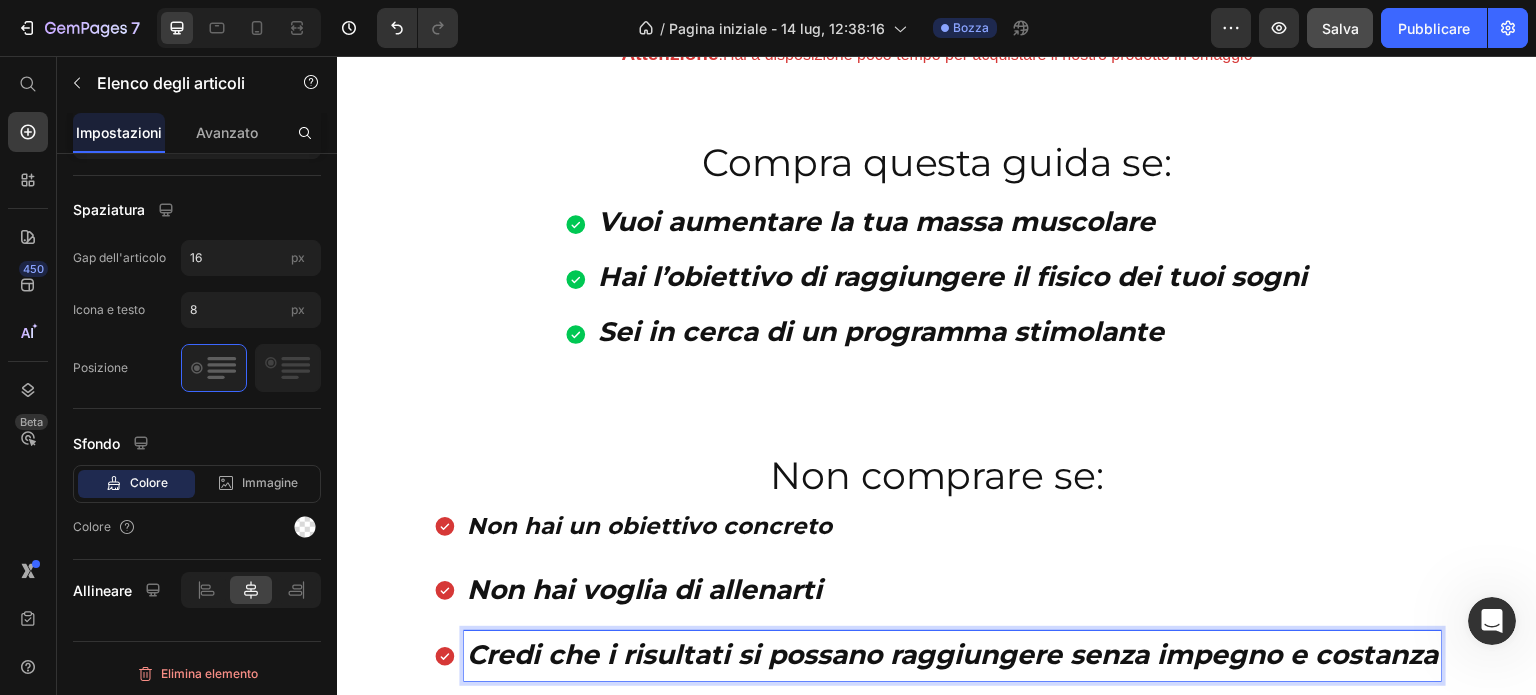 click on "Credi che i risultati si possano raggiungere senza impegno e costanza" at bounding box center [952, 654] 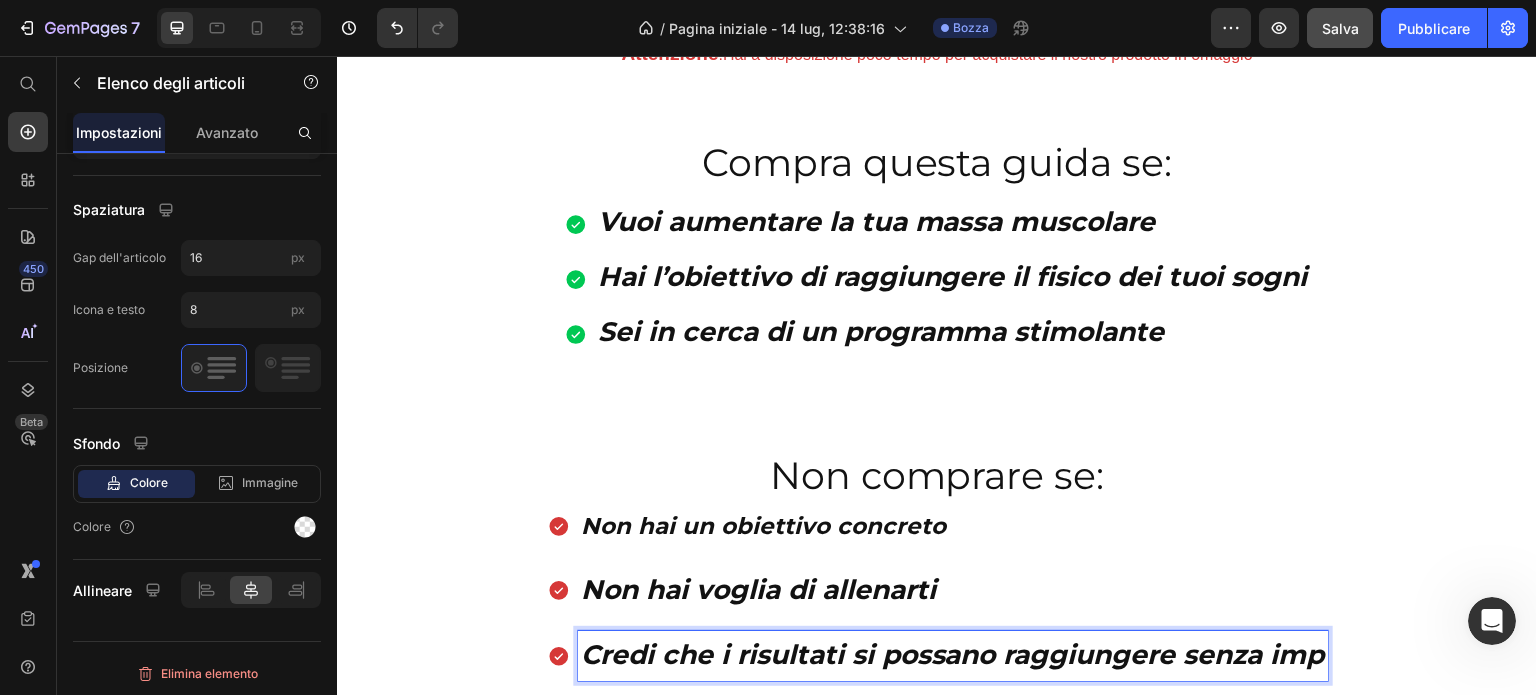 click on "Non hai un obiettivo concreto  Non hai voglia di allenarti Credi che i risultati si possano raggiungere senza imp" at bounding box center [937, 592] 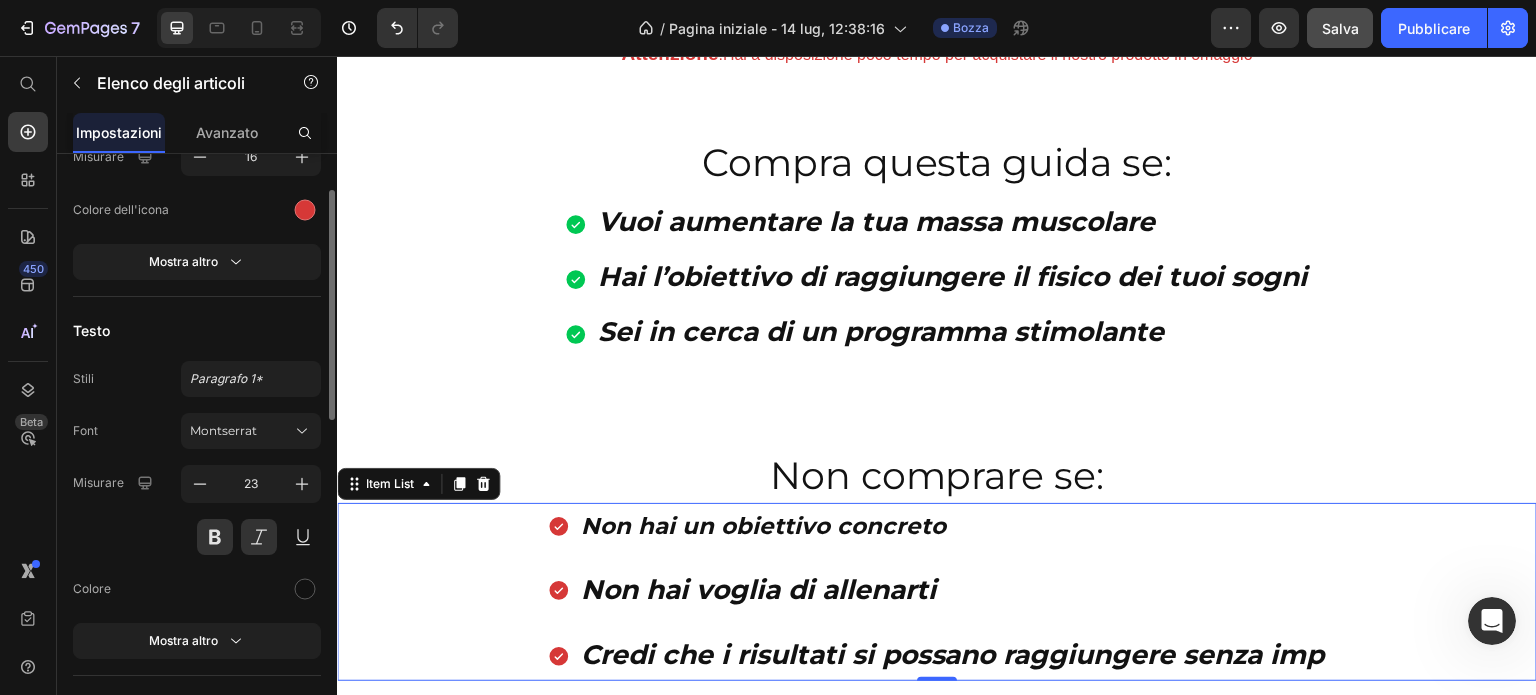 scroll, scrollTop: 354, scrollLeft: 0, axis: vertical 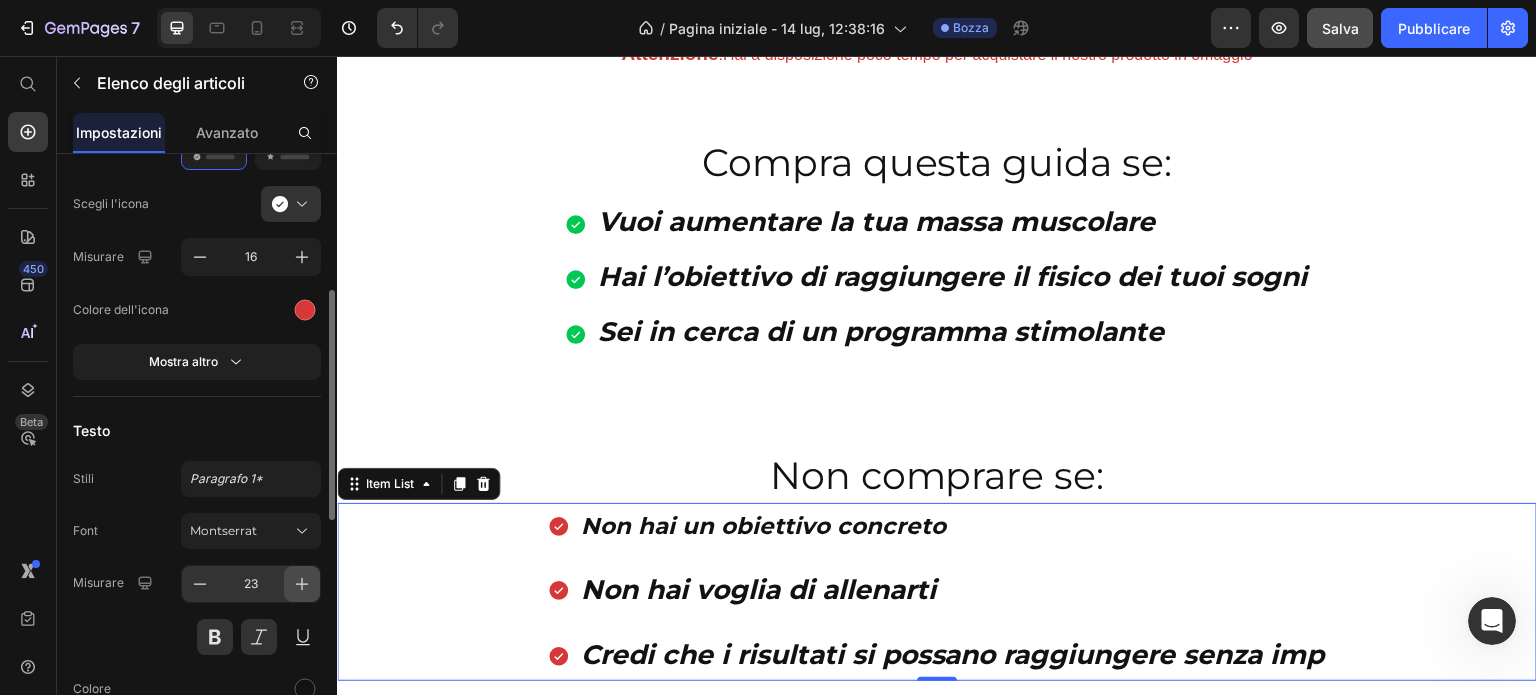 click 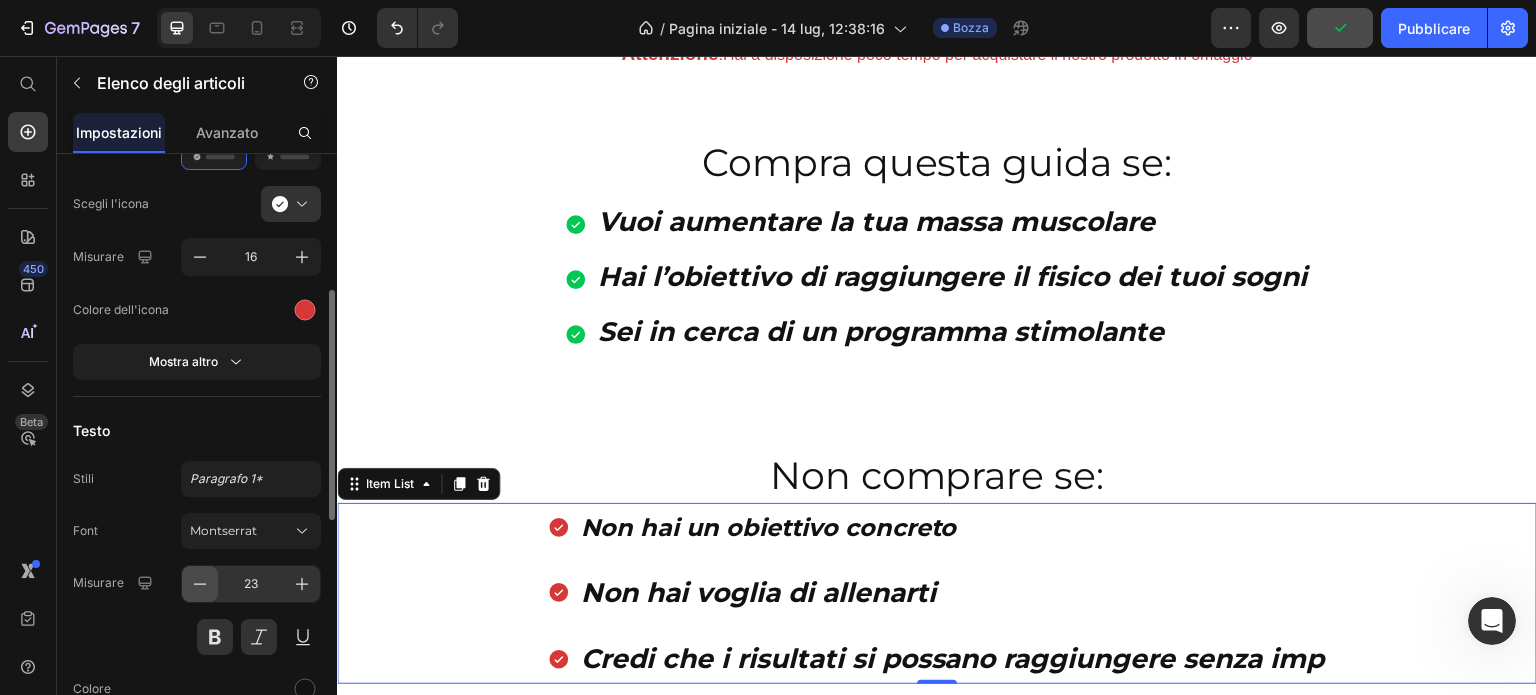 click at bounding box center [200, 584] 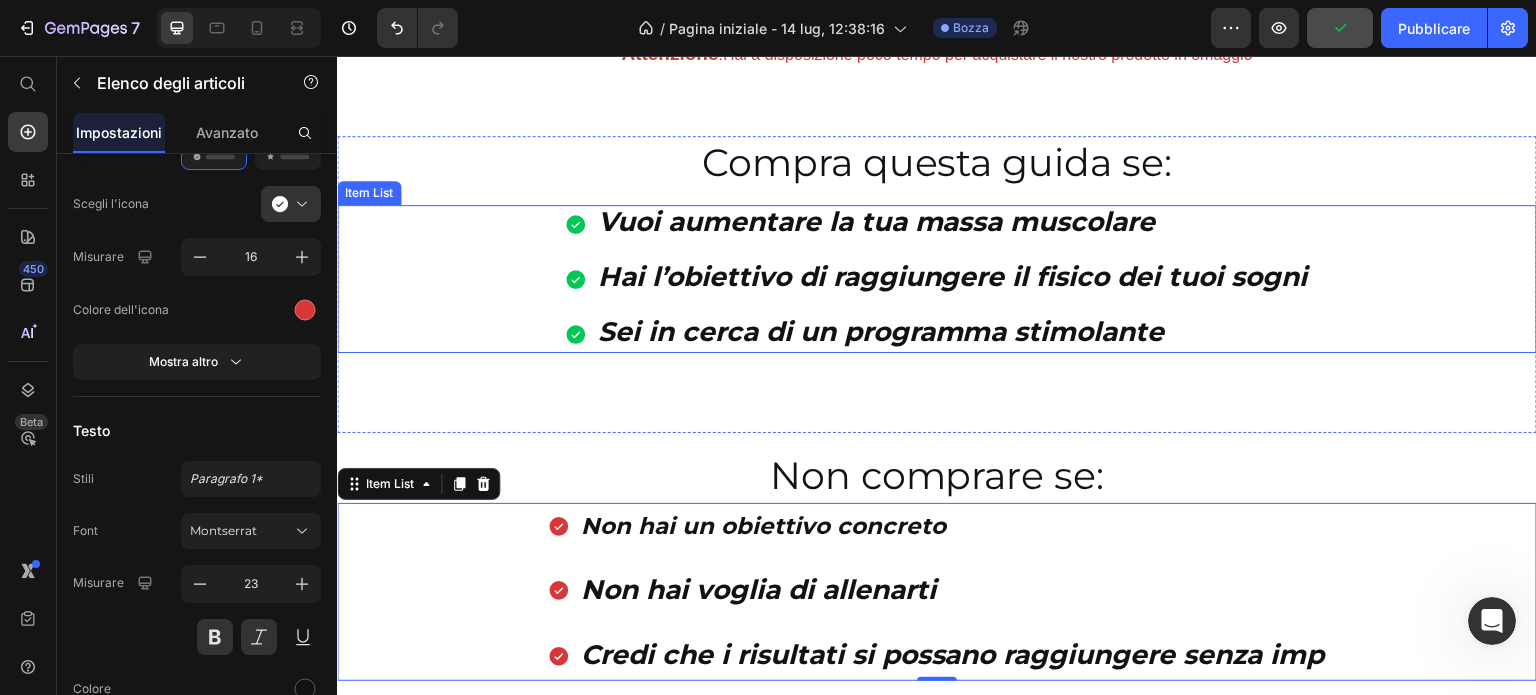 click on "Hai l’obiettivo di raggiungere il fisico dei tuoi sogni" at bounding box center [953, 276] 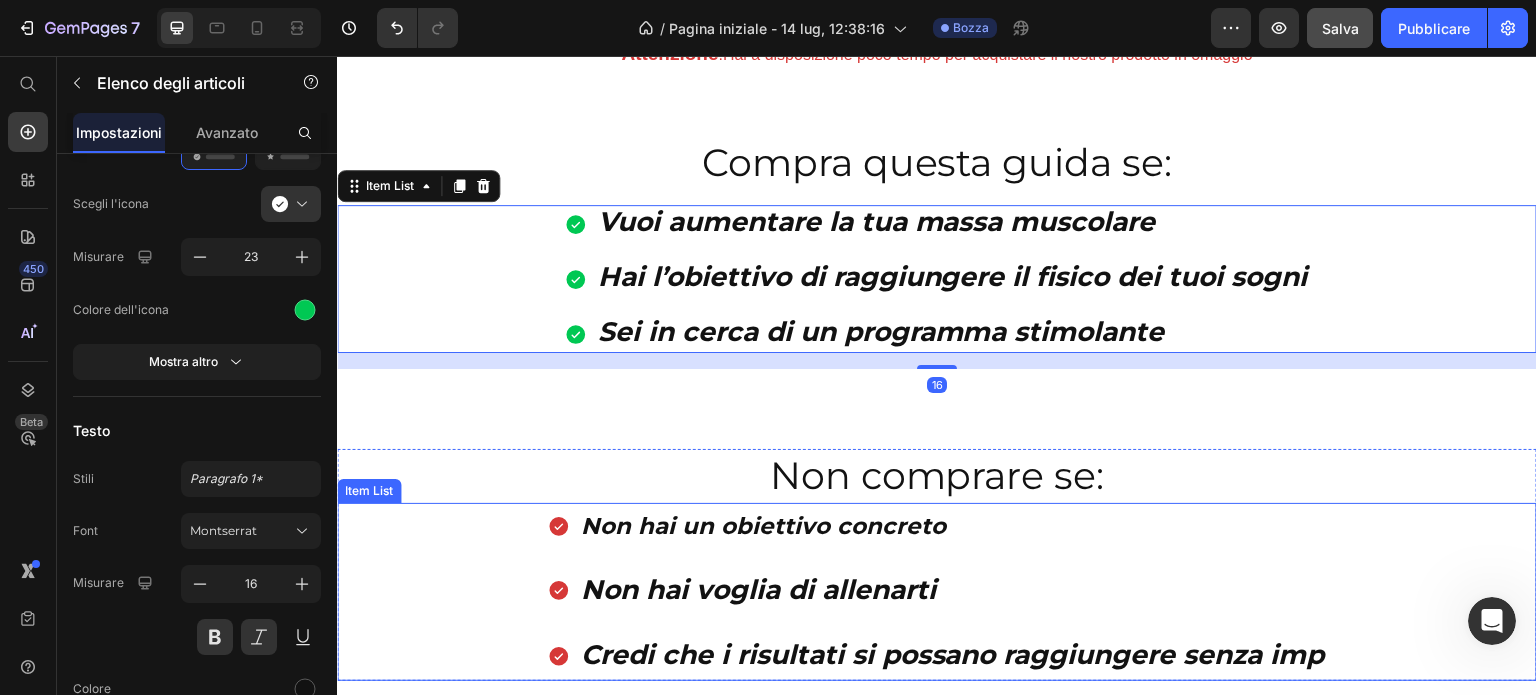 click on "Non hai voglia di allenarti" at bounding box center (953, 590) 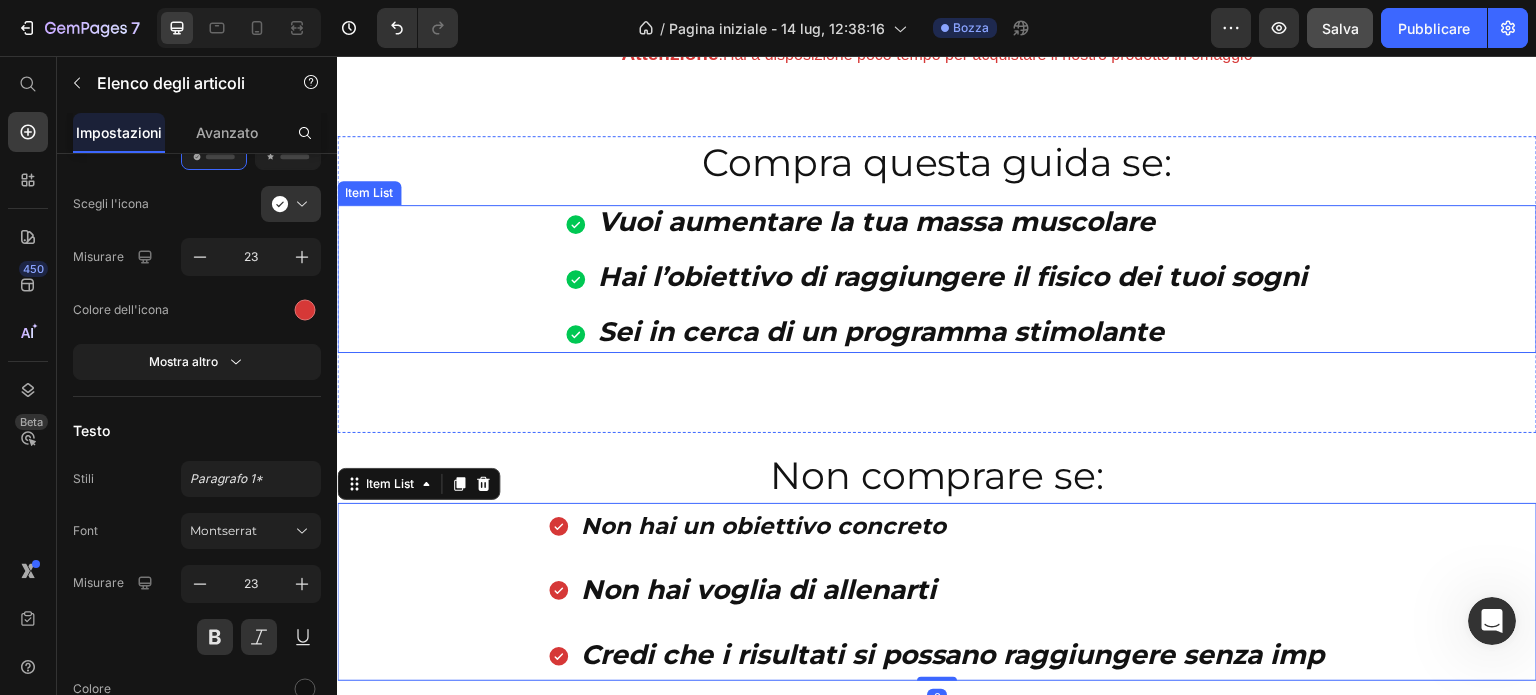 click on "Vuoi aumentare la tua massa muscolare Hai l’obiettivo di raggiungere il fisico dei tuoi sogni Sei in cerca di un programma stimolante" at bounding box center [937, 279] 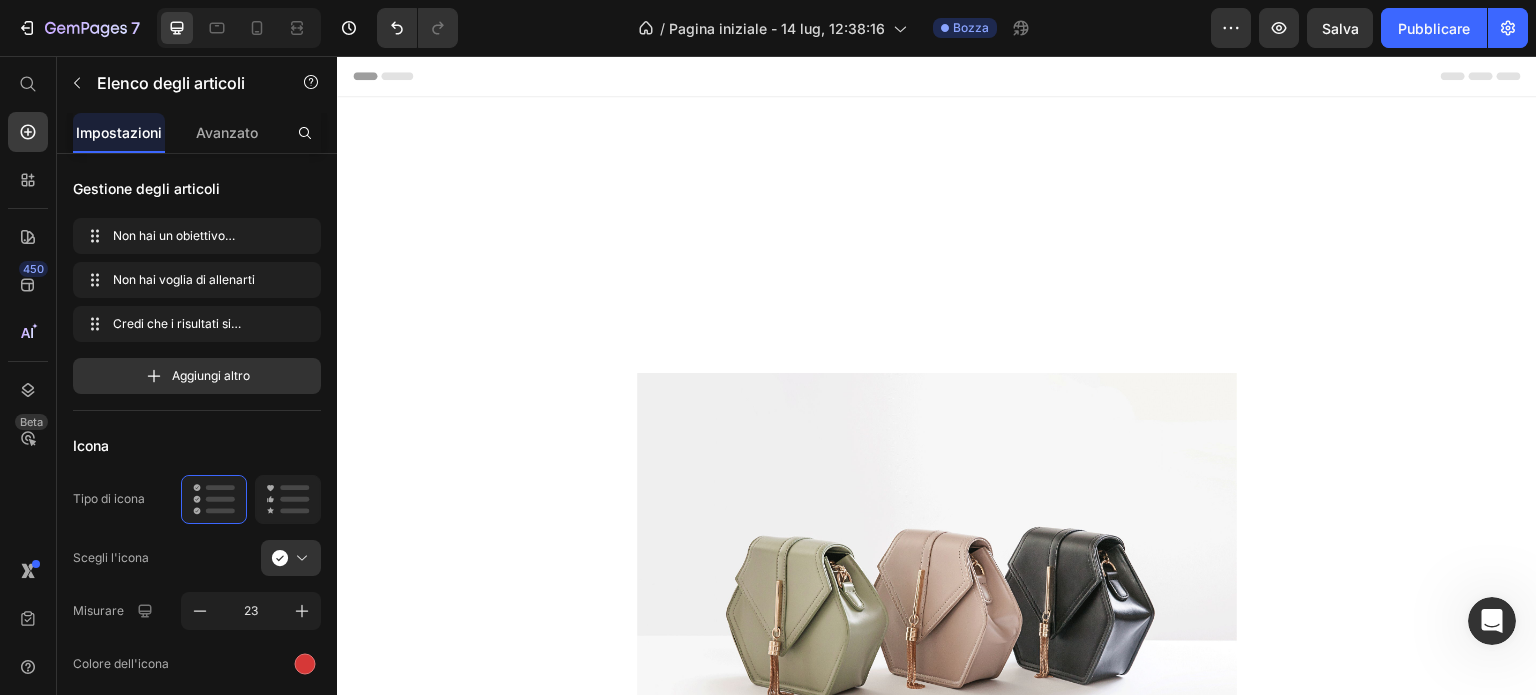 scroll, scrollTop: 1291, scrollLeft: 0, axis: vertical 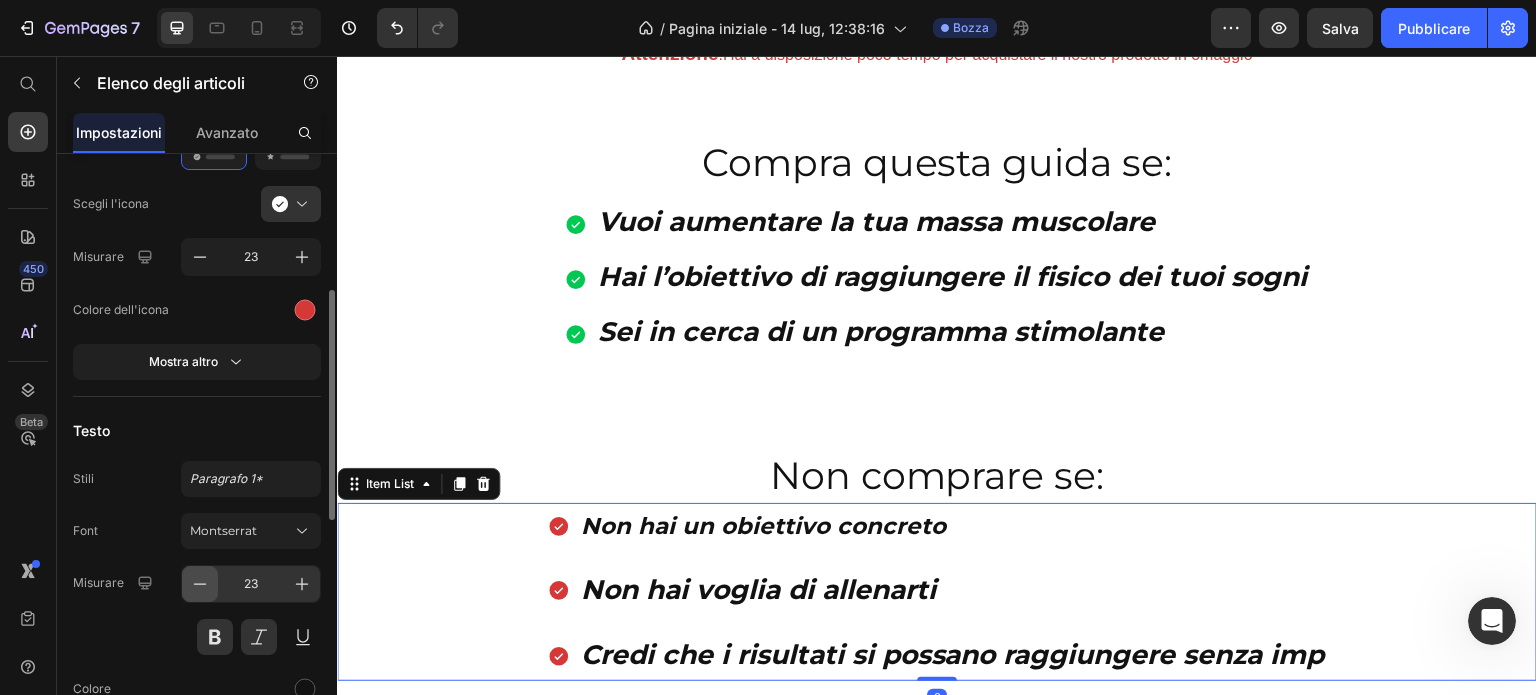 click 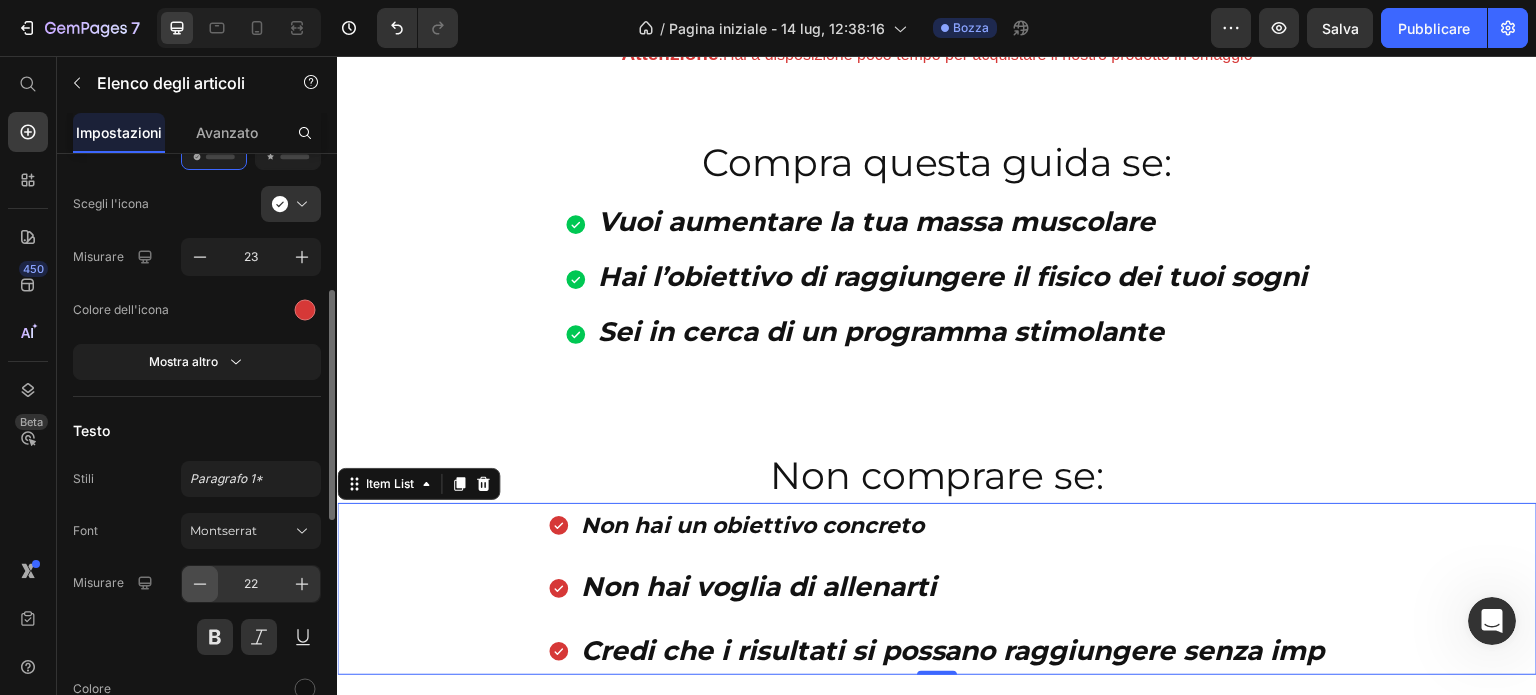 click 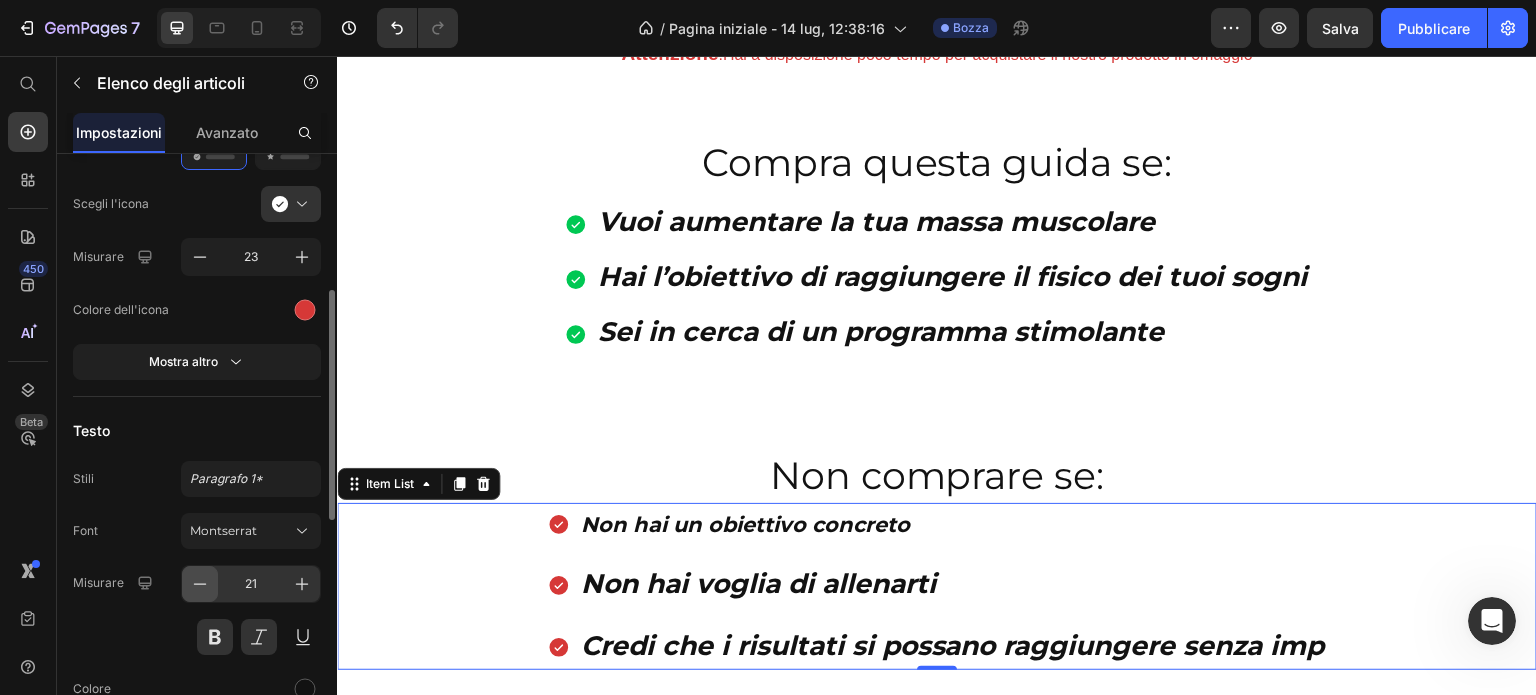 click 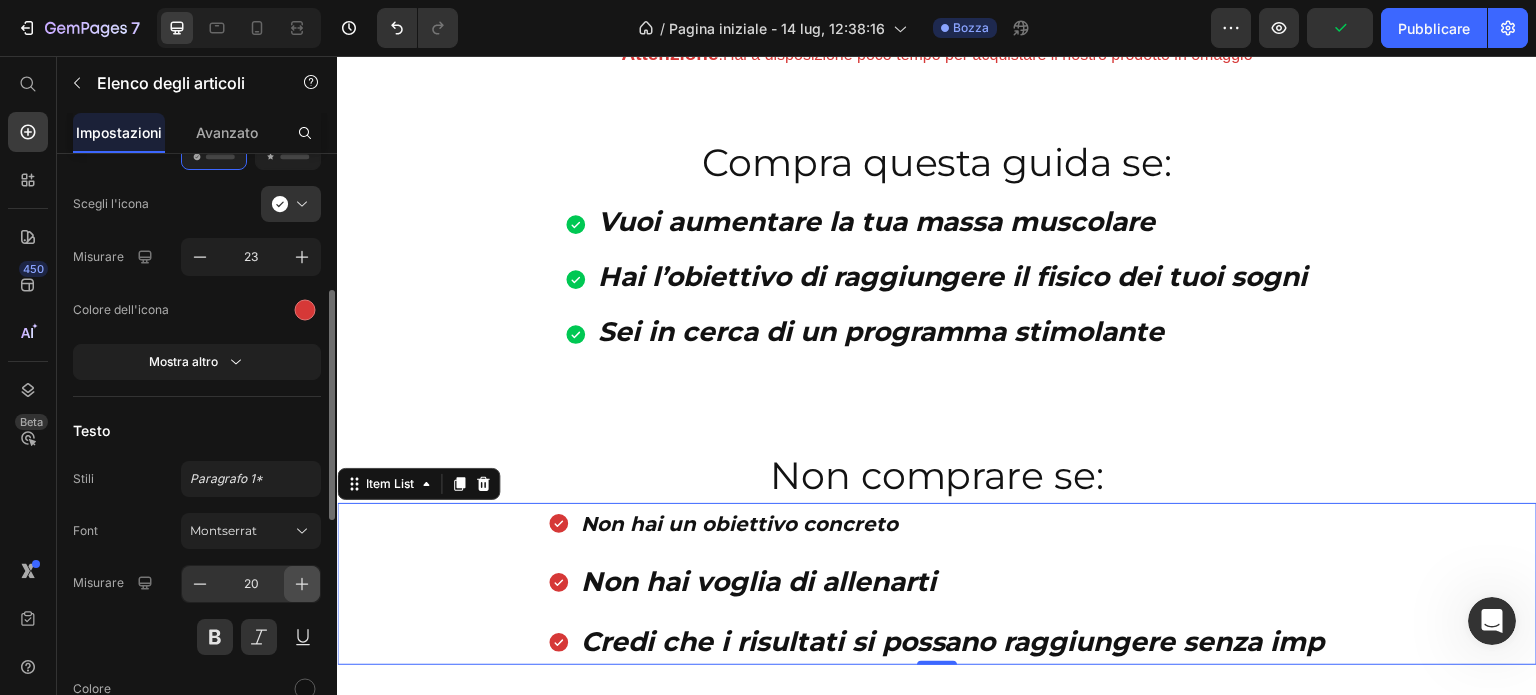 click at bounding box center [302, 584] 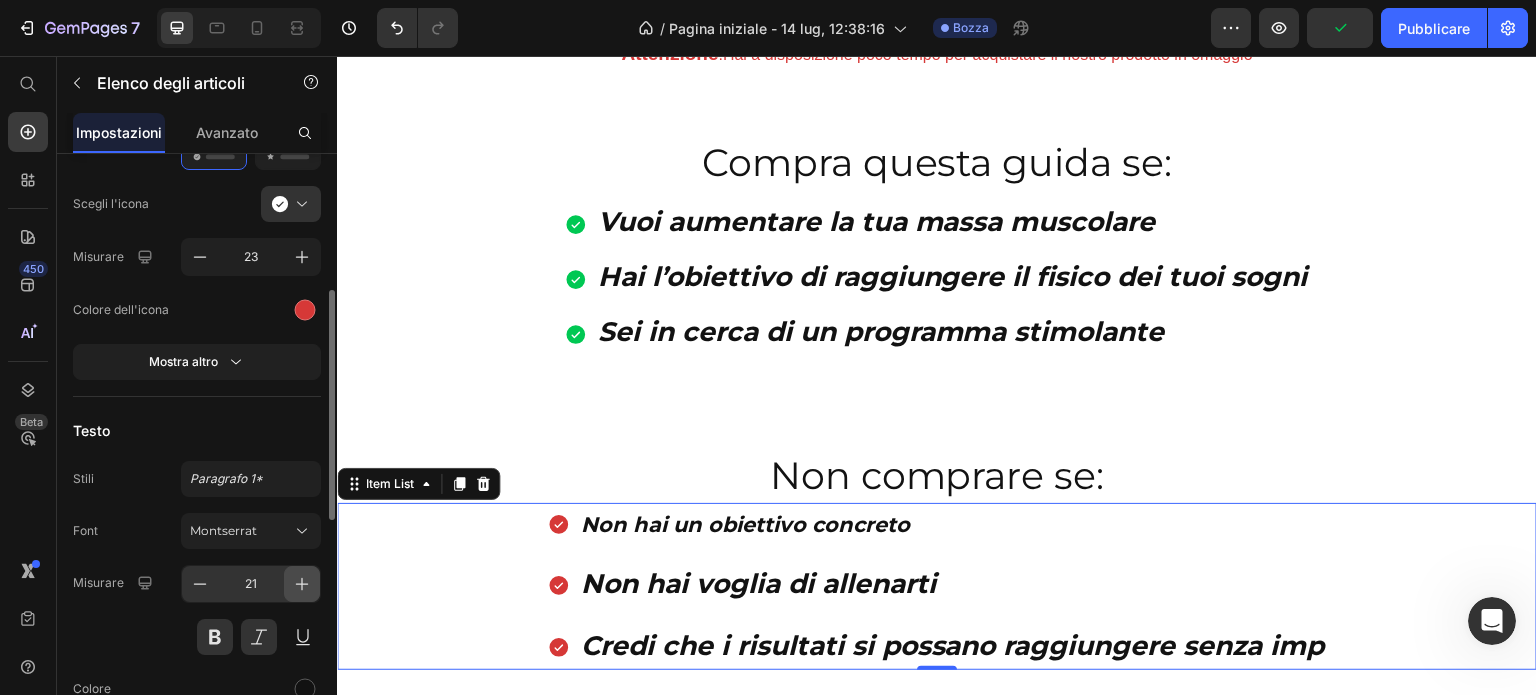 click at bounding box center [302, 584] 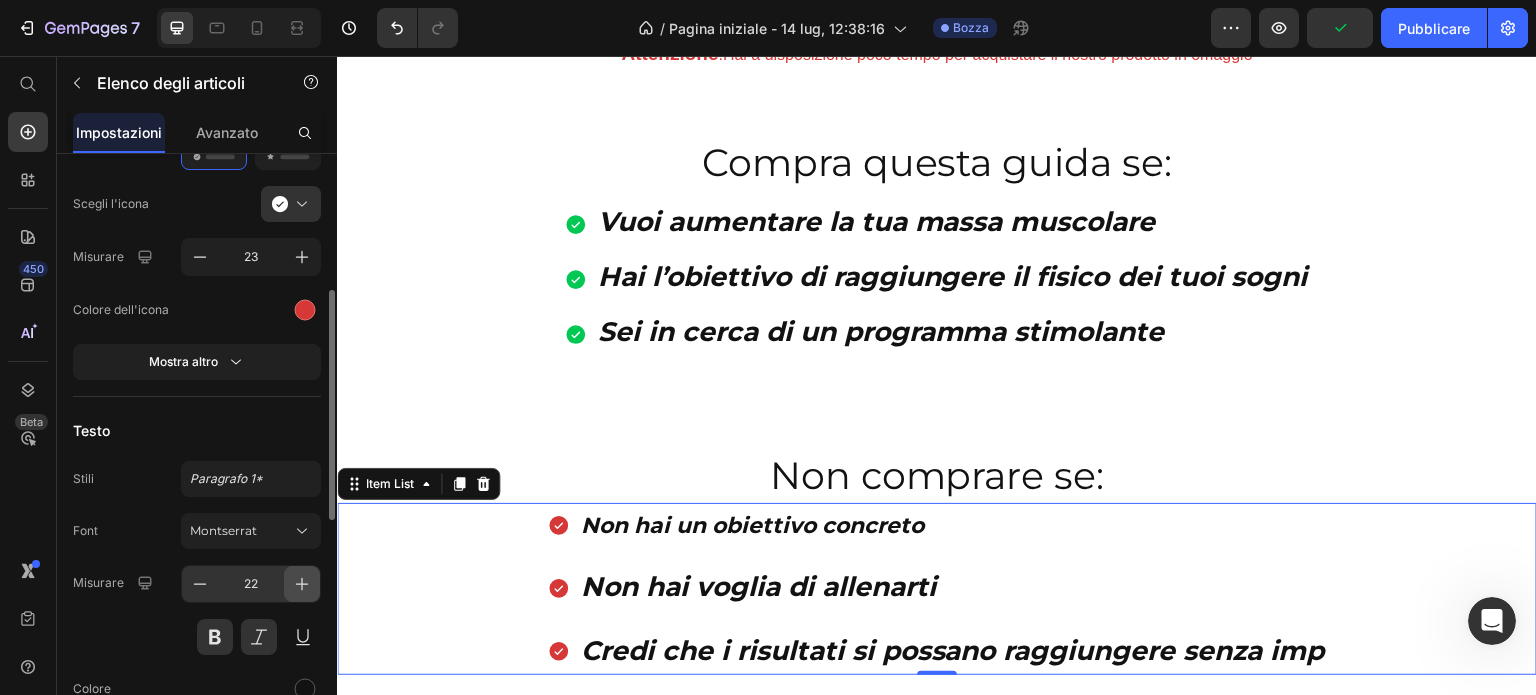 click at bounding box center [302, 584] 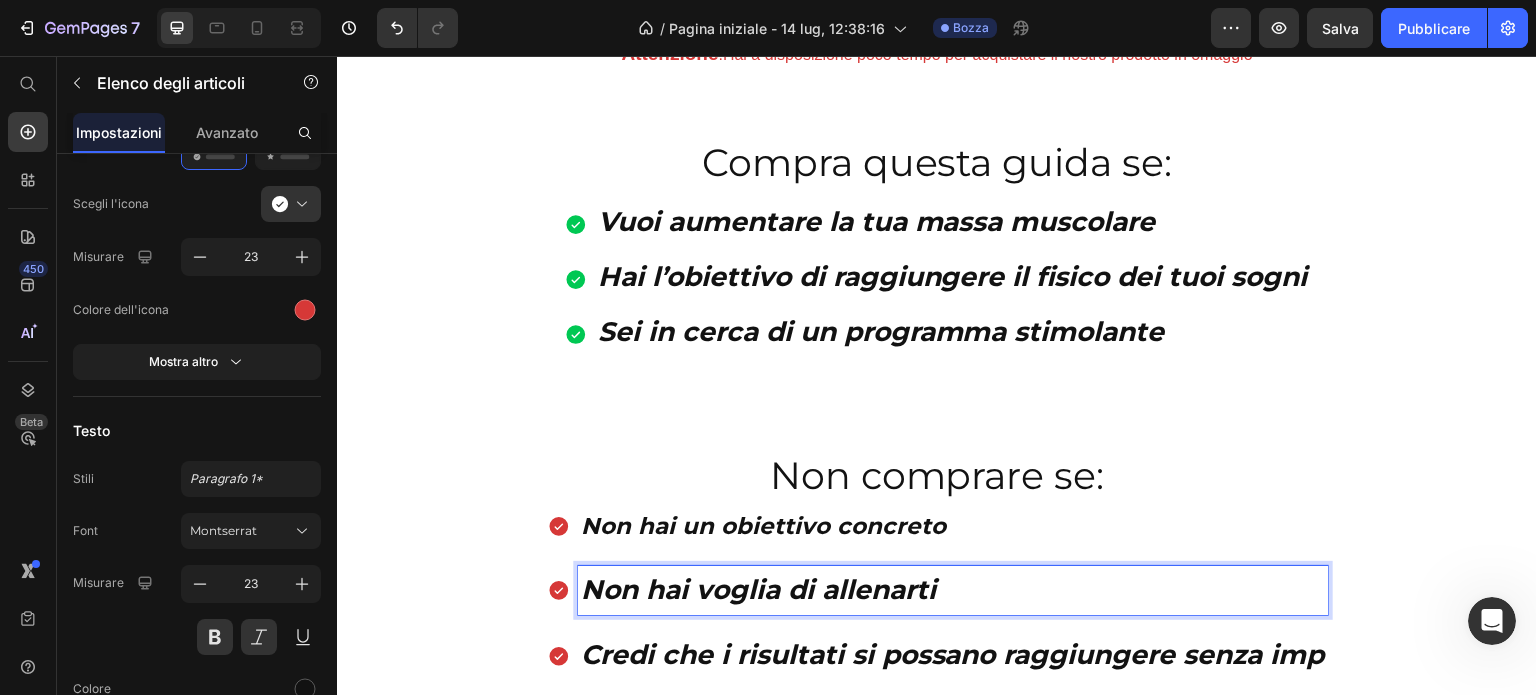 click on "Non hai voglia di allenarti" at bounding box center [758, 589] 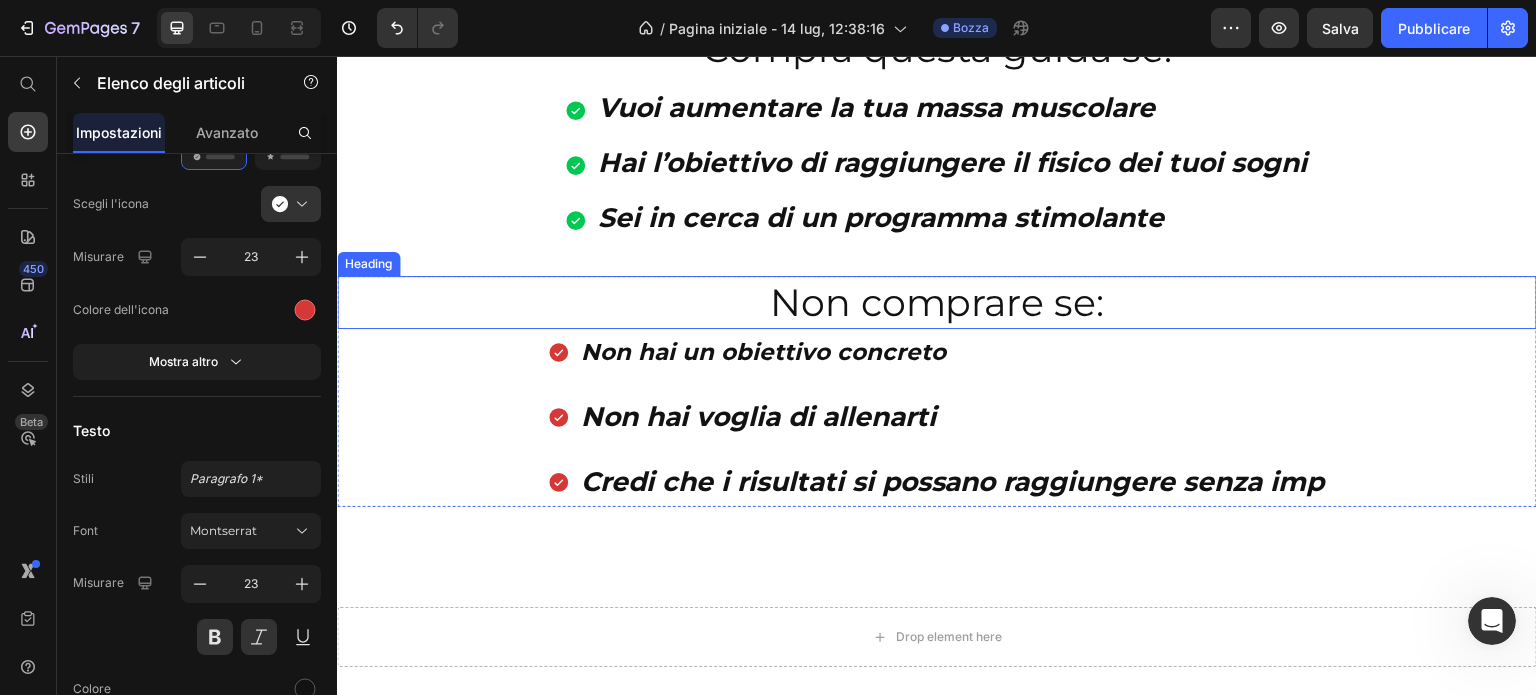 scroll, scrollTop: 1400, scrollLeft: 0, axis: vertical 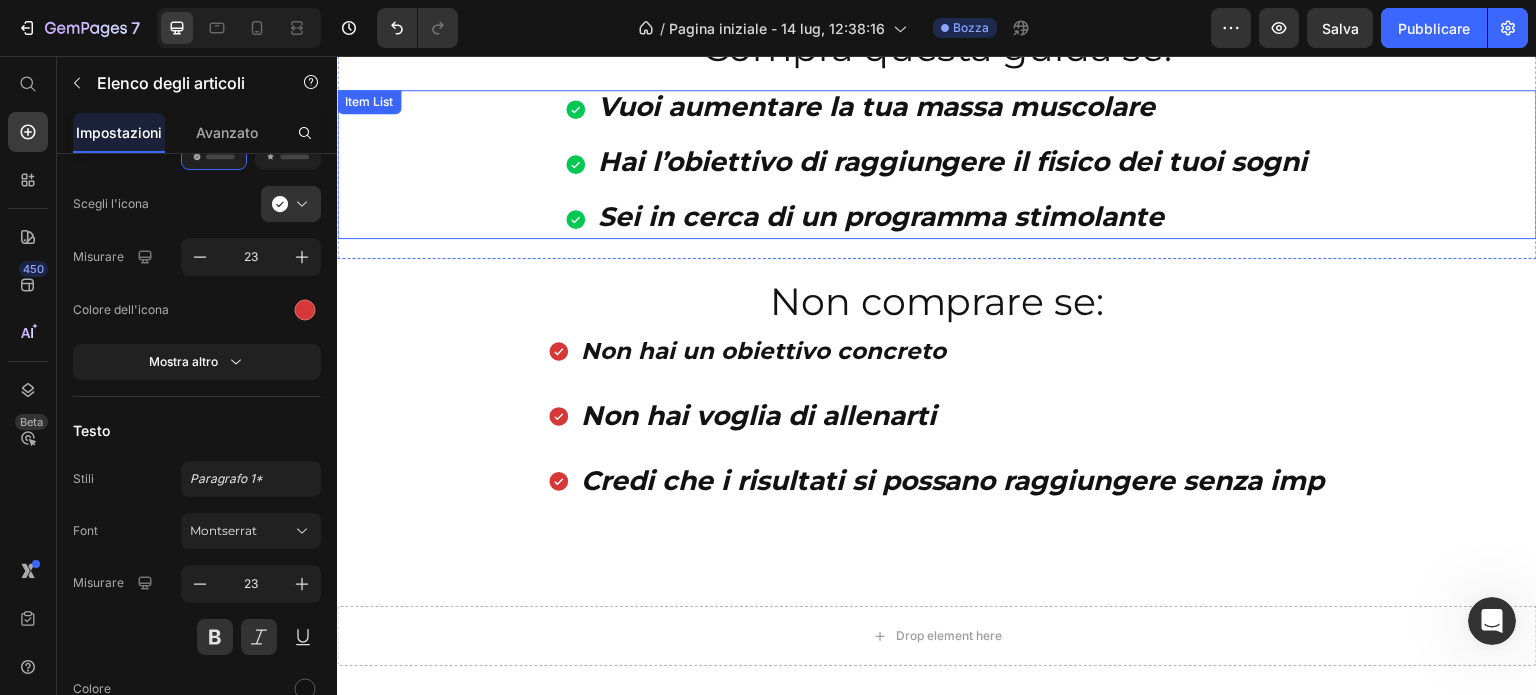 click on "Vuoi aumentare la tua massa muscolare Hai l’obiettivo di raggiungere il fisico dei tuoi sogni Sei in cerca di un programma stimolante" at bounding box center [937, 164] 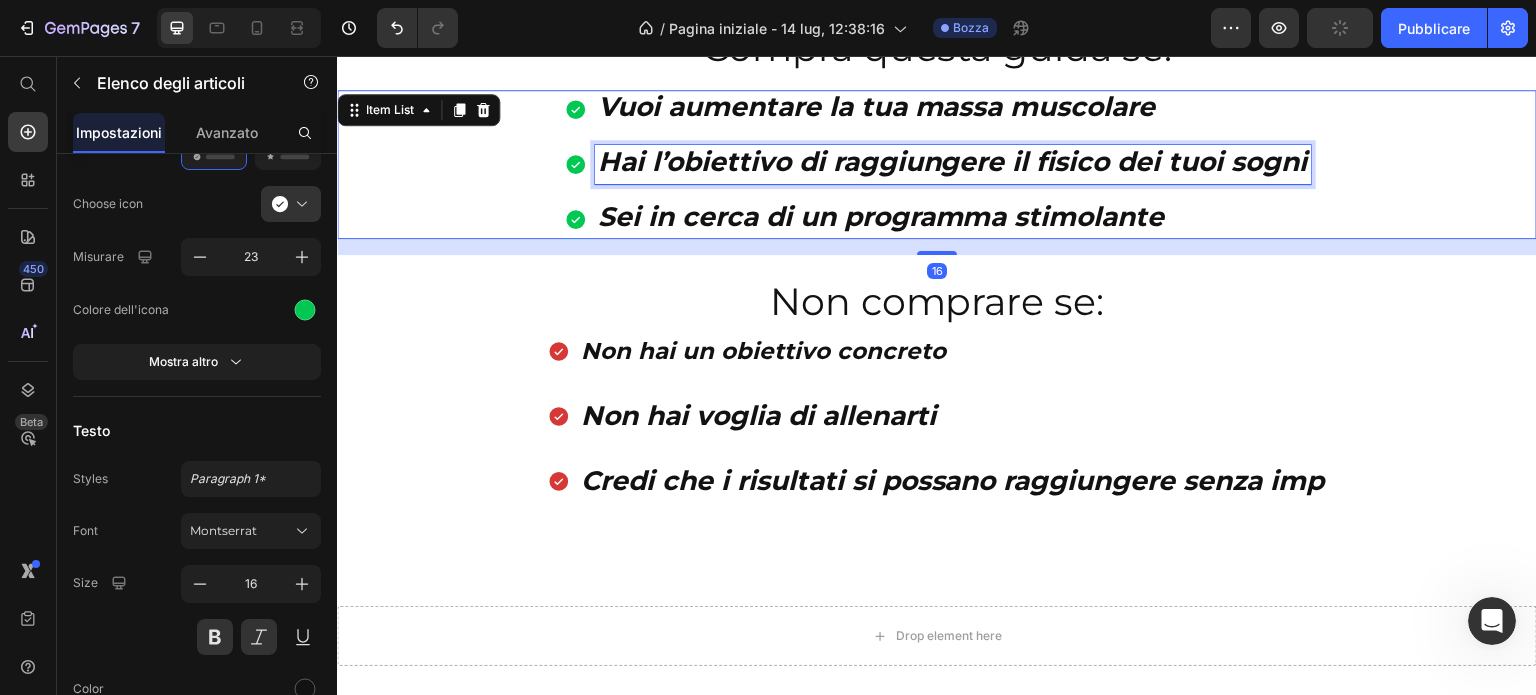 click on "Hai l’obiettivo di raggiungere il fisico dei tuoi sogni" at bounding box center [953, 161] 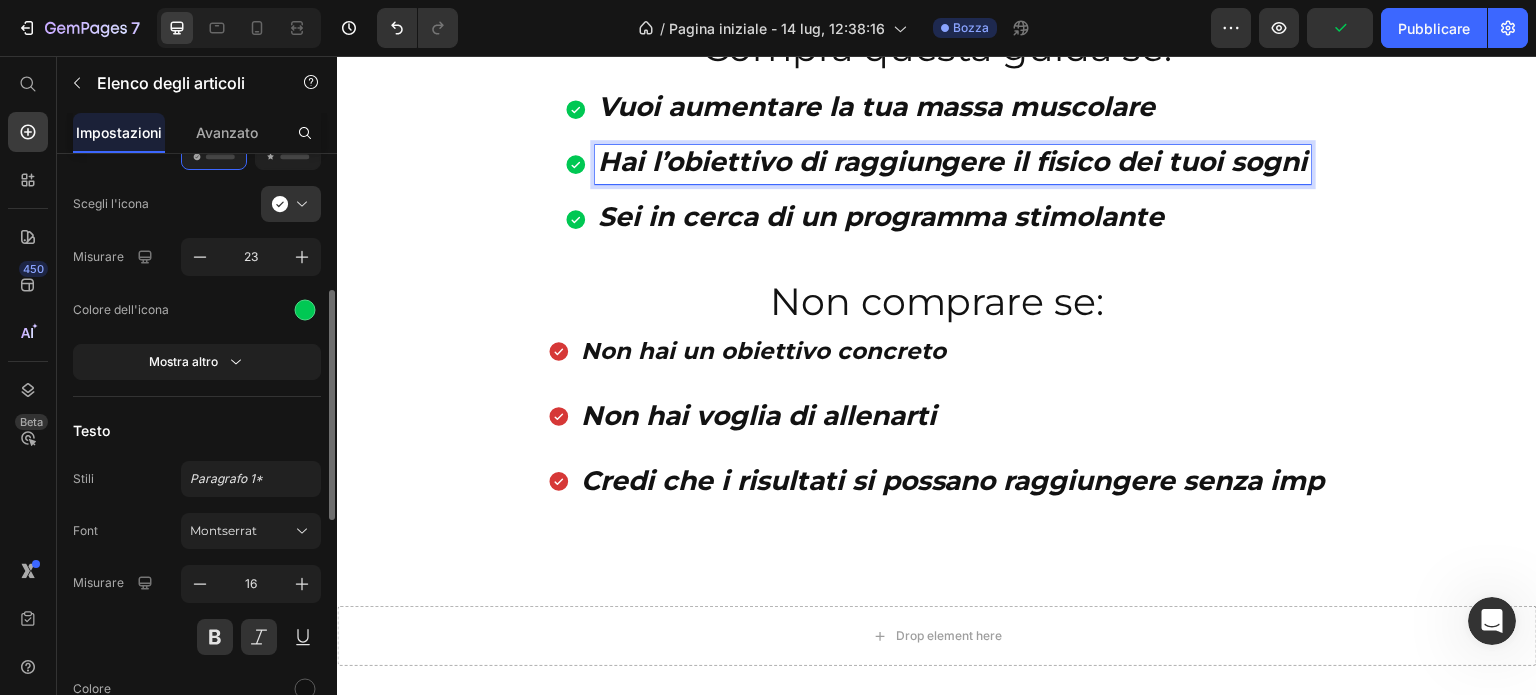 scroll, scrollTop: 154, scrollLeft: 0, axis: vertical 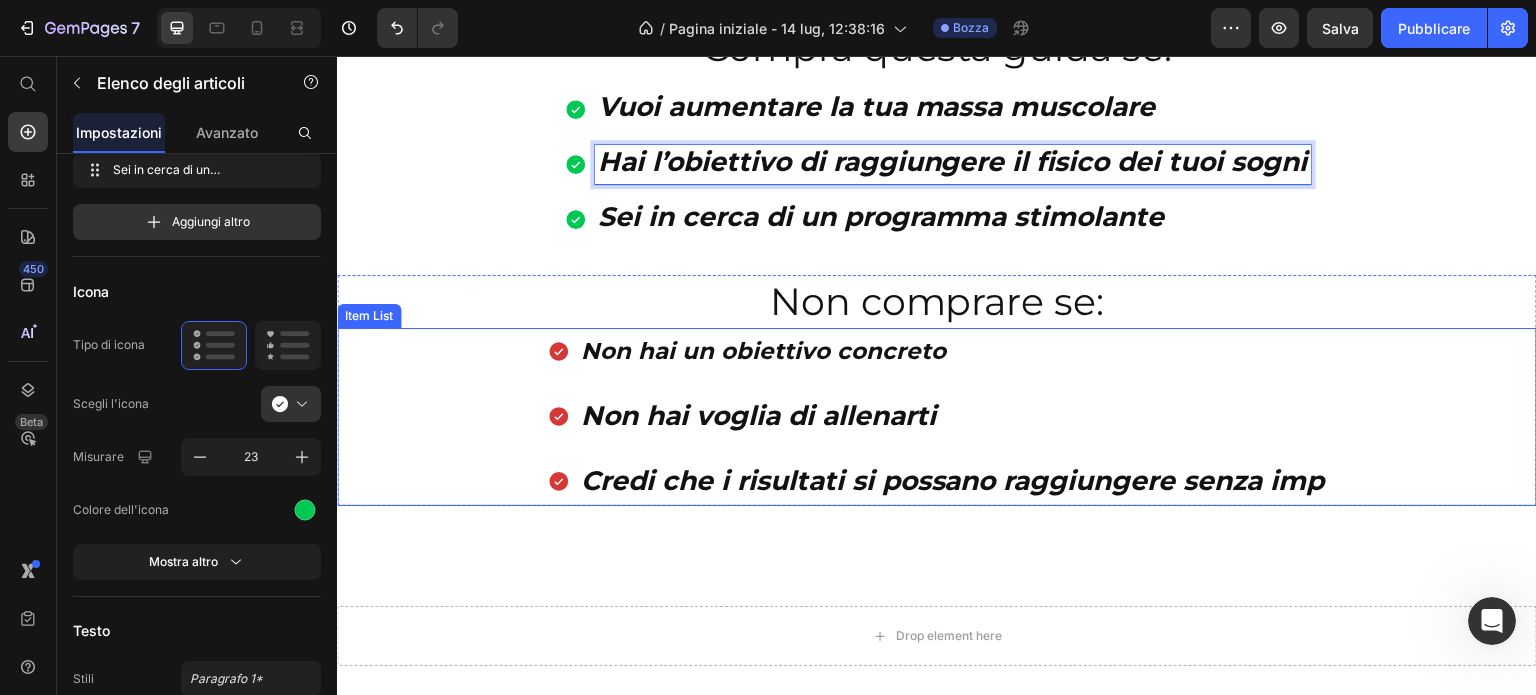 click on "Non hai un obiettivo concreto" at bounding box center (953, 351) 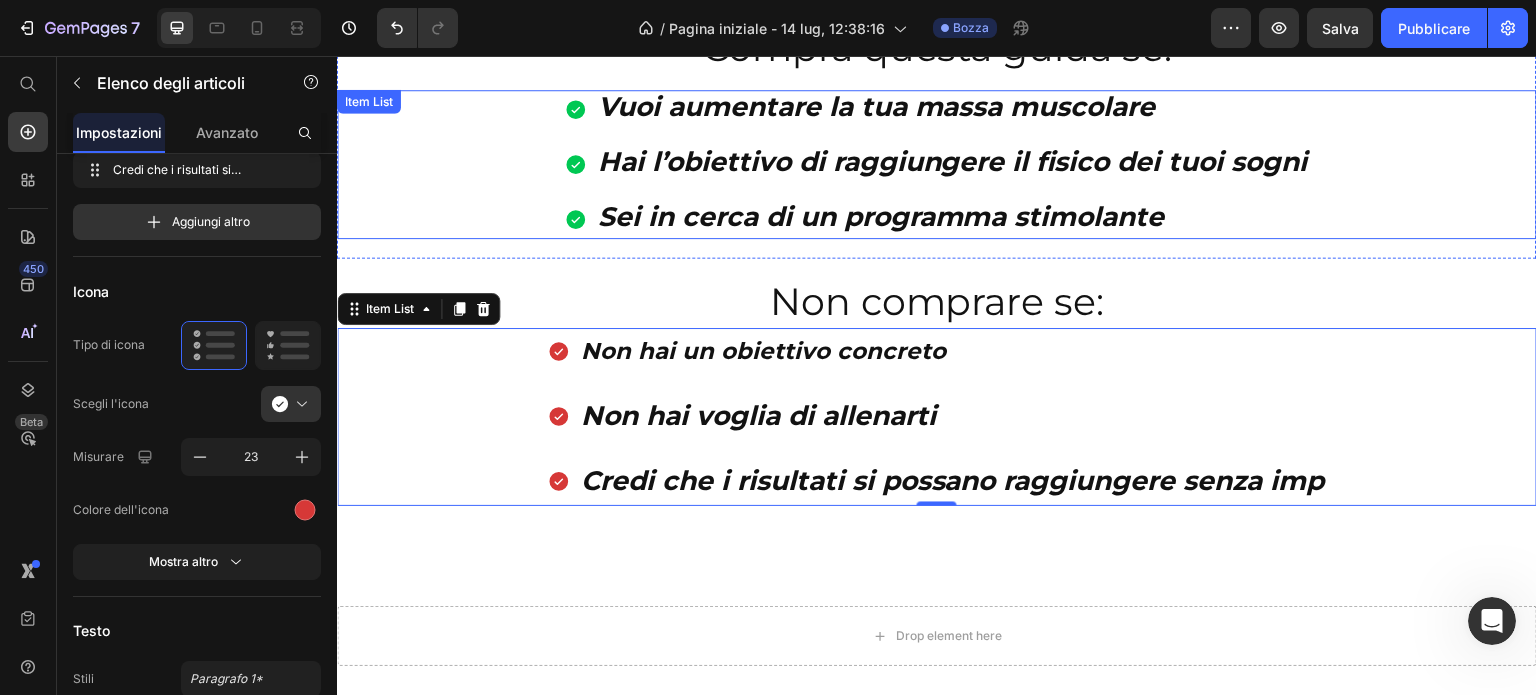 click on "Hai l’obiettivo di raggiungere il fisico dei tuoi sogni" at bounding box center [953, 161] 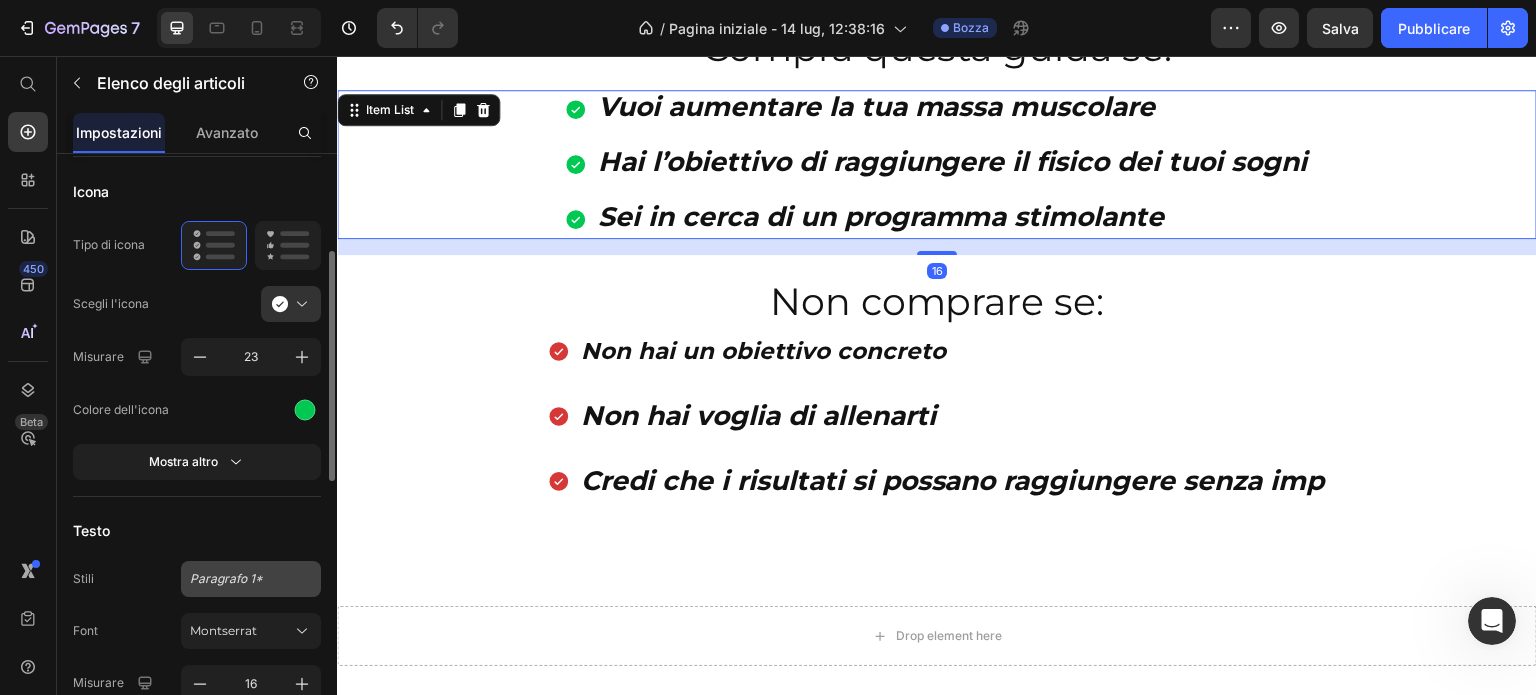 scroll, scrollTop: 454, scrollLeft: 0, axis: vertical 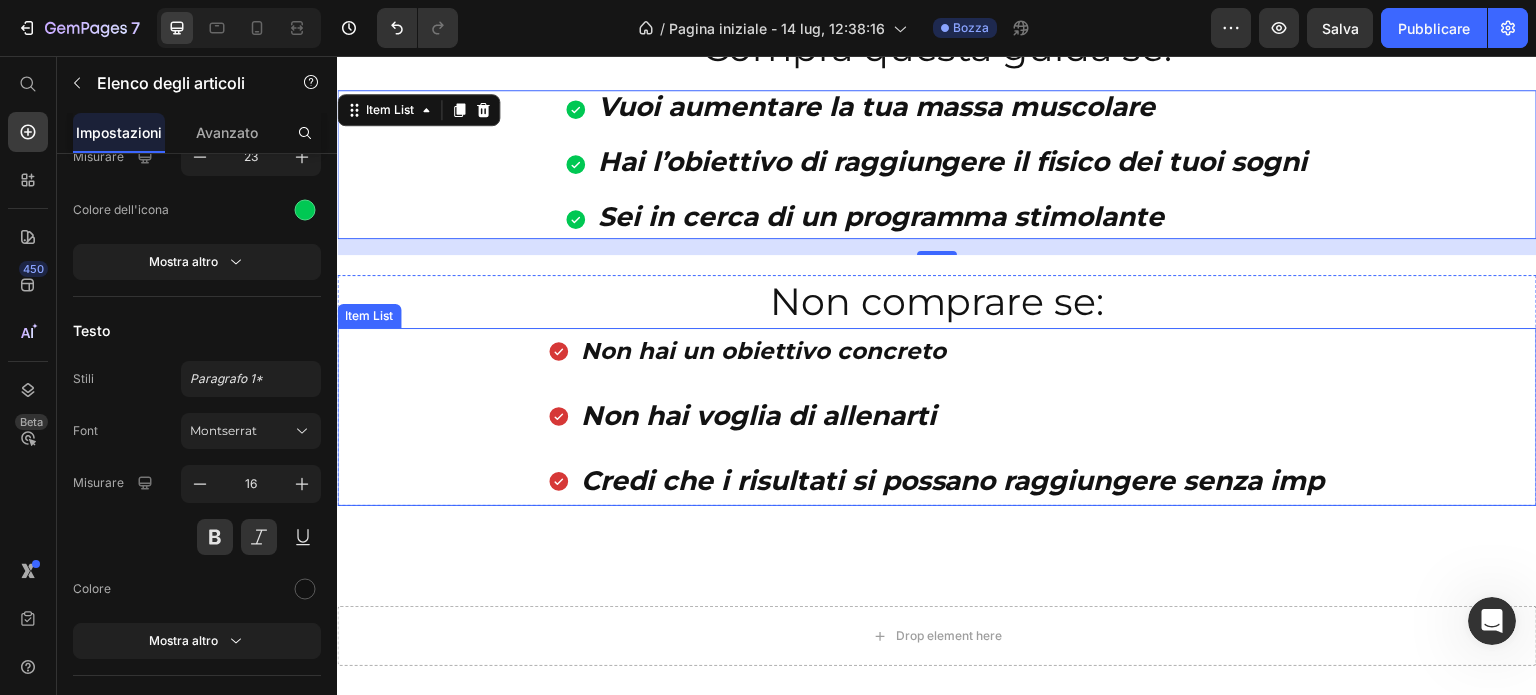 click on "Non hai un obiettivo concreto" at bounding box center [953, 351] 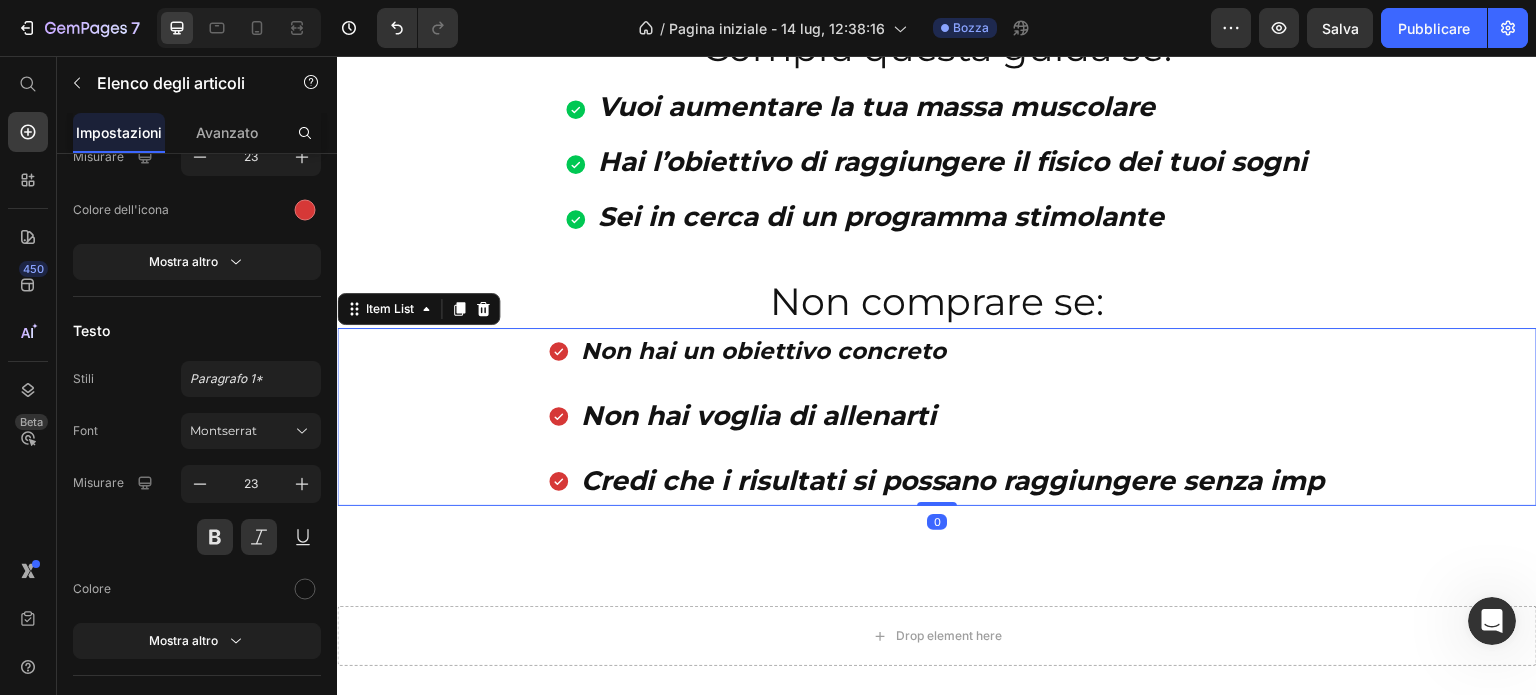 click on "Non hai voglia di allenarti" at bounding box center (758, 415) 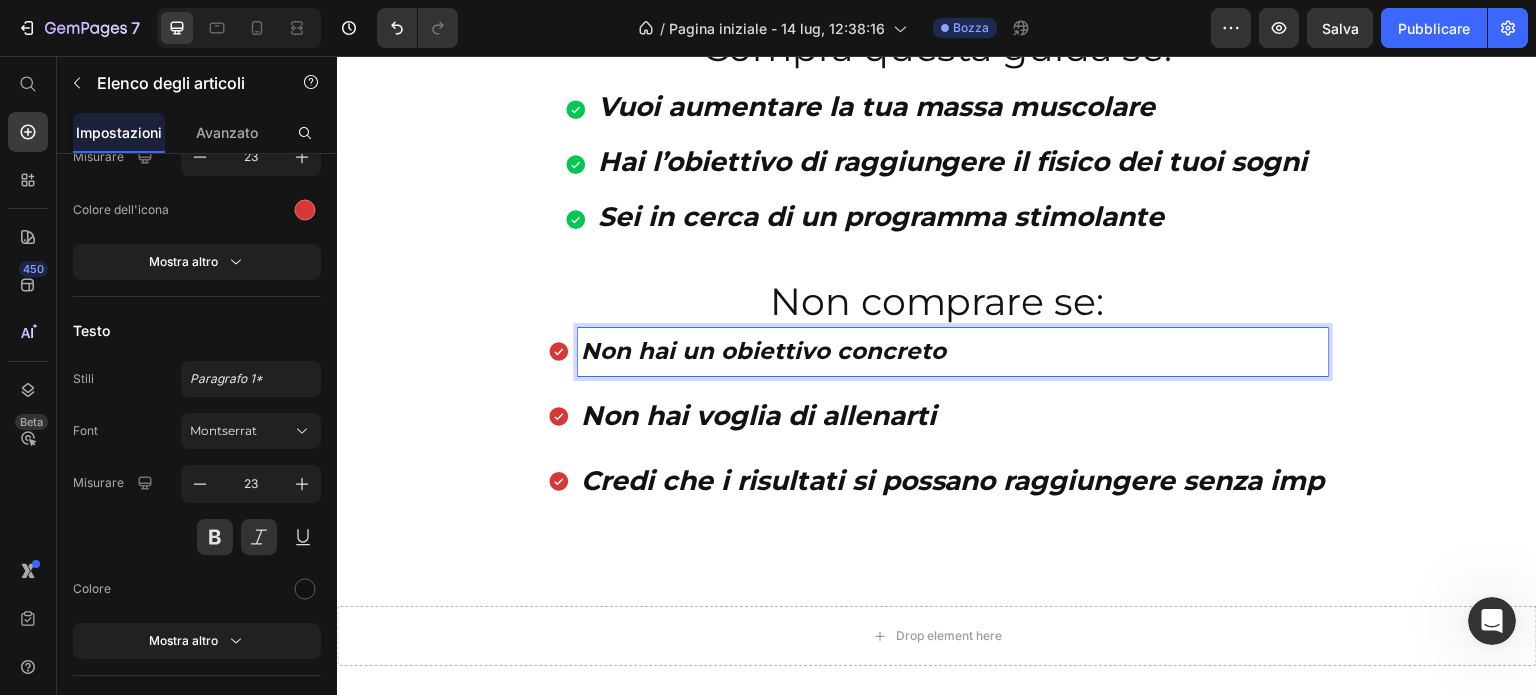 click on "Non hai un obiettivo concreto" at bounding box center (953, 351) 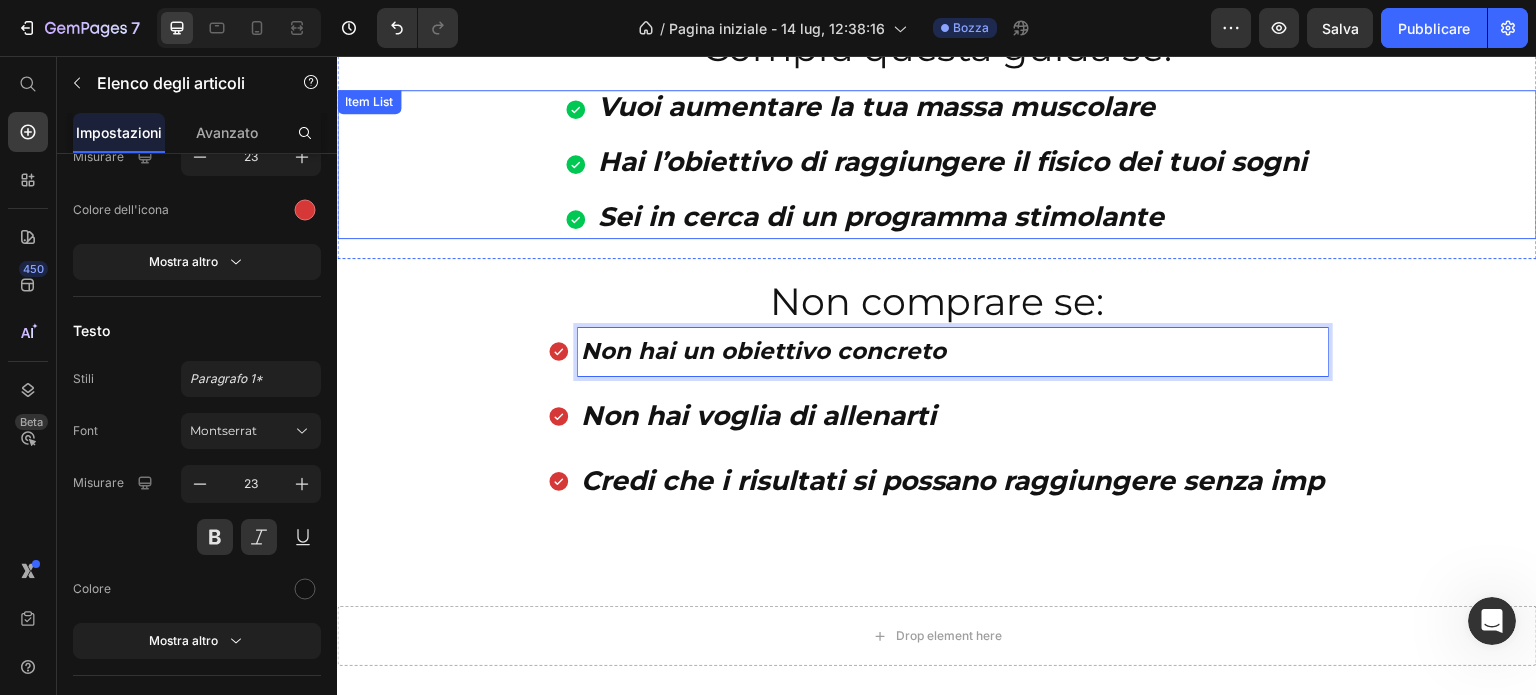 click on "Sei in cerca di un programma stimolante" at bounding box center (881, 216) 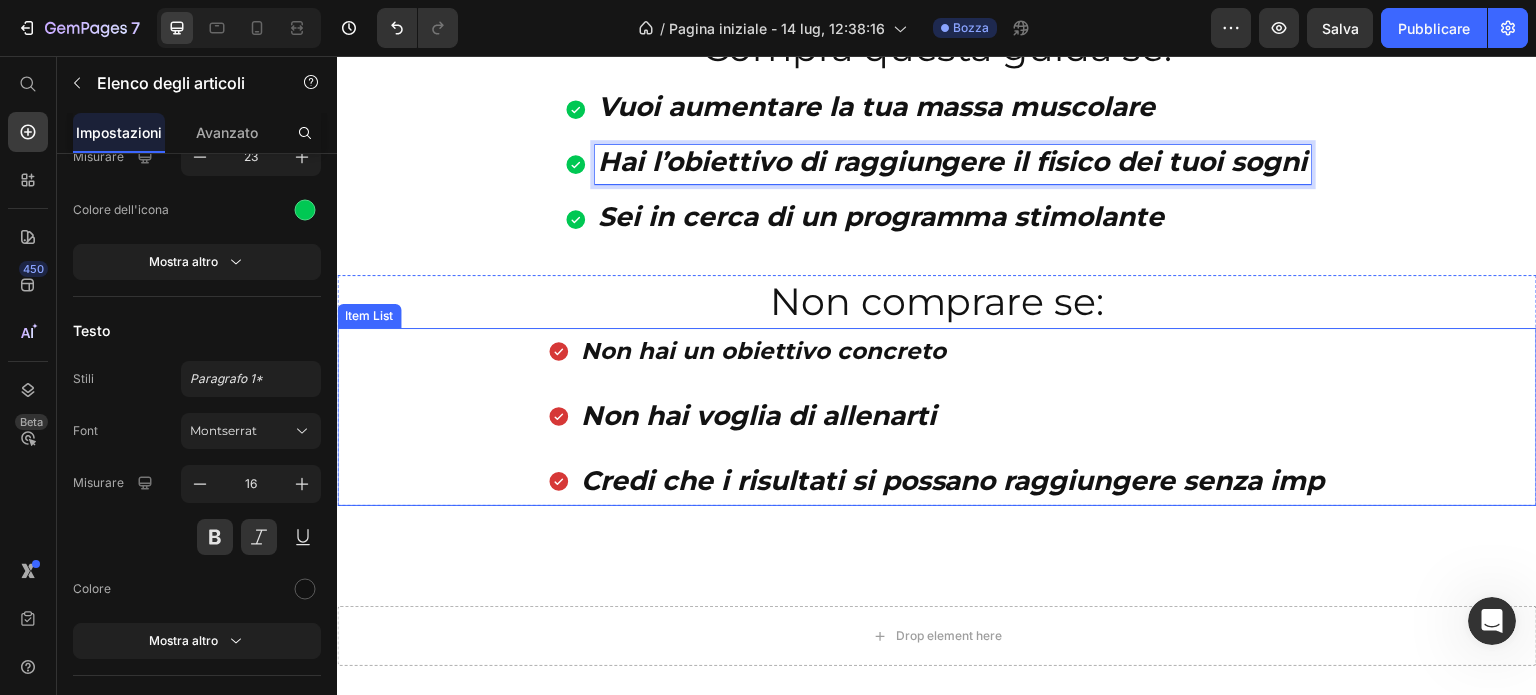 scroll, scrollTop: 1200, scrollLeft: 0, axis: vertical 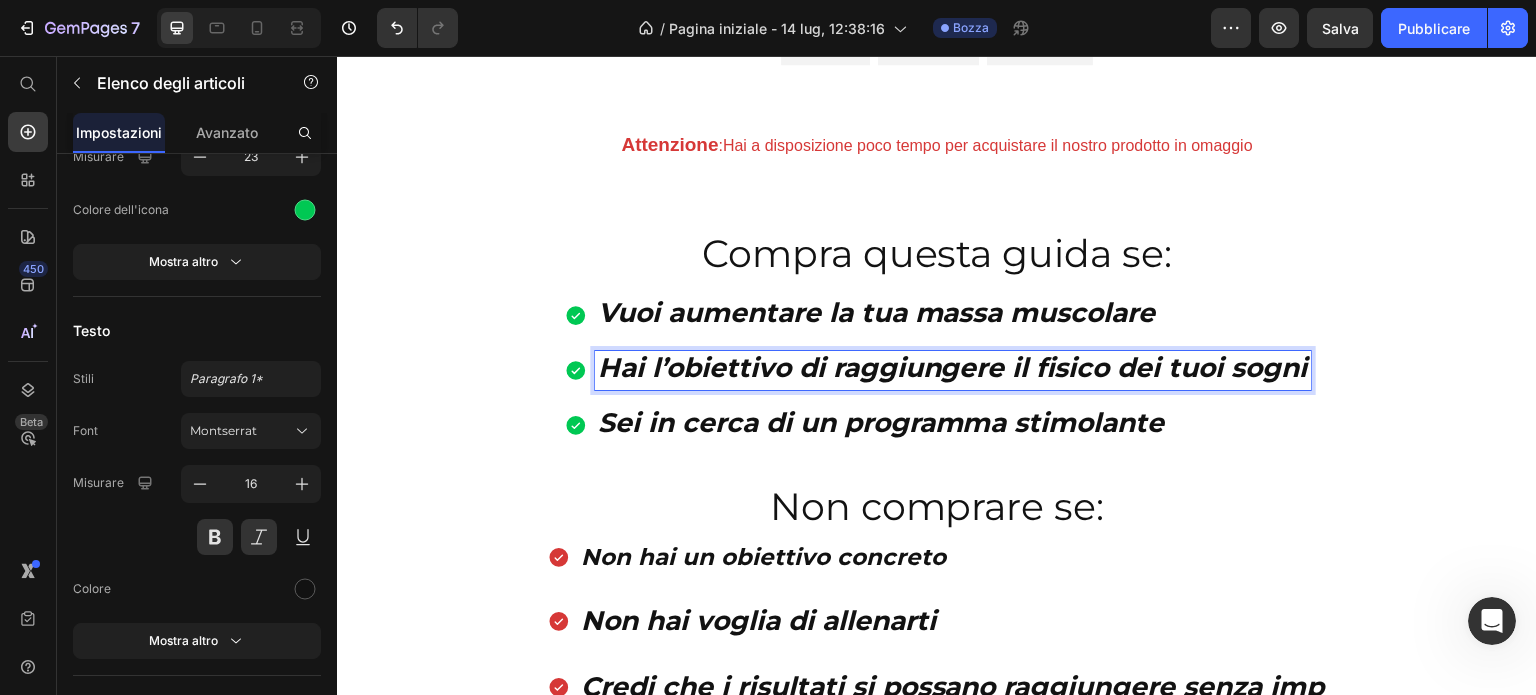 click on "Vuoi aumentare la tua massa muscolare" at bounding box center (877, 312) 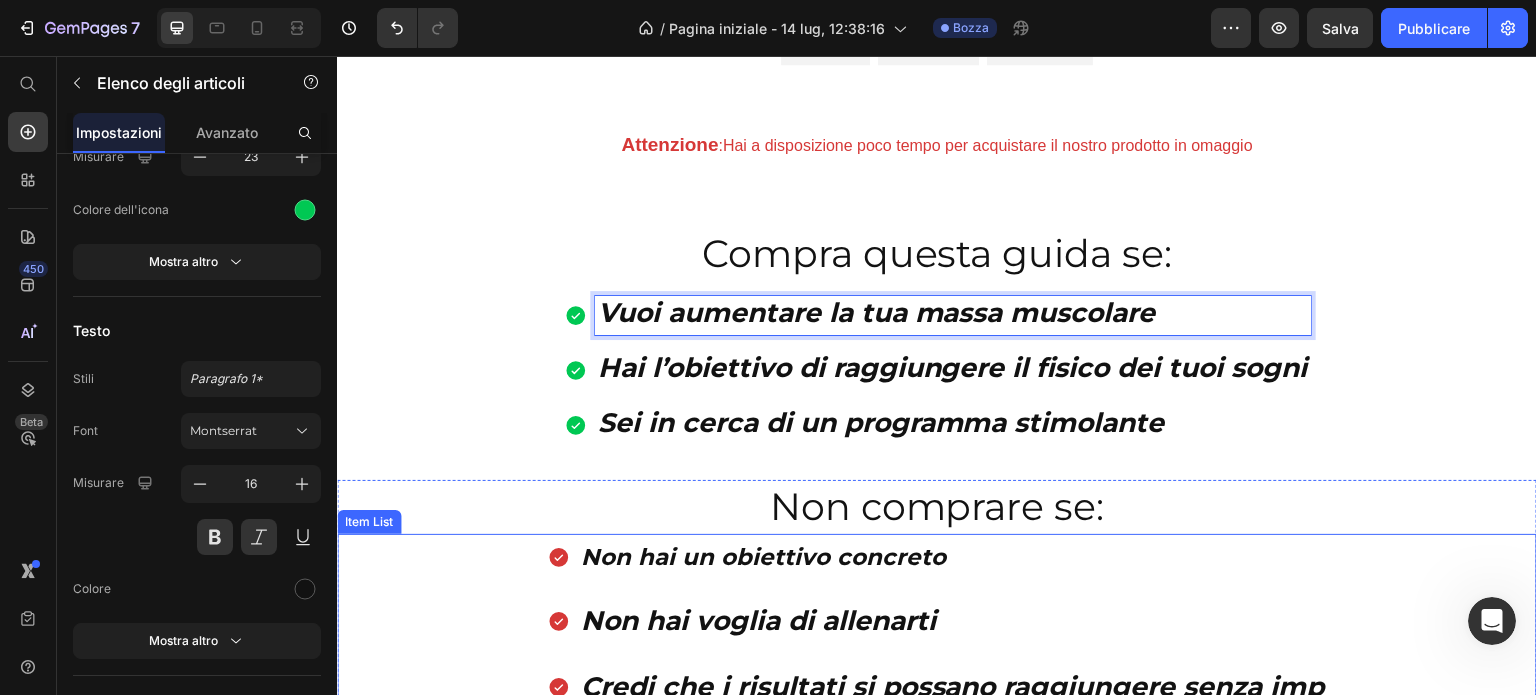 click on "Non hai un obiettivo concreto  Non hai voglia di allenarti Credi che i risultati si possano raggiungere senza imp" at bounding box center (937, 623) 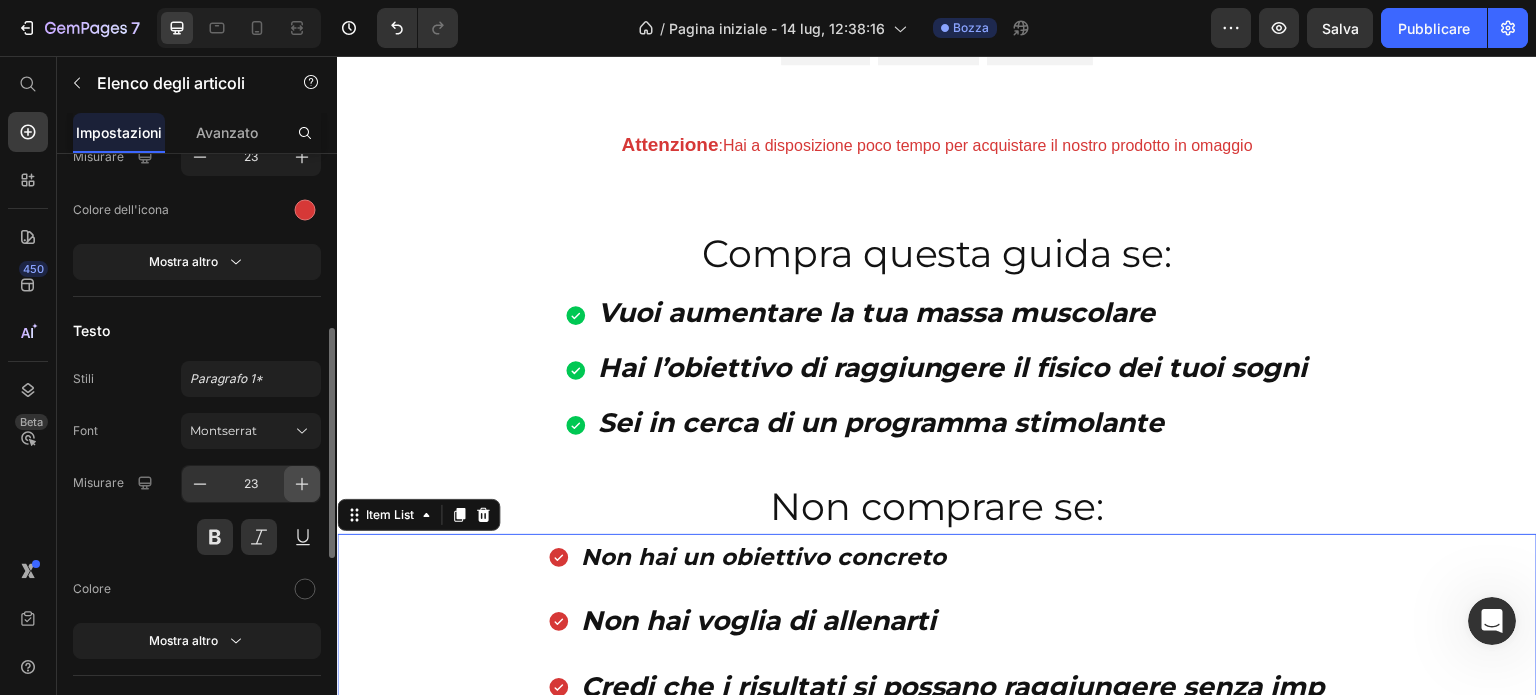 click 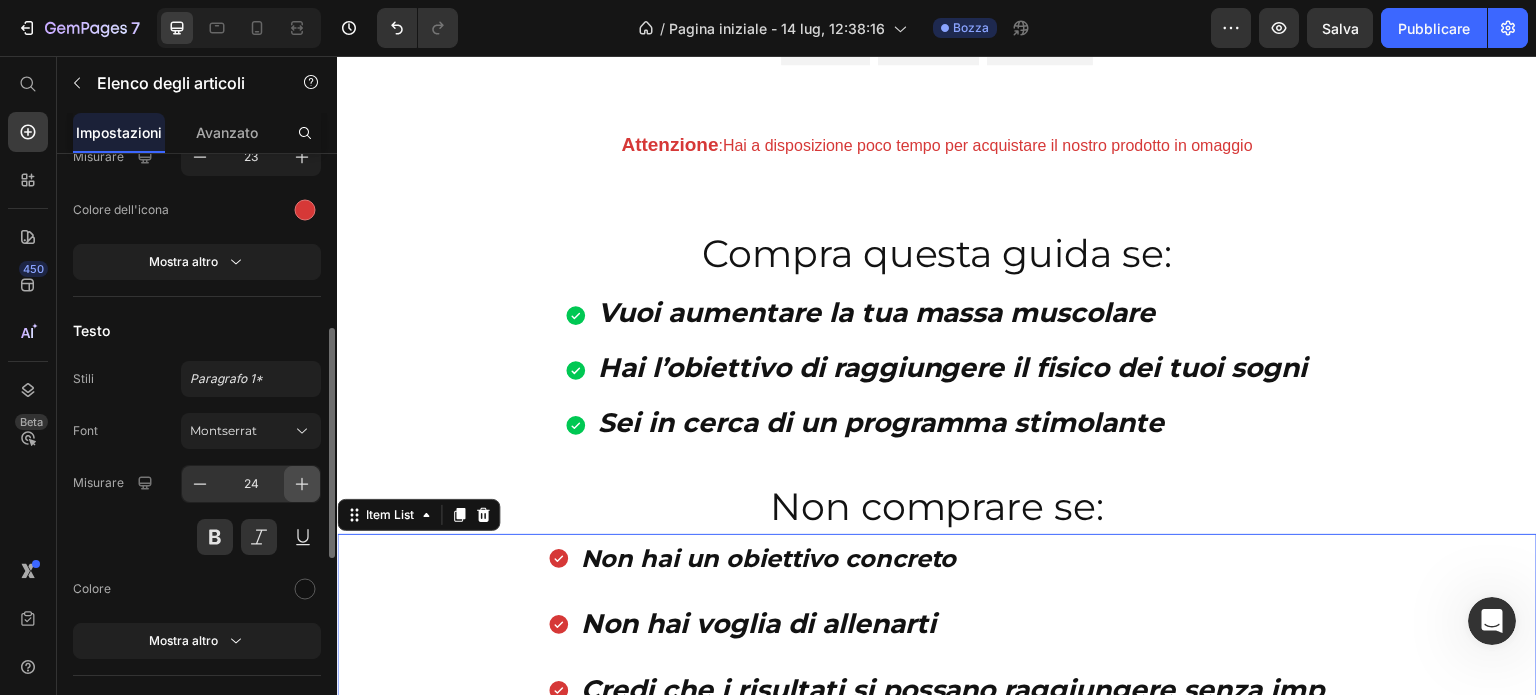 click 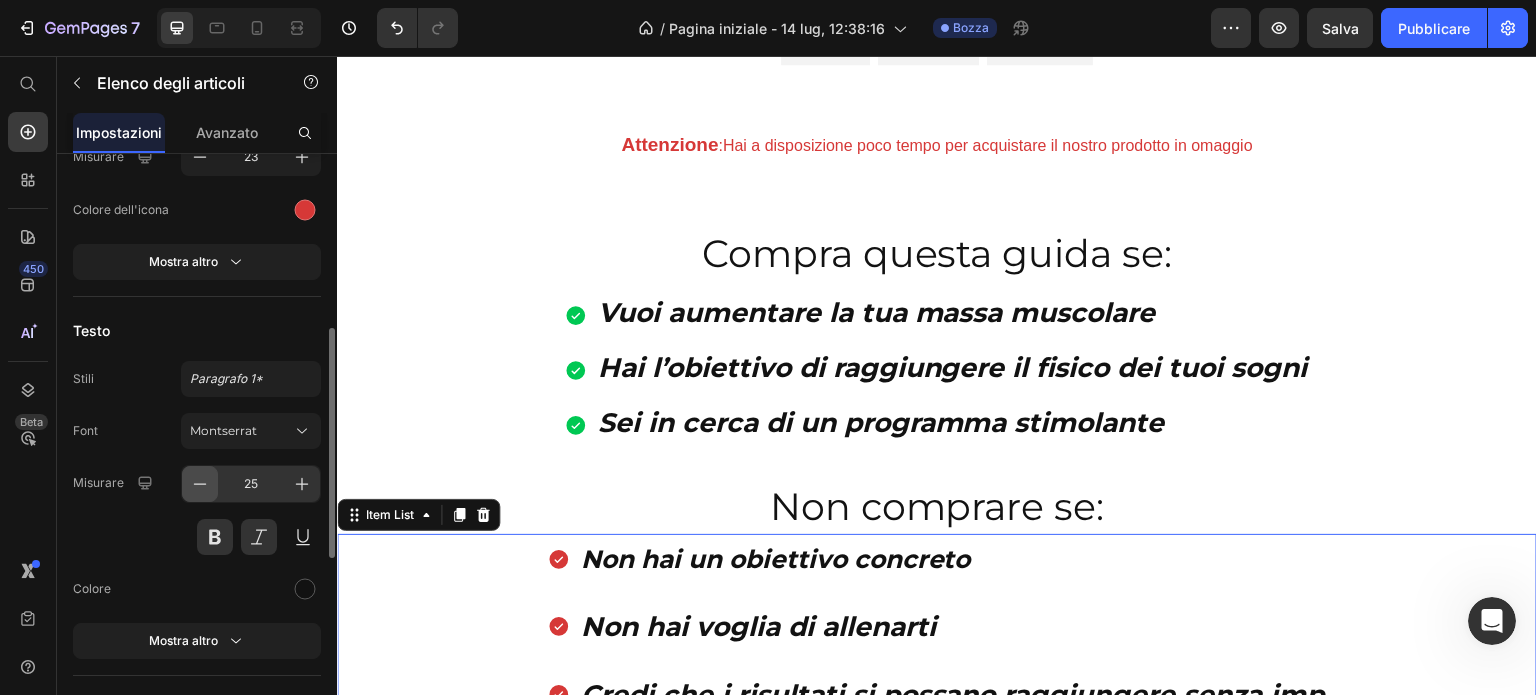 click 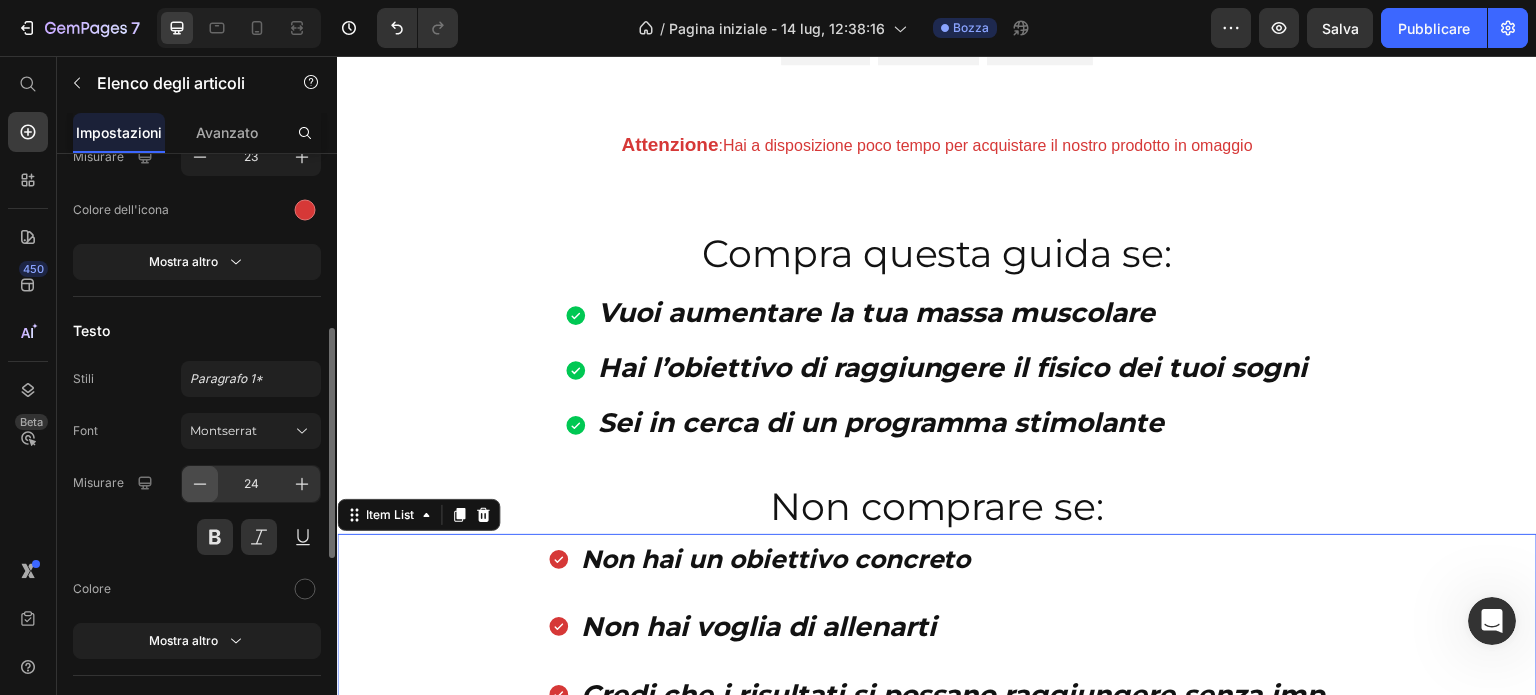 click 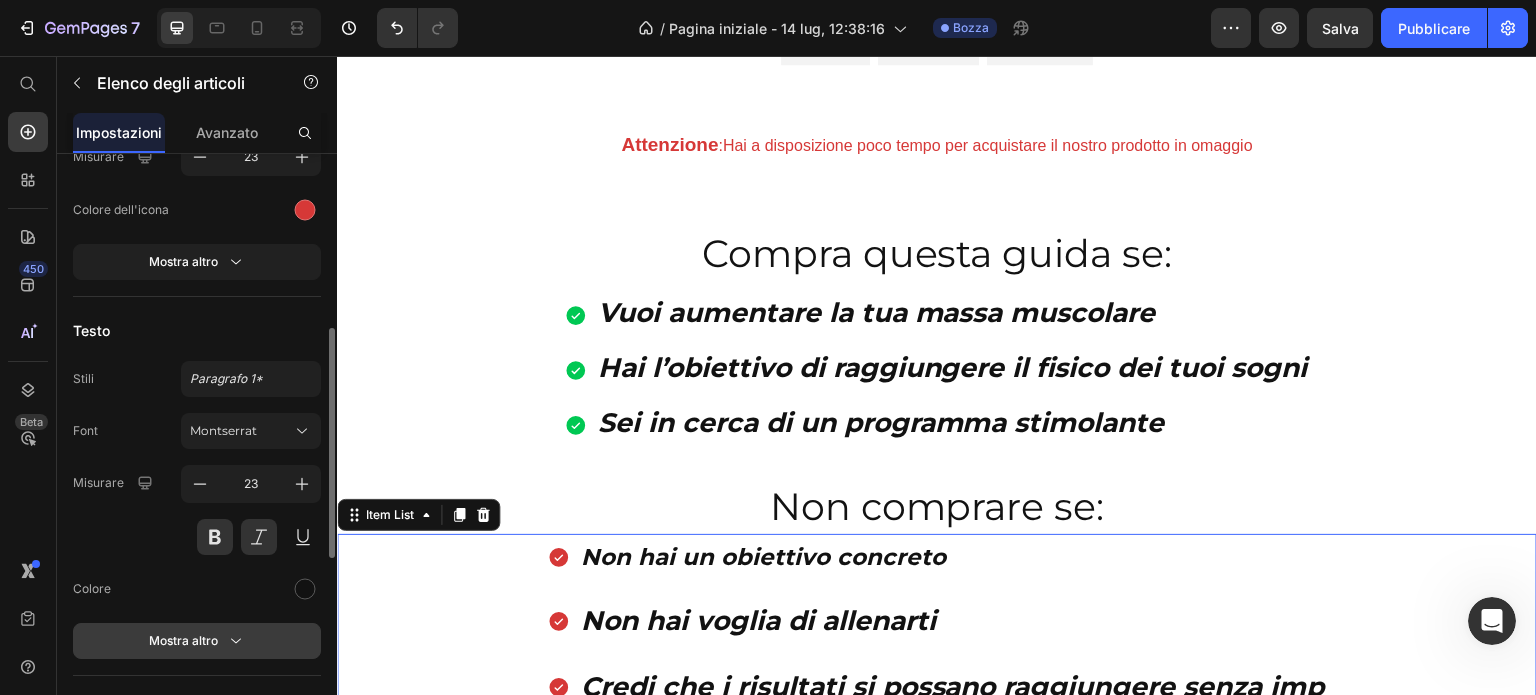 click on "Mostra altro" at bounding box center (197, 641) 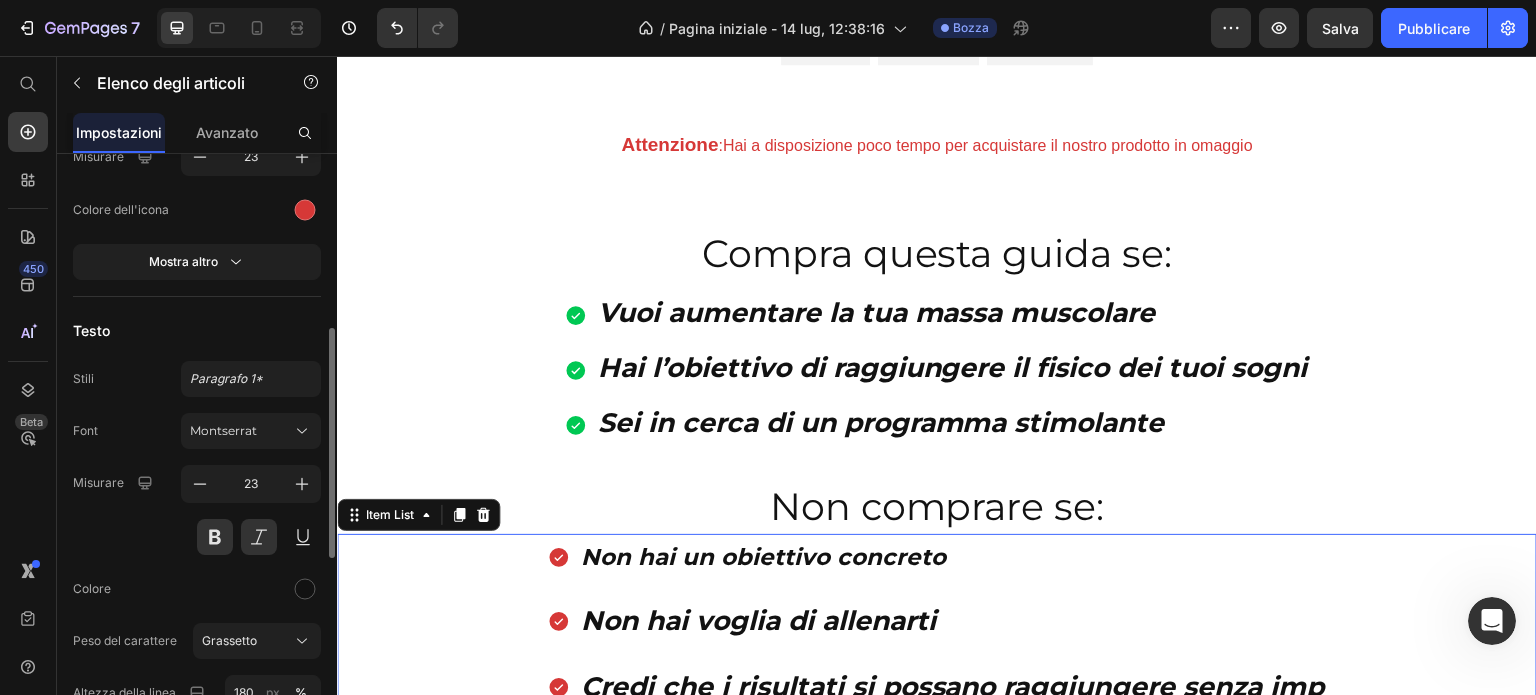 scroll, scrollTop: 654, scrollLeft: 0, axis: vertical 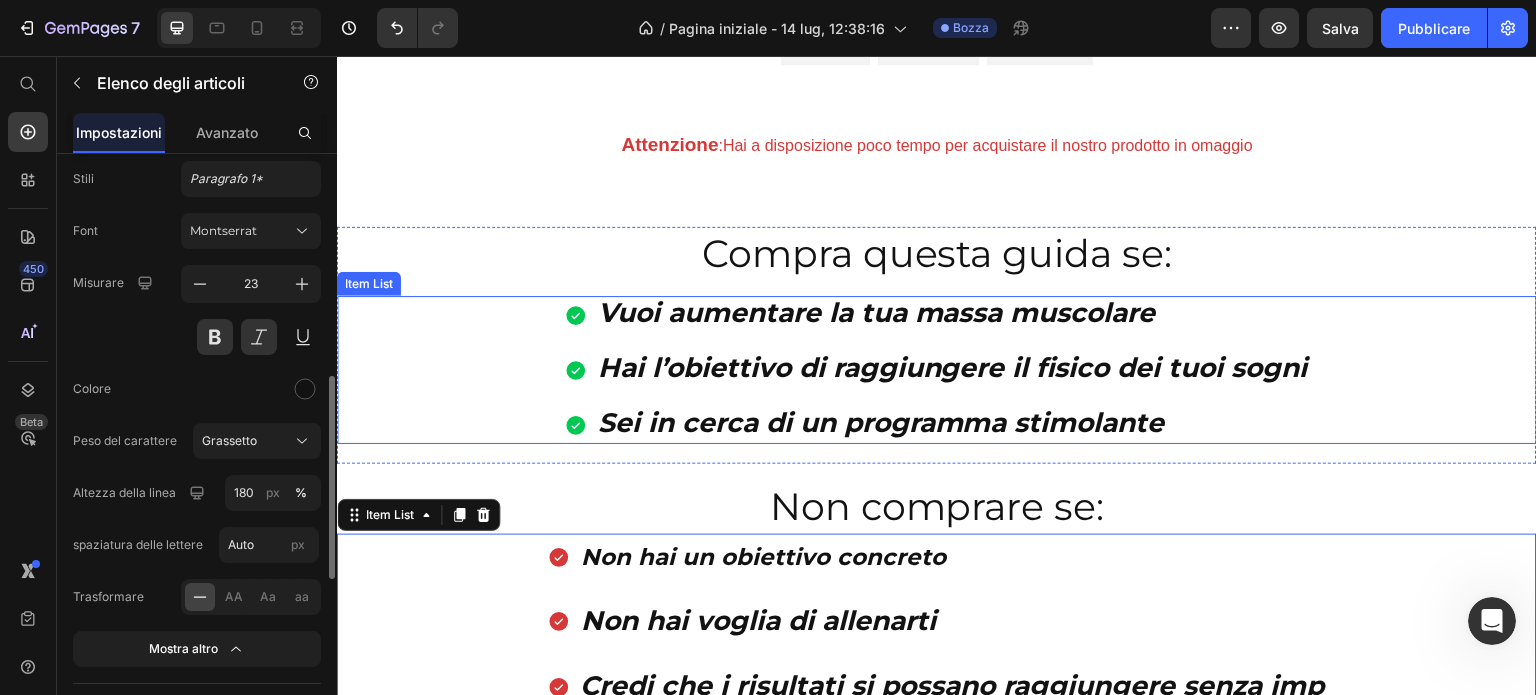 click on "Sei in cerca di un programma stimolante" at bounding box center (881, 422) 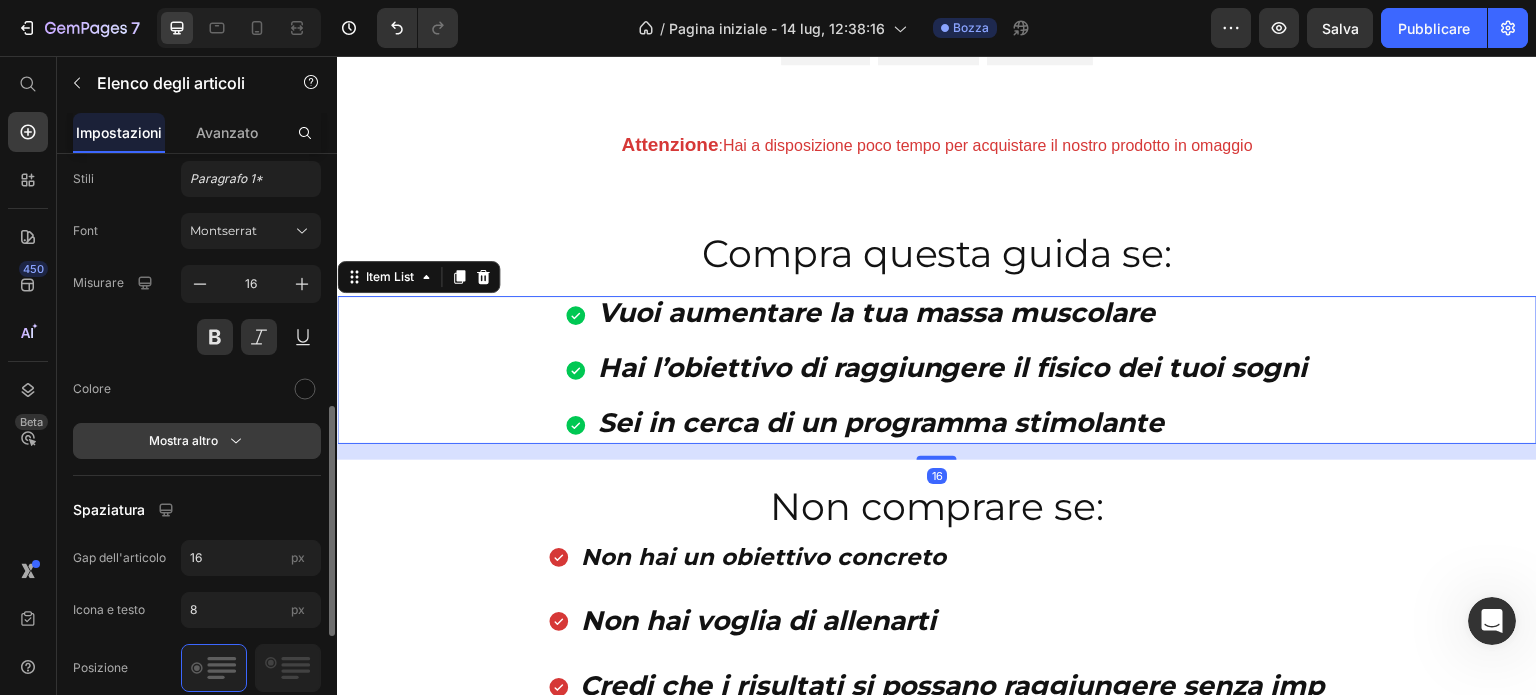 click on "Mostra altro" at bounding box center [183, 440] 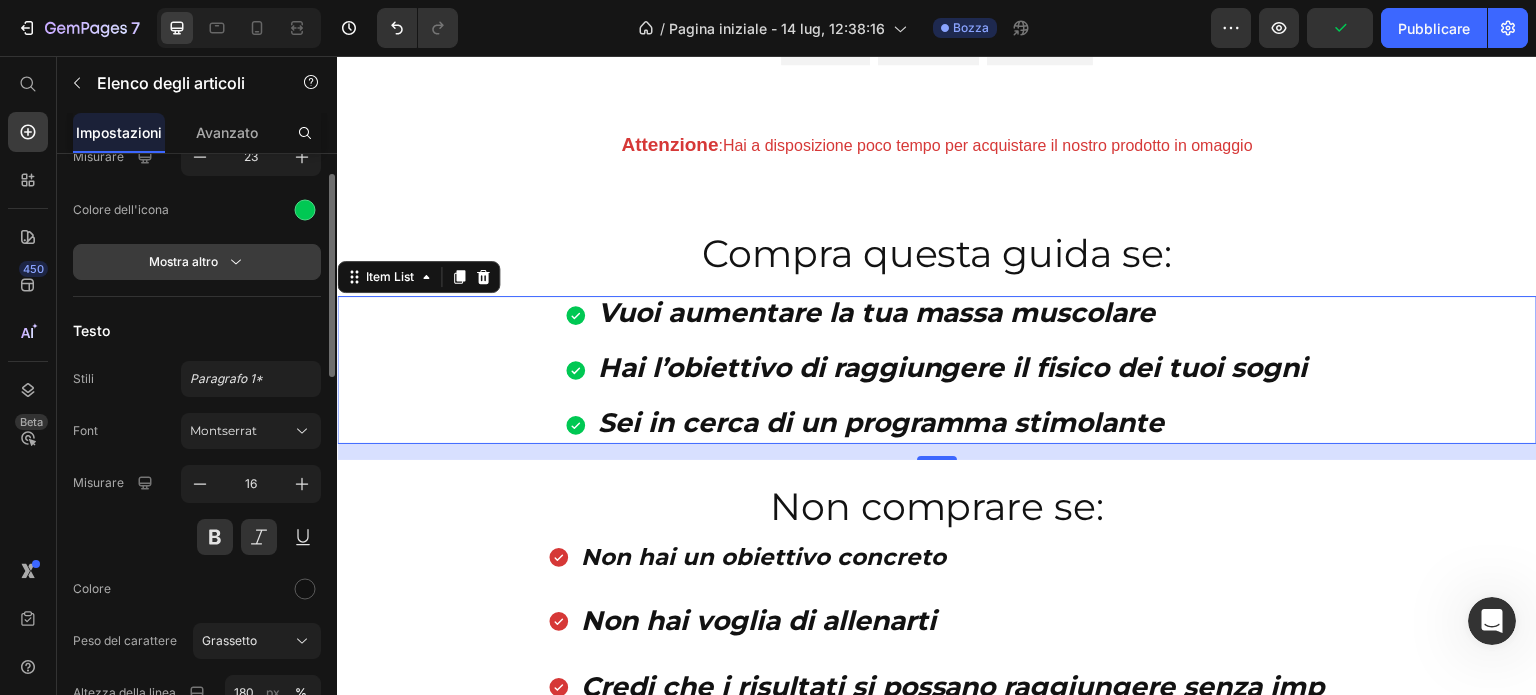 scroll, scrollTop: 354, scrollLeft: 0, axis: vertical 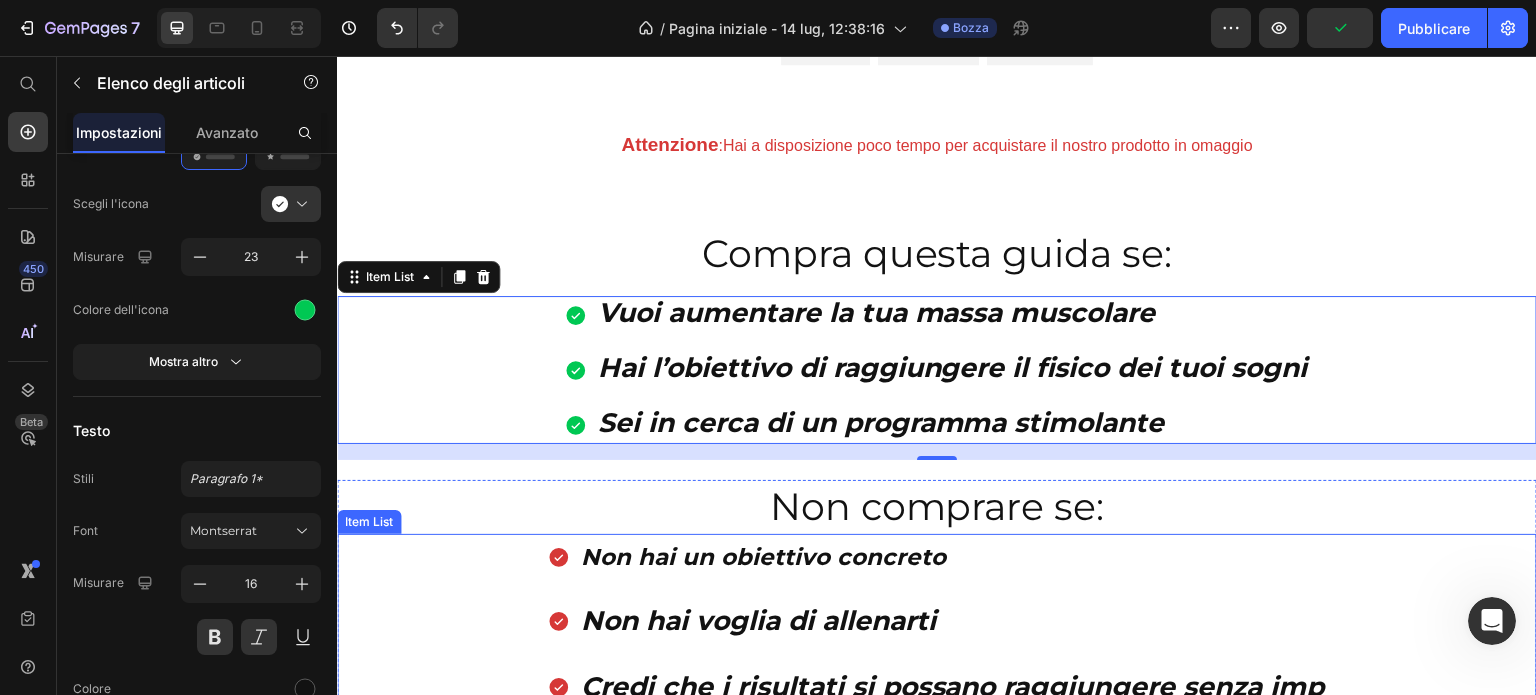 click on "Non hai voglia di allenarti" at bounding box center (758, 620) 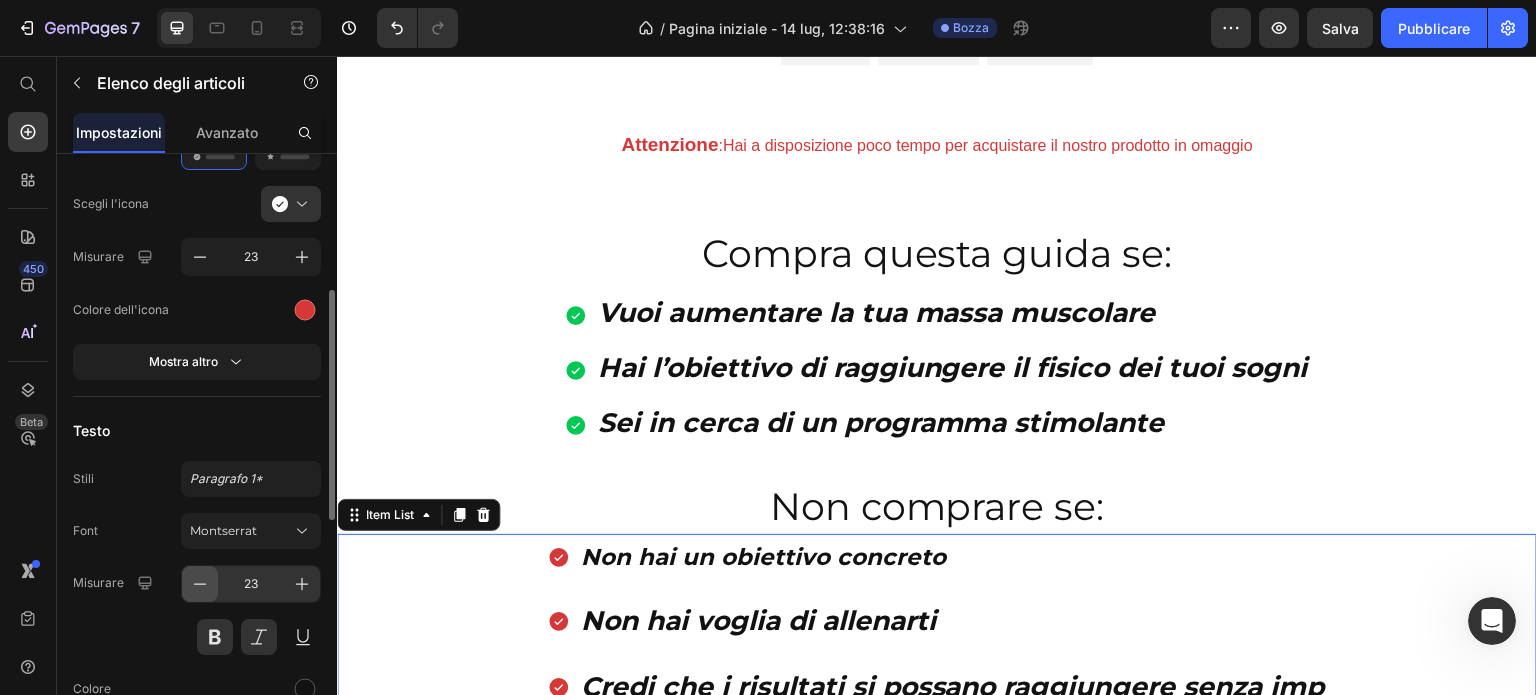 click 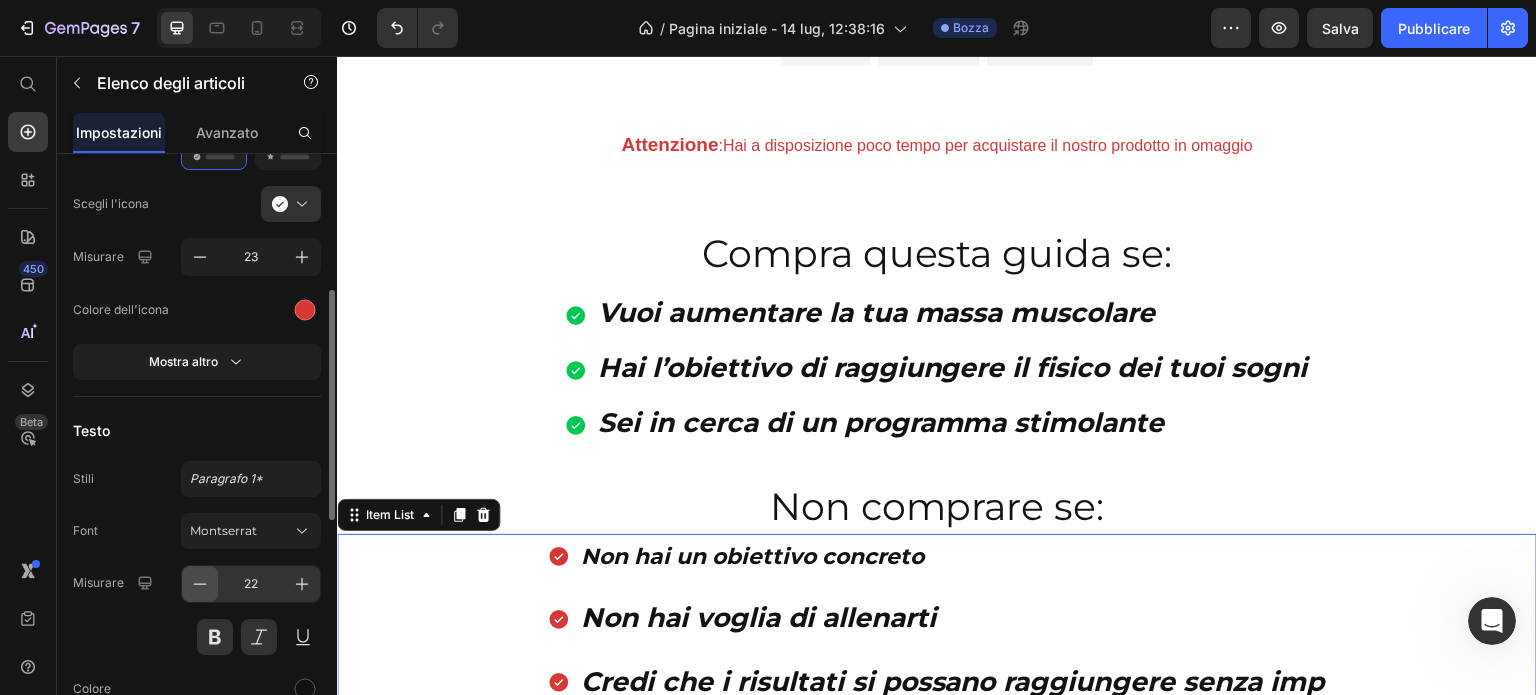 click 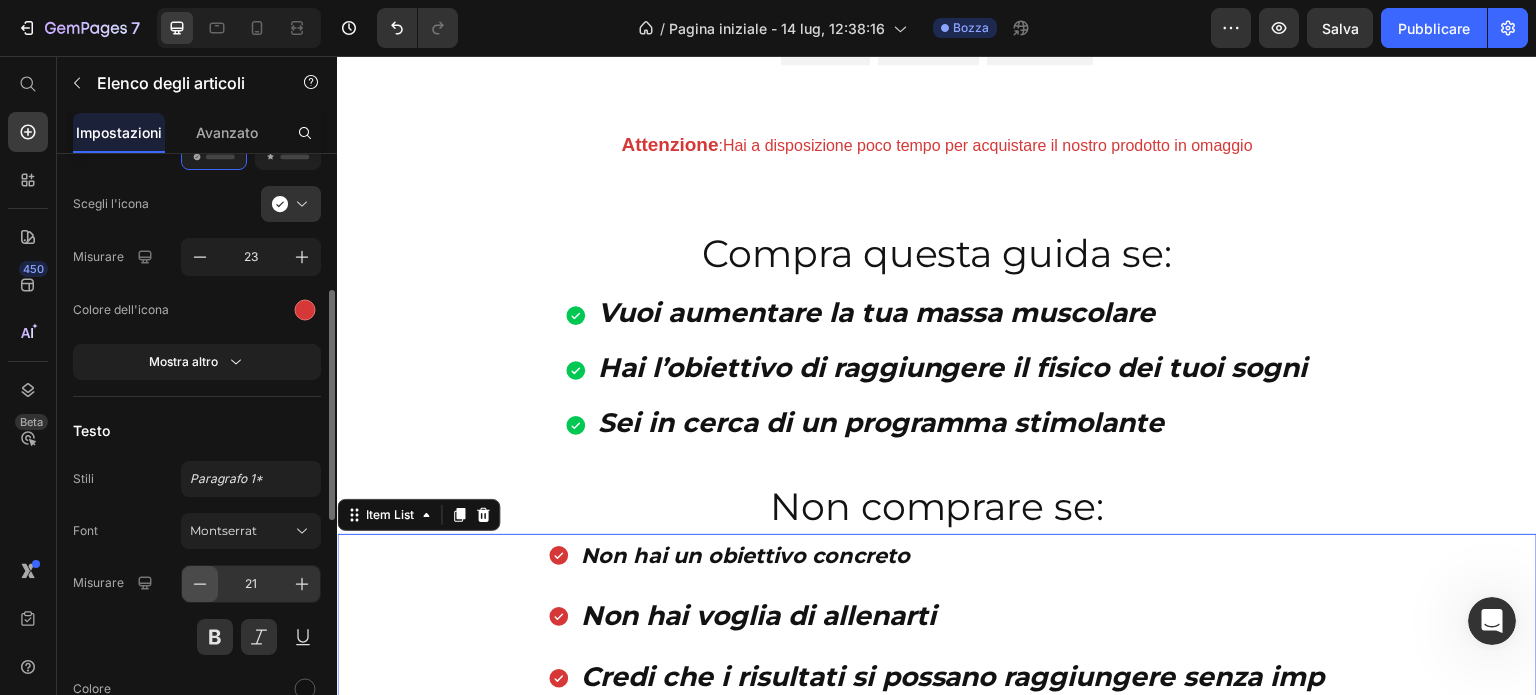 click 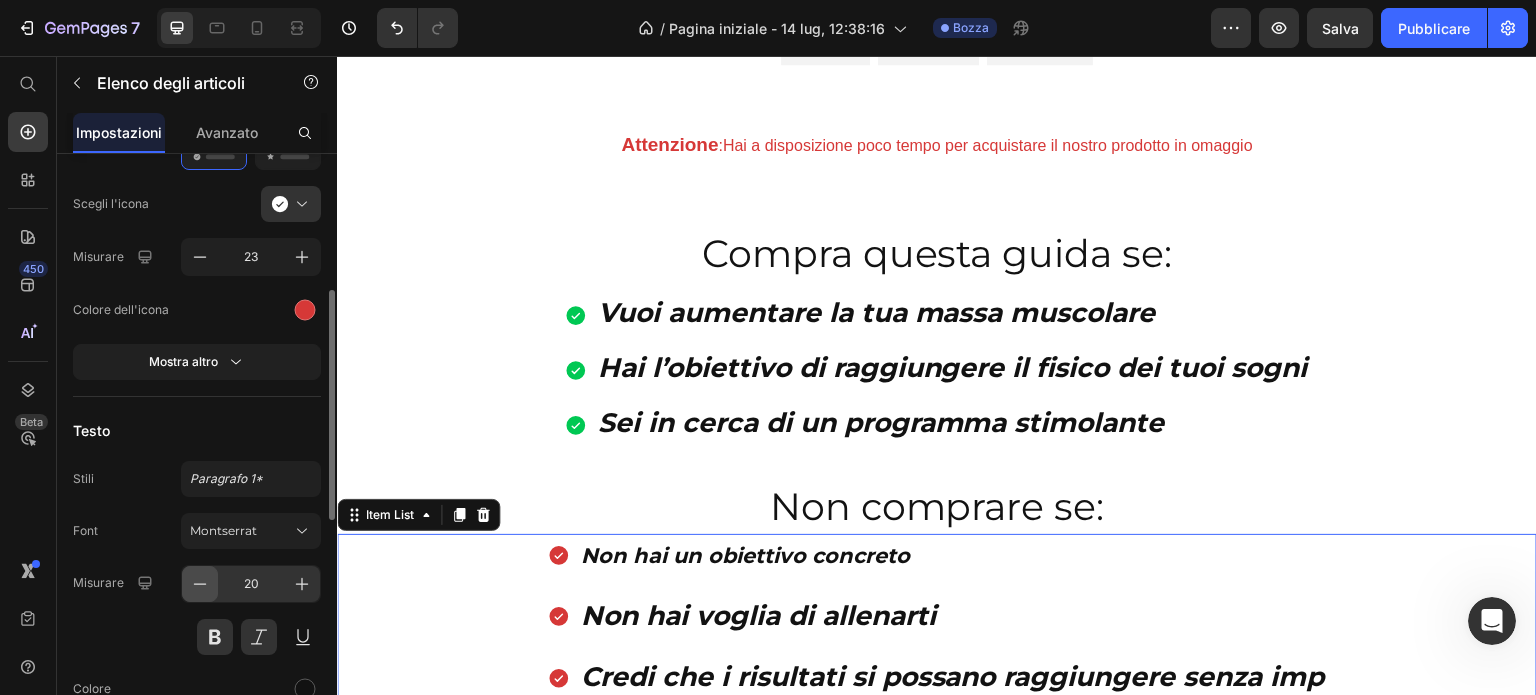 click 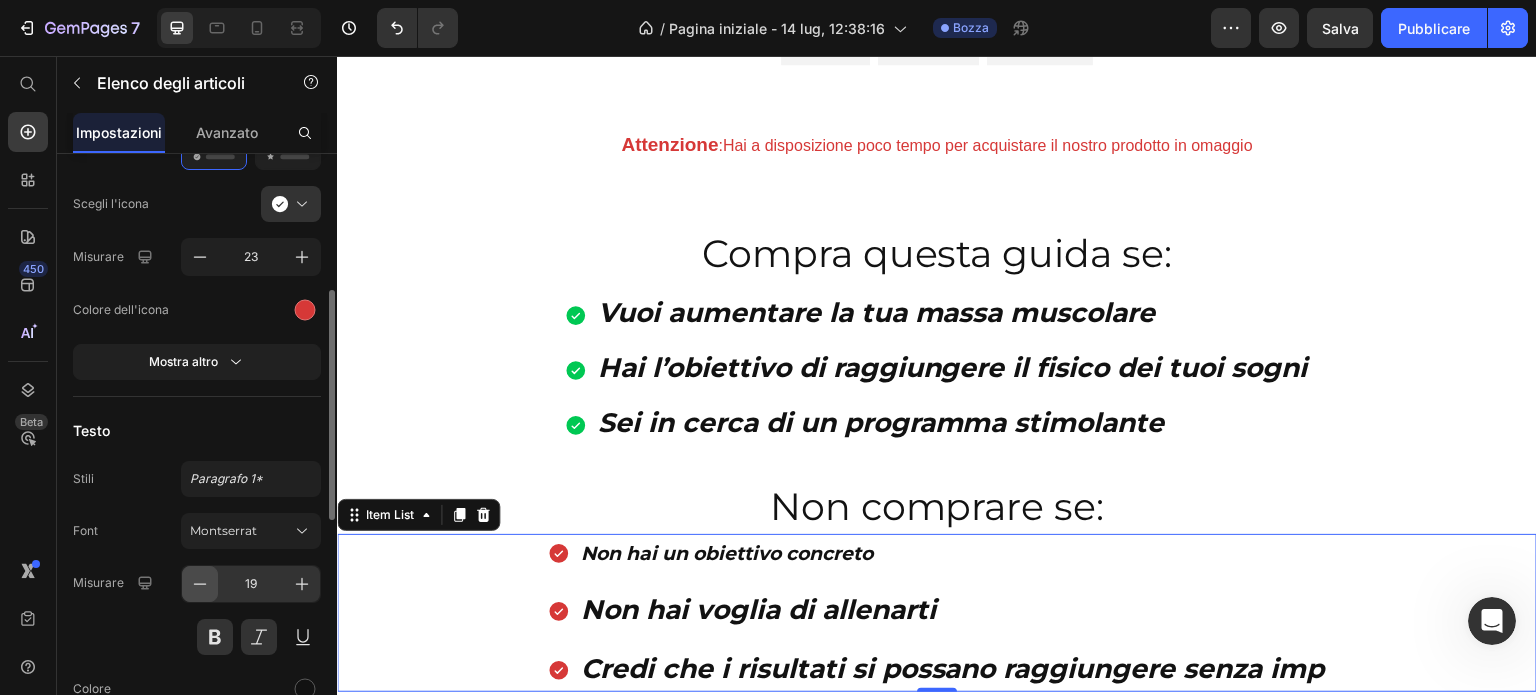 click 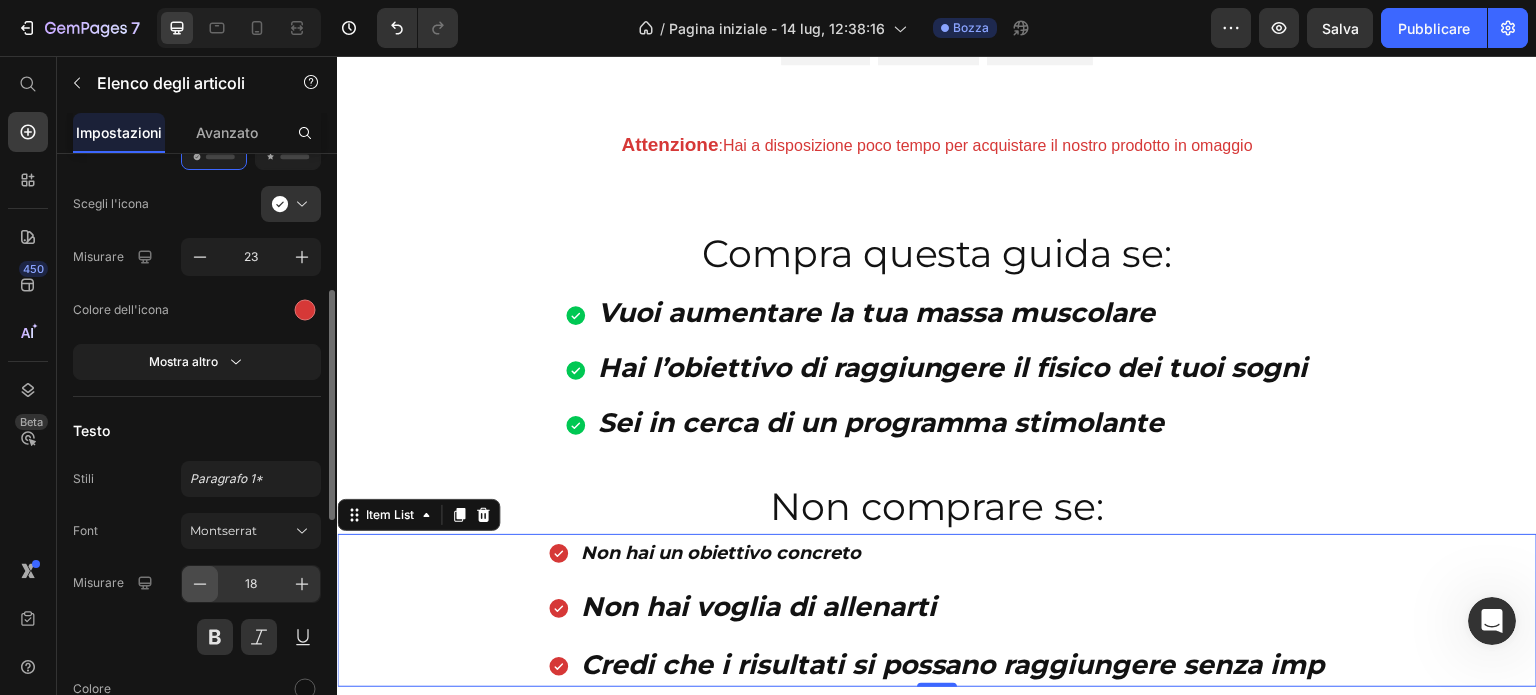 click 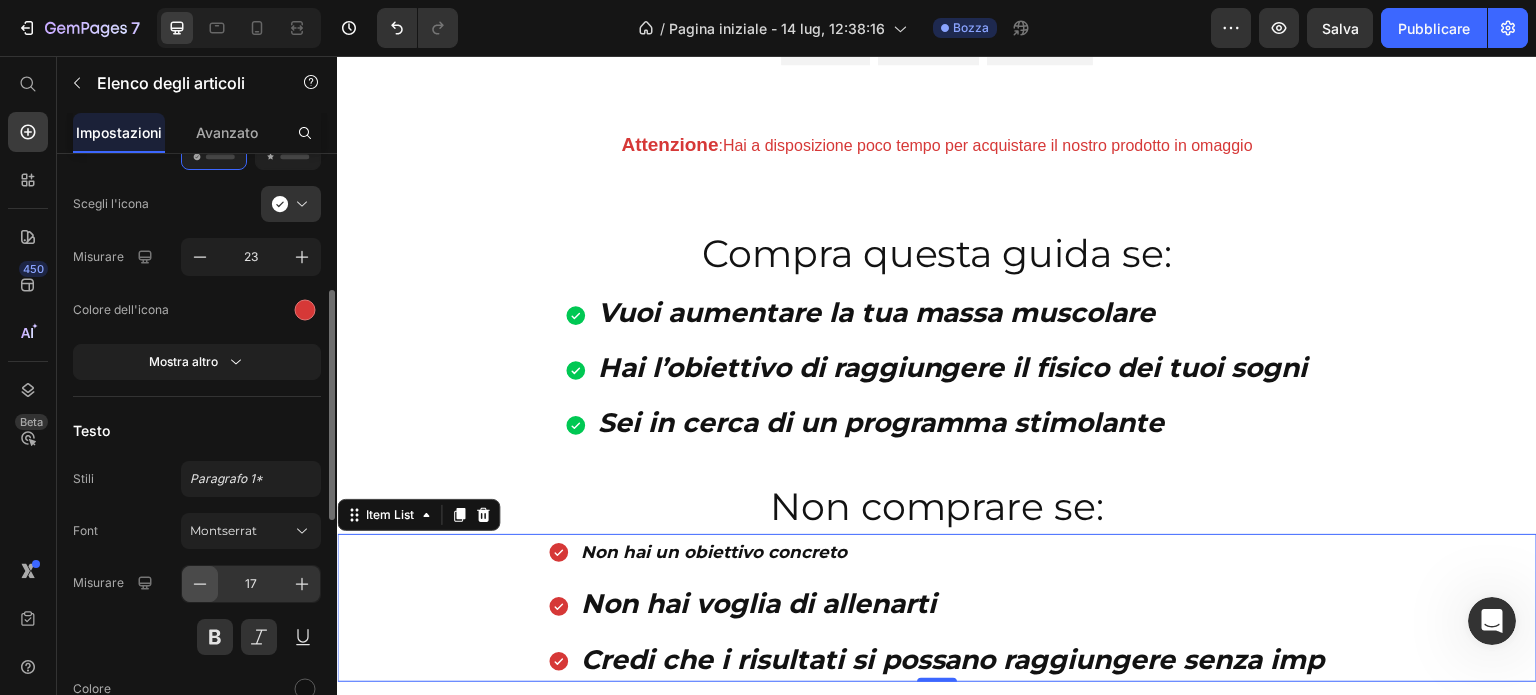 click 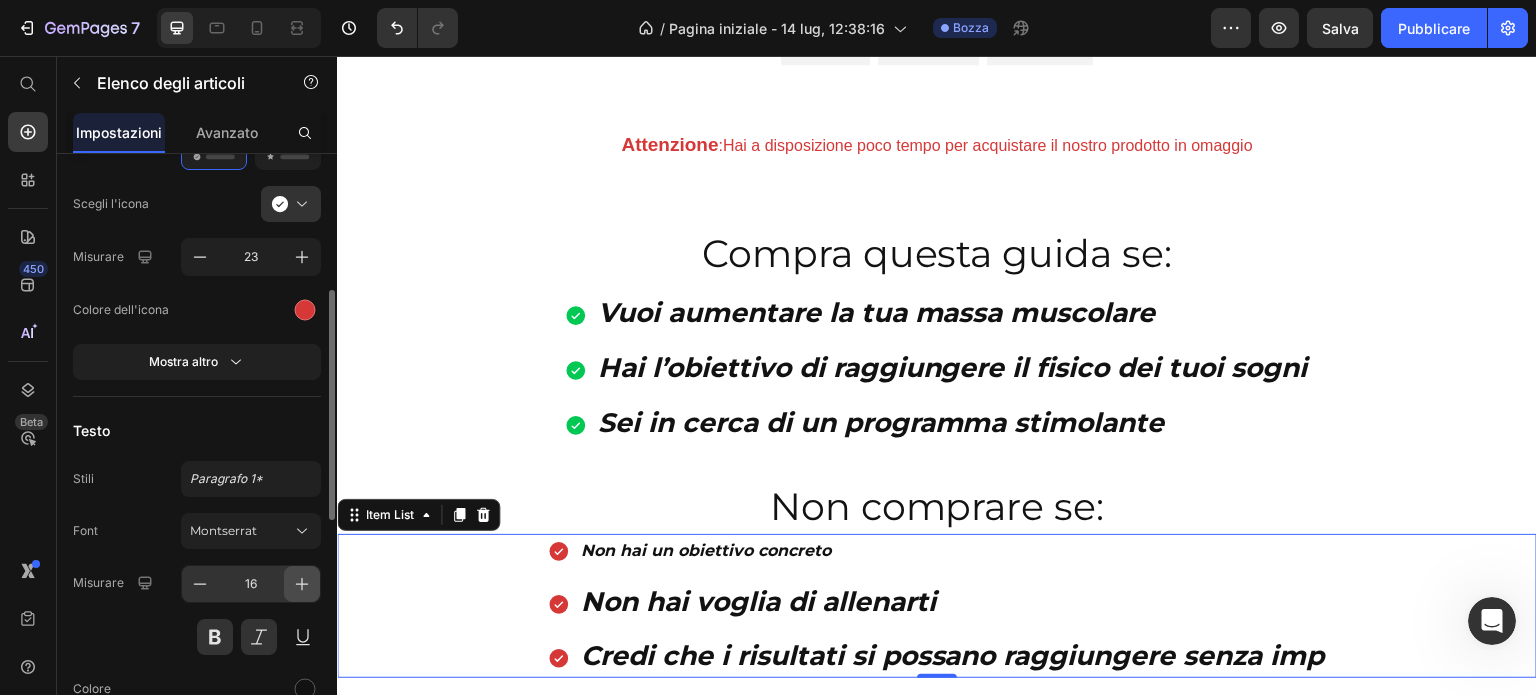 click at bounding box center [302, 584] 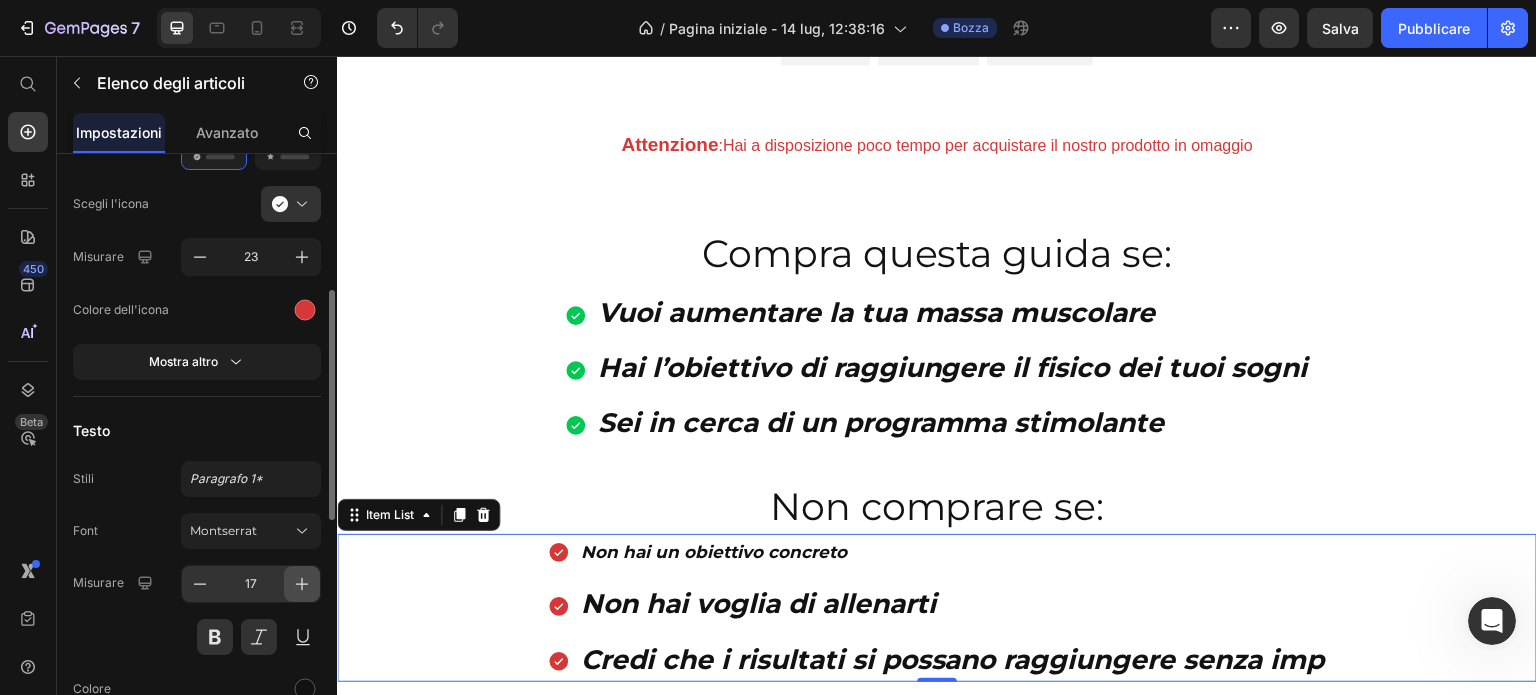 click at bounding box center [302, 584] 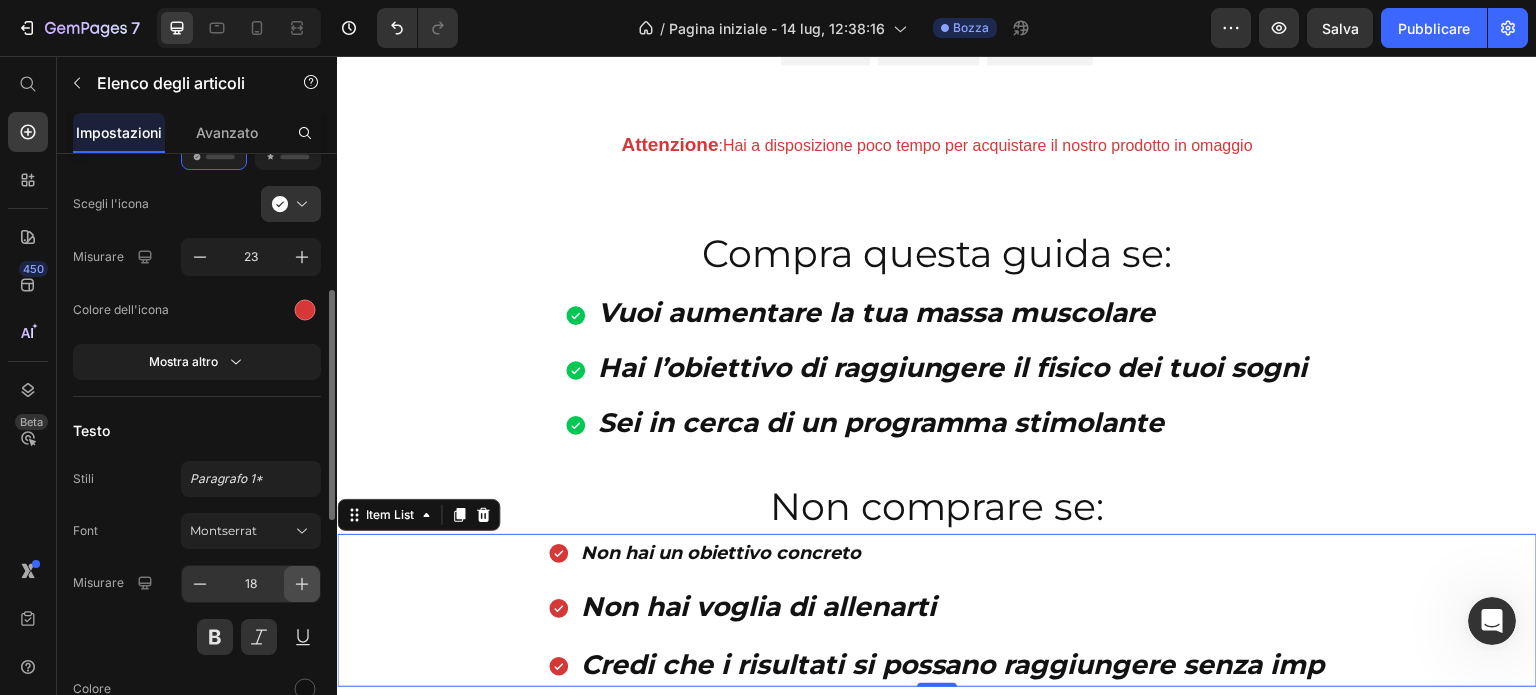 click at bounding box center (302, 584) 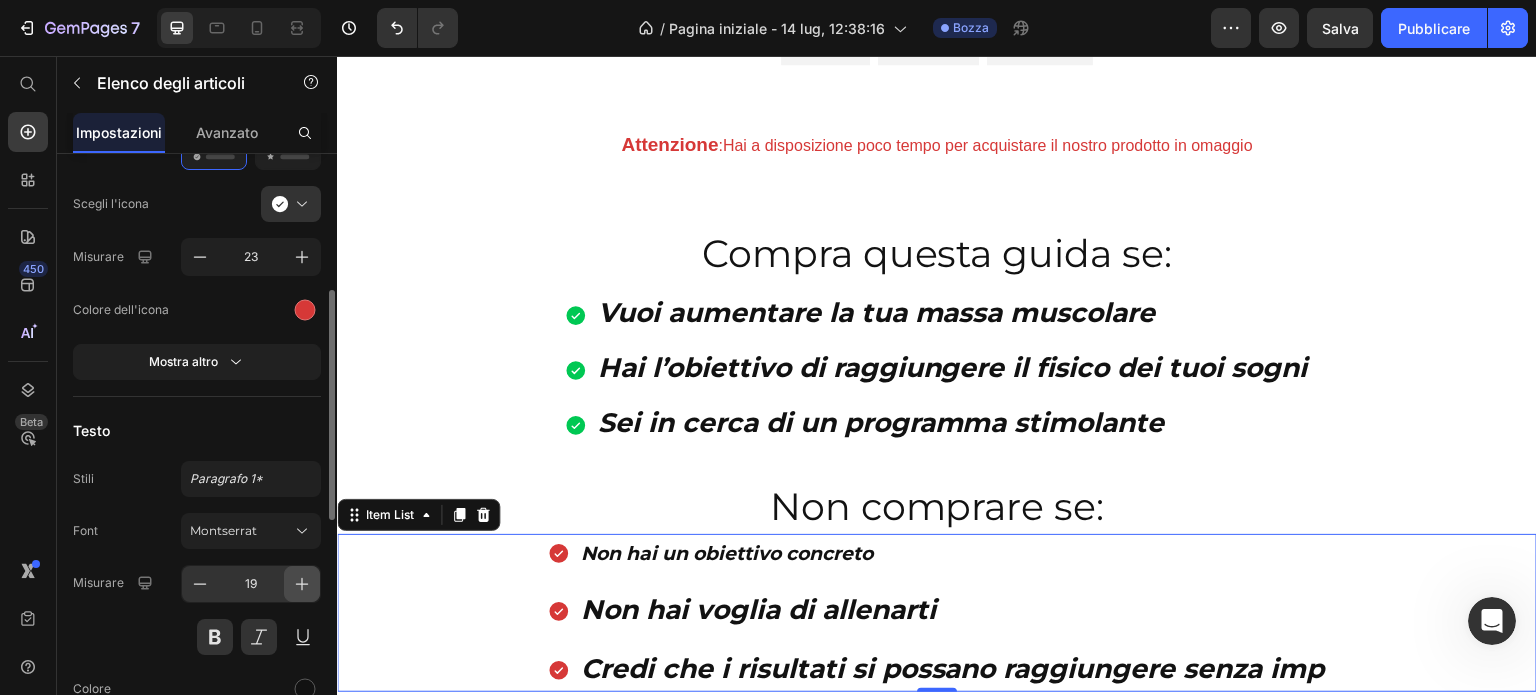 click at bounding box center [302, 584] 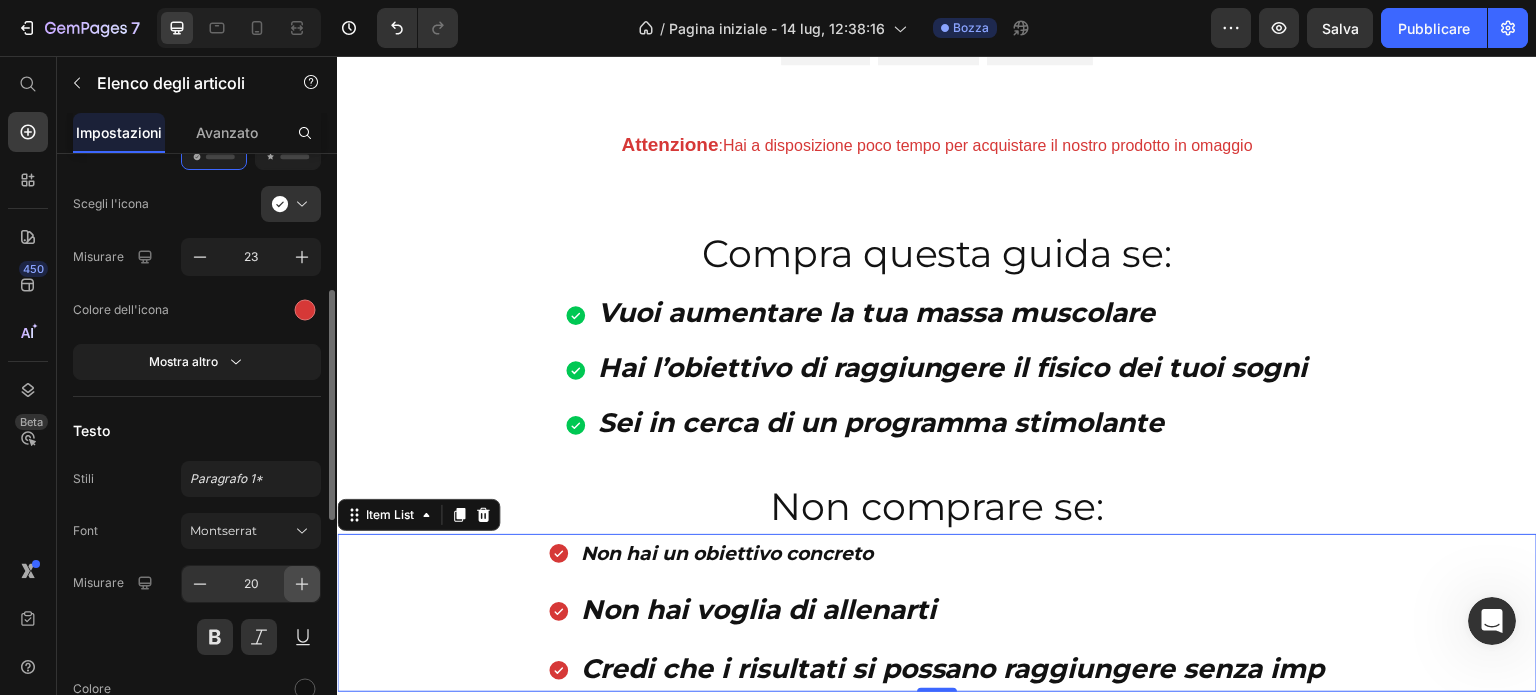 click at bounding box center (302, 584) 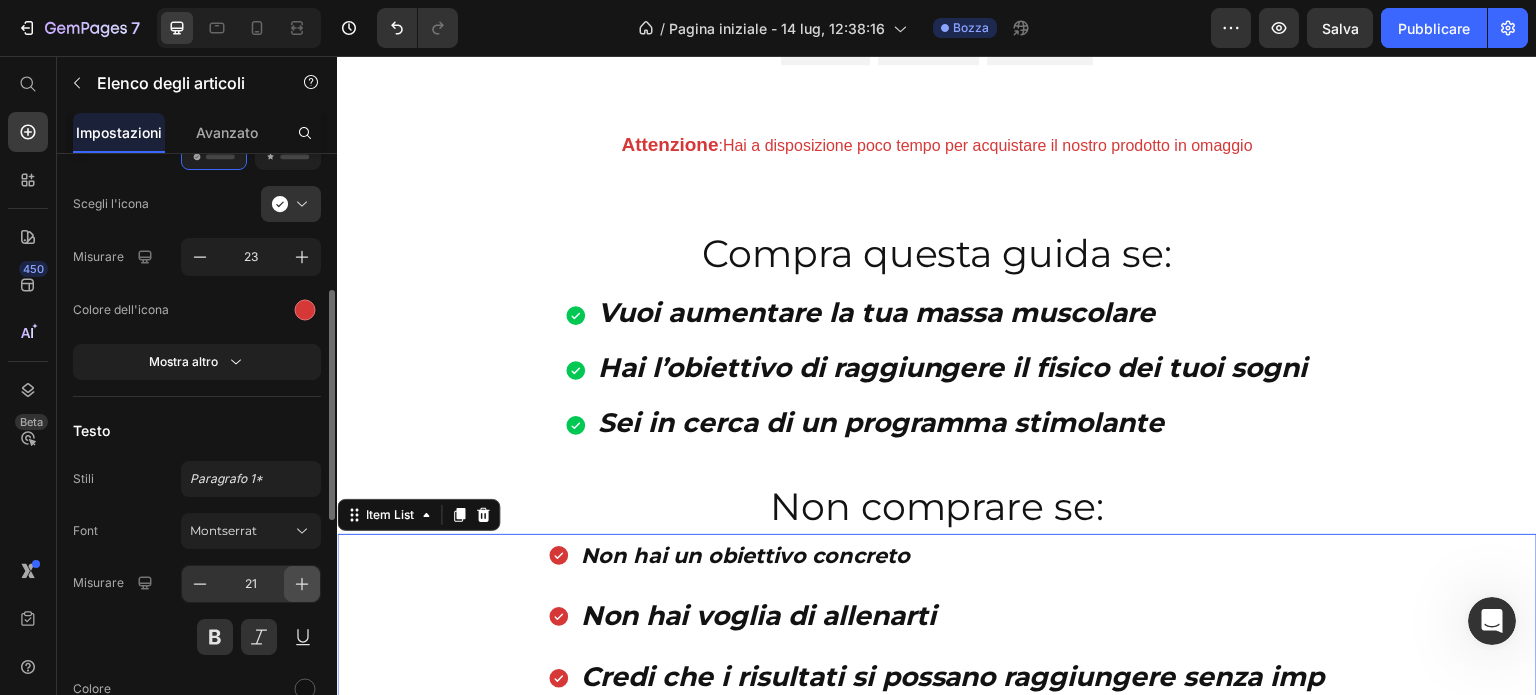 click at bounding box center [302, 584] 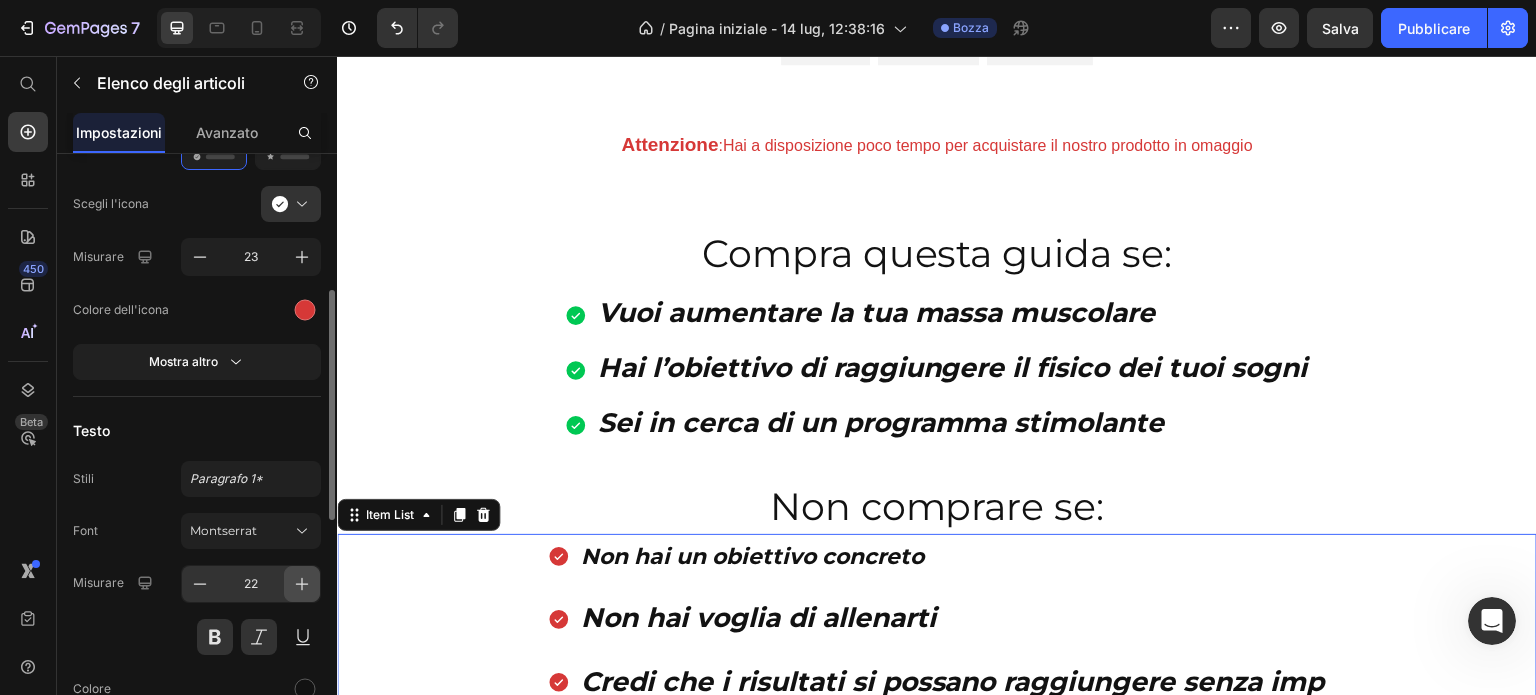 click at bounding box center (302, 584) 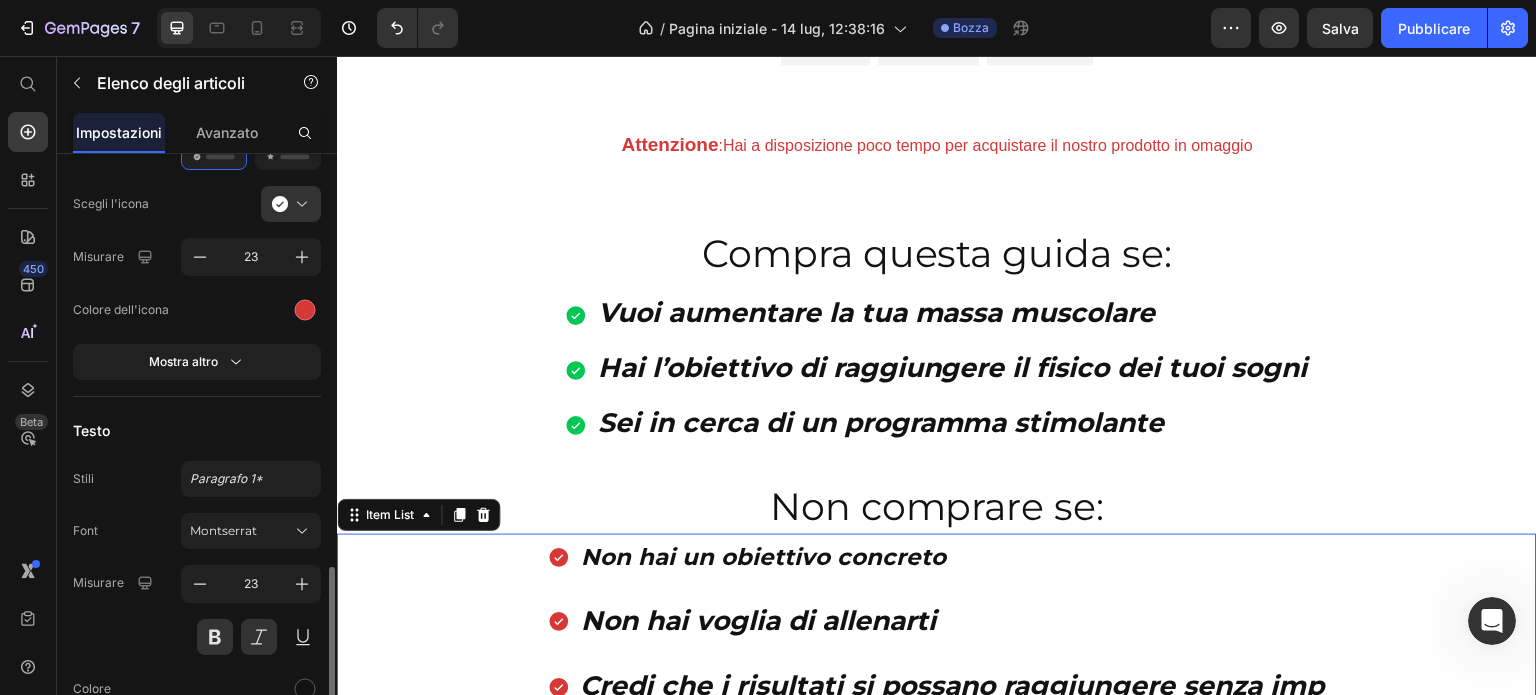 scroll, scrollTop: 554, scrollLeft: 0, axis: vertical 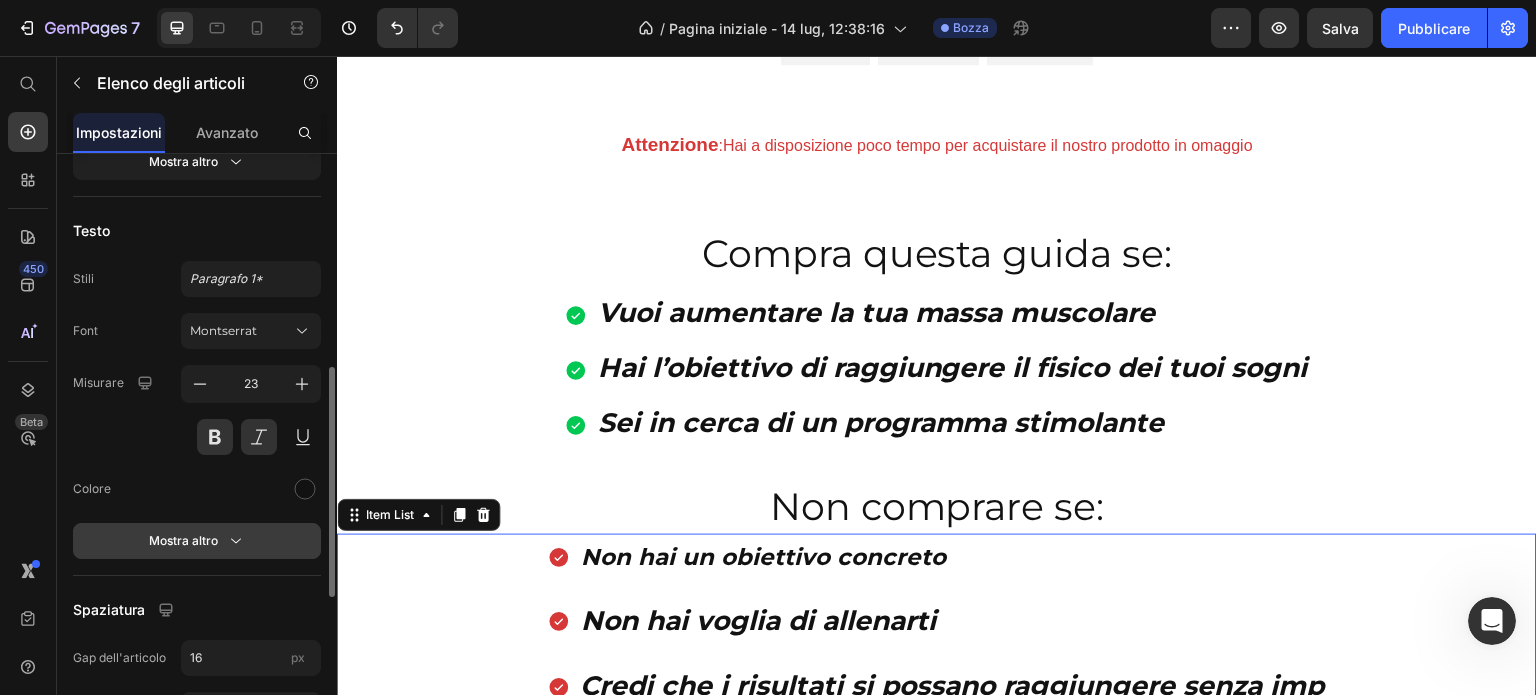 click on "Mostra altro" at bounding box center (197, 541) 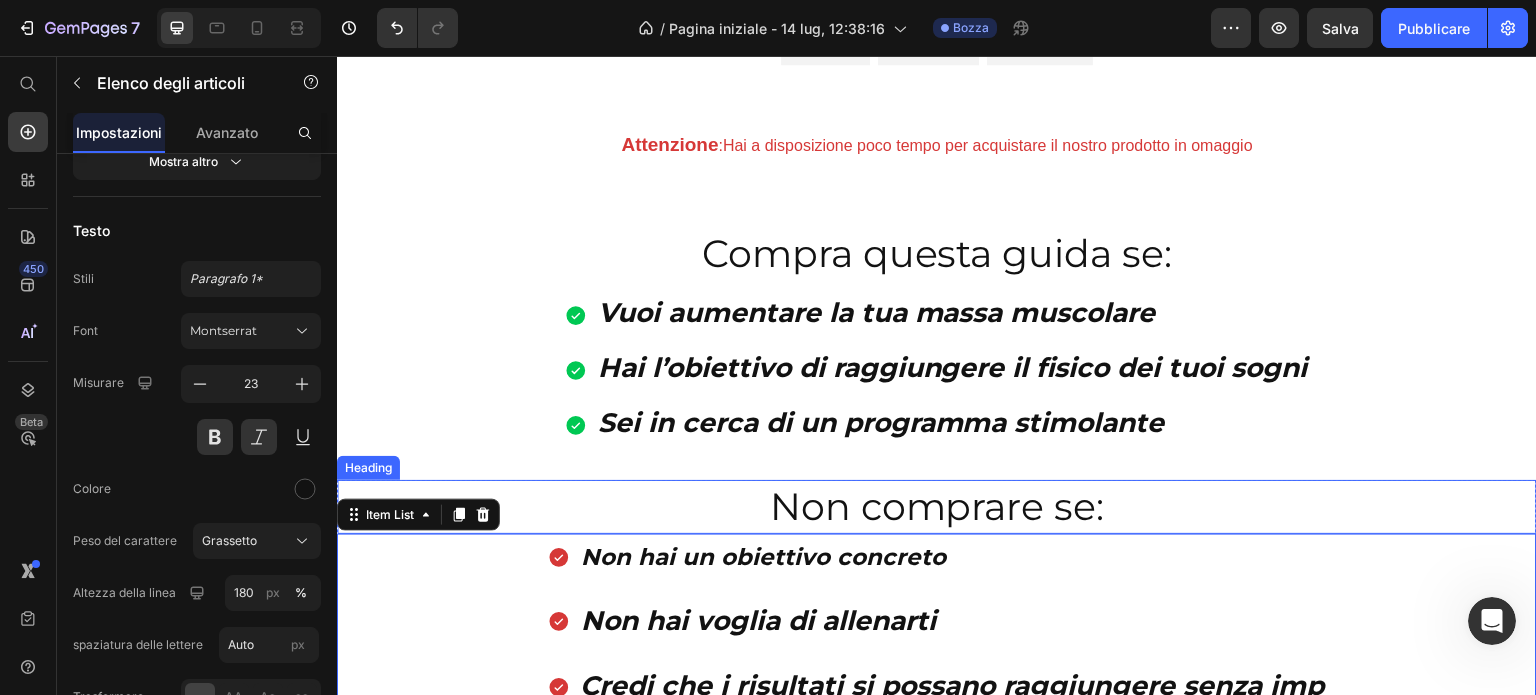 click on "Compra questa guida se: Heading Vuoi aumentare la tua massa muscolare Hai l’obiettivo di raggiungere il fisico dei tuoi sogni Sei in cerca di un programma stimolante  Item List Heading Row Non comprare se: Heading Non hai un obiettivo concreto  Non hai voglia di allenarti Credi che i risultati si possano raggiungere senza imp Item List   0 Row Heading" at bounding box center (937, 479) 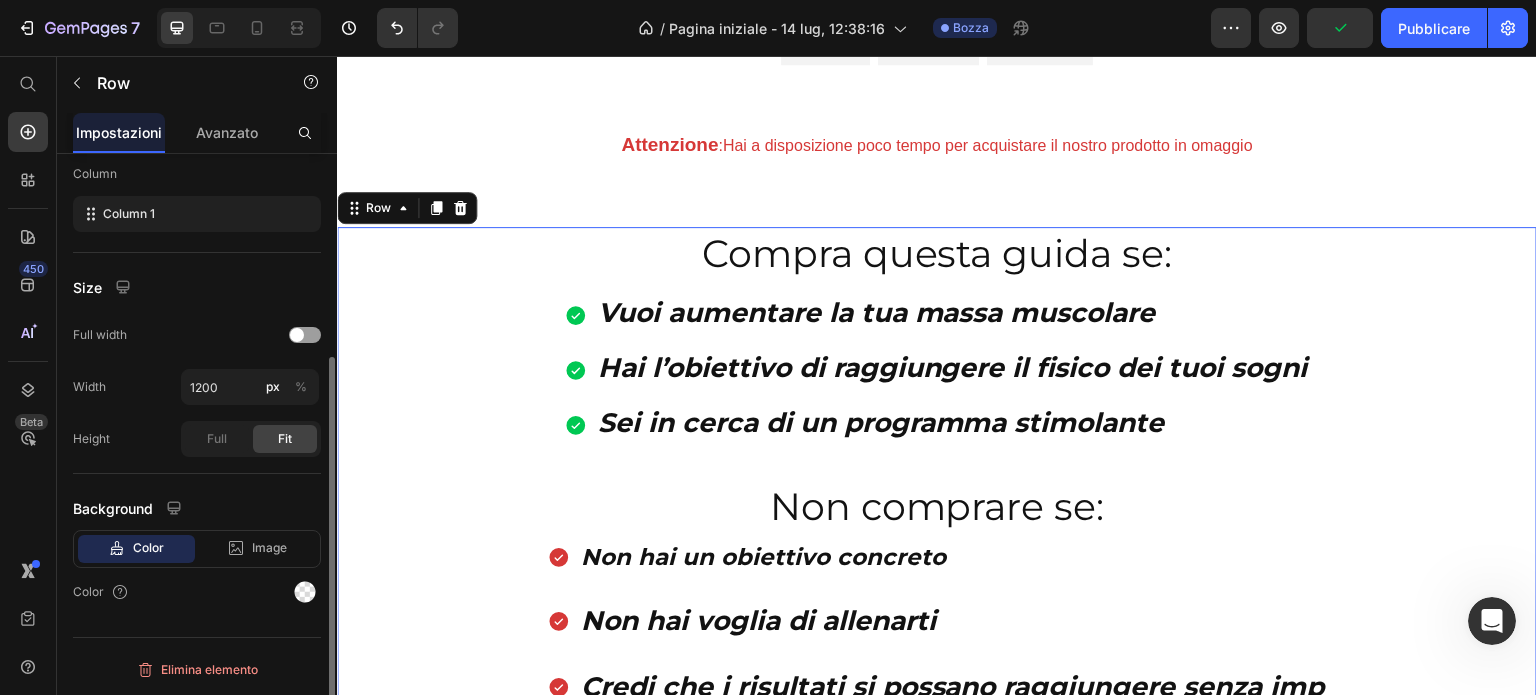 scroll, scrollTop: 0, scrollLeft: 0, axis: both 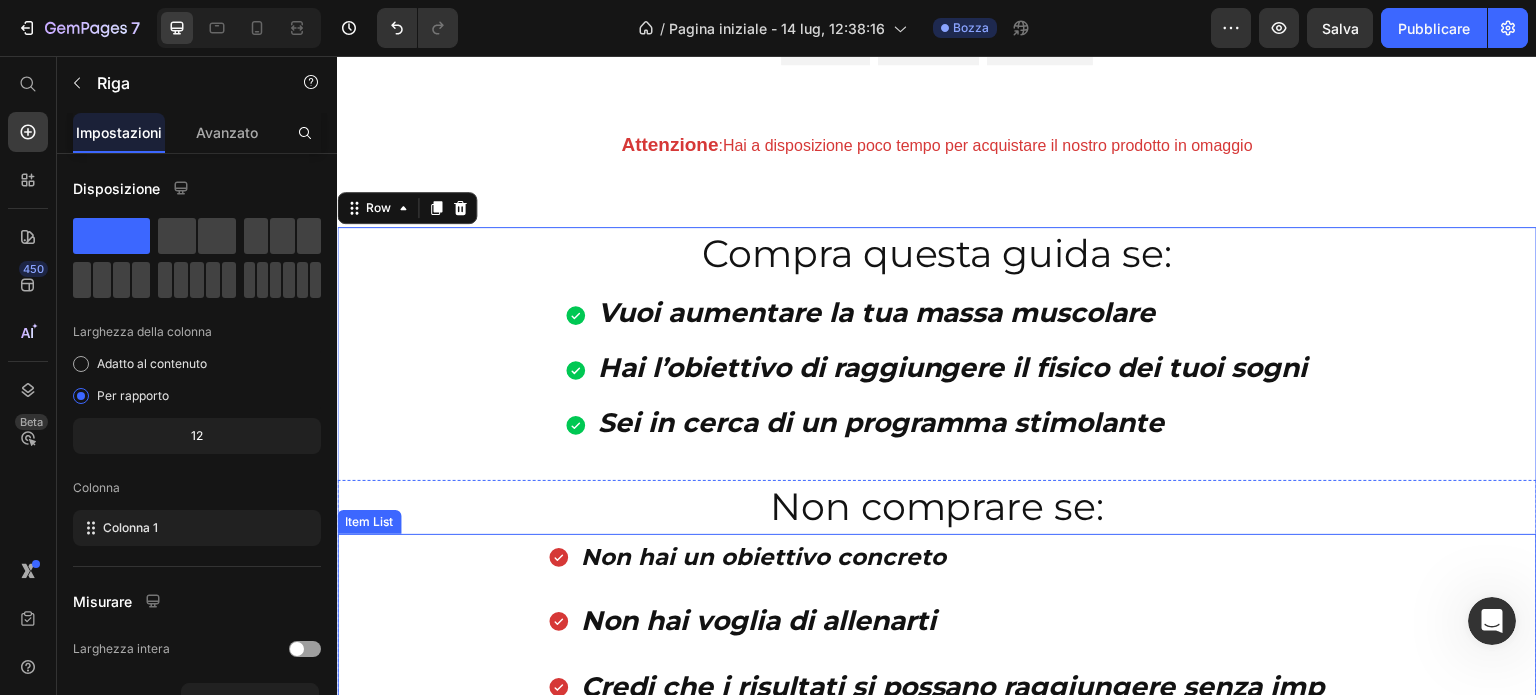 click on "Non hai voglia di allenarti" at bounding box center [758, 620] 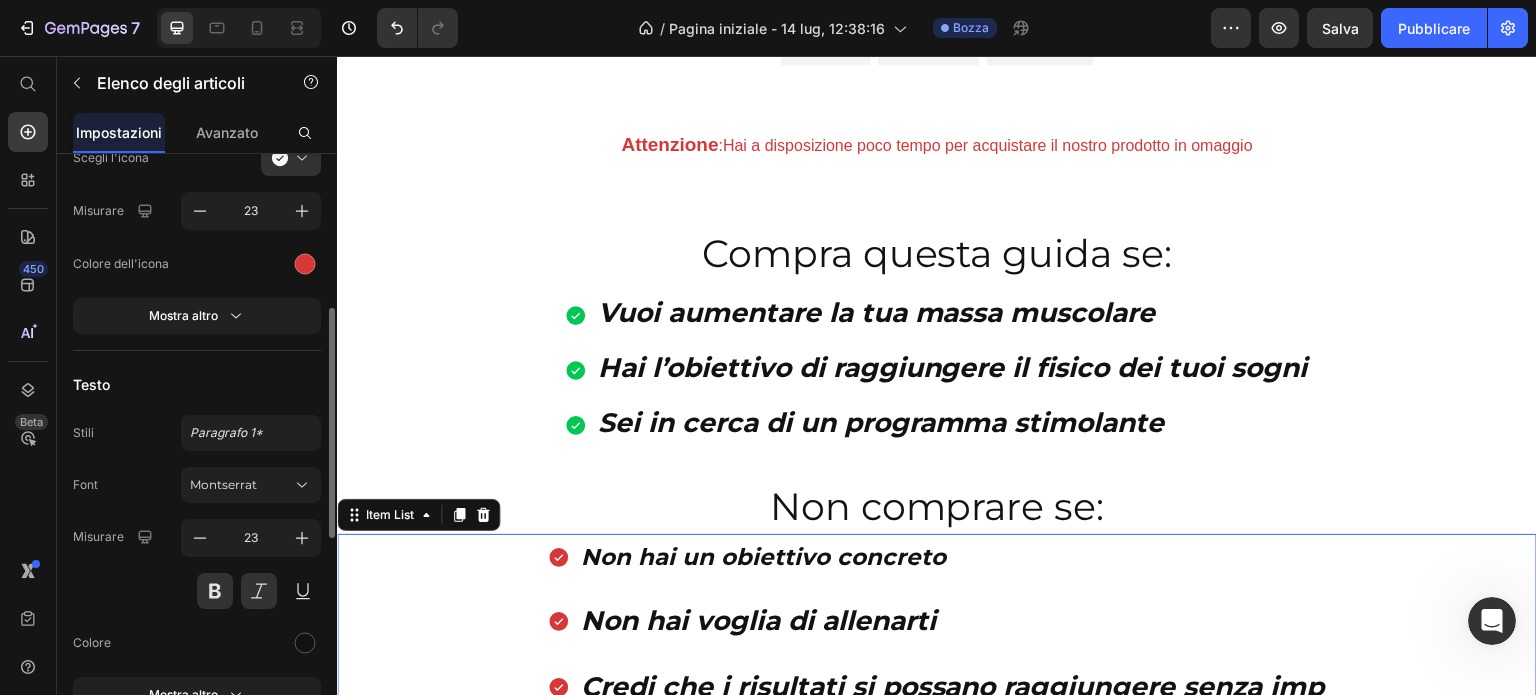 scroll, scrollTop: 200, scrollLeft: 0, axis: vertical 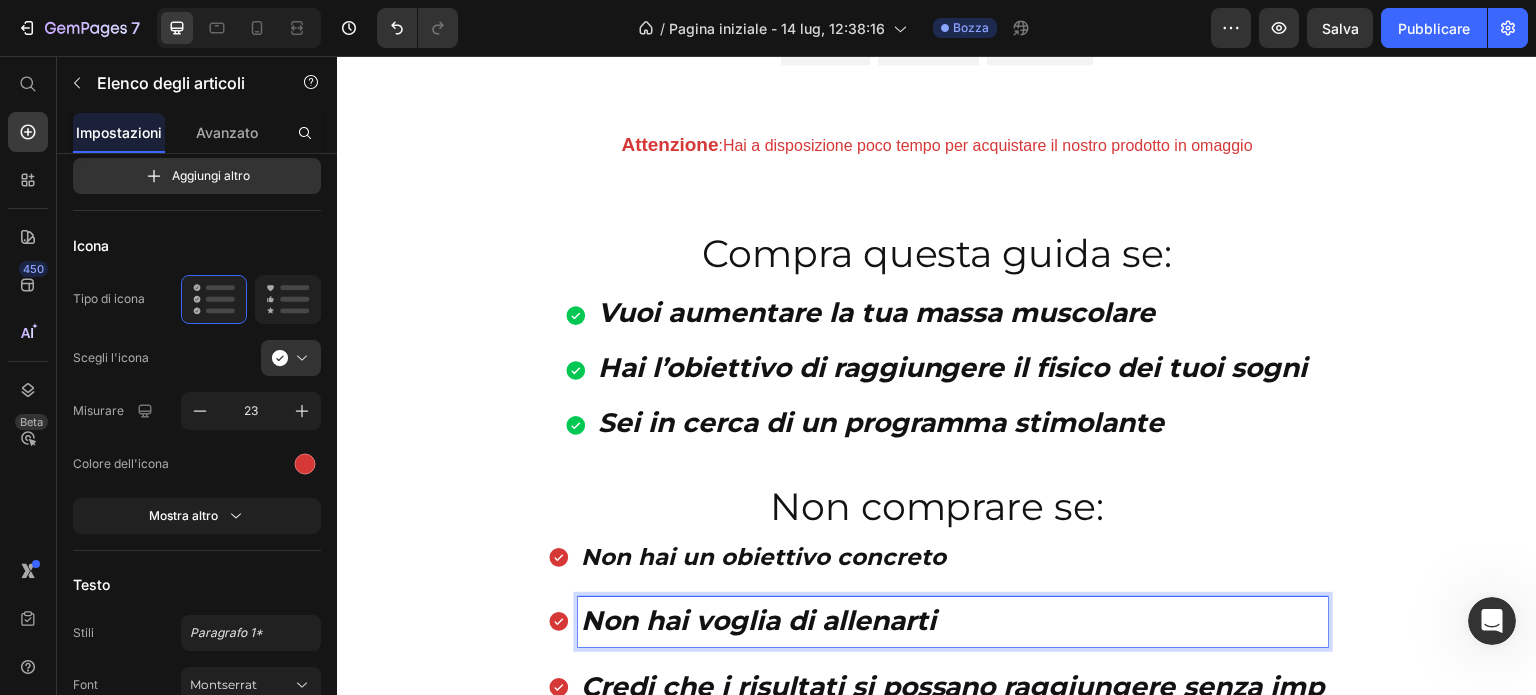 click on "Non hai voglia di allenarti" at bounding box center [758, 620] 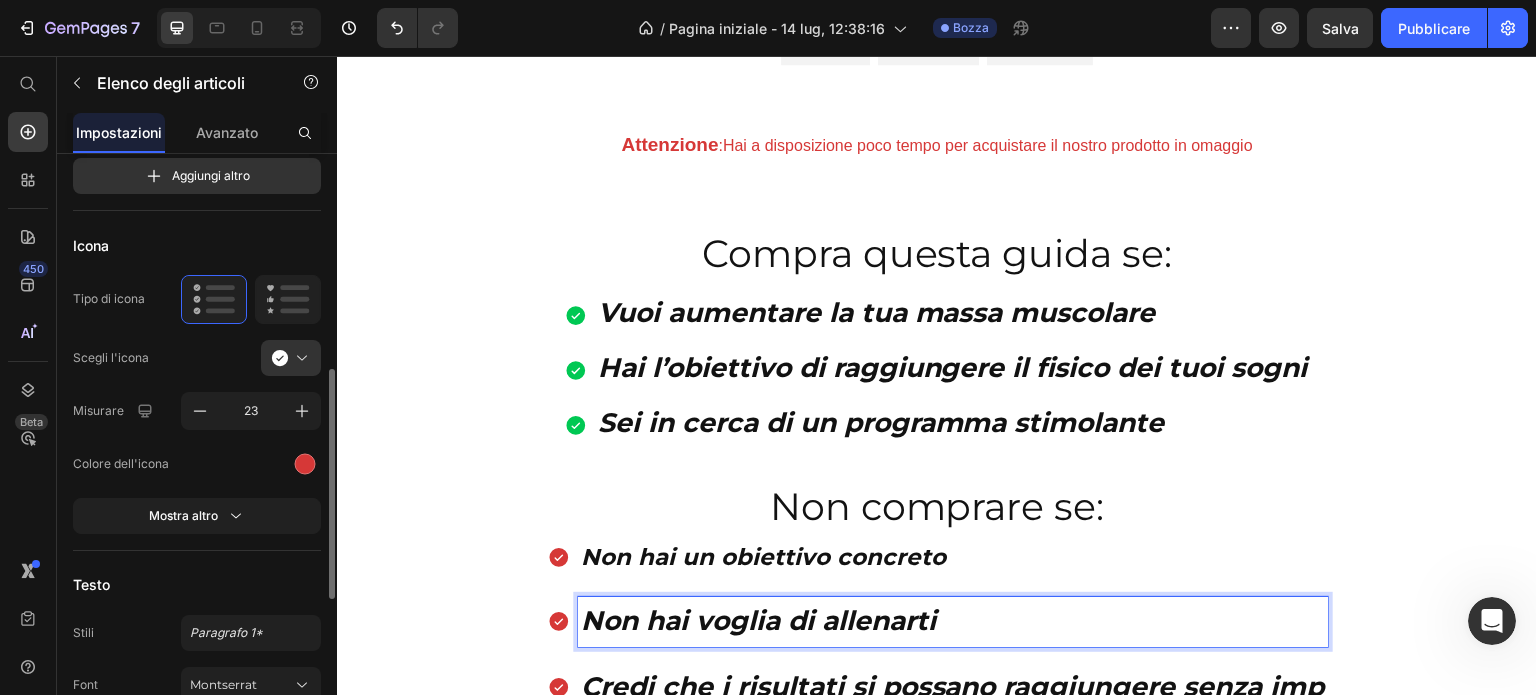 scroll, scrollTop: 400, scrollLeft: 0, axis: vertical 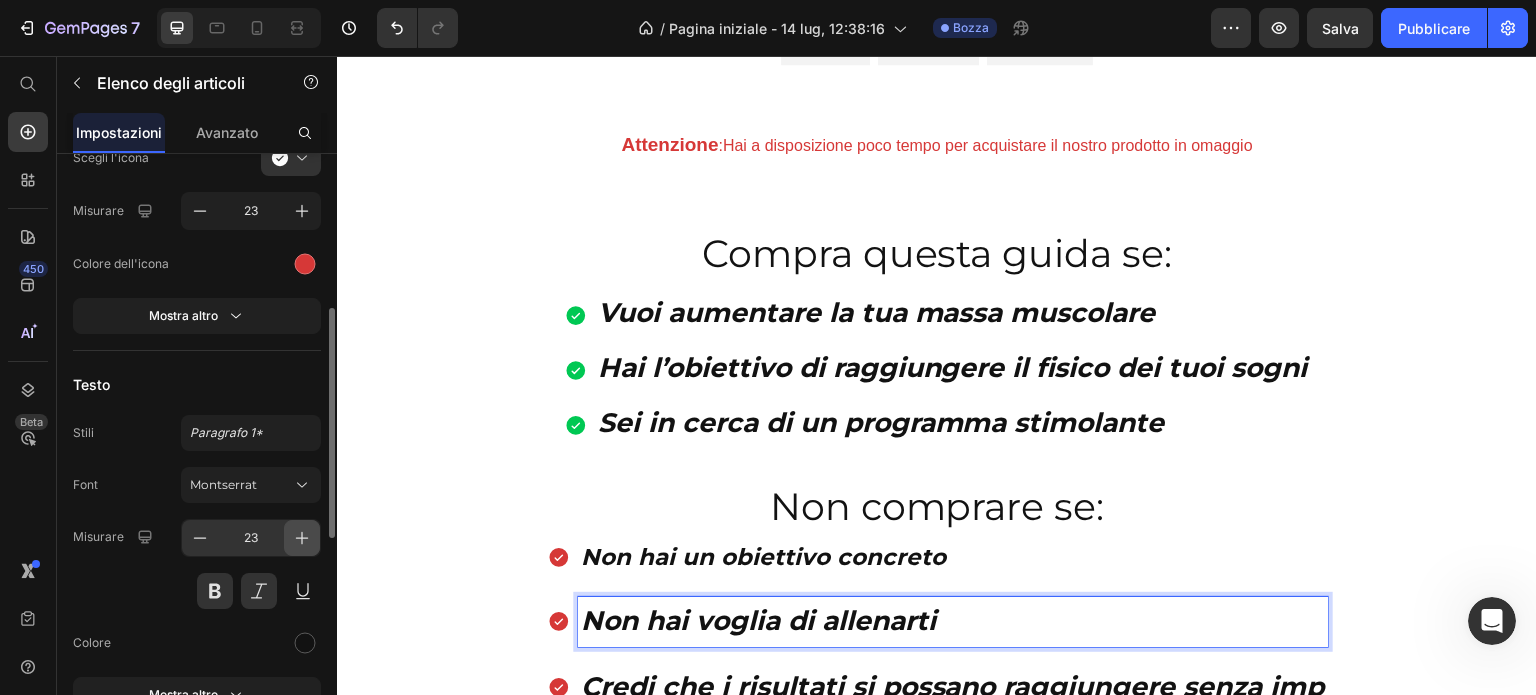 click 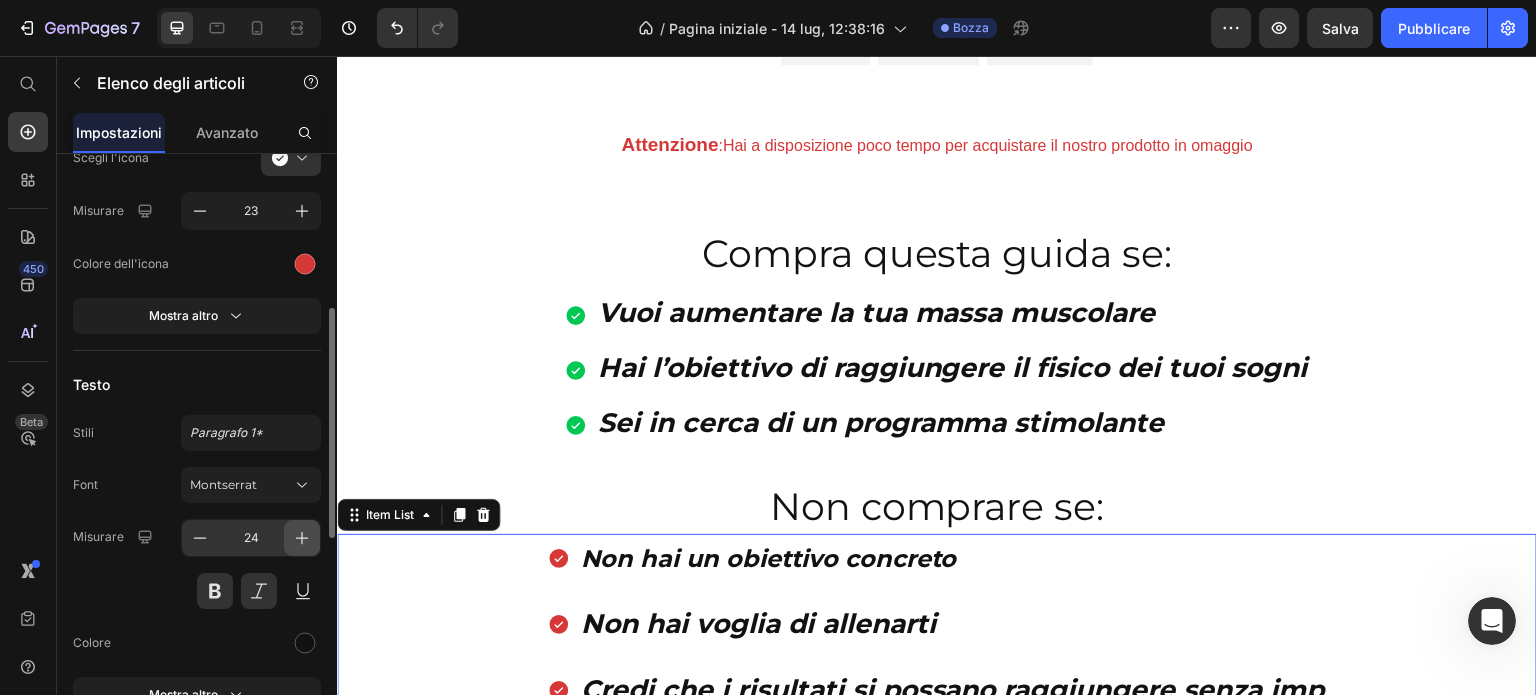 click 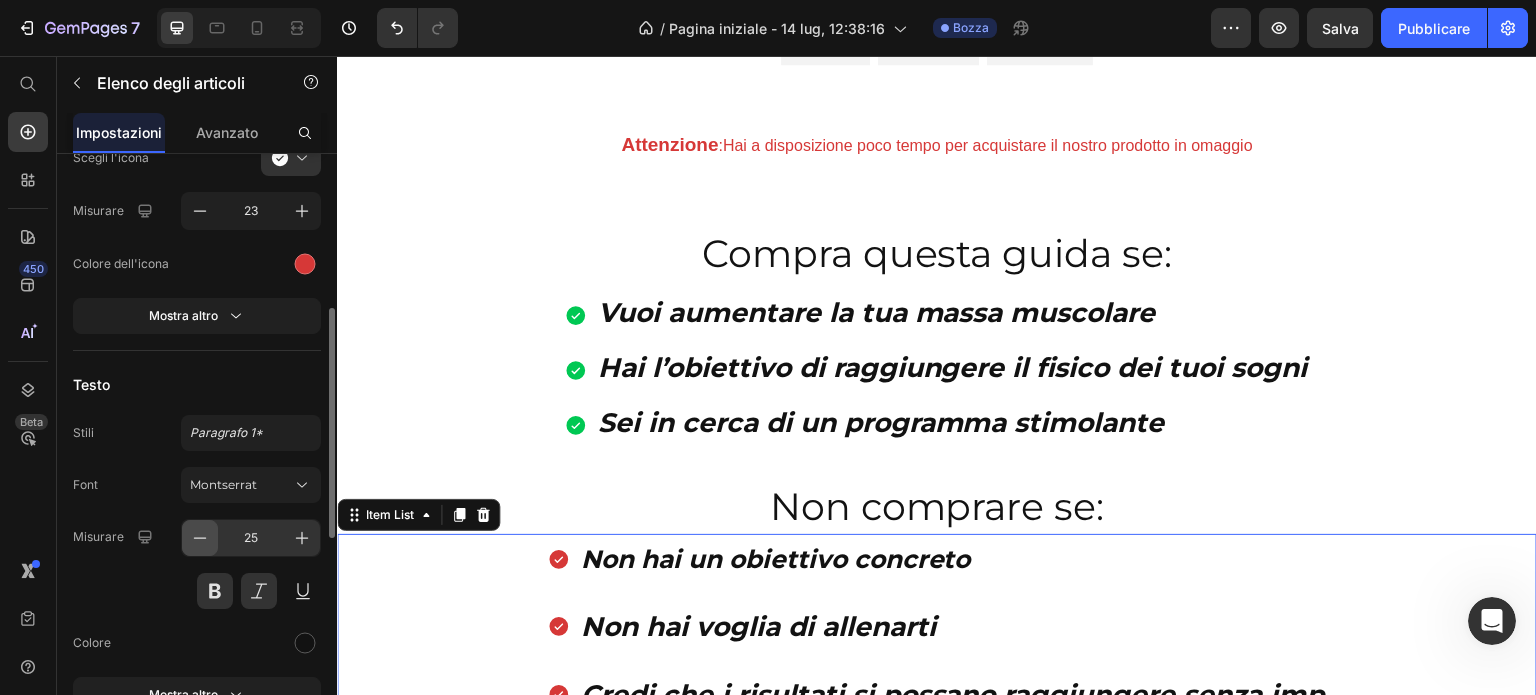 click 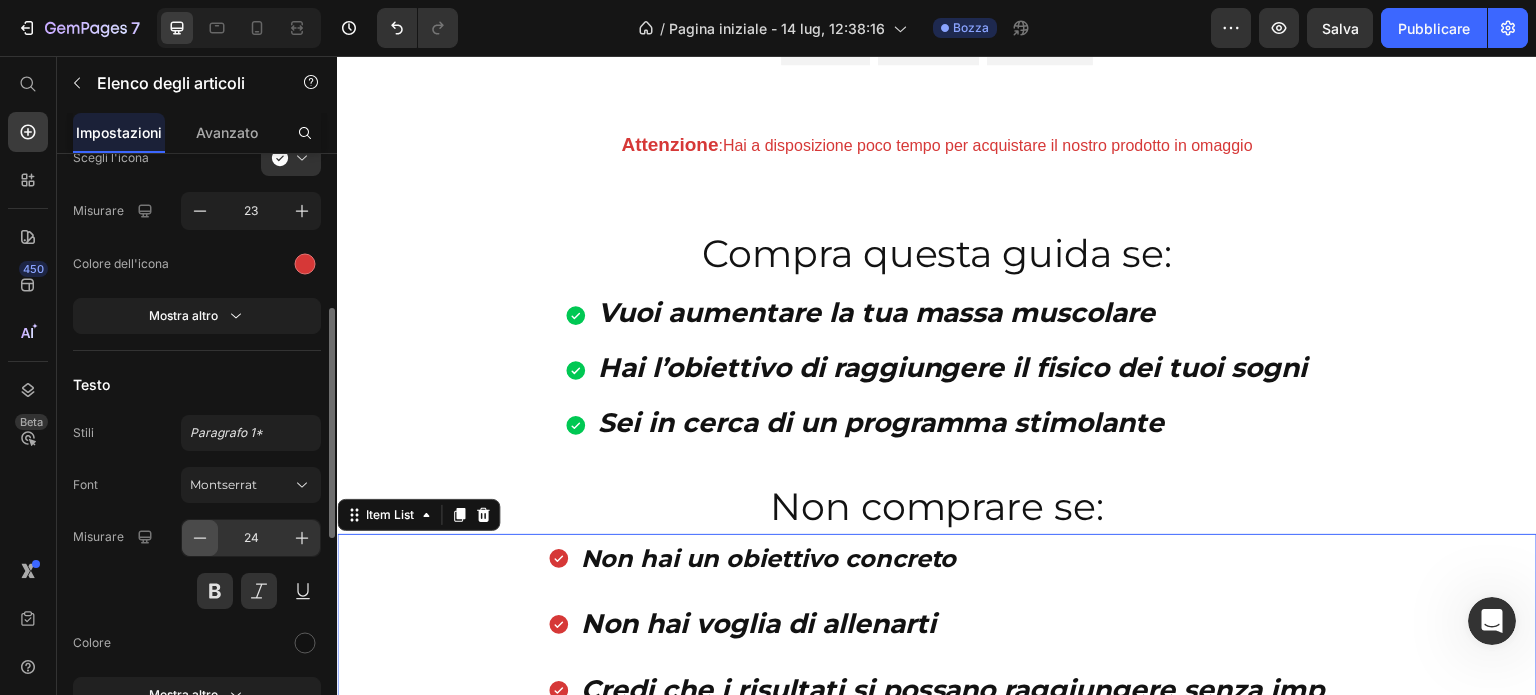 click 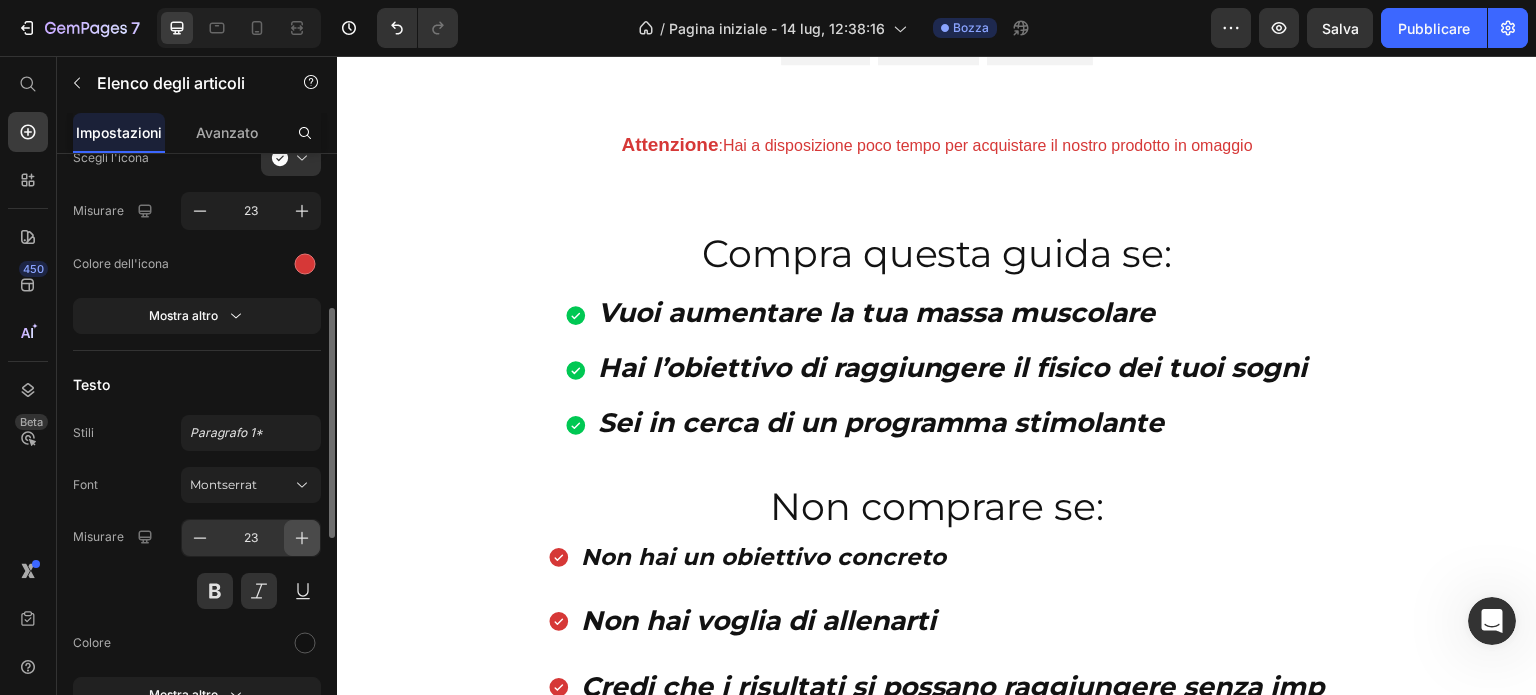 click at bounding box center [302, 538] 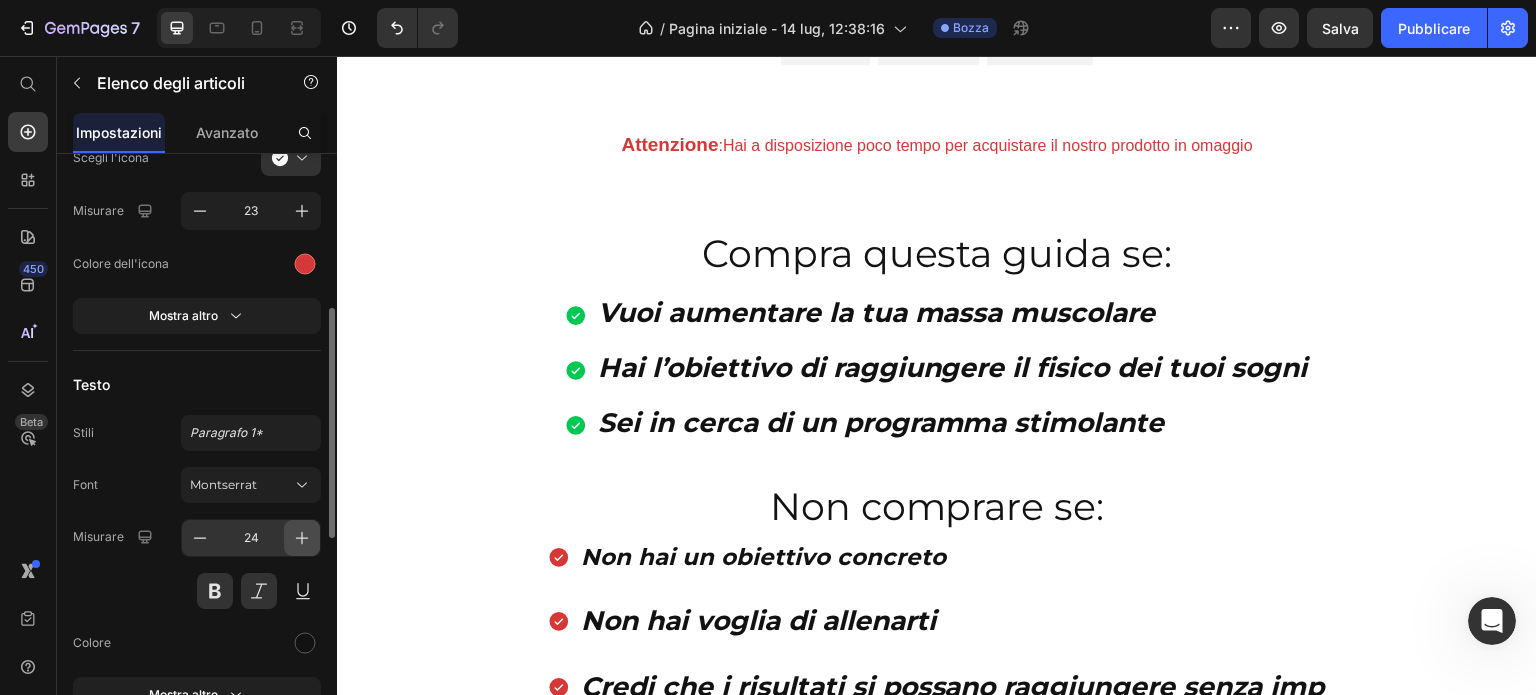 click at bounding box center (302, 538) 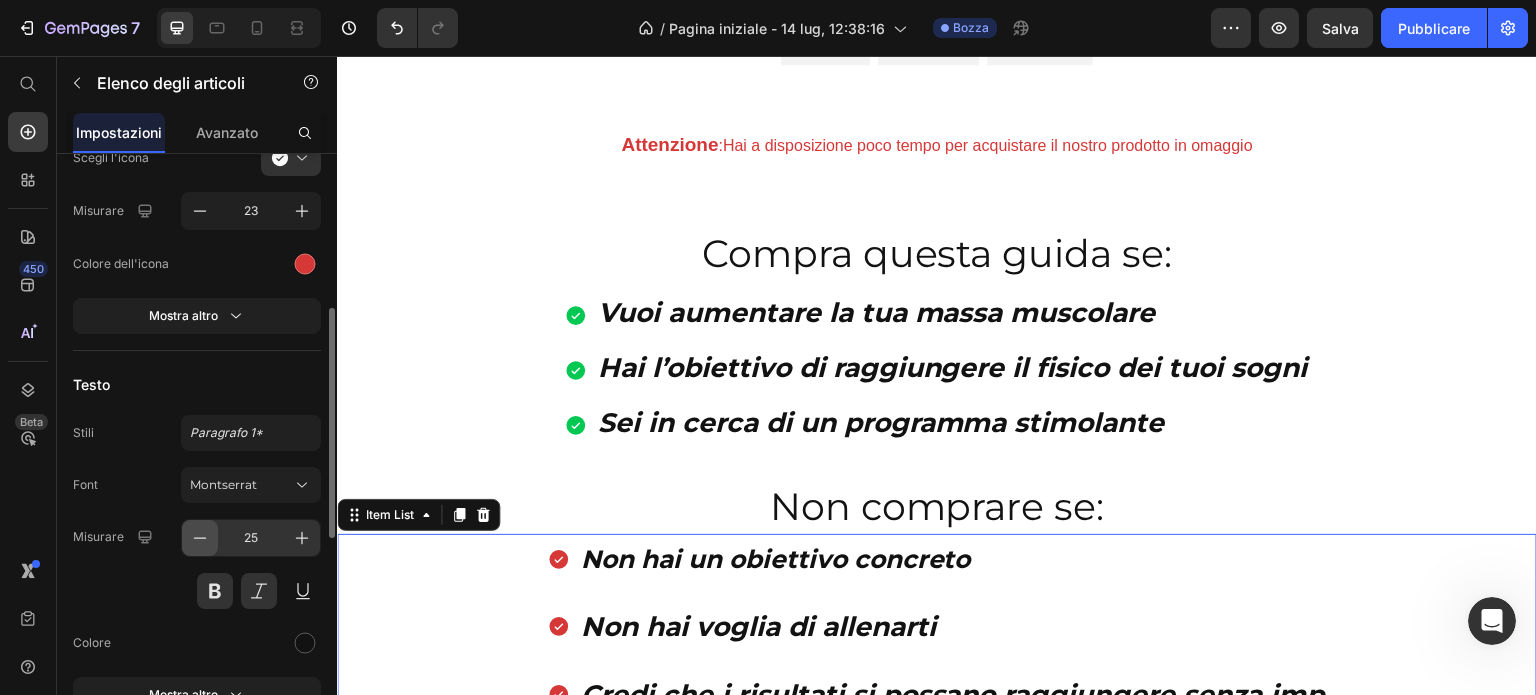 click 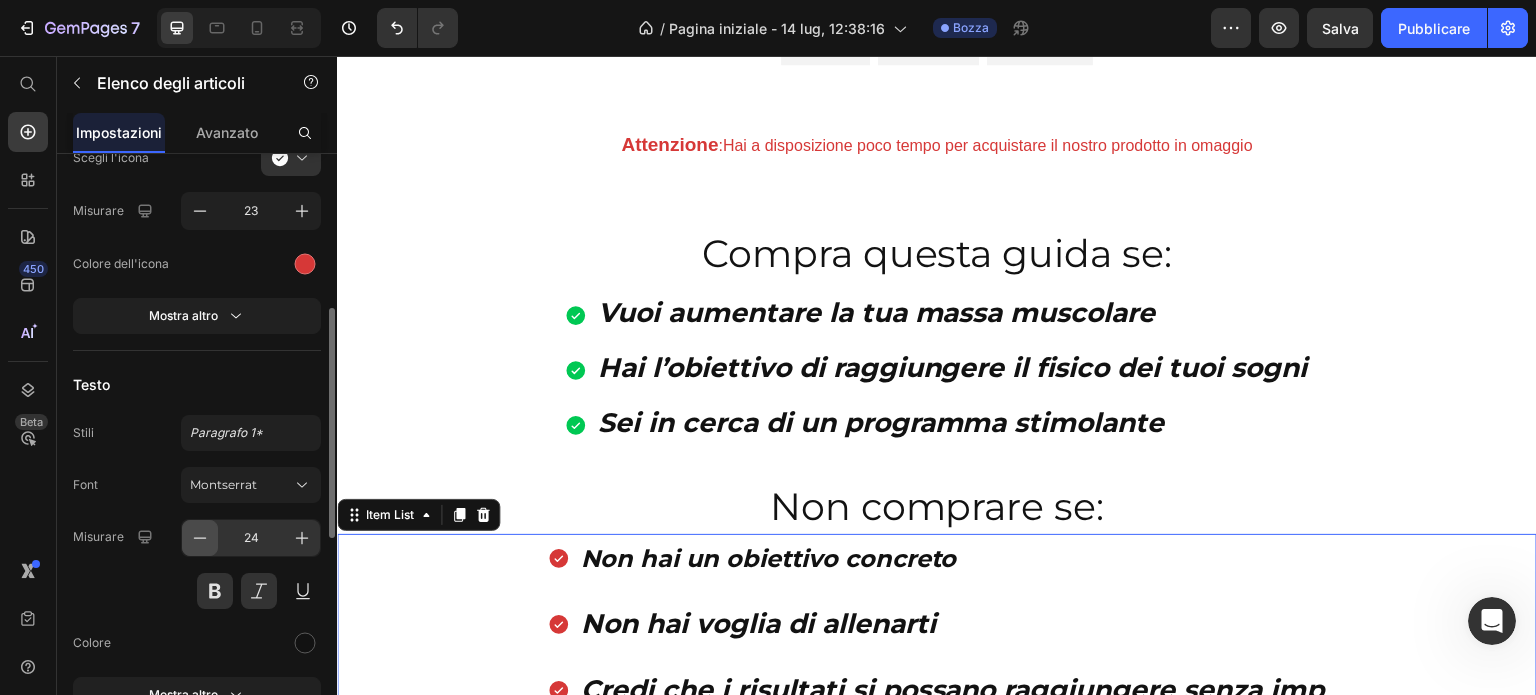 click 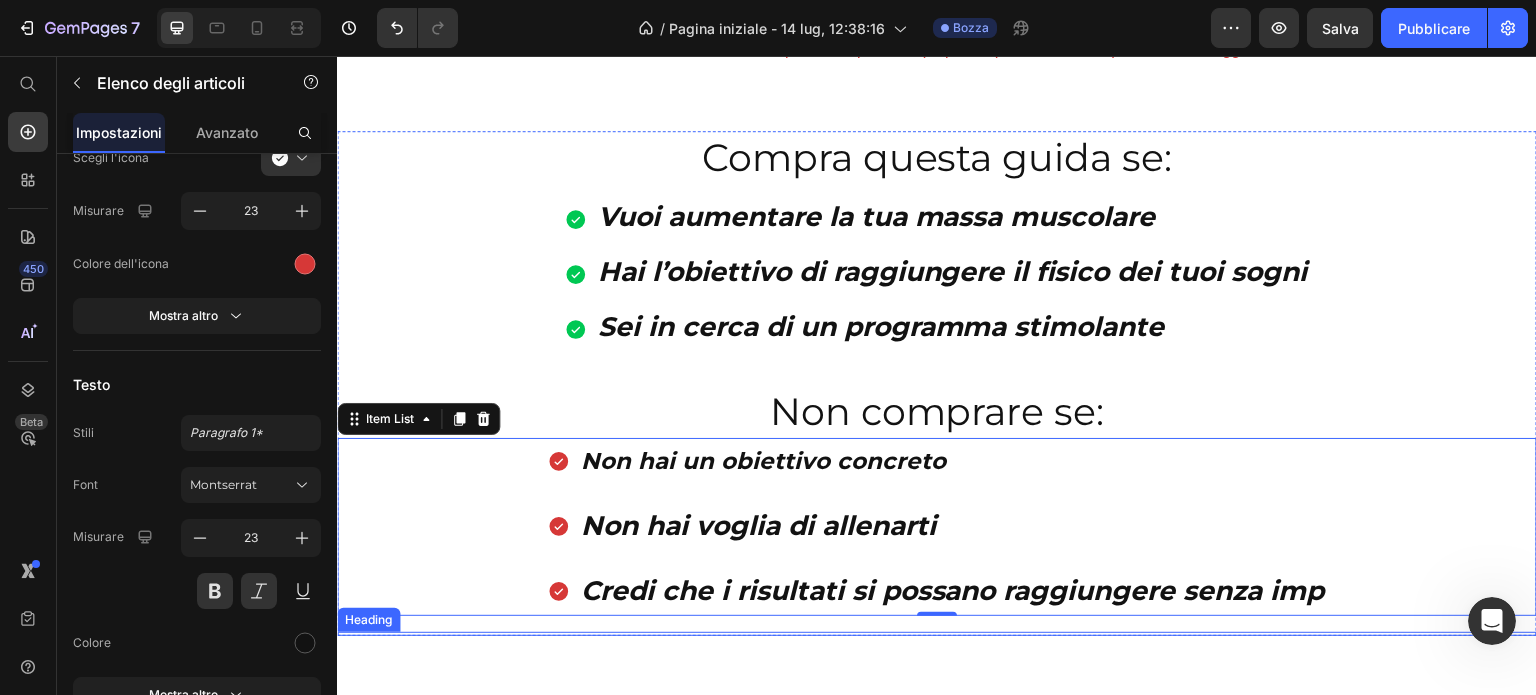 scroll, scrollTop: 1400, scrollLeft: 0, axis: vertical 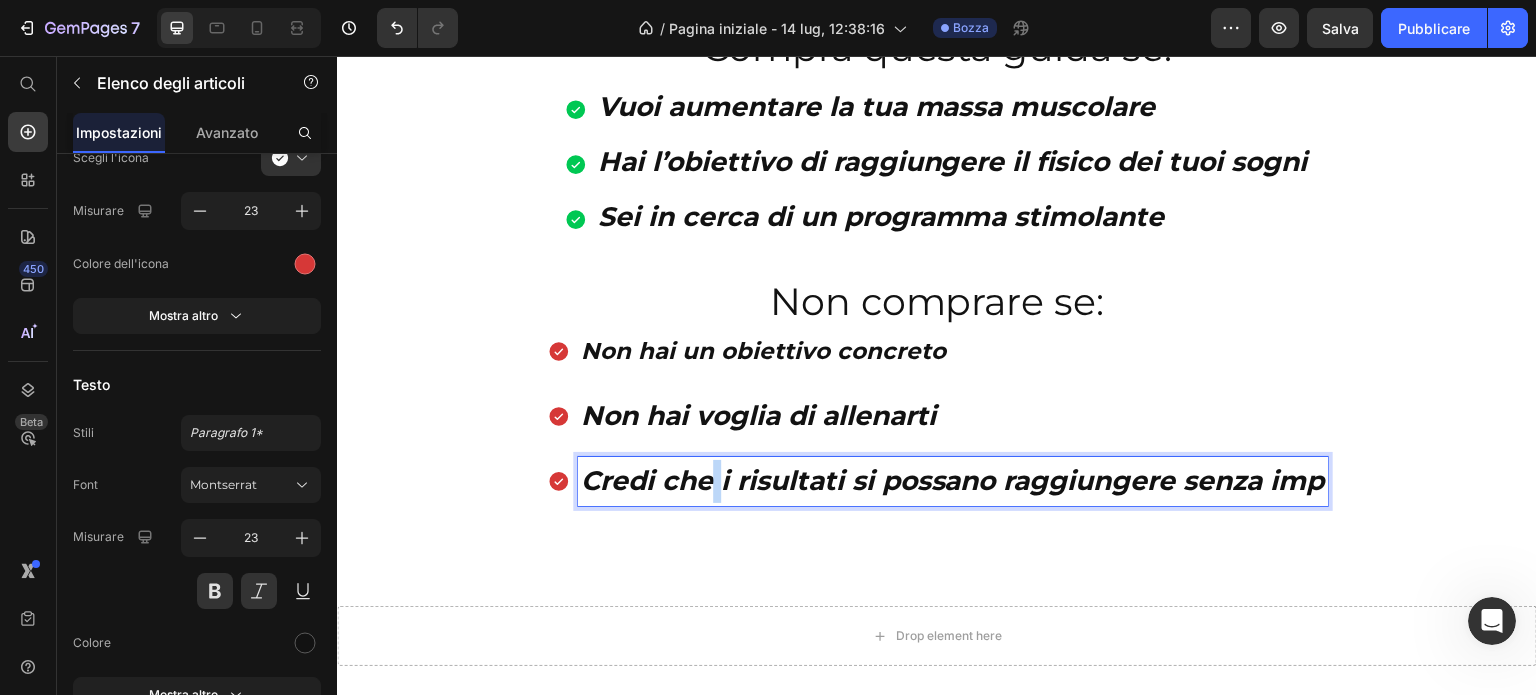 click on "Credi che i risultati si possano raggiungere senza imp" at bounding box center [953, 480] 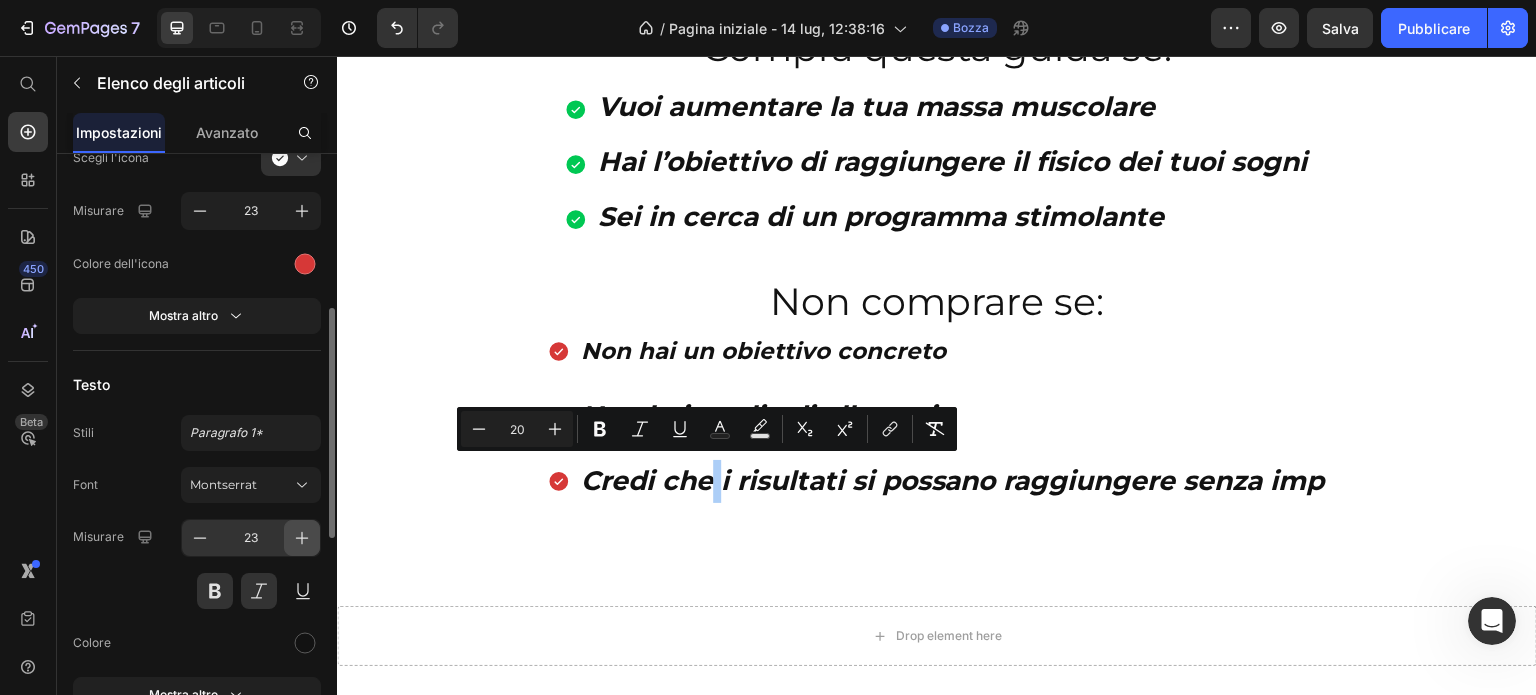 click 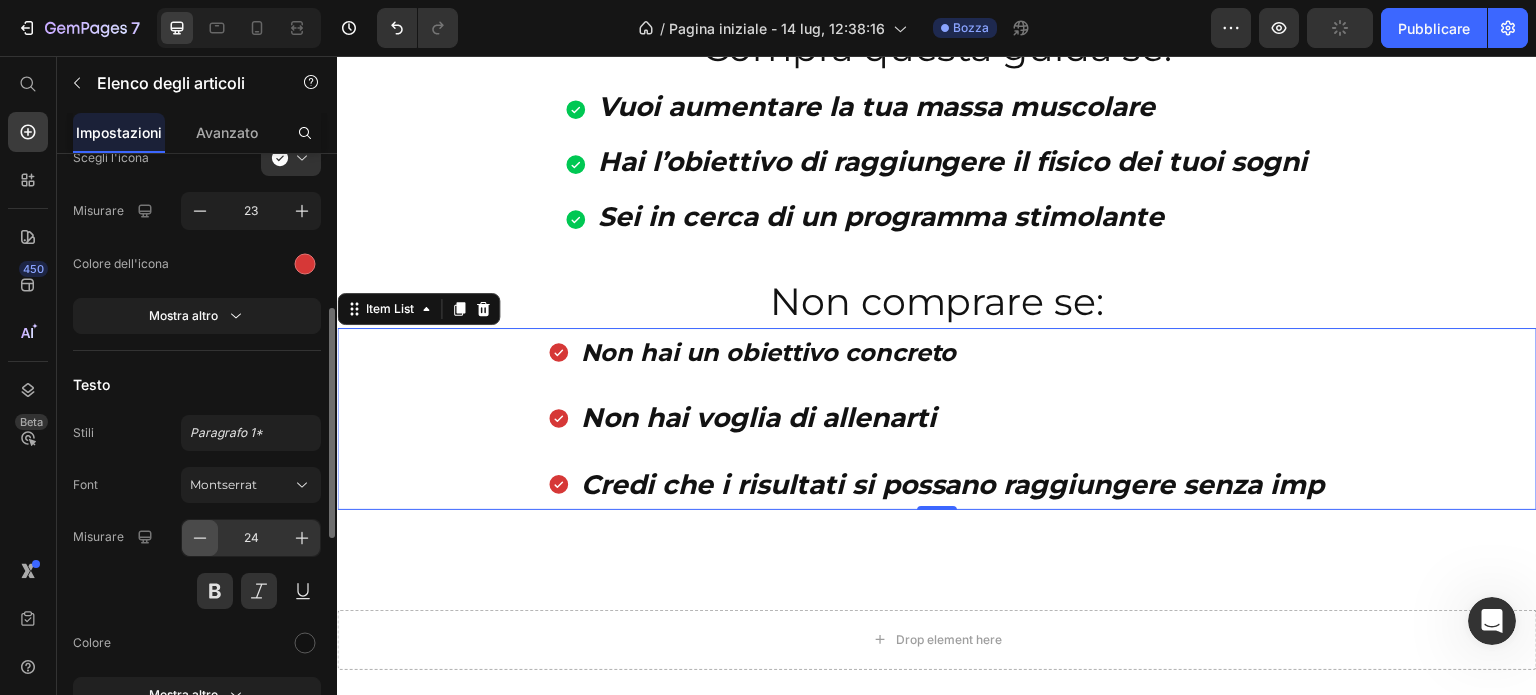 click 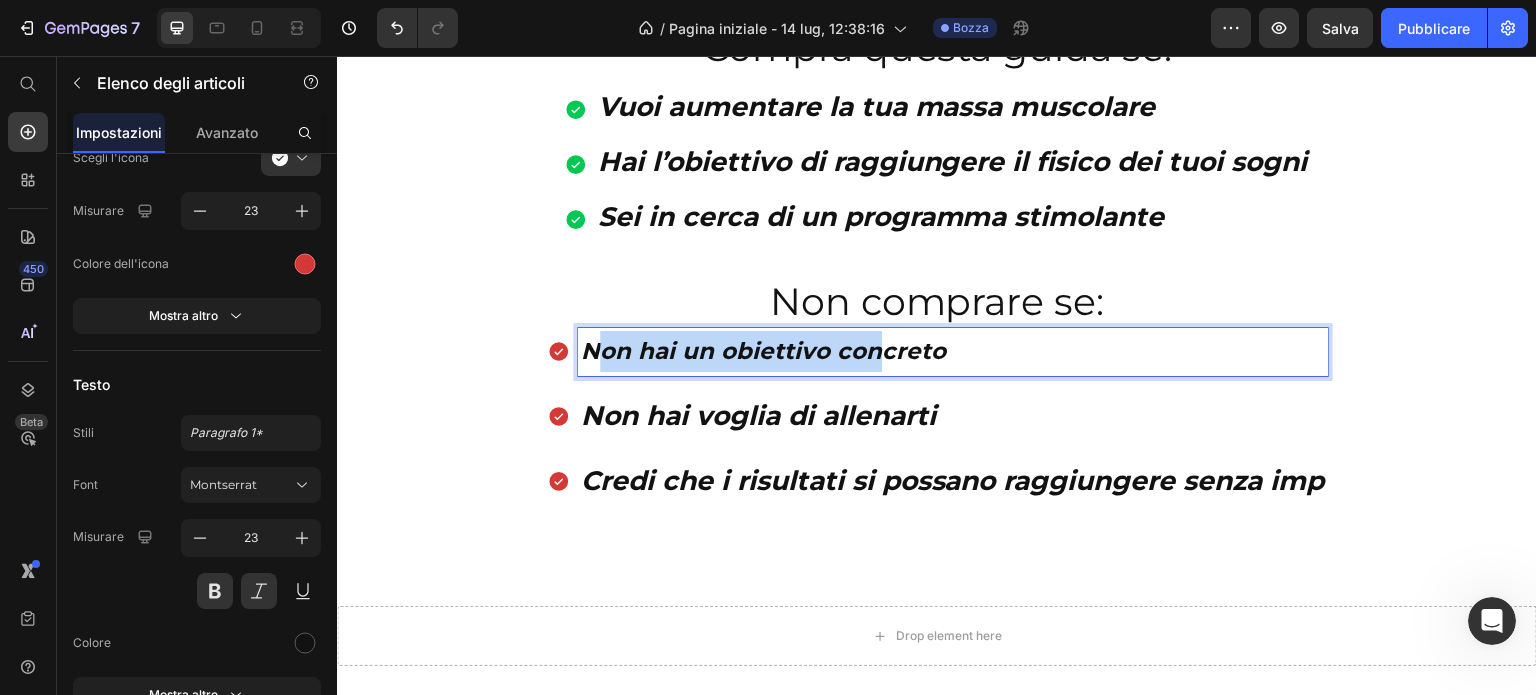 drag, startPoint x: 581, startPoint y: 349, endPoint x: 868, endPoint y: 397, distance: 290.98627 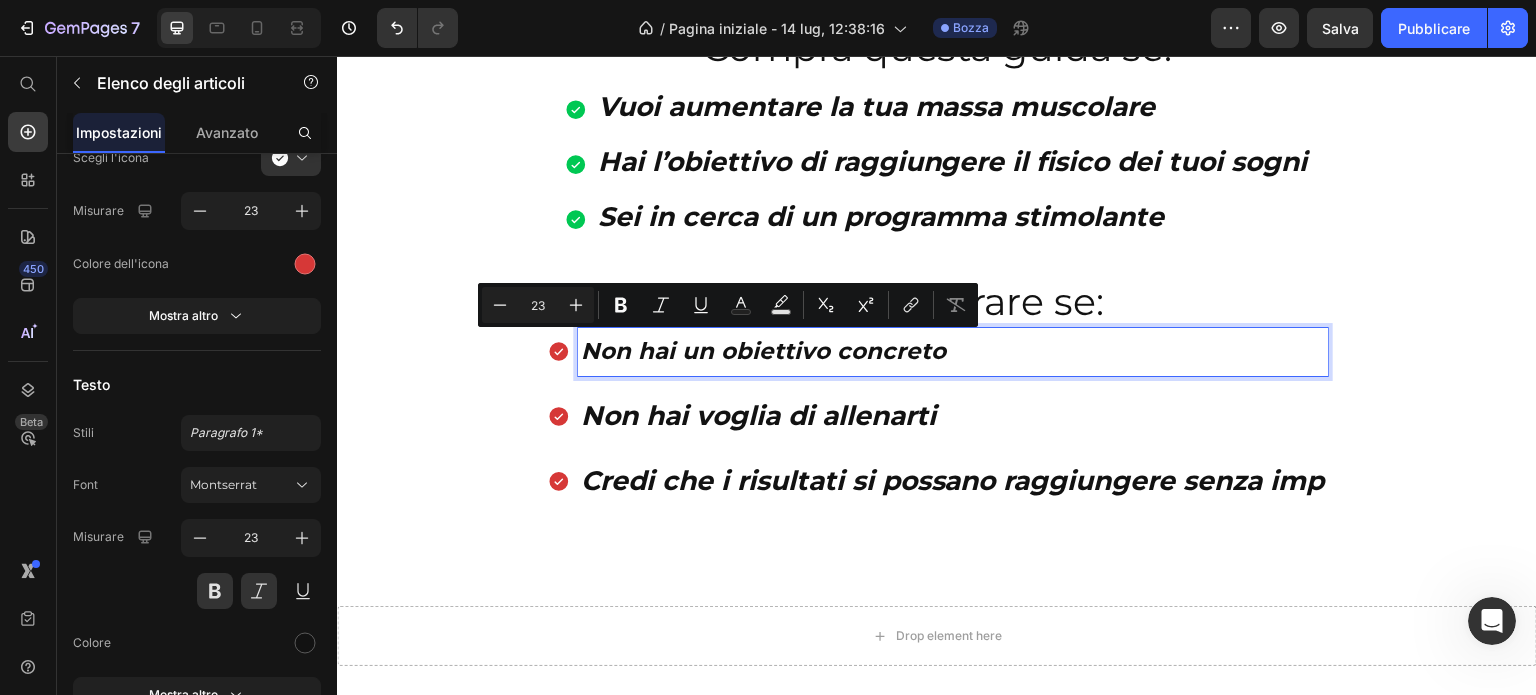 click on "Non hai un obiettivo concreto" at bounding box center [953, 351] 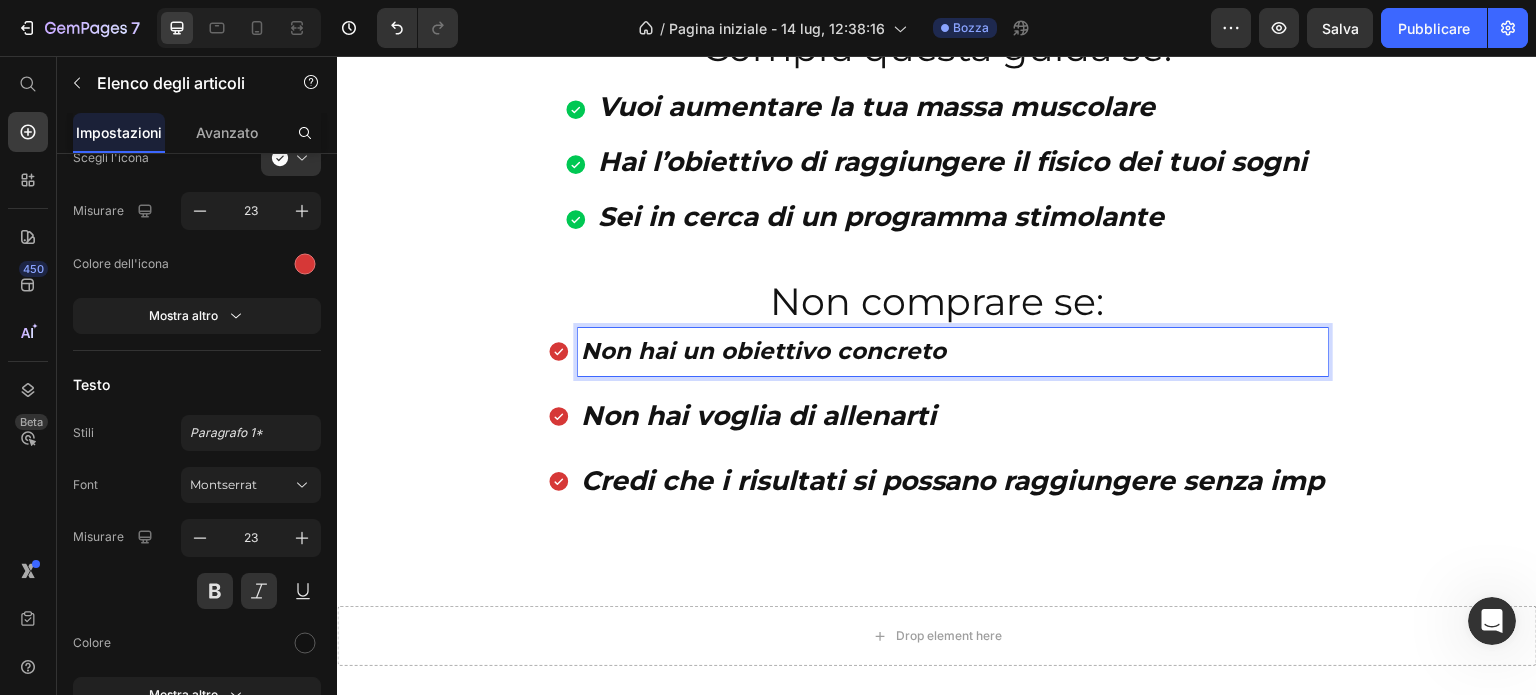 drag, startPoint x: 946, startPoint y: 360, endPoint x: 560, endPoint y: 348, distance: 386.1865 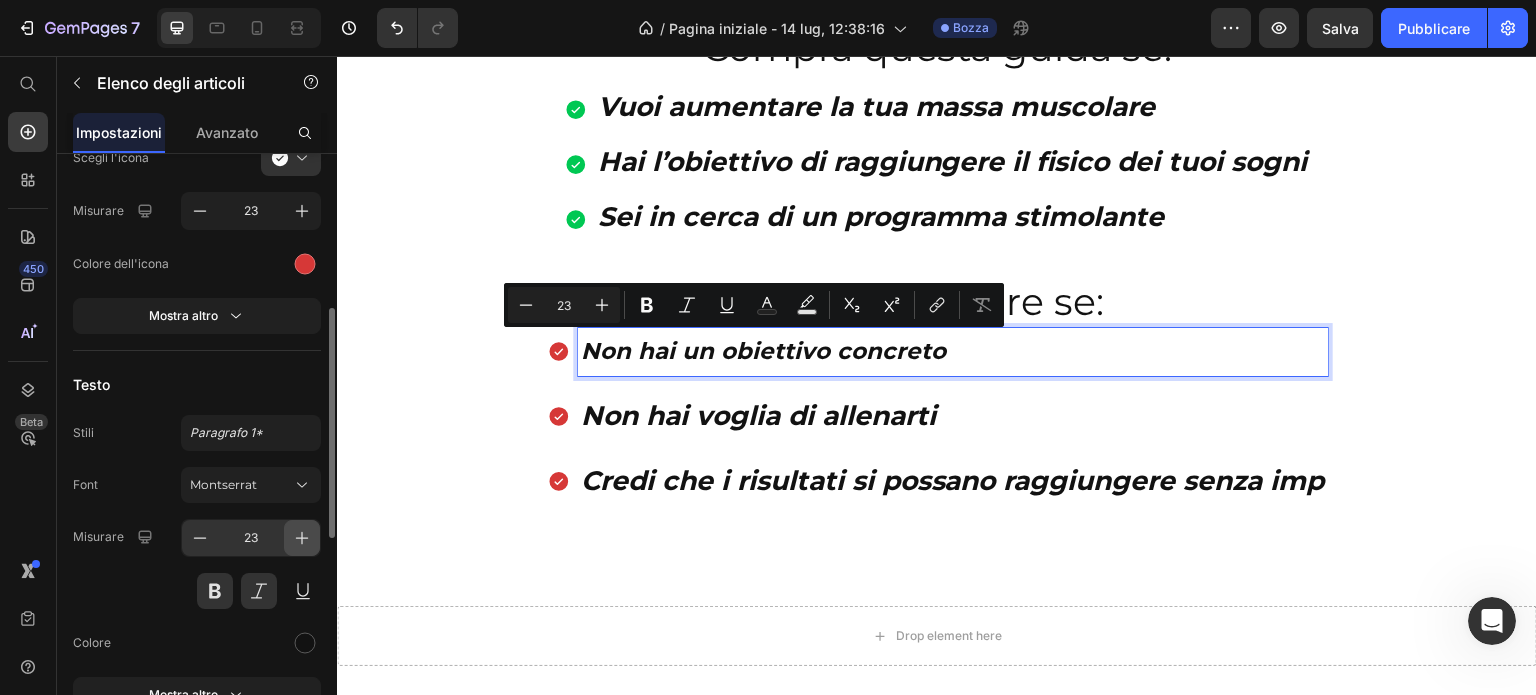 click at bounding box center (302, 538) 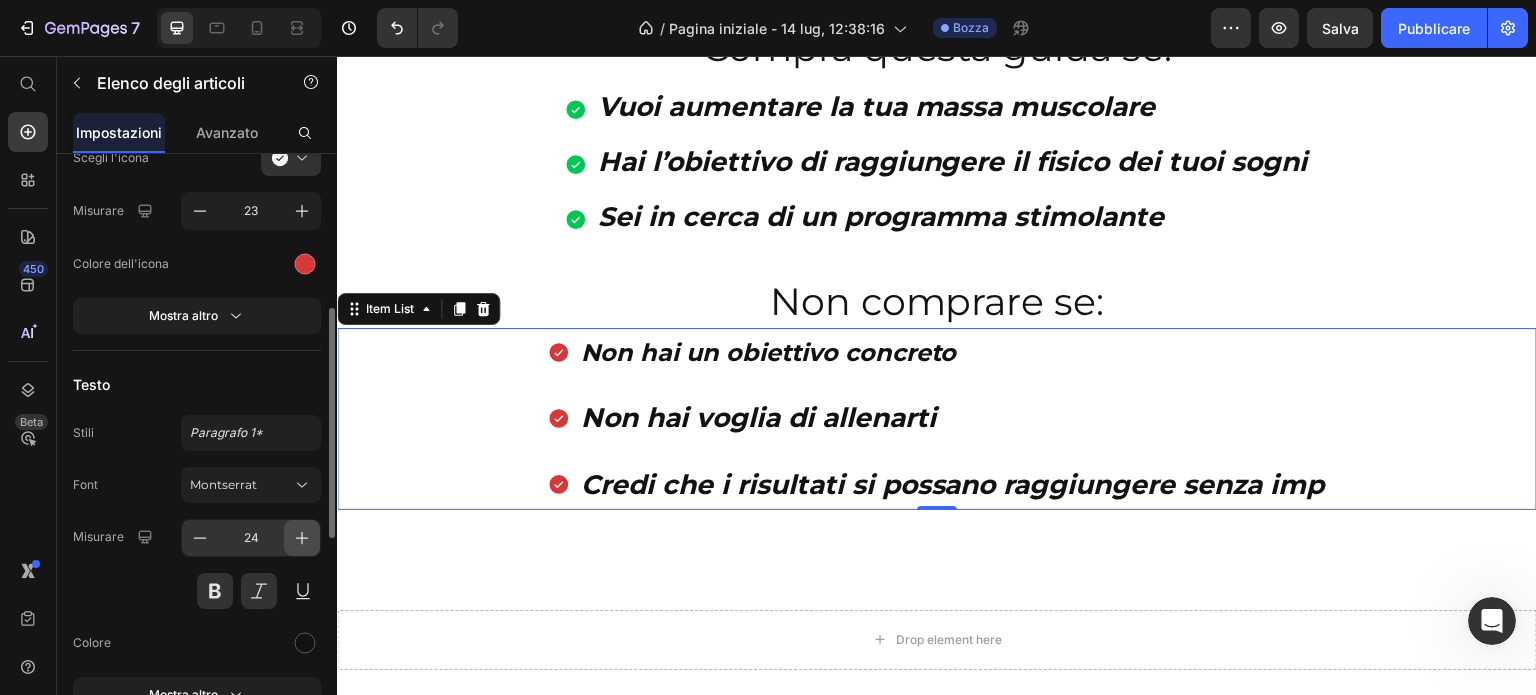 click at bounding box center [302, 538] 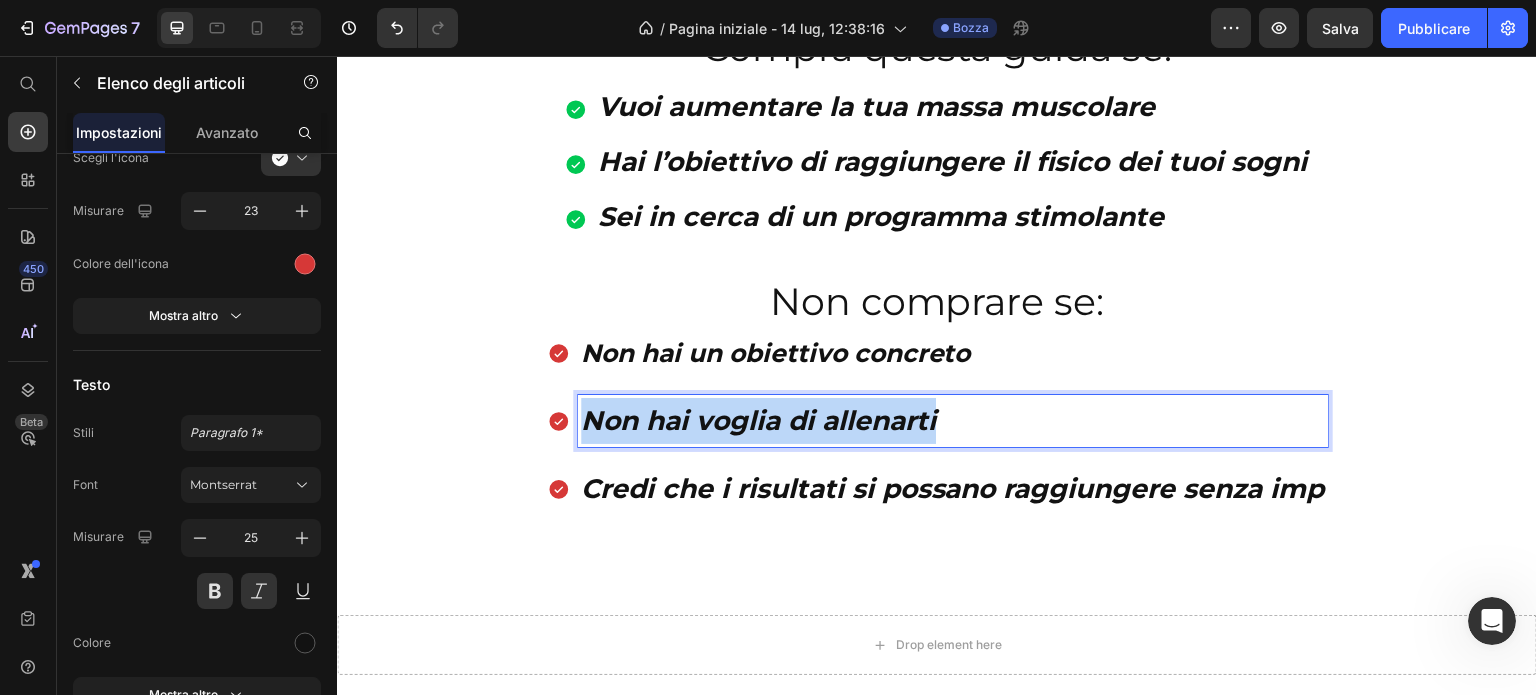 drag, startPoint x: 577, startPoint y: 416, endPoint x: 947, endPoint y: 449, distance: 371.46872 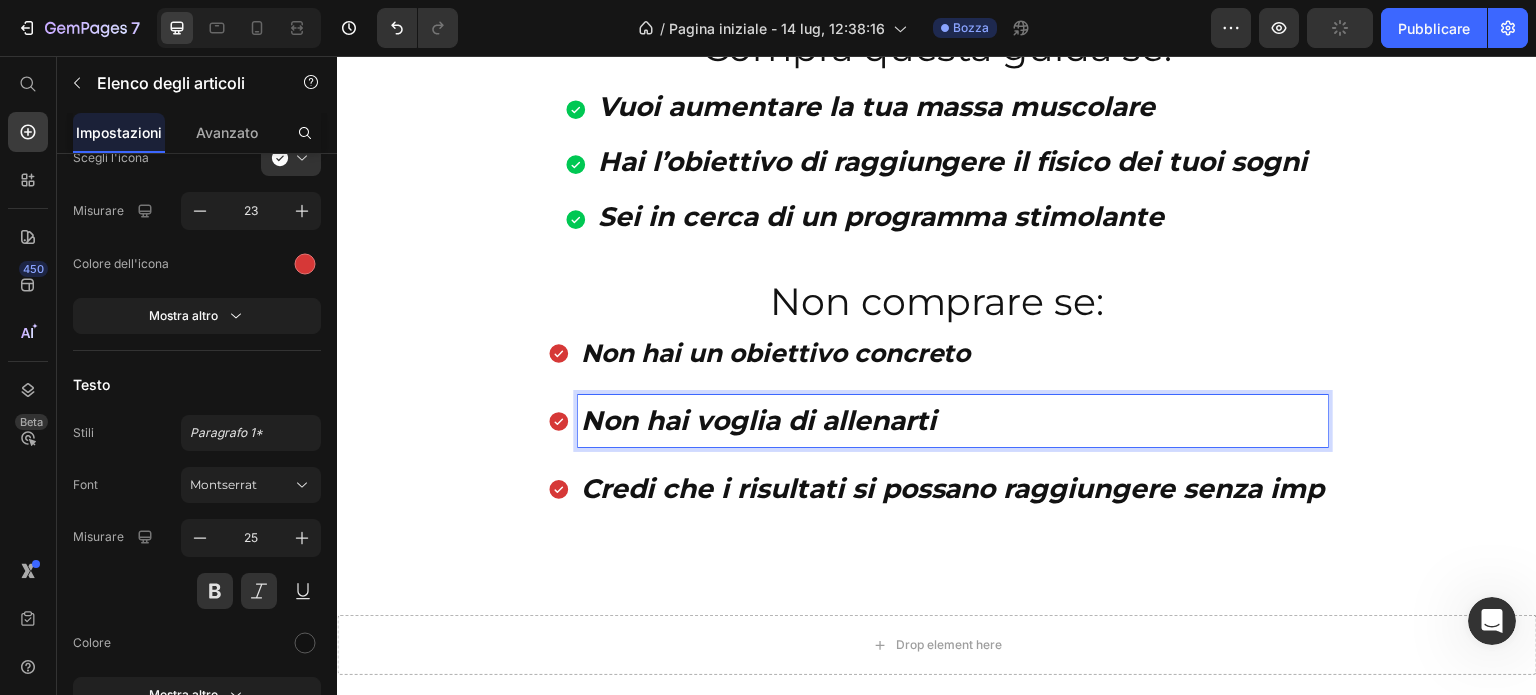 drag, startPoint x: 936, startPoint y: 416, endPoint x: 924, endPoint y: 417, distance: 12.0415945 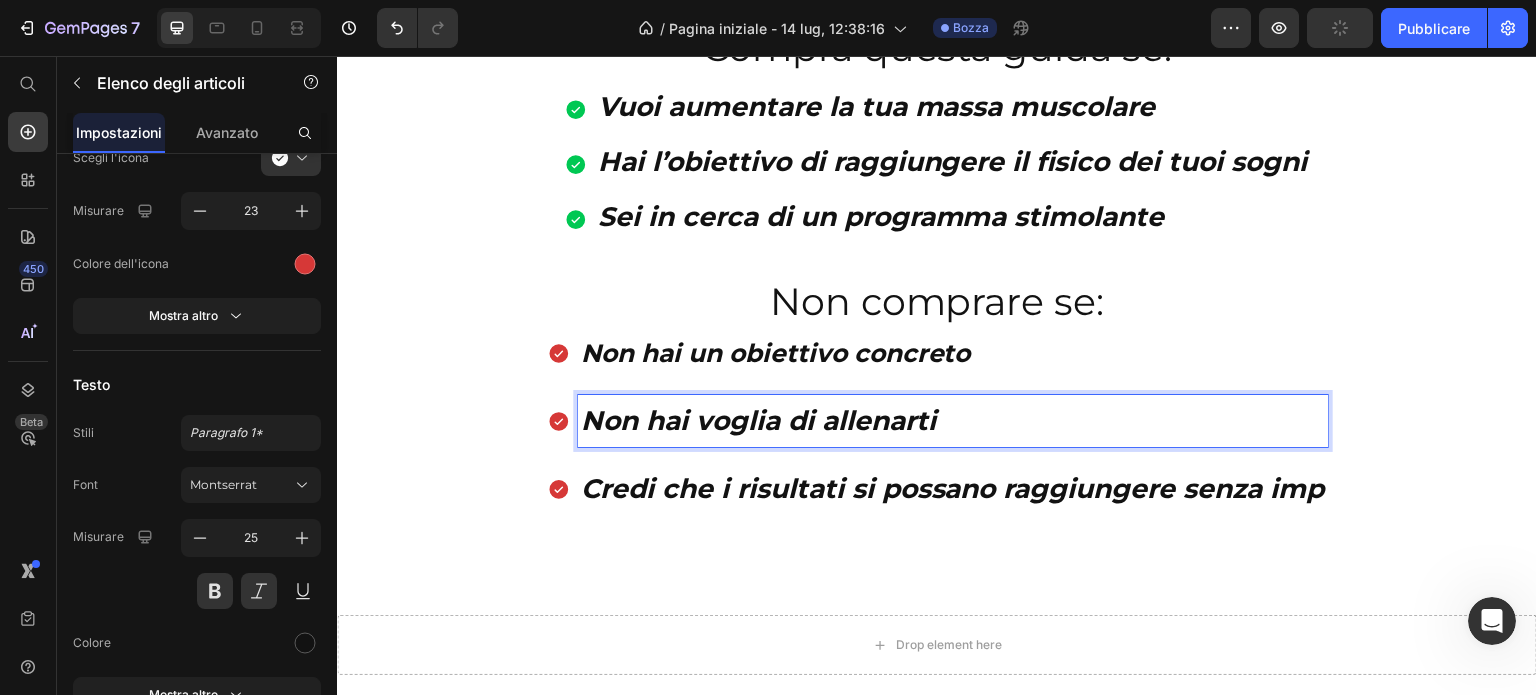 click on "Non hai voglia di allenarti" at bounding box center (953, 421) 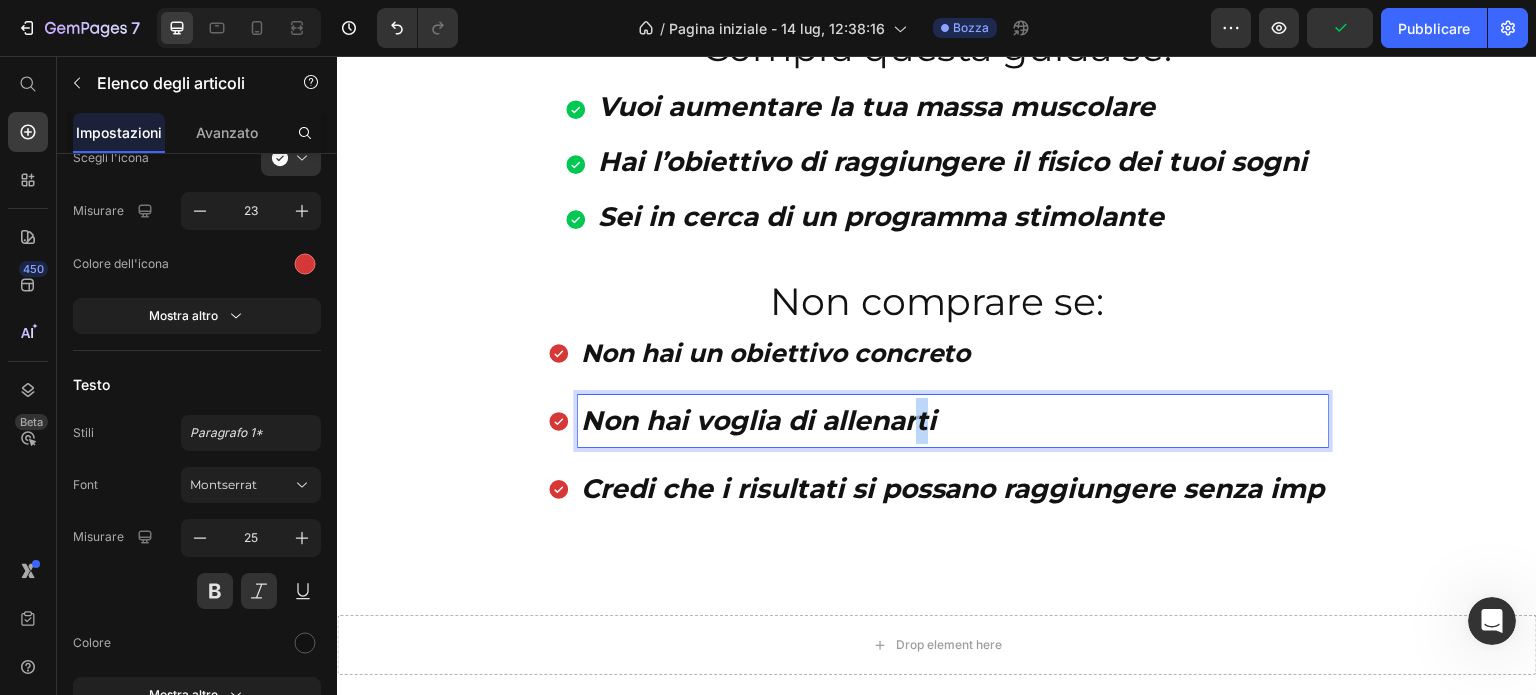 click on "Non hai voglia di allenarti" at bounding box center (758, 420) 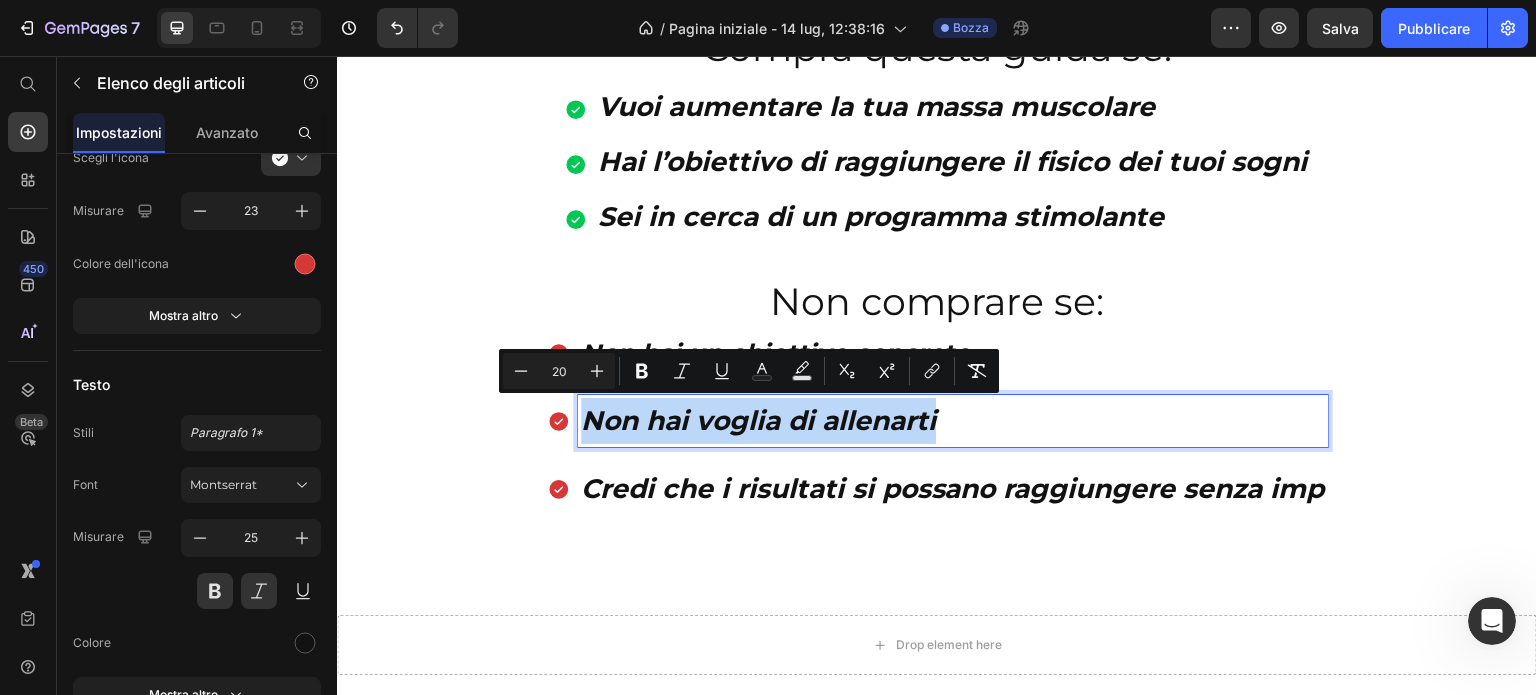 drag, startPoint x: 570, startPoint y: 423, endPoint x: 969, endPoint y: 422, distance: 399.00125 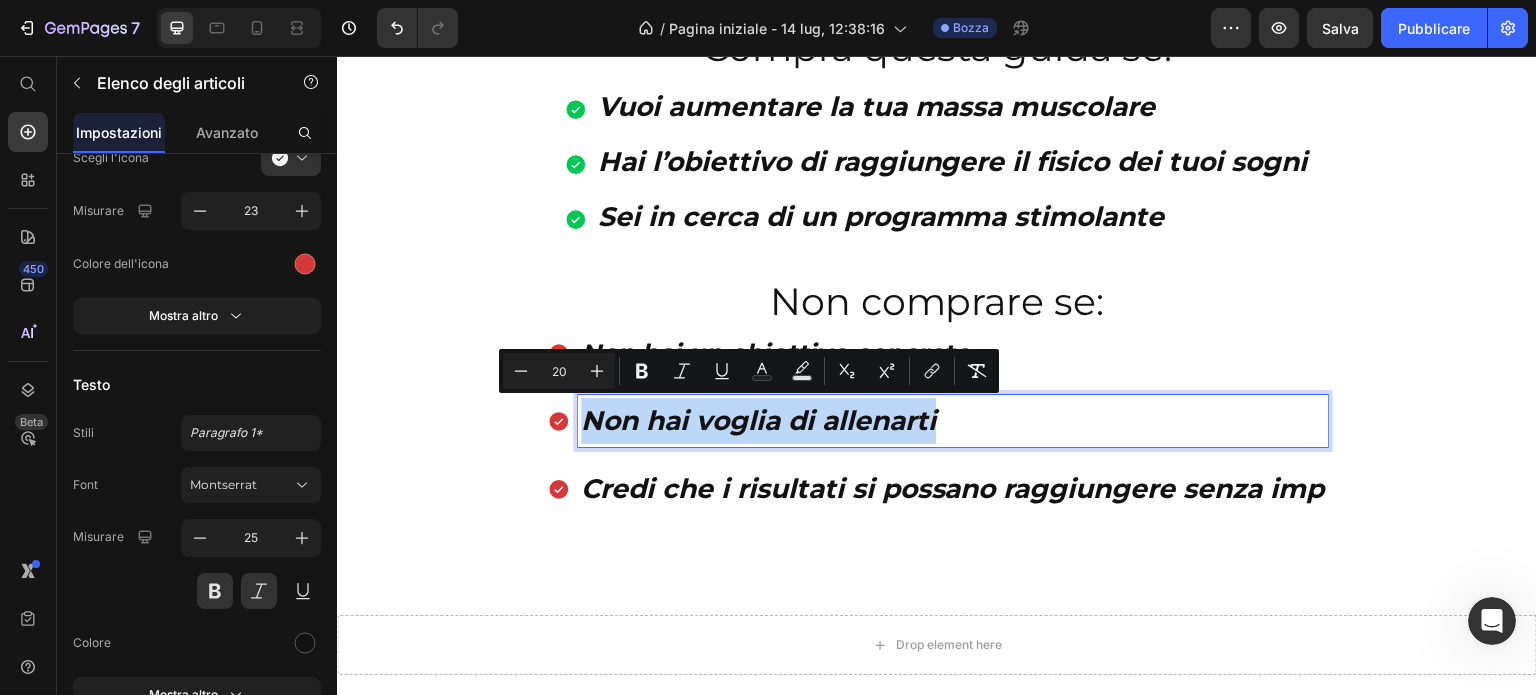 click on "Non hai voglia di allenarti" at bounding box center (953, 421) 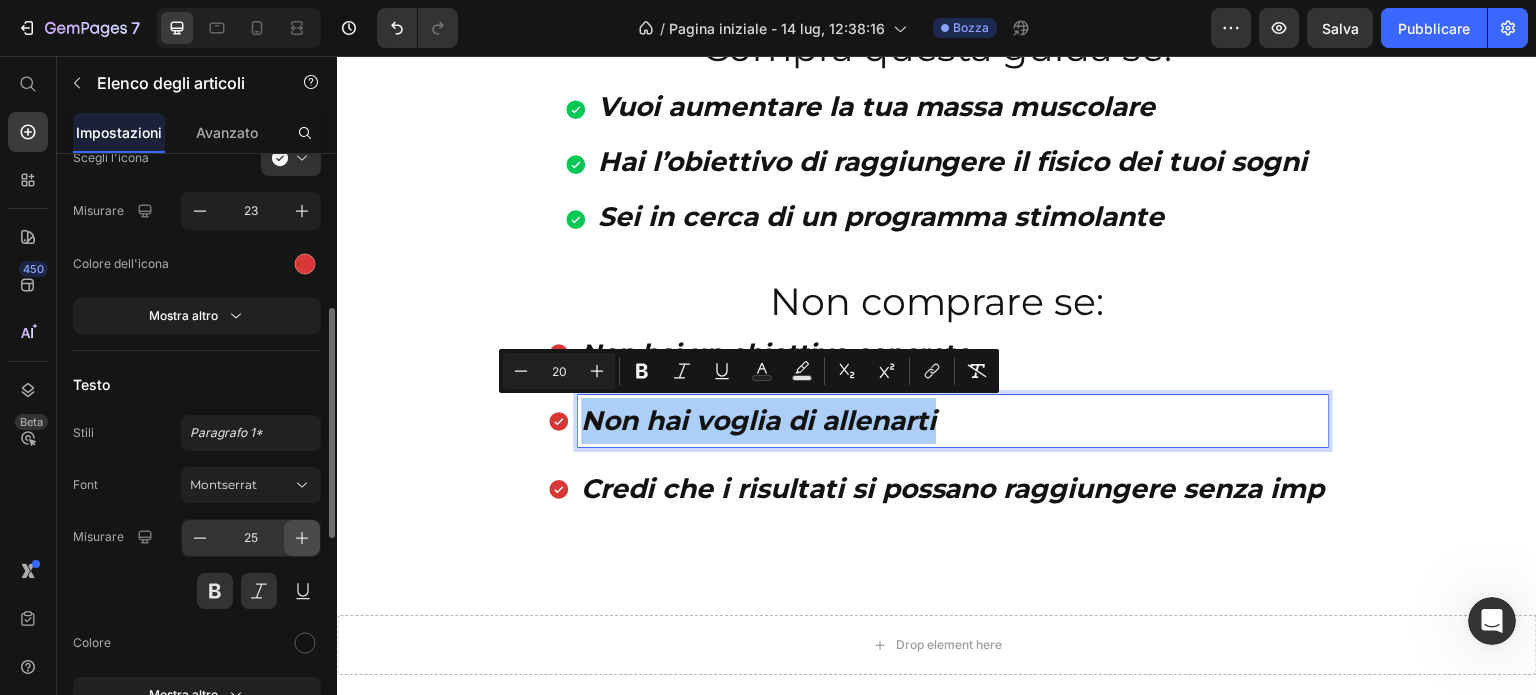 click at bounding box center [302, 538] 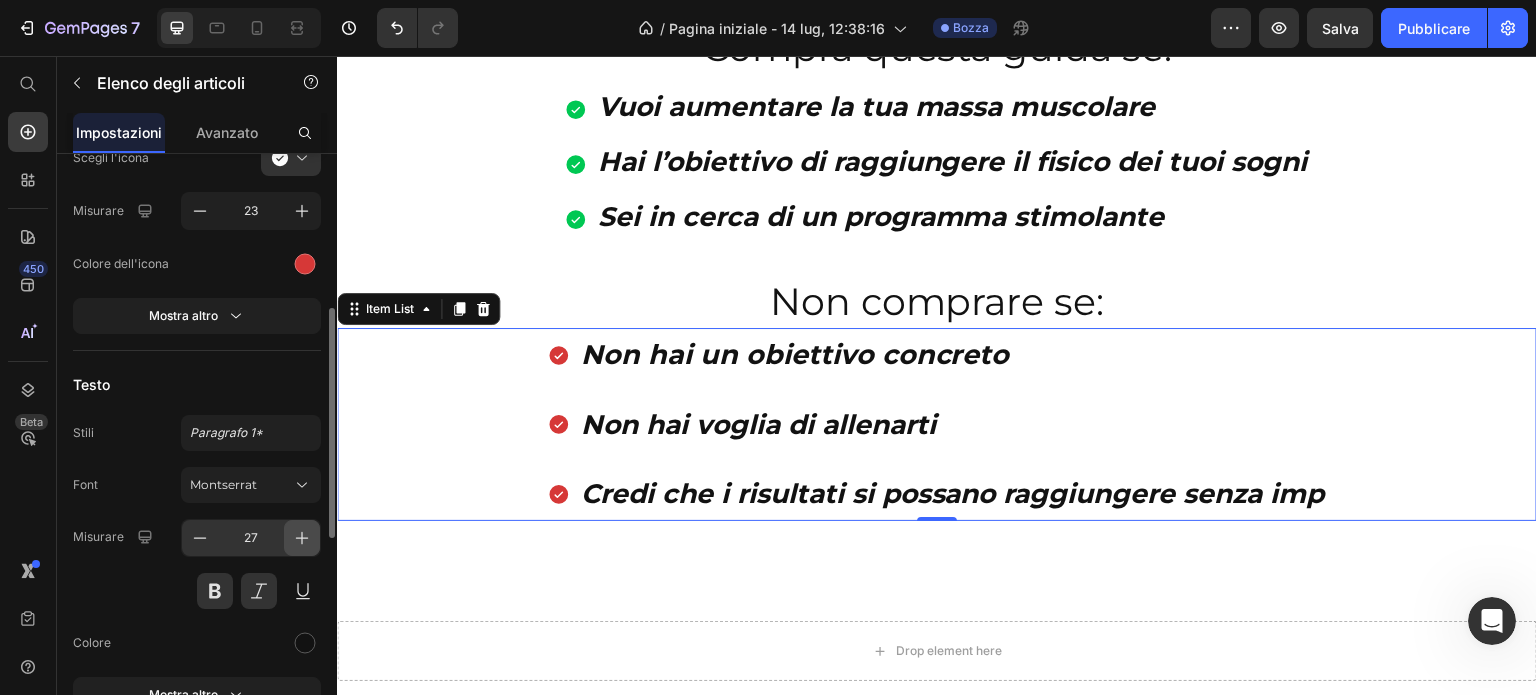 click 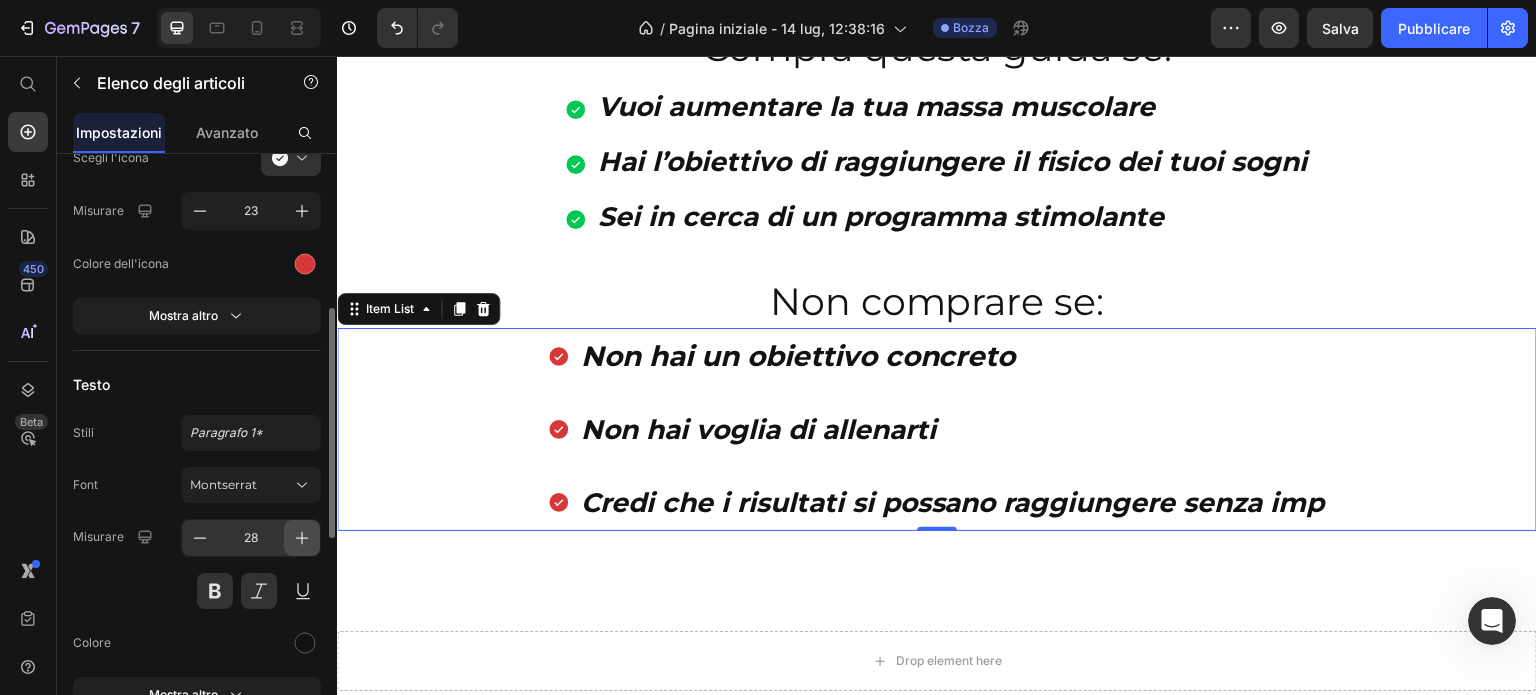 click 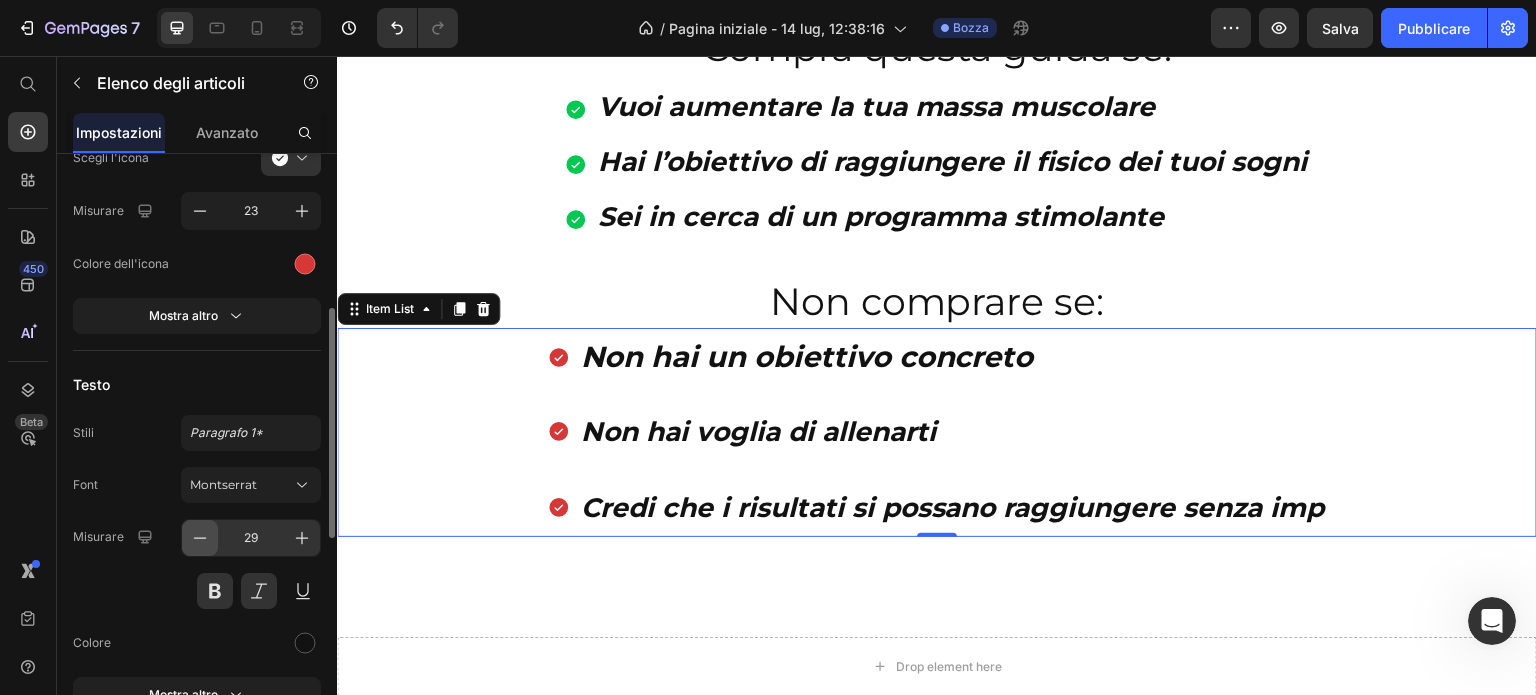click at bounding box center [200, 538] 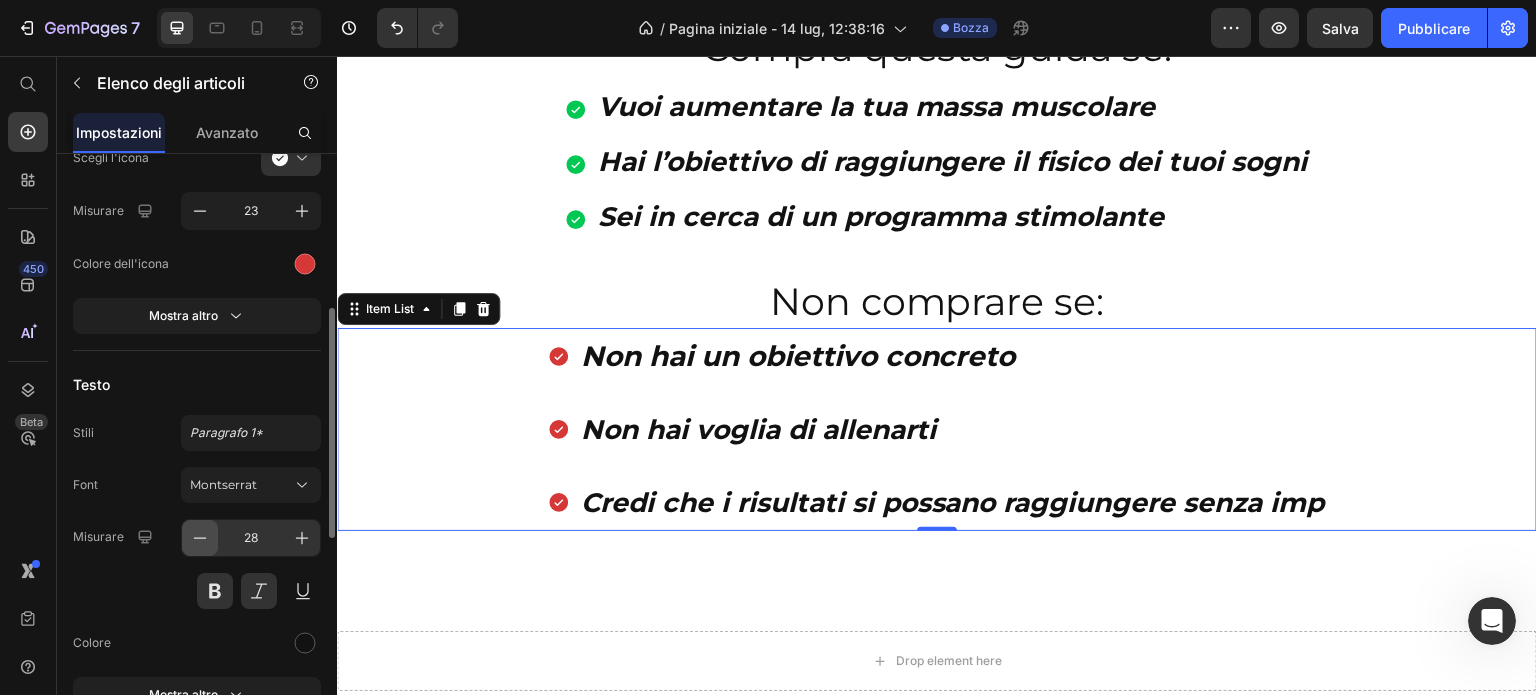 click at bounding box center [200, 538] 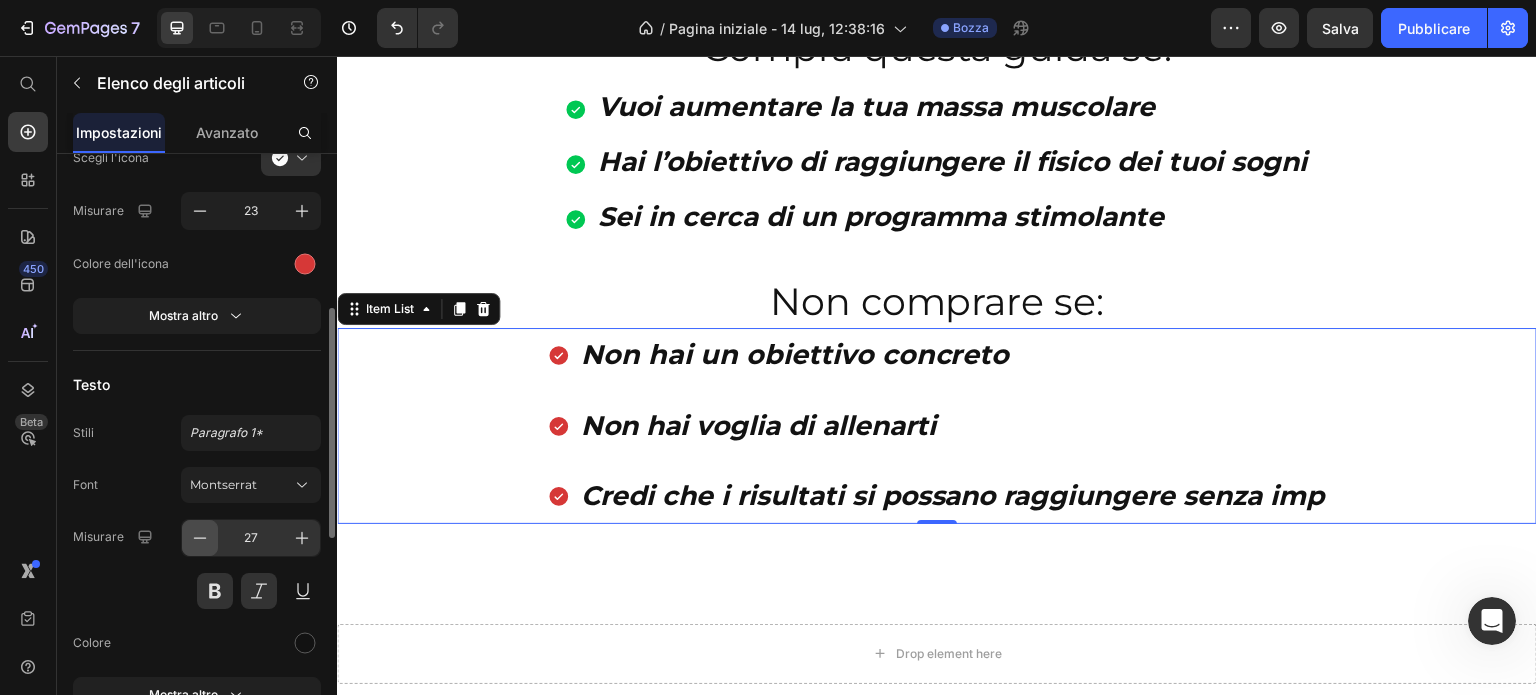 click at bounding box center (200, 538) 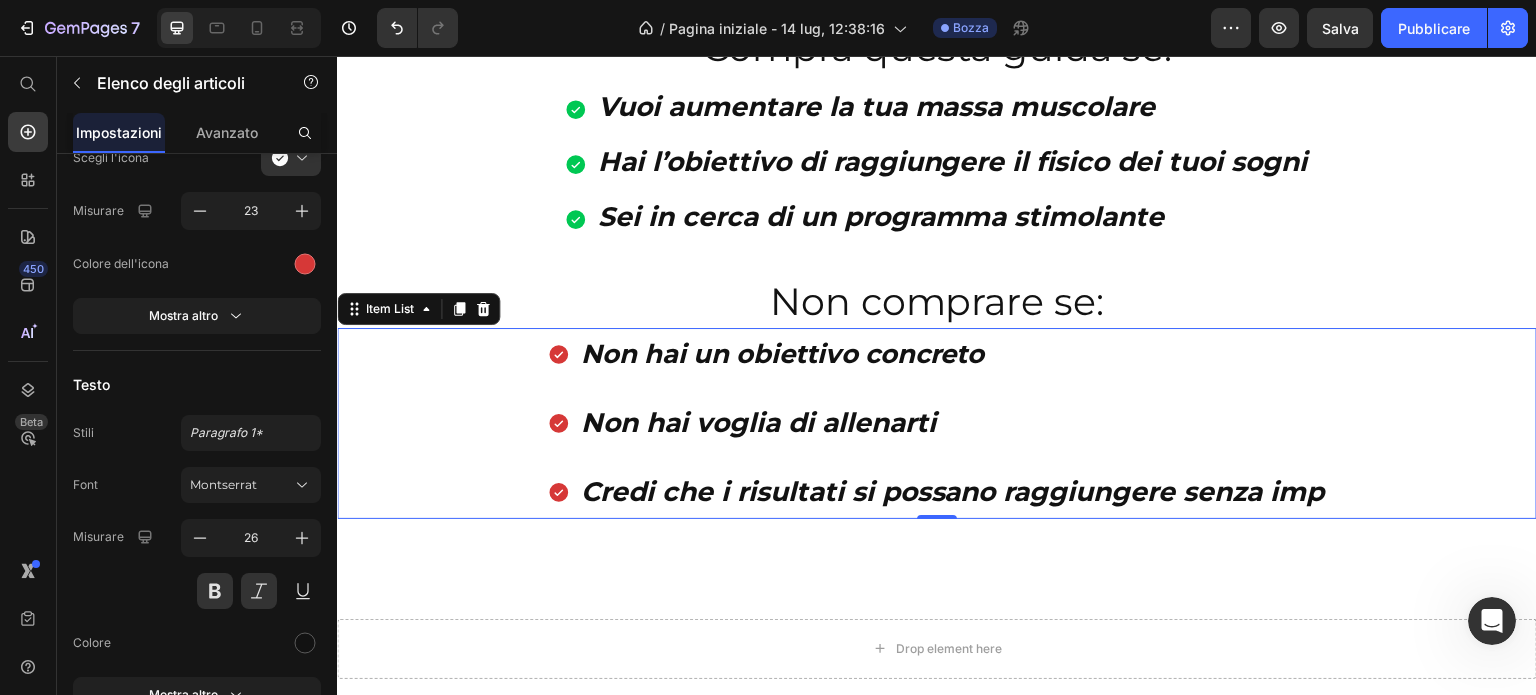 scroll, scrollTop: 1300, scrollLeft: 0, axis: vertical 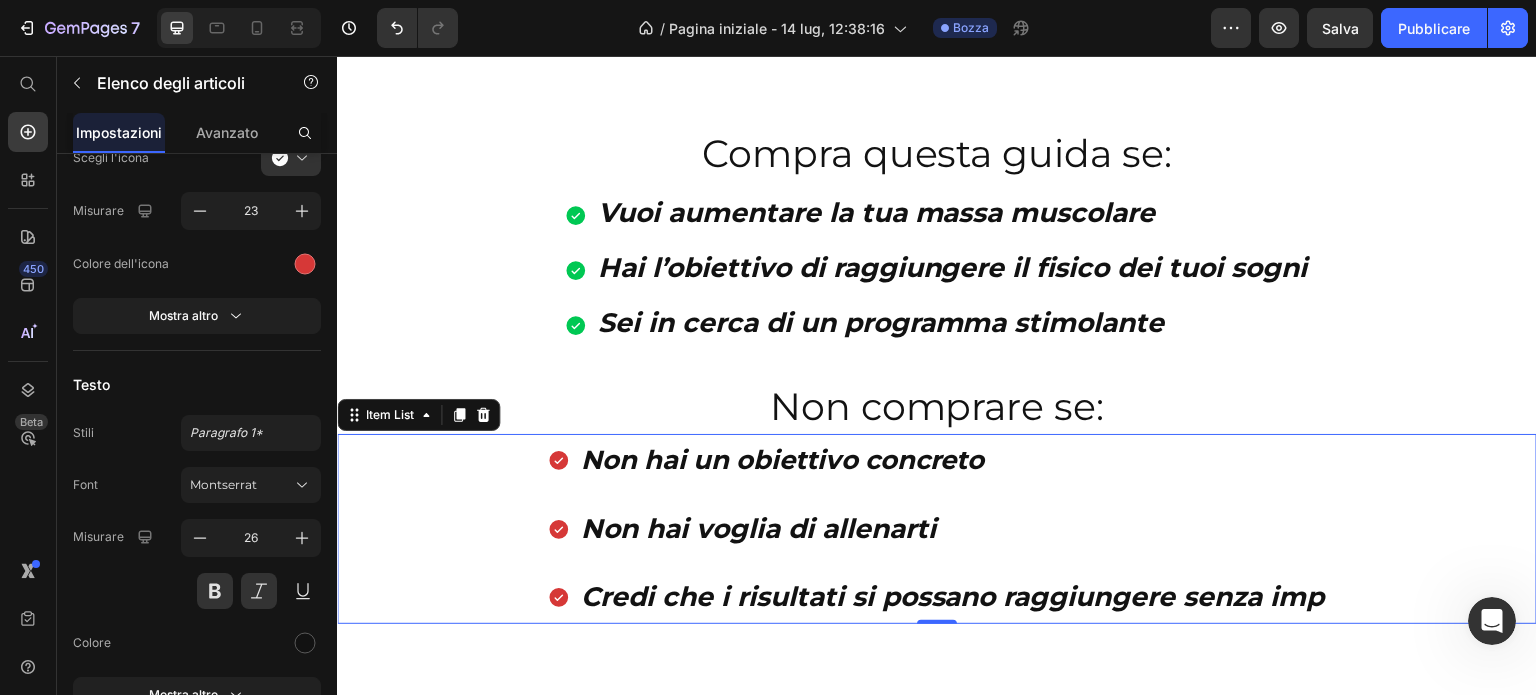click on "Non hai un obiettivo concreto  Non hai voglia di allenarti Credi che i risultati si possano raggiungere senza imp" at bounding box center [937, 529] 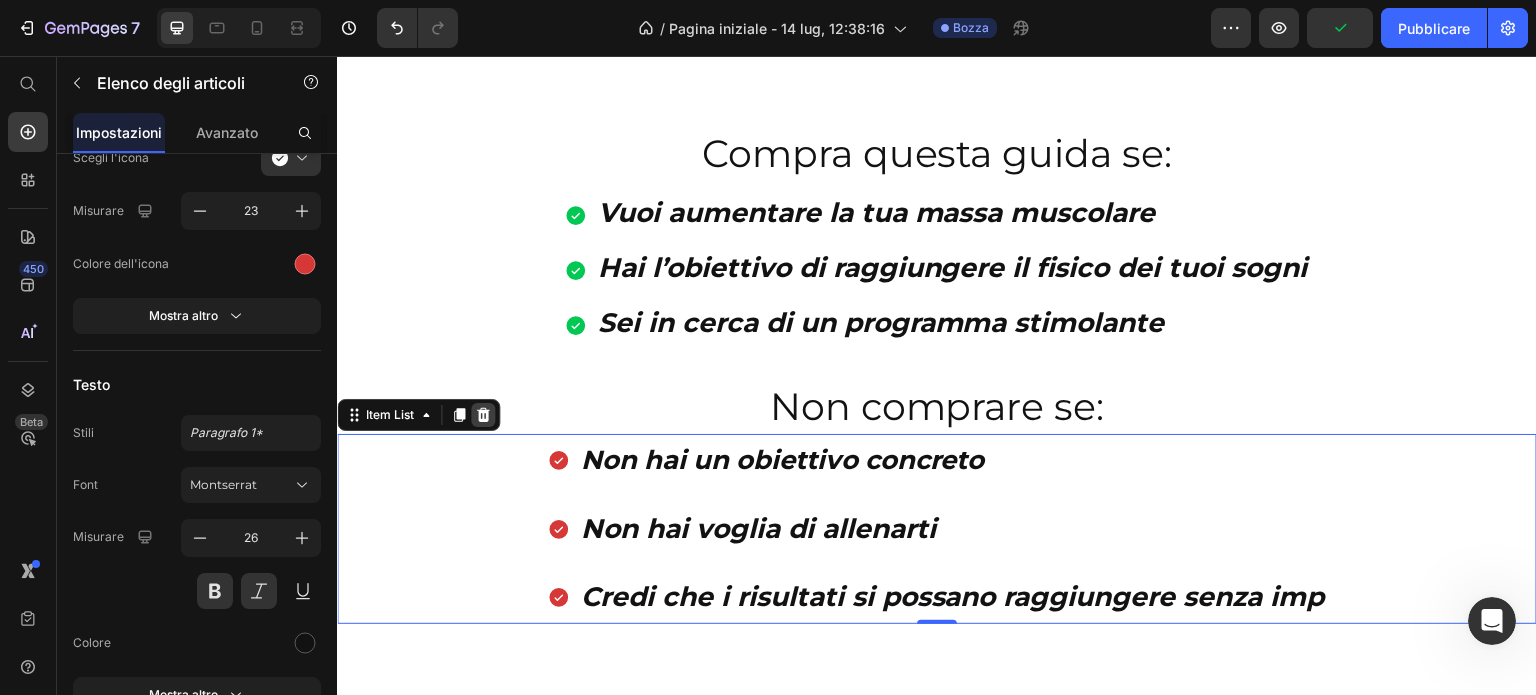 click 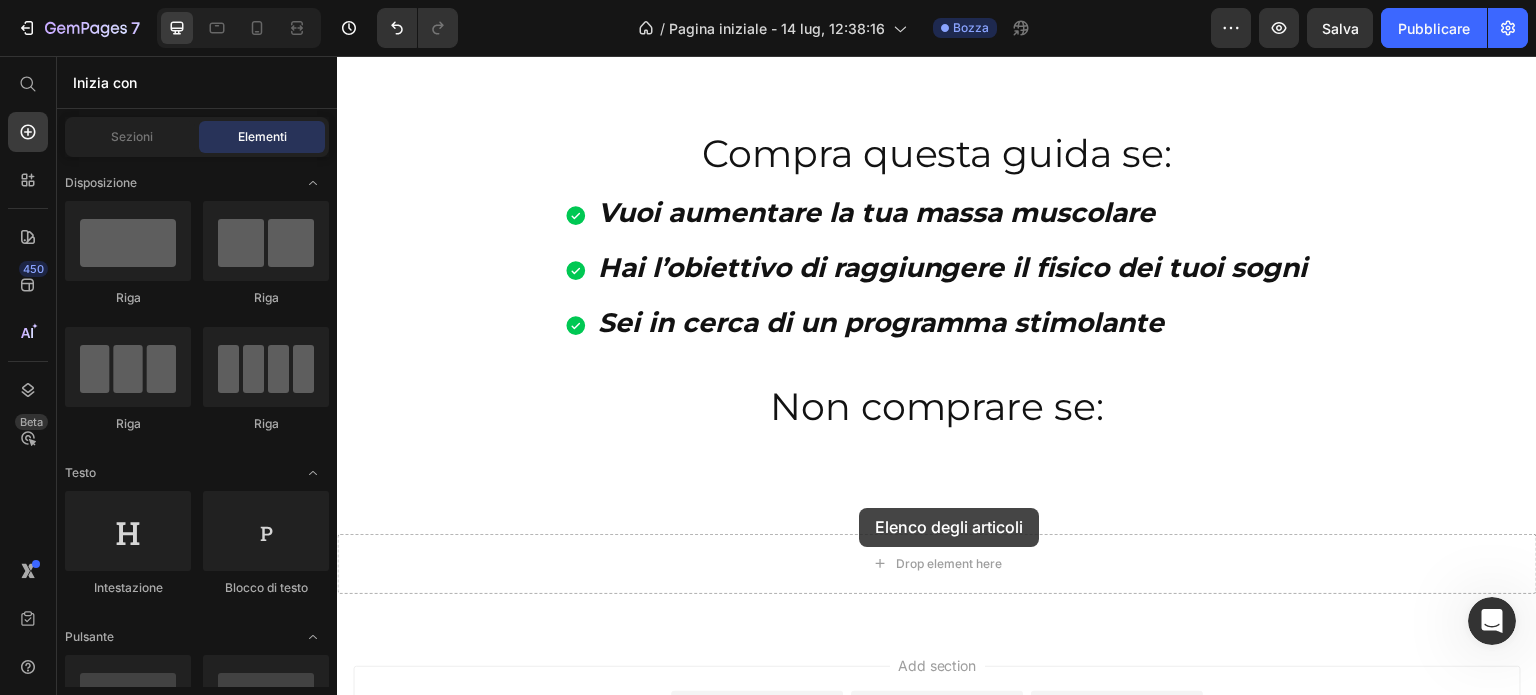 drag, startPoint x: 508, startPoint y: 245, endPoint x: 861, endPoint y: 508, distance: 440.20224 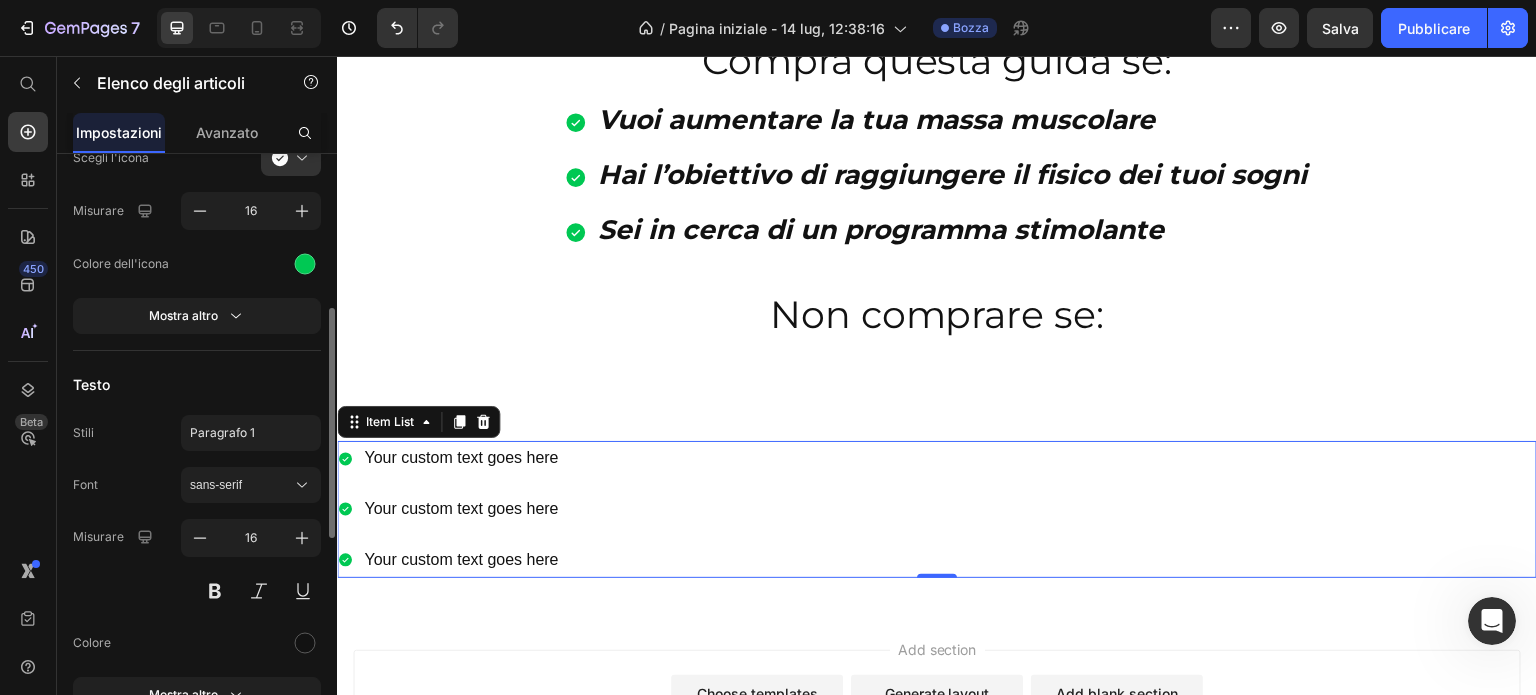 scroll, scrollTop: 1385, scrollLeft: 0, axis: vertical 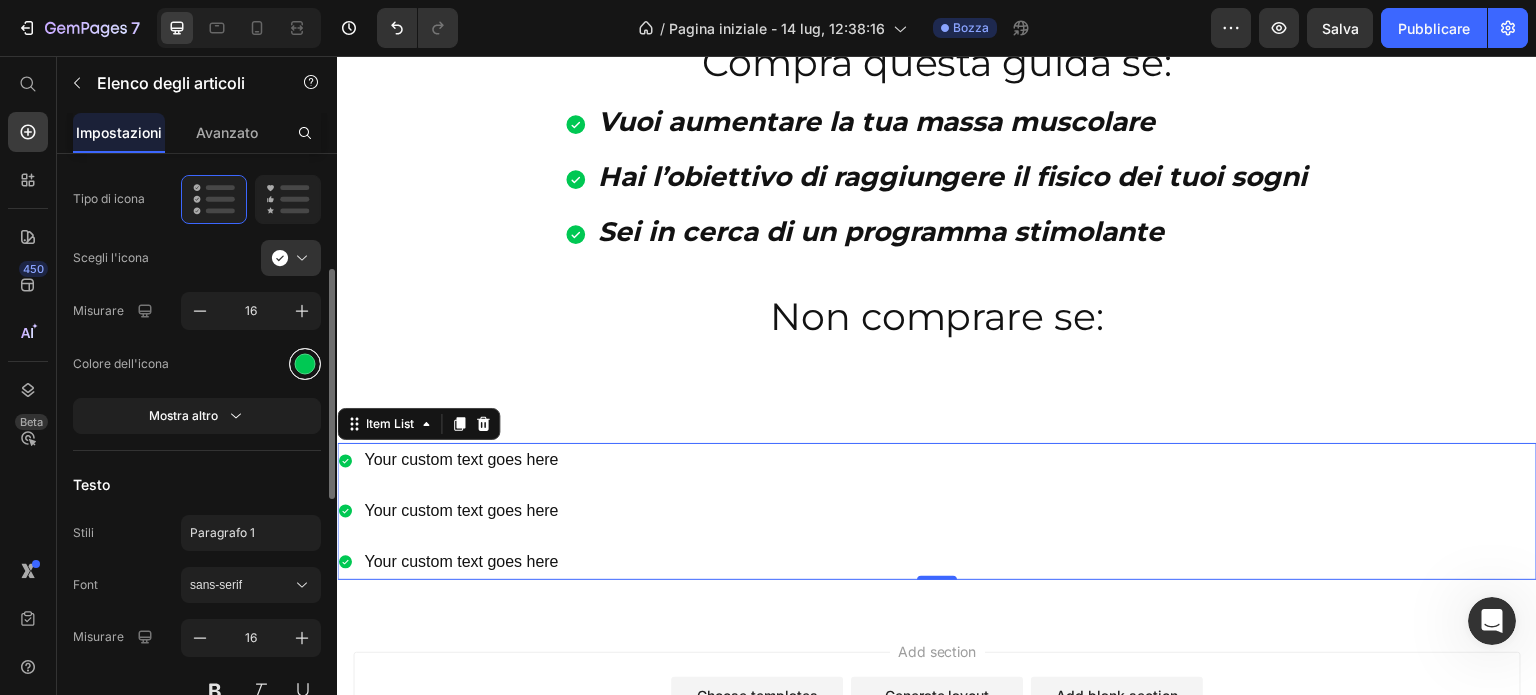 click at bounding box center (305, 363) 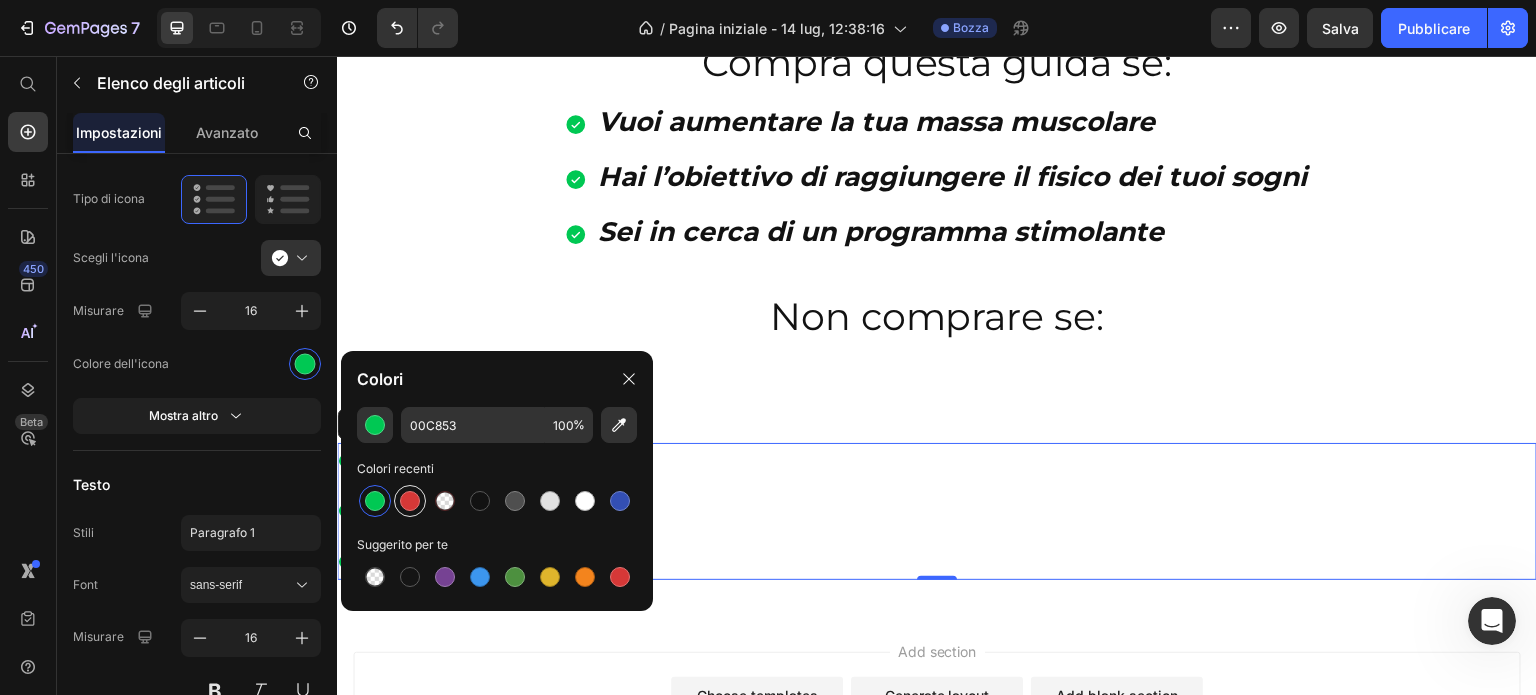 click at bounding box center (410, 501) 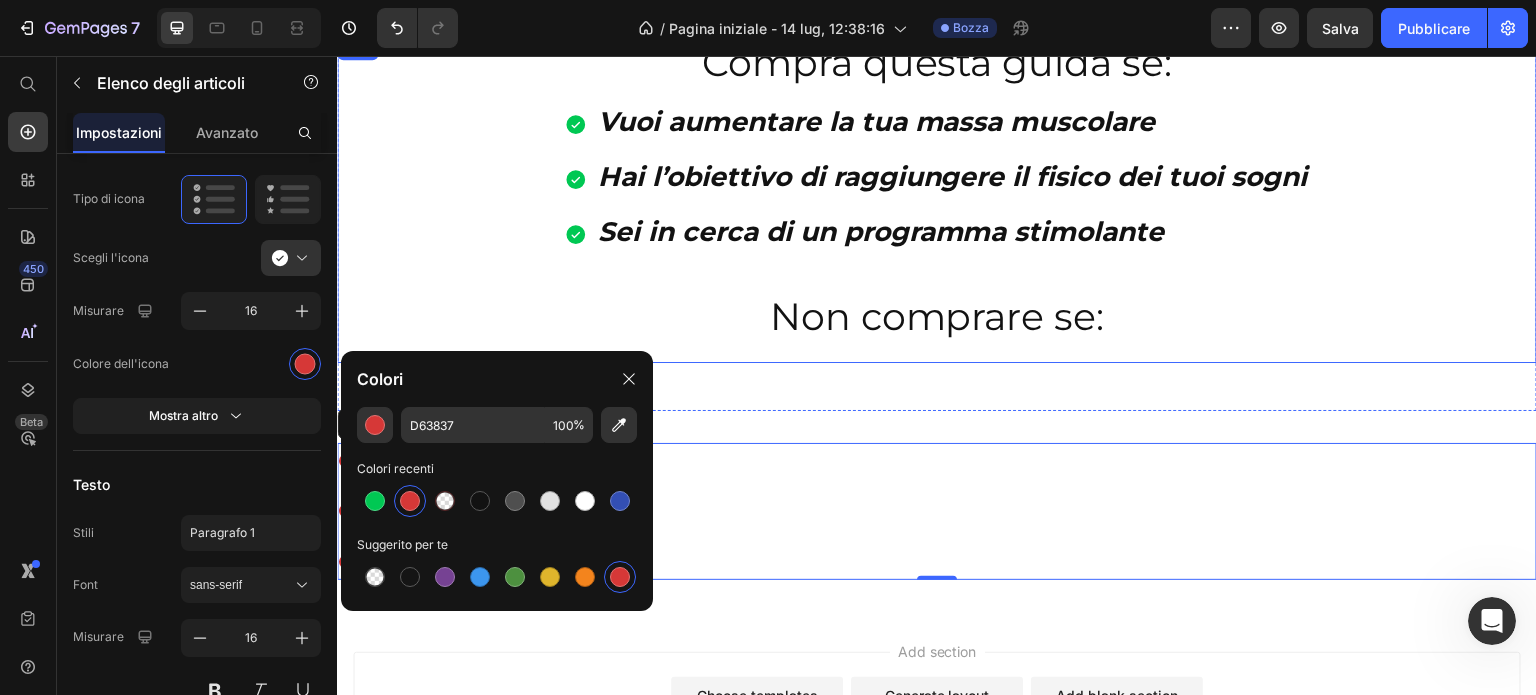 click on "Compra questa guida se: Heading Vuoi aumentare la tua massa muscolare Hai l’obiettivo di raggiungere il fisico dei tuoi sogni Sei in cerca di un programma stimolante  Item List Heading Row Non comprare se: Heading Row Heading" at bounding box center [937, 199] 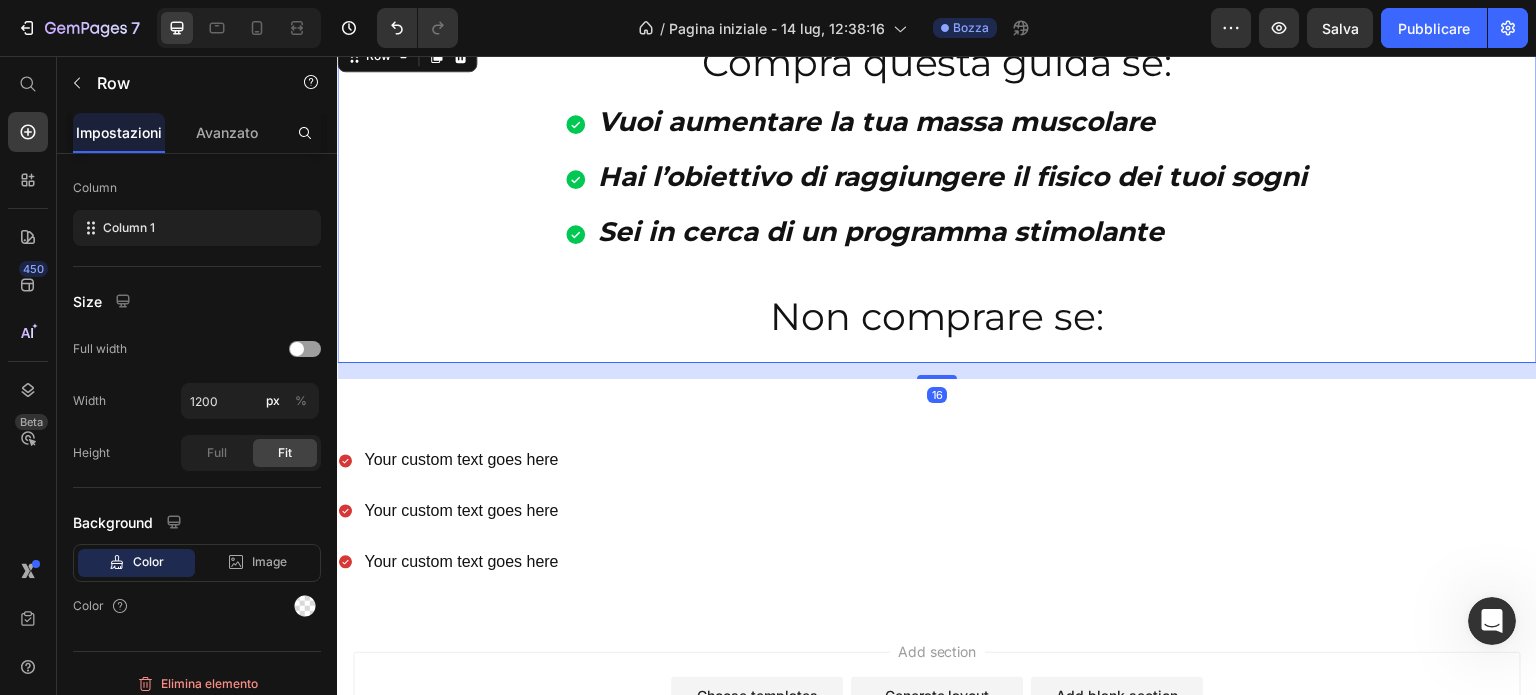 scroll, scrollTop: 0, scrollLeft: 0, axis: both 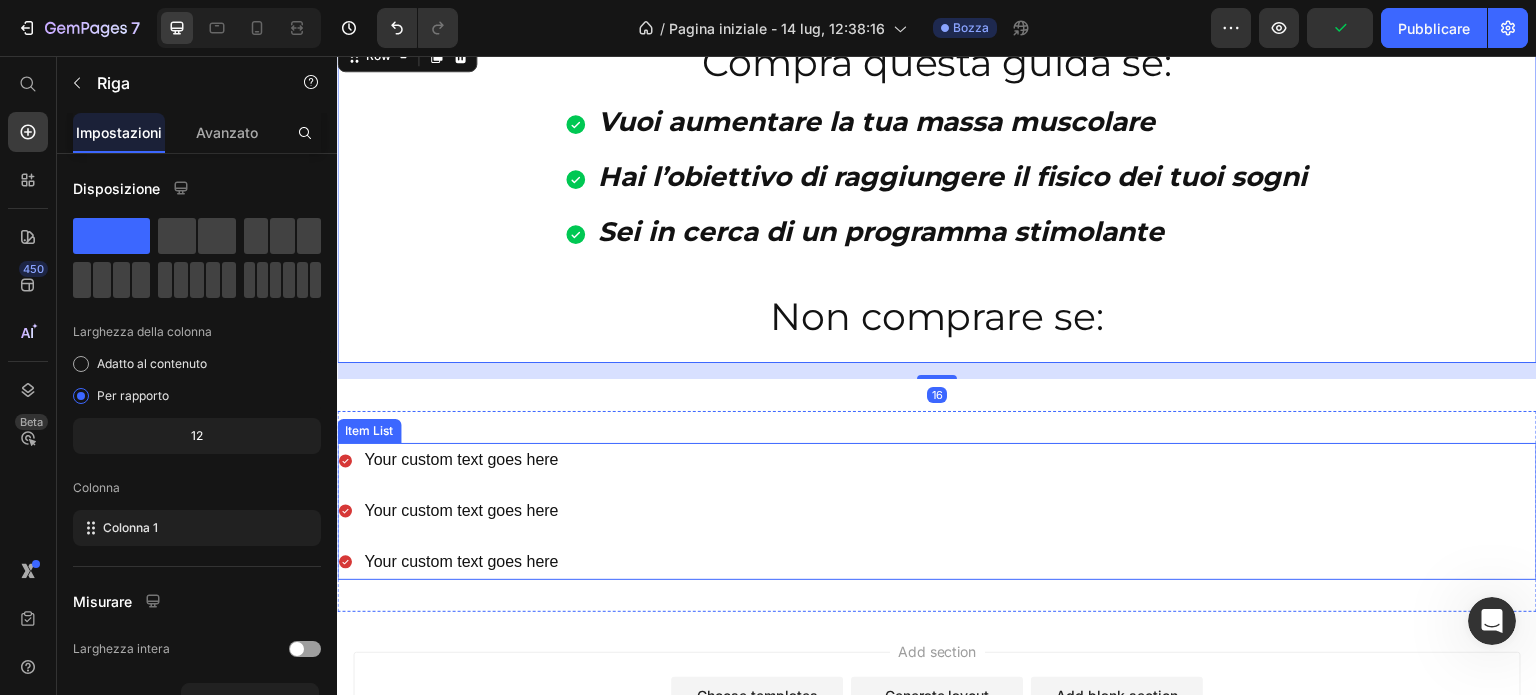 click on "Your custom text goes here Your custom text goes here Your custom text goes here" at bounding box center [449, 511] 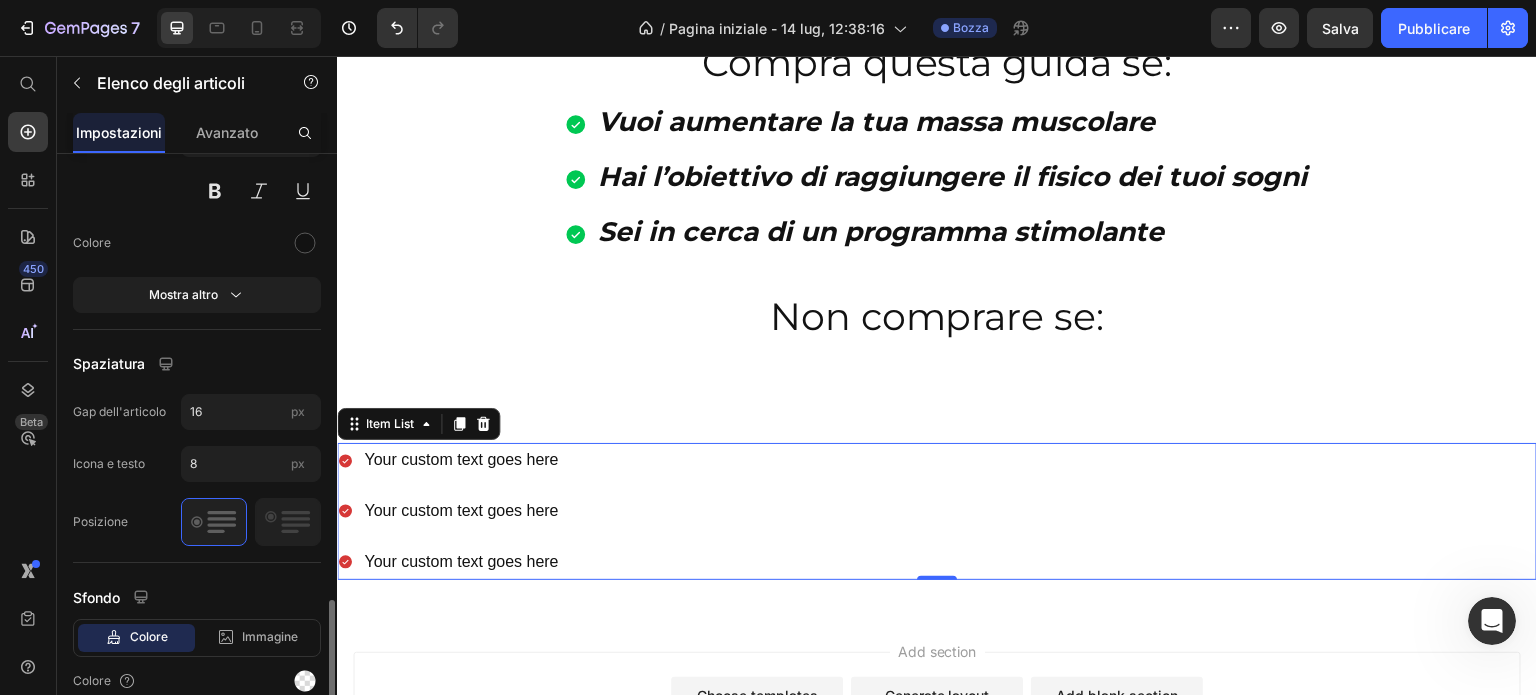 scroll, scrollTop: 954, scrollLeft: 0, axis: vertical 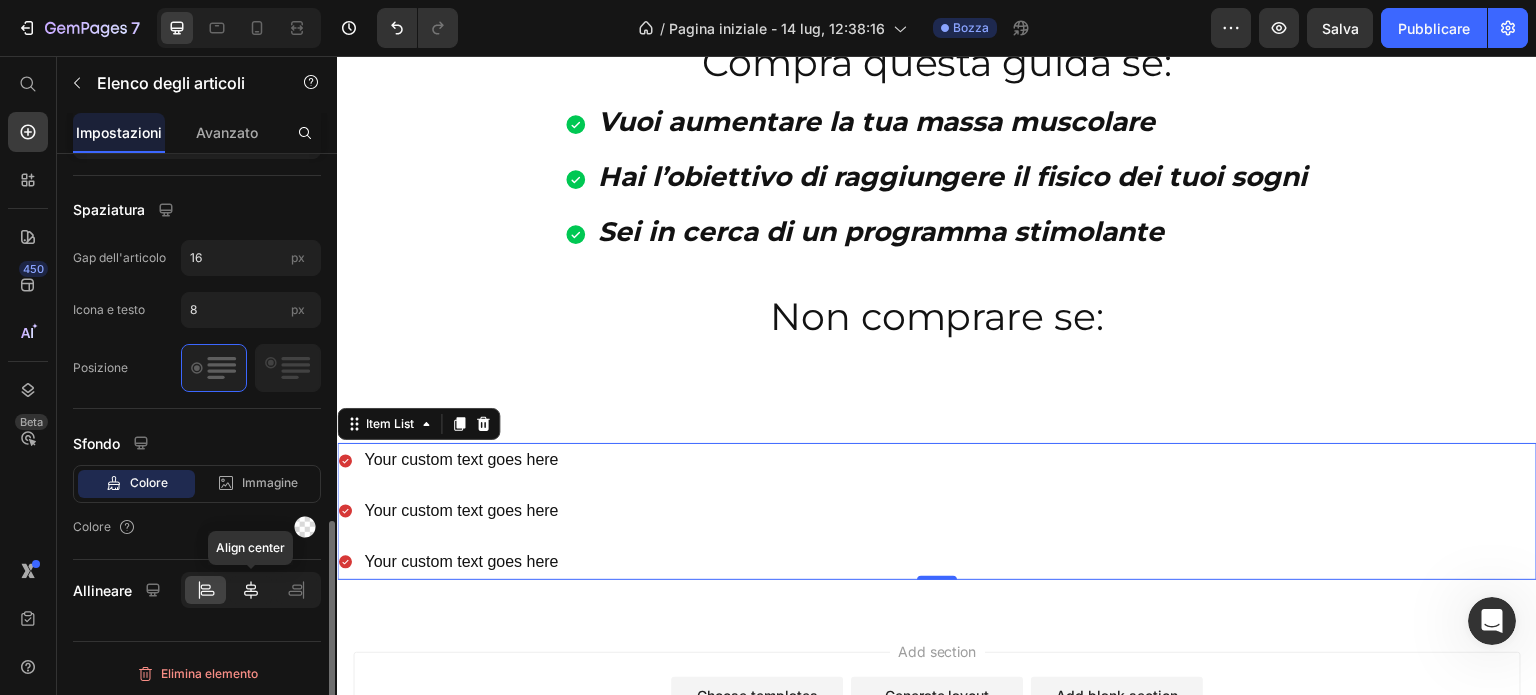 click 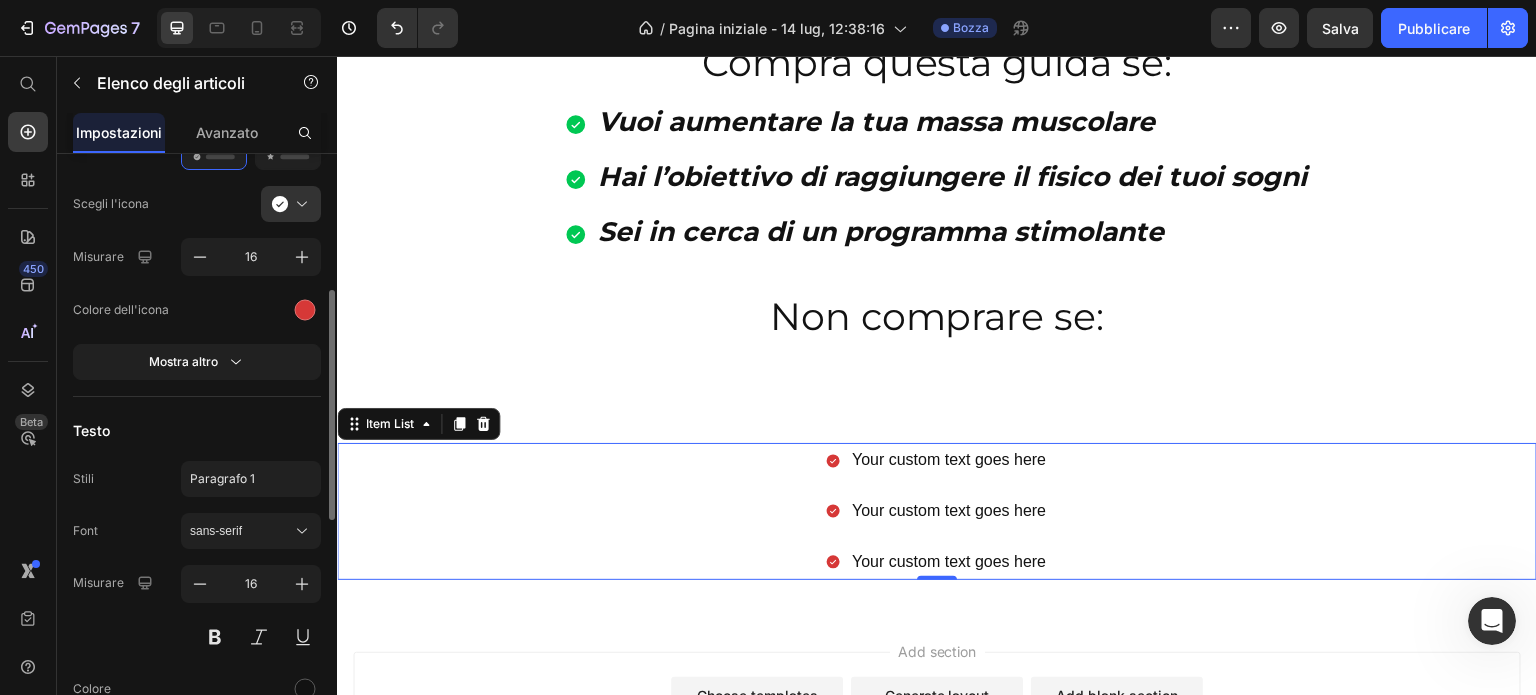 scroll, scrollTop: 254, scrollLeft: 0, axis: vertical 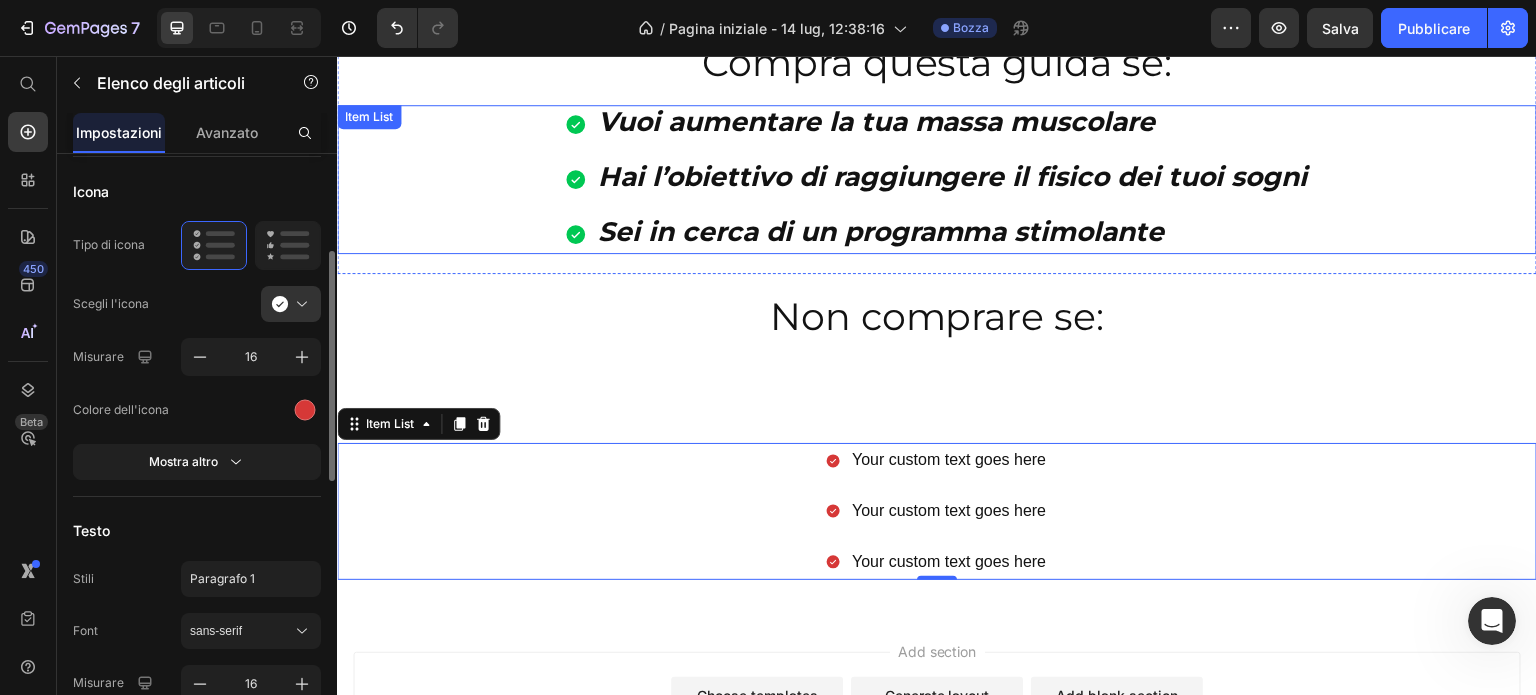 click on "Hai l’obiettivo di raggiungere il fisico dei tuoi sogni" at bounding box center [953, 179] 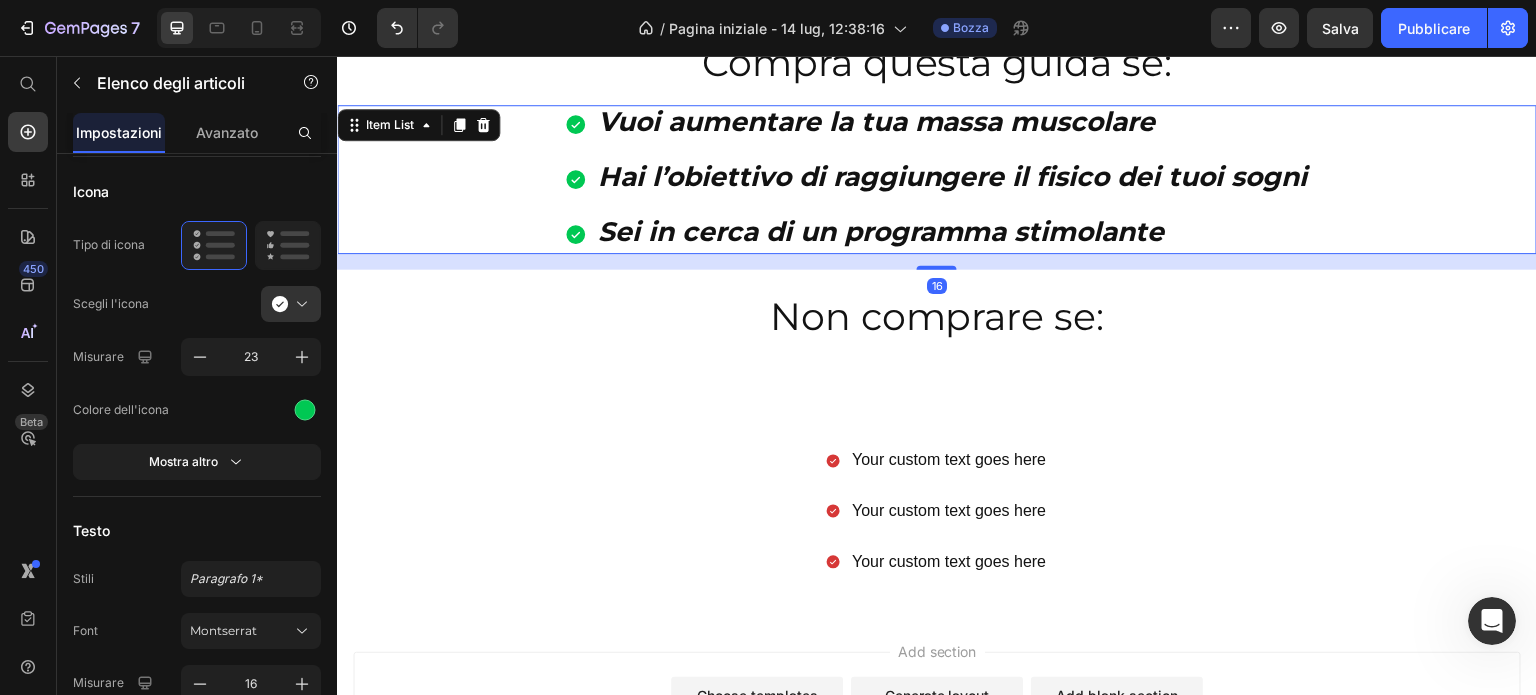scroll, scrollTop: 0, scrollLeft: 0, axis: both 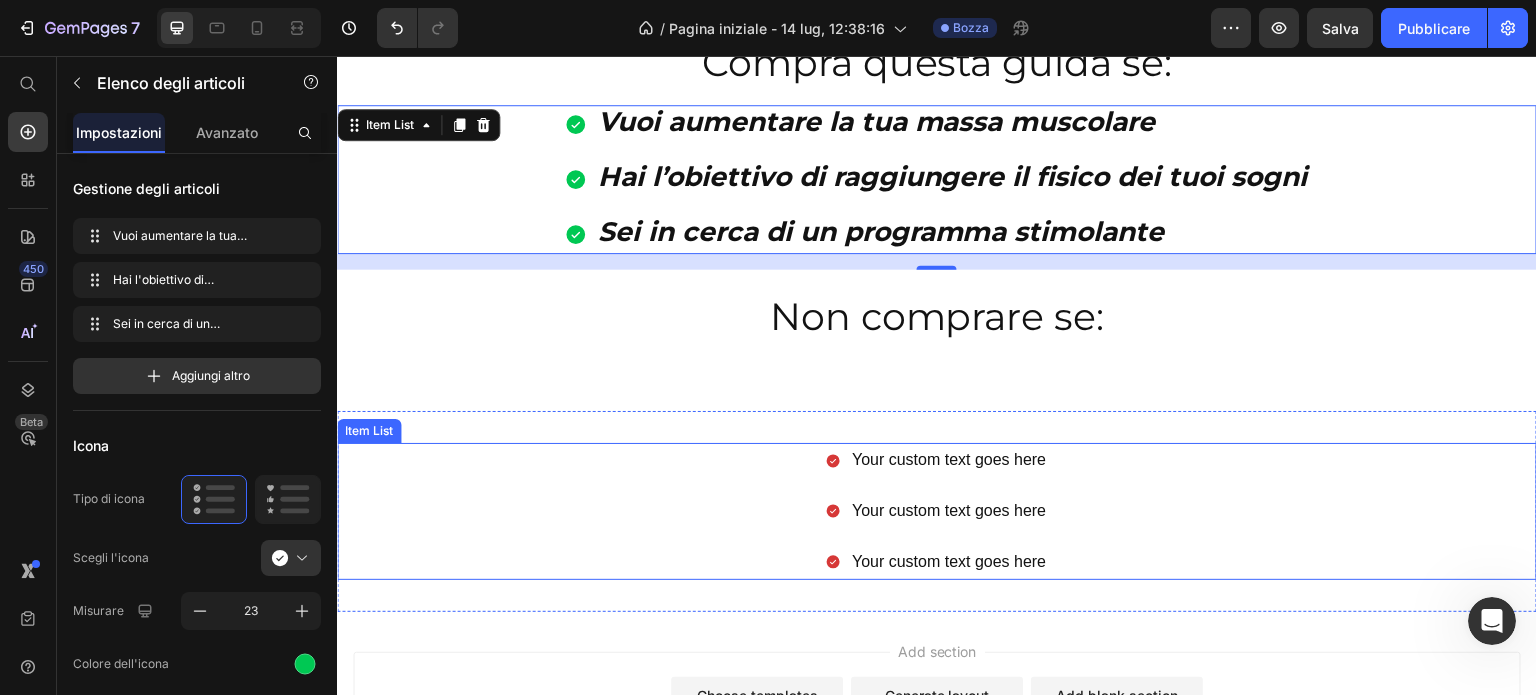 click on "Your custom text goes here Your custom text goes here Your custom text goes here" at bounding box center (937, 511) 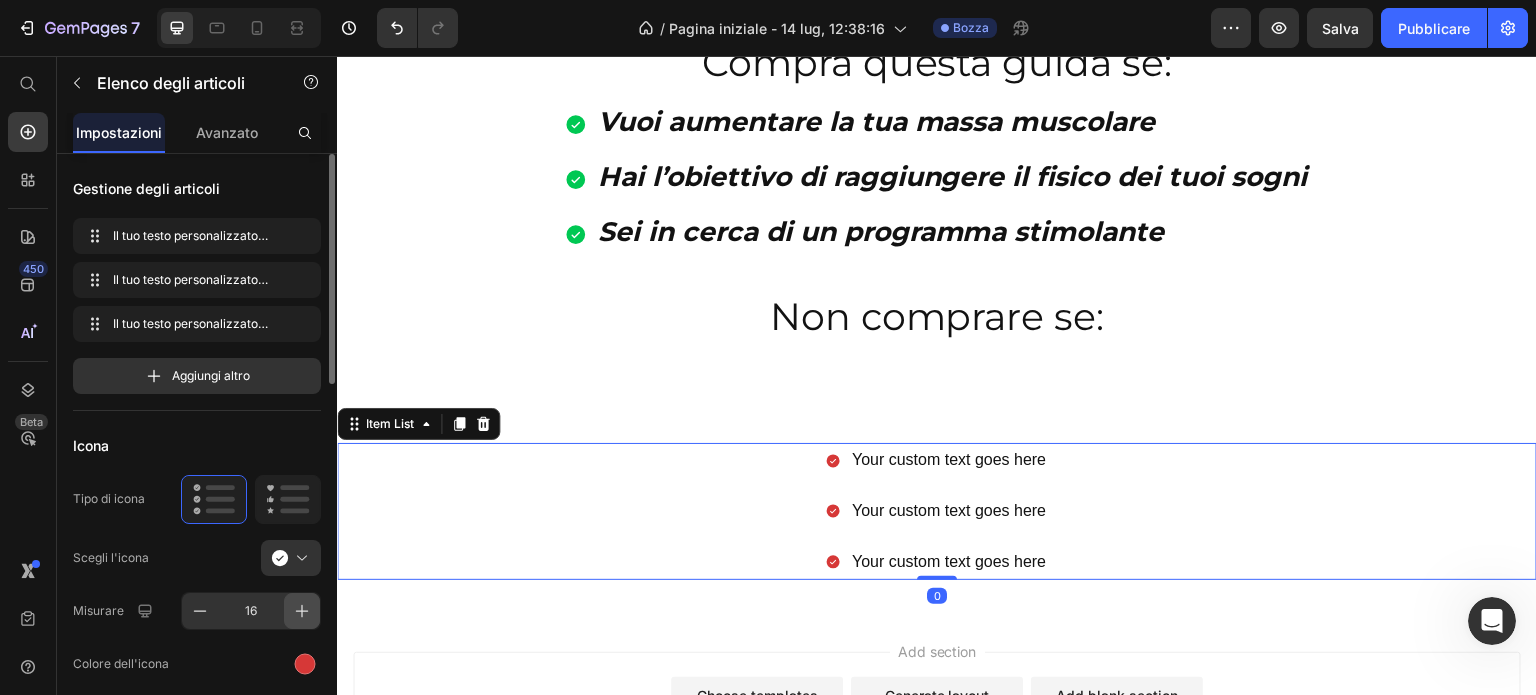 click 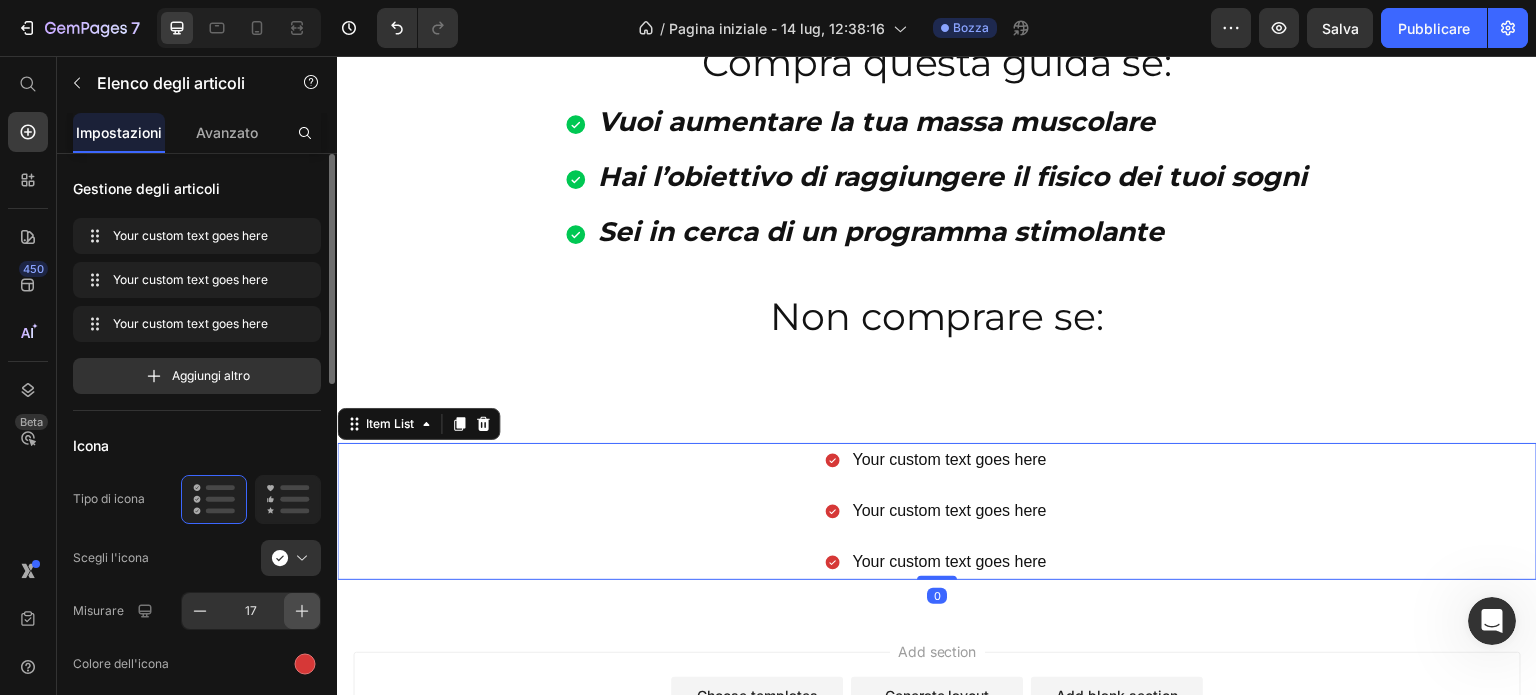 click 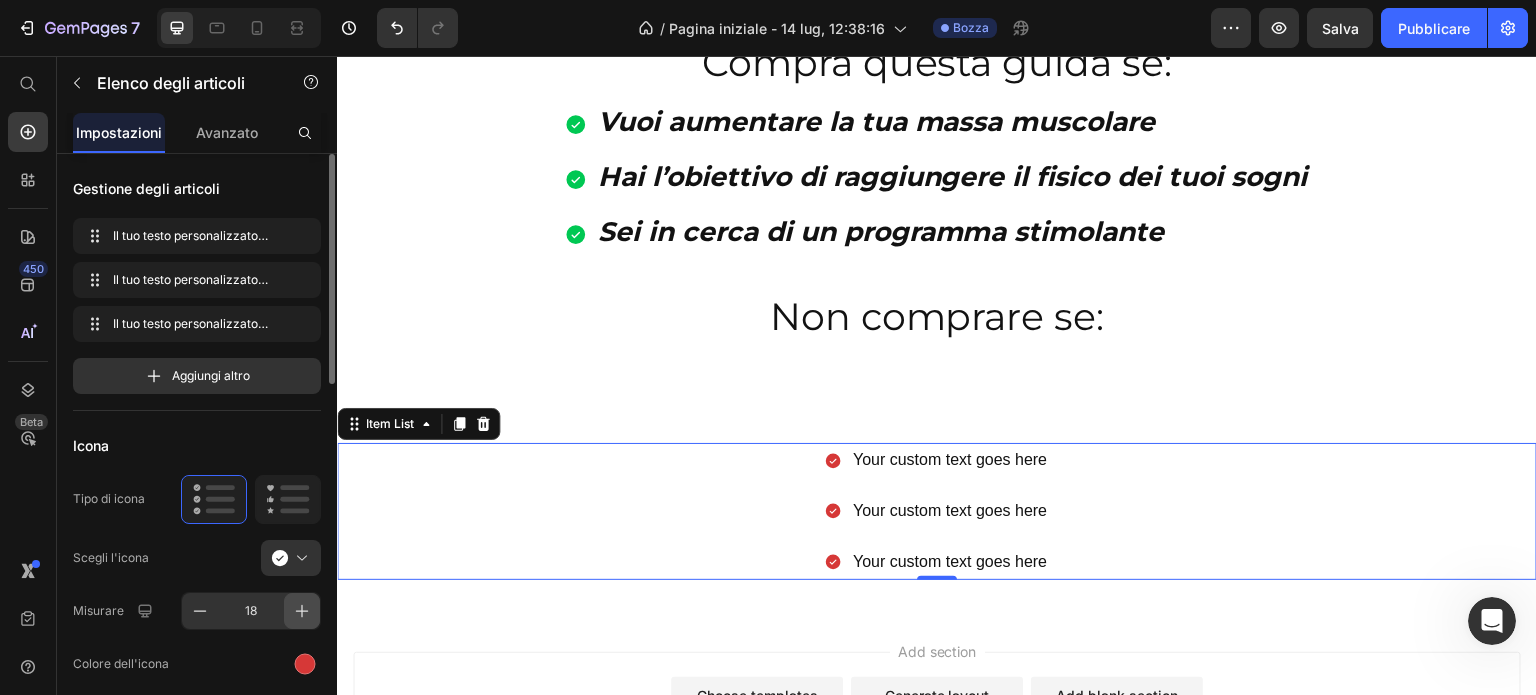 click 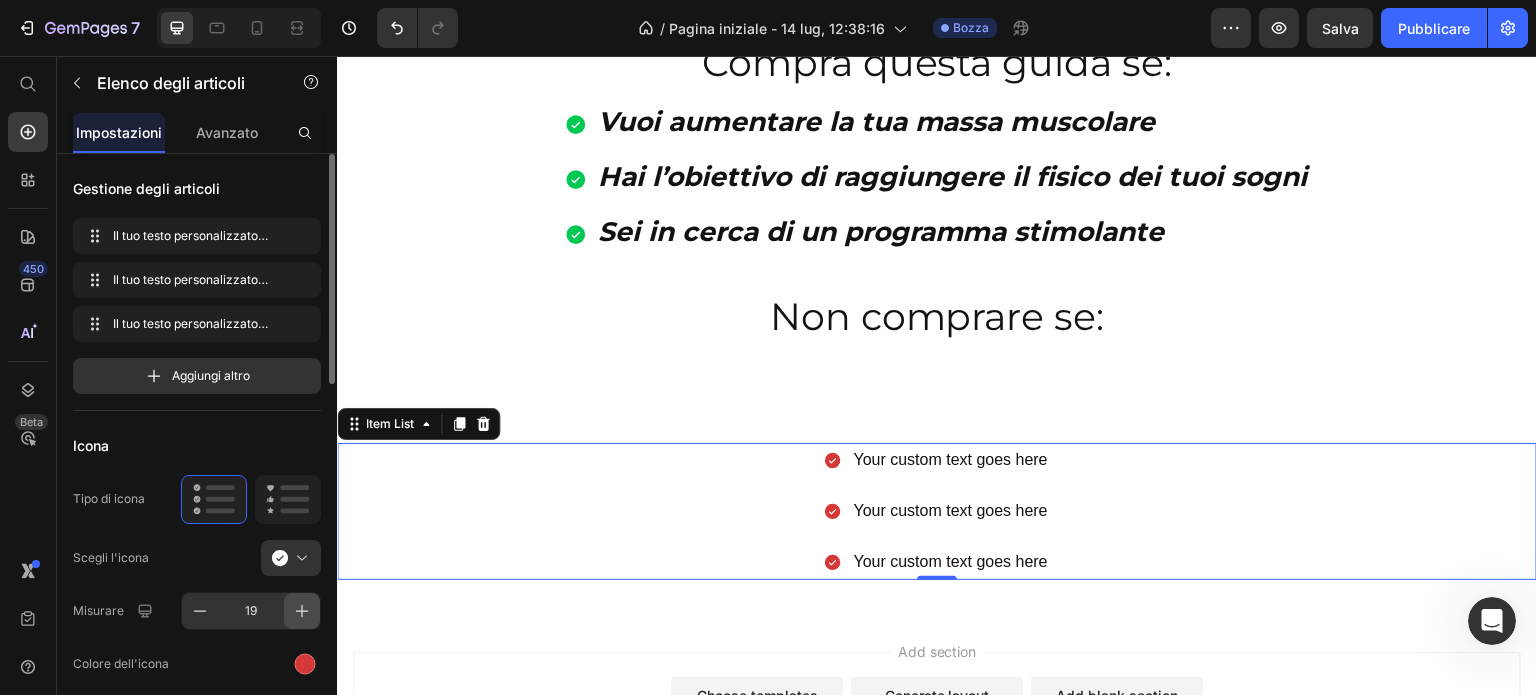 click 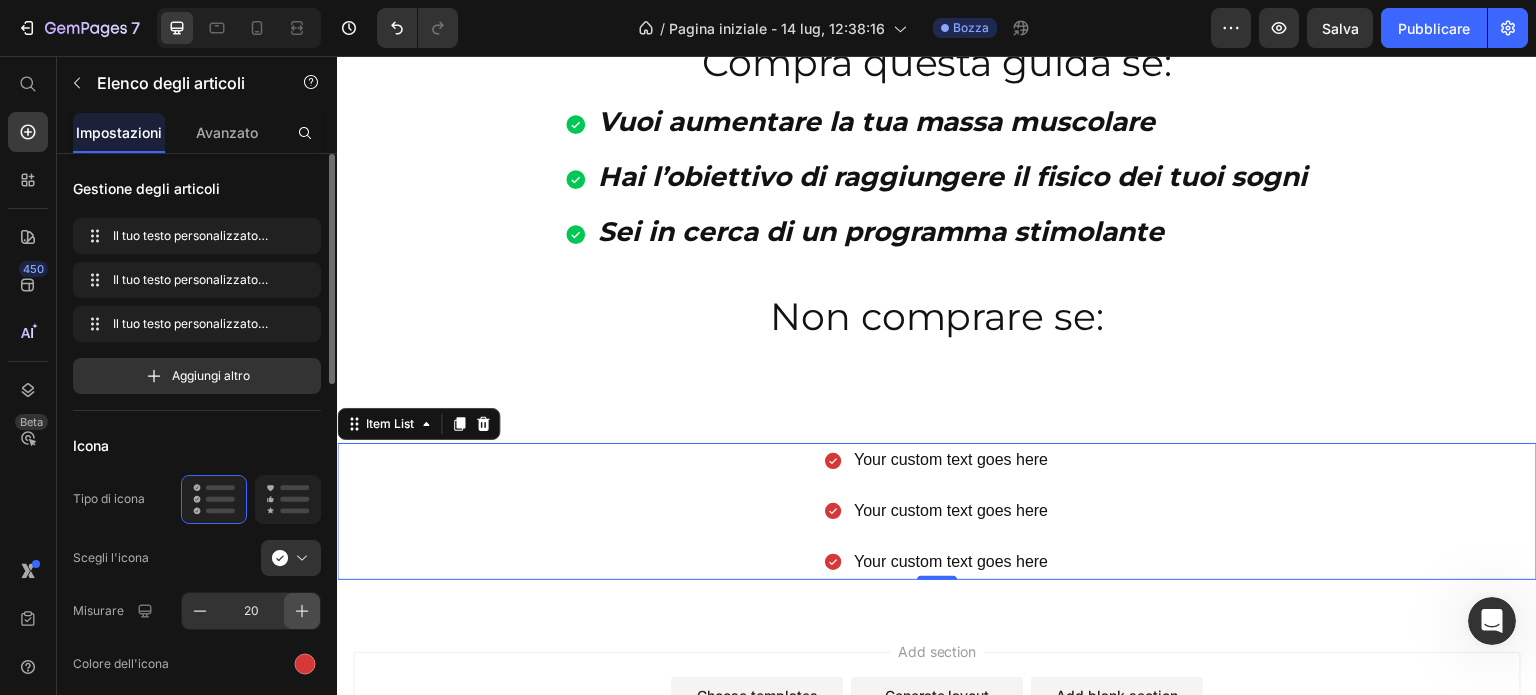 click 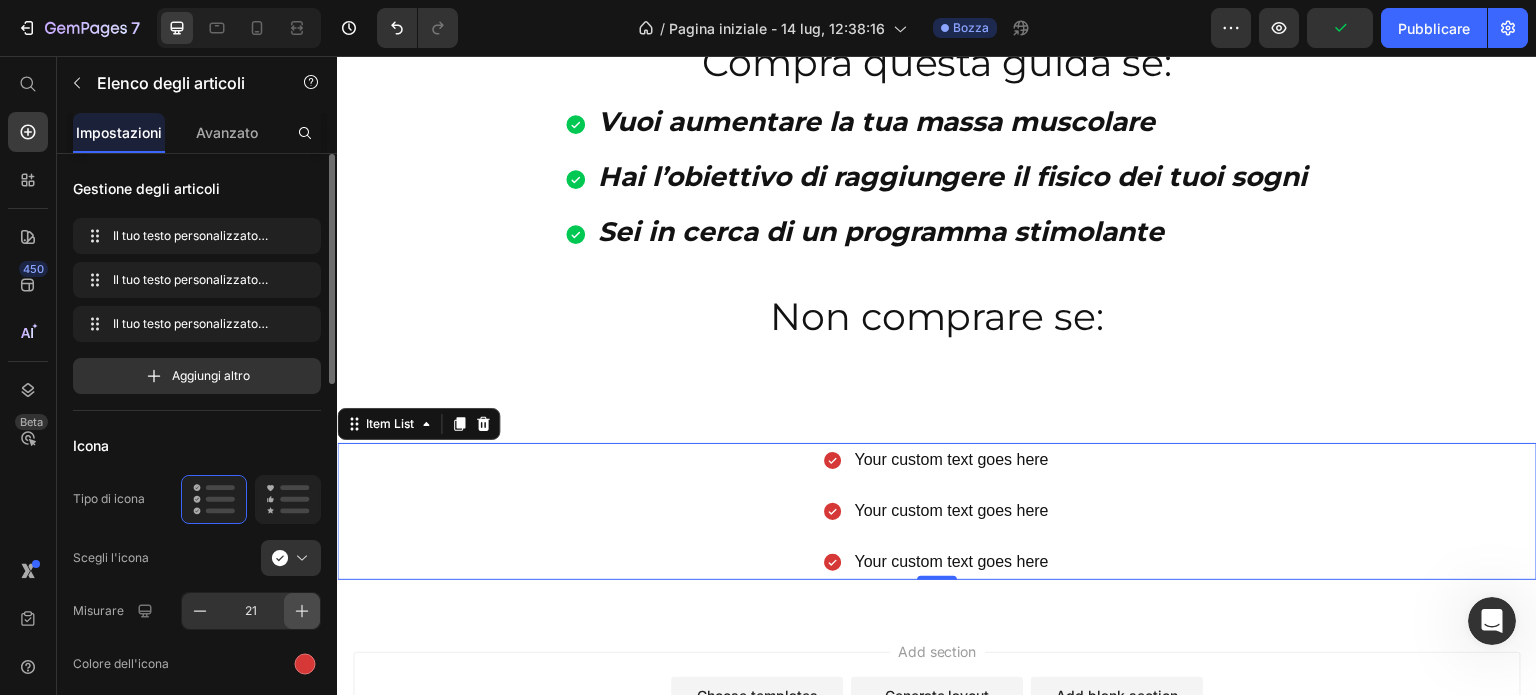 click at bounding box center [302, 611] 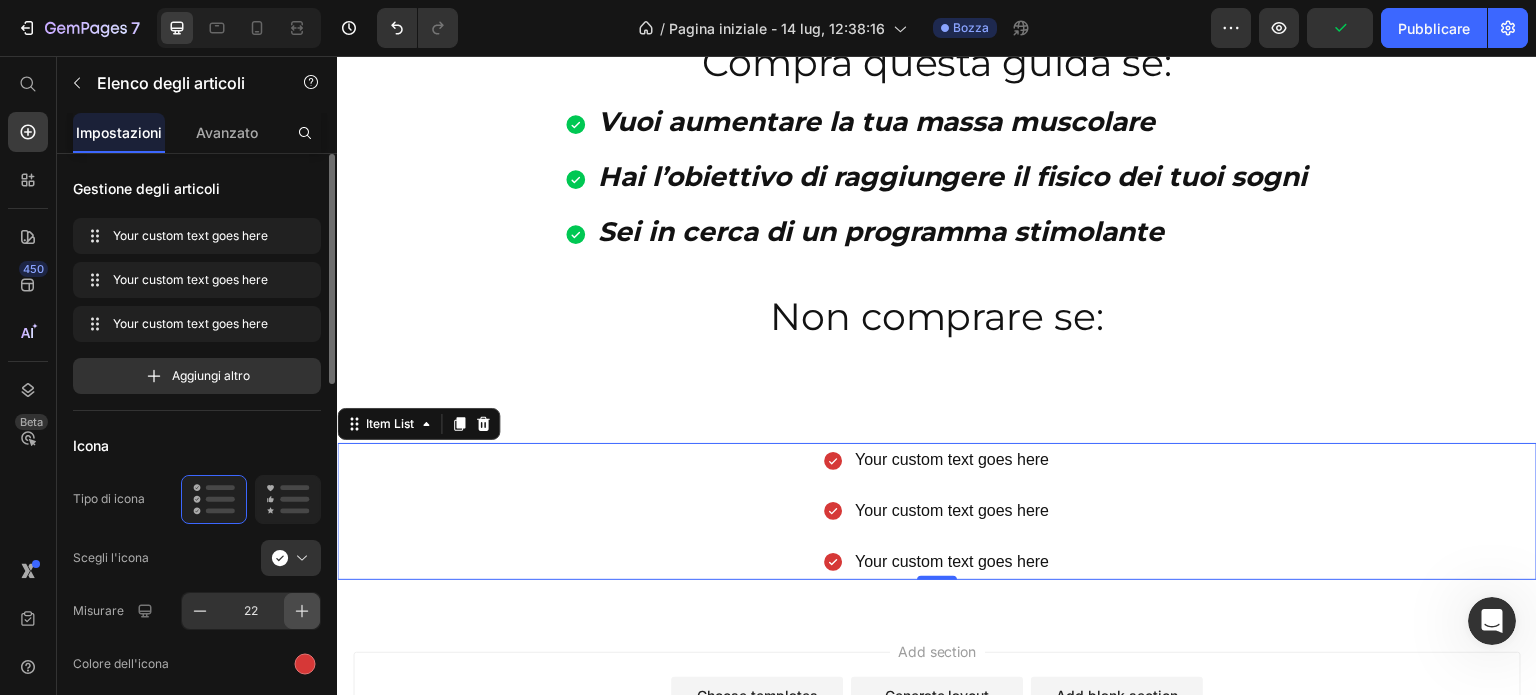 click at bounding box center (302, 611) 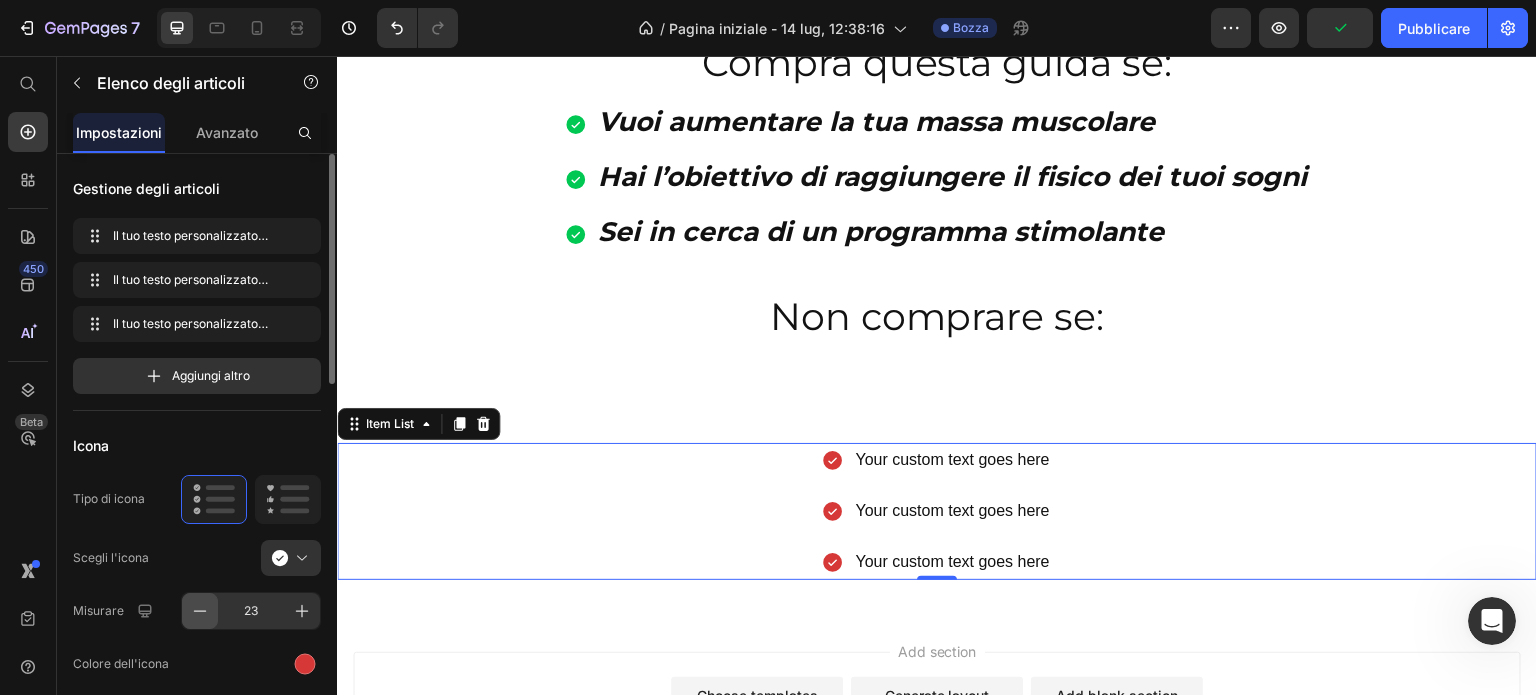 click 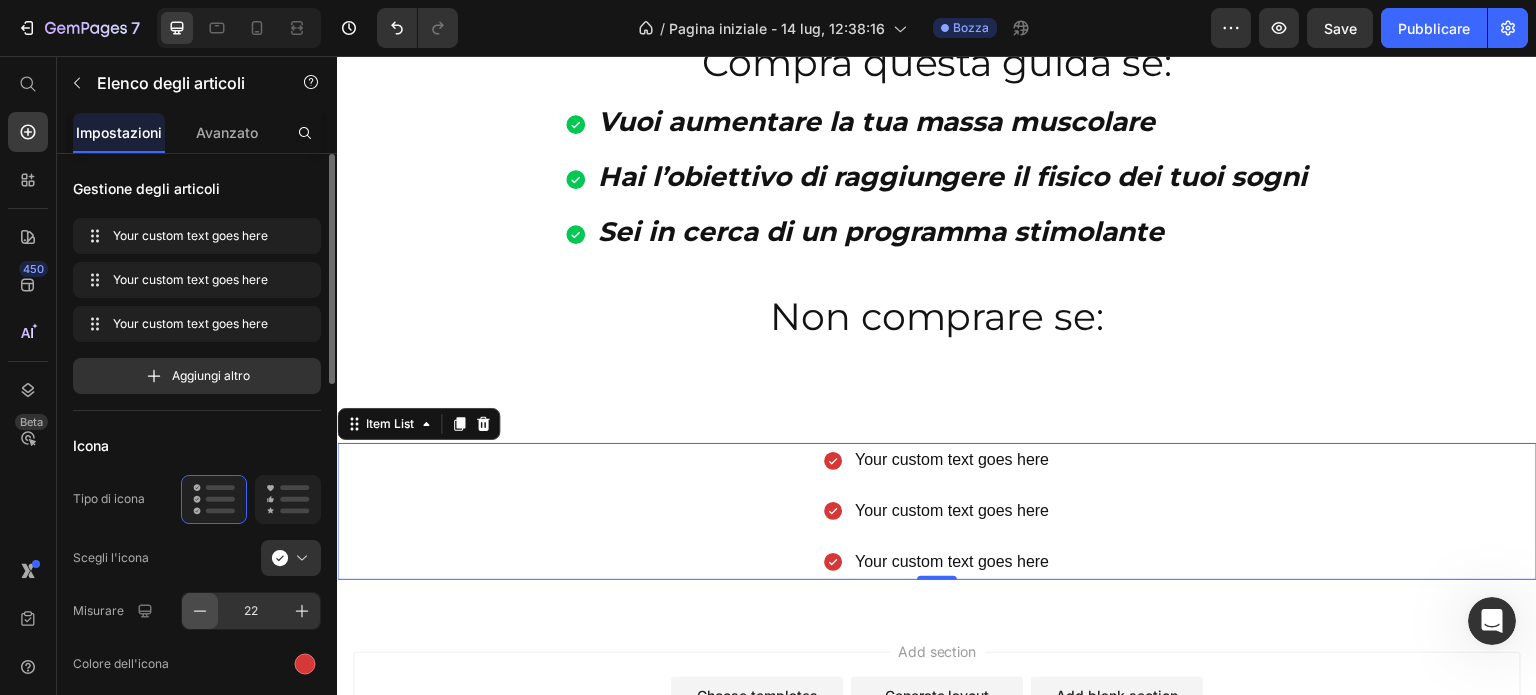 click 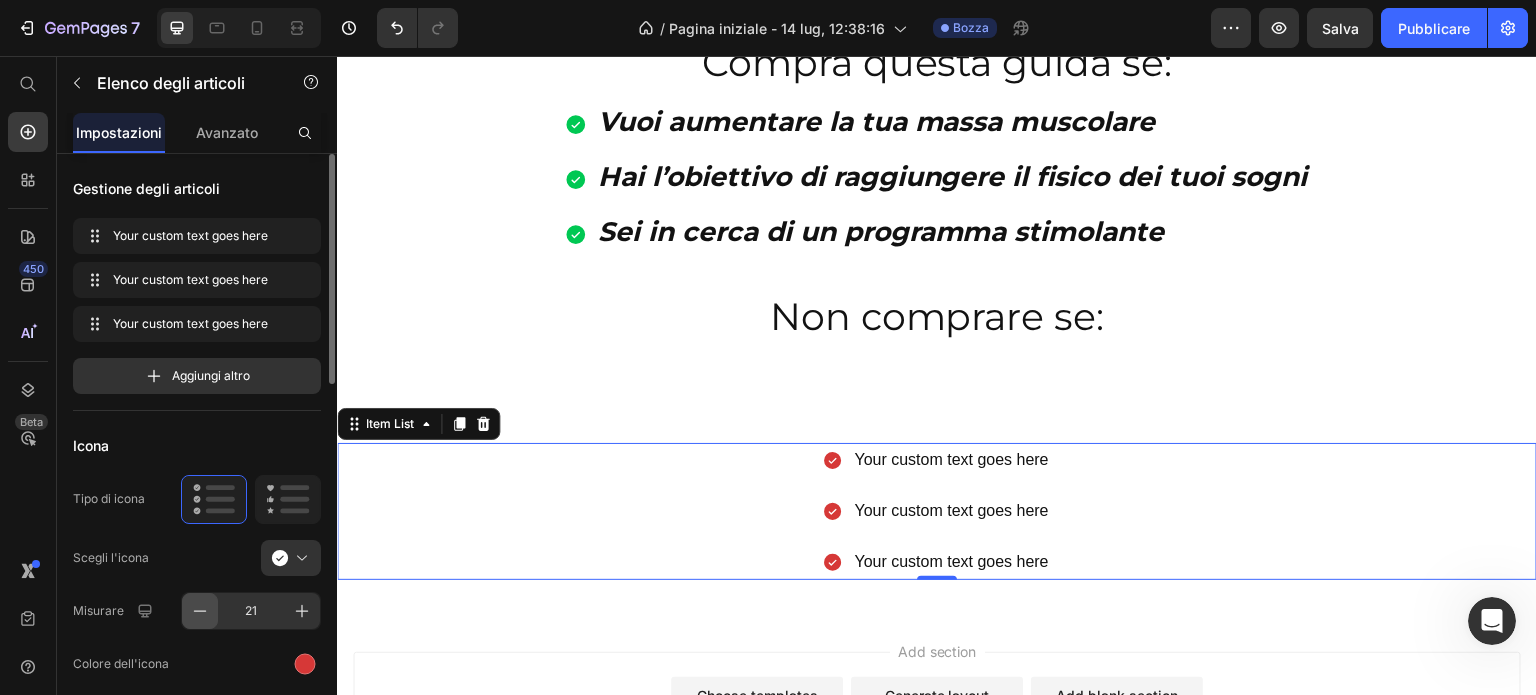 click 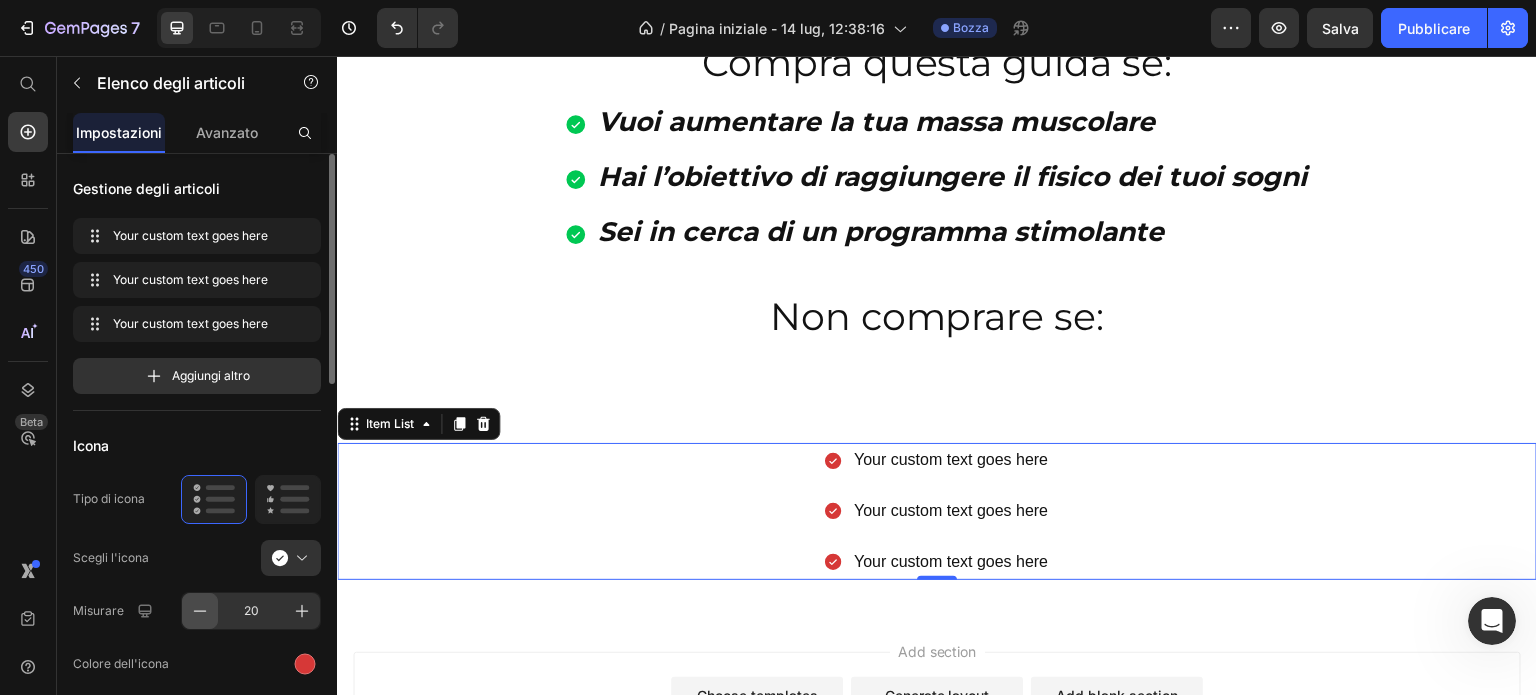 click 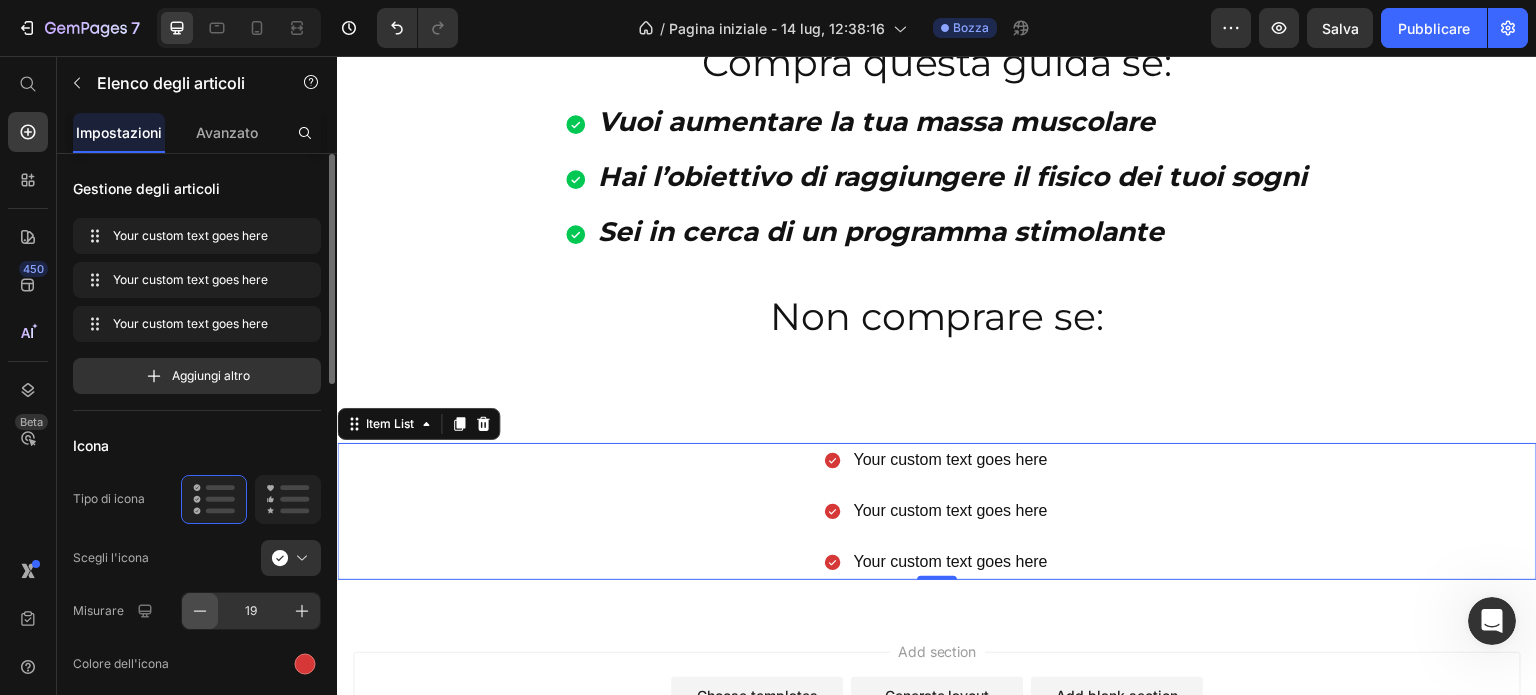 click 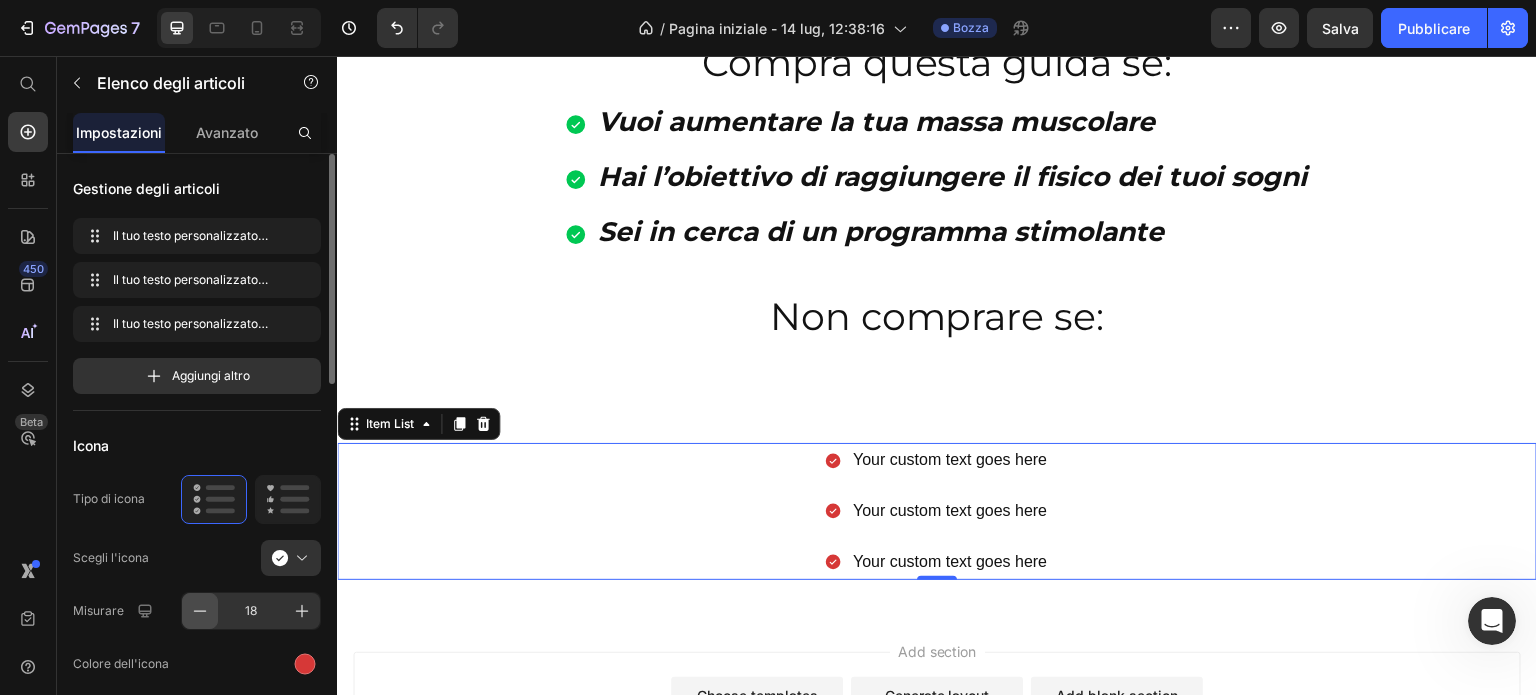 click 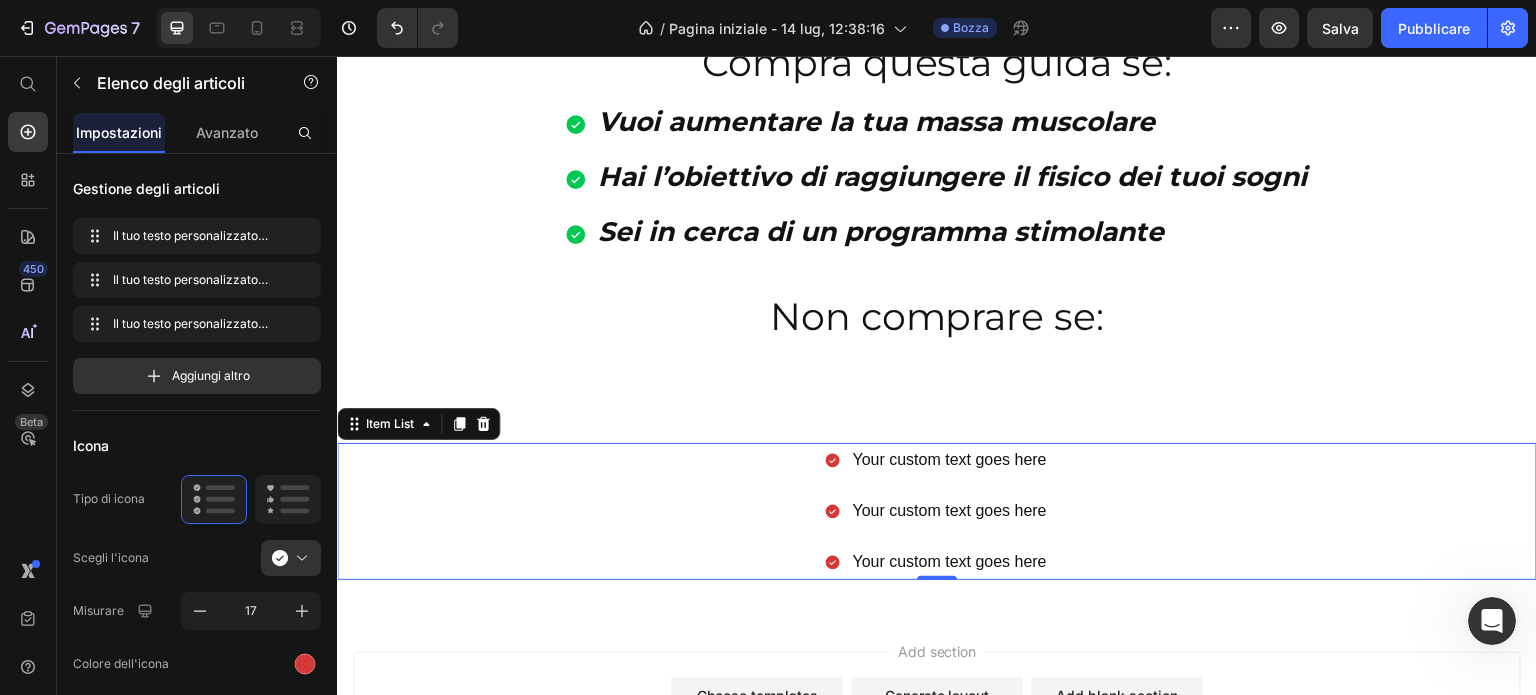 click on "Your custom text goes here" at bounding box center [949, 460] 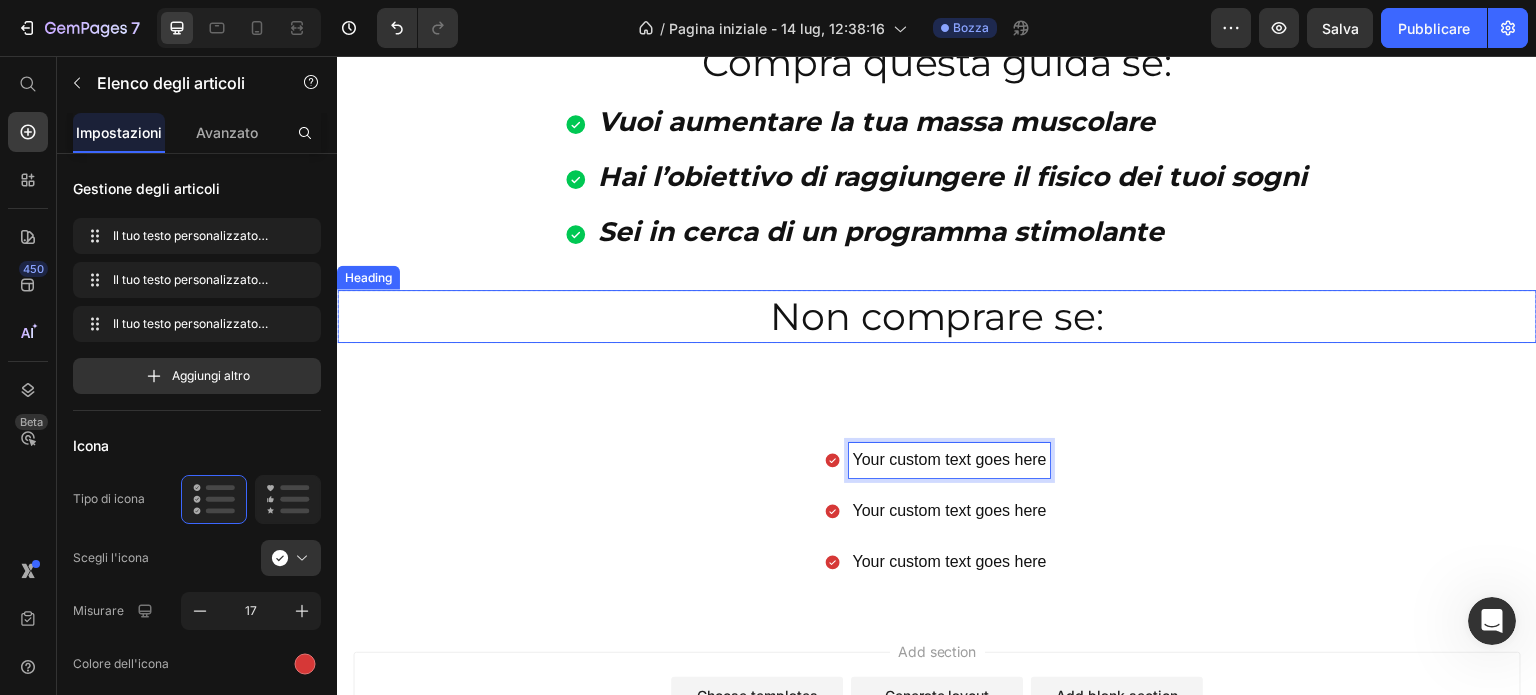 click on "Non comprare se:" at bounding box center (937, 316) 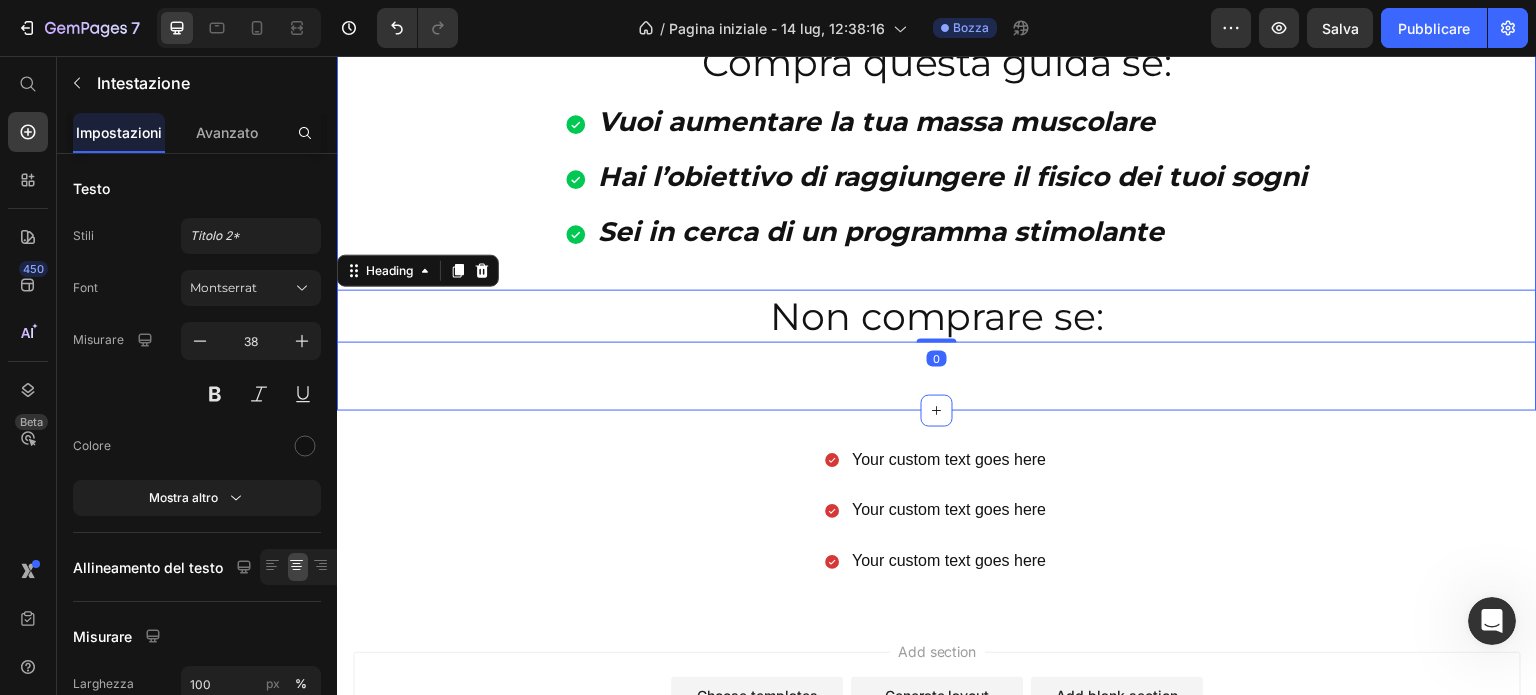 click on "Compra questa guida se: Heading Vuoi aumentare la tua massa muscolare Hai l’obiettivo di raggiungere il fisico dei tuoi sogni Sei in cerca di un programma stimolante  Item List Heading Row Non comprare se: Heading   0 Row Heading Row" at bounding box center (937, 207) 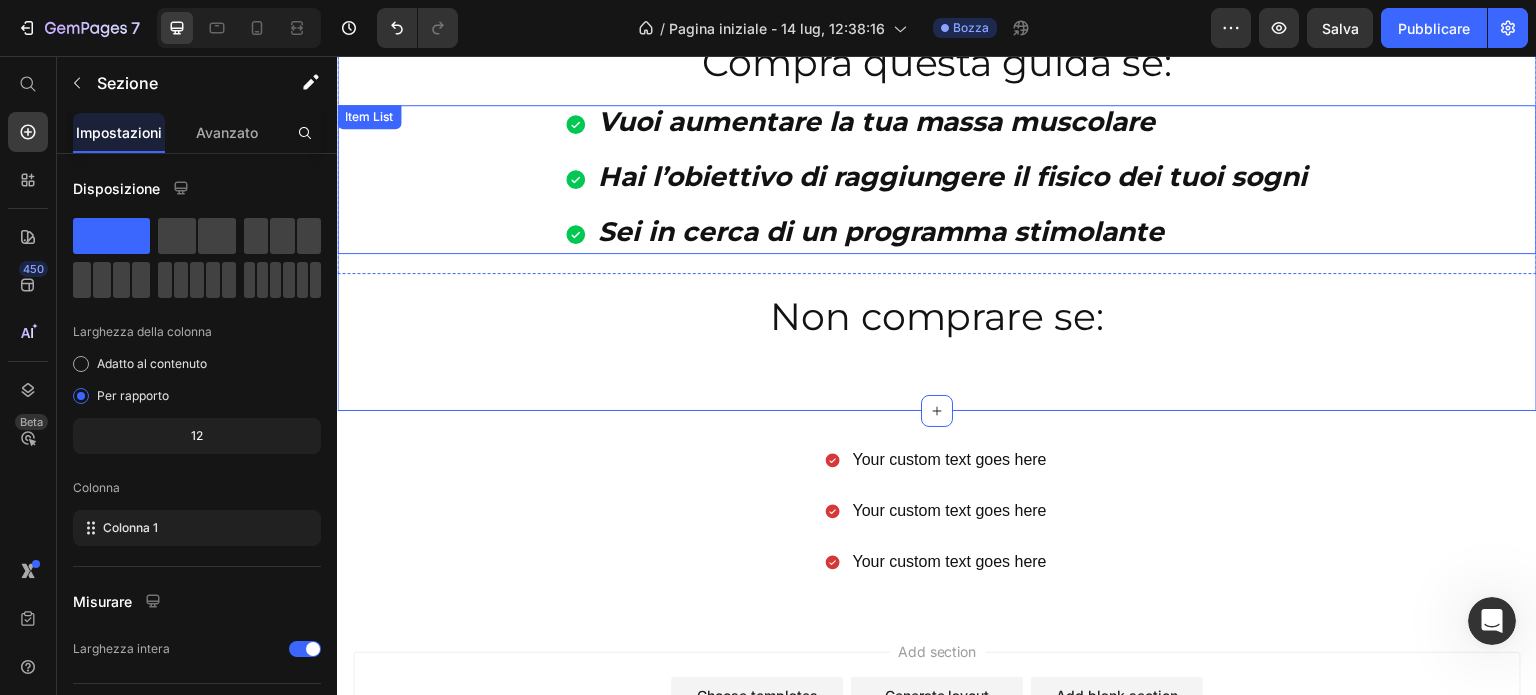 click on "Vuoi aumentare la tua massa muscolare Hai l’obiettivo di raggiungere il fisico dei tuoi sogni Sei in cerca di un programma stimolante" at bounding box center (937, 179) 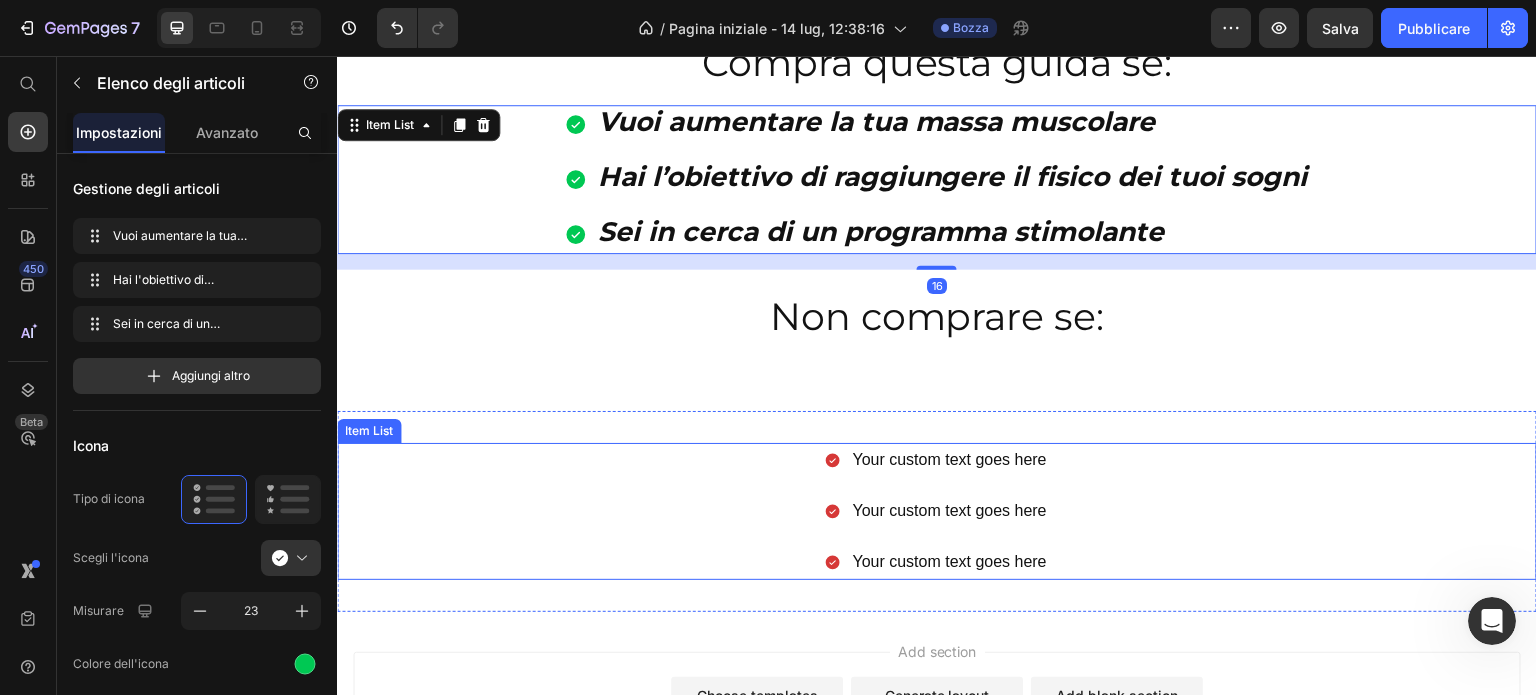 click on "Your custom text goes here Your custom text goes here Your custom text goes here" at bounding box center (937, 511) 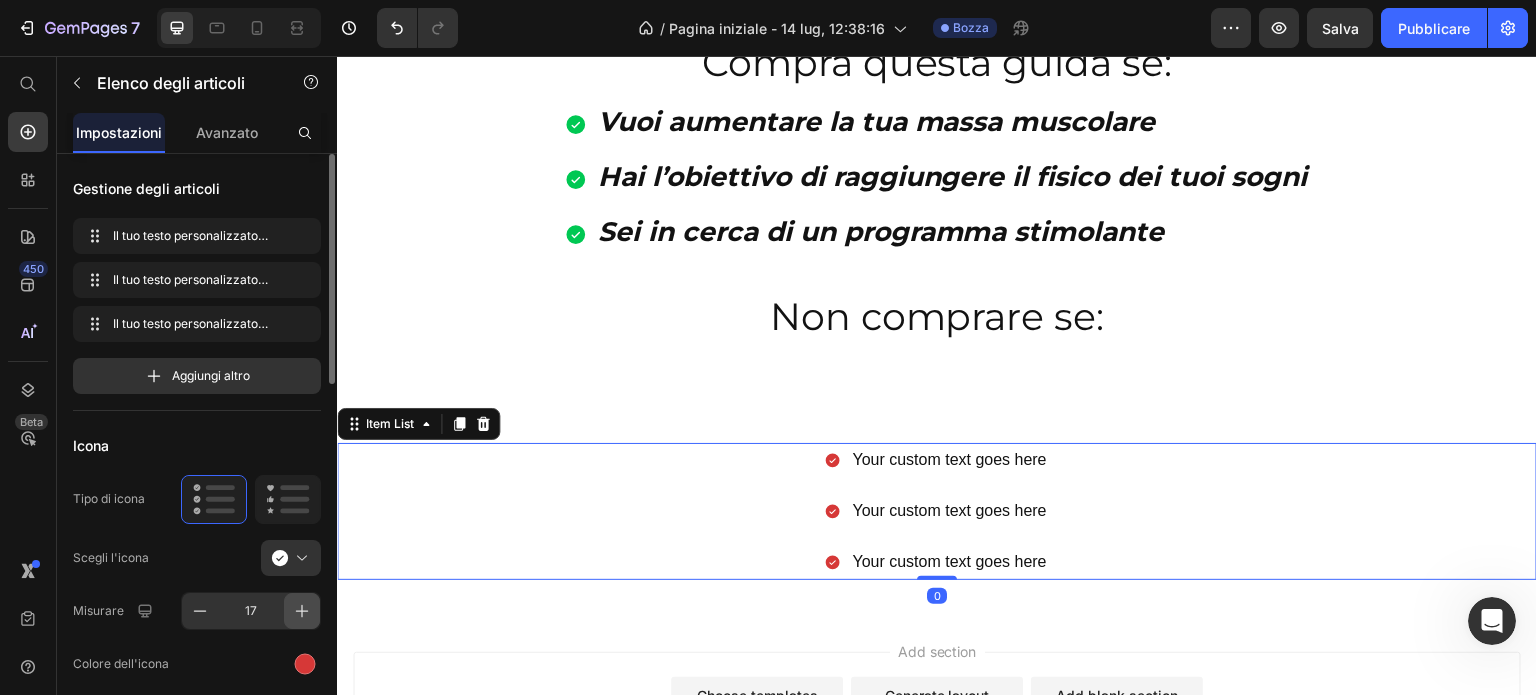 click 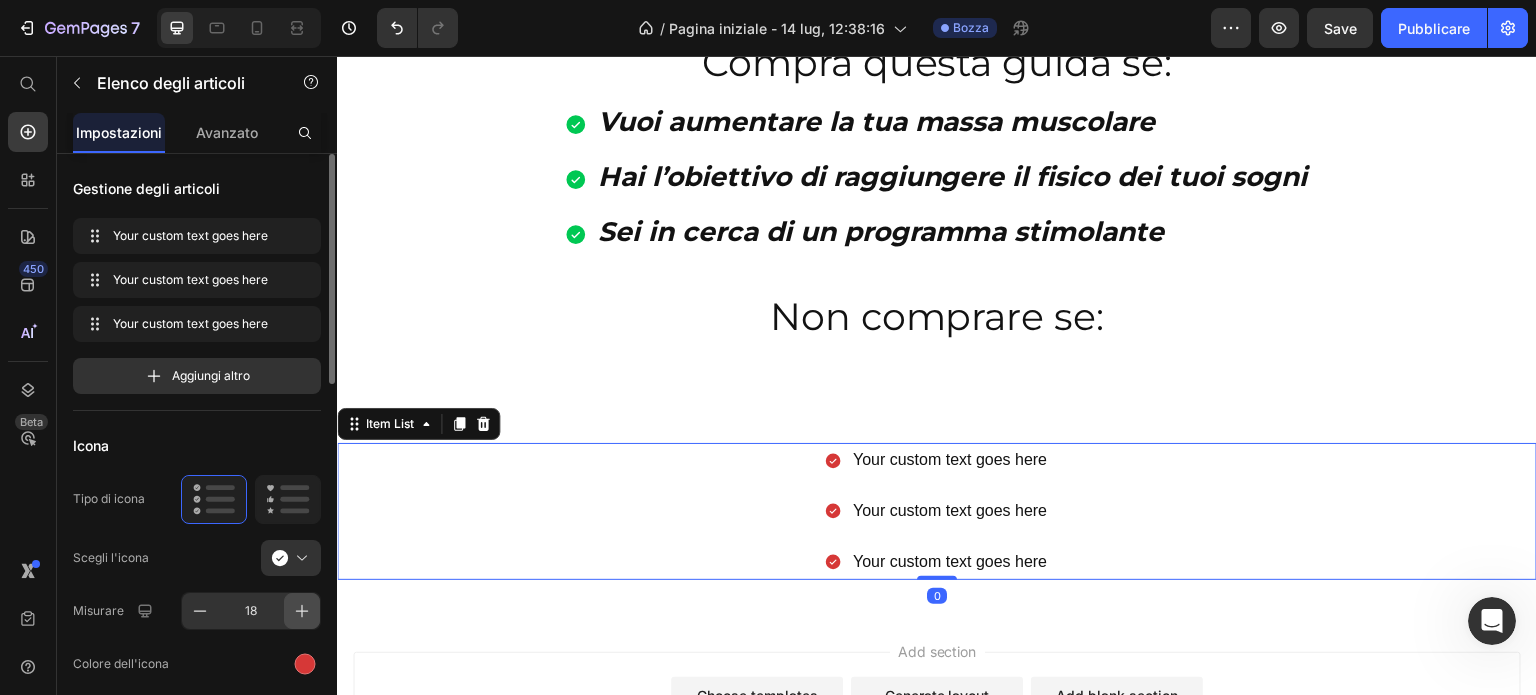 click 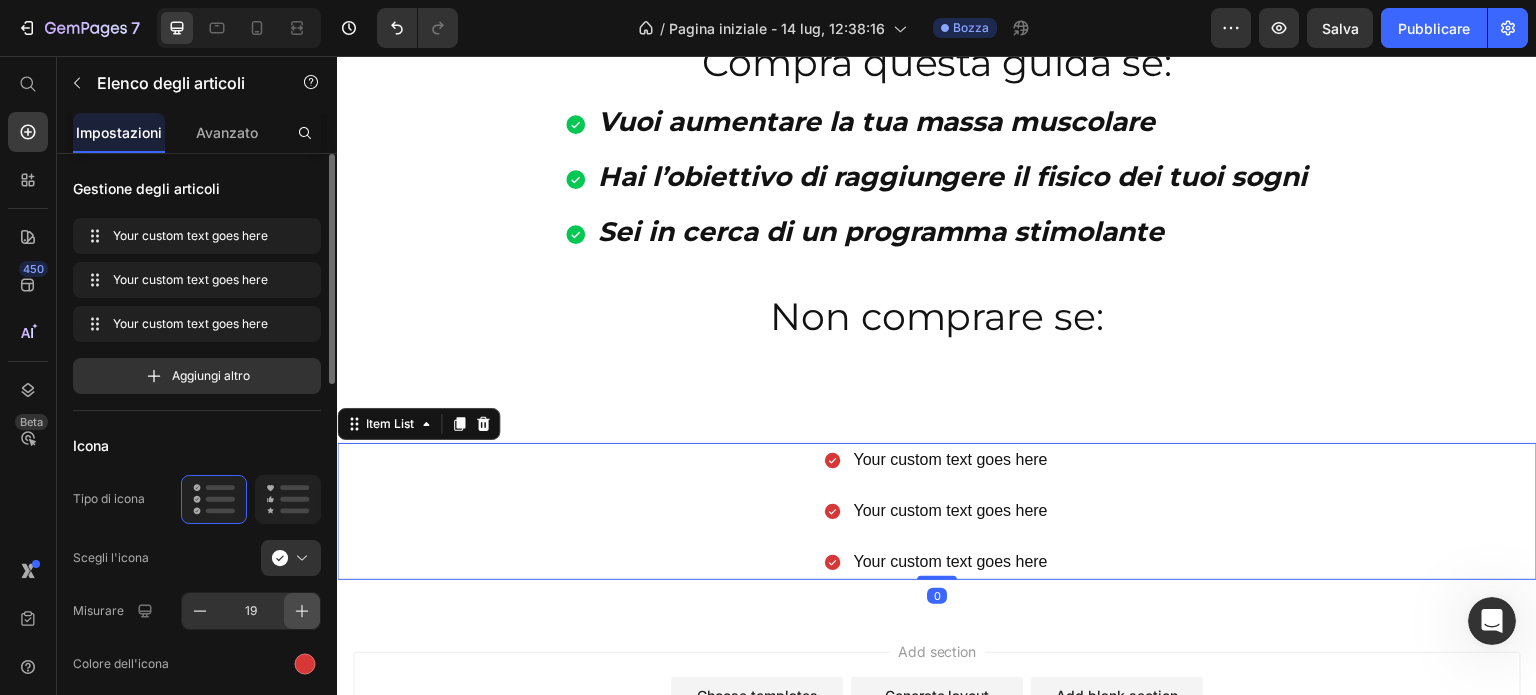 click 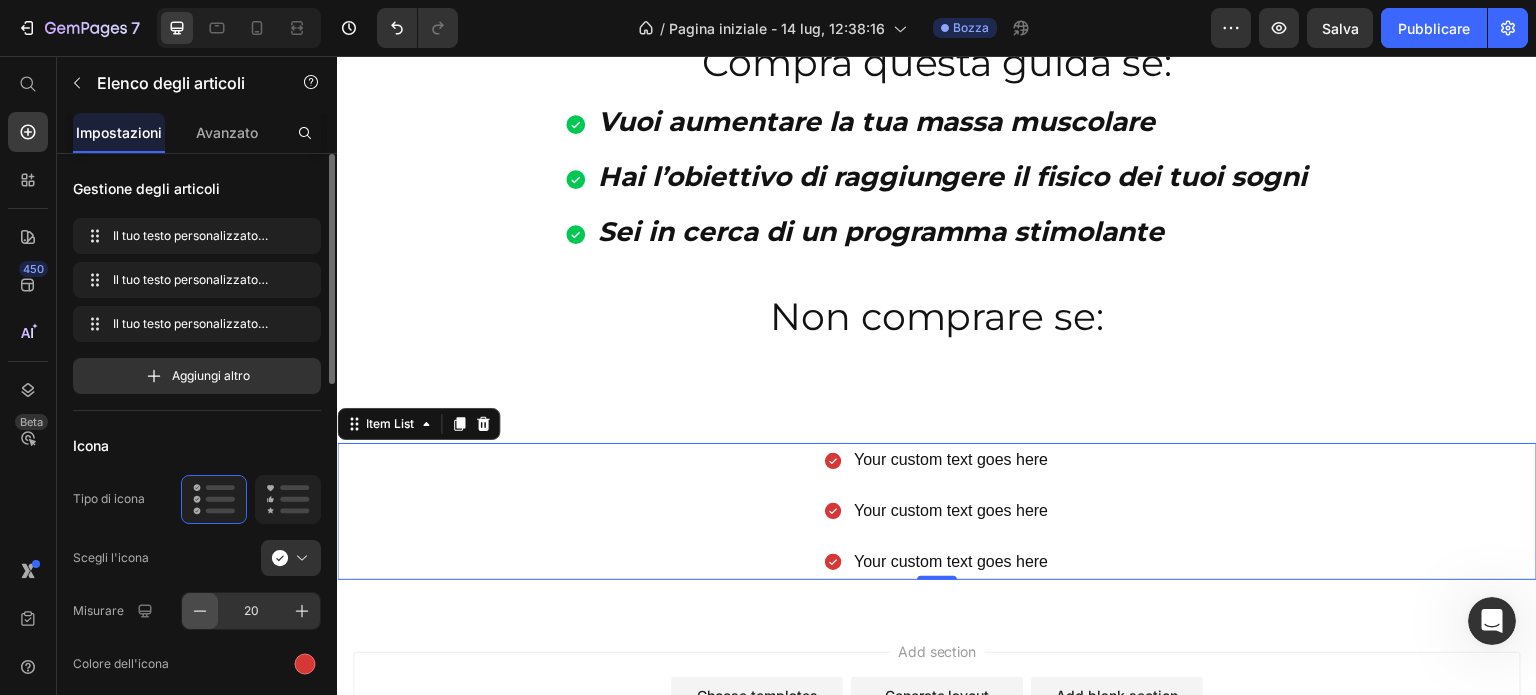 click 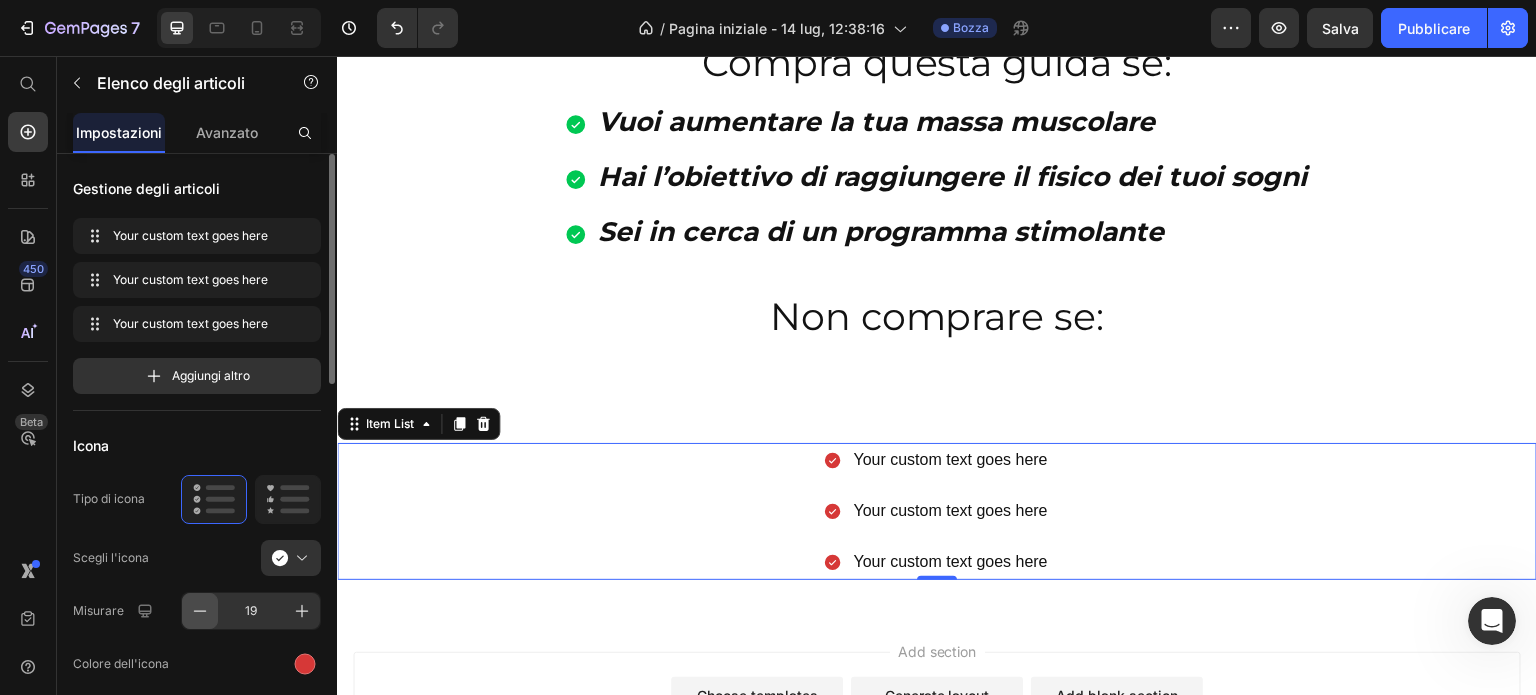 click 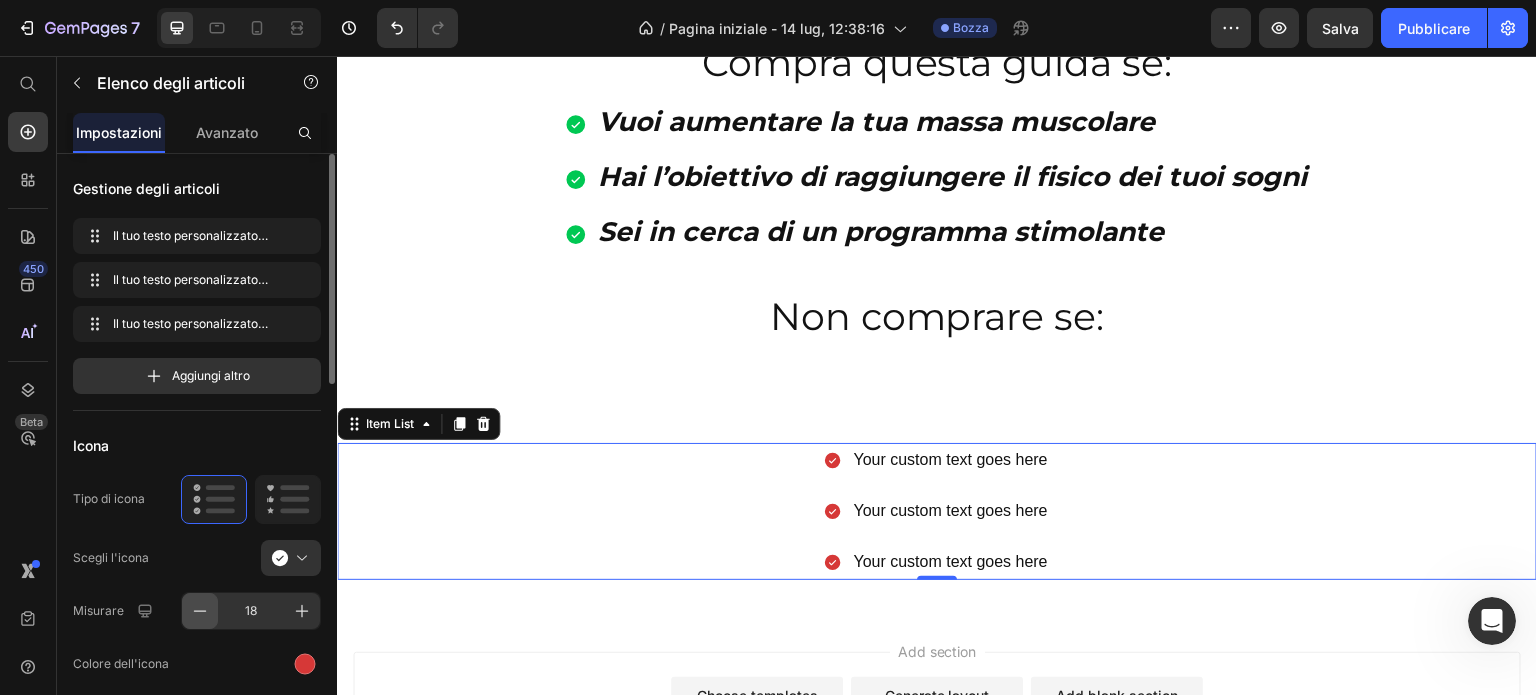 click 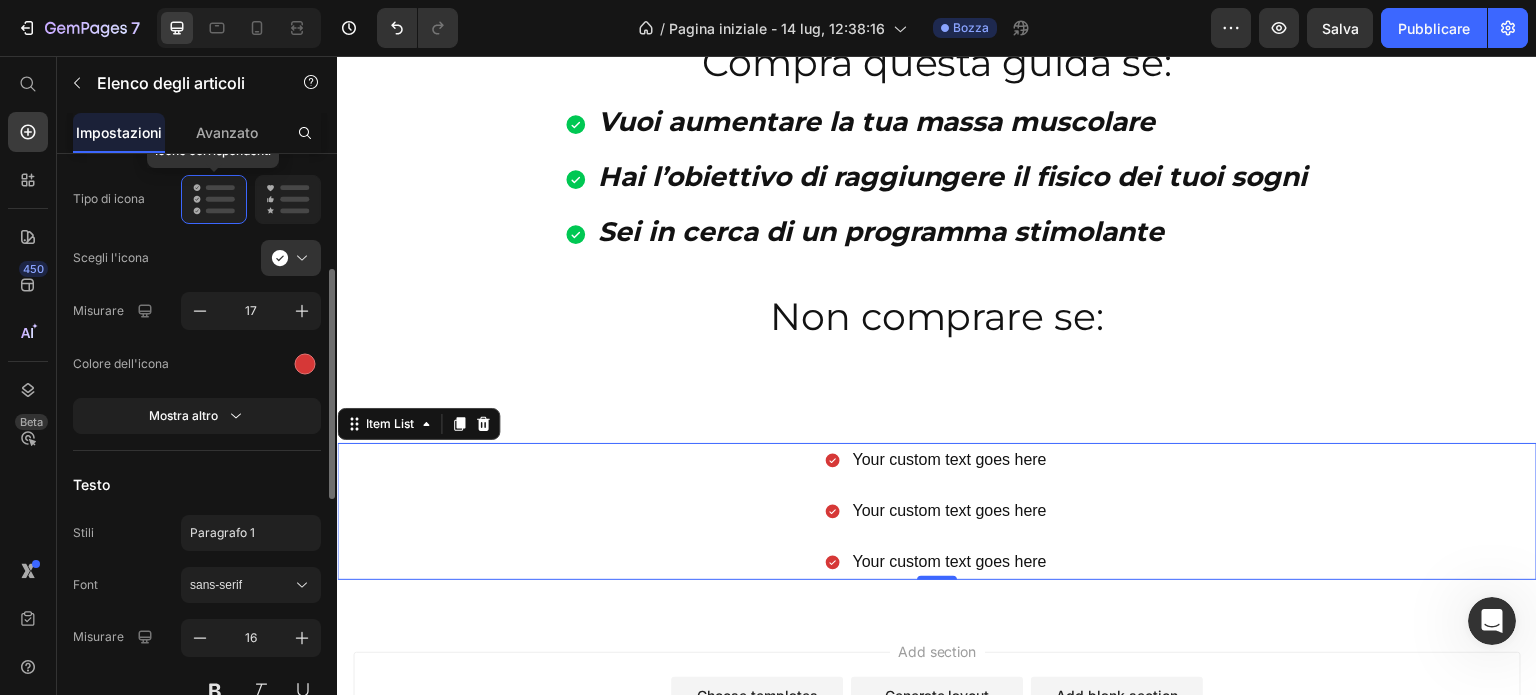 scroll, scrollTop: 500, scrollLeft: 0, axis: vertical 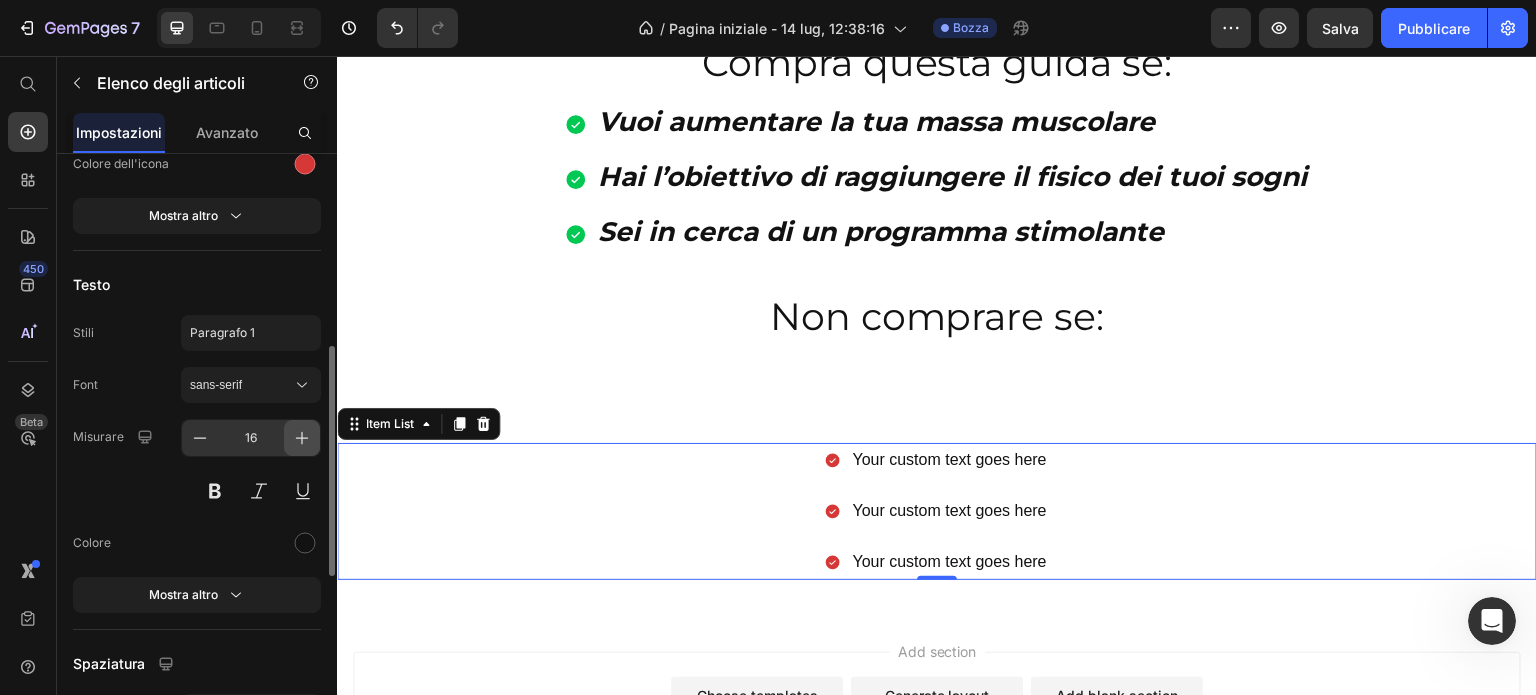 click at bounding box center [302, 438] 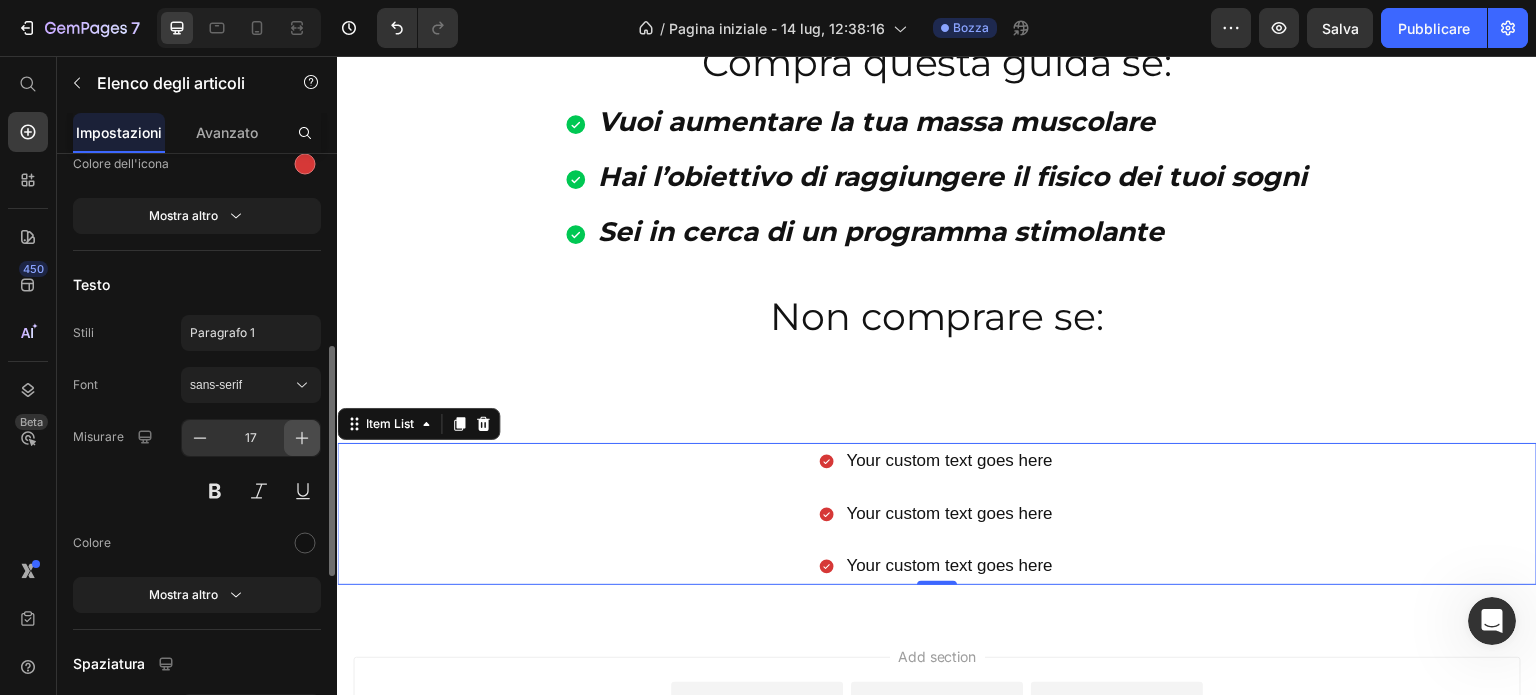 click at bounding box center (302, 438) 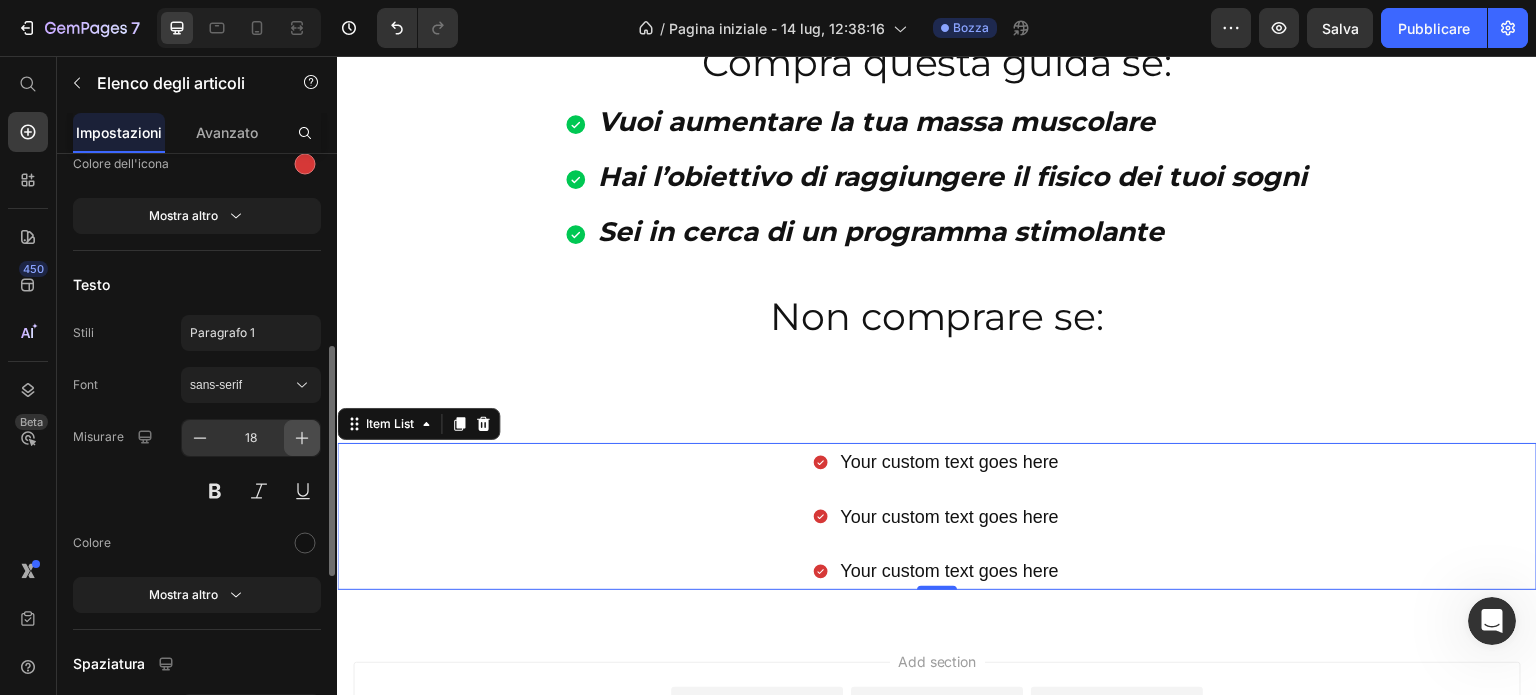click at bounding box center (302, 438) 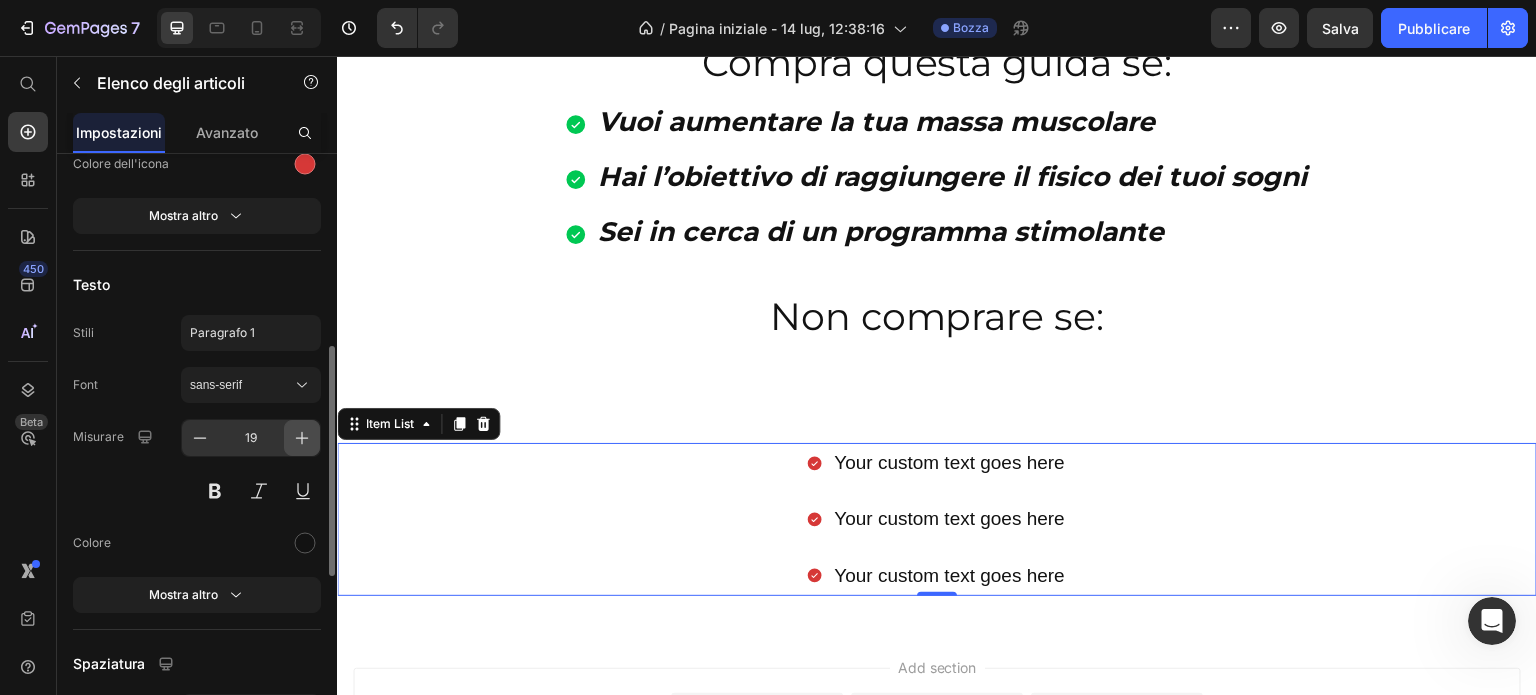 click at bounding box center [302, 438] 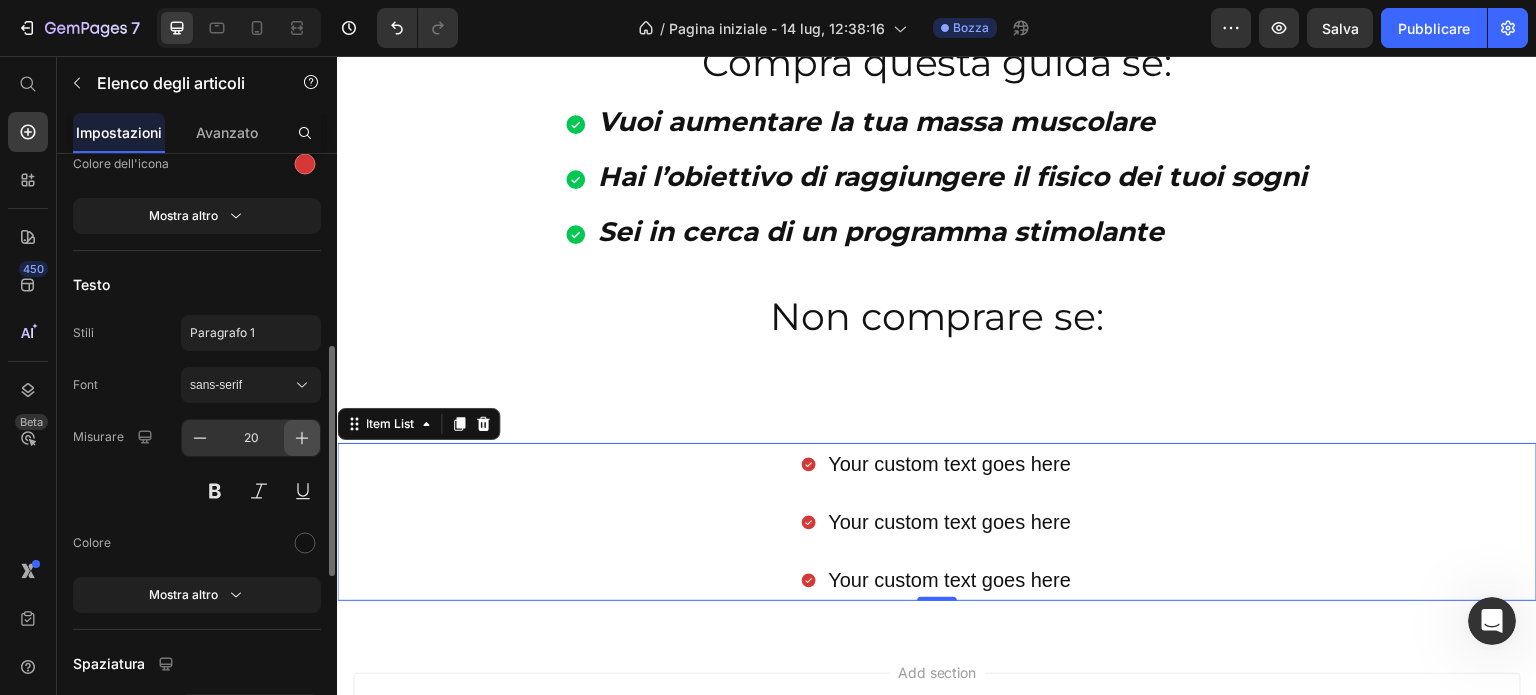 click at bounding box center [302, 438] 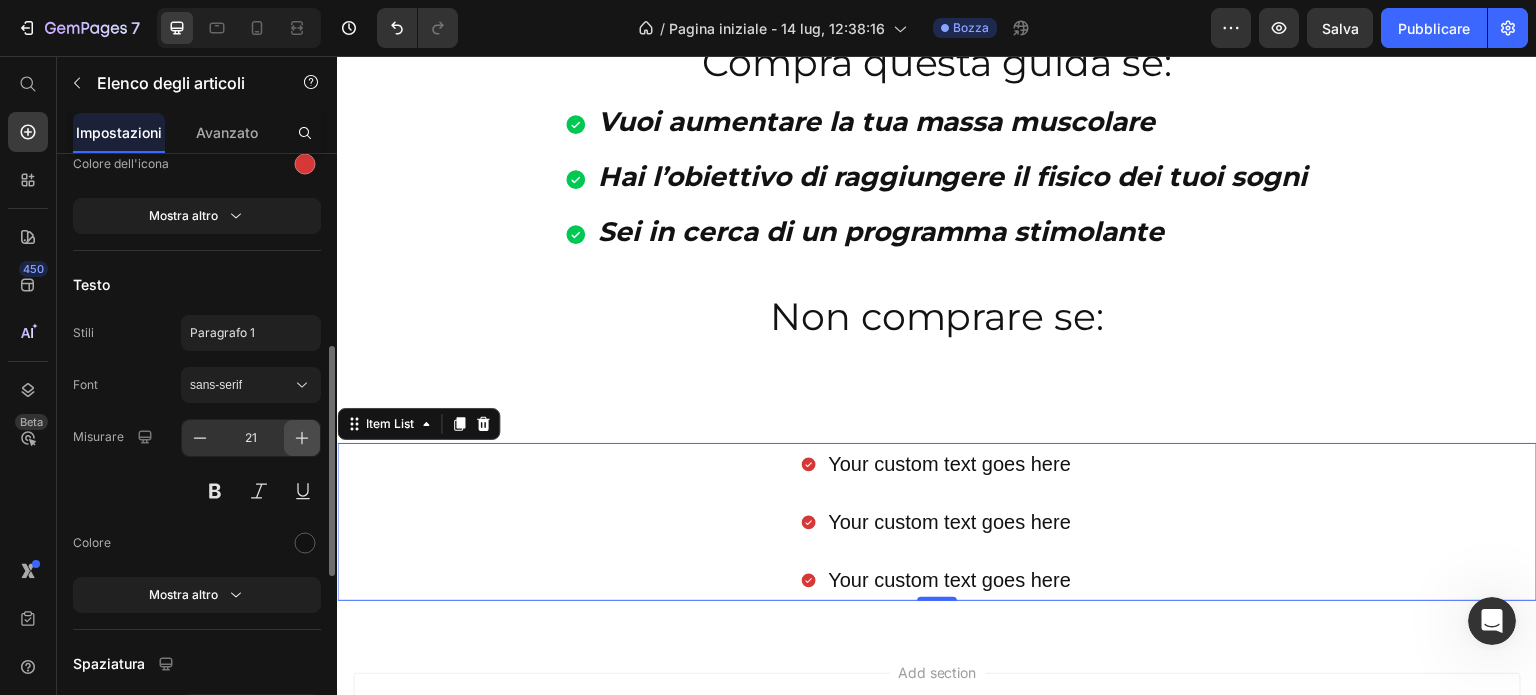 click at bounding box center (302, 438) 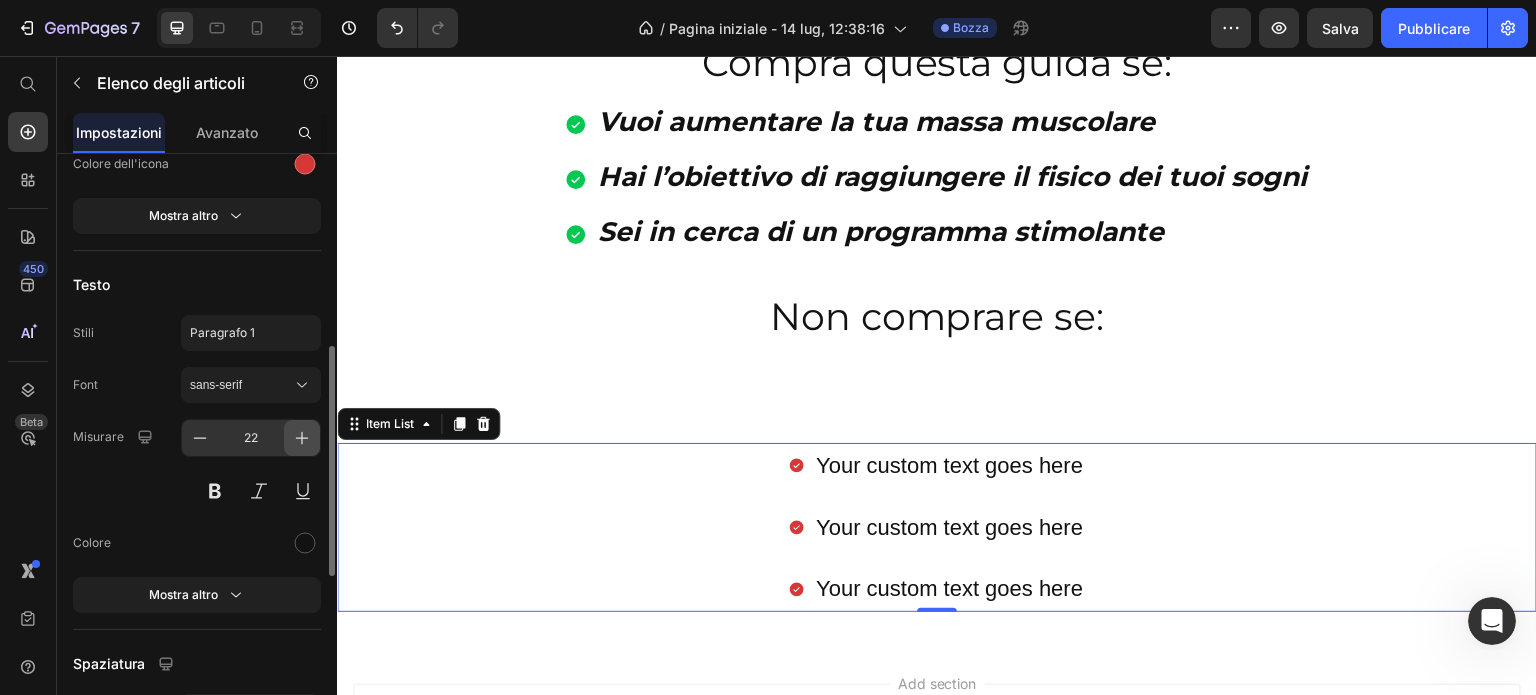 click at bounding box center [302, 438] 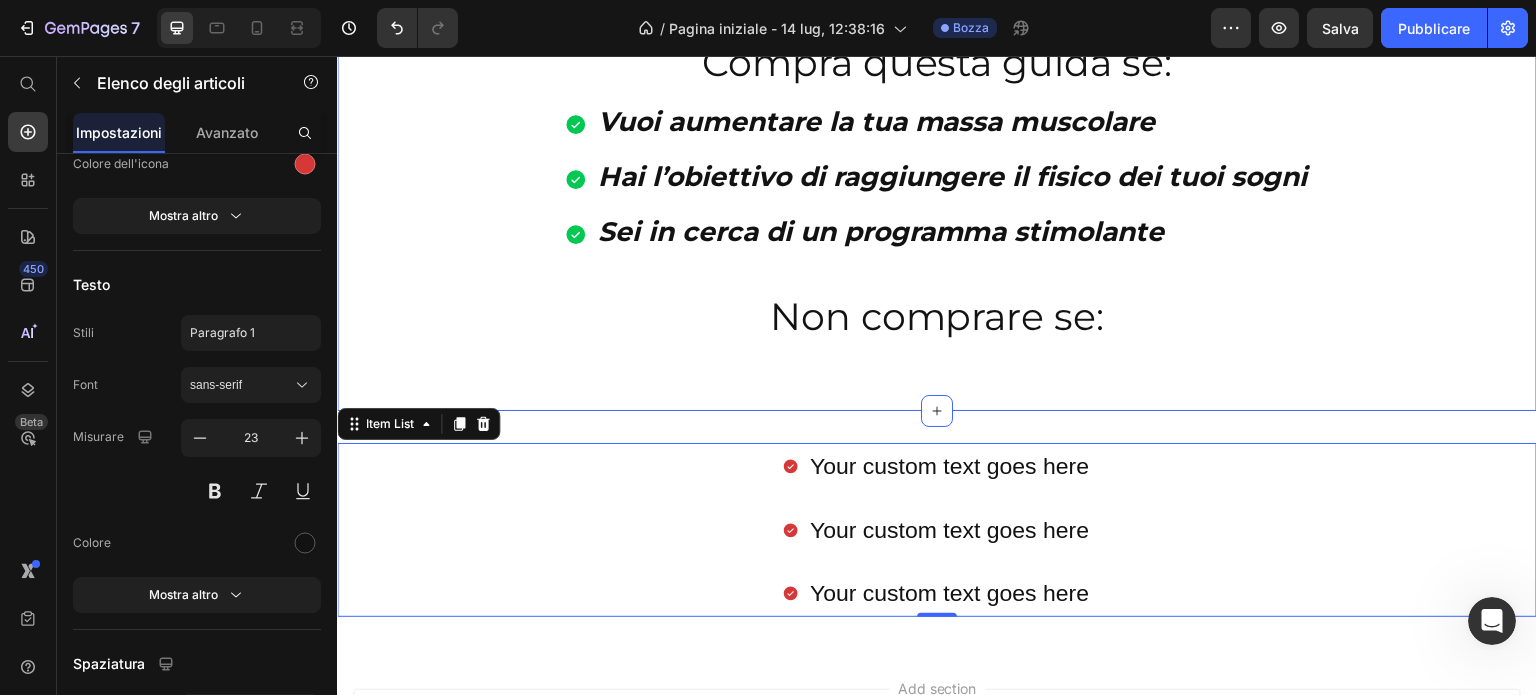 click on "Compra questa guida se: Heading Vuoi aumentare la tua massa muscolare Hai l’obiettivo di raggiungere il fisico dei tuoi sogni Sei in cerca di un programma stimolante  Item List Heading Row Non comprare se: Heading Row Heading Row" at bounding box center (937, 207) 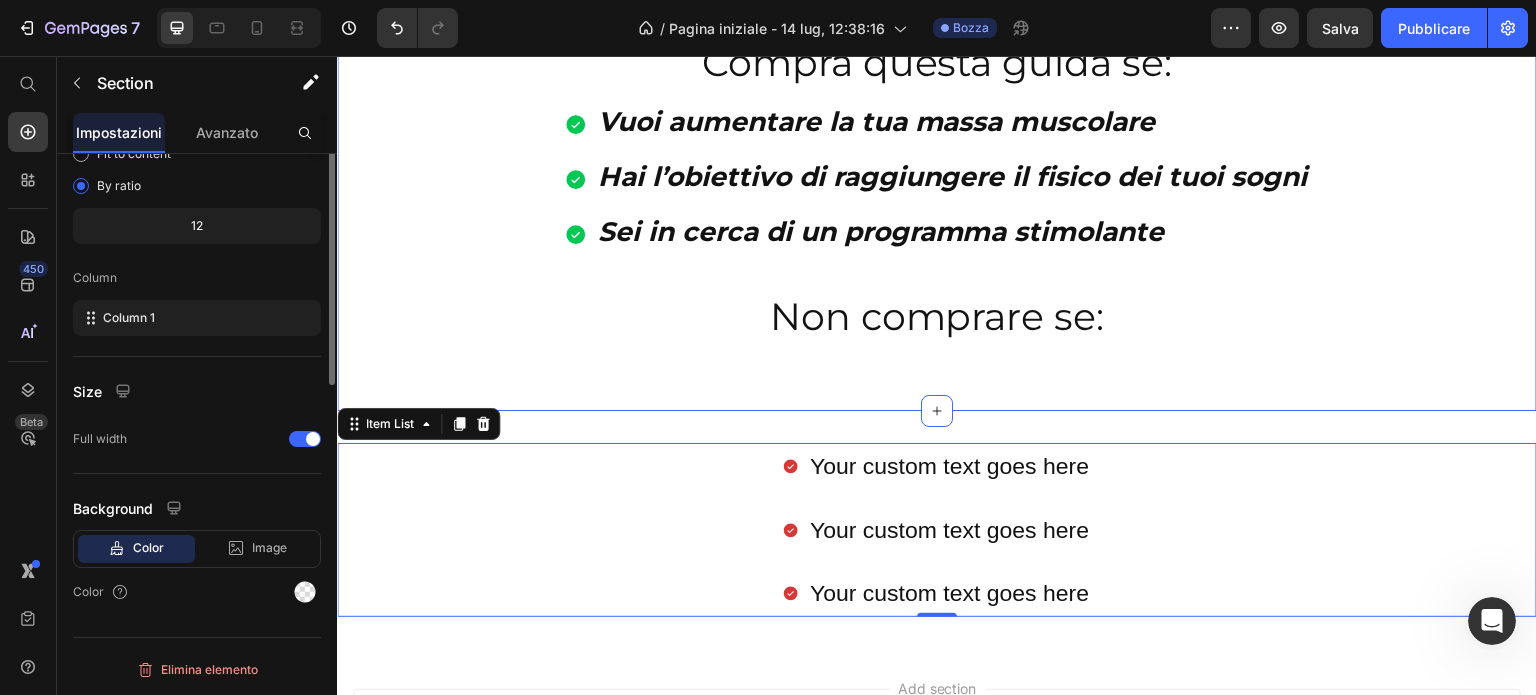scroll, scrollTop: 0, scrollLeft: 0, axis: both 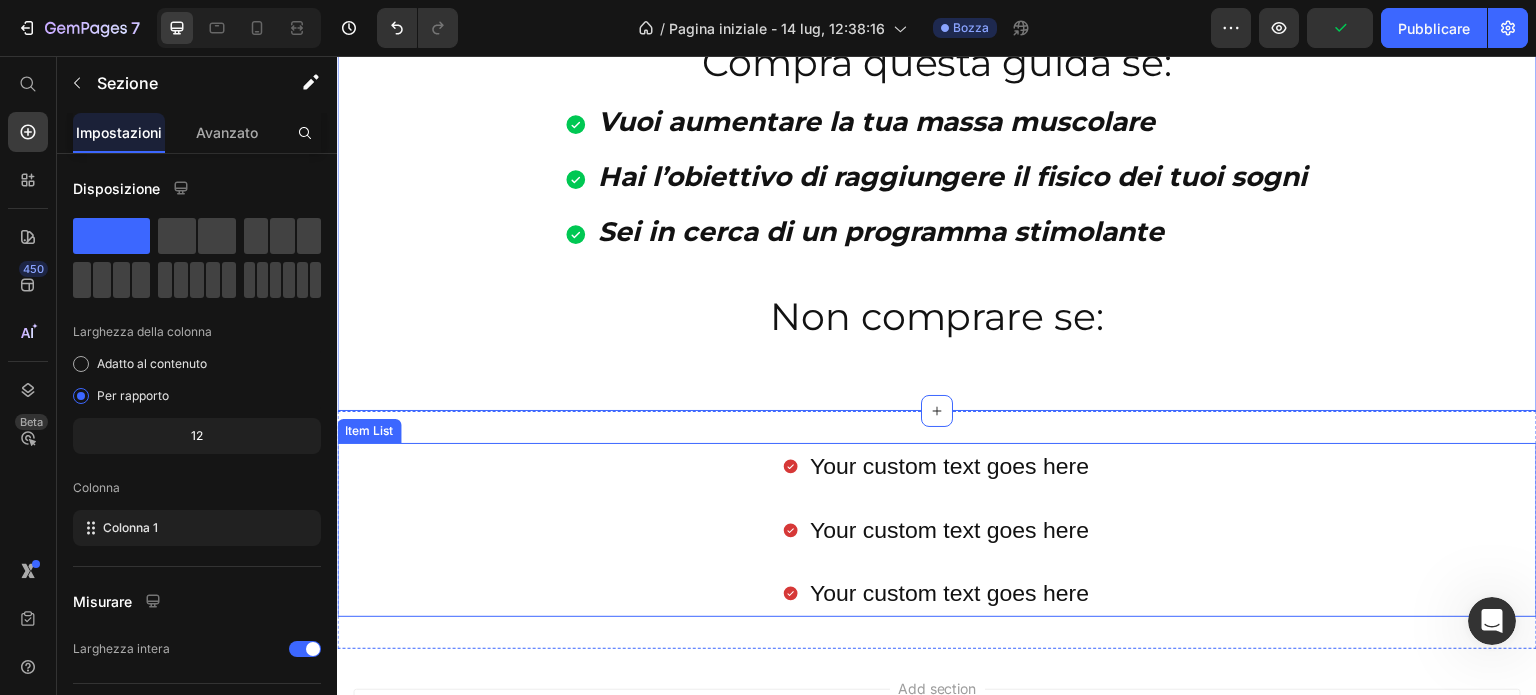 click on "Your custom text goes here" at bounding box center (949, 466) 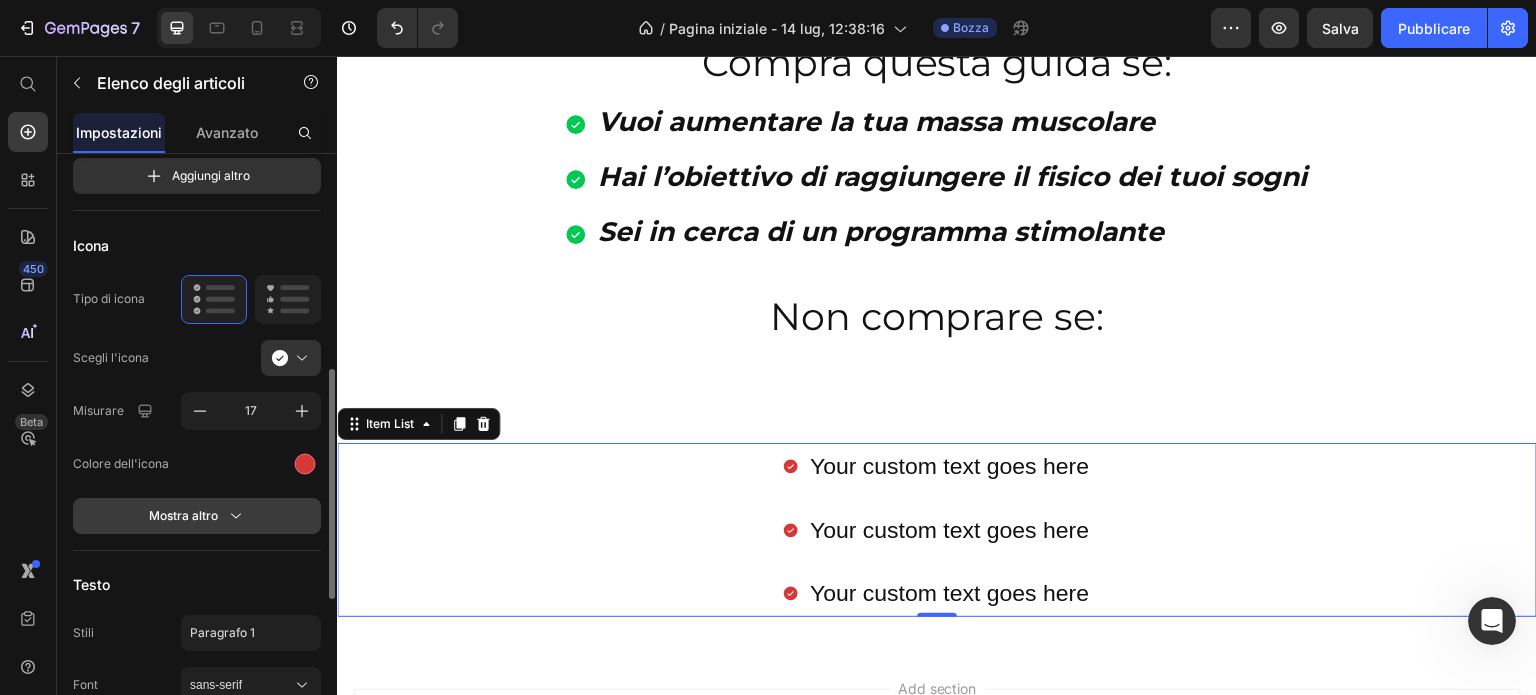 scroll, scrollTop: 400, scrollLeft: 0, axis: vertical 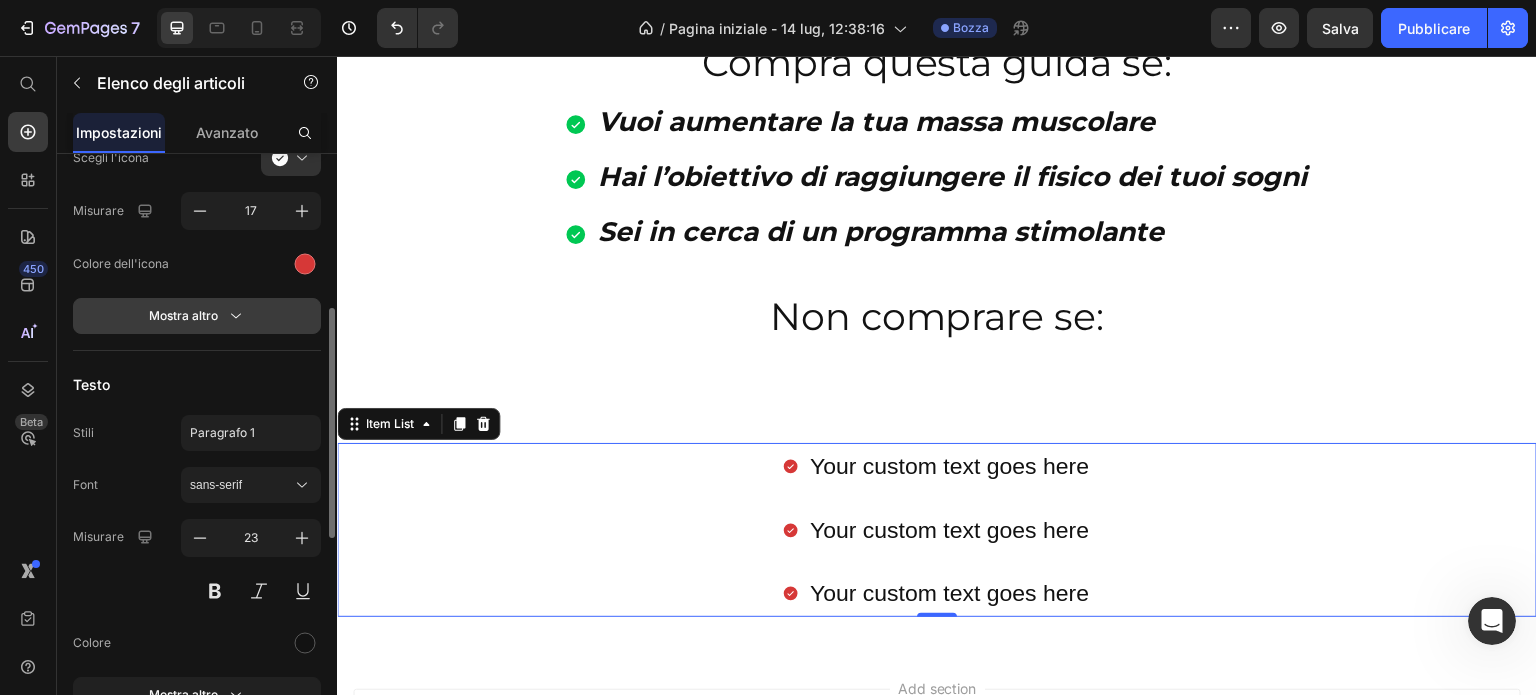 click on "Mostra altro" at bounding box center [197, 316] 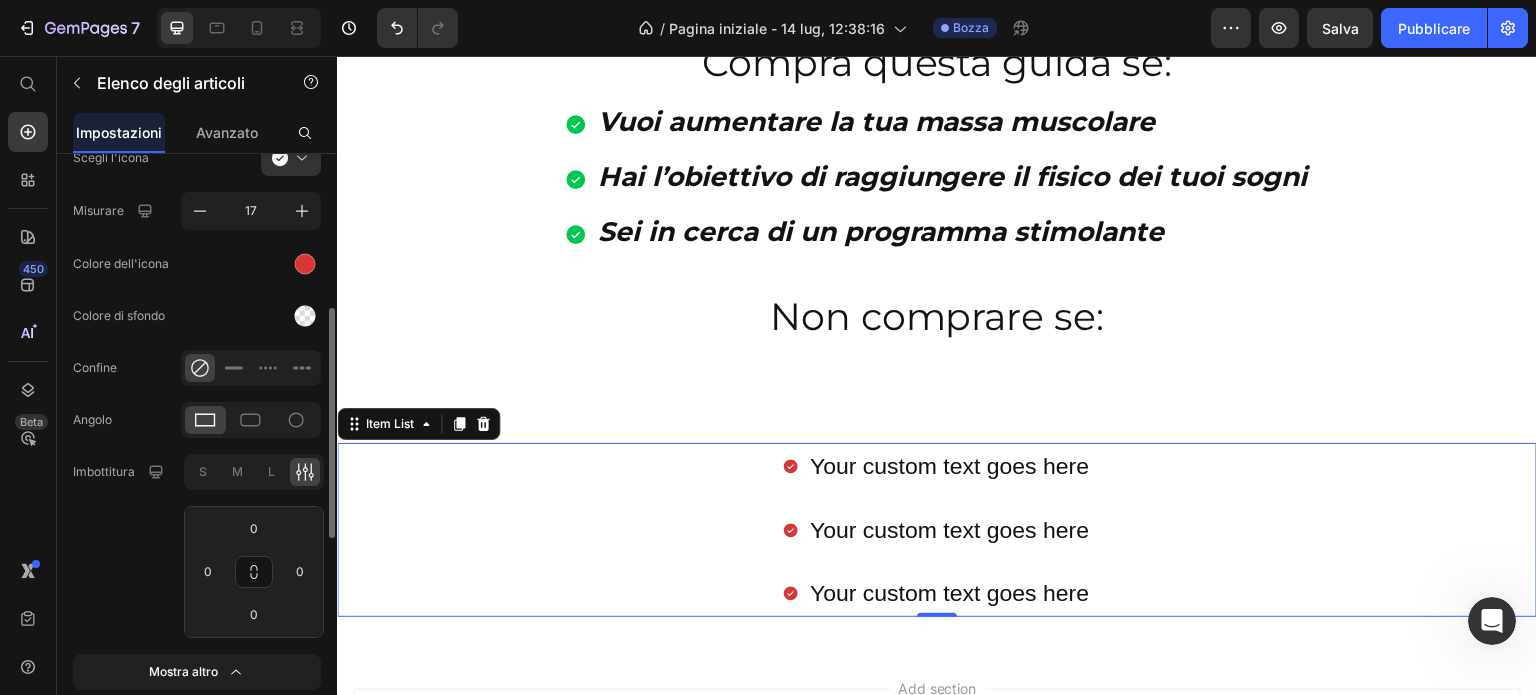 click on "Colore di sfondo" 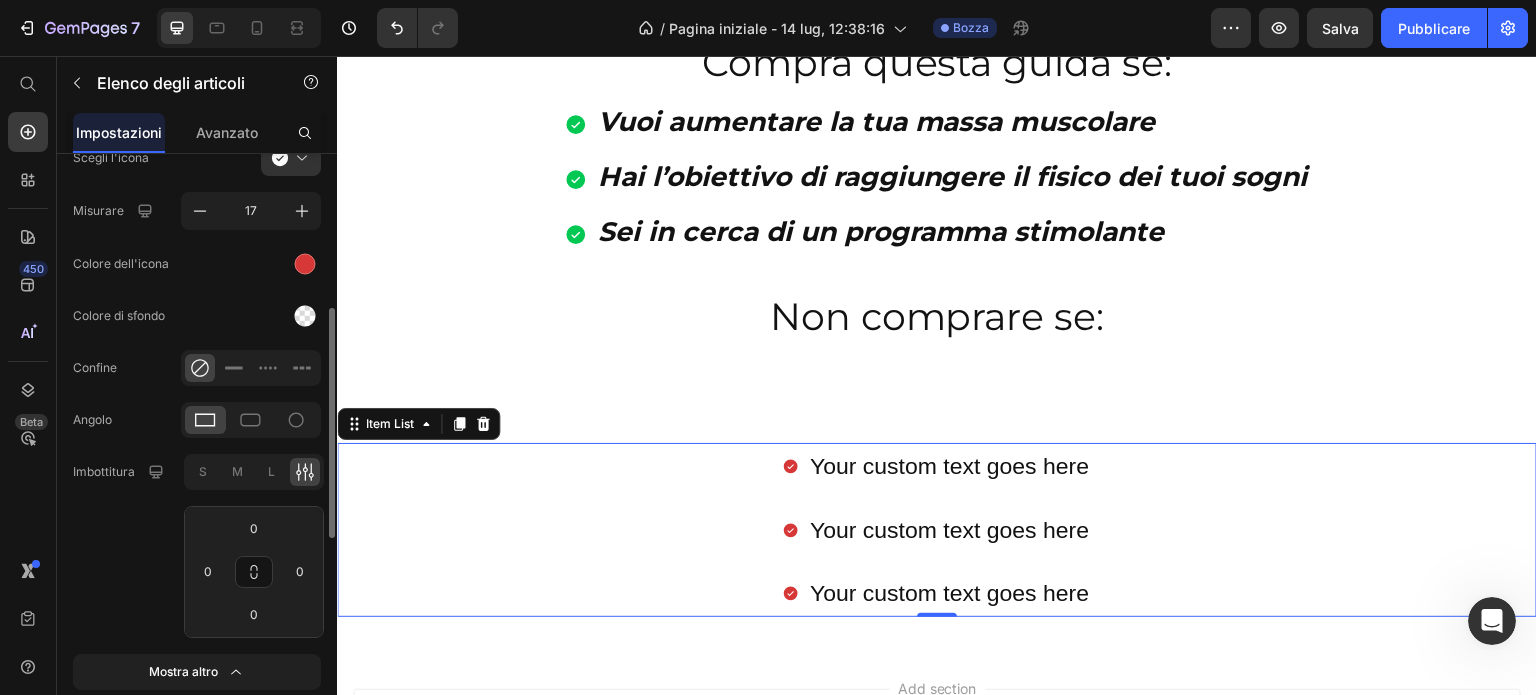 click on "Colore di sfondo" 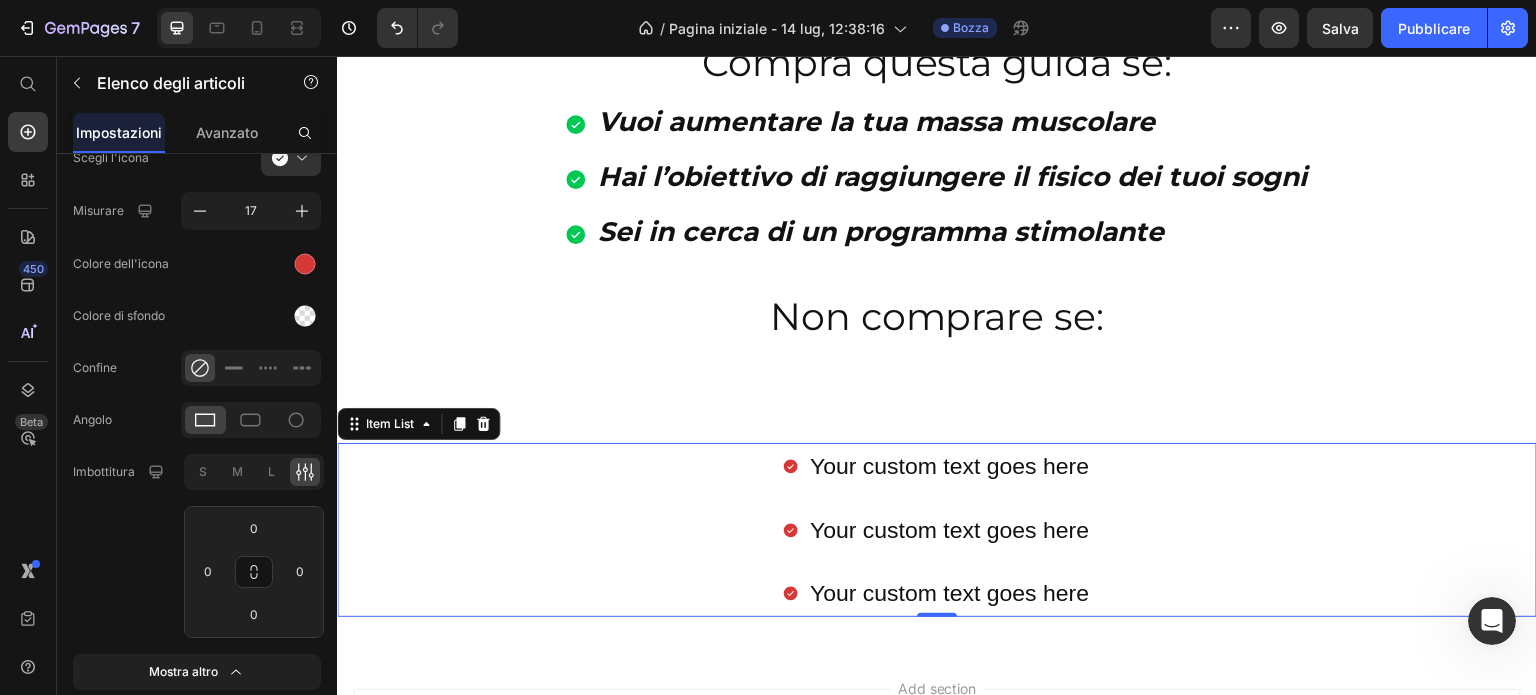 click on "Your custom text goes here Your custom text goes here Your custom text goes here" at bounding box center [937, 530] 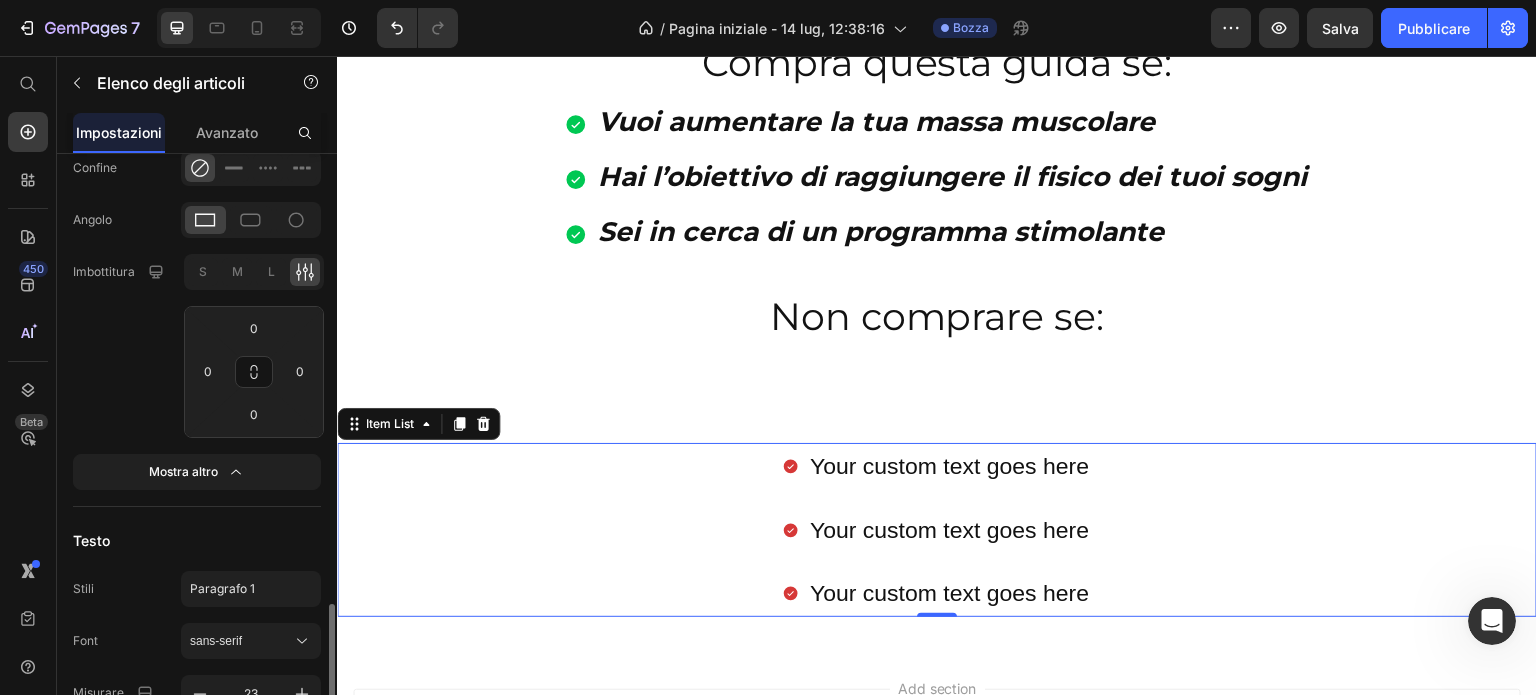 scroll, scrollTop: 800, scrollLeft: 0, axis: vertical 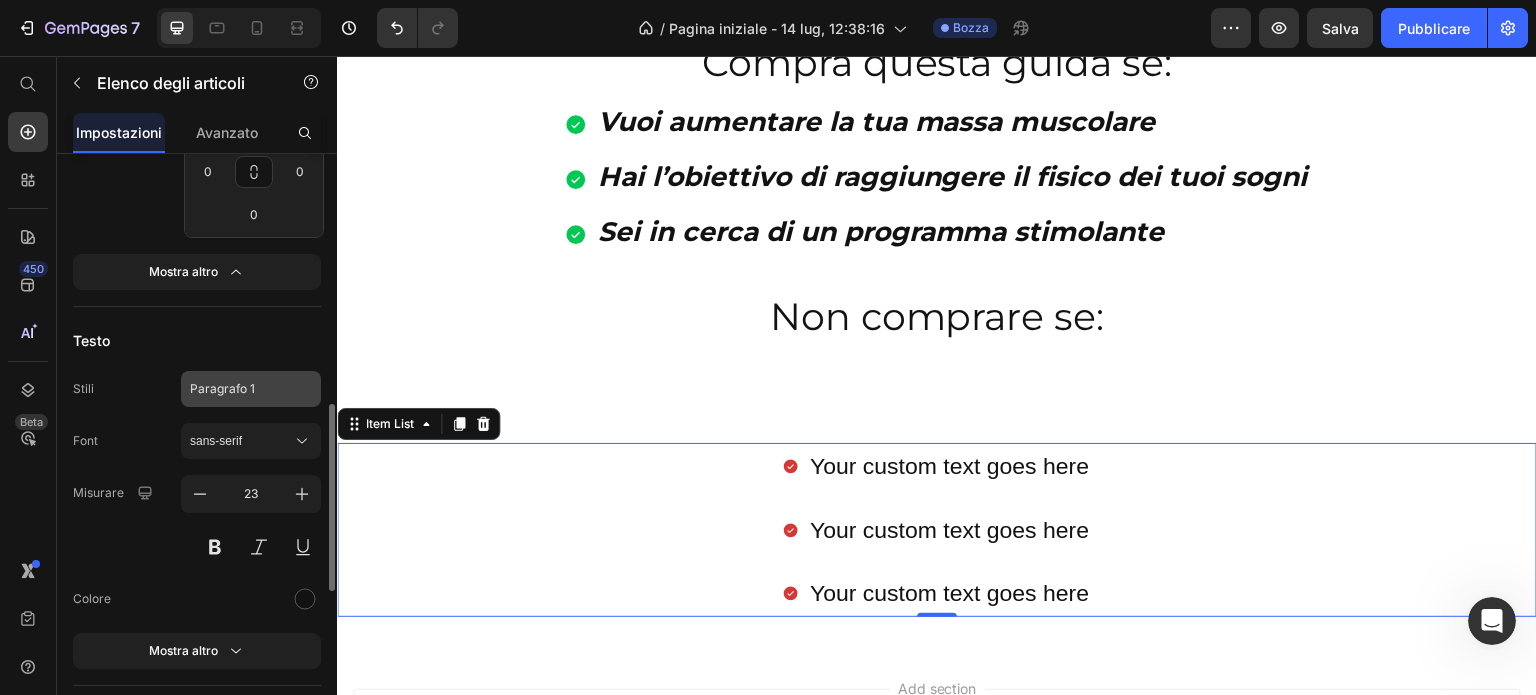 click on "Paragrafo 1" at bounding box center (251, 389) 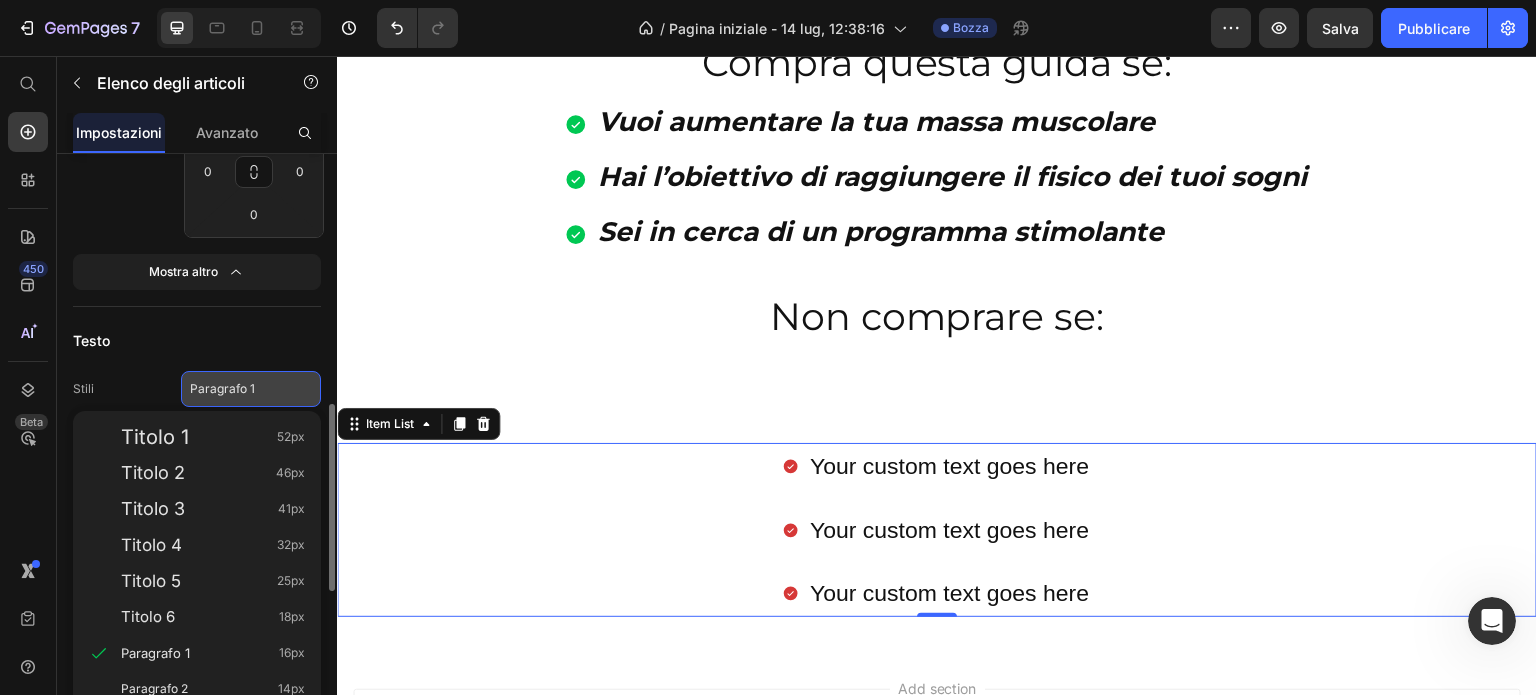click on "Paragrafo 1" at bounding box center [239, 389] 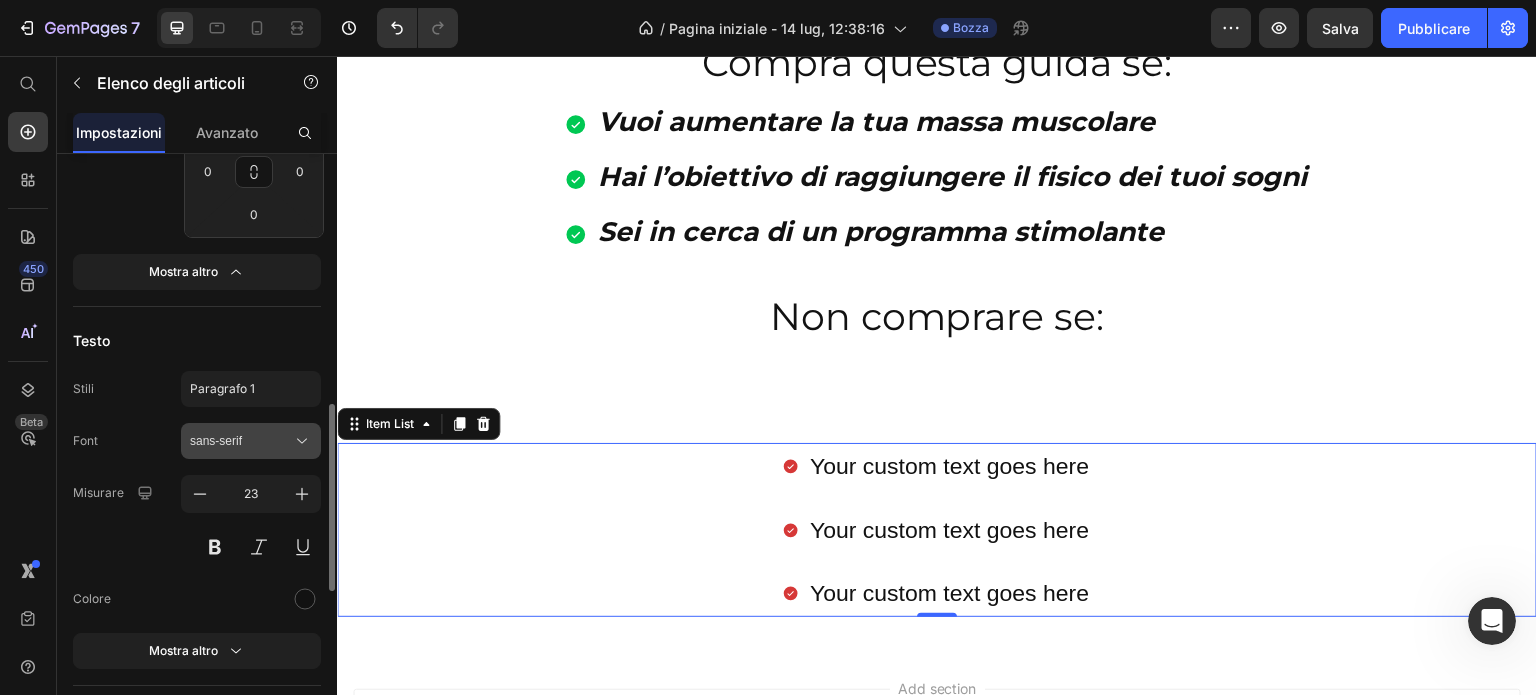 click on "sans-serif" at bounding box center [241, 441] 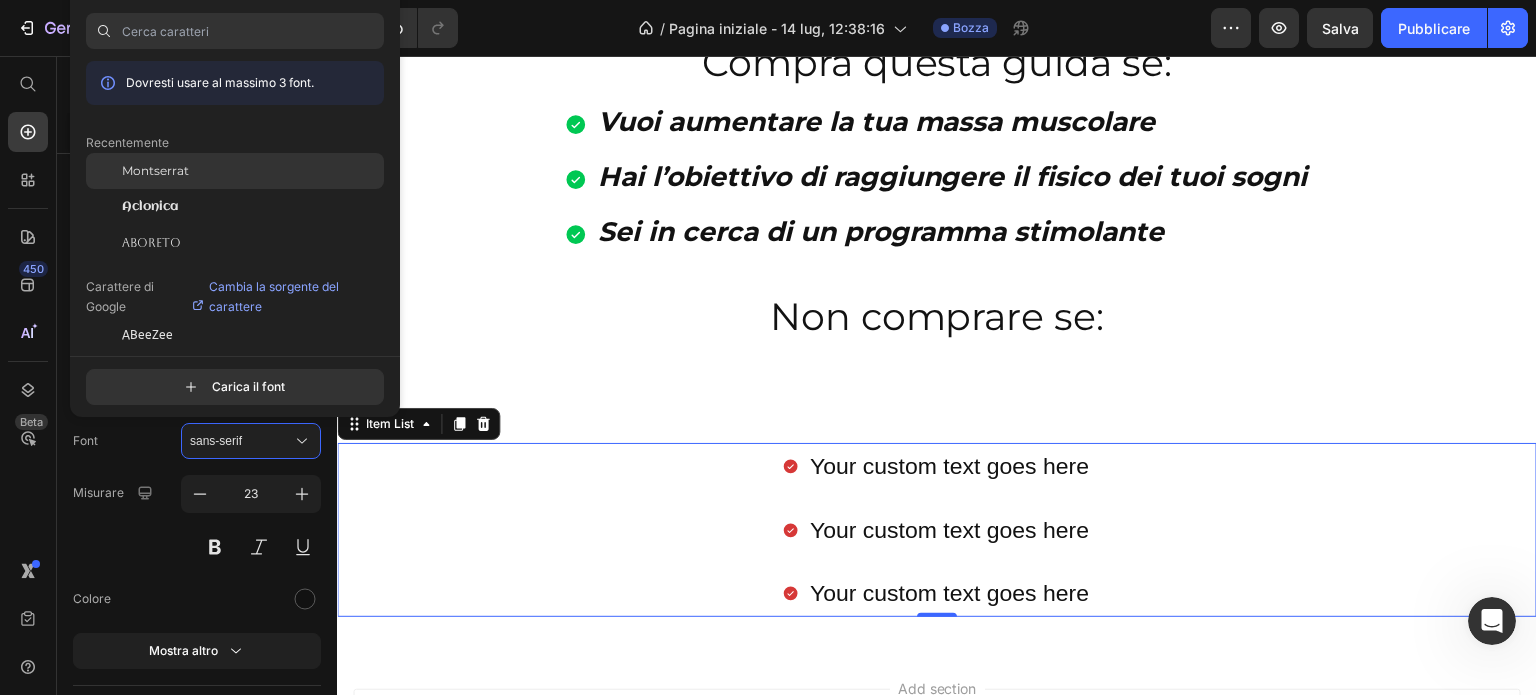 click on "Montserrat" 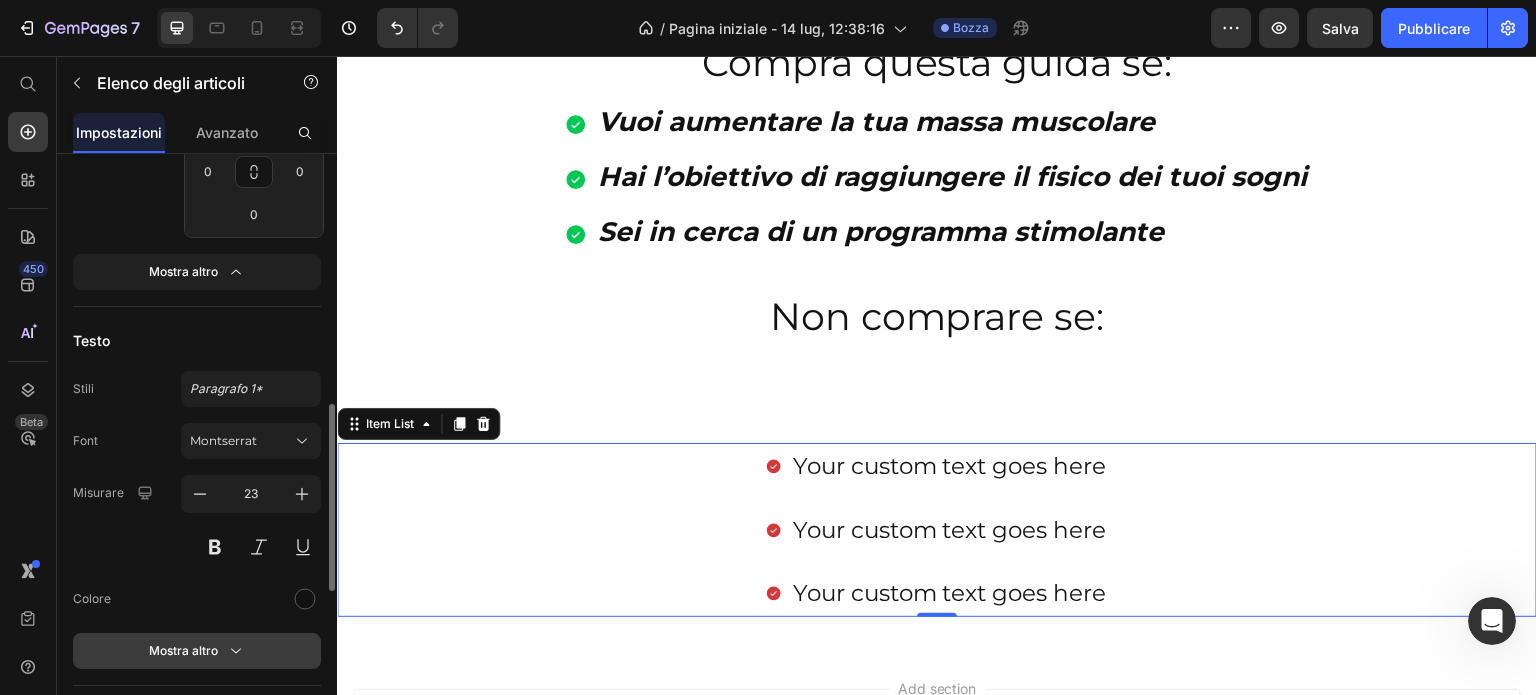 click on "Mostra altro" at bounding box center [197, 651] 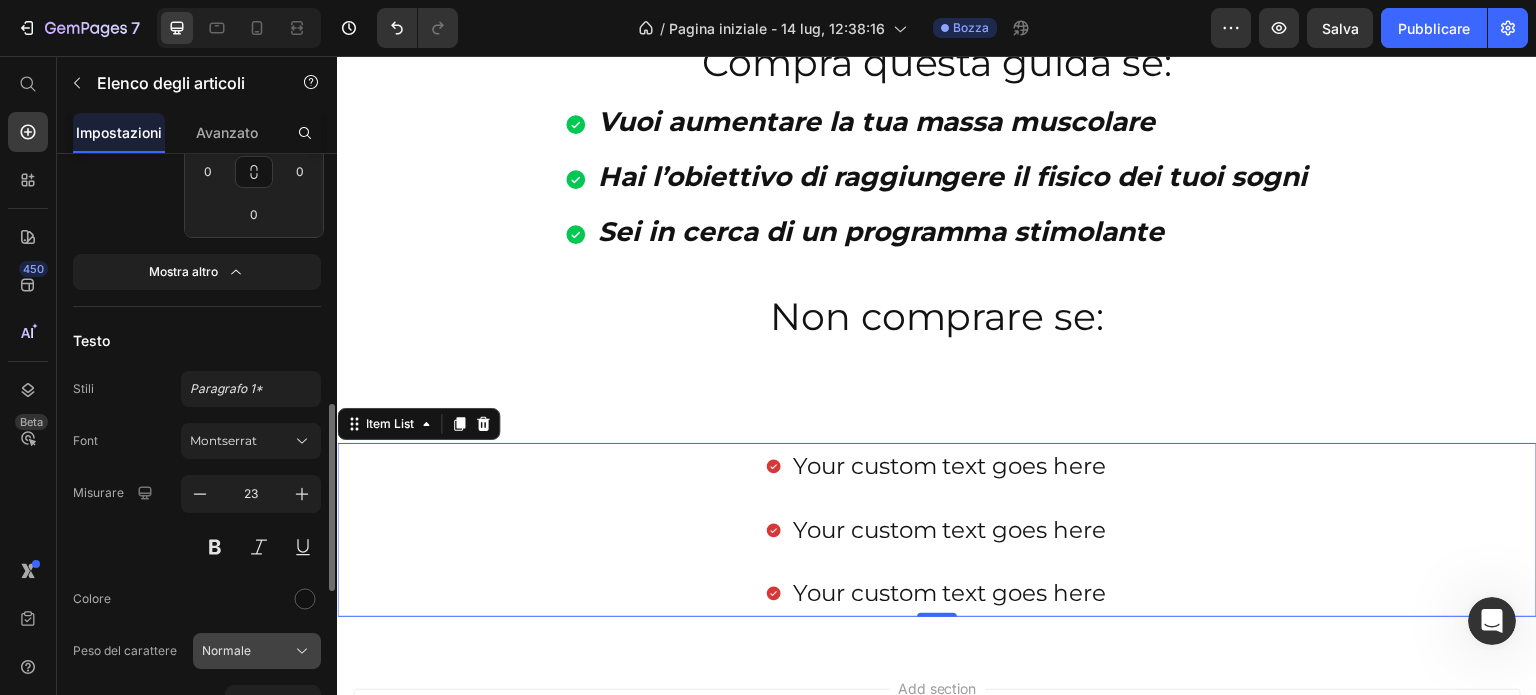click on "Normale" 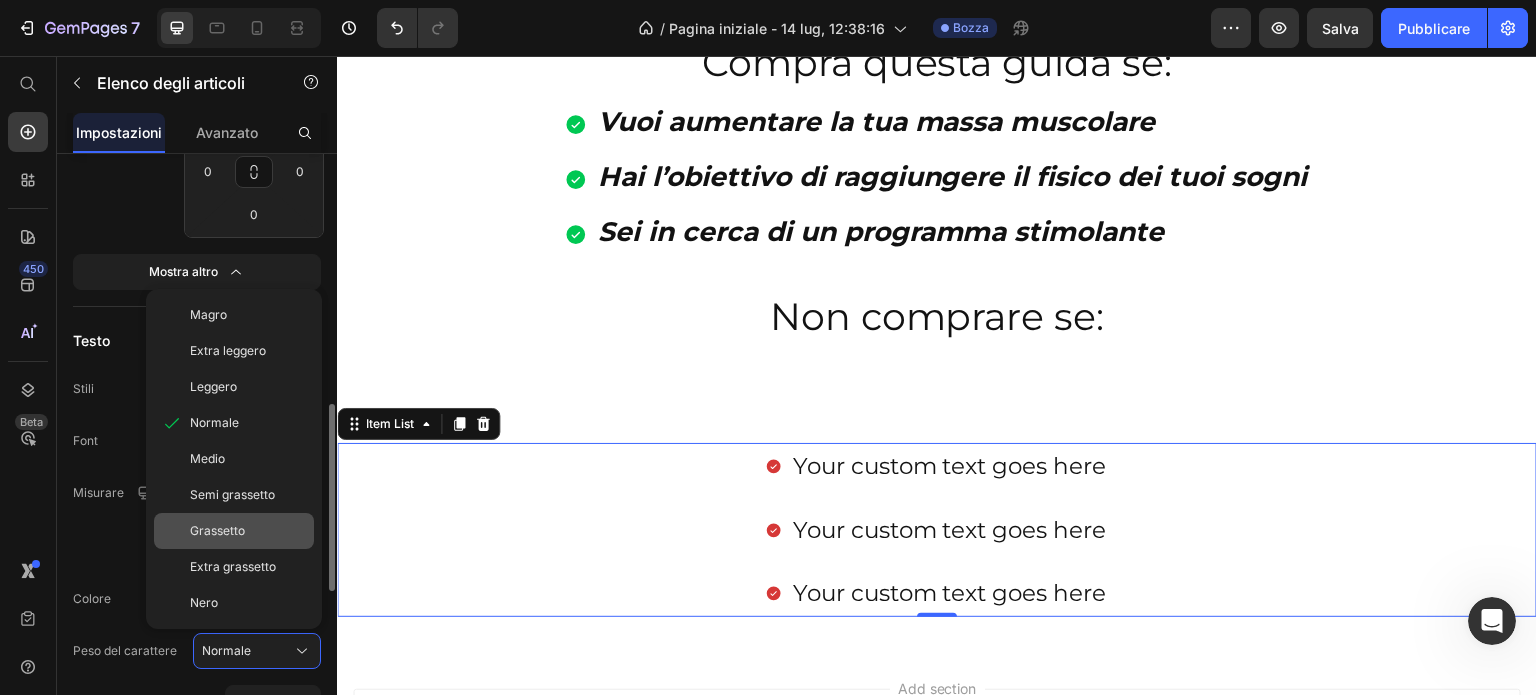click on "Grassetto" 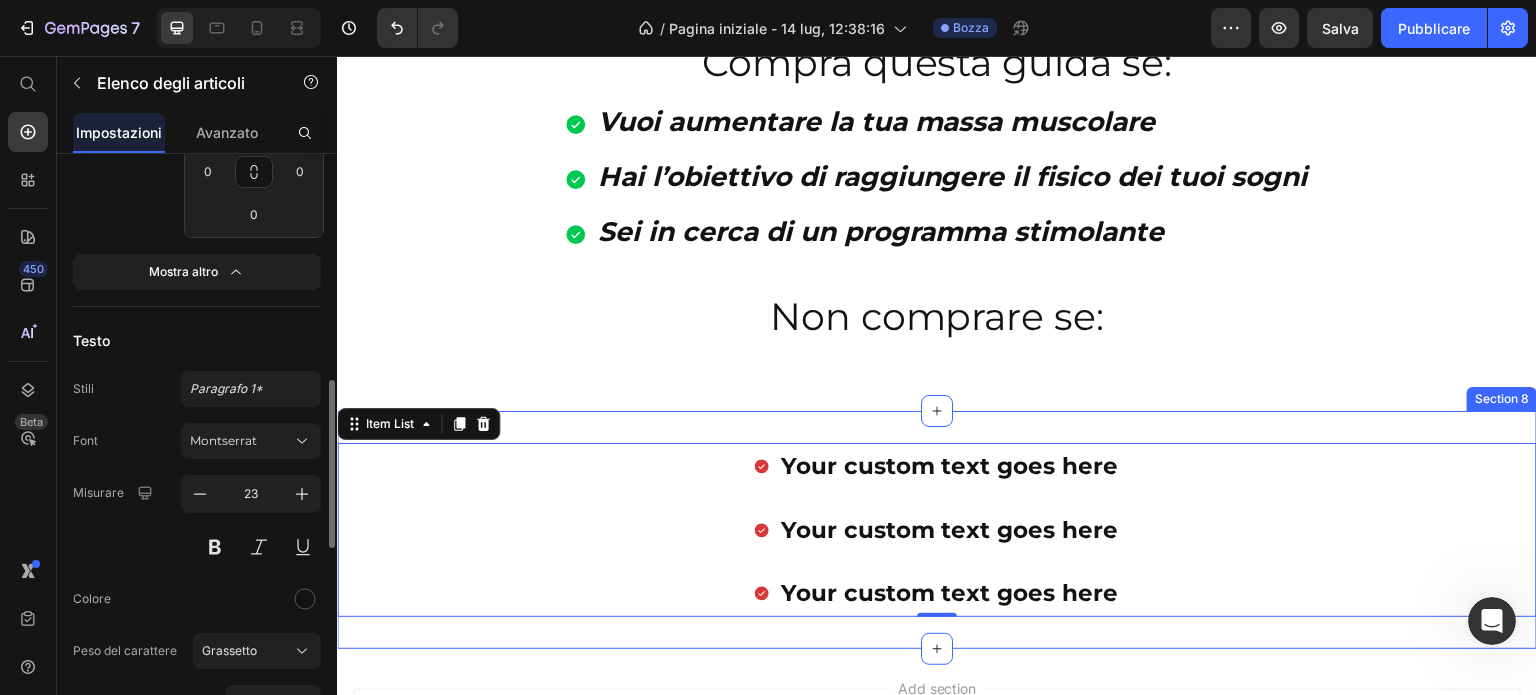 click on "Your custom text goes here Your custom text goes here Your custom text goes here Item List   0 Section 8" at bounding box center [937, 530] 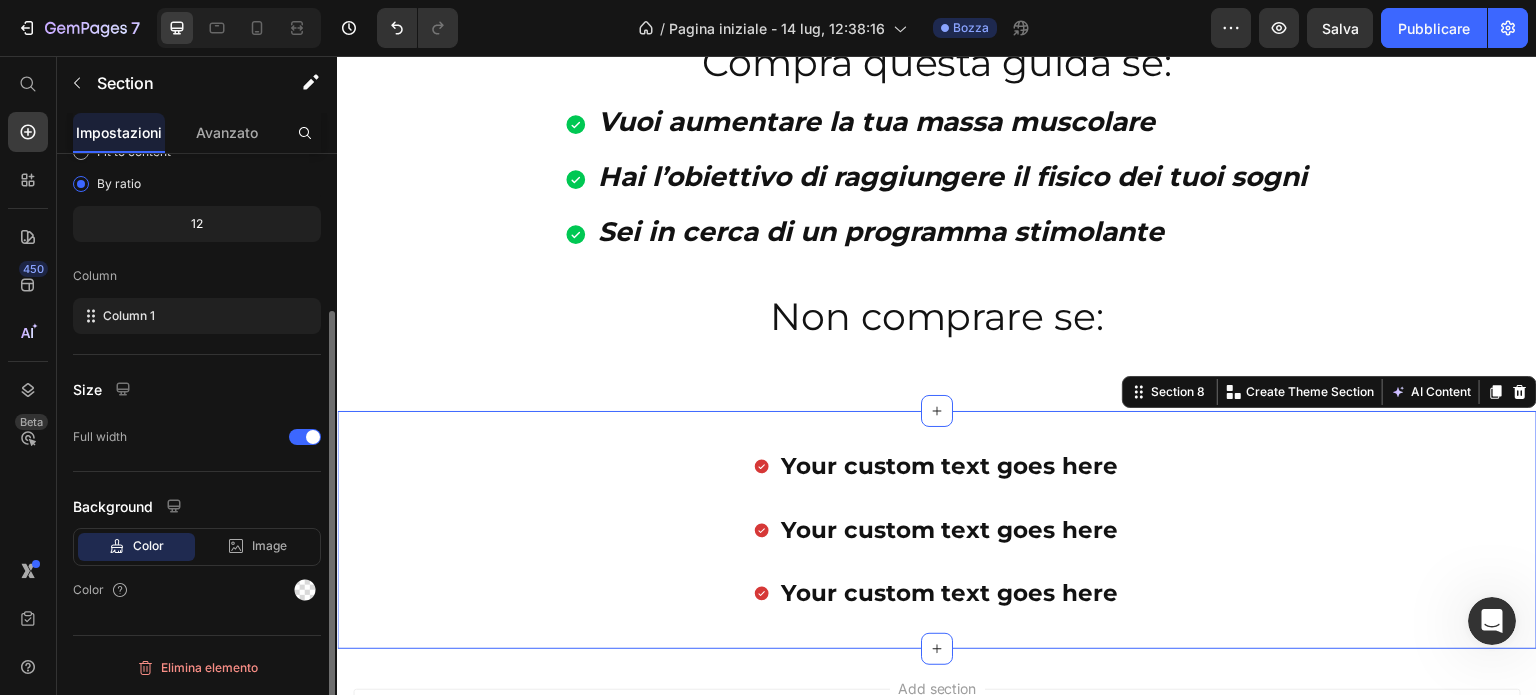 scroll, scrollTop: 0, scrollLeft: 0, axis: both 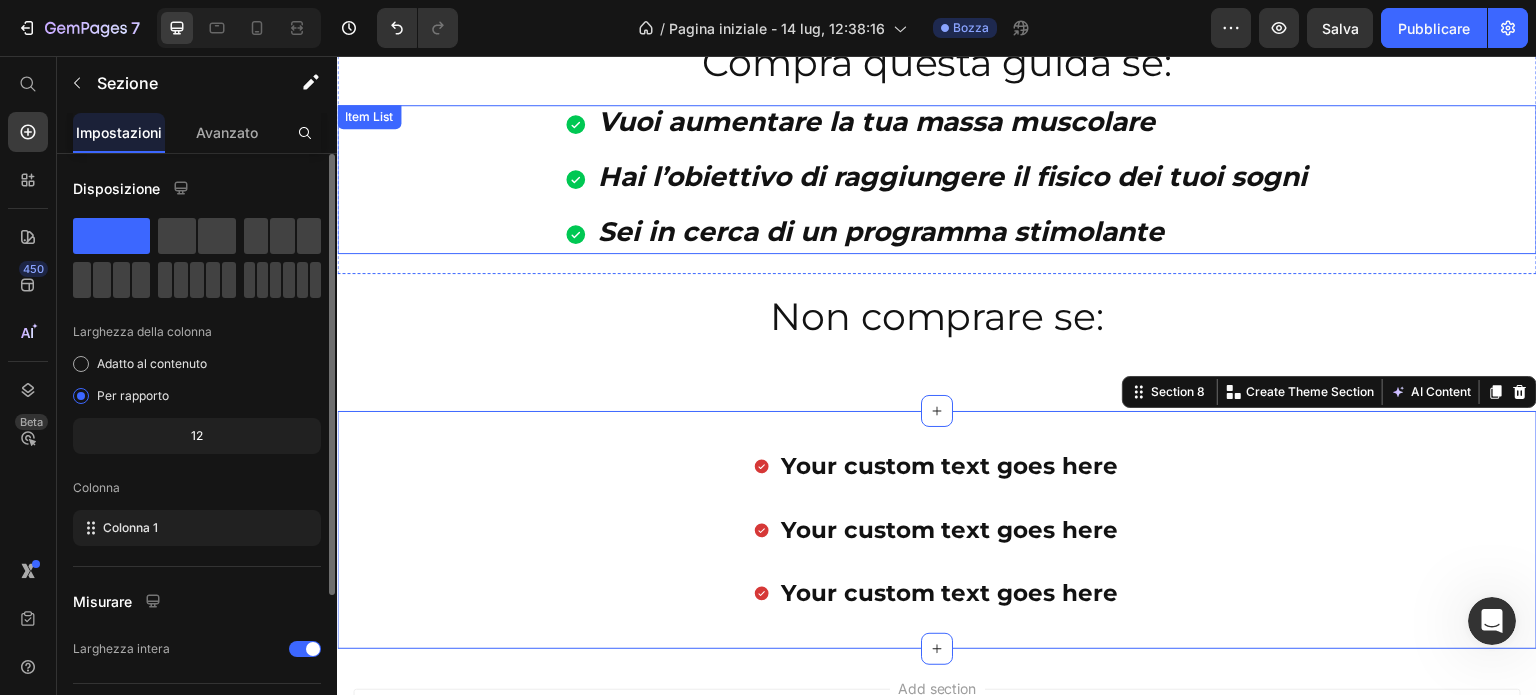 click on "Vuoi aumentare la tua massa muscolare Hai l’obiettivo di raggiungere il fisico dei tuoi sogni Sei in cerca di un programma stimolante" at bounding box center (937, 179) 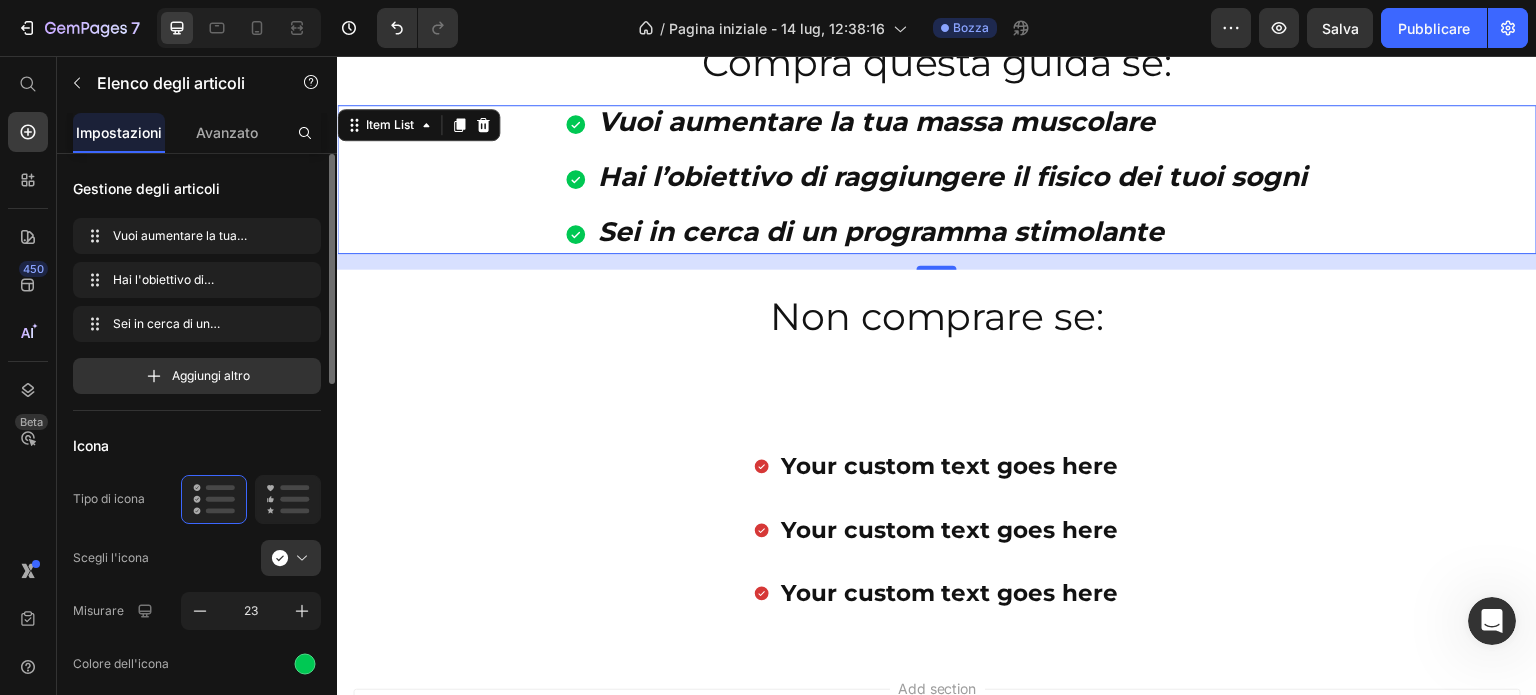 click on "Vuoi aumentare la tua massa muscolare Hai l’obiettivo di raggiungere il fisico dei tuoi sogni Sei in cerca di un programma stimolante" at bounding box center [937, 179] 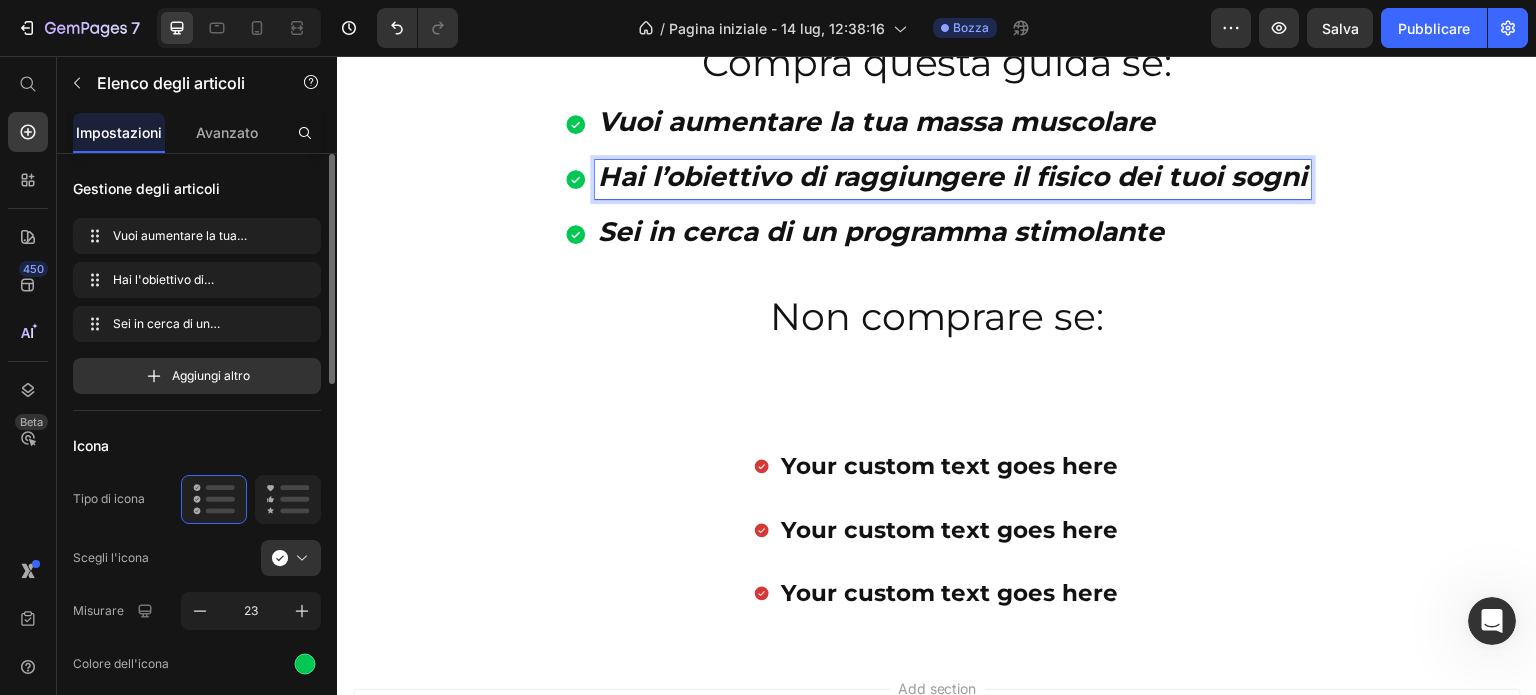 click on "Sei in cerca di un programma stimolante" at bounding box center [881, 231] 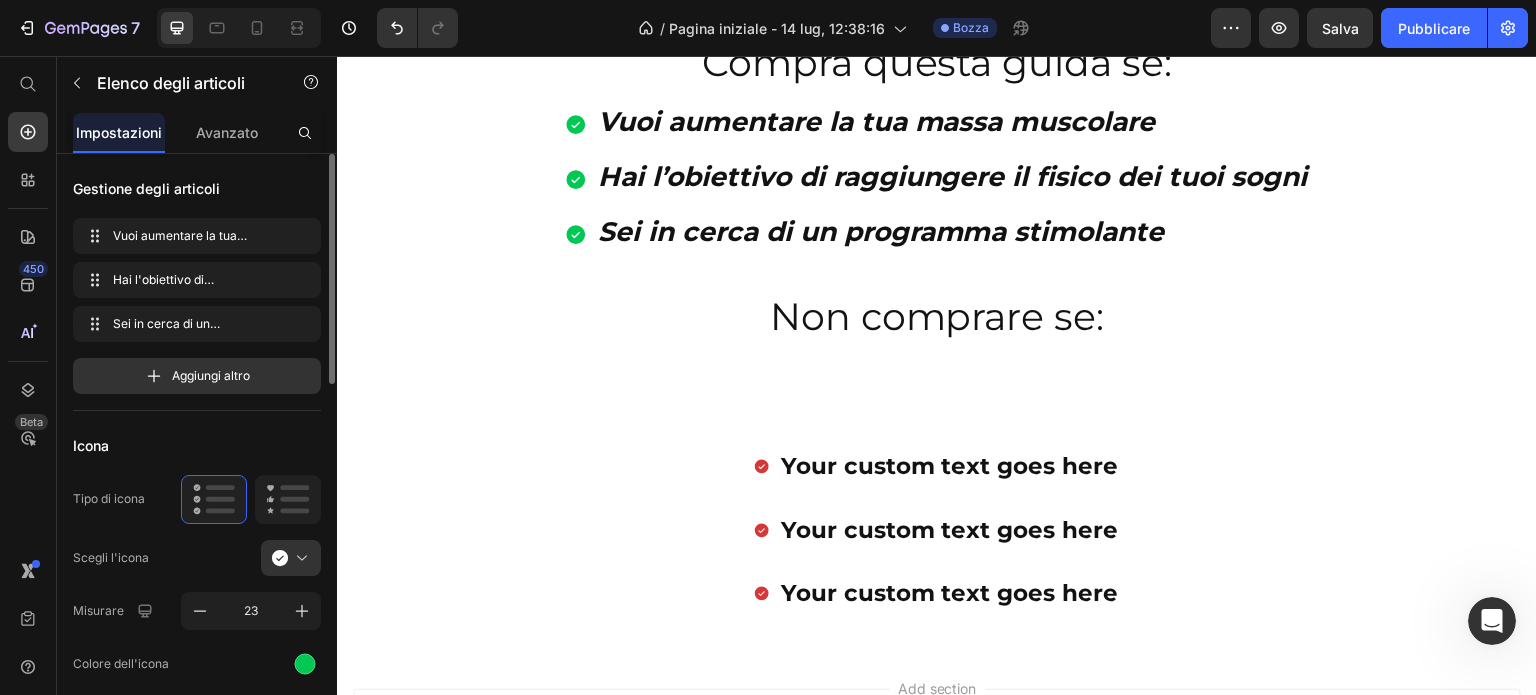 click on "Vuoi aumentare la tua massa muscolare Hai l’obiettivo di raggiungere il fisico dei tuoi sogni Sei in cerca di un programma stimolante" at bounding box center [937, 179] 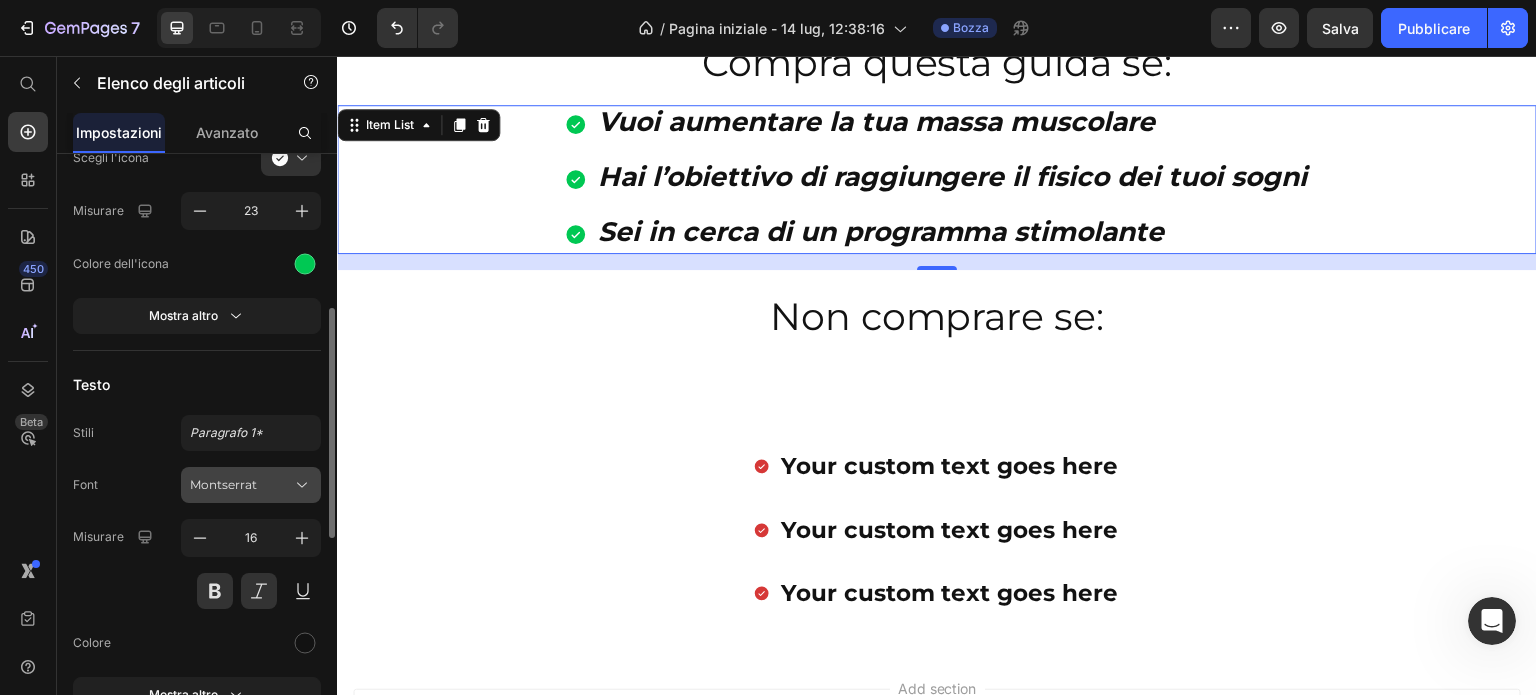 scroll, scrollTop: 500, scrollLeft: 0, axis: vertical 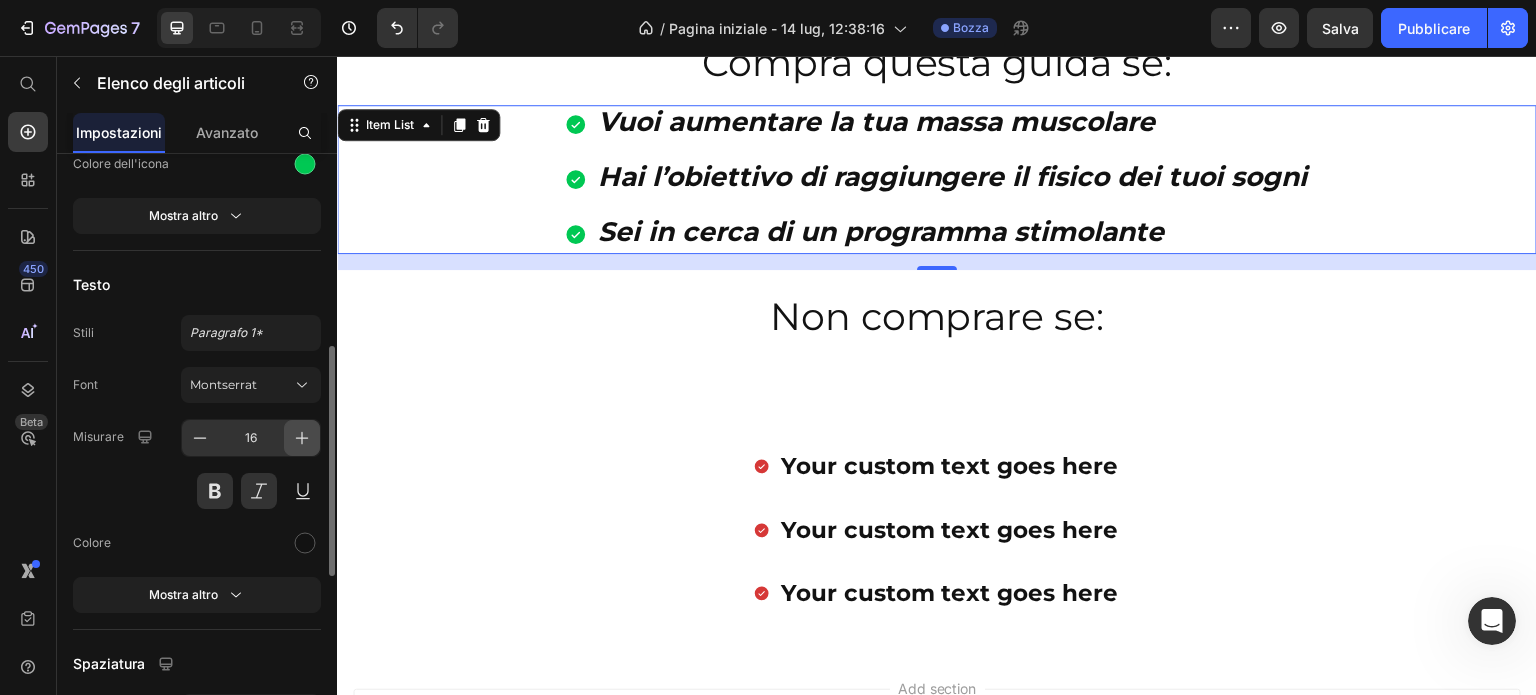 click 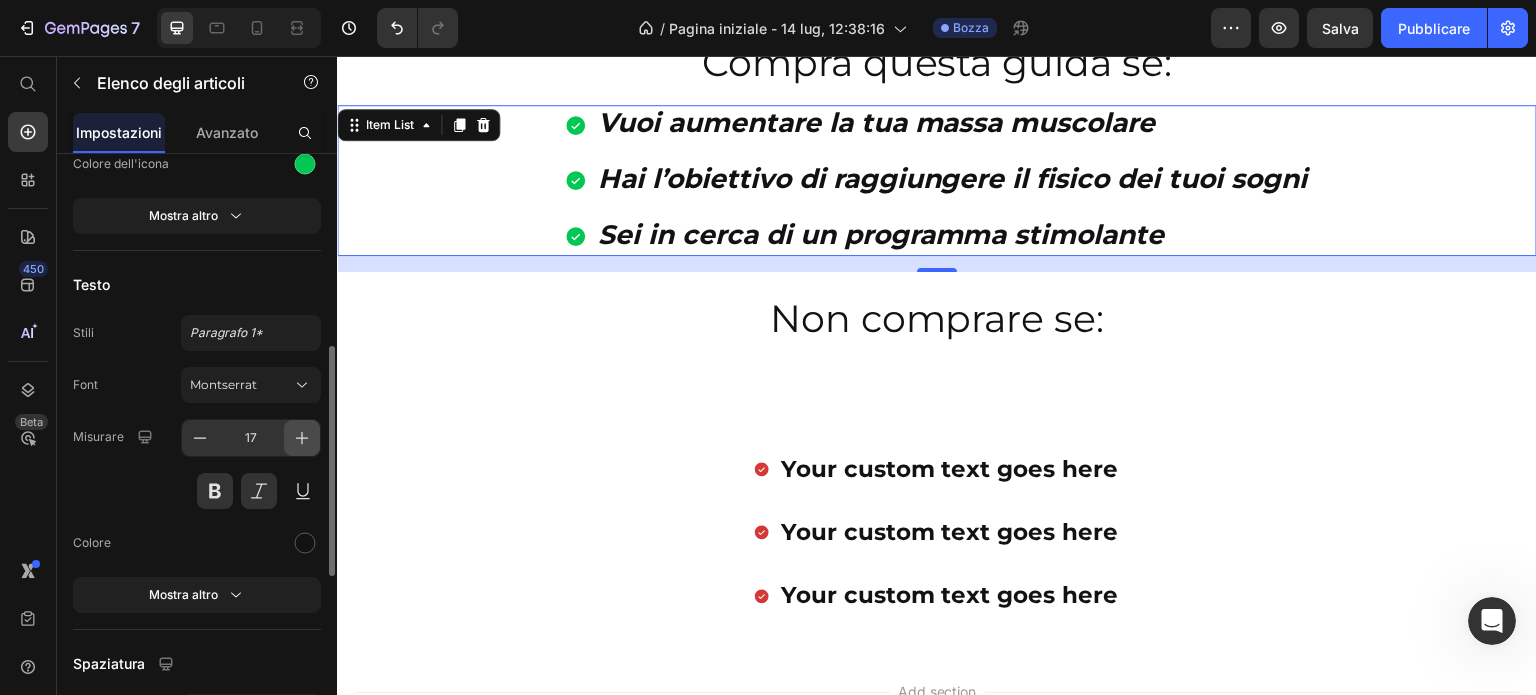 click 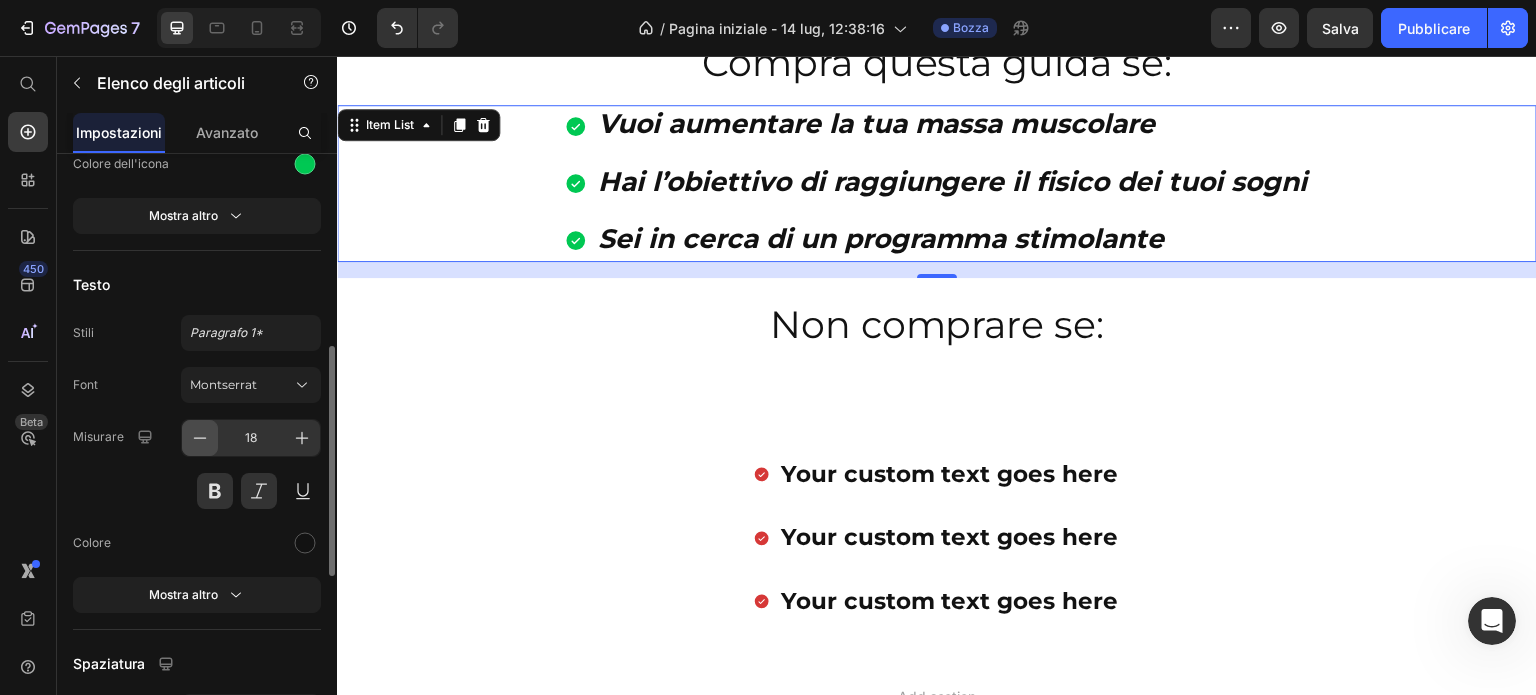 click 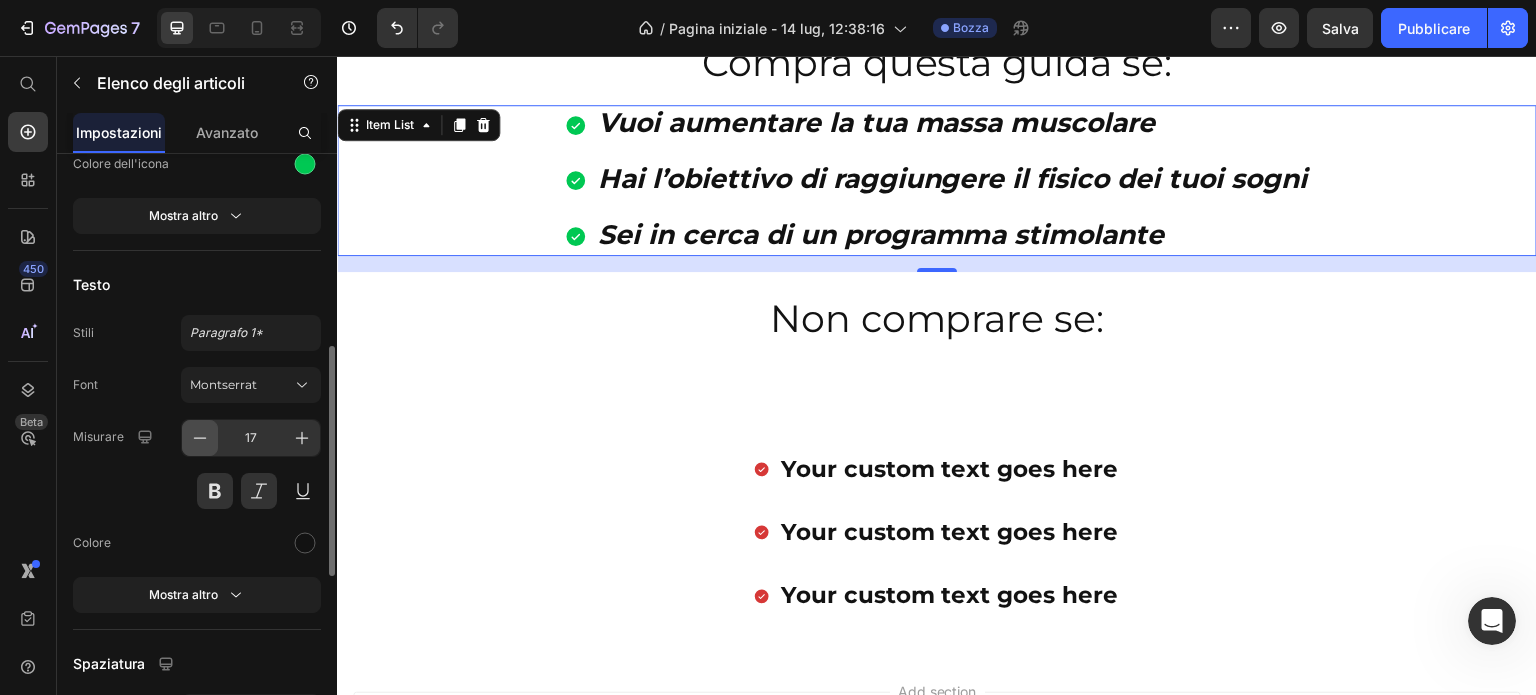 click 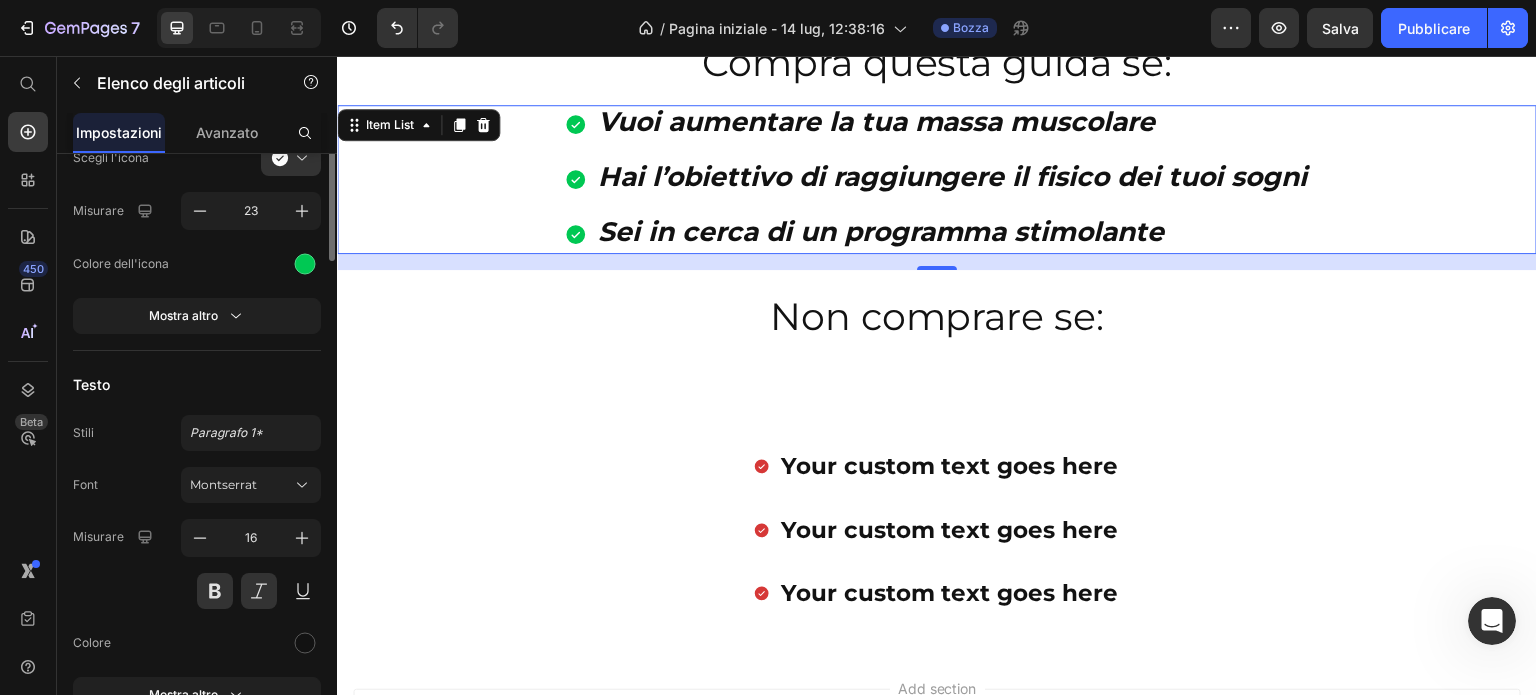 scroll, scrollTop: 200, scrollLeft: 0, axis: vertical 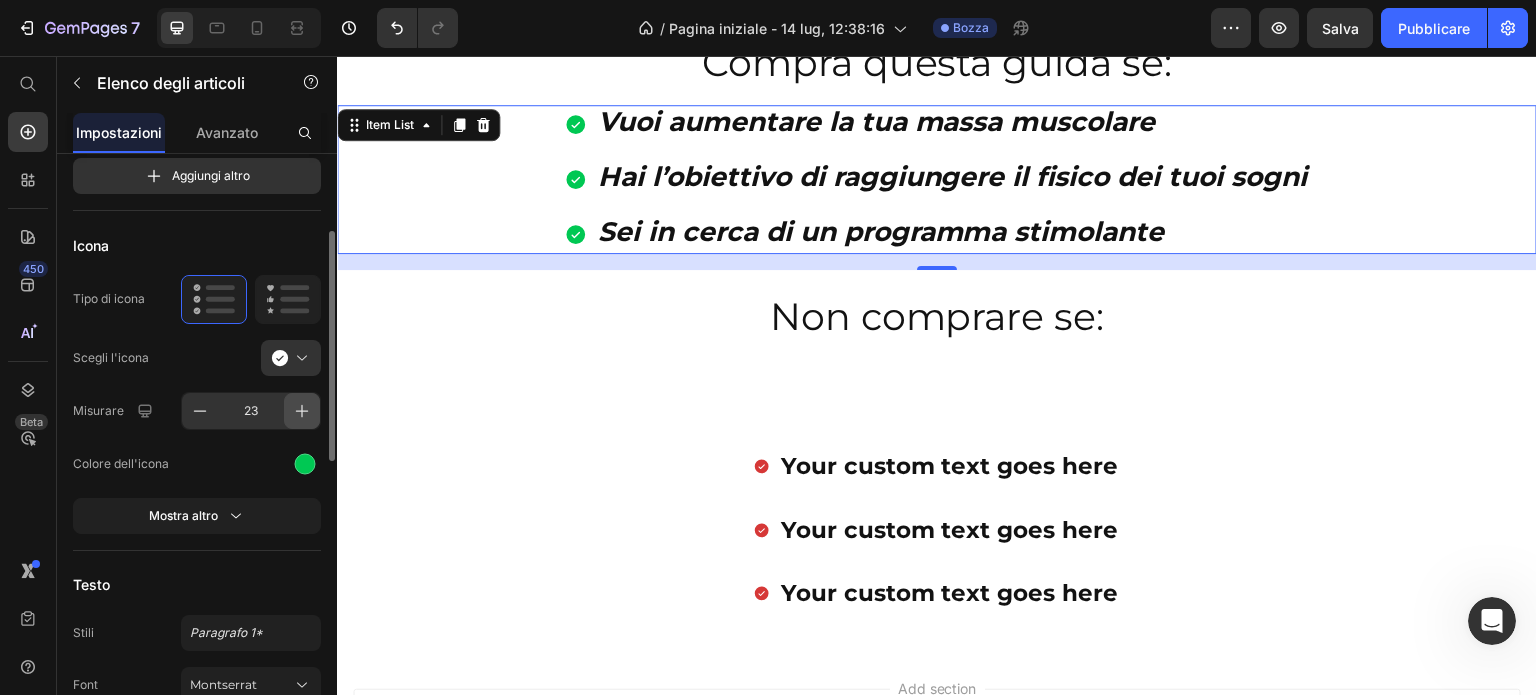 click at bounding box center (302, 411) 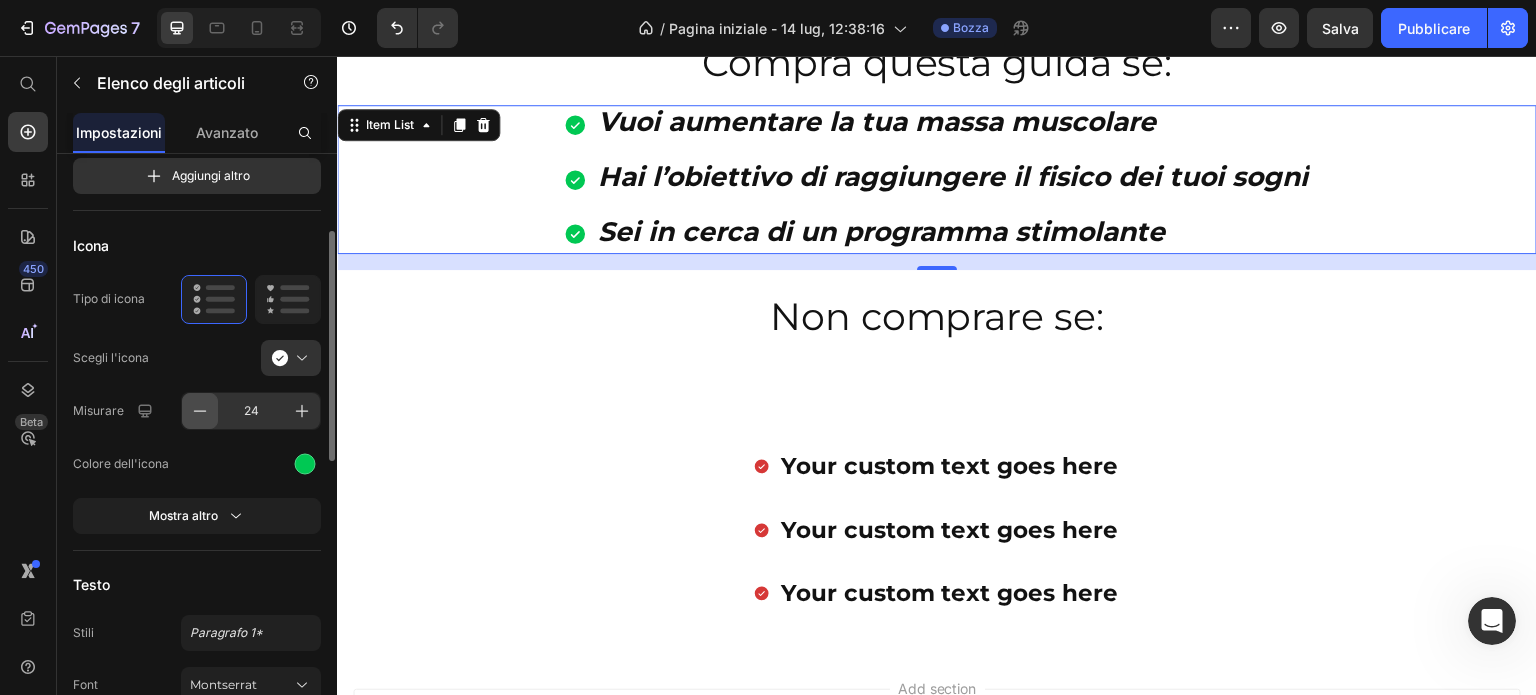 click 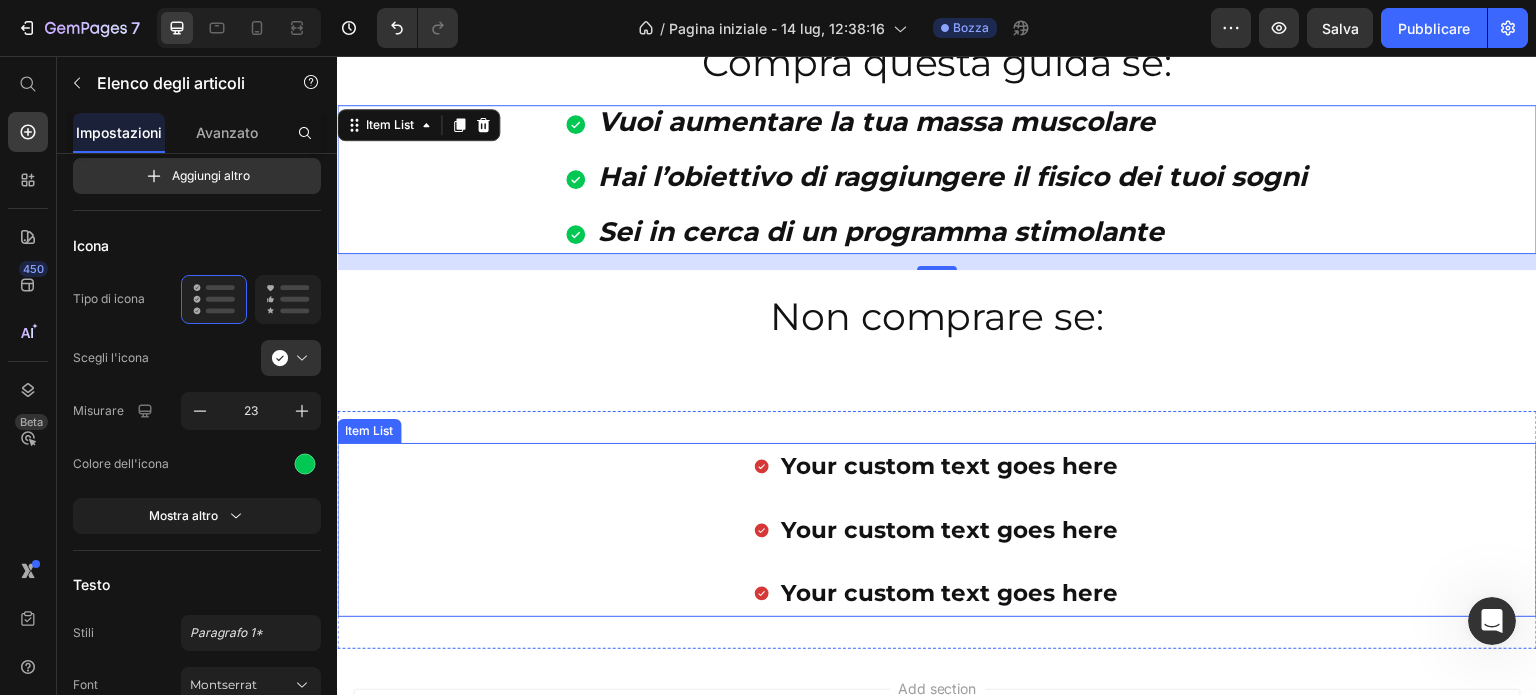 click on "Your custom text goes here Your custom text goes here Your custom text goes here" at bounding box center (937, 530) 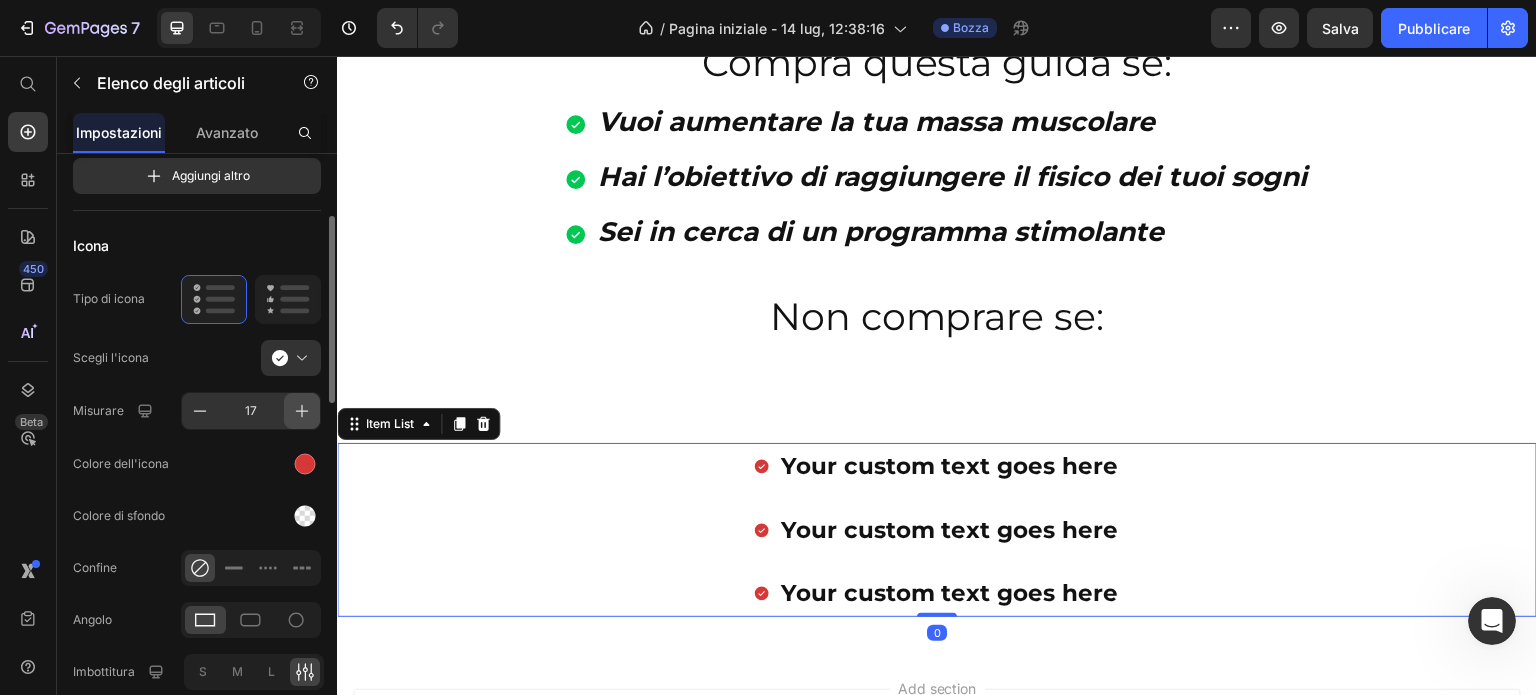 click at bounding box center (302, 411) 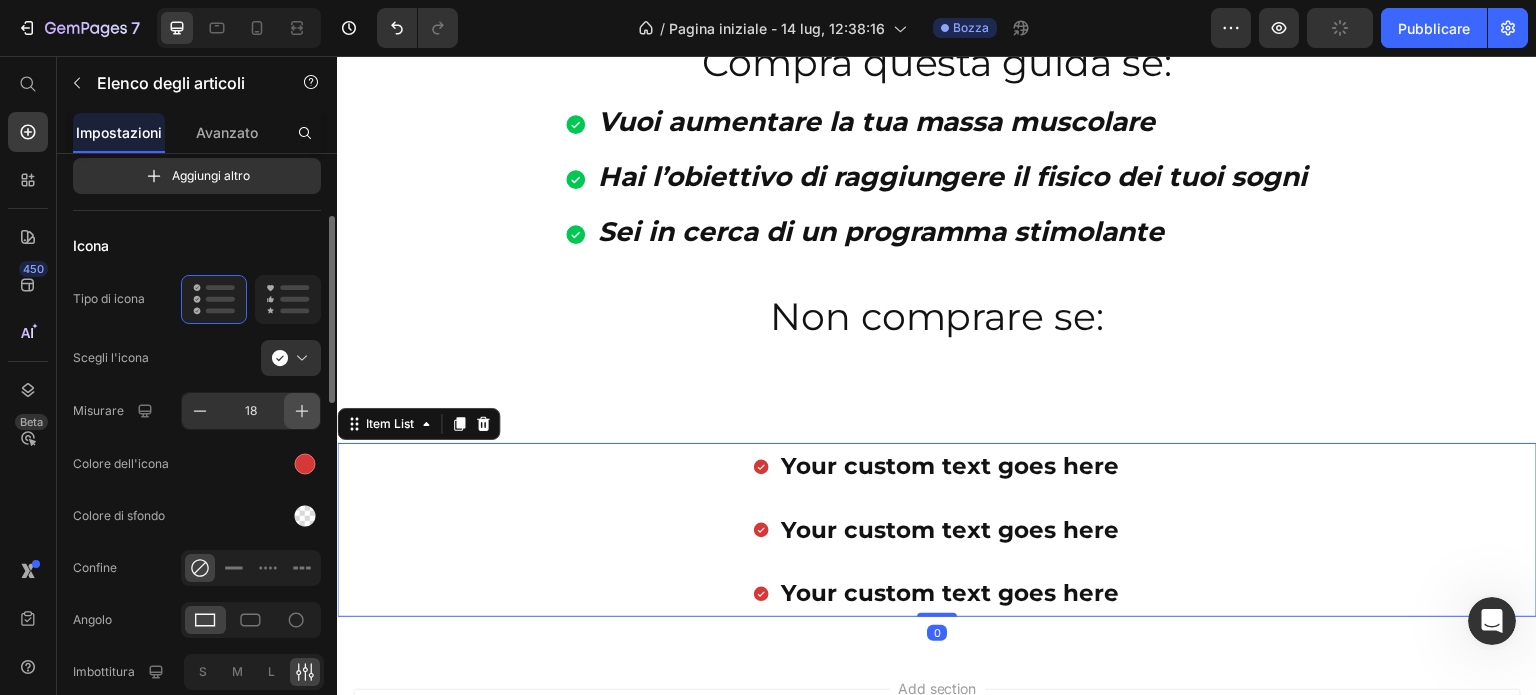 click at bounding box center (302, 411) 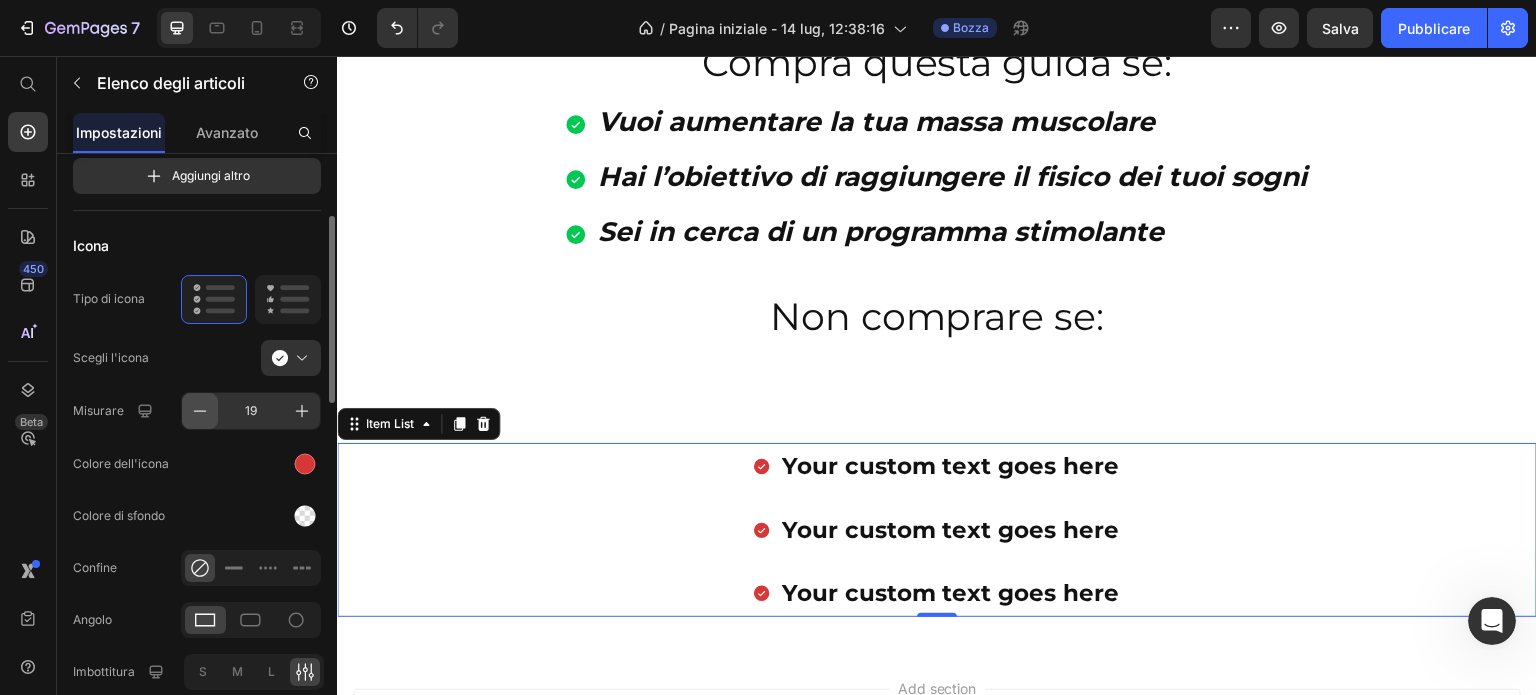 click 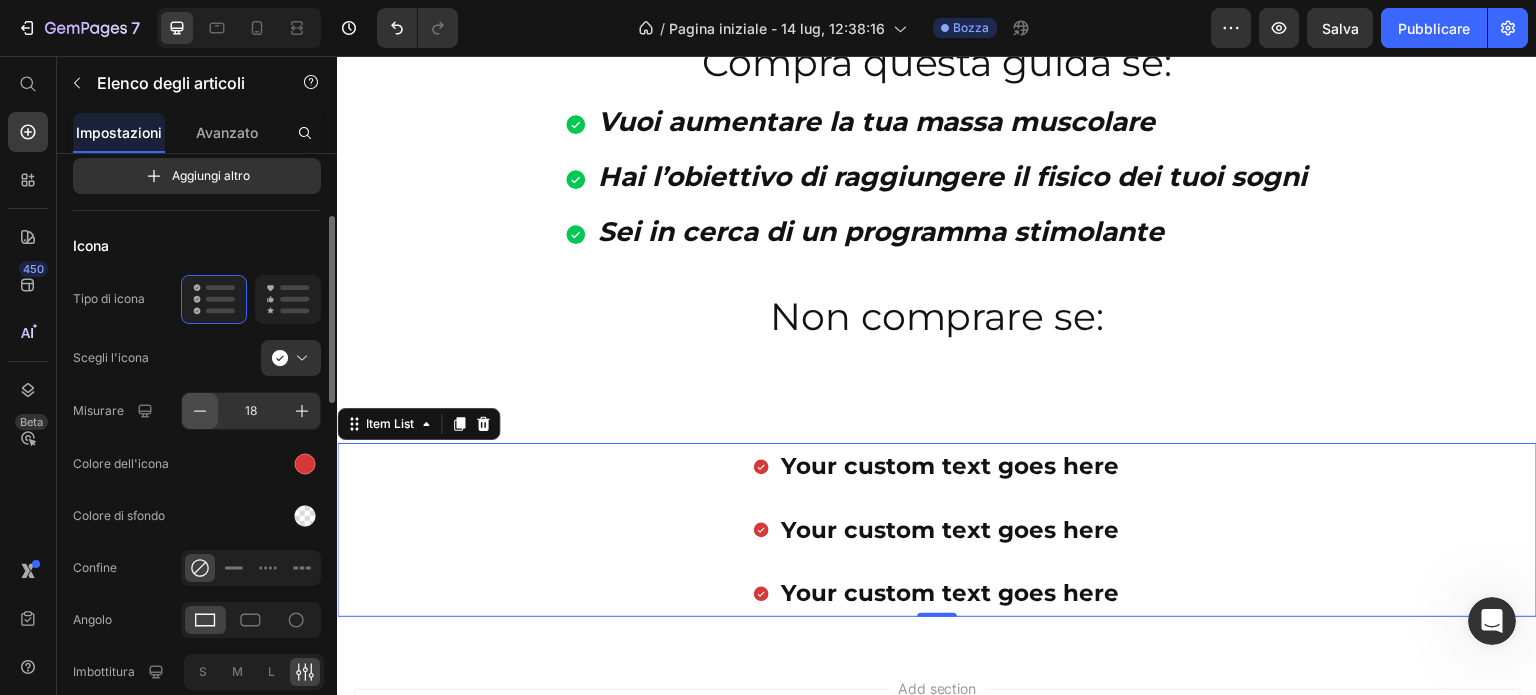 click 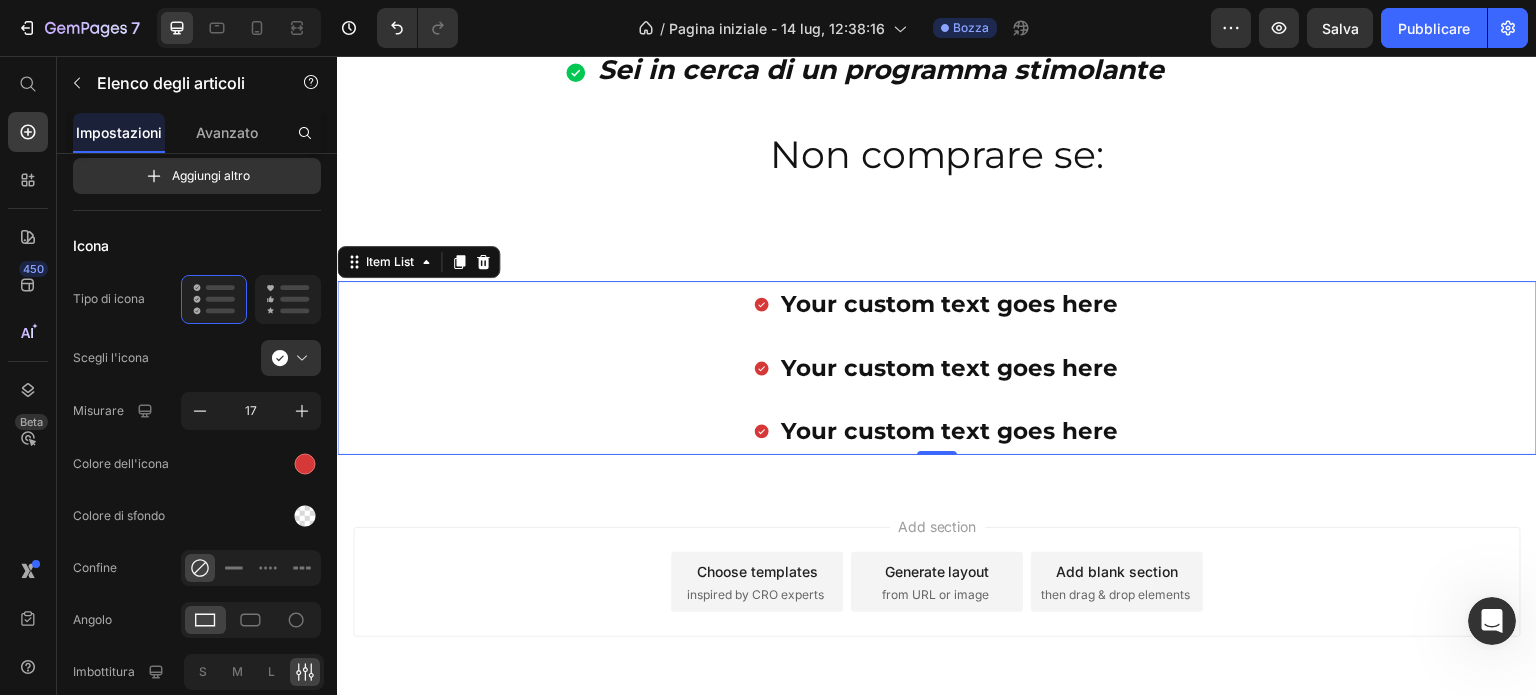 scroll, scrollTop: 1323, scrollLeft: 0, axis: vertical 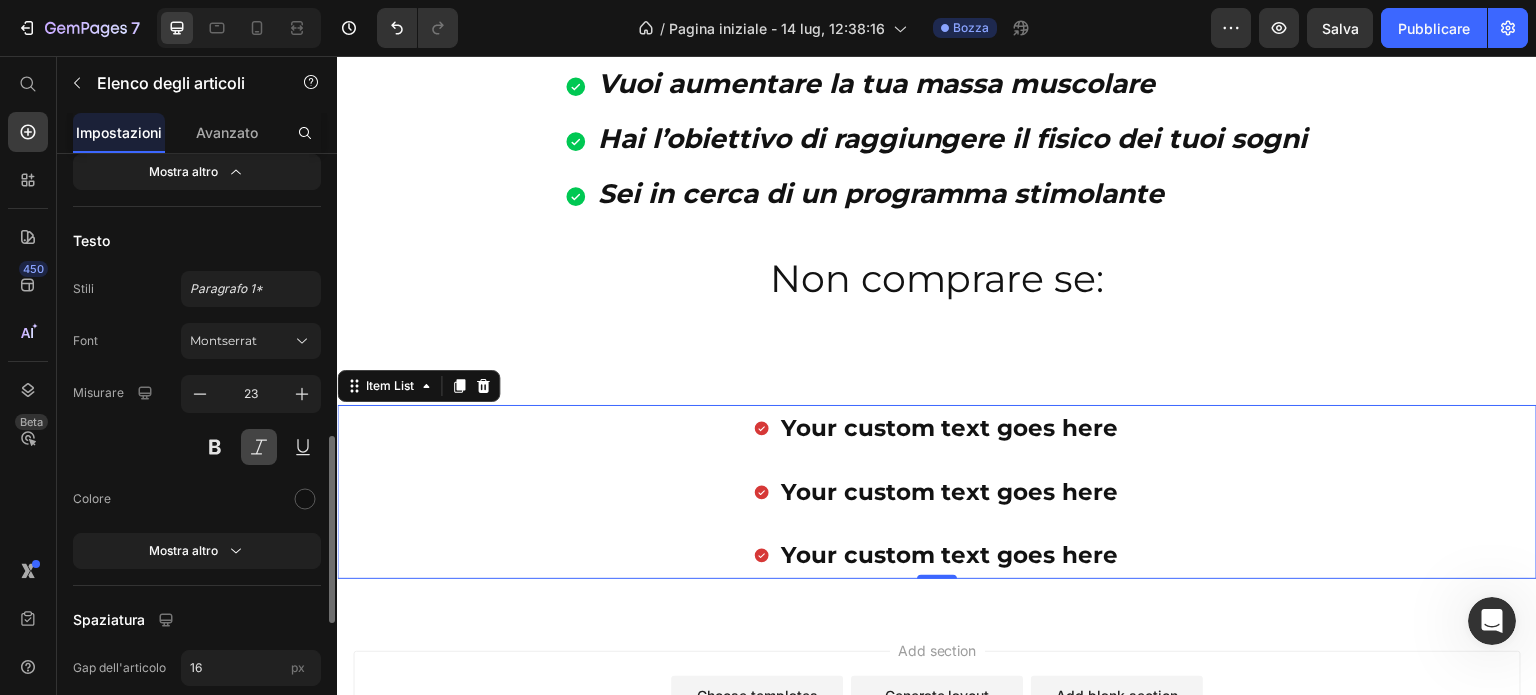 click at bounding box center (259, 447) 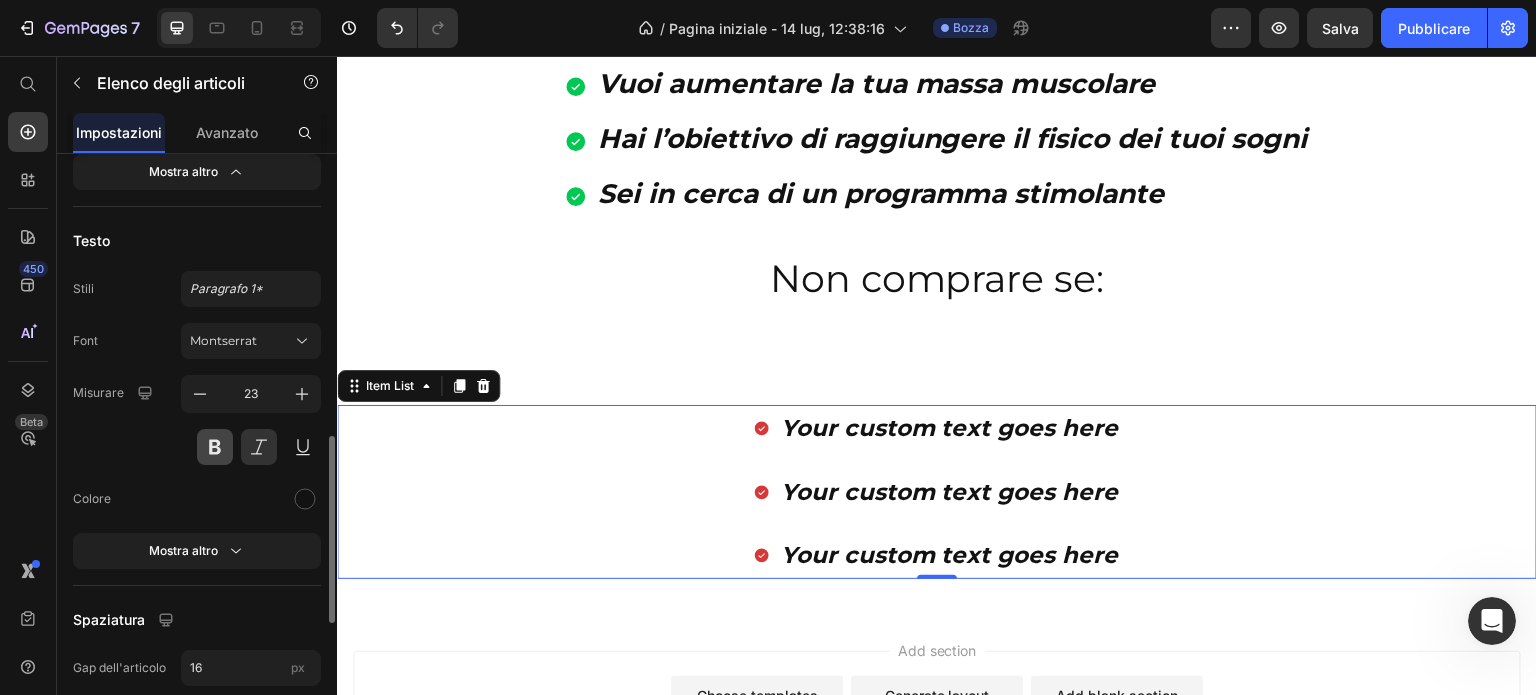 click at bounding box center [215, 447] 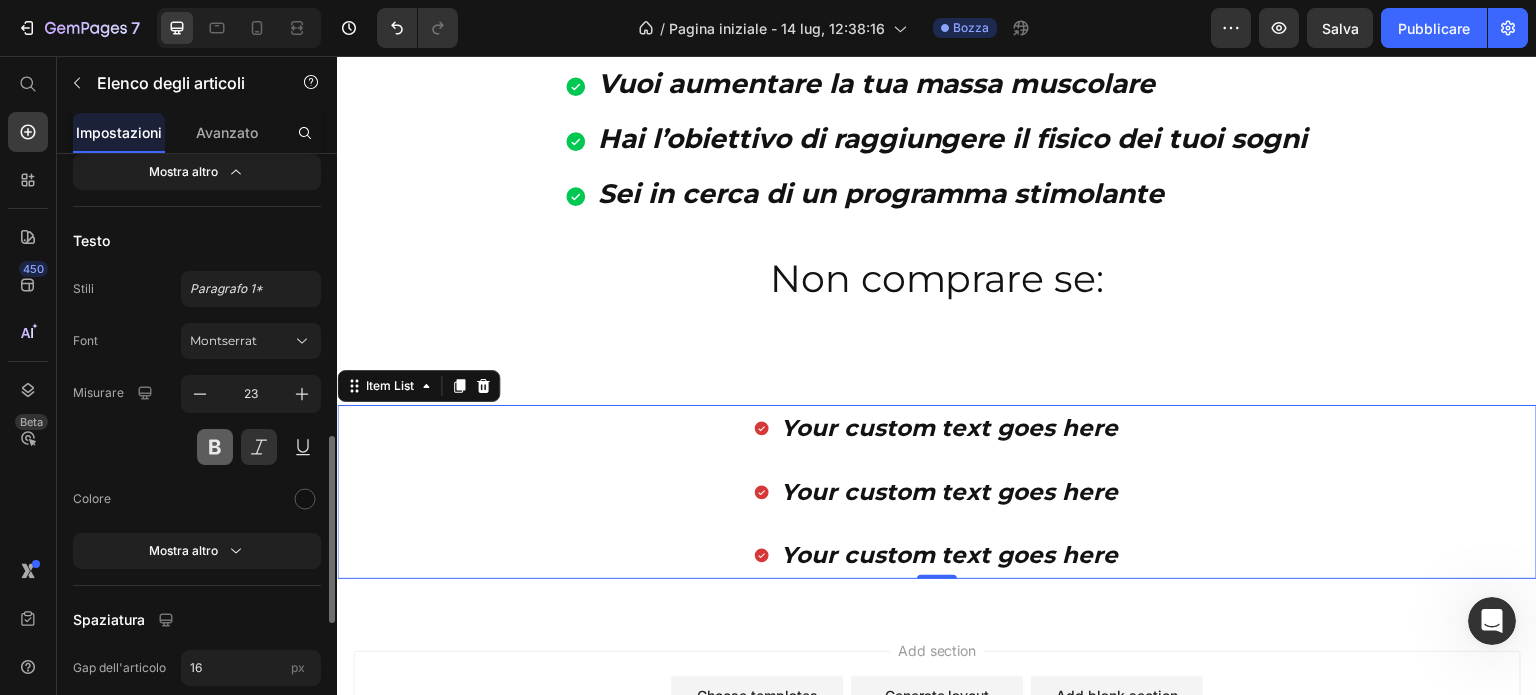 click at bounding box center [215, 447] 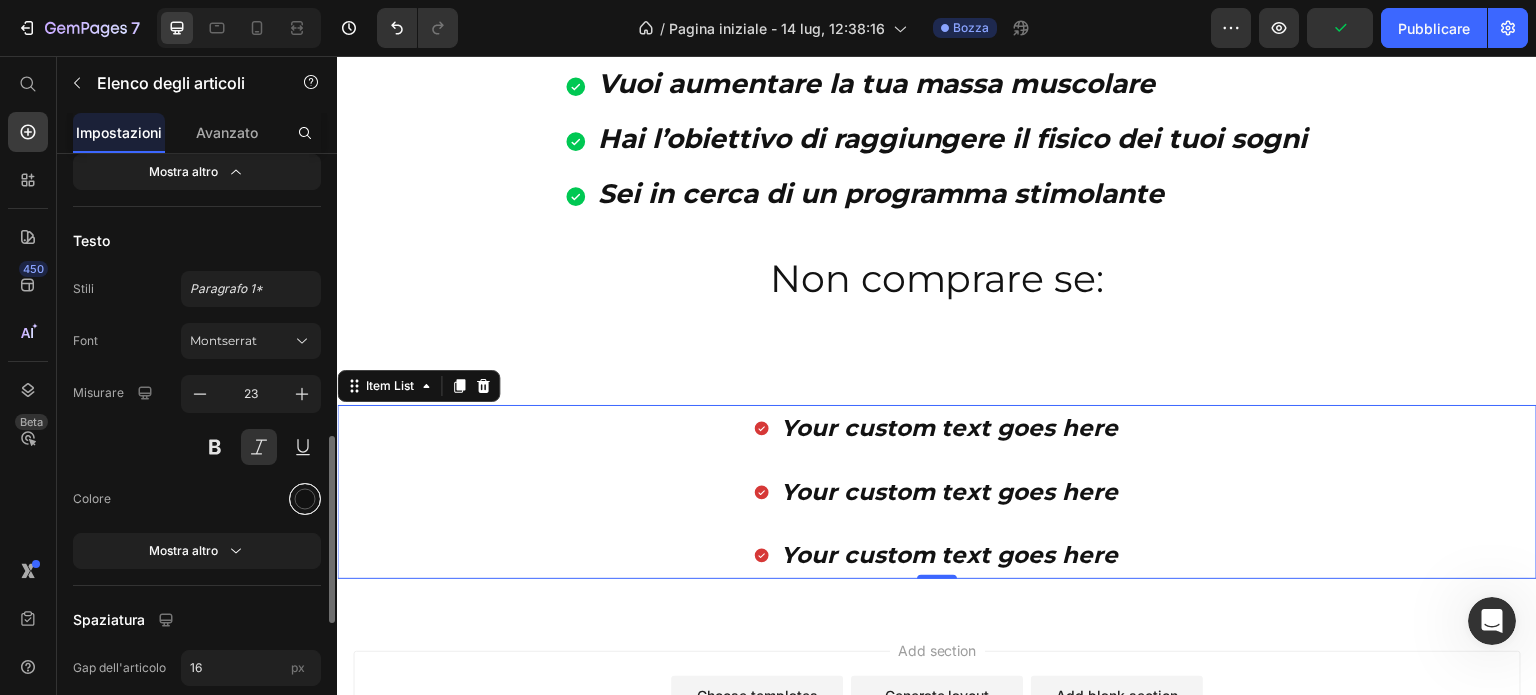 click at bounding box center [305, 499] 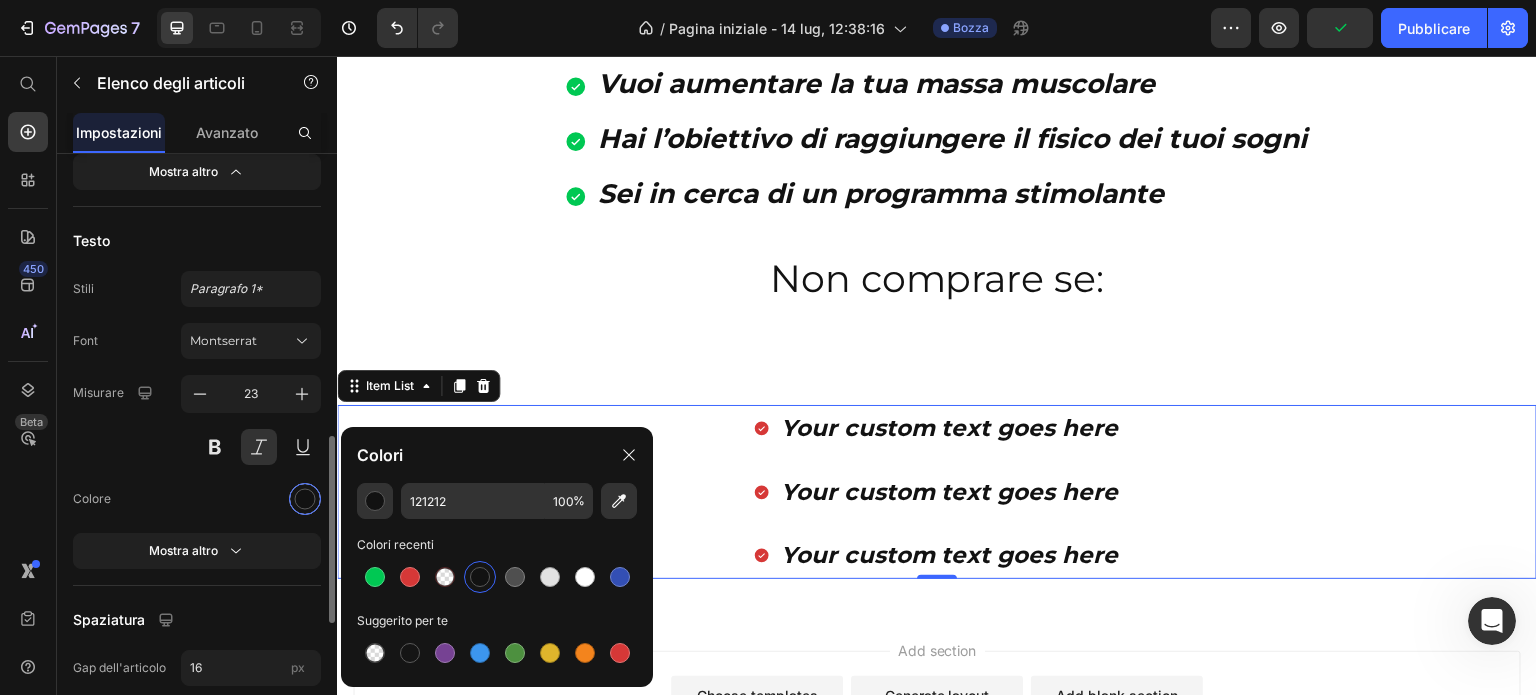 click at bounding box center (305, 498) 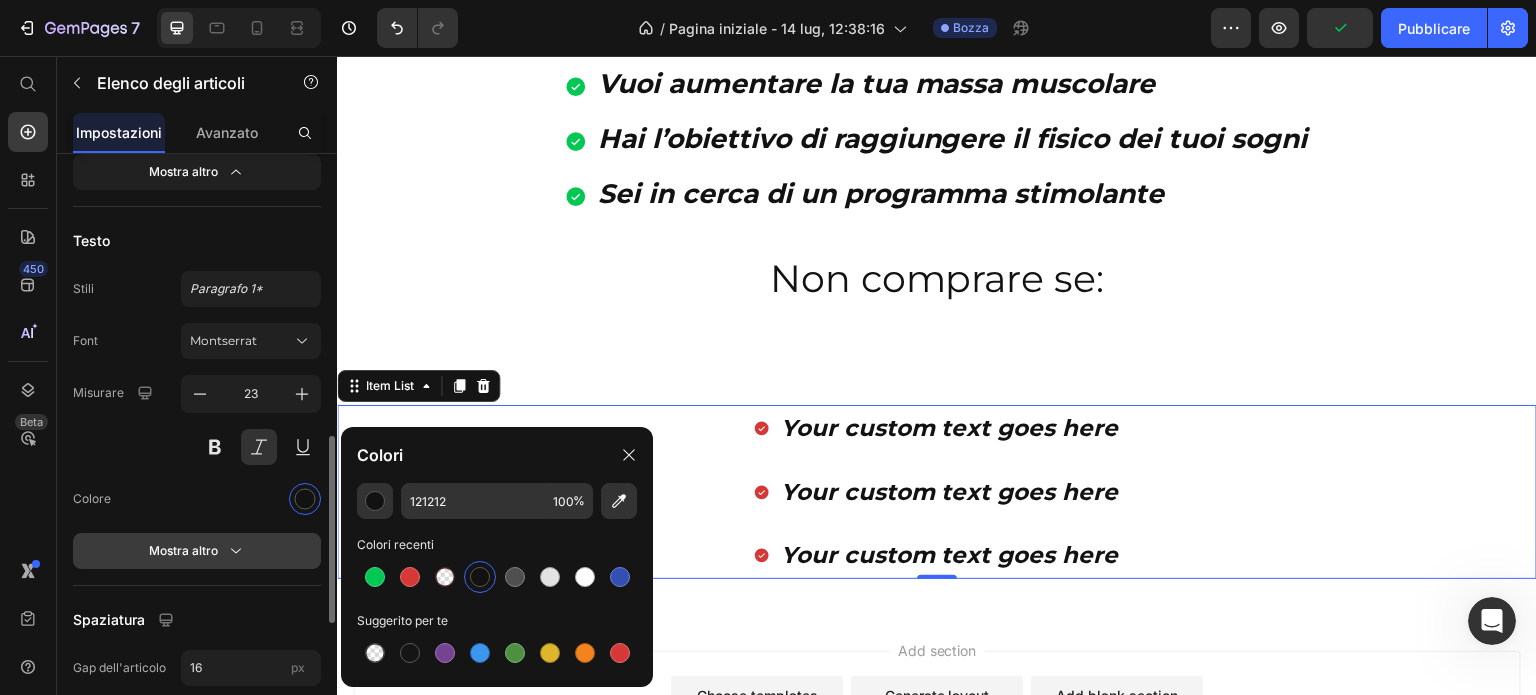click on "Mostra altro" at bounding box center (197, 551) 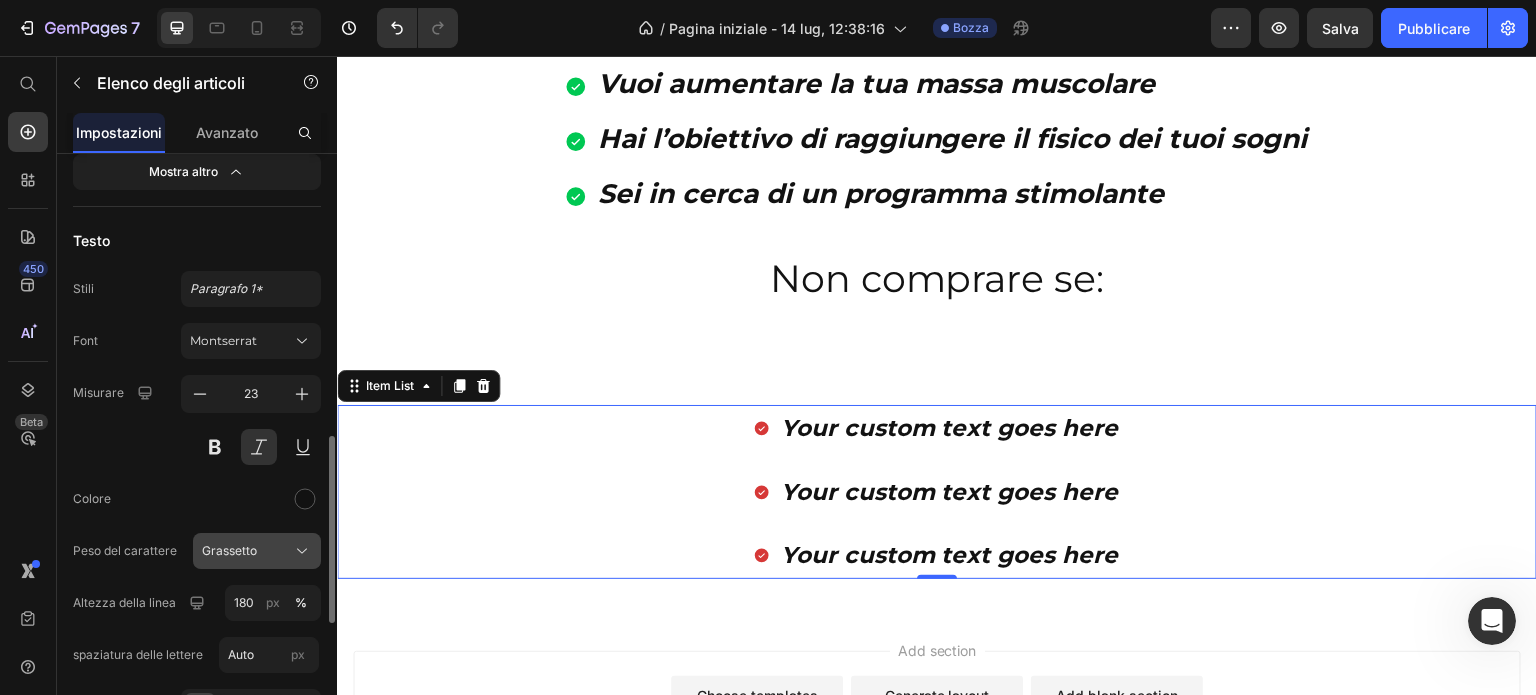 click on "Grassetto" 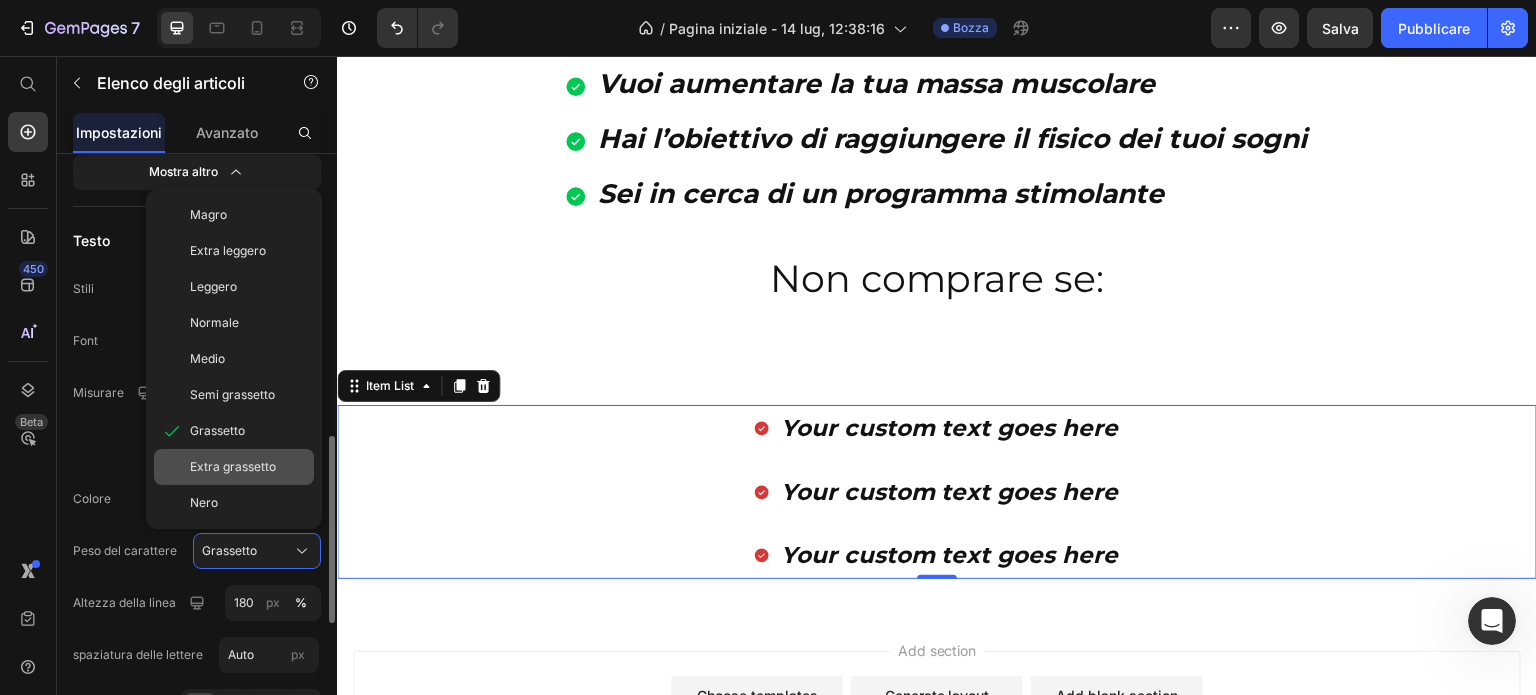 click on "Extra grassetto" at bounding box center [233, 466] 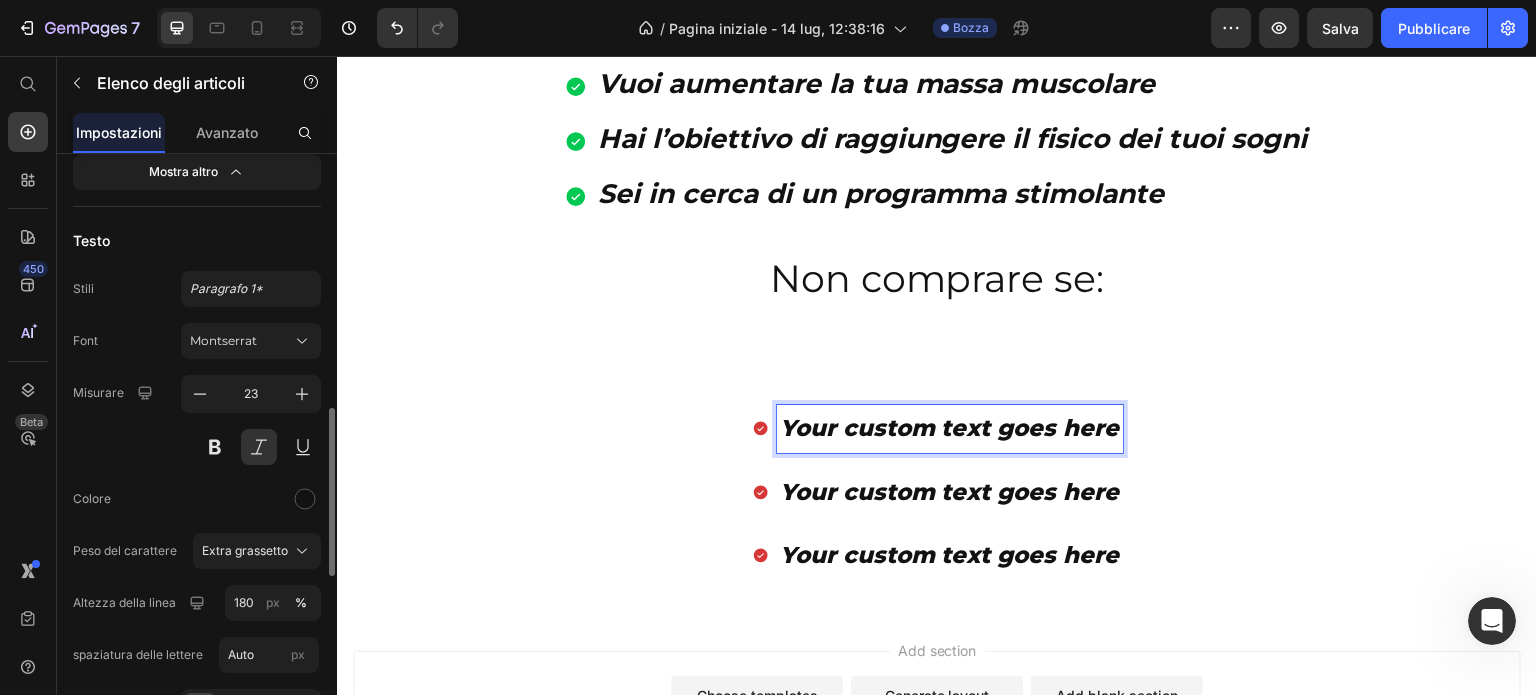 click on "Your custom text goes here" at bounding box center (950, 428) 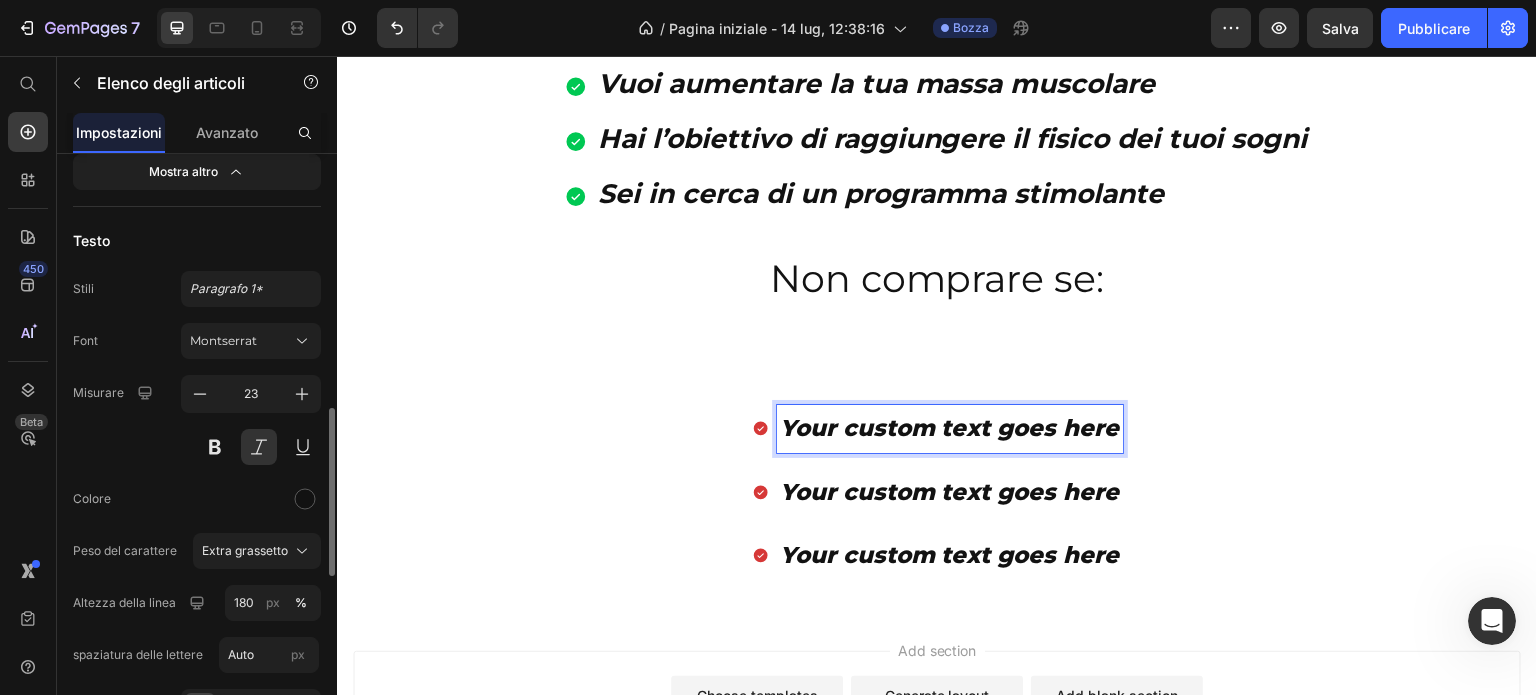 click on "Your custom text goes here Your custom text goes here Your custom text goes here" at bounding box center [937, 492] 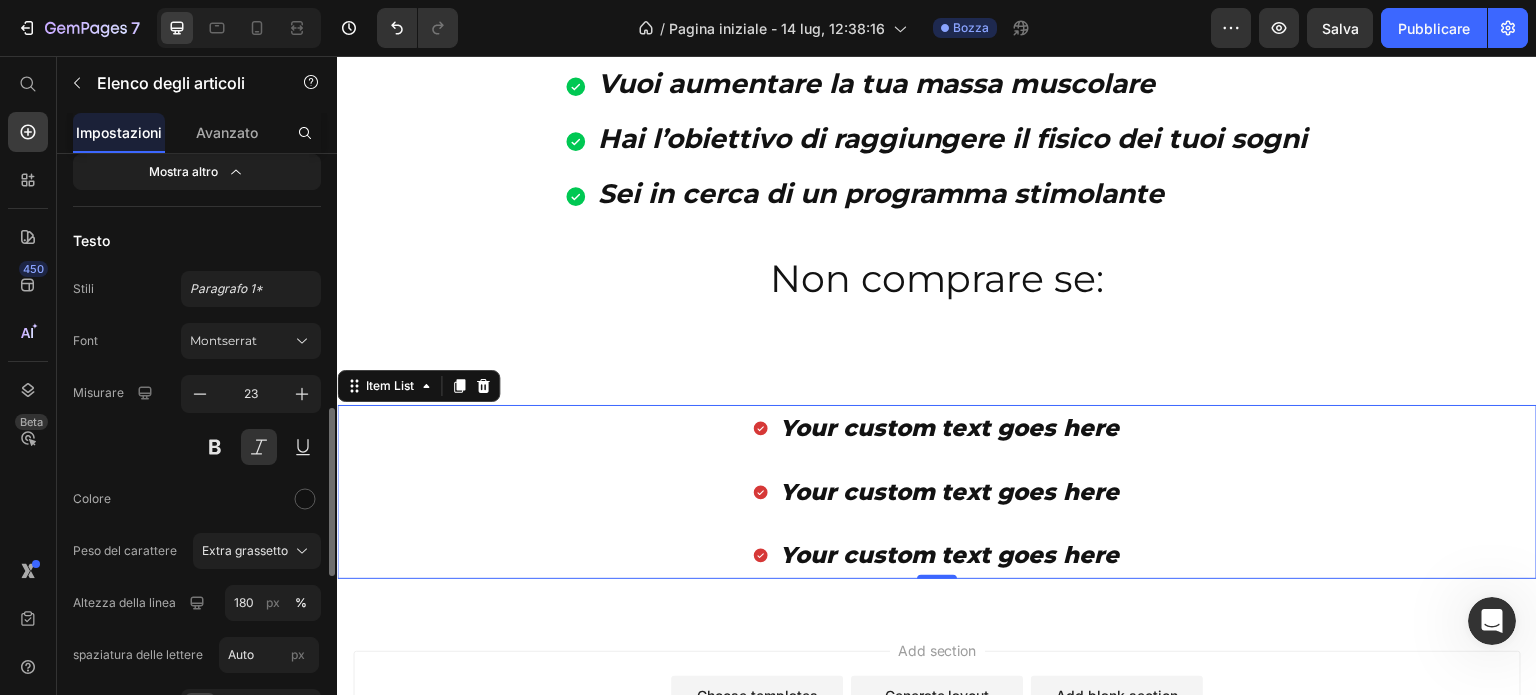 click 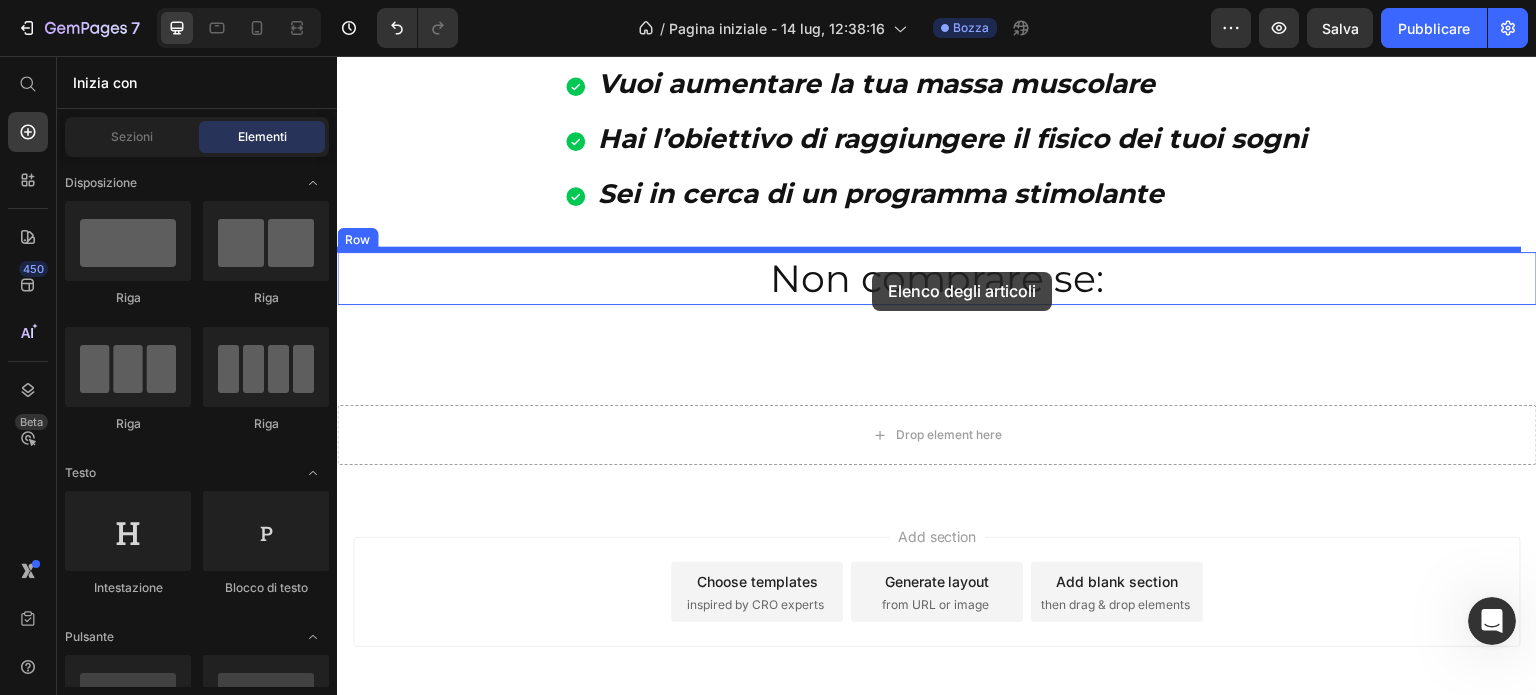 drag, startPoint x: 481, startPoint y: 221, endPoint x: 873, endPoint y: 271, distance: 395.1759 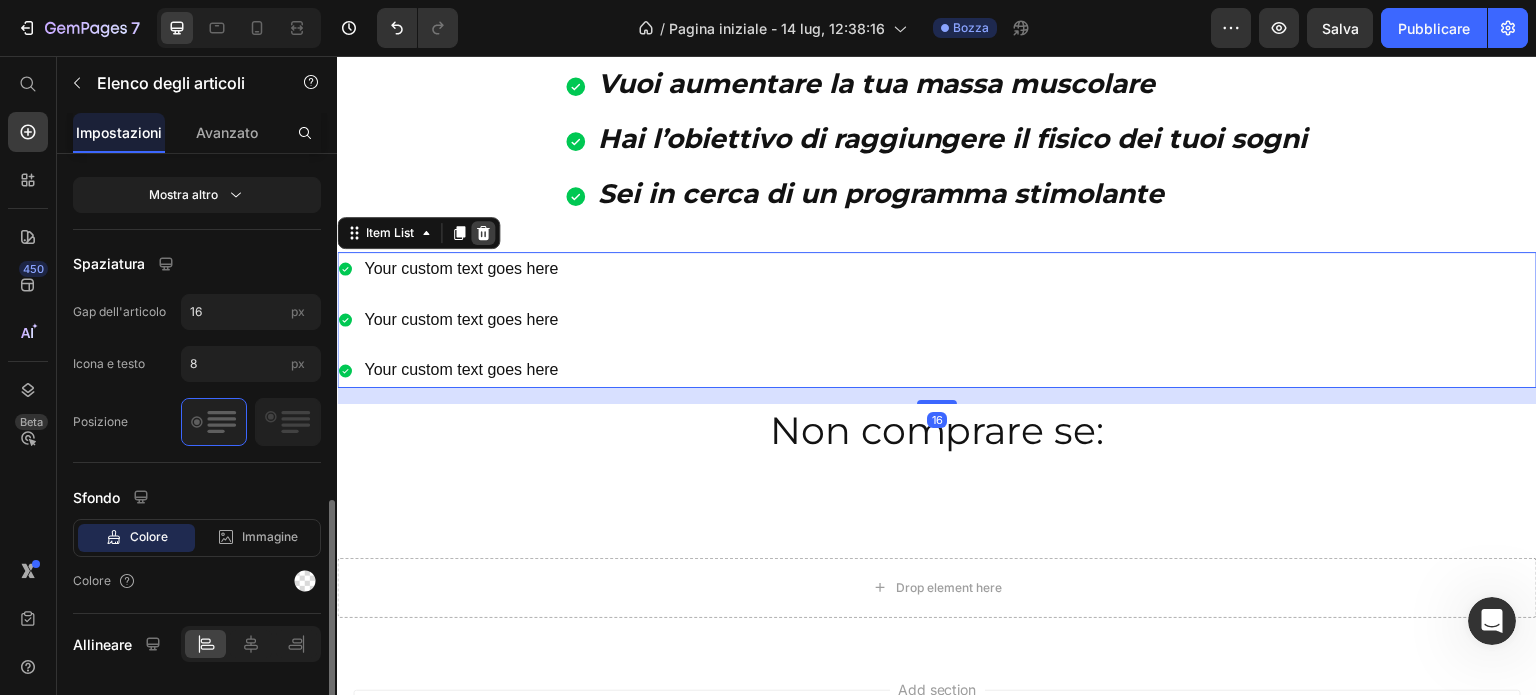 click at bounding box center [483, 233] 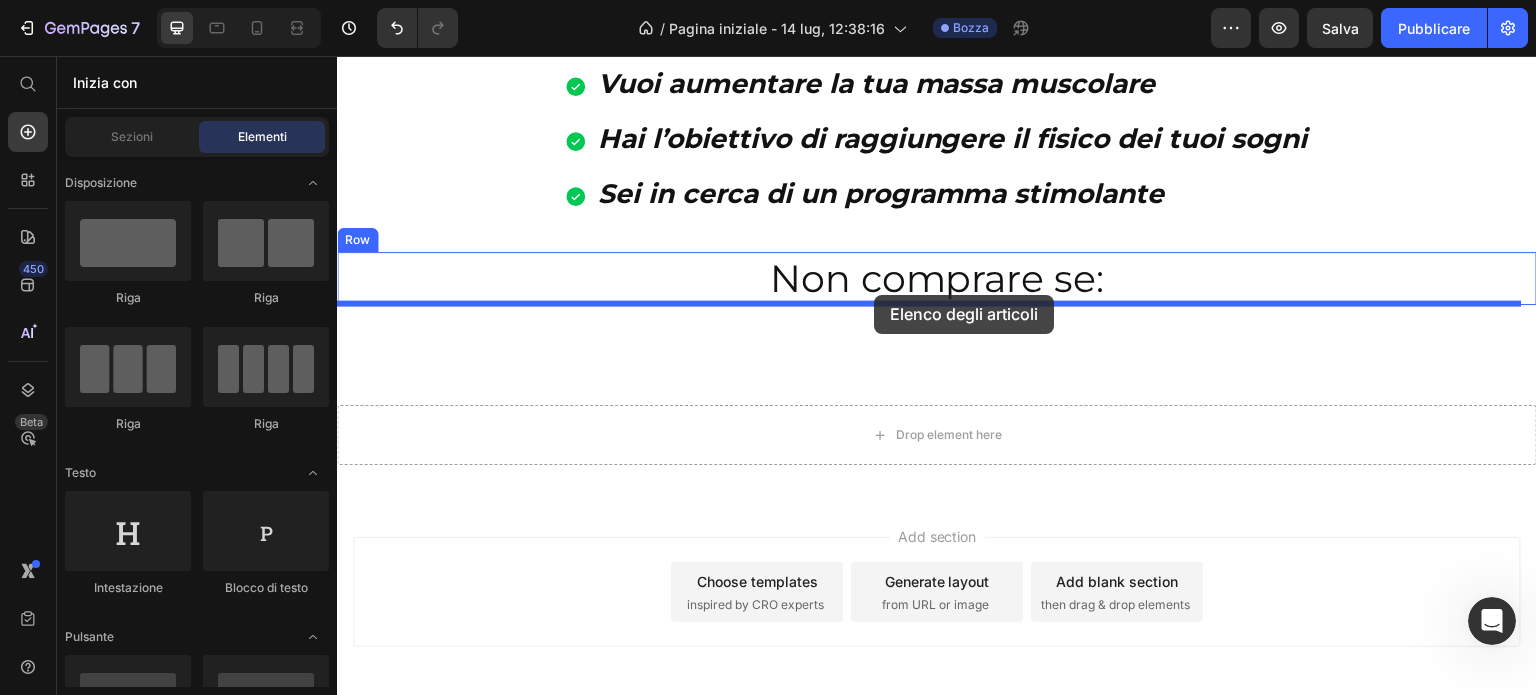 drag, startPoint x: 501, startPoint y: 254, endPoint x: 874, endPoint y: 295, distance: 375.24658 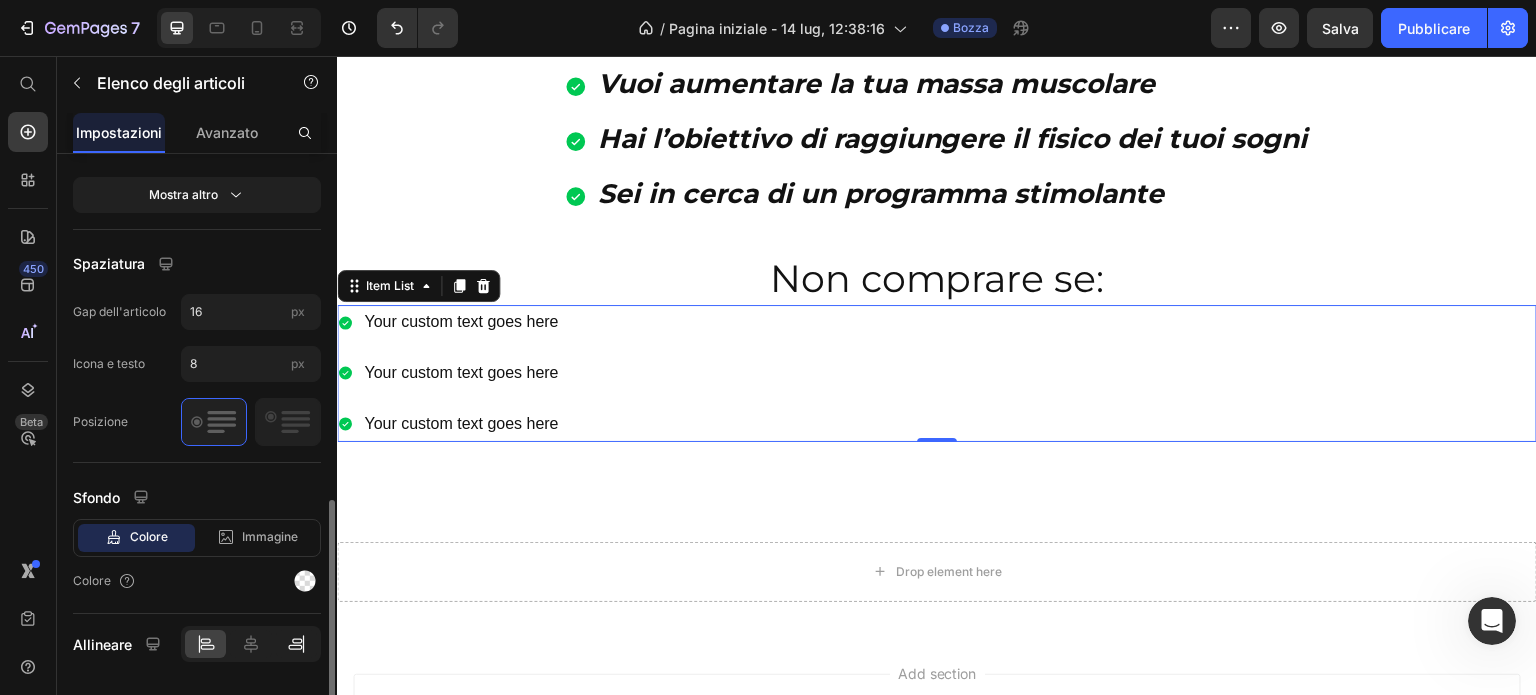 scroll, scrollTop: 954, scrollLeft: 0, axis: vertical 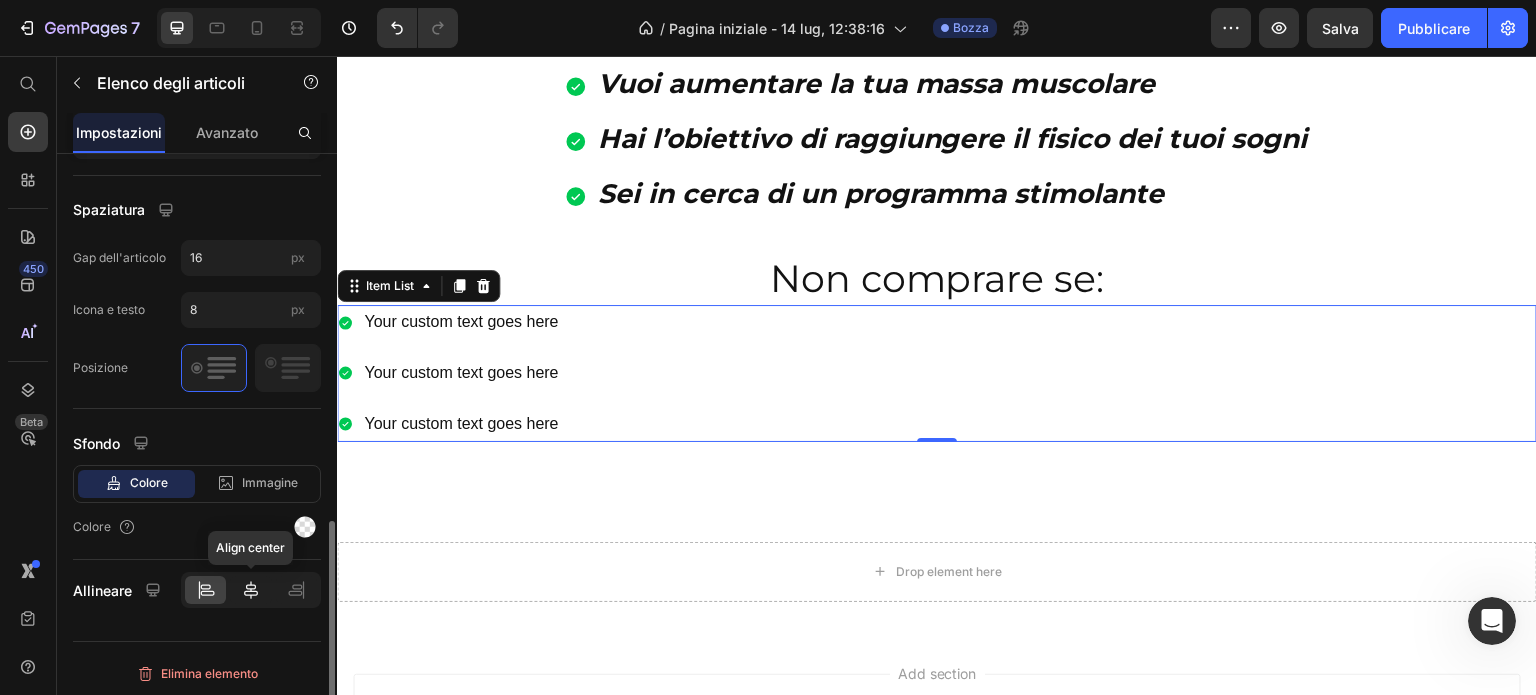 click 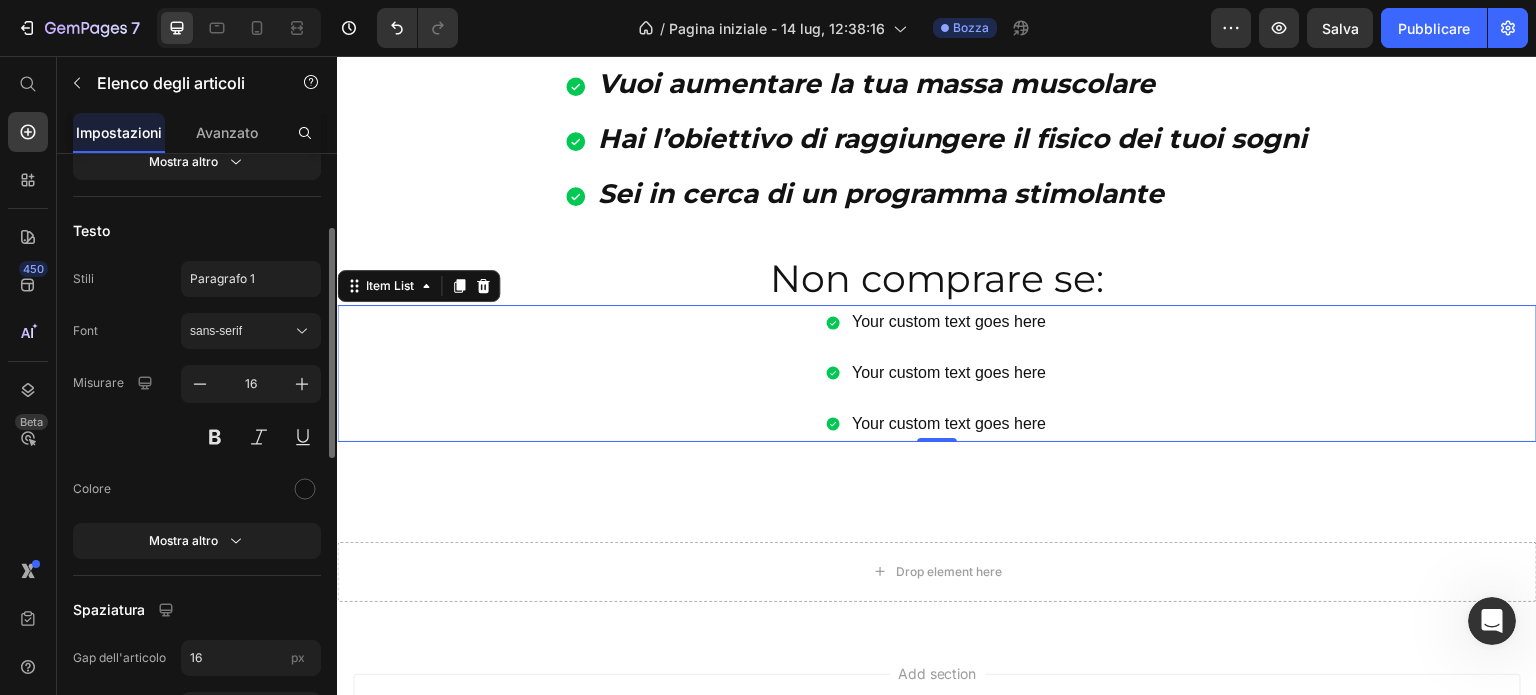 scroll, scrollTop: 354, scrollLeft: 0, axis: vertical 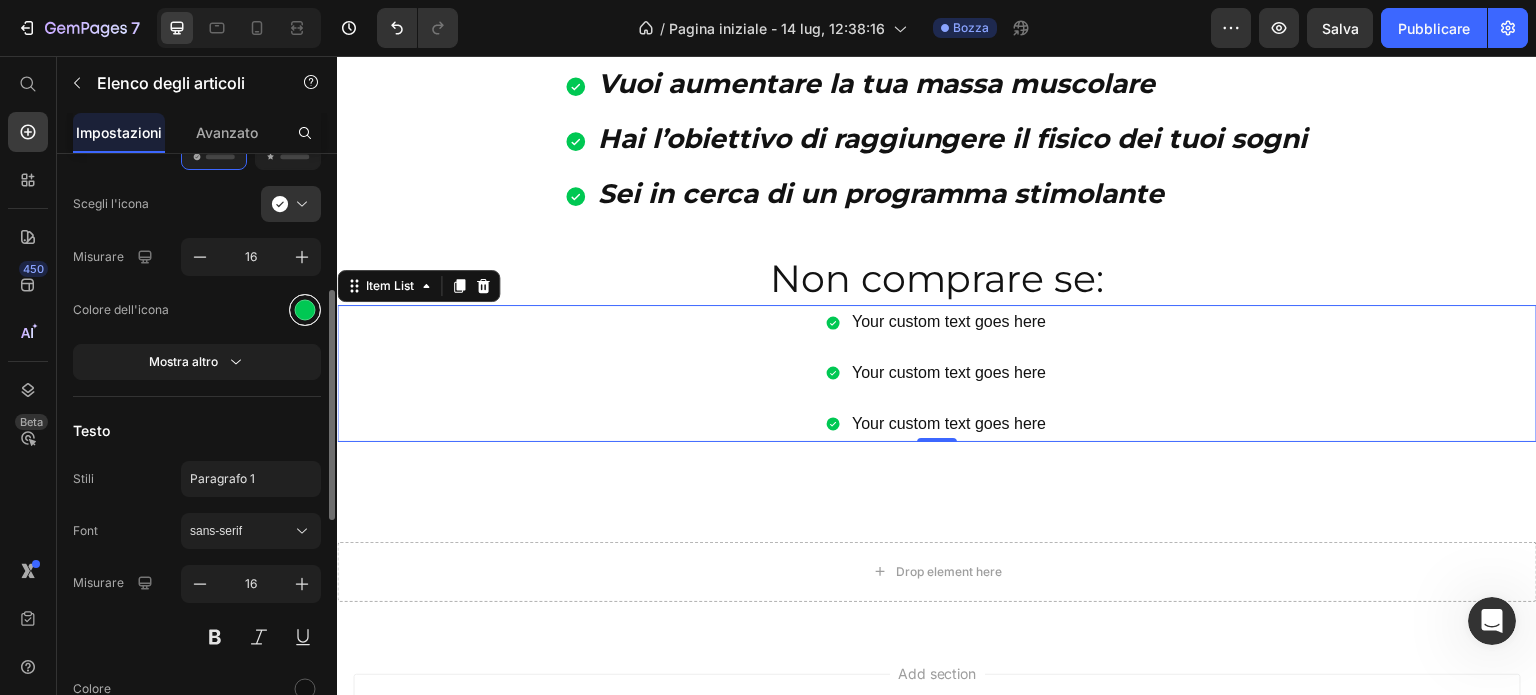 click at bounding box center [305, 310] 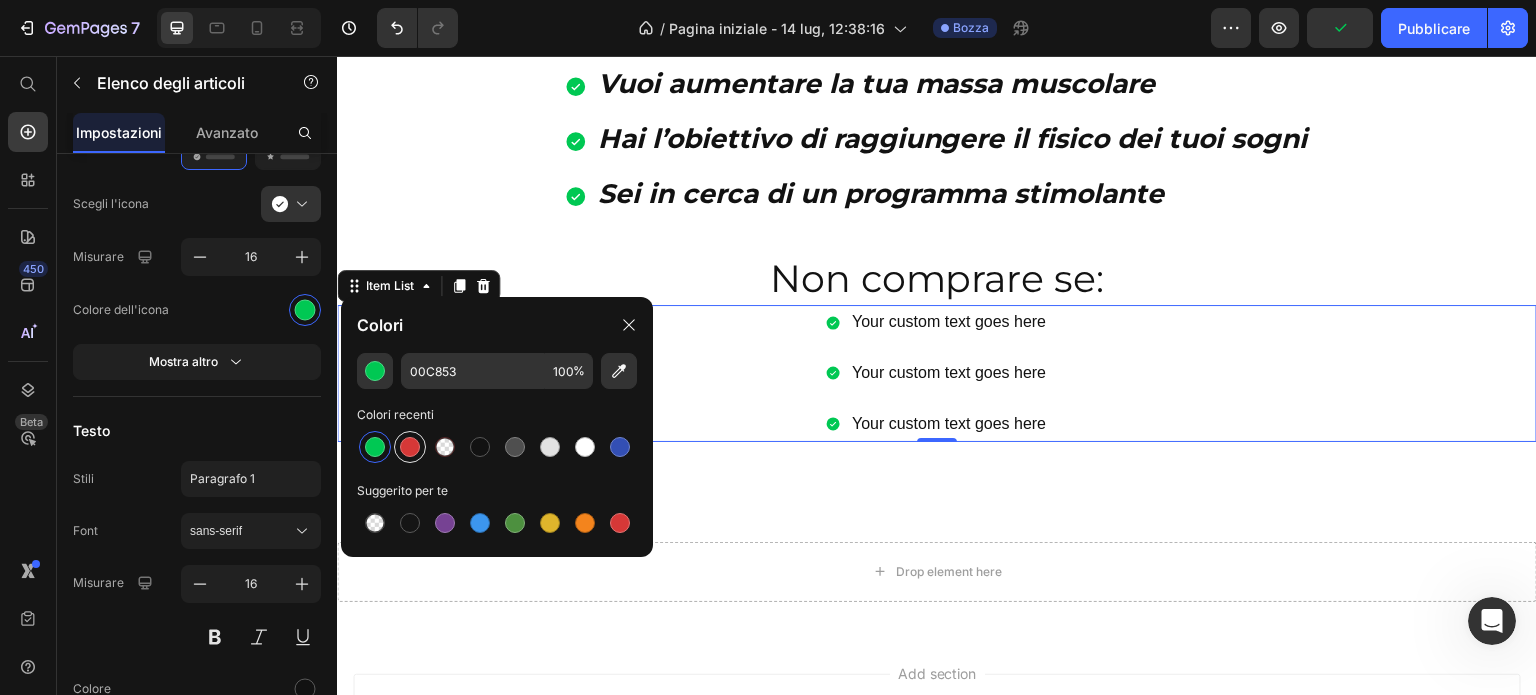 click at bounding box center [410, 447] 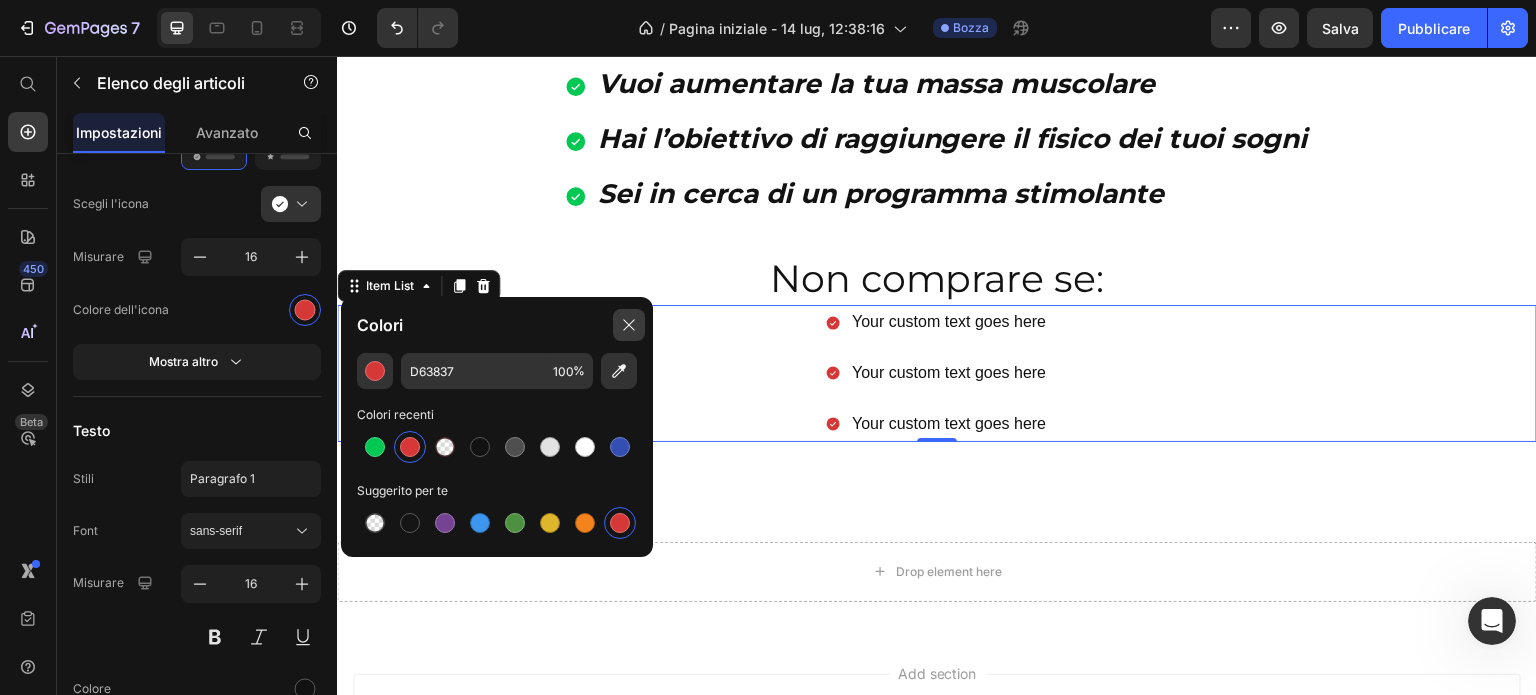 click 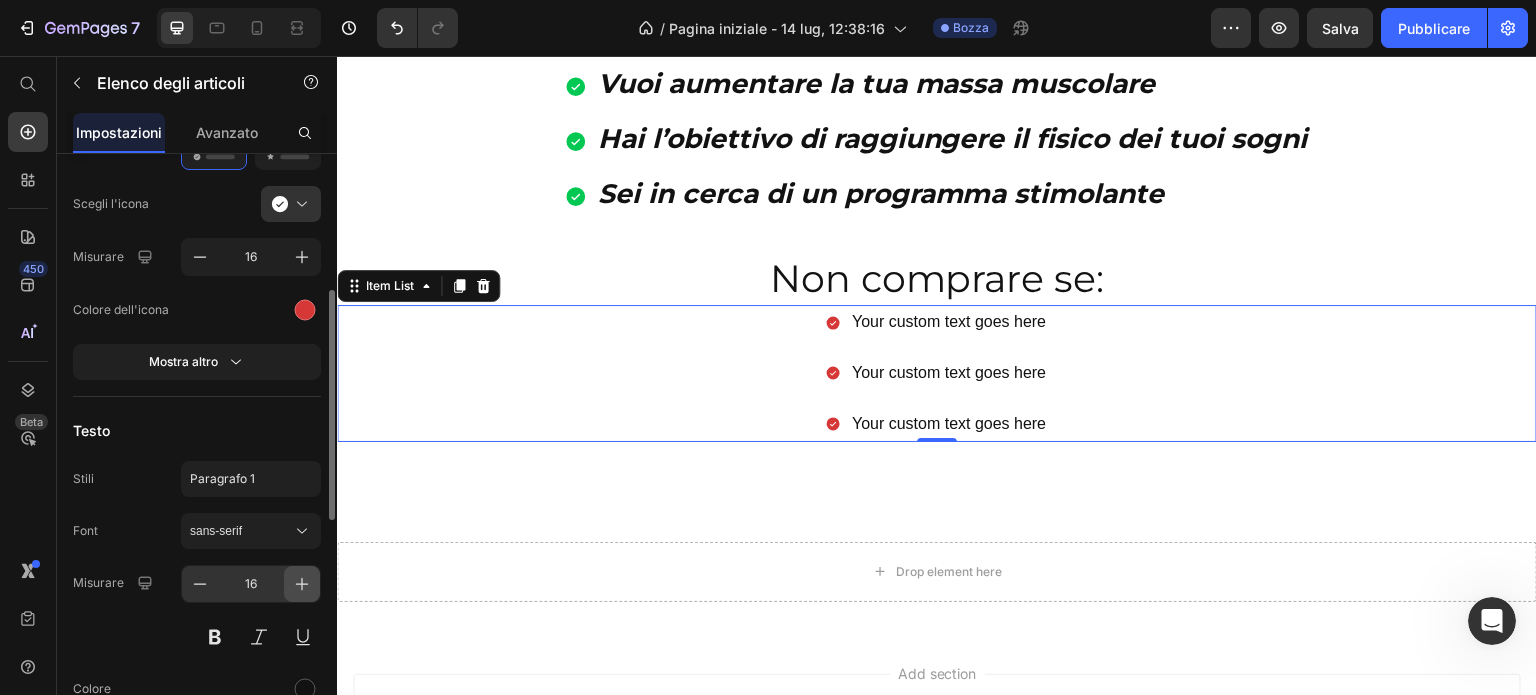 click 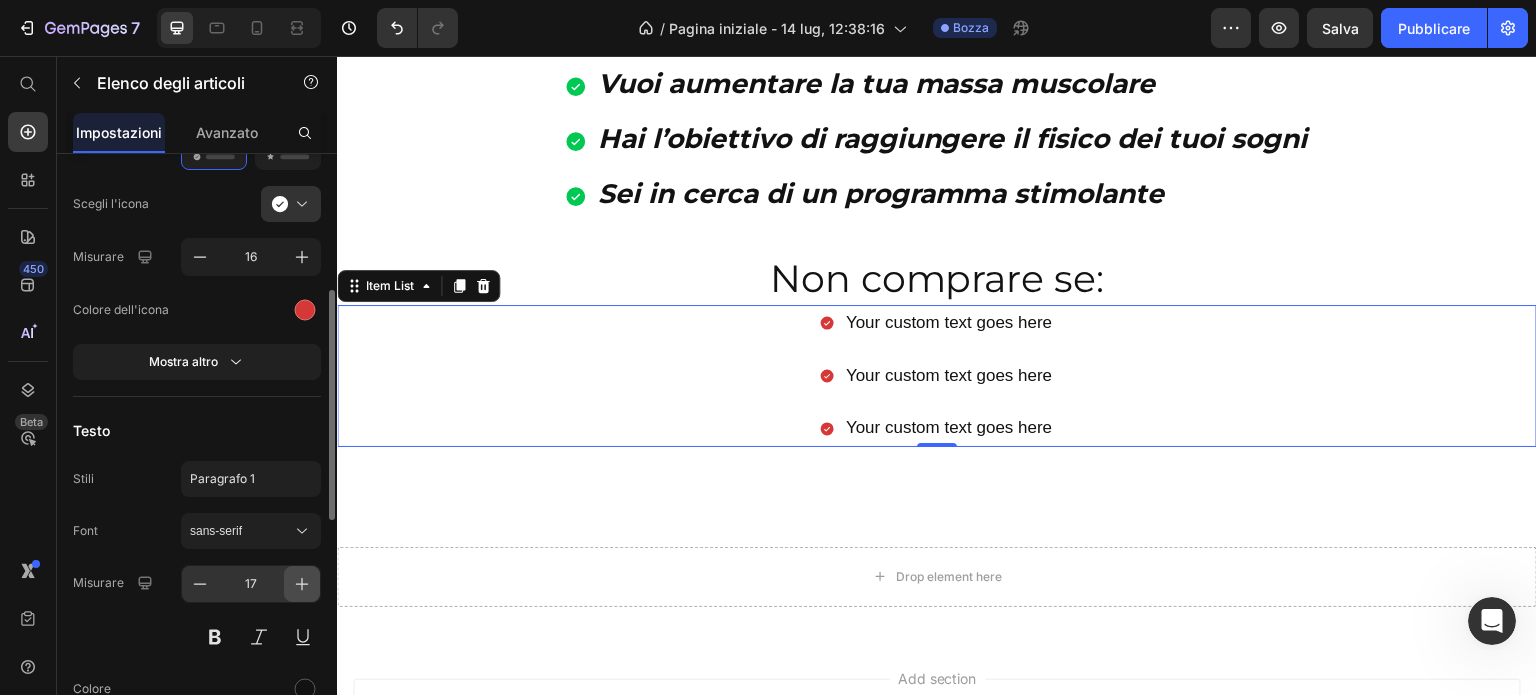 click 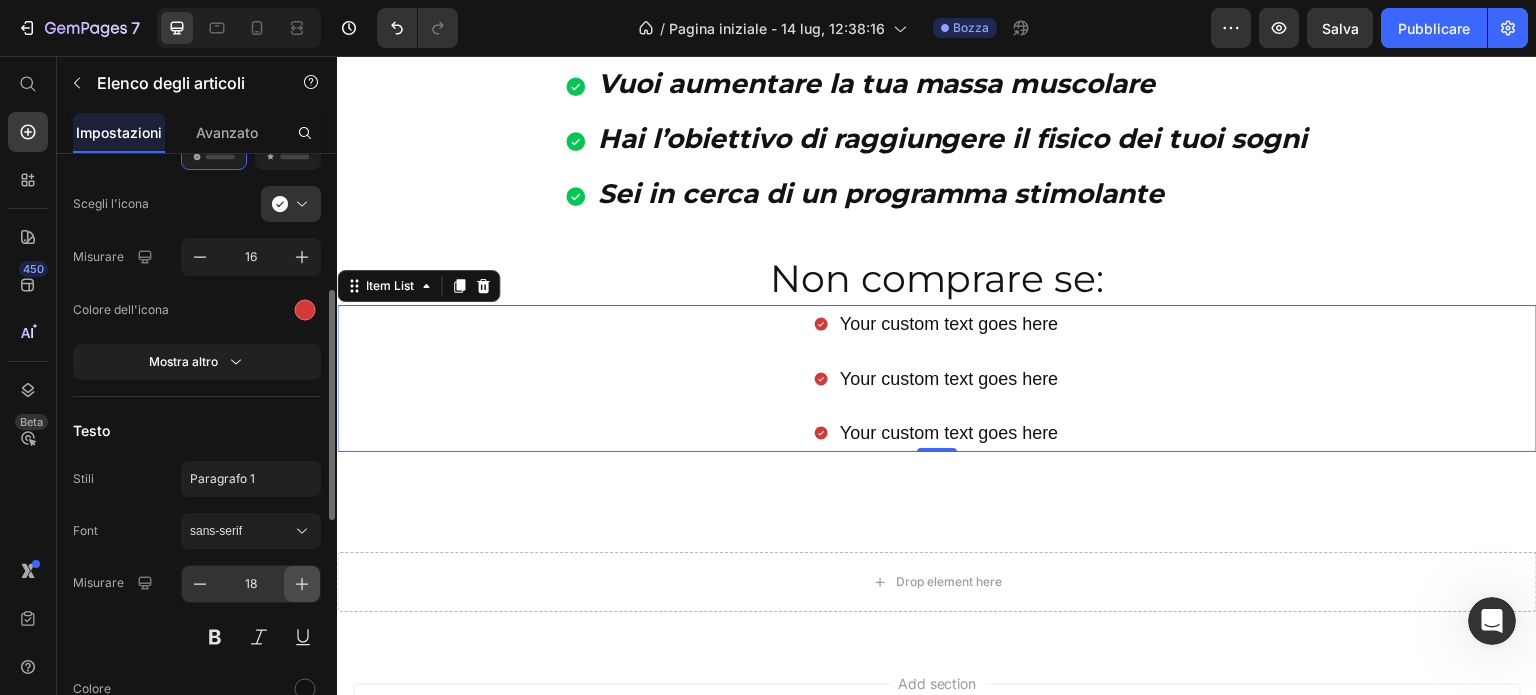 click 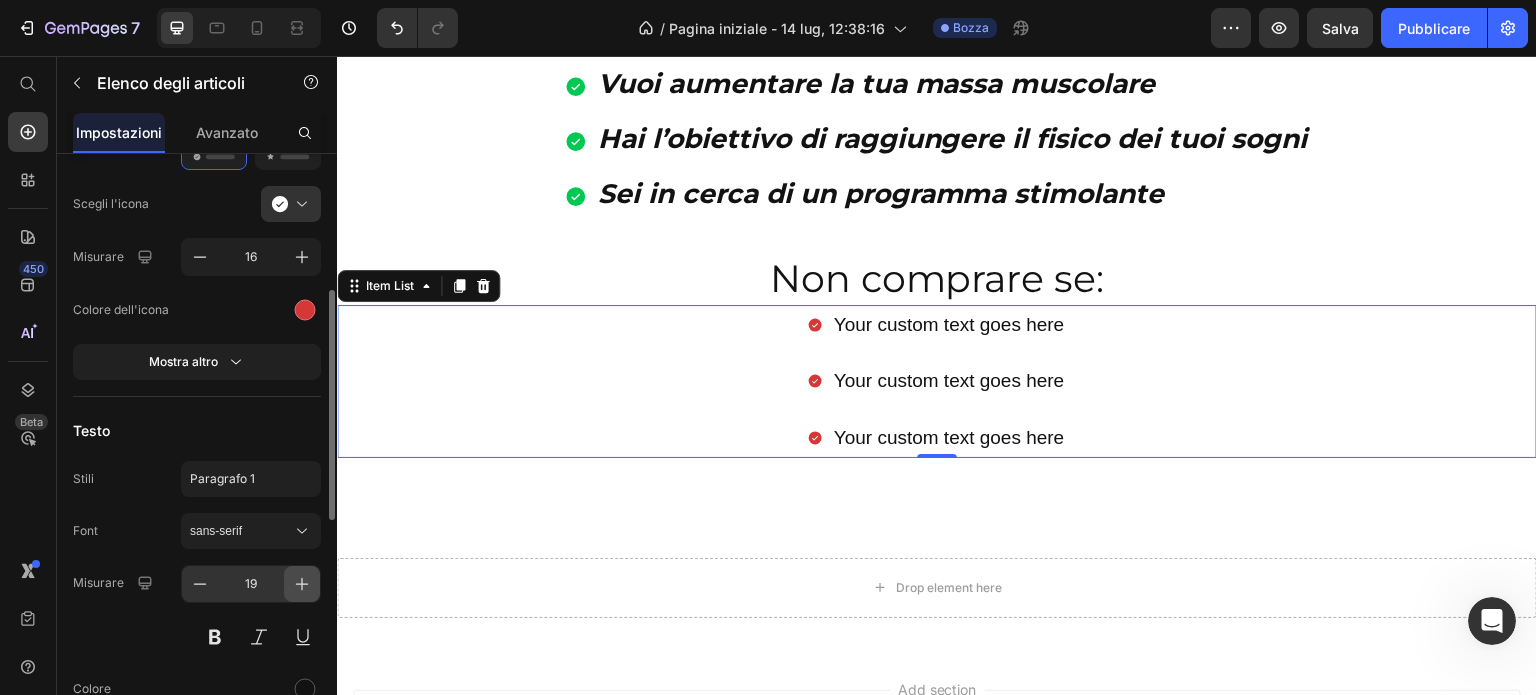 click 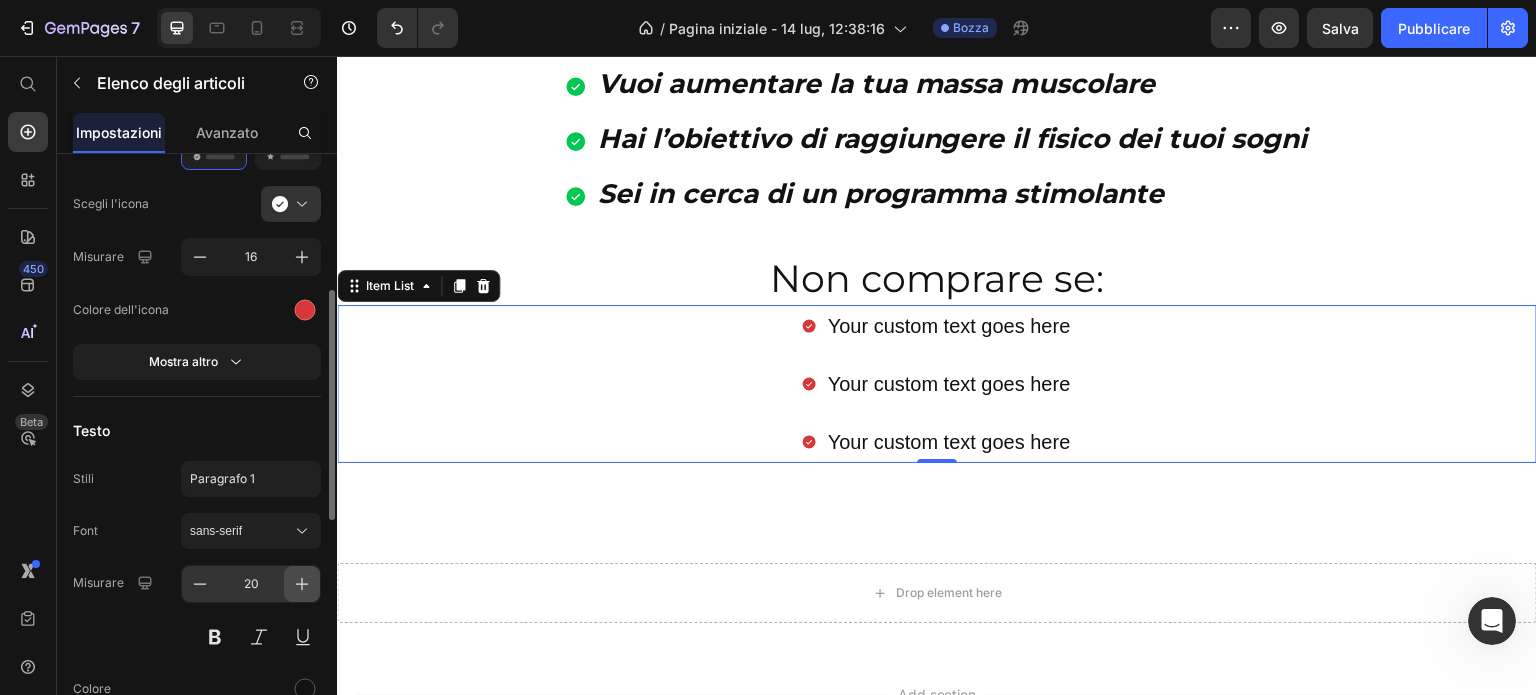 click 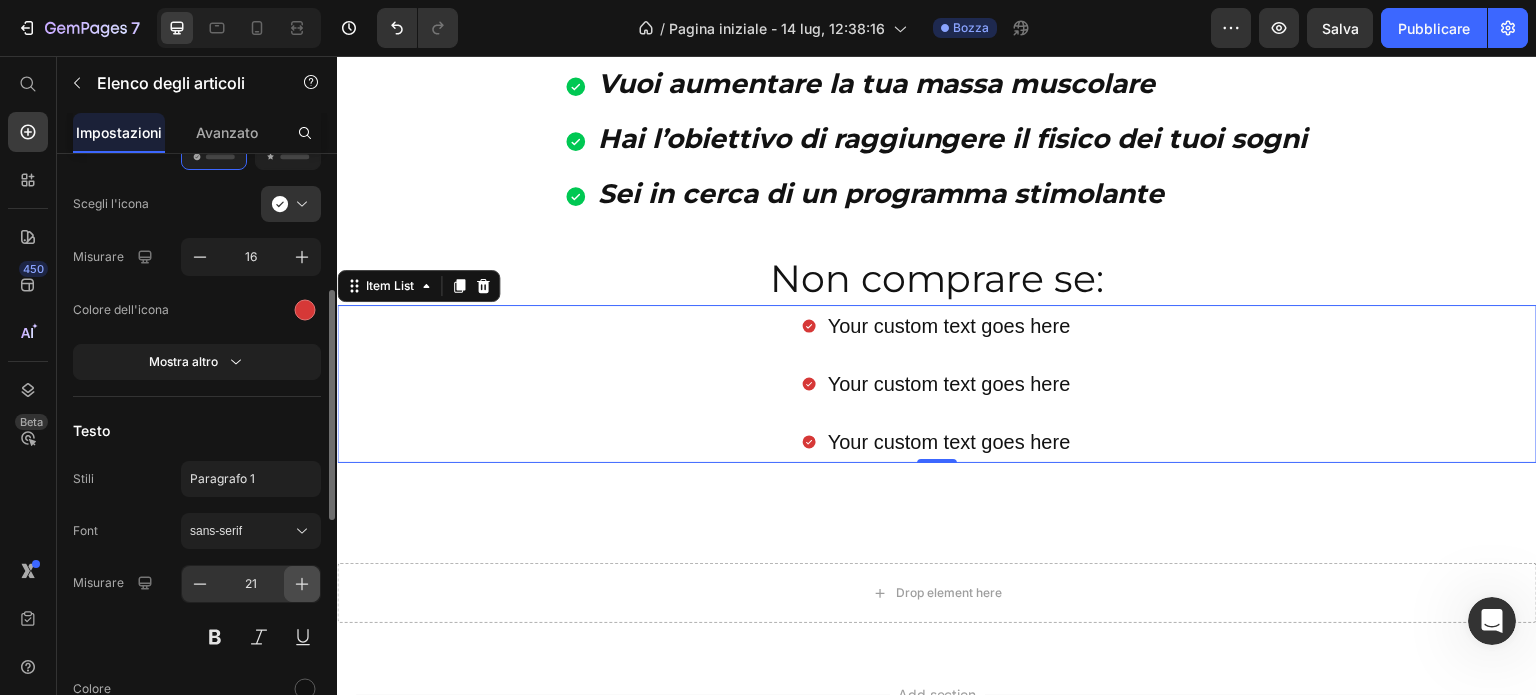 click 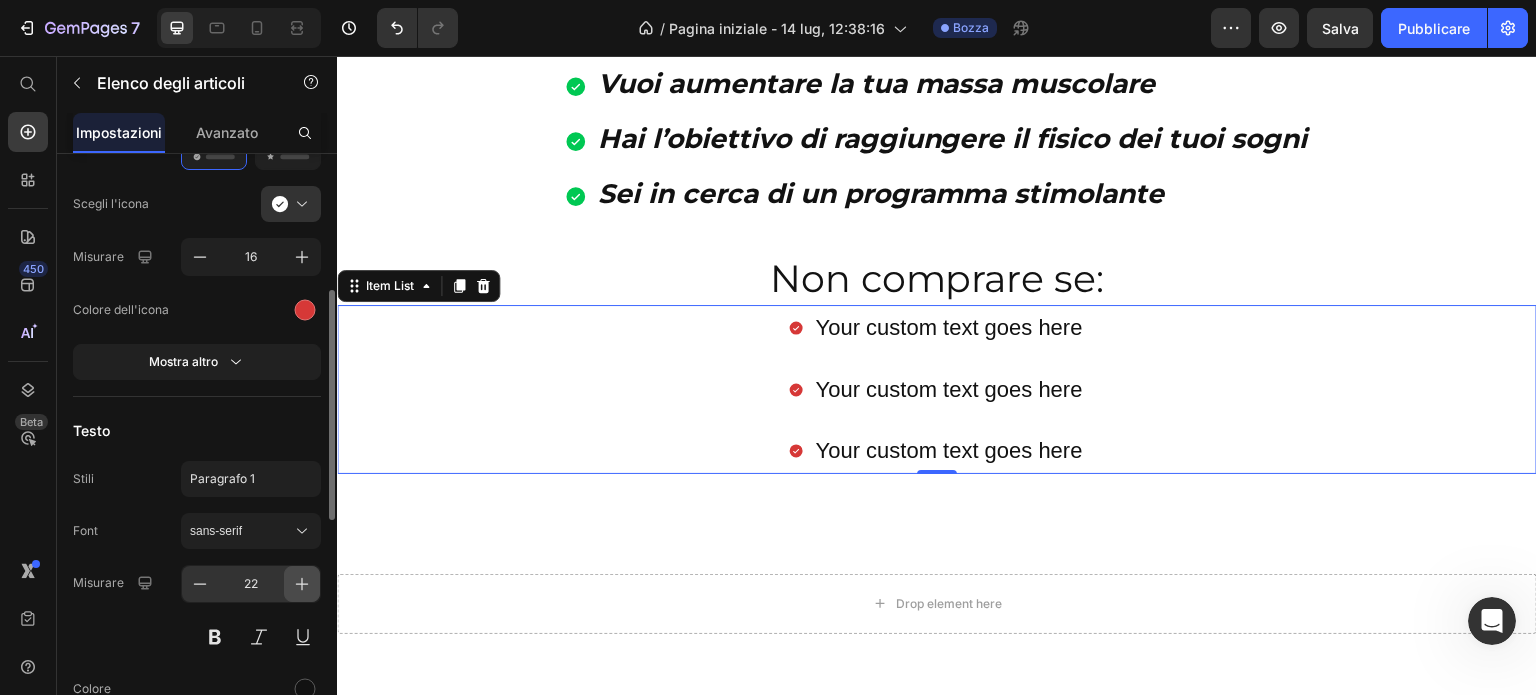 click 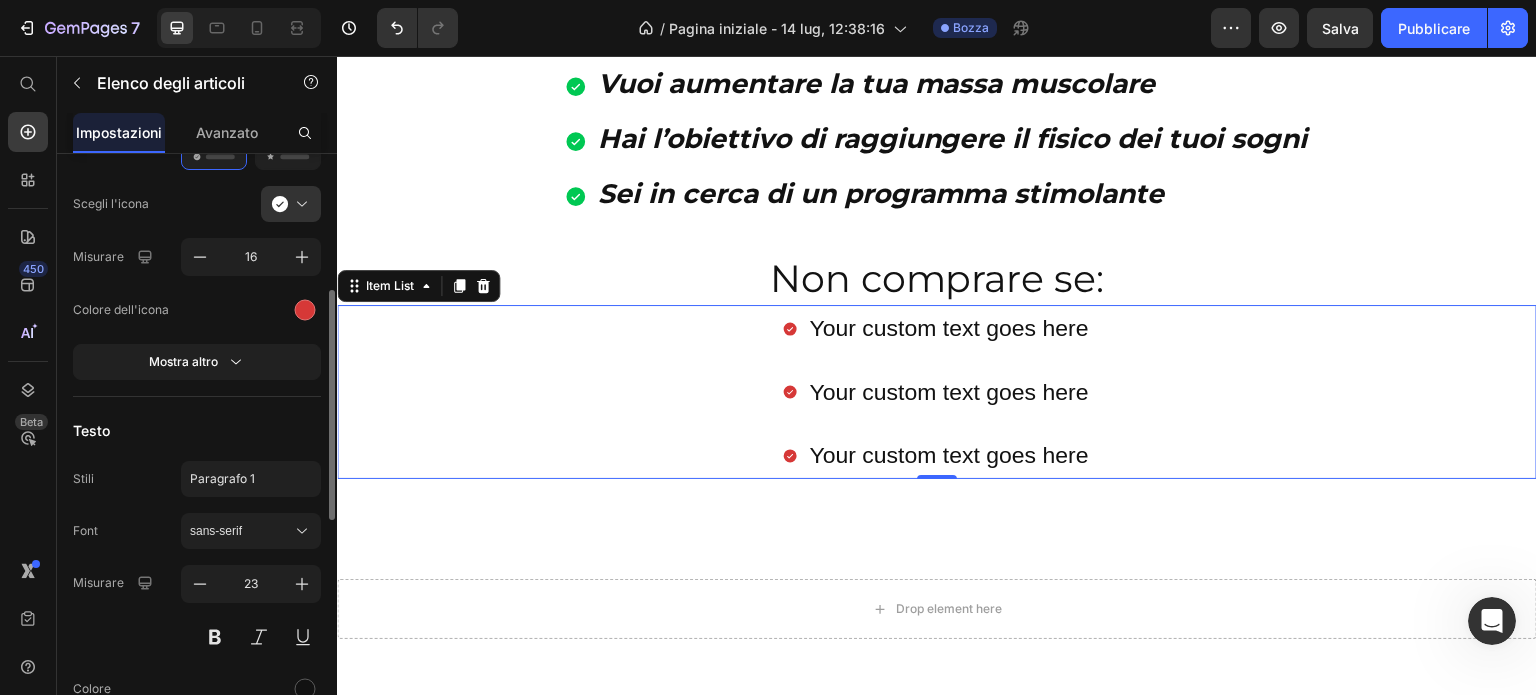 scroll, scrollTop: 554, scrollLeft: 0, axis: vertical 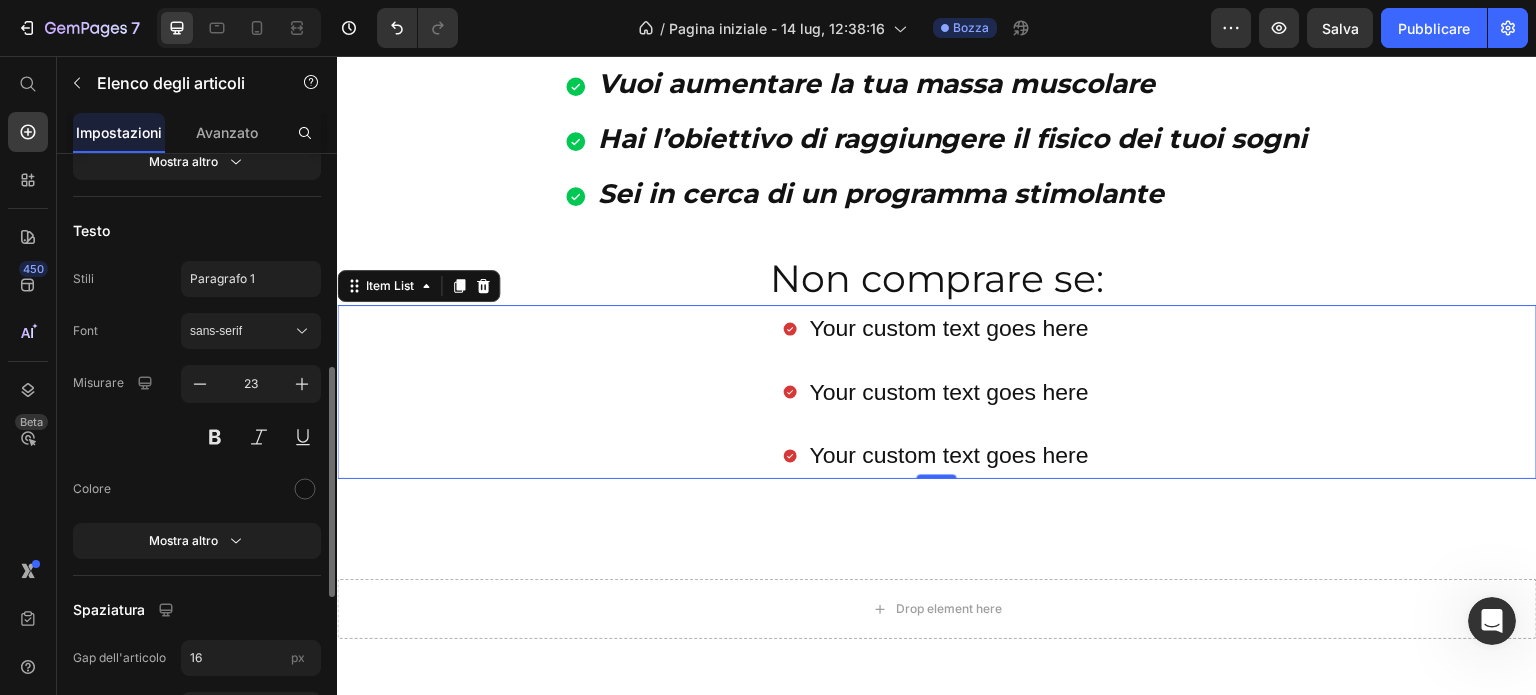 click on "Font sans-serif Misurare 23 Colore Mostra altro" at bounding box center [197, 436] 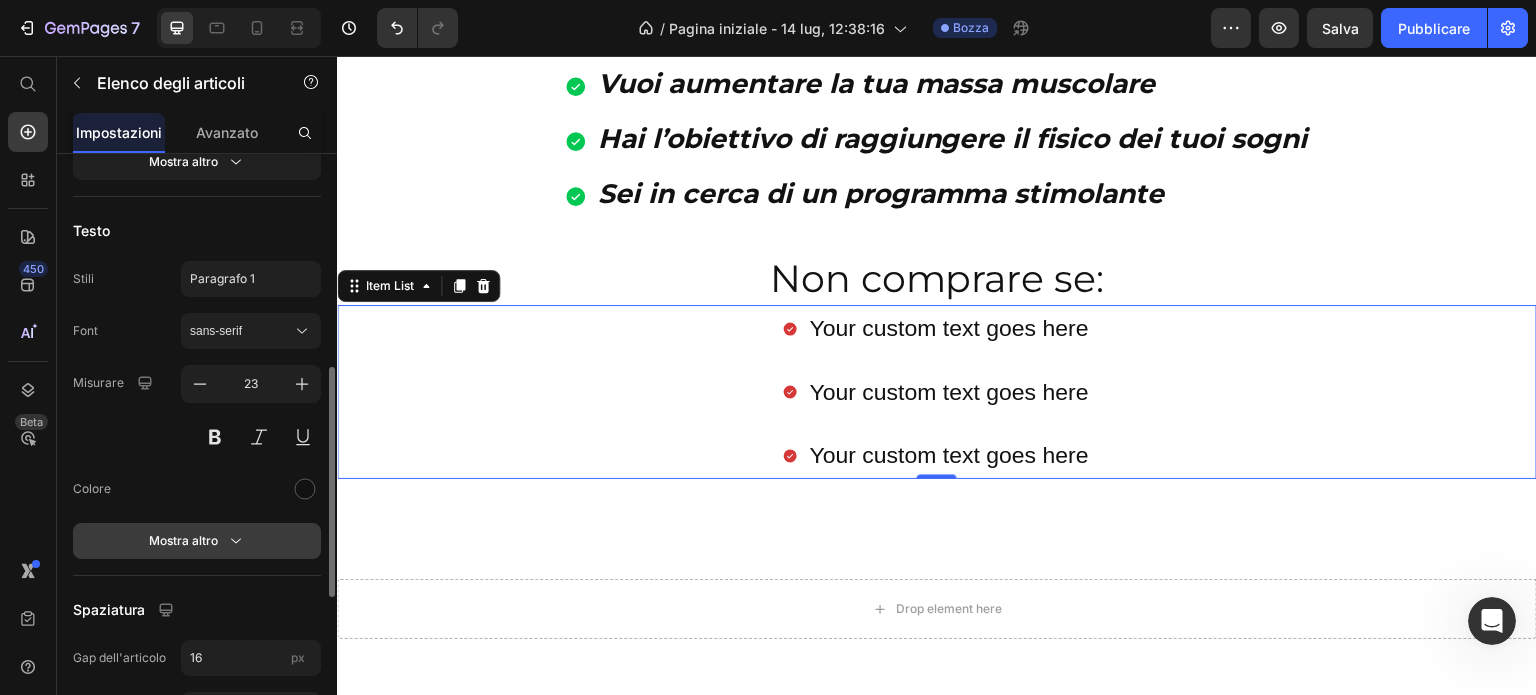 click on "Mostra altro" at bounding box center (197, 541) 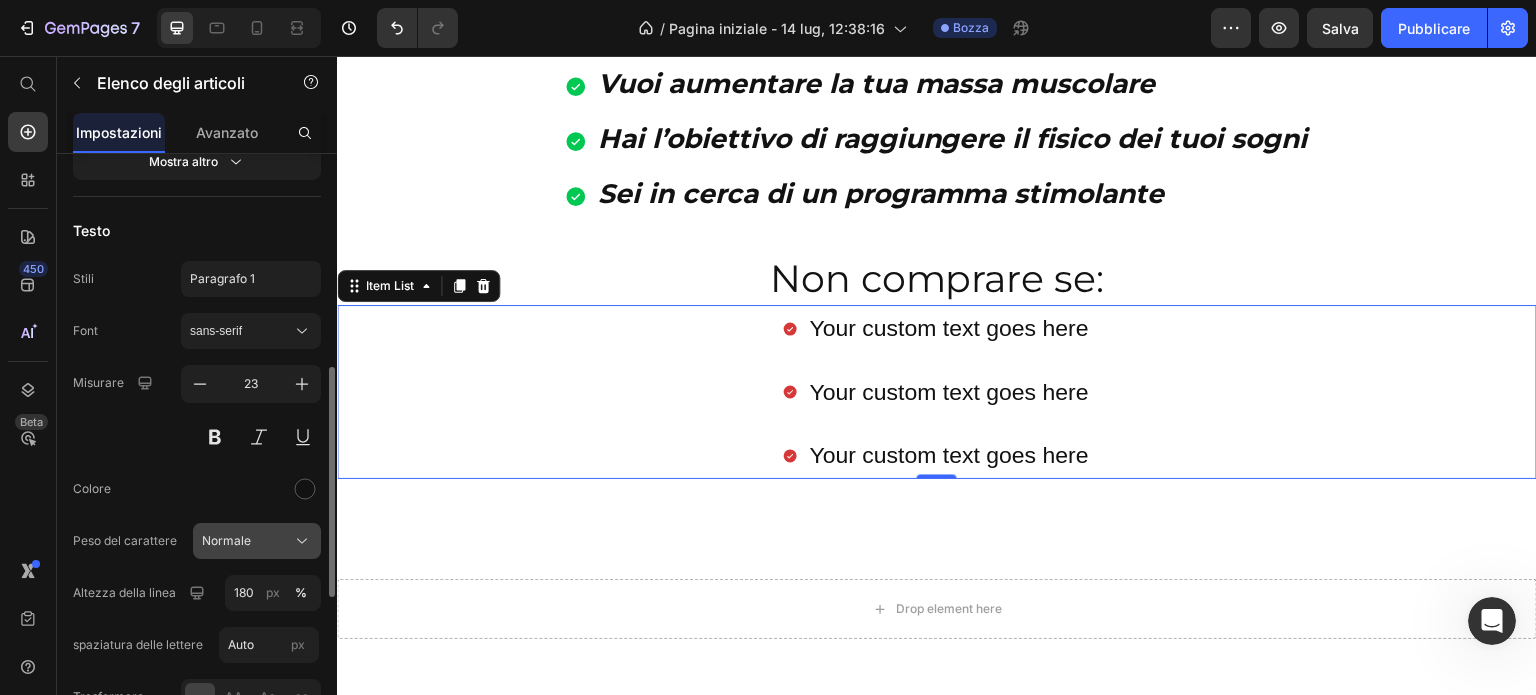 click on "Normale" 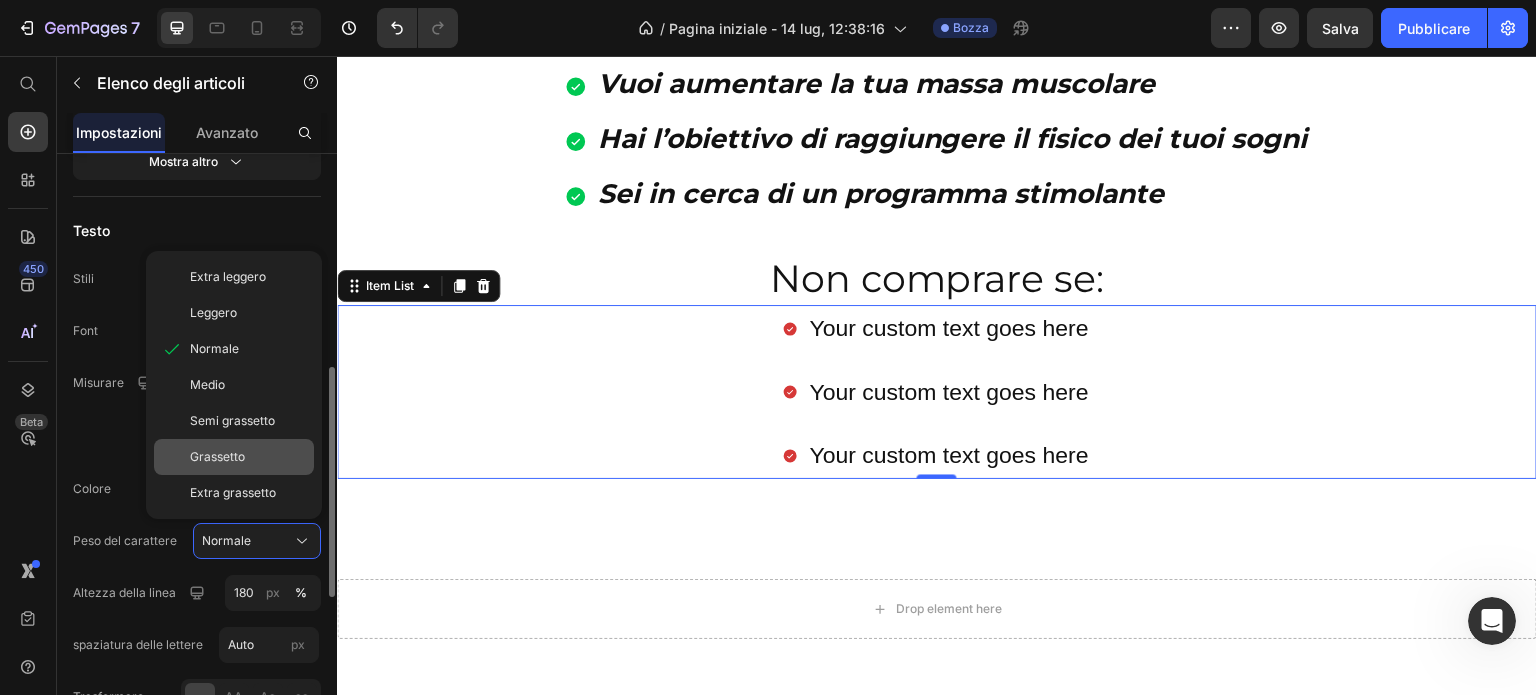 click on "Grassetto" at bounding box center [217, 456] 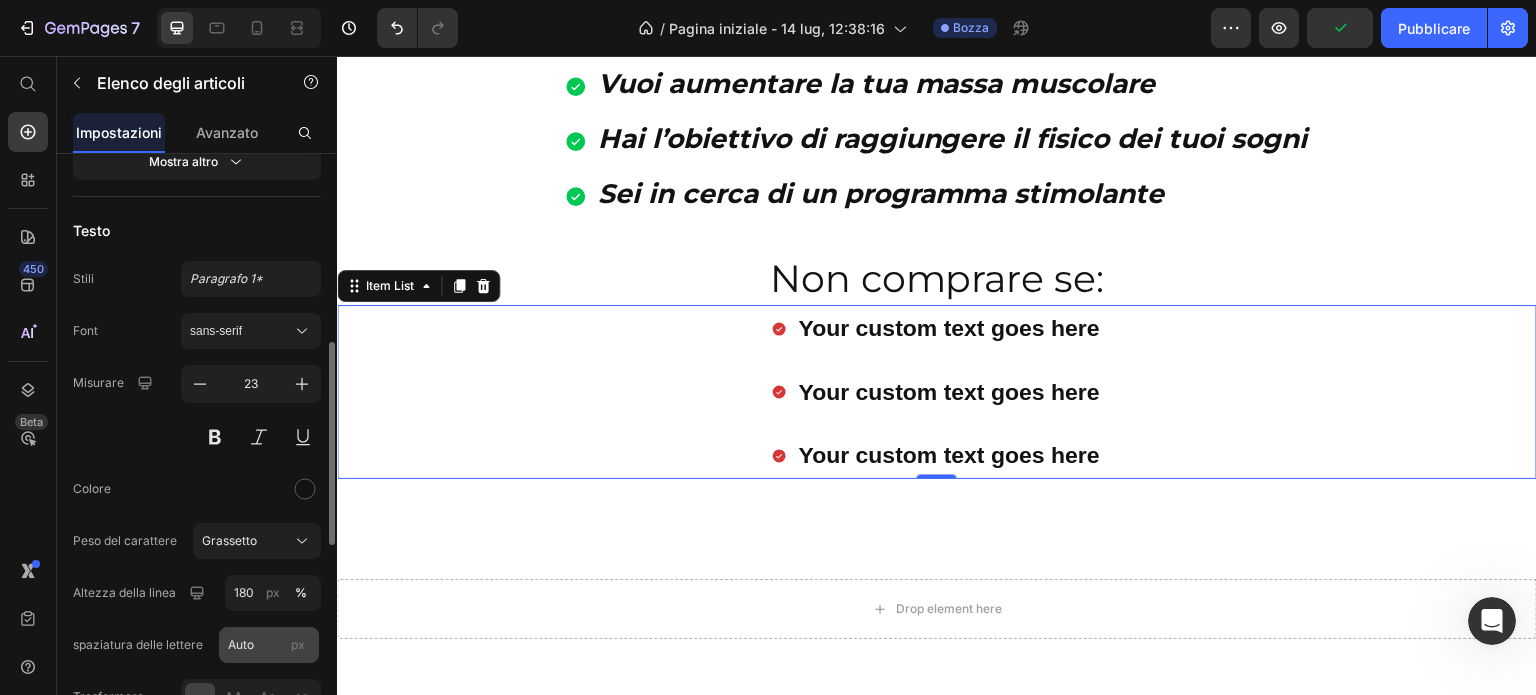 scroll, scrollTop: 654, scrollLeft: 0, axis: vertical 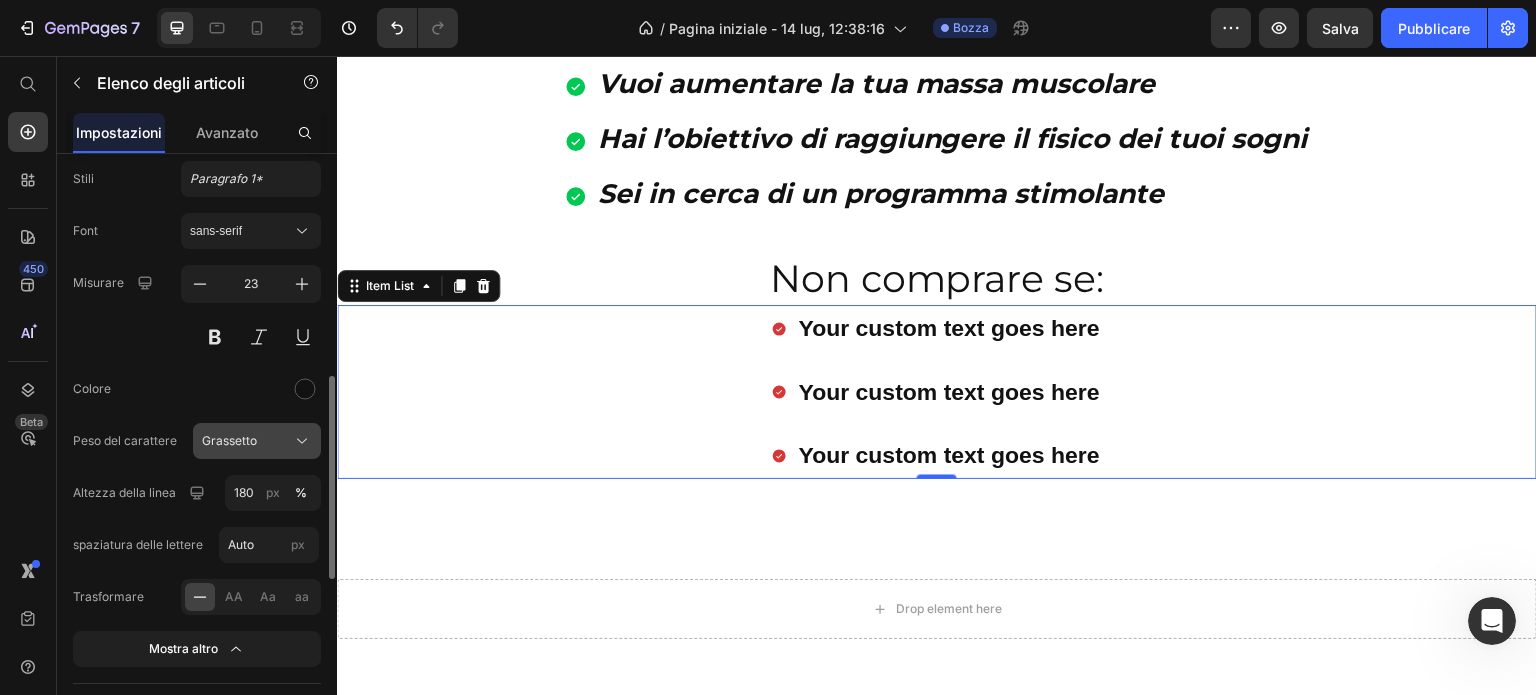 click on "Grassetto" 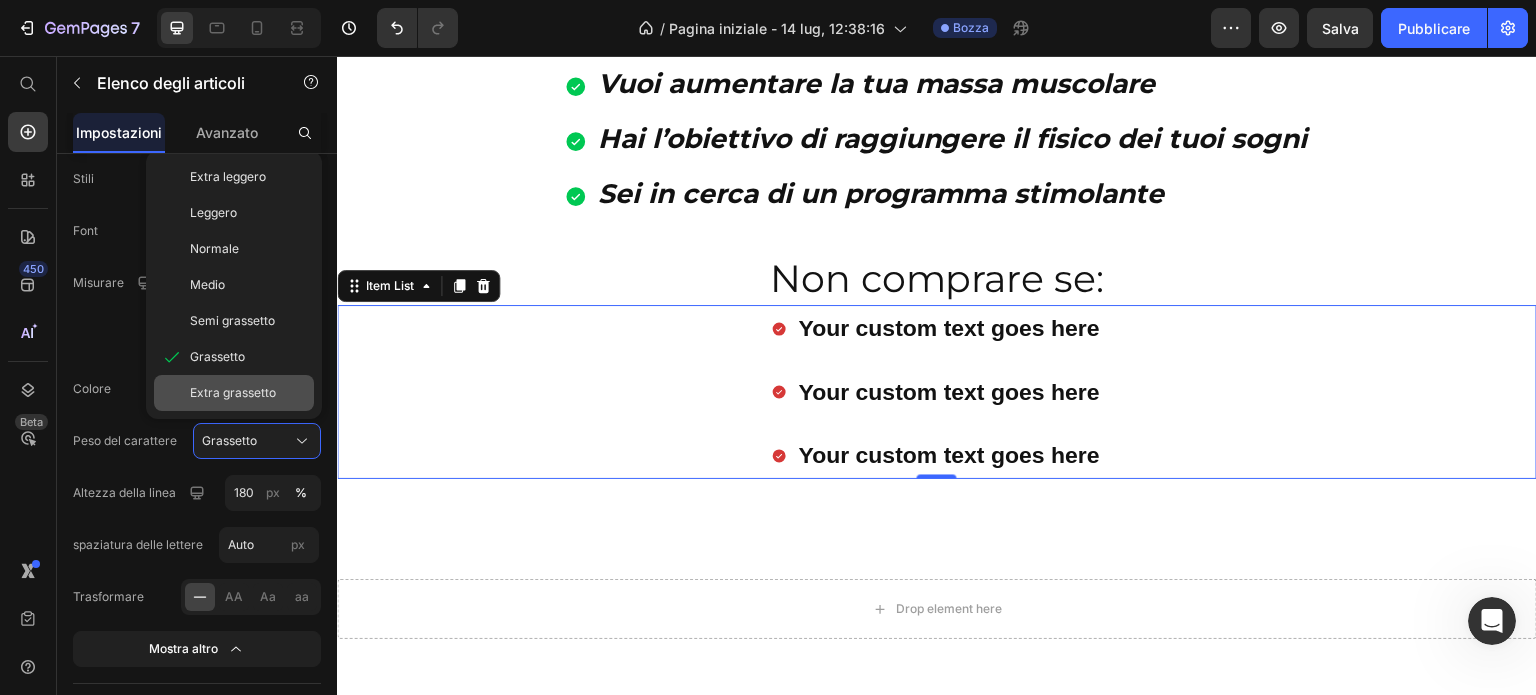 click on "Extra grassetto" at bounding box center [233, 392] 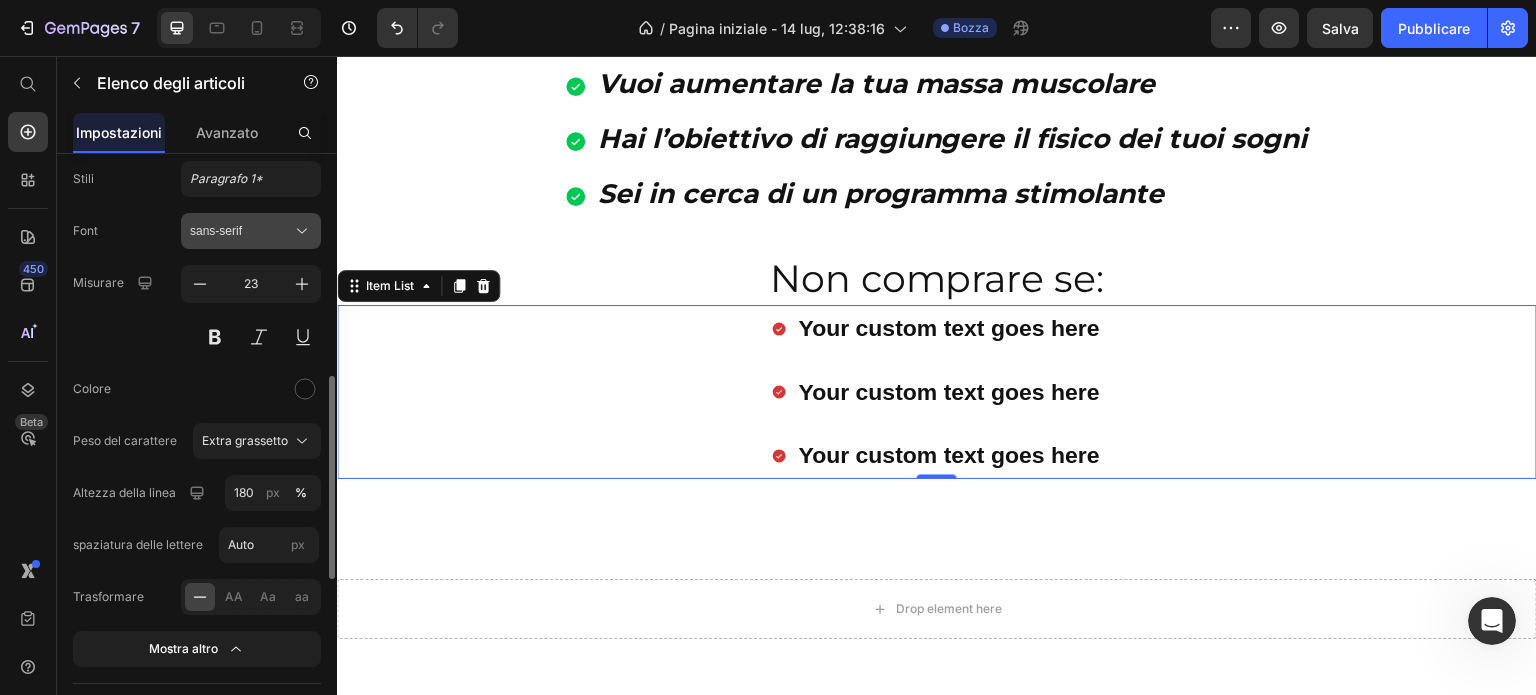 click on "sans-serif" at bounding box center [241, 231] 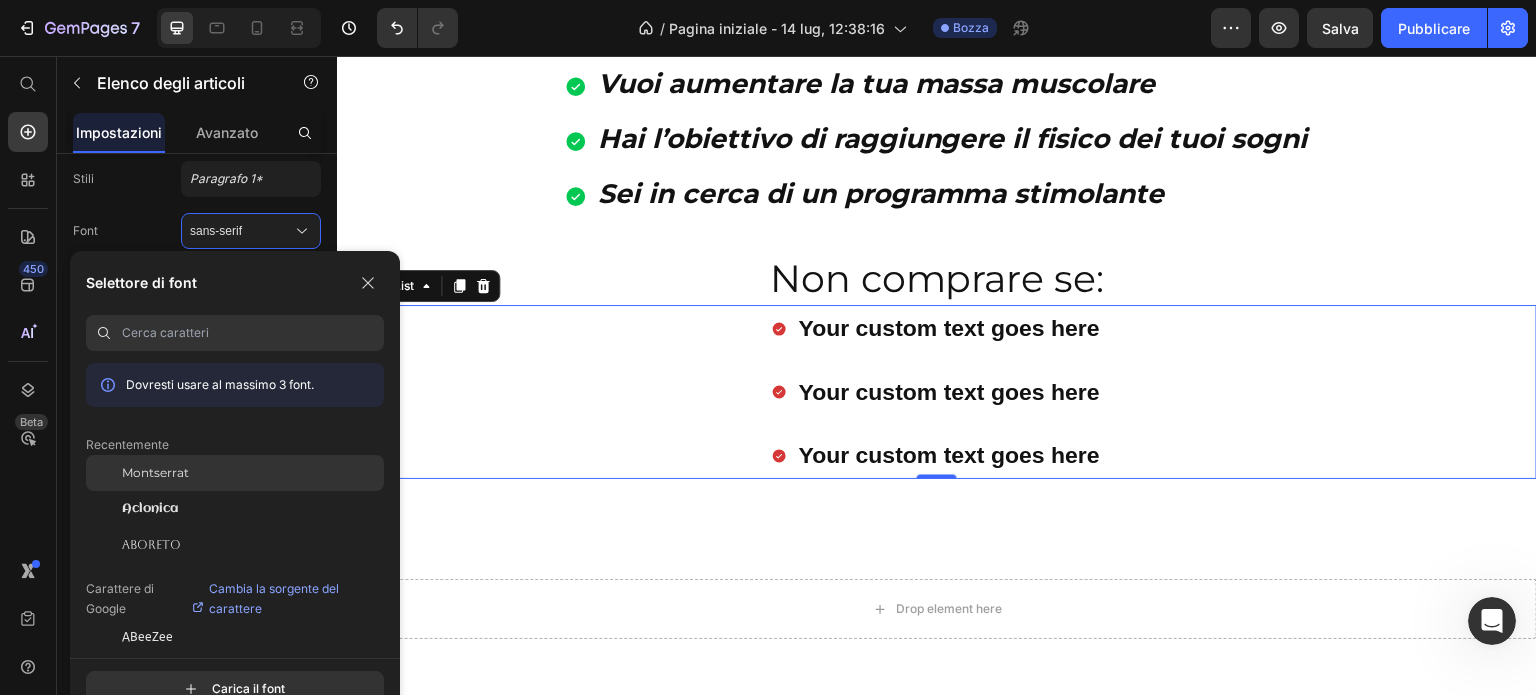 click on "Montserrat" 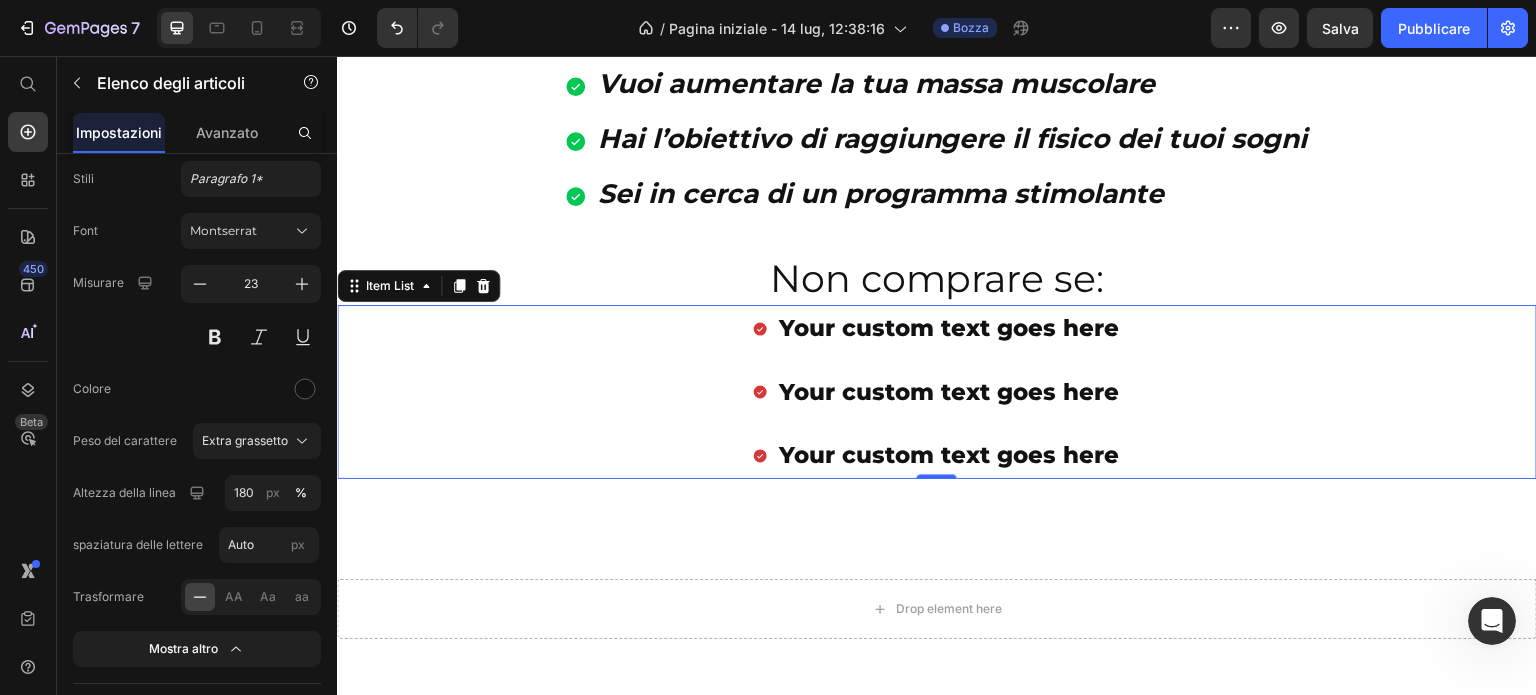 click on "Your custom text goes here" at bounding box center [949, 328] 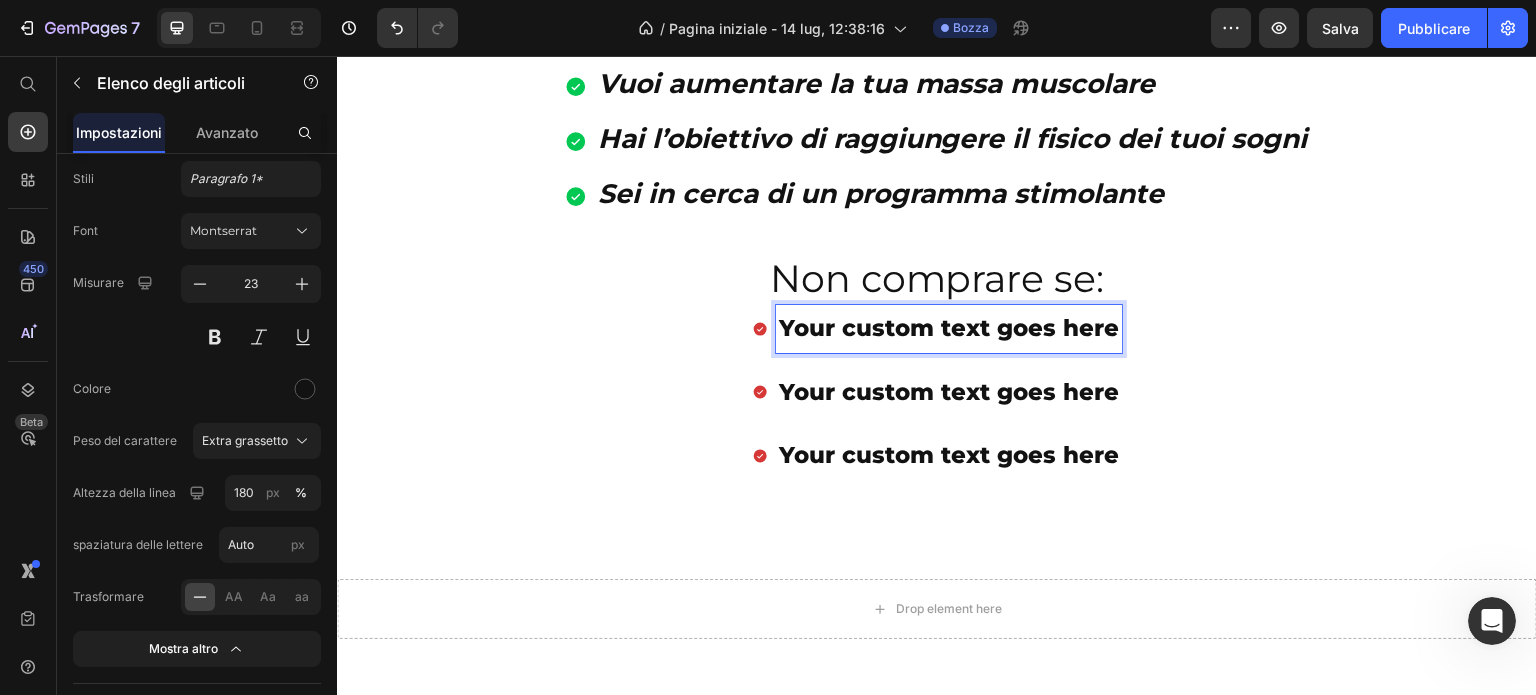 click on "Your custom text goes here" at bounding box center [949, 328] 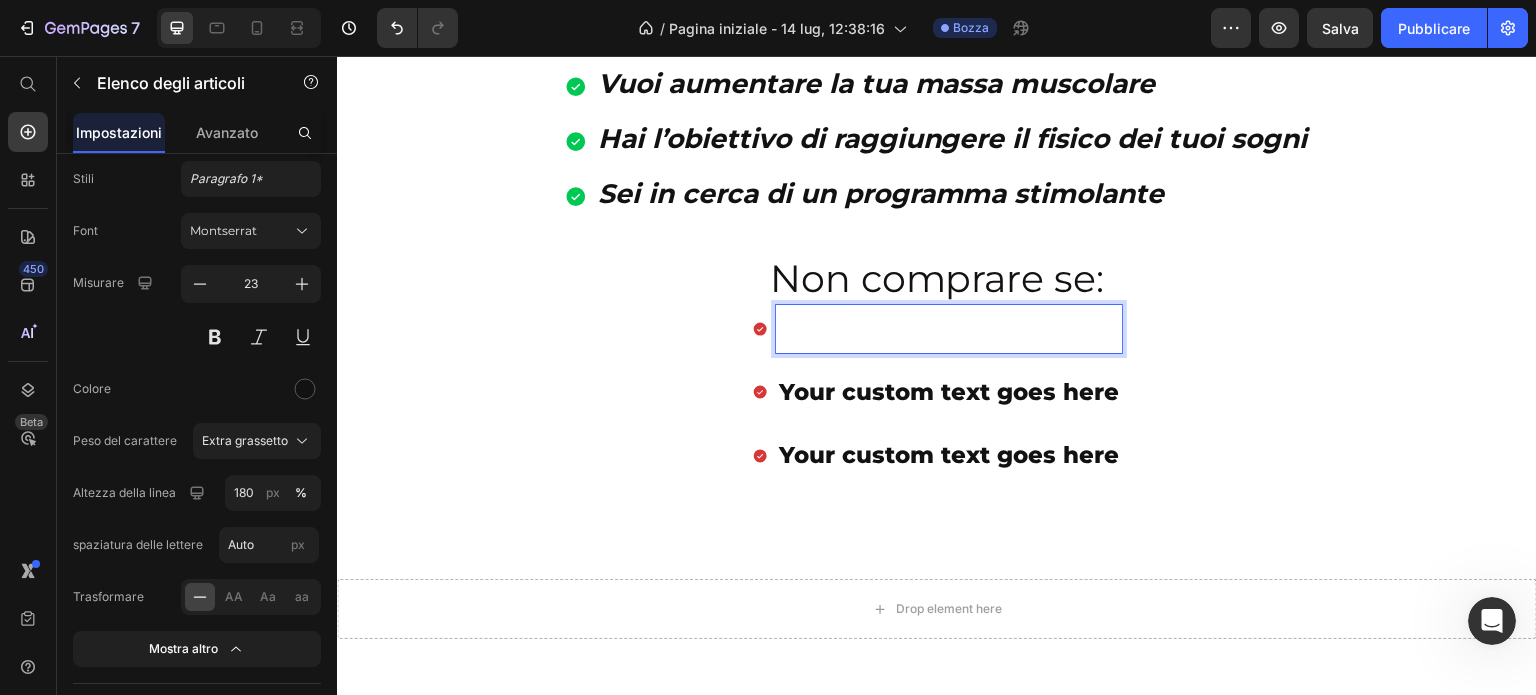 scroll, scrollTop: 1417, scrollLeft: 0, axis: vertical 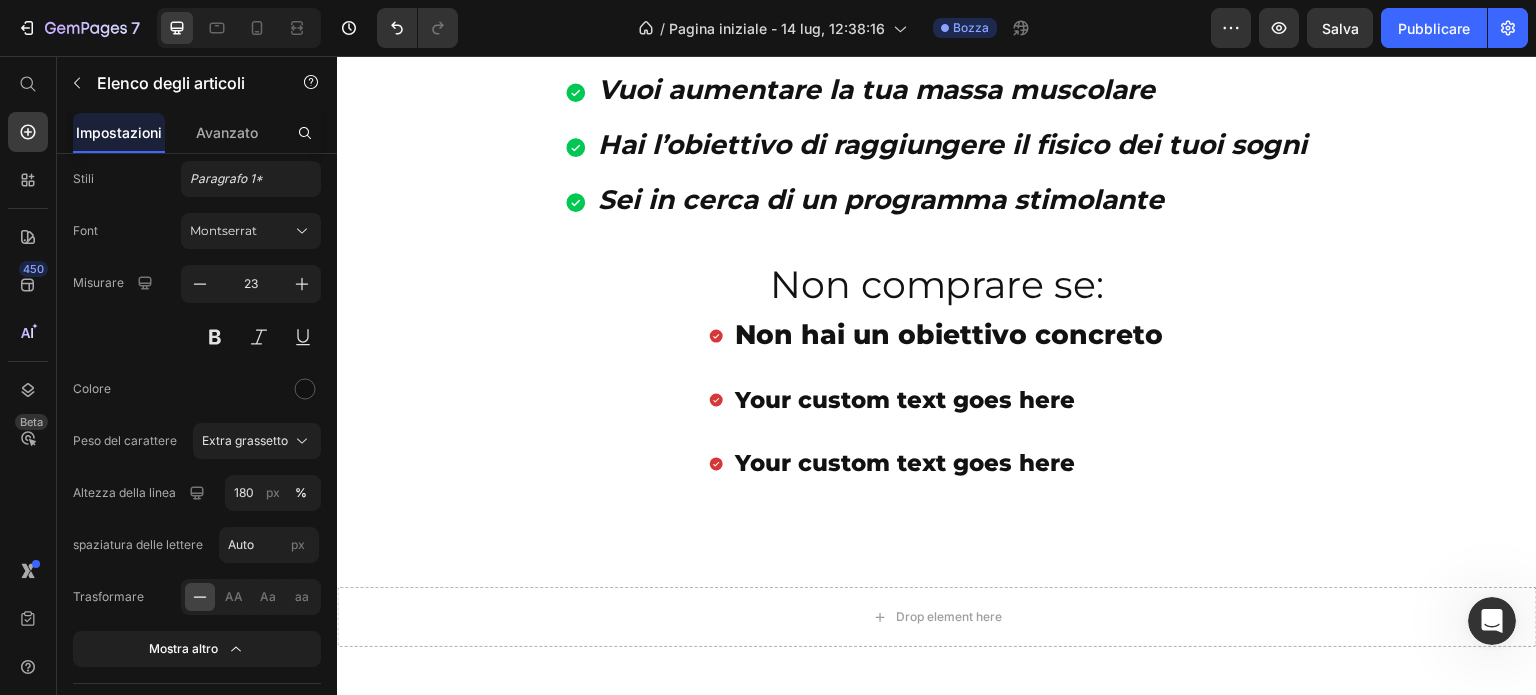 click on "Your custom text goes here" at bounding box center (949, 400) 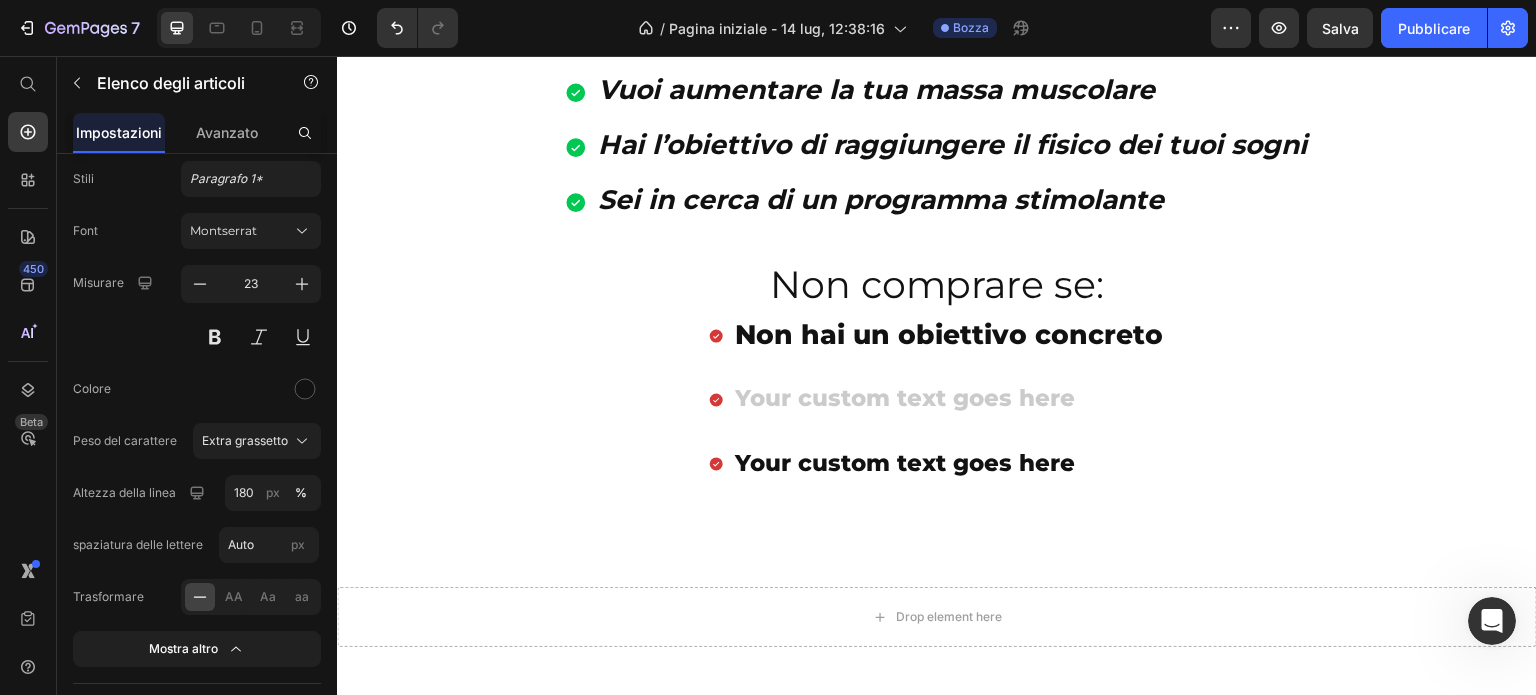 scroll, scrollTop: 1412, scrollLeft: 0, axis: vertical 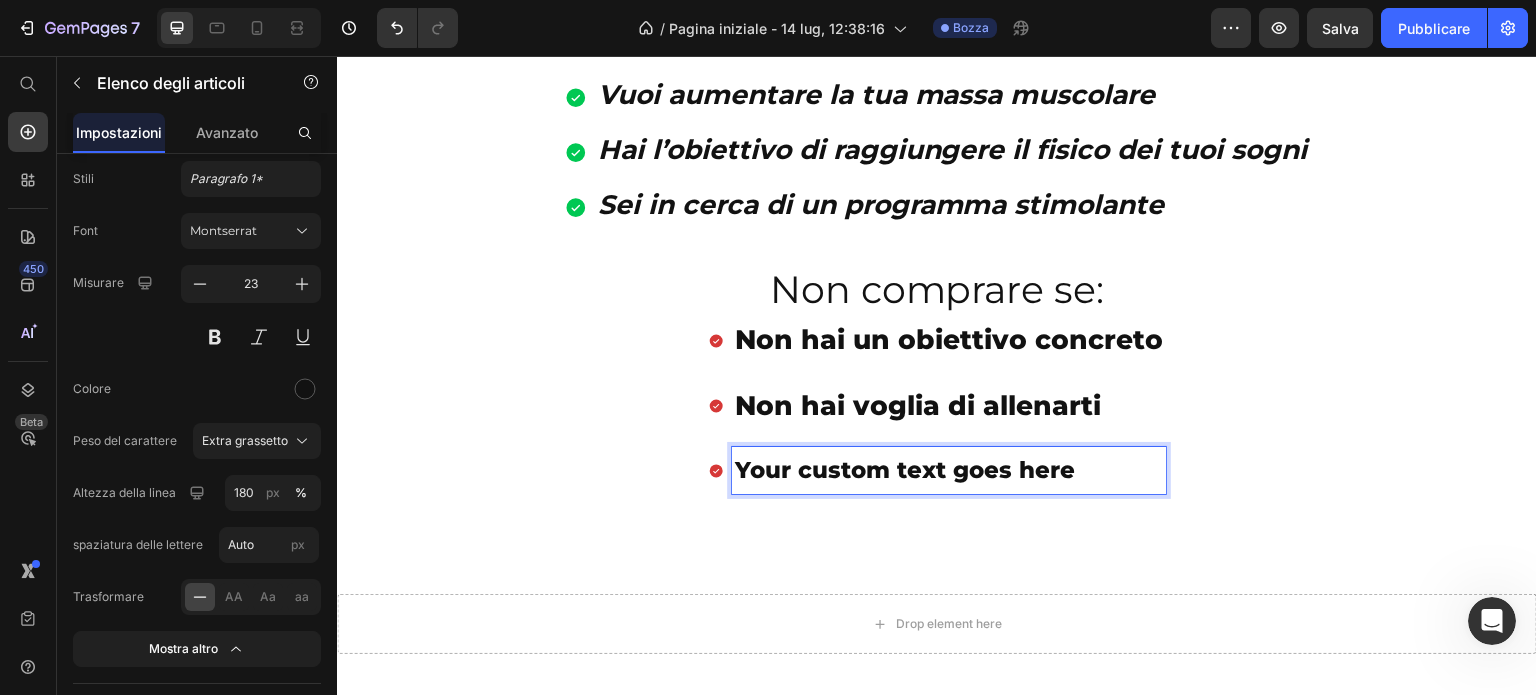 click on "Your custom text goes here" at bounding box center [949, 470] 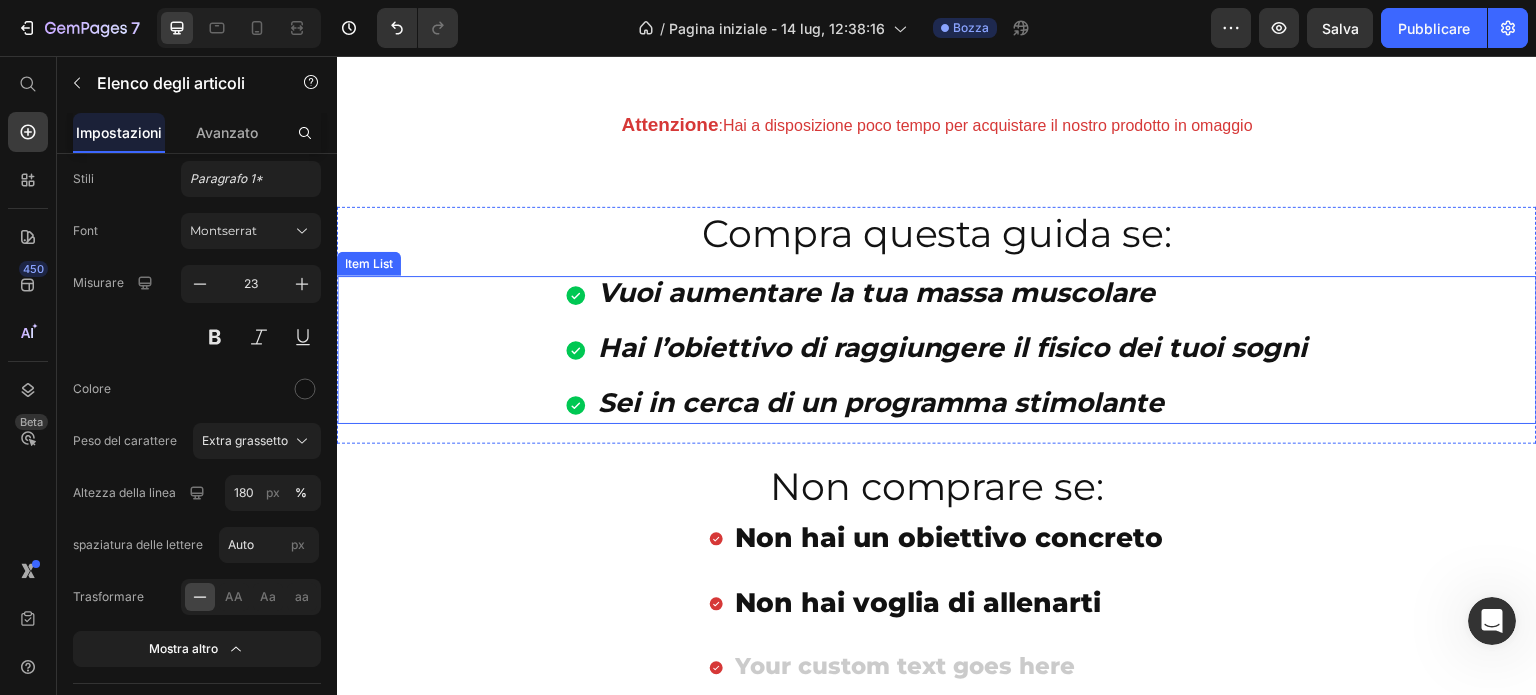 scroll, scrollTop: 1208, scrollLeft: 0, axis: vertical 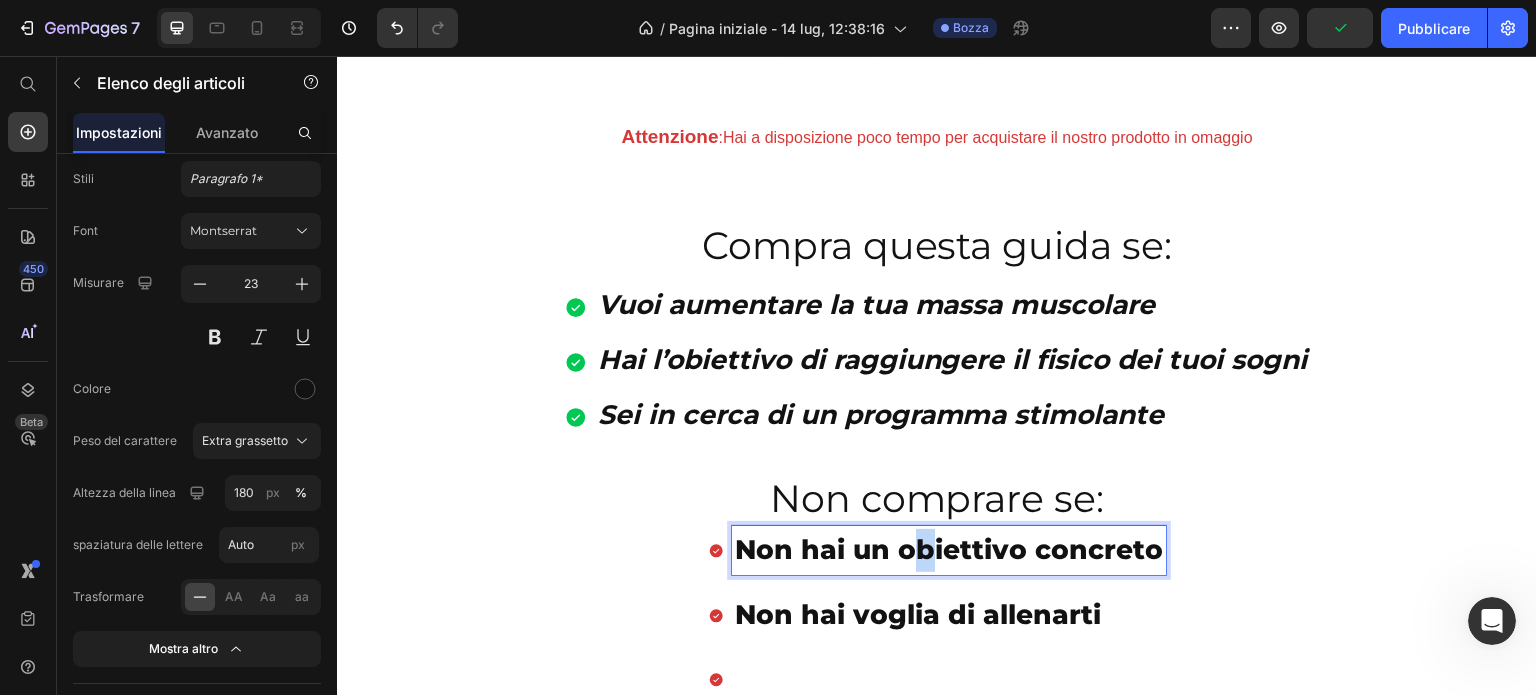 click on "Non hai un obiettivo concreto" at bounding box center (949, 549) 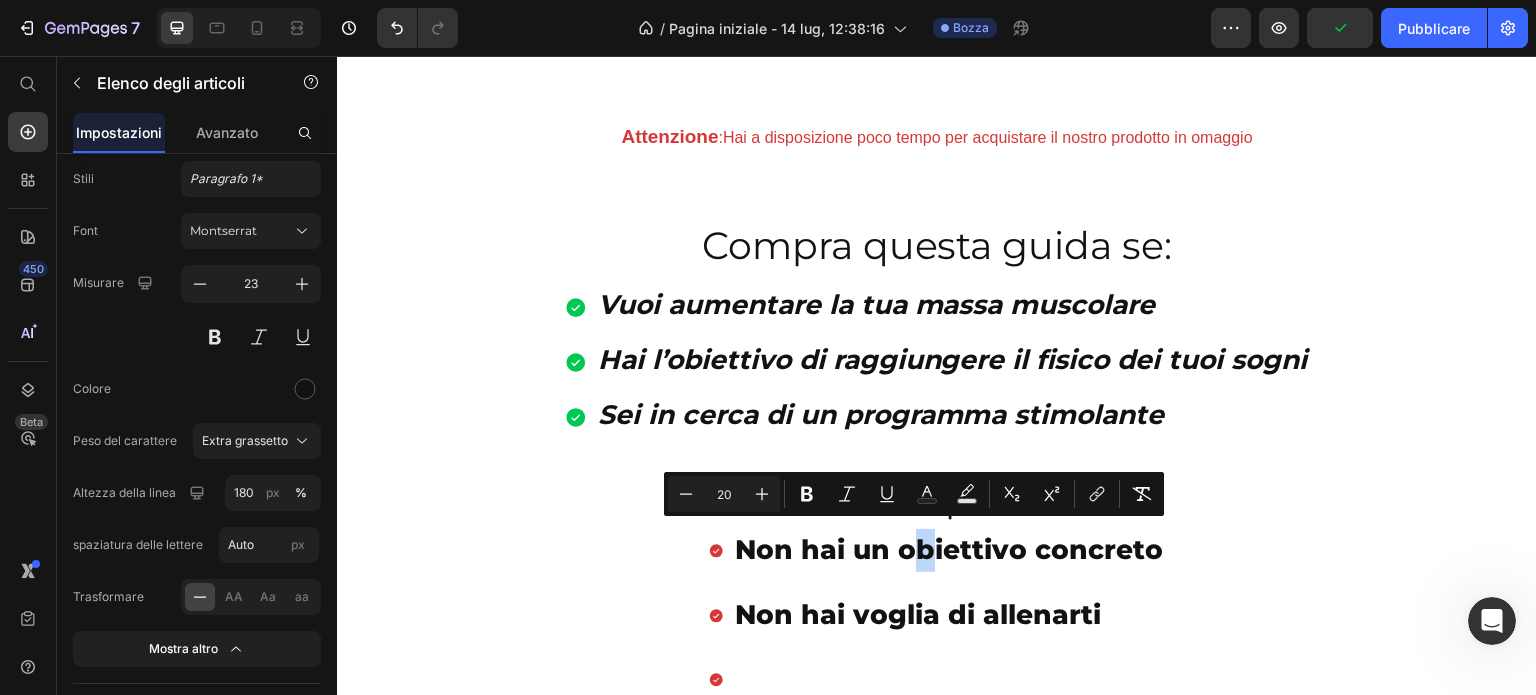 click on "Non hai un obiettivo concreto  Non hai voglia di allenarti" at bounding box center [937, 615] 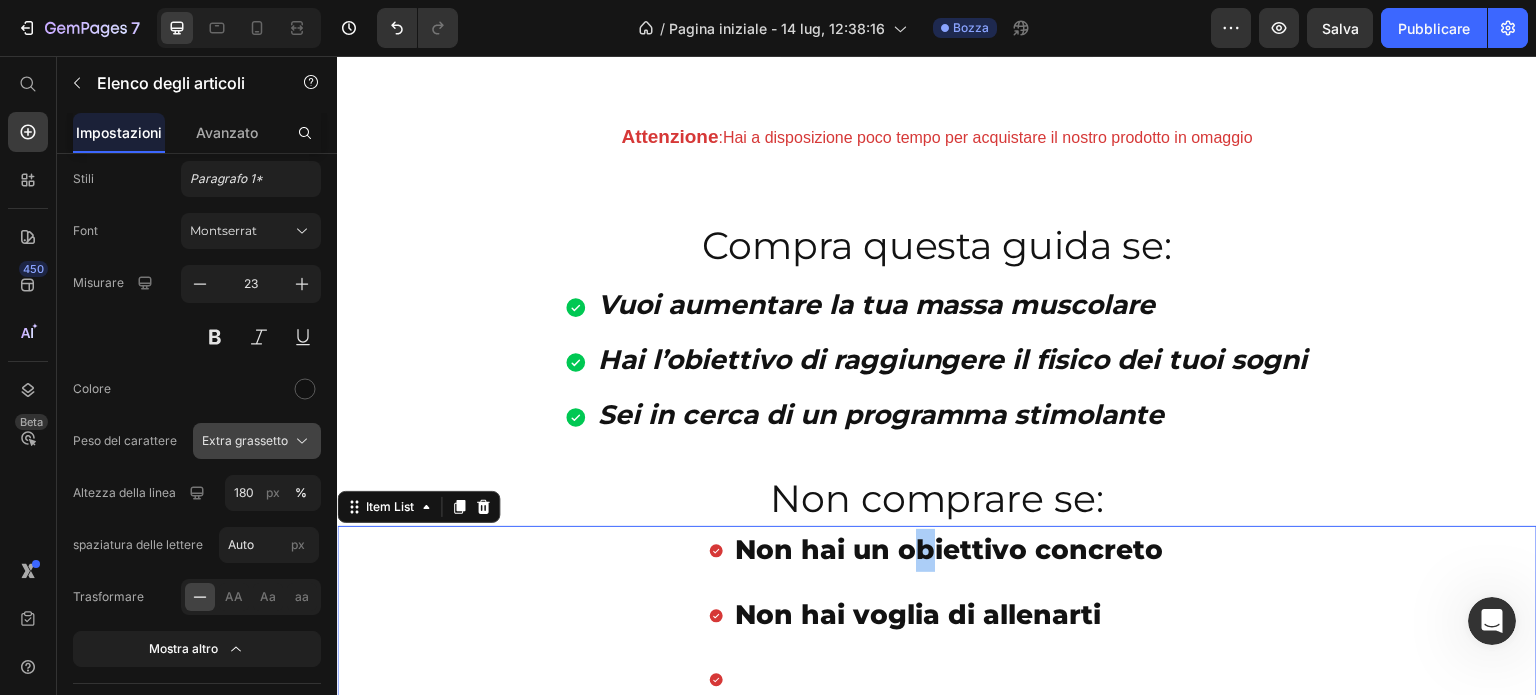 click on "Extra grassetto" at bounding box center (257, 441) 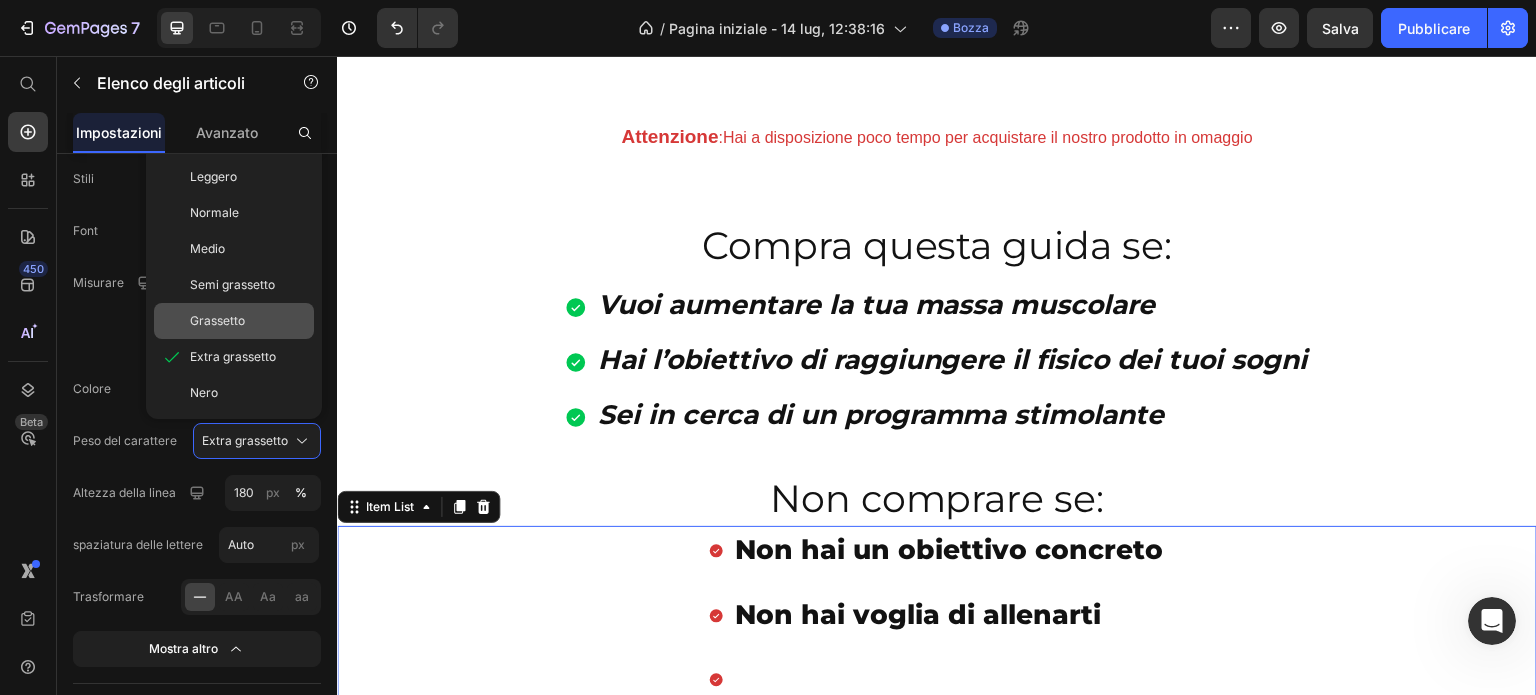 click on "Grassetto" at bounding box center [248, 321] 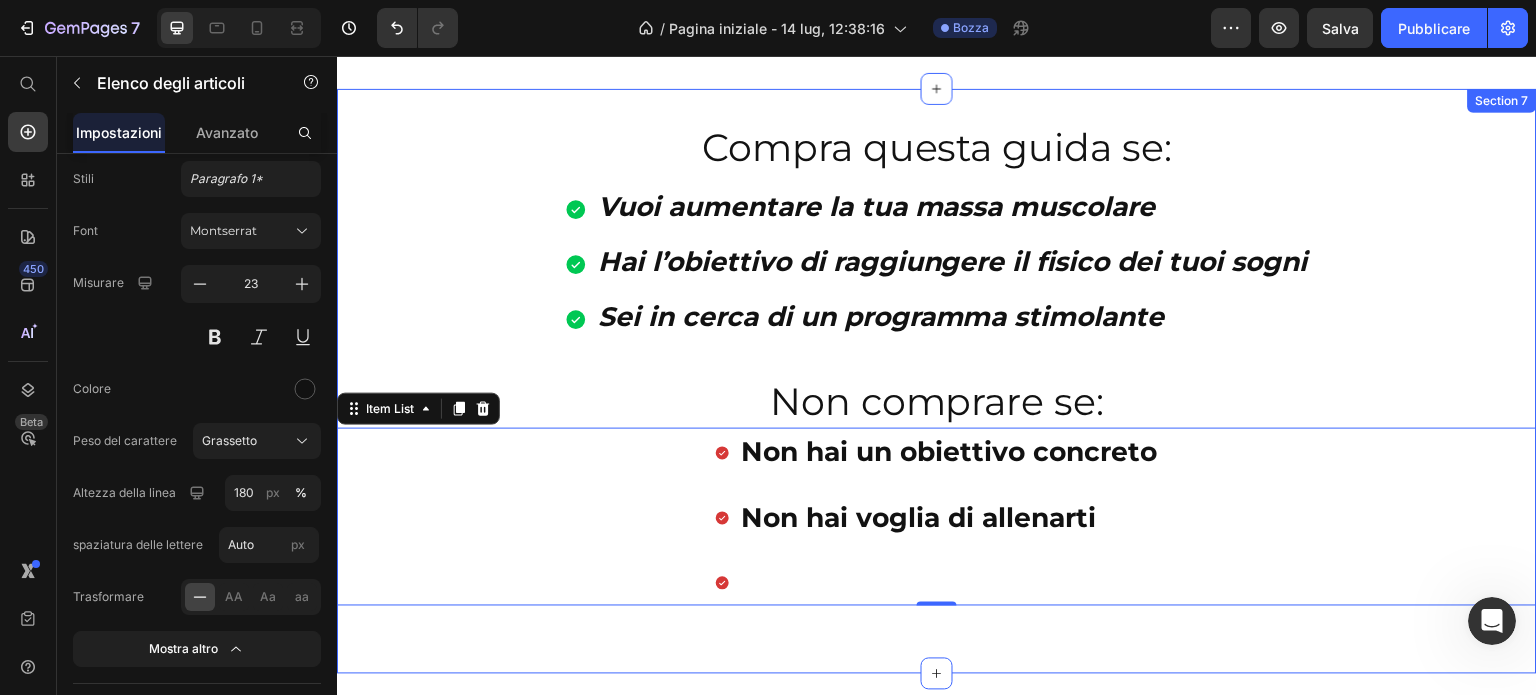 scroll, scrollTop: 1408, scrollLeft: 0, axis: vertical 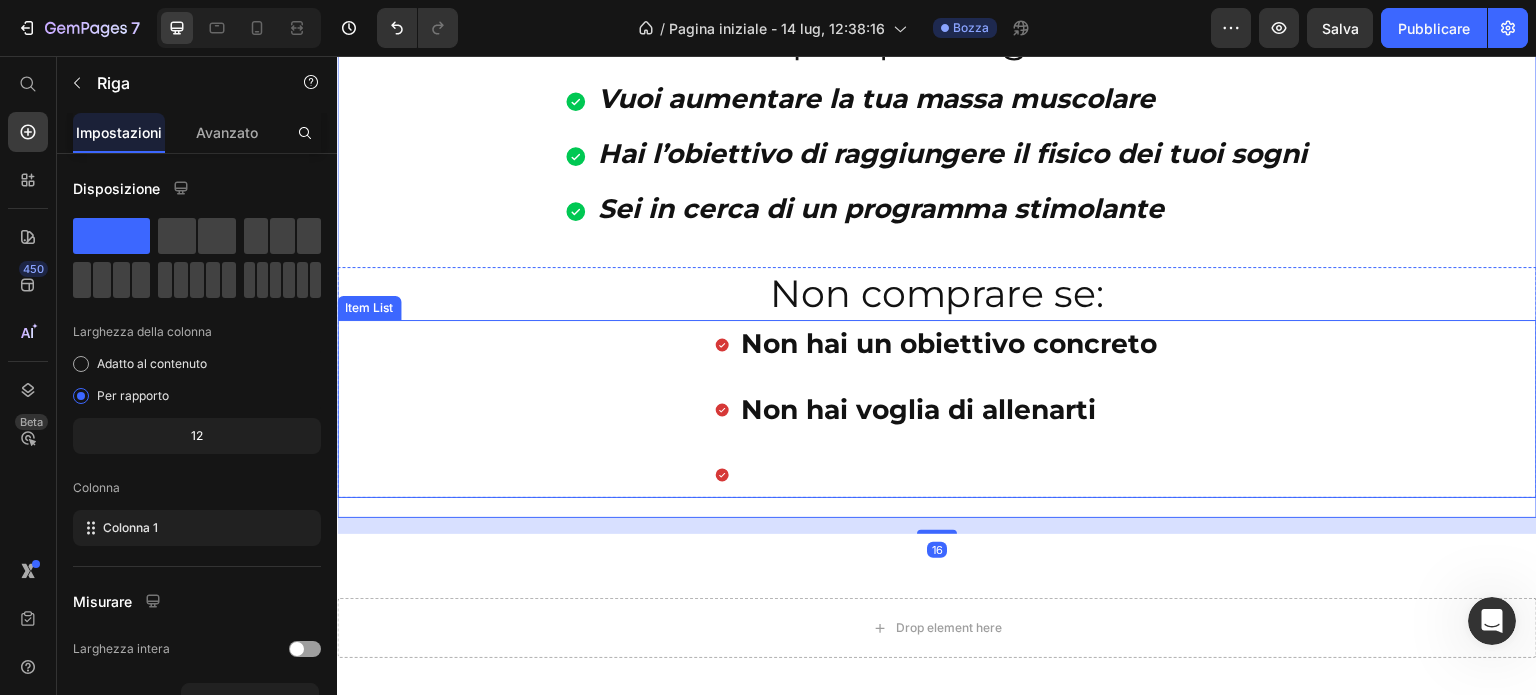 click at bounding box center [949, 474] 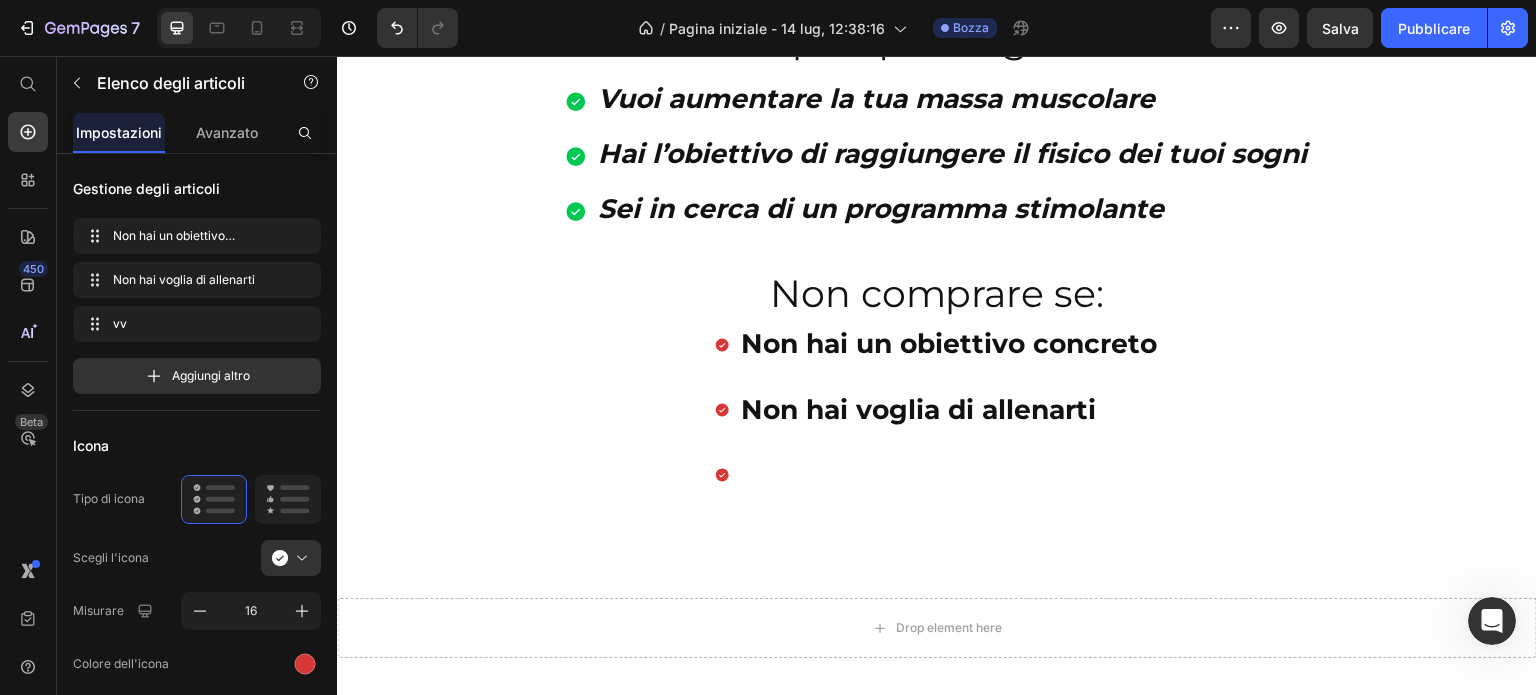 scroll, scrollTop: 1403, scrollLeft: 0, axis: vertical 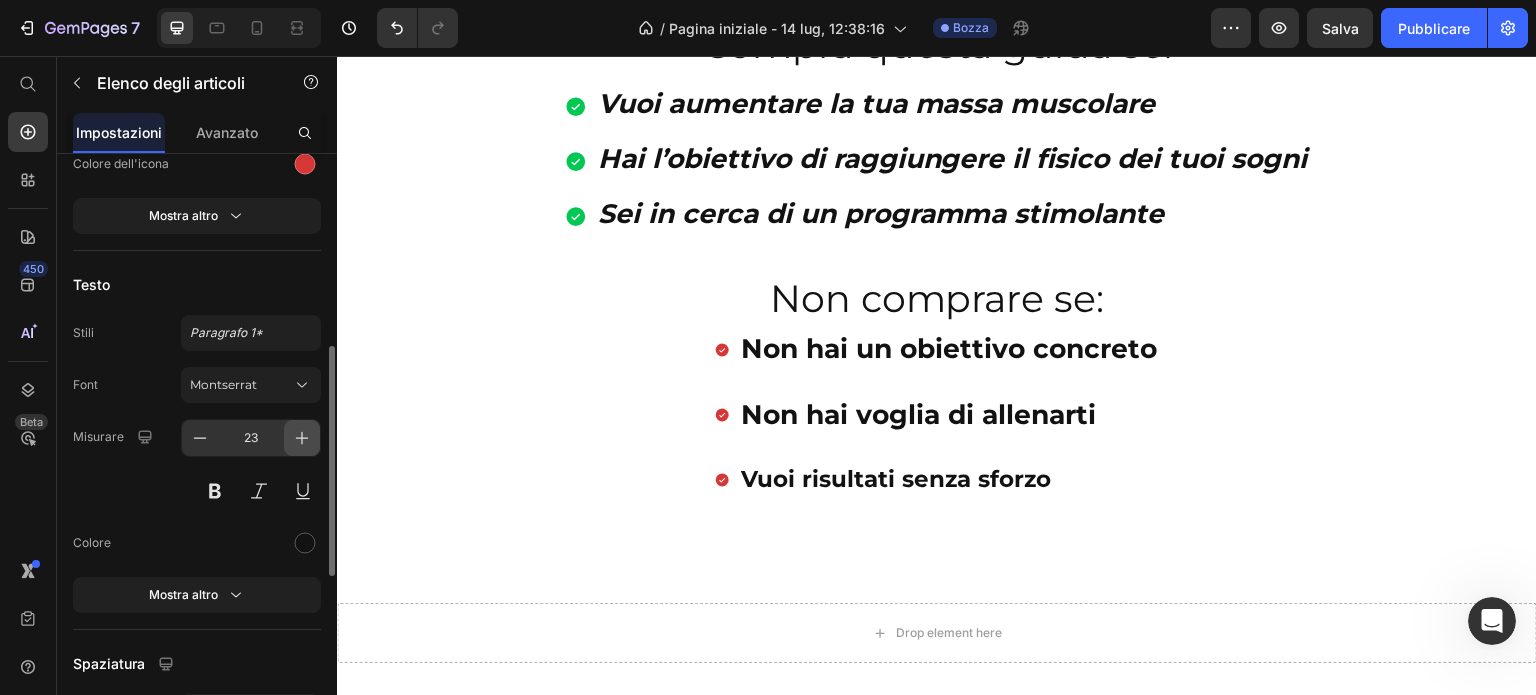 click 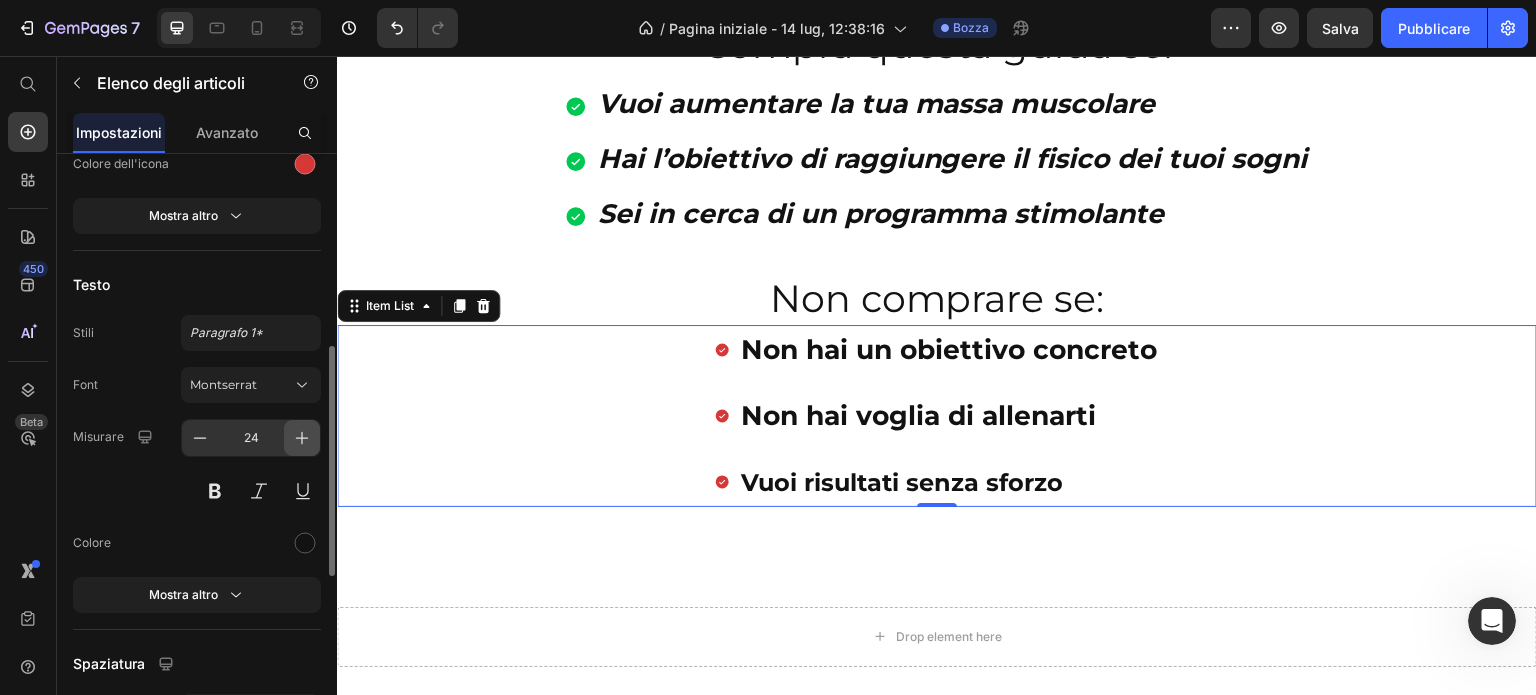 click at bounding box center (302, 438) 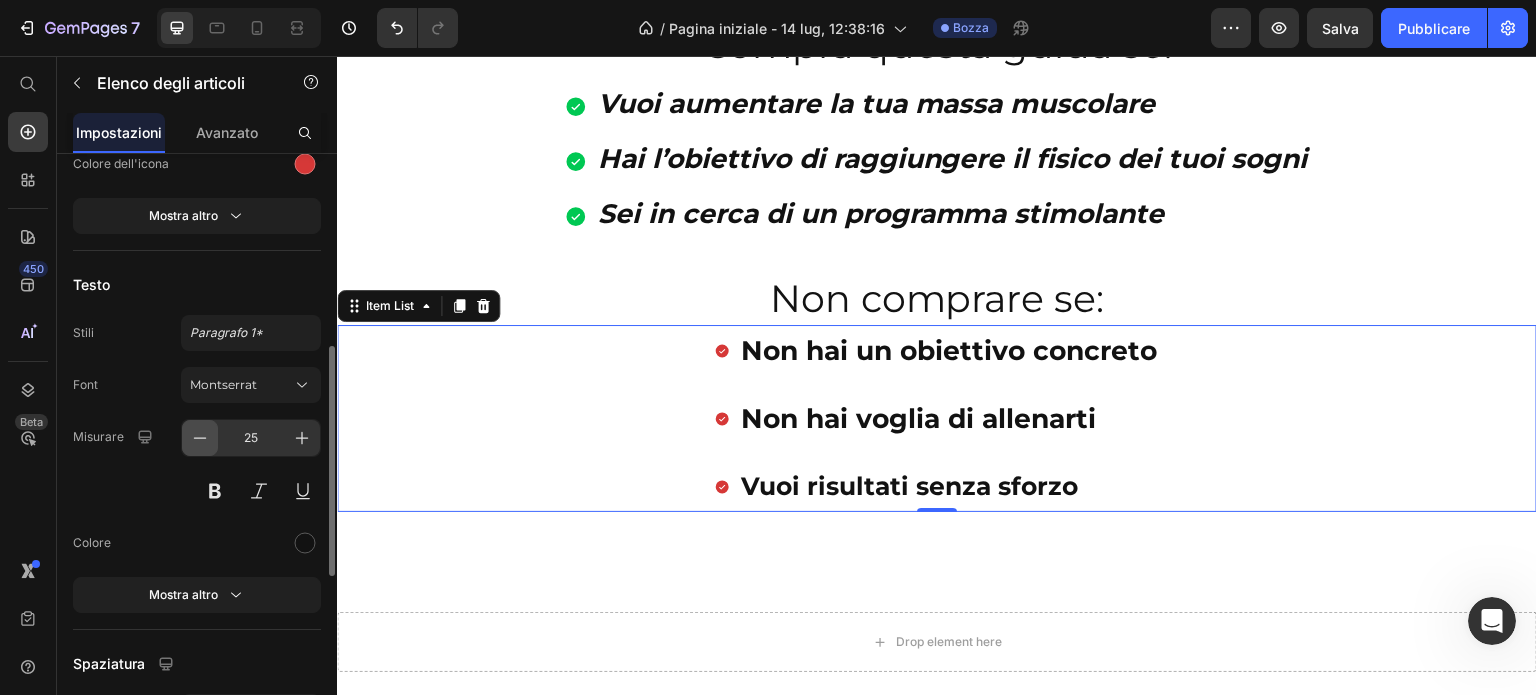 click 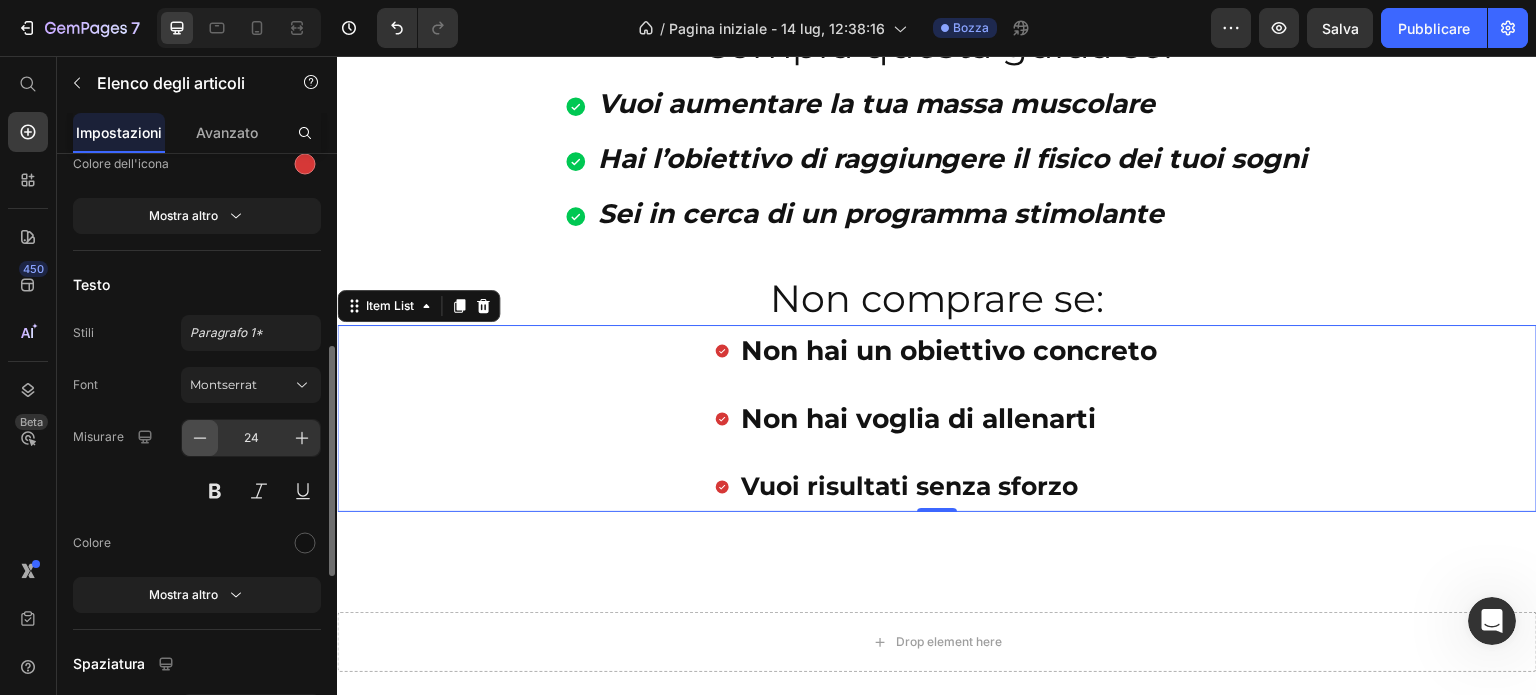 click 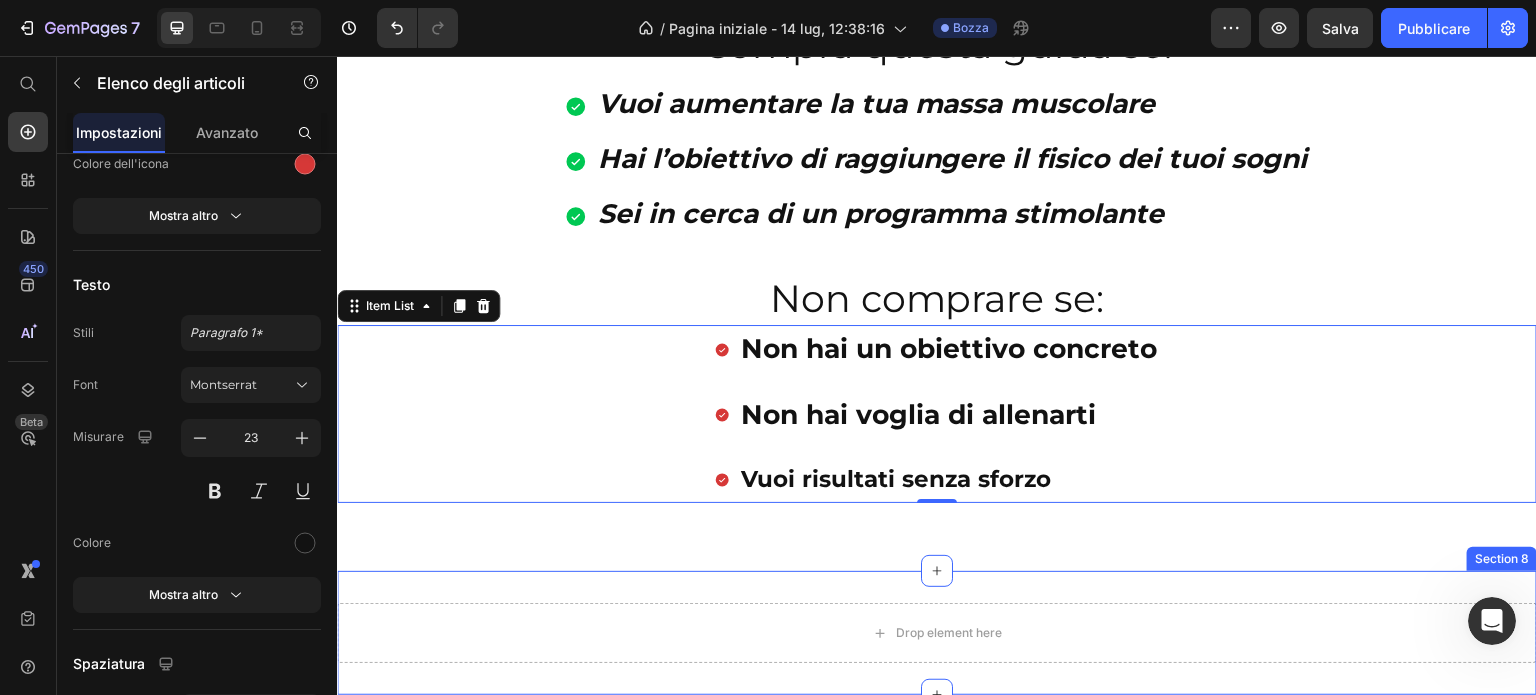 click on "Compra questa guida se: Heading Vuoi aumentare la tua massa muscolare Hai l’obiettivo di raggiungere il fisico dei tuoi sogni Sei in cerca di un programma stimolante  Item List Heading Row Non comprare se: Heading Non hai un obiettivo concreto  Non hai voglia di allenarti Vuoi risultati senza sforzo Item List   0 Row Heading Row Section 7" at bounding box center (937, 278) 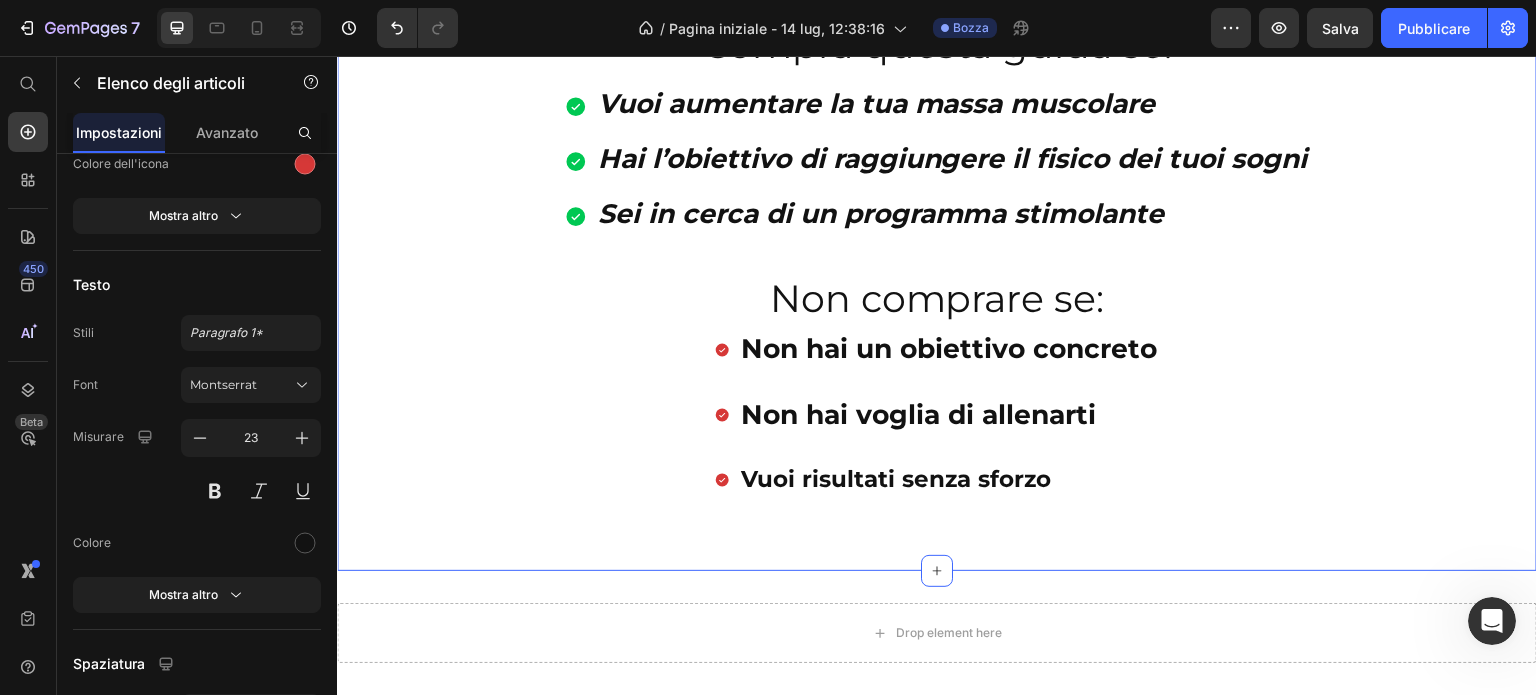 scroll, scrollTop: 0, scrollLeft: 0, axis: both 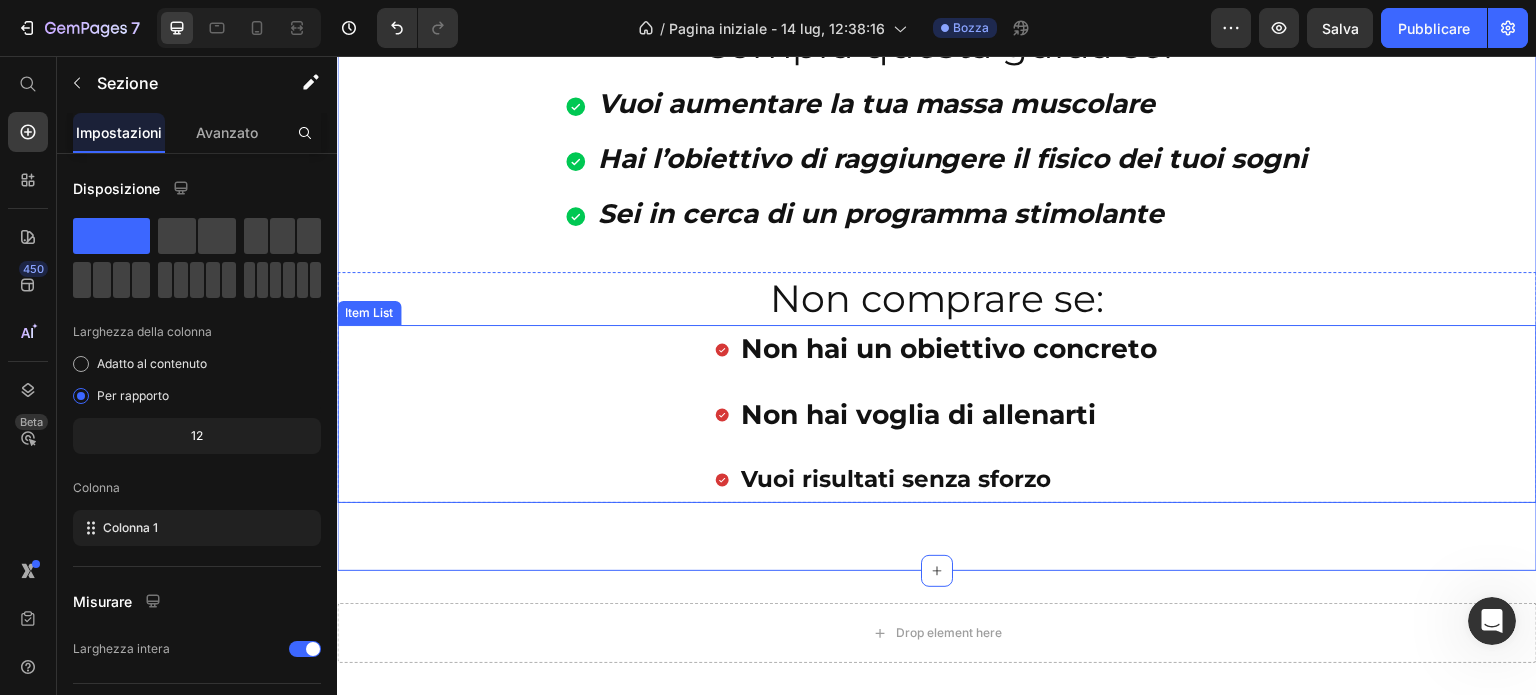 click 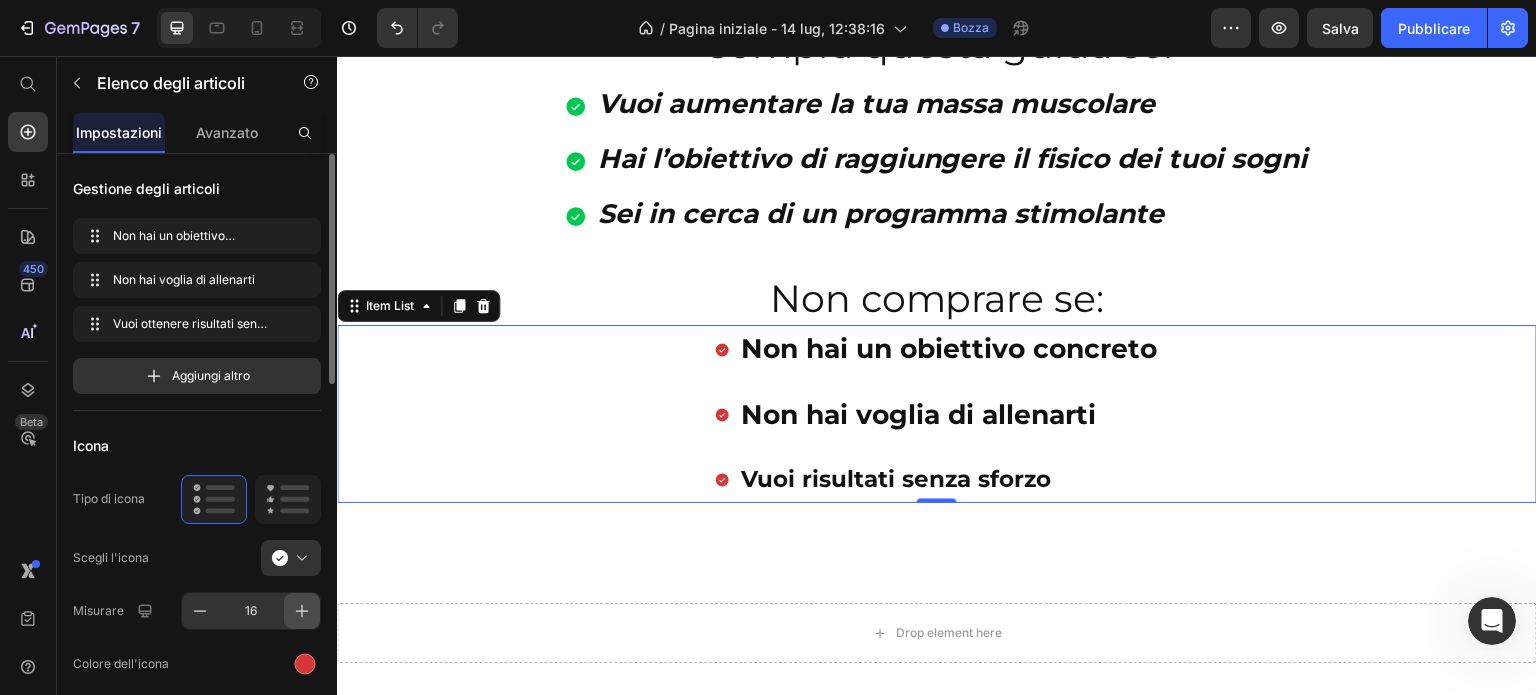 click at bounding box center [302, 611] 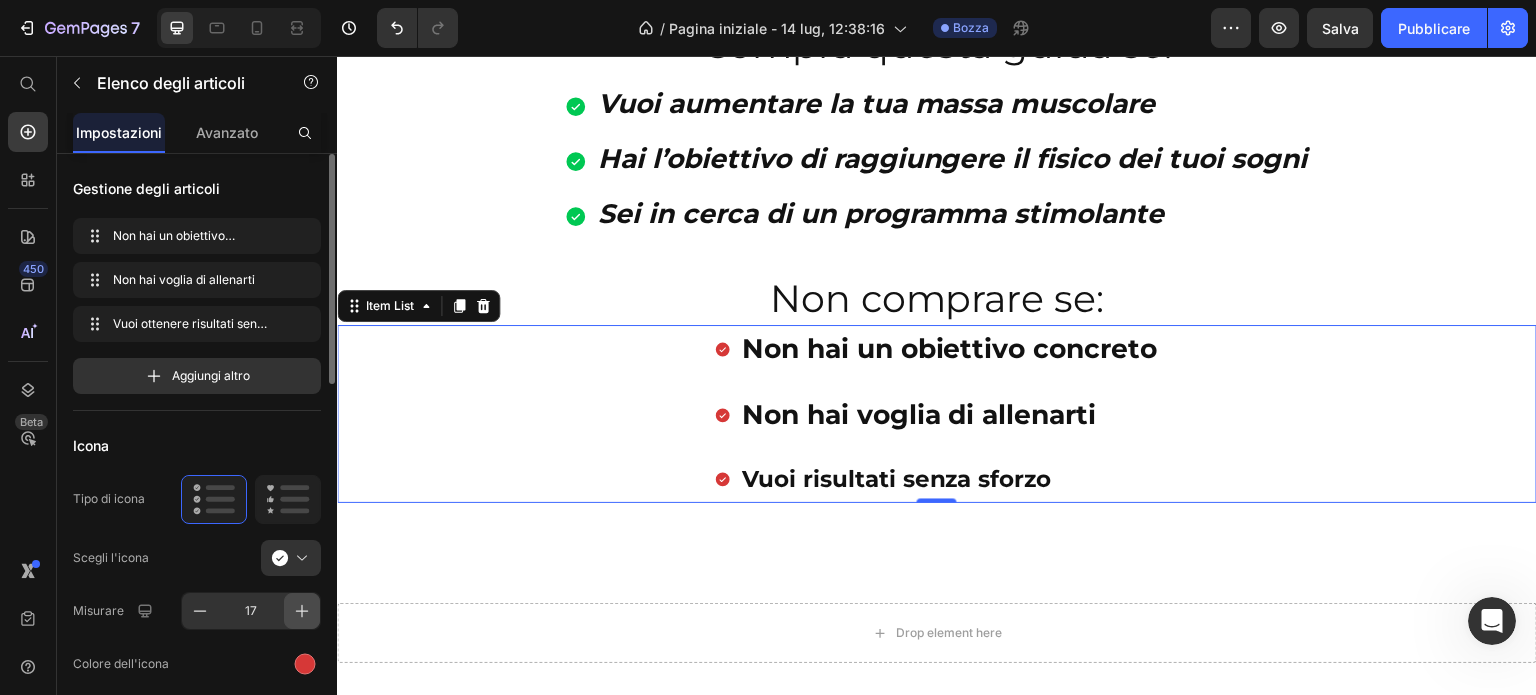 click at bounding box center (302, 611) 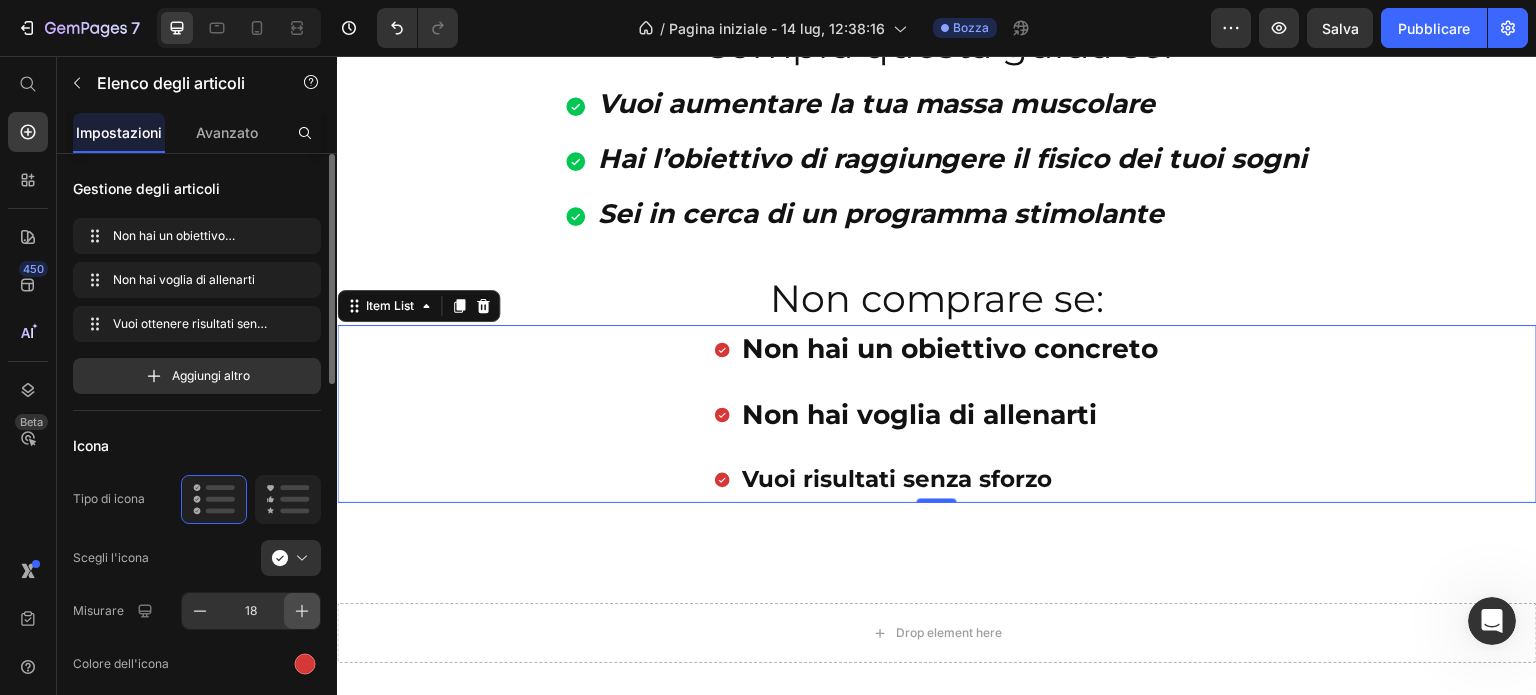 click at bounding box center [302, 611] 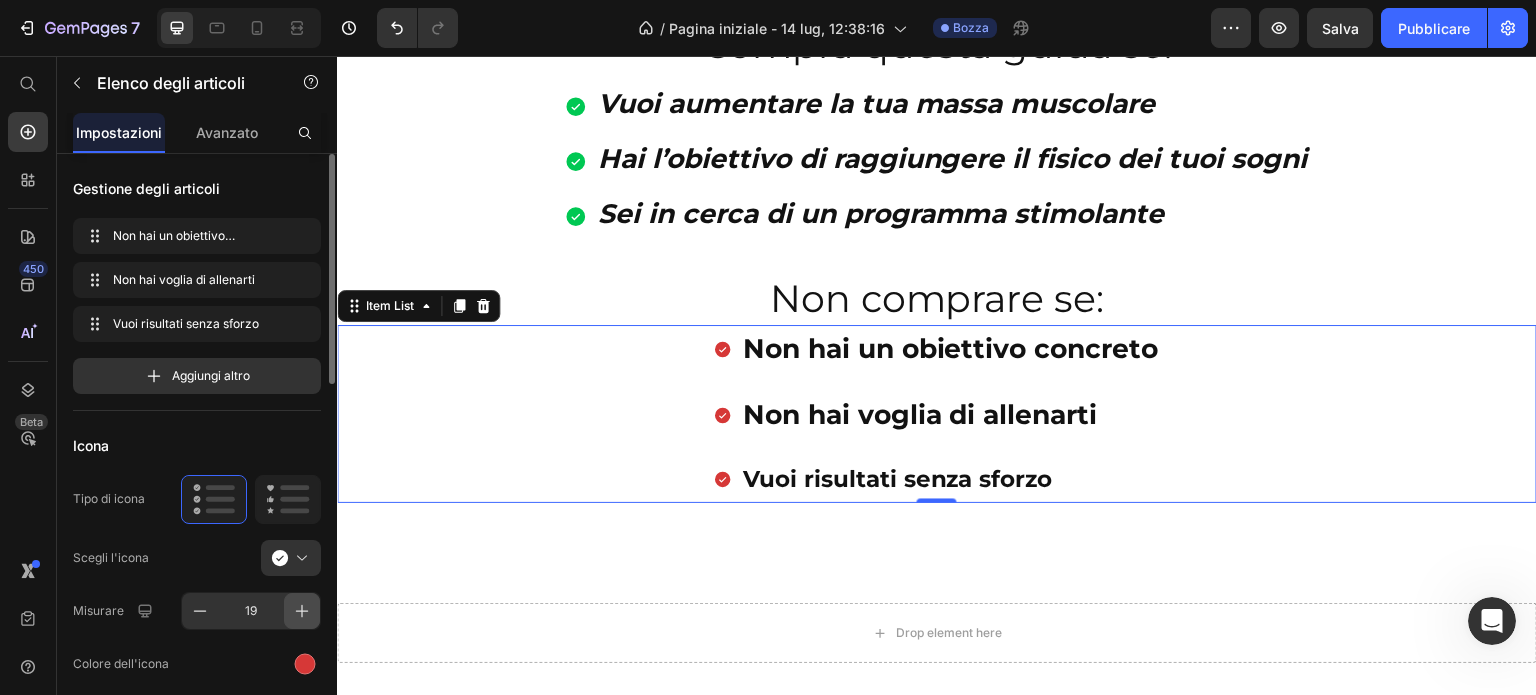 click at bounding box center (302, 611) 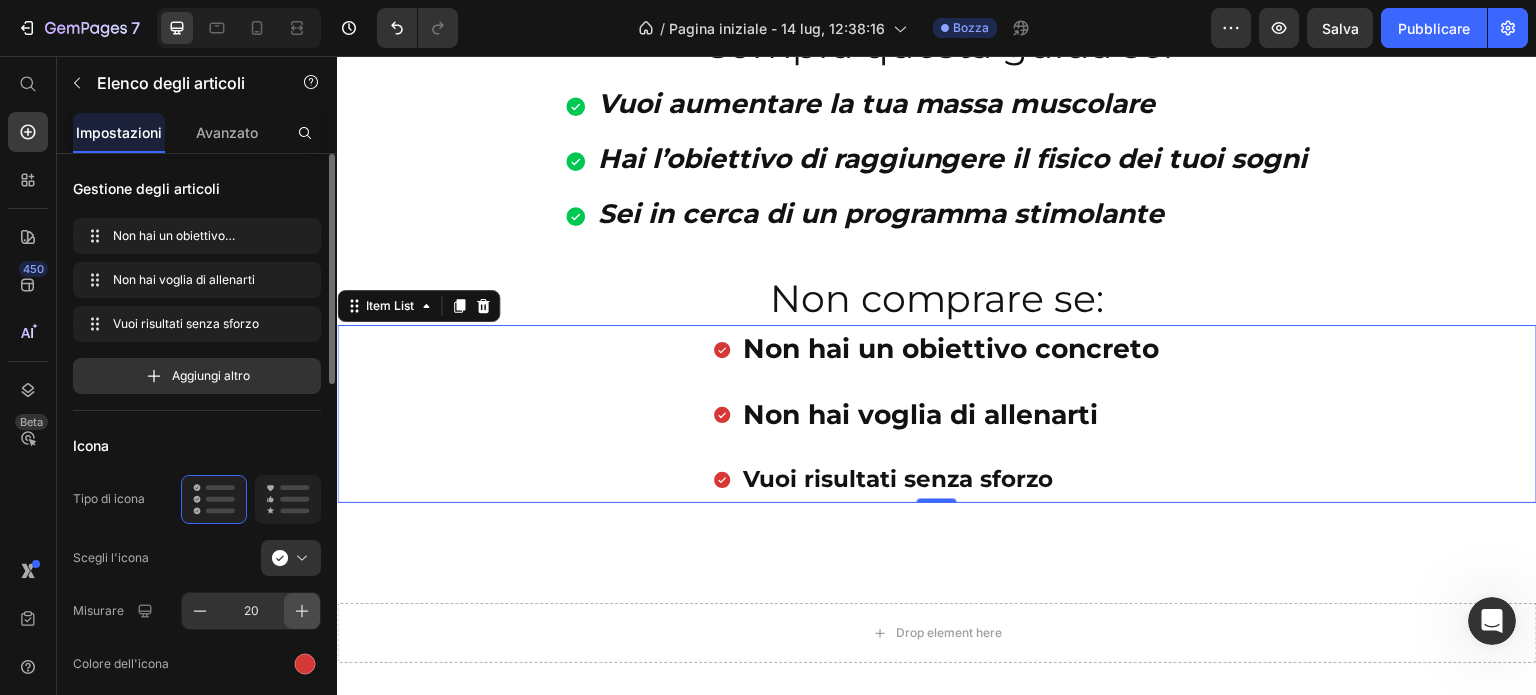 click at bounding box center (302, 611) 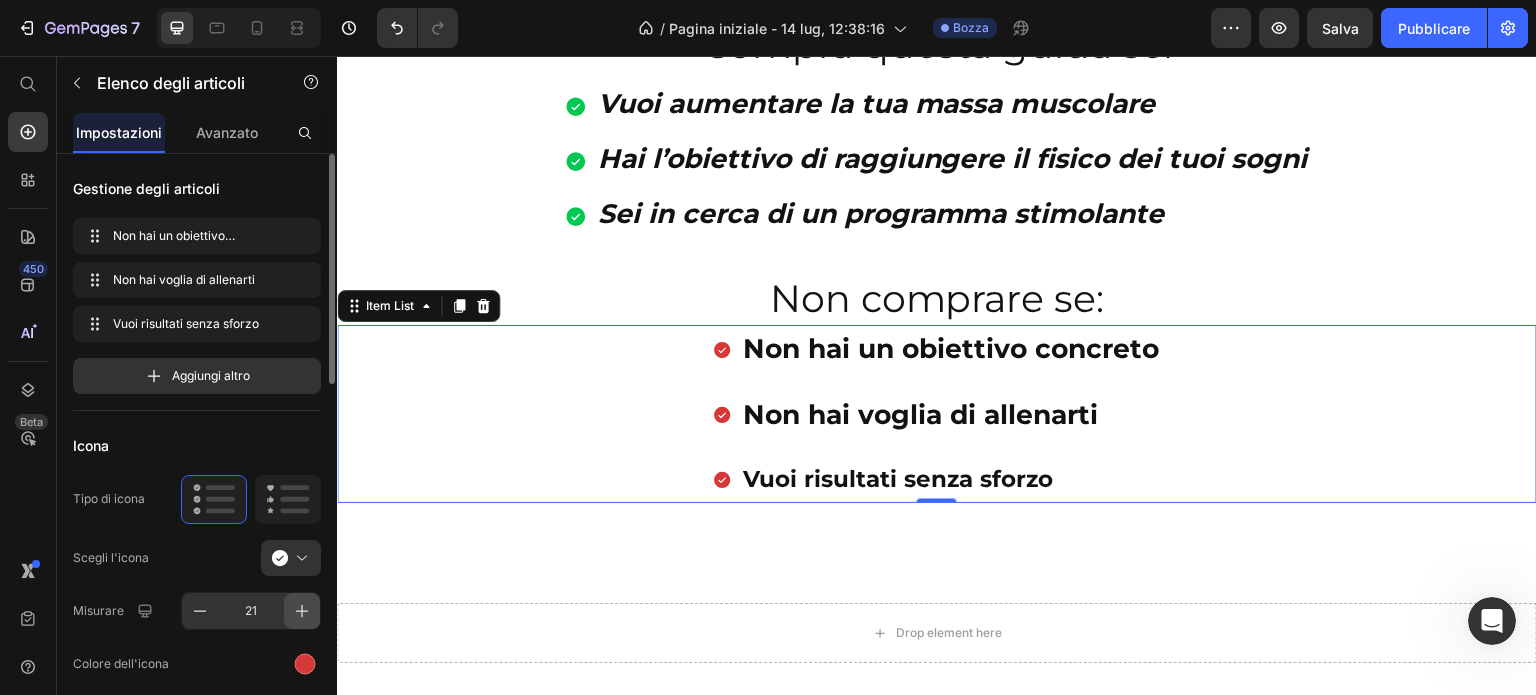 click at bounding box center [302, 611] 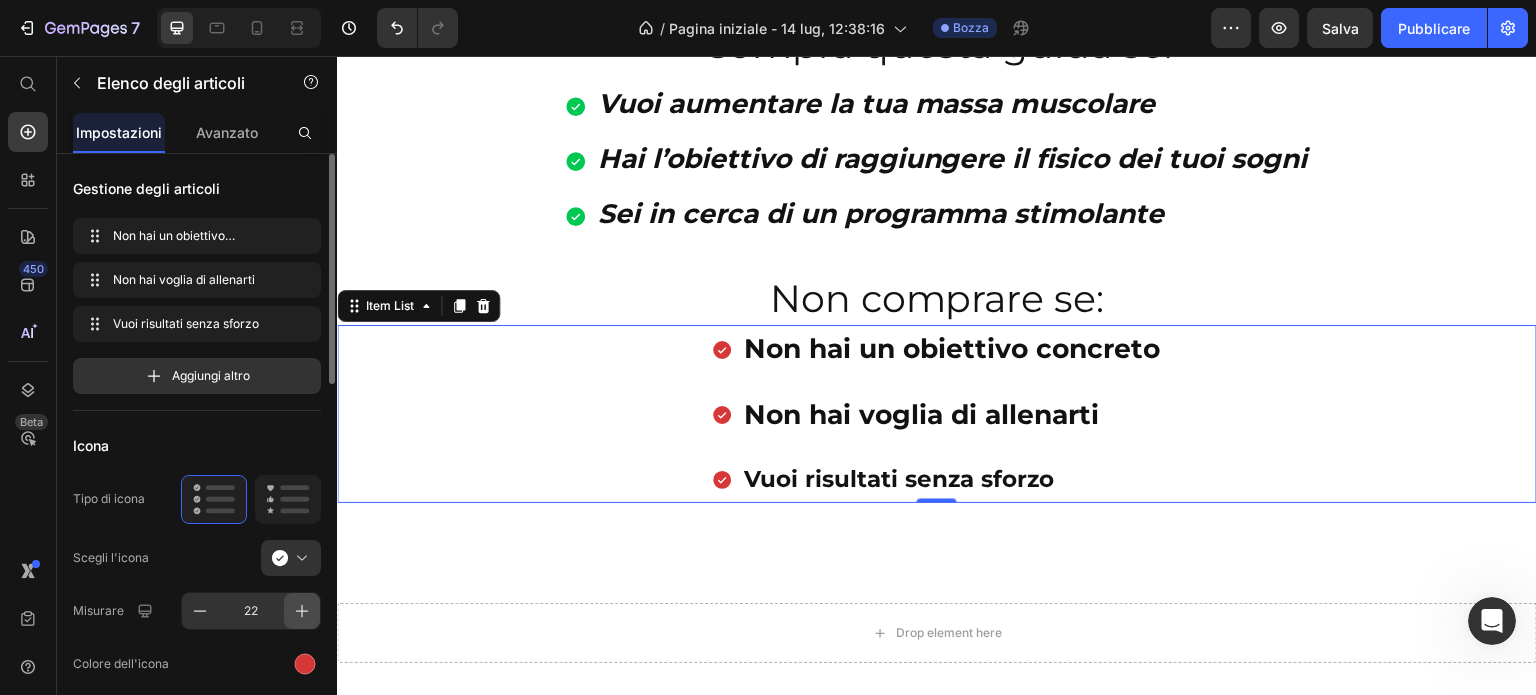 click at bounding box center (302, 611) 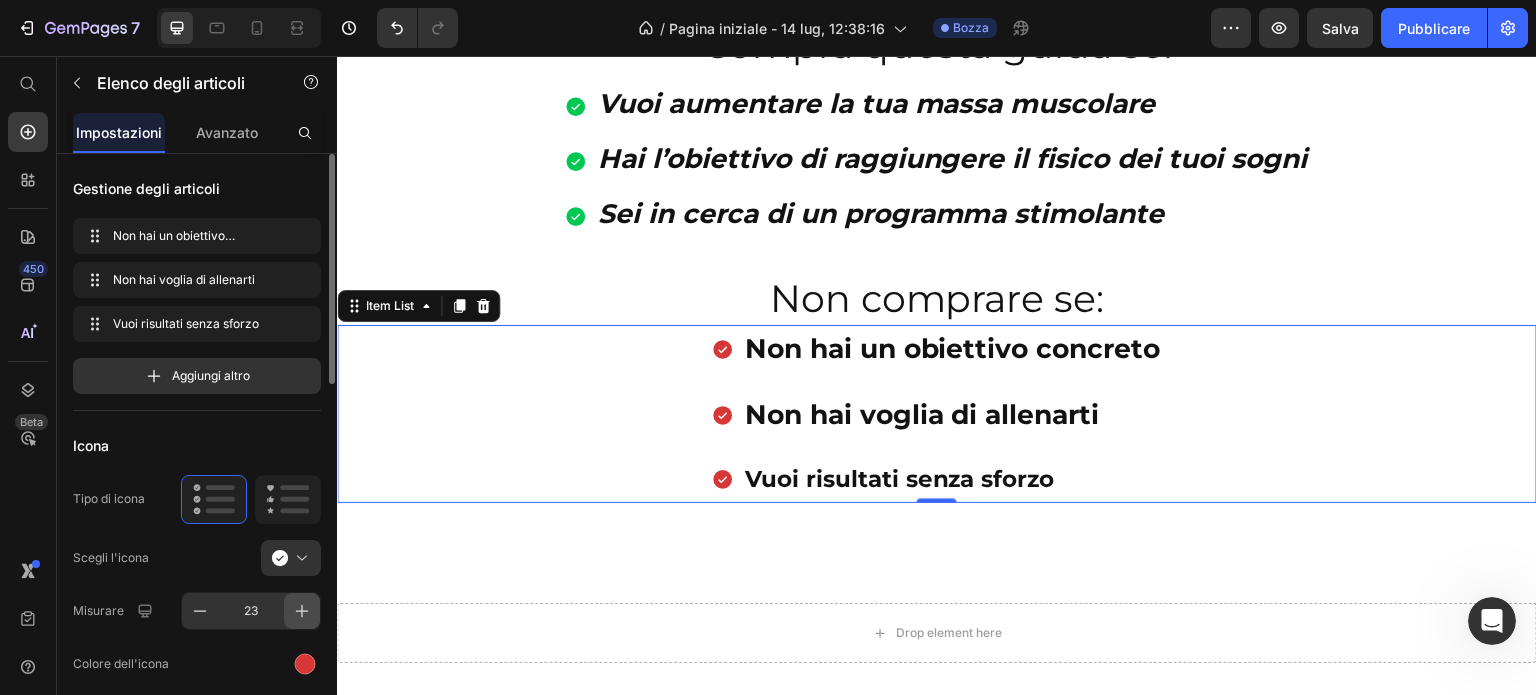 click at bounding box center [302, 611] 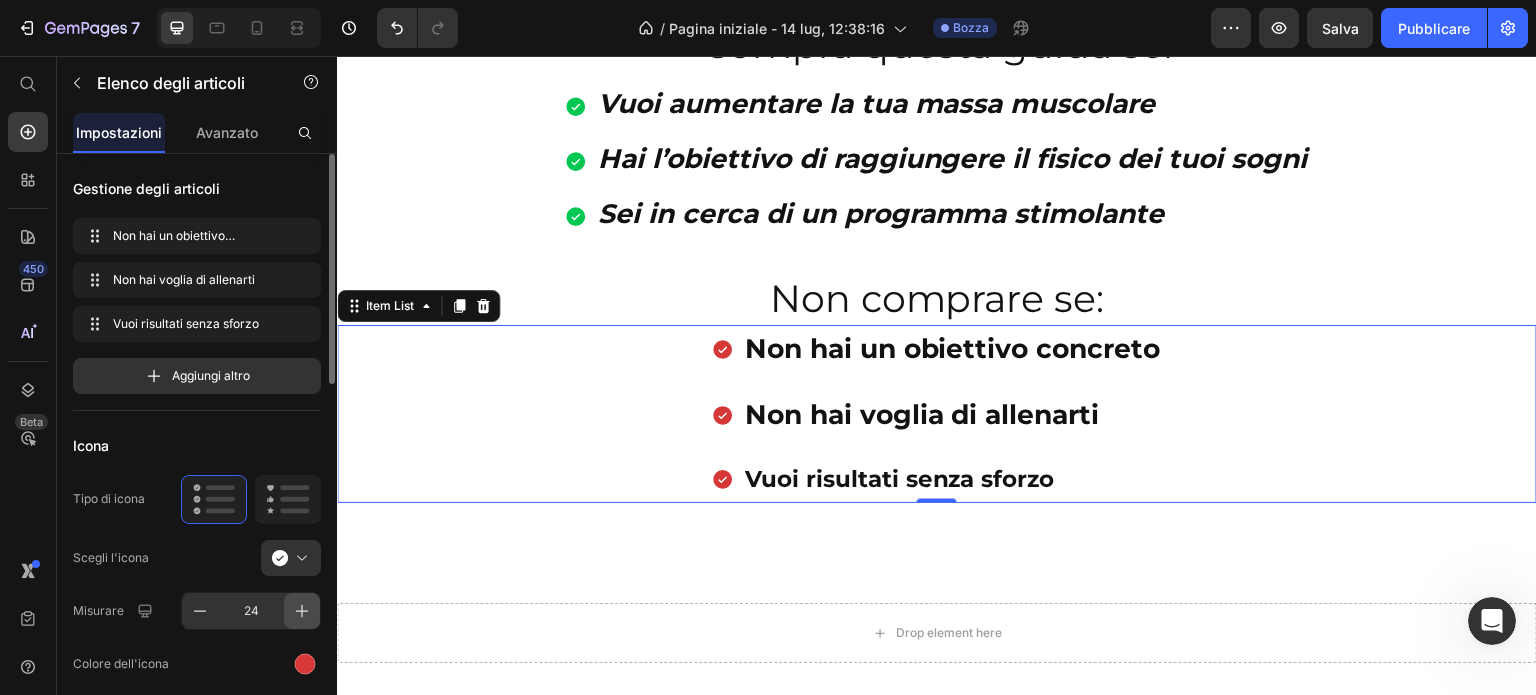 click at bounding box center (302, 611) 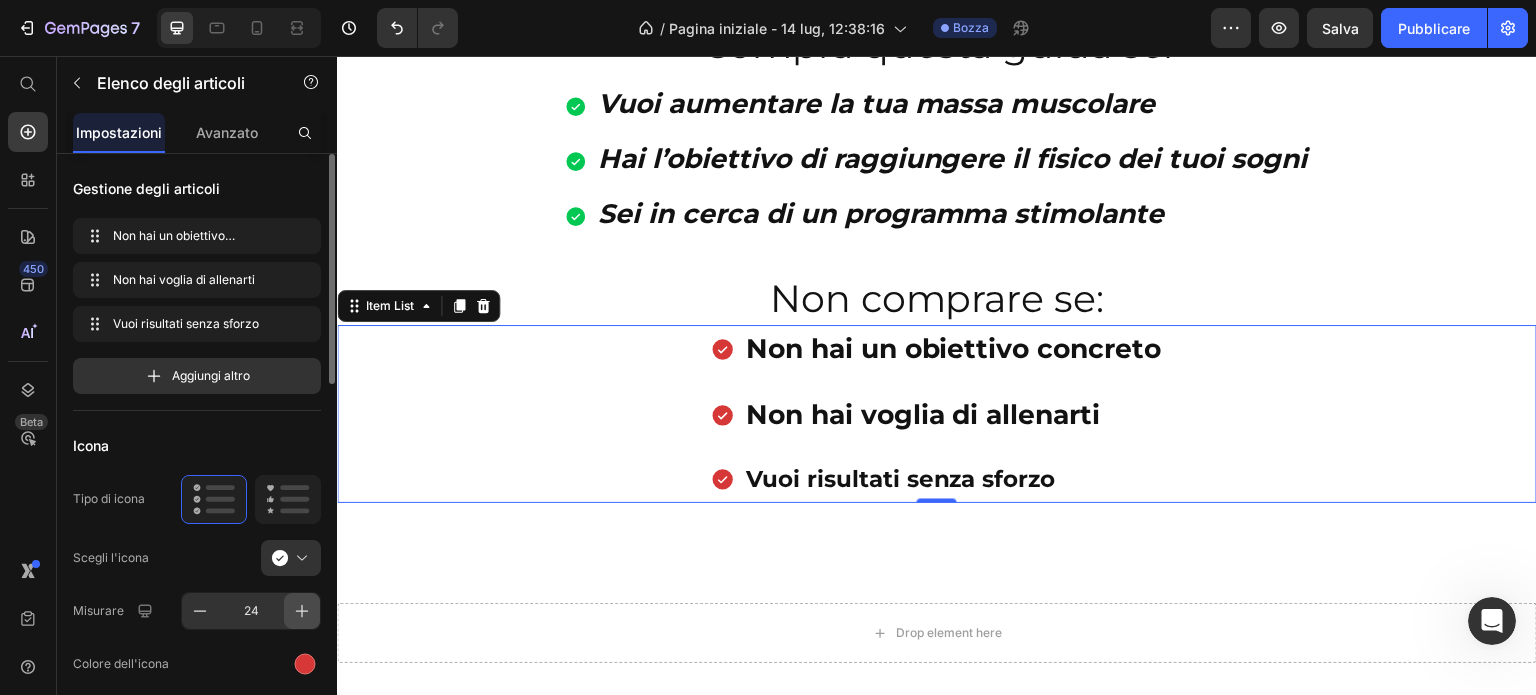 type on "25" 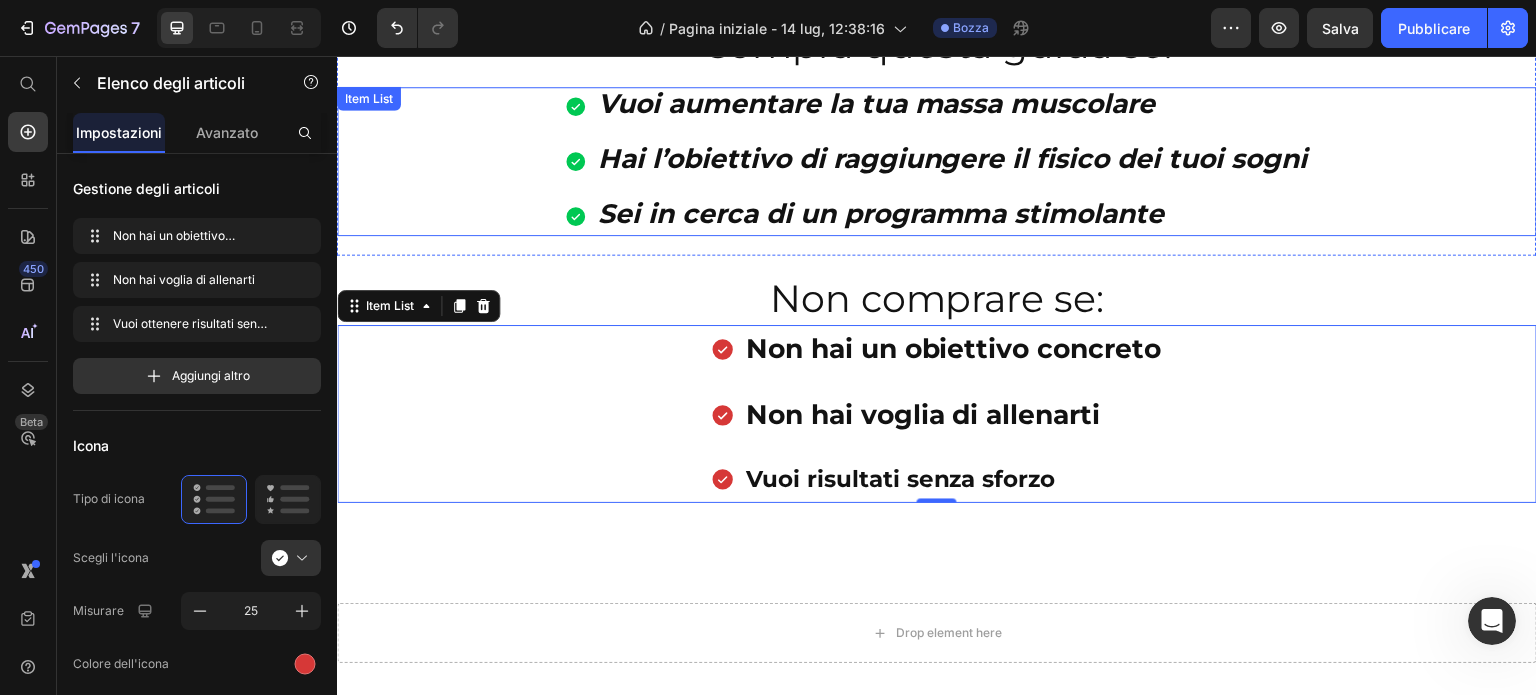 click 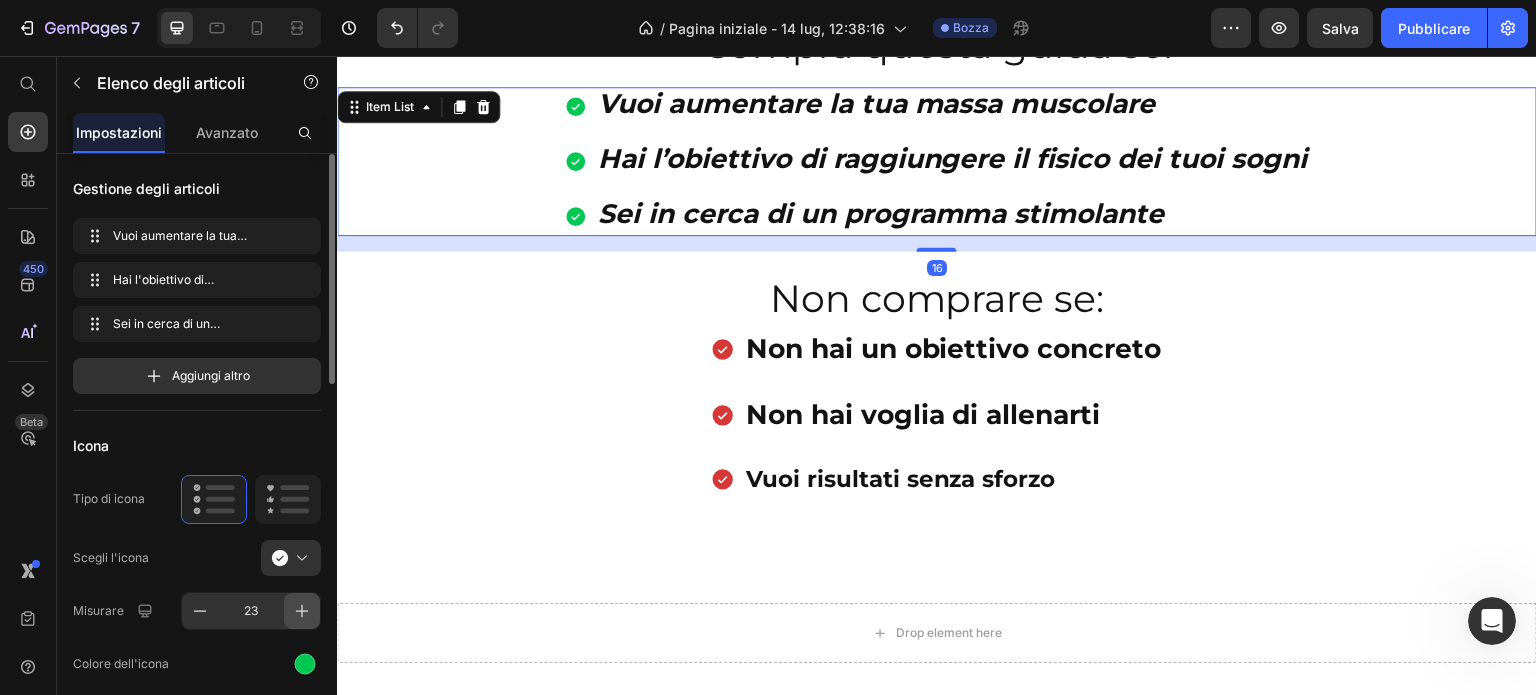 click at bounding box center (302, 611) 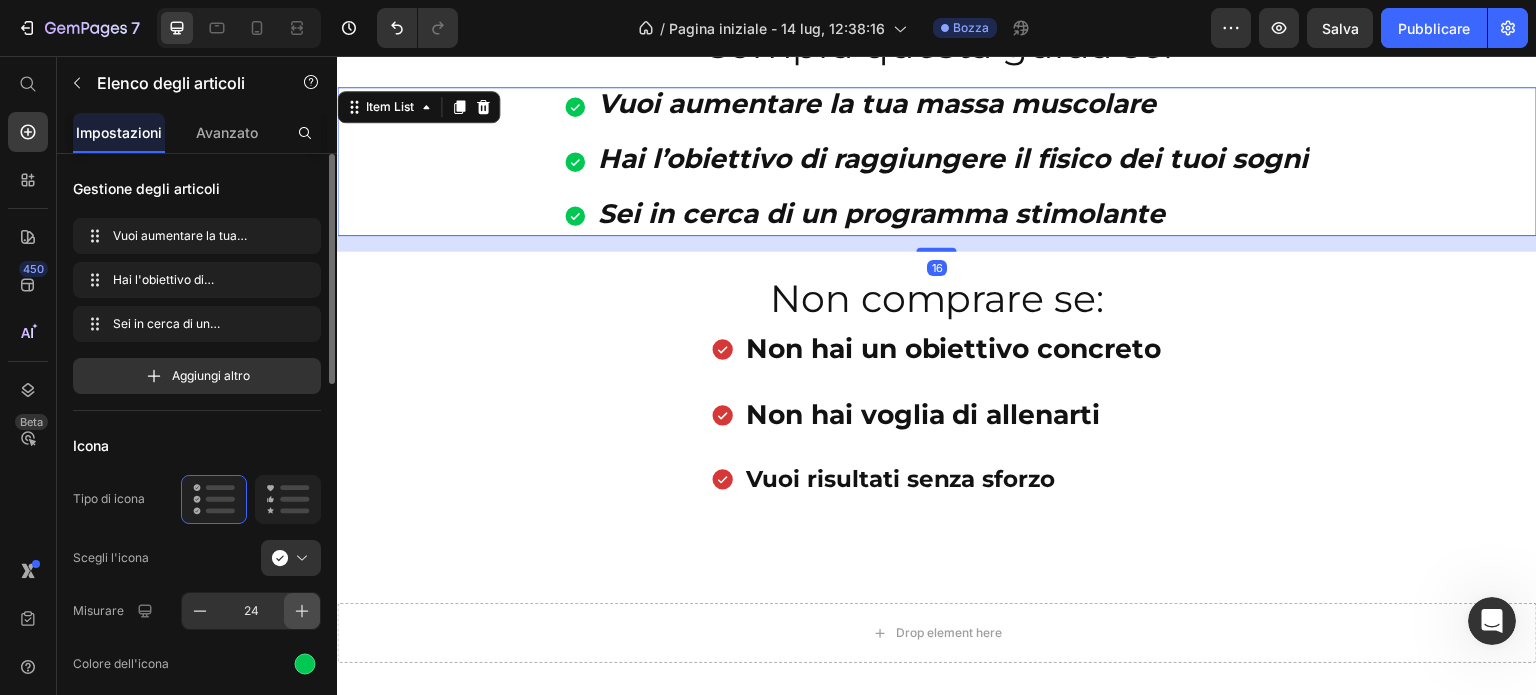 click at bounding box center (302, 611) 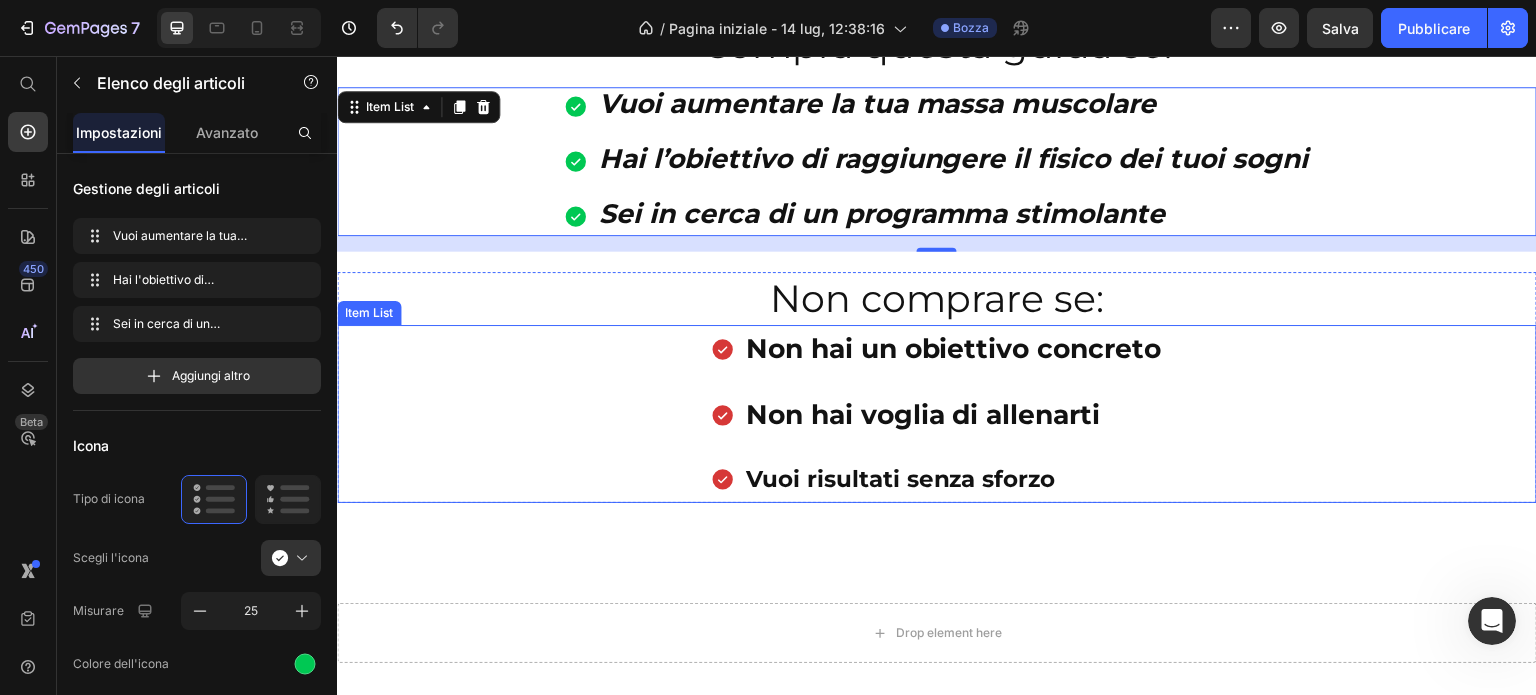 click 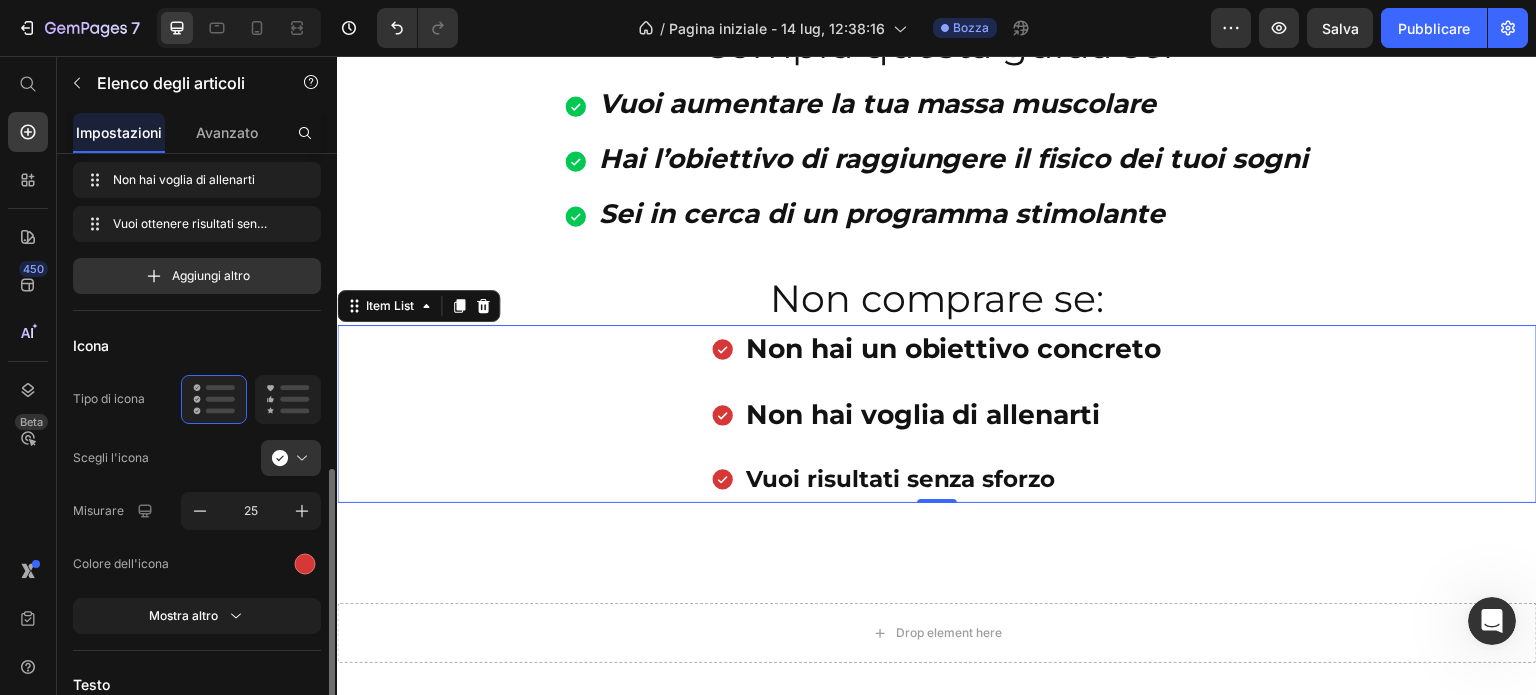 scroll, scrollTop: 300, scrollLeft: 0, axis: vertical 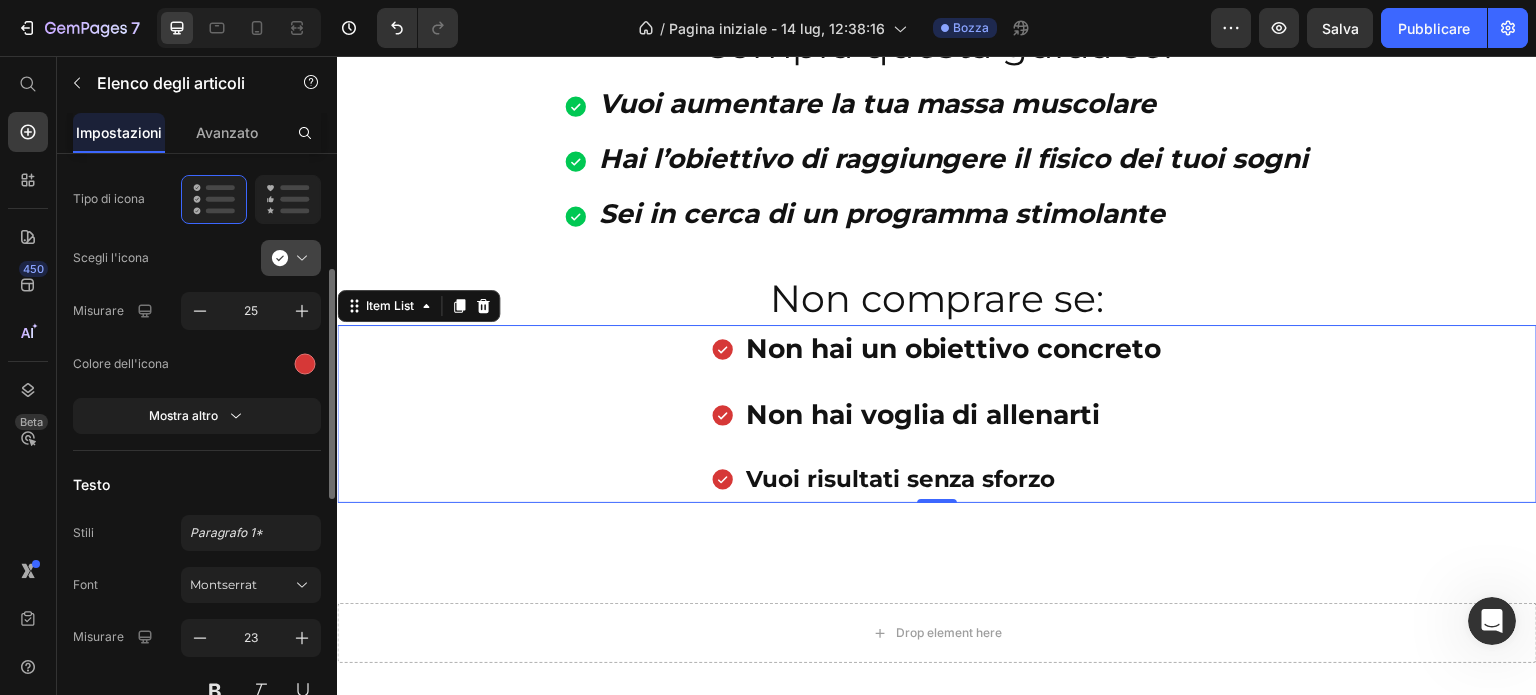 click at bounding box center [299, 258] 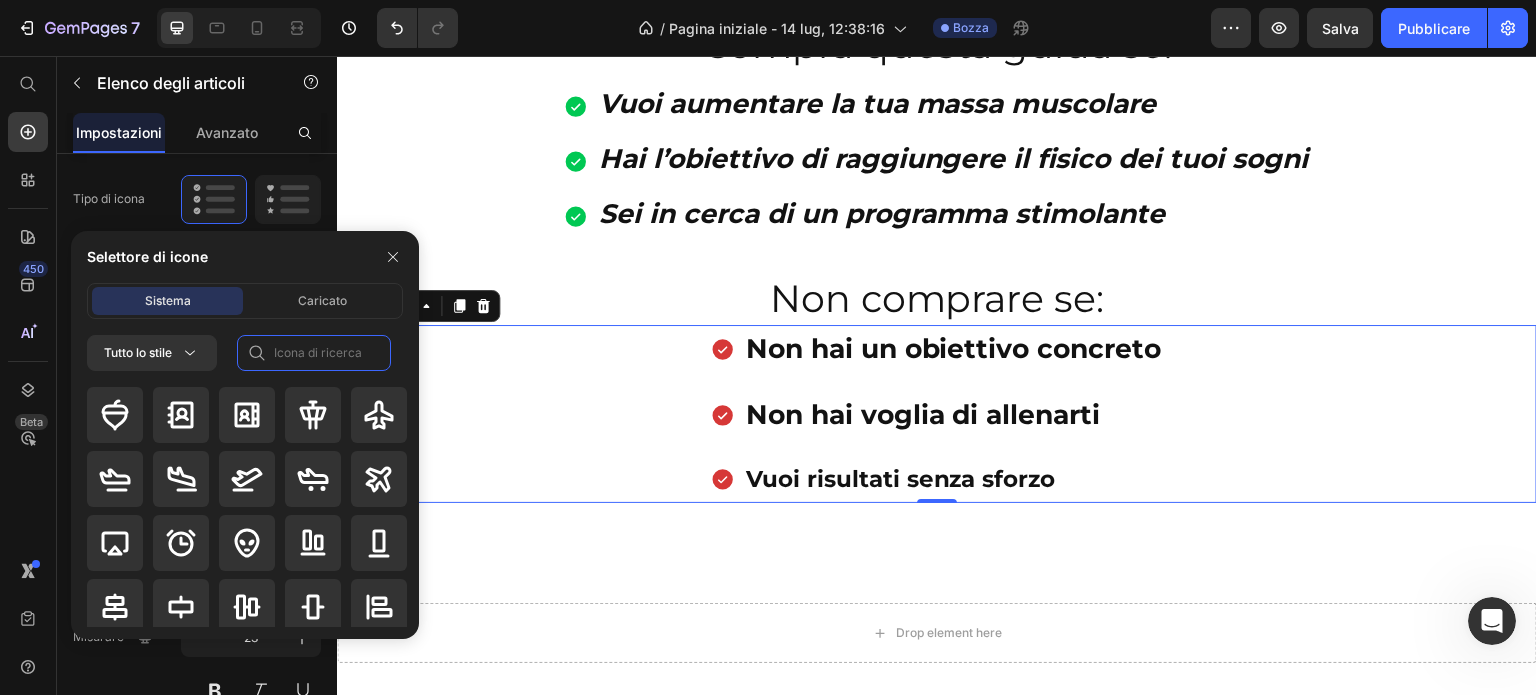 click 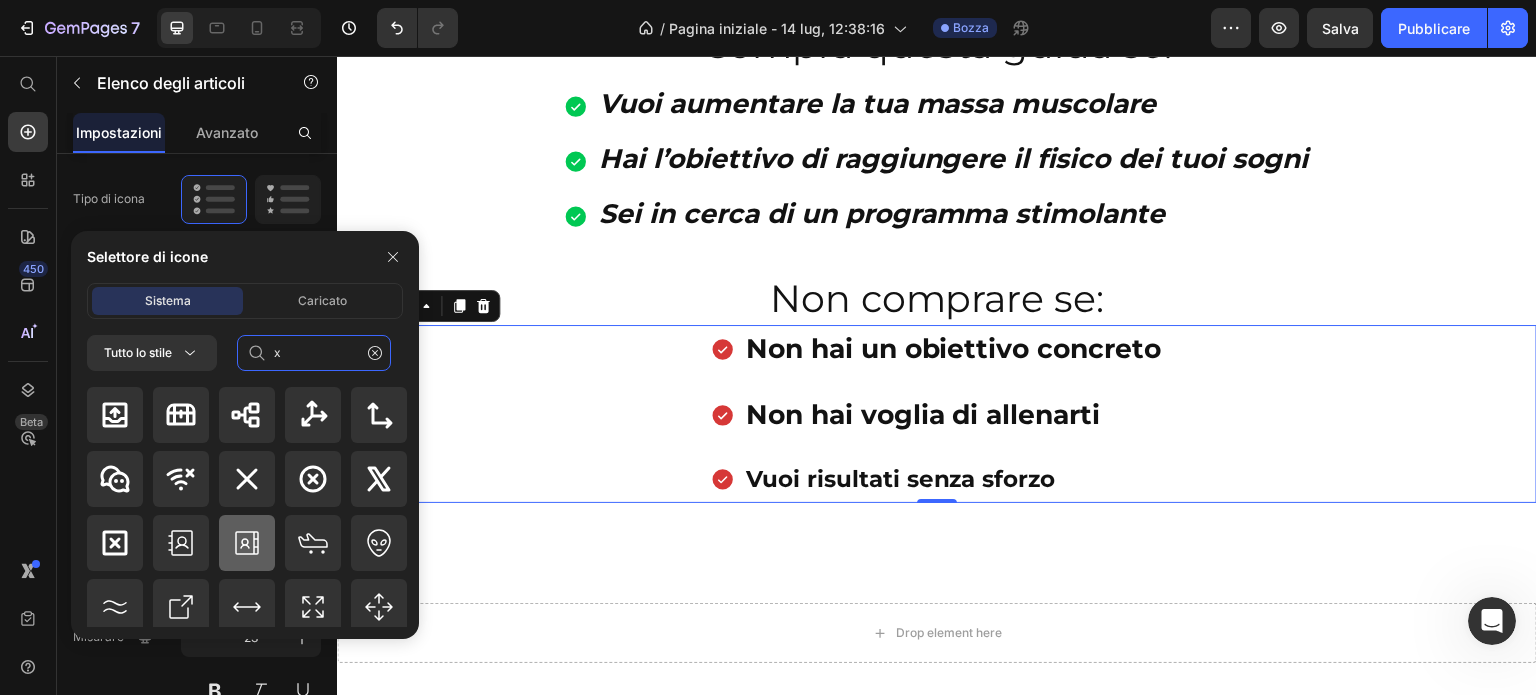 scroll, scrollTop: 2292, scrollLeft: 0, axis: vertical 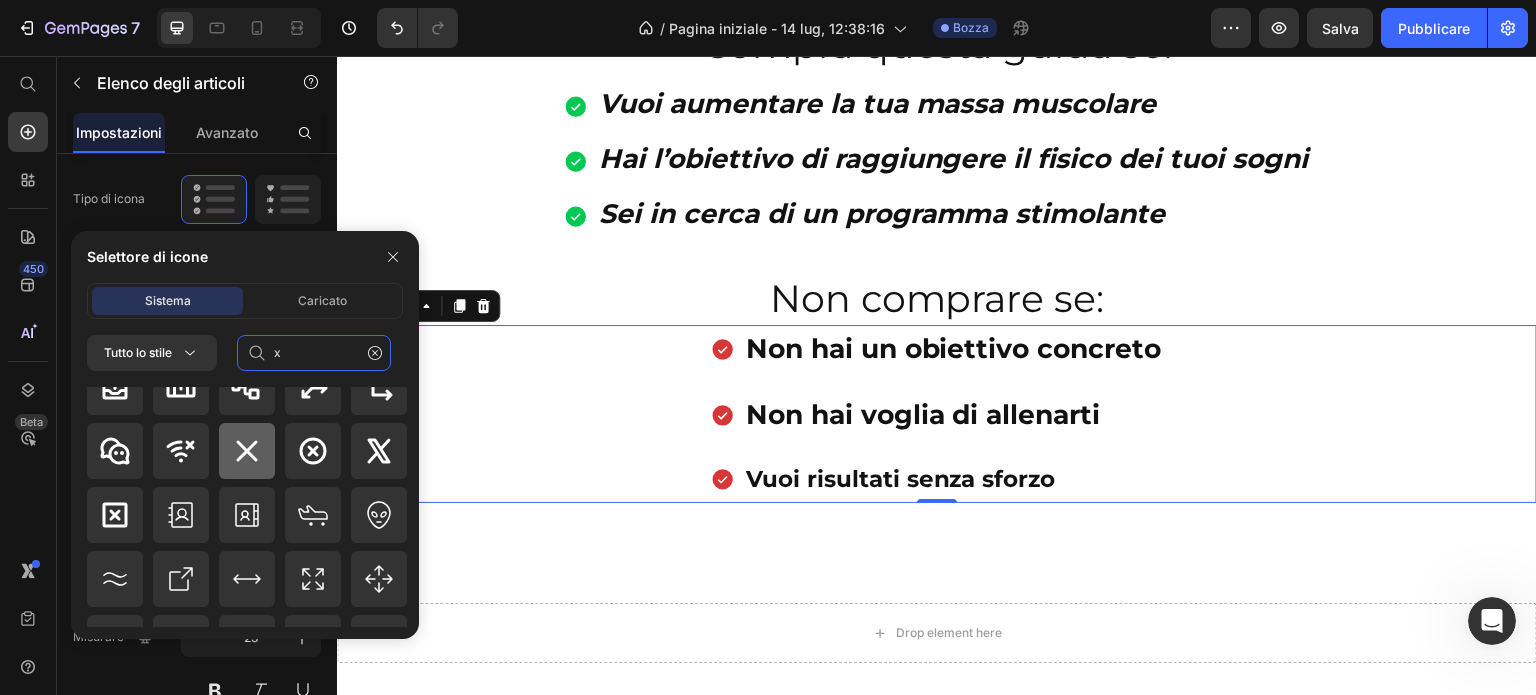 type on "x" 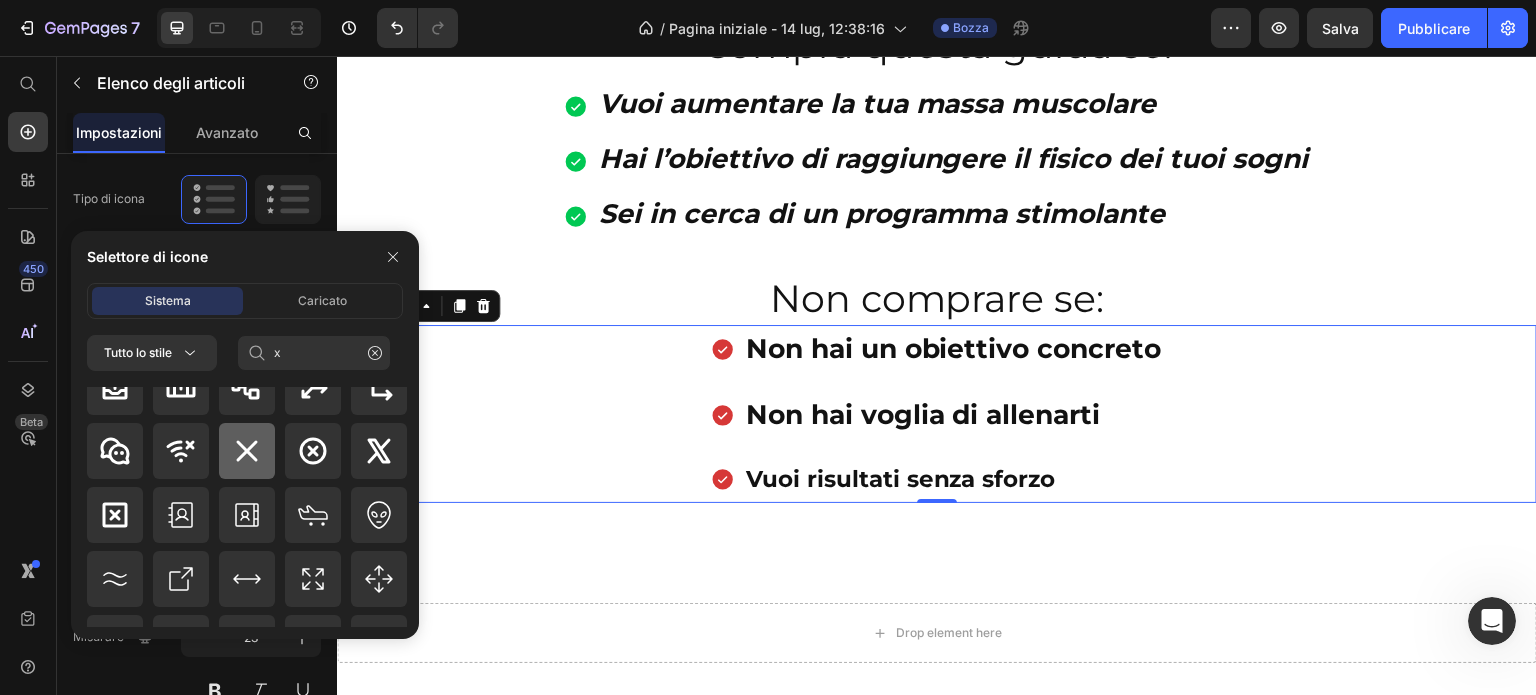 click 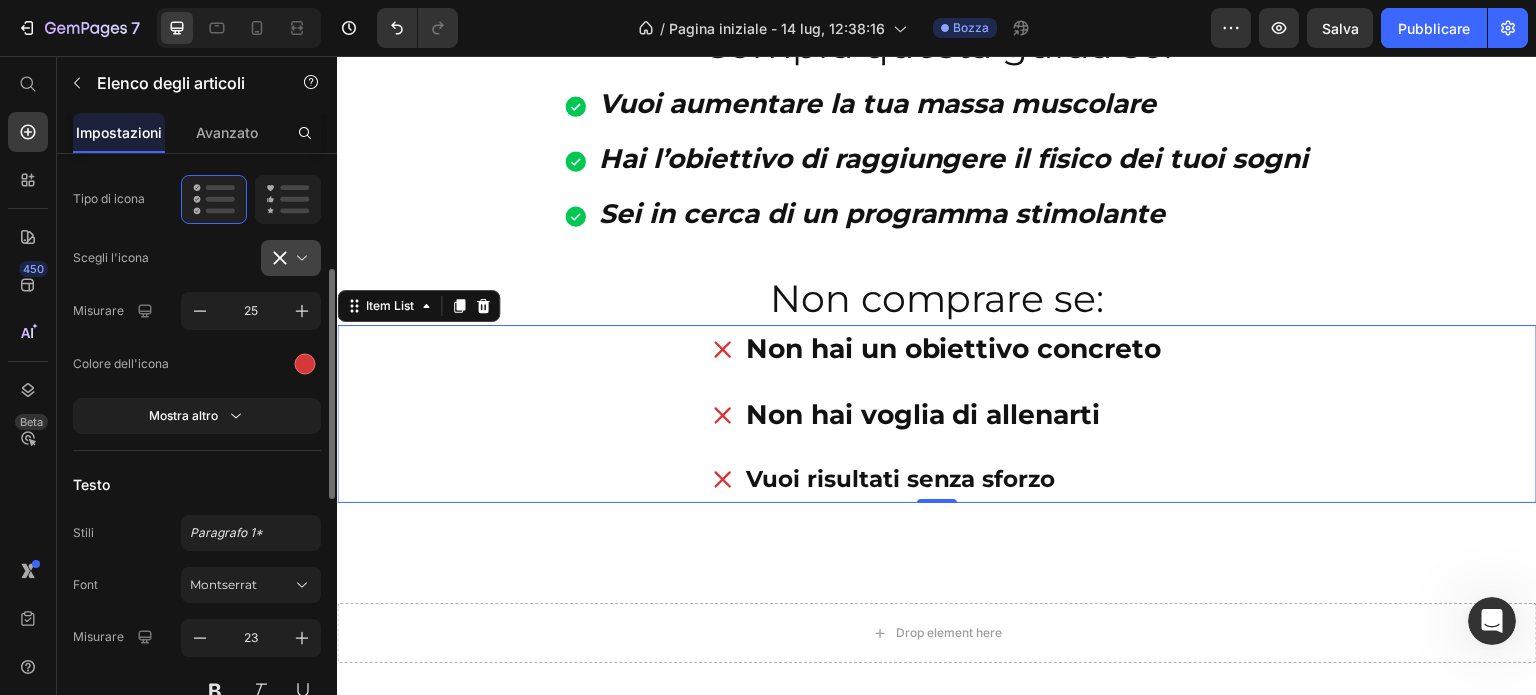 click at bounding box center [299, 258] 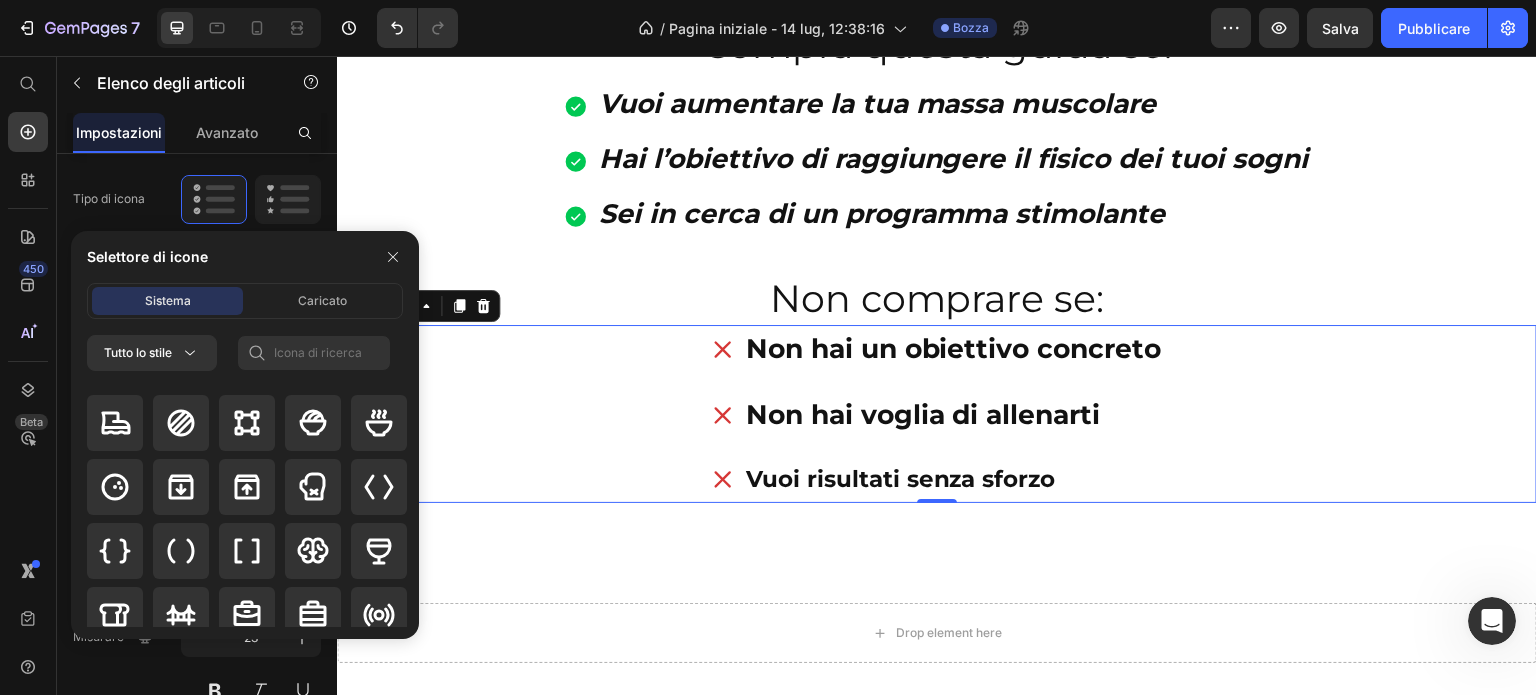 scroll, scrollTop: 2492, scrollLeft: 0, axis: vertical 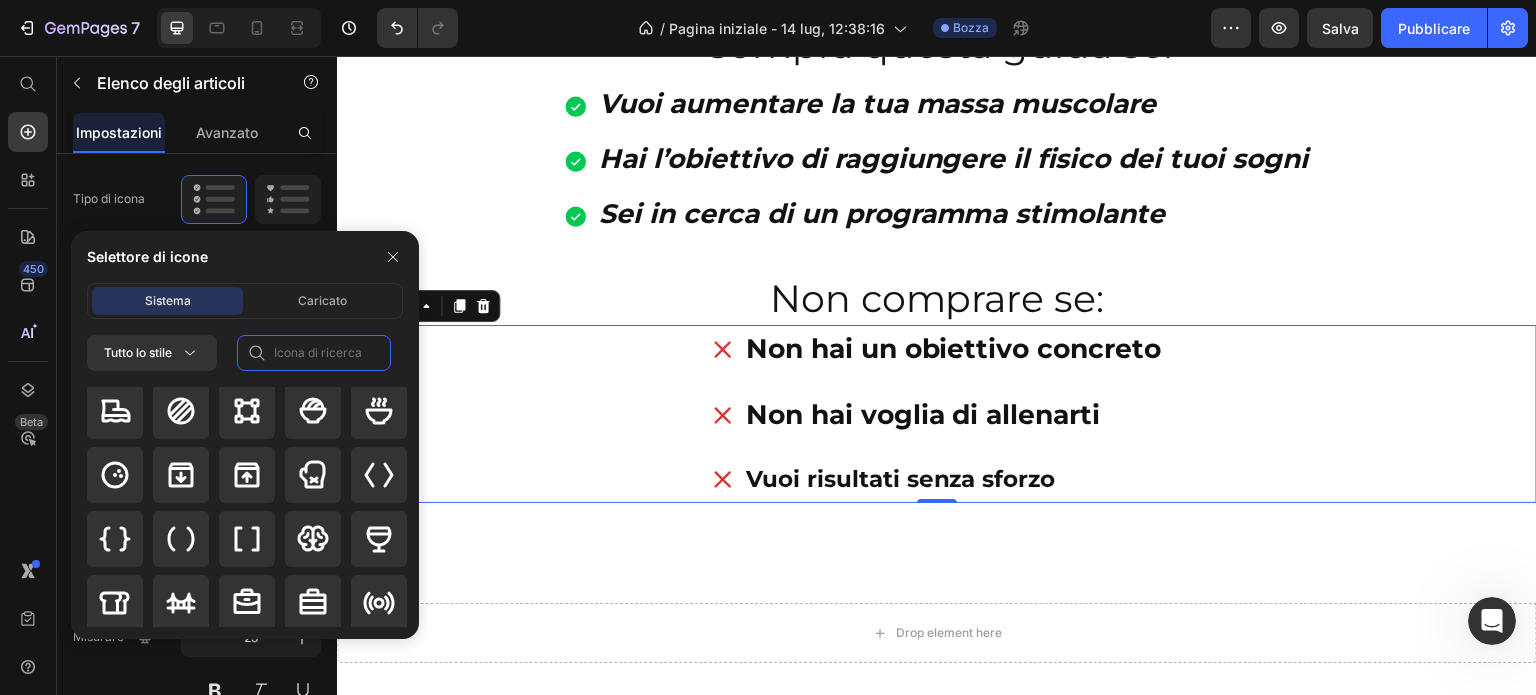 click 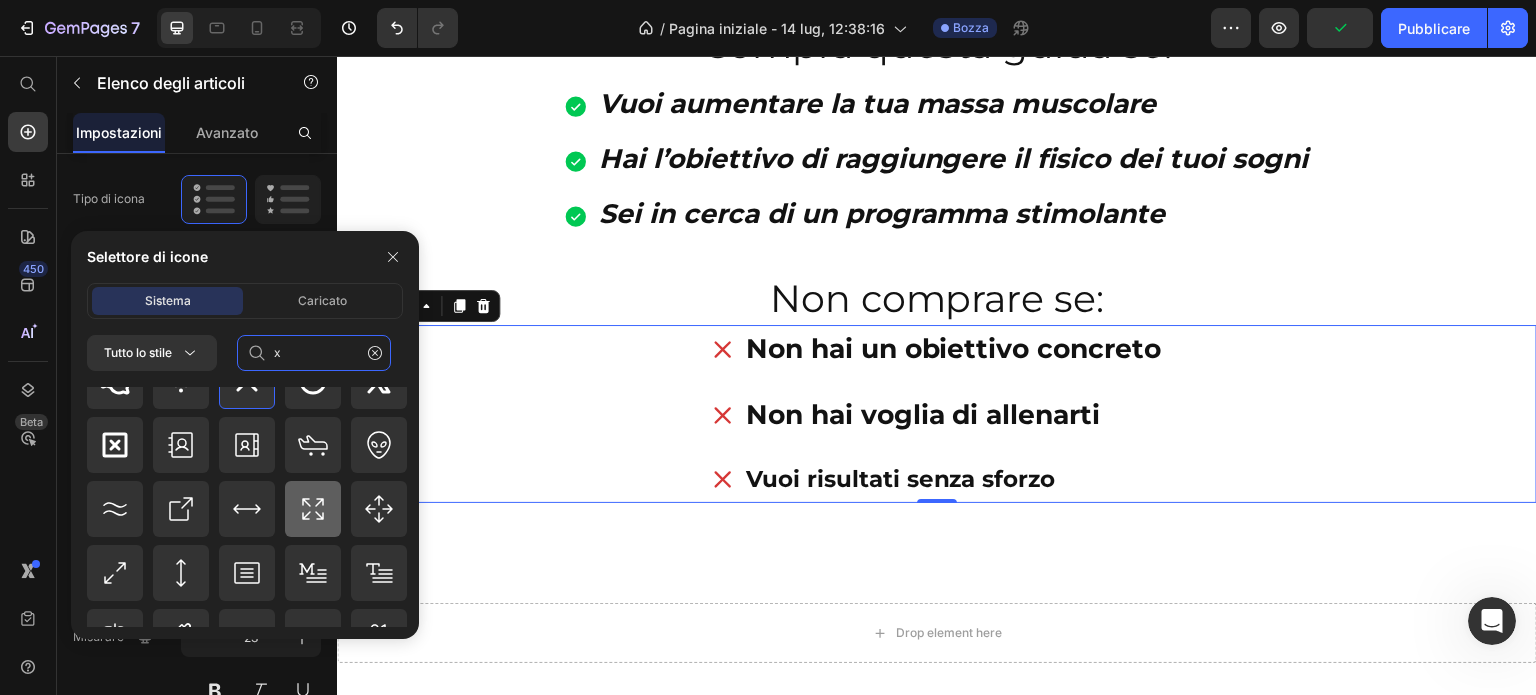 scroll, scrollTop: 2300, scrollLeft: 0, axis: vertical 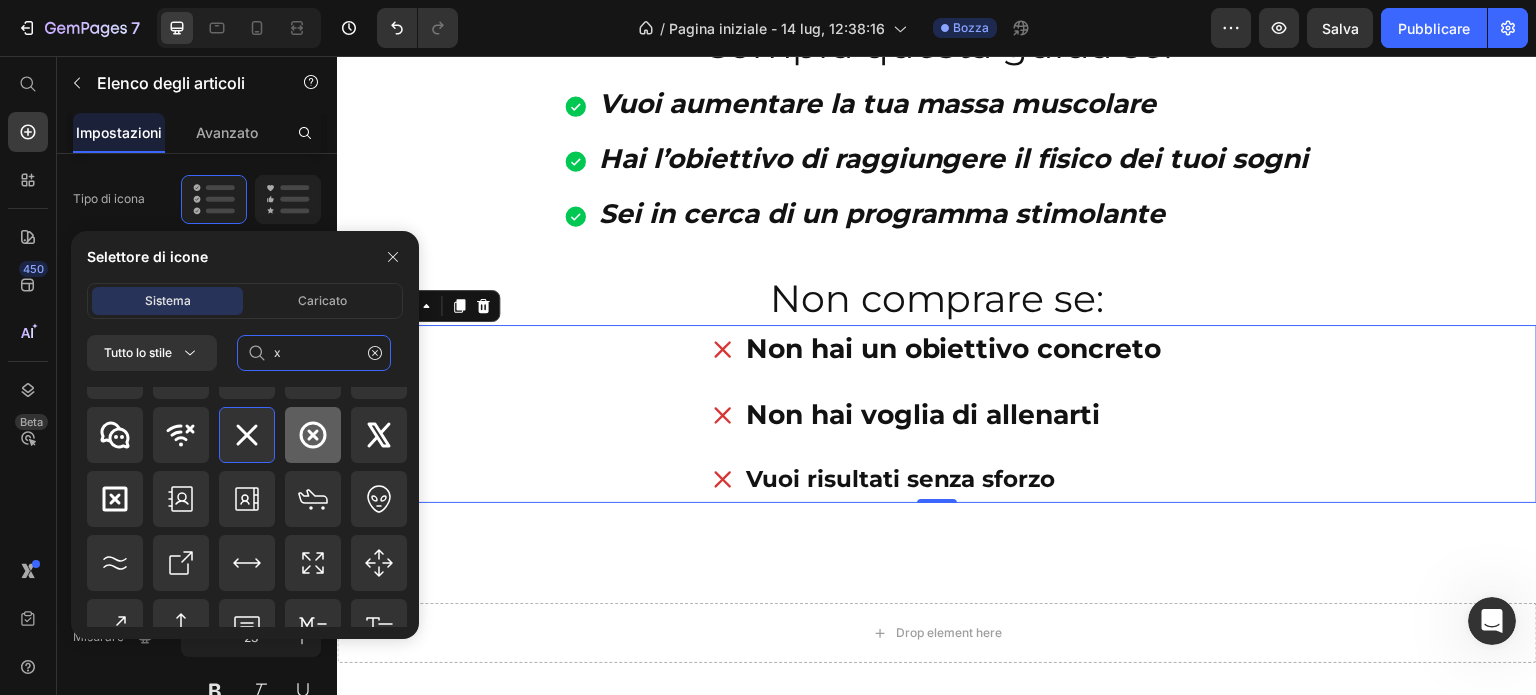 type on "x" 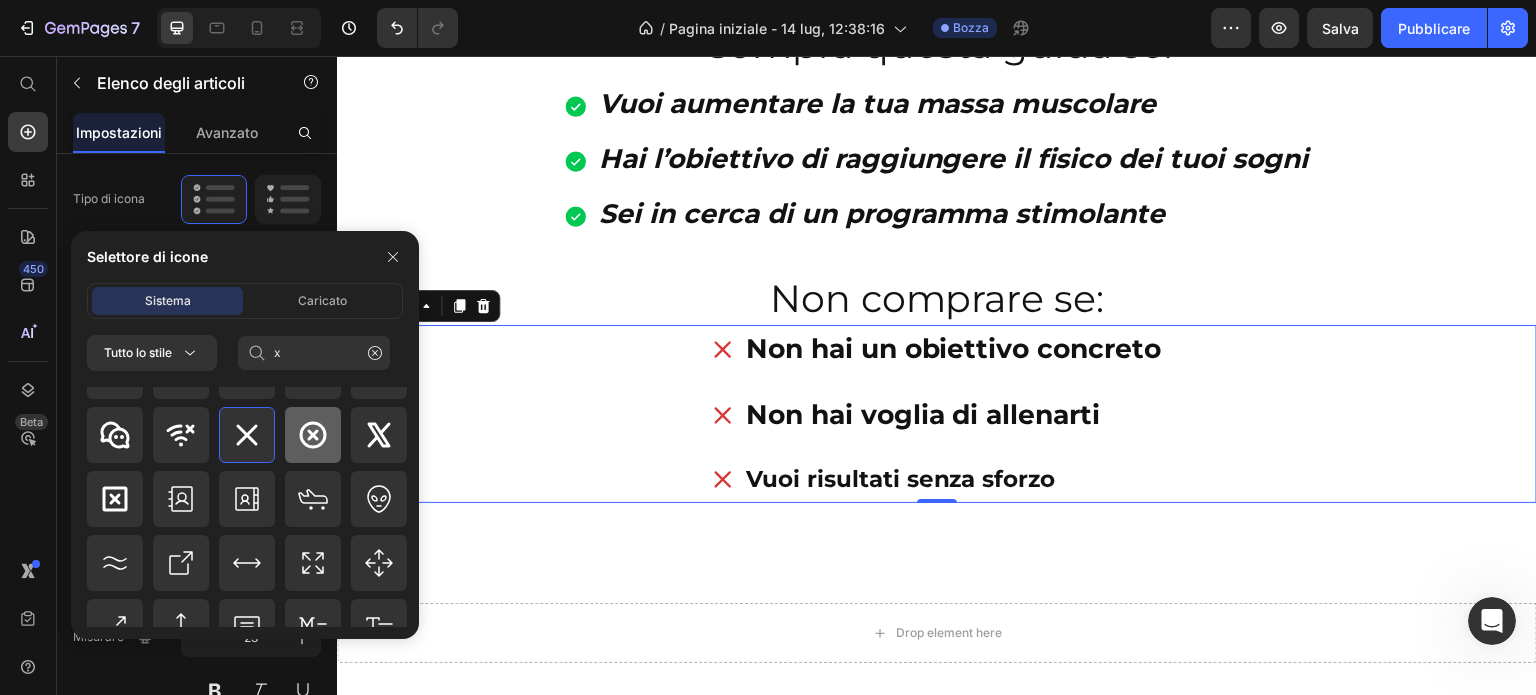 click 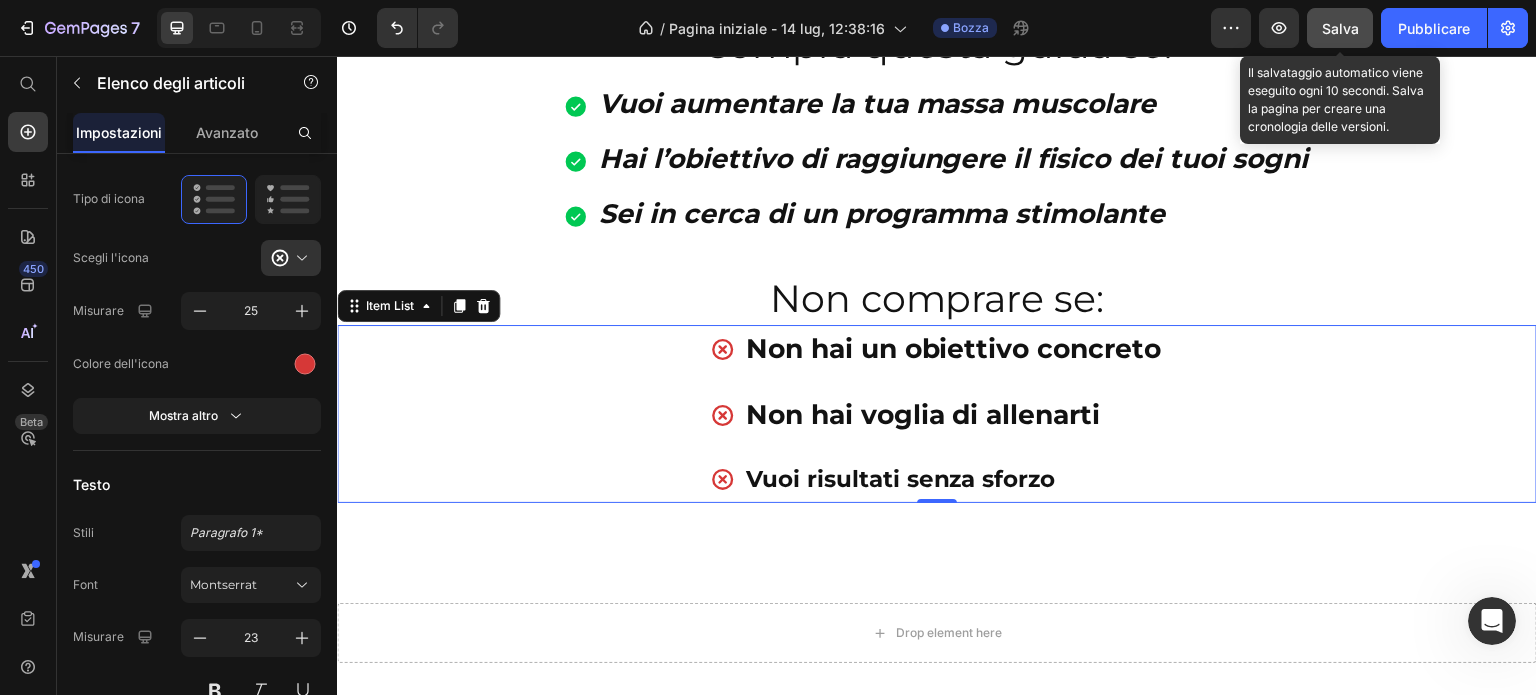 click on "Salva" at bounding box center (1340, 28) 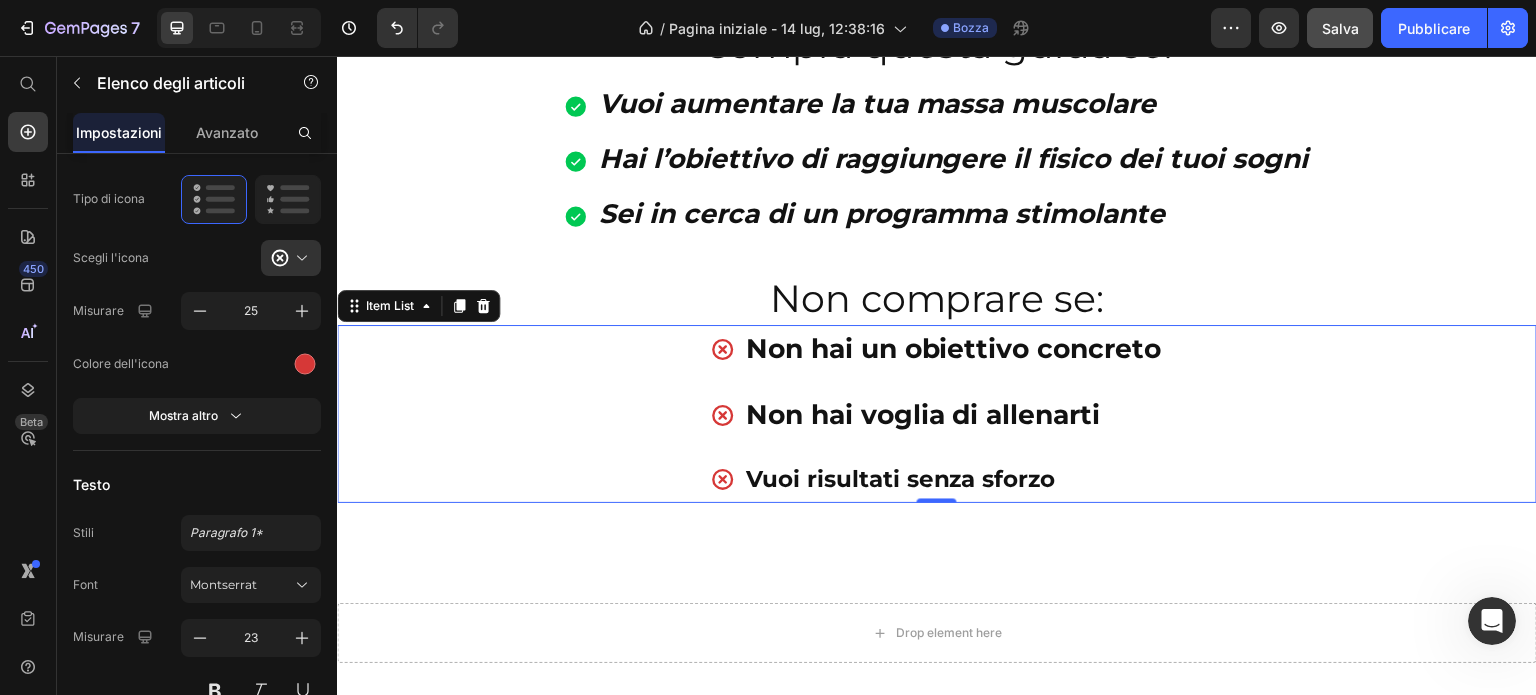 scroll, scrollTop: 0, scrollLeft: 0, axis: both 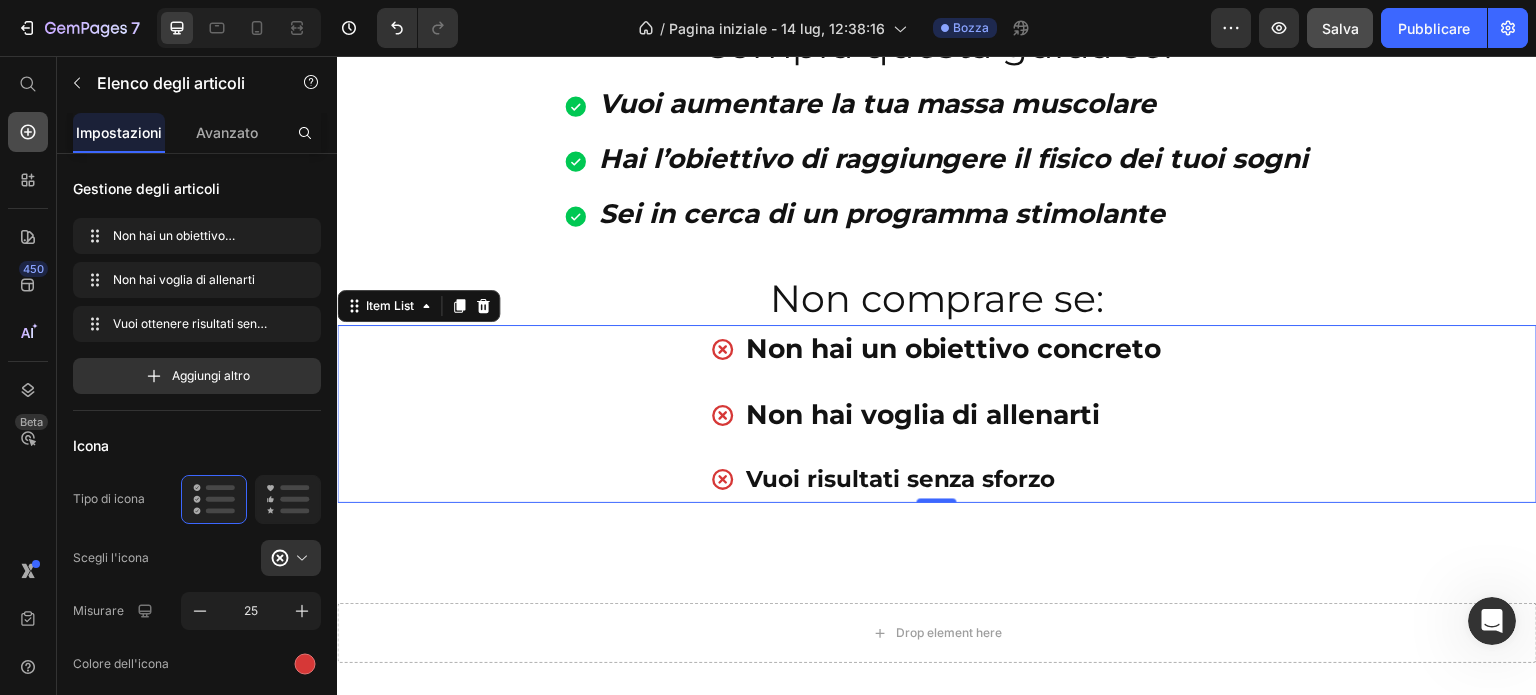 click 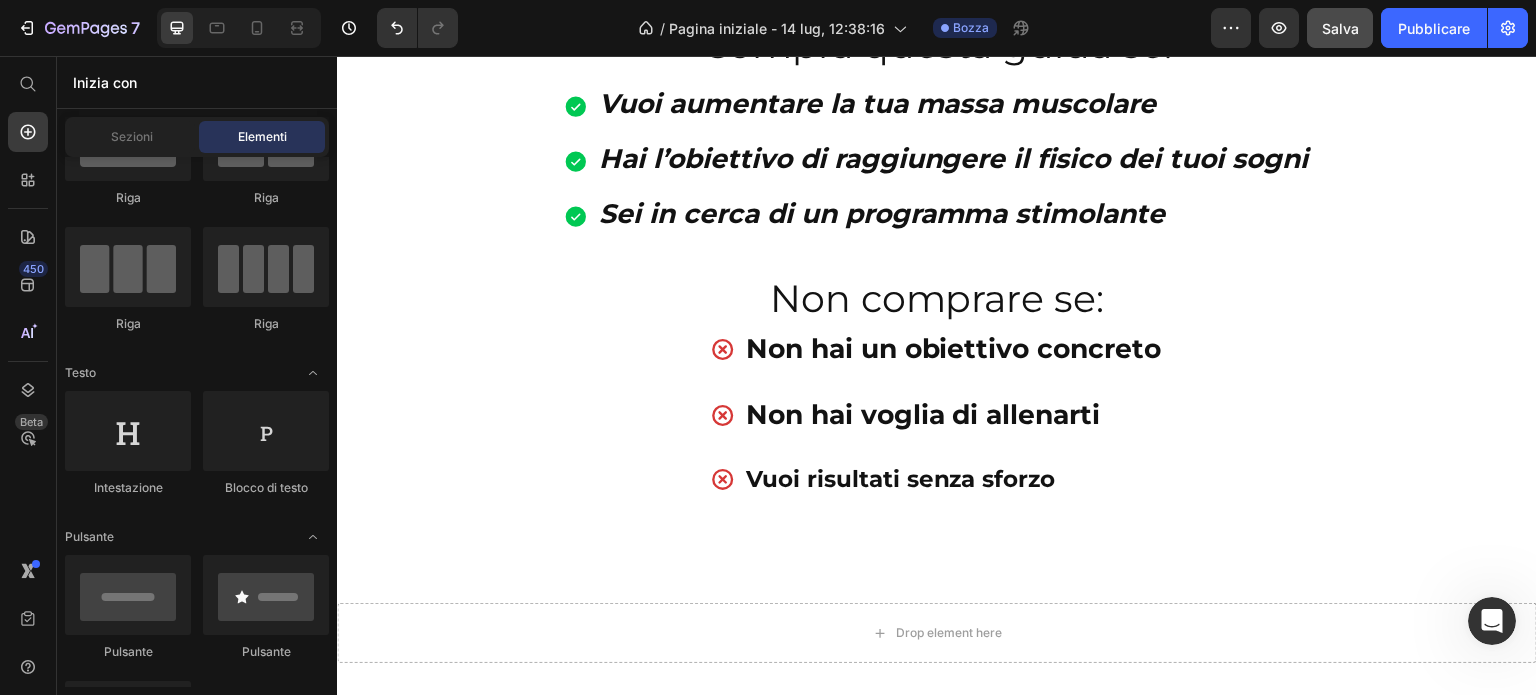 scroll, scrollTop: 0, scrollLeft: 0, axis: both 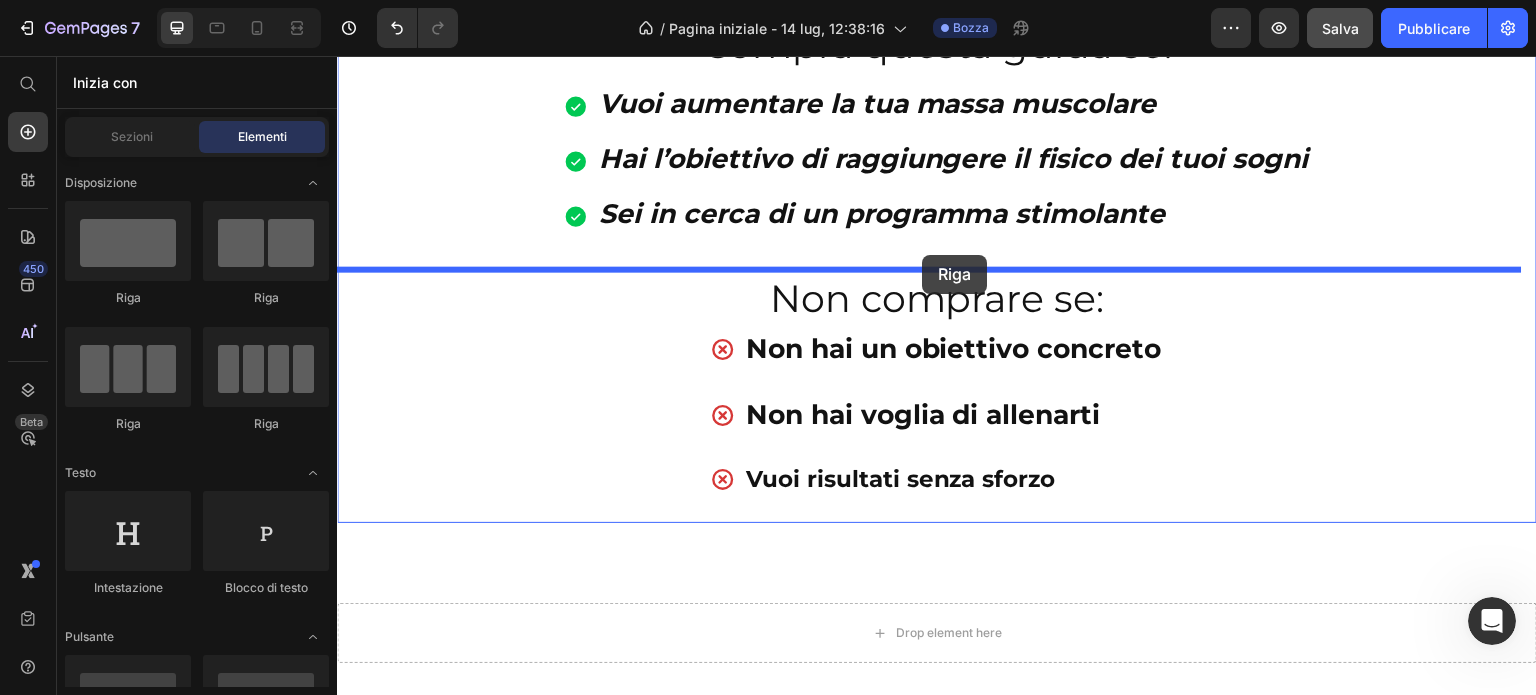 drag, startPoint x: 596, startPoint y: 310, endPoint x: 922, endPoint y: 255, distance: 330.60703 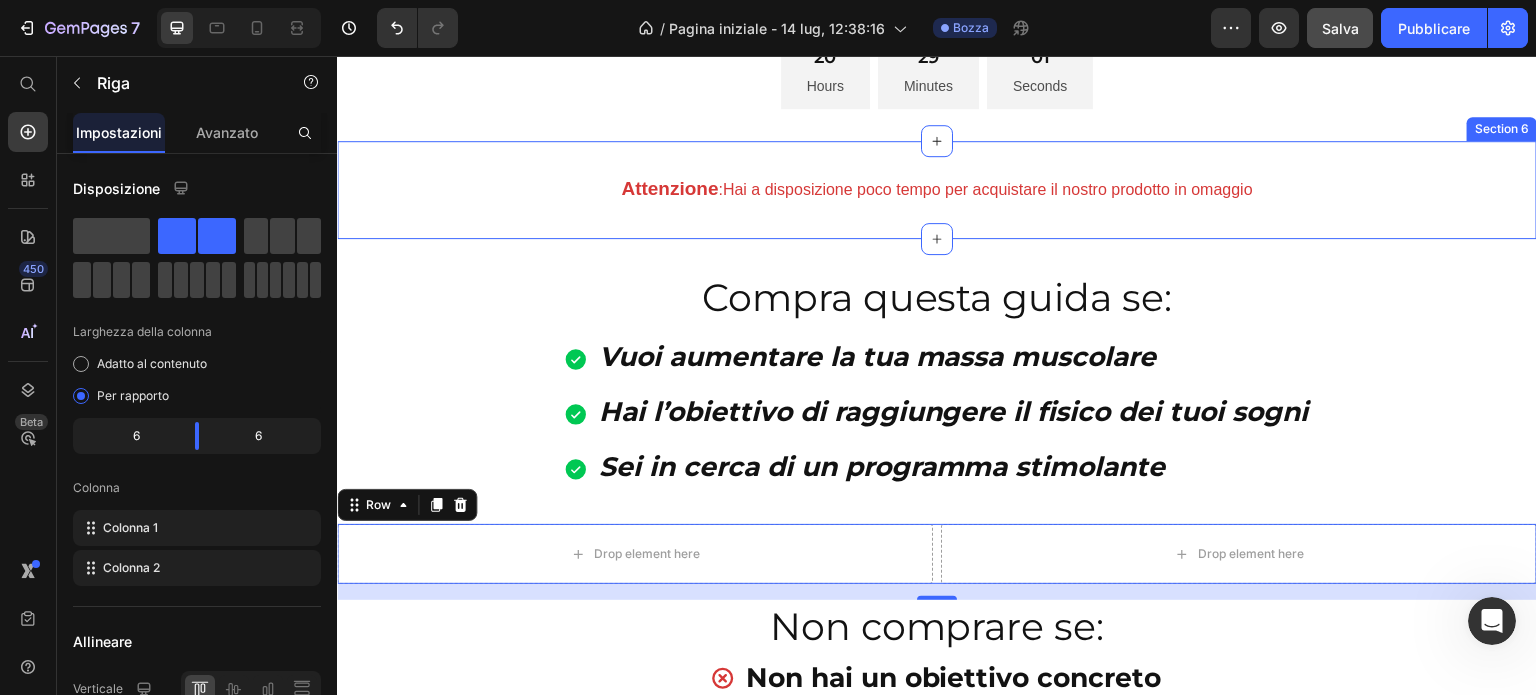 scroll, scrollTop: 1103, scrollLeft: 0, axis: vertical 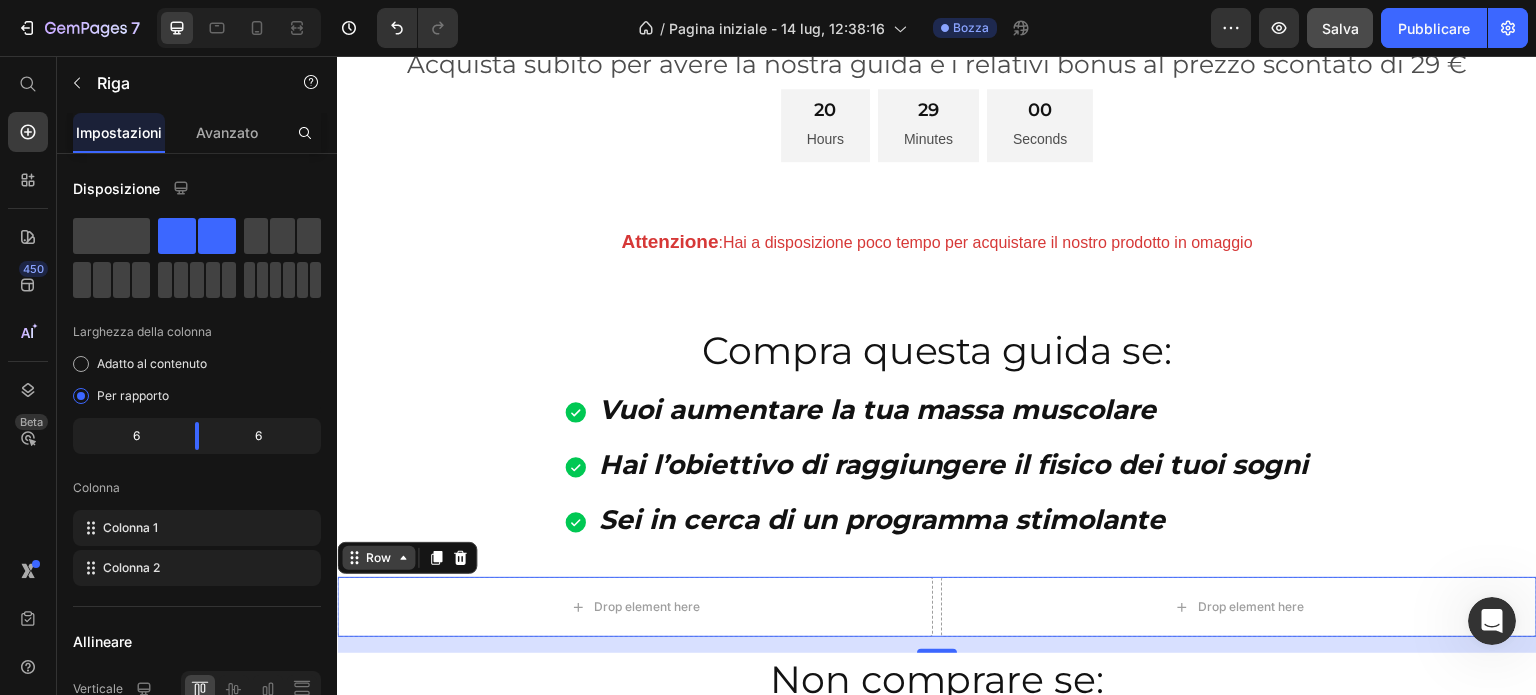 click on "Row" at bounding box center [378, 558] 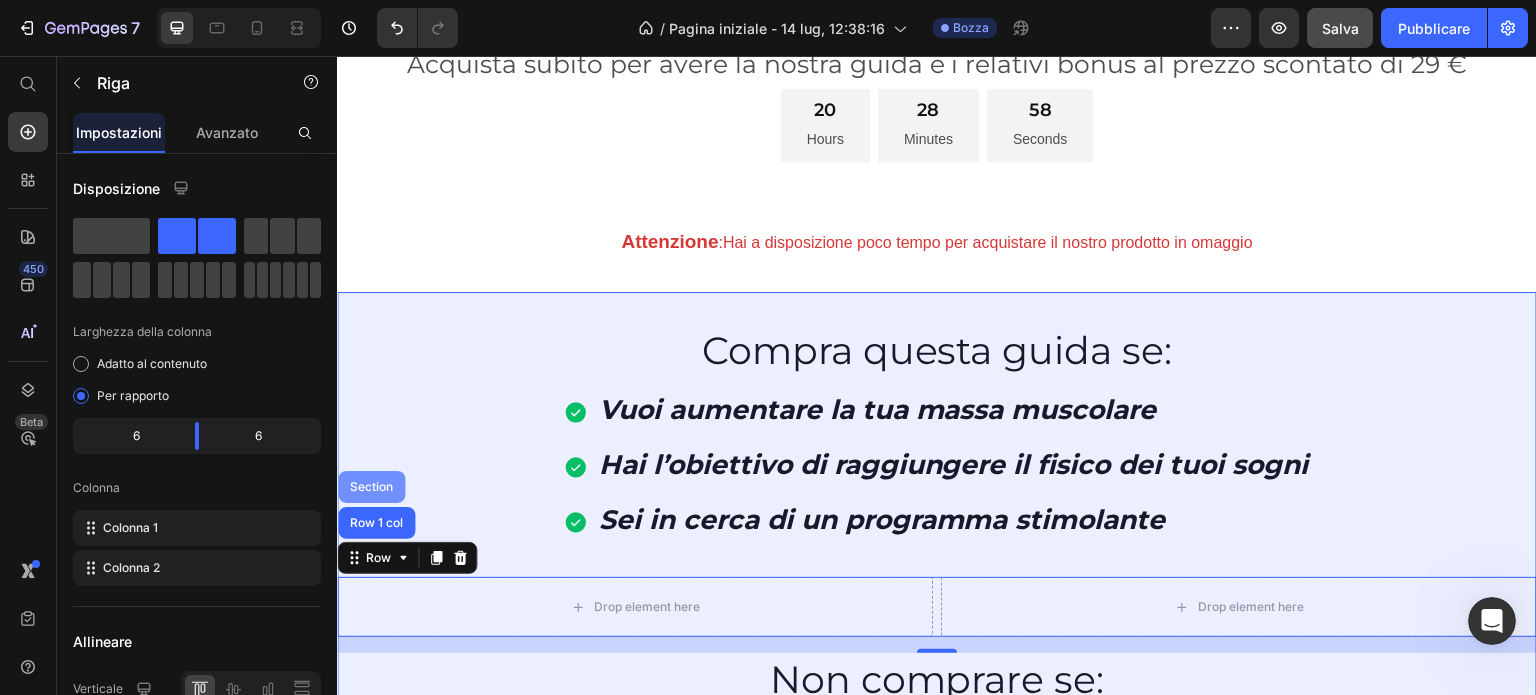 click on "Section" at bounding box center (371, 487) 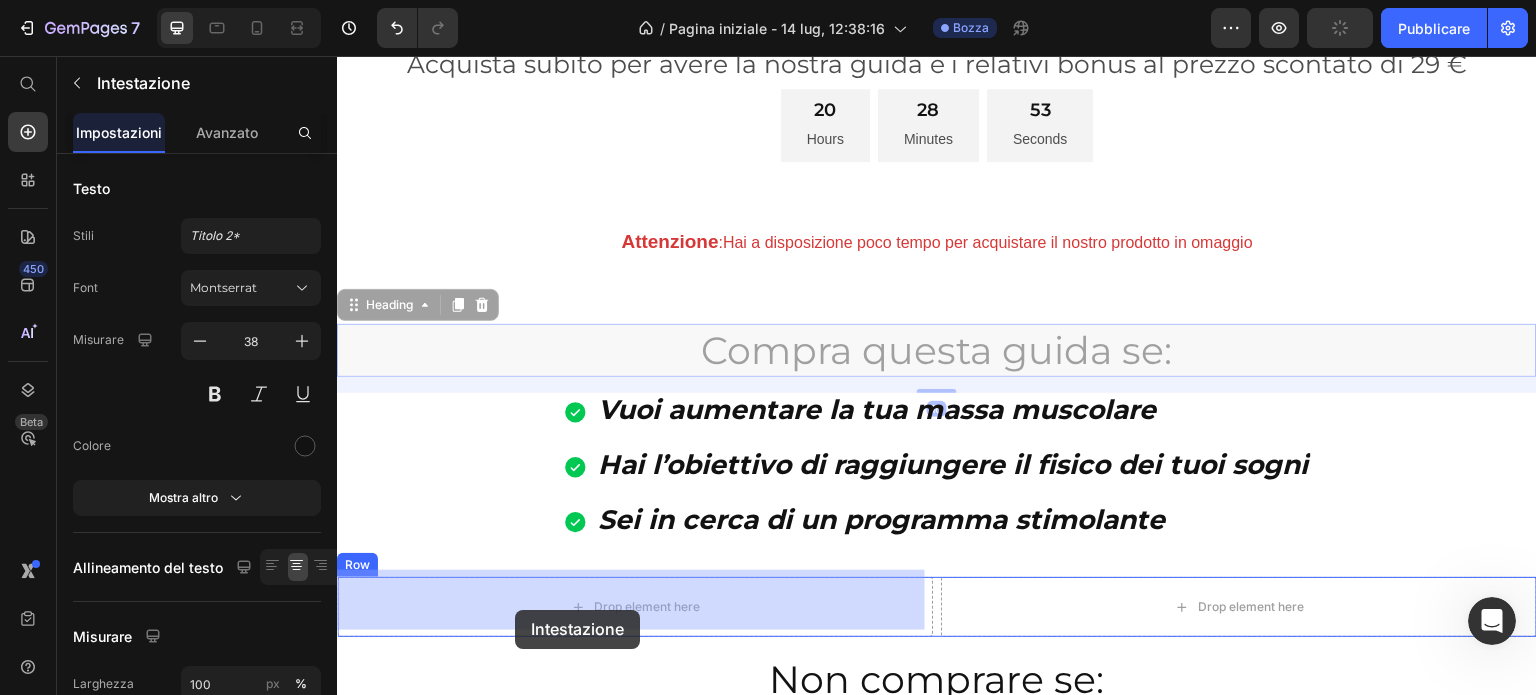 drag, startPoint x: 612, startPoint y: 355, endPoint x: 515, endPoint y: 610, distance: 272.82596 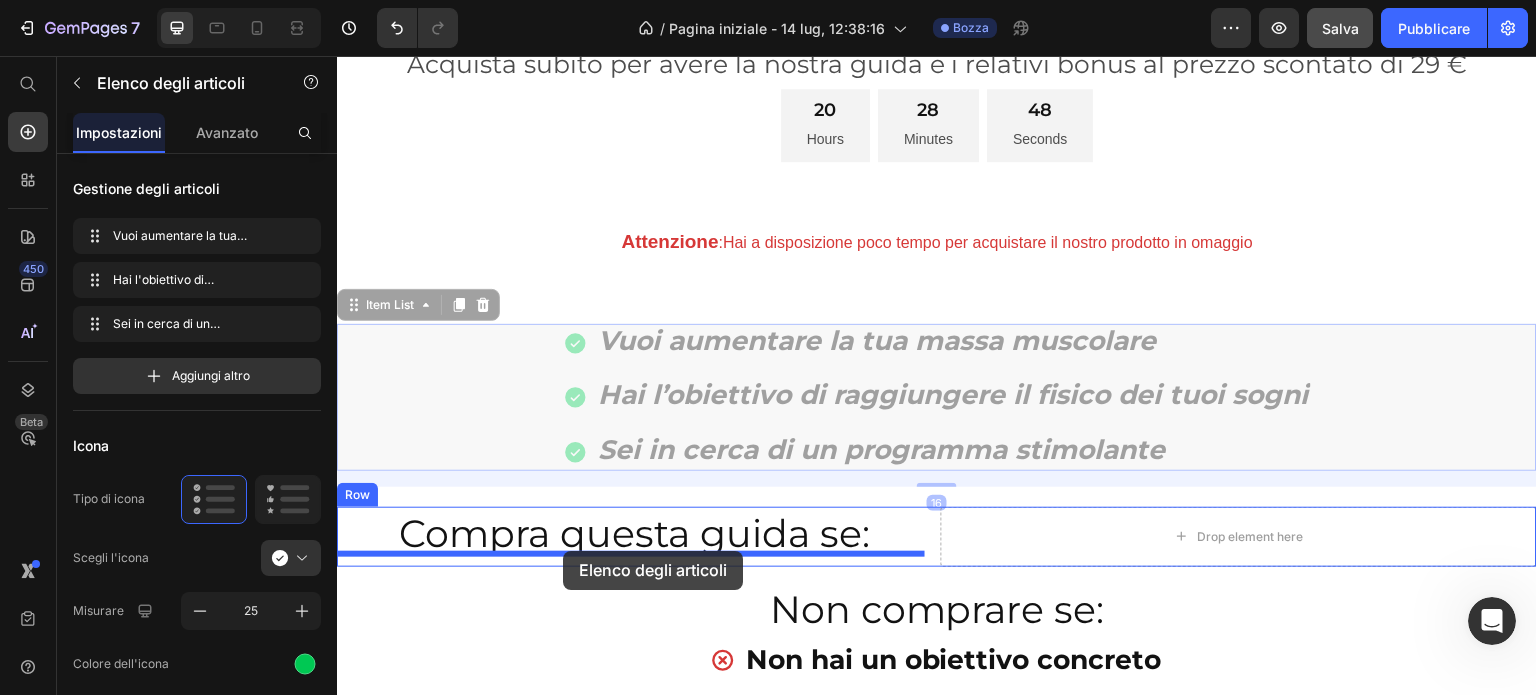 drag, startPoint x: 695, startPoint y: 376, endPoint x: 563, endPoint y: 551, distance: 219.20082 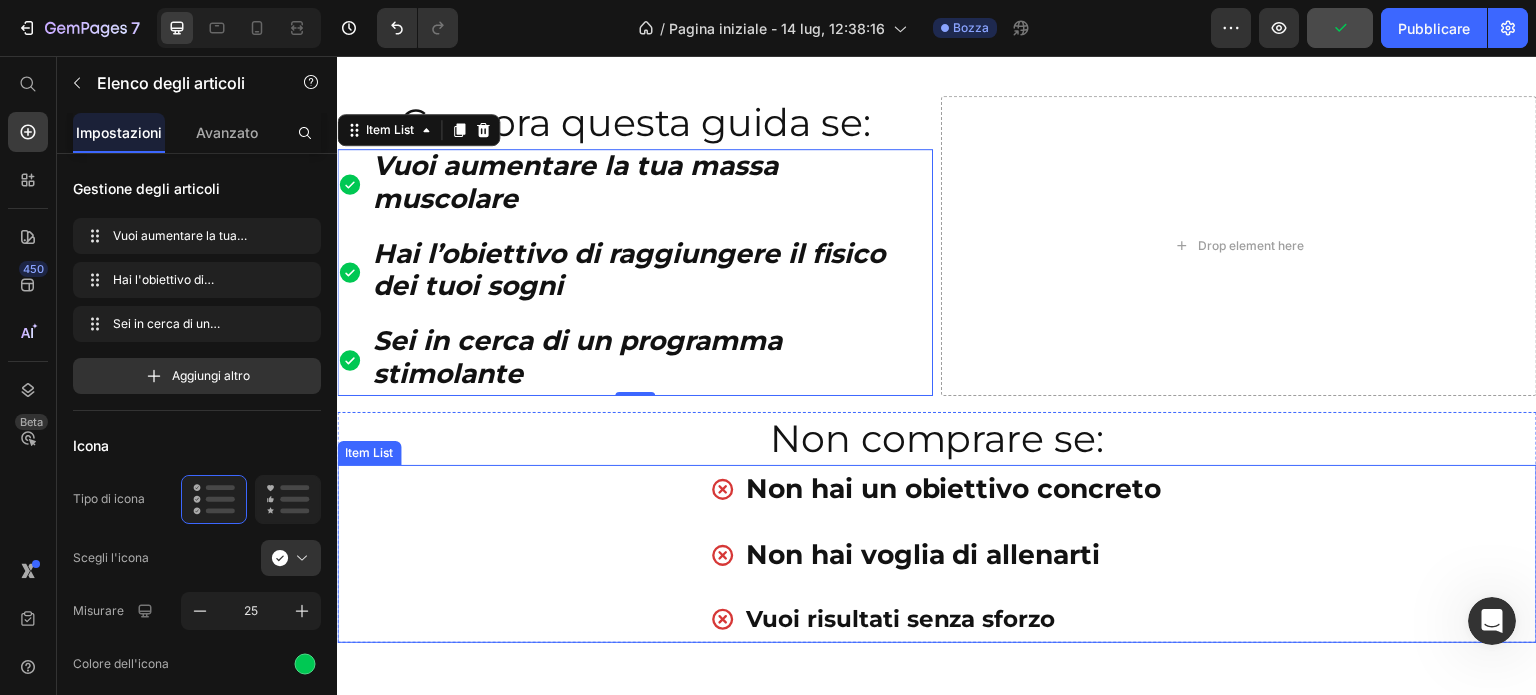 scroll, scrollTop: 1403, scrollLeft: 0, axis: vertical 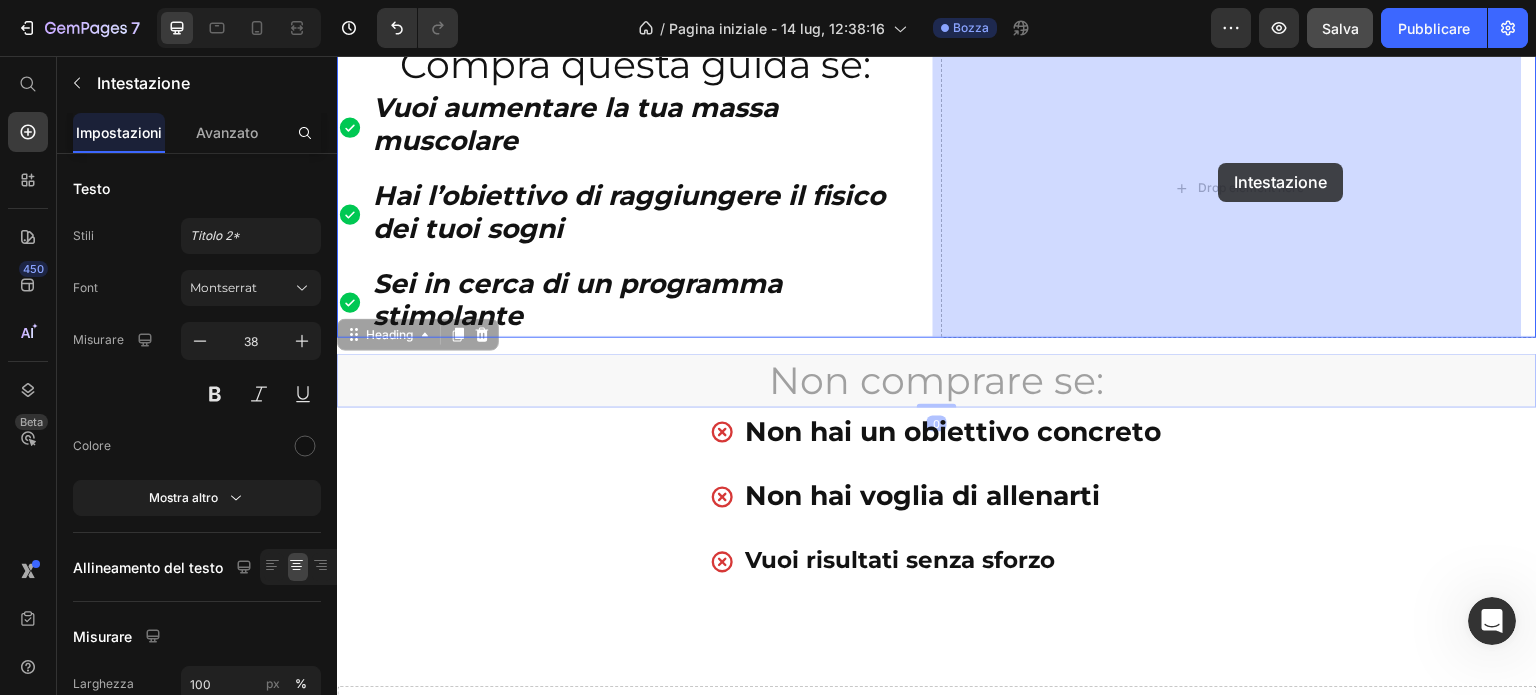 drag, startPoint x: 1063, startPoint y: 388, endPoint x: 1219, endPoint y: 162, distance: 274.61246 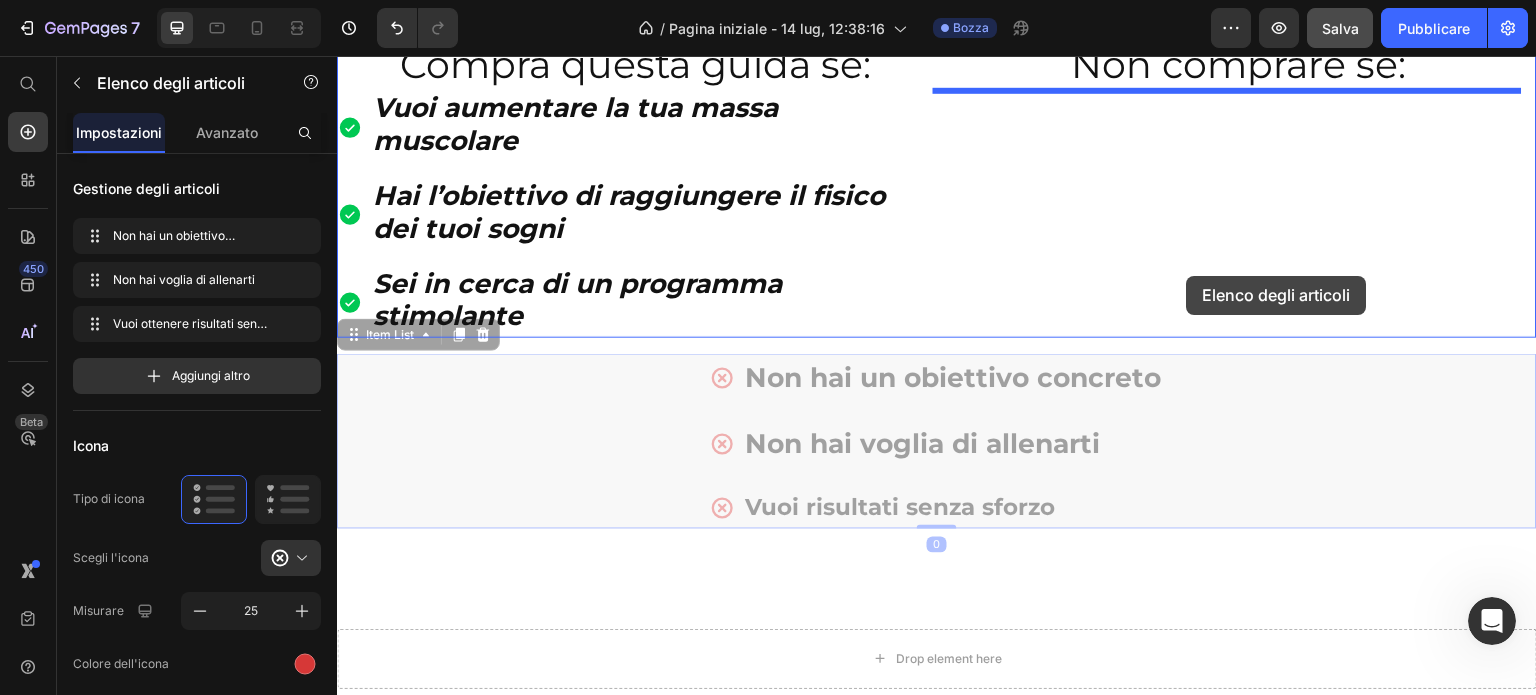 drag, startPoint x: 1026, startPoint y: 481, endPoint x: 1189, endPoint y: 275, distance: 262.68802 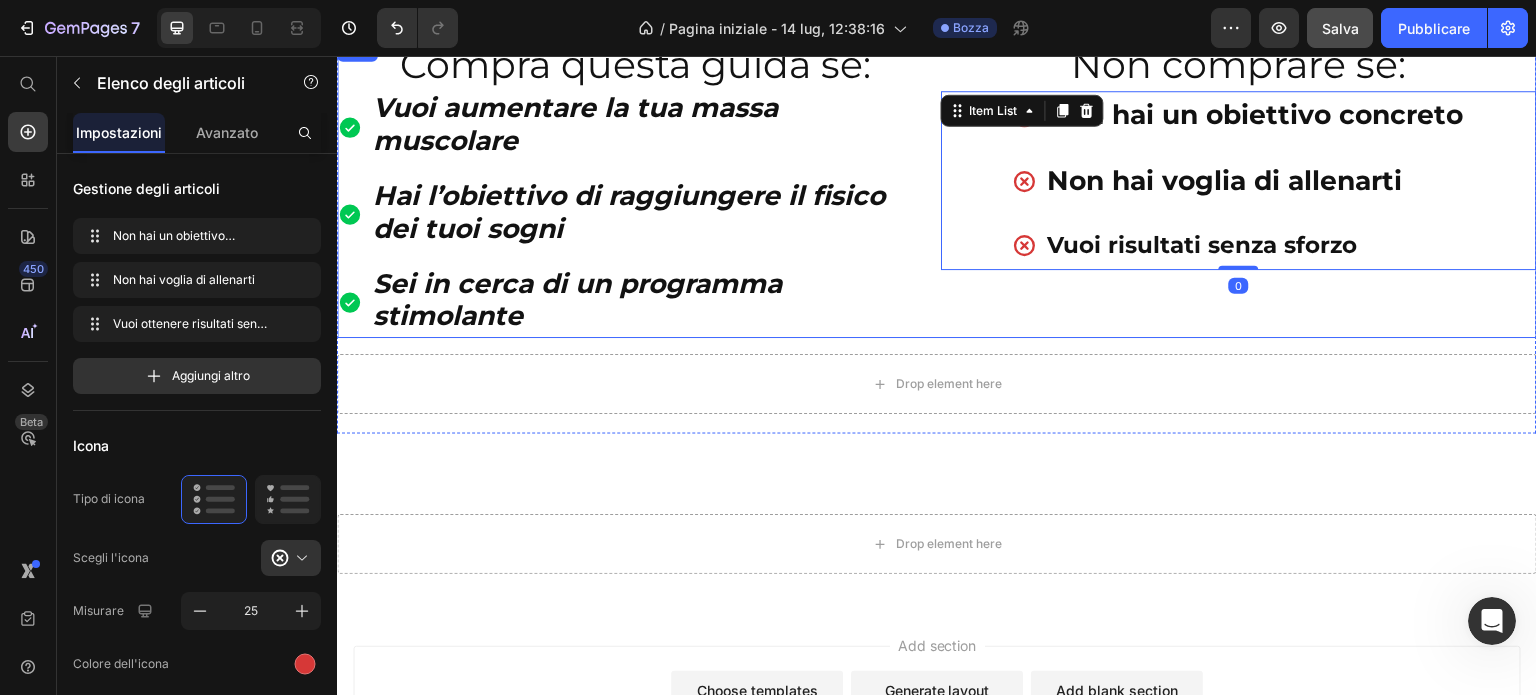 click on "Non comprare se: Heading
Non hai un obiettivo concreto
Non hai voglia di allenarti
Vuoi risultati senza sforzo Item List   0" at bounding box center [1239, 188] 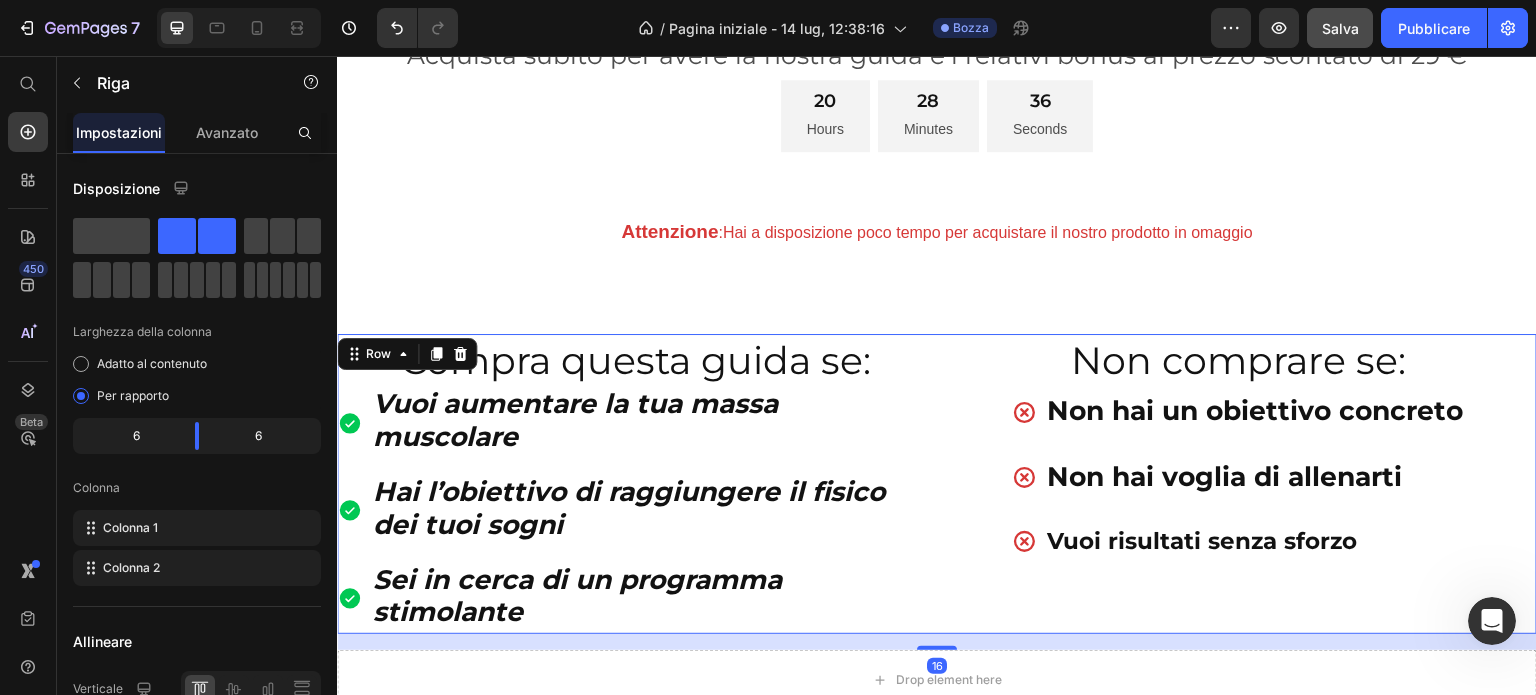scroll, scrollTop: 1103, scrollLeft: 0, axis: vertical 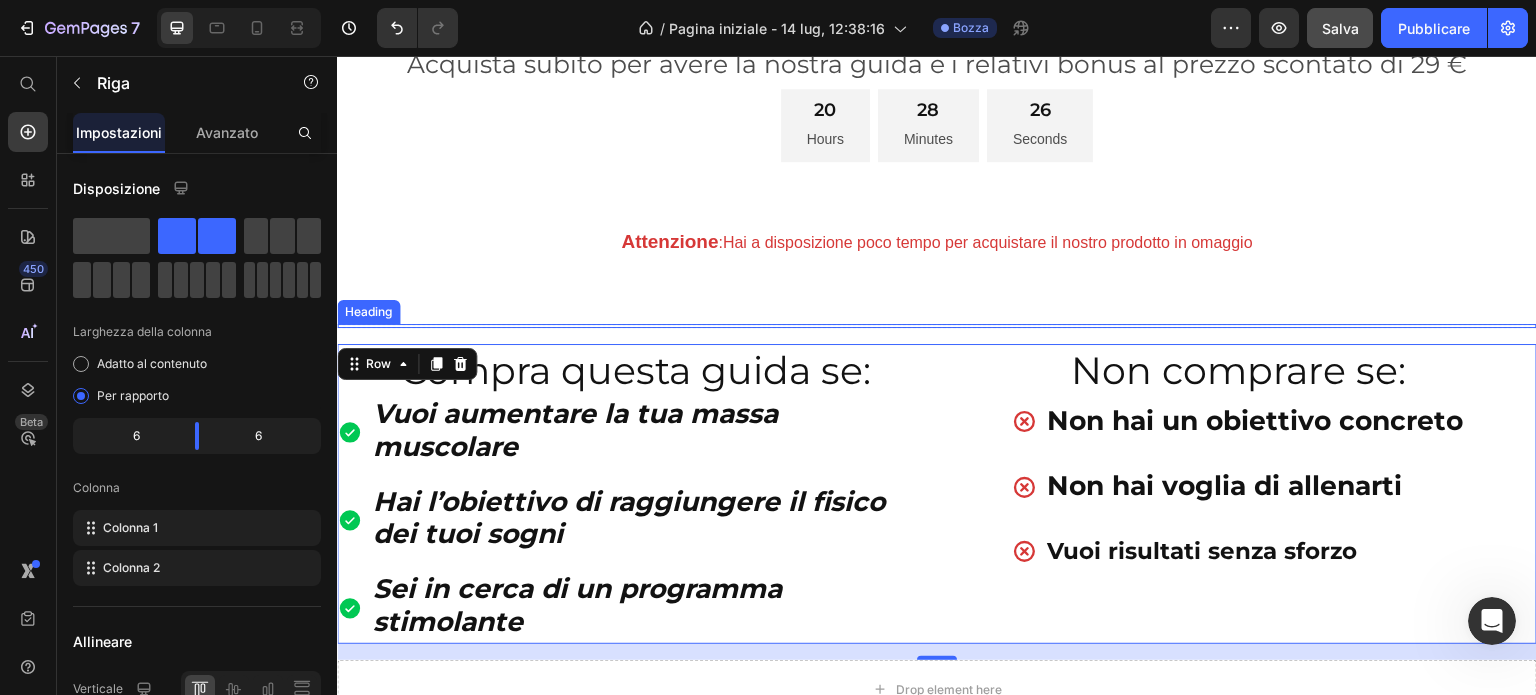 click at bounding box center (937, 326) 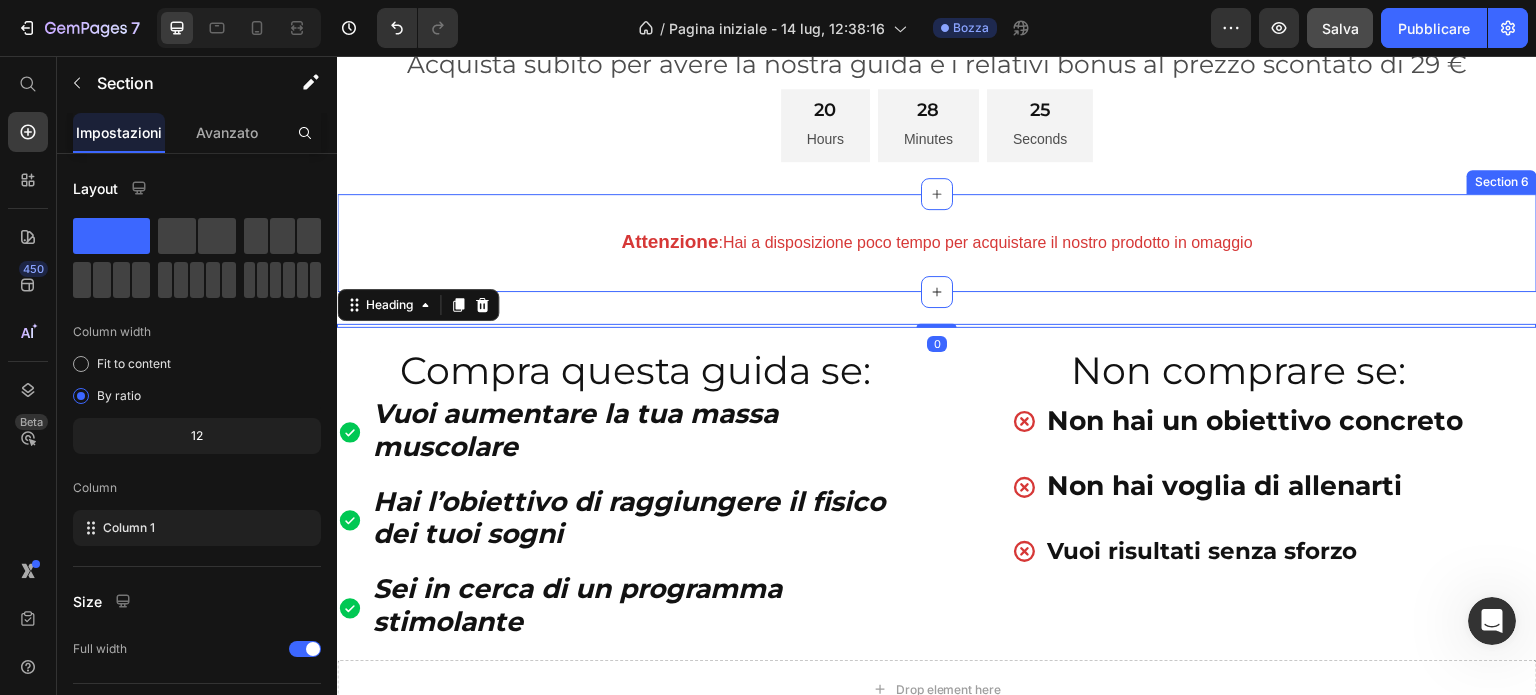 click on "Attenzione  :Hai a disposizione poco tempo per acquistare il nostro prodotto in omaggio Text Block Row Section 6" at bounding box center (937, 243) 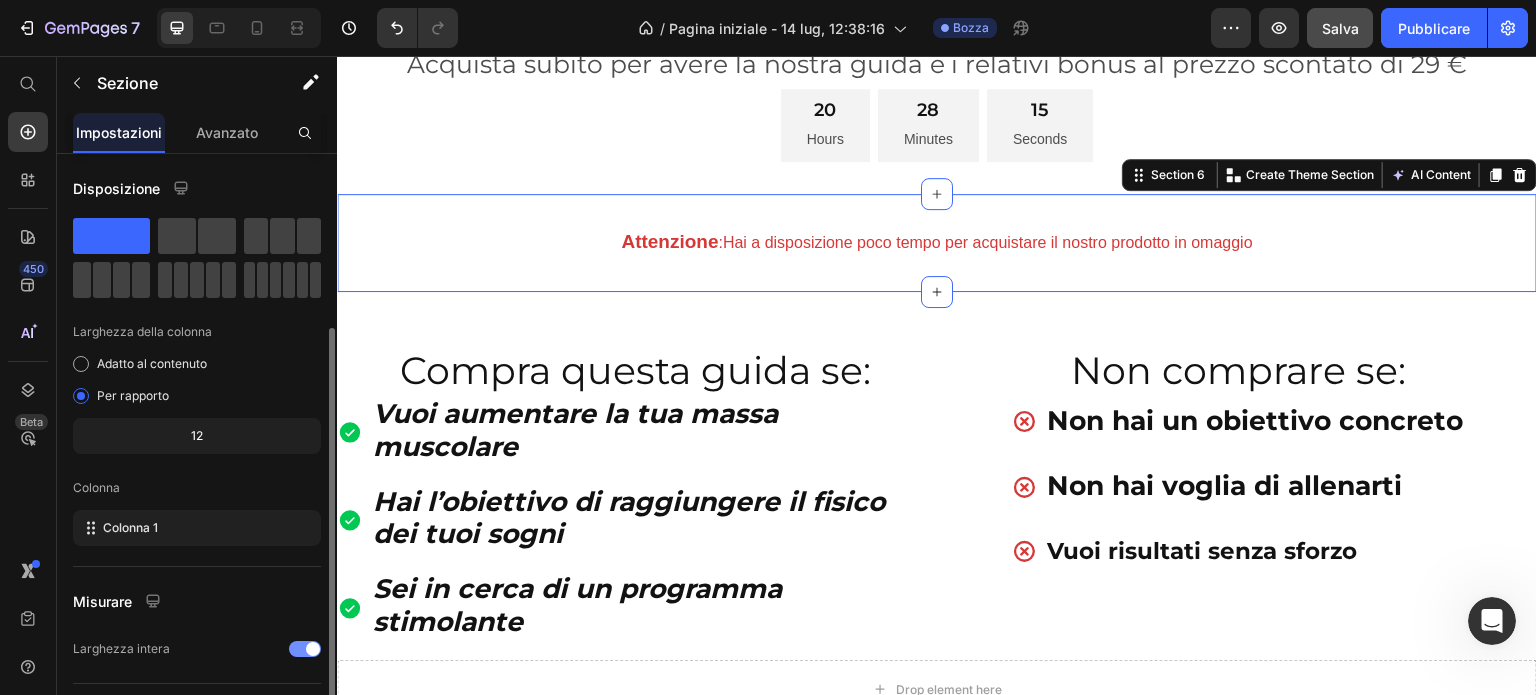 scroll, scrollTop: 200, scrollLeft: 0, axis: vertical 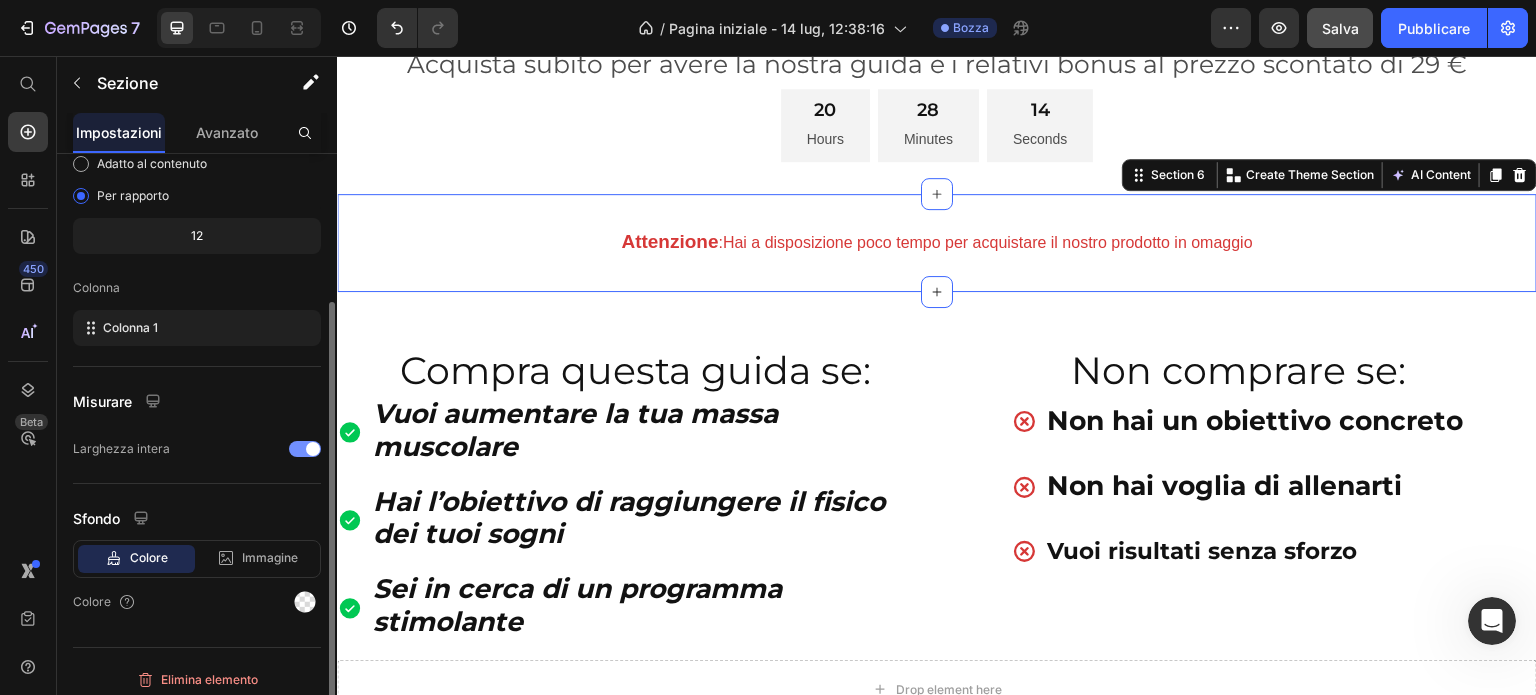 click at bounding box center [305, 449] 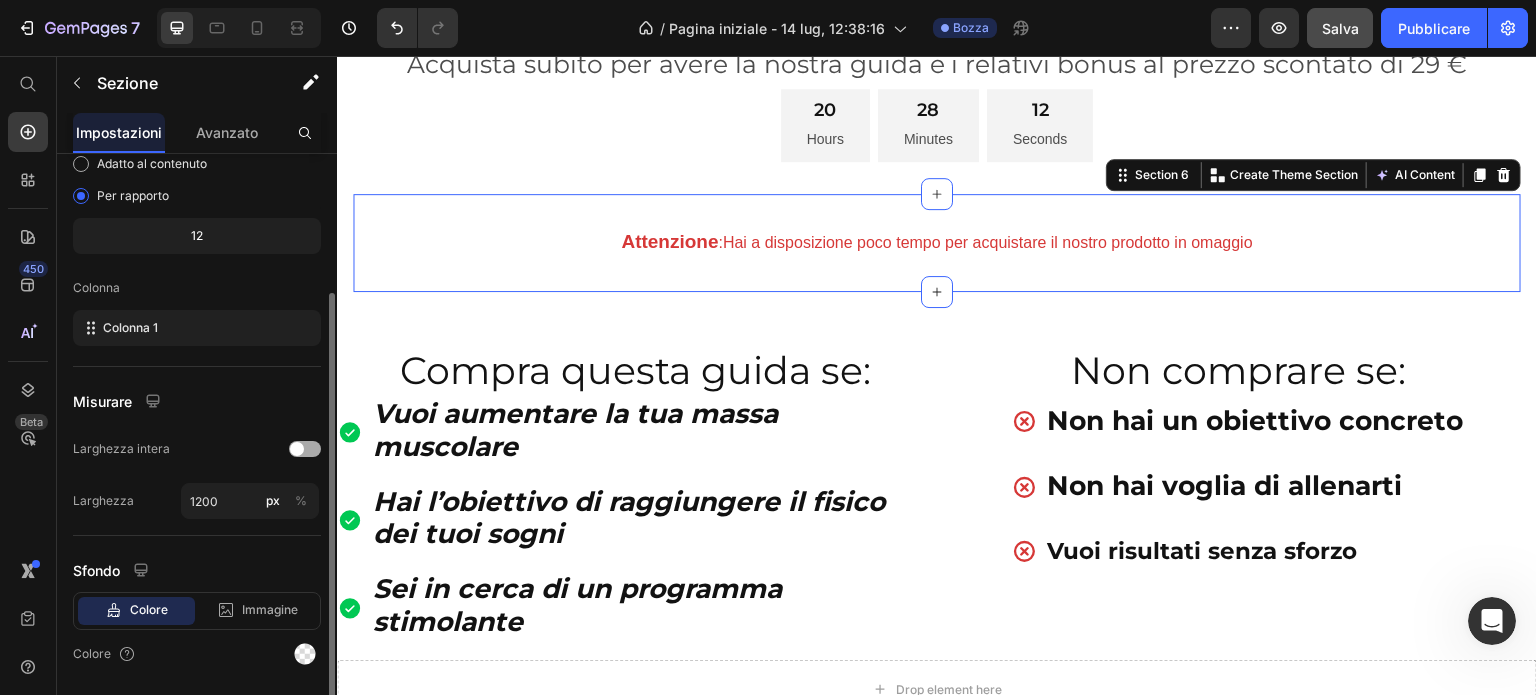 click at bounding box center (297, 449) 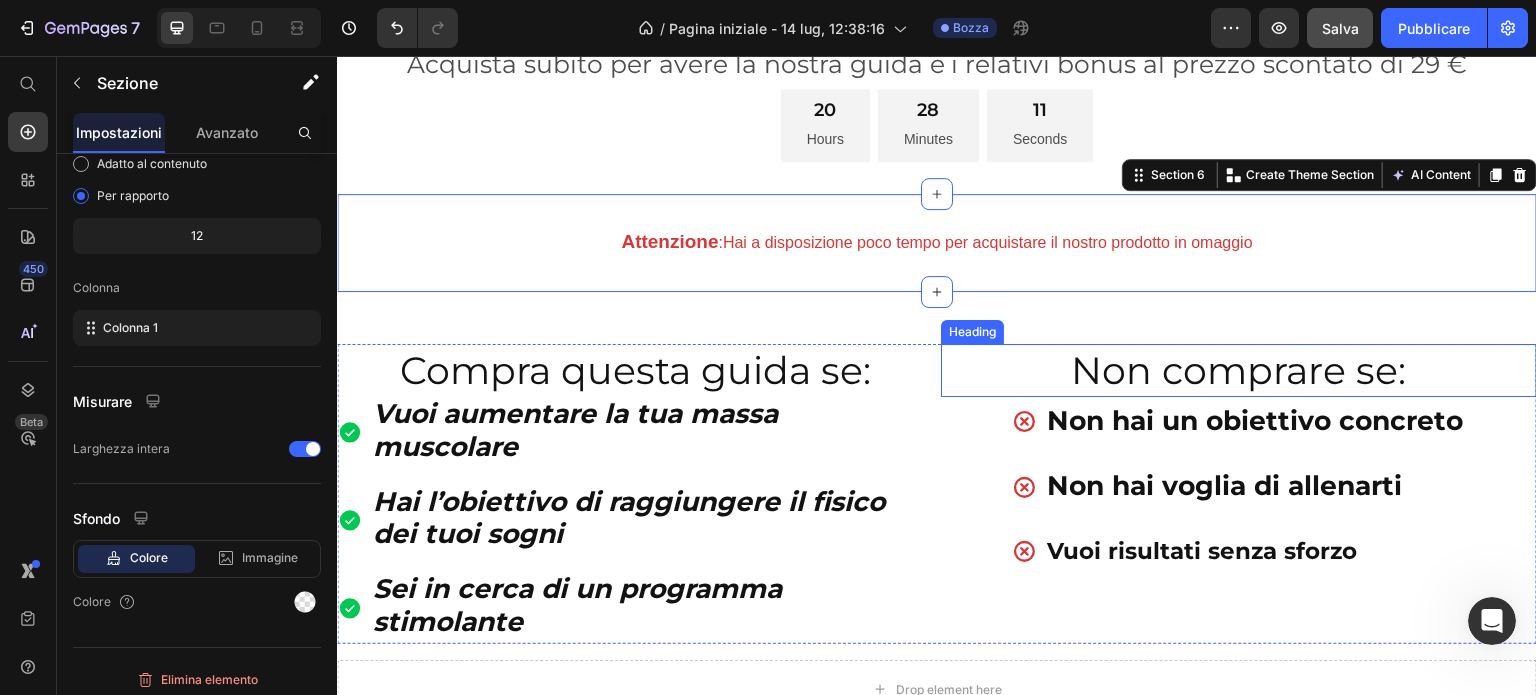 click on "Non comprare se:" at bounding box center (1239, 370) 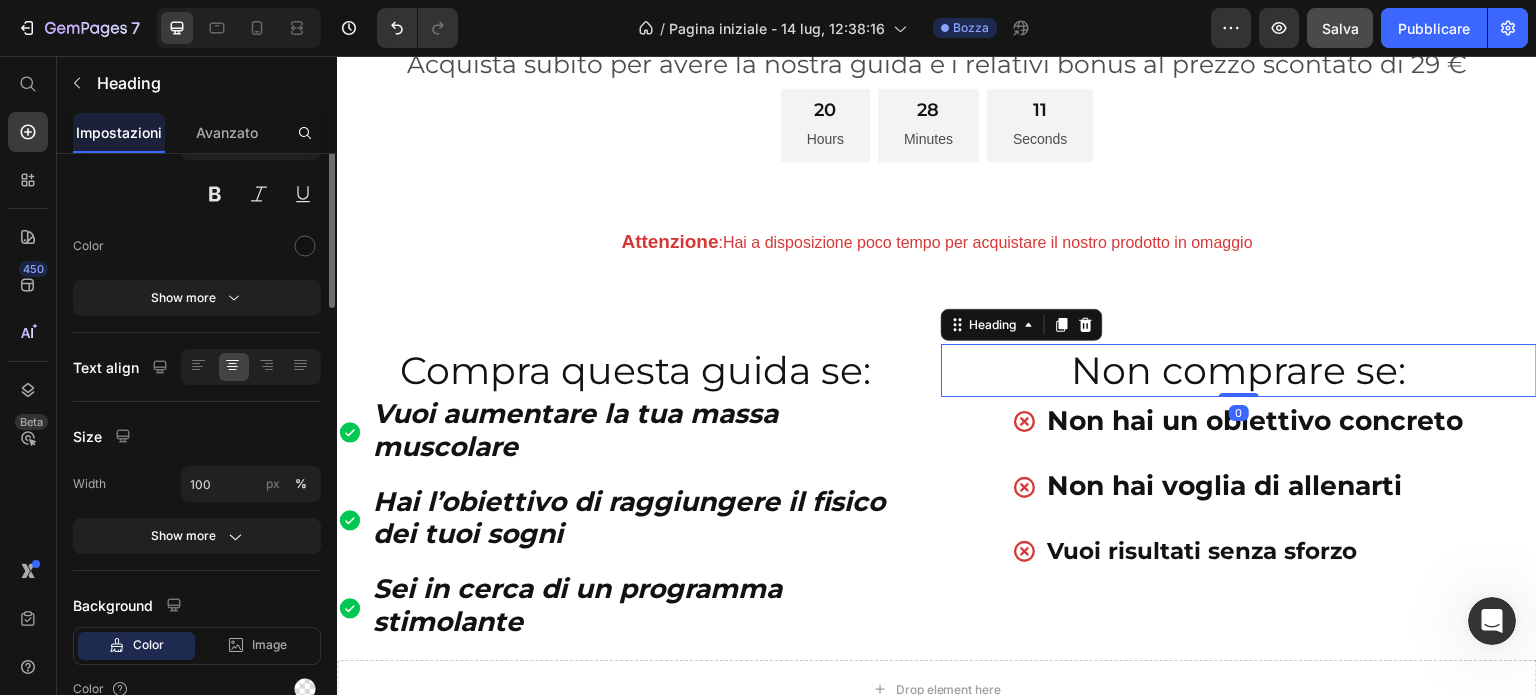 scroll, scrollTop: 0, scrollLeft: 0, axis: both 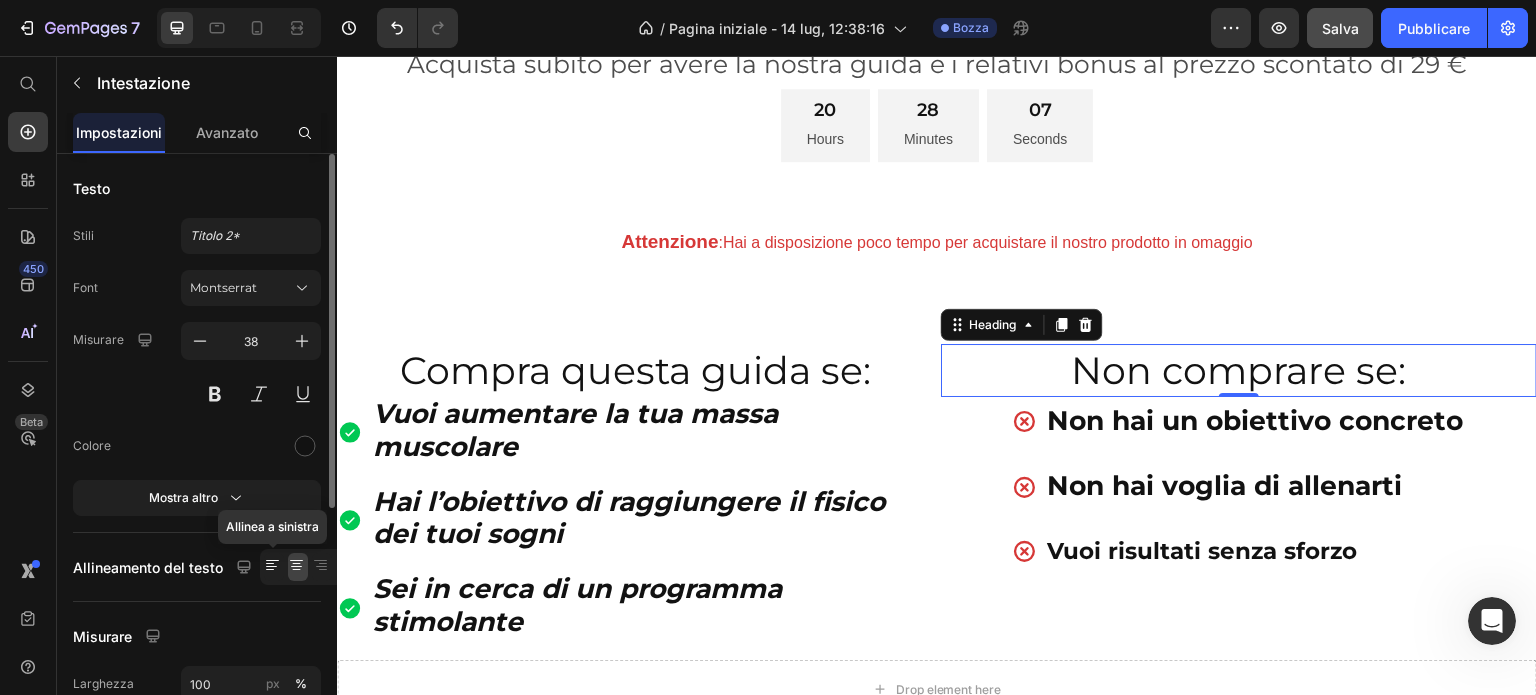 click 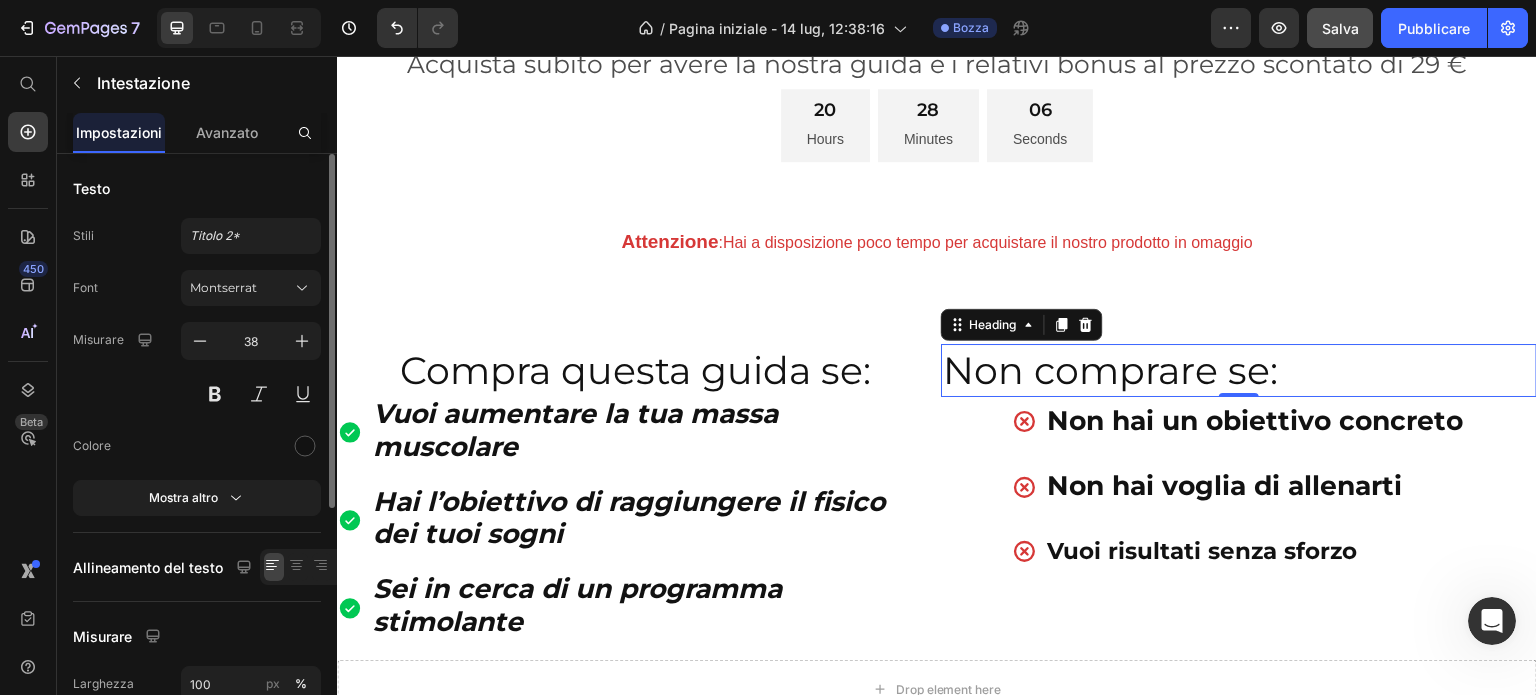 click 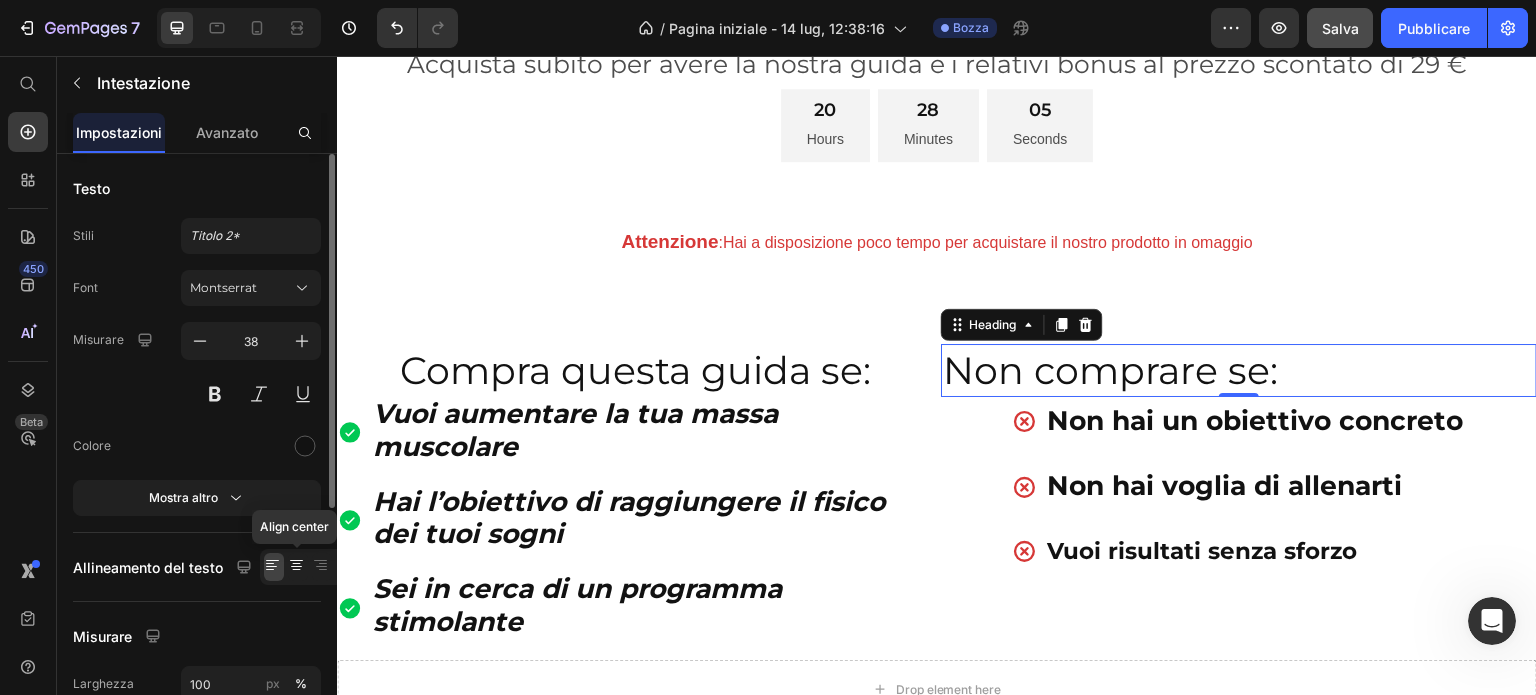 click 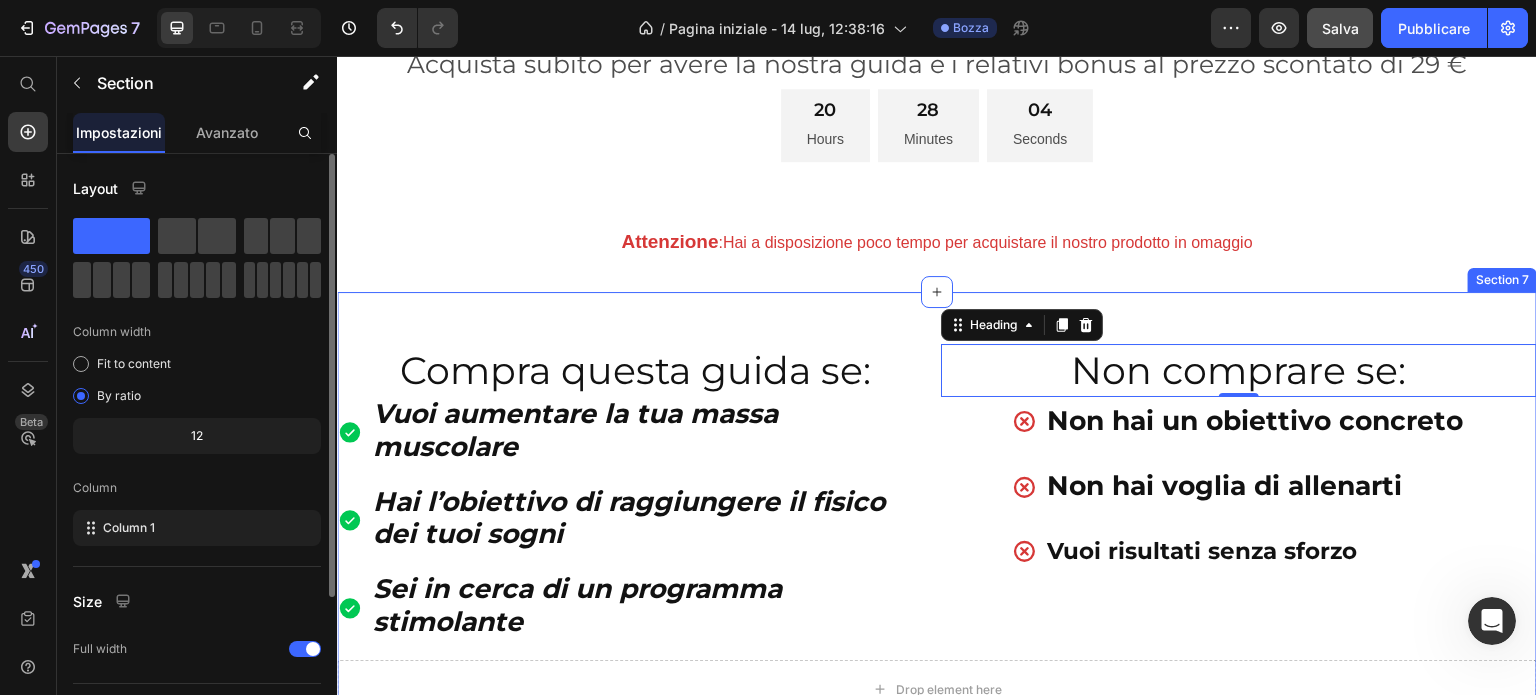 click on "Heading Row Compra questa guida se: Heading Vuoi aumentare la tua massa muscolare Hai l’obiettivo di raggiungere il fisico dei tuoi sogni Sei in cerca di un programma stimolante  Item List Non comprare se: Heading   0
Non hai un obiettivo concreto
Non hai voglia di allenarti
Vuoi risultati senza sforzo Item List Row
Drop element here Row Heading Row Section 7" at bounding box center (937, 540) 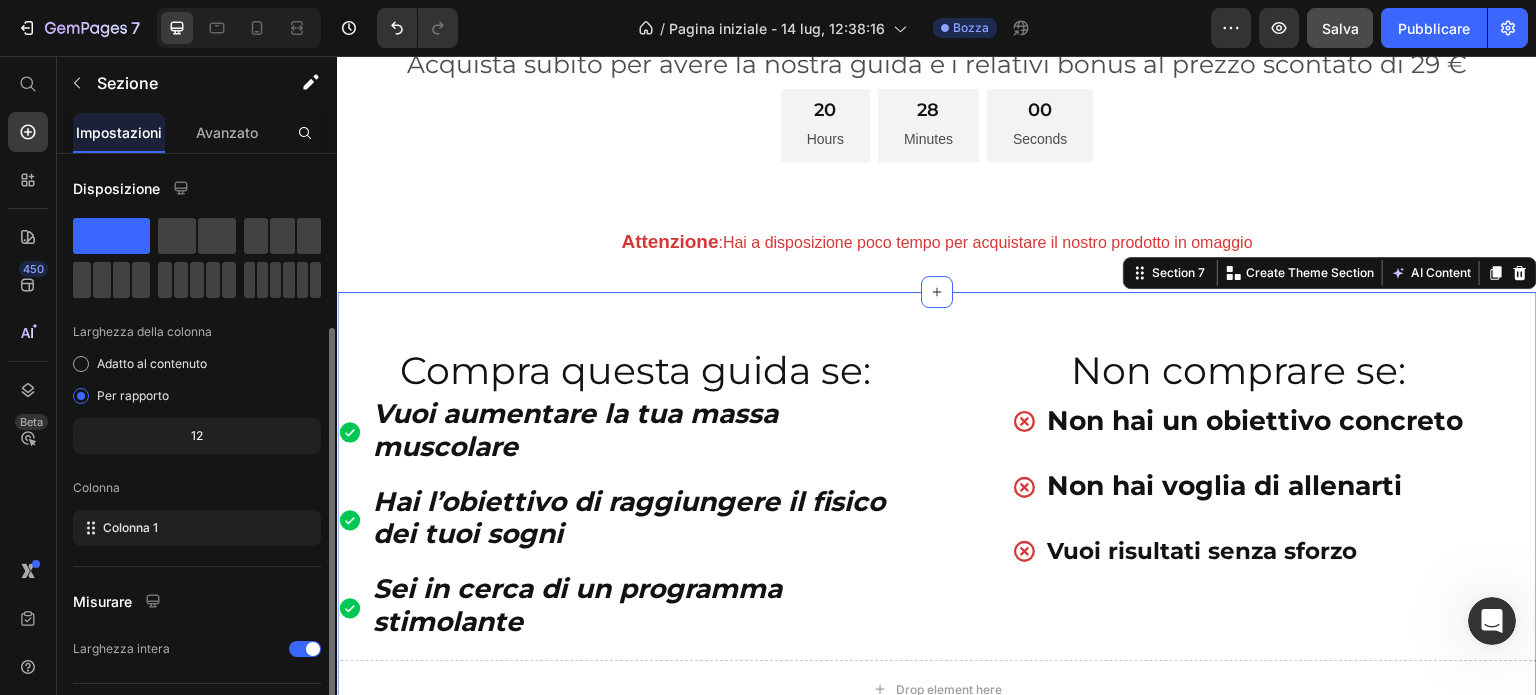 scroll, scrollTop: 100, scrollLeft: 0, axis: vertical 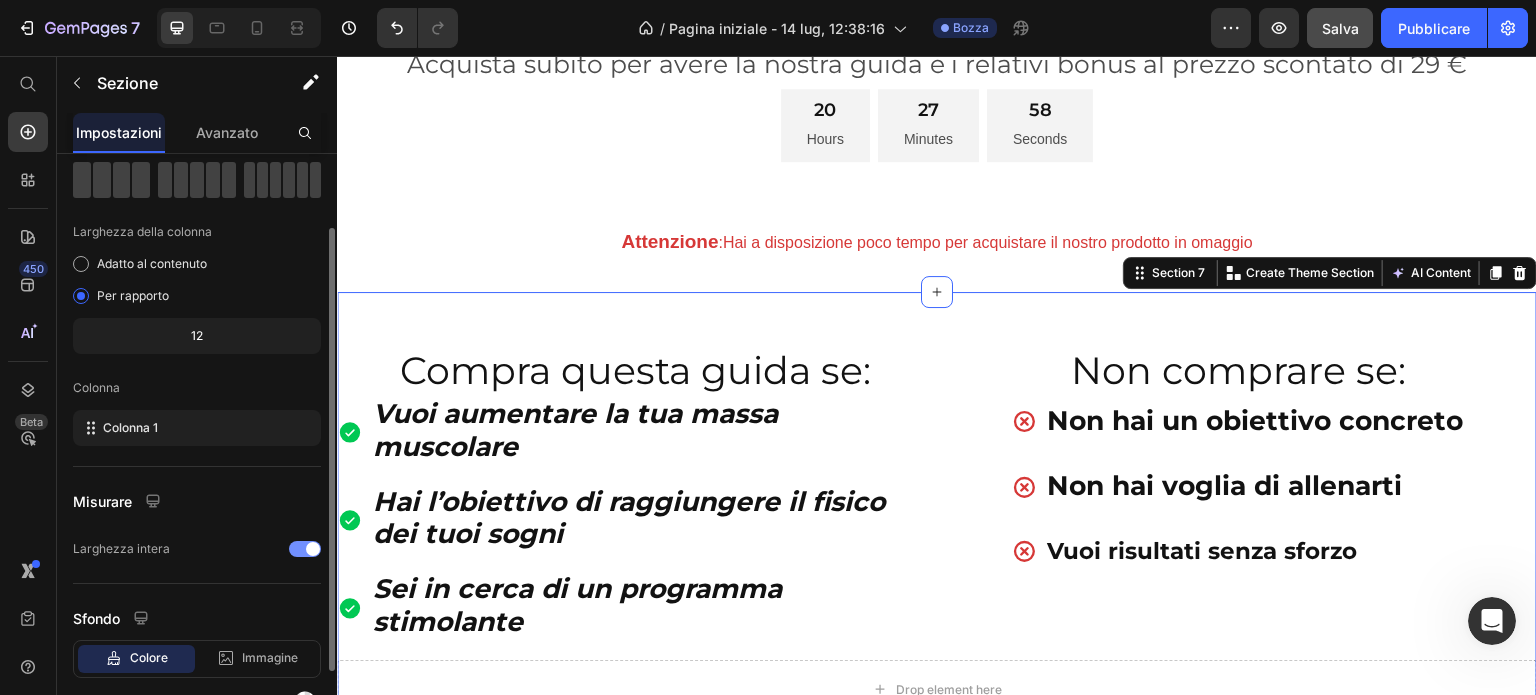 click at bounding box center [305, 549] 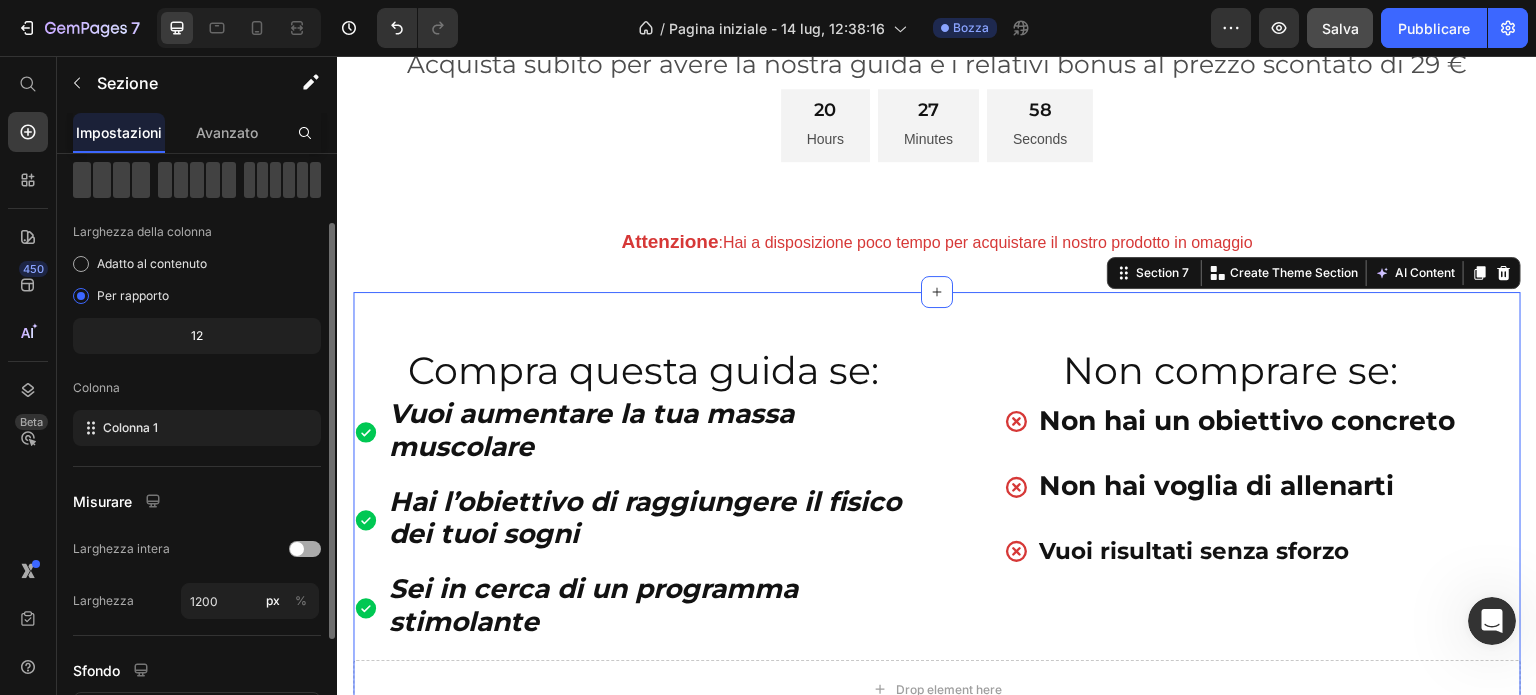 click at bounding box center [305, 549] 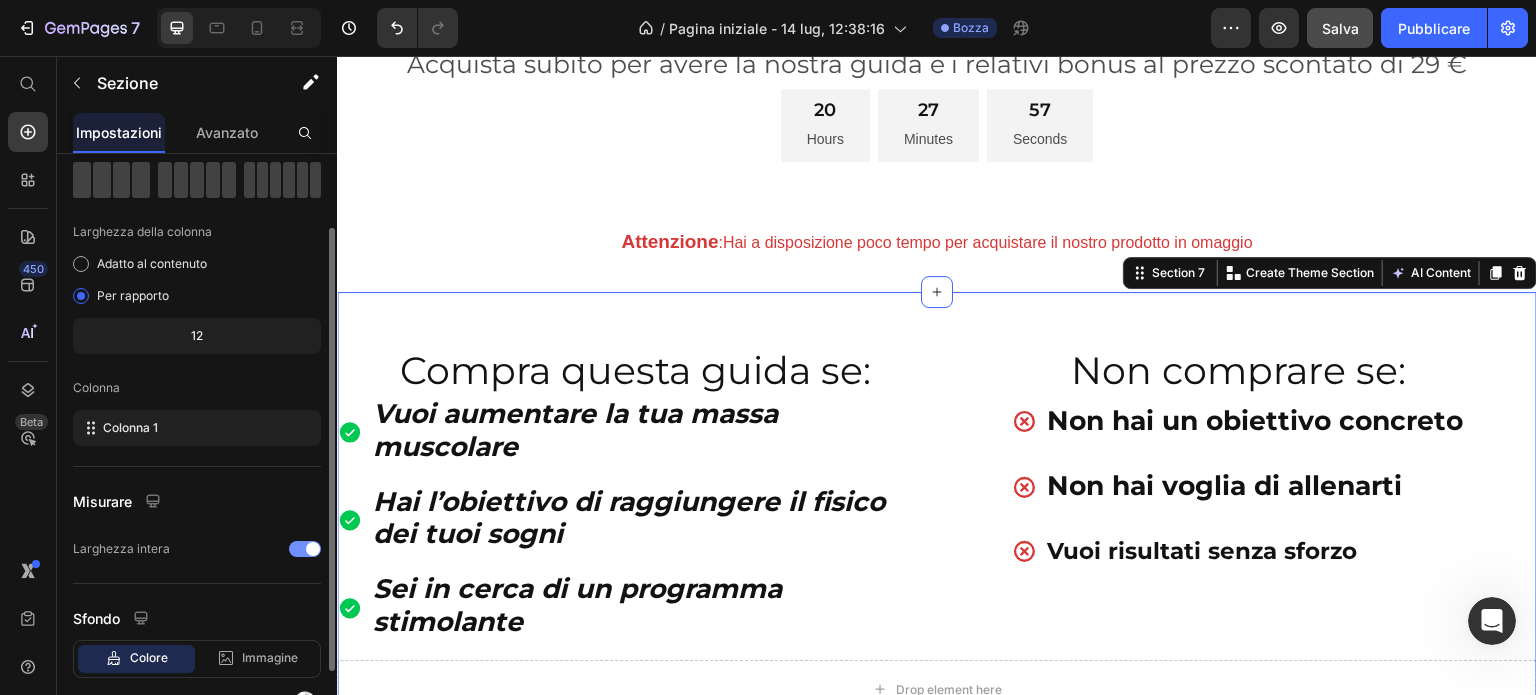 click at bounding box center (305, 549) 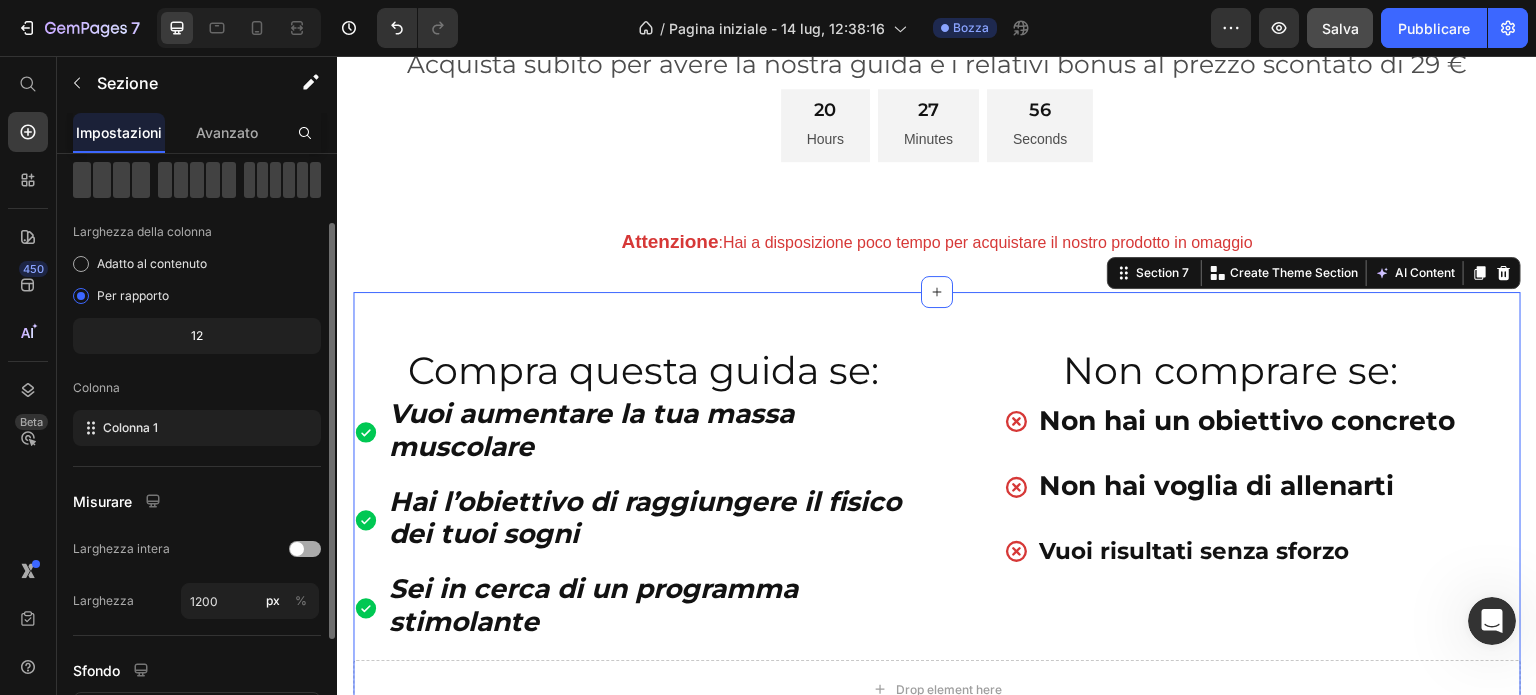 click at bounding box center [305, 549] 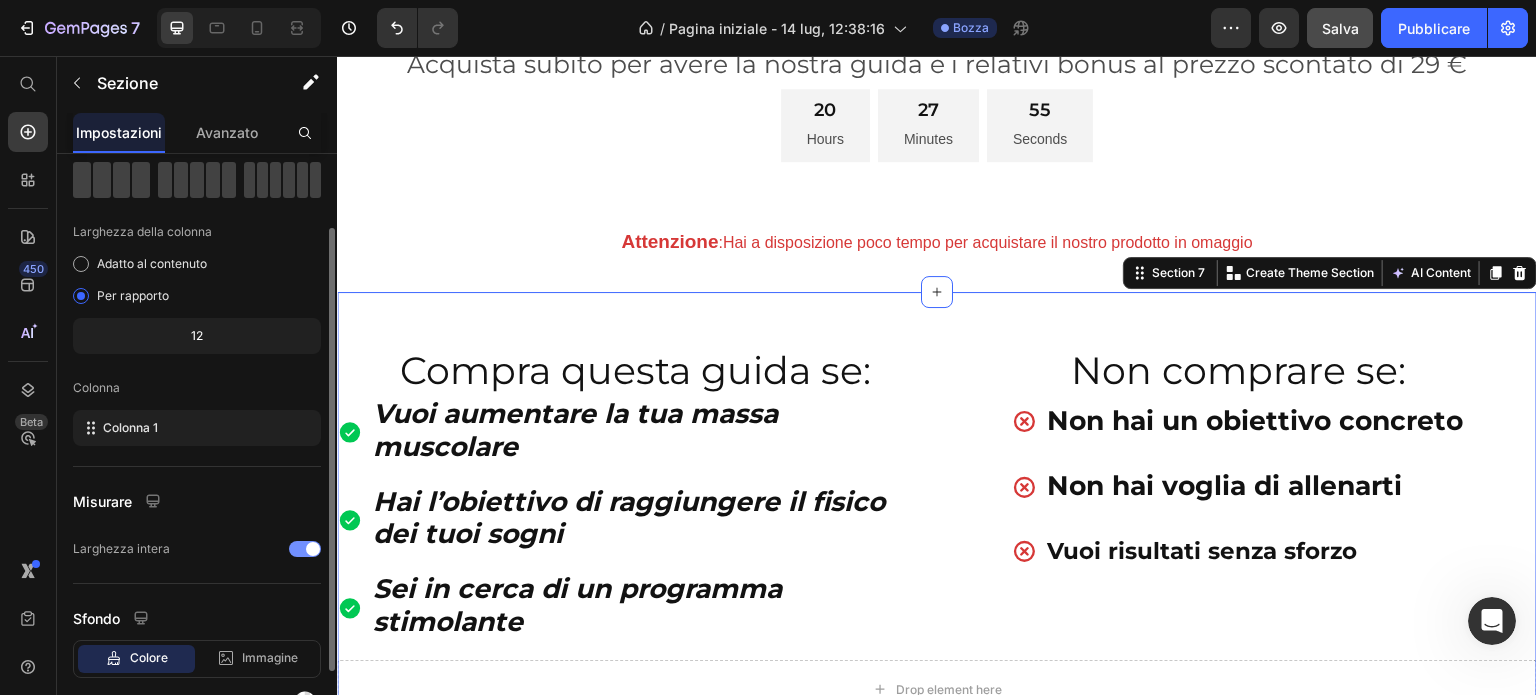 click at bounding box center (313, 549) 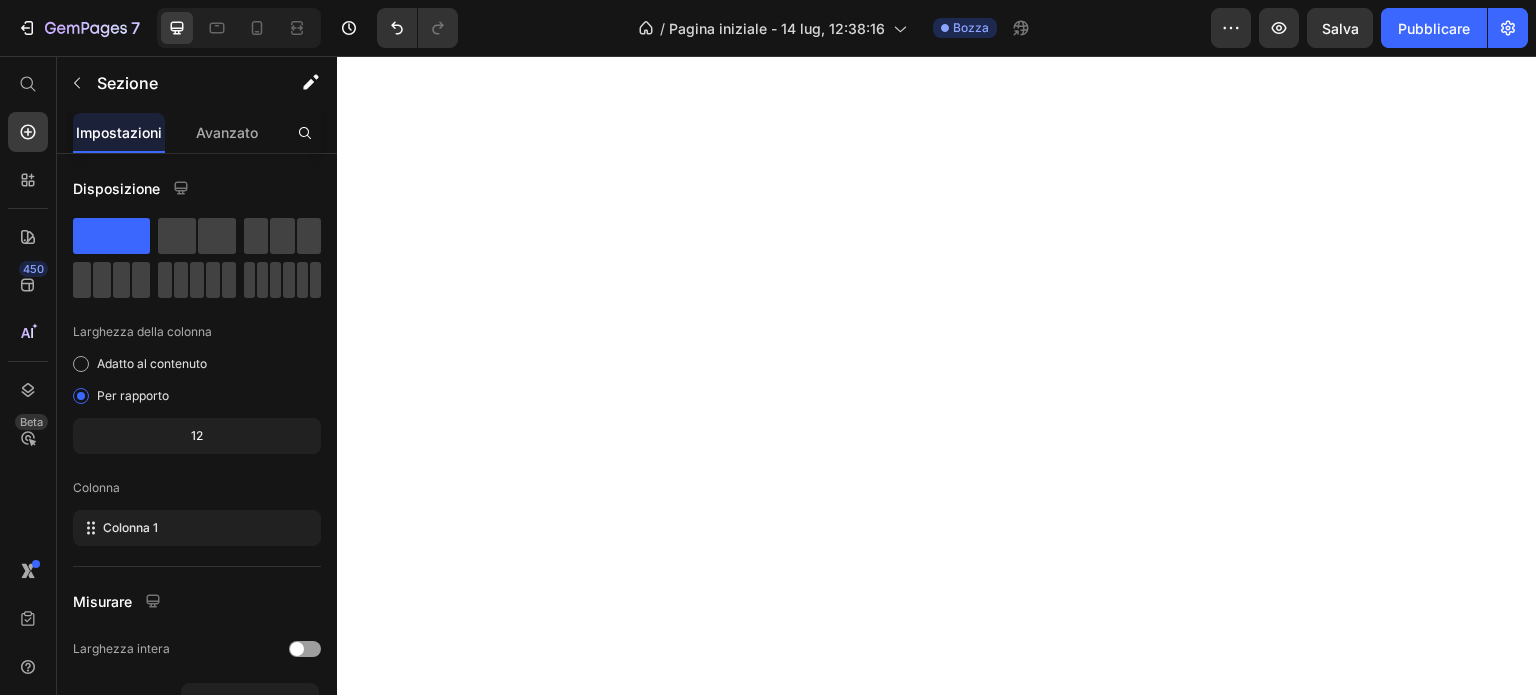 scroll, scrollTop: 0, scrollLeft: 0, axis: both 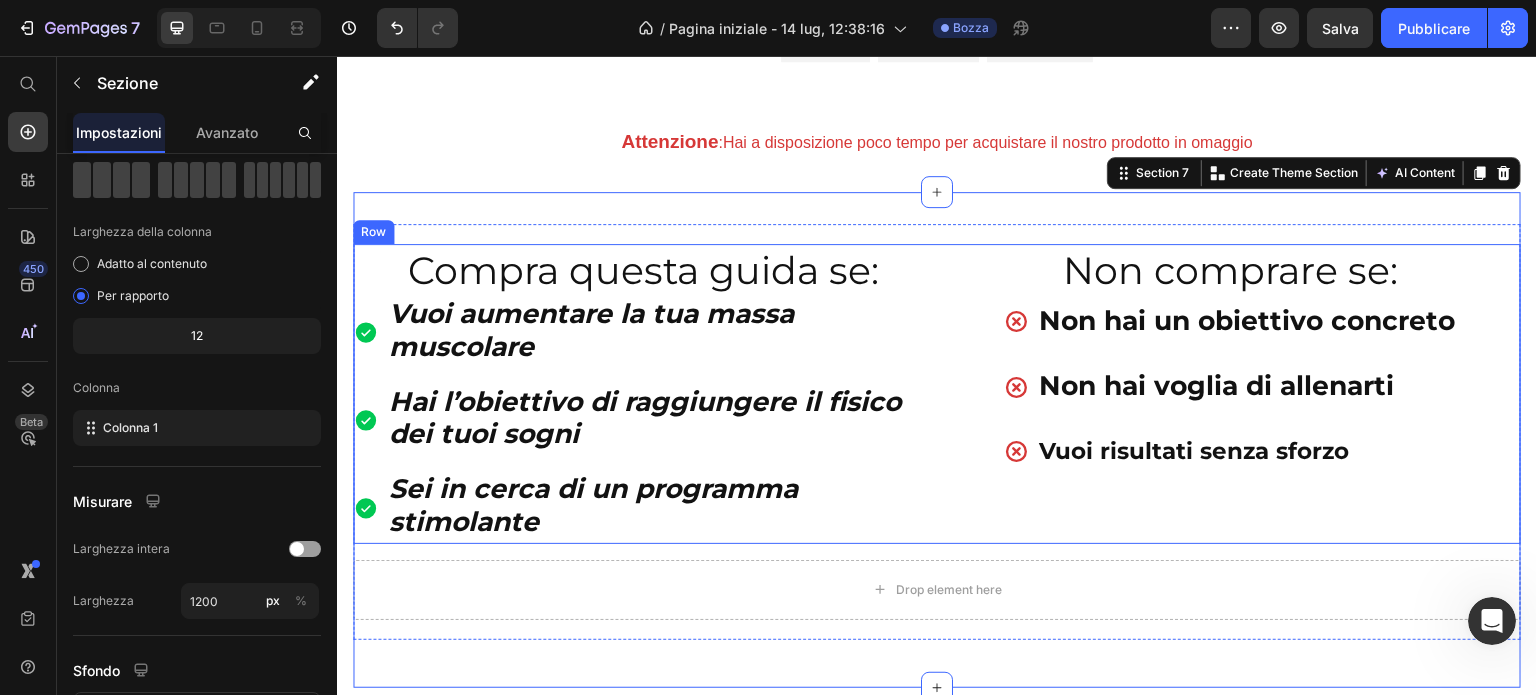 click on "Non hai un obiettivo concreto
Non hai voglia di allenarti
Vuoi risultati senza sforzo" at bounding box center (1231, 386) 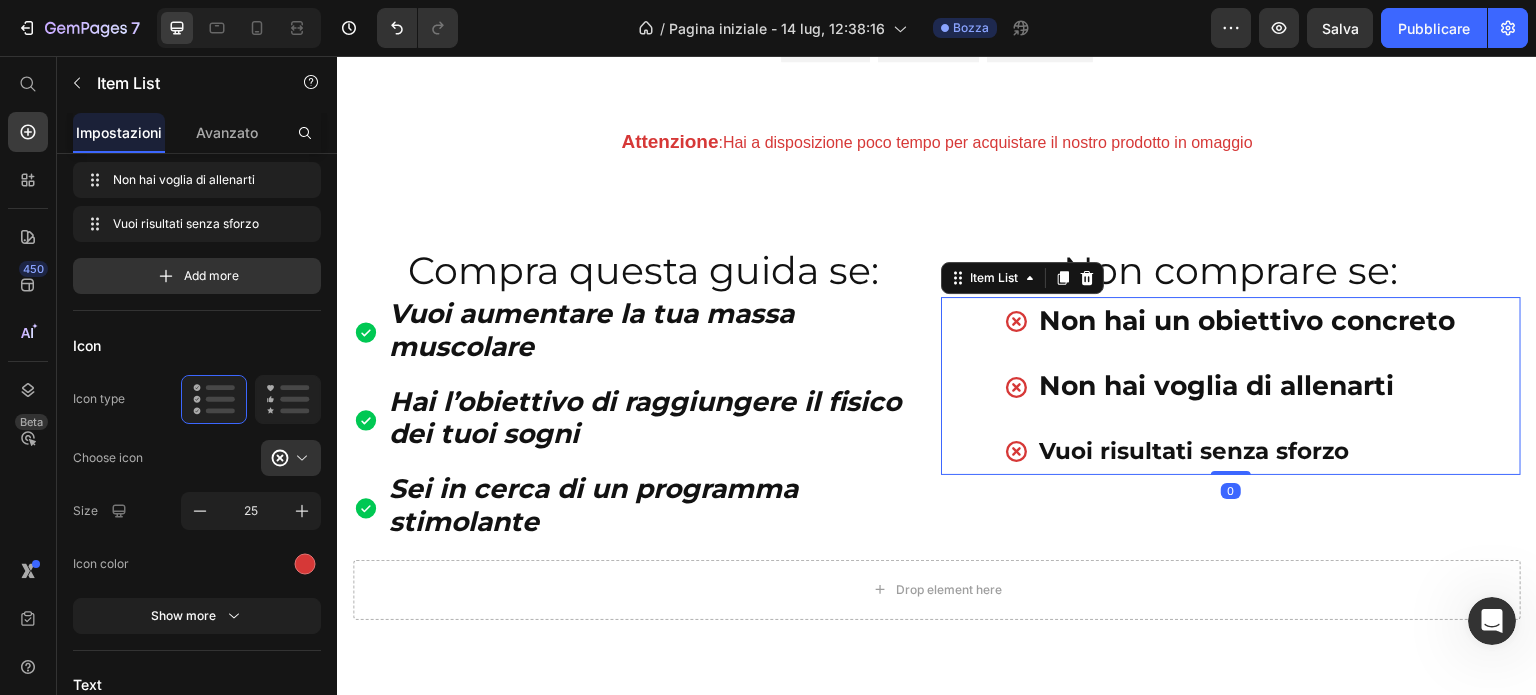 scroll, scrollTop: 0, scrollLeft: 0, axis: both 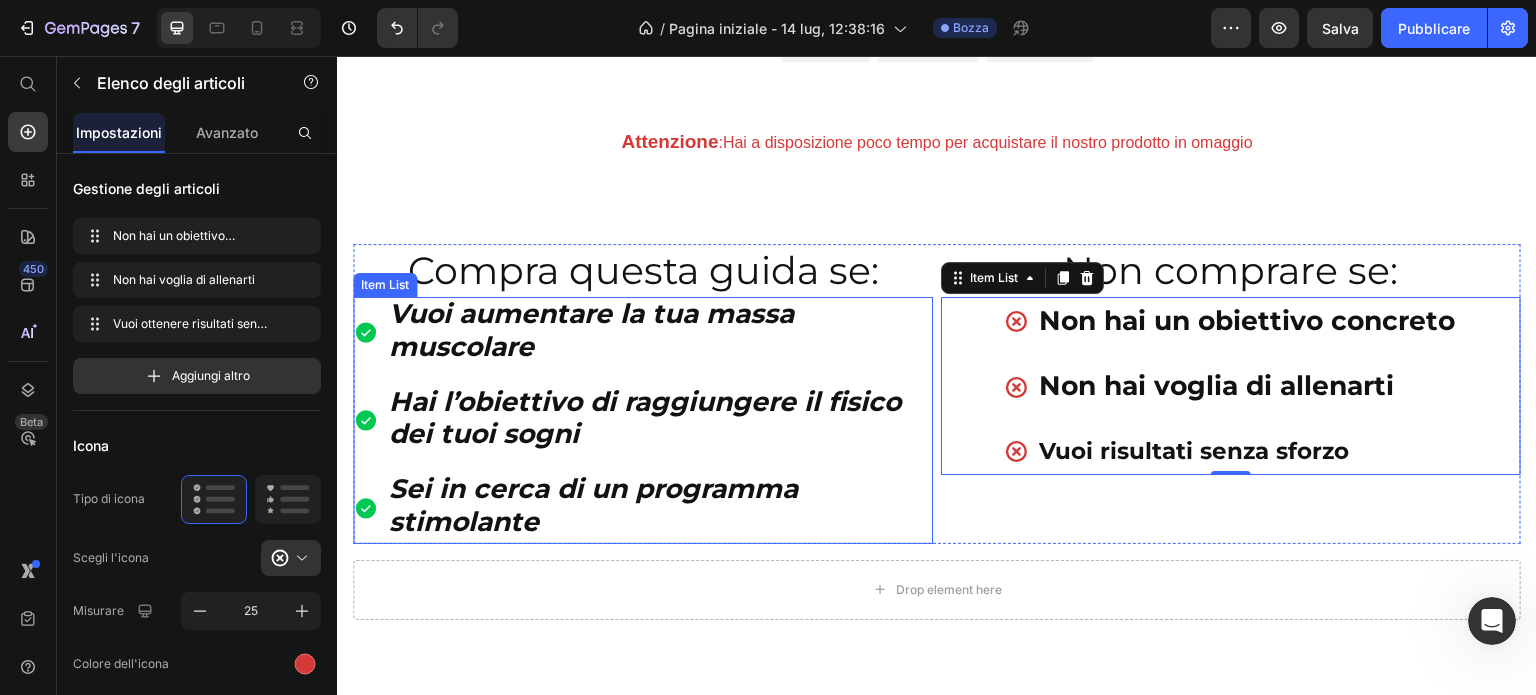 click on "Sei in cerca di un programma stimolante" at bounding box center [659, 508] 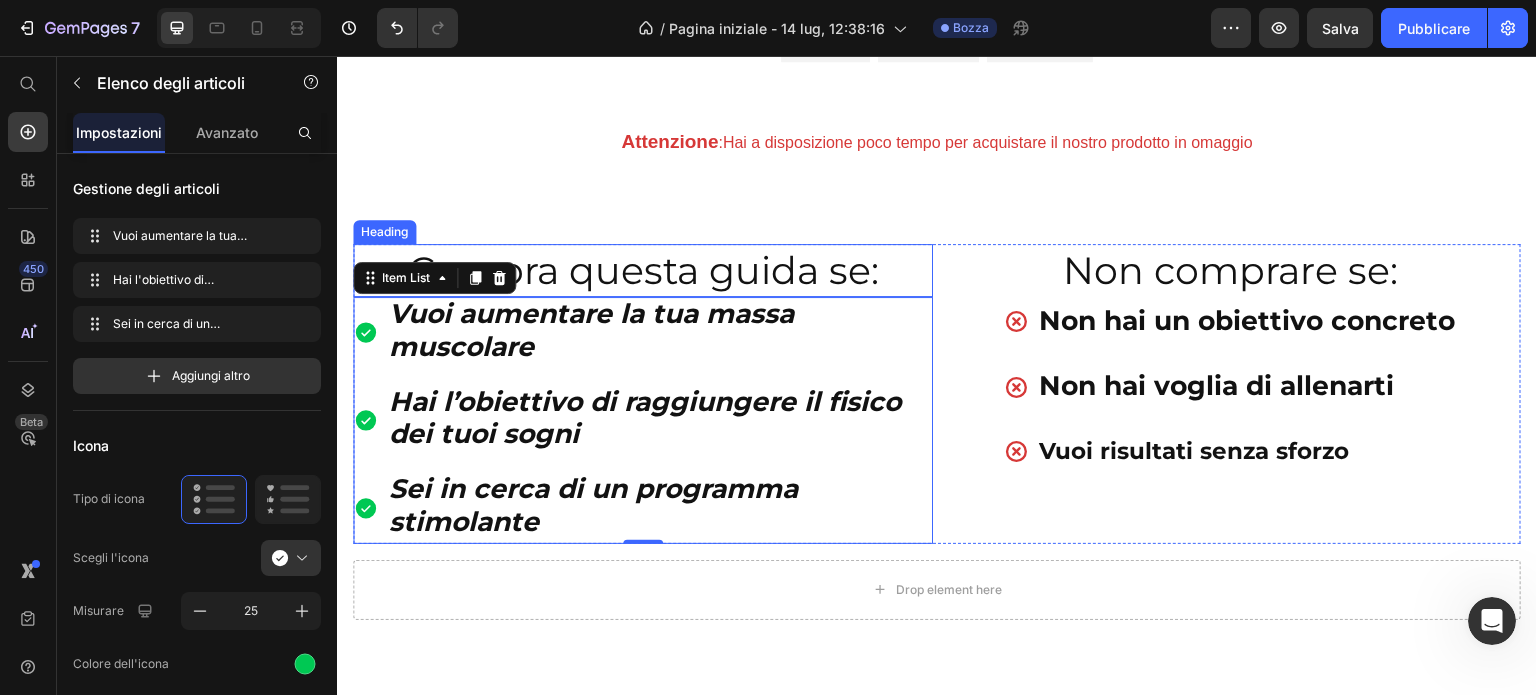 click on "Compra questa guida se:" at bounding box center (643, 270) 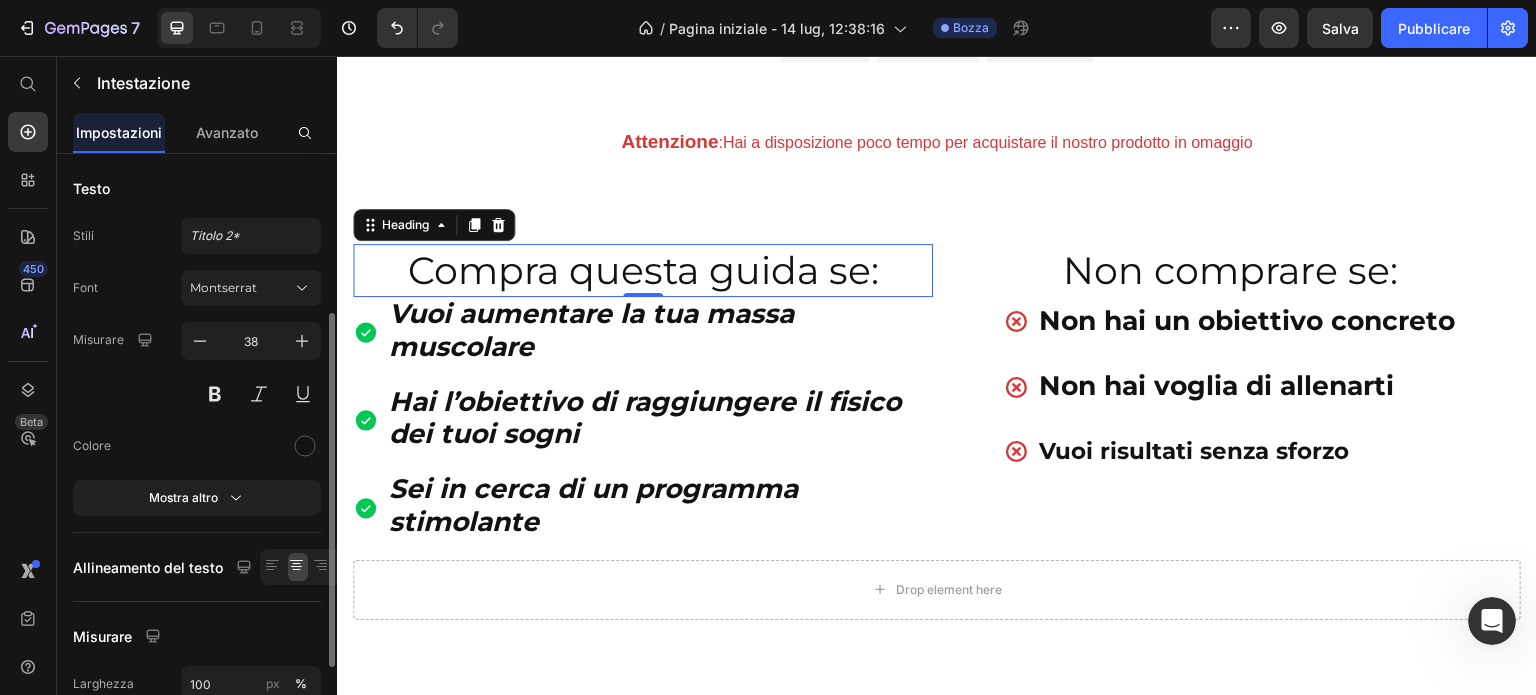 scroll, scrollTop: 100, scrollLeft: 0, axis: vertical 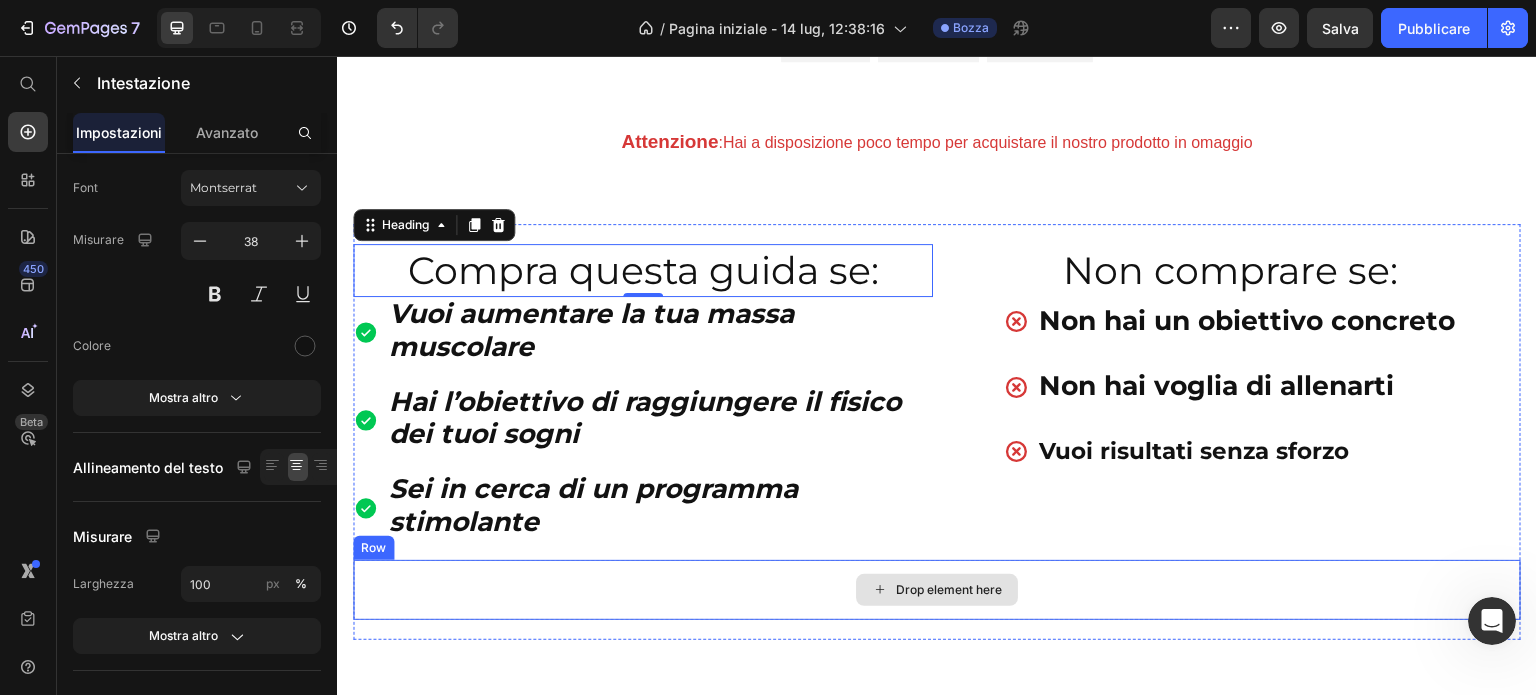 click on "Drop element here" at bounding box center [937, 590] 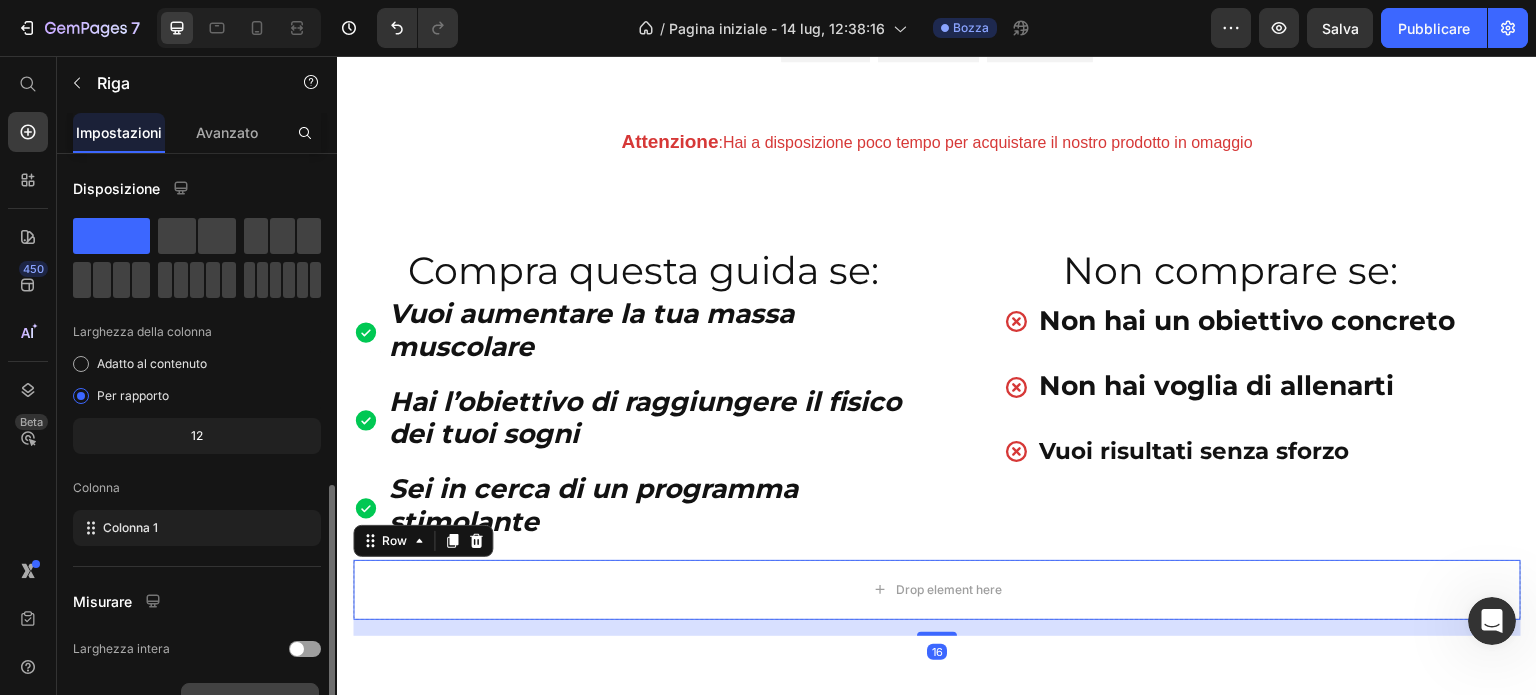 scroll, scrollTop: 200, scrollLeft: 0, axis: vertical 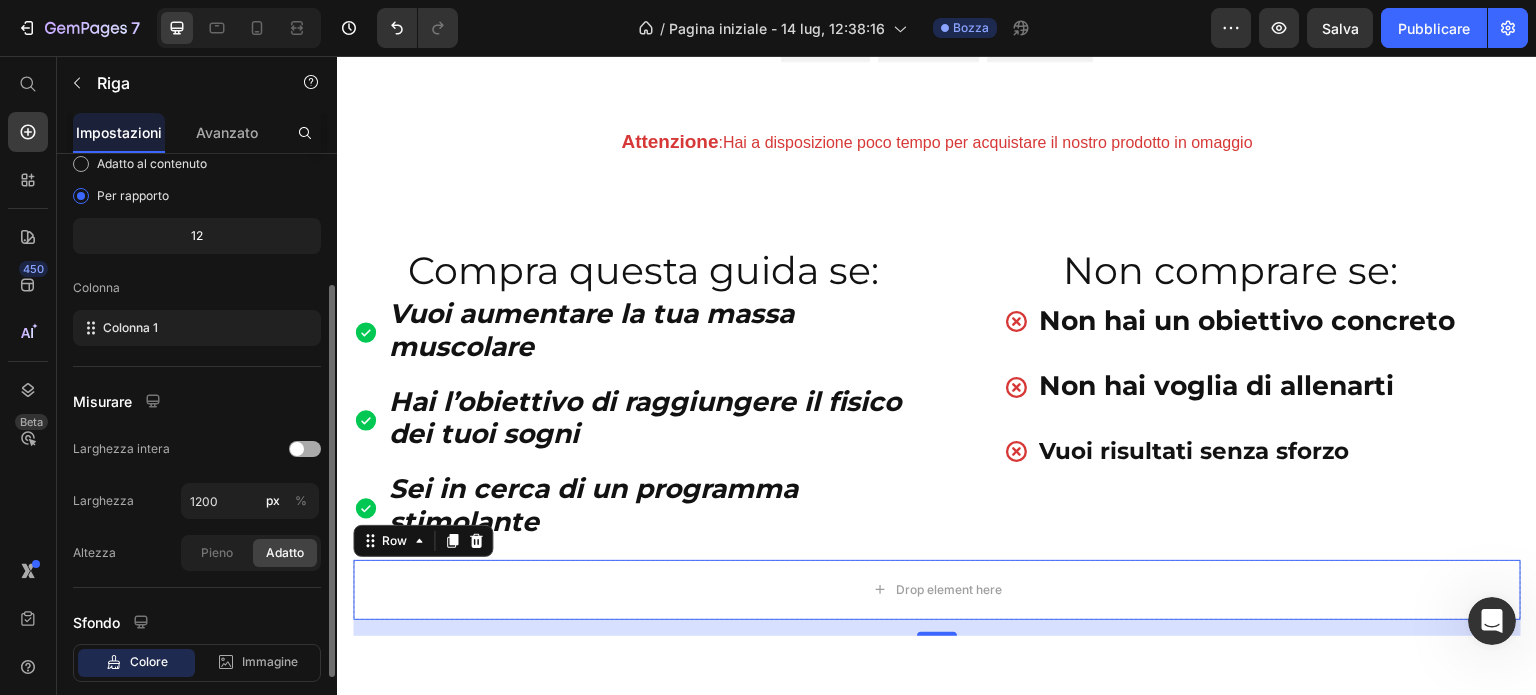 click at bounding box center (305, 449) 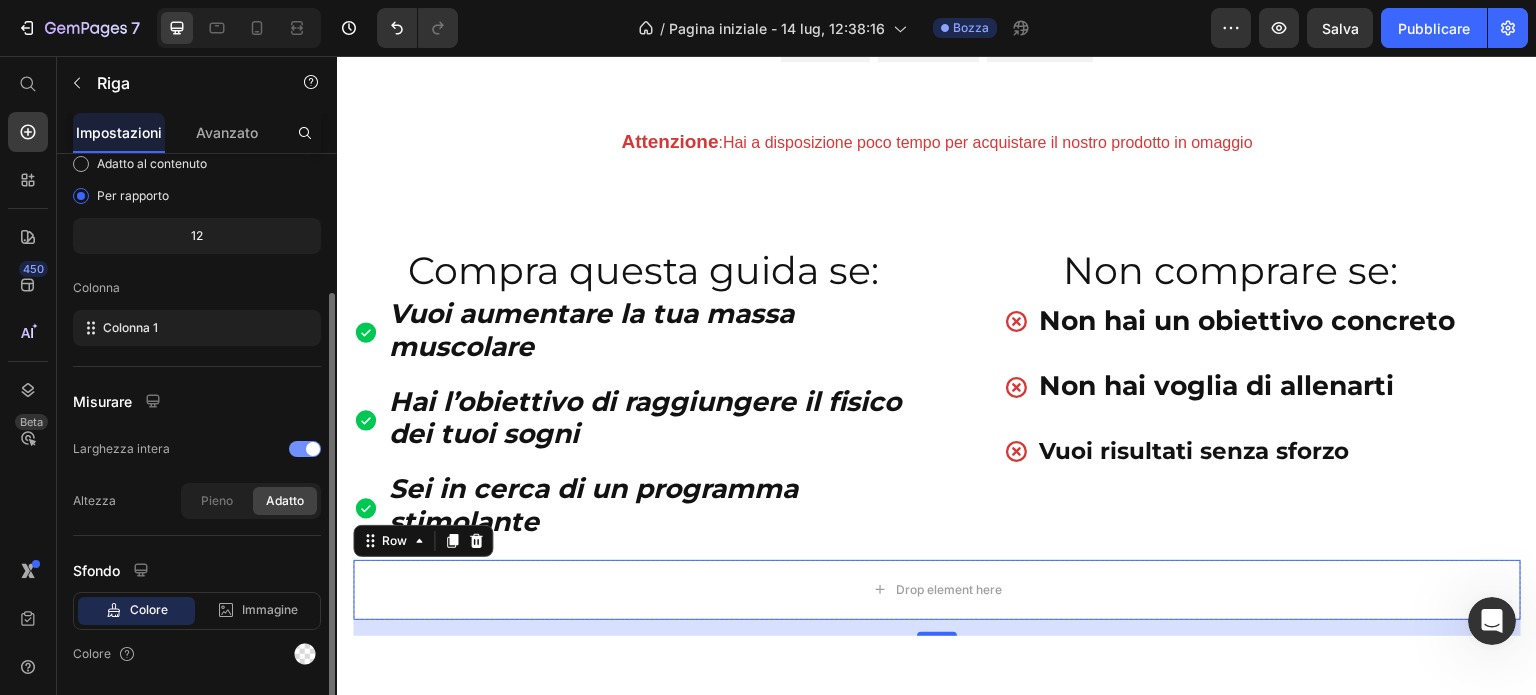 click at bounding box center [313, 449] 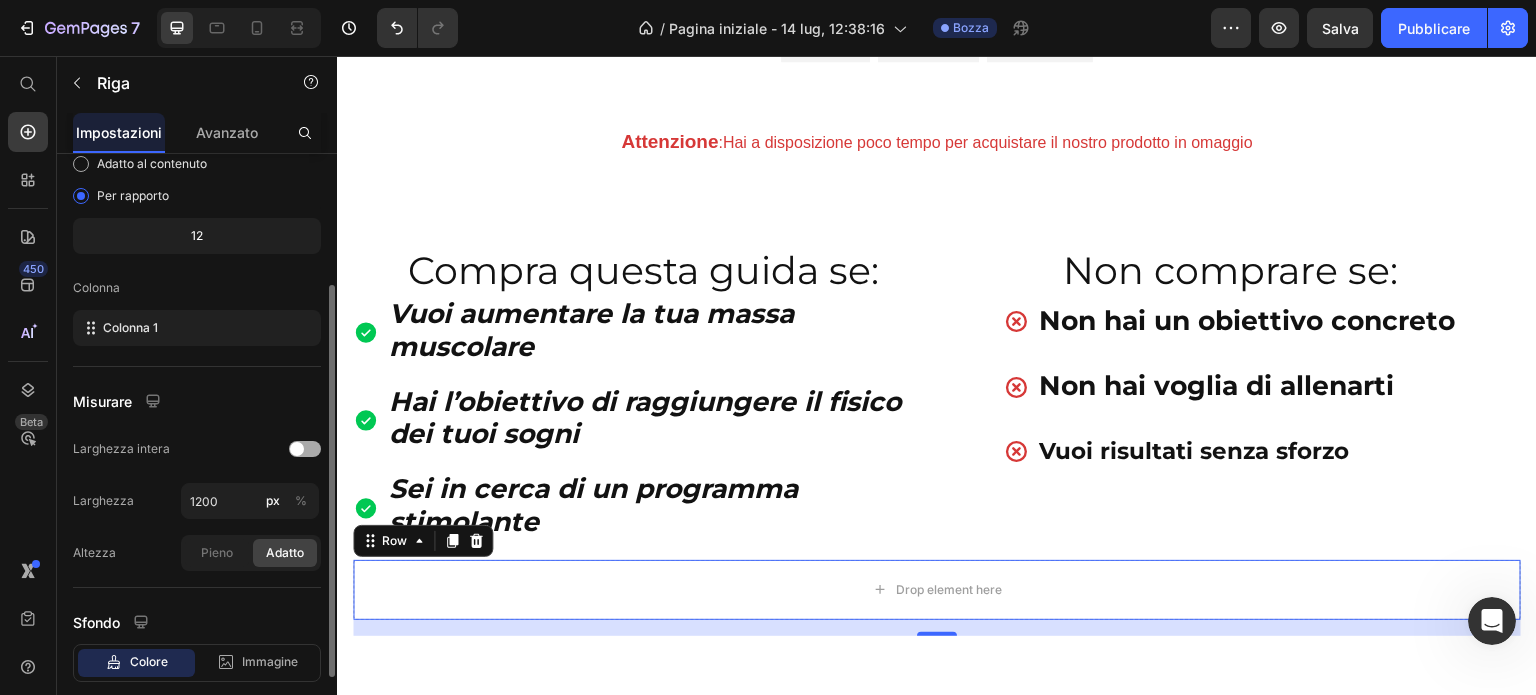 click at bounding box center (305, 449) 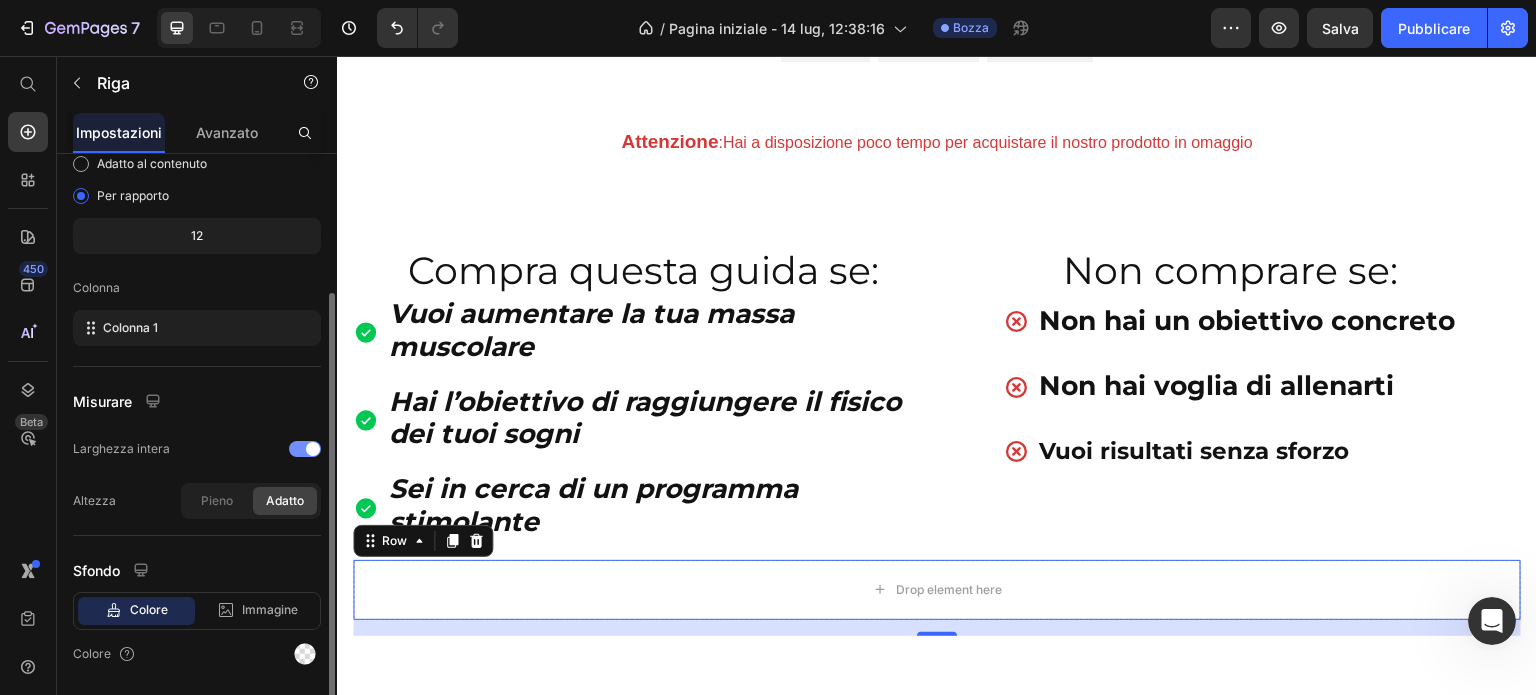 click at bounding box center (313, 449) 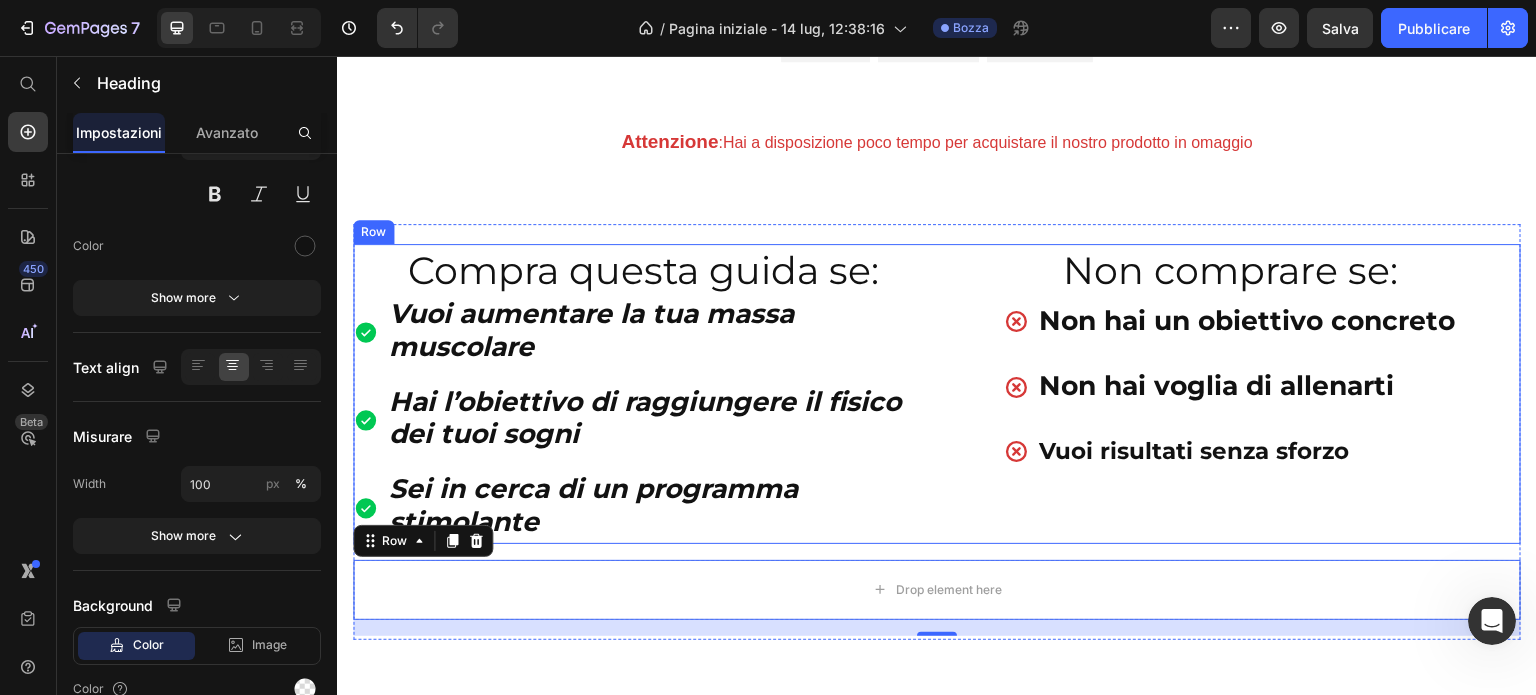 click on "Compra questa guida se:" at bounding box center (643, 270) 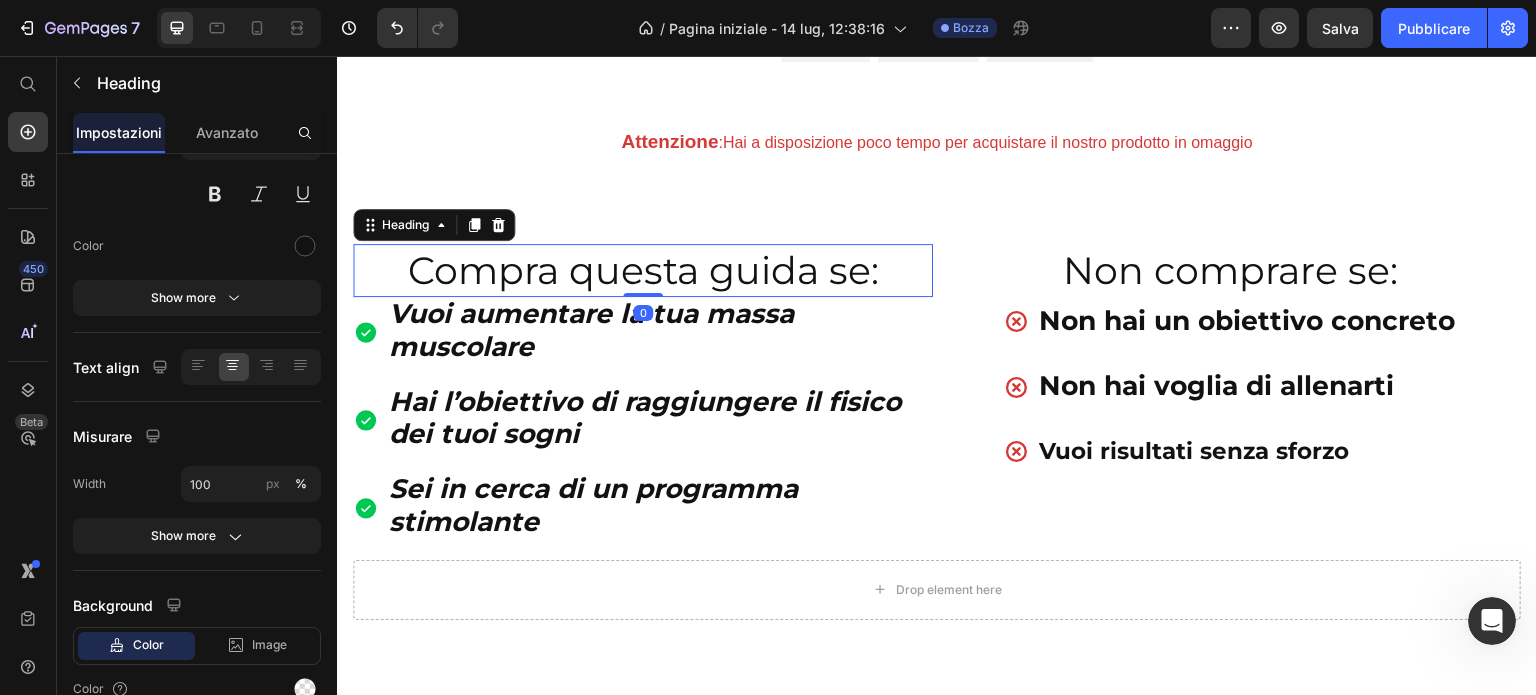 scroll, scrollTop: 0, scrollLeft: 0, axis: both 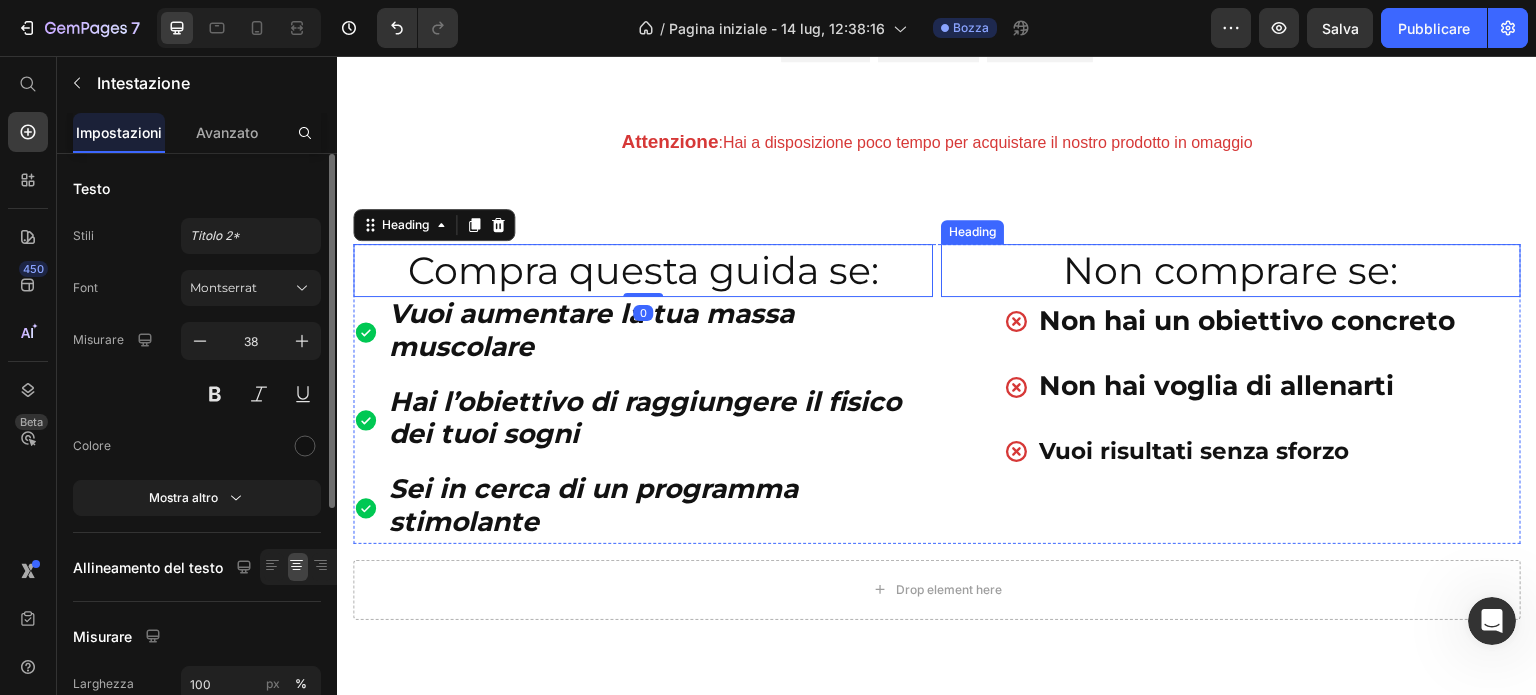click on "Non comprare se:" at bounding box center [1231, 270] 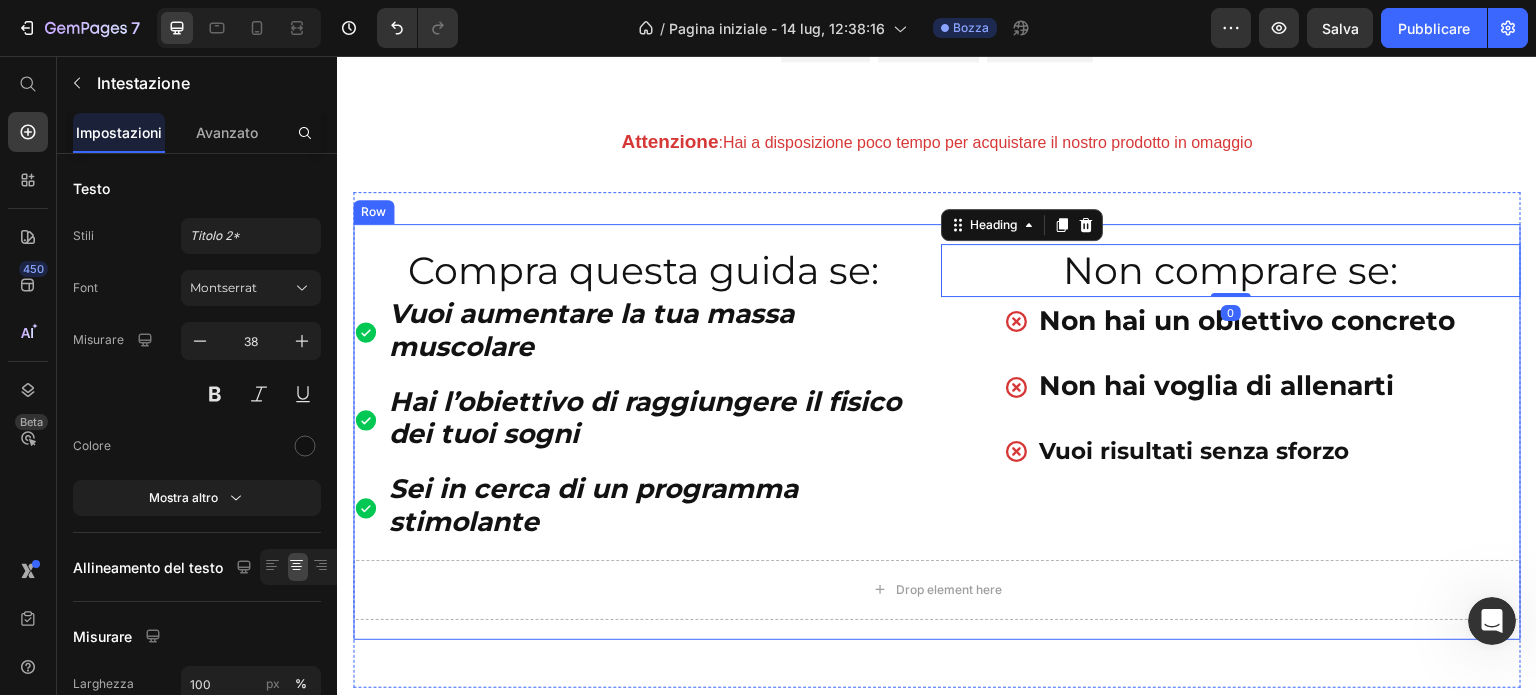 click on "Heading Row Compra questa guida se: Heading Vuoi aumentare la tua massa muscolare Hai l’obiettivo di raggiungere il fisico dei tuoi sogni Sei in cerca di un programma stimolante  Item List Non comprare se: Heading   0
Non hai un obiettivo concreto
Non hai voglia di allenarti
Vuoi risultati senza sforzo Item List Row
Drop element here Row Heading" at bounding box center (937, 432) 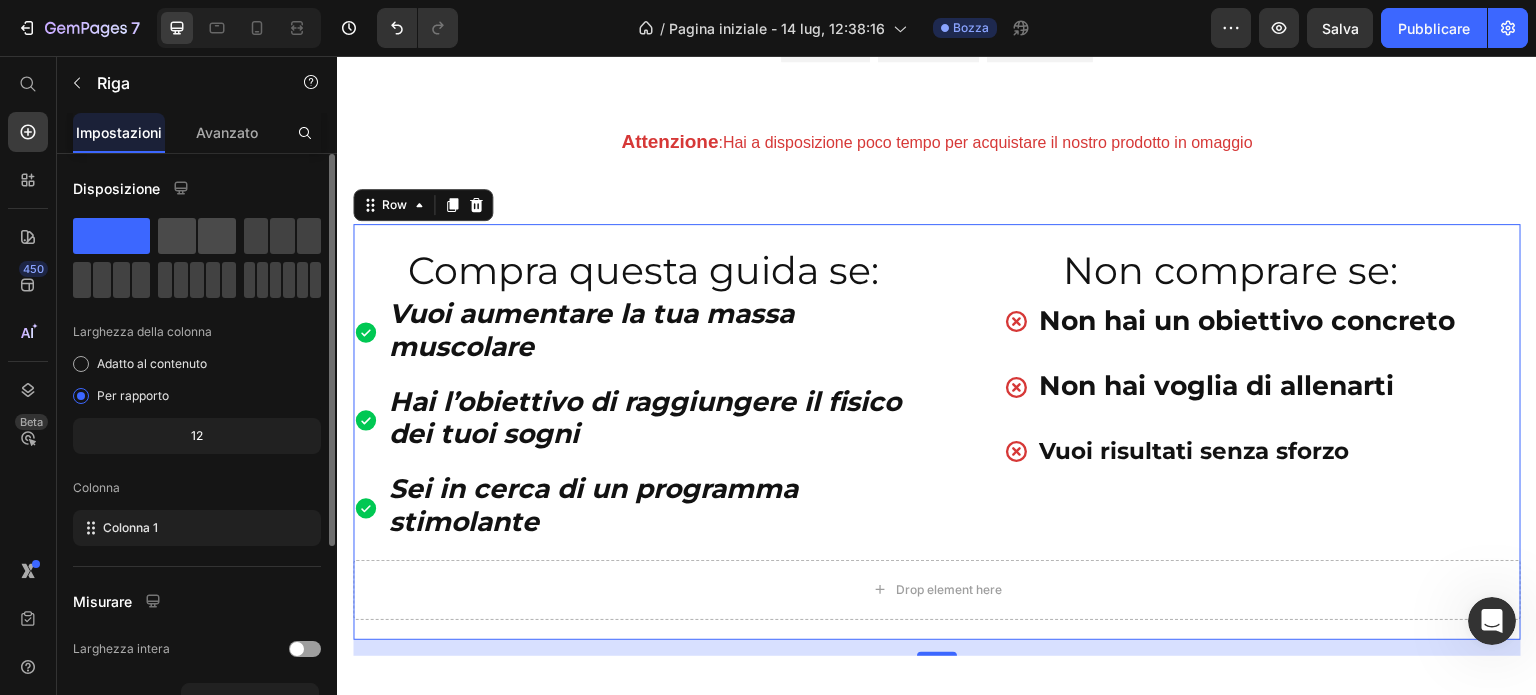 click 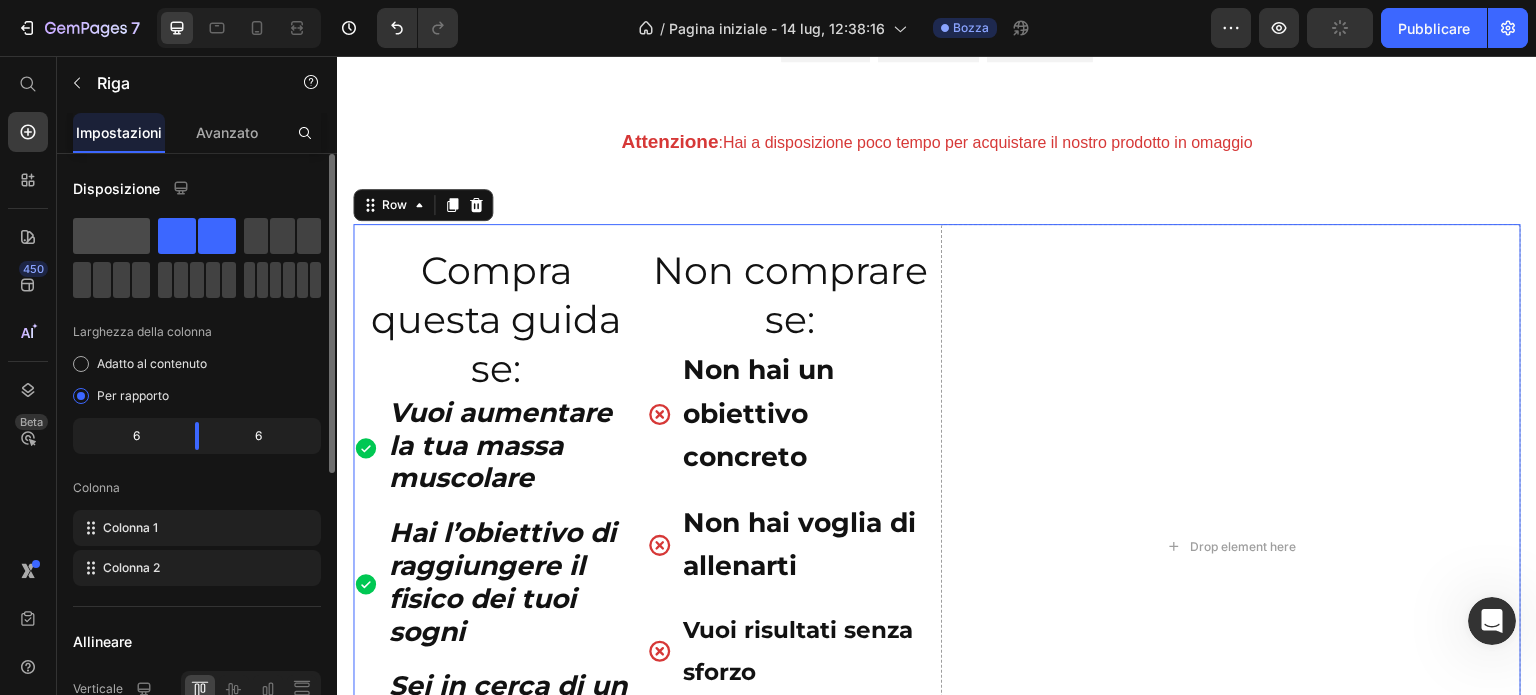 click 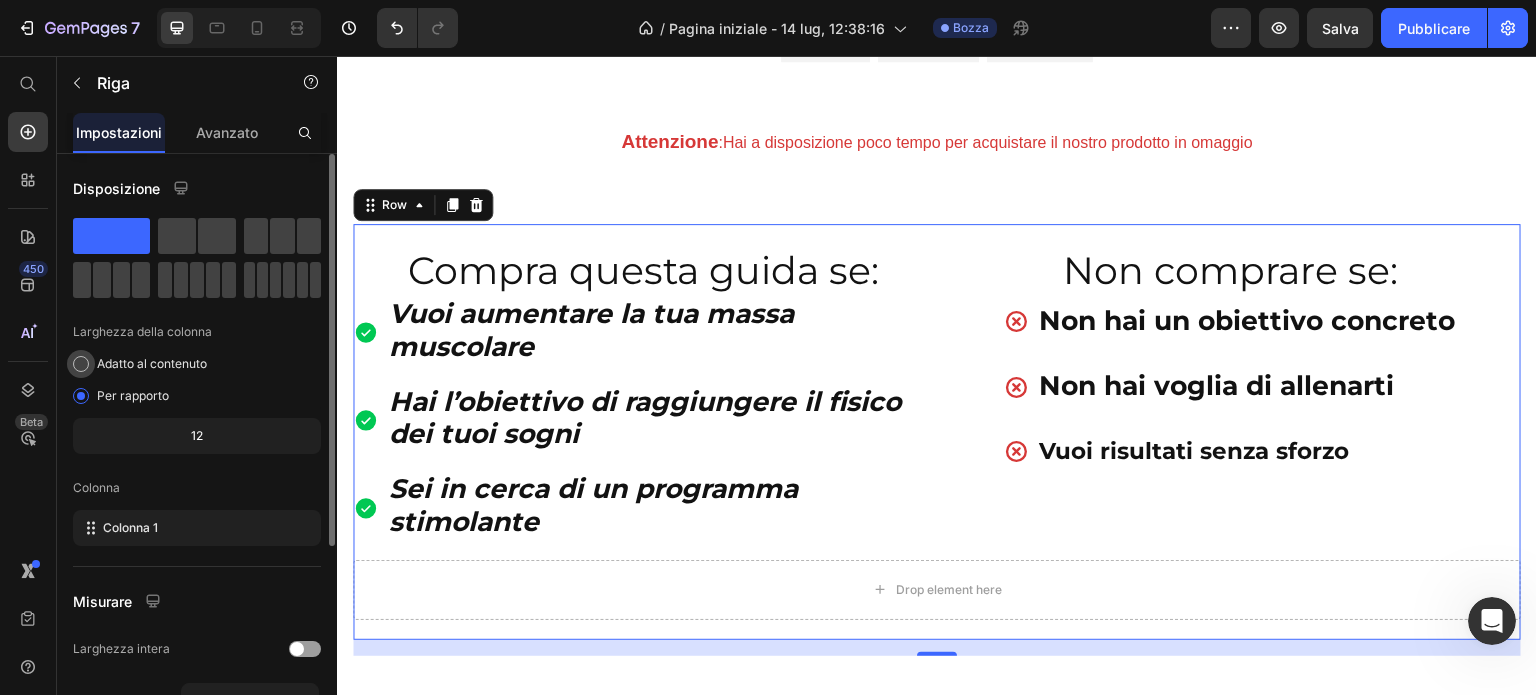 click on "Adatto al contenuto" at bounding box center (152, 363) 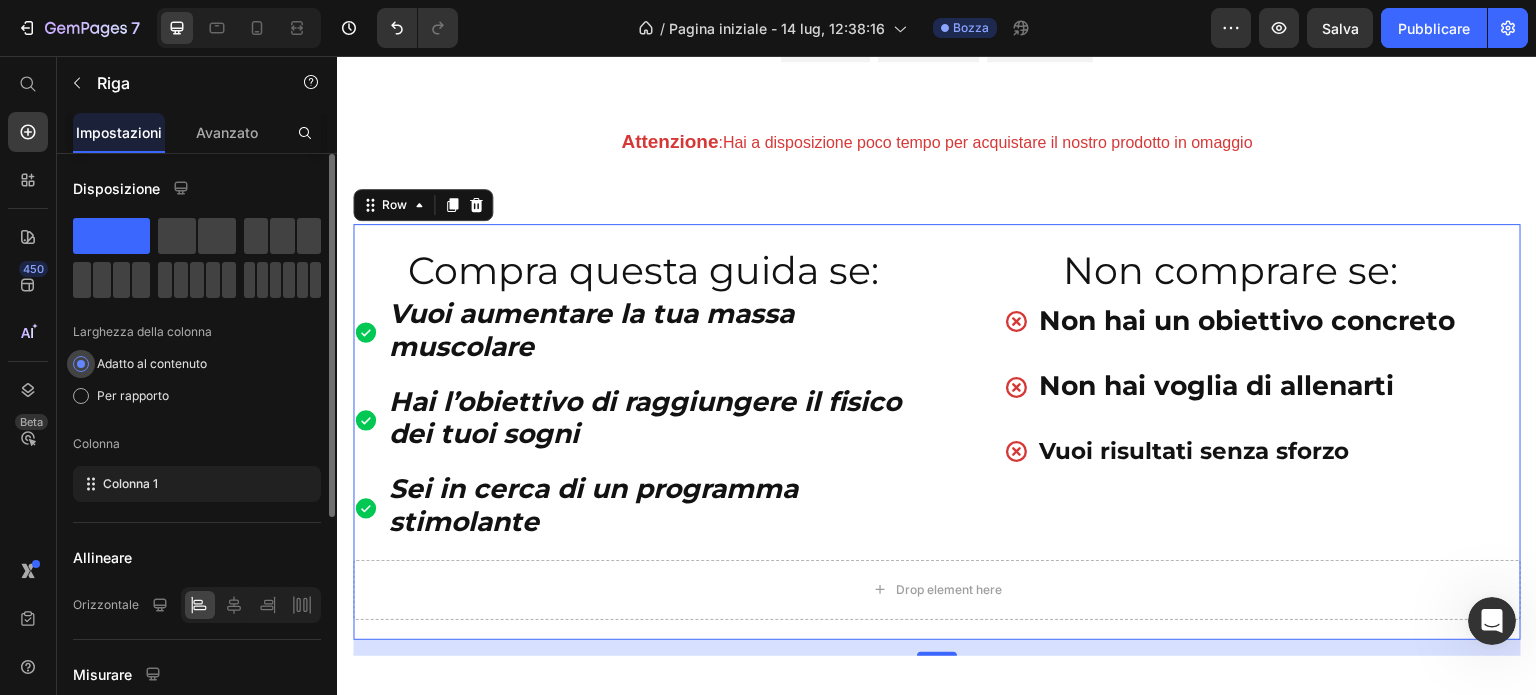 click on "Adatto al contenuto" at bounding box center [152, 363] 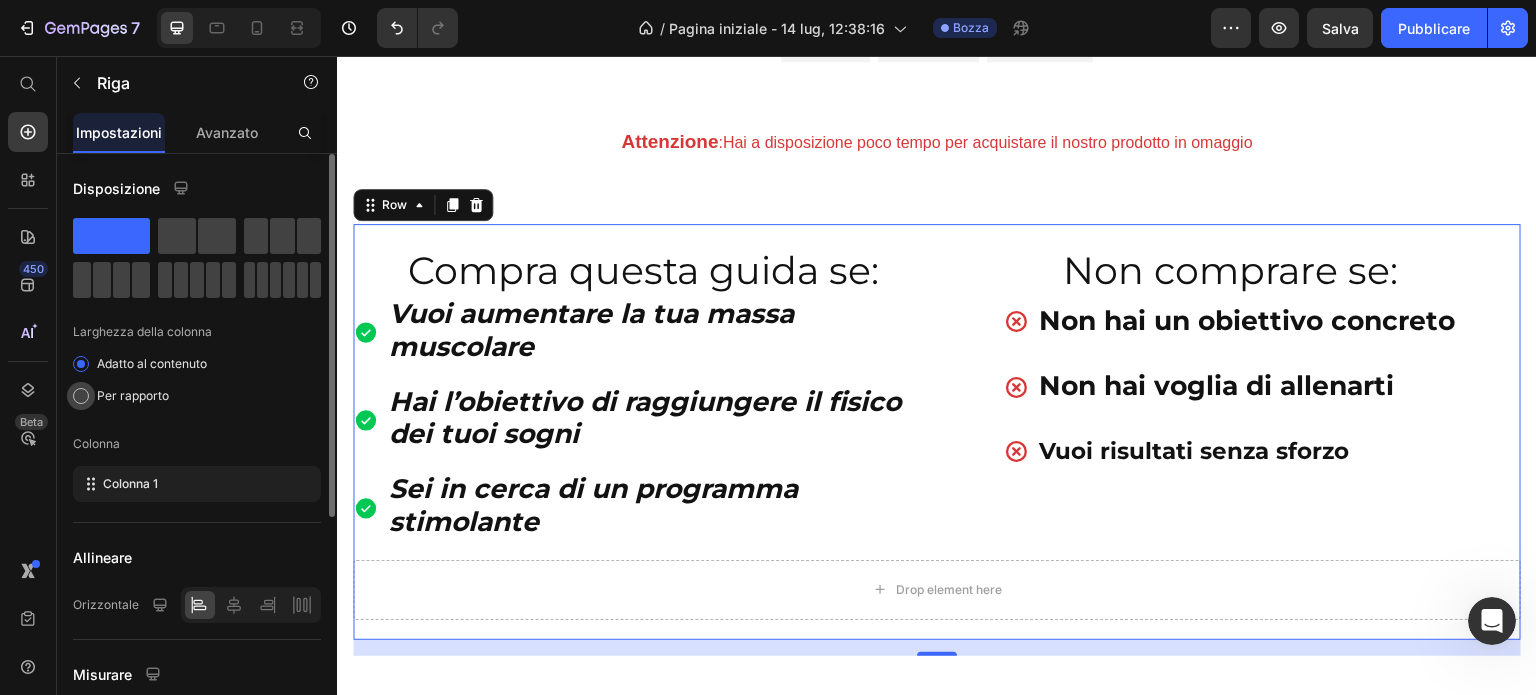 click on "Per rapporto" 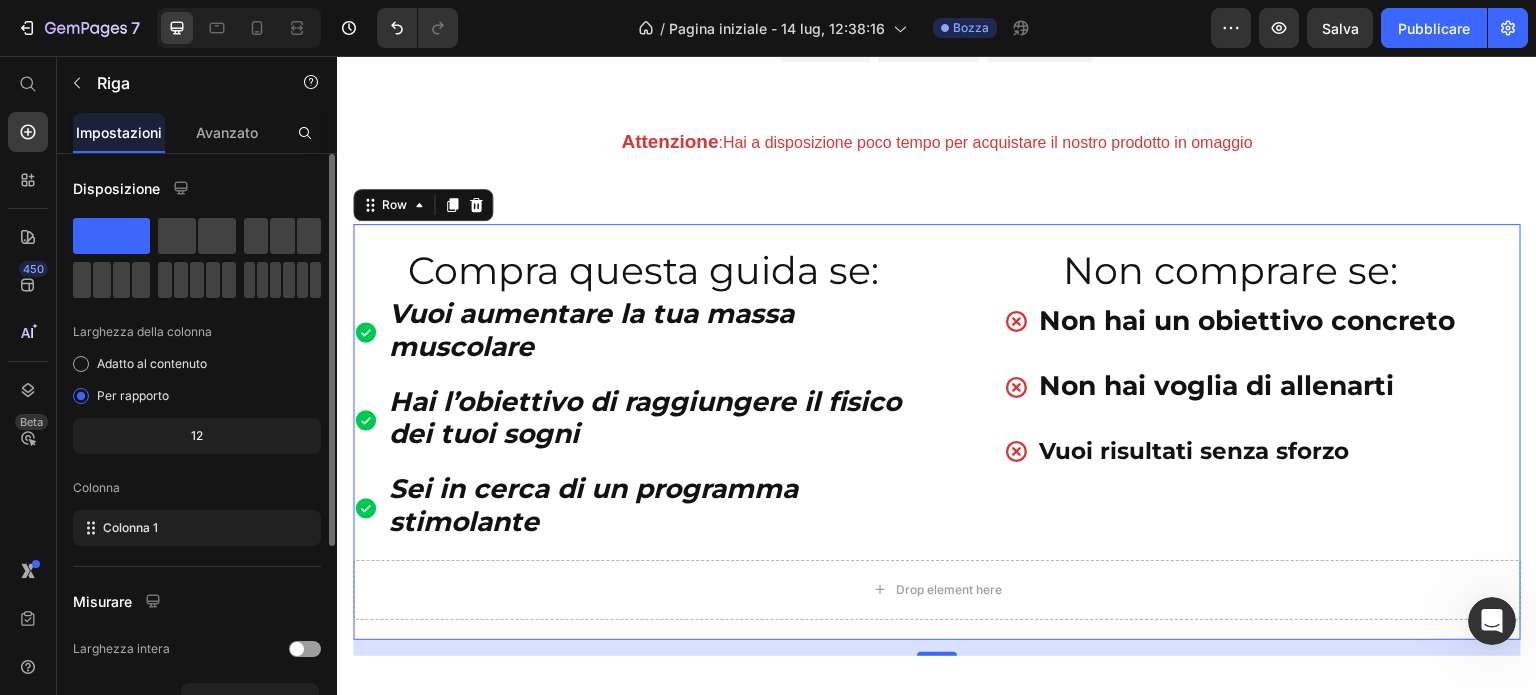 scroll, scrollTop: 100, scrollLeft: 0, axis: vertical 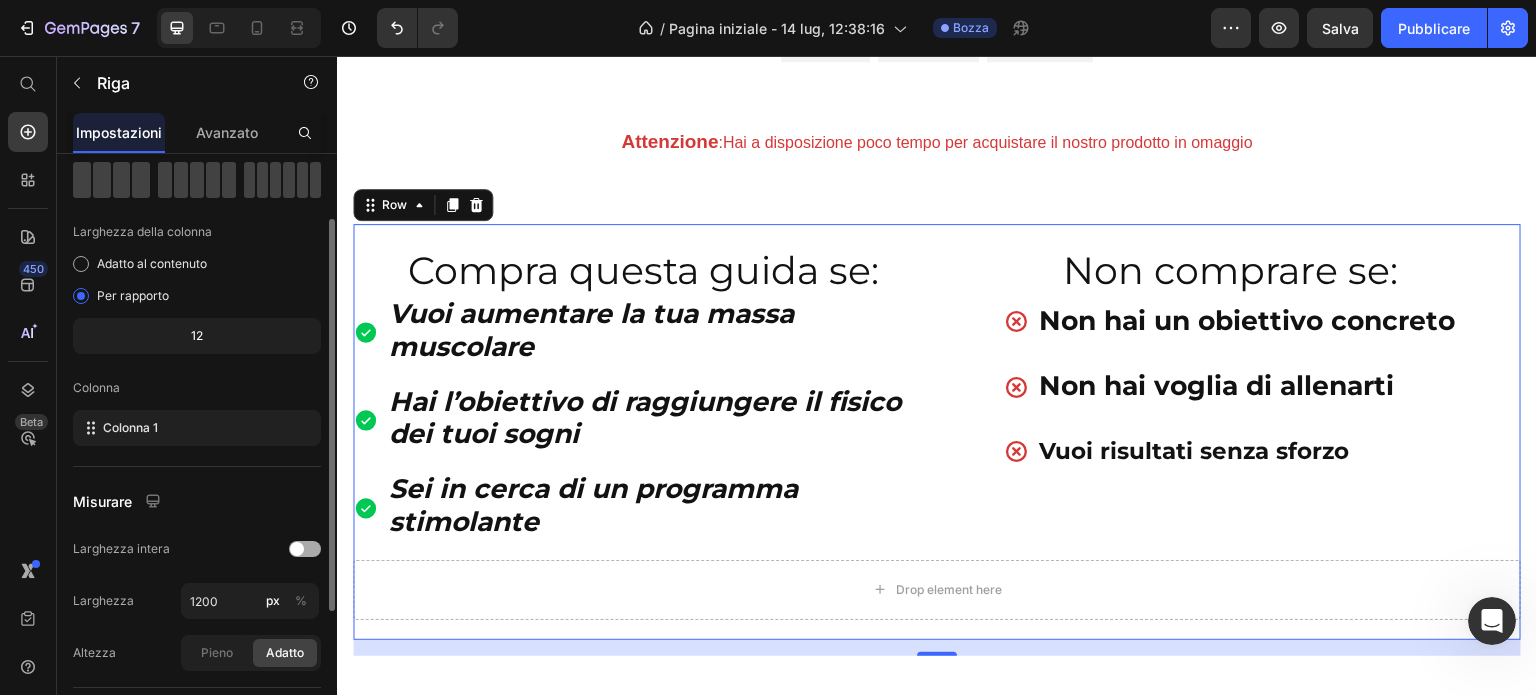 click at bounding box center [297, 549] 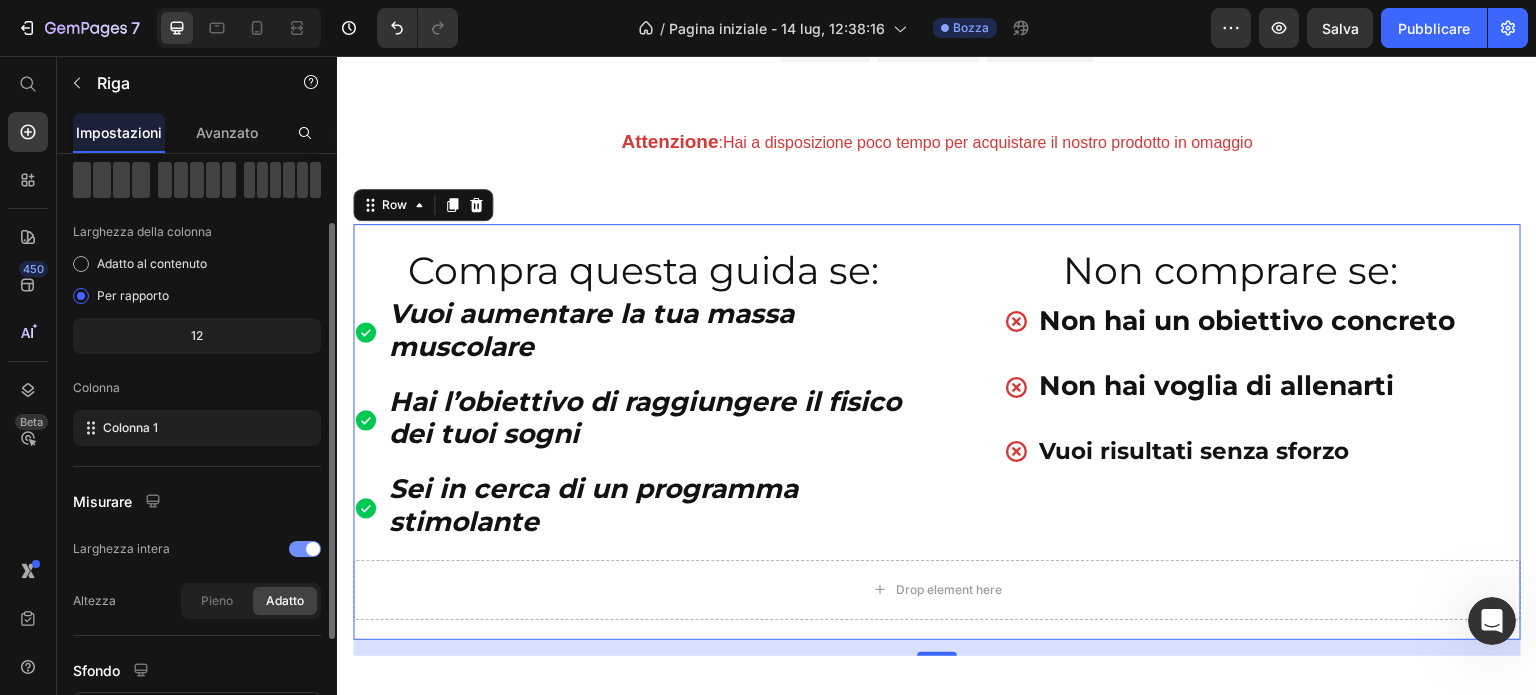 click at bounding box center (305, 549) 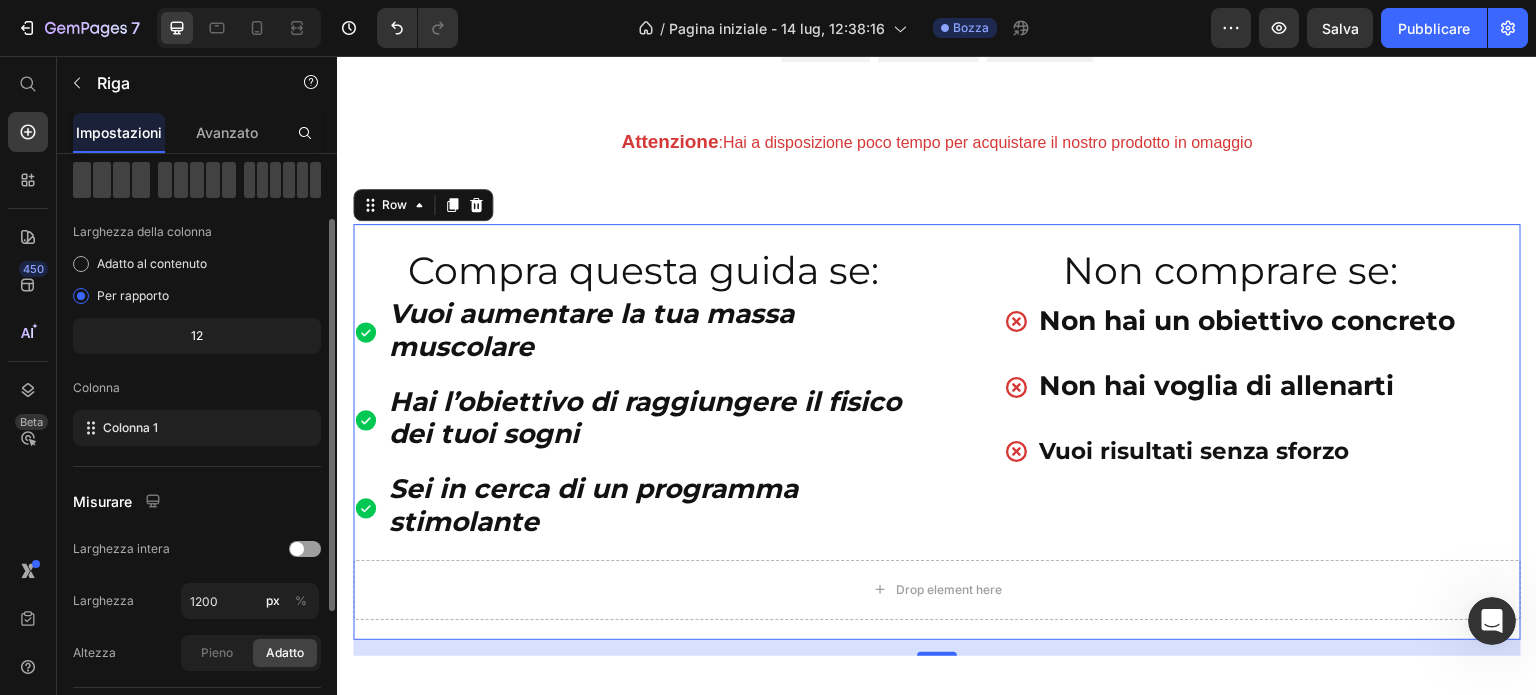 scroll, scrollTop: 300, scrollLeft: 0, axis: vertical 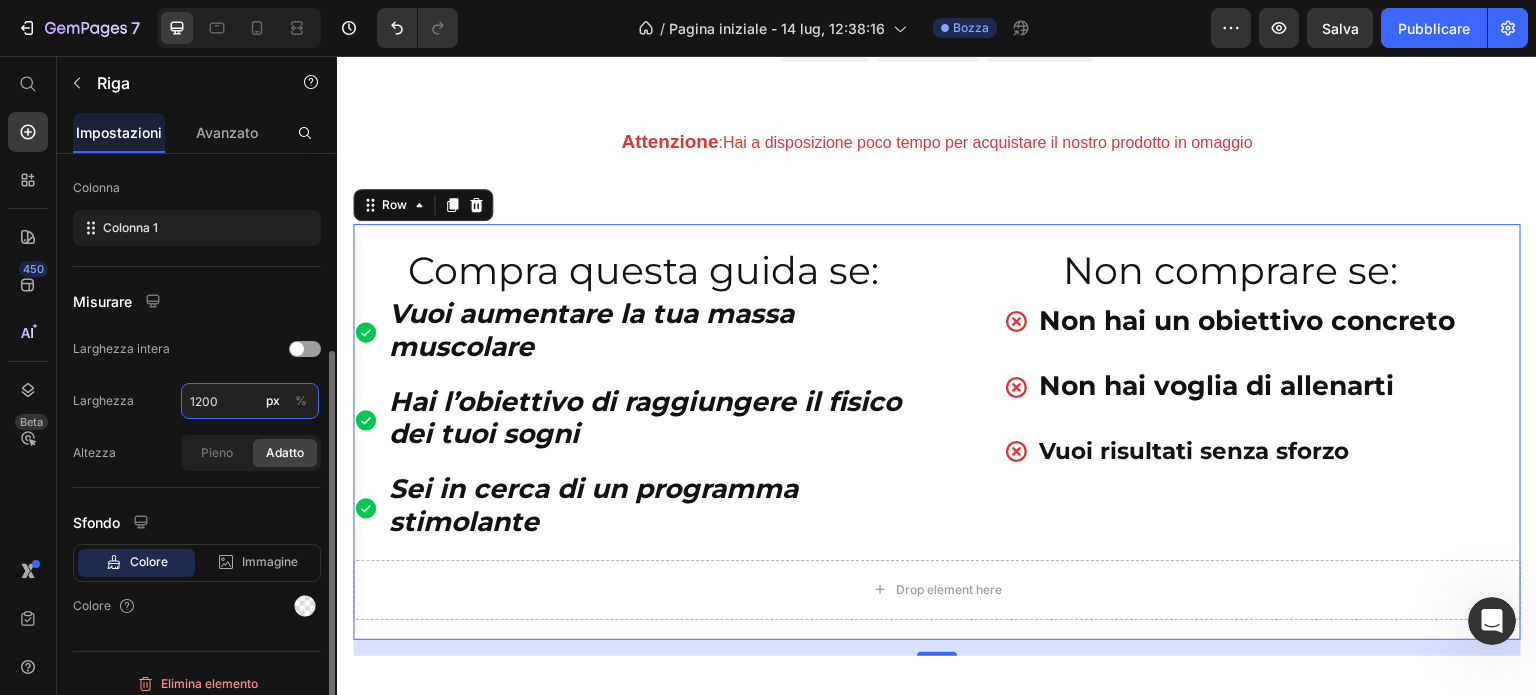 click on "1200" at bounding box center (250, 401) 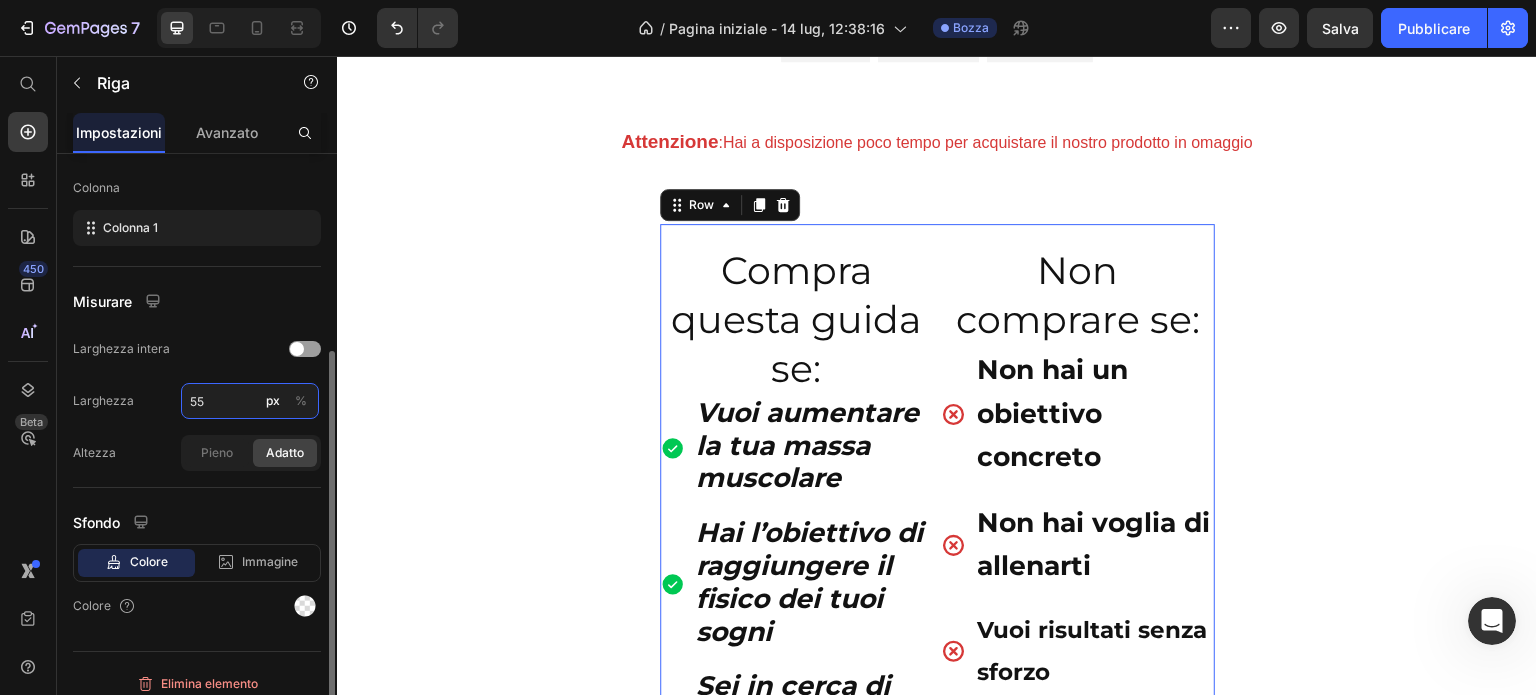 type on "5" 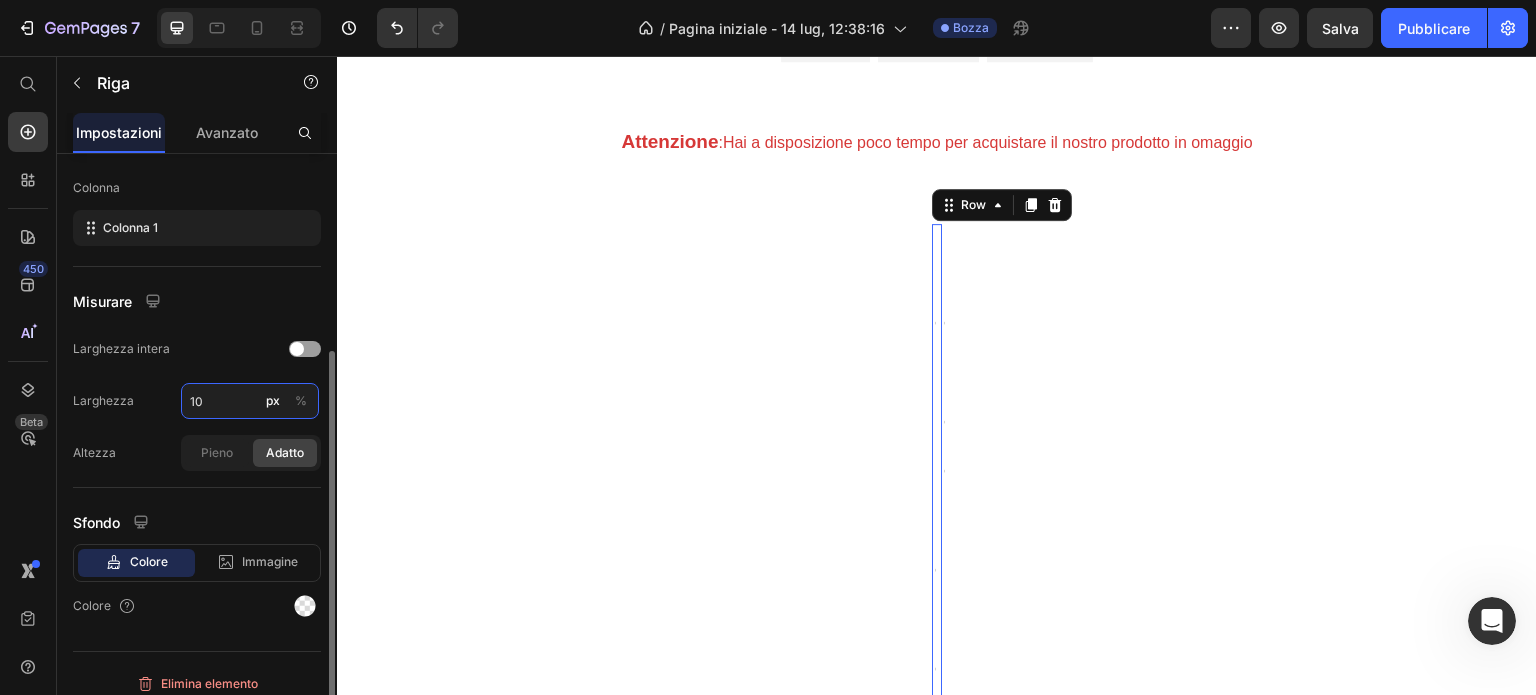 type on "1" 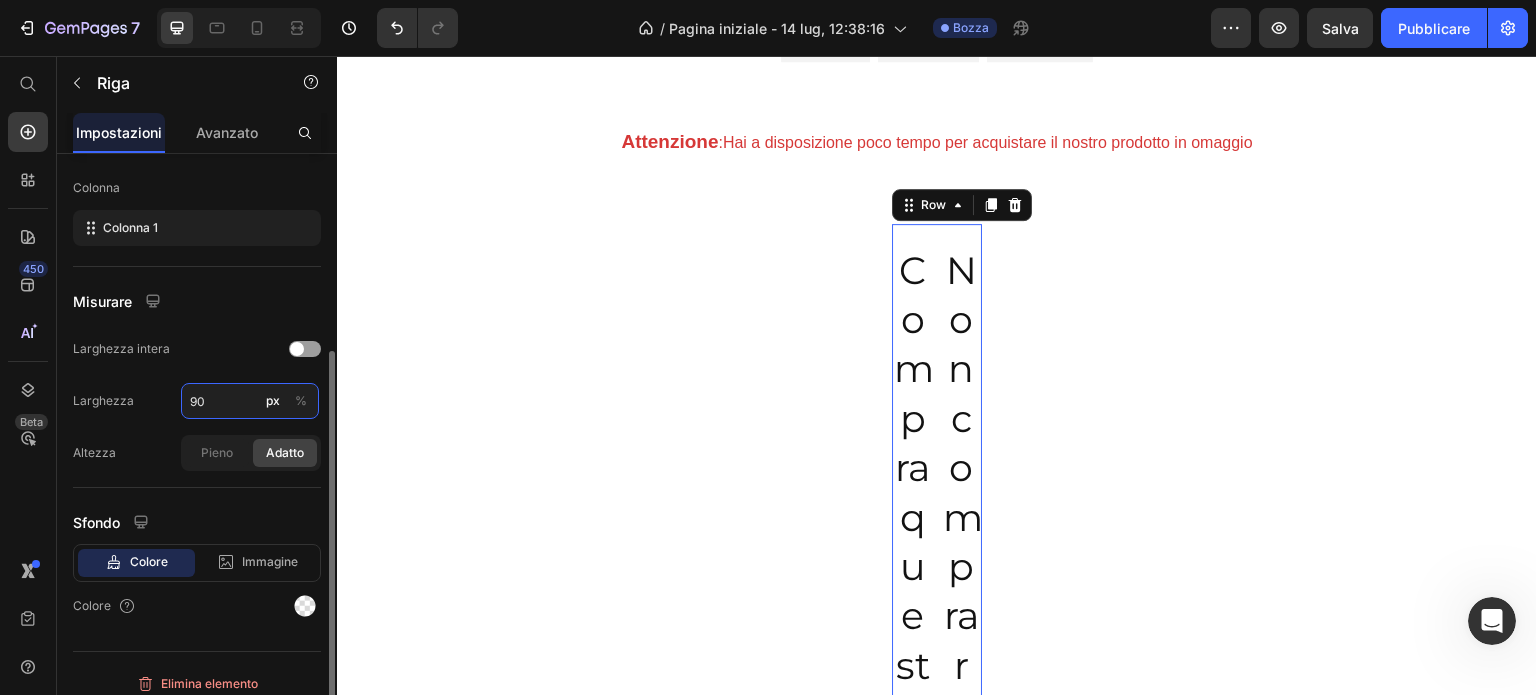 type on "9" 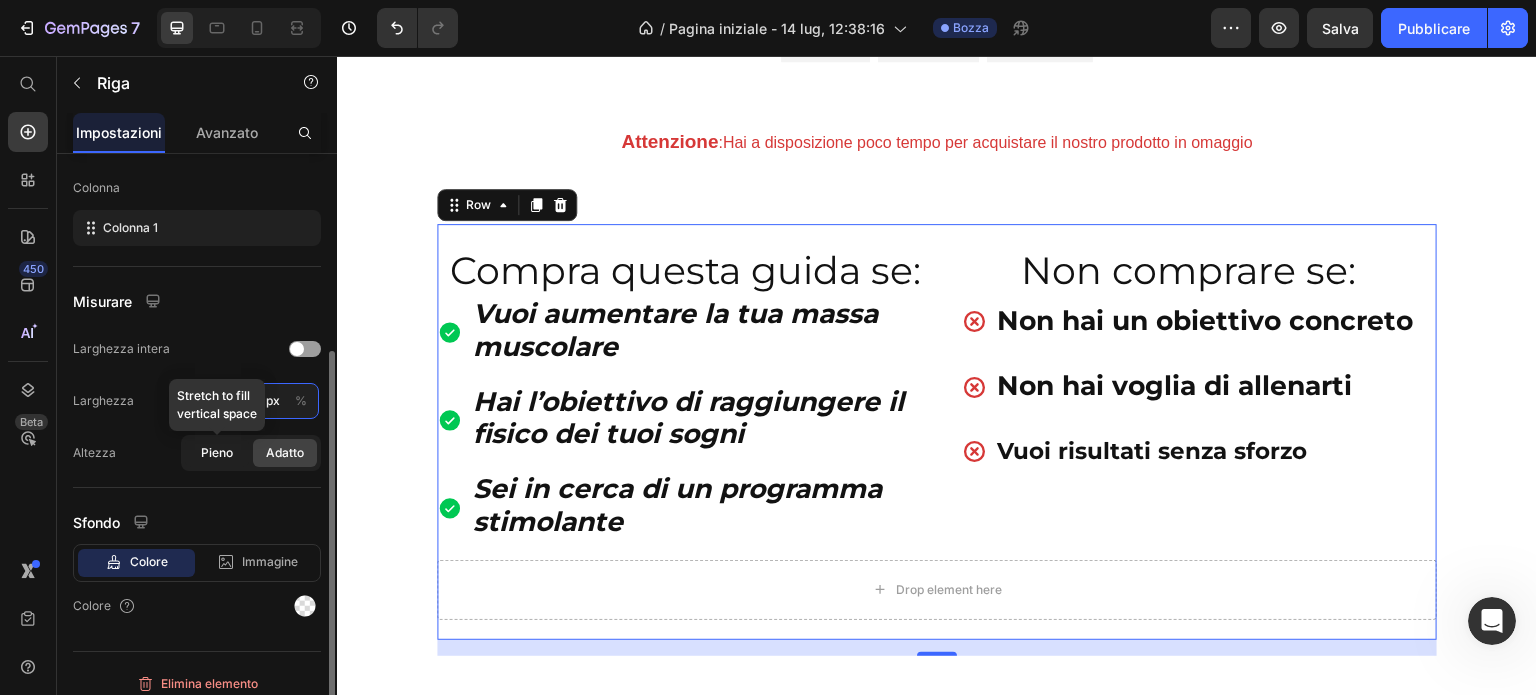 type on "1000" 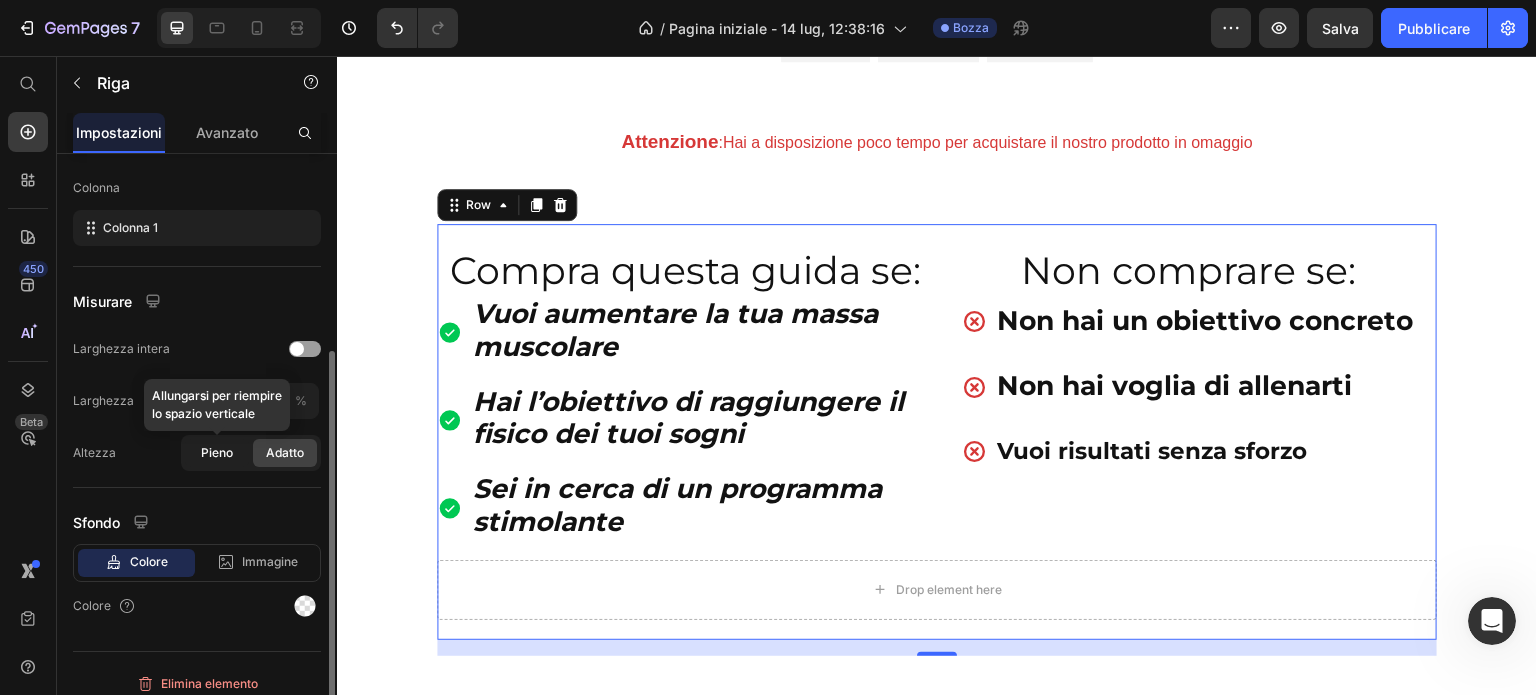 click on "Pieno" 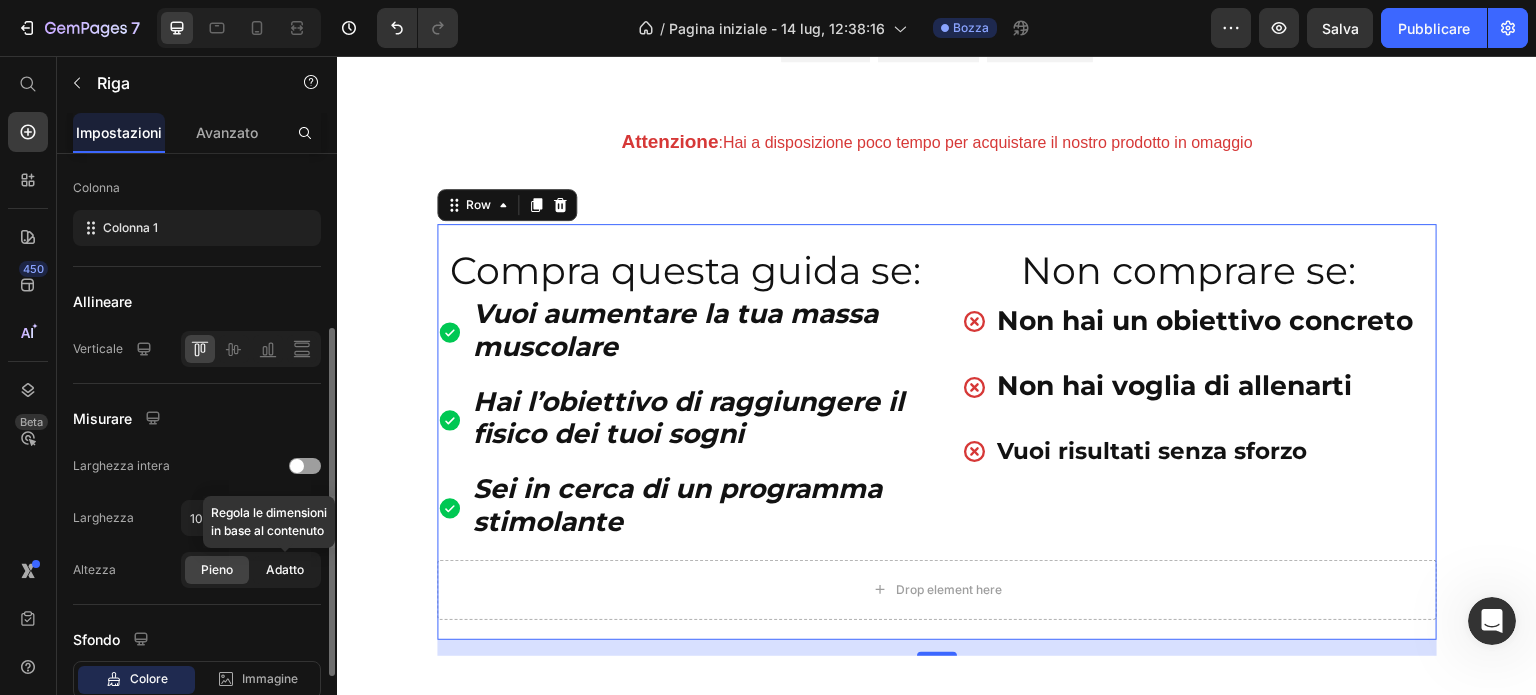 click on "Adatto" at bounding box center (285, 569) 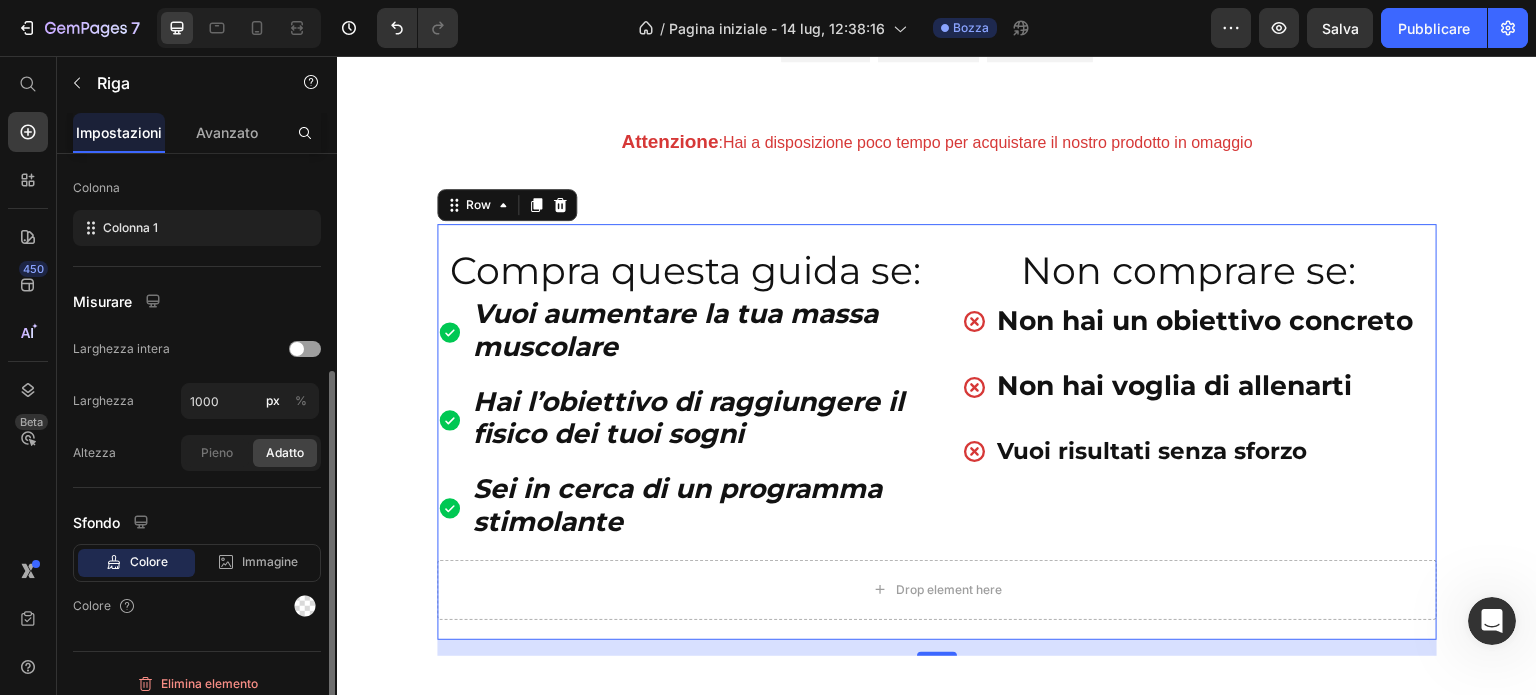 scroll, scrollTop: 312, scrollLeft: 0, axis: vertical 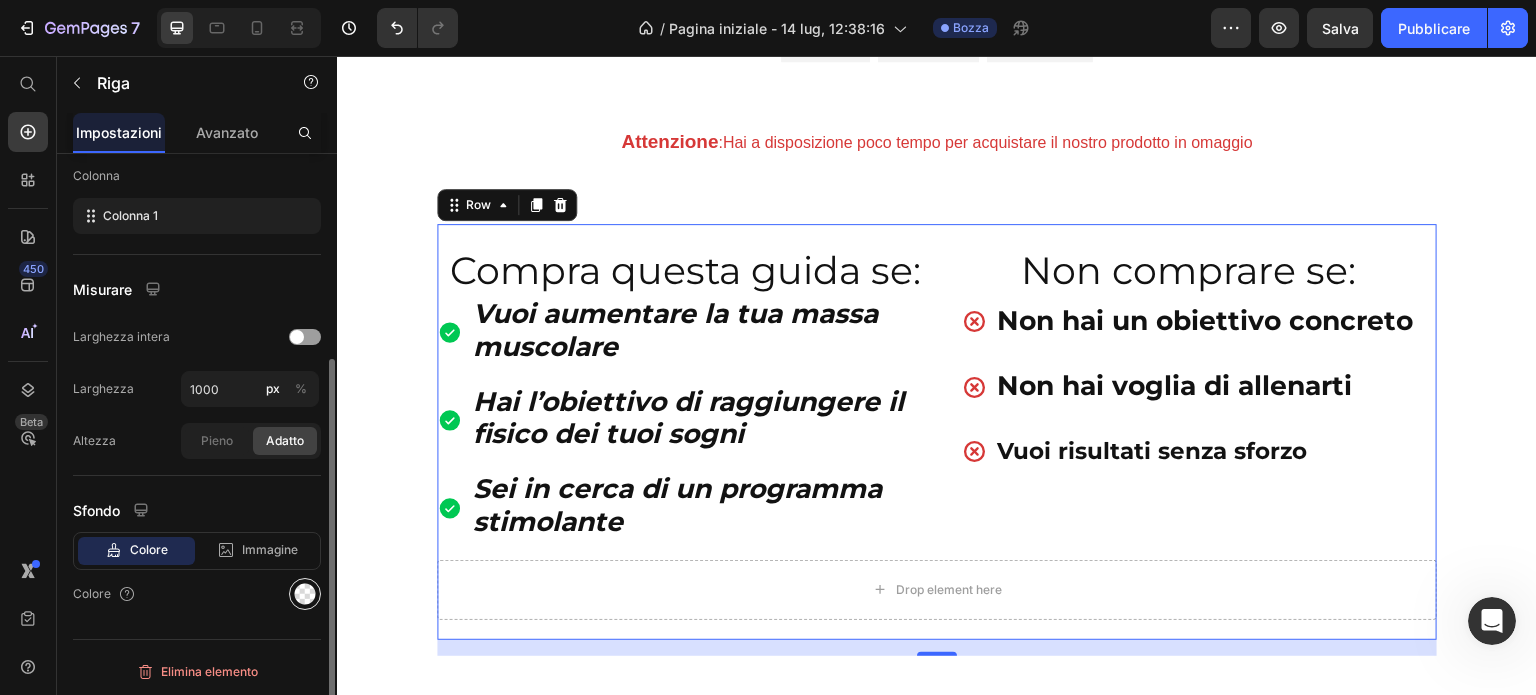 click at bounding box center [305, 594] 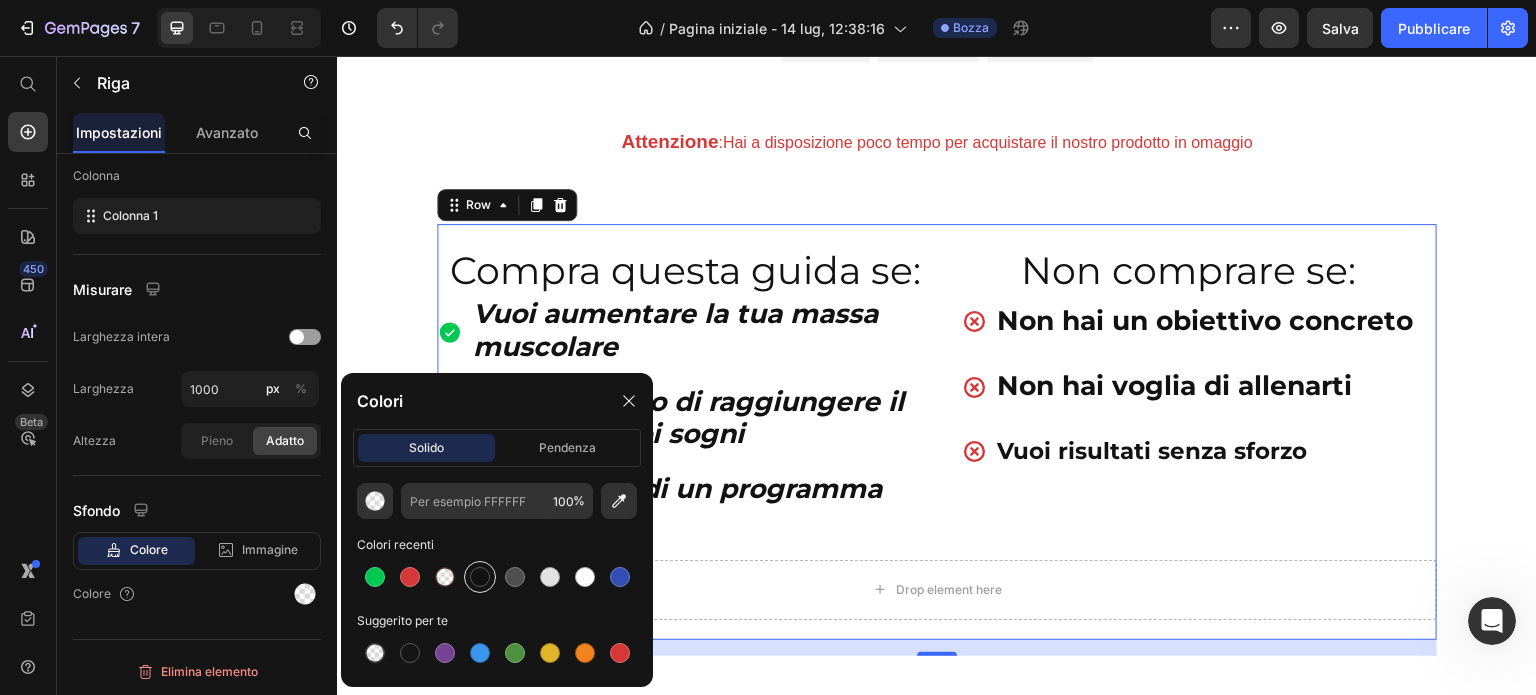 click at bounding box center [480, 577] 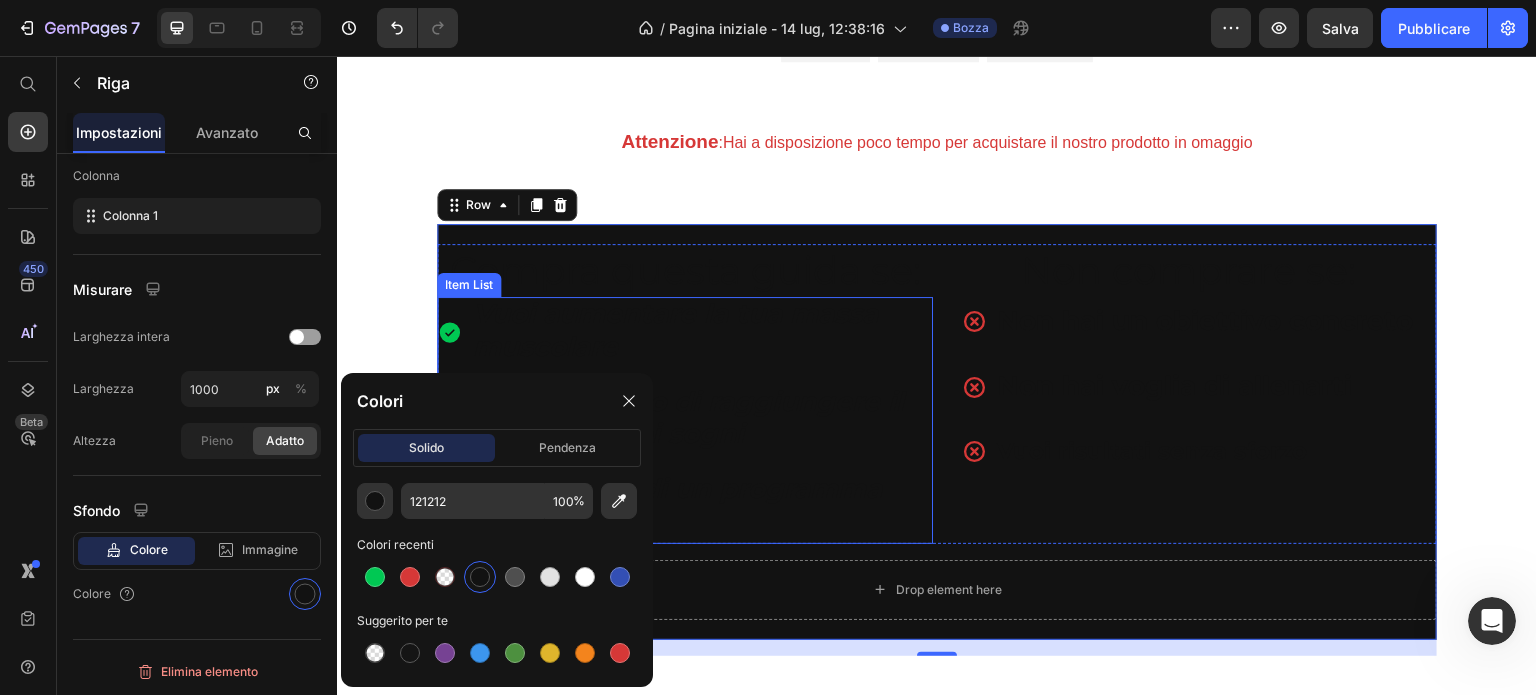 click on "Vuoi aumentare la tua massa muscolare" at bounding box center [701, 333] 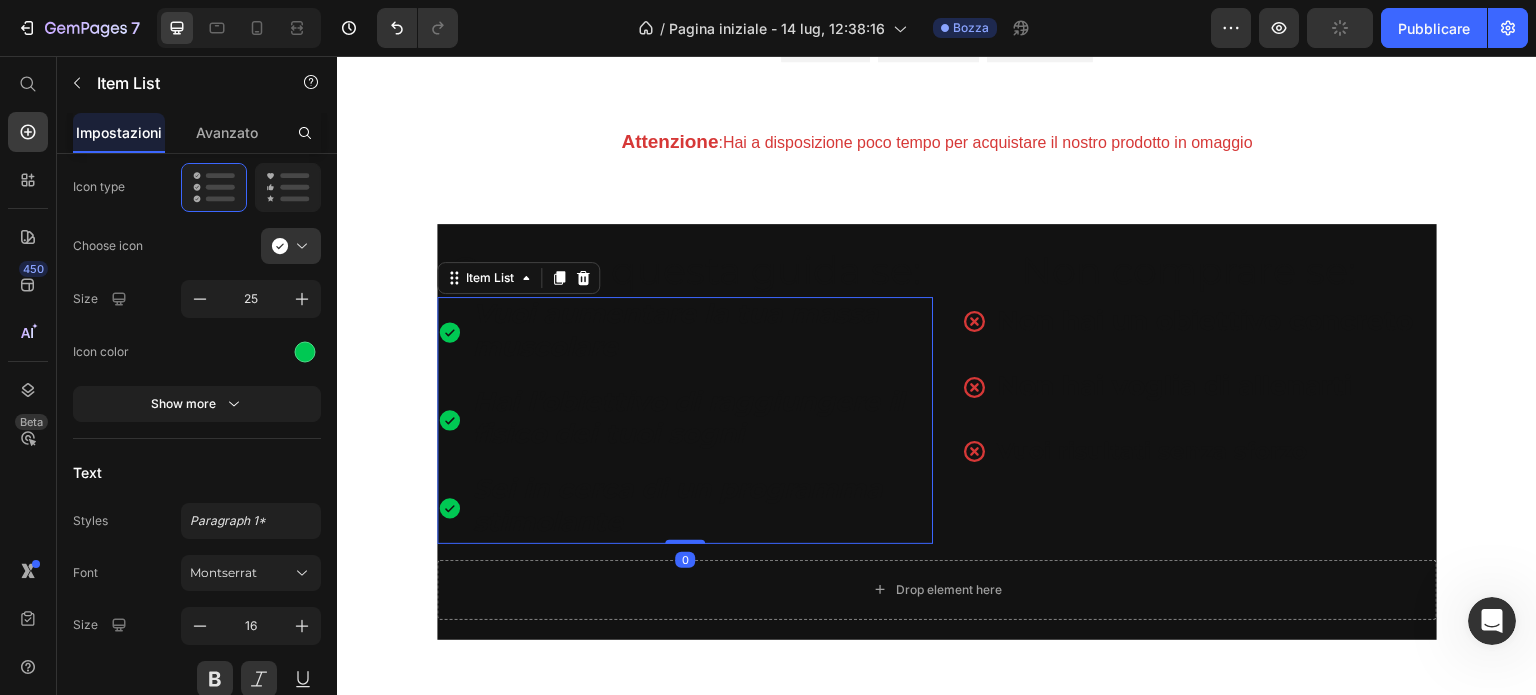 scroll, scrollTop: 0, scrollLeft: 0, axis: both 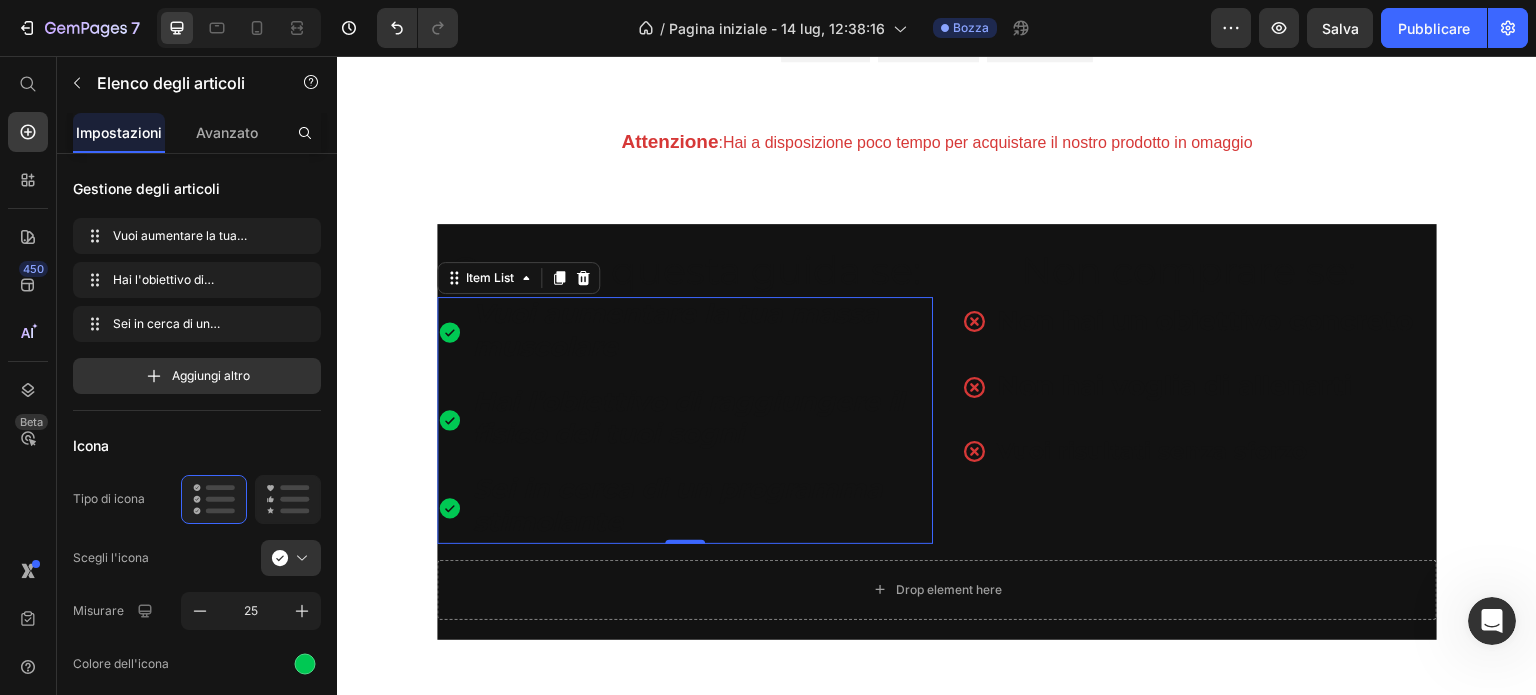 click on "Vuoi aumentare la tua massa muscolare" at bounding box center (701, 333) 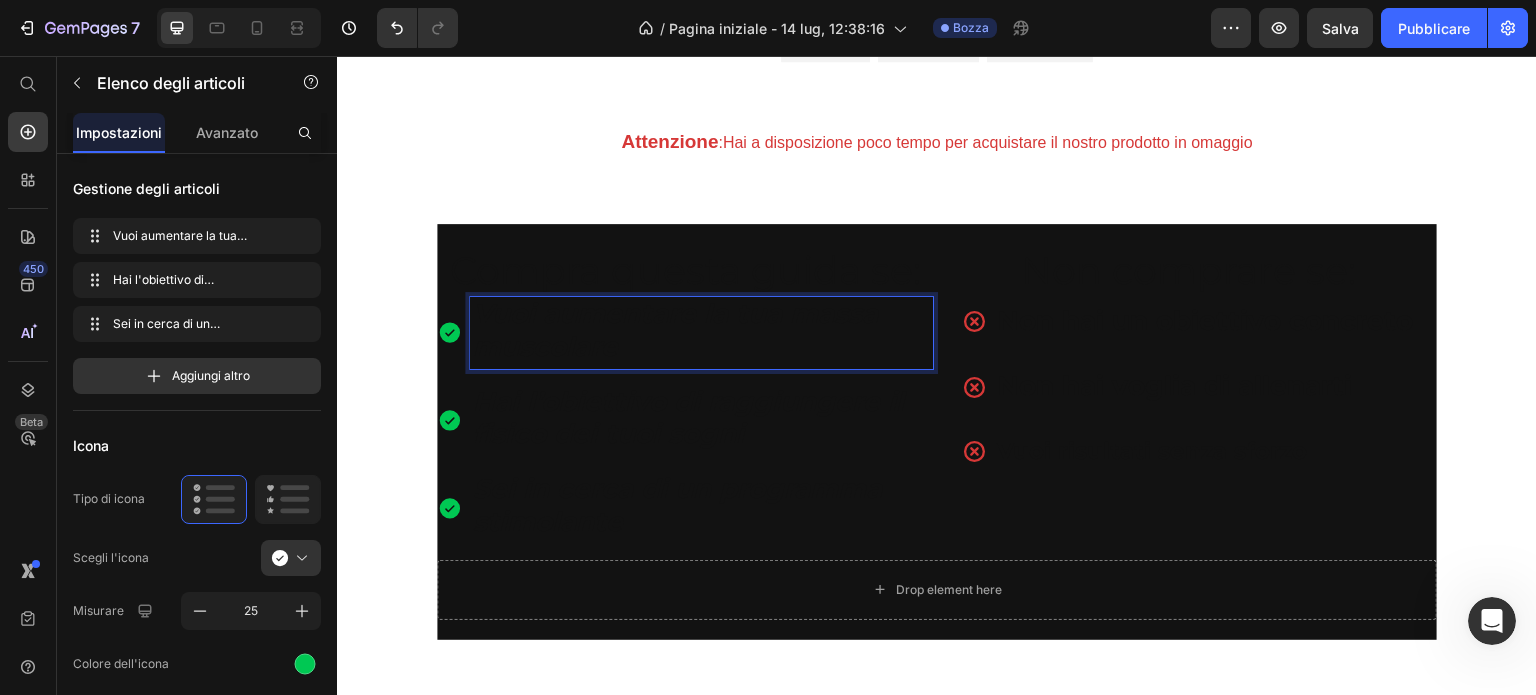 click on "Vuoi aumentare la tua massa muscolare" at bounding box center [701, 333] 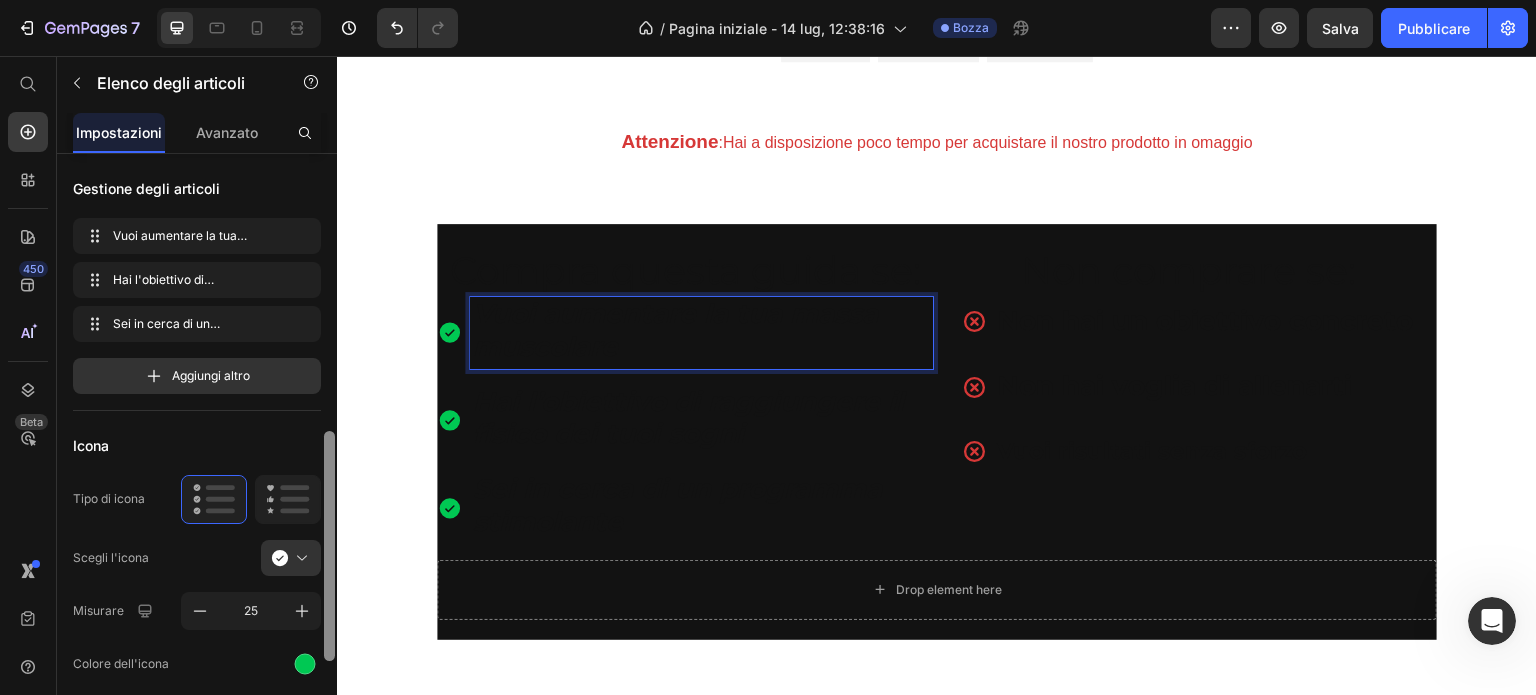 scroll, scrollTop: 200, scrollLeft: 0, axis: vertical 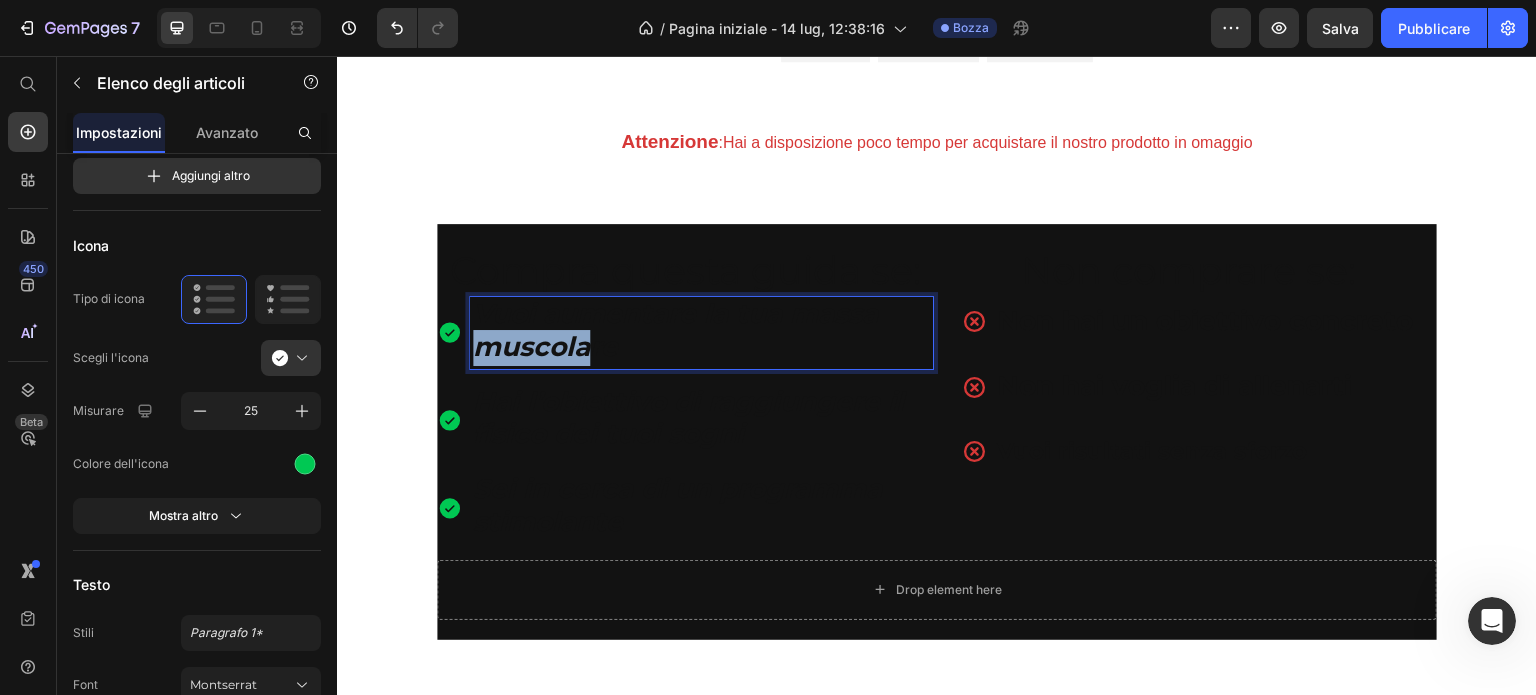 drag, startPoint x: 895, startPoint y: 318, endPoint x: 583, endPoint y: 351, distance: 313.74033 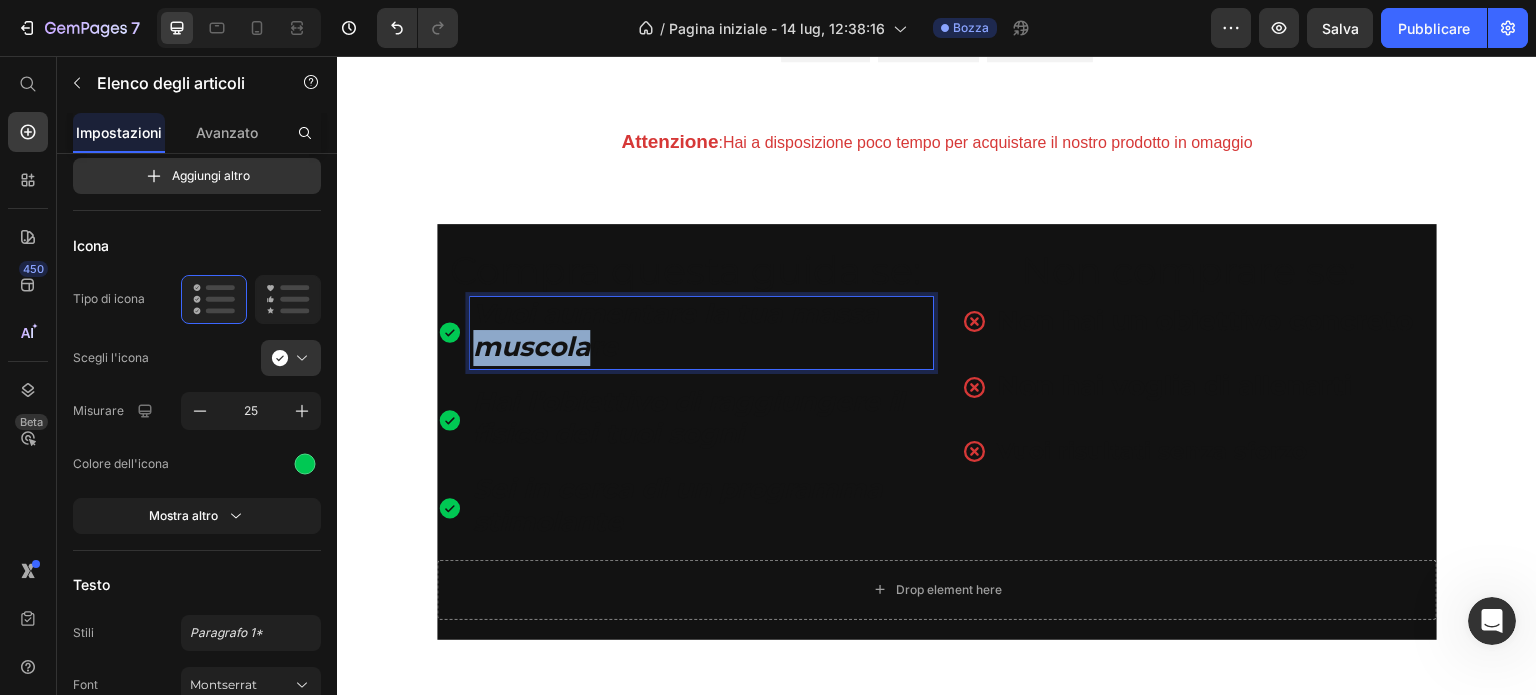 click on "Vuoi aumentare la tua massa muscolare" at bounding box center [701, 333] 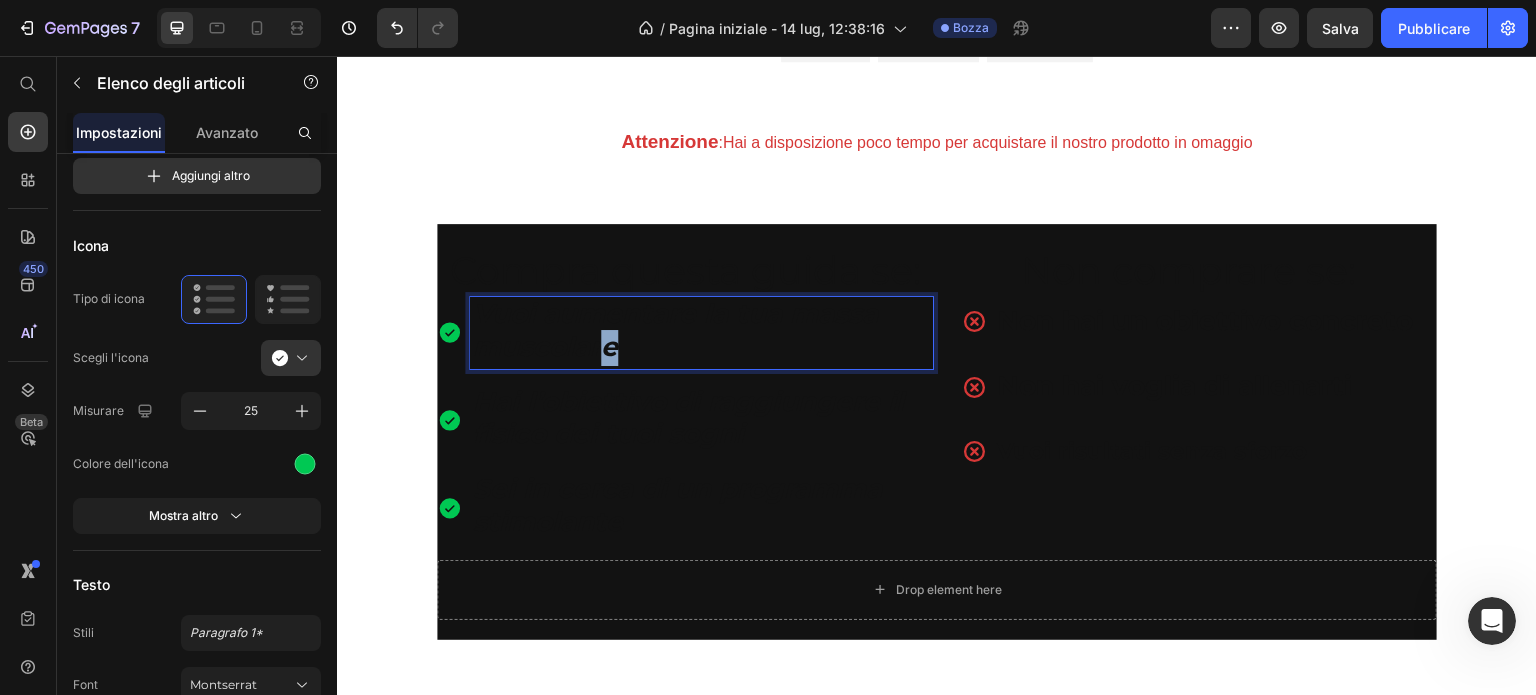 click on "Vuoi aumentare la tua massa muscolare" at bounding box center (701, 333) 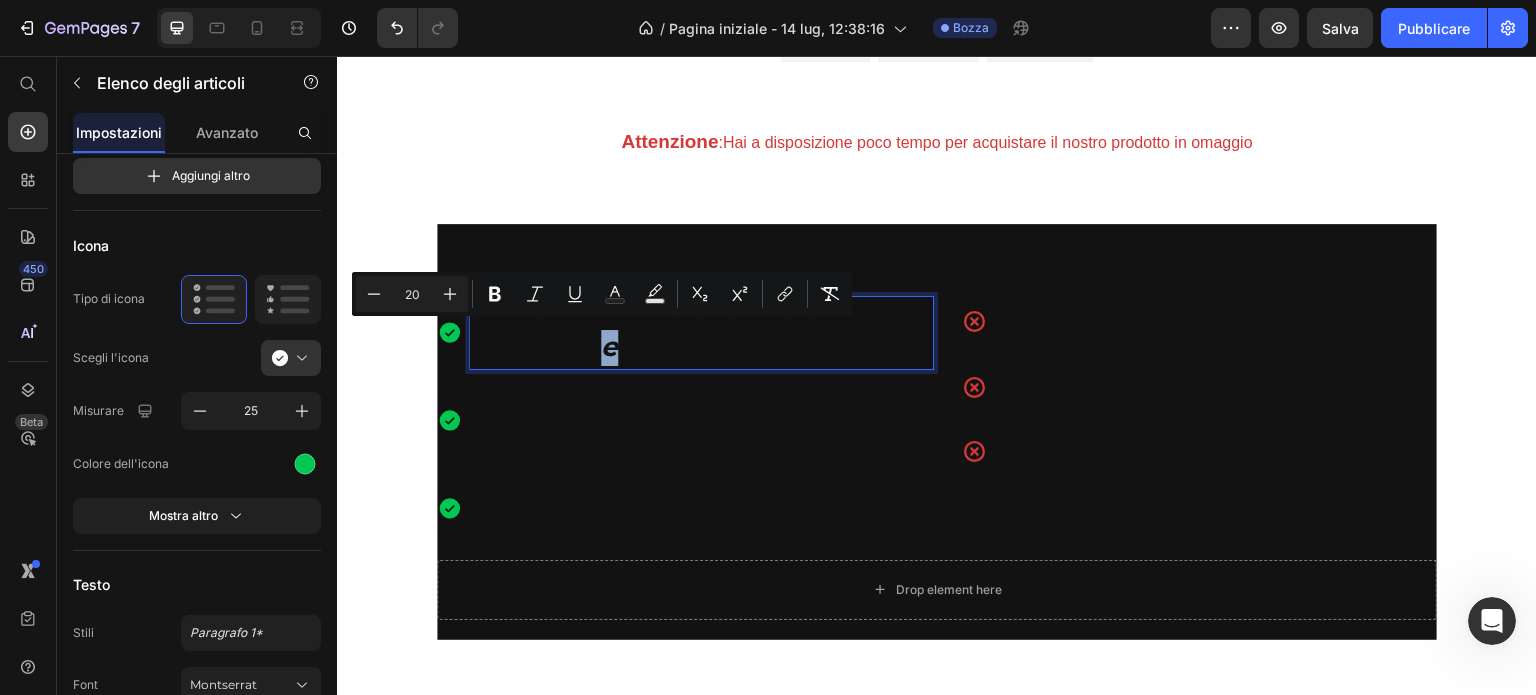 click on "Vuoi aumentare la tua massa muscolare" at bounding box center [701, 333] 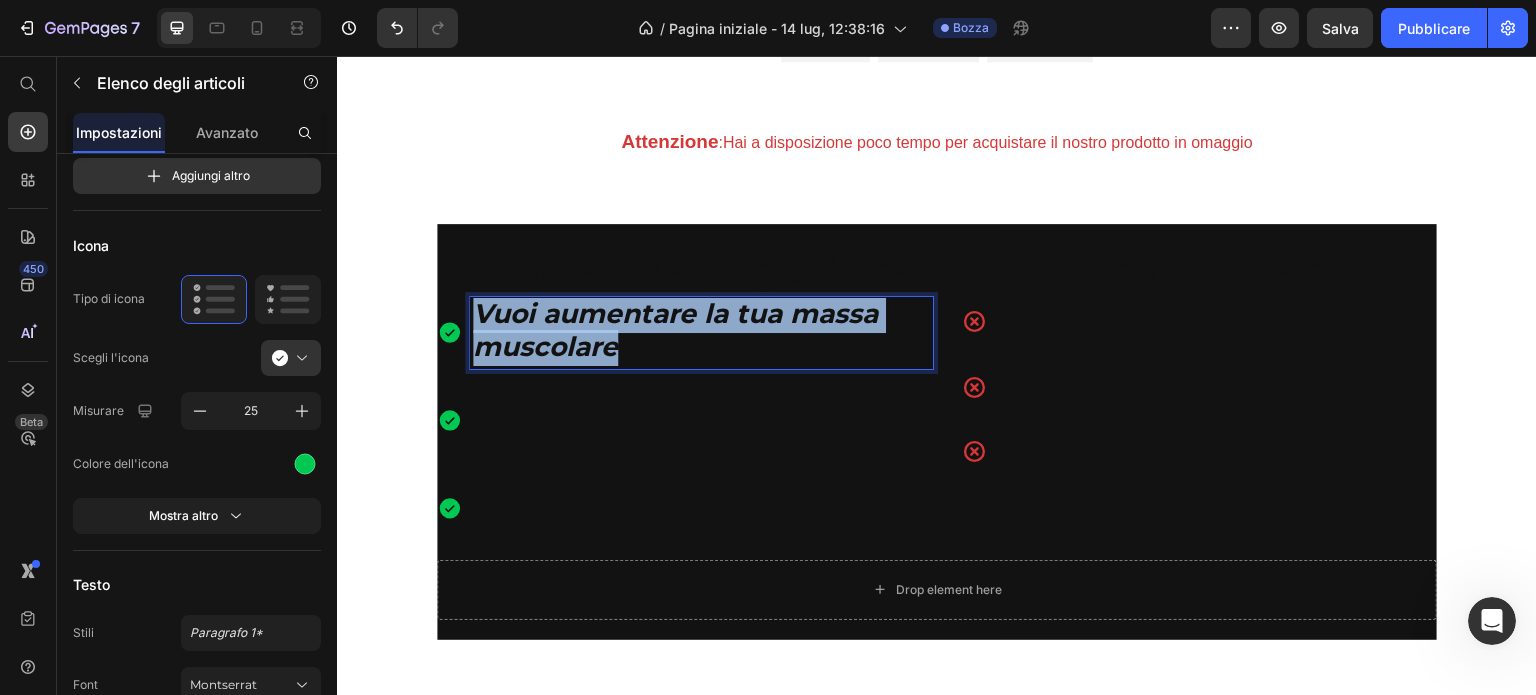 drag, startPoint x: 821, startPoint y: 348, endPoint x: 471, endPoint y: 324, distance: 350.8219 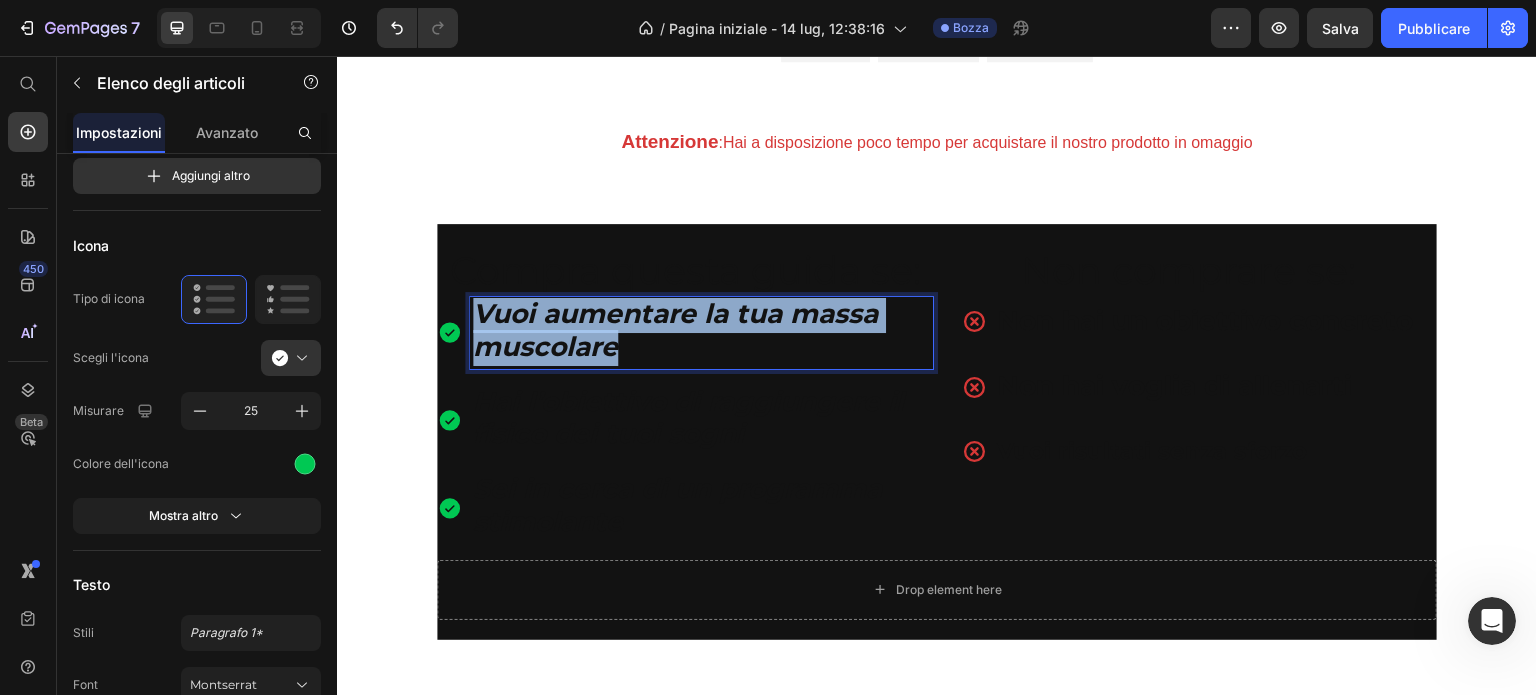click on "Vuoi aumentare la tua massa muscolare" at bounding box center [701, 333] 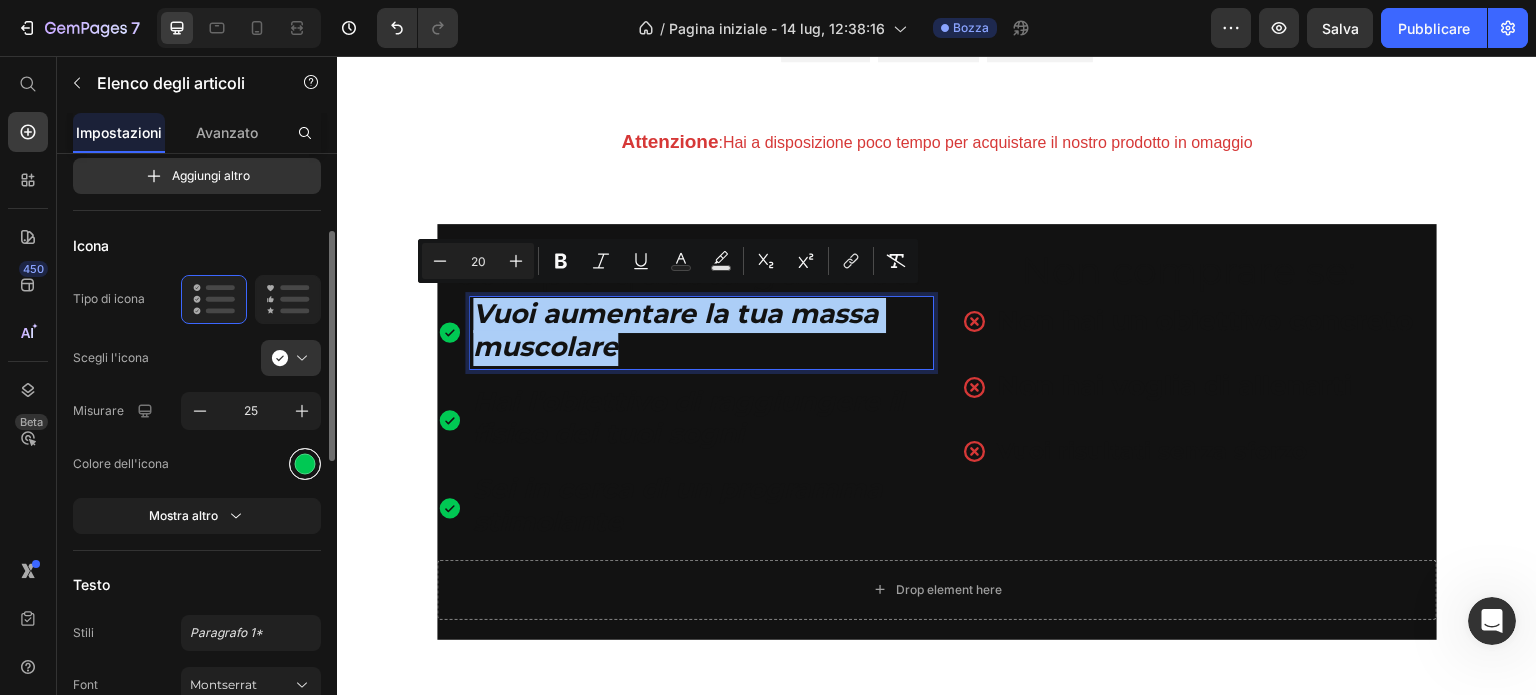 click at bounding box center (305, 464) 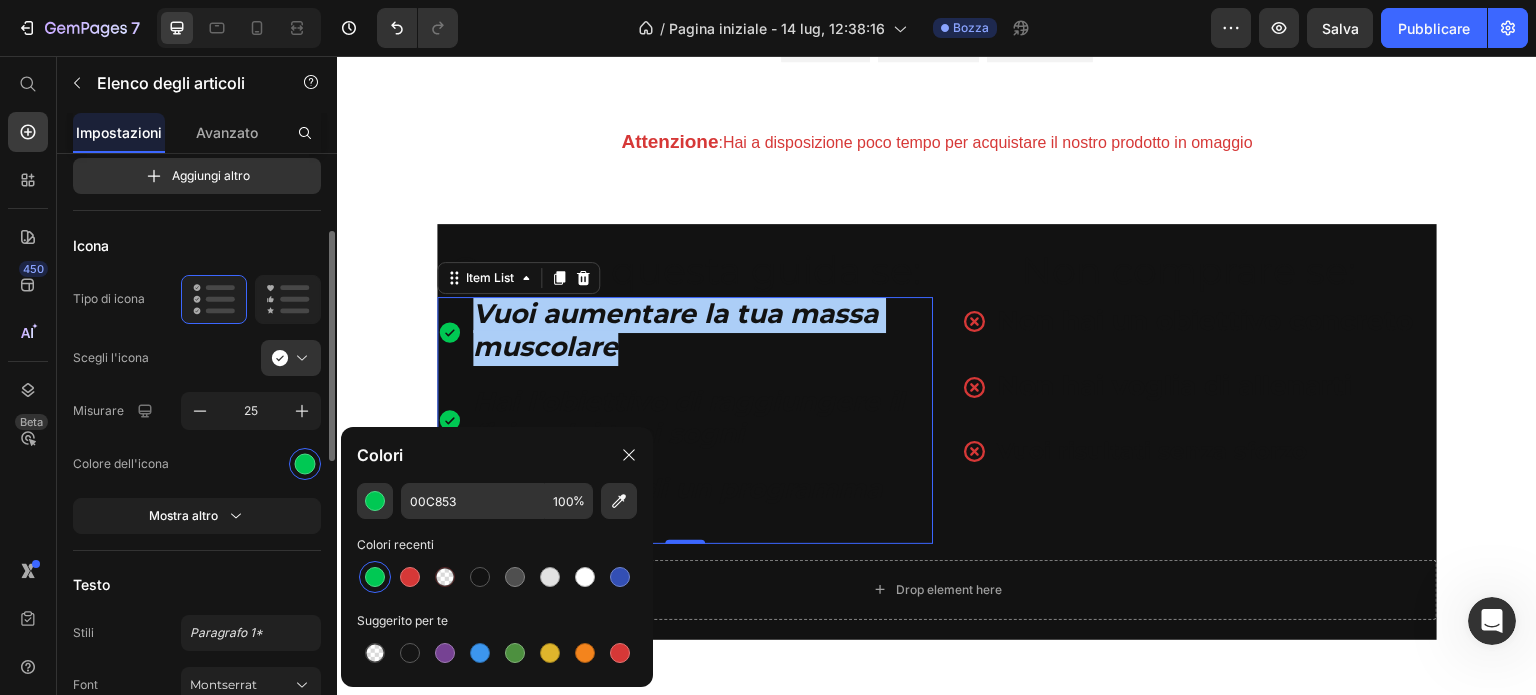 click on "Testo" at bounding box center [197, 585] 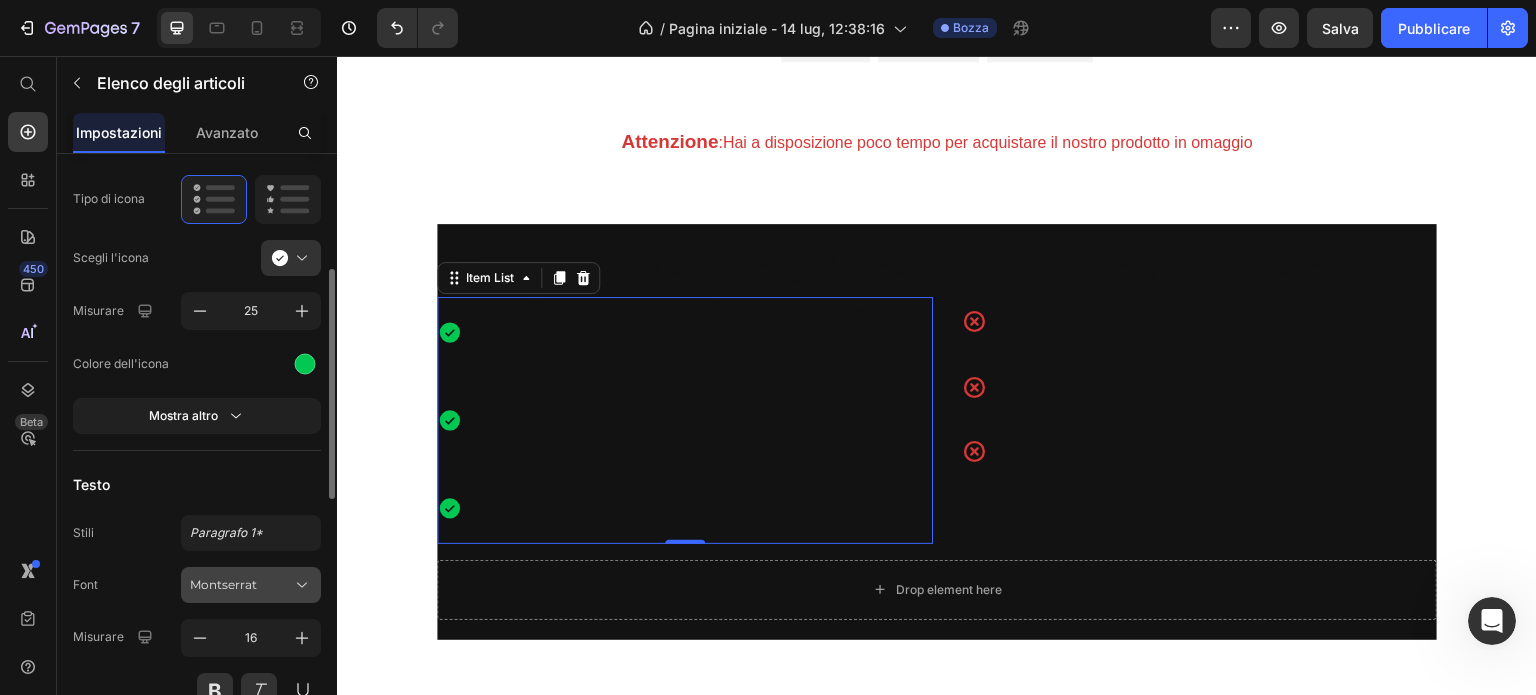 scroll, scrollTop: 500, scrollLeft: 0, axis: vertical 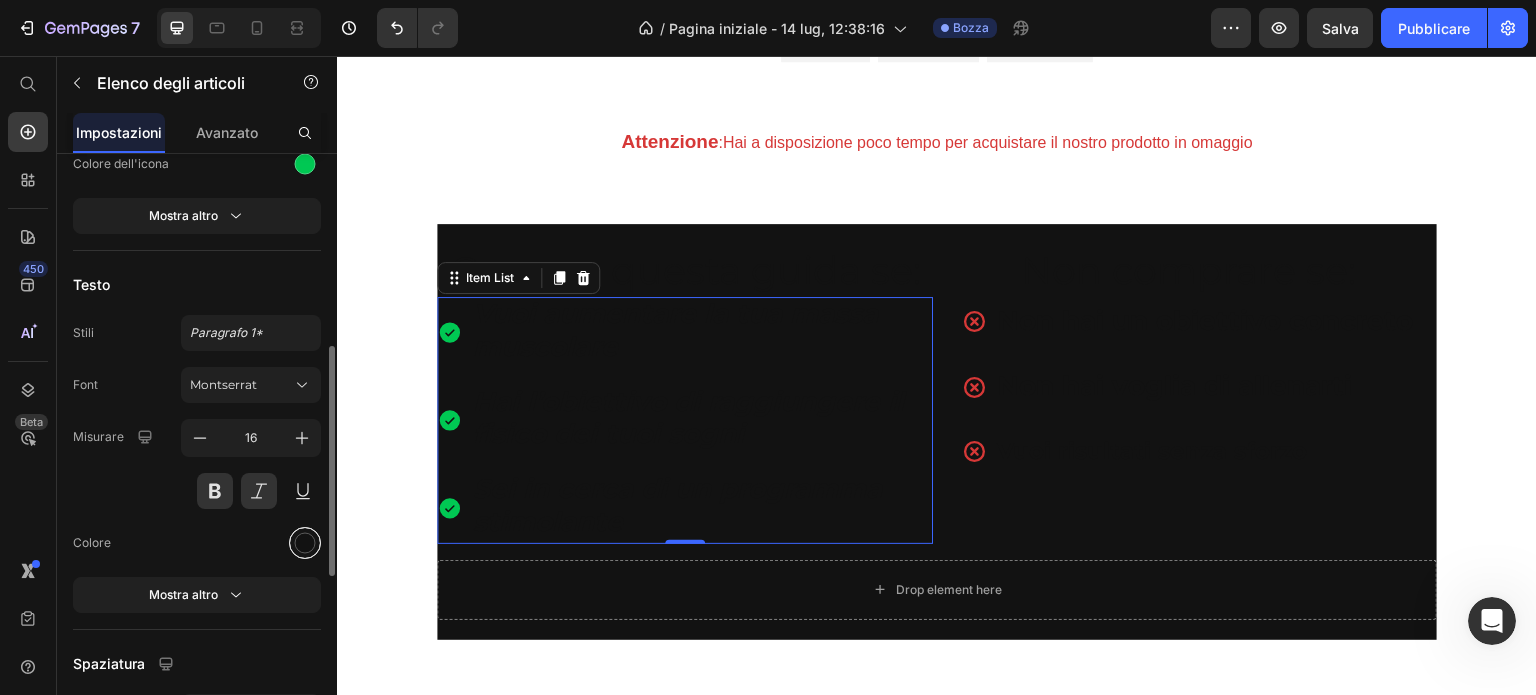 click at bounding box center (305, 543) 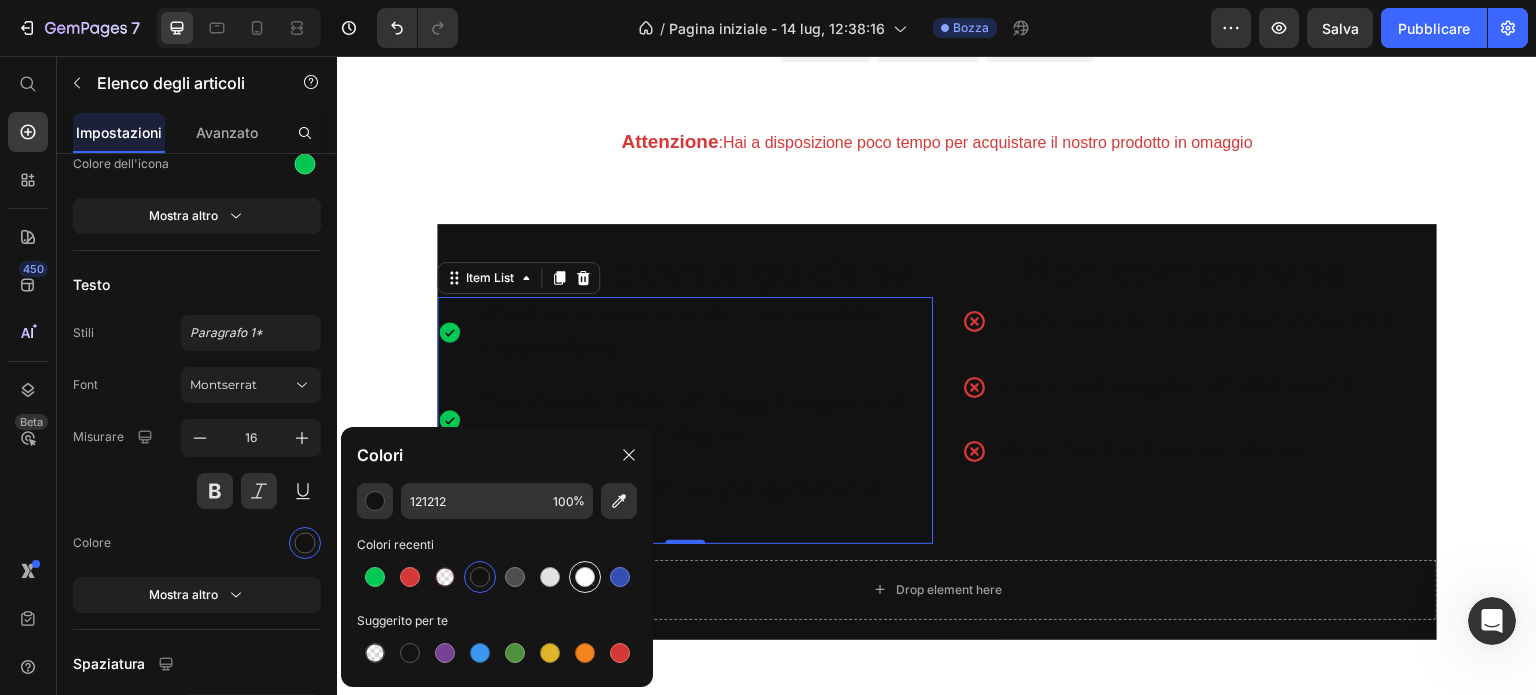 click at bounding box center [585, 577] 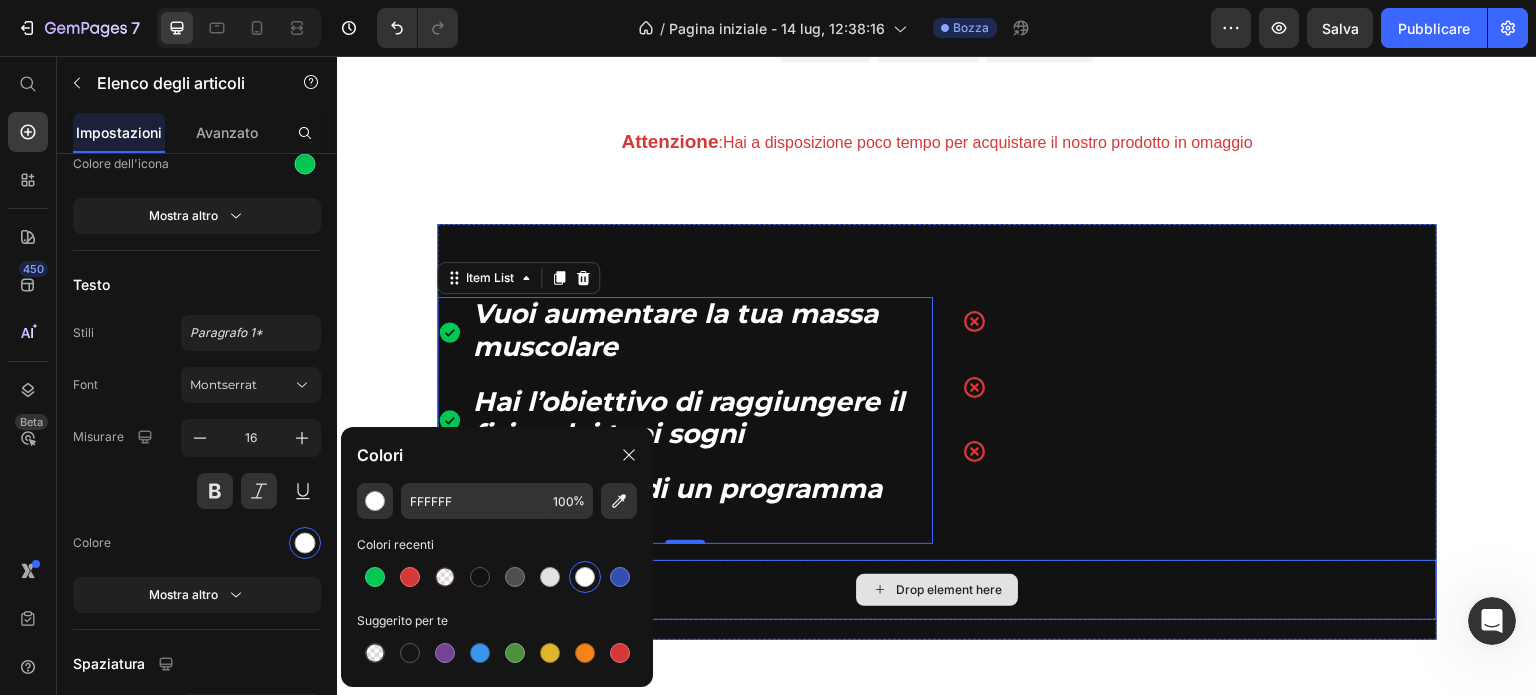 click on "Drop element here" at bounding box center (937, 590) 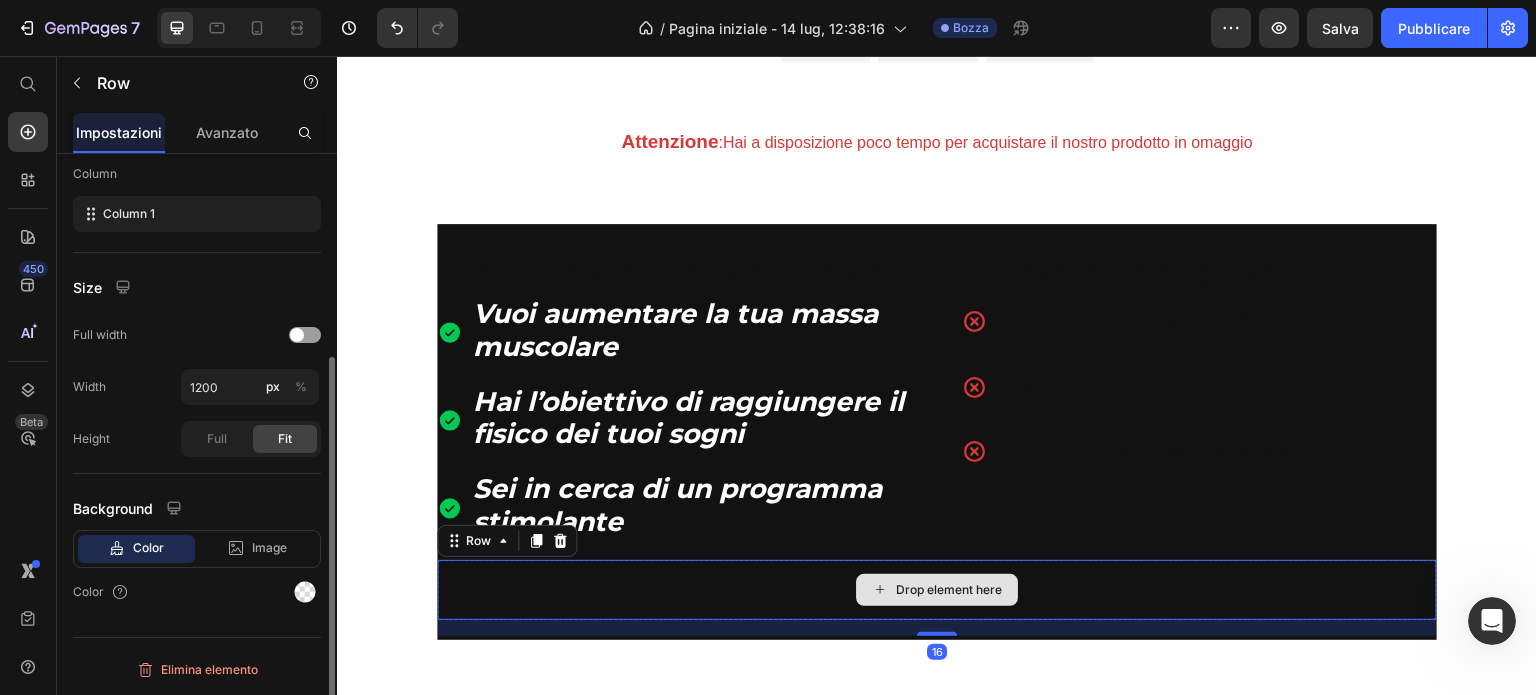 scroll, scrollTop: 0, scrollLeft: 0, axis: both 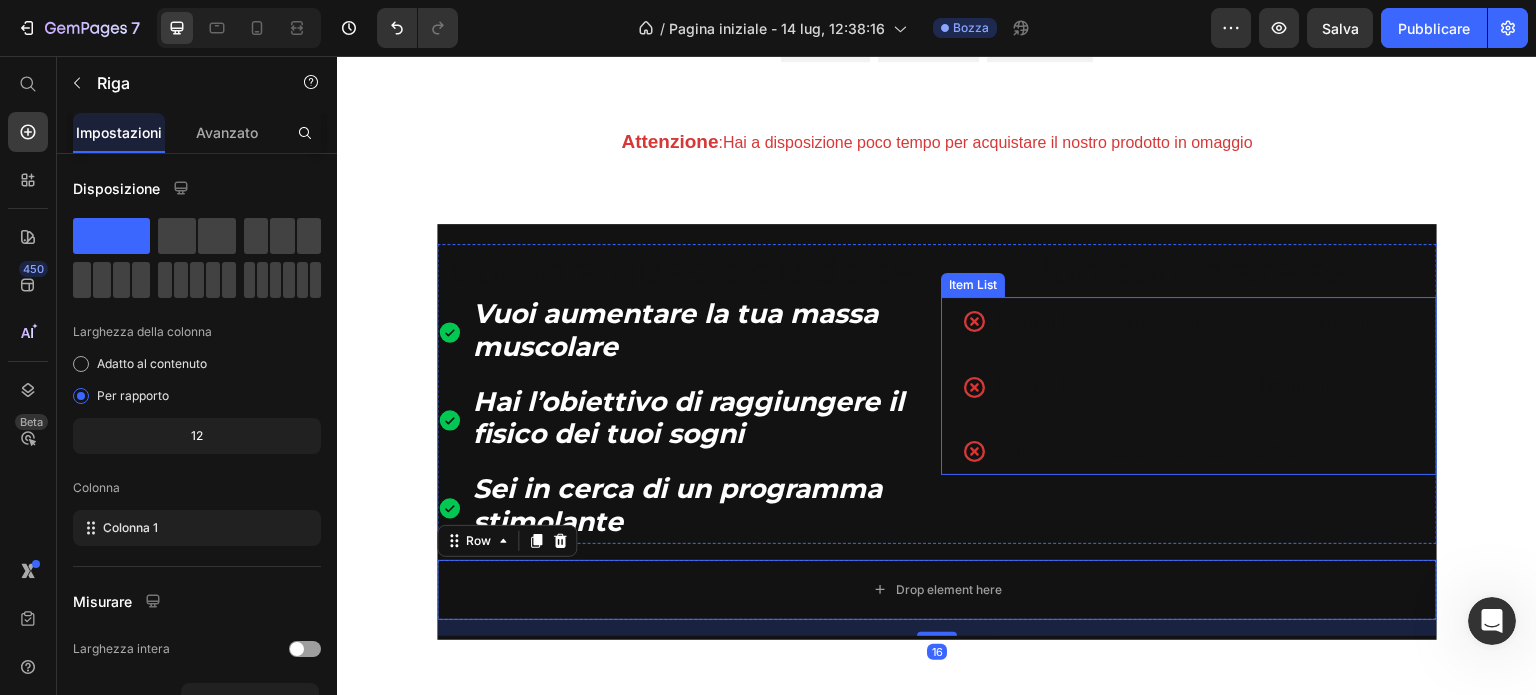 click on "Non hai un obiettivo concreto
Non hai voglia di allenarti
Vuoi risultati senza sforzo" at bounding box center (1189, 386) 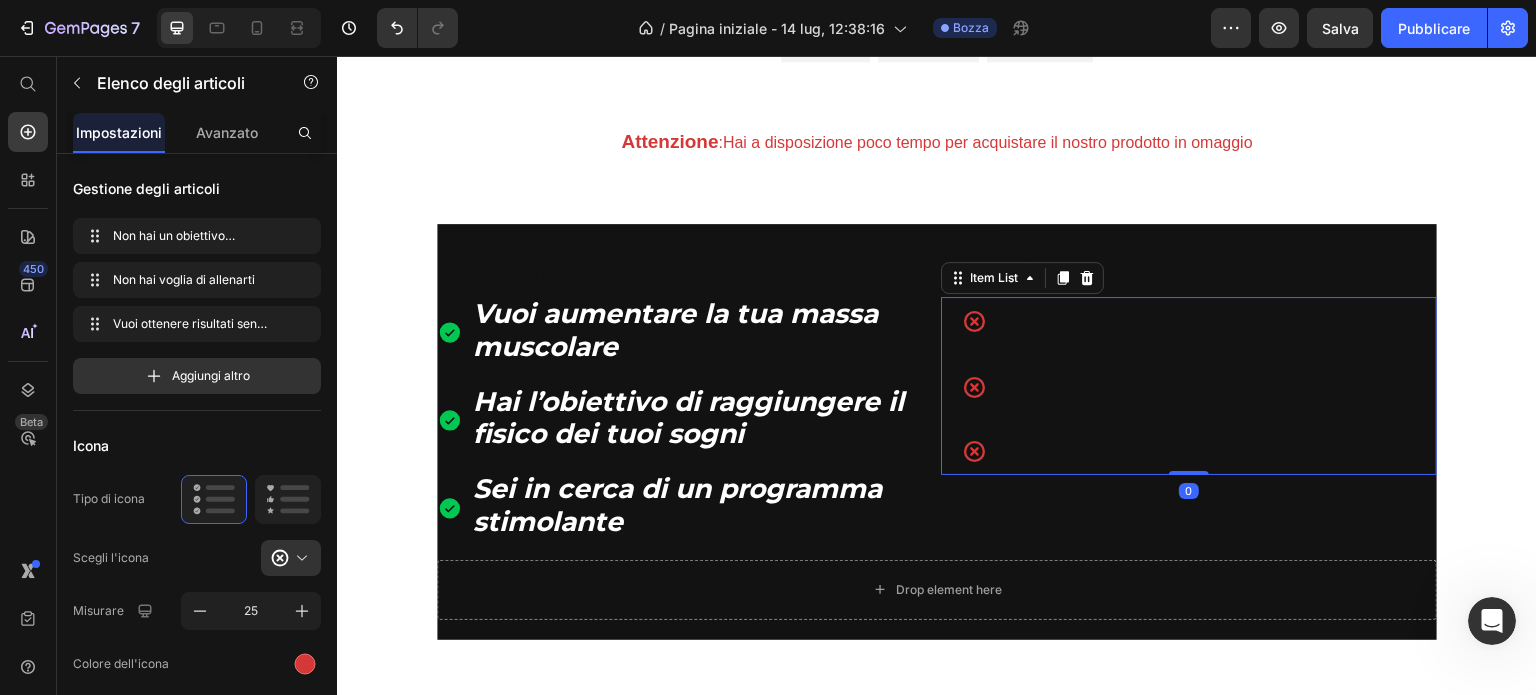 click on "Non hai un obiettivo concreto" at bounding box center [1206, 320] 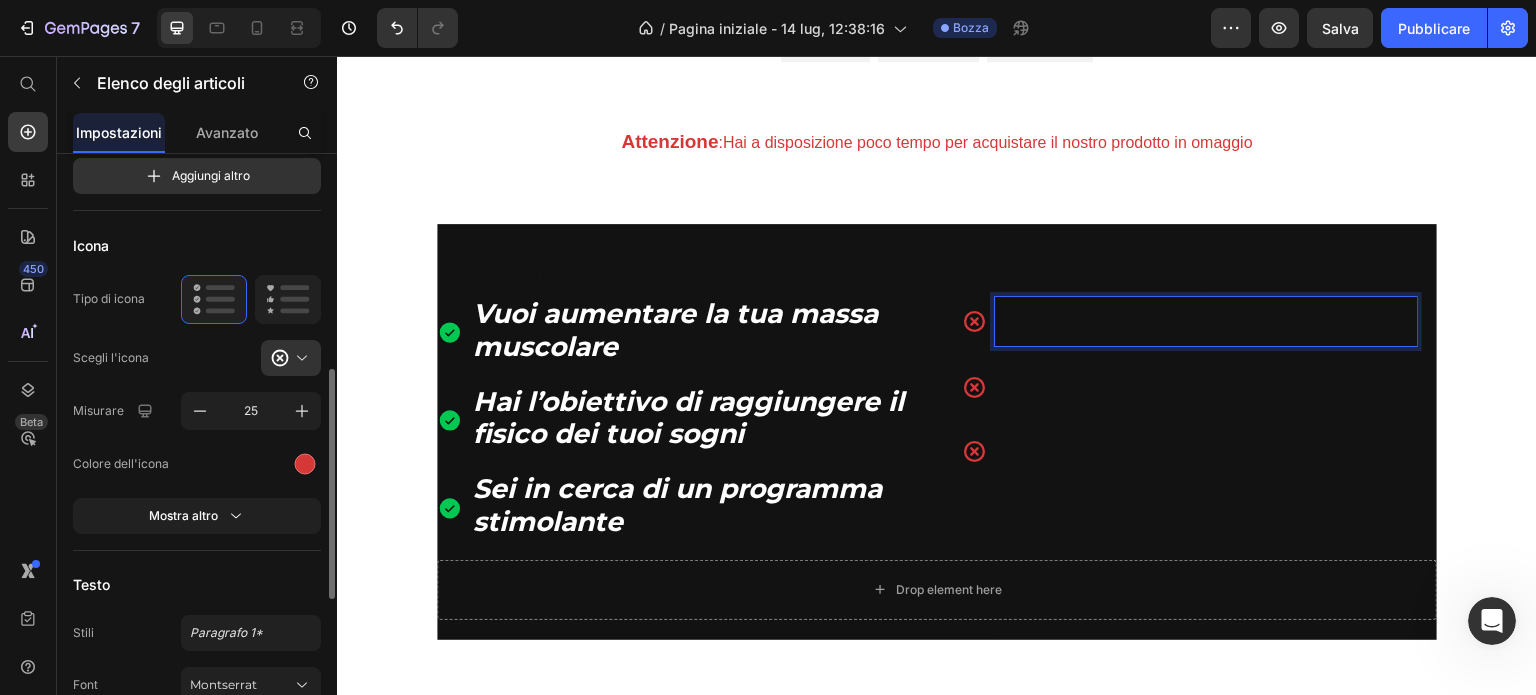 scroll, scrollTop: 400, scrollLeft: 0, axis: vertical 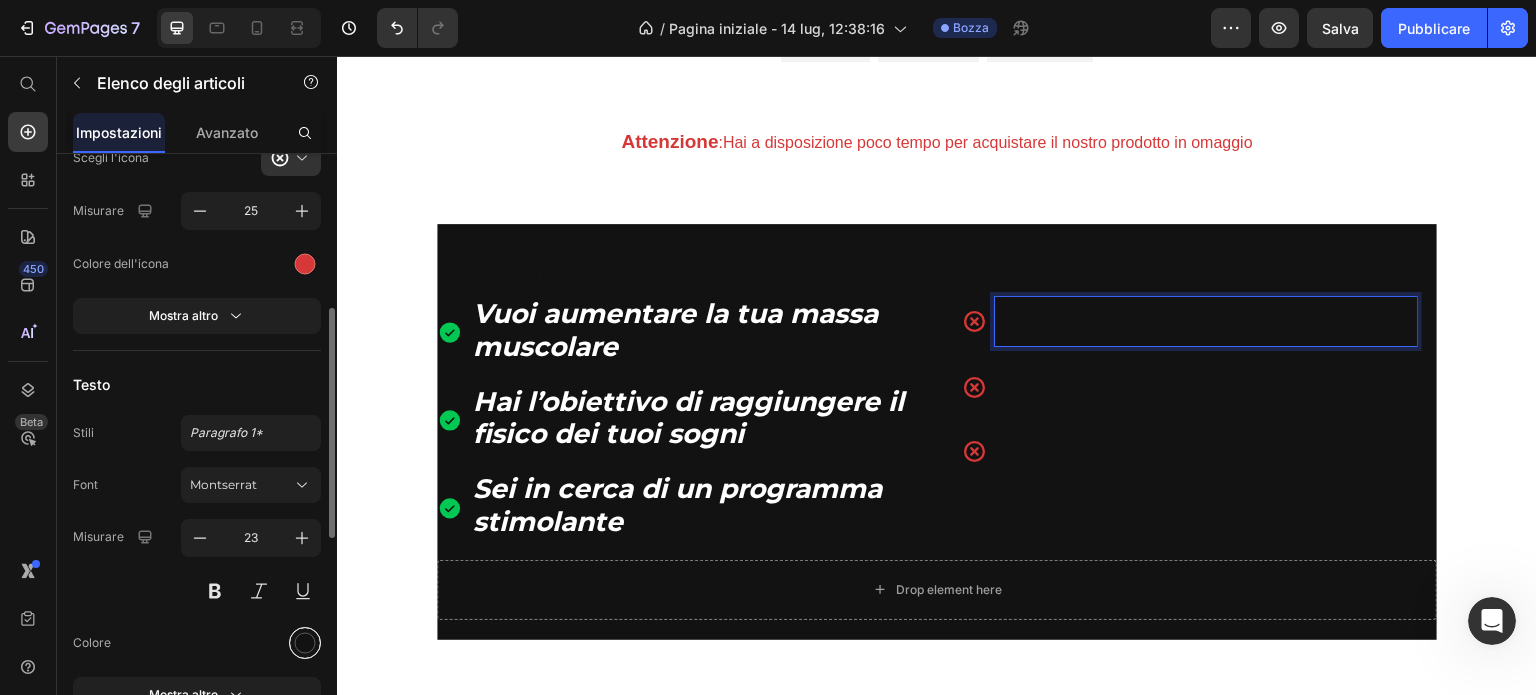 click at bounding box center (305, 642) 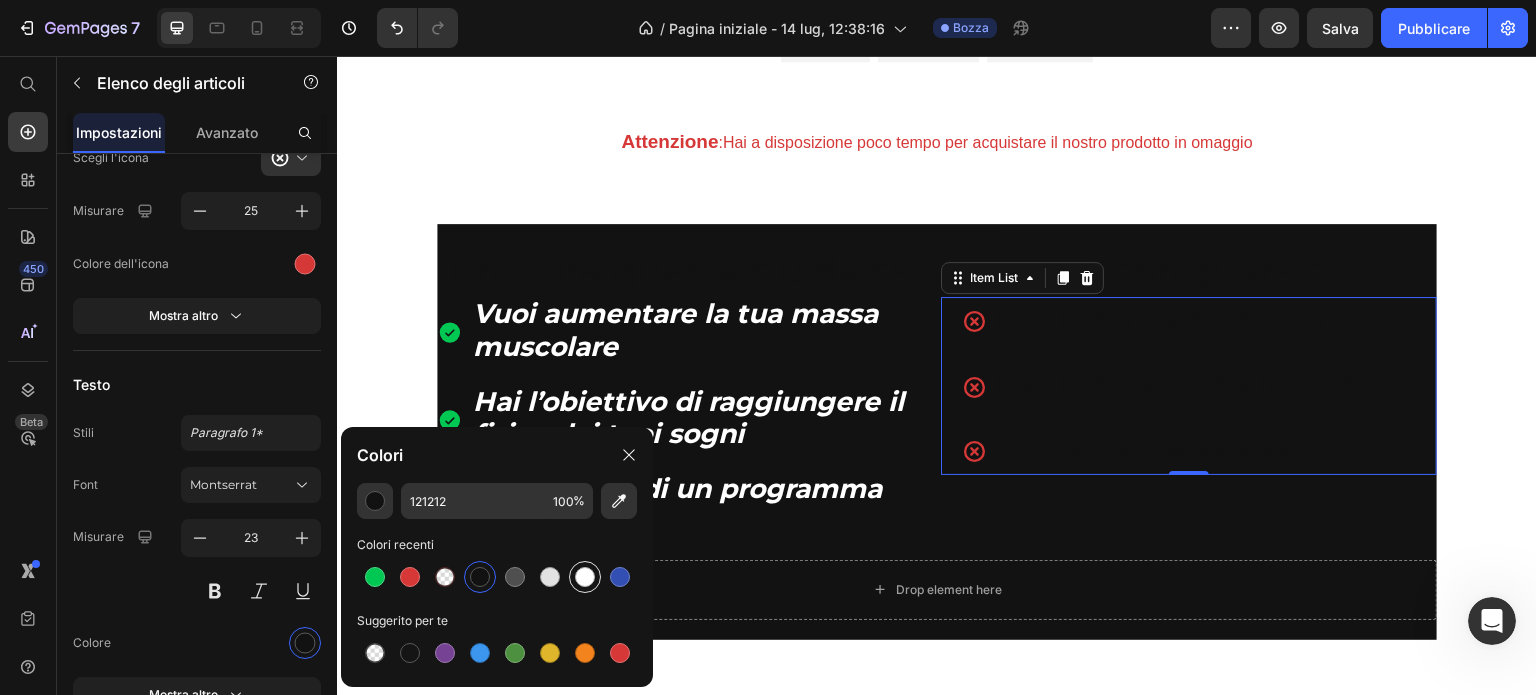 click at bounding box center (585, 577) 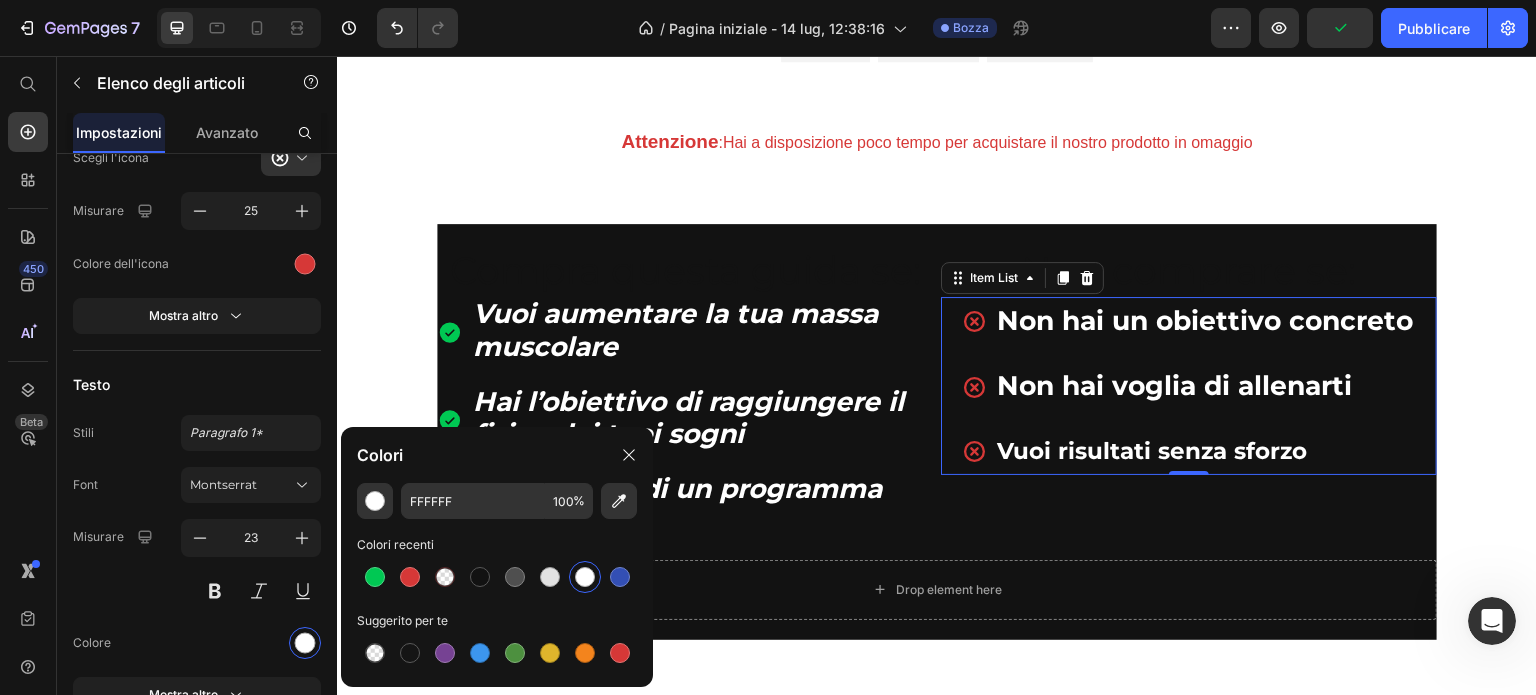 click at bounding box center [585, 577] 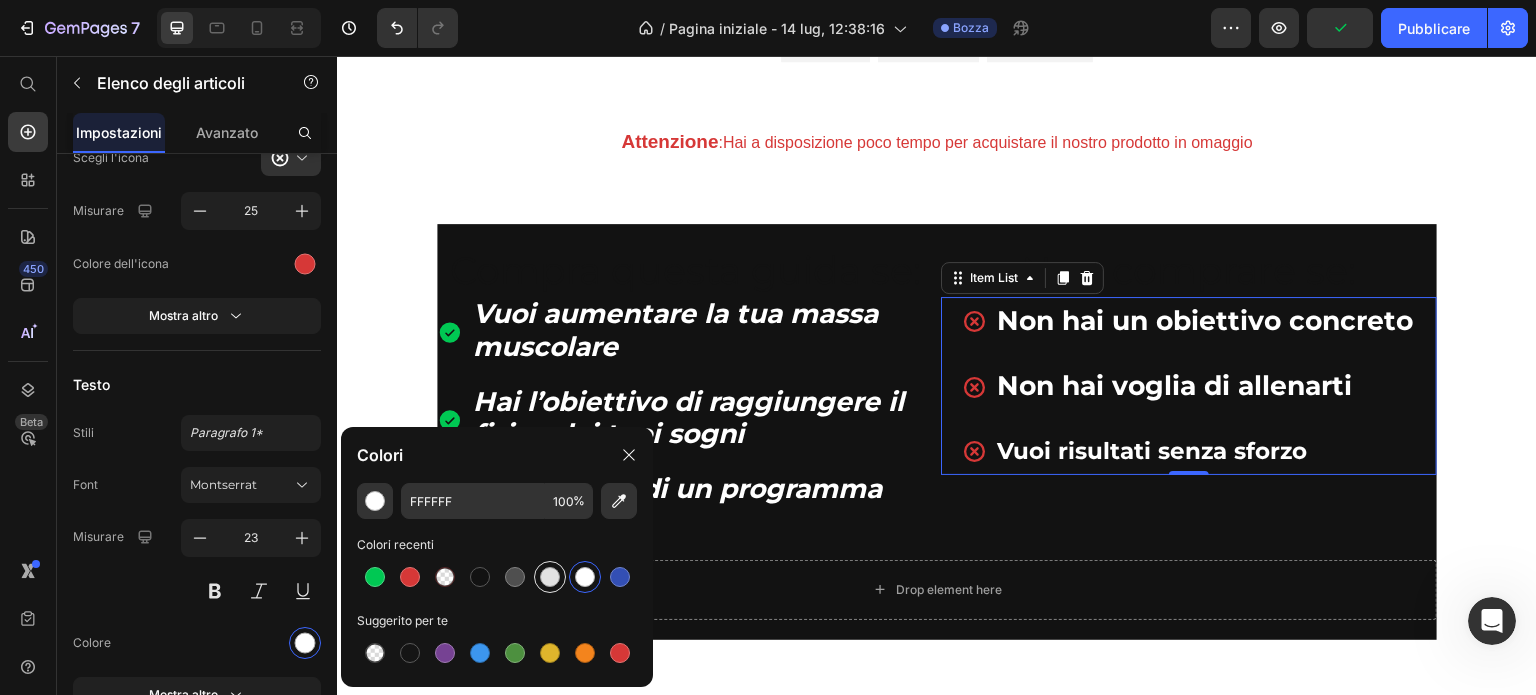 click at bounding box center (550, 577) 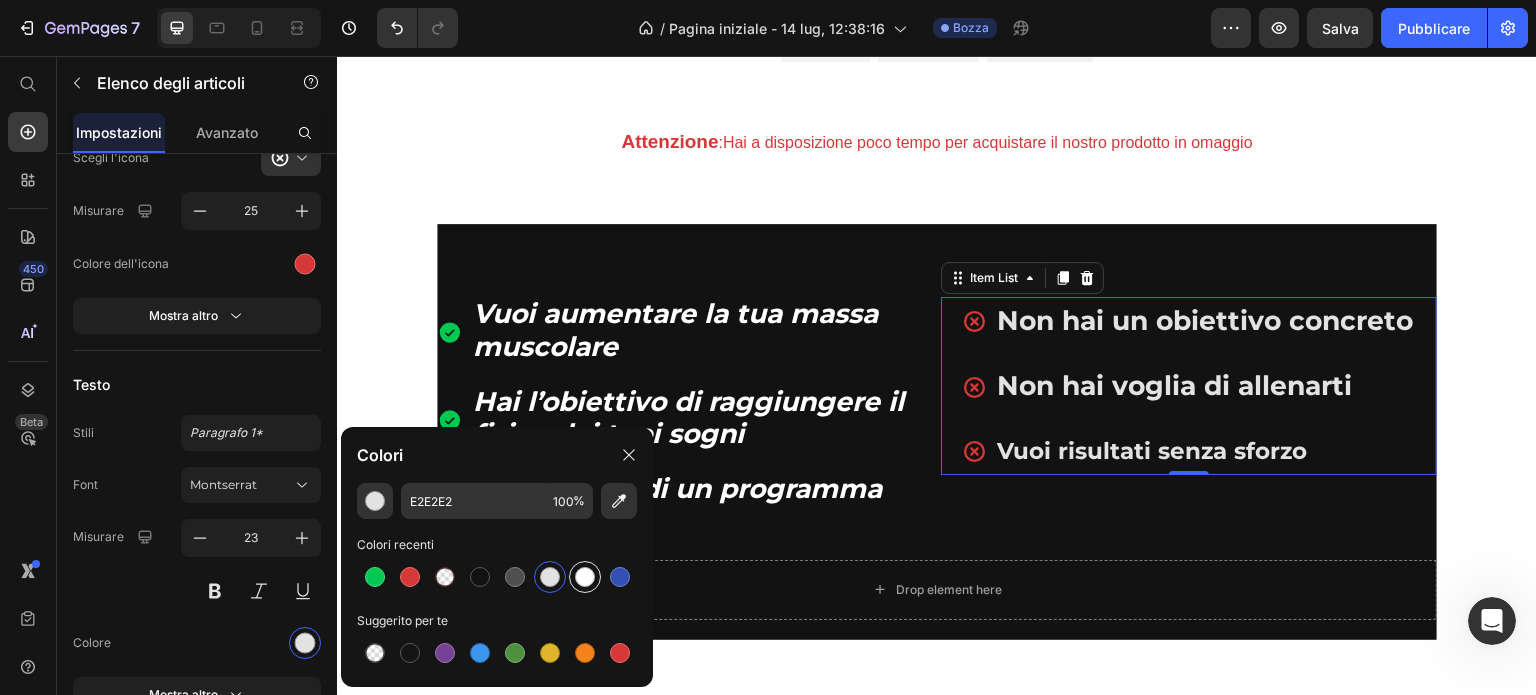 click at bounding box center [585, 577] 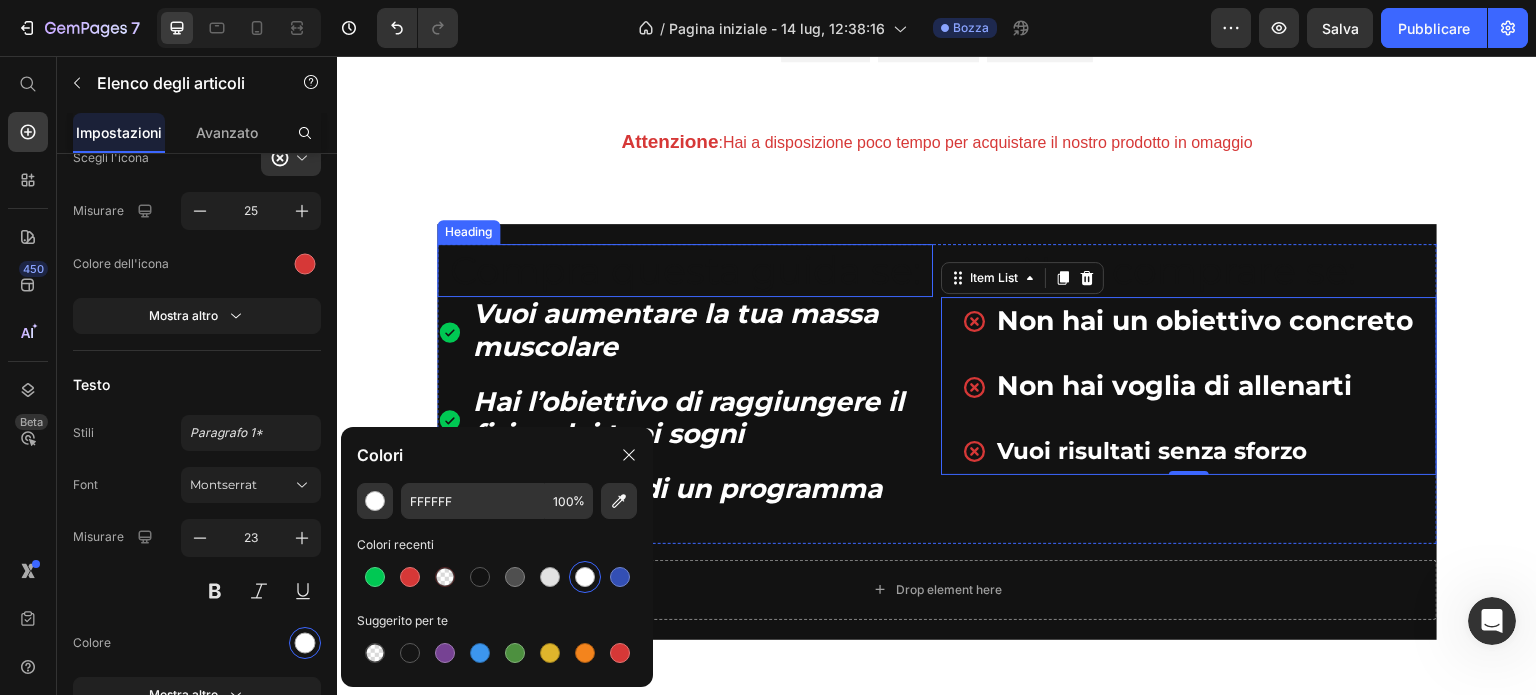 click on "Compra questa guida se:" at bounding box center [685, 270] 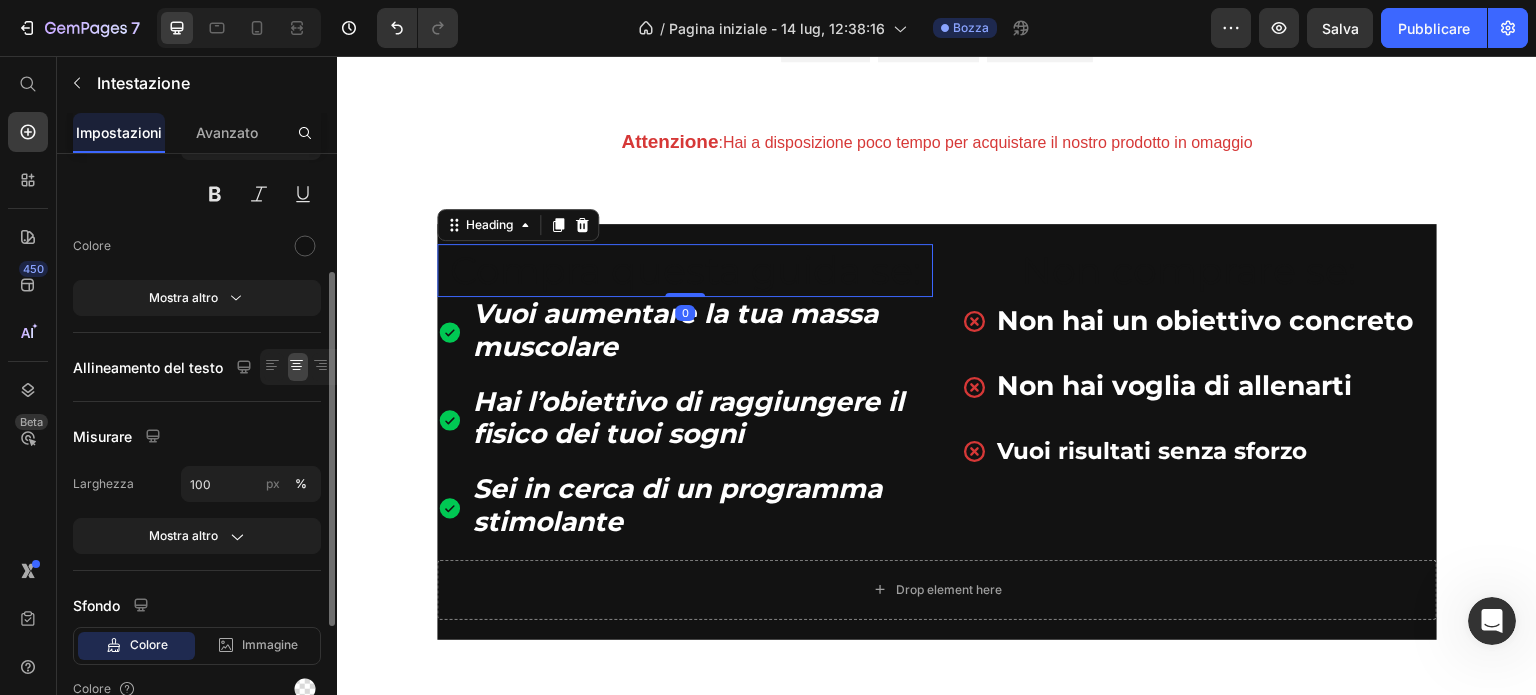 scroll, scrollTop: 400, scrollLeft: 0, axis: vertical 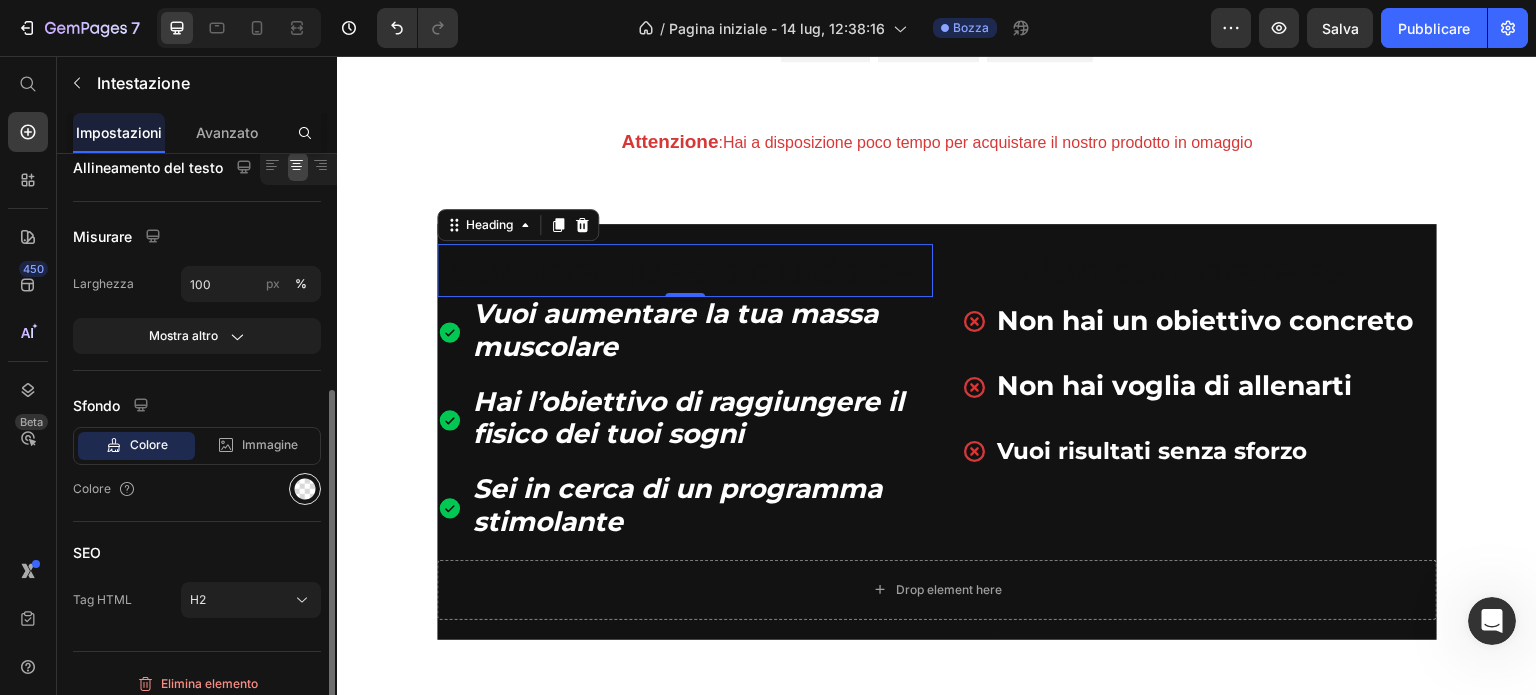 click at bounding box center [305, 489] 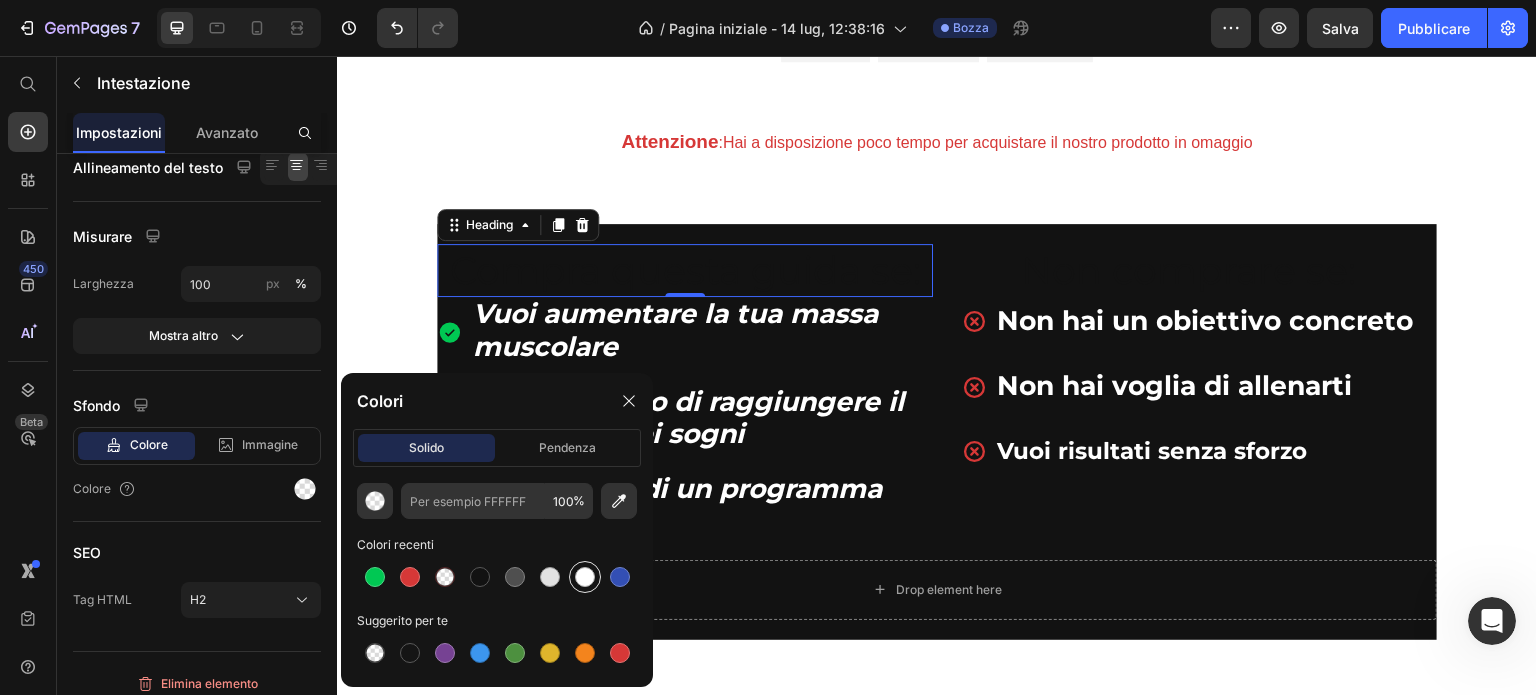 click at bounding box center (585, 577) 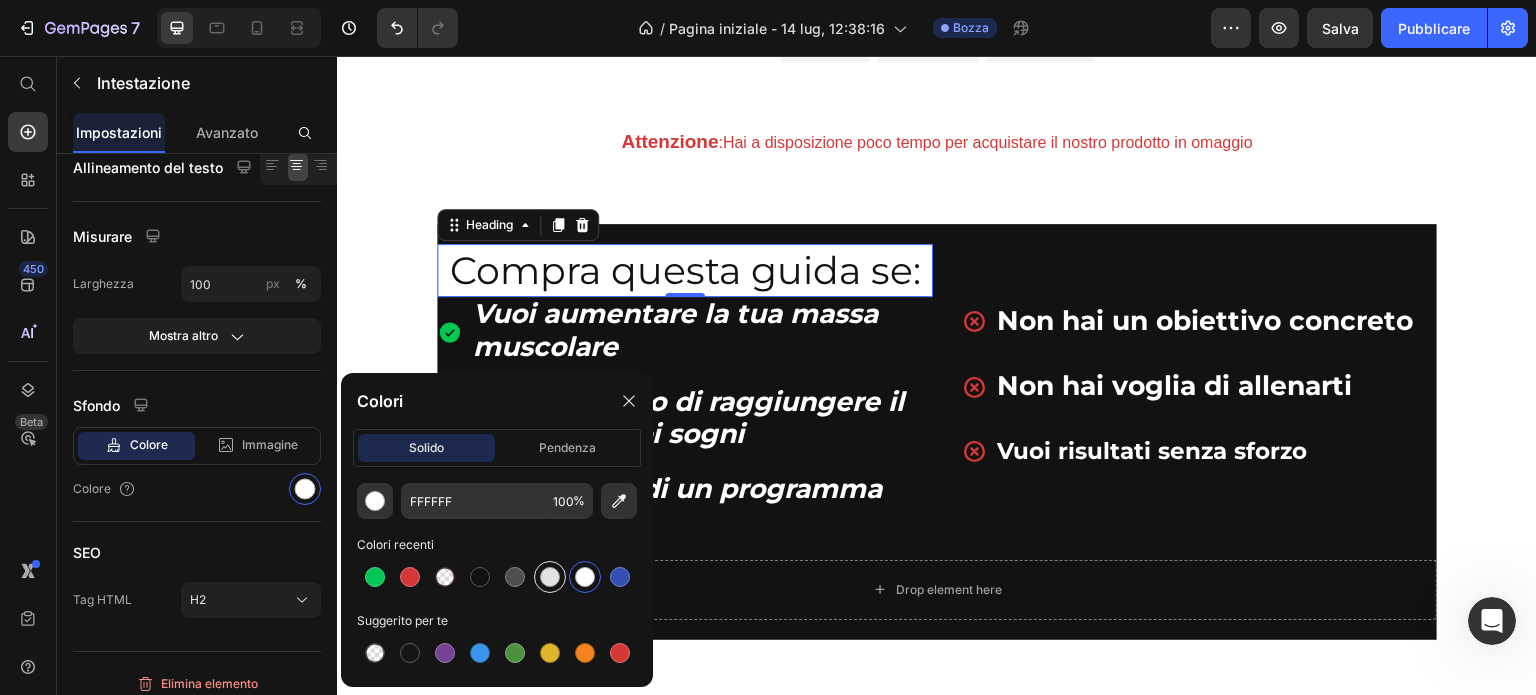 click at bounding box center [550, 577] 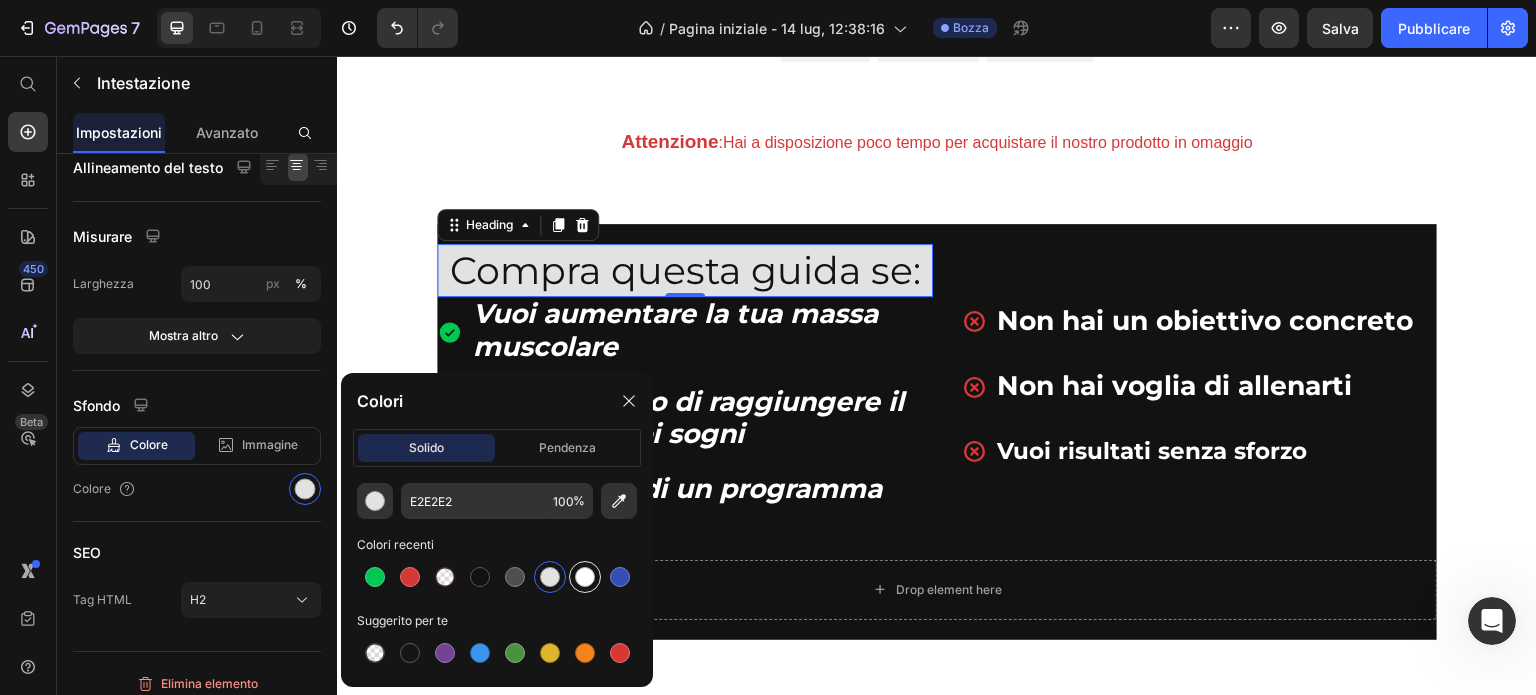 click at bounding box center [585, 577] 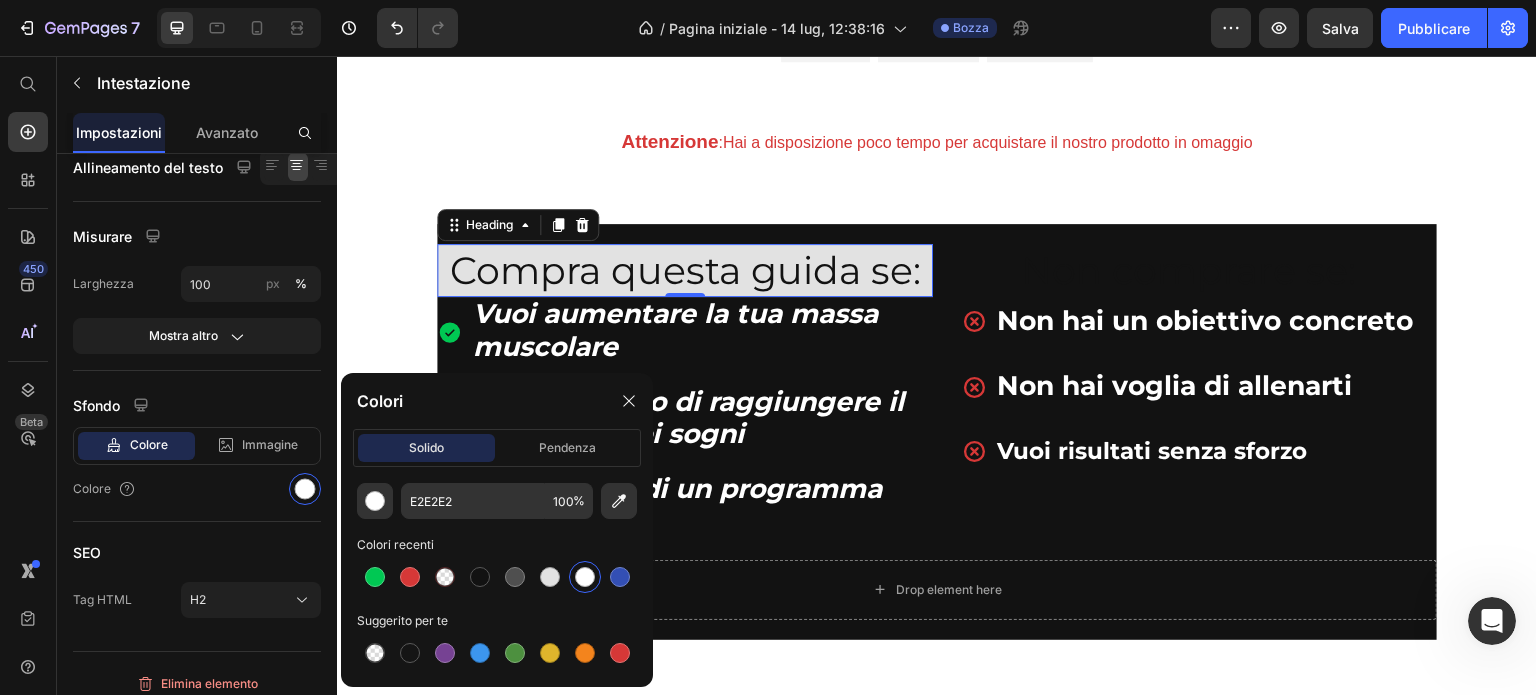 type on "FFFFFF" 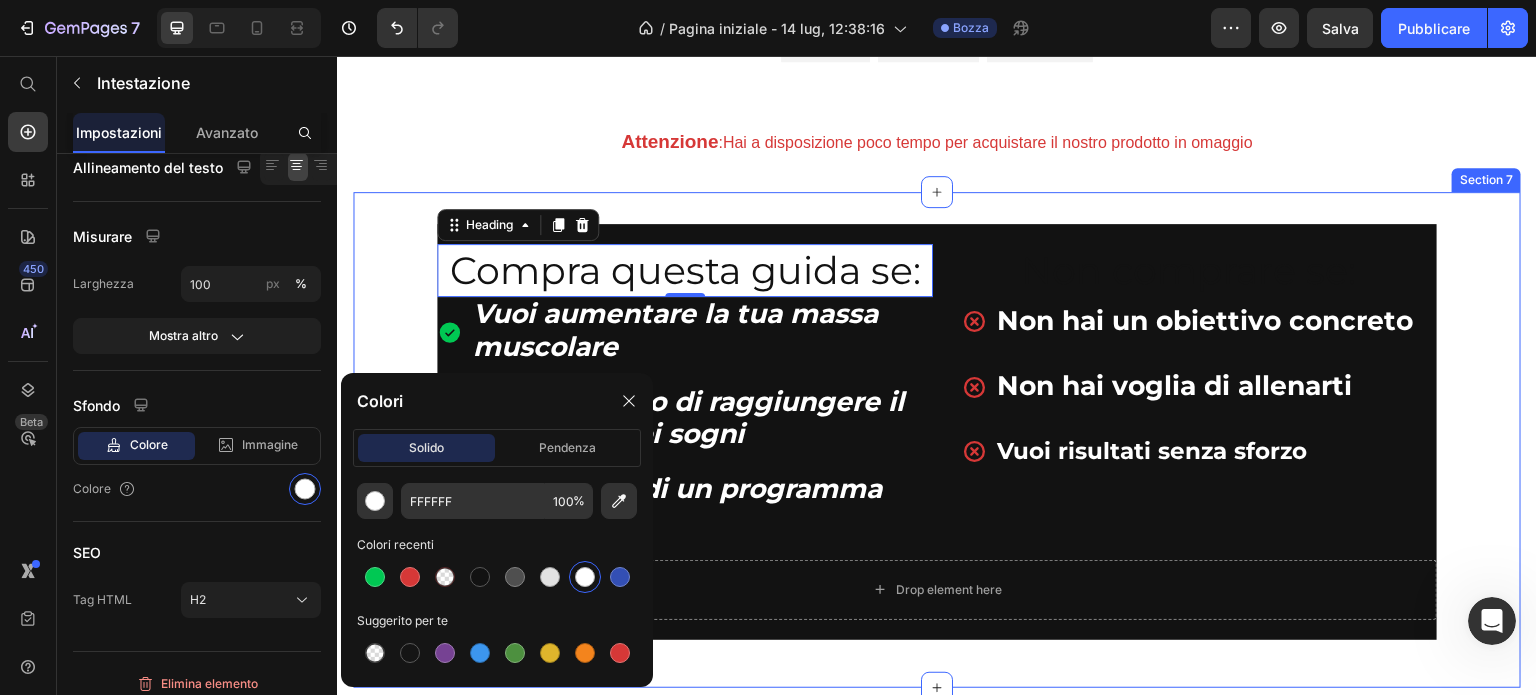 click on "Heading Row Compra questa guida se: Heading   0 Vuoi aumentare la tua massa muscolare Hai l’obiettivo di raggiungere il fisico dei tuoi sogni Sei in cerca di un programma stimolante  Item List Non comprare se: Heading
Non hai un obiettivo concreto
Non hai voglia di allenarti
Vuoi risultati senza sforzo Item List Row
Drop element here Row Heading Row Section 7" at bounding box center (937, 440) 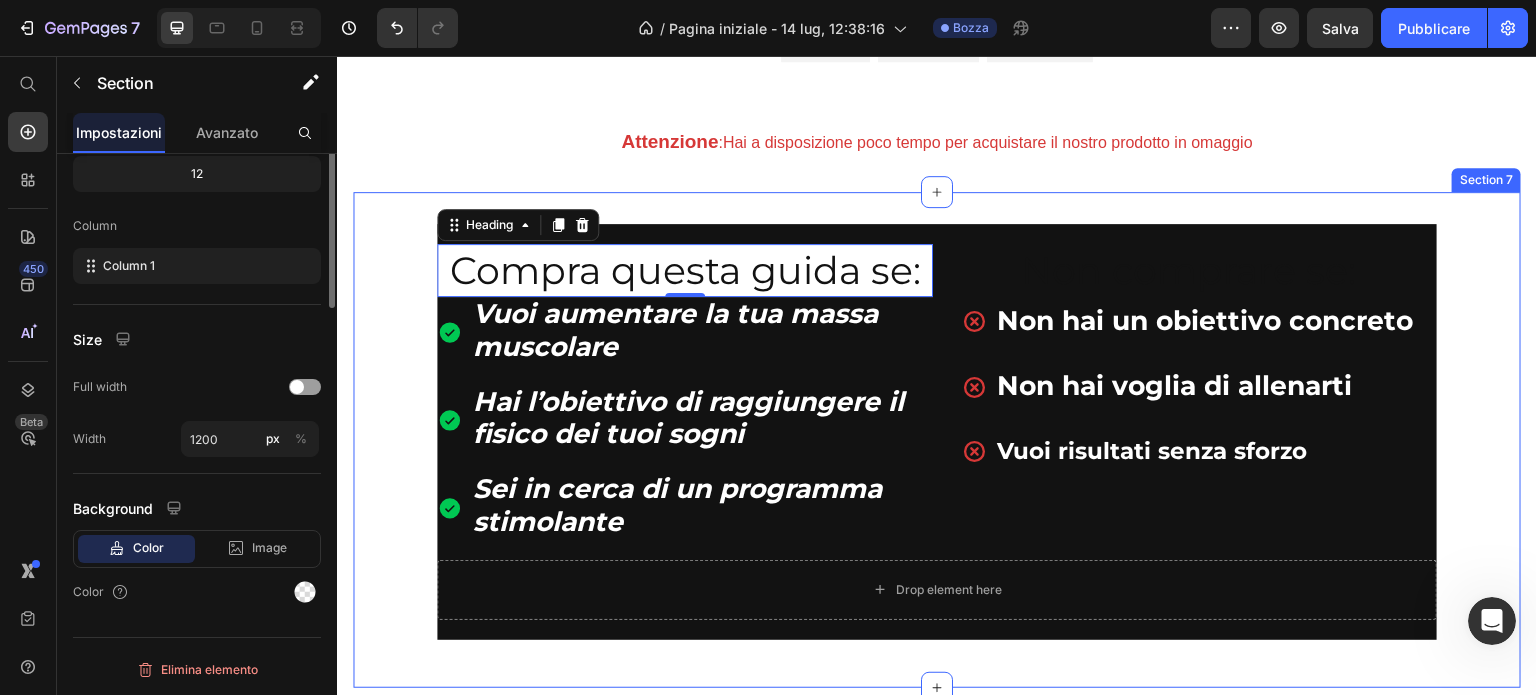 scroll, scrollTop: 0, scrollLeft: 0, axis: both 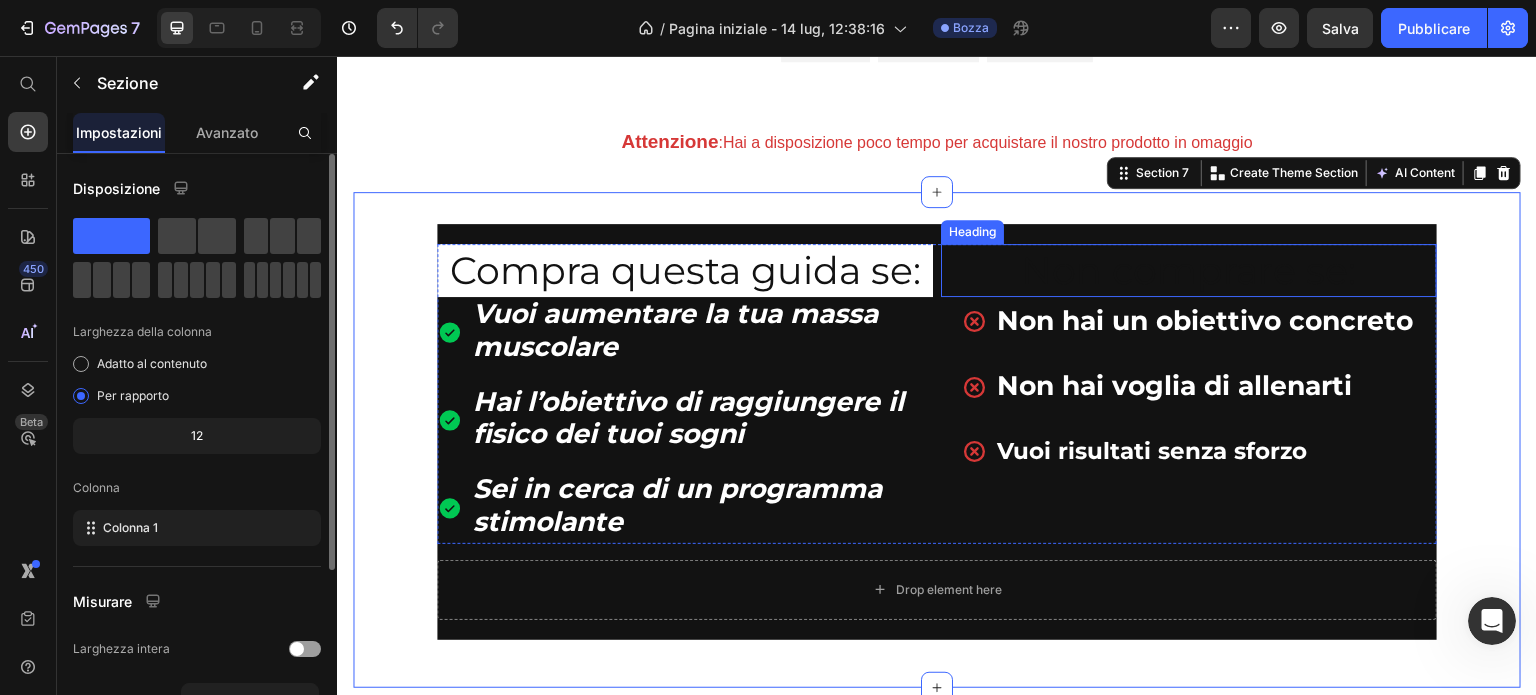 click on "Non comprare se:" at bounding box center [1189, 270] 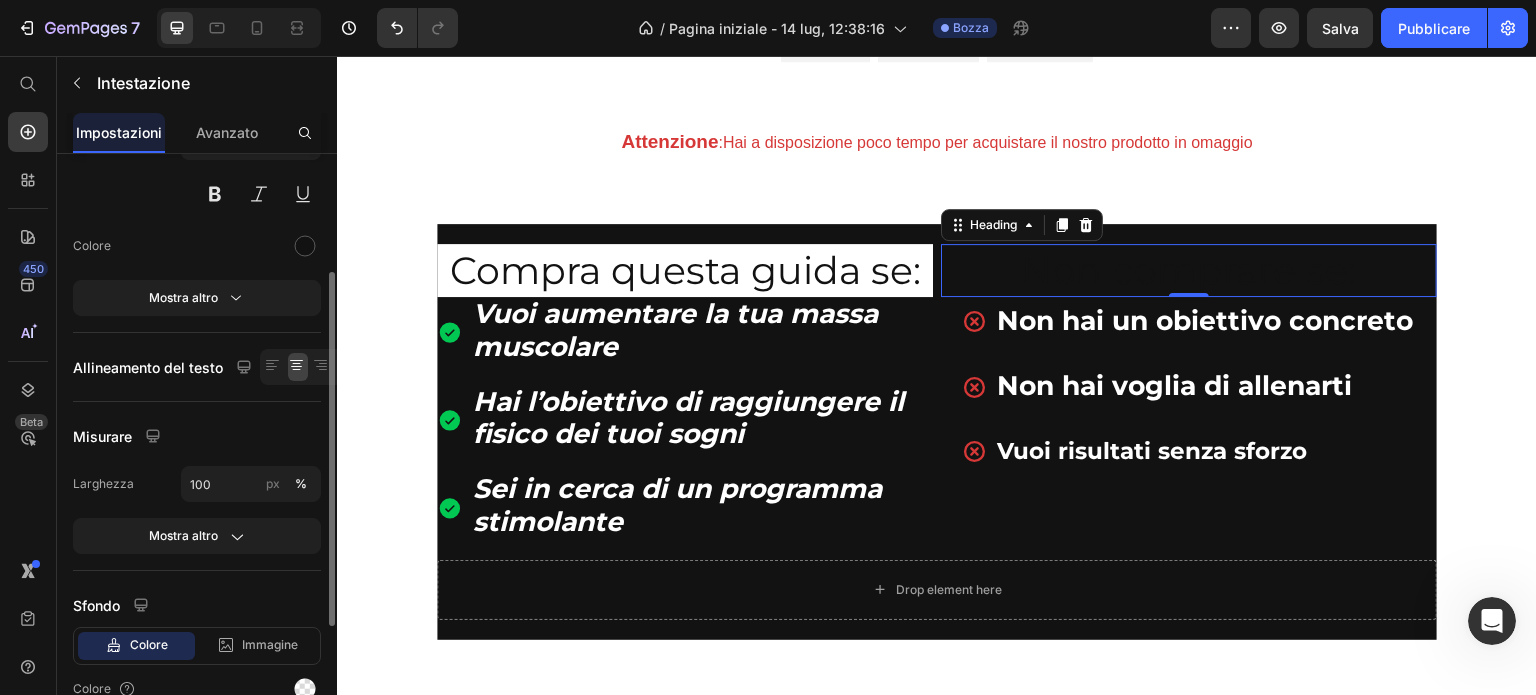 scroll, scrollTop: 0, scrollLeft: 0, axis: both 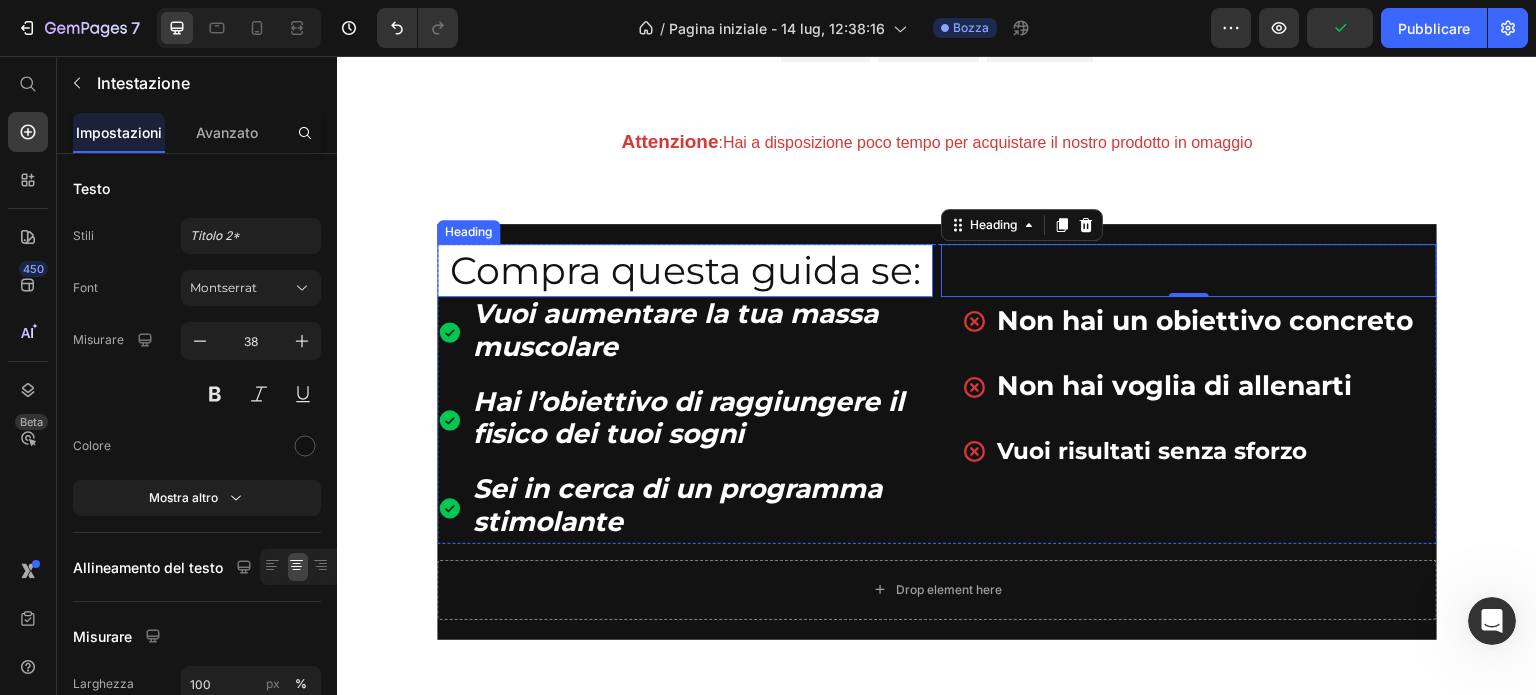 click on "Compra questa guida se:" at bounding box center (685, 270) 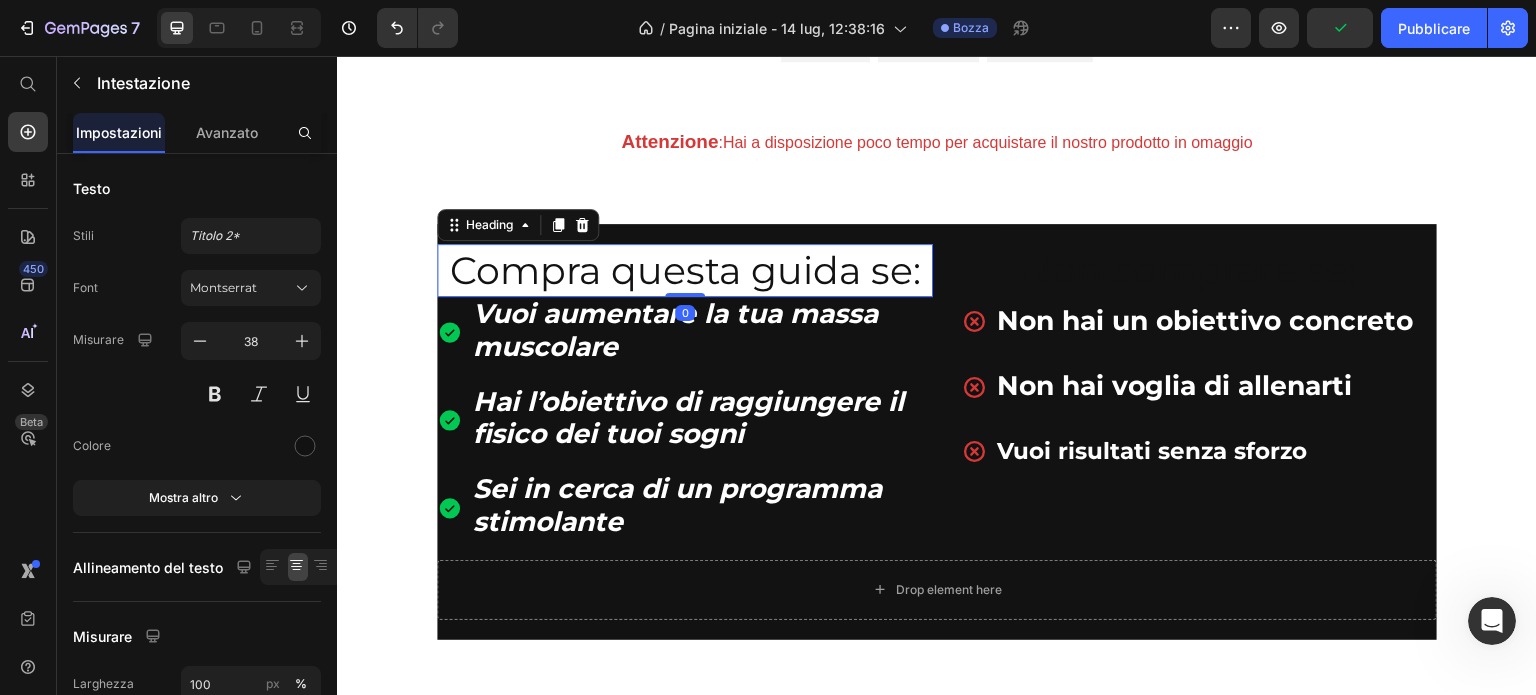 click on "Compra questa guida se:" at bounding box center [685, 270] 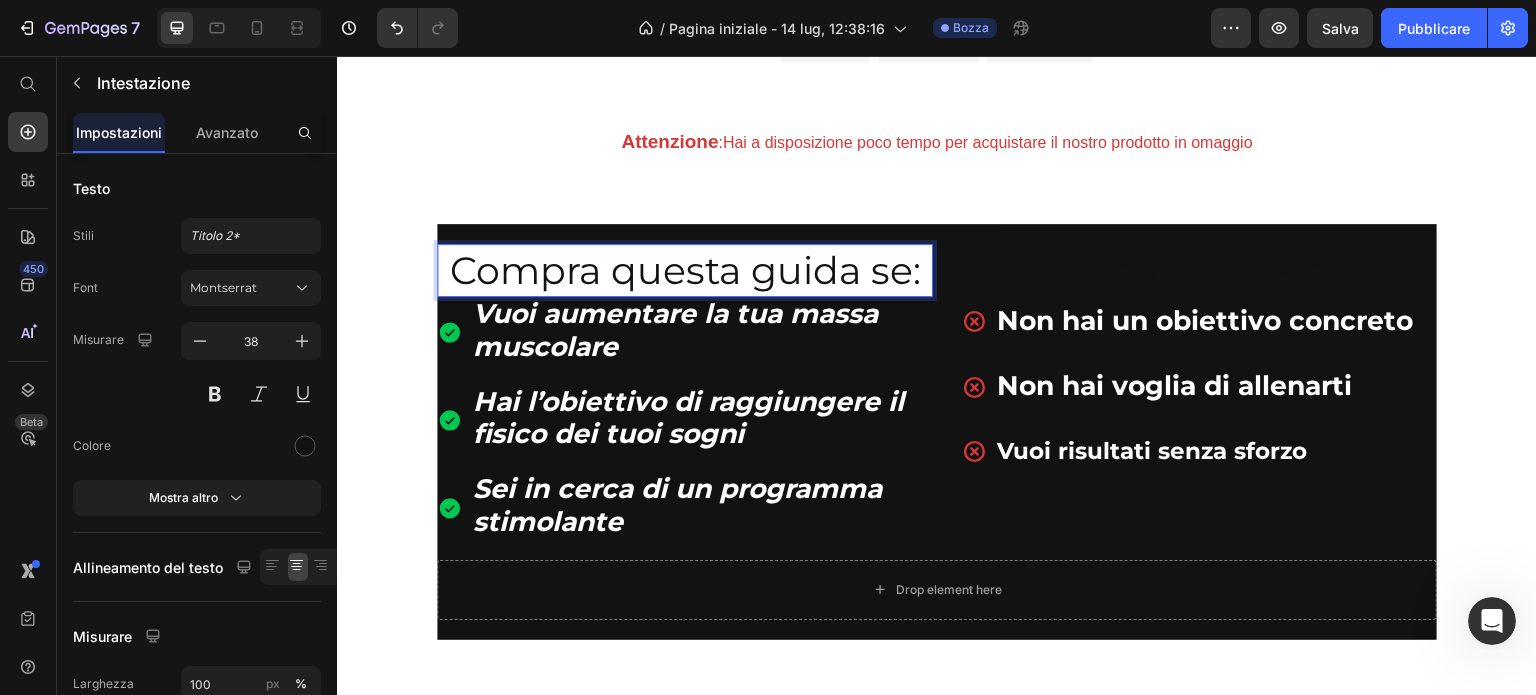 click on "Compra questa guida se:" at bounding box center [685, 270] 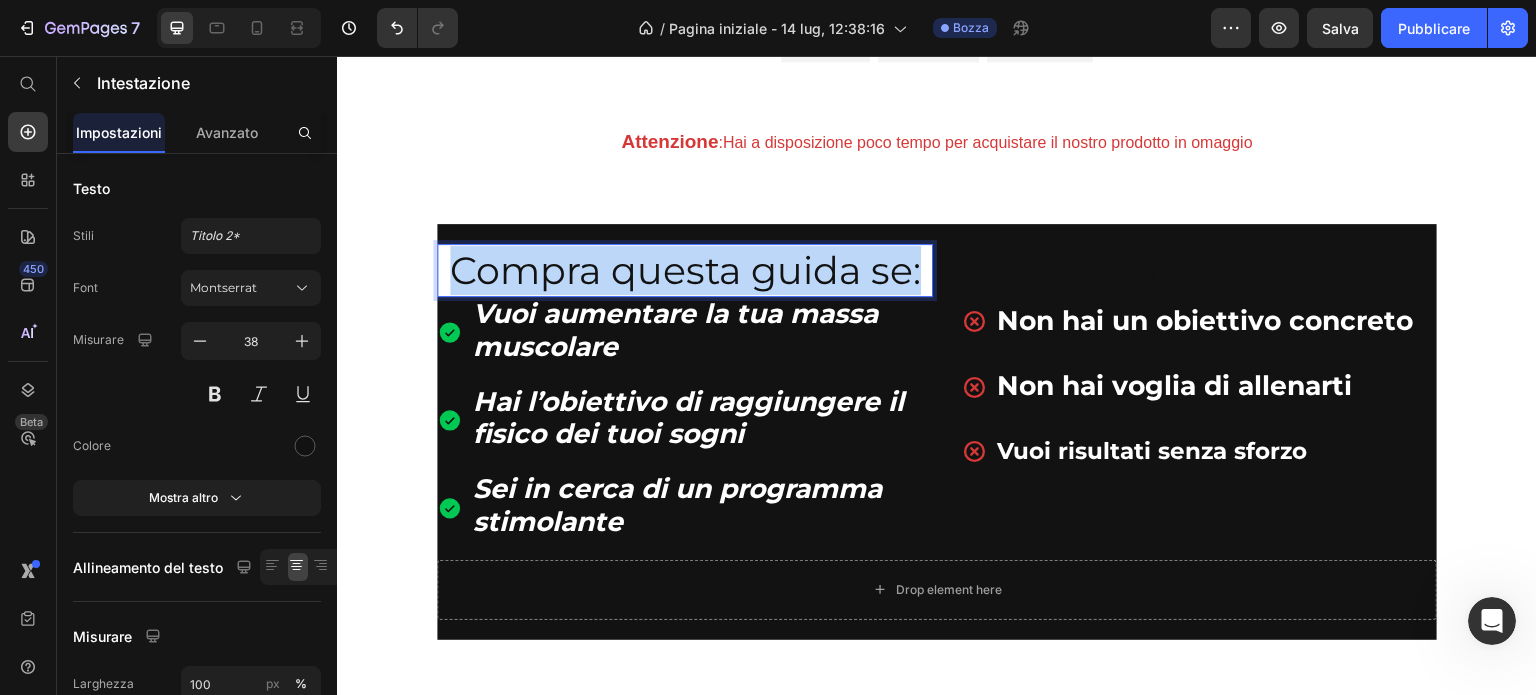 drag, startPoint x: 914, startPoint y: 266, endPoint x: 444, endPoint y: 273, distance: 470.05212 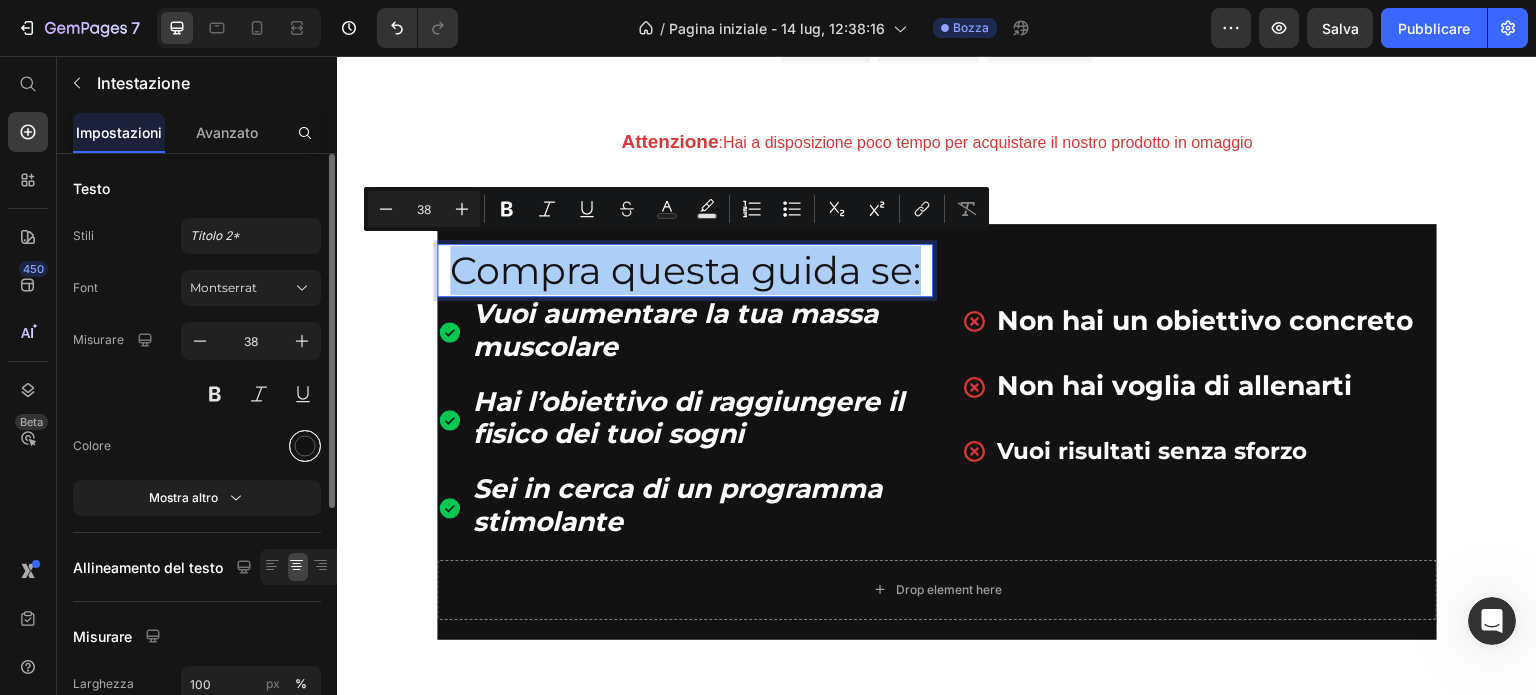 click at bounding box center (305, 446) 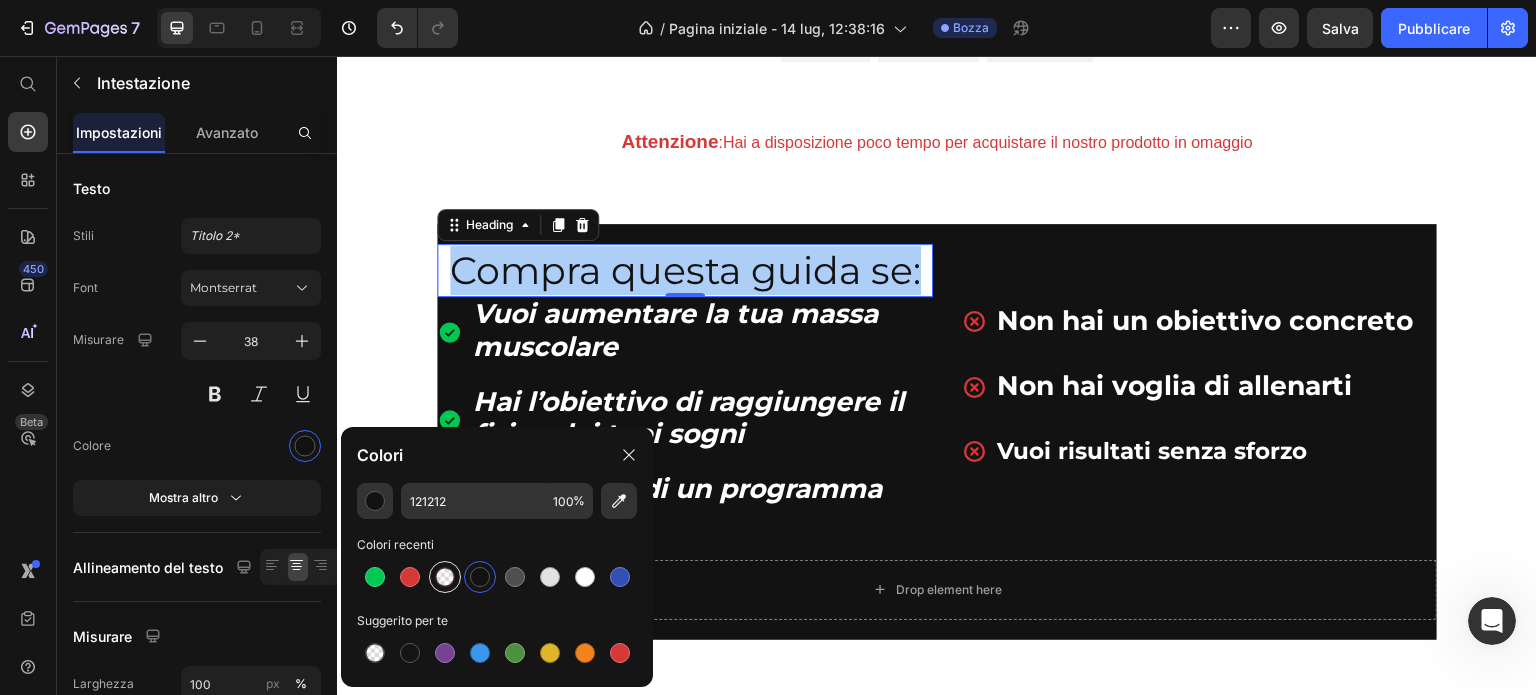 click at bounding box center [445, 577] 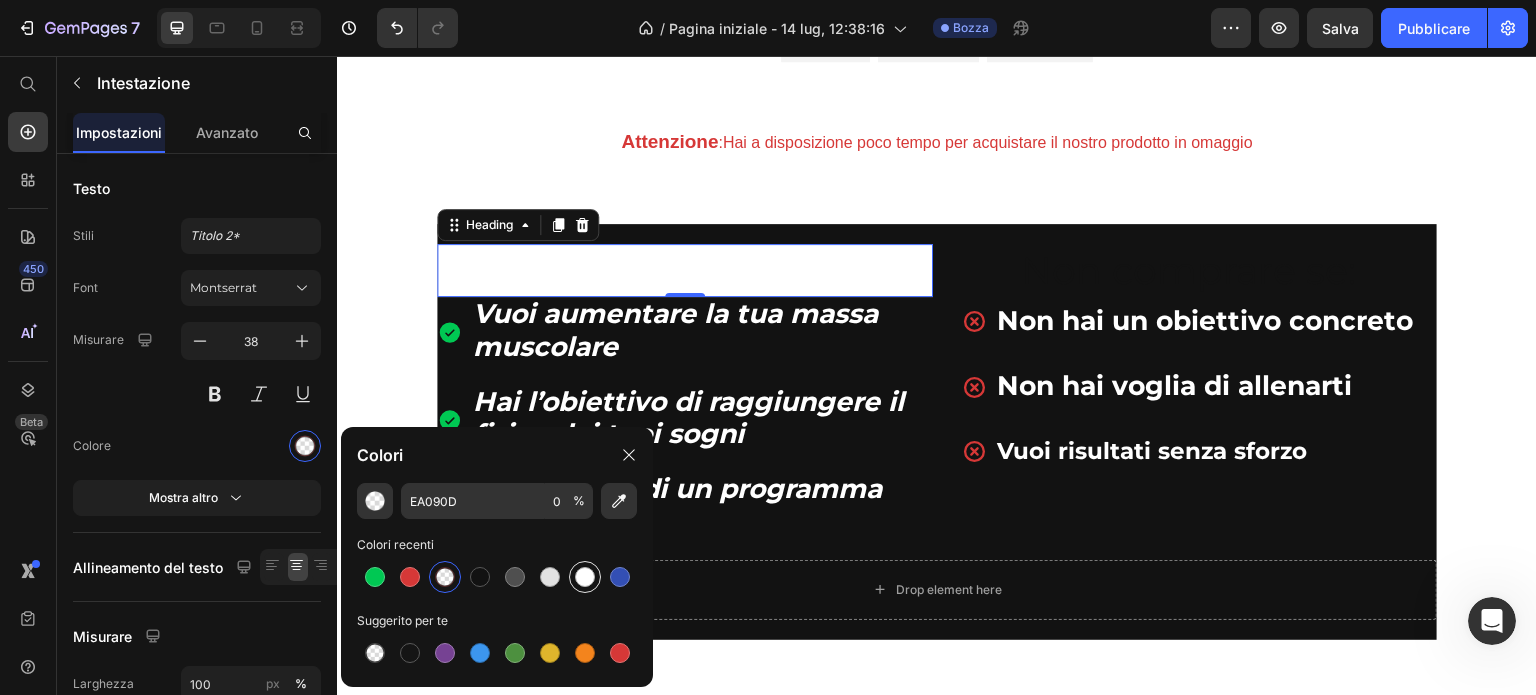 click at bounding box center (585, 577) 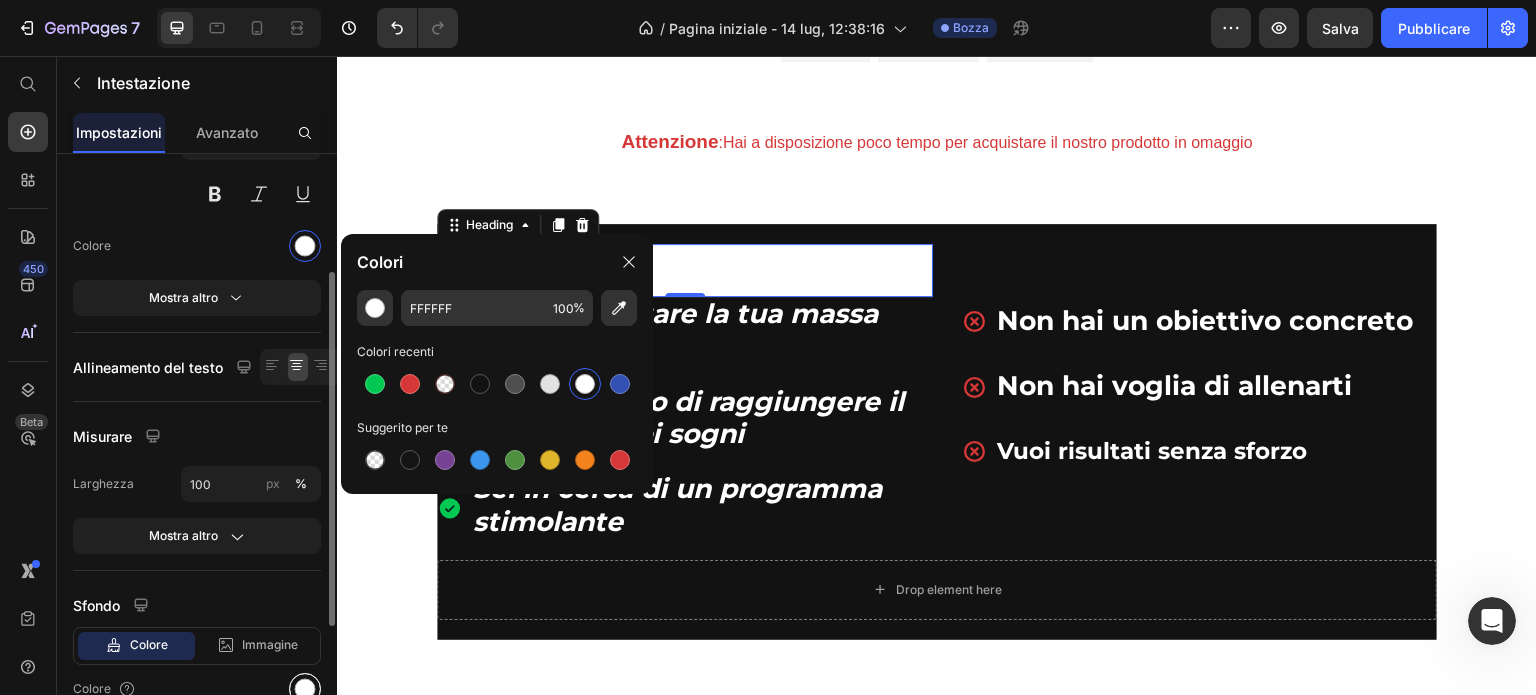 scroll, scrollTop: 300, scrollLeft: 0, axis: vertical 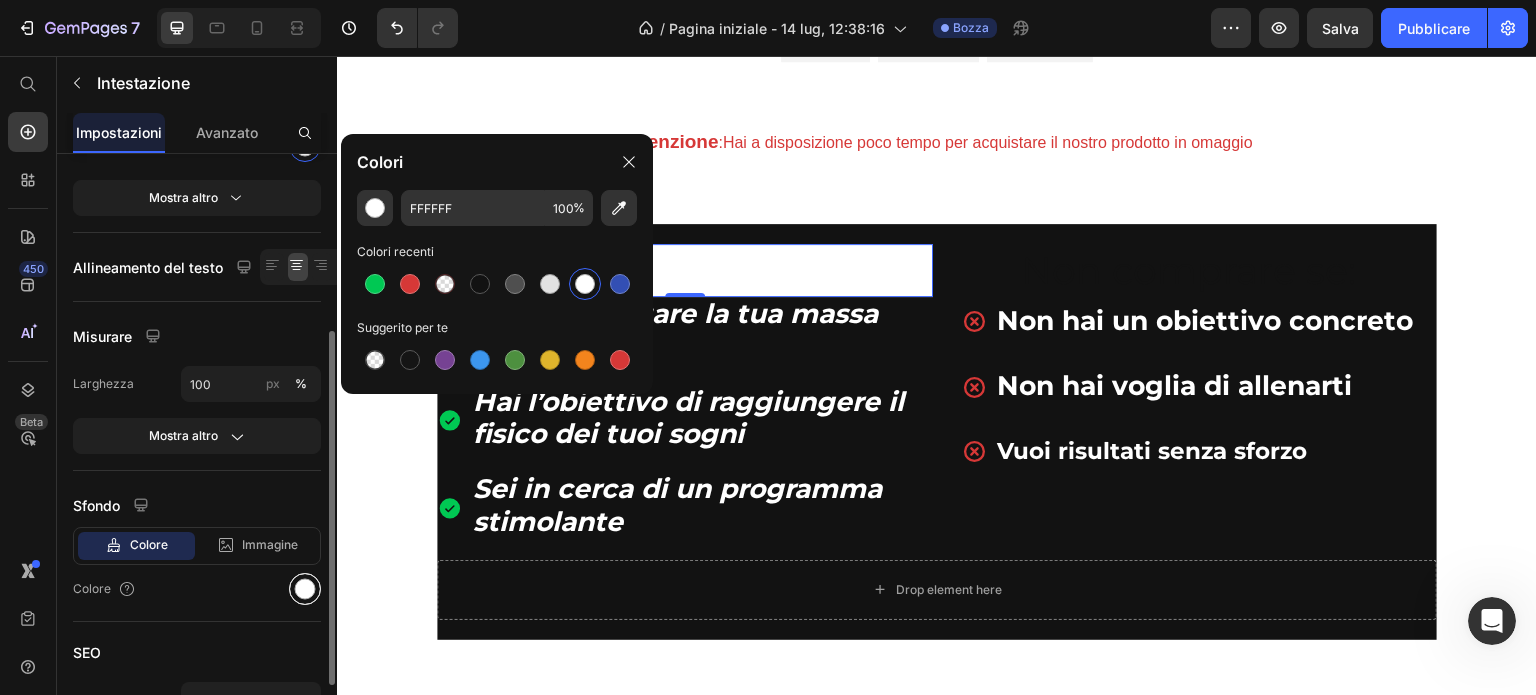 click at bounding box center [305, 589] 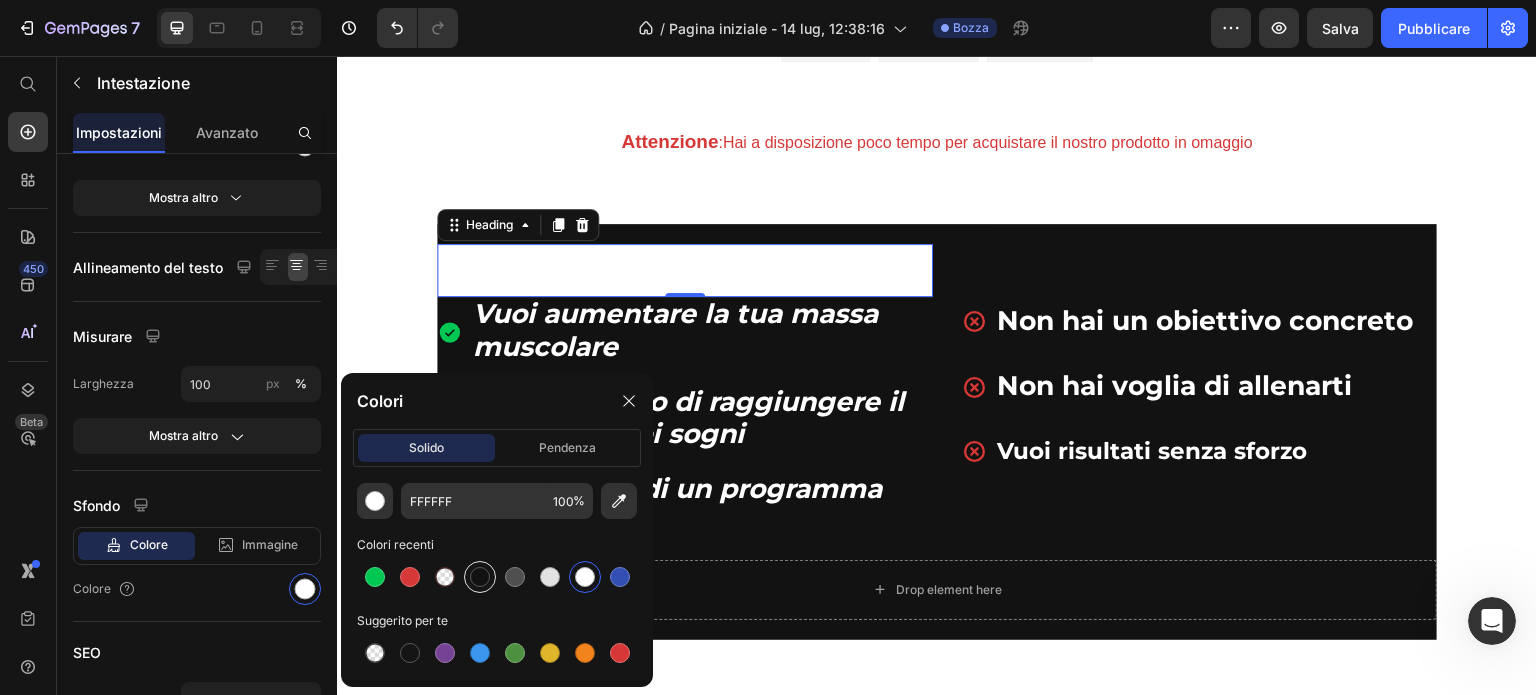click at bounding box center (480, 577) 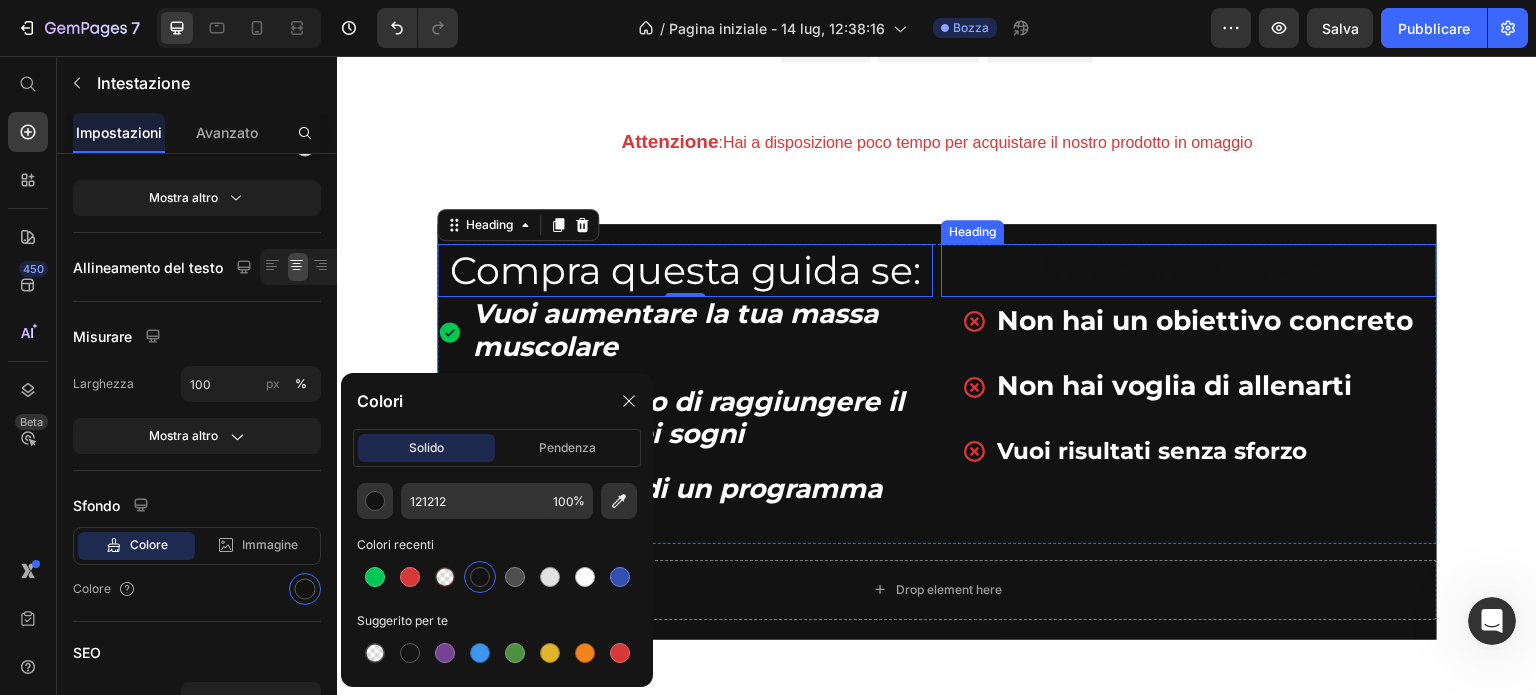 click on "Non comprare se:" at bounding box center [1189, 270] 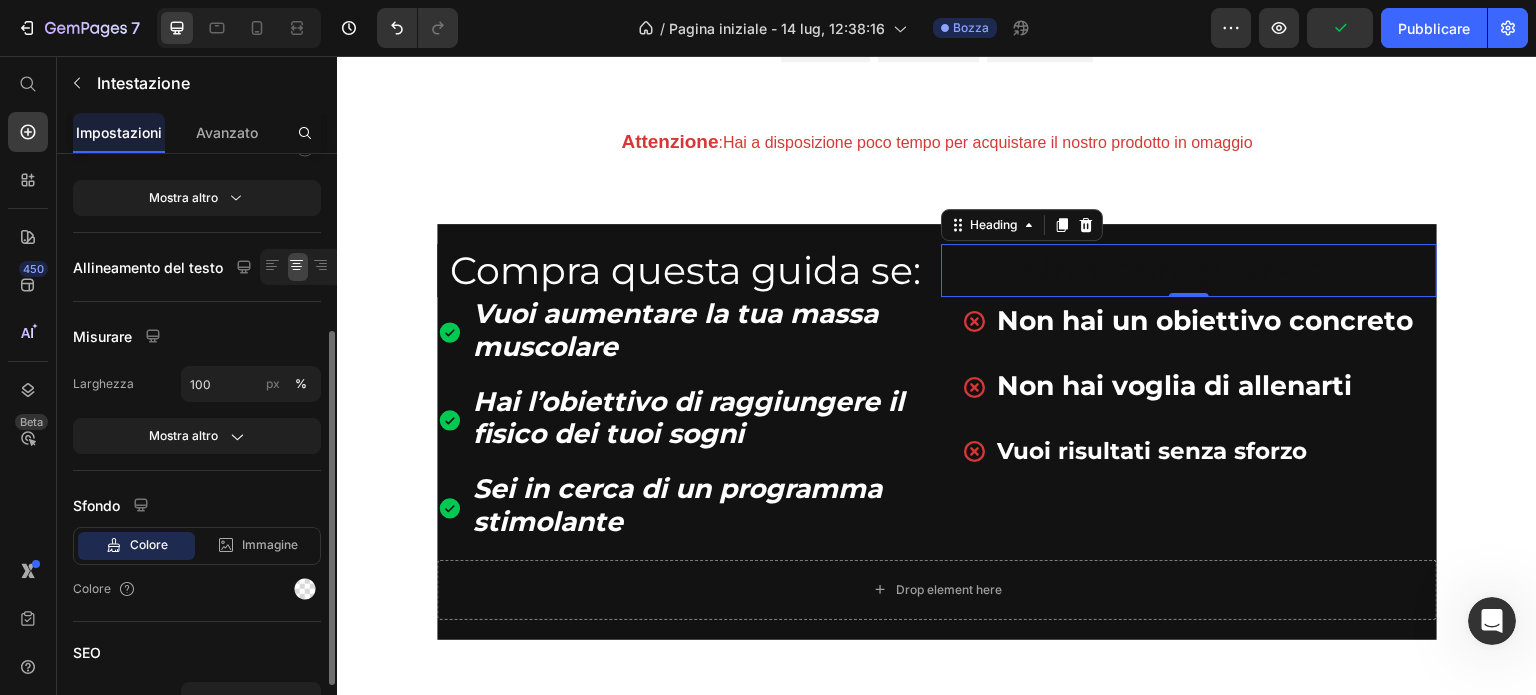 scroll, scrollTop: 100, scrollLeft: 0, axis: vertical 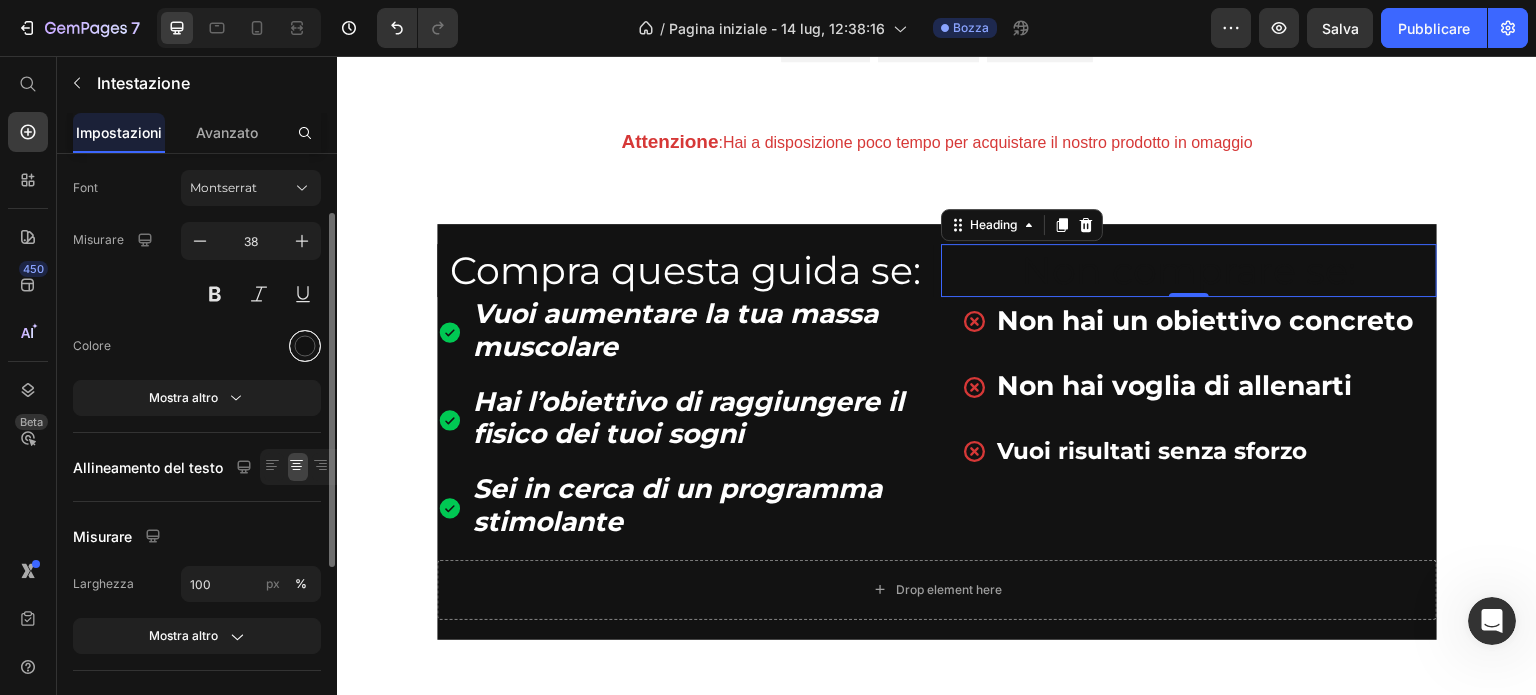 click at bounding box center [305, 346] 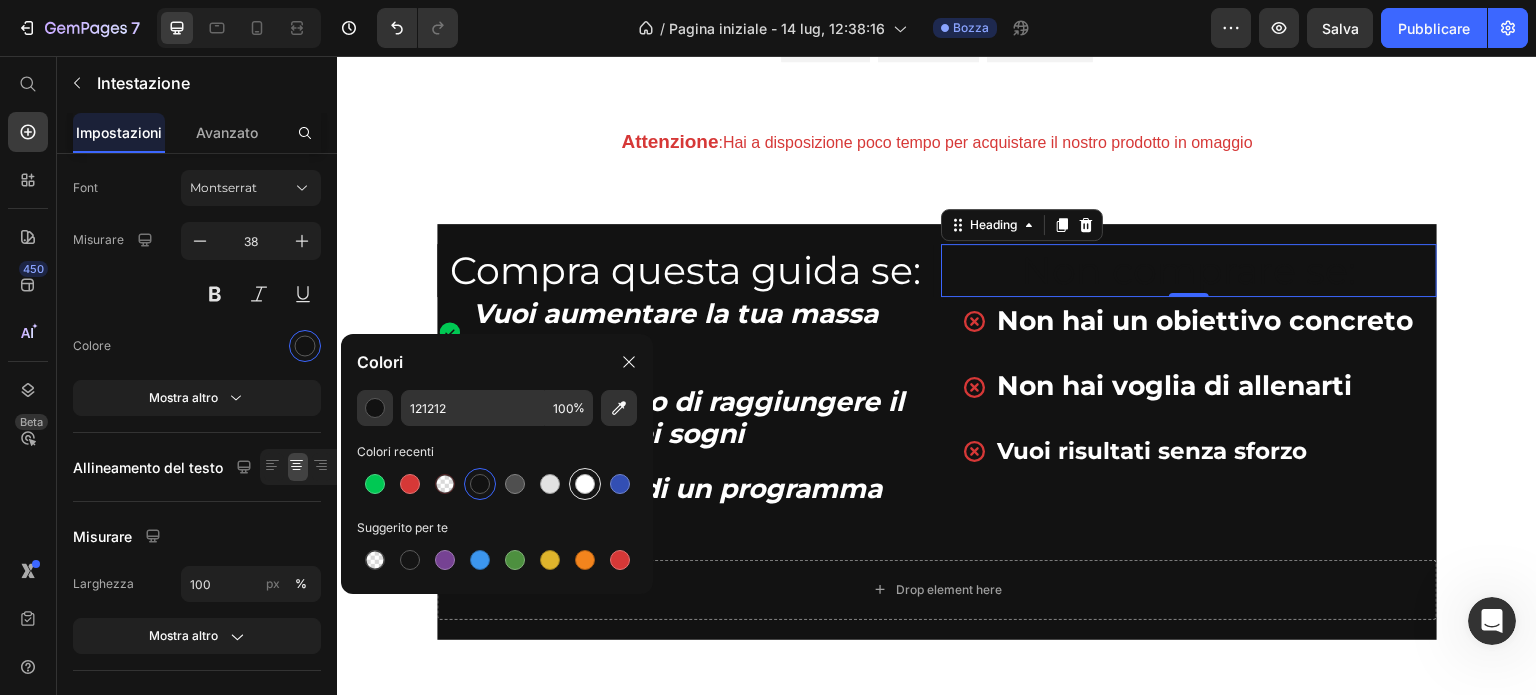 click at bounding box center [585, 484] 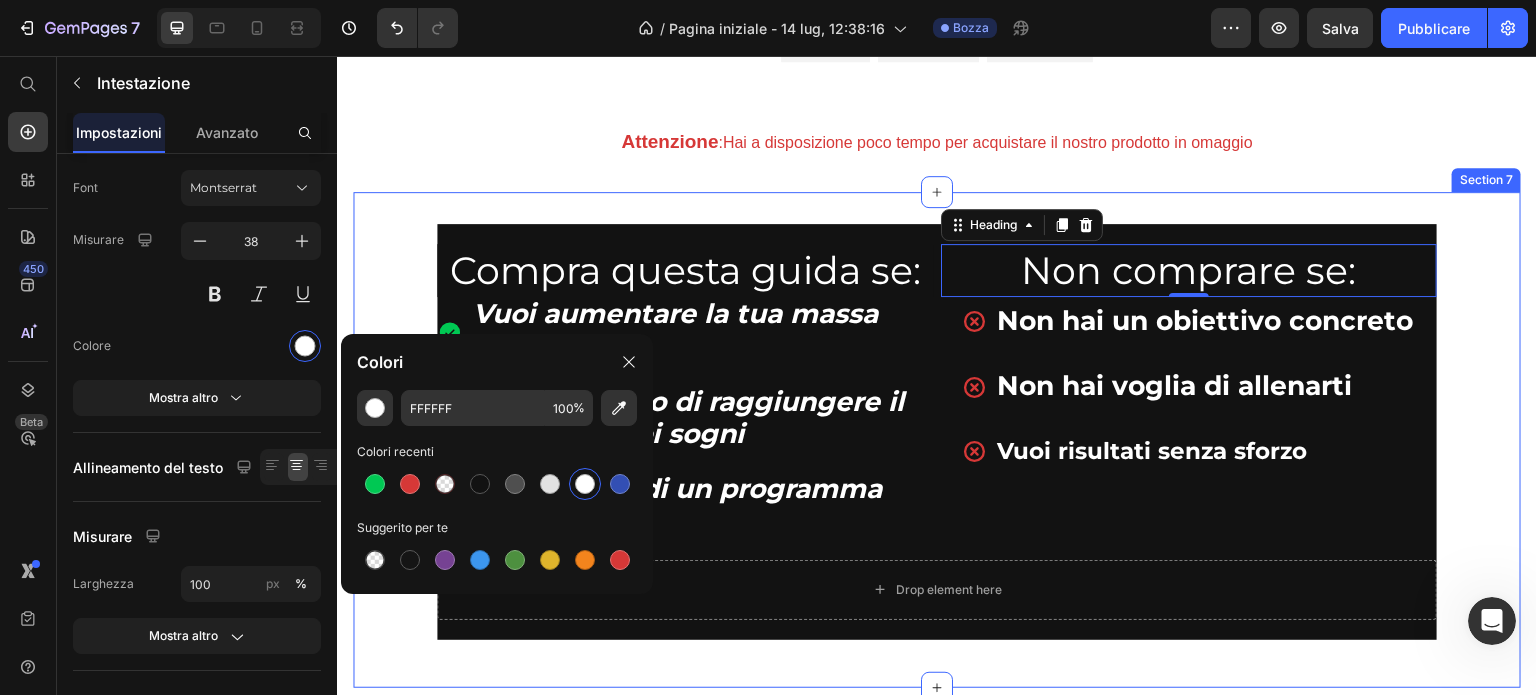 click on "Heading Row Compra questa guida se: Heading Vuoi aumentare la tua massa muscolare Hai l’obiettivo di raggiungere il fisico dei tuoi sogni Sei in cerca di un programma stimolante  Item List Non comprare se: Heading   0
Non hai un obiettivo concreto
Non hai voglia di allenarti
Vuoi risultati senza sforzo Item List Row
Drop element here Row Heading Row Section 7" at bounding box center [937, 440] 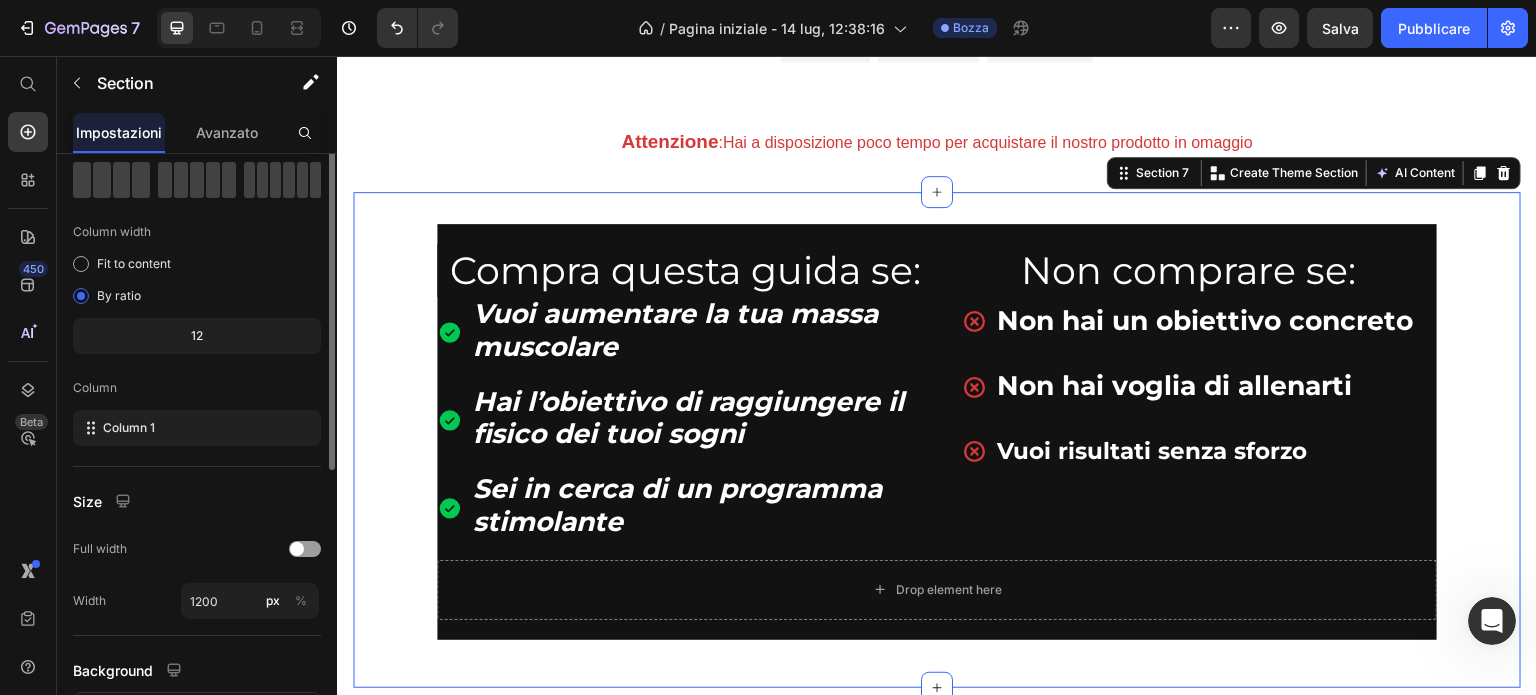 scroll, scrollTop: 0, scrollLeft: 0, axis: both 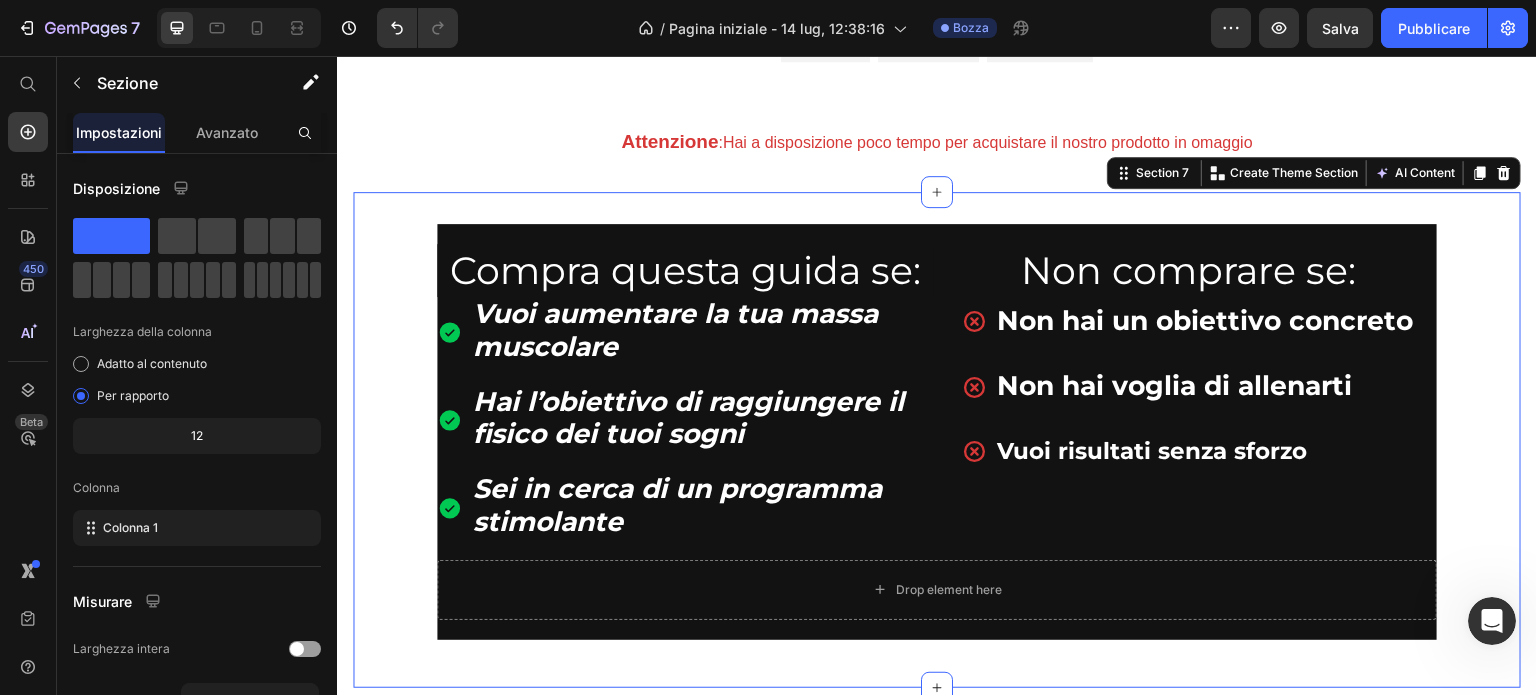 click on "Heading Row Compra questa guida se: Heading Vuoi aumentare la tua massa muscolare Hai l’obiettivo di raggiungere il fisico dei tuoi sogni Sei in cerca di un programma stimolante  Item List Non comprare se: Heading
Non hai un obiettivo concreto
Non hai voglia di allenarti
Vuoi risultati senza sforzo Item List Row
Drop element here Row Heading Row" at bounding box center (937, 440) 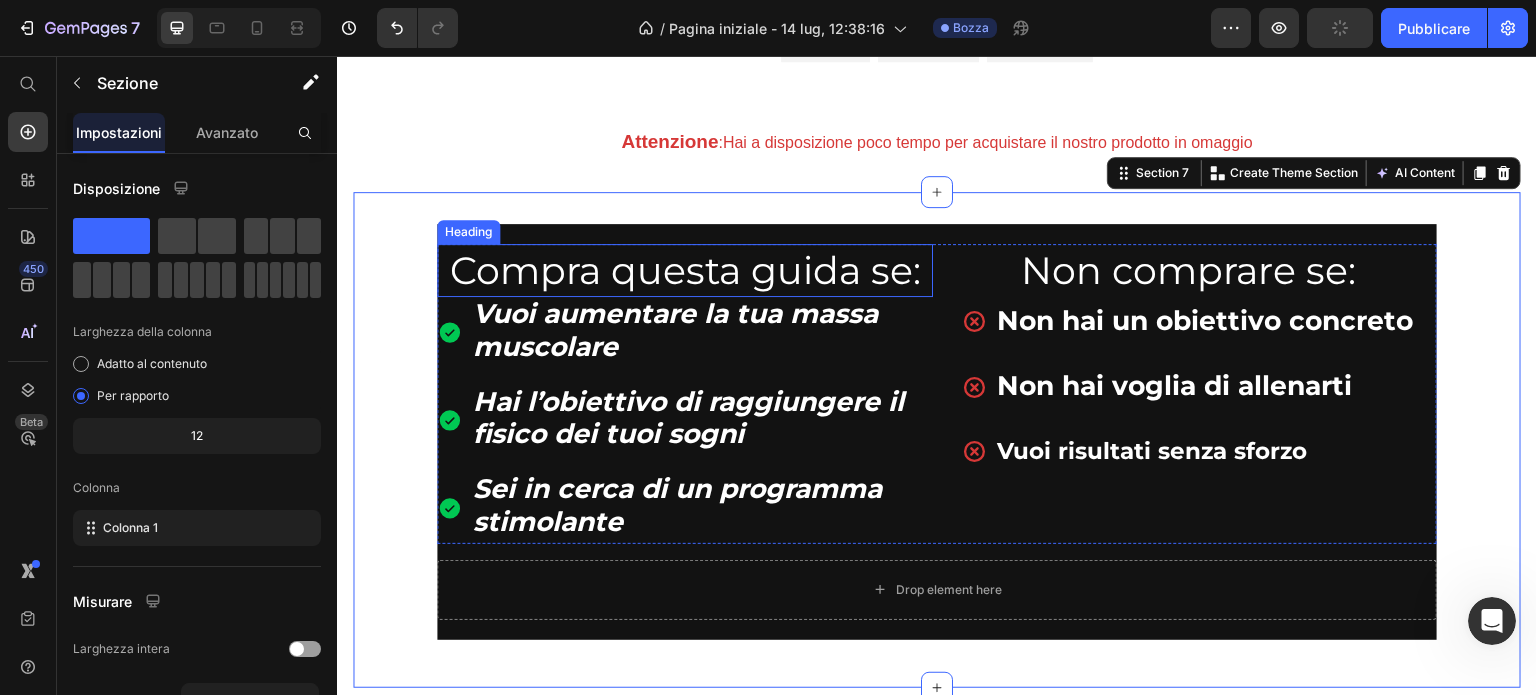 click on "Heading" at bounding box center [468, 232] 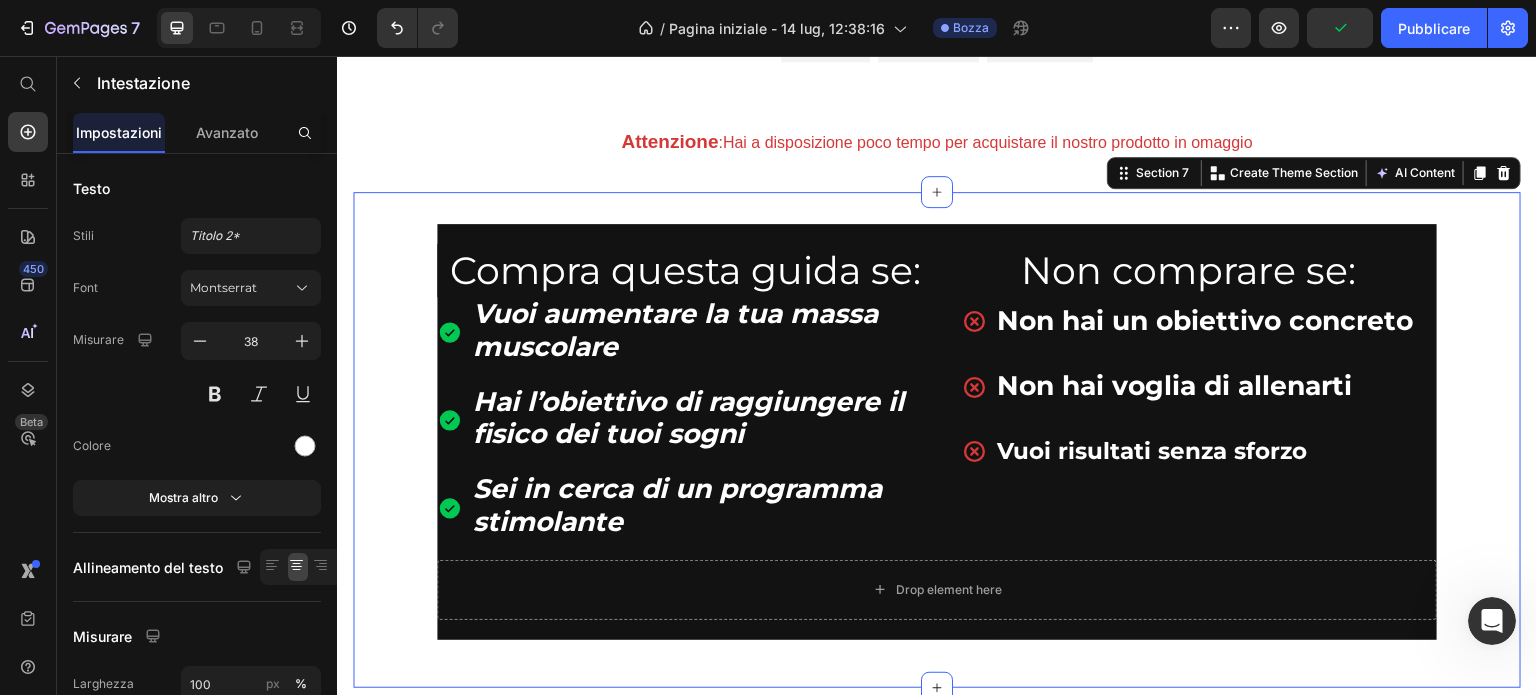 click on "Heading Row Compra questa guida se: Heading Vuoi aumentare la tua massa muscolare Hai l’obiettivo di raggiungere il fisico dei tuoi sogni Sei in cerca di un programma stimolante  Item List Non comprare se: Heading
Non hai un obiettivo concreto
Non hai voglia di allenarti
Vuoi risultati senza sforzo Item List Row
Drop element here Row Heading Row Section 7   You can create reusable sections Create Theme Section AI Content Write with GemAI What would you like to describe here? Tone and Voice Persuasive Product Show more Generate" at bounding box center [937, 440] 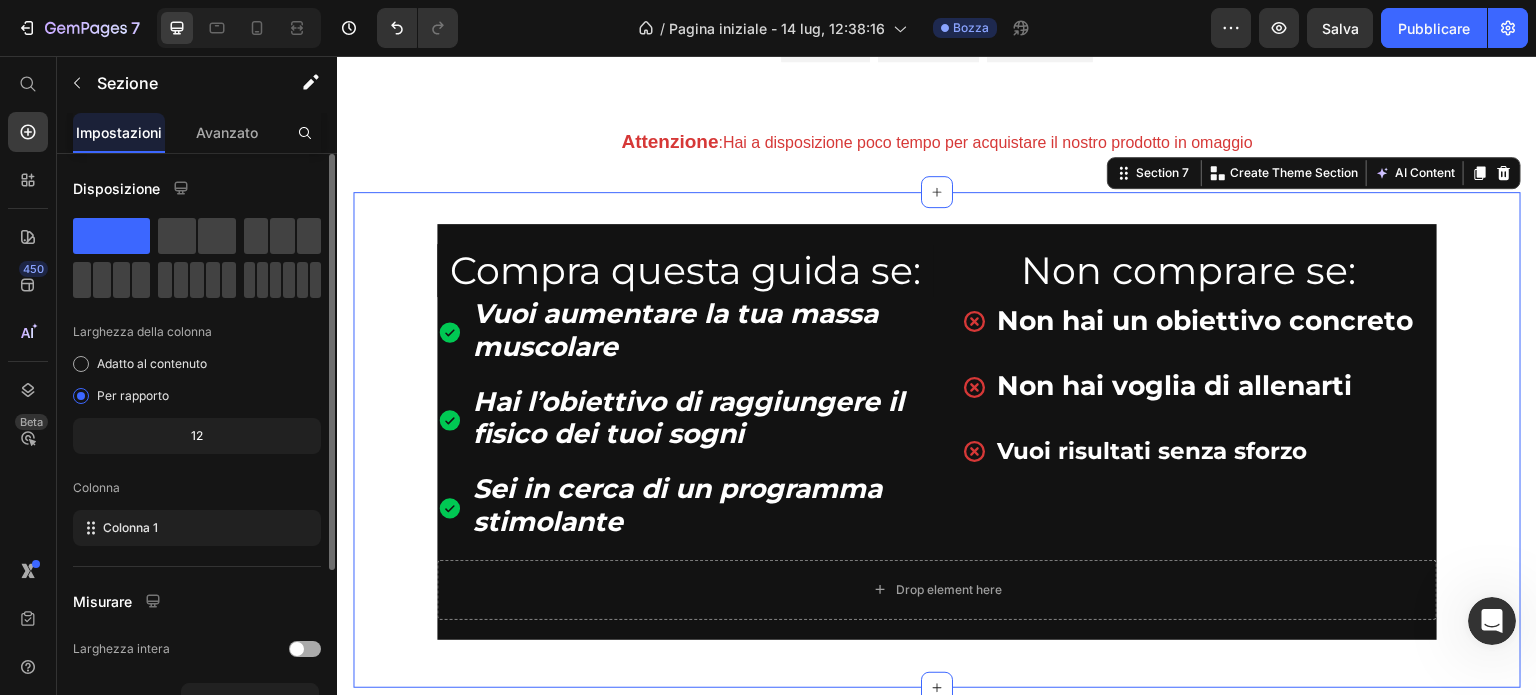 scroll, scrollTop: 260, scrollLeft: 0, axis: vertical 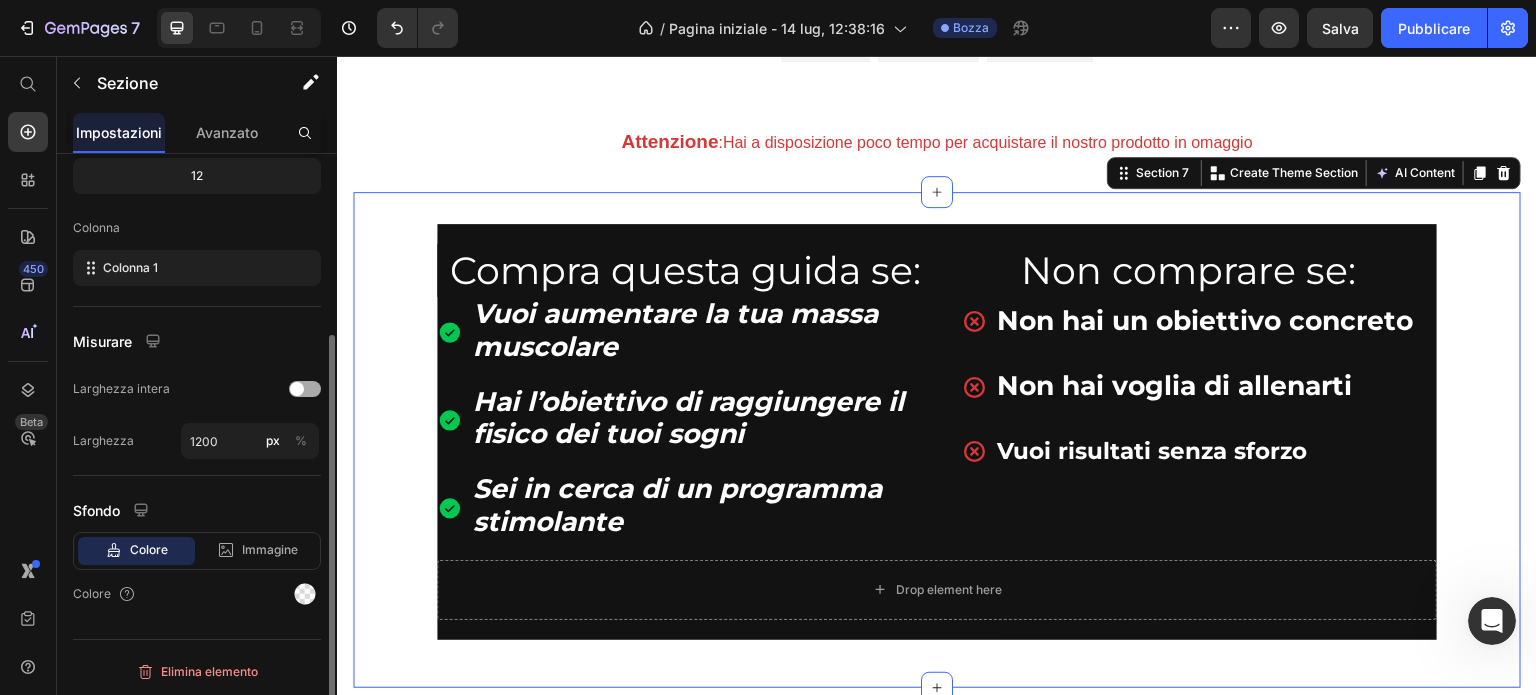 click at bounding box center (305, 389) 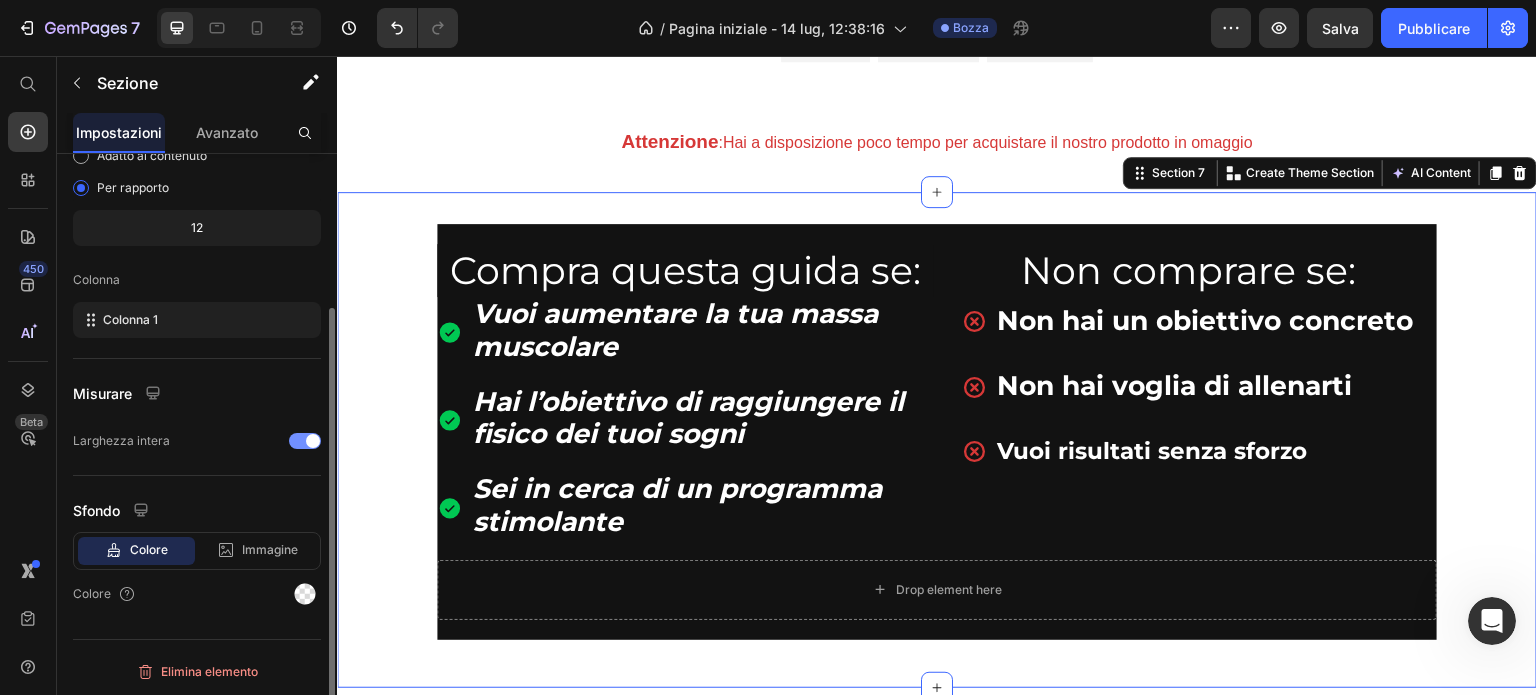 click on "Larghezza intera" 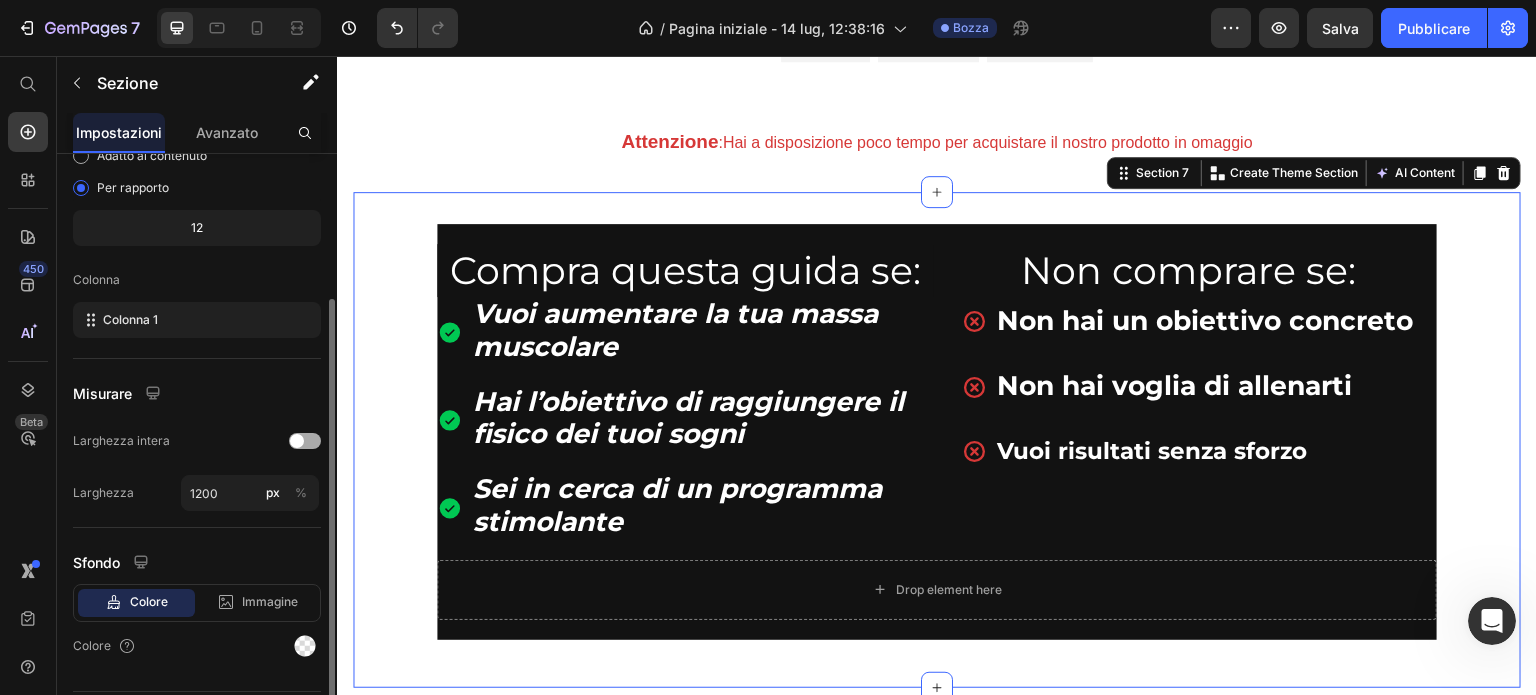 click at bounding box center [305, 441] 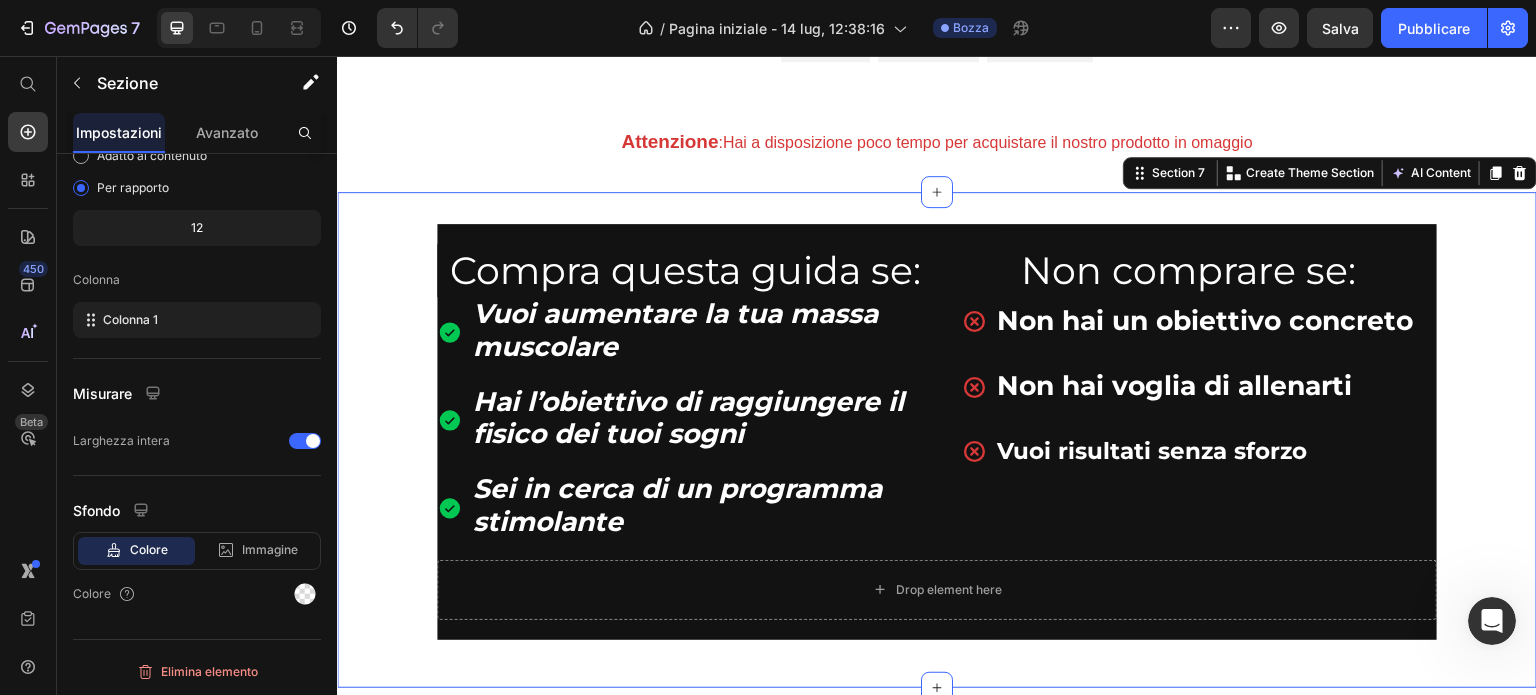 click on "Heading Row Compra questa guida se: Heading Vuoi aumentare la tua massa muscolare Hai l’obiettivo di raggiungere il fisico dei tuoi sogni Sei in cerca di un programma stimolante  Item List Non comprare se: Heading
Non hai un obiettivo concreto
Non hai voglia di allenarti
Vuoi risultati senza sforzo Item List Row
Drop element here Row Heading Row" at bounding box center (937, 440) 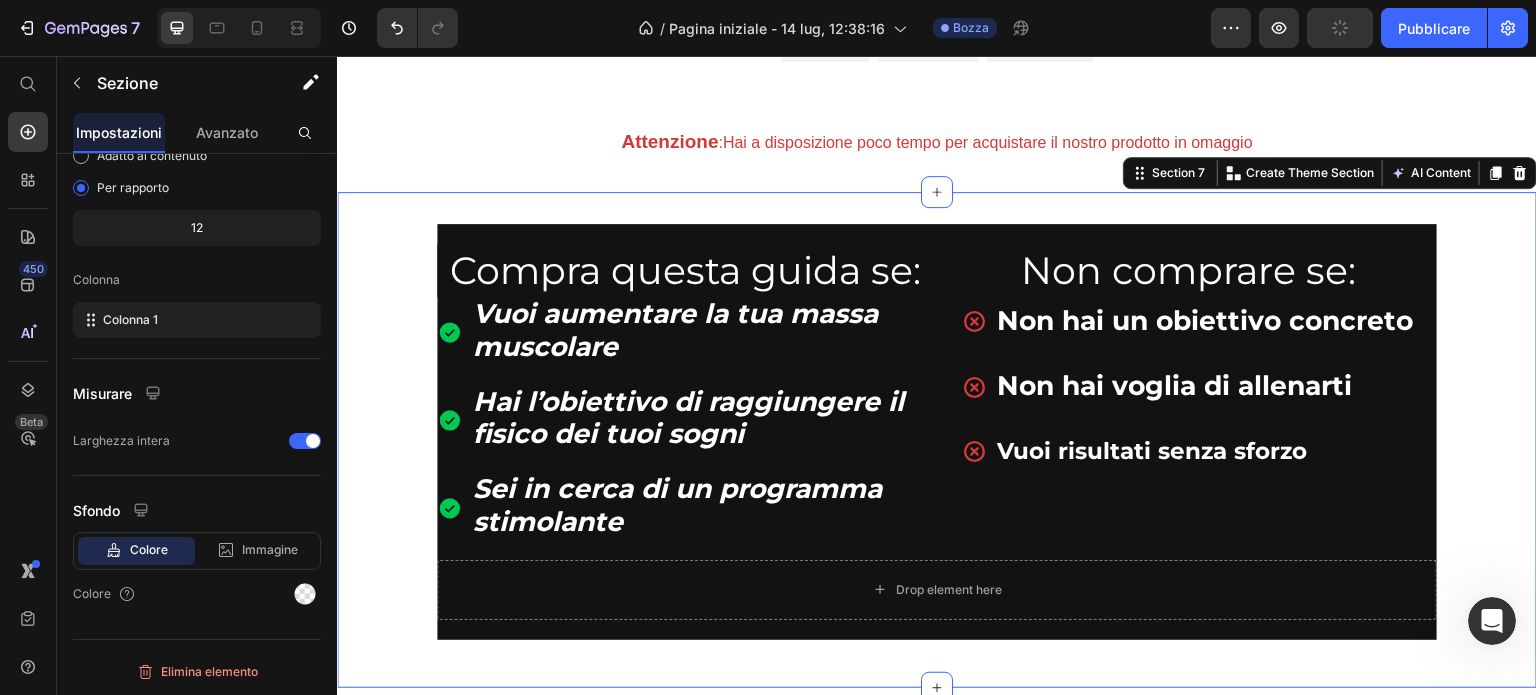 click on "Heading Row Compra questa guida se: Heading Vuoi aumentare la tua massa muscolare Hai l’obiettivo di raggiungere il fisico dei tuoi sogni Sei in cerca di un programma stimolante  Item List Non comprare se: Heading
Non hai un obiettivo concreto
Non hai voglia di allenarti
Vuoi risultati senza sforzo Item List Row
Drop element here Row Heading Row Section 7   You can create reusable sections Create Theme Section AI Content Write with GemAI What would you like to describe here? Tone and Voice Persuasive Product guida ipertrofia Show more Generate" at bounding box center [937, 440] 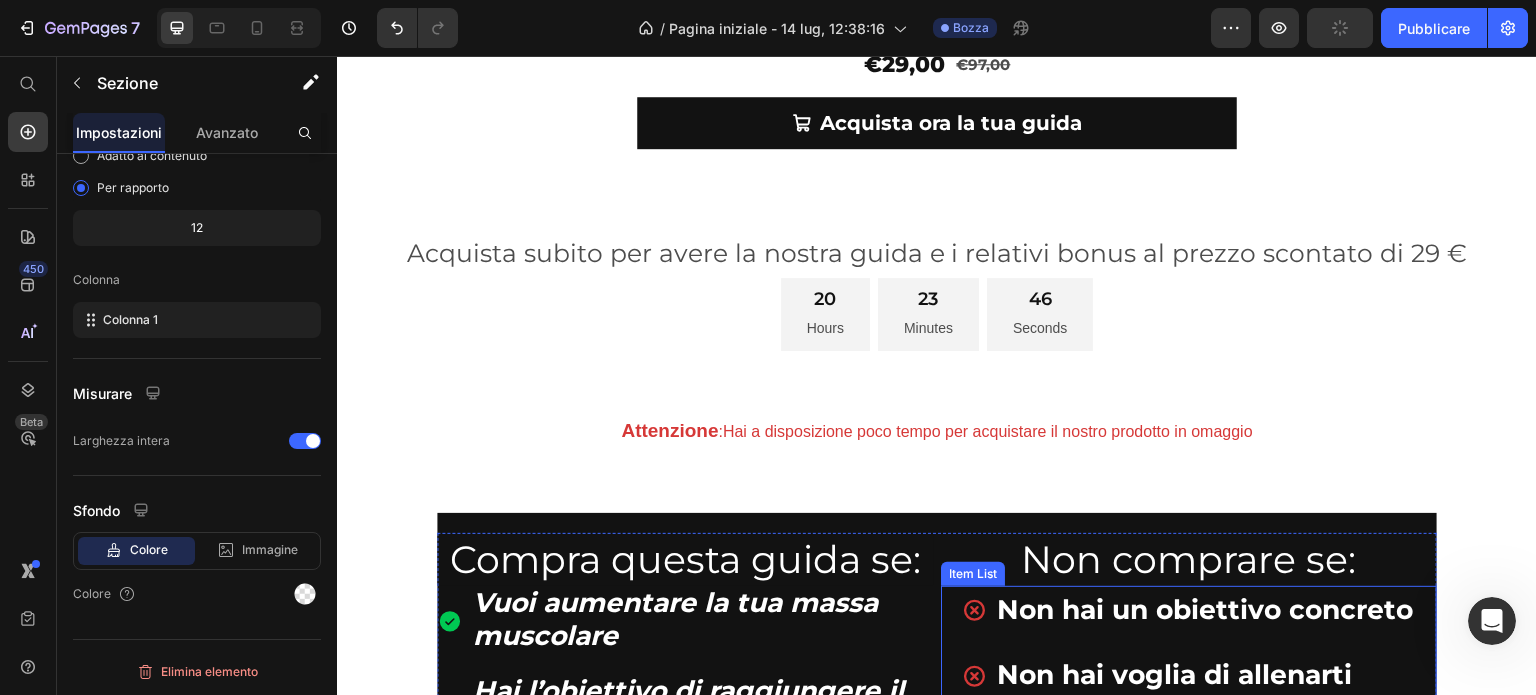 scroll, scrollTop: 903, scrollLeft: 0, axis: vertical 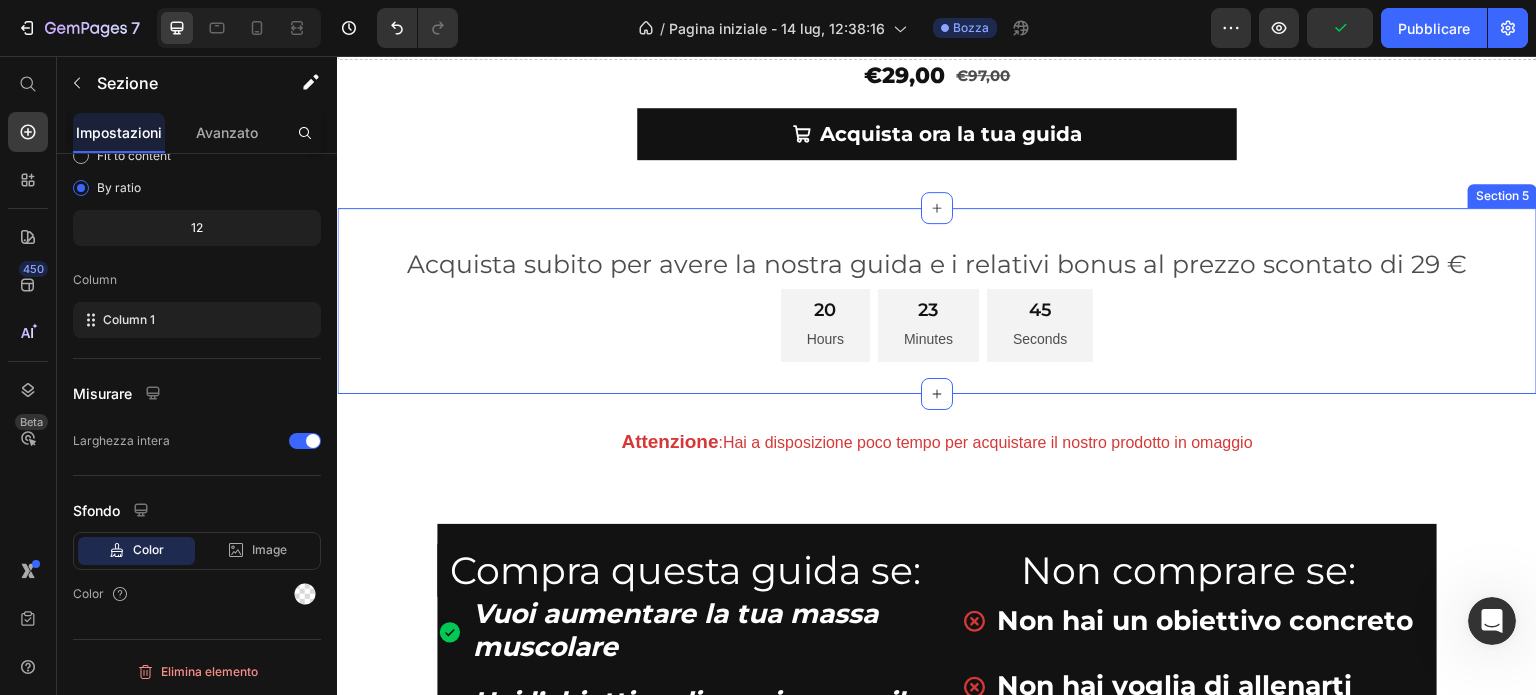 click on "Acquista subito per avere la nostra guida e i relativi bonus al prezzo scontato di 29 € Text Block 20 Hours 23 Minutes 45 Seconds Countdown Timer Row Section 5" at bounding box center (937, 301) 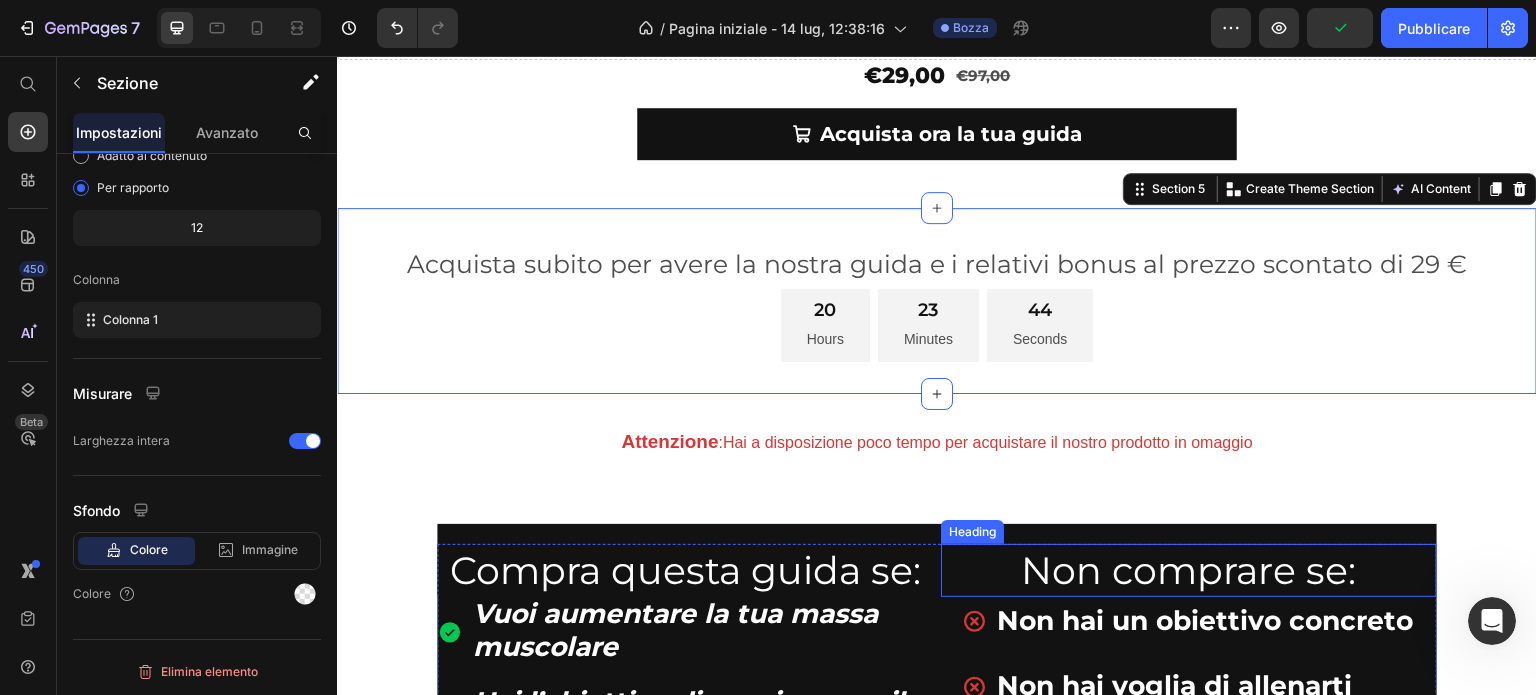 click on "Non comprare se:" at bounding box center [1189, 570] 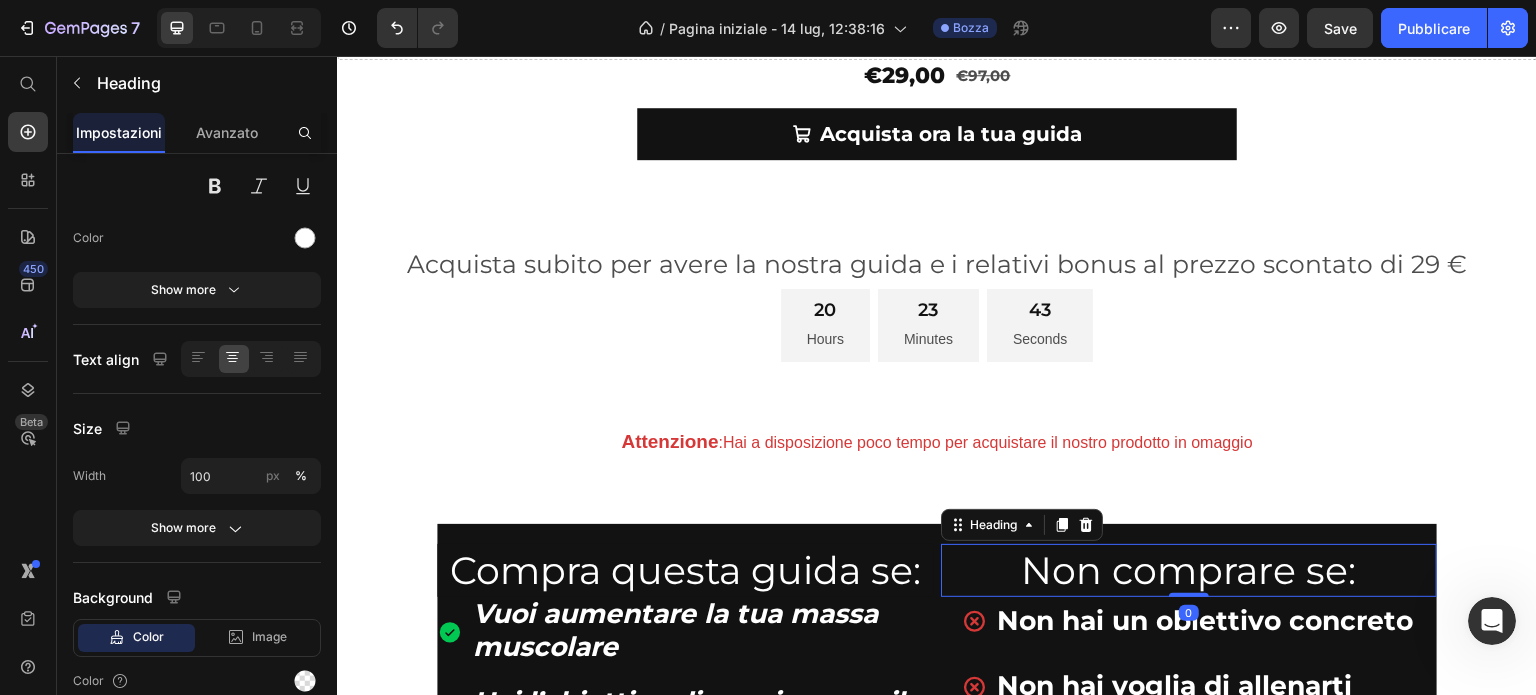 scroll, scrollTop: 0, scrollLeft: 0, axis: both 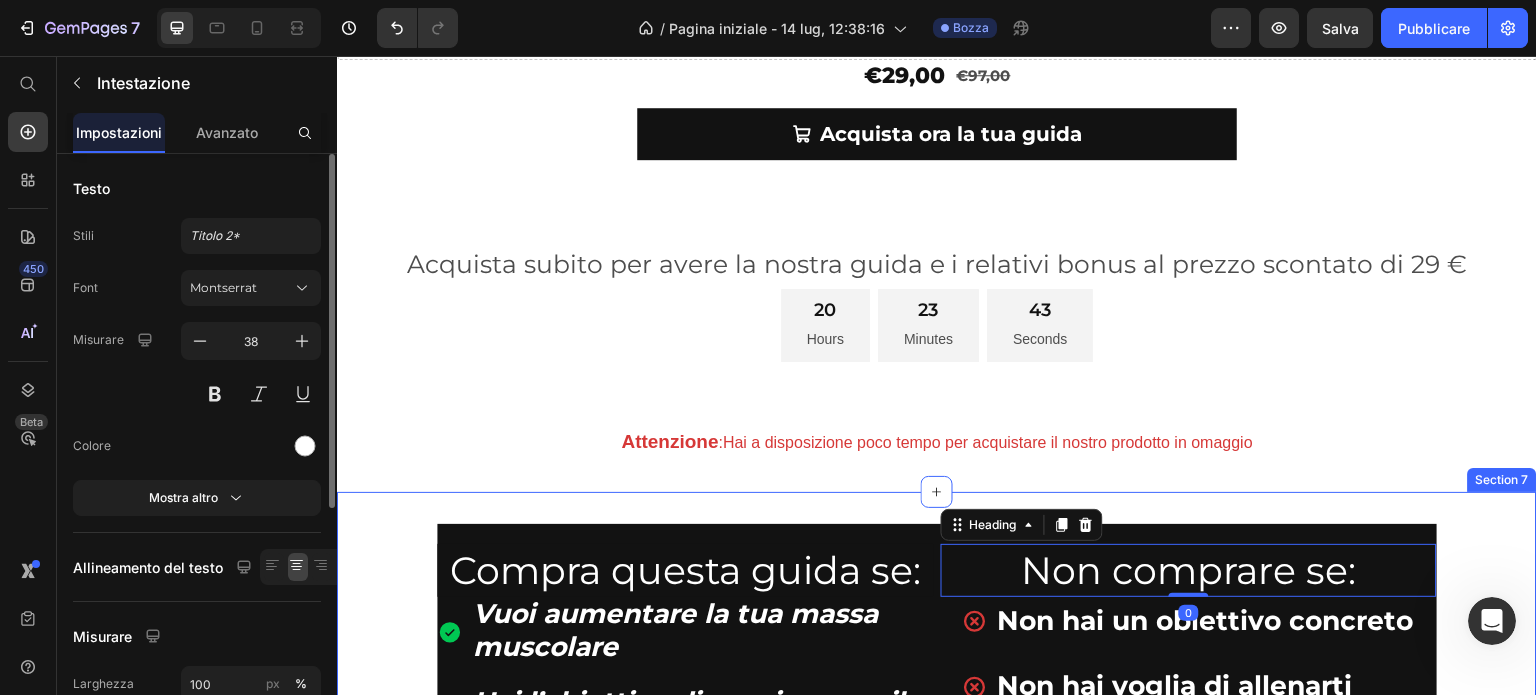 click on "Heading Row Compra questa guida se: Heading Vuoi aumentare la tua massa muscolare Hai l’obiettivo di raggiungere il fisico dei tuoi sogni Sei in cerca di un programma stimolante  Item List Non comprare se: Heading   0
Non hai un obiettivo concreto
Non hai voglia di allenarti
Vuoi risultati senza sforzo Item List Row
Drop element here Row Heading Row Section 7" at bounding box center (937, 740) 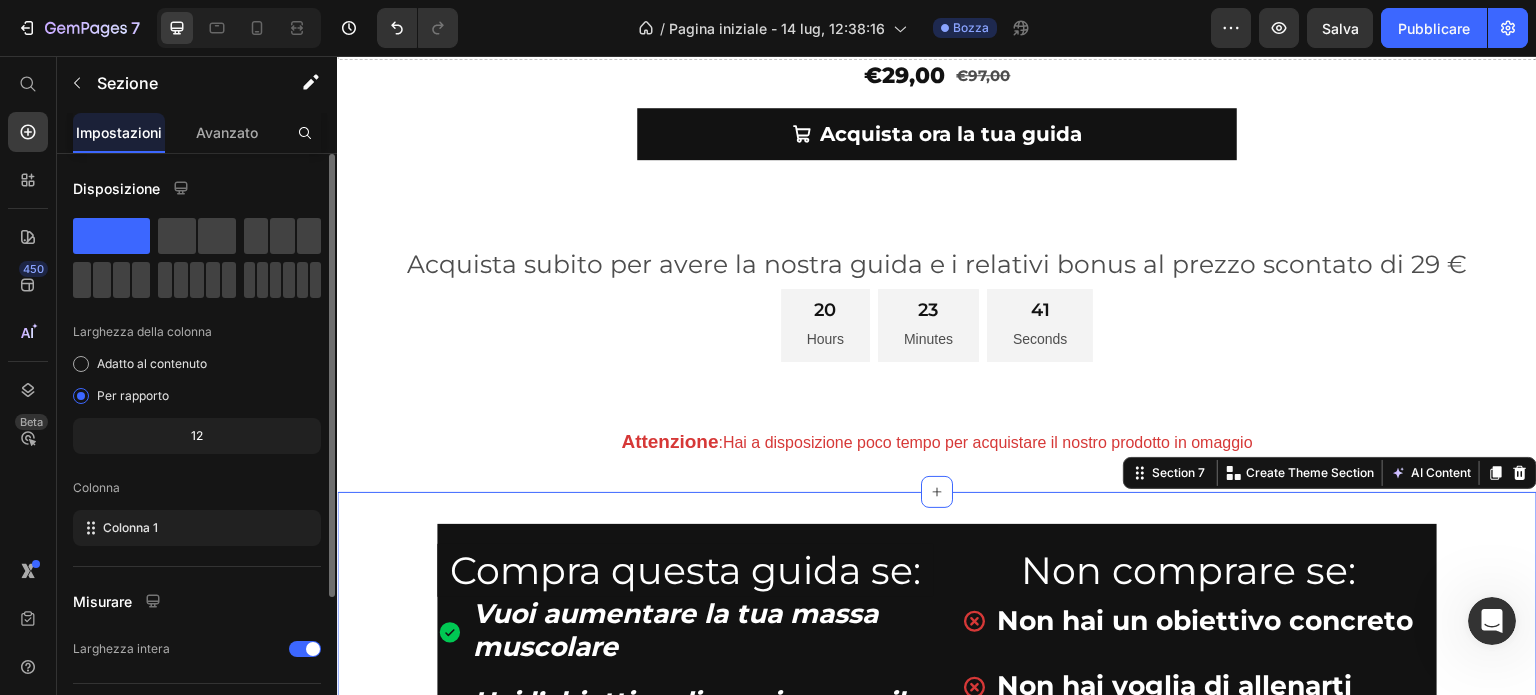 scroll, scrollTop: 200, scrollLeft: 0, axis: vertical 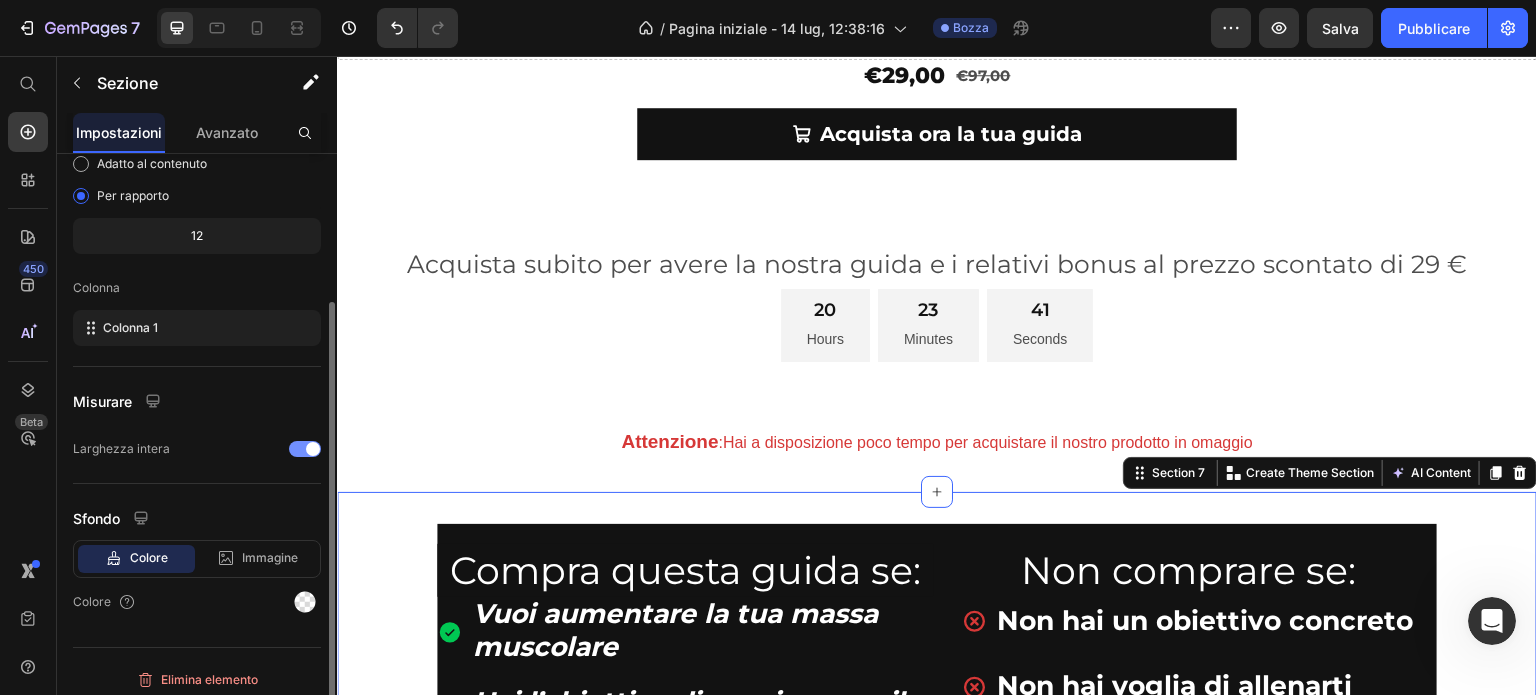 click at bounding box center [305, 449] 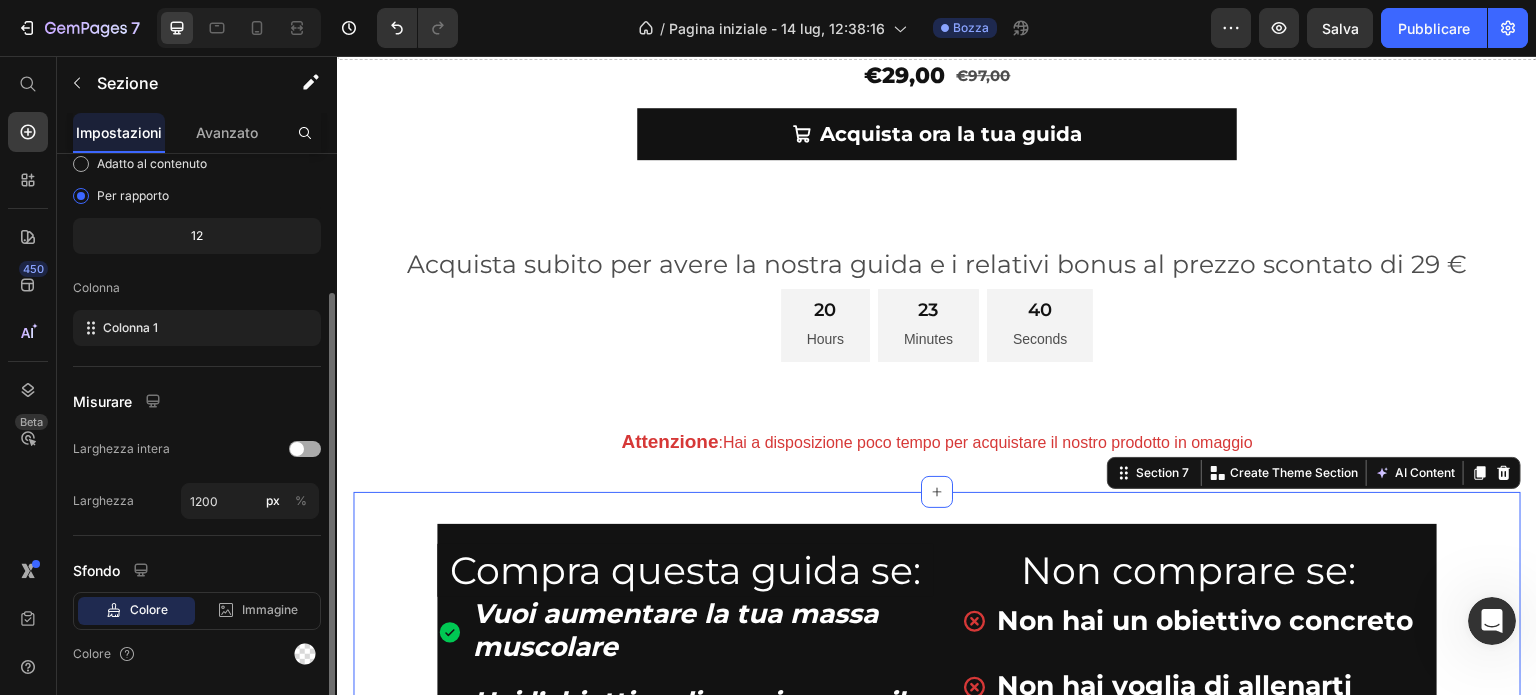 click at bounding box center (297, 449) 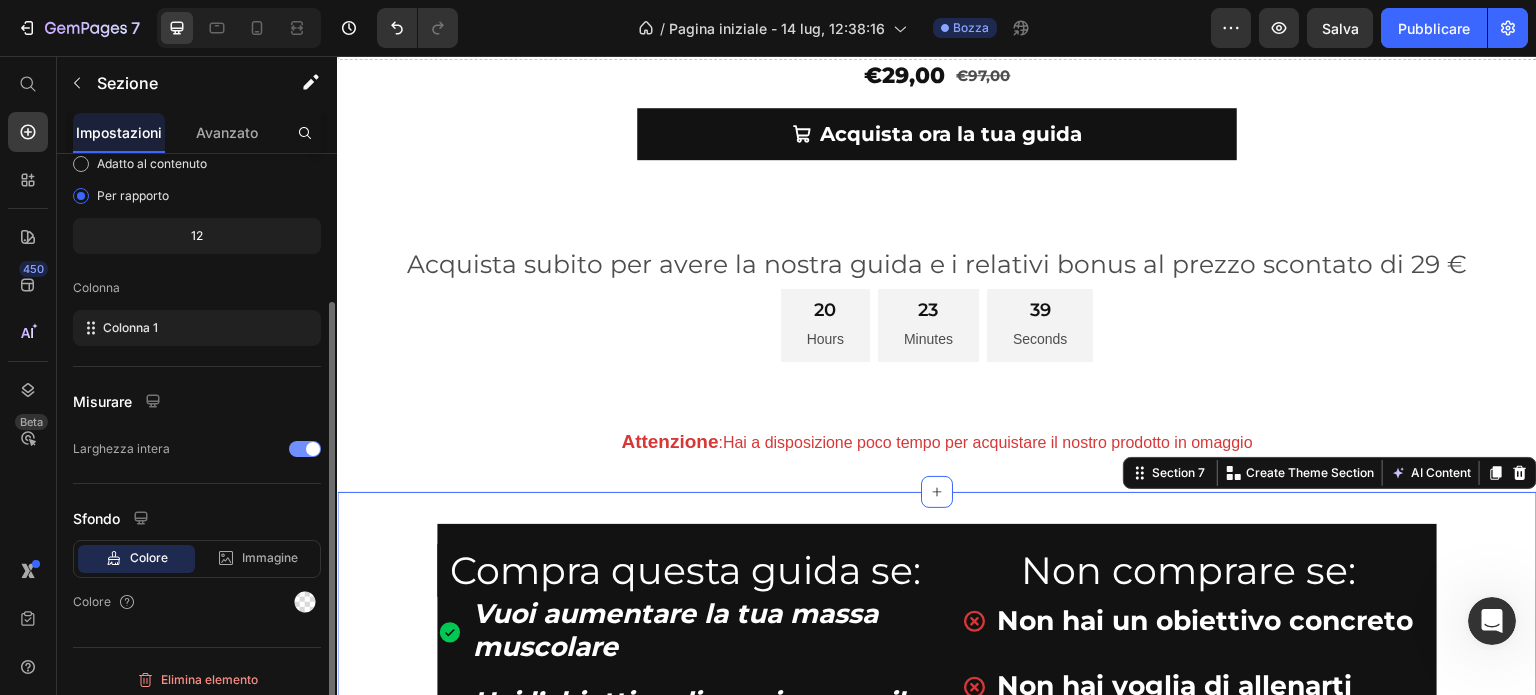 click at bounding box center (305, 449) 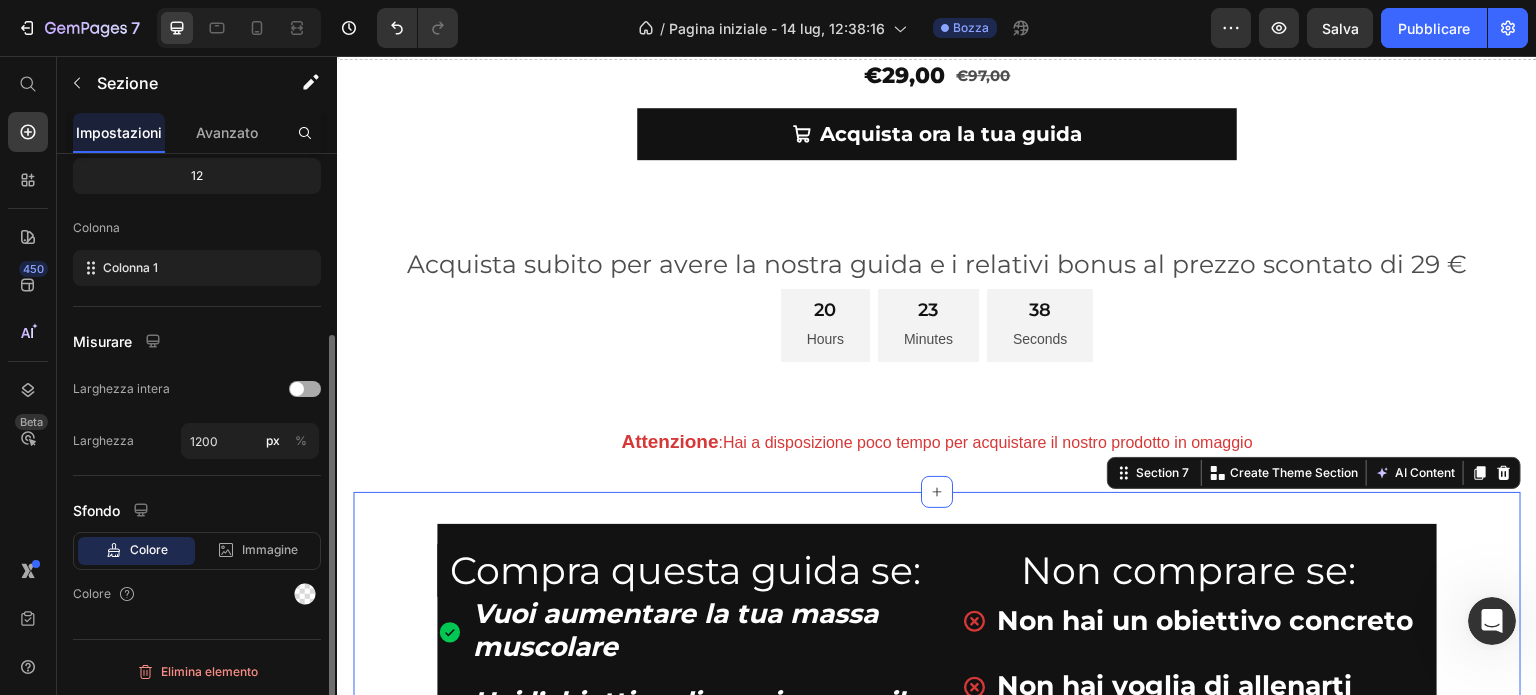 click at bounding box center [305, 389] 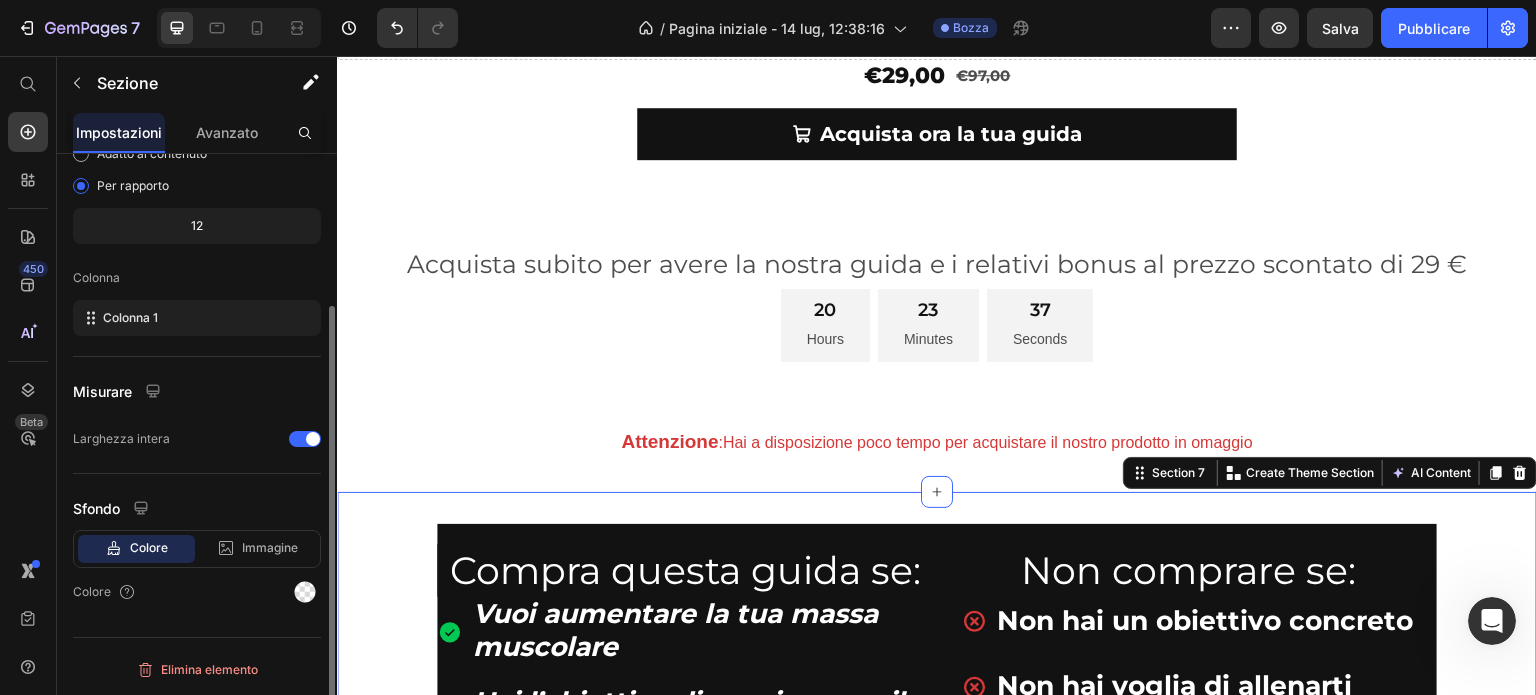 scroll, scrollTop: 208, scrollLeft: 0, axis: vertical 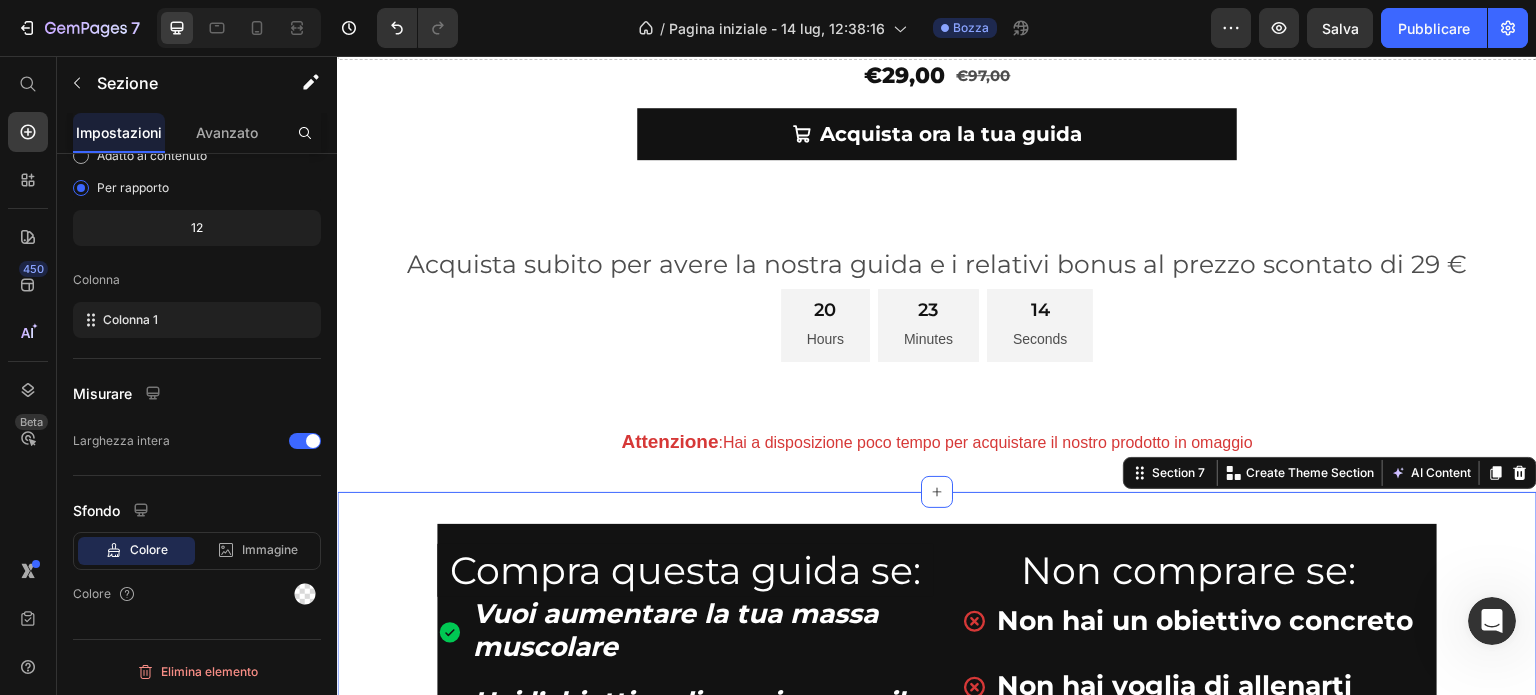 click on "Heading Row Compra questa guida se: Heading Vuoi aumentare la tua massa muscolare Hai l’obiettivo di raggiungere il fisico dei tuoi sogni Sei in cerca di un programma stimolante  Item List Non comprare se: Heading
Non hai un obiettivo concreto
Non hai voglia di allenarti
Vuoi risultati senza sforzo Item List Row
Drop element here Row Heading Row" at bounding box center [937, 740] 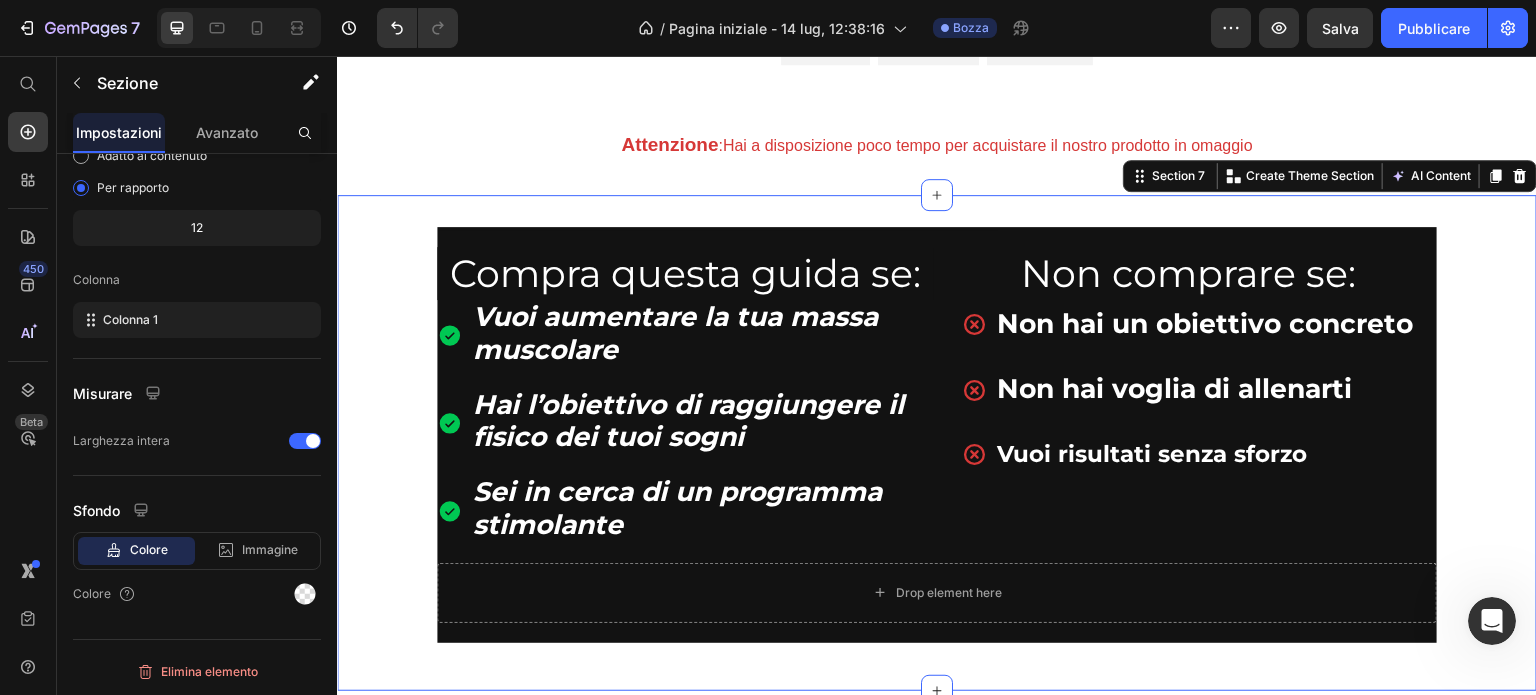 scroll, scrollTop: 1203, scrollLeft: 0, axis: vertical 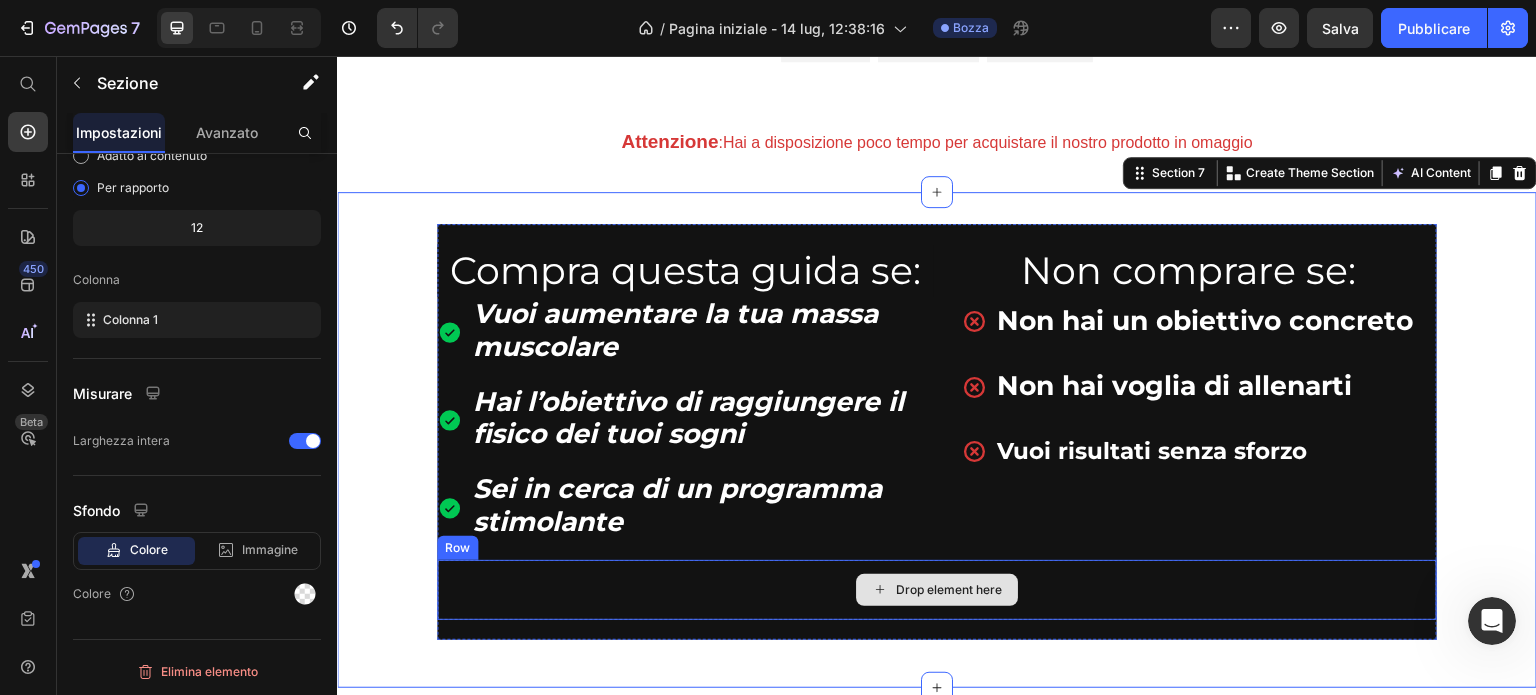 click on "Drop element here" at bounding box center (937, 590) 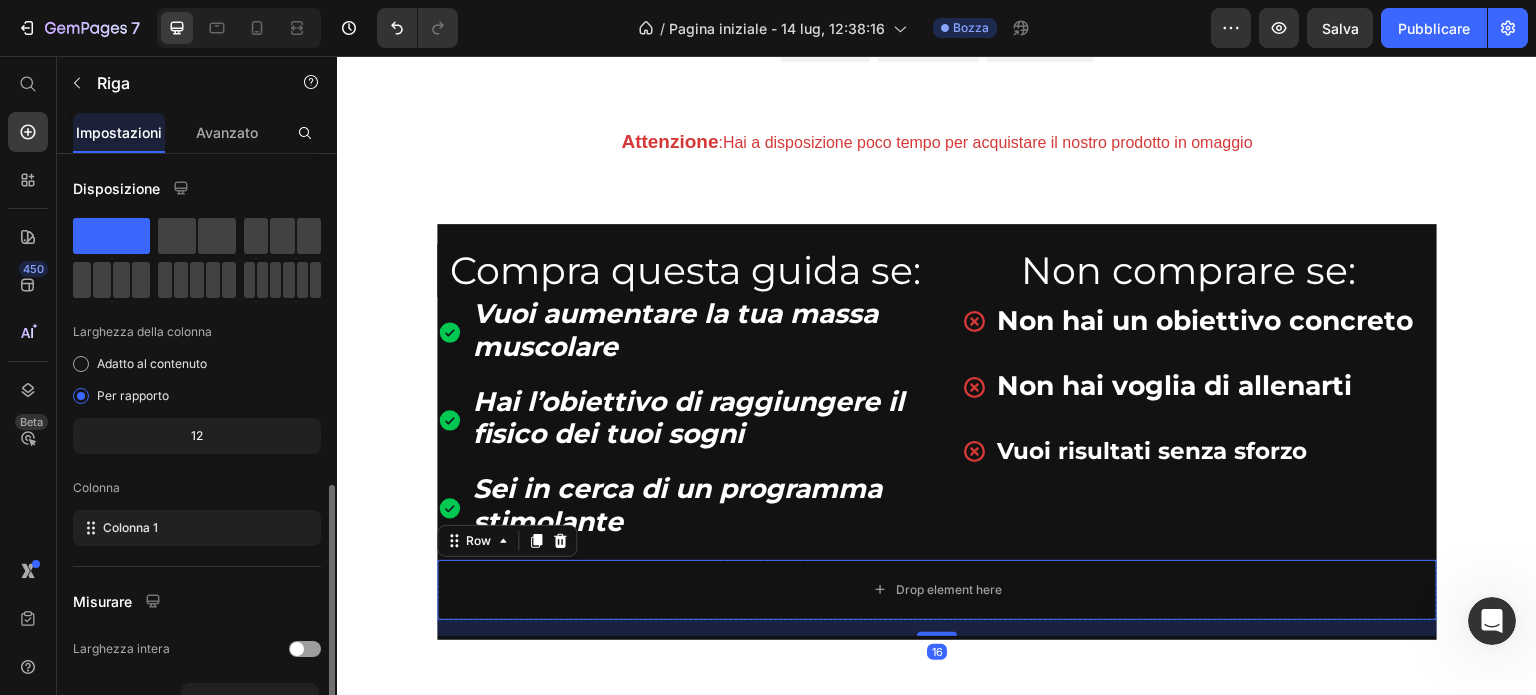 scroll, scrollTop: 200, scrollLeft: 0, axis: vertical 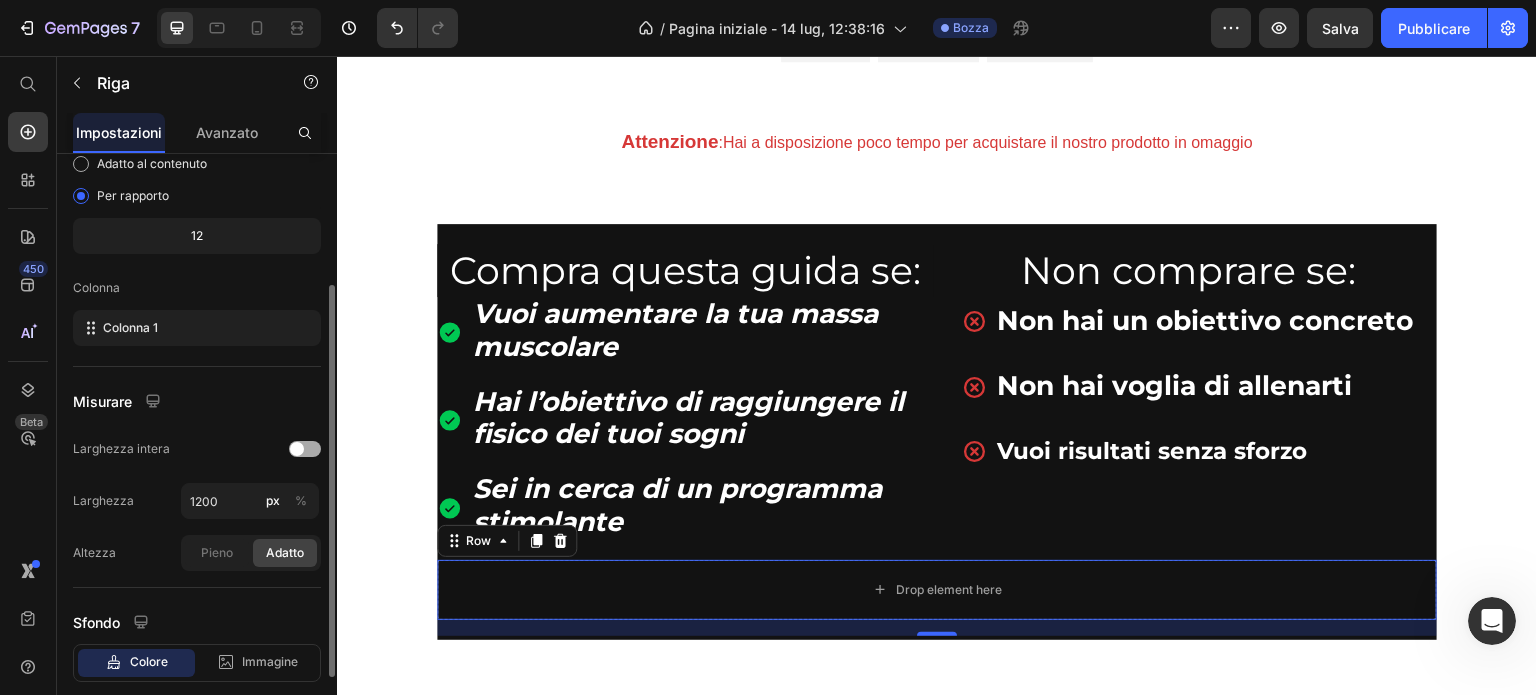 click on "Larghezza intera" 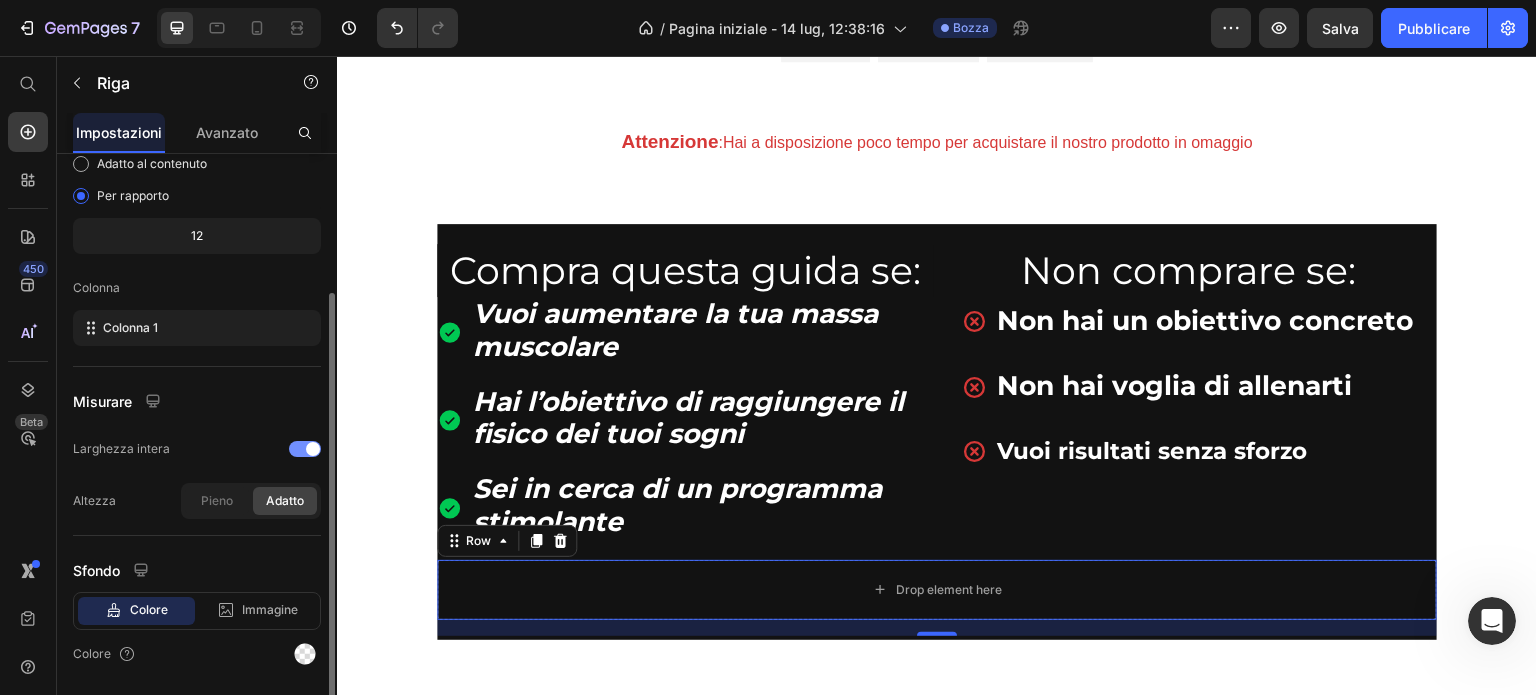 click at bounding box center (305, 449) 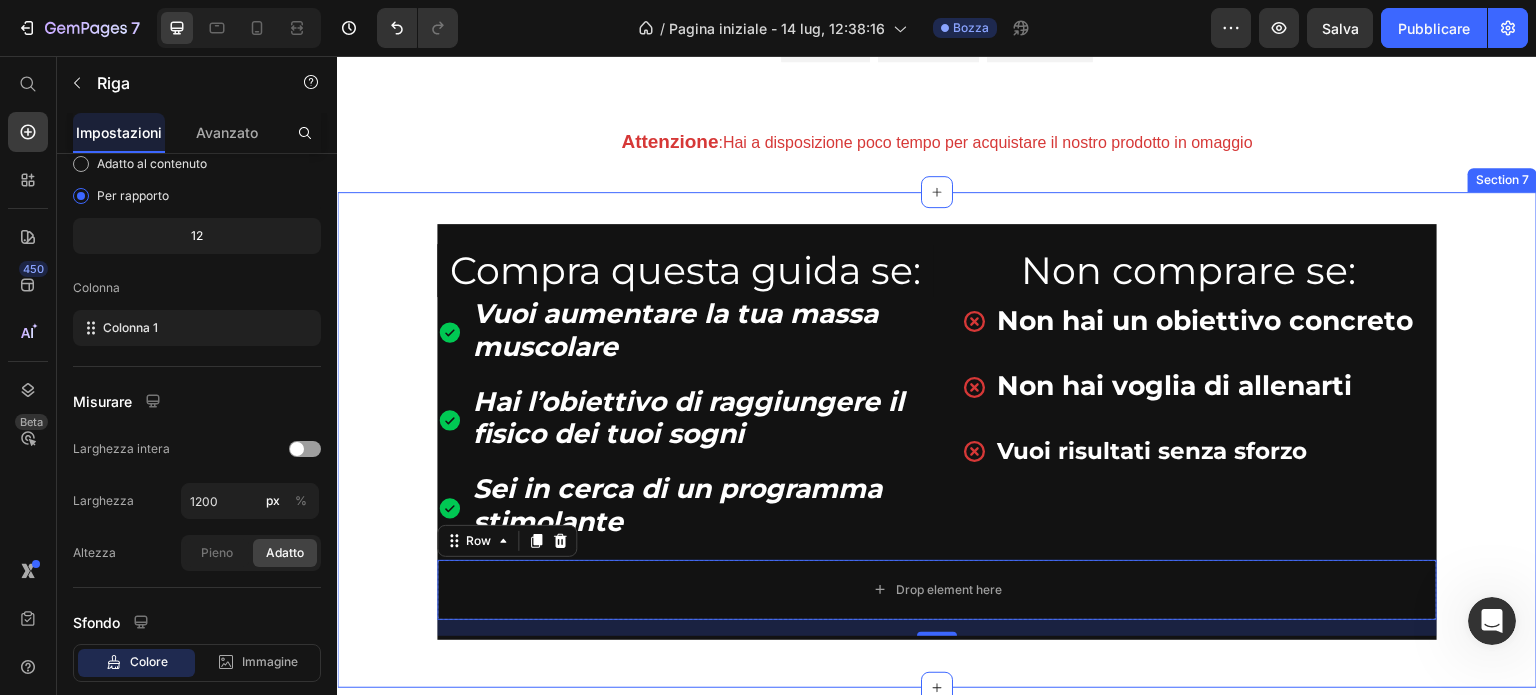 click on "Heading Row Compra questa guida se: Heading Vuoi aumentare la tua massa muscolare Hai l’obiettivo di raggiungere il fisico dei tuoi sogni Sei in cerca di un programma stimolante  Item List Non comprare se: Heading
Non hai un obiettivo concreto
Non hai voglia di allenarti
Vuoi risultati senza sforzo Item List Row
Drop element here Row   16 Heading Row Section 7" at bounding box center (937, 440) 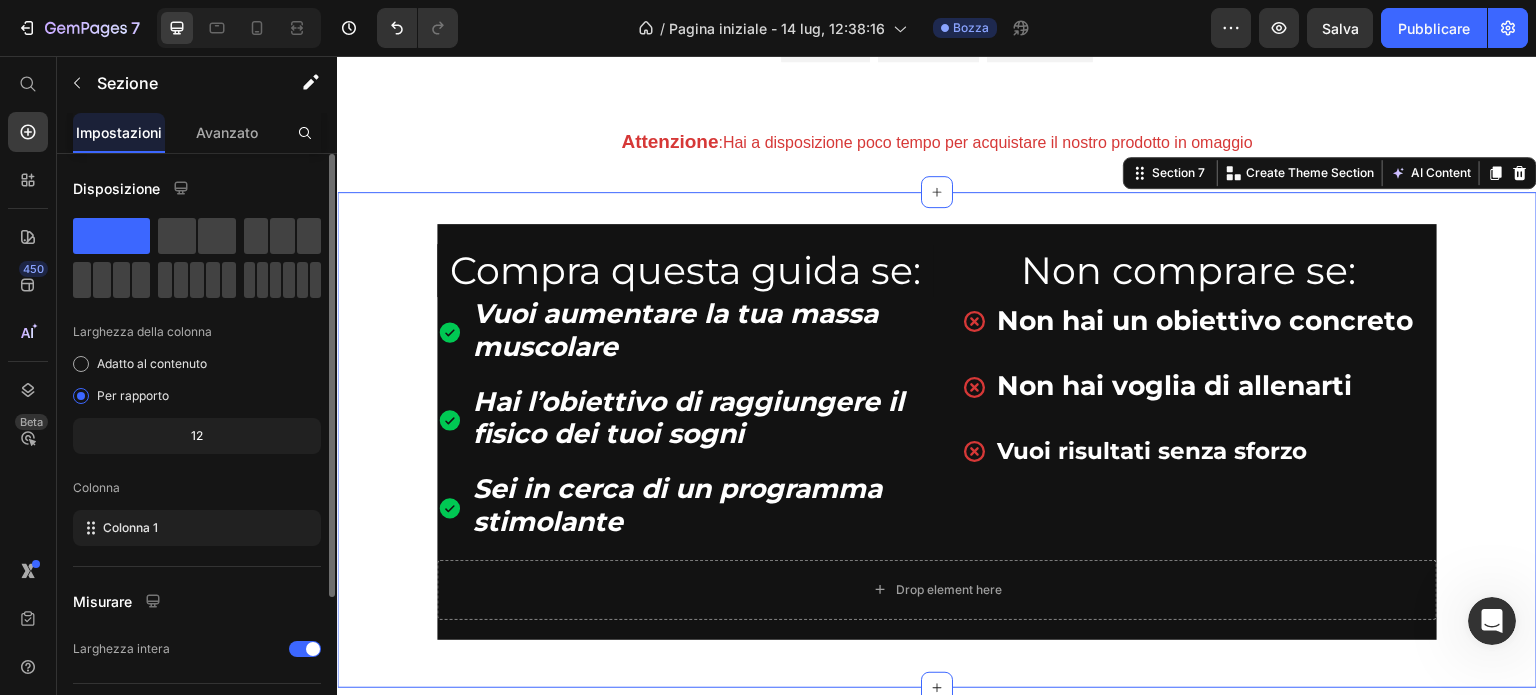 scroll, scrollTop: 100, scrollLeft: 0, axis: vertical 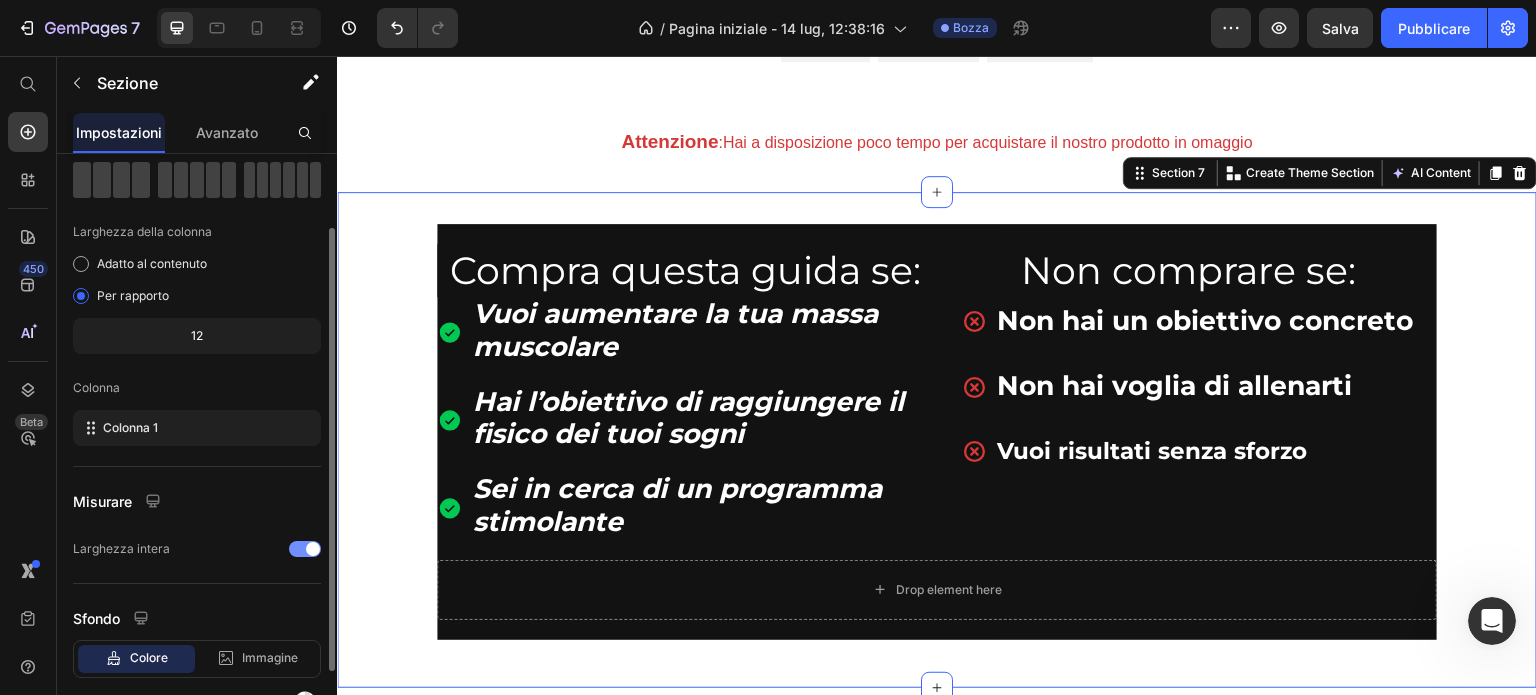 click at bounding box center (305, 549) 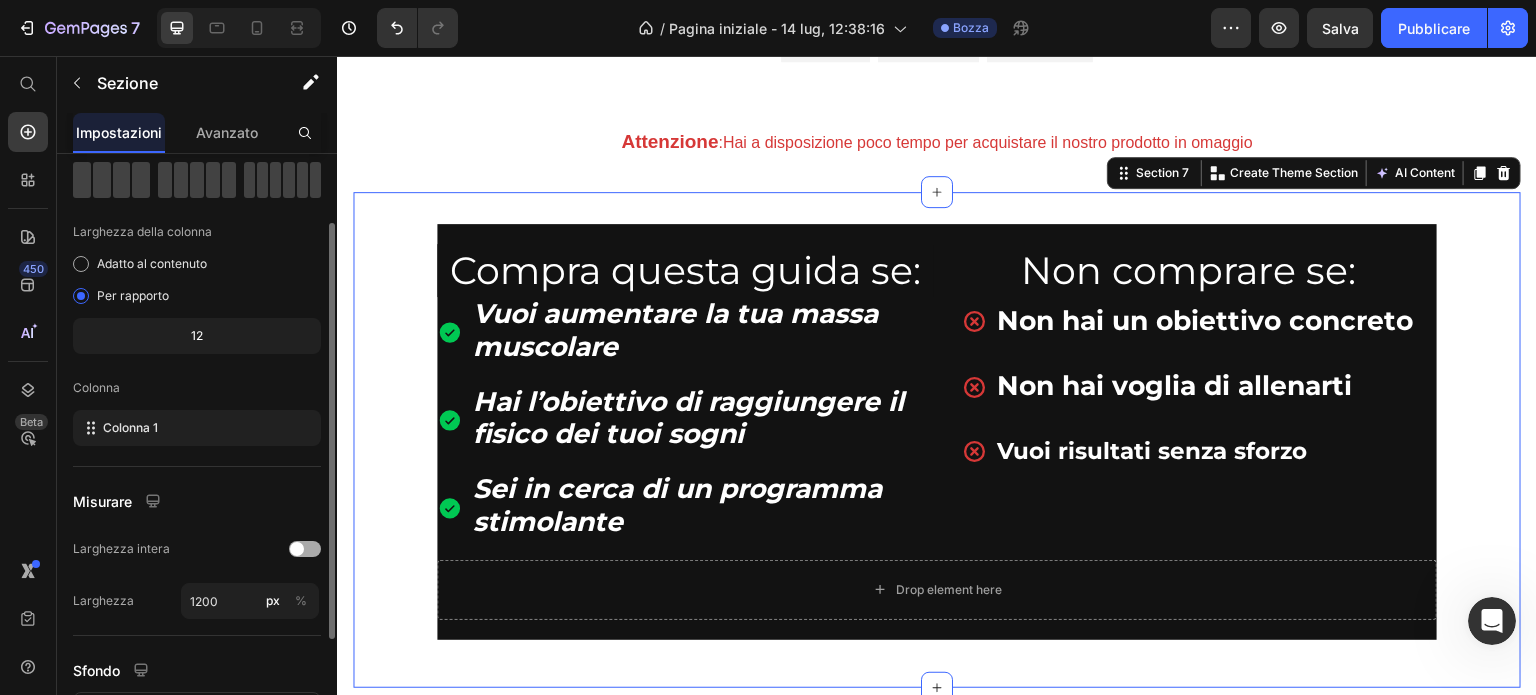 click at bounding box center (297, 549) 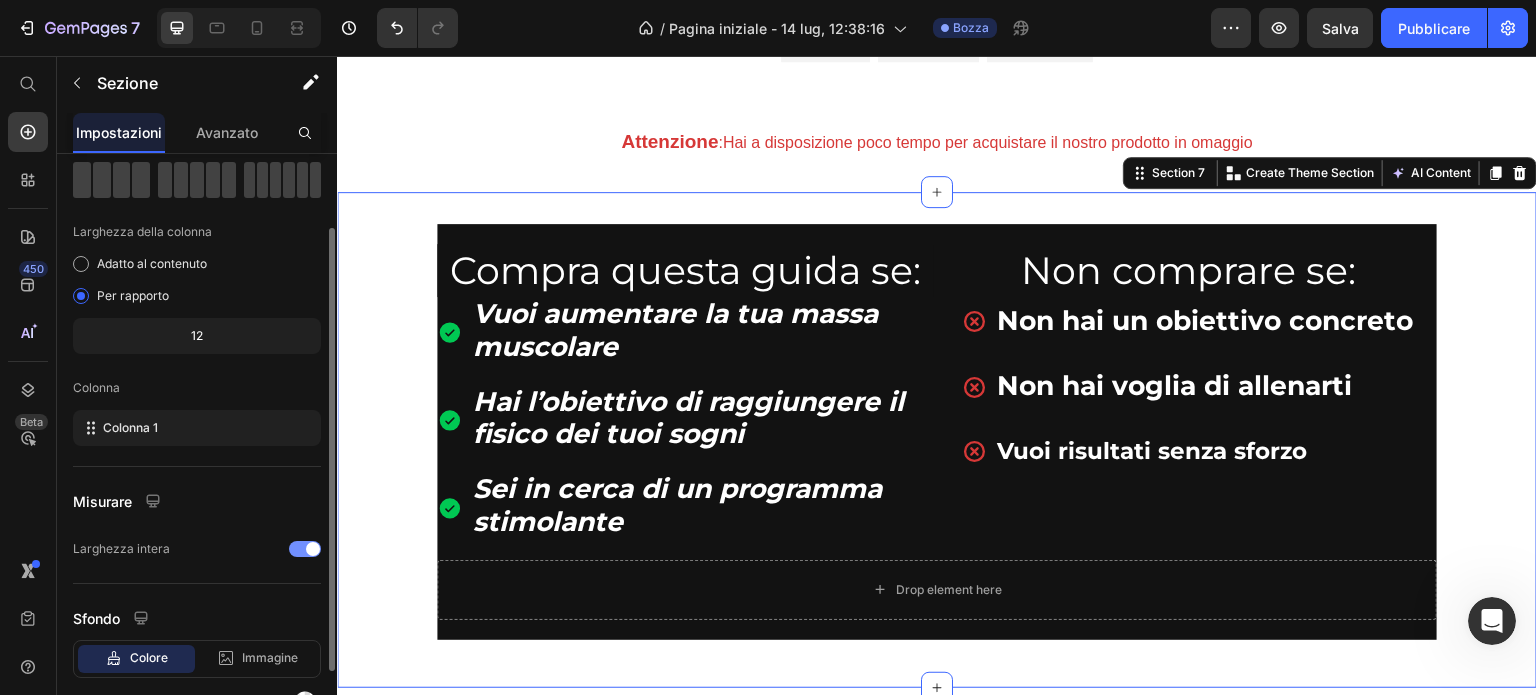 click at bounding box center [305, 549] 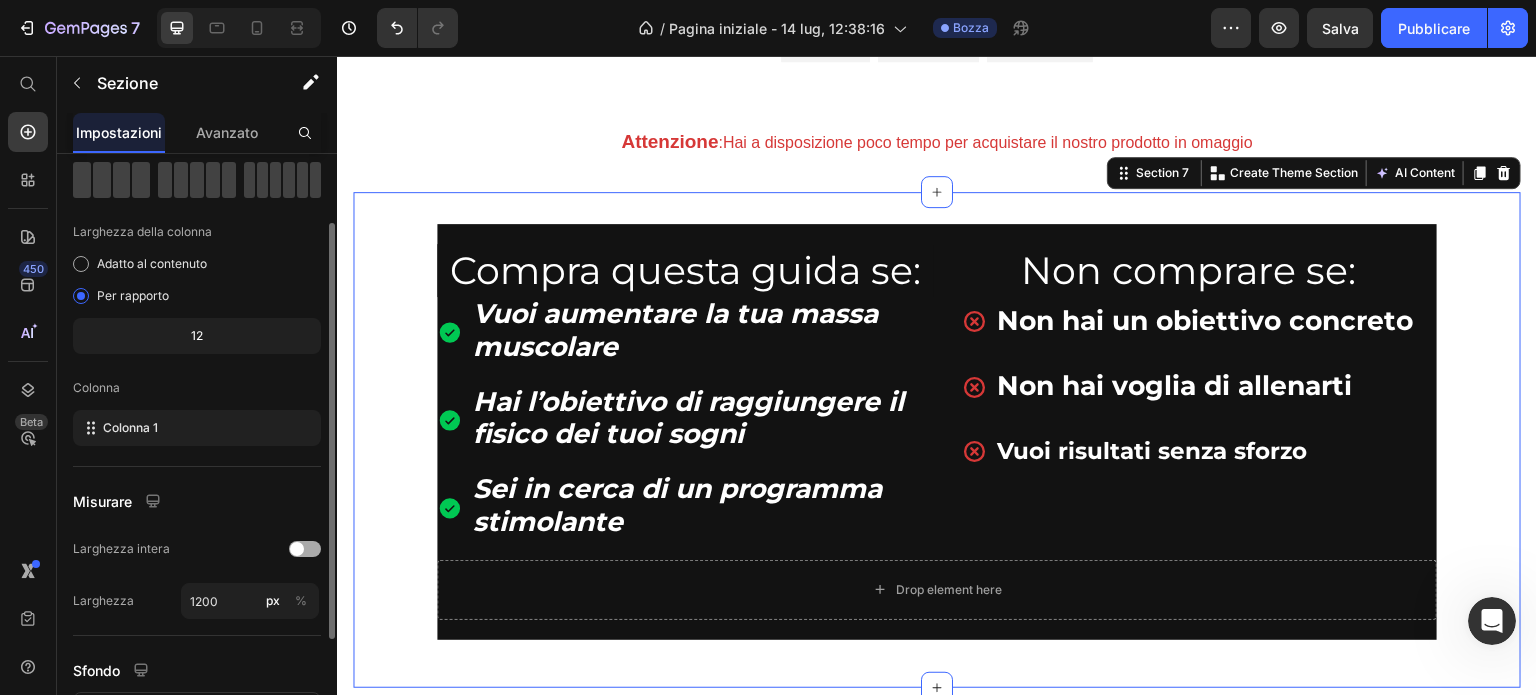 click at bounding box center [297, 549] 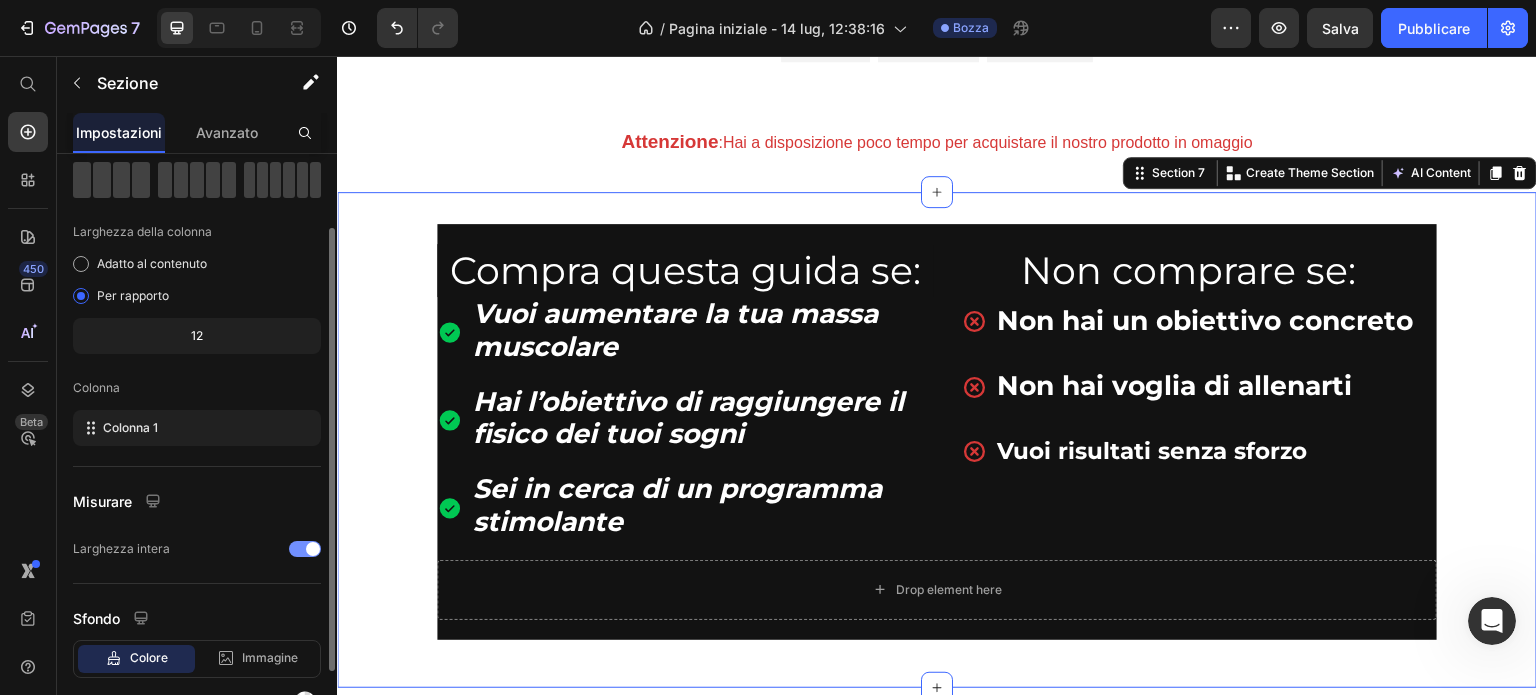 click at bounding box center (305, 549) 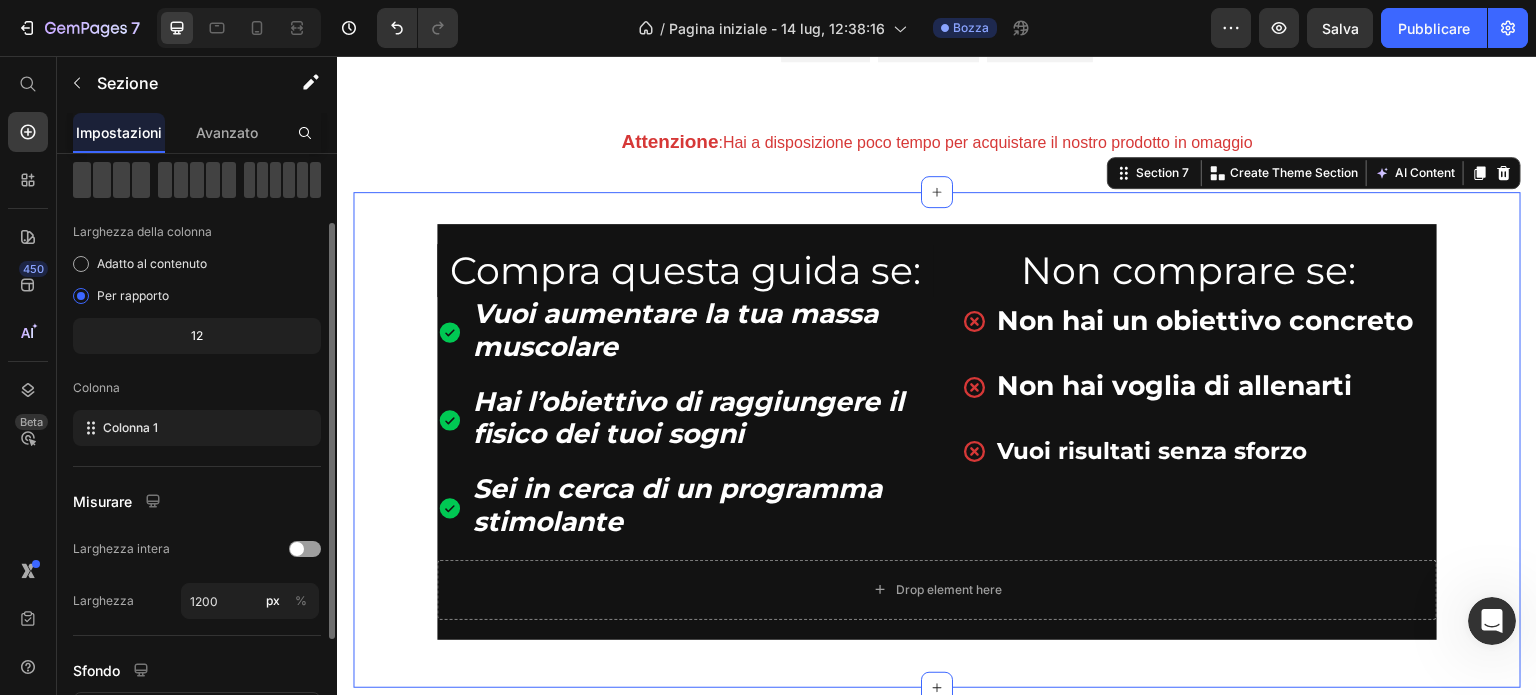 scroll, scrollTop: 0, scrollLeft: 0, axis: both 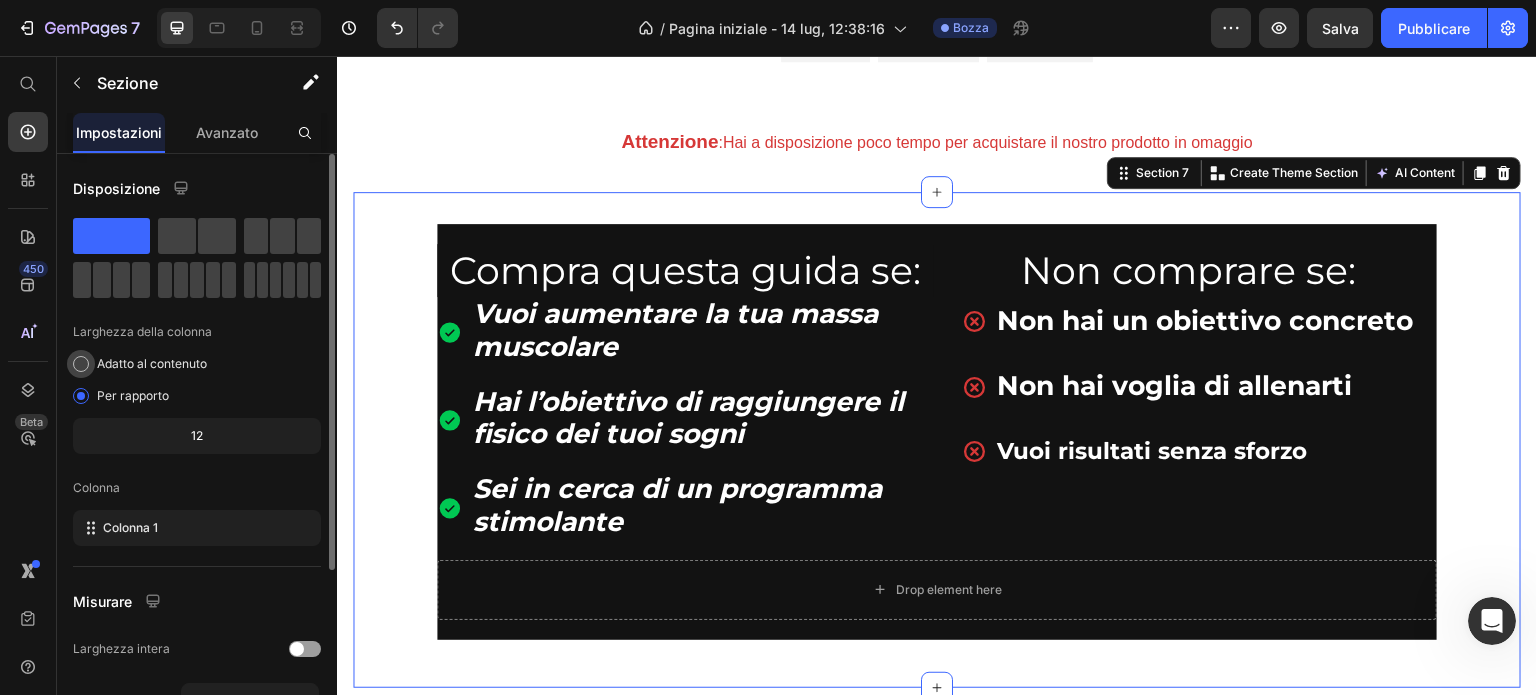 click on "Adatto al contenuto" at bounding box center (152, 363) 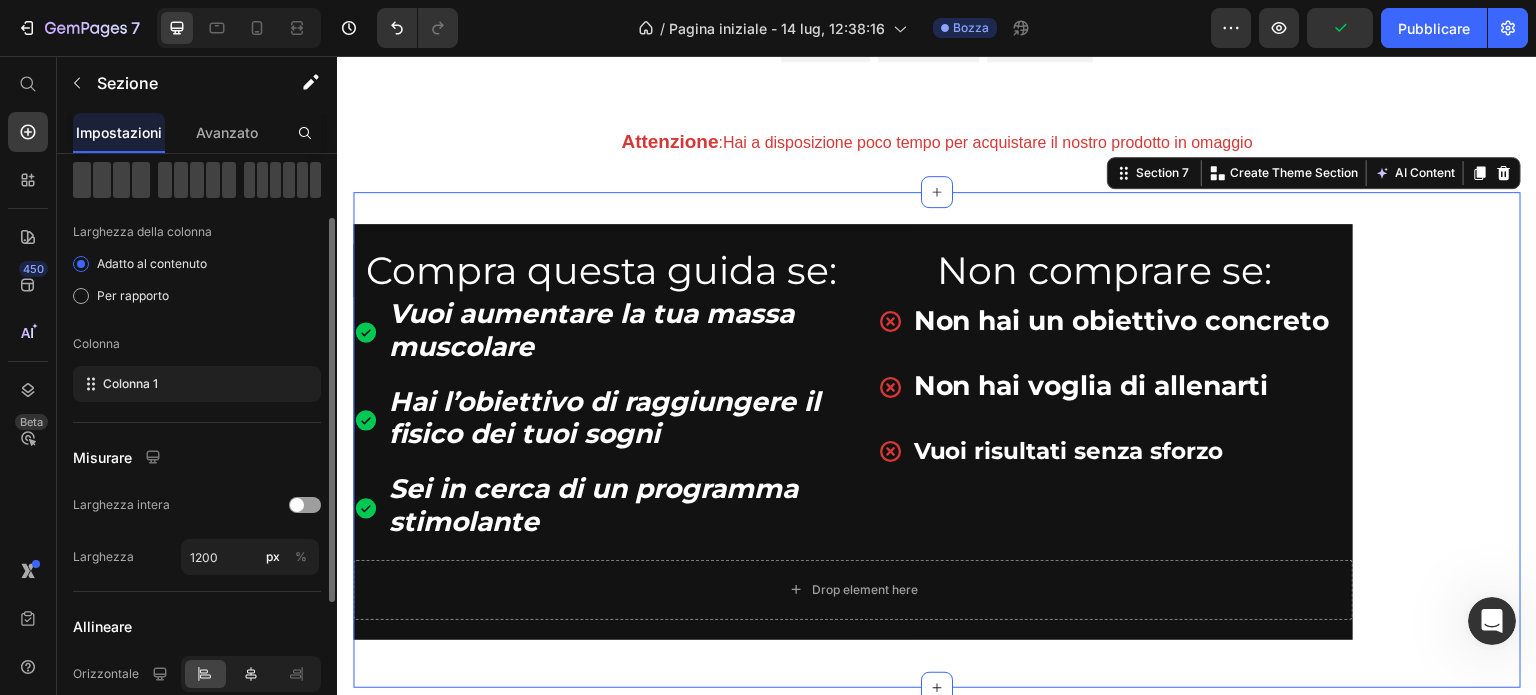 scroll, scrollTop: 200, scrollLeft: 0, axis: vertical 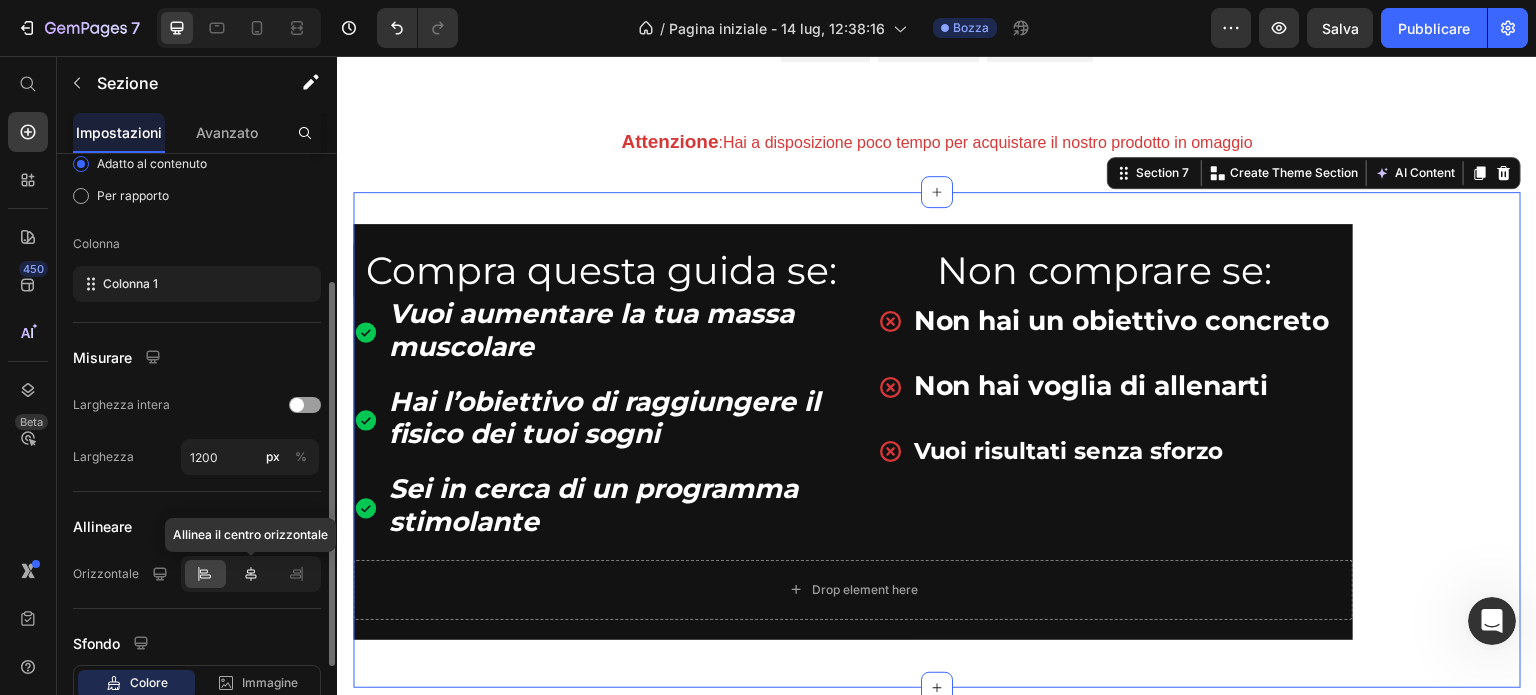 click 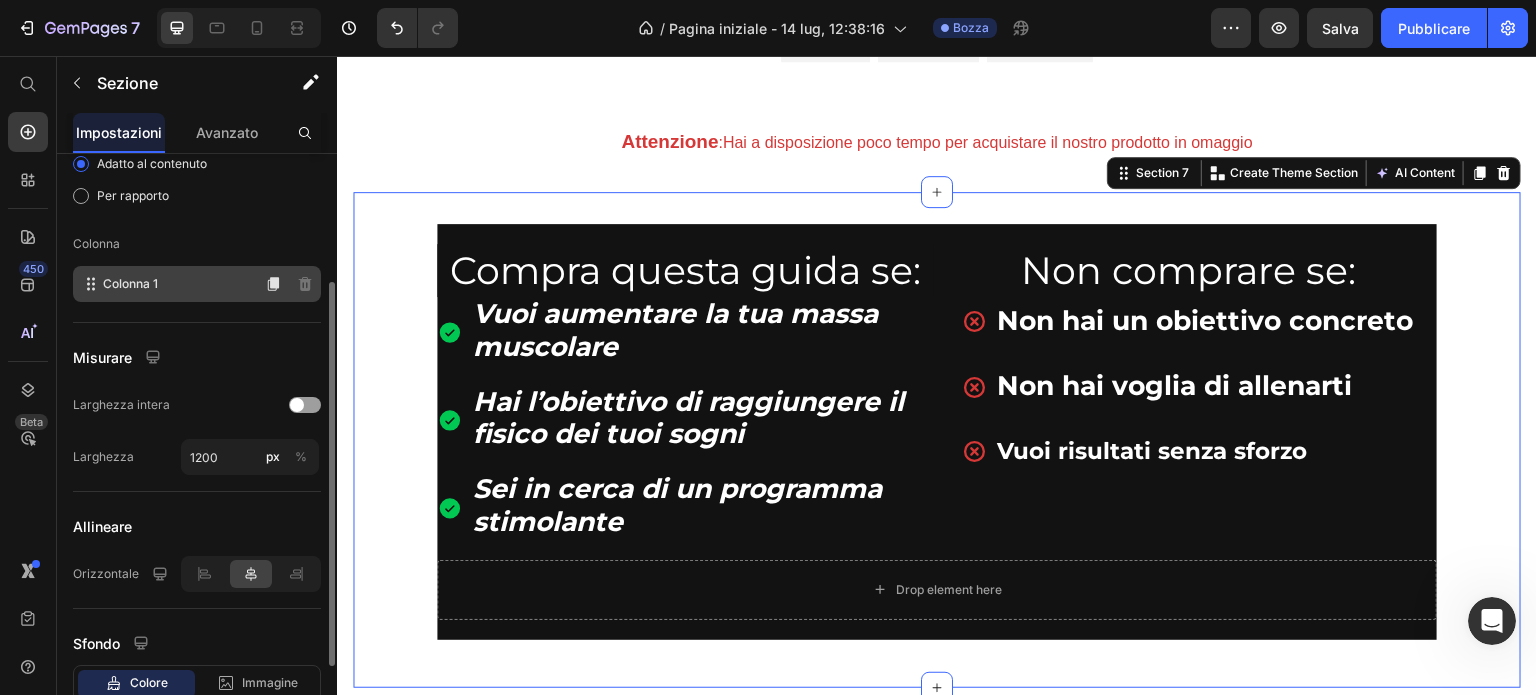 scroll, scrollTop: 100, scrollLeft: 0, axis: vertical 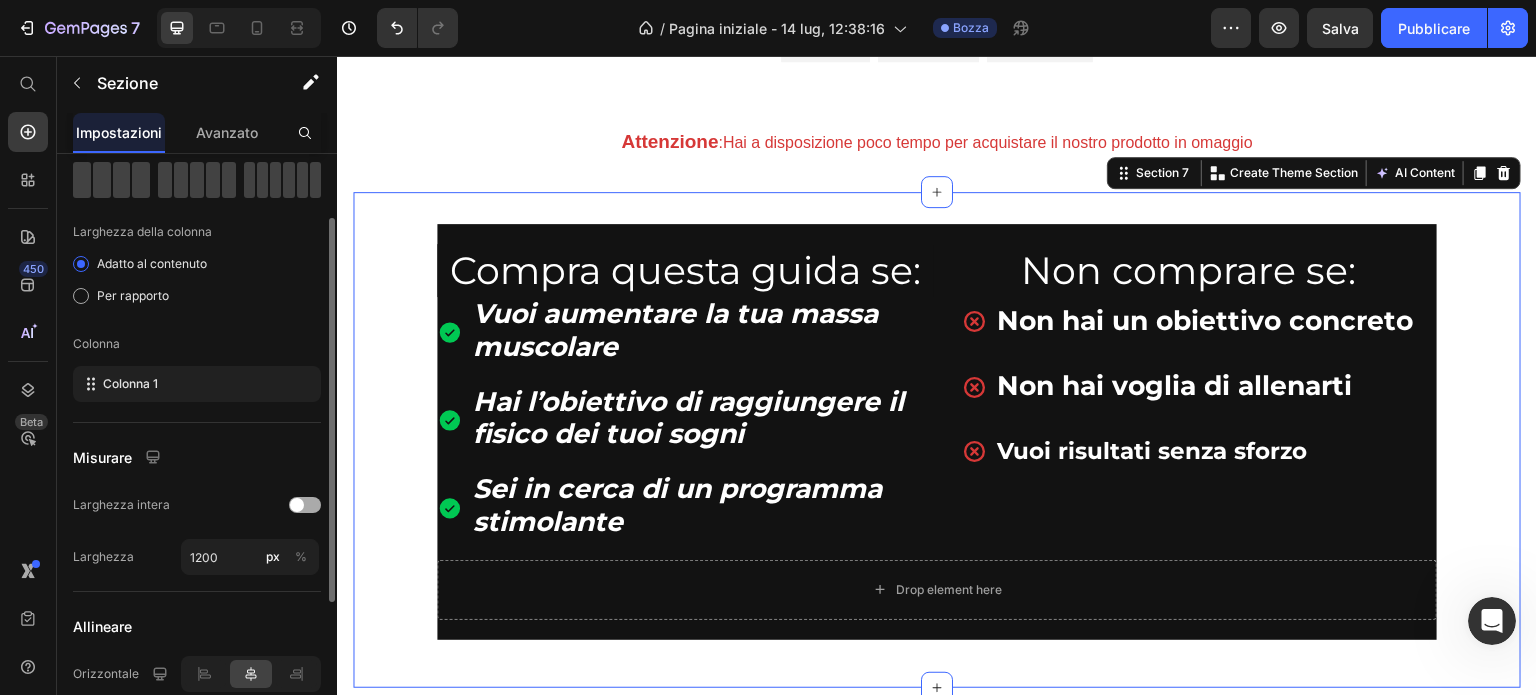 click at bounding box center (305, 505) 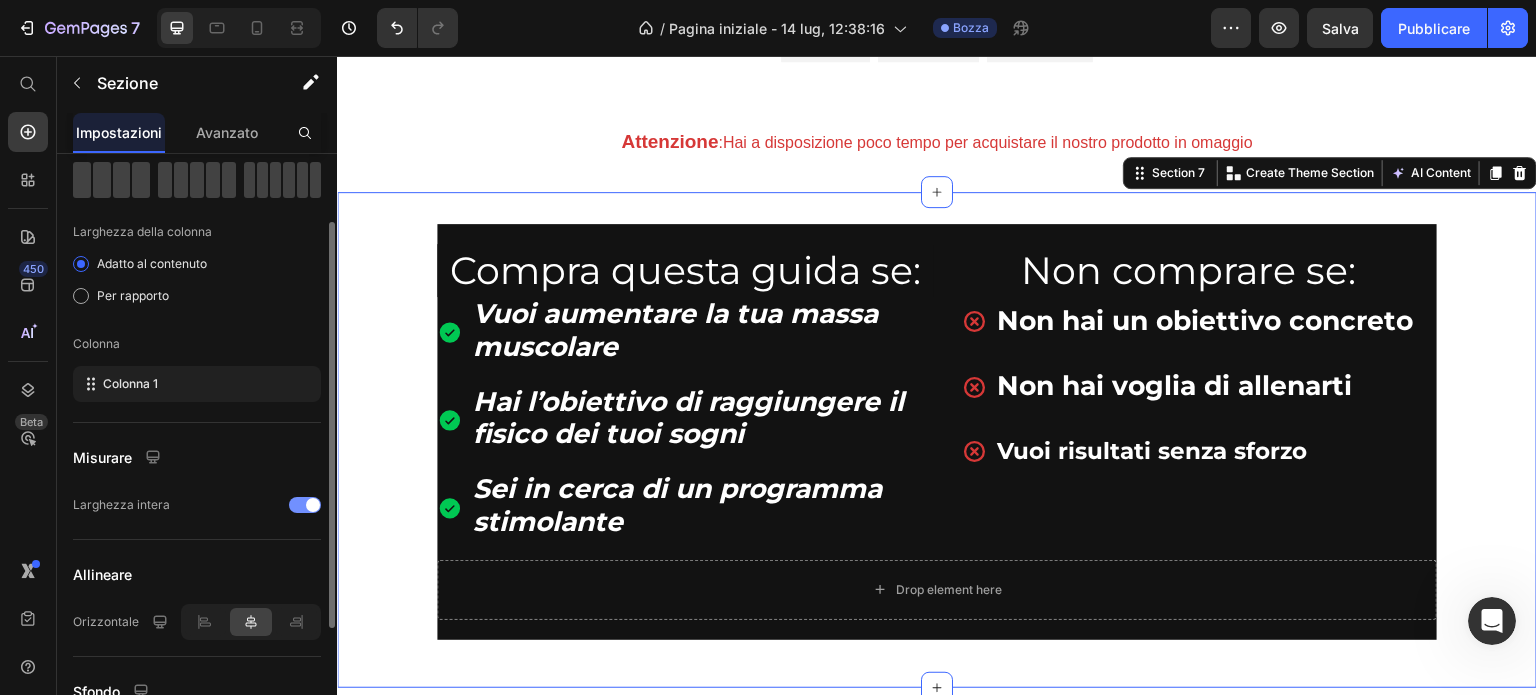 click at bounding box center [305, 505] 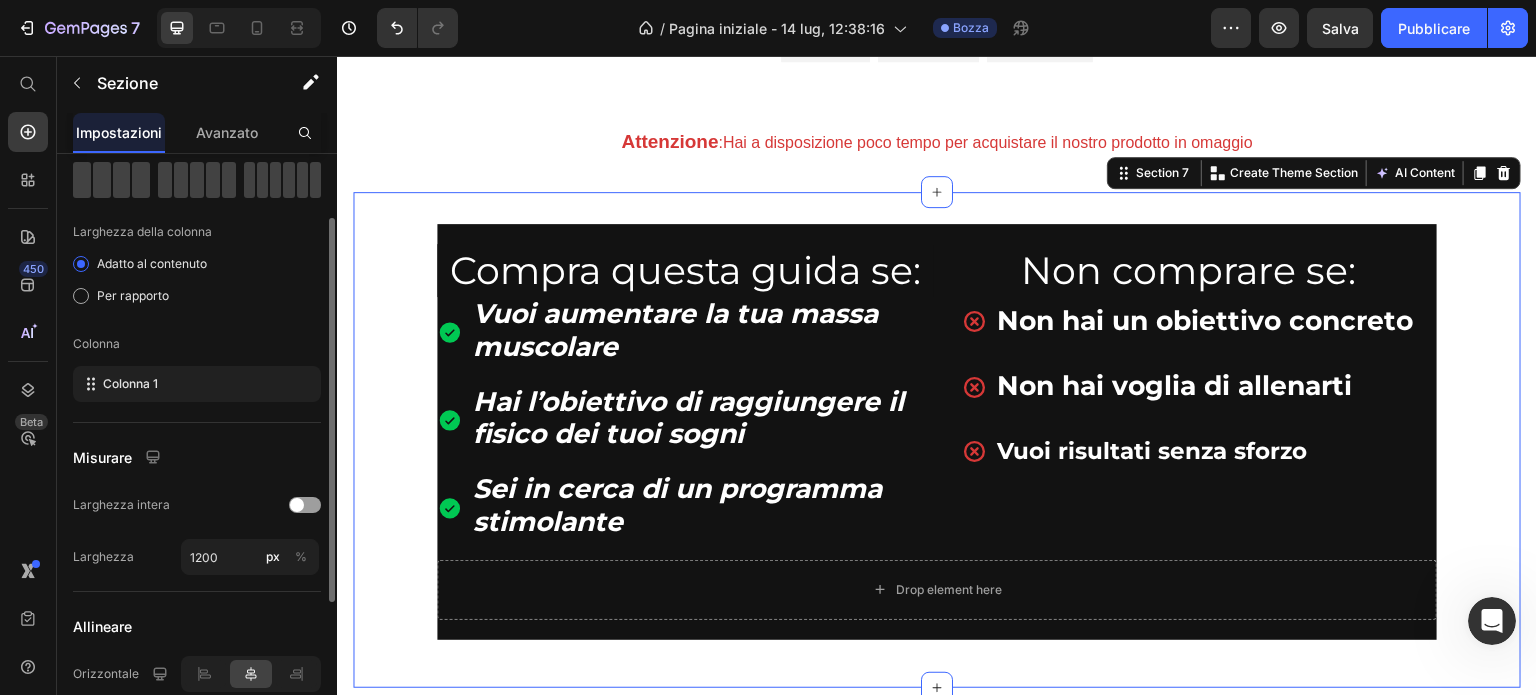 scroll, scrollTop: 0, scrollLeft: 0, axis: both 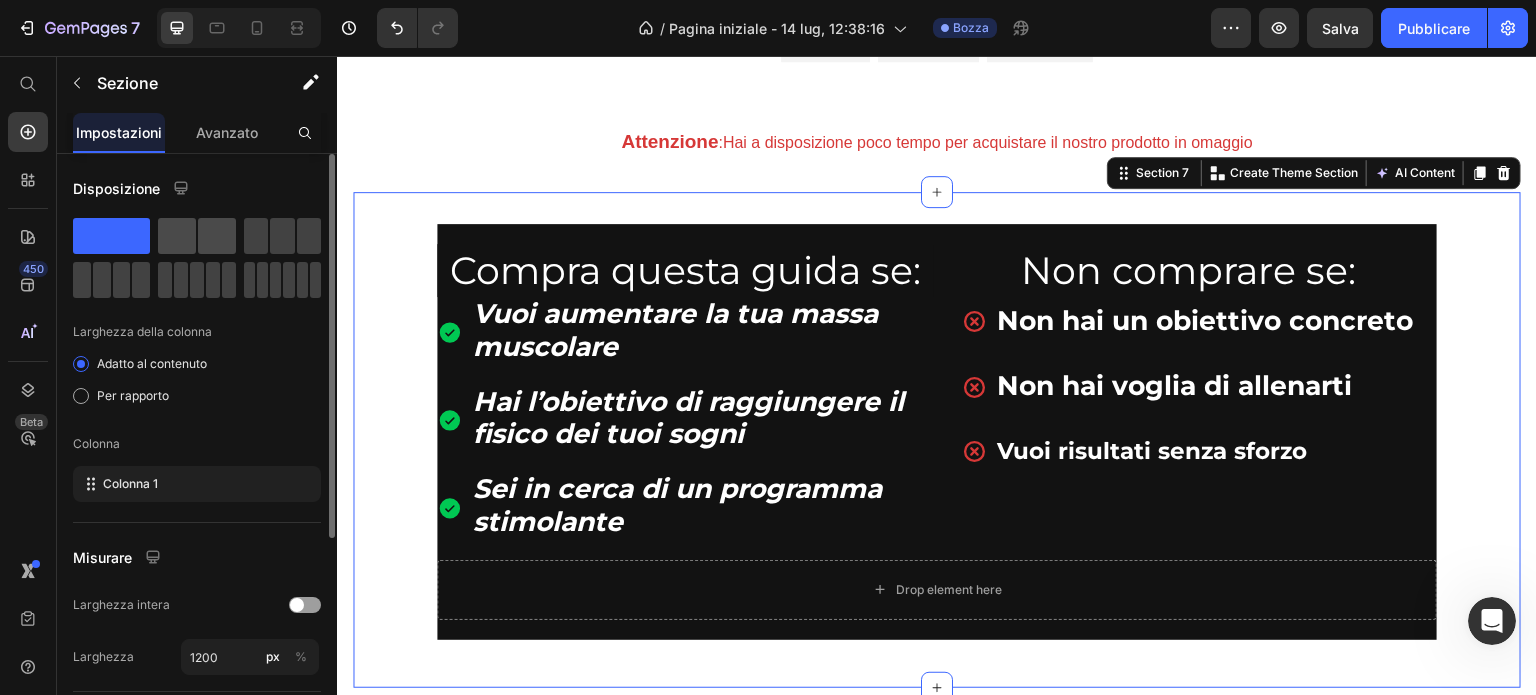 click 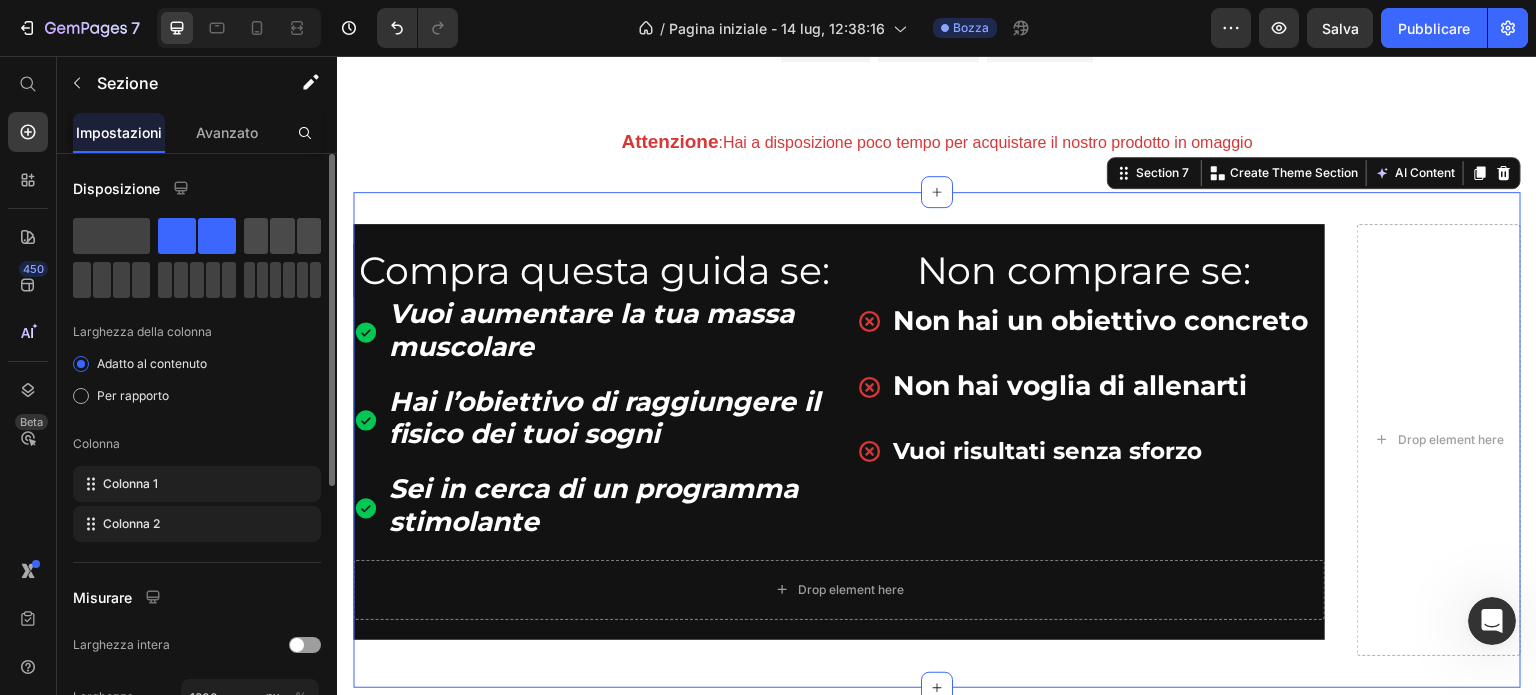 click 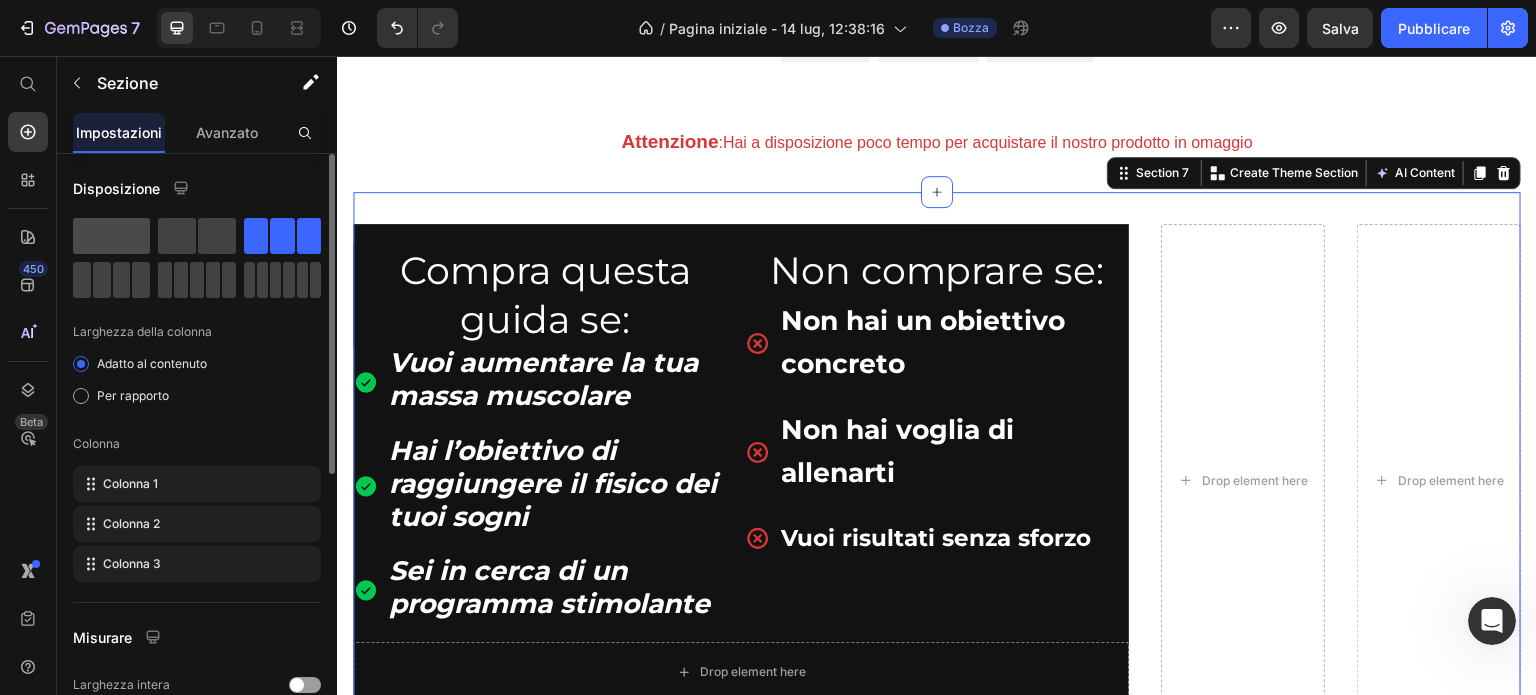 click 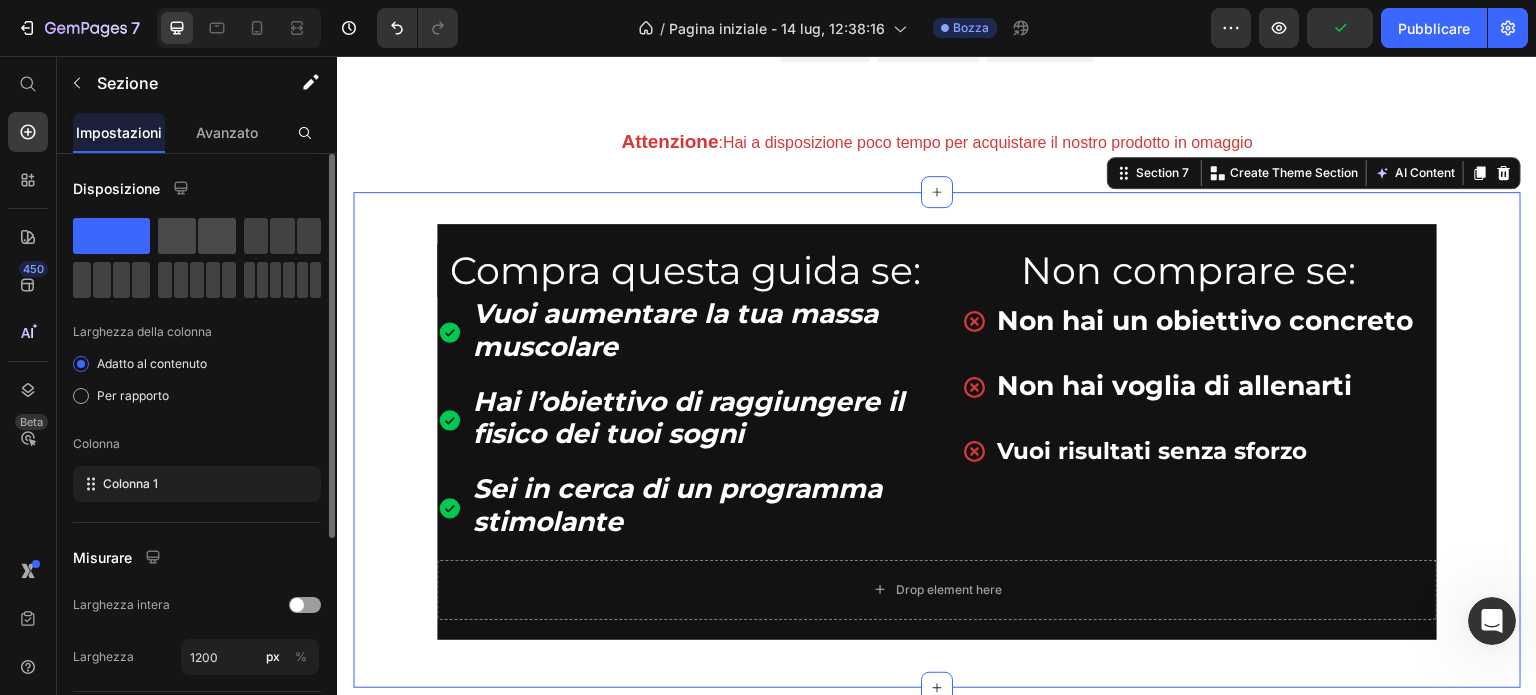 click 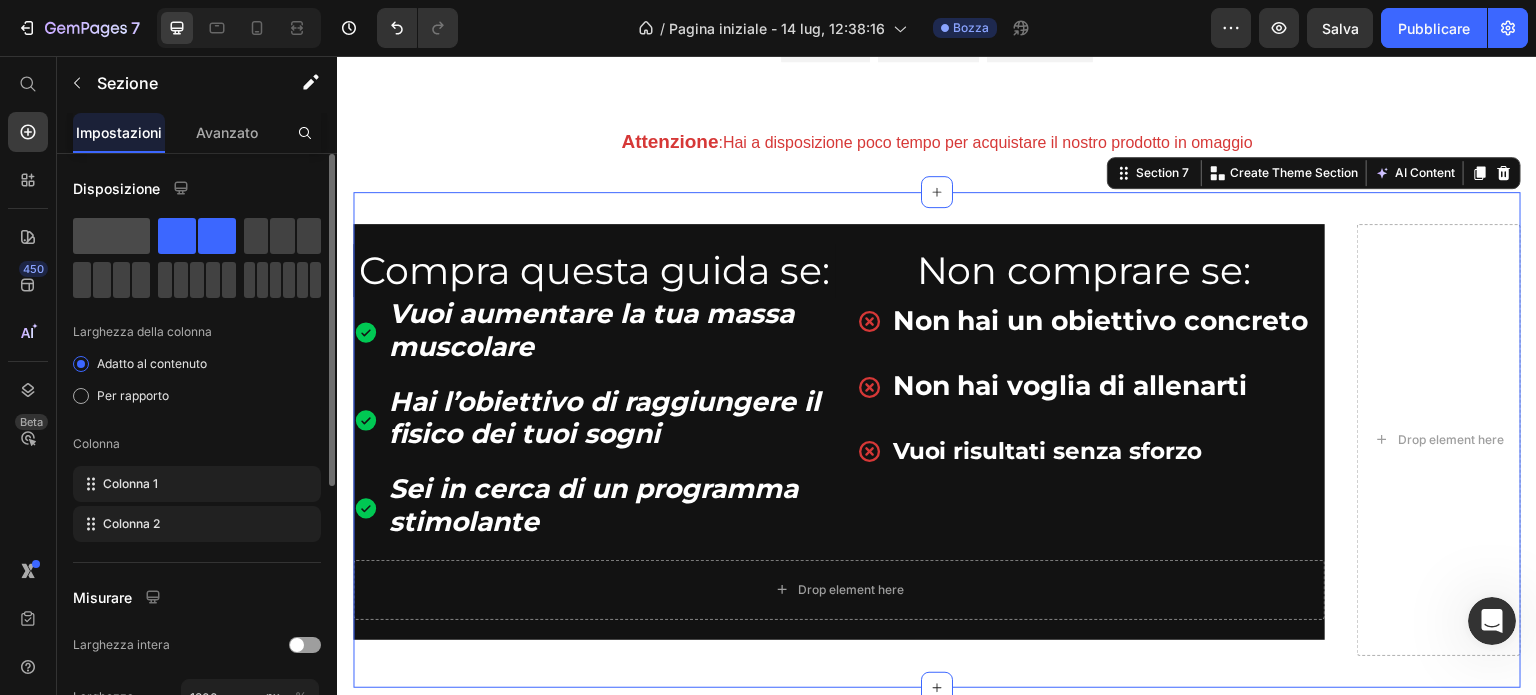 click 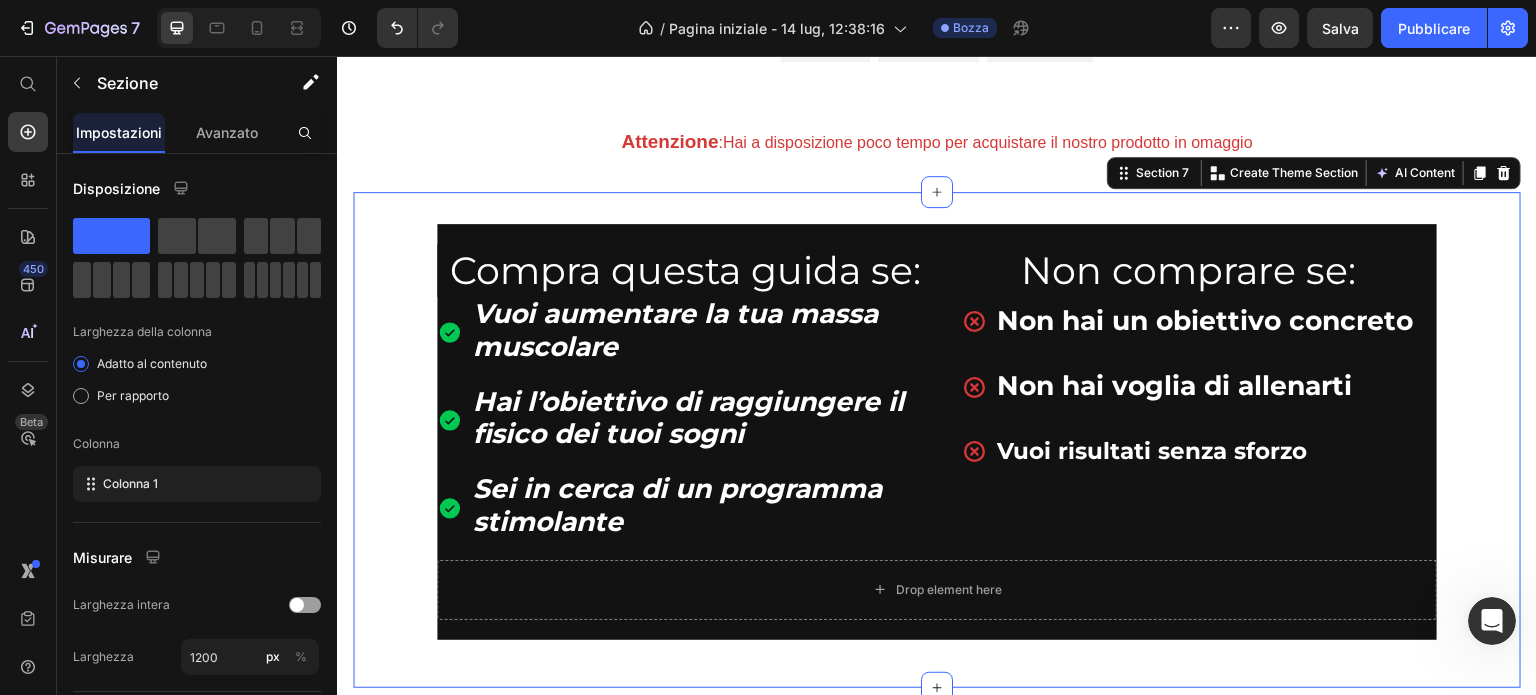 click on "Heading Row Compra questa guida se: Heading Vuoi aumentare la tua massa muscolare Hai l’obiettivo di raggiungere il fisico dei tuoi sogni Sei in cerca di un programma stimolante  Item List Non comprare se: Heading
Non hai un obiettivo concreto
Non hai voglia di allenarti
Vuoi risultati senza sforzo Item List Row
Drop element here Row Heading Row" at bounding box center (937, 440) 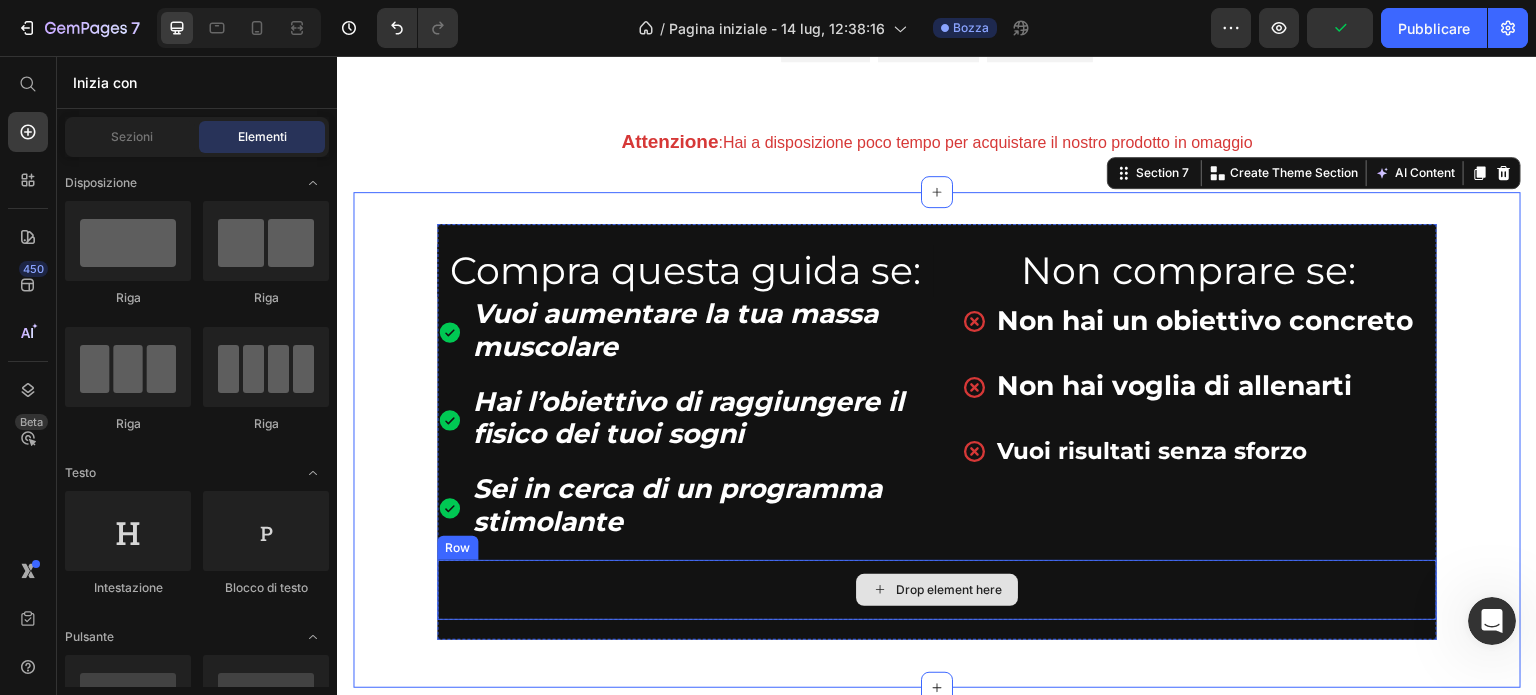 click on "Drop element here" at bounding box center [949, 590] 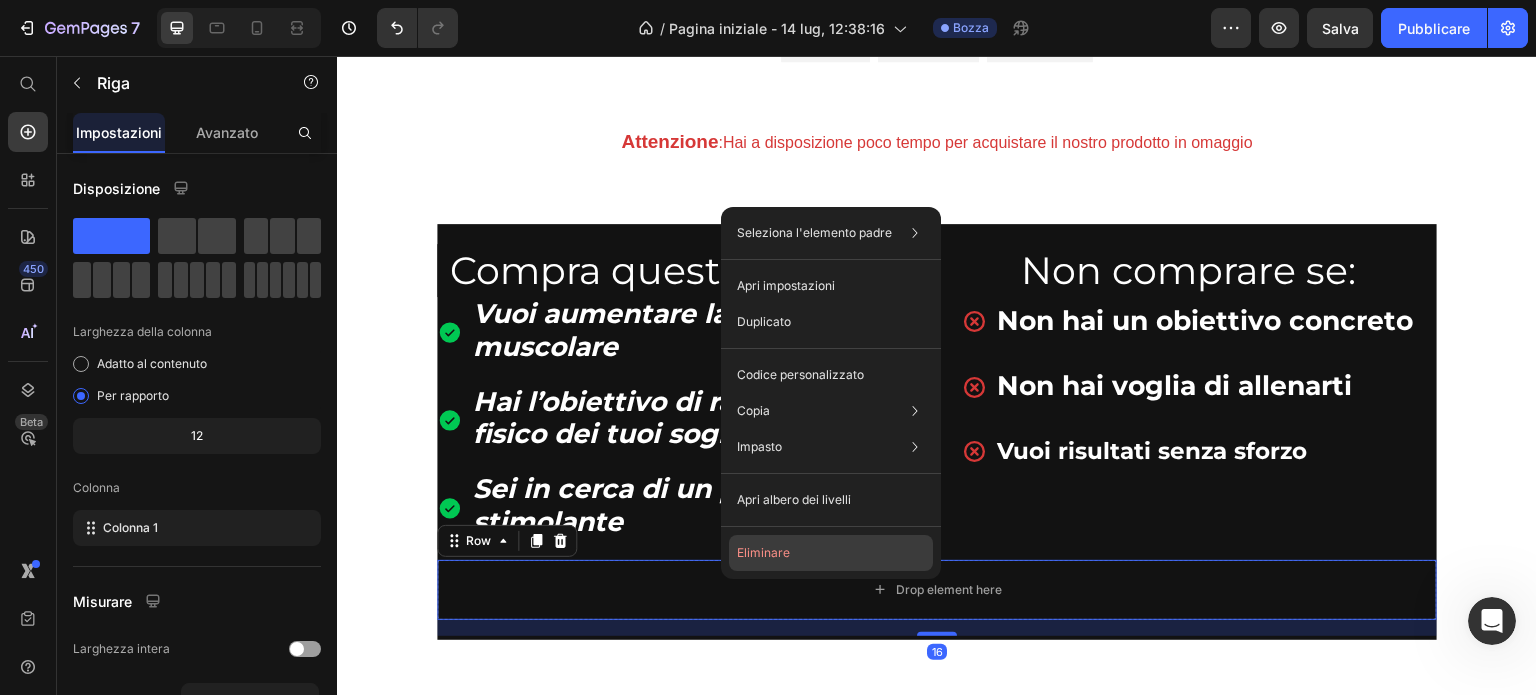 click on "Eliminare" at bounding box center (763, 552) 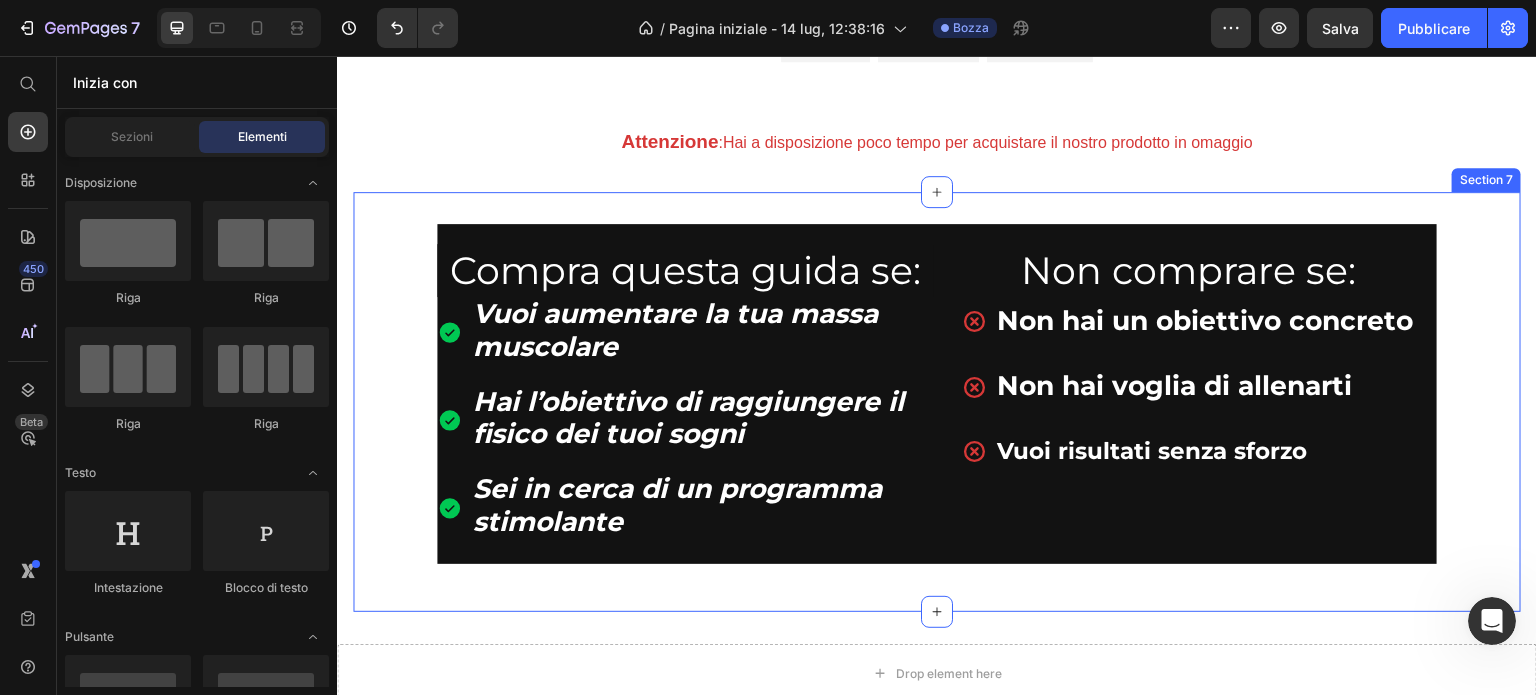 click on "Heading Row Compra questa guida se: Heading Vuoi aumentare la tua massa muscolare Hai l’obiettivo di raggiungere il fisico dei tuoi sogni Sei in cerca di un programma stimolante  Item List Non comprare se: Heading
Non hai un obiettivo concreto
Non hai voglia di allenarti
Vuoi risultati senza sforzo Item List Row Heading Row Section 7" at bounding box center (937, 402) 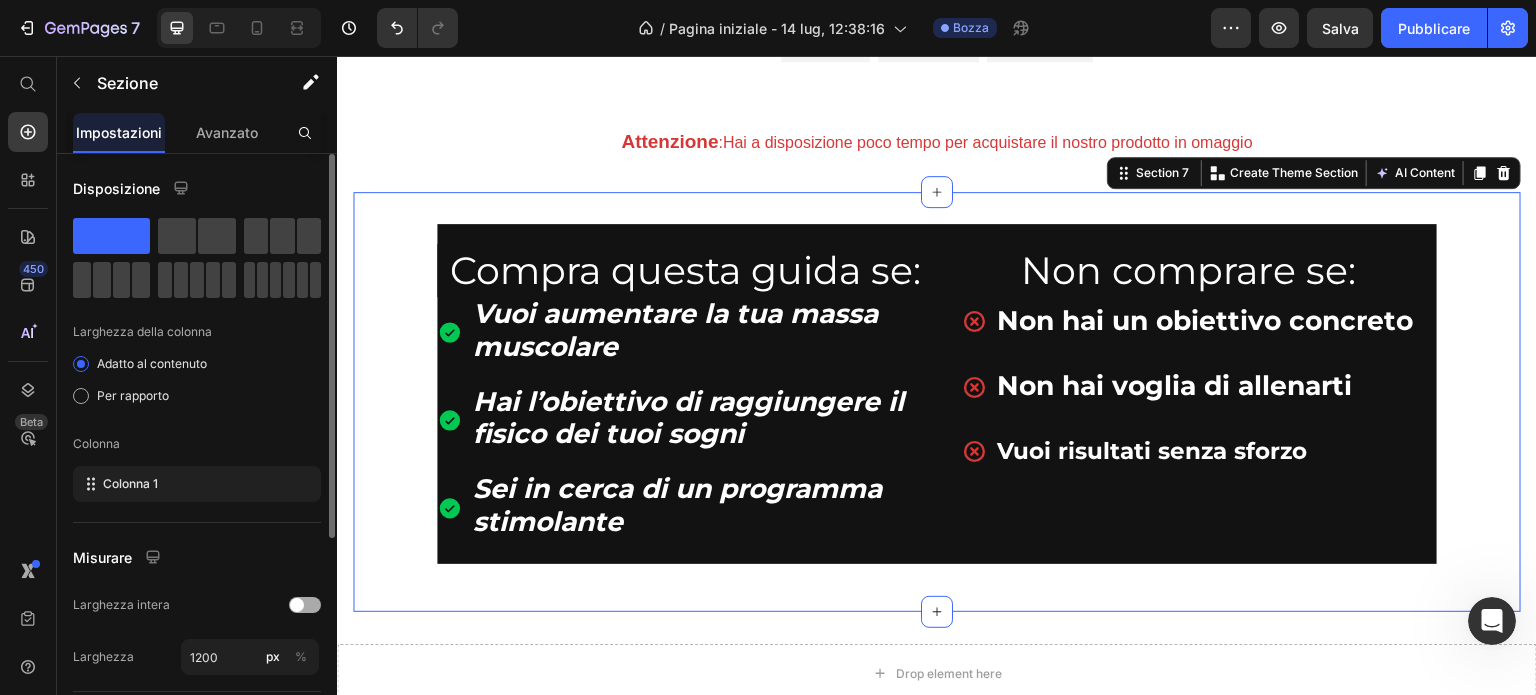 click at bounding box center [297, 605] 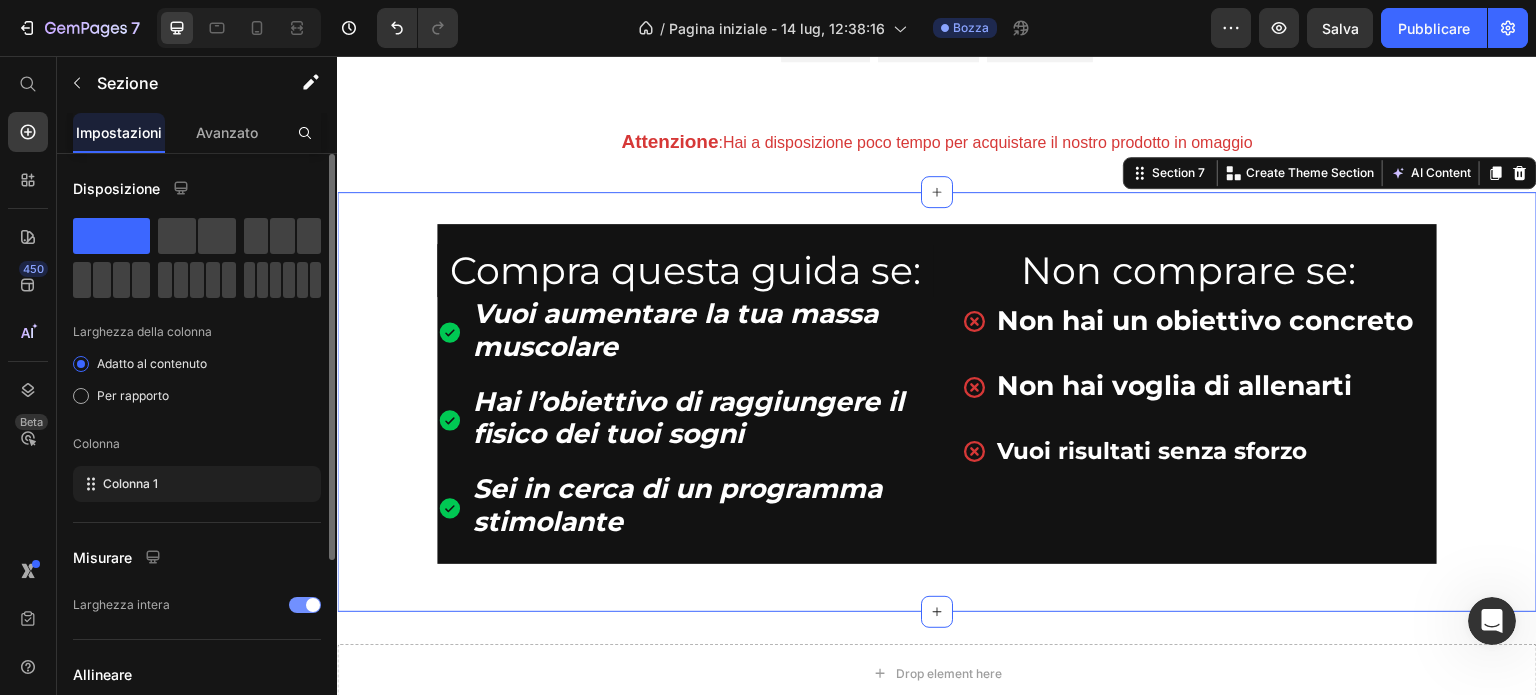 click at bounding box center (305, 605) 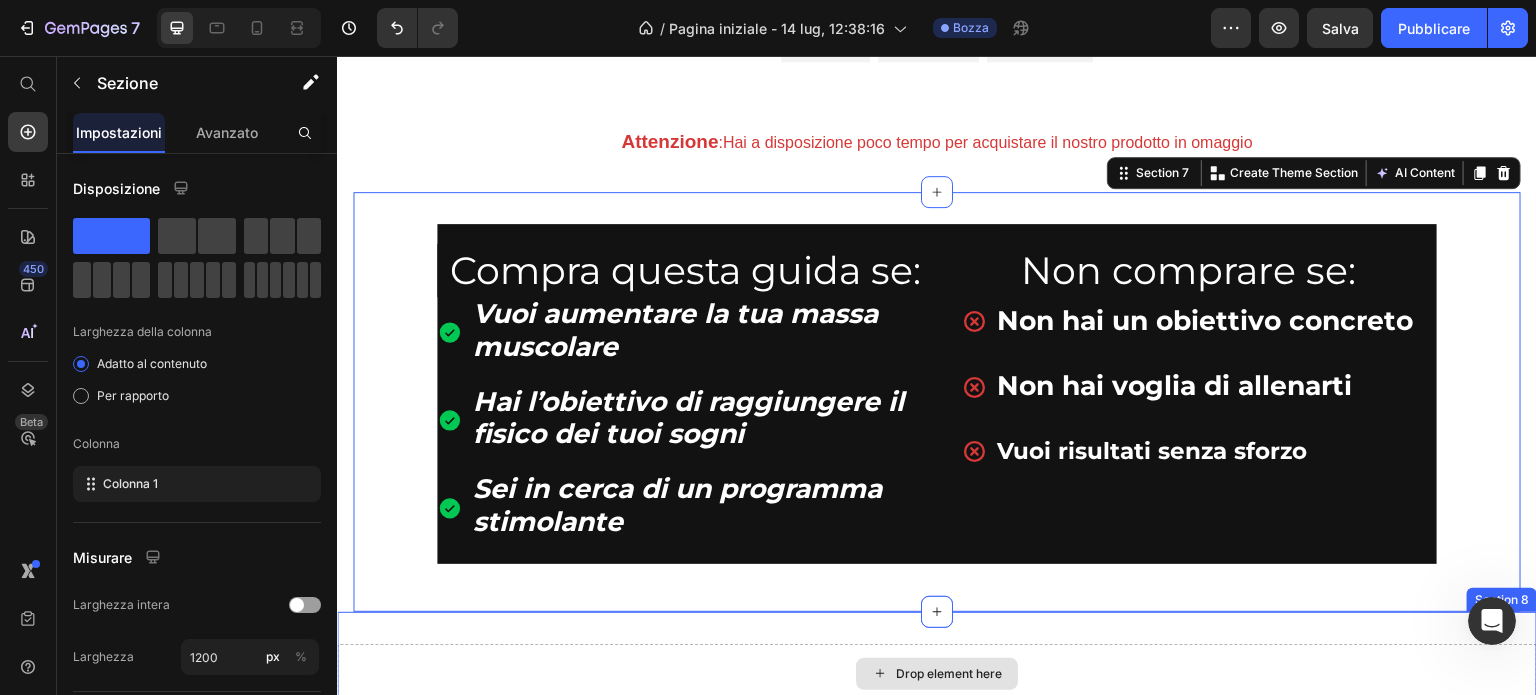 click on "Drop element here" at bounding box center [937, 674] 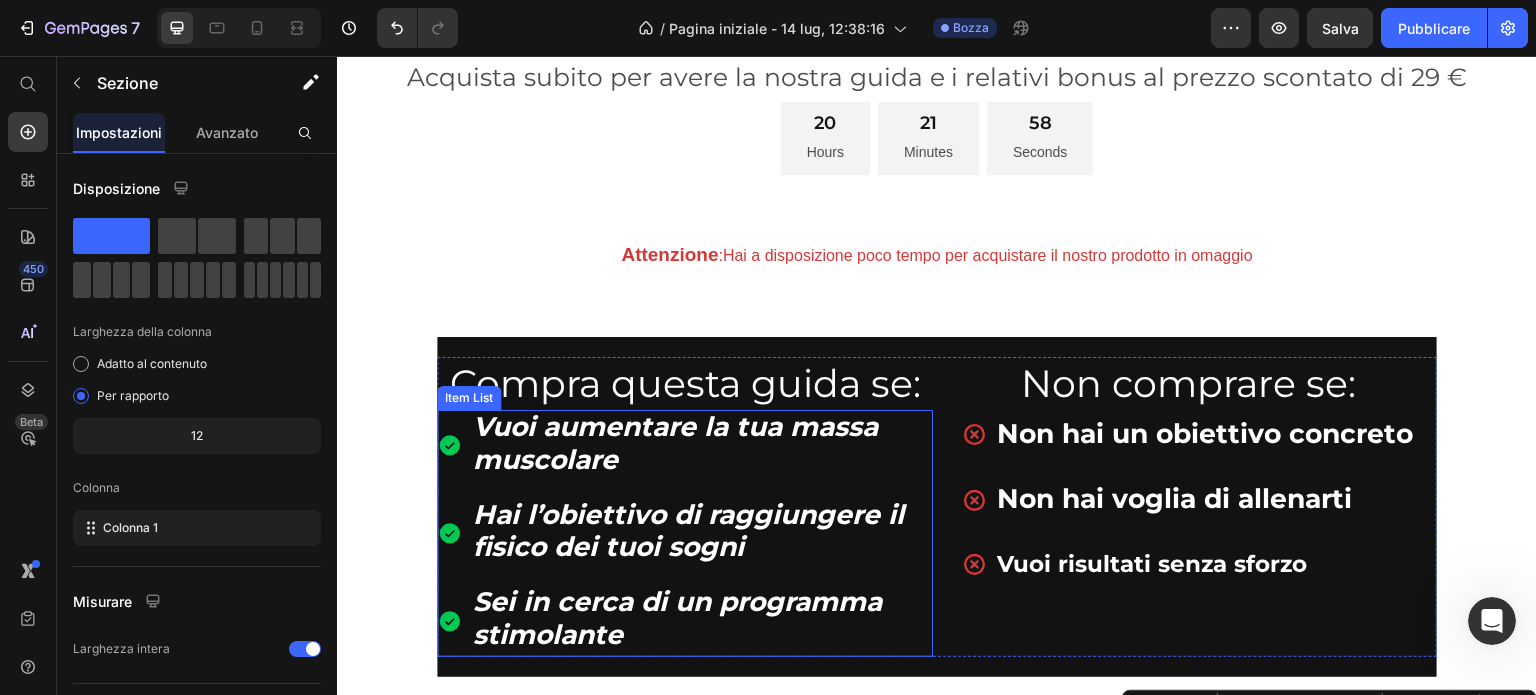 scroll, scrollTop: 1103, scrollLeft: 0, axis: vertical 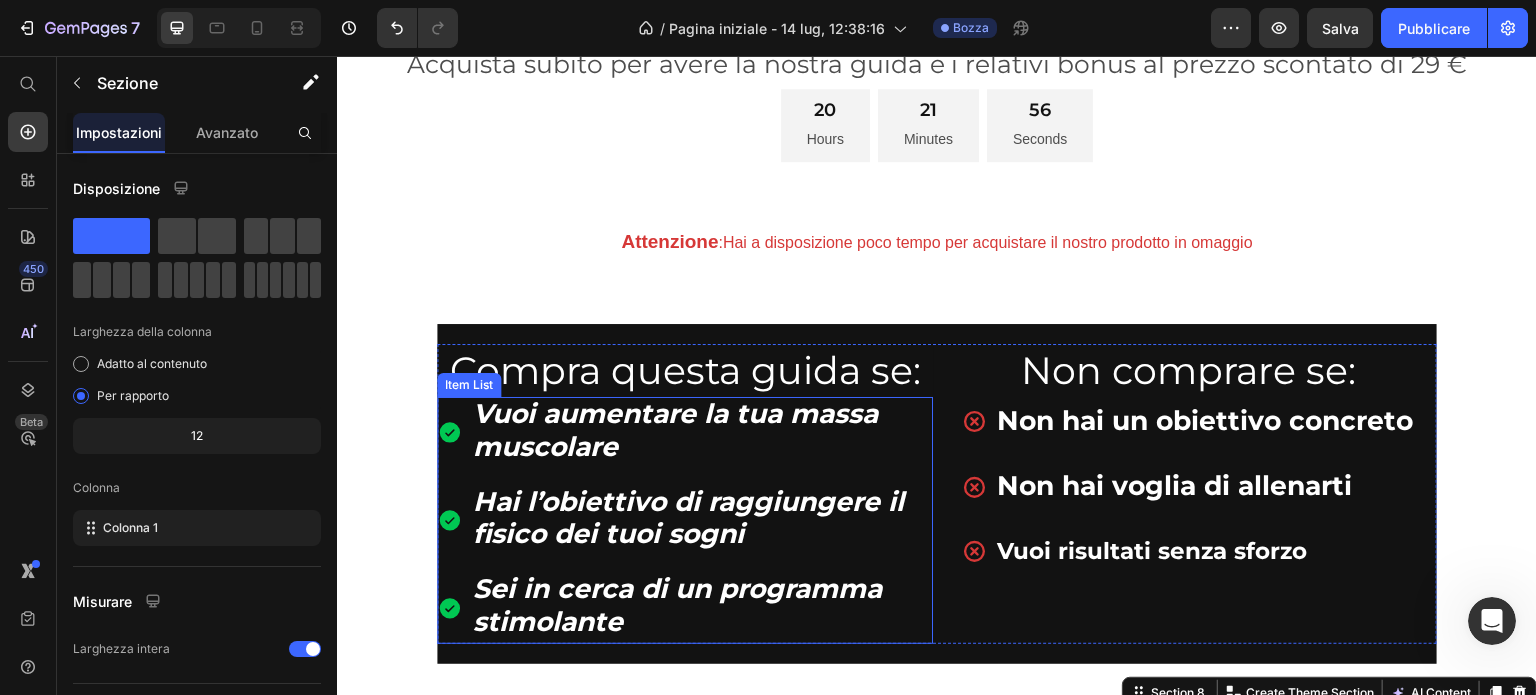 click on "Vuoi aumentare la tua massa muscolare" at bounding box center (675, 430) 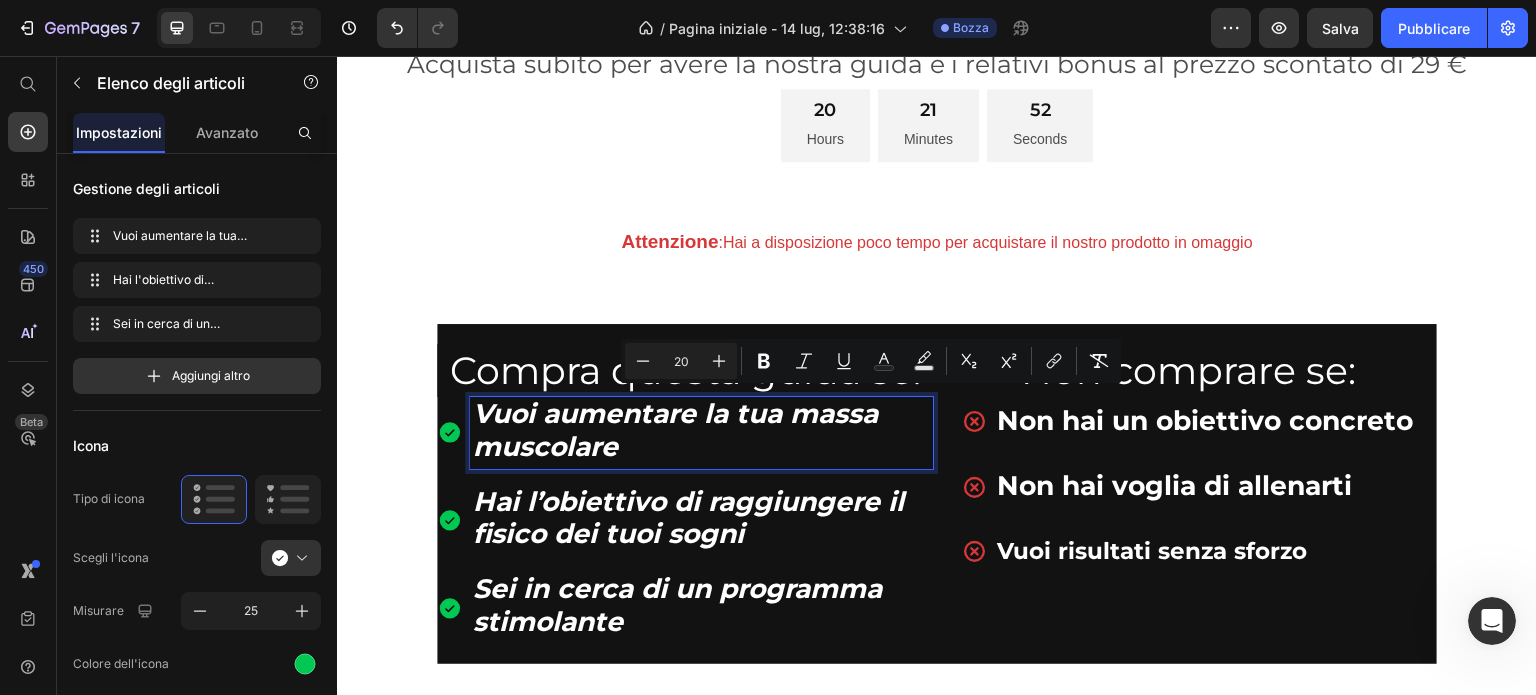 drag, startPoint x: 870, startPoint y: 410, endPoint x: 484, endPoint y: 537, distance: 406.35574 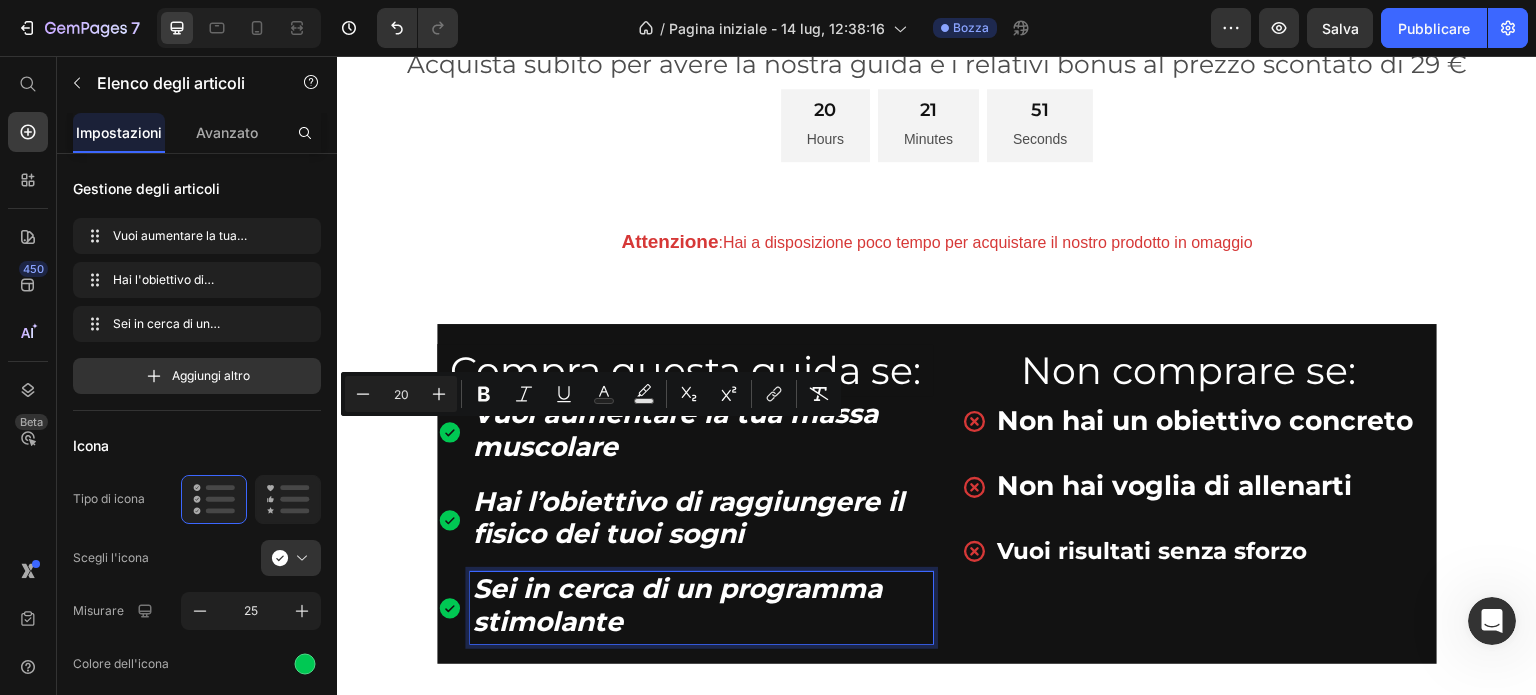 click on "Sei in cerca di un programma stimolante" at bounding box center [701, 608] 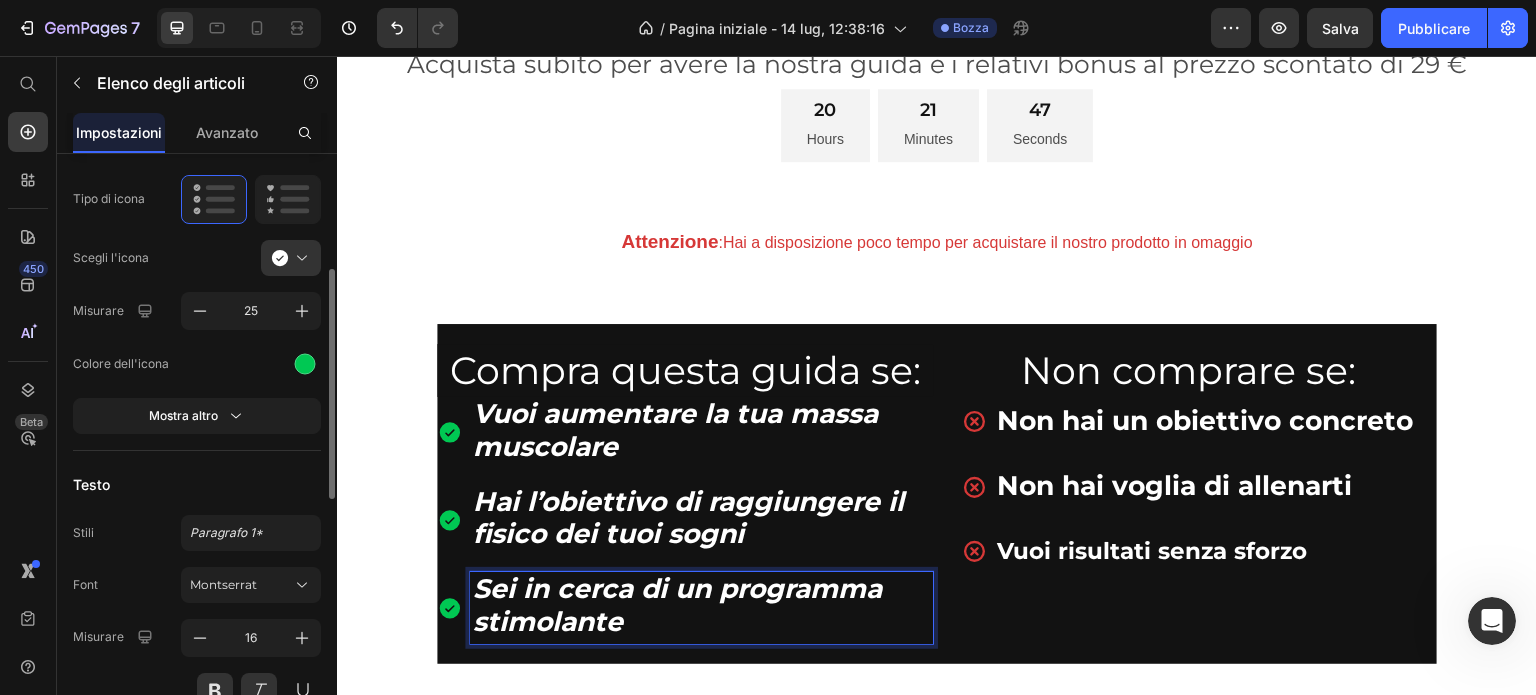scroll, scrollTop: 500, scrollLeft: 0, axis: vertical 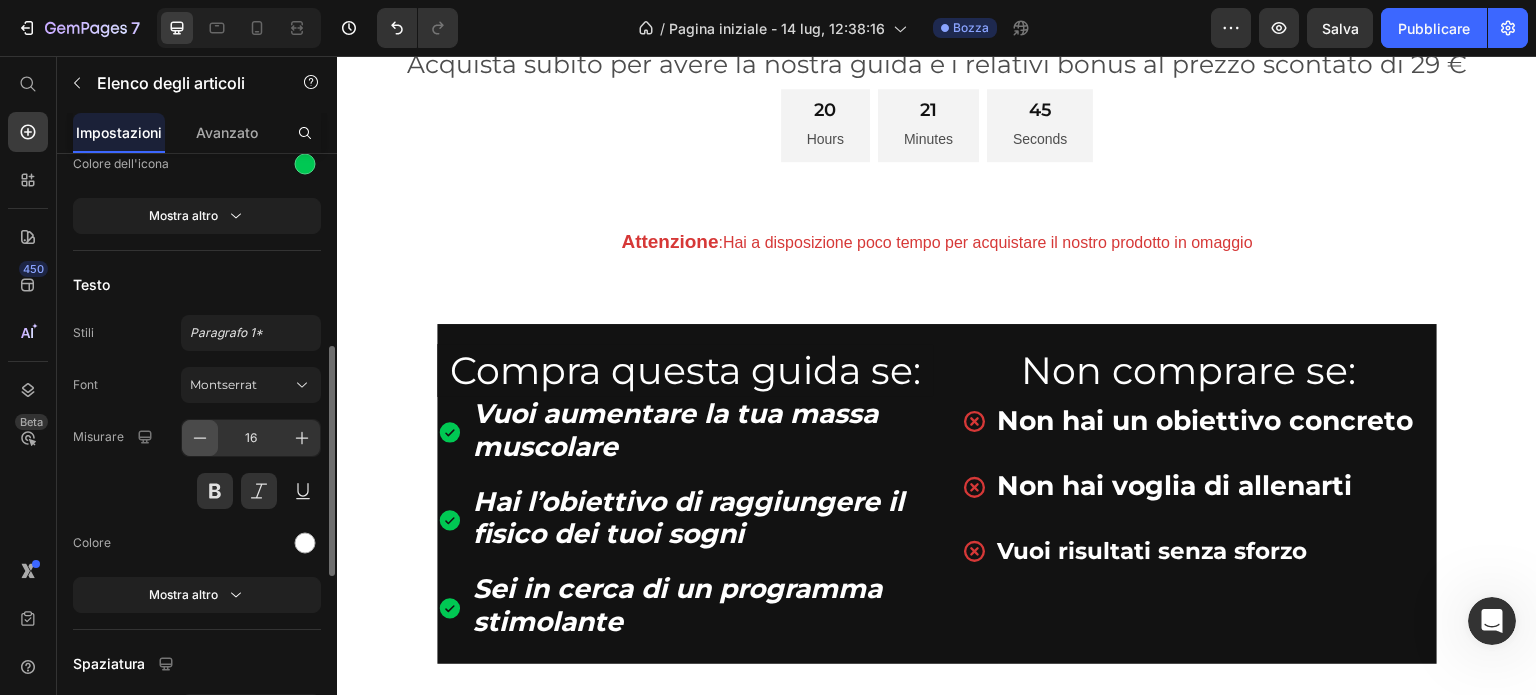 click 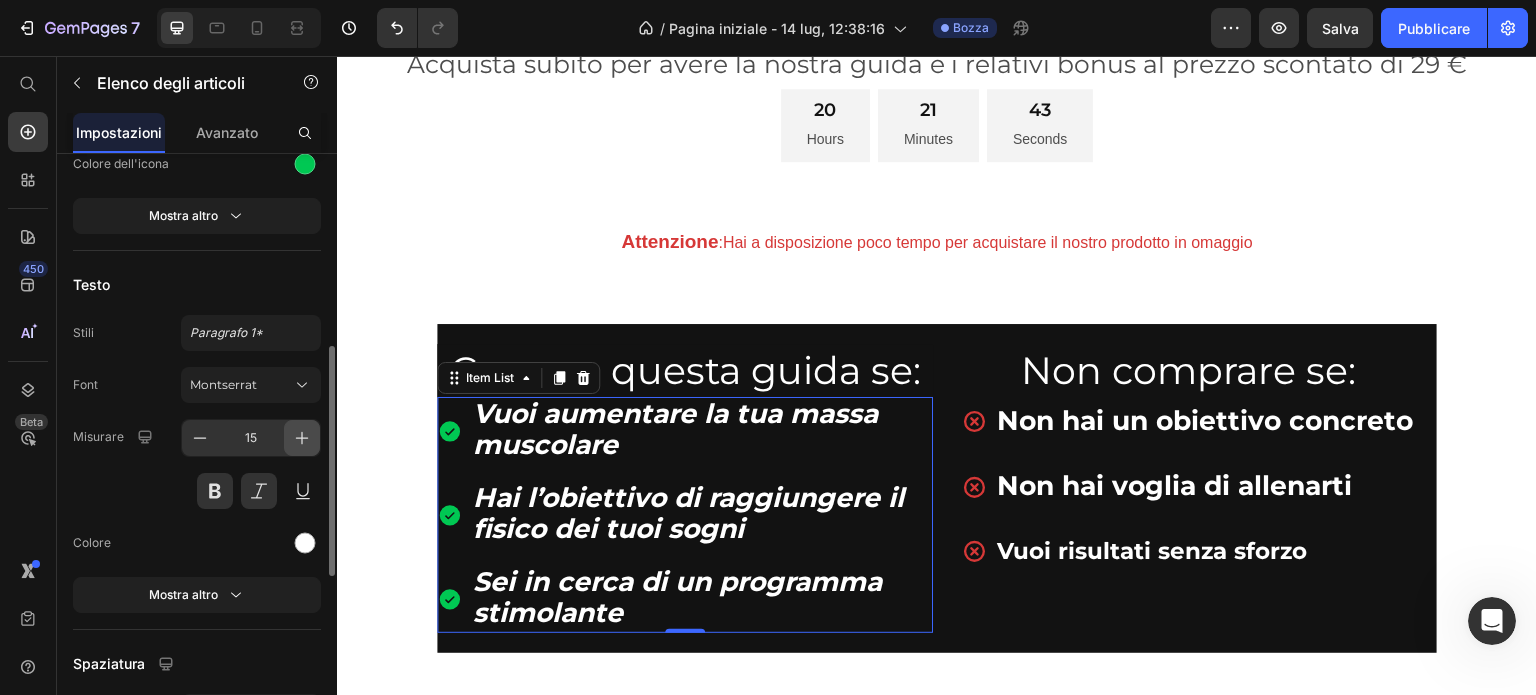 click 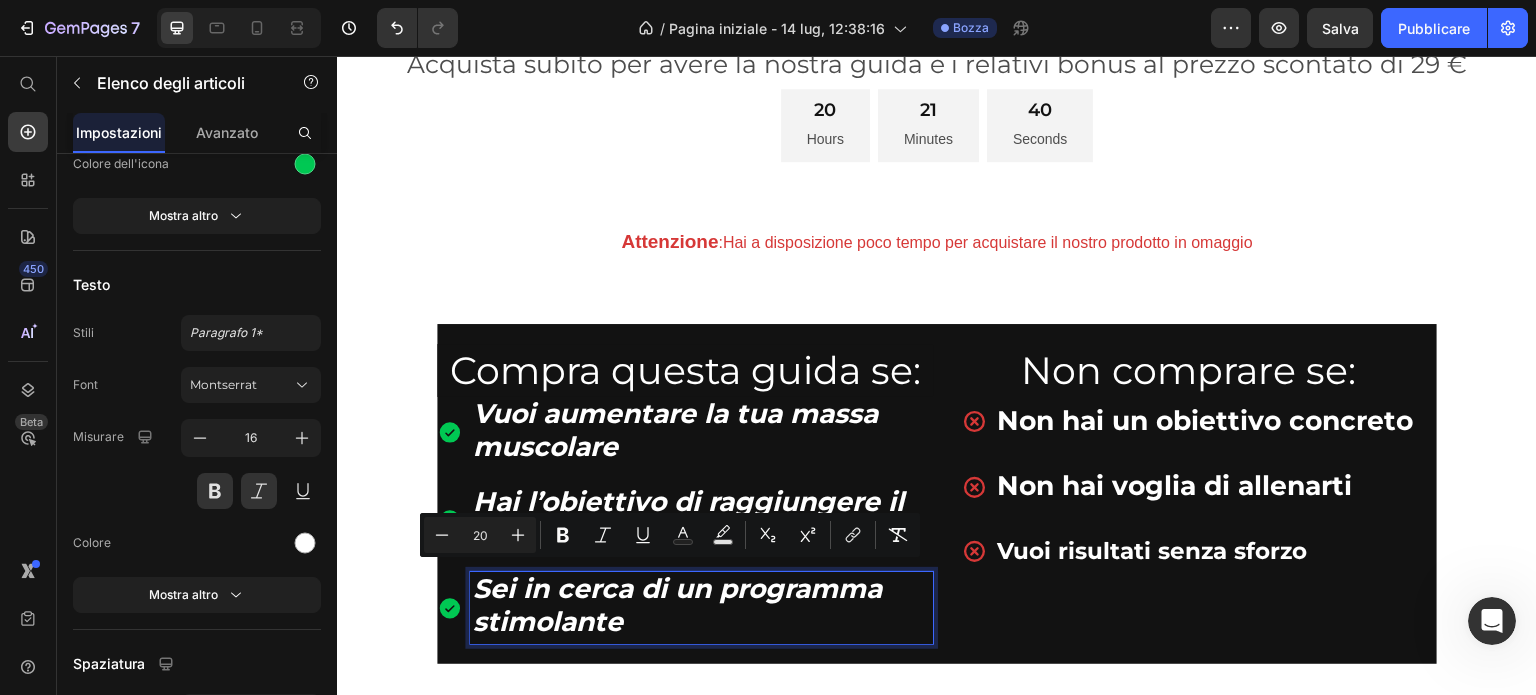 drag, startPoint x: 626, startPoint y: 625, endPoint x: 797, endPoint y: 572, distance: 179.02513 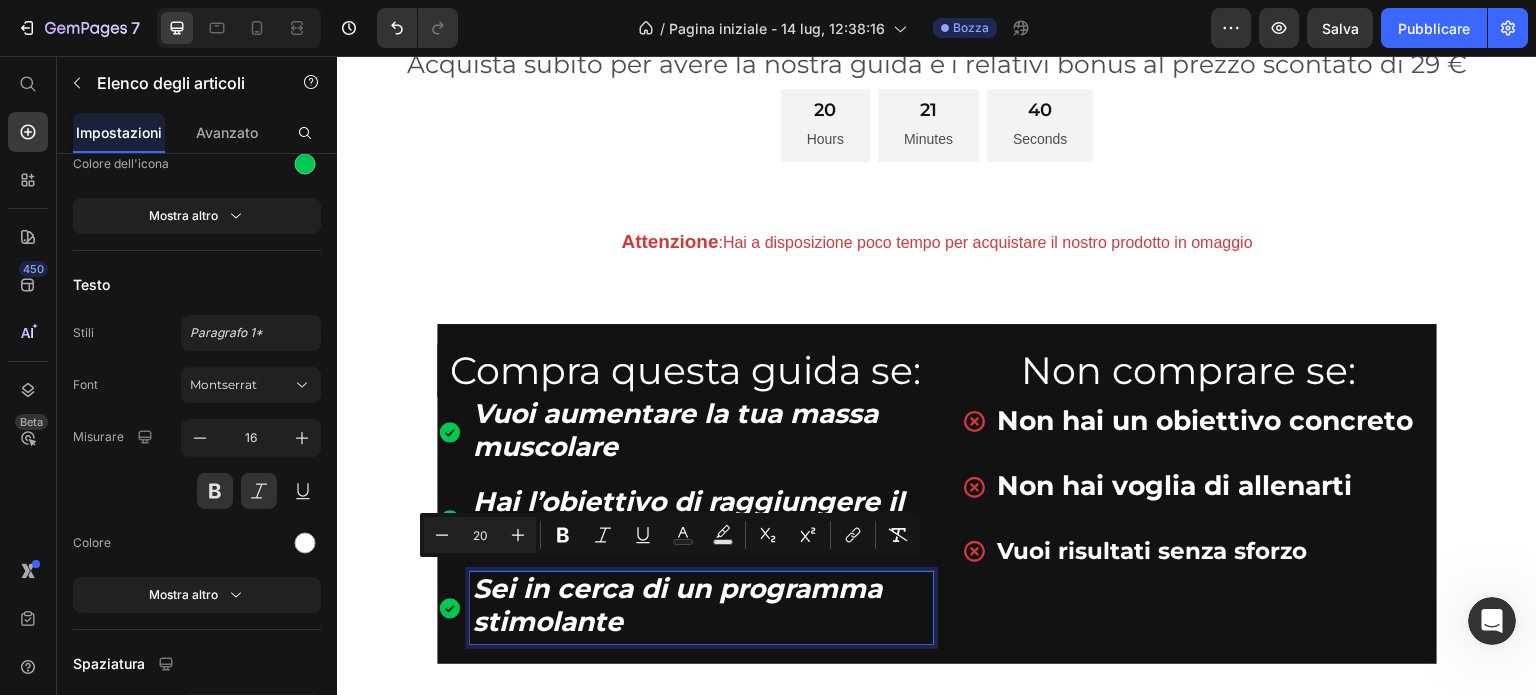 click on "Vuoi aumentare la tua massa muscolare Hai l’obiettivo di raggiungere il fisico dei tuoi sogni Sei in cerca di un programma stimolante" at bounding box center [685, 520] 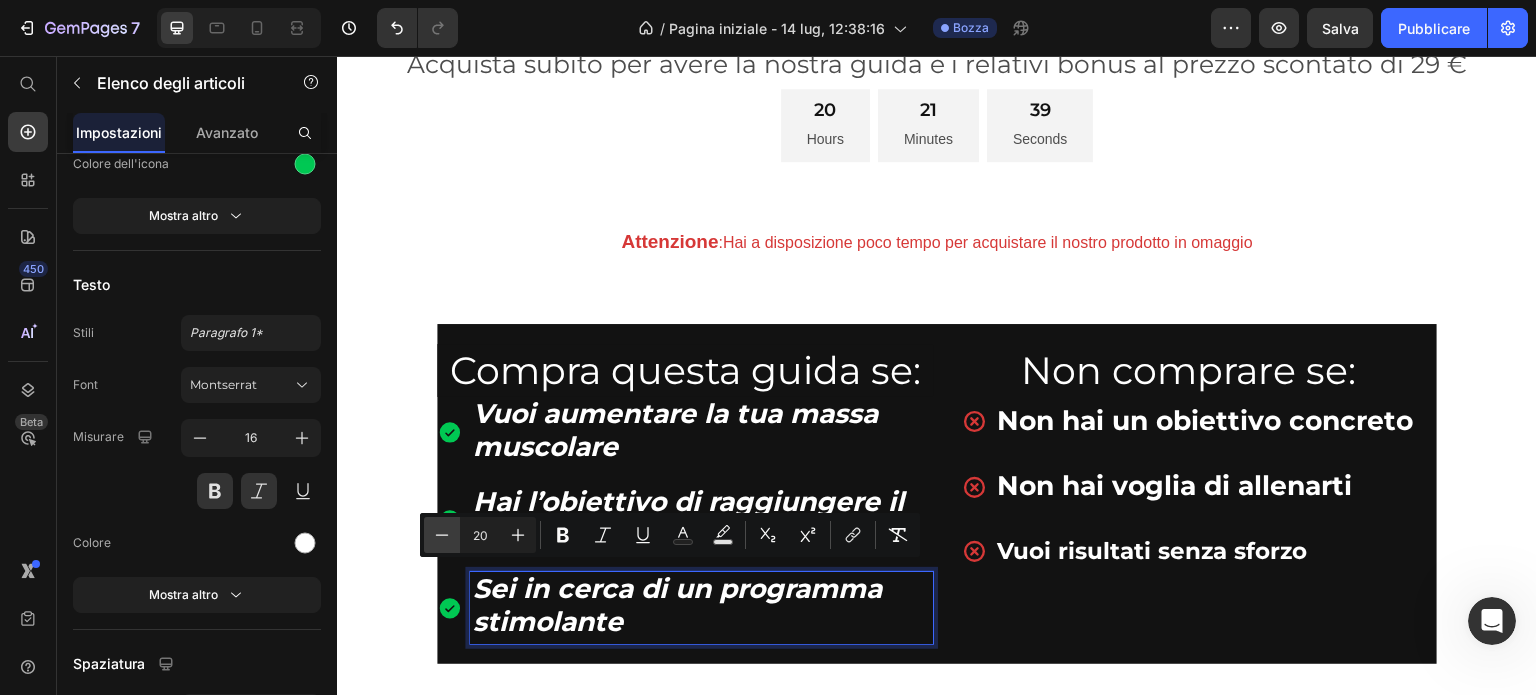 click 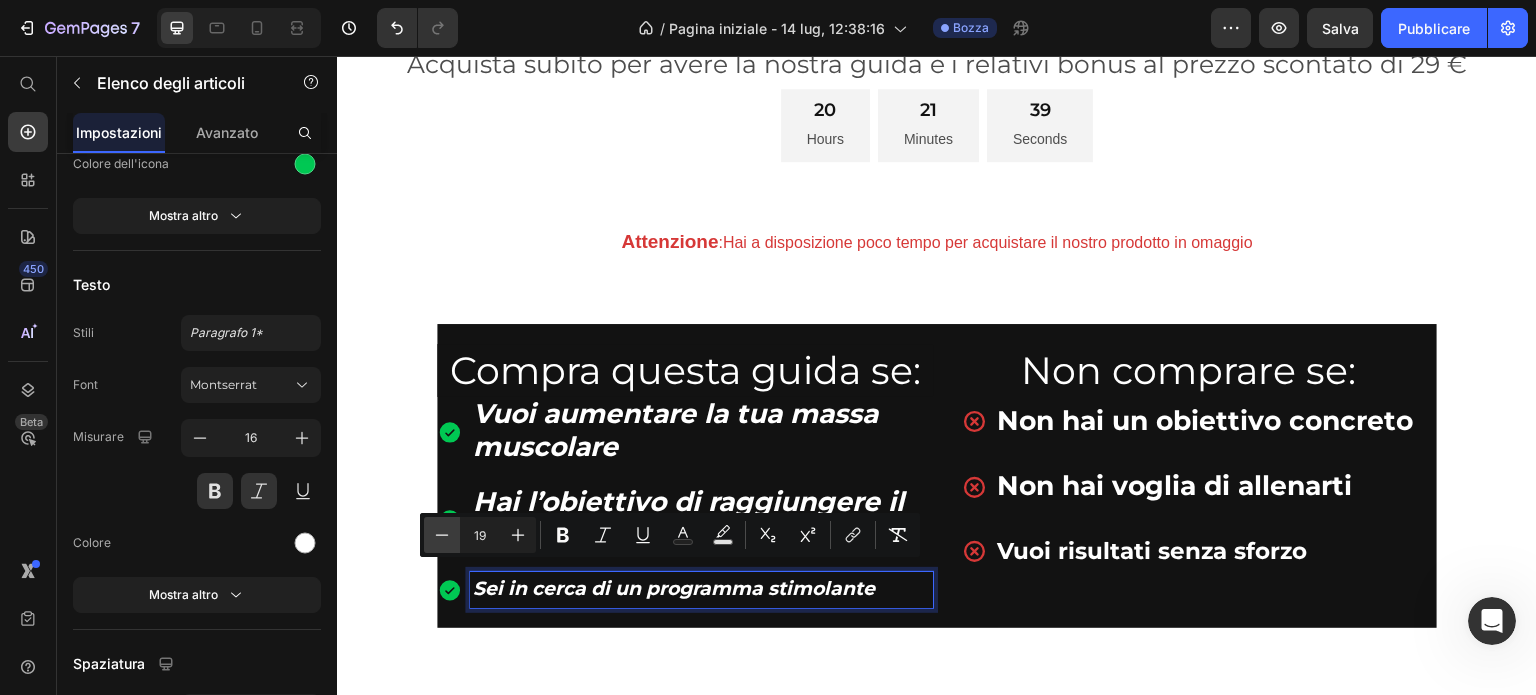 click 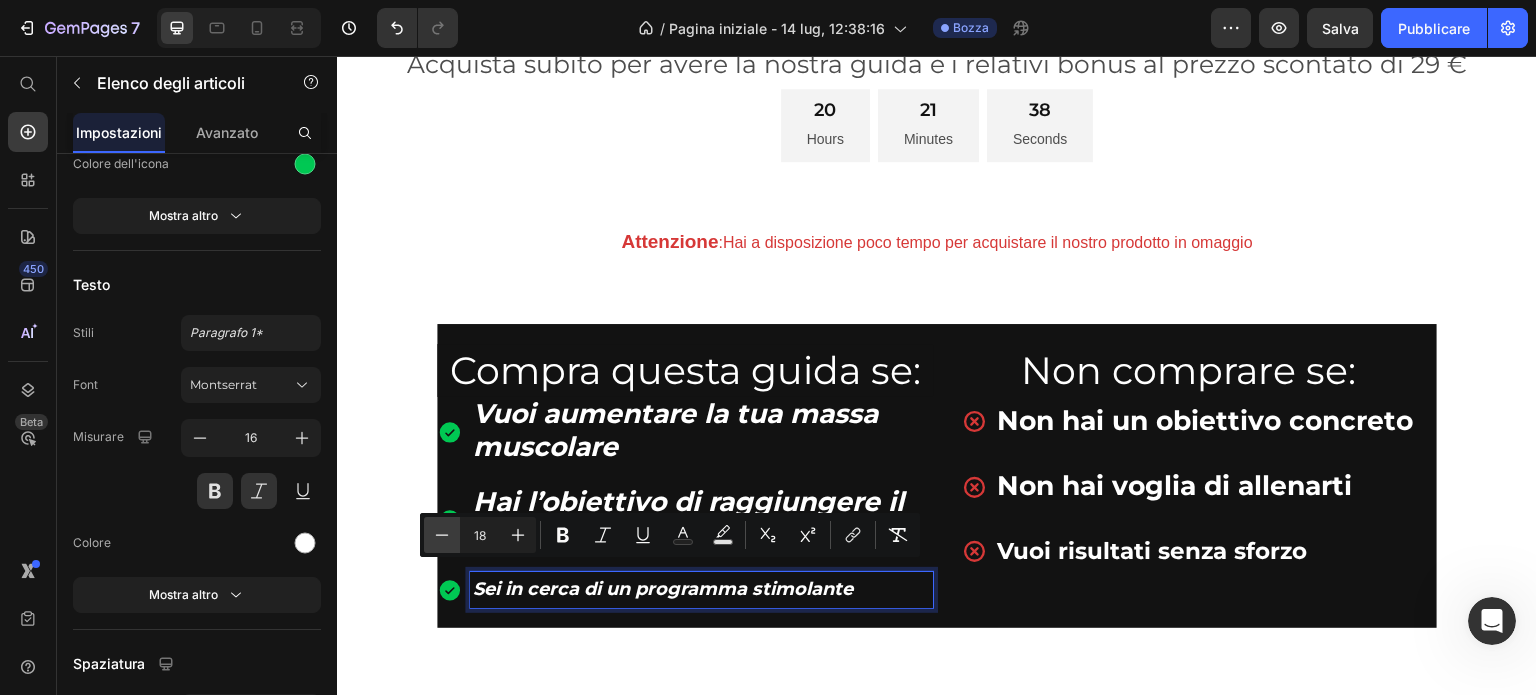 click 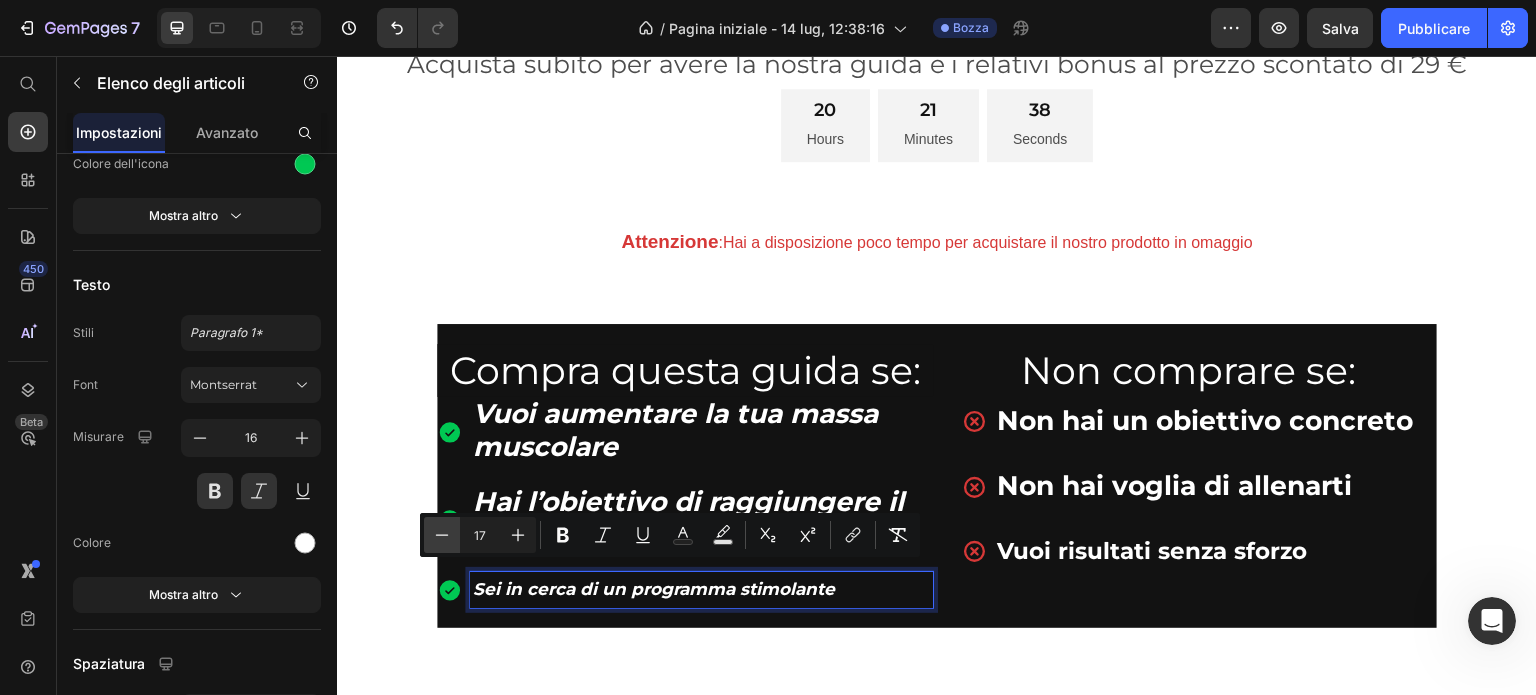 click 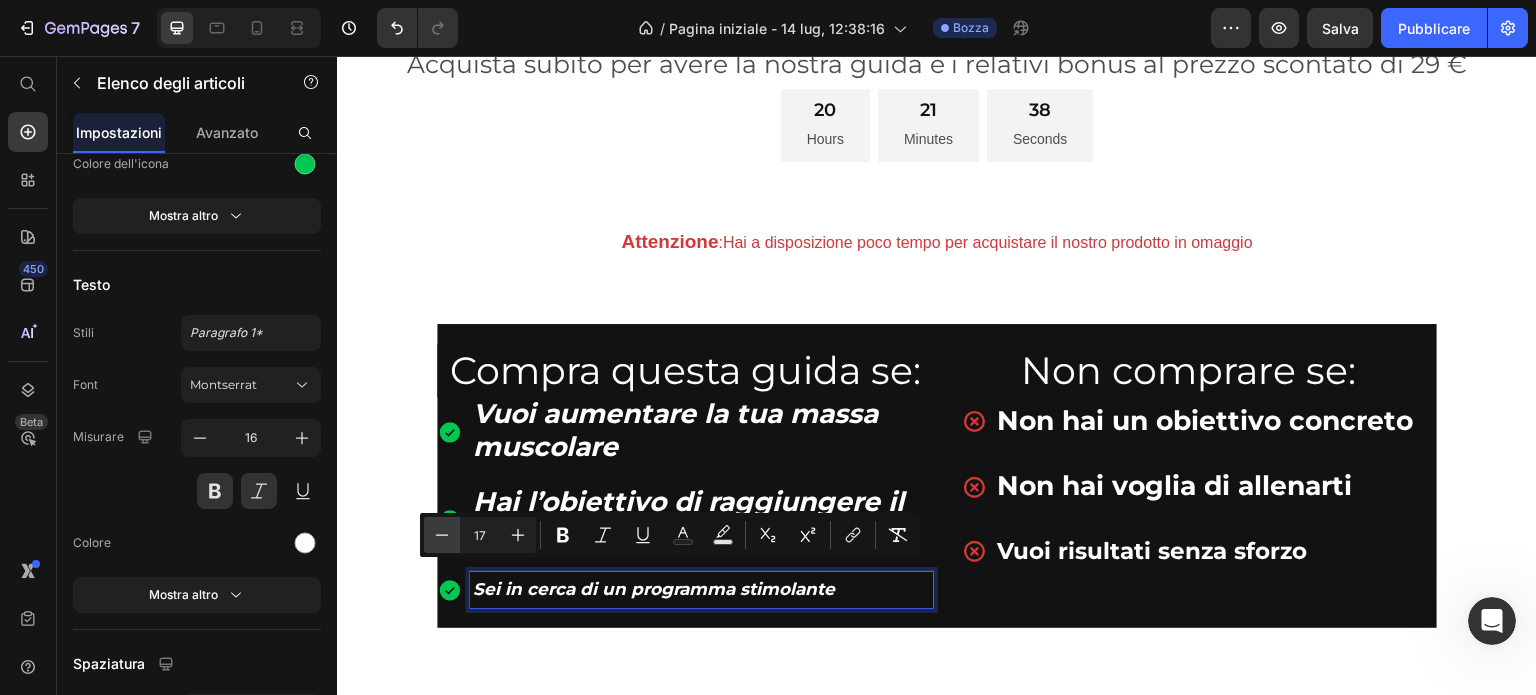 type on "16" 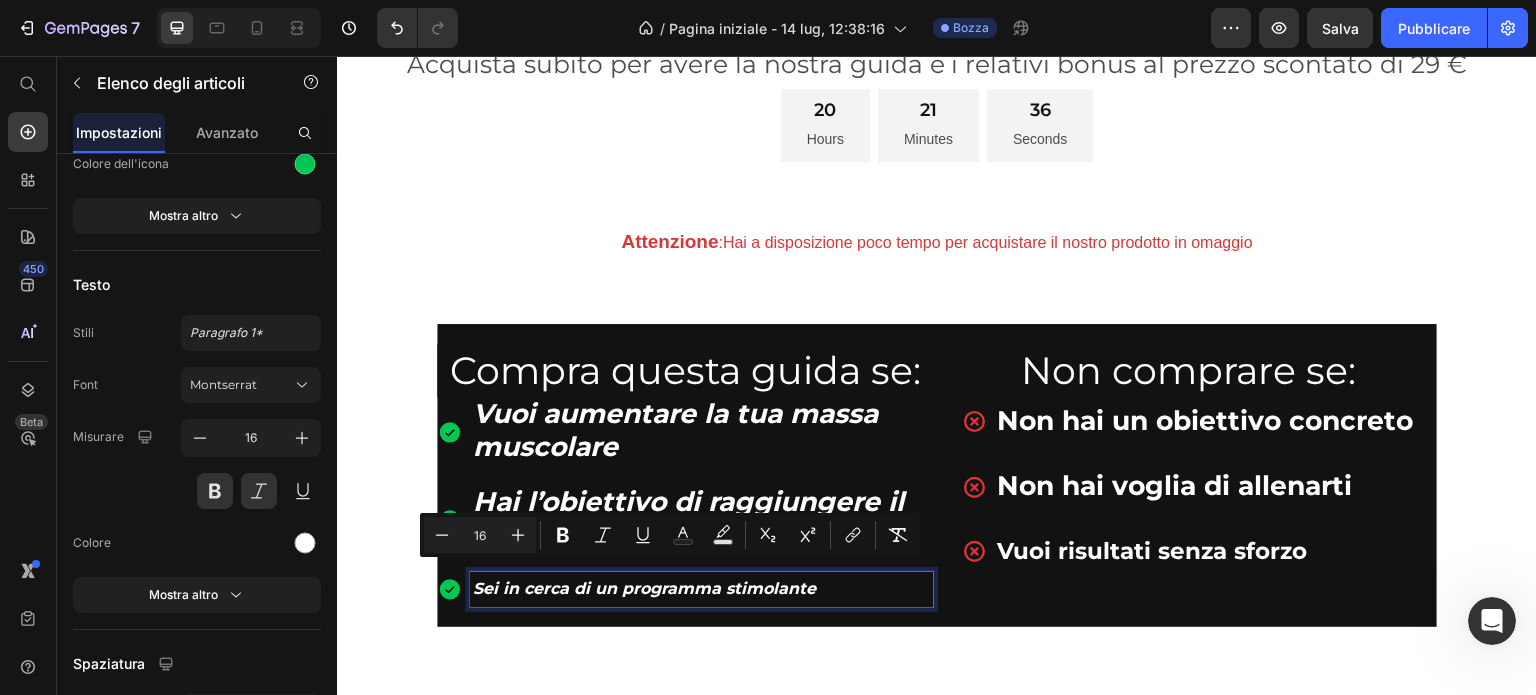 click on "Hai l’obiettivo di raggiungere il fisico dei tuoi sogni" at bounding box center [688, 518] 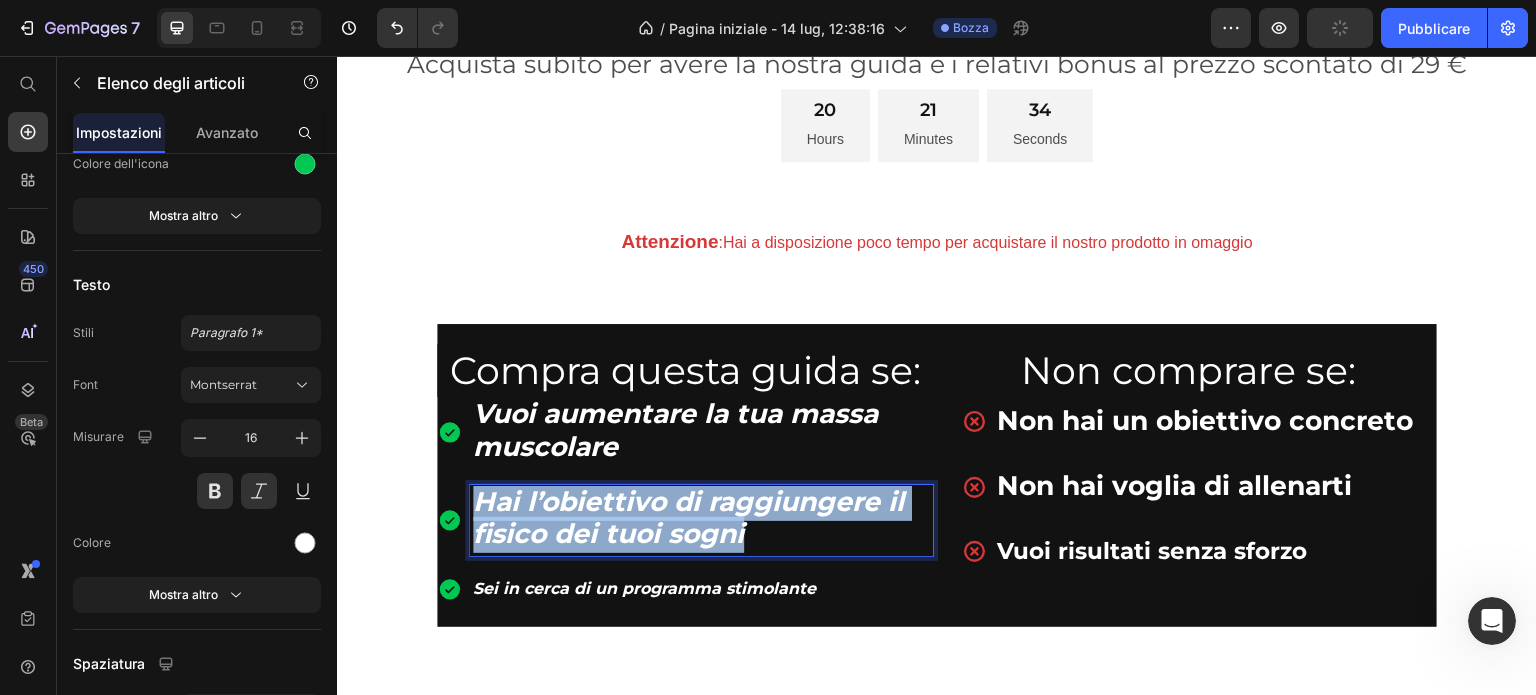 drag, startPoint x: 746, startPoint y: 527, endPoint x: 468, endPoint y: 482, distance: 281.61853 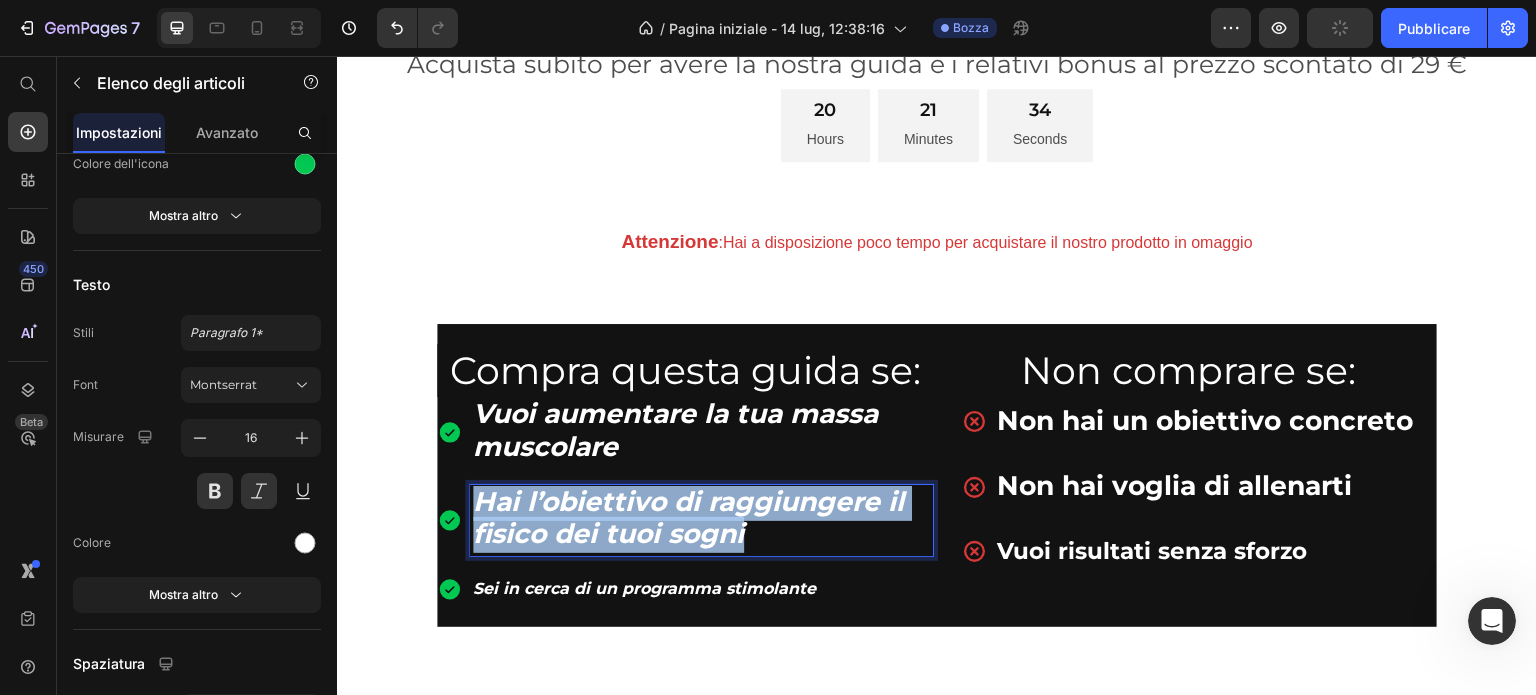 click on "Hai l’obiettivo di raggiungere il fisico dei tuoi sogni" at bounding box center [701, 521] 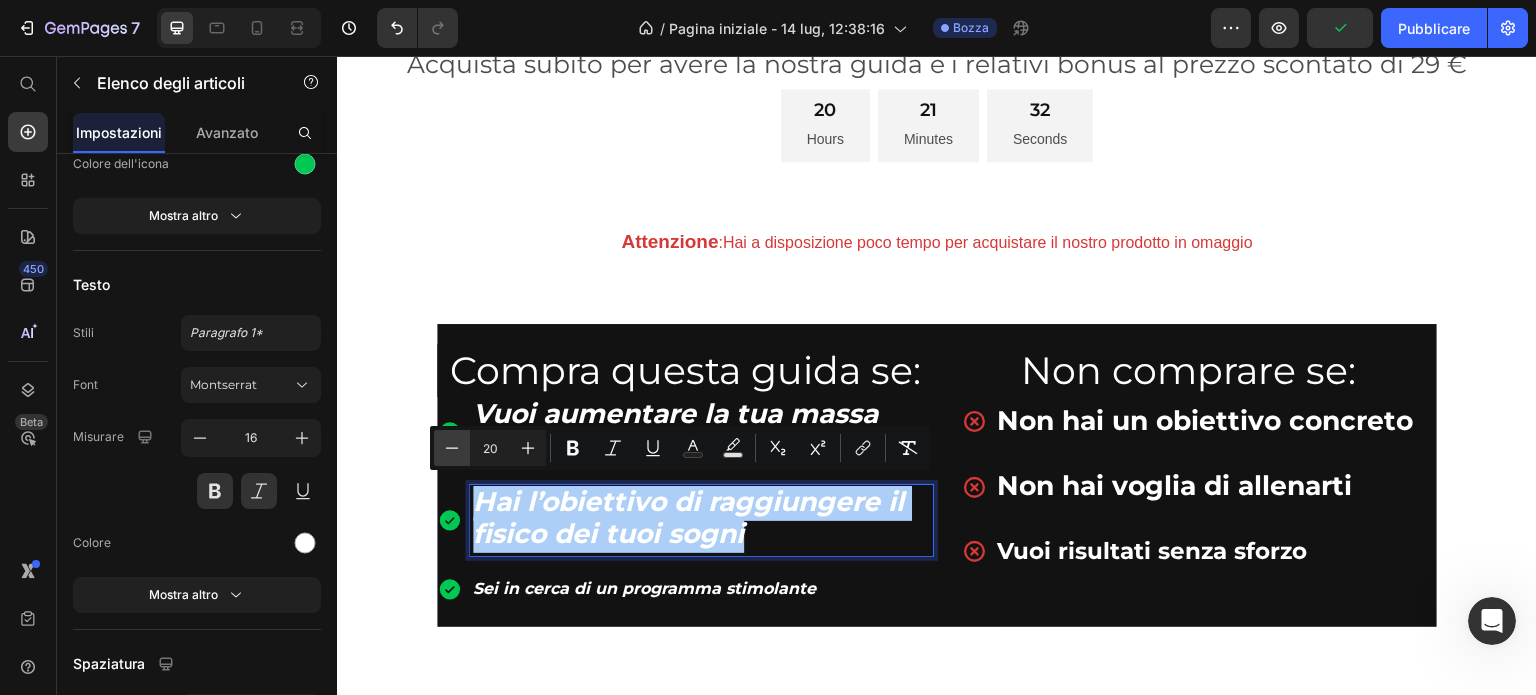 click 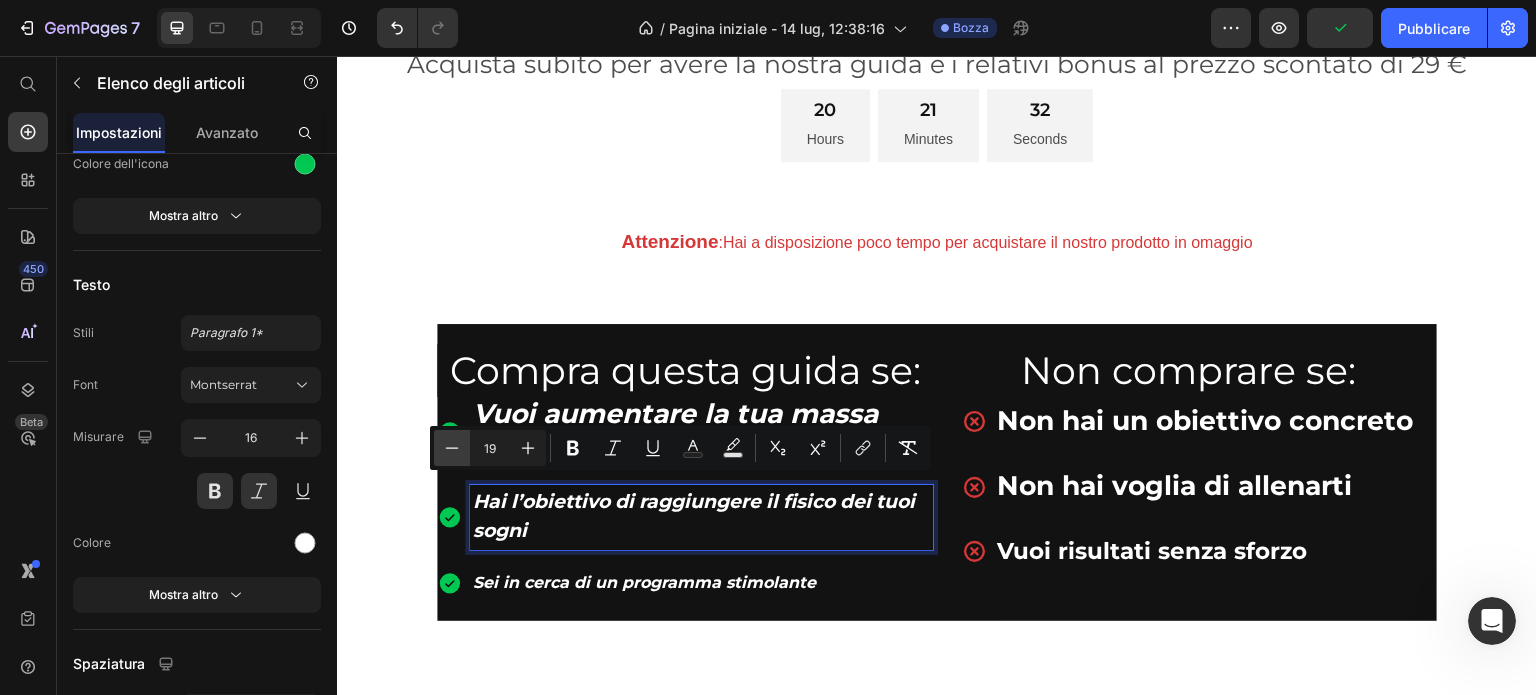 click 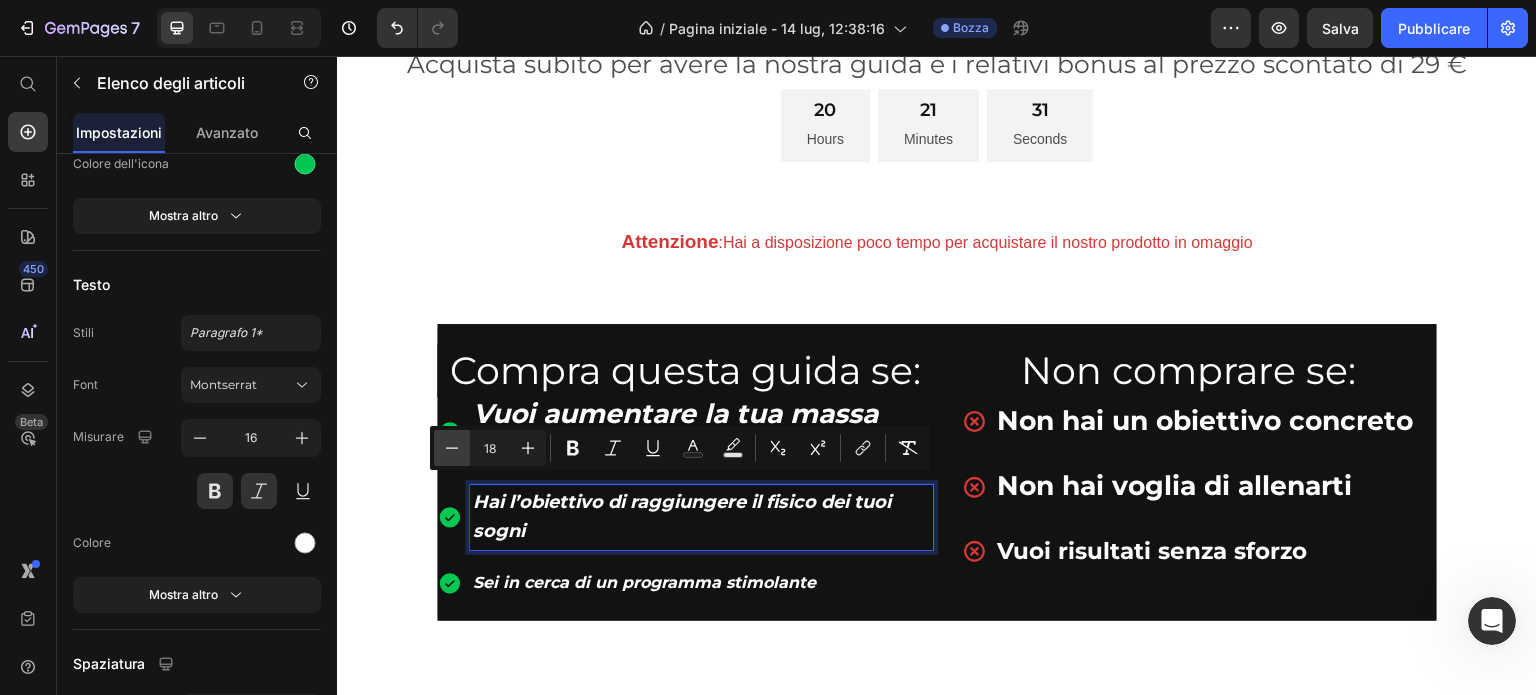 click 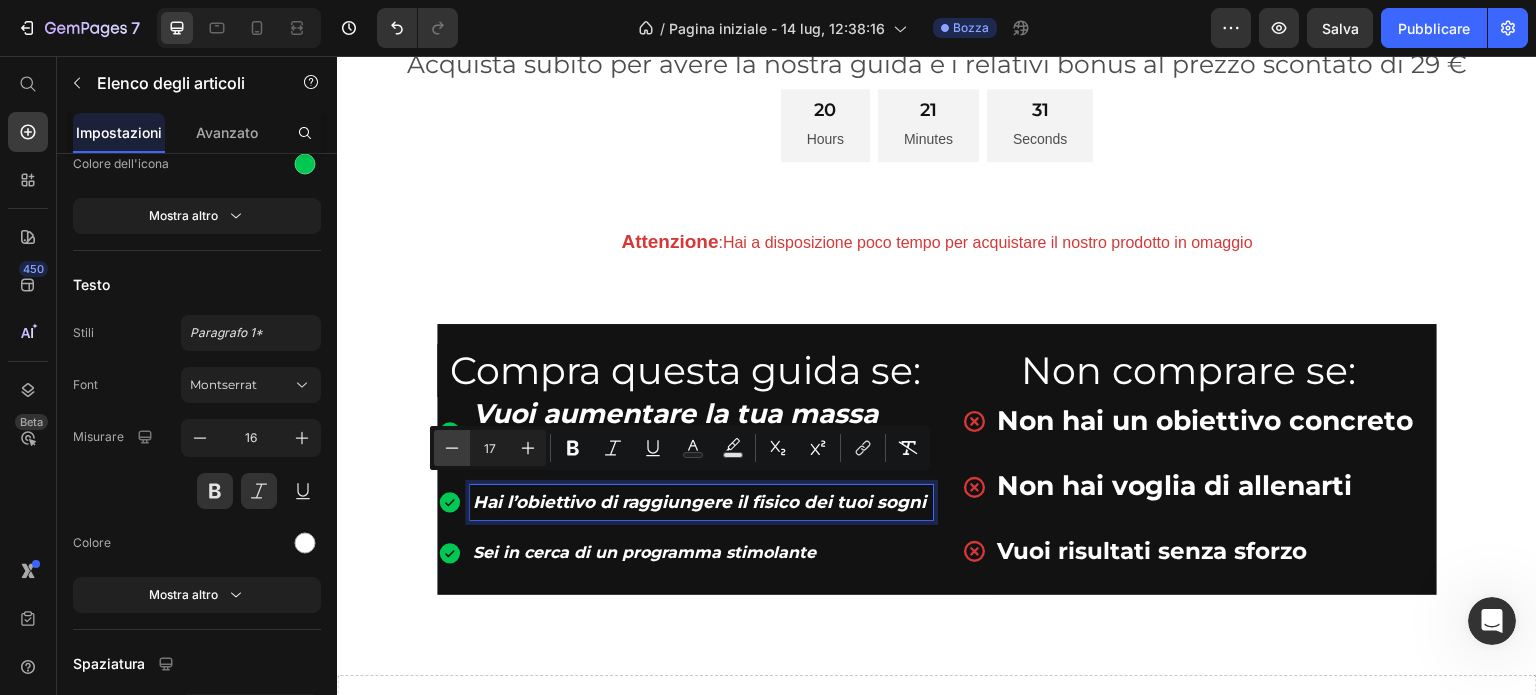 click 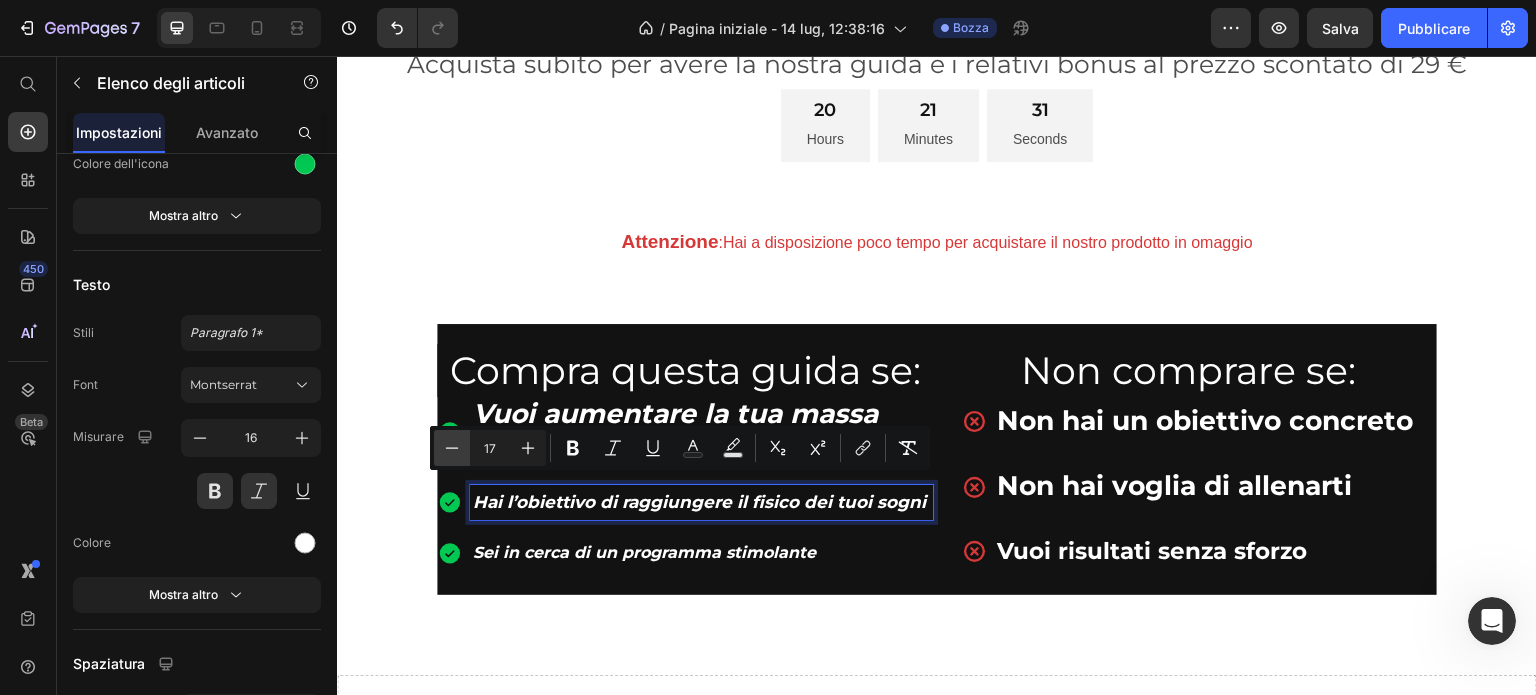 type on "16" 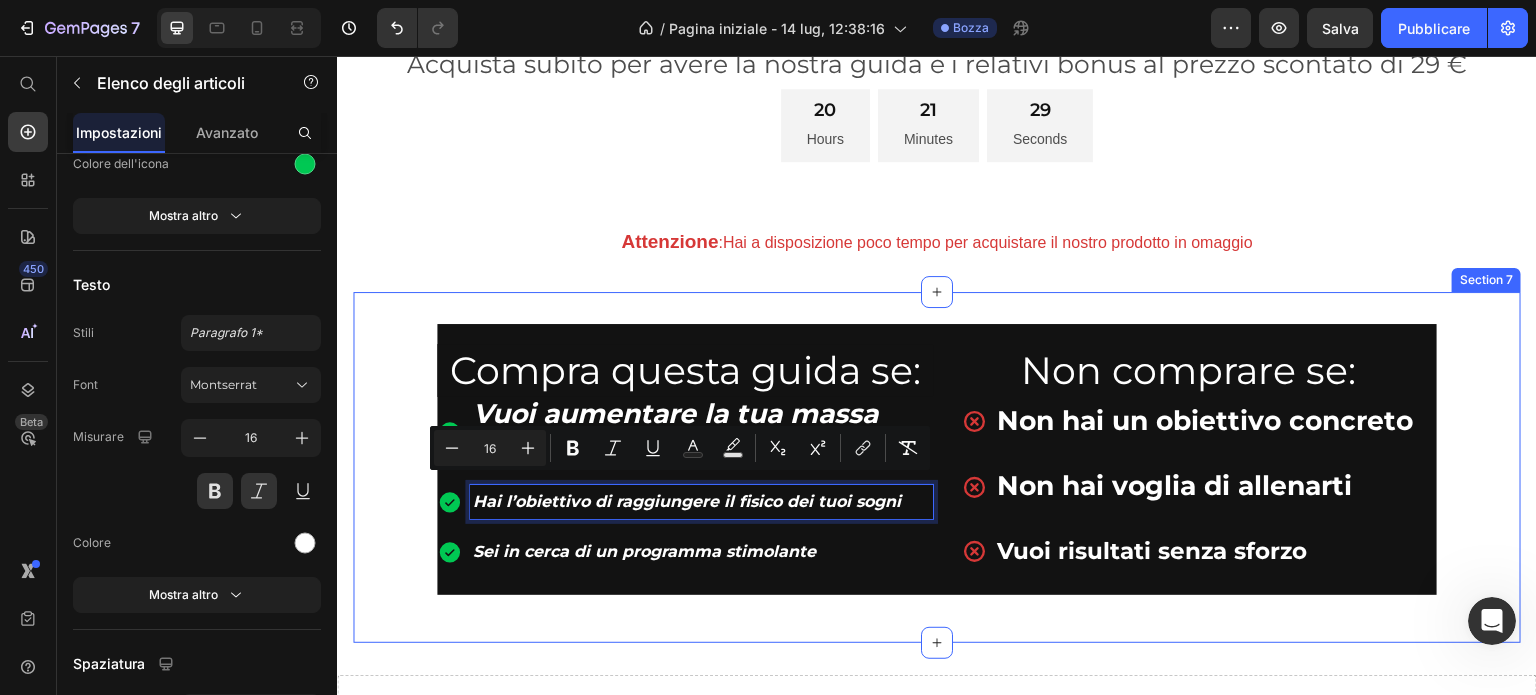 click on "Heading Row Compra questa guida se: Heading Vuoi aumentare la tua massa muscolare Hai l’obiettivo di raggiungere il fisico dei tuoi sogni Sei in cerca di un programma stimolante  Item List   0 Non comprare se: Heading
Non hai un obiettivo concreto
Non hai voglia di allenarti
Vuoi risultati senza sforzo Item List Row Heading Row Section 7" at bounding box center (937, 468) 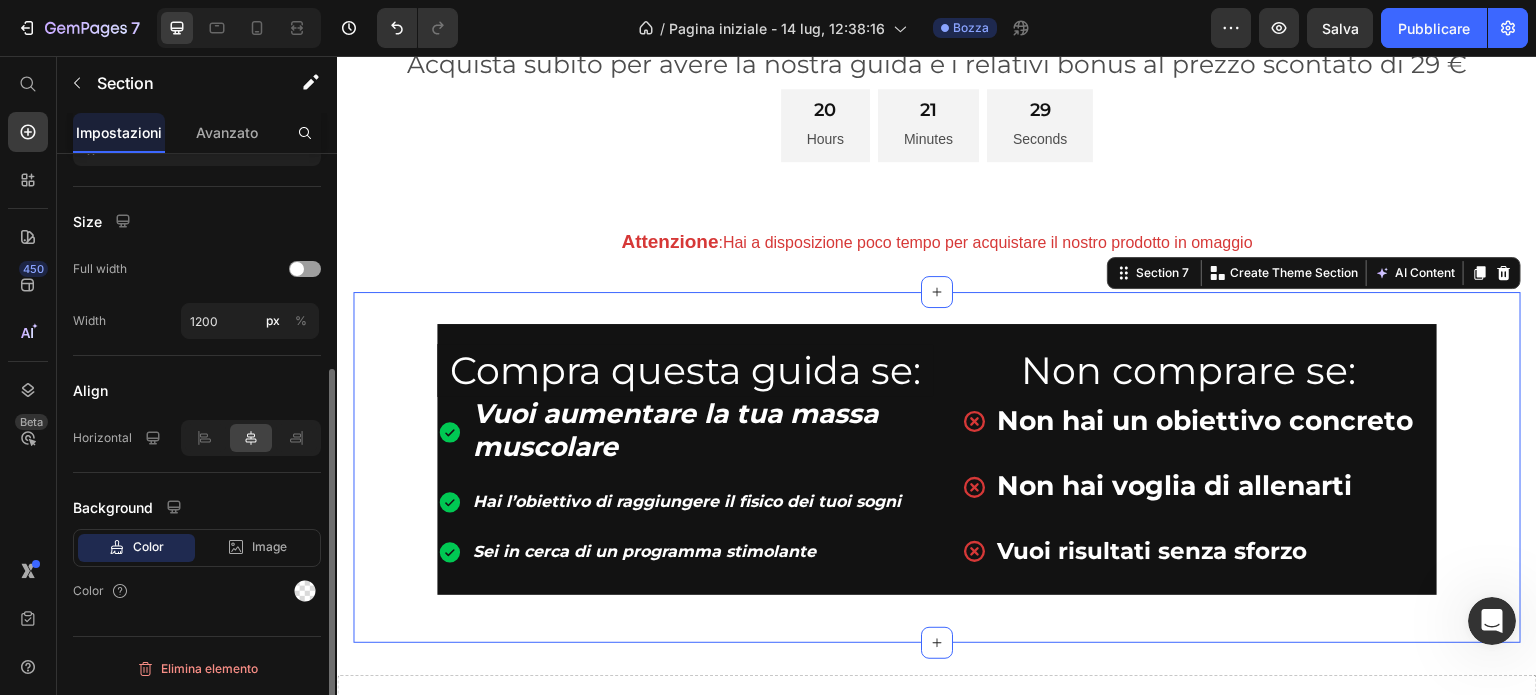 scroll, scrollTop: 0, scrollLeft: 0, axis: both 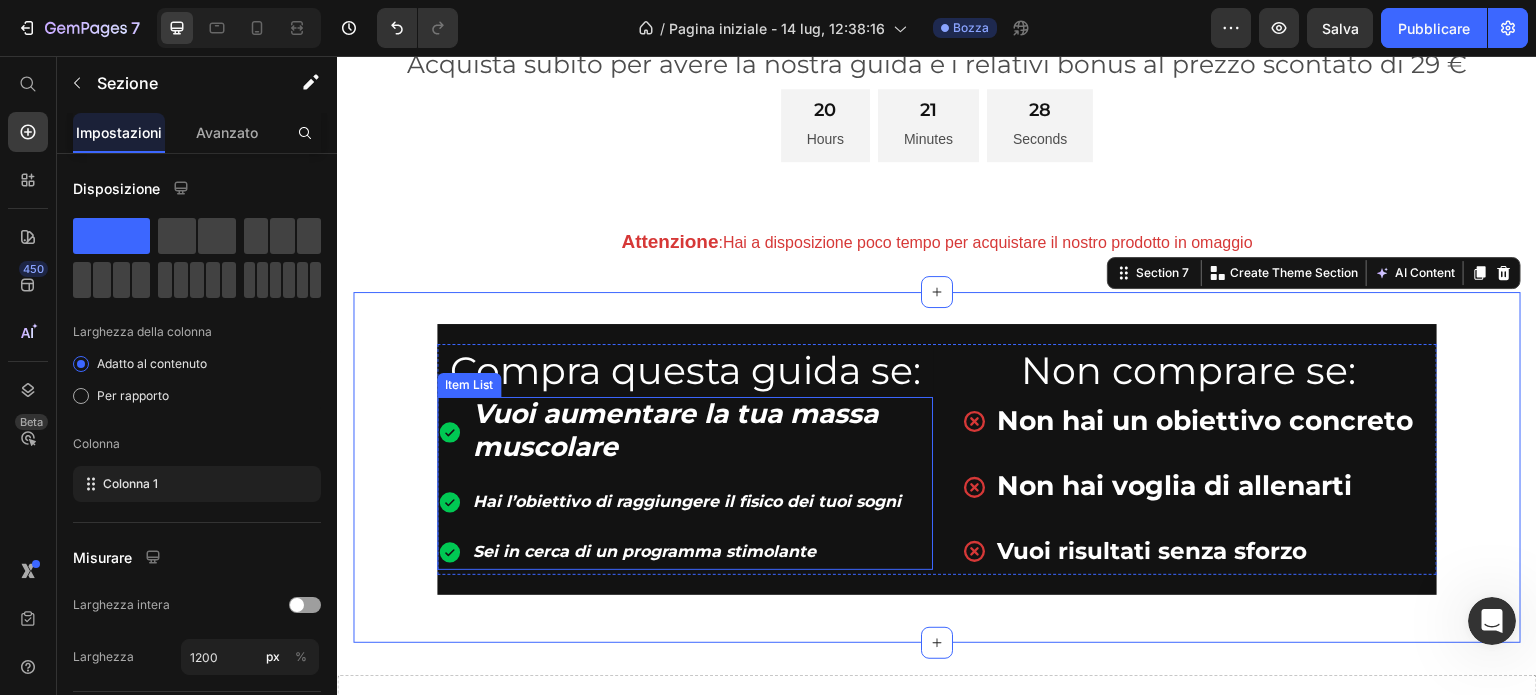 click on "Vuoi aumentare la tua massa muscolare" at bounding box center [701, 433] 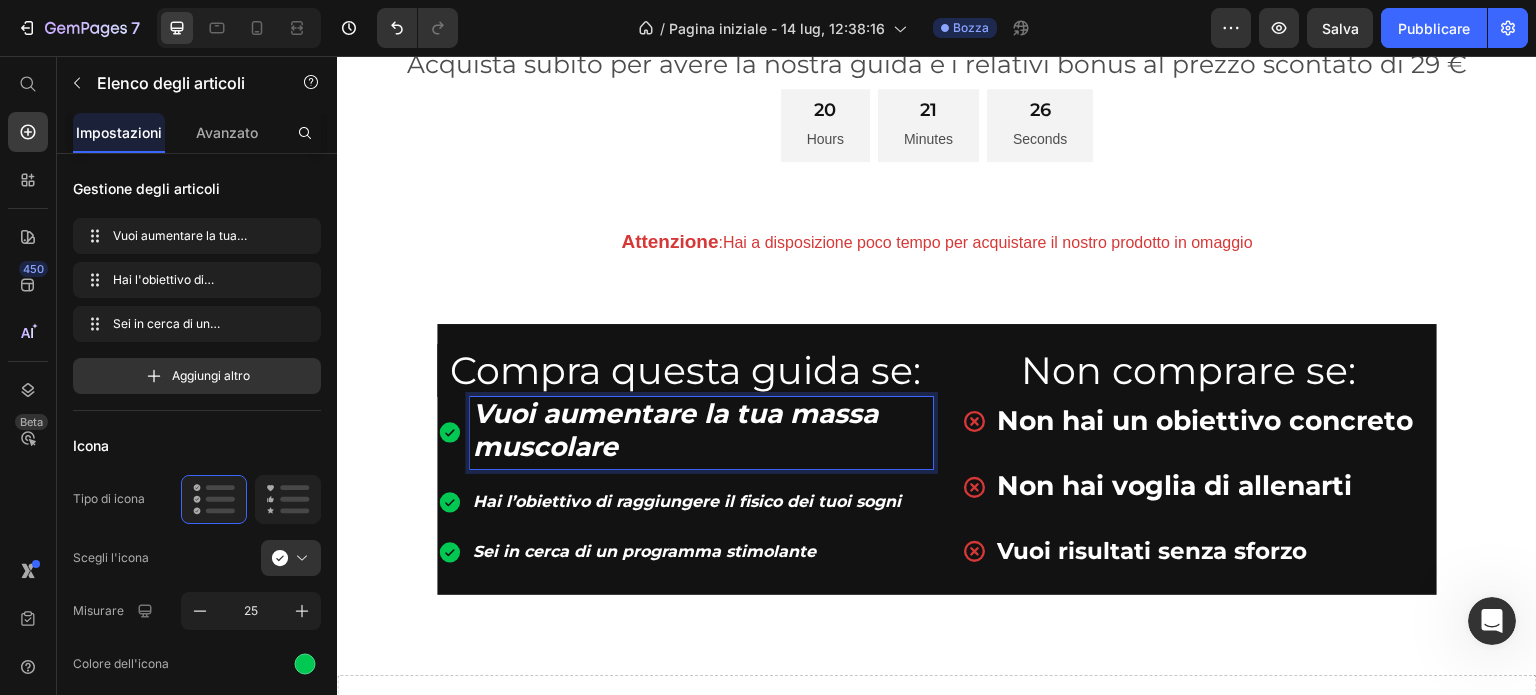 click on "Vuoi aumentare la tua massa muscolare" at bounding box center (675, 430) 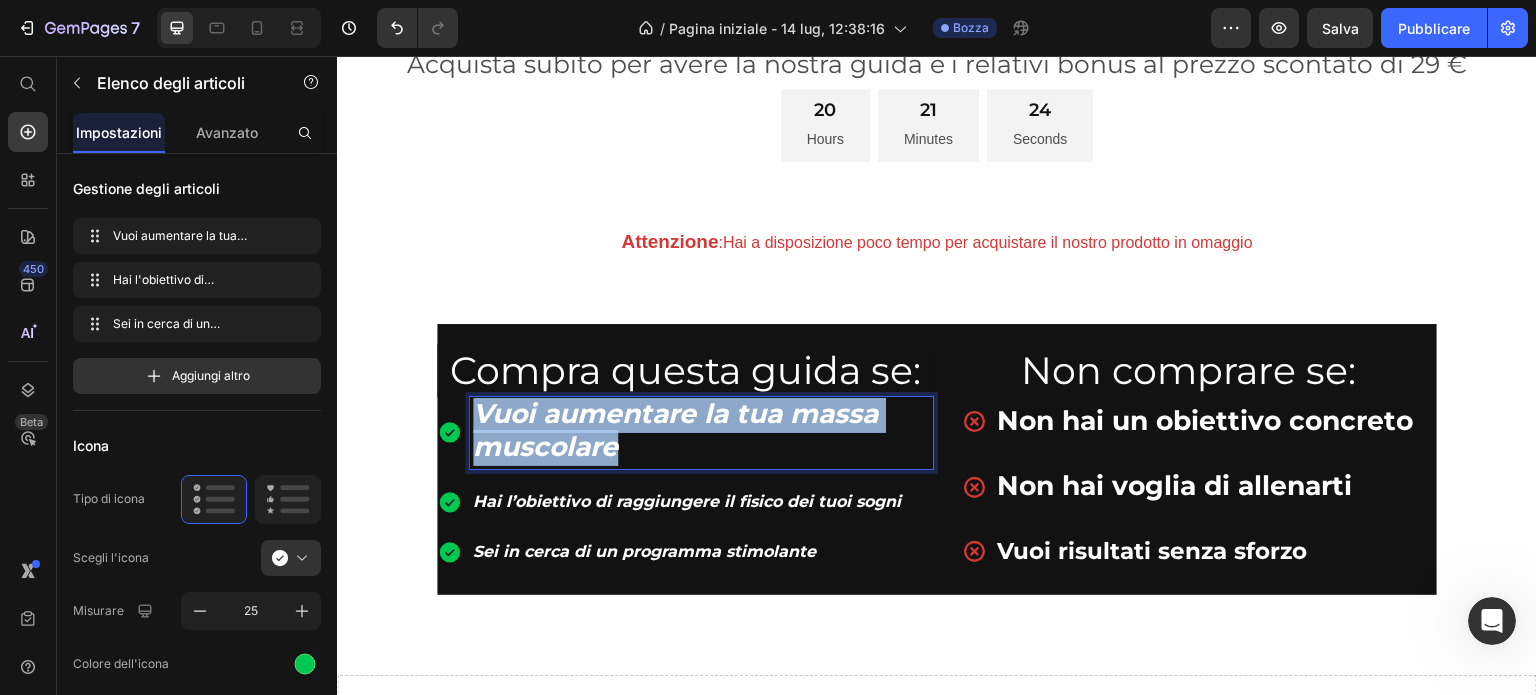 drag, startPoint x: 611, startPoint y: 440, endPoint x: 472, endPoint y: 406, distance: 143.09787 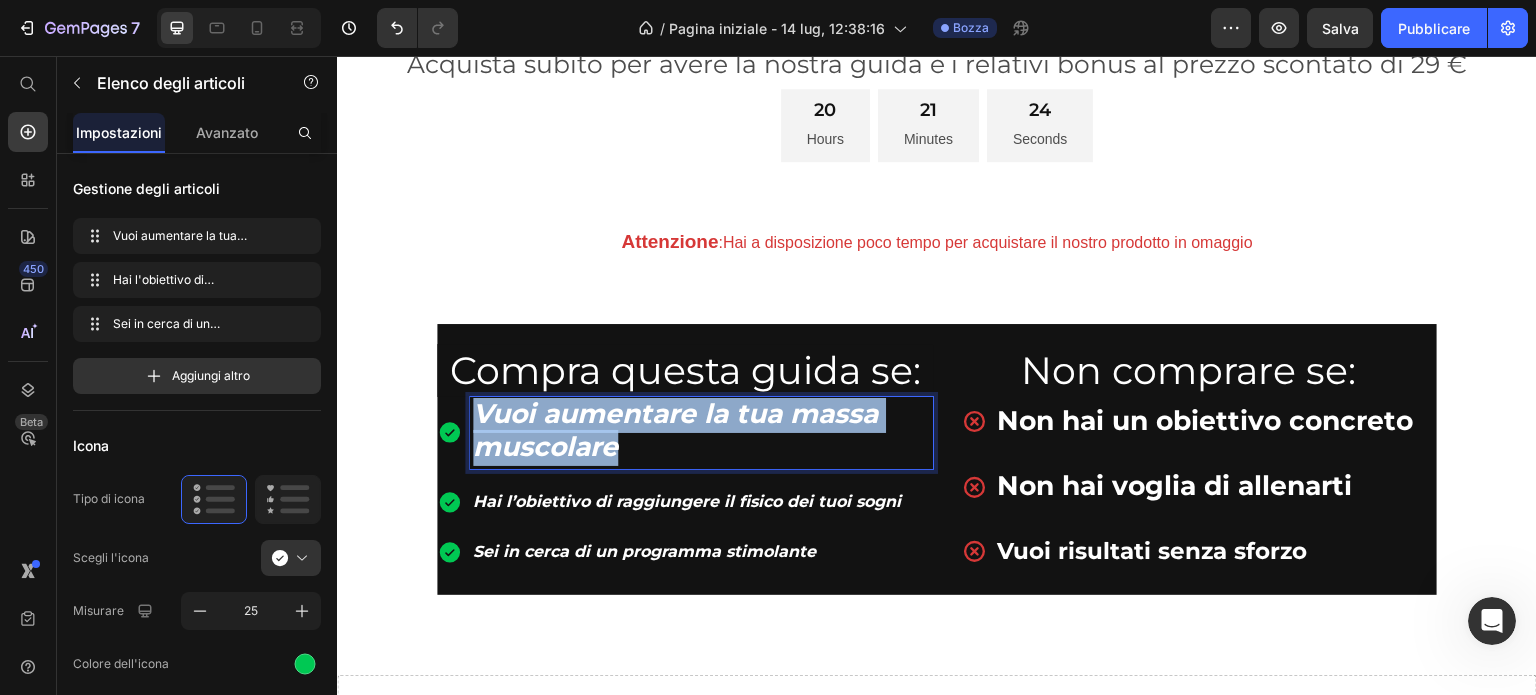click on "Vuoi aumentare la tua massa muscolare" at bounding box center [701, 433] 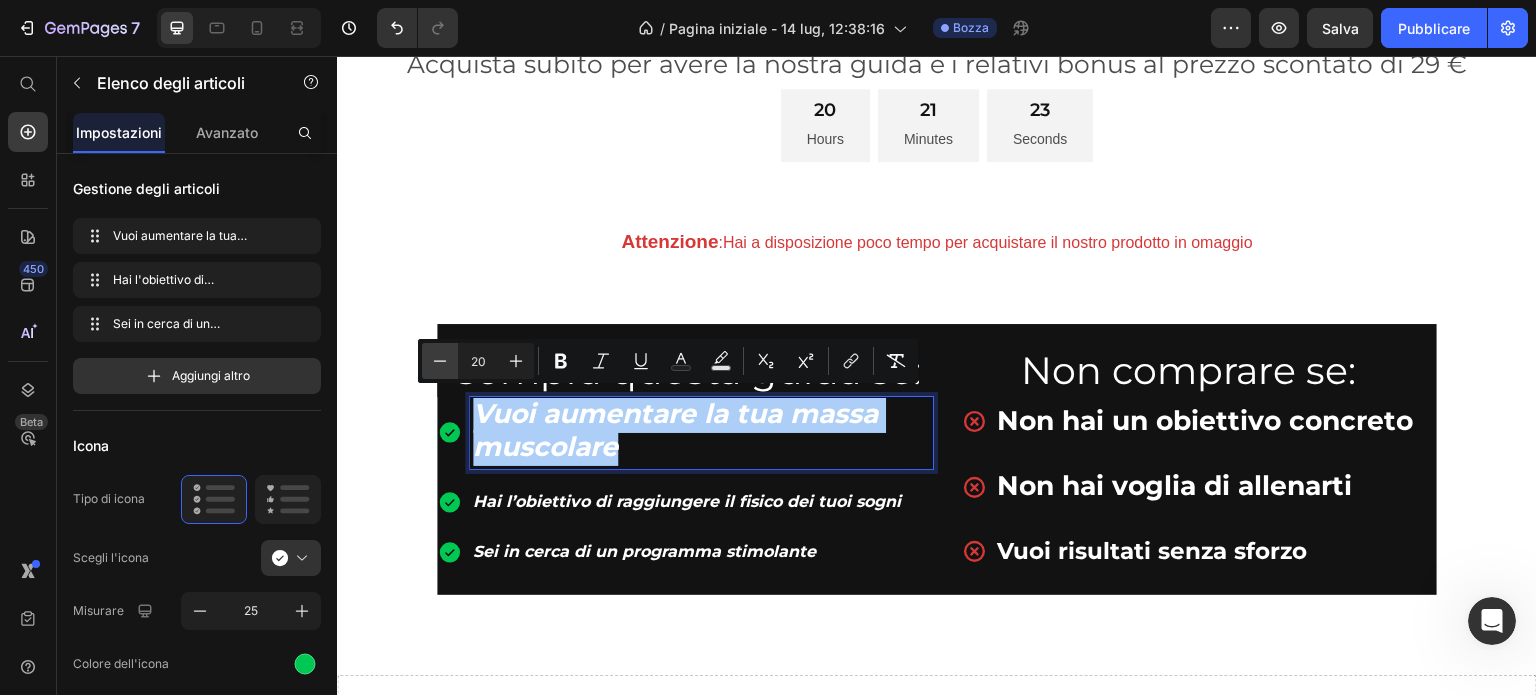 click on "Minus" at bounding box center [440, 361] 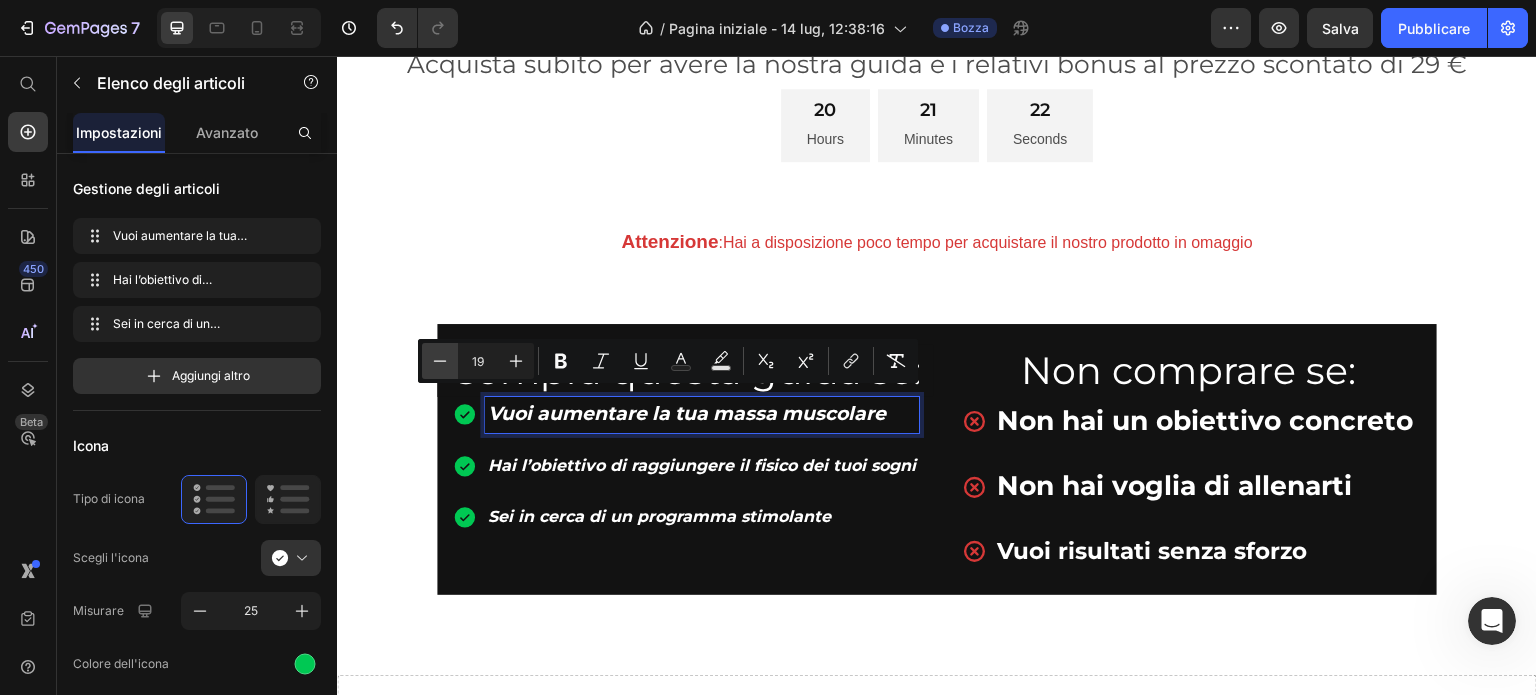 click on "Minus" at bounding box center [440, 361] 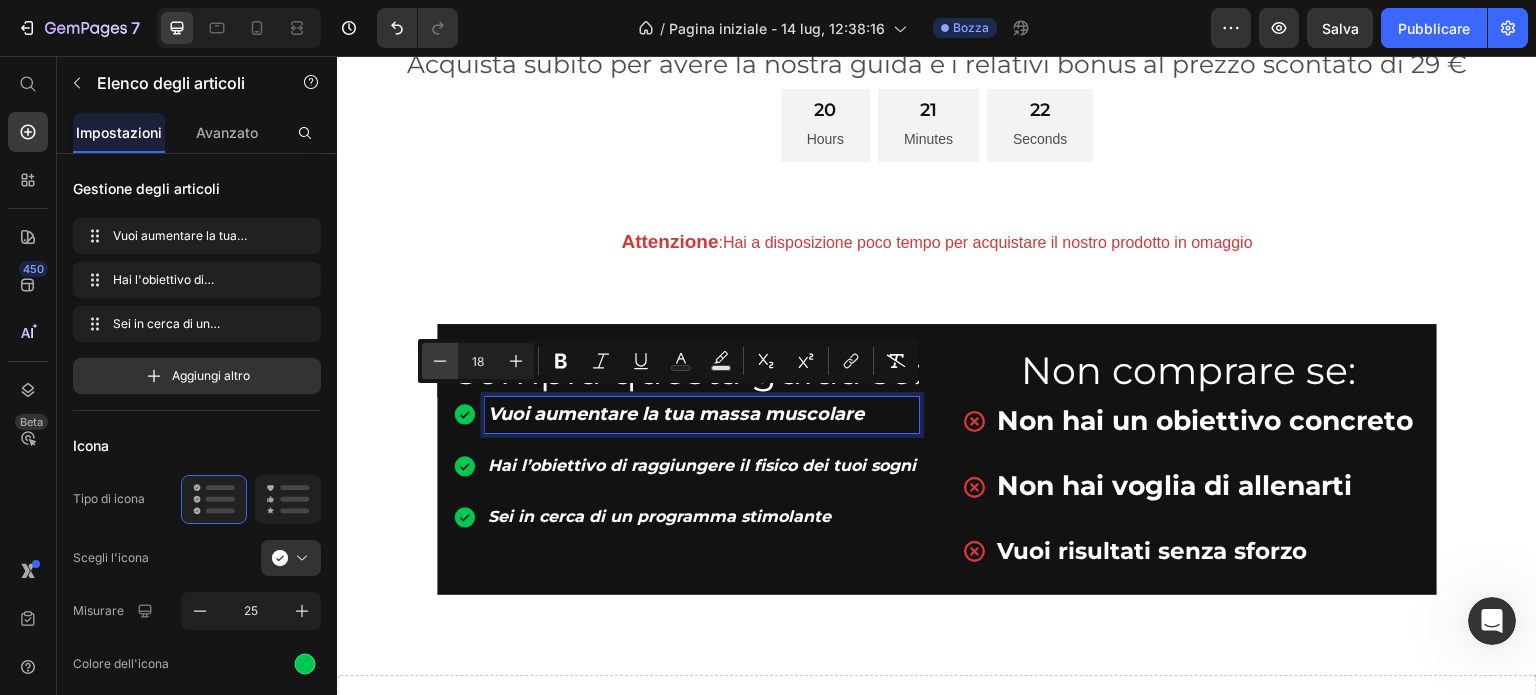 click on "Meno" at bounding box center [440, 361] 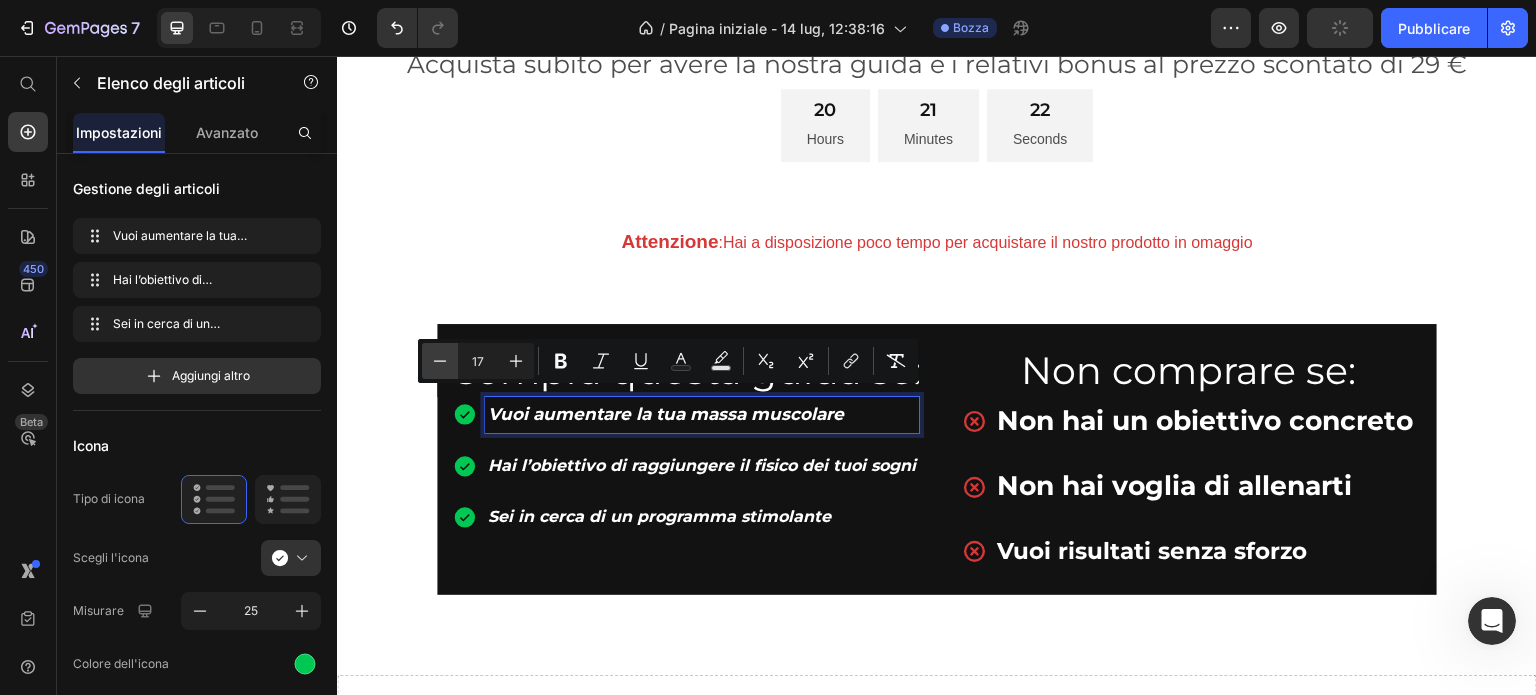 click on "Meno" at bounding box center (440, 361) 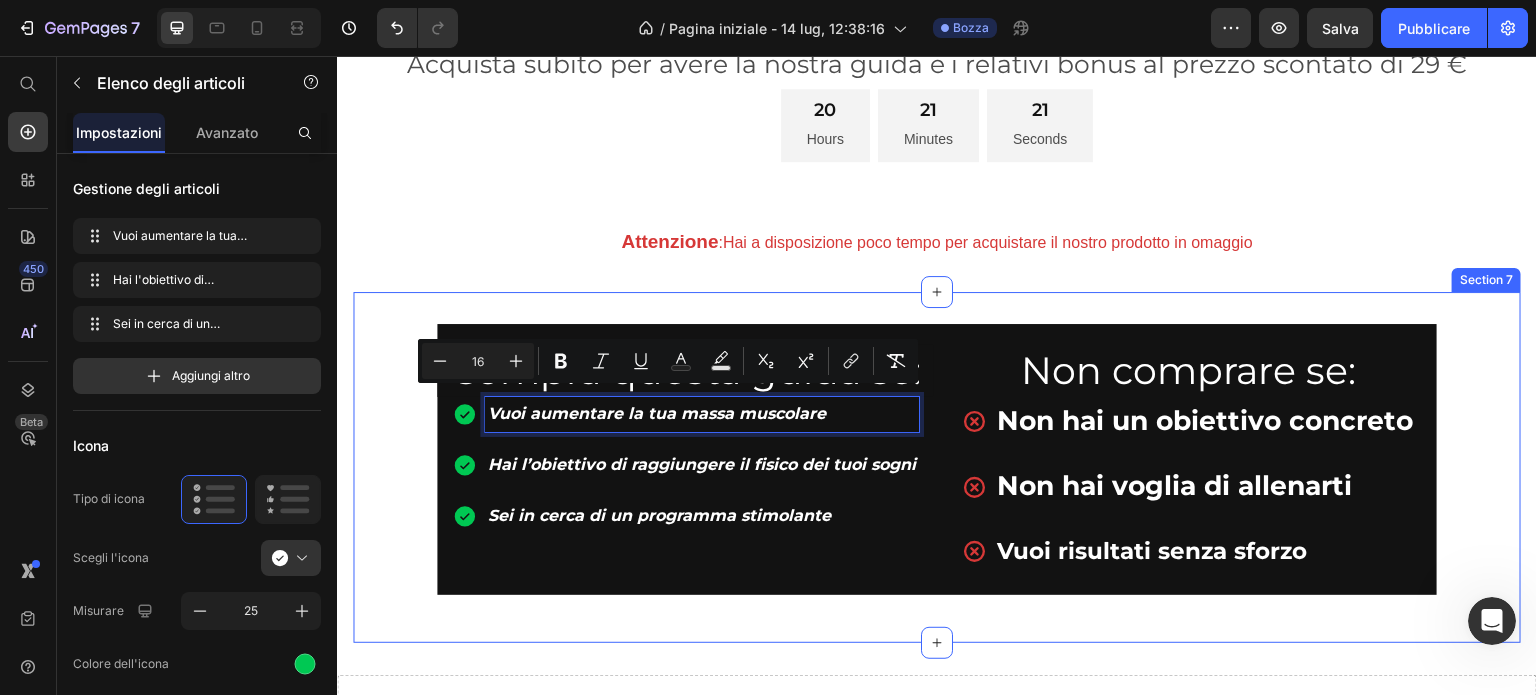 click on "Heading Row Compra questa guida se: Heading Vuoi aumentare la tua massa muscolare Hai l’obiettivo di raggiungere il fisico dei tuoi sogni Sei in cerca di un programma stimolante  Item List   0 Non comprare se: Heading
Non hai un obiettivo concreto
Non hai voglia di allenarti
Vuoi risultati senza sforzo Item List Row Heading Row Section 7" at bounding box center [937, 468] 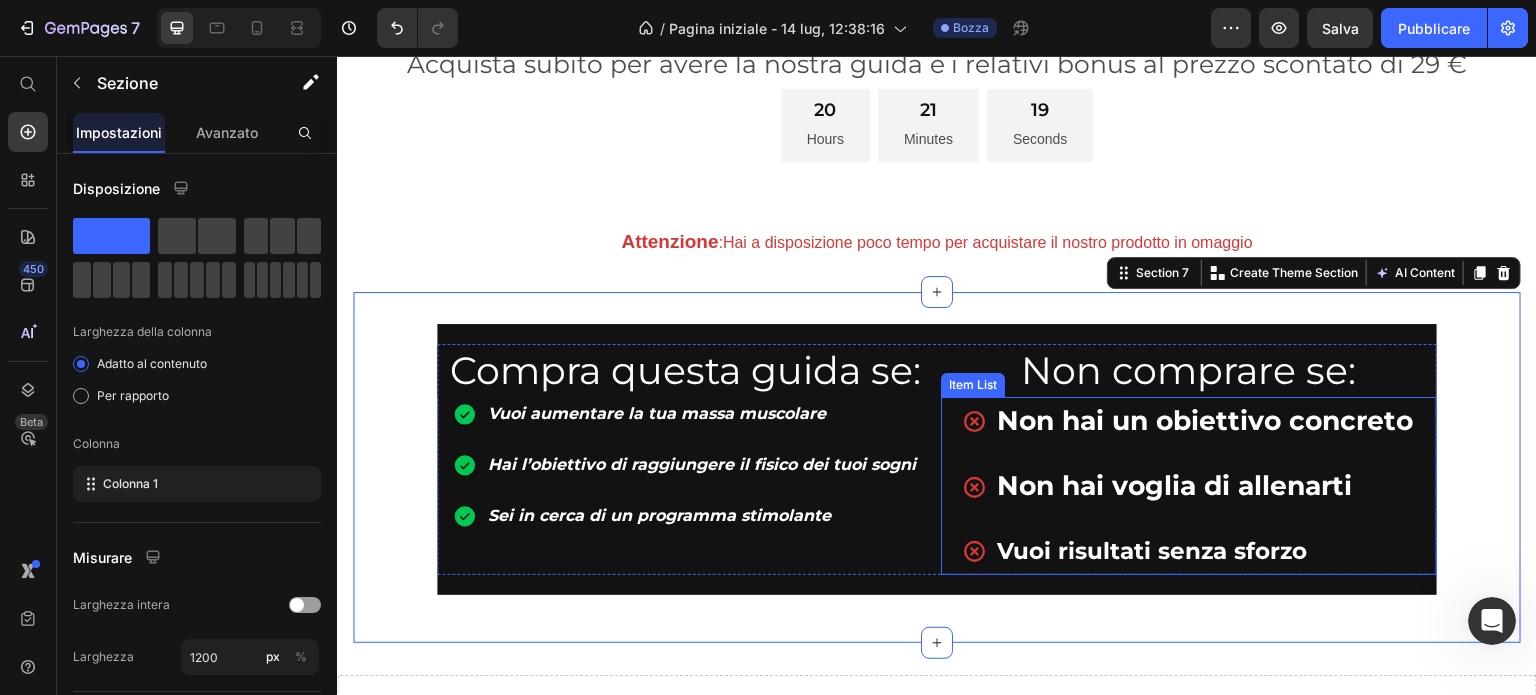 click on "Vuoi risultati senza sforzo" at bounding box center [1206, 551] 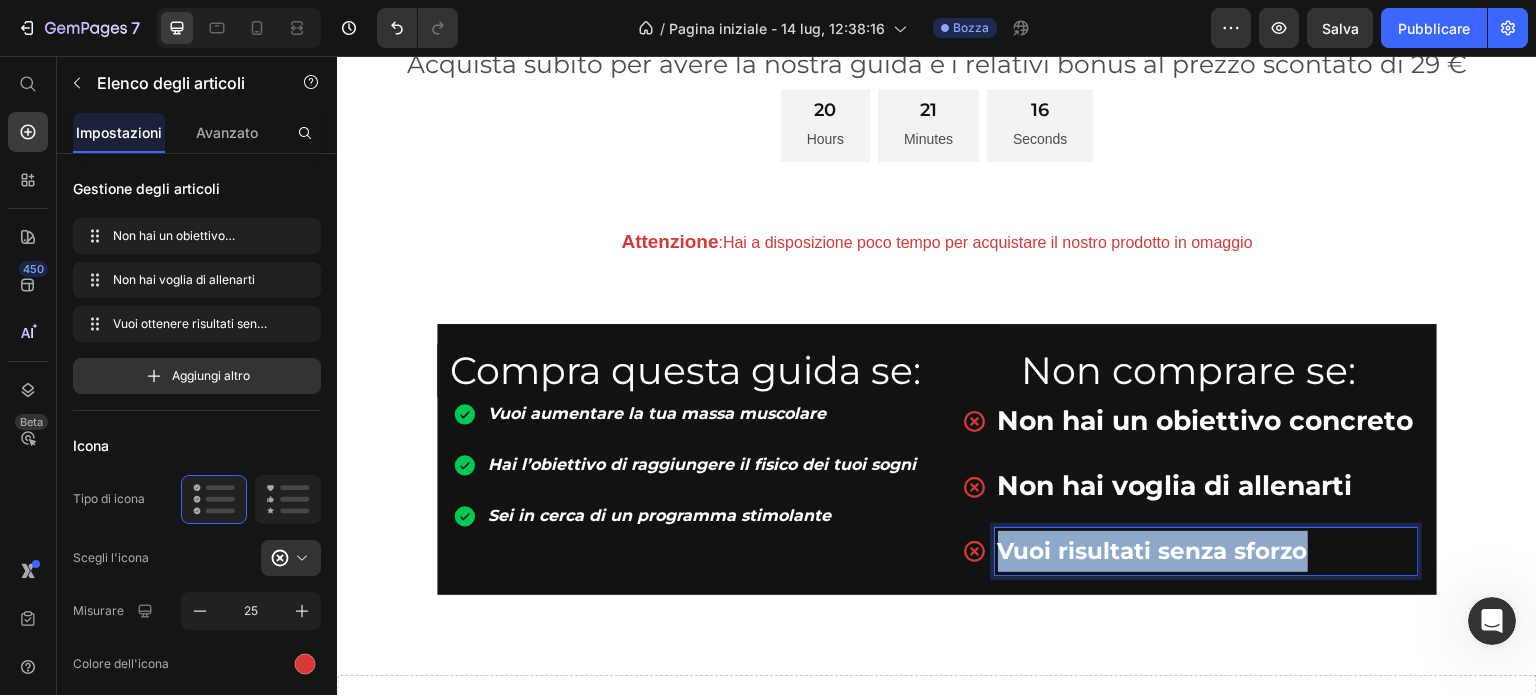 drag, startPoint x: 1309, startPoint y: 541, endPoint x: 983, endPoint y: 529, distance: 326.2208 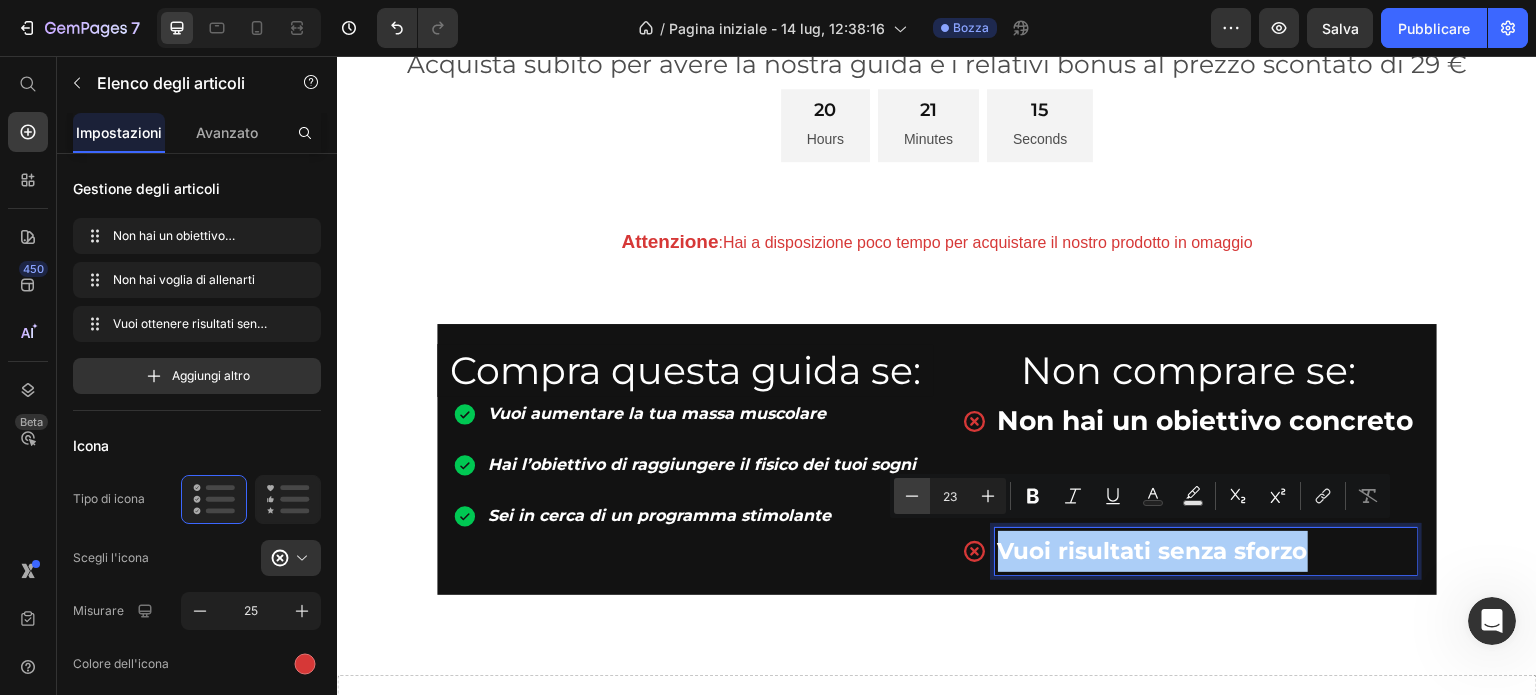 click 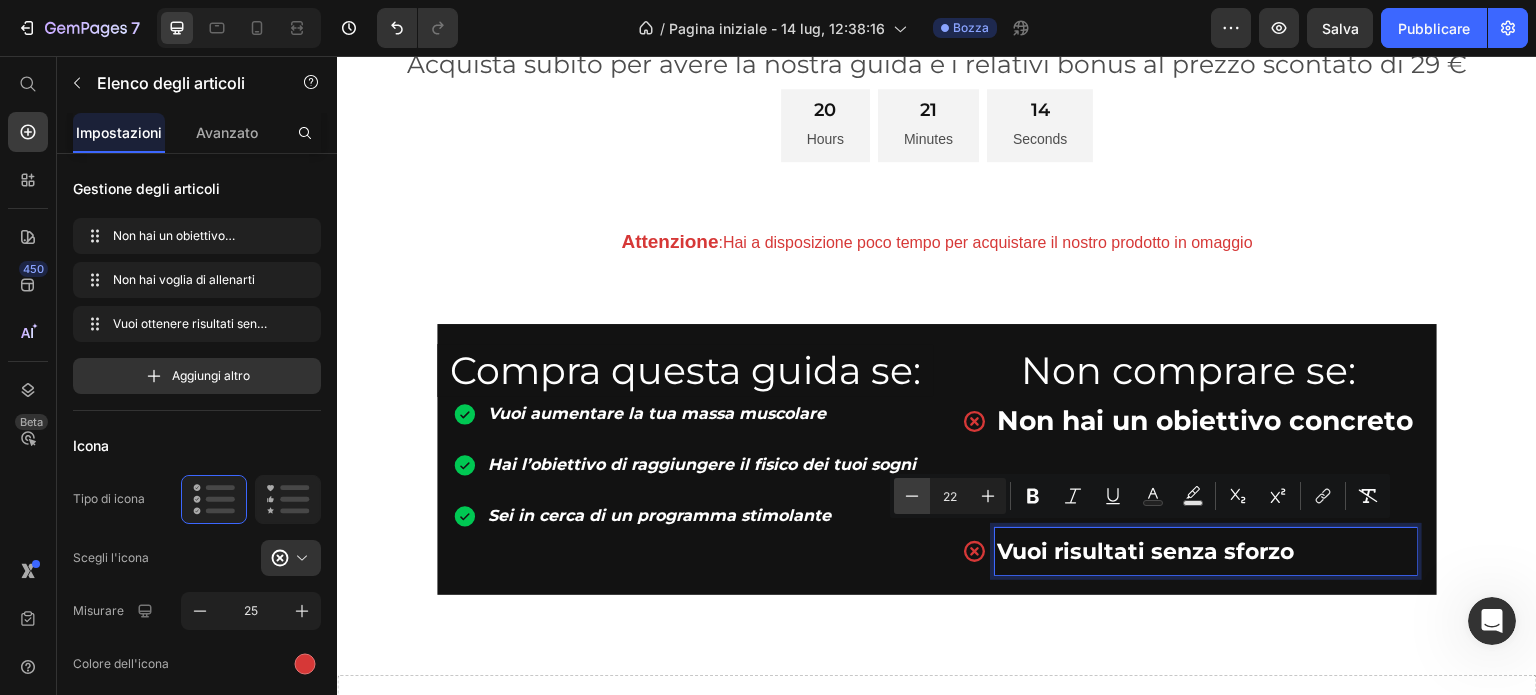click 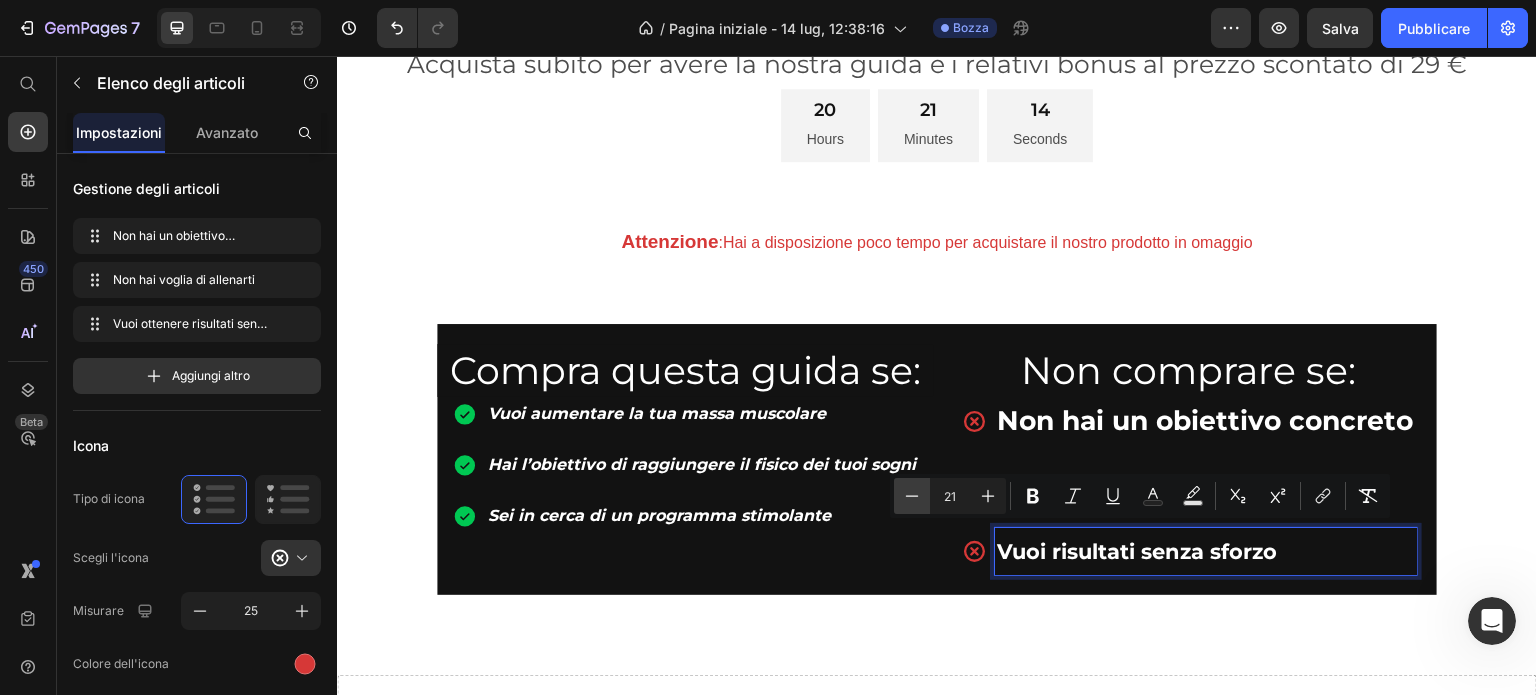 click 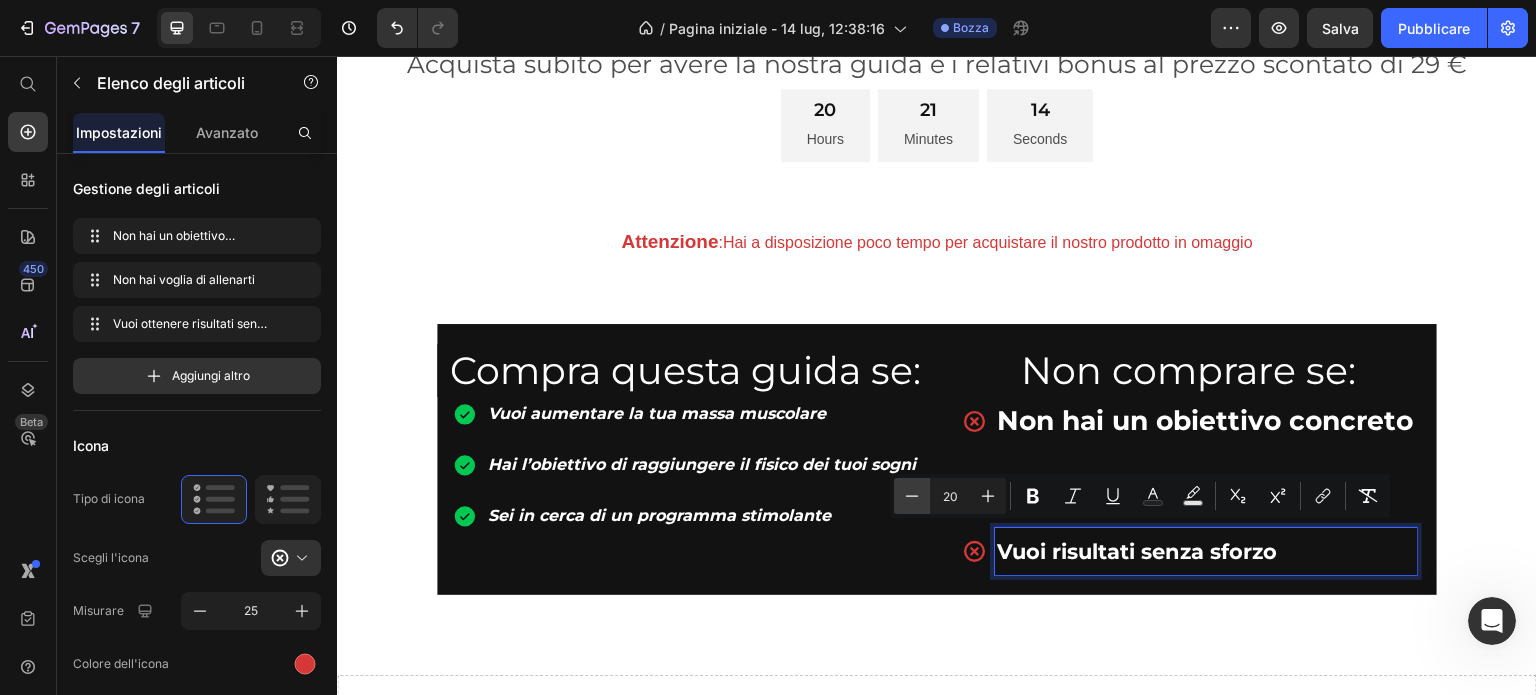 click 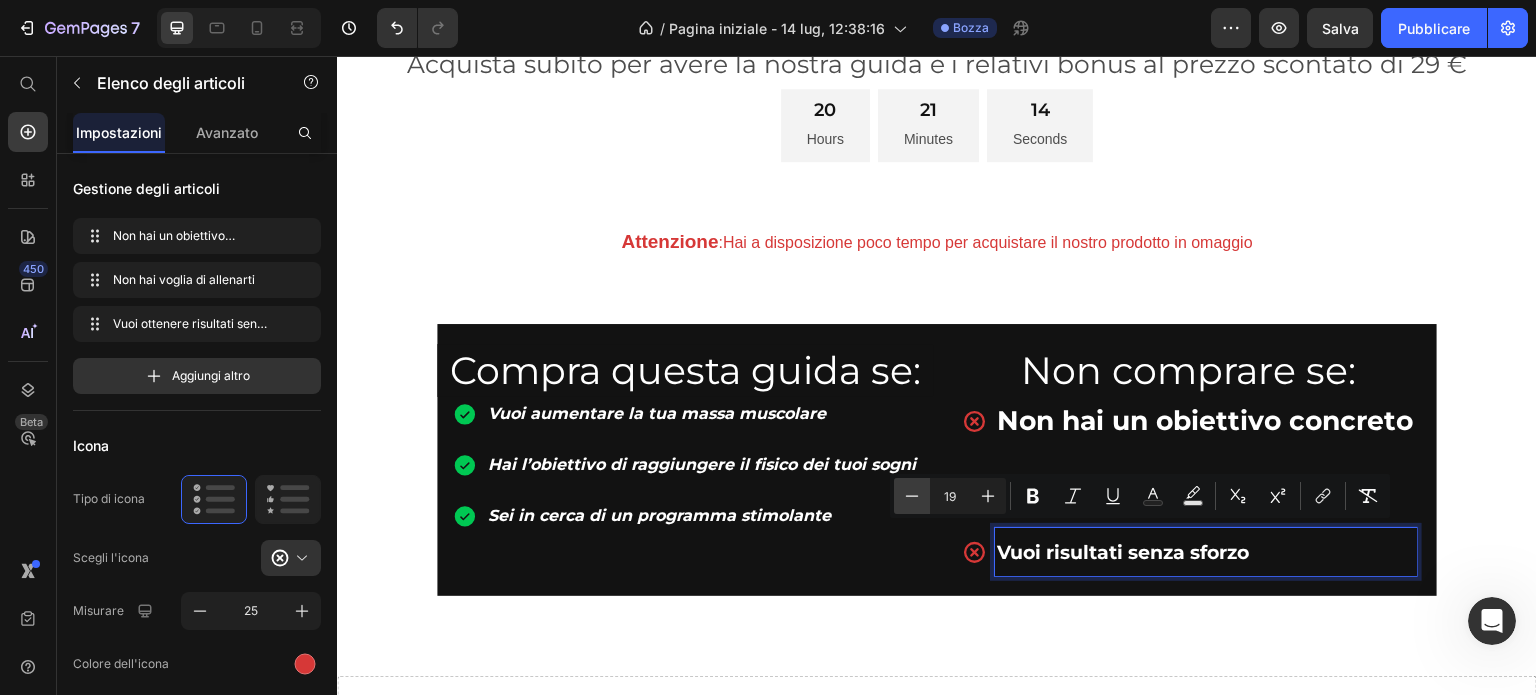 click 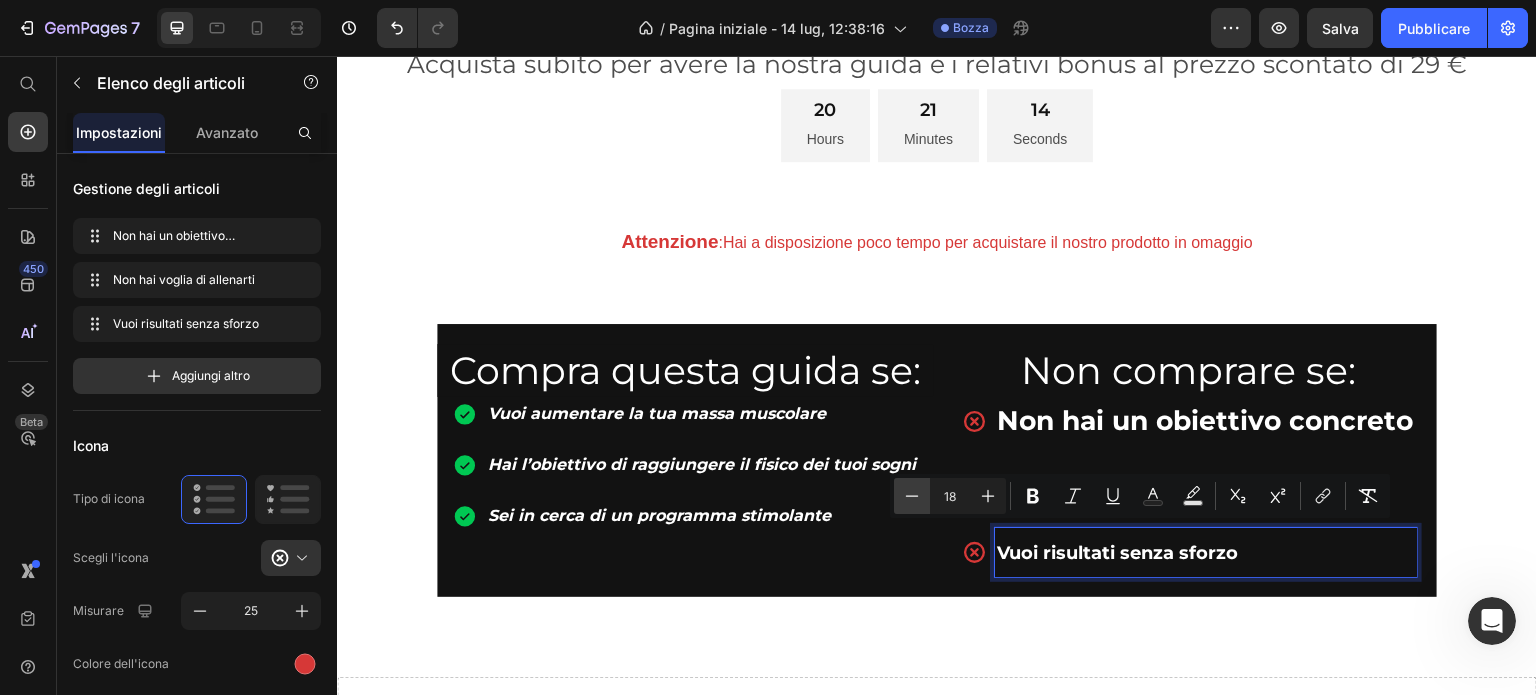 click 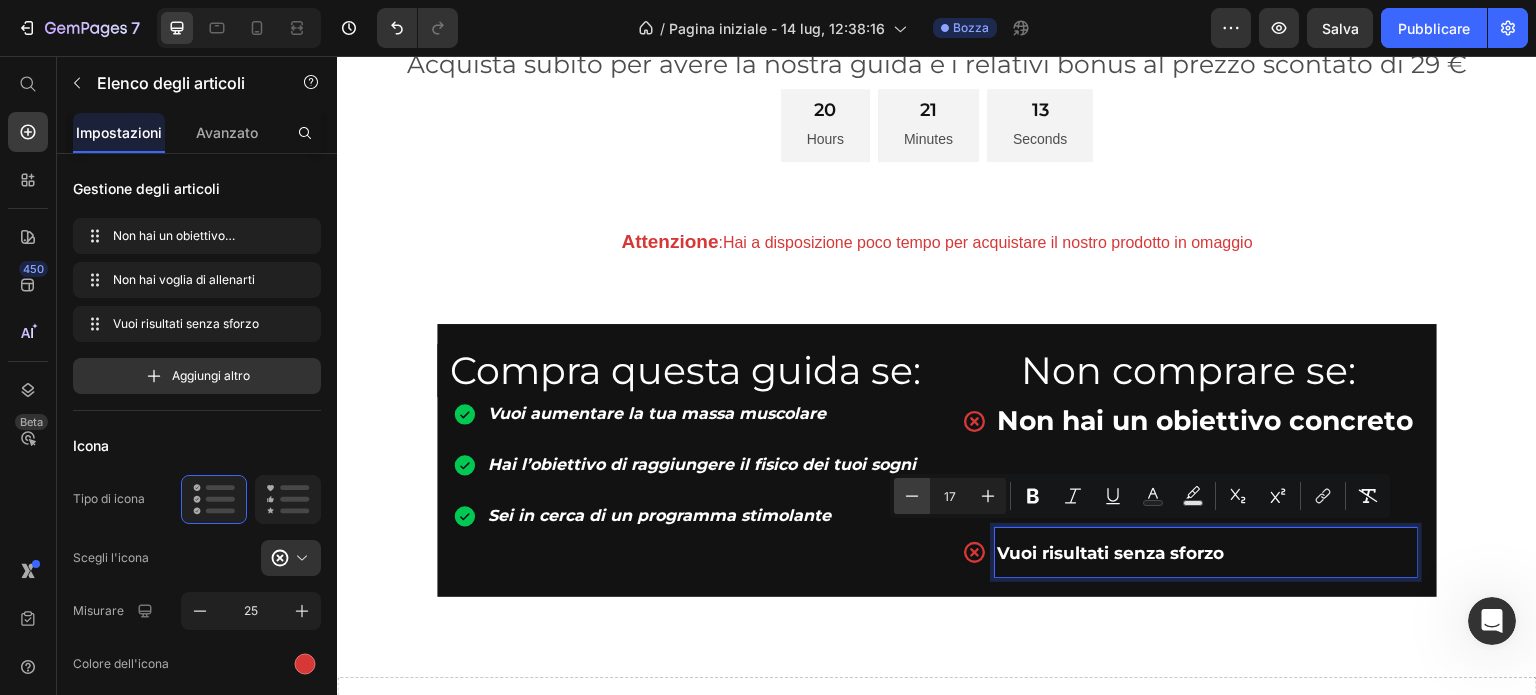 click 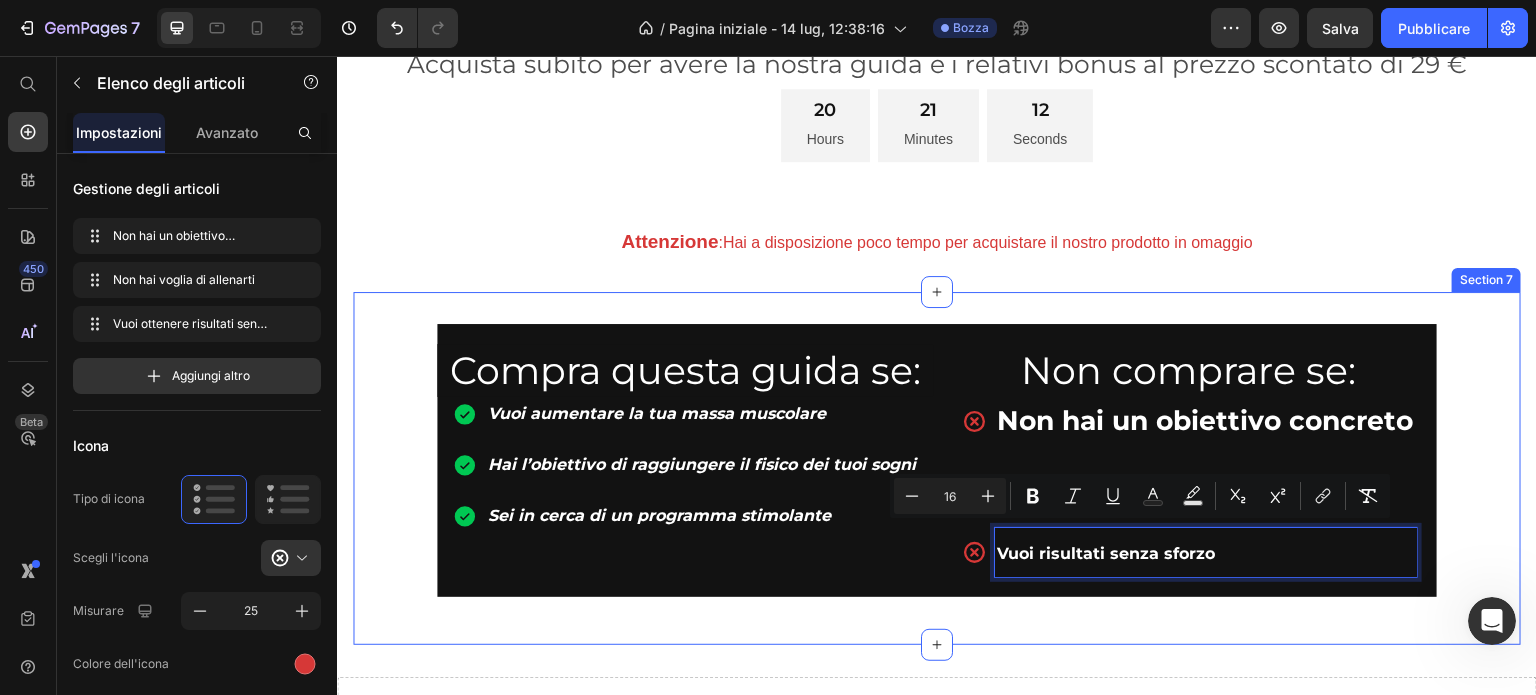 click on "Drop element here Section 8" at bounding box center [937, 707] 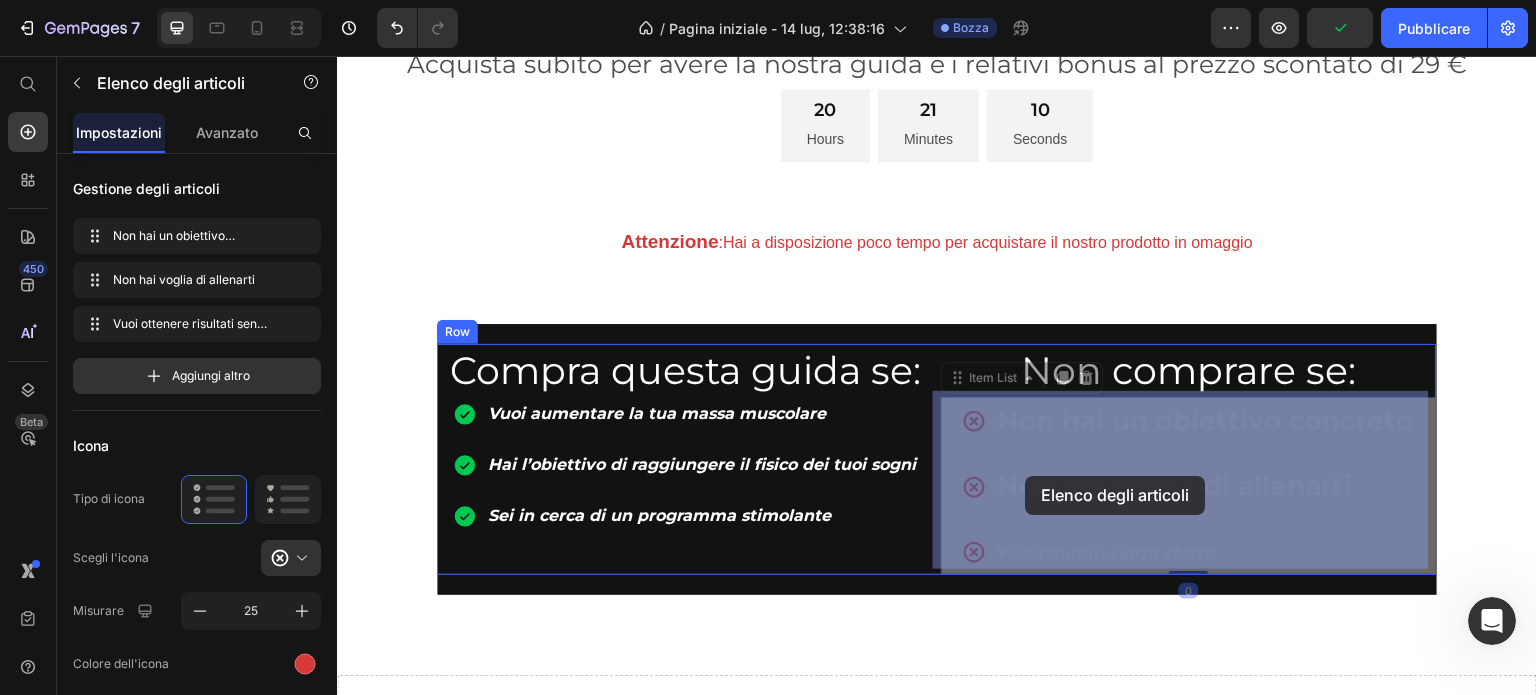drag, startPoint x: 1347, startPoint y: 472, endPoint x: 1045, endPoint y: 476, distance: 302.0265 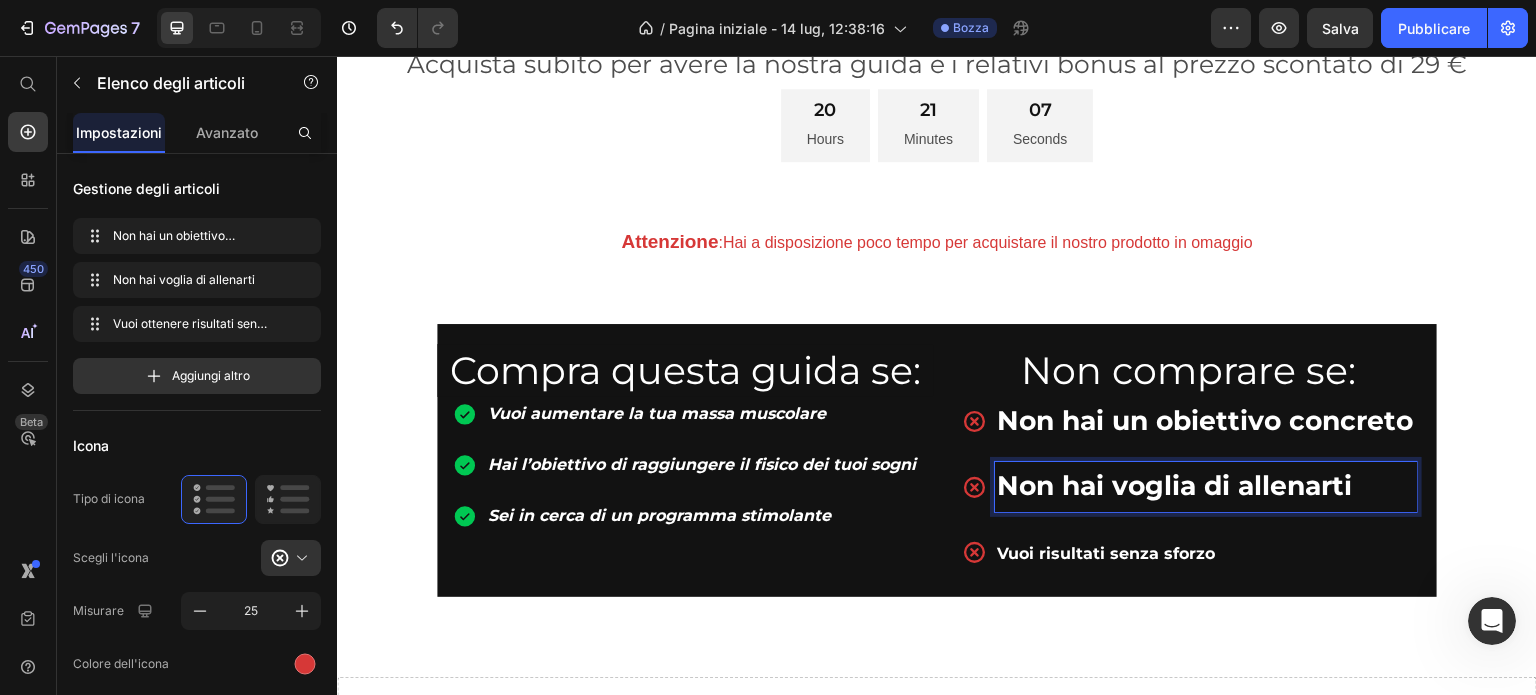 click on "Non hai voglia di allenarti" at bounding box center [1206, 486] 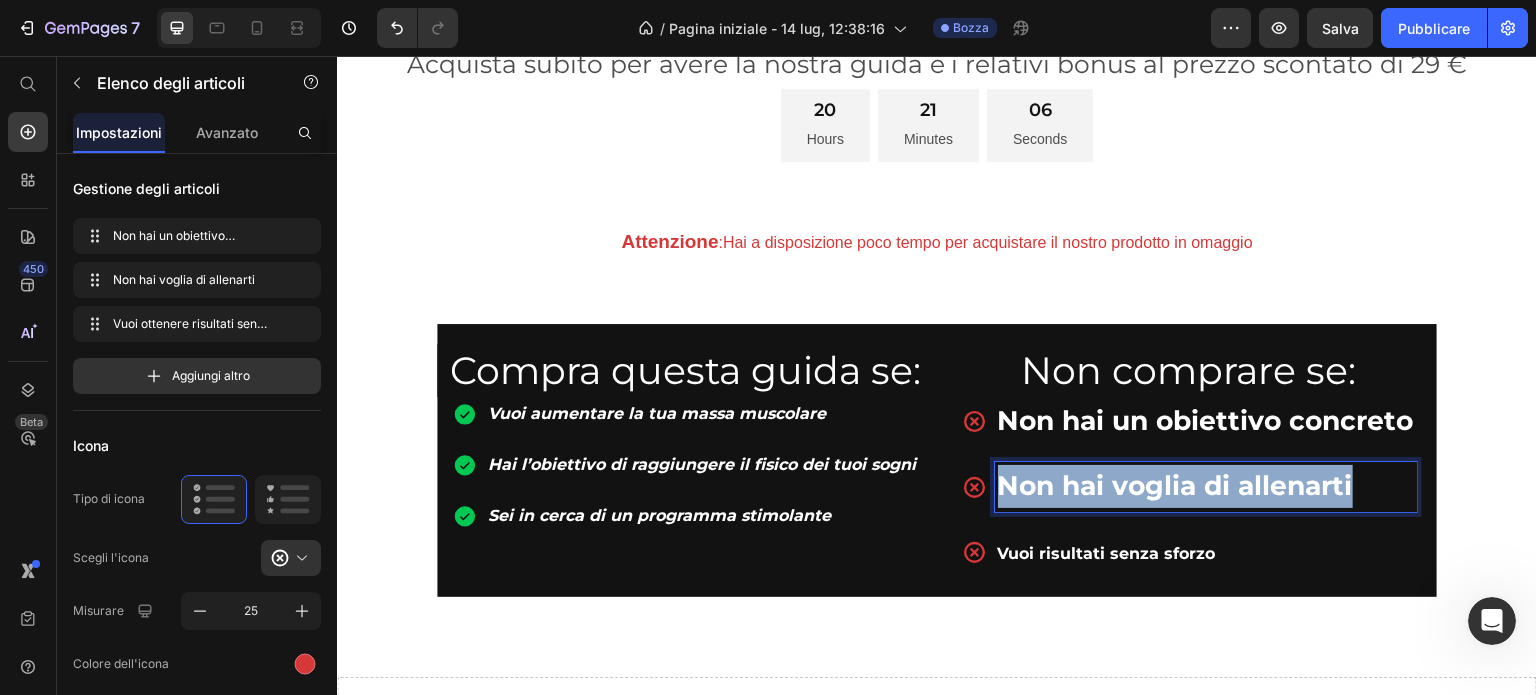 drag, startPoint x: 1343, startPoint y: 476, endPoint x: 992, endPoint y: 481, distance: 351.0356 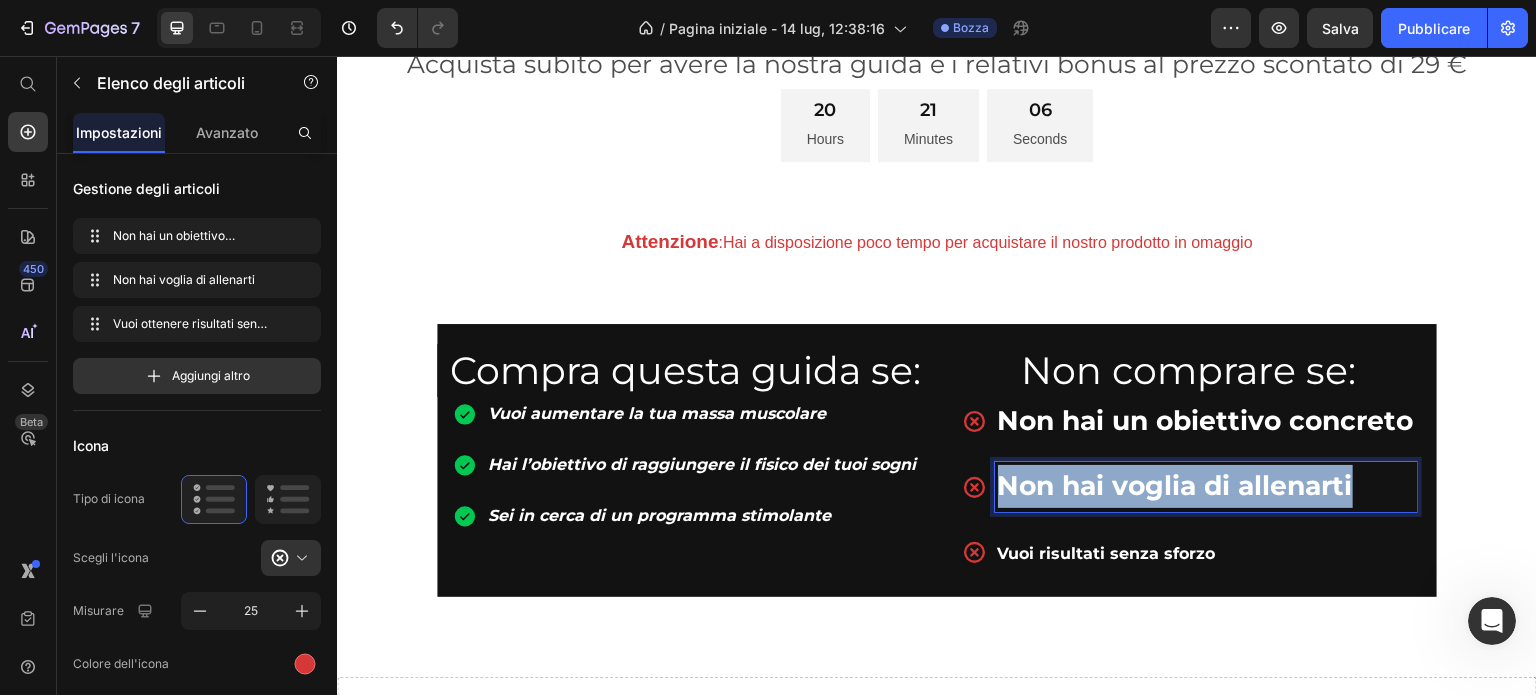 click on "Non hai voglia di allenarti" at bounding box center (1206, 486) 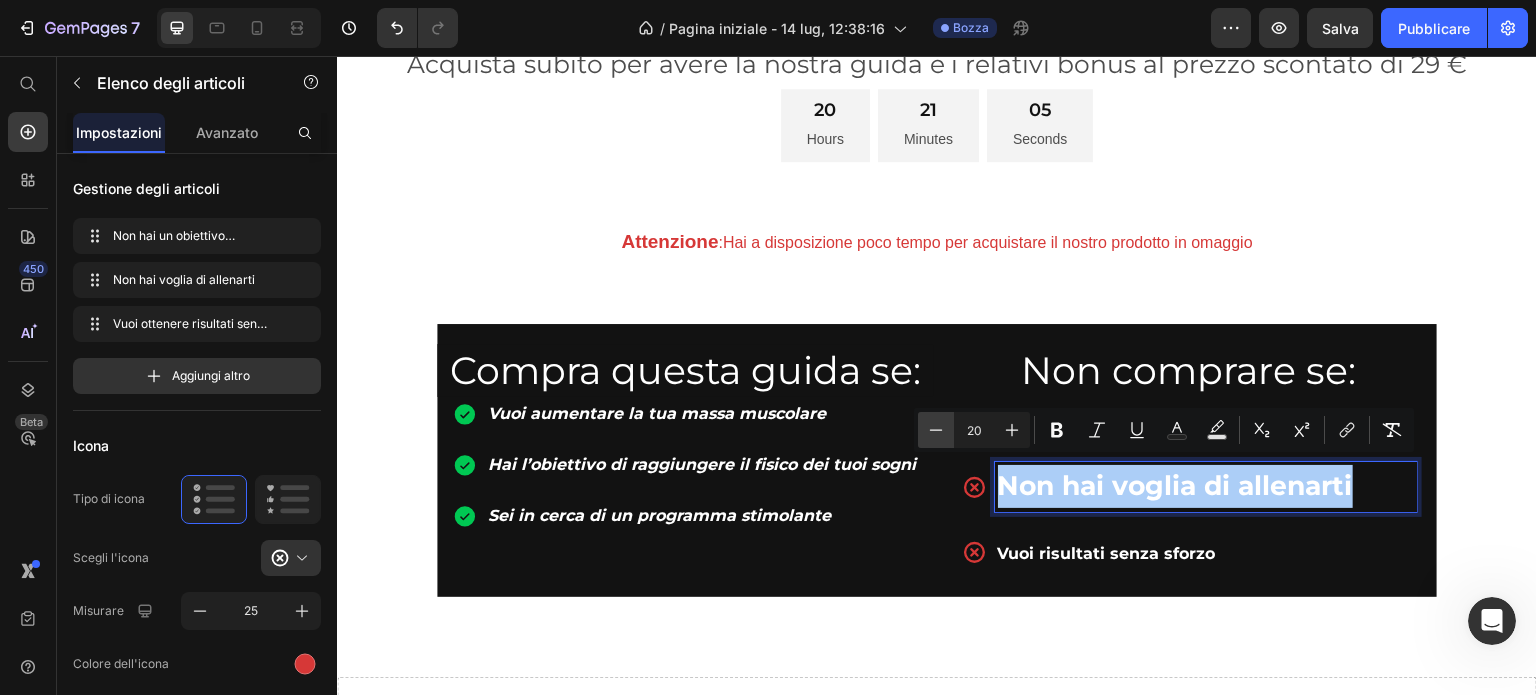 click 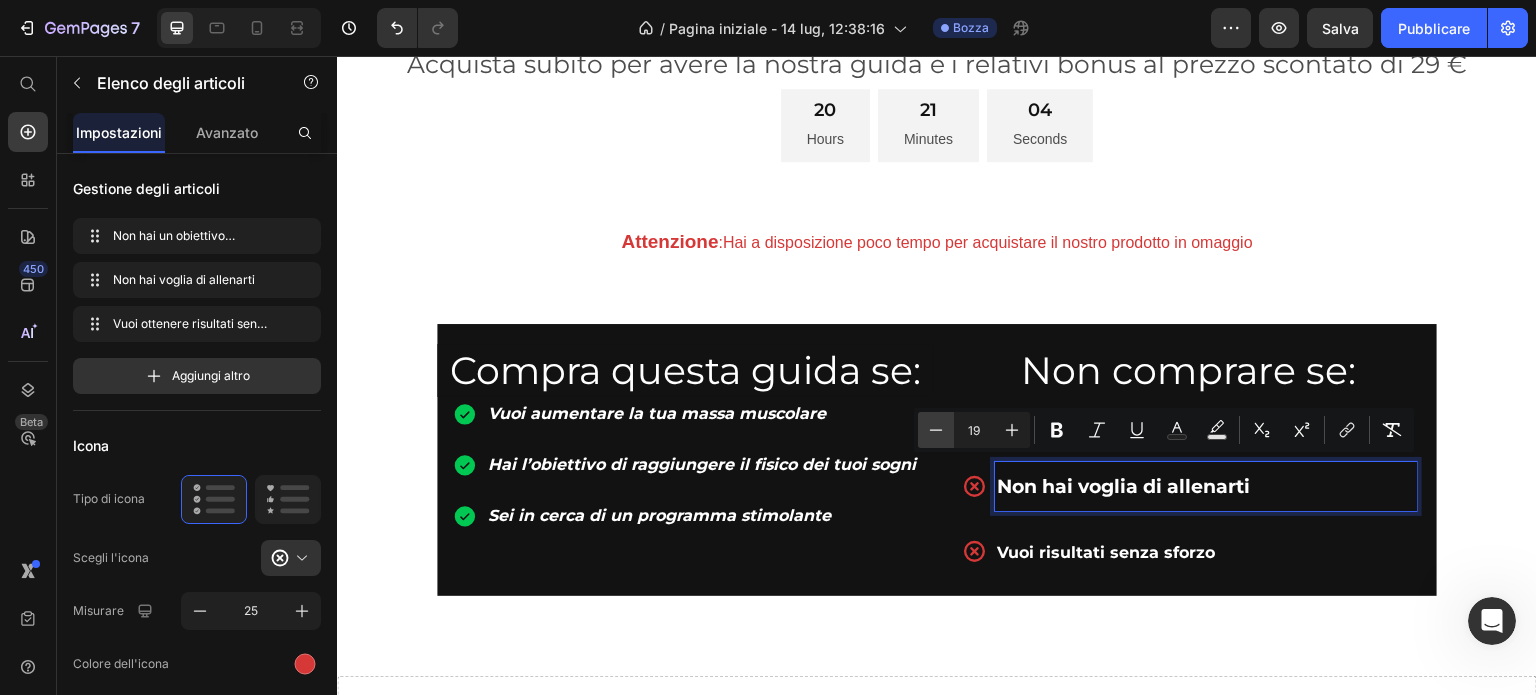 click 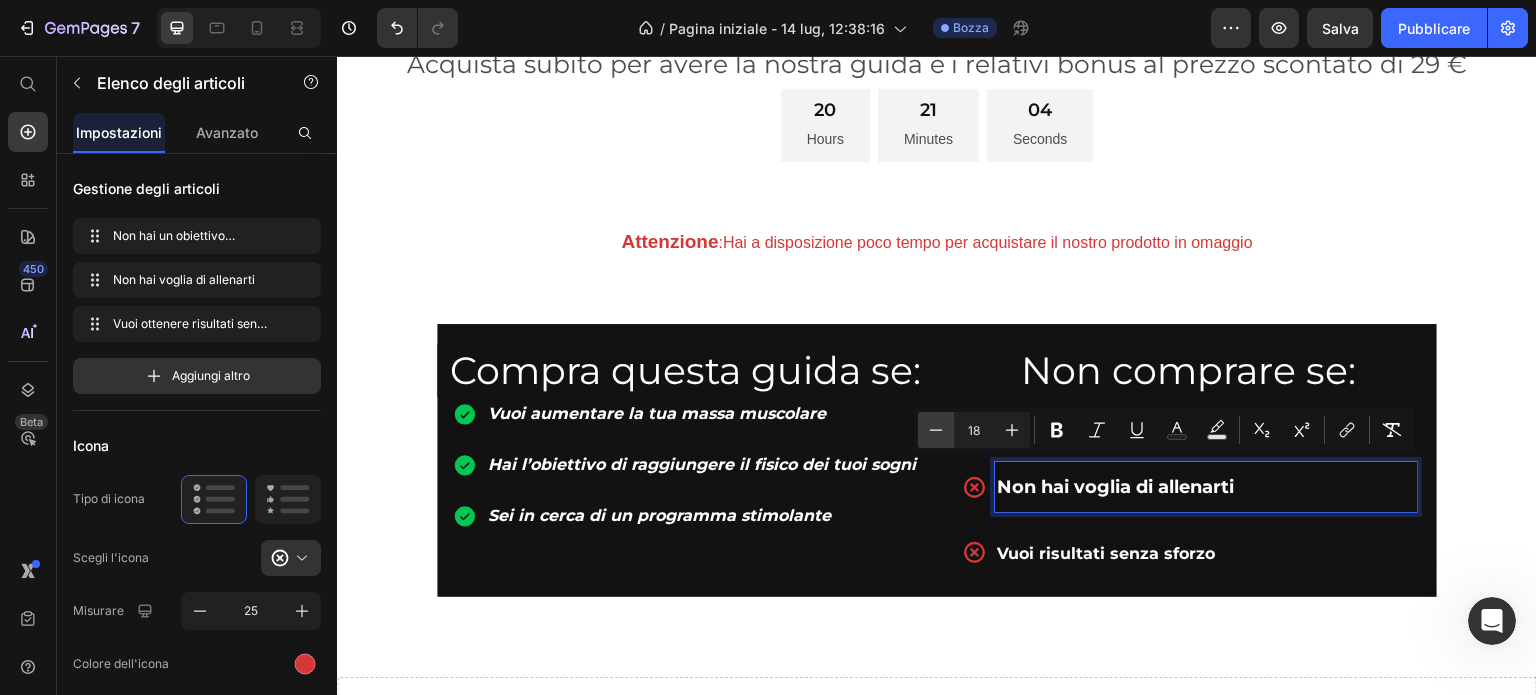 click 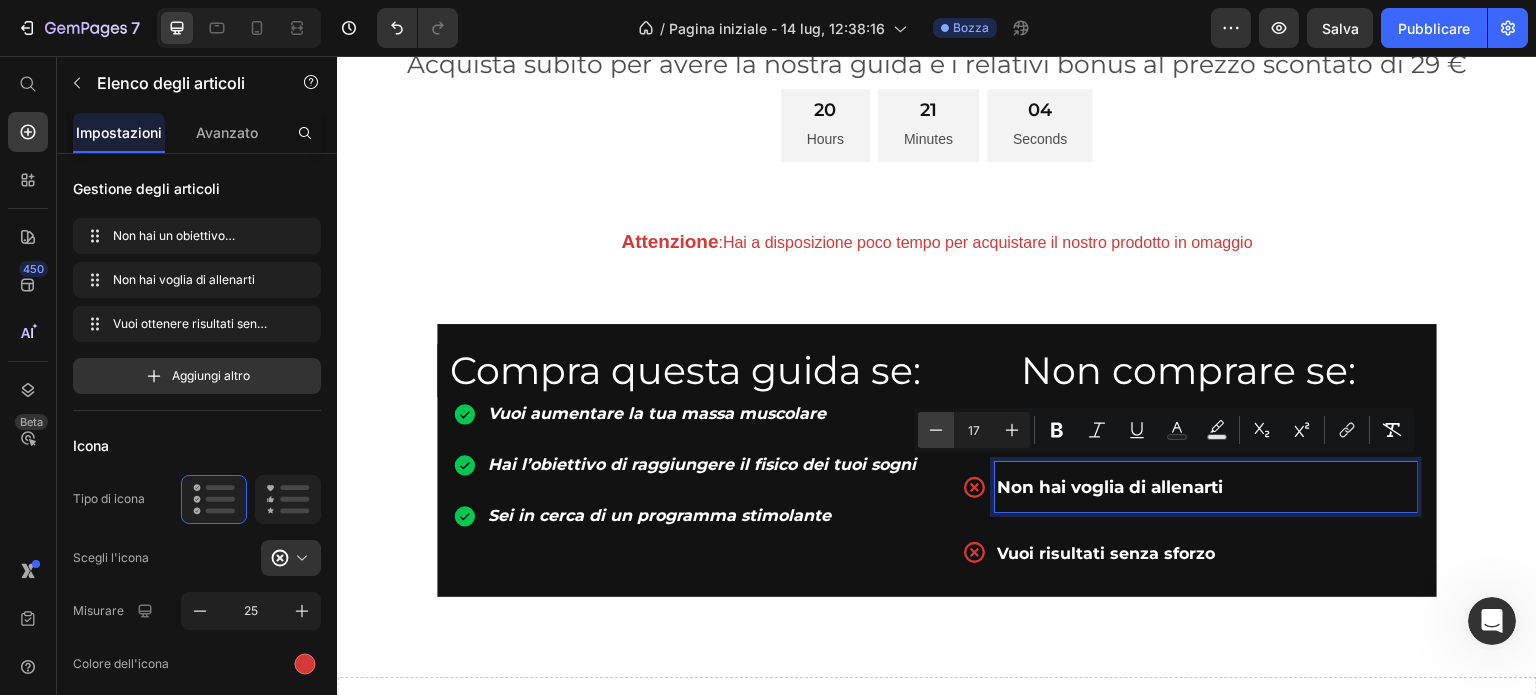 click 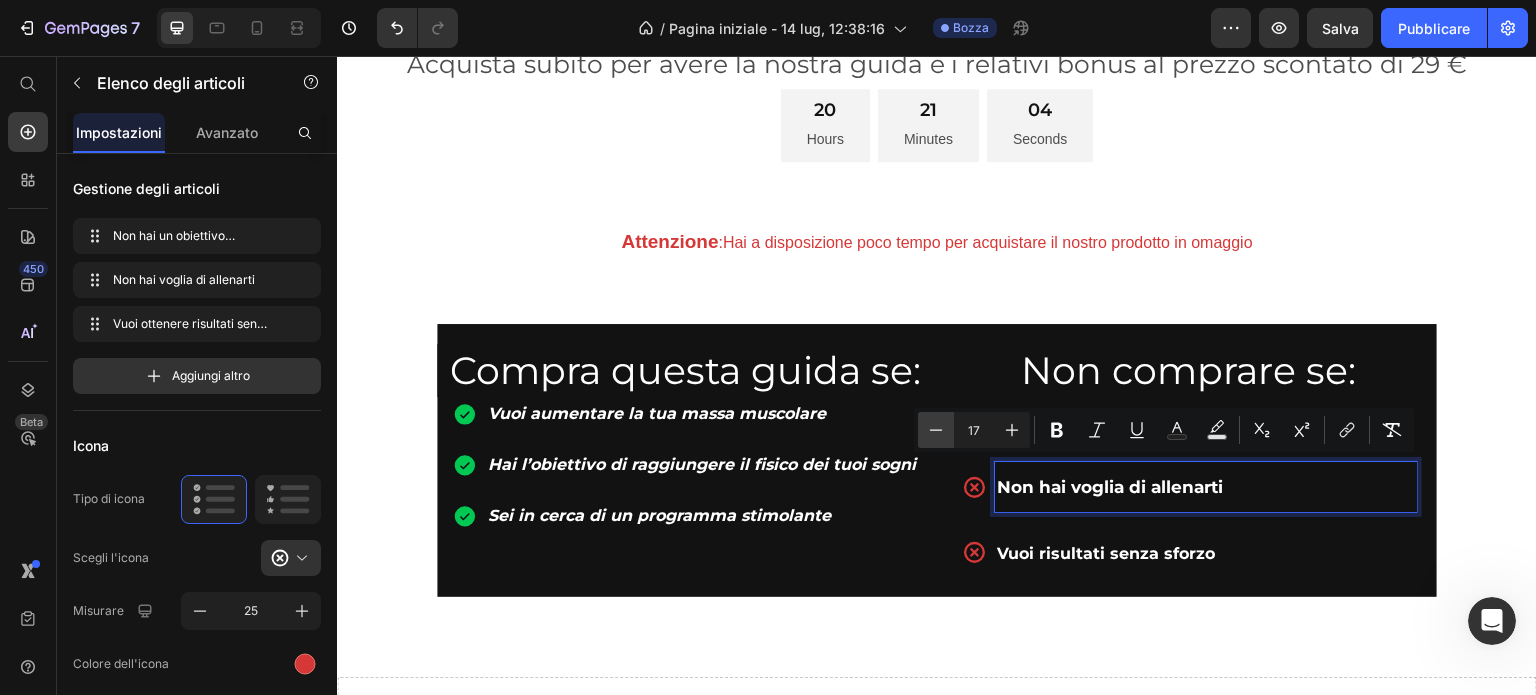 type on "16" 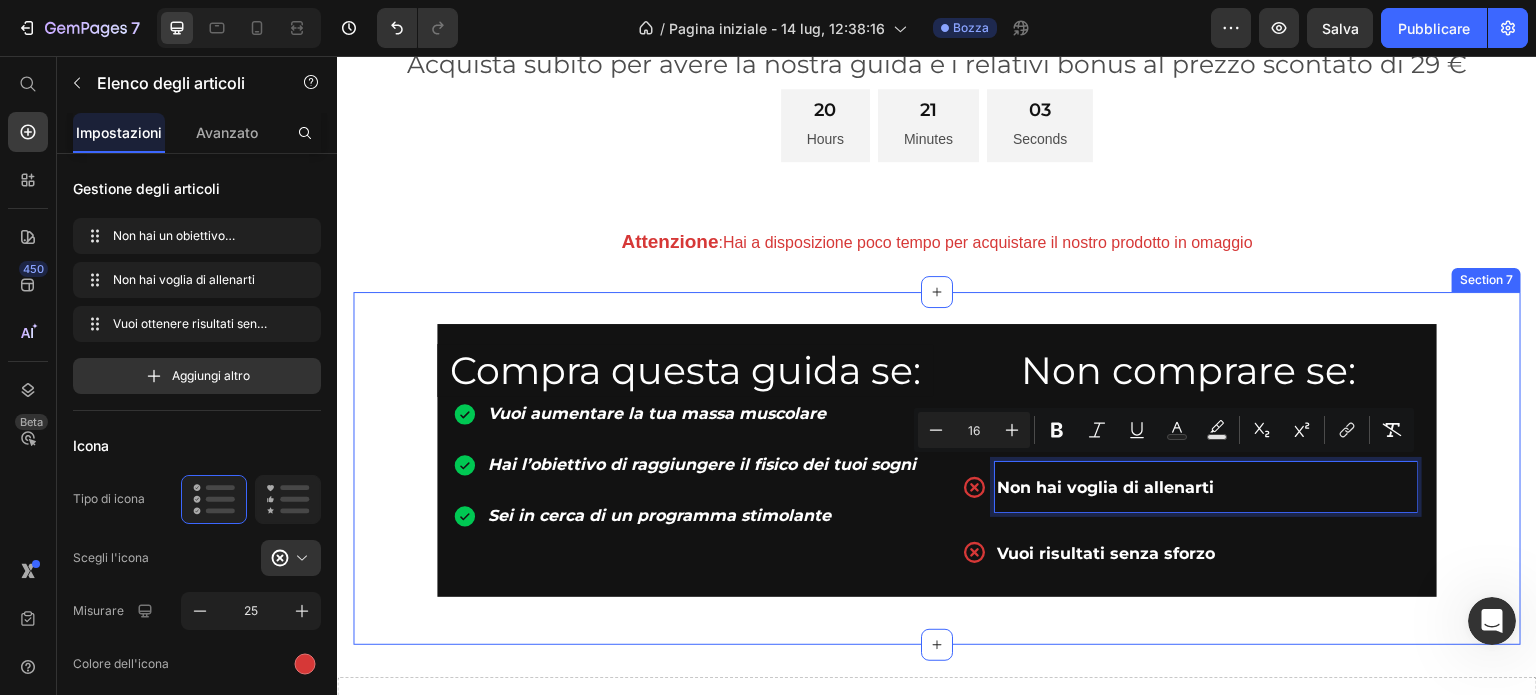 click on "Heading Row Compra questa guida se: Heading Vuoi aumentare la tua massa muscolare Hai l’obiettivo di raggiungere il fisico dei tuoi sogni Sei in cerca di un programma stimolante  Item List Non comprare se: Heading
Non hai un obiettivo concreto
Non hai voglia di allenarti
Vuoi risultati senza sforzo Item List   0 Row Heading Row Section 7" at bounding box center [937, 469] 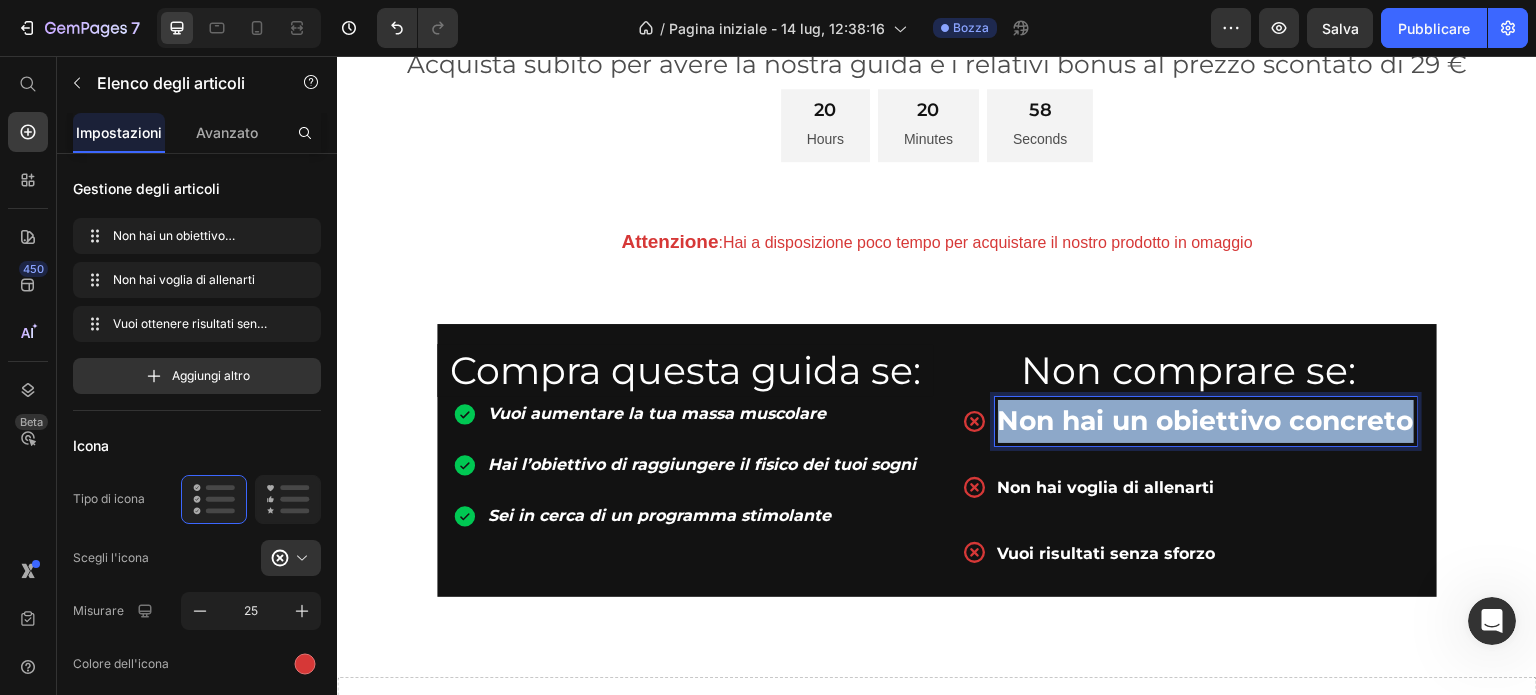 drag, startPoint x: 989, startPoint y: 405, endPoint x: 1399, endPoint y: 416, distance: 410.14752 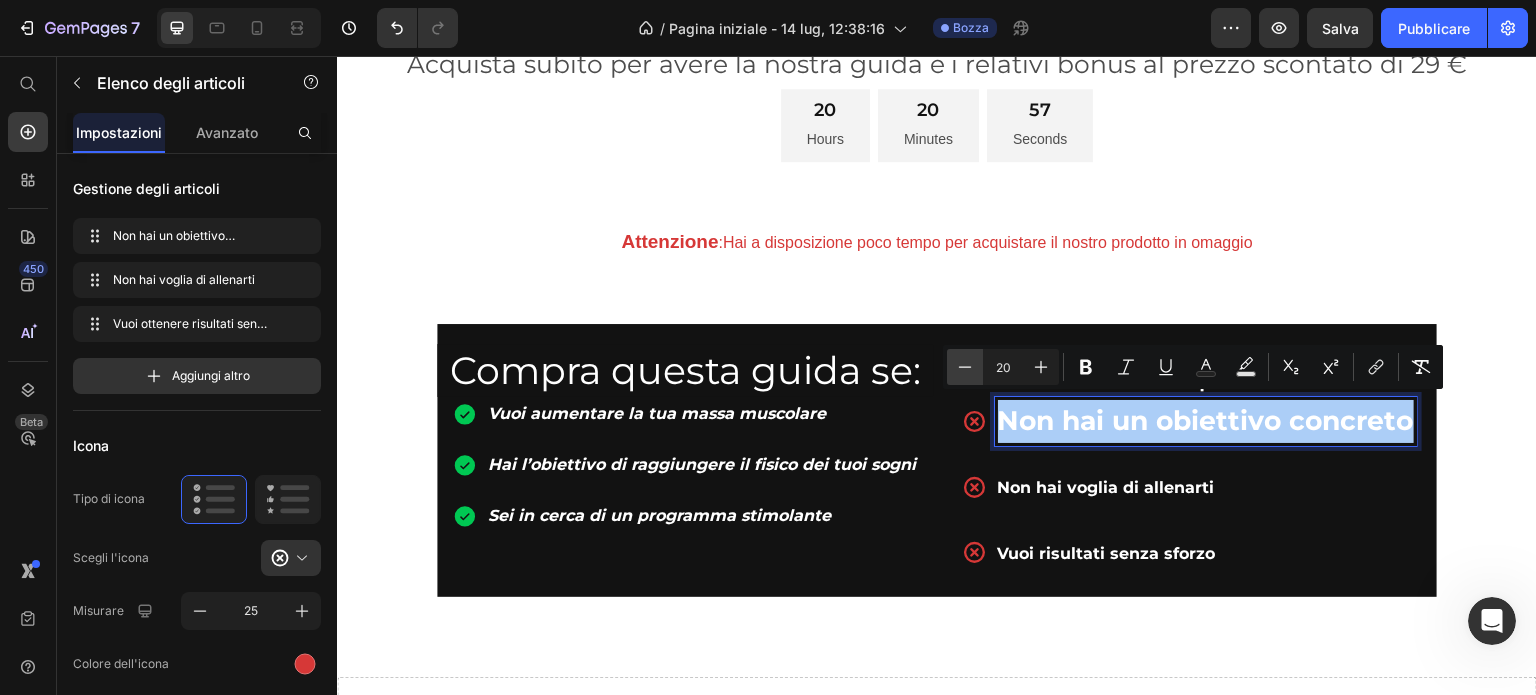 click on "Minus" at bounding box center (965, 367) 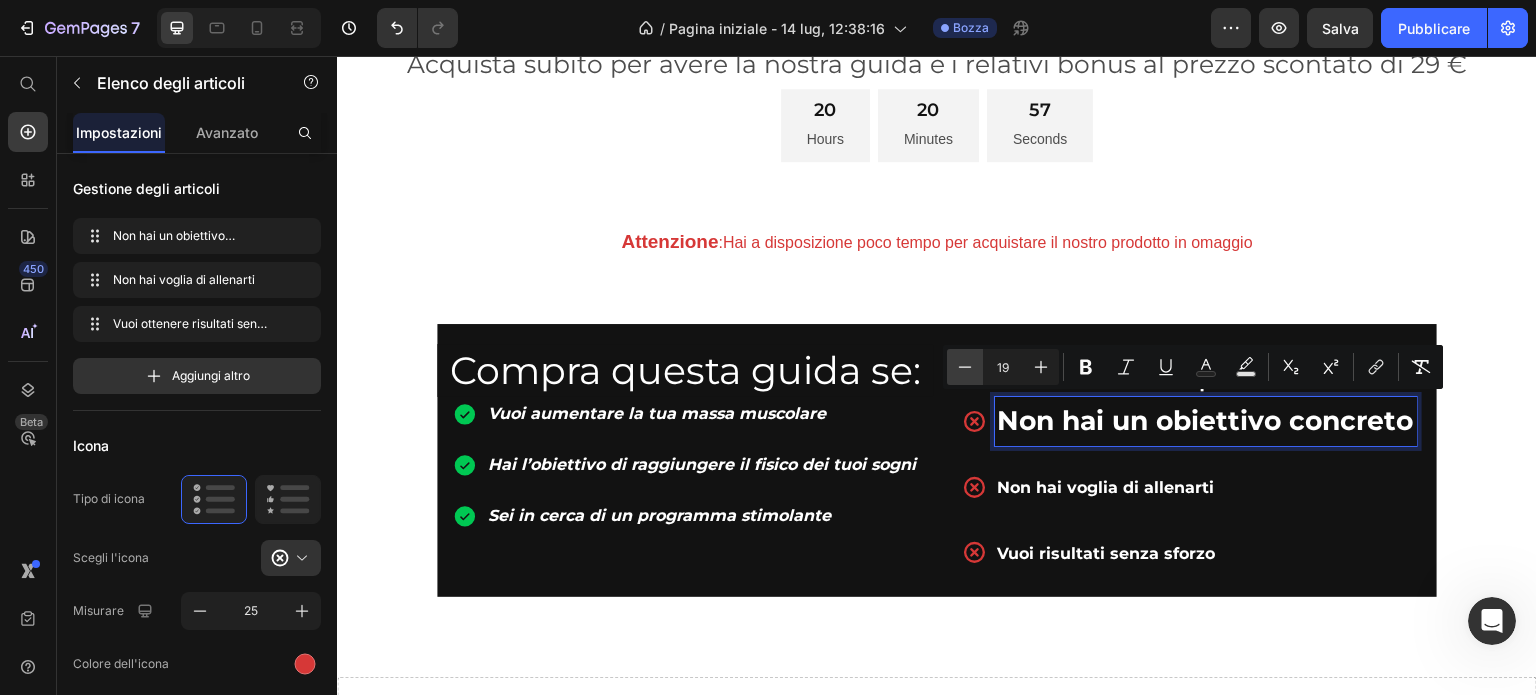 click on "Minus" at bounding box center [965, 367] 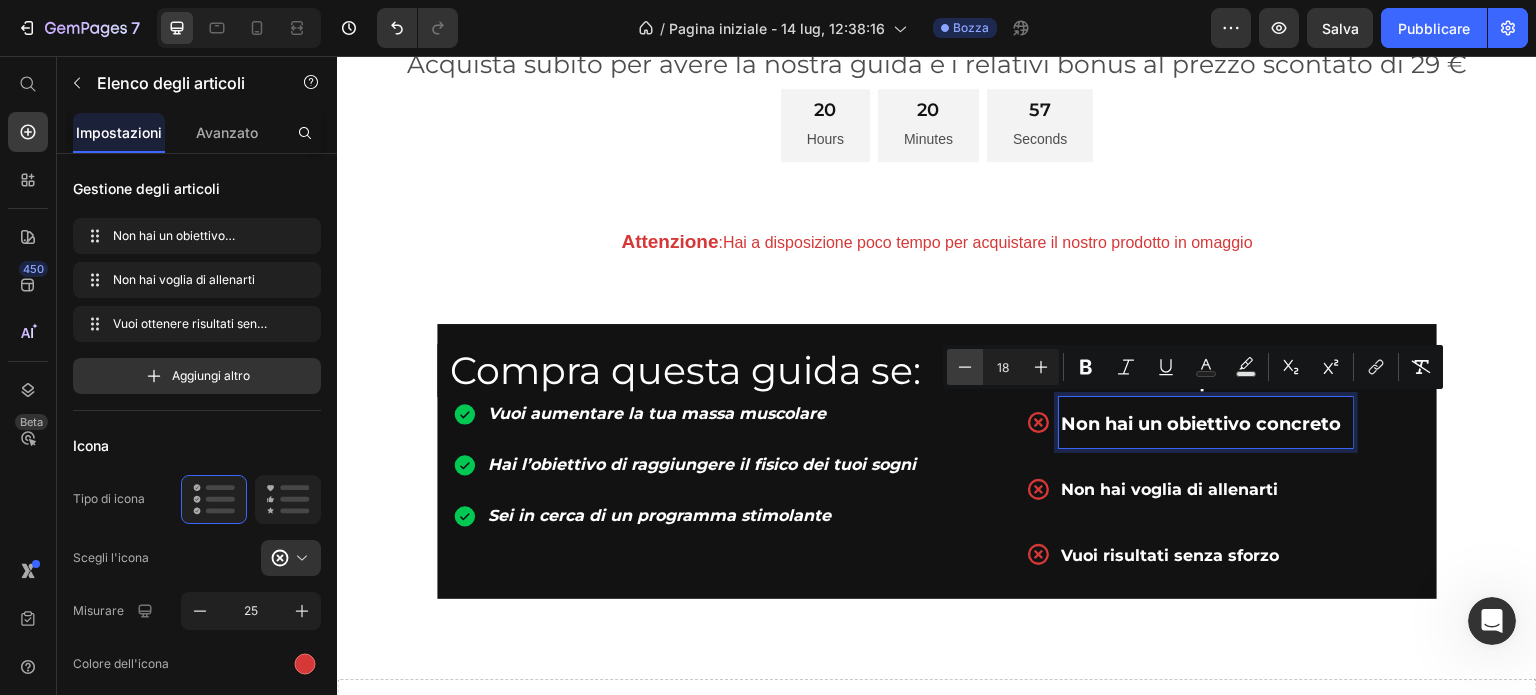 click on "Minus" at bounding box center (965, 367) 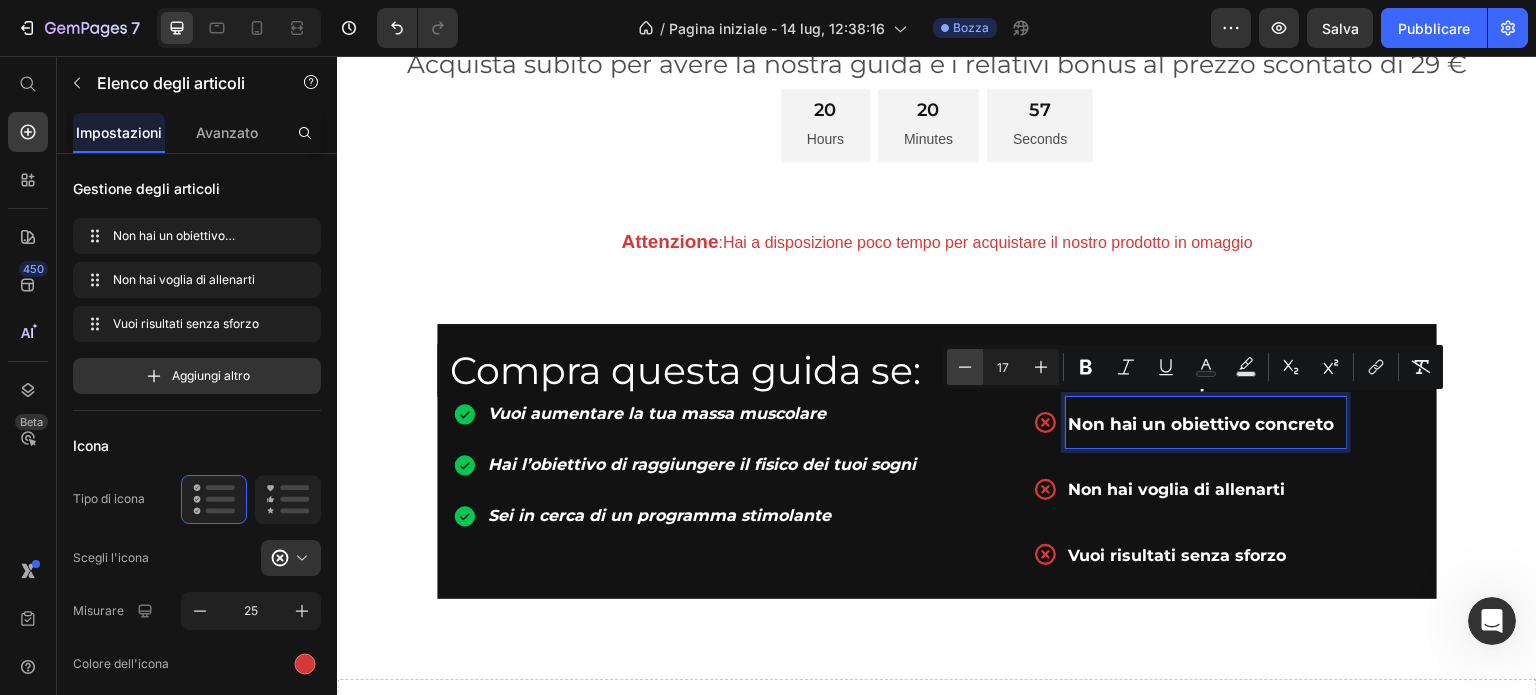 click on "Minus" at bounding box center (965, 367) 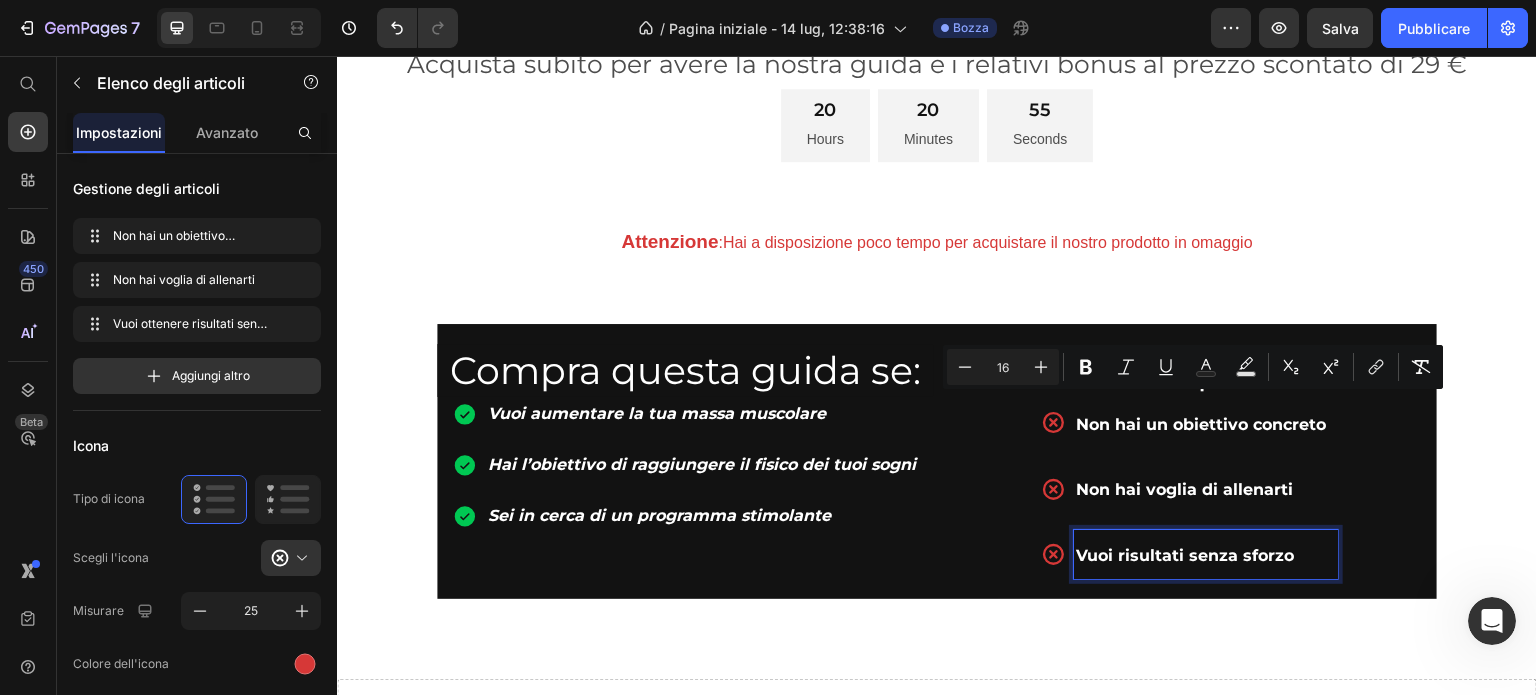 click on "Vuoi risultati senza sforzo" at bounding box center [1186, 555] 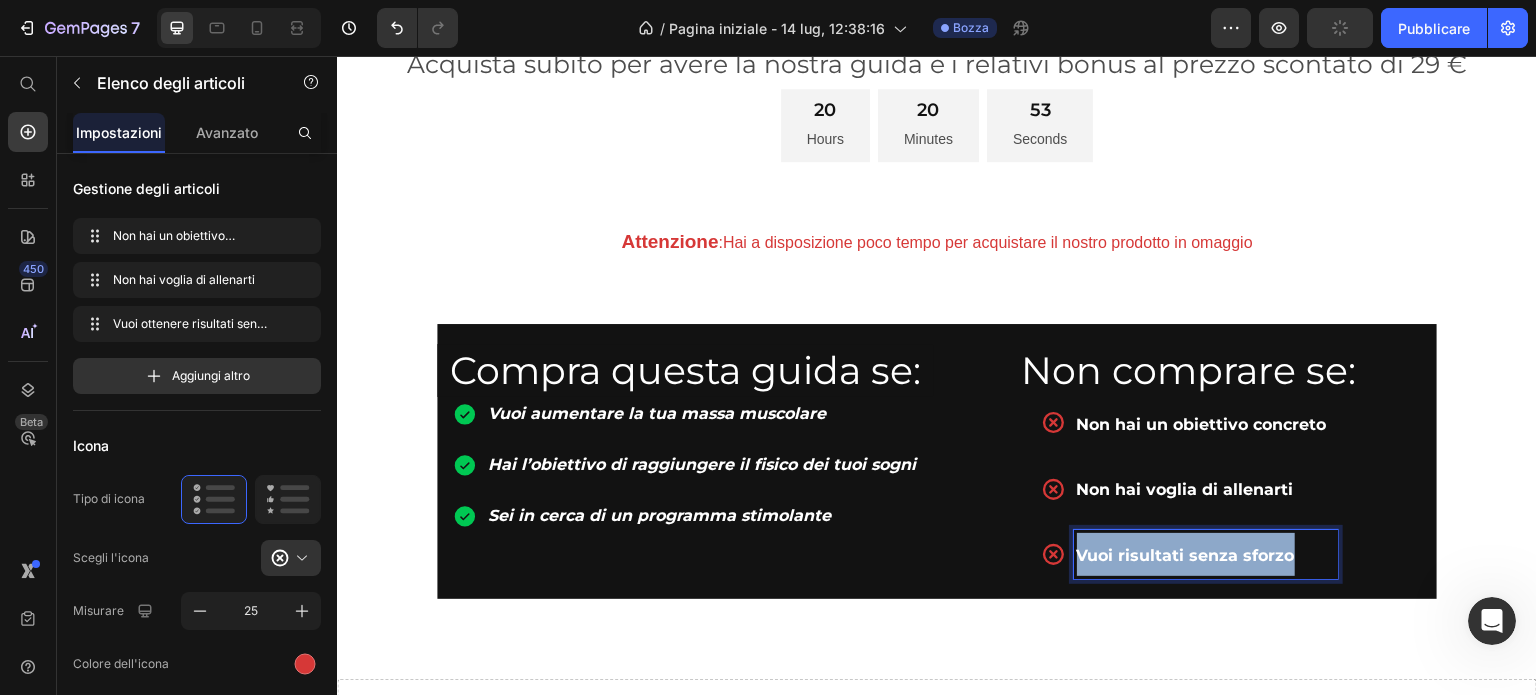 drag, startPoint x: 1291, startPoint y: 549, endPoint x: 1063, endPoint y: 547, distance: 228.00877 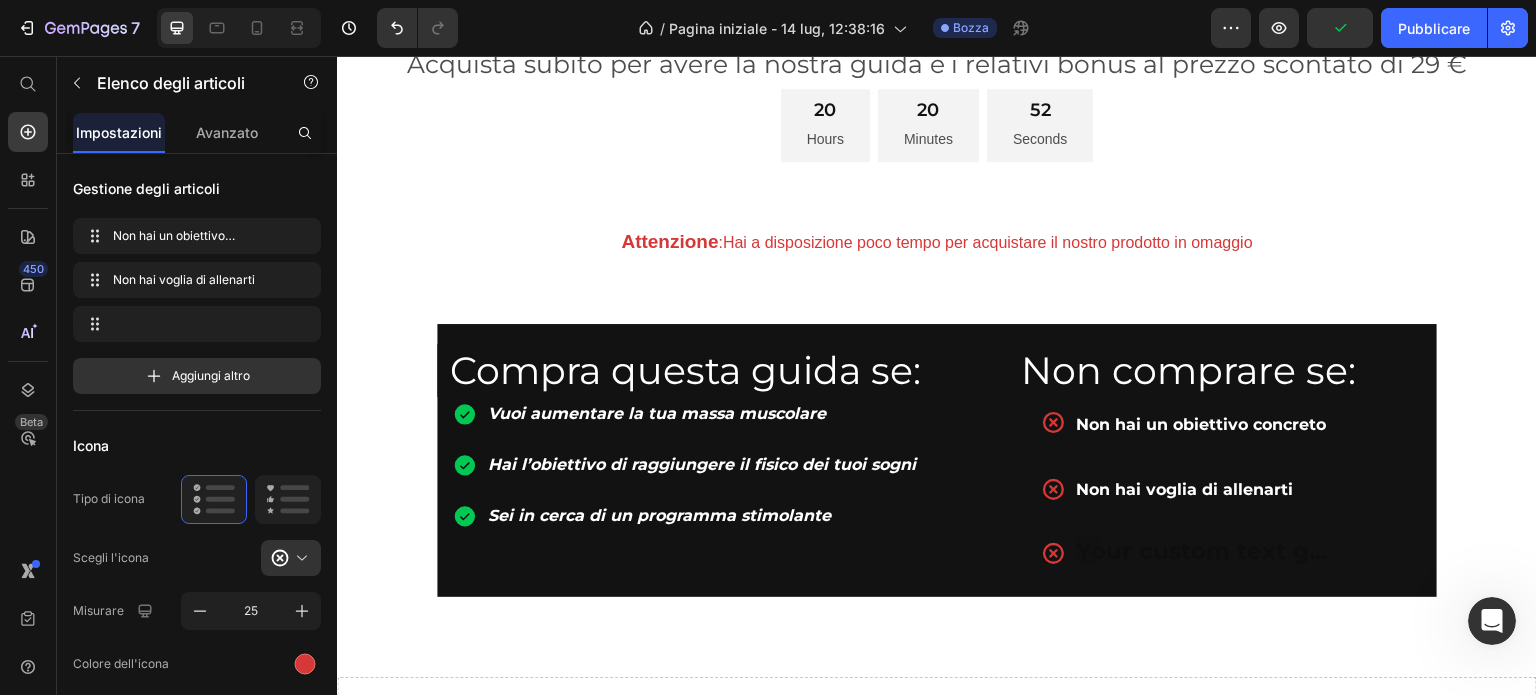 scroll, scrollTop: 1093, scrollLeft: 0, axis: vertical 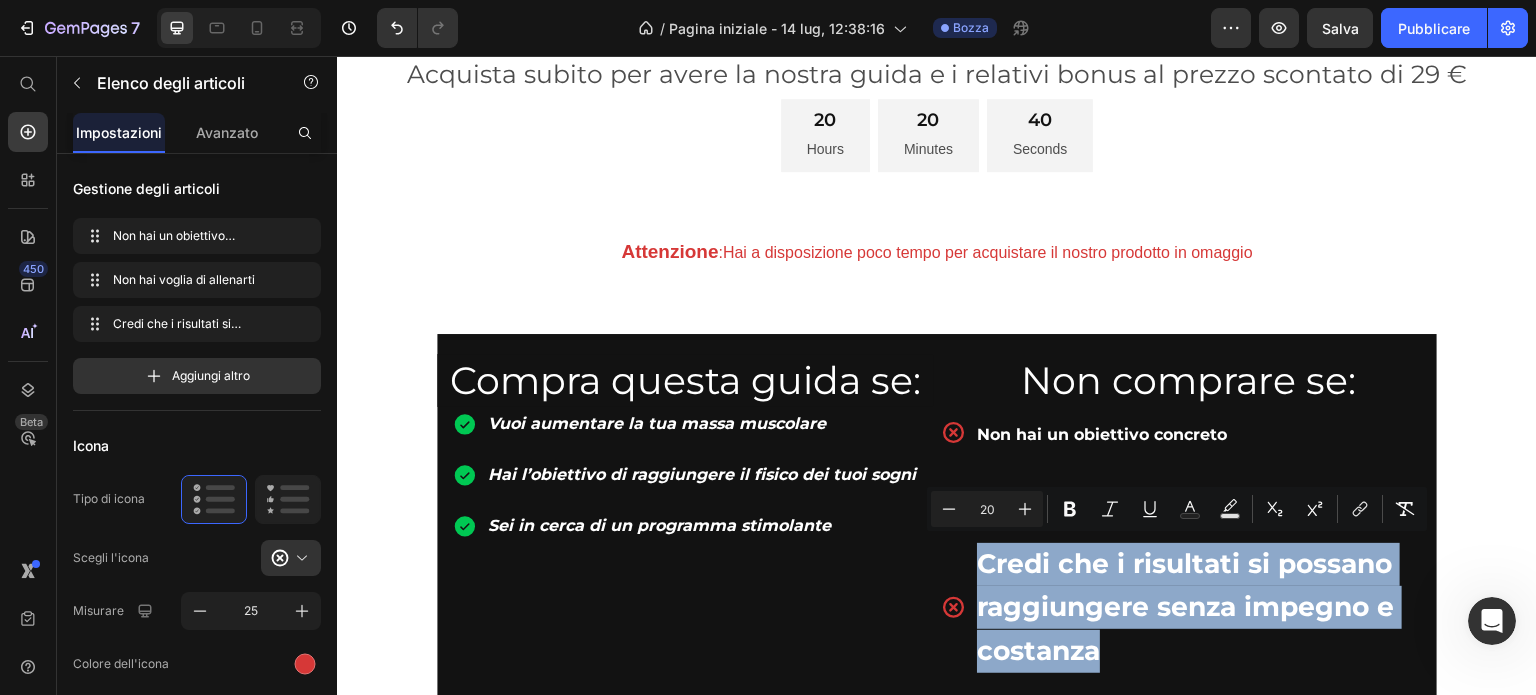 drag, startPoint x: 1115, startPoint y: 626, endPoint x: 973, endPoint y: 565, distance: 154.54773 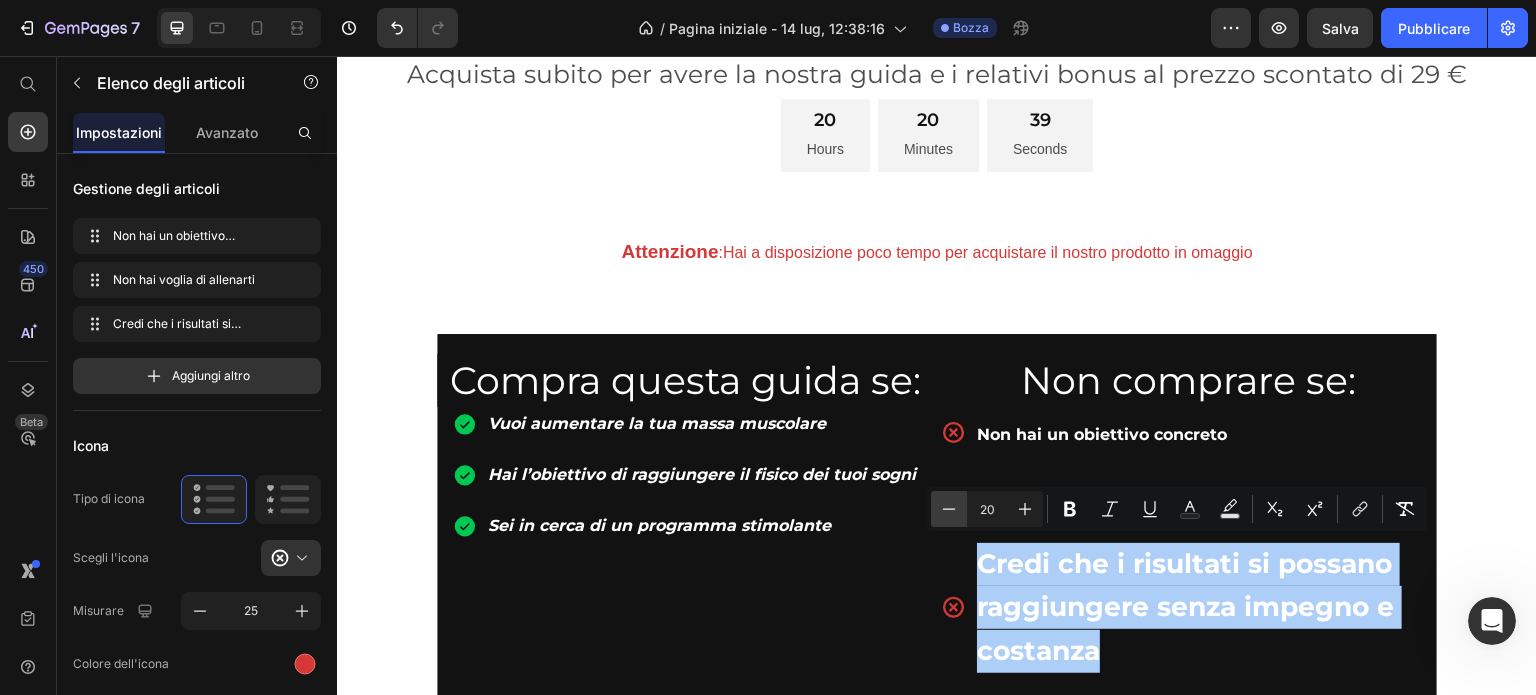 click 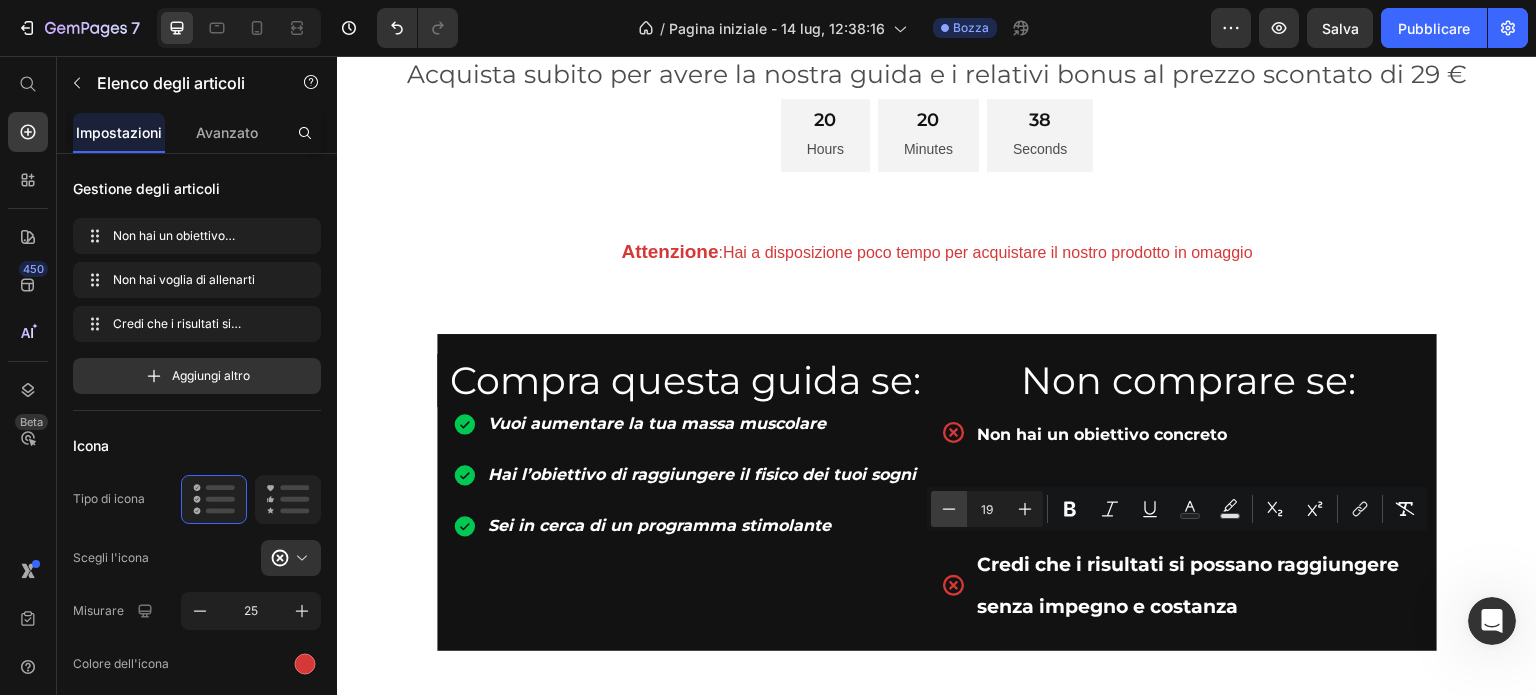 click 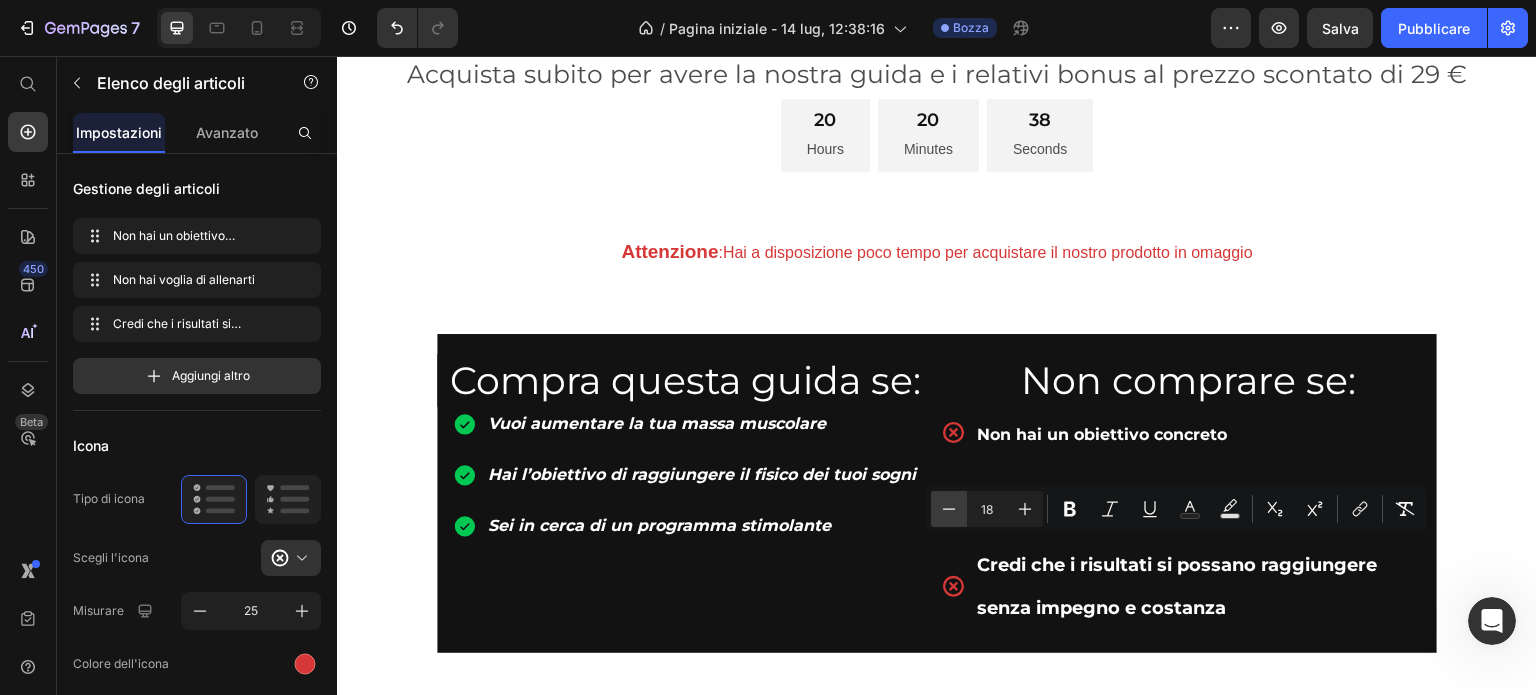 click 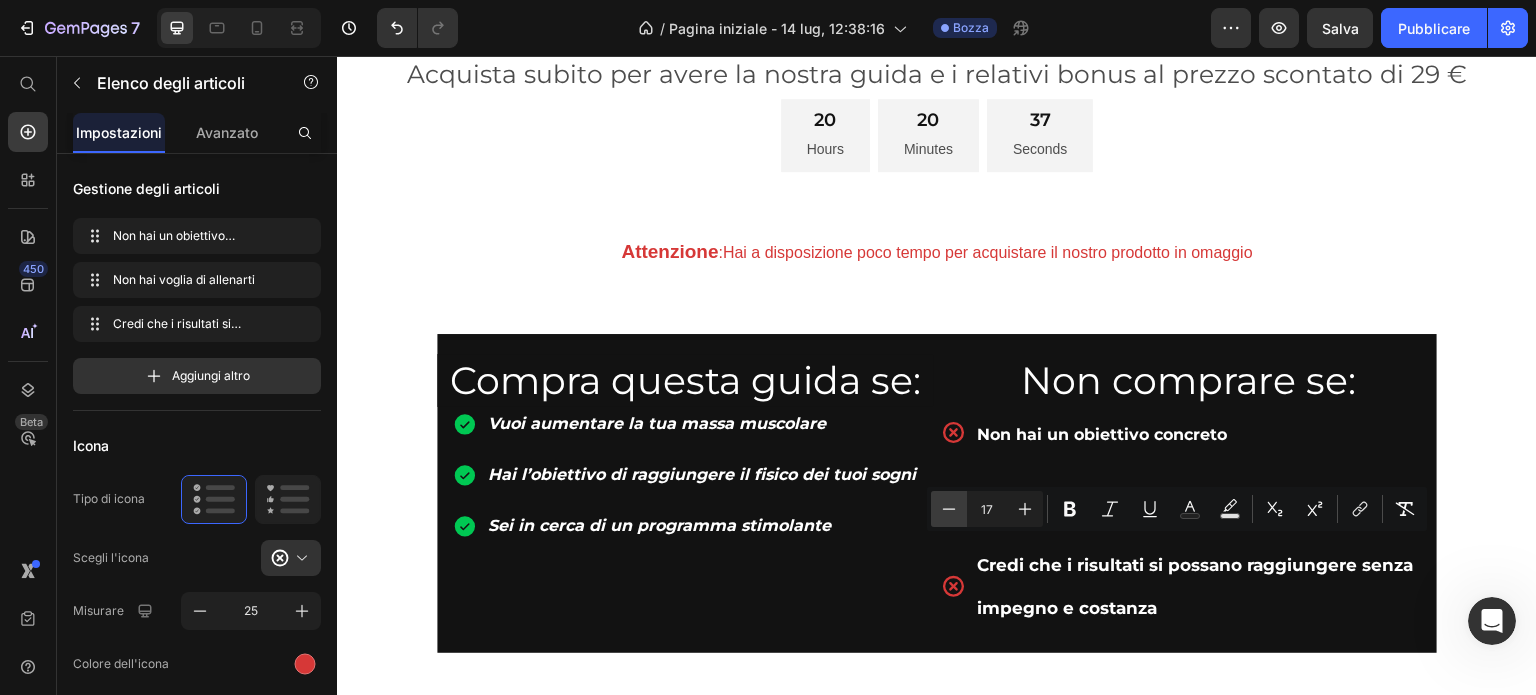 click 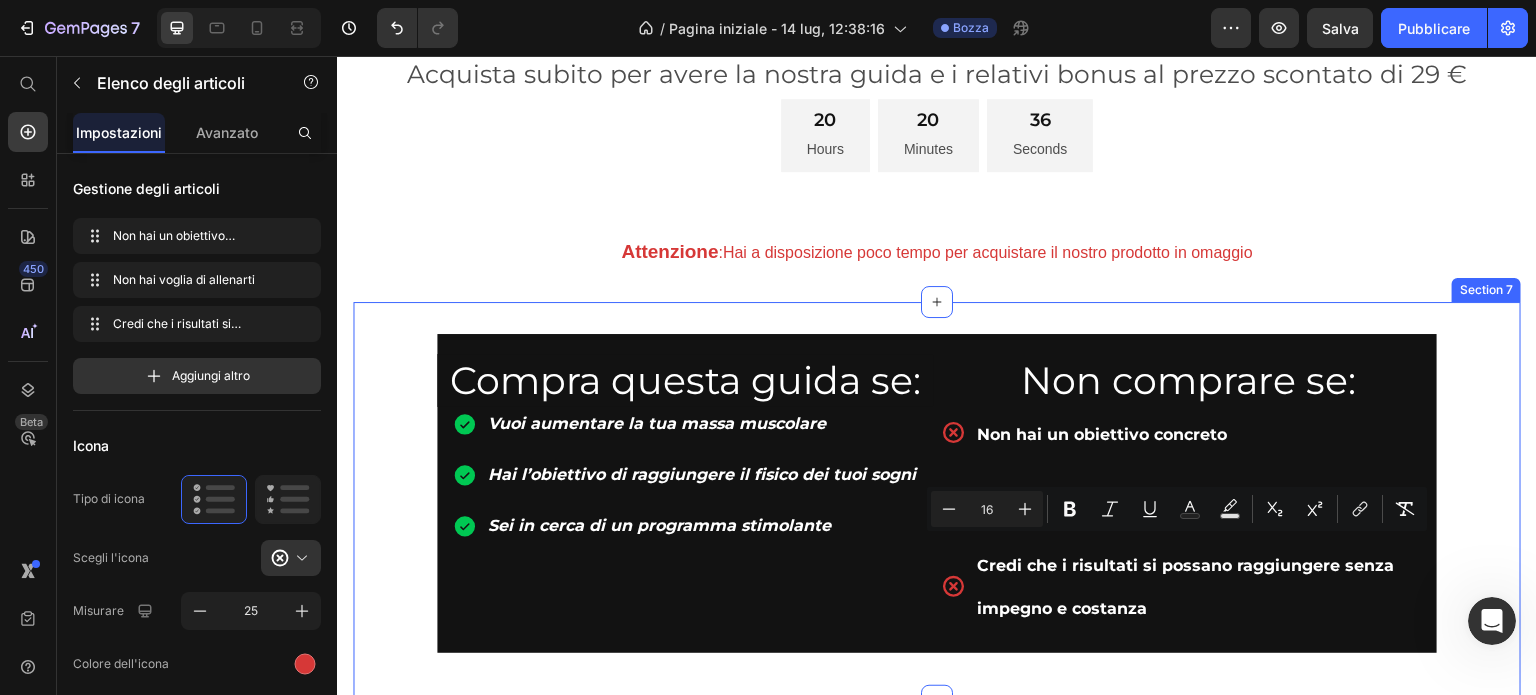 click on "Heading Row Compra questa guida se: Heading Vuoi aumentare la tua massa muscolare Hai l’obiettivo di raggiungere il fisico dei tuoi sogni Sei in cerca di un programma stimolante  Item List Non comprare se: Heading
Non hai un obiettivo concreto
Non hai voglia di allenarti
Credi che i risultati si possano raggiungere senza impegno e costanza Item List   0 Row Heading Row Section 7" at bounding box center [937, 501] 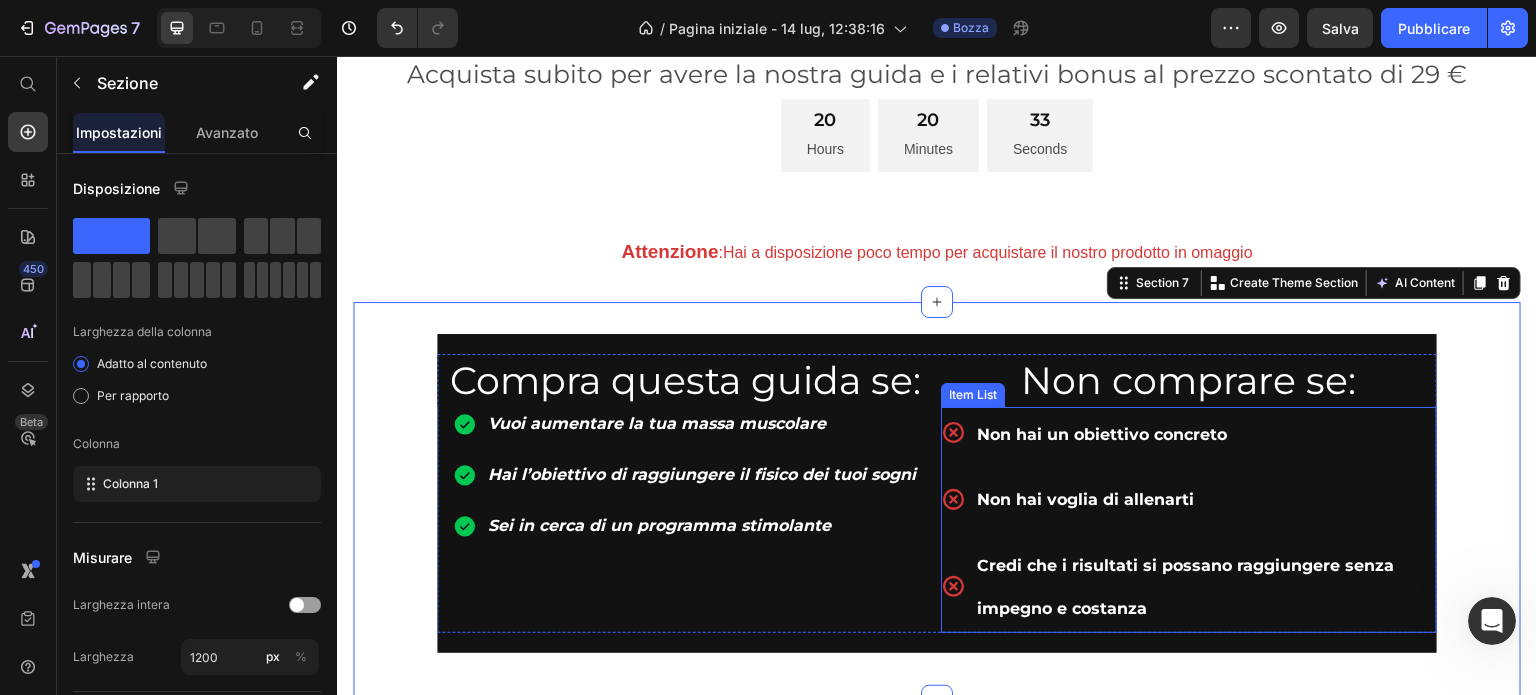 click on "Credi che i risultati si possano raggiungere senza impegno e costanza" at bounding box center [1185, 587] 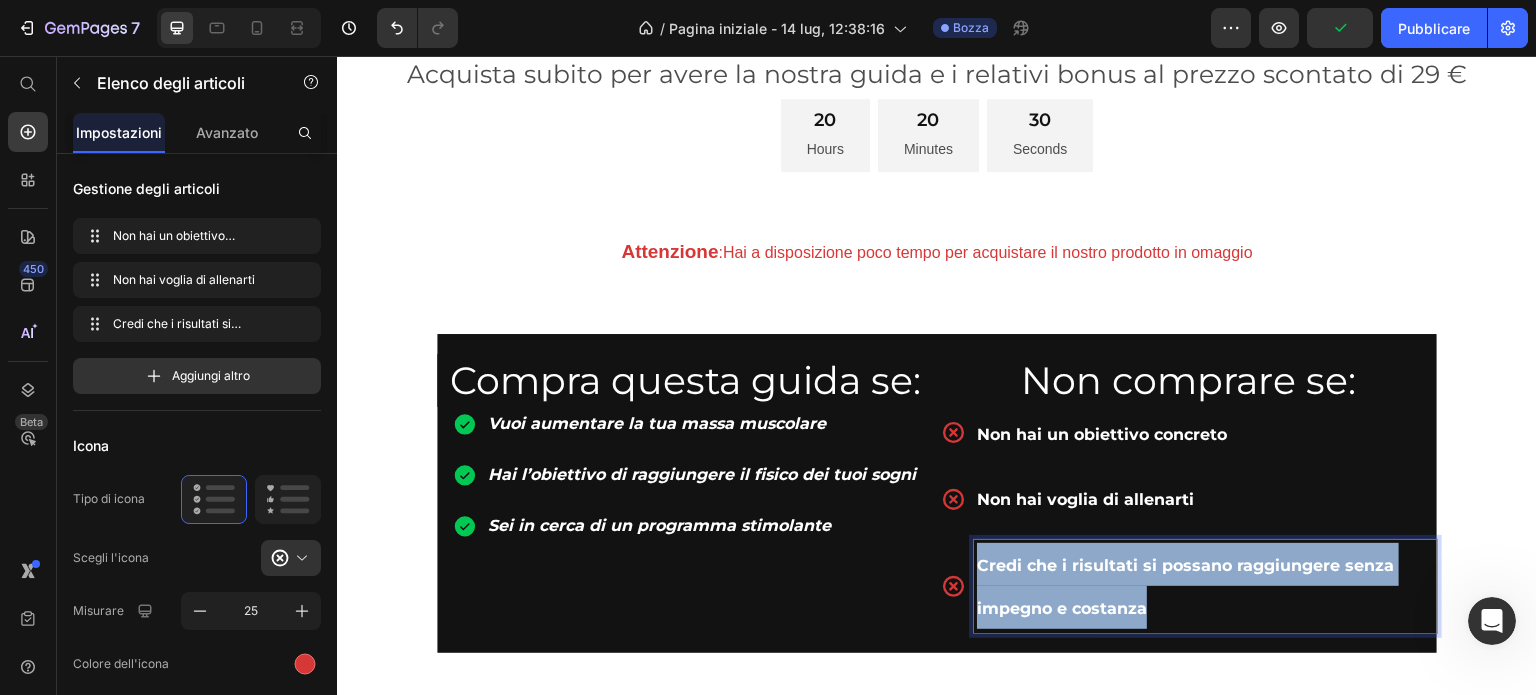 drag, startPoint x: 1096, startPoint y: 599, endPoint x: 970, endPoint y: 563, distance: 131.04198 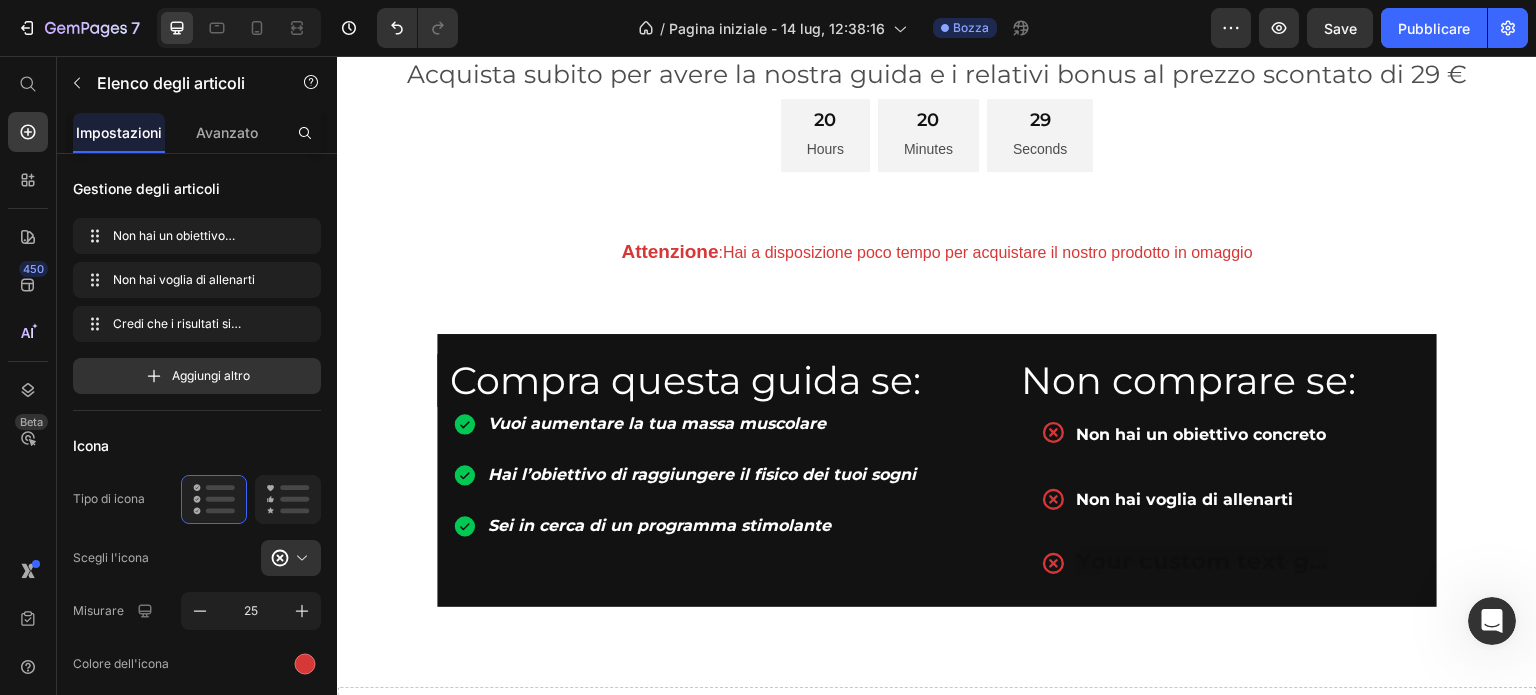 scroll, scrollTop: 1084, scrollLeft: 0, axis: vertical 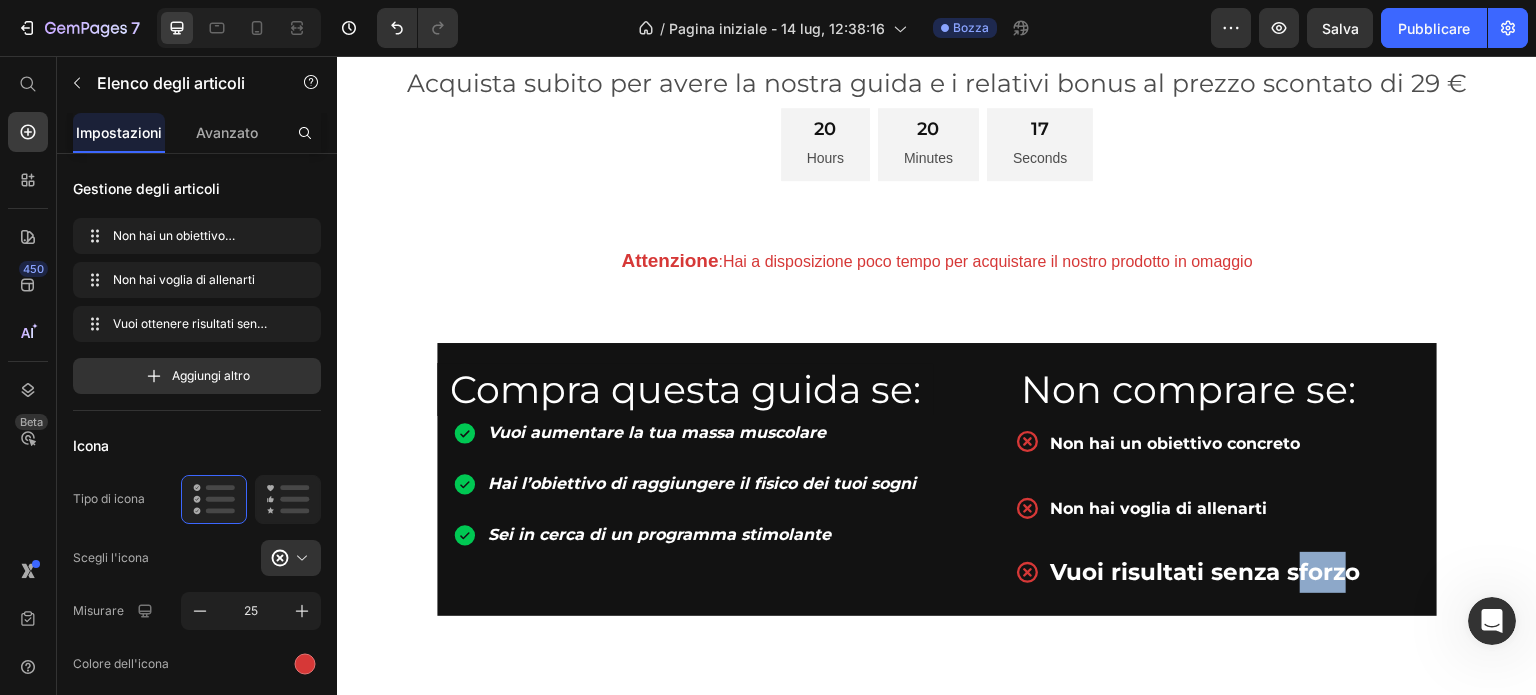 drag, startPoint x: 1344, startPoint y: 565, endPoint x: 1294, endPoint y: 565, distance: 50 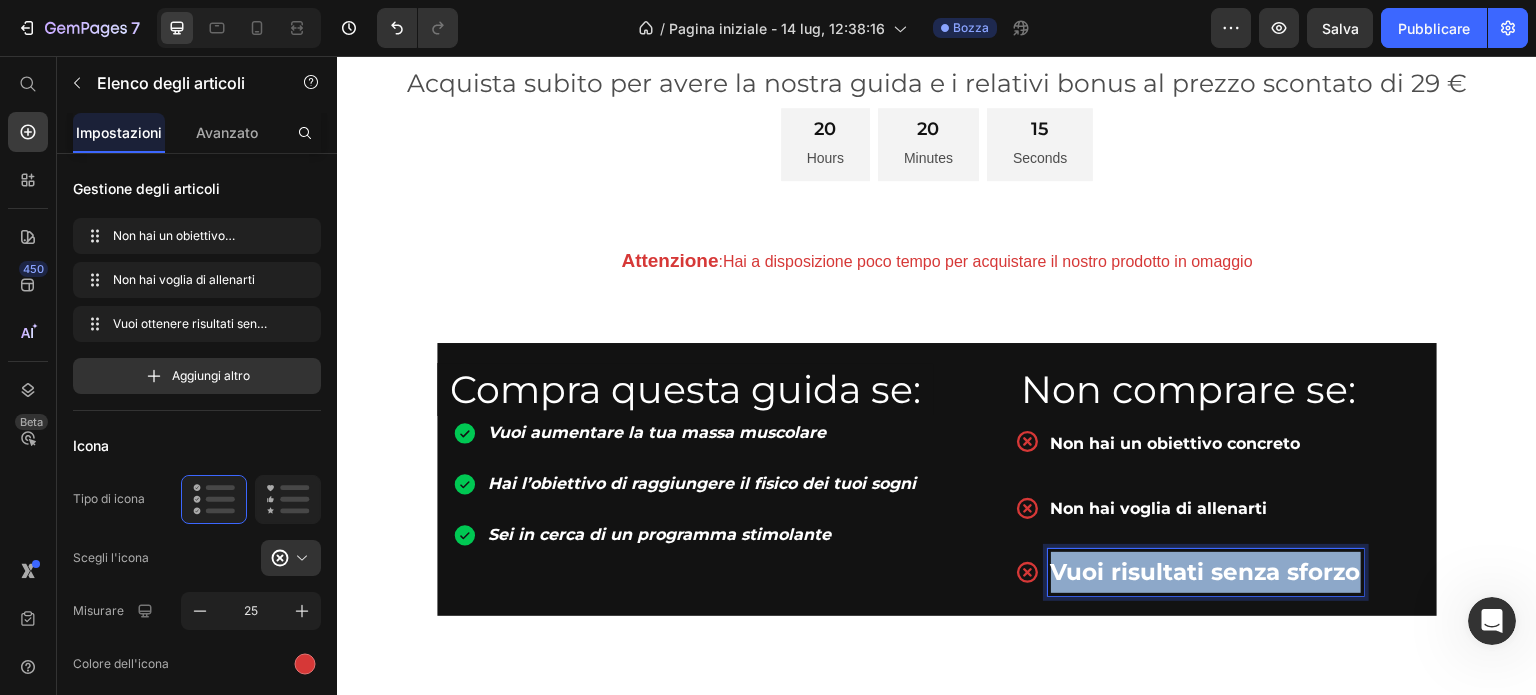 drag, startPoint x: 1348, startPoint y: 567, endPoint x: 1042, endPoint y: 575, distance: 306.10455 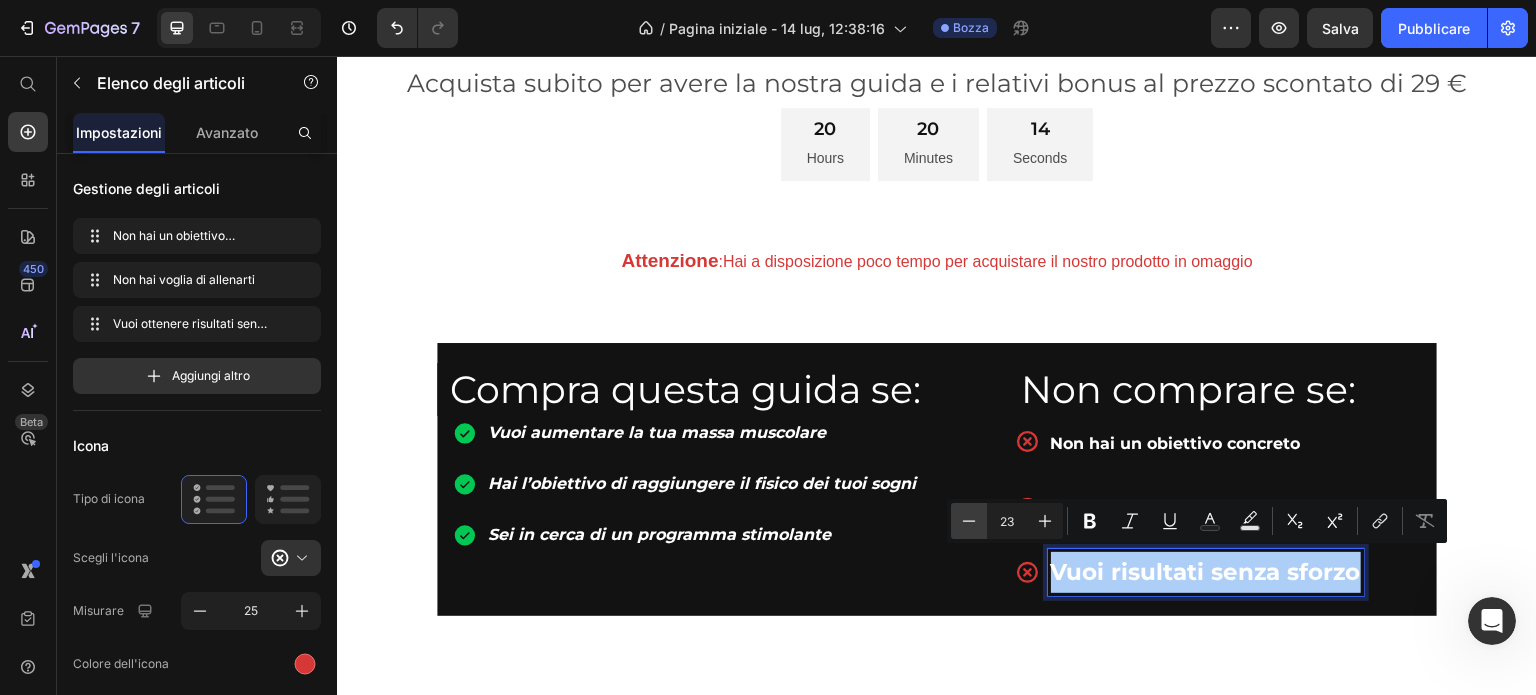 click on "Minus" at bounding box center (969, 521) 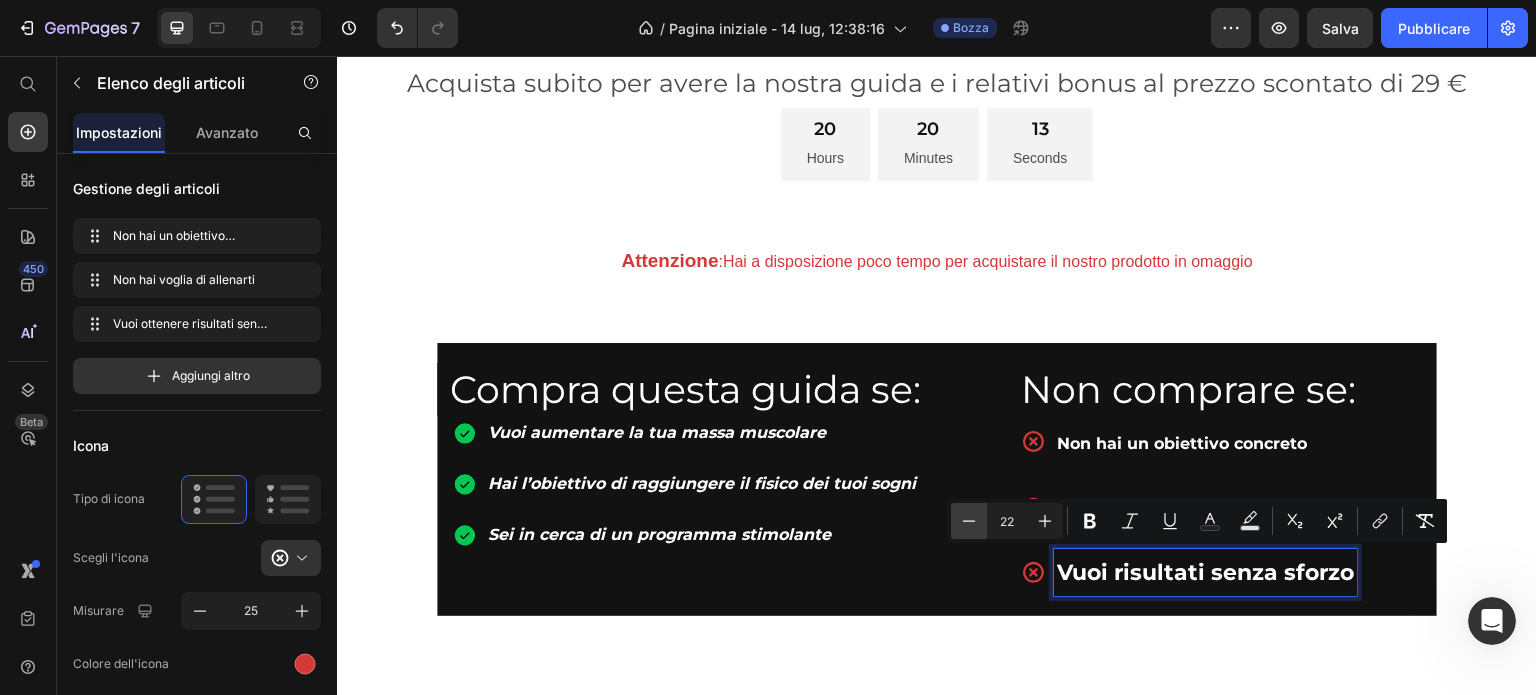 click on "Minus" at bounding box center (969, 521) 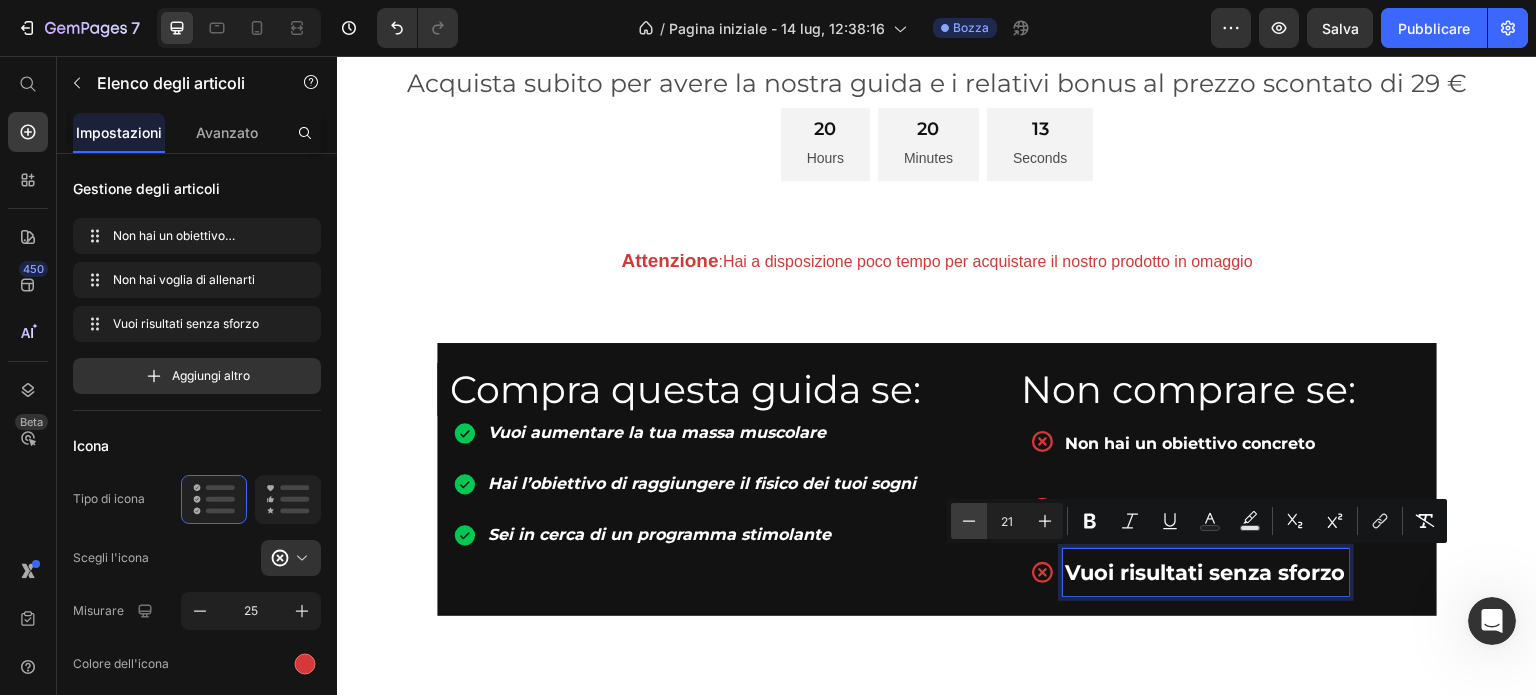 click on "Minus" at bounding box center (969, 521) 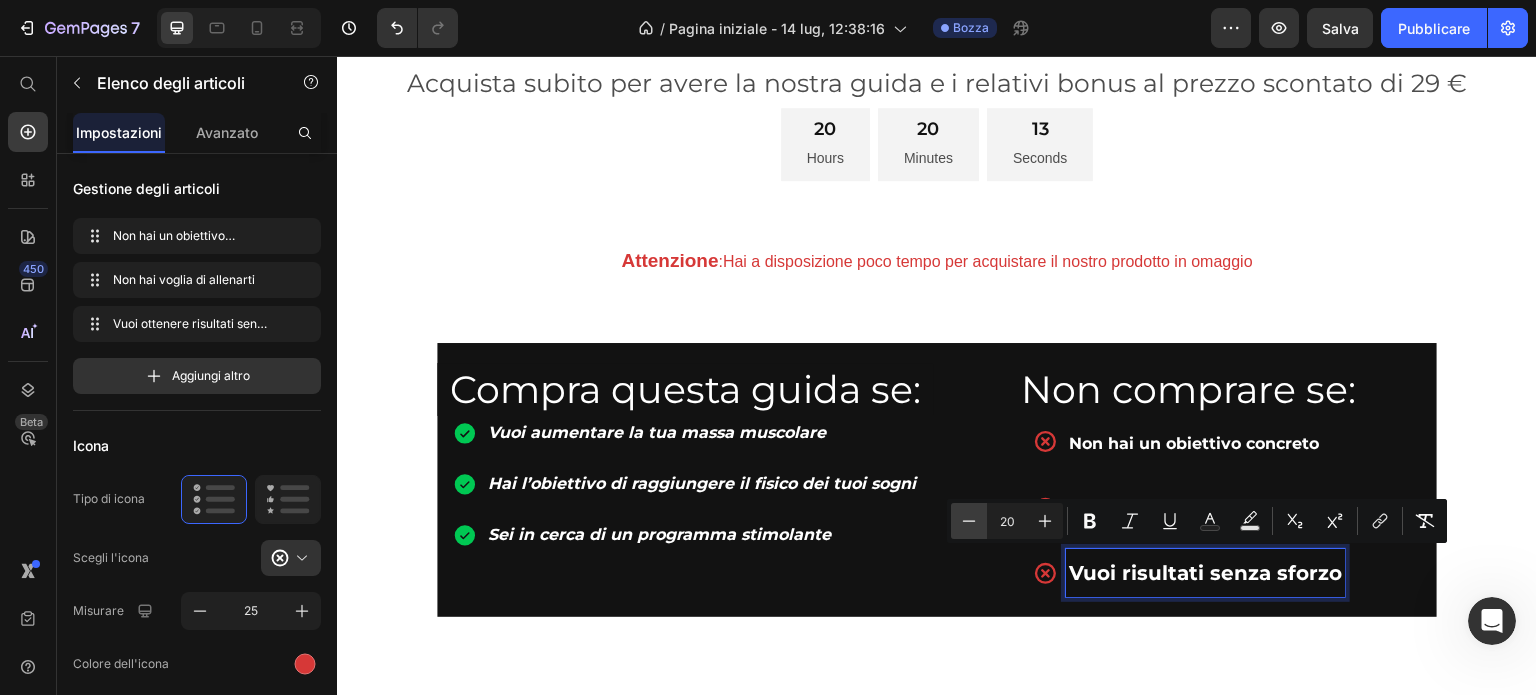 click on "Meno" at bounding box center (969, 521) 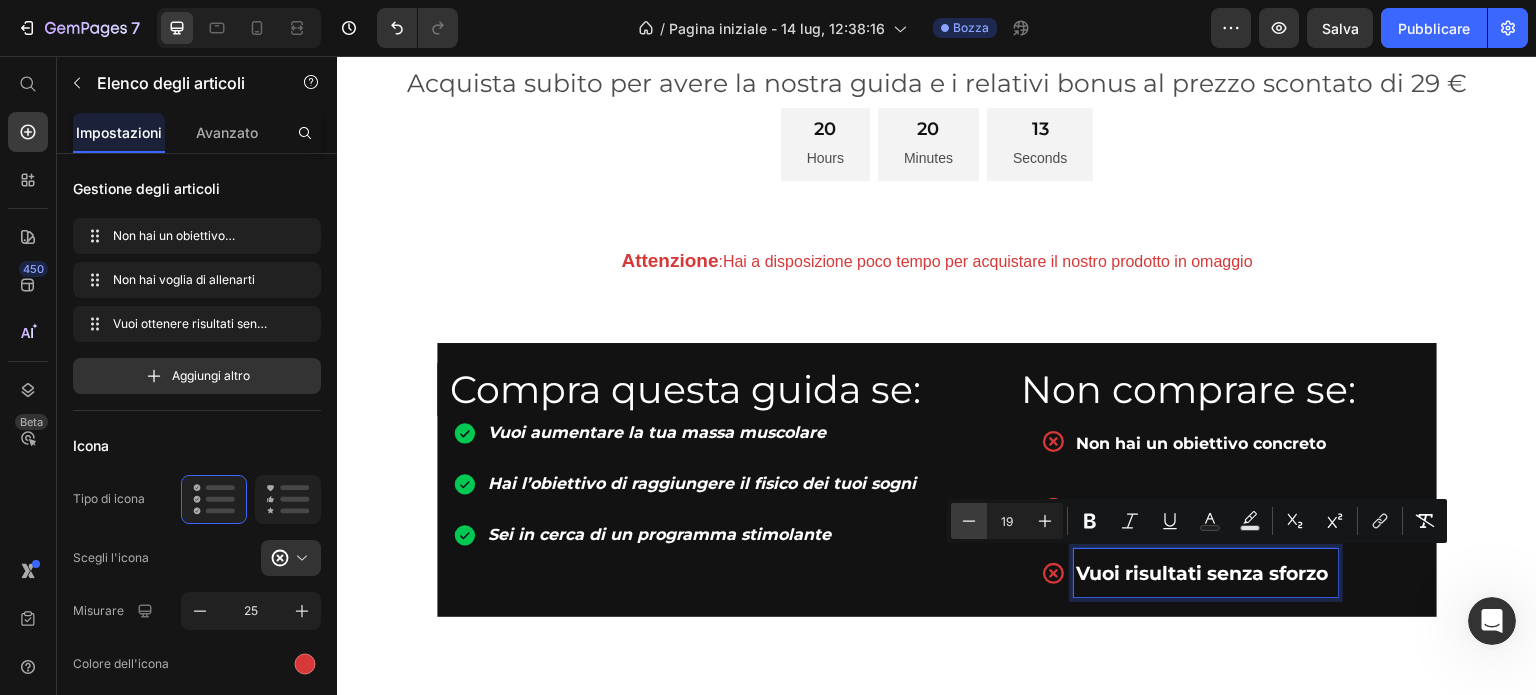 click on "Meno" at bounding box center (969, 521) 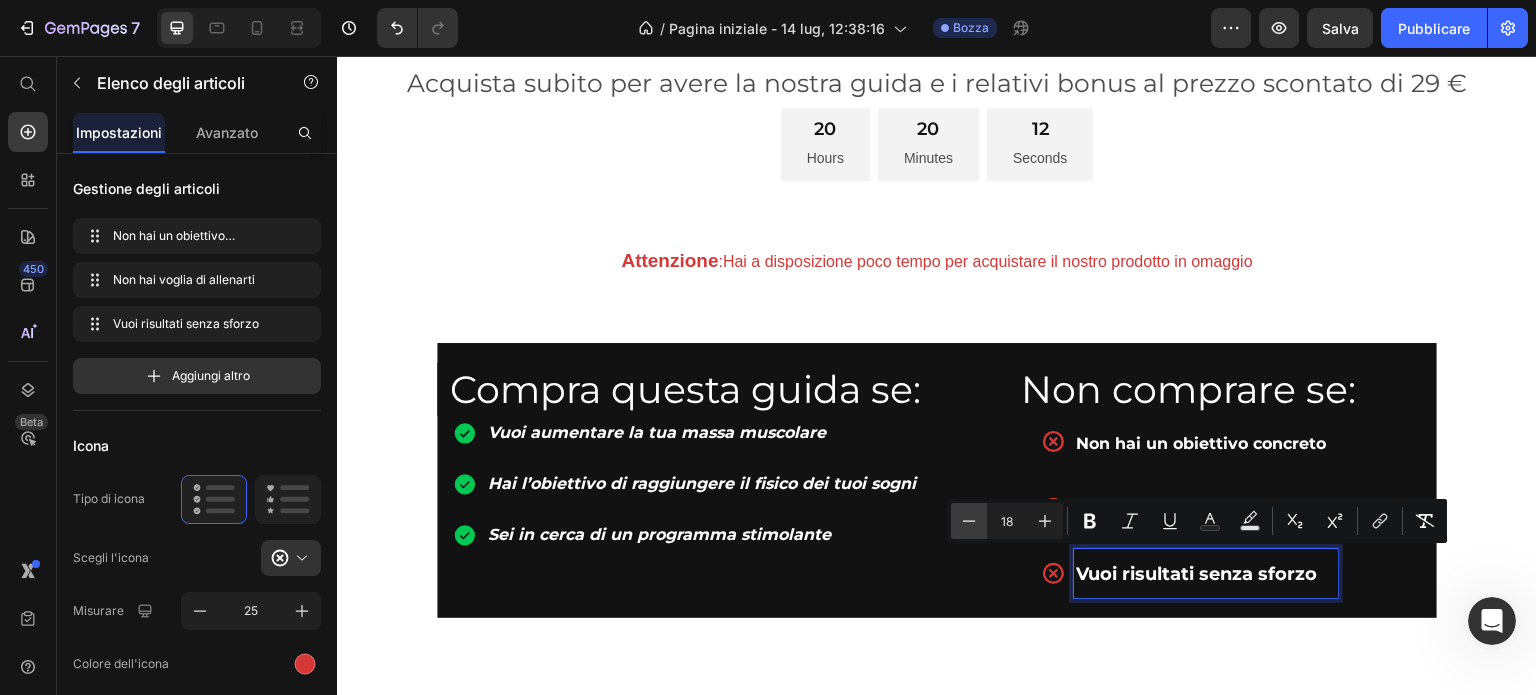 click on "Meno" at bounding box center [969, 521] 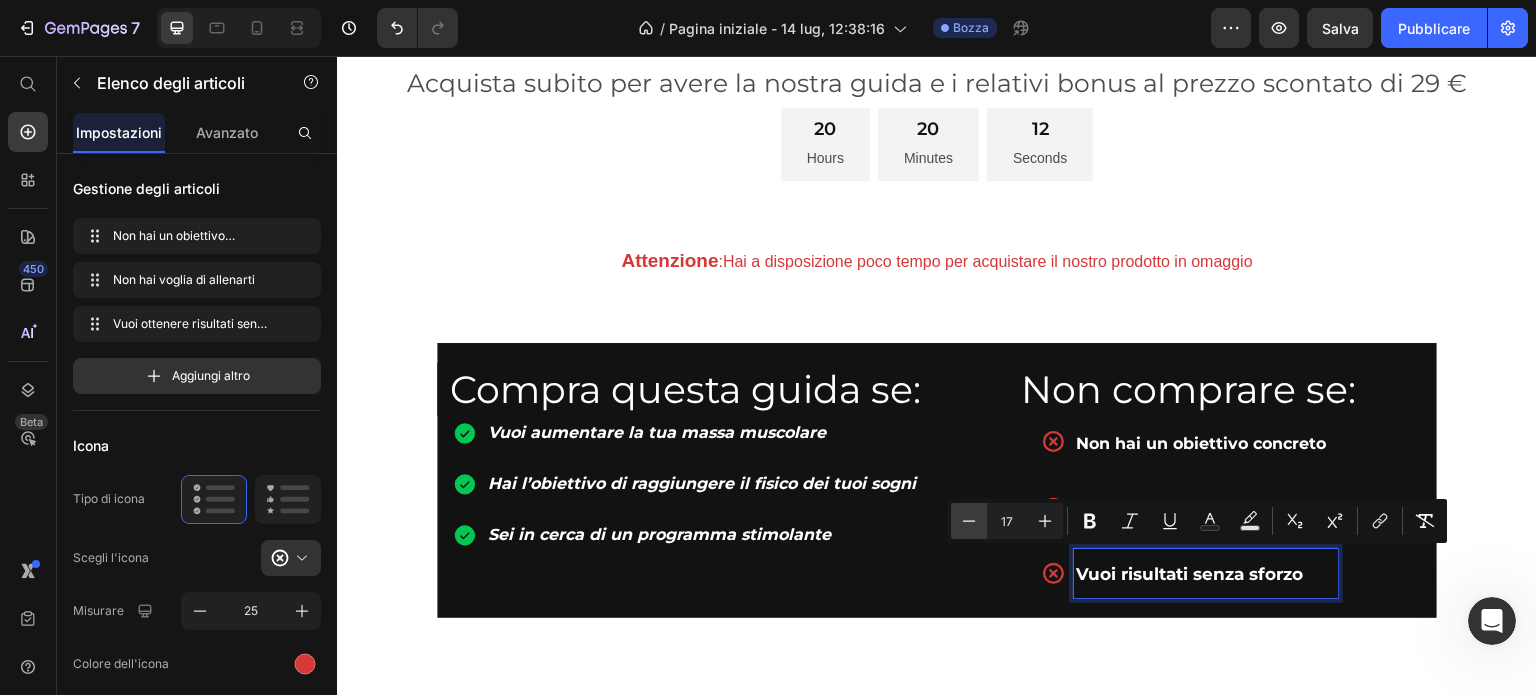 click on "Meno" at bounding box center [969, 521] 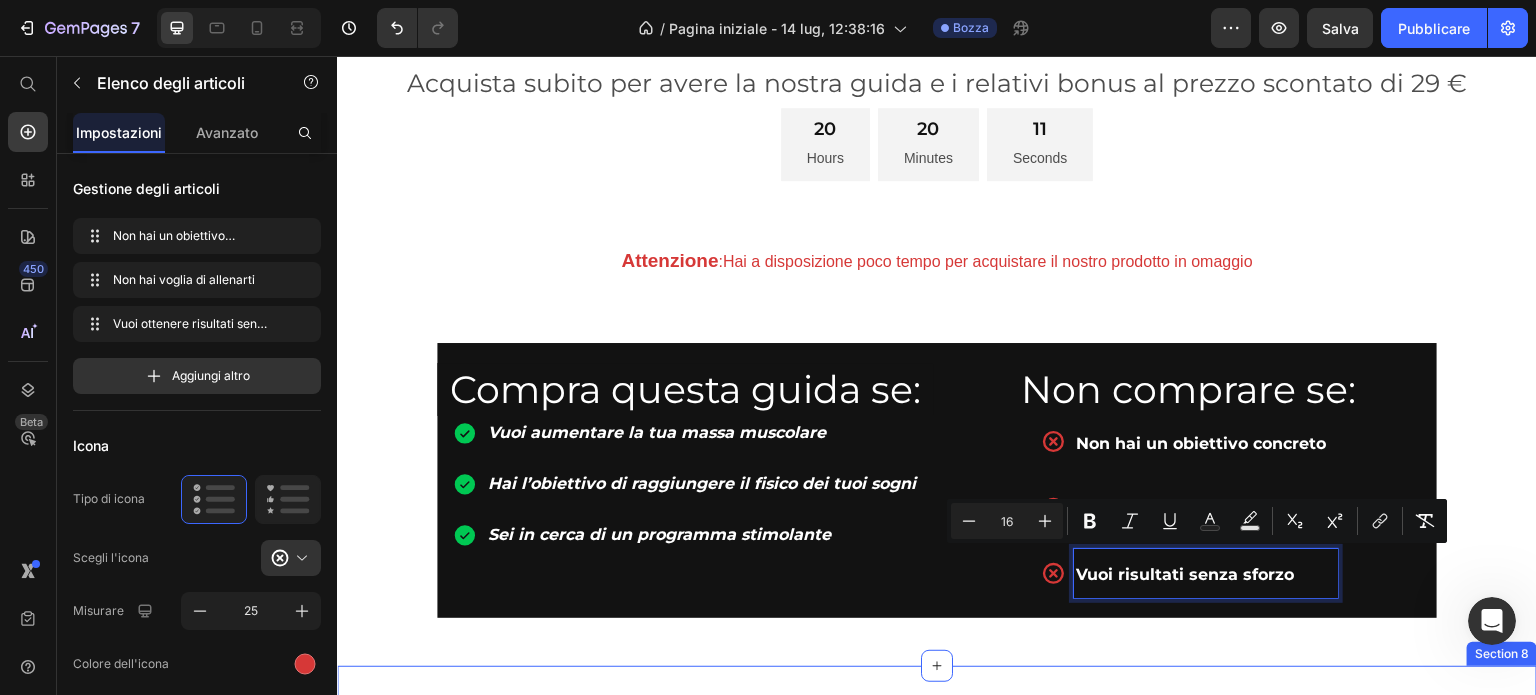 click on "Drop element here Section 8" at bounding box center [937, 728] 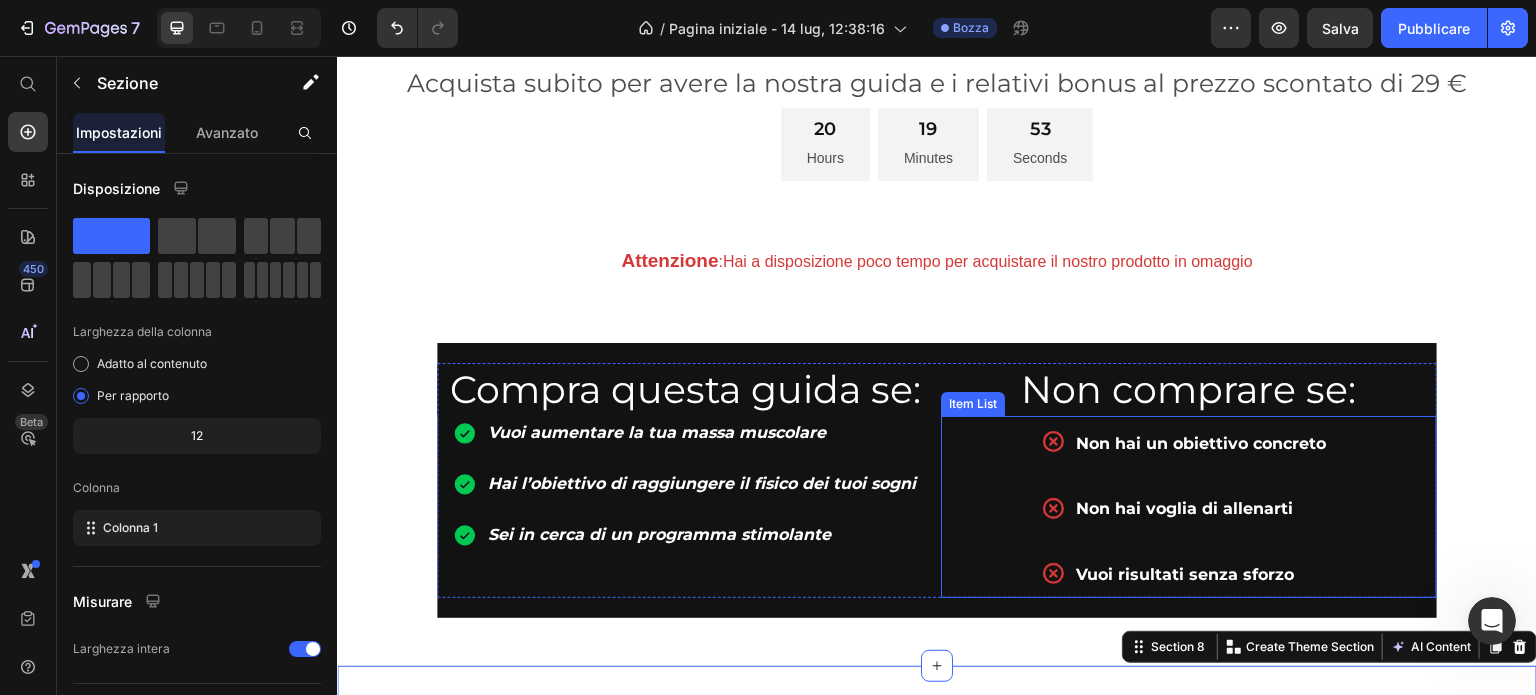 drag, startPoint x: 1241, startPoint y: 565, endPoint x: 1242, endPoint y: 552, distance: 13.038404 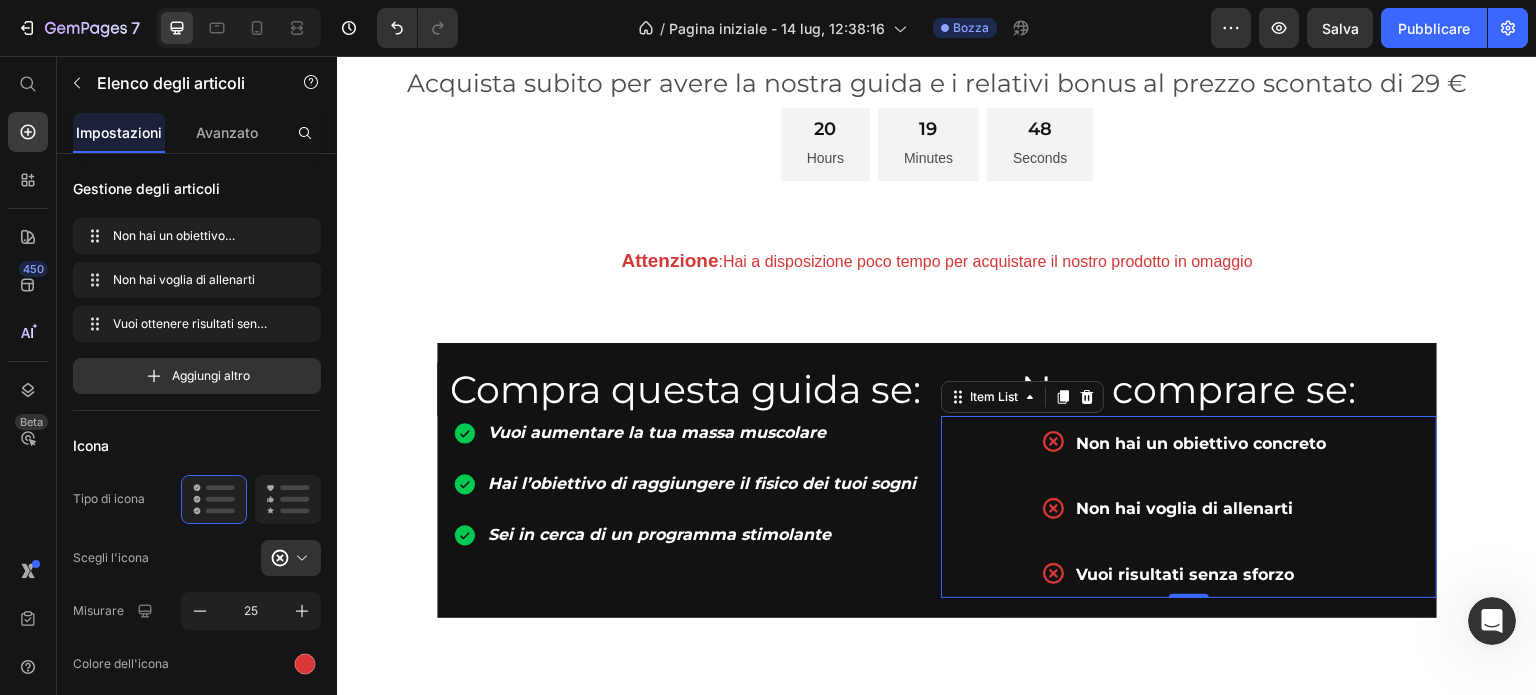 click 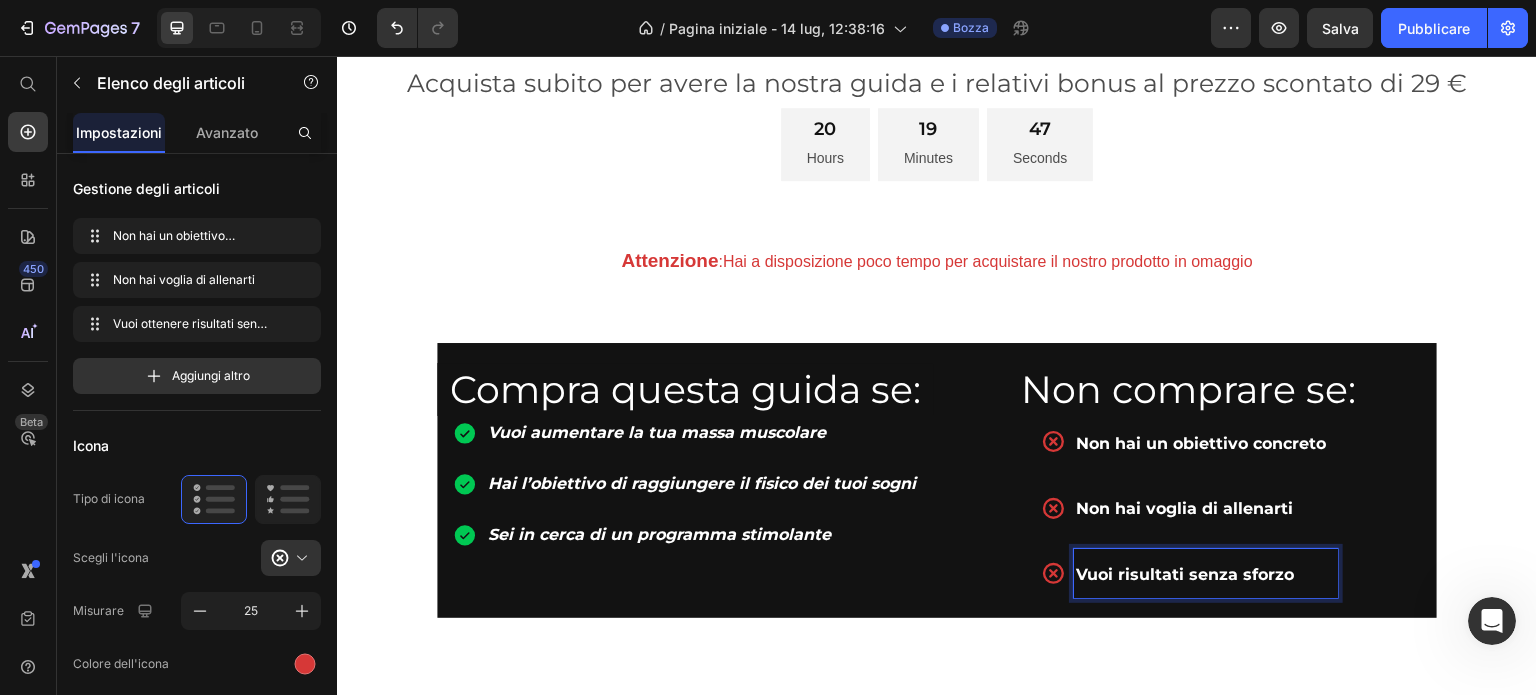 click on "Vuoi risultati senza sforzo" at bounding box center [1206, 573] 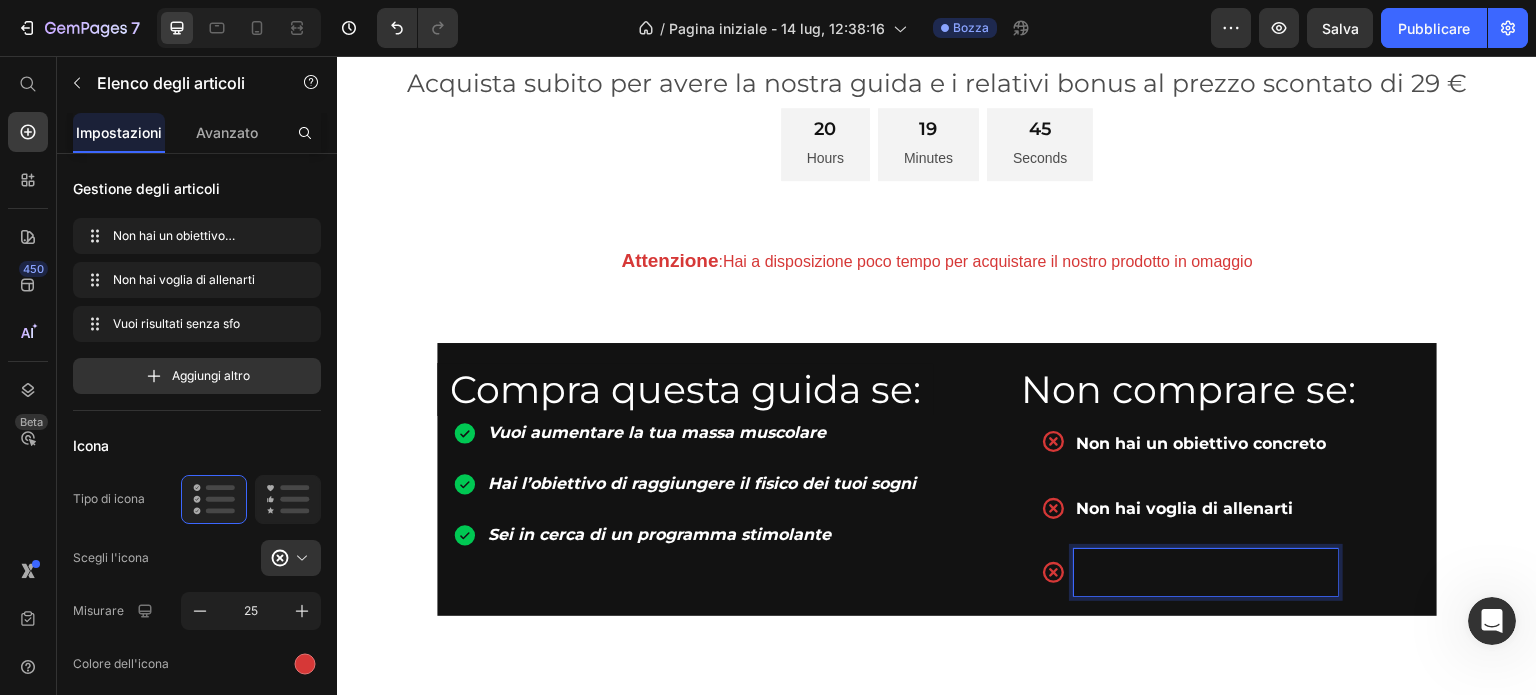 scroll, scrollTop: 1074, scrollLeft: 0, axis: vertical 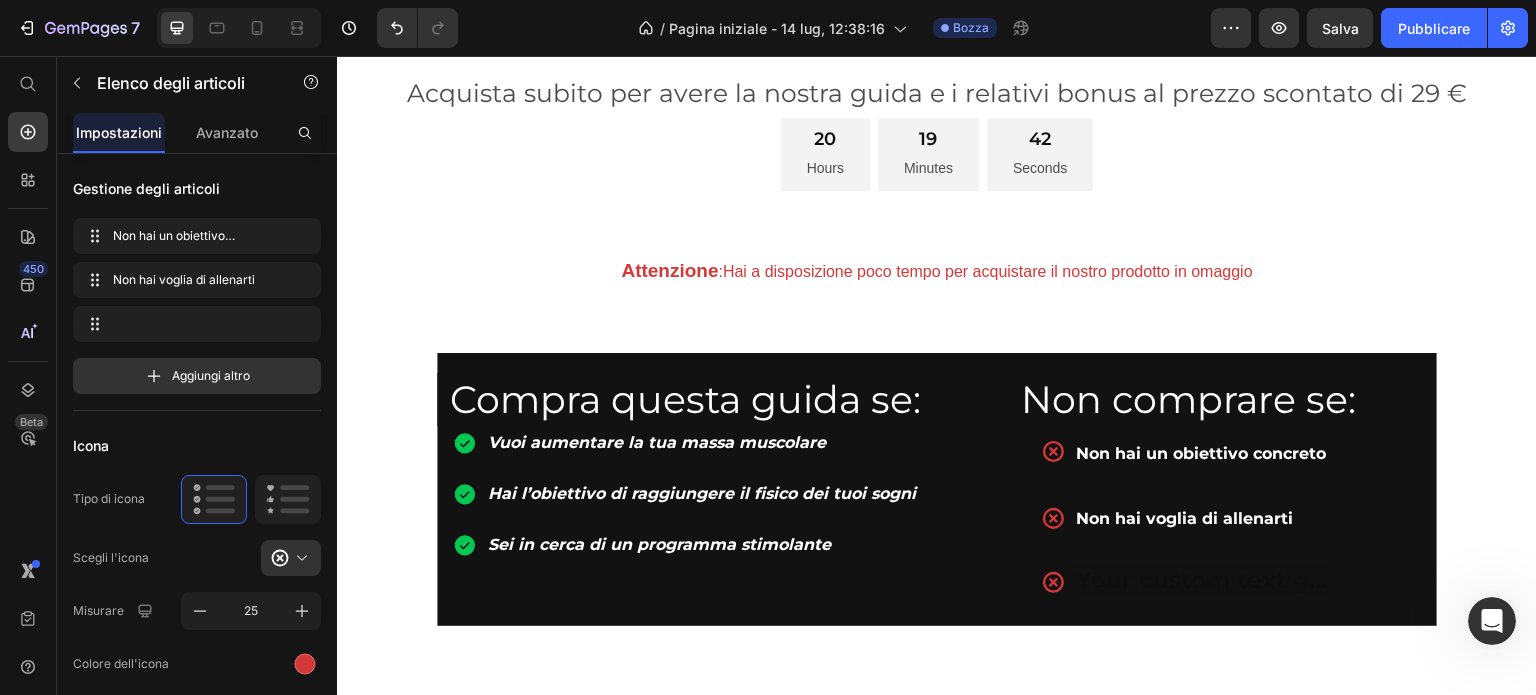 click on "Non hai voglia di allenarti" at bounding box center [1185, 518] 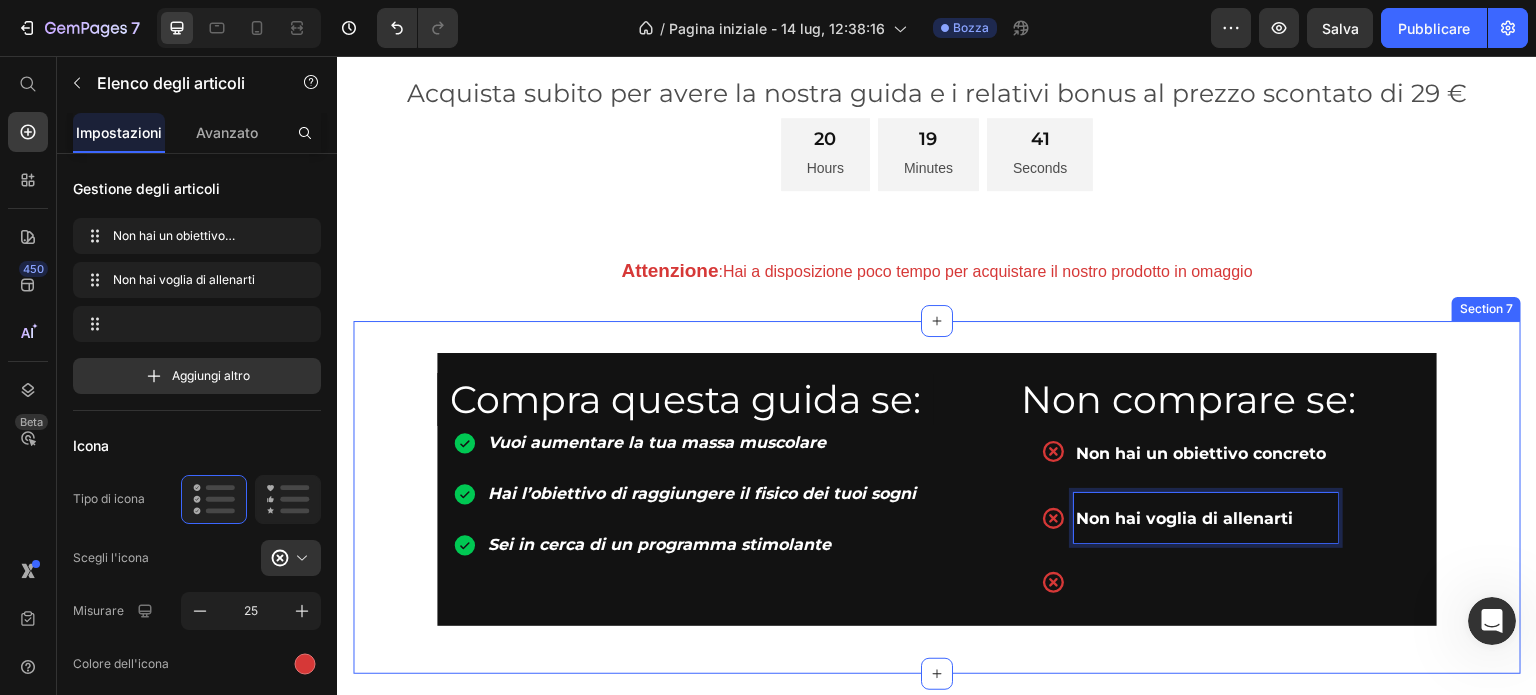 click on "Drop element here Section 8" at bounding box center [937, 736] 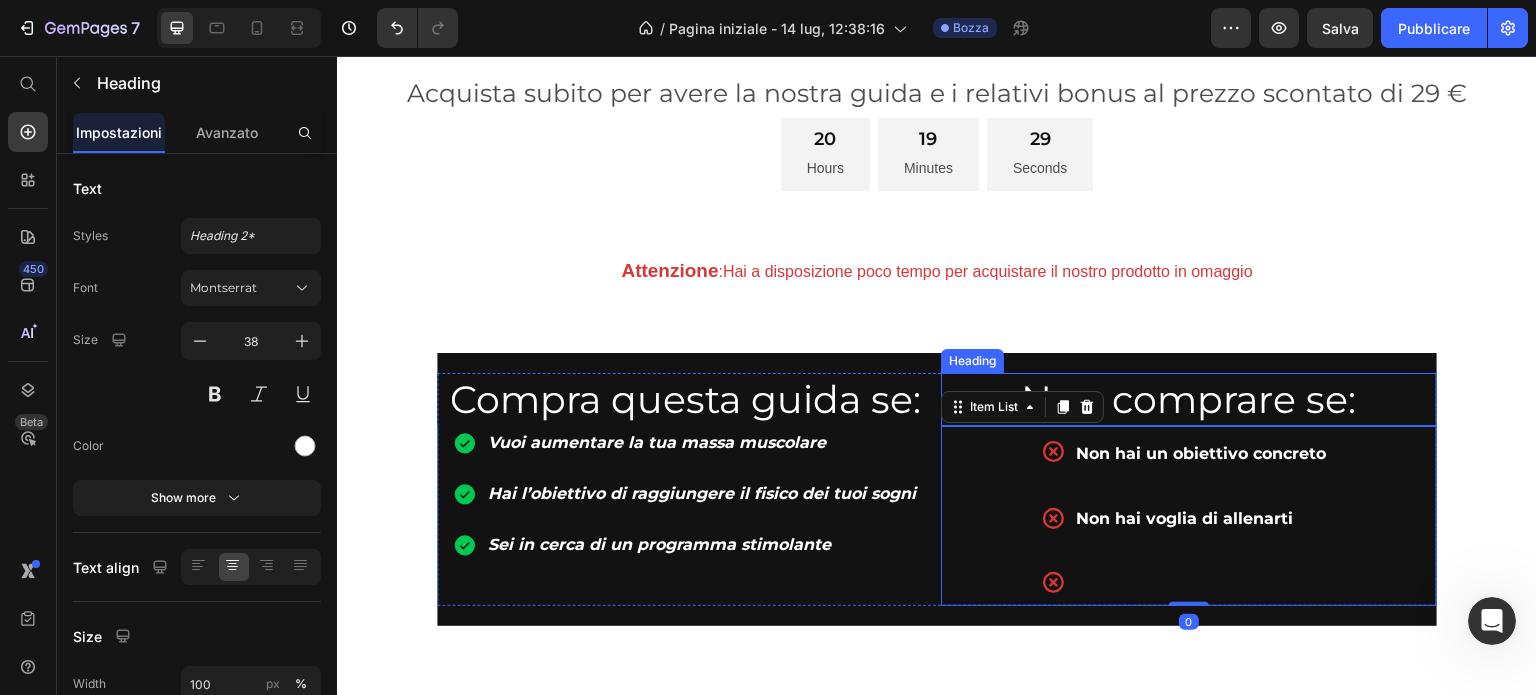 click on "Non comprare se:" at bounding box center (1189, 399) 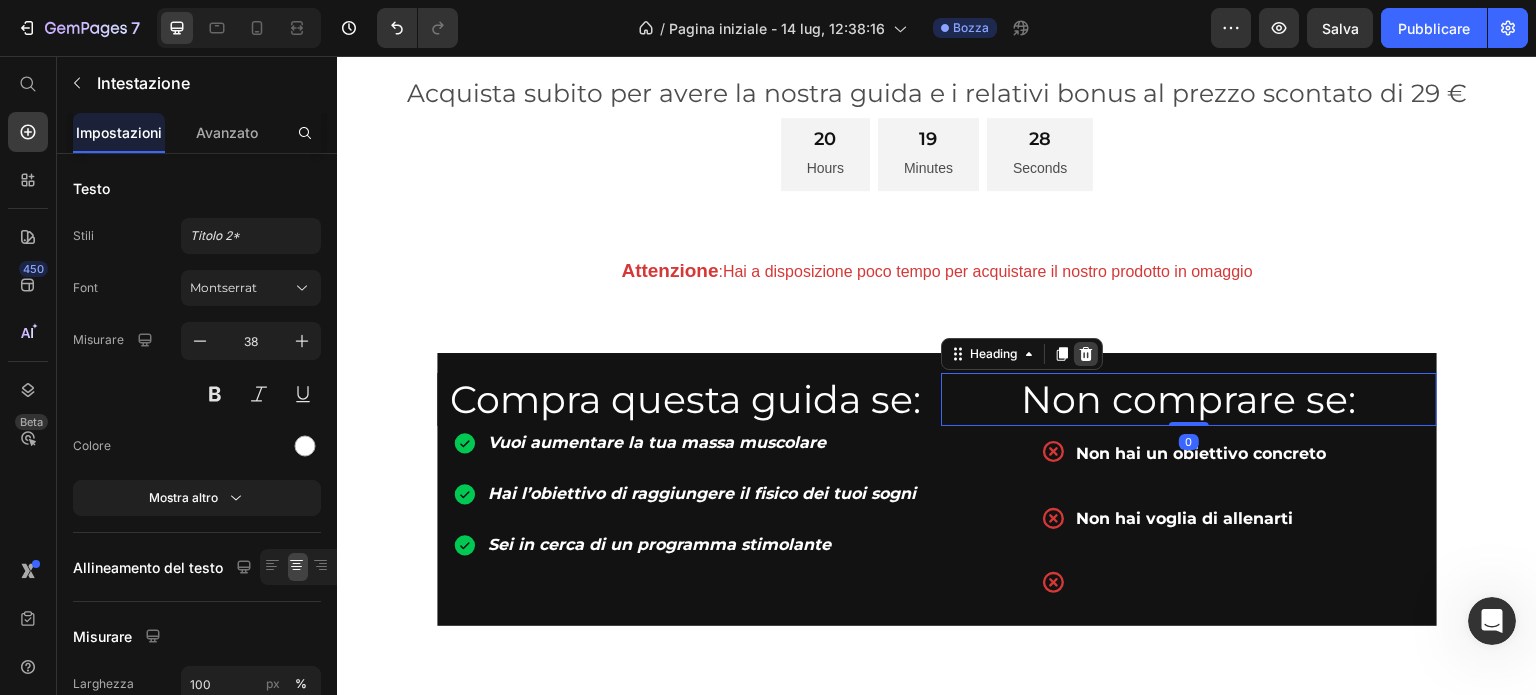 click 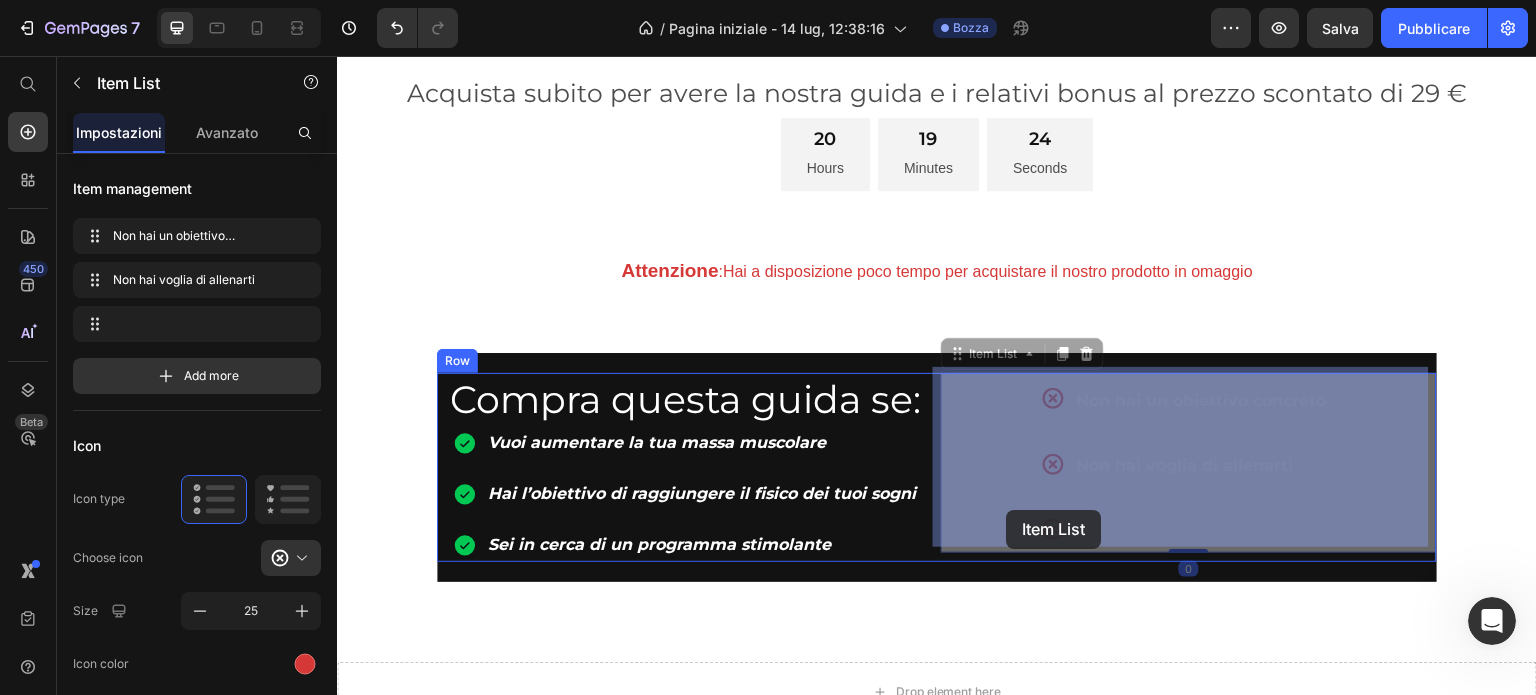 drag, startPoint x: 1078, startPoint y: 522, endPoint x: 1016, endPoint y: 497, distance: 66.85058 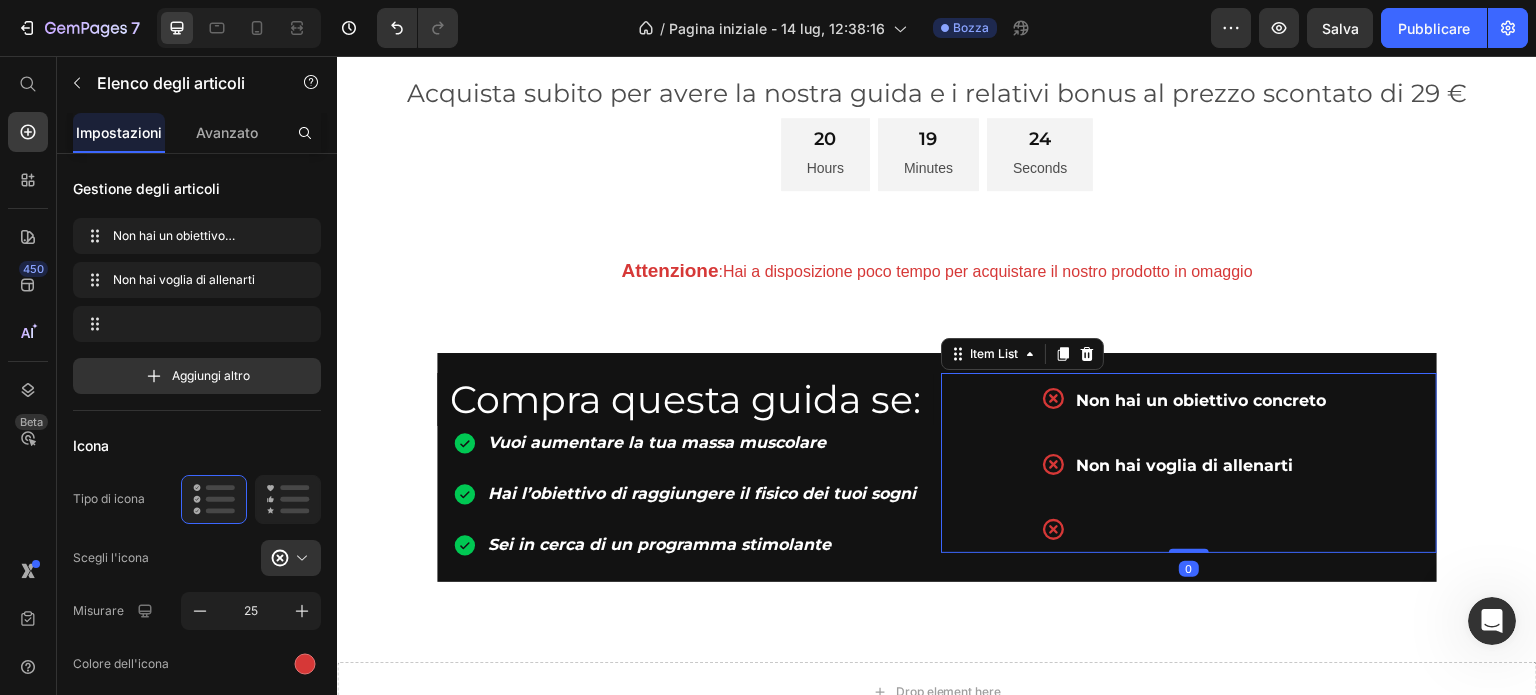 click on "Non hai un obiettivo concreto
Non hai voglia di allenarti" at bounding box center [1189, 463] 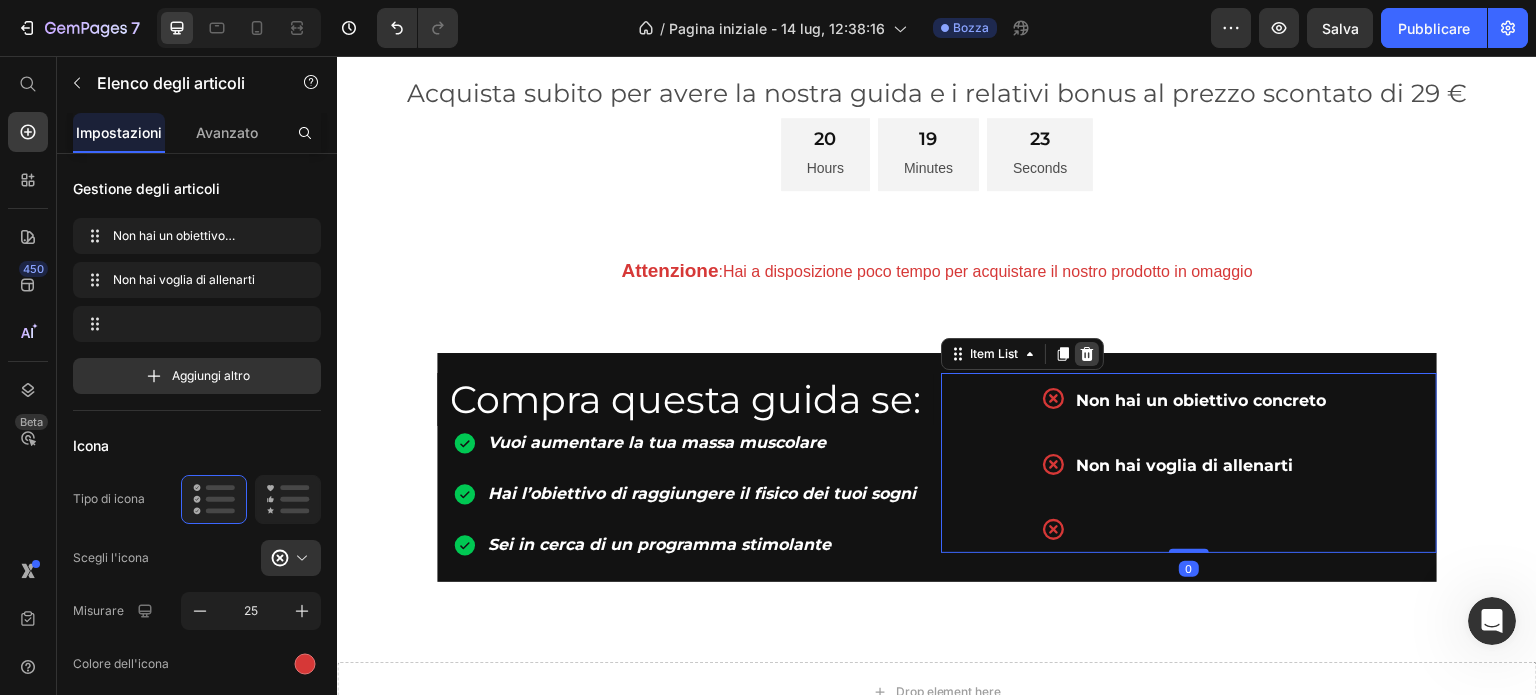 click at bounding box center [1087, 354] 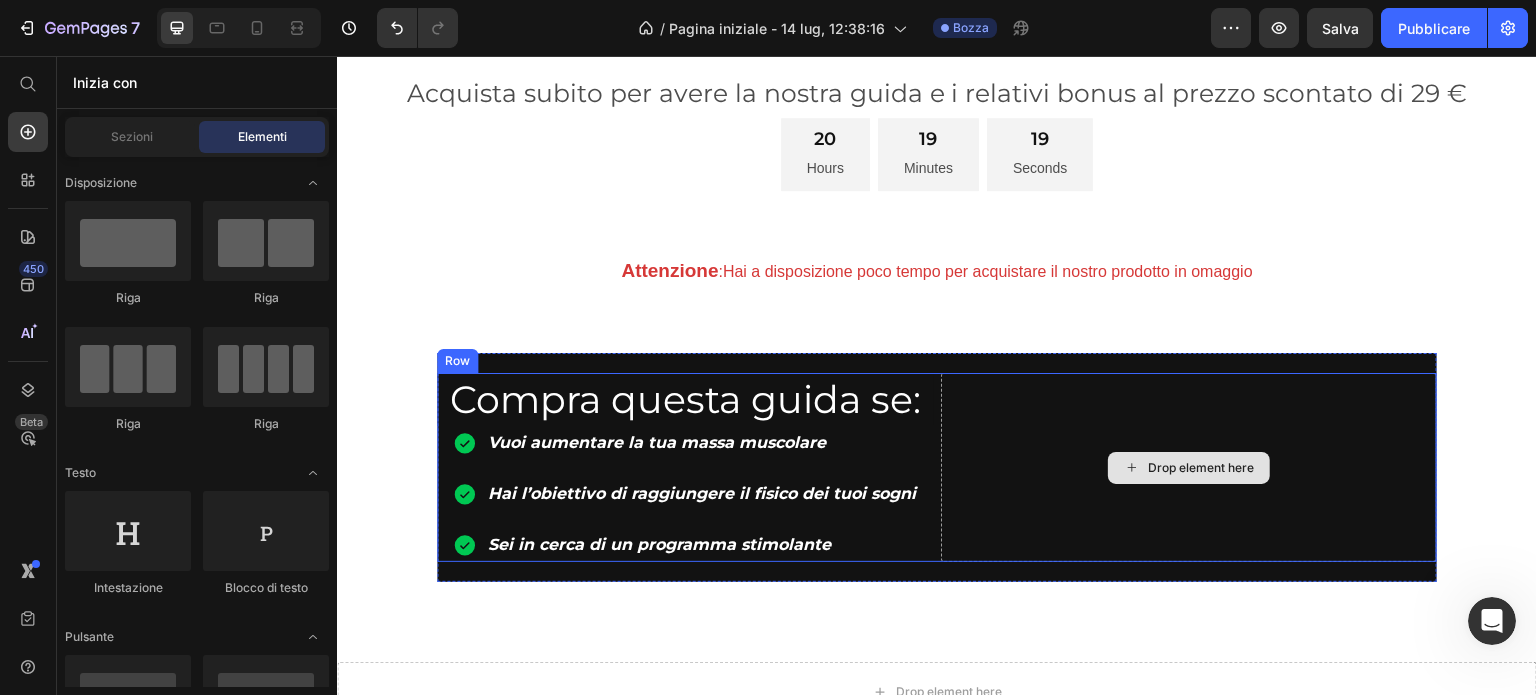 click on "Drop element here" at bounding box center [1189, 468] 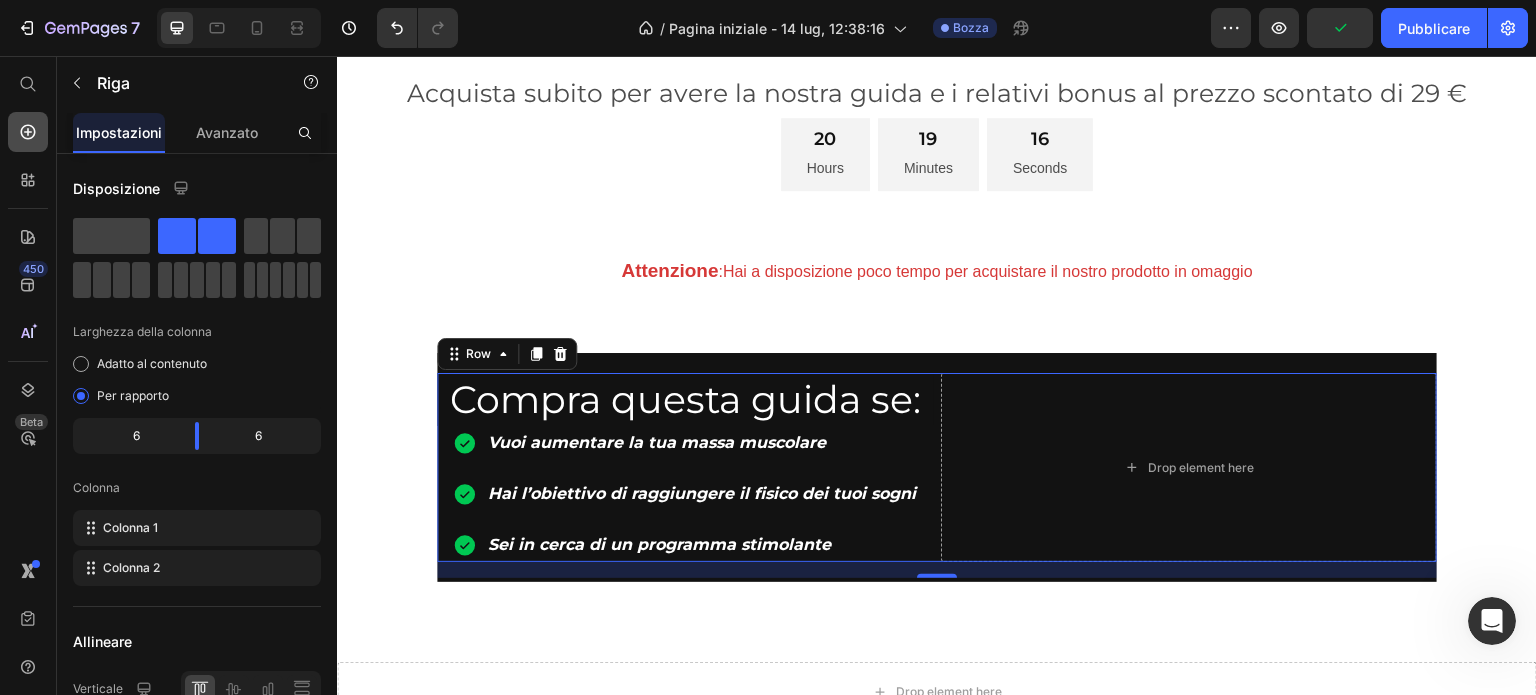 click 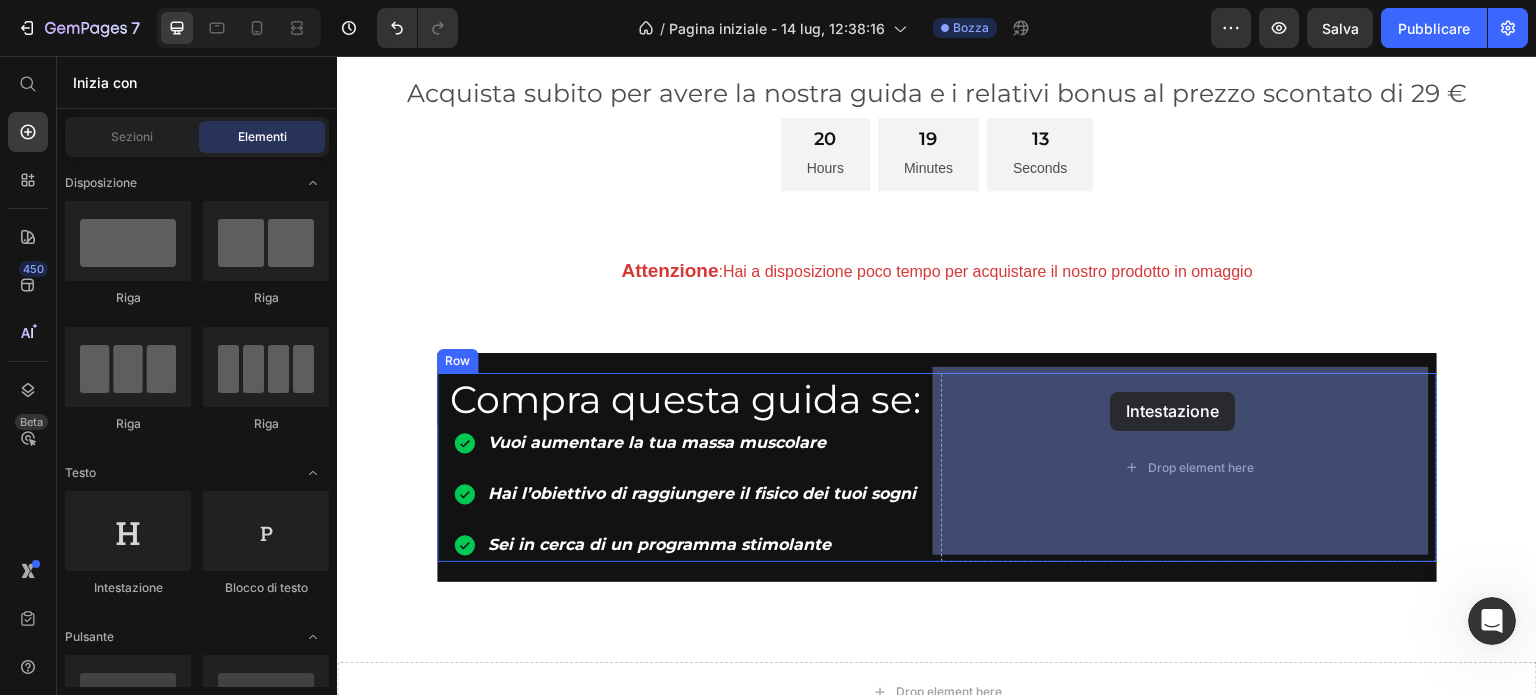 drag, startPoint x: 566, startPoint y: 594, endPoint x: 1112, endPoint y: 392, distance: 582.16833 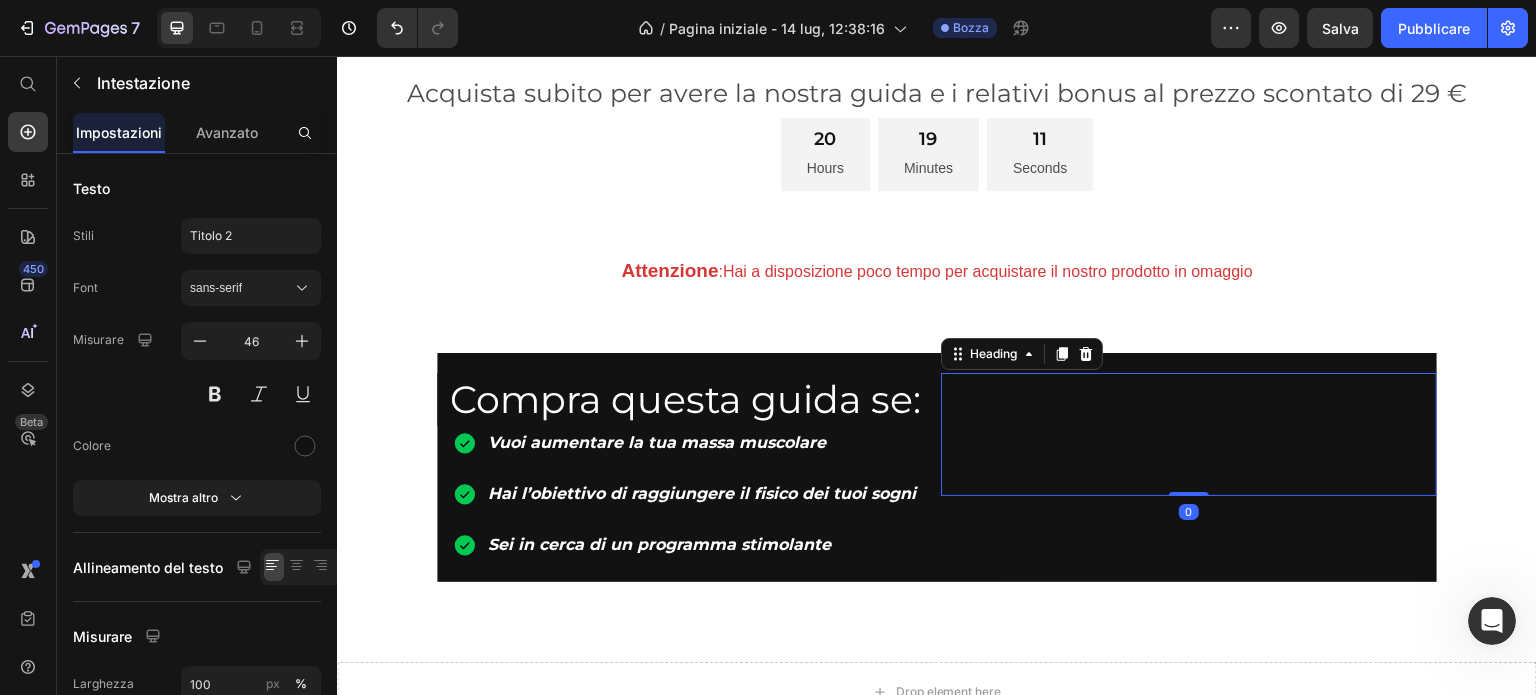 click on "Your heading text goes here" at bounding box center [1189, 435] 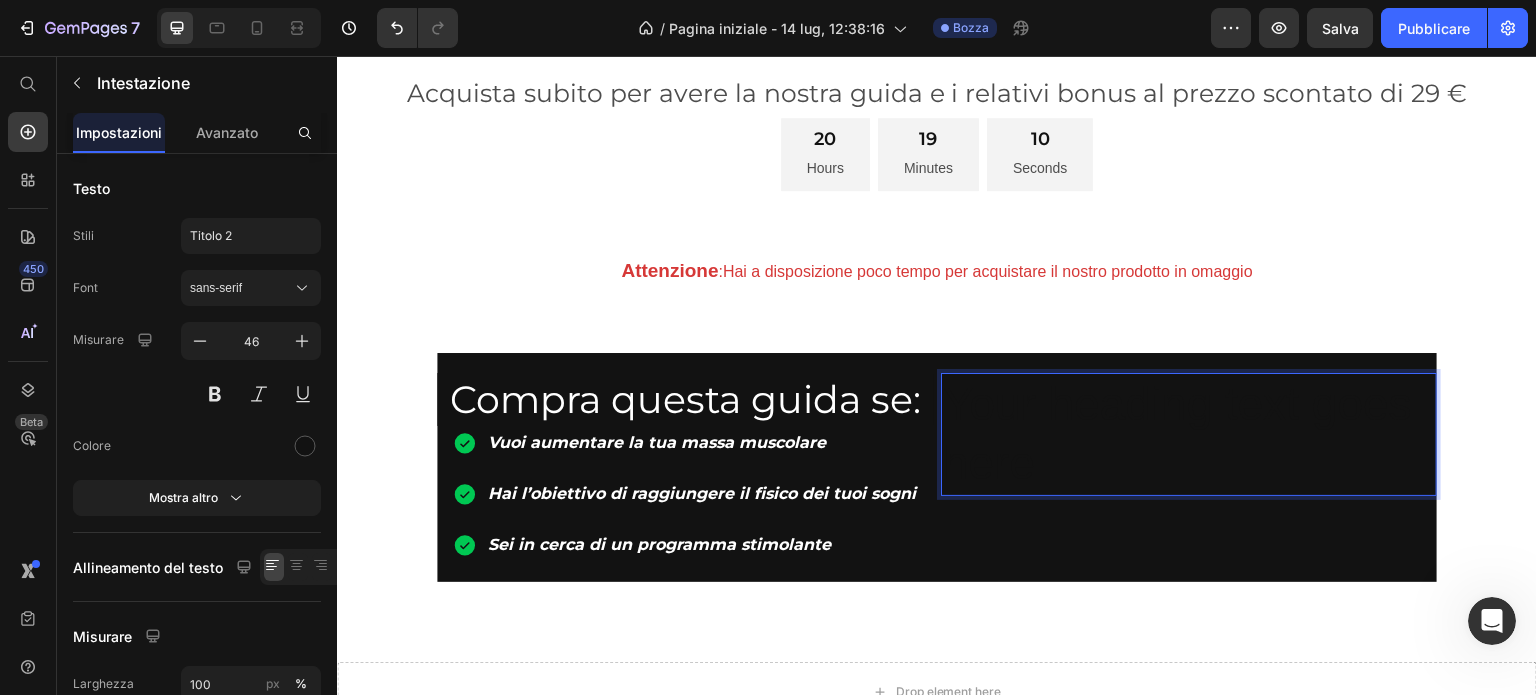click on "Your heading text goes here" at bounding box center (1189, 435) 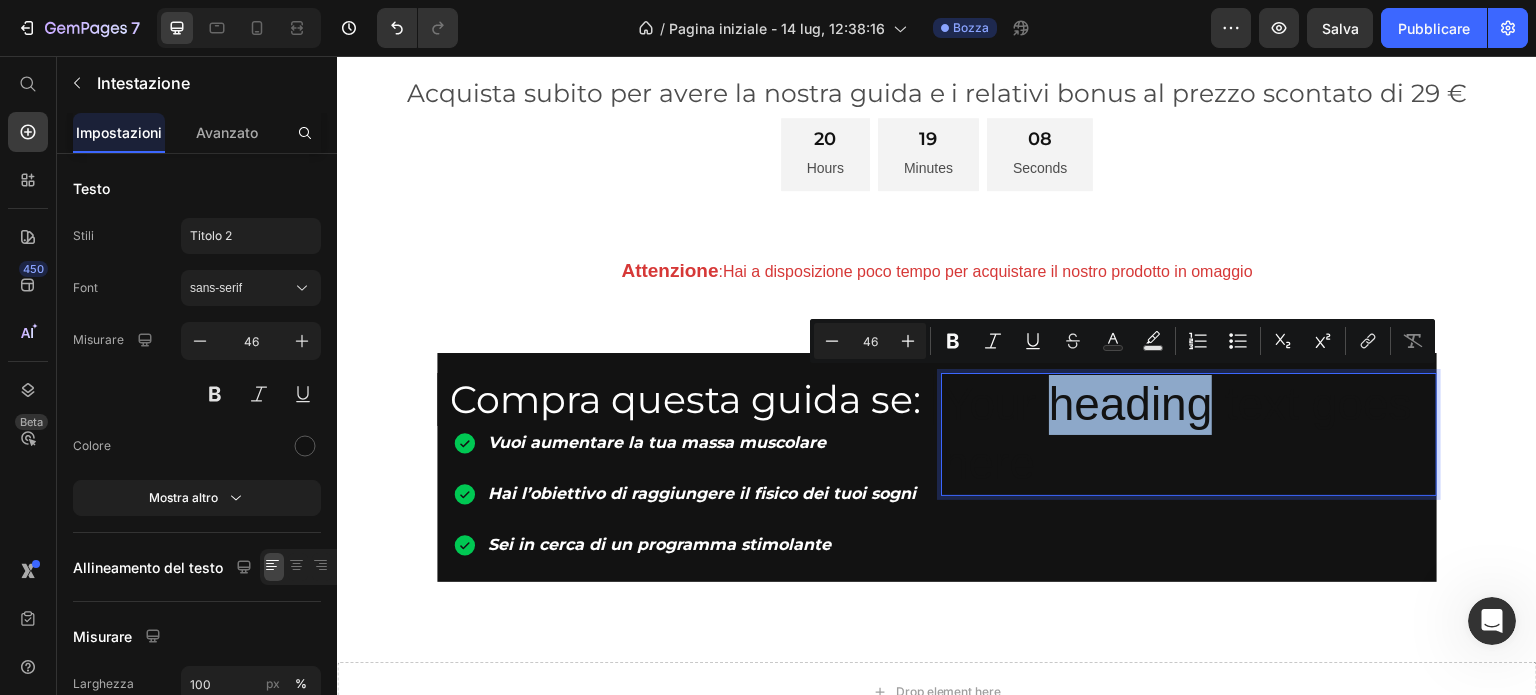 drag, startPoint x: 1038, startPoint y: 406, endPoint x: 1164, endPoint y: 653, distance: 277.28143 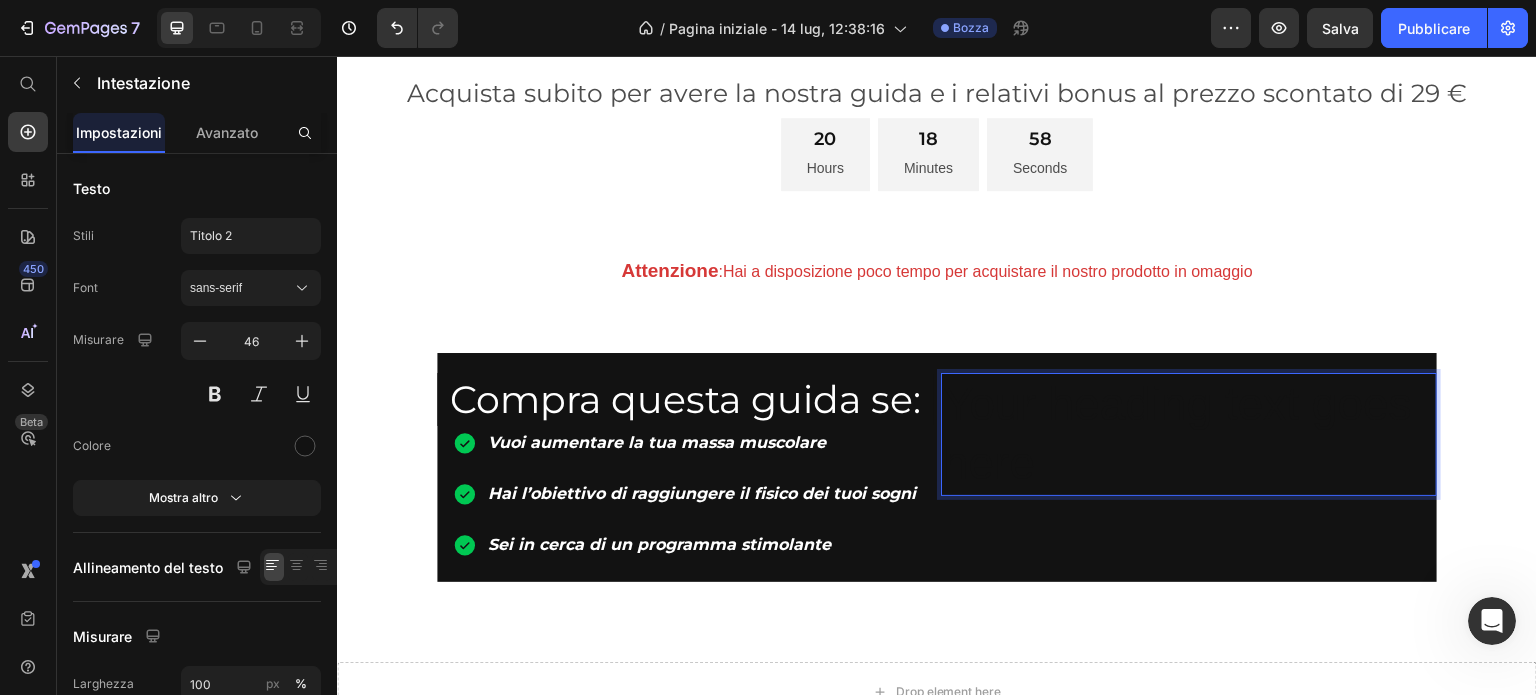 click on "Your heading text goes here" at bounding box center (1189, 435) 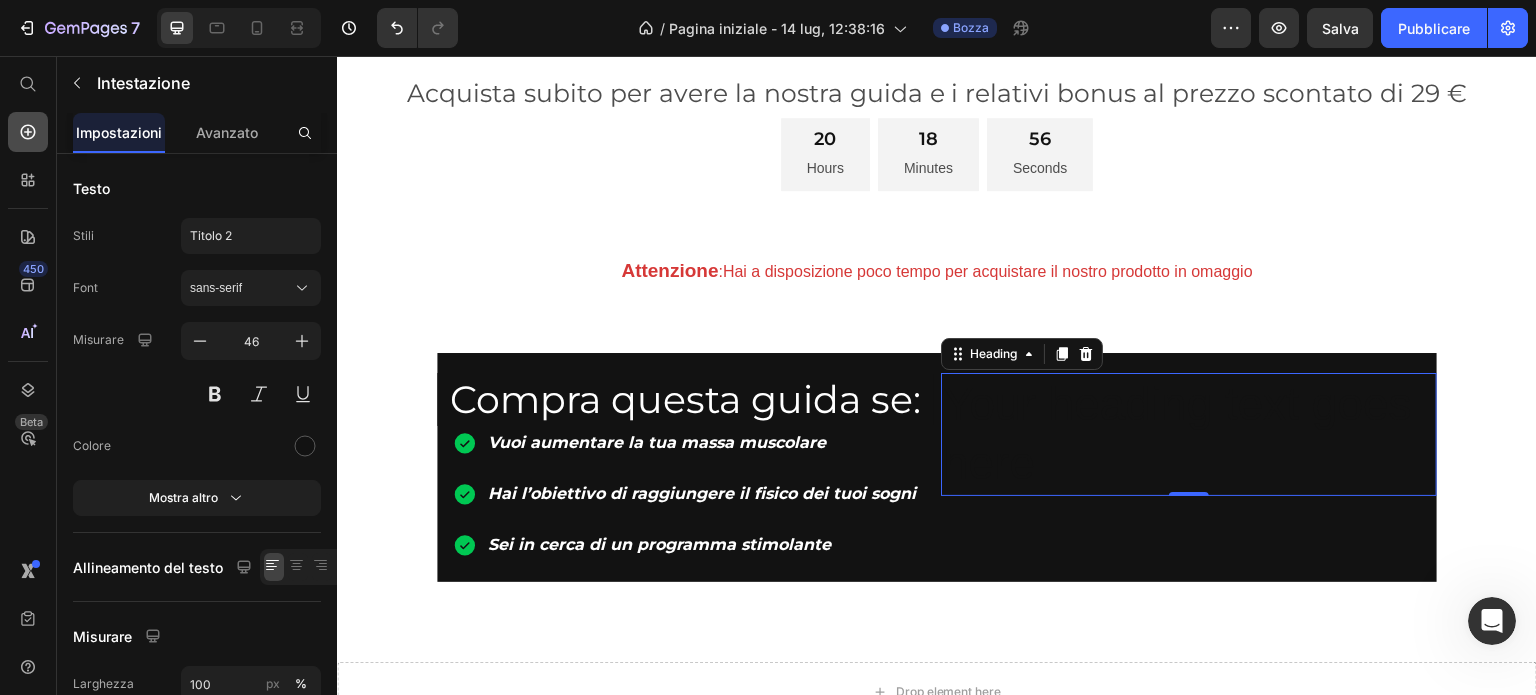 click 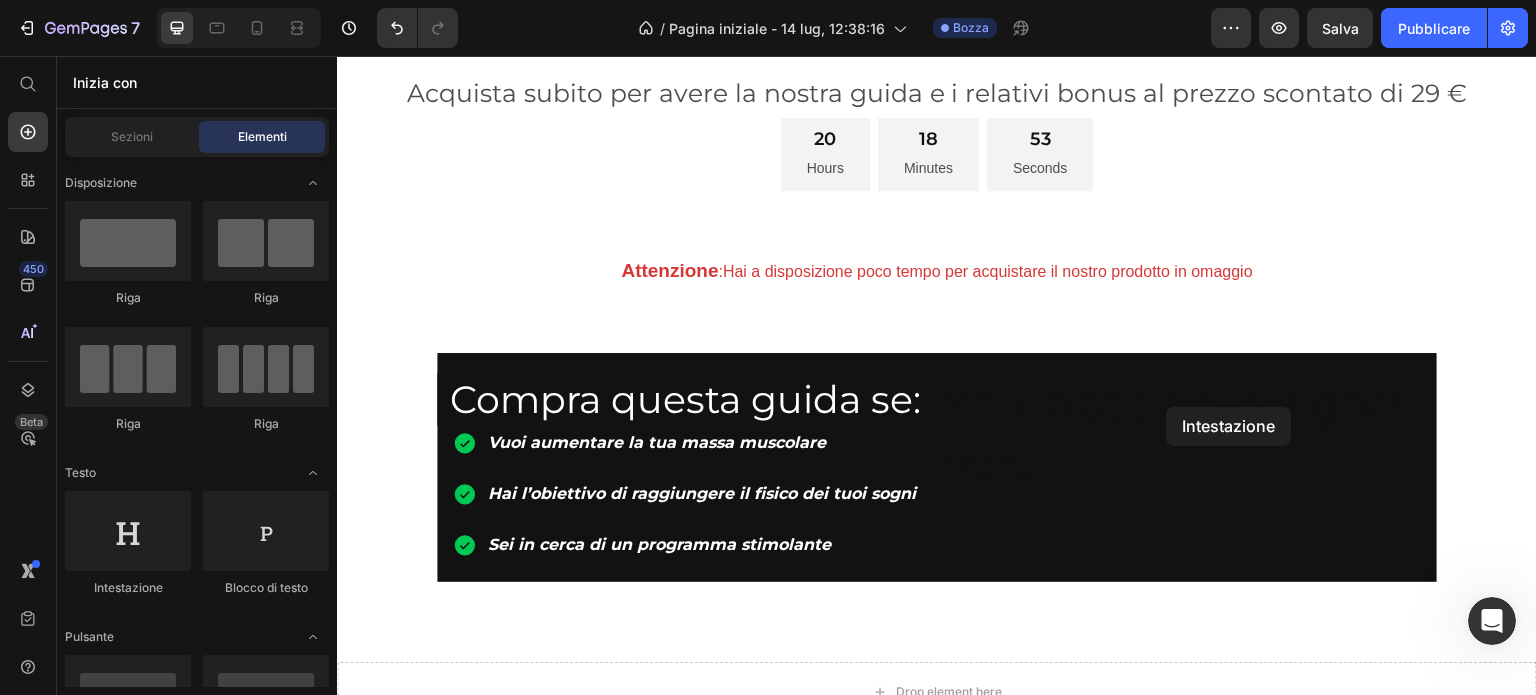drag, startPoint x: 571, startPoint y: 583, endPoint x: 1170, endPoint y: 407, distance: 624.3212 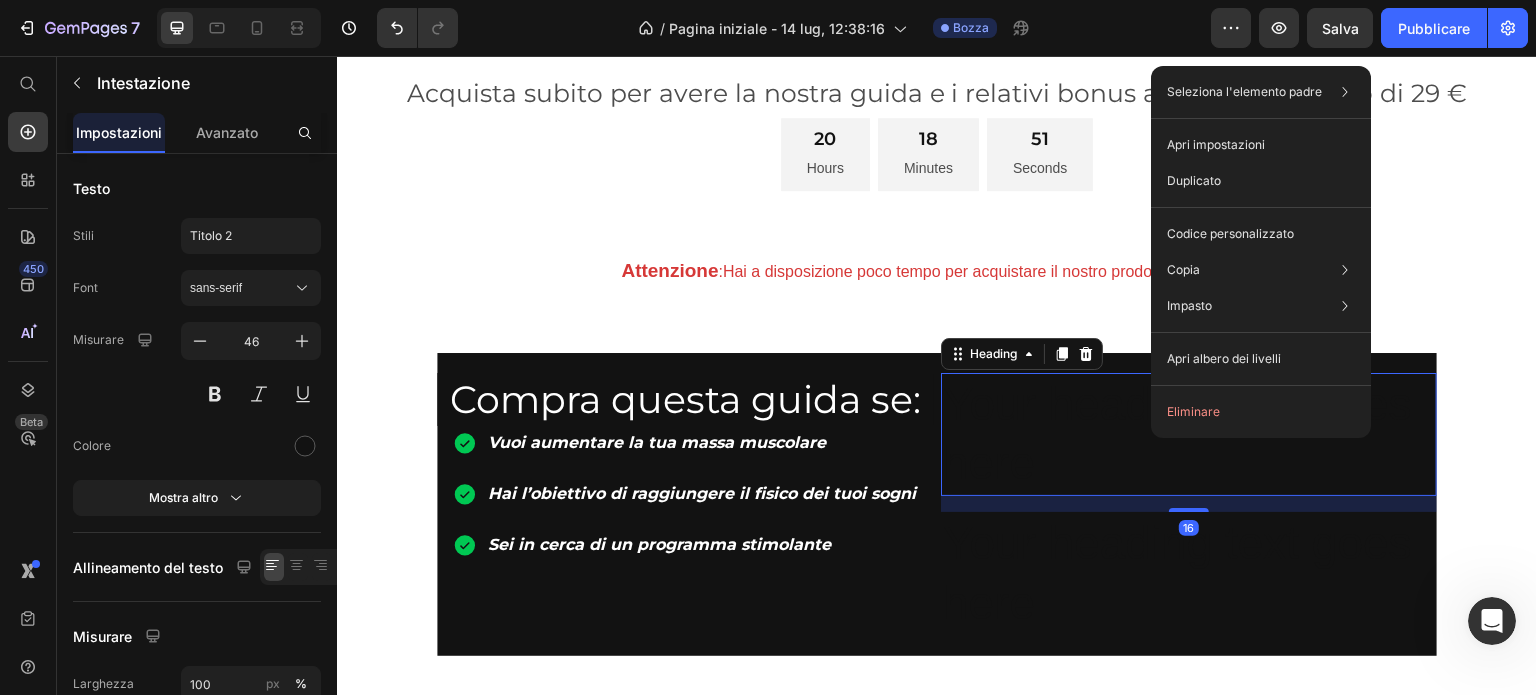 click on "Your heading text goes here" at bounding box center [1189, 435] 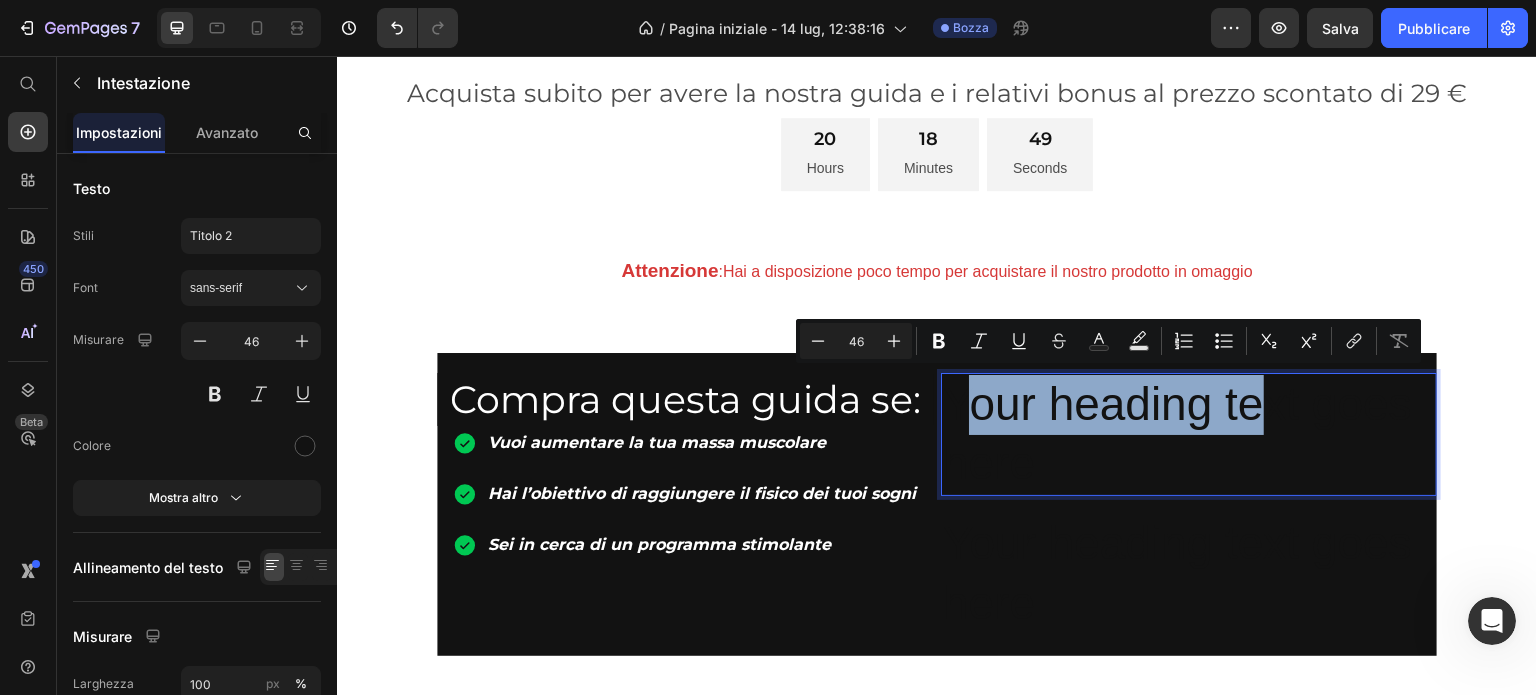 drag, startPoint x: 1247, startPoint y: 397, endPoint x: 954, endPoint y: 395, distance: 293.00684 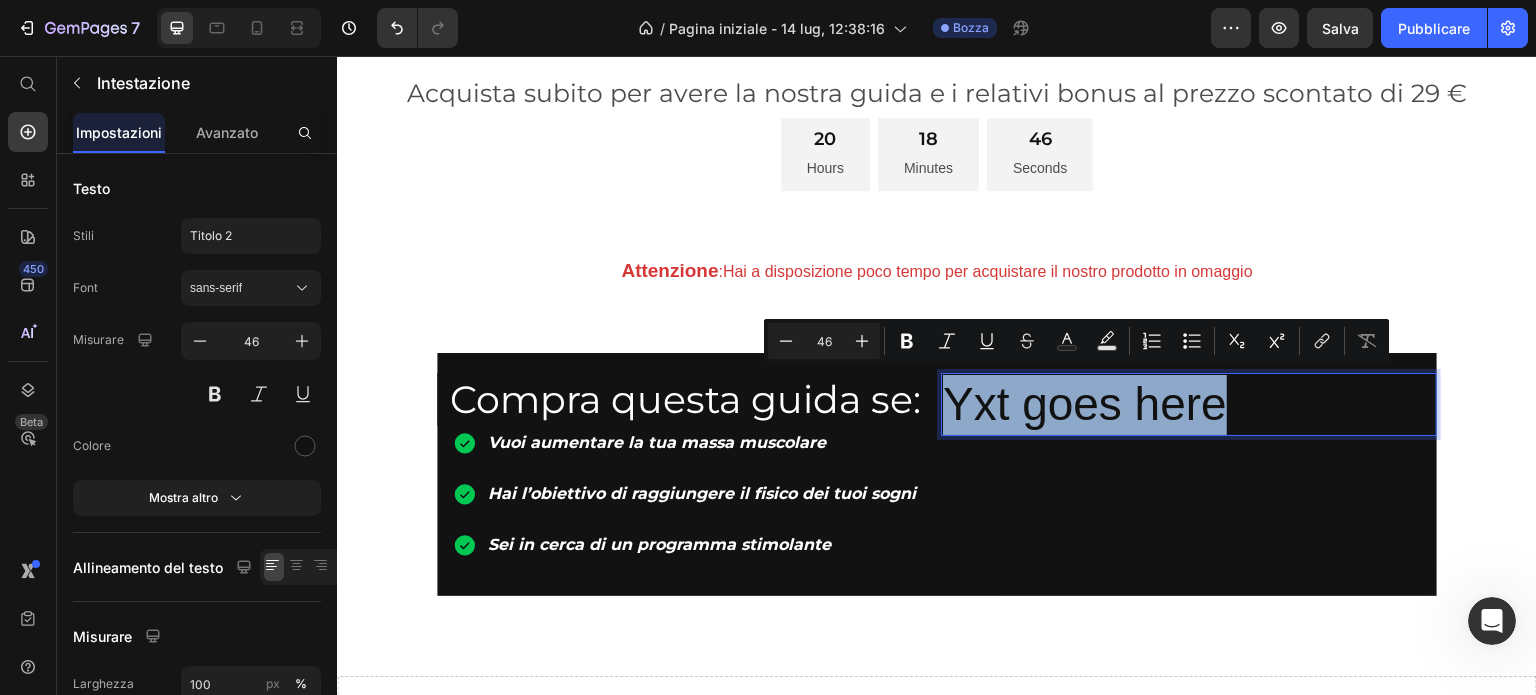 drag, startPoint x: 1302, startPoint y: 388, endPoint x: 930, endPoint y: 396, distance: 372.086 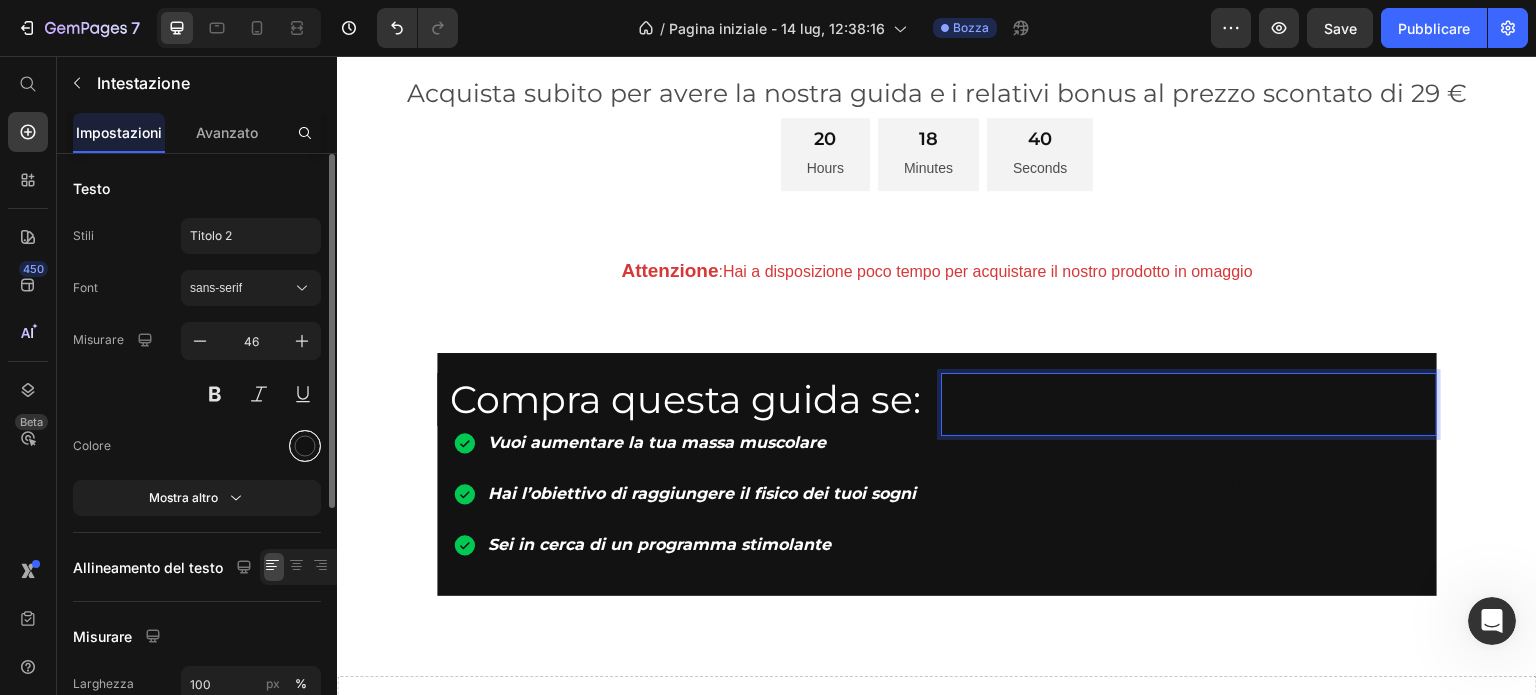 click at bounding box center [305, 446] 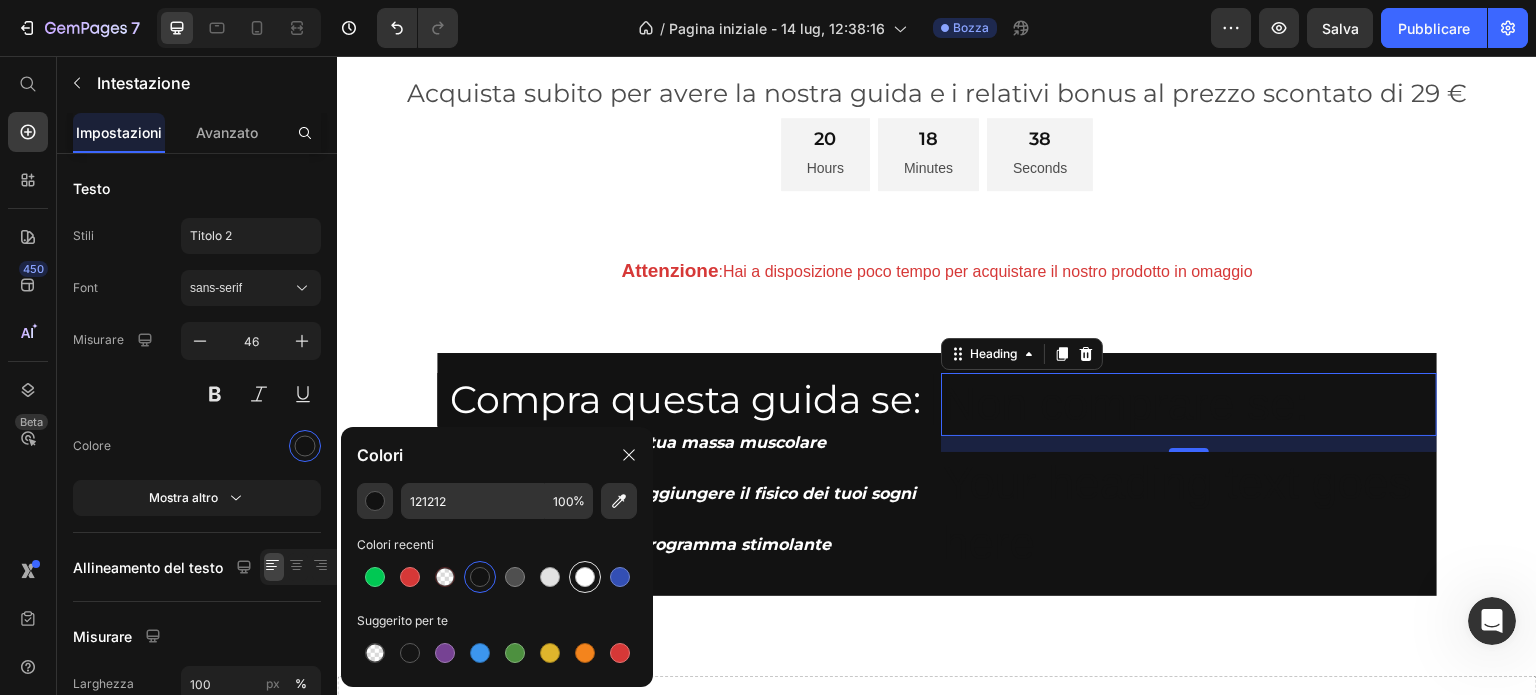 click at bounding box center [585, 577] 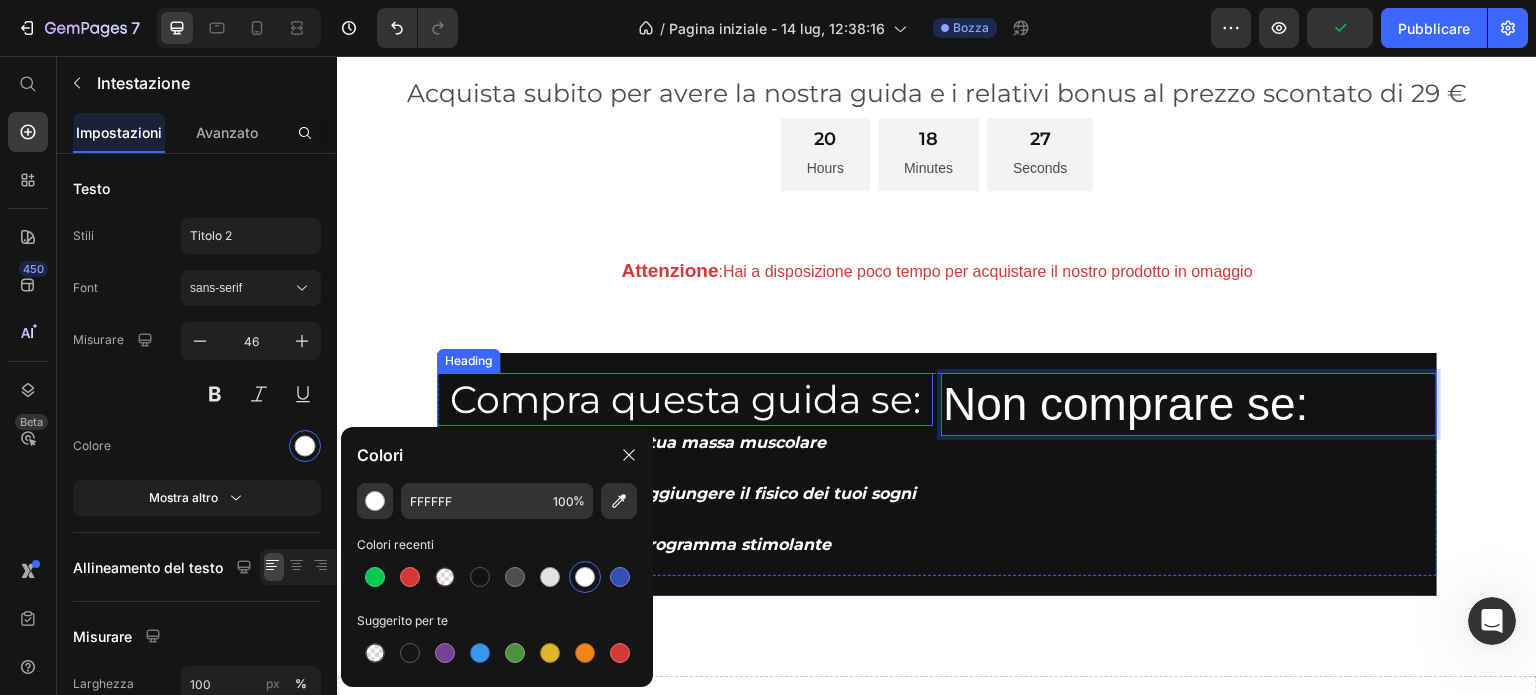 click on "Compra questa guida se:" at bounding box center (685, 399) 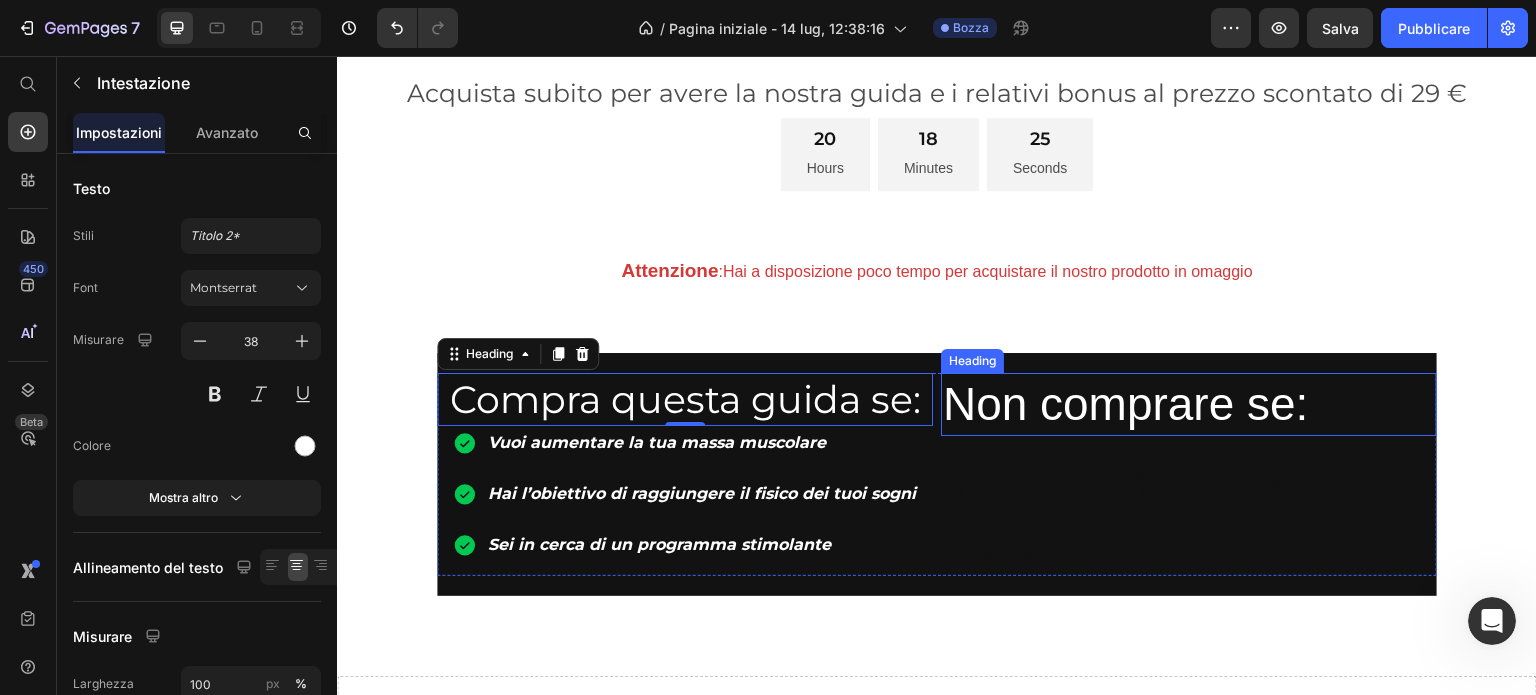 click on "Non comprare se:" at bounding box center [1189, 405] 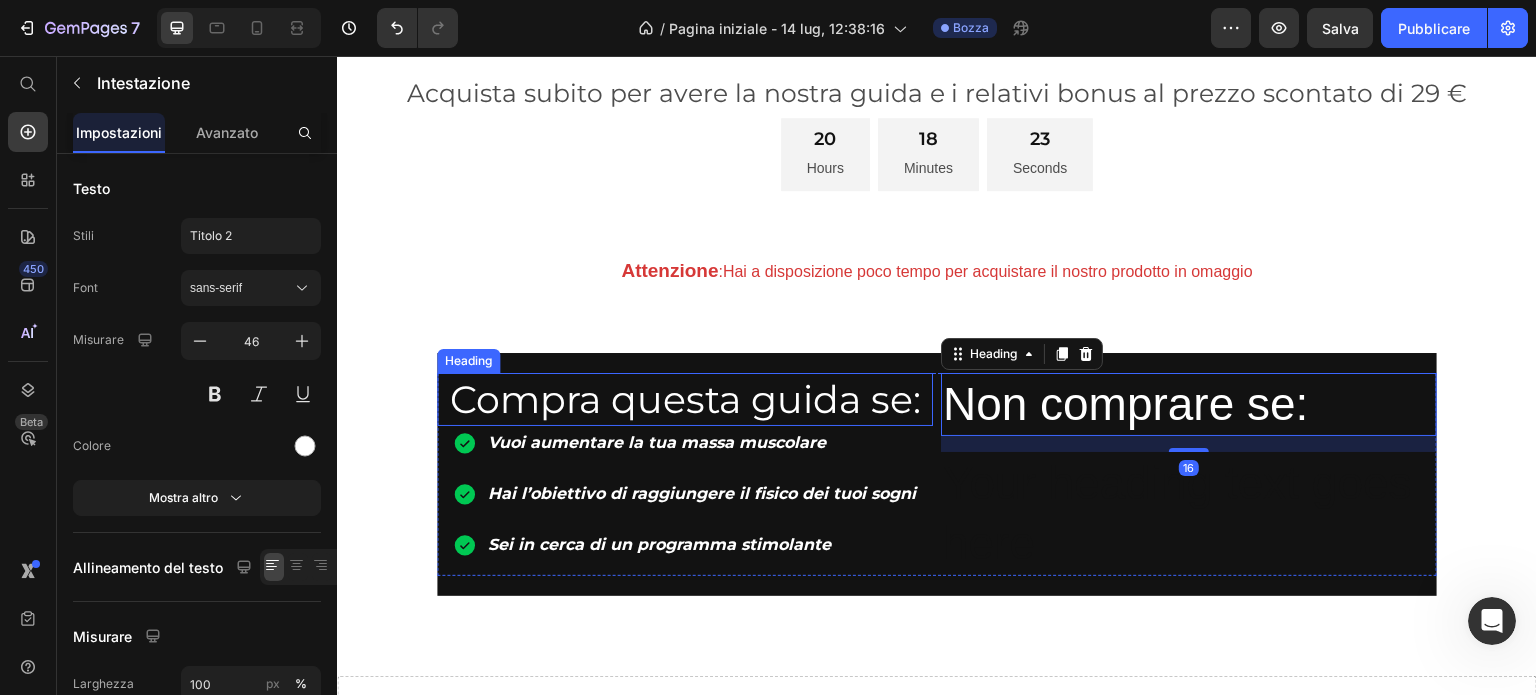 click on "Compra questa guida se:" at bounding box center (685, 399) 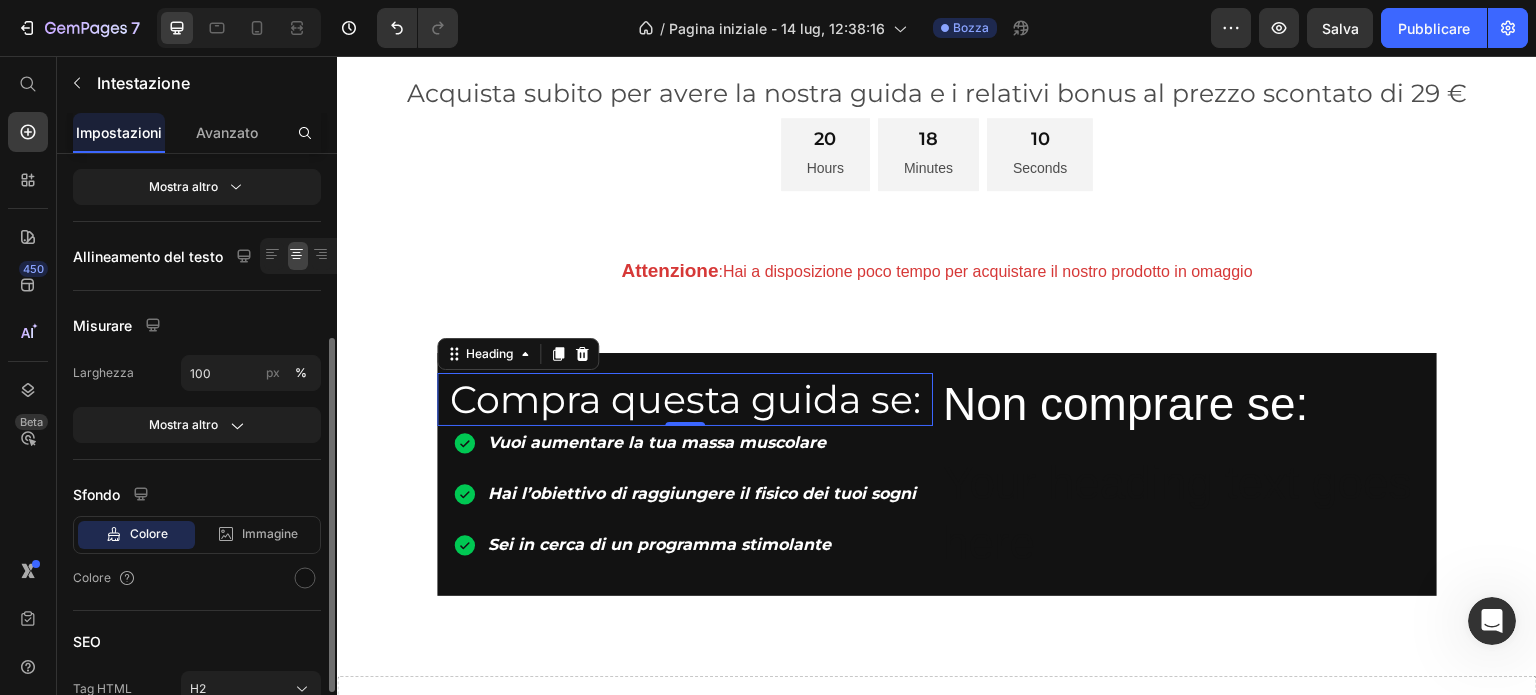 scroll, scrollTop: 111, scrollLeft: 0, axis: vertical 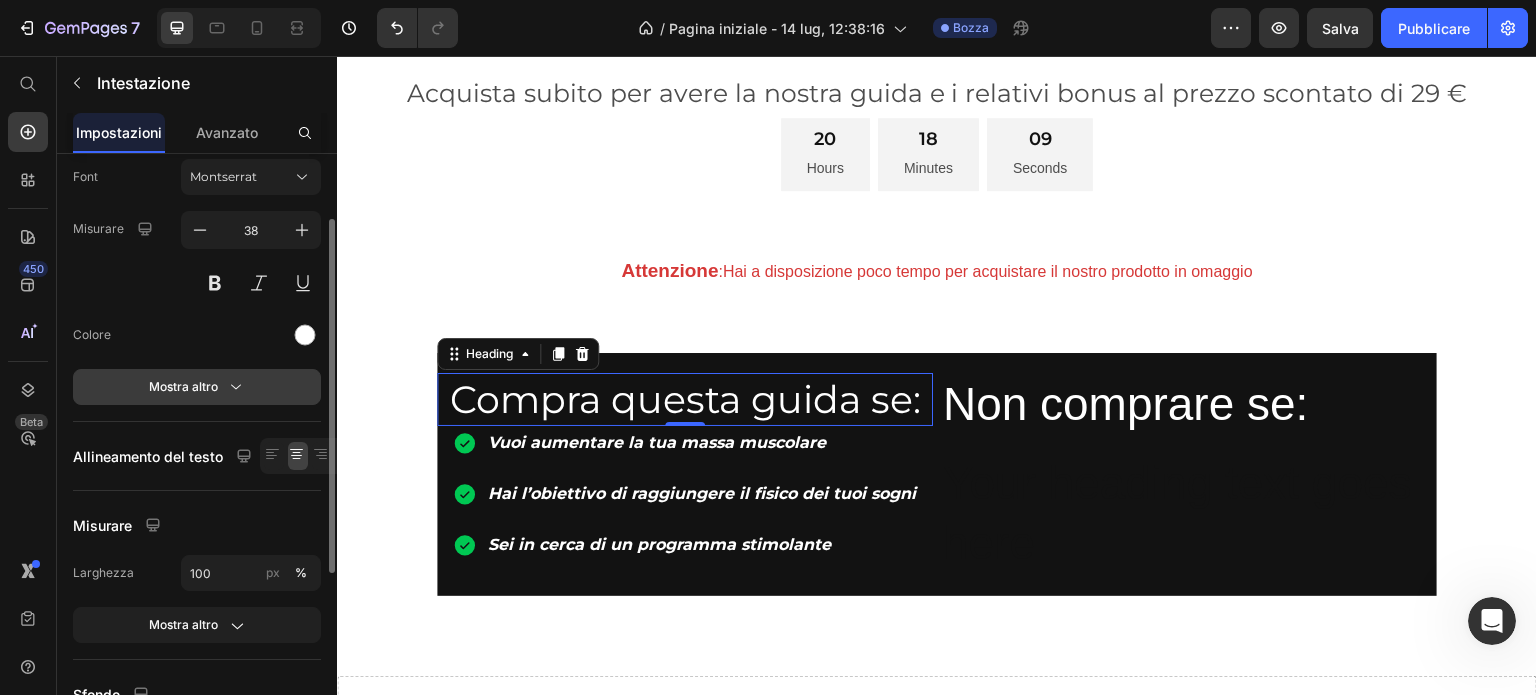 click 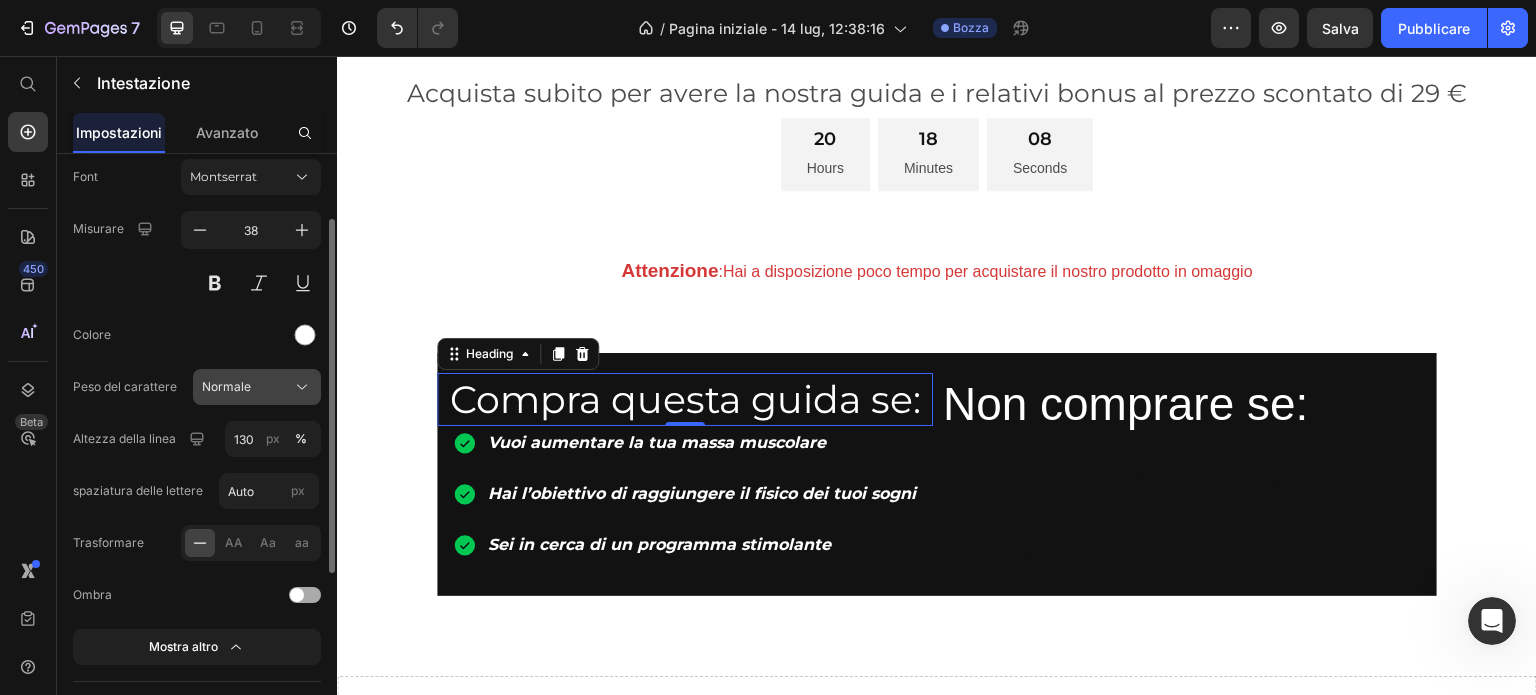 click on "Normale" 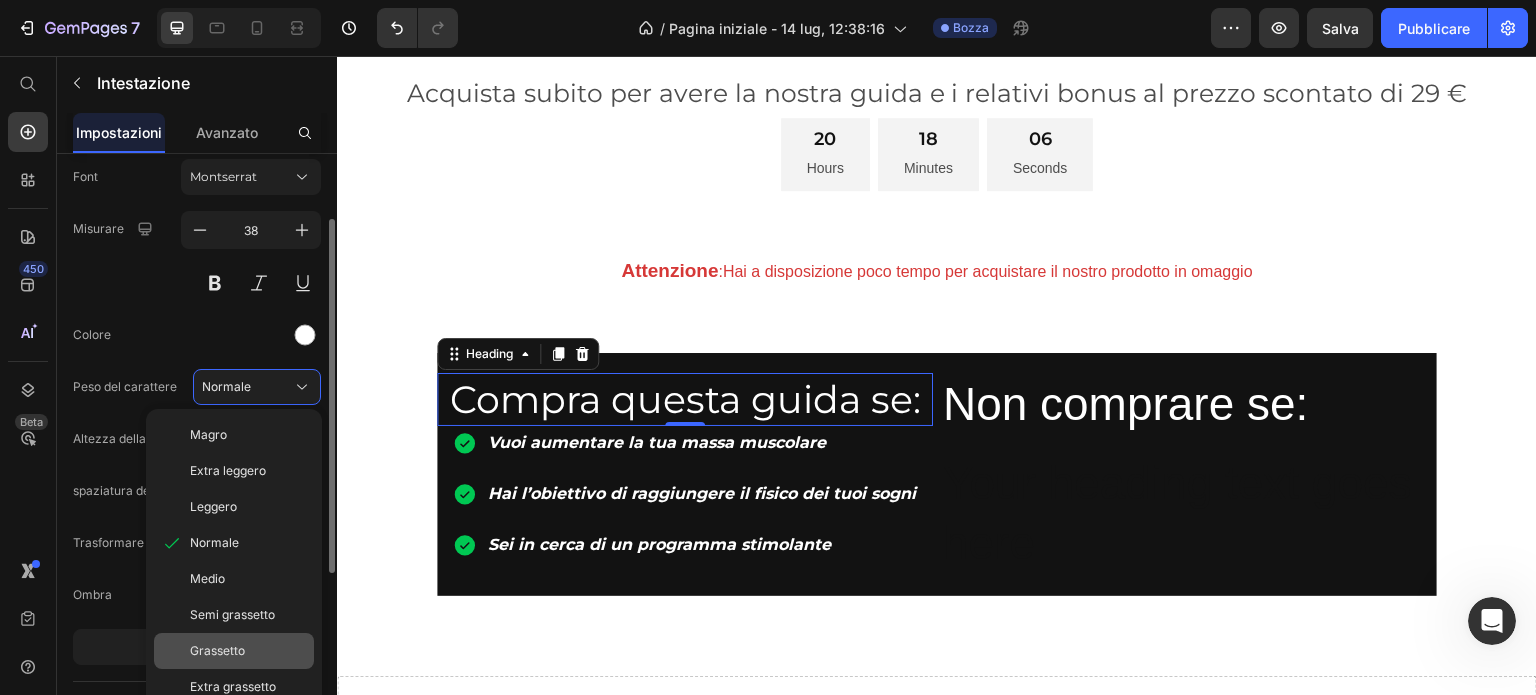 click on "Grassetto" 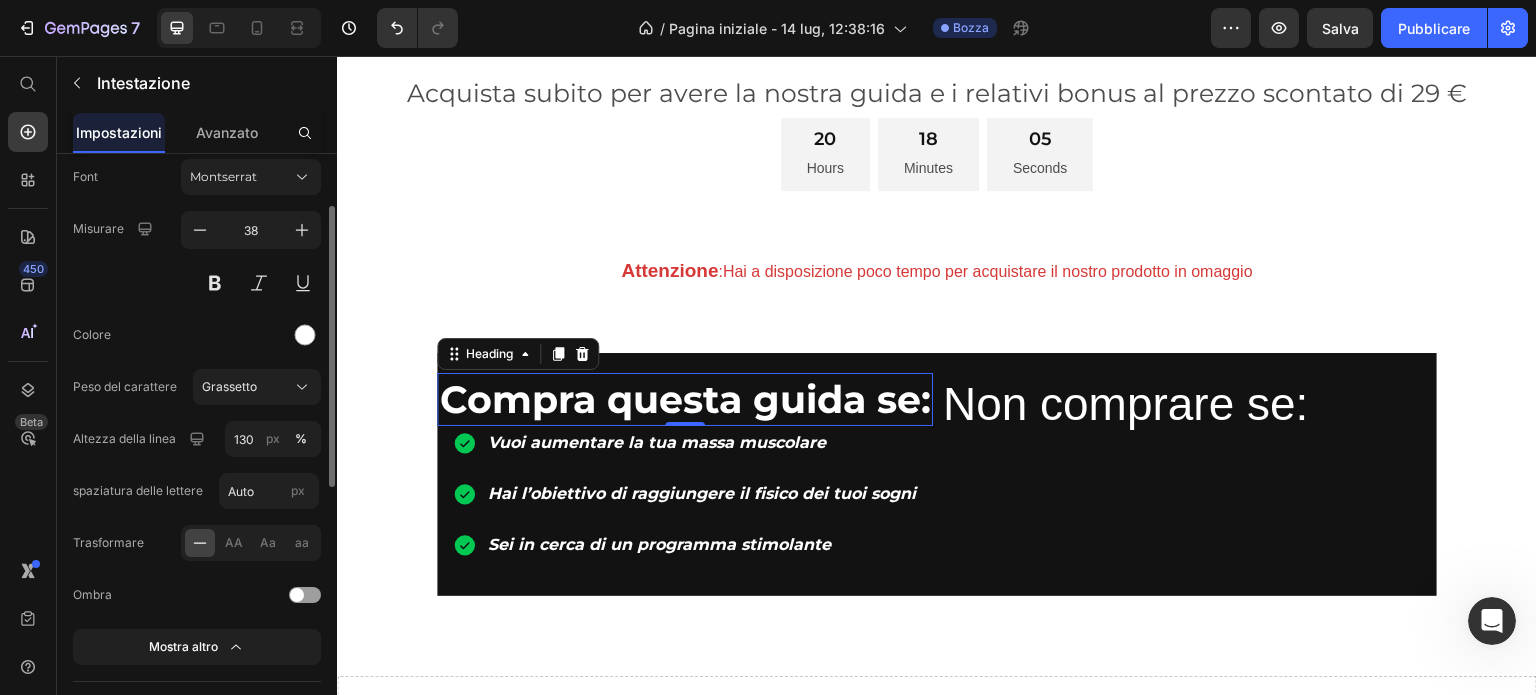 click on "Mostra altro" 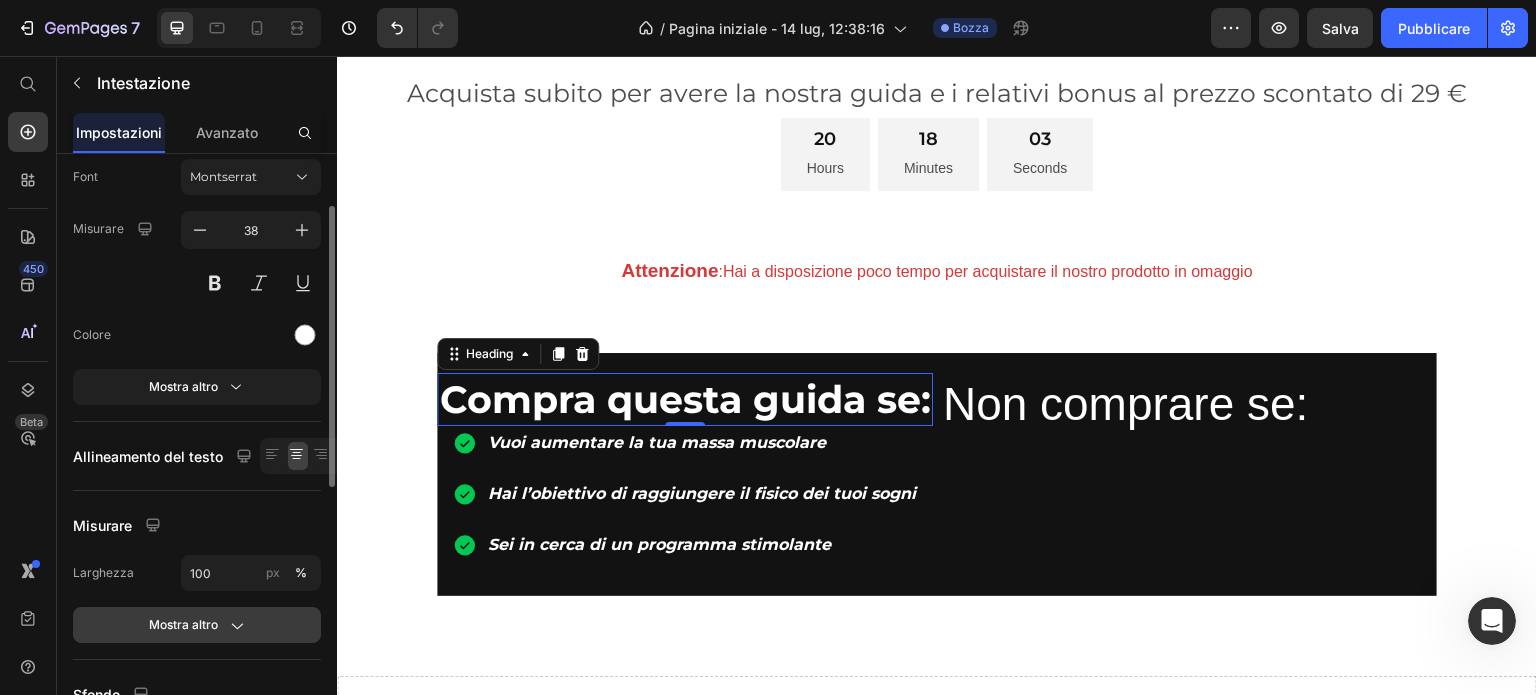 click 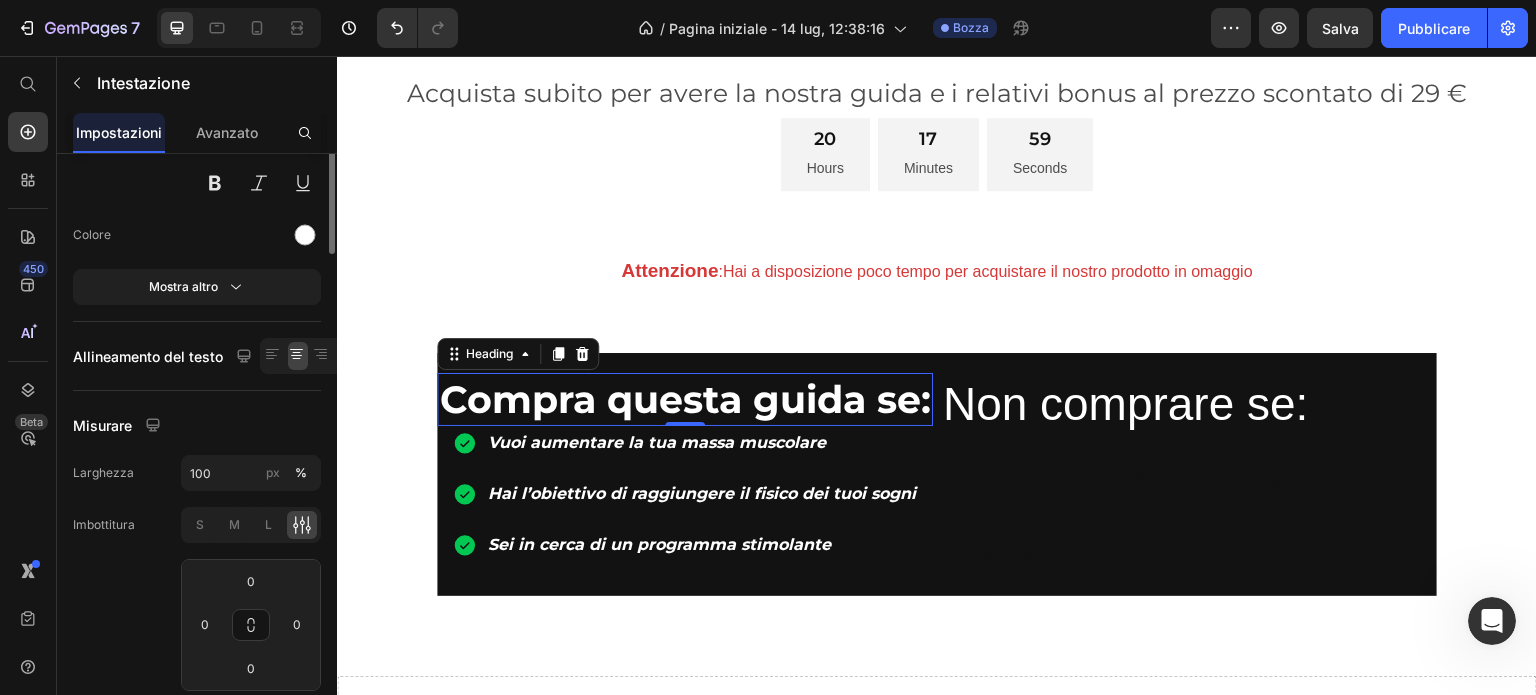 scroll, scrollTop: 11, scrollLeft: 0, axis: vertical 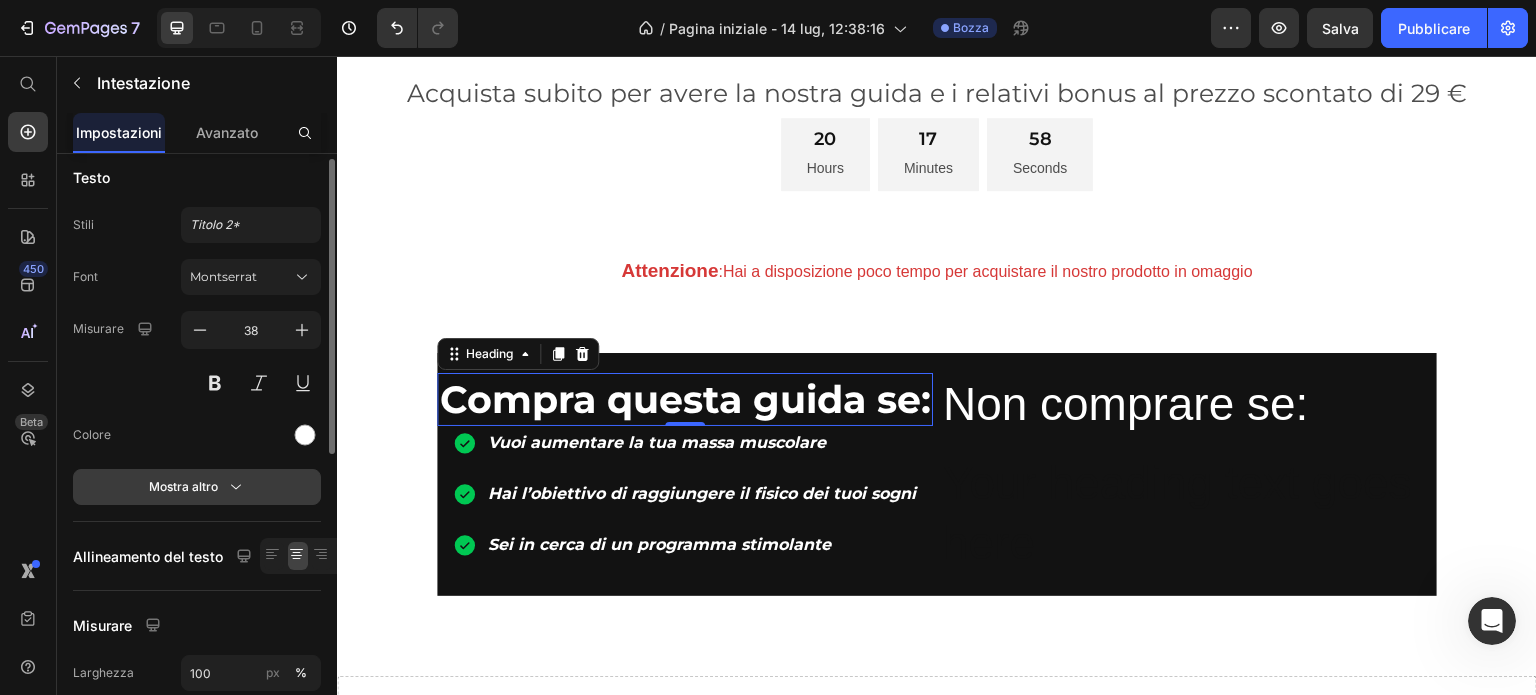 click 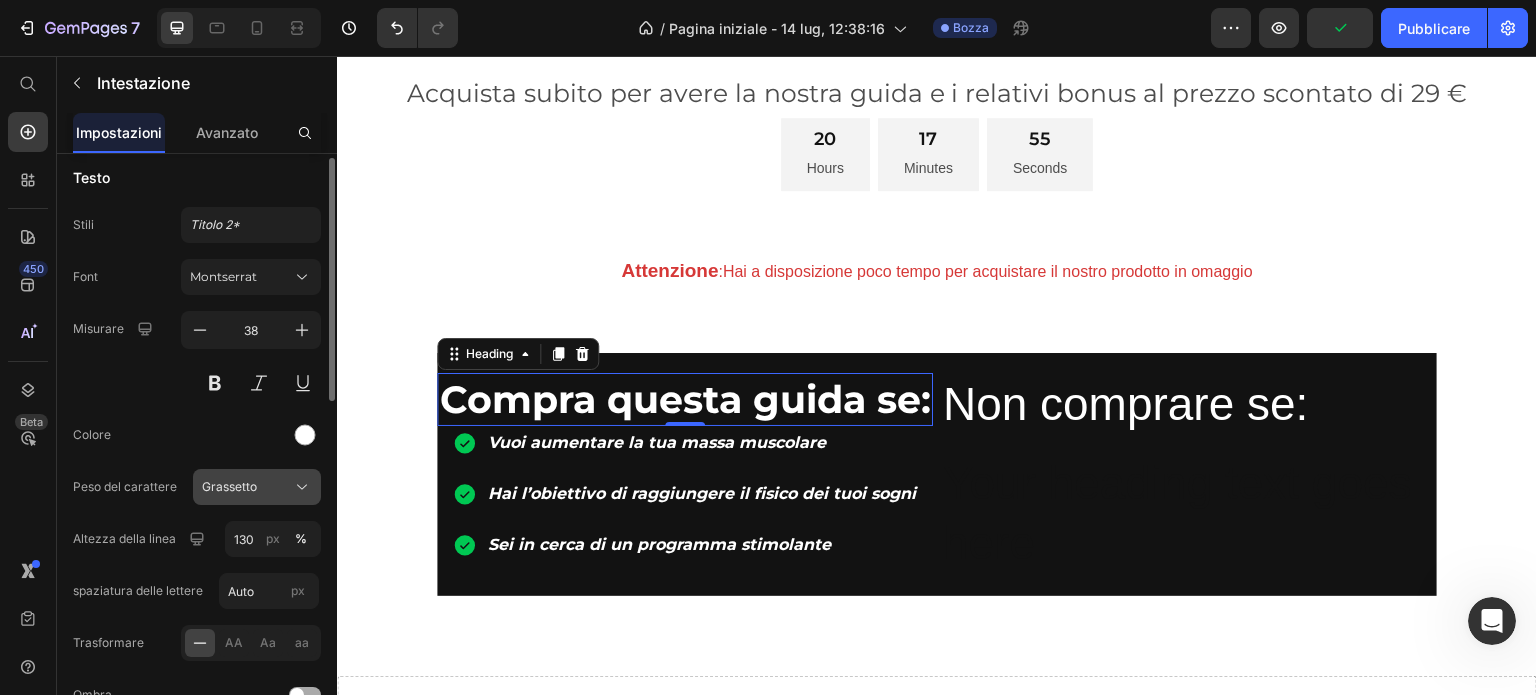 click on "Grassetto" at bounding box center [257, 487] 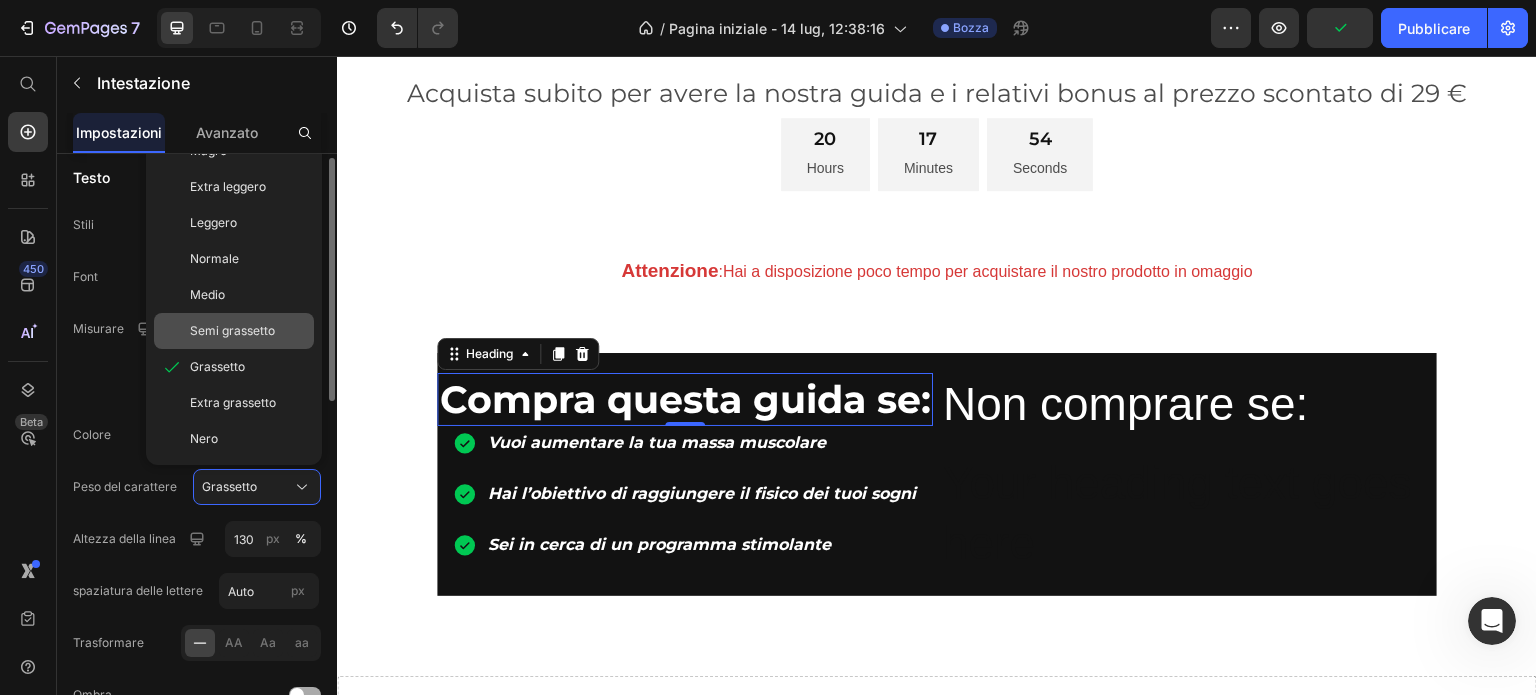 click on "Semi grassetto" 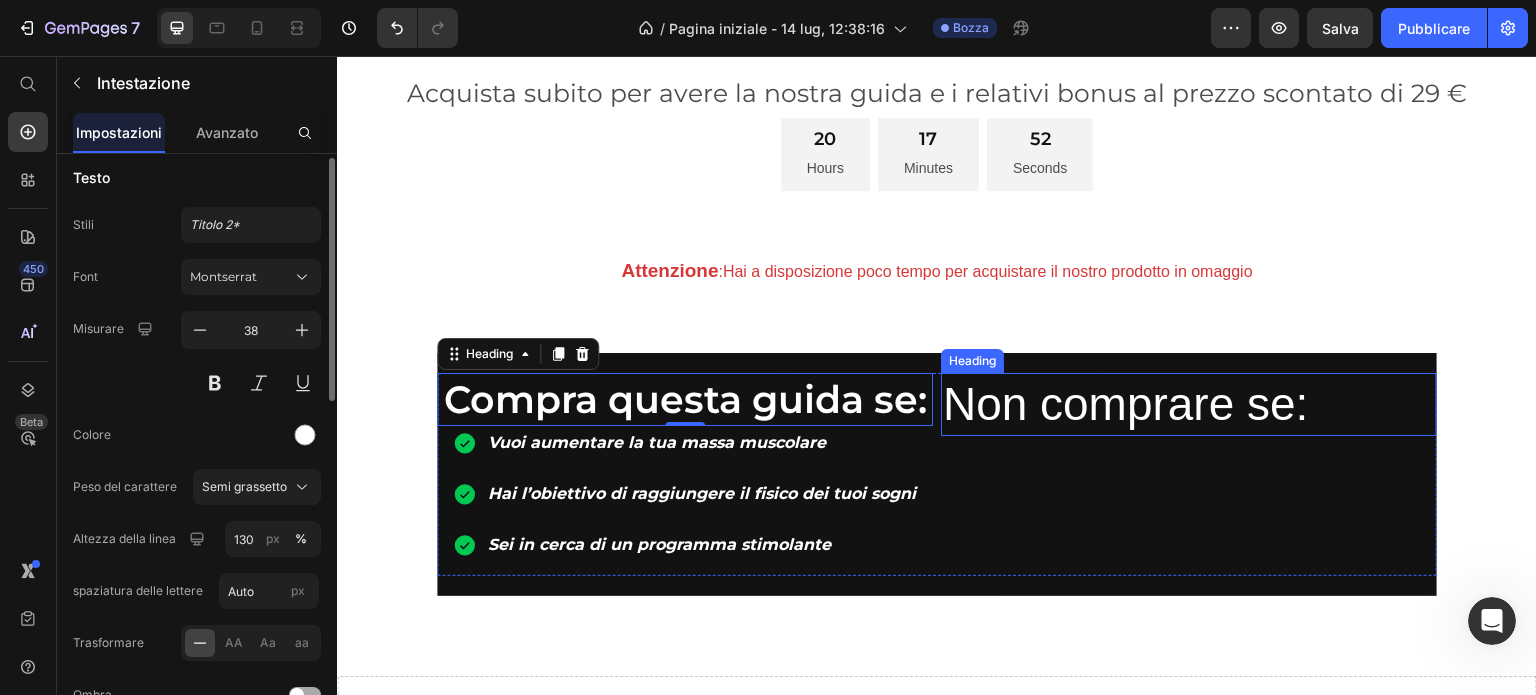 click on "Non comprare se:" at bounding box center (1189, 405) 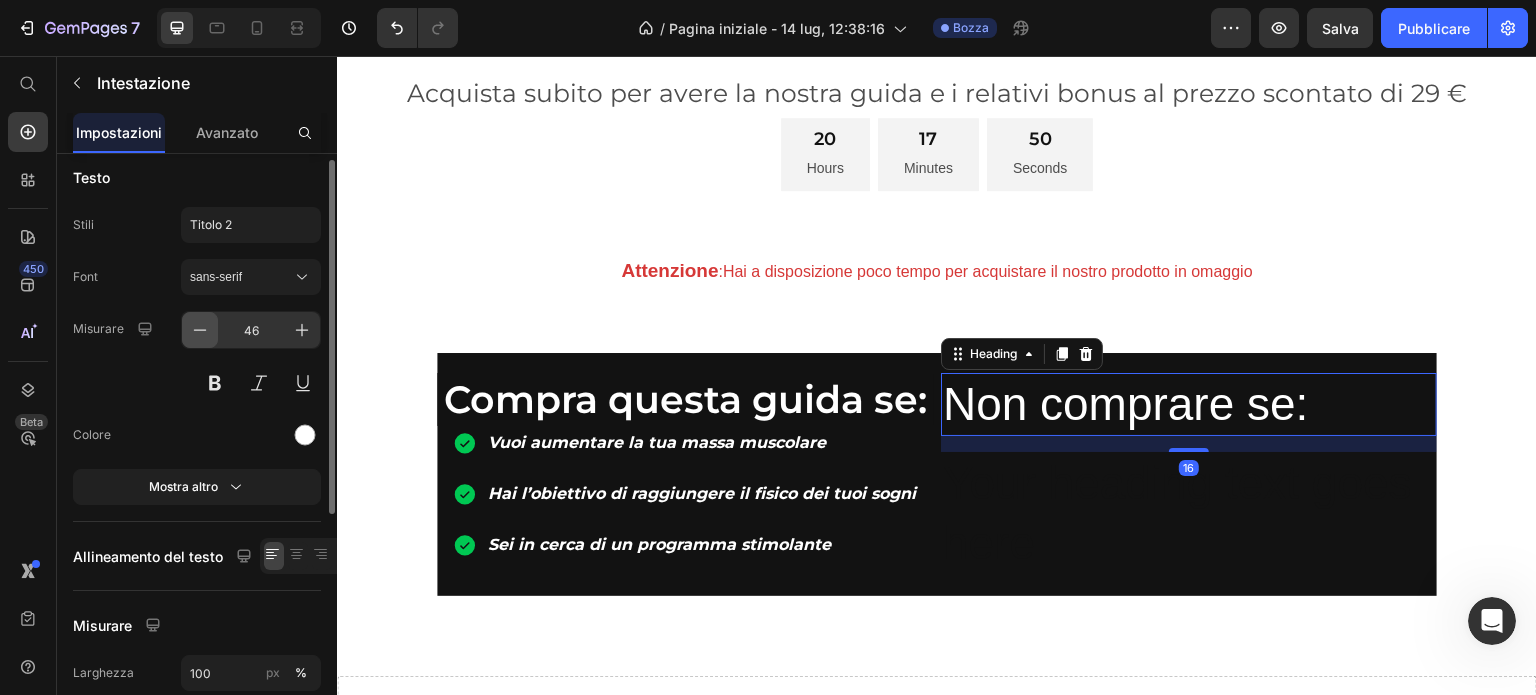 click at bounding box center (200, 330) 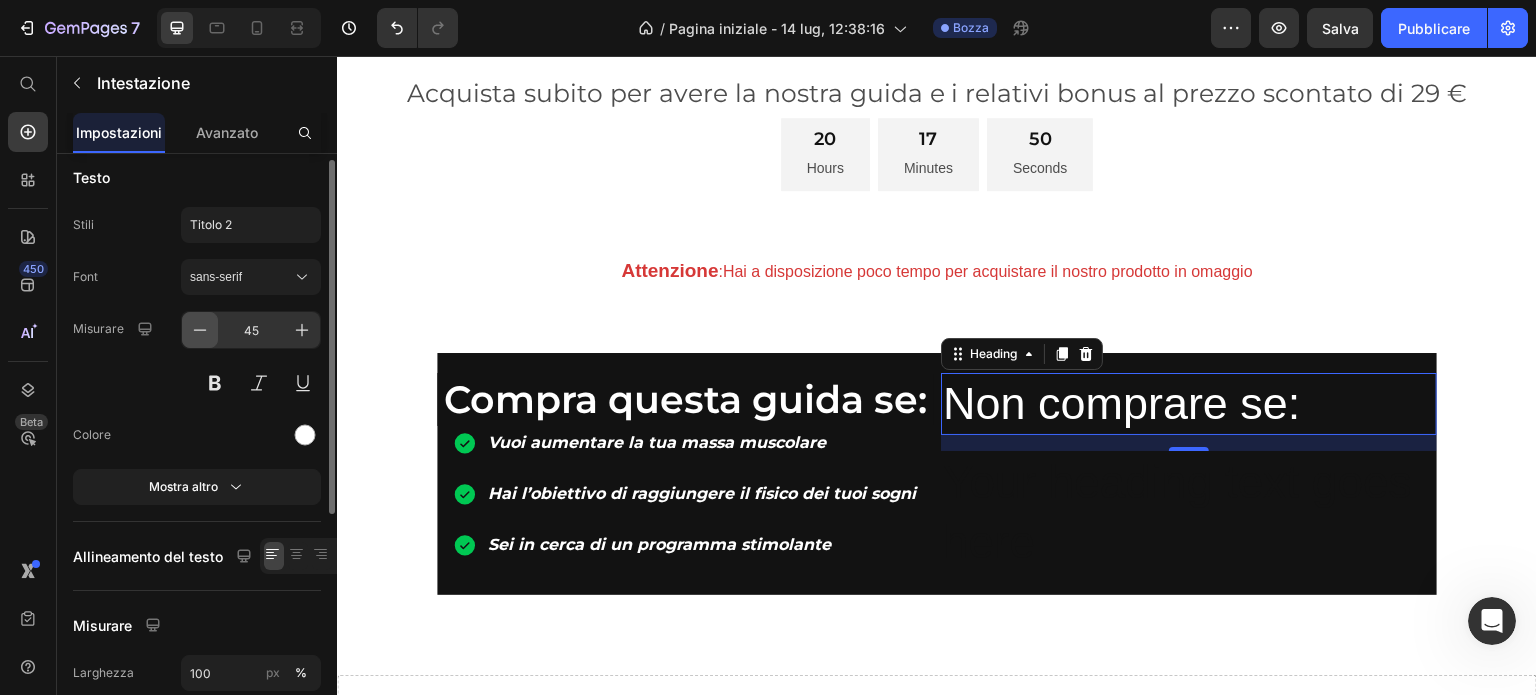 click at bounding box center (200, 330) 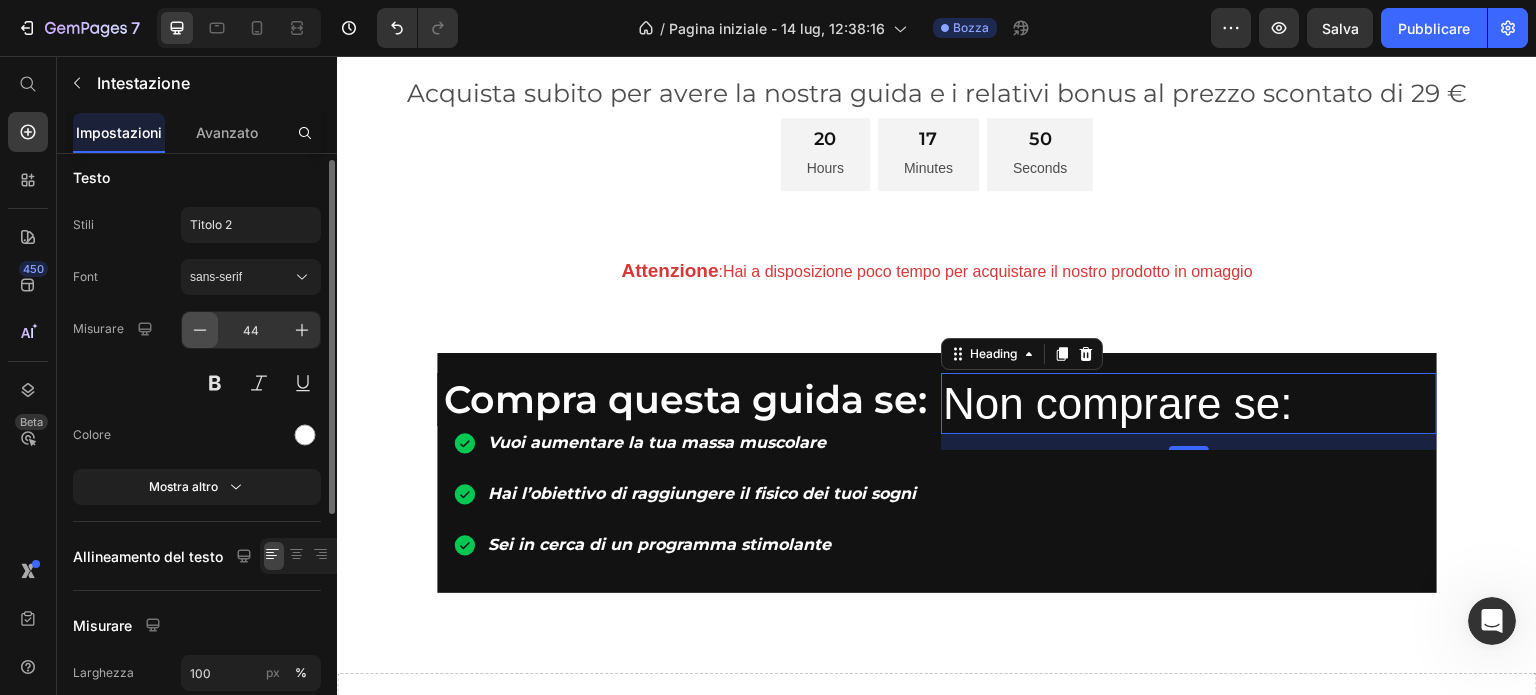 click at bounding box center (200, 330) 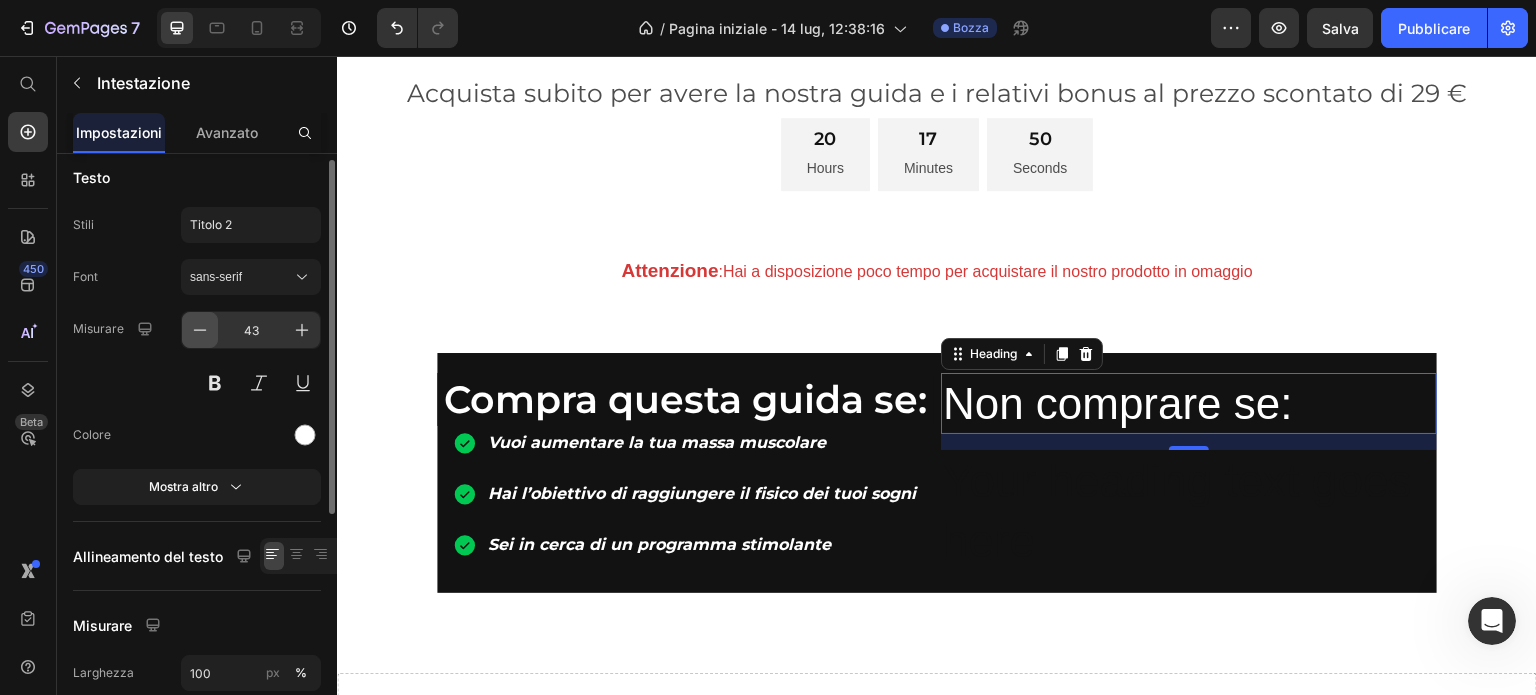 click at bounding box center (200, 330) 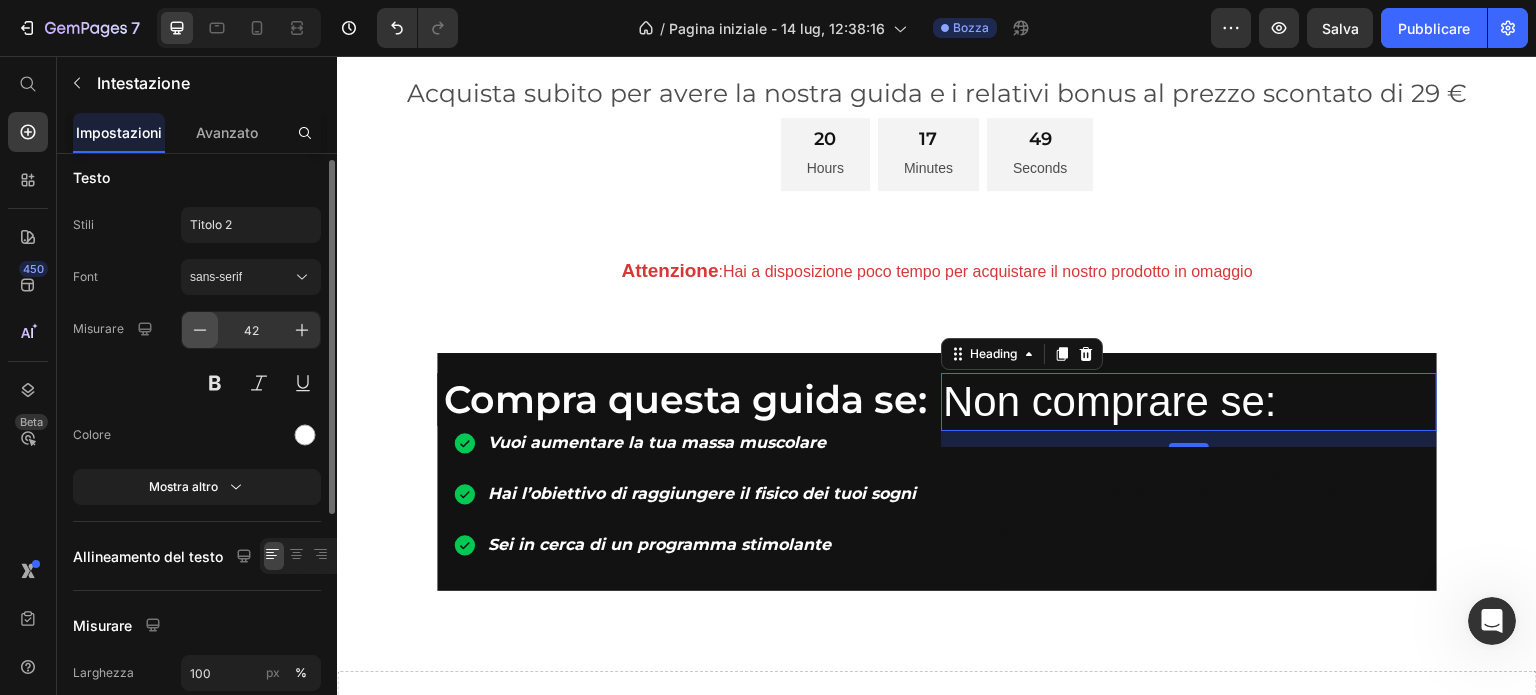 click at bounding box center (200, 330) 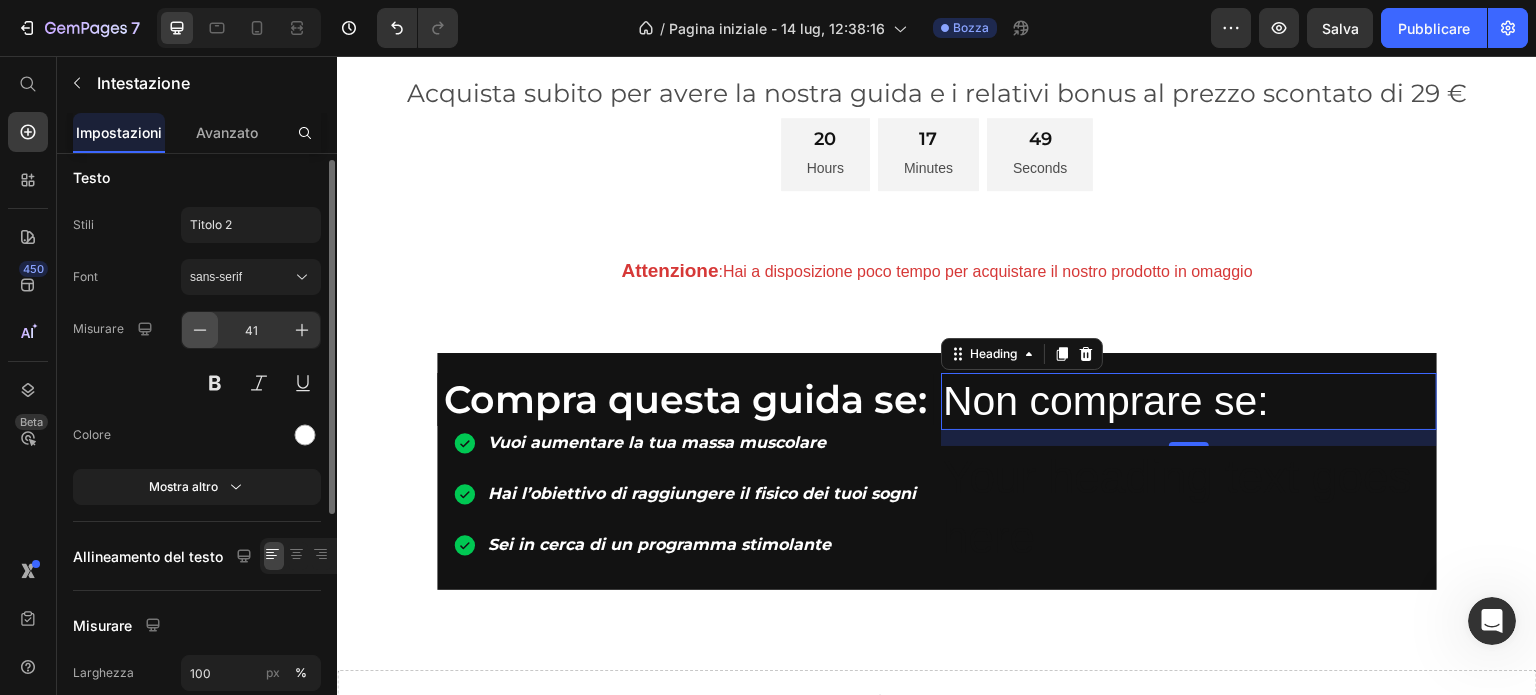 click at bounding box center (200, 330) 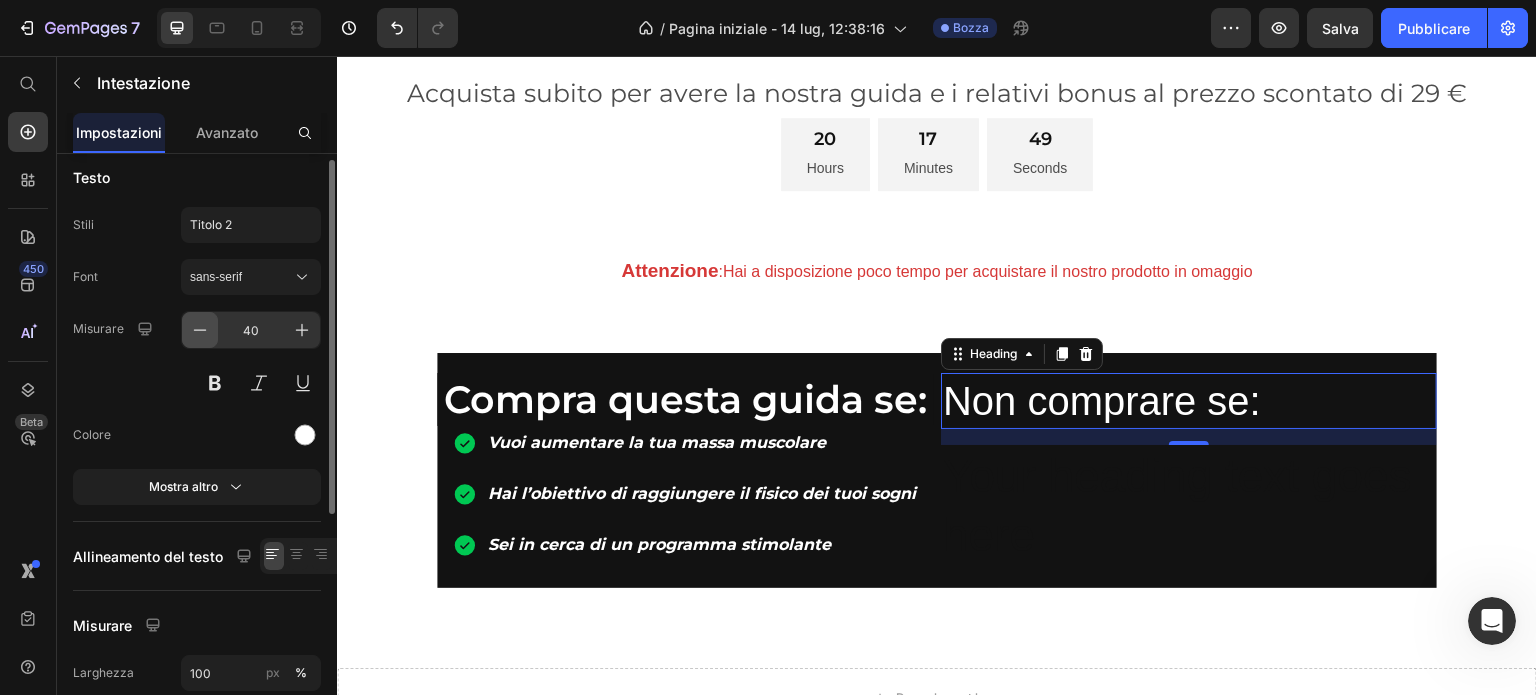 click at bounding box center (200, 330) 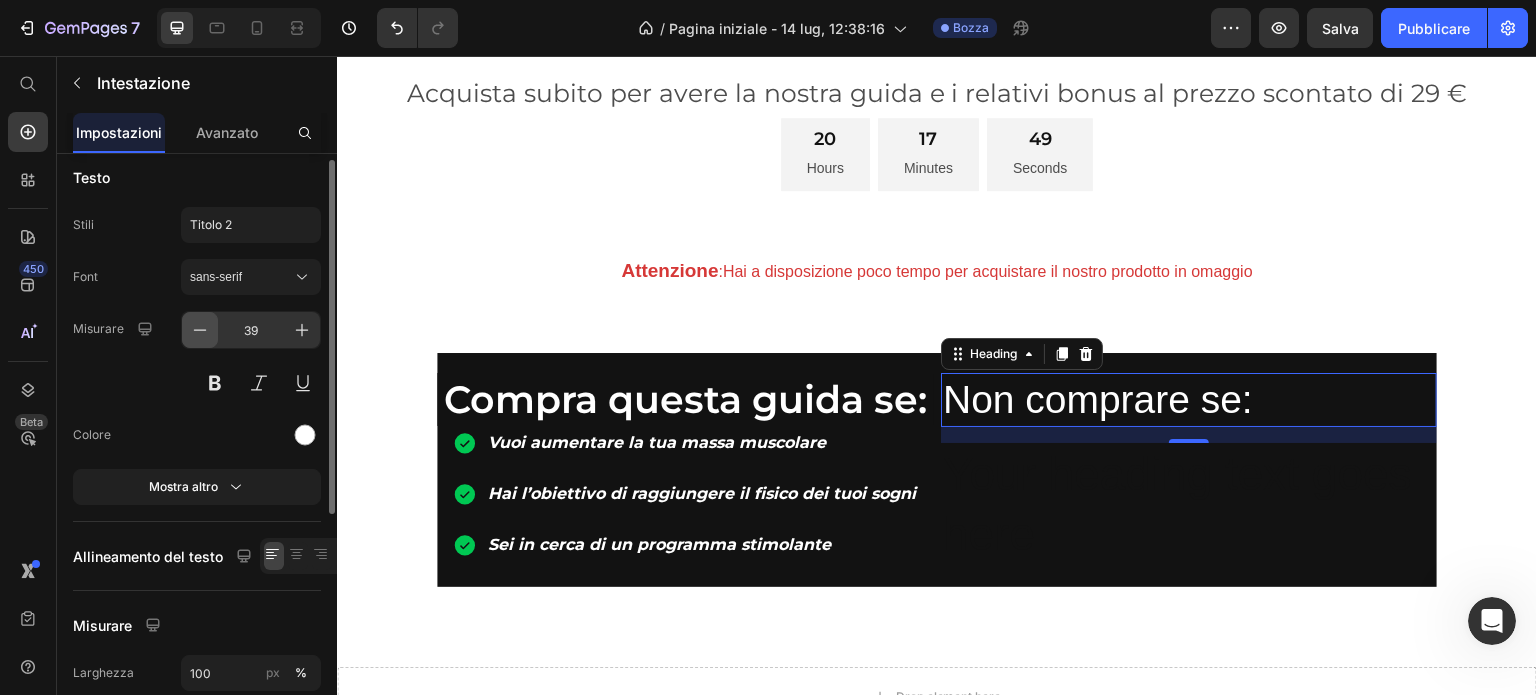 click at bounding box center (200, 330) 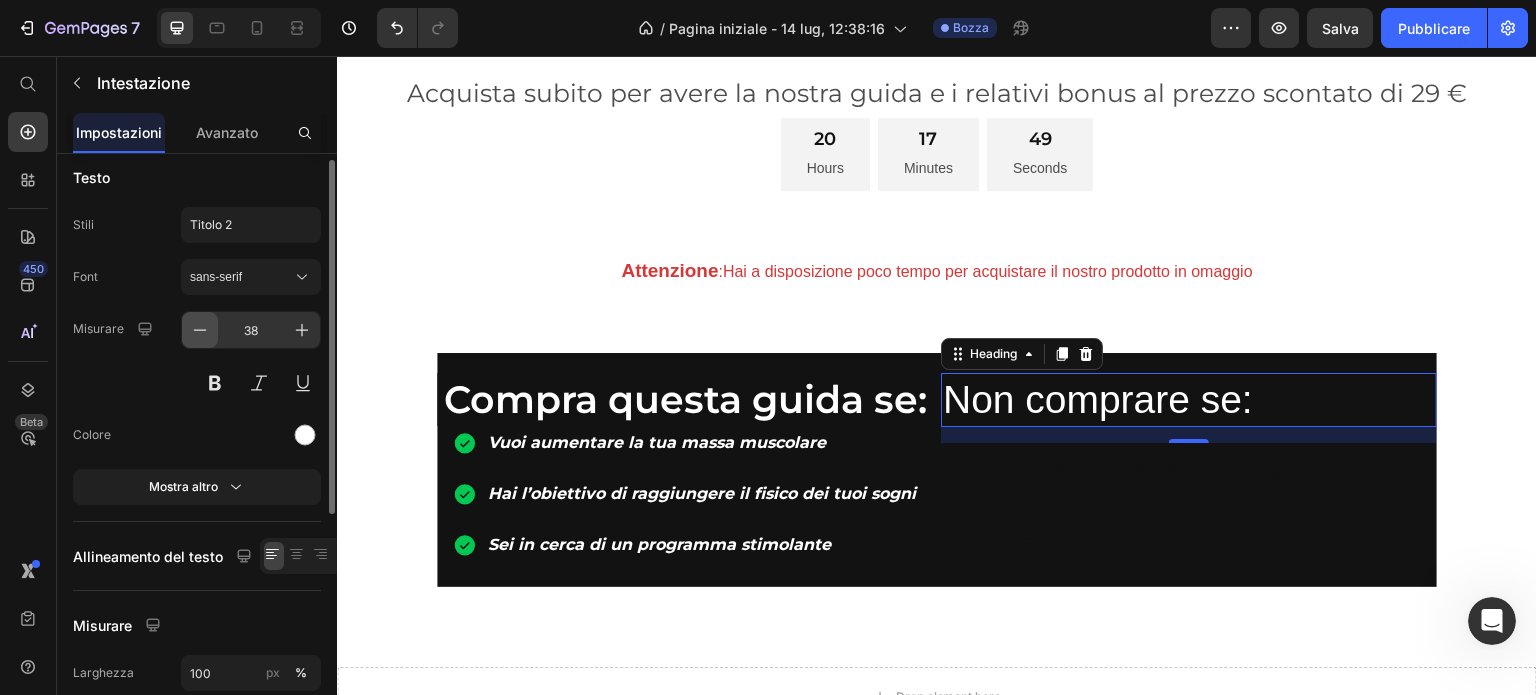 click at bounding box center (200, 330) 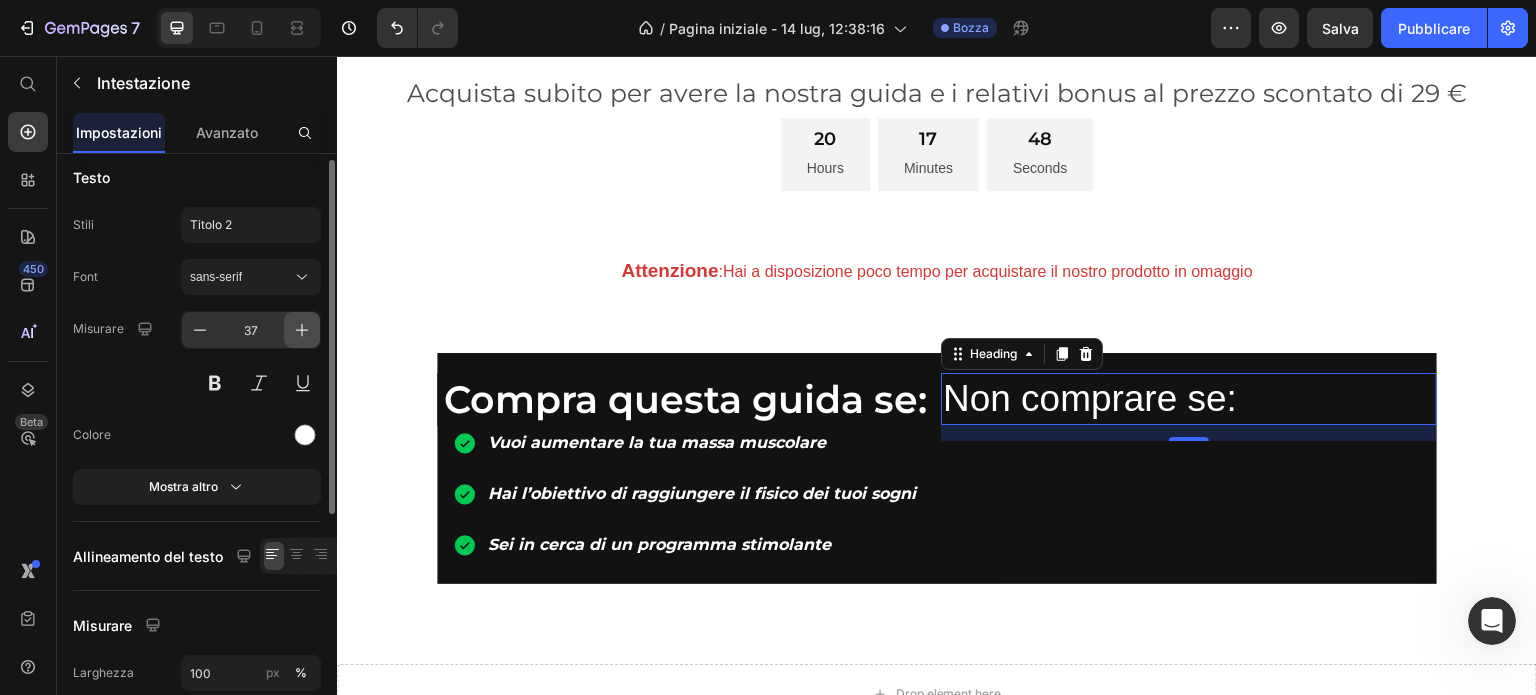 click 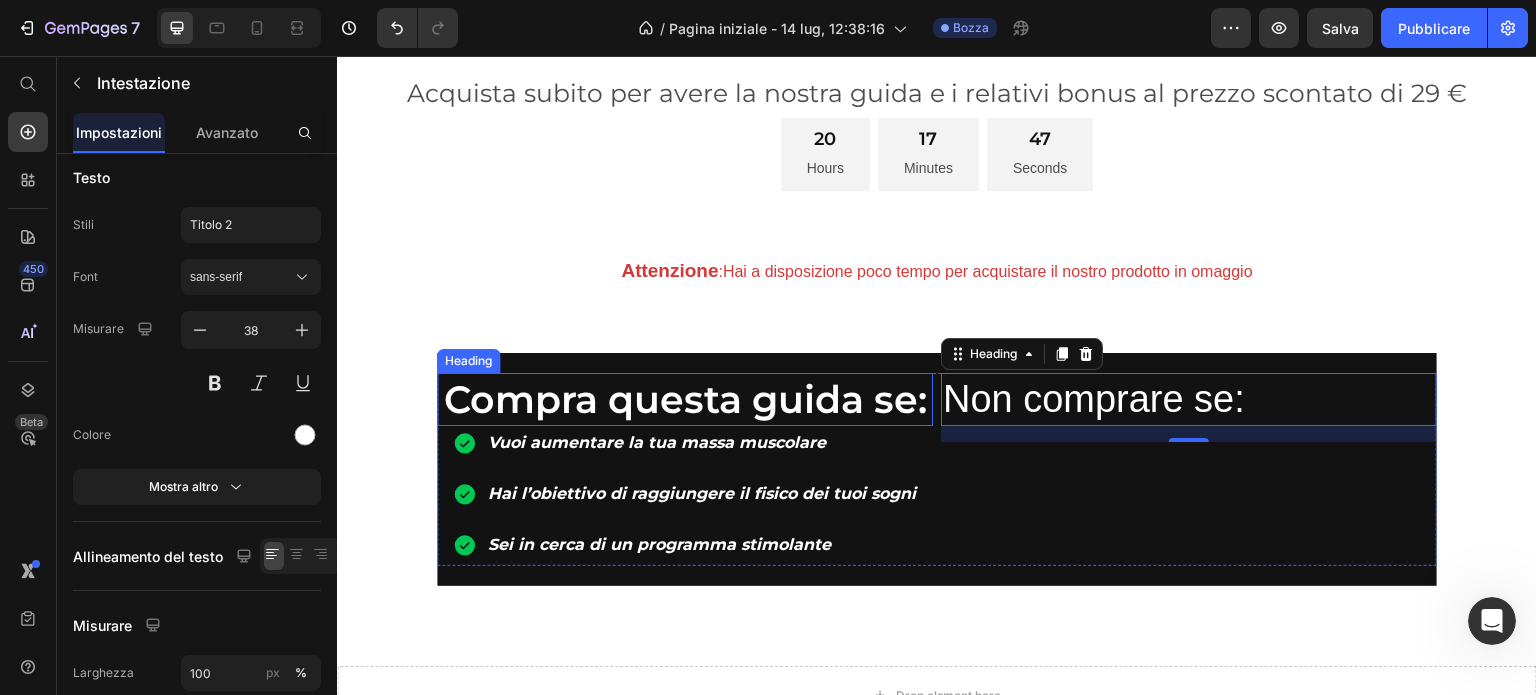click on "Compra questa guida se:" at bounding box center [685, 399] 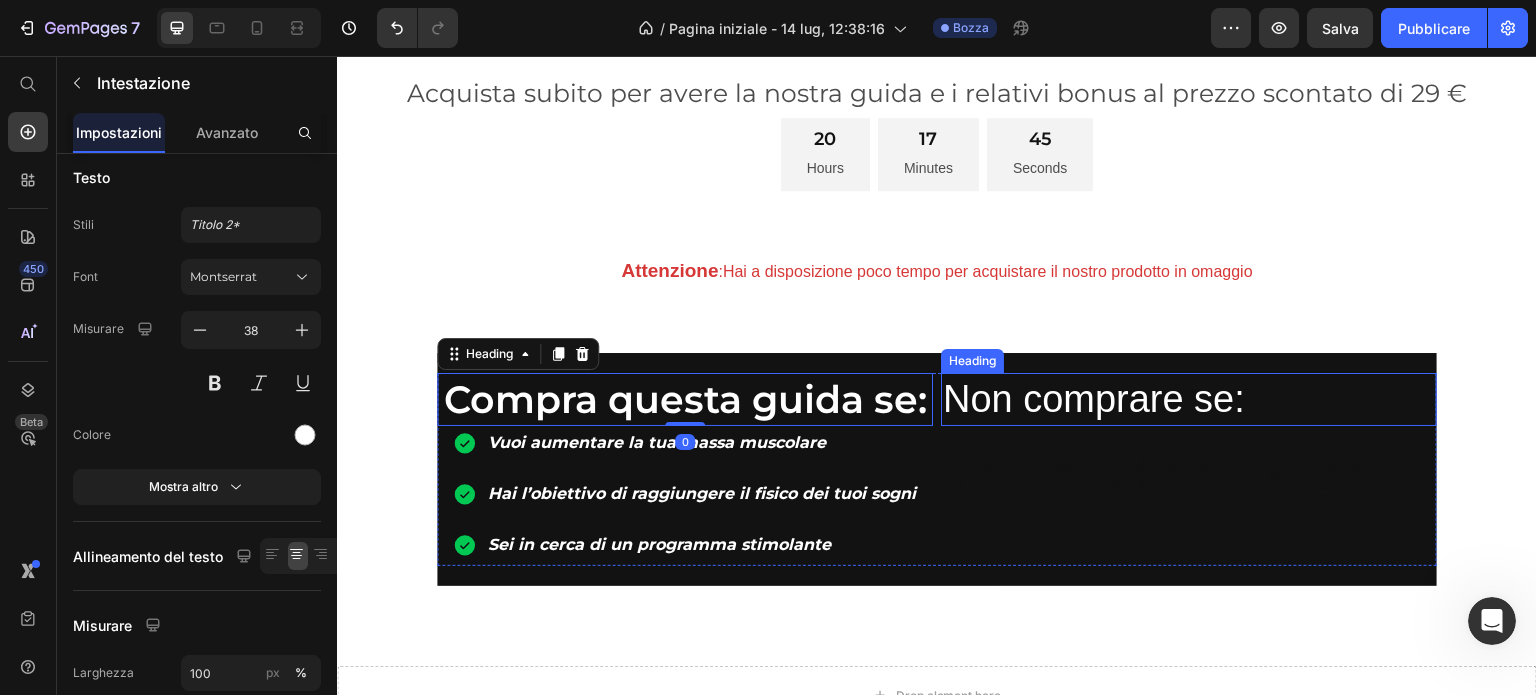 click on "Non comprare se:" at bounding box center [1189, 399] 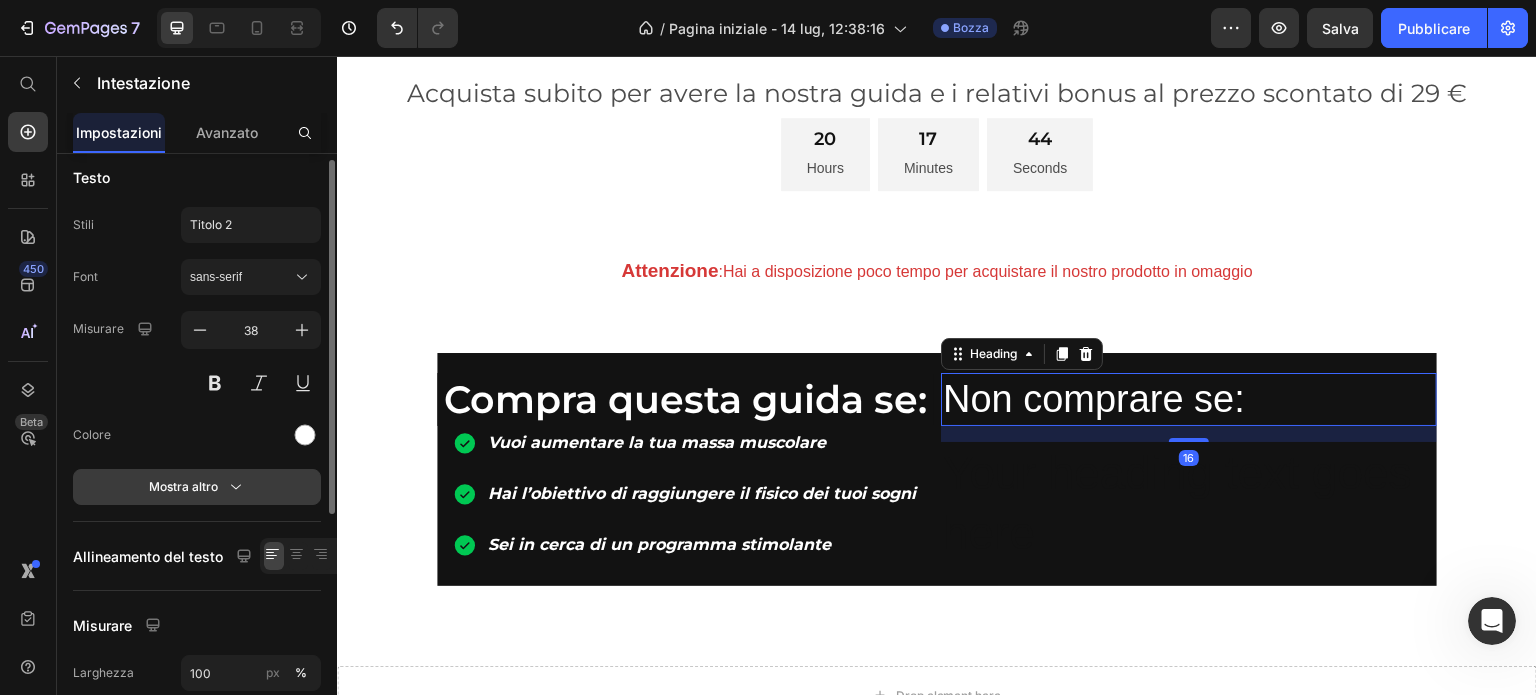 click on "Mostra altro" at bounding box center [197, 487] 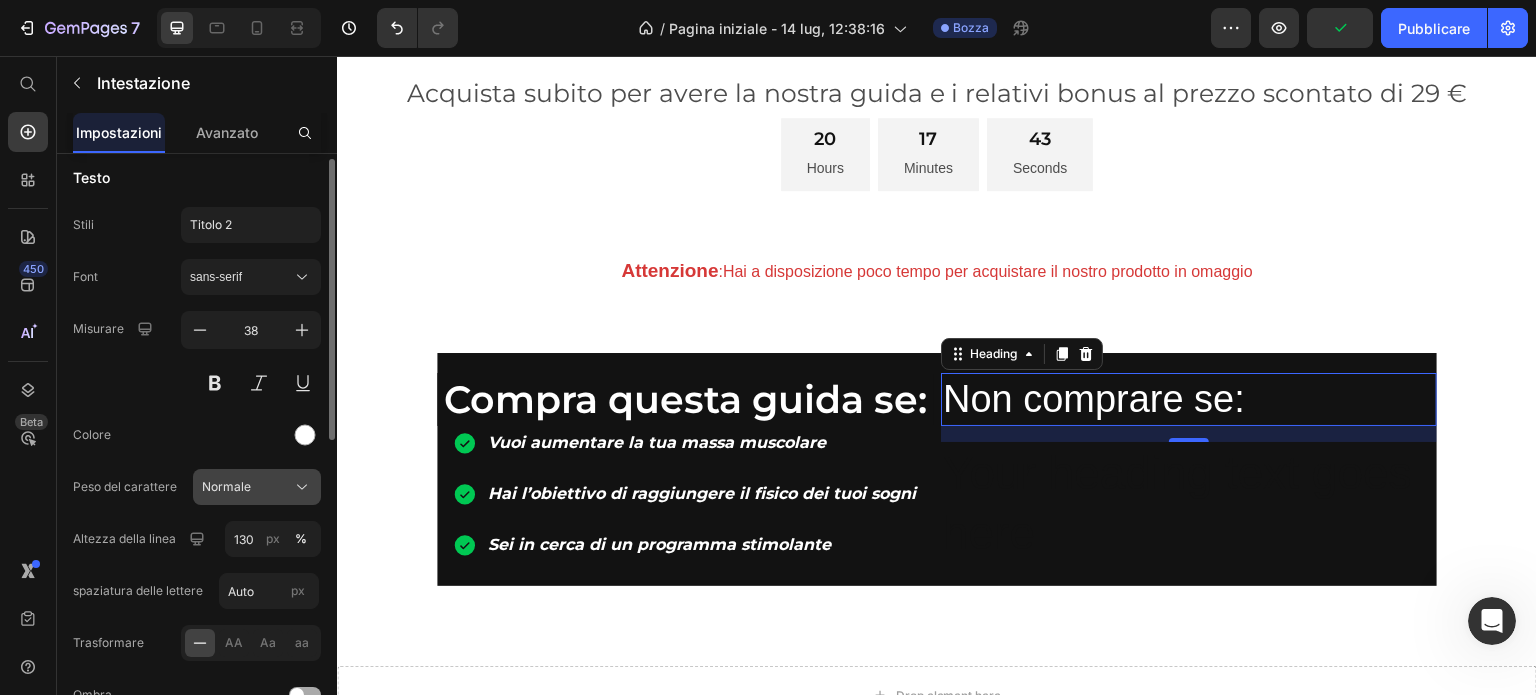 click on "Normale" 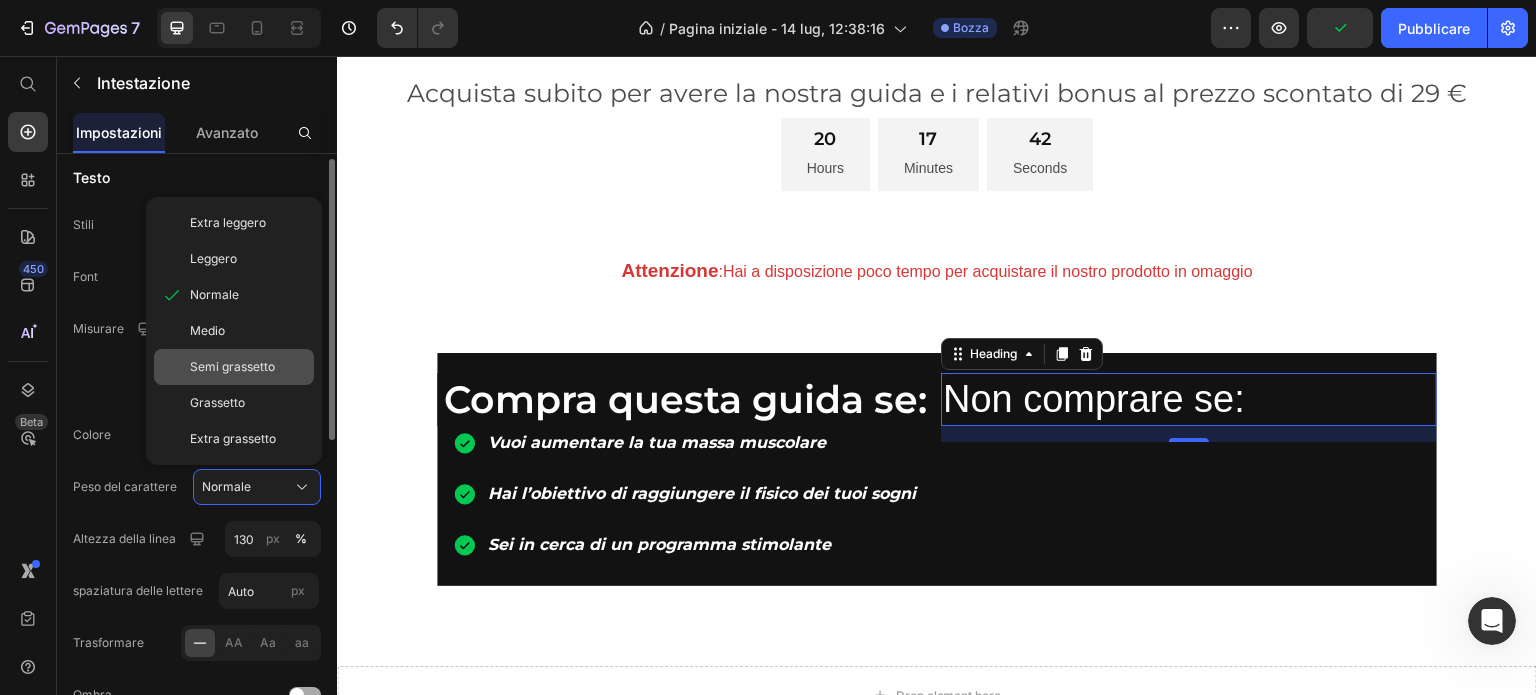 click on "Semi grassetto" at bounding box center (232, 366) 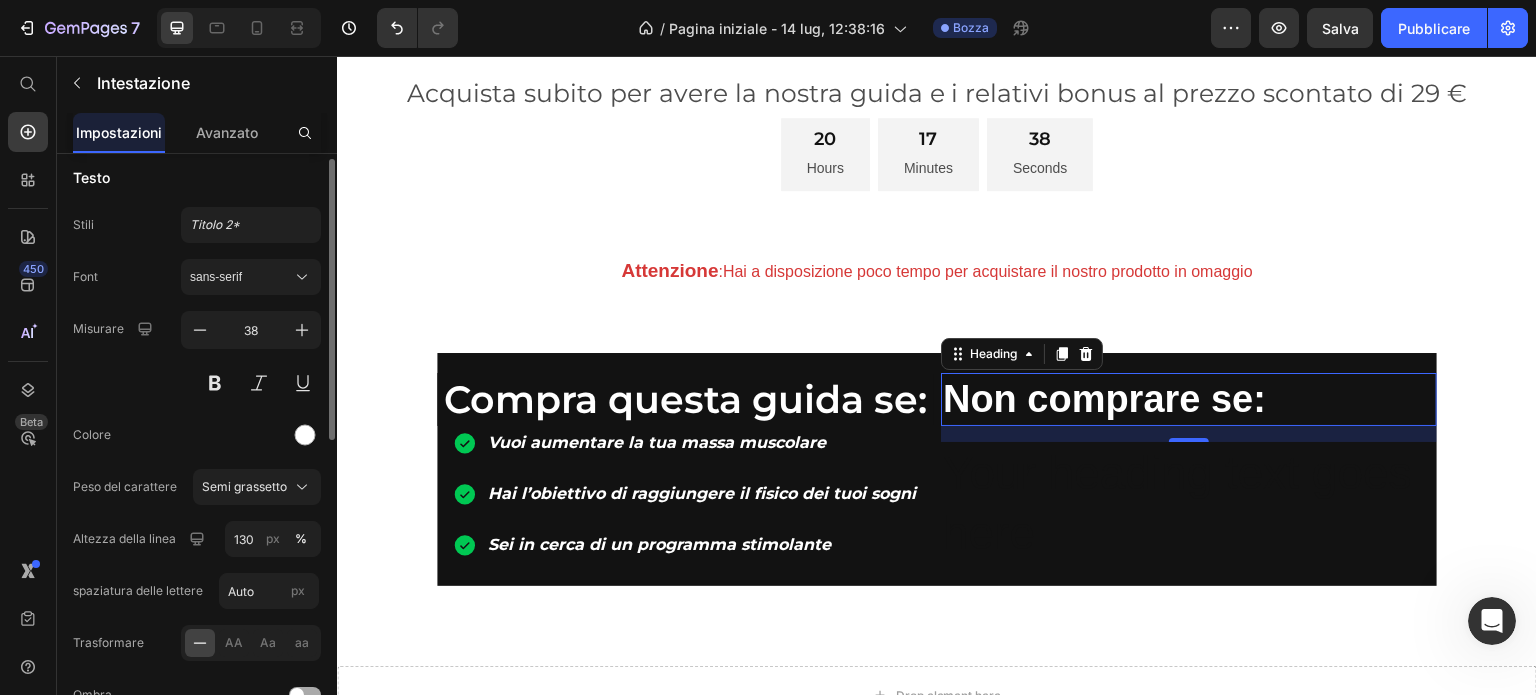 scroll, scrollTop: 0, scrollLeft: 0, axis: both 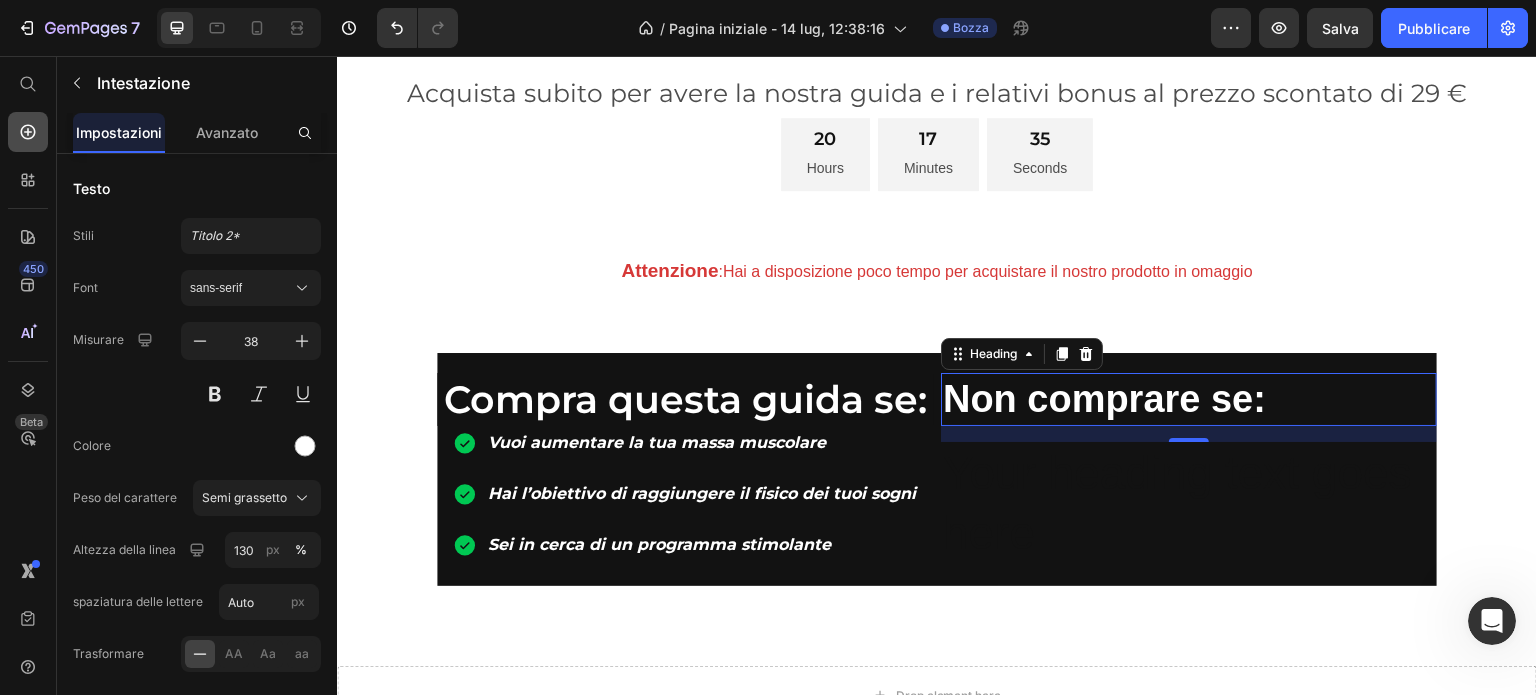 click 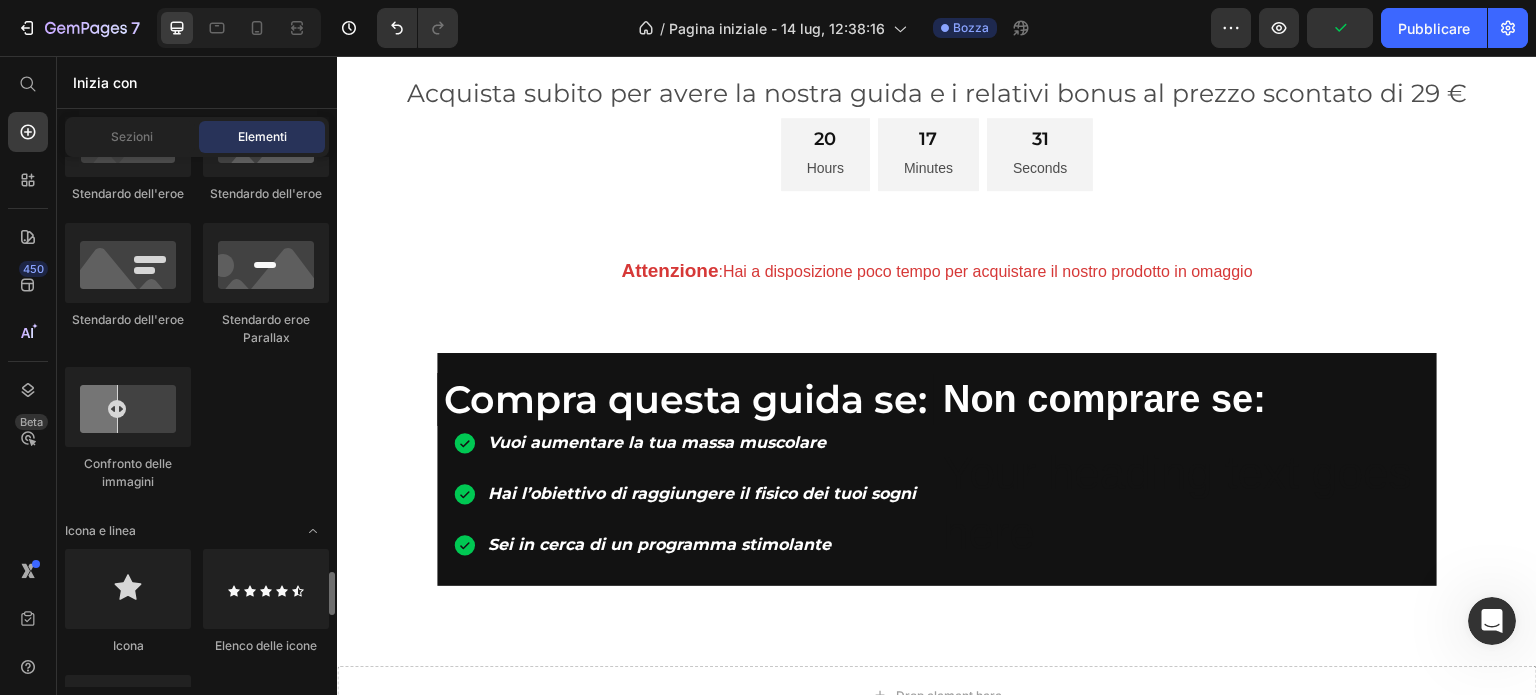 scroll, scrollTop: 1400, scrollLeft: 0, axis: vertical 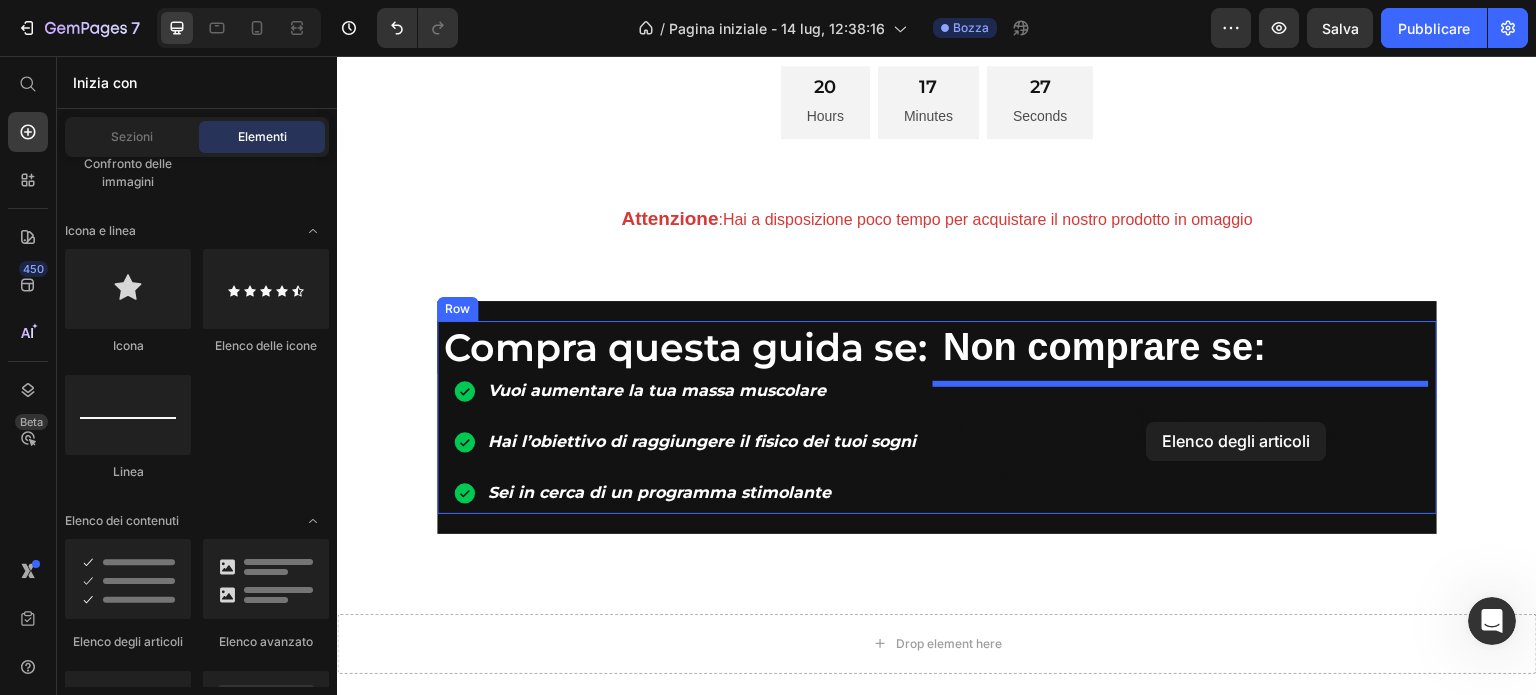 drag, startPoint x: 481, startPoint y: 626, endPoint x: 1147, endPoint y: 423, distance: 696.2507 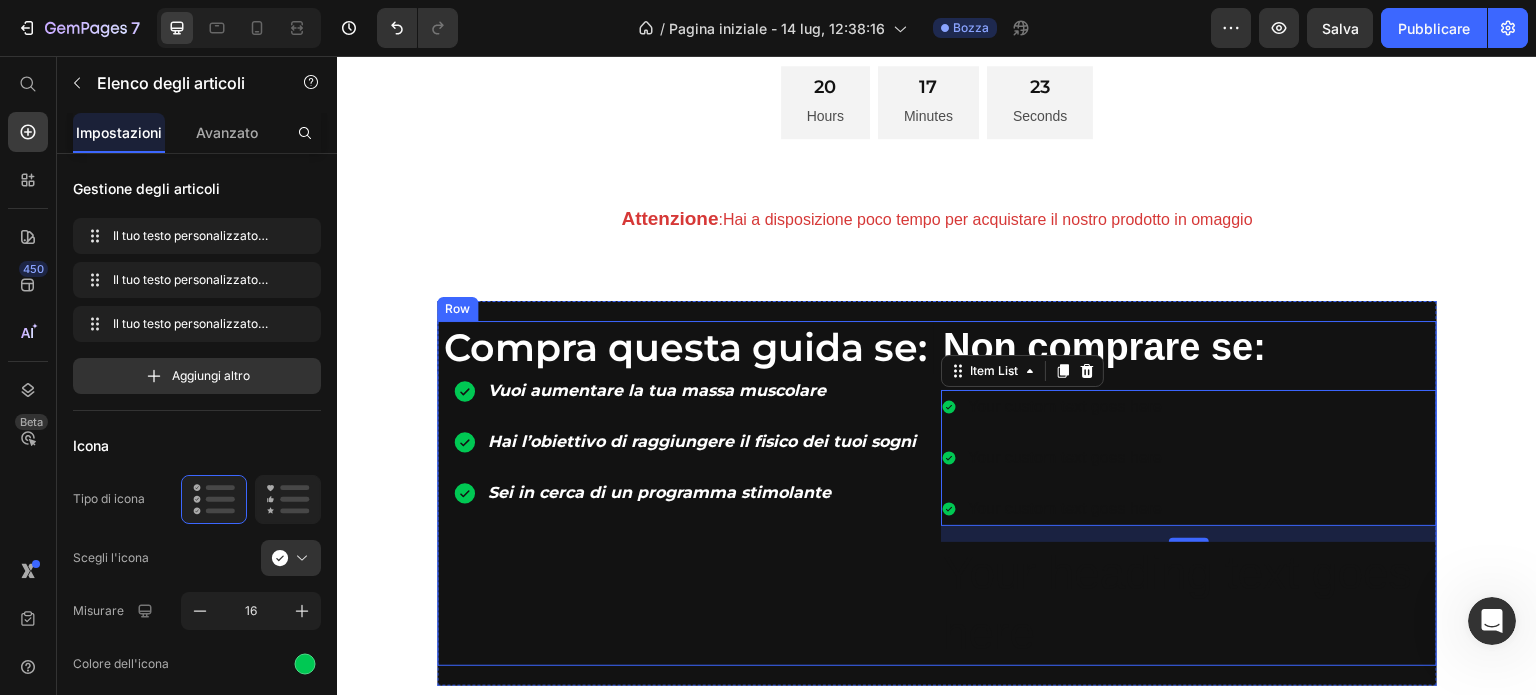 click on "Compra questa guida se: Heading Vuoi aumentare la tua massa muscolare Hai l’obiettivo di raggiungere il fisico dei tuoi sogni Sei in cerca di un programma stimolante  Item List" at bounding box center [685, 493] 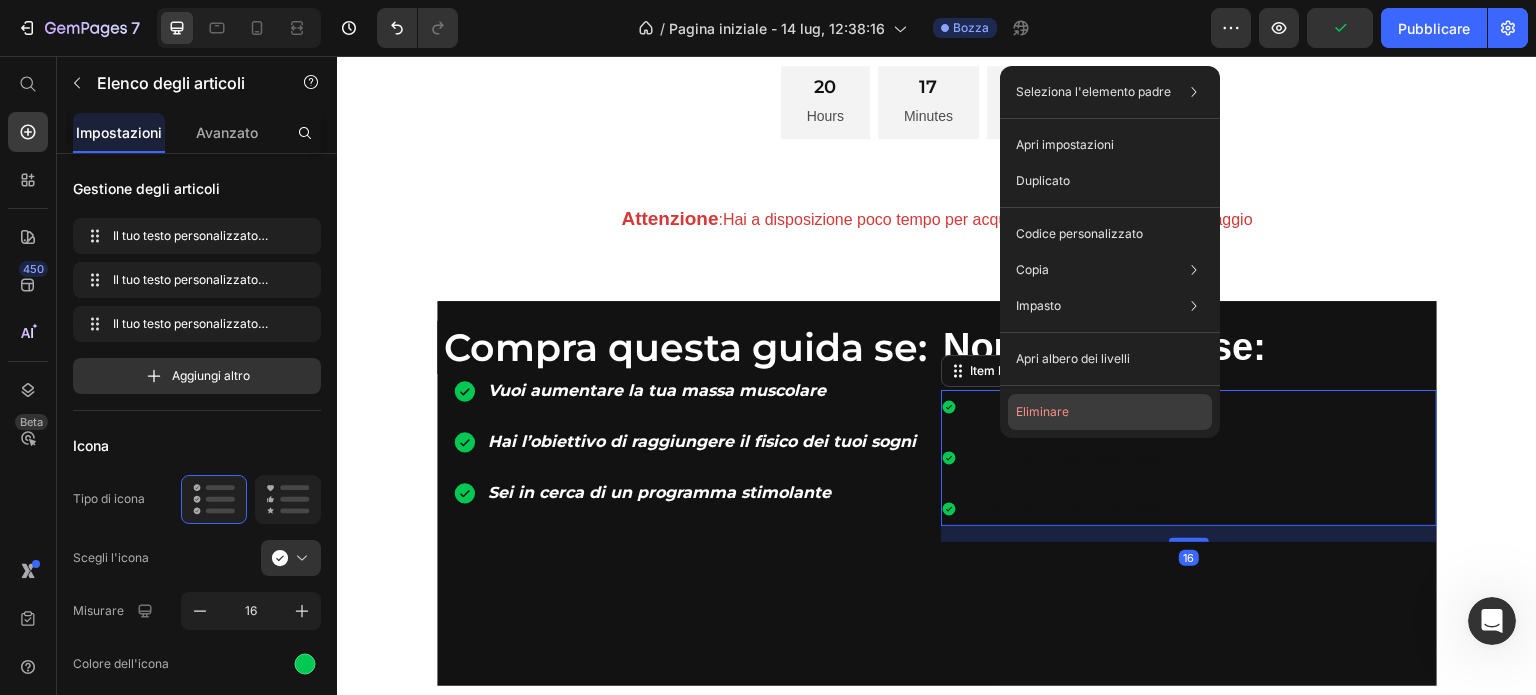 click on "Eliminare" at bounding box center (1042, 412) 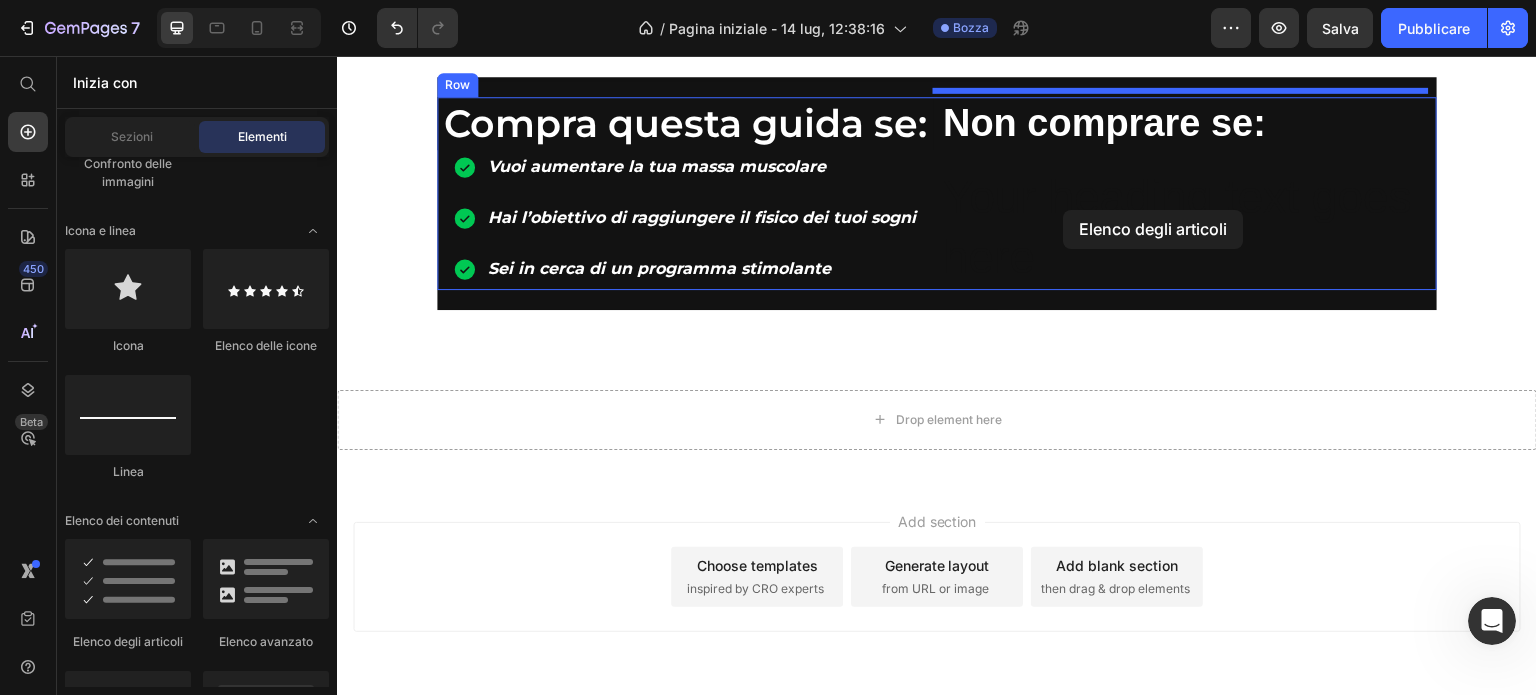 scroll, scrollTop: 1150, scrollLeft: 0, axis: vertical 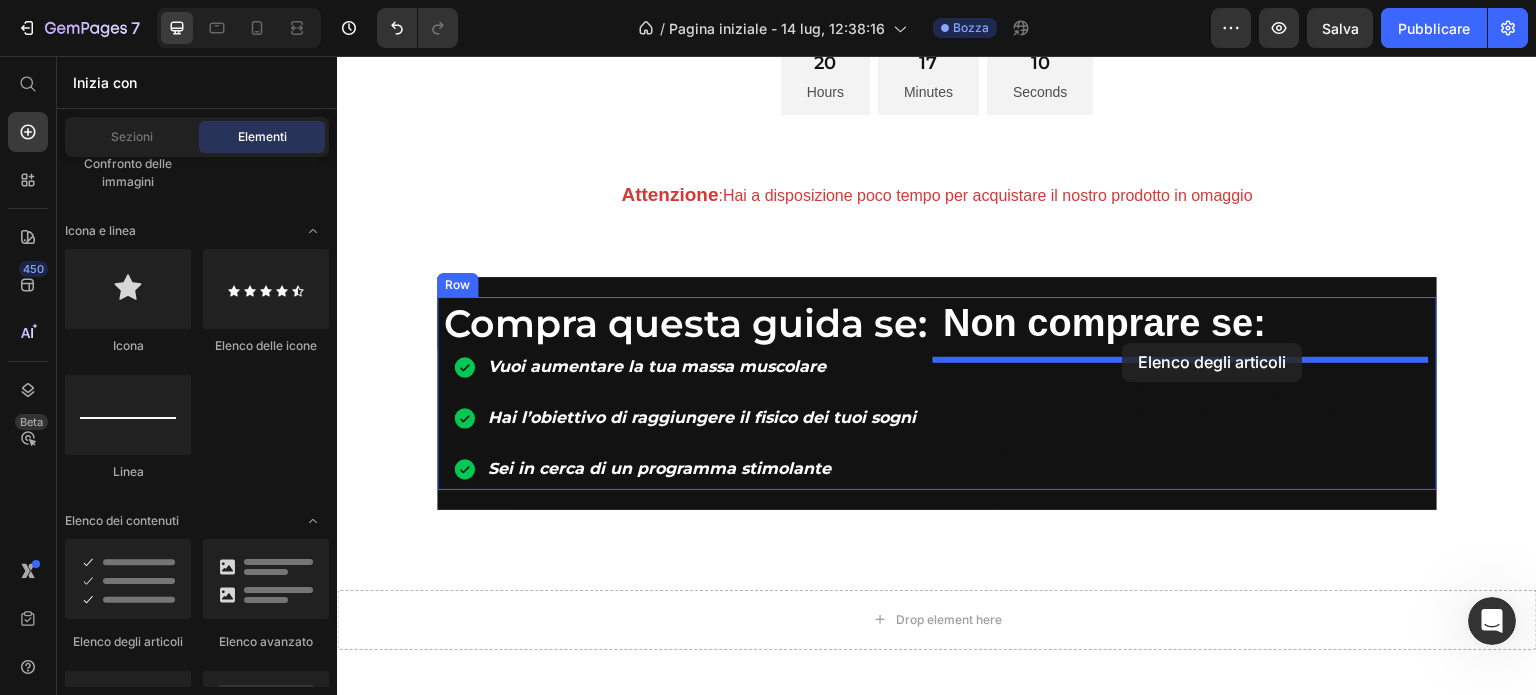 drag, startPoint x: 478, startPoint y: 627, endPoint x: 1123, endPoint y: 343, distance: 704.756 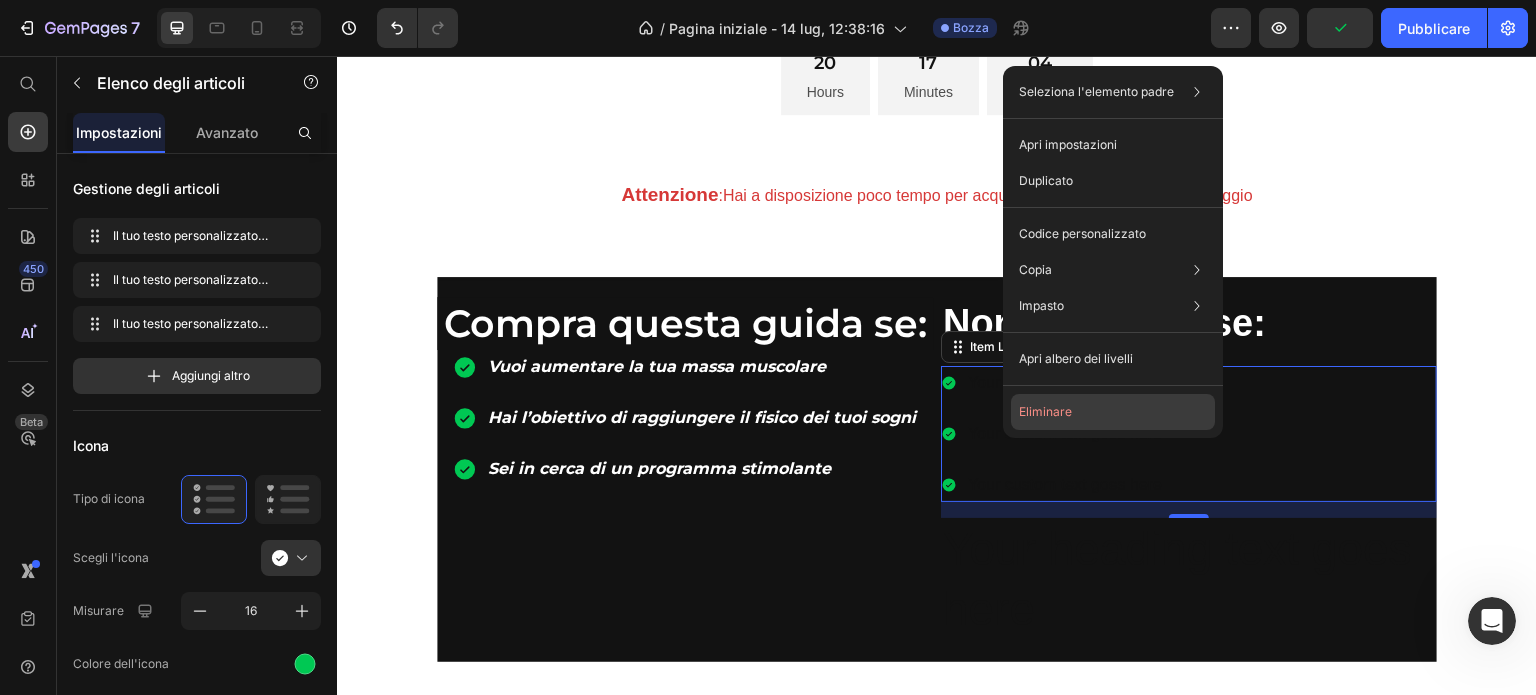 click on "Eliminare" 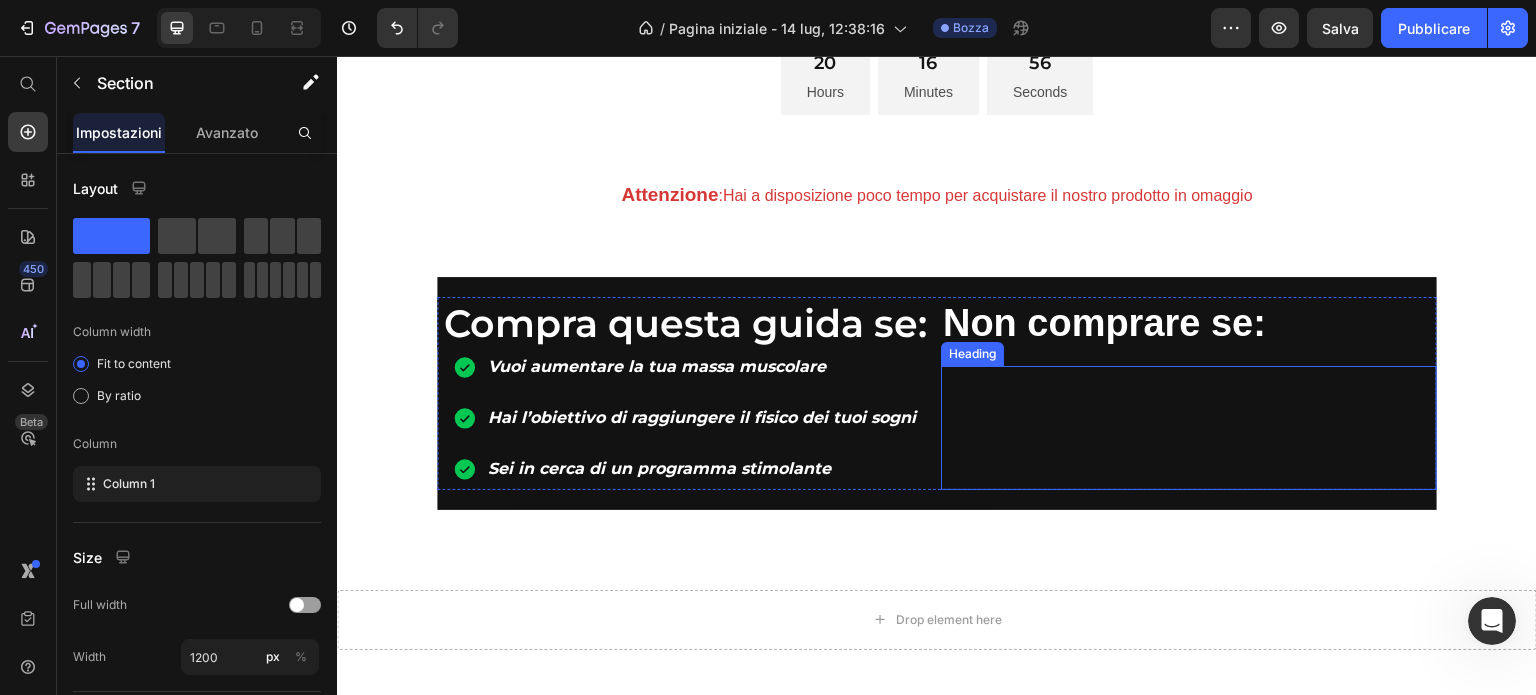 click on "Heading Row Compra questa guida se: Heading Vuoi aumentare la tua massa muscolare Hai l’obiettivo di raggiungere il fisico dei tuoi sogni Sei in cerca di un programma stimolante  Item List Non comprare se: Heading Your heading text goes here Heading Row Heading Row Section 7" at bounding box center (937, 401) 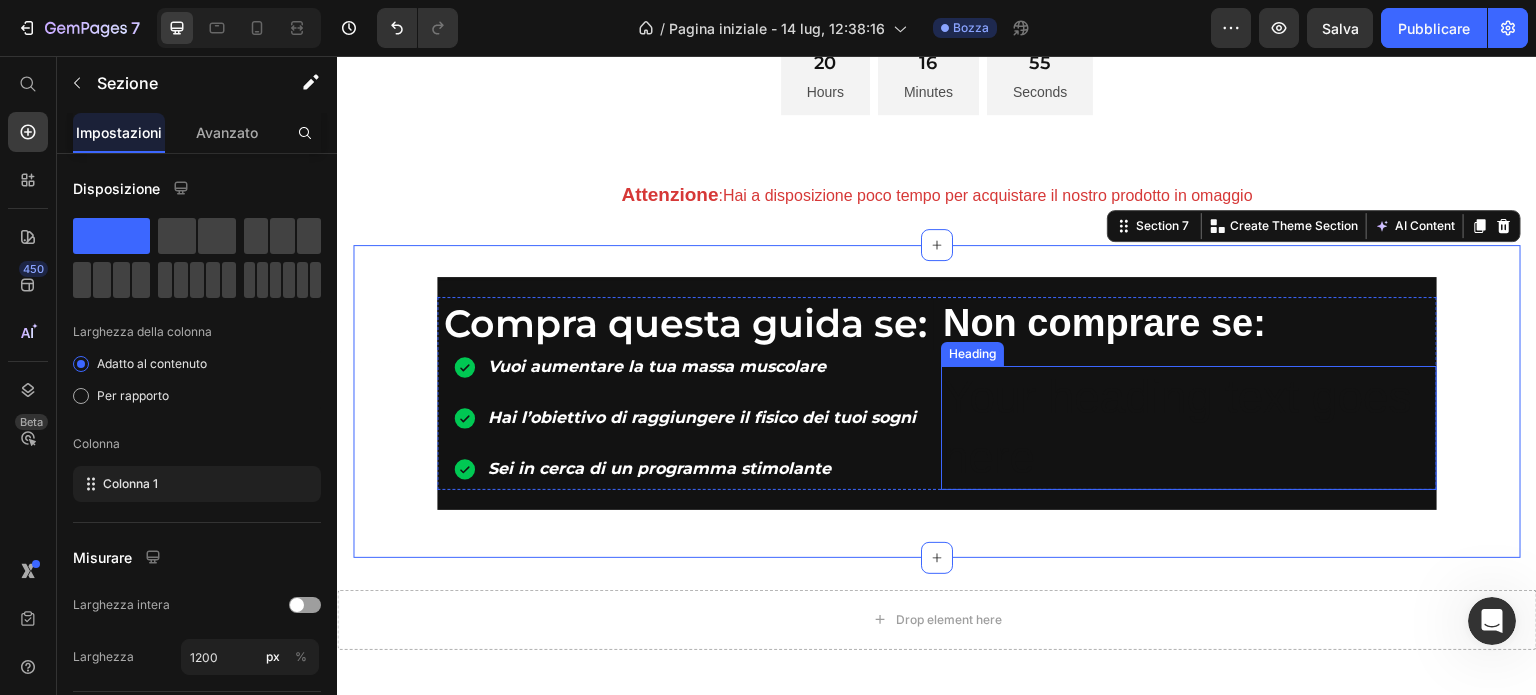 click on "Your heading text goes here" at bounding box center (1189, 428) 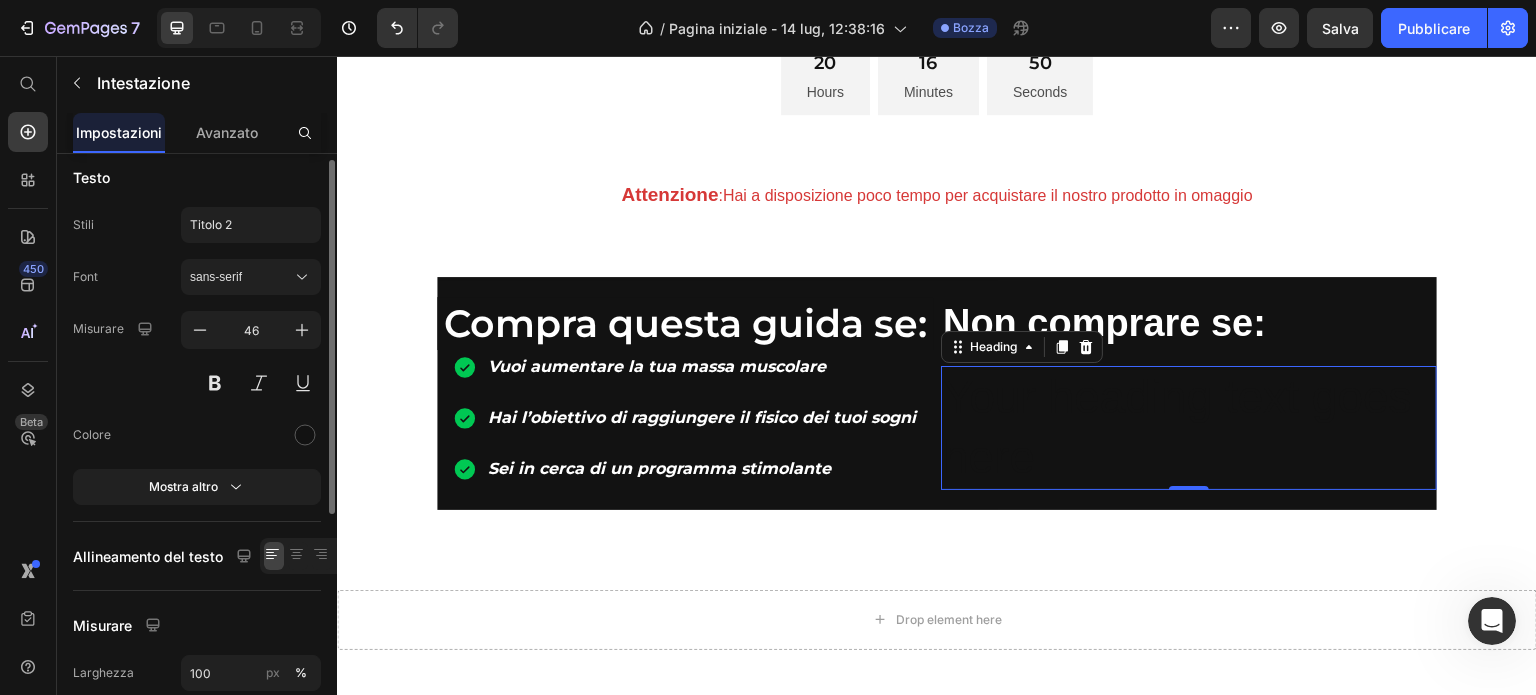 scroll, scrollTop: 0, scrollLeft: 0, axis: both 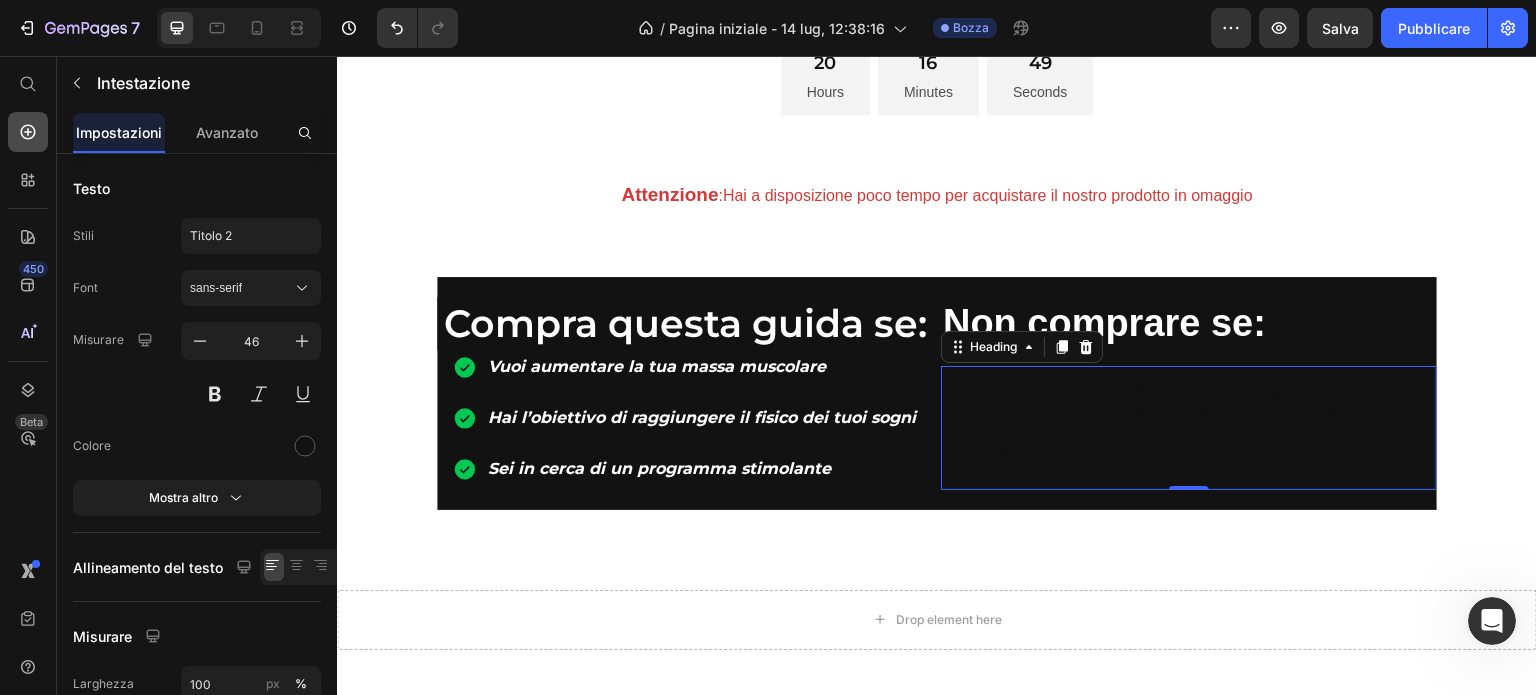click 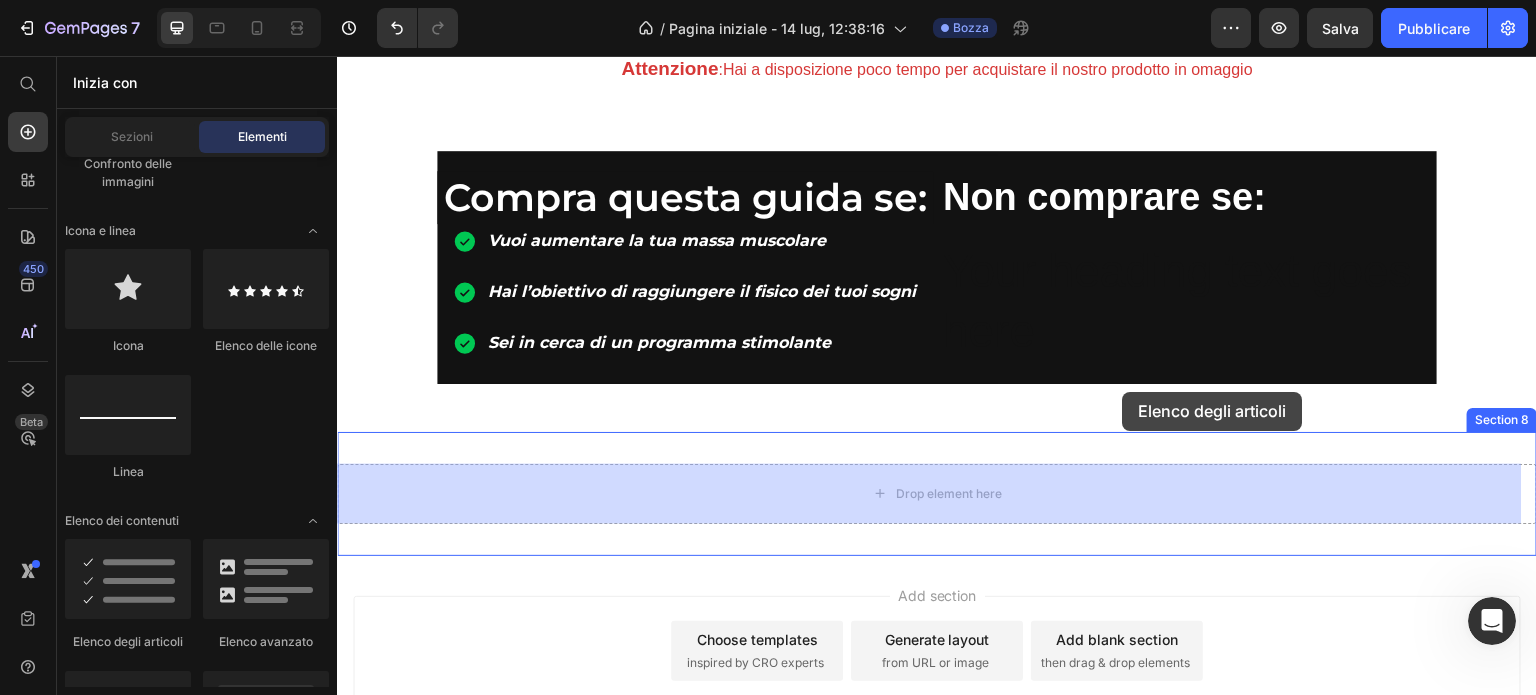 scroll, scrollTop: 1217, scrollLeft: 0, axis: vertical 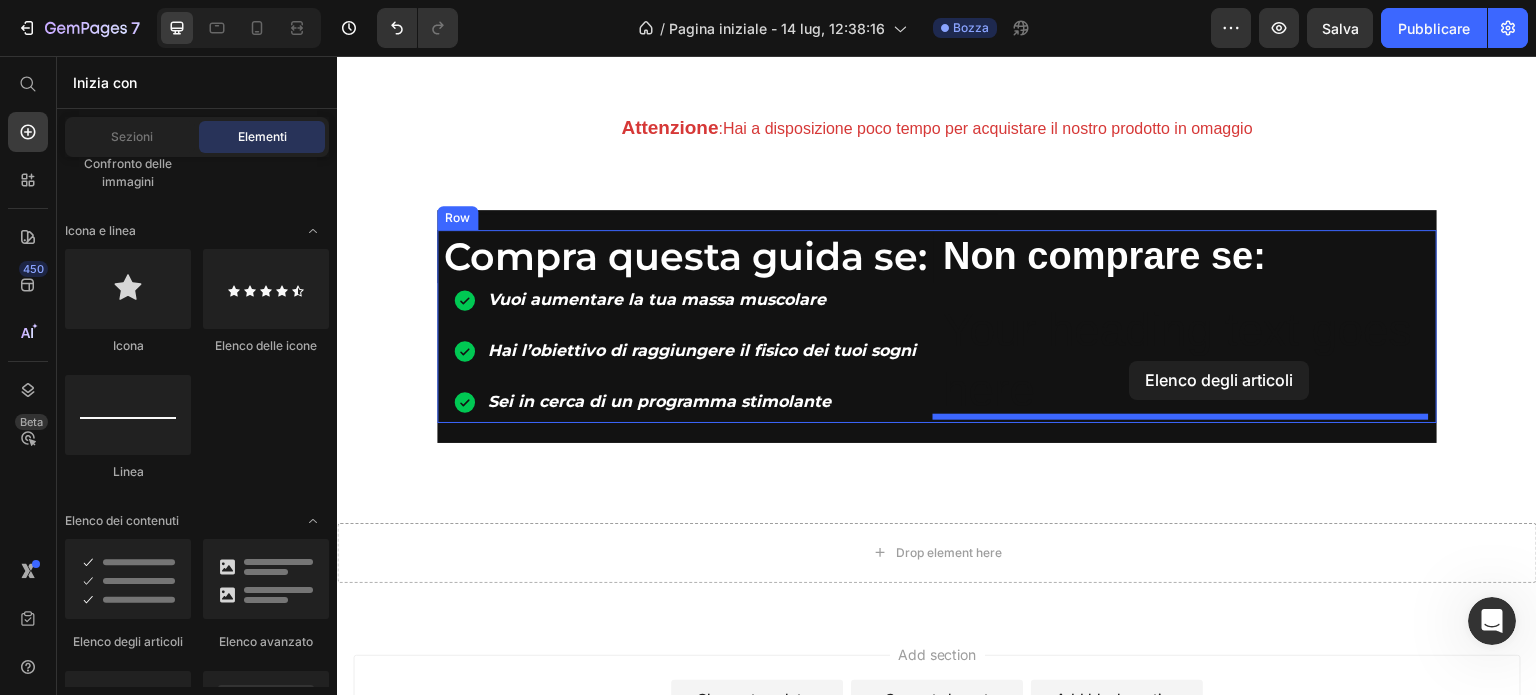 drag, startPoint x: 483, startPoint y: 643, endPoint x: 1130, endPoint y: 357, distance: 707.3931 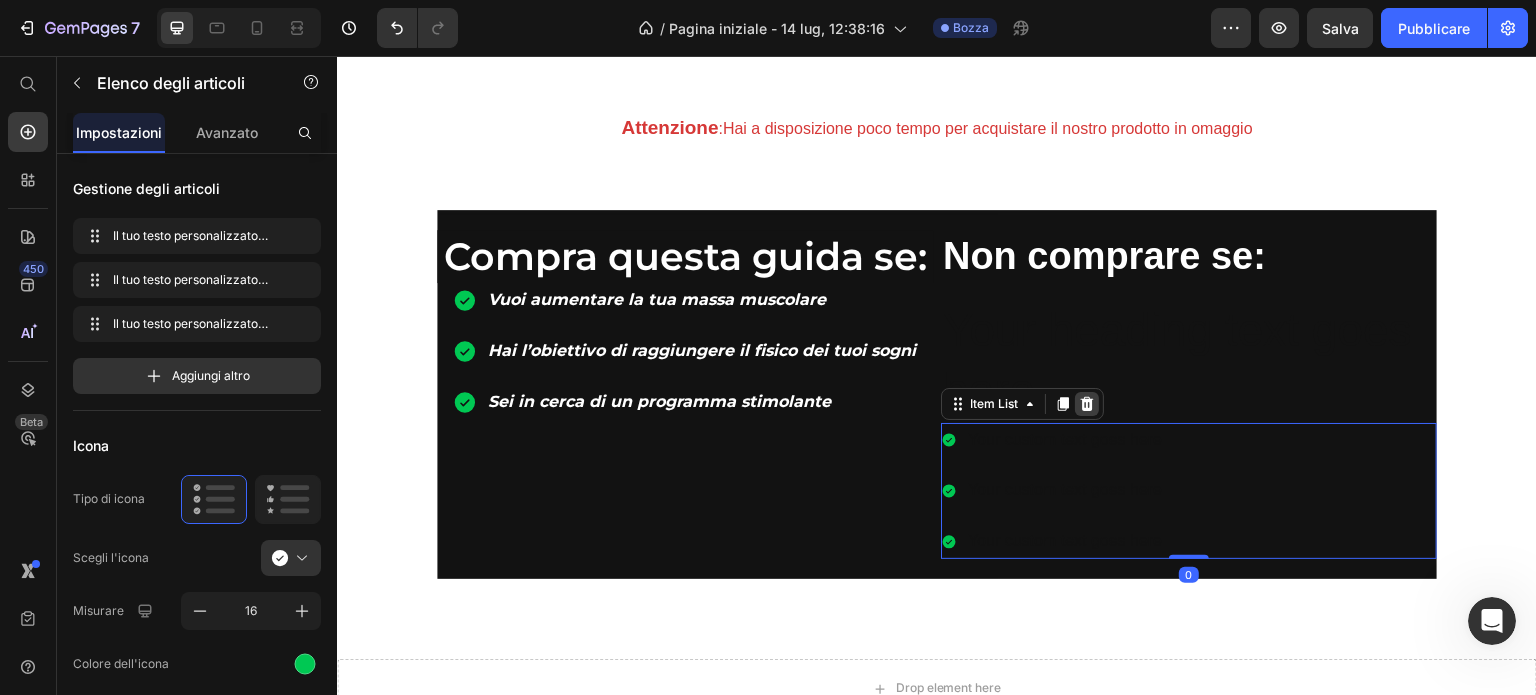 click 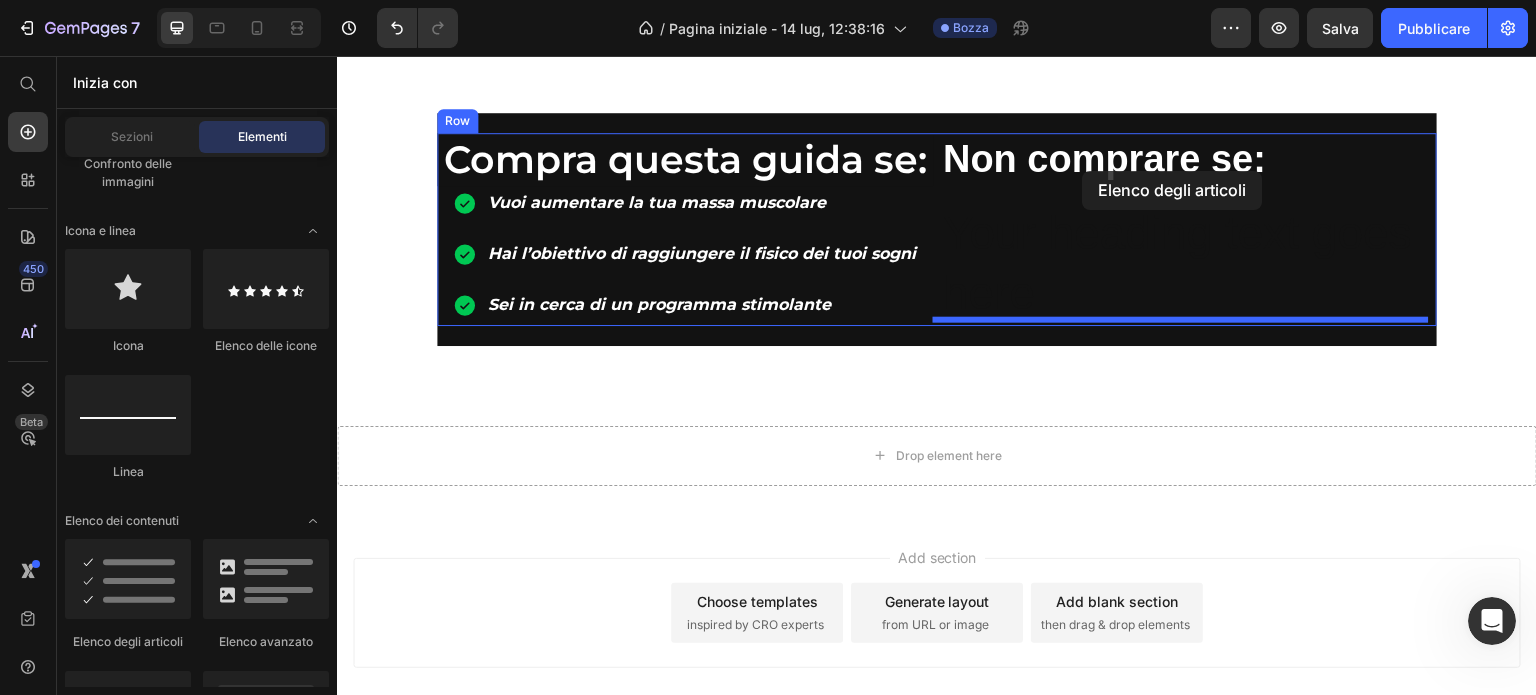 scroll, scrollTop: 1217, scrollLeft: 0, axis: vertical 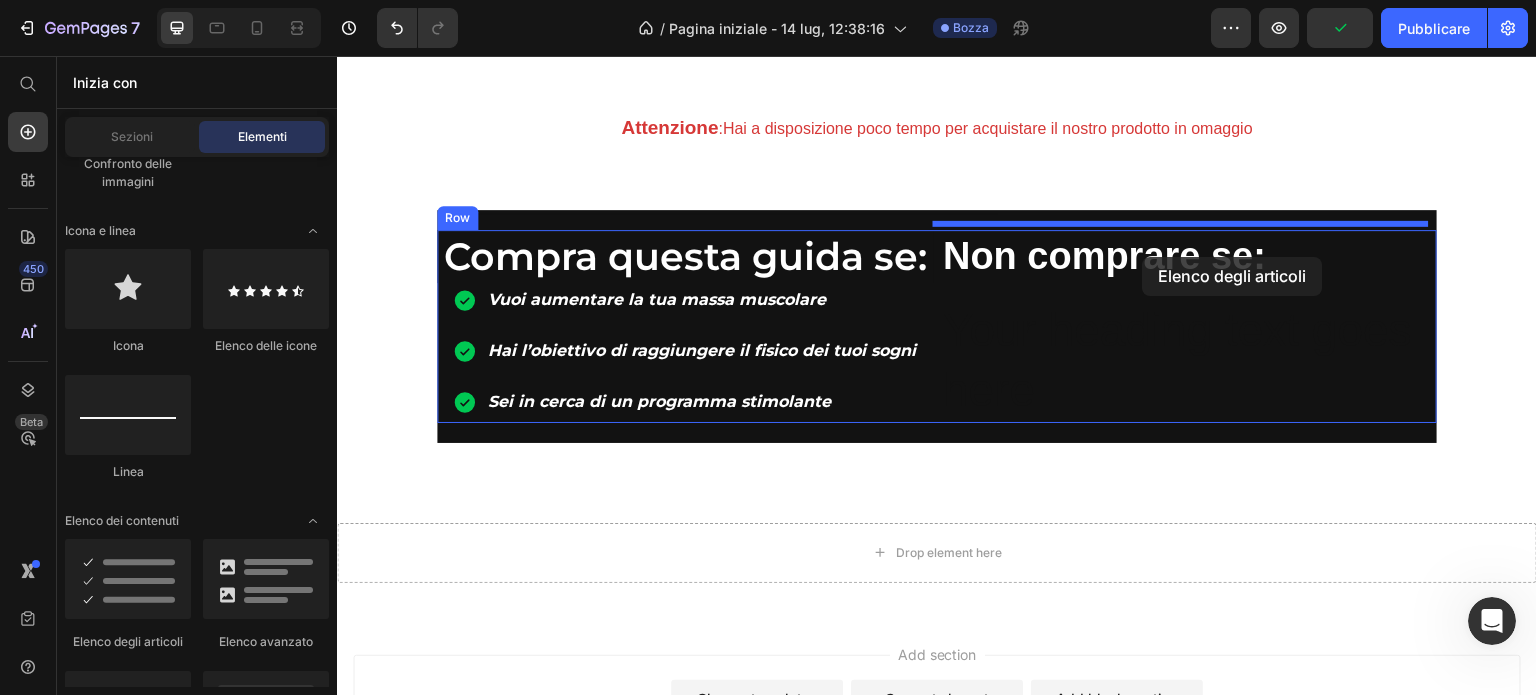 drag, startPoint x: 473, startPoint y: 634, endPoint x: 1143, endPoint y: 257, distance: 768.7841 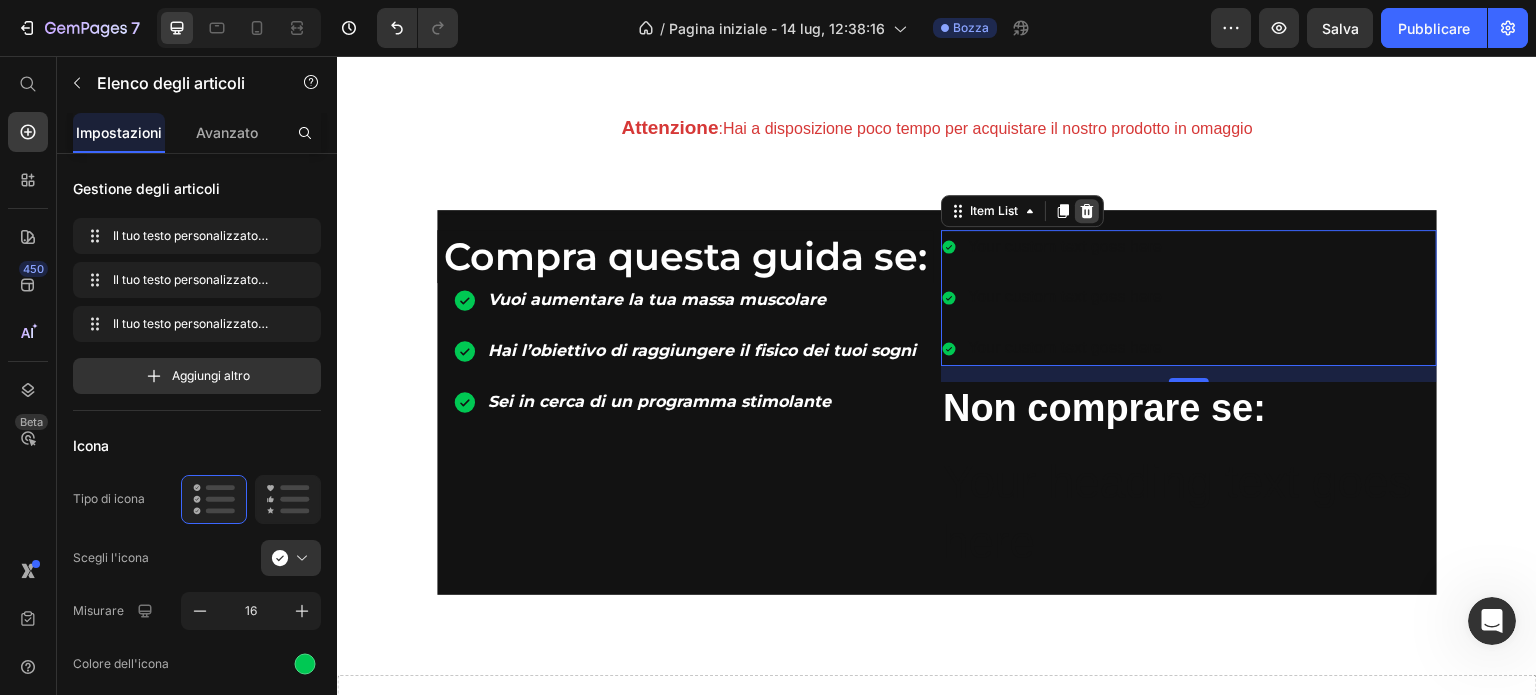 click 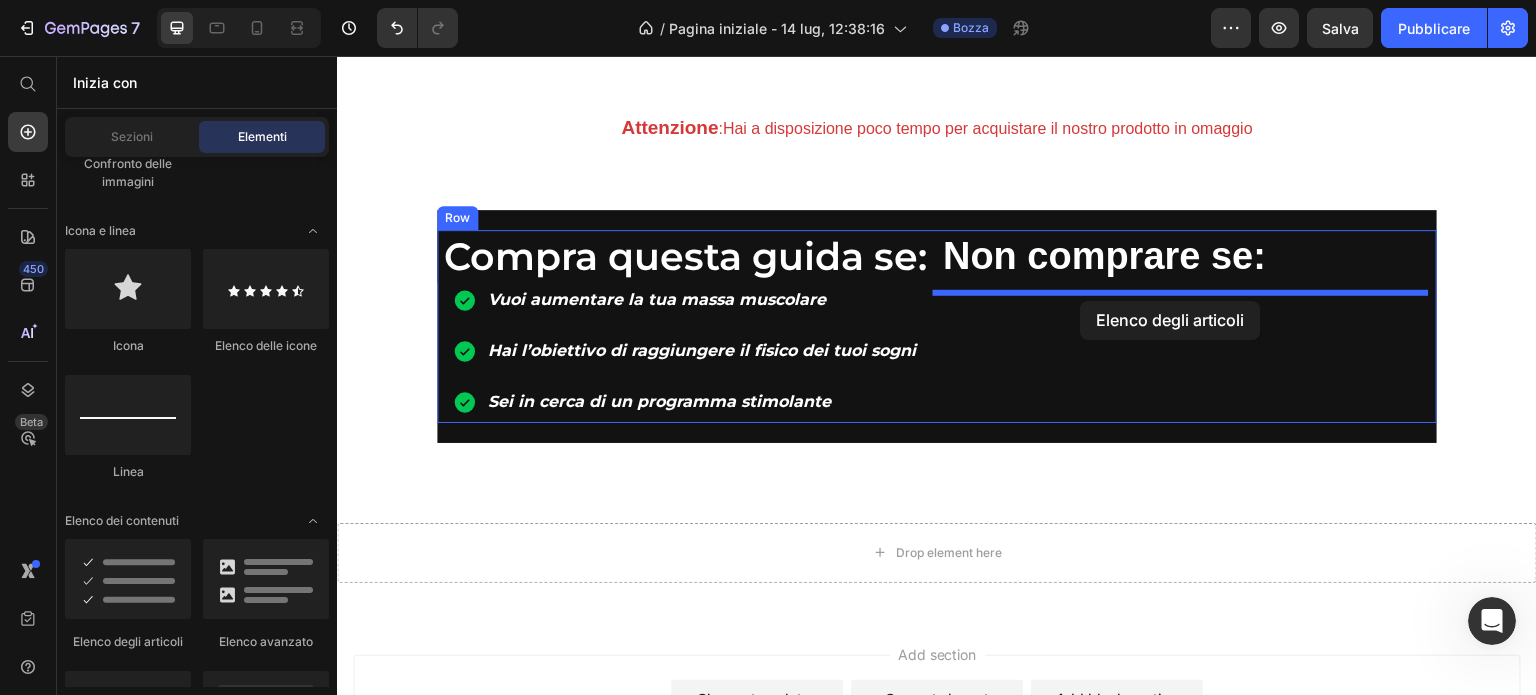 drag, startPoint x: 492, startPoint y: 617, endPoint x: 1081, endPoint y: 301, distance: 668.4138 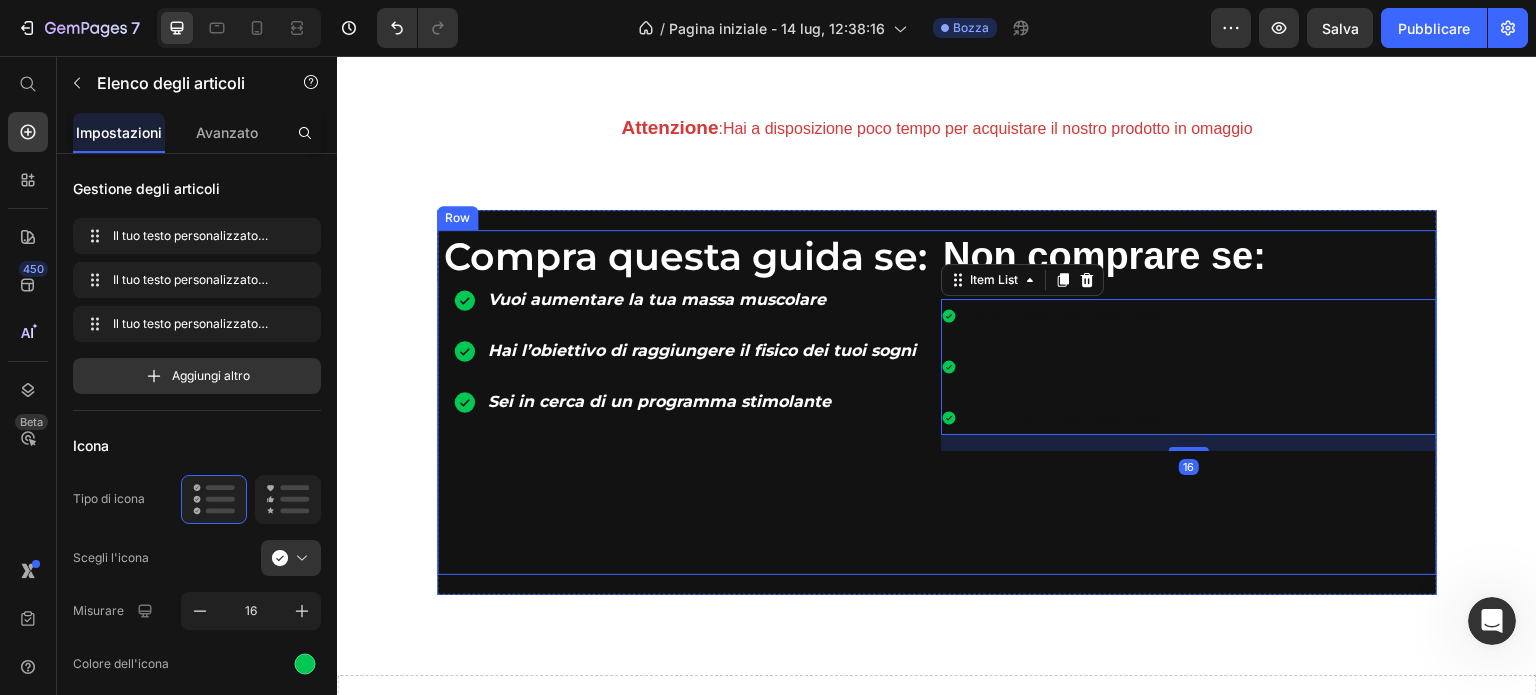 click on "Compra questa guida se: Heading Vuoi aumentare la tua massa muscolare Hai l’obiettivo di raggiungere il fisico dei tuoi sogni Sei in cerca di un programma stimolante  Item List" at bounding box center [685, 402] 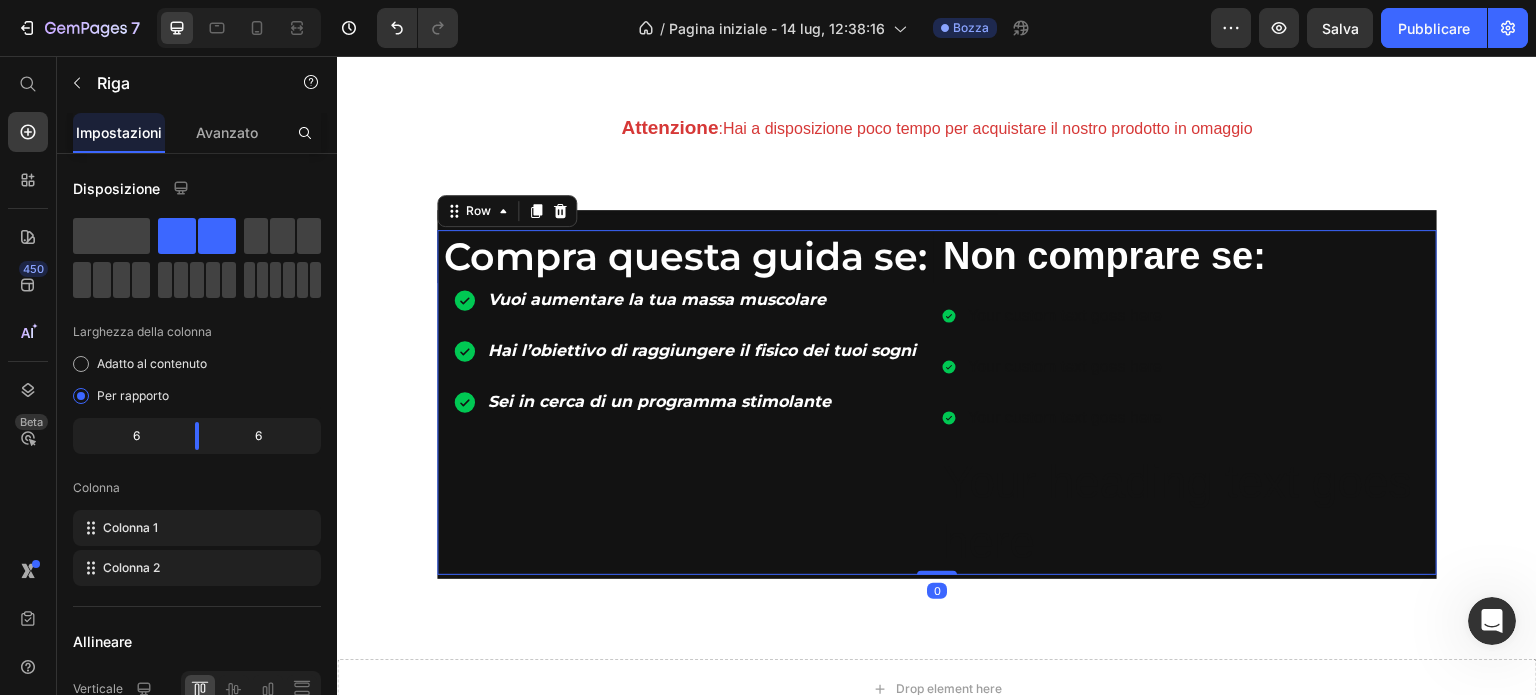 drag, startPoint x: 942, startPoint y: 582, endPoint x: 937, endPoint y: 487, distance: 95.131485 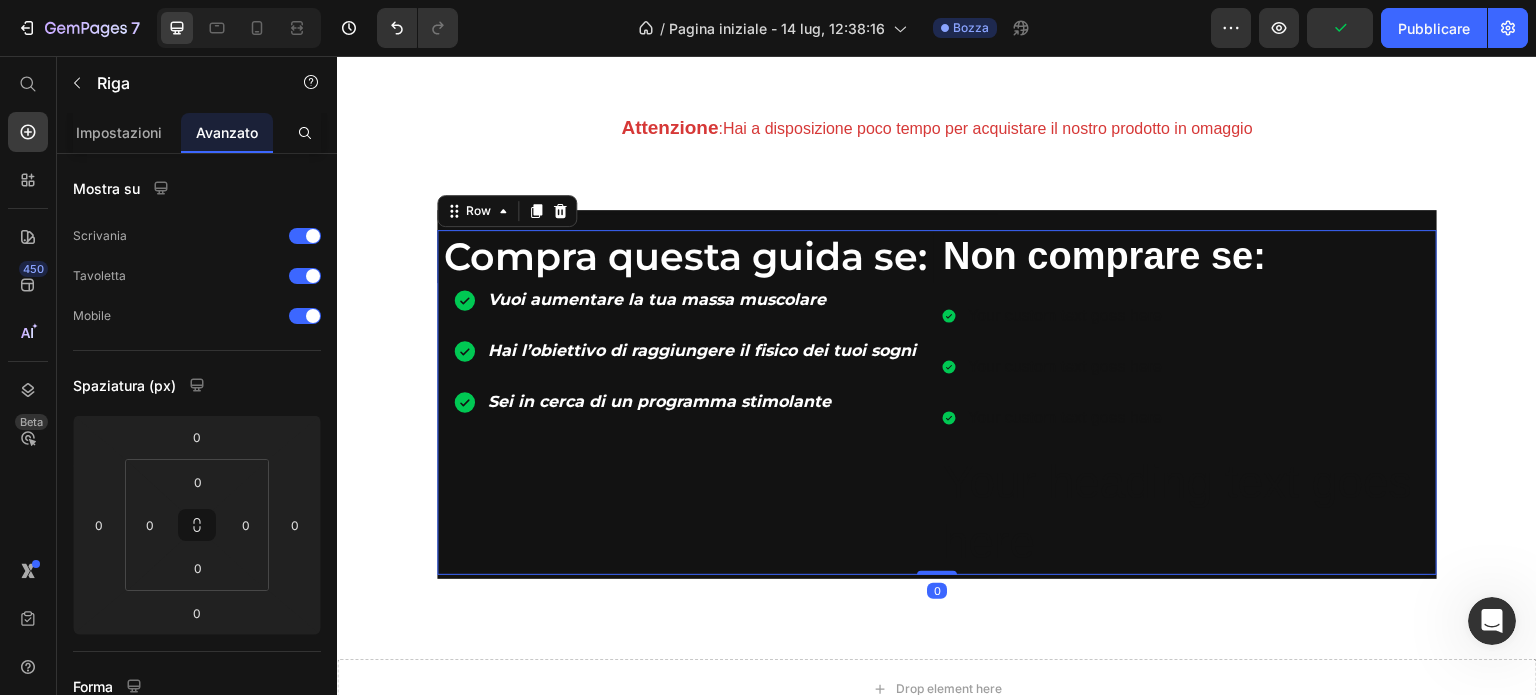 drag, startPoint x: 924, startPoint y: 561, endPoint x: 942, endPoint y: 428, distance: 134.21252 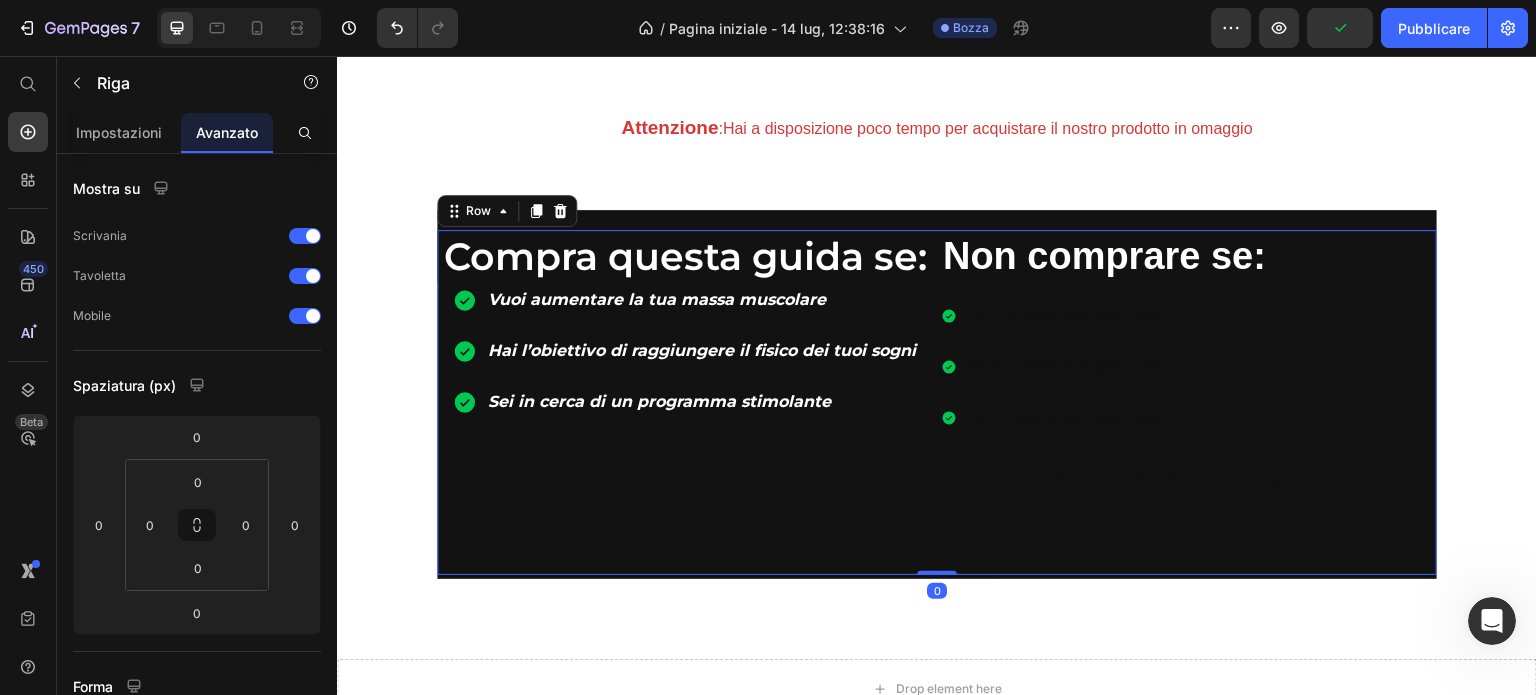 click on "Compra questa guida se: Heading Vuoi aumentare la tua massa muscolare Hai l’obiettivo di raggiungere il fisico dei tuoi sogni Sei in cerca di un programma stimolante  Item List Non comprare se: Heading Your custom text goes here Your custom text goes here Your custom text goes here Item List Your heading text goes here Heading Row   0" at bounding box center [937, 402] 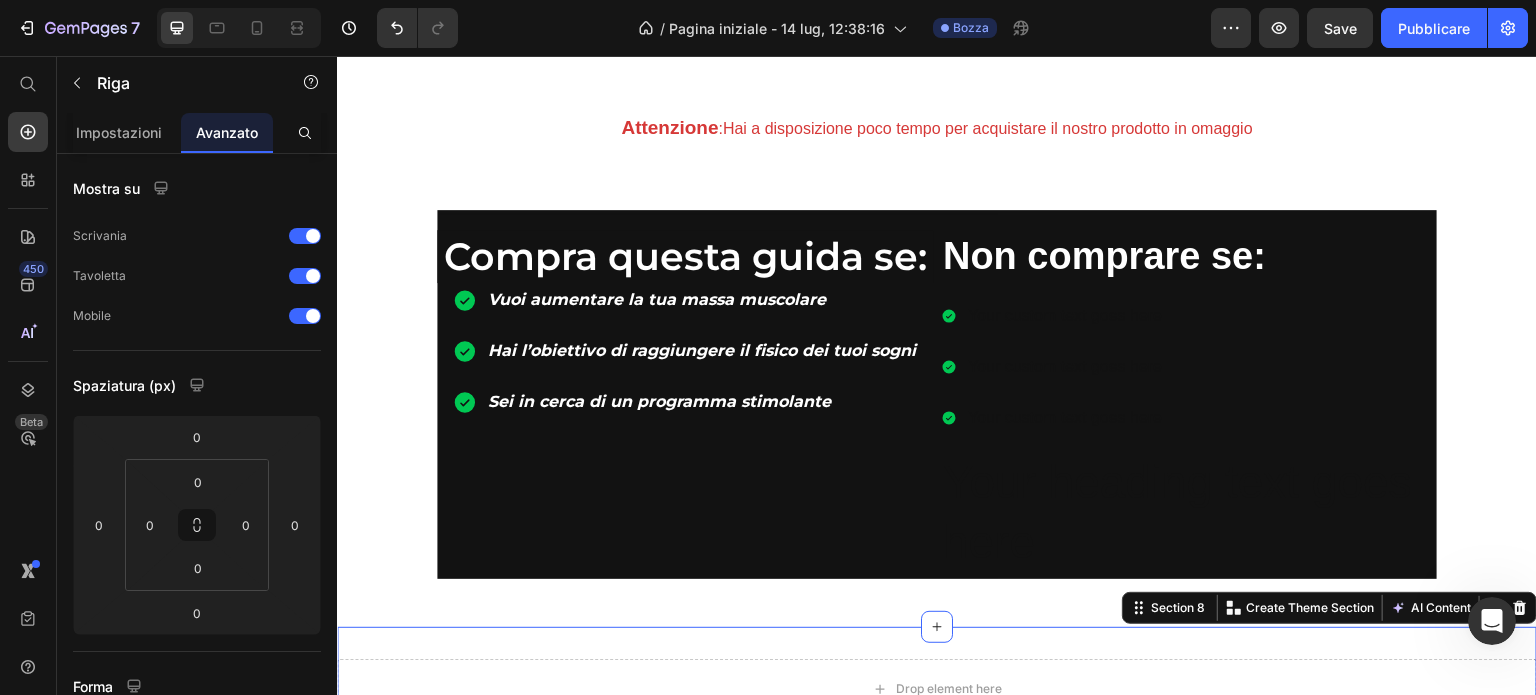 click on "Drop element here Section 8   You can create reusable sections Create Theme Section AI Content Write with GemAI What would you like to describe here? Tone and Voice Persuasive Product Show more Generate" at bounding box center (937, 689) 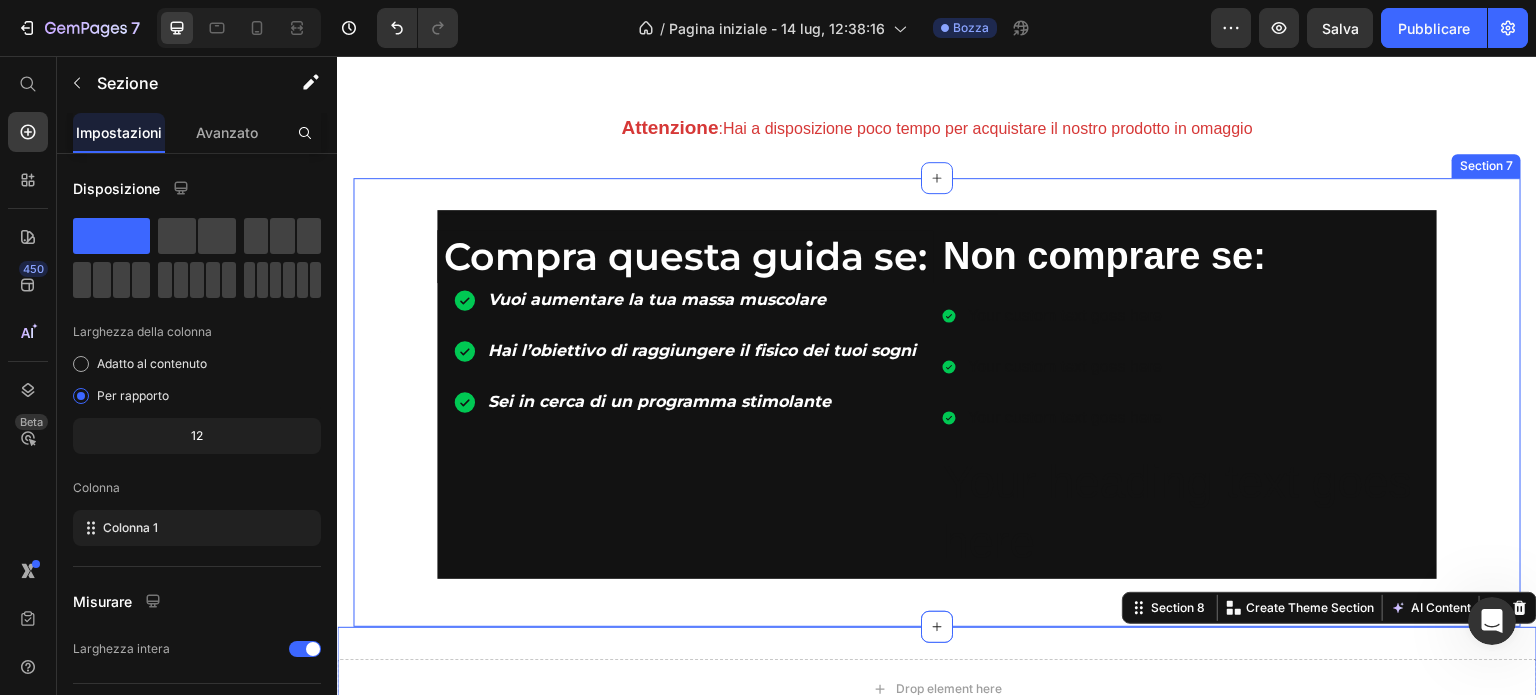 click on "Heading Row Compra questa guida se: Heading Vuoi aumentare la tua massa muscolare Hai l’obiettivo di raggiungere il fisico dei tuoi sogni Sei in cerca di un programma stimolante  Item List Non comprare se: Heading Your custom text goes here Your custom text goes here Your custom text goes here Item List Your heading text goes here Heading Row Heading Row Section 7" at bounding box center [937, 402] 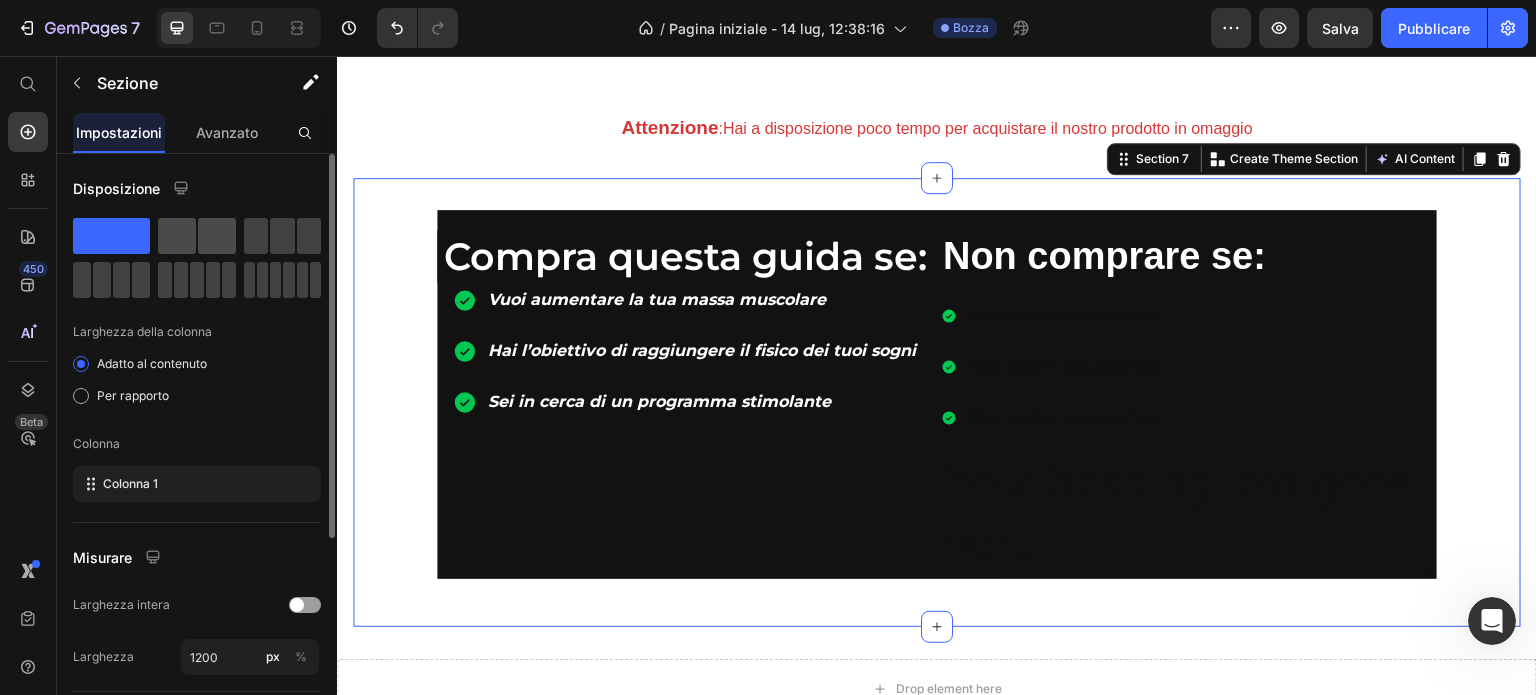 click 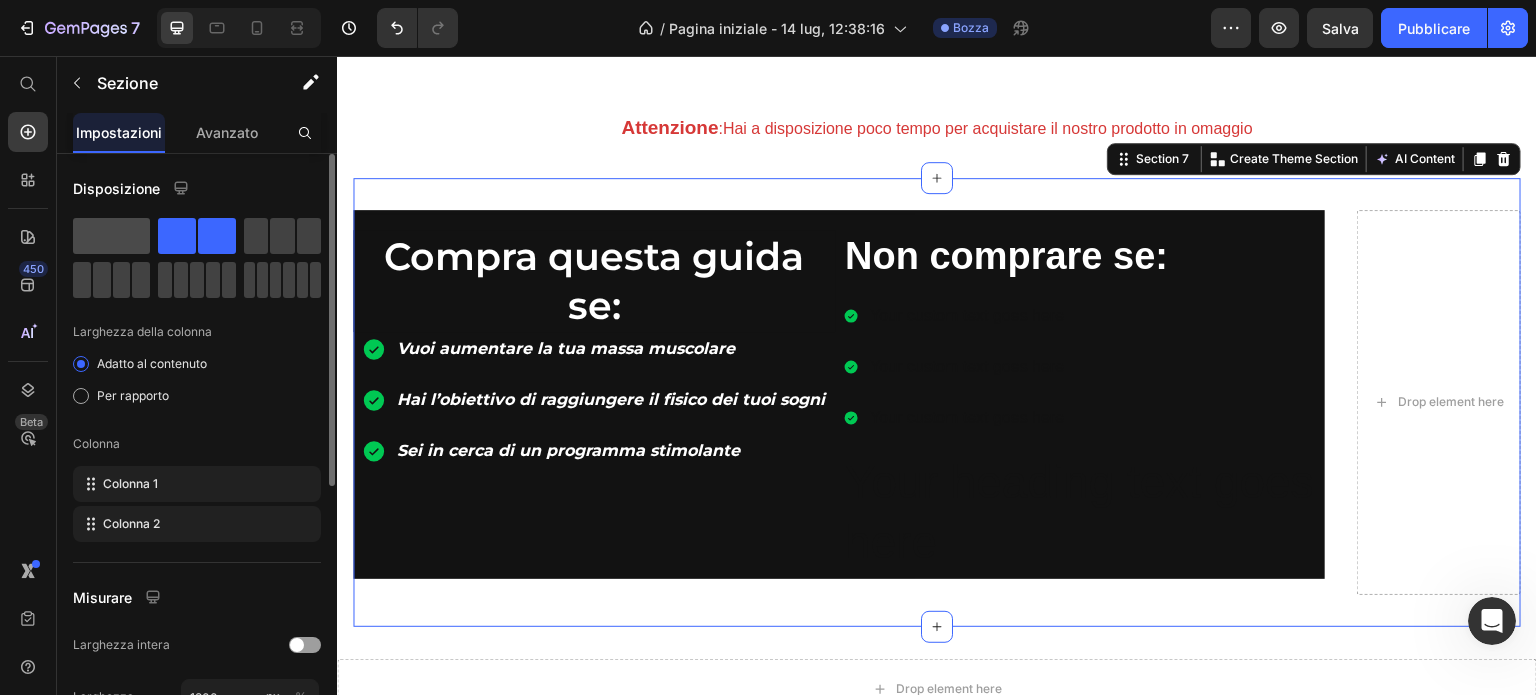 click 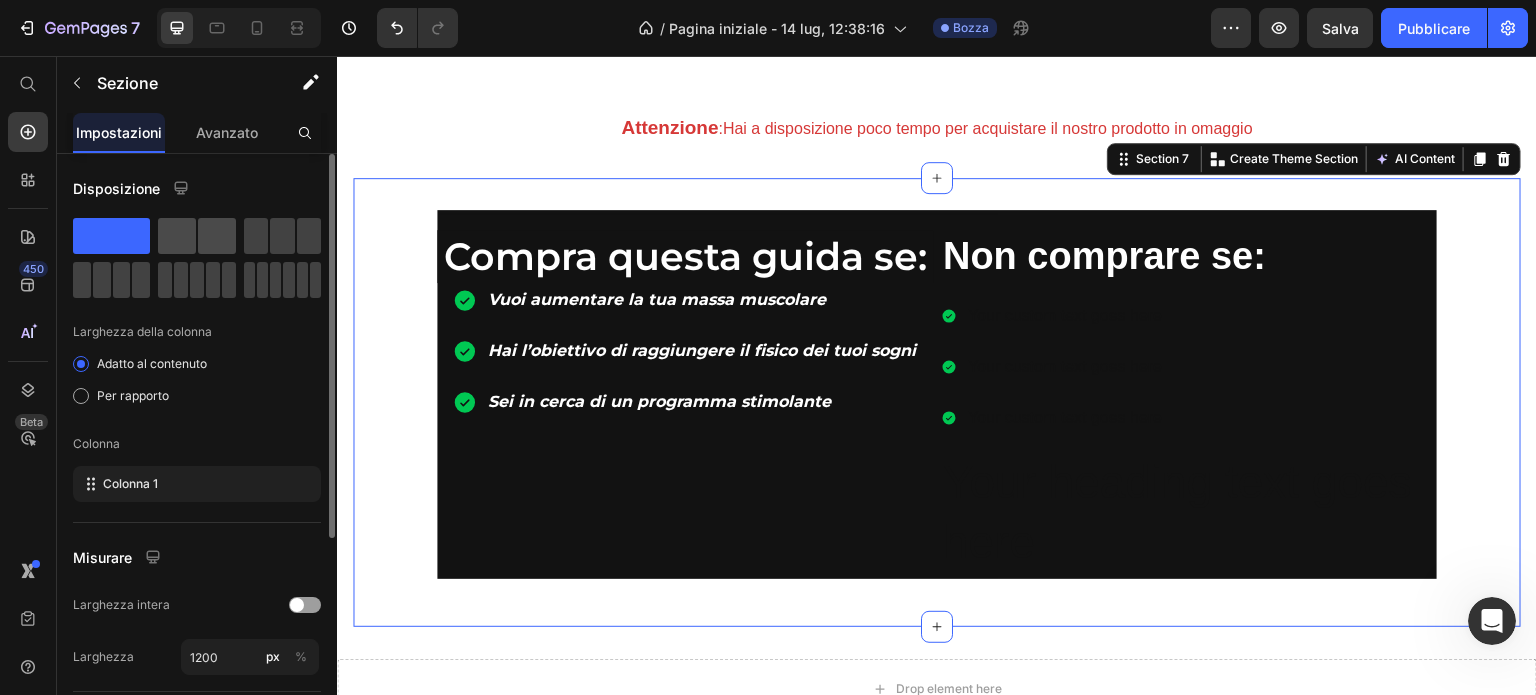 click 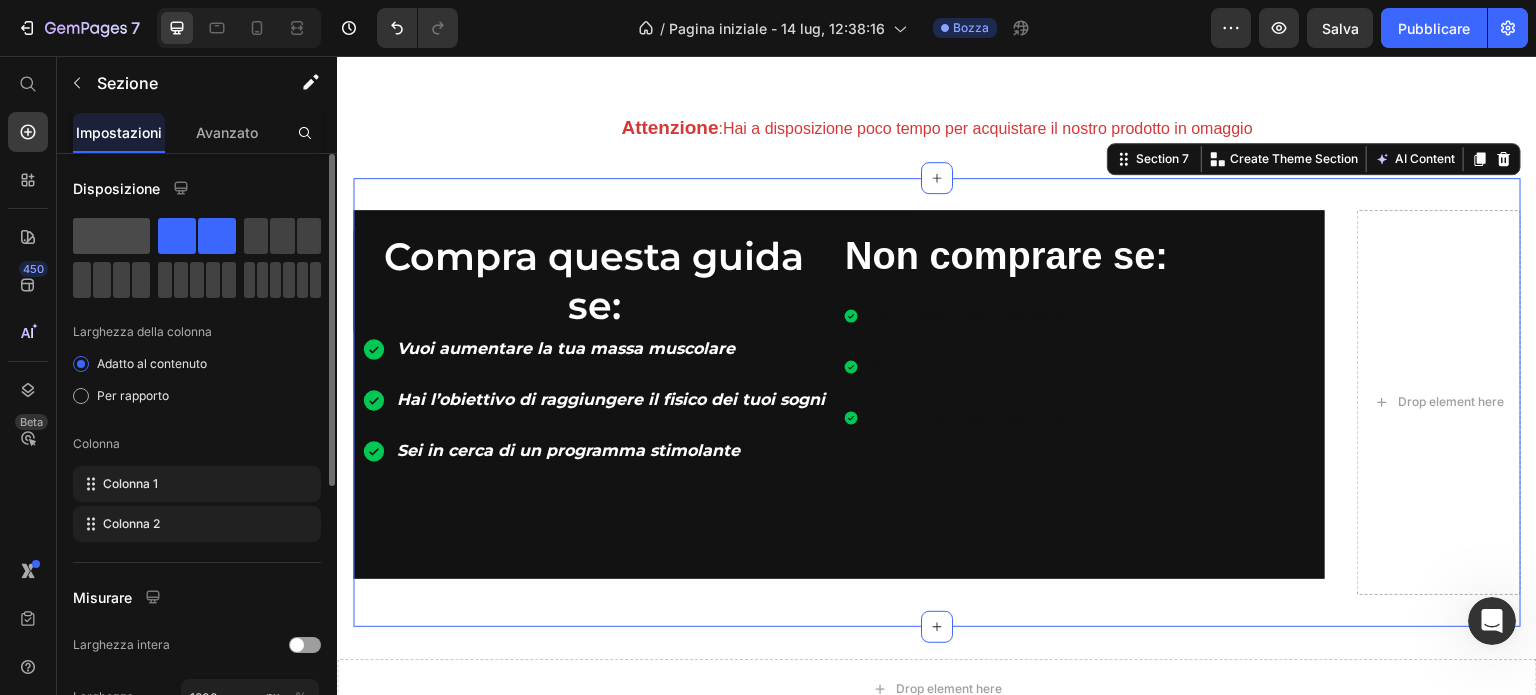 click 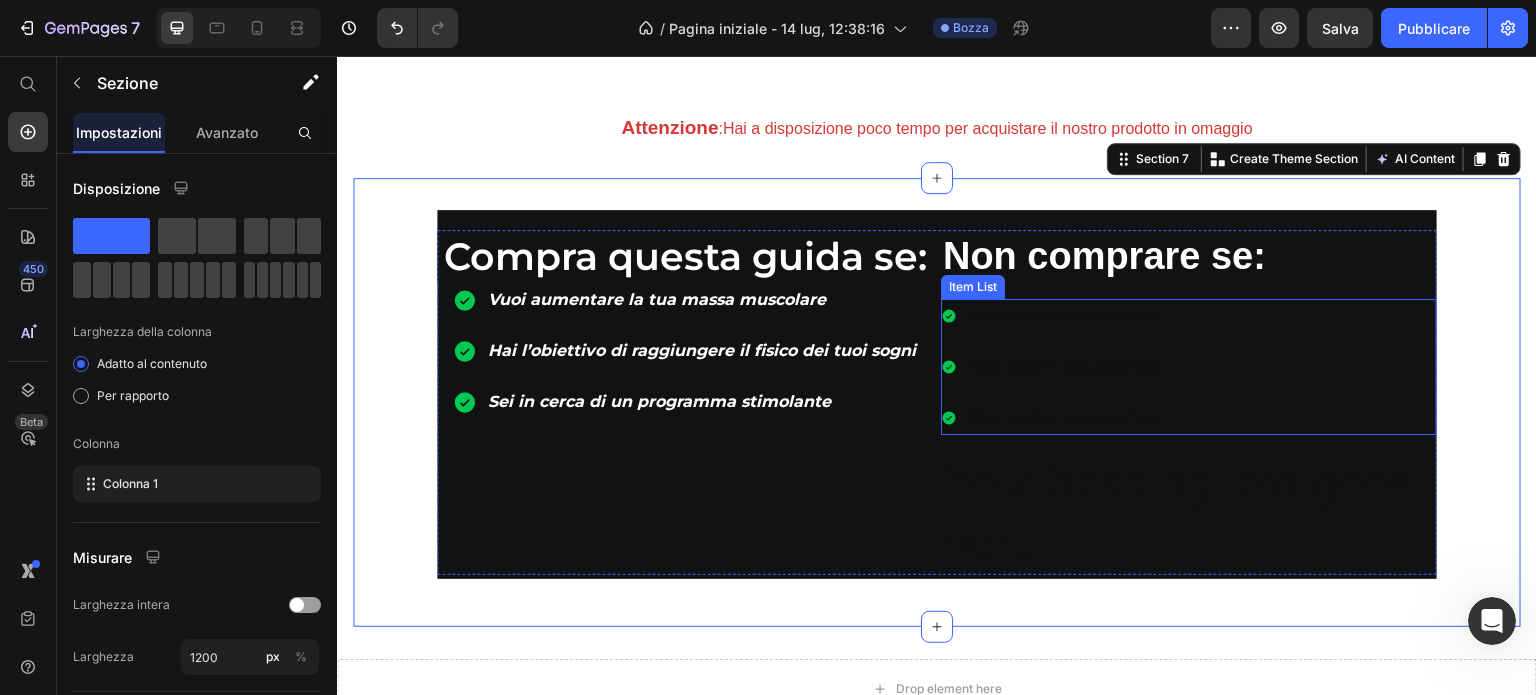 click 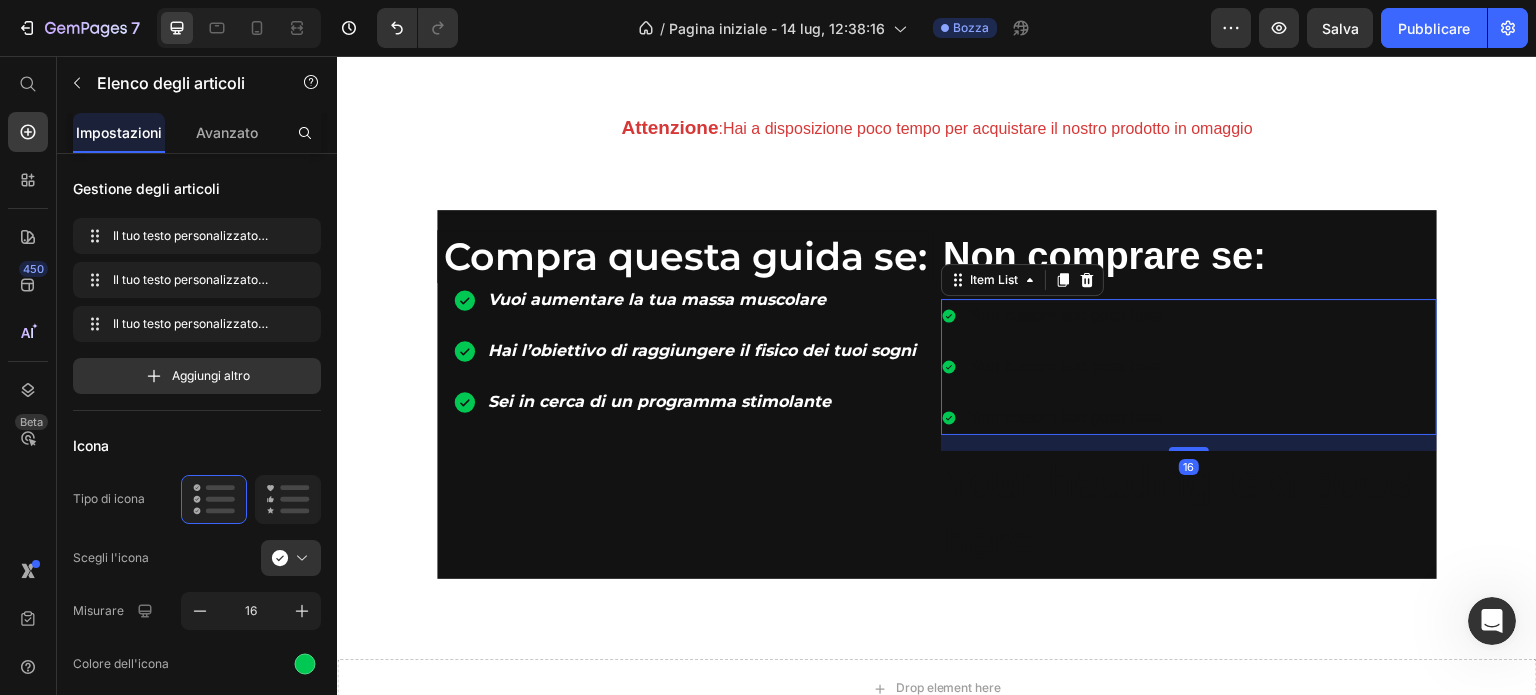 click 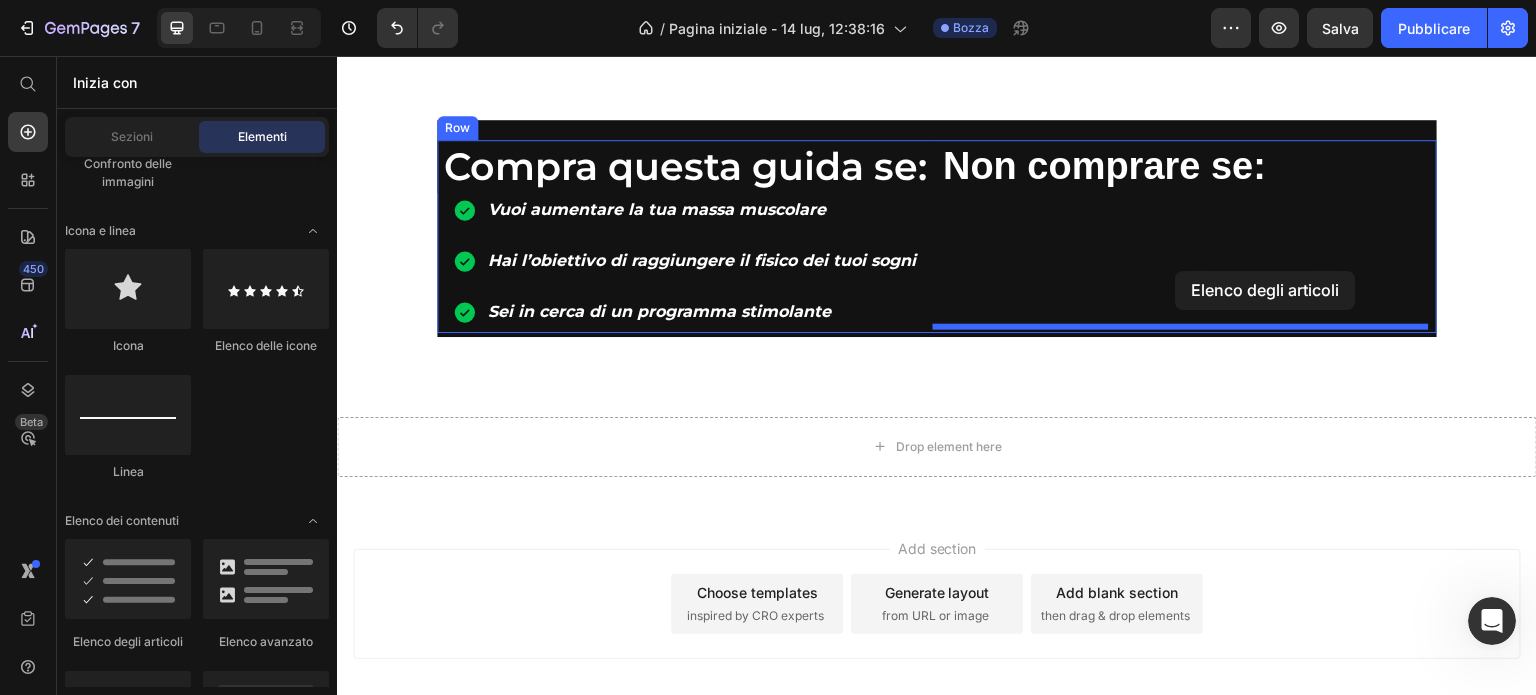 scroll, scrollTop: 1301, scrollLeft: 0, axis: vertical 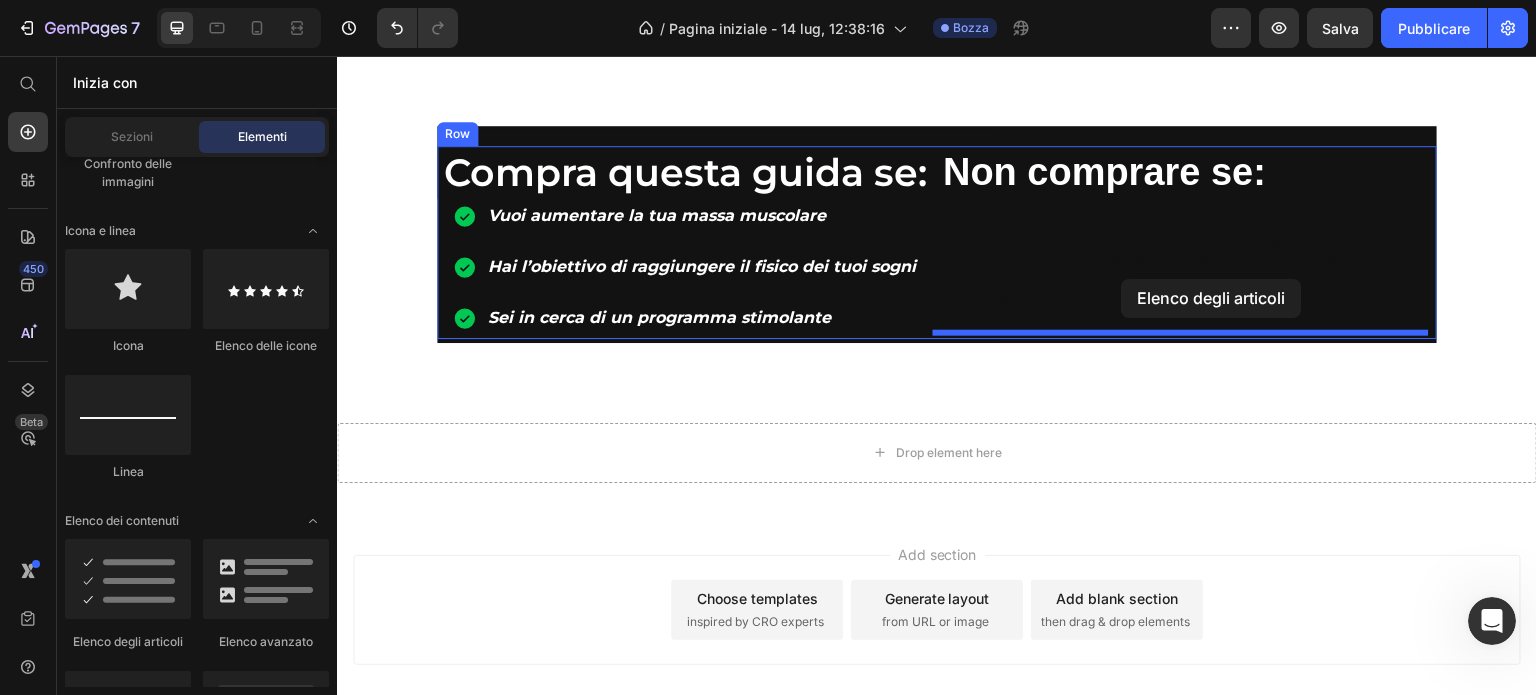 drag, startPoint x: 492, startPoint y: 648, endPoint x: 1122, endPoint y: 279, distance: 730.1103 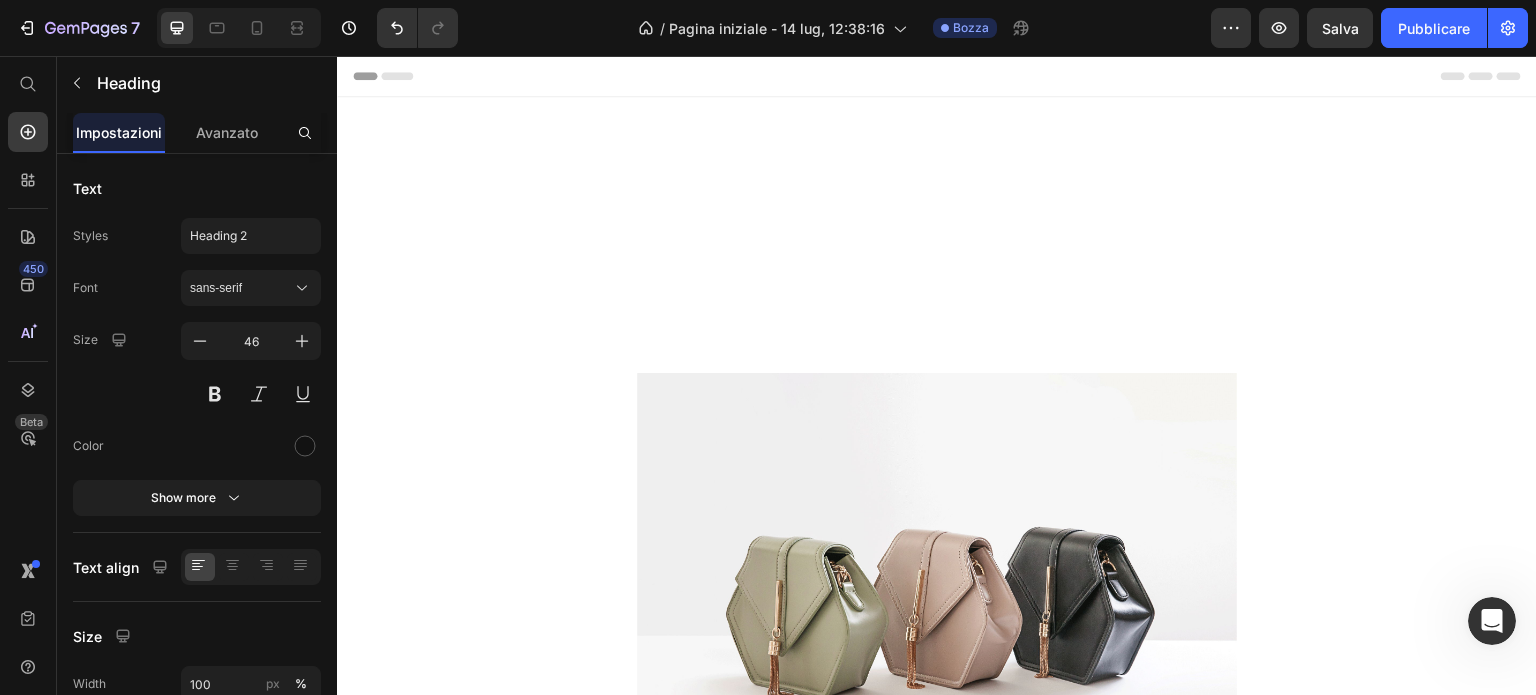 scroll, scrollTop: 1301, scrollLeft: 0, axis: vertical 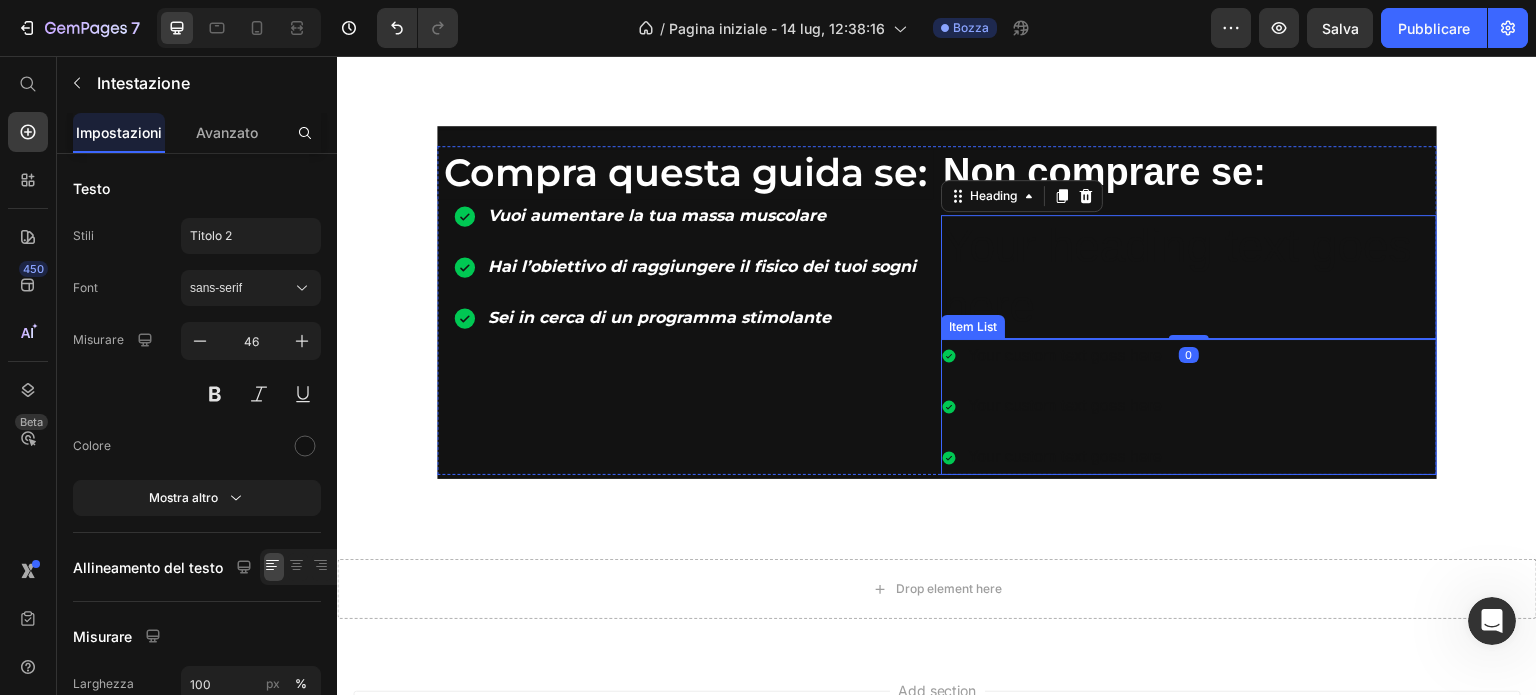 click on "Your custom text goes here Your custom text goes here Your custom text goes here" at bounding box center [1189, 407] 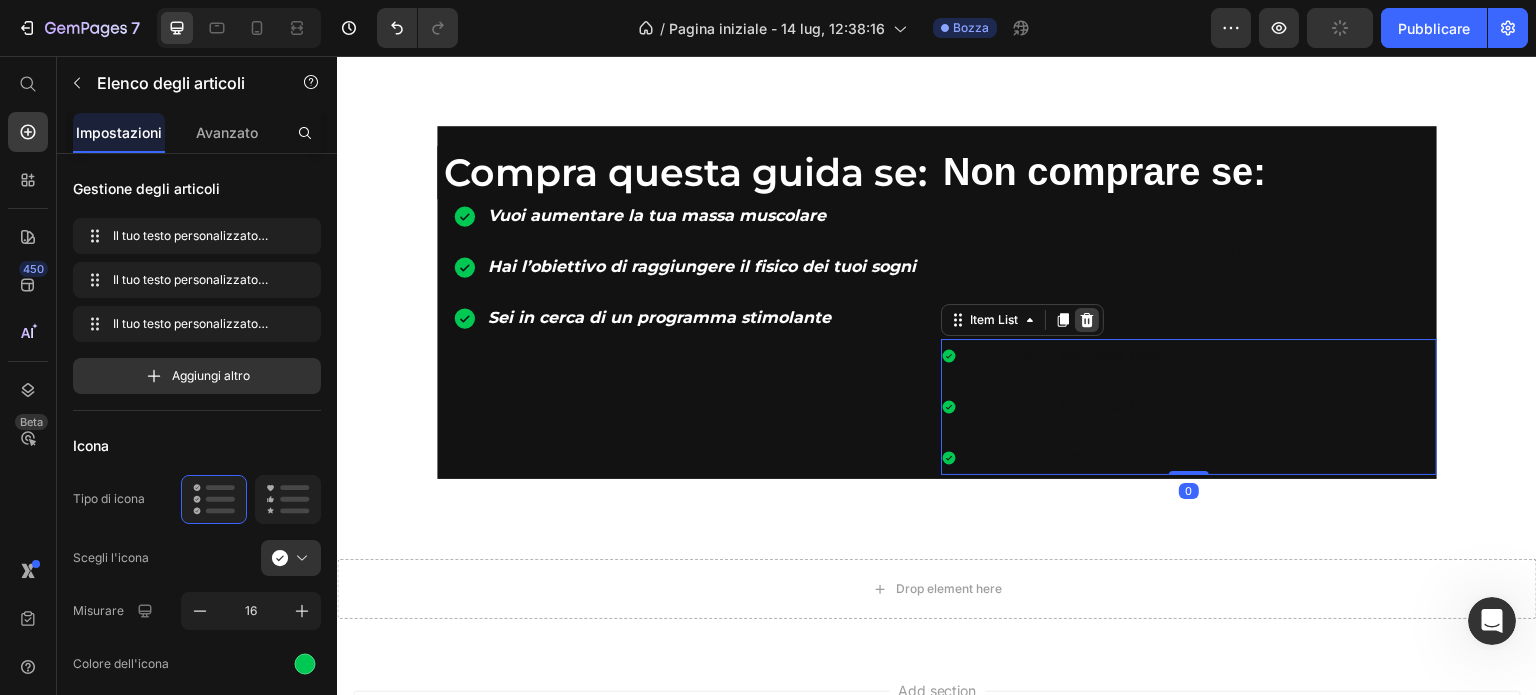 click 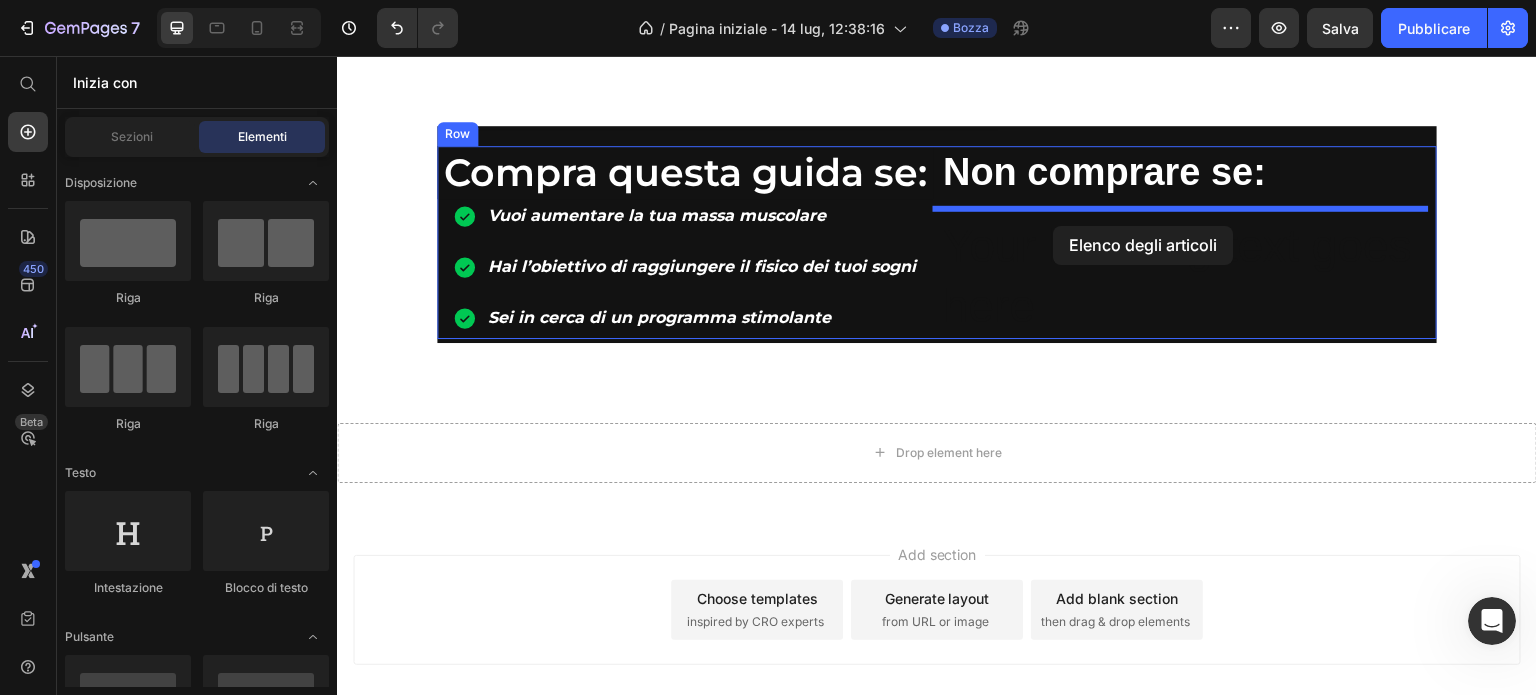 drag, startPoint x: 490, startPoint y: 610, endPoint x: 1054, endPoint y: 226, distance: 682.3137 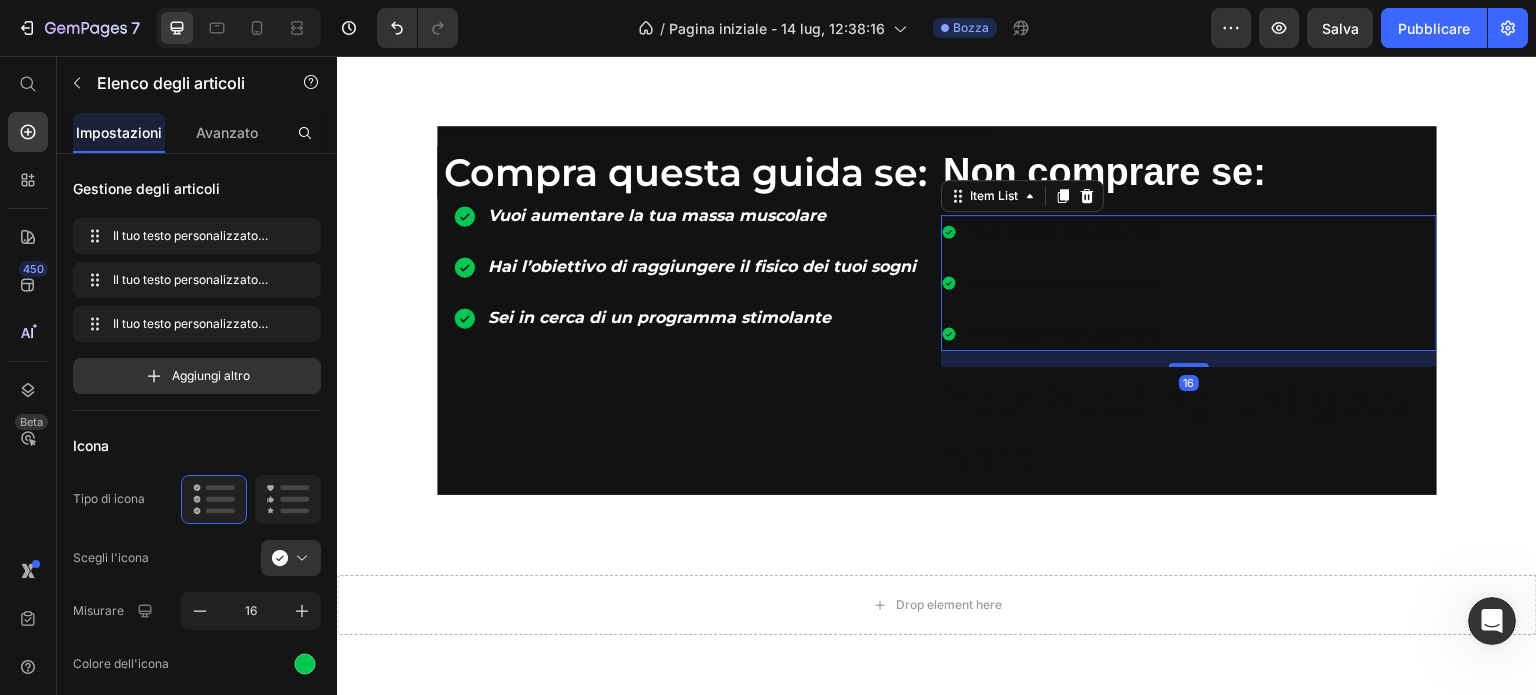 click on "Your custom text goes here" at bounding box center (1053, 232) 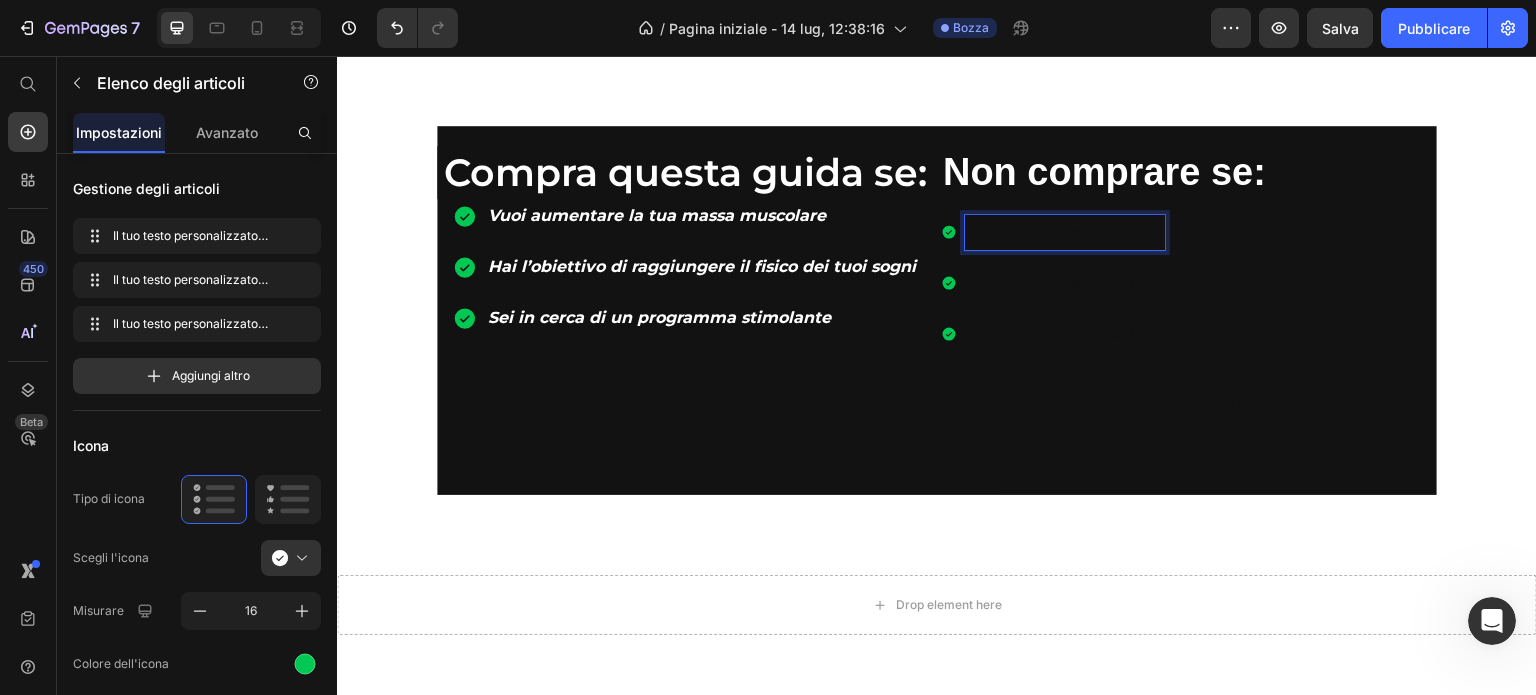click on "Your custom text goes here" at bounding box center [1065, 232] 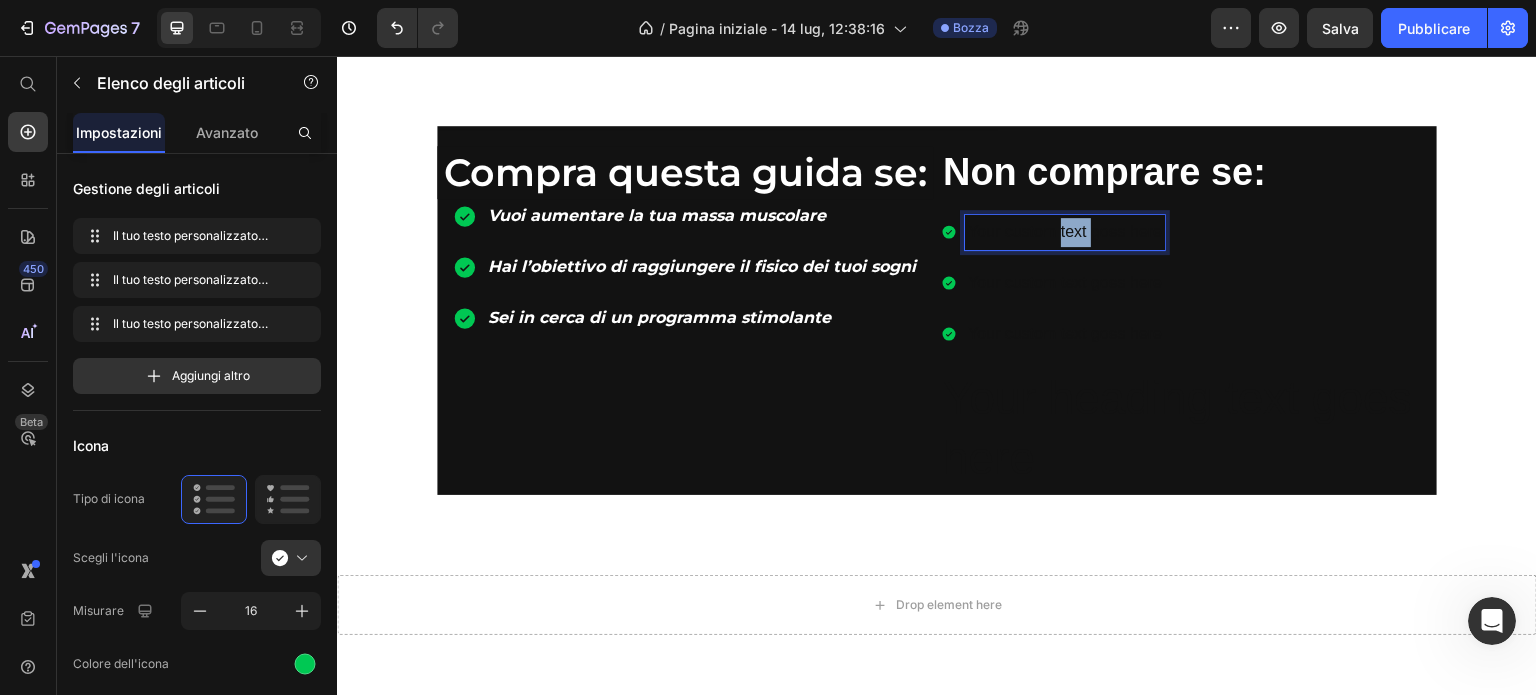 click on "Your custom text goes here" at bounding box center [1065, 232] 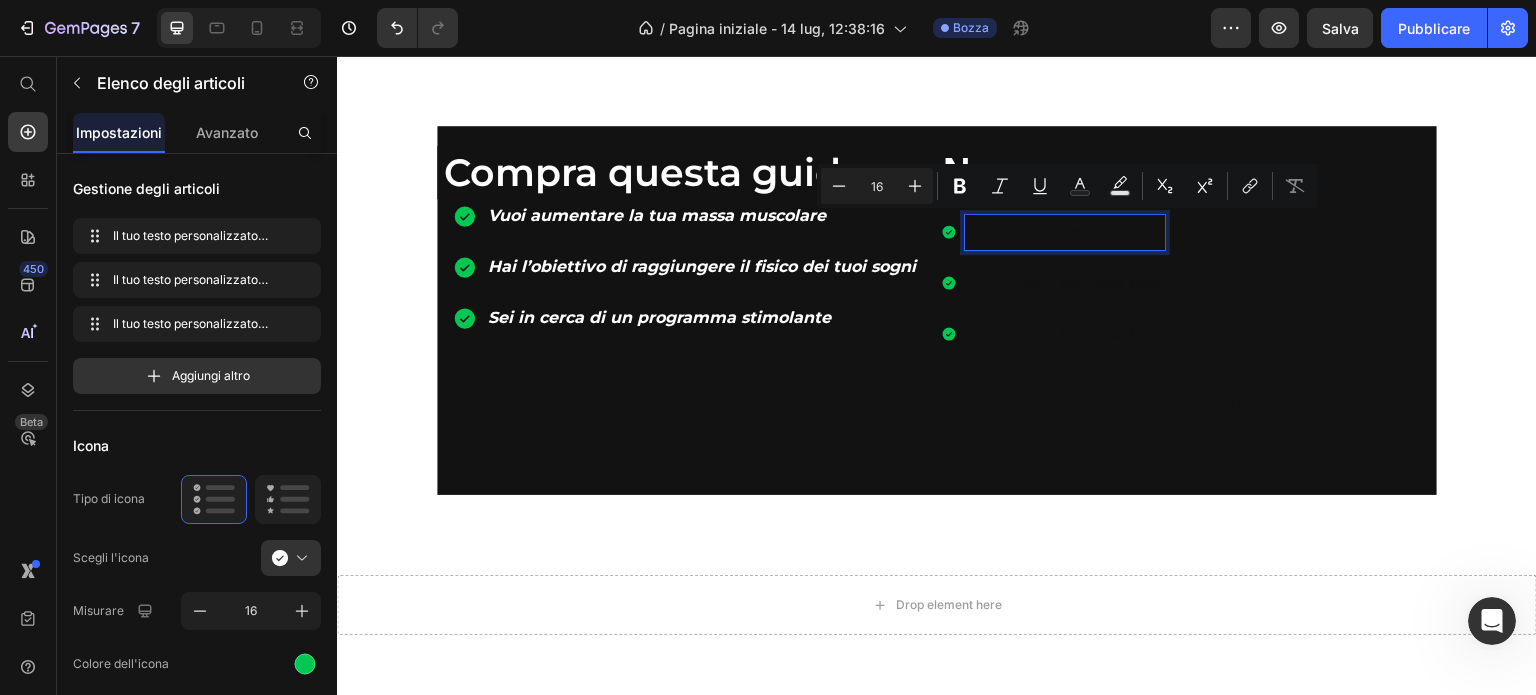 click on "Your custom text goes here" at bounding box center (1065, 232) 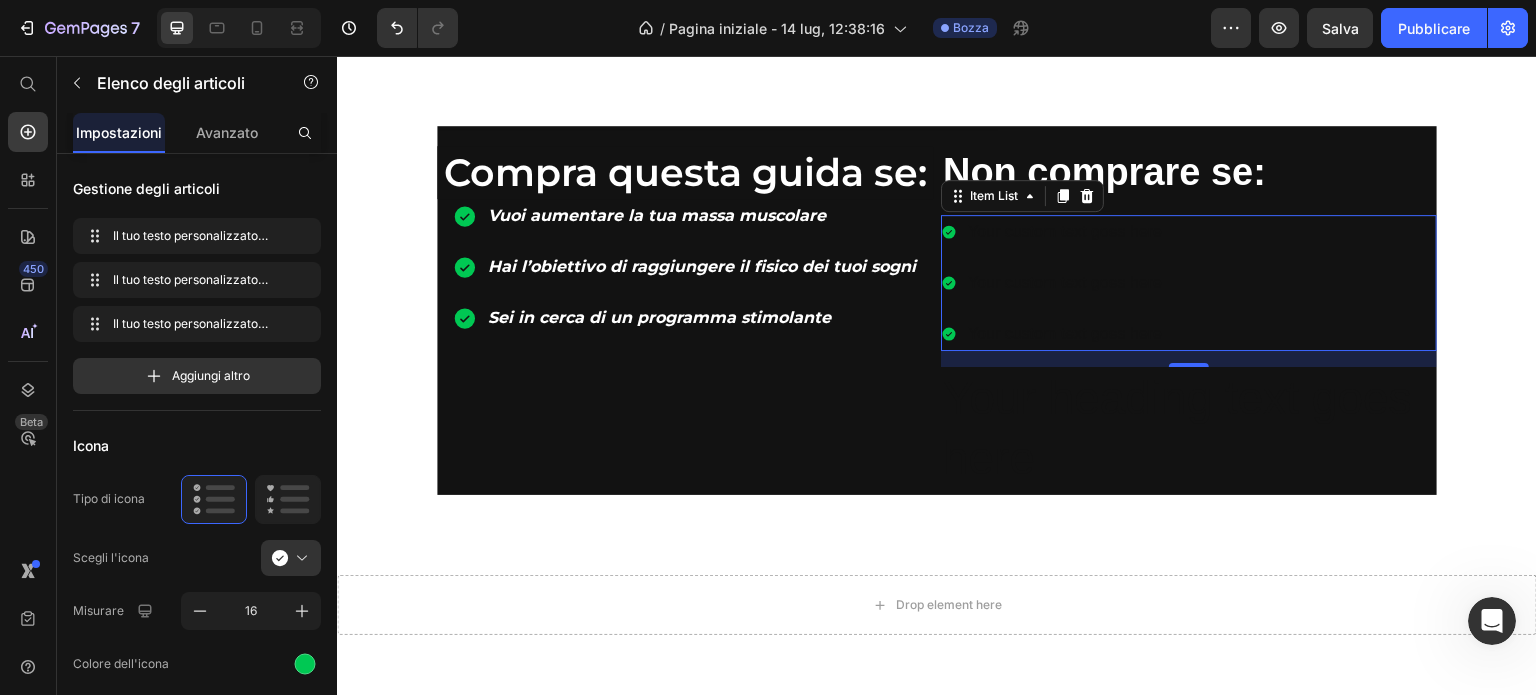 drag, startPoint x: 1159, startPoint y: 225, endPoint x: 996, endPoint y: 231, distance: 163.1104 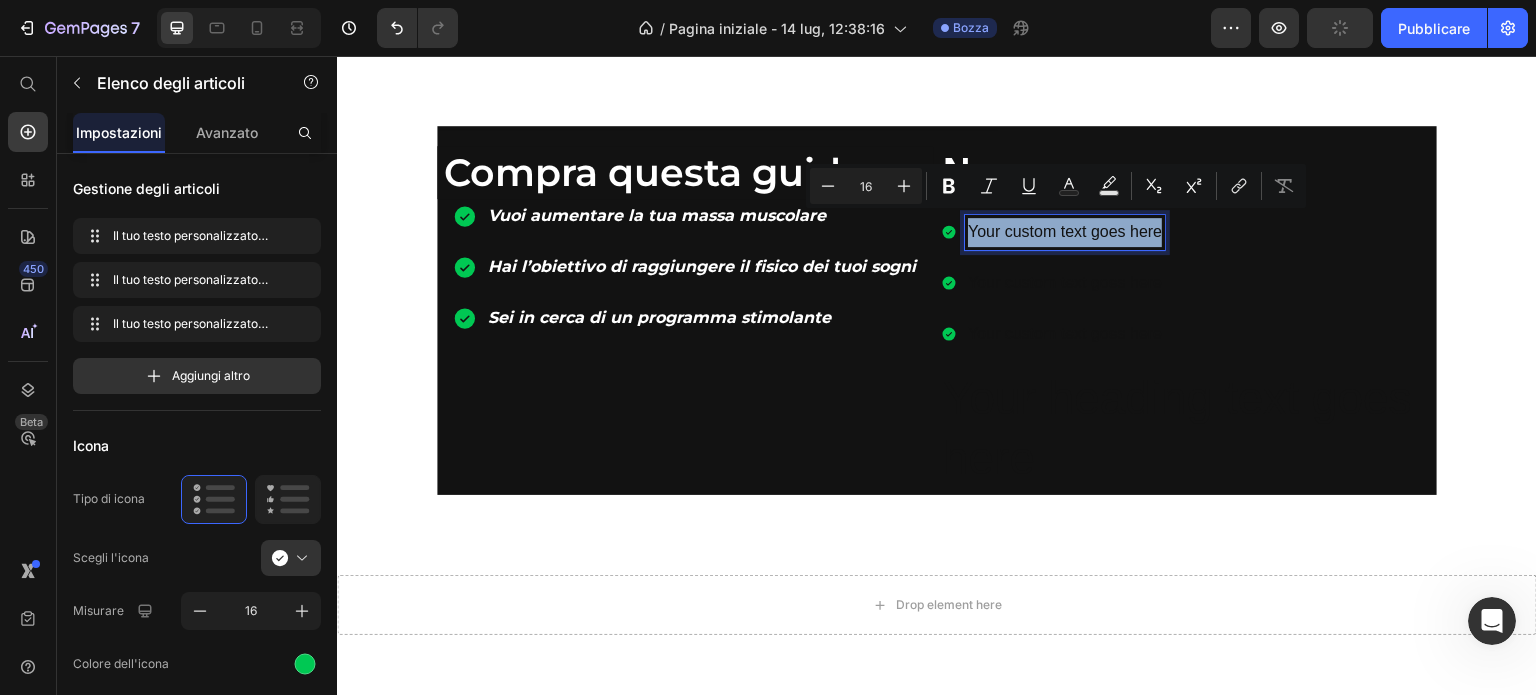 drag, startPoint x: 959, startPoint y: 224, endPoint x: 1159, endPoint y: 217, distance: 200.12247 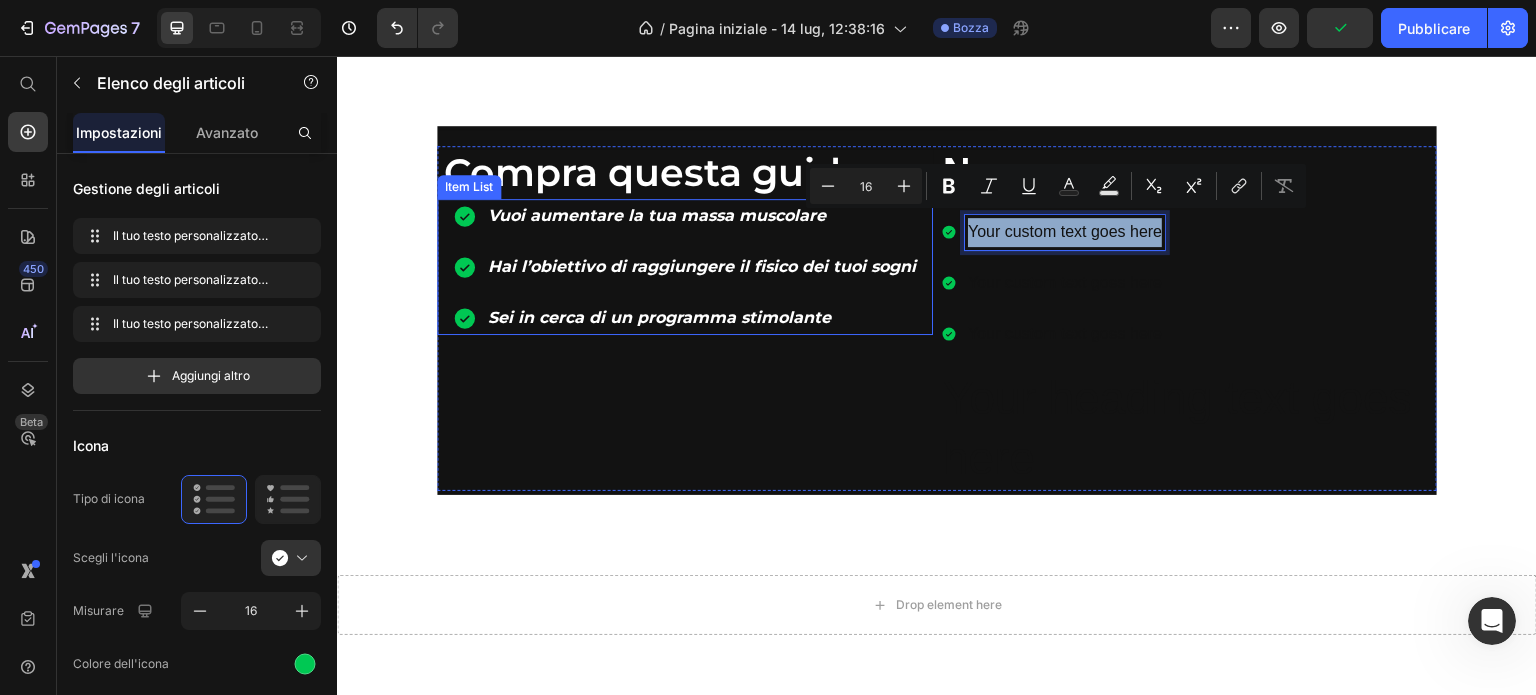 click on "Vuoi aumentare la tua massa muscolare Hai l’obiettivo di raggiungere il fisico dei tuoi sogni Sei in cerca di un programma stimolante" at bounding box center (685, 267) 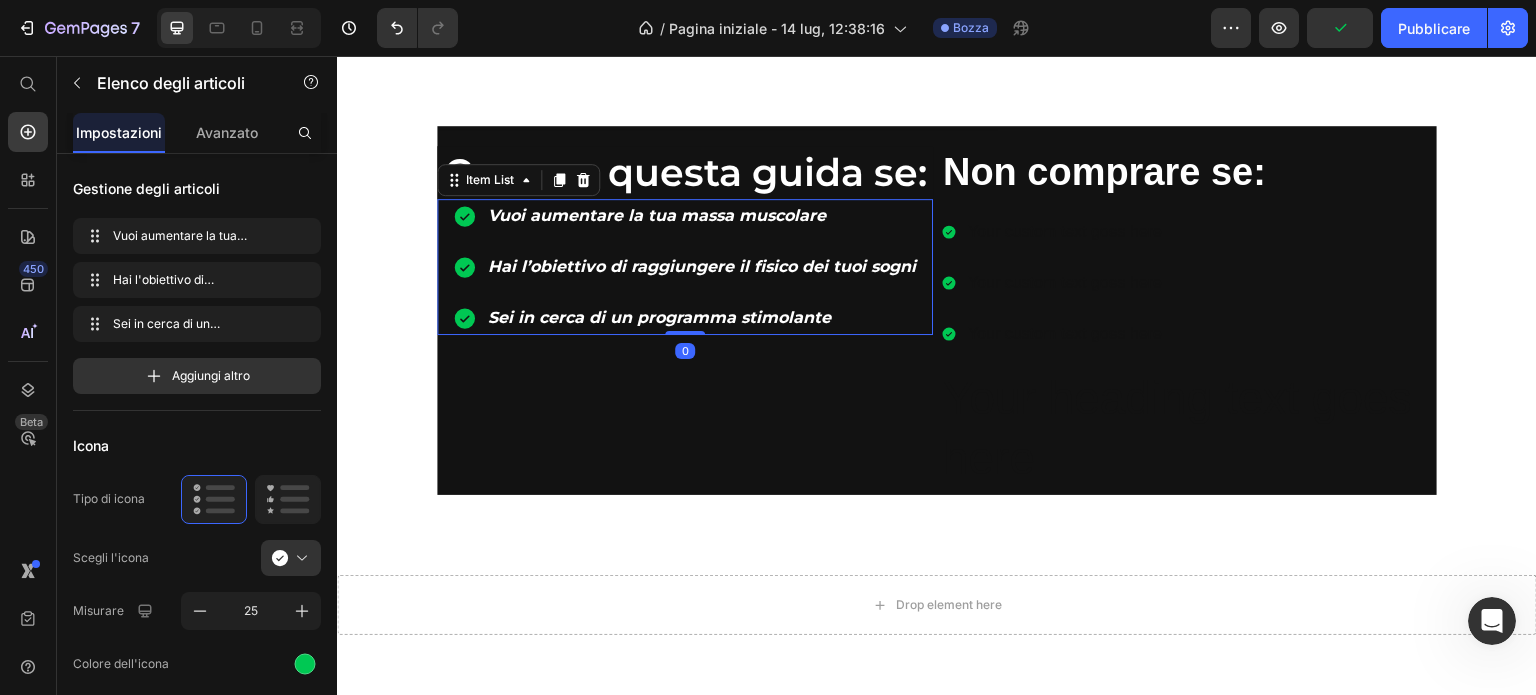 click on "Vuoi aumentare la tua massa muscolare" at bounding box center (702, 216) 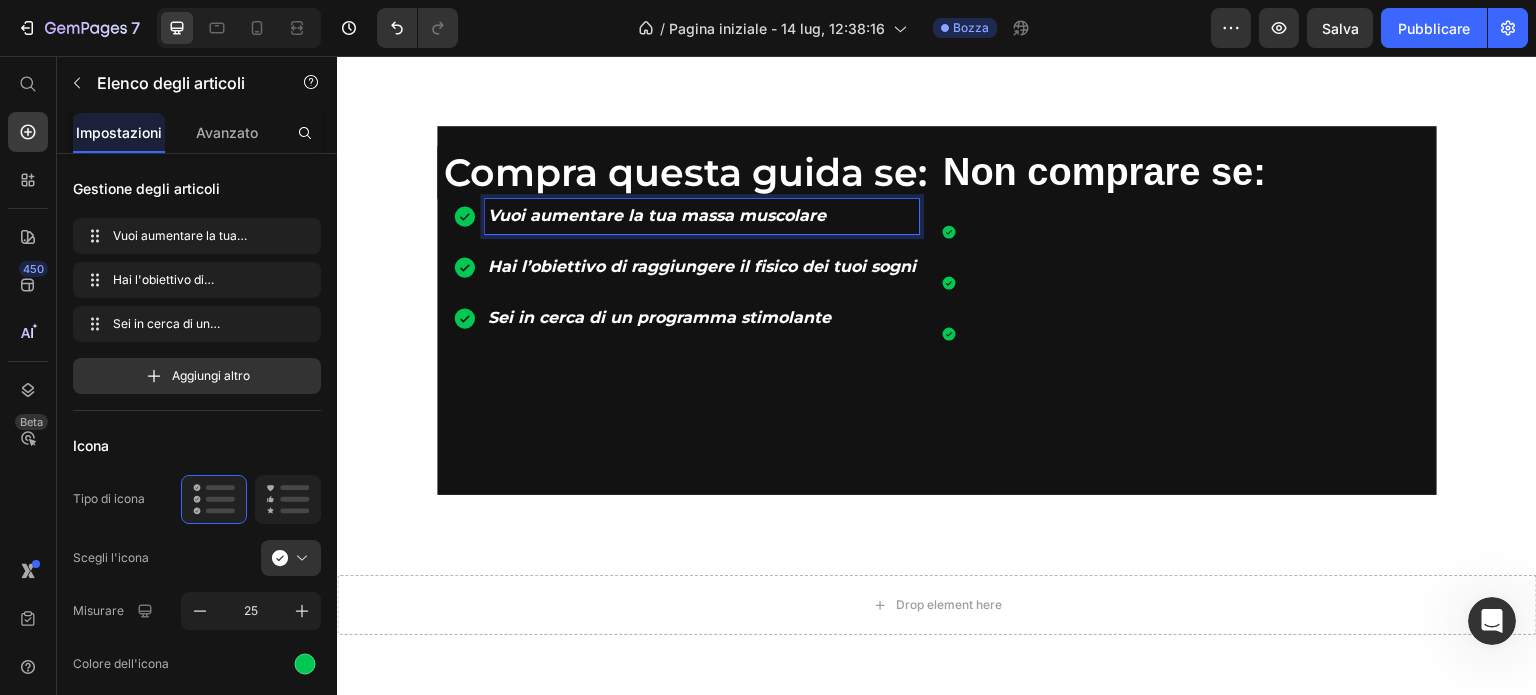 click on "Vuoi aumentare la tua massa muscolare" at bounding box center (702, 216) 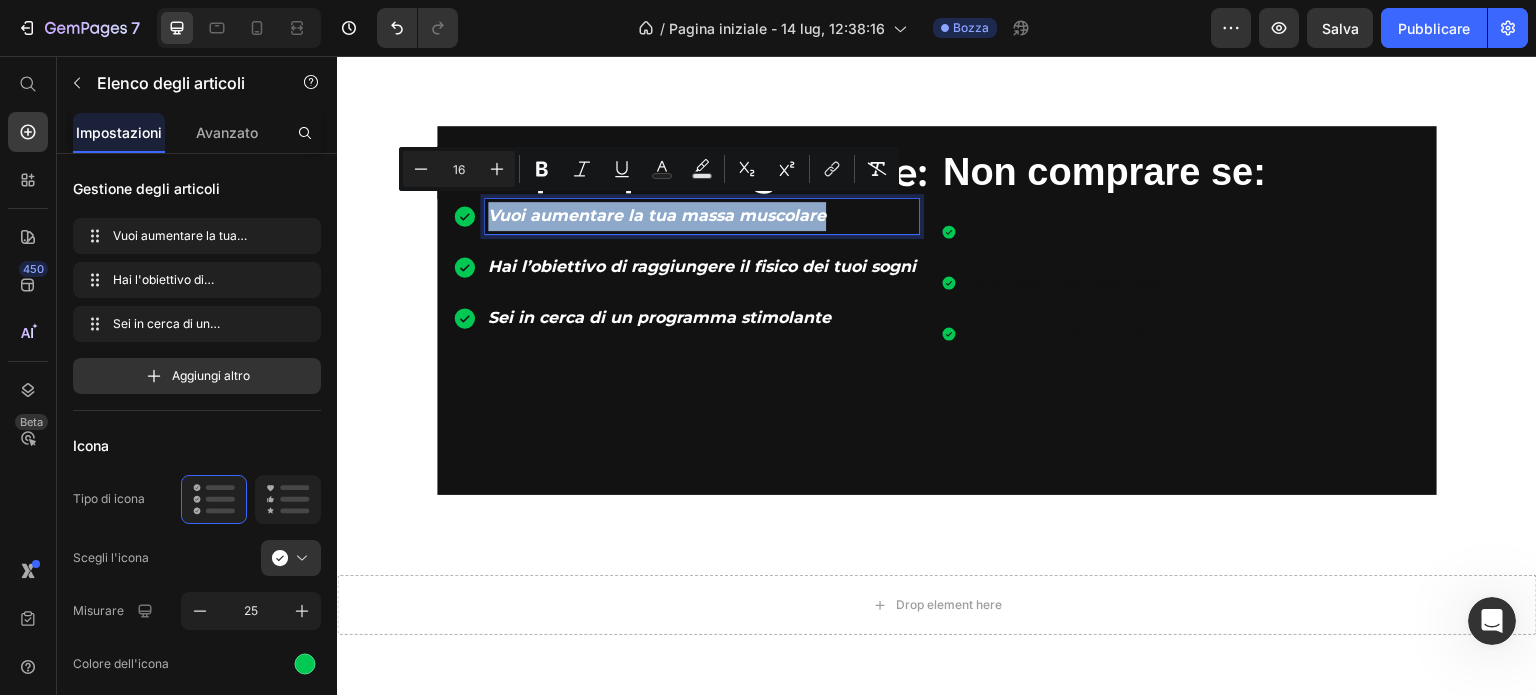 drag, startPoint x: 828, startPoint y: 204, endPoint x: 480, endPoint y: 216, distance: 348.20685 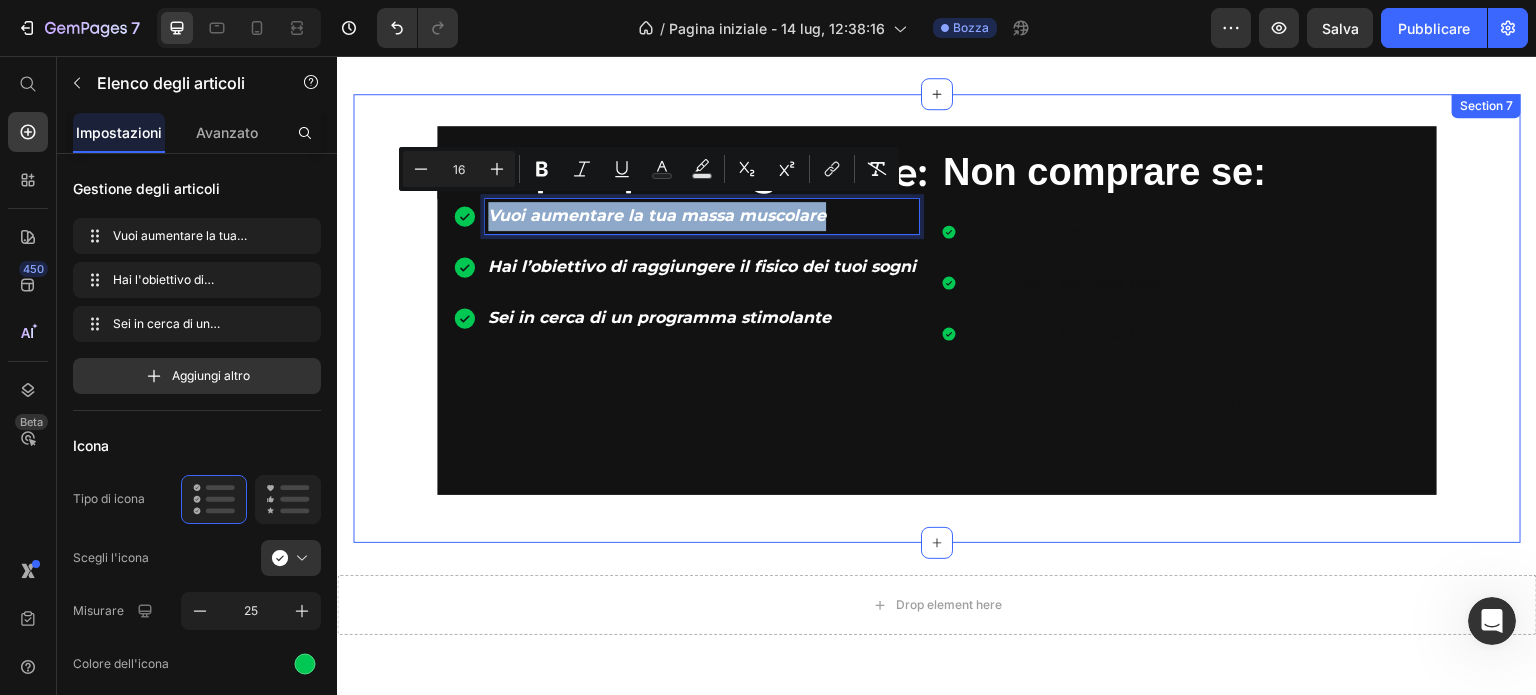 click on "Heading Row Compra questa guida se: Heading Vuoi aumentare la tua massa muscolare Hai l’obiettivo di raggiungere il fisico dei tuoi sogni Sei in cerca di un programma stimolante  Item List   0 Non comprare se: Heading Your custom text goes here Your custom text goes here Your custom text goes here Item List Your heading text goes here Heading Row Heading Row Section 7" at bounding box center [937, 318] 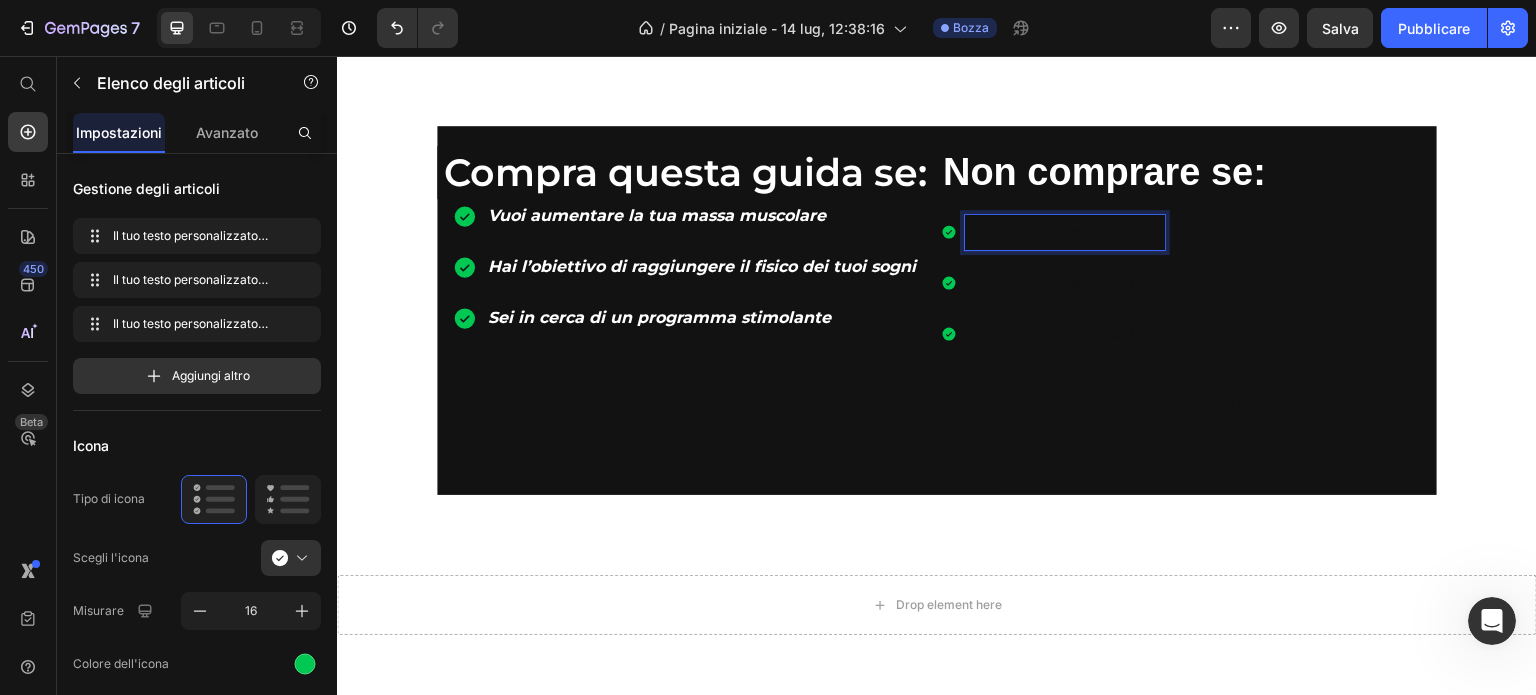 drag, startPoint x: 965, startPoint y: 223, endPoint x: 1103, endPoint y: 224, distance: 138.00362 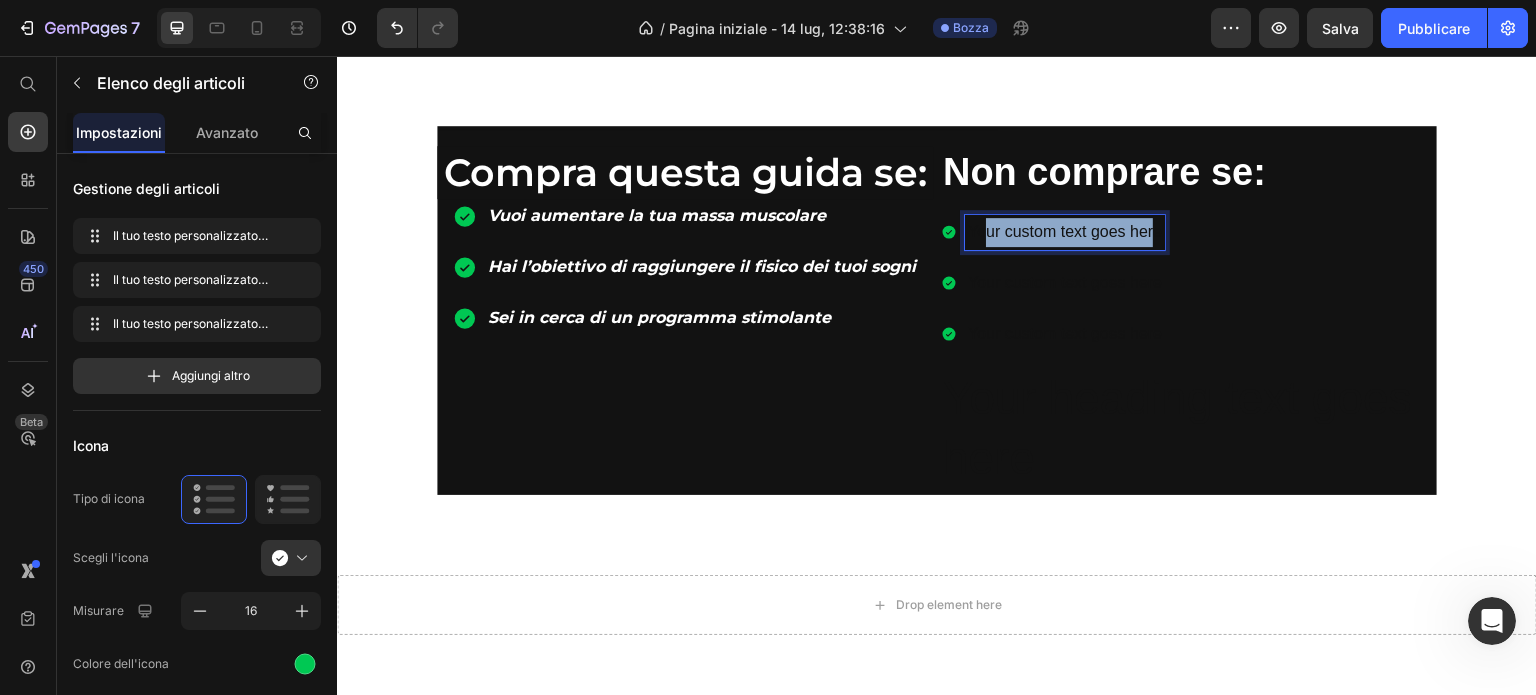 drag, startPoint x: 1146, startPoint y: 222, endPoint x: 979, endPoint y: 221, distance: 167.00299 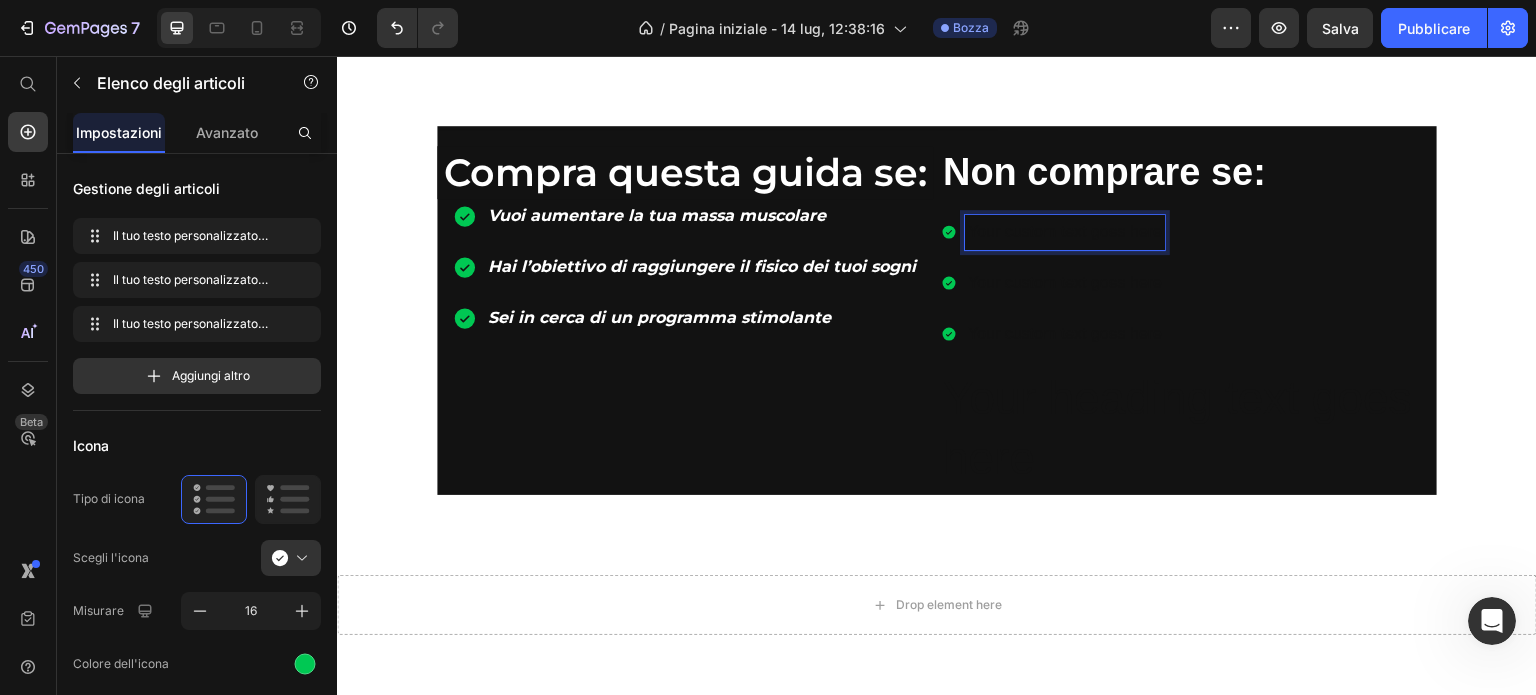 drag, startPoint x: 1149, startPoint y: 224, endPoint x: 963, endPoint y: 231, distance: 186.13167 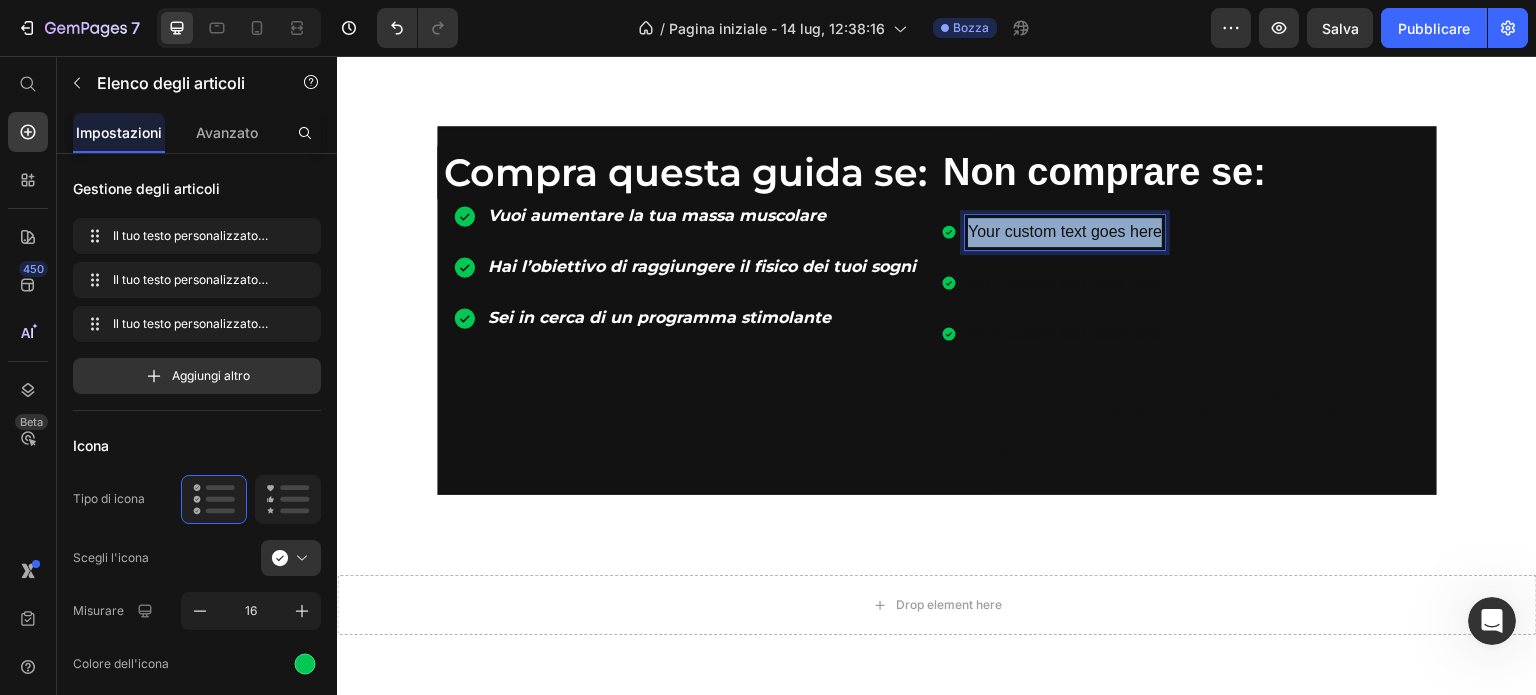 drag, startPoint x: 1155, startPoint y: 222, endPoint x: 956, endPoint y: 232, distance: 199.2511 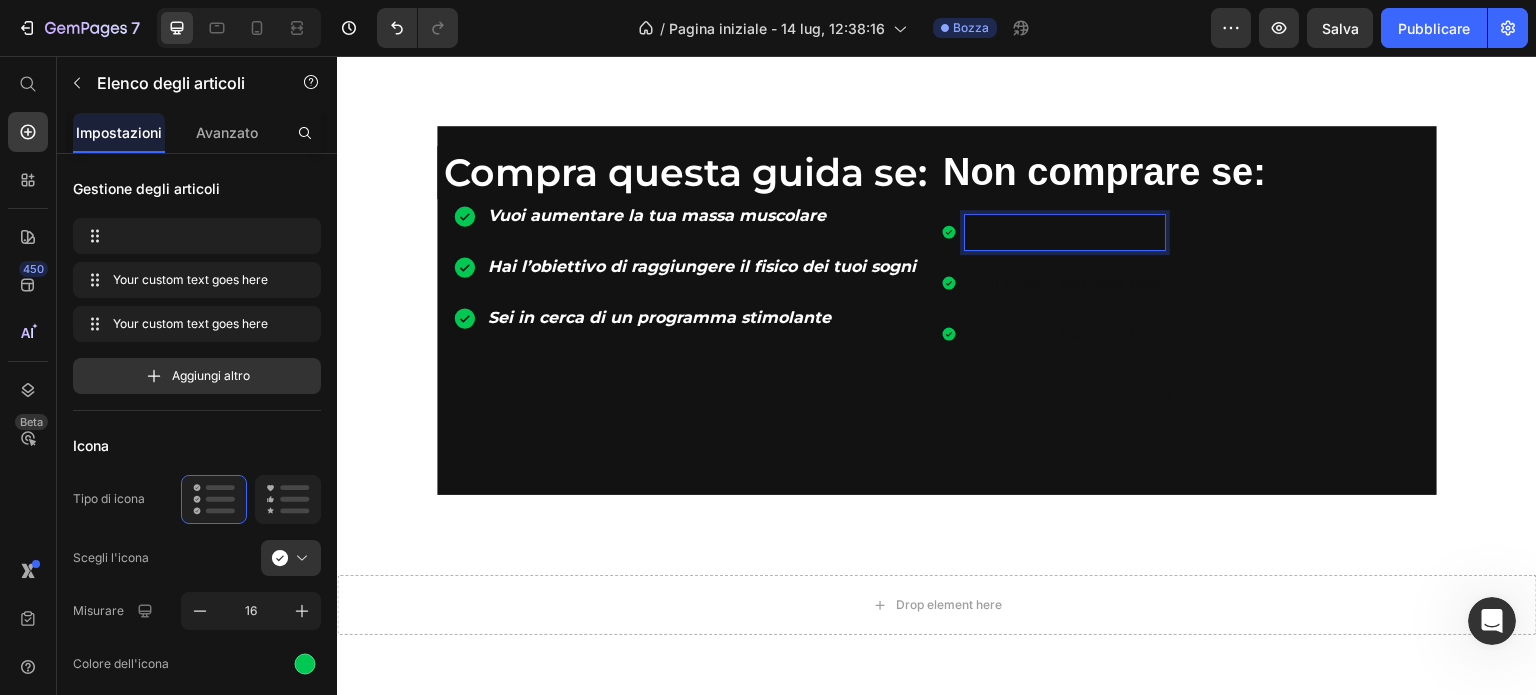 scroll, scrollTop: 1296, scrollLeft: 0, axis: vertical 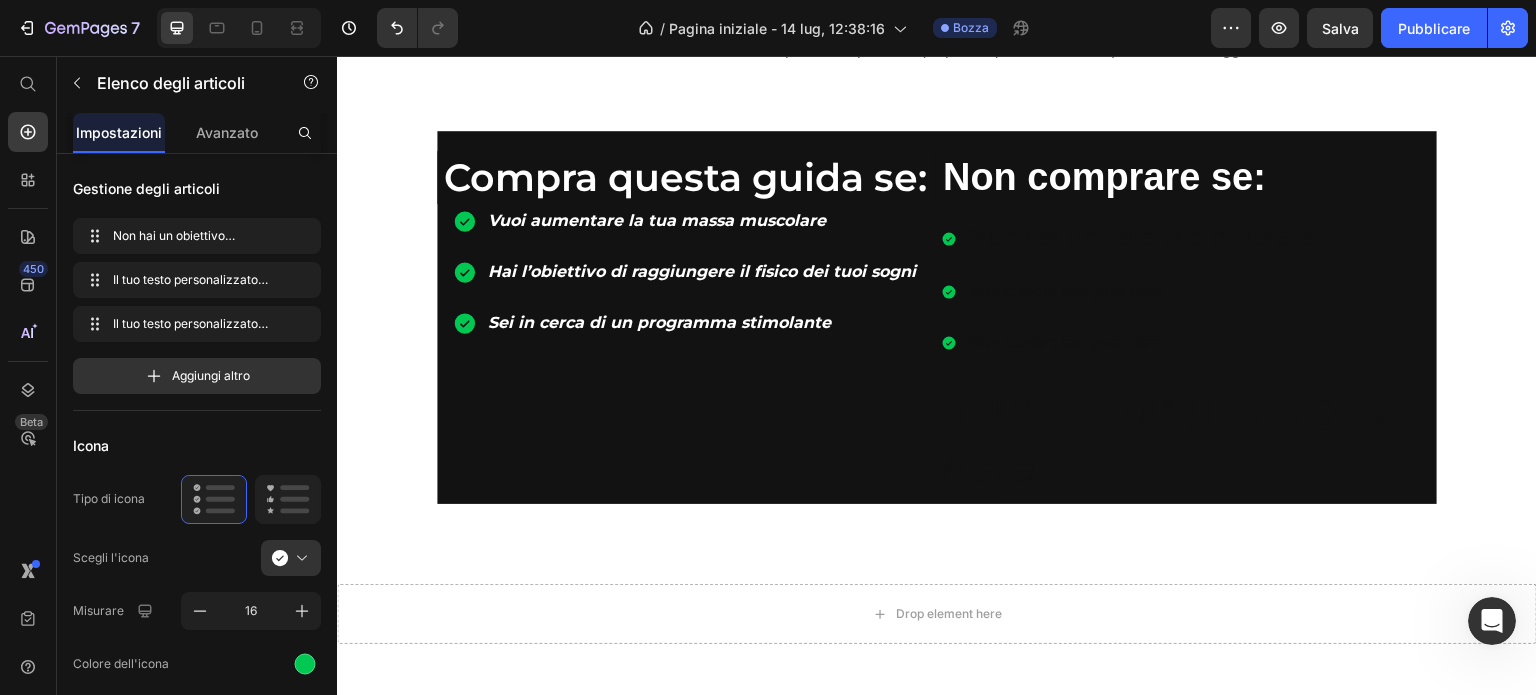 click on "Non hai un obiettivo concreto" at bounding box center [1140, 237] 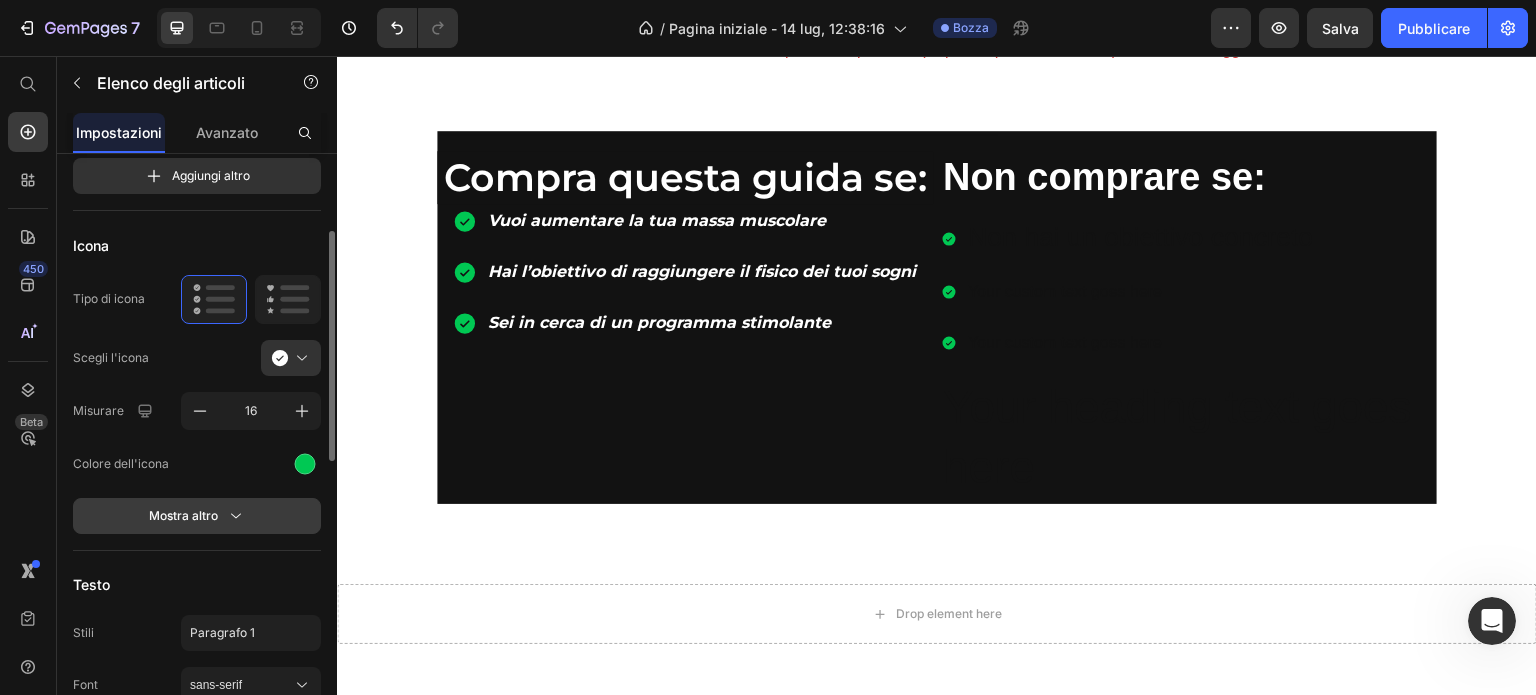 scroll, scrollTop: 300, scrollLeft: 0, axis: vertical 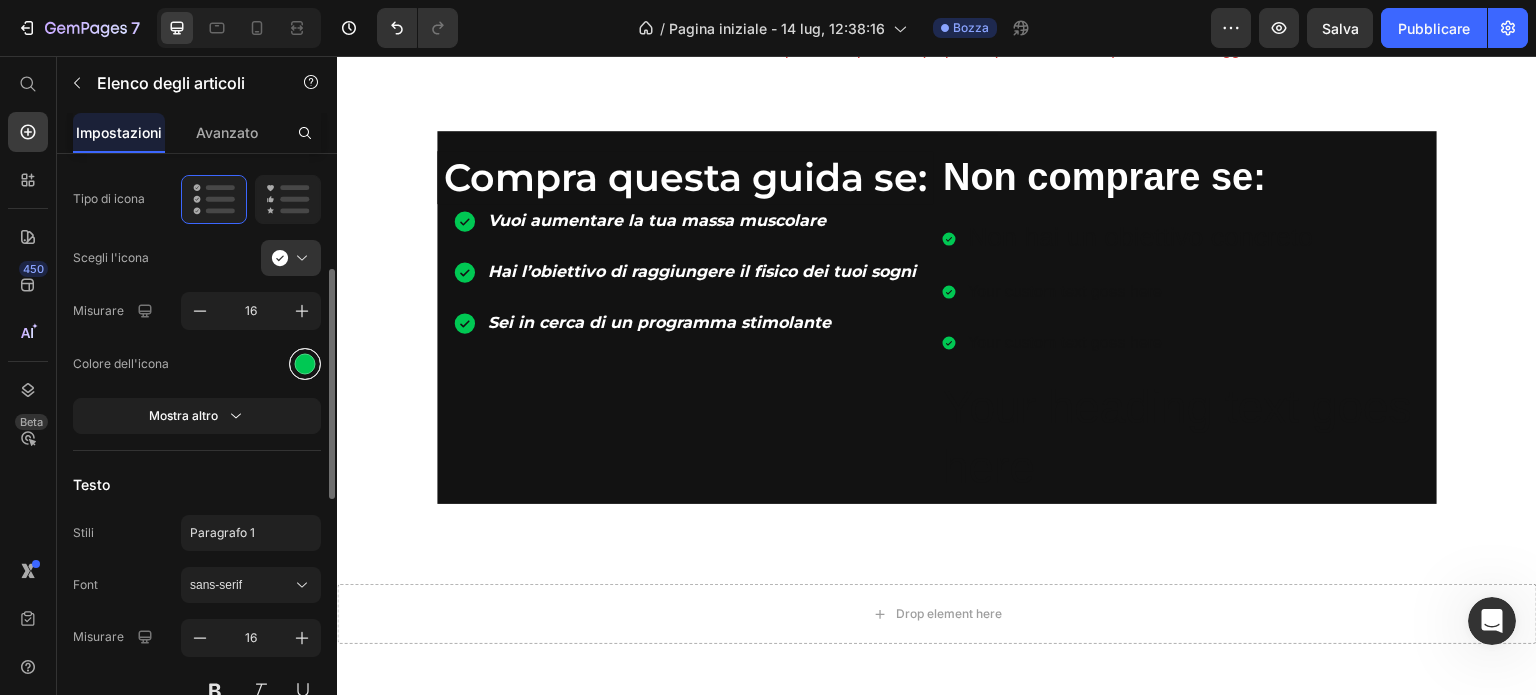 click at bounding box center (305, 363) 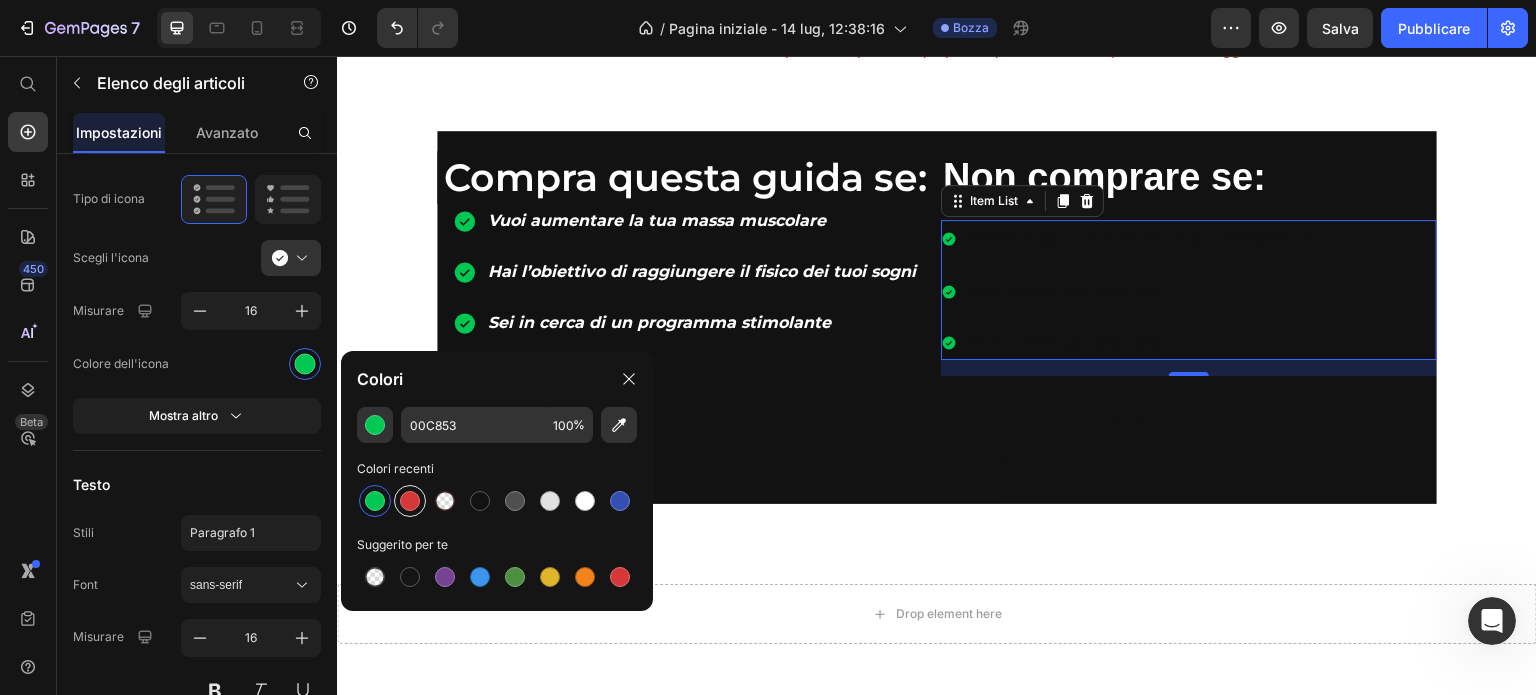 click at bounding box center (410, 501) 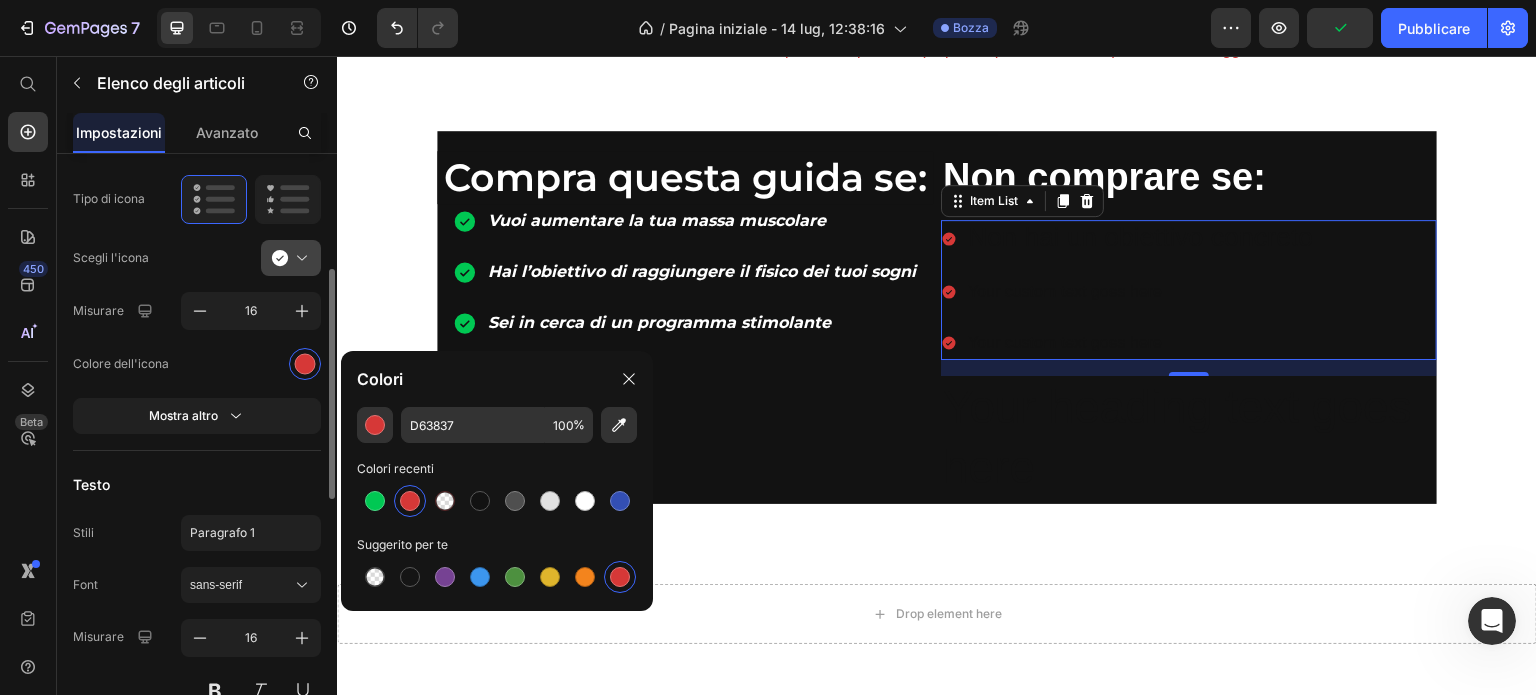 click at bounding box center [299, 258] 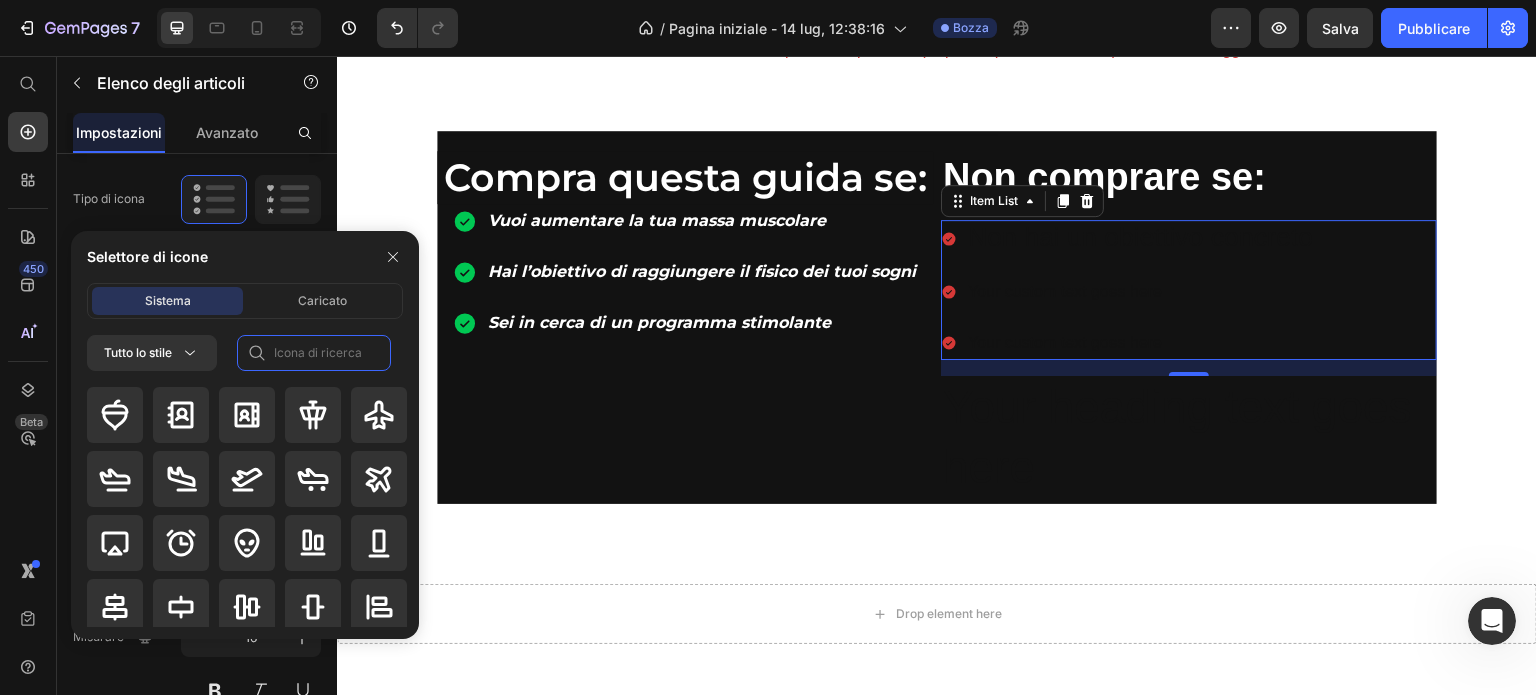 click 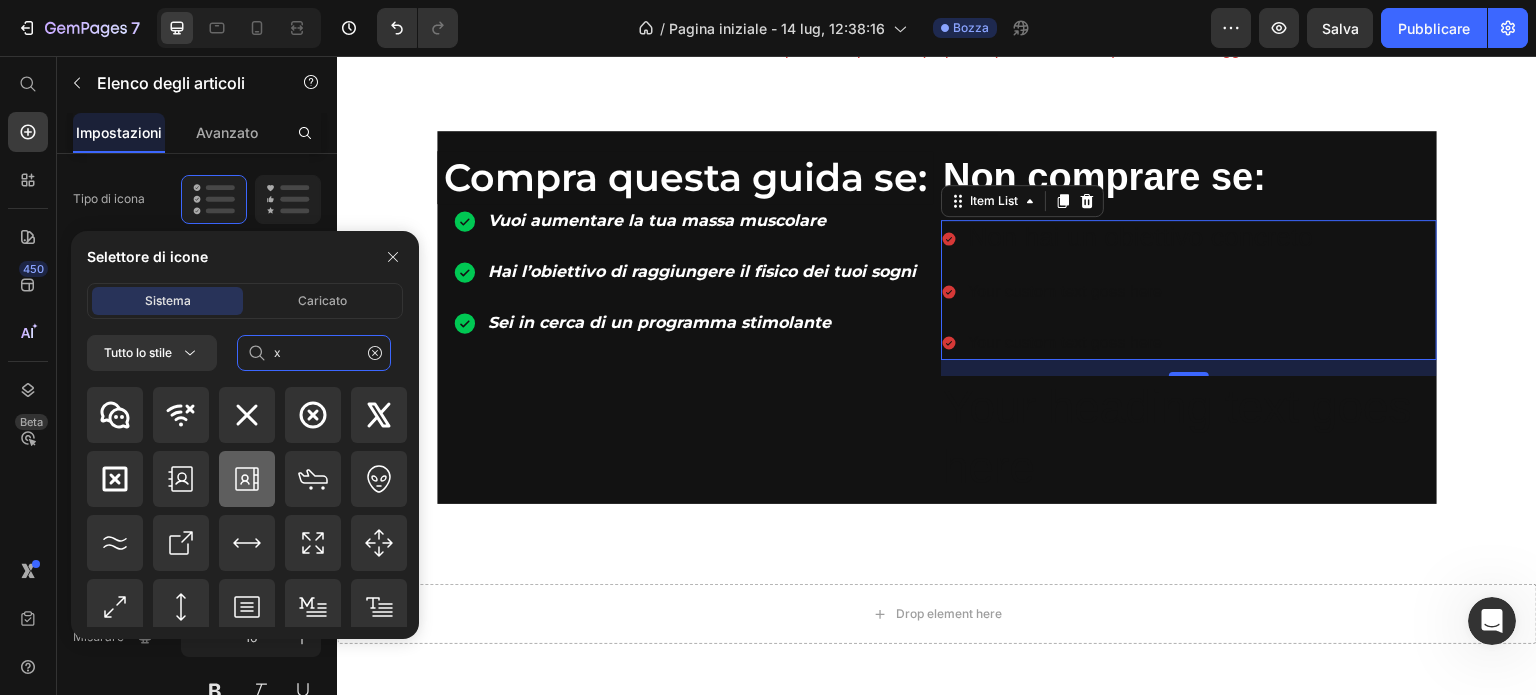 scroll, scrollTop: 2220, scrollLeft: 0, axis: vertical 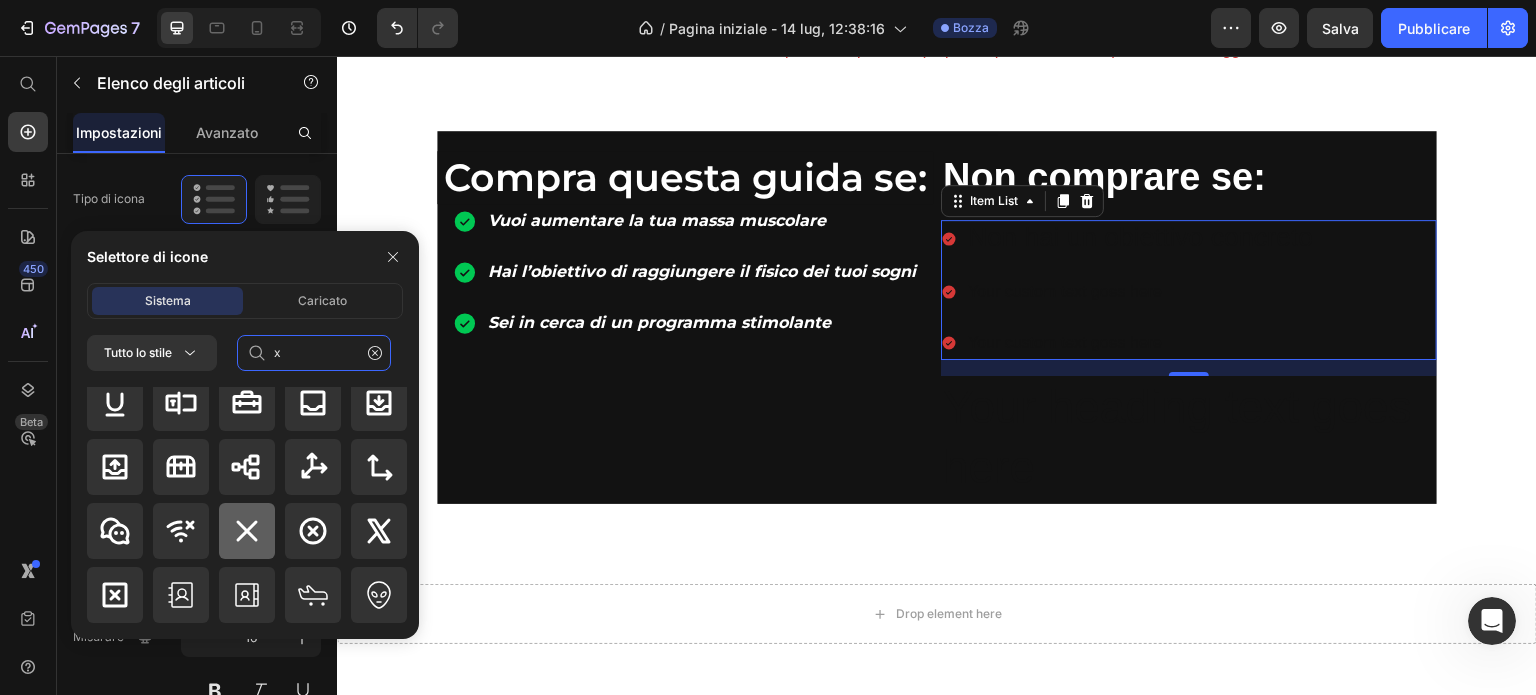 type on "x" 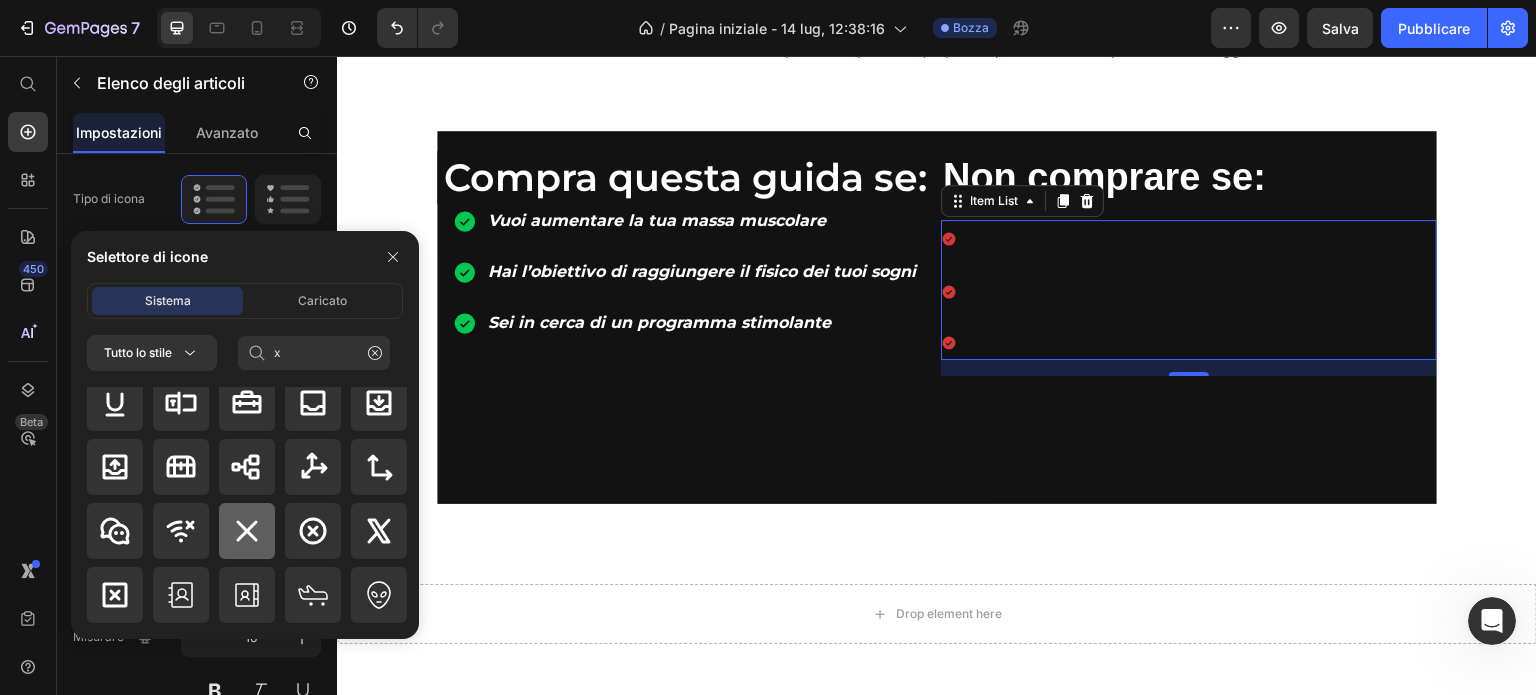 click 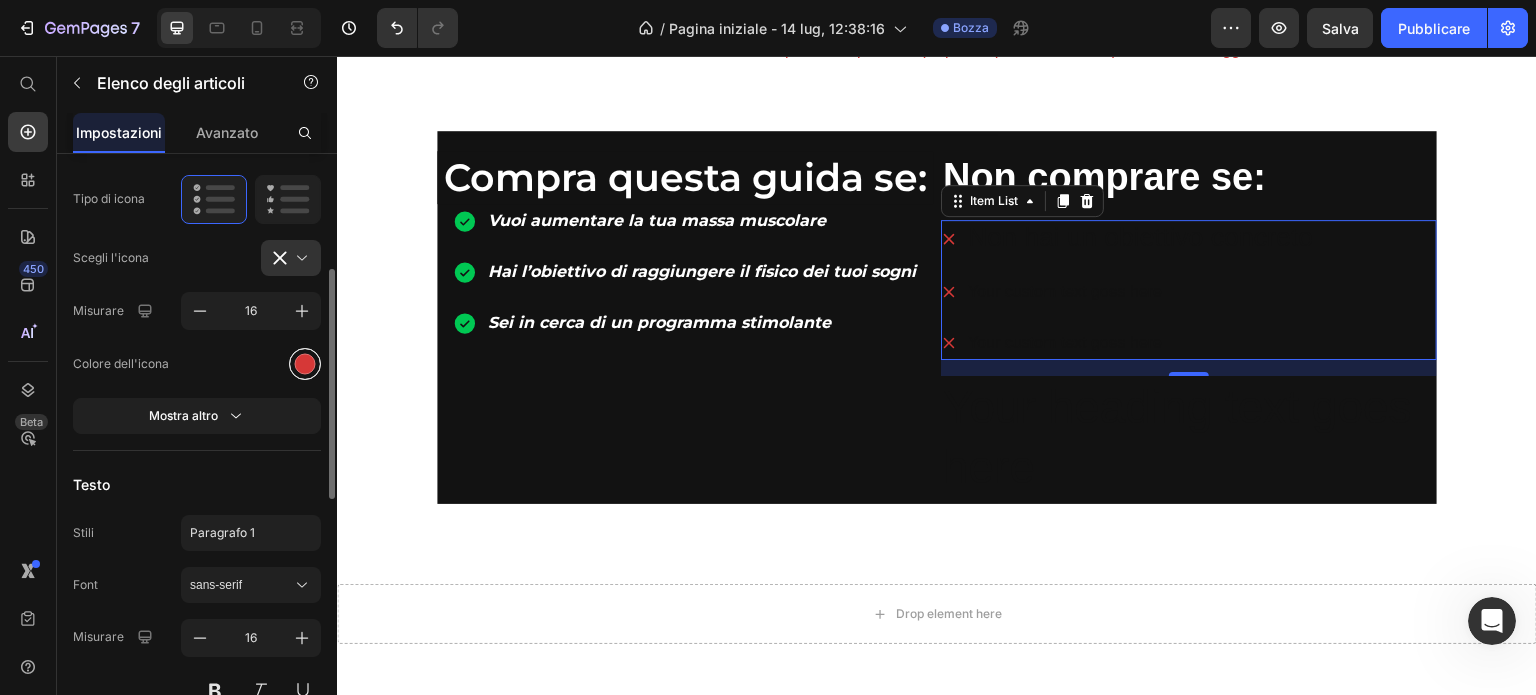 click at bounding box center (305, 364) 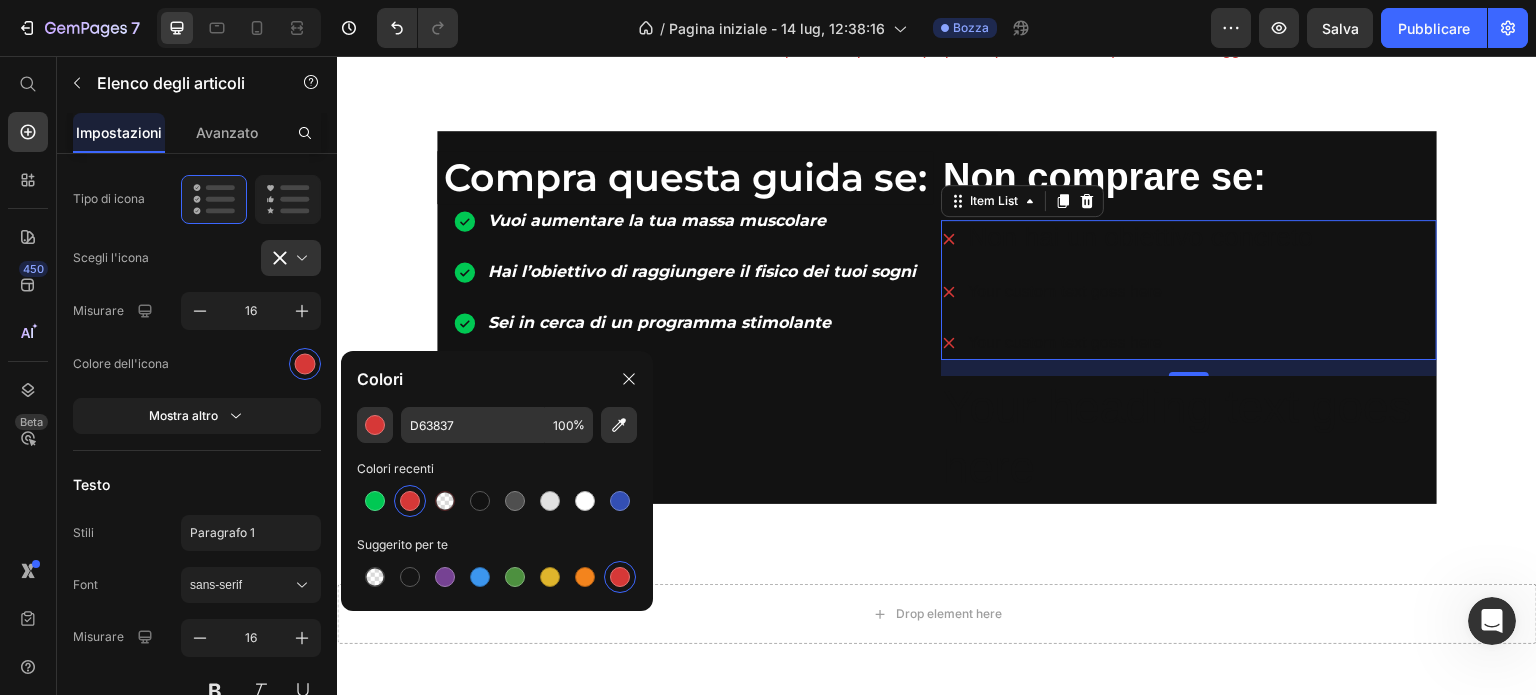 click at bounding box center (410, 501) 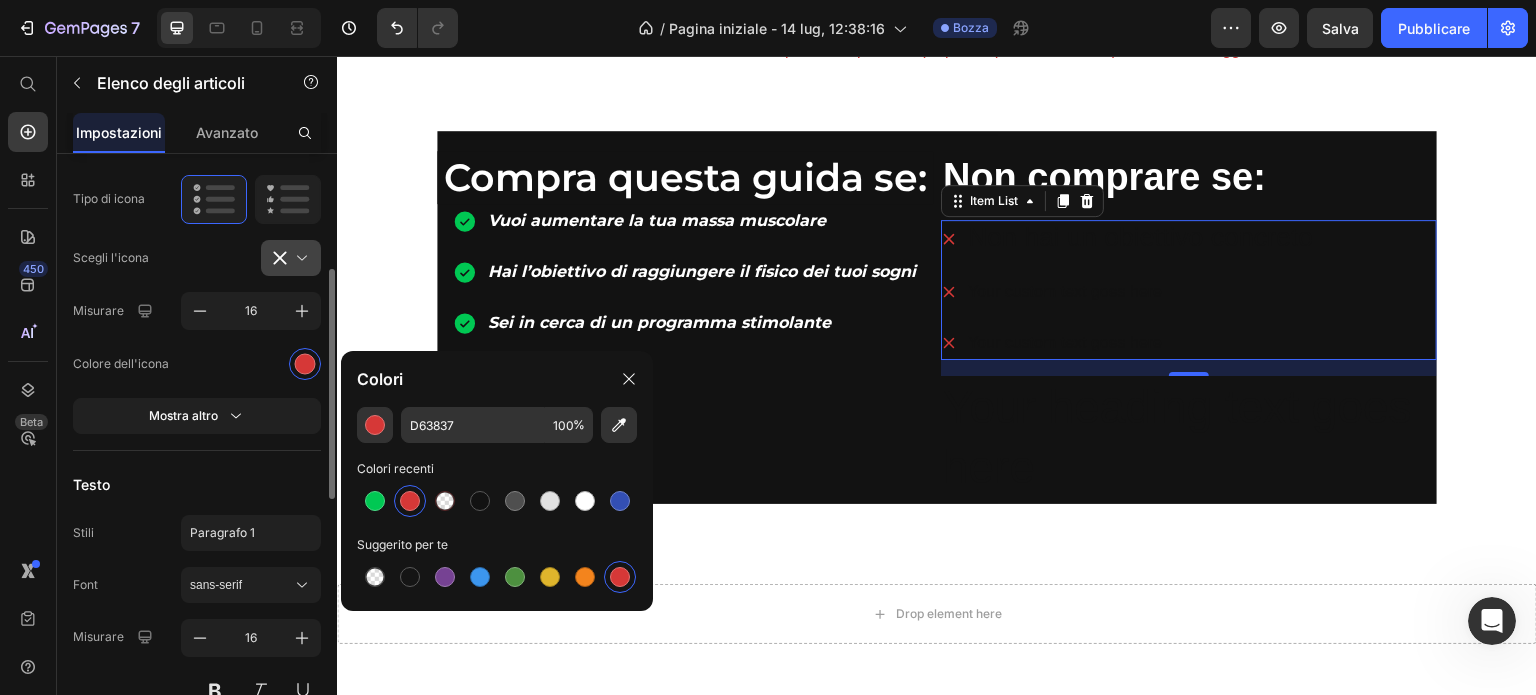 click at bounding box center (299, 258) 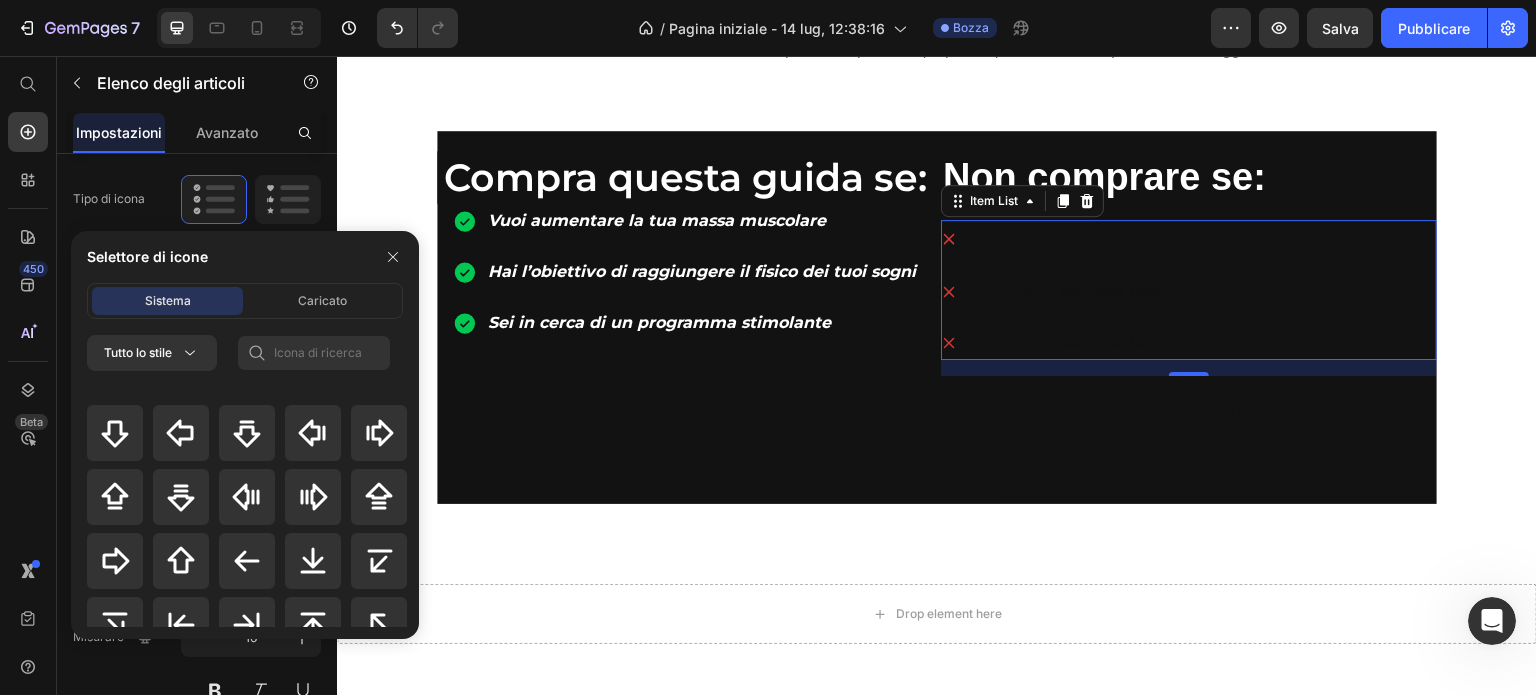 scroll, scrollTop: 820, scrollLeft: 0, axis: vertical 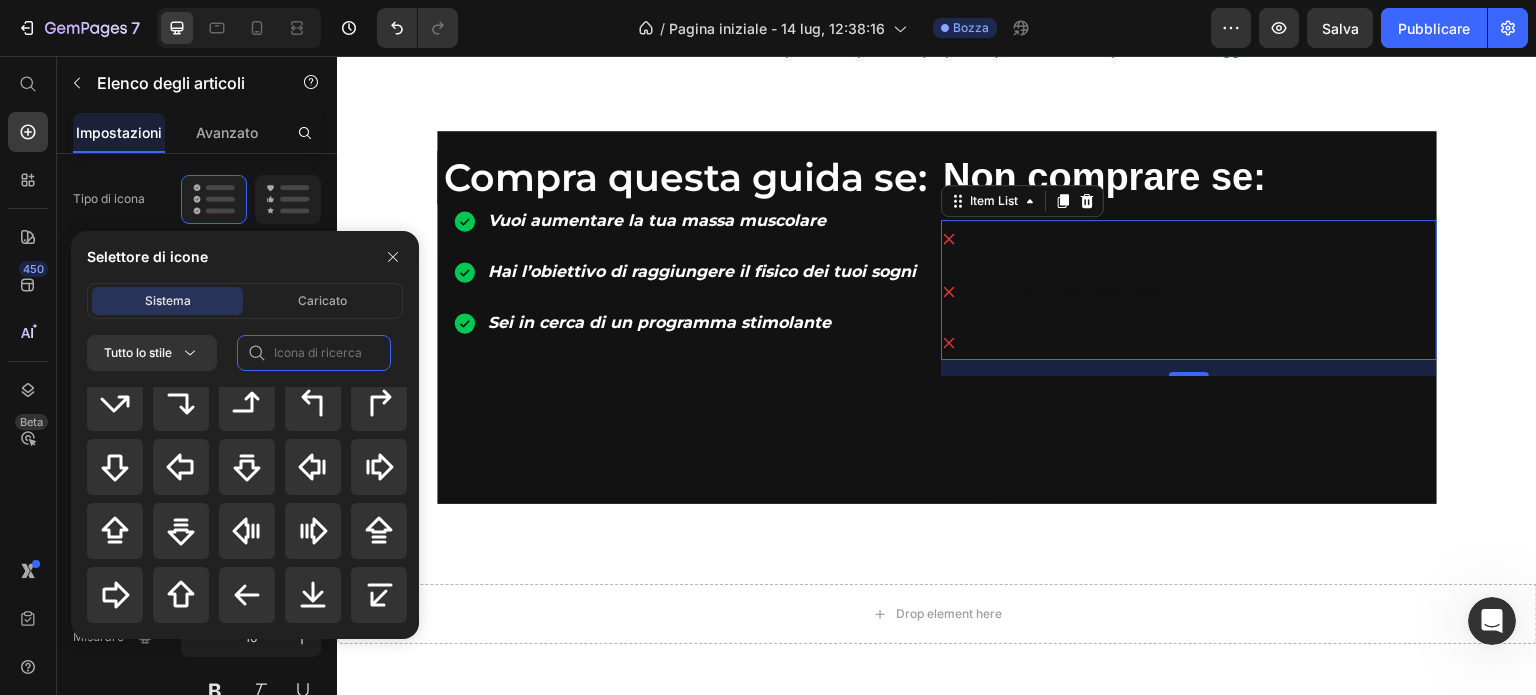 click 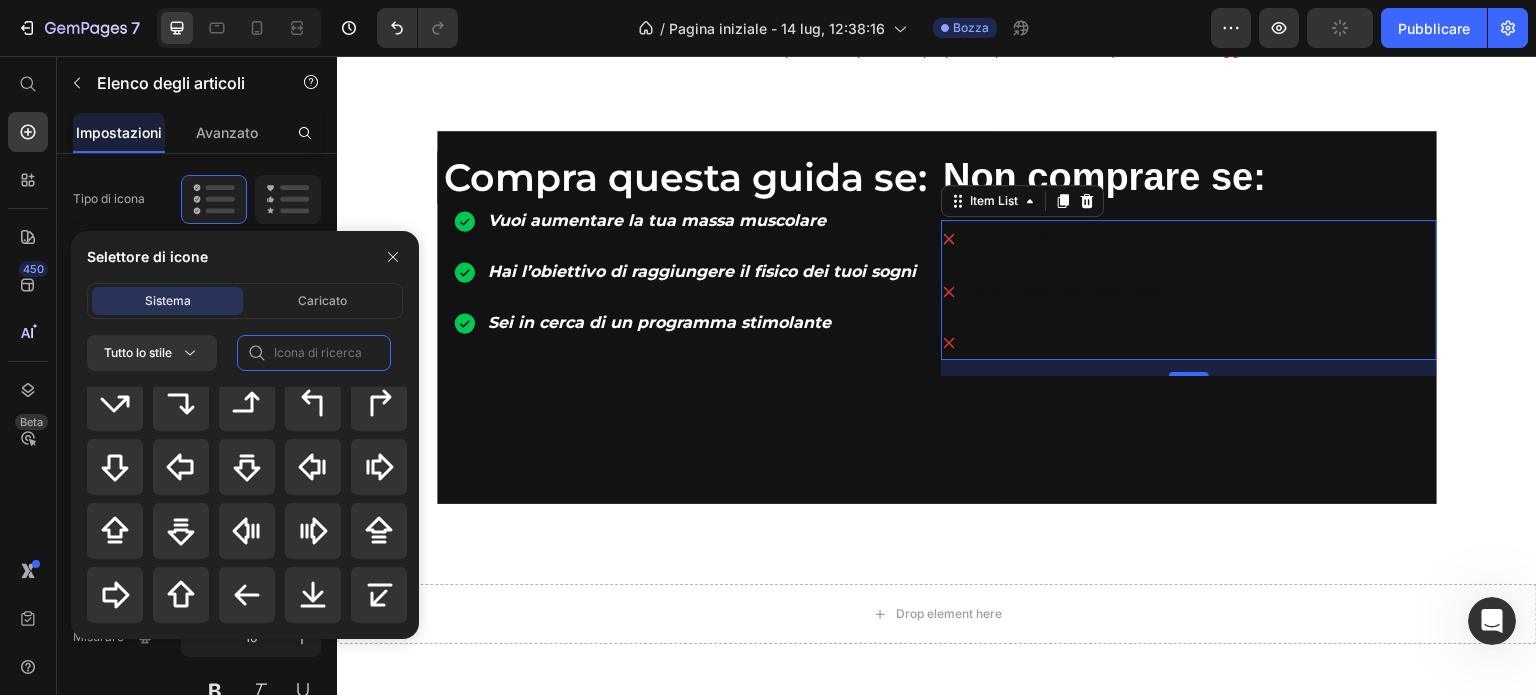 type on "x" 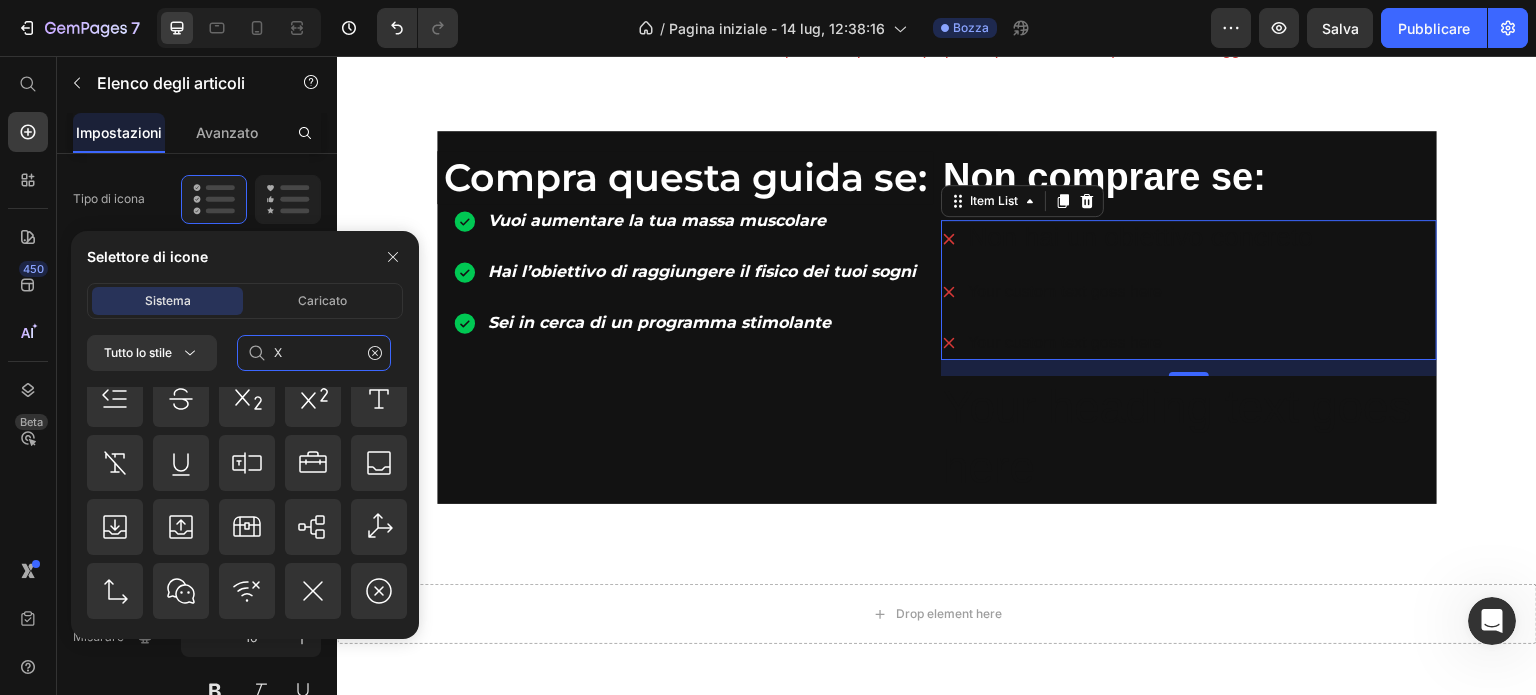 scroll, scrollTop: 4620, scrollLeft: 0, axis: vertical 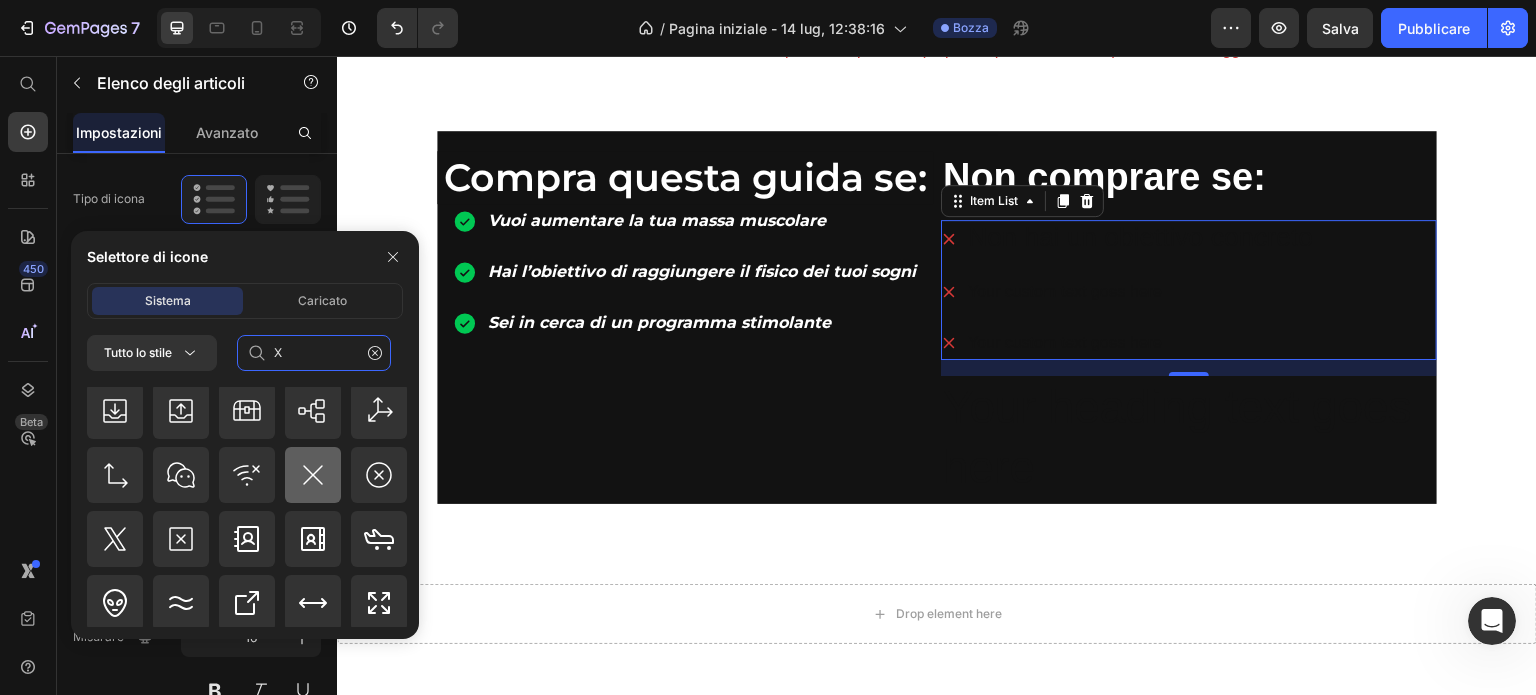 type on "X" 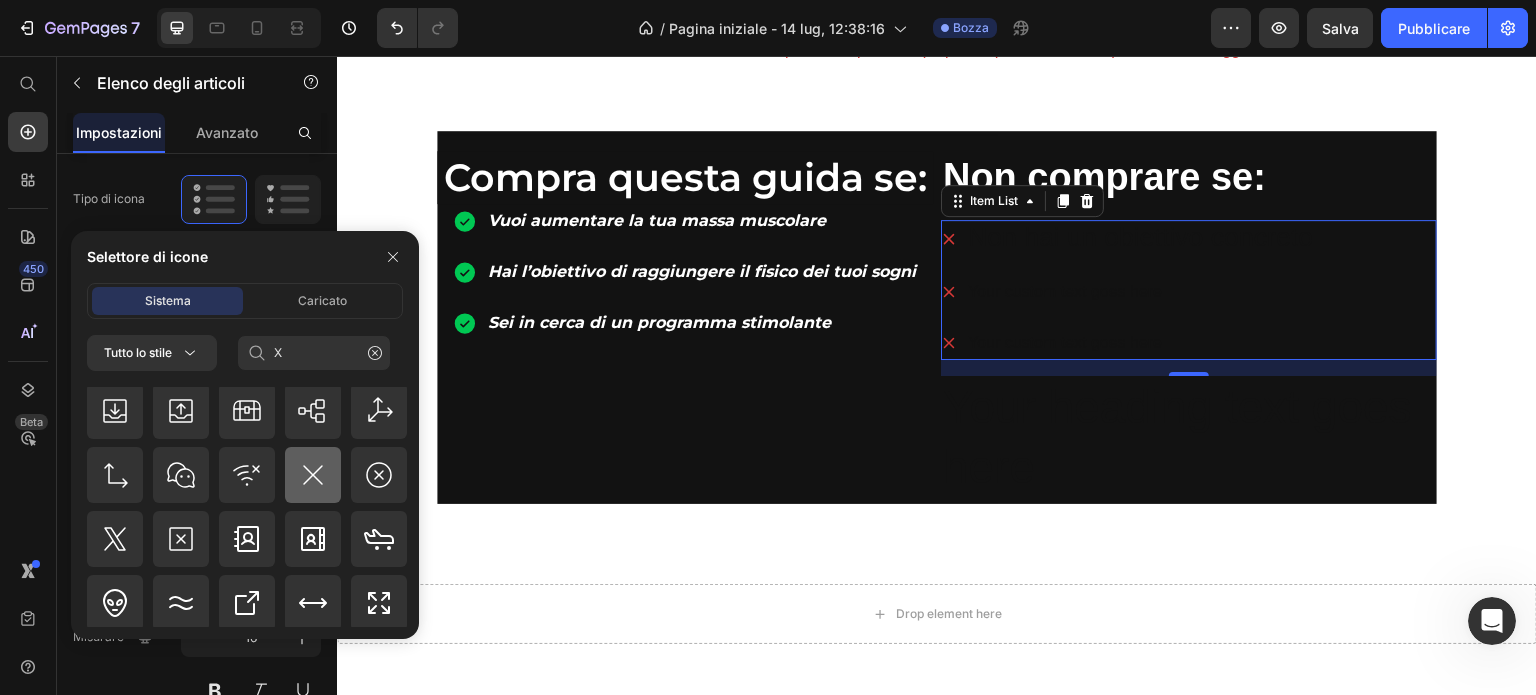 click 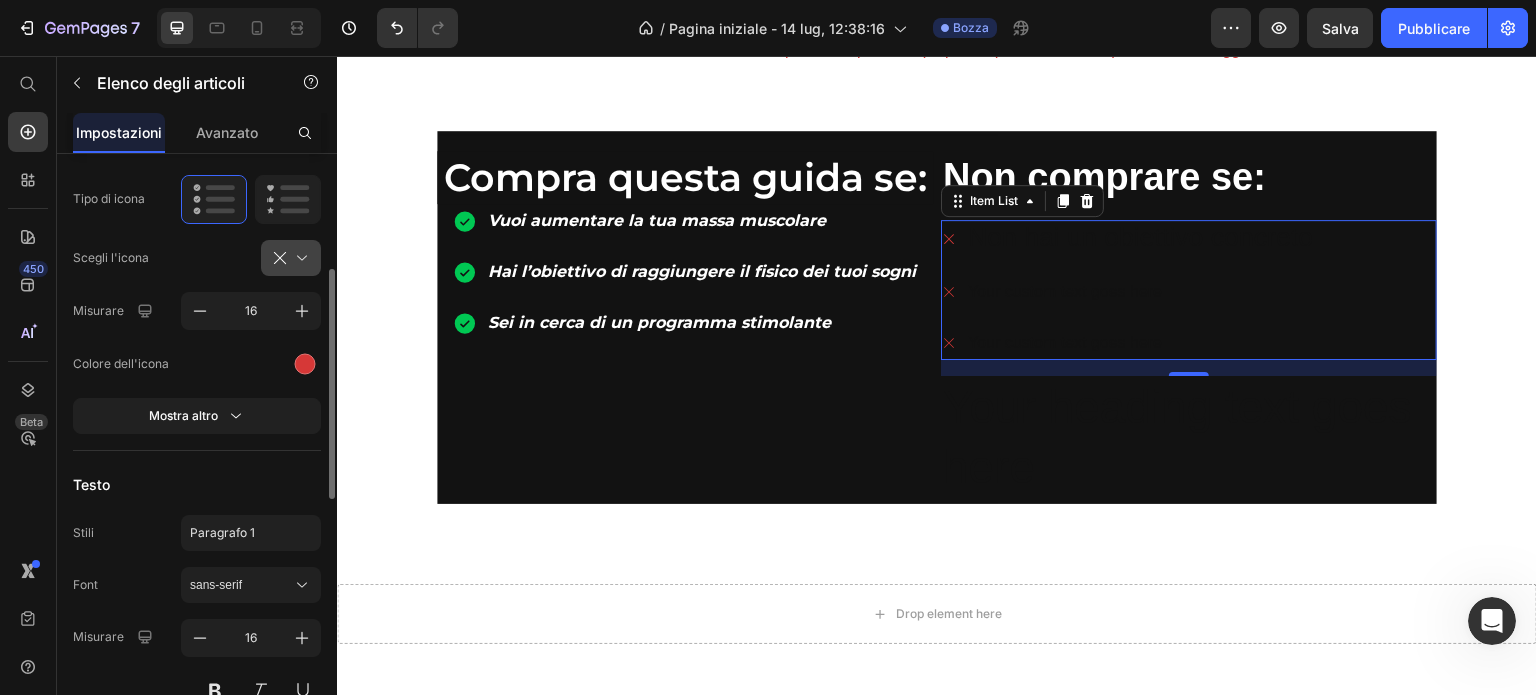click at bounding box center [299, 258] 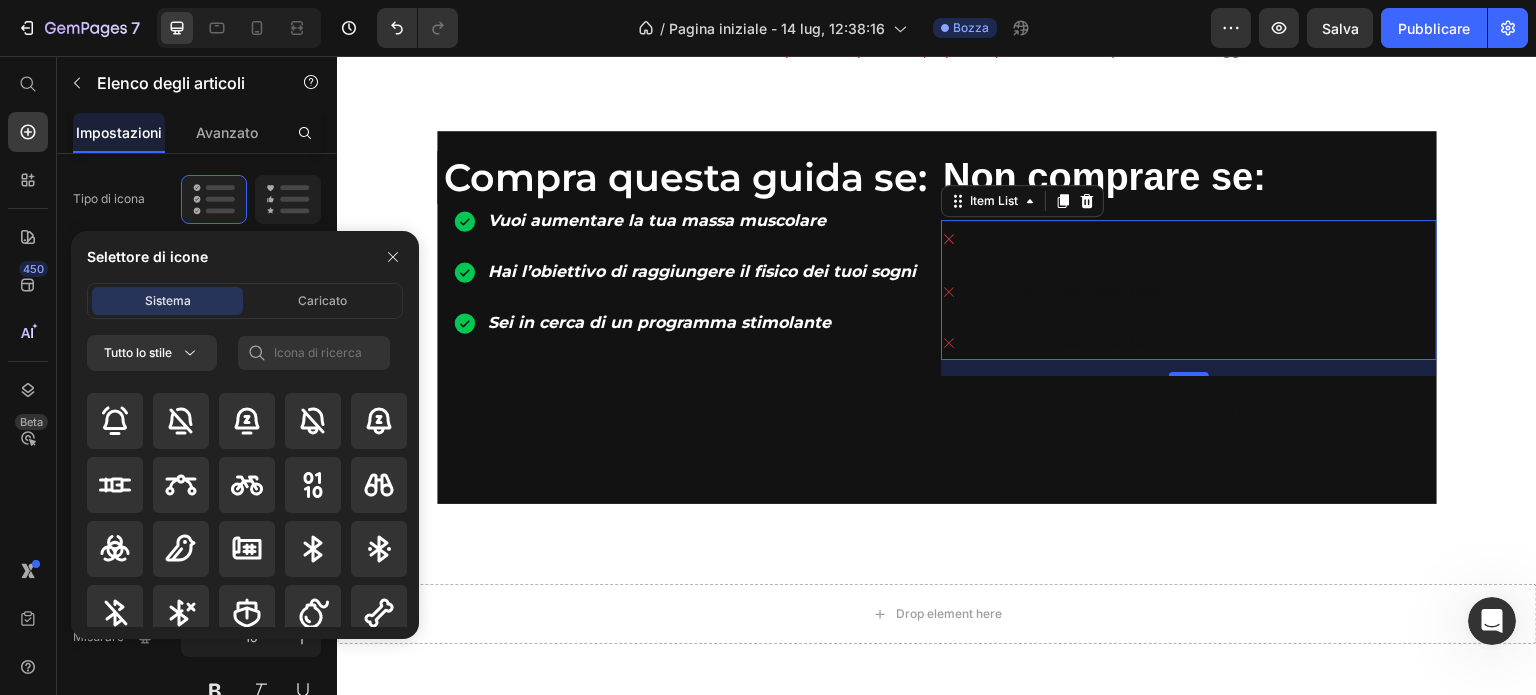 scroll, scrollTop: 2200, scrollLeft: 0, axis: vertical 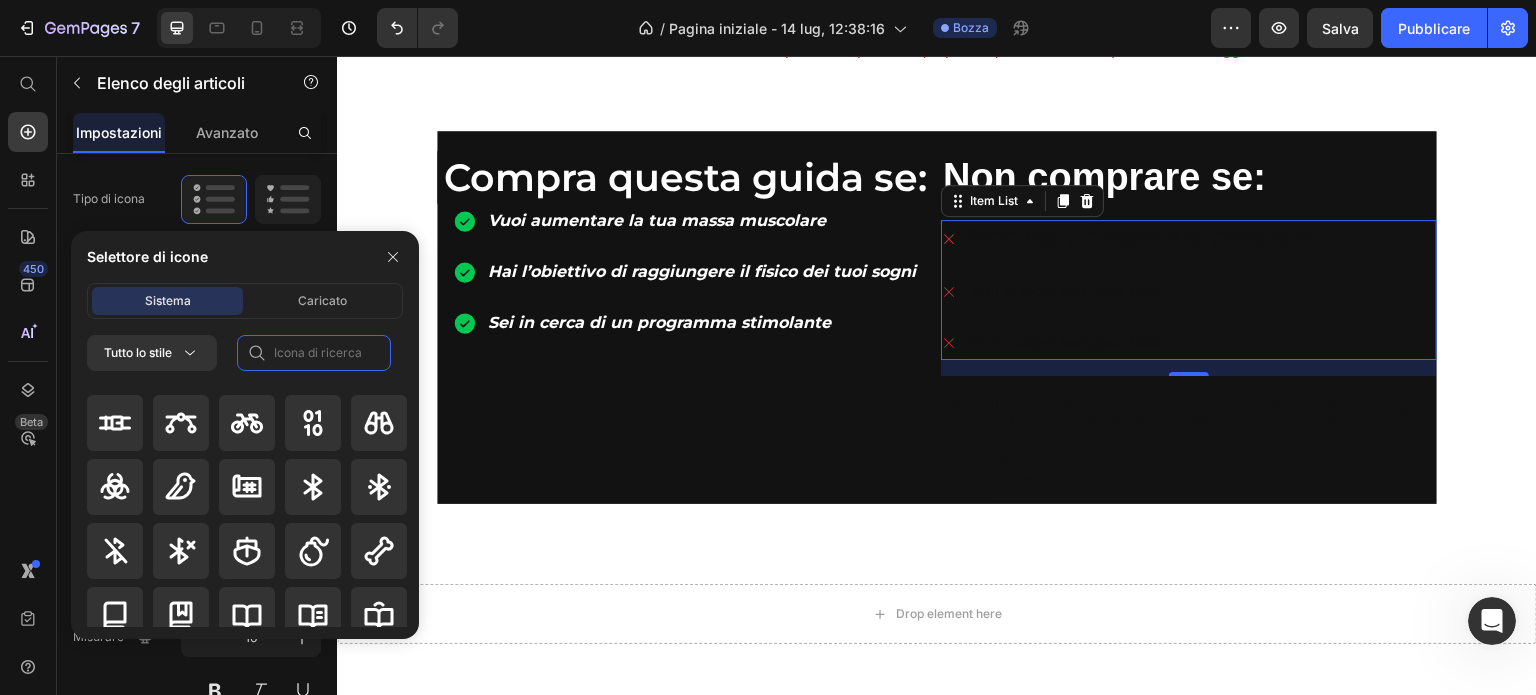 click 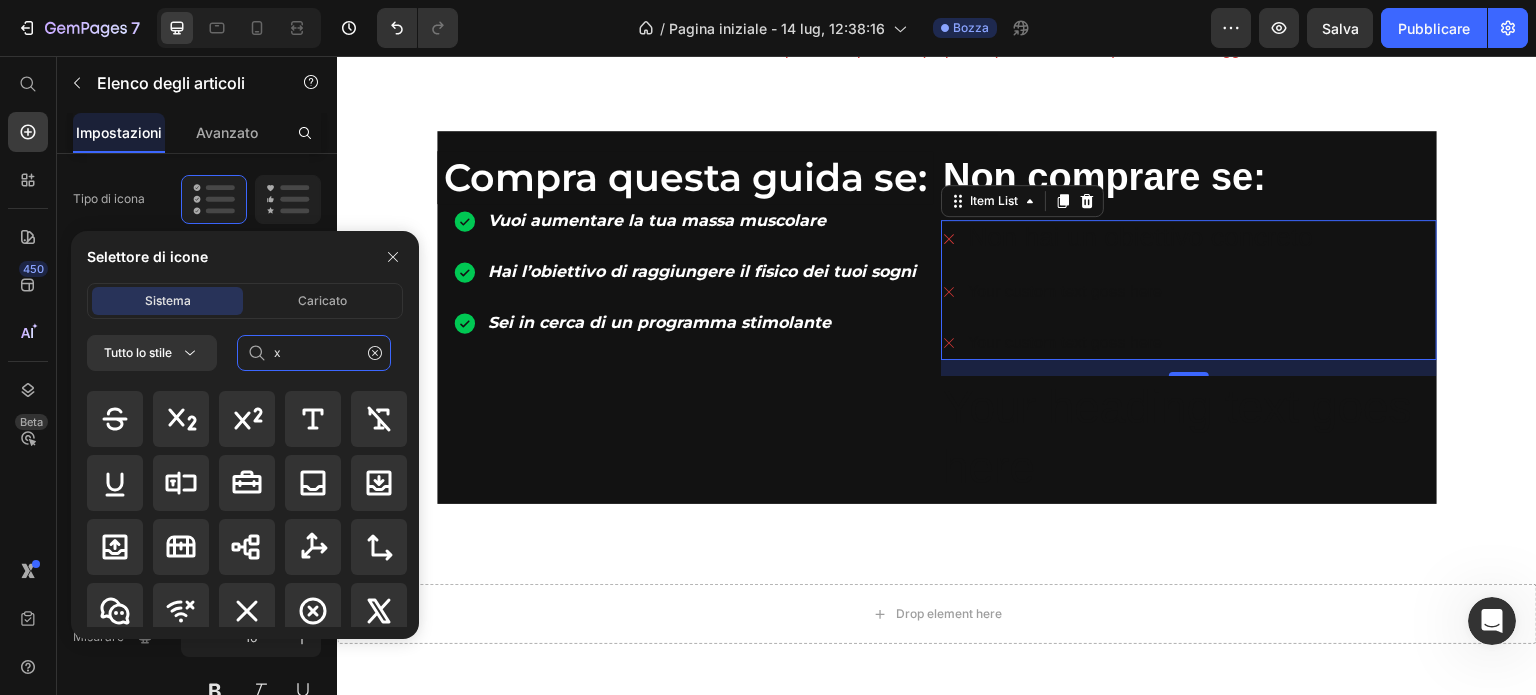 scroll, scrollTop: 2200, scrollLeft: 0, axis: vertical 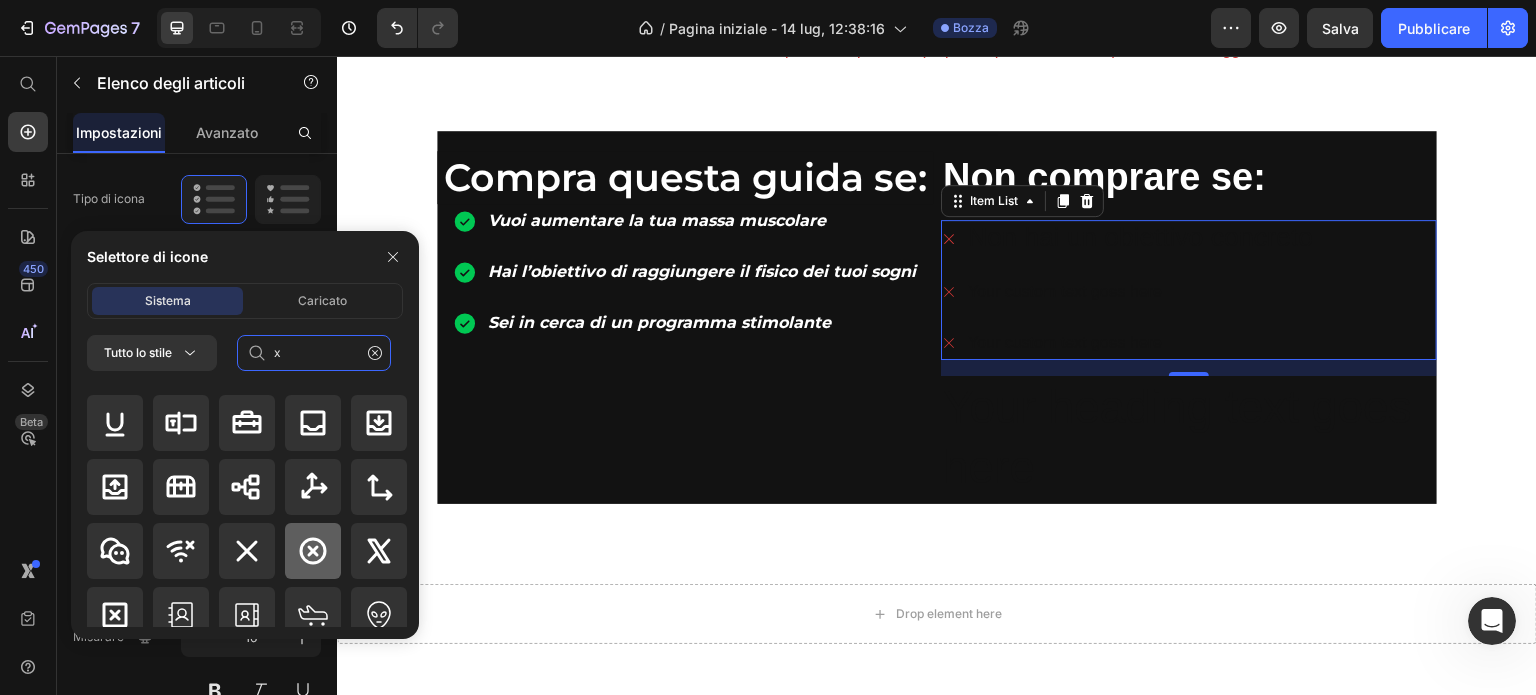 type on "x" 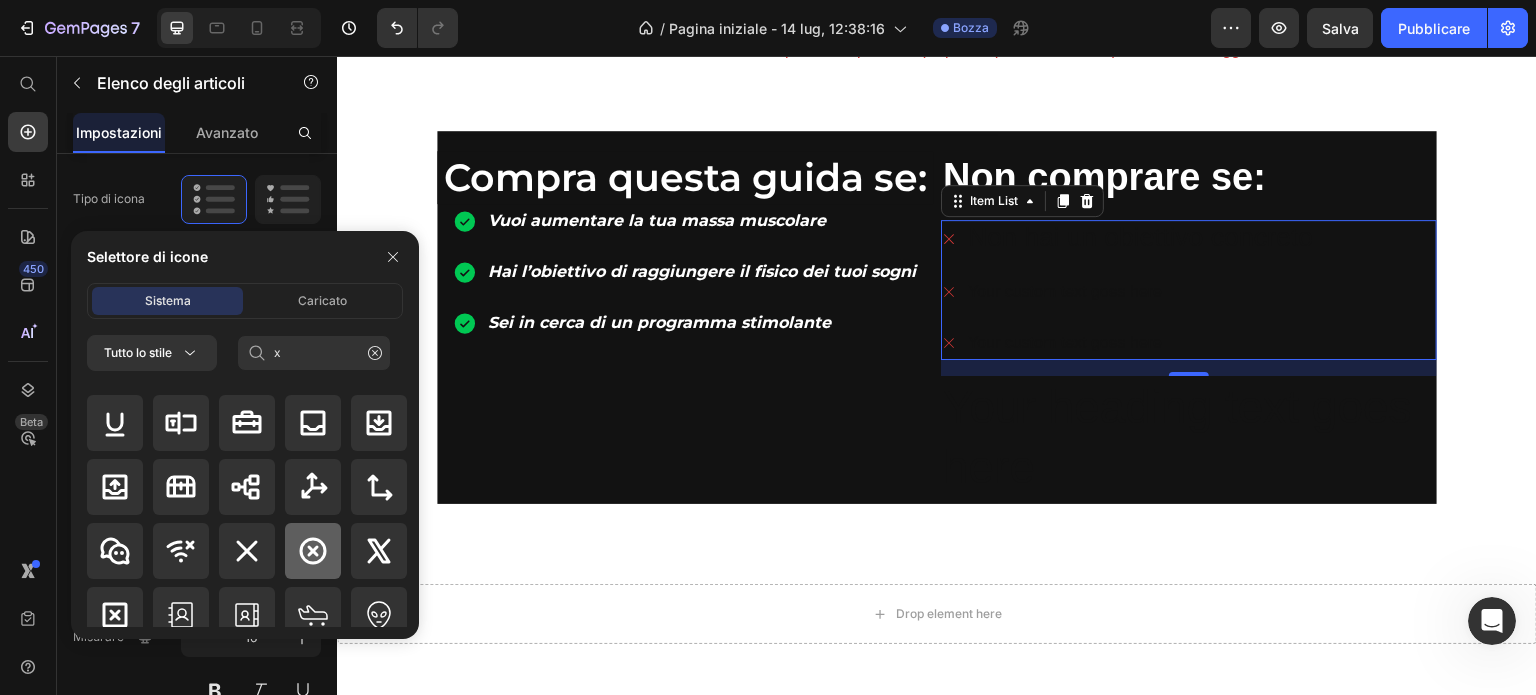 click 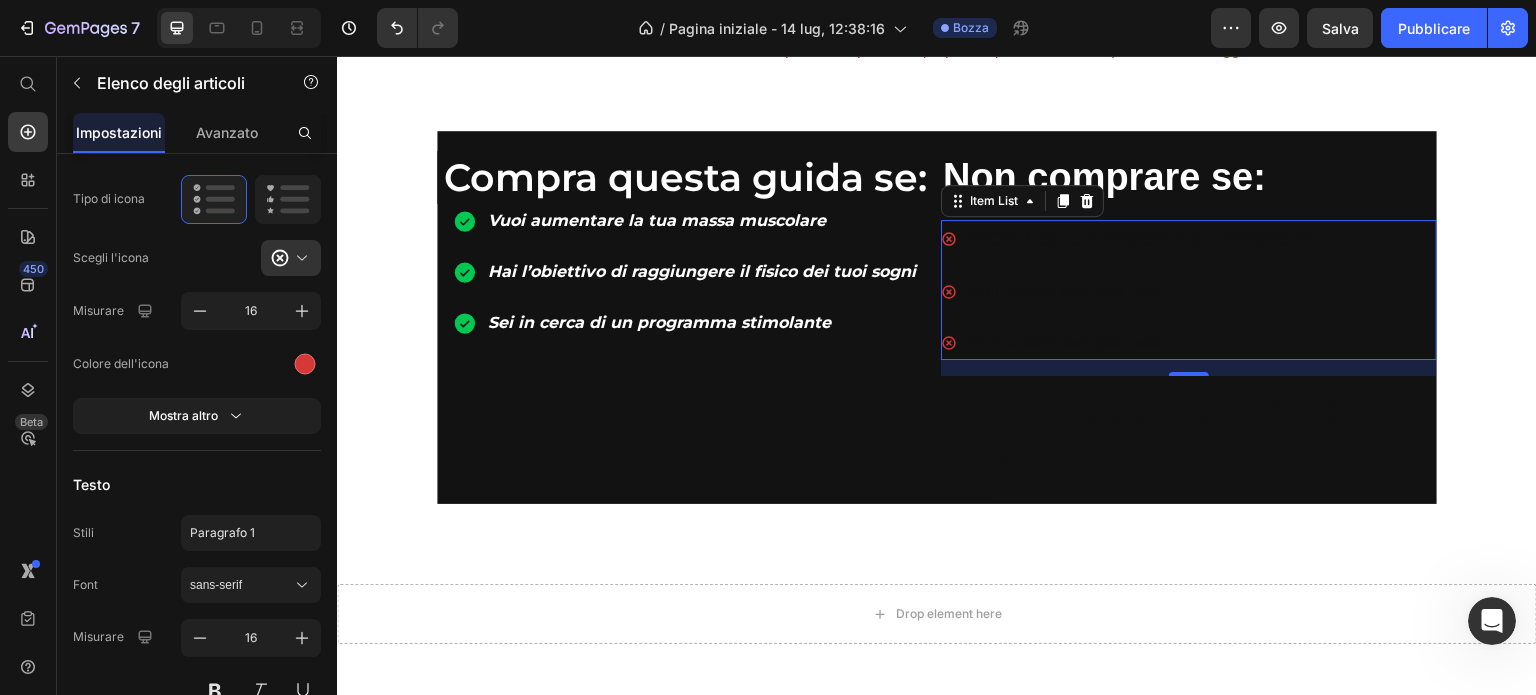 click 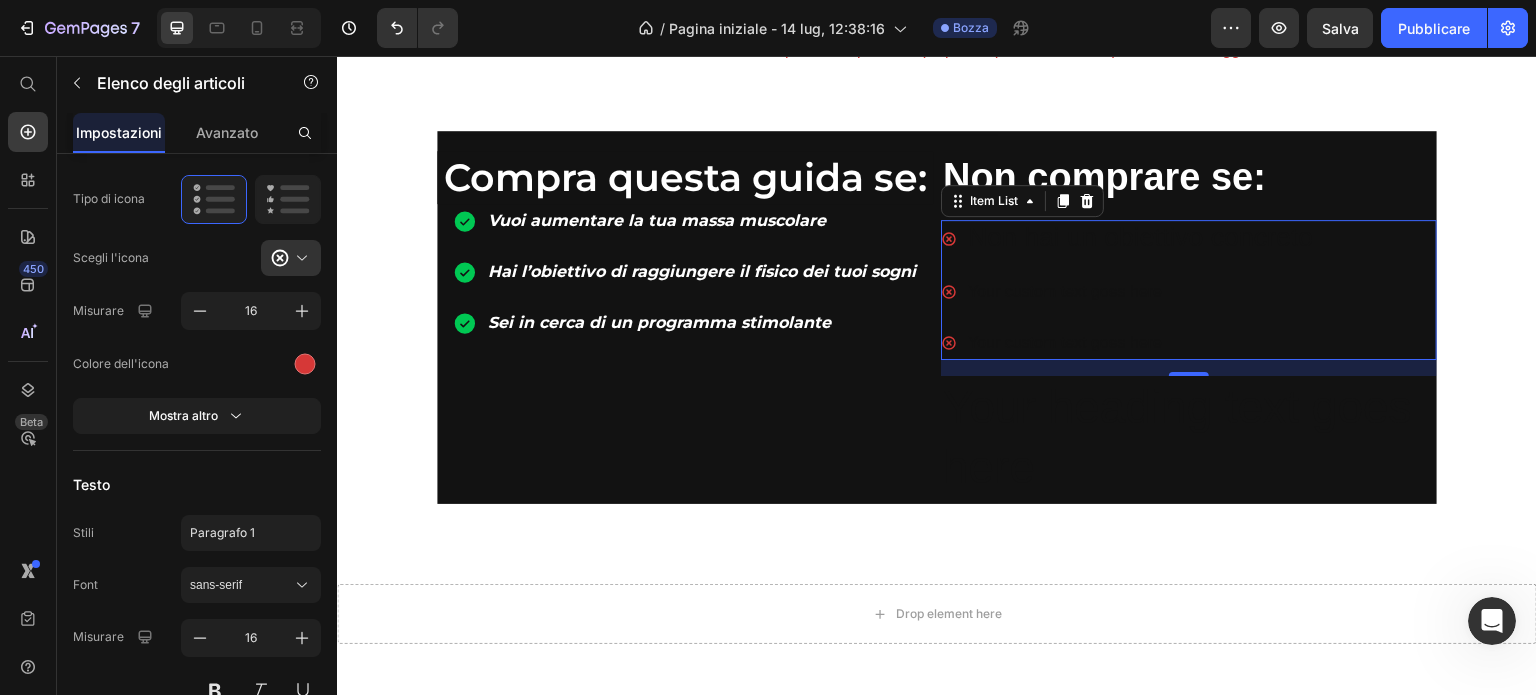 click 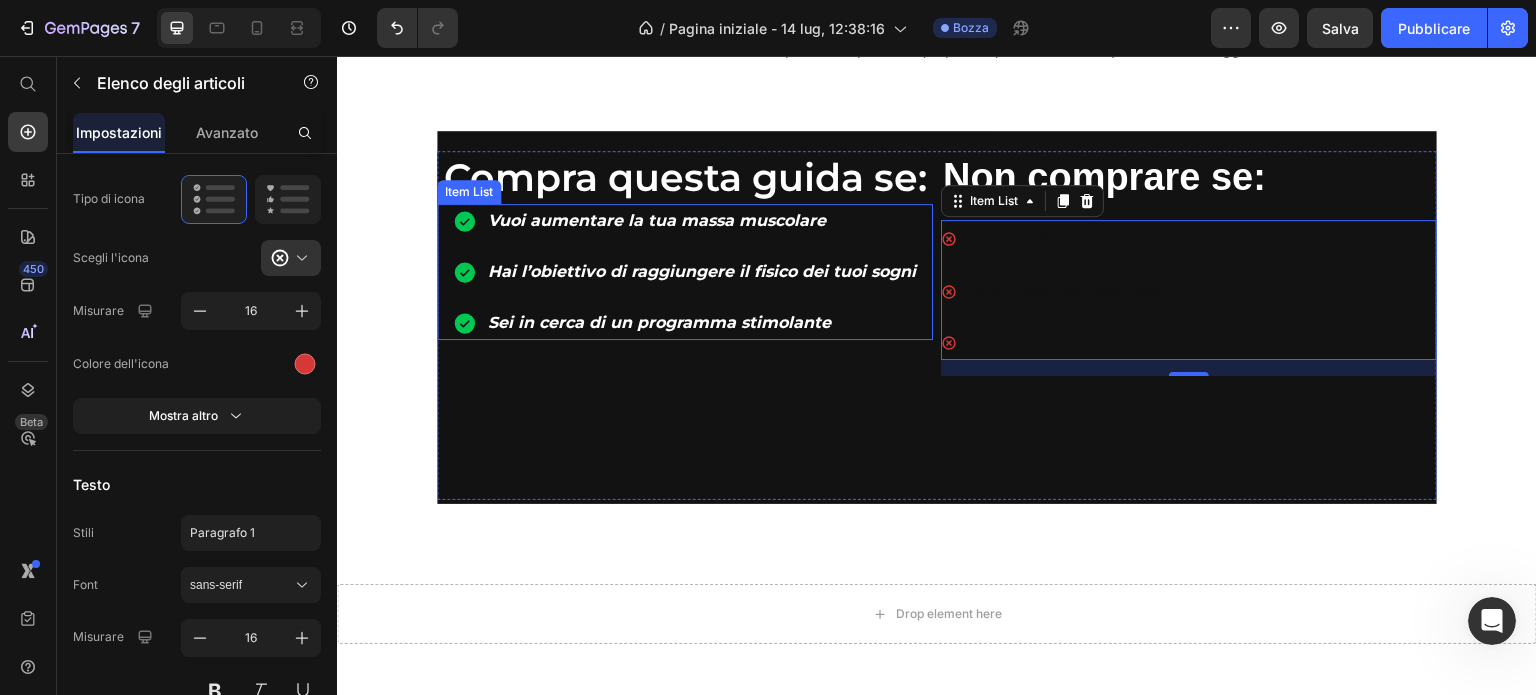 click 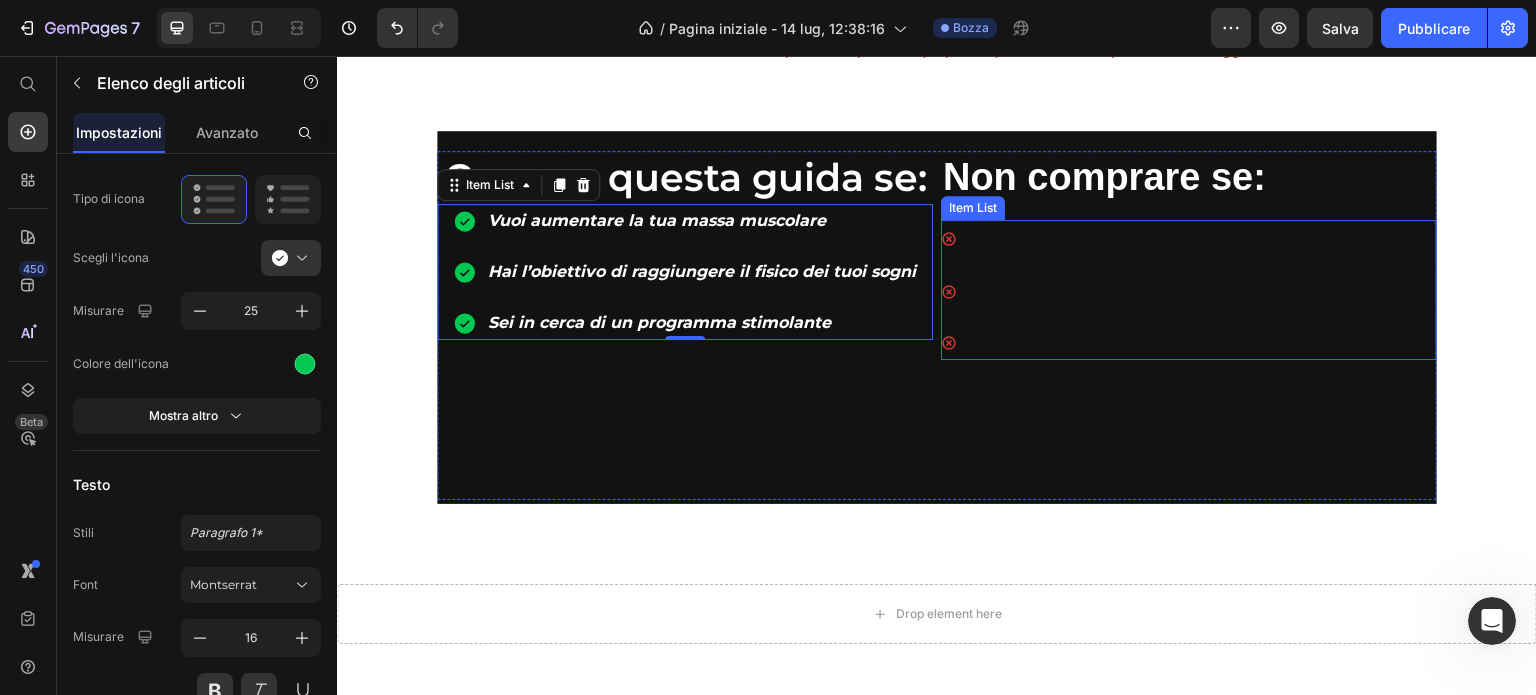 click on "Your custom text goes here" at bounding box center [1128, 343] 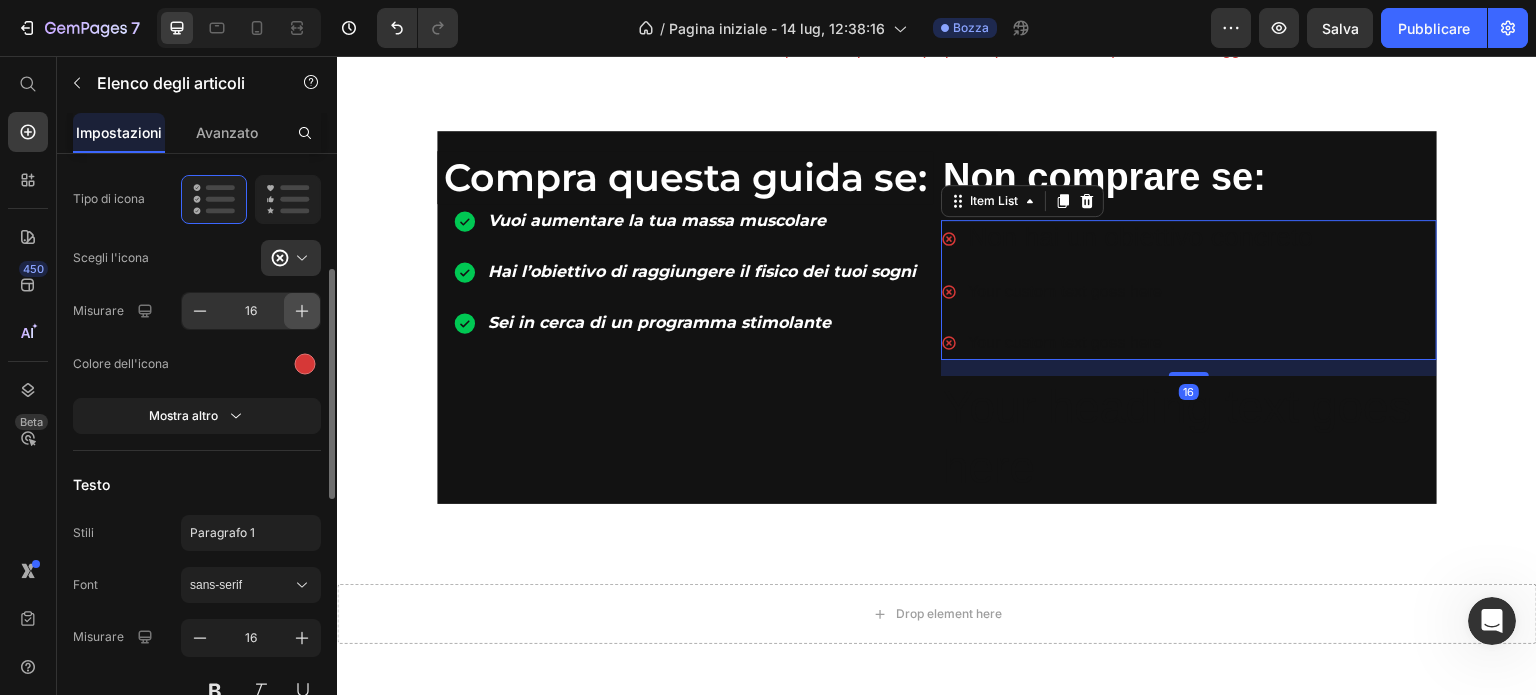 click 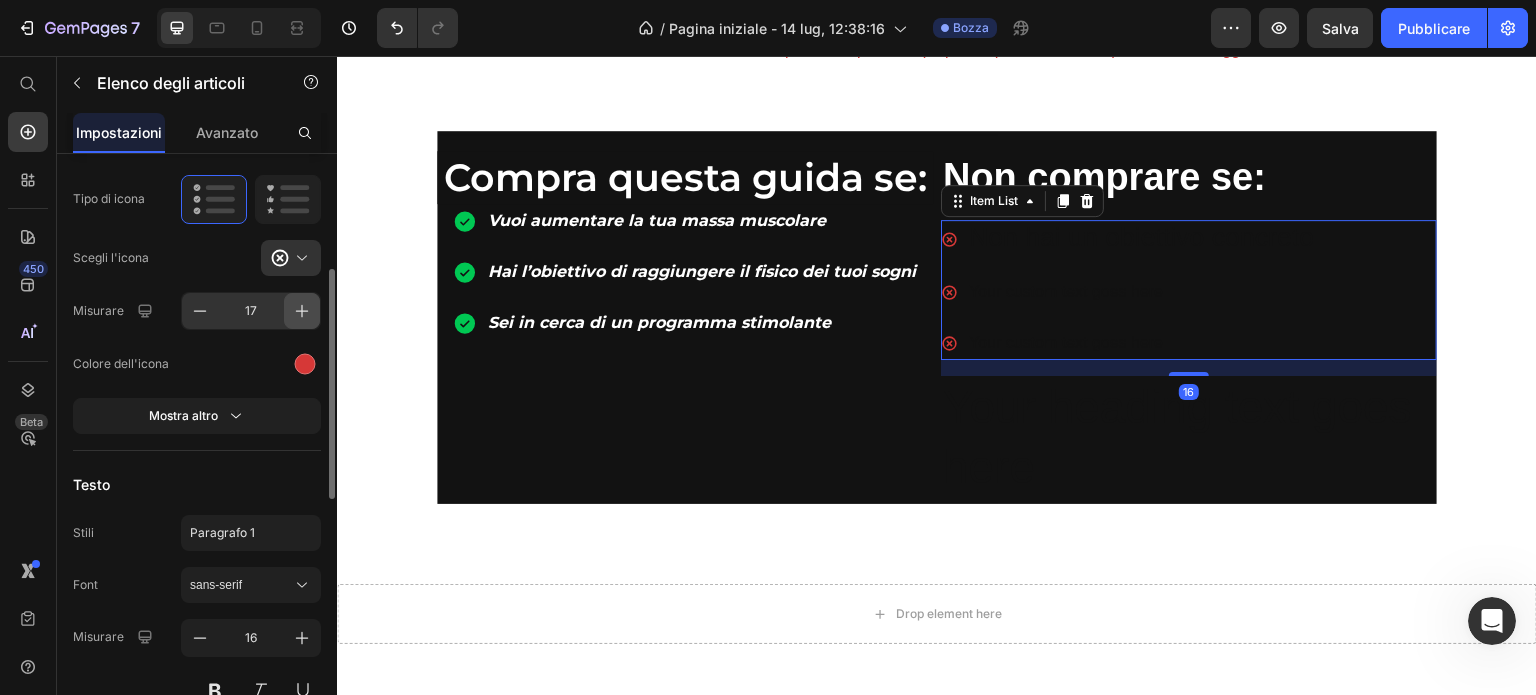 click 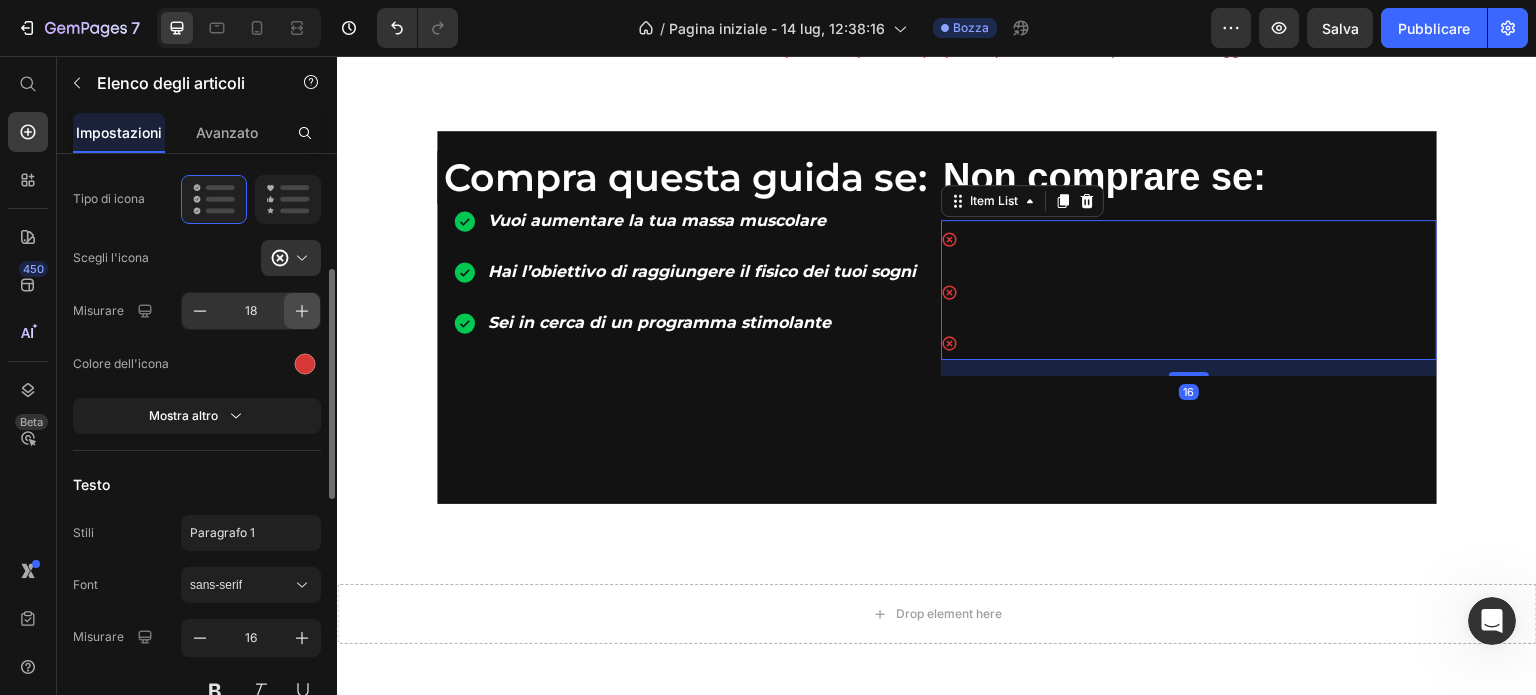 click 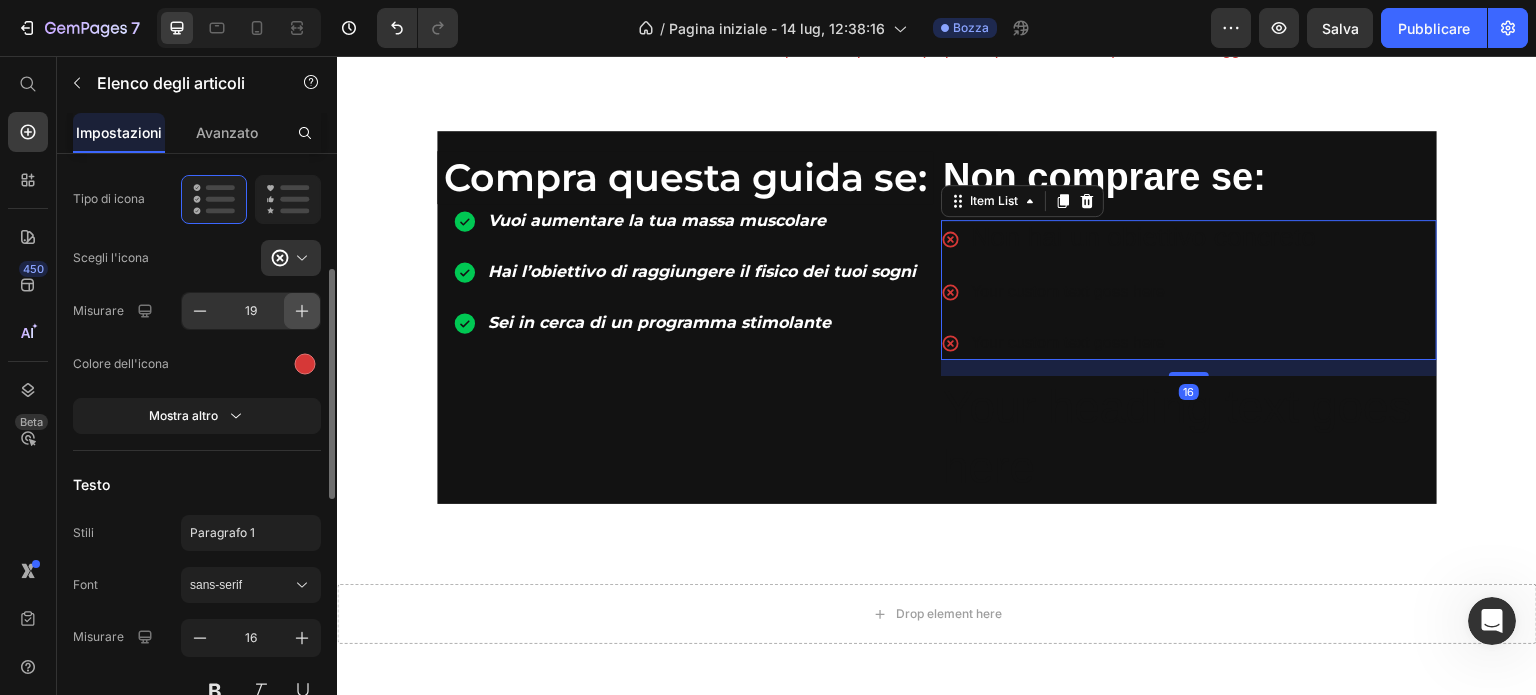 click 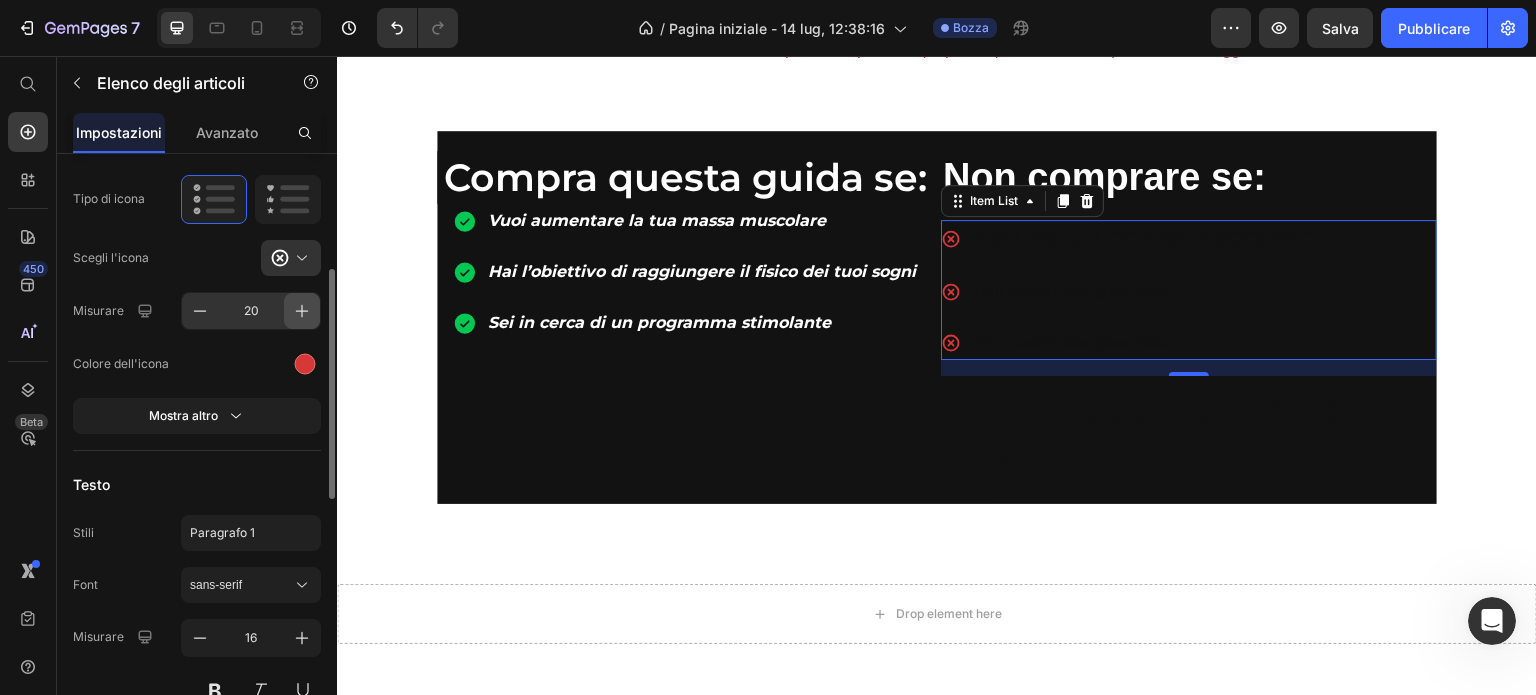 click 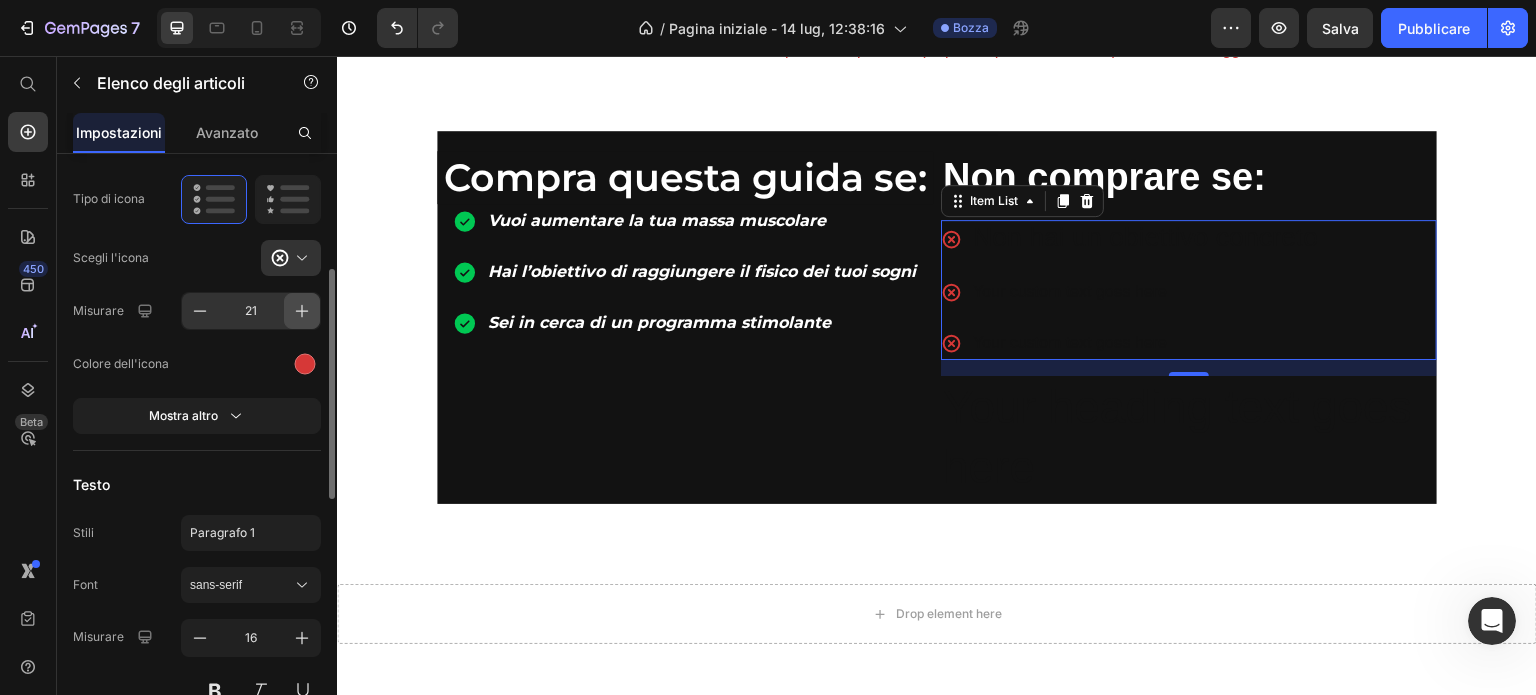 click 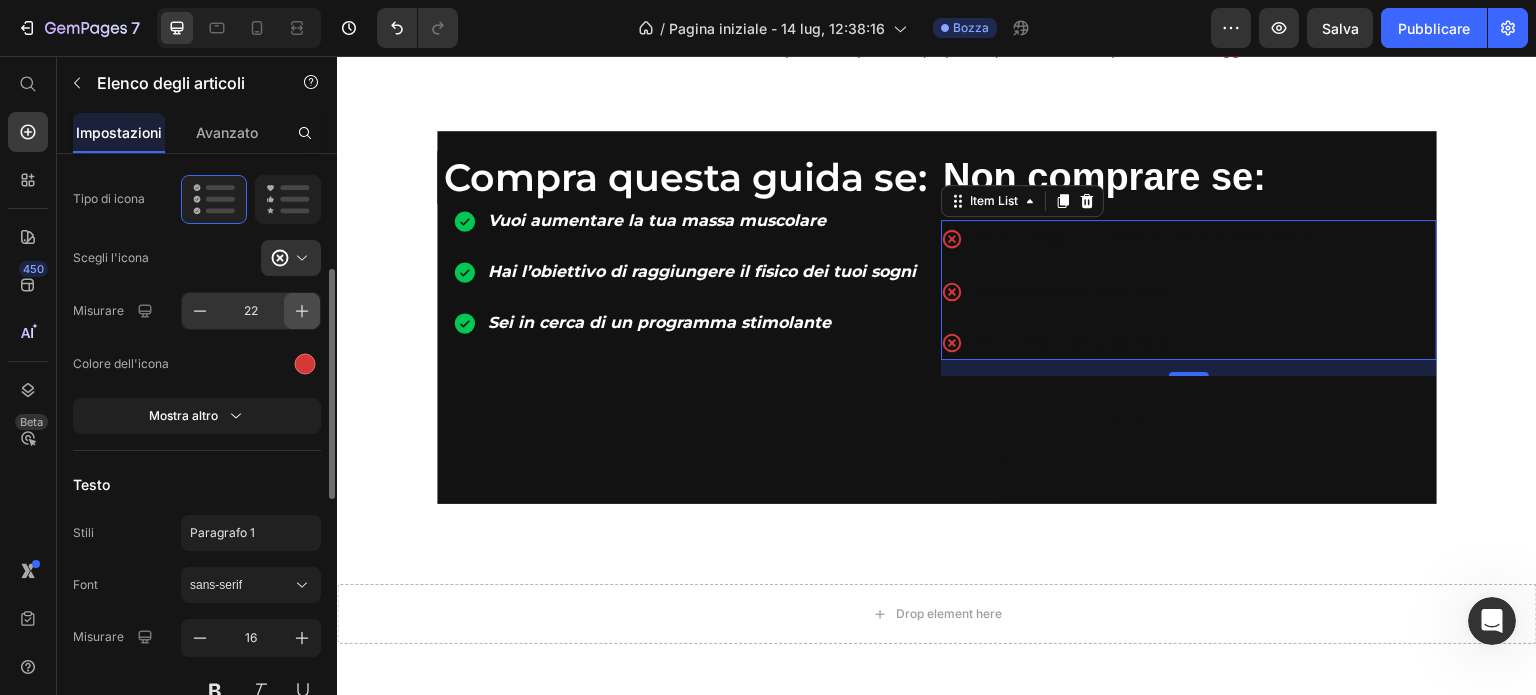 click 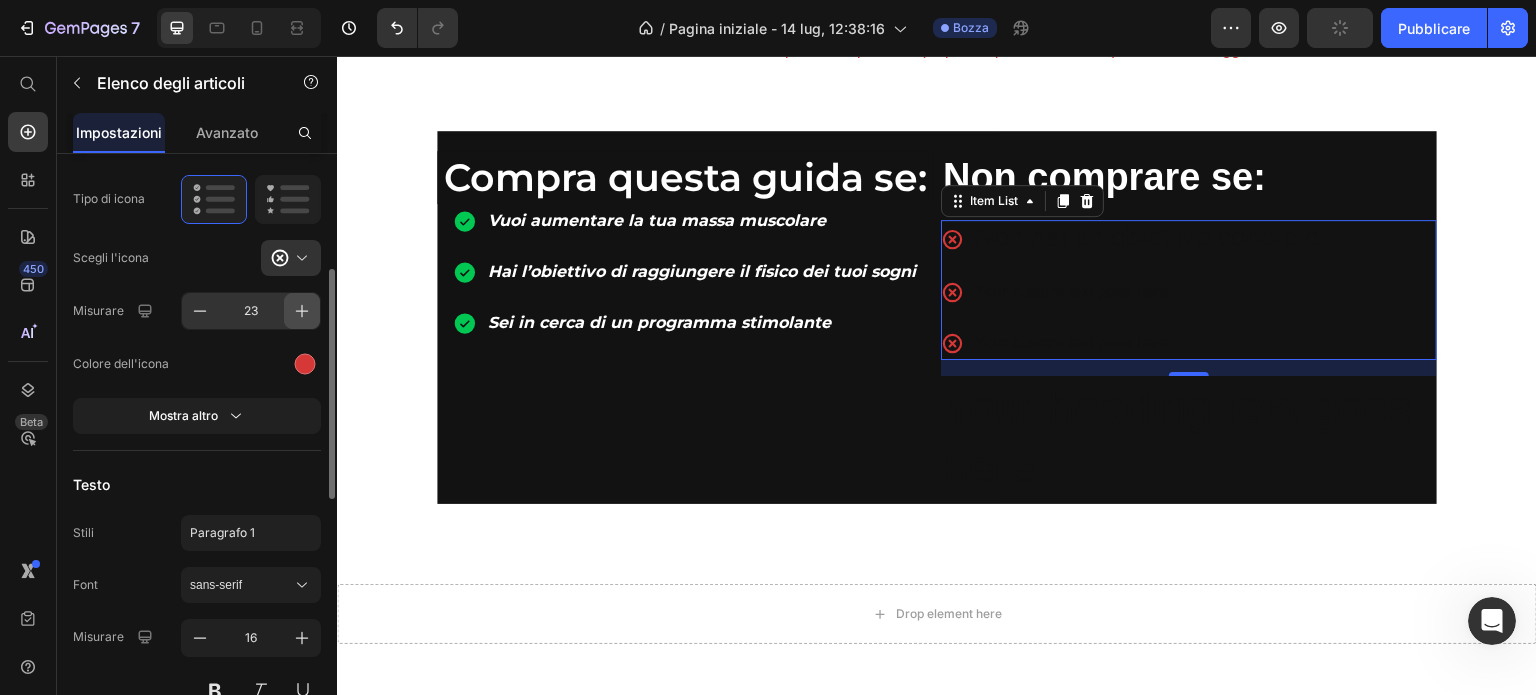 click 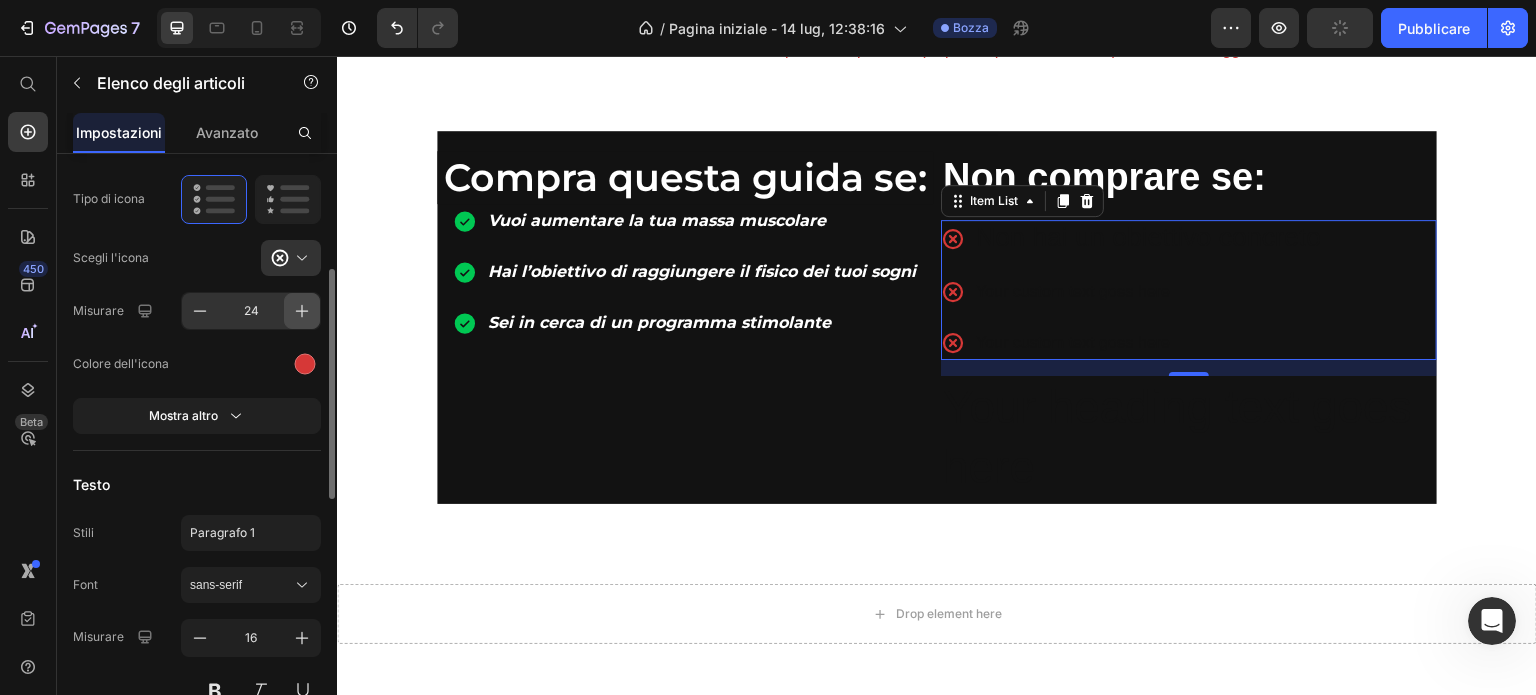 click 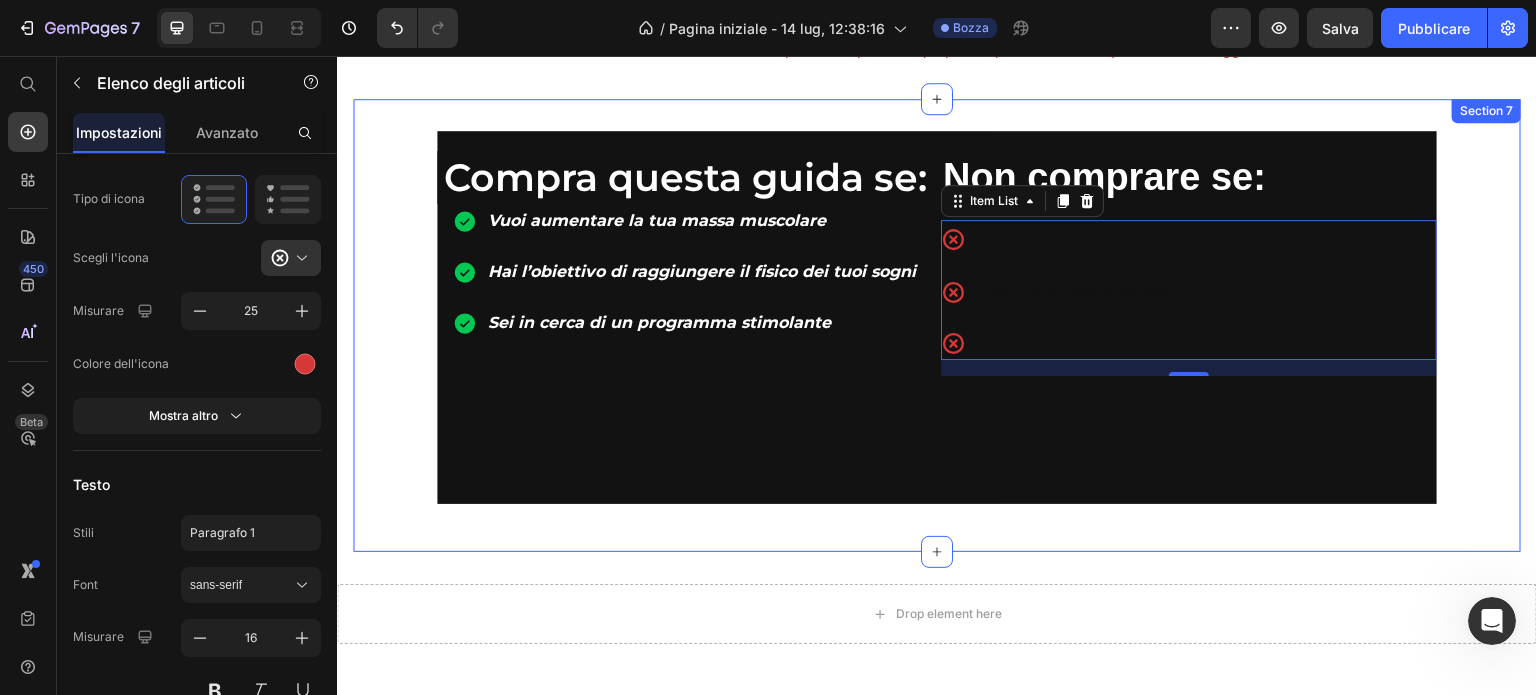 click on "Heading Row Compra questa guida se: Heading Vuoi aumentare la tua massa muscolare Hai l’obiettivo di raggiungere il fisico dei tuoi sogni Sei in cerca di un programma stimolante  Item List Non comprare se: Heading
Non hai un obiettivo concreto
Your custom text goes here
Your custom text goes here Item List   16 Your heading text goes here Heading Row Heading Row Section 7" at bounding box center [937, 325] 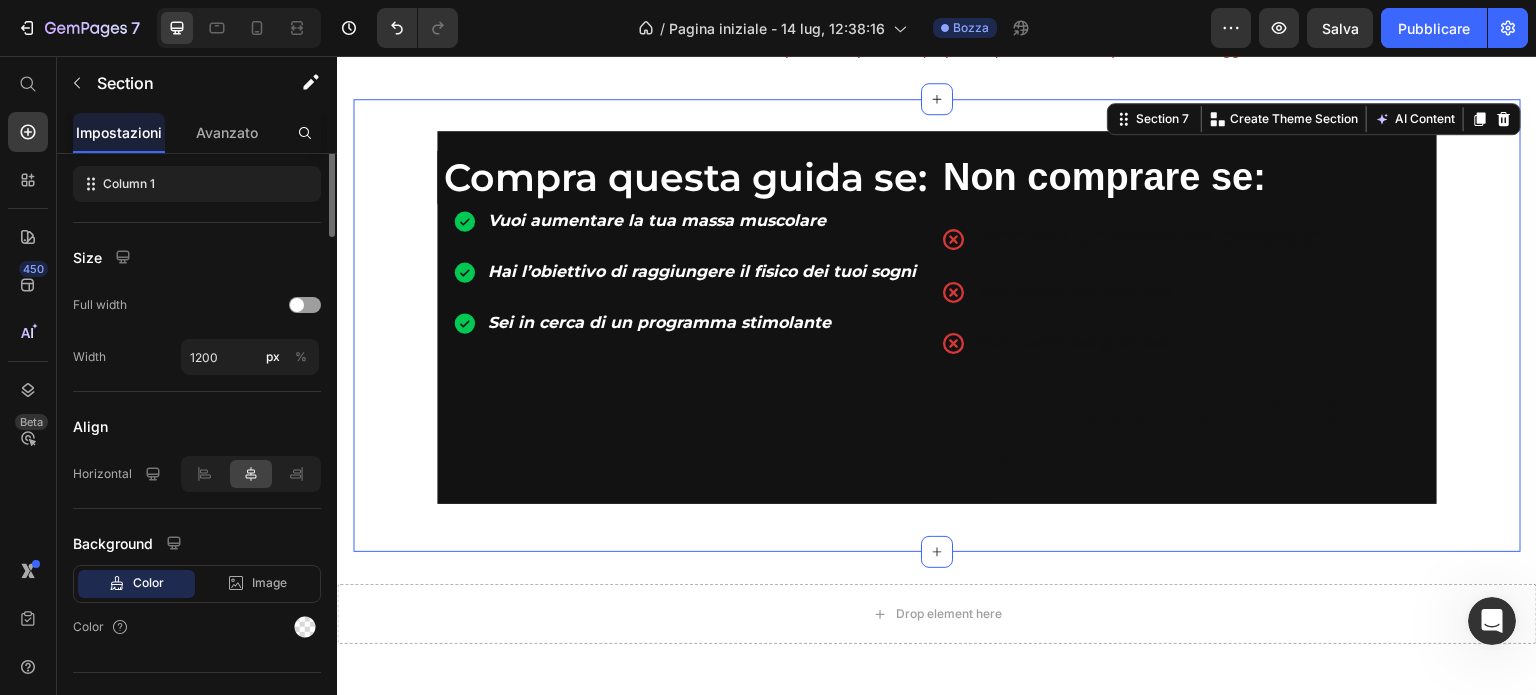 scroll, scrollTop: 0, scrollLeft: 0, axis: both 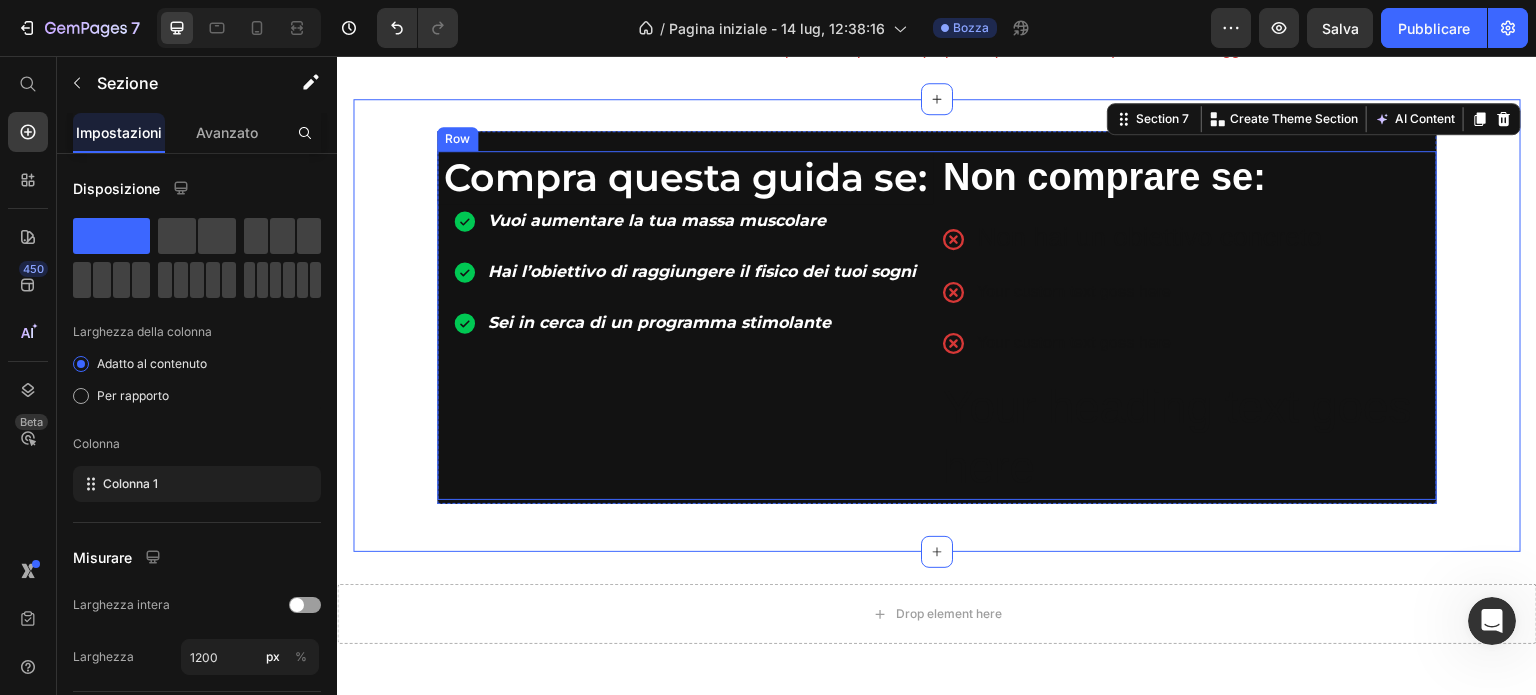 drag, startPoint x: 939, startPoint y: 535, endPoint x: 926, endPoint y: 420, distance: 115.73245 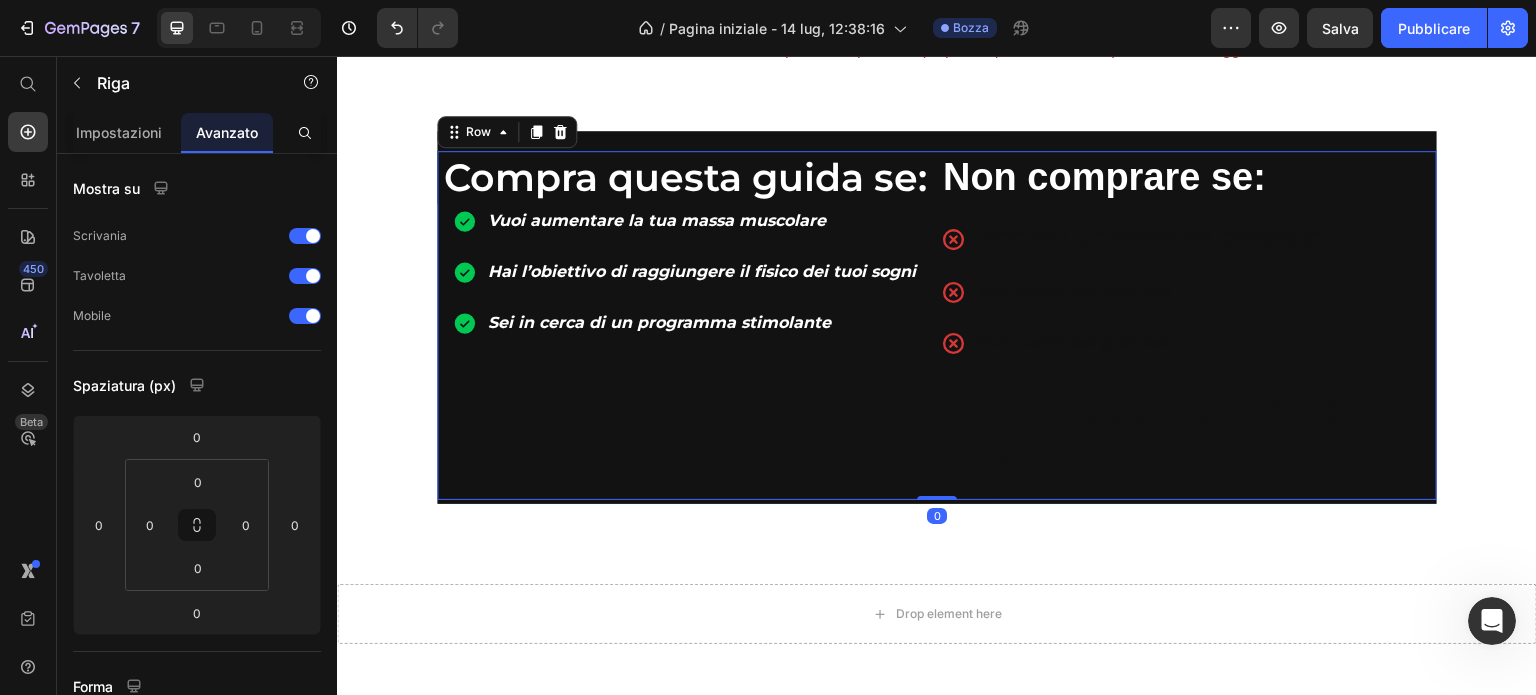 drag, startPoint x: 921, startPoint y: 491, endPoint x: 923, endPoint y: 428, distance: 63.03174 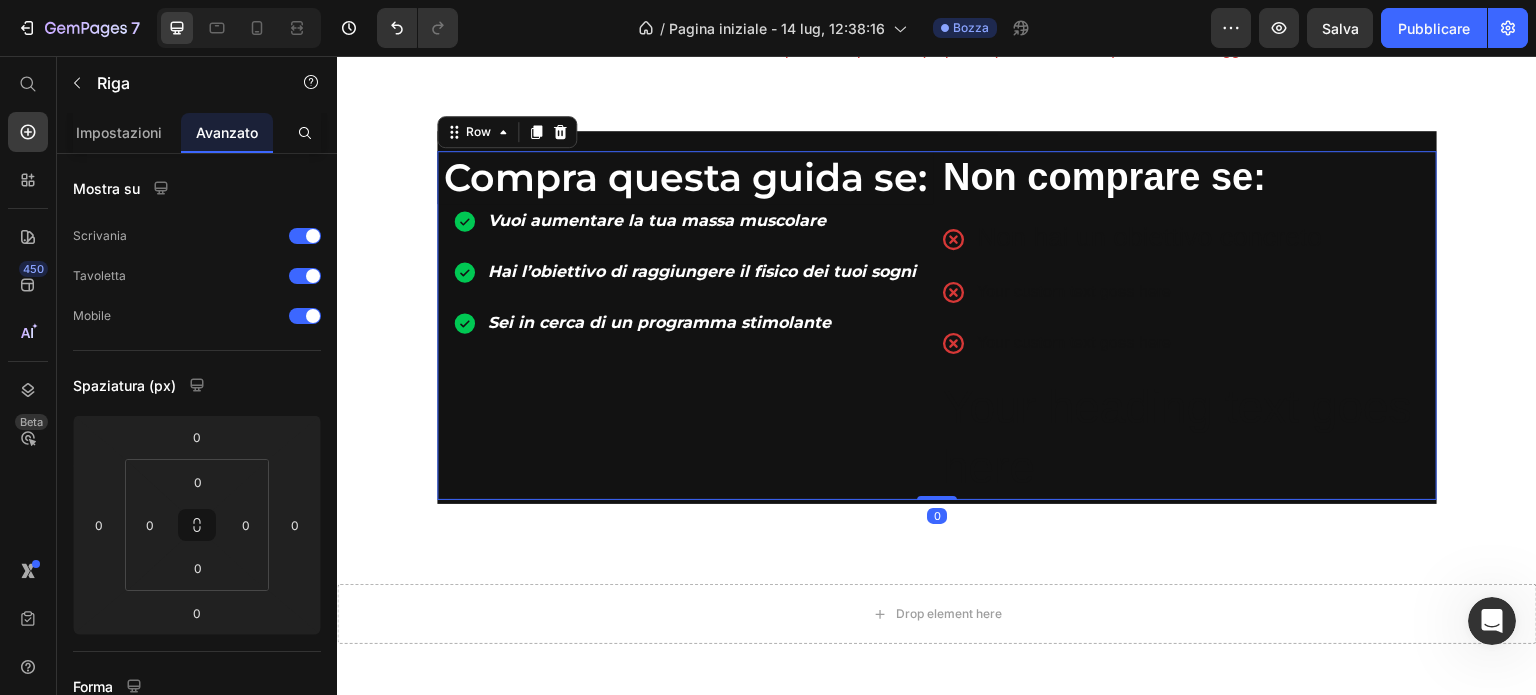 click on "Compra questa guida se: Heading Vuoi aumentare la tua massa muscolare Hai l’obiettivo di raggiungere il fisico dei tuoi sogni Sei in cerca di un programma stimolante  Item List Non comprare se: Heading
Non hai un obiettivo concreto
Your custom text goes here
Your custom text goes here Item List Your heading text goes here Heading Row   0" at bounding box center [937, 325] 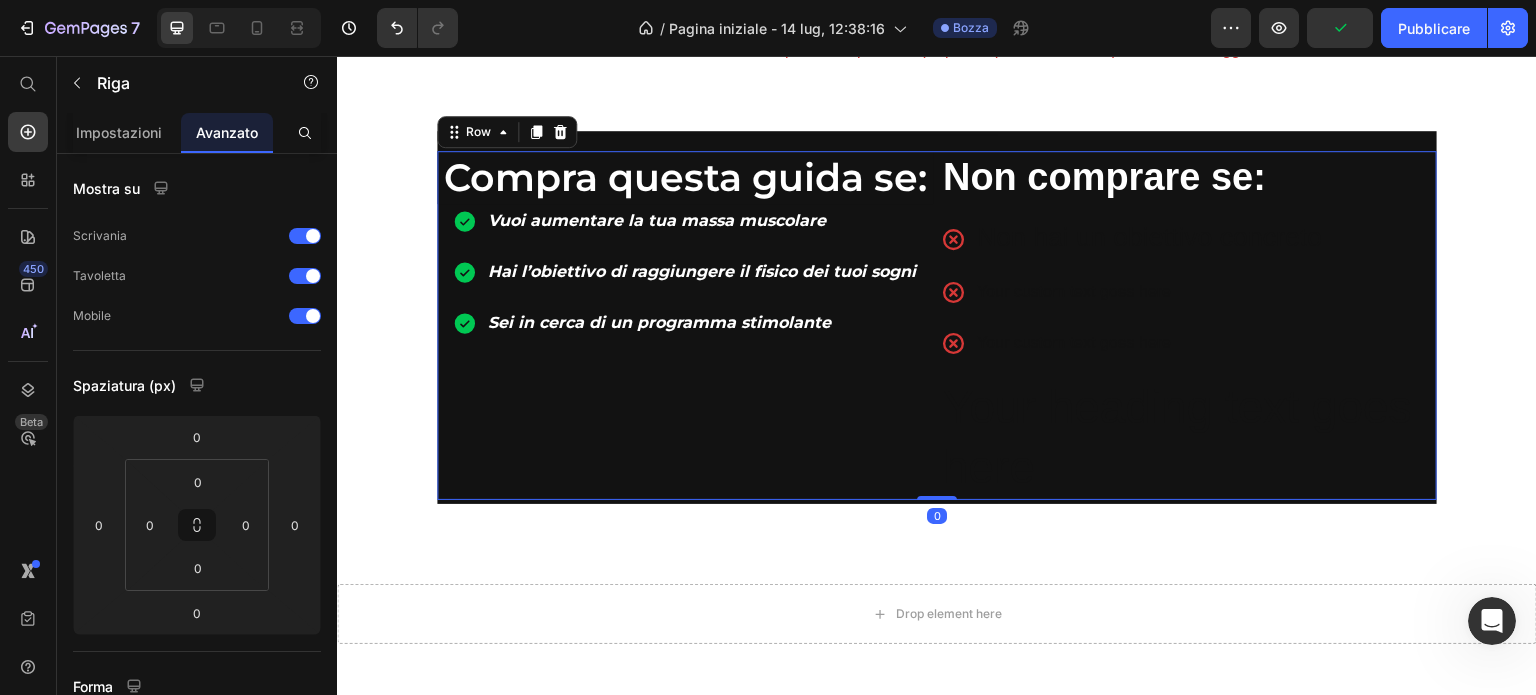 drag, startPoint x: 933, startPoint y: 487, endPoint x: 940, endPoint y: 416, distance: 71.34424 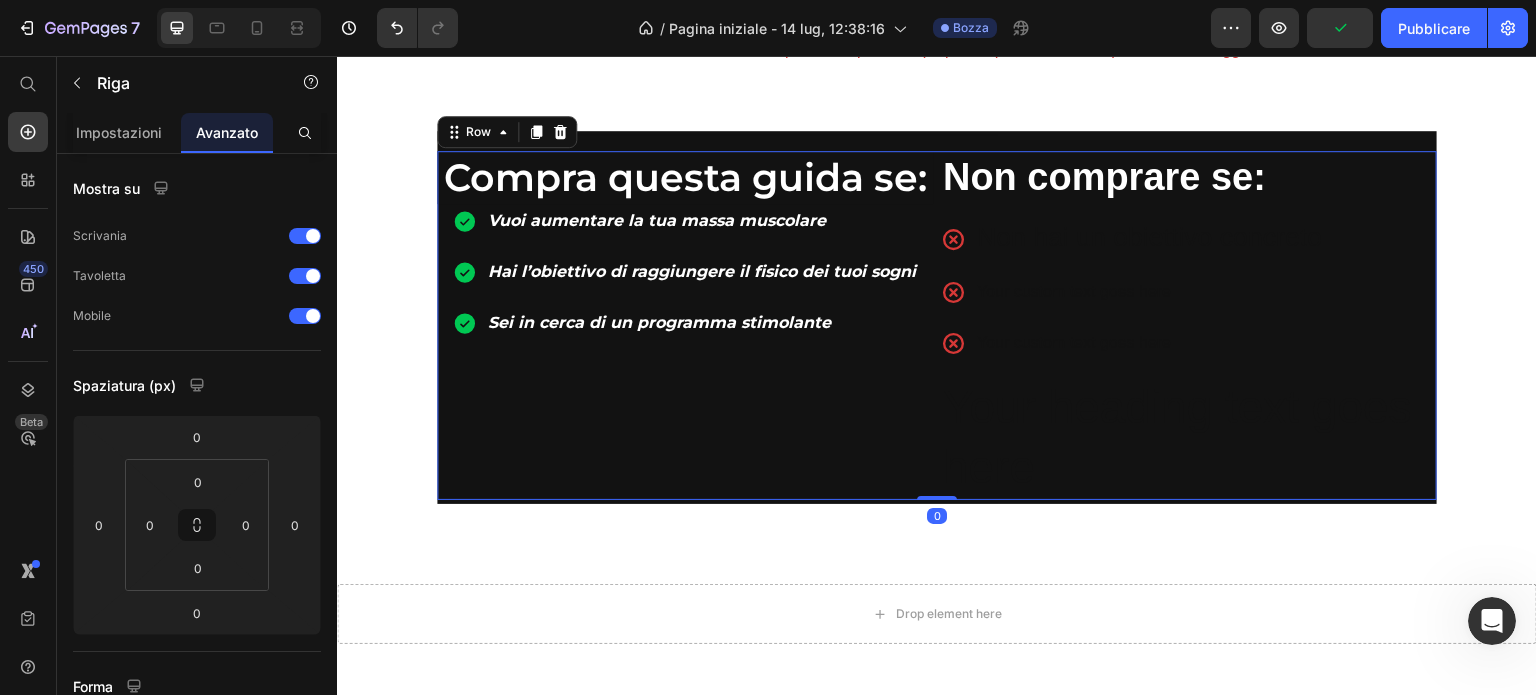click on "Compra questa guida se: Heading Vuoi aumentare la tua massa muscolare Hai l’obiettivo di raggiungere il fisico dei tuoi sogni Sei in cerca di un programma stimolante  Item List Non comprare se: Heading
Non hai un obiettivo concreto
Your custom text goes here
Your custom text goes here Item List Your heading text goes here Heading Row   0" at bounding box center [937, 325] 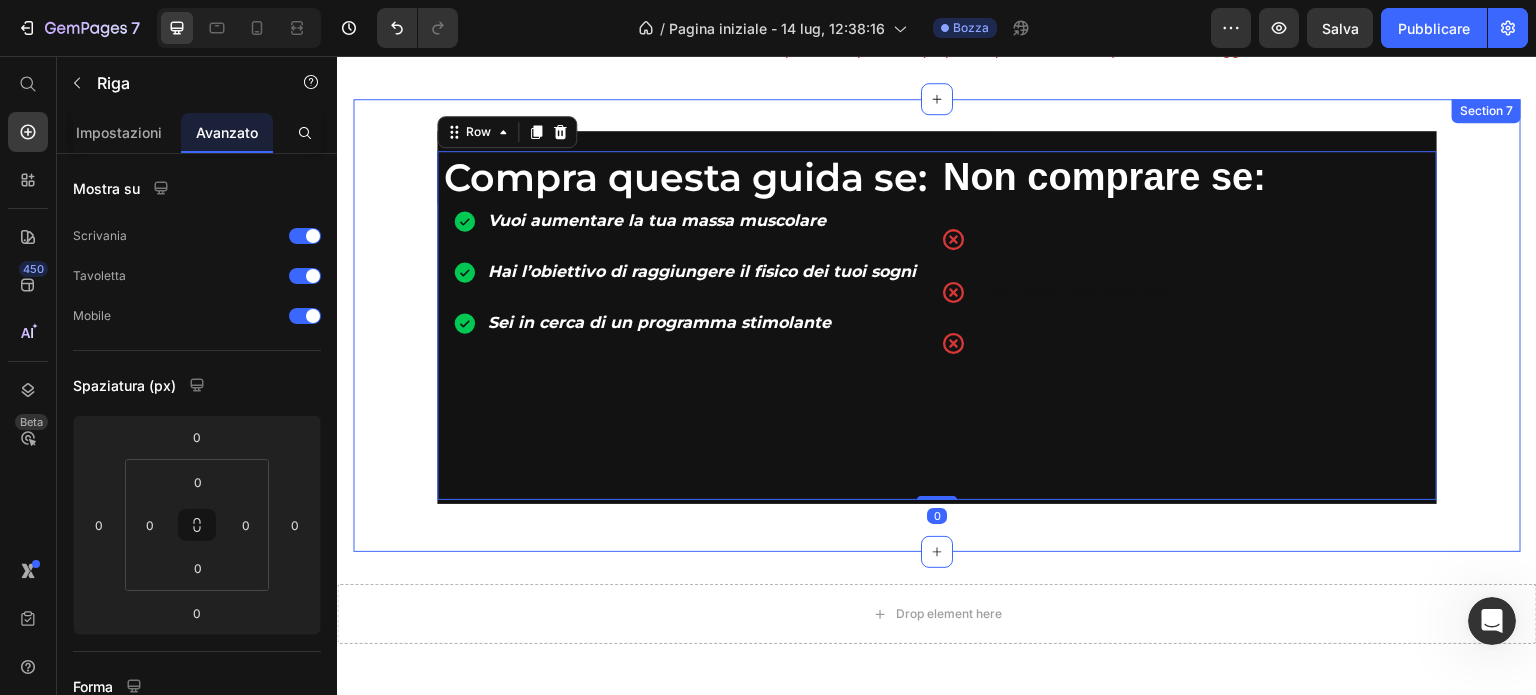 click on "Heading Row Compra questa guida se: Heading Vuoi aumentare la tua massa muscolare Hai l’obiettivo di raggiungere il fisico dei tuoi sogni Sei in cerca di un programma stimolante  Item List Non comprare se: Heading
Non hai un obiettivo concreto
Your custom text goes here
Your custom text goes here Item List Your heading text goes here Heading Row   0 Heading Row Section 7" at bounding box center [937, 325] 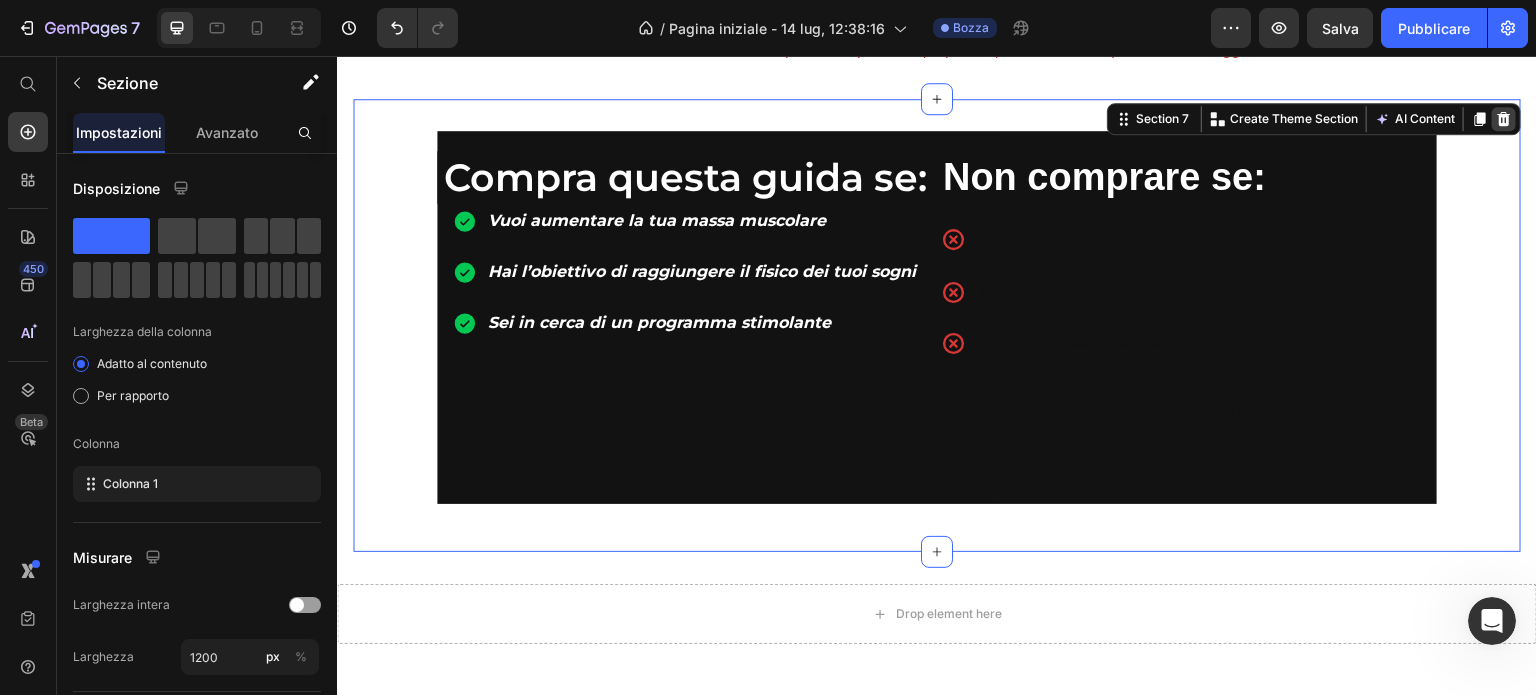 click 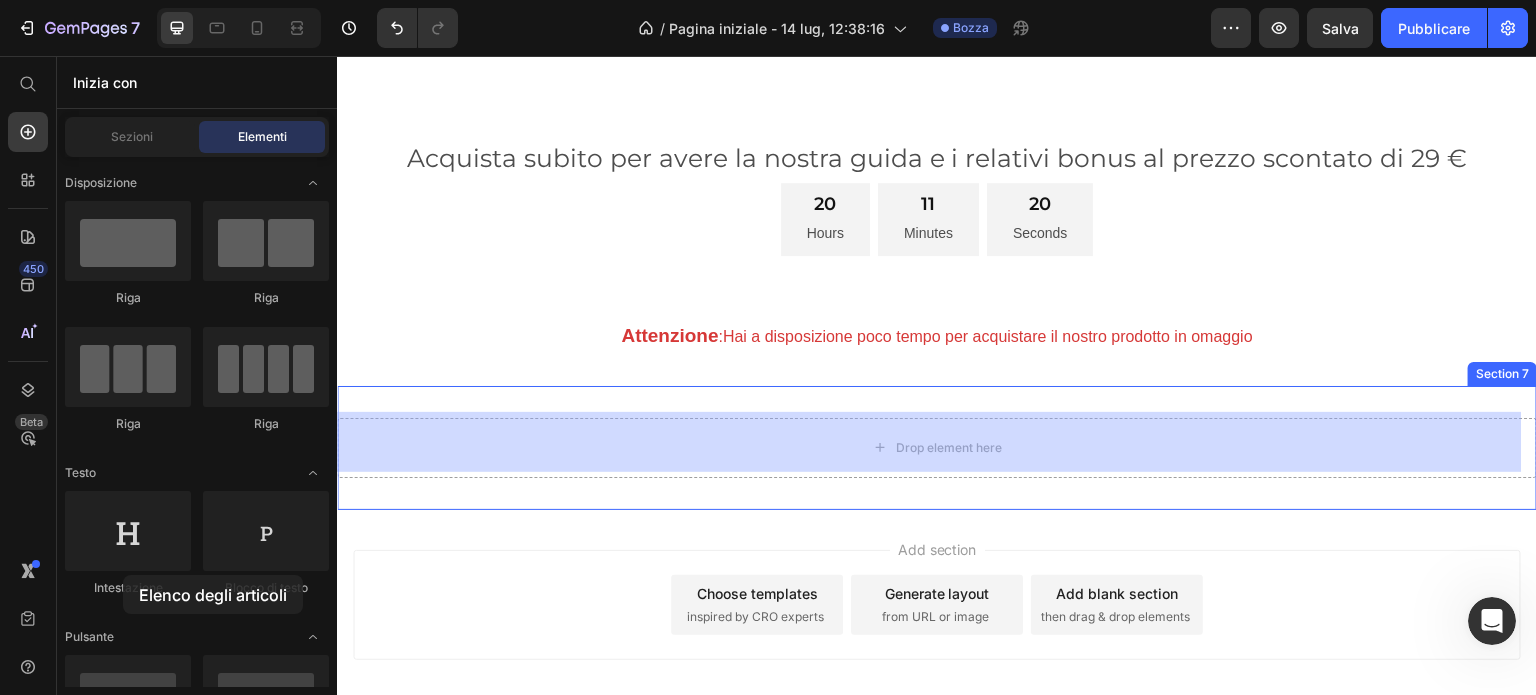 scroll, scrollTop: 1033, scrollLeft: 0, axis: vertical 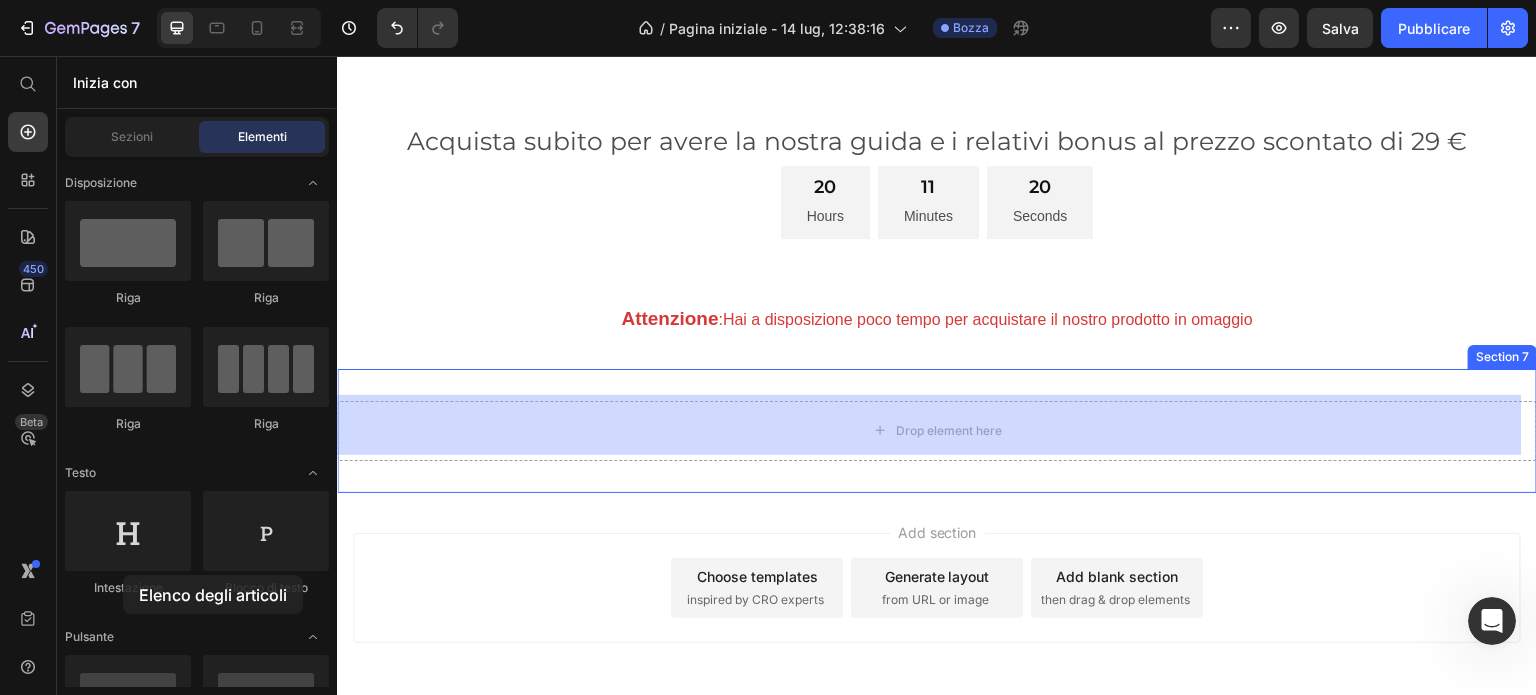 drag, startPoint x: 142, startPoint y: 571, endPoint x: 122, endPoint y: 575, distance: 20.396078 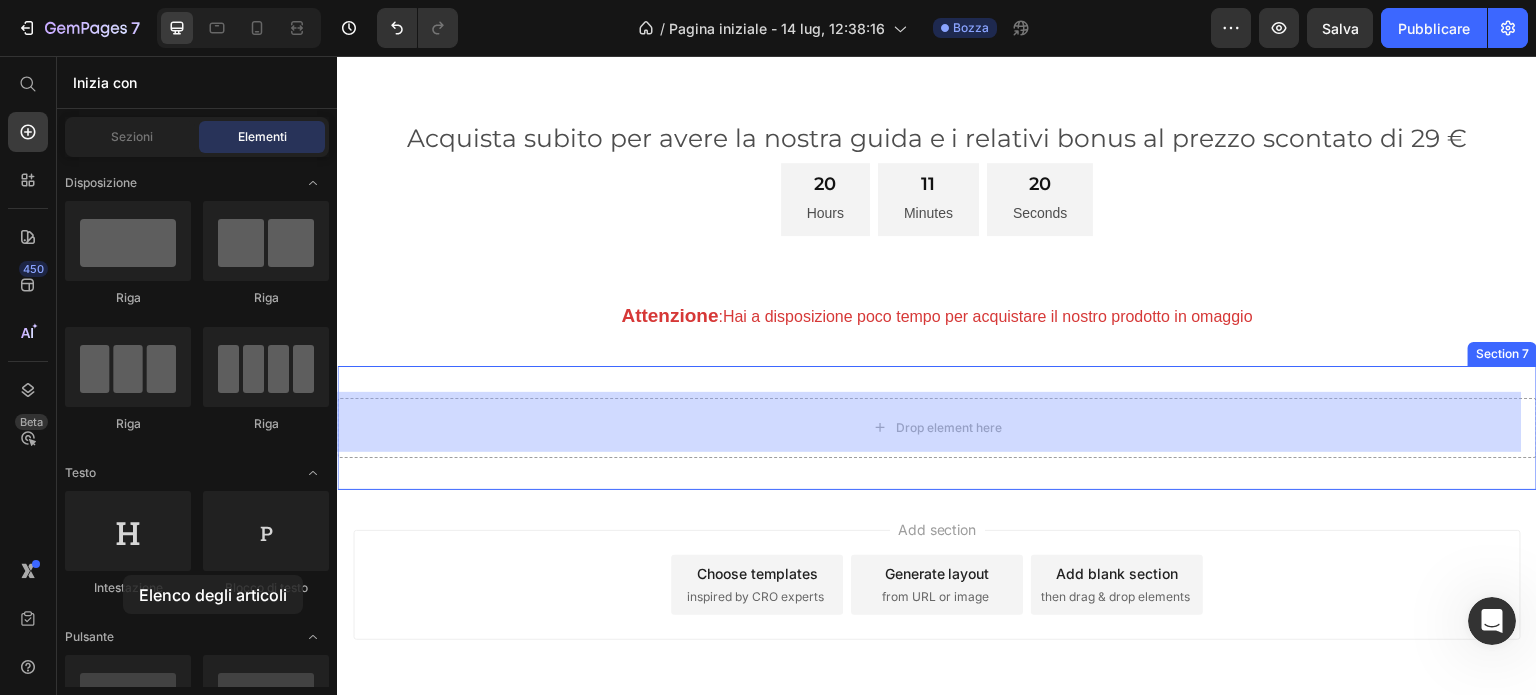 click at bounding box center (128, 1979) 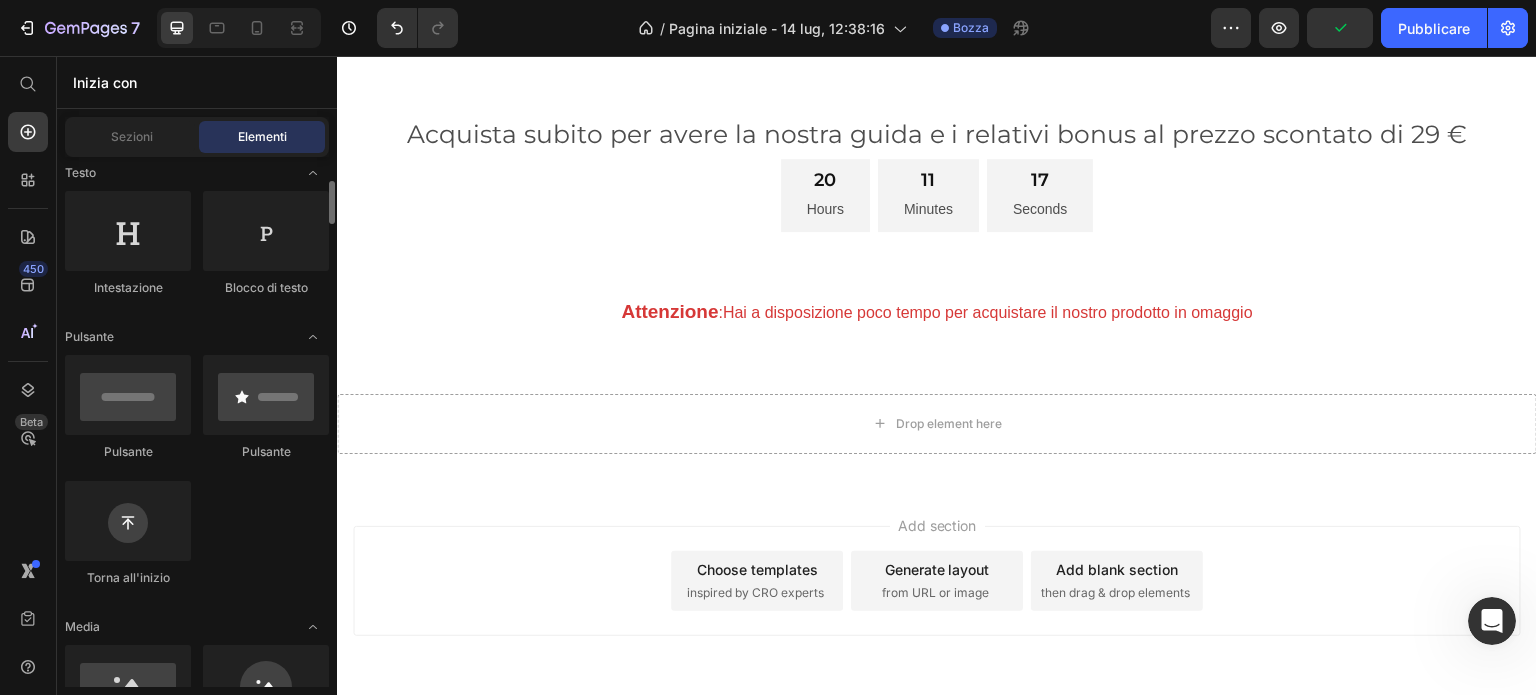 scroll, scrollTop: 0, scrollLeft: 0, axis: both 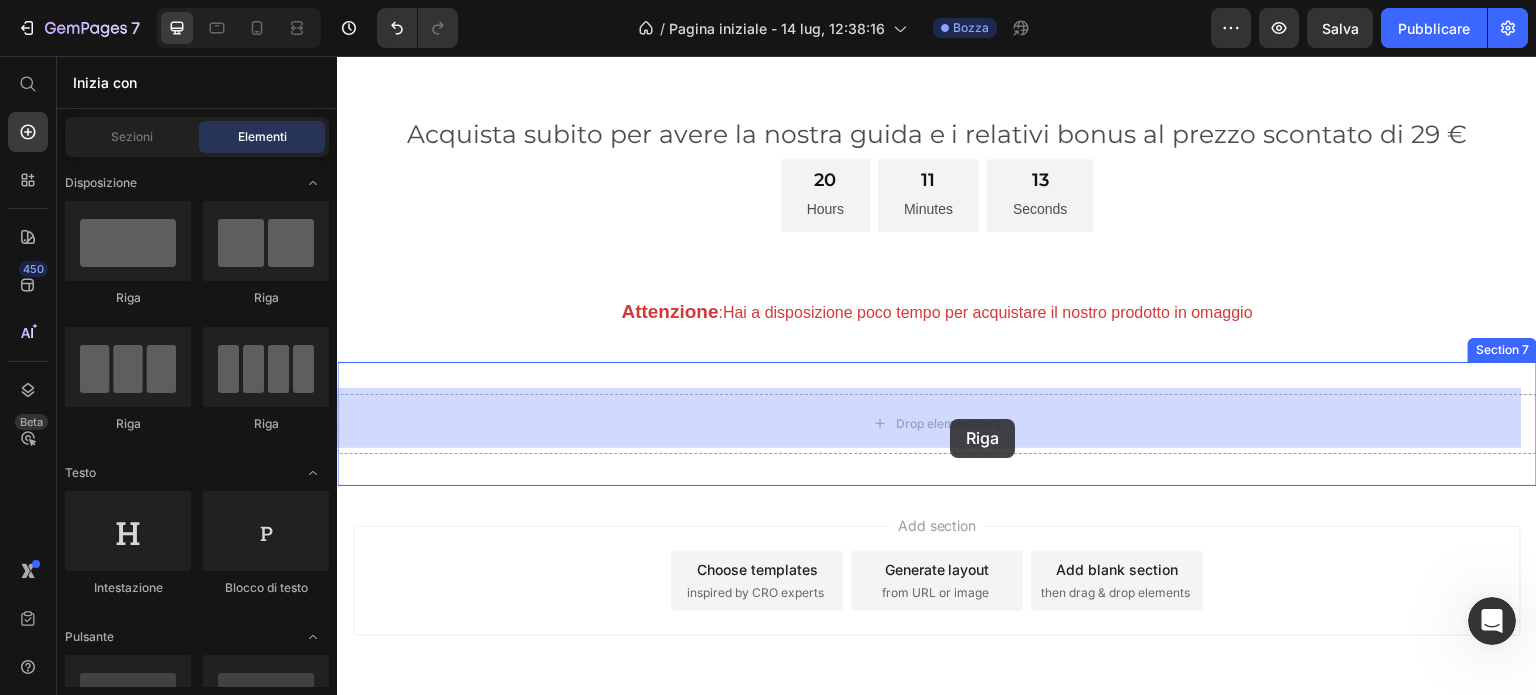 drag, startPoint x: 611, startPoint y: 310, endPoint x: 923, endPoint y: 424, distance: 332.17465 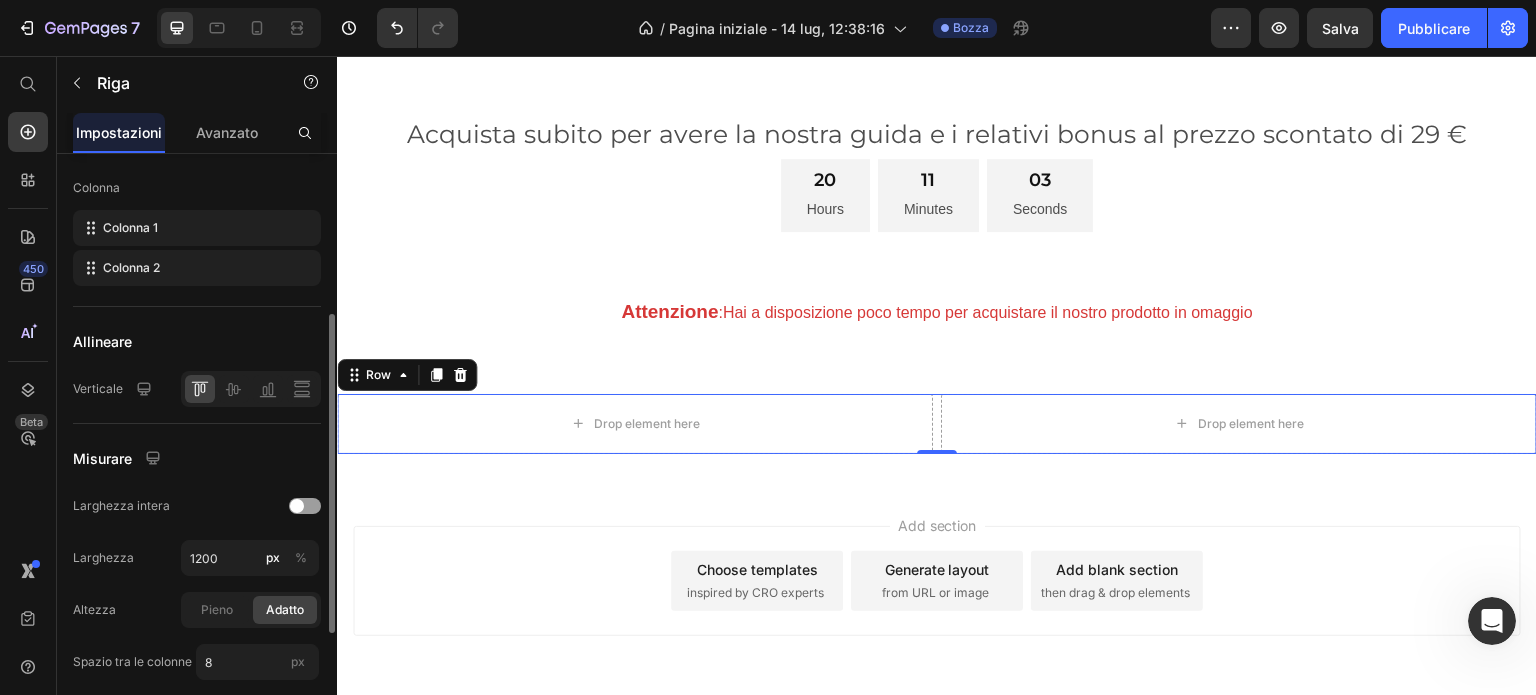 scroll, scrollTop: 0, scrollLeft: 0, axis: both 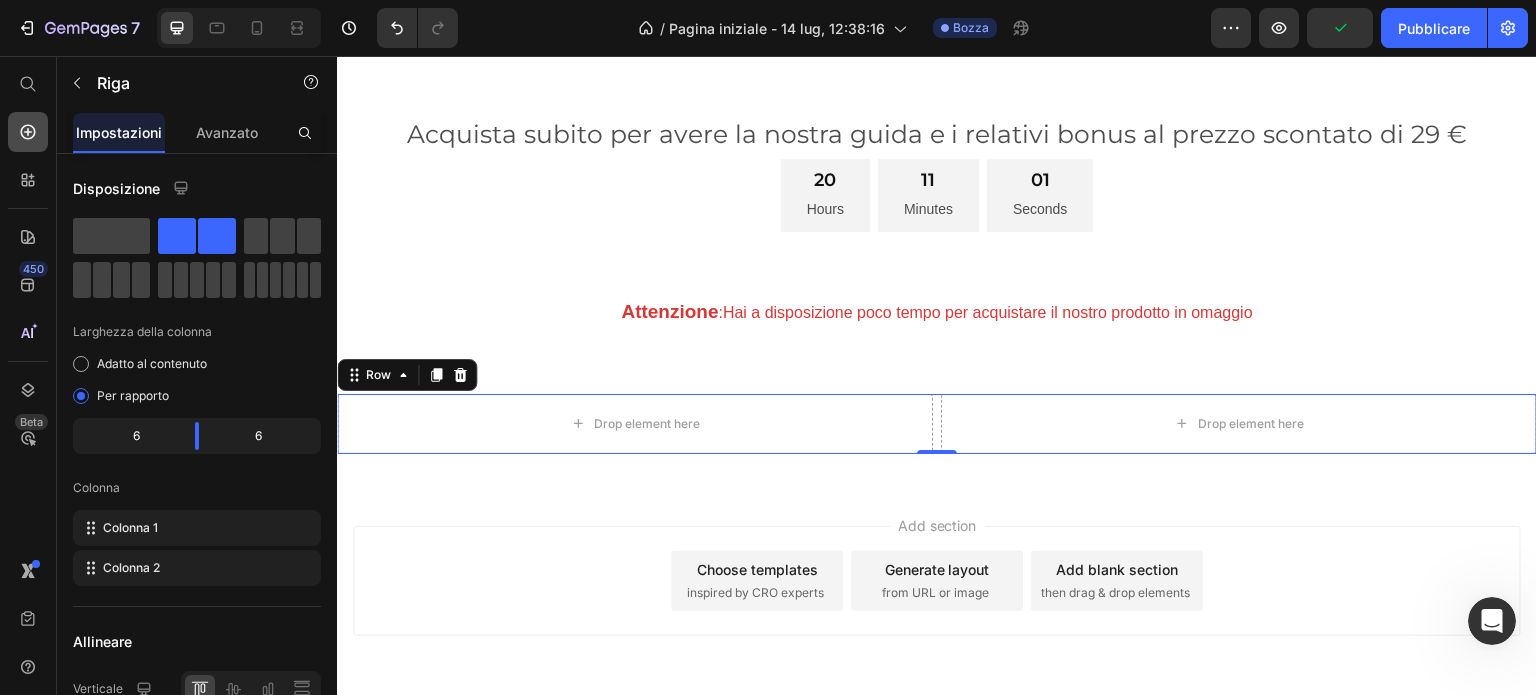 click 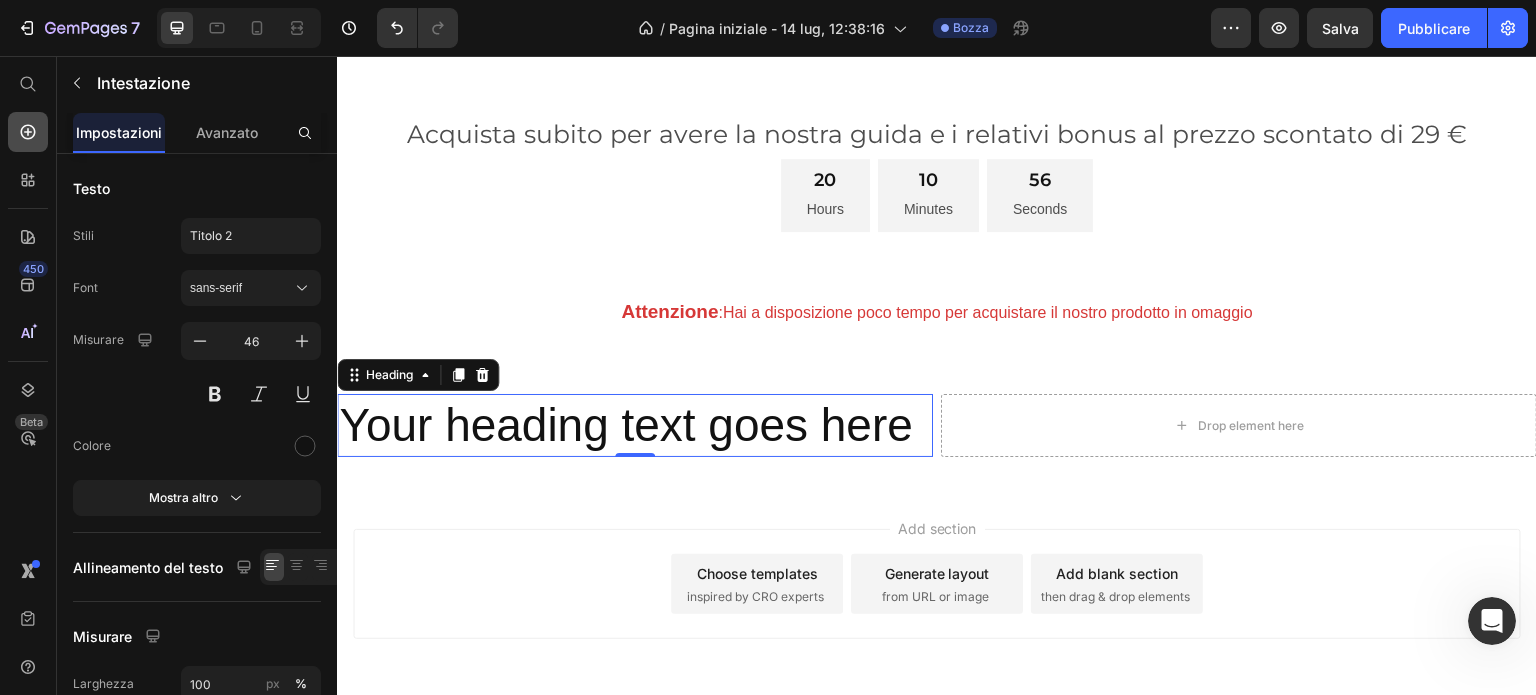 click 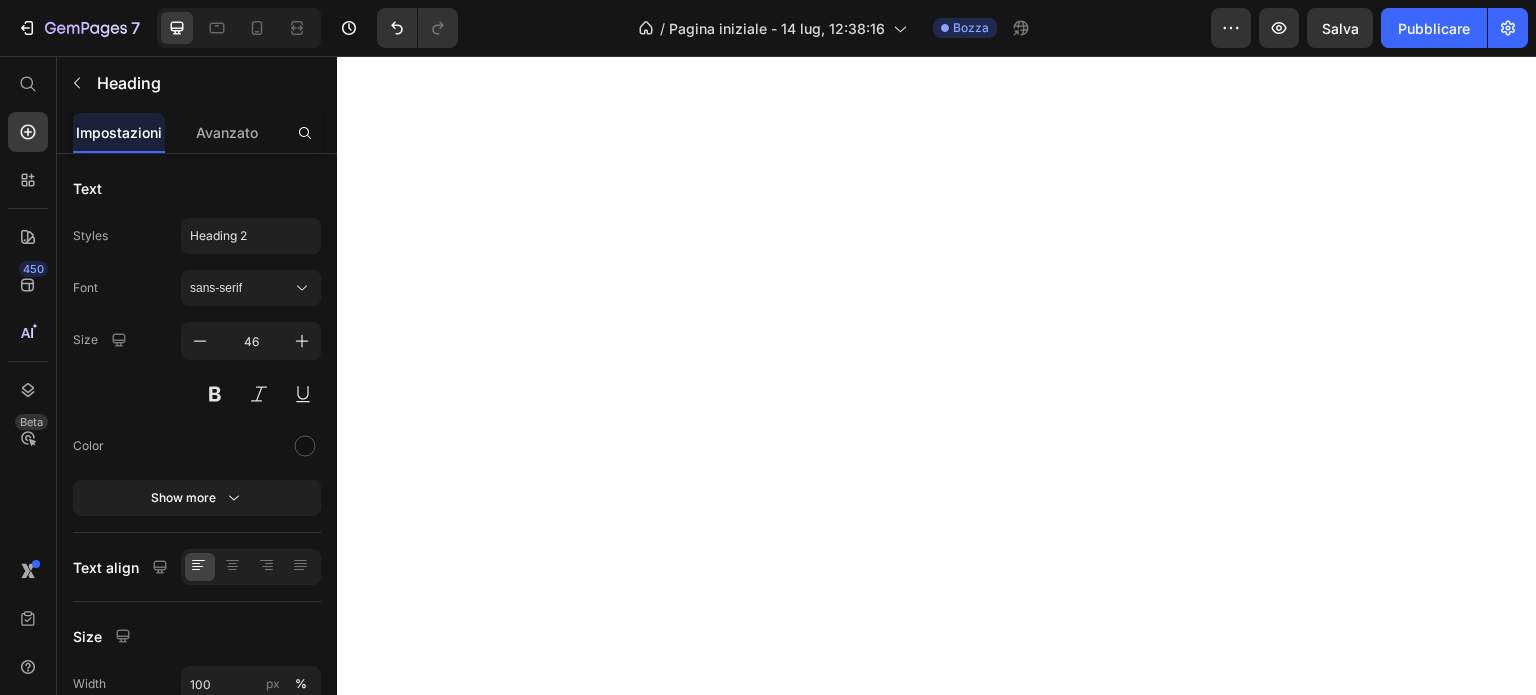 scroll, scrollTop: 0, scrollLeft: 0, axis: both 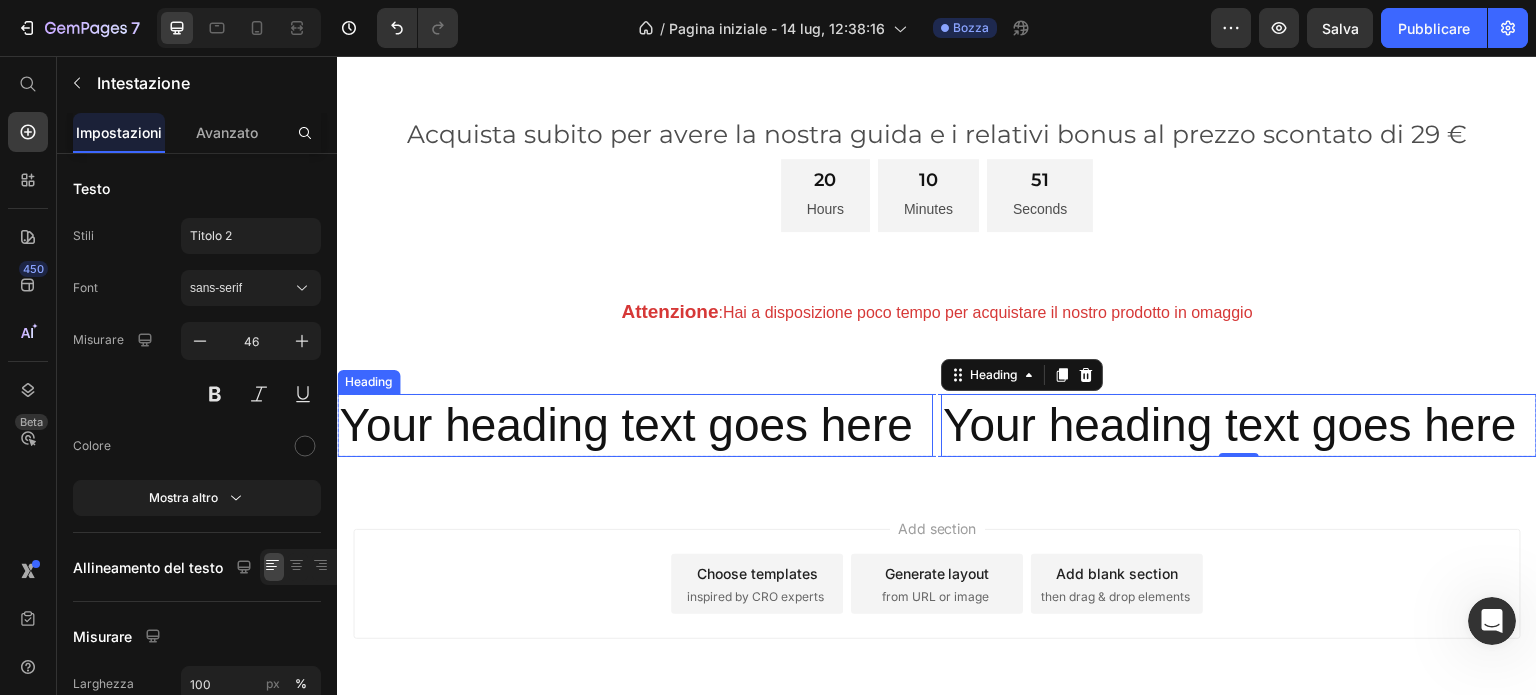 click on "Your heading text goes here" at bounding box center [635, 426] 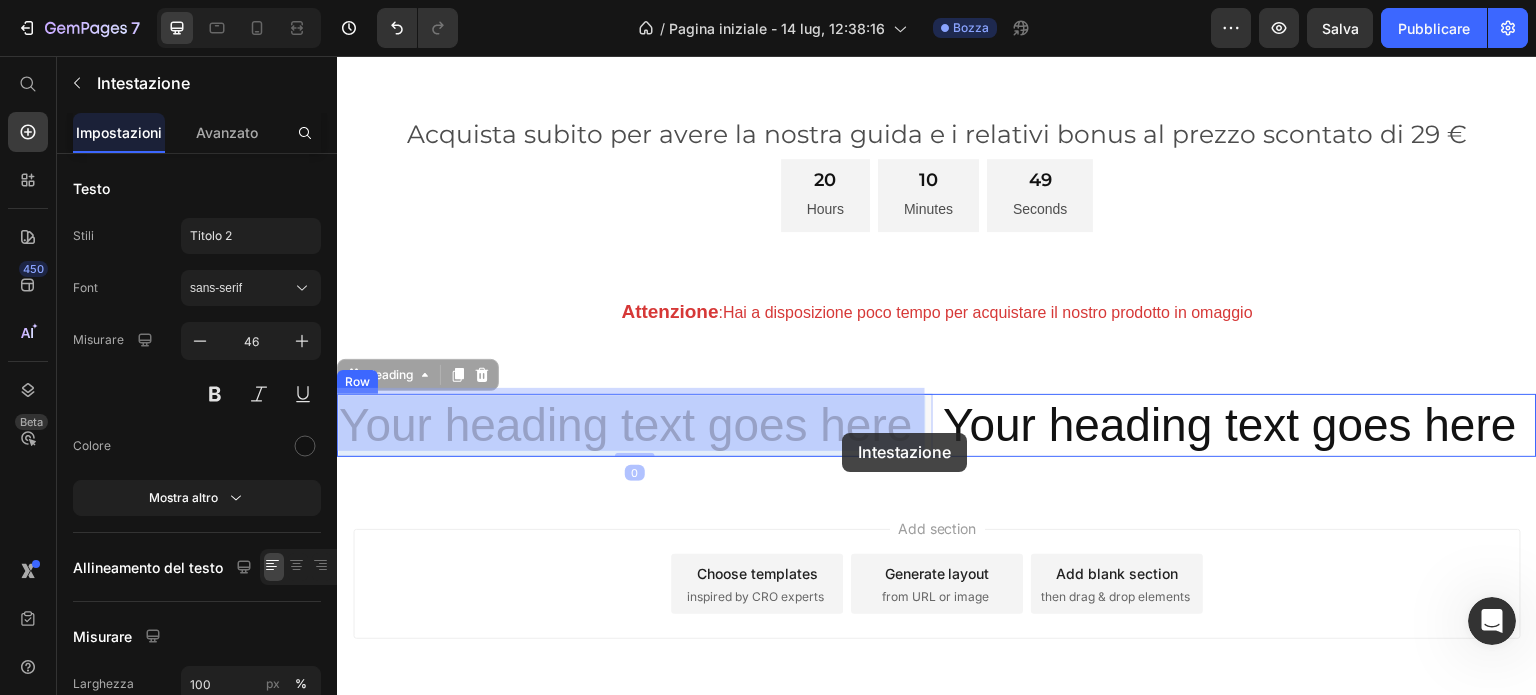 drag, startPoint x: 910, startPoint y: 429, endPoint x: 874, endPoint y: 432, distance: 36.124783 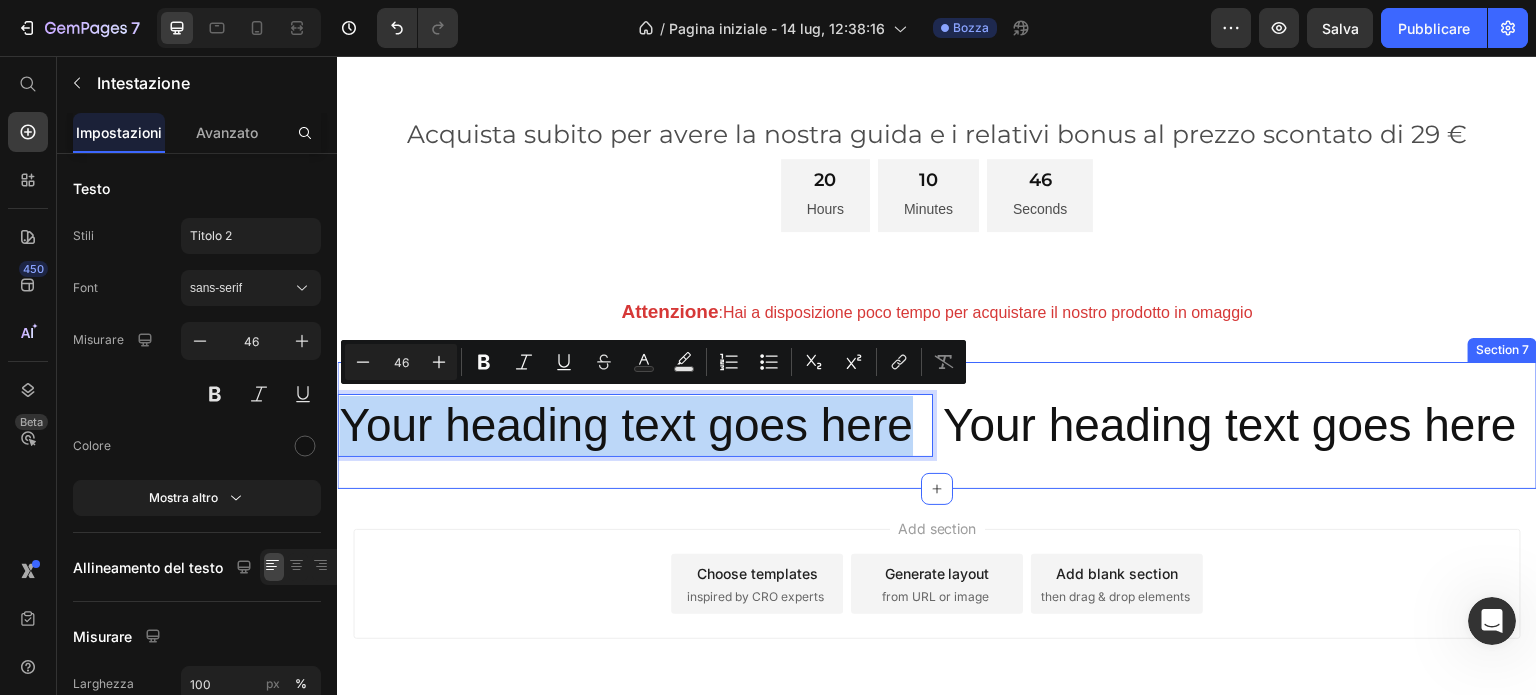drag, startPoint x: 908, startPoint y: 424, endPoint x: 345, endPoint y: 459, distance: 564.08685 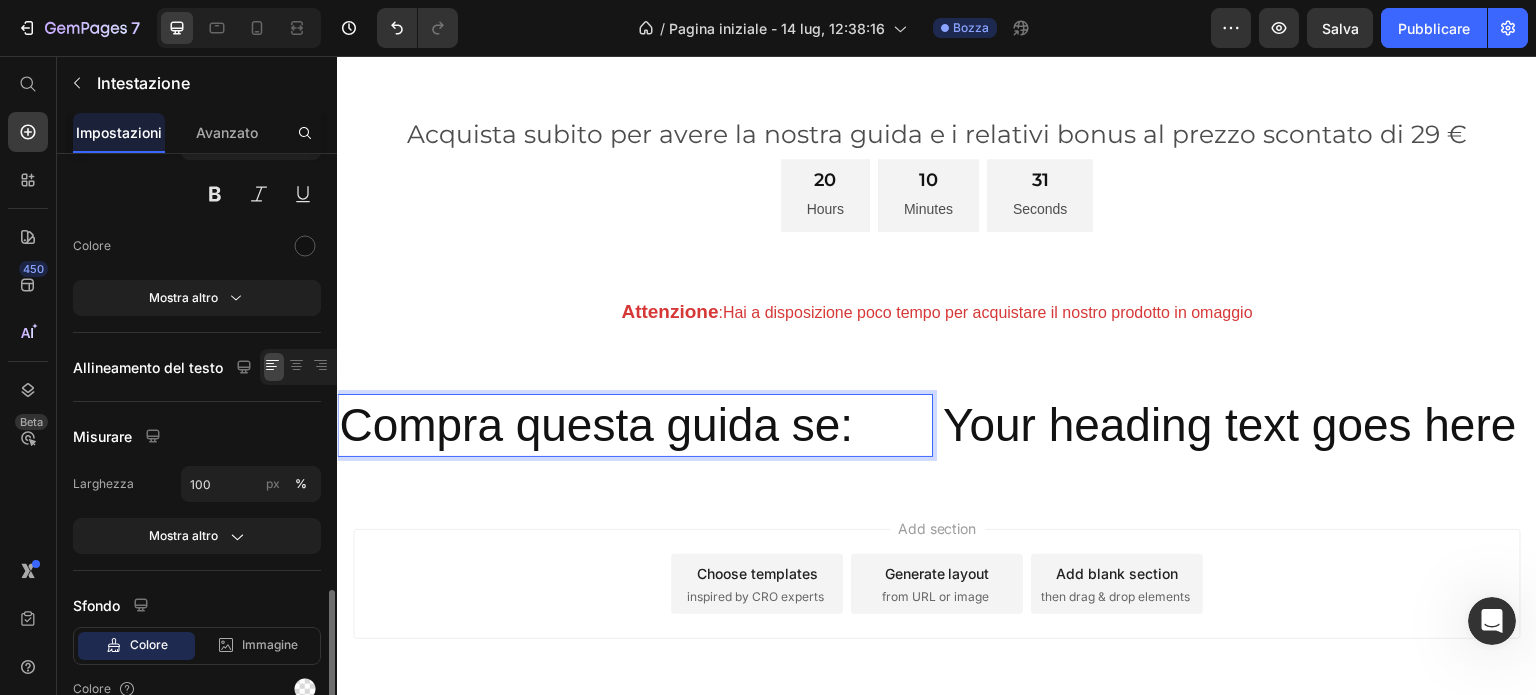 scroll, scrollTop: 411, scrollLeft: 0, axis: vertical 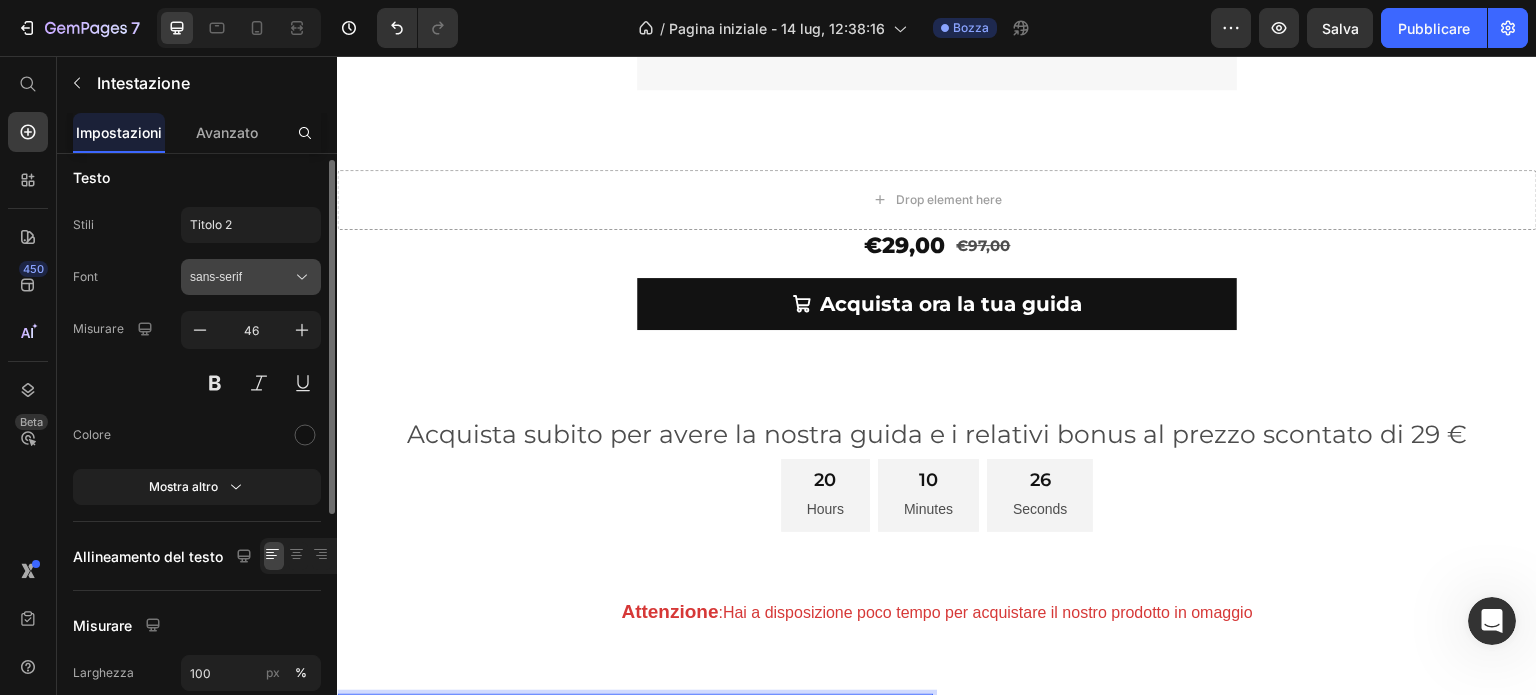click 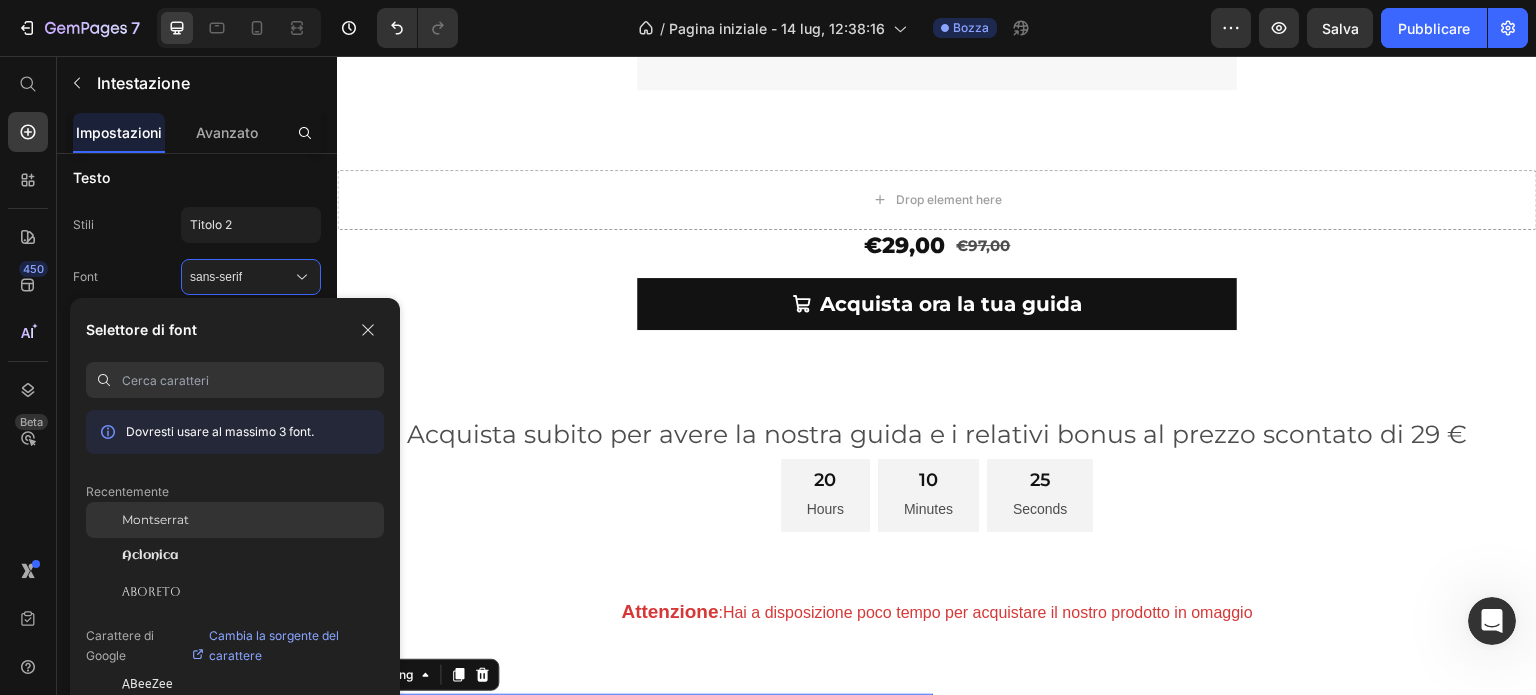 click on "Montserrat" 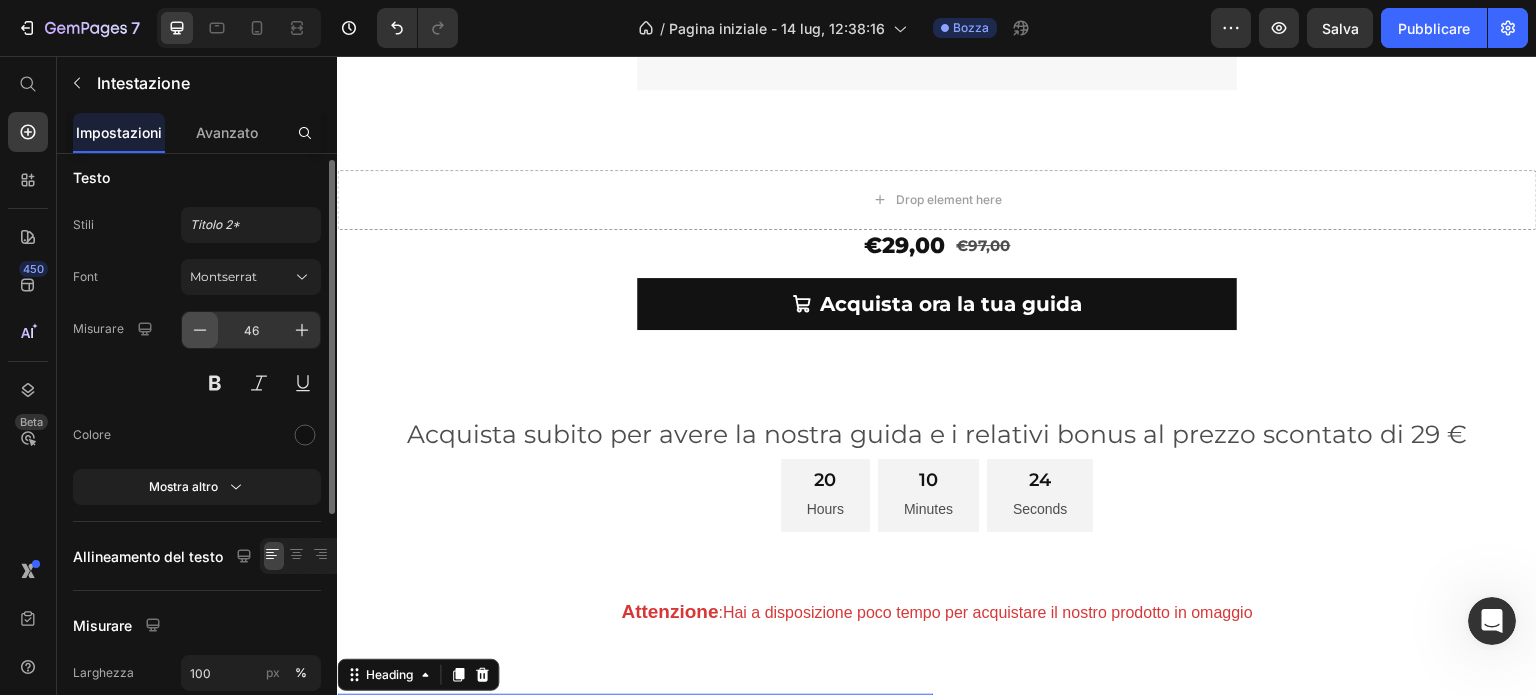 click 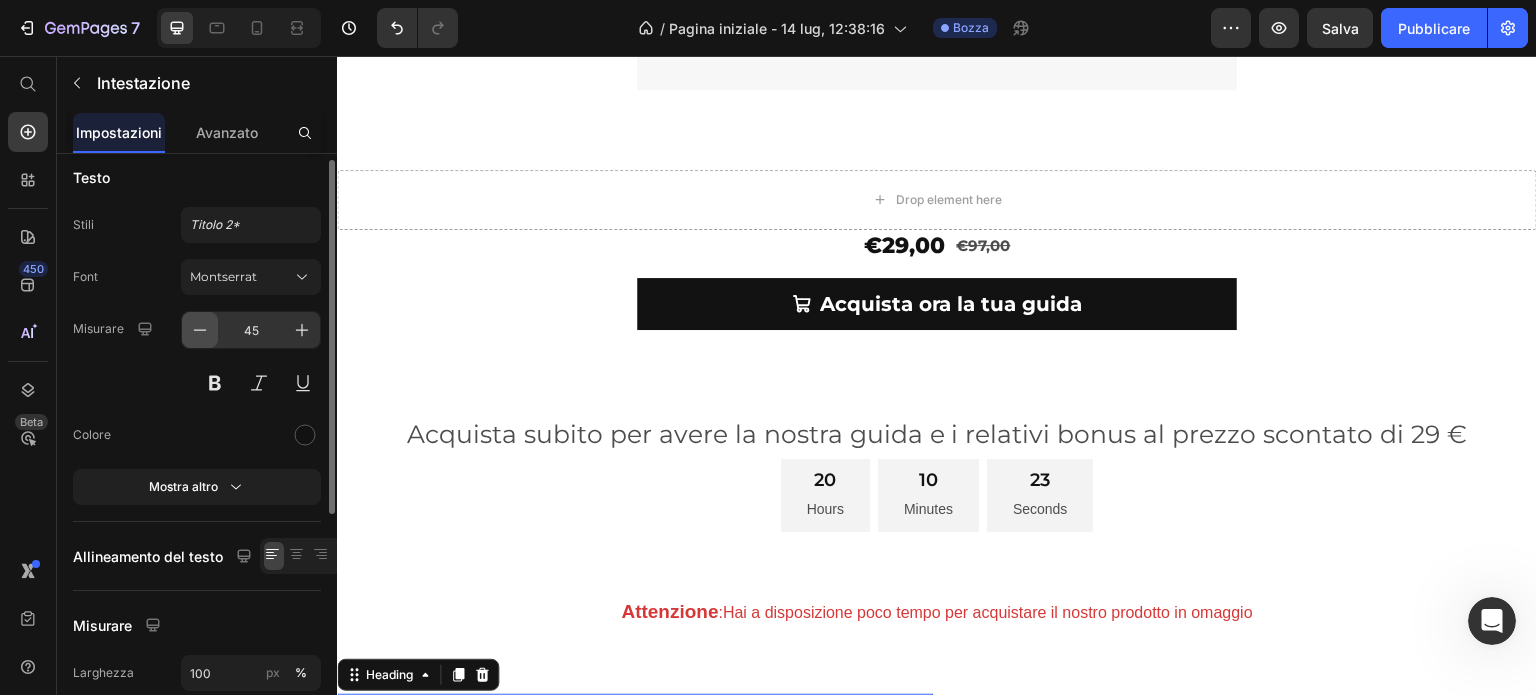 click 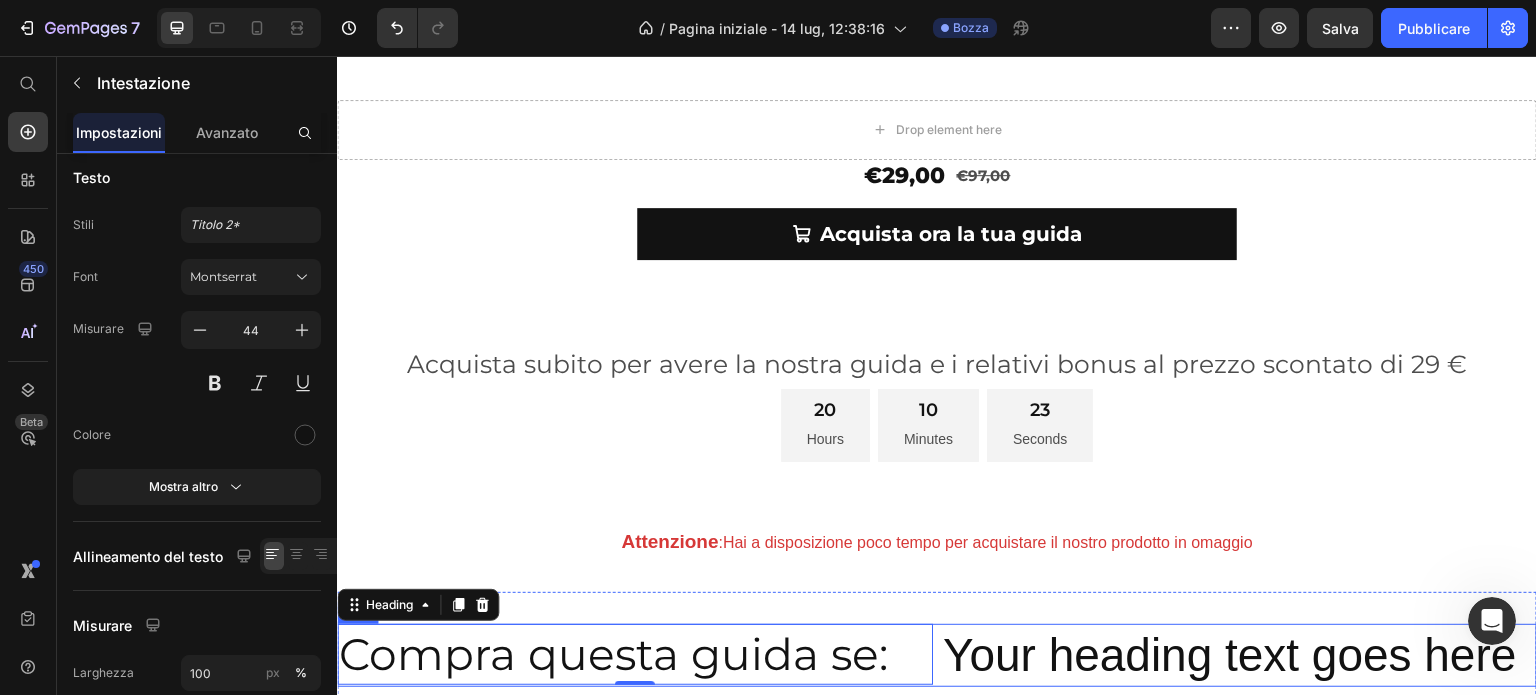 scroll, scrollTop: 933, scrollLeft: 0, axis: vertical 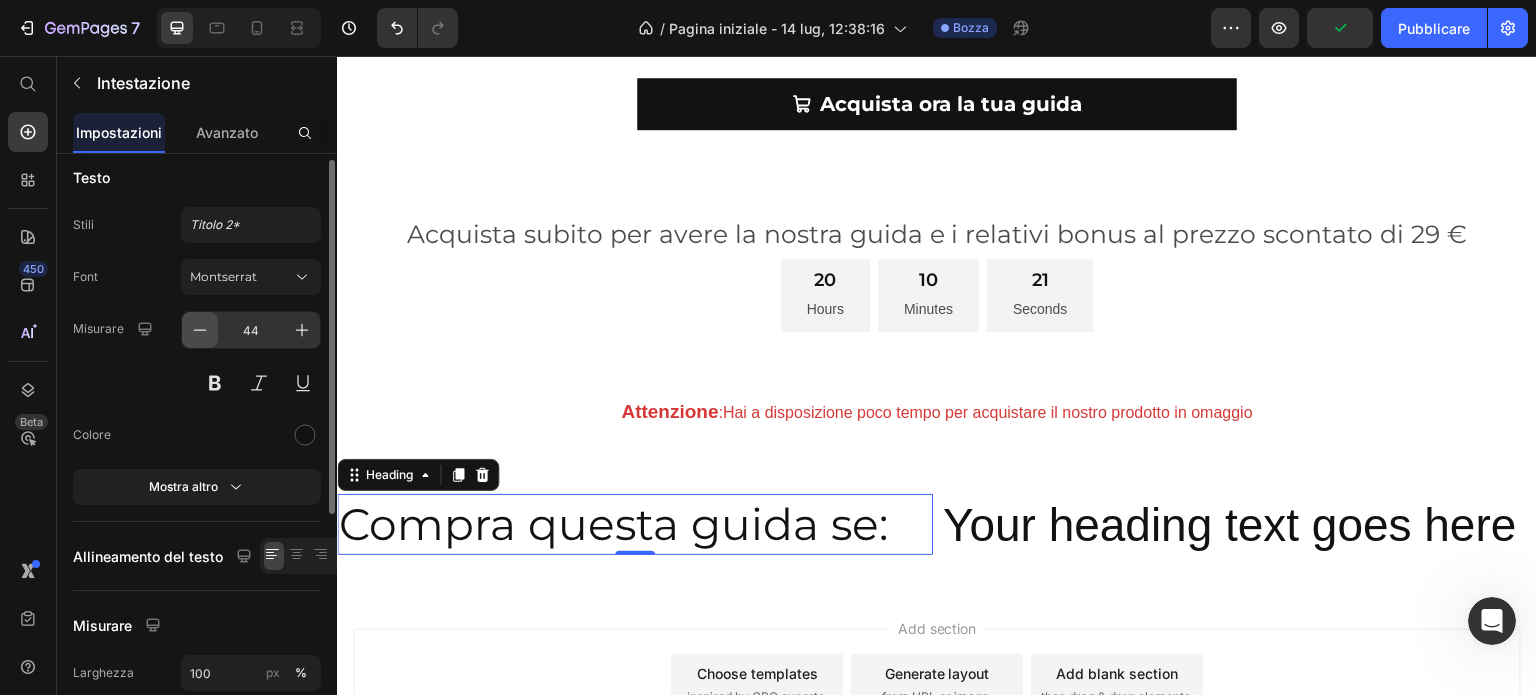 click 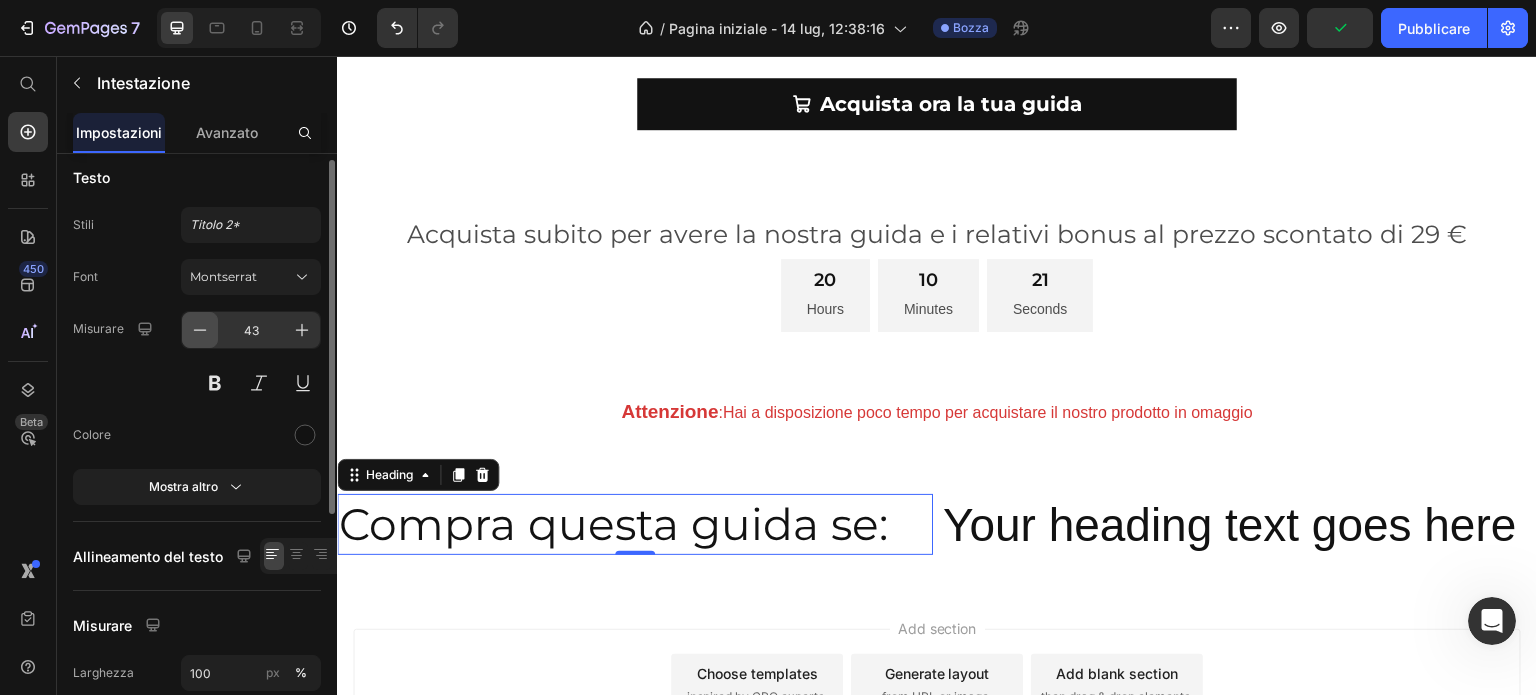 click 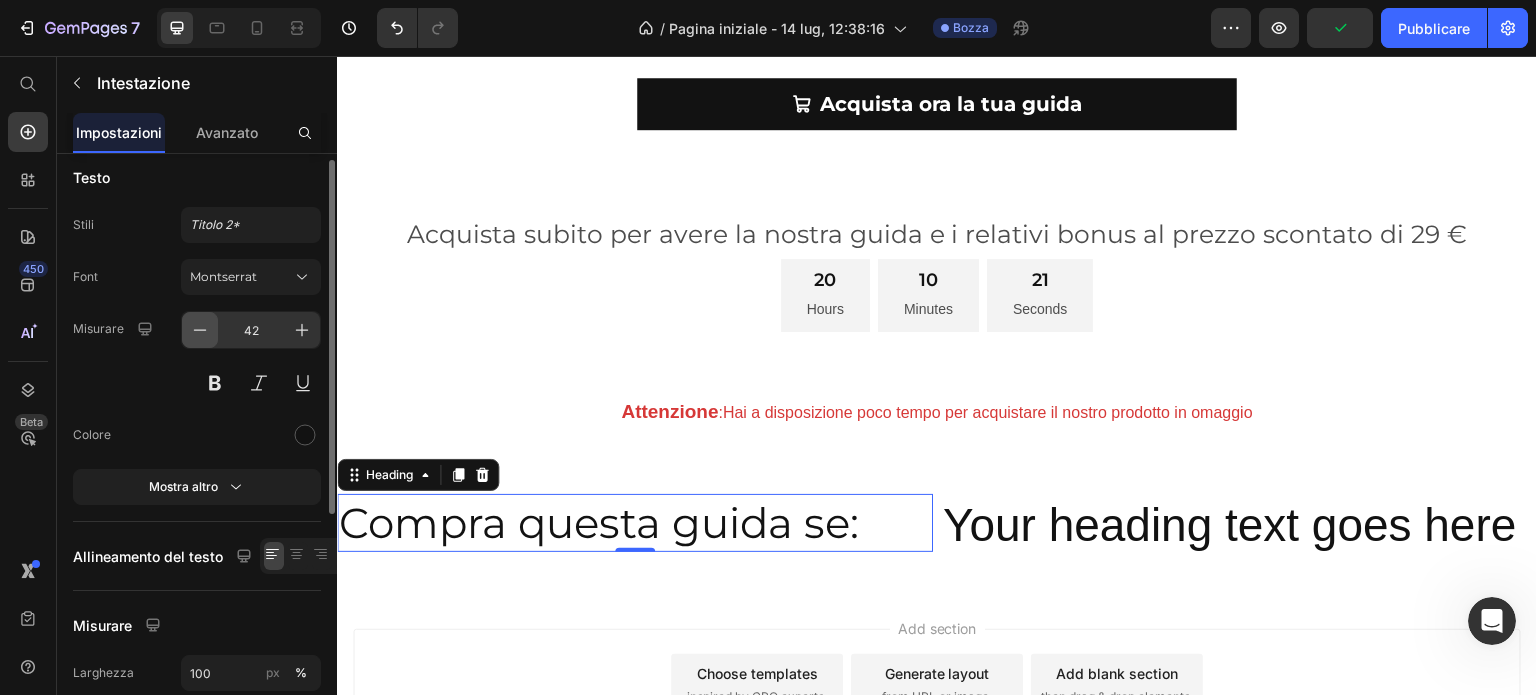click 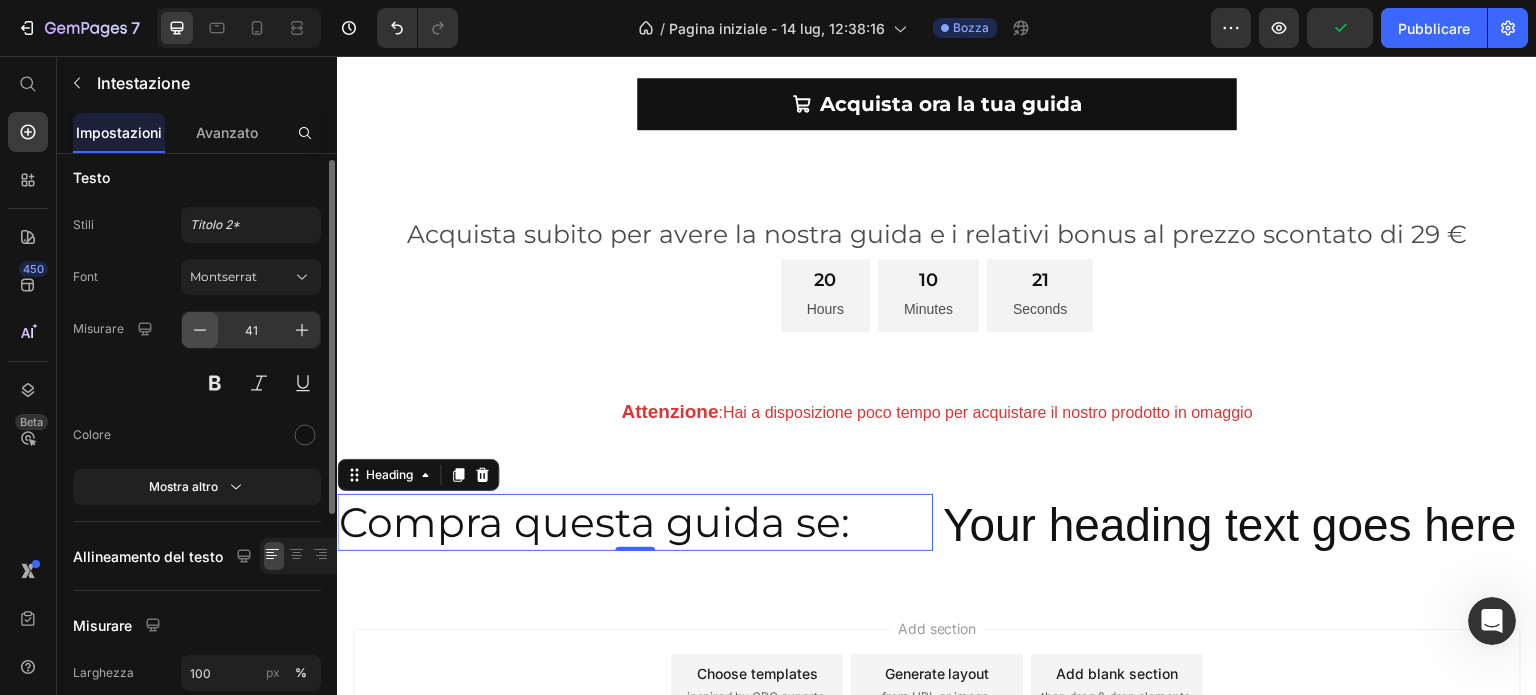 click 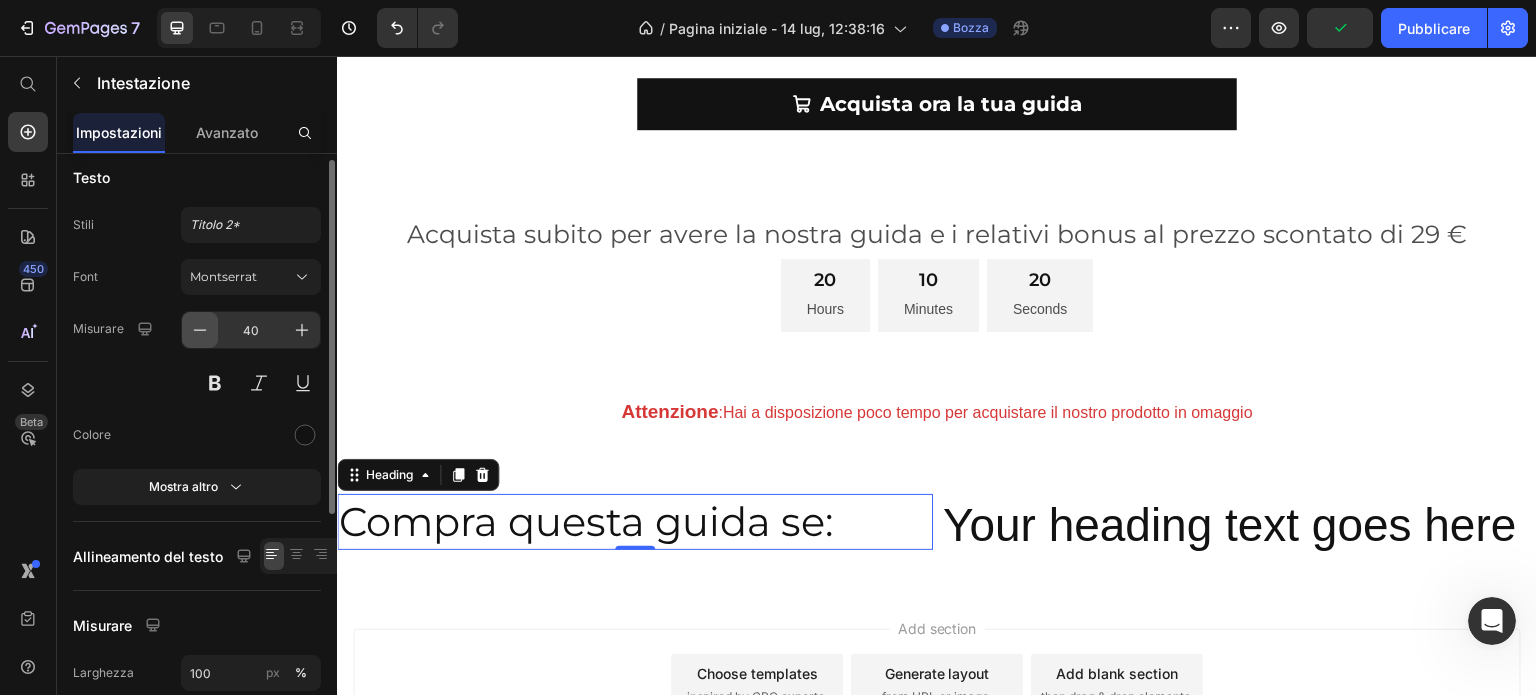 click 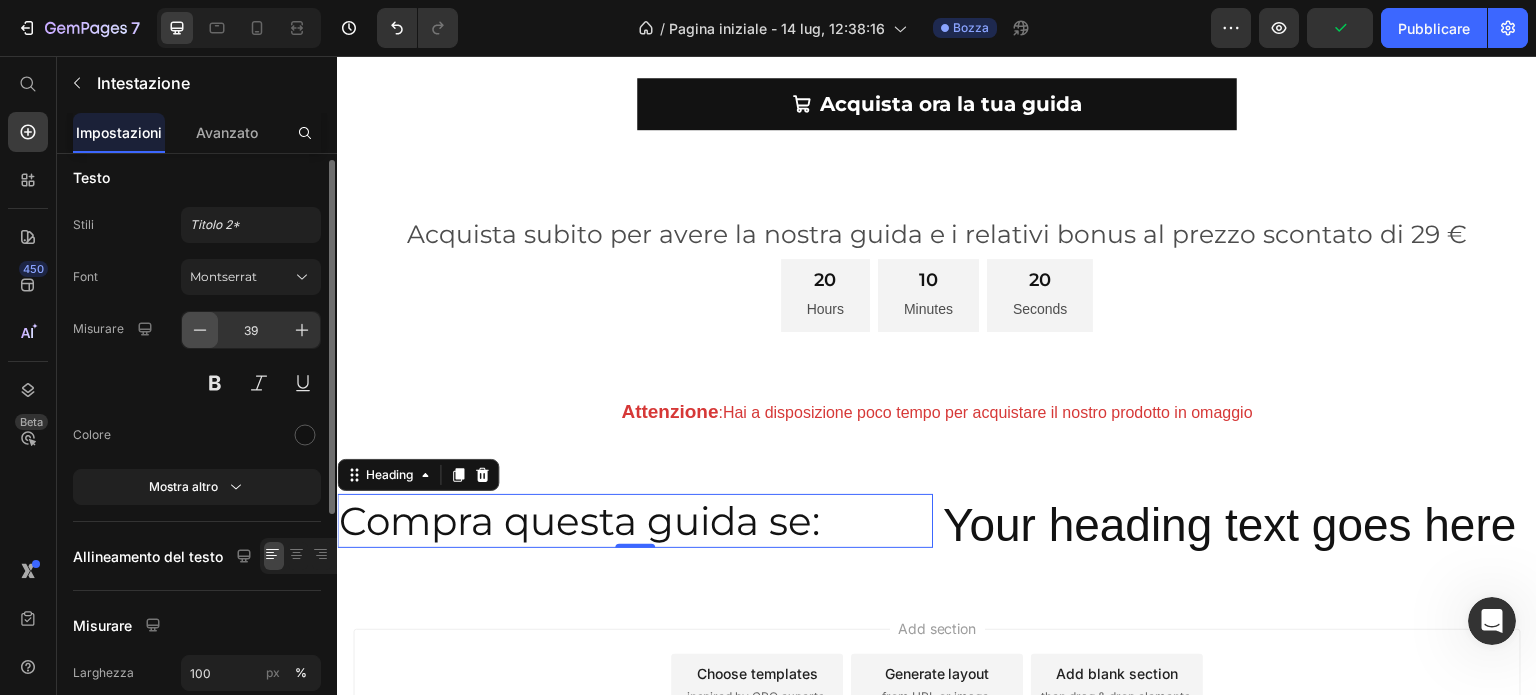 click 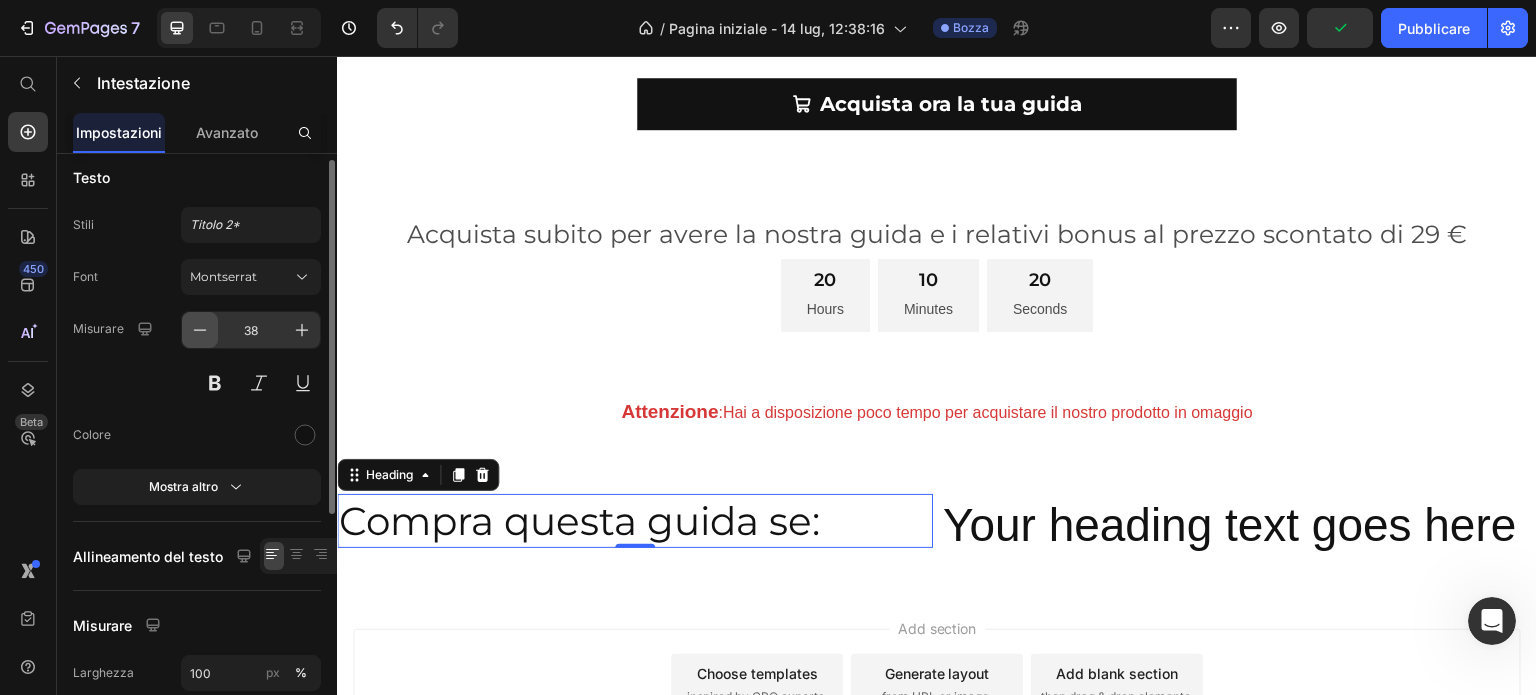 click 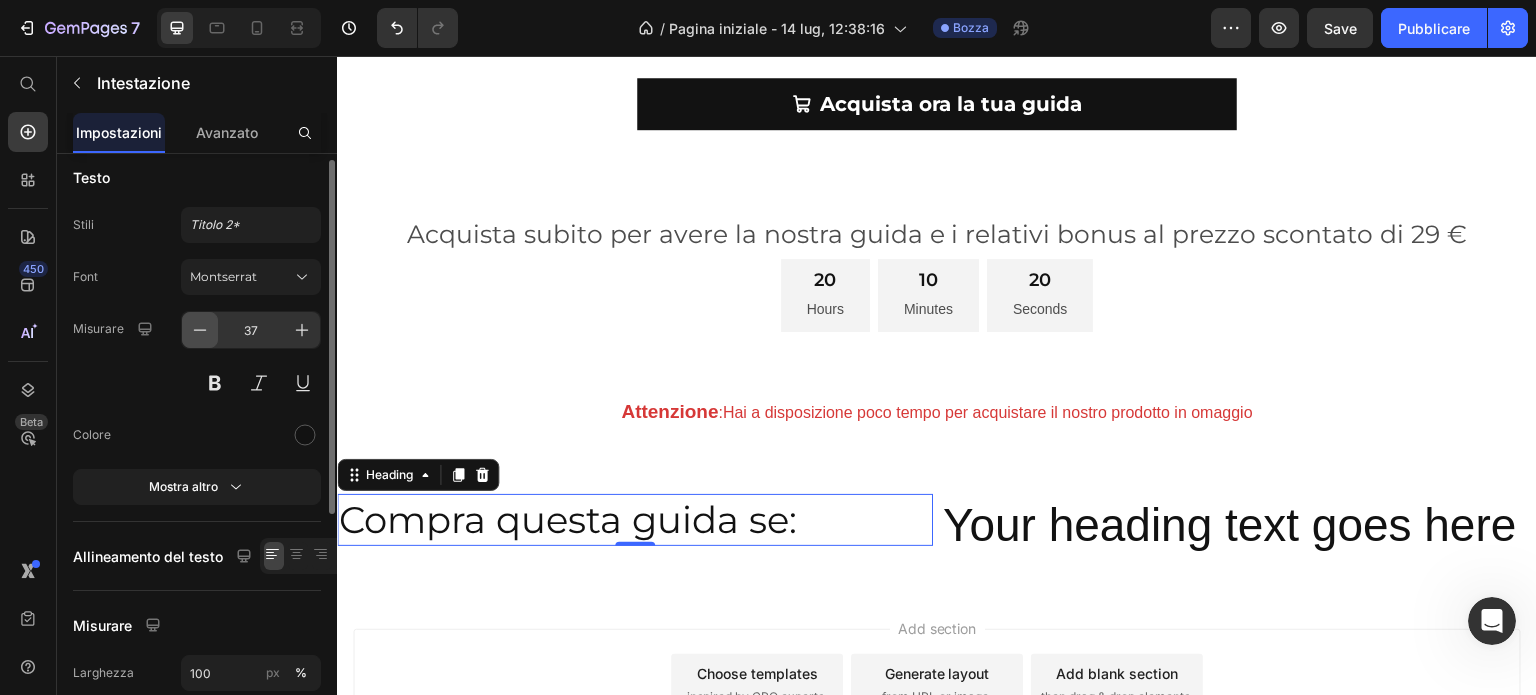 click 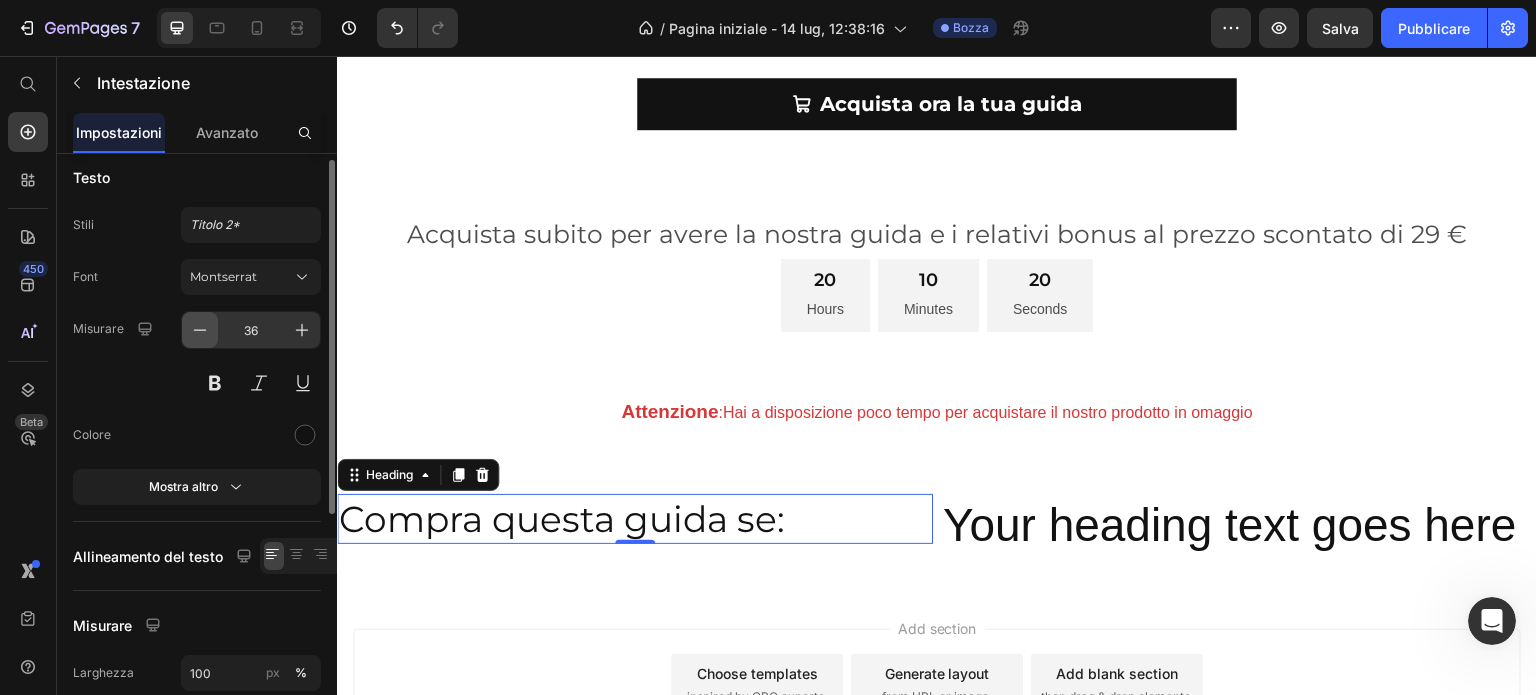 click 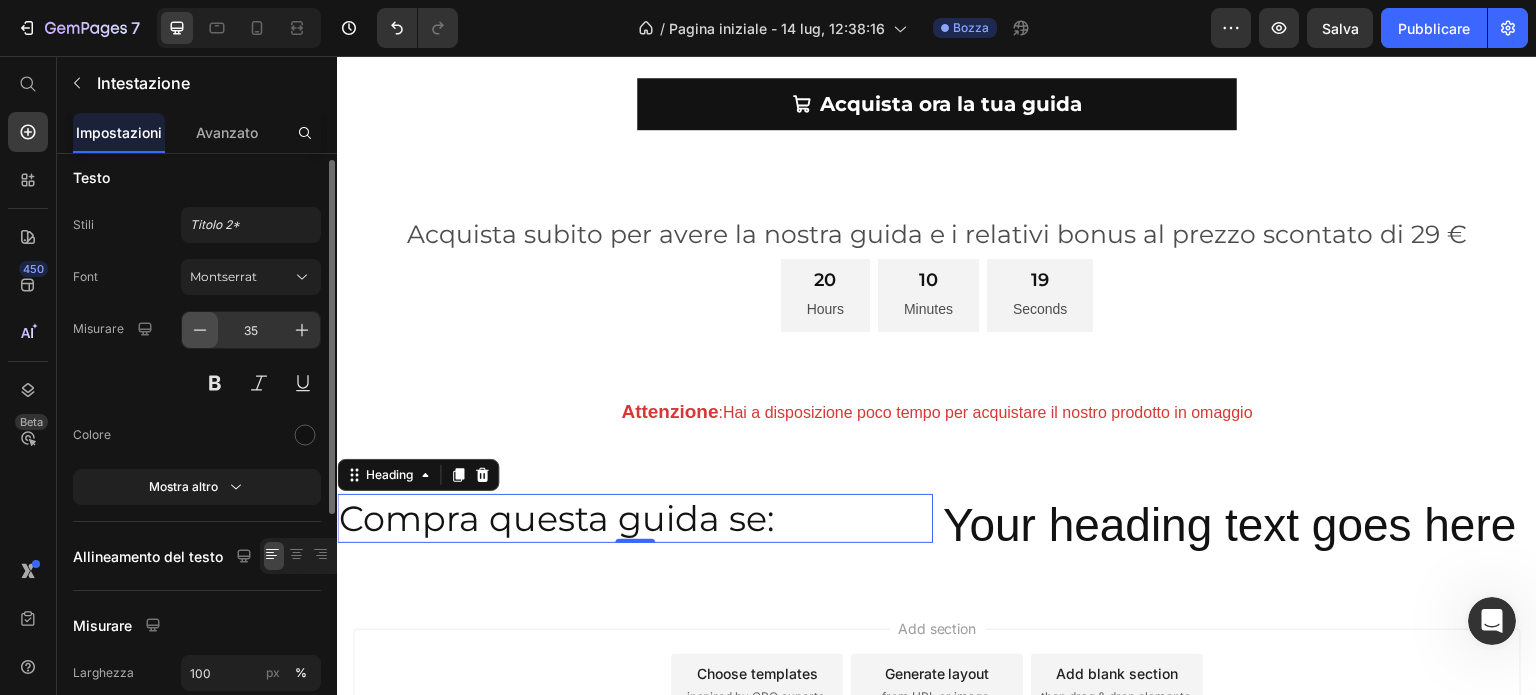 click 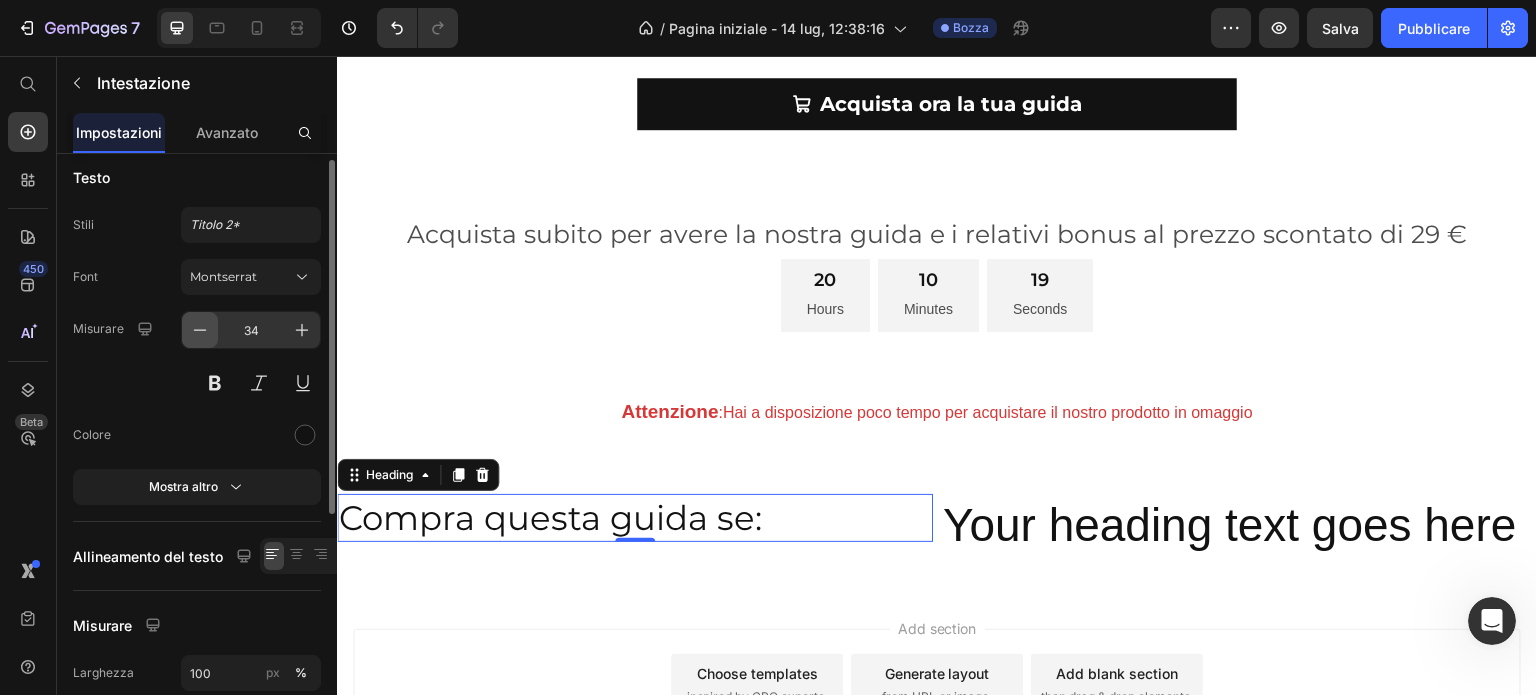 click 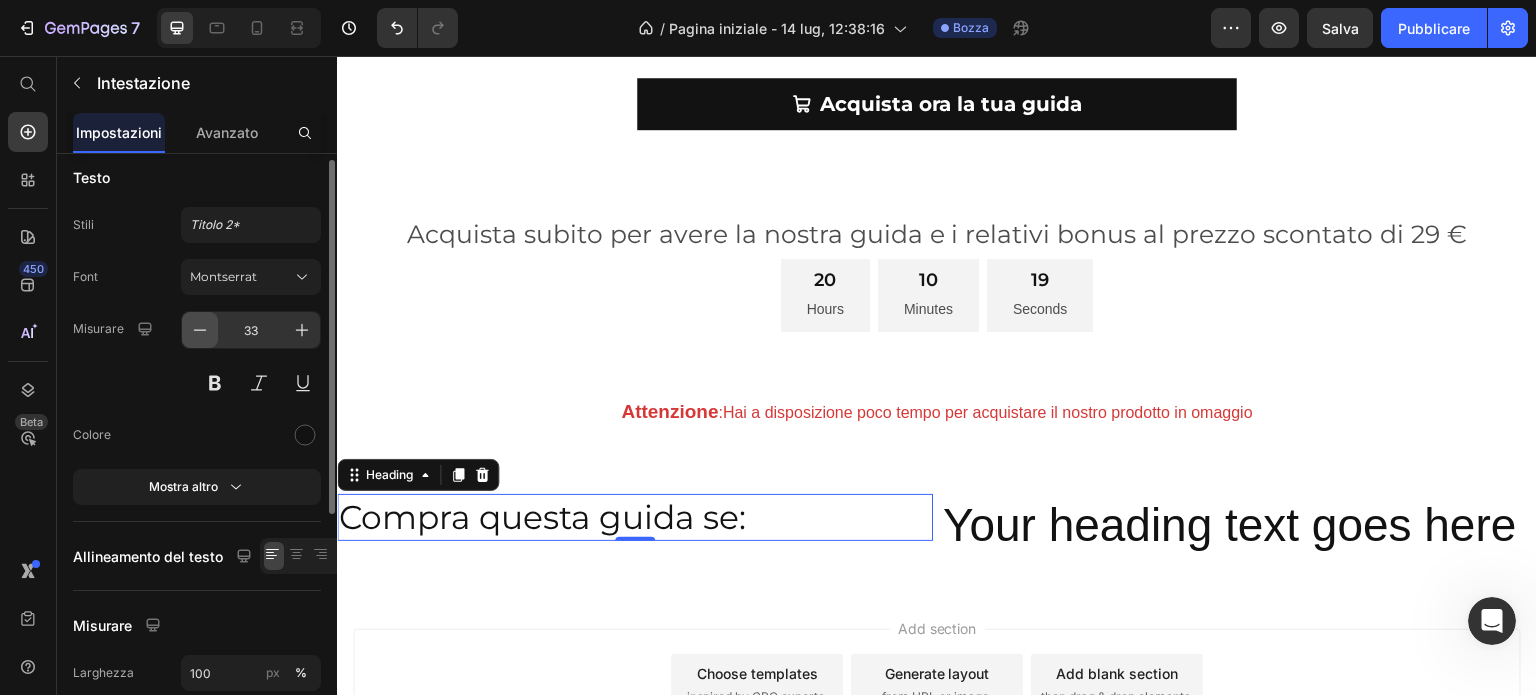 click 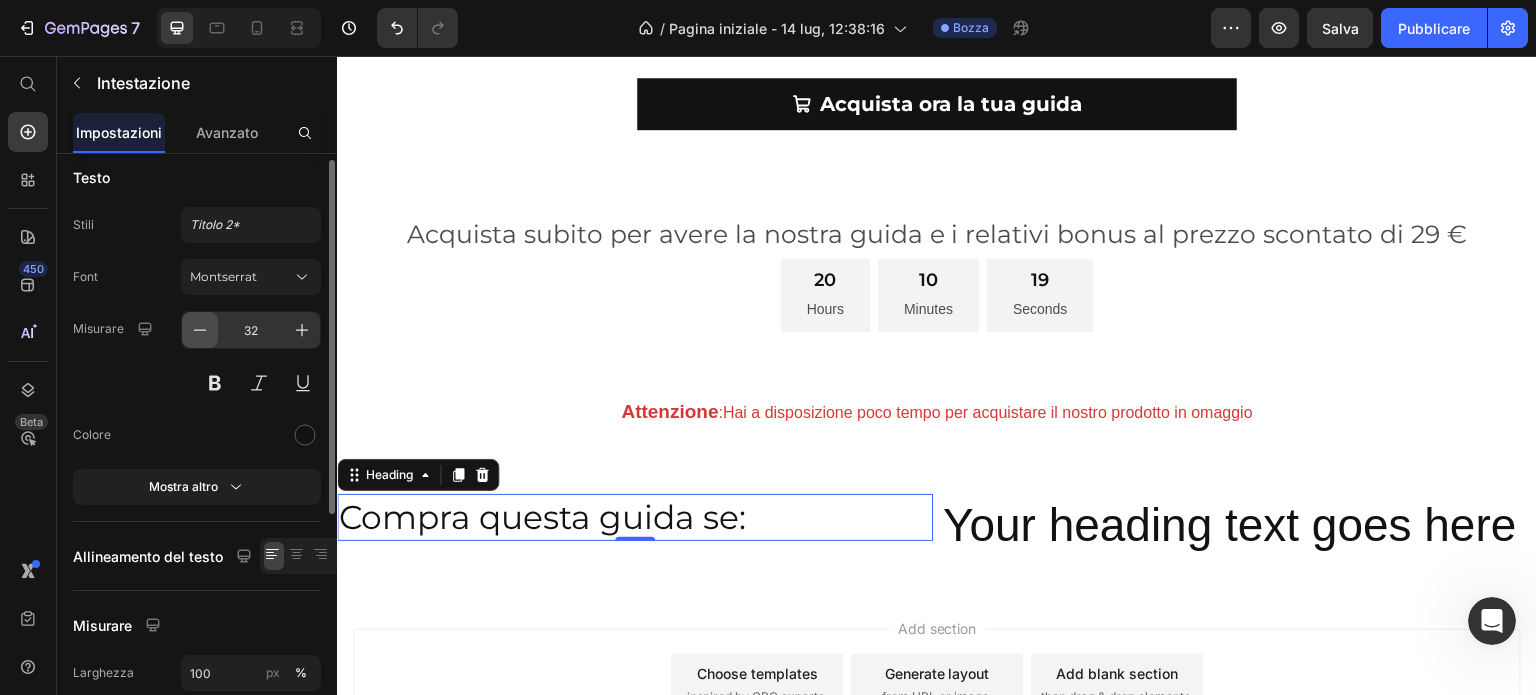 click 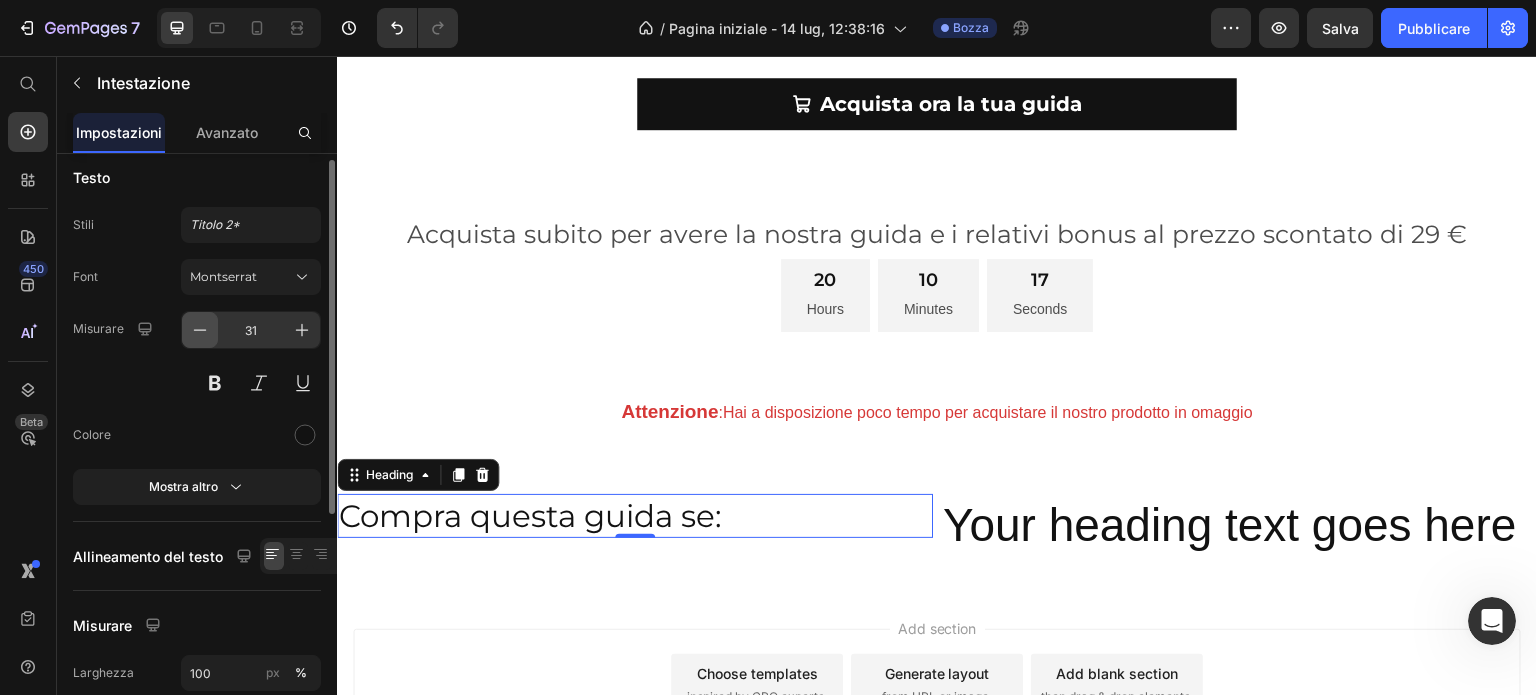 click 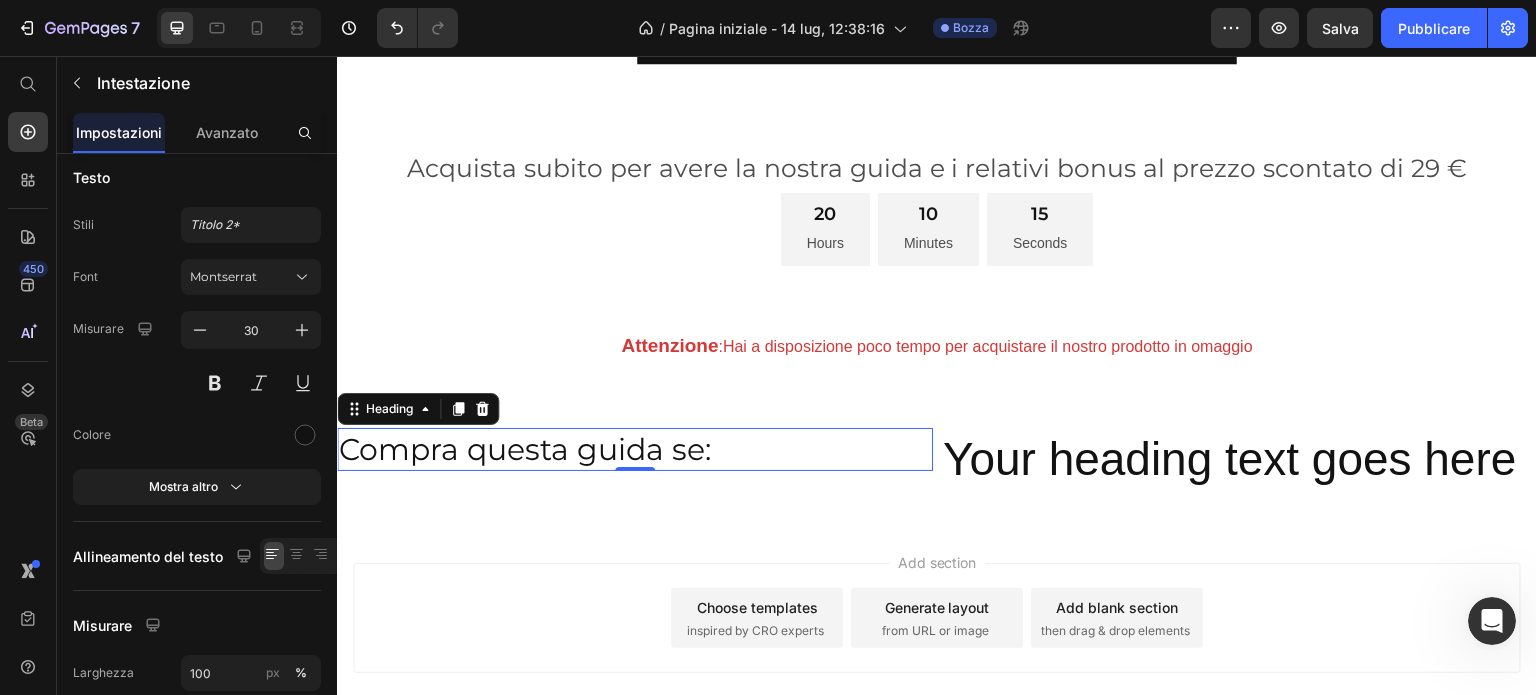 scroll, scrollTop: 1033, scrollLeft: 0, axis: vertical 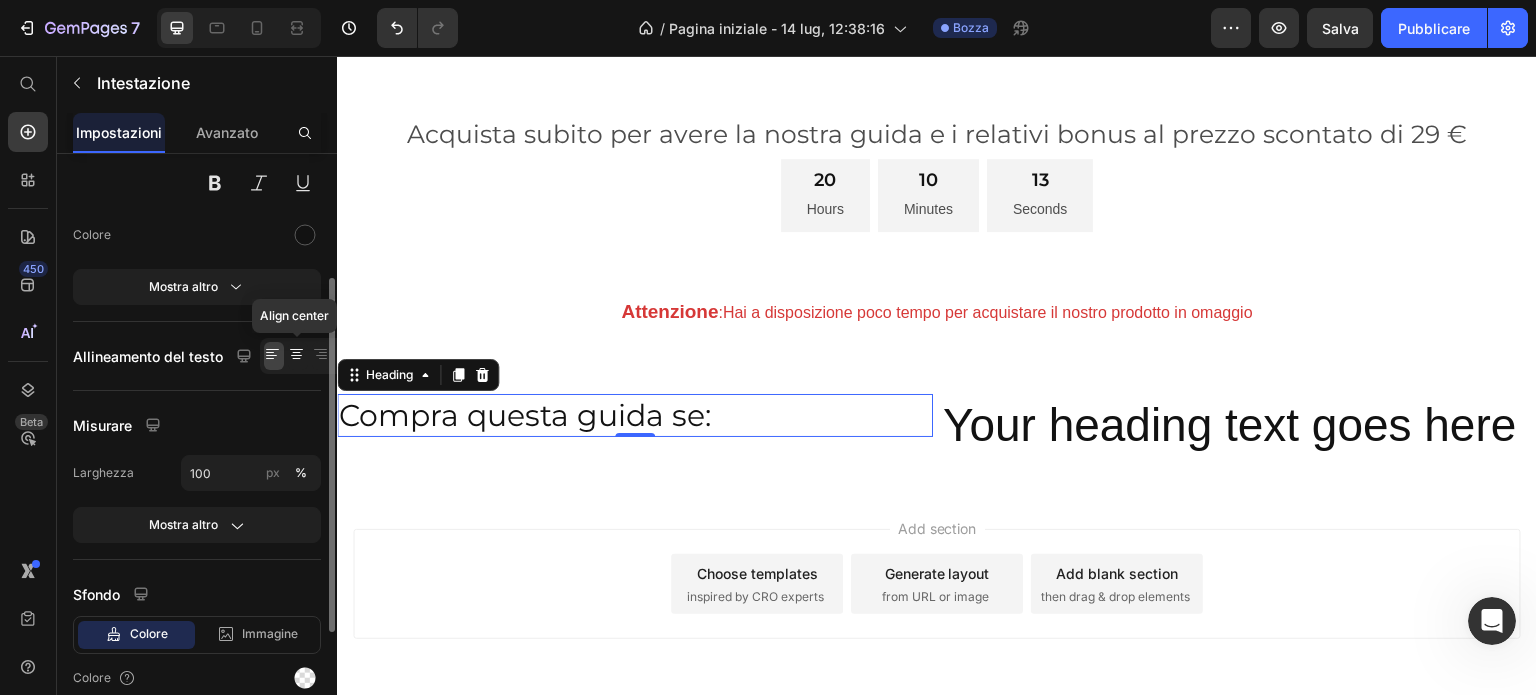 click 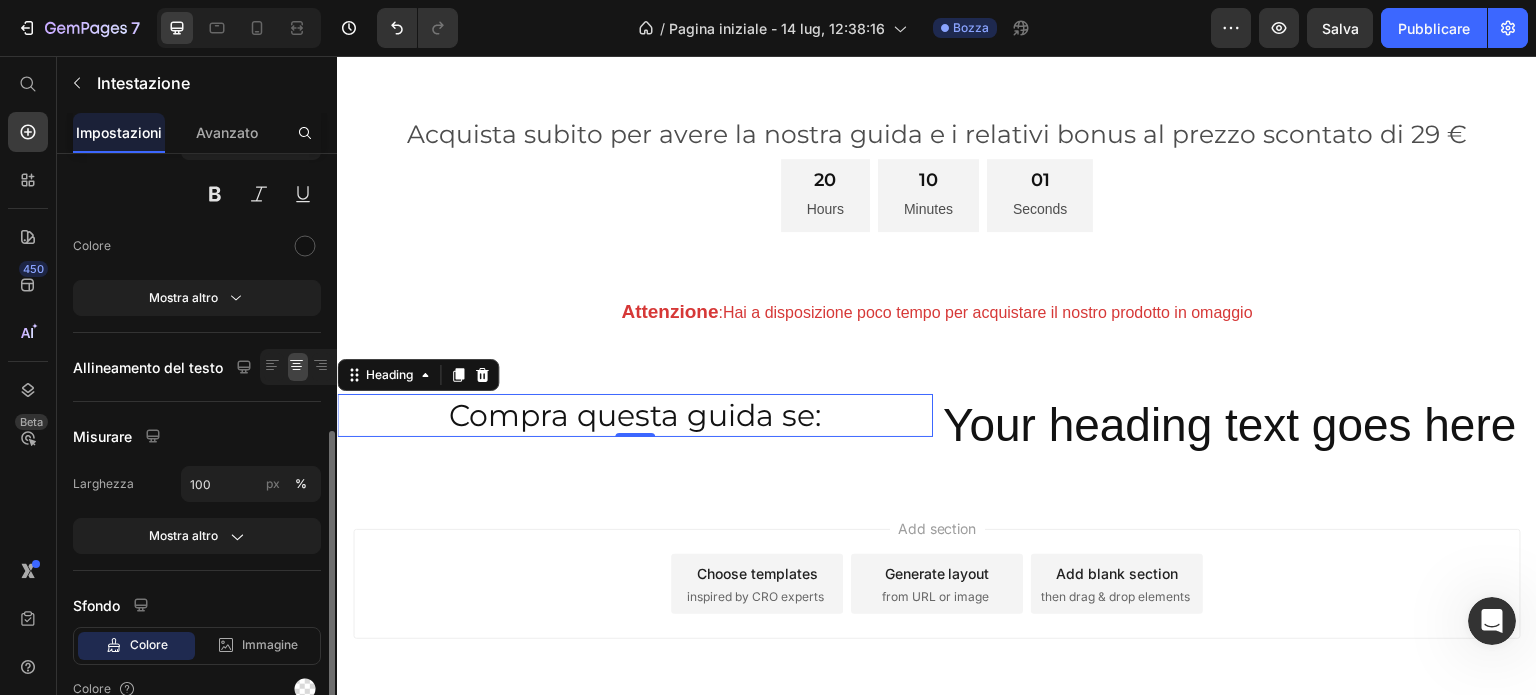 scroll, scrollTop: 400, scrollLeft: 0, axis: vertical 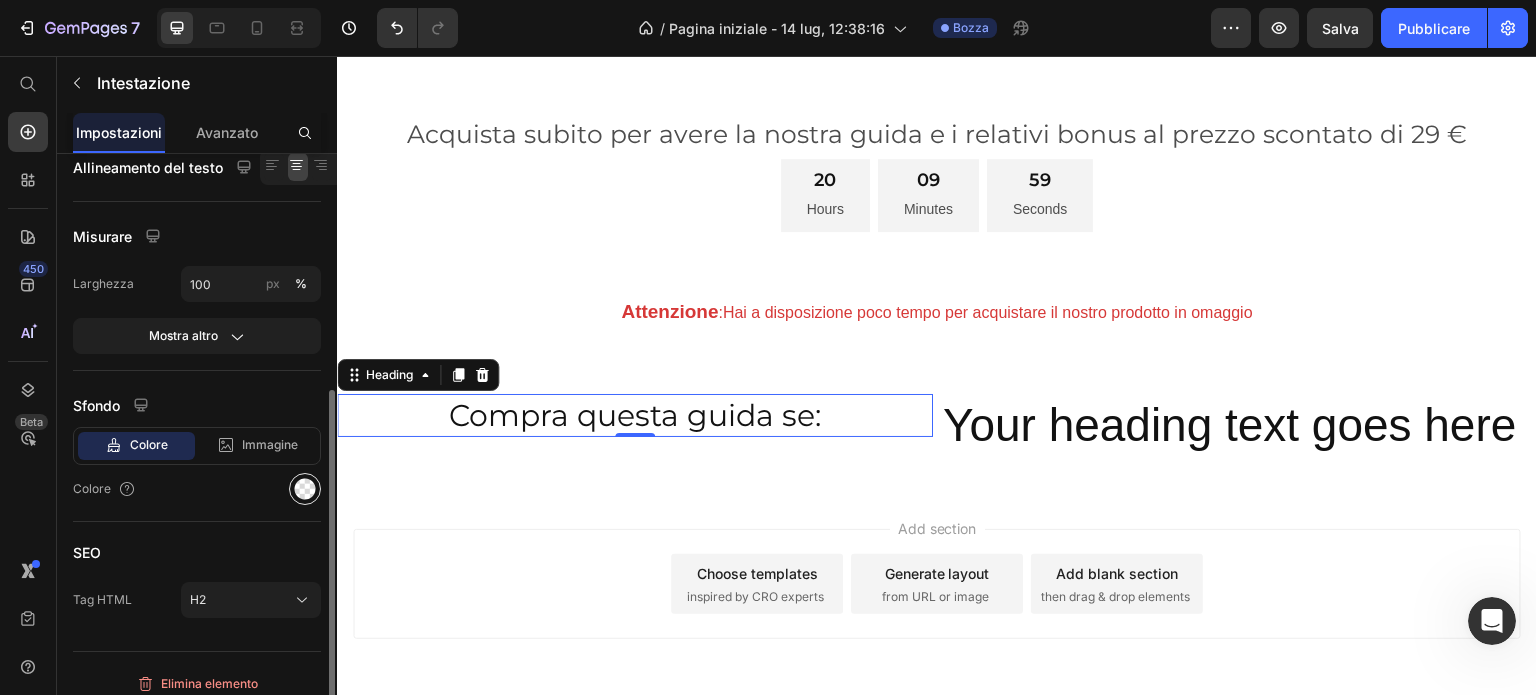 click at bounding box center [305, 489] 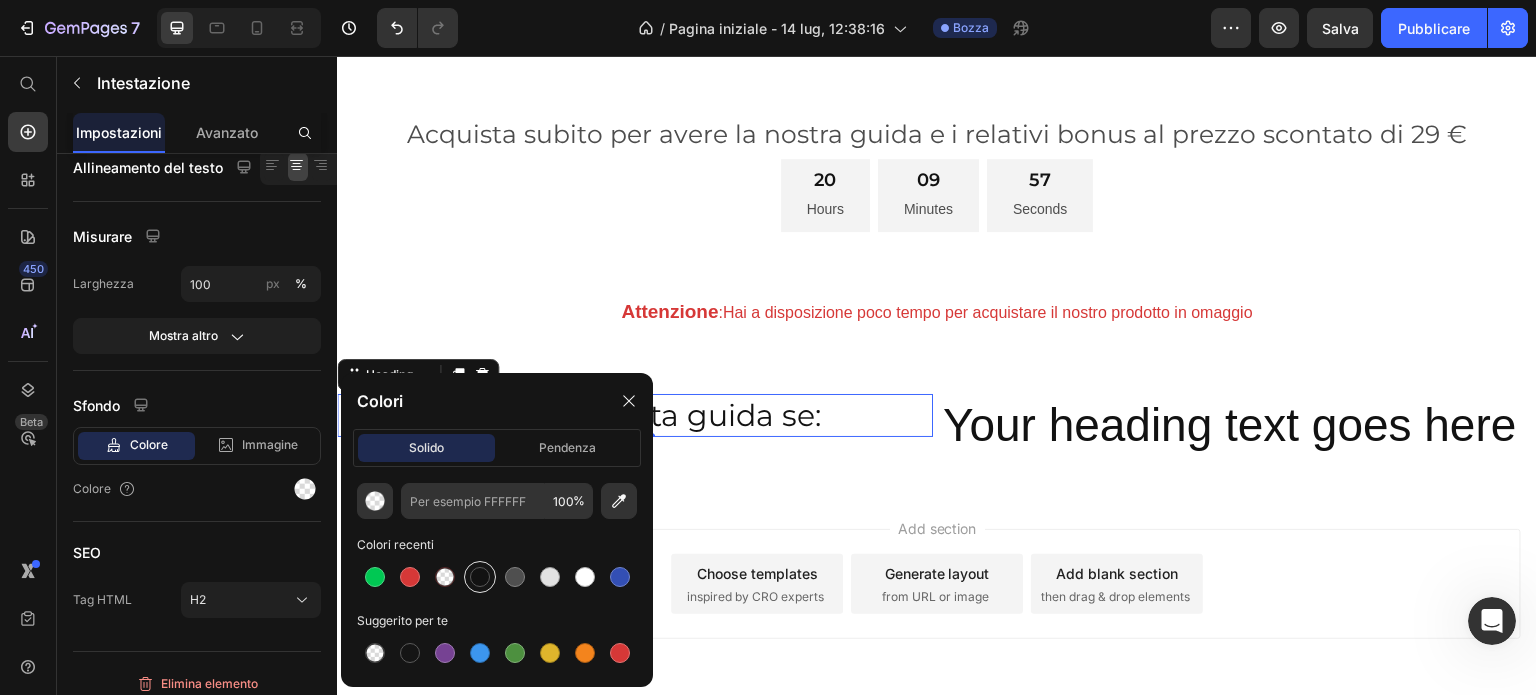 click at bounding box center [480, 577] 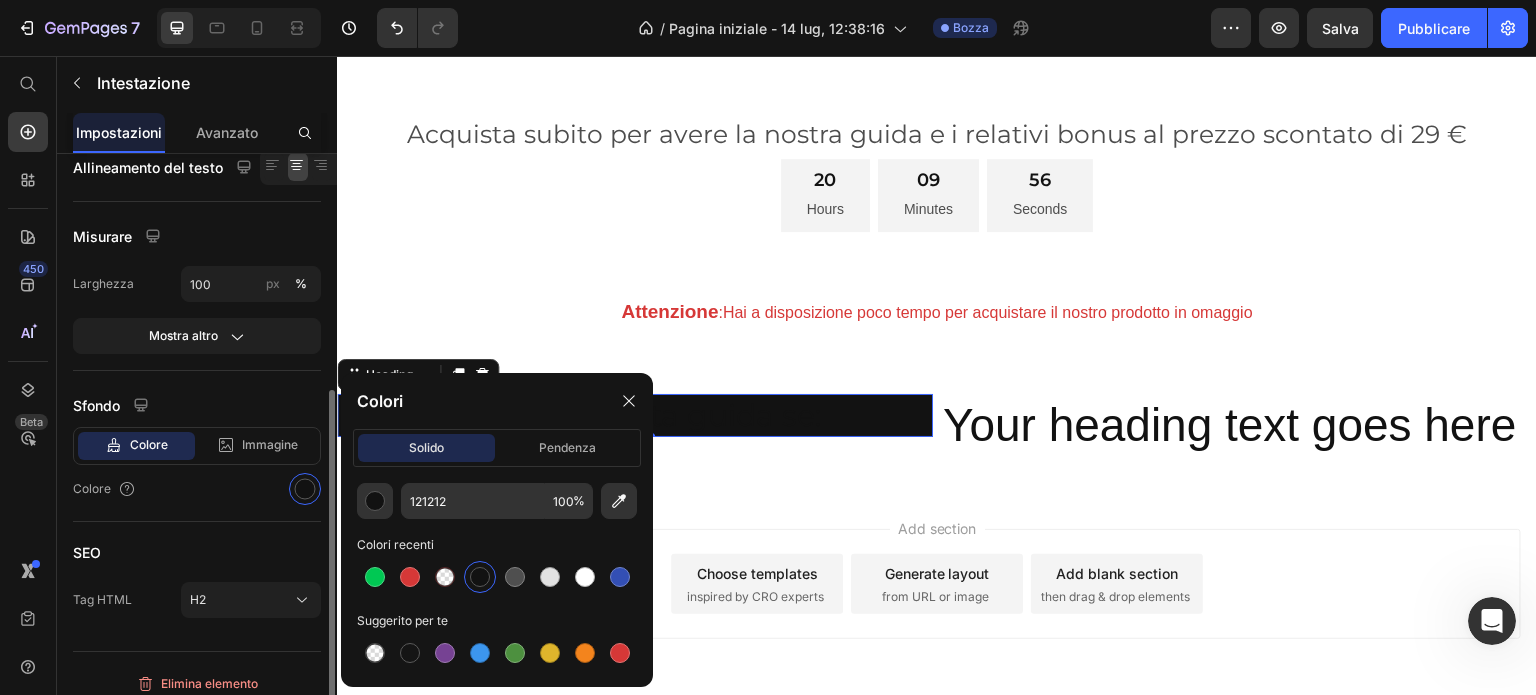 scroll, scrollTop: 200, scrollLeft: 0, axis: vertical 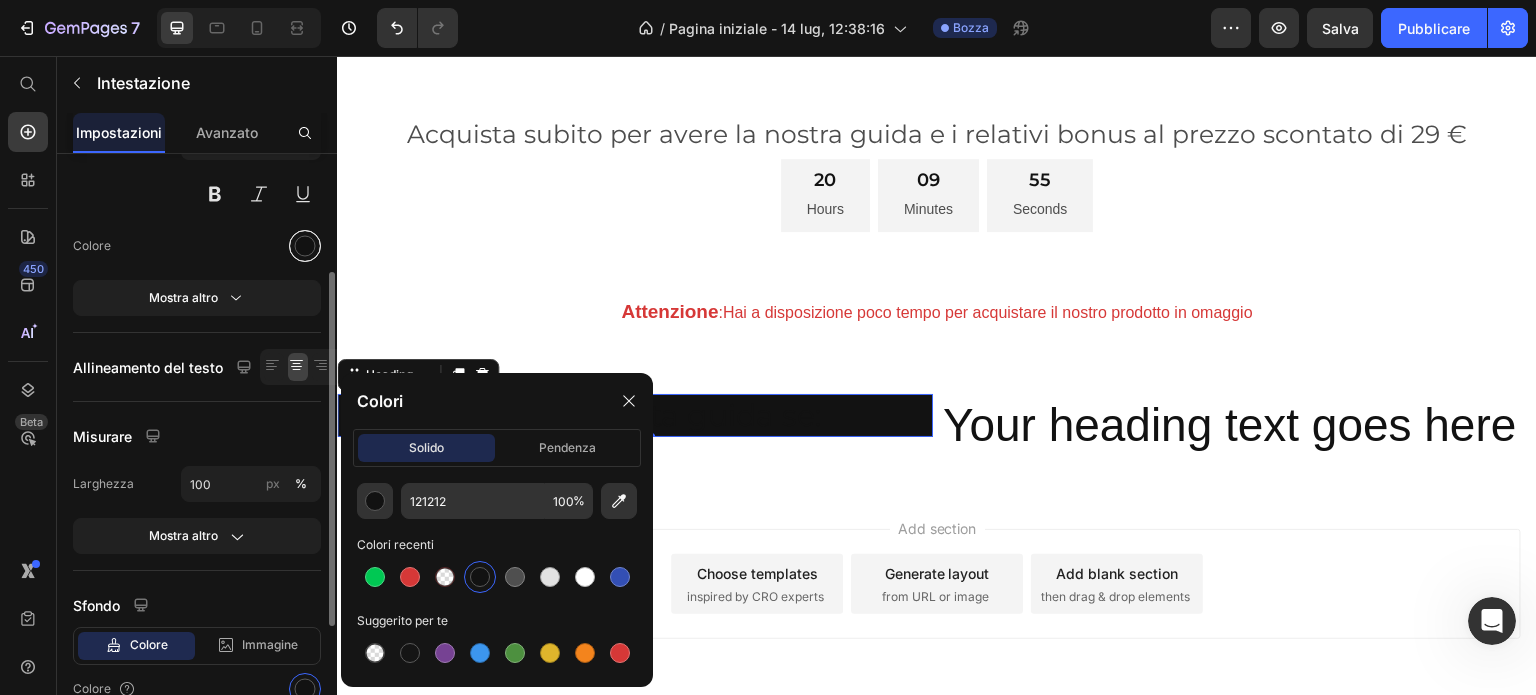 click at bounding box center [305, 246] 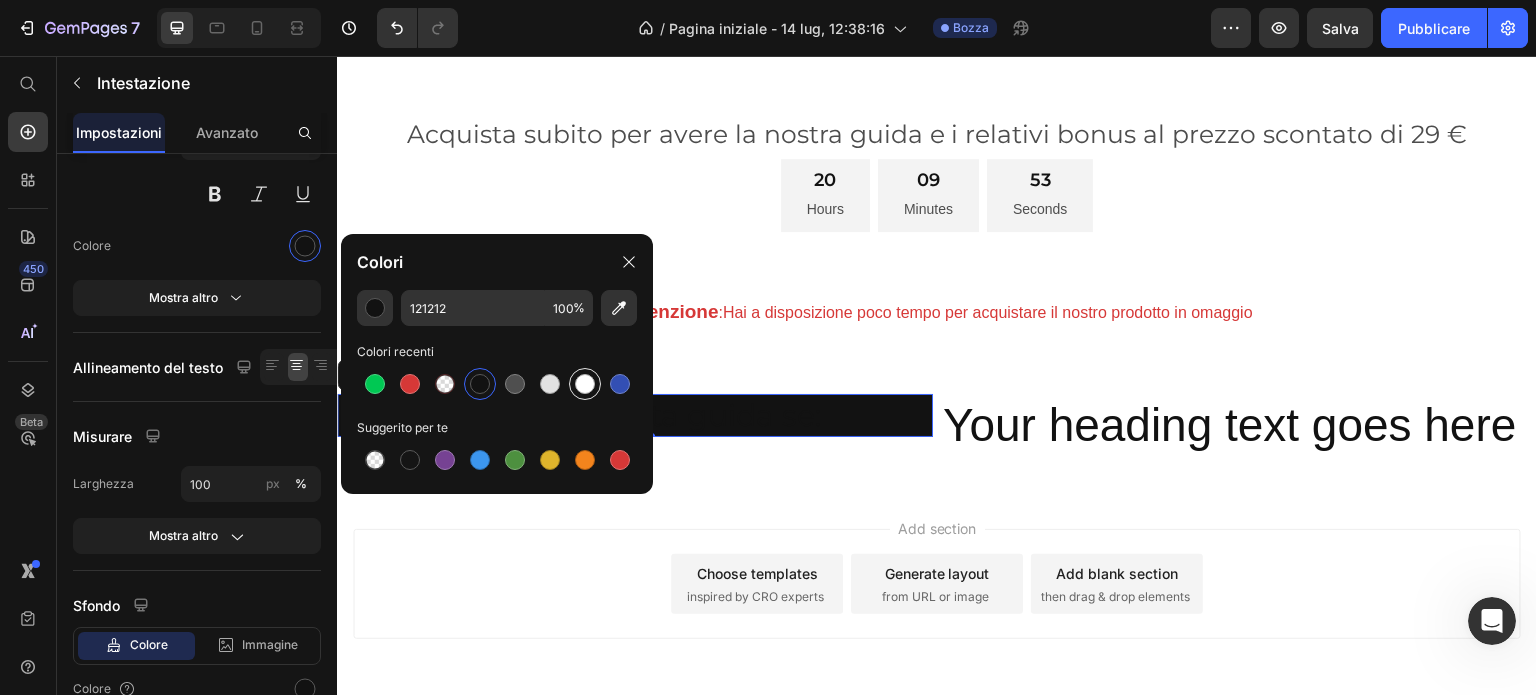 click at bounding box center (585, 384) 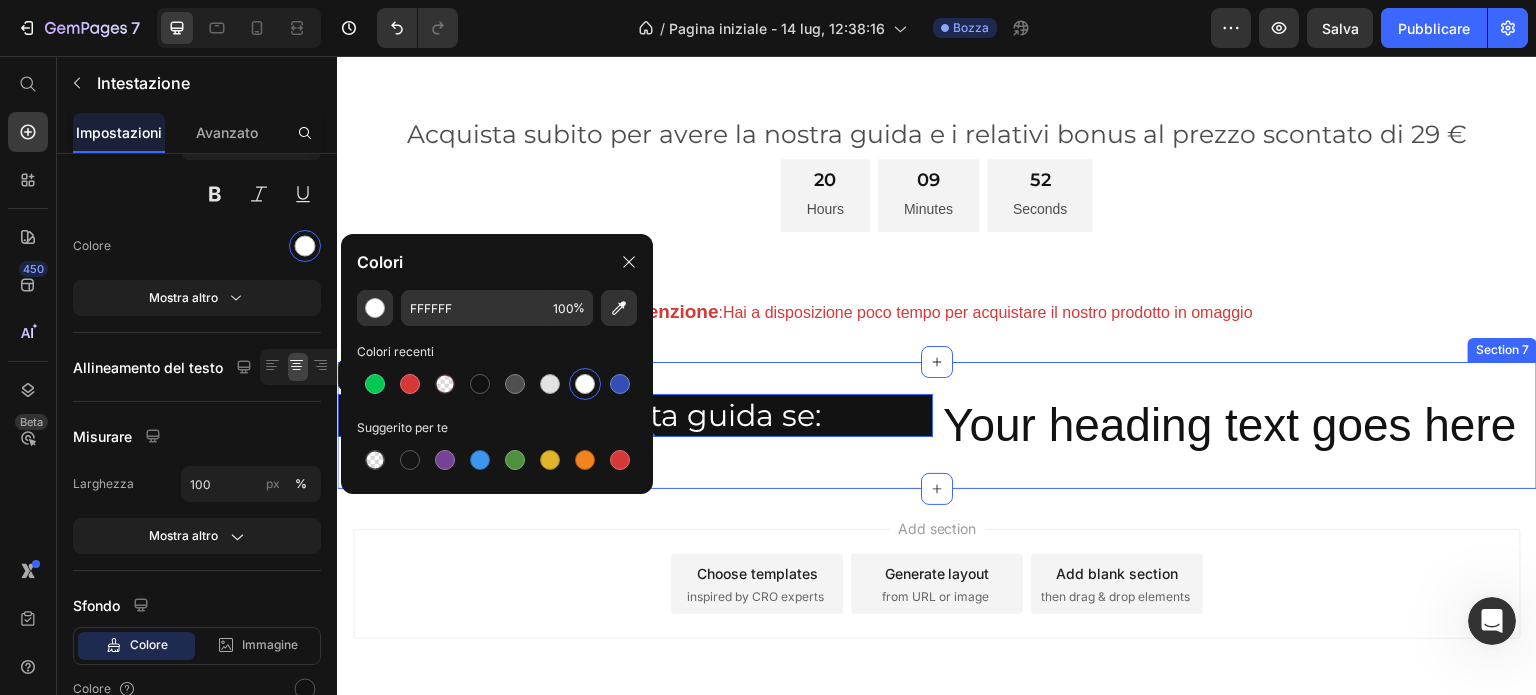 click on "Compra questa guida se: Heading   0 Your heading text goes here Heading Row Section 7" at bounding box center [937, 426] 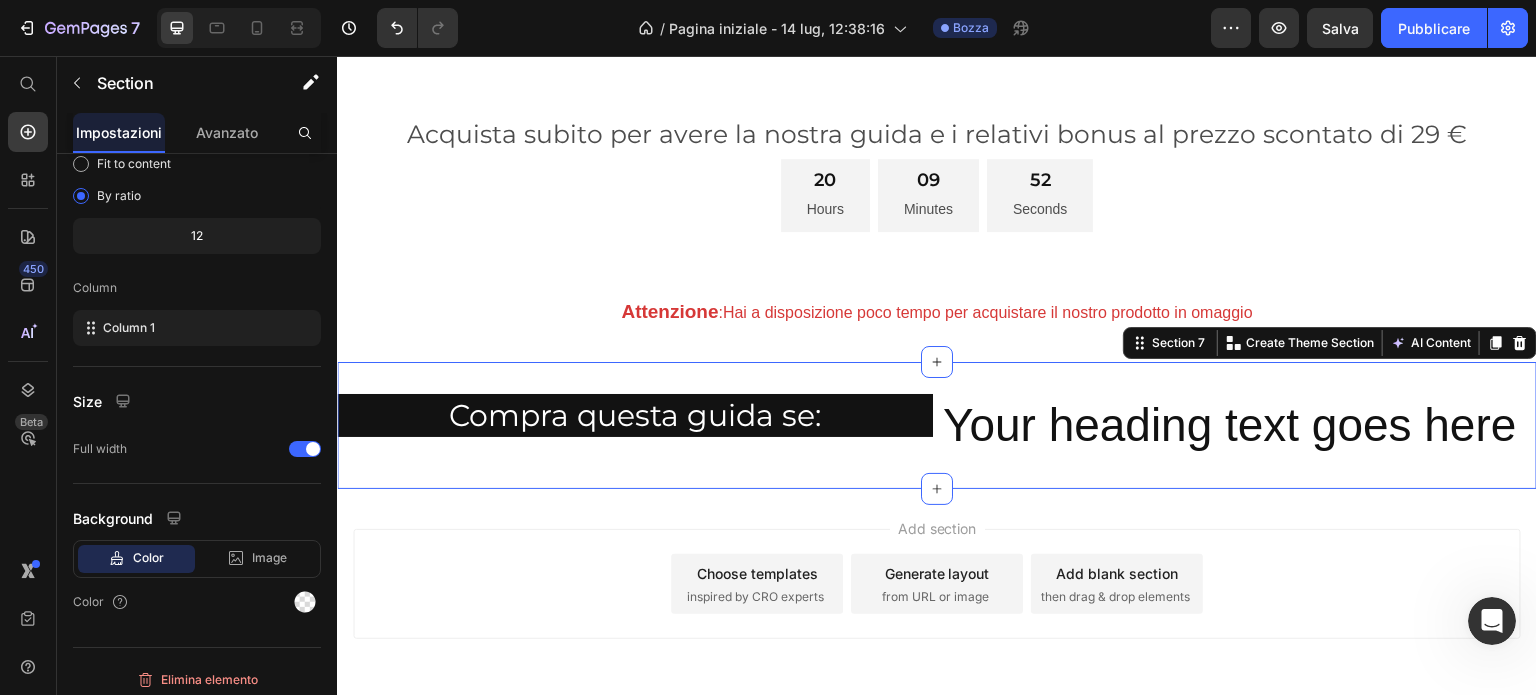 scroll, scrollTop: 0, scrollLeft: 0, axis: both 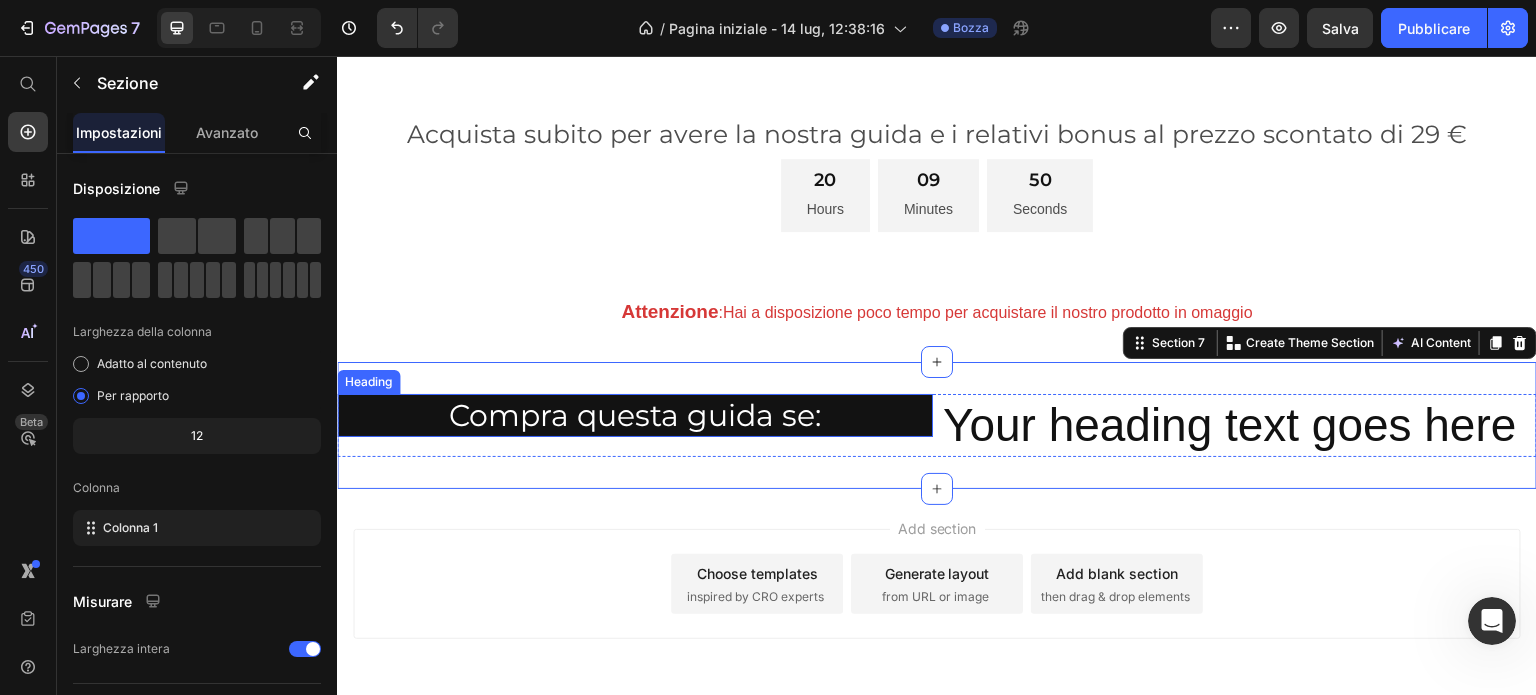 click on "Compra questa guida se:" at bounding box center [635, 415] 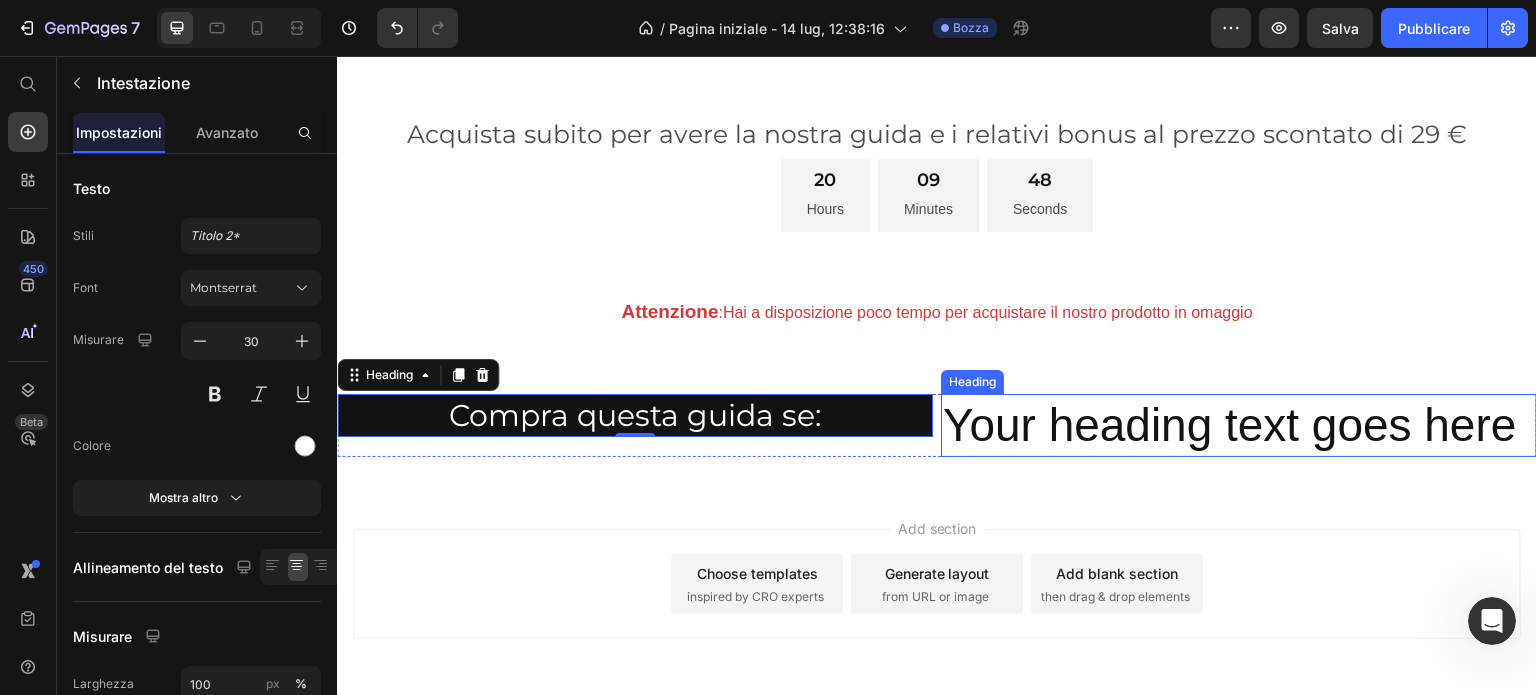click on "Your heading text goes here" at bounding box center [1239, 426] 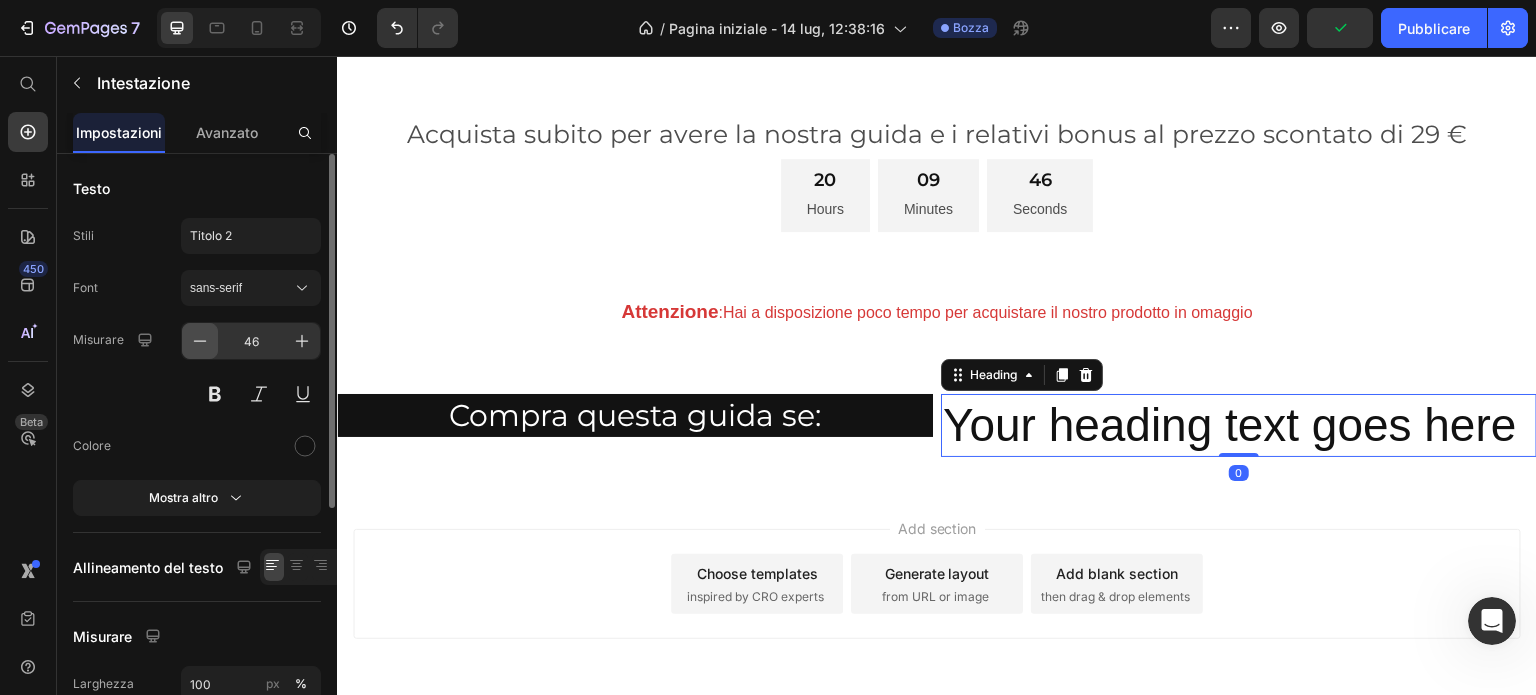 click 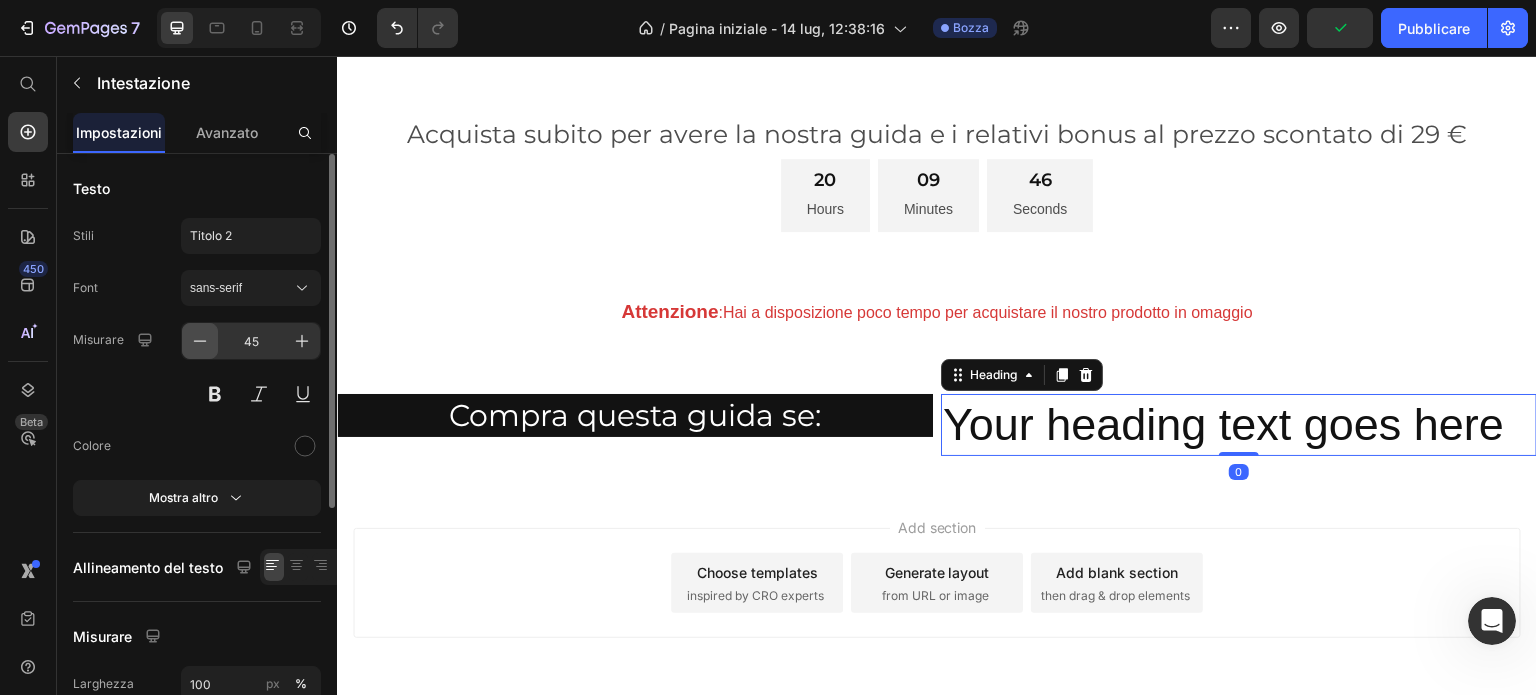 click 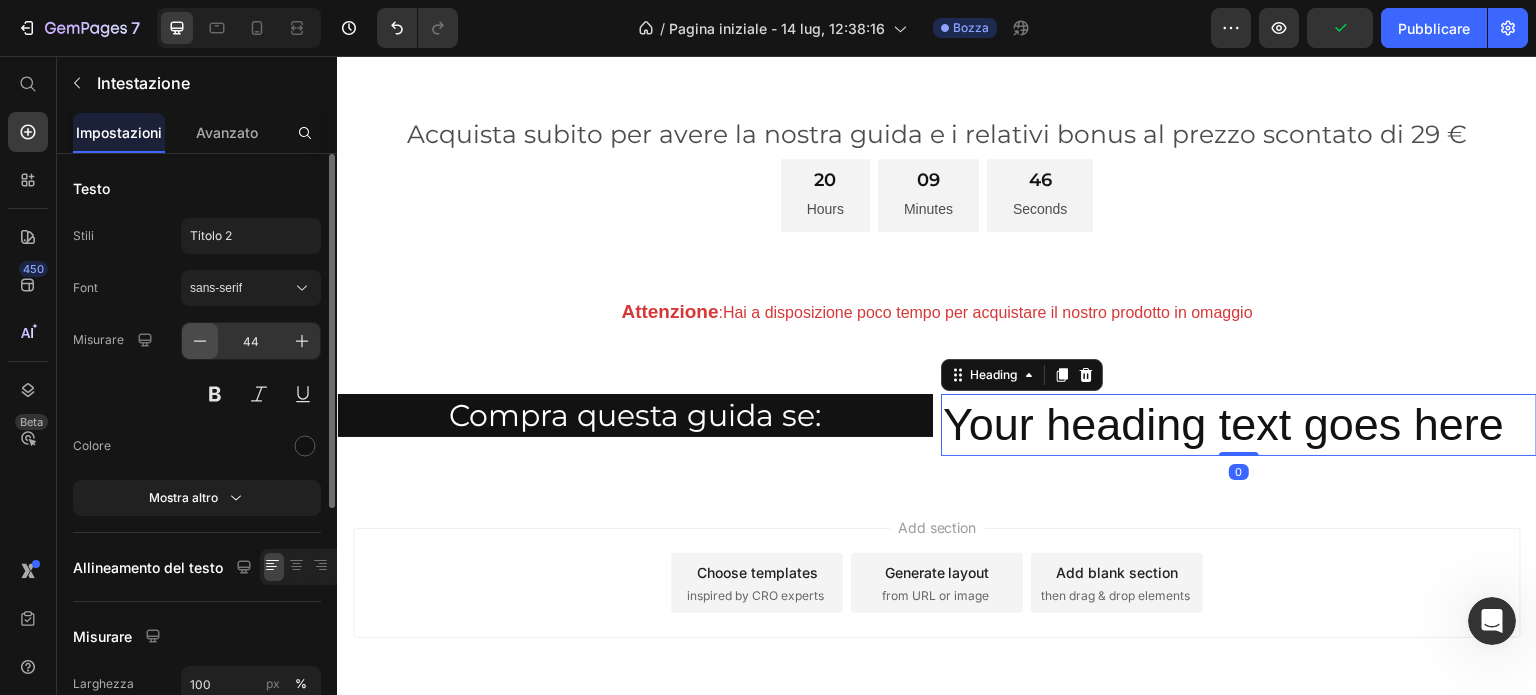 click 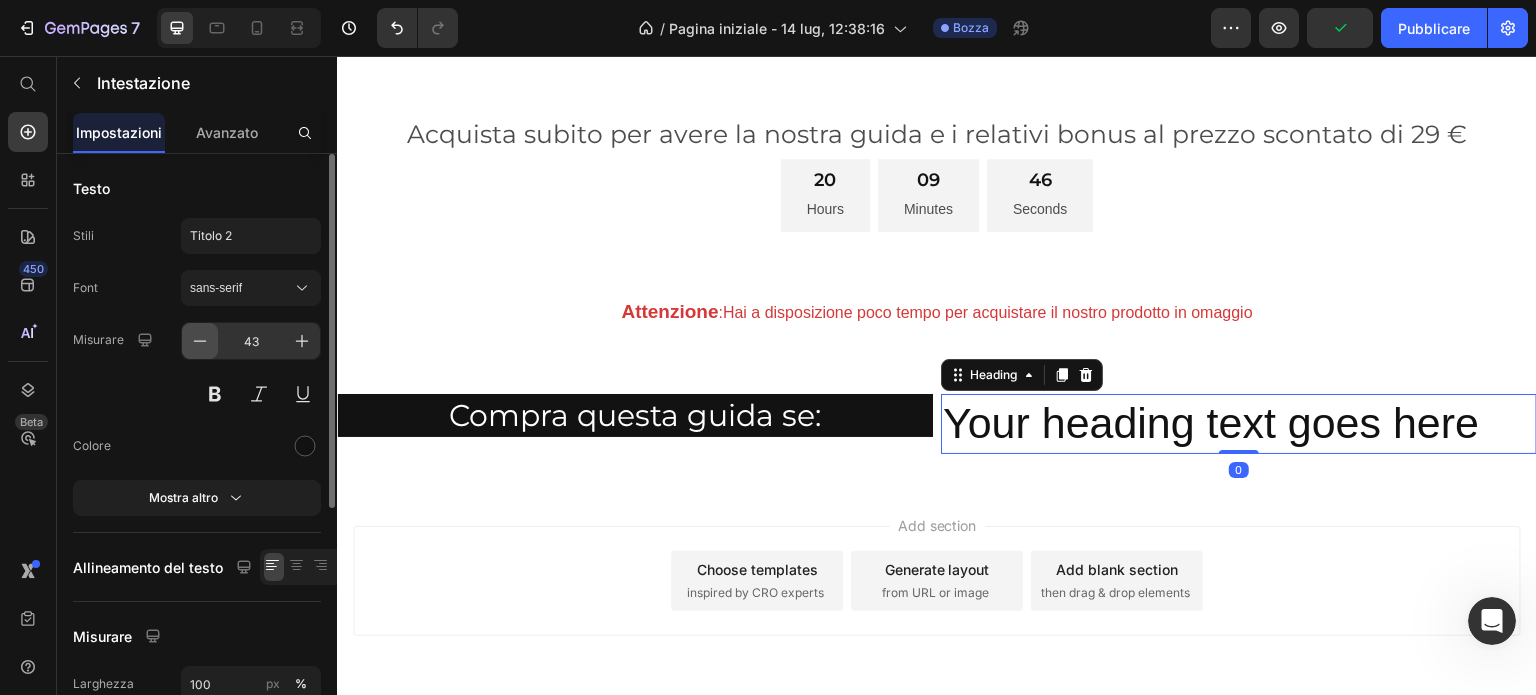 click 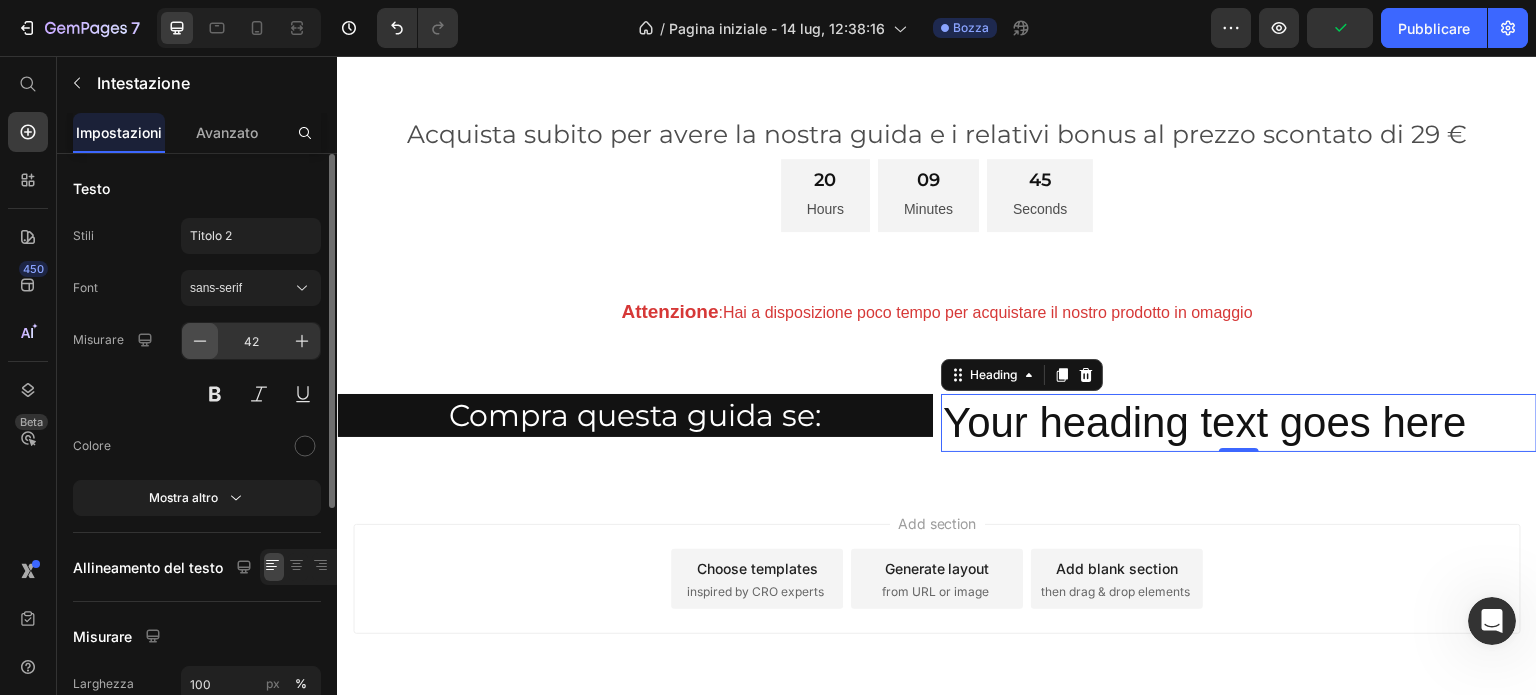 click 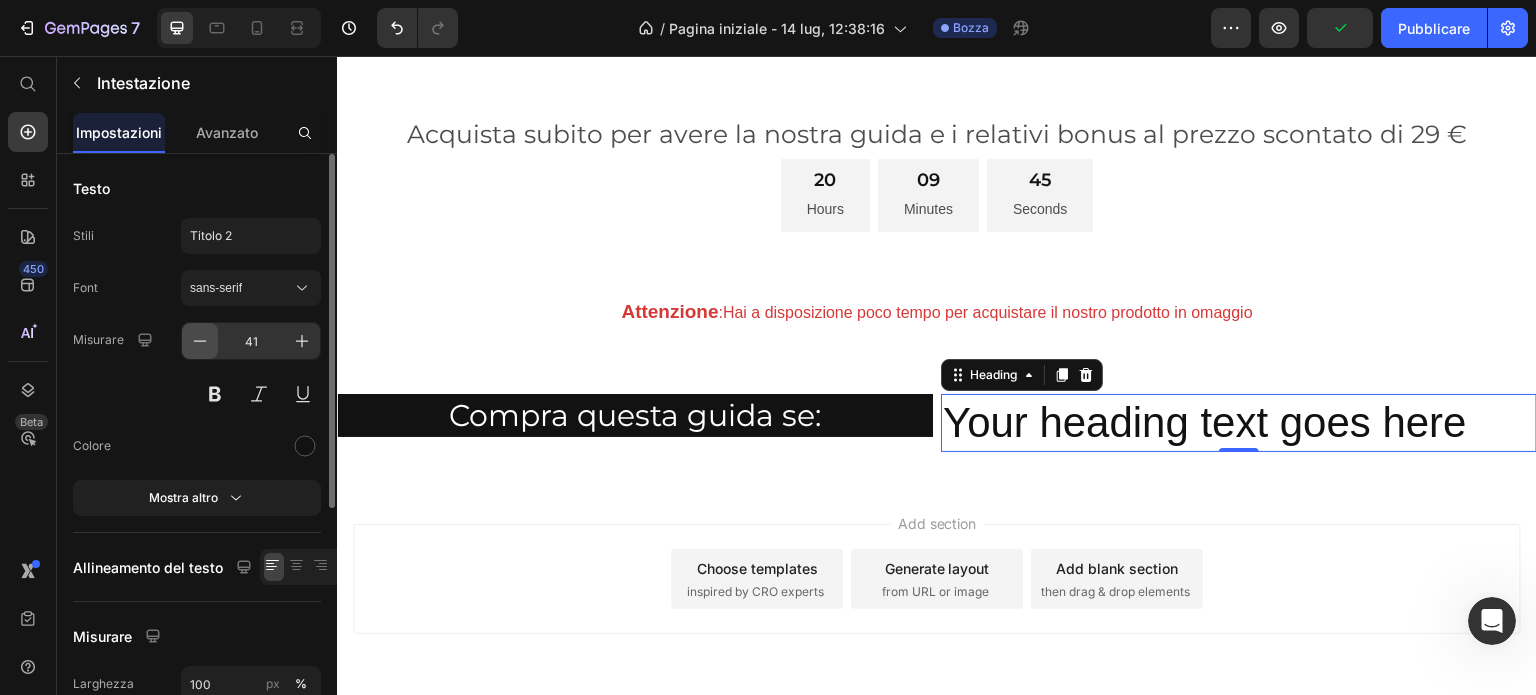 click 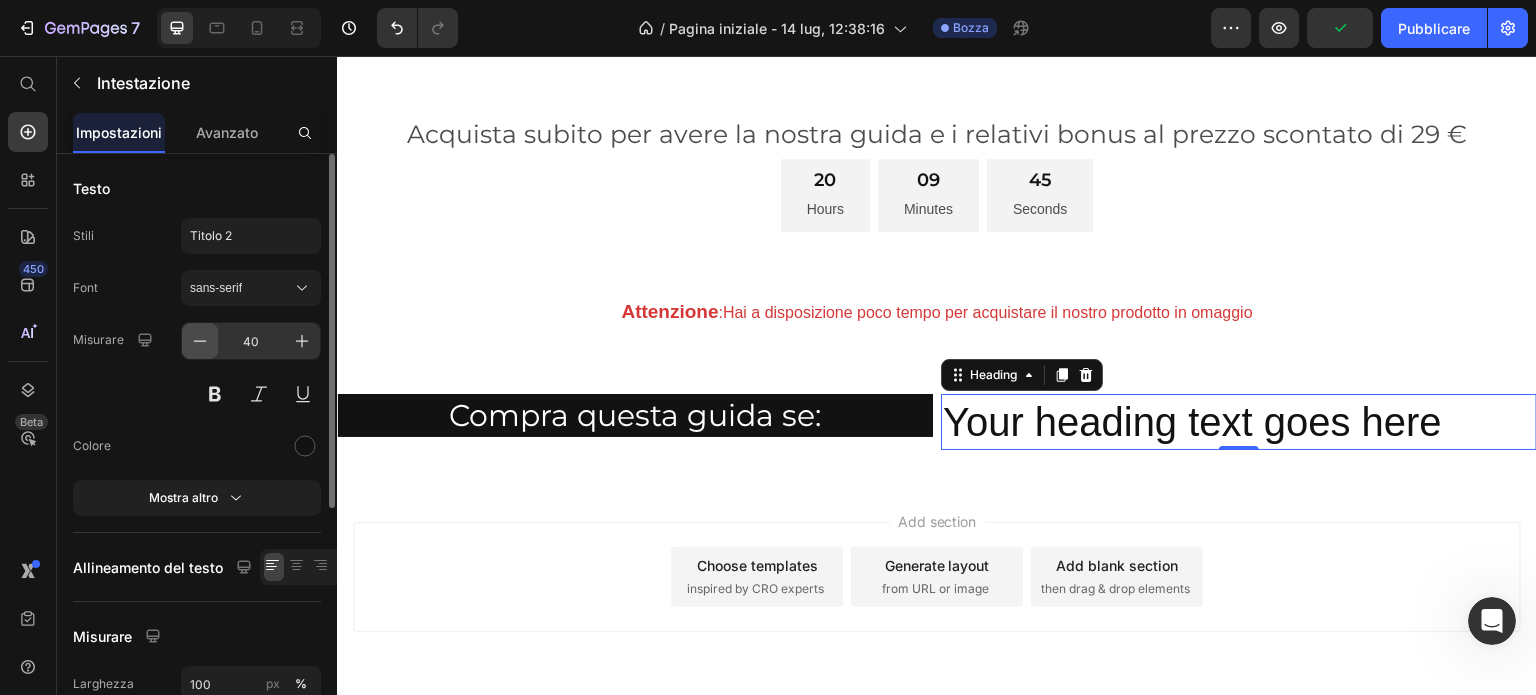 click 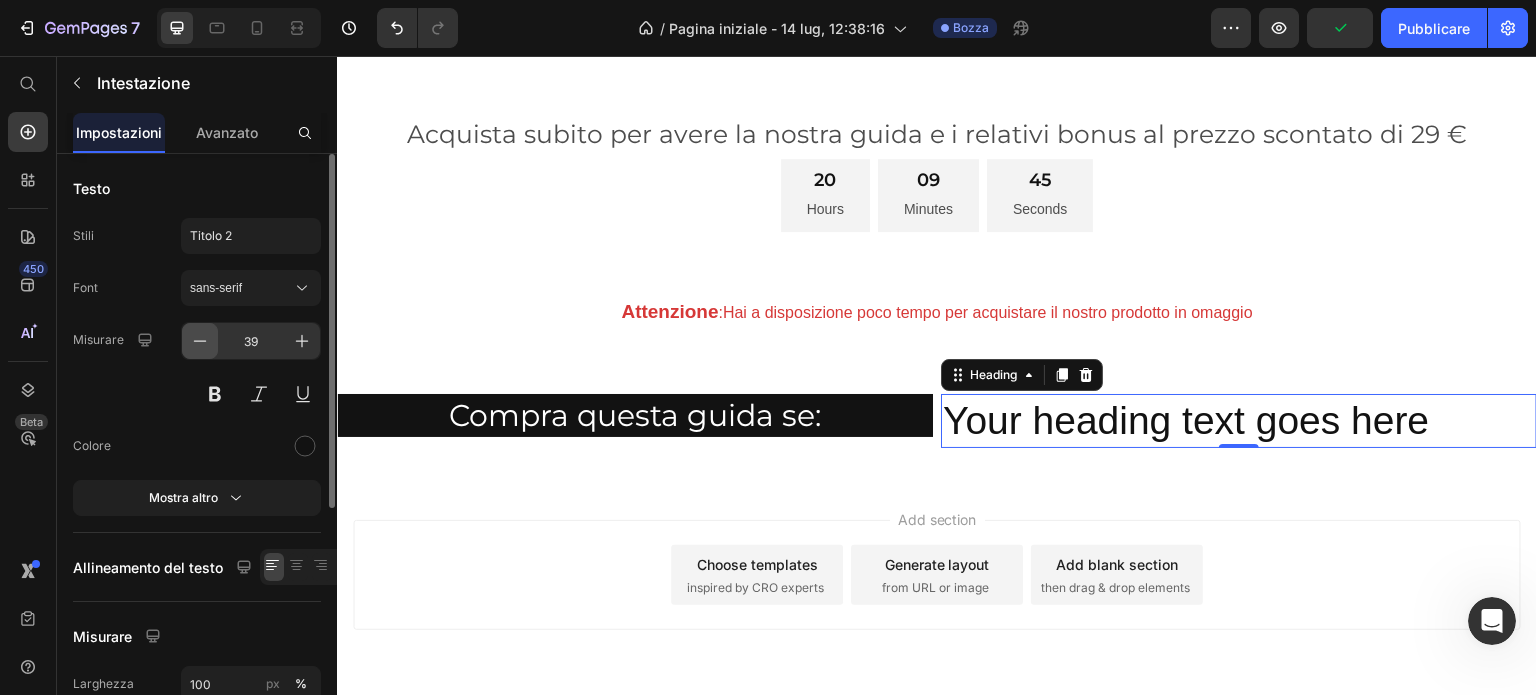 click 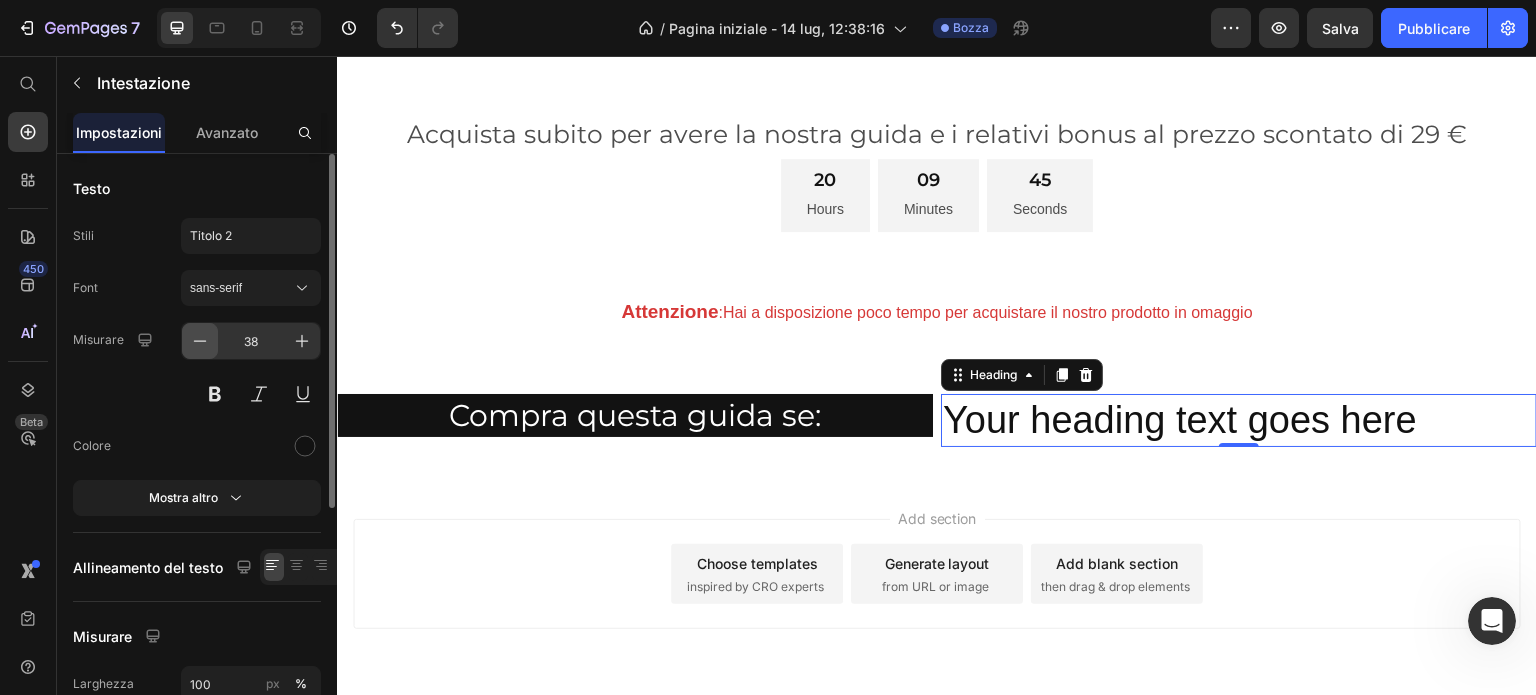 click 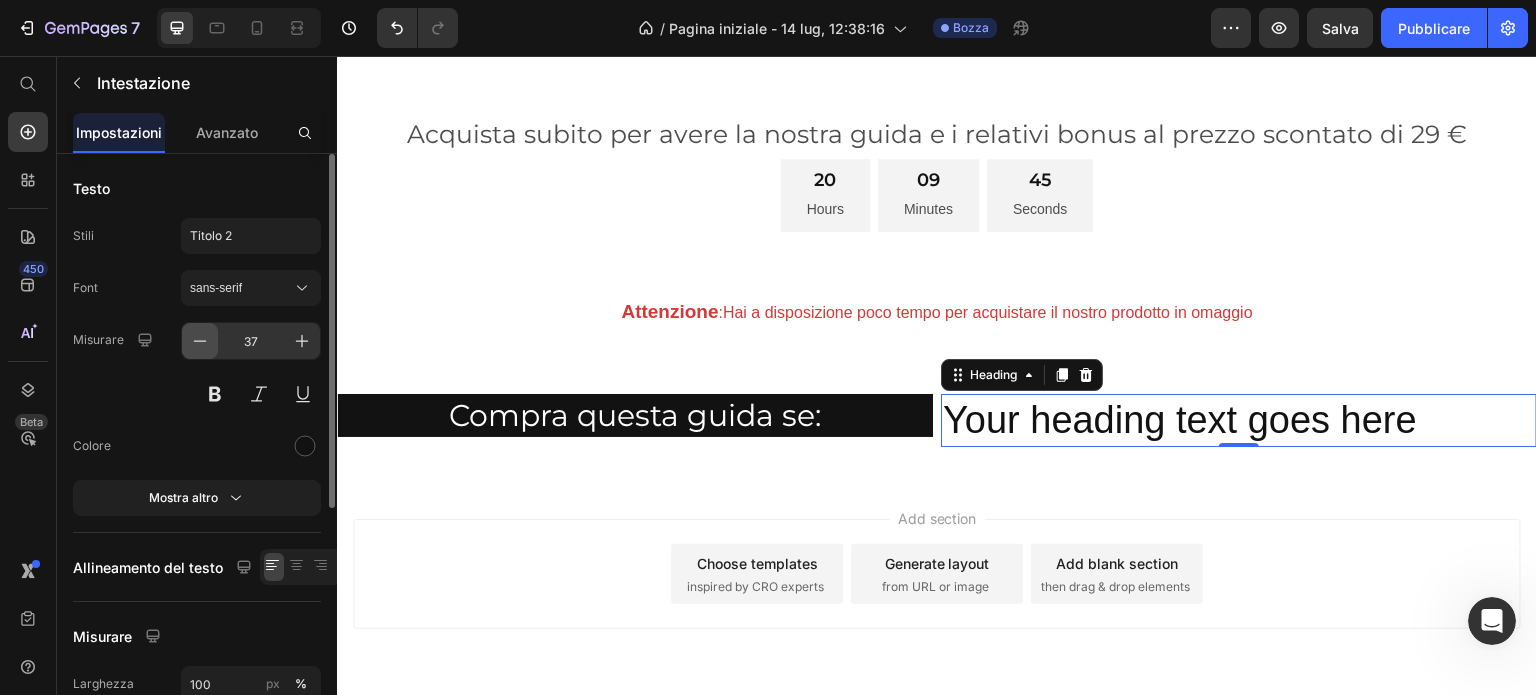 click 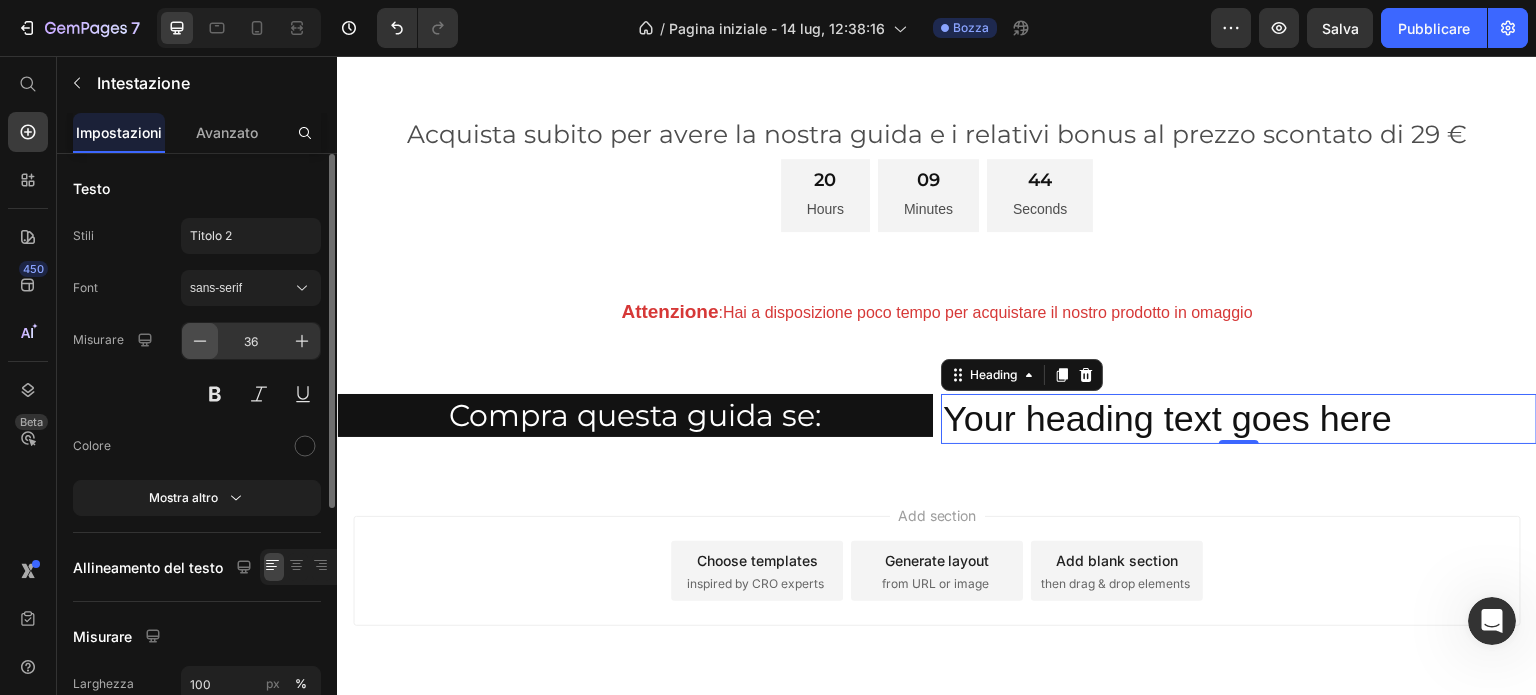 click 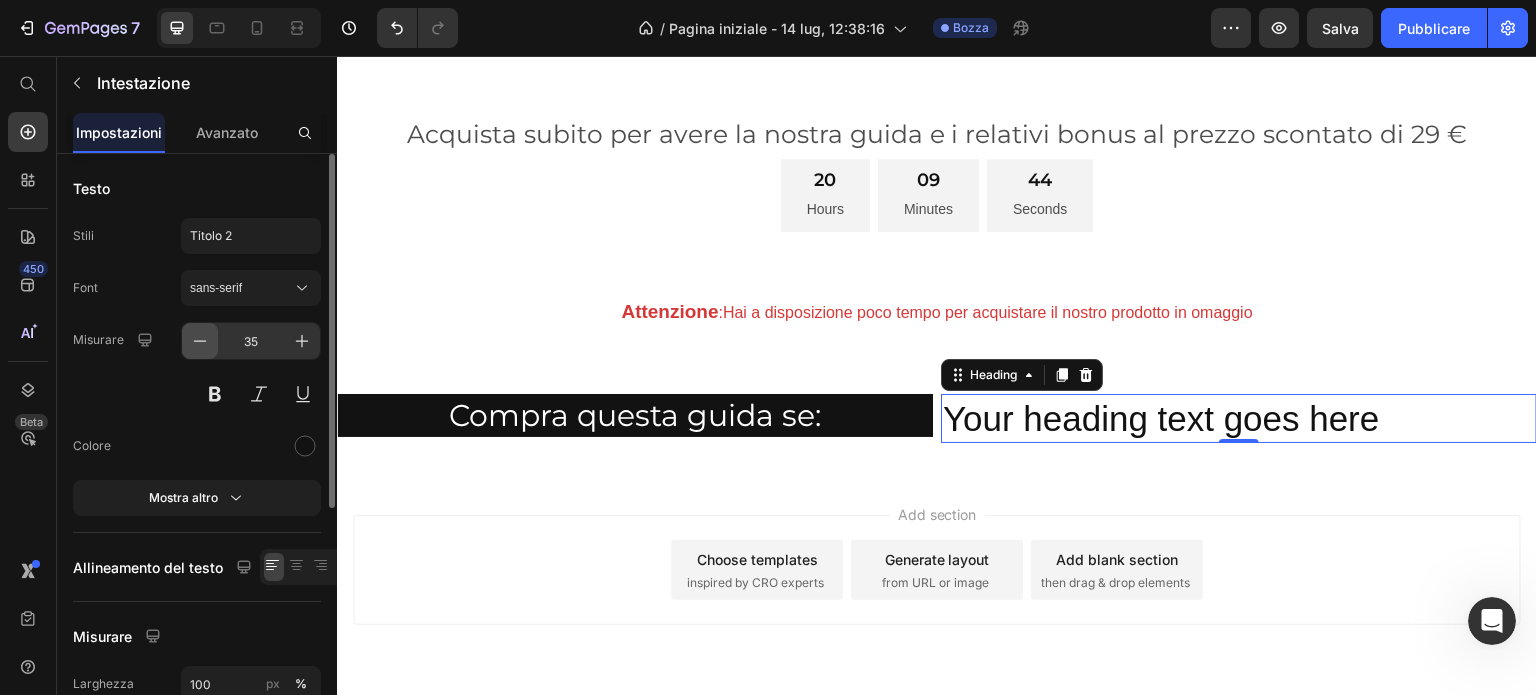 click 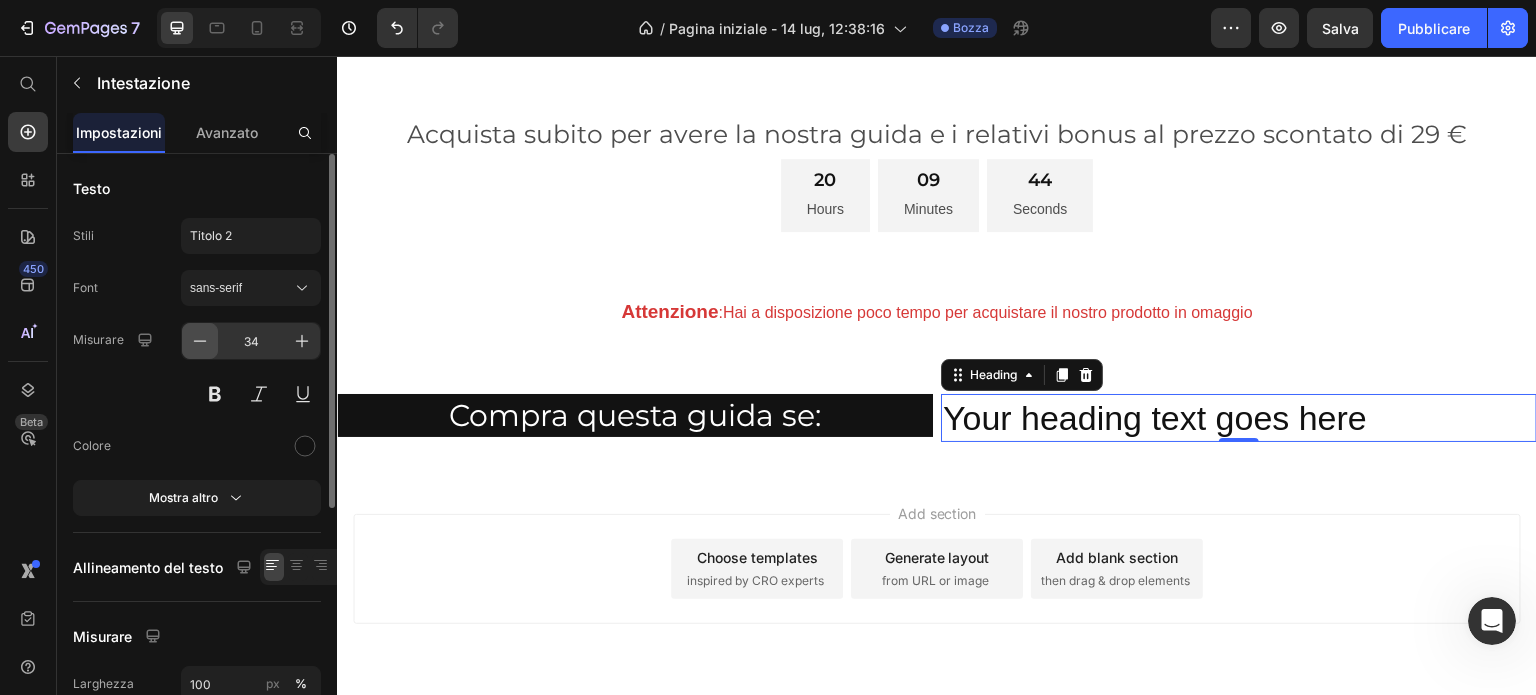 click 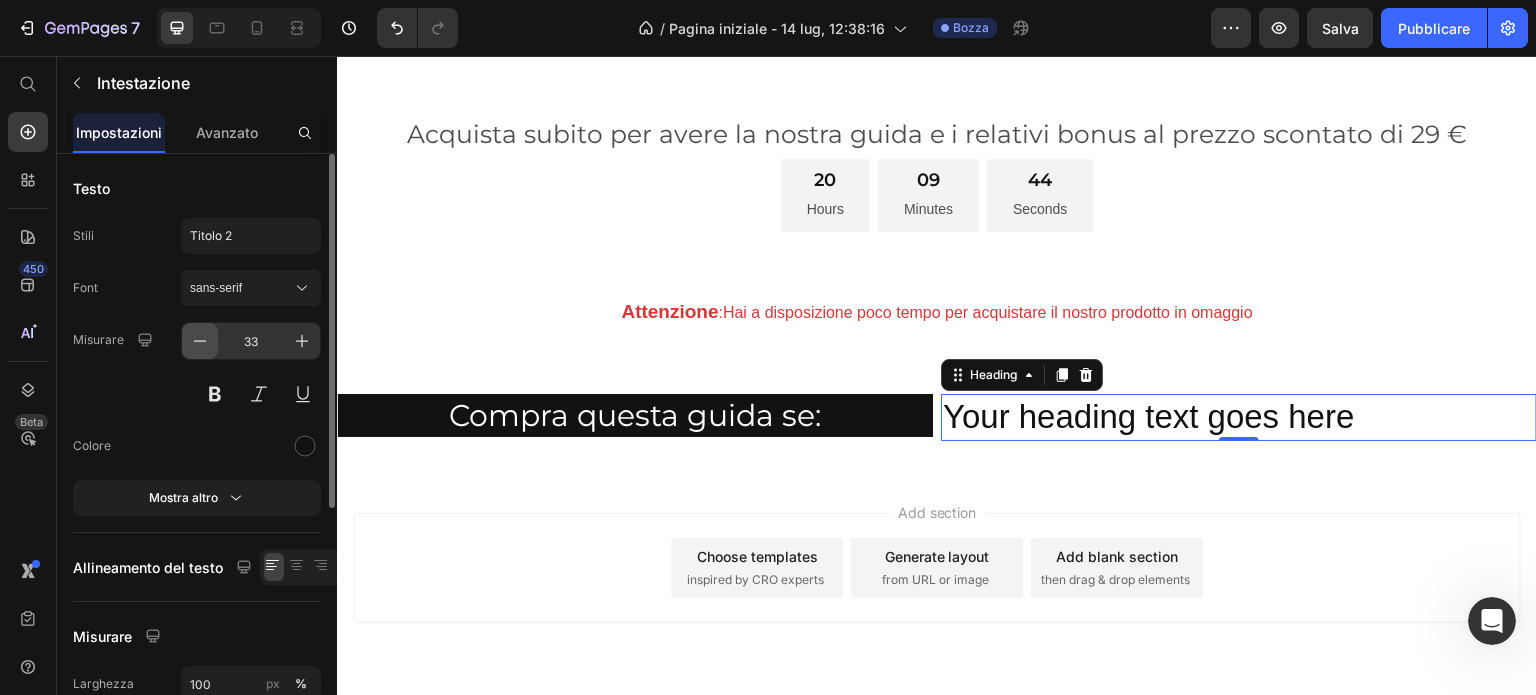 click 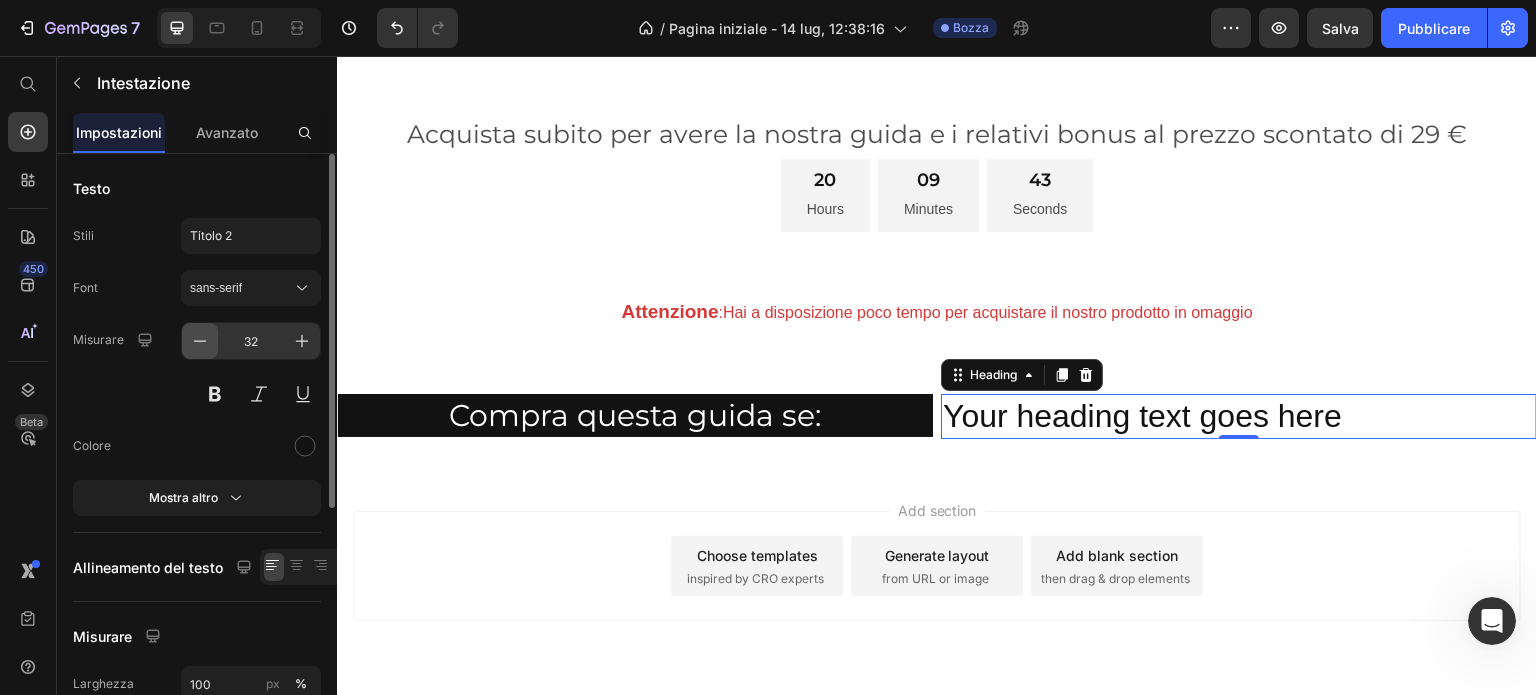click 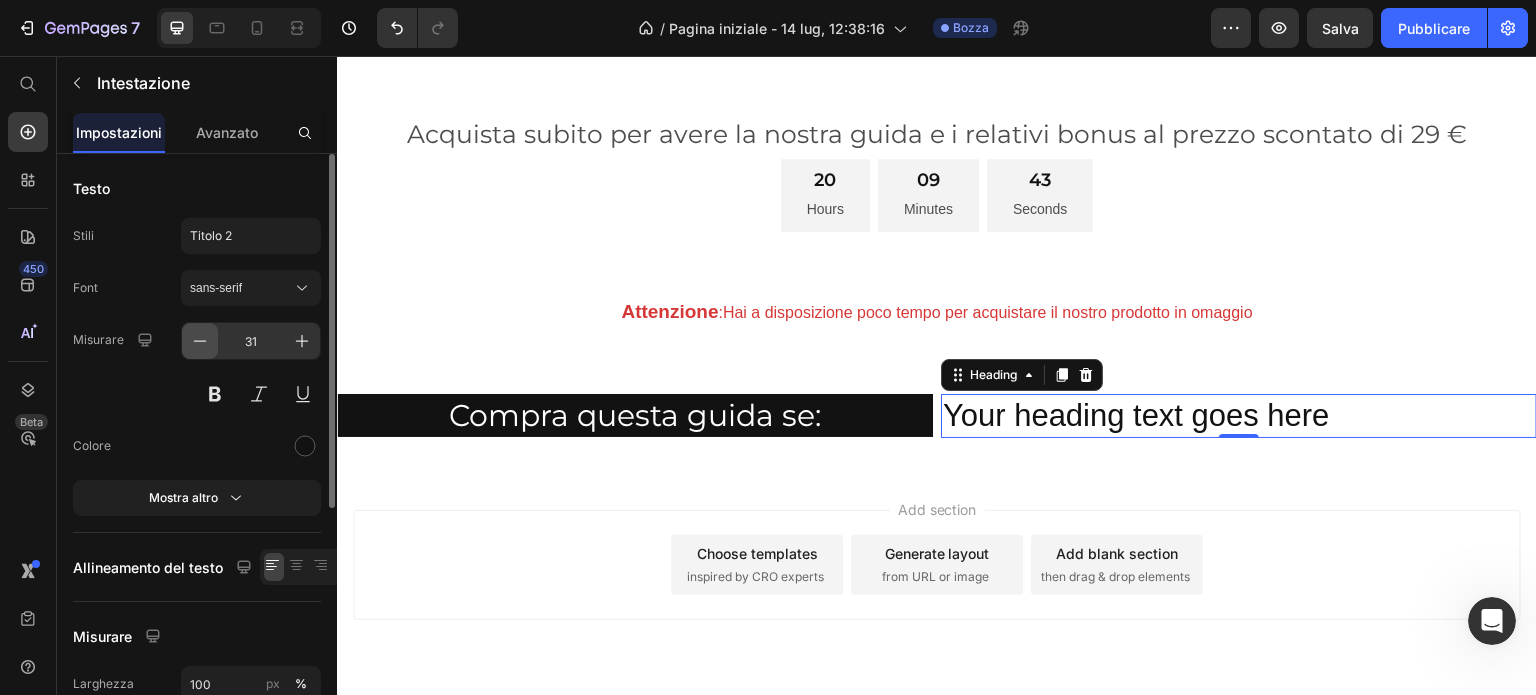 click 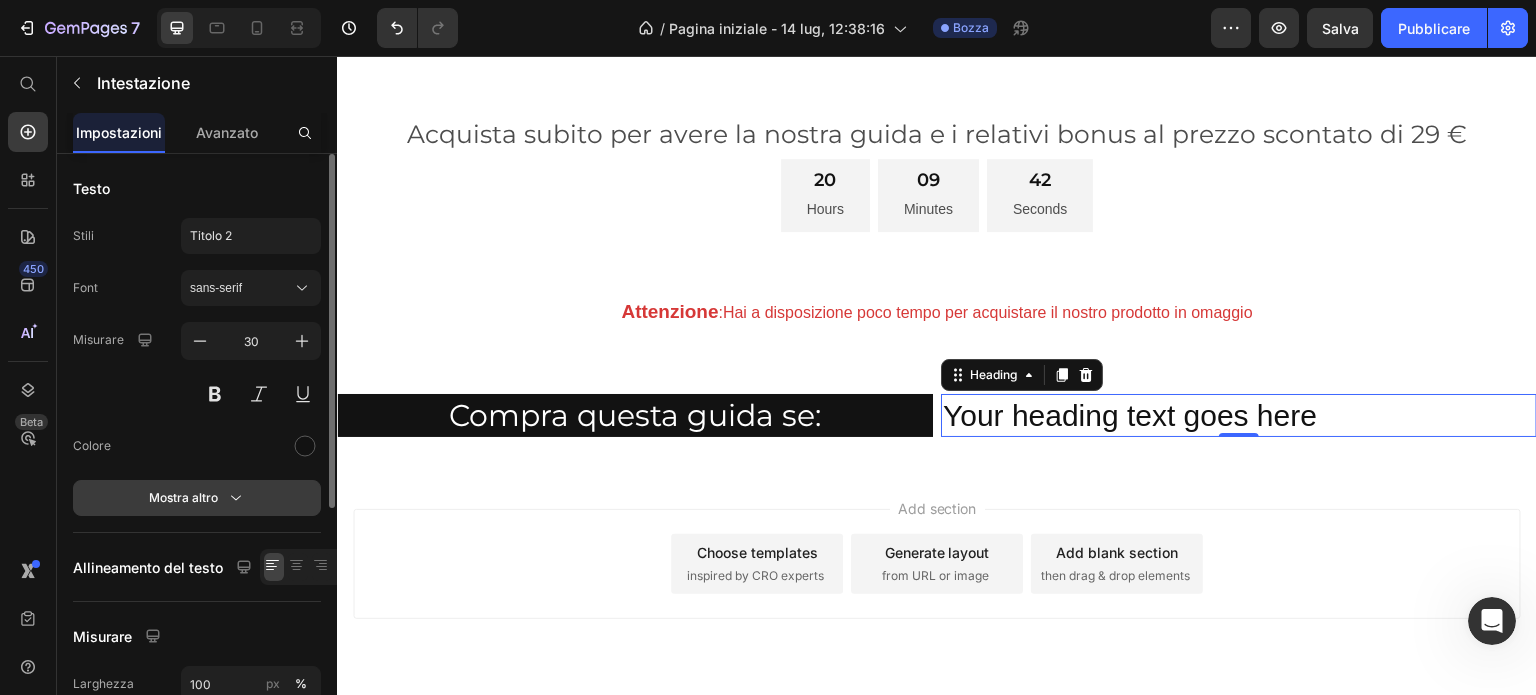 click on "Mostra altro" at bounding box center (197, 498) 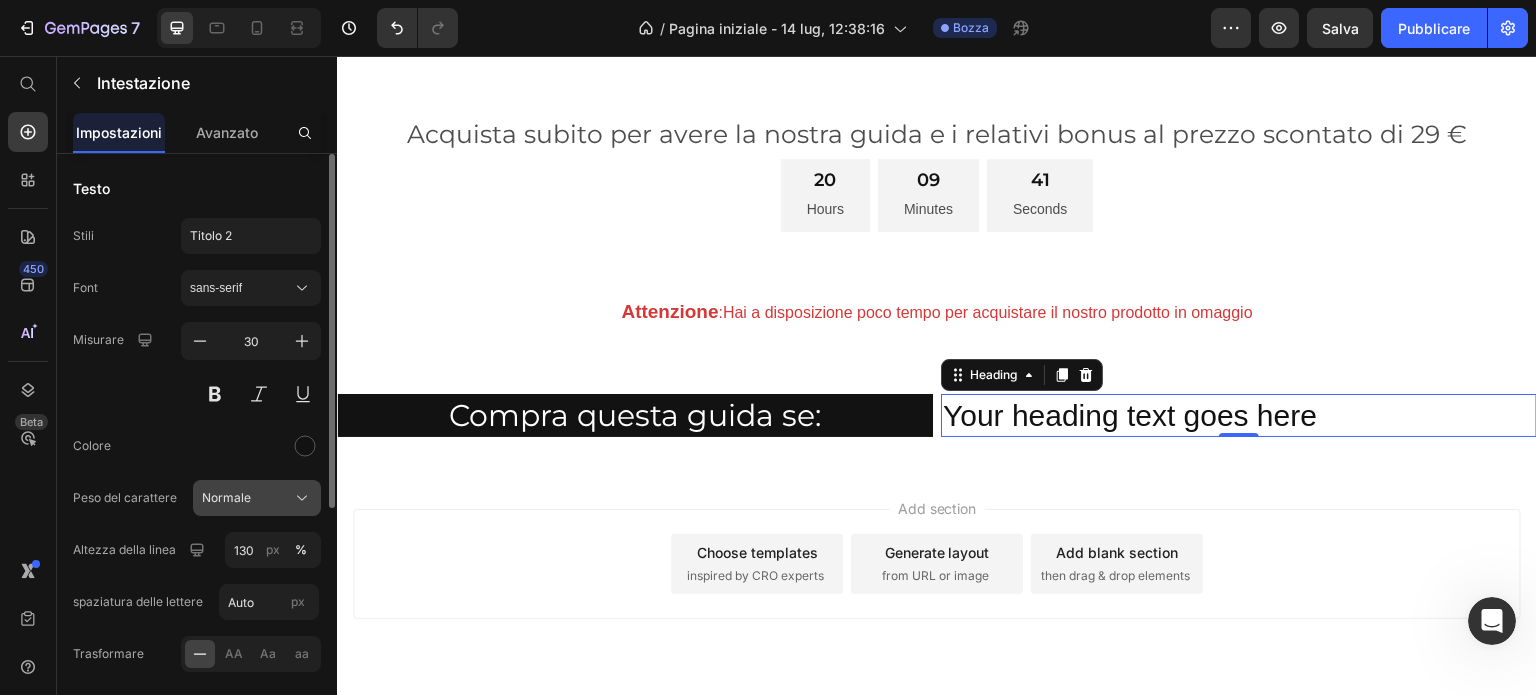 click on "Normale" 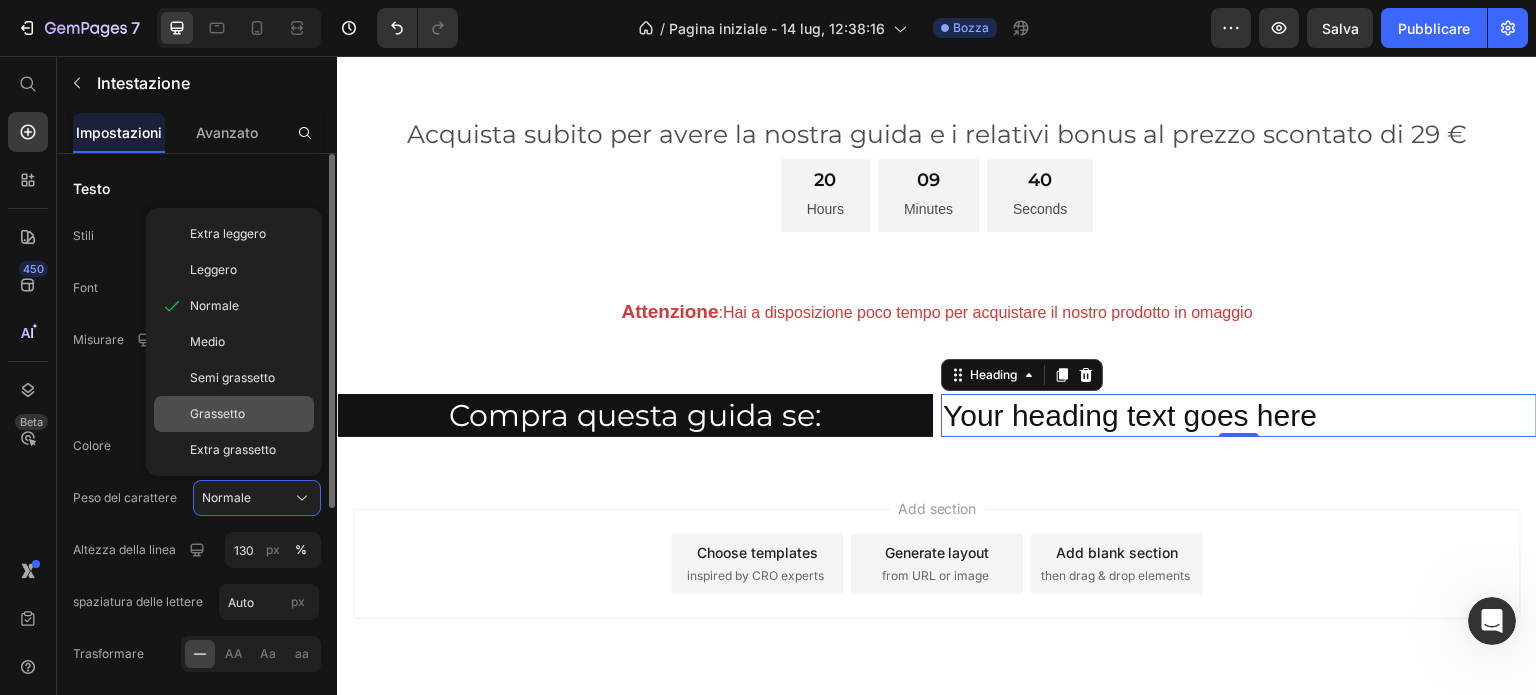 click on "Grassetto" at bounding box center (217, 413) 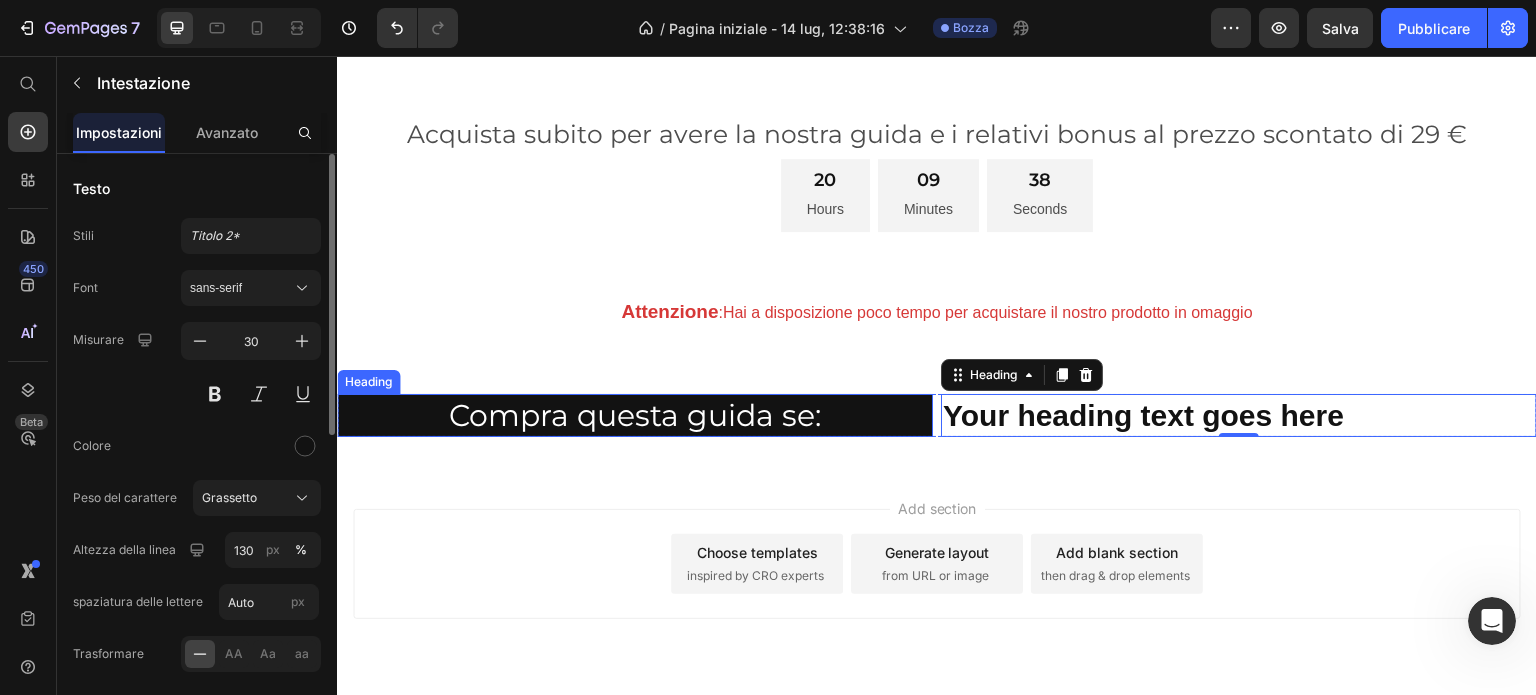 click on "Compra questa guida se:" at bounding box center [635, 415] 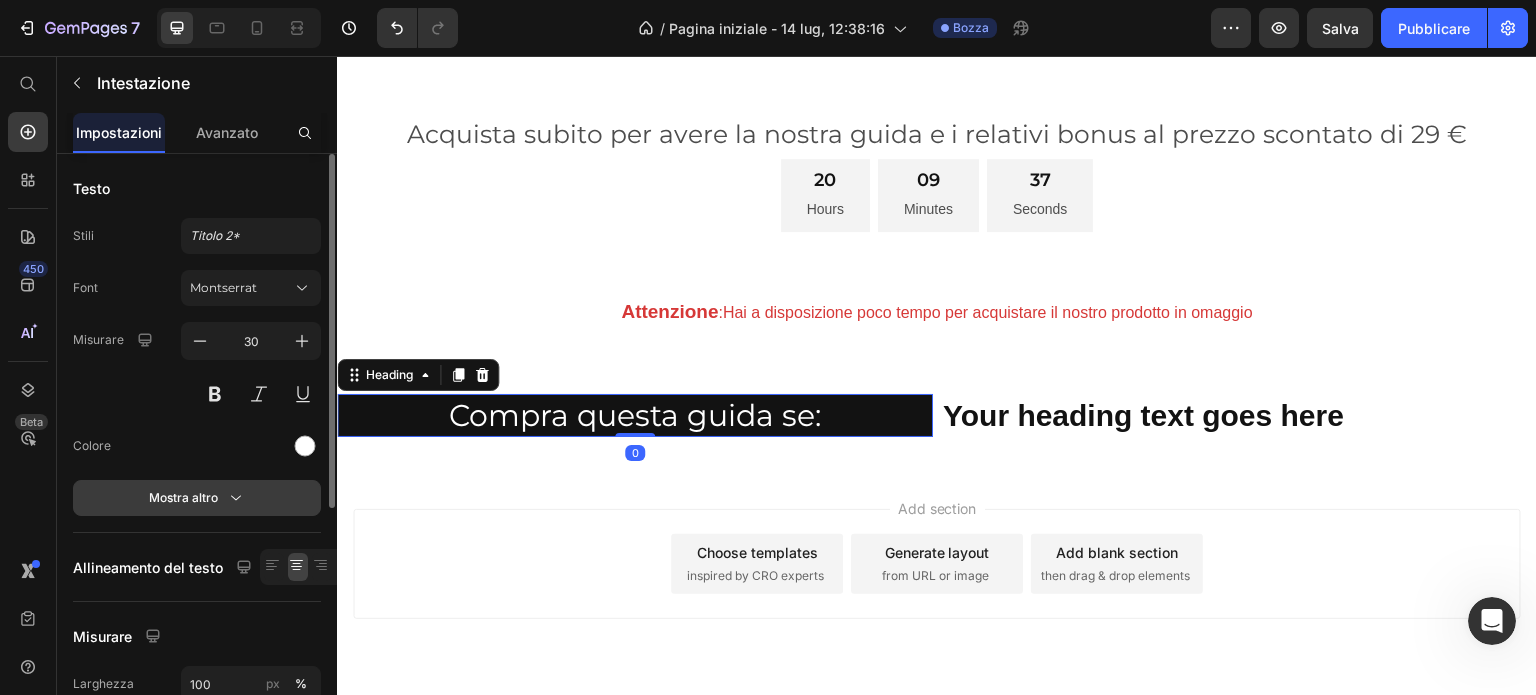 click 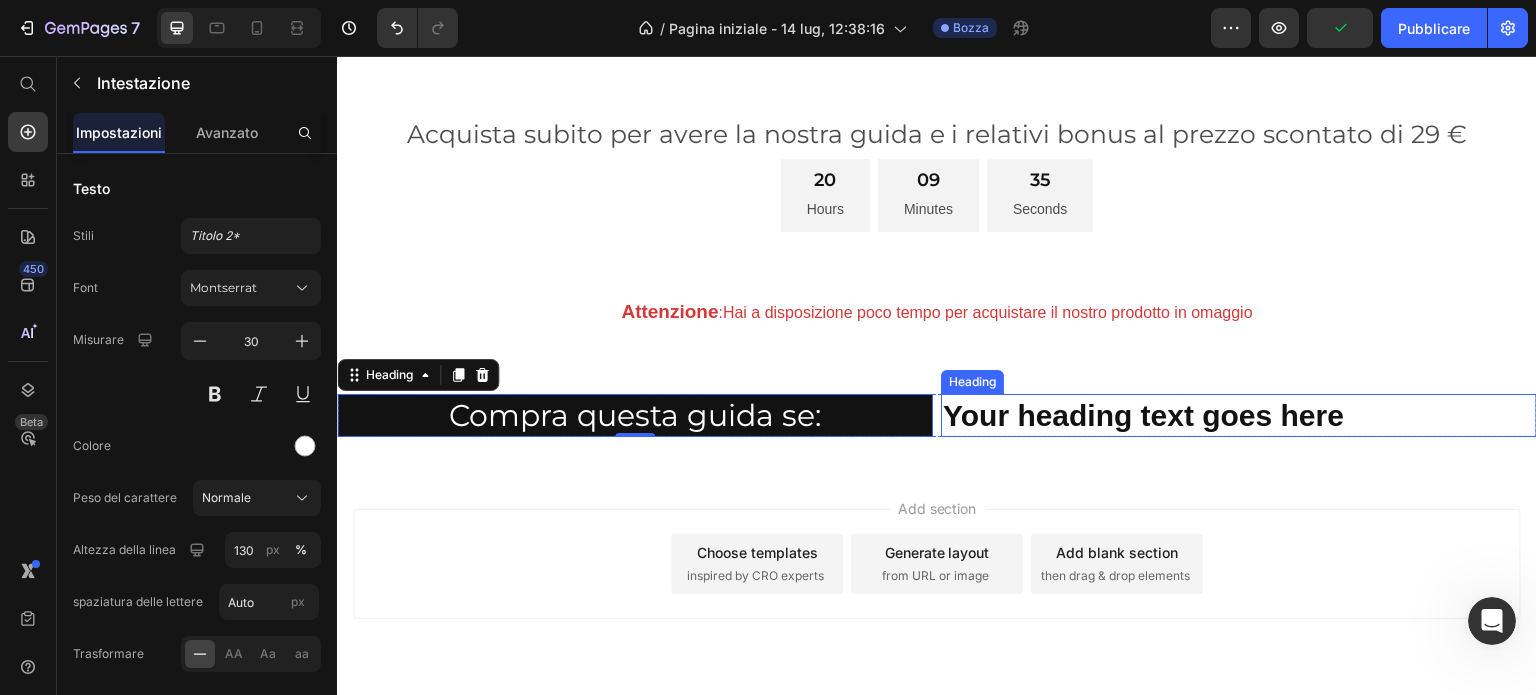 click on "Your heading text goes here" at bounding box center (1239, 415) 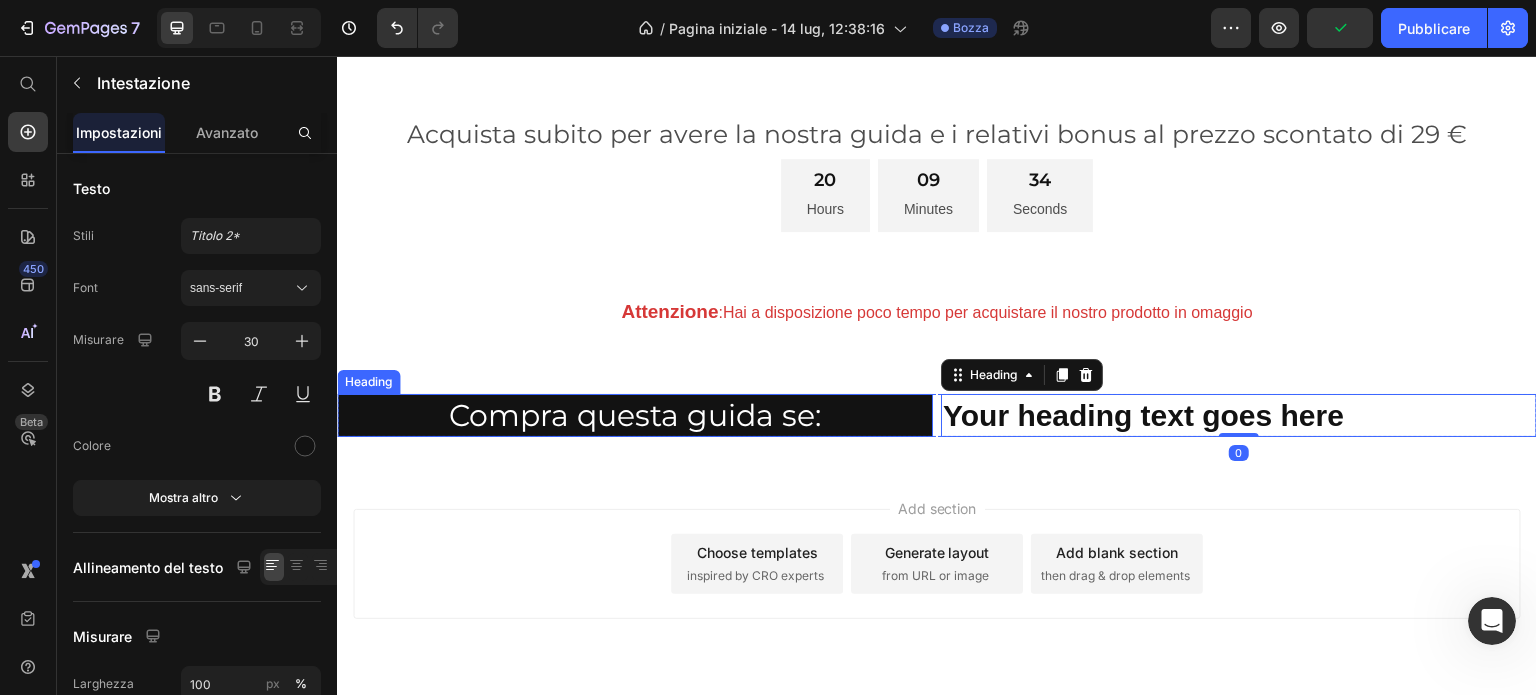 click on "Compra questa guida se:" at bounding box center [635, 415] 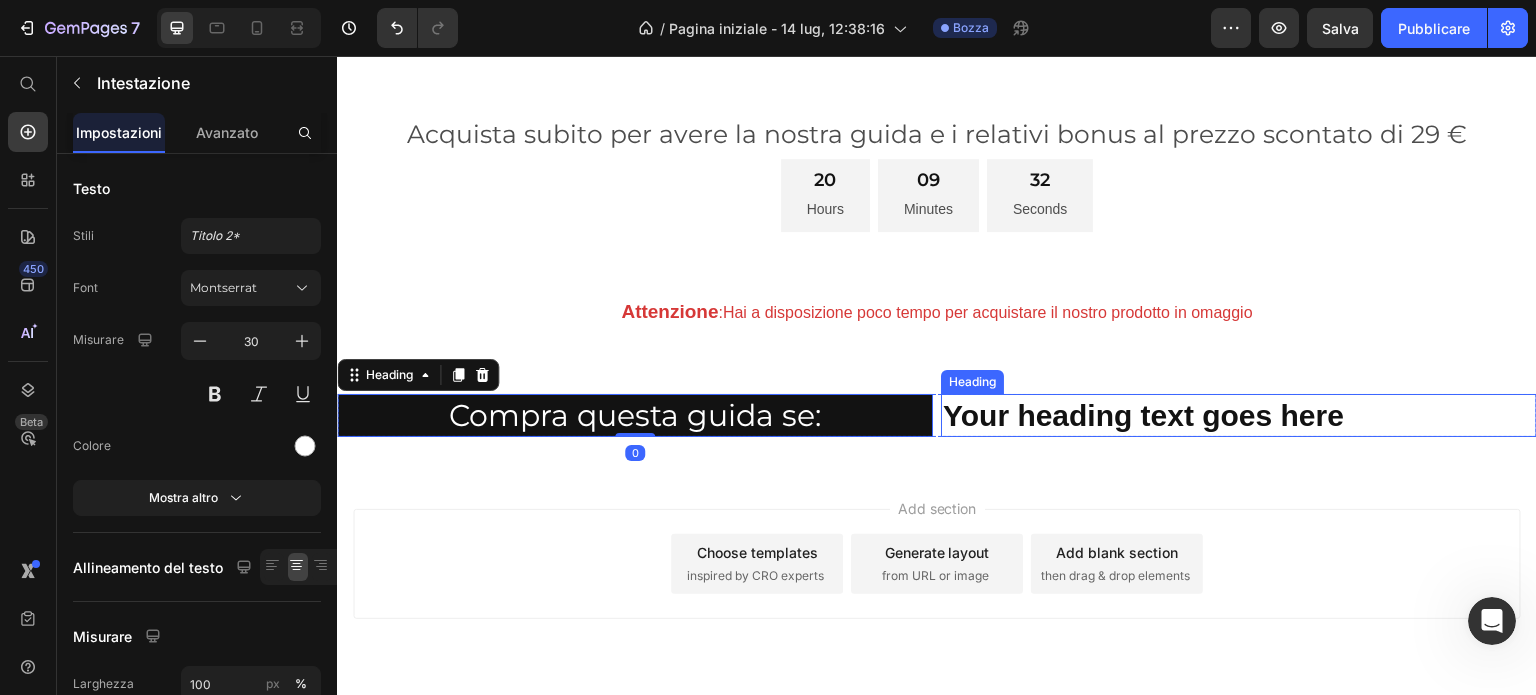 click on "Your heading text goes here" at bounding box center (1239, 415) 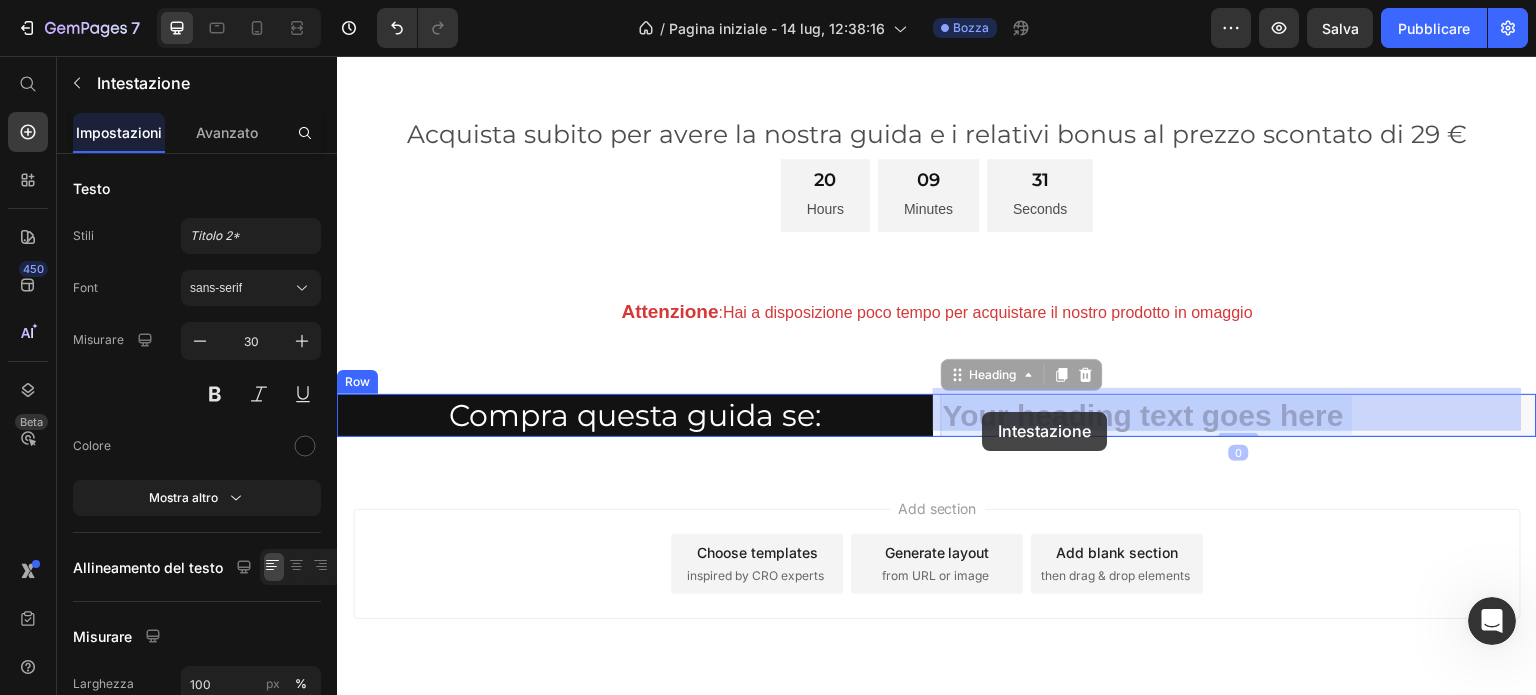 drag, startPoint x: 1348, startPoint y: 411, endPoint x: 983, endPoint y: 412, distance: 365.00137 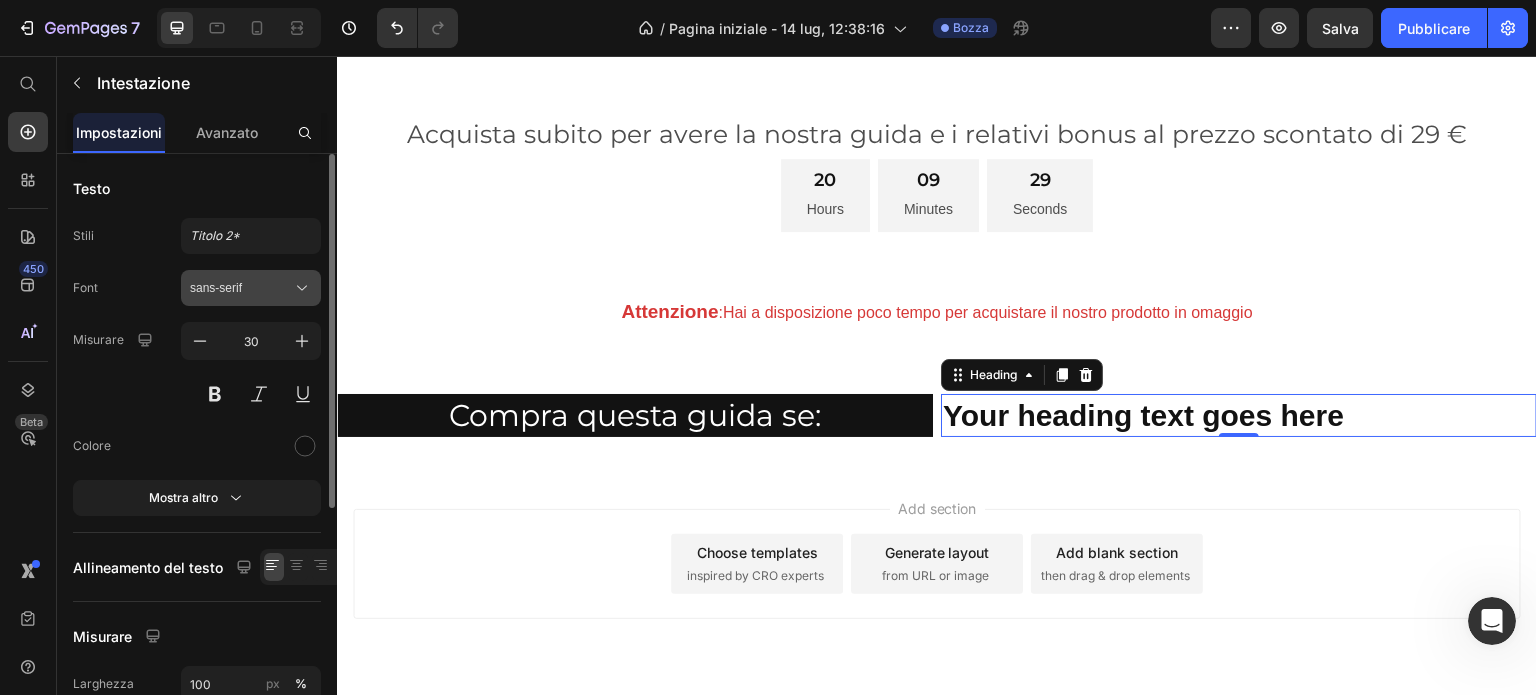 click 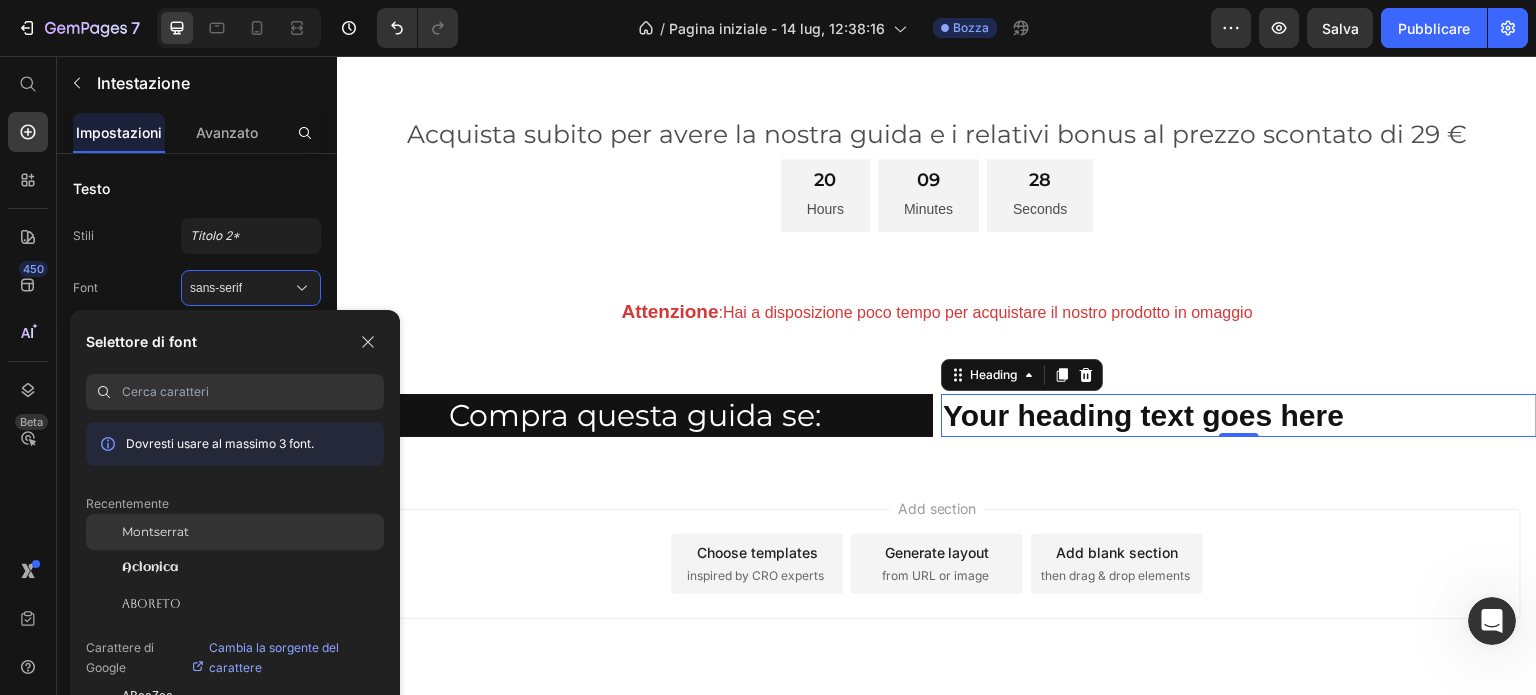click on "Montserrat" 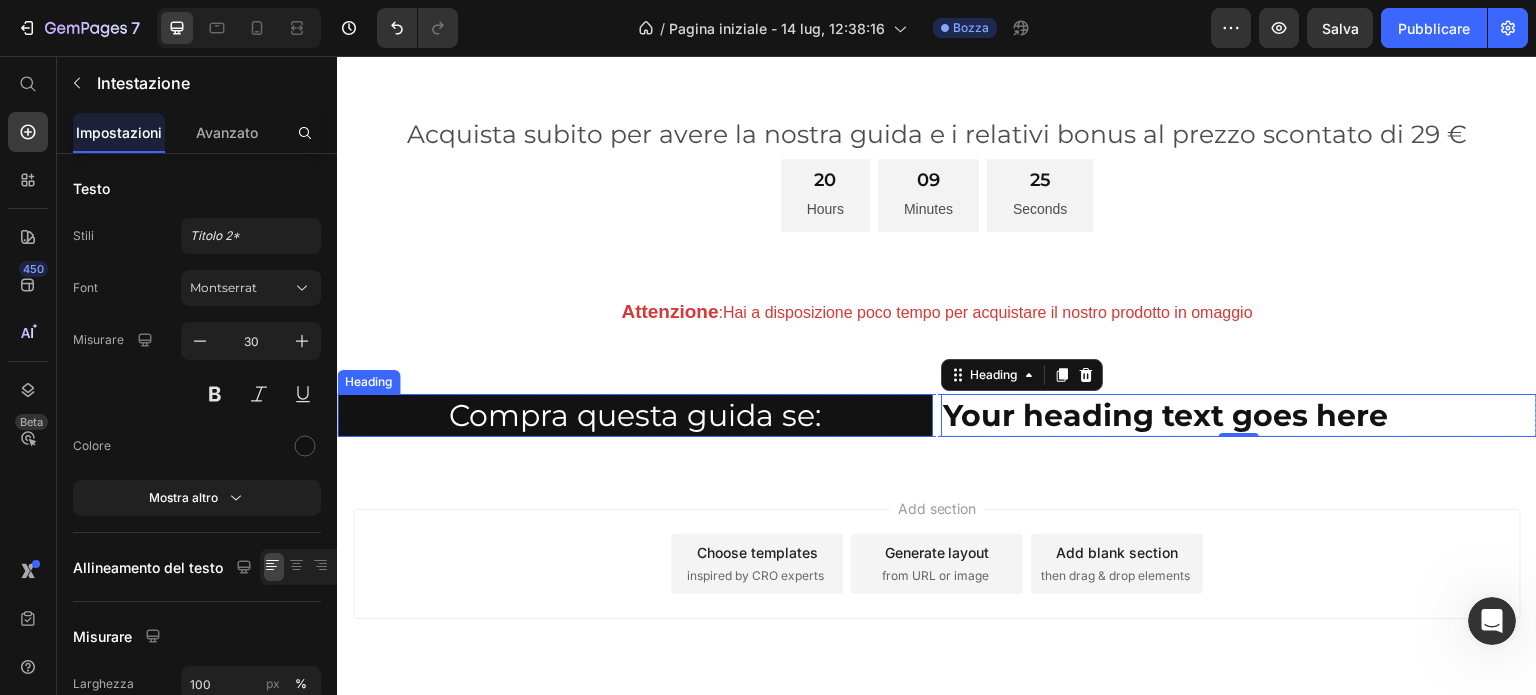 click on "Compra questa guida se:" at bounding box center (635, 415) 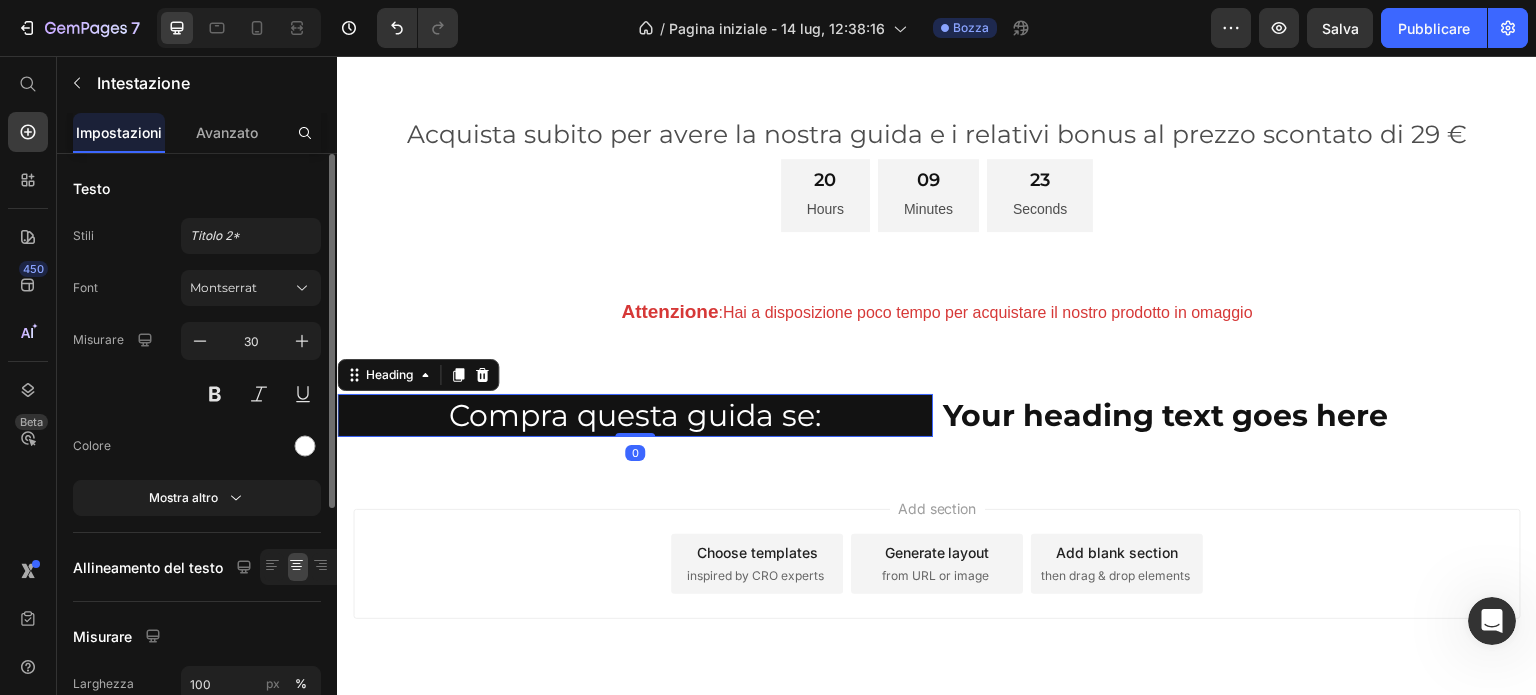 scroll, scrollTop: 200, scrollLeft: 0, axis: vertical 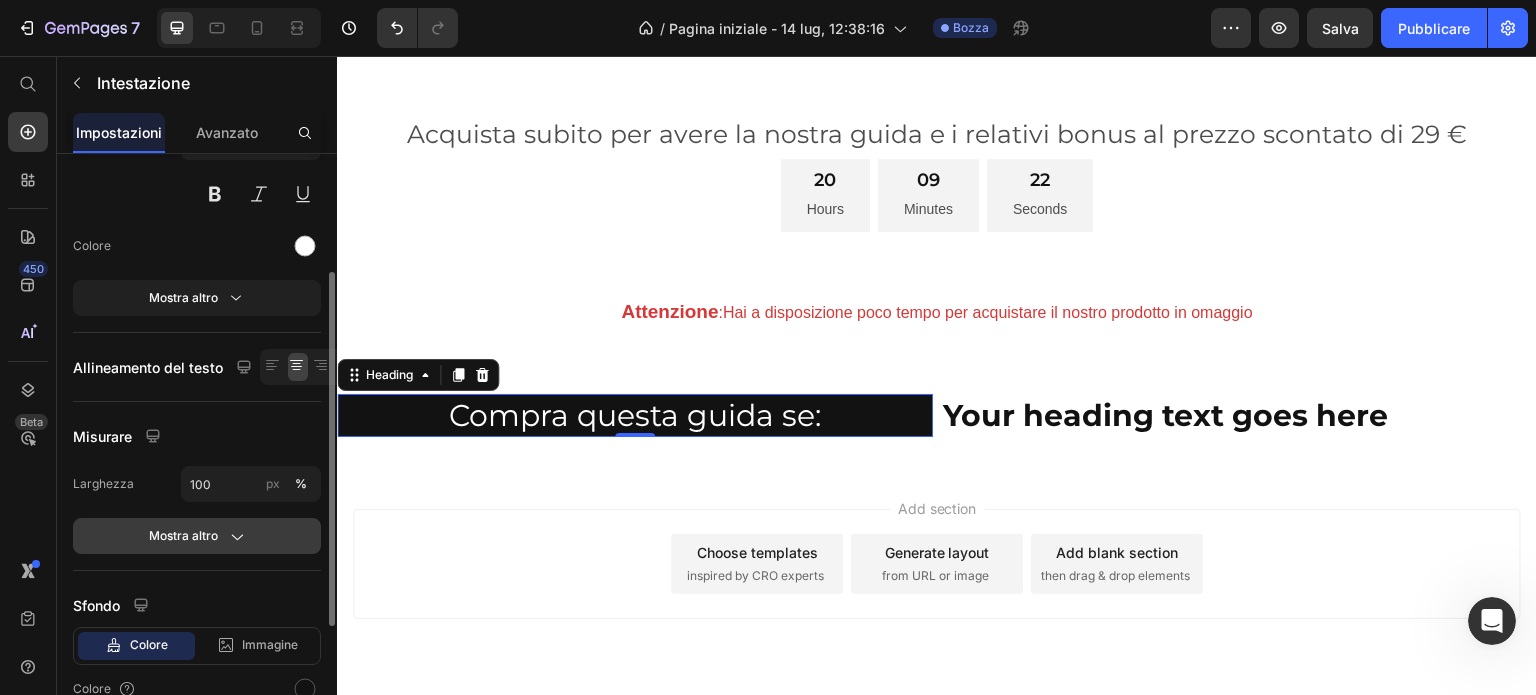 click on "Mostra altro" 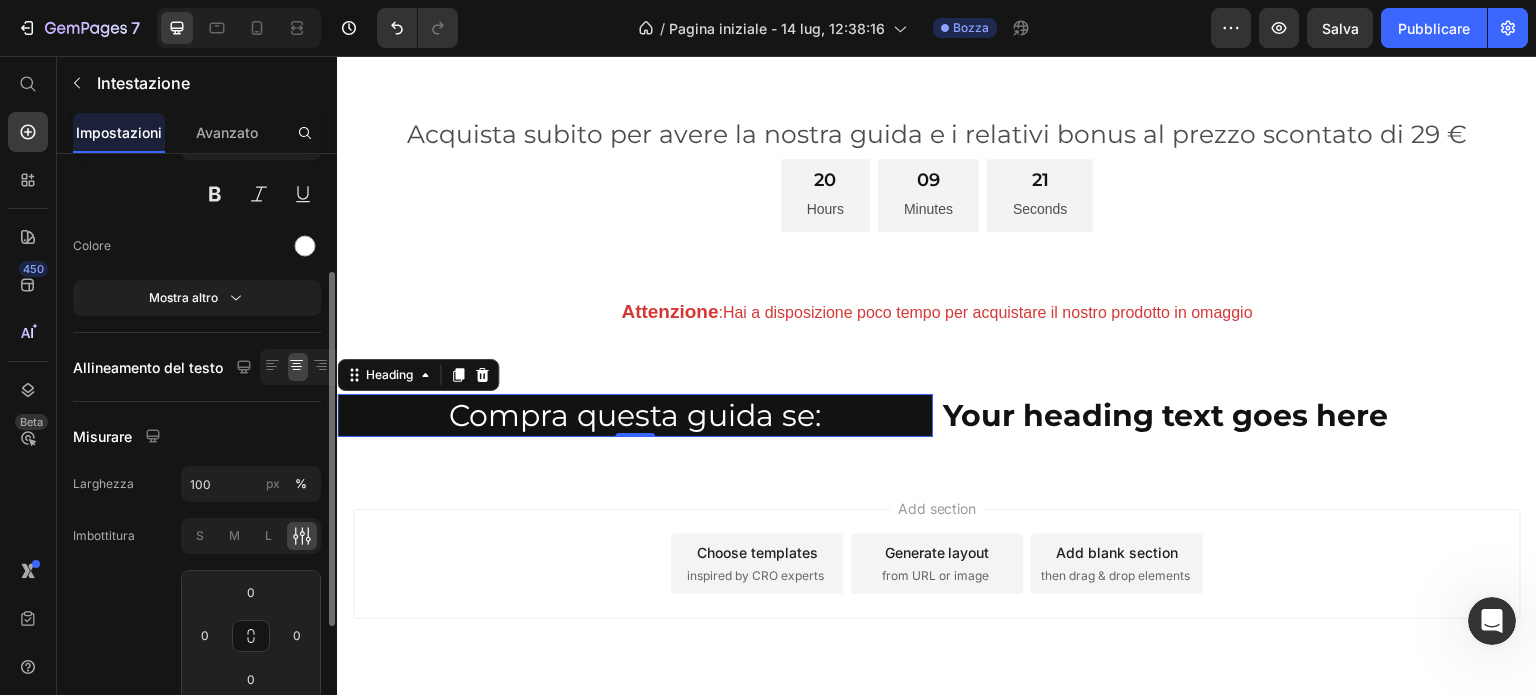 click on "Misurare" at bounding box center (197, 436) 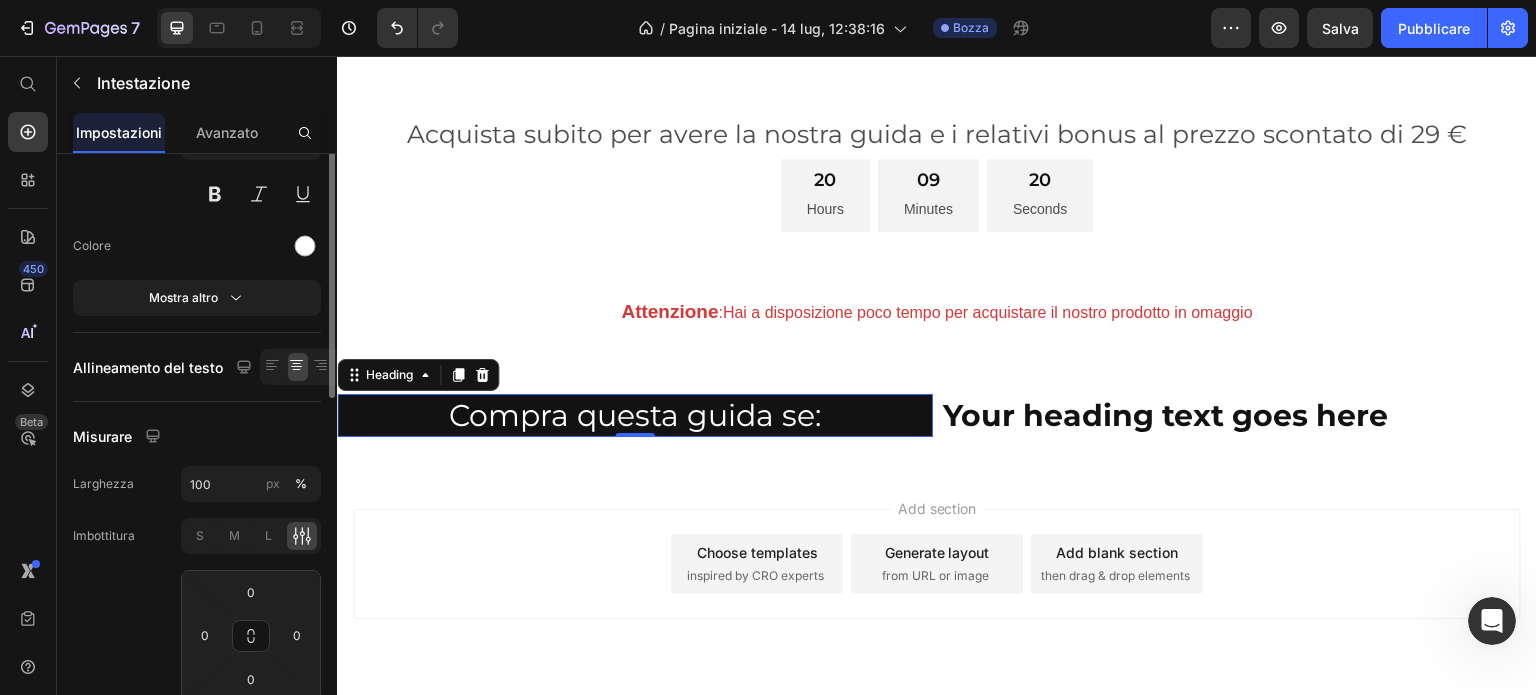 scroll, scrollTop: 0, scrollLeft: 0, axis: both 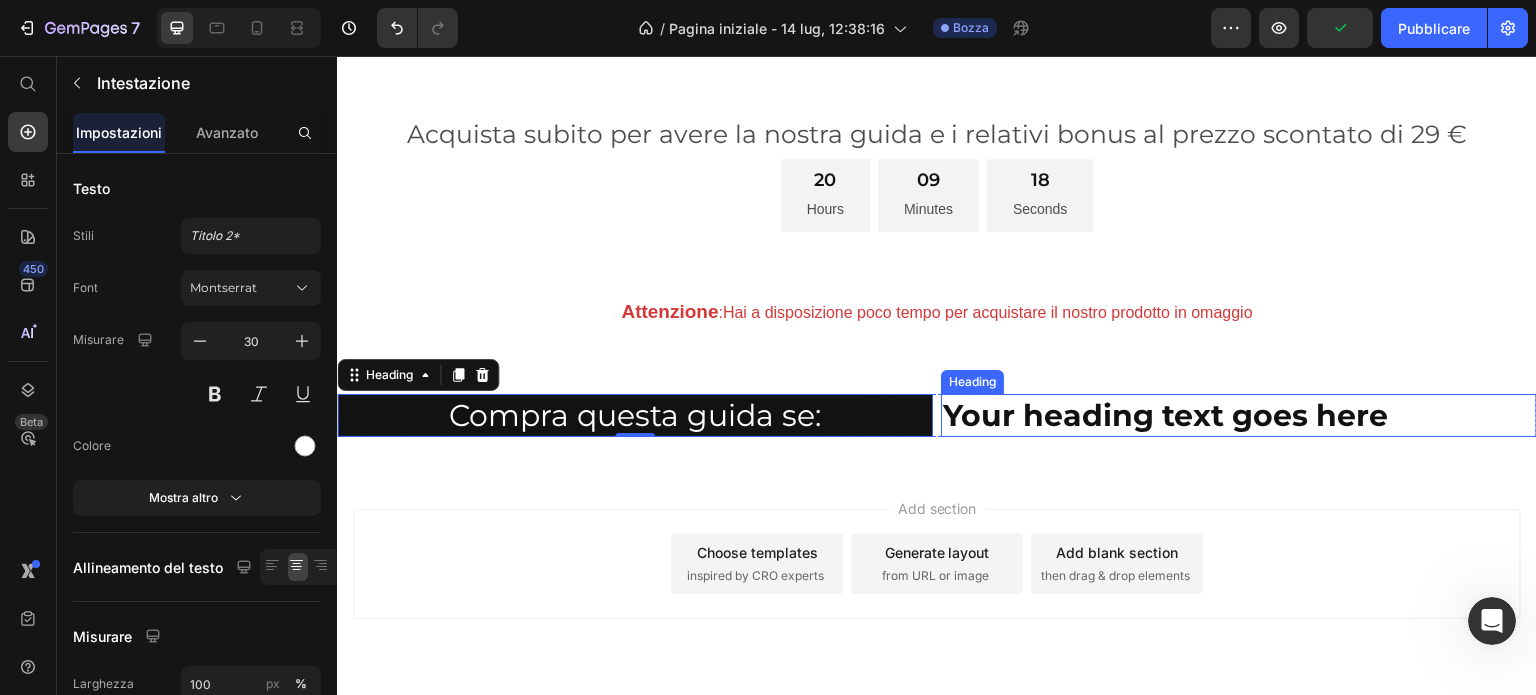 click on "Your heading text goes here" at bounding box center [1239, 415] 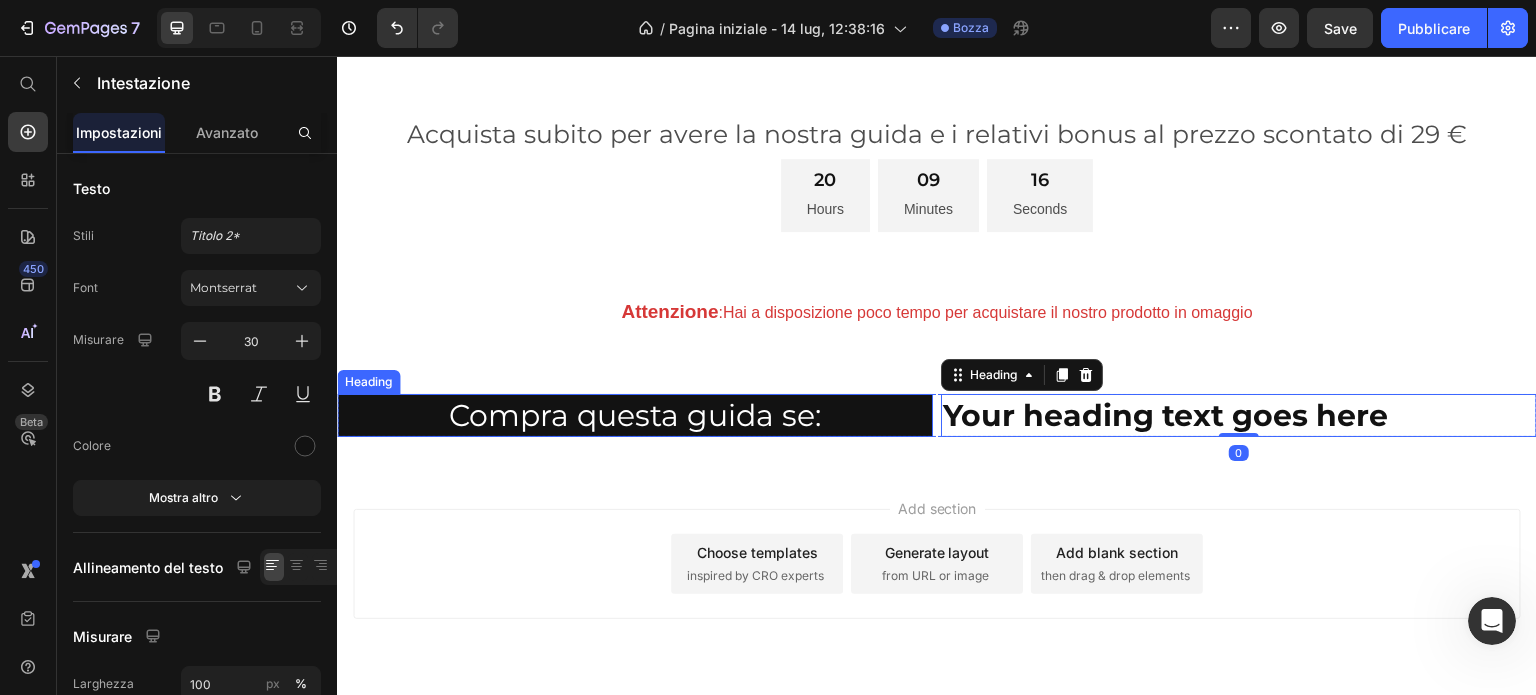 click on "Compra questa guida se:" at bounding box center [635, 415] 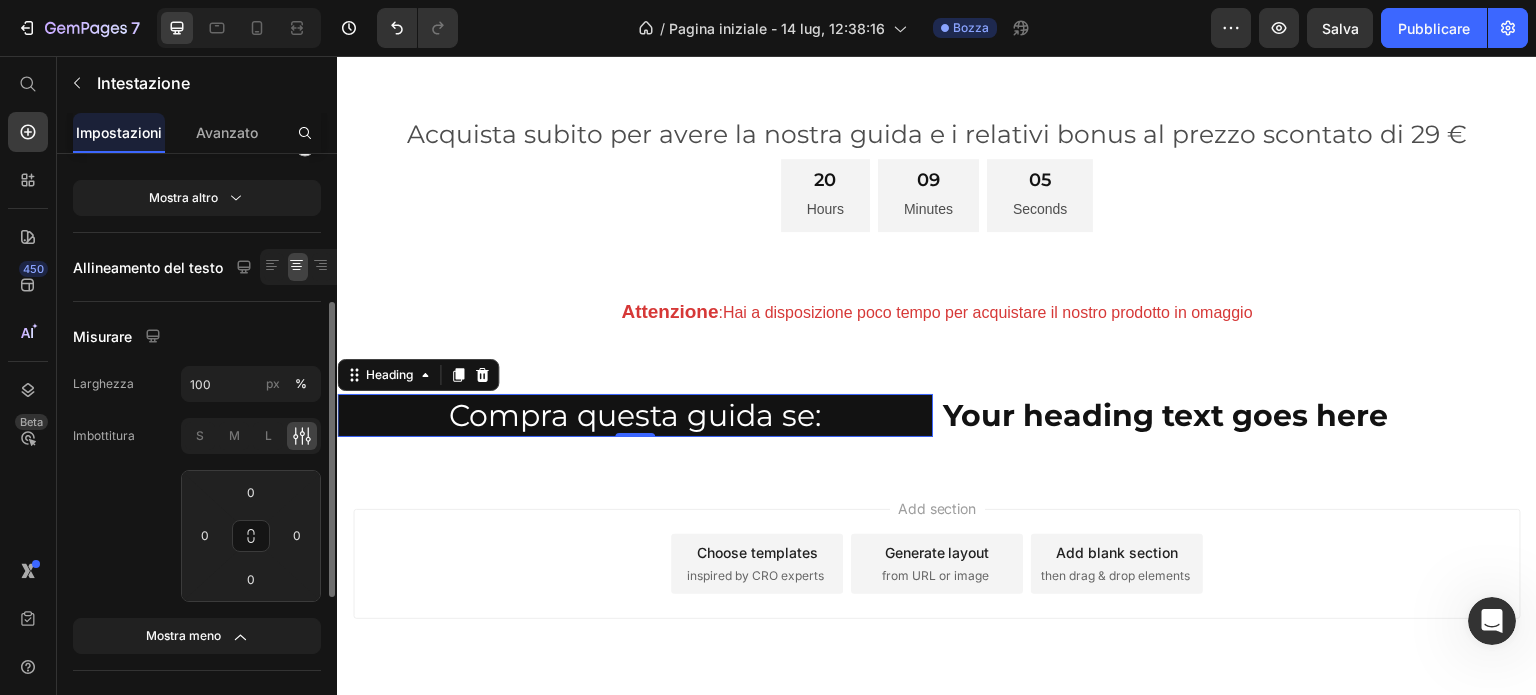 scroll, scrollTop: 200, scrollLeft: 0, axis: vertical 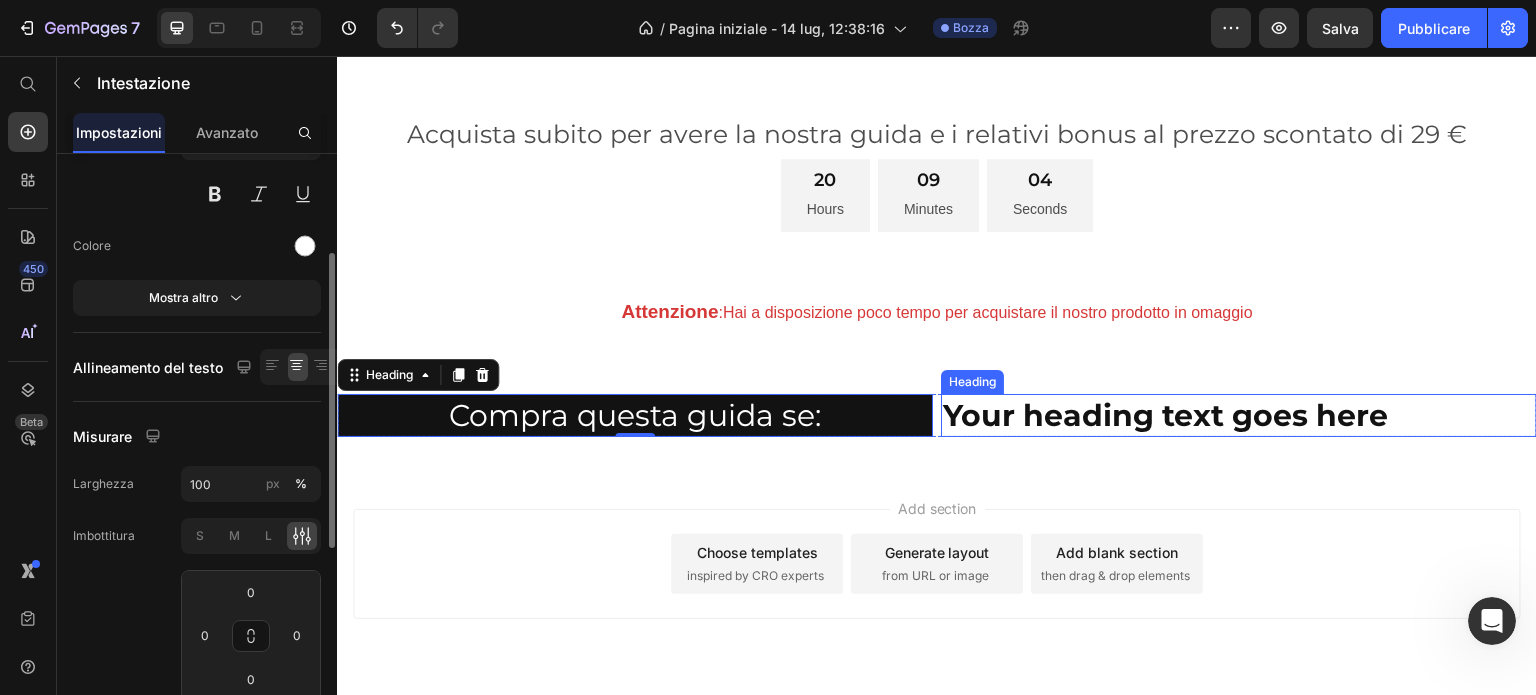 click on "Your heading text goes here" at bounding box center (1239, 415) 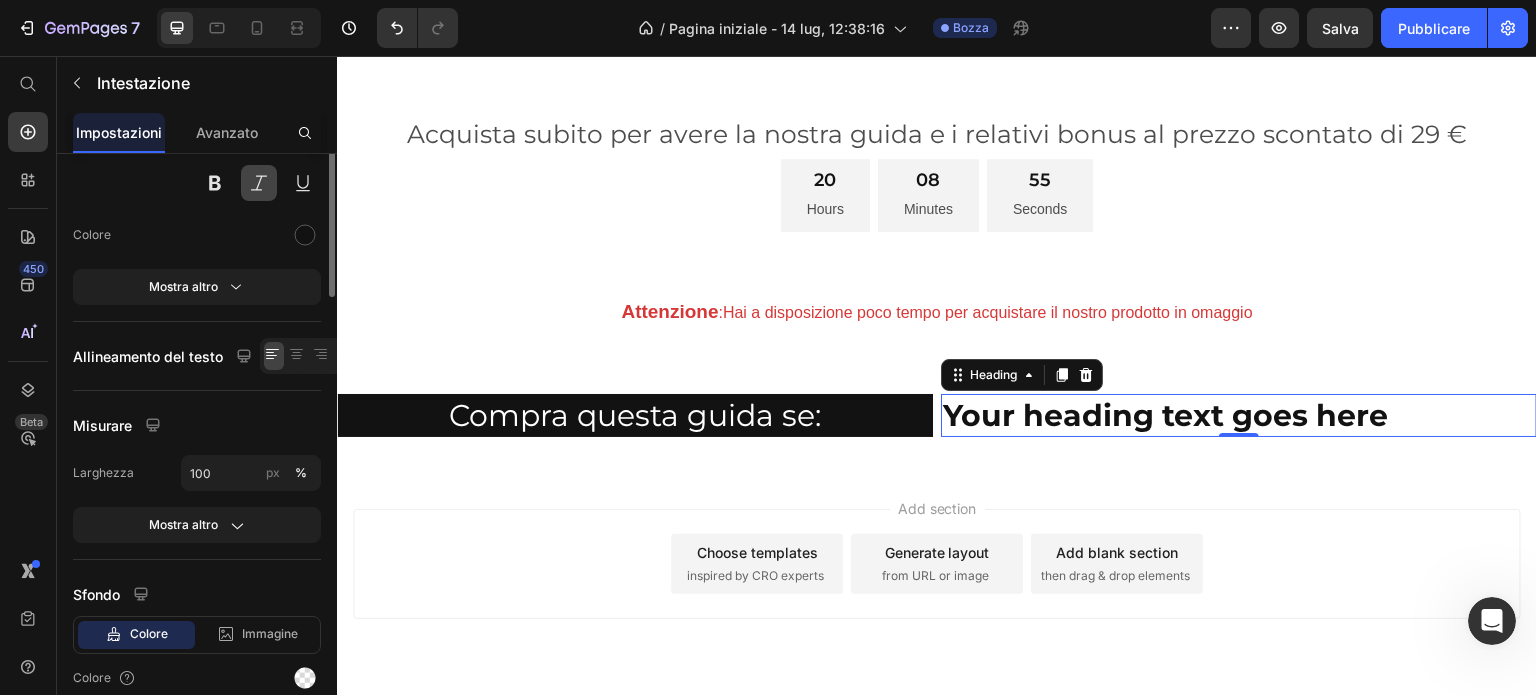 scroll, scrollTop: 0, scrollLeft: 0, axis: both 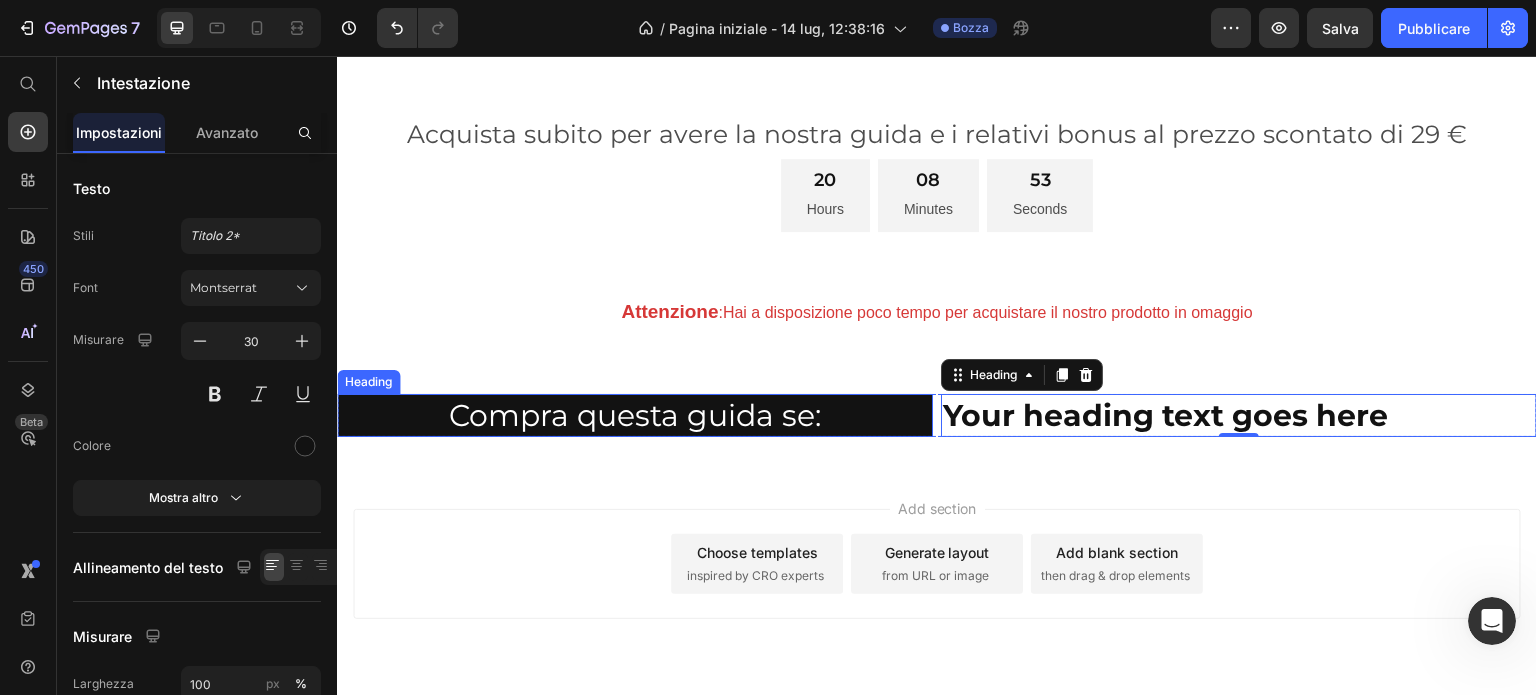 click on "Compra questa guida se:" at bounding box center [635, 415] 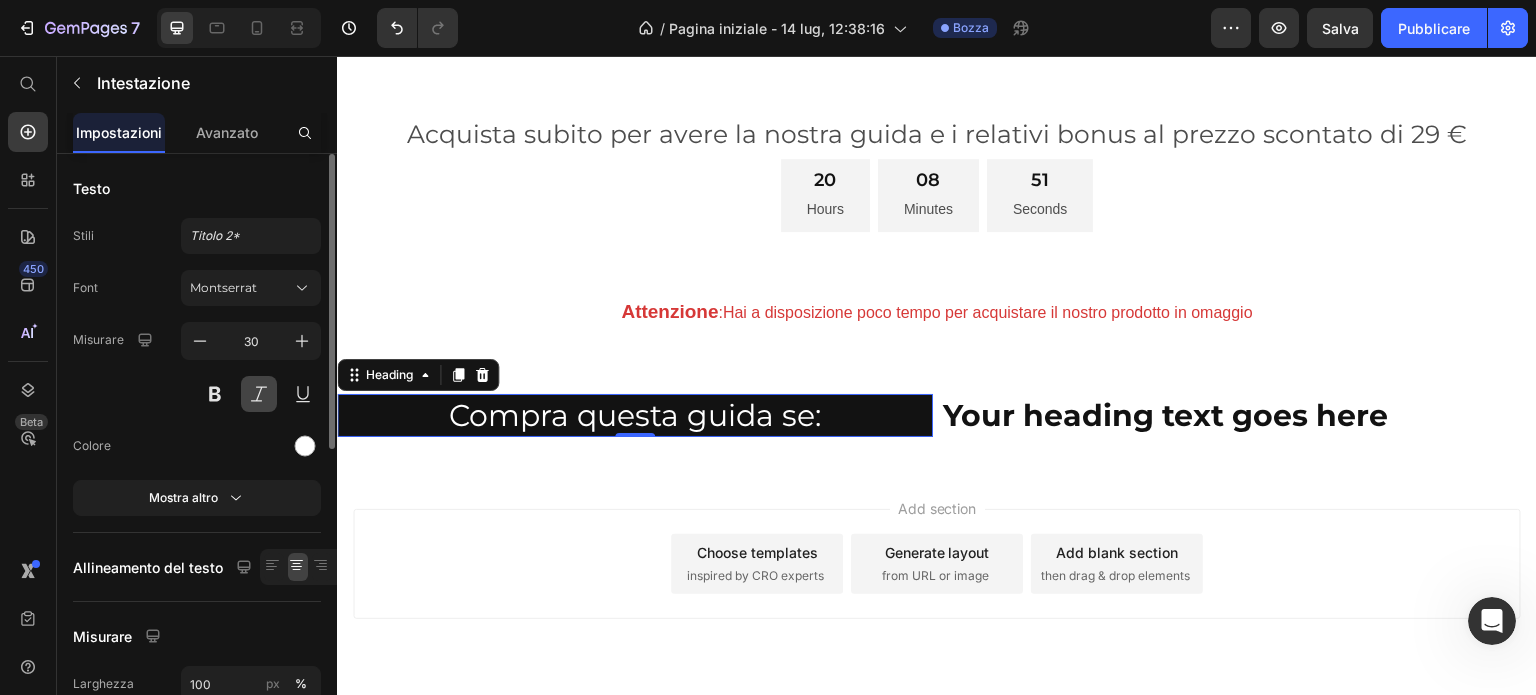 click at bounding box center [259, 394] 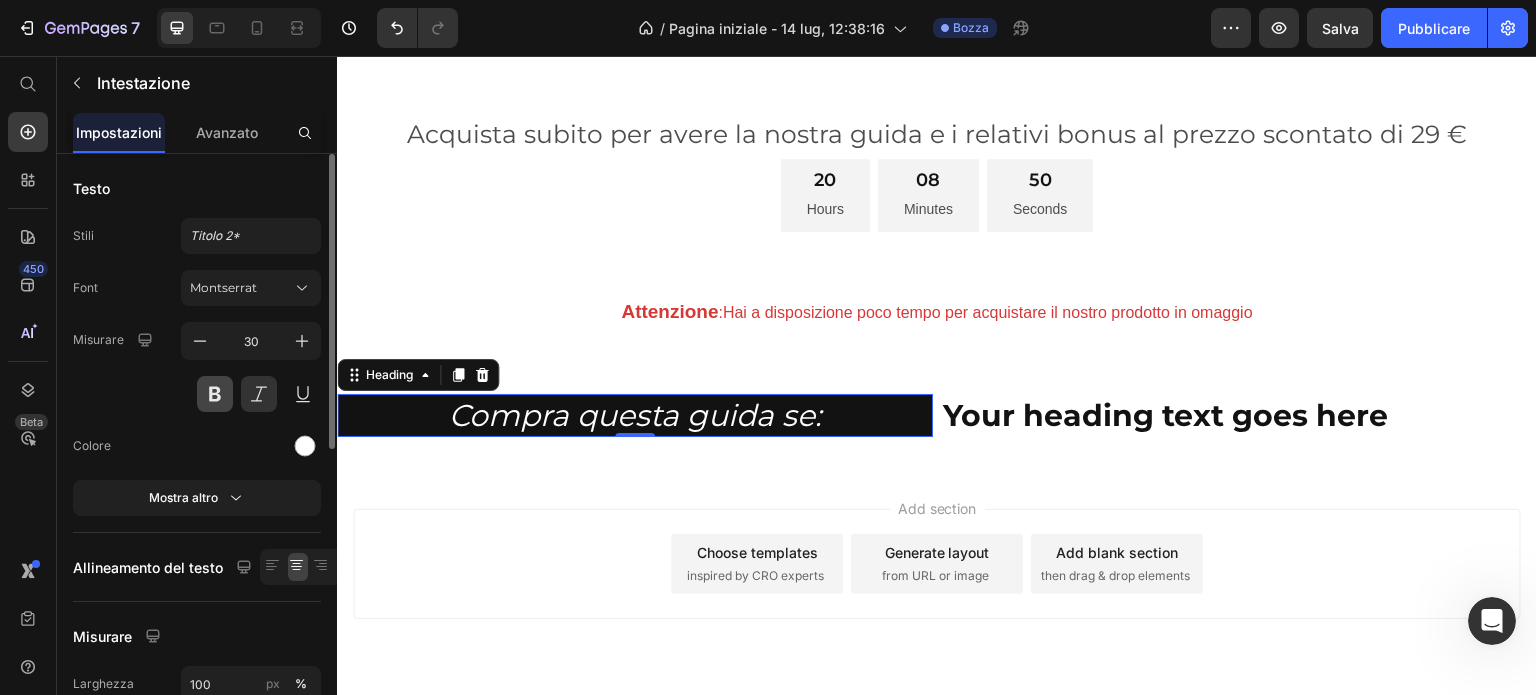 click at bounding box center [215, 394] 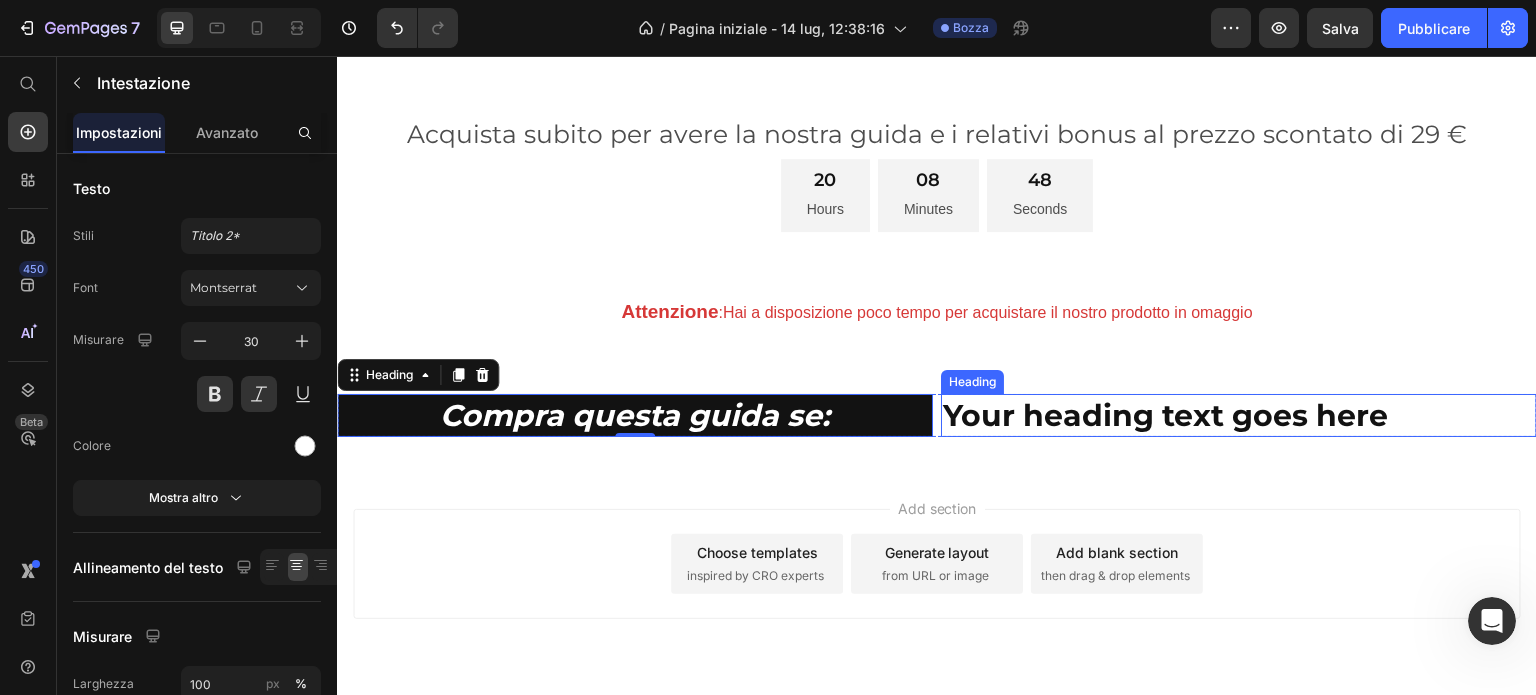 click on "Your heading text goes here" at bounding box center (1239, 415) 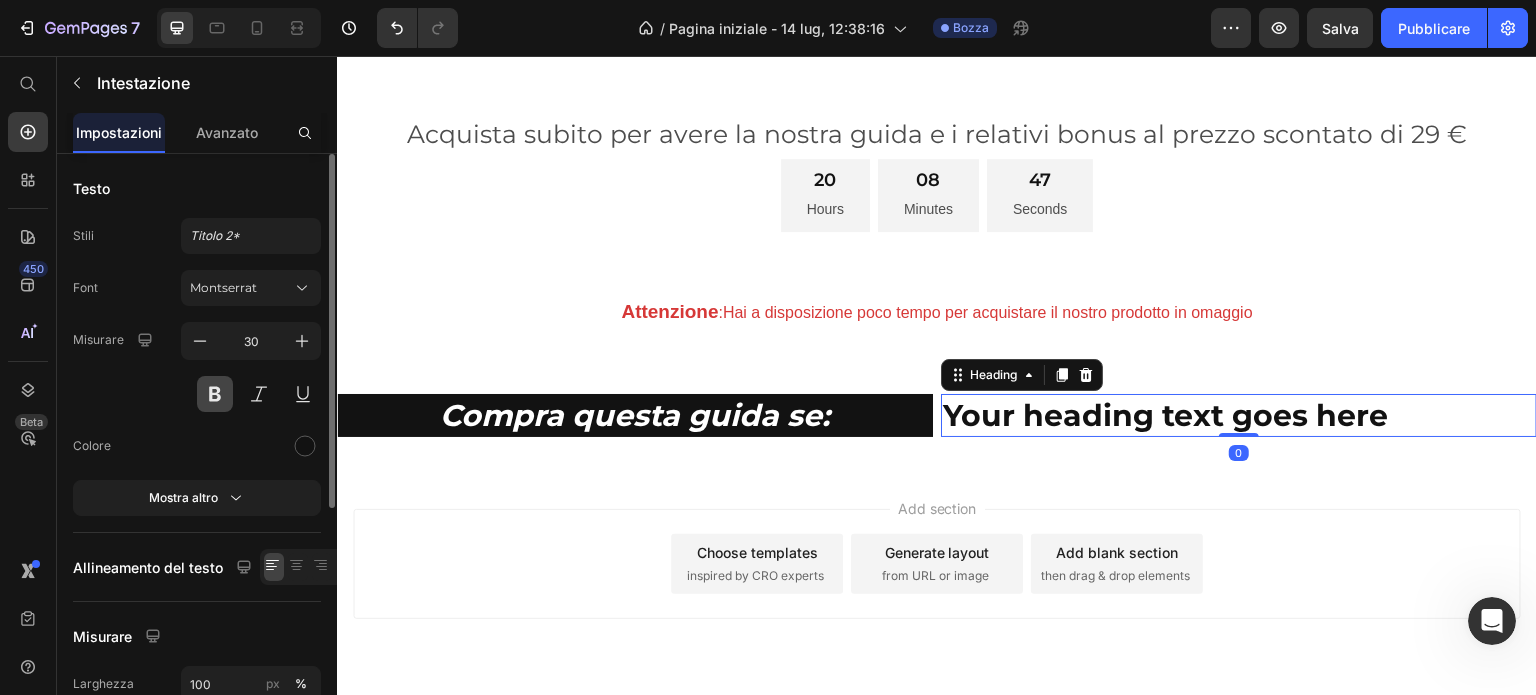 click at bounding box center [215, 394] 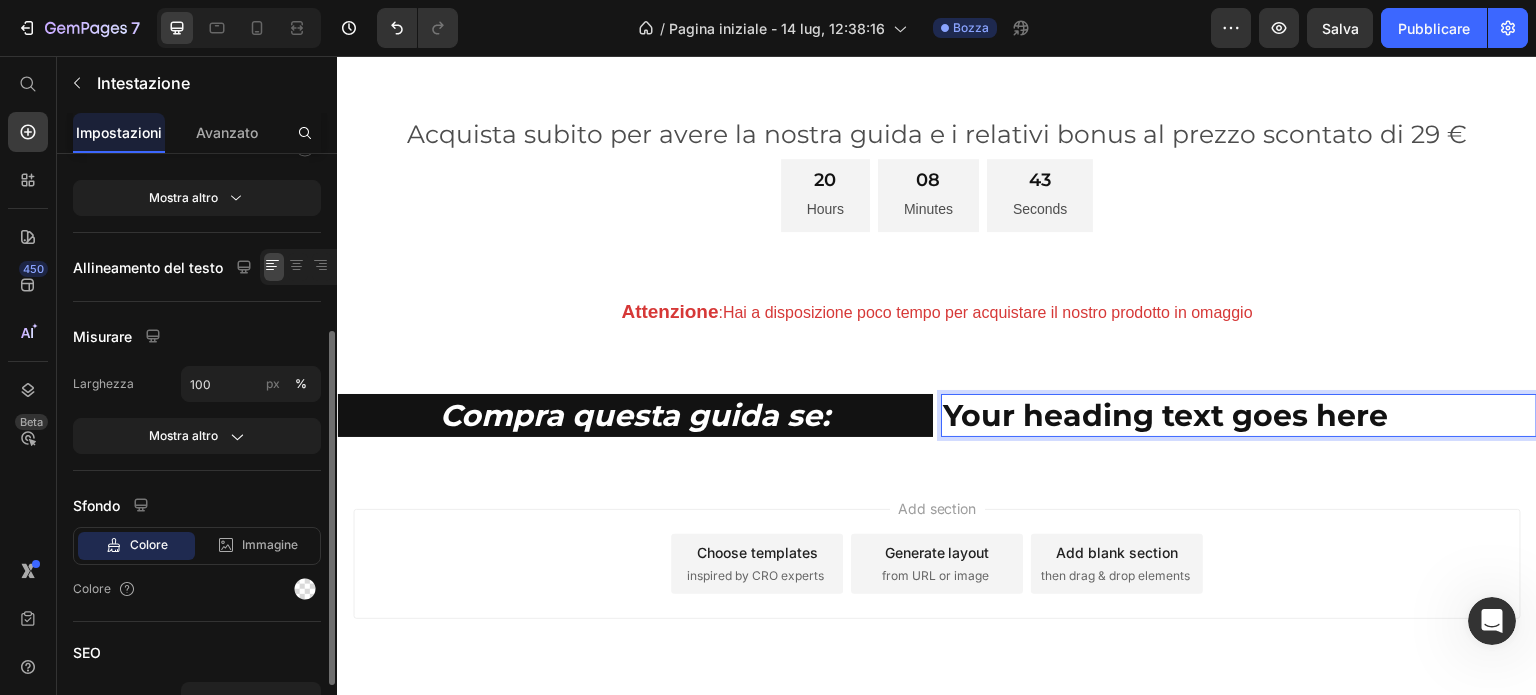 scroll, scrollTop: 100, scrollLeft: 0, axis: vertical 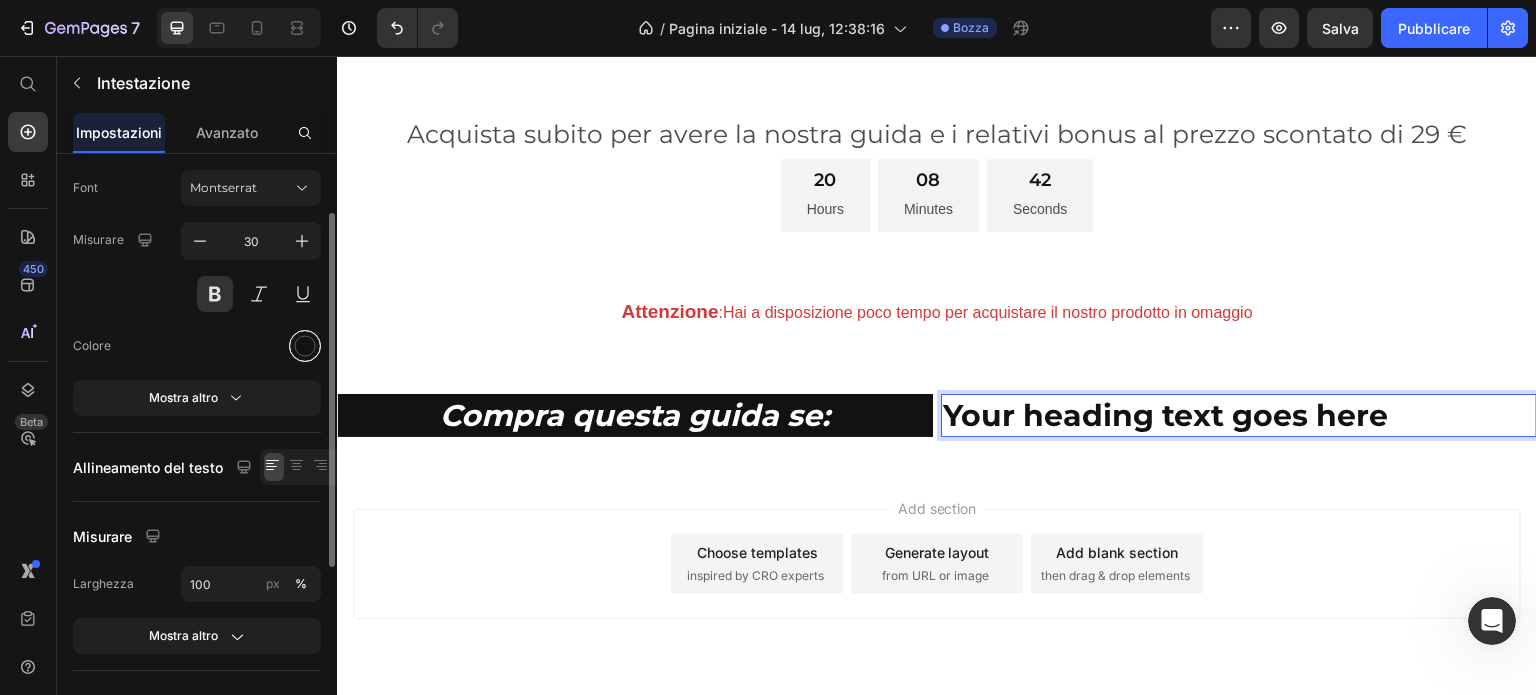 click at bounding box center (305, 346) 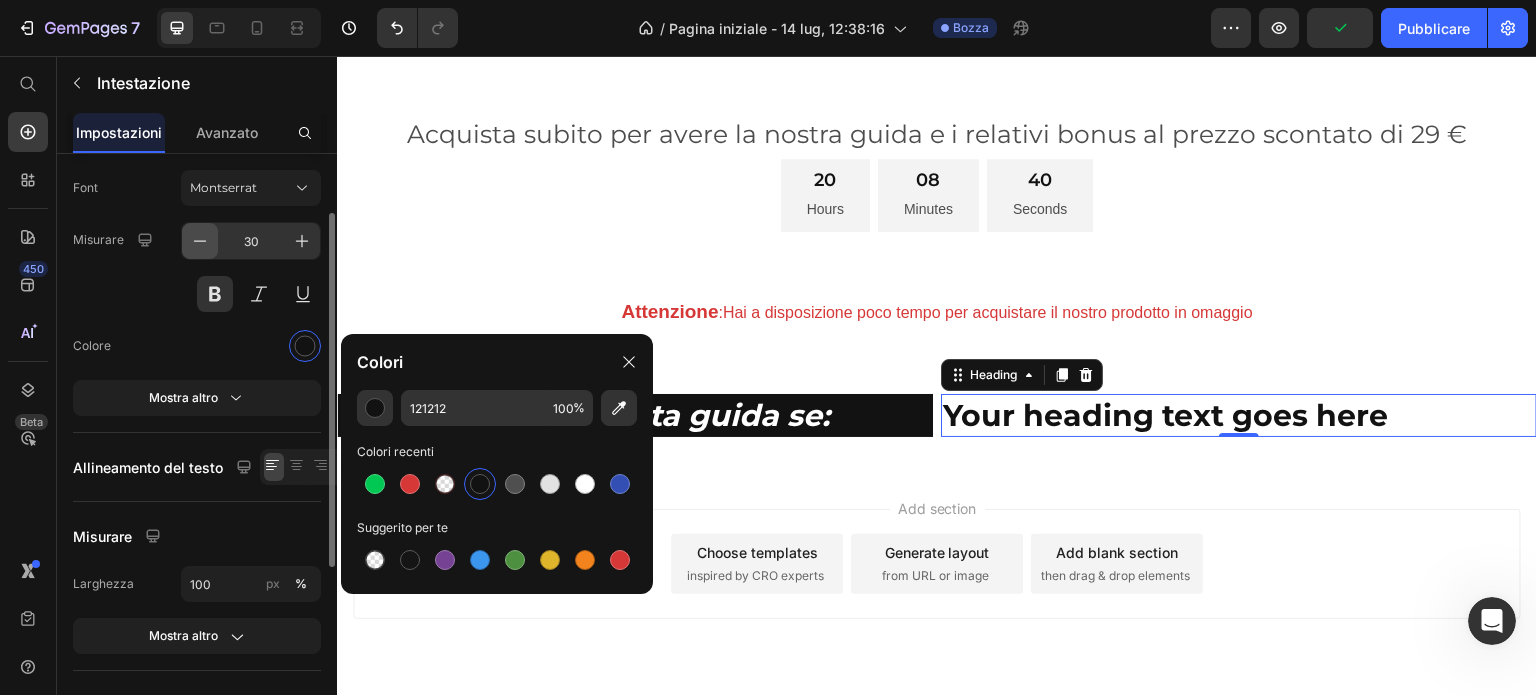 scroll, scrollTop: 0, scrollLeft: 0, axis: both 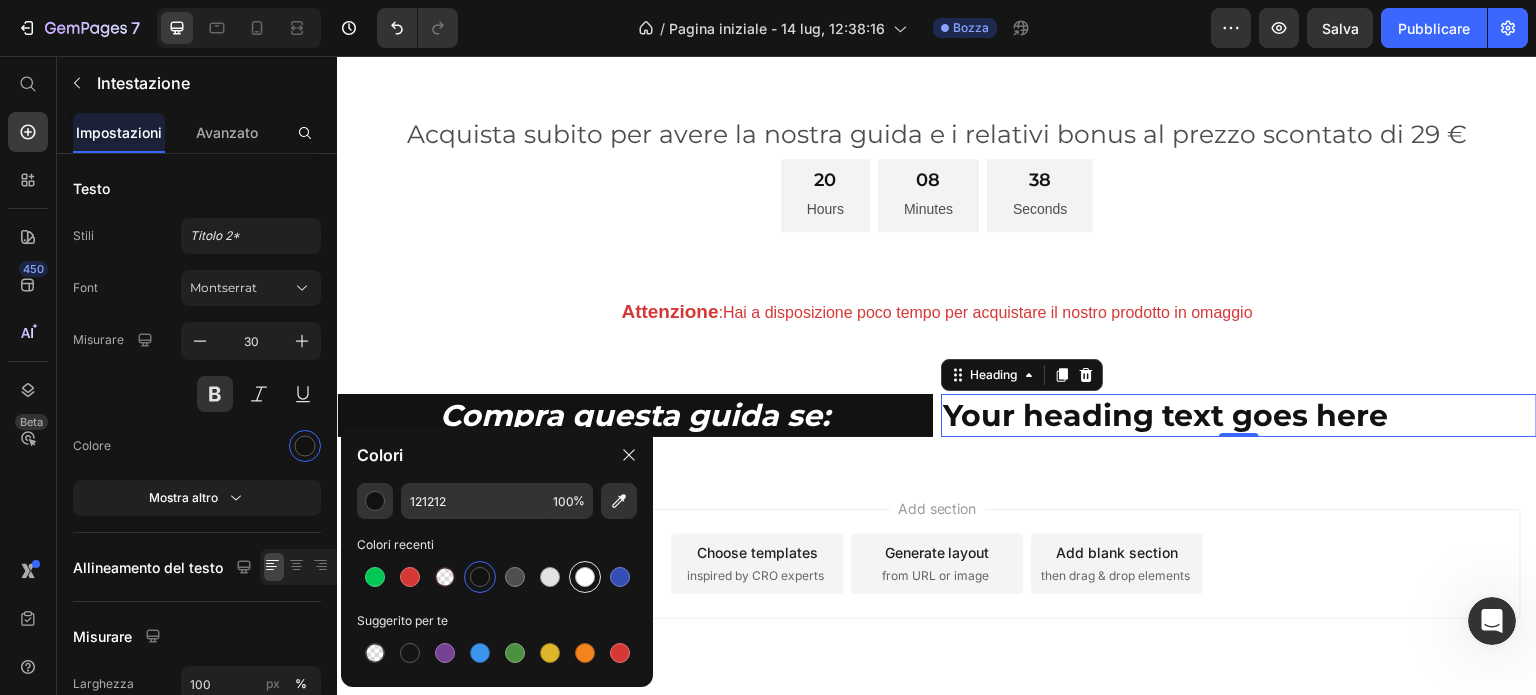 click at bounding box center [585, 577] 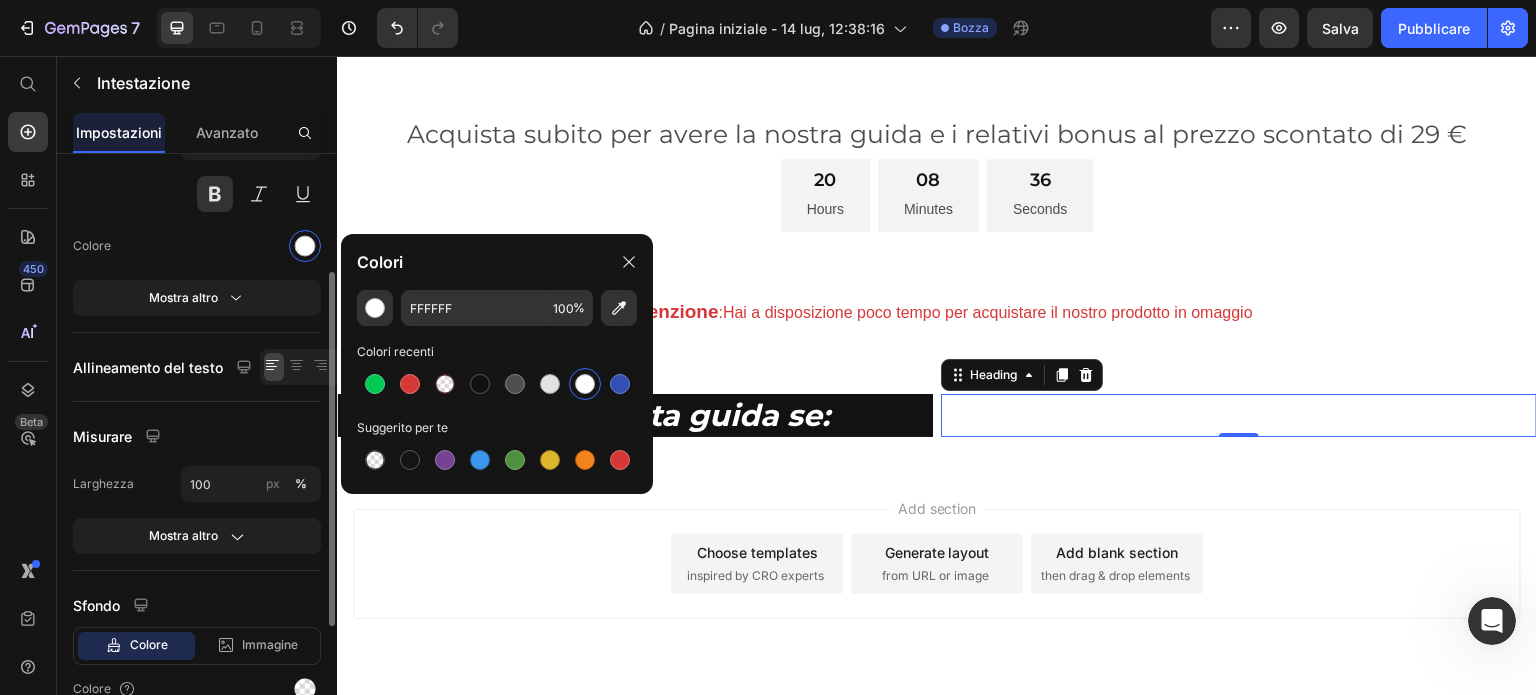 scroll, scrollTop: 411, scrollLeft: 0, axis: vertical 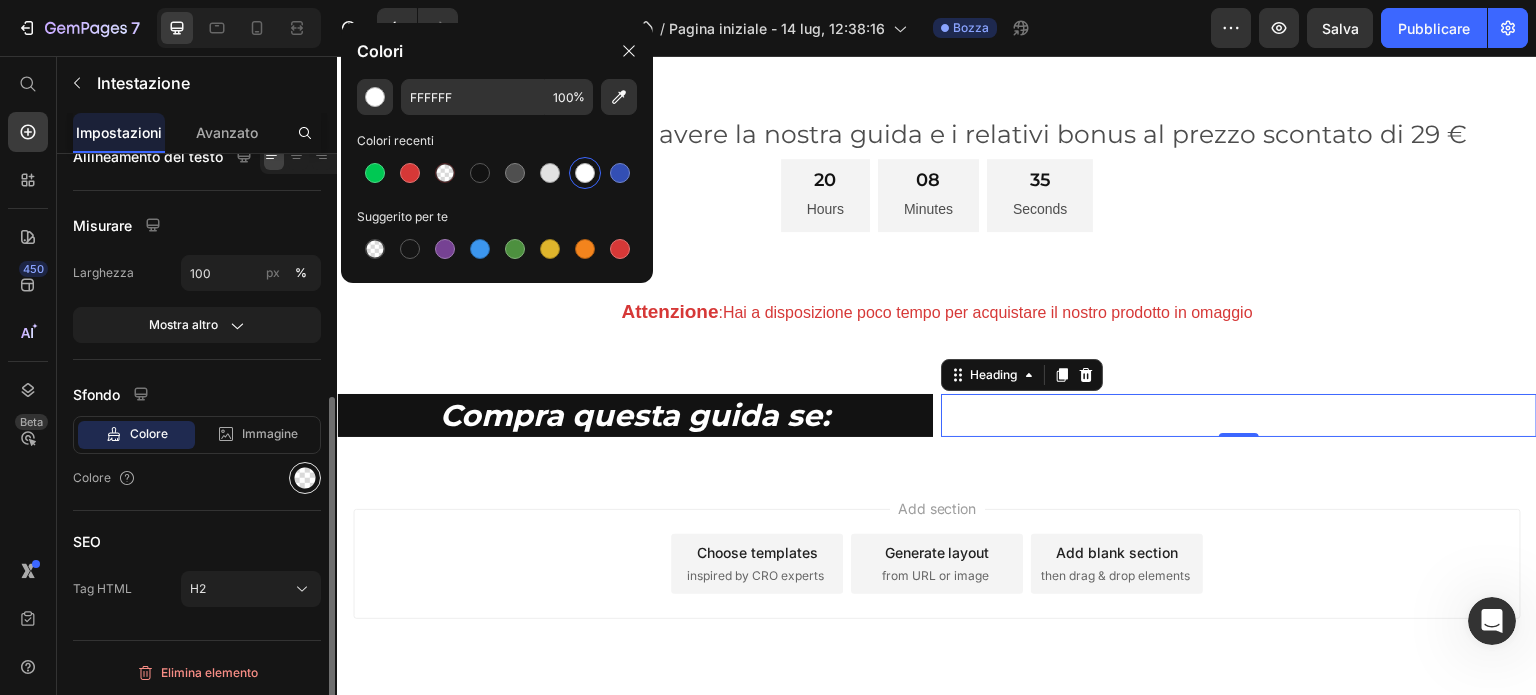 click at bounding box center (305, 478) 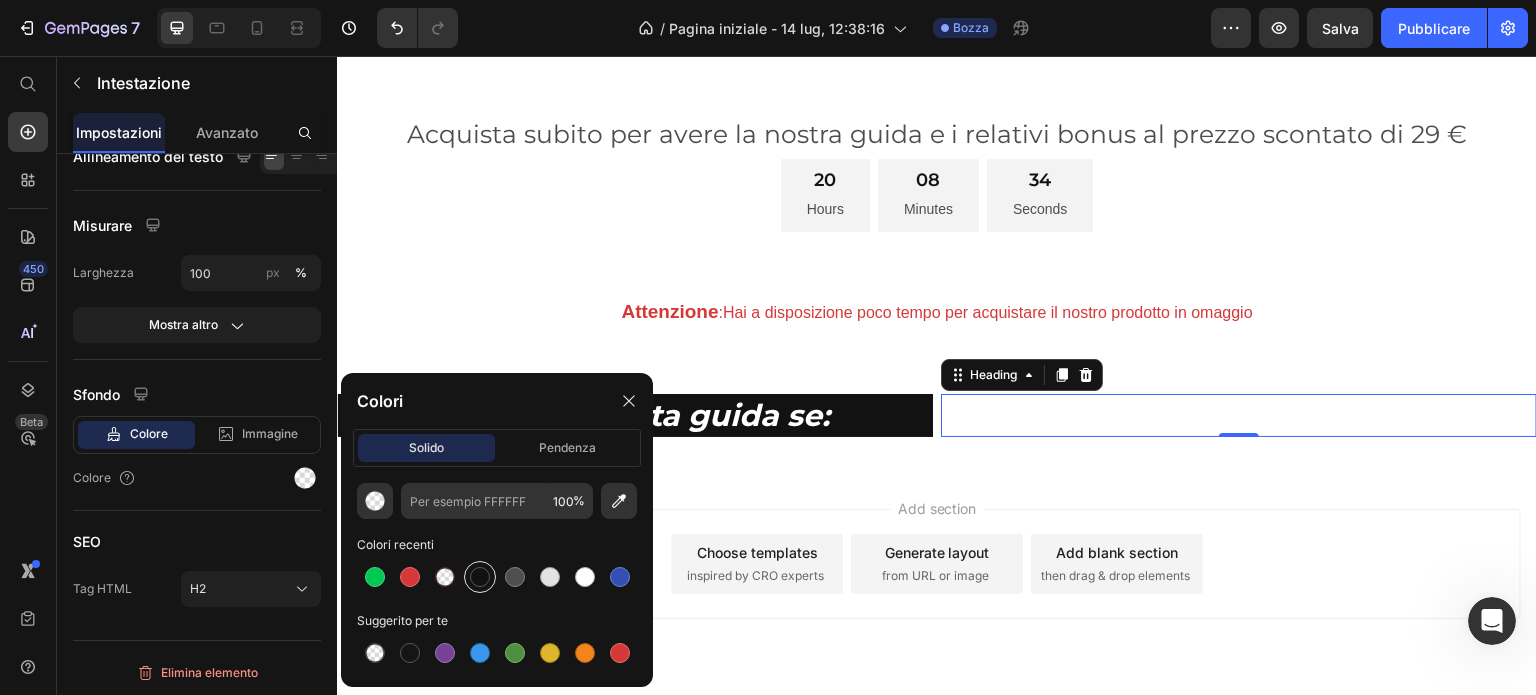 click at bounding box center [480, 577] 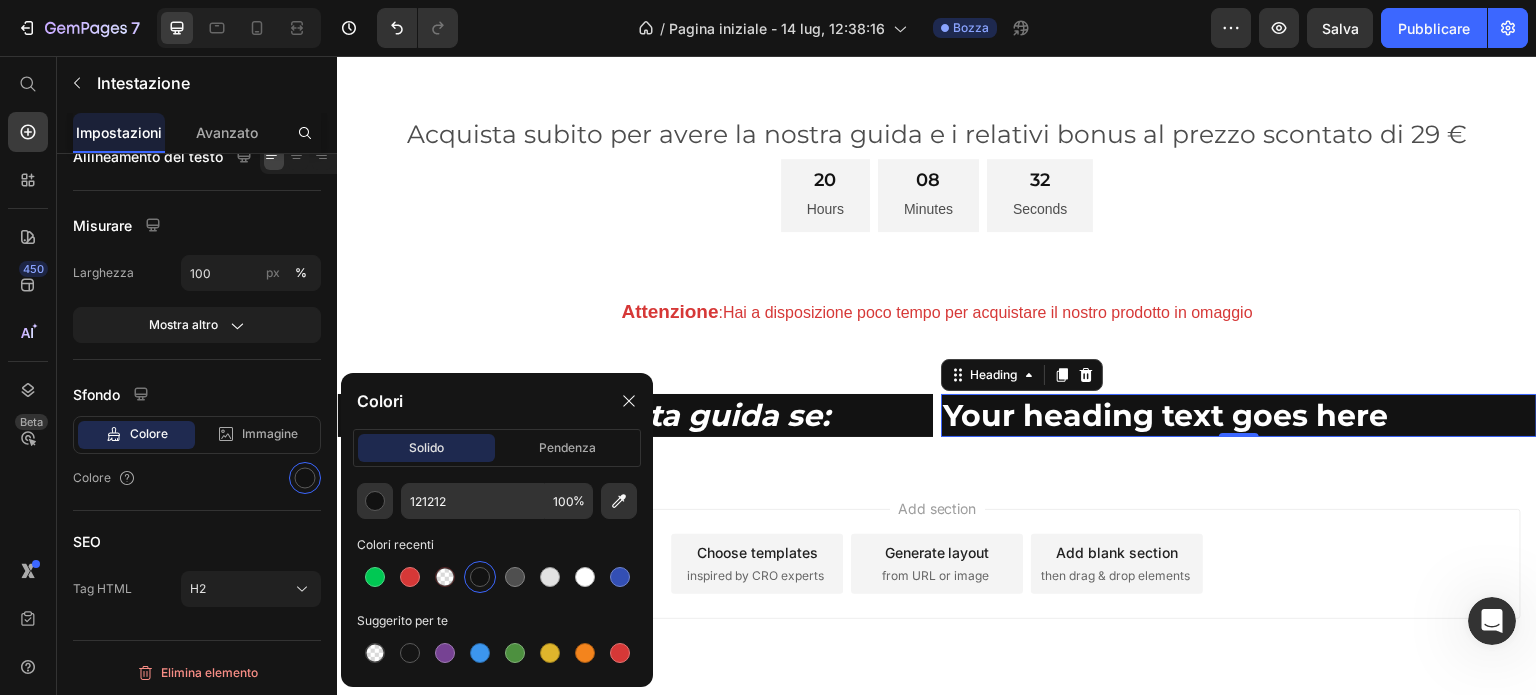 click on "Add section Choose templates inspired by CRO experts Generate layout from URL or image Add blank section then drag & drop elements" at bounding box center (937, 592) 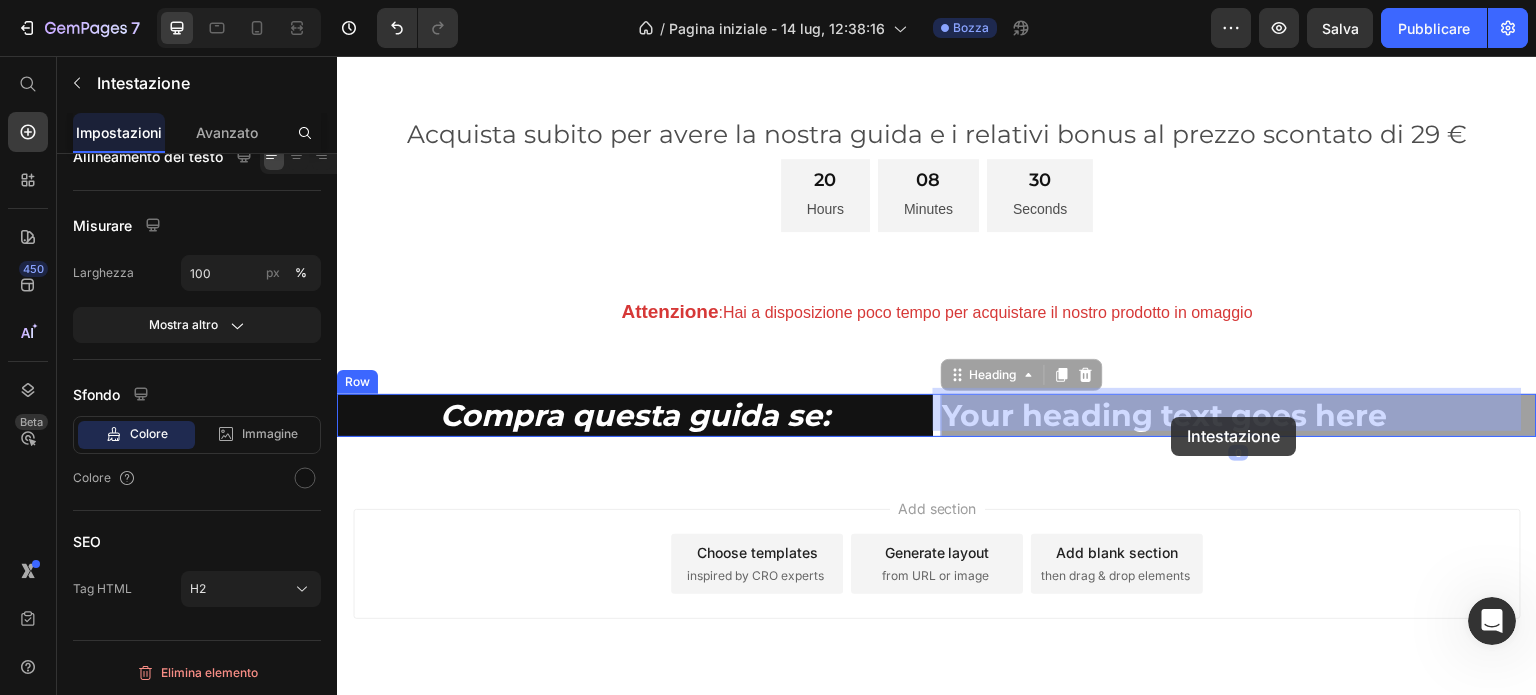 drag, startPoint x: 1400, startPoint y: 409, endPoint x: 1172, endPoint y: 417, distance: 228.1403 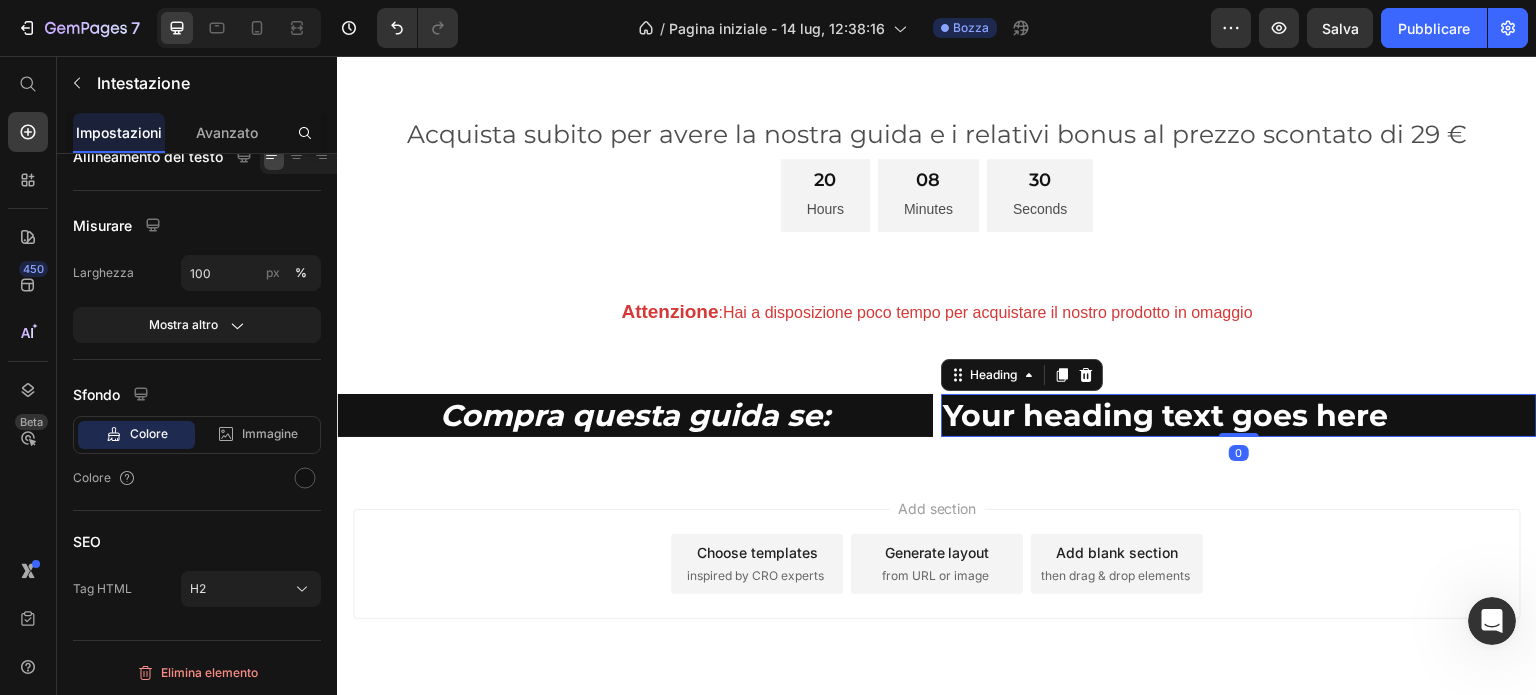 click on "Add section Choose templates inspired by CRO experts Generate layout from URL or image Add blank section then drag & drop elements" at bounding box center (937, 592) 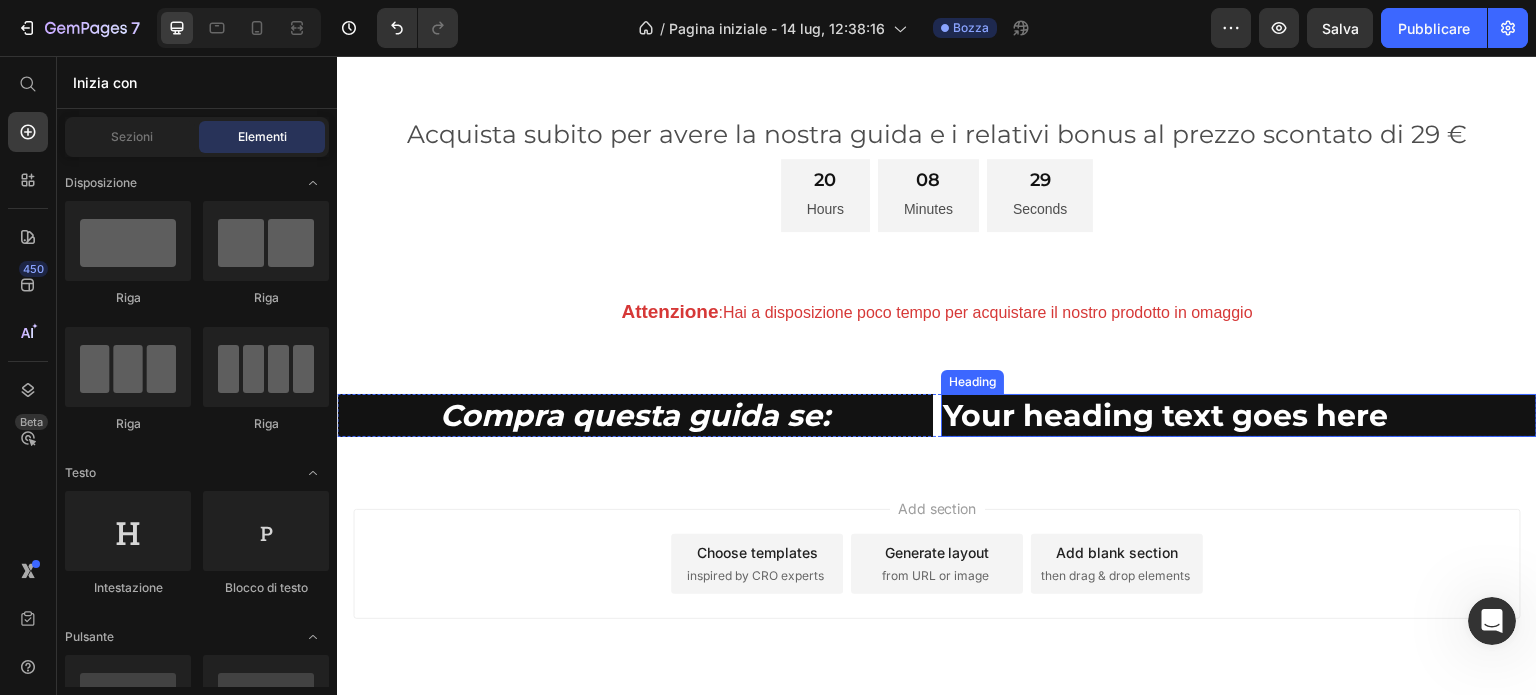 click on "Your heading text goes here" at bounding box center (1239, 415) 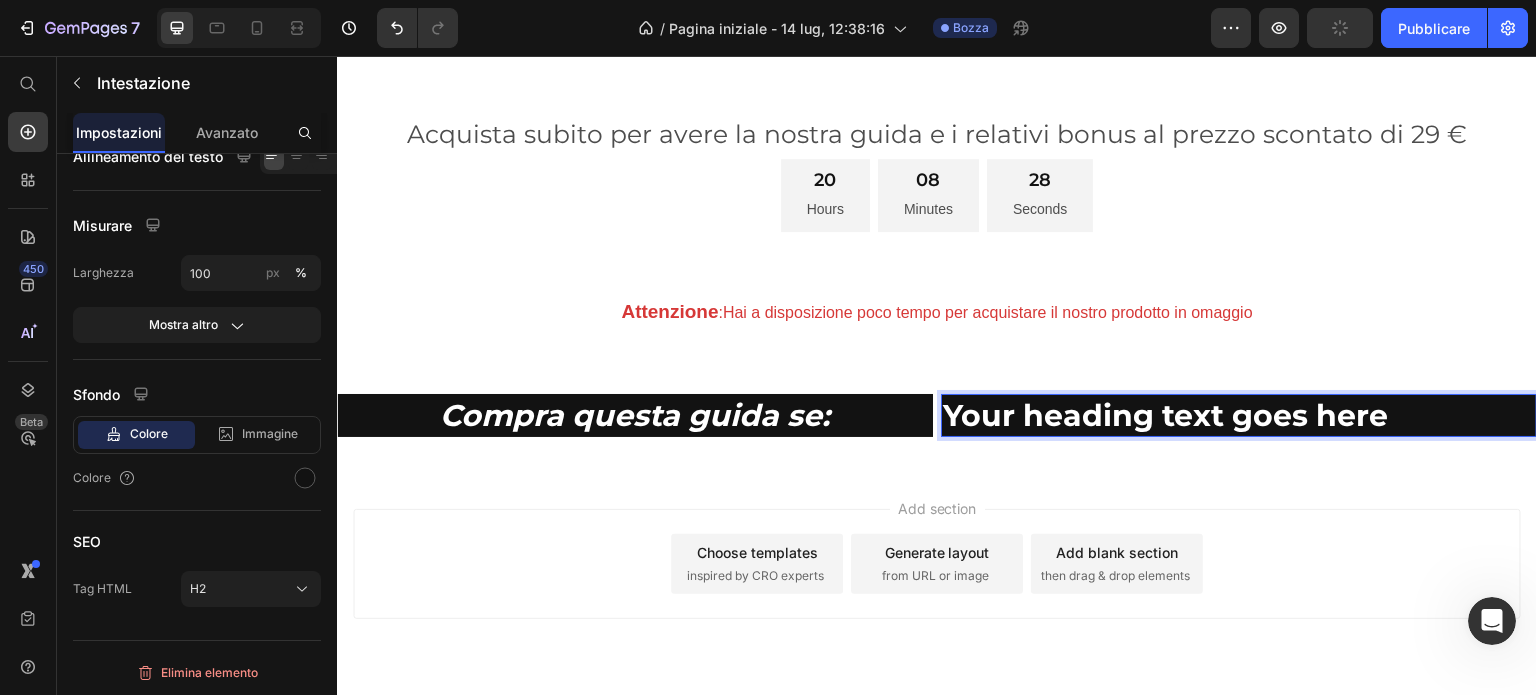 click on "Your heading text goes here" at bounding box center (1239, 415) 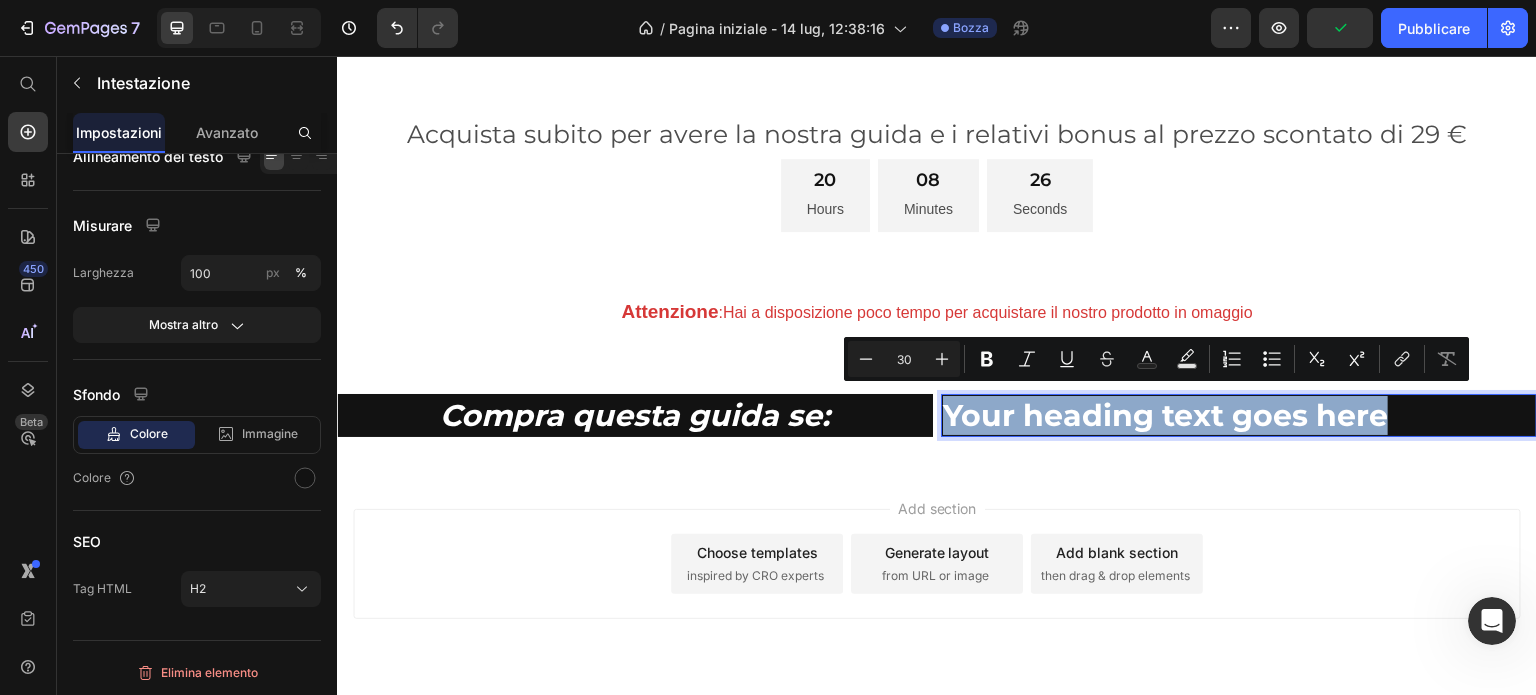 drag, startPoint x: 1380, startPoint y: 412, endPoint x: 938, endPoint y: 429, distance: 442.3268 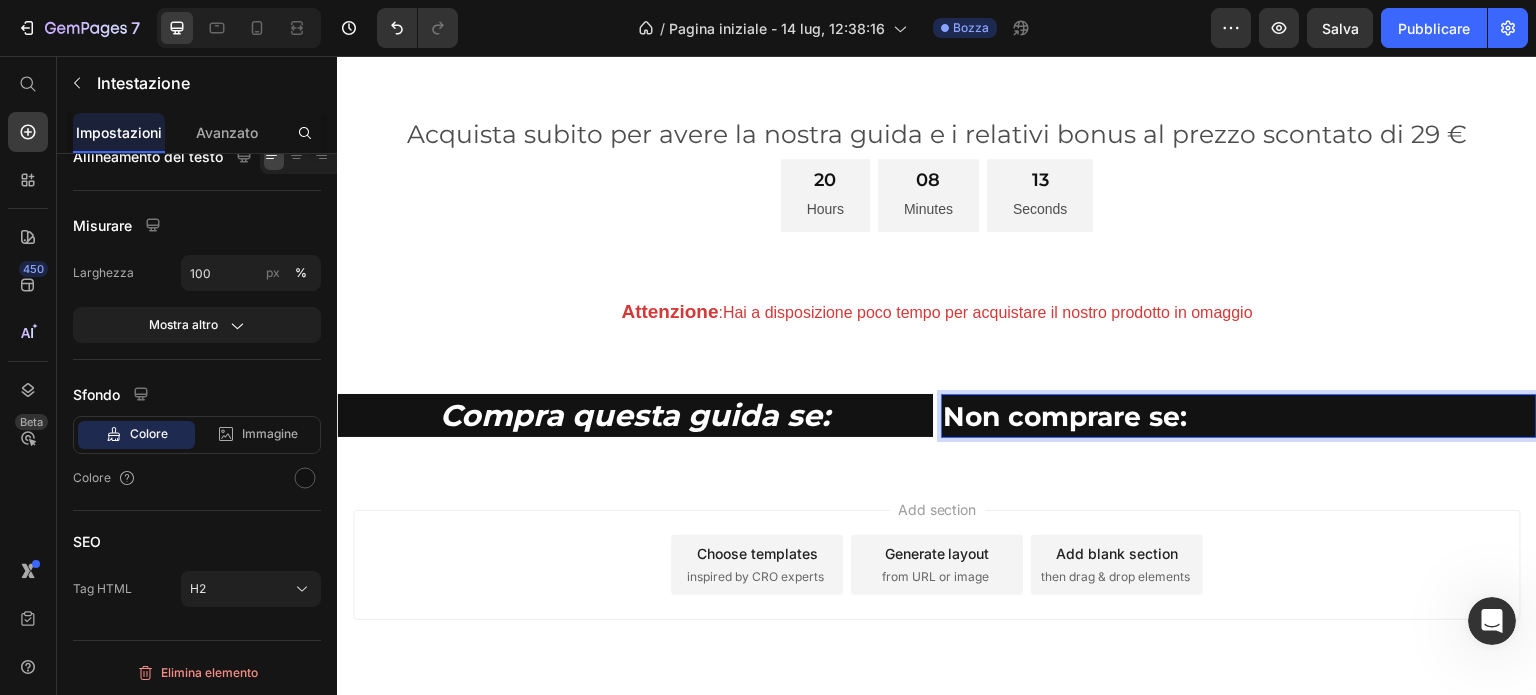 click on "Non comprare se:" at bounding box center (1065, 416) 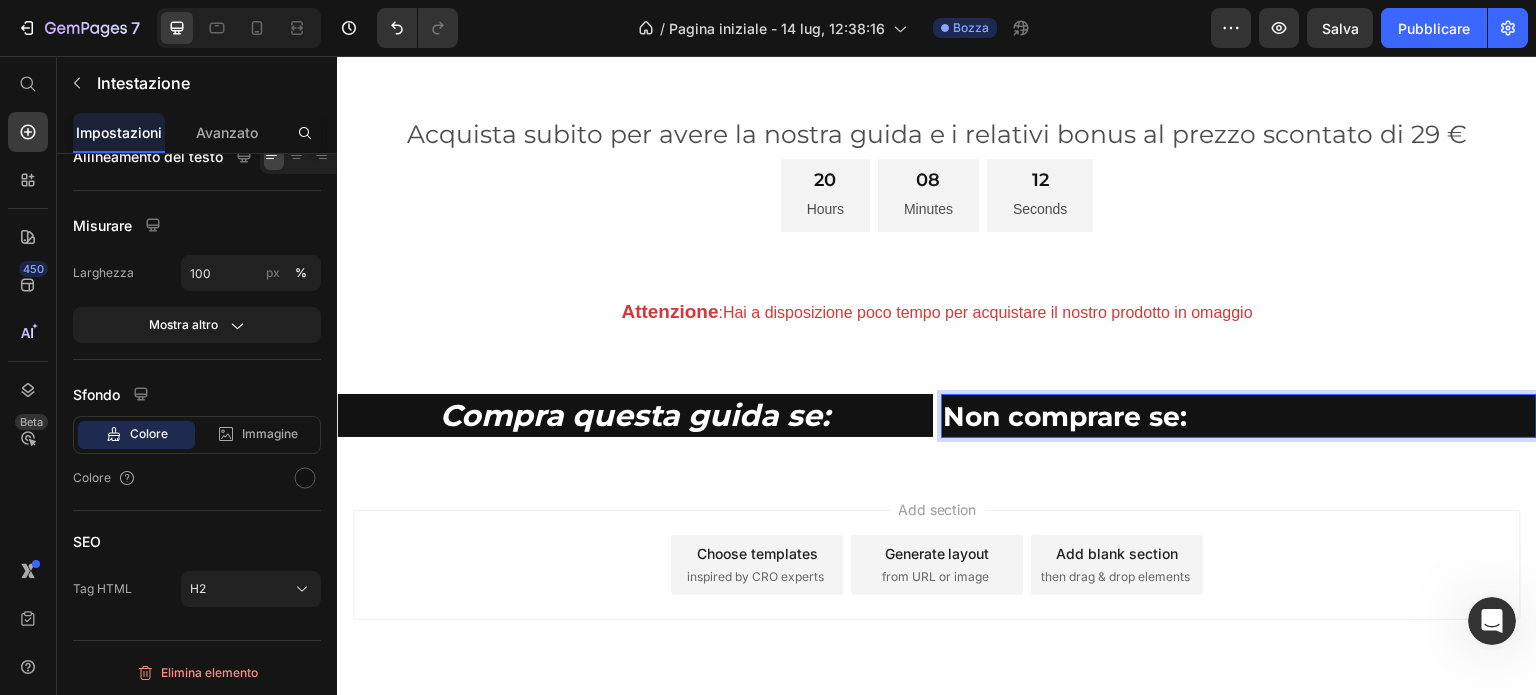 click on "Non comprare se:" at bounding box center (1239, 416) 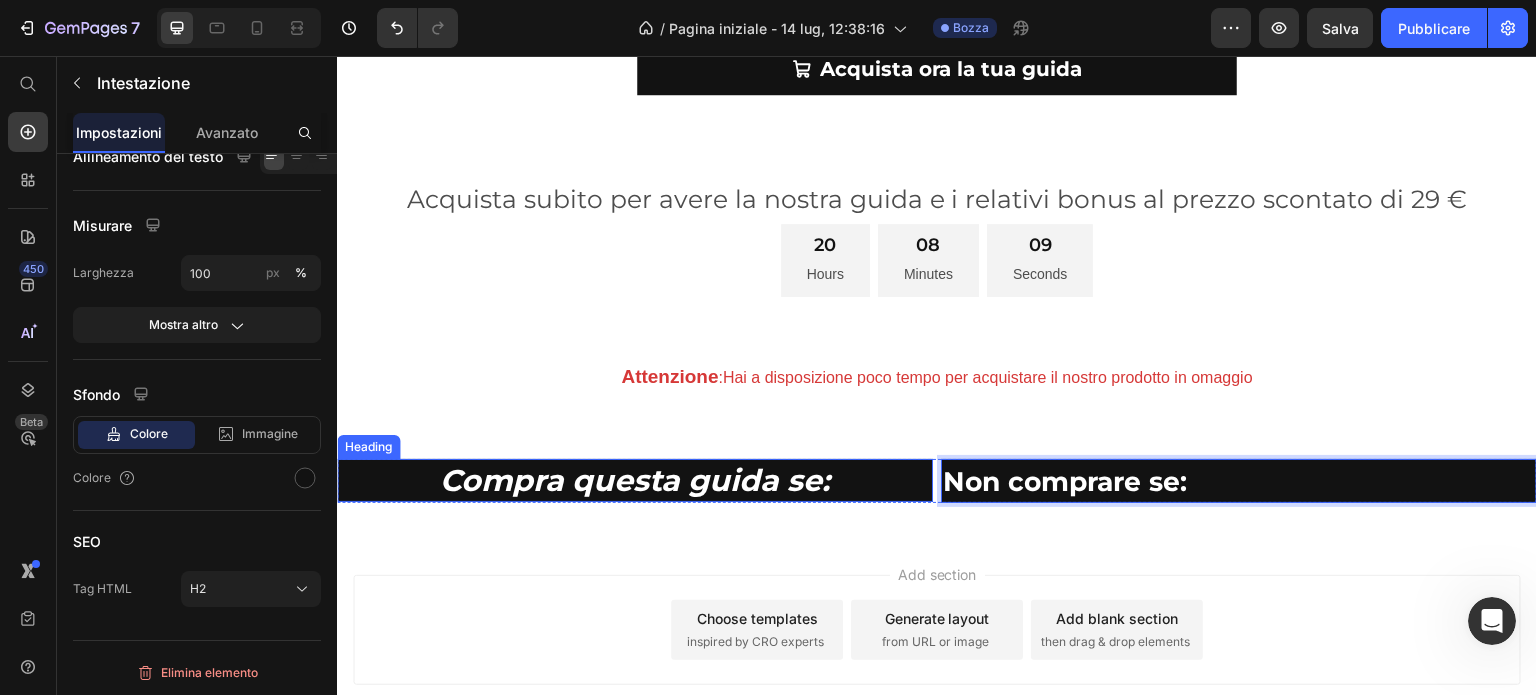 scroll, scrollTop: 933, scrollLeft: 0, axis: vertical 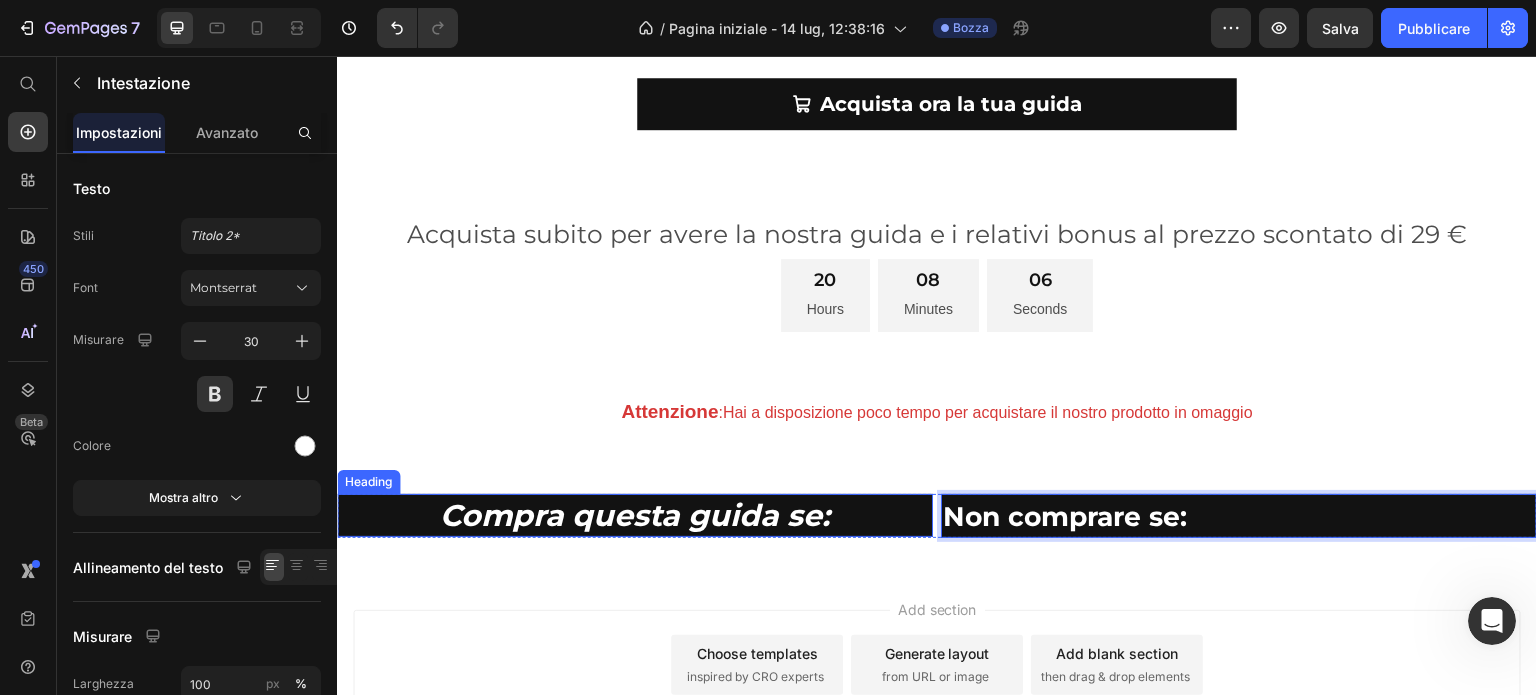 click on "Compra questa guida se:" at bounding box center (635, 515) 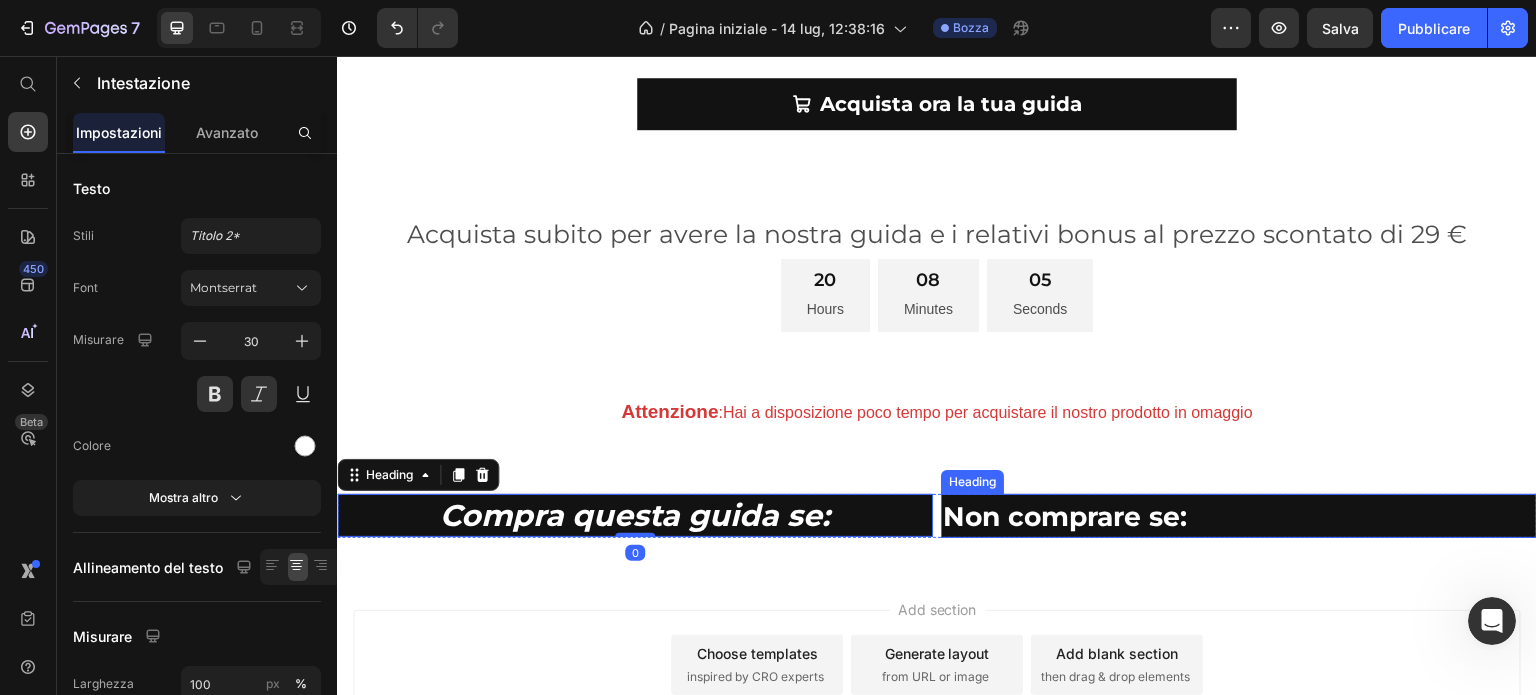 click on "Non comprare se:" at bounding box center (1065, 516) 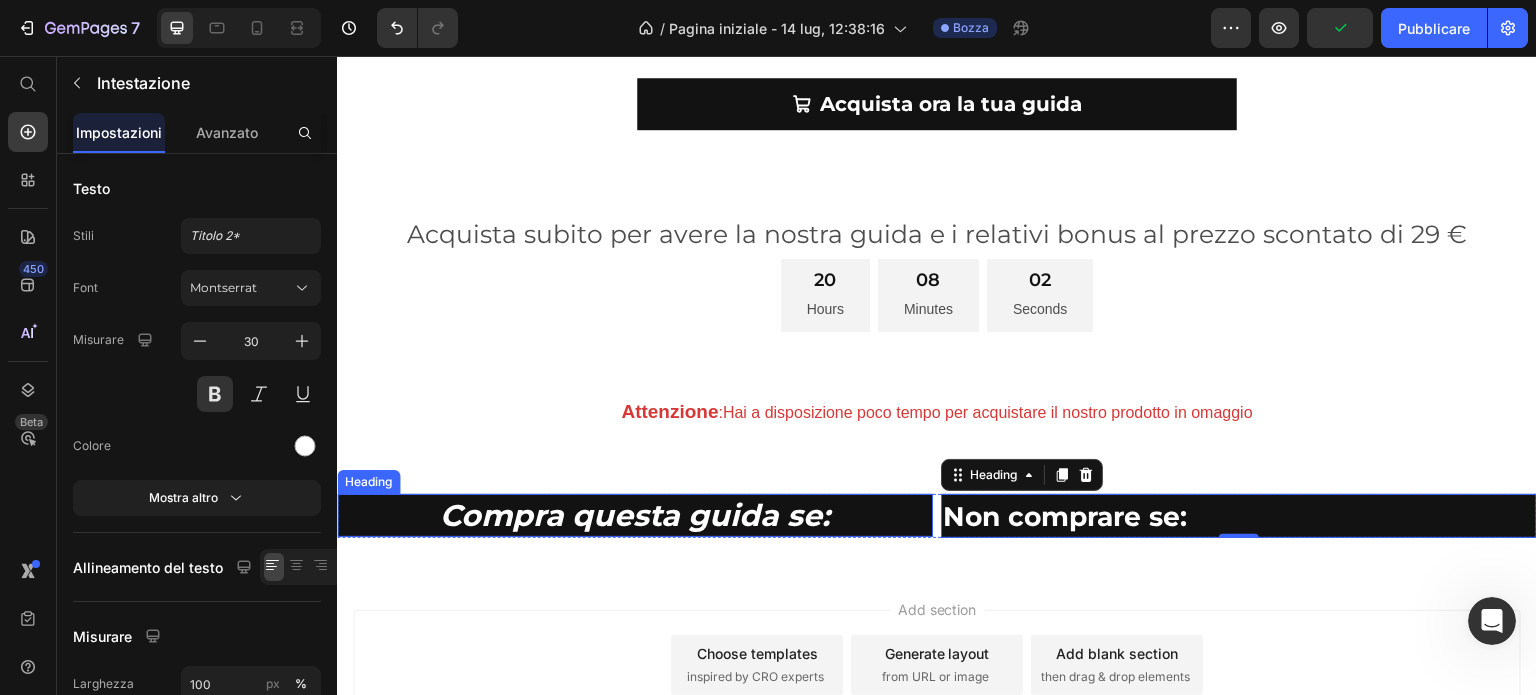 click on "Compra questa guida se:" at bounding box center (635, 515) 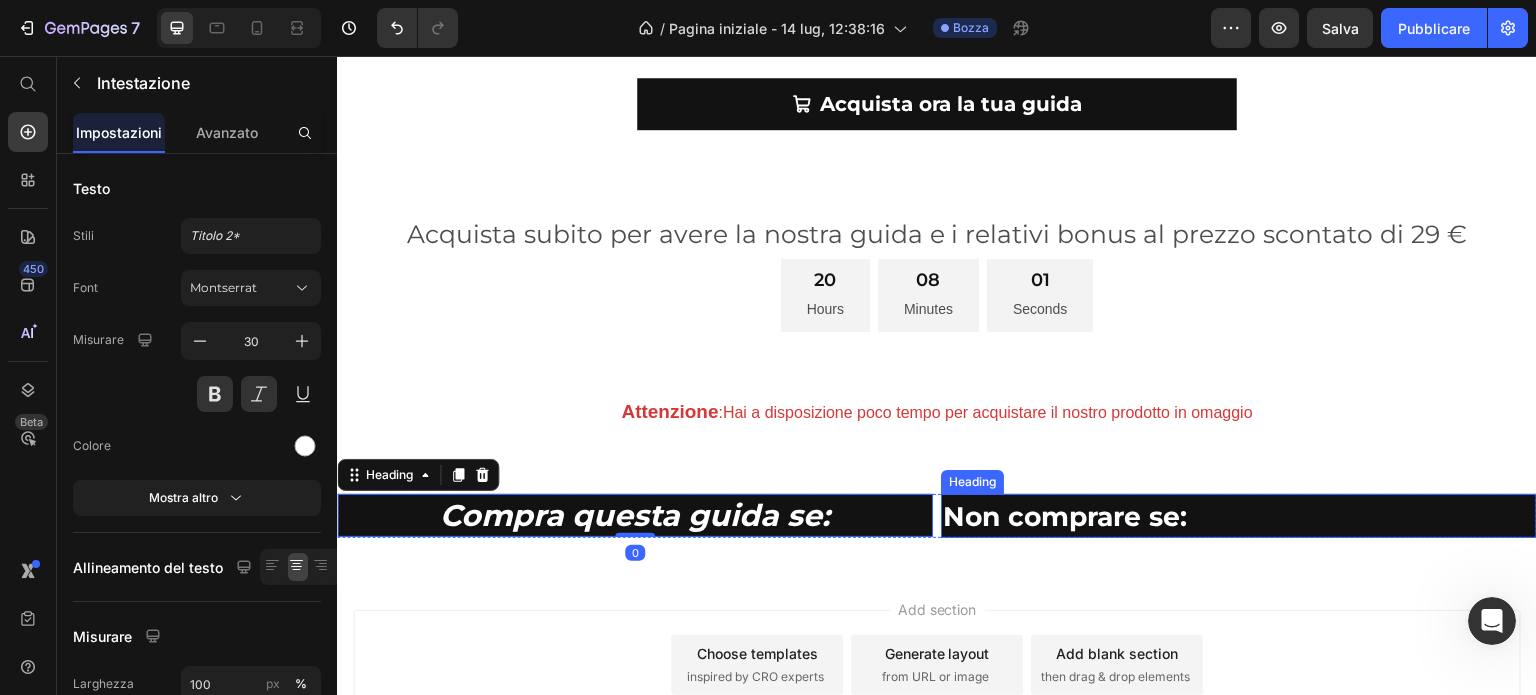 click on "Non comprare se:" at bounding box center (1065, 516) 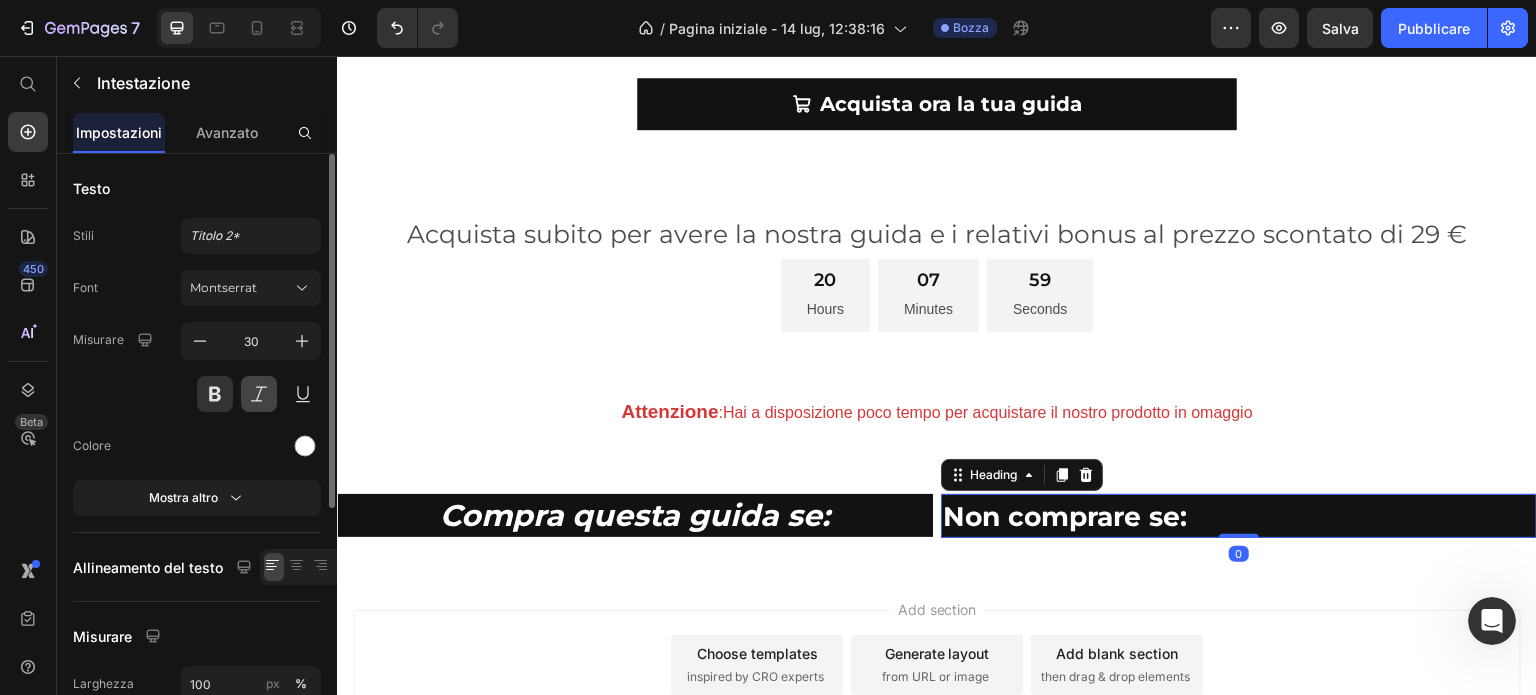 click at bounding box center (259, 394) 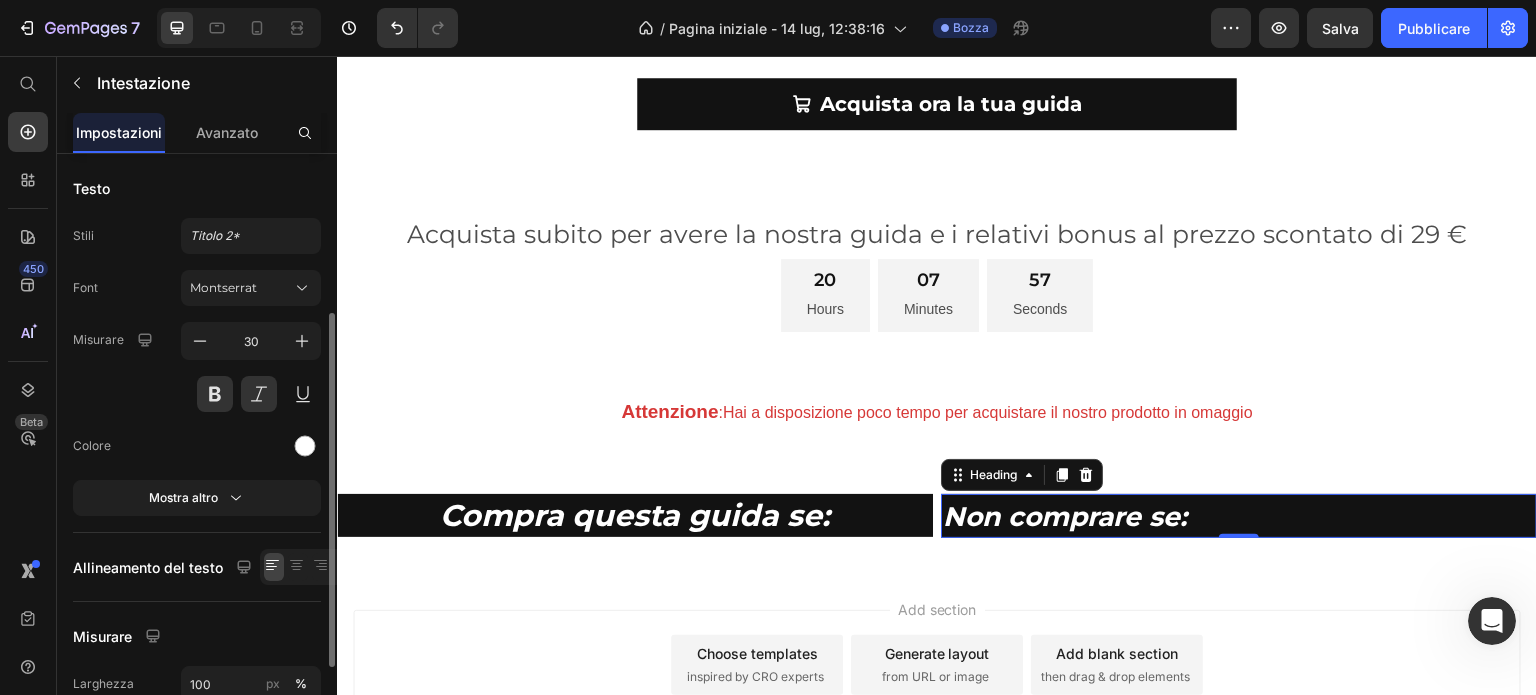 scroll, scrollTop: 100, scrollLeft: 0, axis: vertical 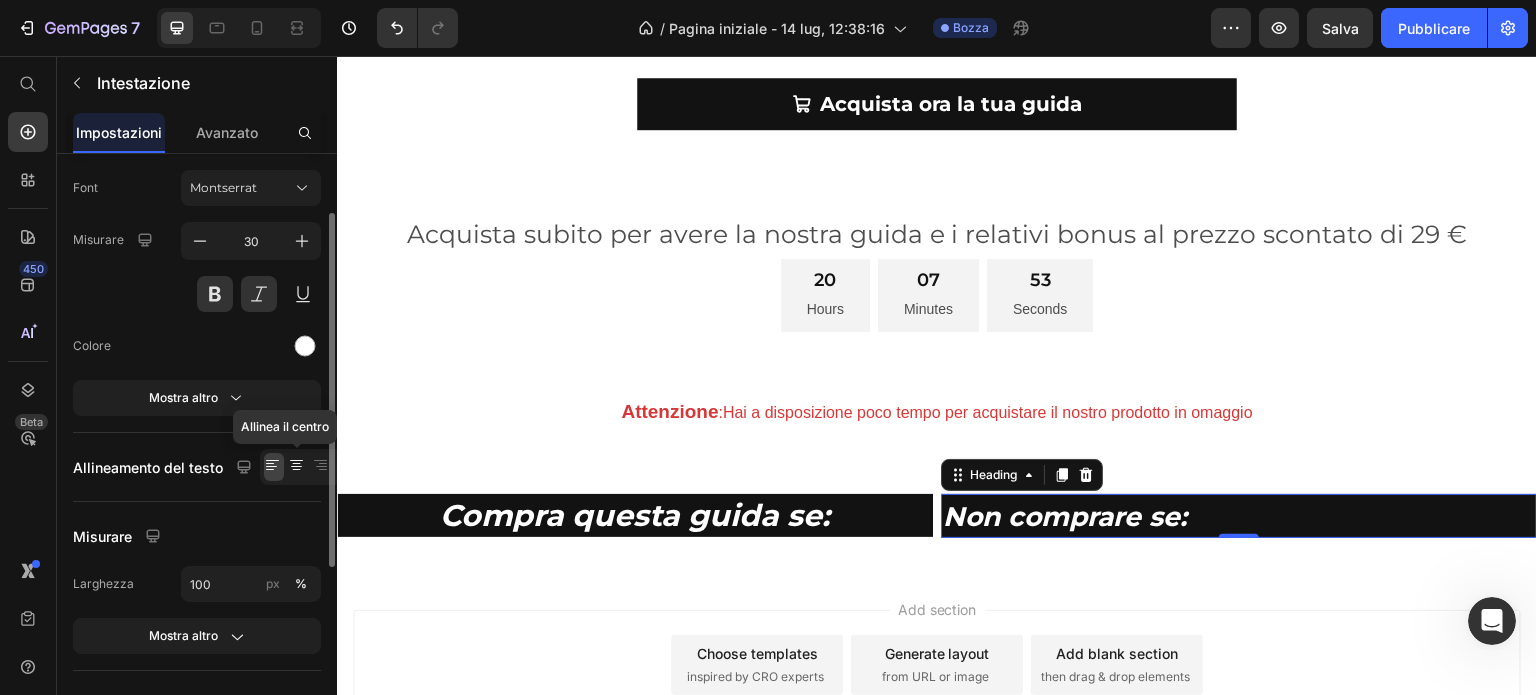 click 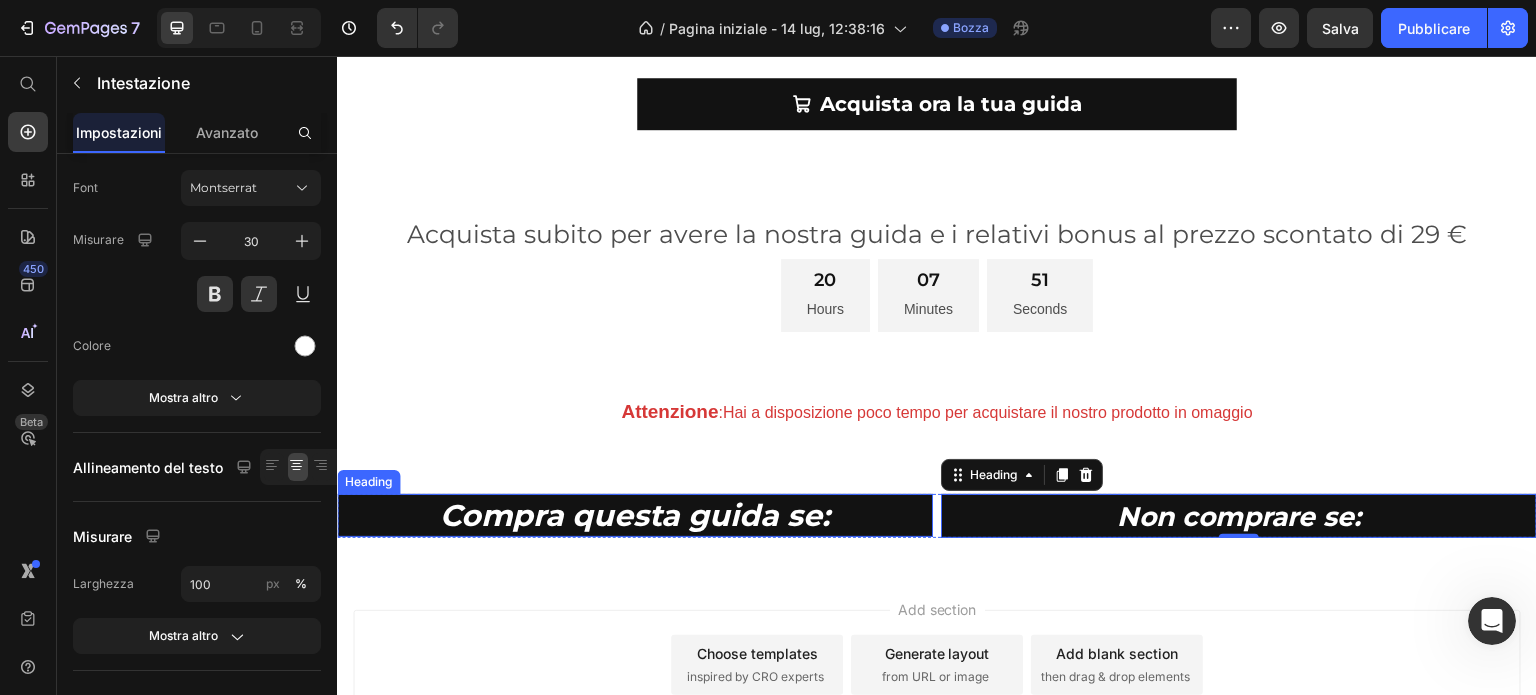 click on "Compra questa guida se:" at bounding box center [635, 515] 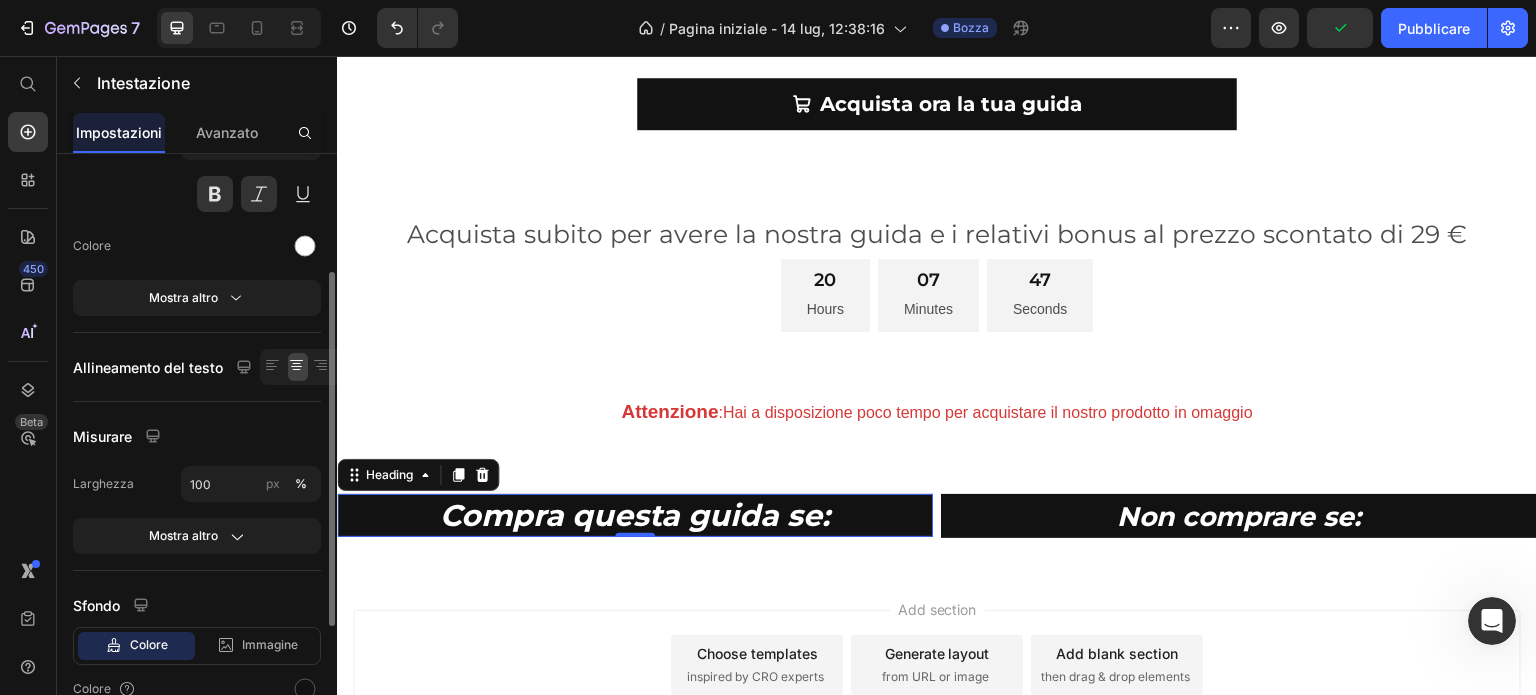 scroll, scrollTop: 0, scrollLeft: 0, axis: both 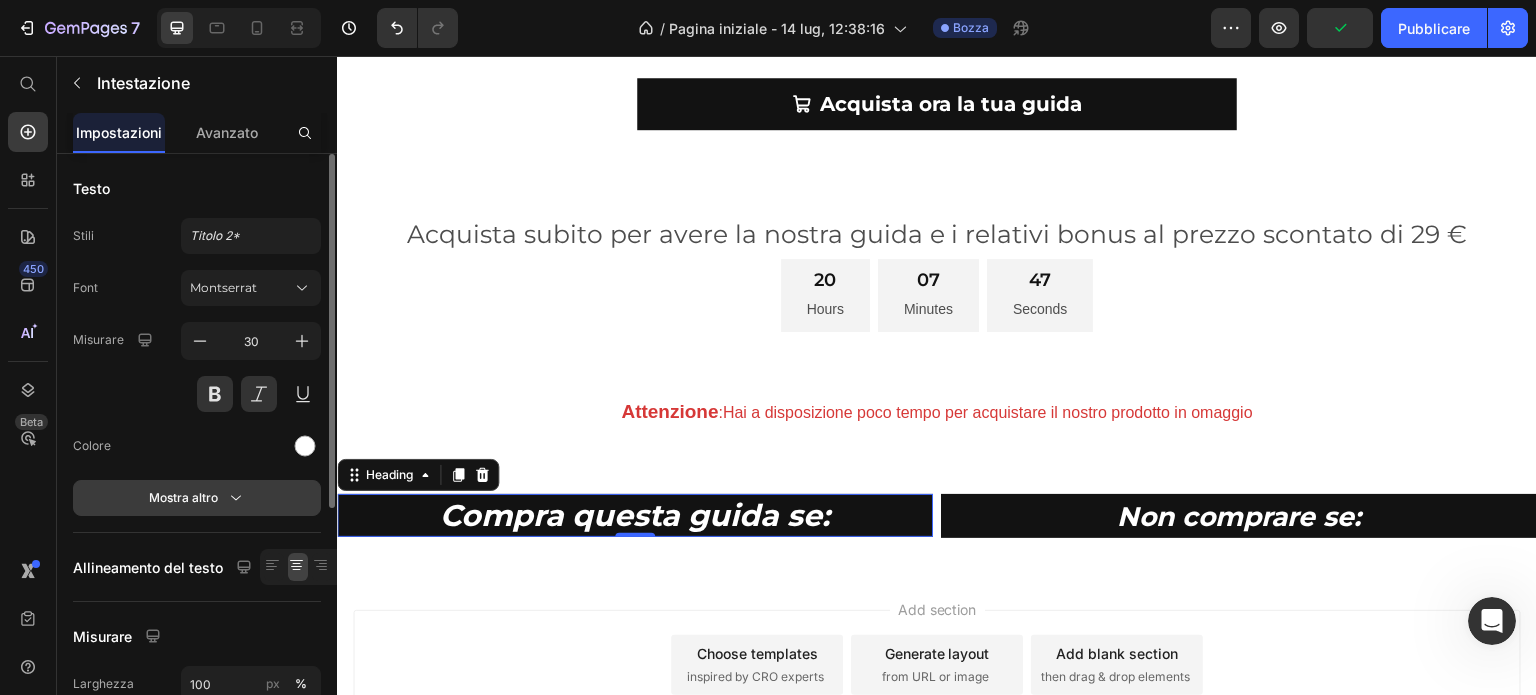 click on "Mostra altro" at bounding box center (183, 497) 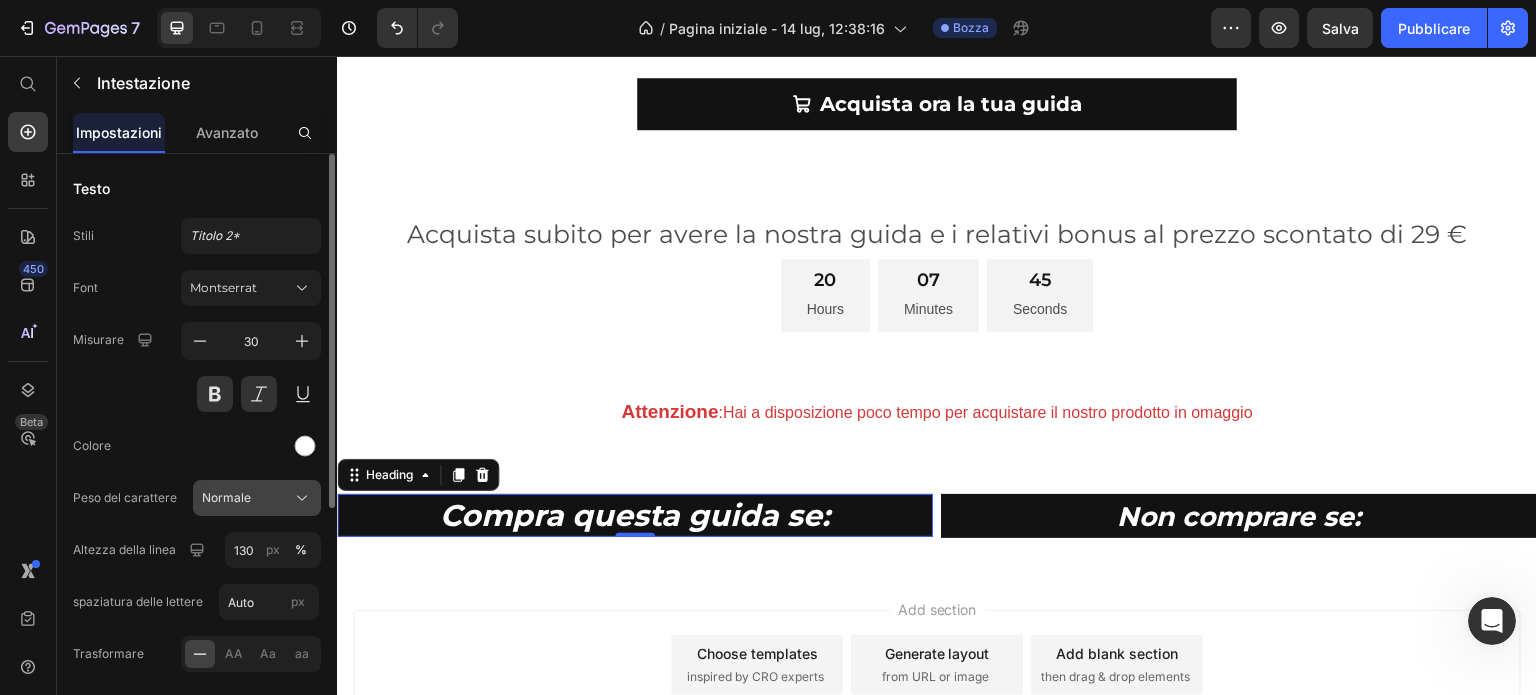 click on "Normale" at bounding box center (226, 497) 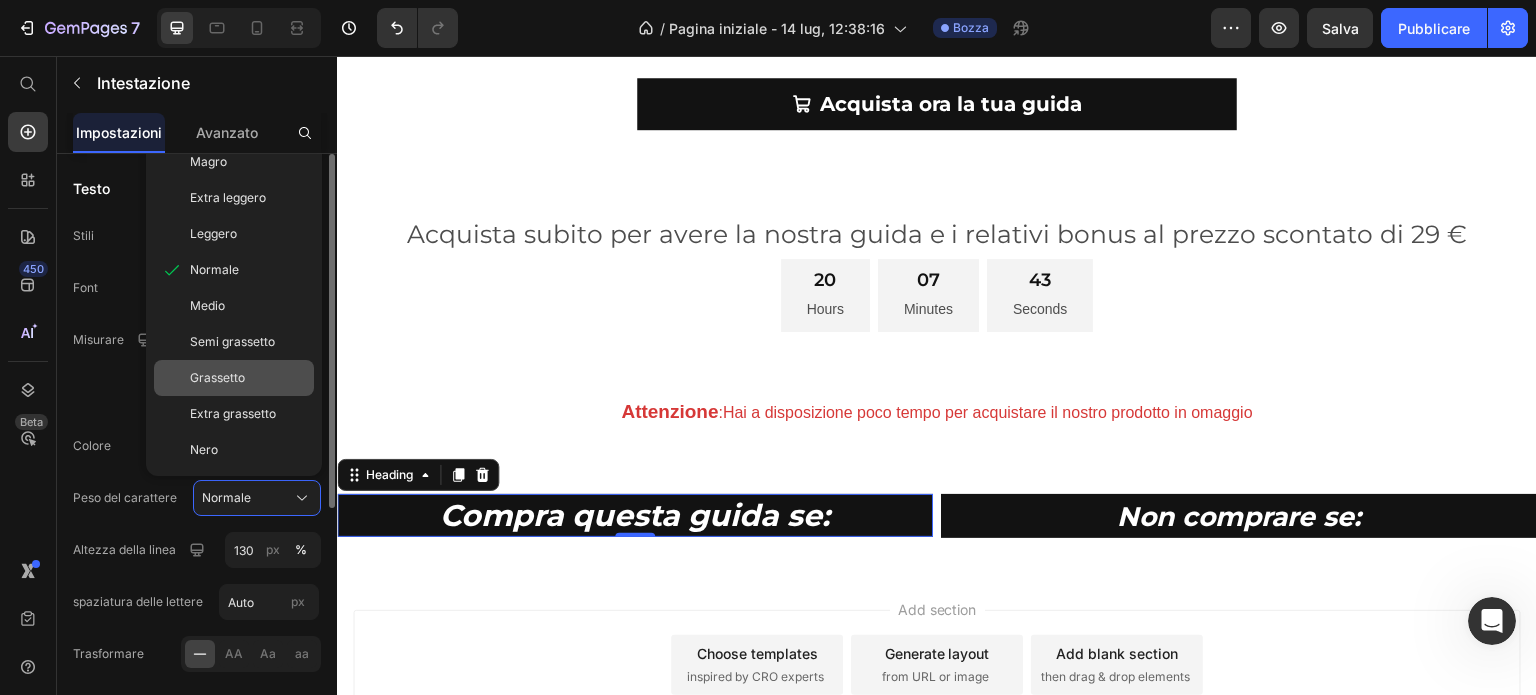 click on "Grassetto" at bounding box center (217, 377) 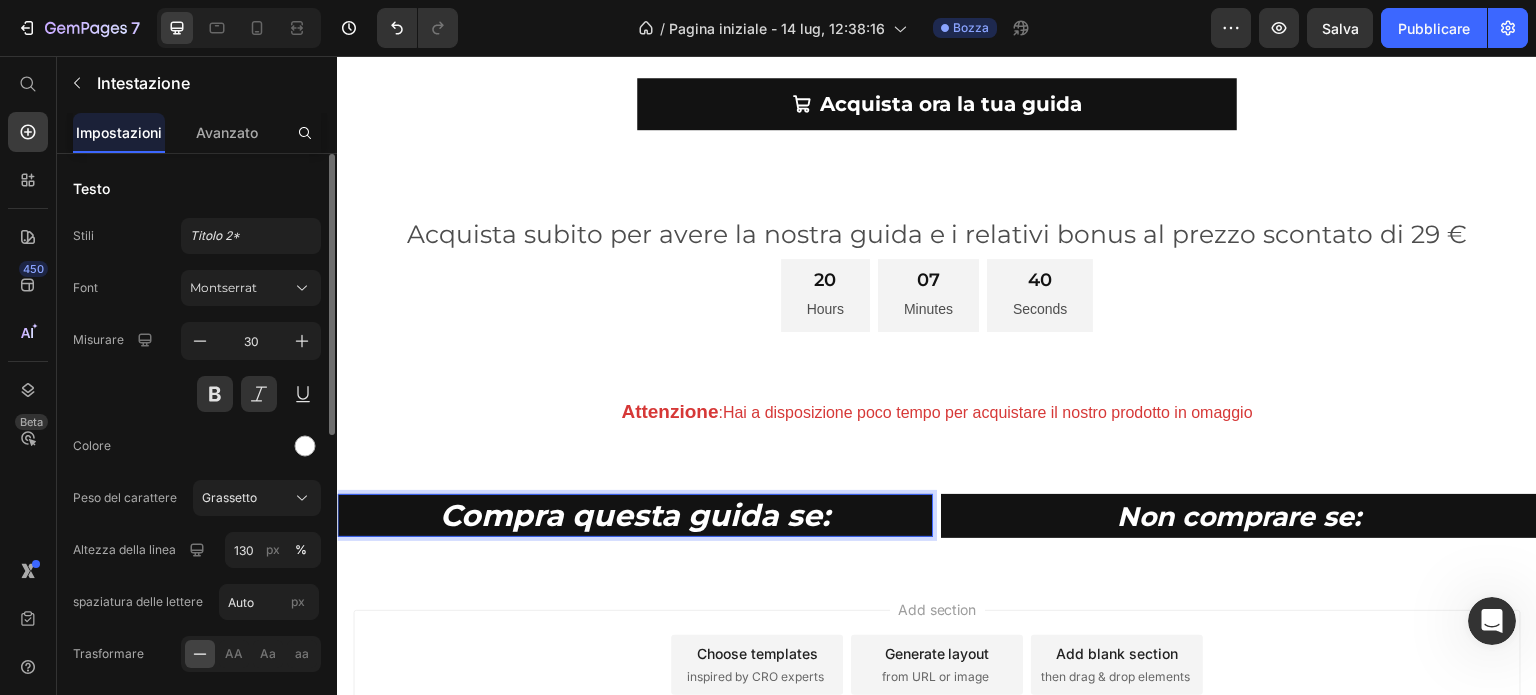 click on "Compra questa guida se:" at bounding box center (635, 515) 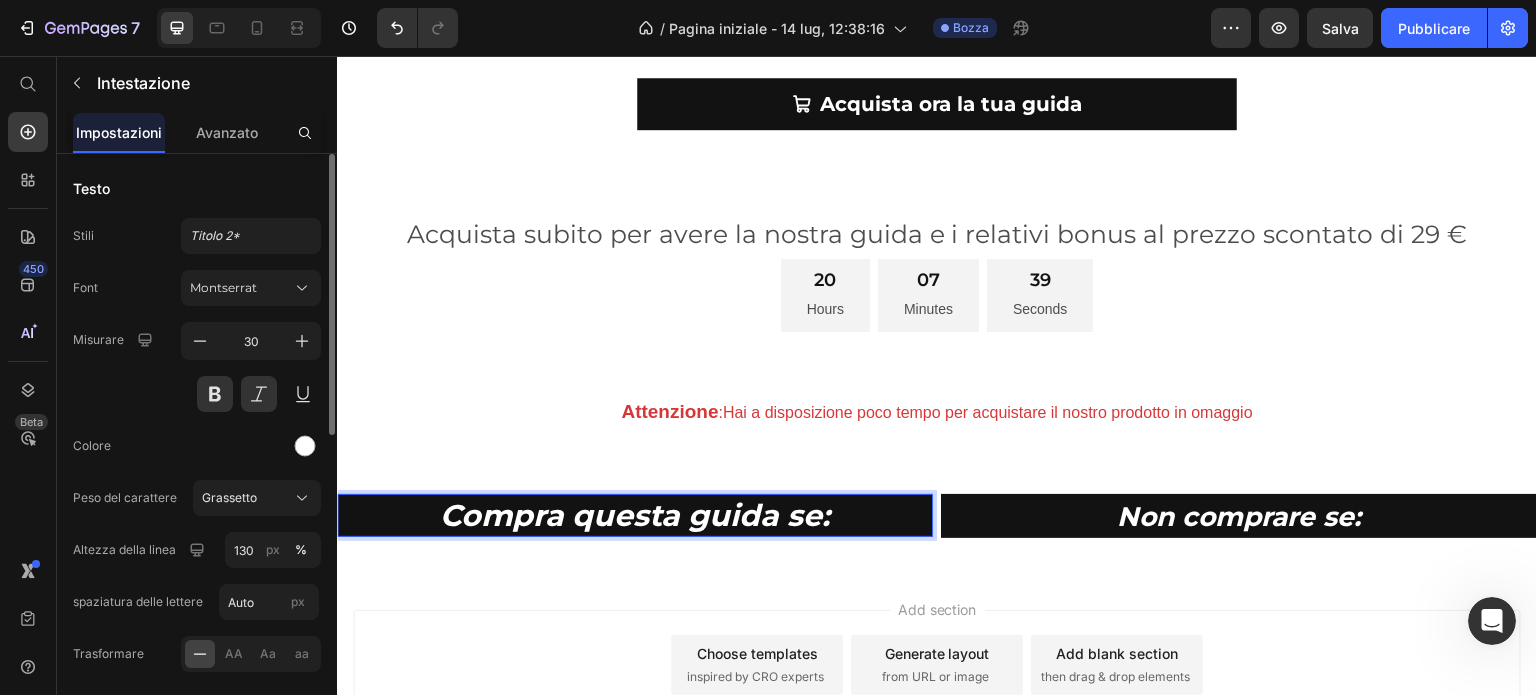 click on "Compra questa guida se:" at bounding box center [635, 515] 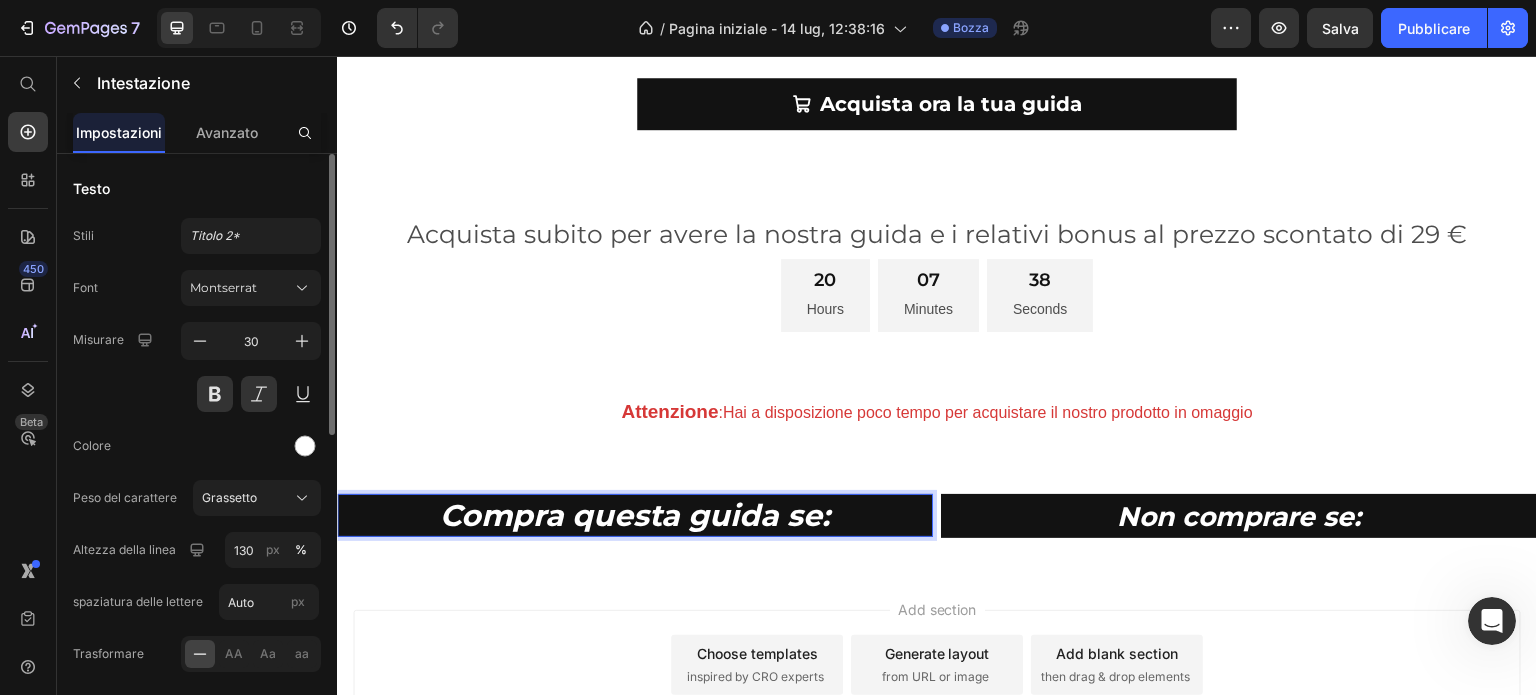 click on "Compra questa guida se:" at bounding box center [635, 515] 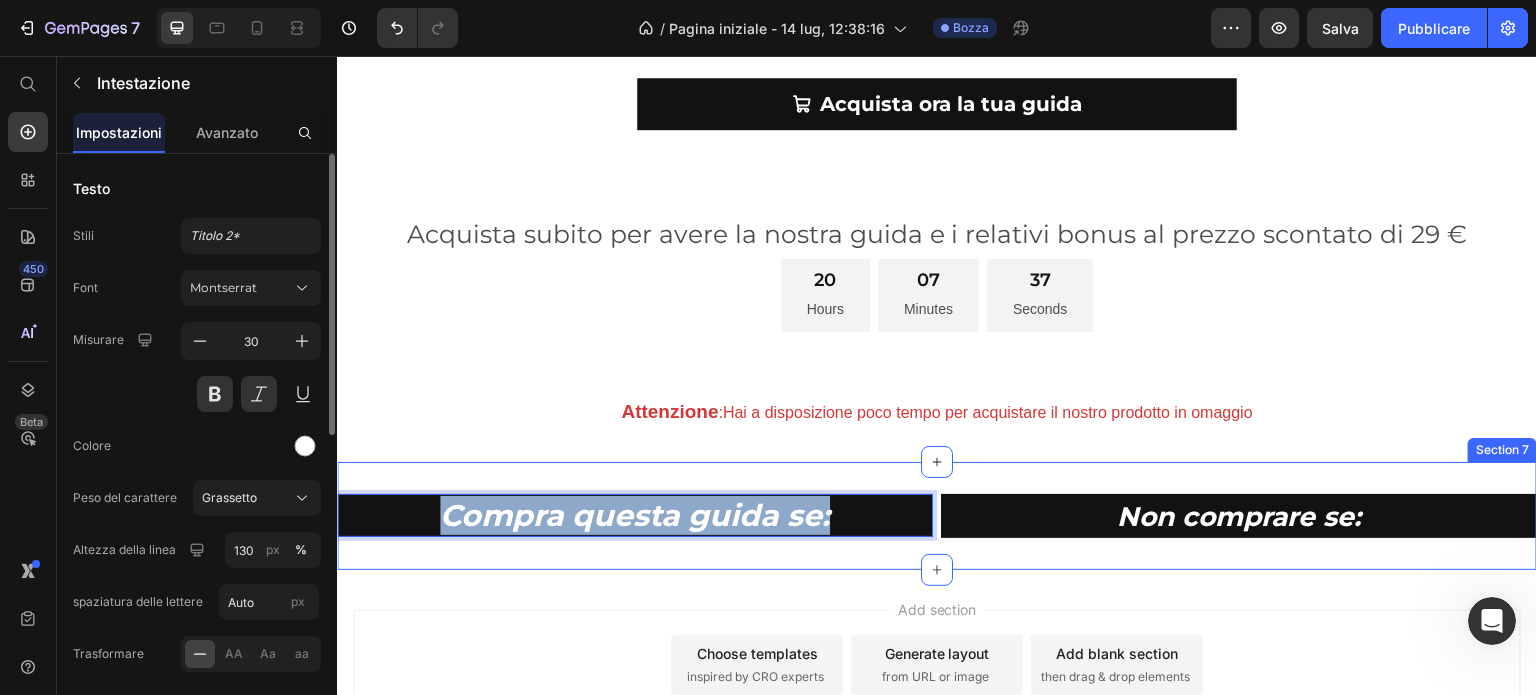 drag, startPoint x: 835, startPoint y: 501, endPoint x: 444, endPoint y: 485, distance: 391.32724 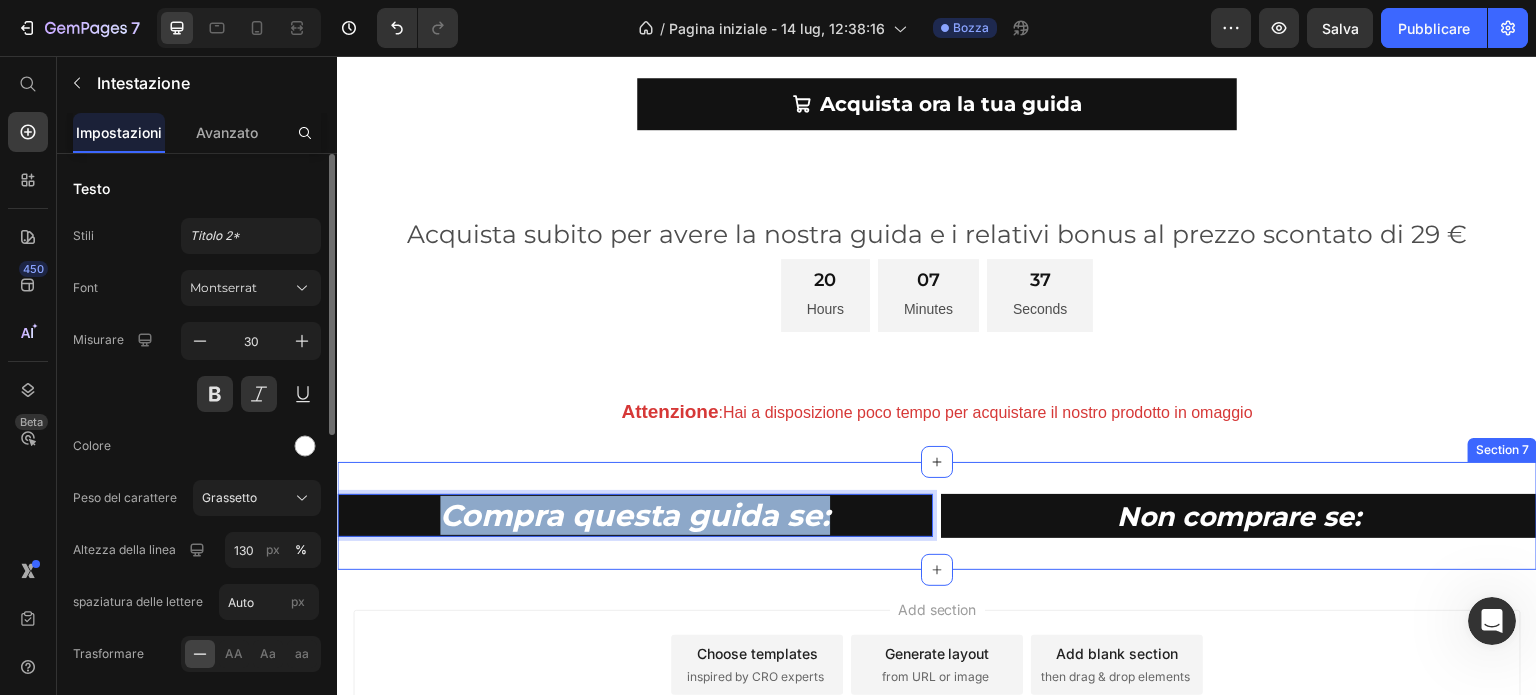 click on "Compra questa guida se: Heading   0 ⁠⁠⁠⁠⁠⁠⁠ Non comprare se: Heading Row Section 7" at bounding box center (937, 516) 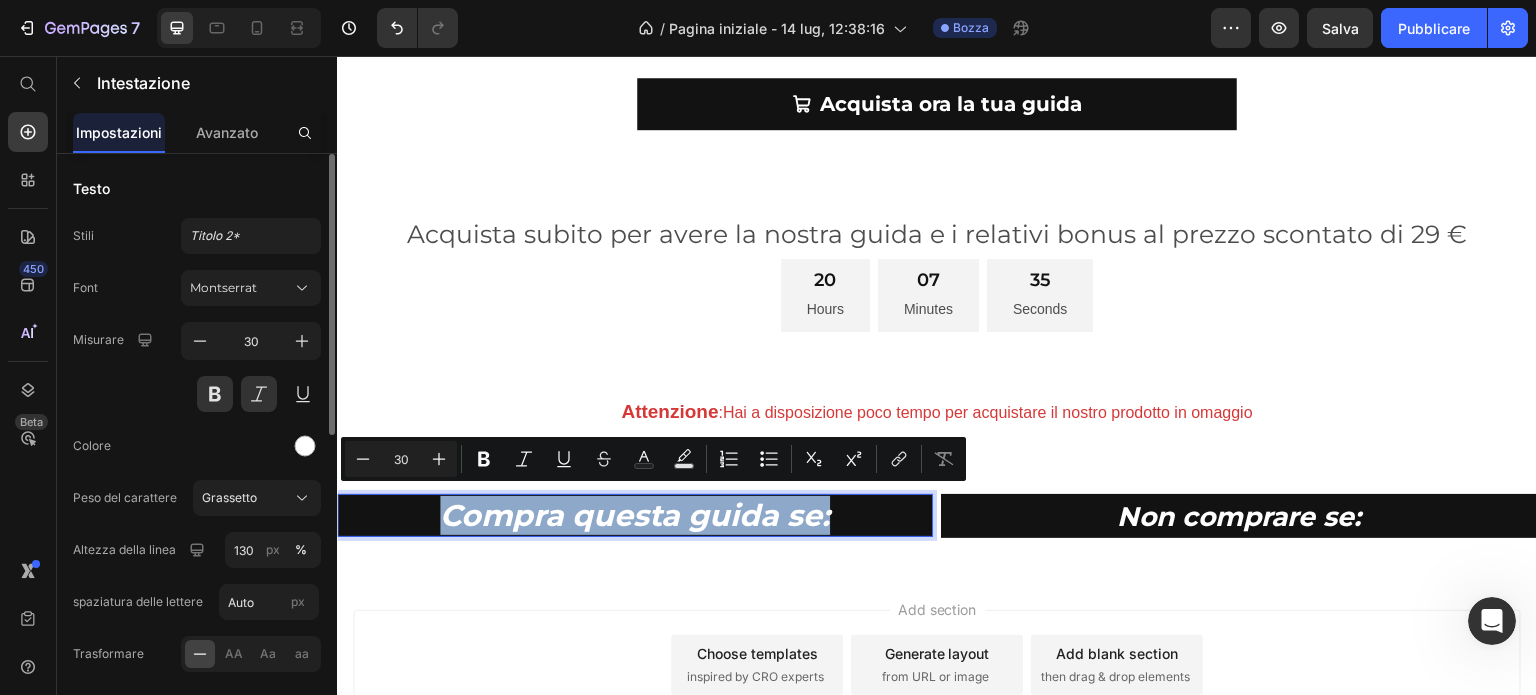 click on "Compra questa guida se:" at bounding box center (635, 515) 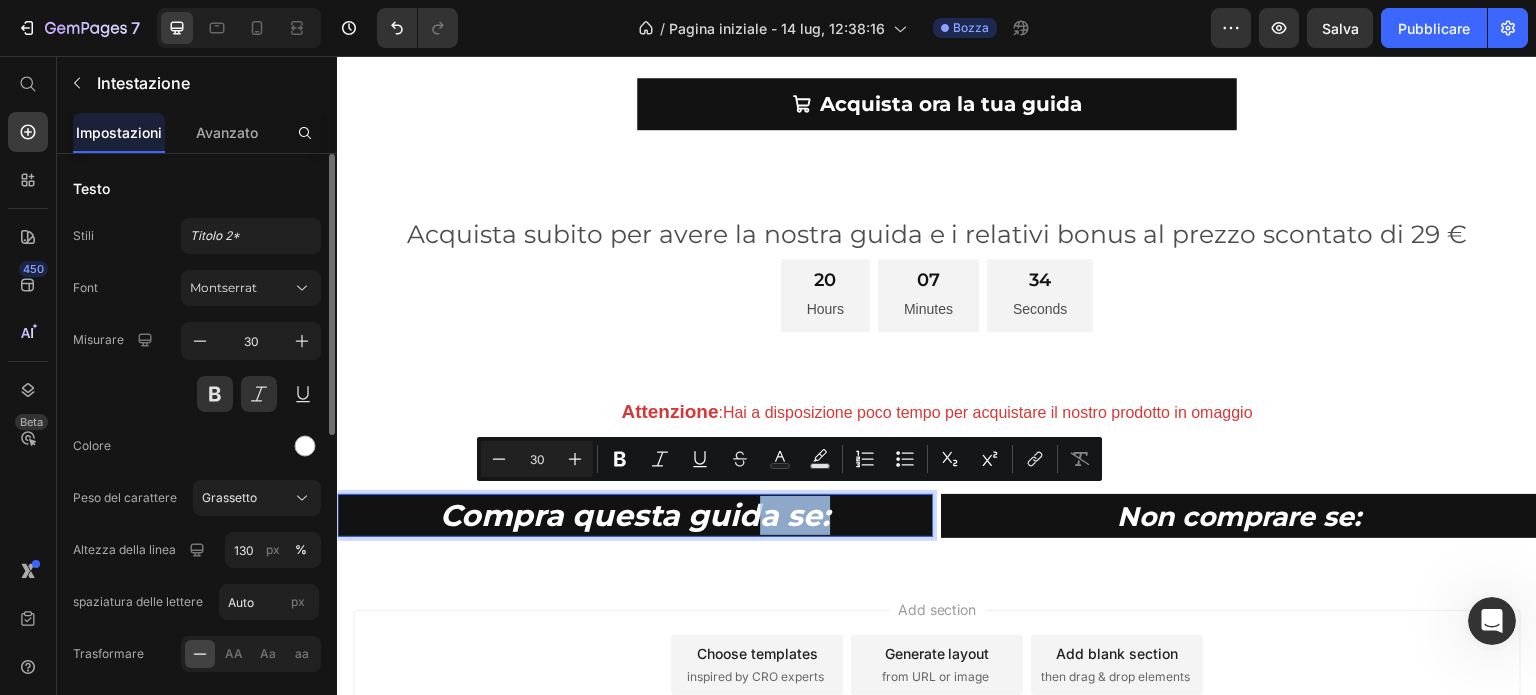 drag, startPoint x: 880, startPoint y: 509, endPoint x: 753, endPoint y: 516, distance: 127.192764 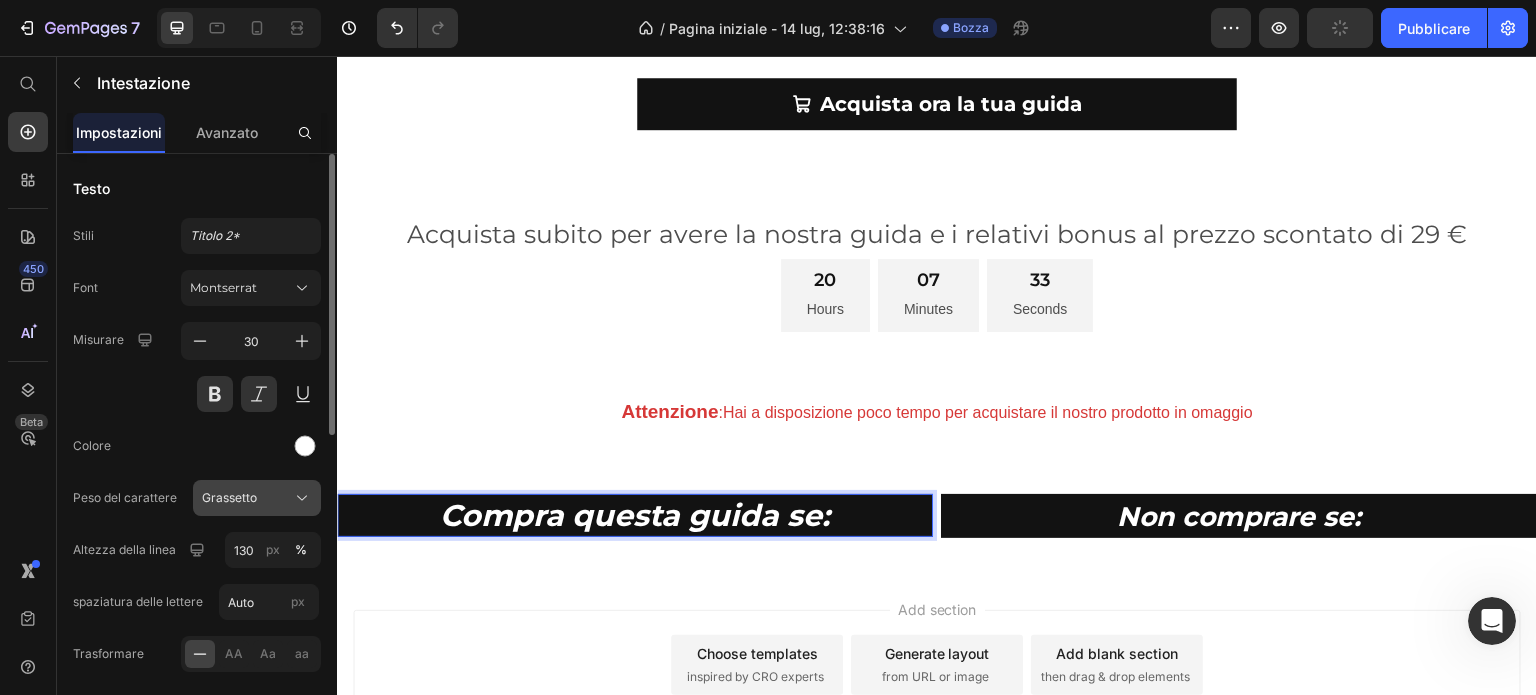 click on "Grassetto" at bounding box center (229, 497) 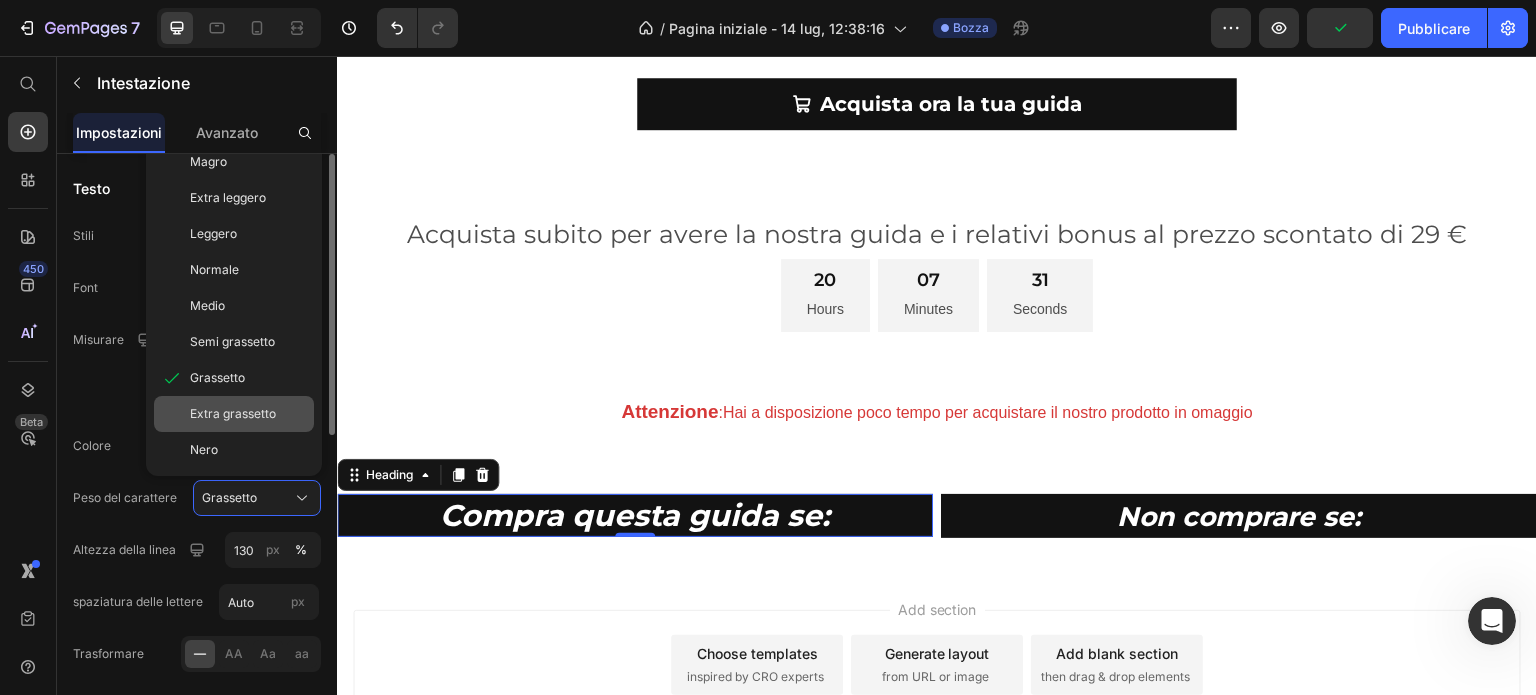 click on "Extra grassetto" at bounding box center [233, 413] 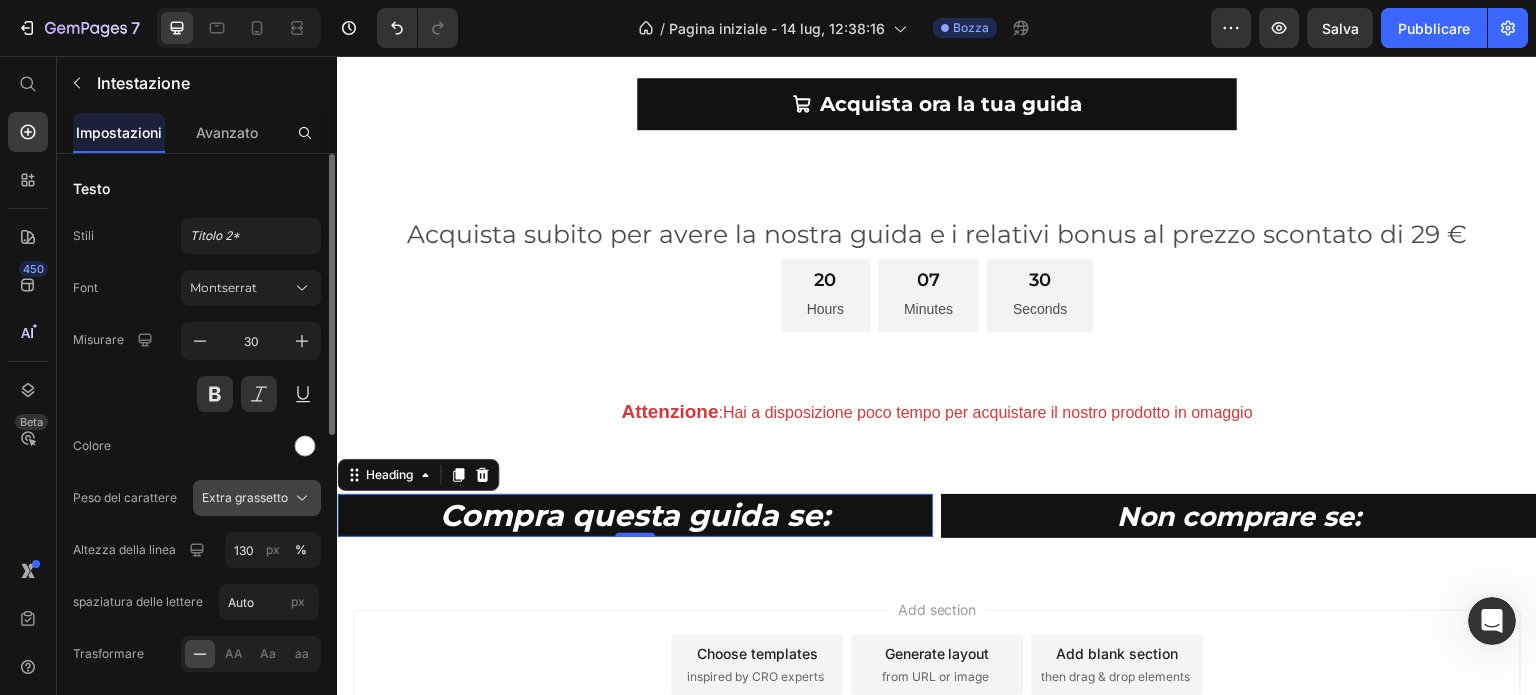 click on "Extra grassetto" at bounding box center (257, 498) 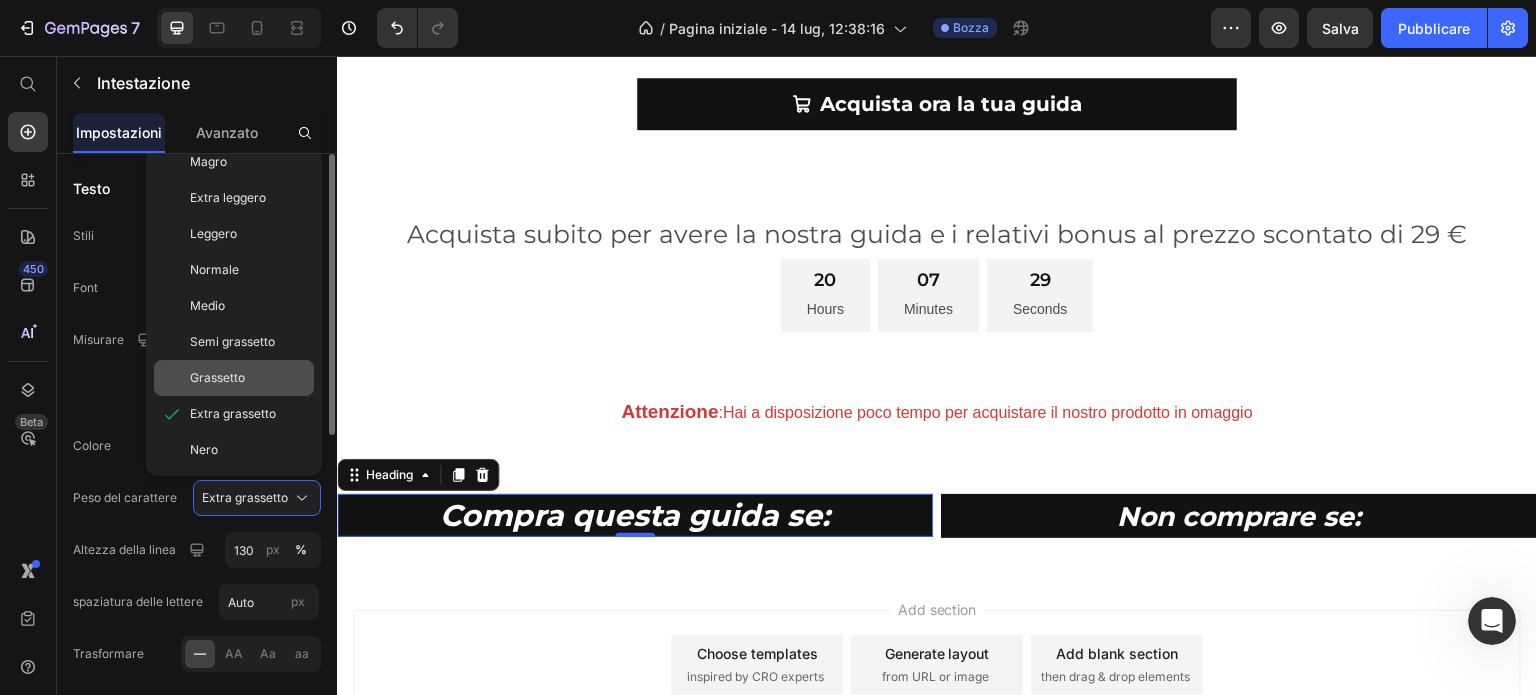 click on "Grassetto" at bounding box center [248, 378] 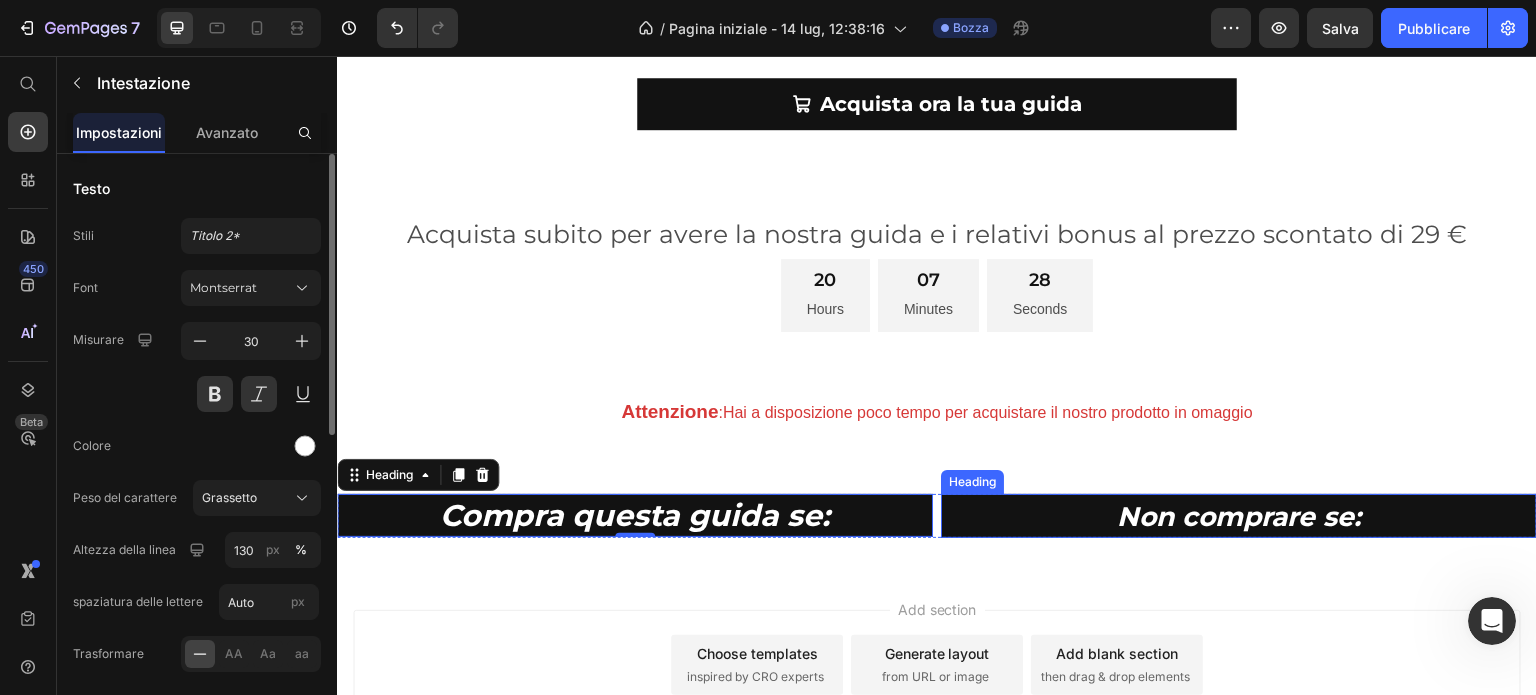click on "Non comprare se:" at bounding box center (1239, 516) 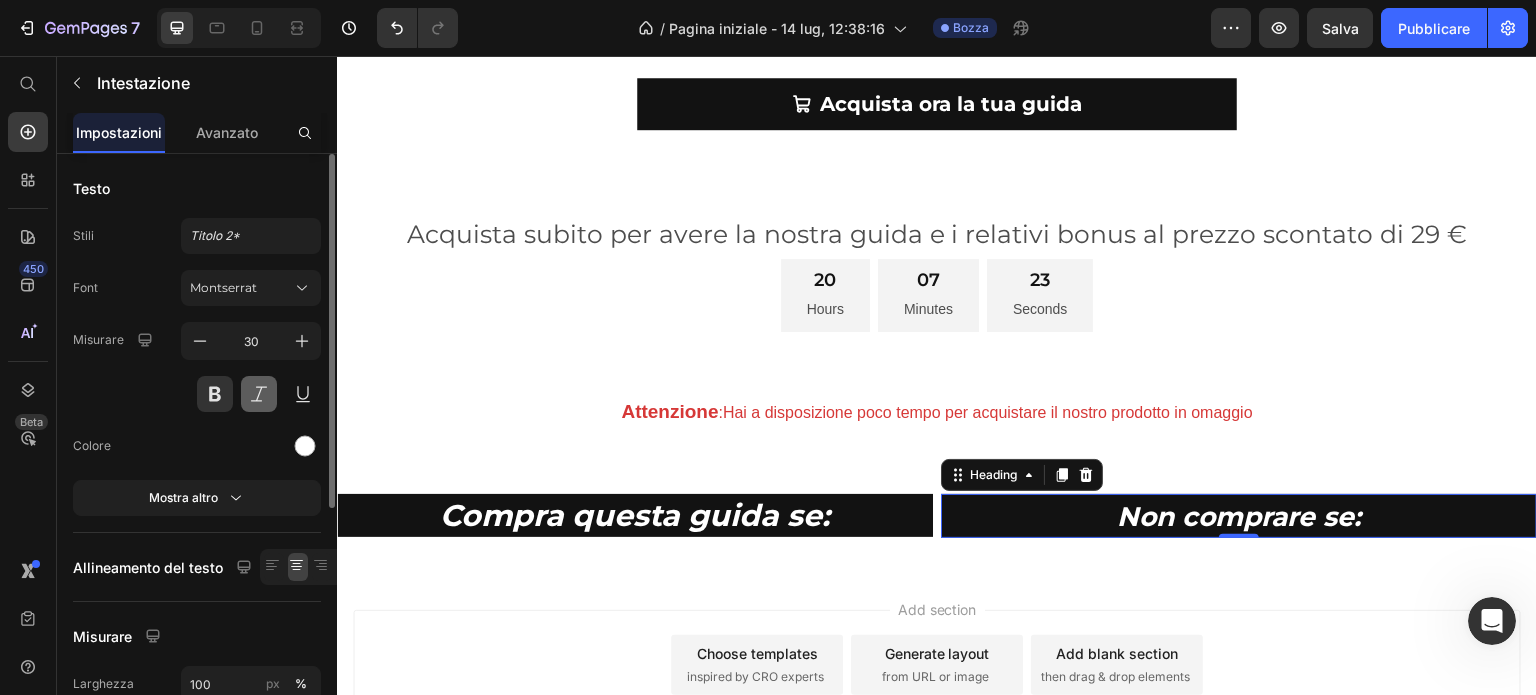 click at bounding box center [259, 394] 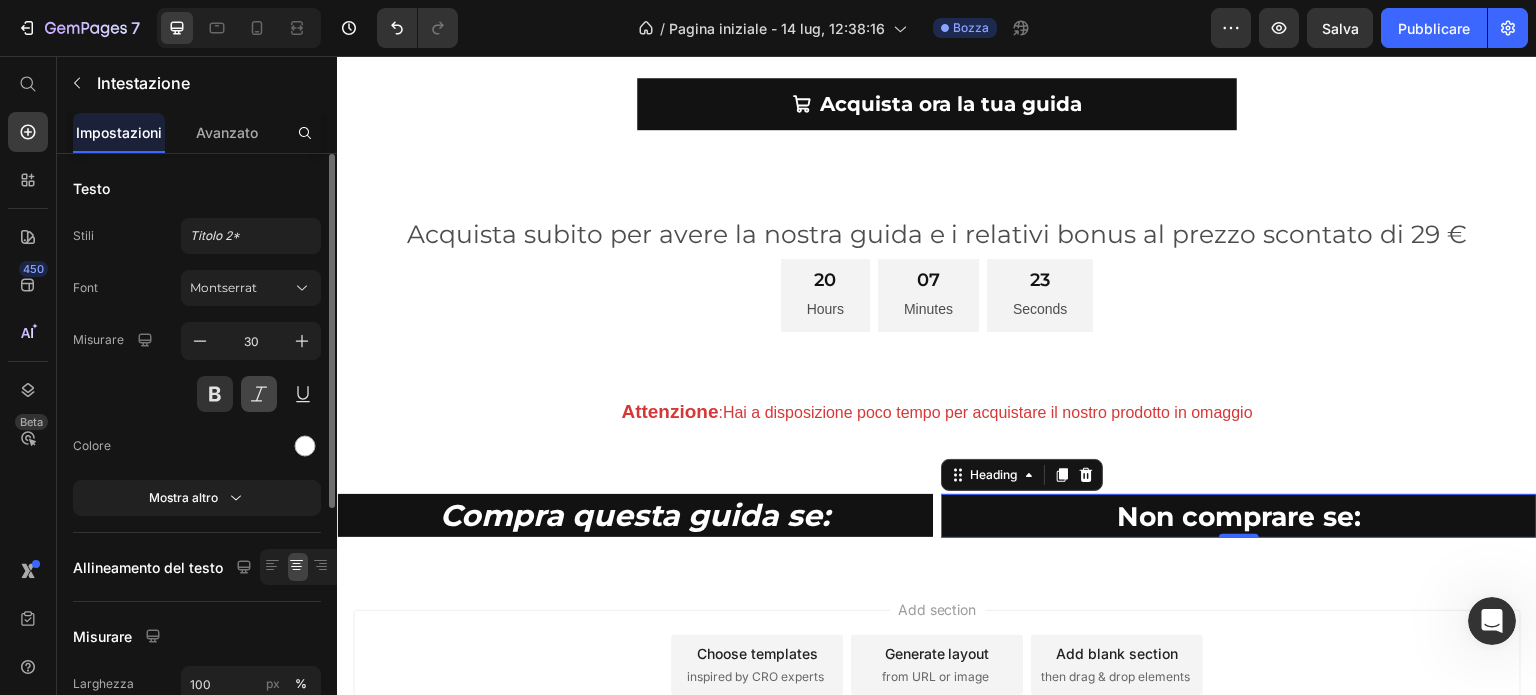 click at bounding box center (259, 394) 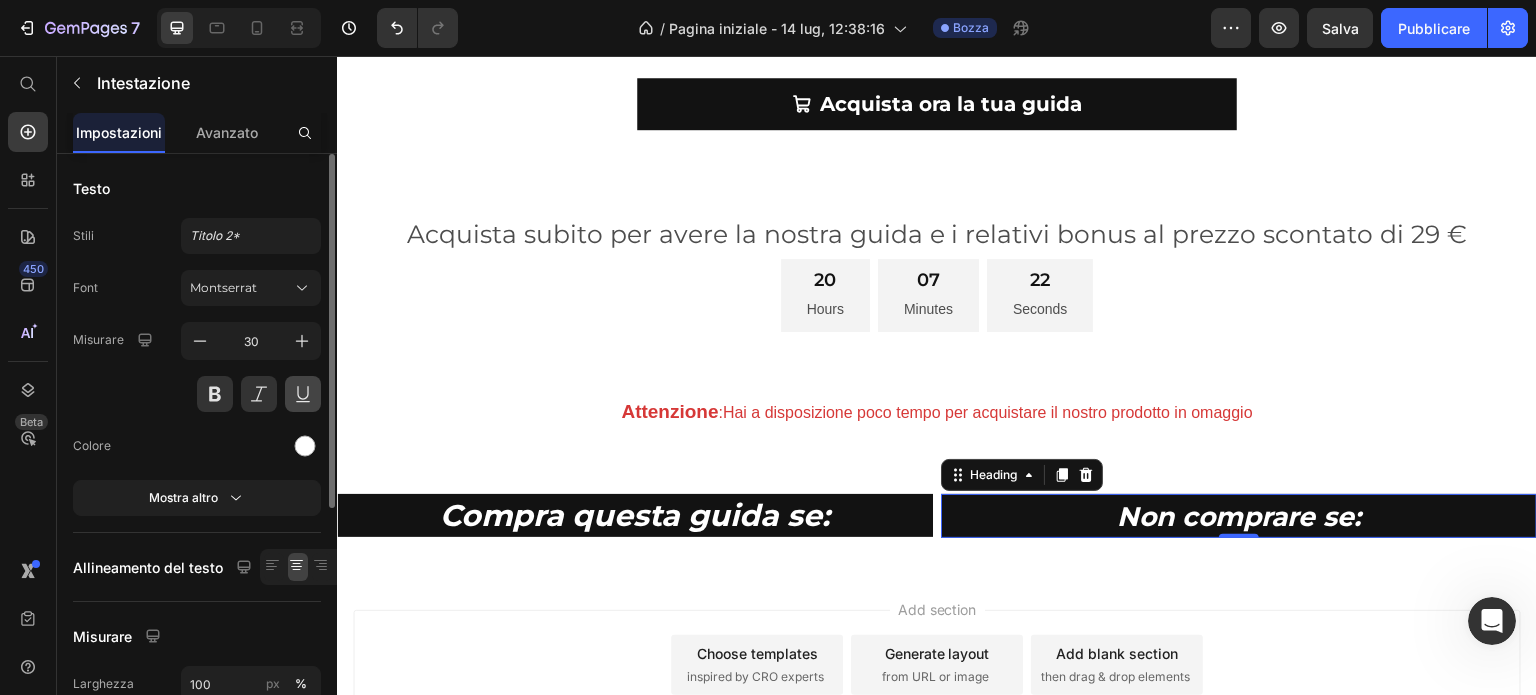 click at bounding box center [303, 394] 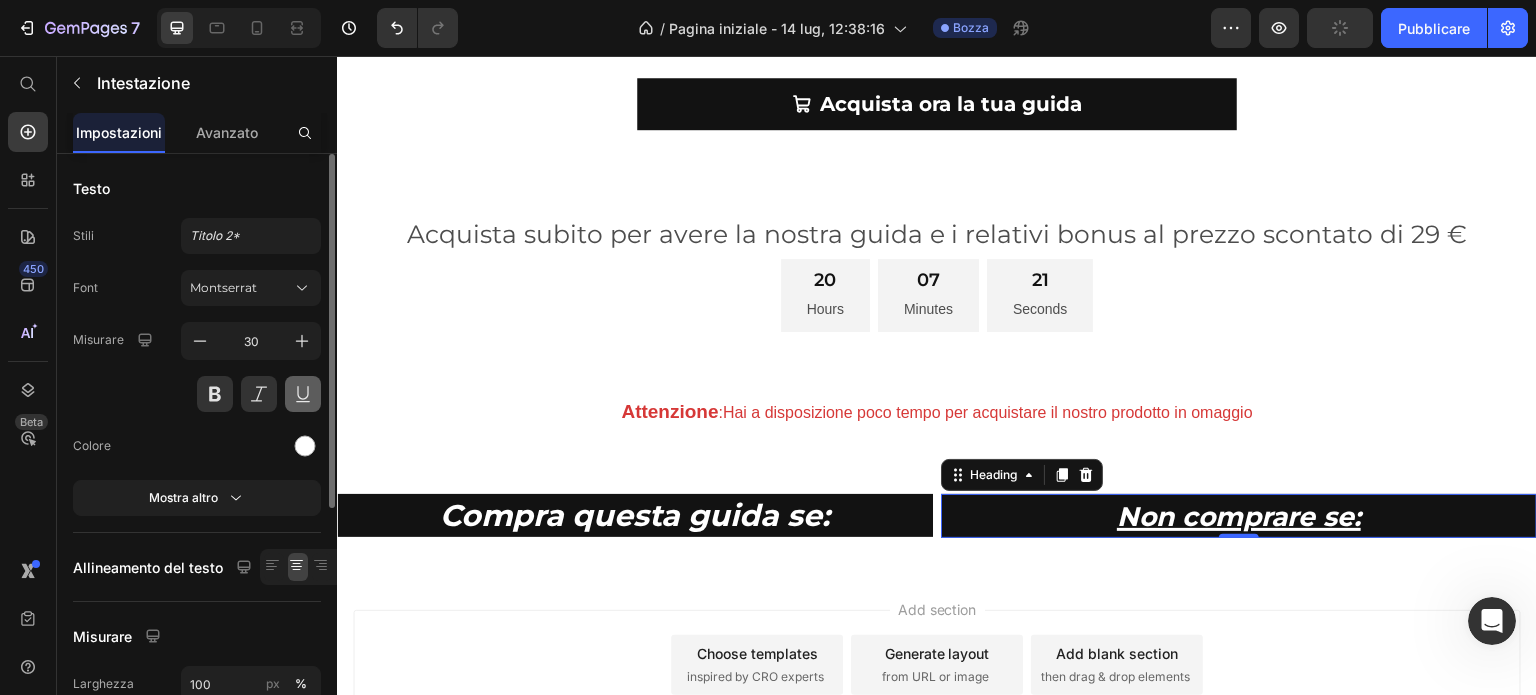 click at bounding box center (303, 394) 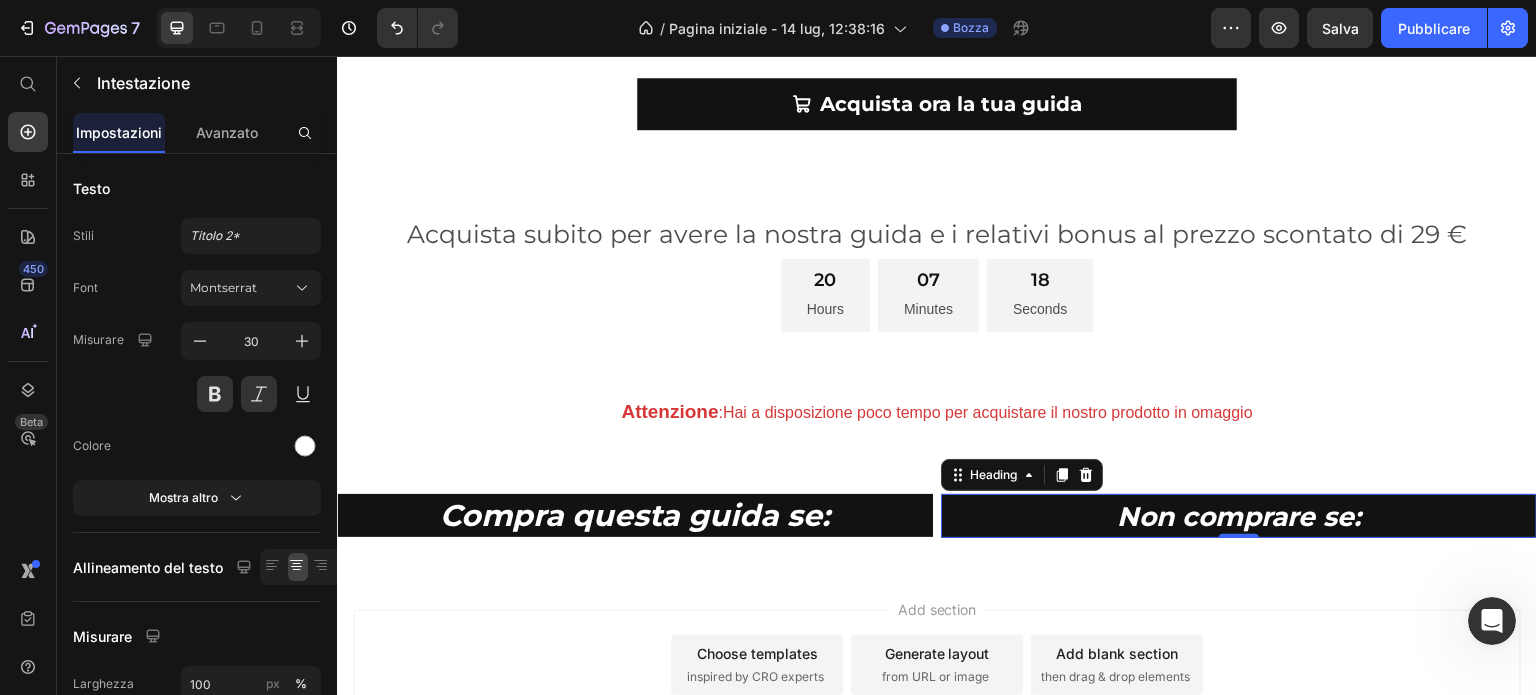 click on "Add section Choose templates inspired by CRO experts Generate layout from URL or image Add blank section then drag & drop elements" at bounding box center (937, 693) 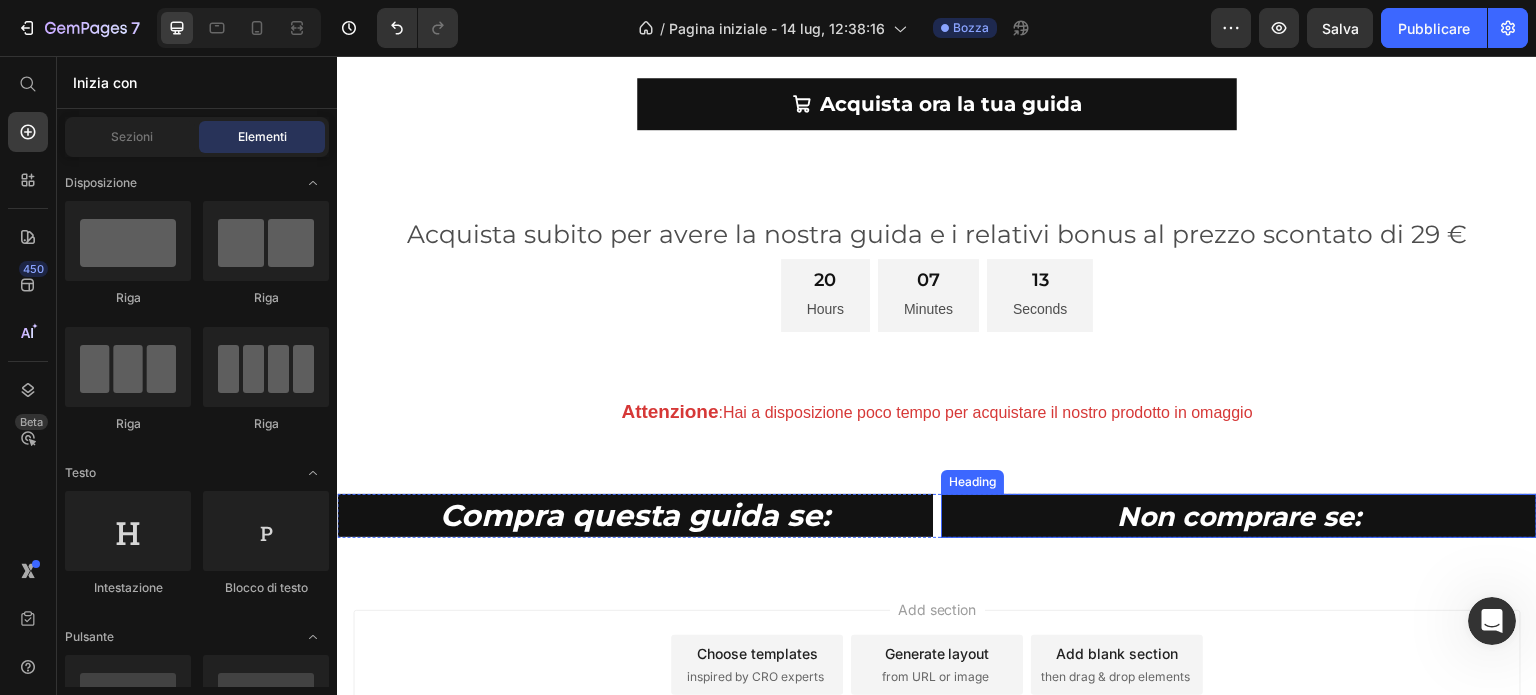click on "Non comprare se:" at bounding box center (1239, 516) 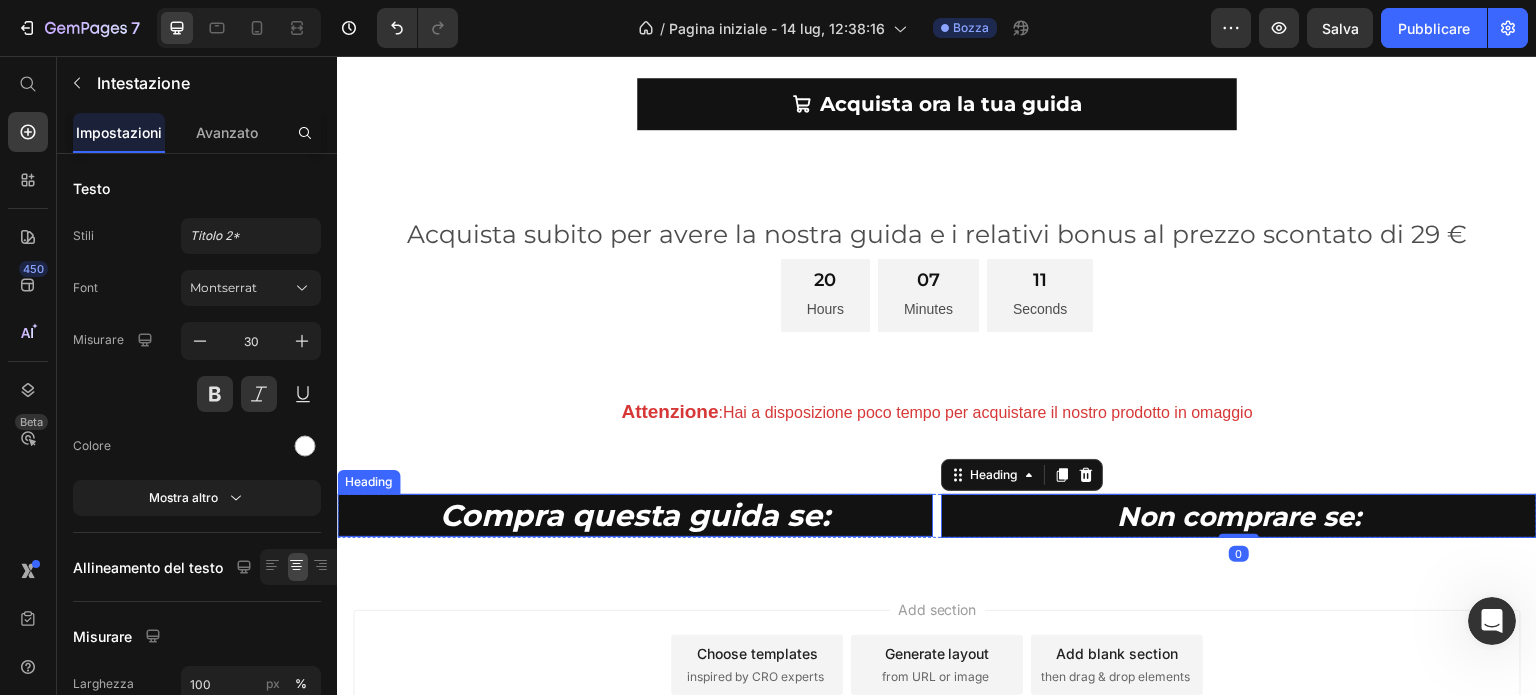 click on "Compra questa guida se:" at bounding box center [635, 515] 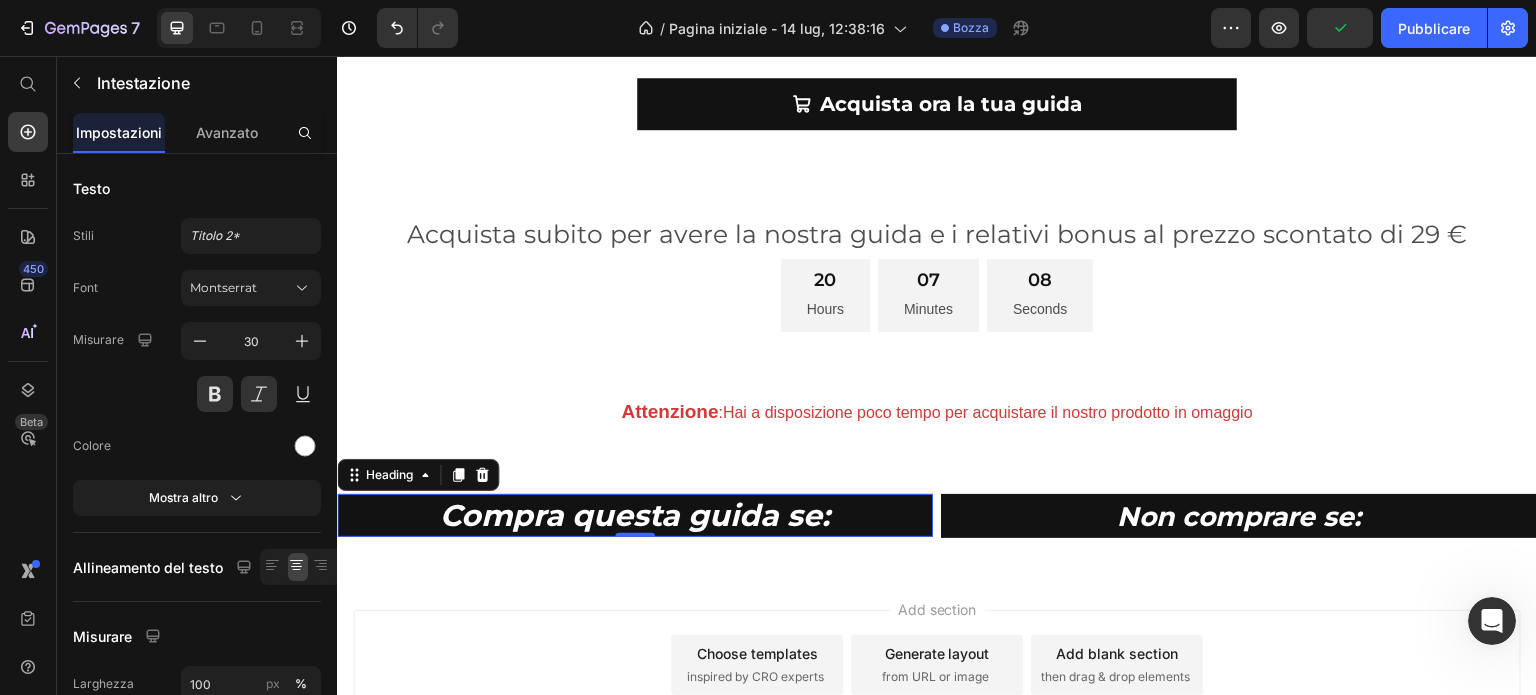 click on "Add section Choose templates inspired by CRO experts Generate layout from URL or image Add blank section then drag & drop elements" at bounding box center (937, 693) 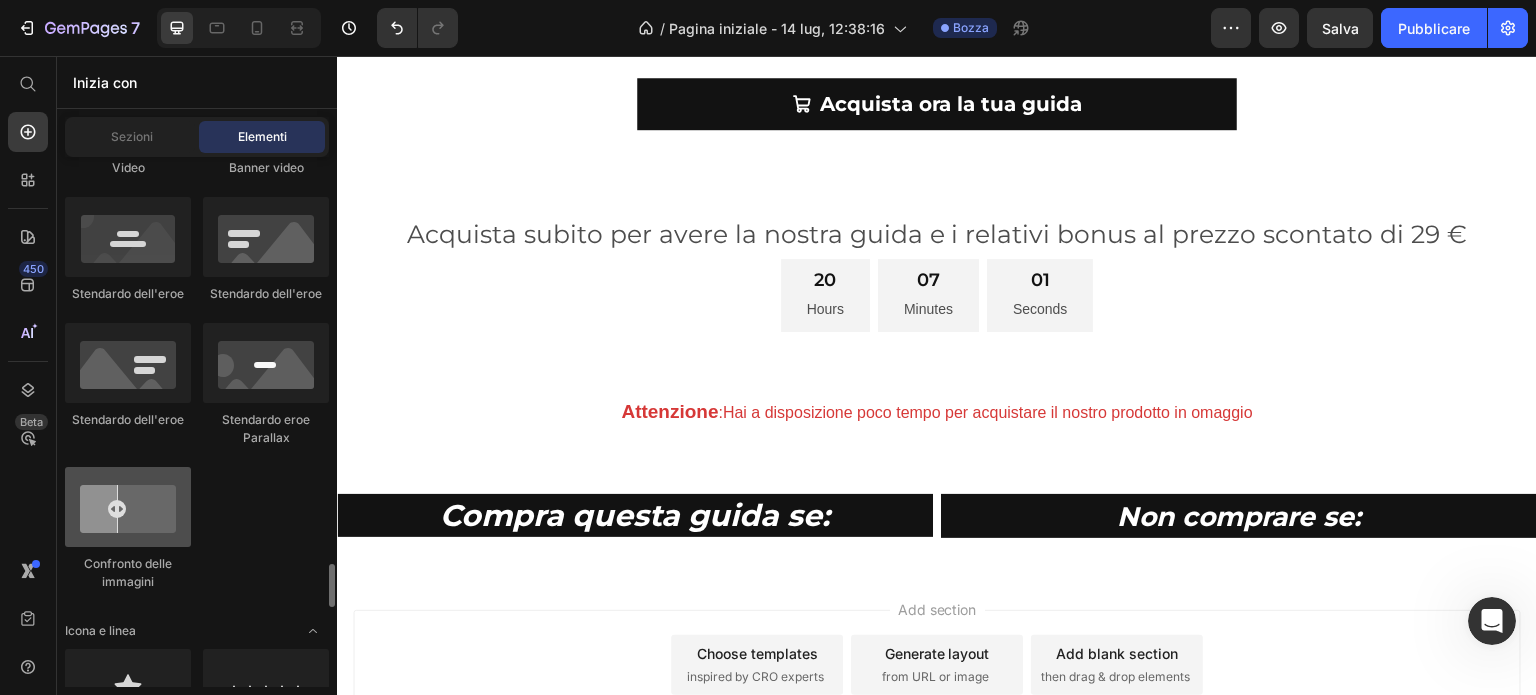 scroll, scrollTop: 1400, scrollLeft: 0, axis: vertical 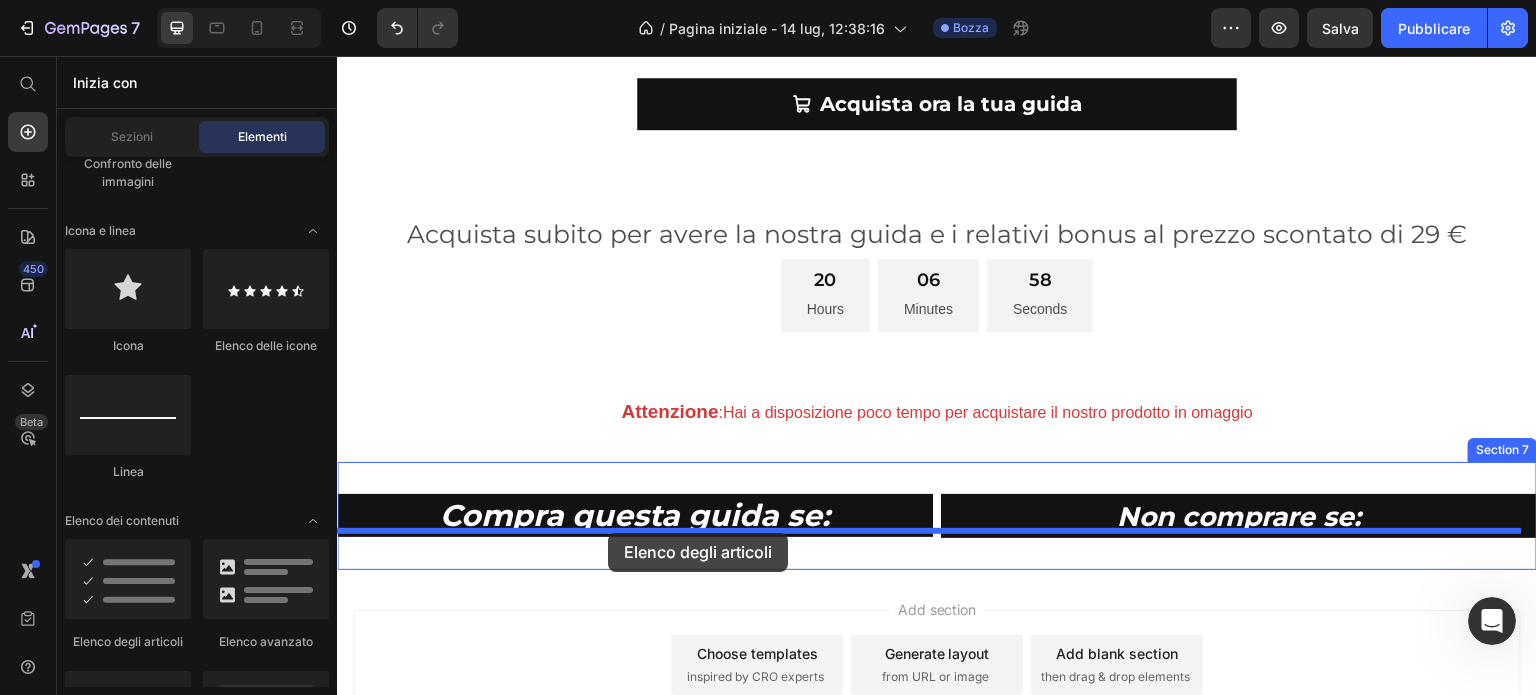drag, startPoint x: 501, startPoint y: 625, endPoint x: 608, endPoint y: 533, distance: 141.11343 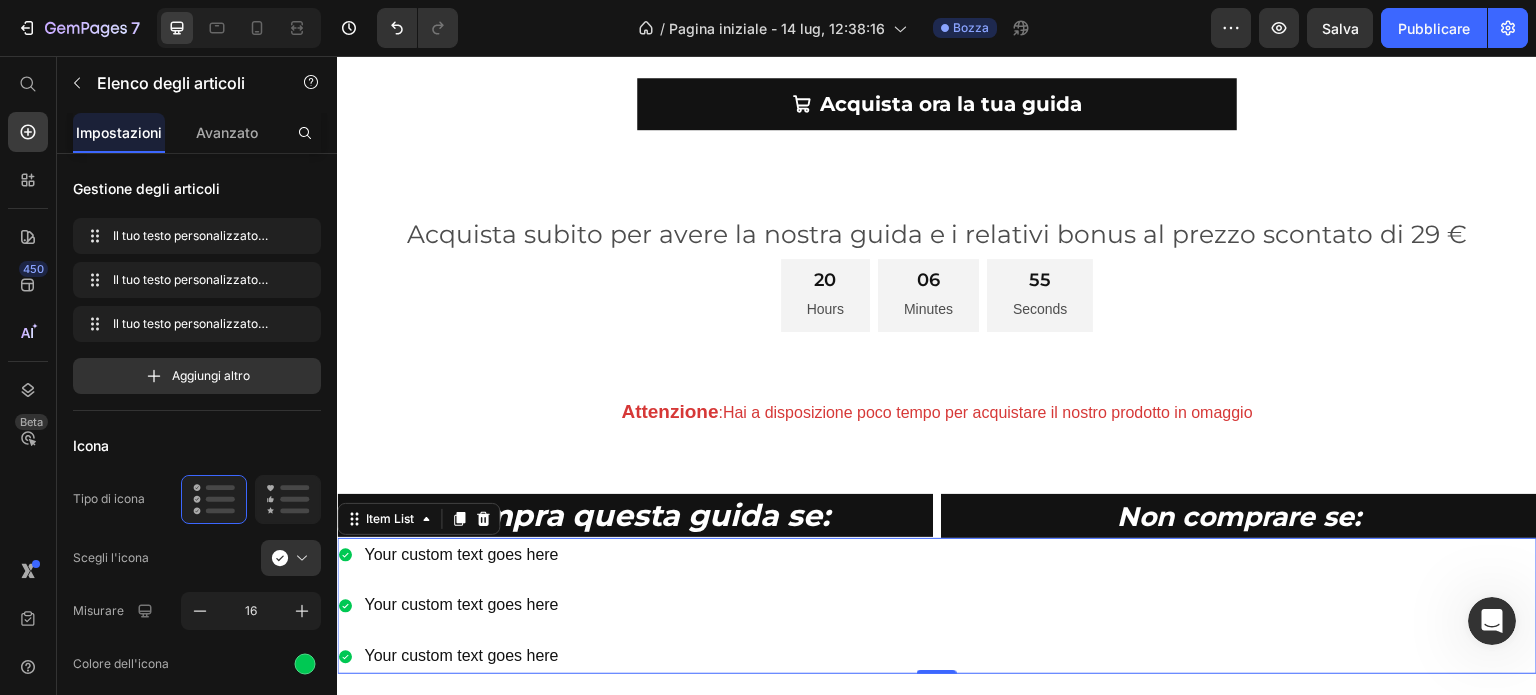 drag, startPoint x: 557, startPoint y: 557, endPoint x: 505, endPoint y: 476, distance: 96.25487 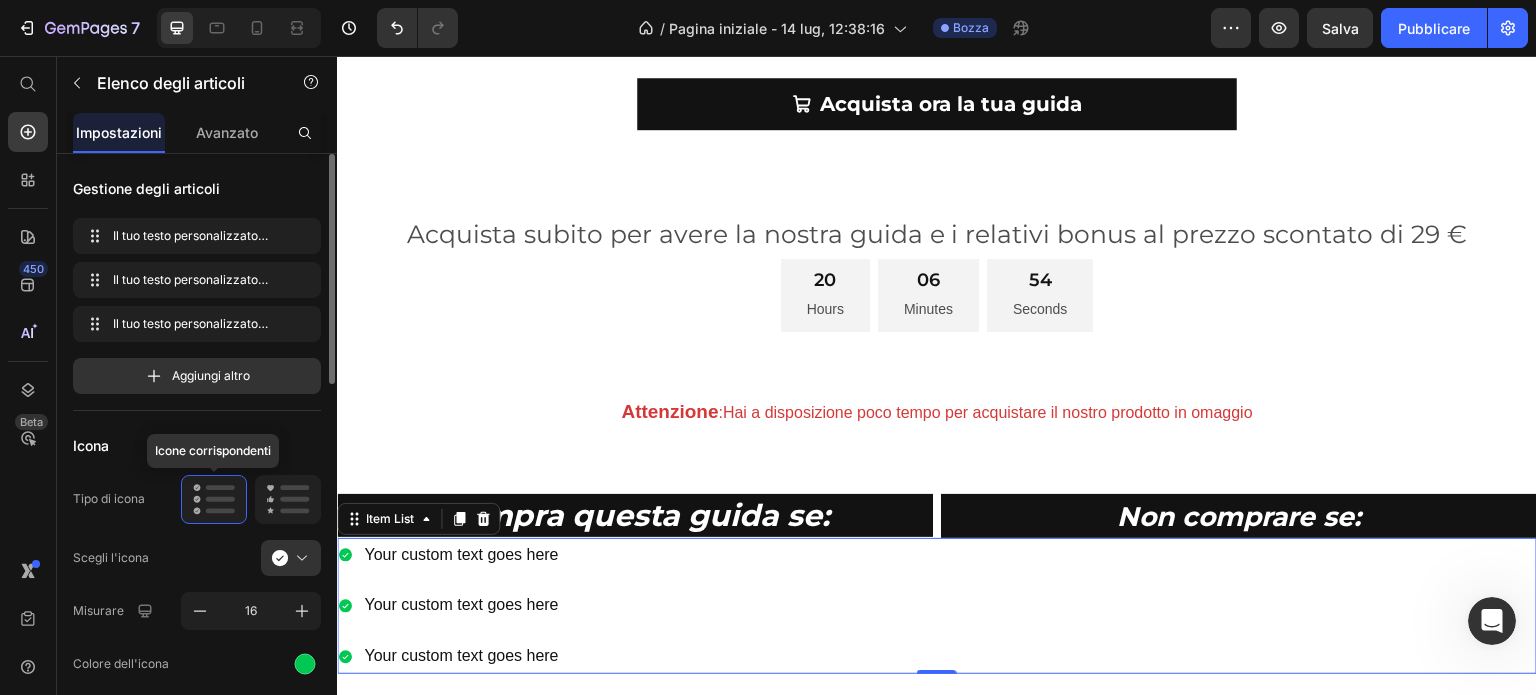 click 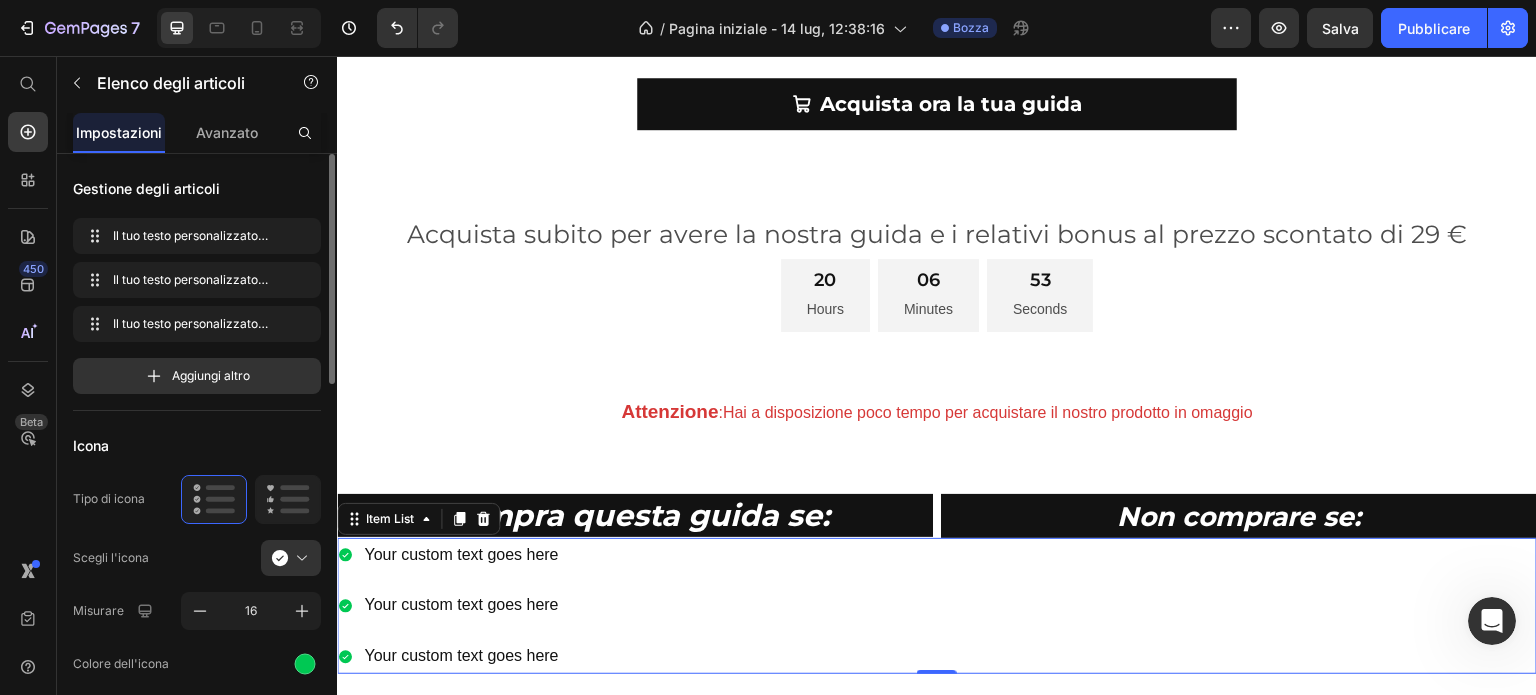 click 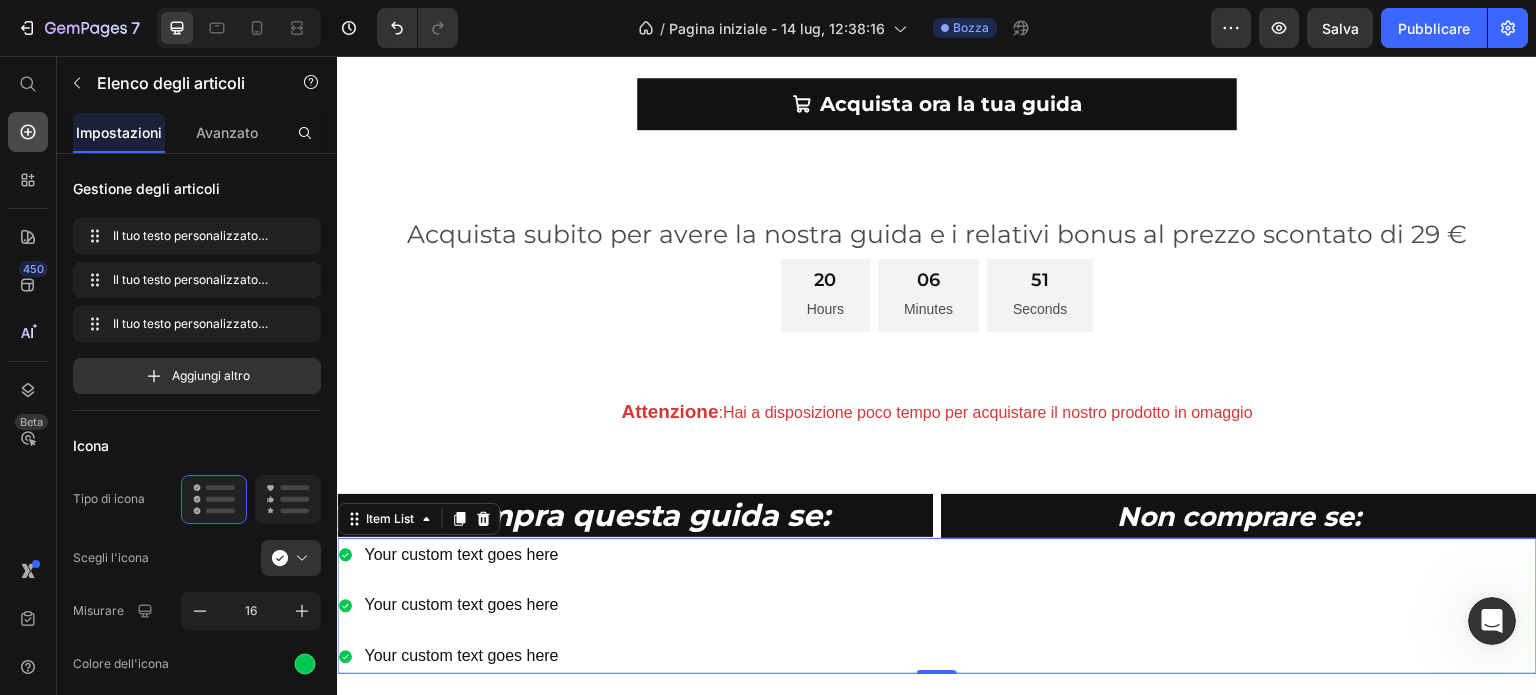 click 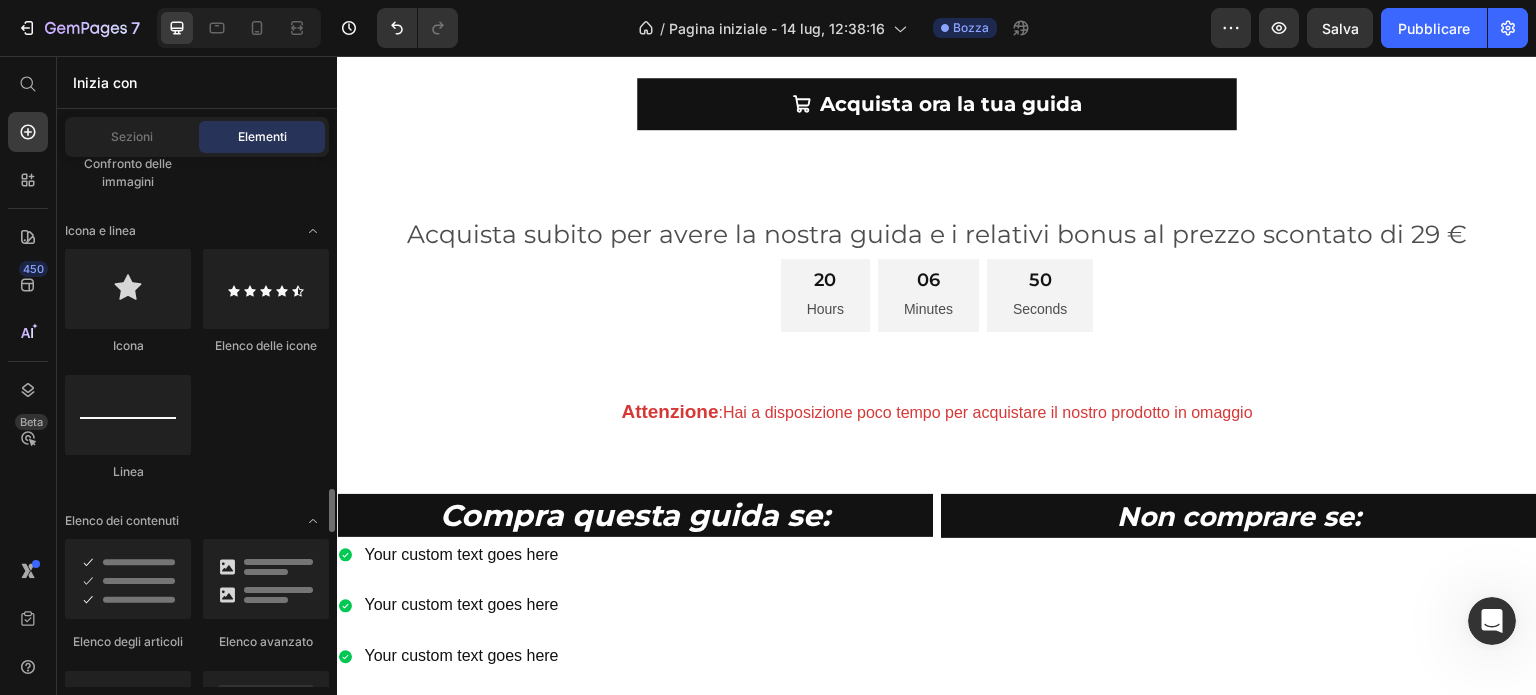 scroll, scrollTop: 1700, scrollLeft: 0, axis: vertical 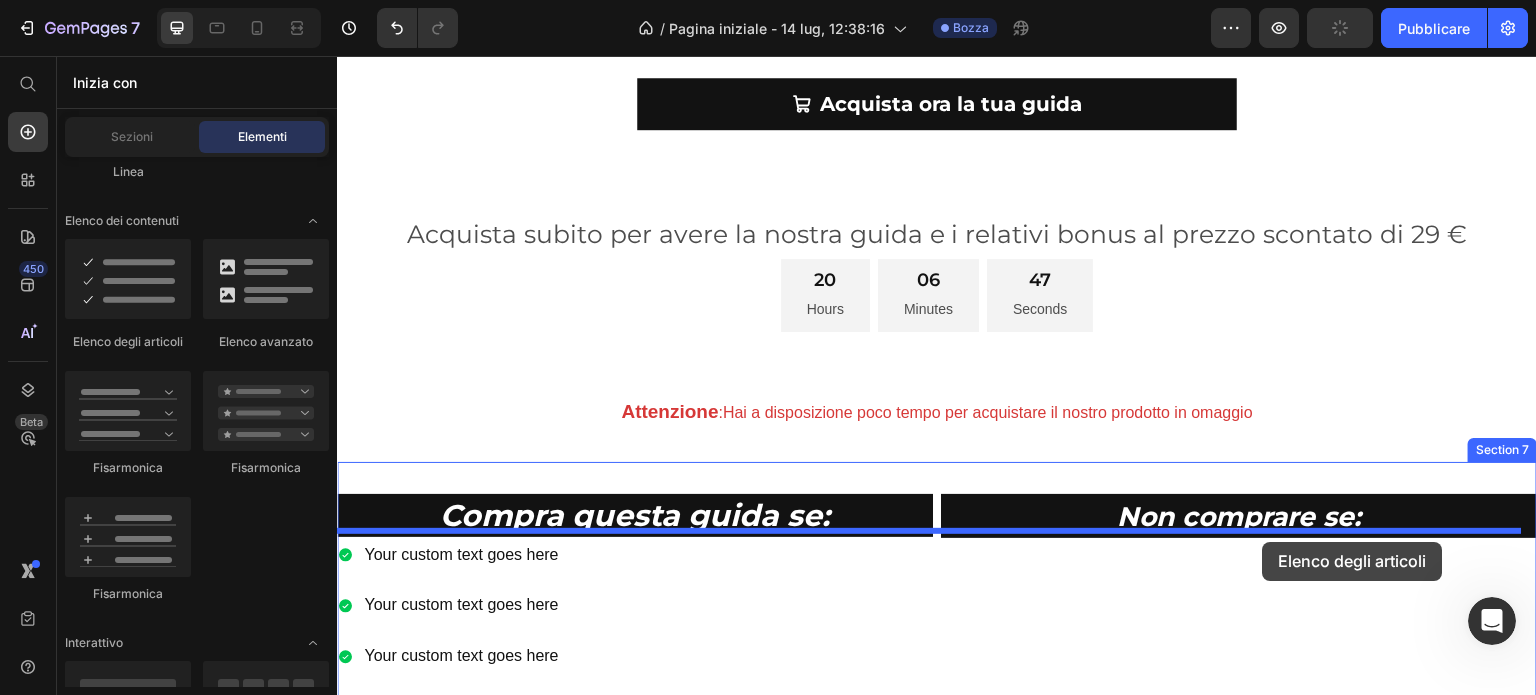 drag, startPoint x: 498, startPoint y: 352, endPoint x: 1266, endPoint y: 541, distance: 790.914 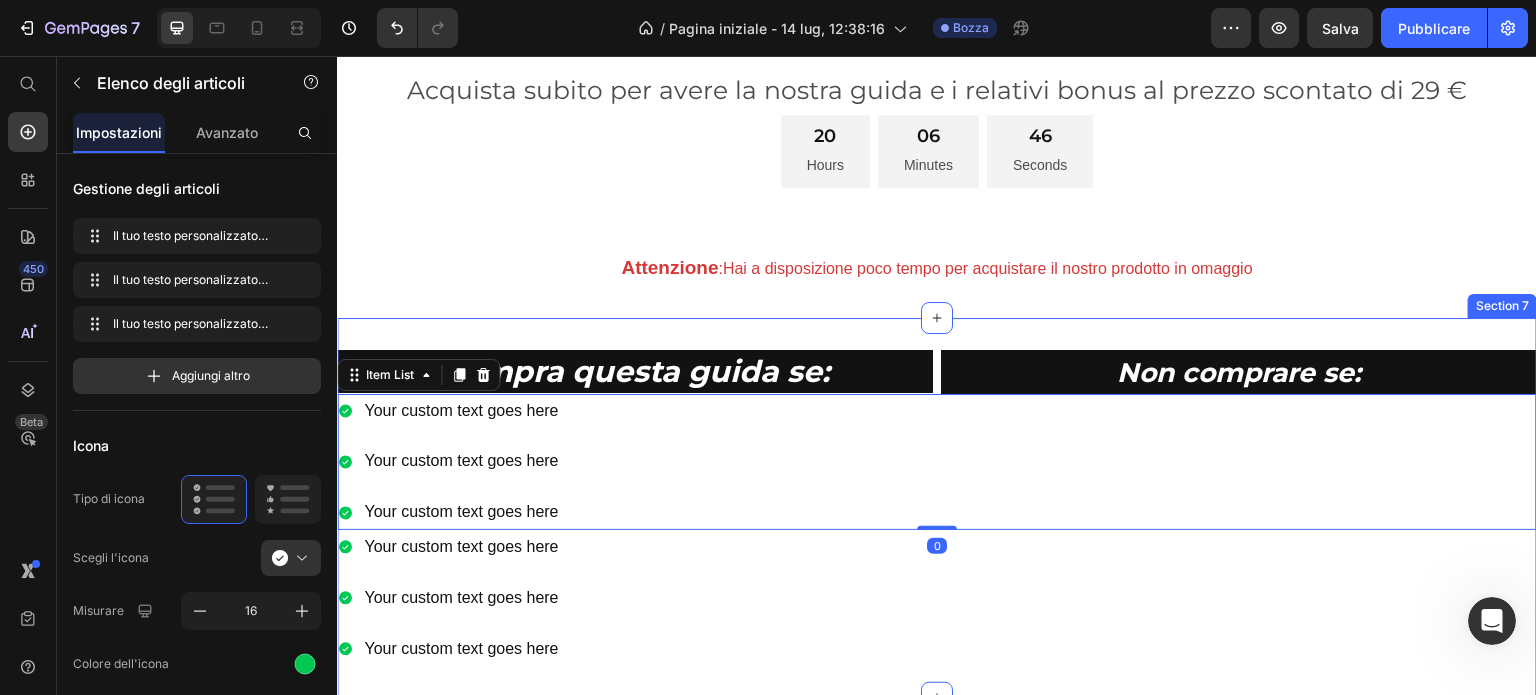 scroll, scrollTop: 1133, scrollLeft: 0, axis: vertical 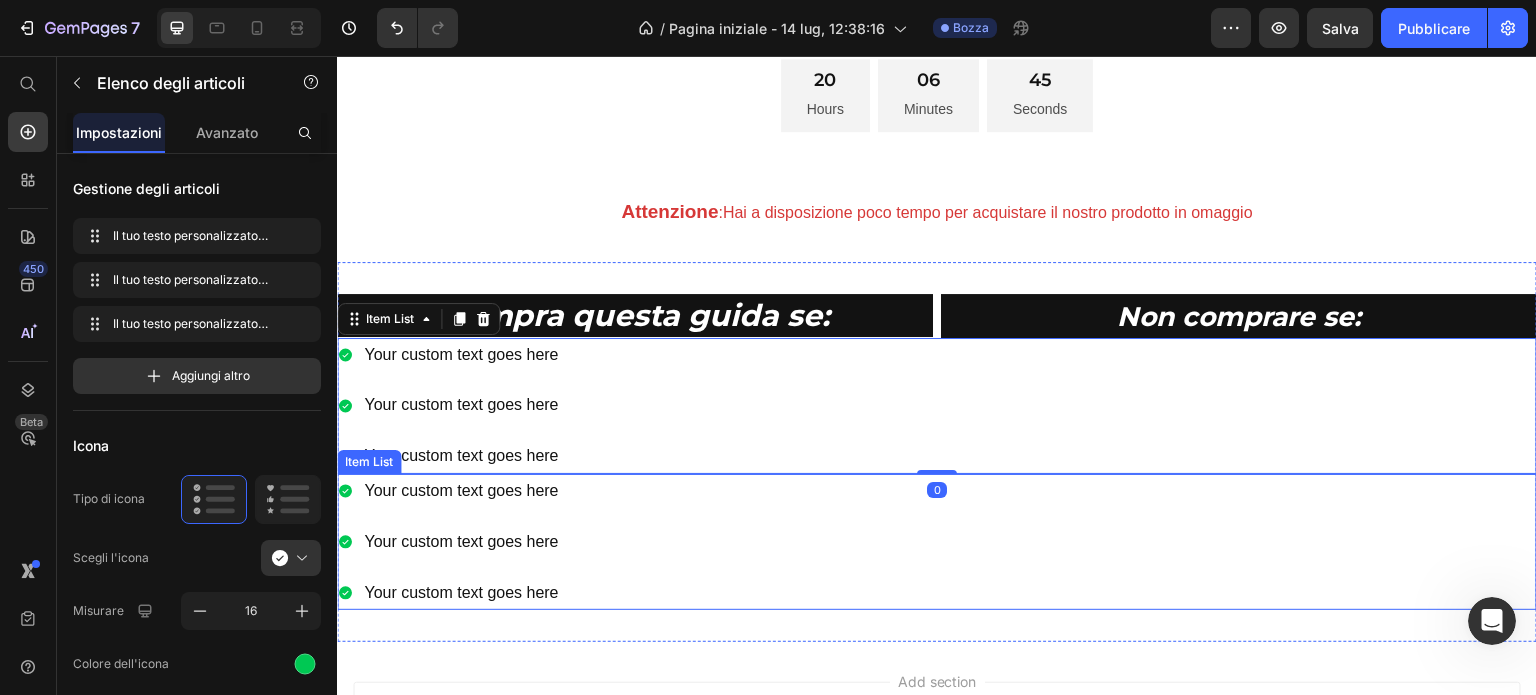 click on "Your custom text goes here Your custom text goes here Your custom text goes here" at bounding box center [937, 542] 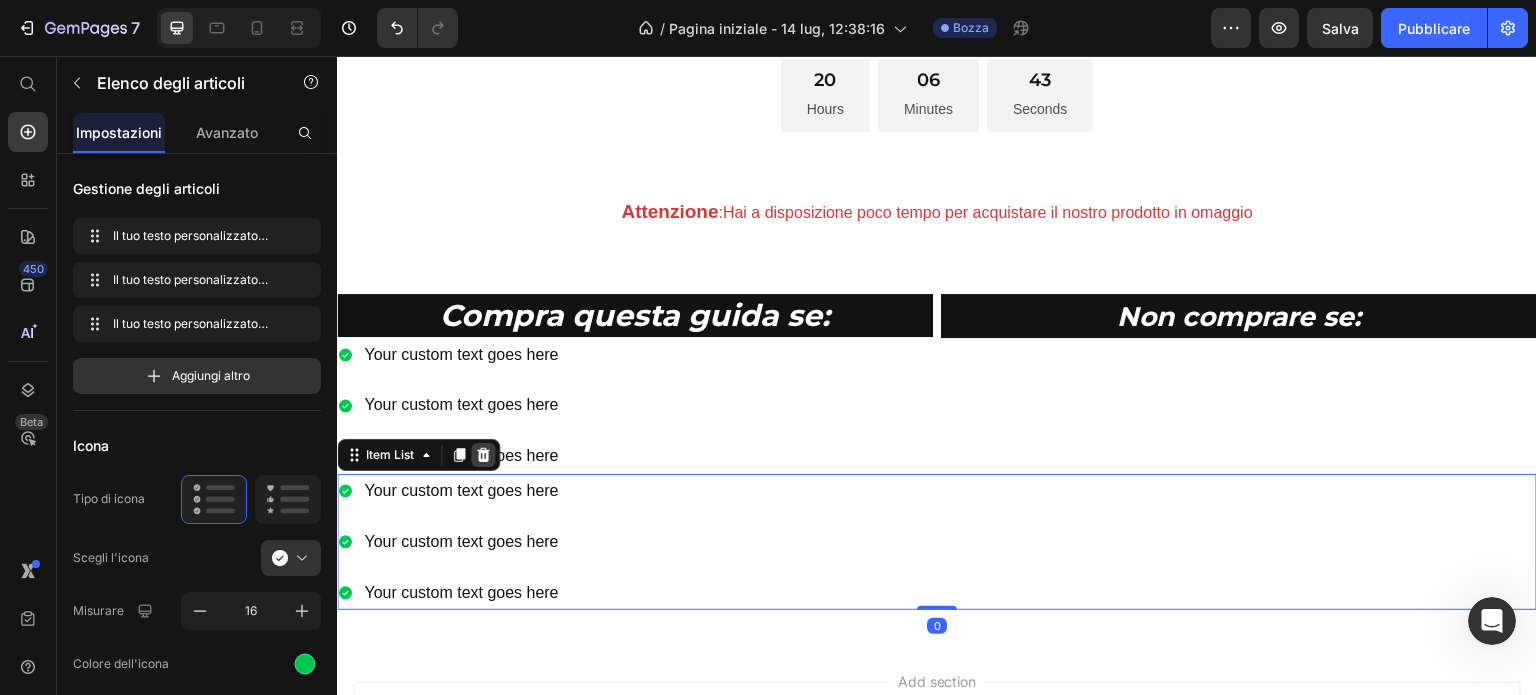 click 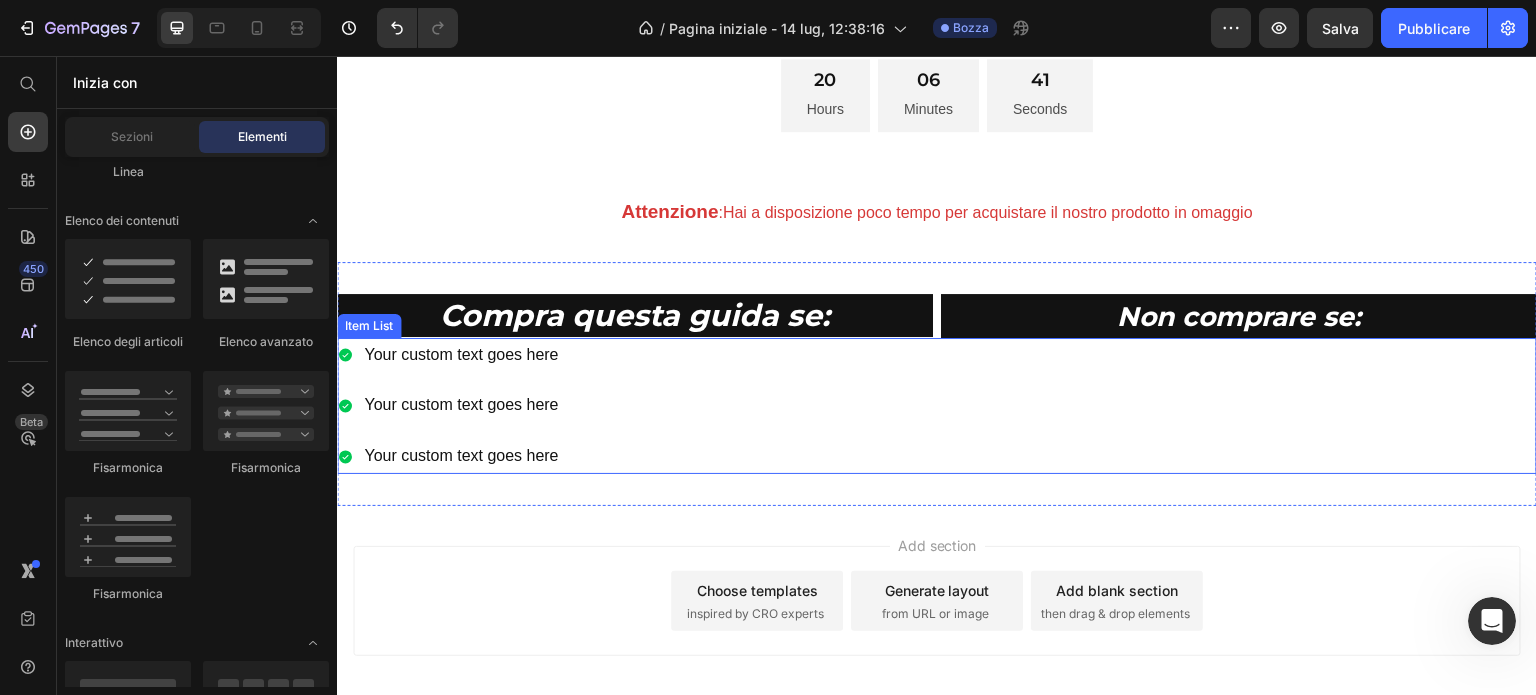 click on "Your custom text goes here Your custom text goes here Your custom text goes here" at bounding box center (937, 406) 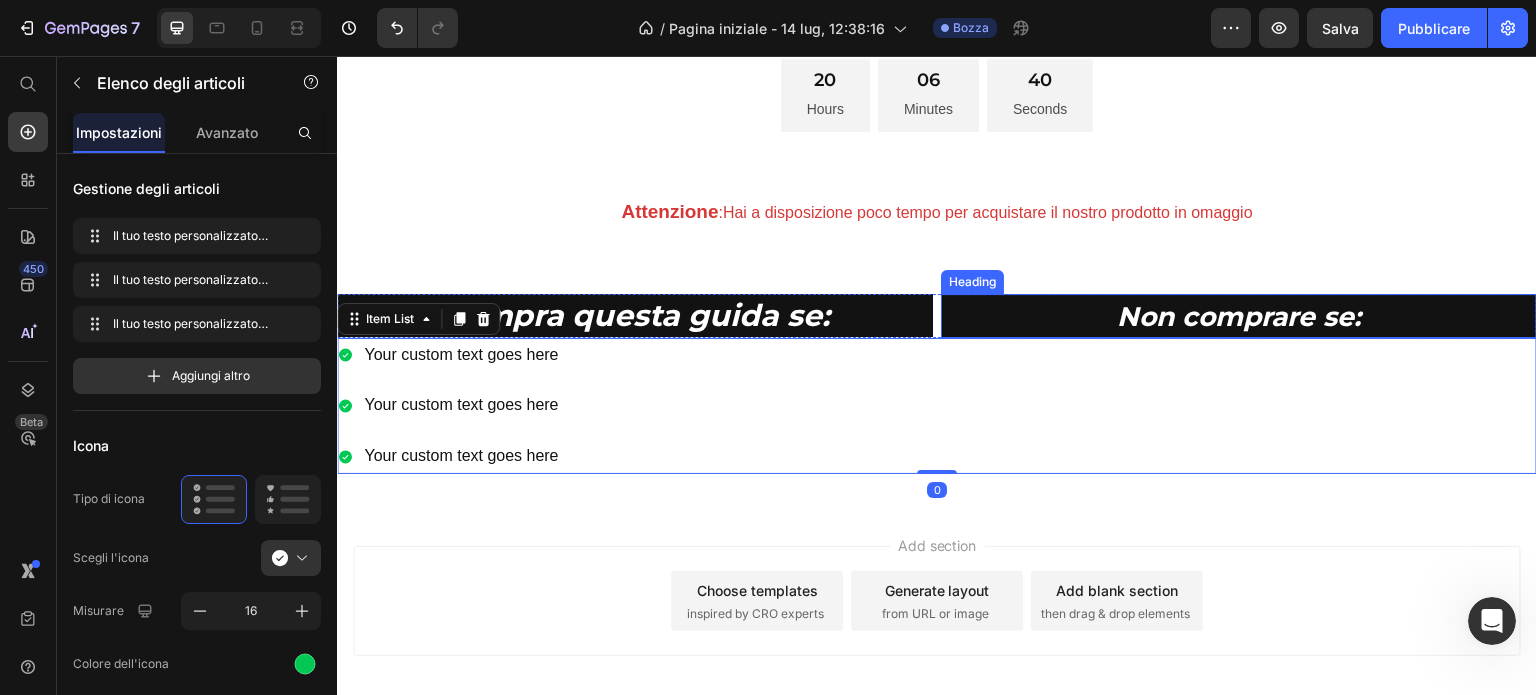click on "⁠⁠⁠⁠⁠⁠⁠ Non comprare se:" at bounding box center (1239, 316) 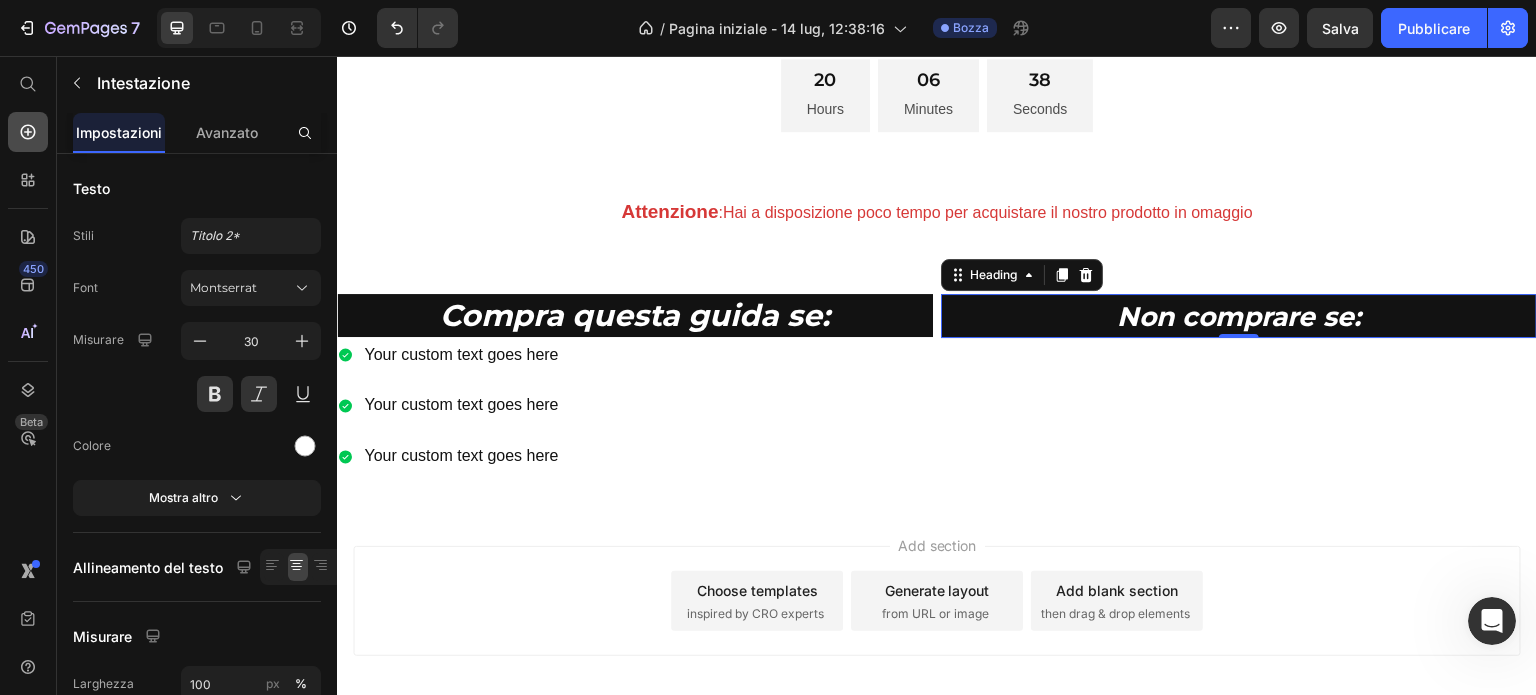 click 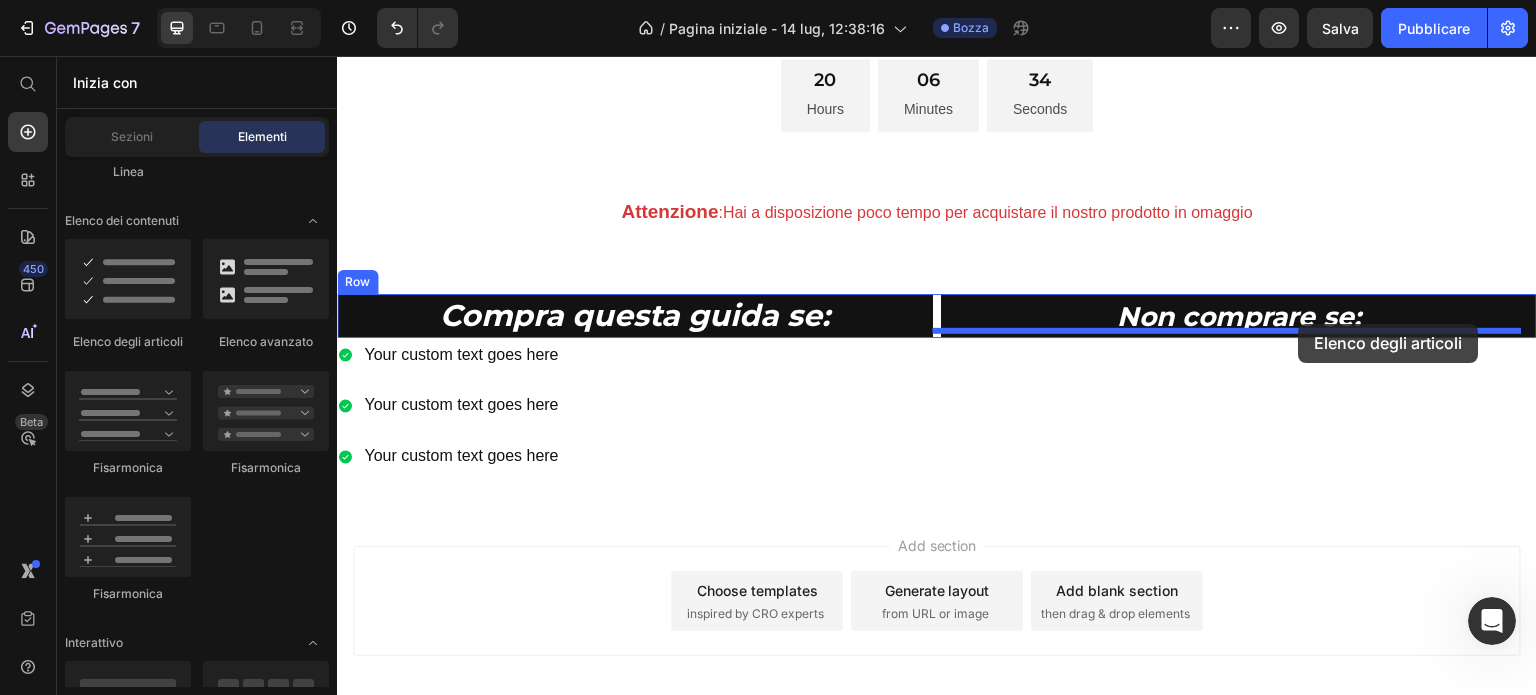 drag, startPoint x: 497, startPoint y: 341, endPoint x: 1299, endPoint y: 324, distance: 802.1802 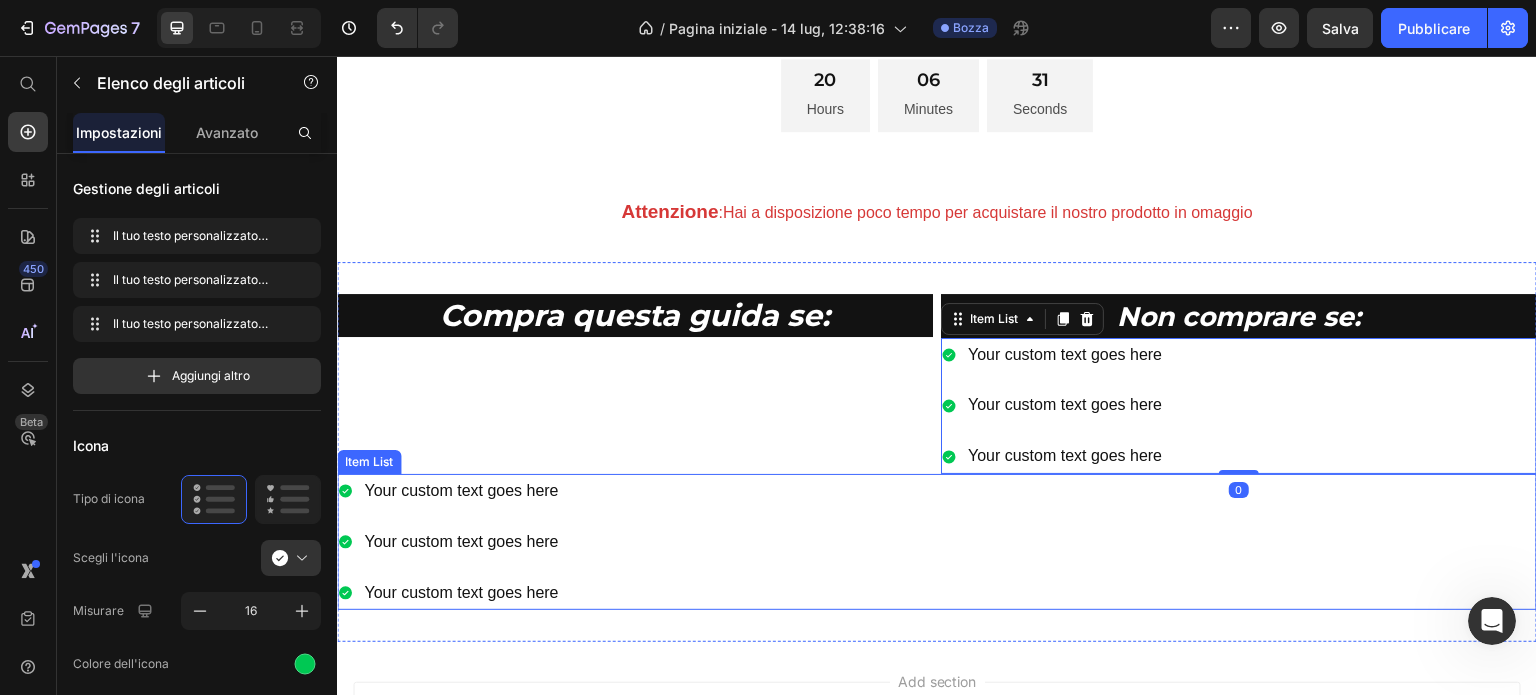 click on "Your custom text goes here Your custom text goes here Your custom text goes here" at bounding box center (937, 542) 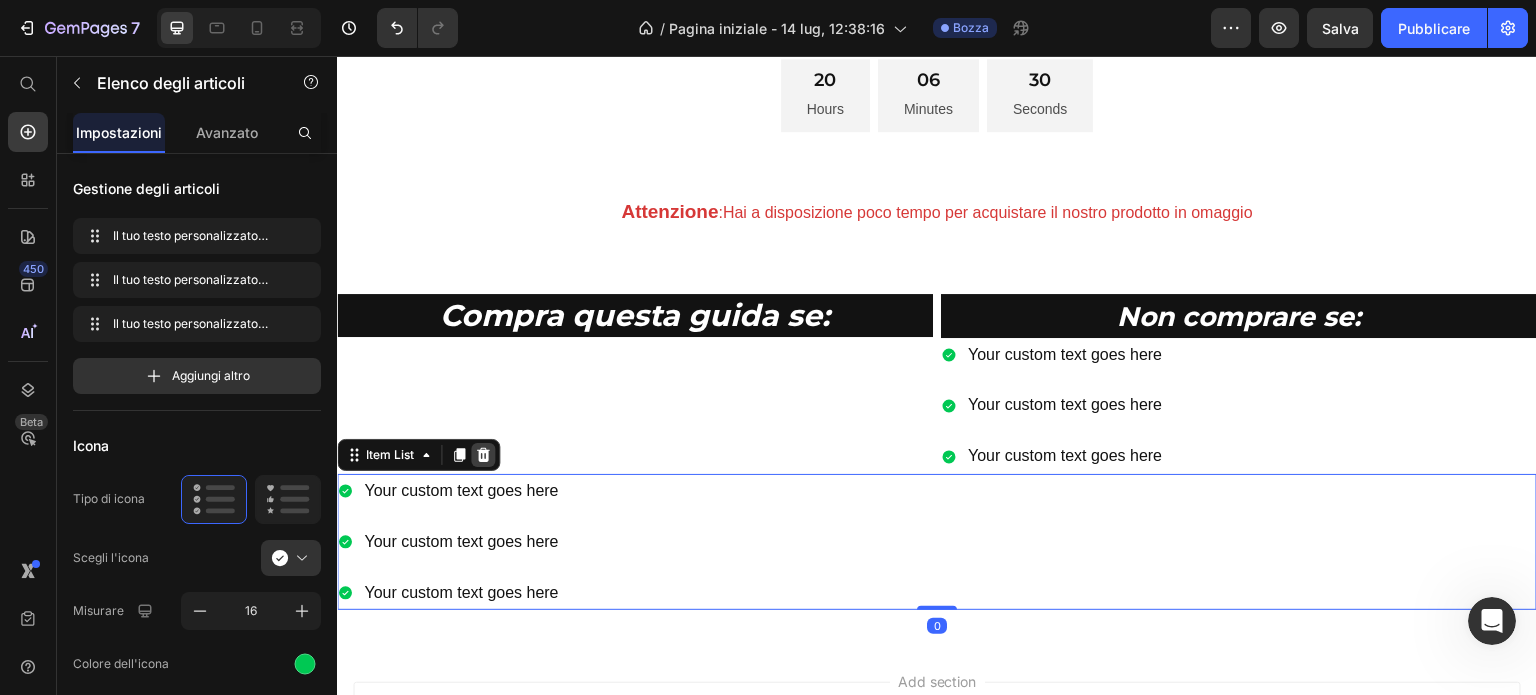 click 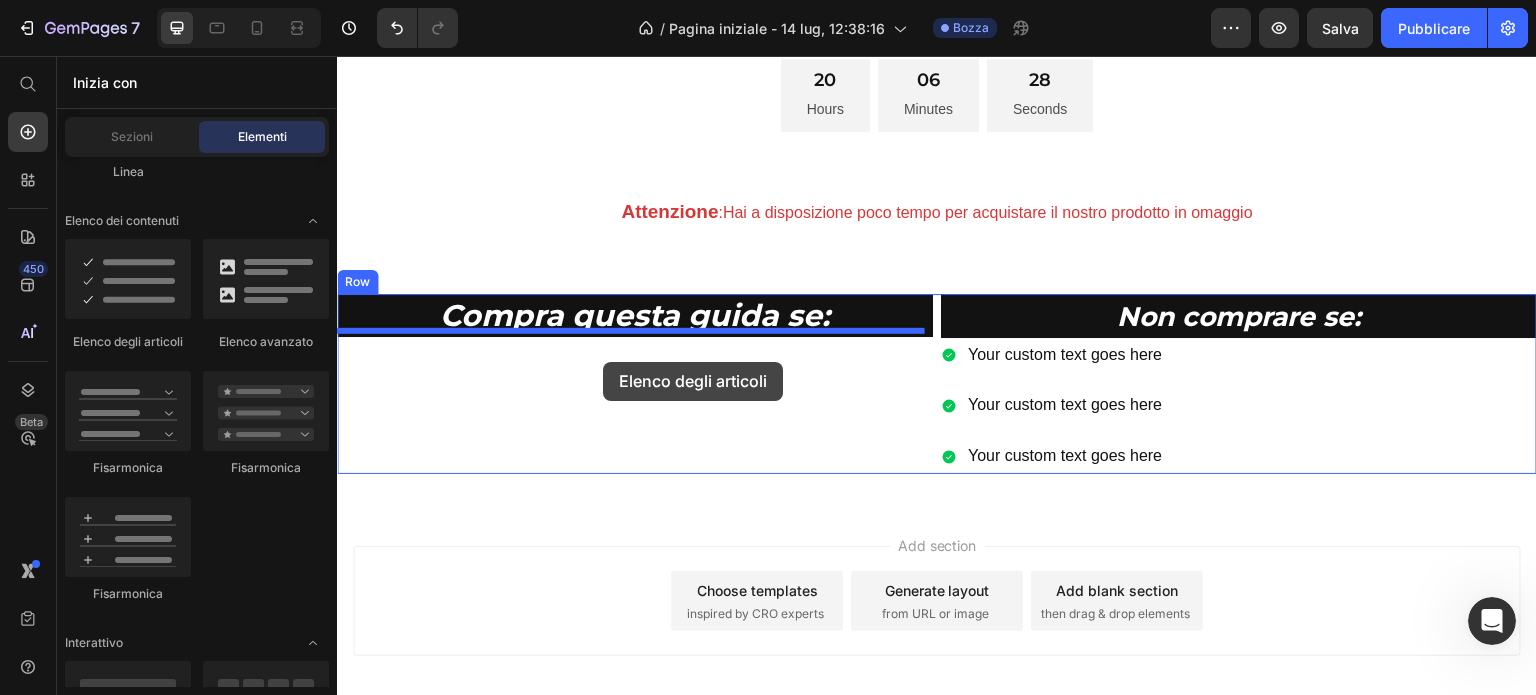 drag, startPoint x: 490, startPoint y: 337, endPoint x: 603, endPoint y: 362, distance: 115.73245 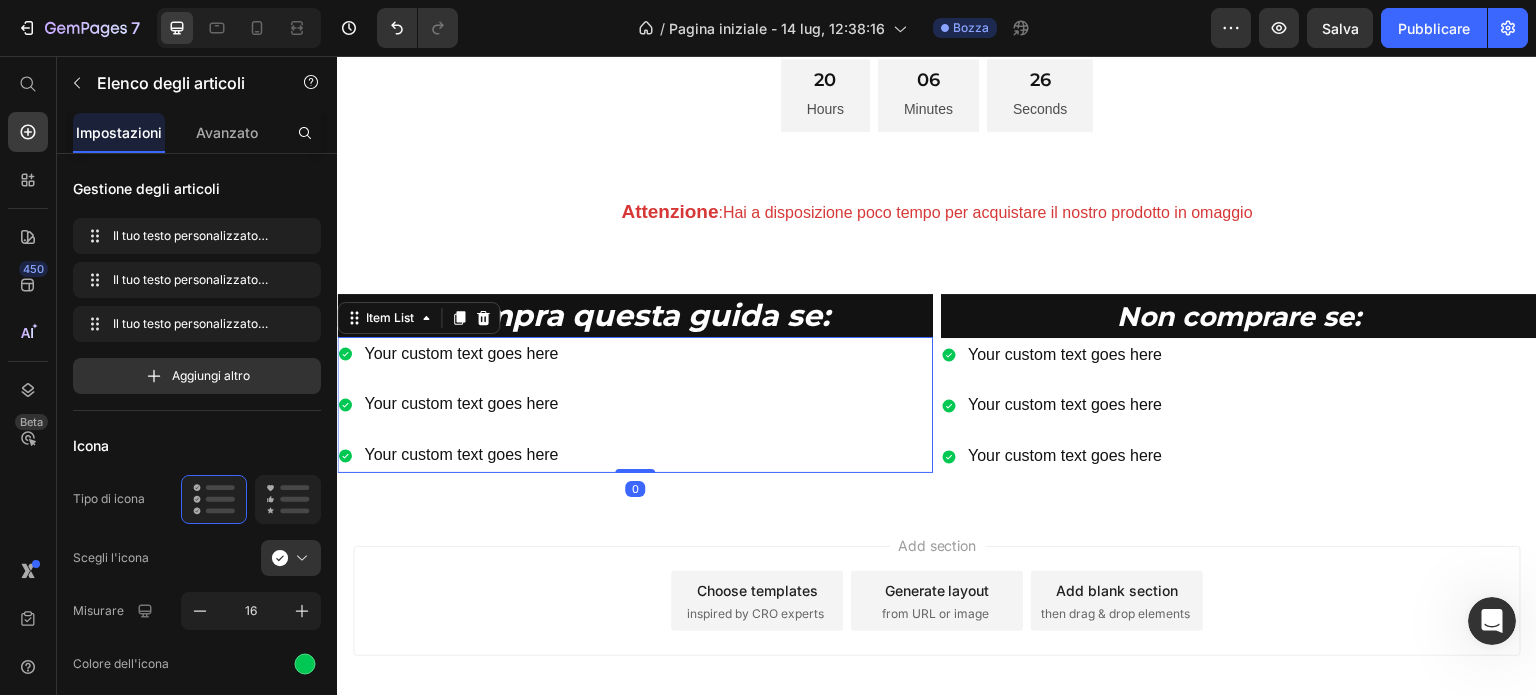 click on "Add section Choose templates inspired by CRO experts Generate layout from URL or image Add blank section then drag & drop elements" at bounding box center (937, 601) 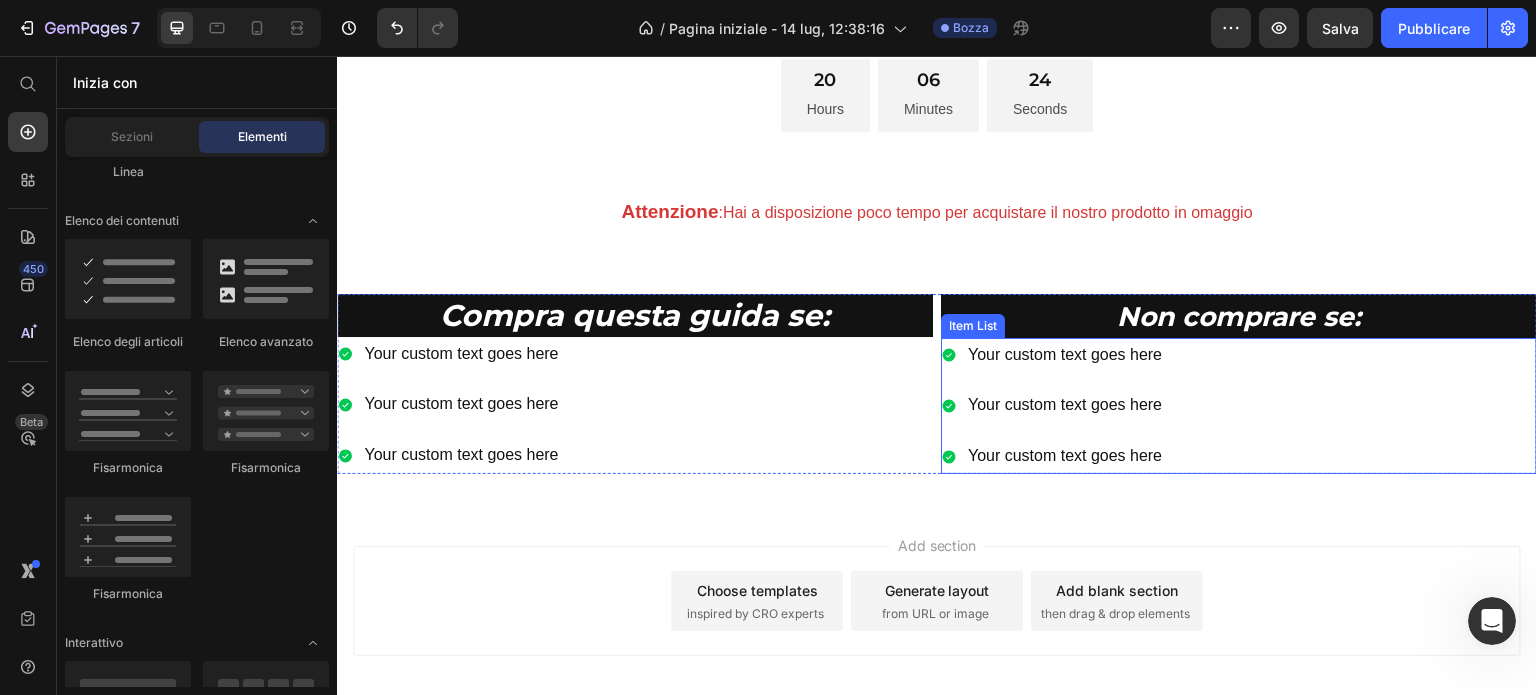 click 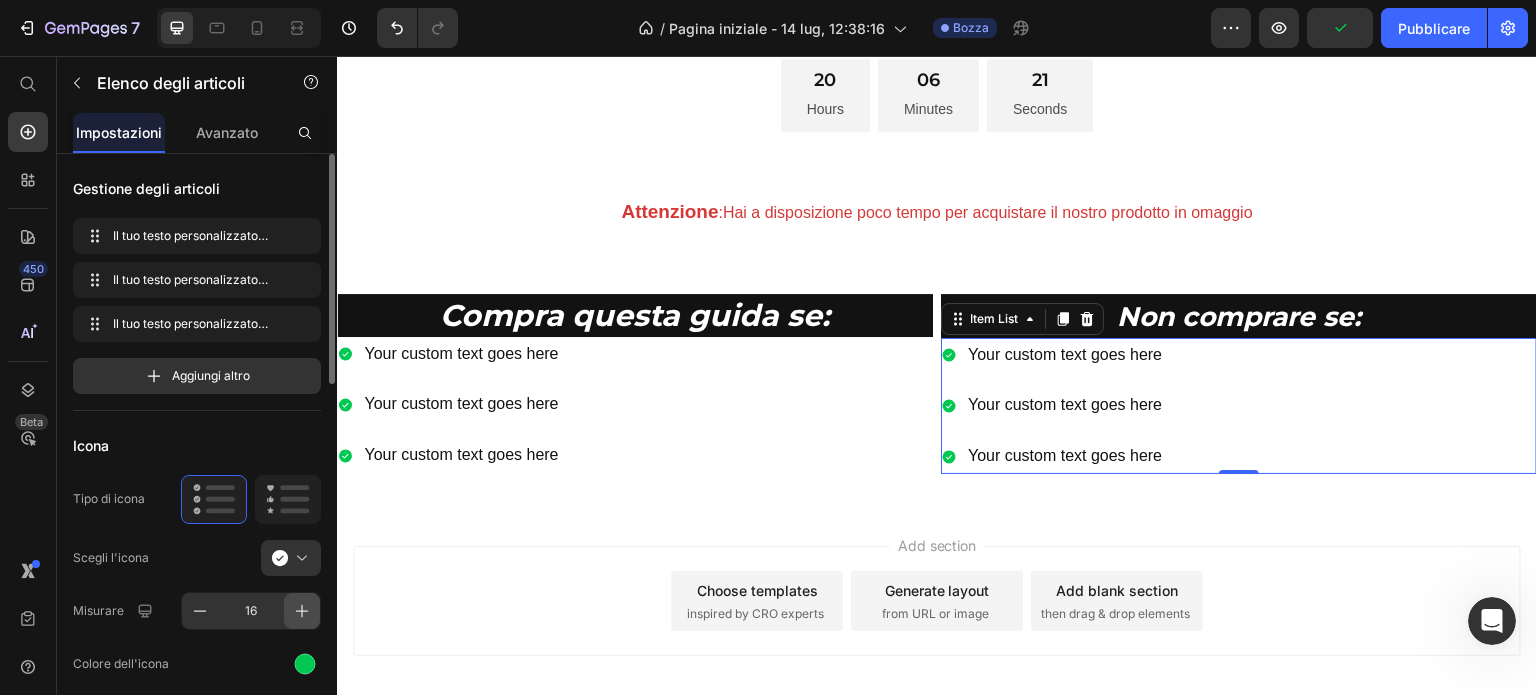 click at bounding box center (302, 611) 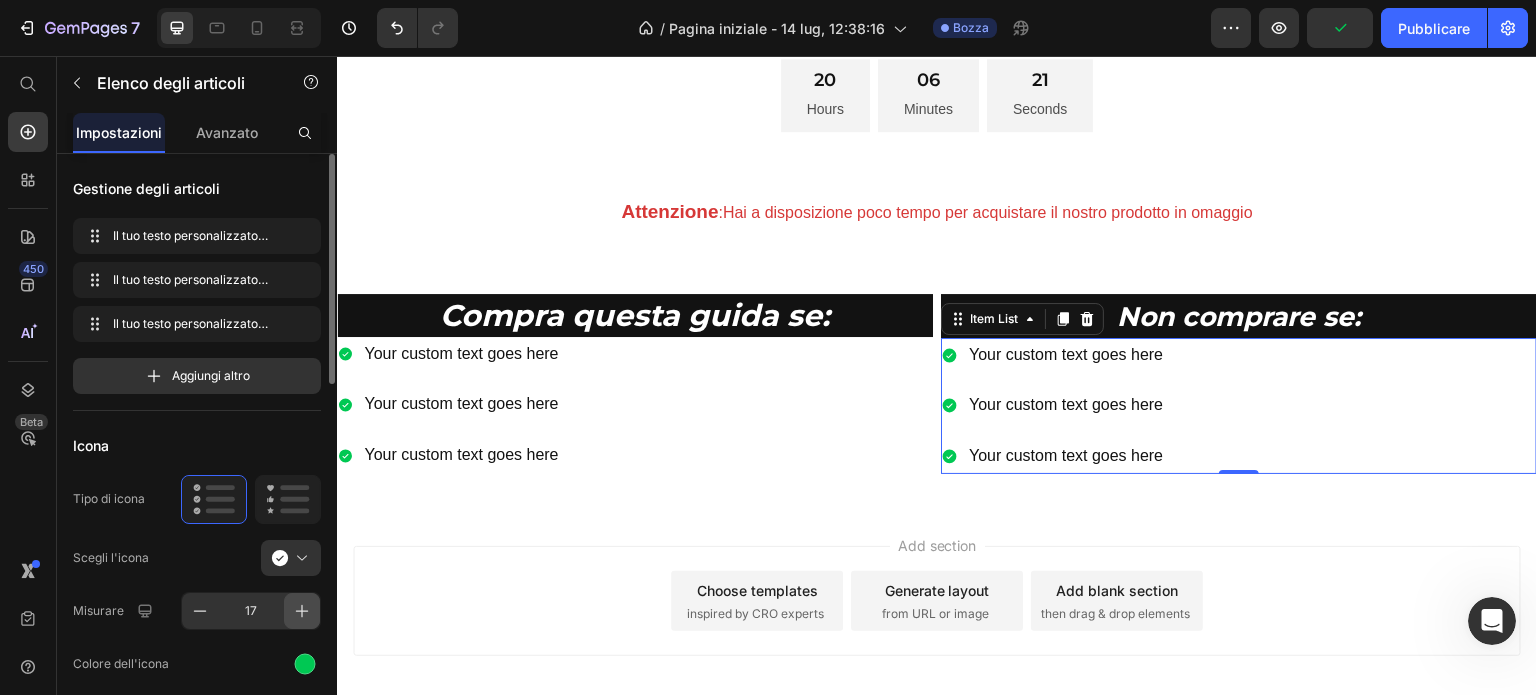 click at bounding box center (302, 611) 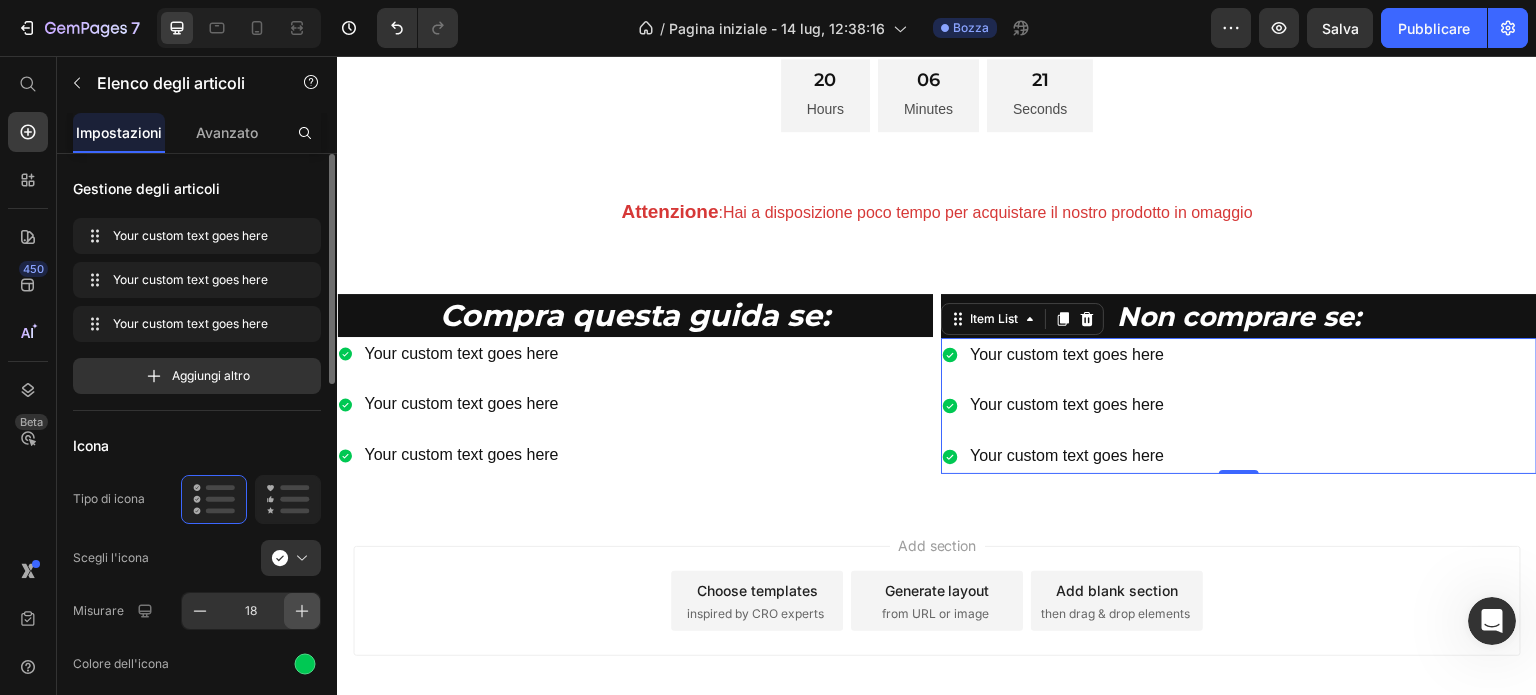 click at bounding box center (302, 611) 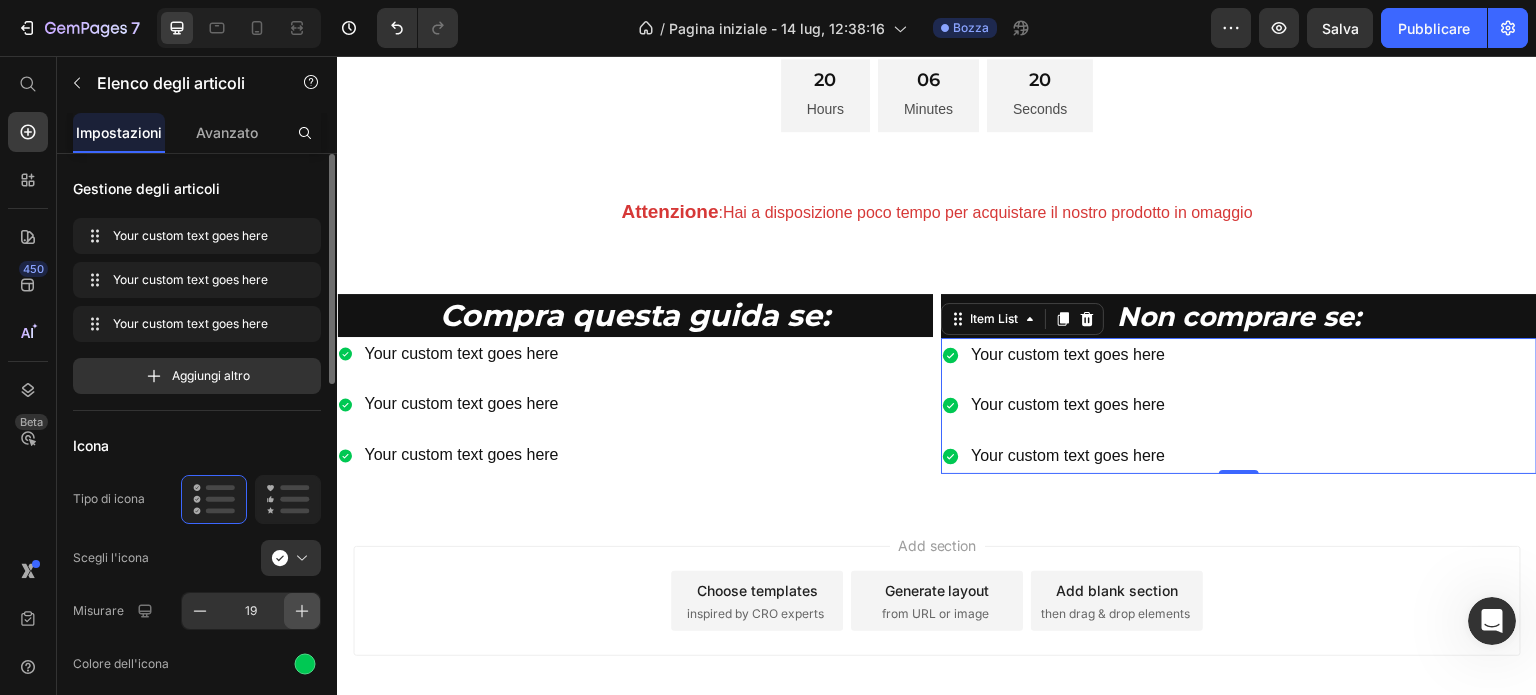 click at bounding box center [302, 611] 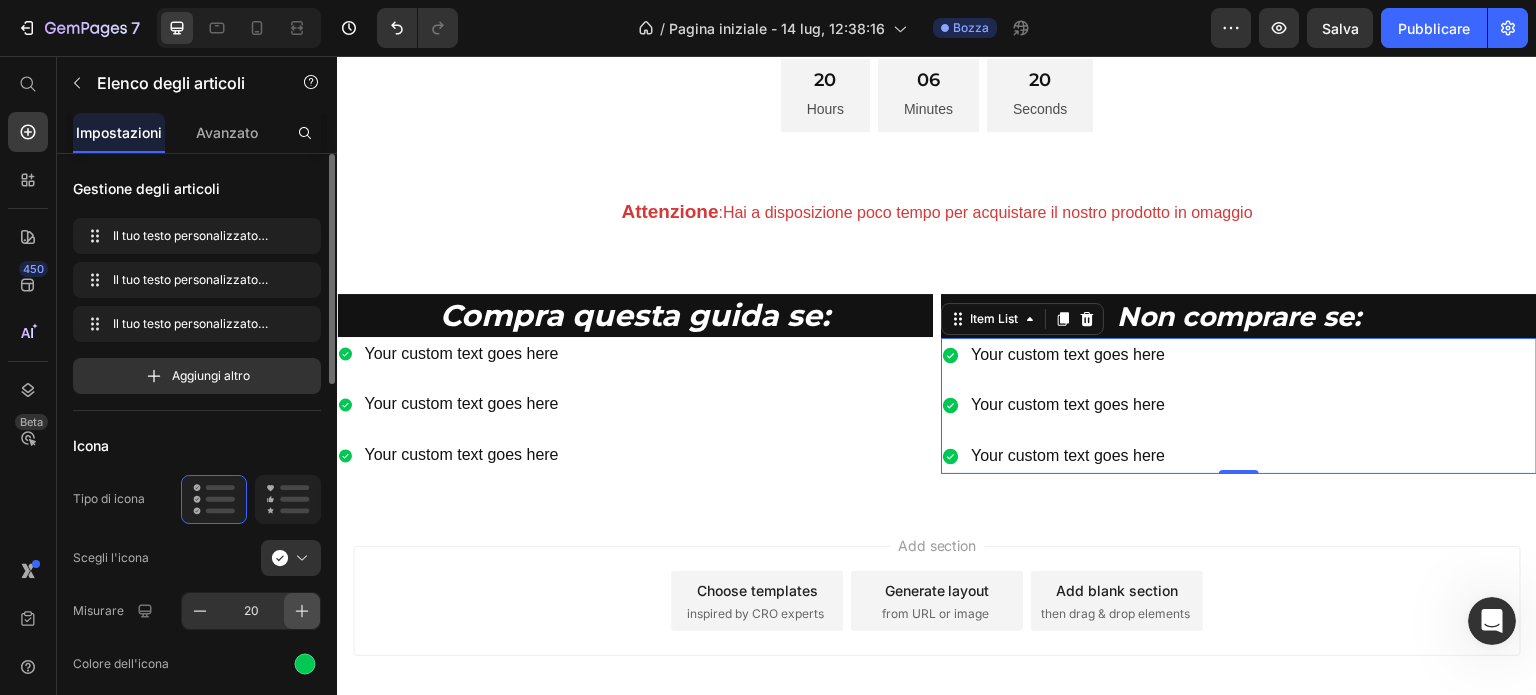 click at bounding box center (302, 611) 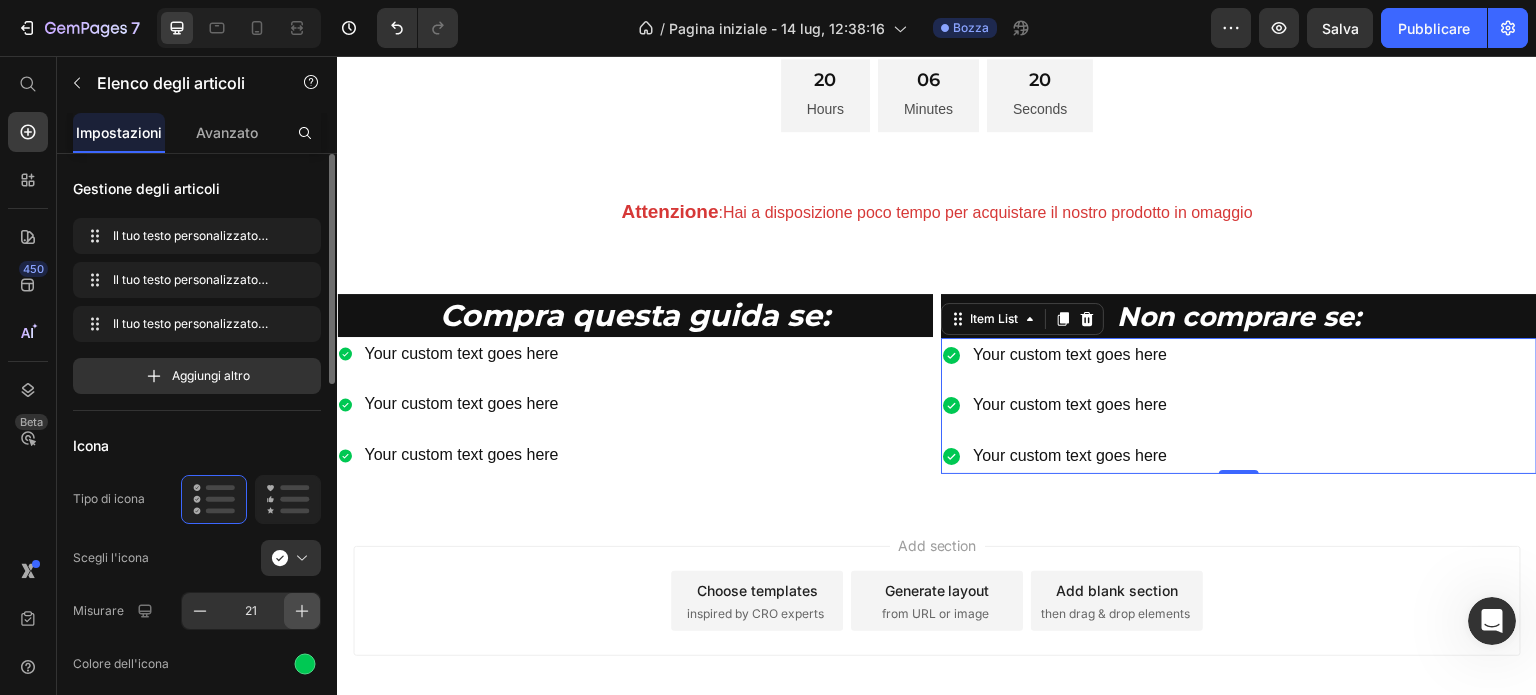 click at bounding box center [302, 611] 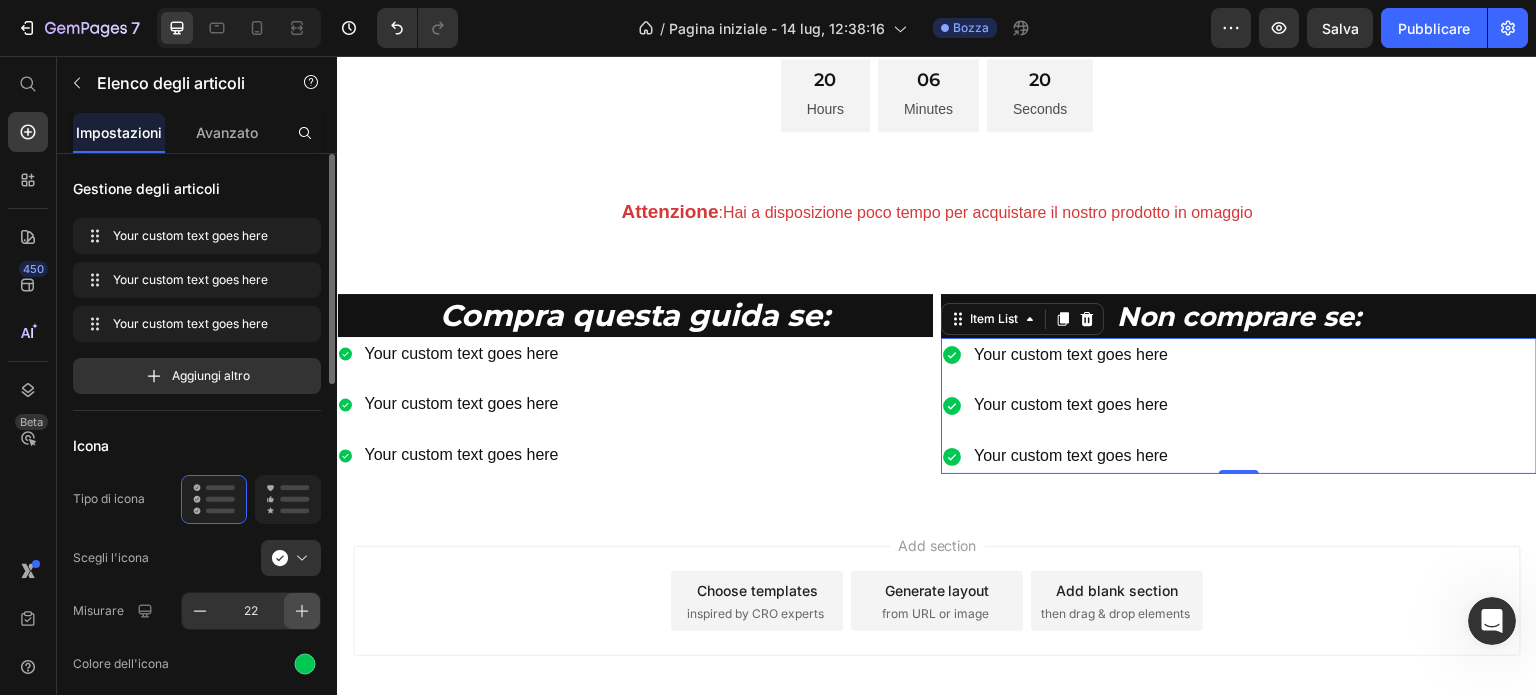 click at bounding box center (302, 611) 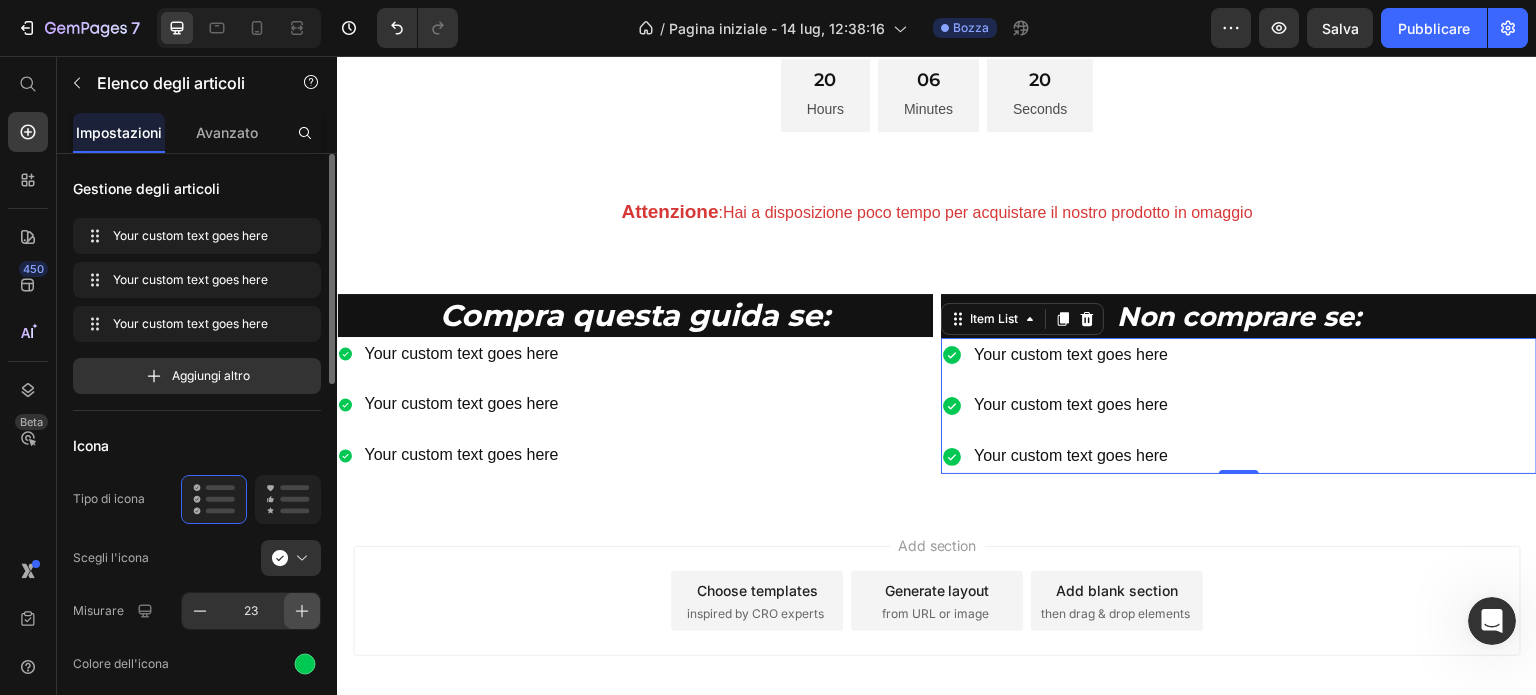 click at bounding box center (302, 611) 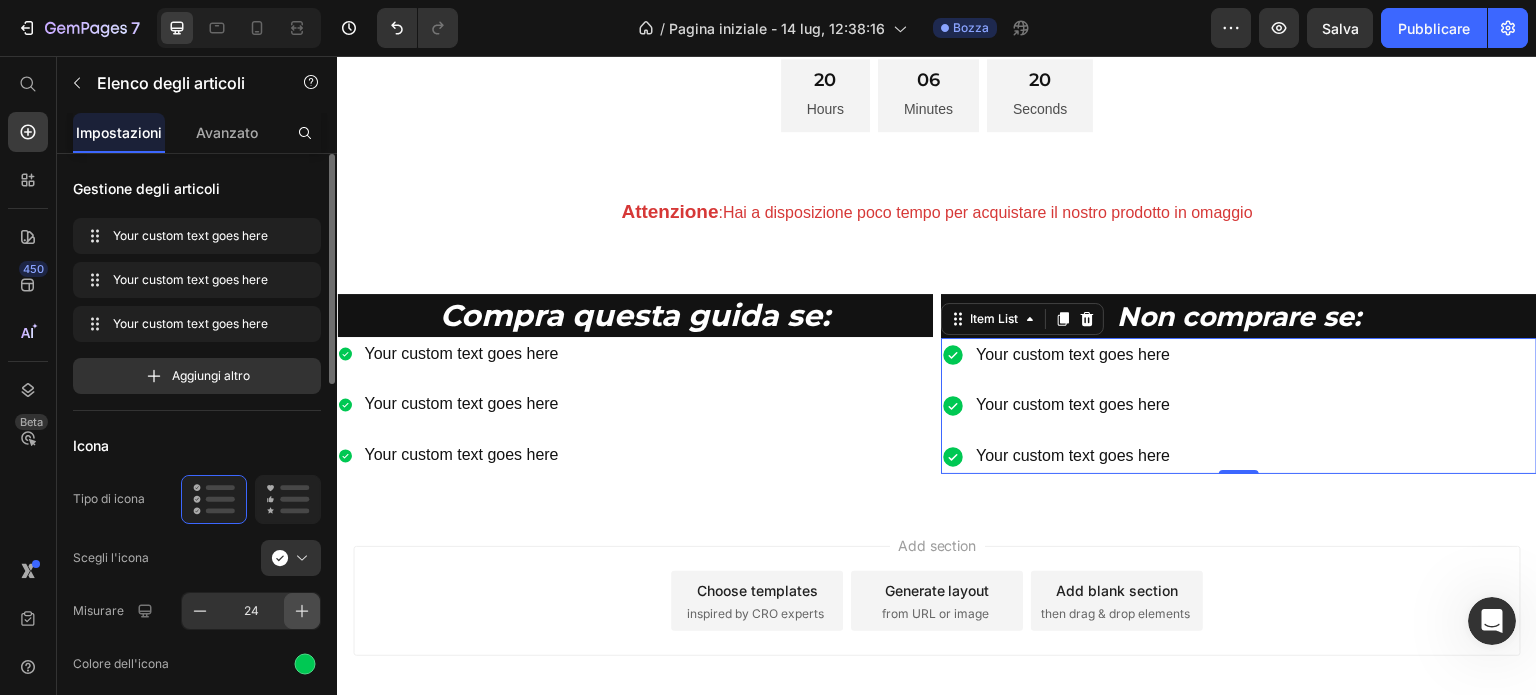 click at bounding box center (302, 611) 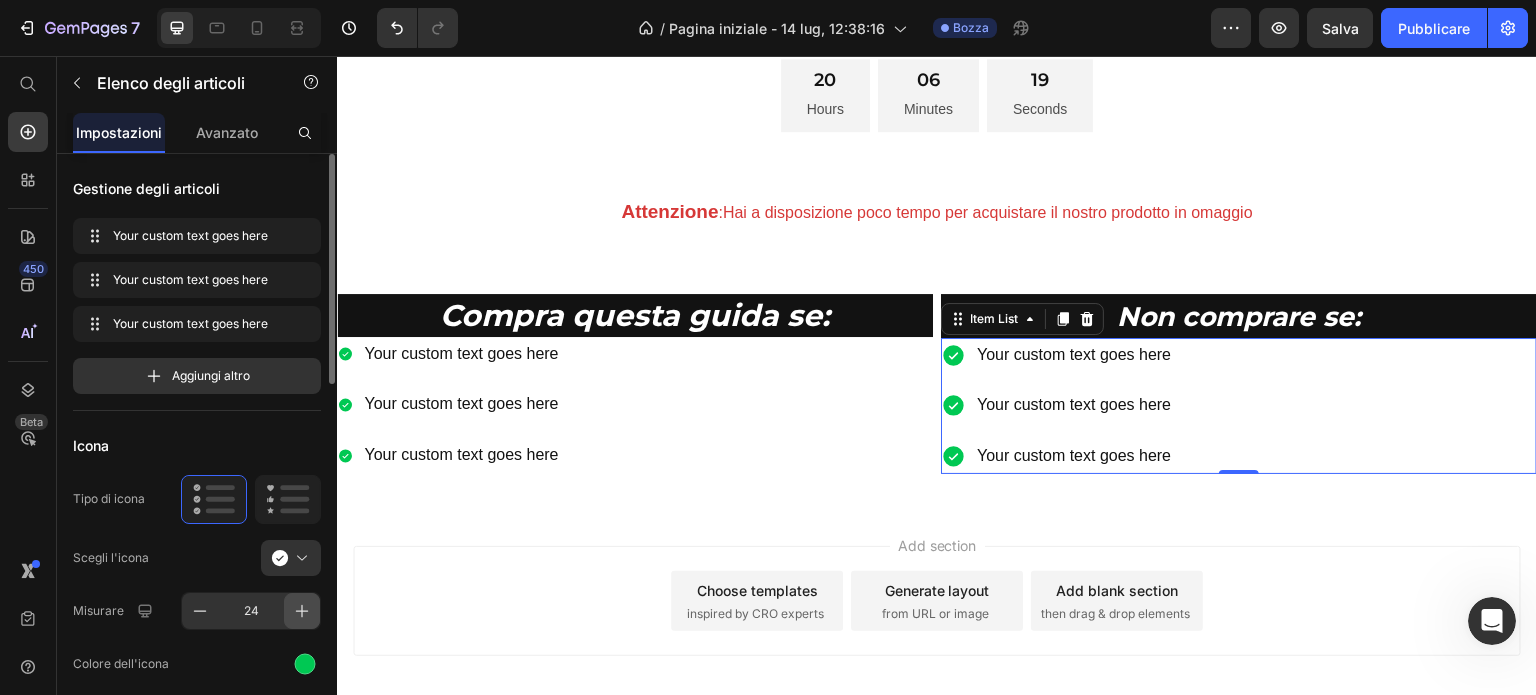 type on "25" 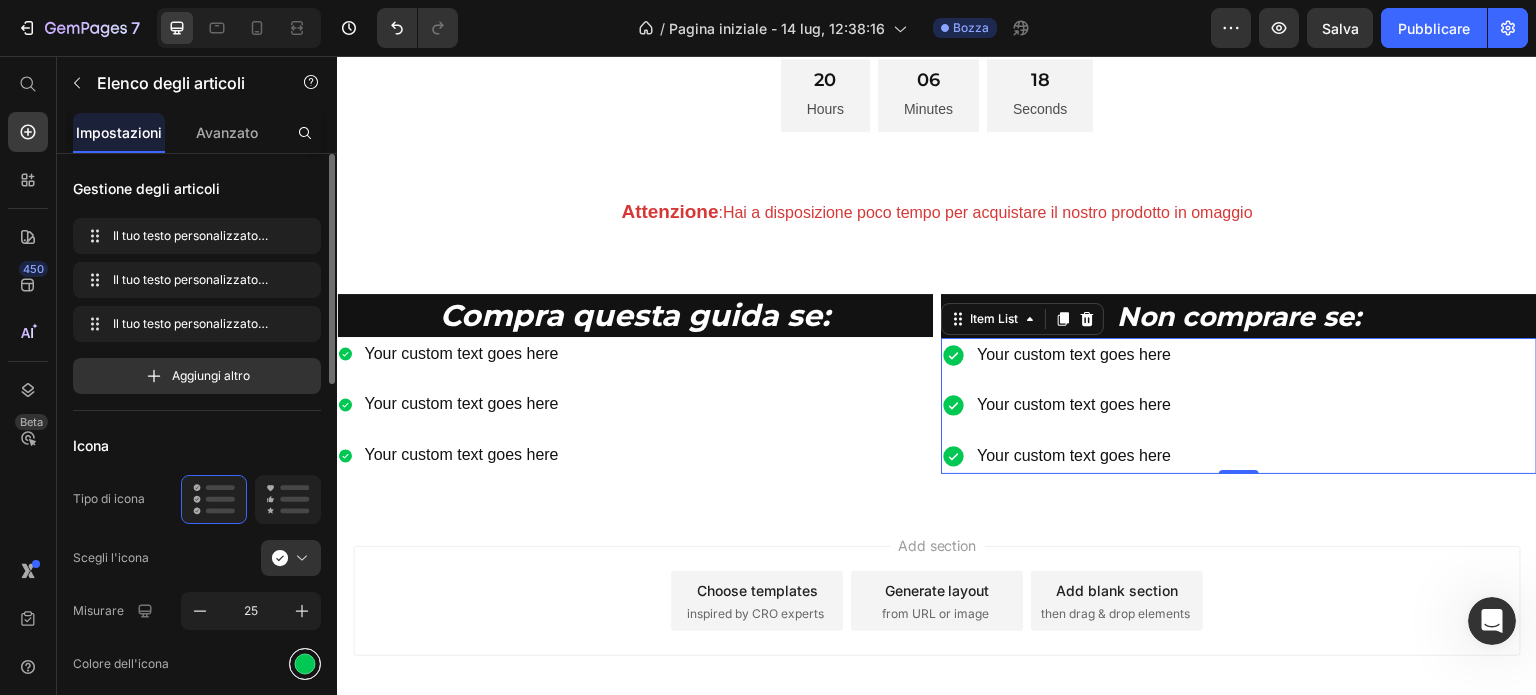 click at bounding box center (305, 663) 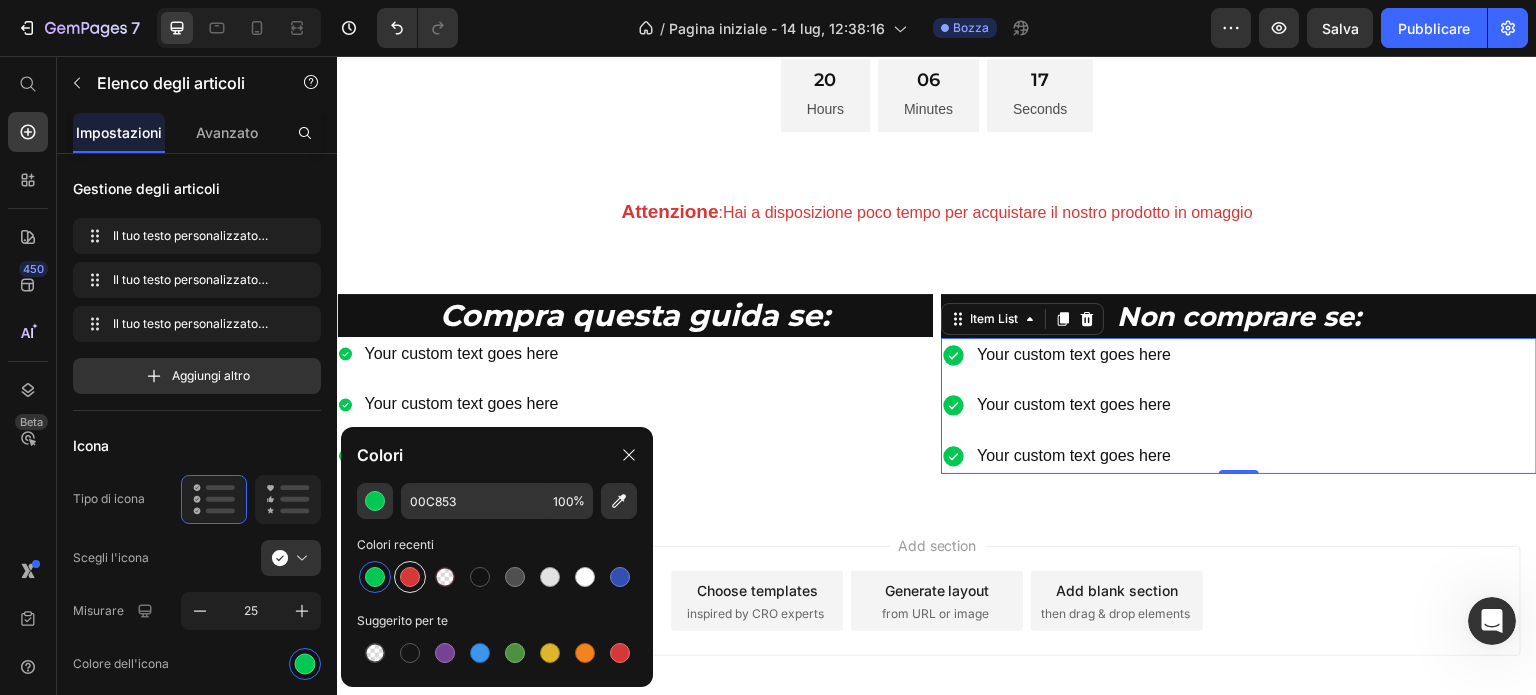 click at bounding box center [410, 577] 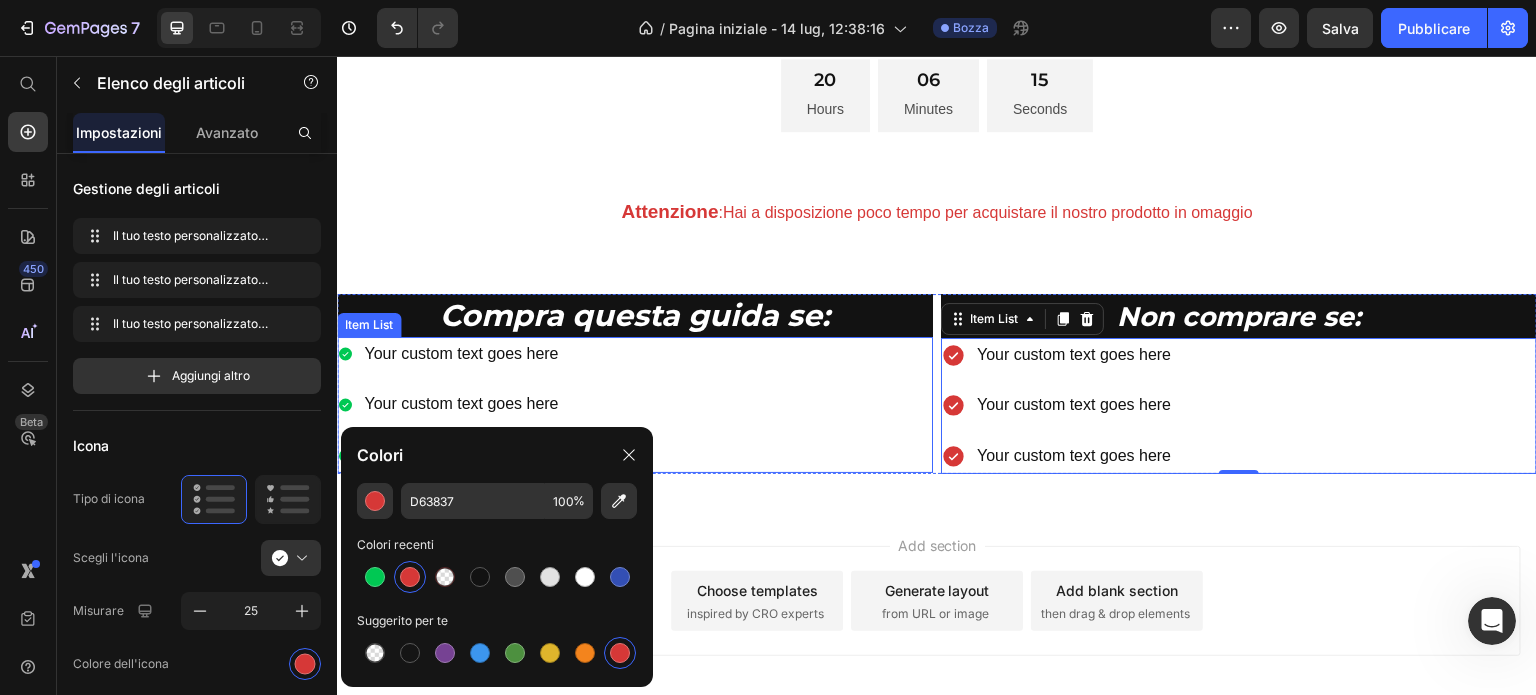click 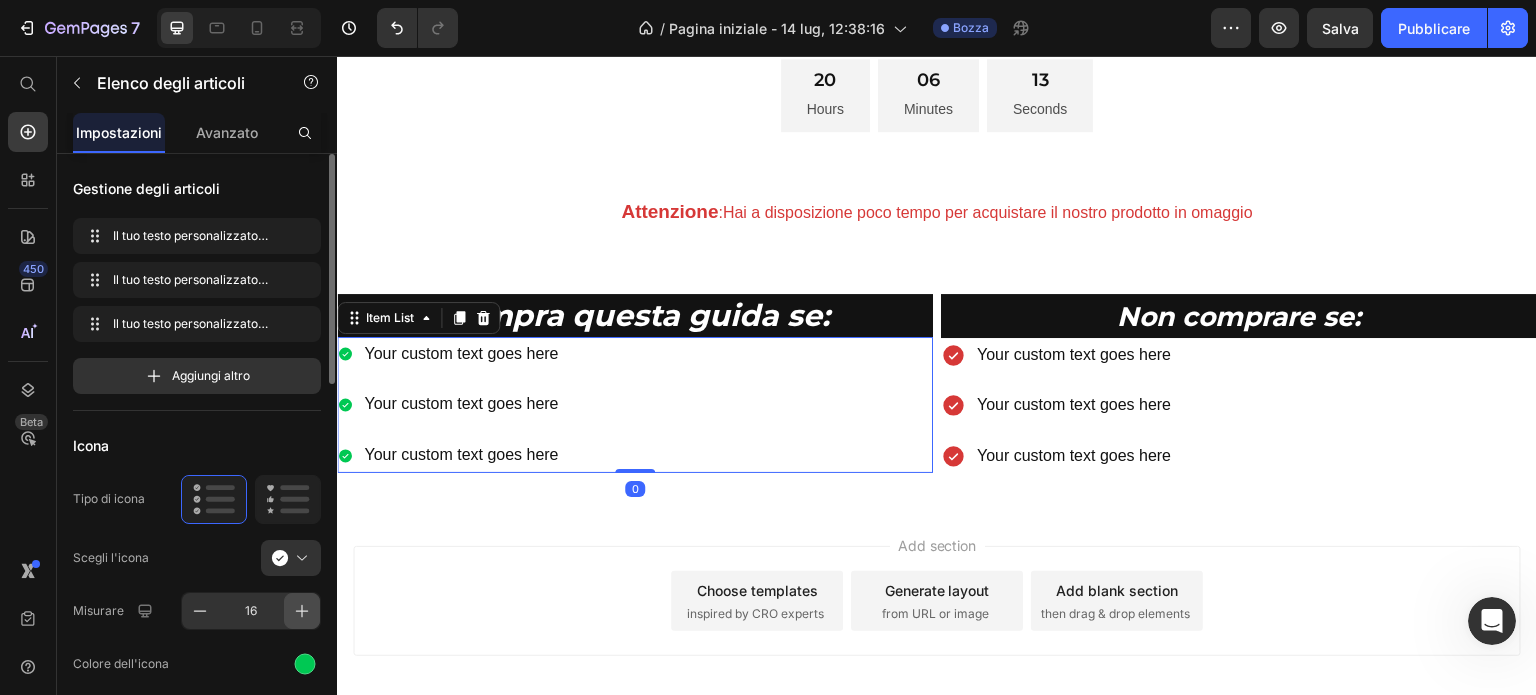 click at bounding box center (302, 611) 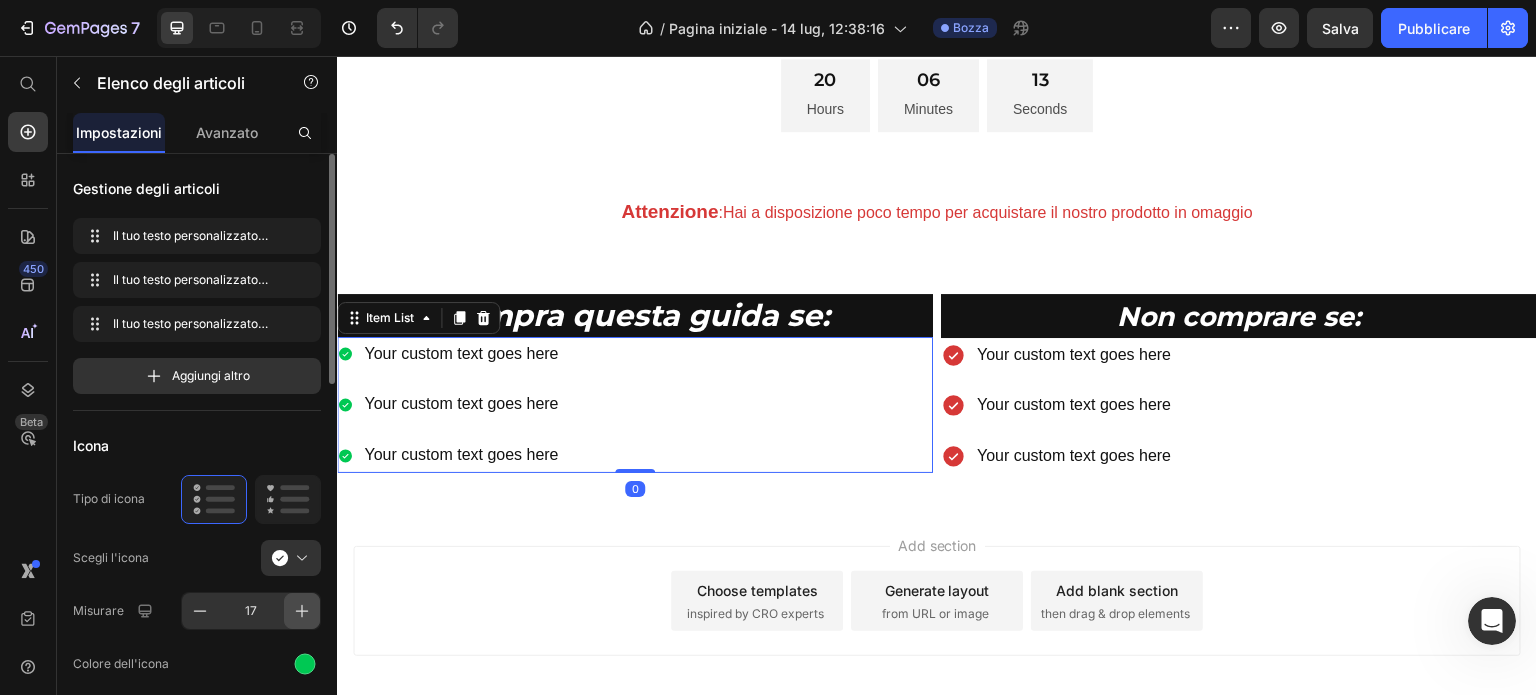 click at bounding box center (302, 611) 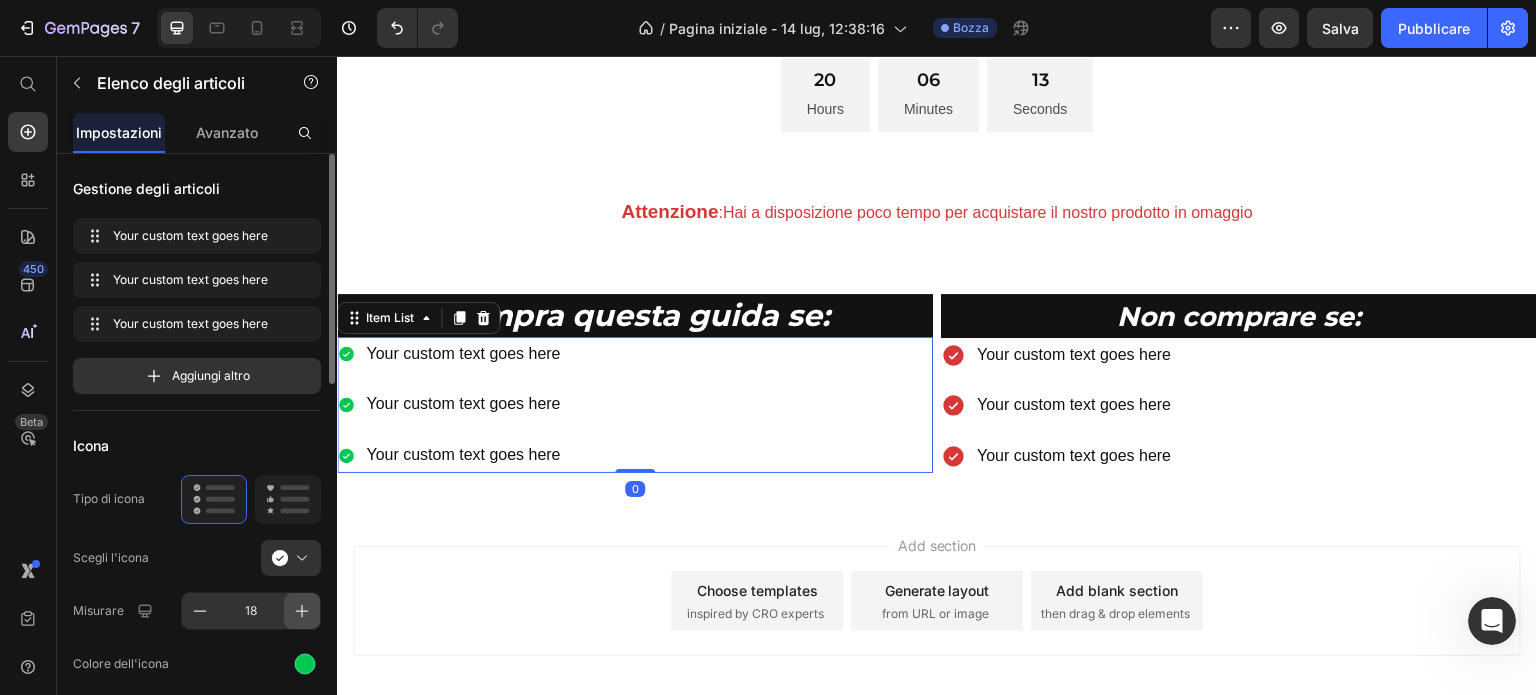 click at bounding box center (302, 611) 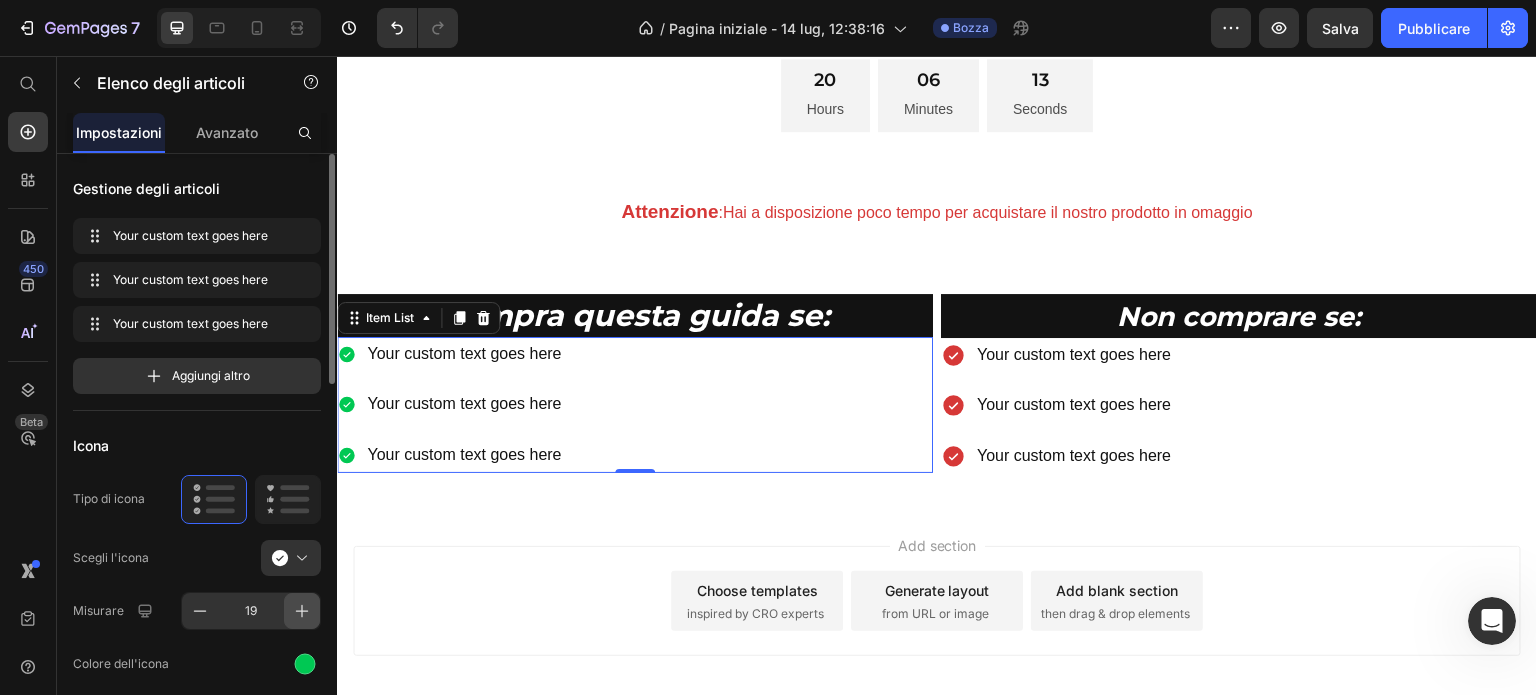 click at bounding box center [302, 611] 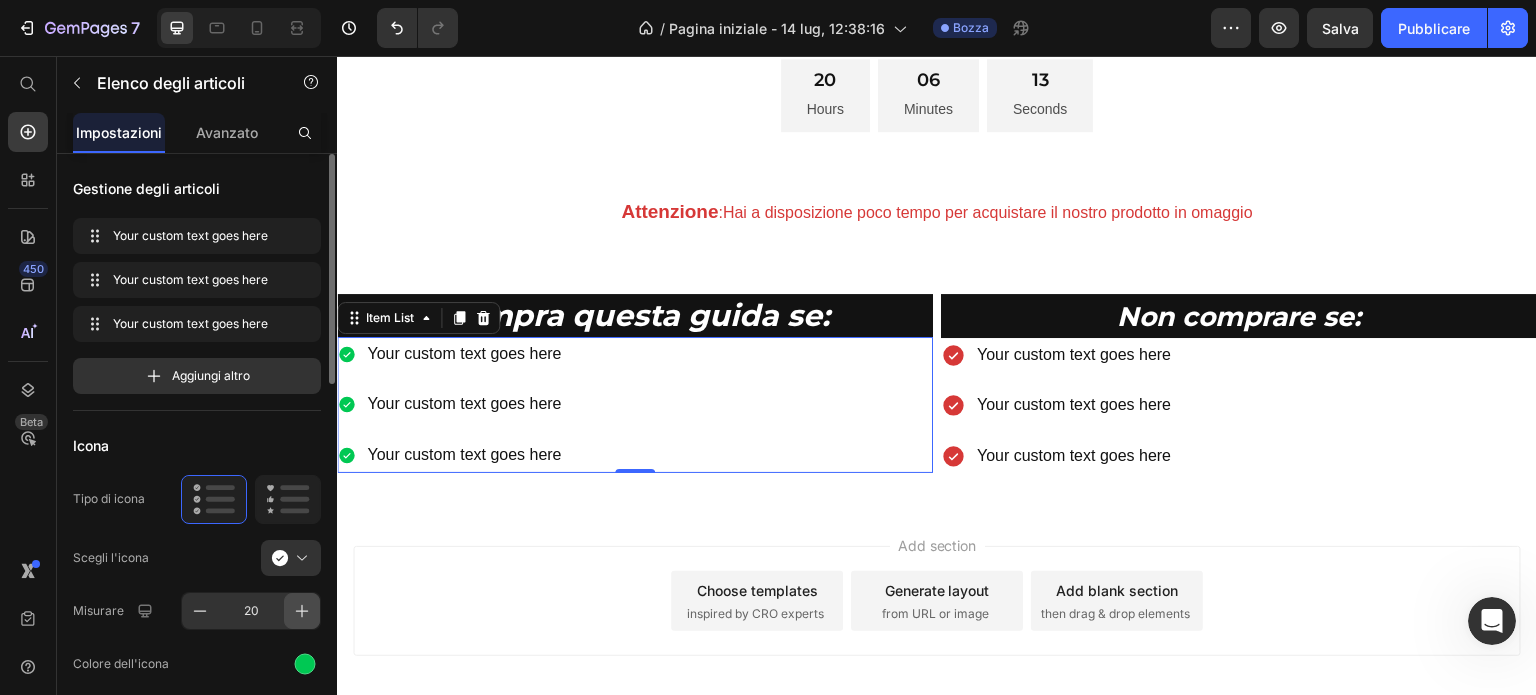 click at bounding box center [302, 611] 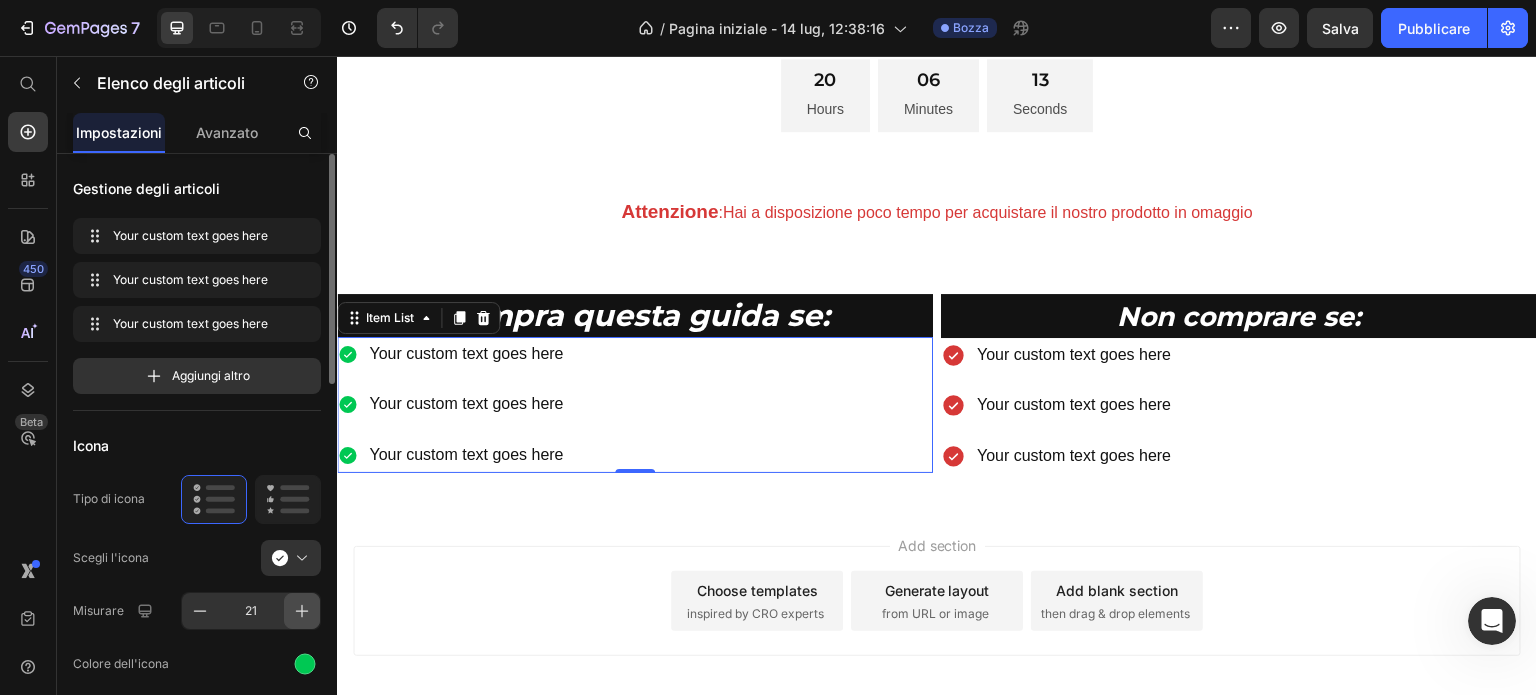 click at bounding box center (302, 611) 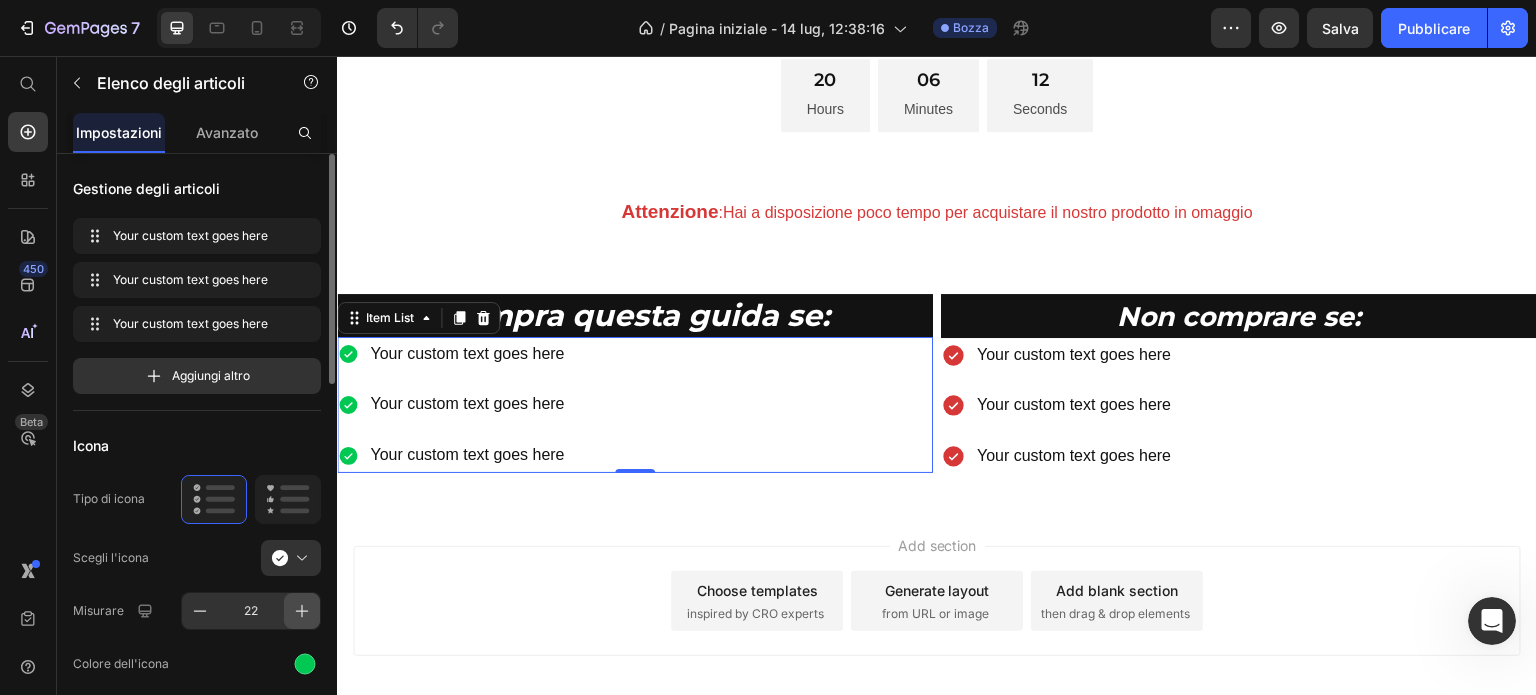 click at bounding box center [302, 611] 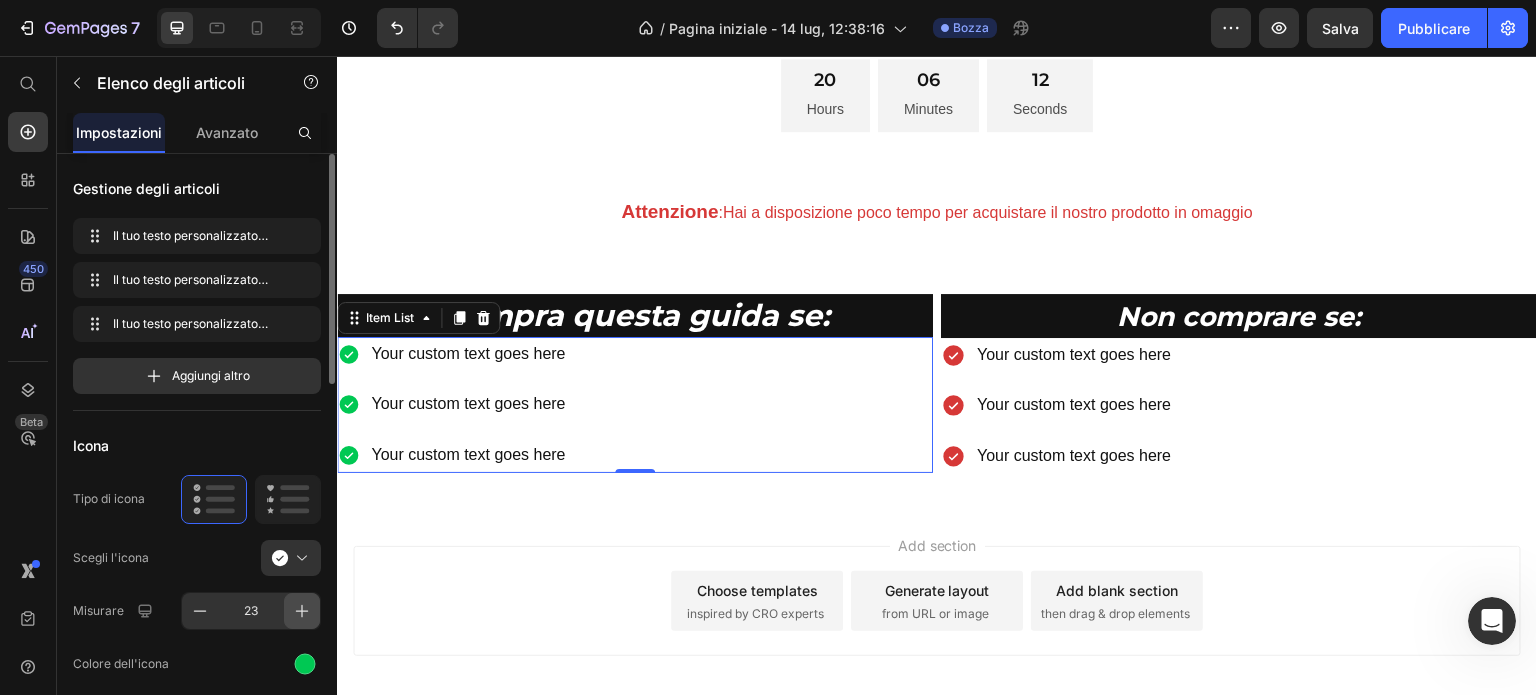 click at bounding box center [302, 611] 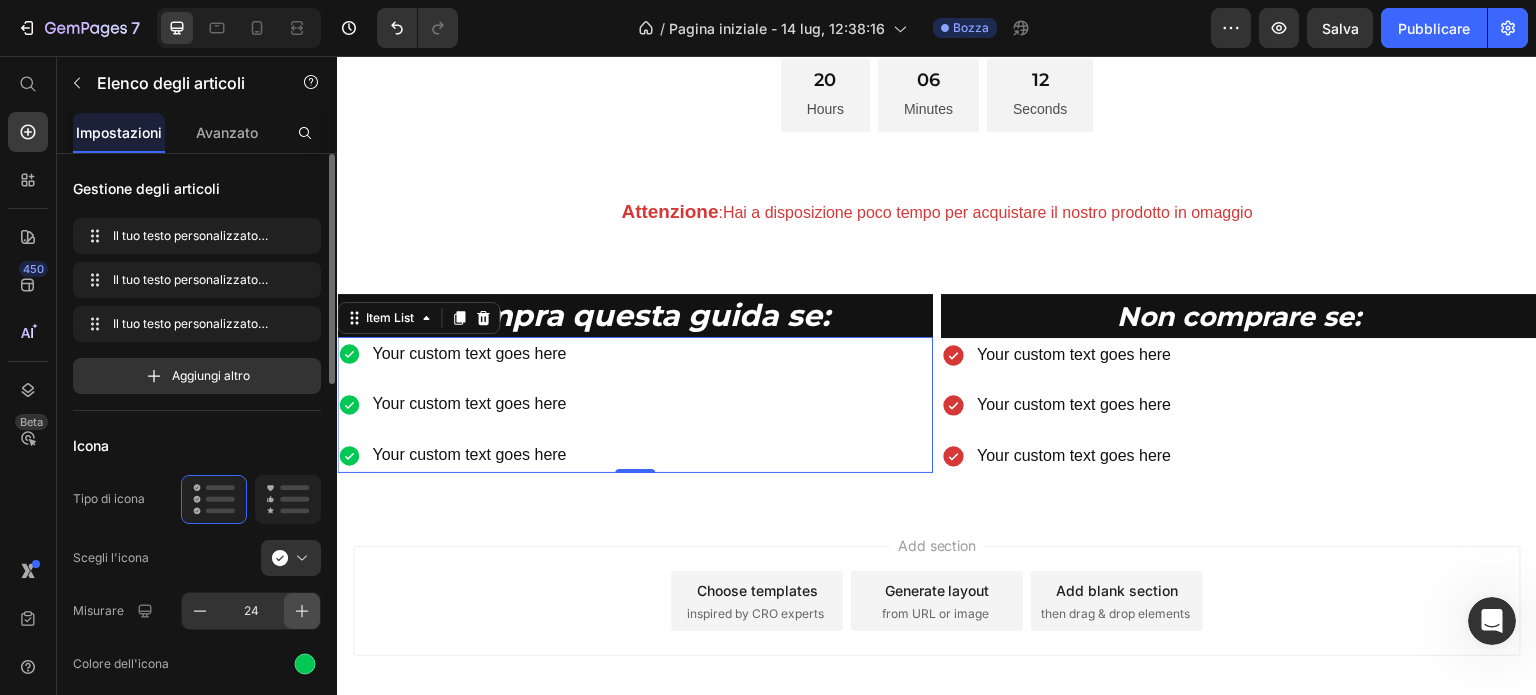 click at bounding box center [302, 611] 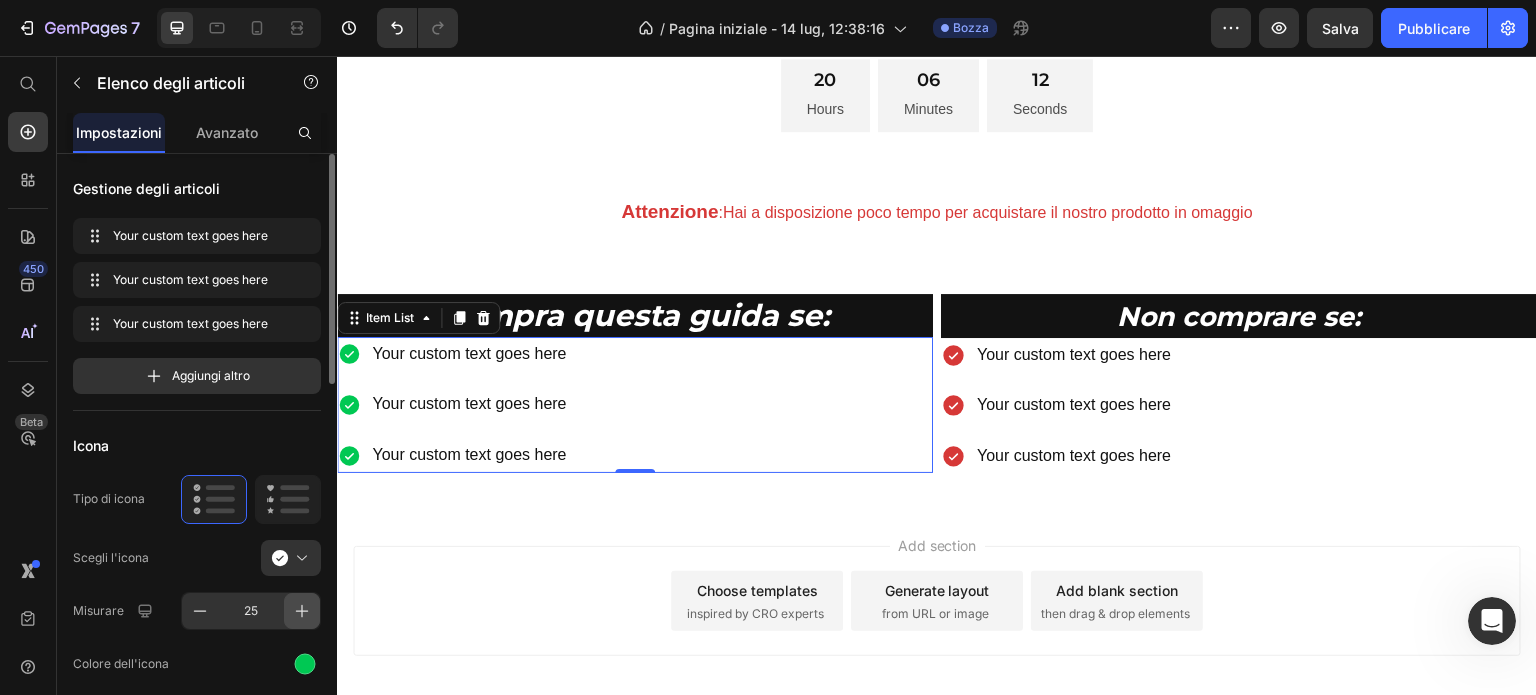 click at bounding box center [302, 611] 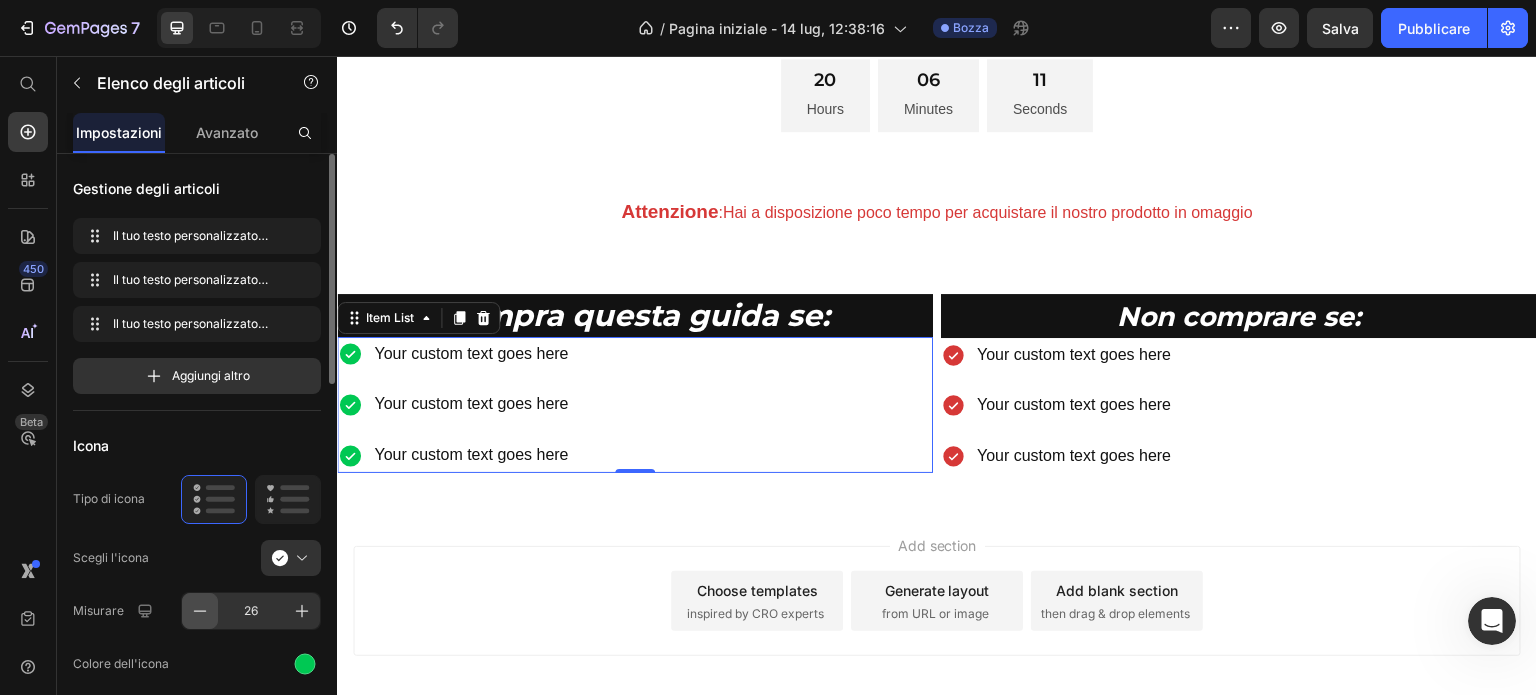 click at bounding box center (200, 611) 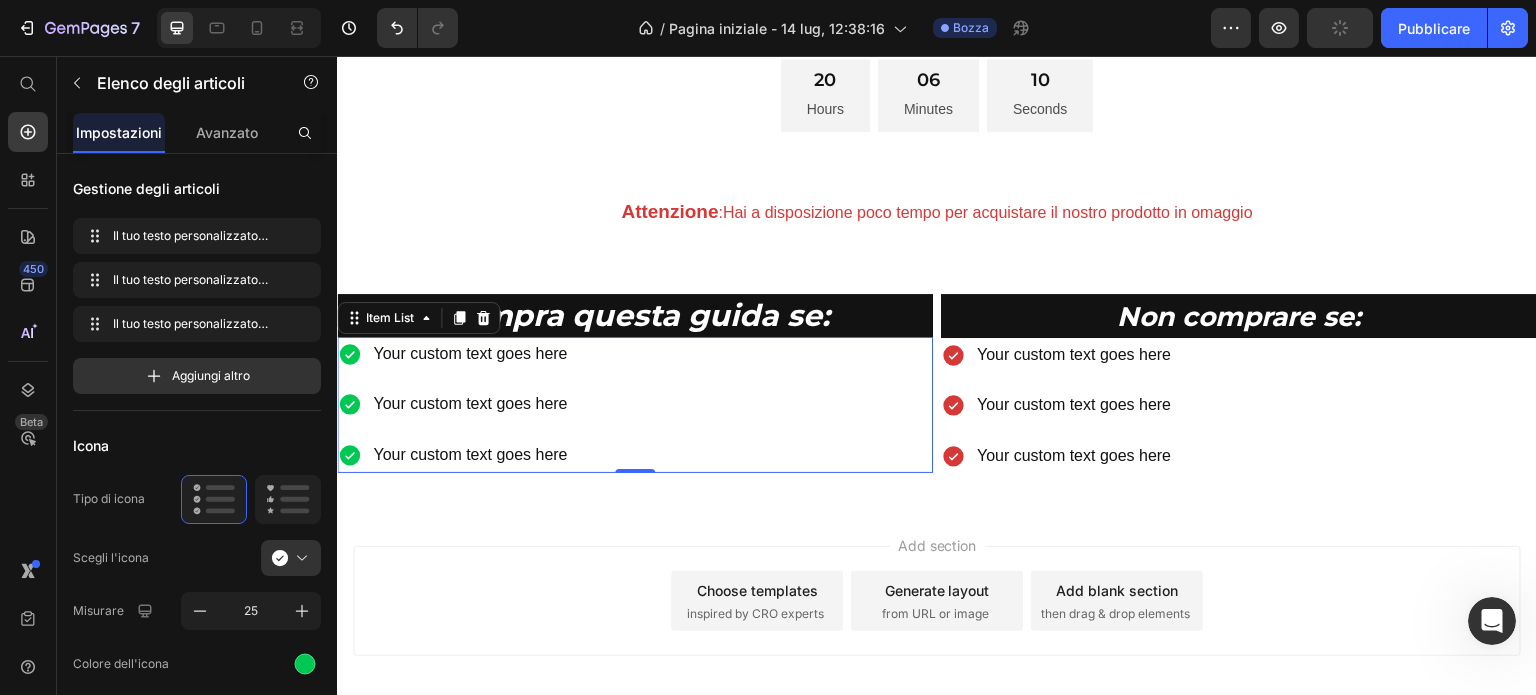 click on "Add section Choose templates inspired by CRO experts Generate layout from URL or image Add blank section then drag & drop elements" at bounding box center [937, 601] 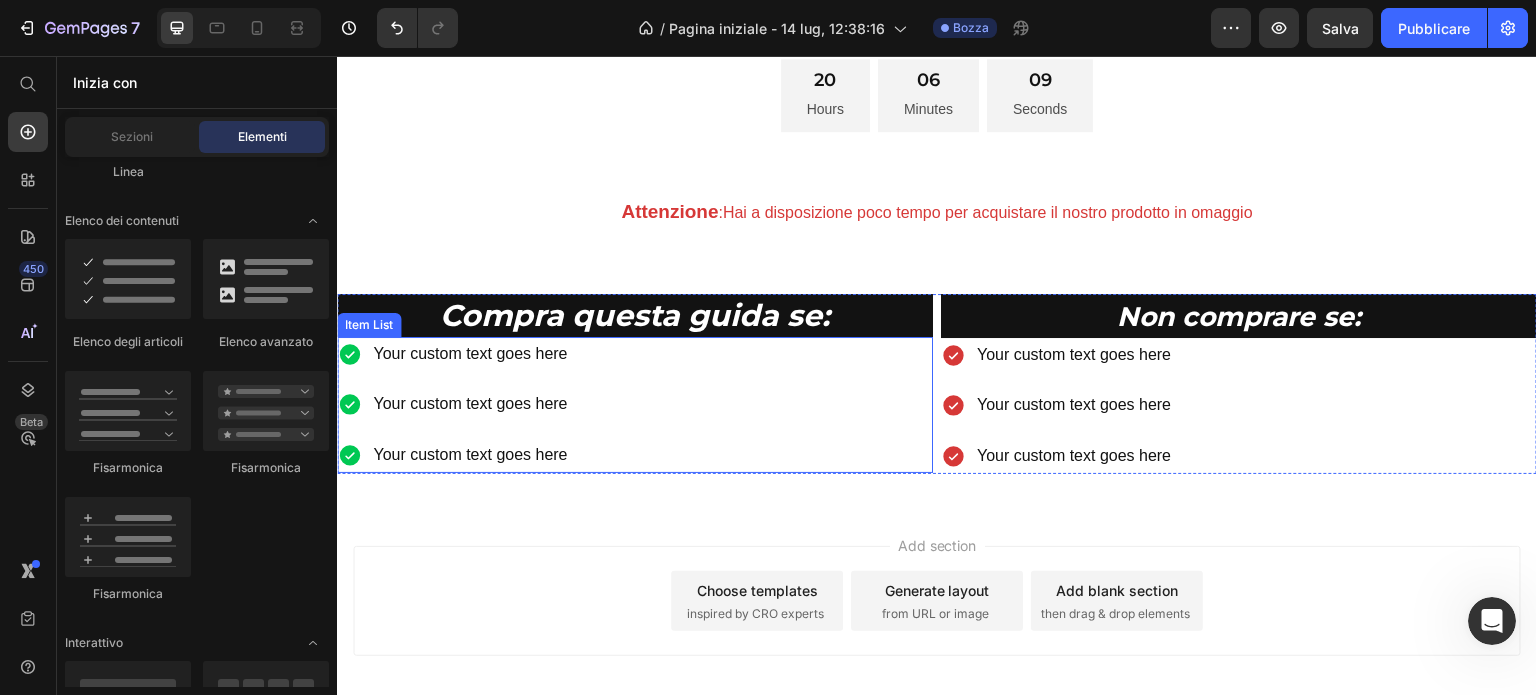 click on "Your custom text goes here Your custom text goes here Your custom text goes here" at bounding box center (635, 405) 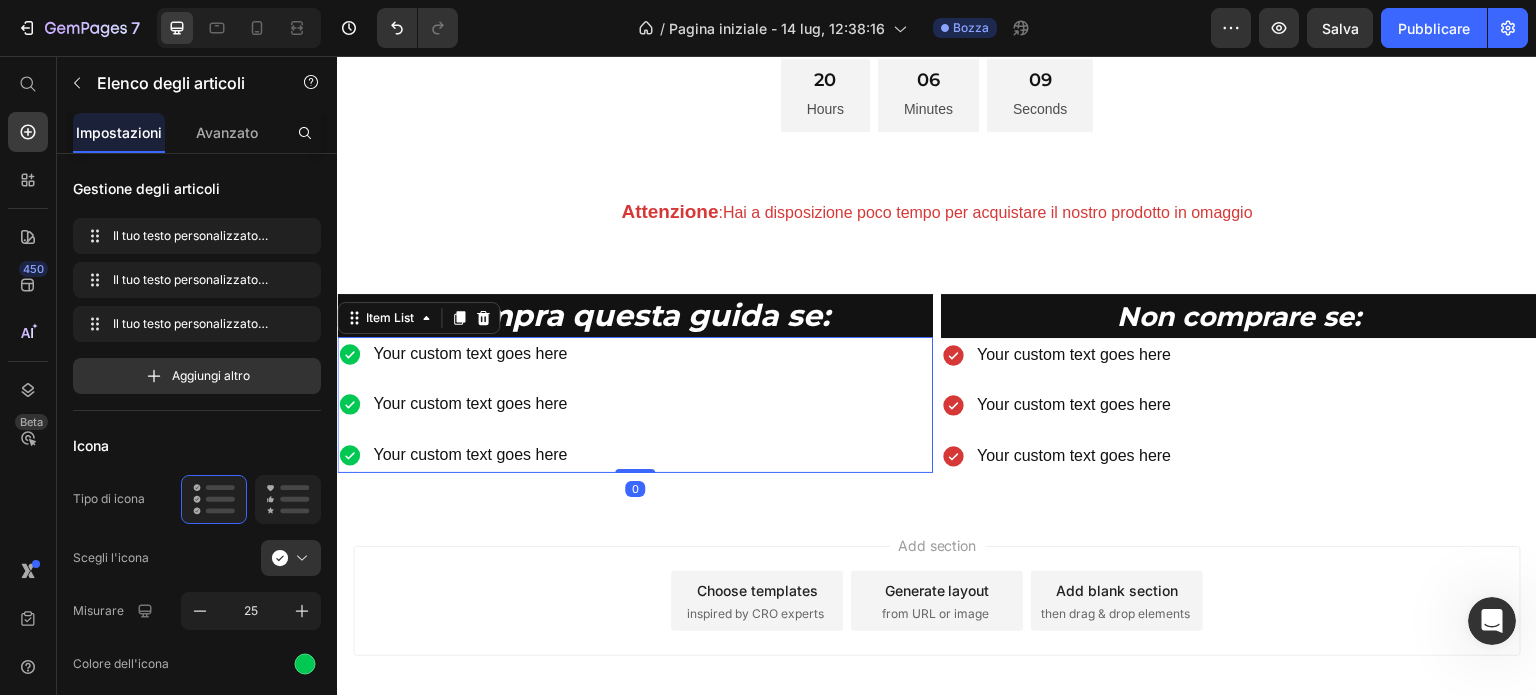click on "Your custom text goes here Your custom text goes here Your custom text goes here" at bounding box center (635, 405) 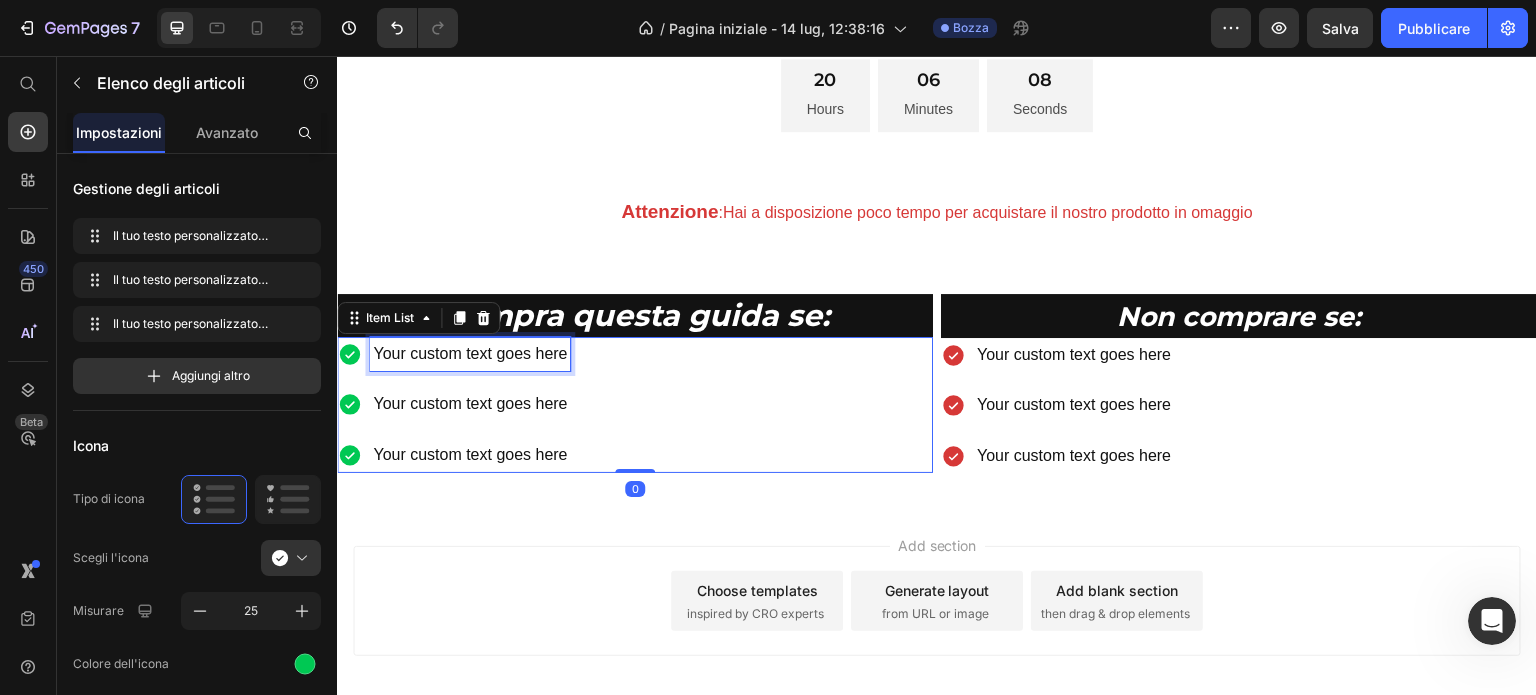 click on "Your custom text goes here" at bounding box center (470, 354) 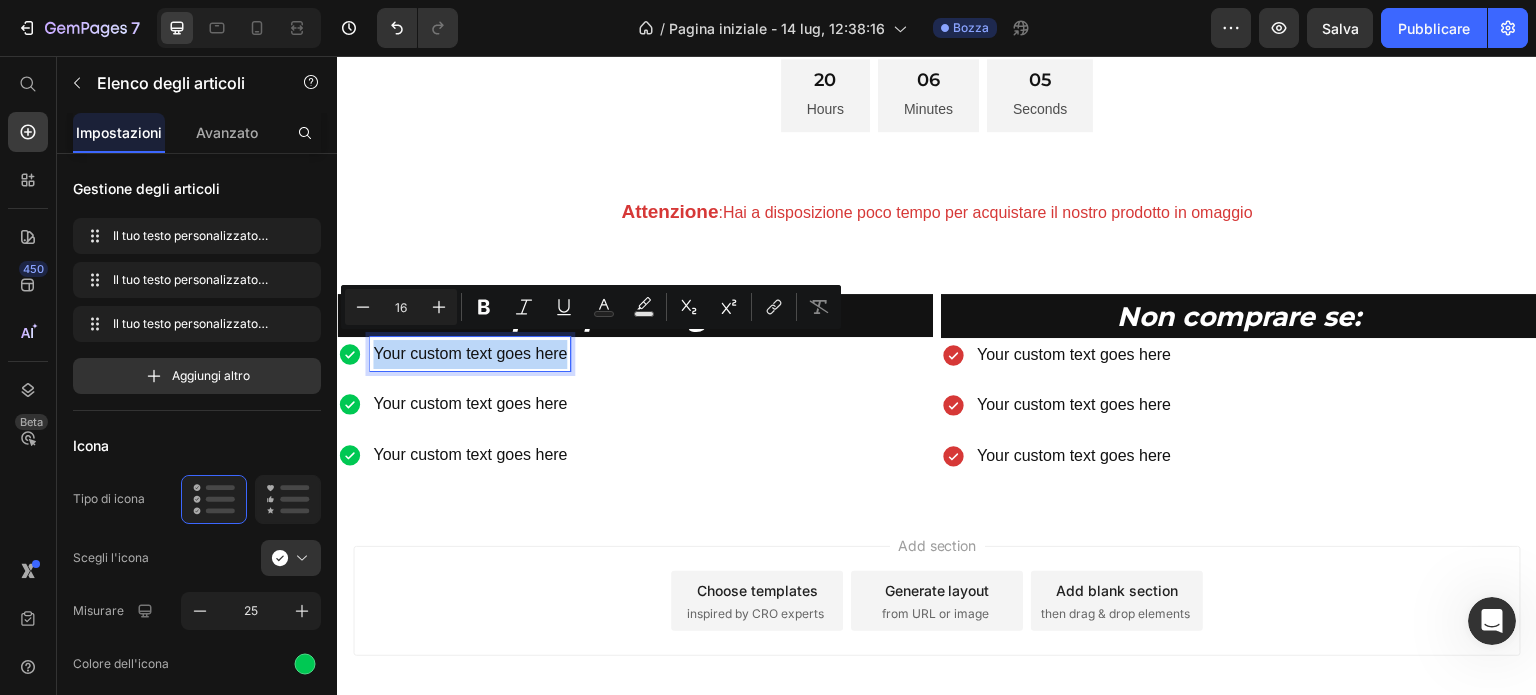 drag, startPoint x: 567, startPoint y: 350, endPoint x: 370, endPoint y: 358, distance: 197.16237 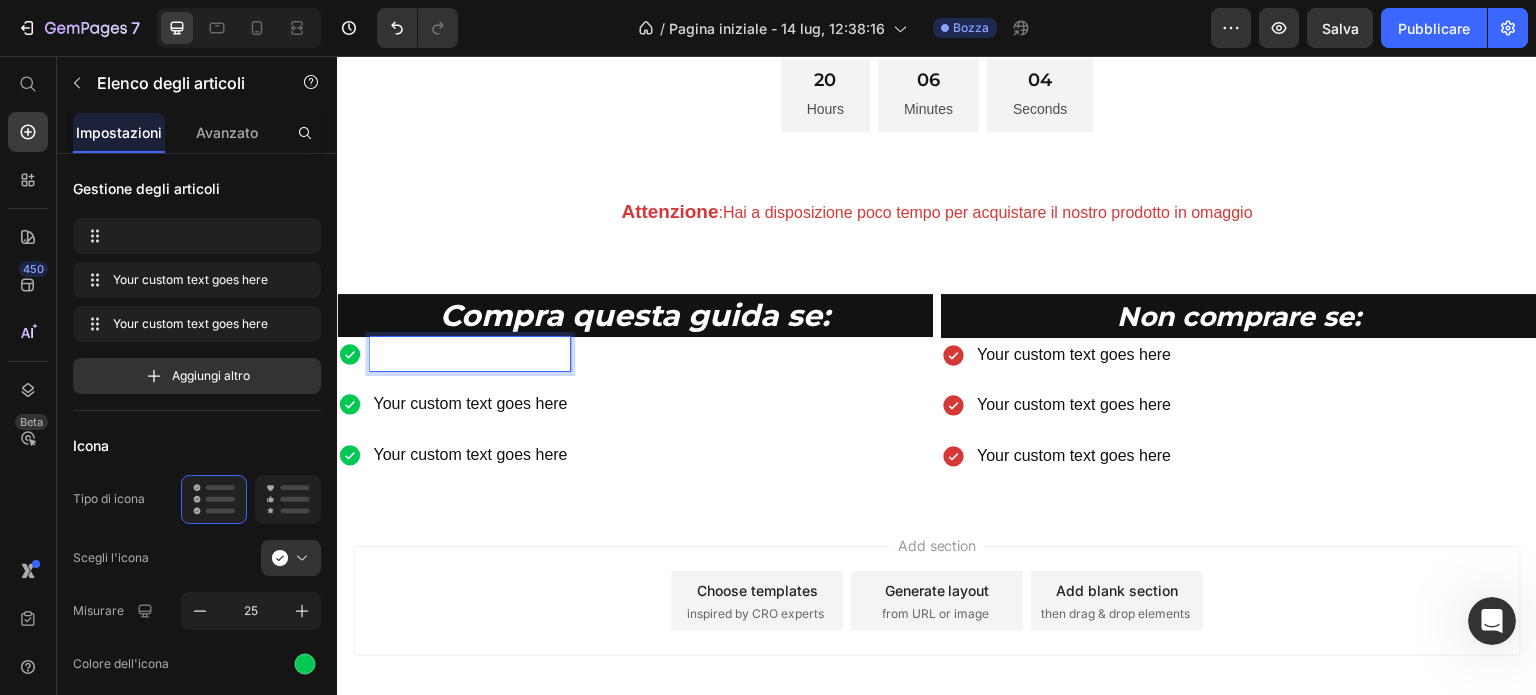 scroll, scrollTop: 1123, scrollLeft: 0, axis: vertical 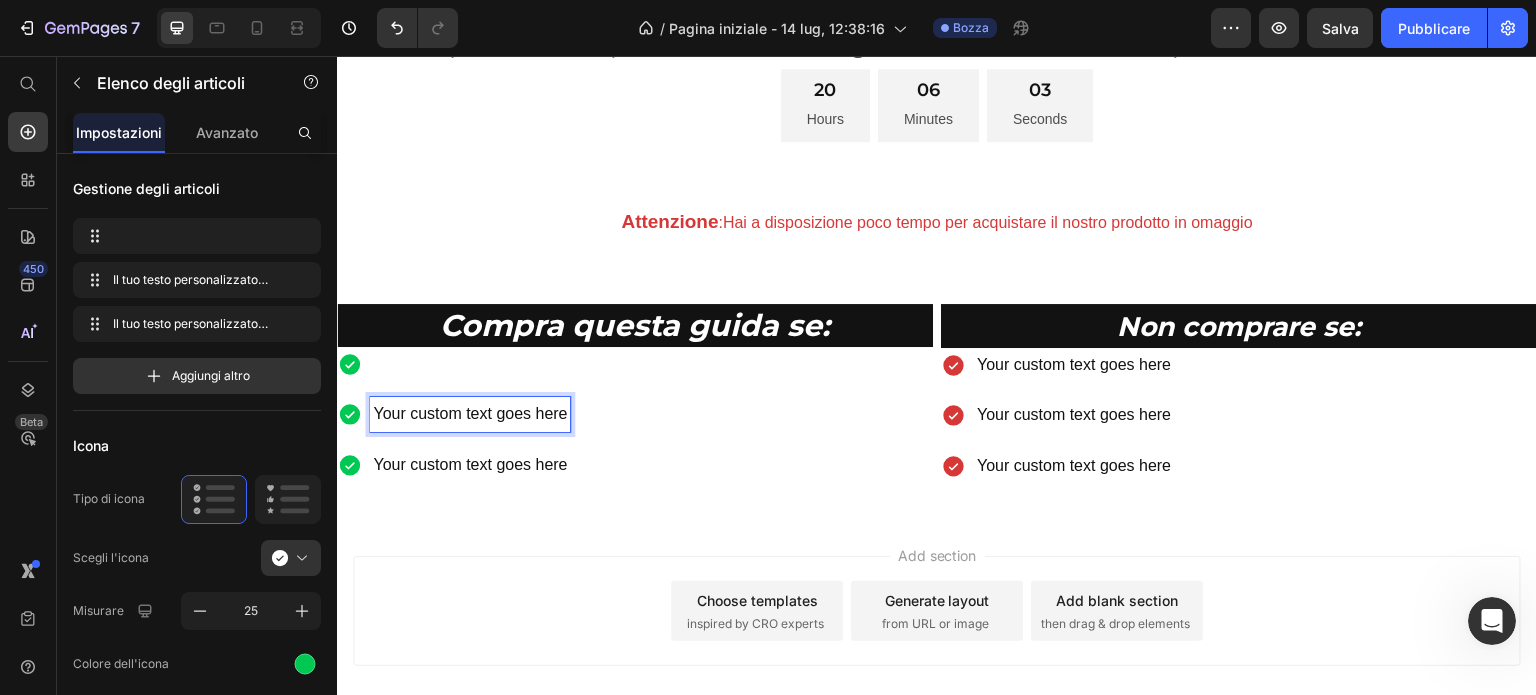 click on "Your custom text goes here" at bounding box center [470, 414] 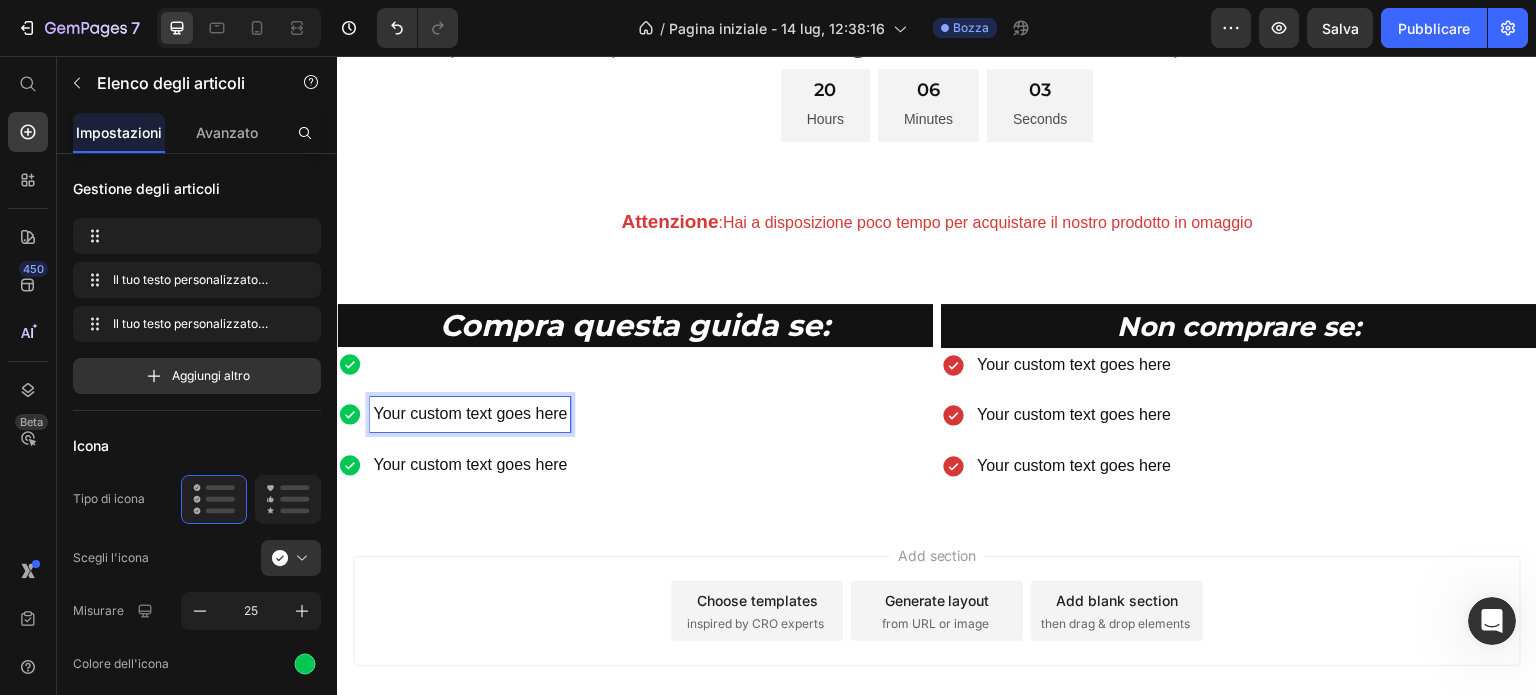 click on "Your custom text goes here" at bounding box center (470, 414) 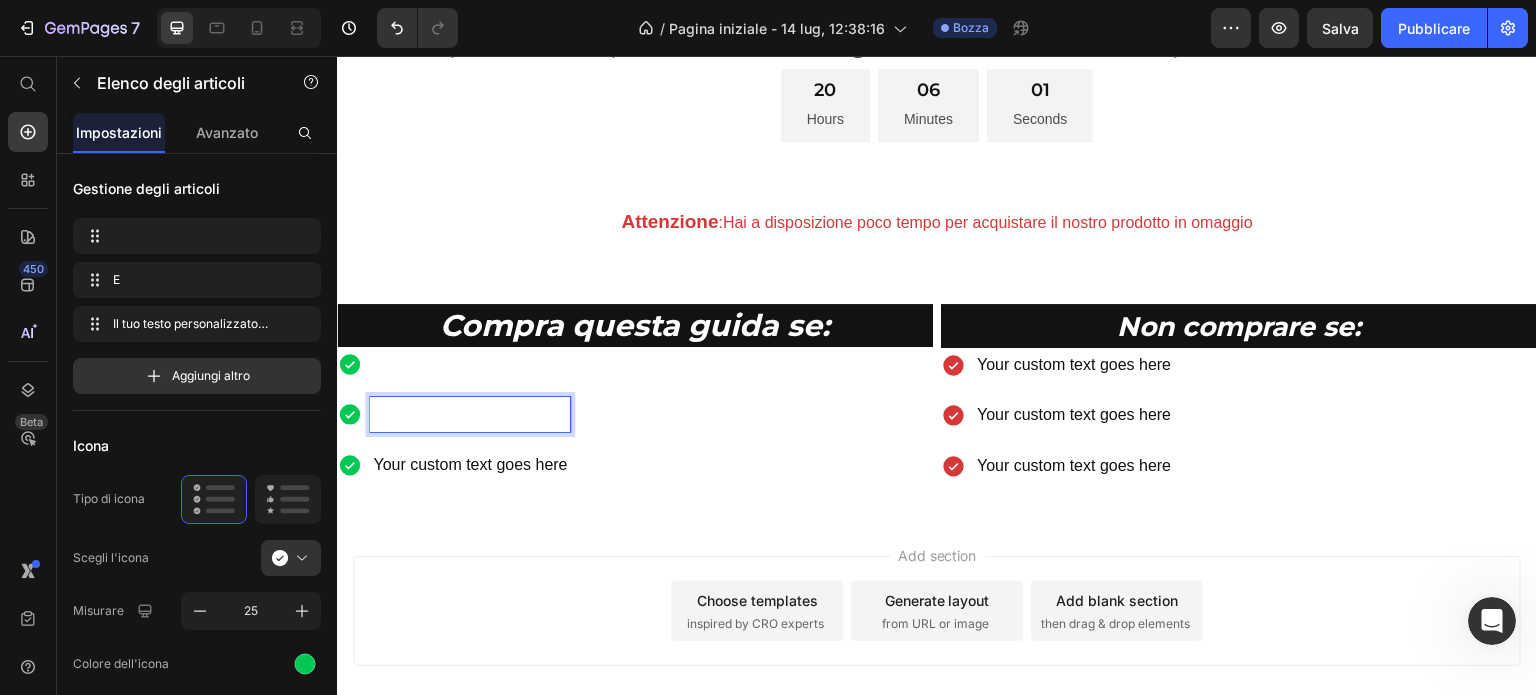 scroll, scrollTop: 1112, scrollLeft: 0, axis: vertical 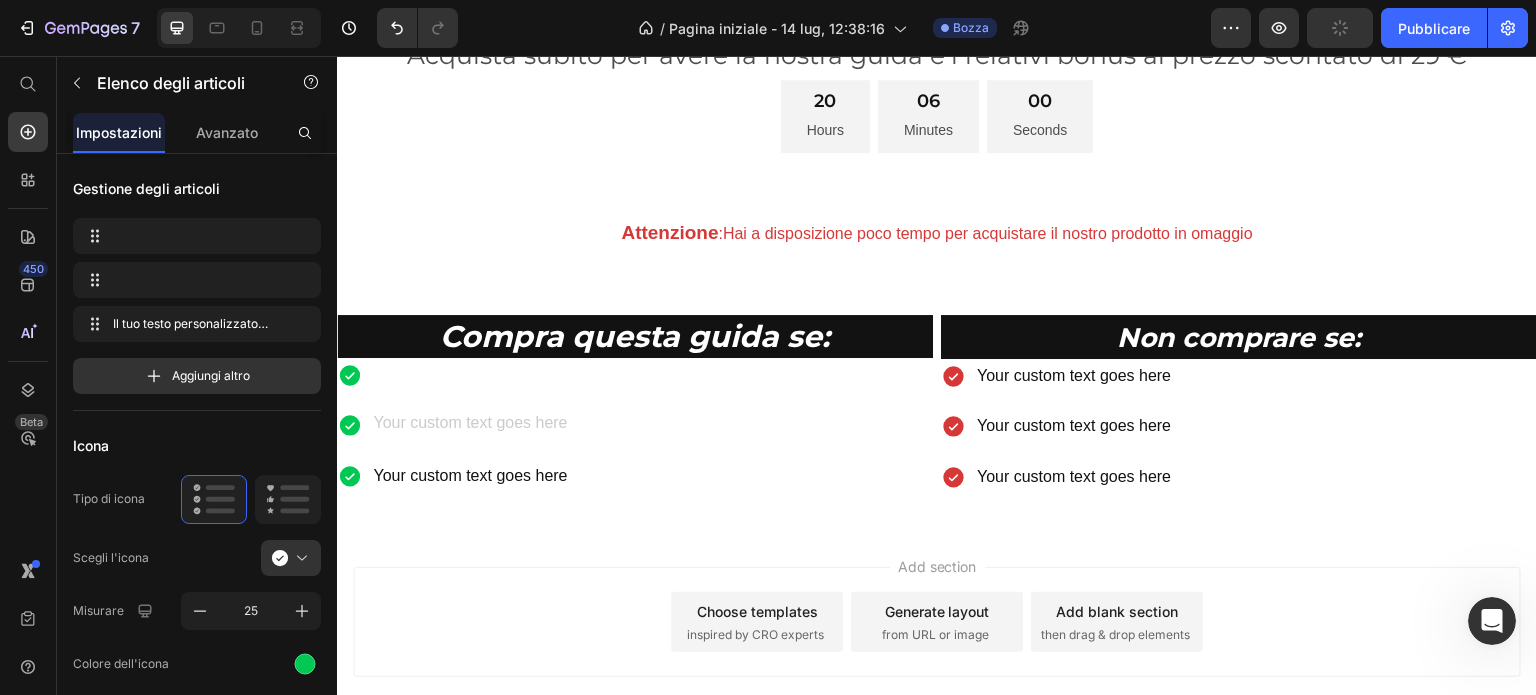 click on "Your custom text goes here" at bounding box center [635, 426] 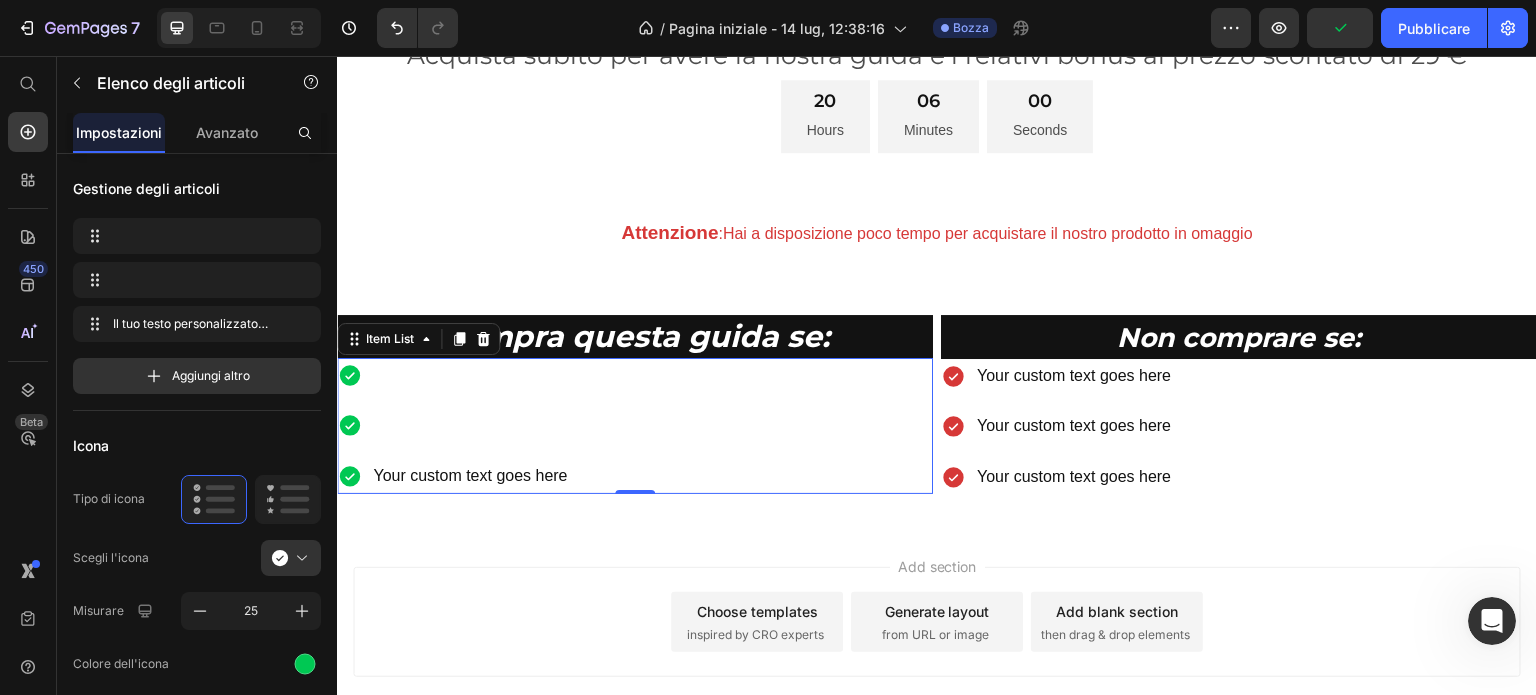 click on "Your custom text goes here" at bounding box center (470, 476) 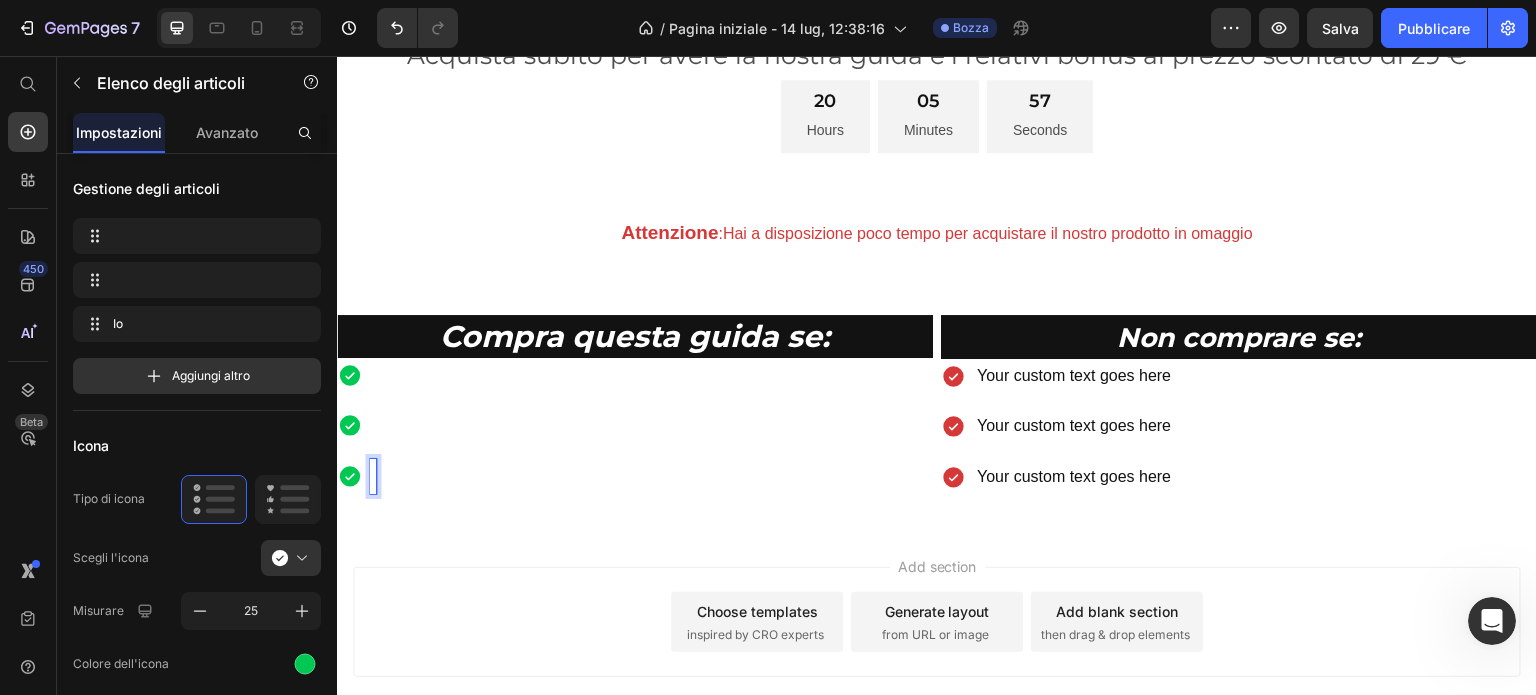 scroll, scrollTop: 1102, scrollLeft: 0, axis: vertical 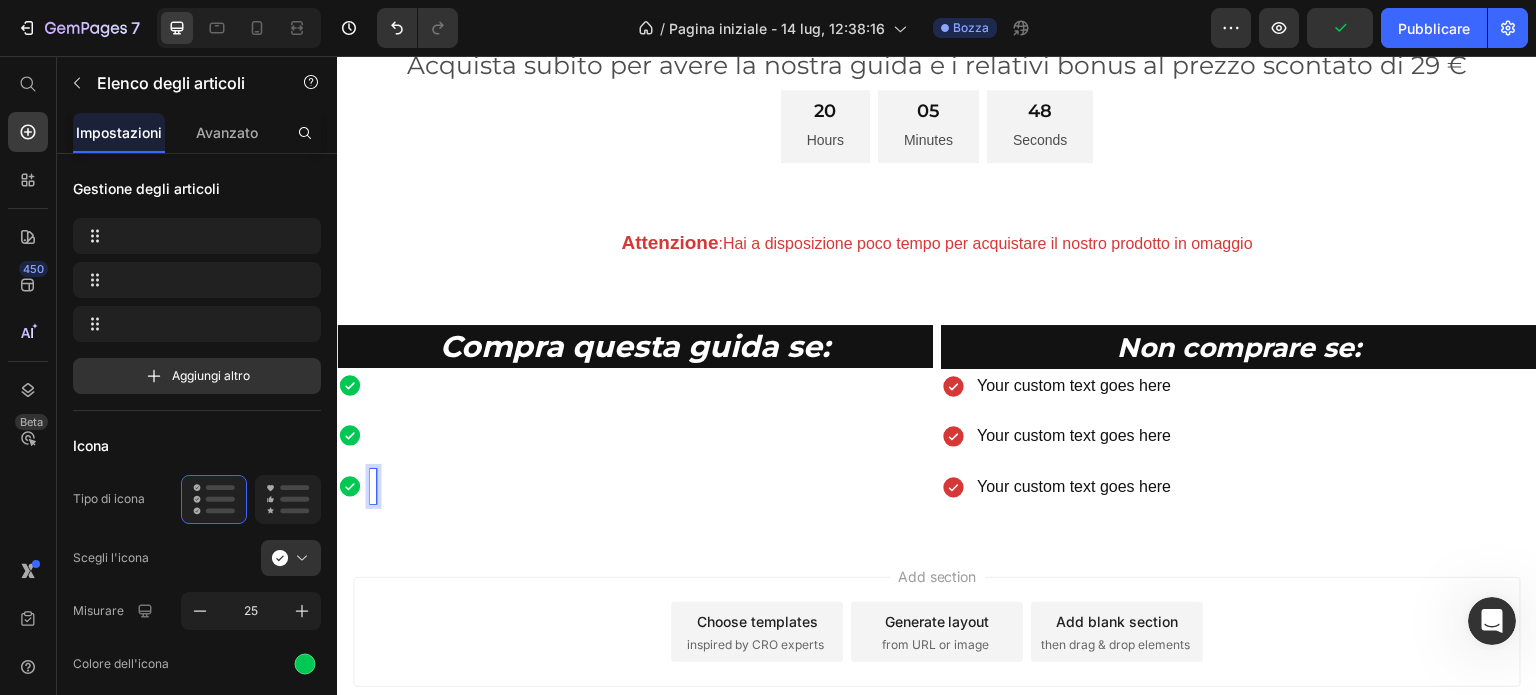 click at bounding box center (635, 436) 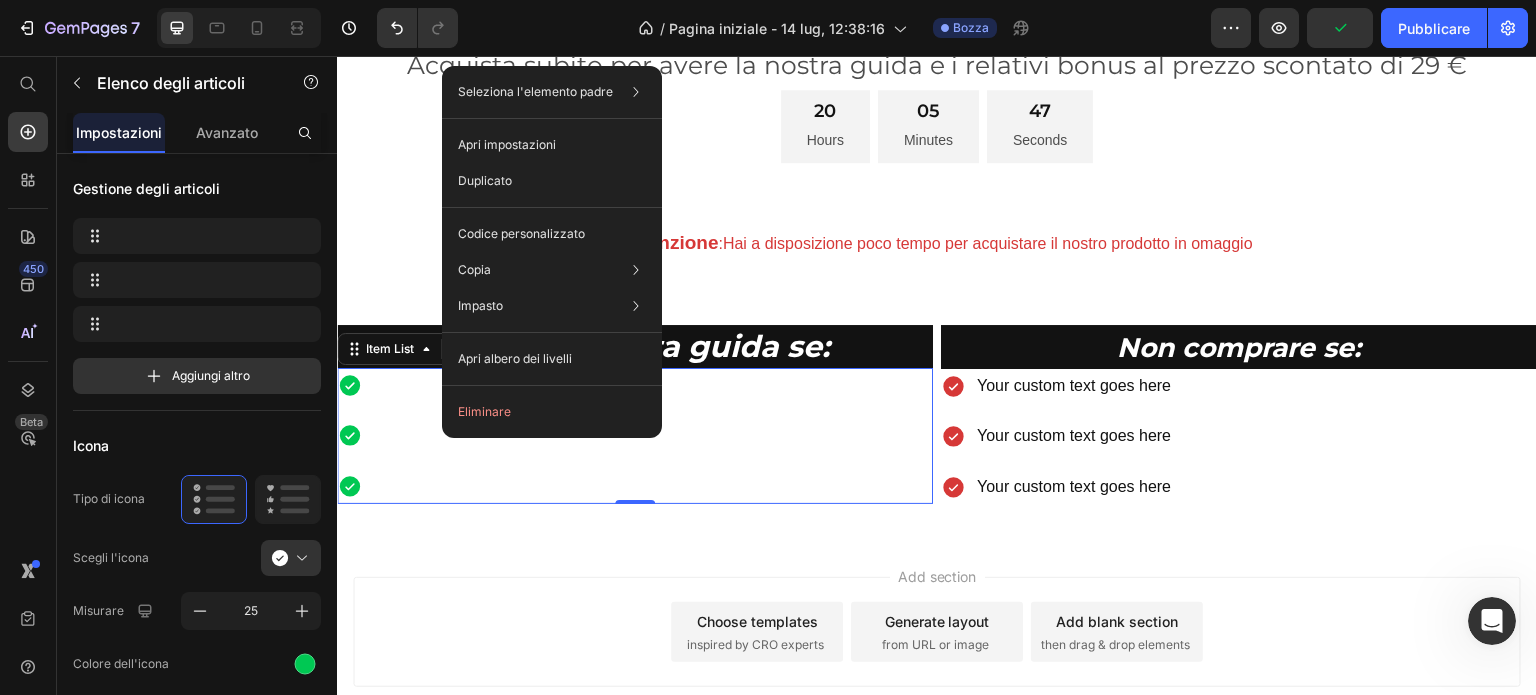 click at bounding box center [635, 436] 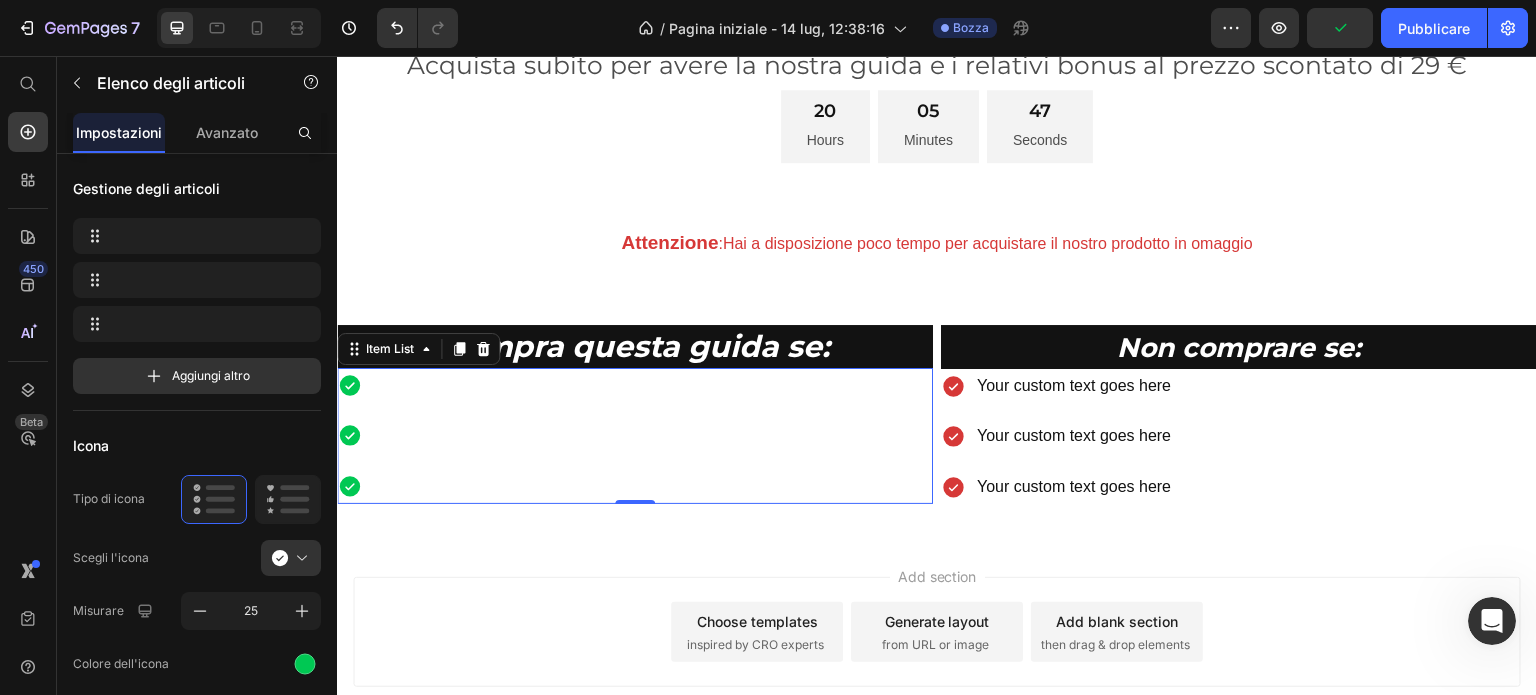 click at bounding box center [373, 385] 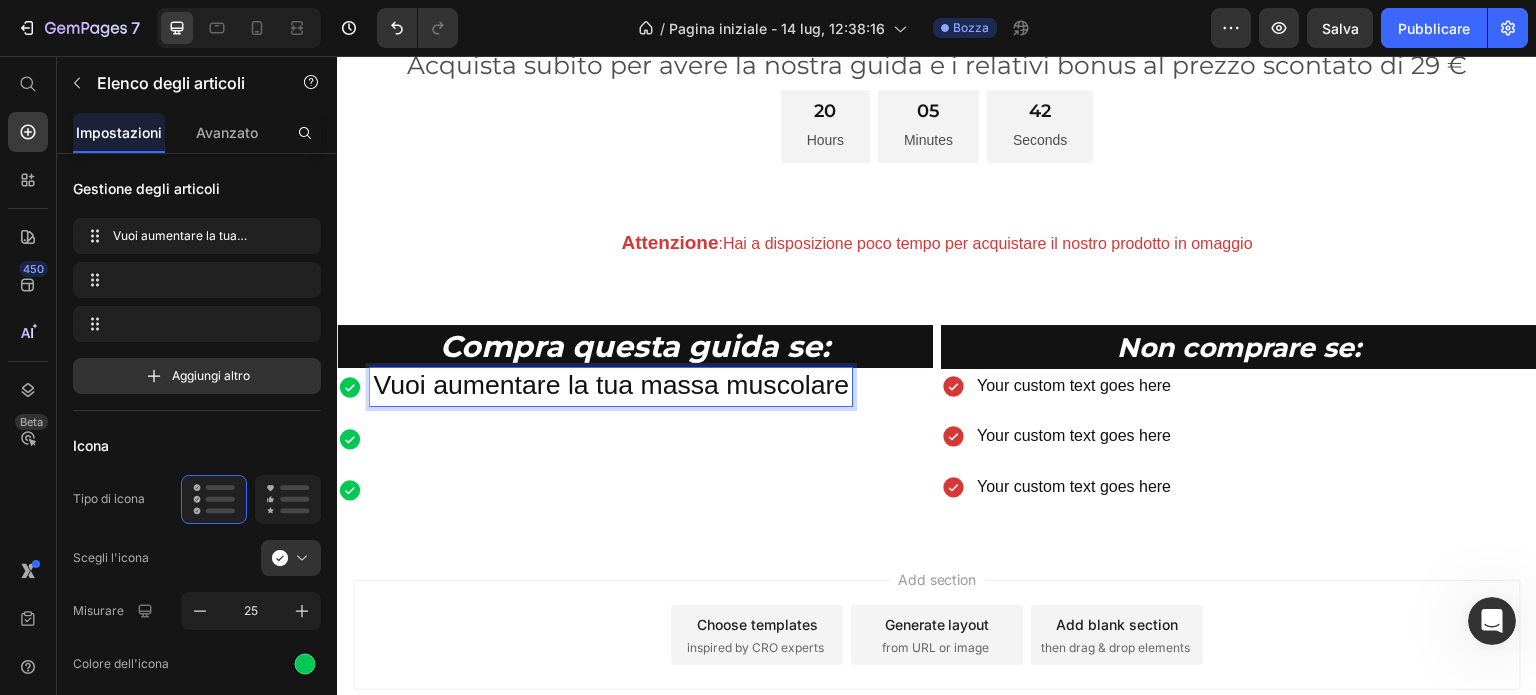 click at bounding box center (611, 439) 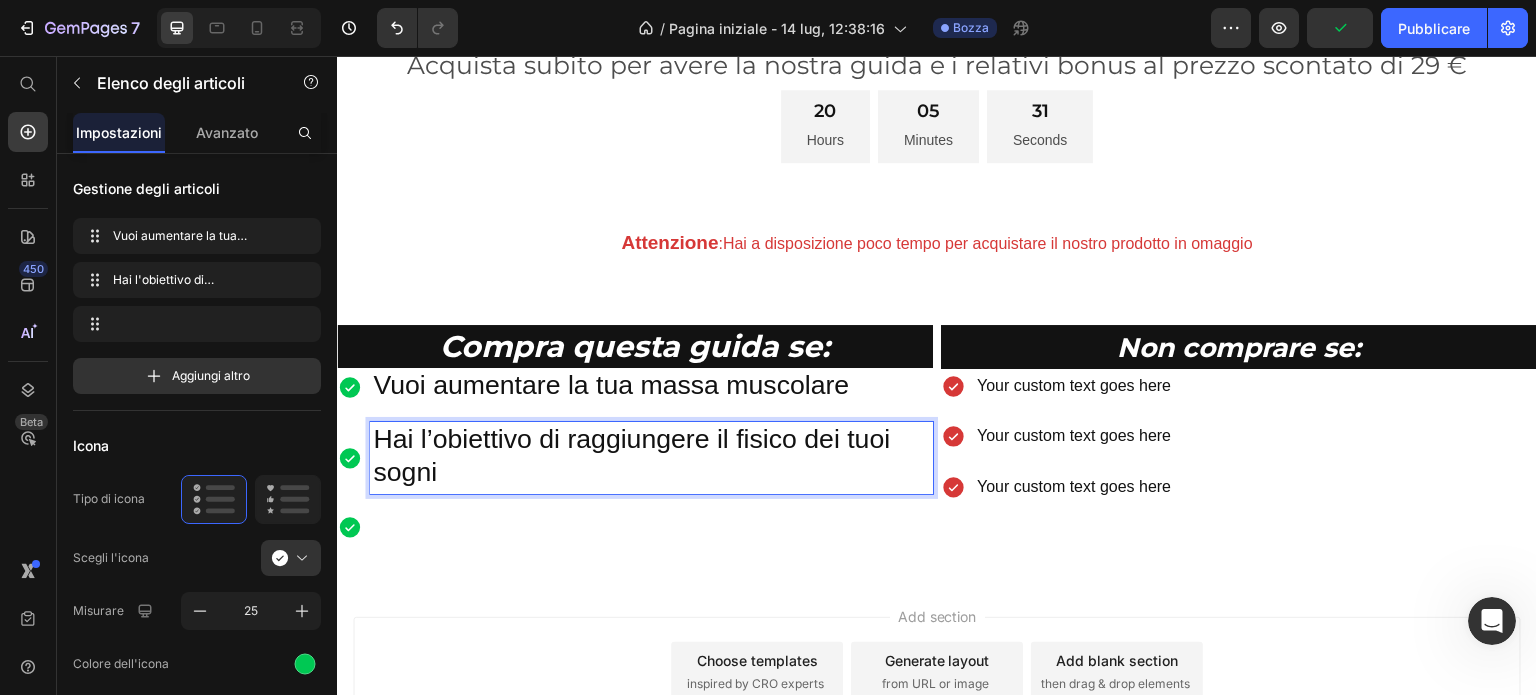 click at bounding box center (651, 527) 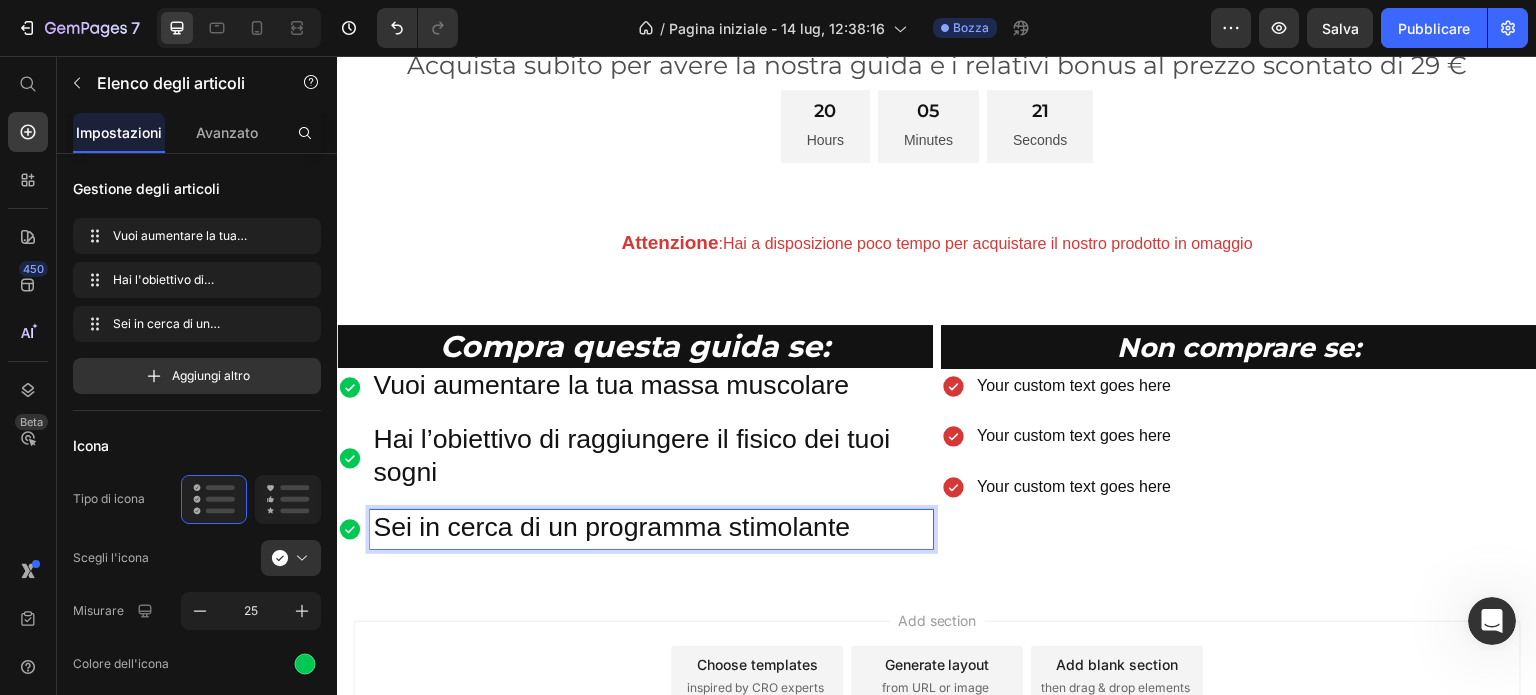 click on "Hai l’obiettivo di raggiungere il fisico dei tuoi sogni" at bounding box center (631, 455) 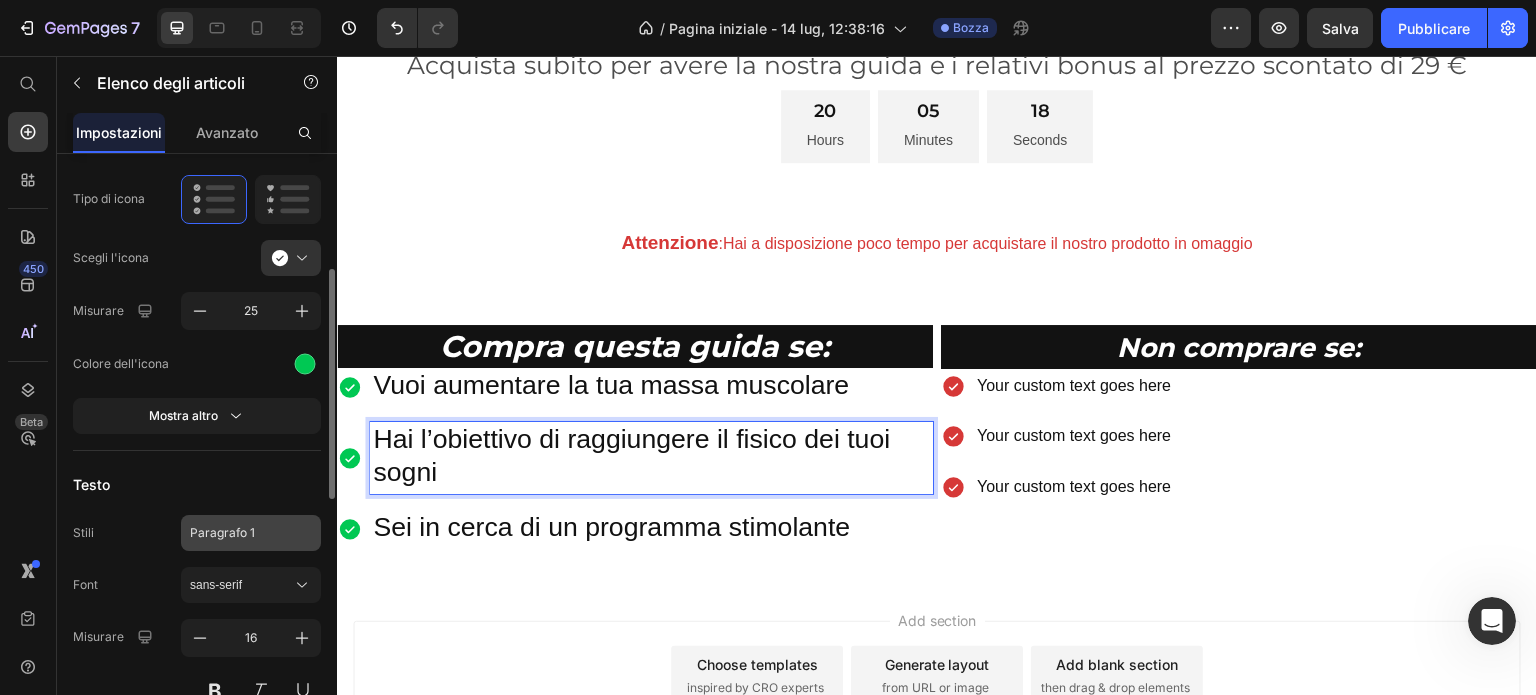 scroll, scrollTop: 400, scrollLeft: 0, axis: vertical 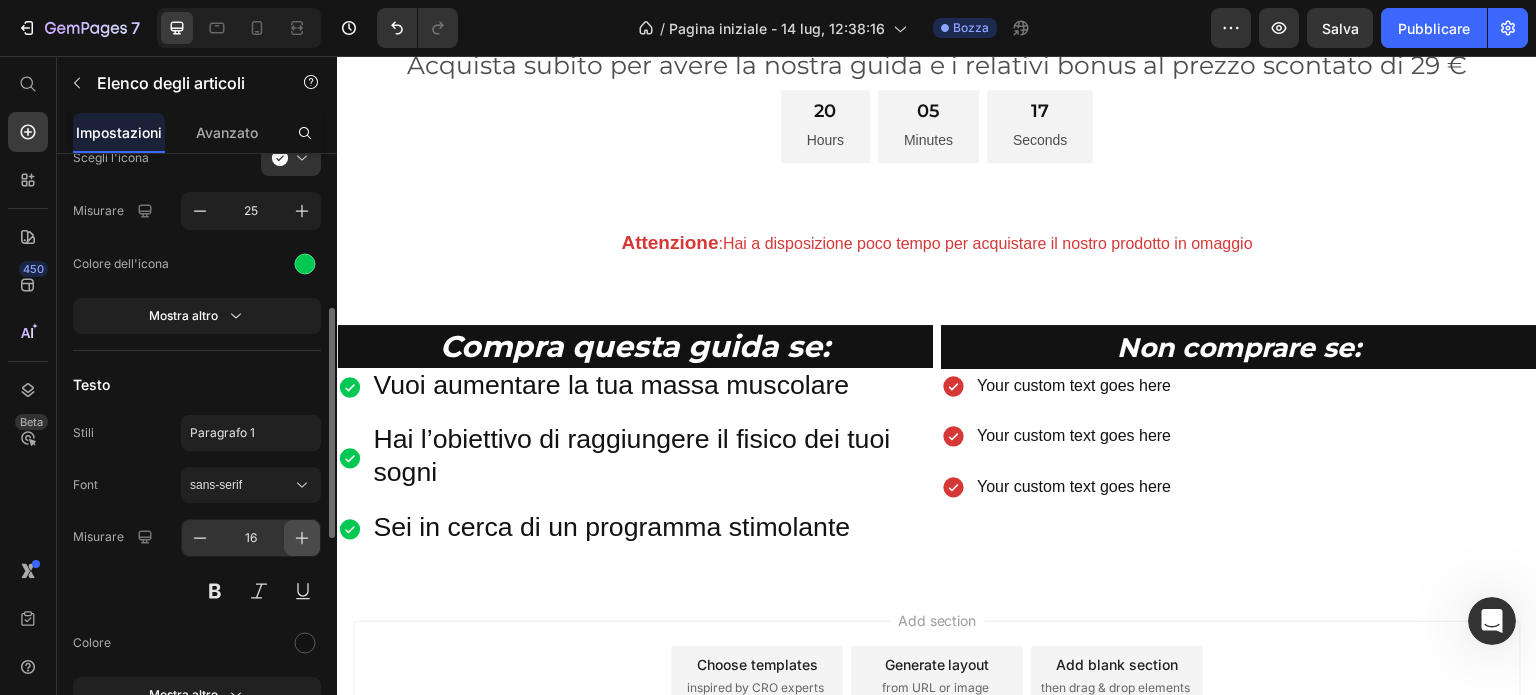 click at bounding box center (302, 538) 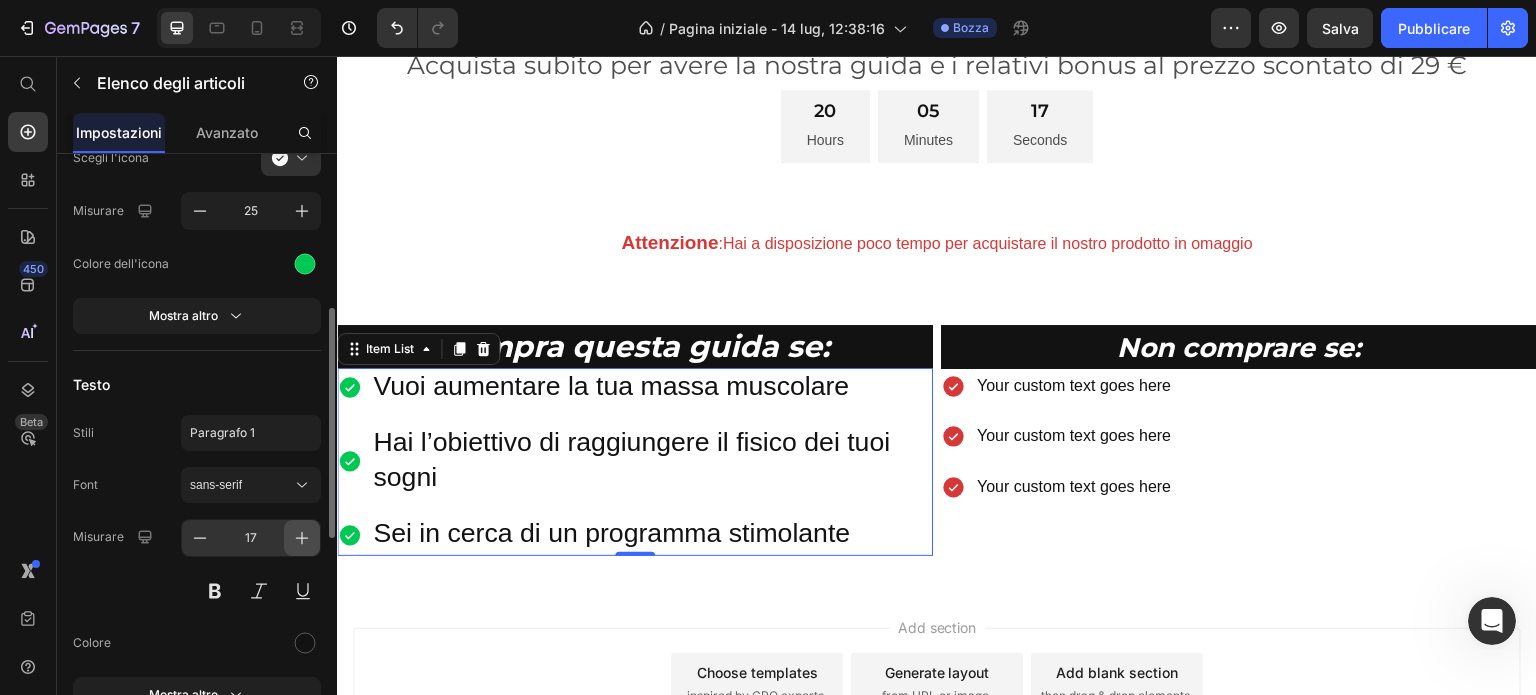click at bounding box center [302, 538] 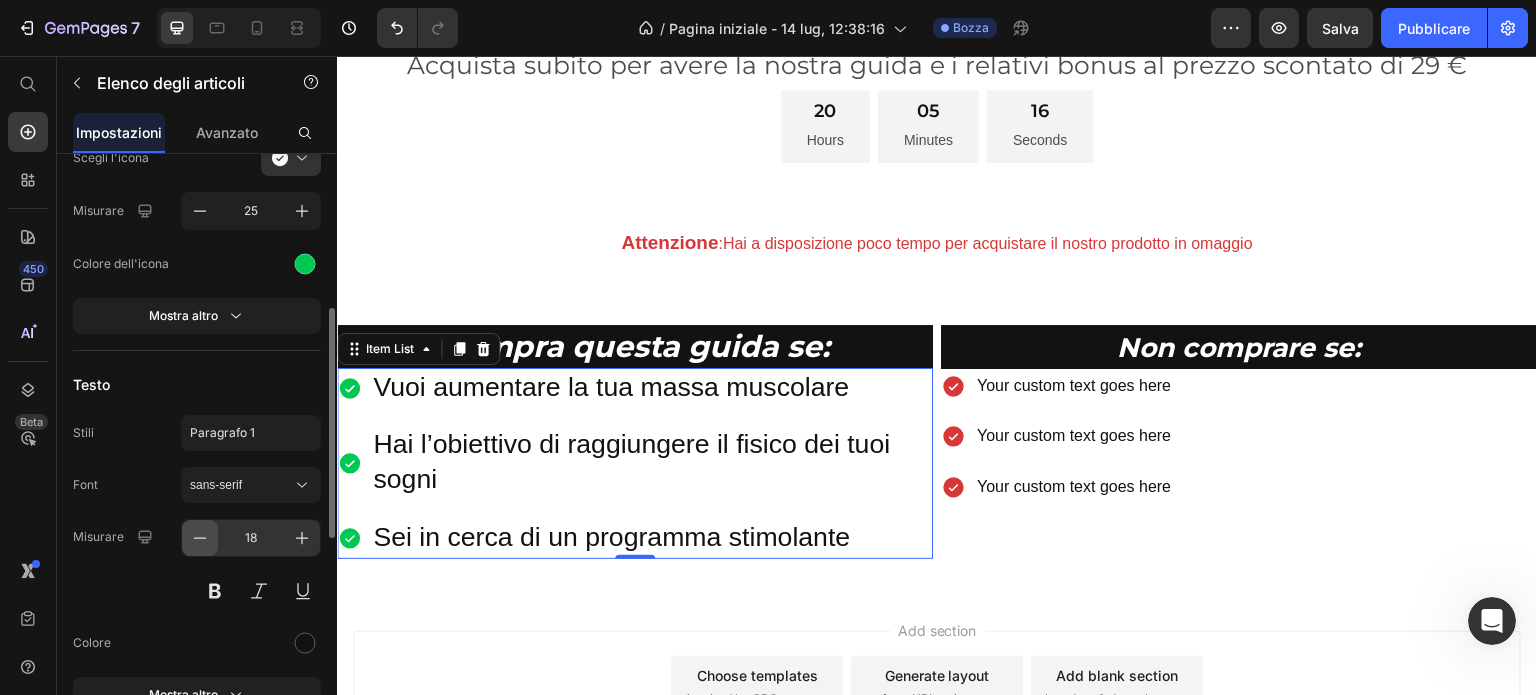 click 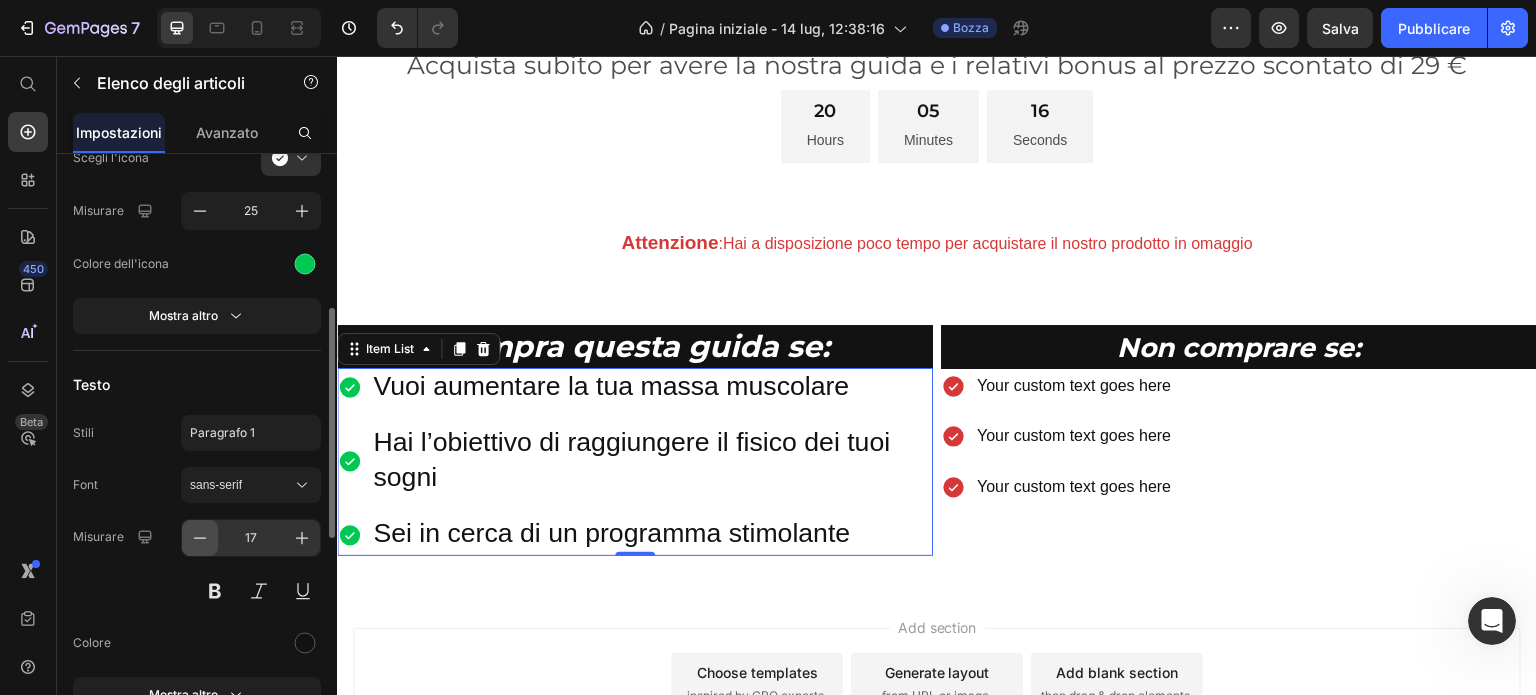 click 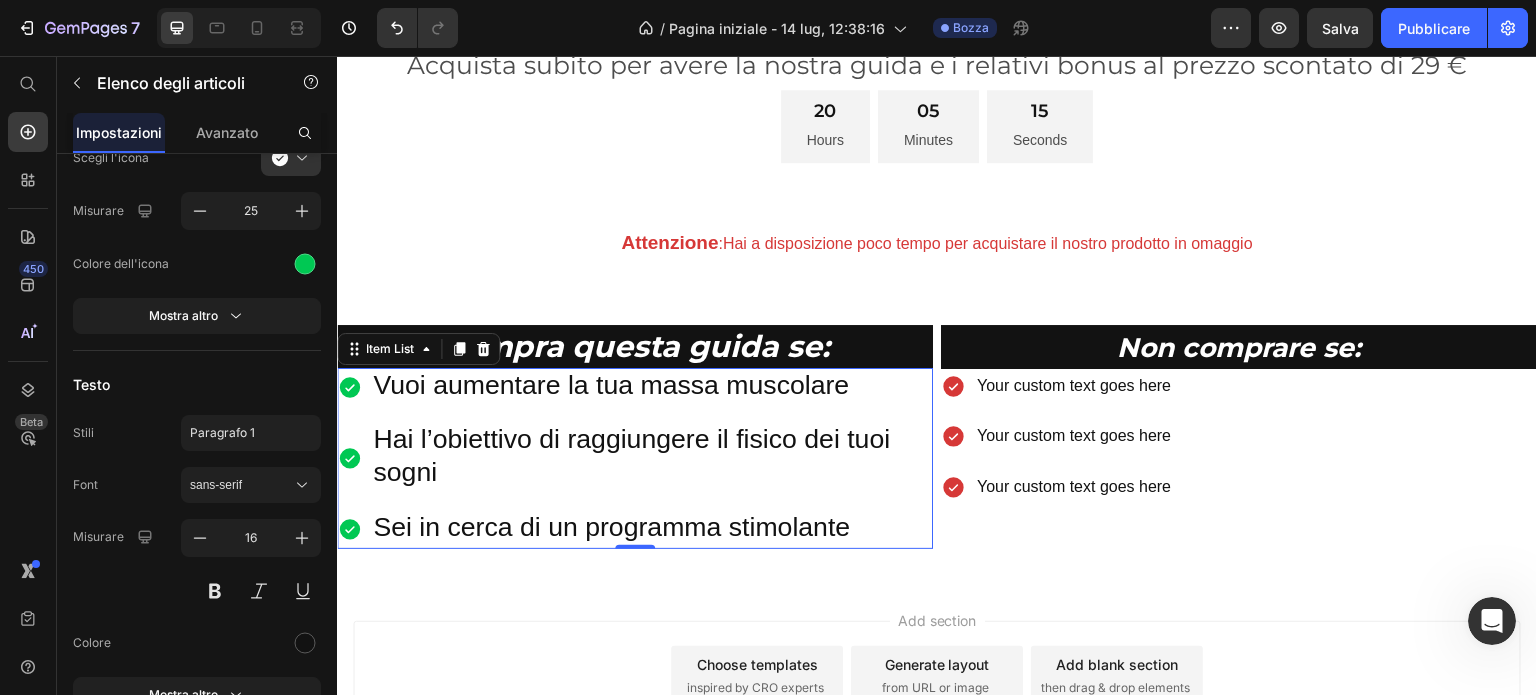 click on "Hai l’obiettivo di raggiungere il fisico dei tuoi sogni" at bounding box center [651, 458] 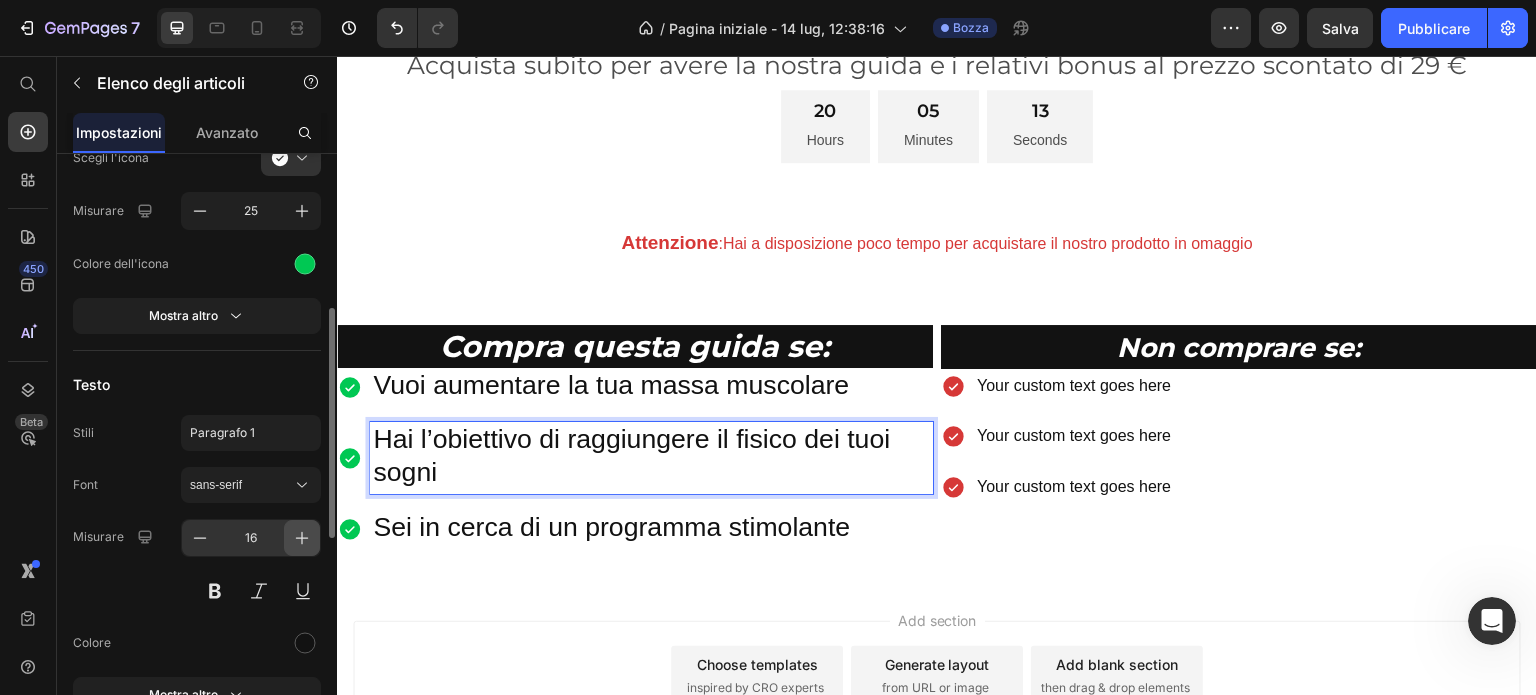 click 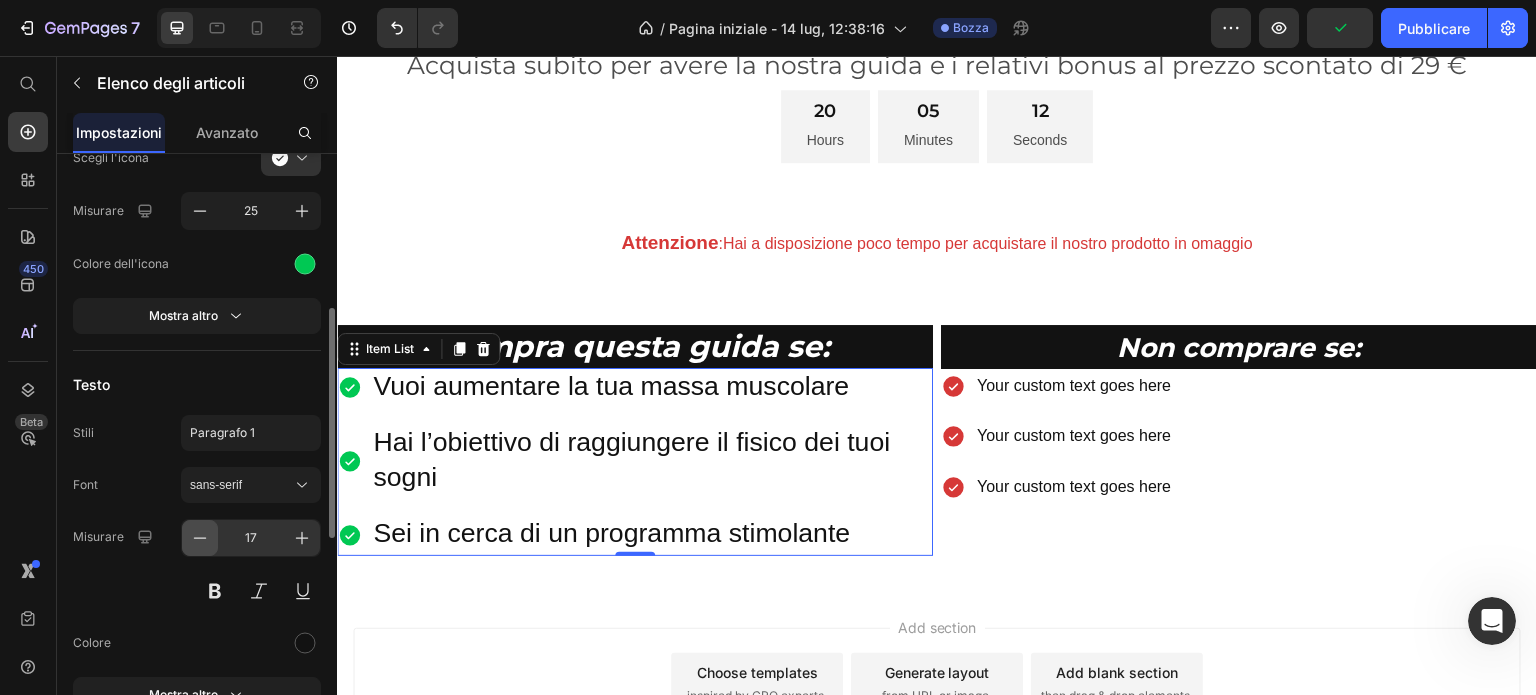 click 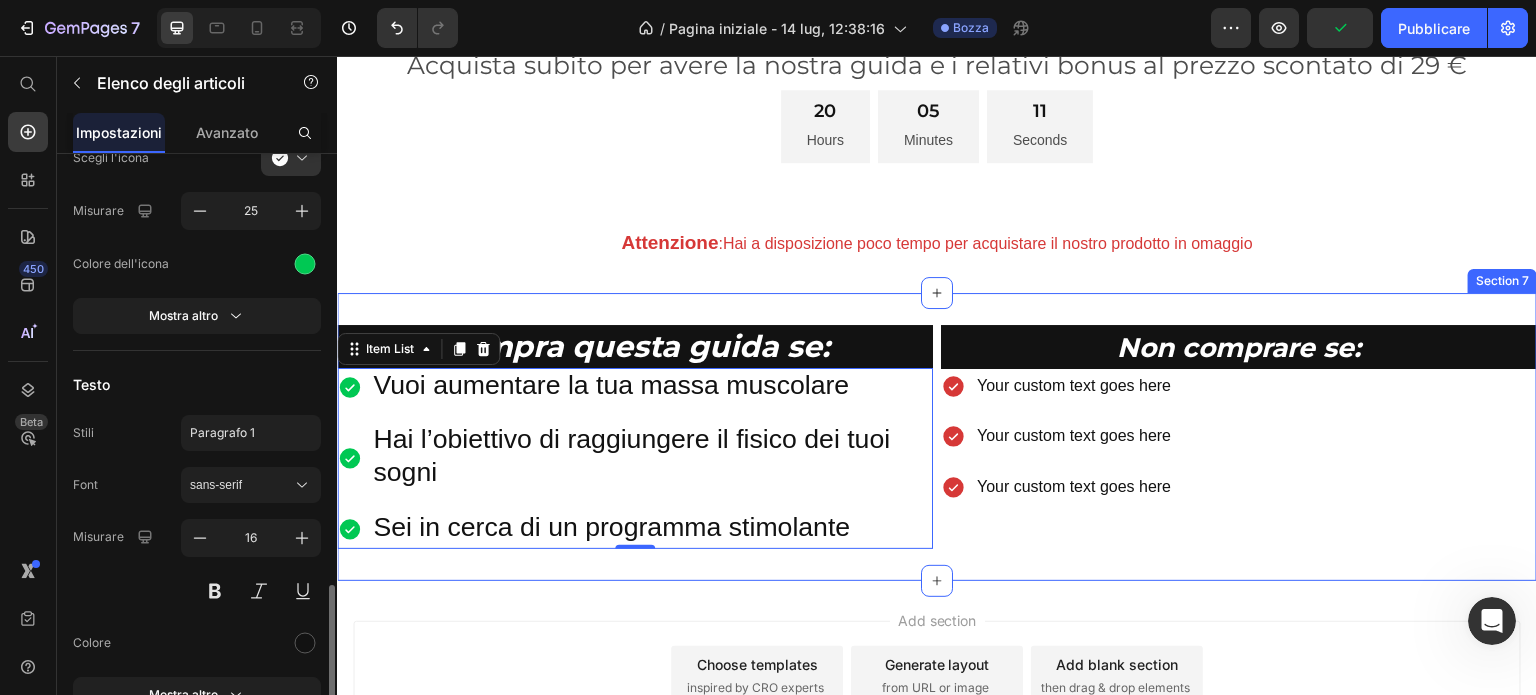 scroll, scrollTop: 600, scrollLeft: 0, axis: vertical 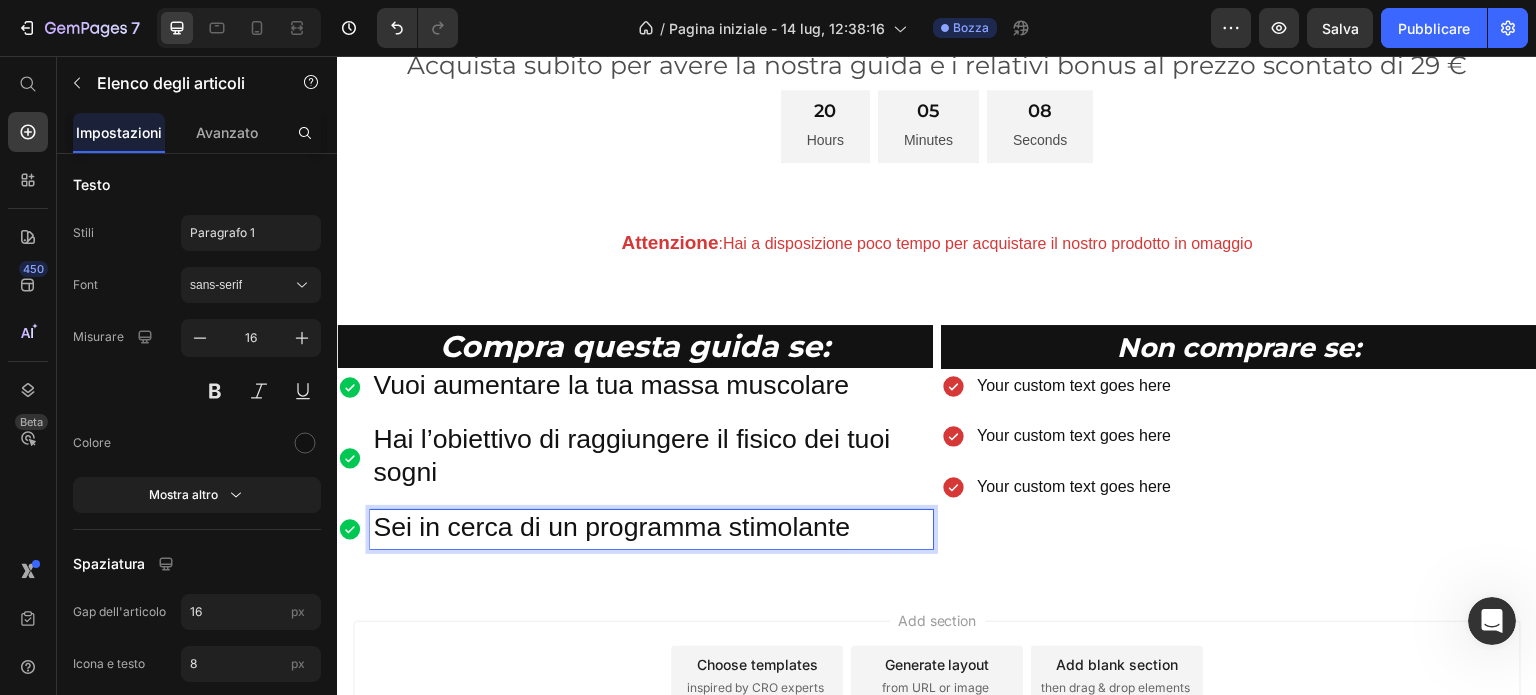 drag, startPoint x: 872, startPoint y: 521, endPoint x: 314, endPoint y: 523, distance: 558.0036 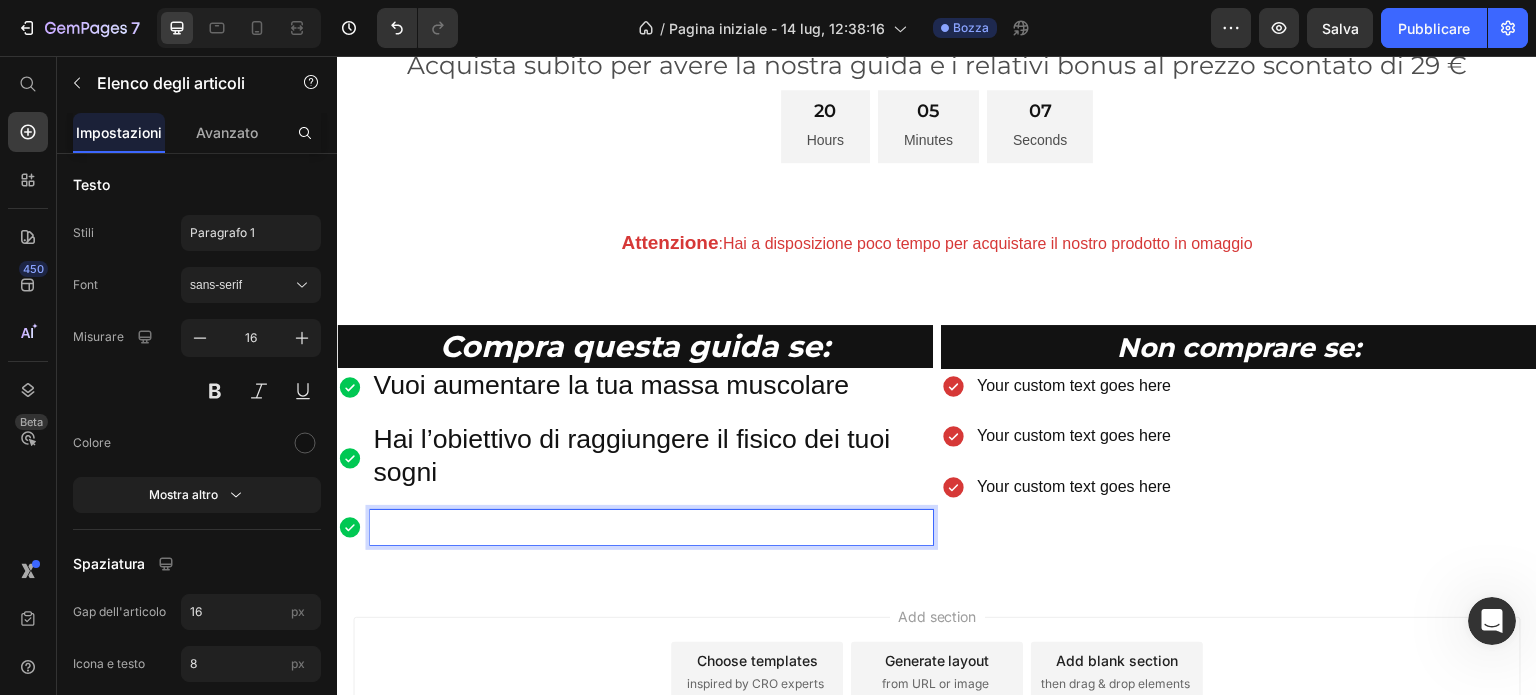 scroll, scrollTop: 1092, scrollLeft: 0, axis: vertical 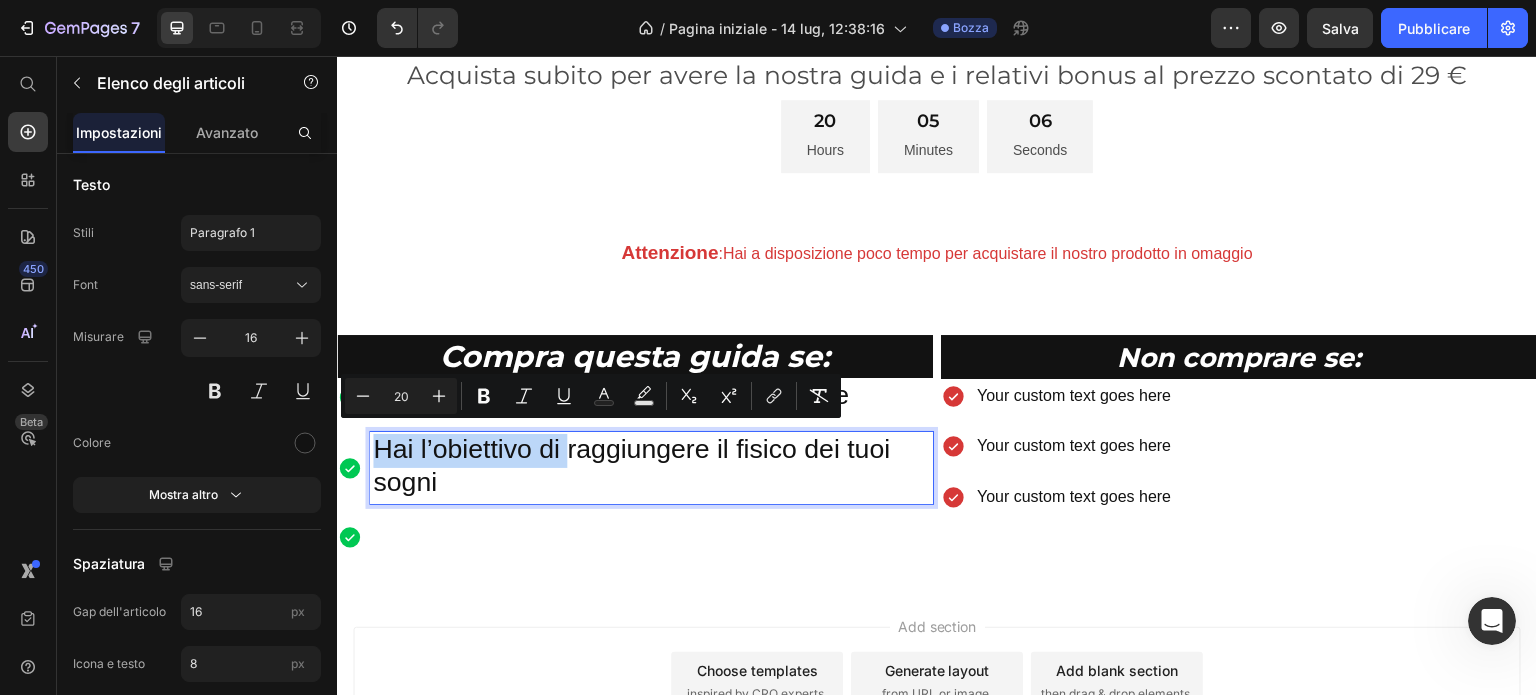 drag, startPoint x: 564, startPoint y: 448, endPoint x: 352, endPoint y: 448, distance: 212 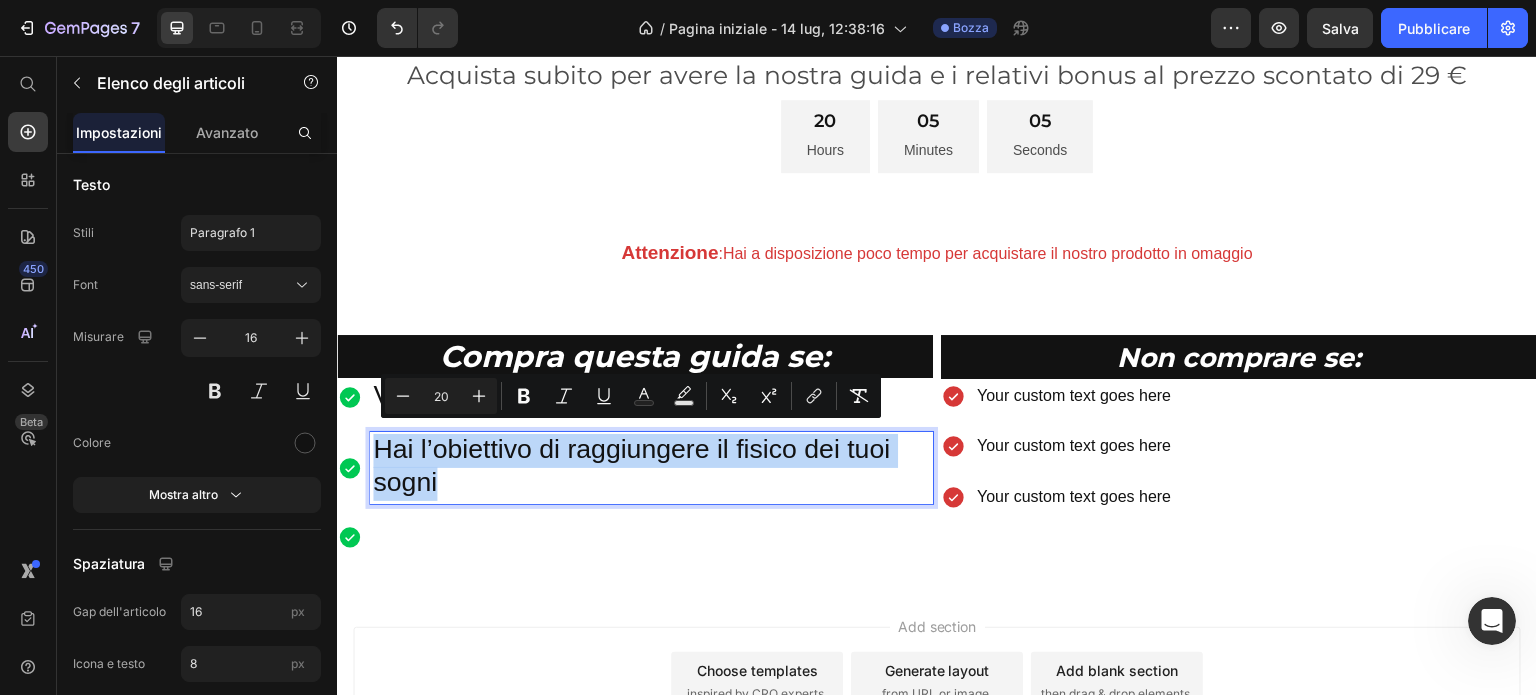 drag, startPoint x: 449, startPoint y: 479, endPoint x: 360, endPoint y: 428, distance: 102.5768 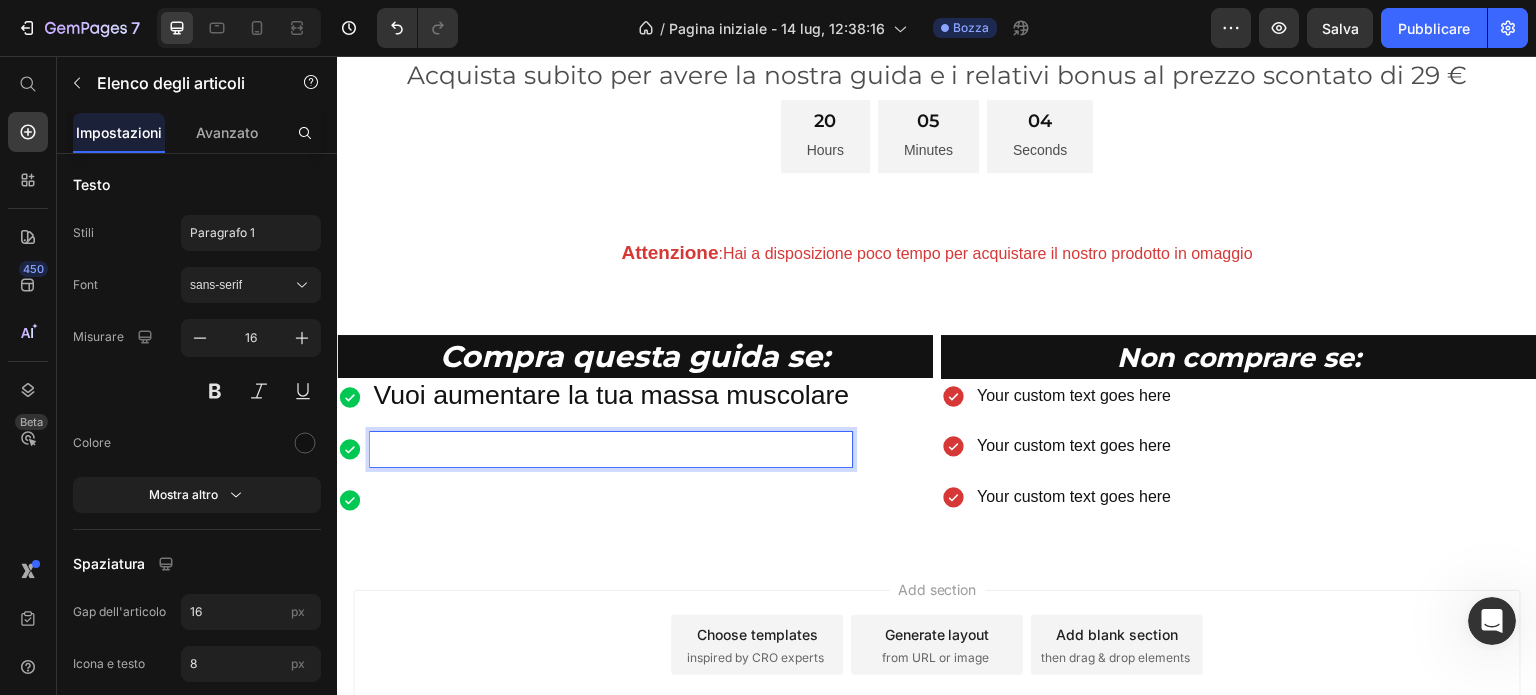 scroll, scrollTop: 1081, scrollLeft: 0, axis: vertical 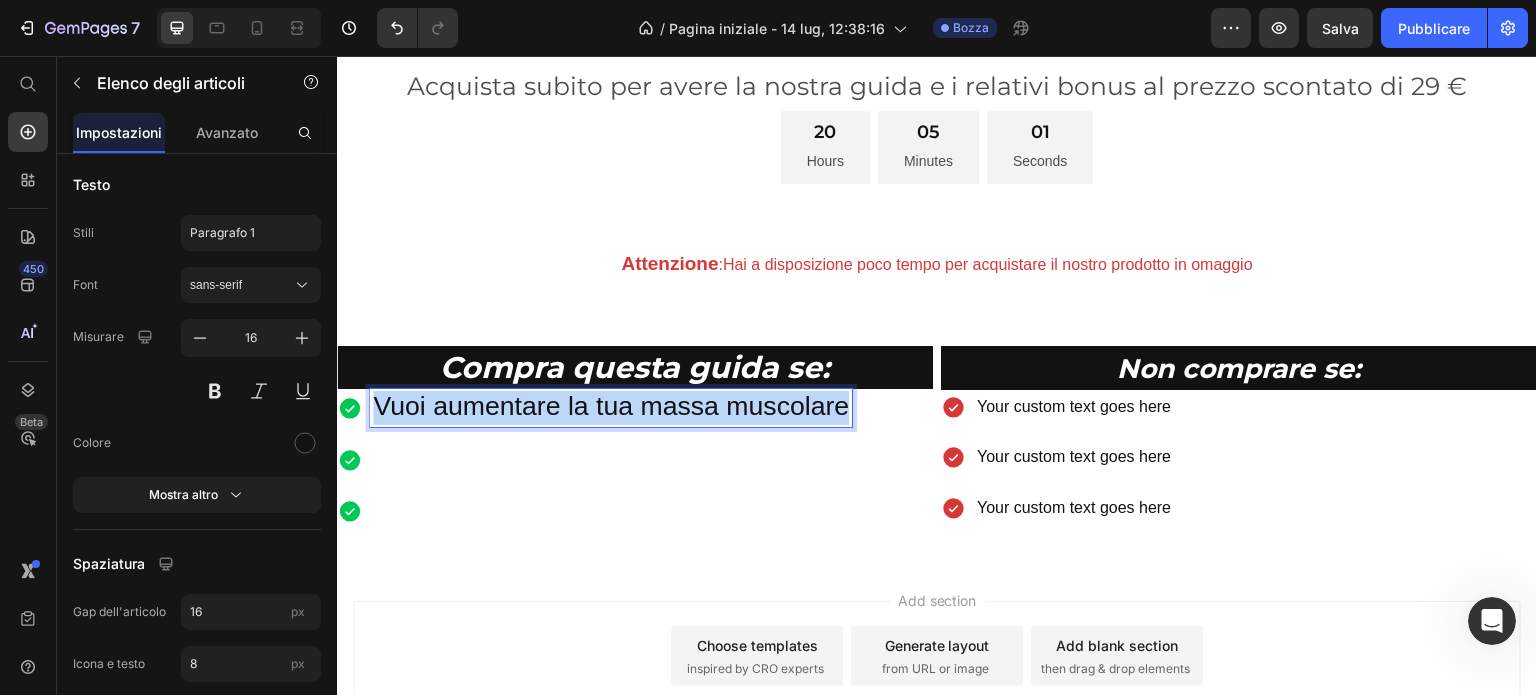 drag, startPoint x: 847, startPoint y: 399, endPoint x: 376, endPoint y: 414, distance: 471.2388 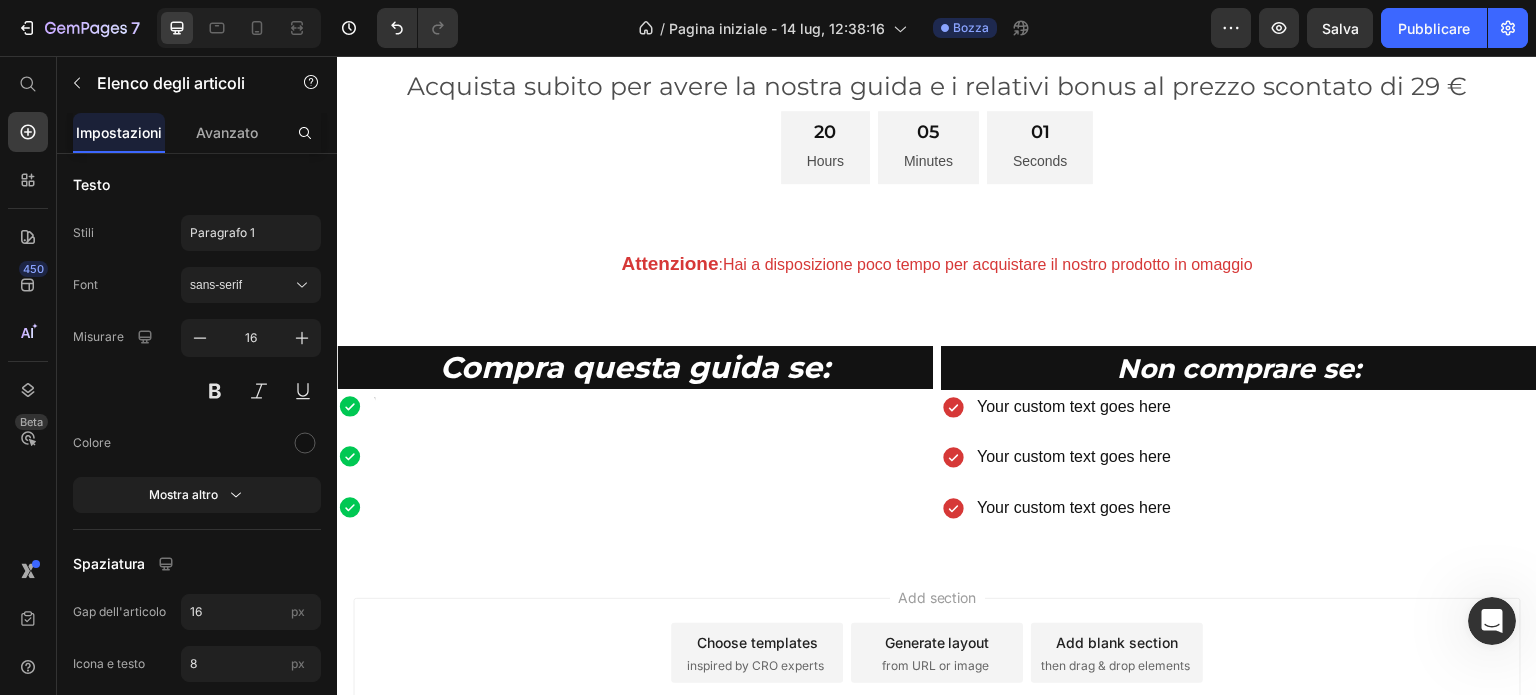 scroll, scrollTop: 1071, scrollLeft: 0, axis: vertical 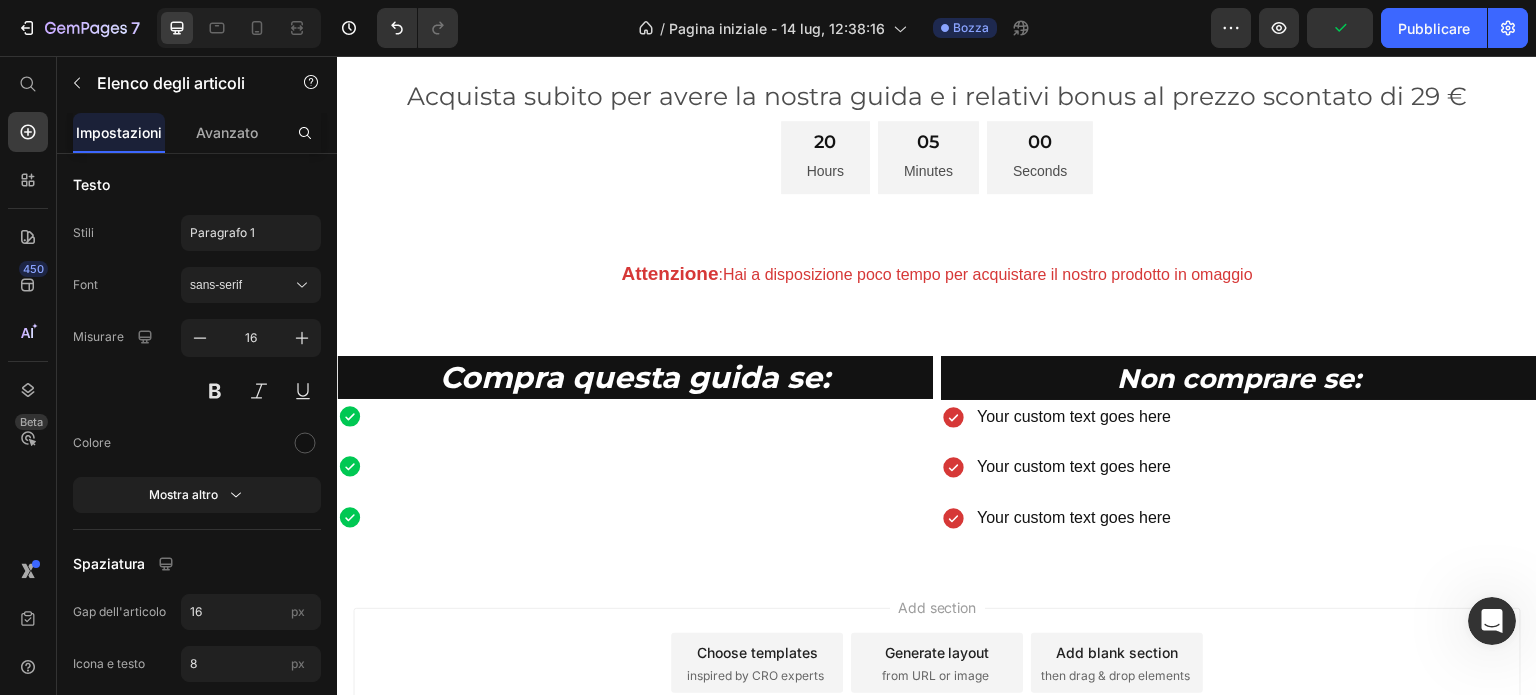 click at bounding box center (635, 467) 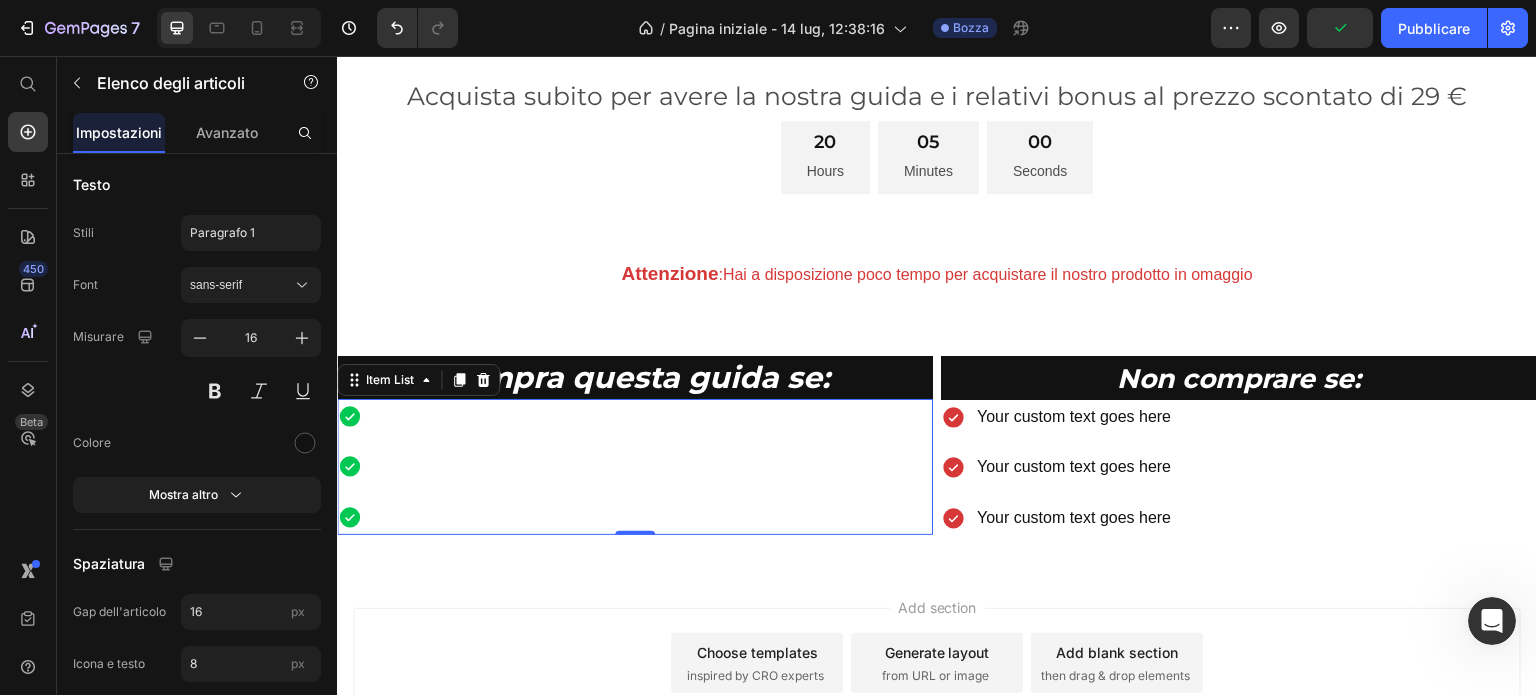 click at bounding box center [635, 467] 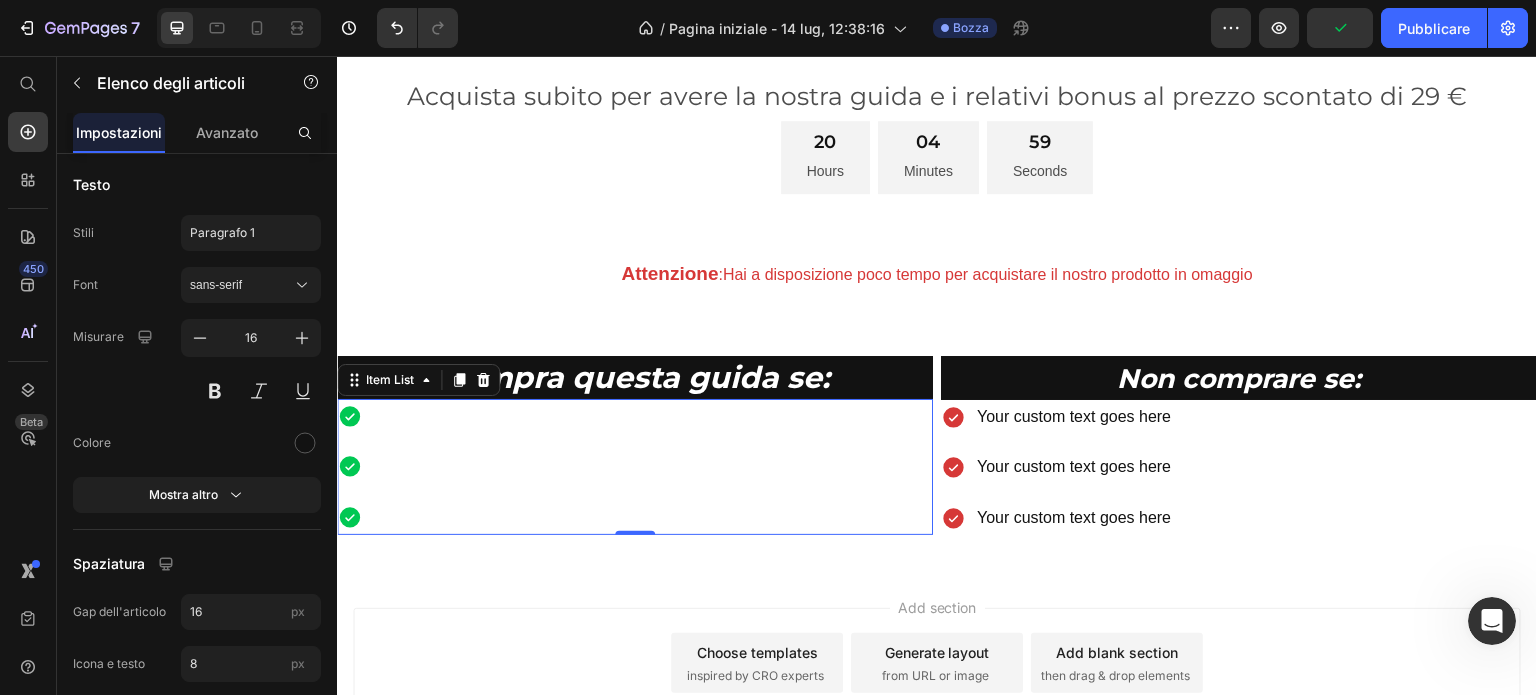 drag, startPoint x: 405, startPoint y: 513, endPoint x: 426, endPoint y: 518, distance: 21.587032 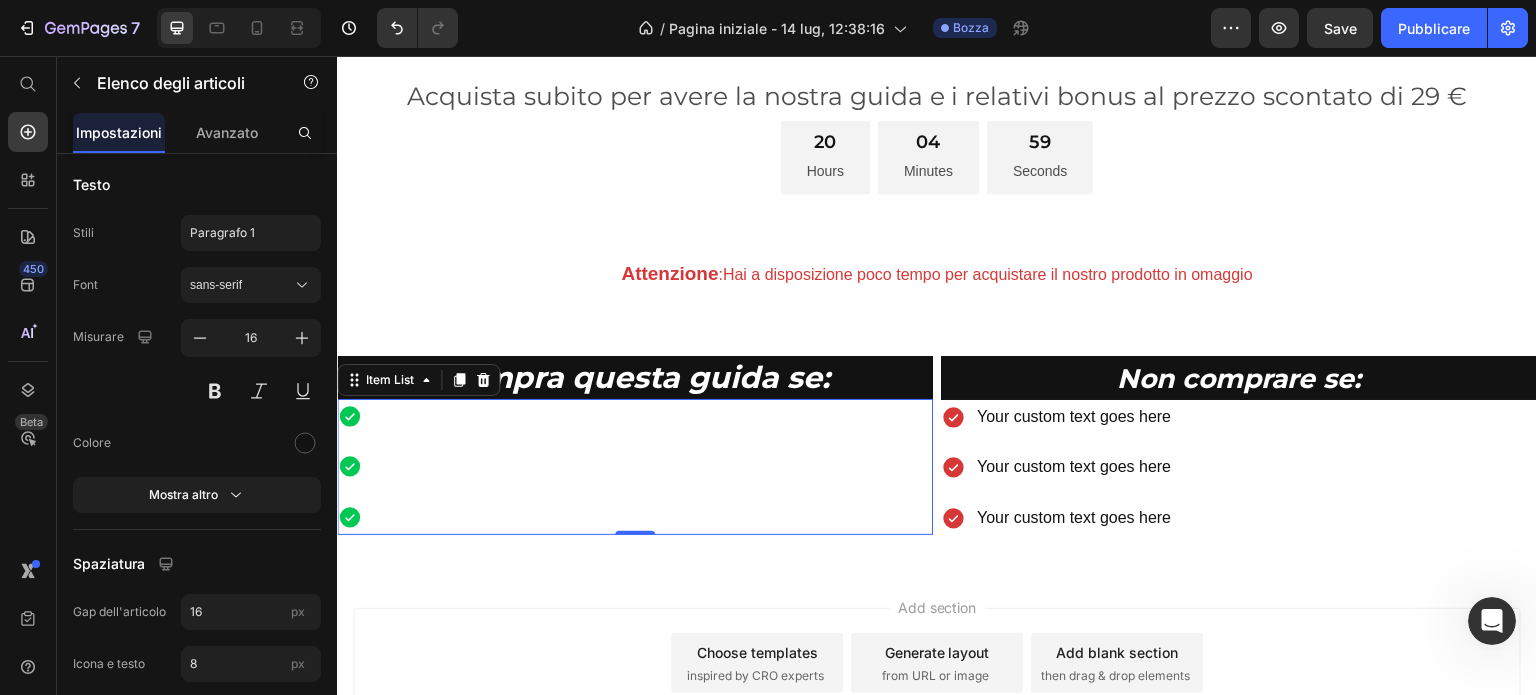 click at bounding box center (635, 467) 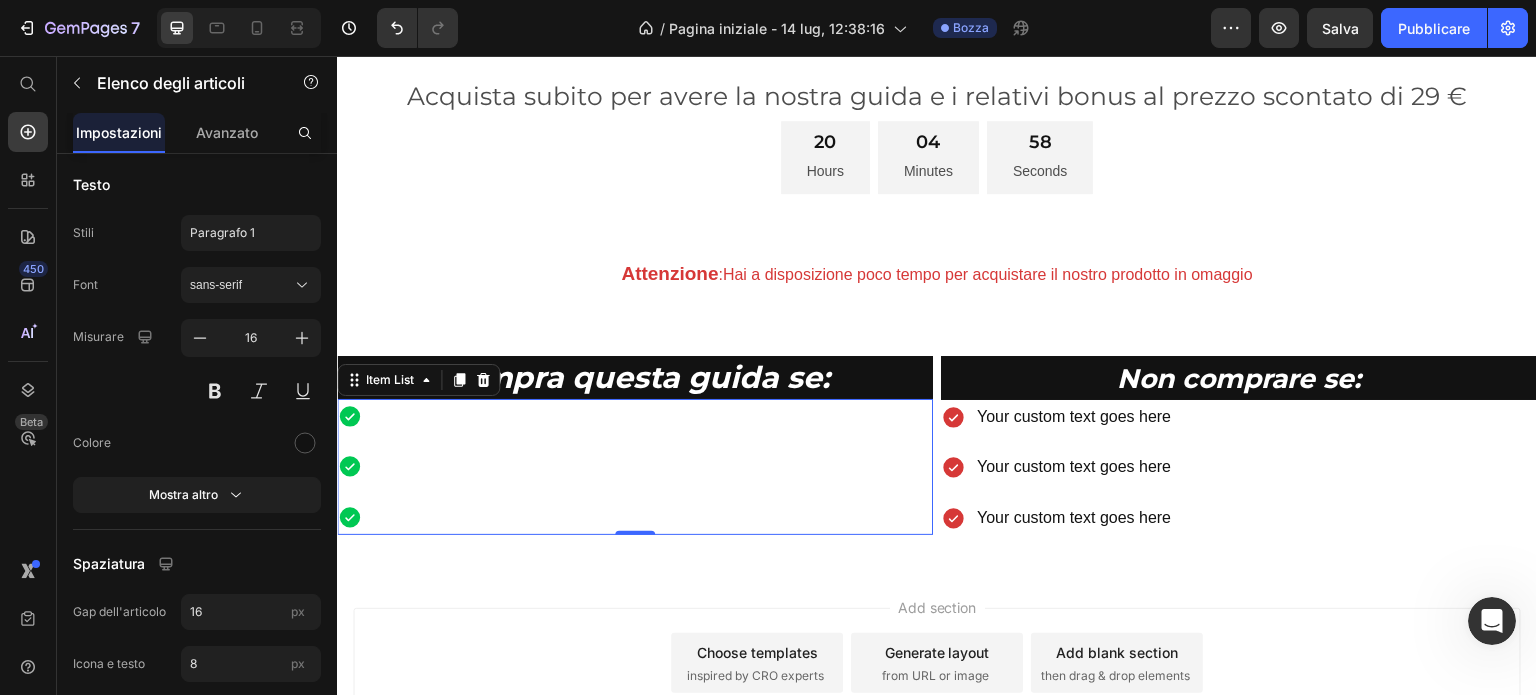 click at bounding box center (356, 517) 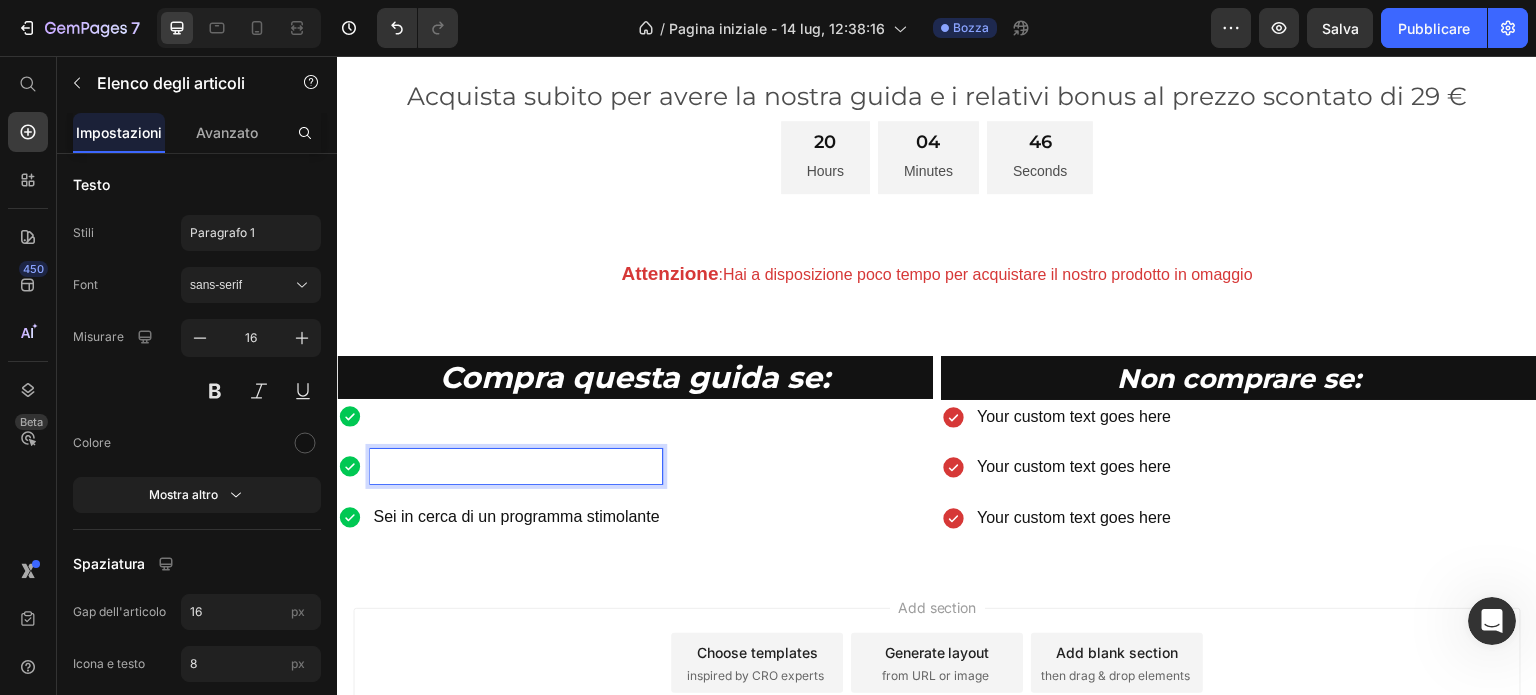 click at bounding box center [516, 466] 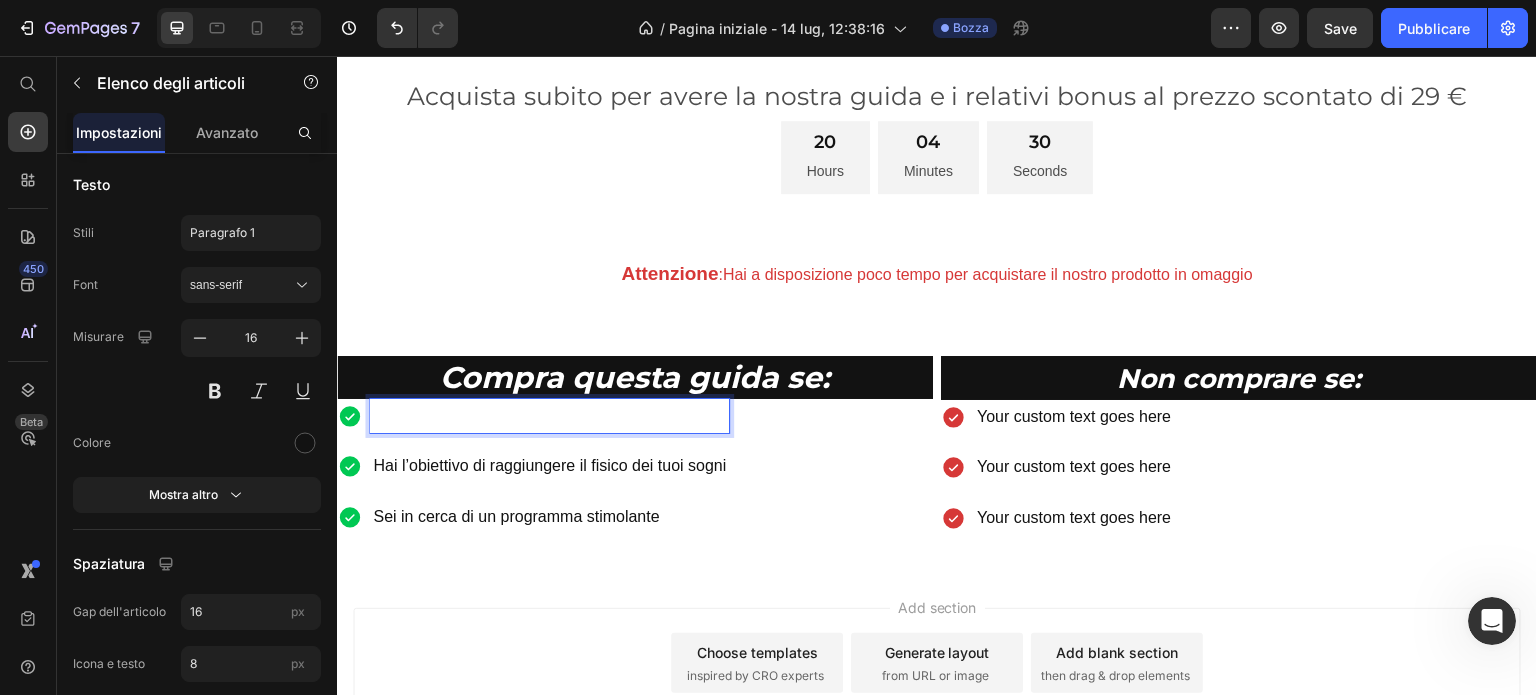 click at bounding box center [549, 416] 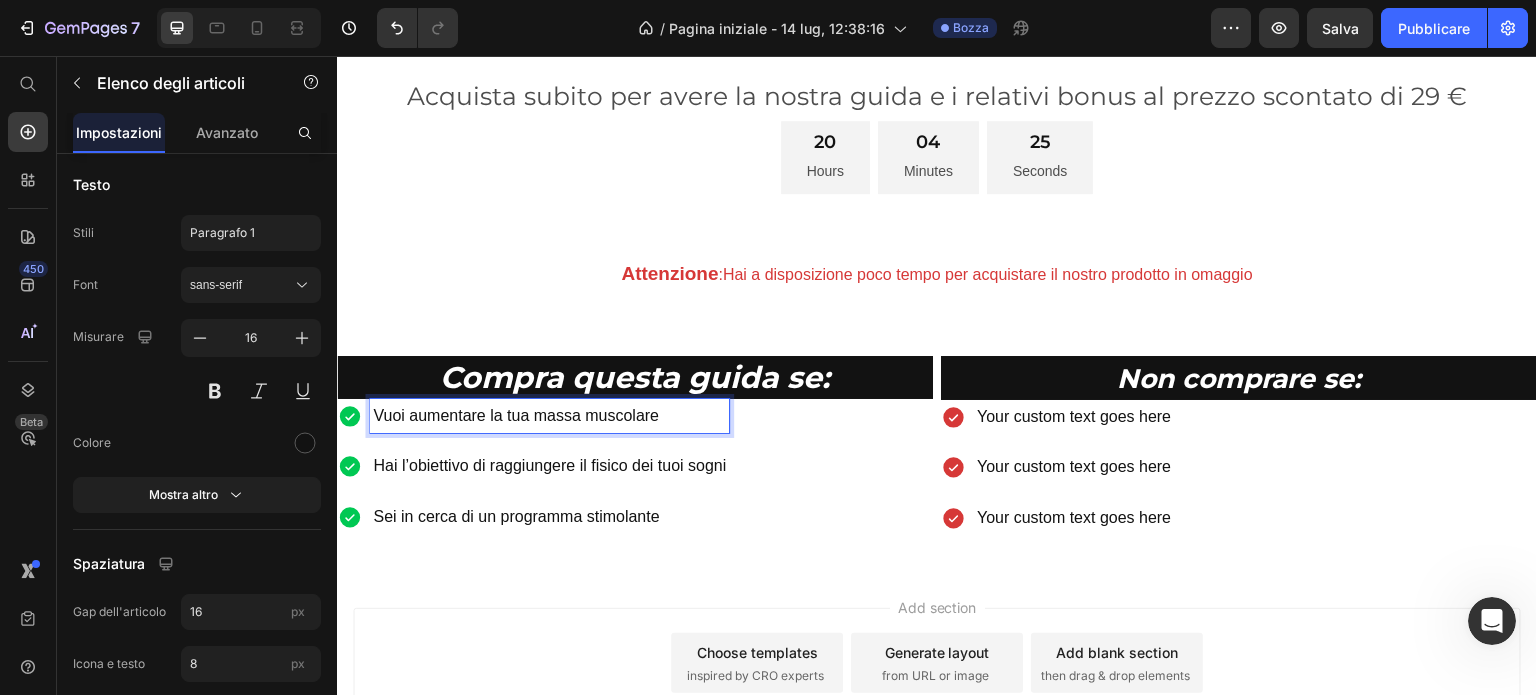 click on "Vuoi aumentare la tua massa muscolare Hai l’obiettivo di raggiungere il fisico dei tuoi sogni Sei in cerca di un programma stimolante" at bounding box center [635, 467] 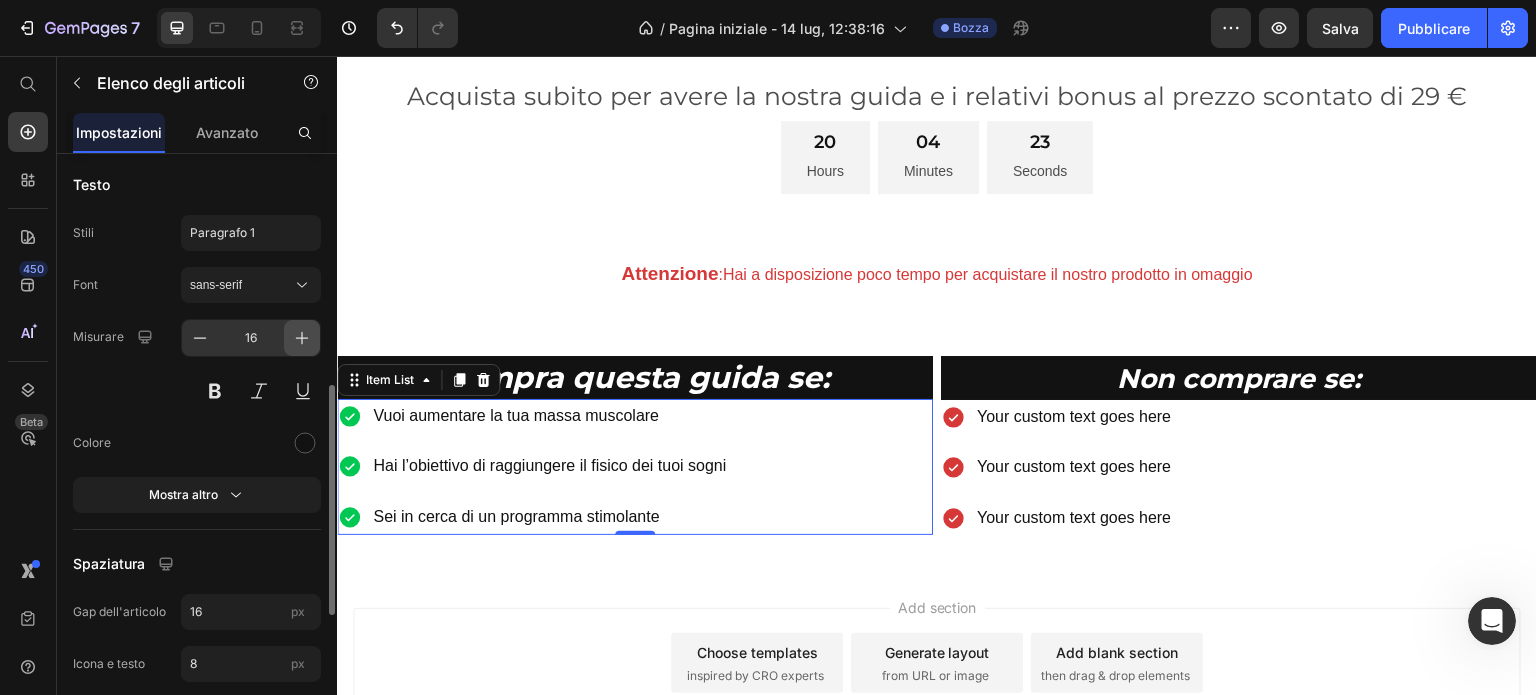 click 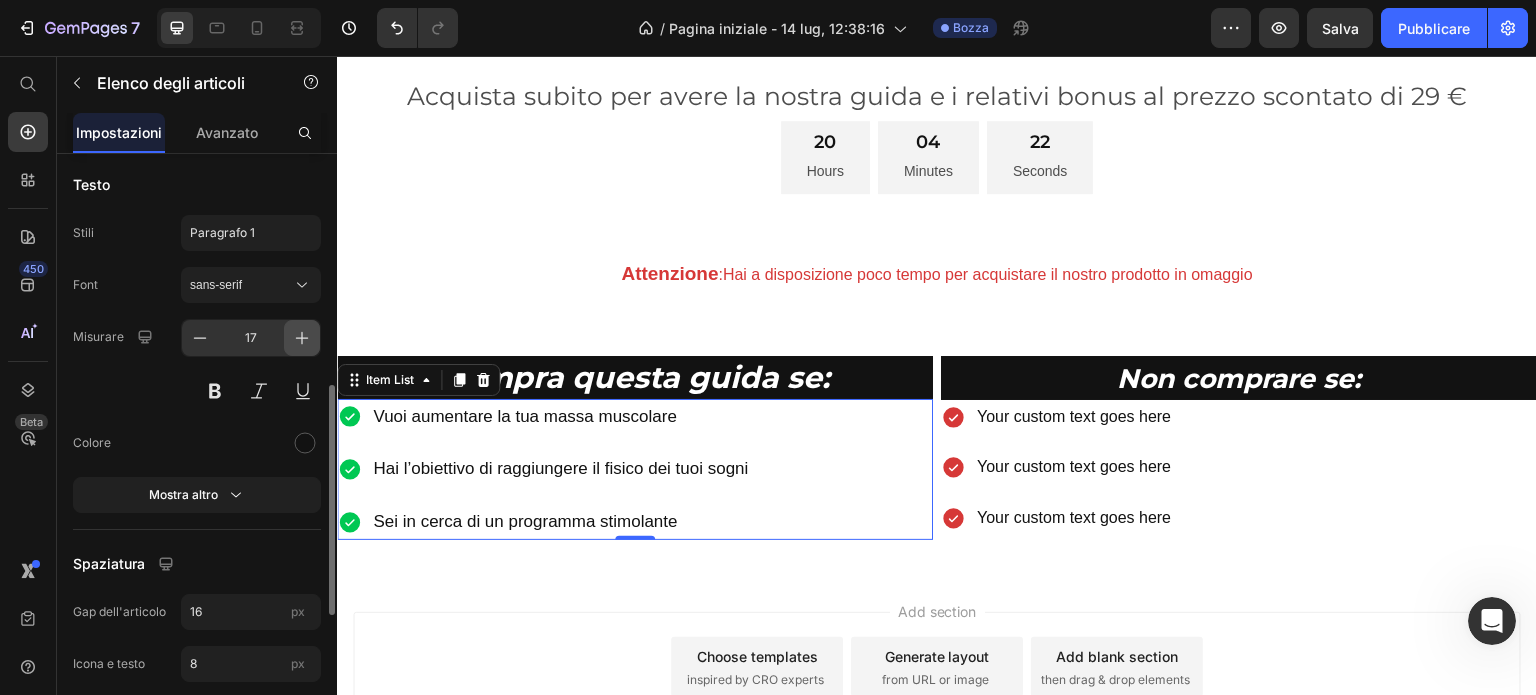 click 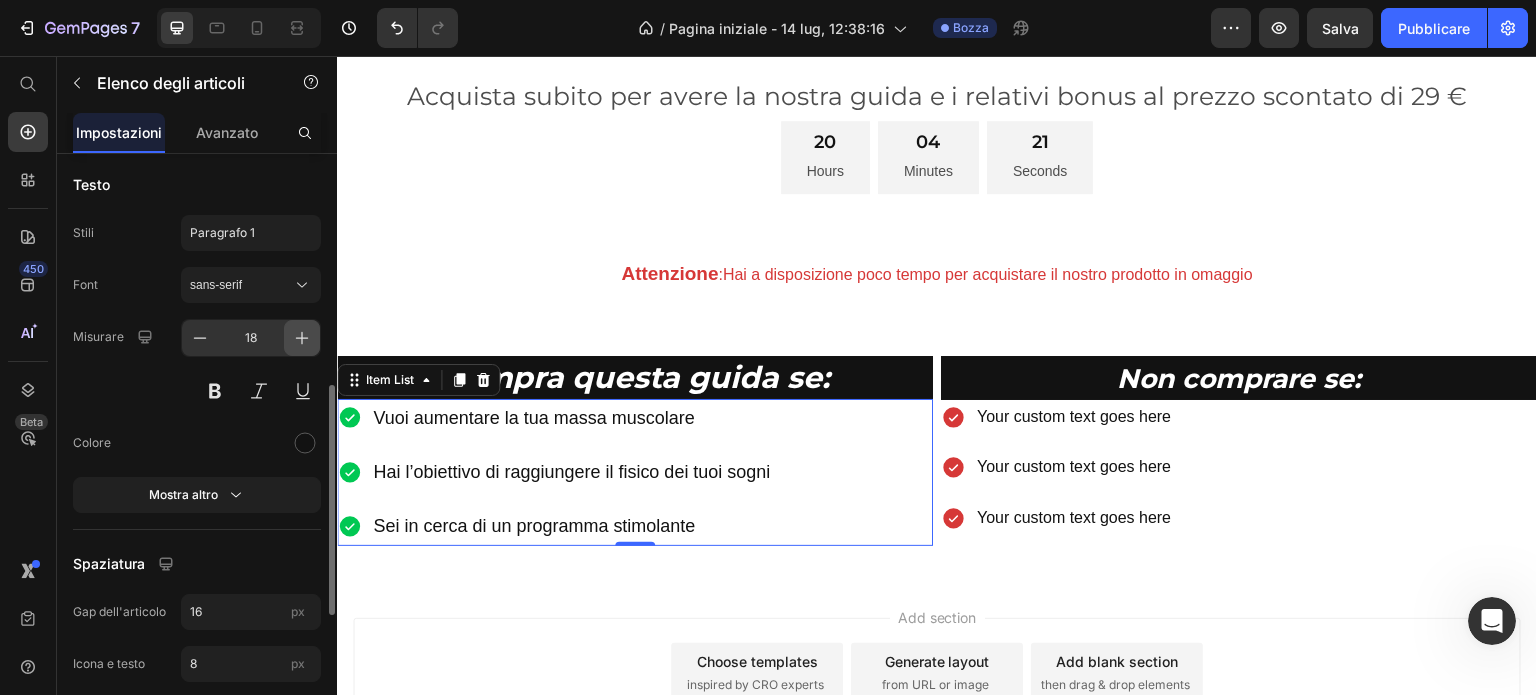 click 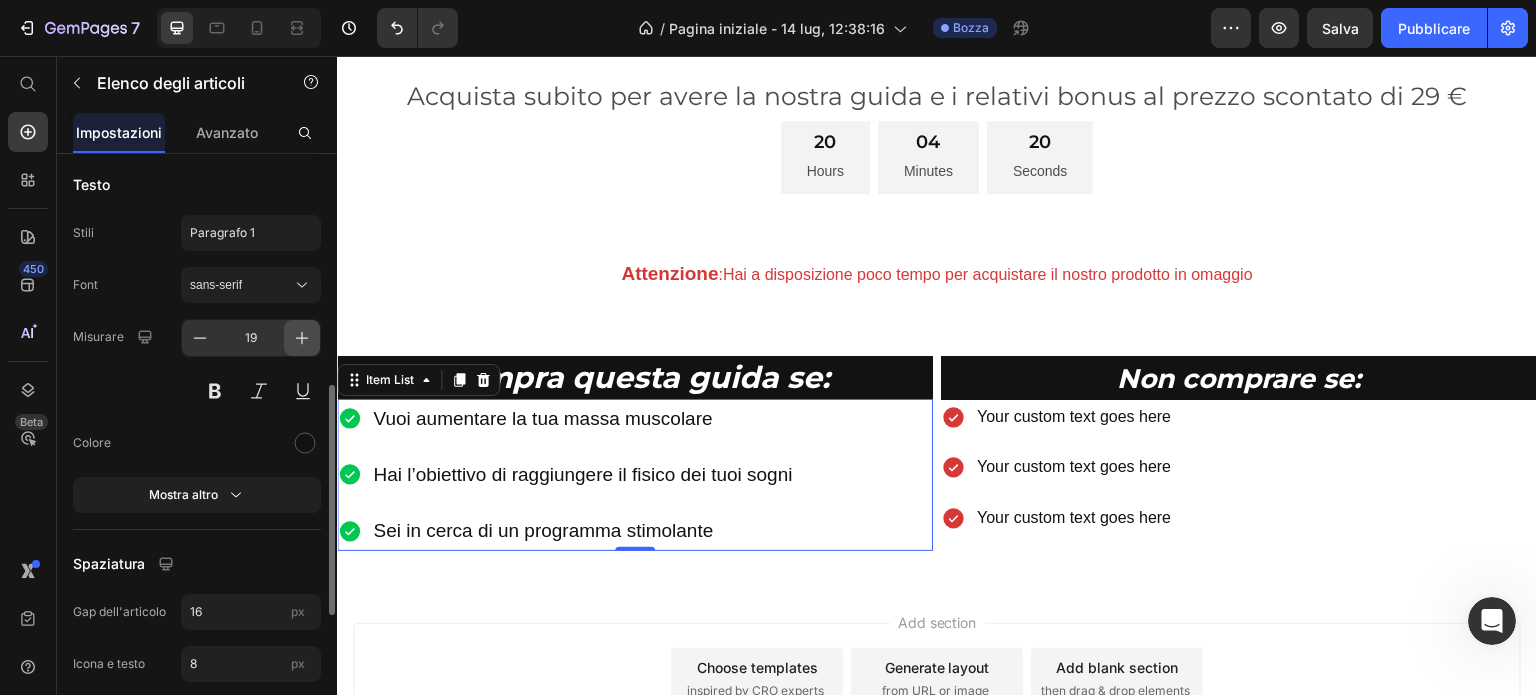 click 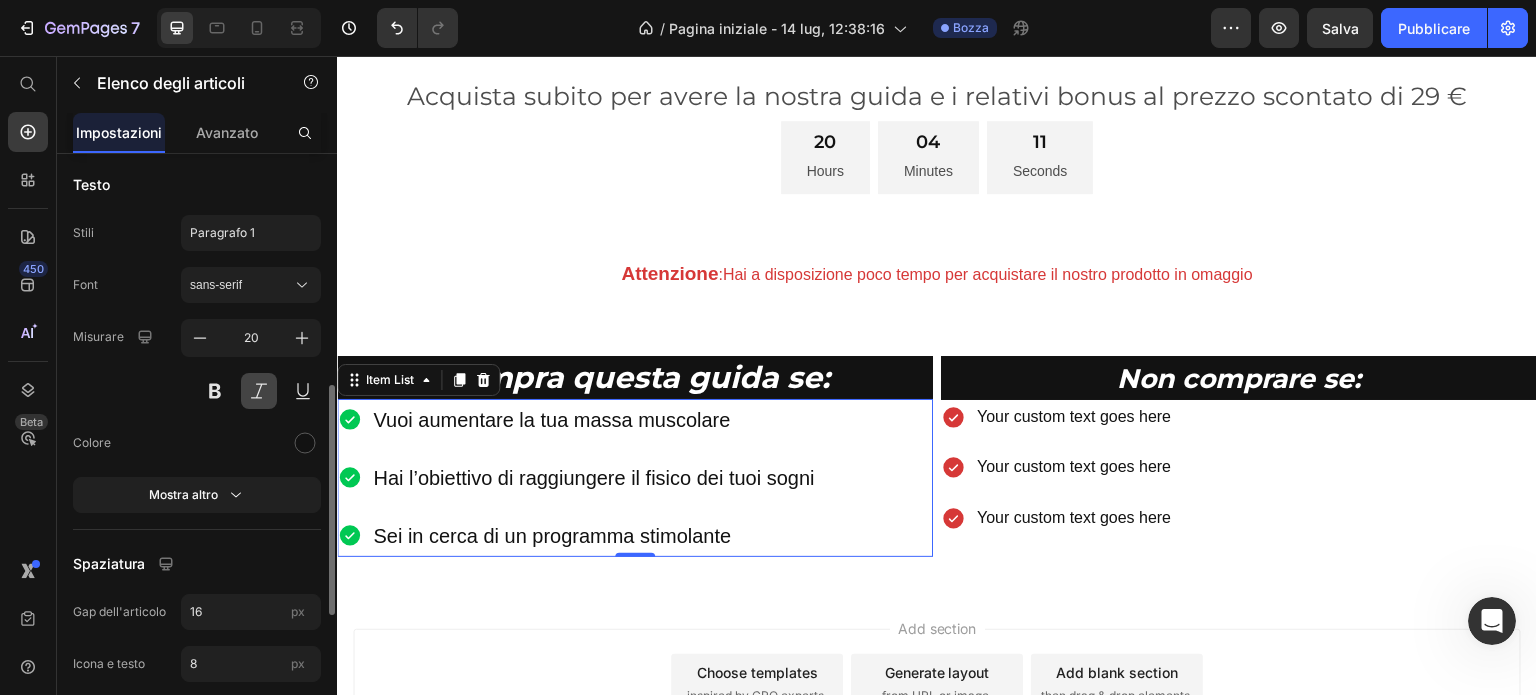 click at bounding box center [259, 391] 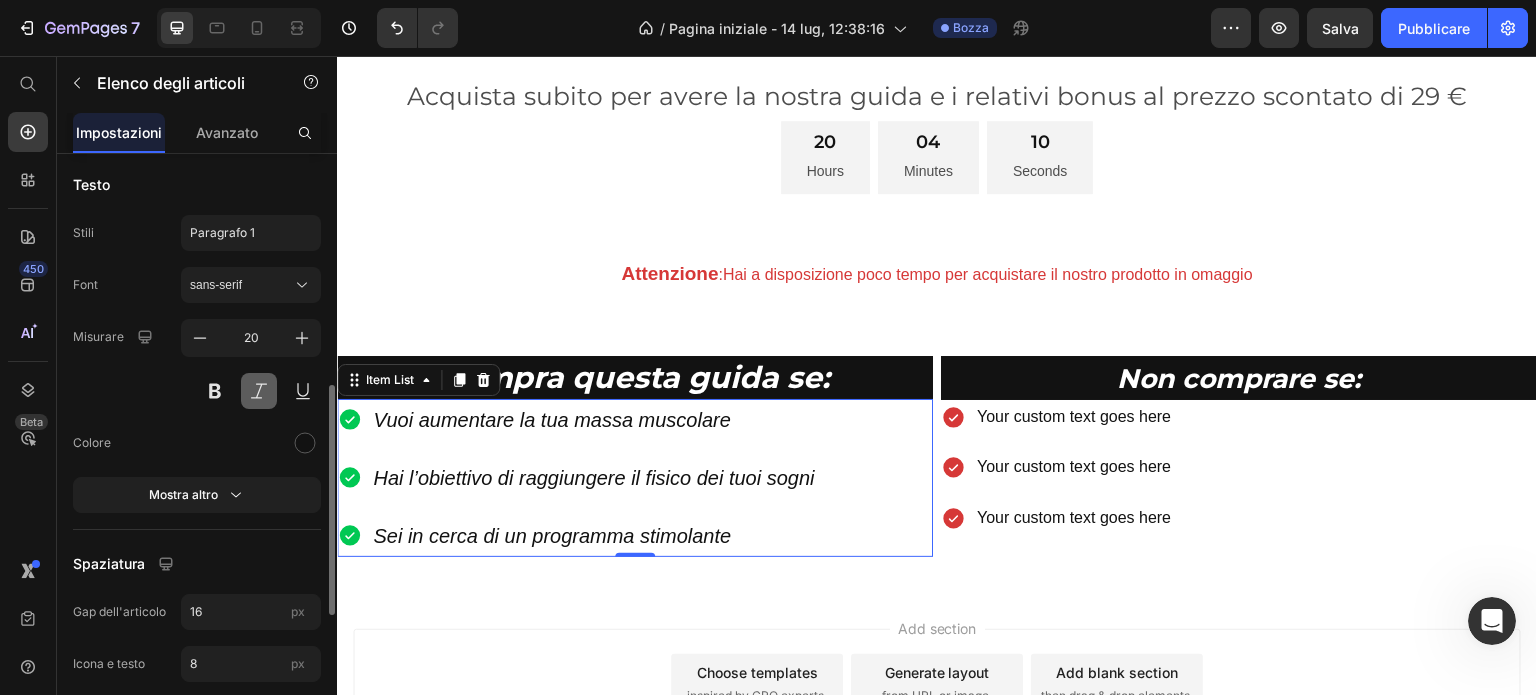 click at bounding box center (259, 391) 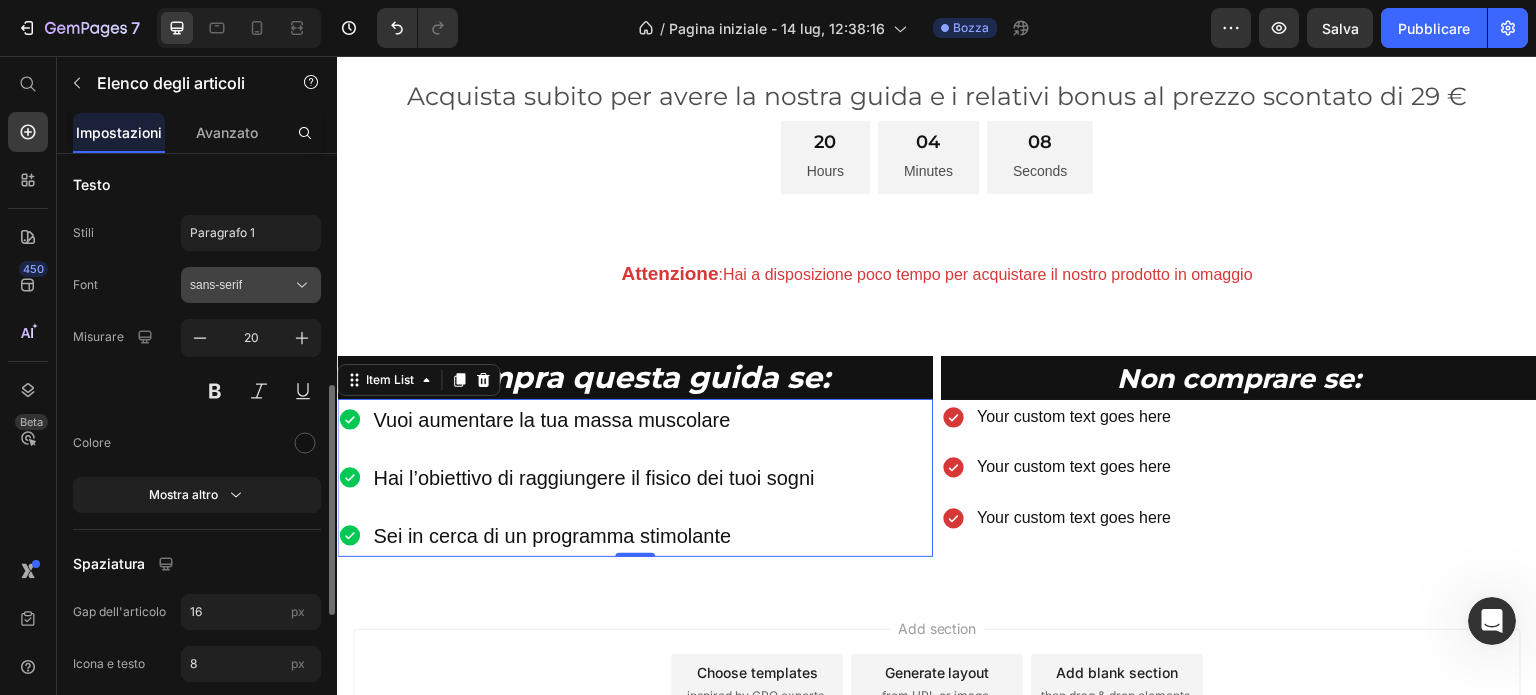 click on "sans-serif" at bounding box center (241, 285) 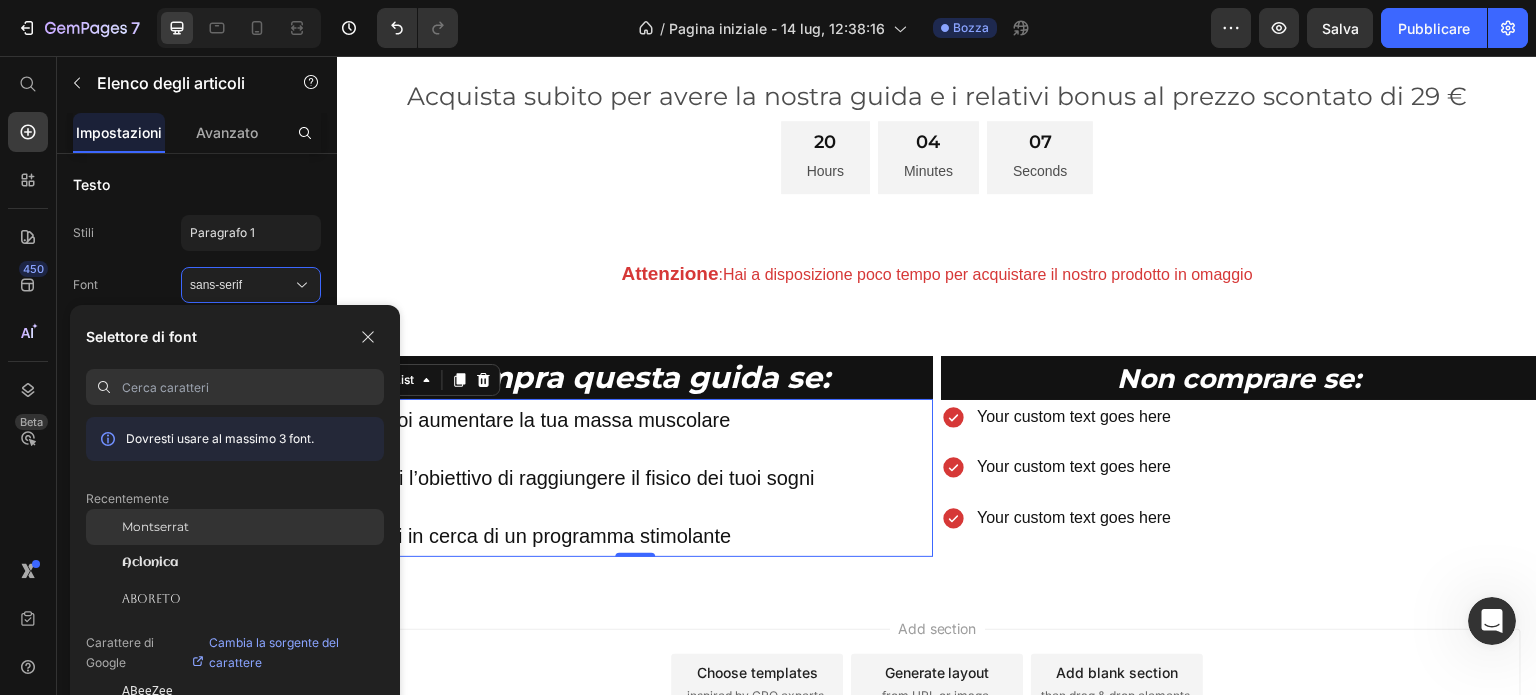 click on "Montserrat" 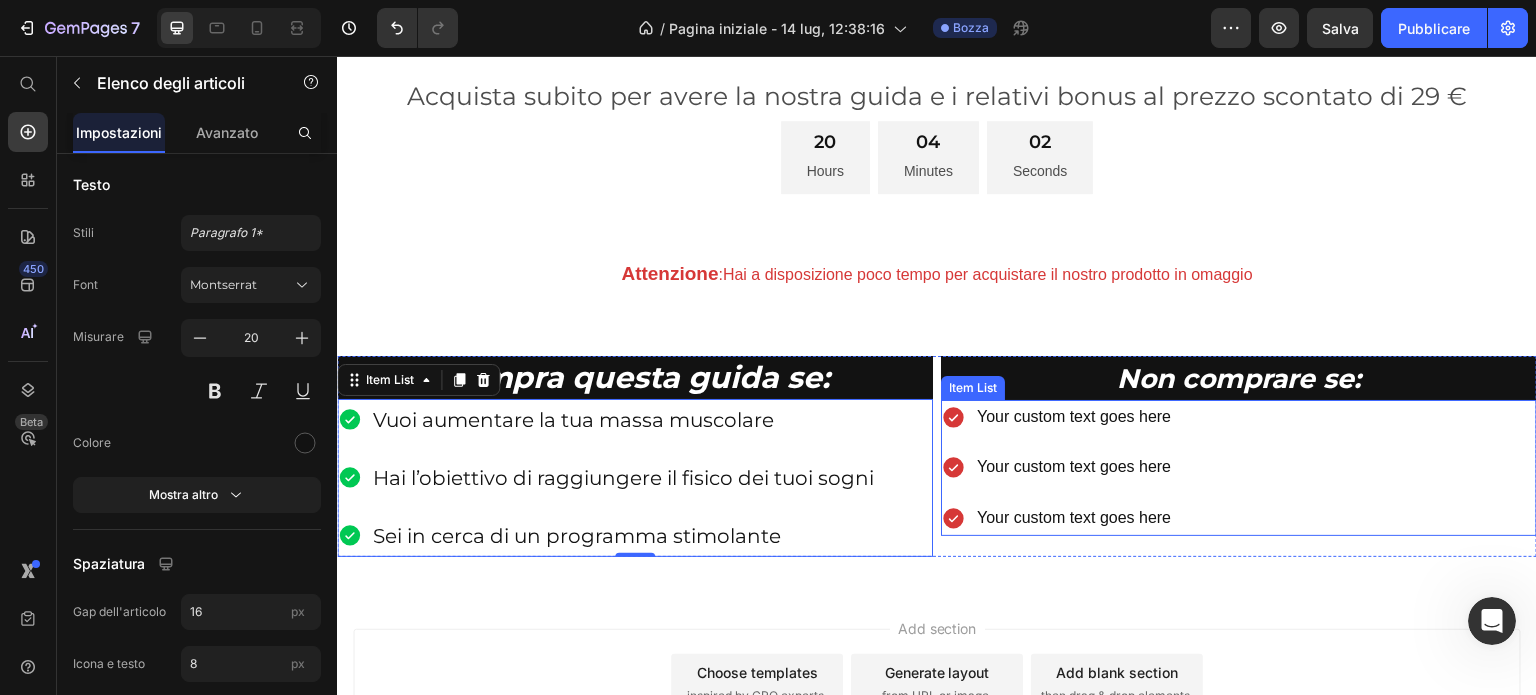click on "Your custom text goes here" at bounding box center [1074, 417] 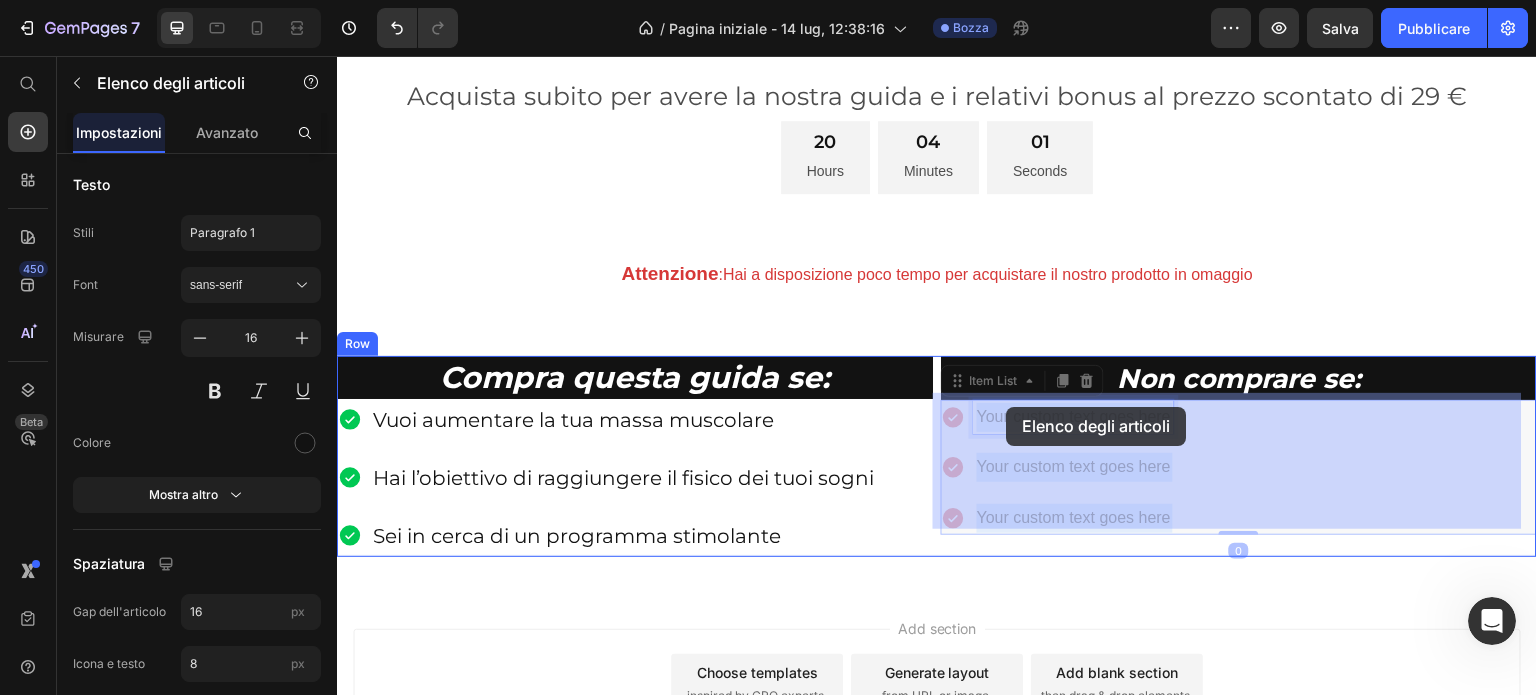 drag, startPoint x: 1162, startPoint y: 414, endPoint x: 1006, endPoint y: 405, distance: 156.2594 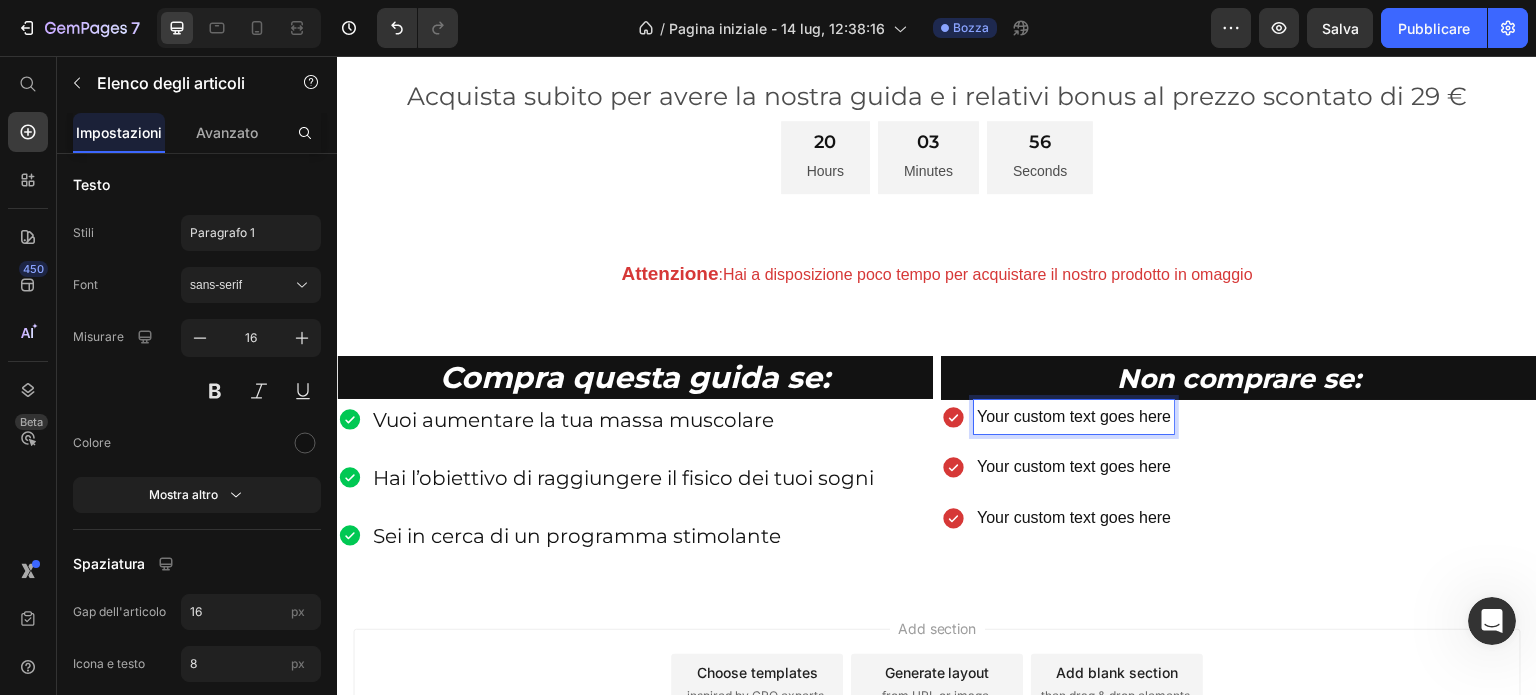 click on "Your custom text goes here" at bounding box center (1074, 417) 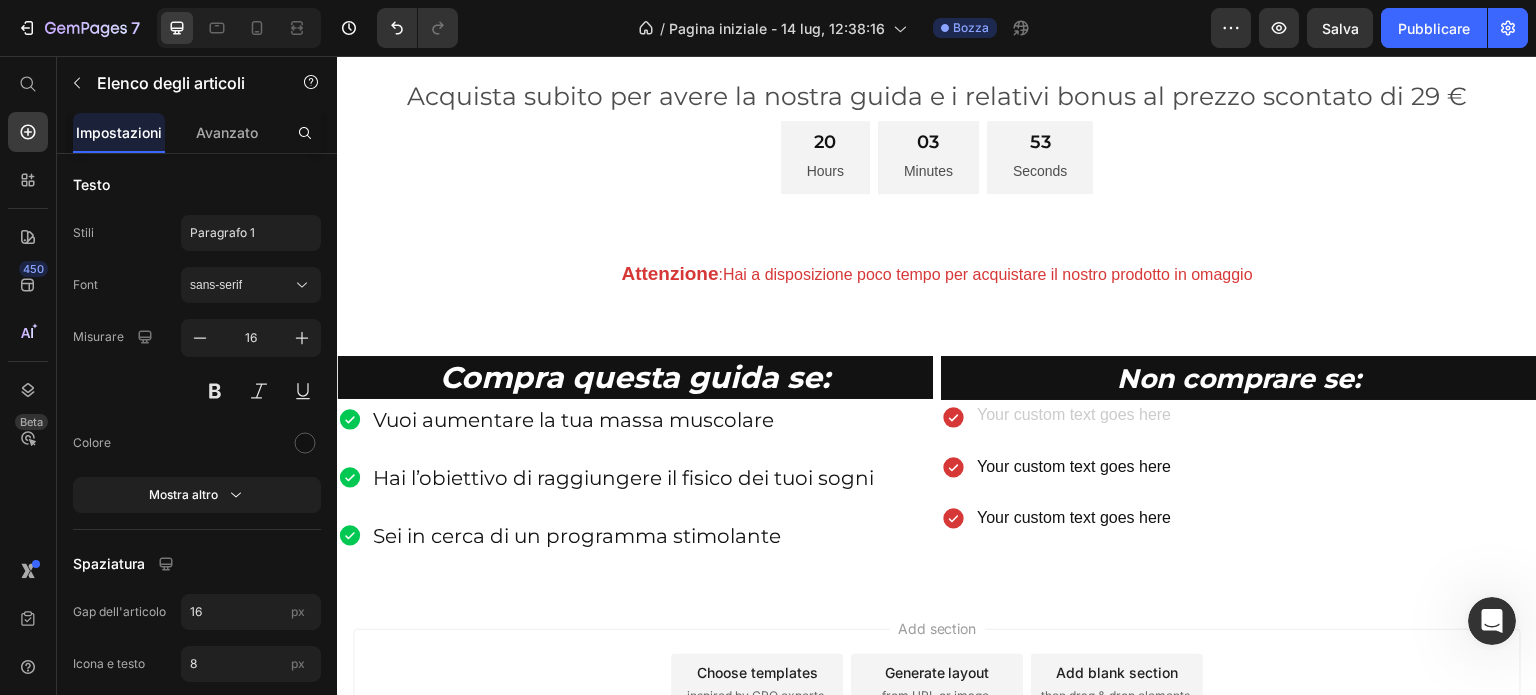 scroll, scrollTop: 1060, scrollLeft: 0, axis: vertical 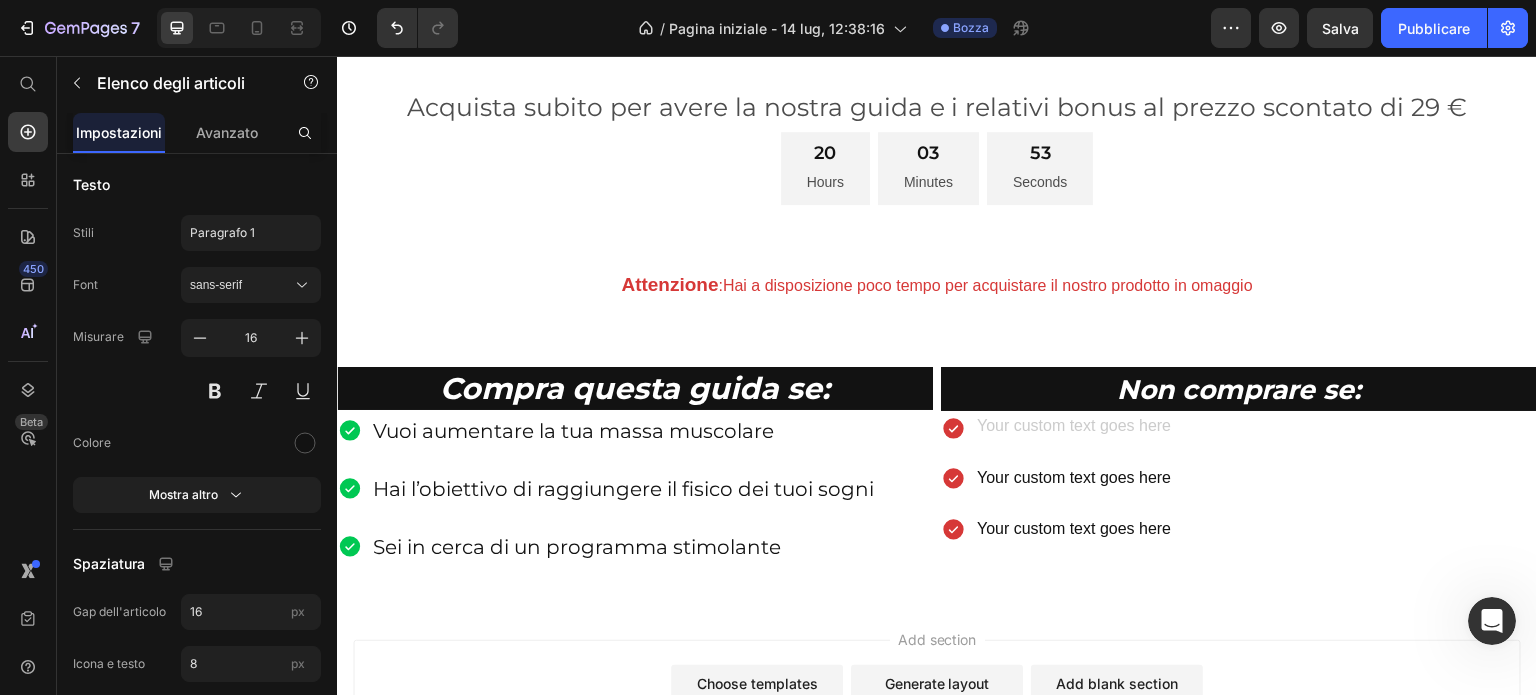 click on "Your custom text goes here" at bounding box center [1074, 478] 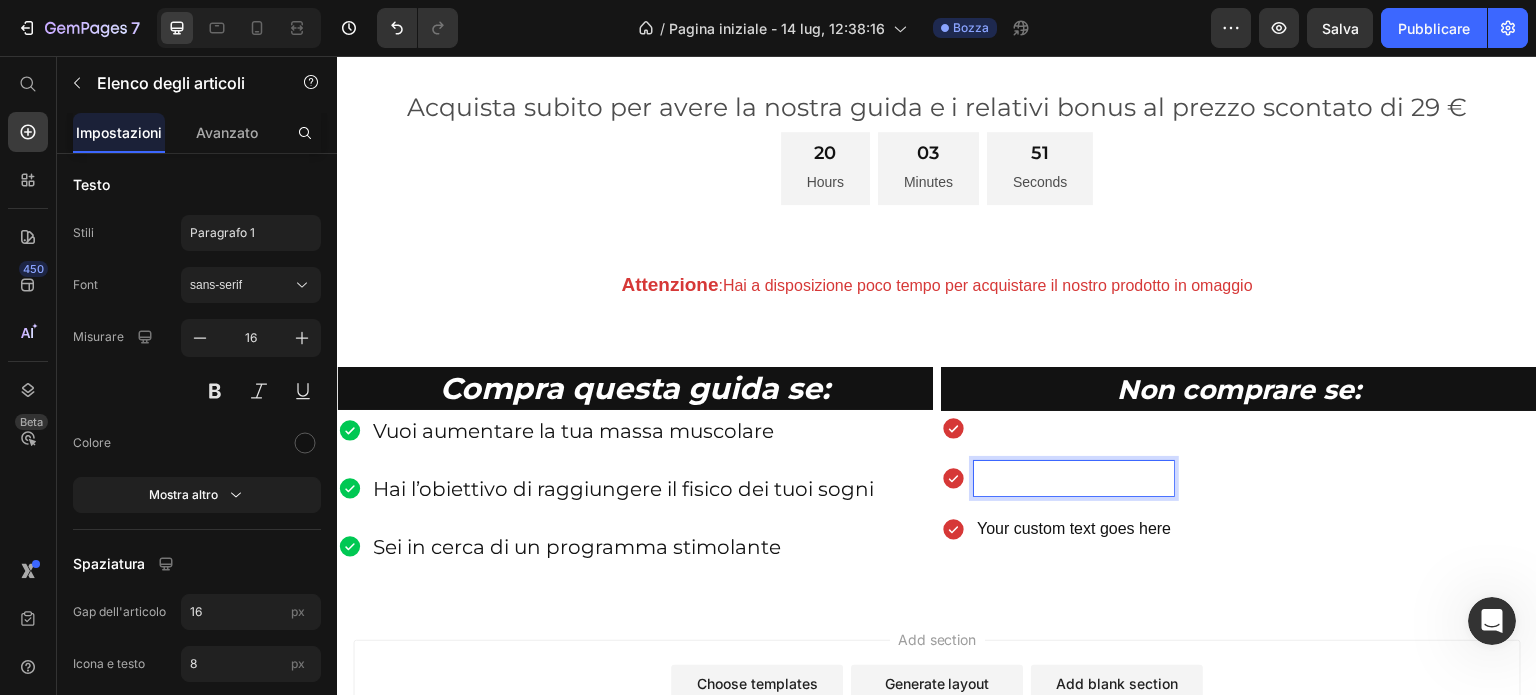scroll, scrollTop: 1050, scrollLeft: 0, axis: vertical 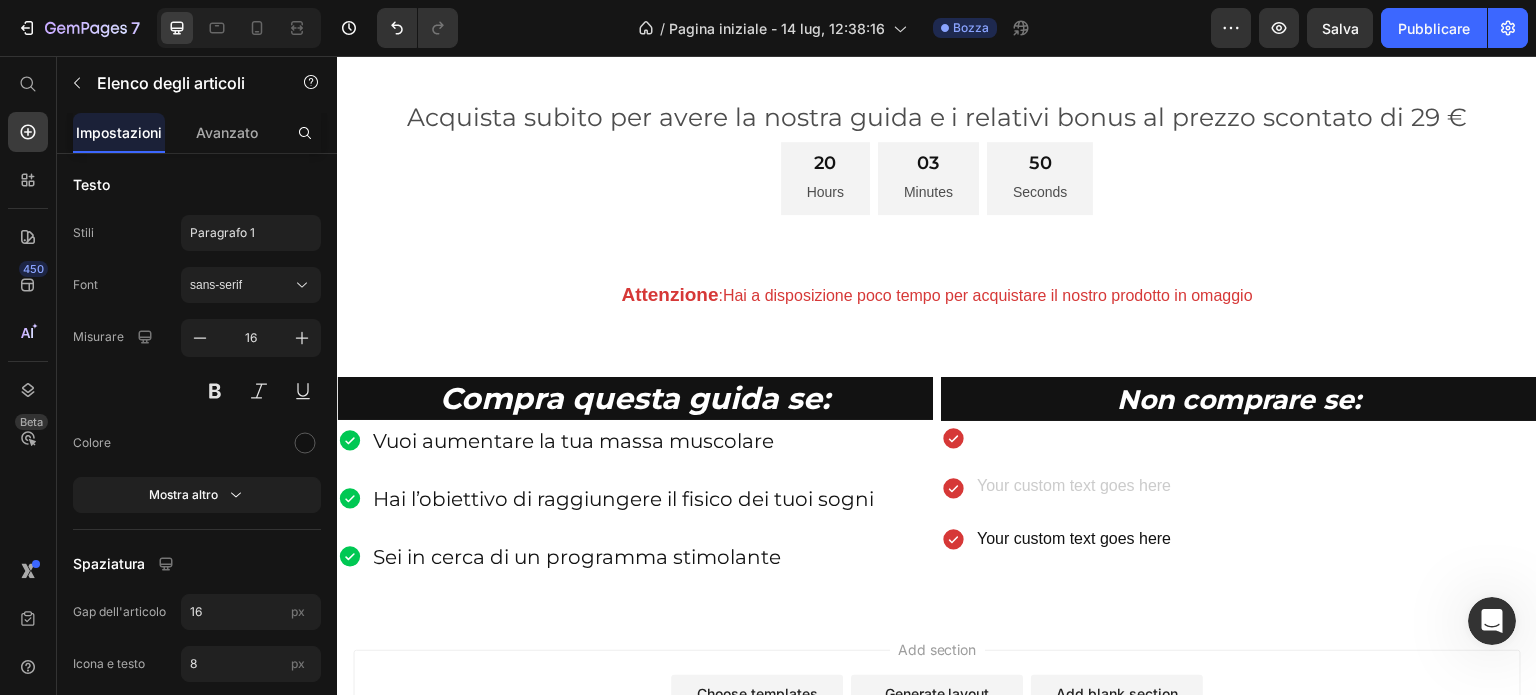 click on "Your custom text goes here" at bounding box center [1074, 539] 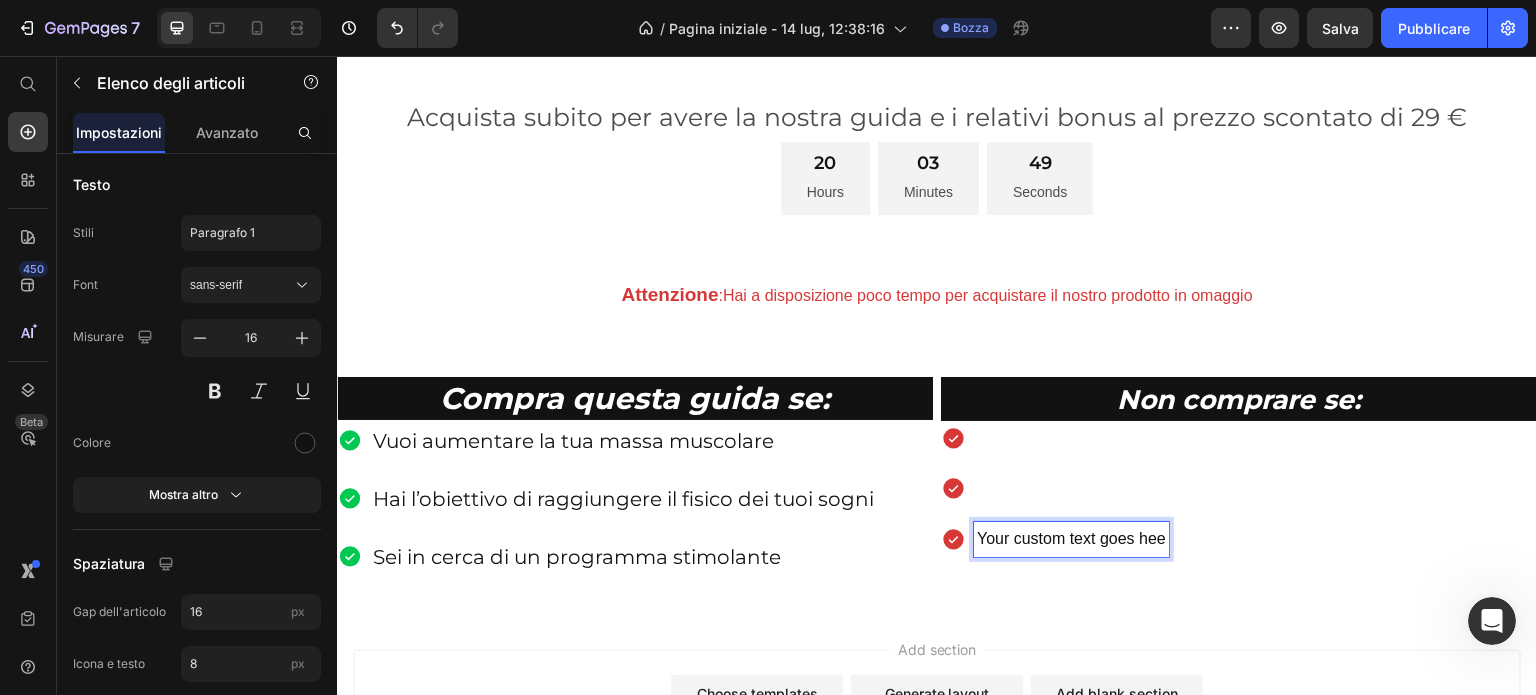 click on "Your custom text goes hee" at bounding box center (1239, 489) 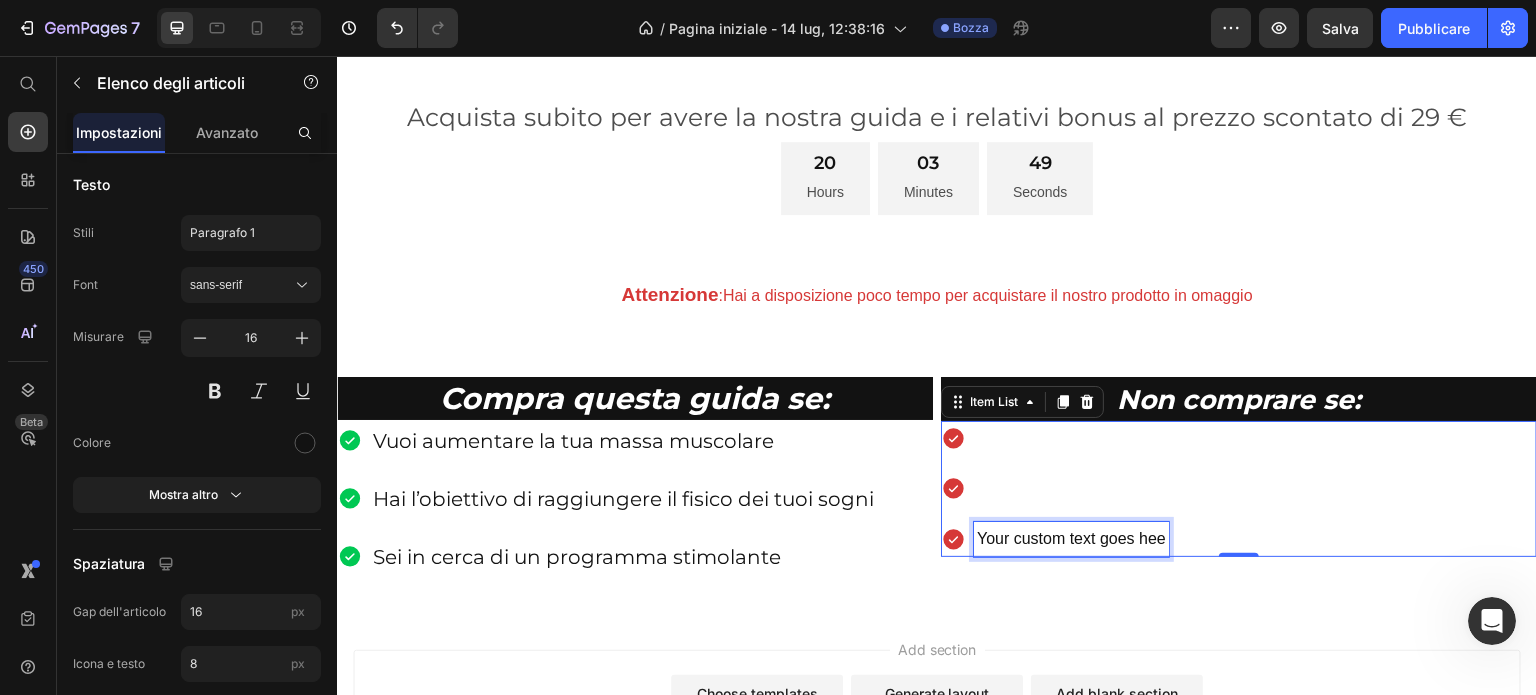 click on "Your custom text goes hee" at bounding box center [1071, 539] 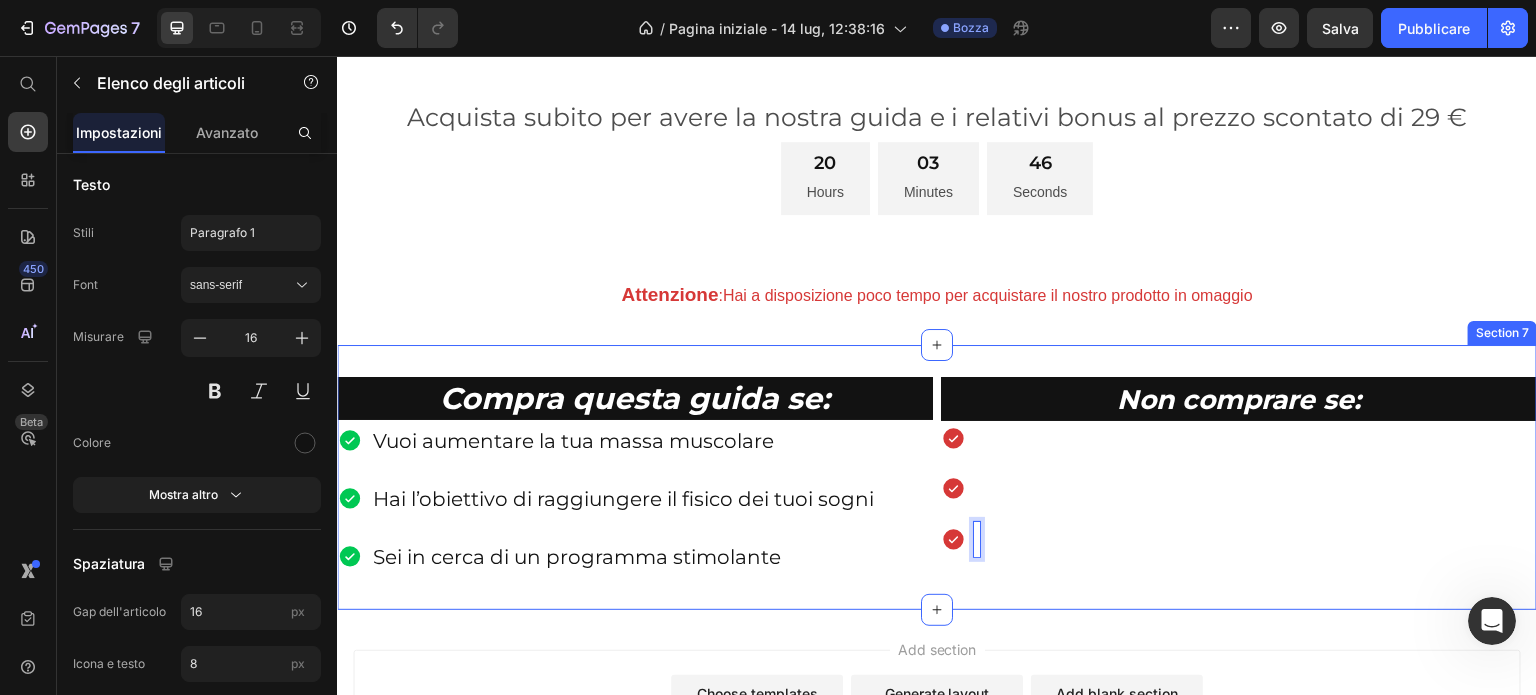 scroll, scrollTop: 1040, scrollLeft: 0, axis: vertical 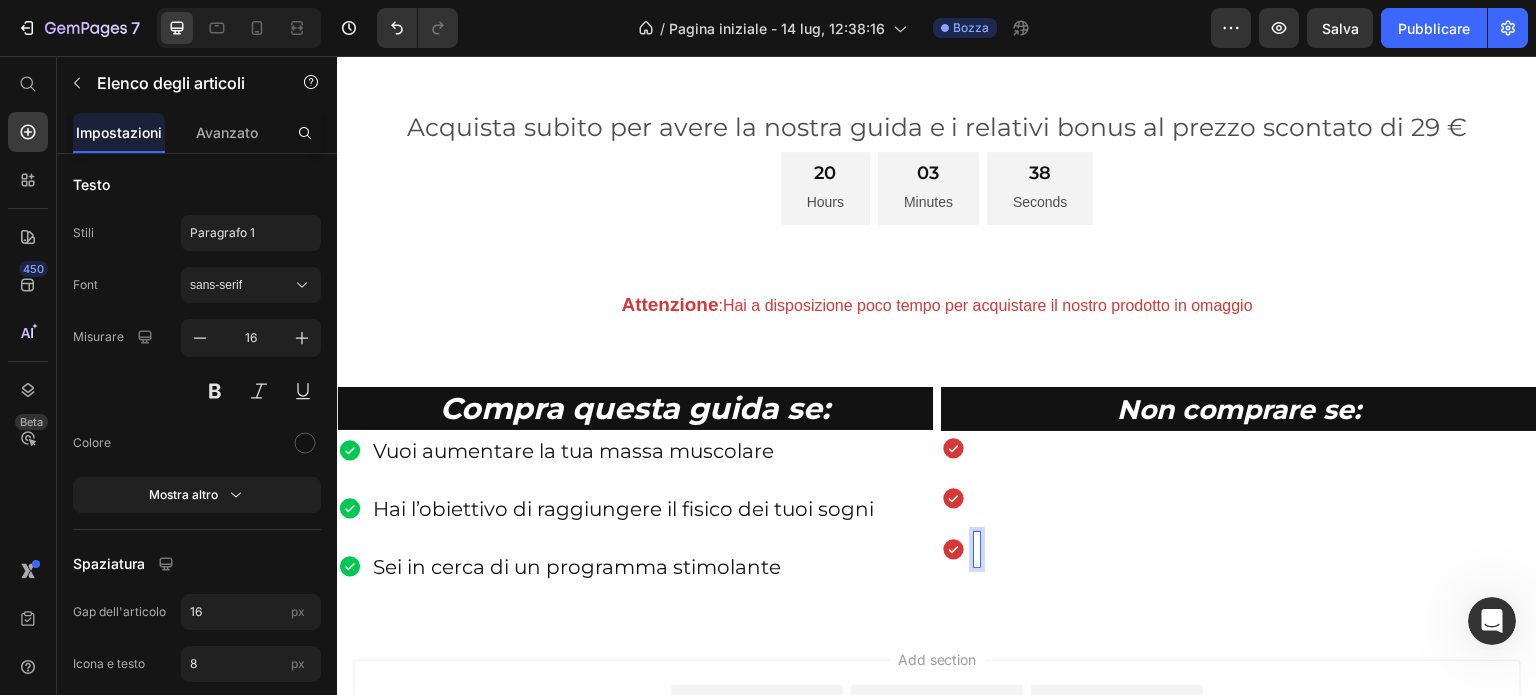 click at bounding box center (1239, 499) 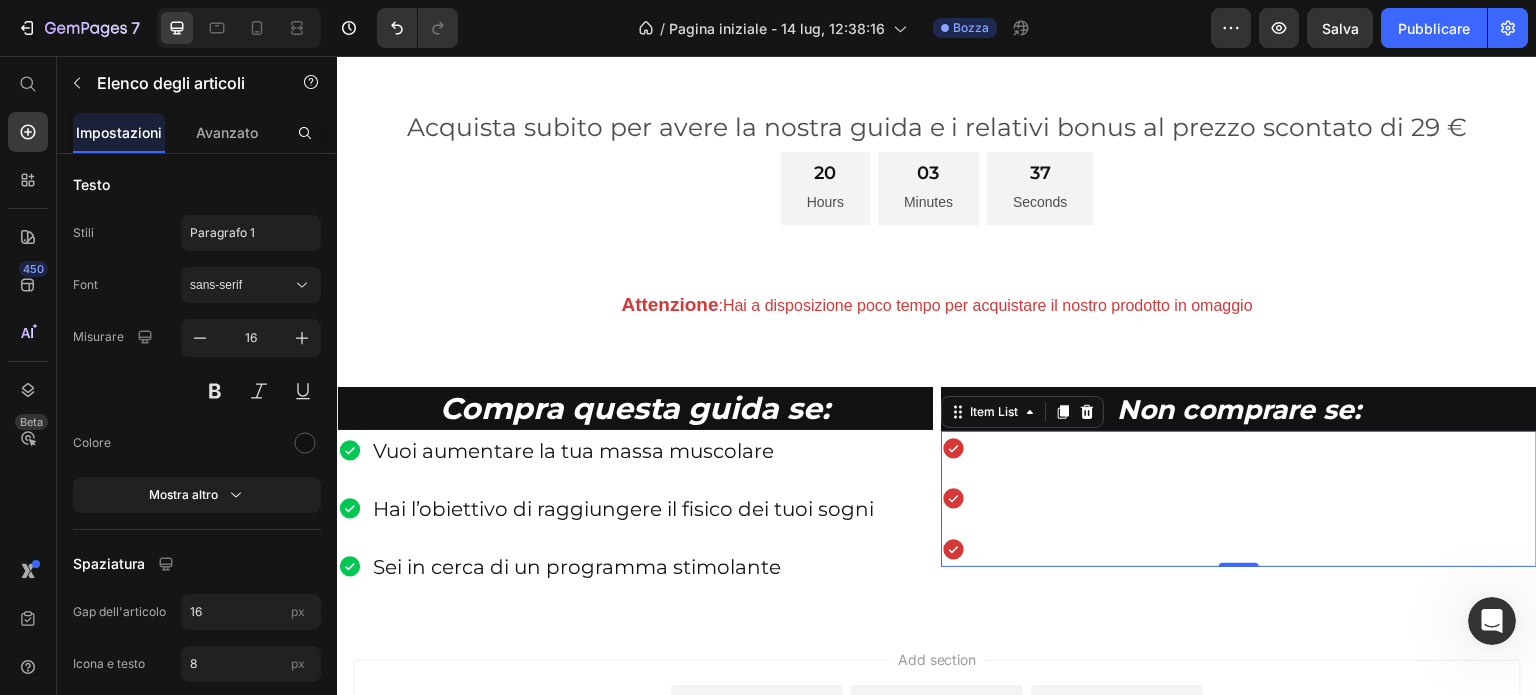 click at bounding box center (1239, 499) 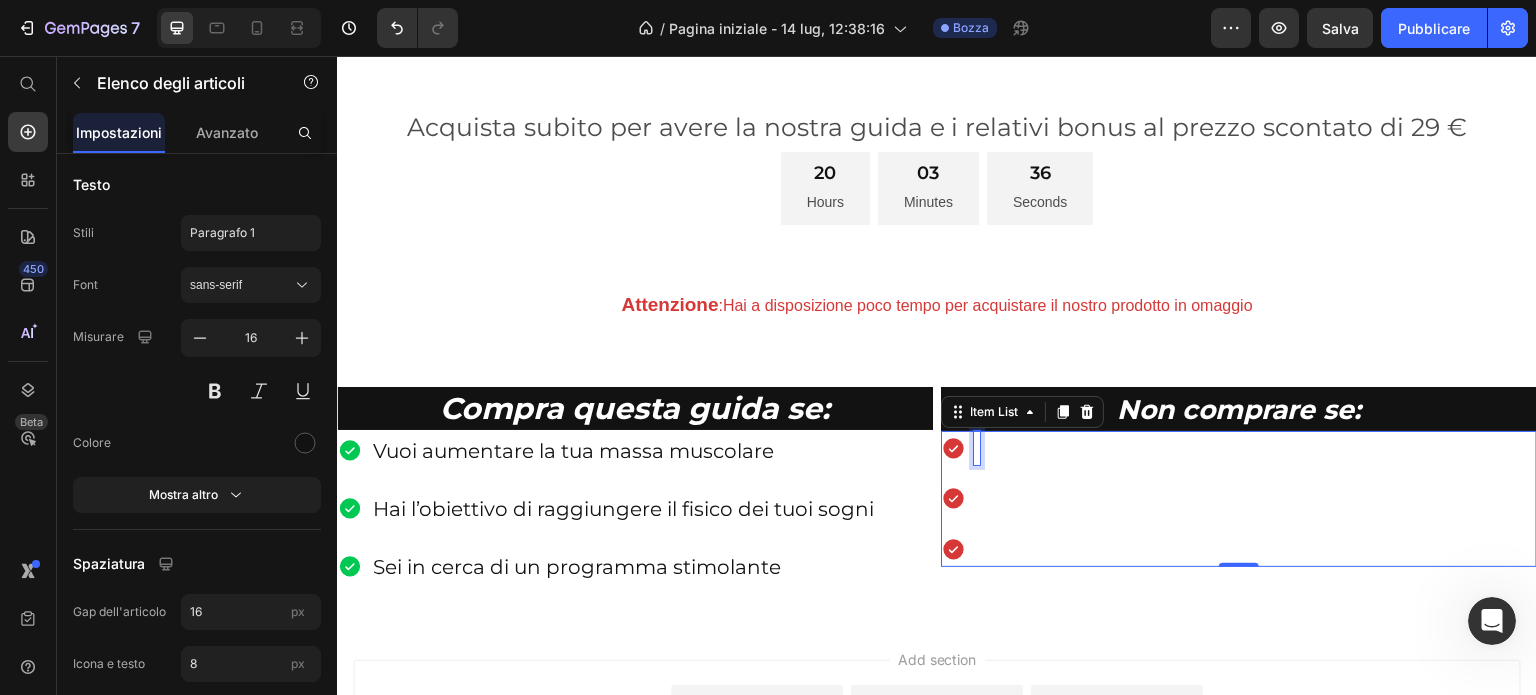 click at bounding box center (977, 448) 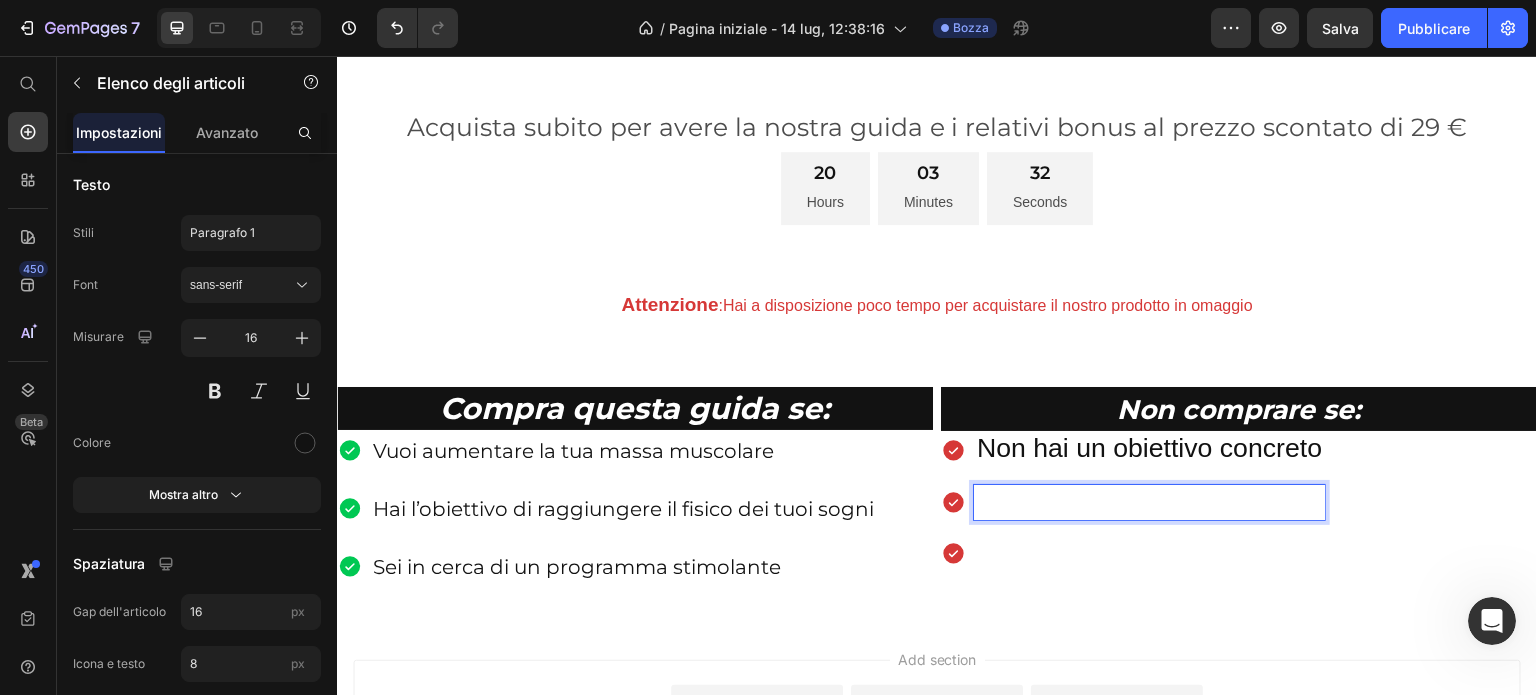 click at bounding box center (1149, 502) 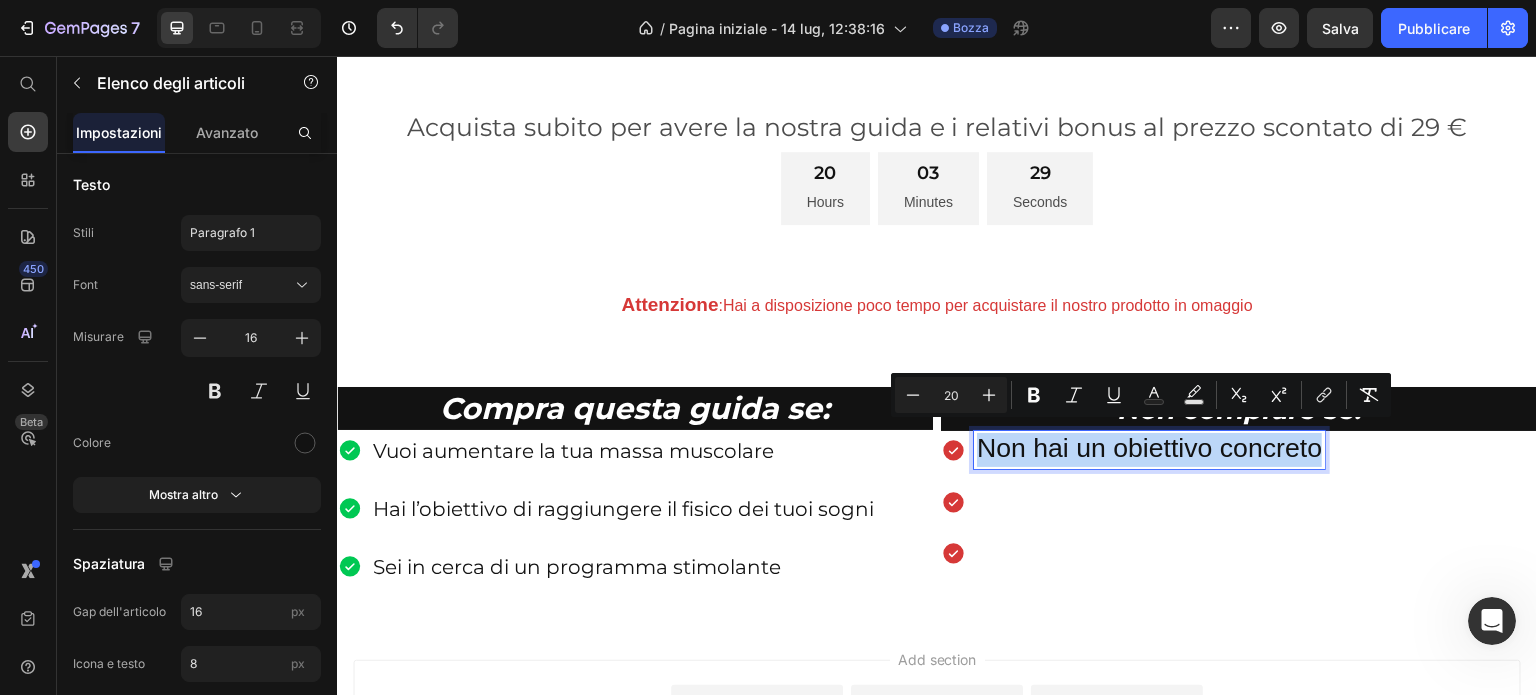 drag, startPoint x: 1317, startPoint y: 443, endPoint x: 970, endPoint y: 430, distance: 347.24344 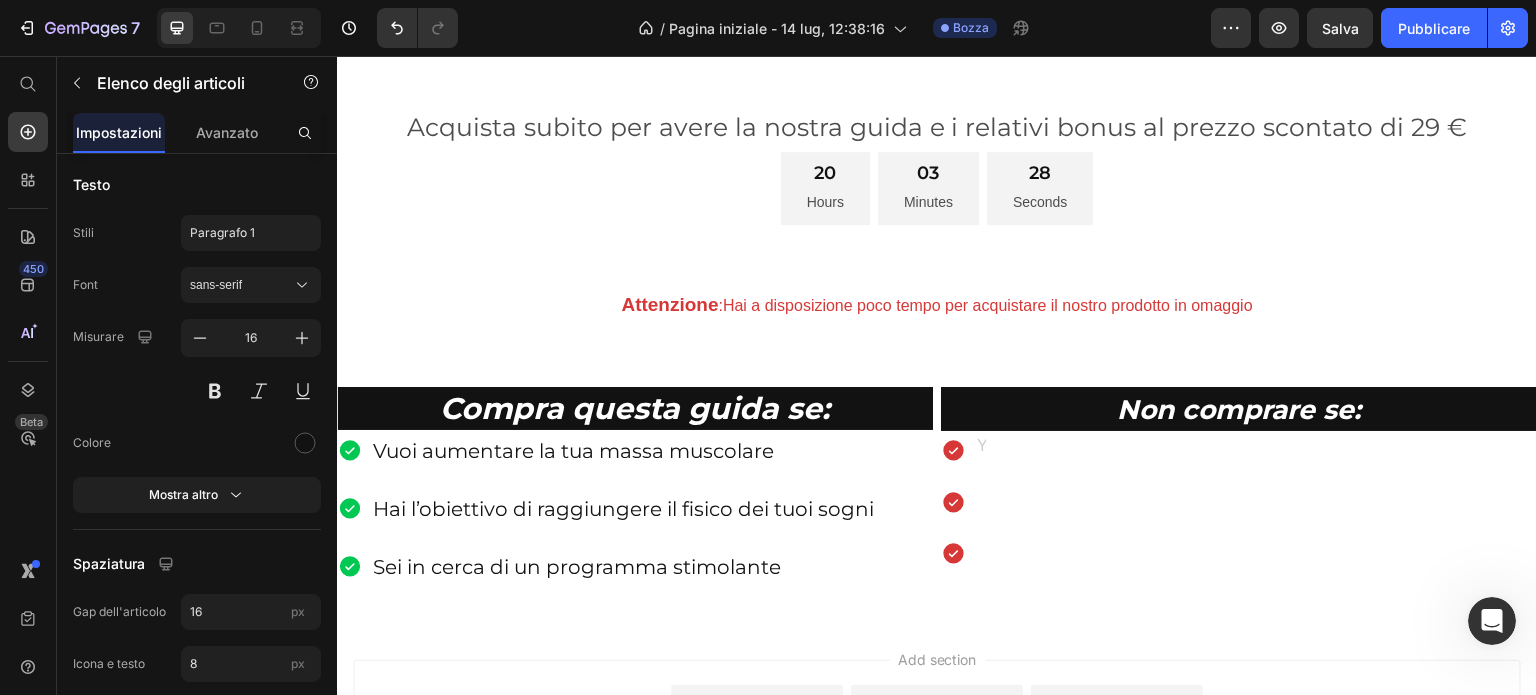 scroll, scrollTop: 1029, scrollLeft: 0, axis: vertical 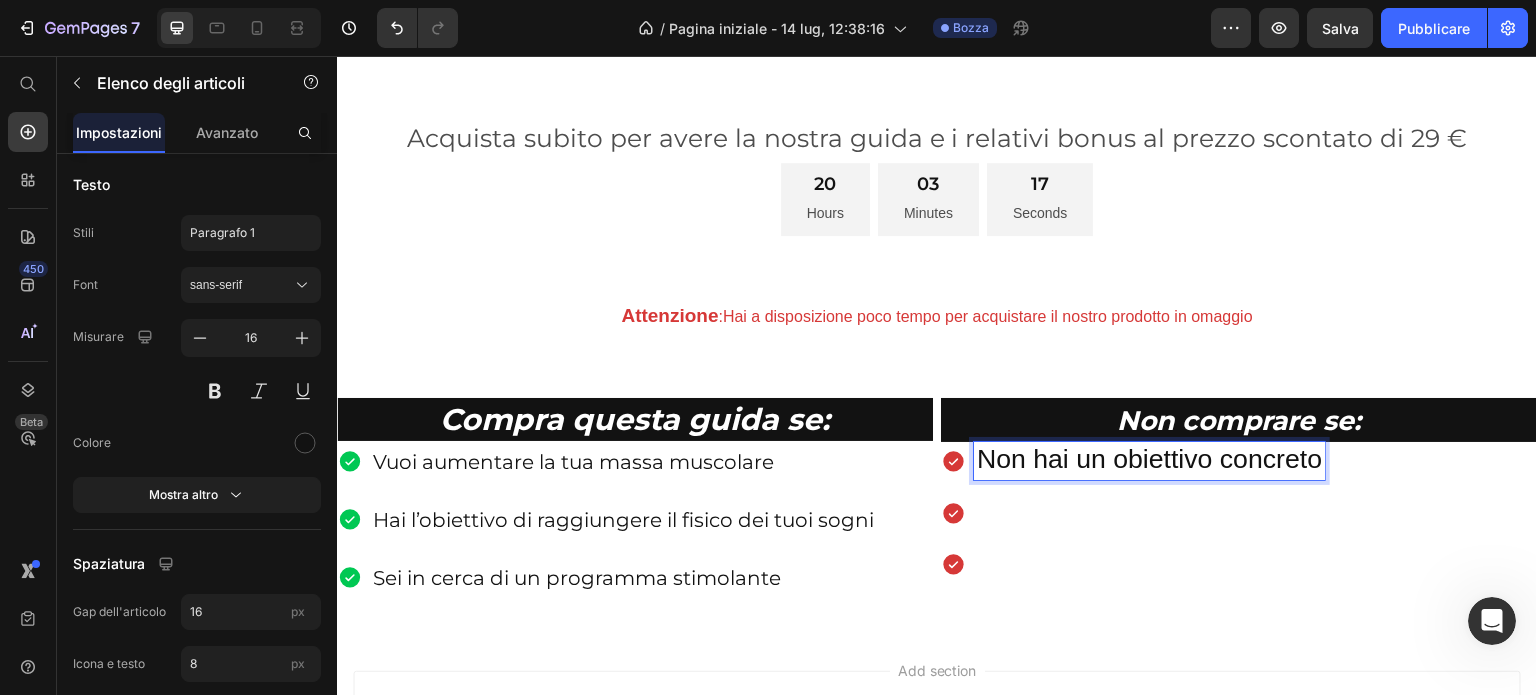 click at bounding box center [1149, 513] 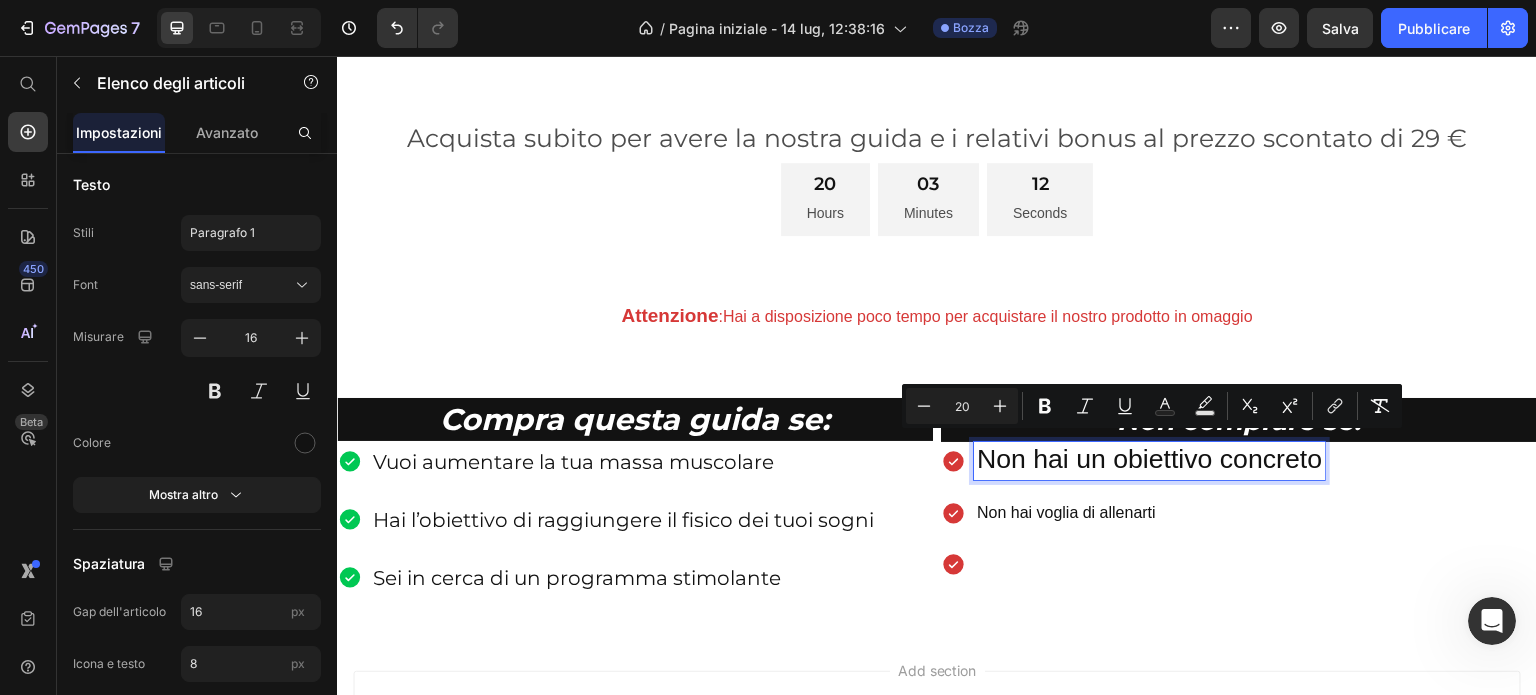 drag, startPoint x: 1326, startPoint y: 451, endPoint x: 981, endPoint y: 475, distance: 345.83377 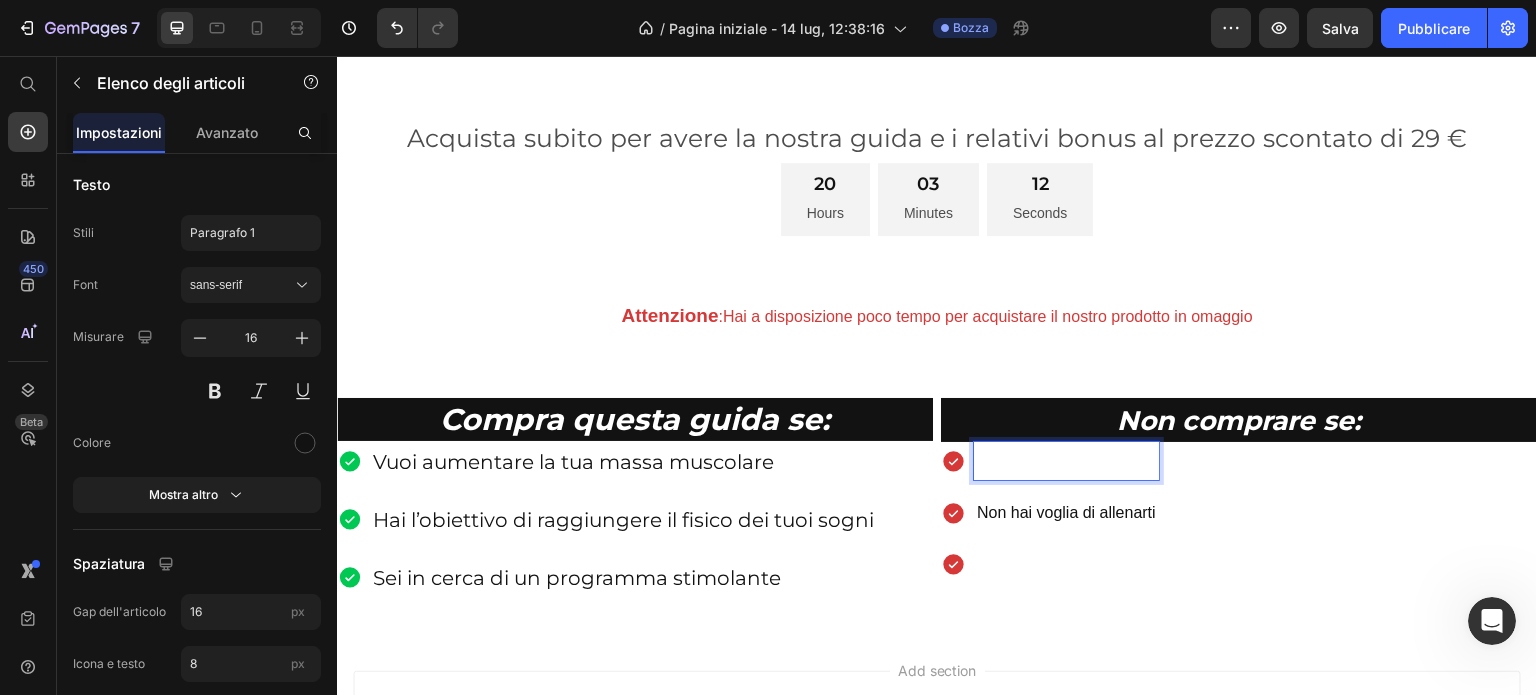 scroll, scrollTop: 1019, scrollLeft: 0, axis: vertical 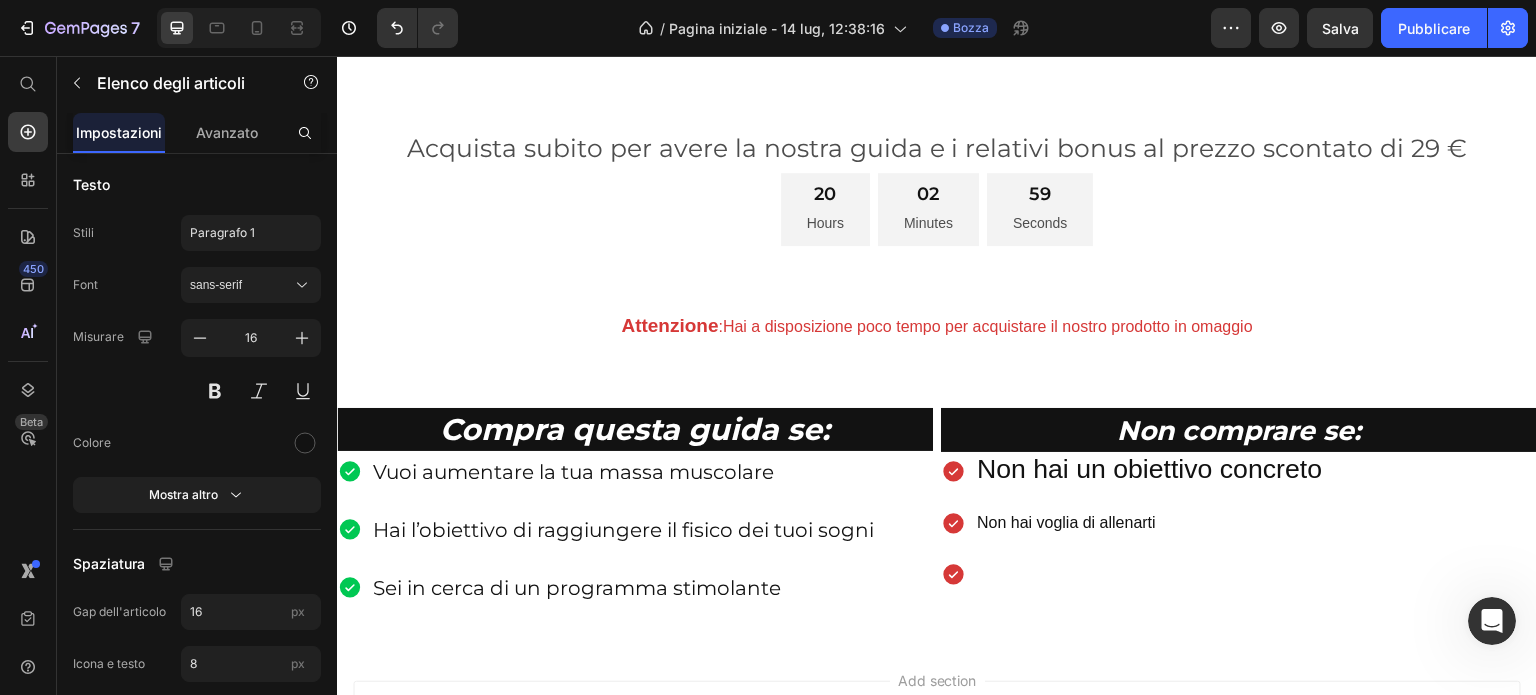 click at bounding box center [1149, 574] 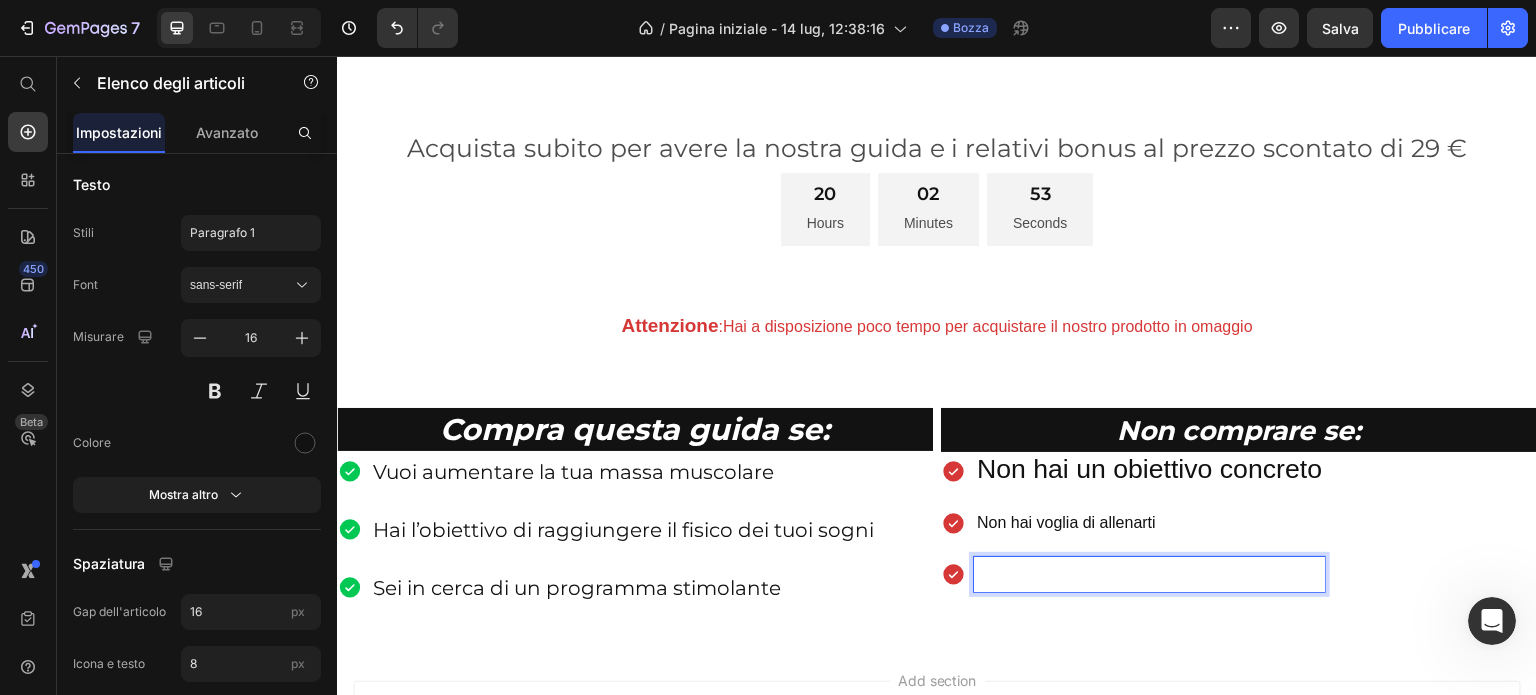 click at bounding box center [1149, 574] 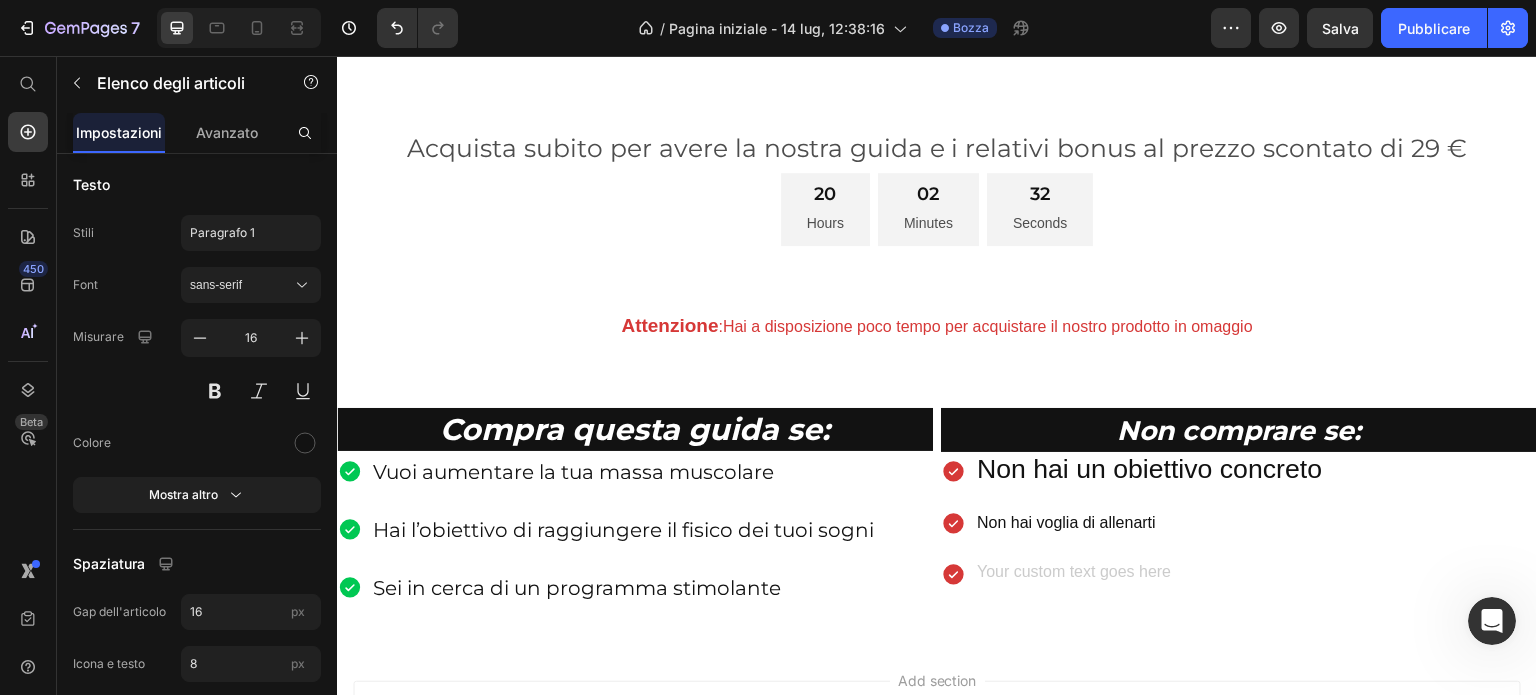 scroll, scrollTop: 1008, scrollLeft: 0, axis: vertical 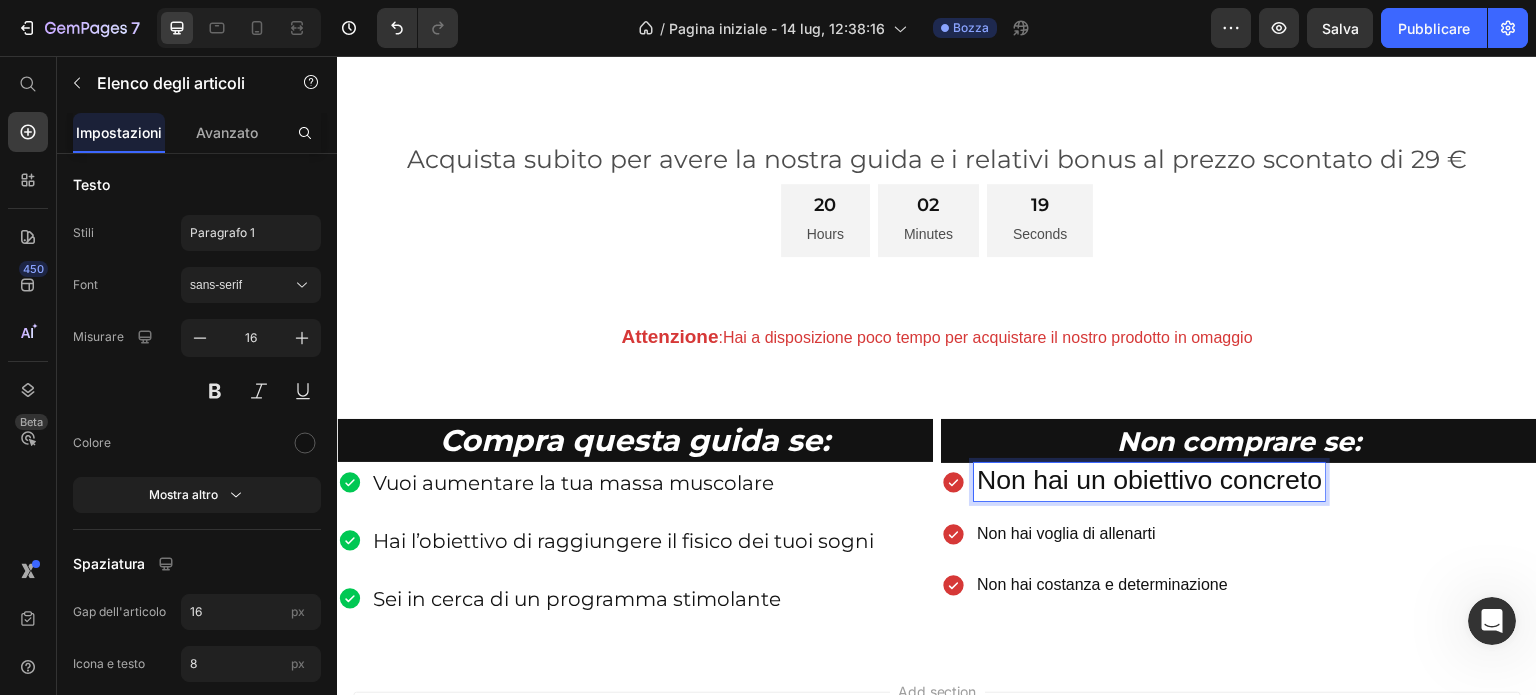 click on "Non hai un obiettivo concreto" at bounding box center (1149, 480) 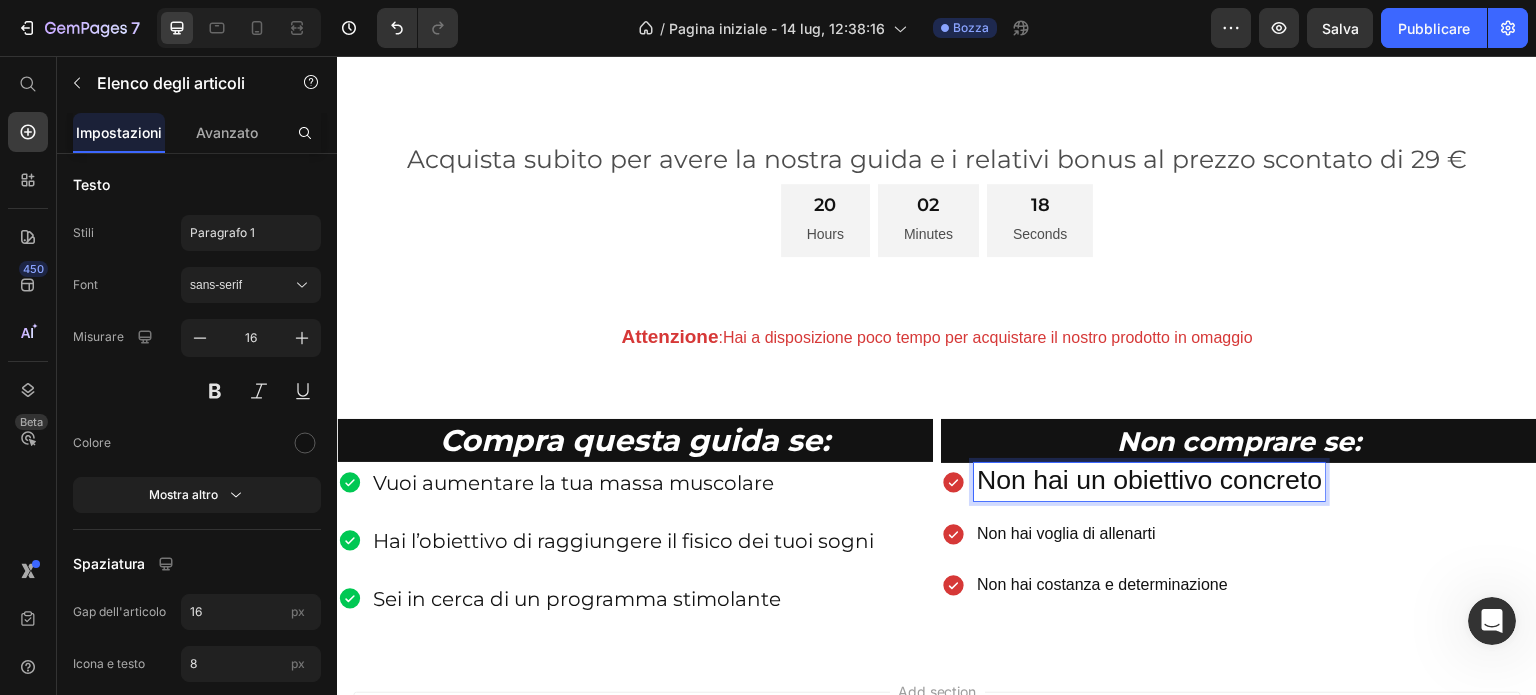 drag, startPoint x: 1319, startPoint y: 479, endPoint x: 961, endPoint y: 497, distance: 358.45224 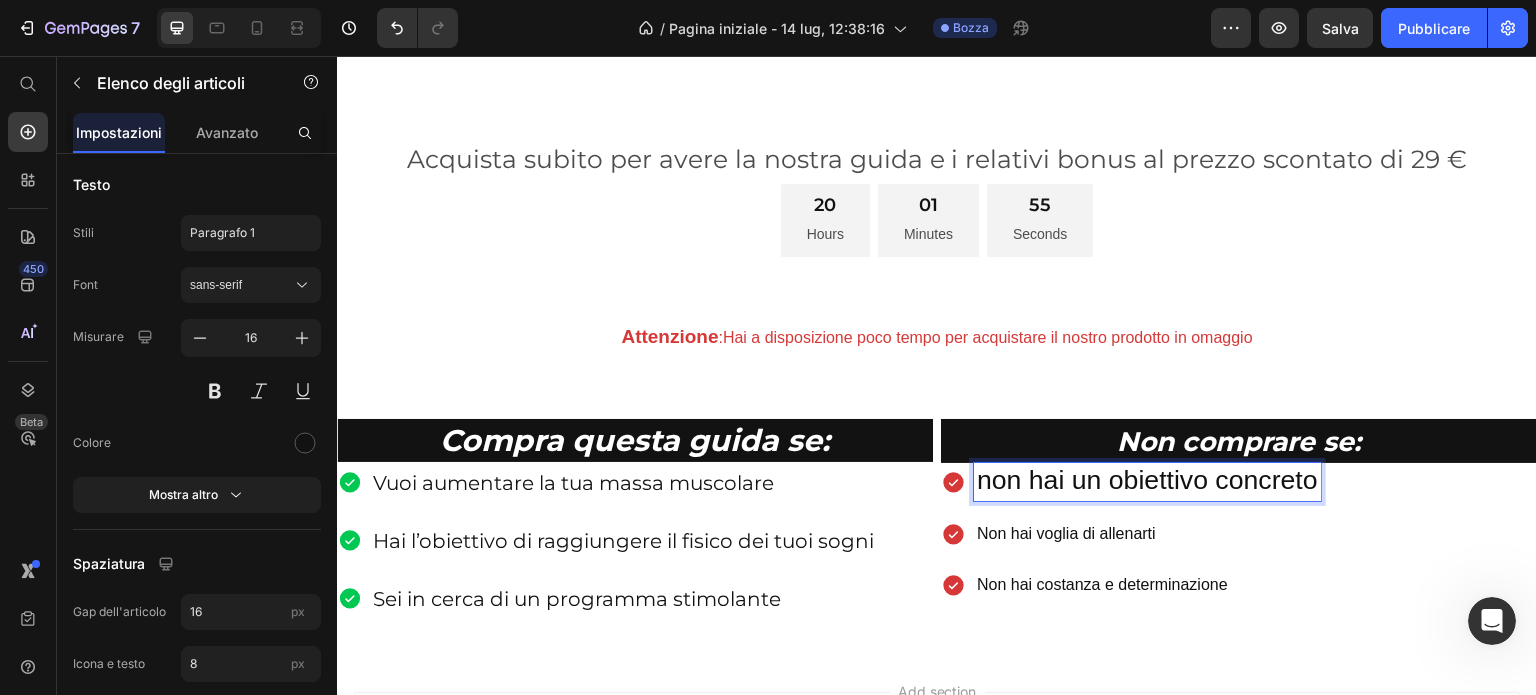 click on "non hai un obiettivo concreto  Non hai voglia di allenarti Non hai costanza e determinazione" at bounding box center [1239, 533] 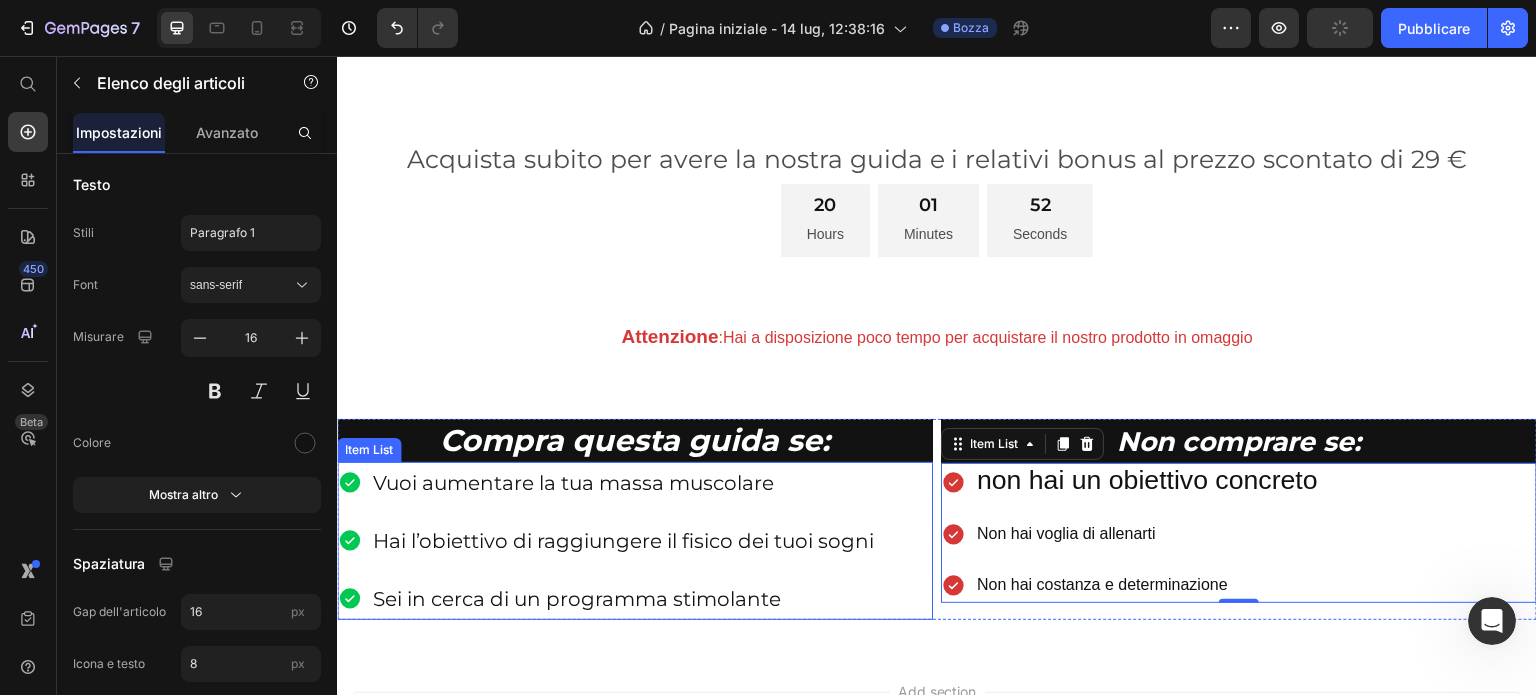 click on "Vuoi aumentare la tua massa muscolare" at bounding box center (623, 483) 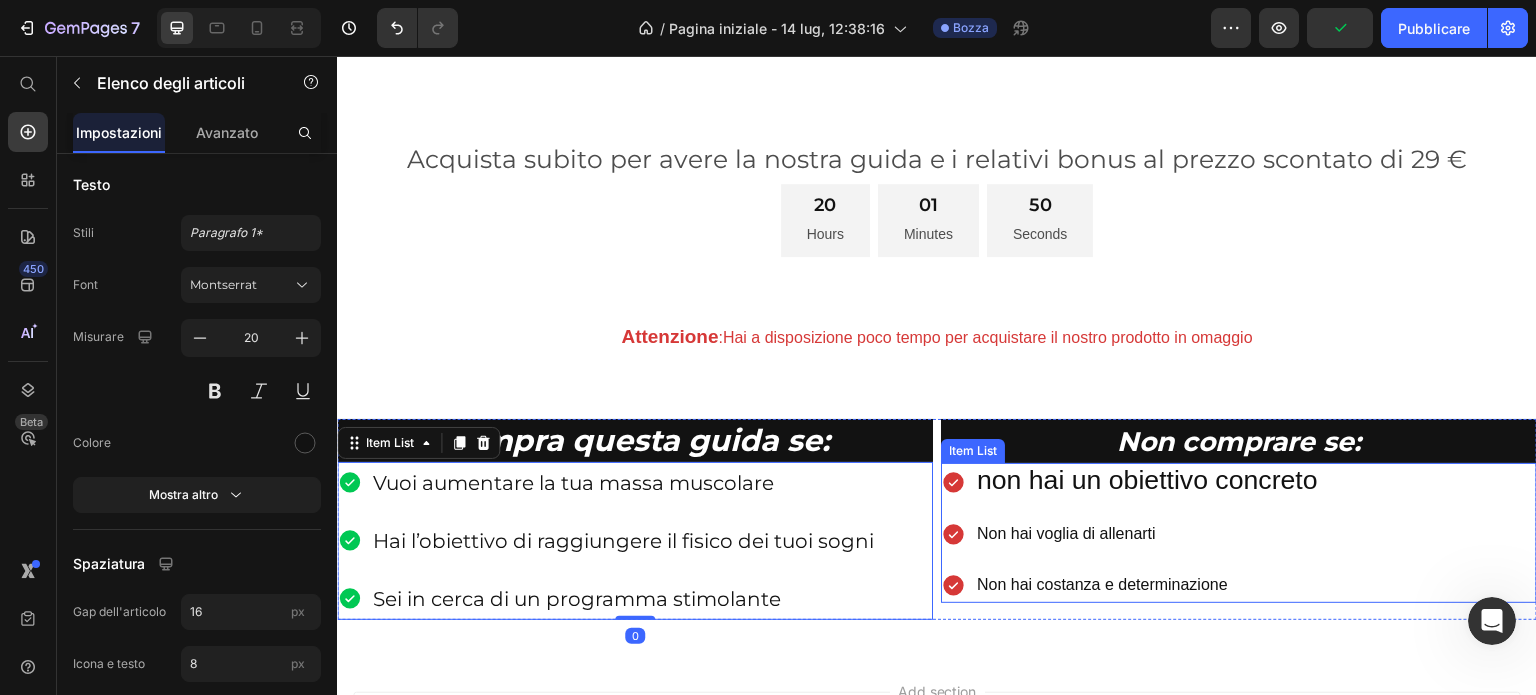click on "non hai un obiettivo concreto  Non hai voglia di allenarti Non hai costanza e determinazione" at bounding box center (1239, 533) 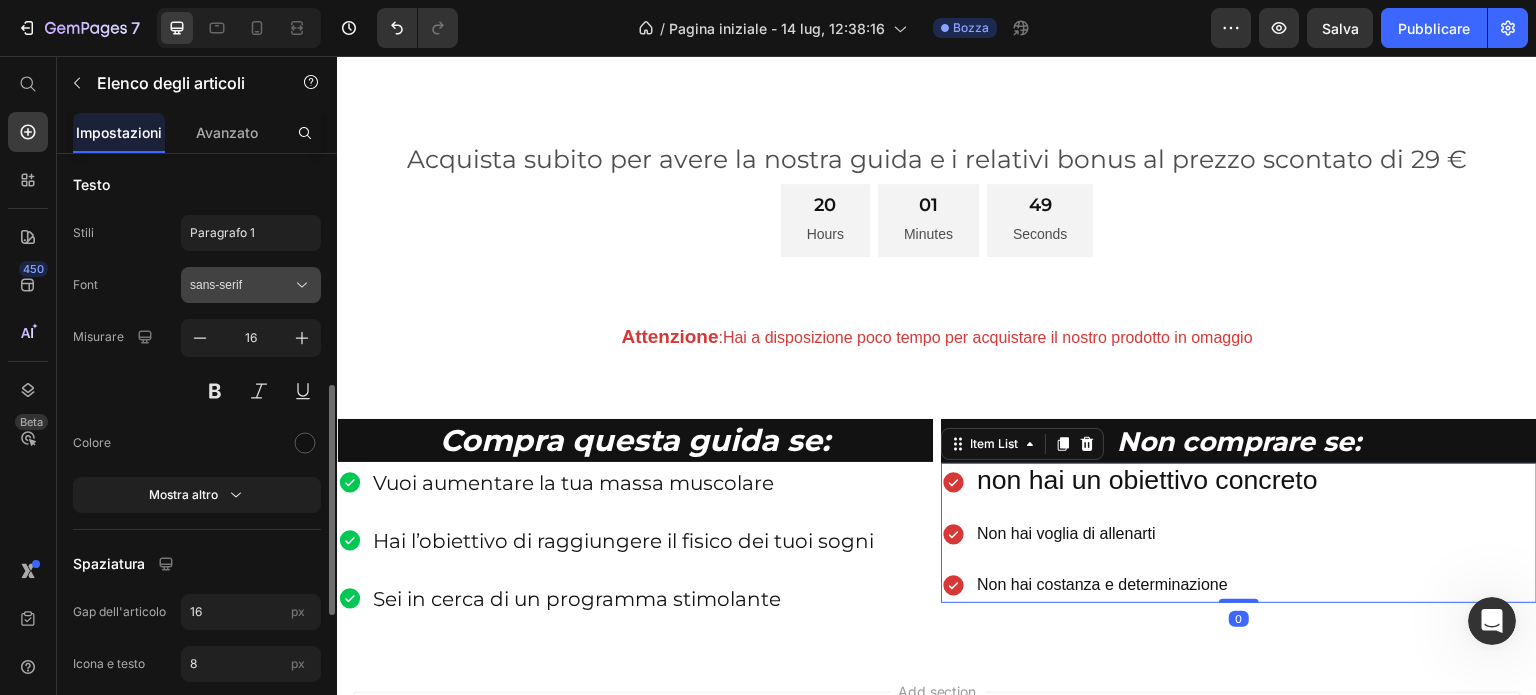 click 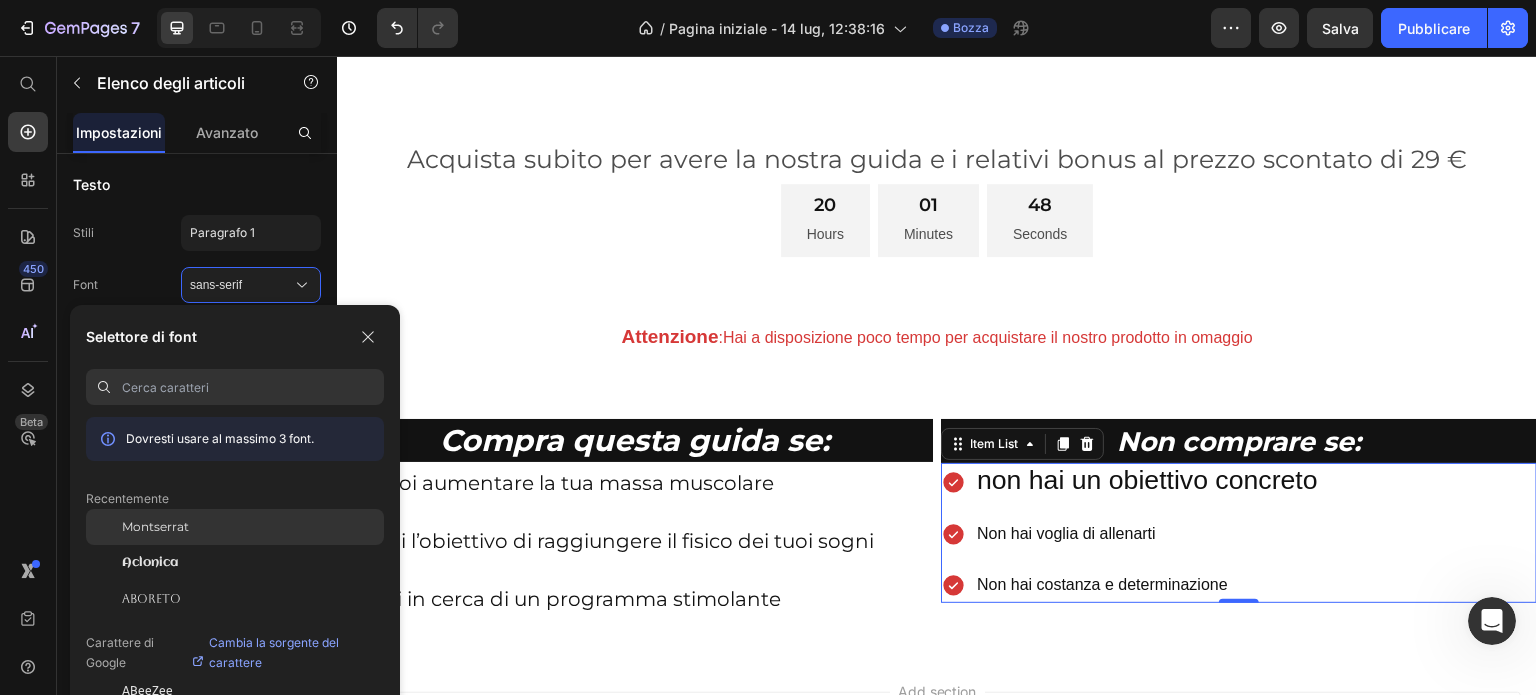 click on "Montserrat" 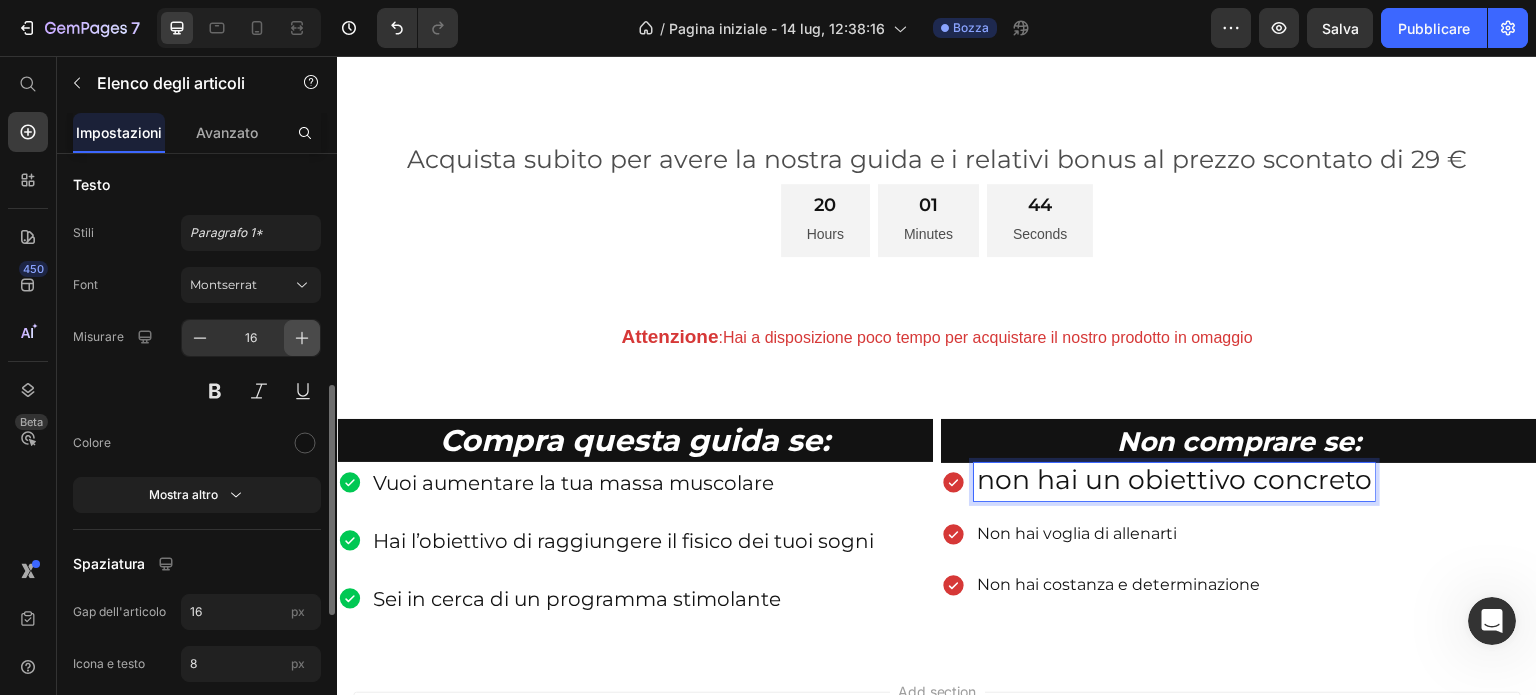 click 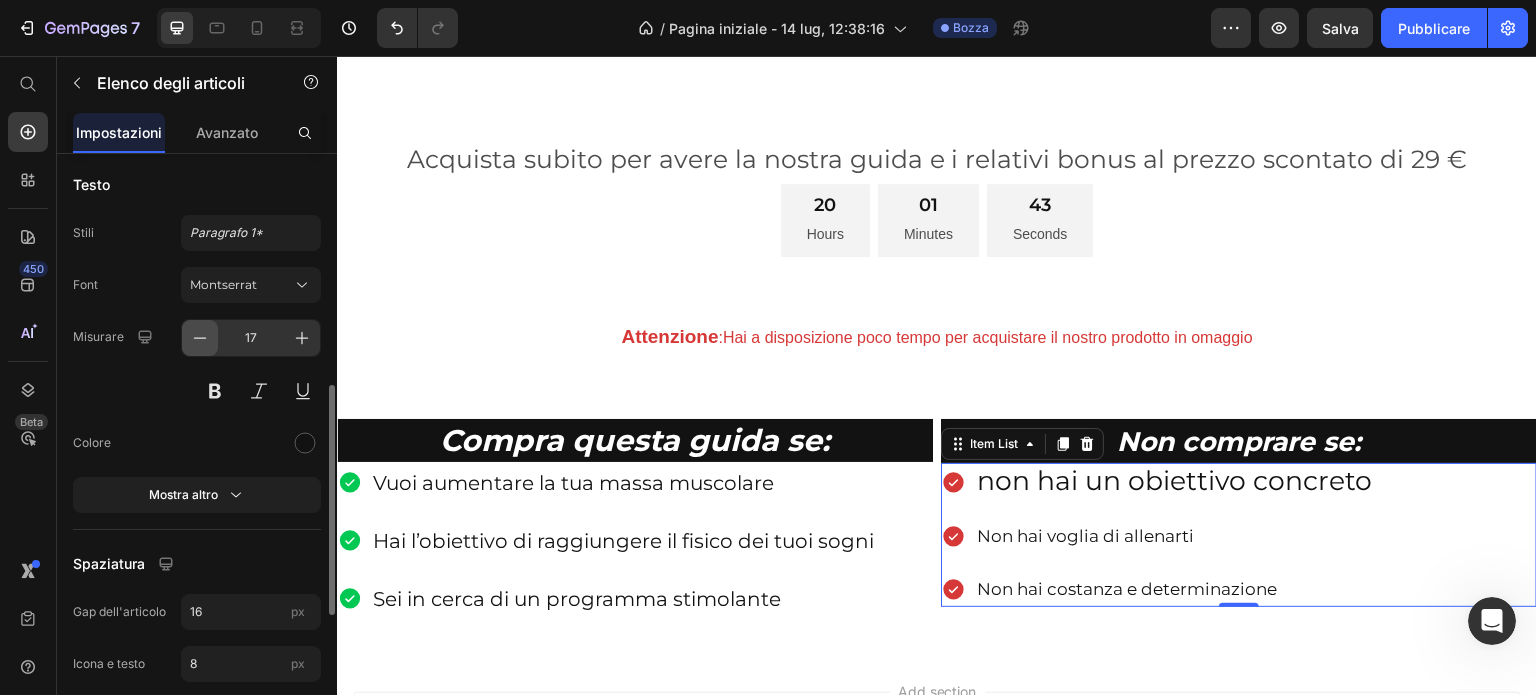 click at bounding box center [200, 338] 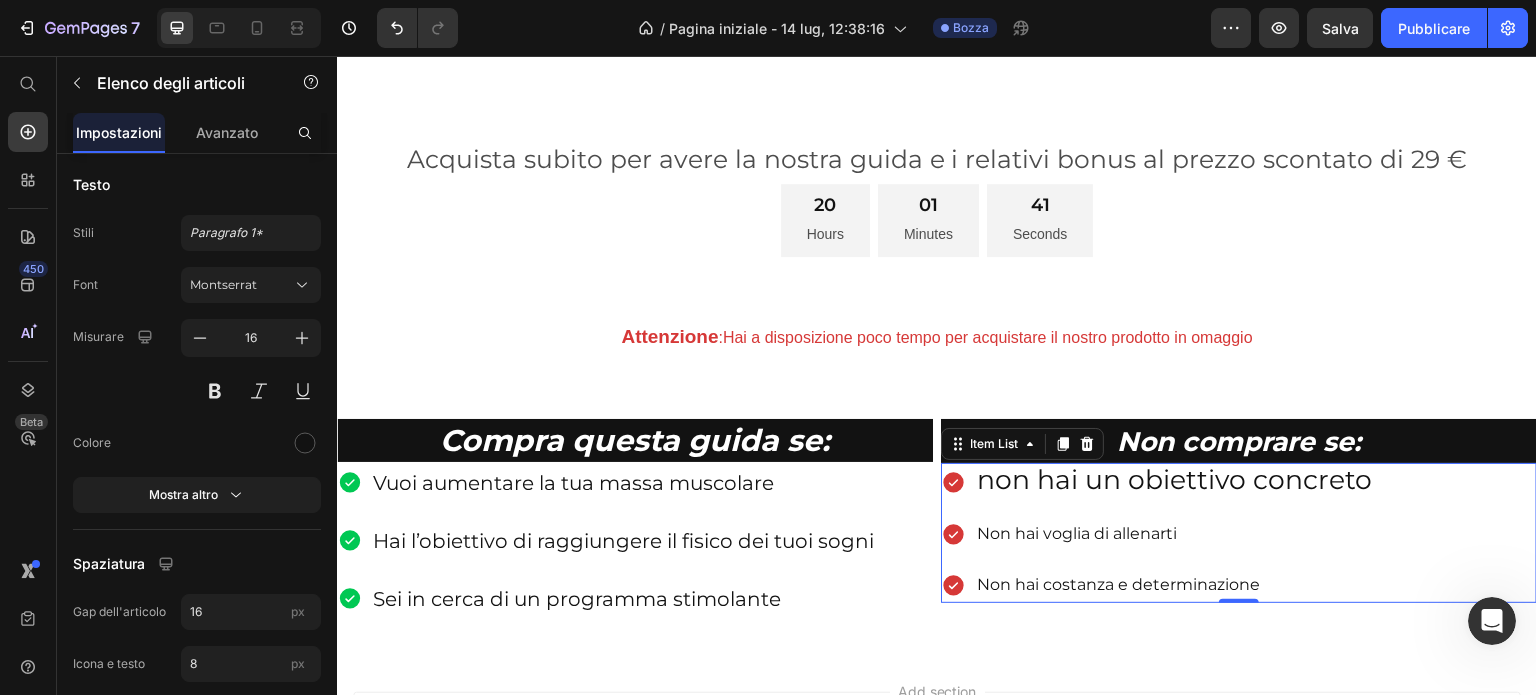 click on "non hai un obiettivo concreto  Non hai voglia di allenarti Non hai costanza e determinazione" at bounding box center (1239, 533) 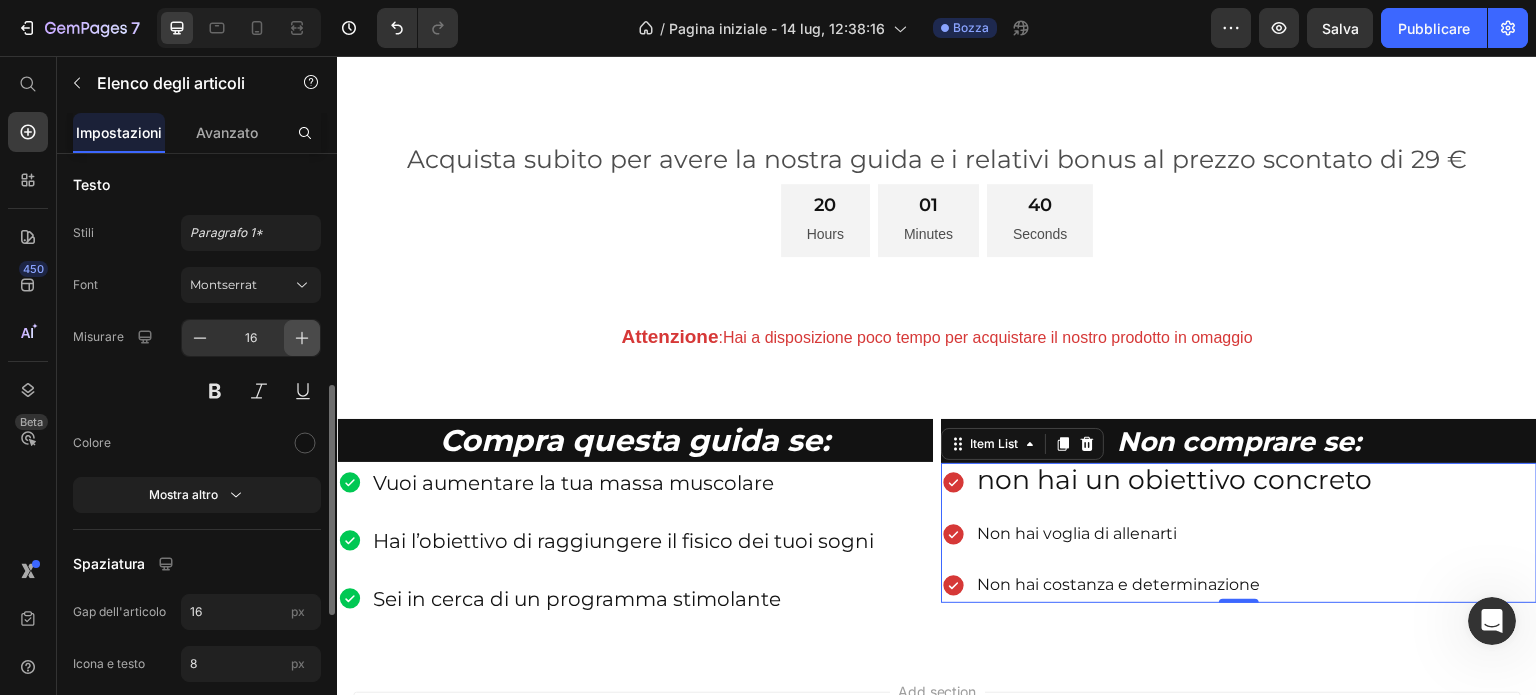 click at bounding box center [302, 338] 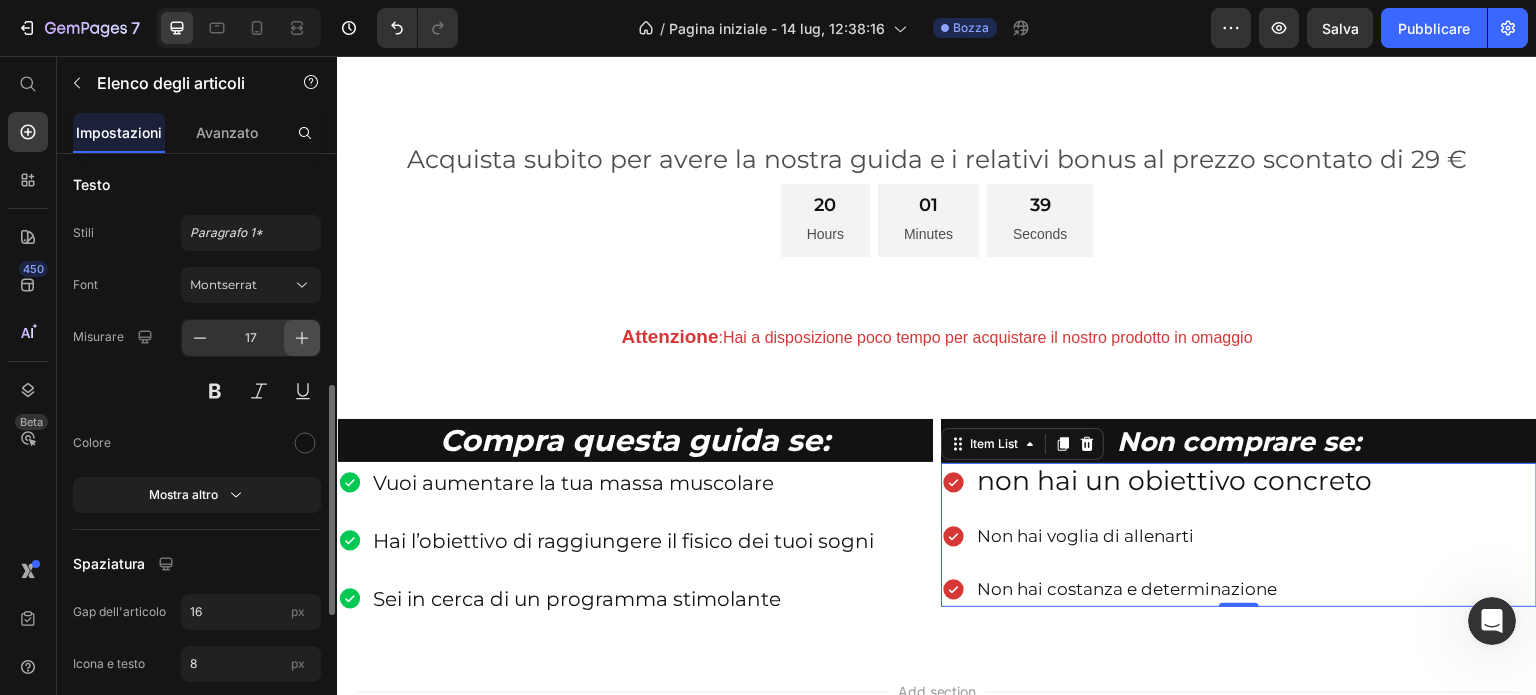 click at bounding box center [302, 338] 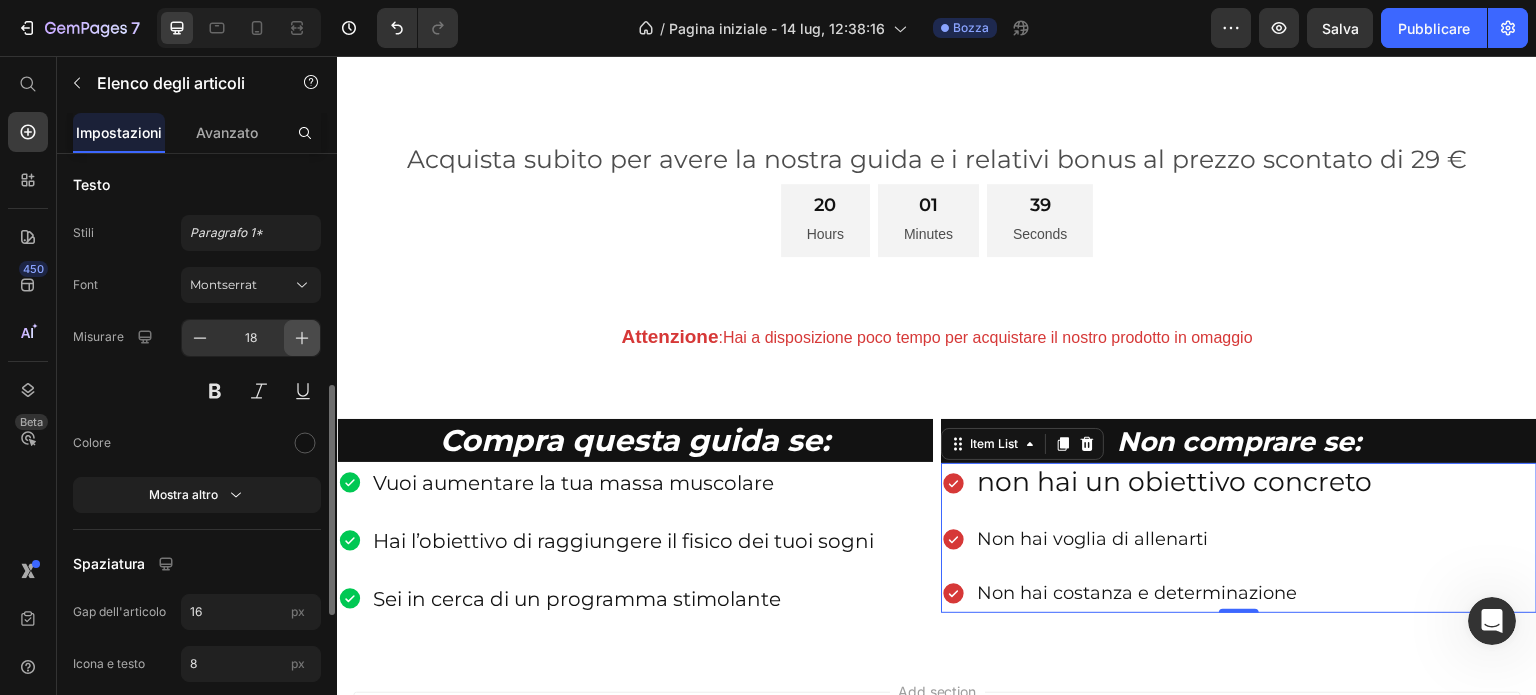 click at bounding box center [302, 338] 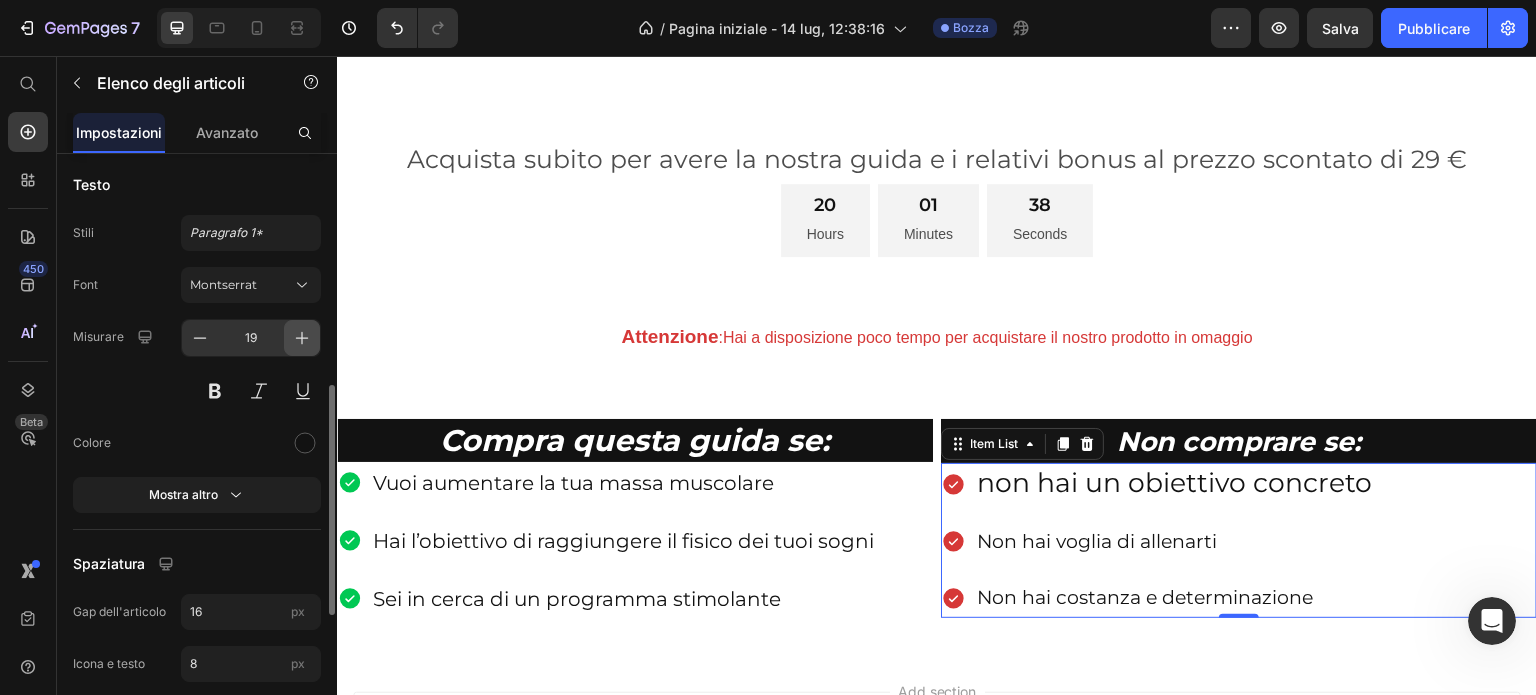 click 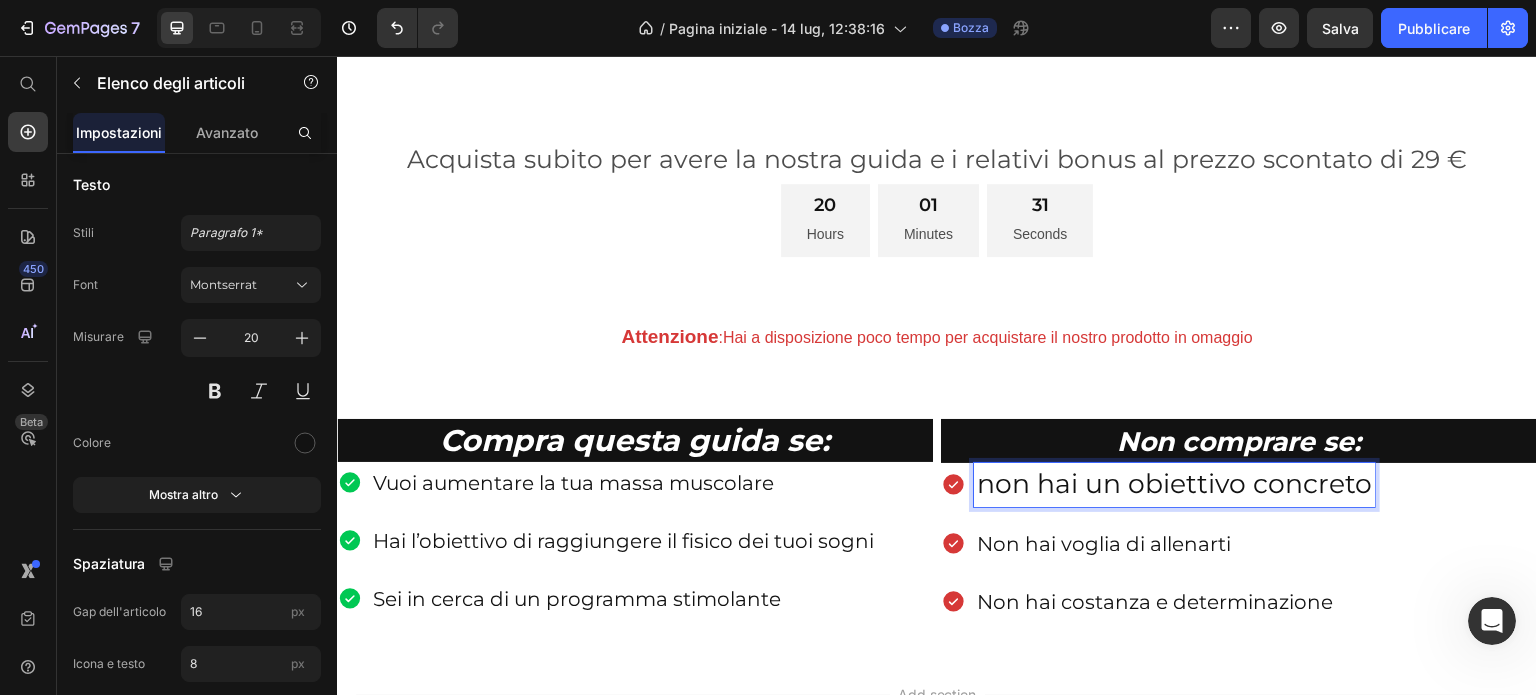 click on "non hai un obiettivo concreto" at bounding box center [1174, 483] 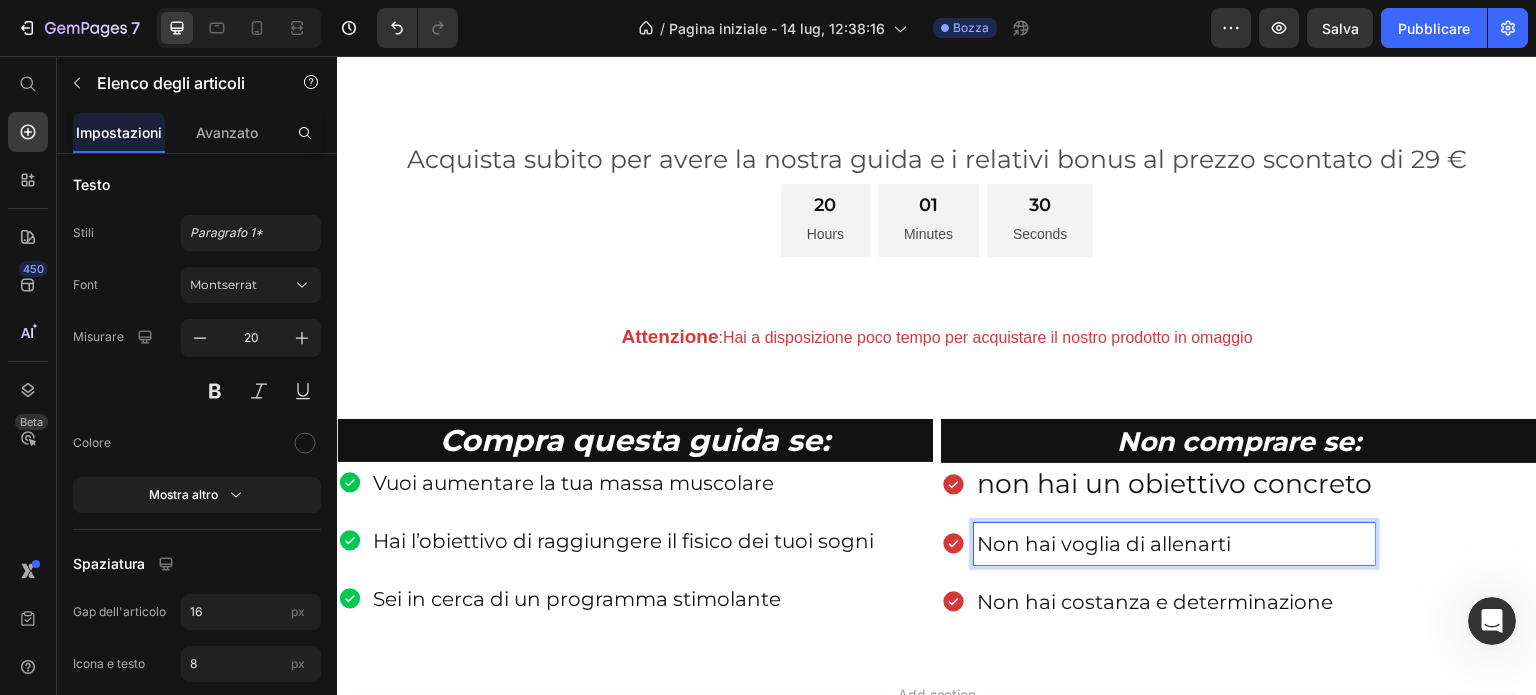 click on "Non hai voglia di allenarti" at bounding box center [1174, 544] 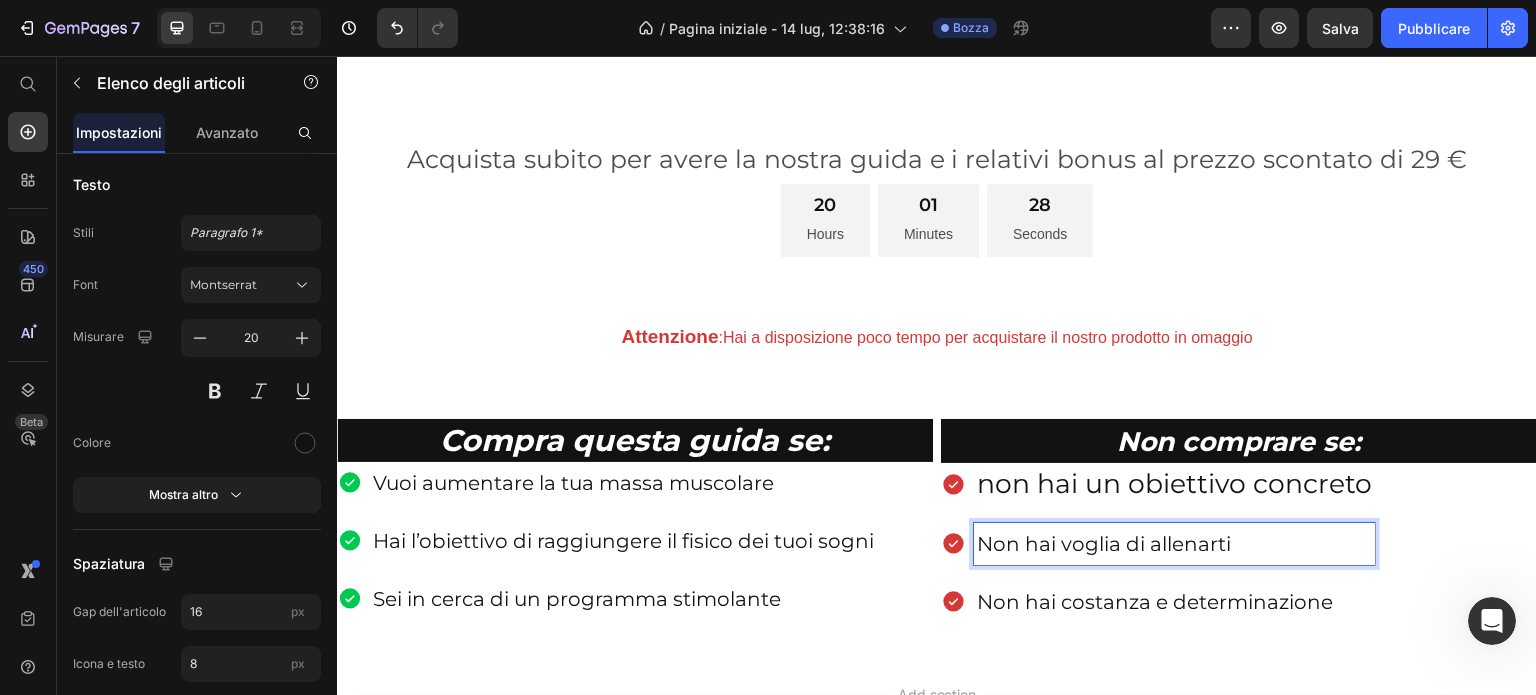 click on "Non hai costanza e determinazione" at bounding box center (1174, 602) 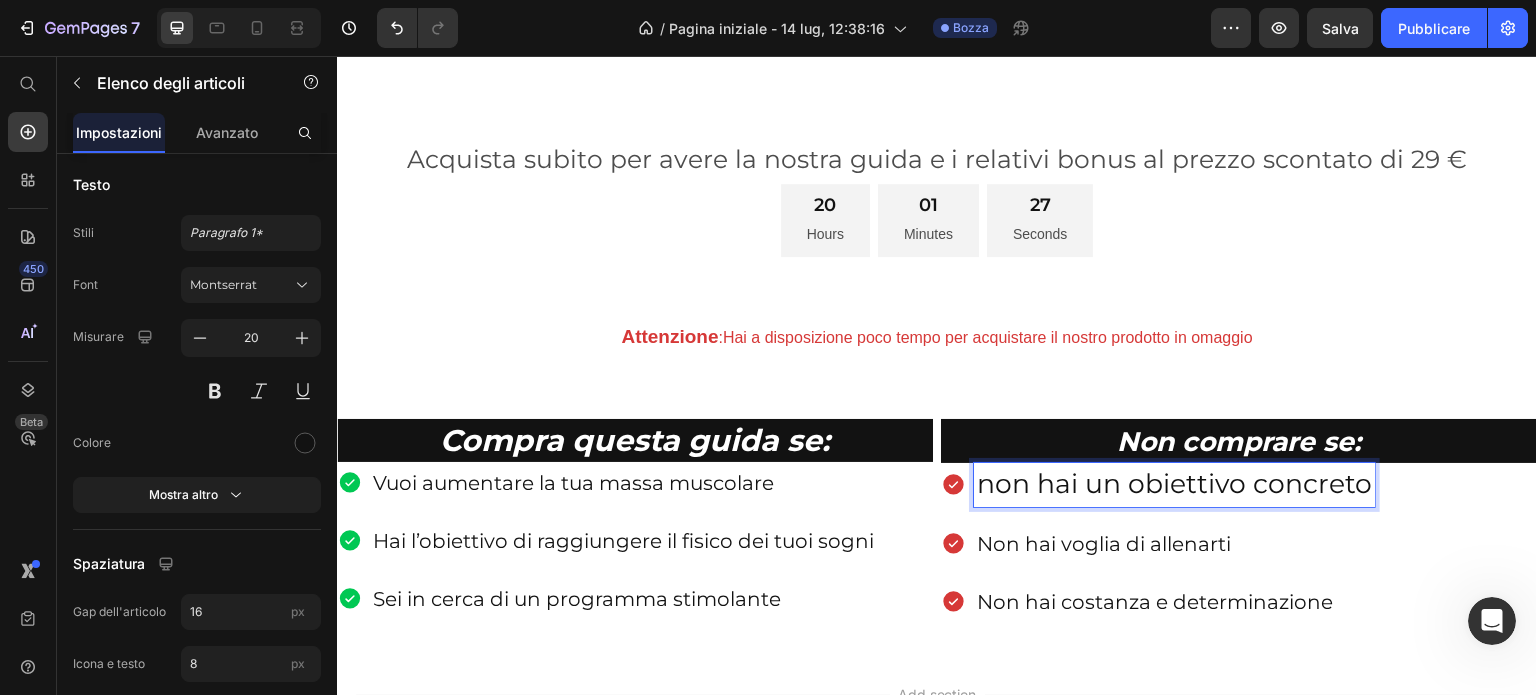 click on "non hai un obiettivo concreto" at bounding box center (1174, 483) 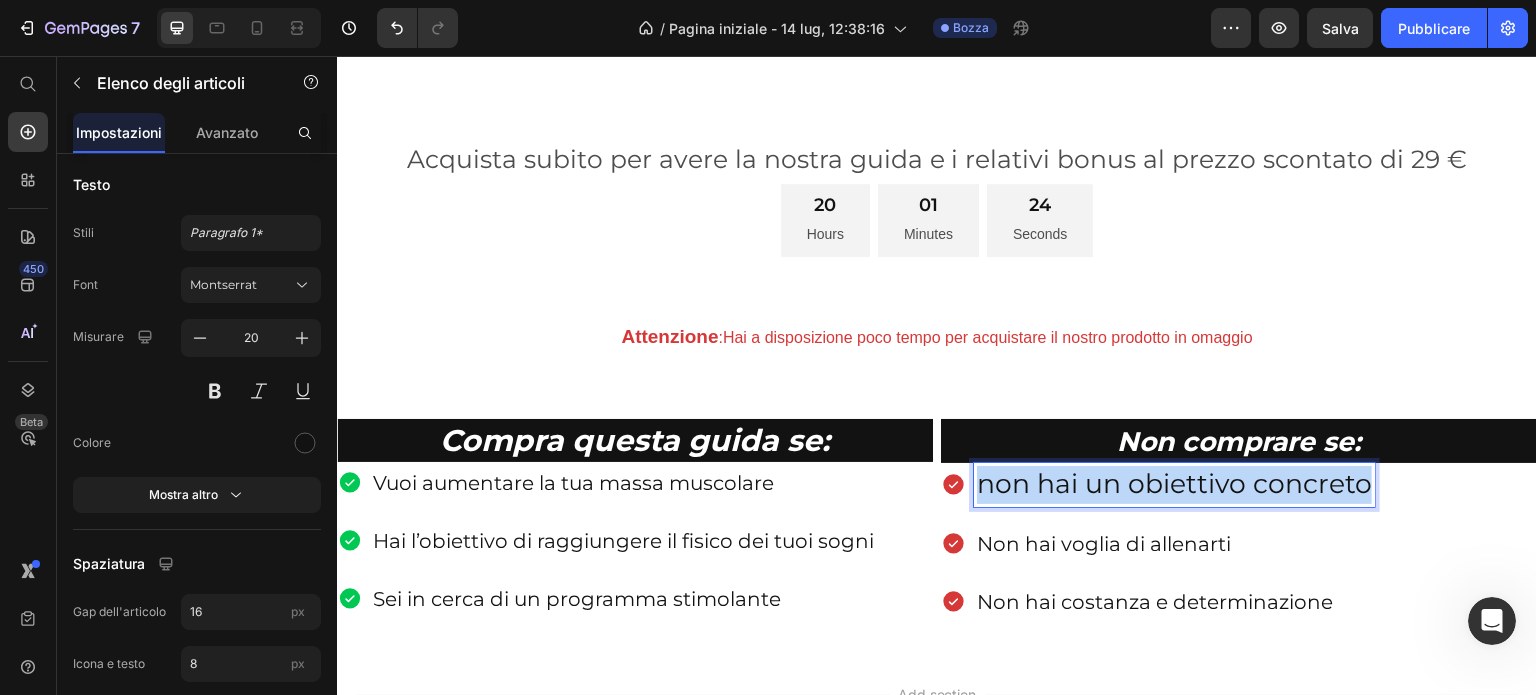 drag, startPoint x: 1360, startPoint y: 480, endPoint x: 975, endPoint y: 500, distance: 385.51913 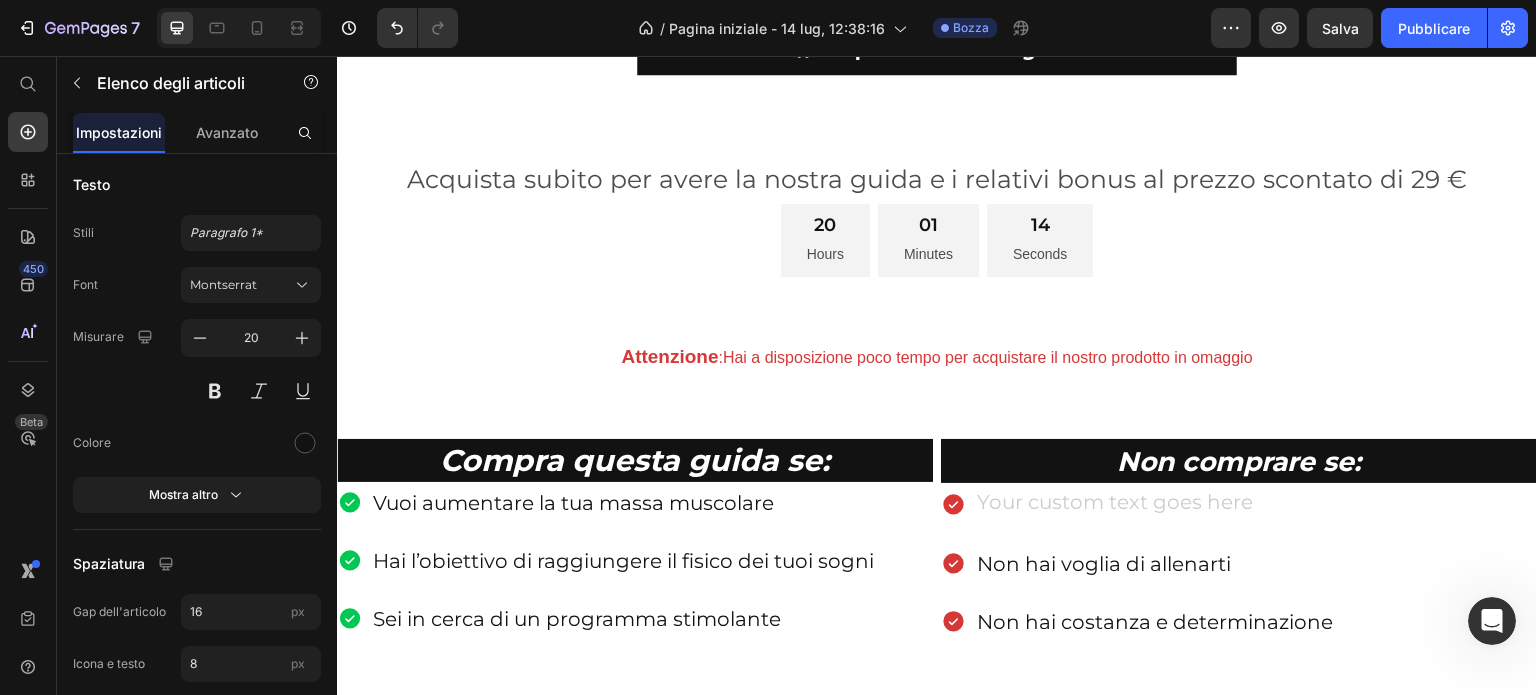 scroll, scrollTop: 977, scrollLeft: 0, axis: vertical 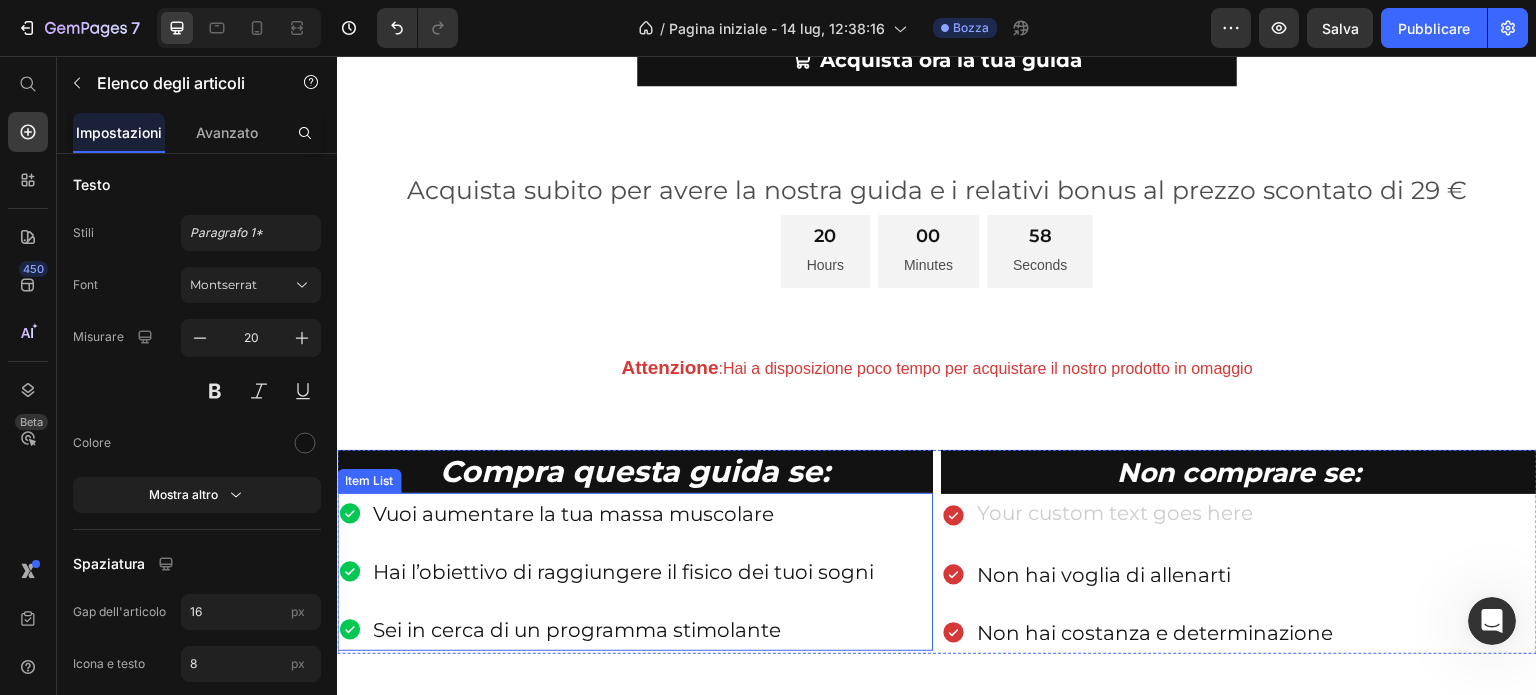 click on "Vuoi aumentare la tua massa muscolare Hai l’obiettivo di raggiungere il fisico dei tuoi sogni Sei in cerca di un programma stimolante" at bounding box center (635, 572) 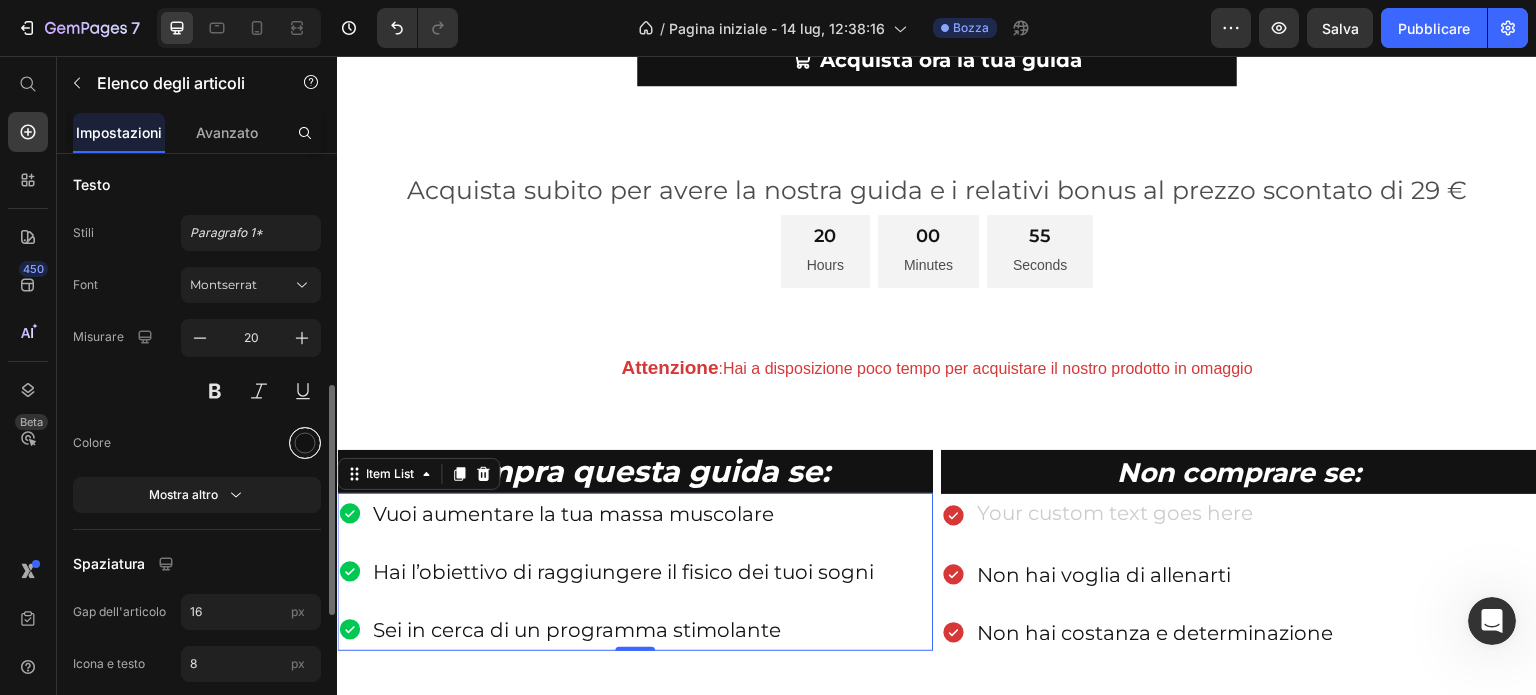 click at bounding box center (305, 442) 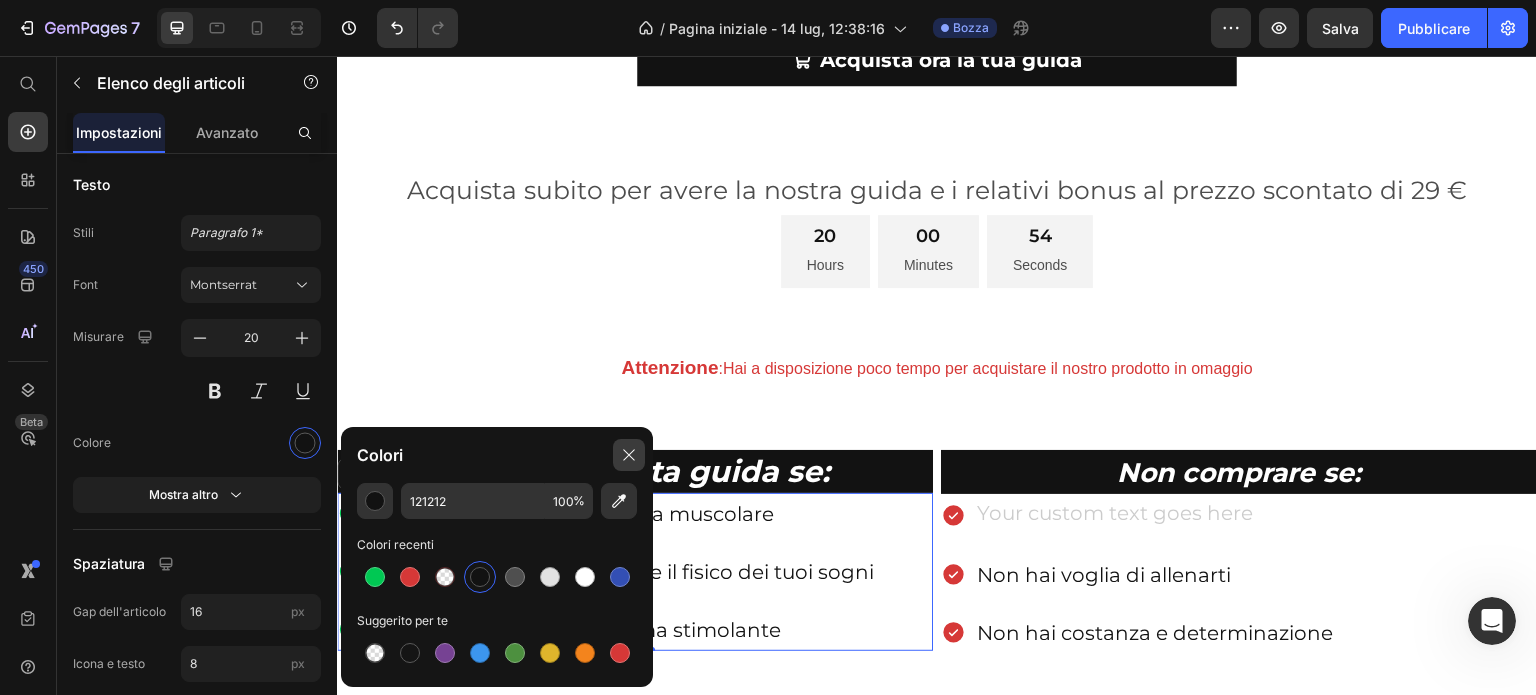 click 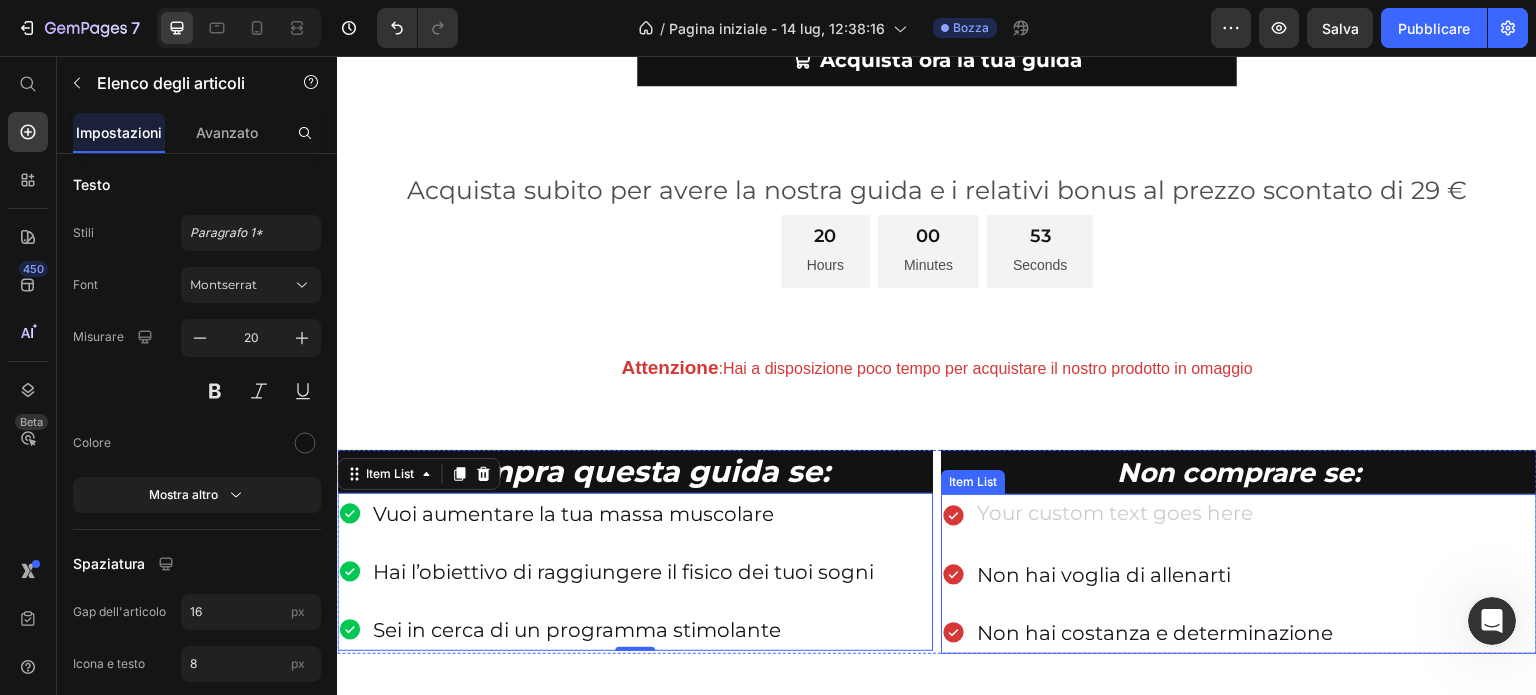 click at bounding box center (1155, 516) 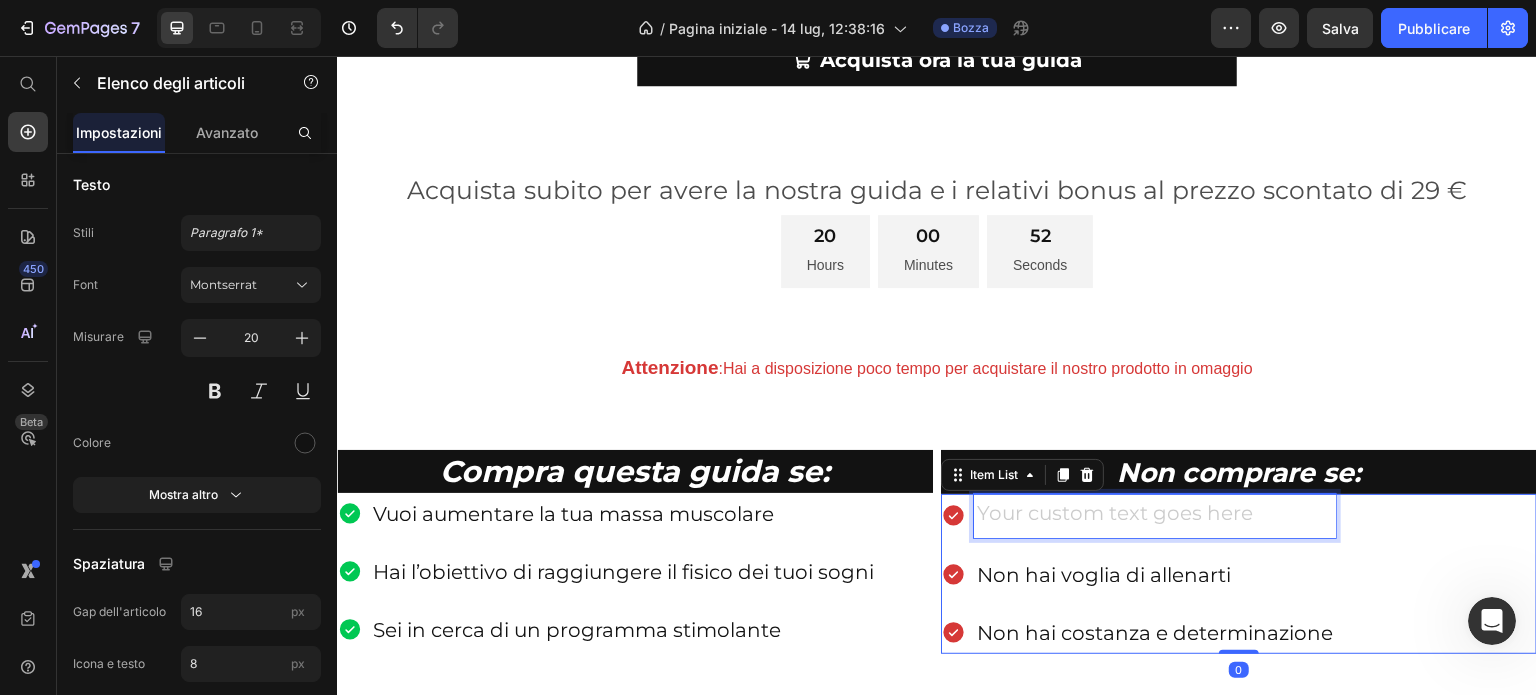 click at bounding box center (1155, 516) 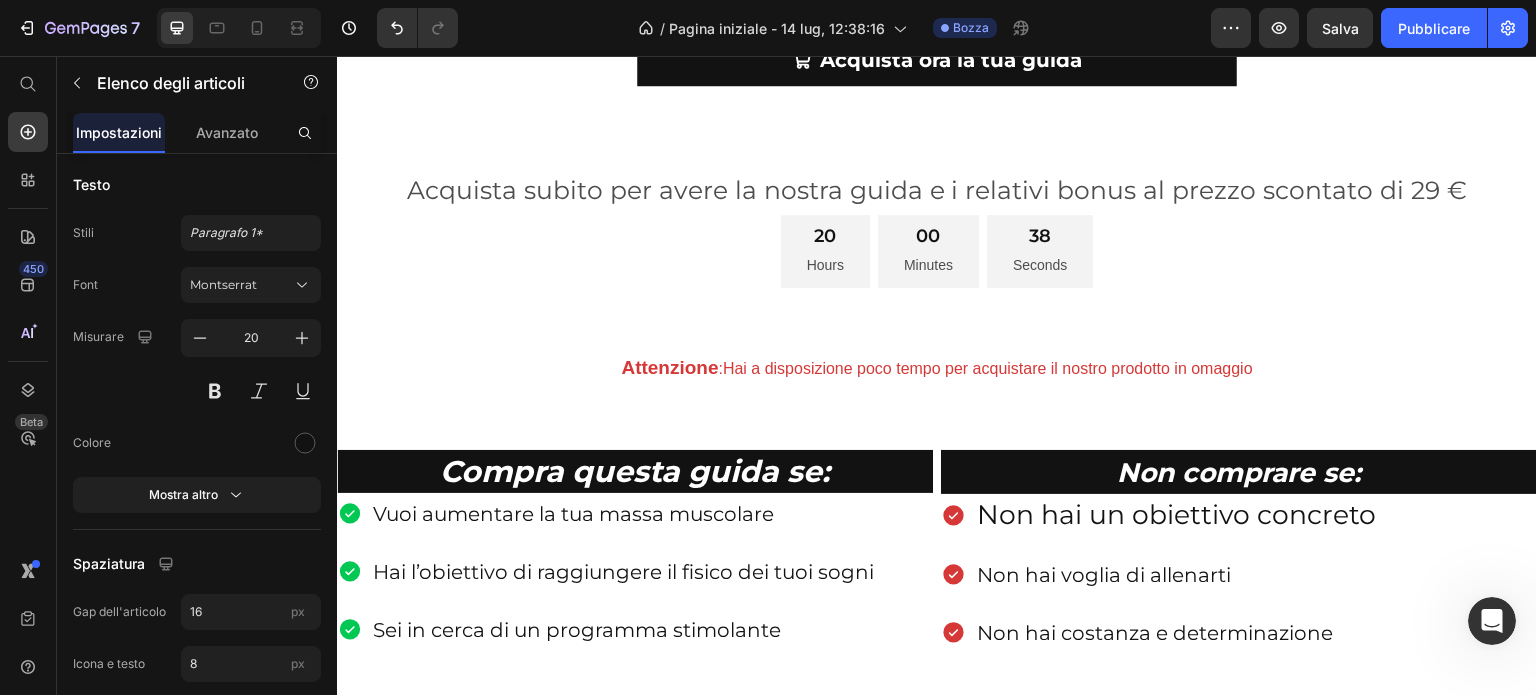 click on "Non hai un obiettivo concreto" at bounding box center [1176, 514] 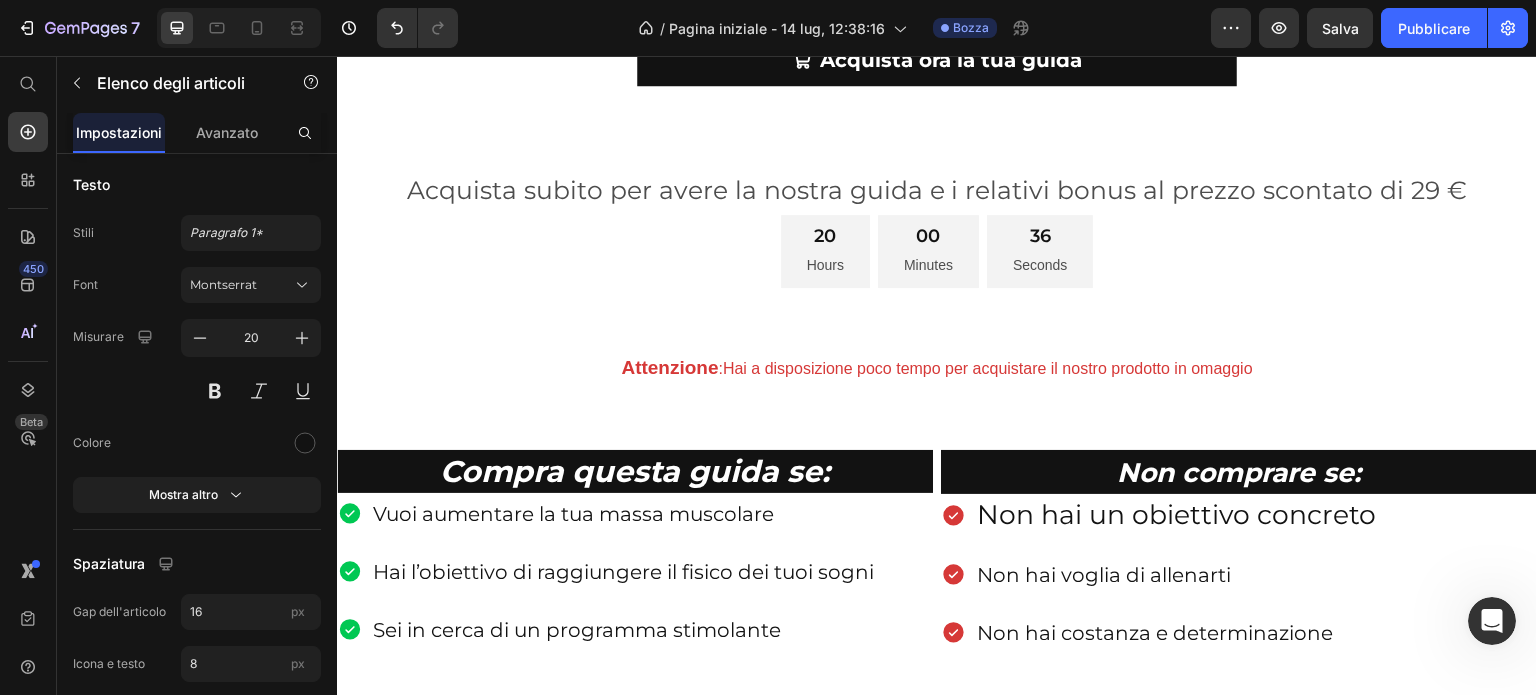 drag, startPoint x: 1376, startPoint y: 513, endPoint x: 971, endPoint y: 520, distance: 405.0605 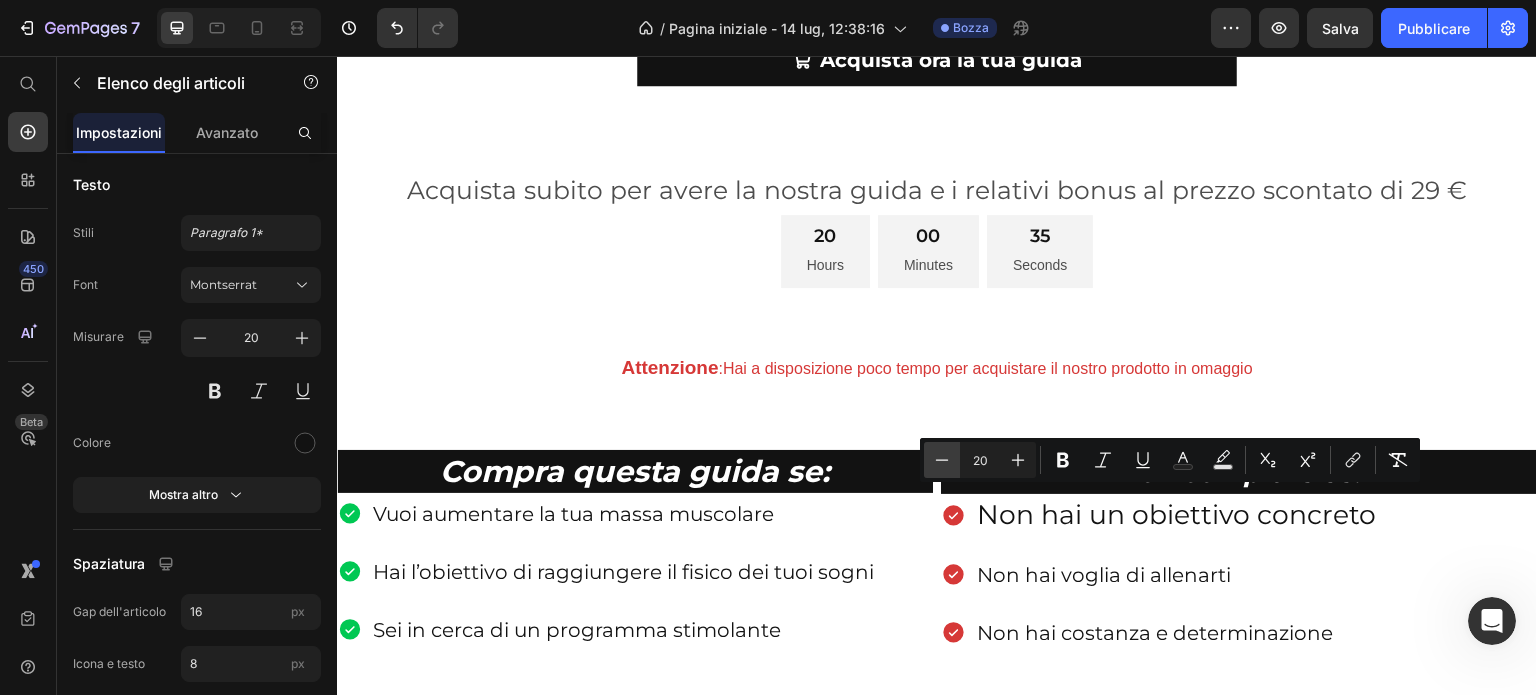 click on "Minus" at bounding box center [942, 460] 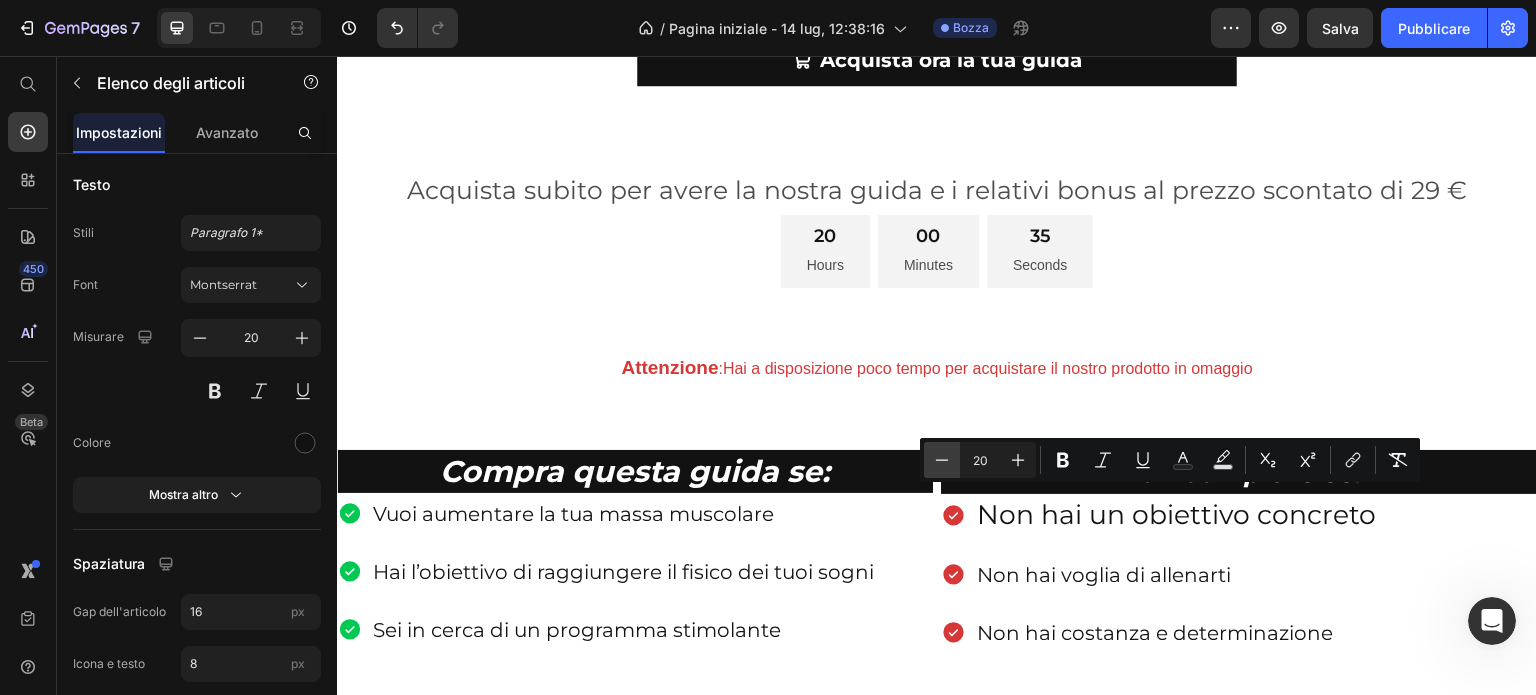 type on "19" 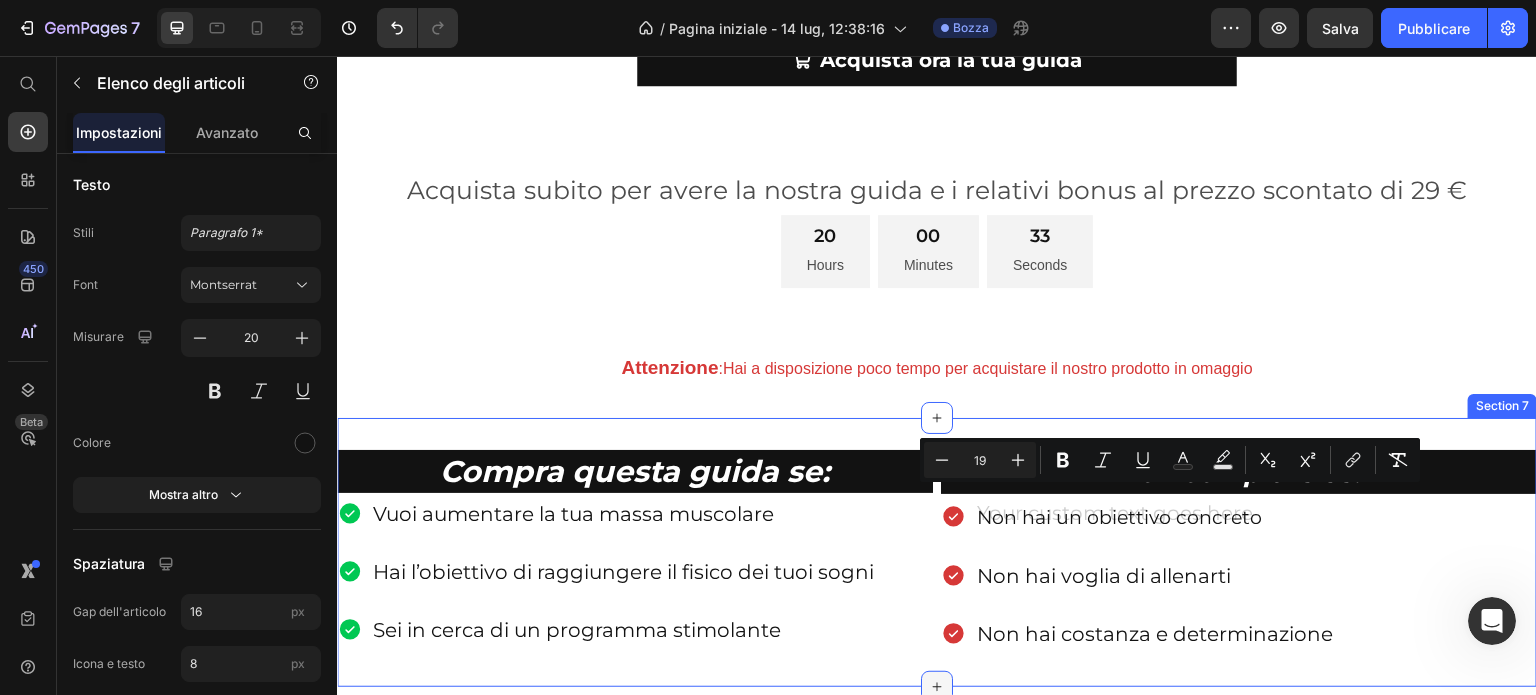 click at bounding box center (937, 687) 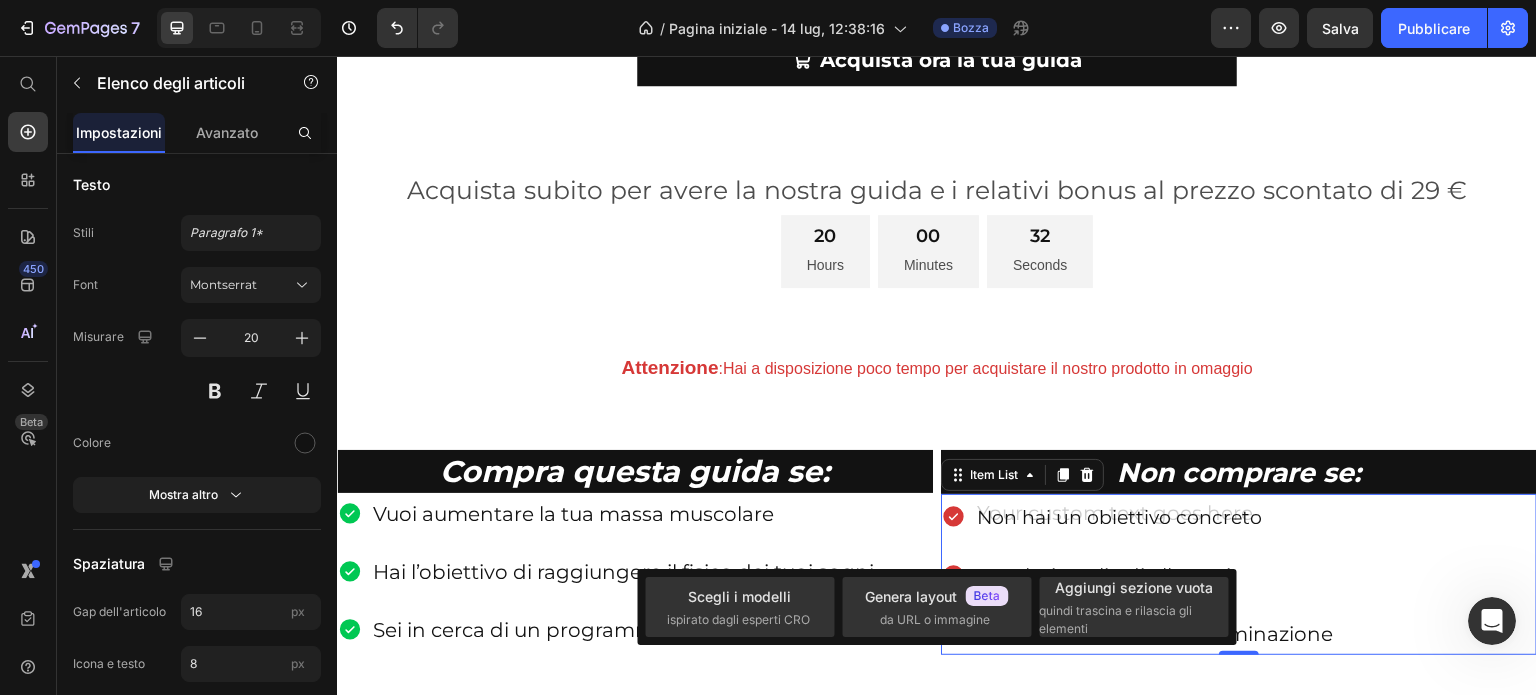 click on "Add section Choose templates inspired by CRO experts Generate layout from URL or image Add blank section then drag & drop elements" at bounding box center [937, 810] 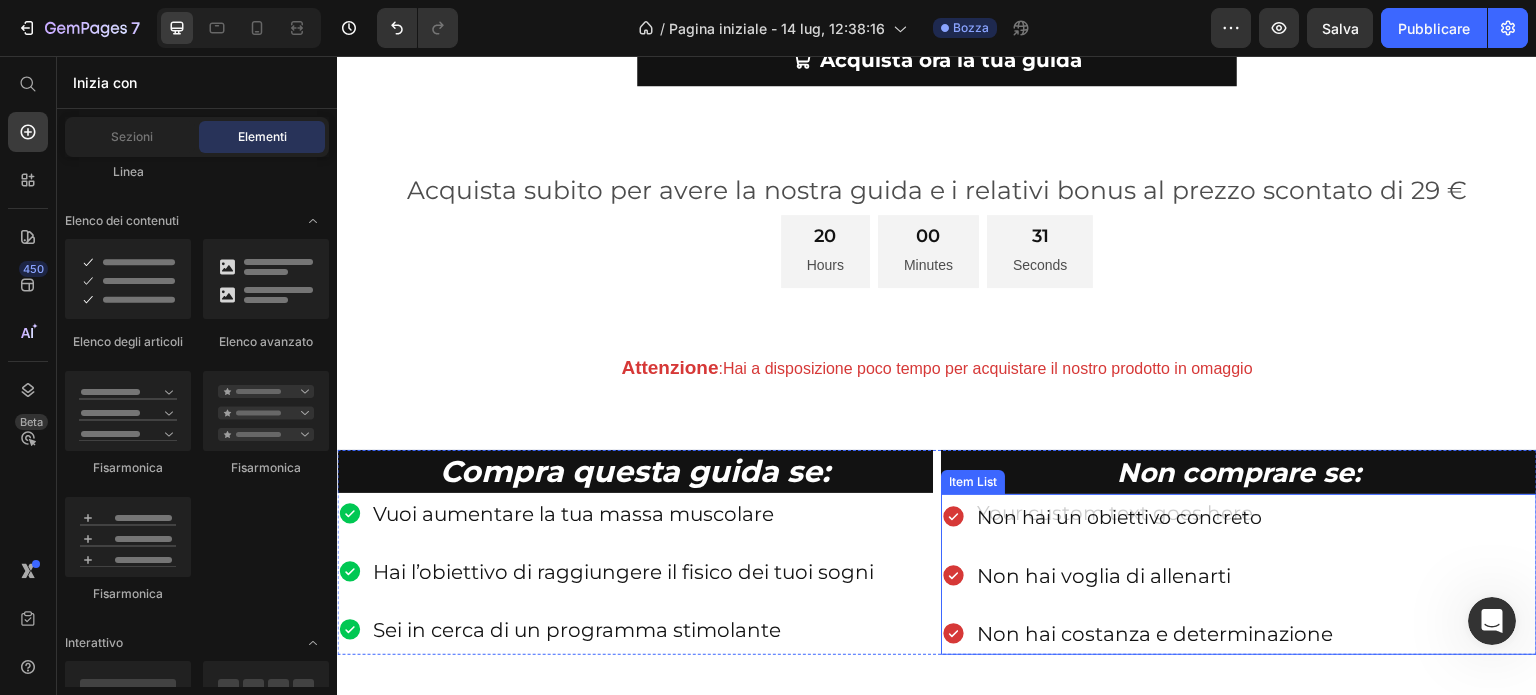 click on "Non hai un obiettivo concreto   Non hai voglia di allenarti Non hai costanza e determinazione" at bounding box center (1239, 574) 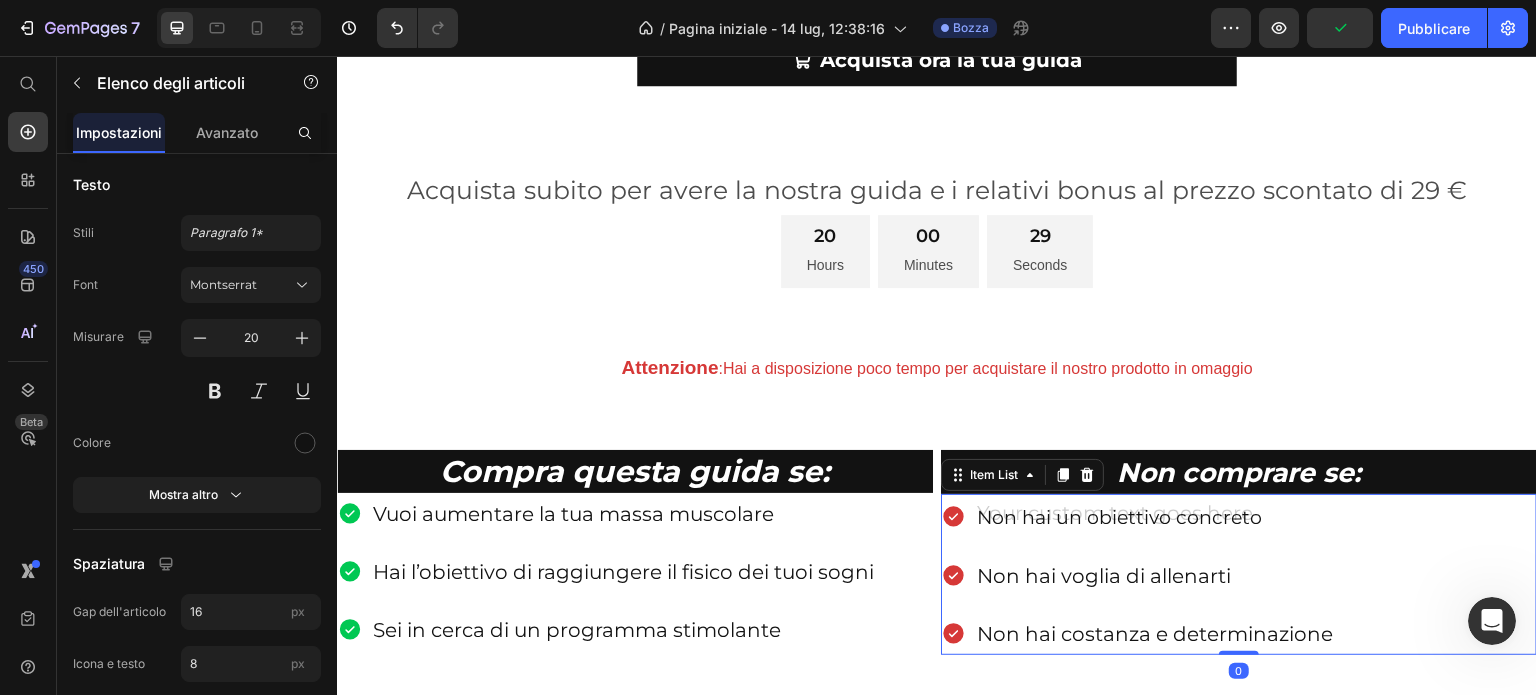 click on "Non hai un obiettivo concreto   Non hai voglia di allenarti Non hai costanza e determinazione" at bounding box center [1239, 574] 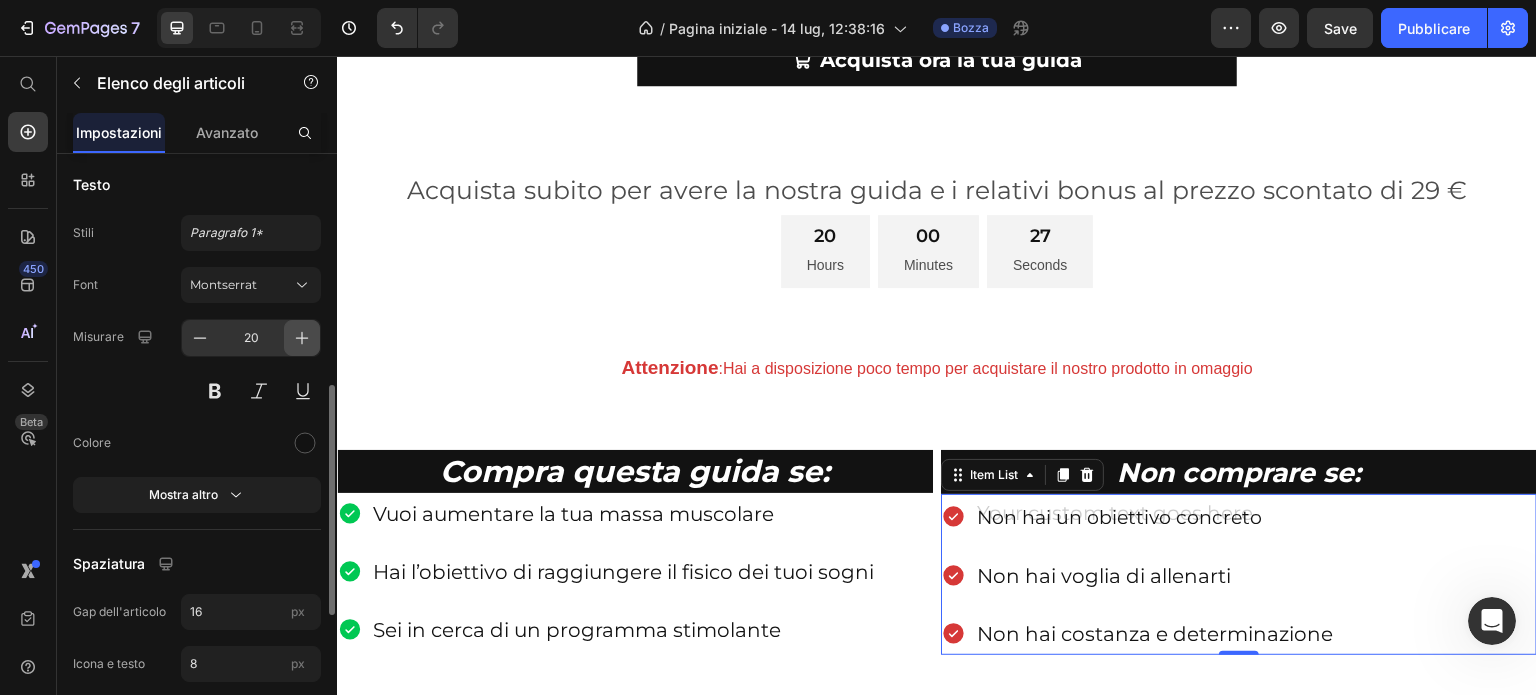 click 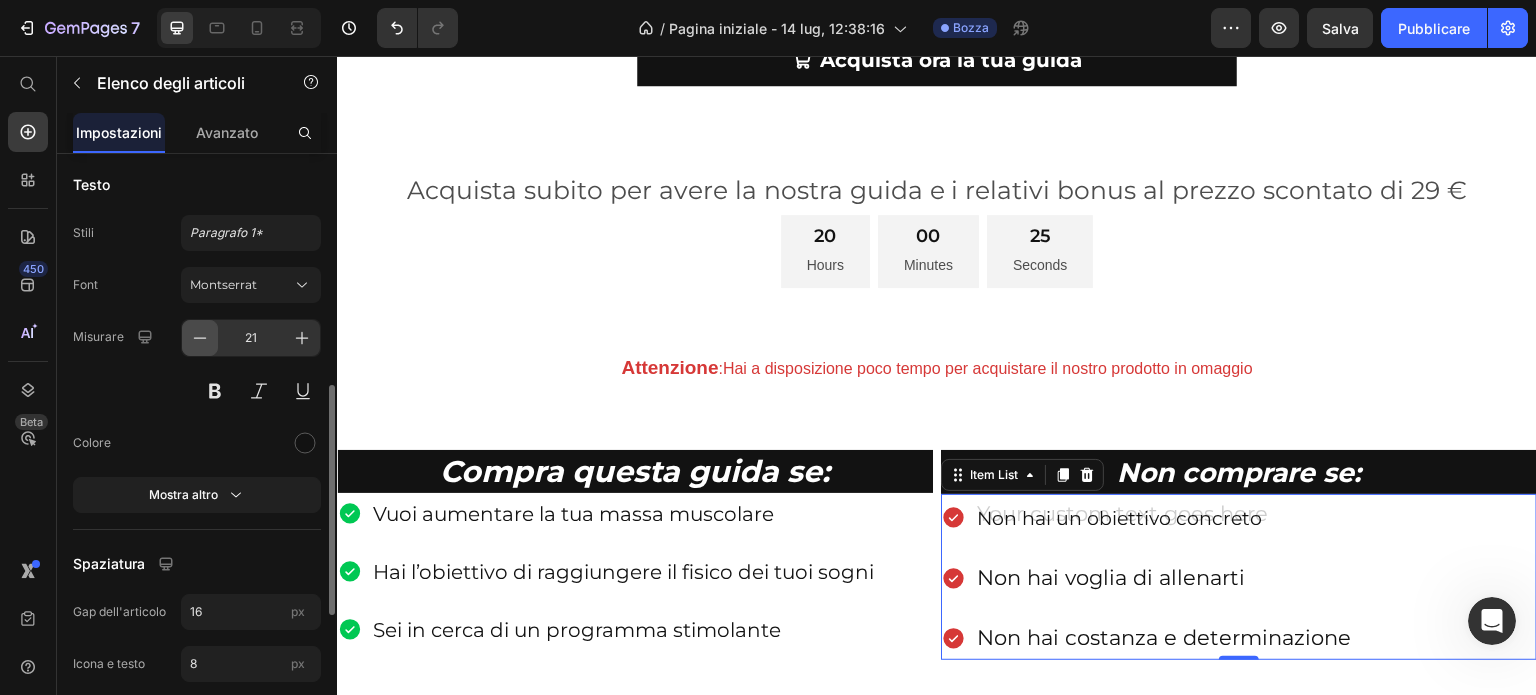 click 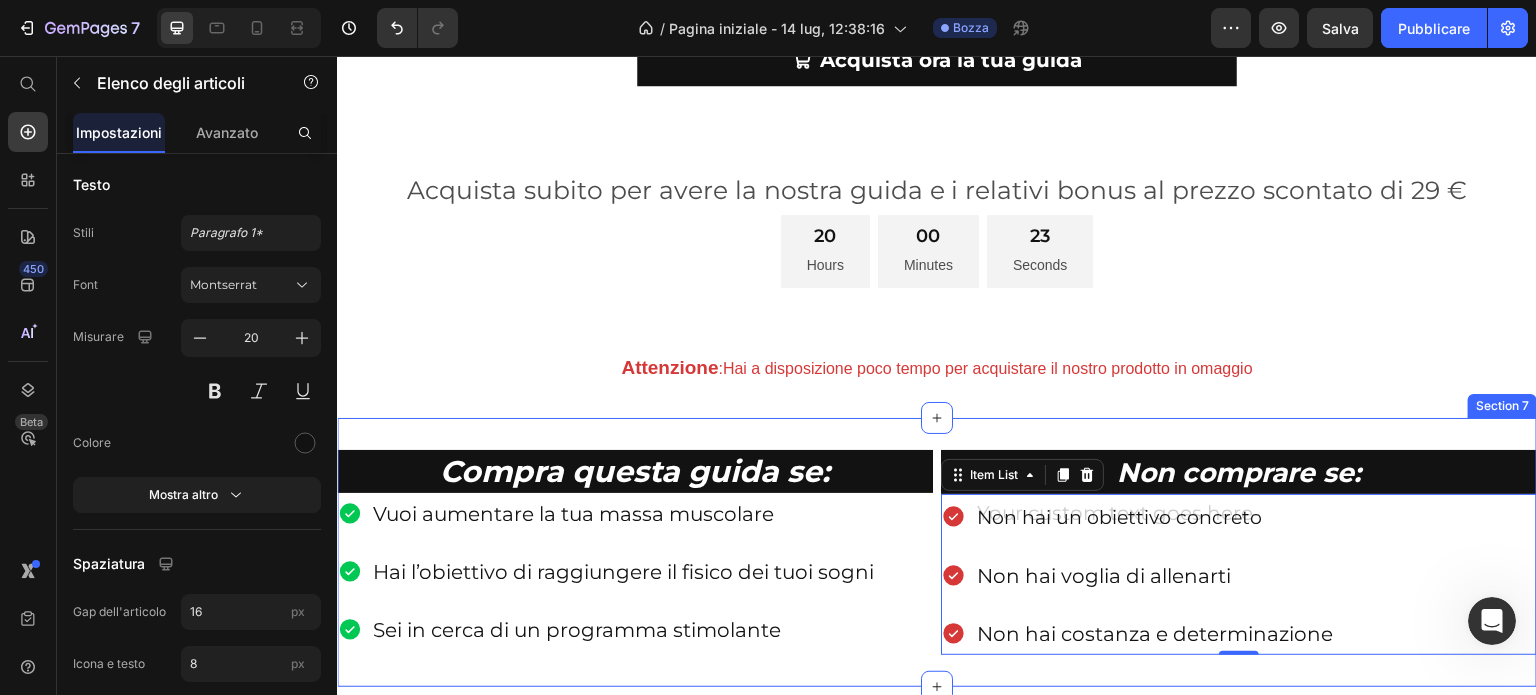 click on "Compra questa guida se: Heading Vuoi aumentare la tua massa muscolare Hai l’obiettivo di raggiungere il fisico dei tuoi sogni Sei in cerca di un programma stimolante  Item List ⁠⁠⁠⁠⁠⁠⁠ Non comprare se: Heading  Non hai un obiettivo concreto   Non hai voglia di allenarti Non hai costanza e determinazione Item List   0 Row Section 7" at bounding box center (937, 552) 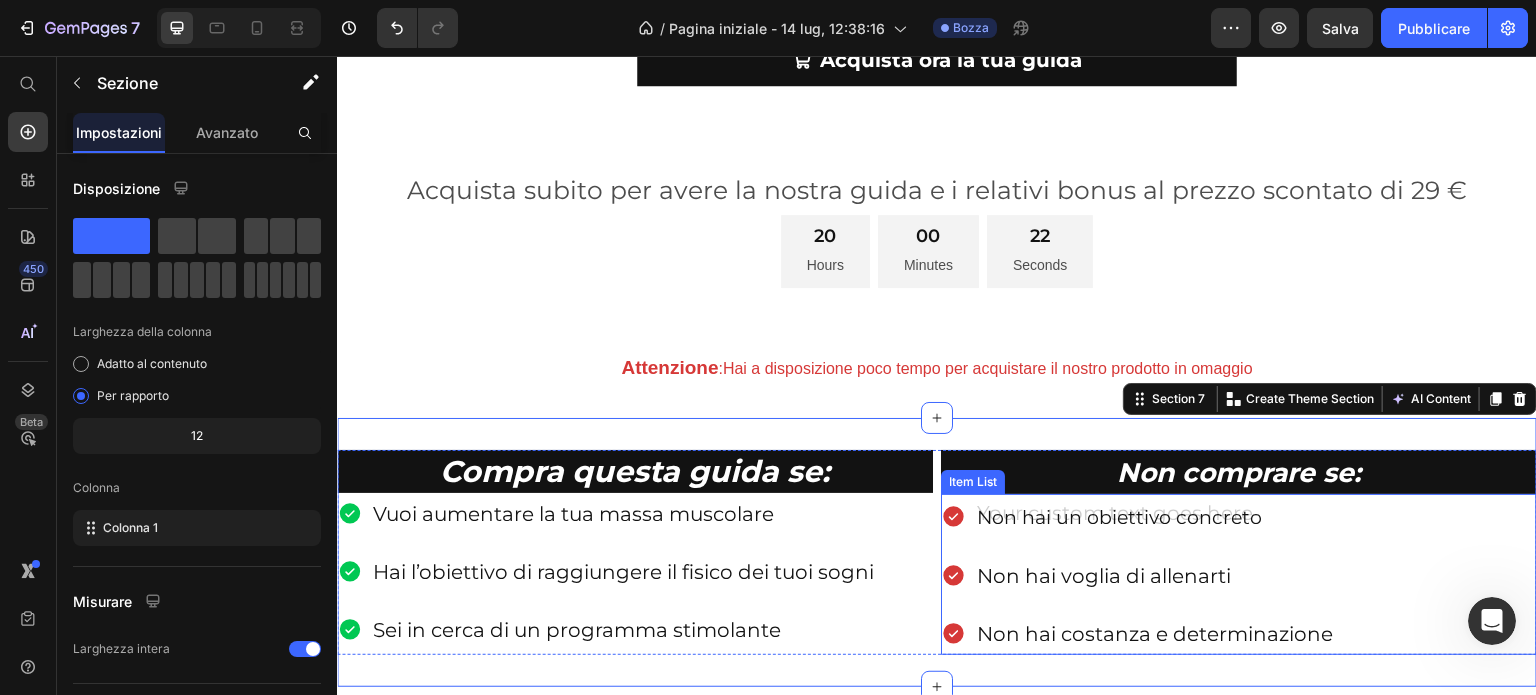 click on "Non hai un obiettivo concreto" at bounding box center [1155, 516] 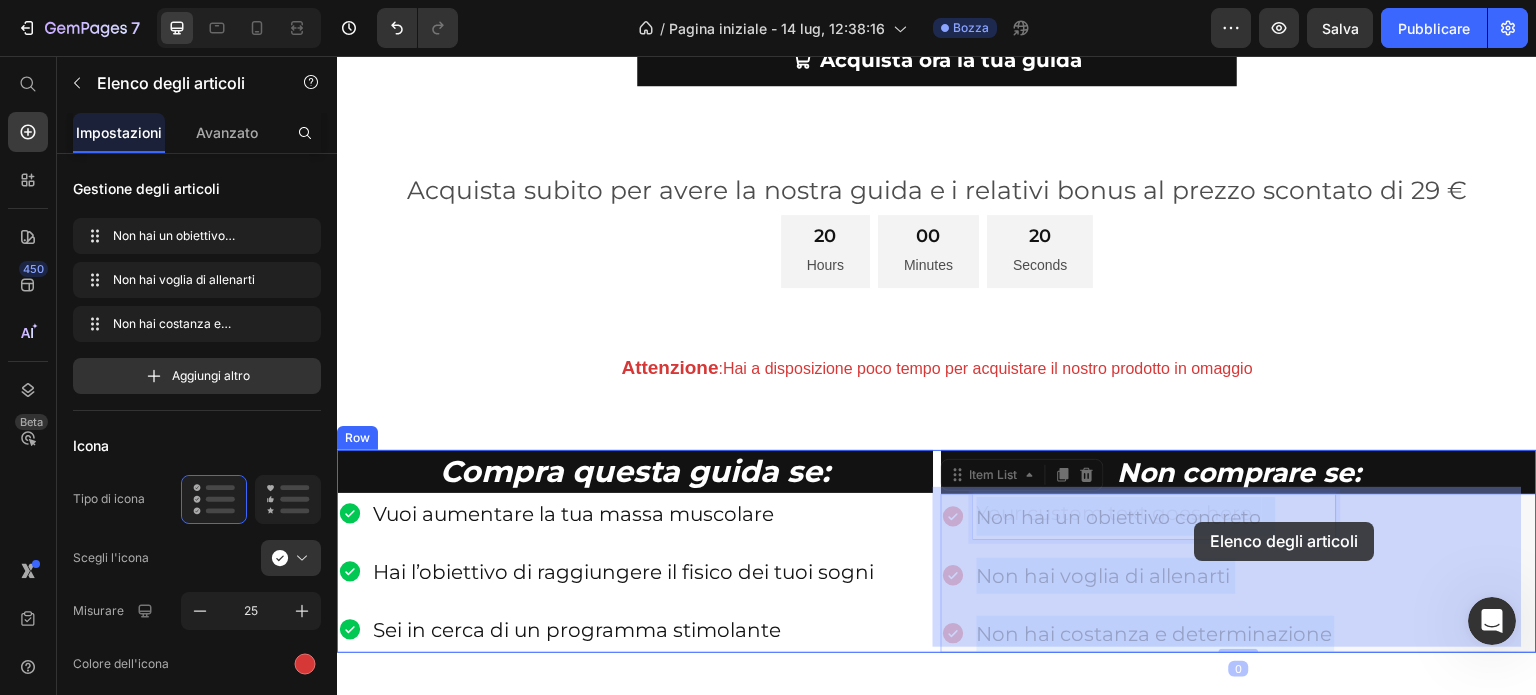 drag, startPoint x: 1280, startPoint y: 511, endPoint x: 1208, endPoint y: 519, distance: 72.443085 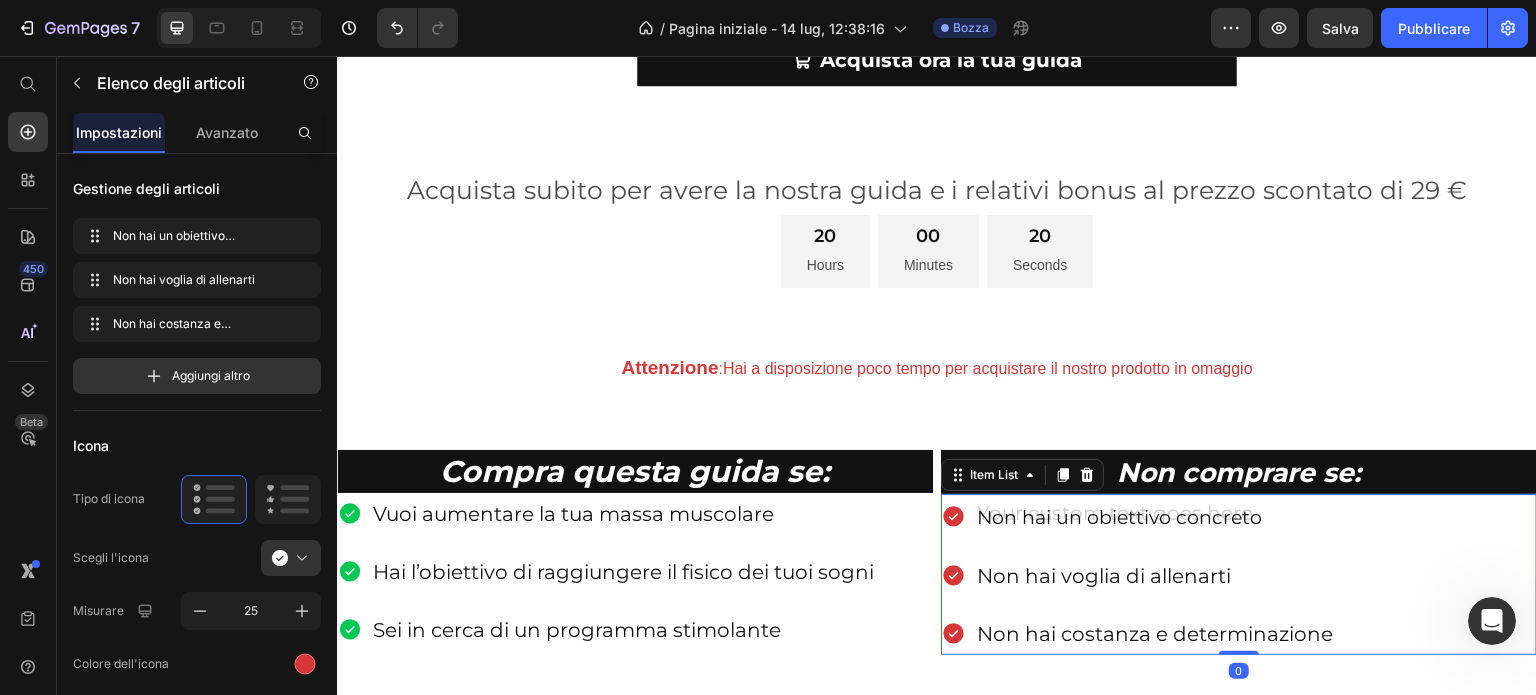 click on "Non hai un obiettivo concreto" at bounding box center (1155, 516) 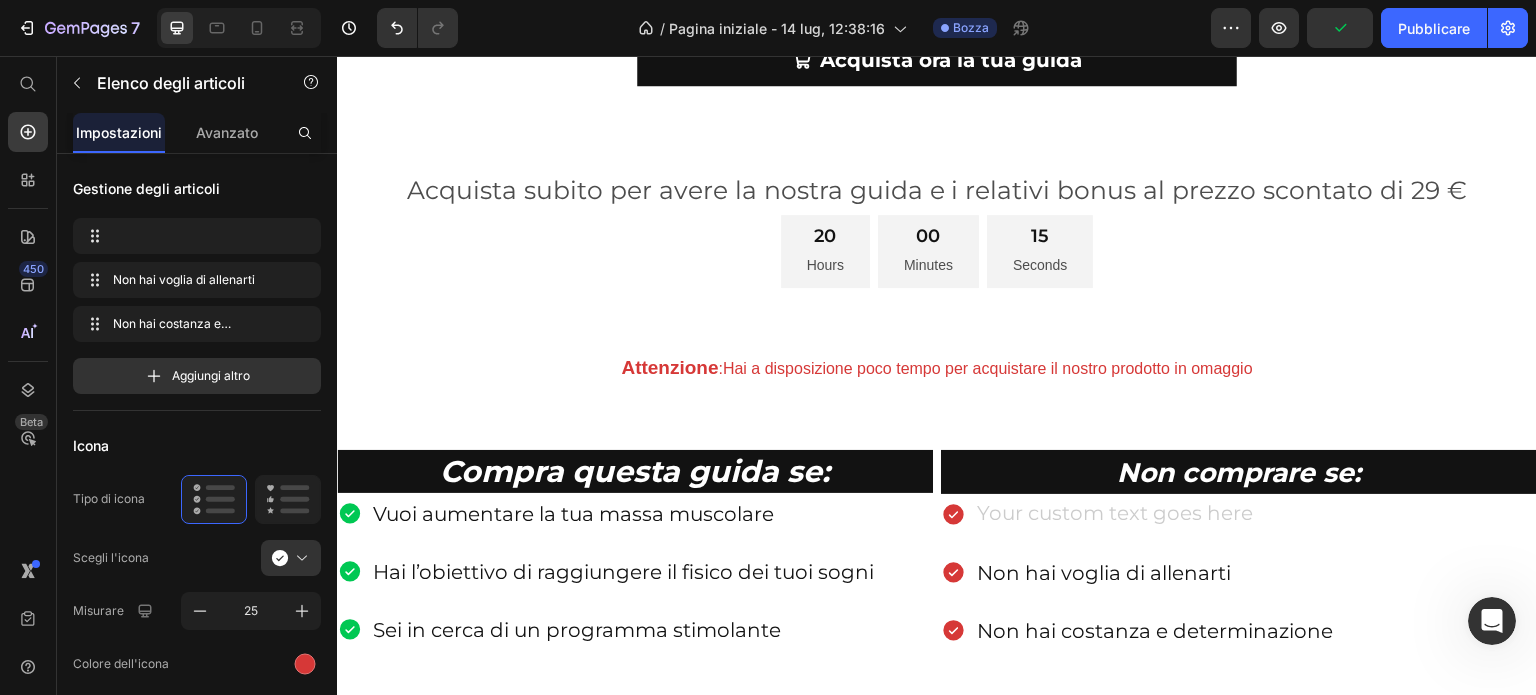 click at bounding box center [1155, 515] 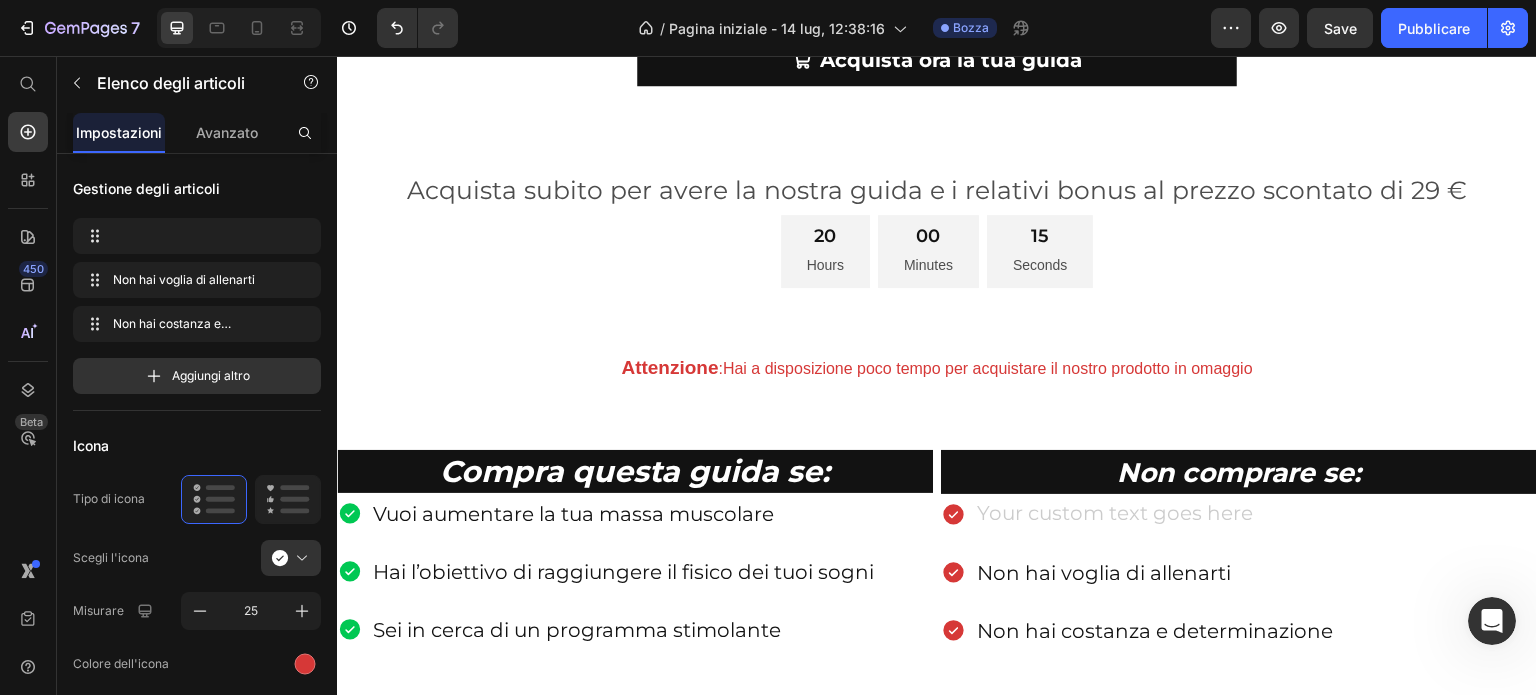 click at bounding box center (1155, 515) 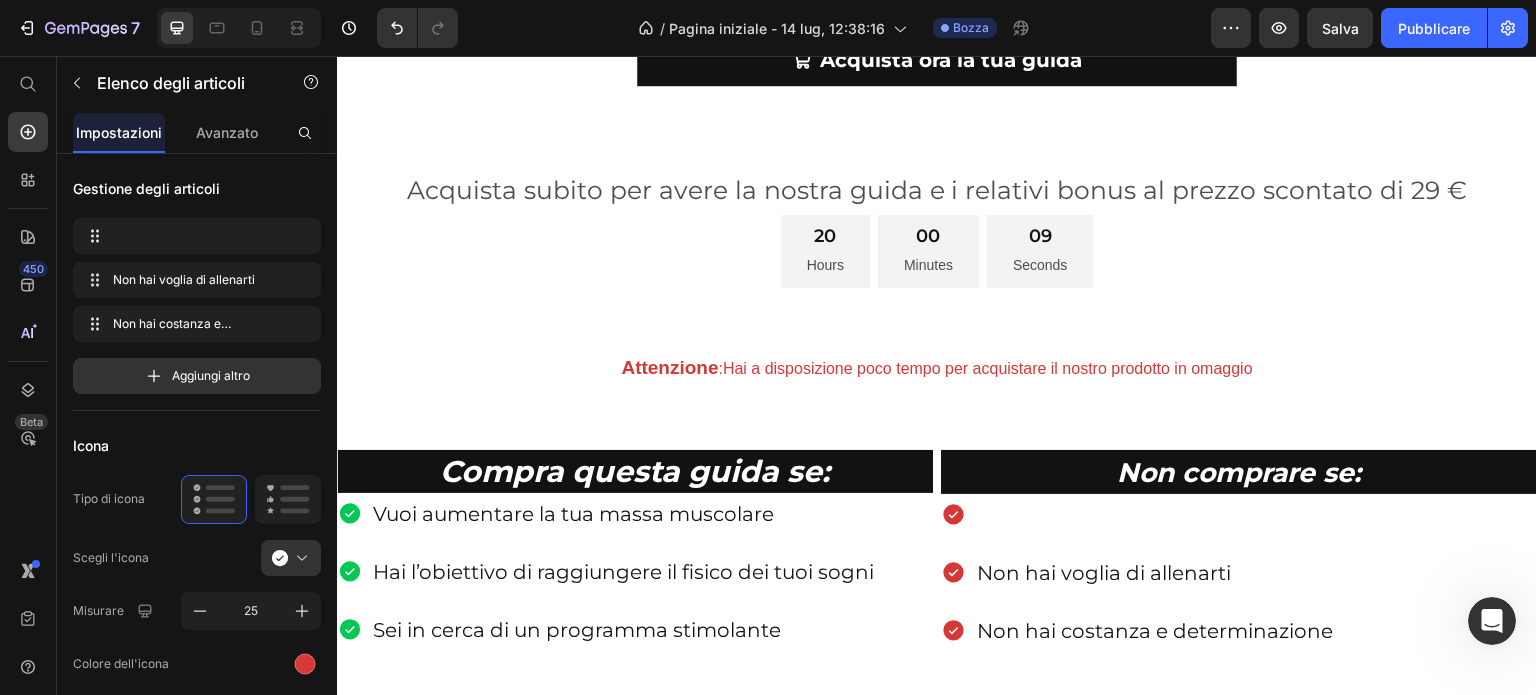 scroll, scrollTop: 967, scrollLeft: 0, axis: vertical 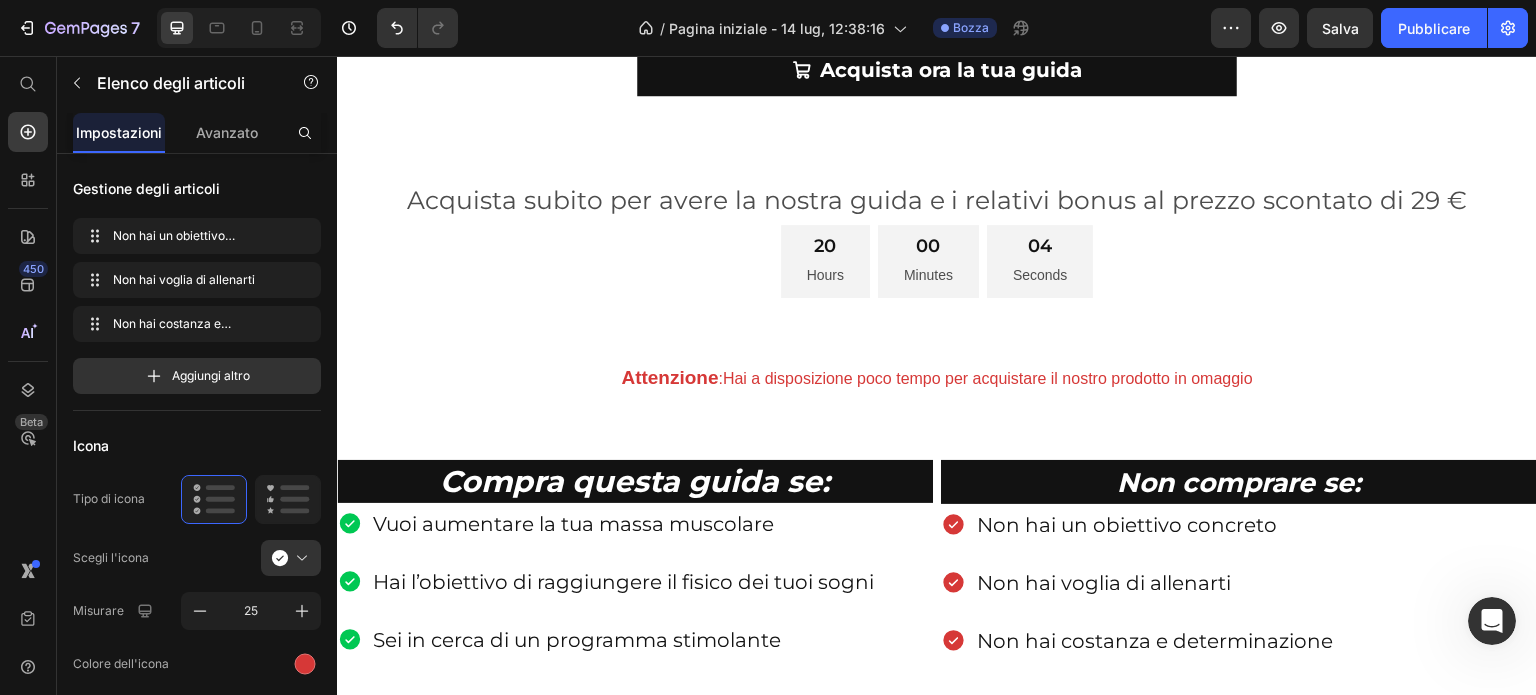 click on "Add section Choose templates inspired by CRO experts Generate layout from URL or image Add blank section then drag & drop elements" at bounding box center (937, 817) 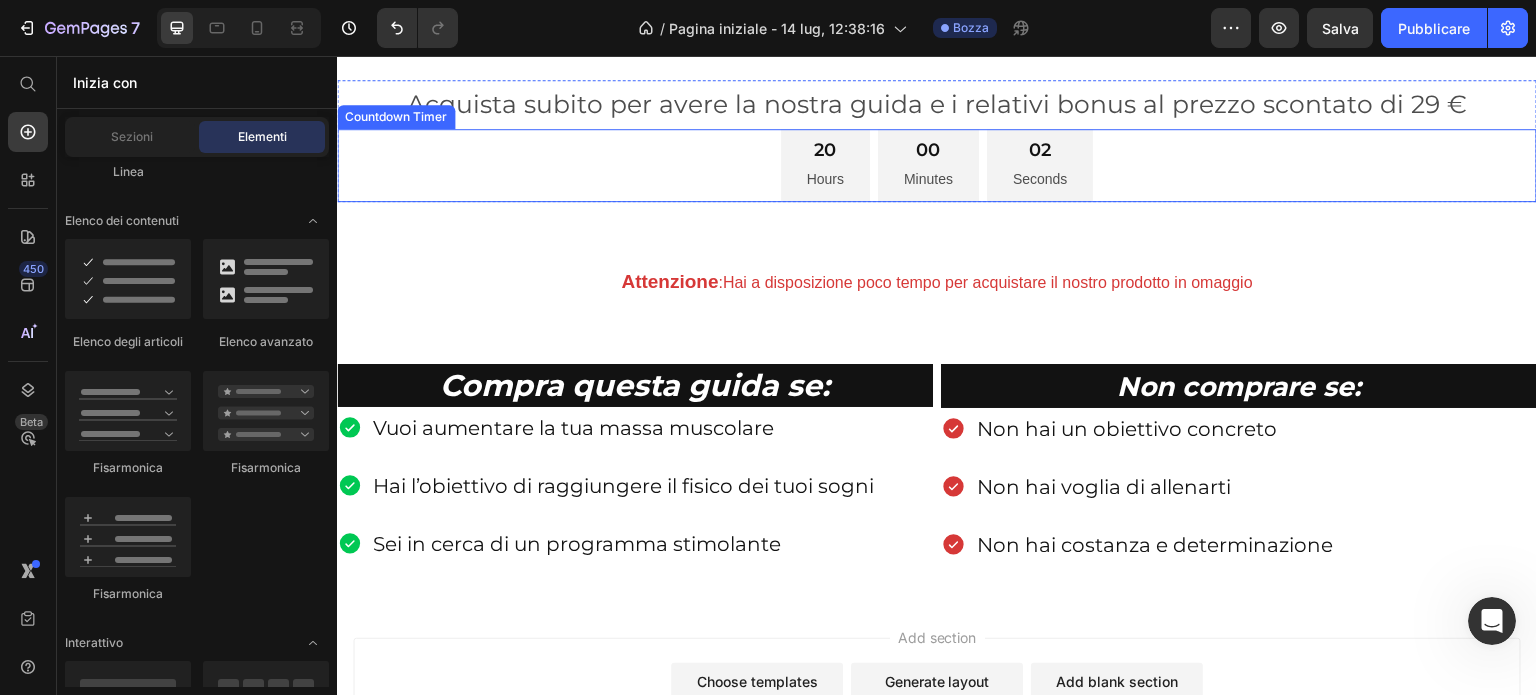 scroll, scrollTop: 1067, scrollLeft: 0, axis: vertical 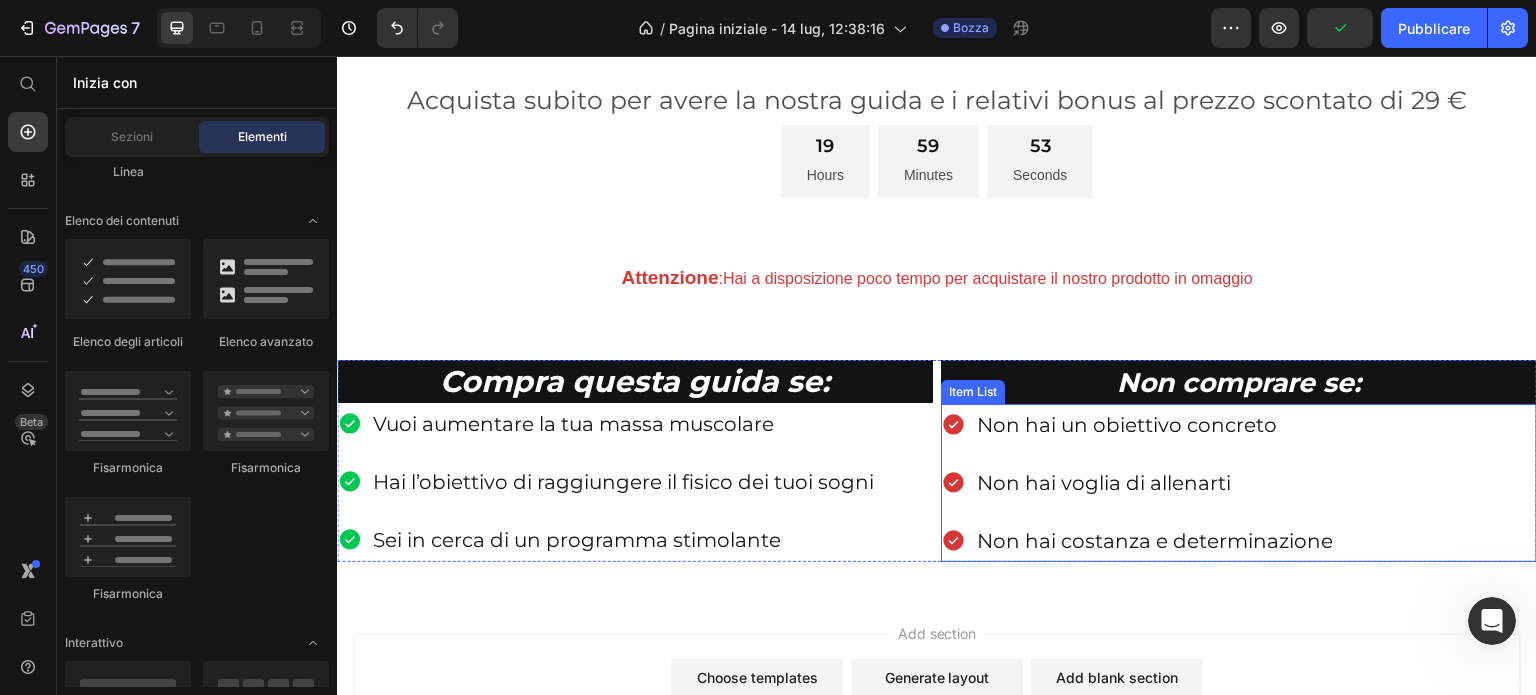 click on "Non hai un obiettivo concreto  Non hai voglia di allenarti Non hai costanza e determinazione" at bounding box center (1138, 483) 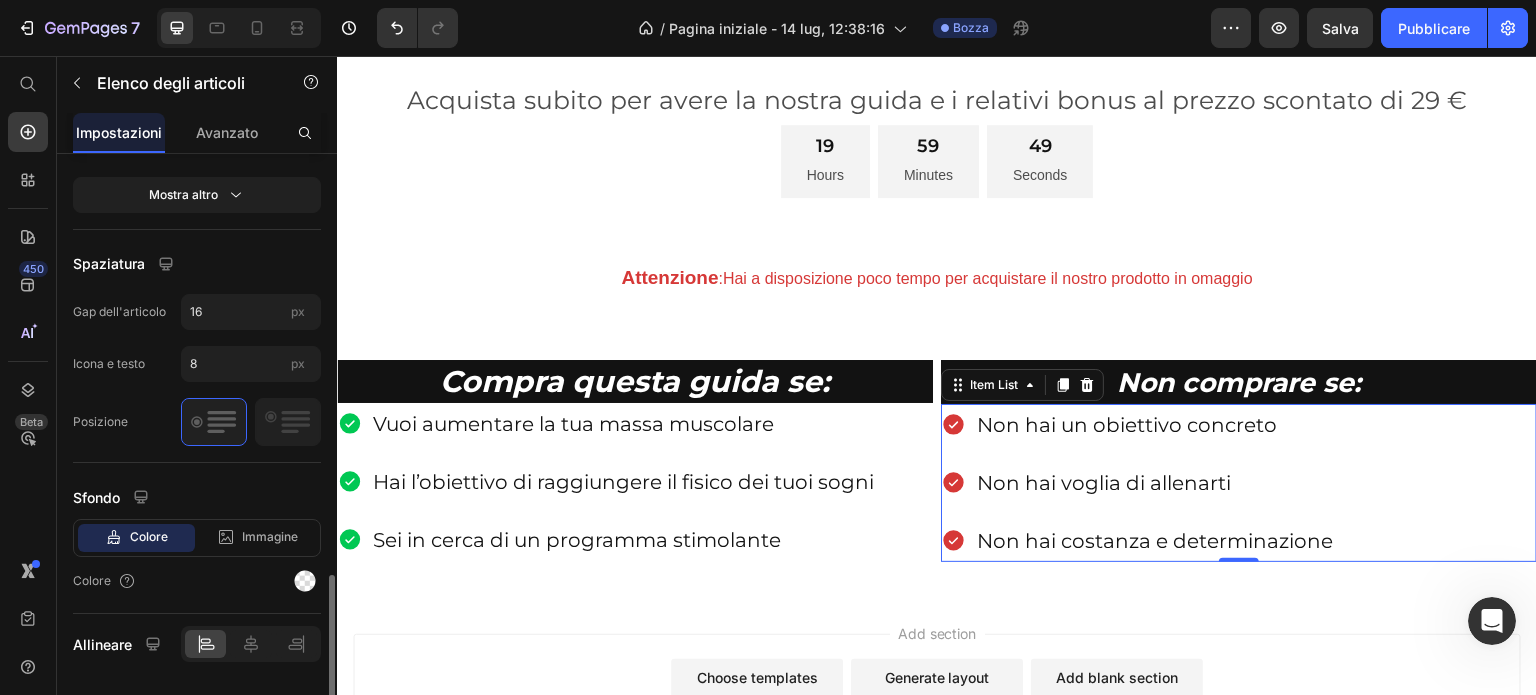 scroll, scrollTop: 954, scrollLeft: 0, axis: vertical 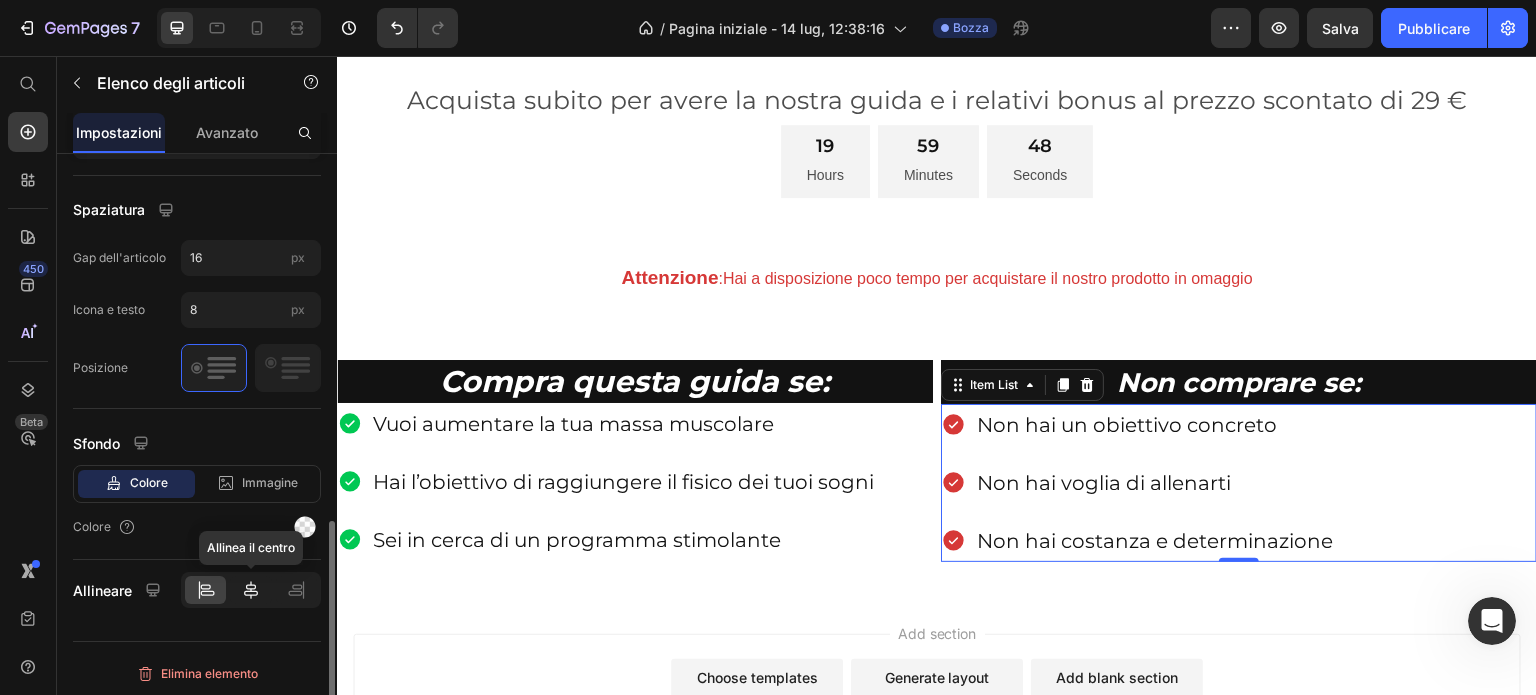 click 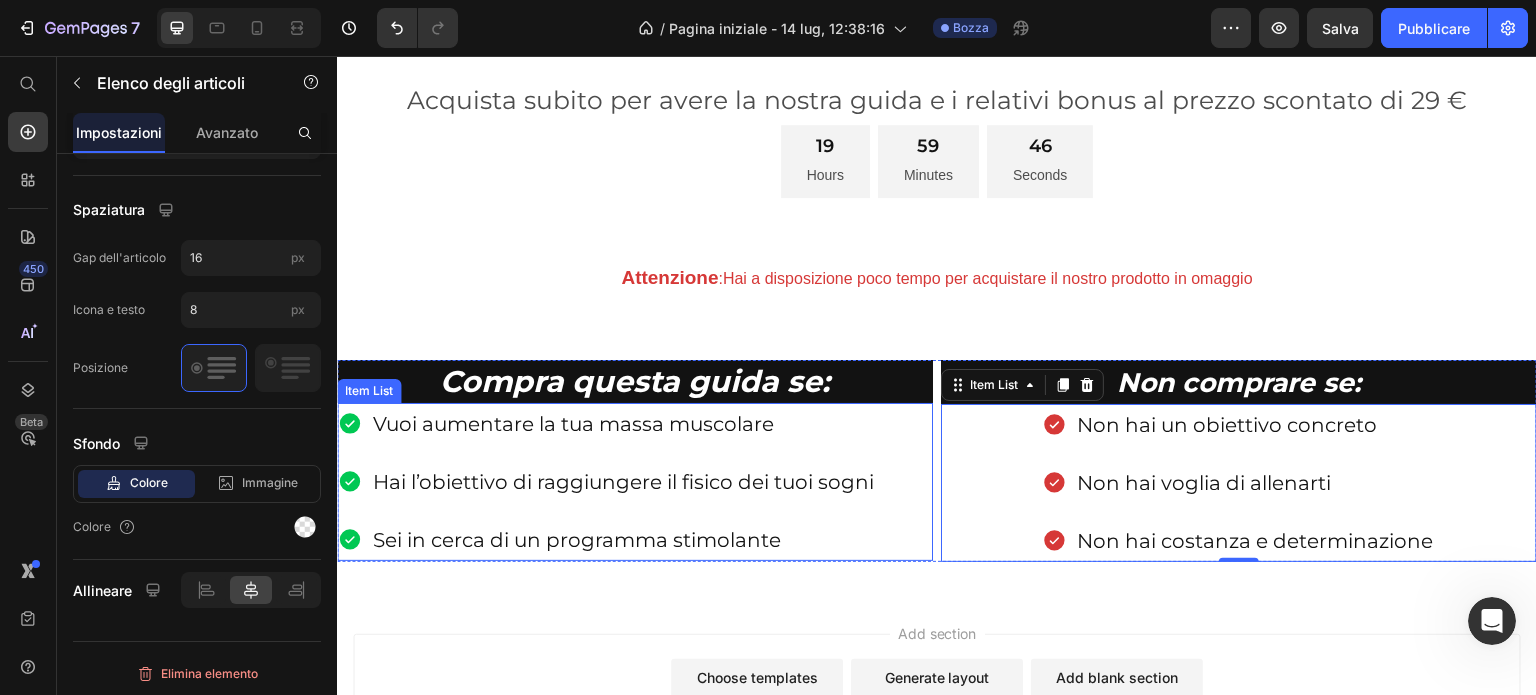 click on "Vuoi aumentare la tua massa muscolare Hai l’obiettivo di raggiungere il fisico dei tuoi sogni Sei in cerca di un programma stimolante" at bounding box center (607, 482) 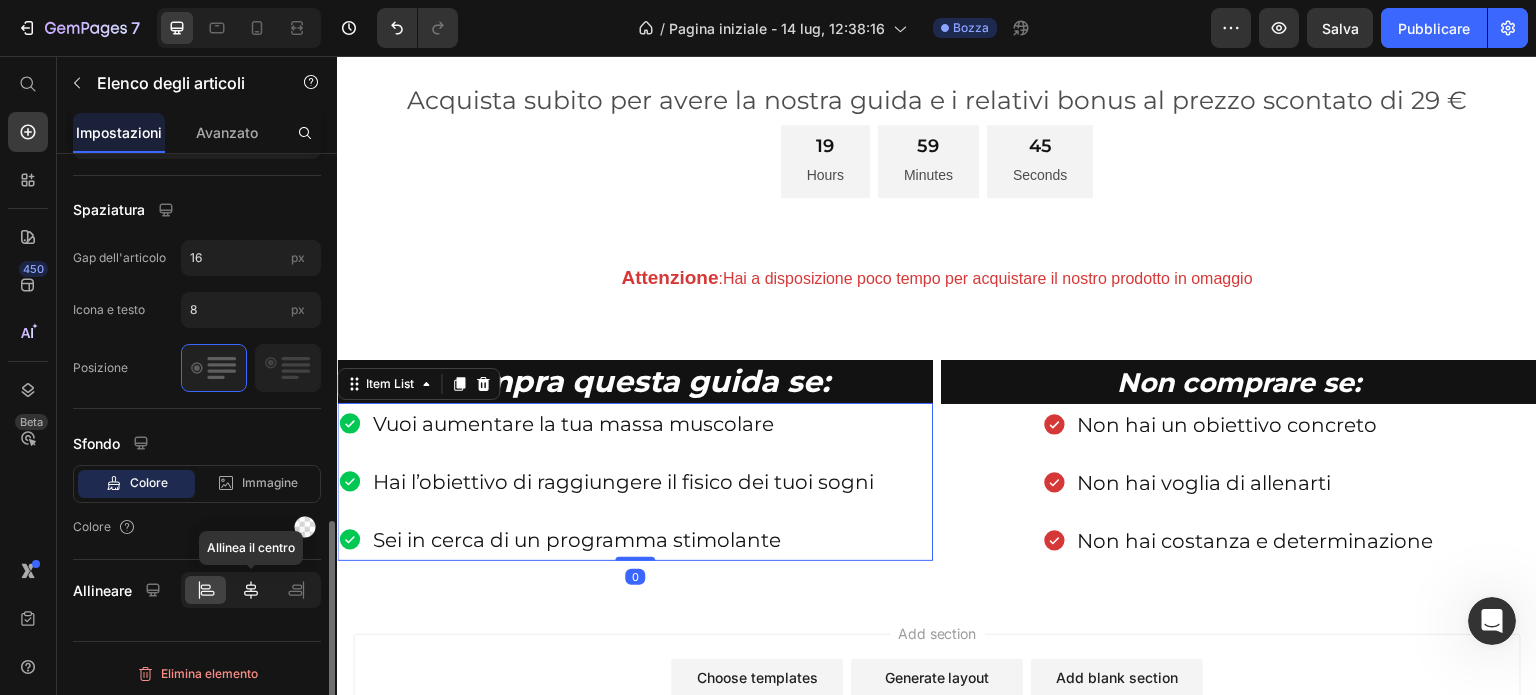 click 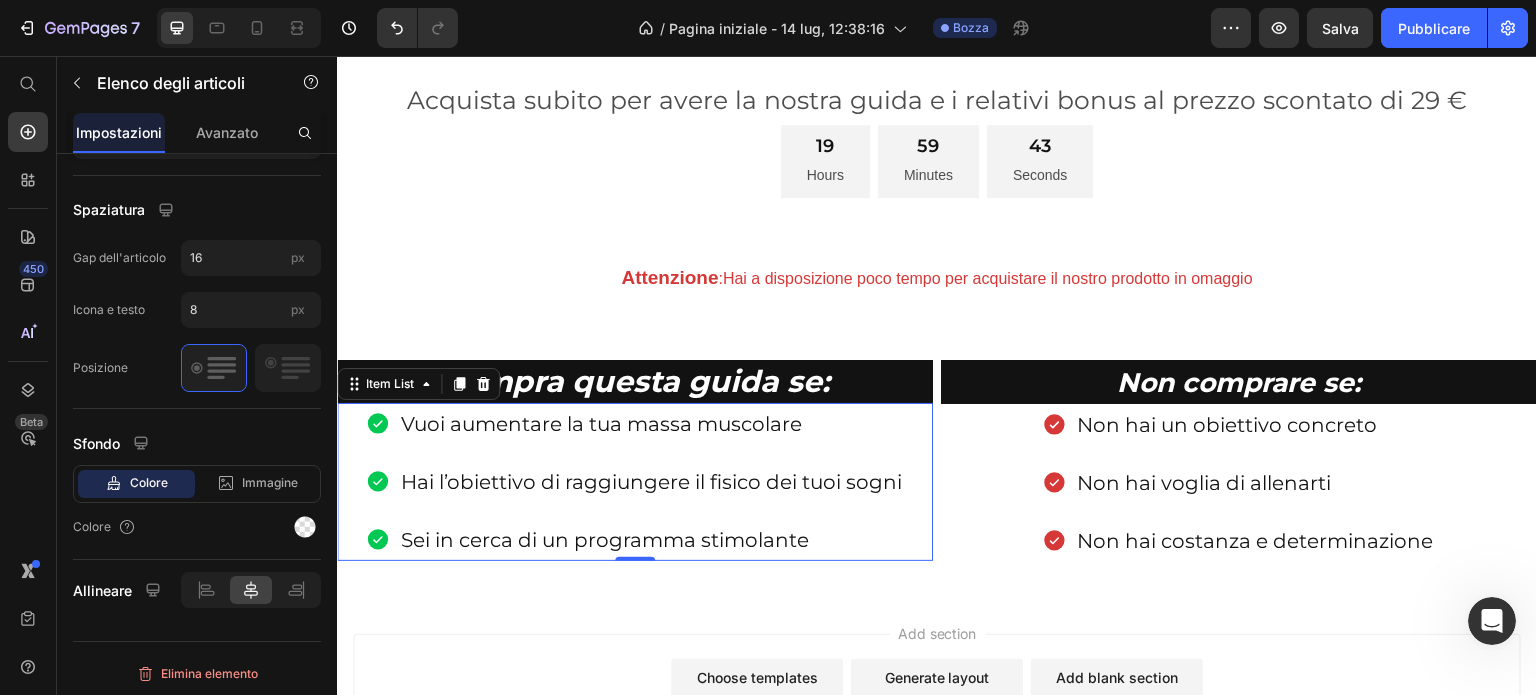 click on "Add section Choose templates inspired by CRO experts Generate layout from URL or image Add blank section then drag & drop elements" at bounding box center [937, 717] 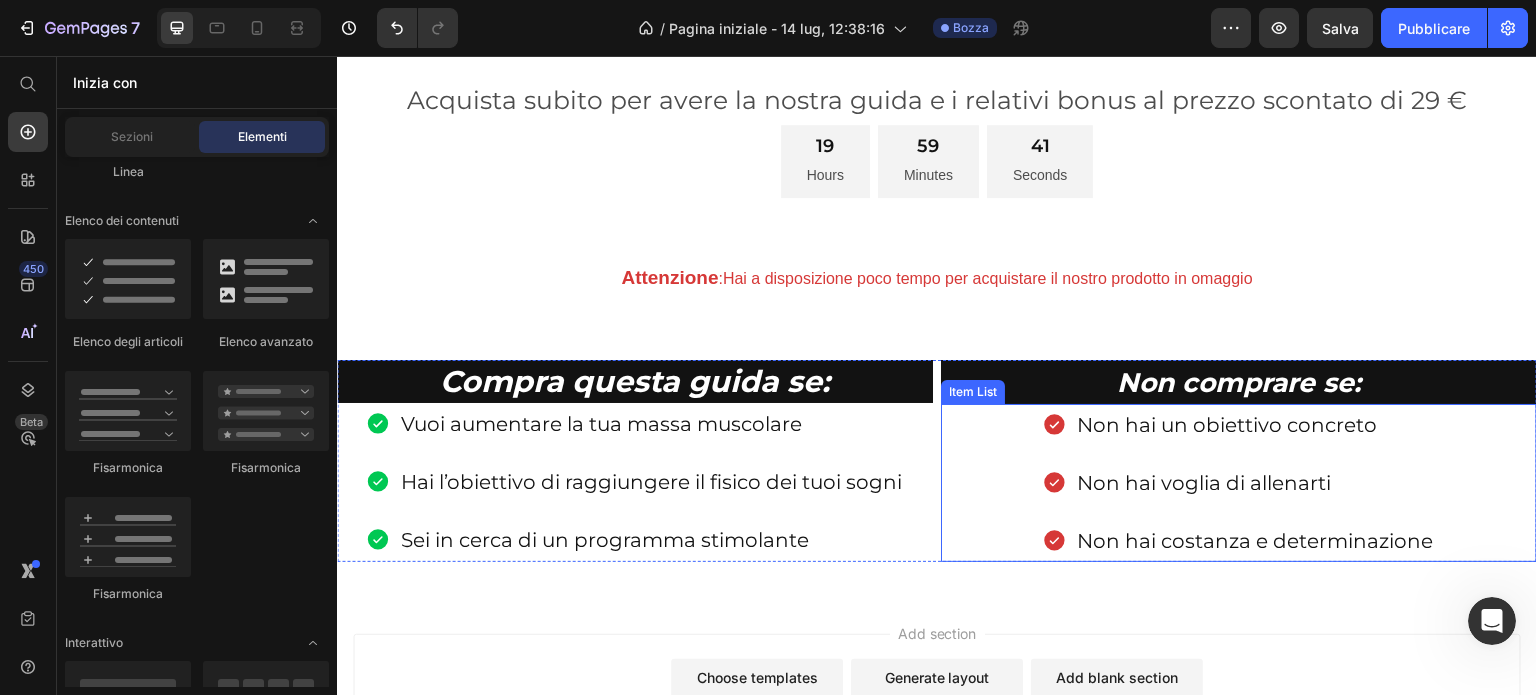 click on "Non hai un obiettivo concreto  Non hai voglia di allenarti Non hai costanza e determinazione" at bounding box center [1239, 483] 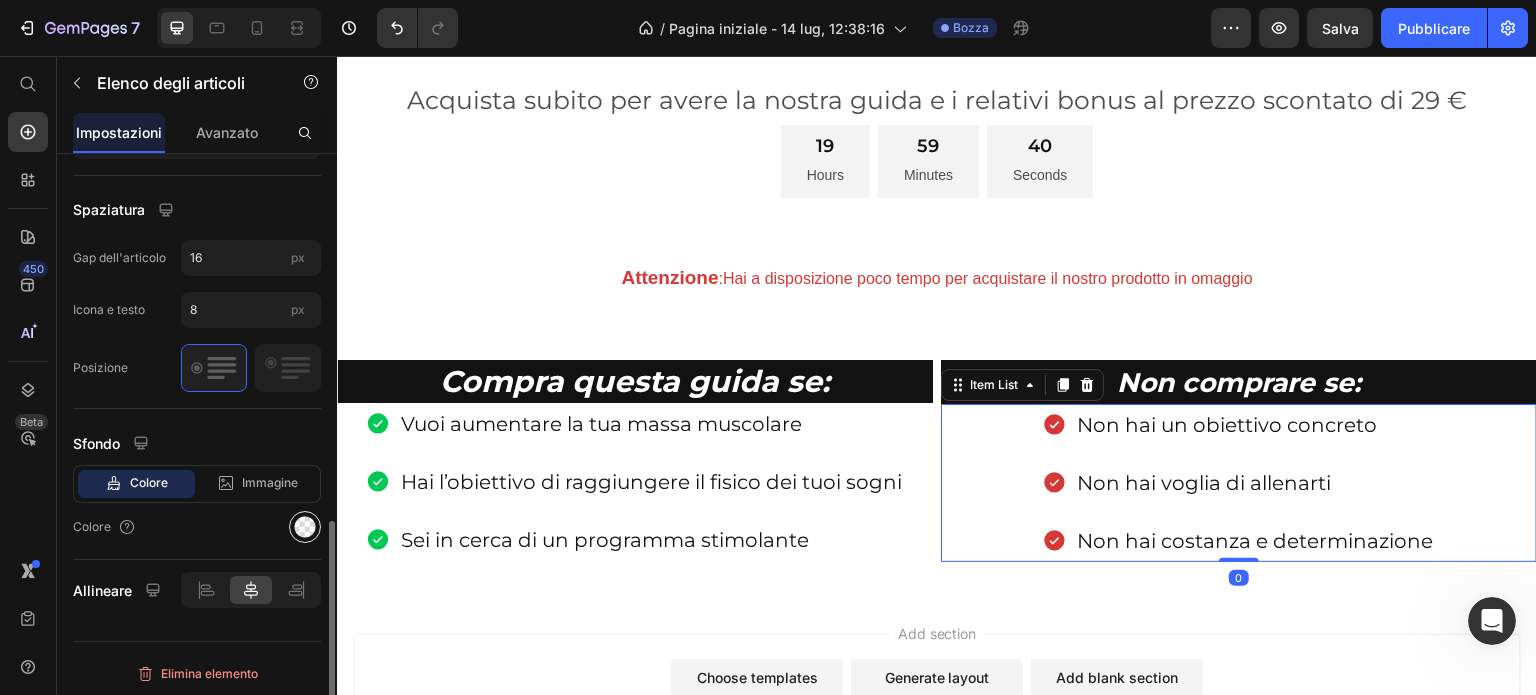 click at bounding box center (305, 527) 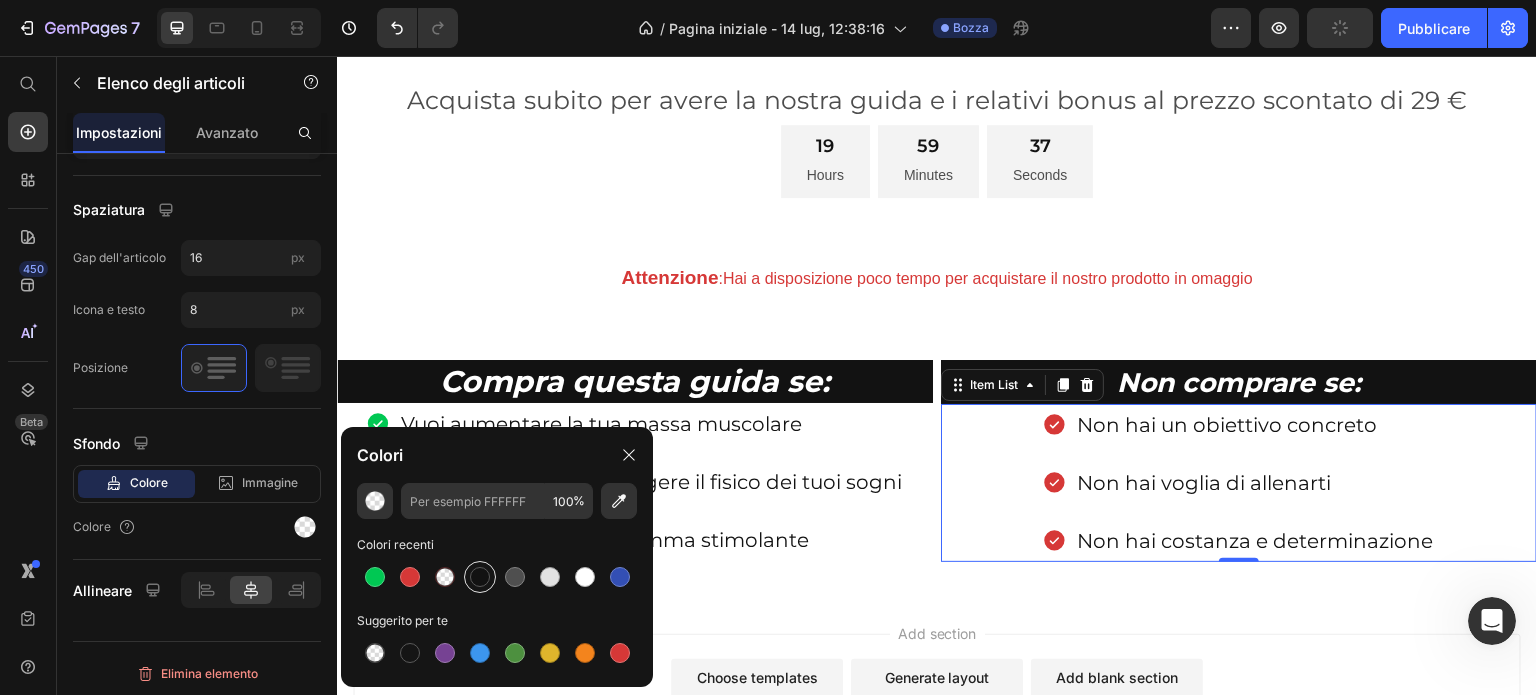 click at bounding box center (480, 577) 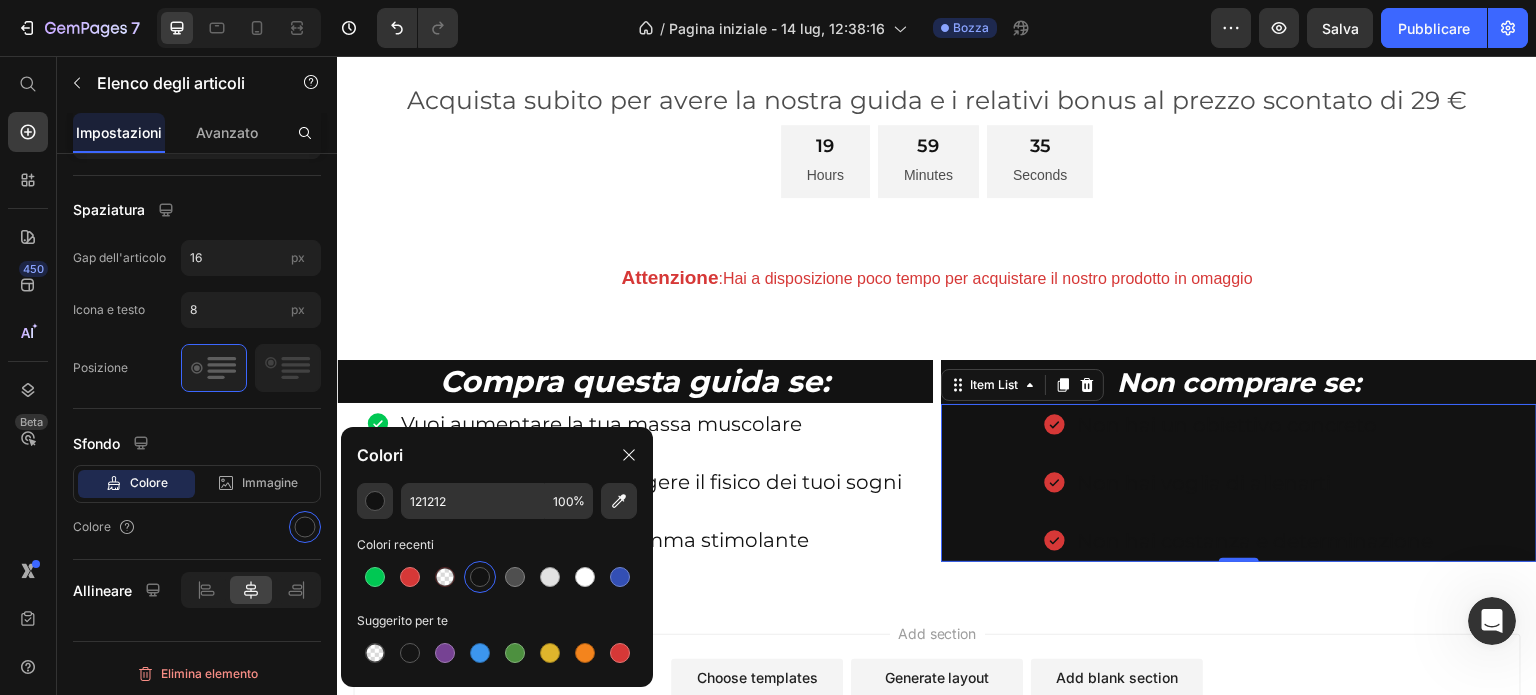 click on "Add section Choose templates inspired by CRO experts Generate layout from URL or image Add blank section then drag & drop elements" at bounding box center [937, 717] 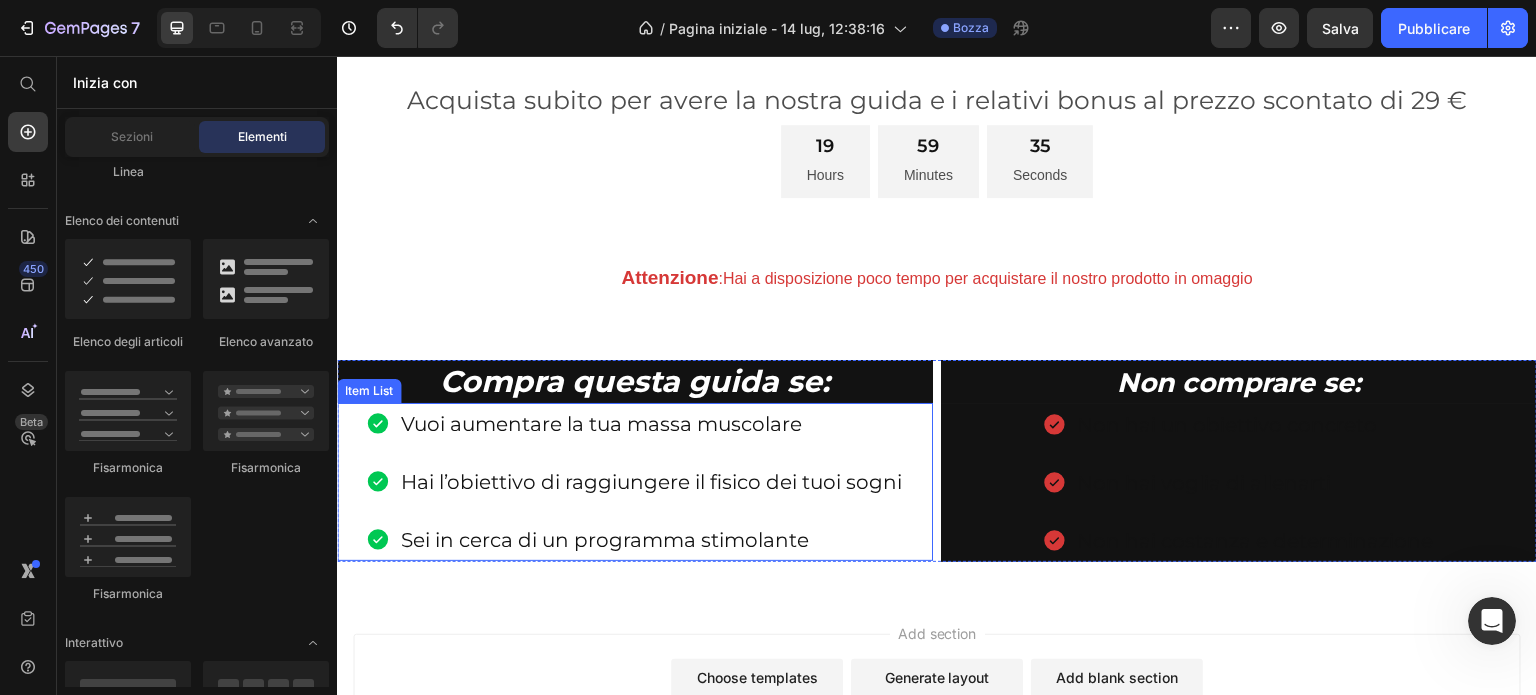 click on "Sei in cerca di un programma stimolante" at bounding box center (651, 540) 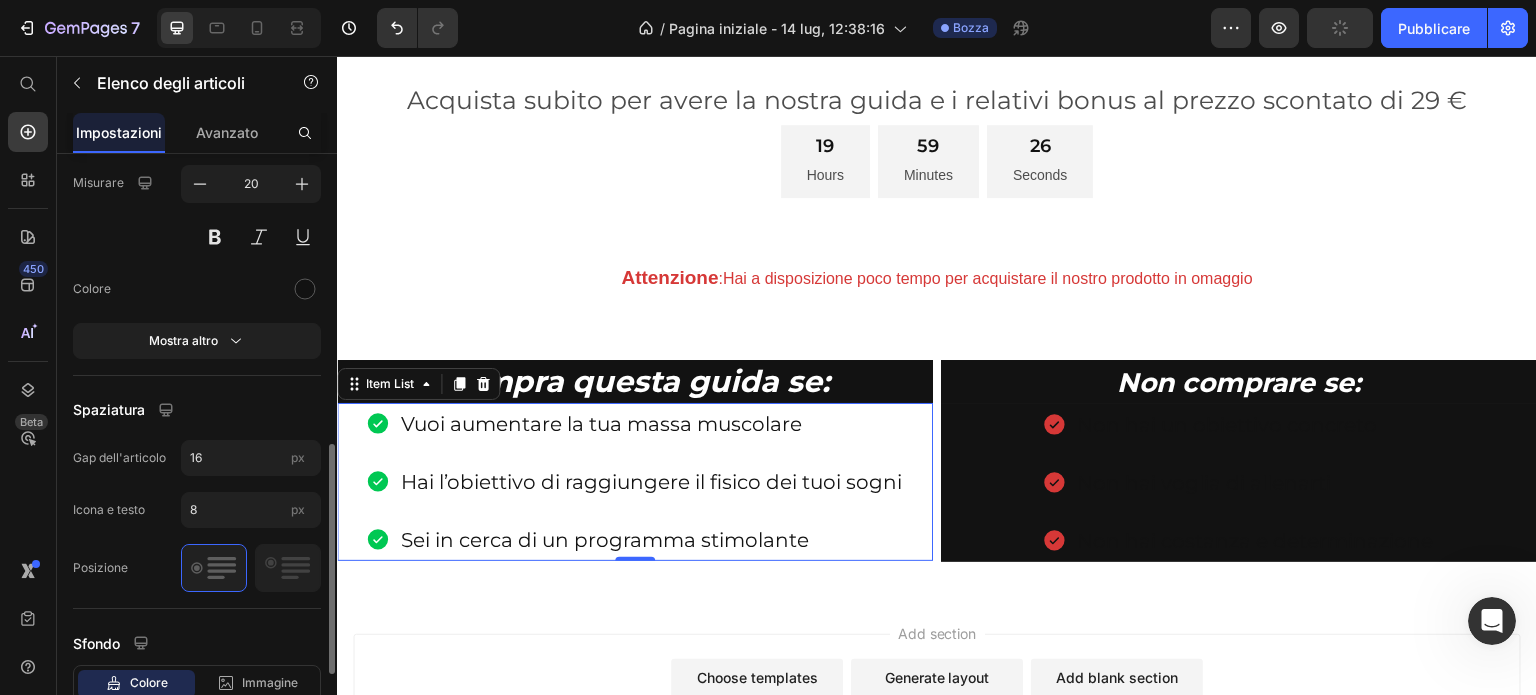 scroll, scrollTop: 954, scrollLeft: 0, axis: vertical 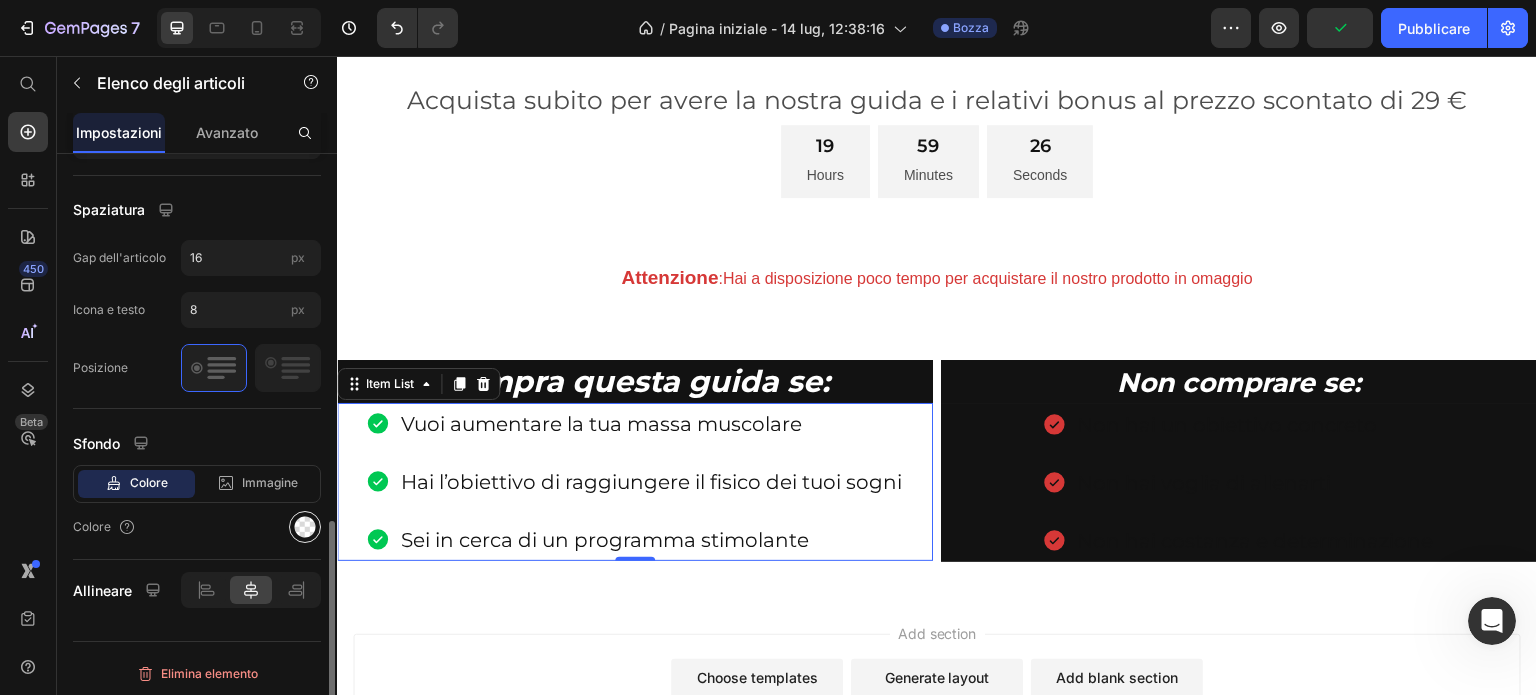 click at bounding box center (305, 527) 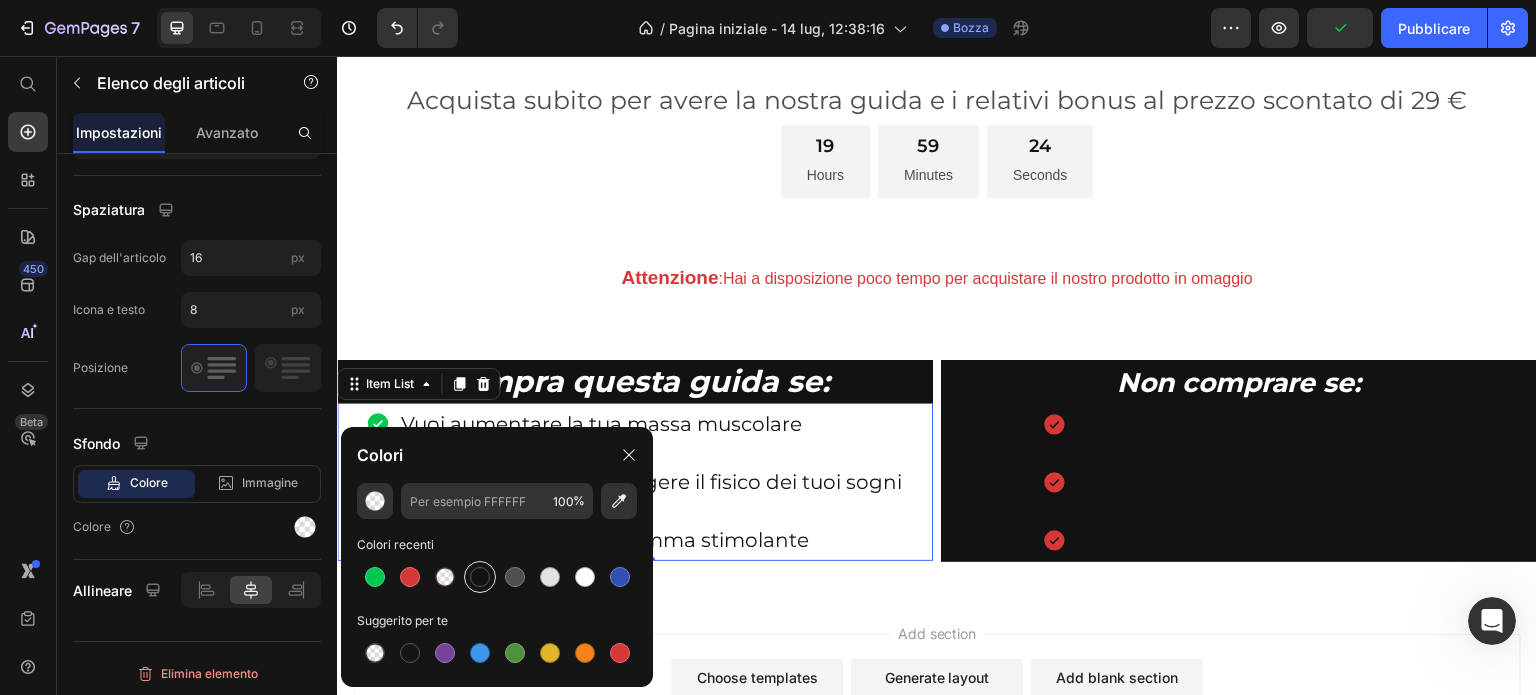 click at bounding box center [480, 577] 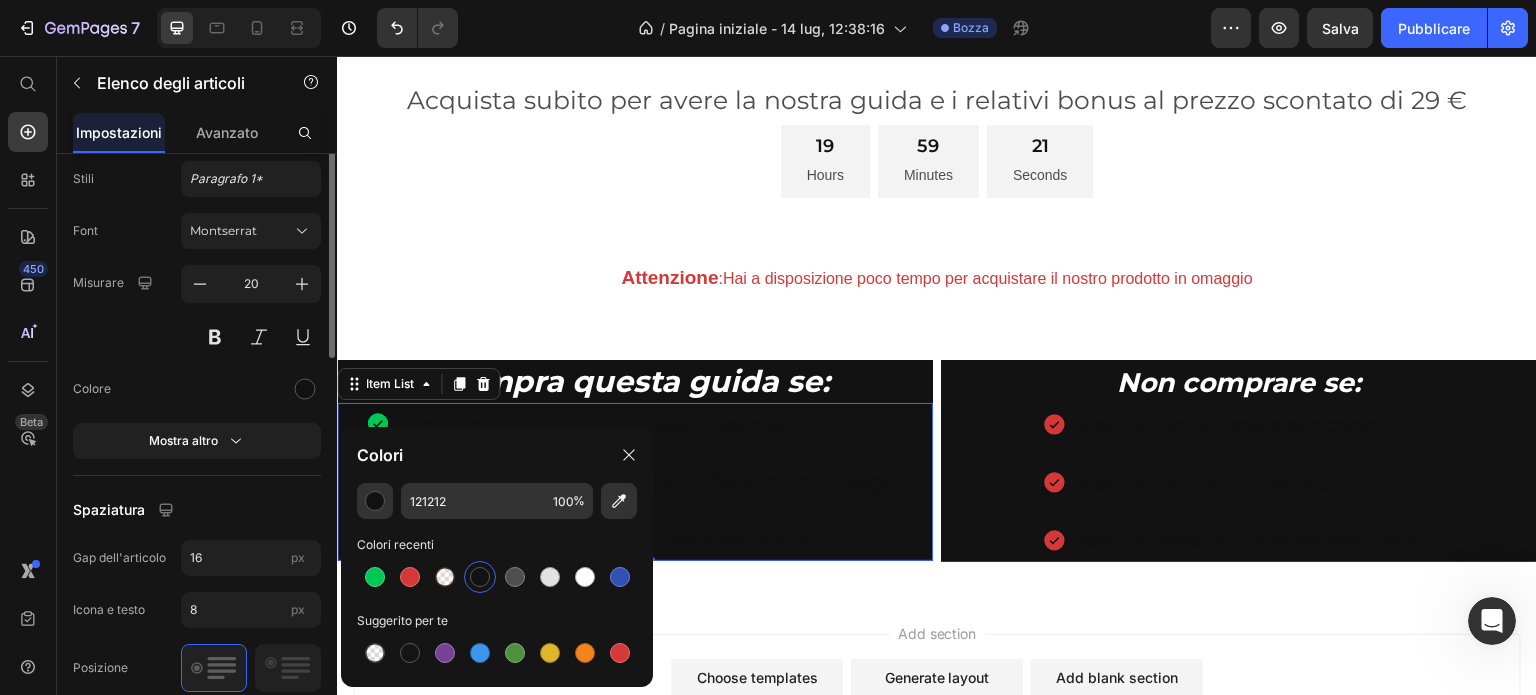 scroll, scrollTop: 454, scrollLeft: 0, axis: vertical 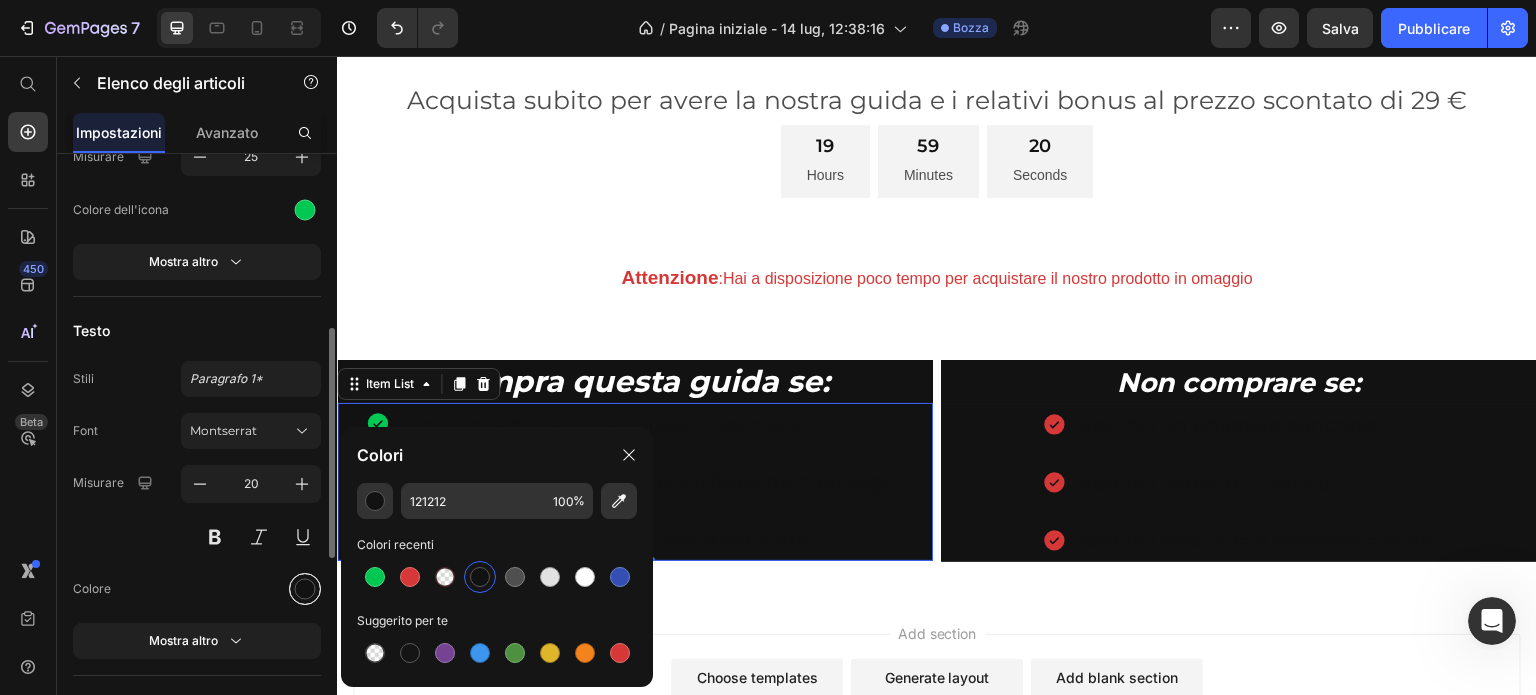 click at bounding box center (305, 588) 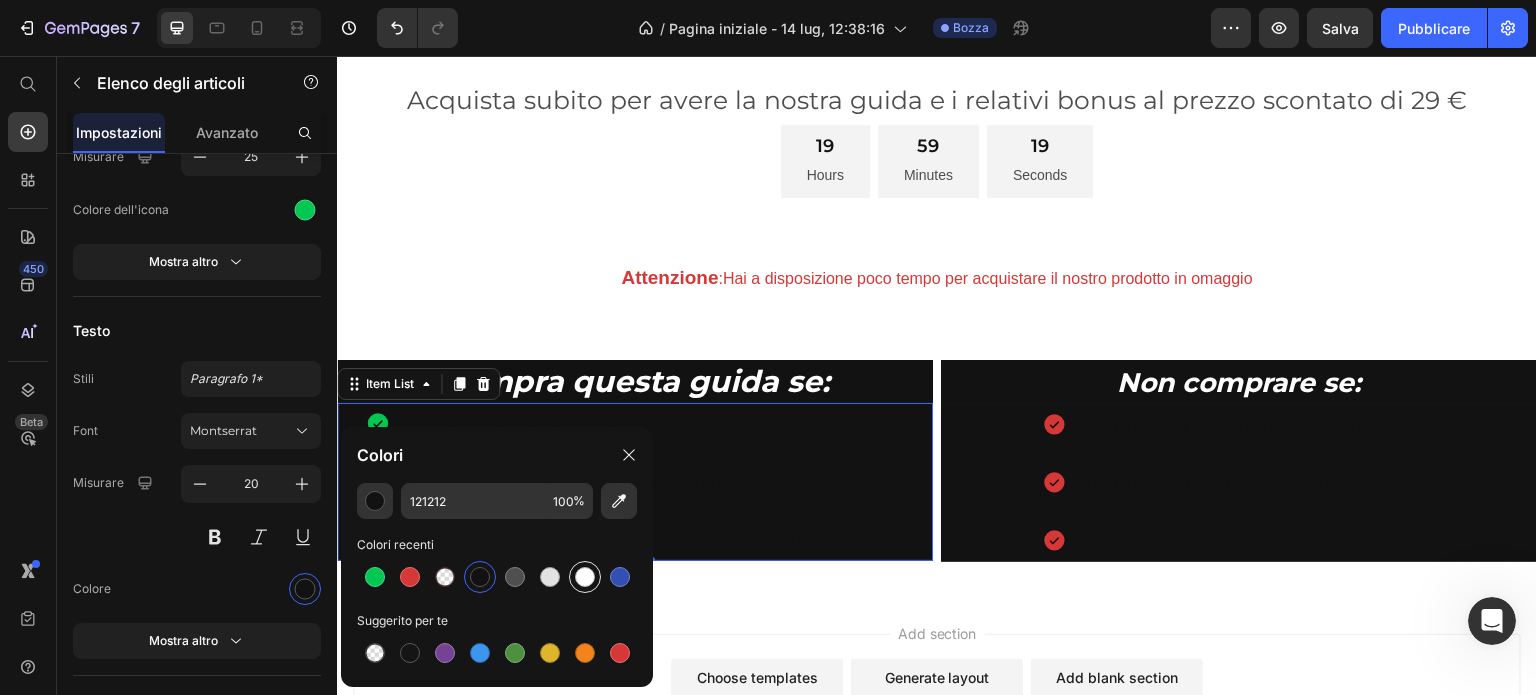 click at bounding box center [585, 577] 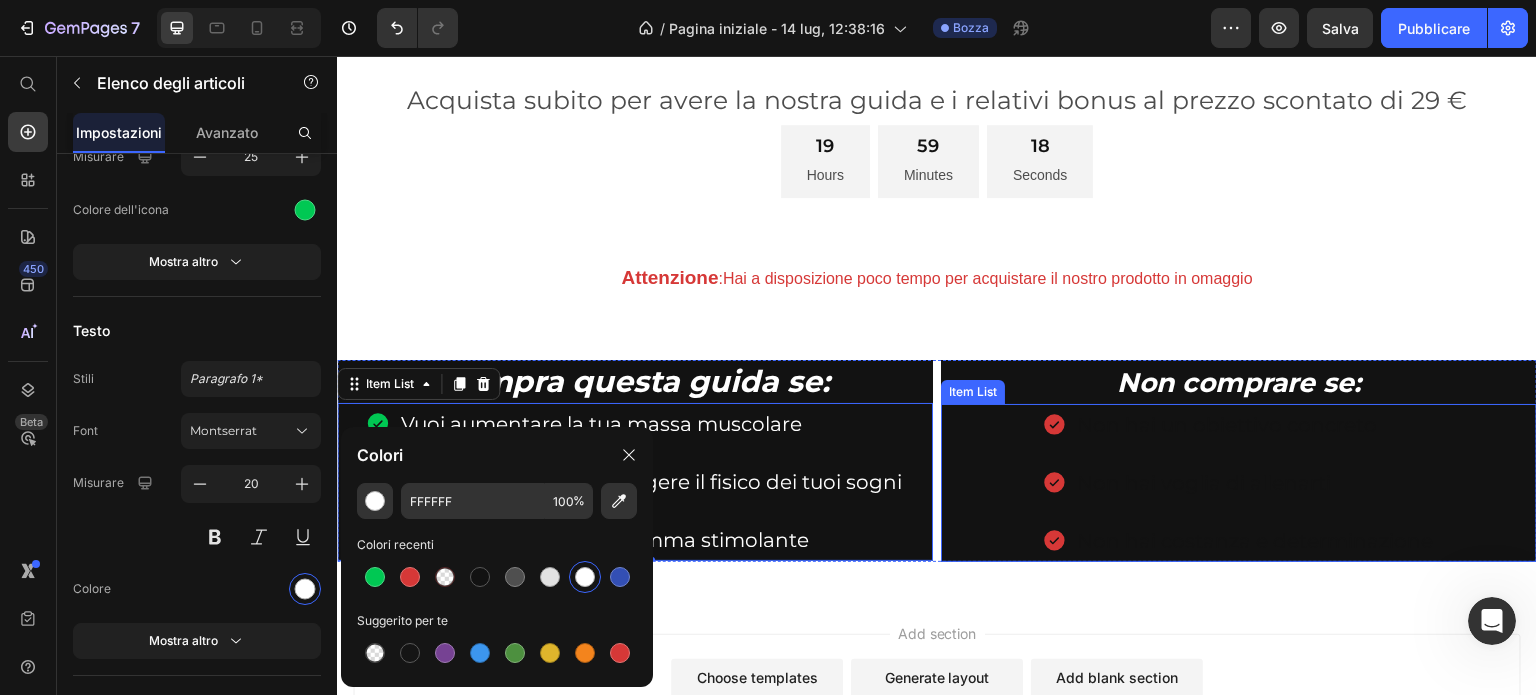 click on "Non hai un obiettivo concreto  Non hai voglia di allenarti Non hai costanza e determinazione" at bounding box center [1239, 483] 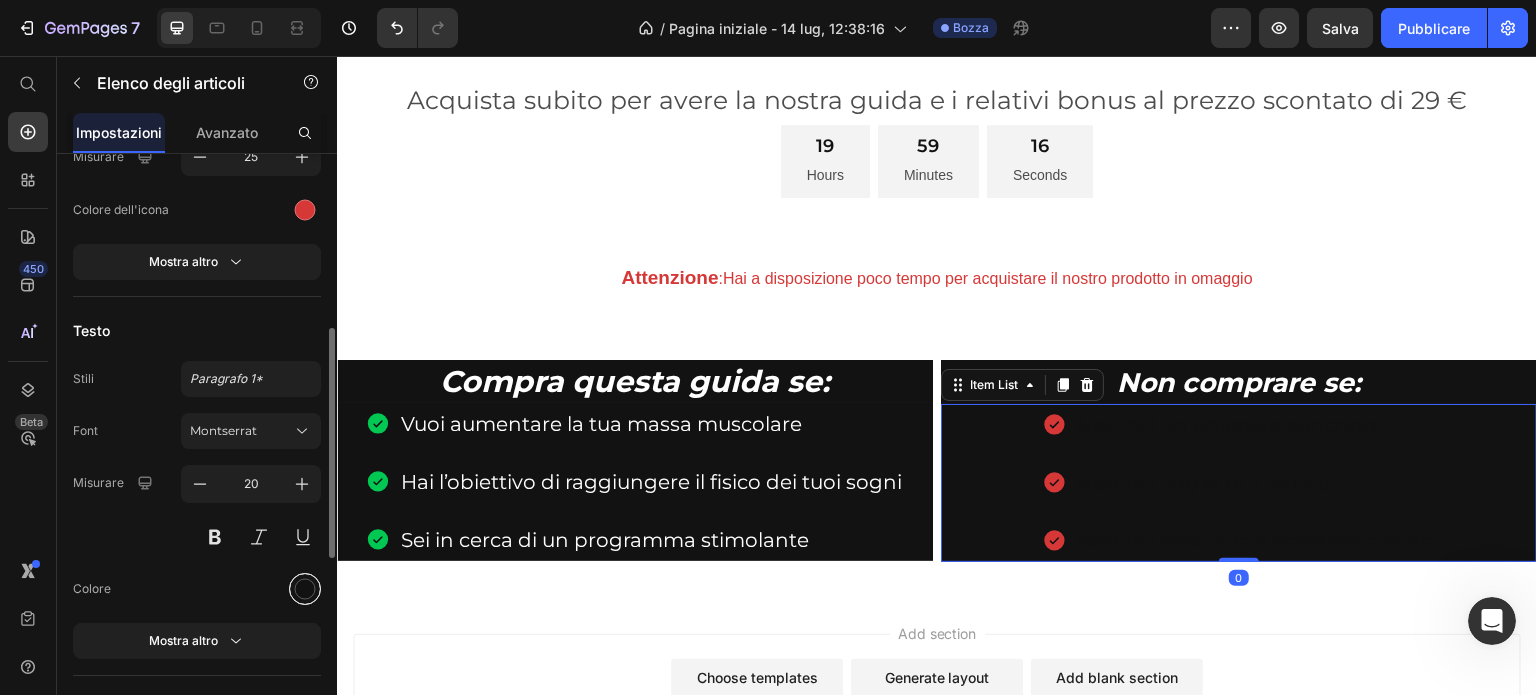 click at bounding box center (305, 588) 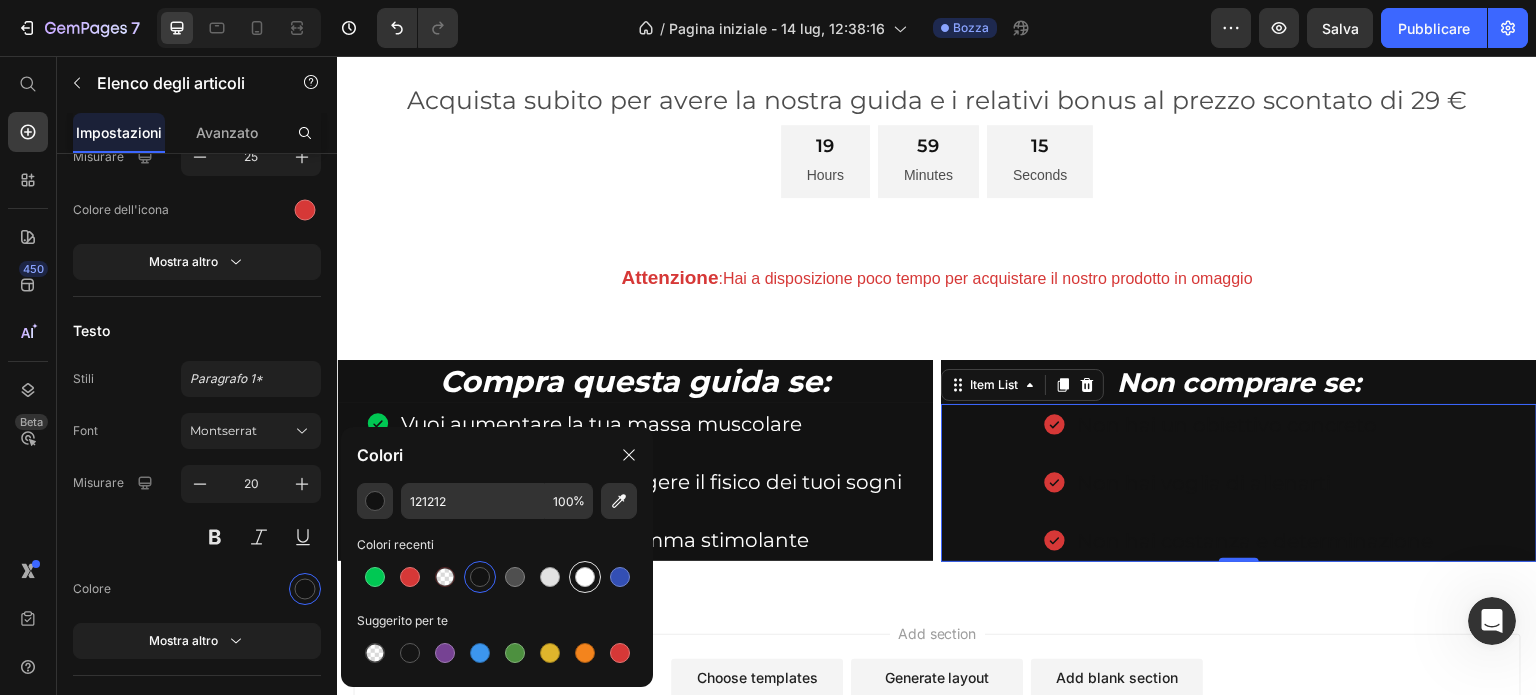 click at bounding box center [585, 577] 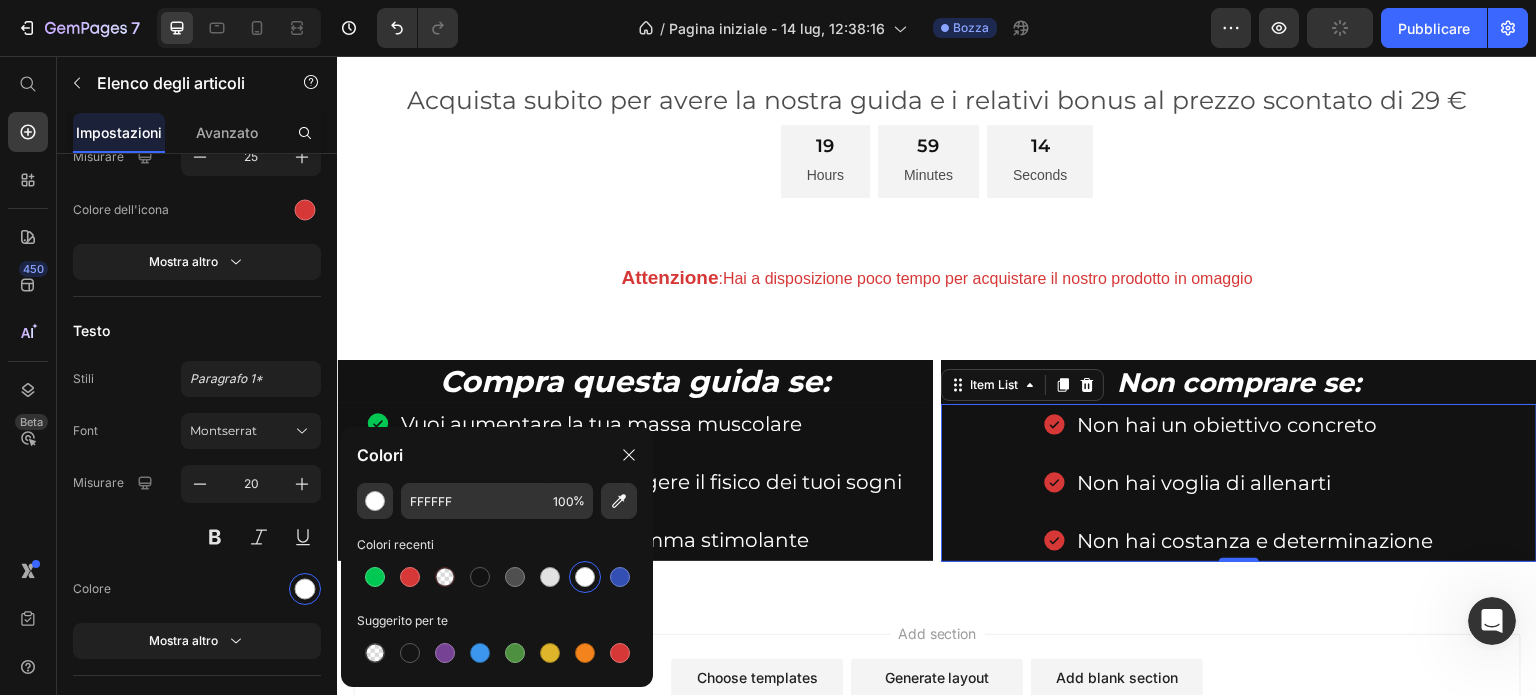 click on "Add section Choose templates inspired by CRO experts Generate layout from URL or image Add blank section then drag & drop elements" at bounding box center [937, 717] 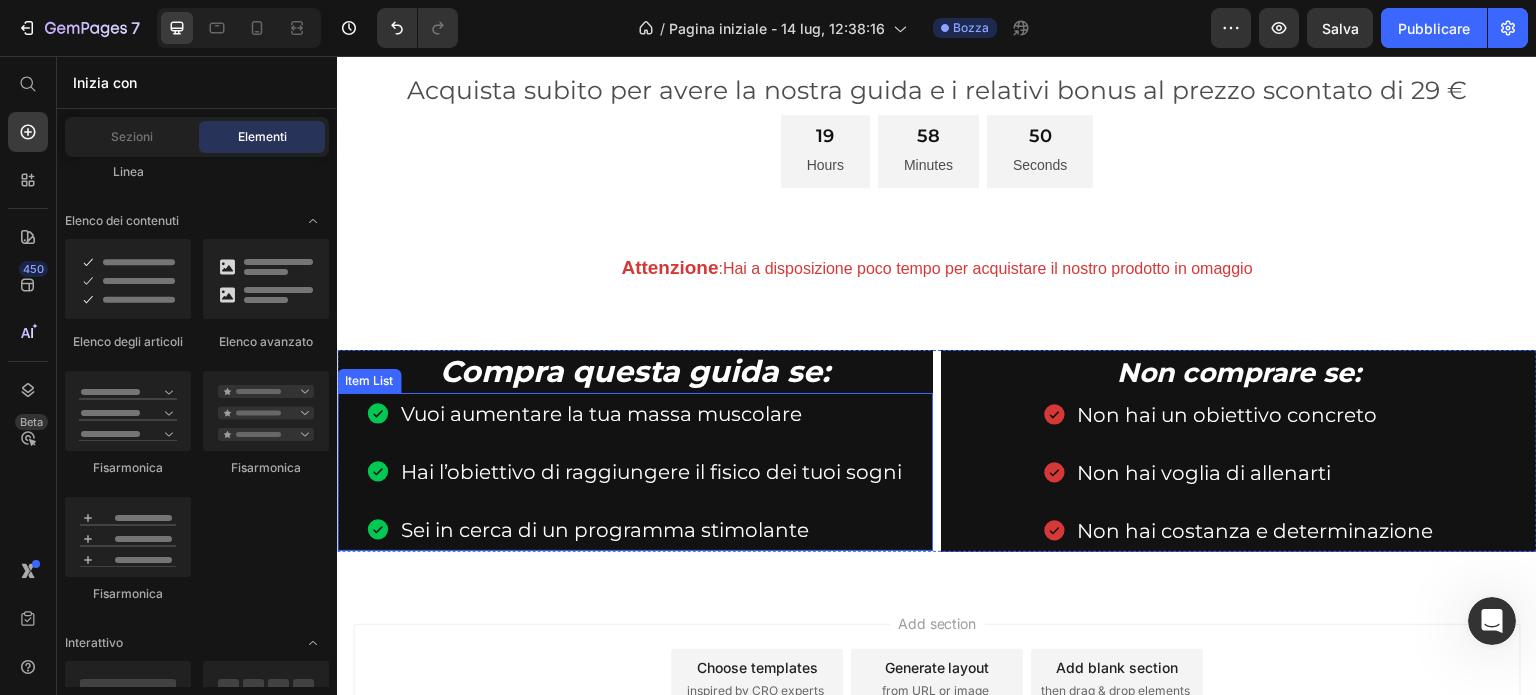 scroll, scrollTop: 1100, scrollLeft: 0, axis: vertical 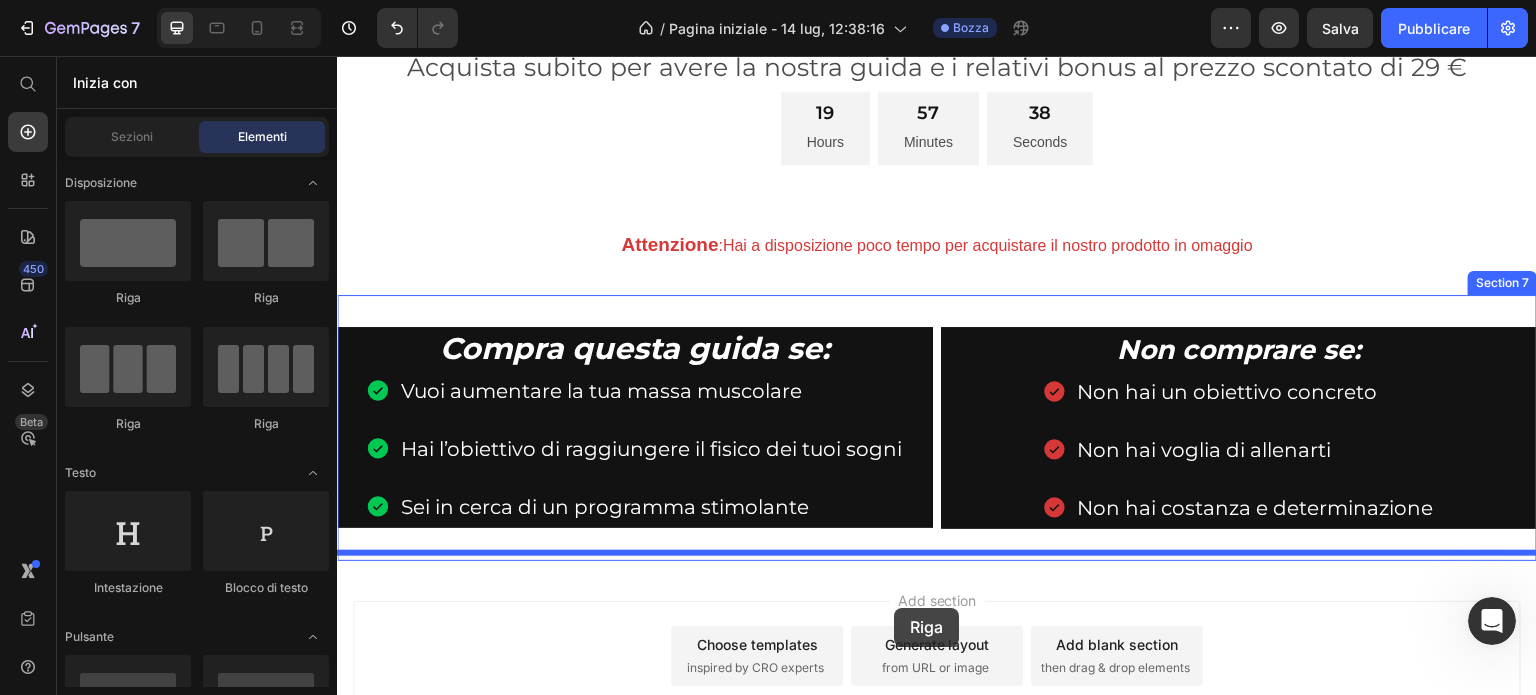 drag, startPoint x: 471, startPoint y: 321, endPoint x: 894, endPoint y: 608, distance: 511.17316 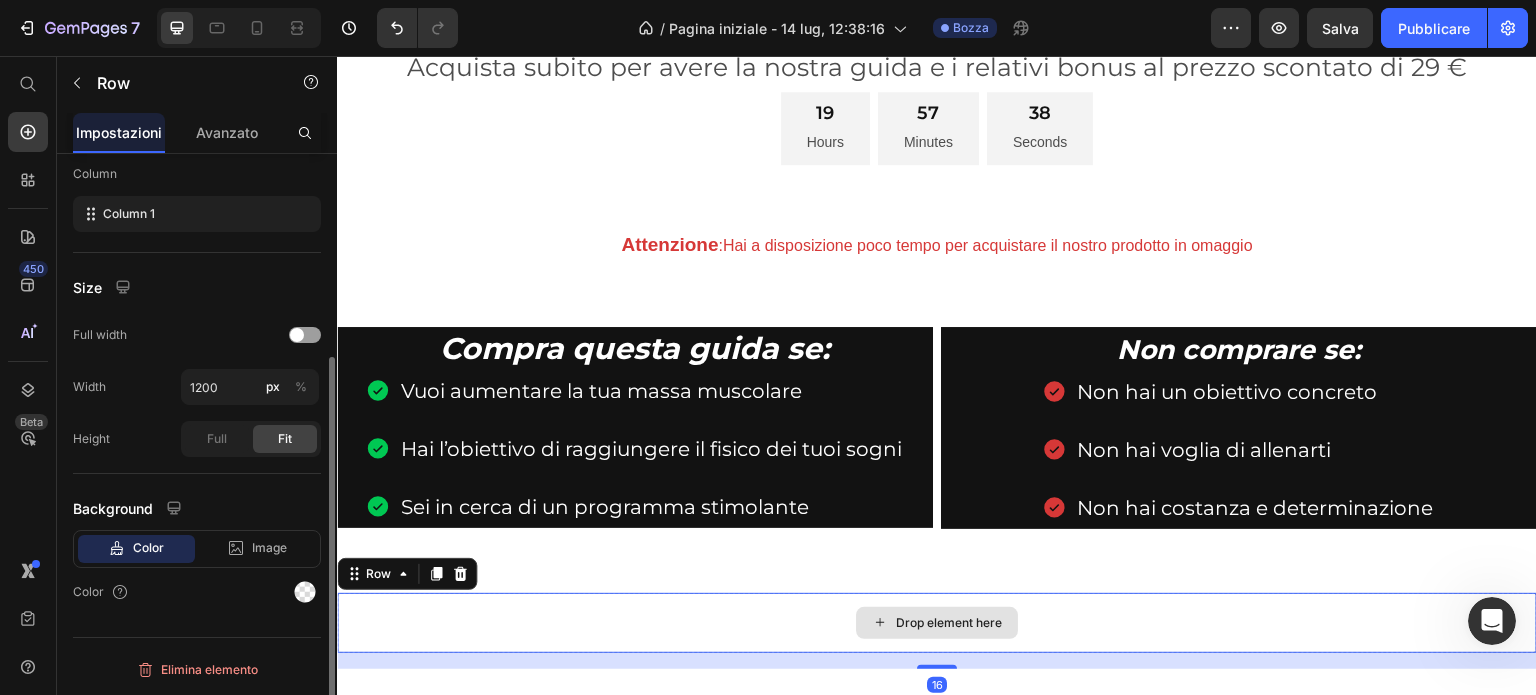 scroll, scrollTop: 0, scrollLeft: 0, axis: both 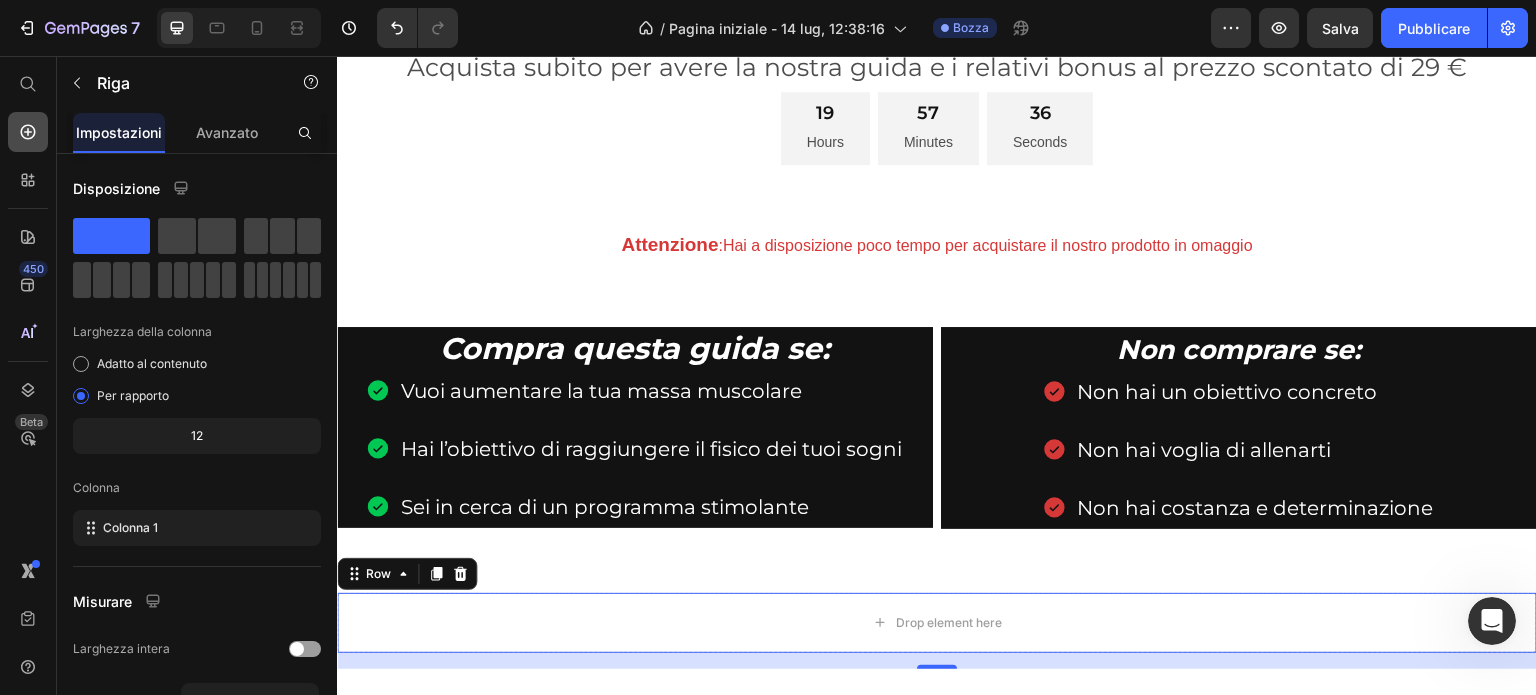 click 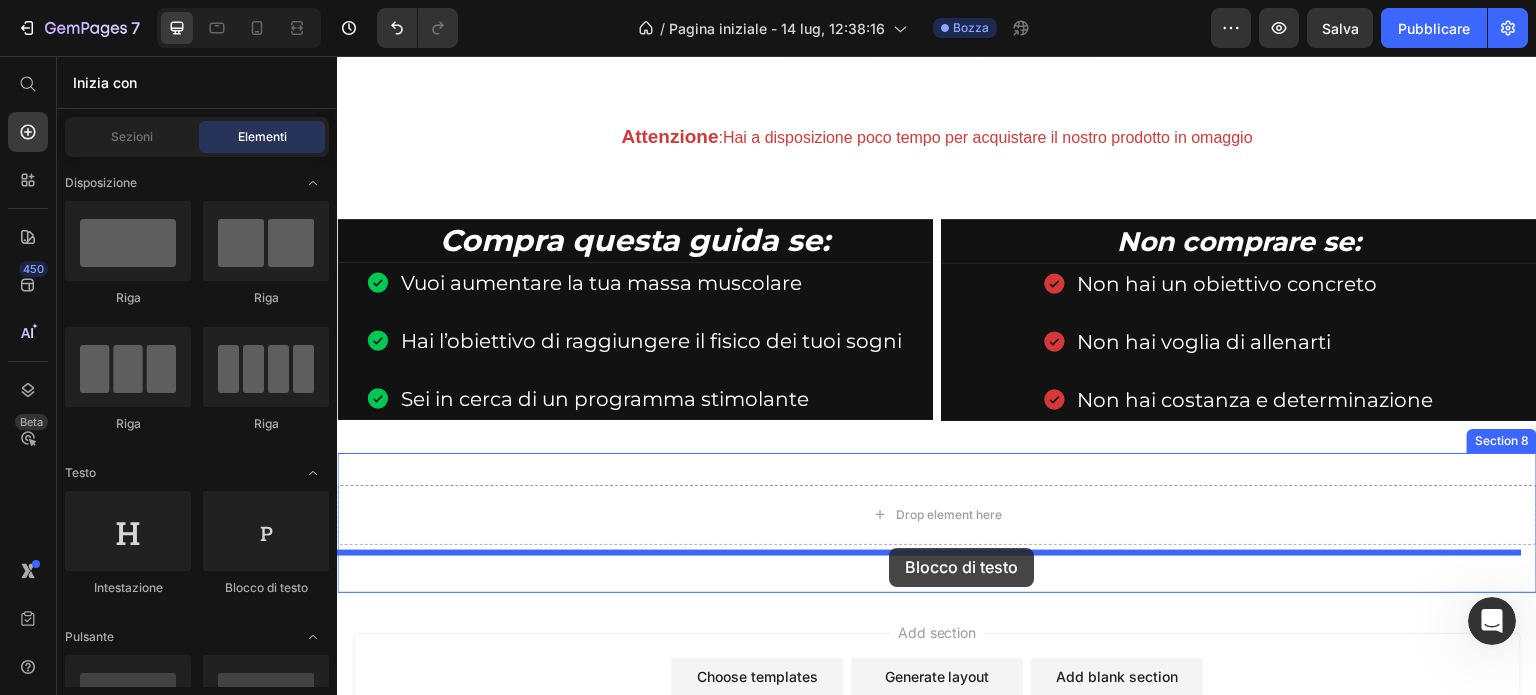 scroll, scrollTop: 1224, scrollLeft: 0, axis: vertical 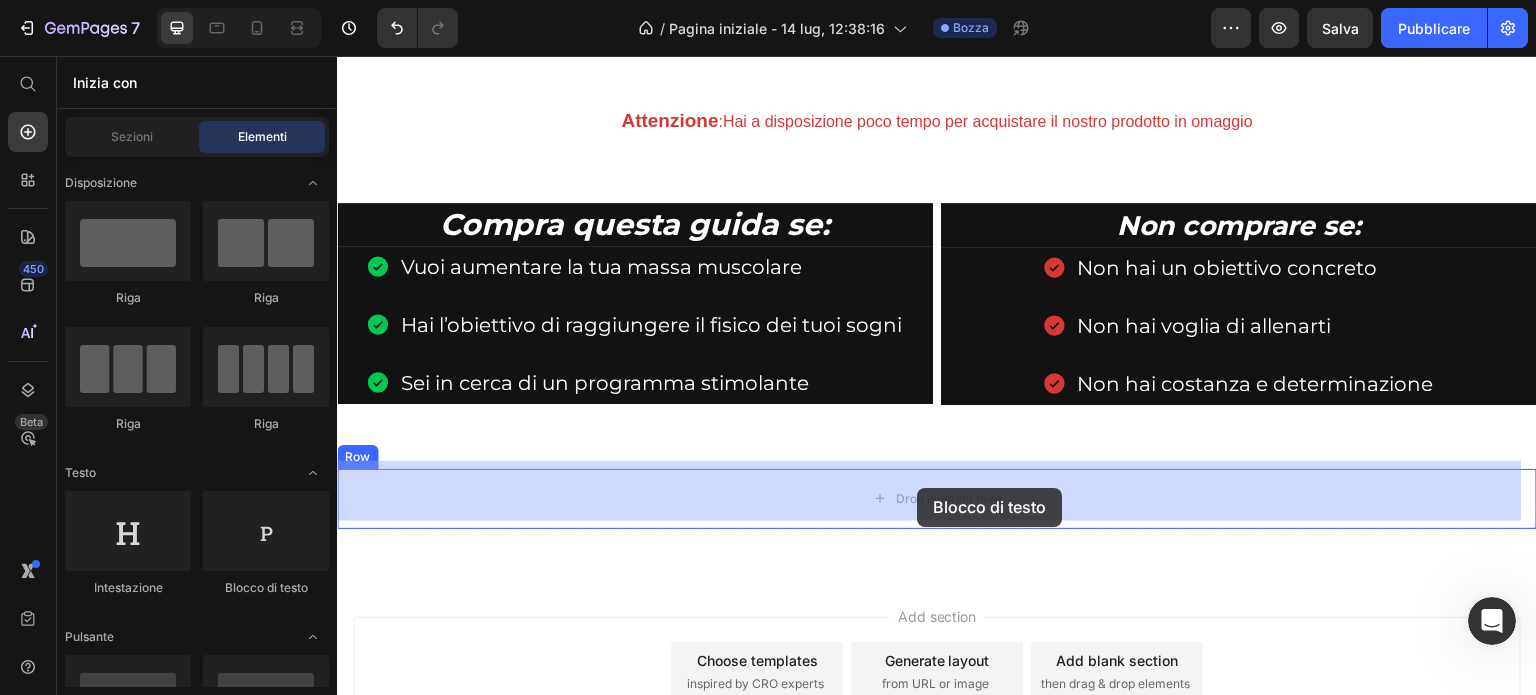 drag, startPoint x: 617, startPoint y: 589, endPoint x: 917, endPoint y: 488, distance: 316.5454 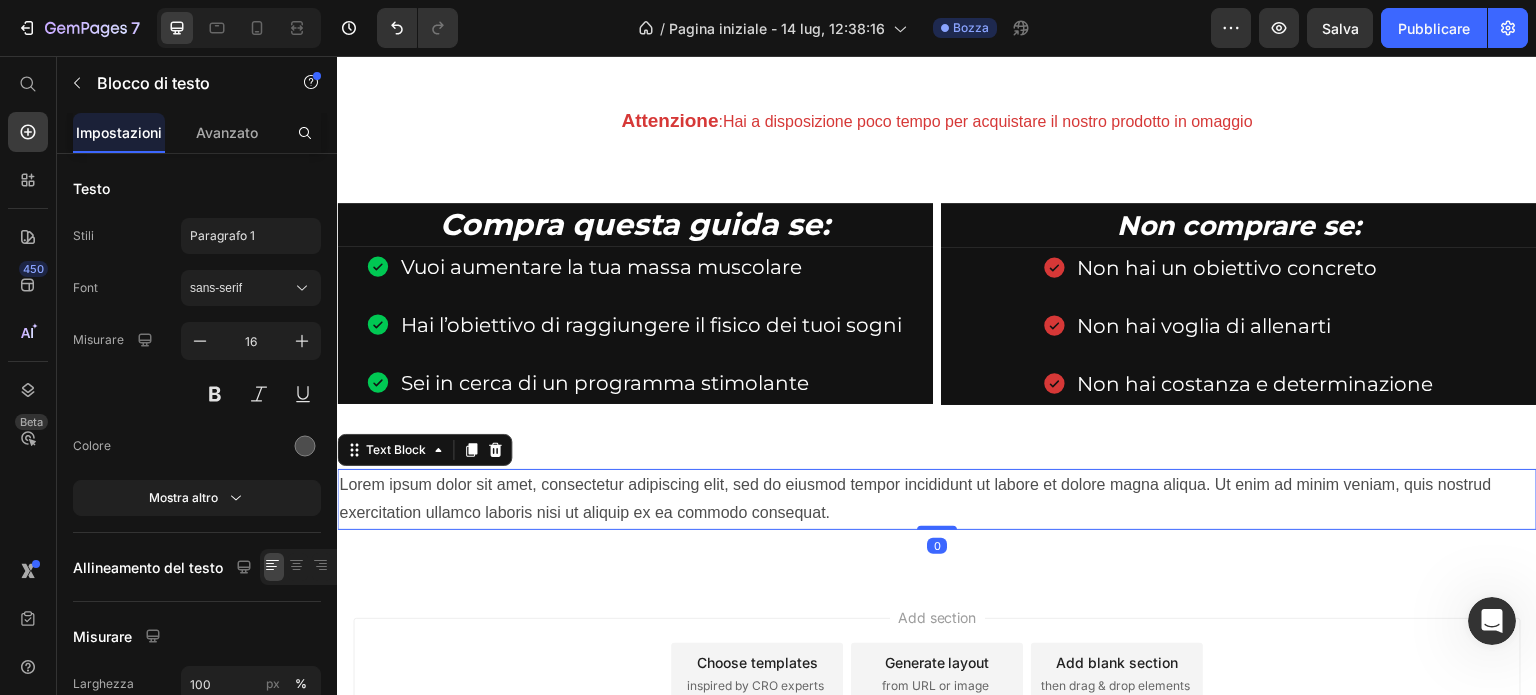 click on "Lorem ipsum dolor sit amet, consectetur adipiscing elit, sed do eiusmod tempor incididunt ut labore et dolore magna aliqua. Ut enim ad minim veniam, quis nostrud exercitation ullamco laboris nisi ut aliquip ex ea commodo consequat." at bounding box center [937, 500] 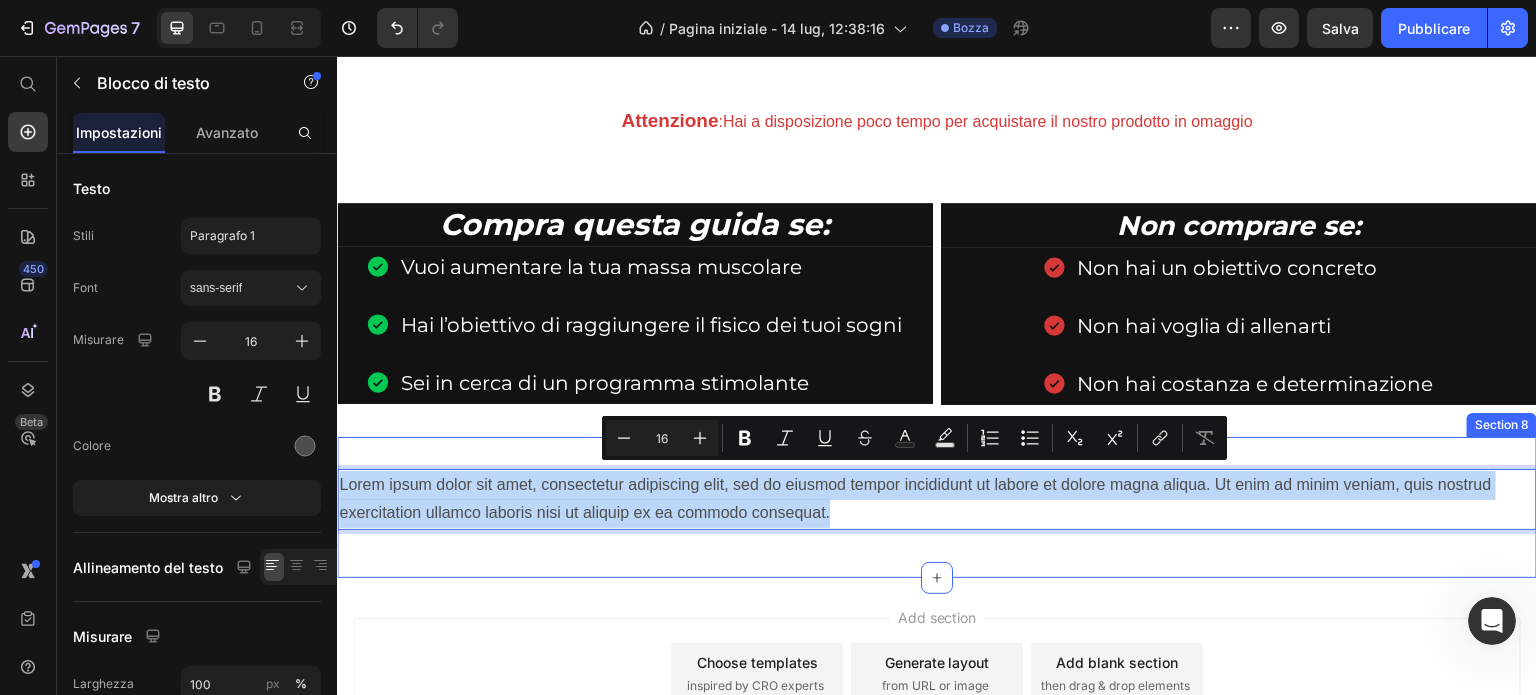 drag, startPoint x: 862, startPoint y: 504, endPoint x: 661, endPoint y: 488, distance: 201.6358 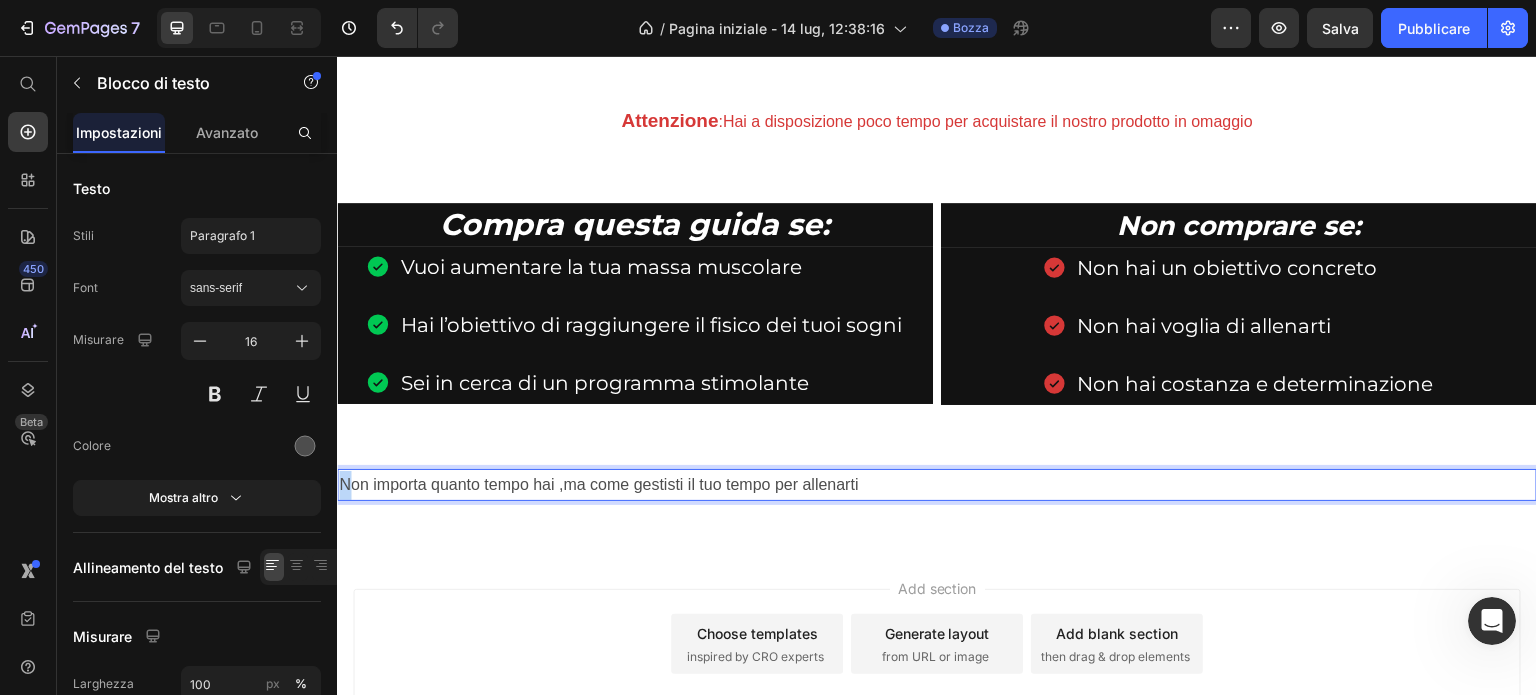 click on "Non importa quanto tempo hai ,ma come gestisti il tuo tempo per allenarti" at bounding box center [937, 485] 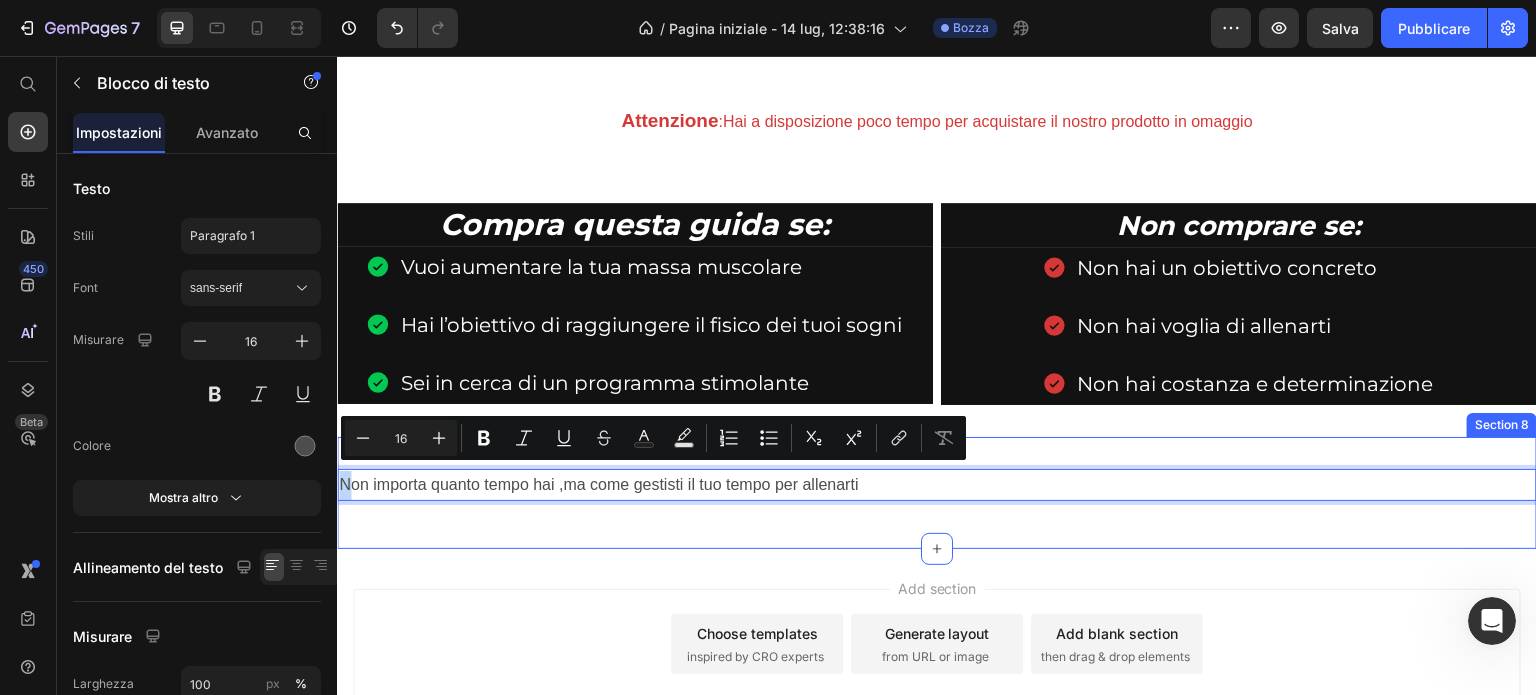 click on "Add section Choose templates inspired by CRO experts Generate layout from URL or image Add blank section then drag & drop elements" at bounding box center (937, 672) 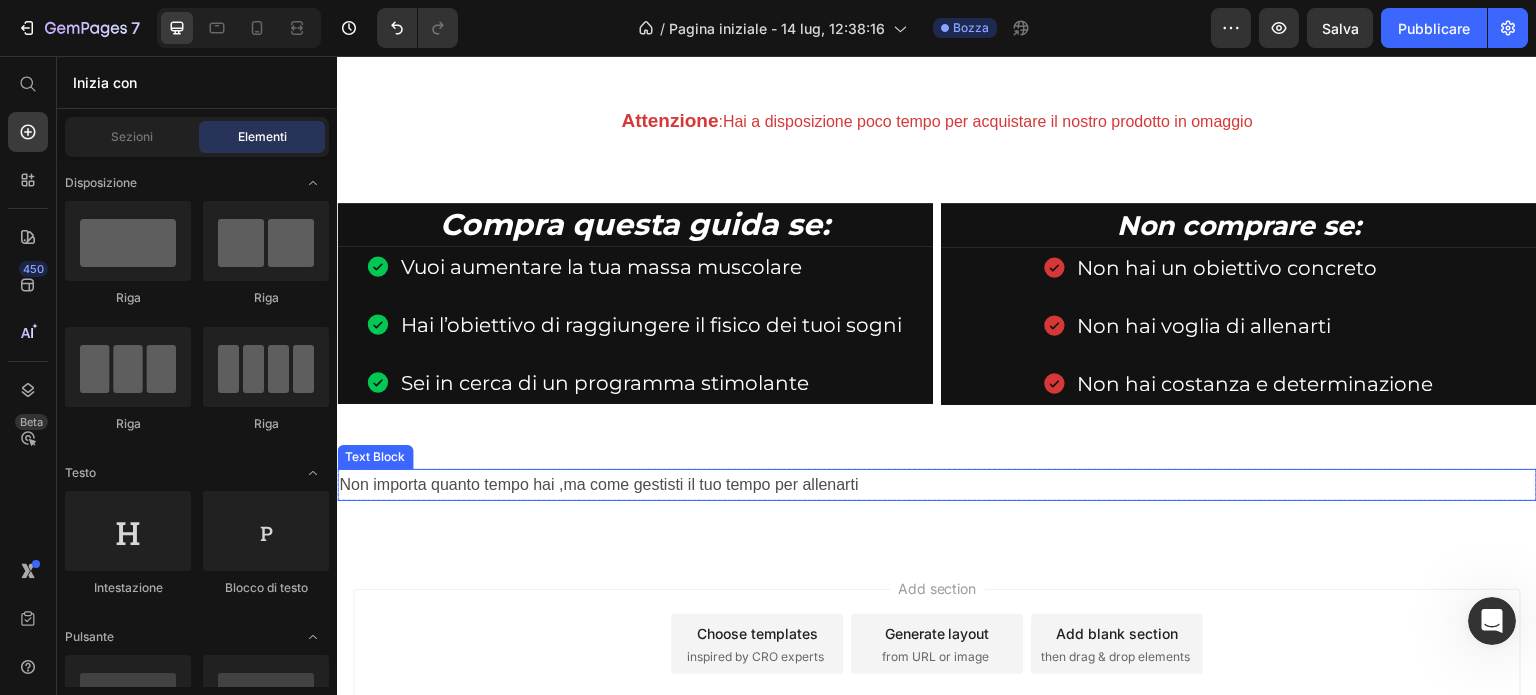 click on "Non importa quanto tempo hai ,ma come gestisti il tuo tempo per allenarti" at bounding box center (937, 485) 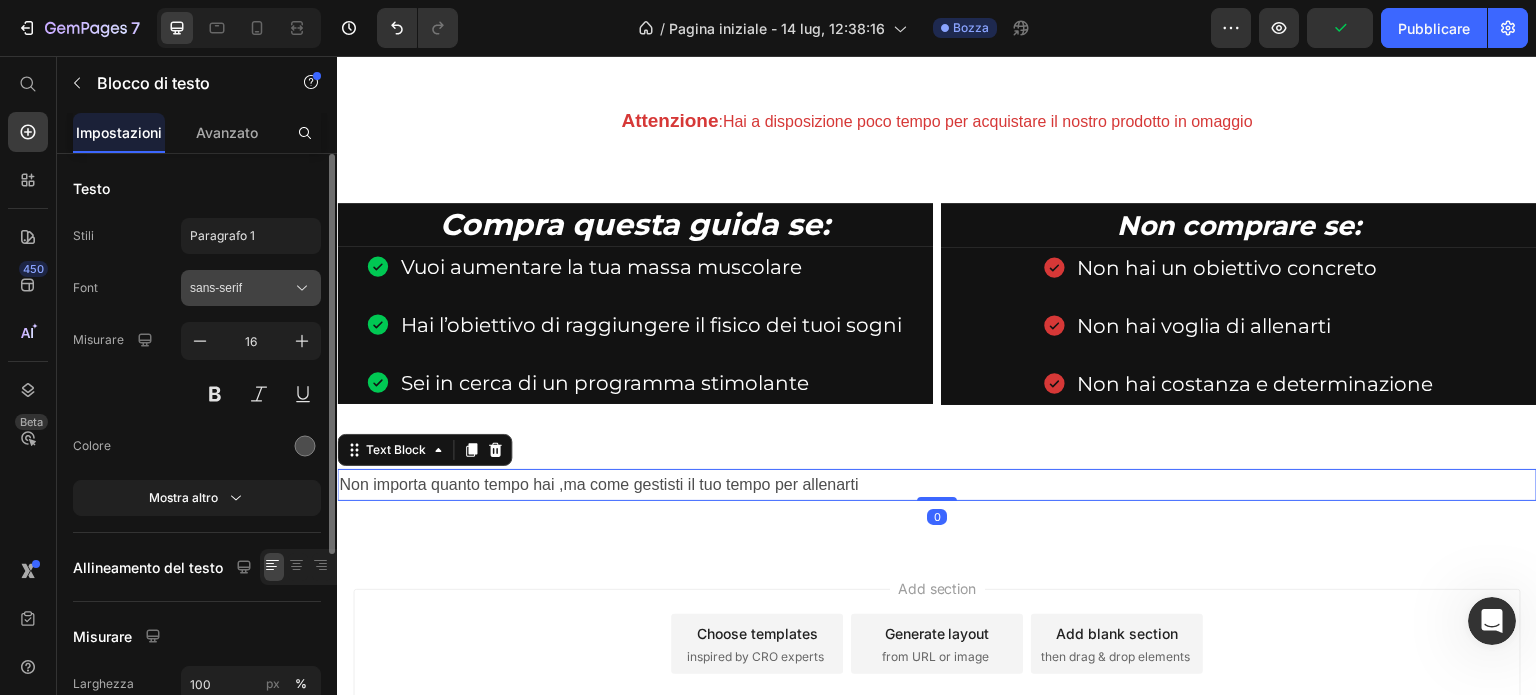 click on "sans-serif" at bounding box center (241, 288) 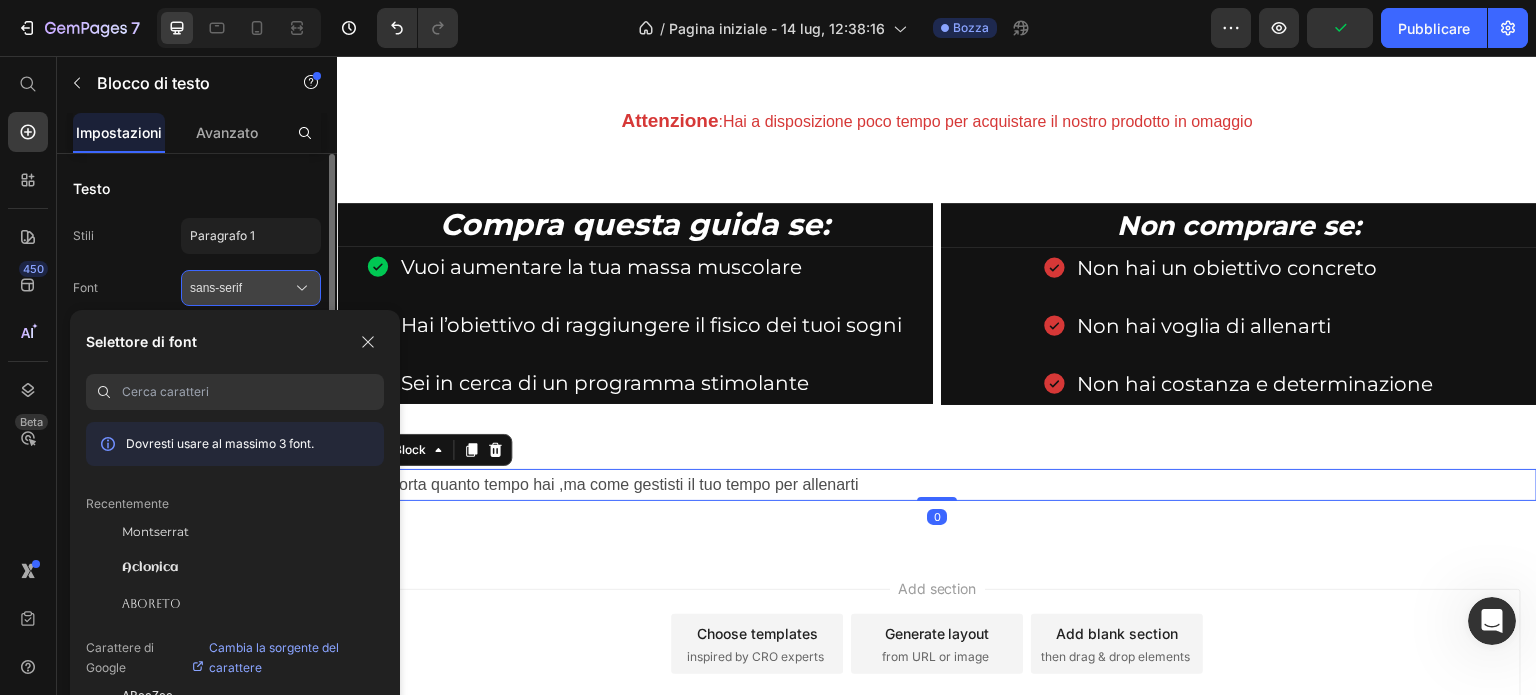 click on "sans-serif" at bounding box center (241, 288) 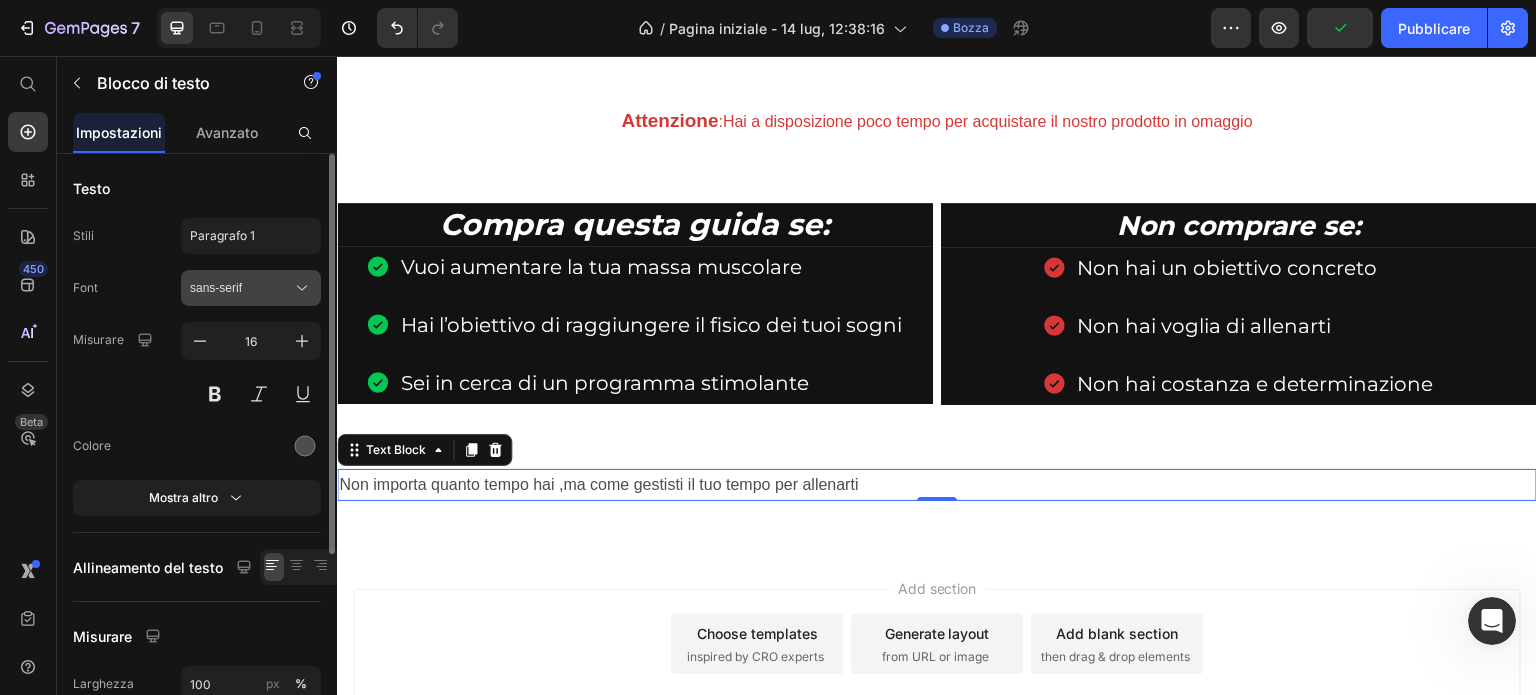 click on "sans-serif" at bounding box center [241, 288] 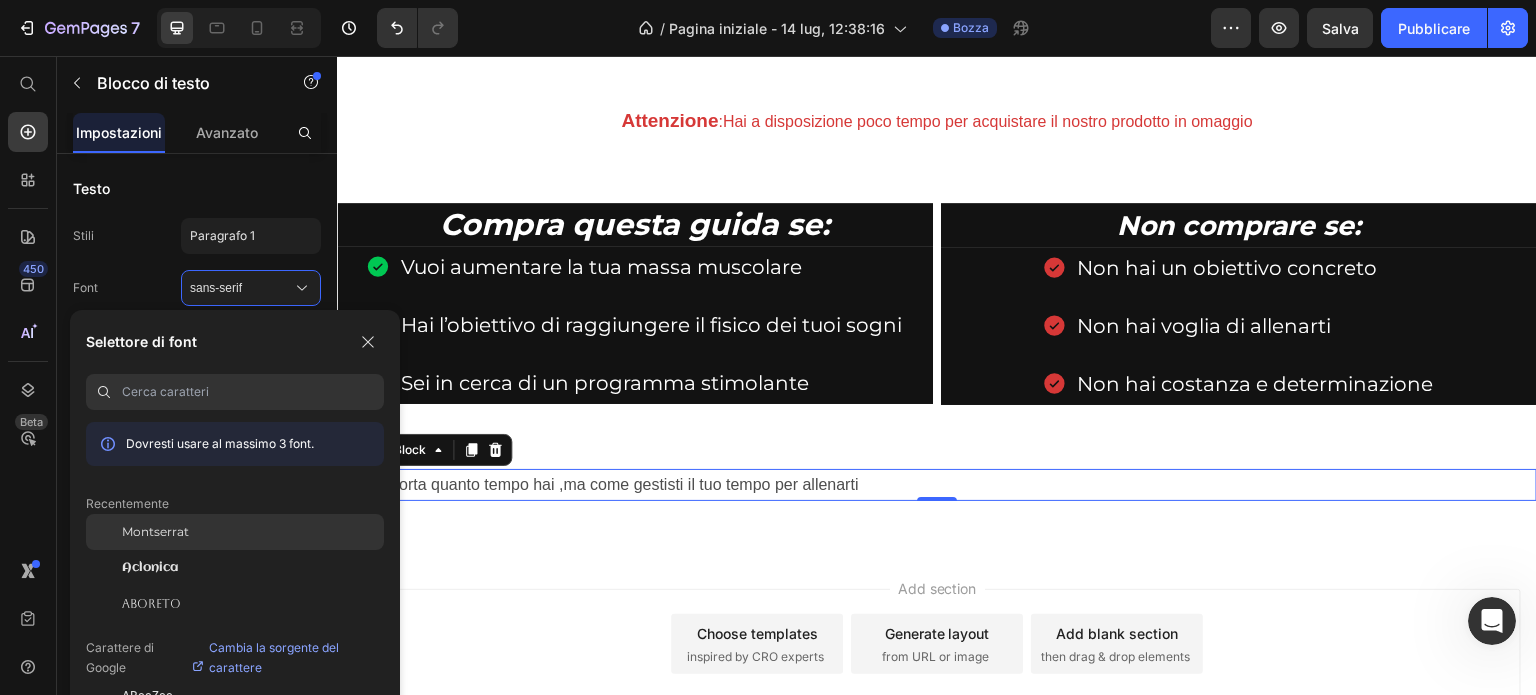 click on "Montserrat" 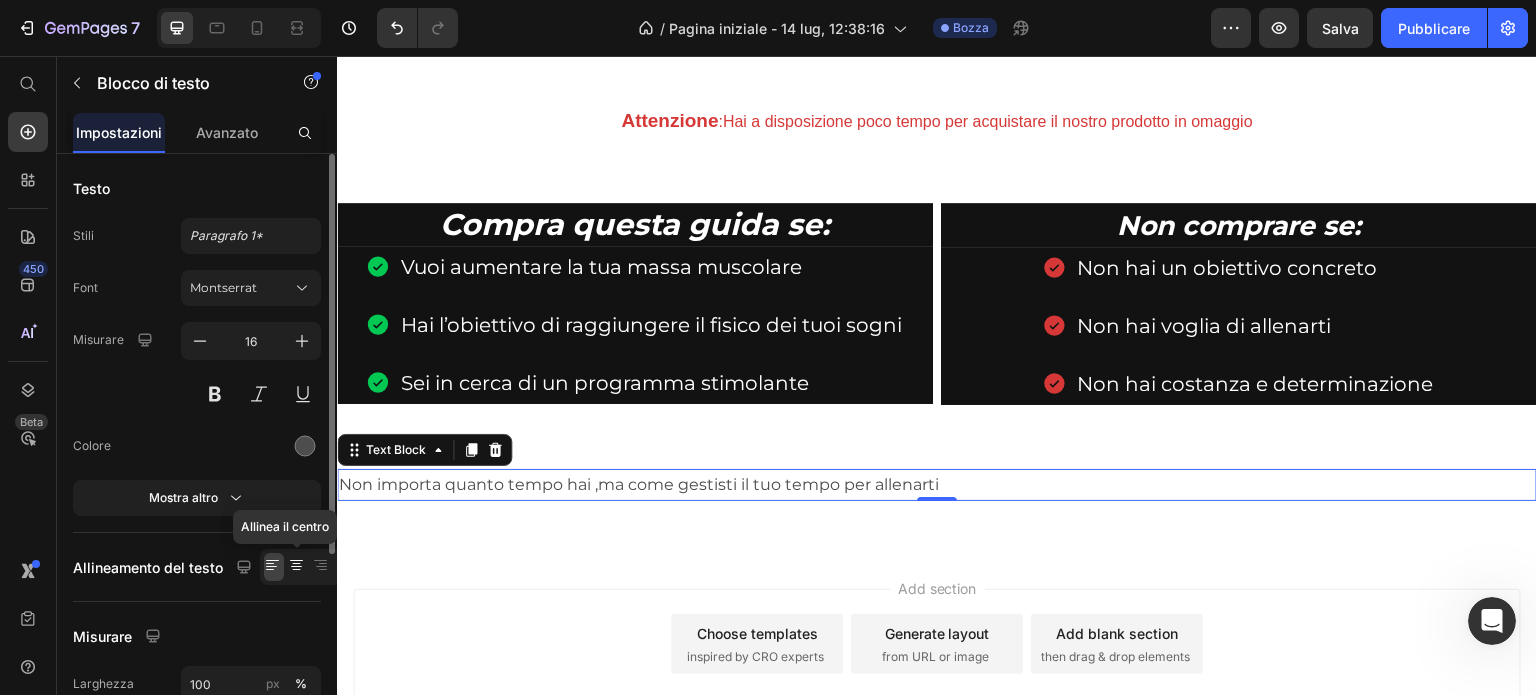click 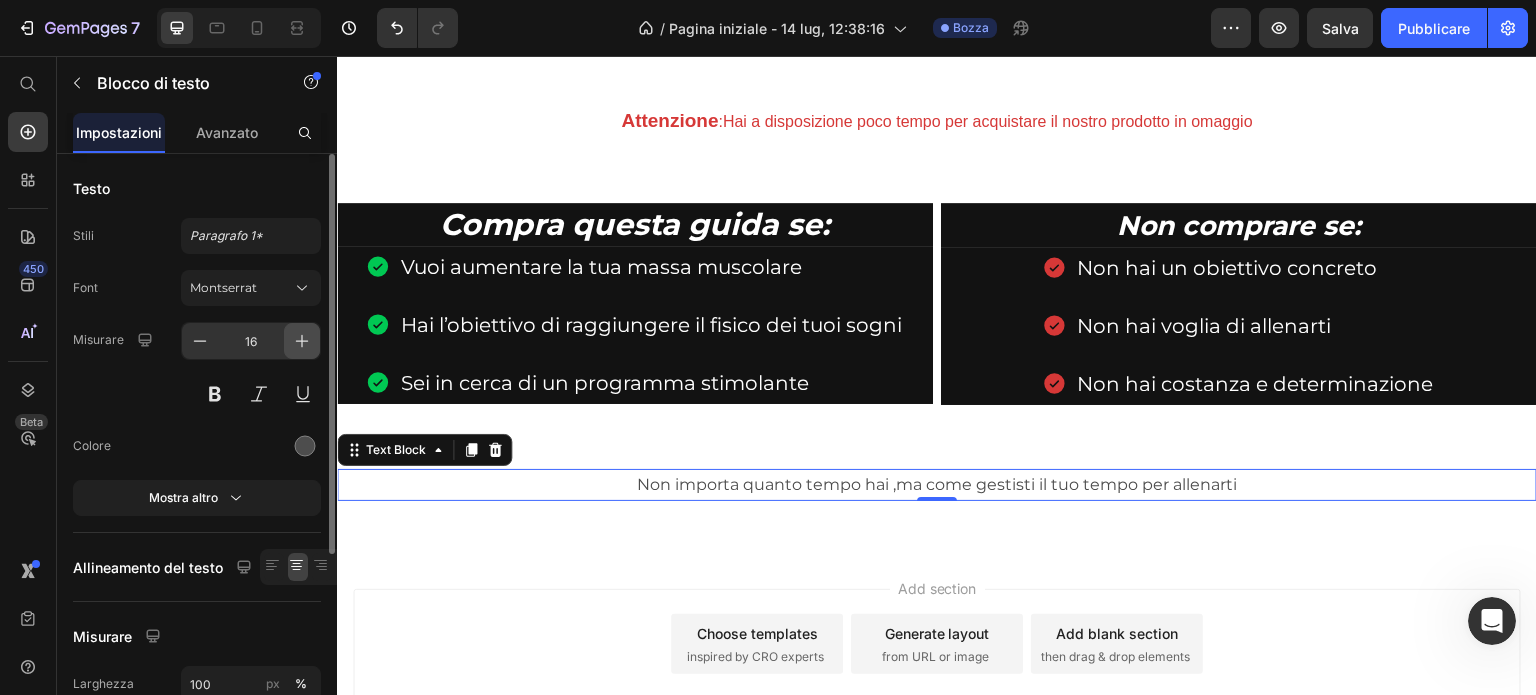 click 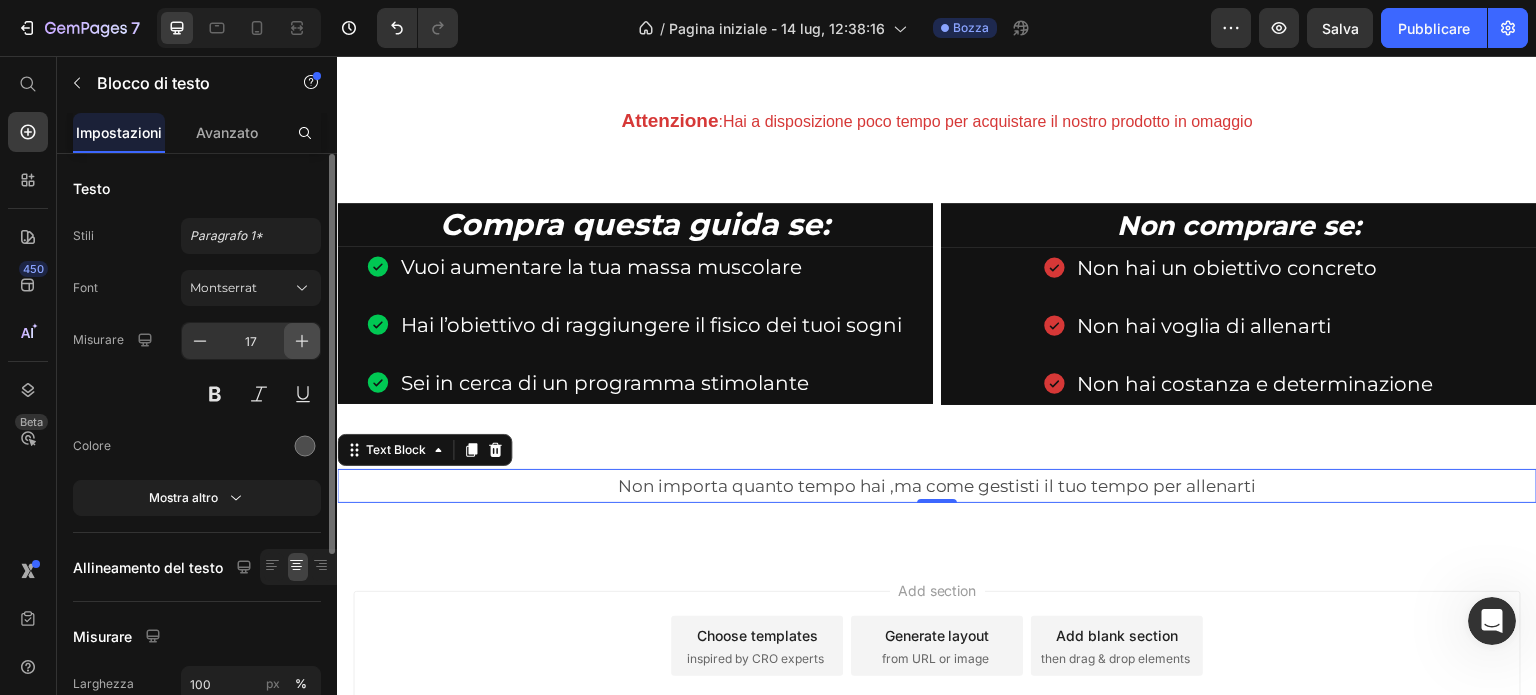 click 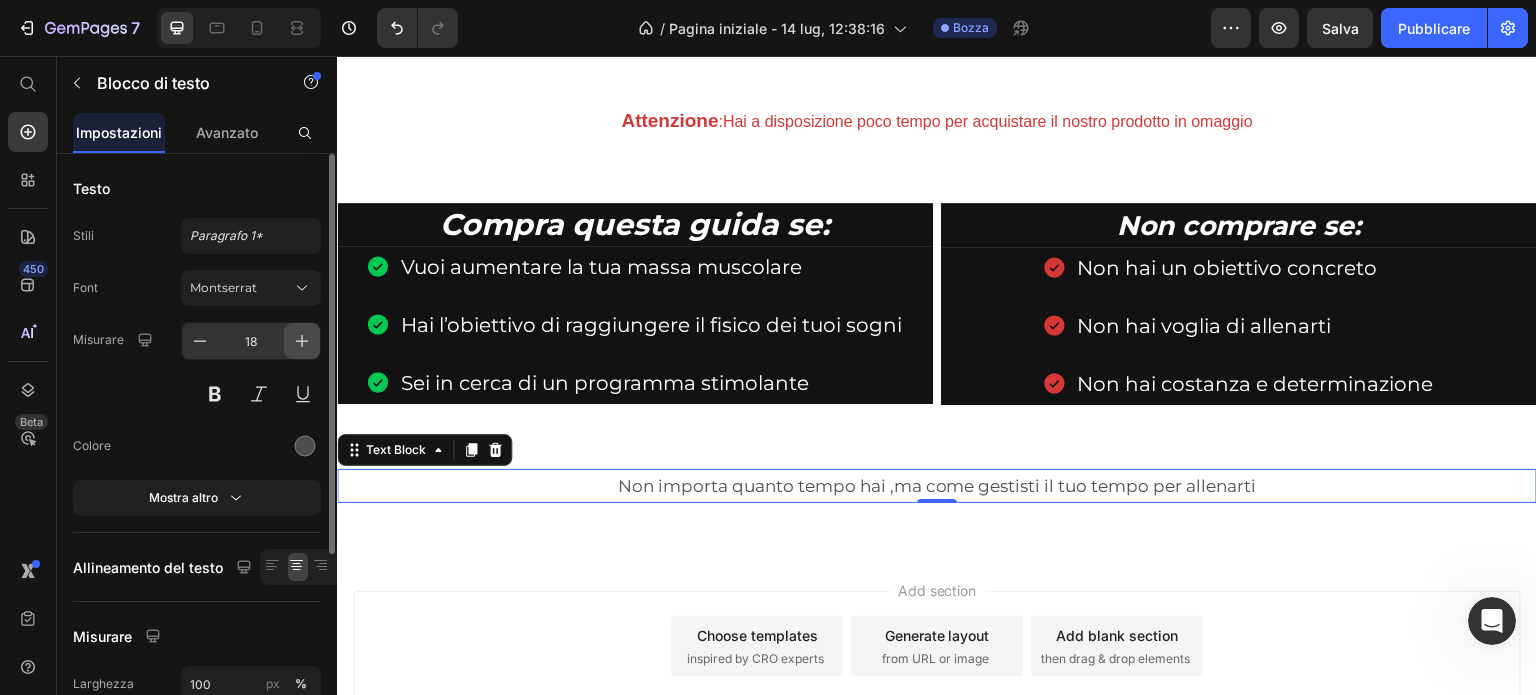 click 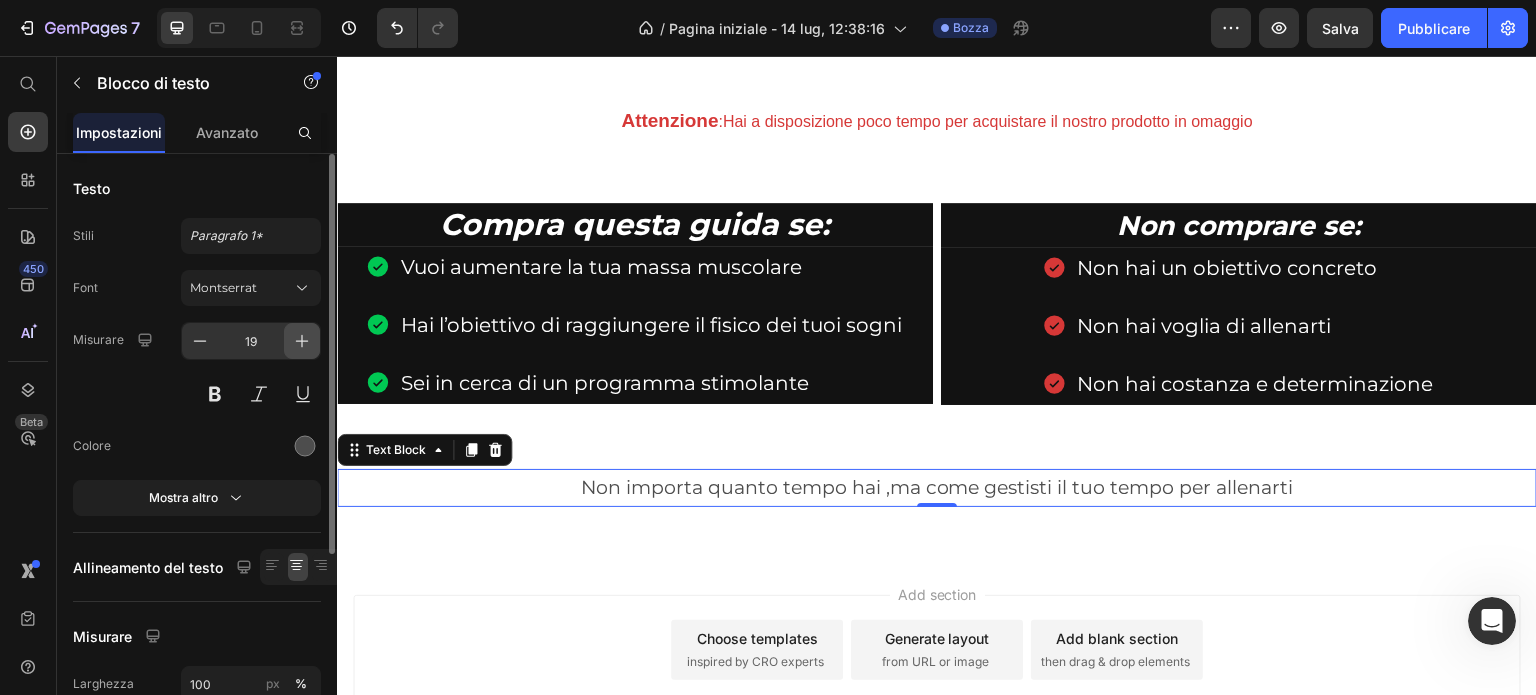 click 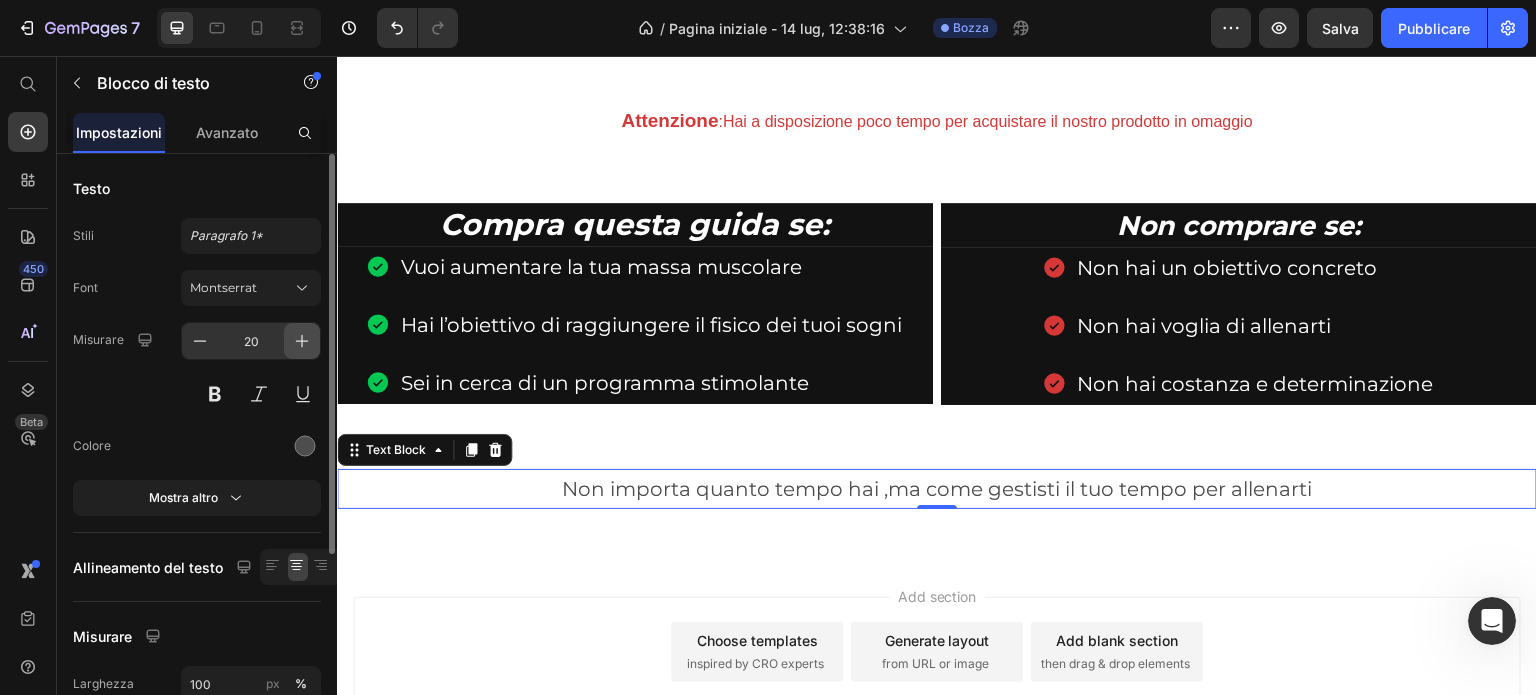 click 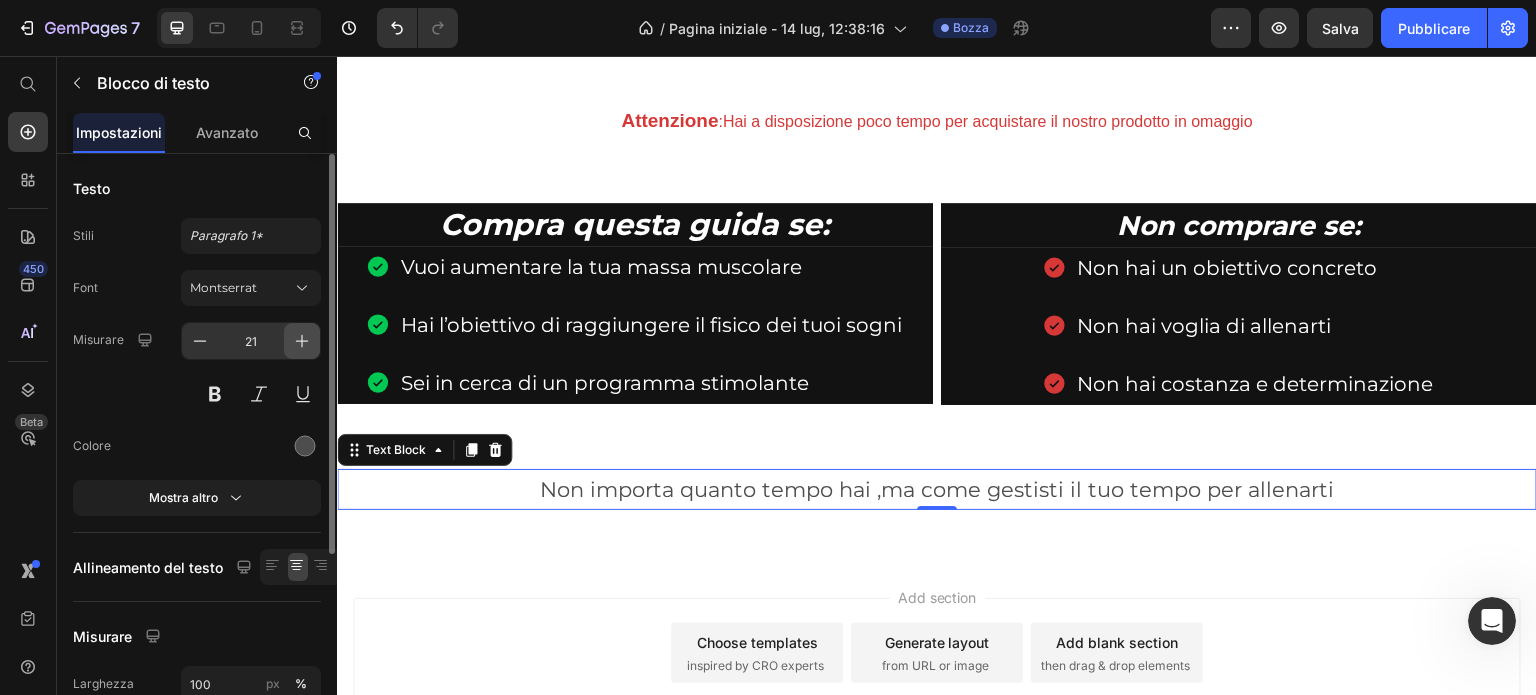 click 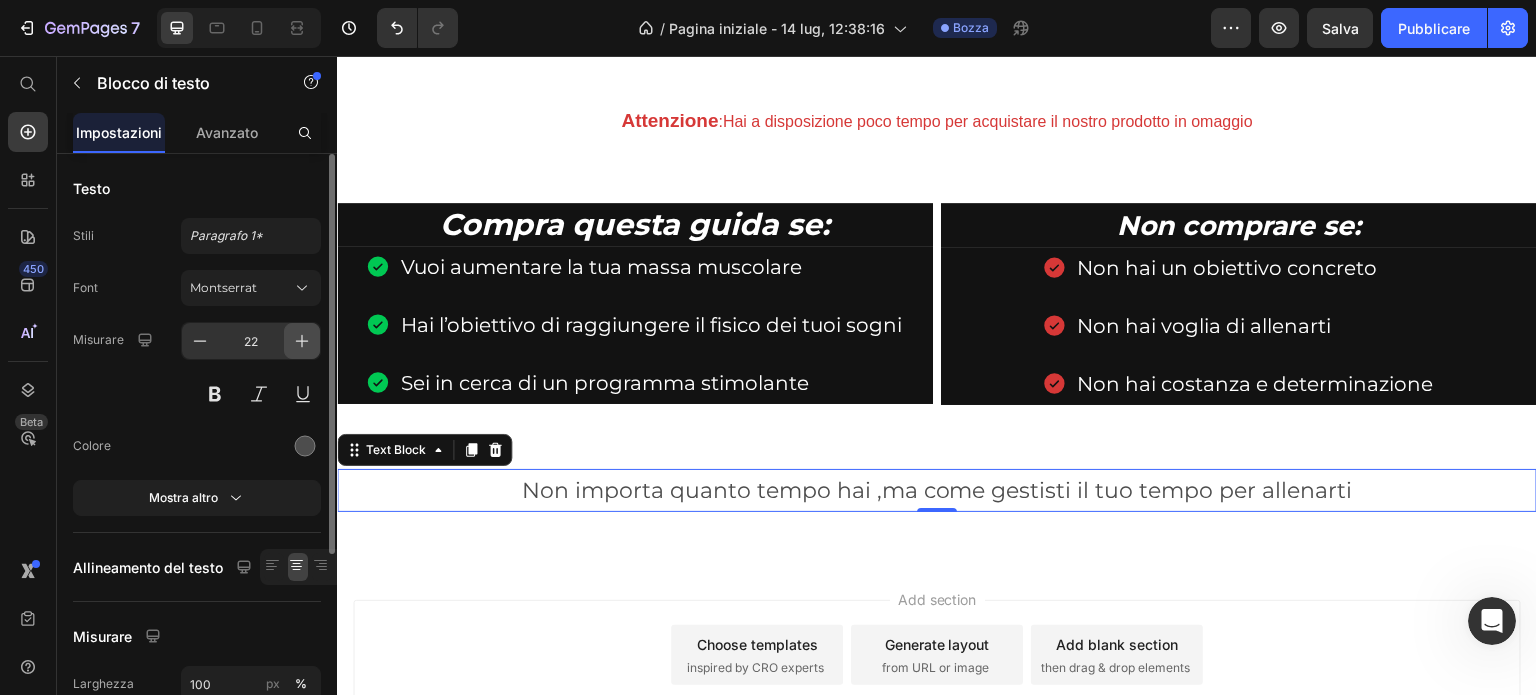 click 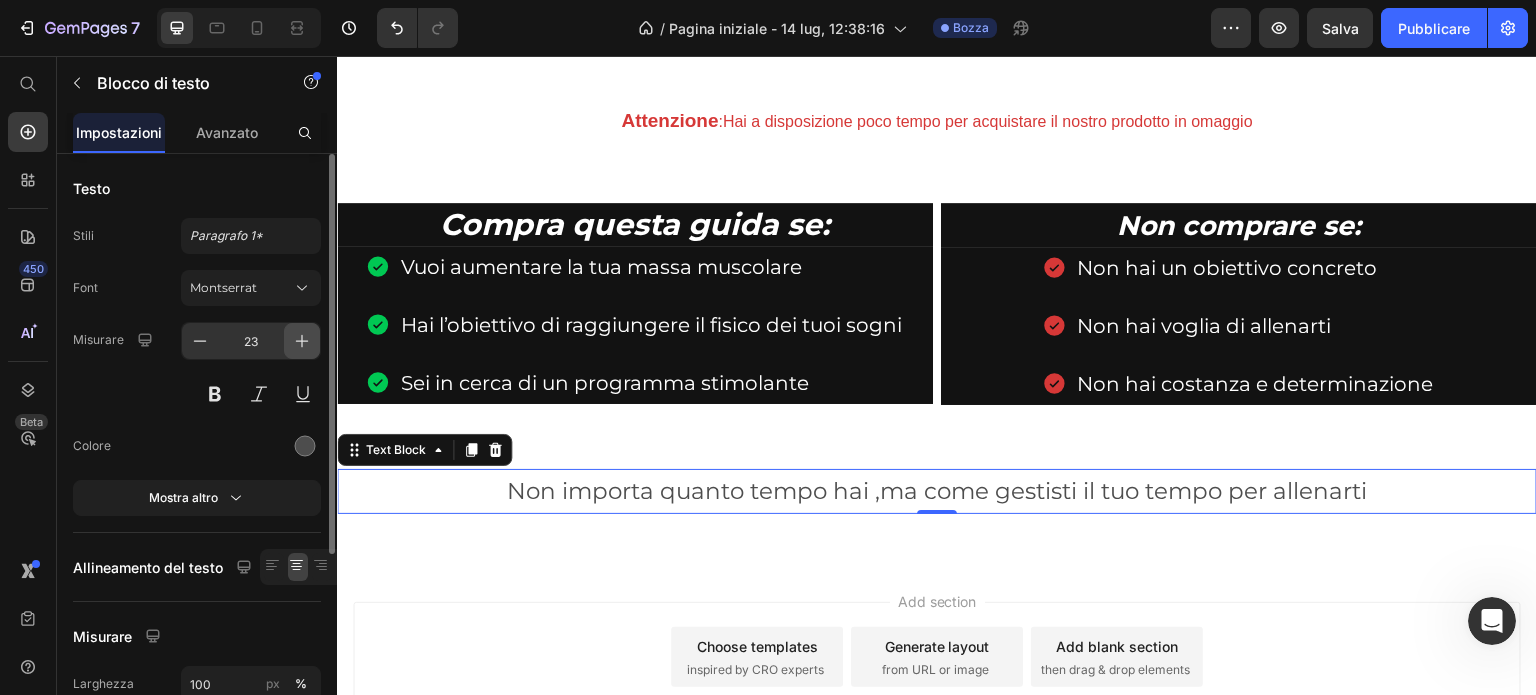 click 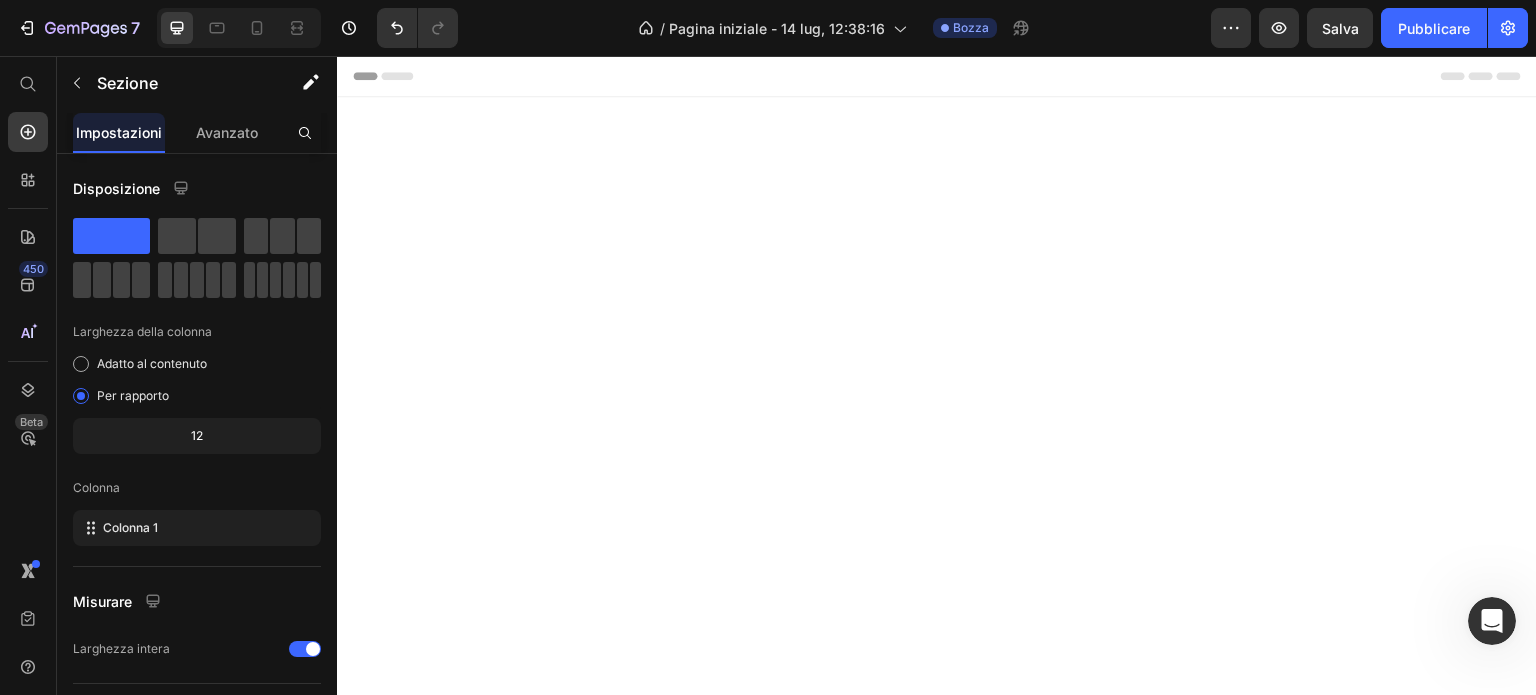 scroll, scrollTop: 0, scrollLeft: 0, axis: both 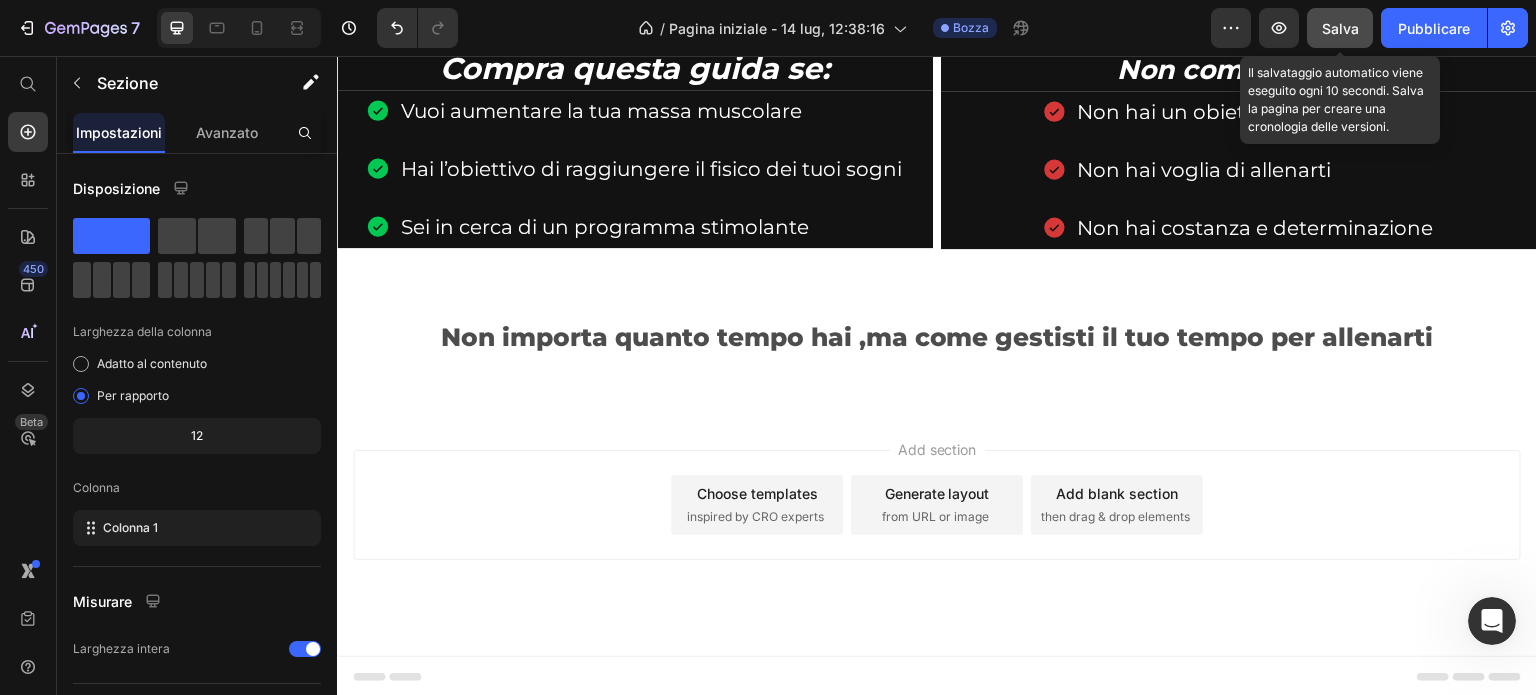 click on "Salva" at bounding box center [1340, 28] 